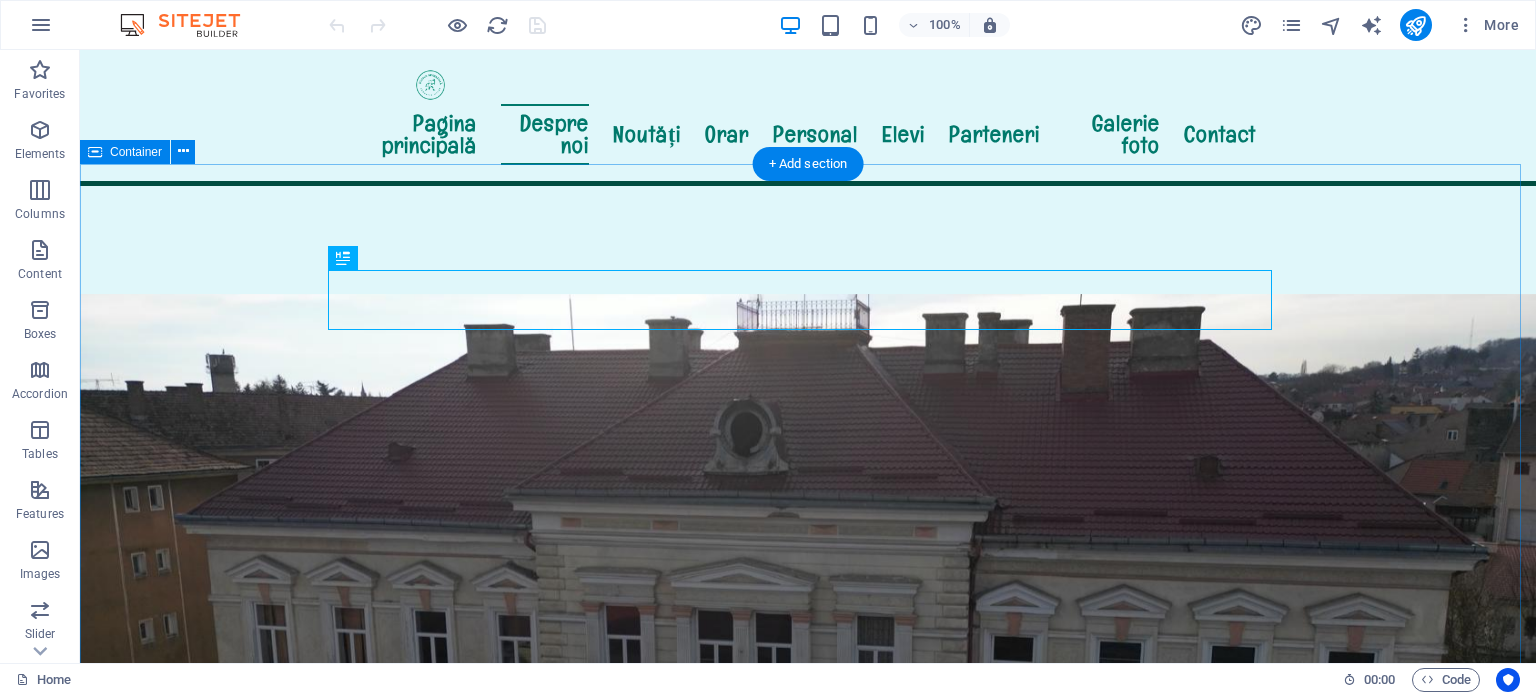 scroll, scrollTop: 564, scrollLeft: 0, axis: vertical 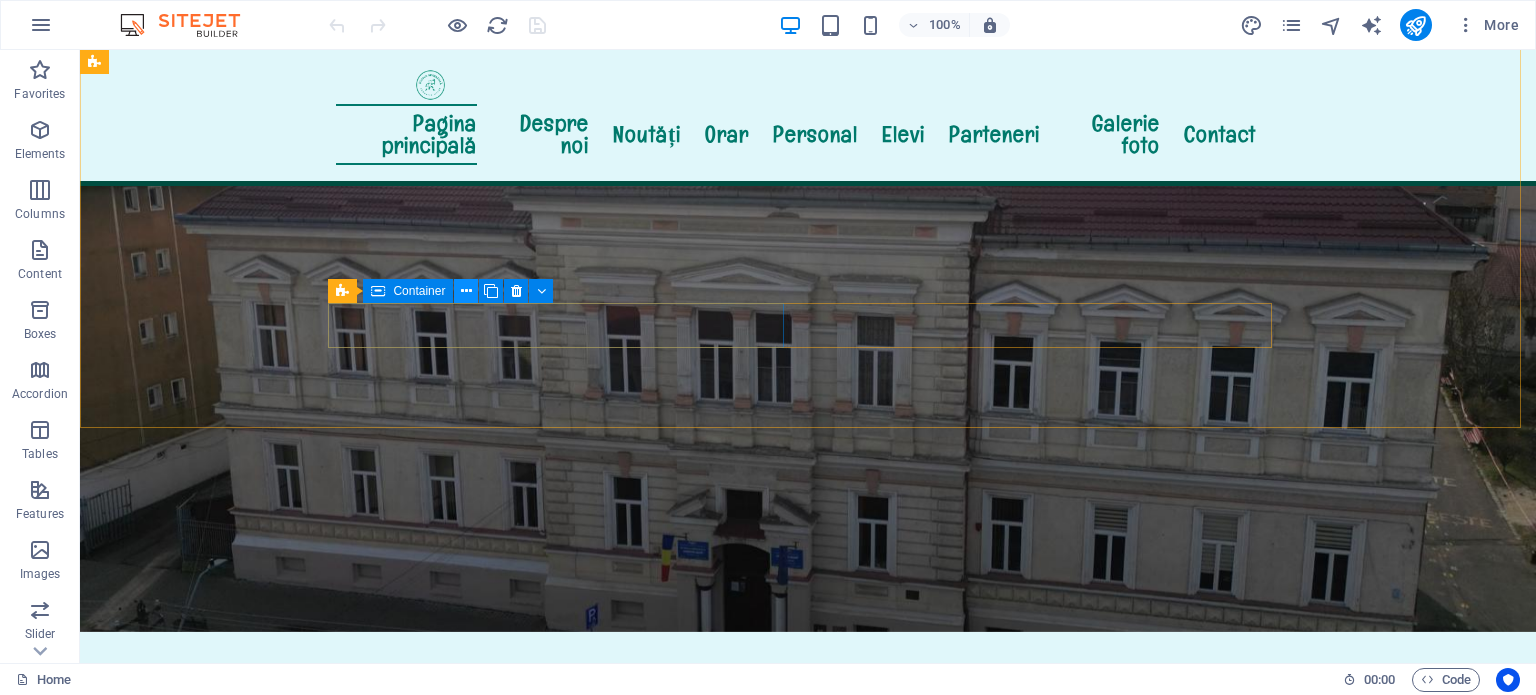 click at bounding box center [466, 291] 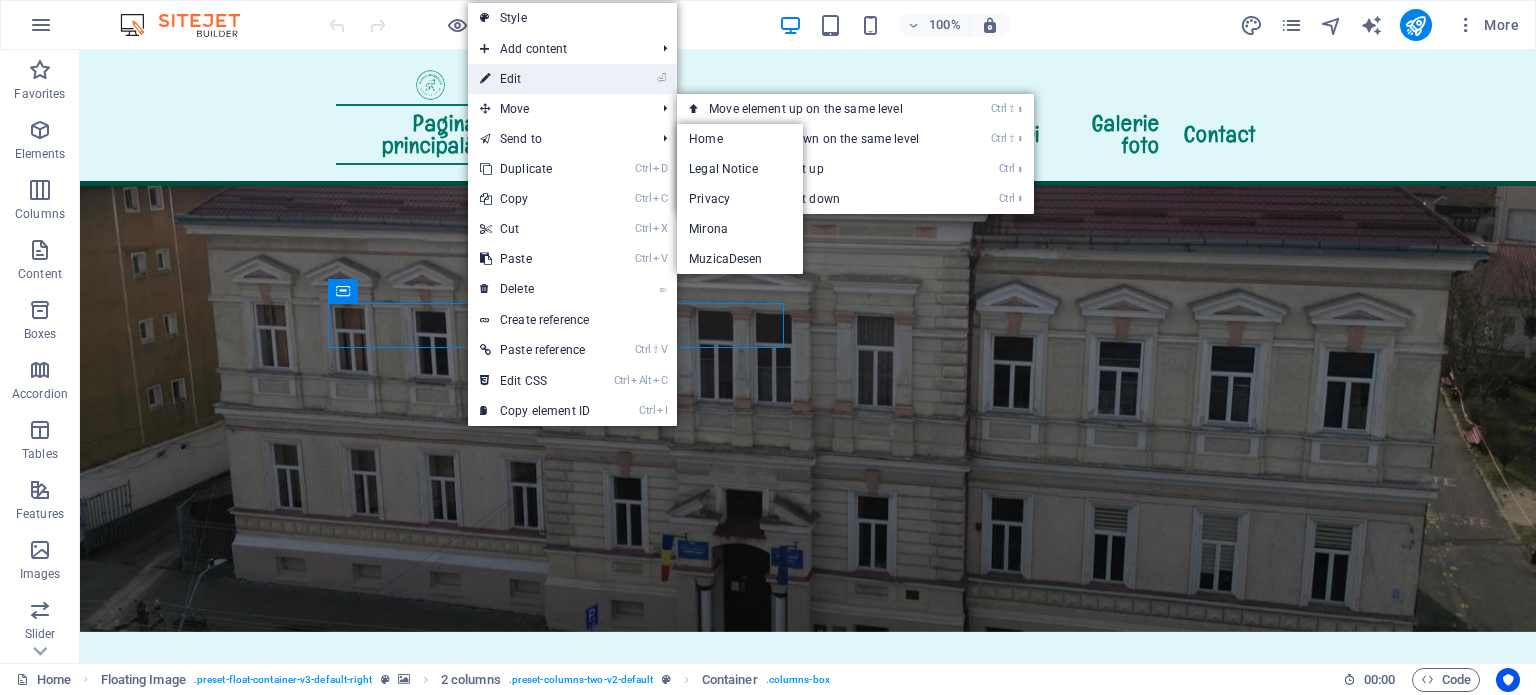 click on "⏎  Edit" at bounding box center [535, 79] 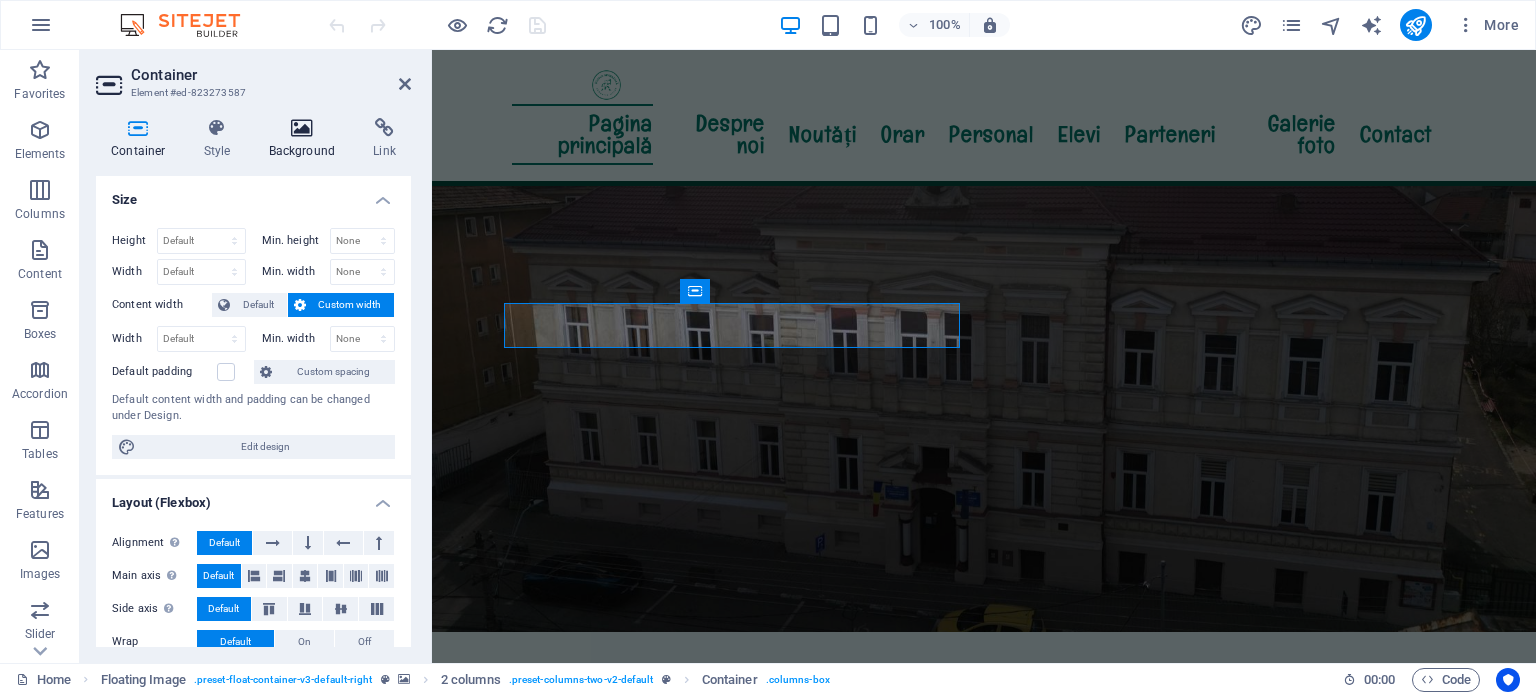 click at bounding box center (302, 128) 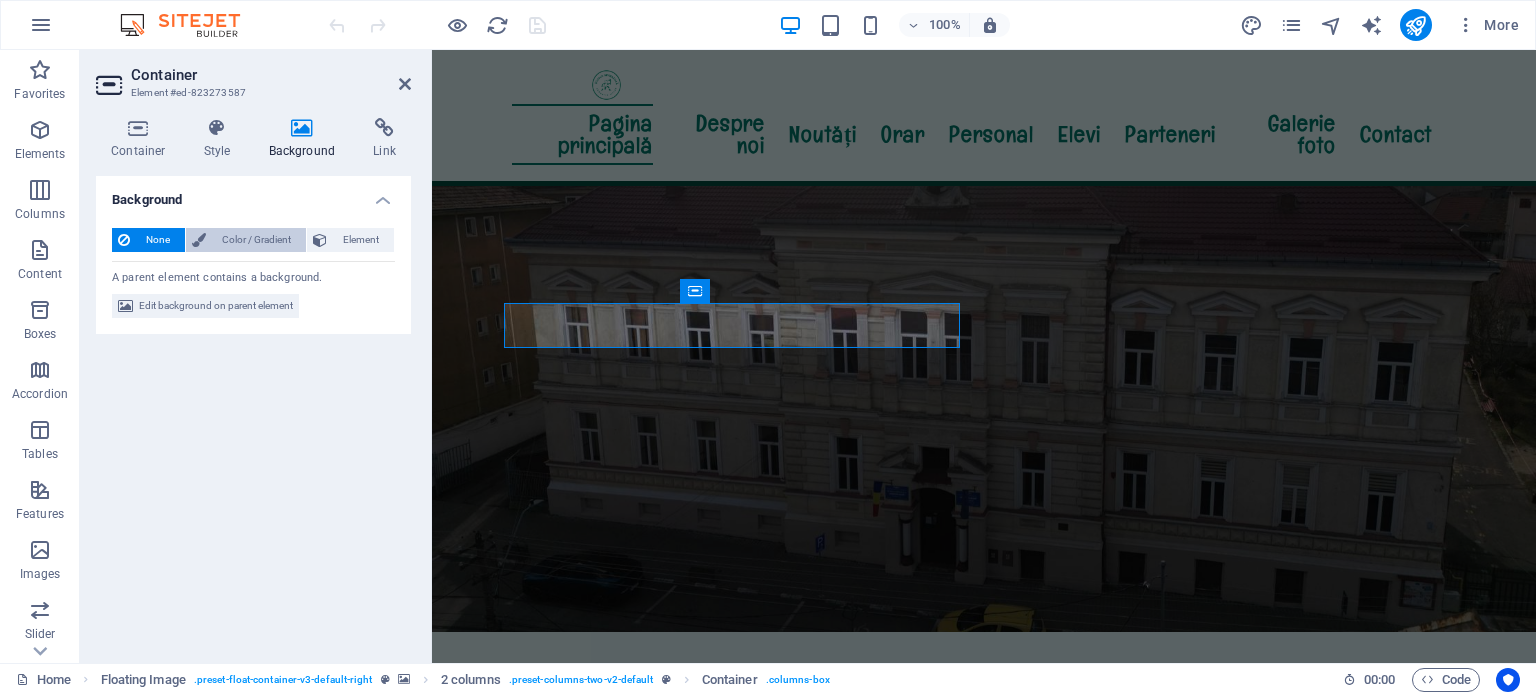 click on "Color / Gradient" at bounding box center [256, 240] 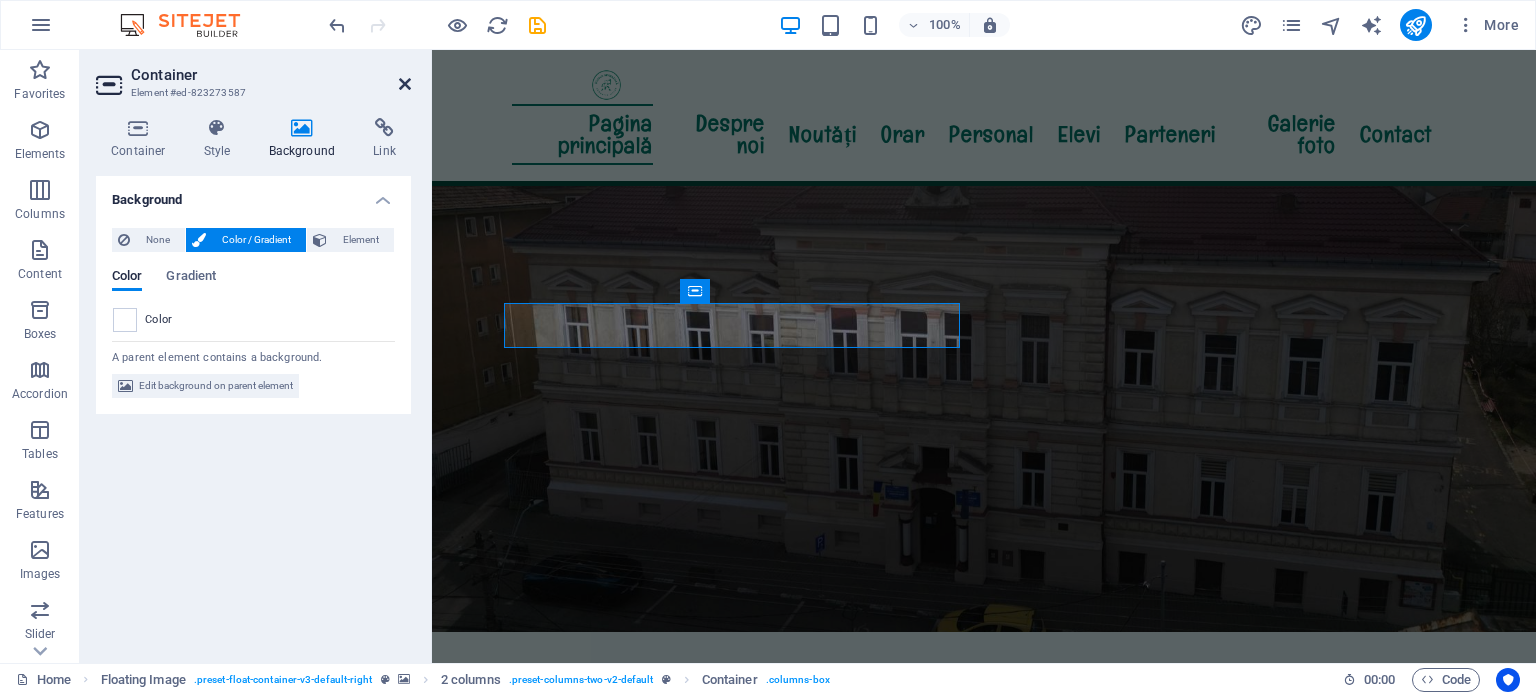click at bounding box center [405, 84] 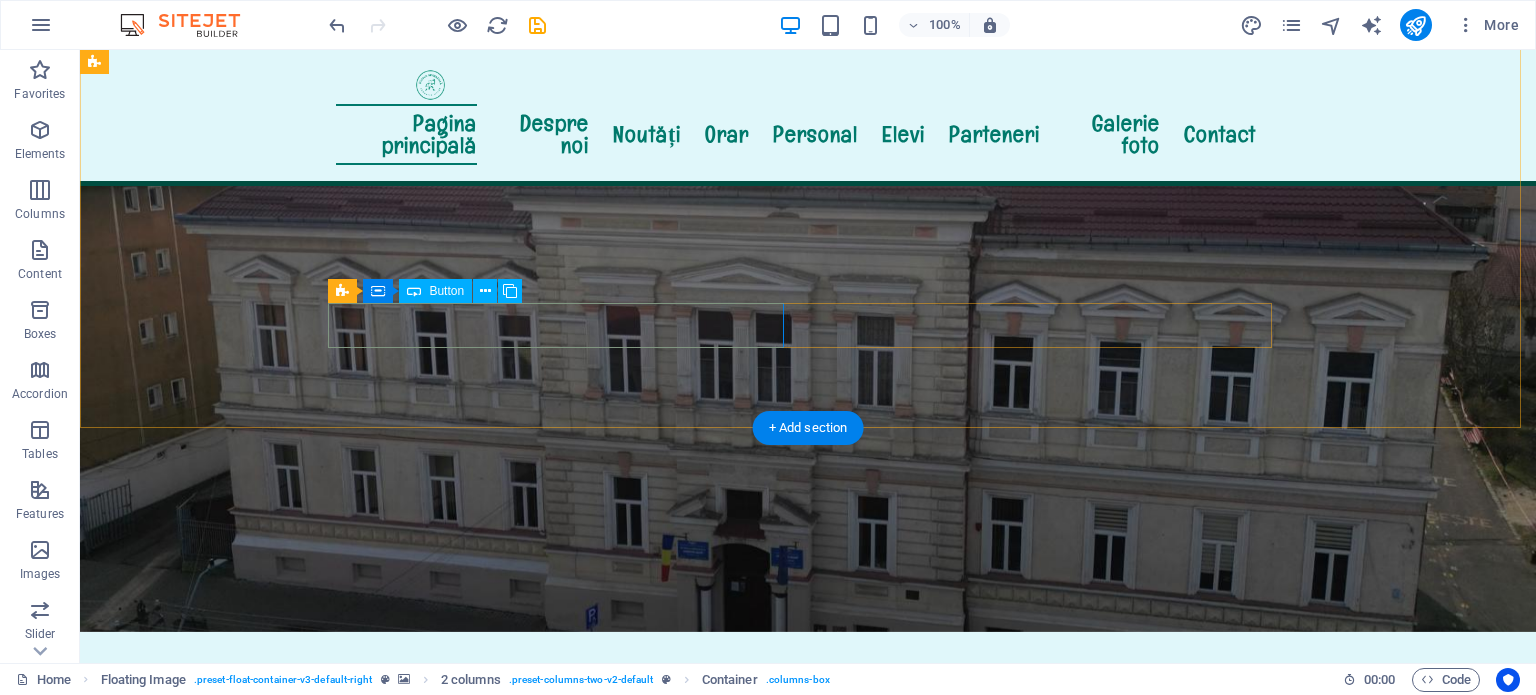 click on "școala gimnazială „Mirona”" at bounding box center (564, 1054) 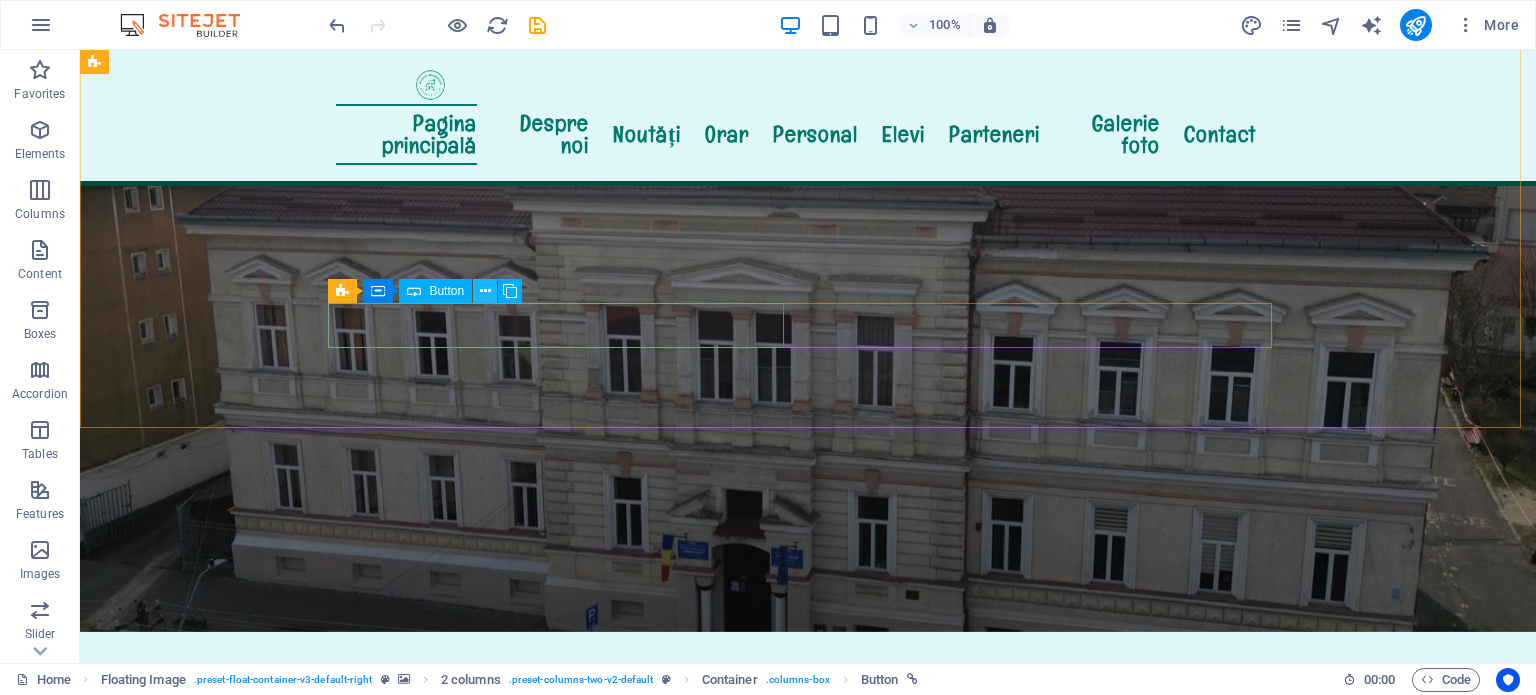 click at bounding box center [485, 291] 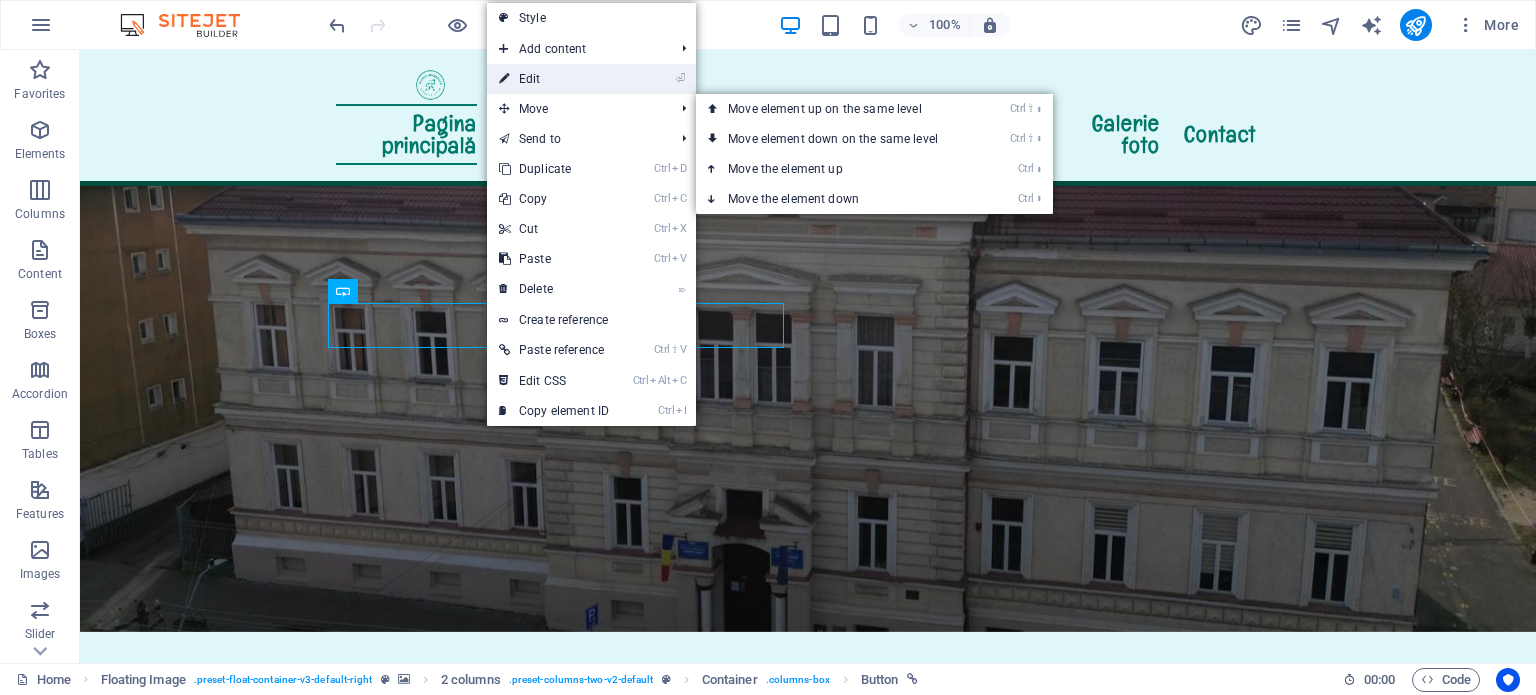 click on "⏎  Edit" at bounding box center (554, 79) 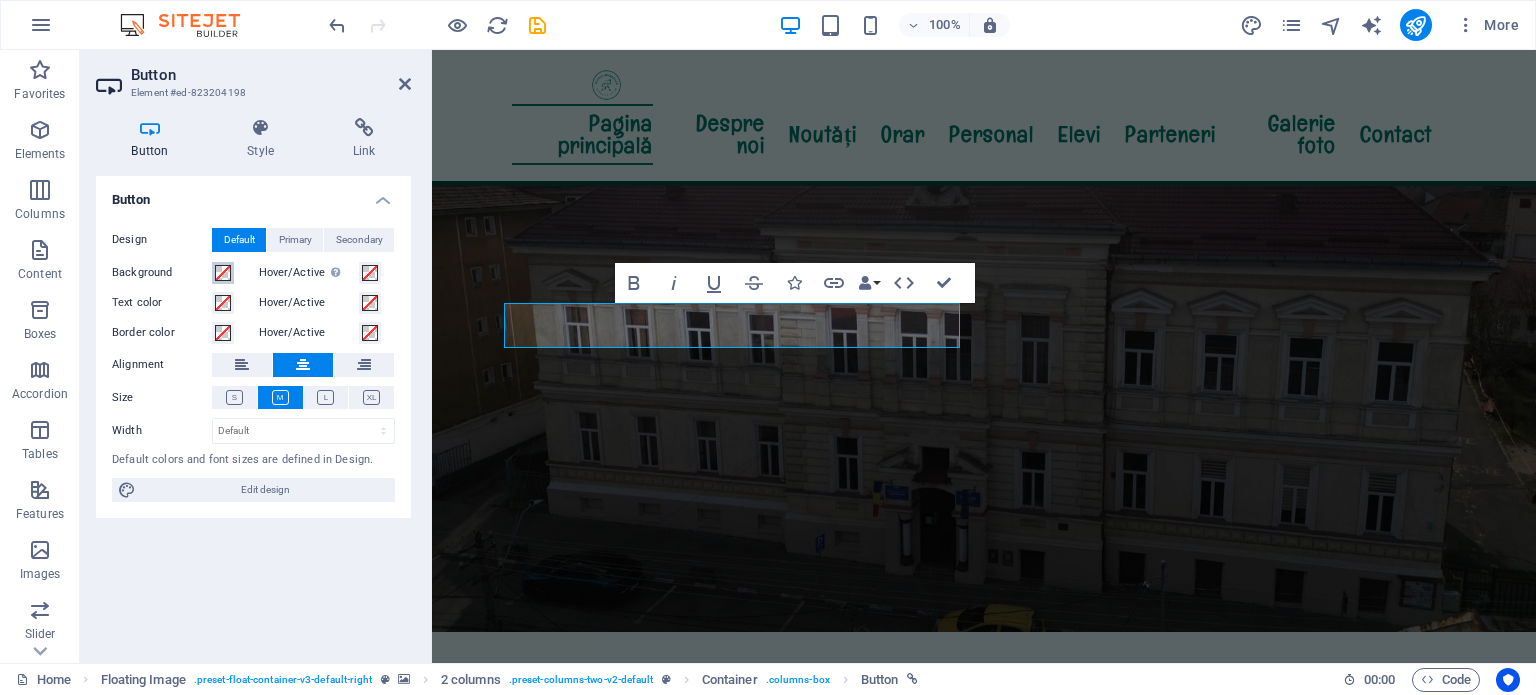click at bounding box center (223, 273) 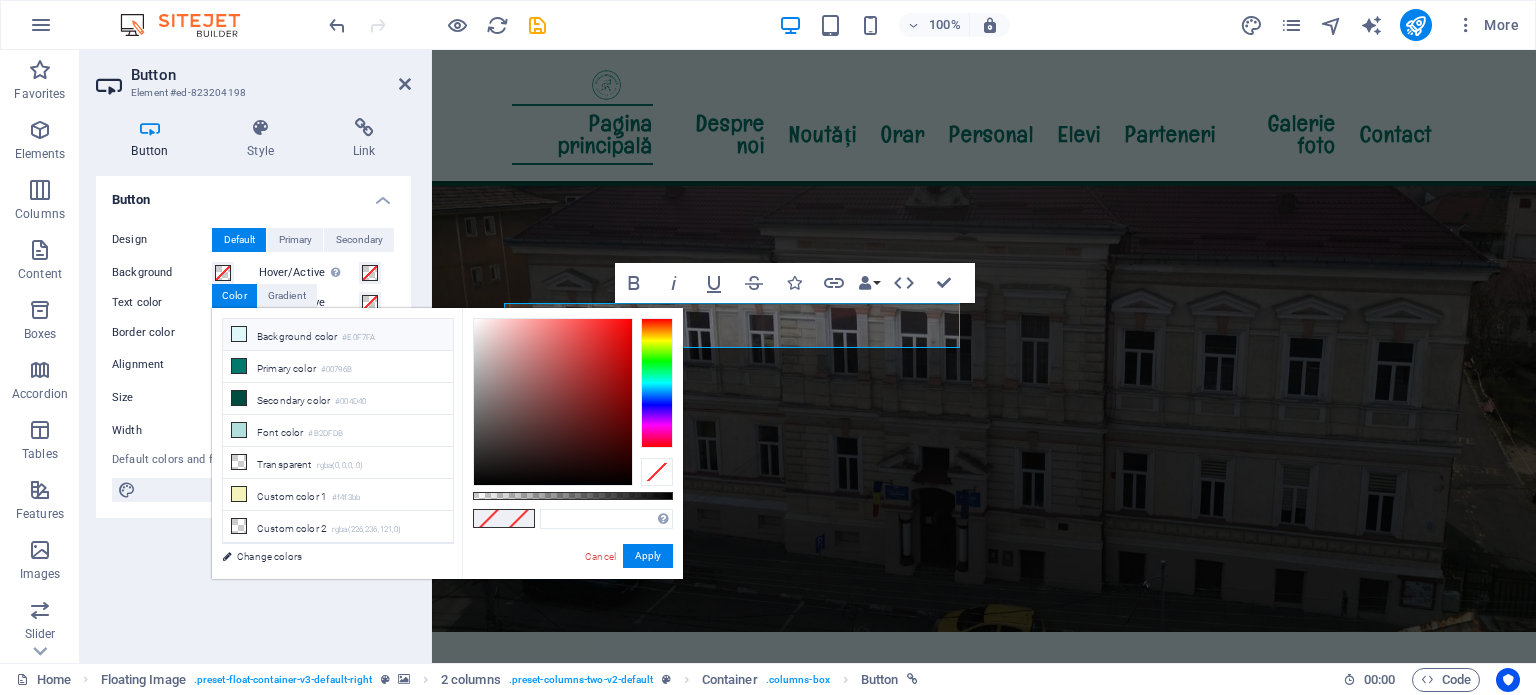 click at bounding box center [239, 334] 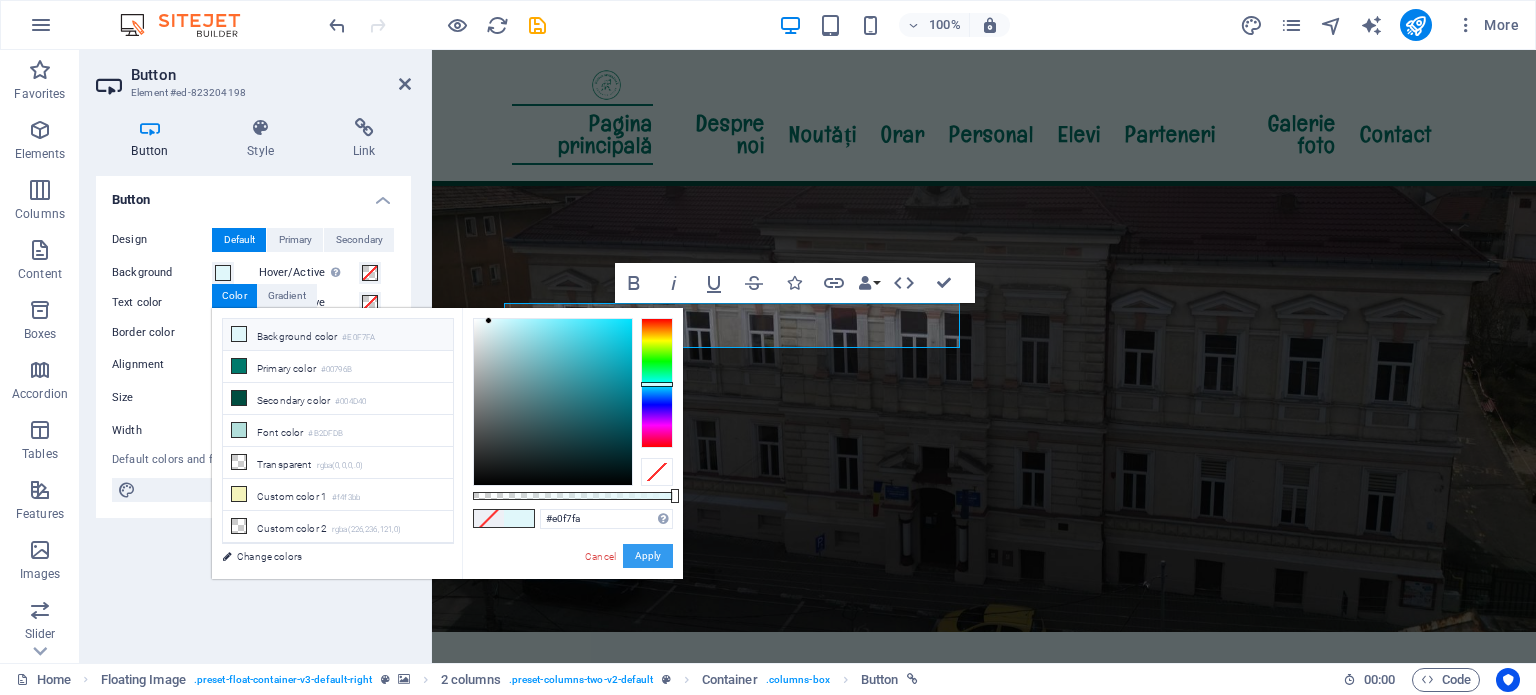 click on "Apply" at bounding box center [648, 556] 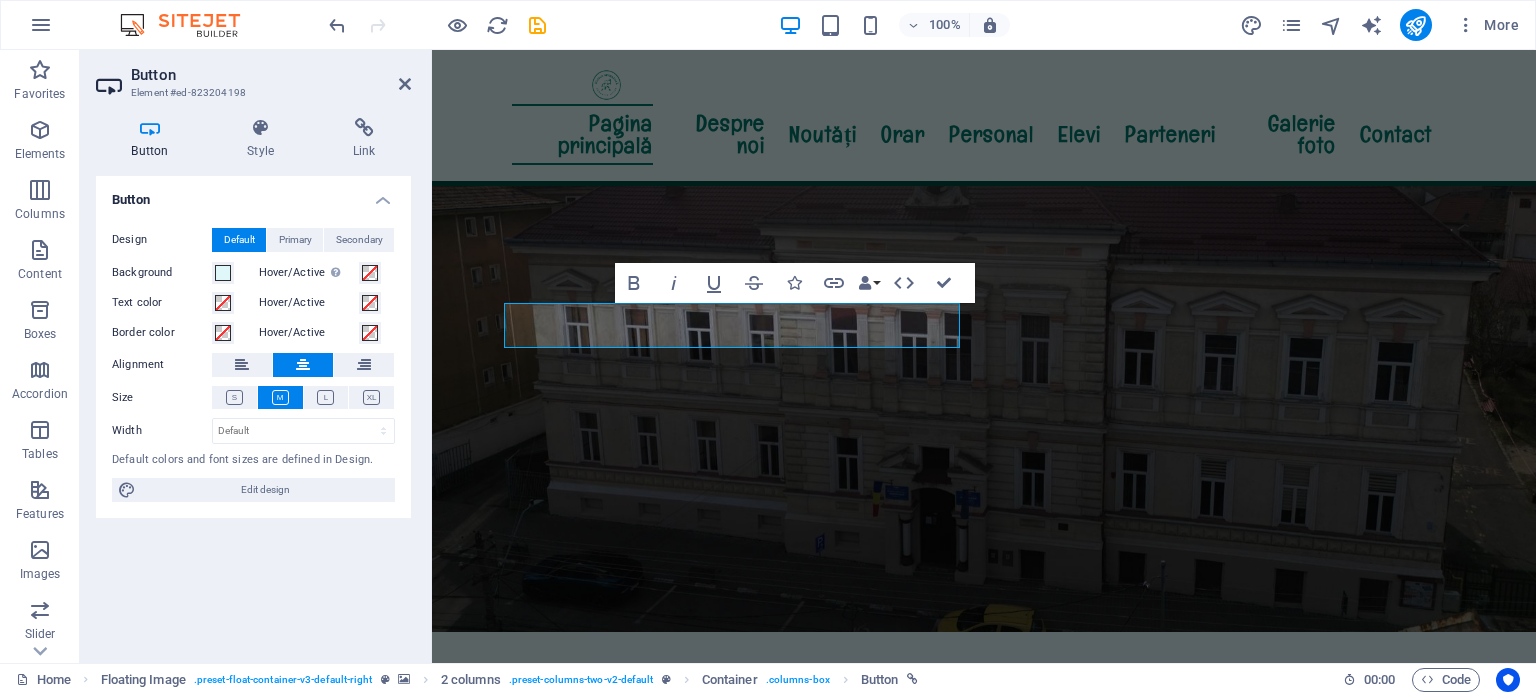 click on "Button Design Default Primary Secondary Background Hover/Active Switch to preview mode to test the active/hover state Text color Hover/Active Border color Hover/Active Alignment Size Width Default px rem % em vh vw Default colors and font sizes are defined in Design. Edit design" at bounding box center [253, 411] 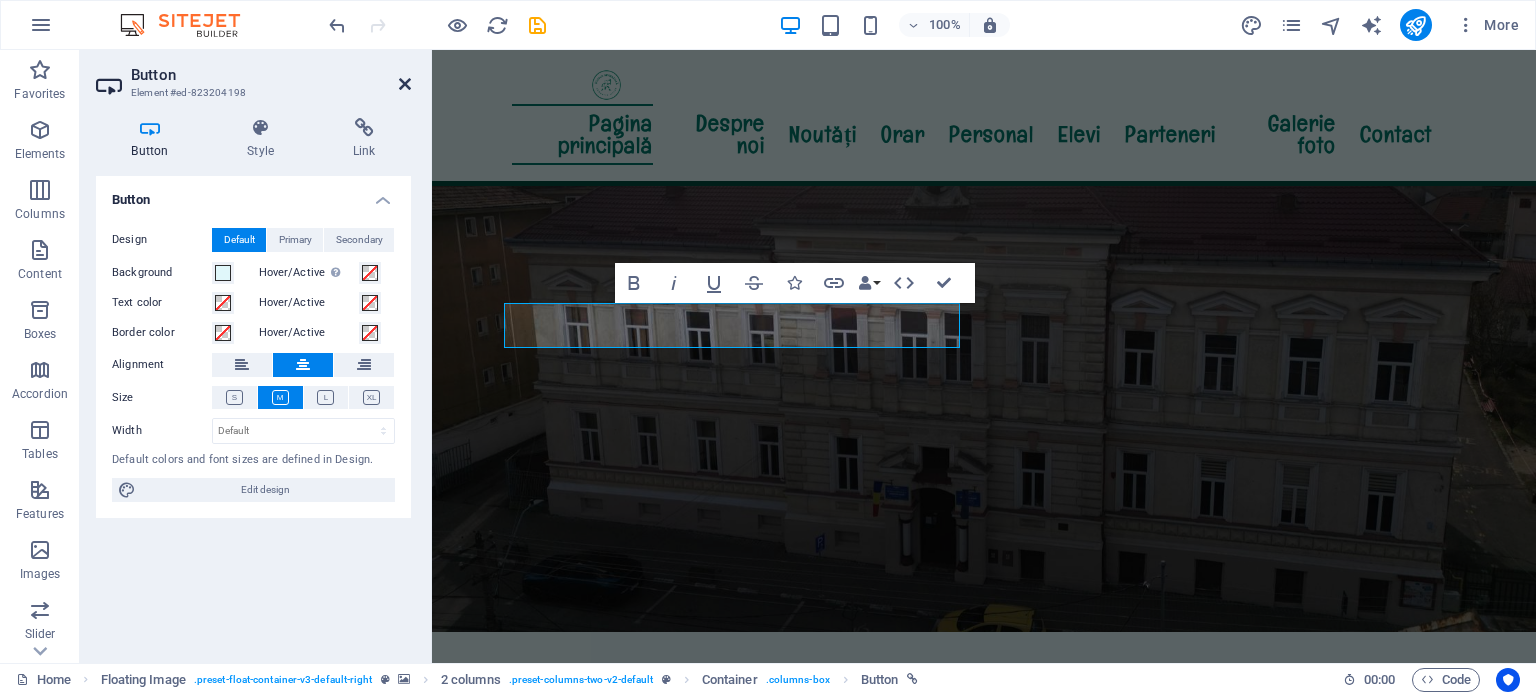 drag, startPoint x: 400, startPoint y: 80, endPoint x: 303, endPoint y: 89, distance: 97.41663 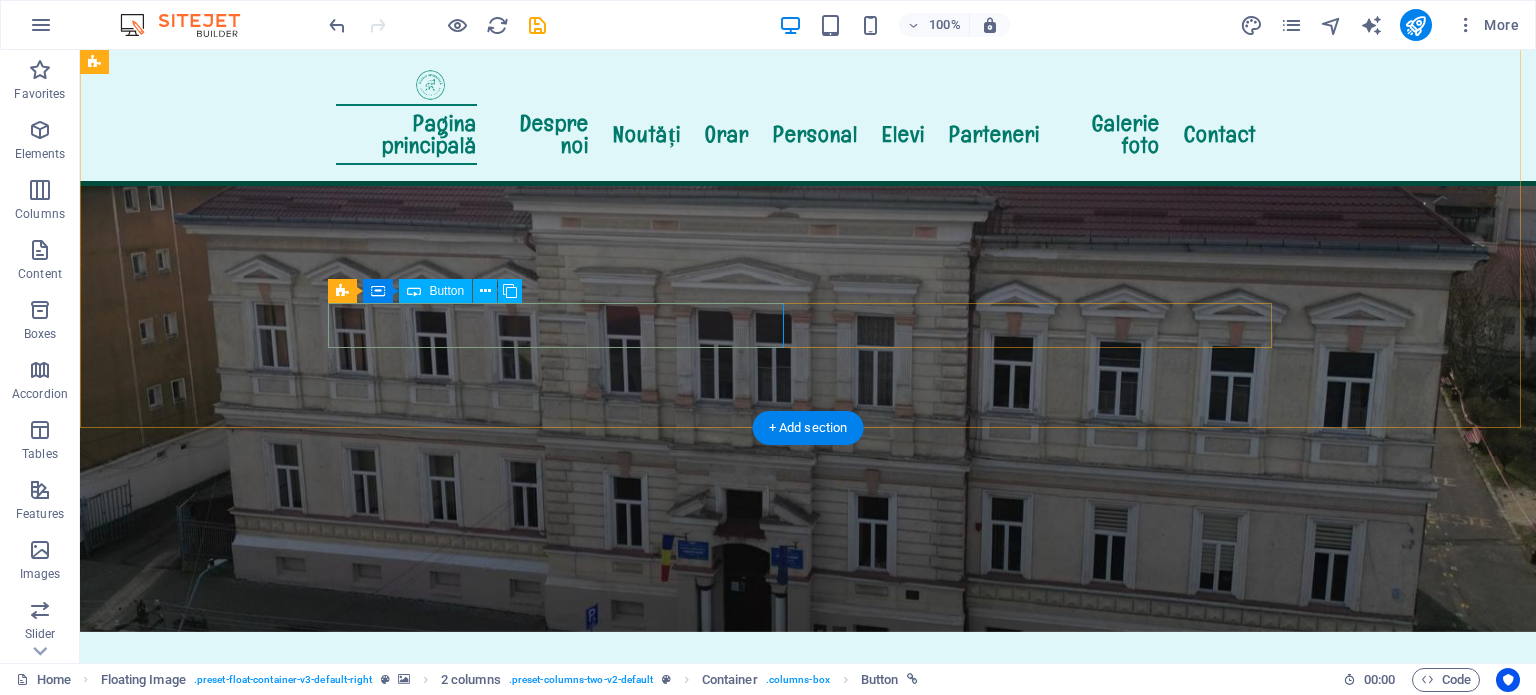 click on "școala gimnazială „Mirona”" at bounding box center (564, 1054) 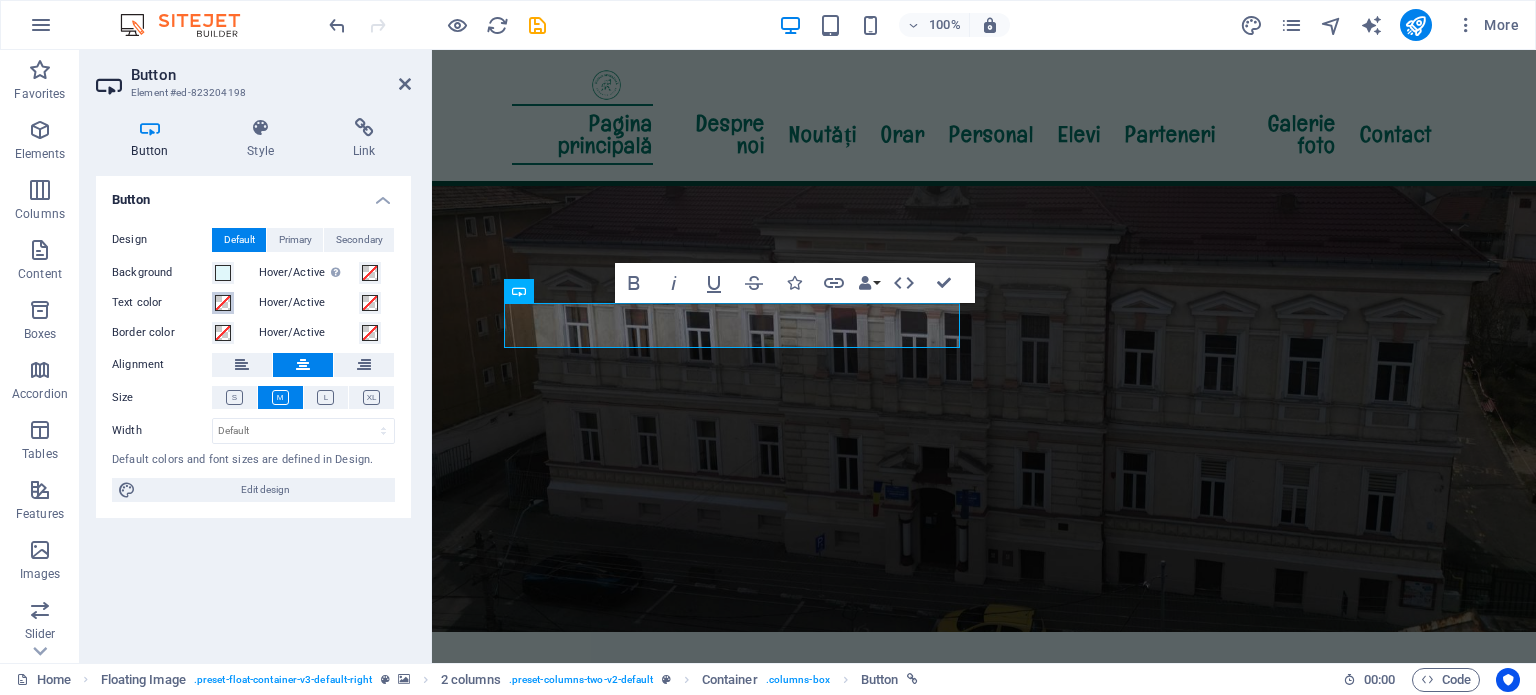 click at bounding box center [223, 303] 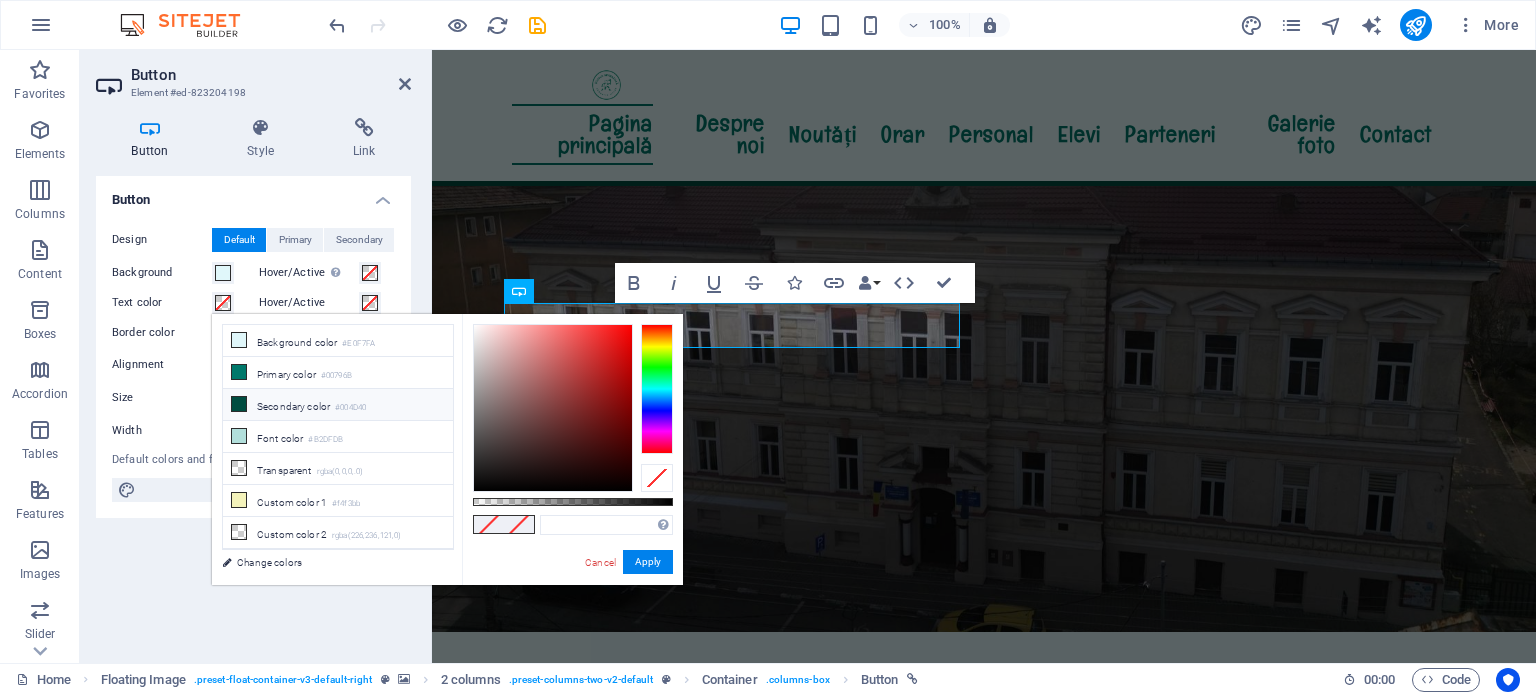 click at bounding box center [239, 404] 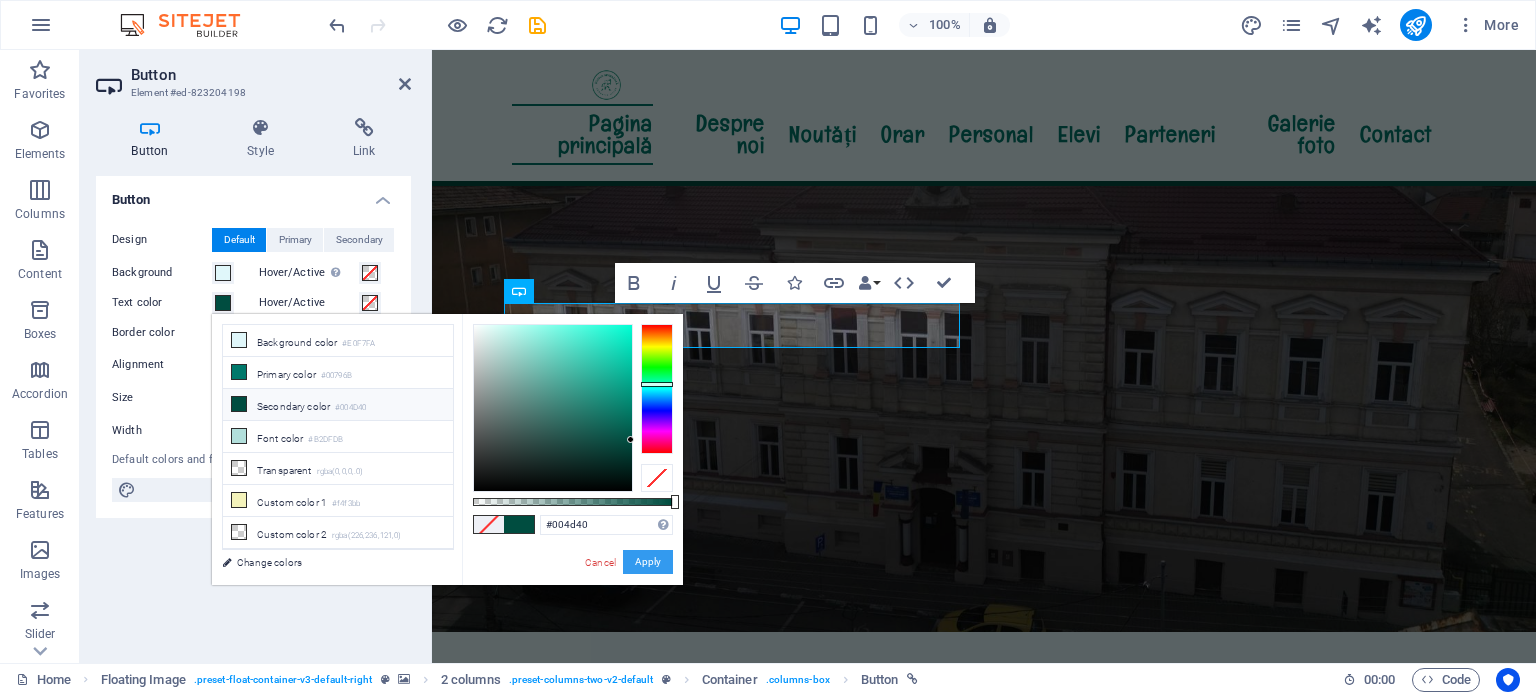 click on "Apply" at bounding box center [648, 562] 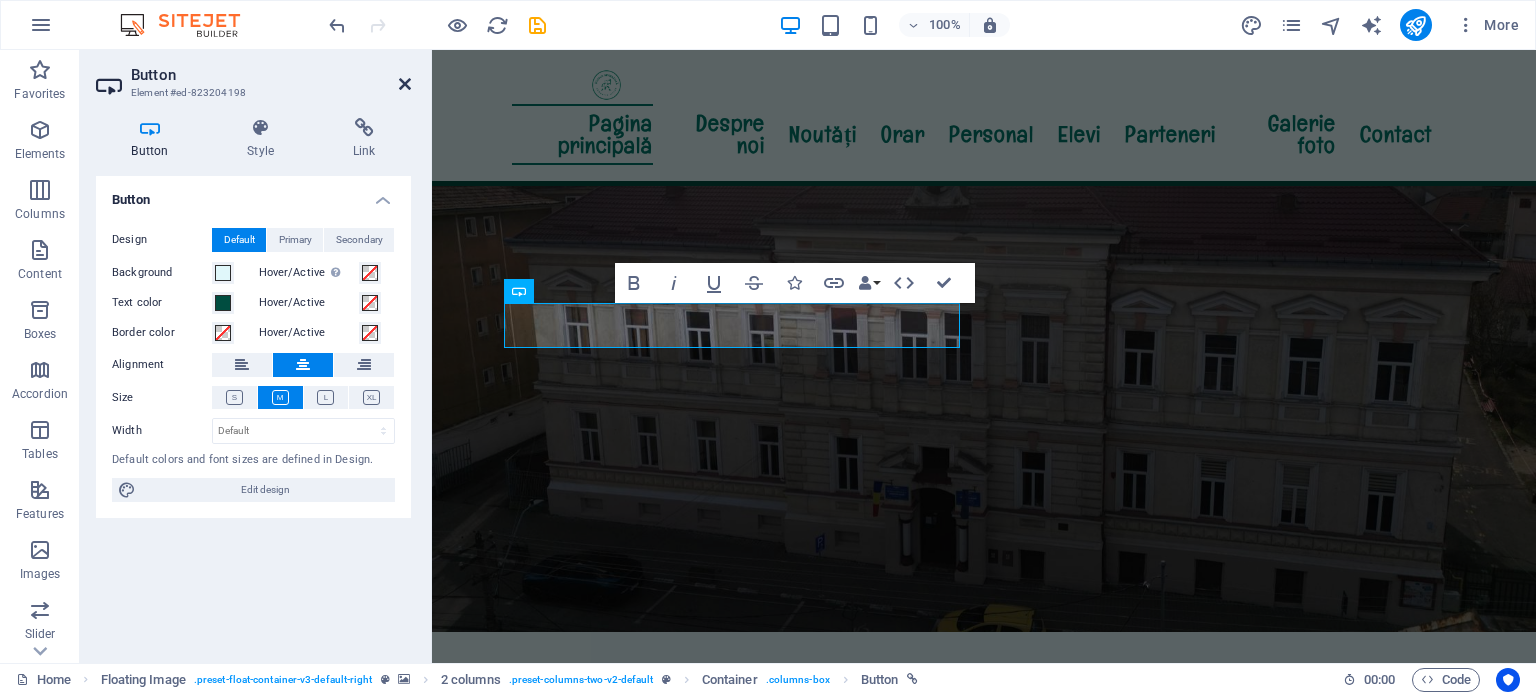 drag, startPoint x: 404, startPoint y: 81, endPoint x: 321, endPoint y: 43, distance: 91.28527 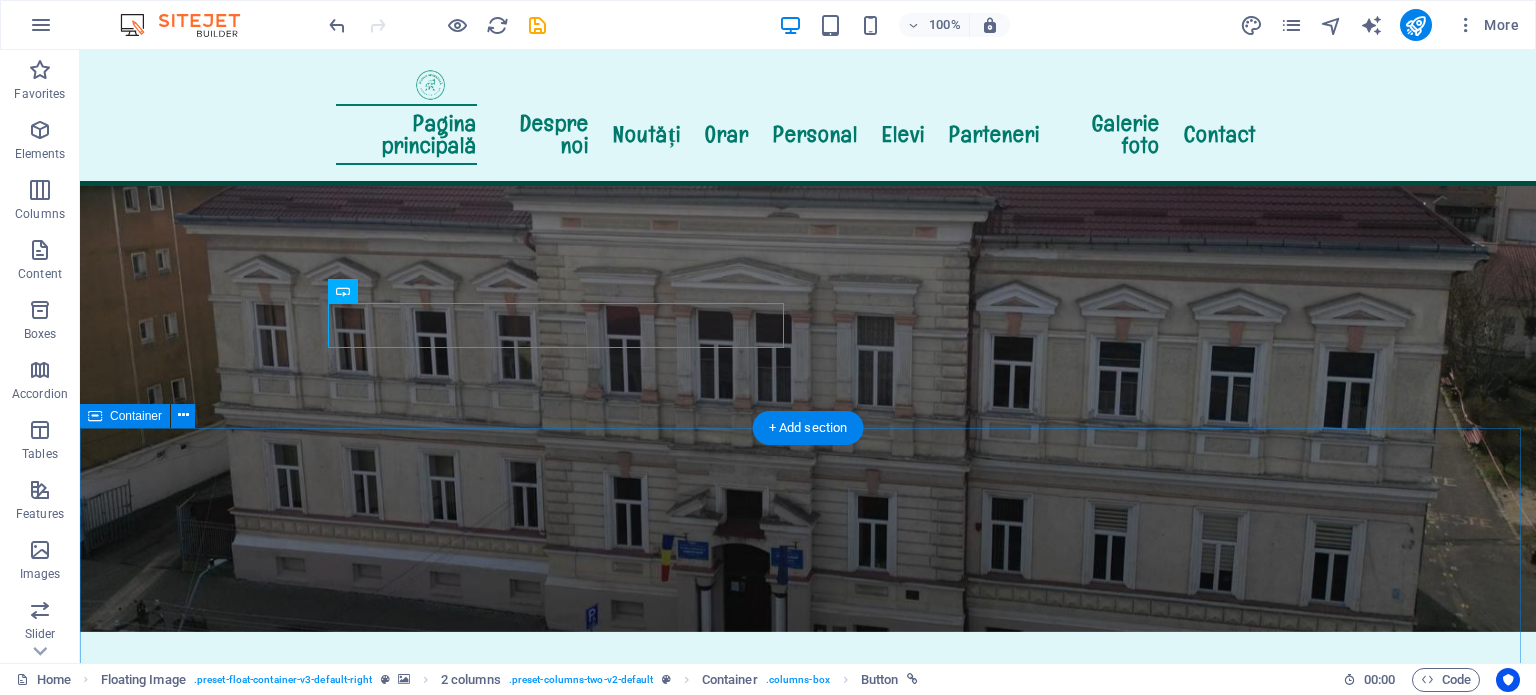 click on "Despre noi Cu o tradiție solidă în educație și formare, școala noastră oferă un mediu prietenos, sigur și modern, în care elevii sunt încurajați să-și dezvolte potențialul academic și creativ. Cadrele didactice dedicate, activitățile extracurriculare variate și deschiderea către inovație fac din instituția noastră un loc în care învățarea devine o experiență plăcută. Despre Augustin Maior Citește mai departe Istoricul școlii Citește mai departe .fa-secondary{opacity:.4} Organigrama Citește mai mult ROI Citește mai mult Avertizor de integritate la nivelul Școlii Gimnaziale INFORMARE privind instituirea canalului intern de raportare la nivelul Şcoala Gimnazială „Augustin Maior" Reghin, conform Legii nr. 361/2022 privind protecția avertizorilor în interes public LEGE  Nr. 361/2022 din 16 decembrie 2022 privind protecţia avertizorilor în interes public" at bounding box center (808, 1905) 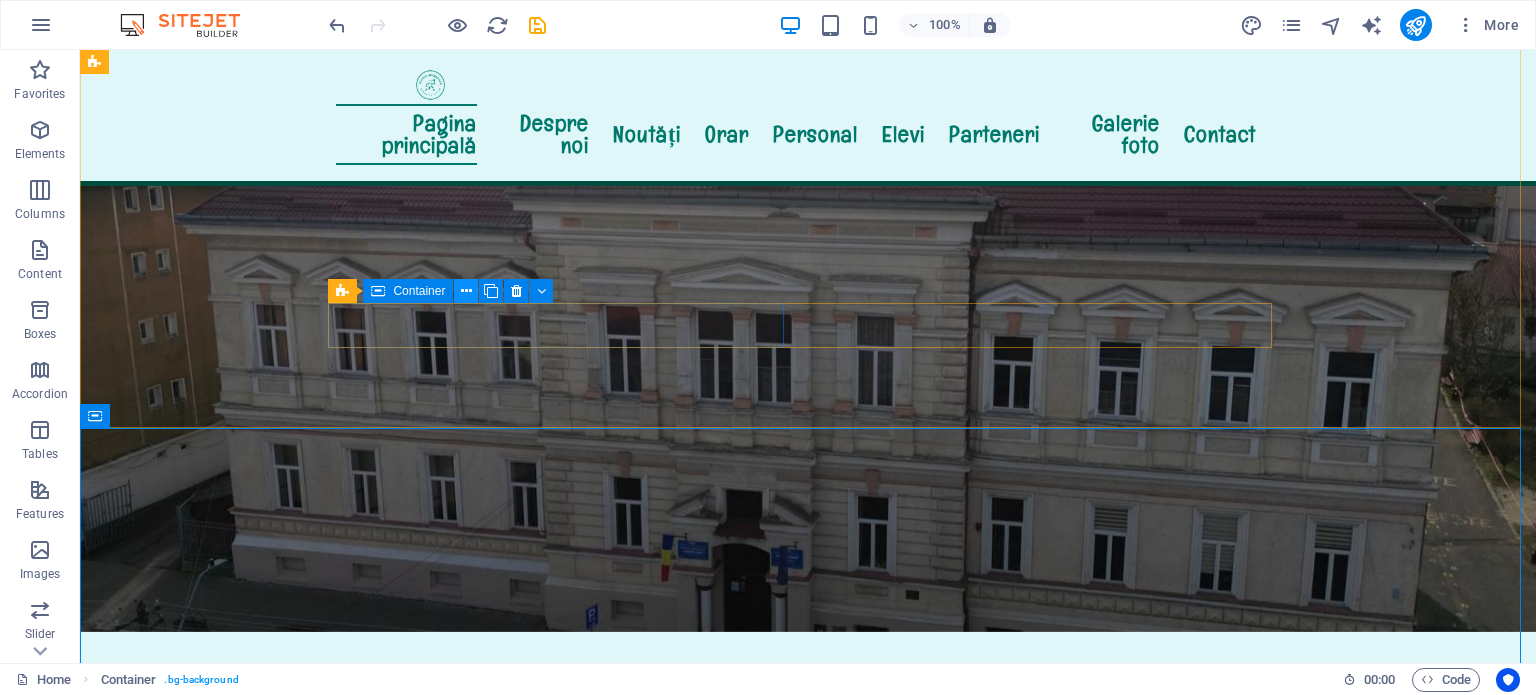 click at bounding box center (466, 291) 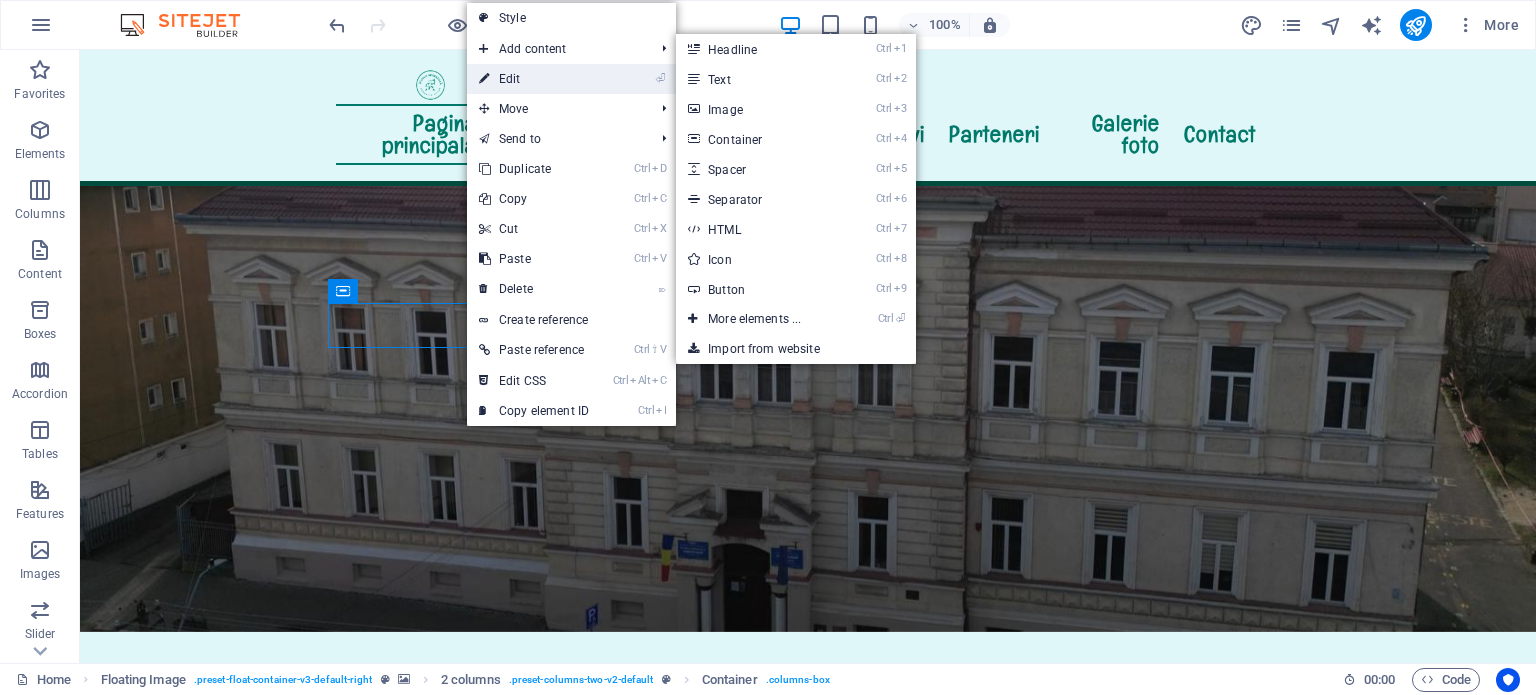 click on "⏎  Edit" at bounding box center (534, 79) 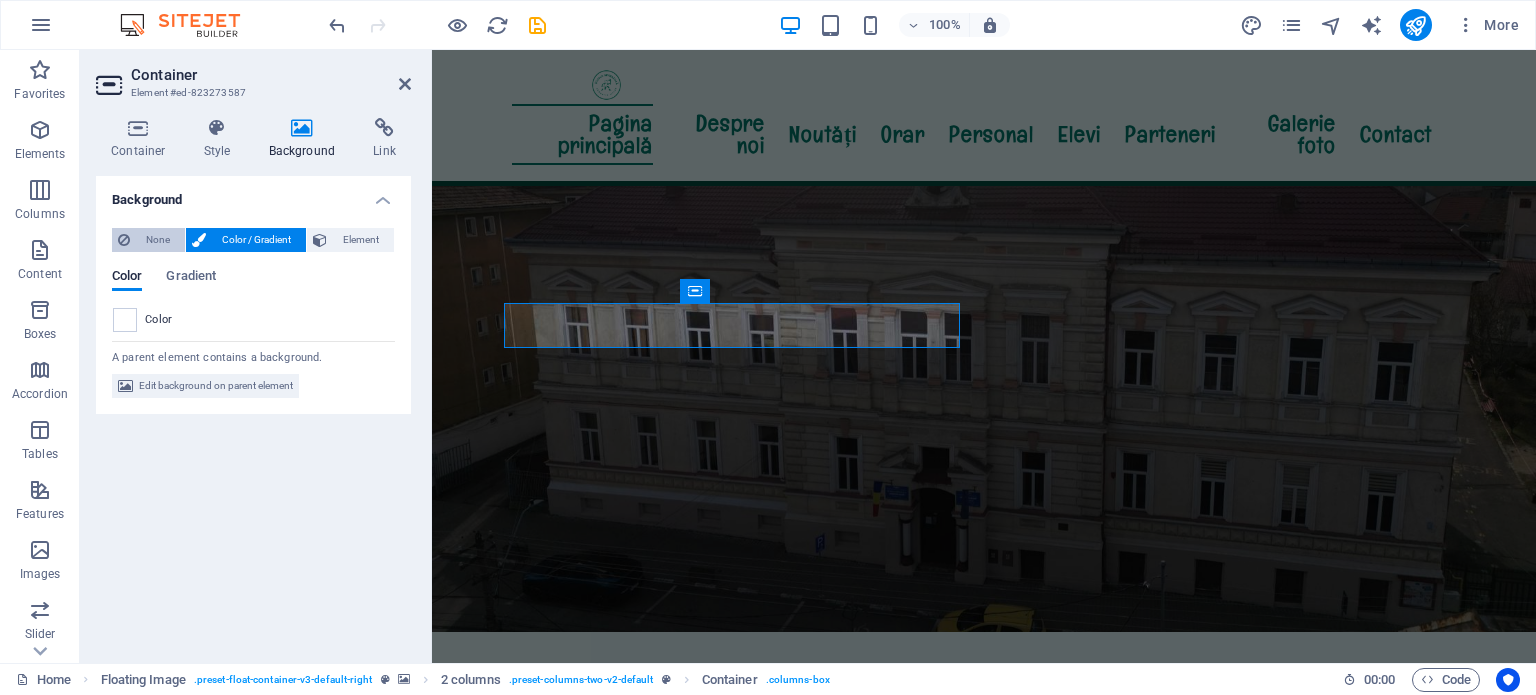 click on "None" at bounding box center [148, 240] 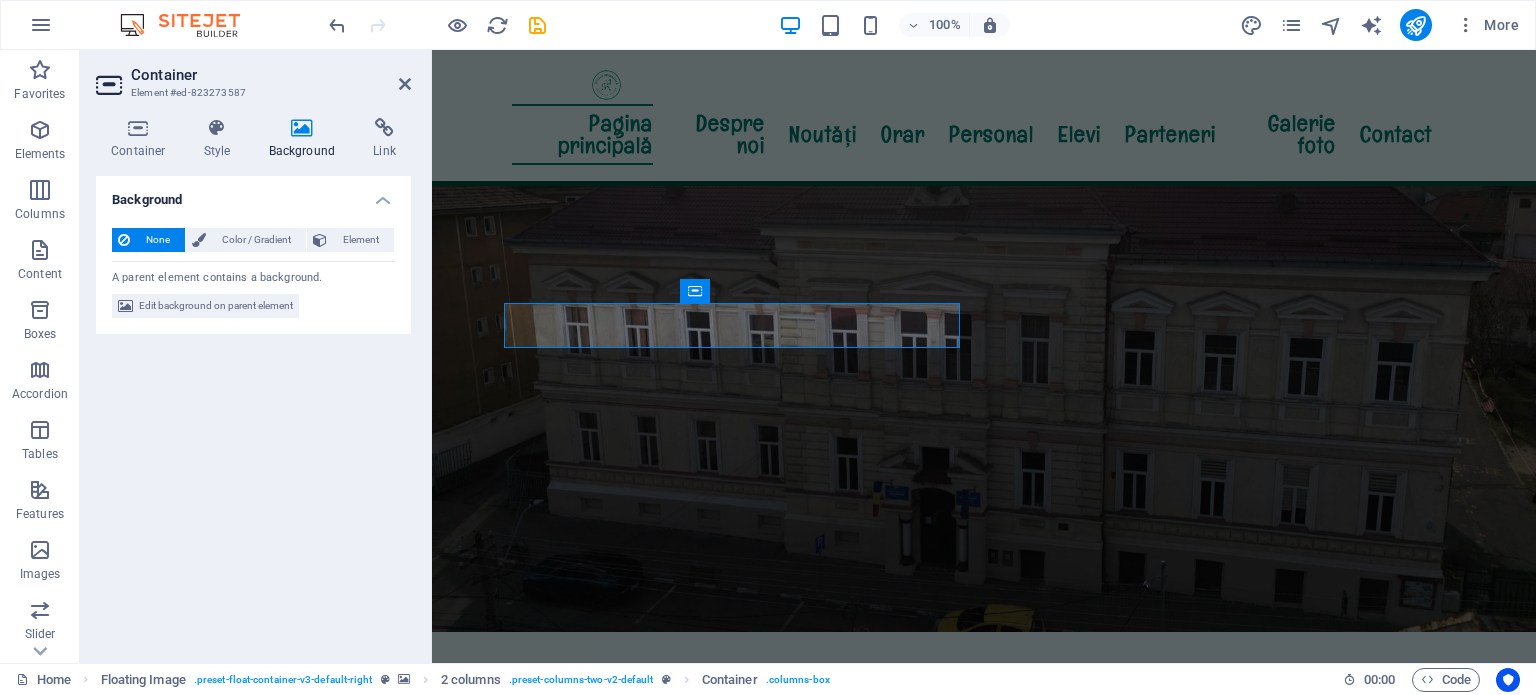 click on "Background None Color / Gradient Element Stretch background to full-width Color overlay Places an overlay over the background to colorize it Parallax 0 % Image Image slider Map Video YouTube Vimeo HTML Color Gradient Color A parent element contains a background. Edit background on parent element" at bounding box center [253, 411] 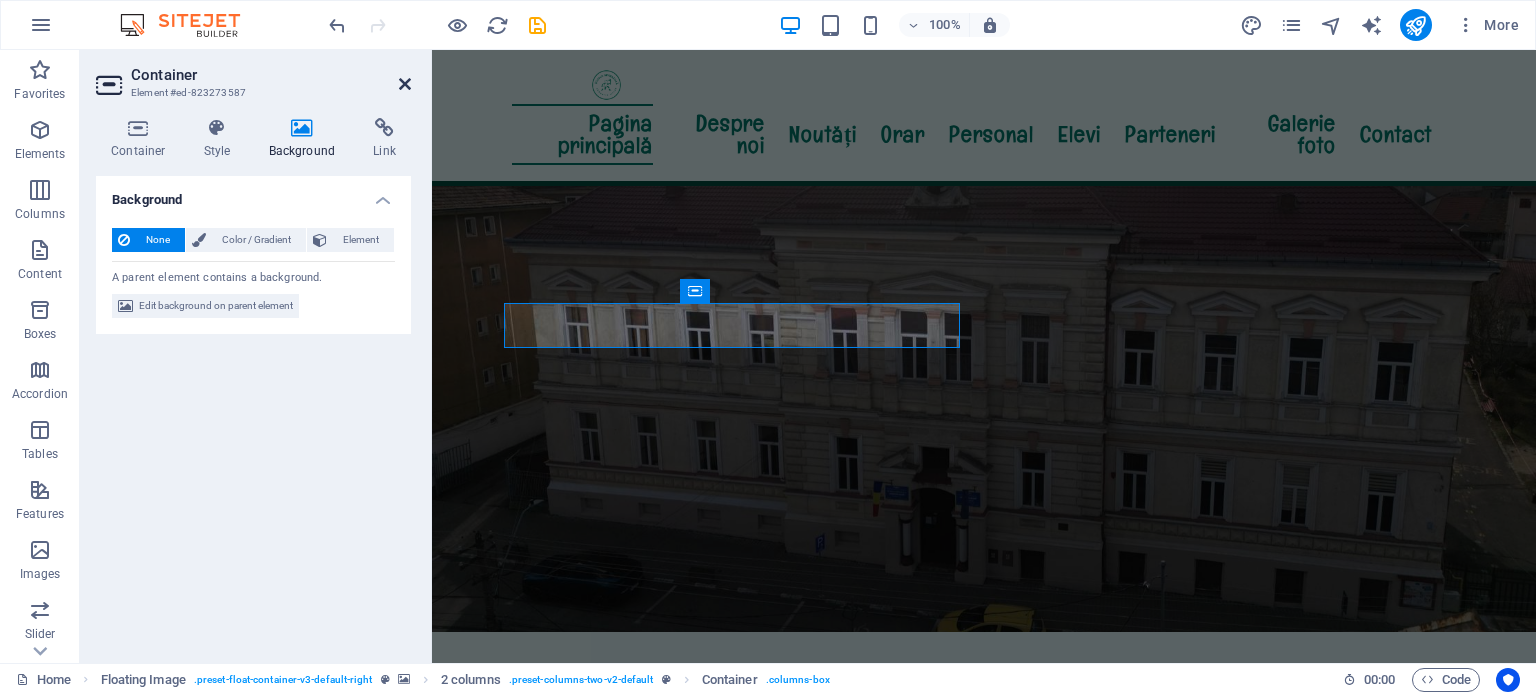 click at bounding box center (405, 84) 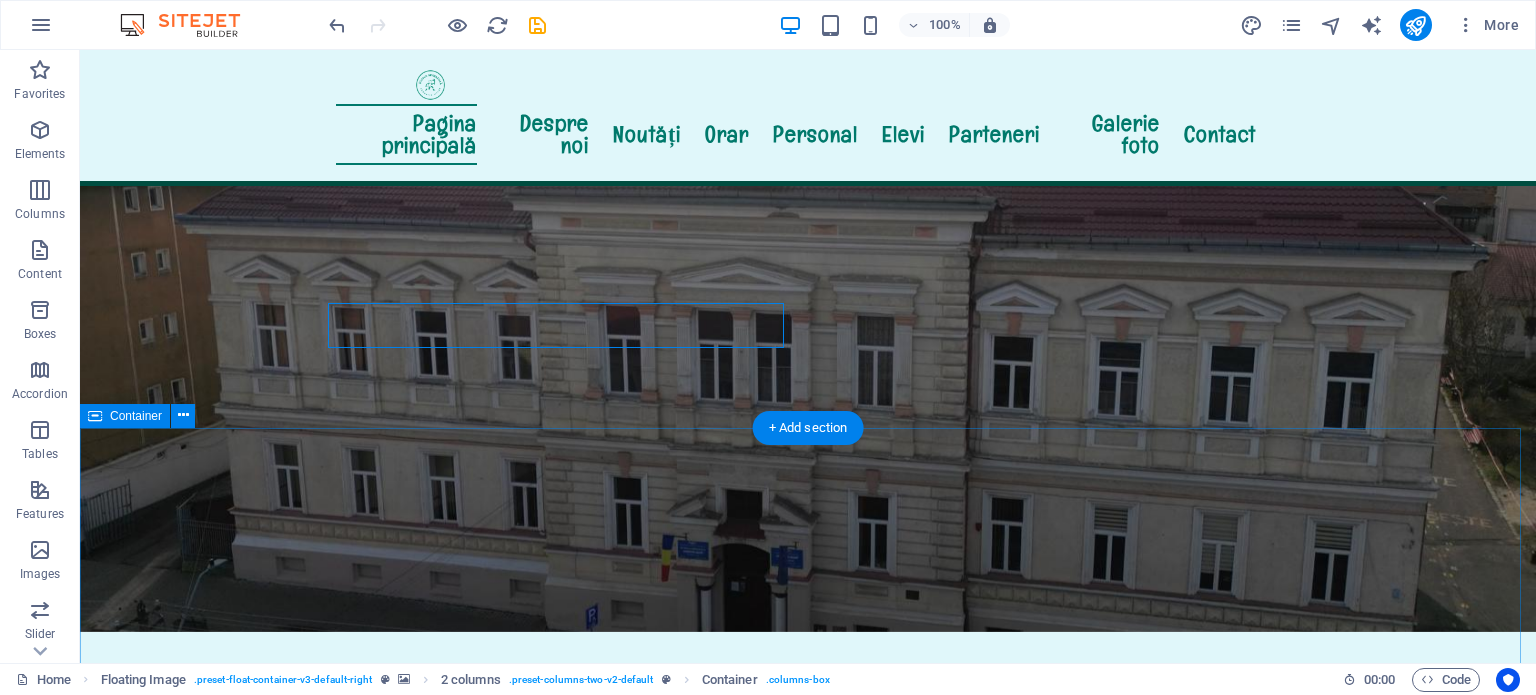 click on "Despre noi Cu o tradiție solidă în educație și formare, școala noastră oferă un mediu prietenos, sigur și modern, în care elevii sunt încurajați să-și dezvolte potențialul academic și creativ. Cadrele didactice dedicate, activitățile extracurriculare variate și deschiderea către inovație fac din instituția noastră un loc în care învățarea devine o experiență plăcută. Despre Augustin Maior Citește mai departe Istoricul școlii Citește mai departe .fa-secondary{opacity:.4} Organigrama Citește mai mult ROI Citește mai mult Avertizor de integritate la nivelul Școlii Gimnaziale INFORMARE privind instituirea canalului intern de raportare la nivelul Şcoala Gimnazială „Augustin Maior" Reghin, conform Legii nr. 361/2022 privind protecția avertizorilor în interes public LEGE  Nr. 361/2022 din 16 decembrie 2022 privind protecţia avertizorilor în interes public" at bounding box center [808, 1905] 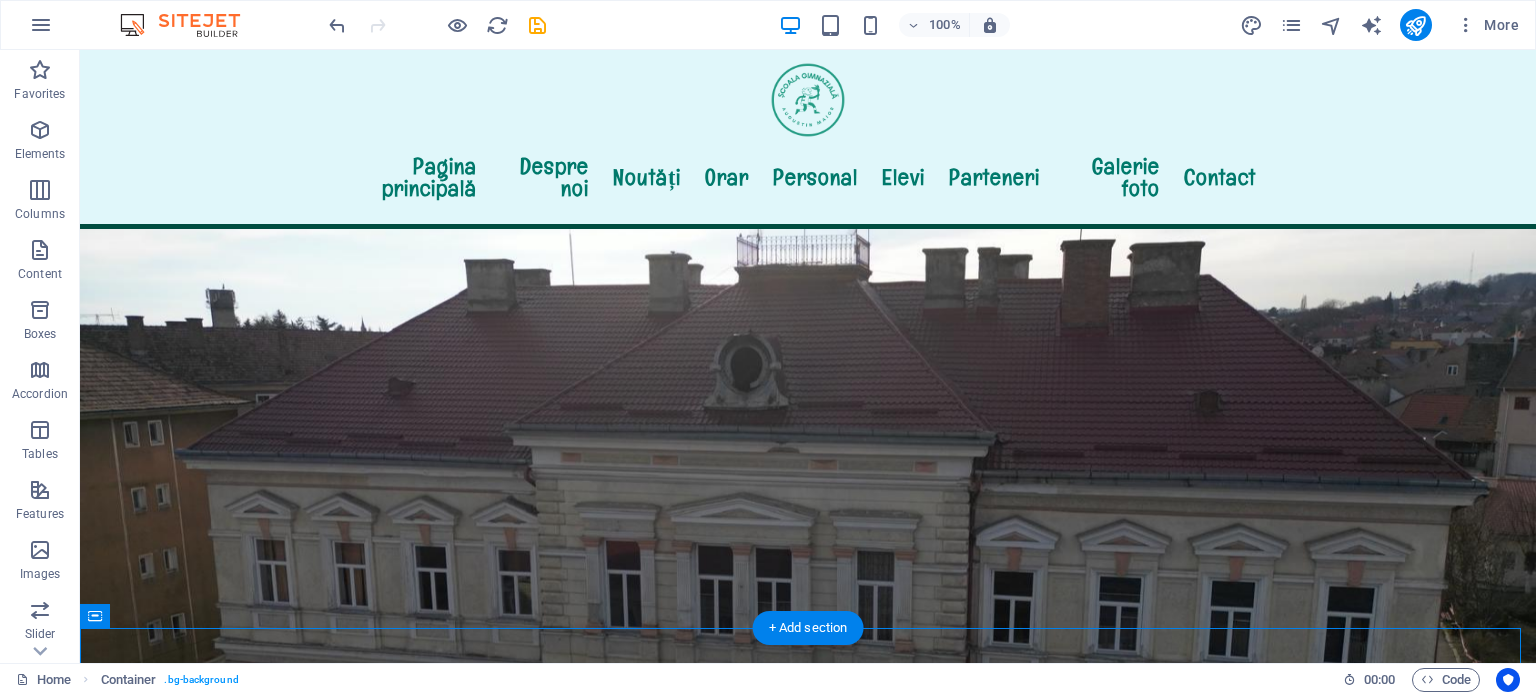 scroll, scrollTop: 100, scrollLeft: 0, axis: vertical 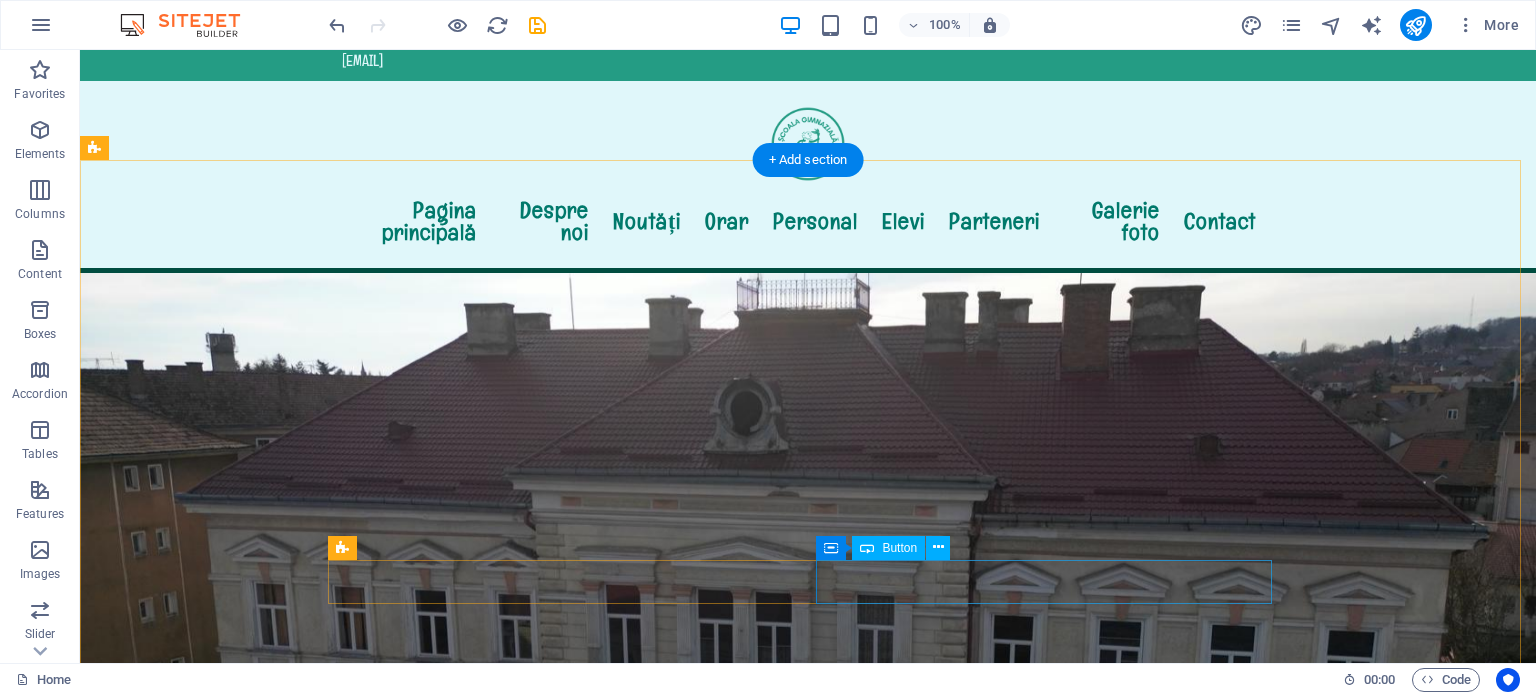 click on "școala de muzică și arte plastice" at bounding box center (564, 1394) 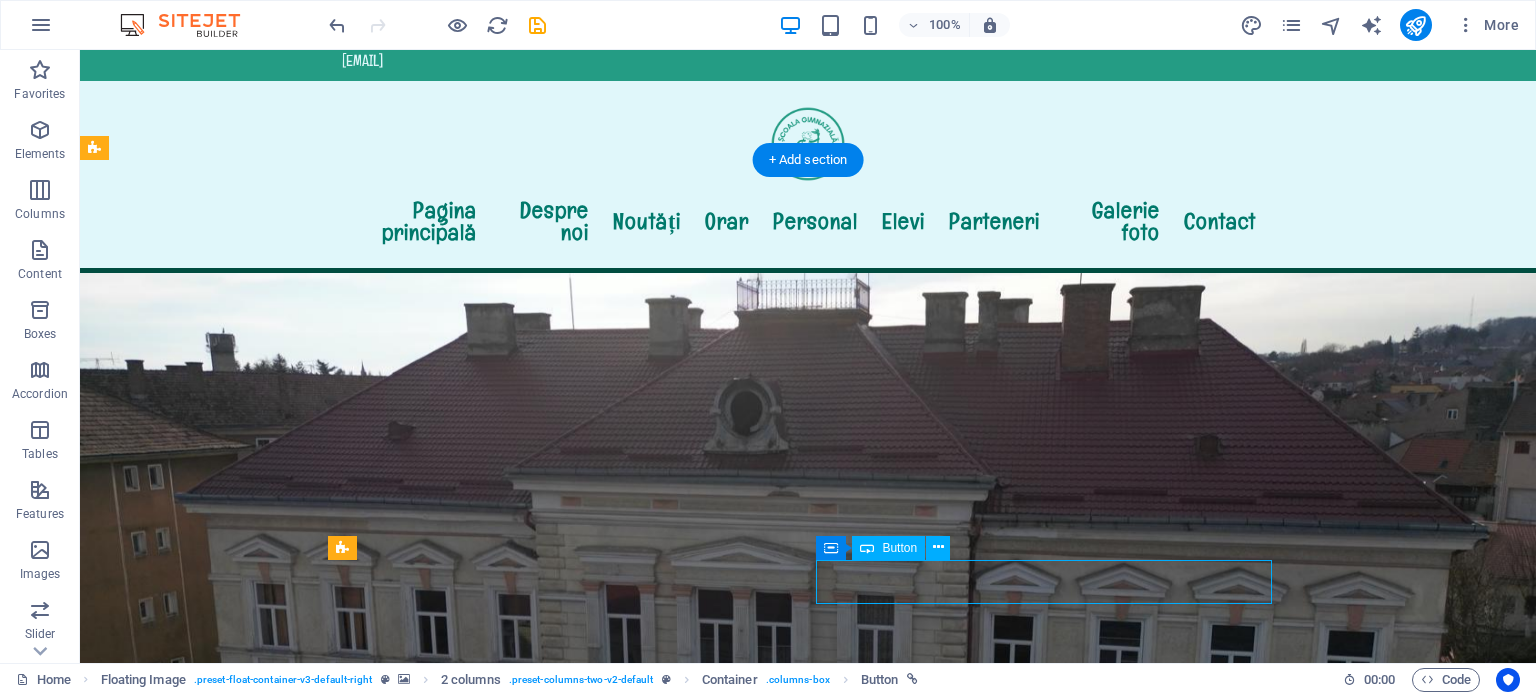 click on "școala de muzică și arte plastice" at bounding box center [564, 1394] 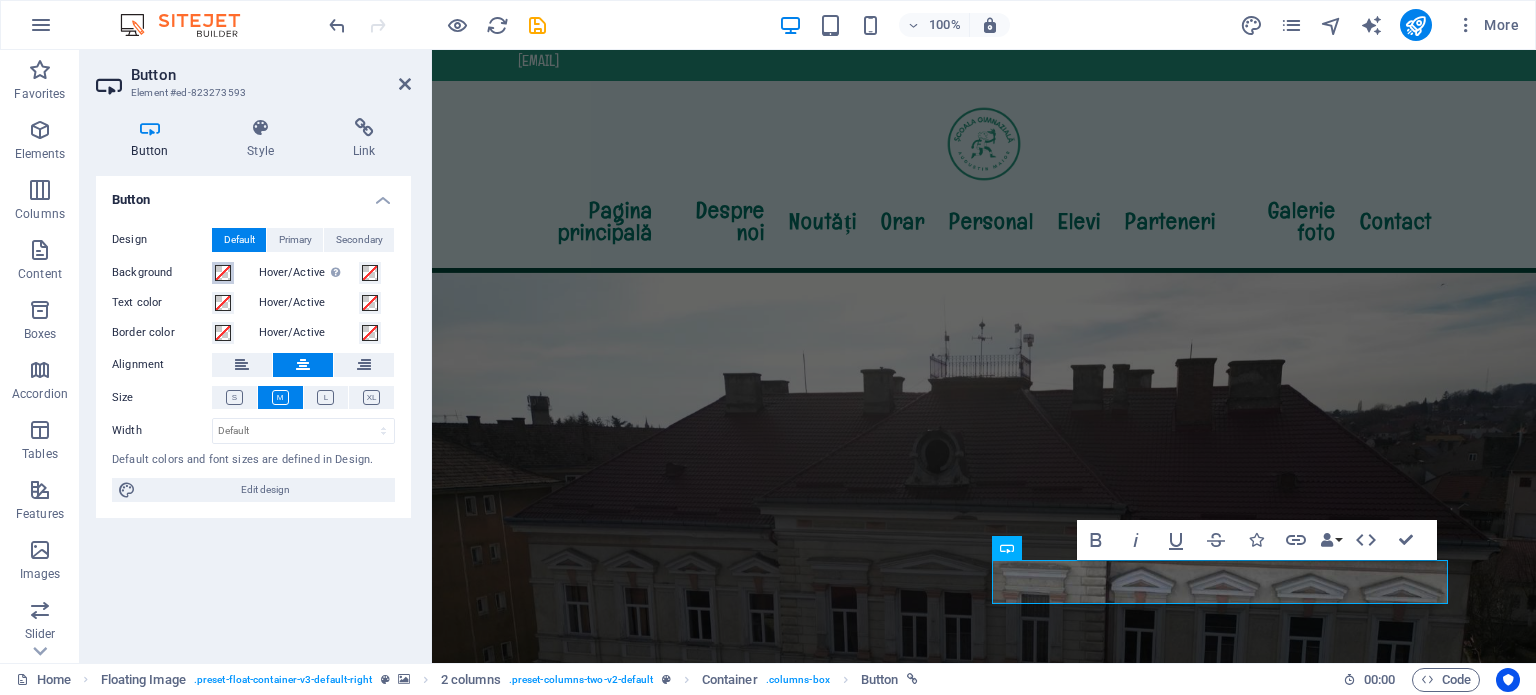 click at bounding box center (223, 273) 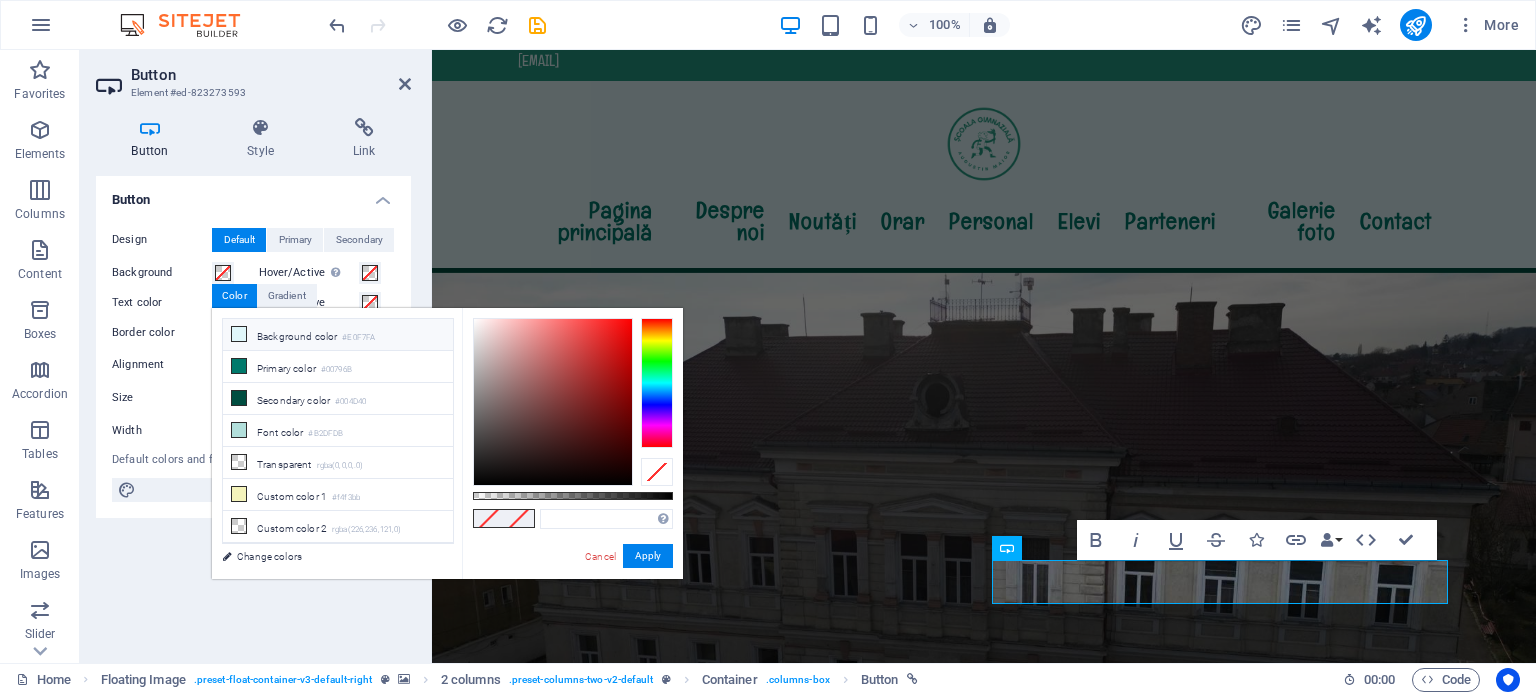 click at bounding box center [239, 334] 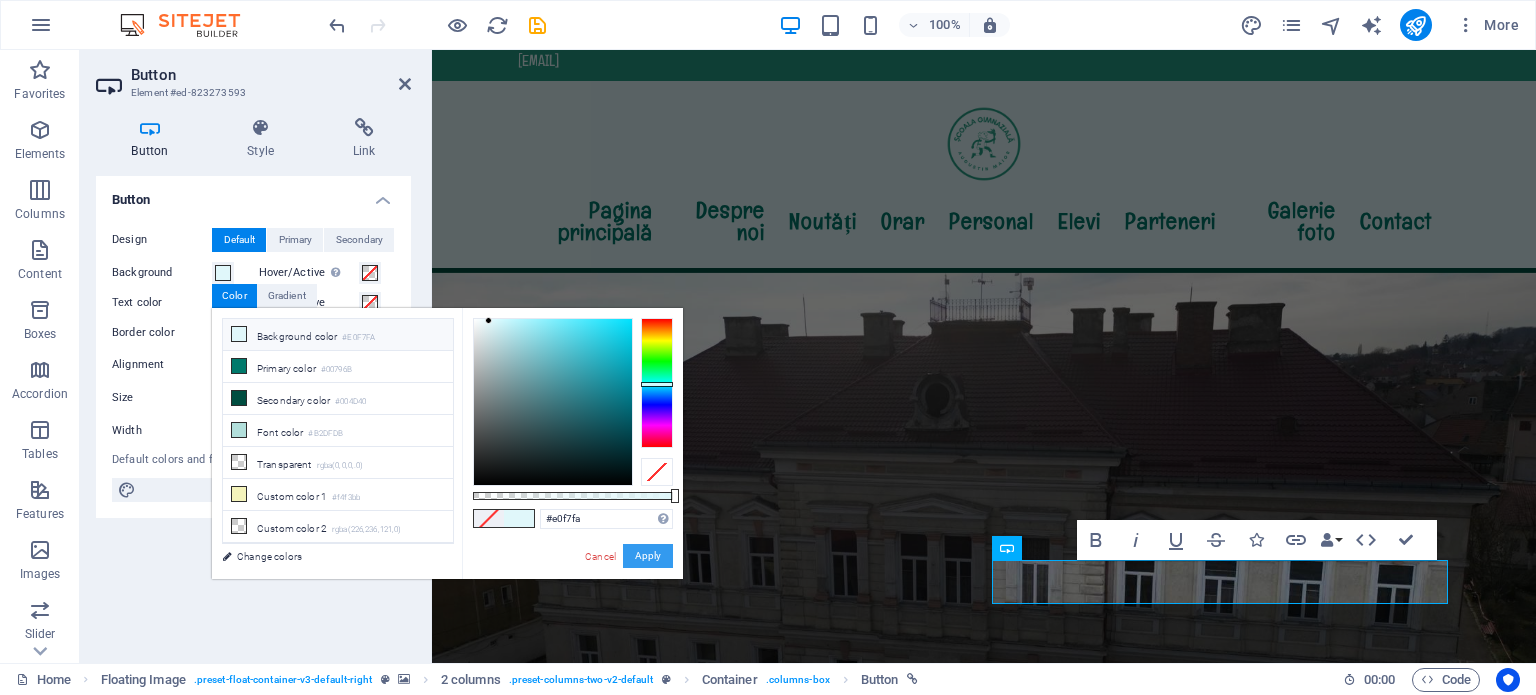 click on "Apply" at bounding box center [648, 556] 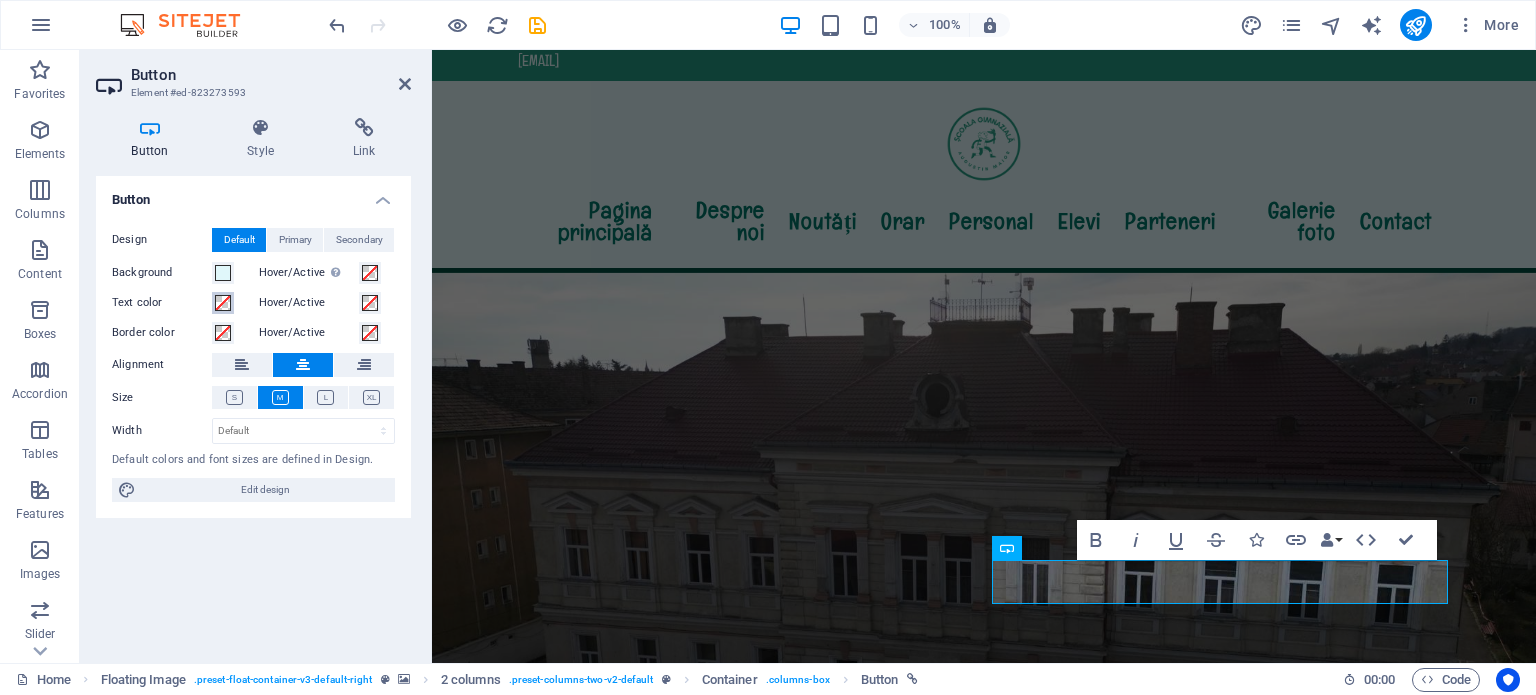 click at bounding box center (223, 303) 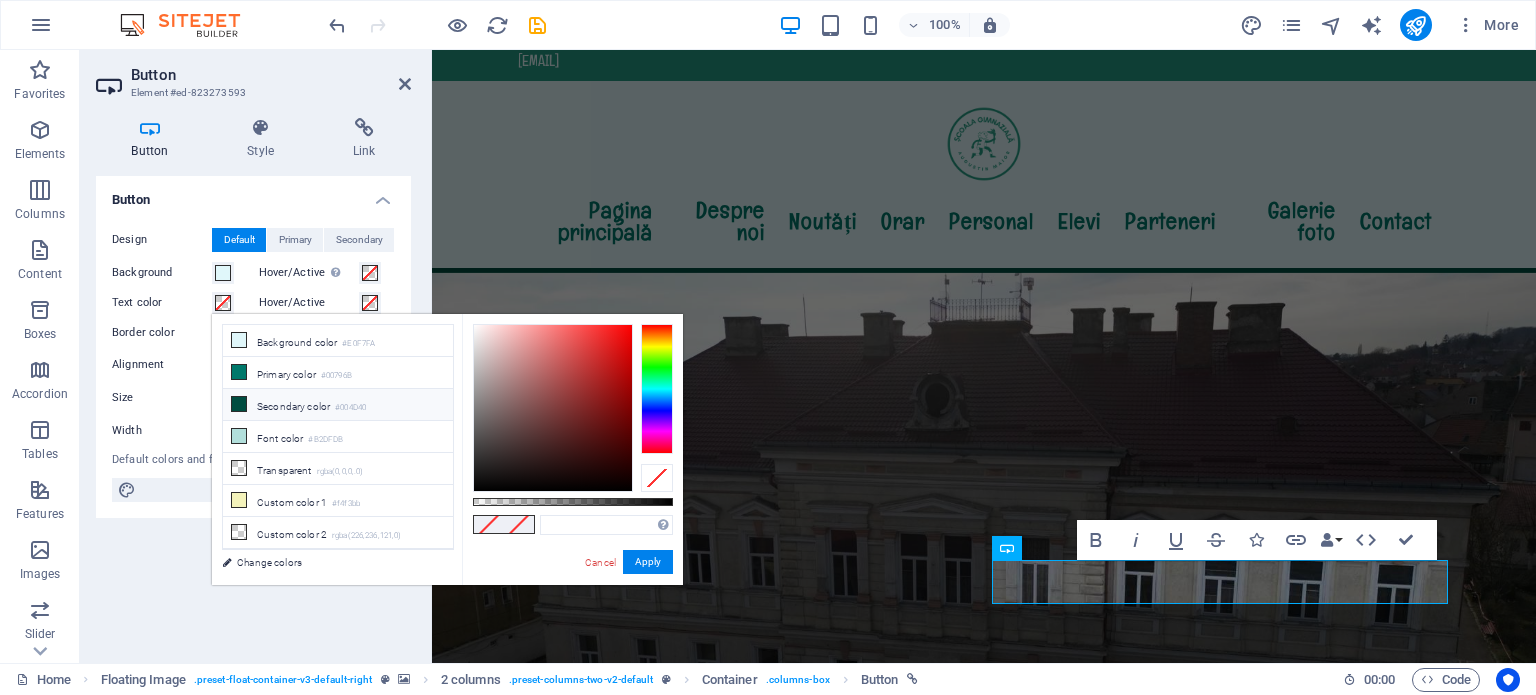 click at bounding box center (239, 404) 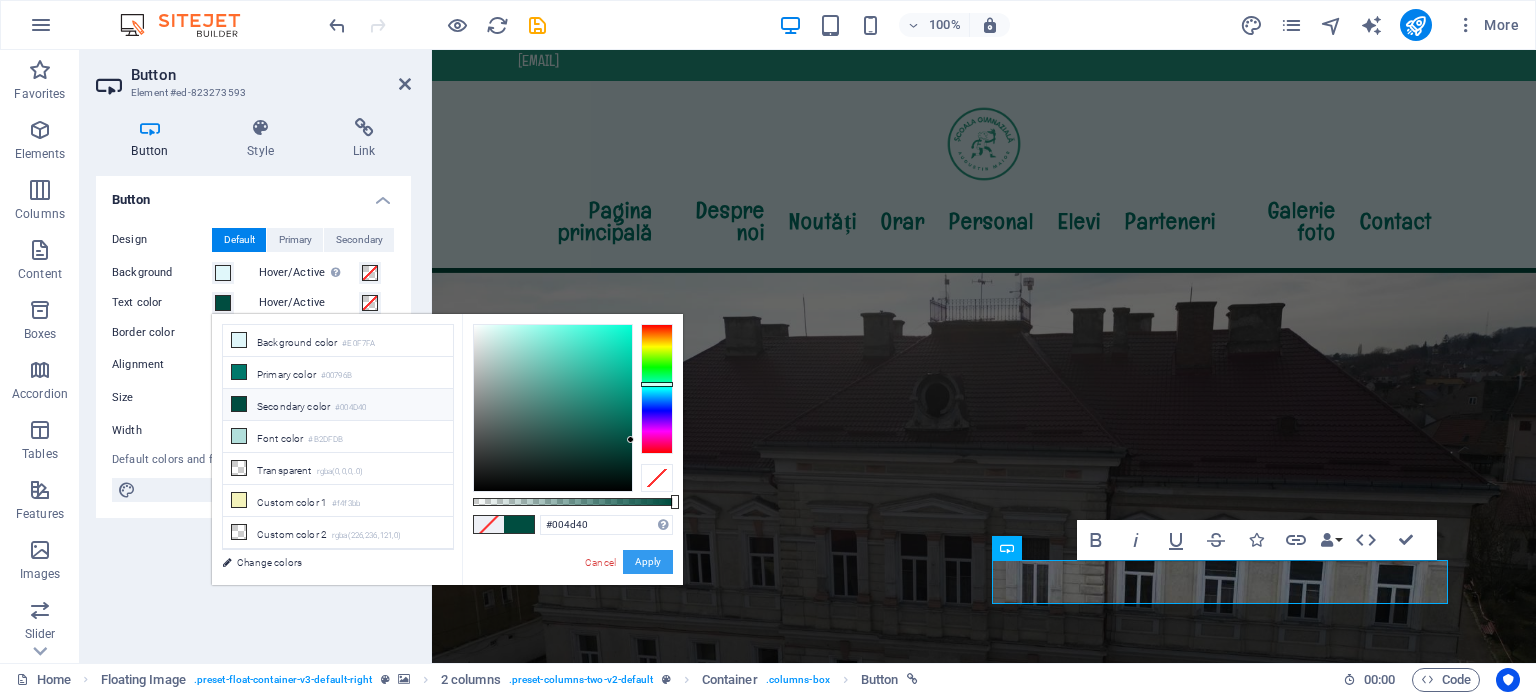 click on "Apply" at bounding box center (648, 562) 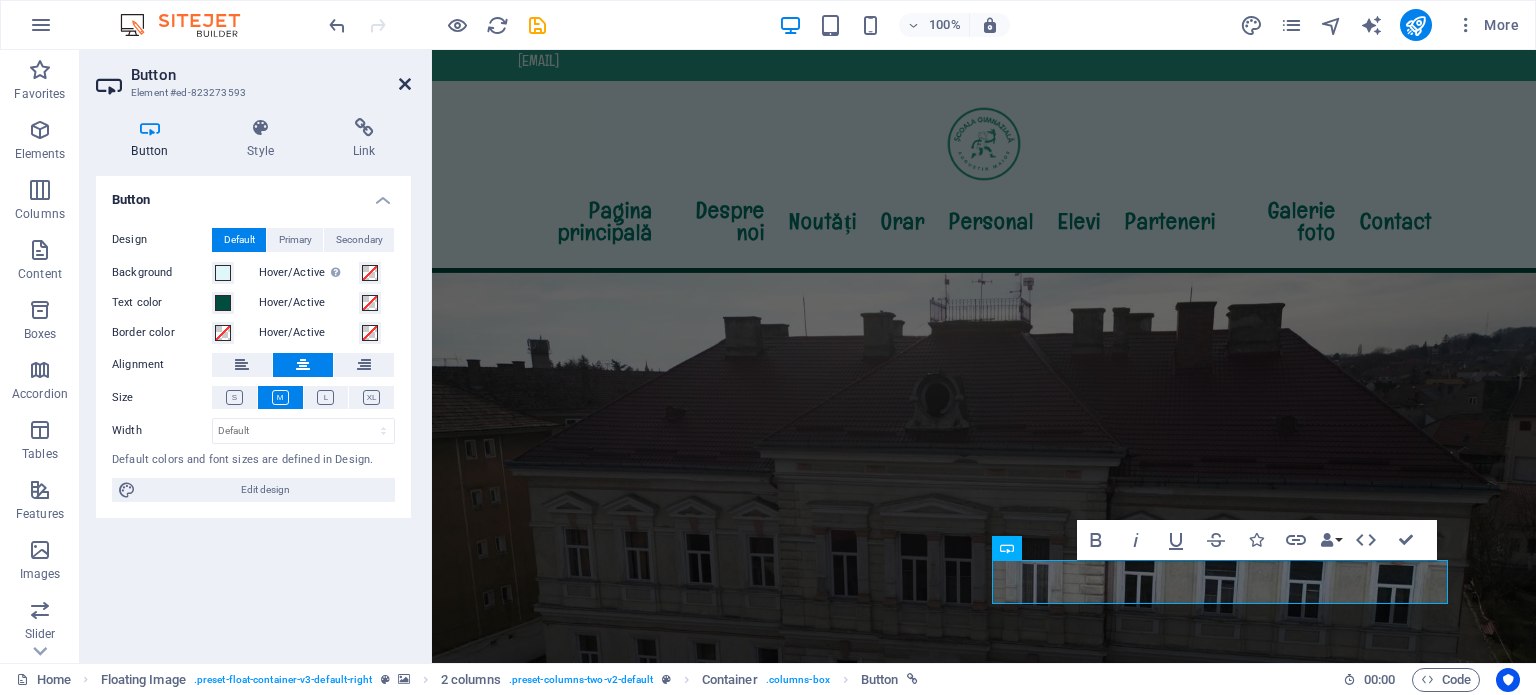 click at bounding box center [405, 84] 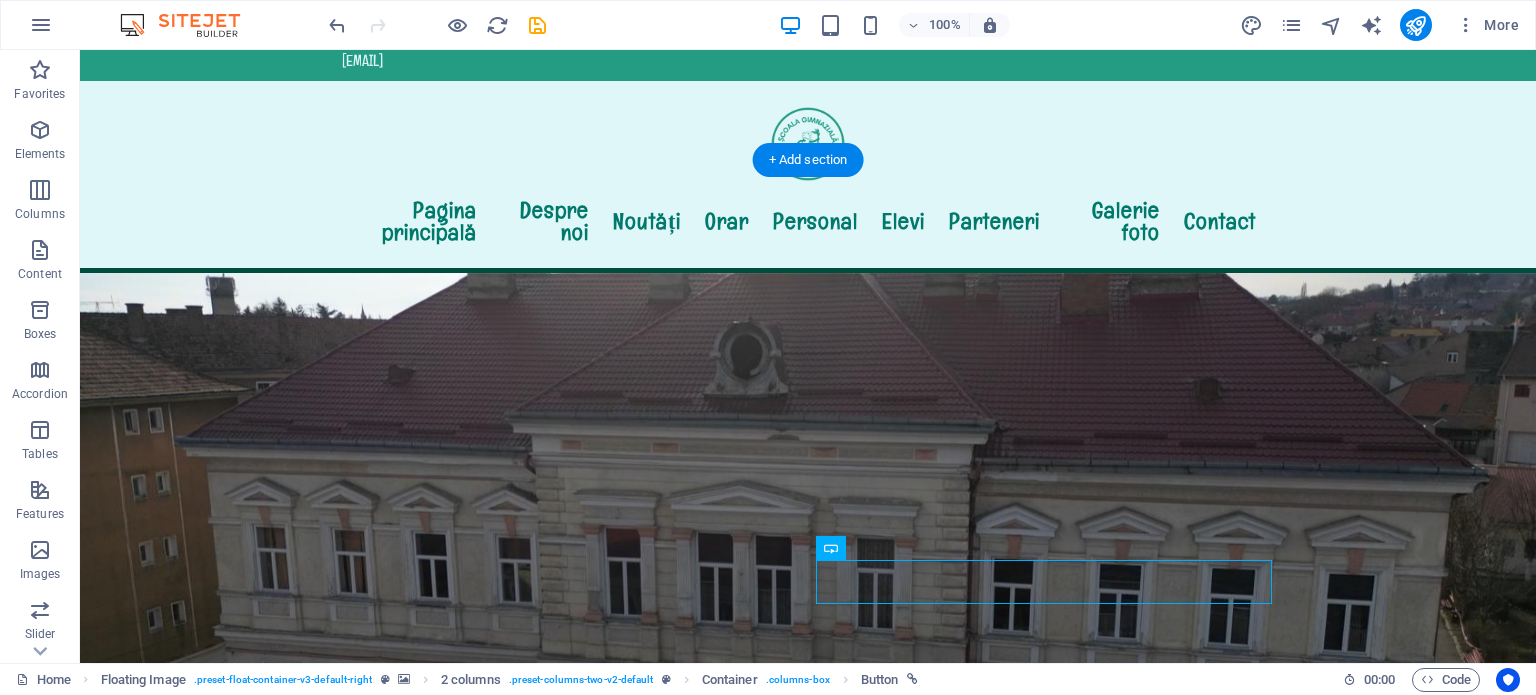 click at bounding box center [808, 535] 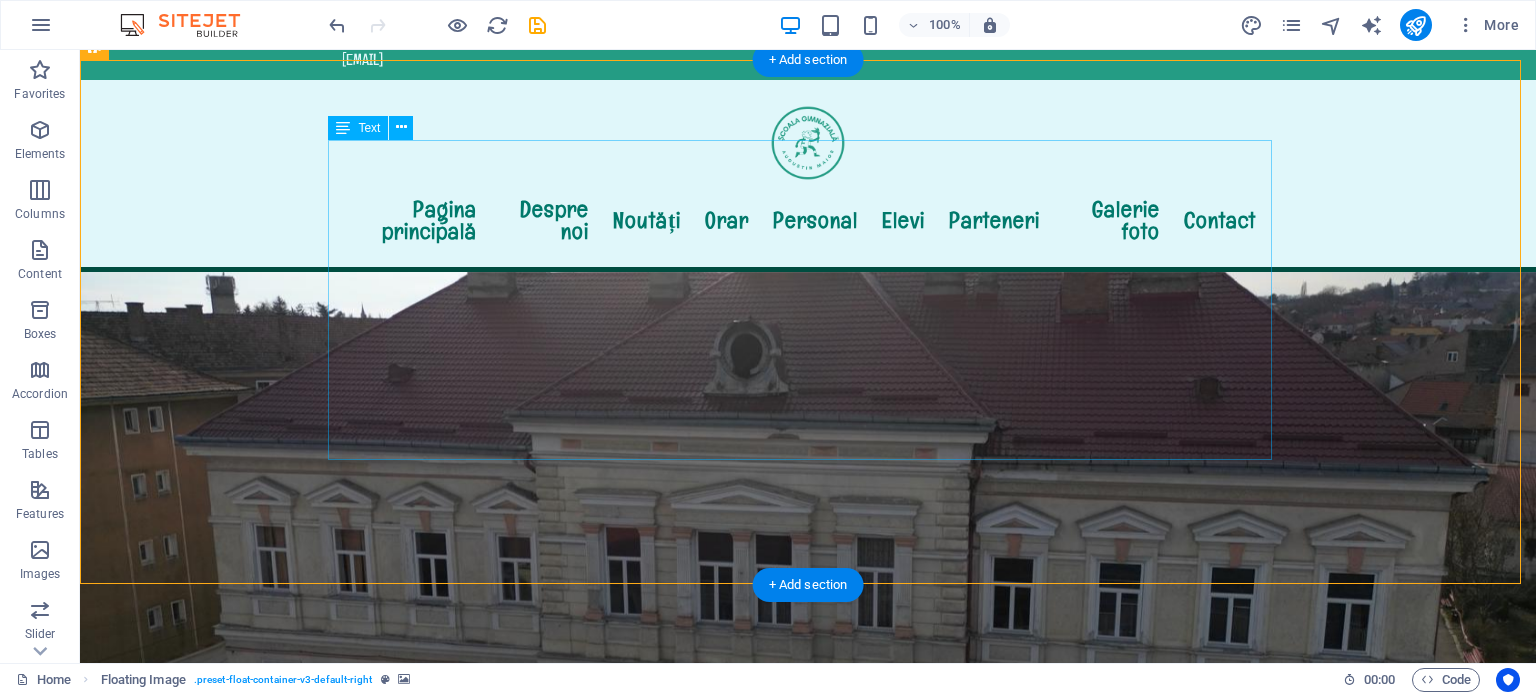 scroll, scrollTop: 200, scrollLeft: 0, axis: vertical 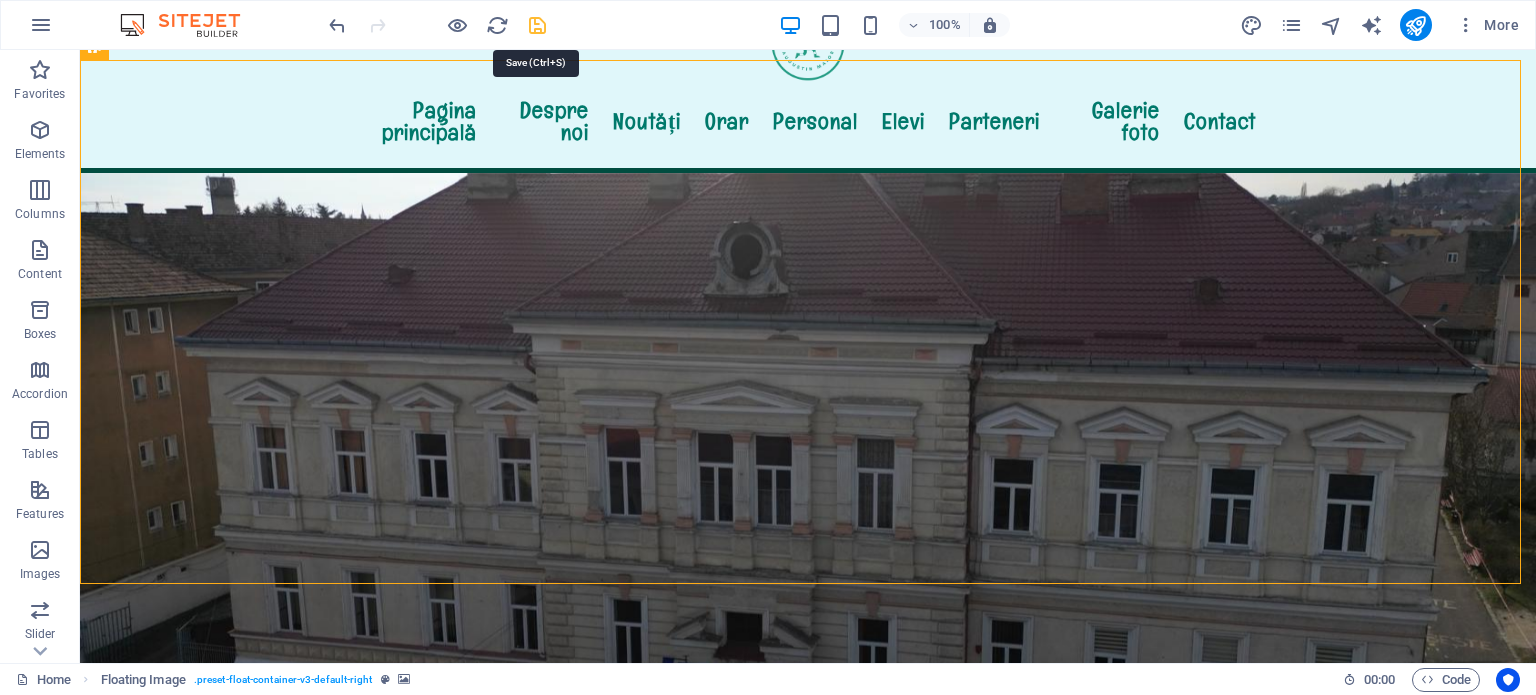 click at bounding box center (537, 25) 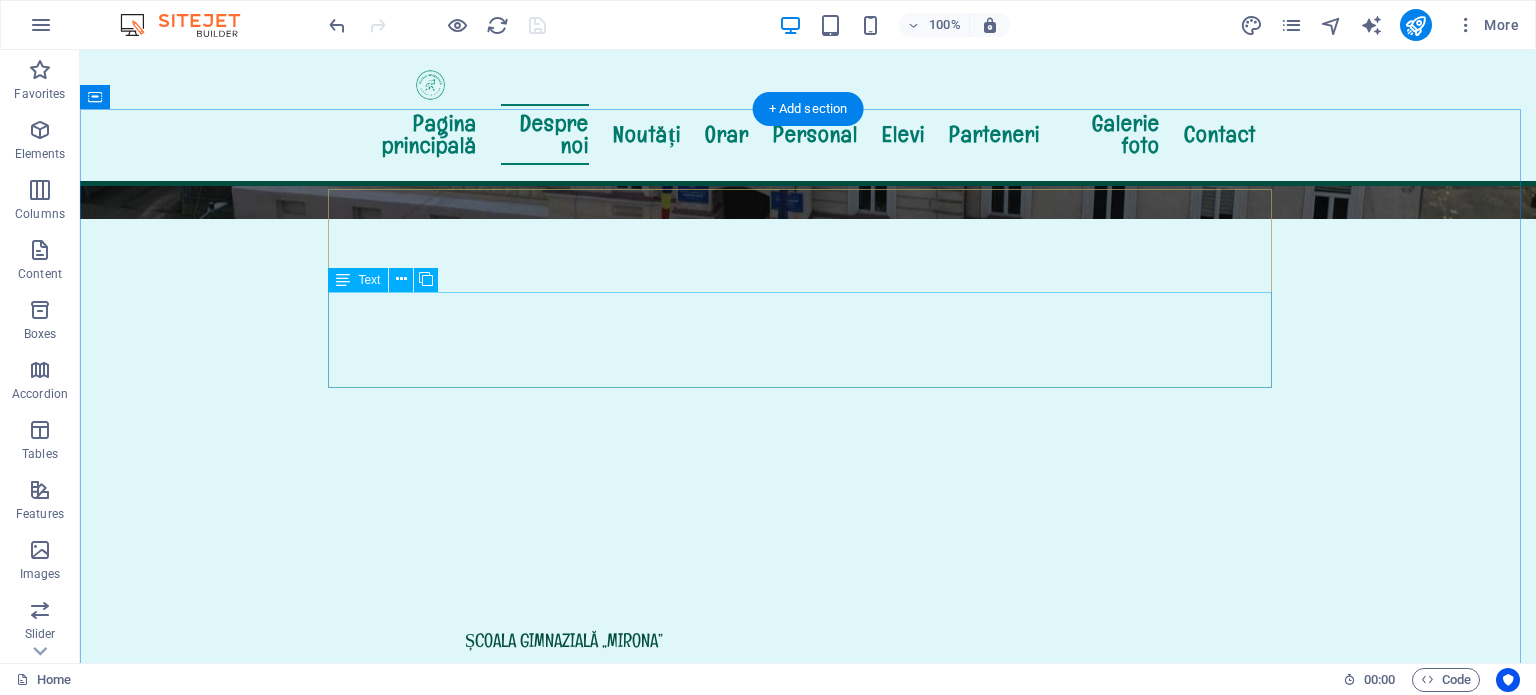 scroll, scrollTop: 1000, scrollLeft: 0, axis: vertical 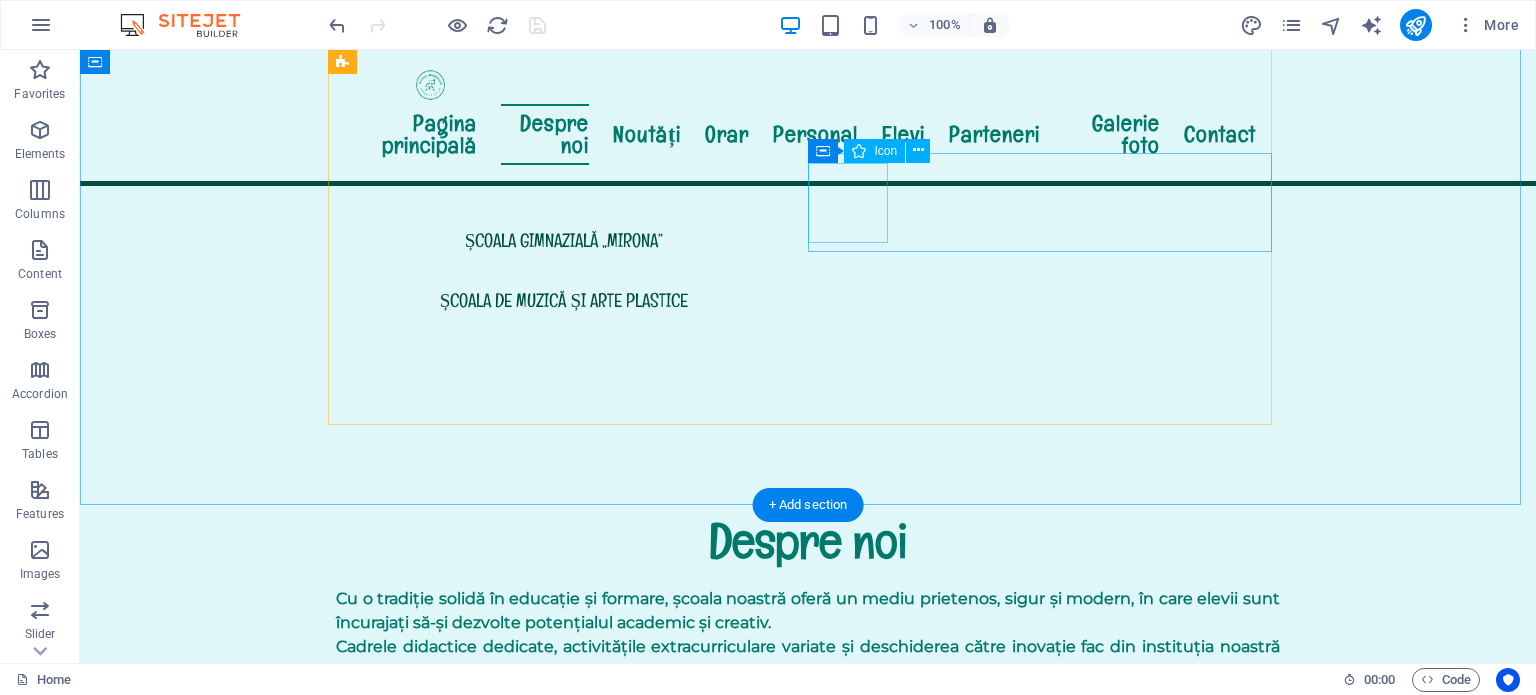 click at bounding box center [808, 1316] 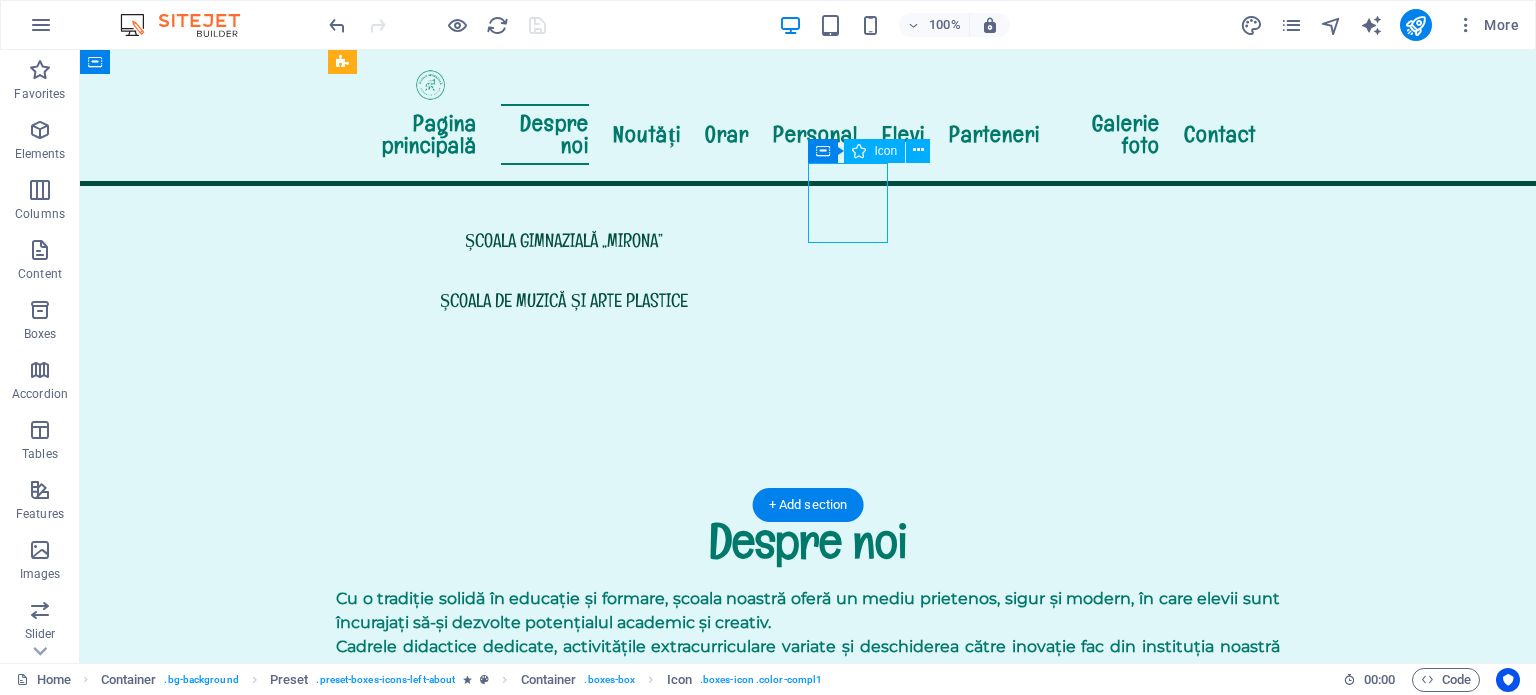 click at bounding box center [808, 1316] 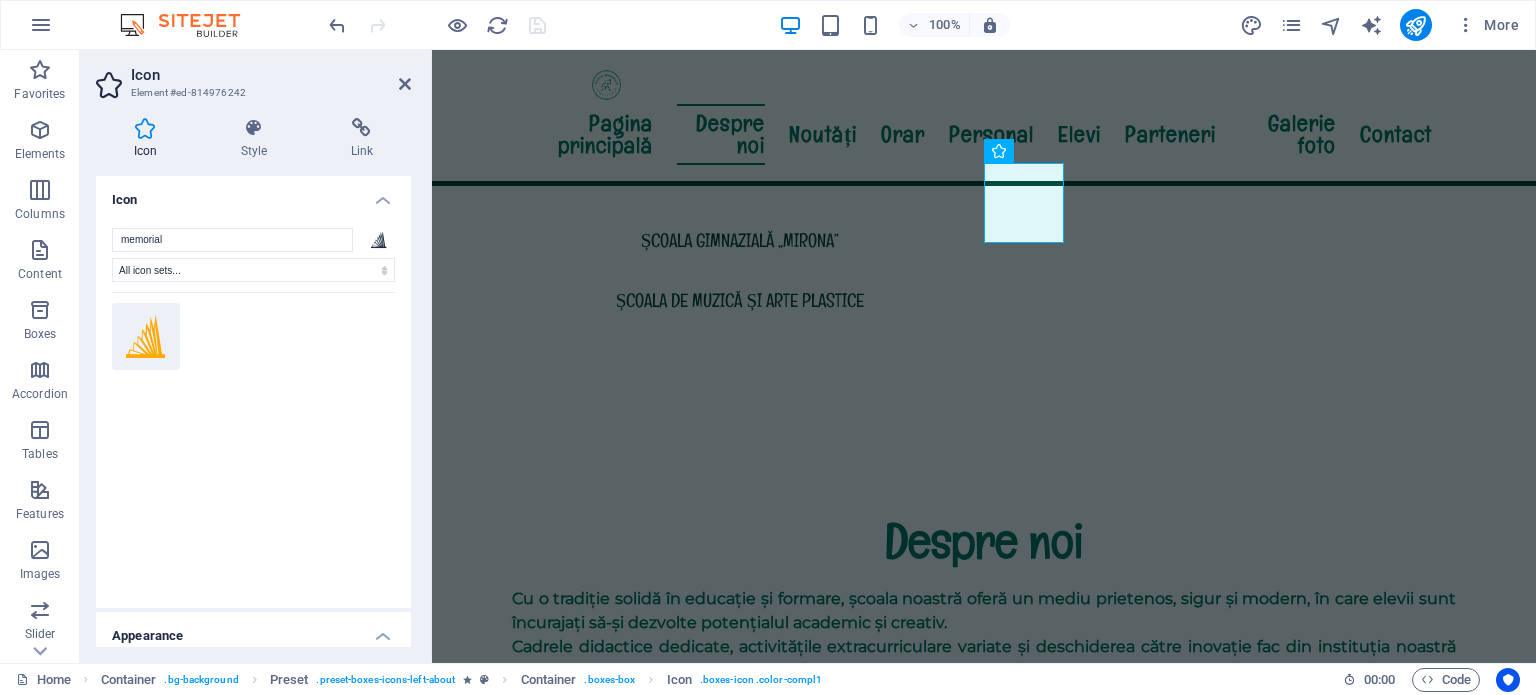 click 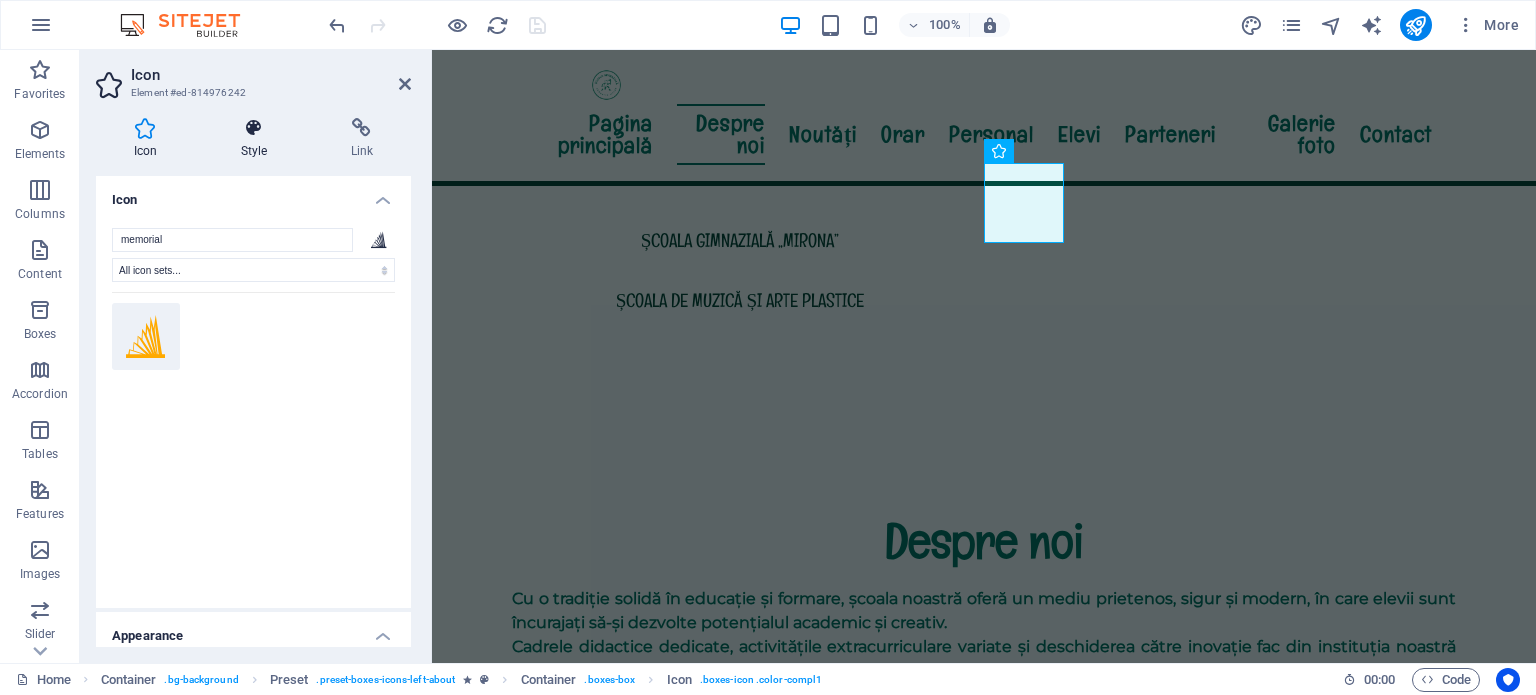 click at bounding box center (254, 128) 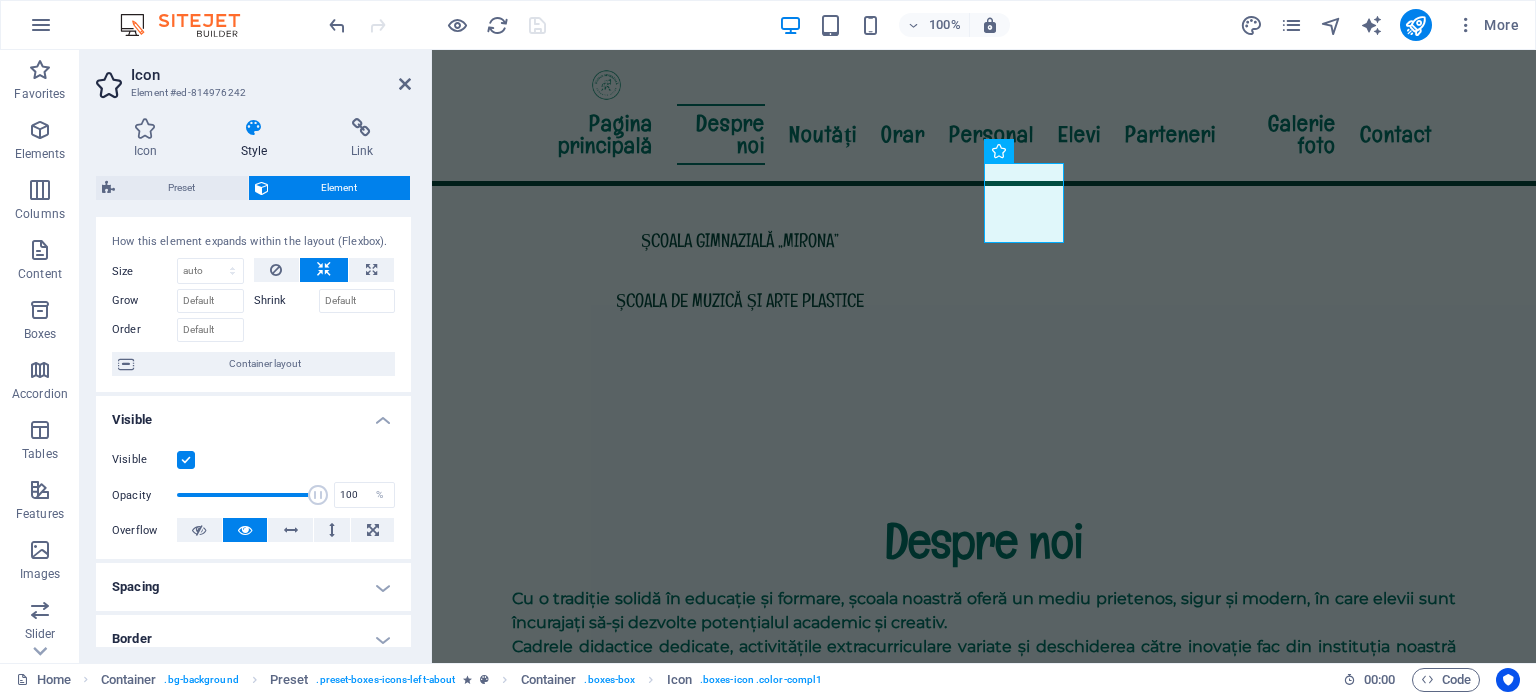 scroll, scrollTop: 0, scrollLeft: 0, axis: both 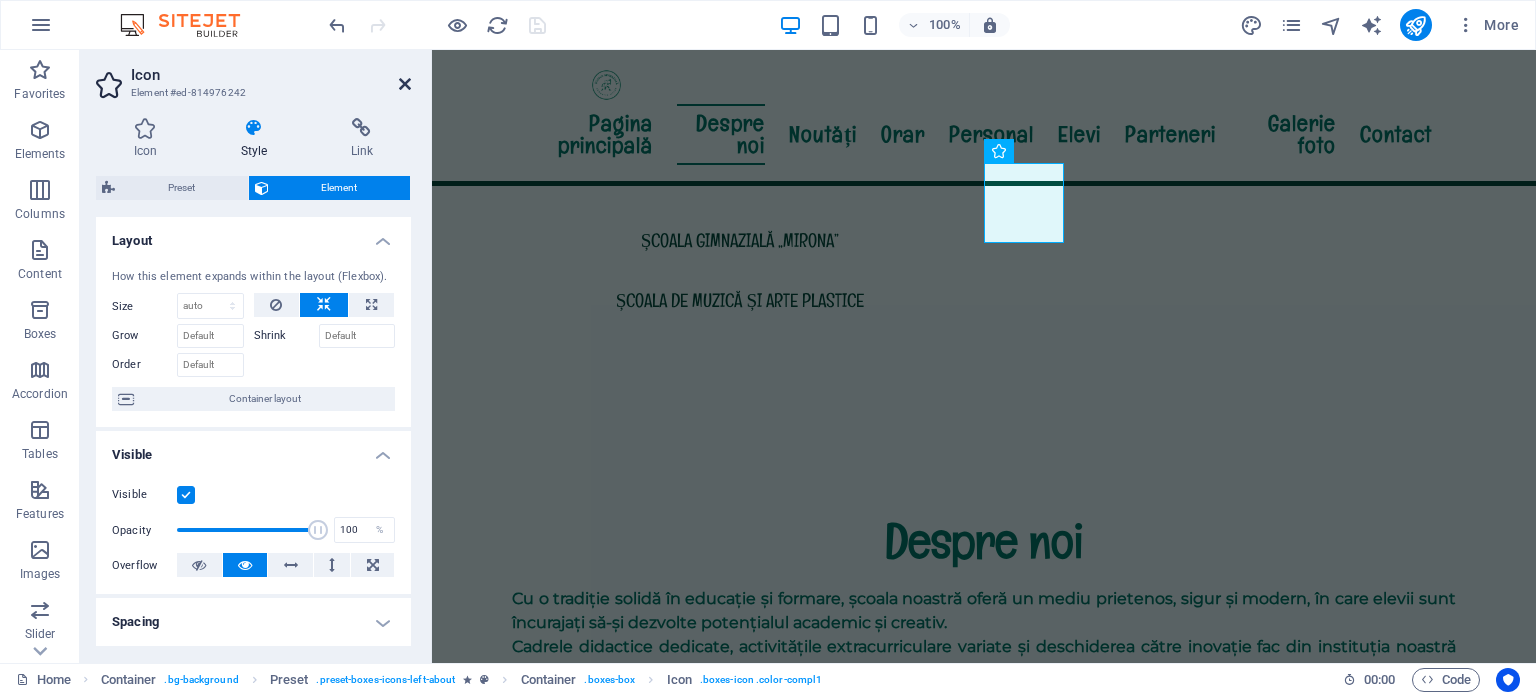 click at bounding box center (405, 84) 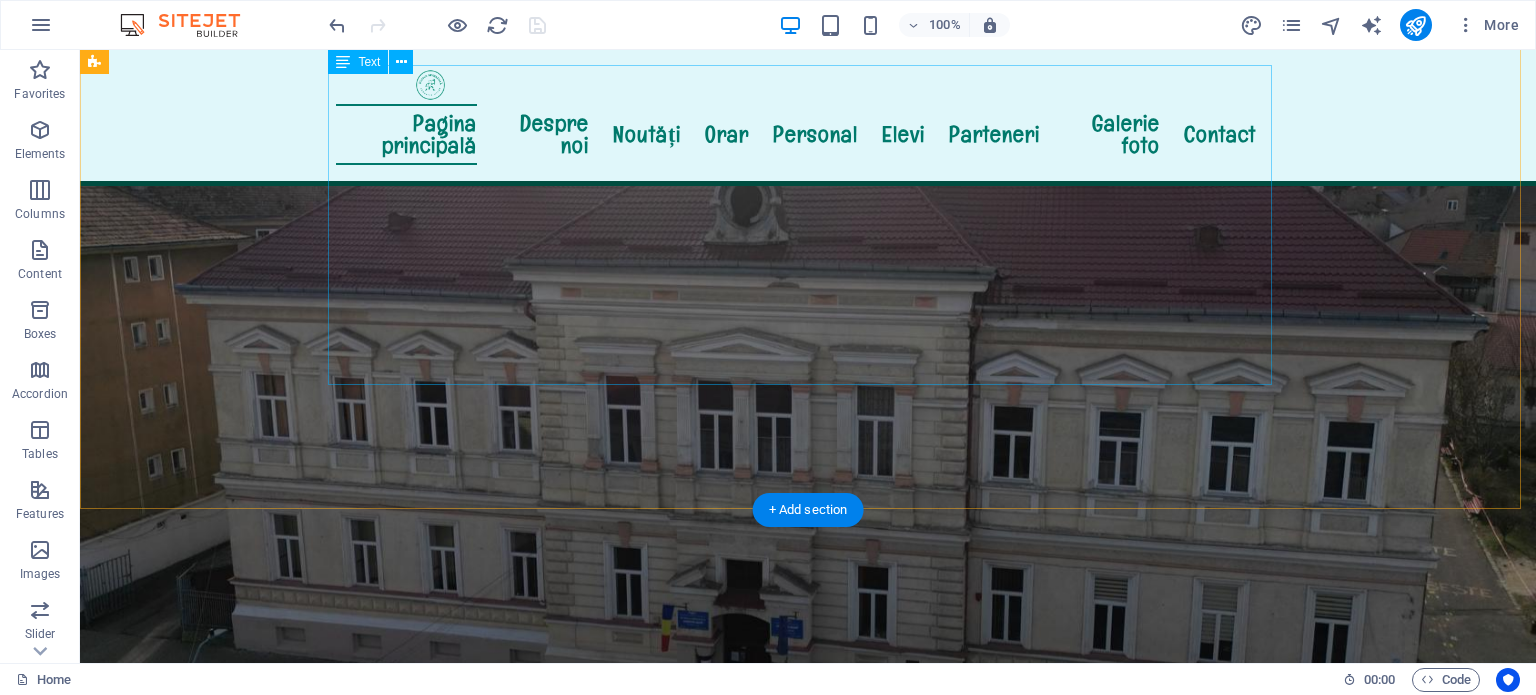 scroll, scrollTop: 200, scrollLeft: 0, axis: vertical 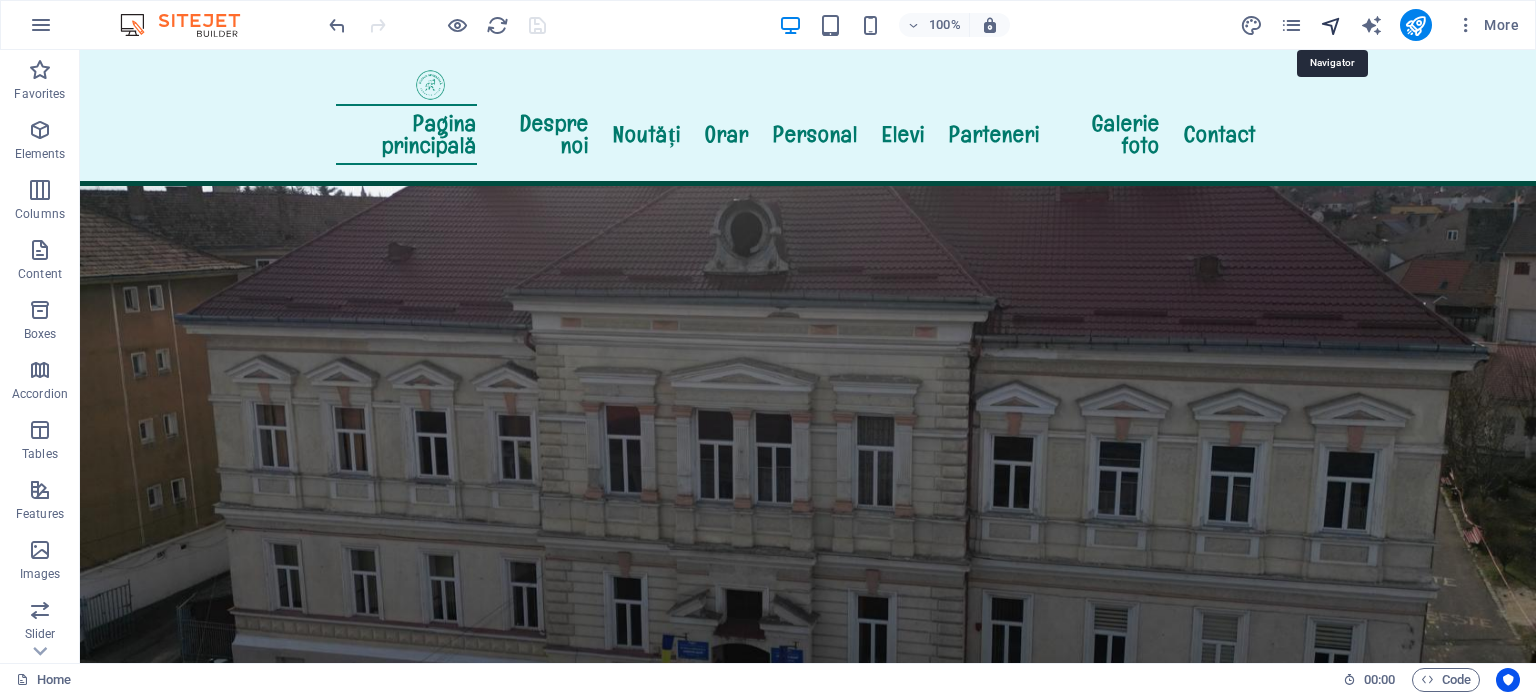 click at bounding box center [1331, 25] 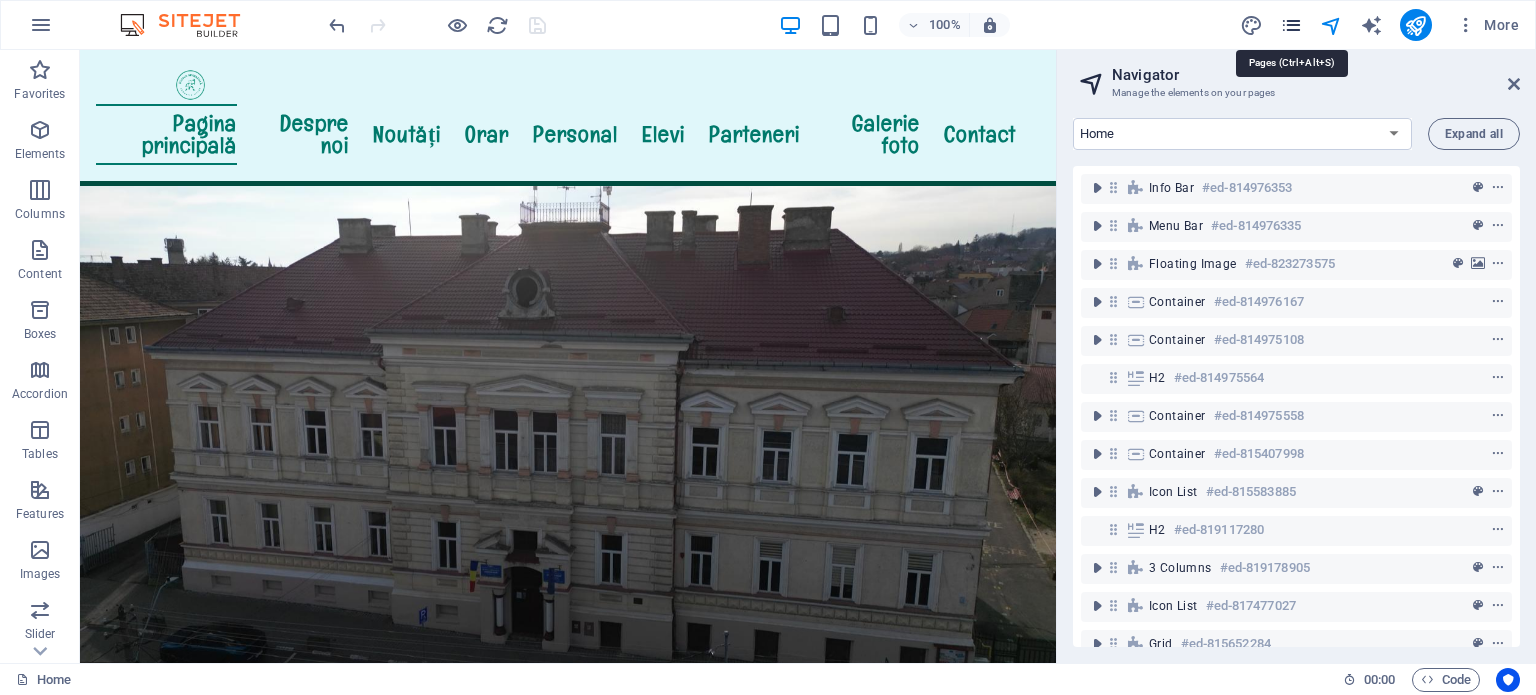 click at bounding box center [1291, 25] 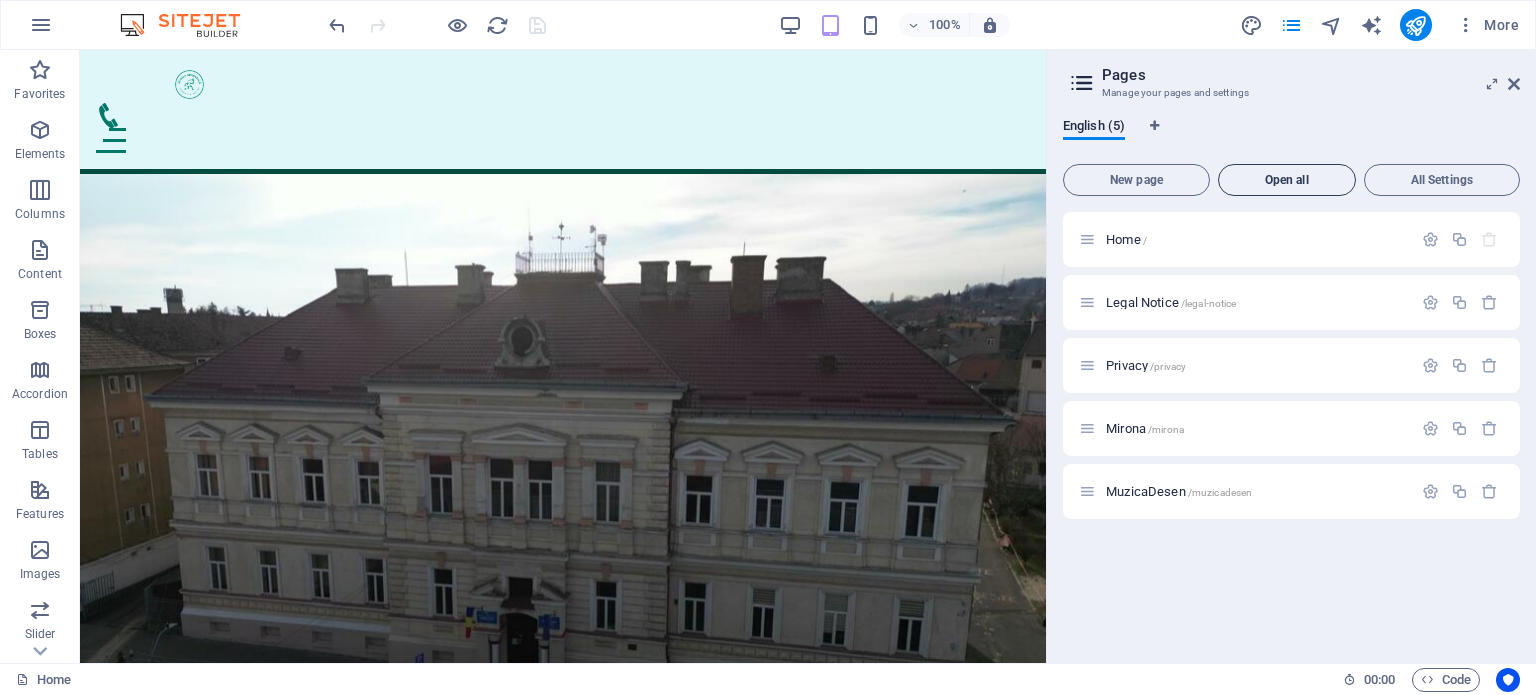 click on "Open all" at bounding box center [1287, 180] 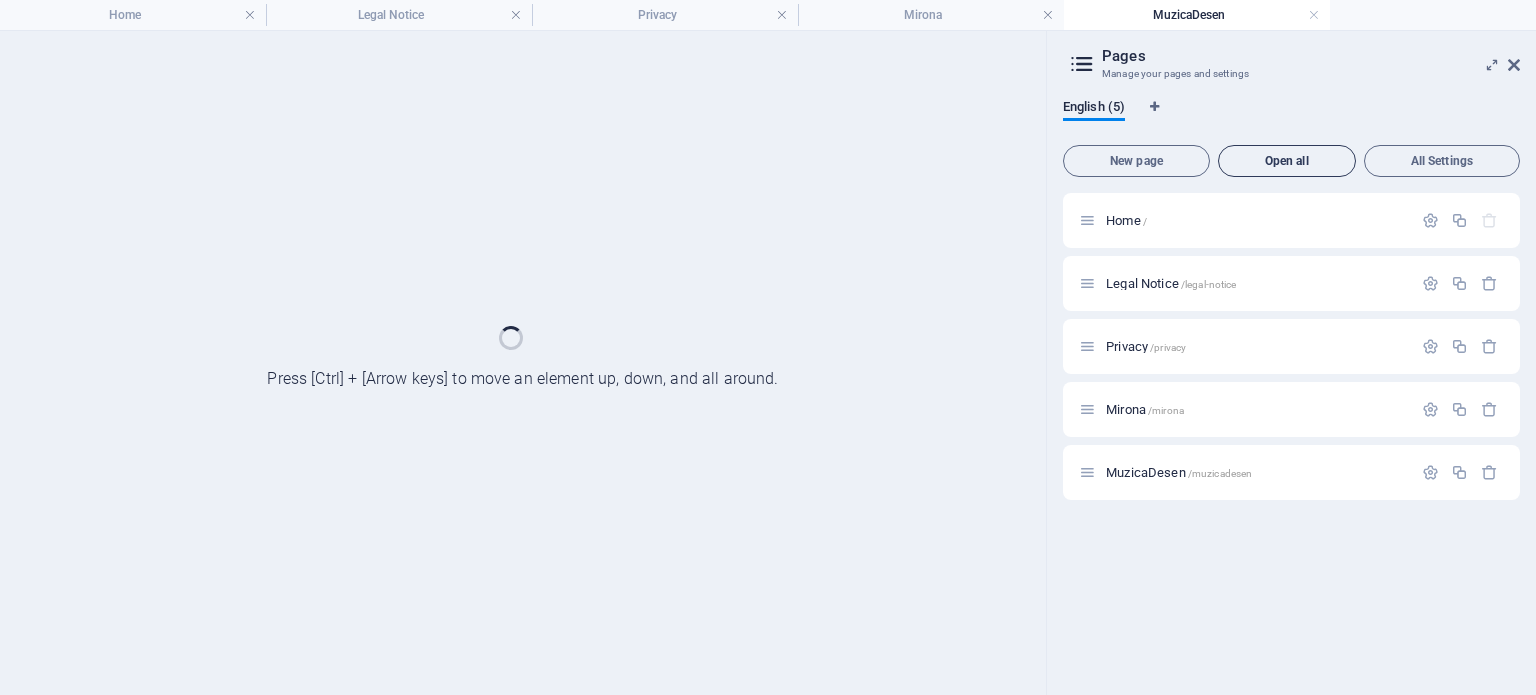 scroll, scrollTop: 0, scrollLeft: 0, axis: both 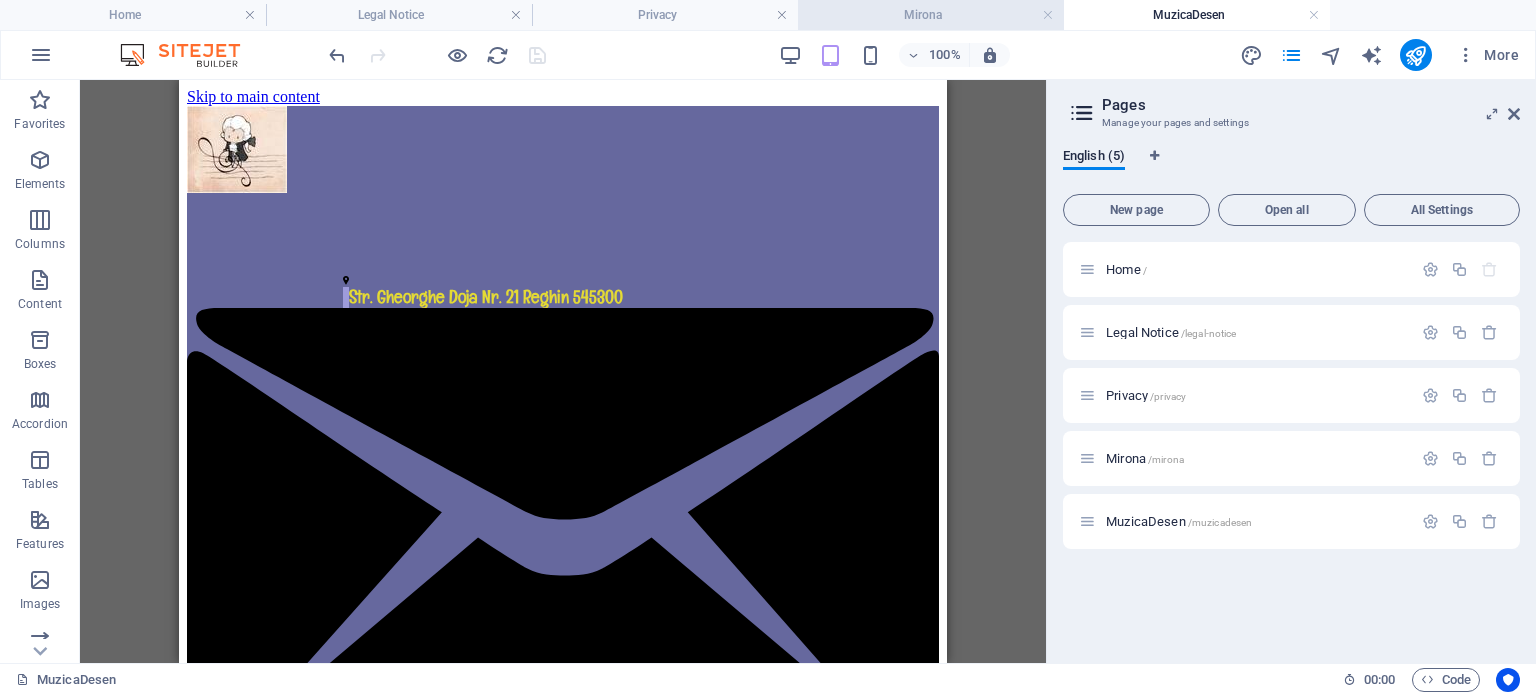 click on "Mirona" at bounding box center (931, 15) 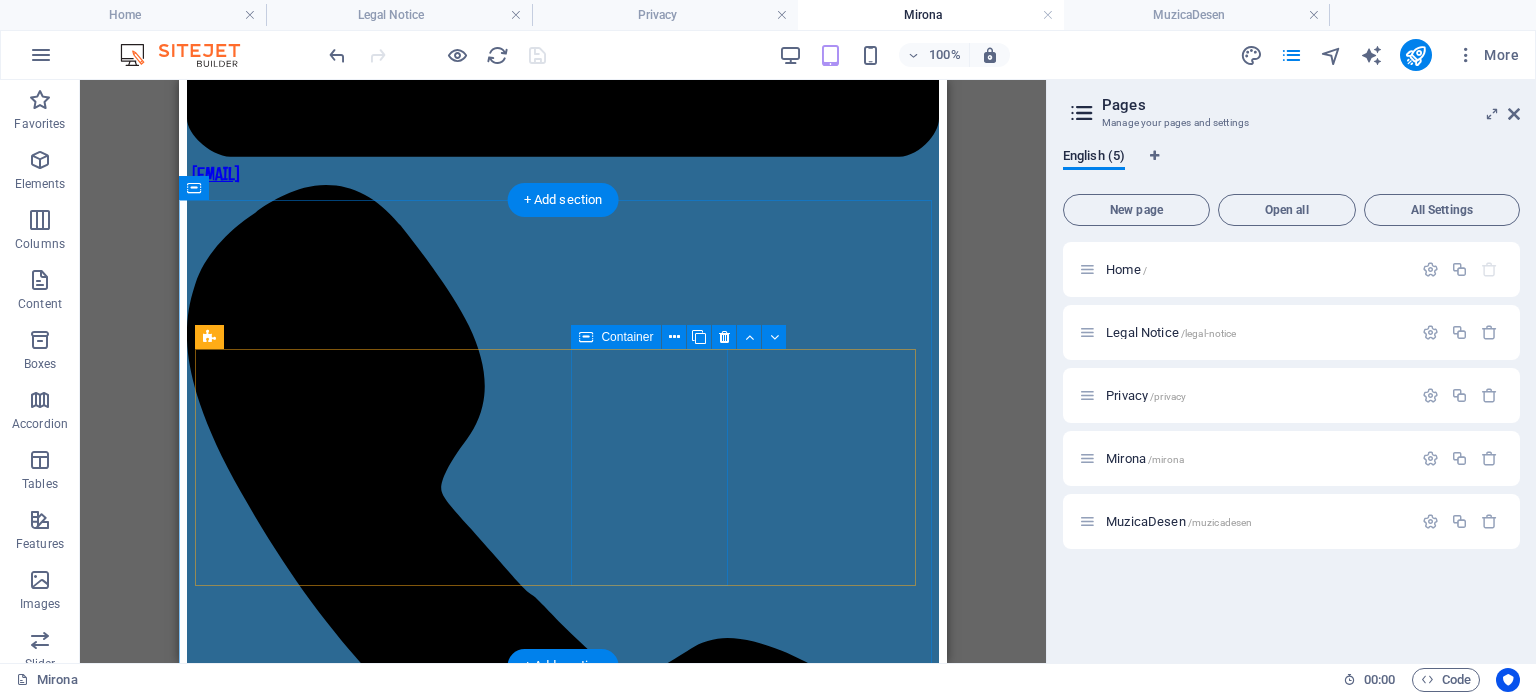 scroll, scrollTop: 2217, scrollLeft: 0, axis: vertical 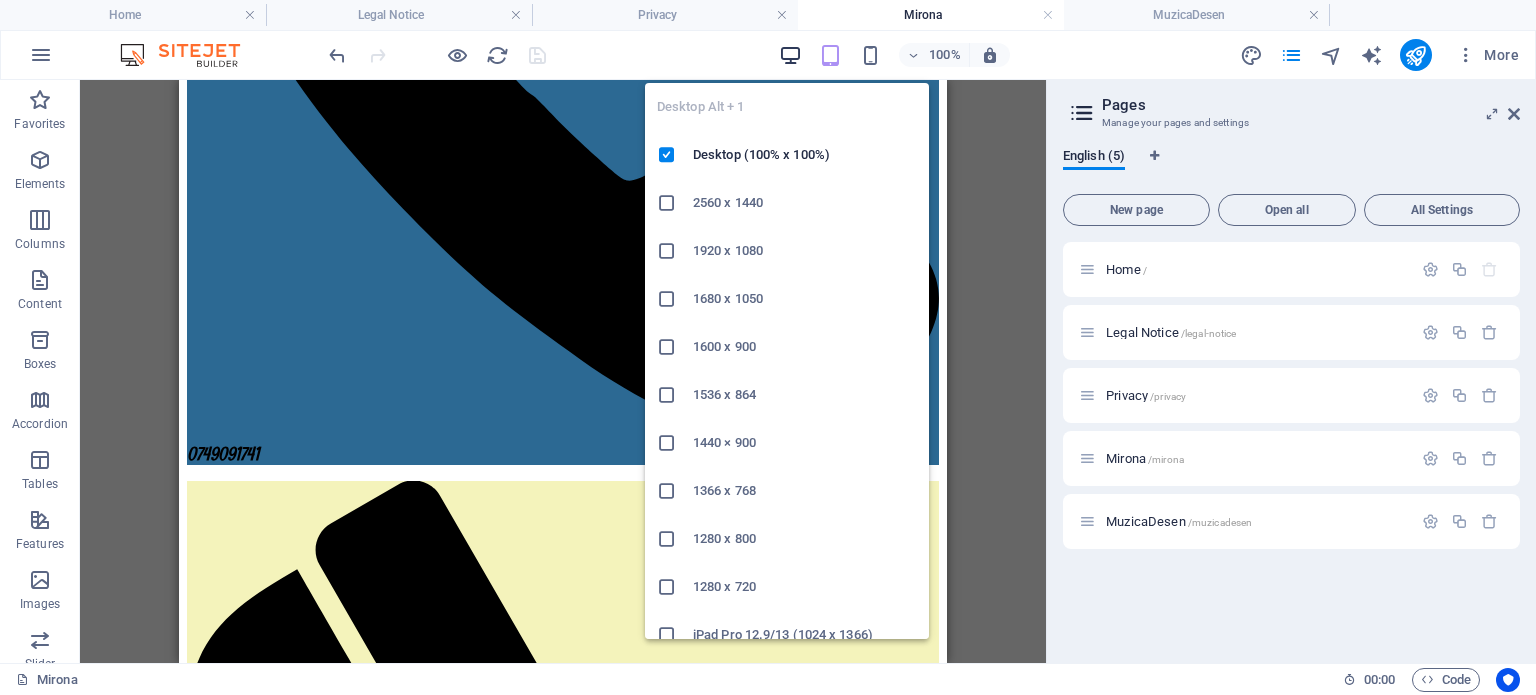 click at bounding box center (790, 55) 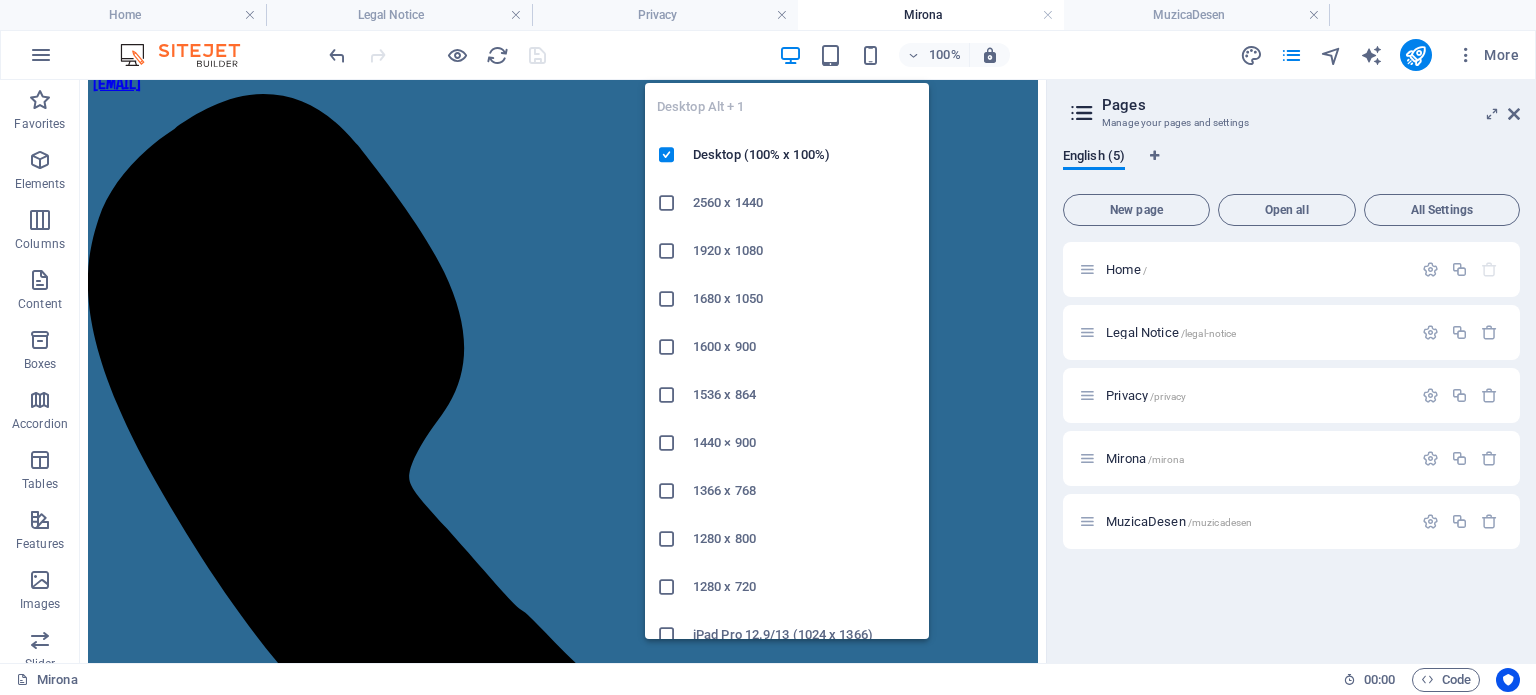 scroll, scrollTop: 1998, scrollLeft: 0, axis: vertical 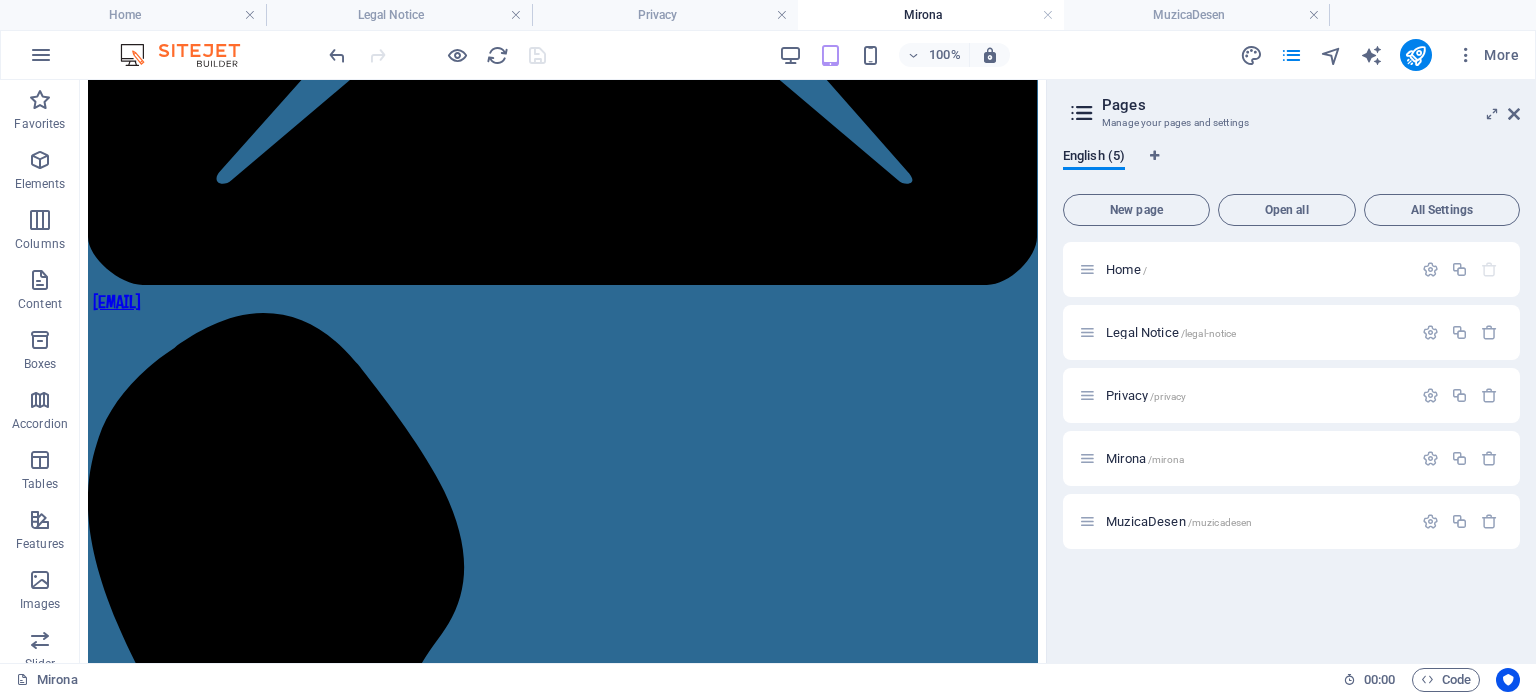 click at bounding box center (1514, 114) 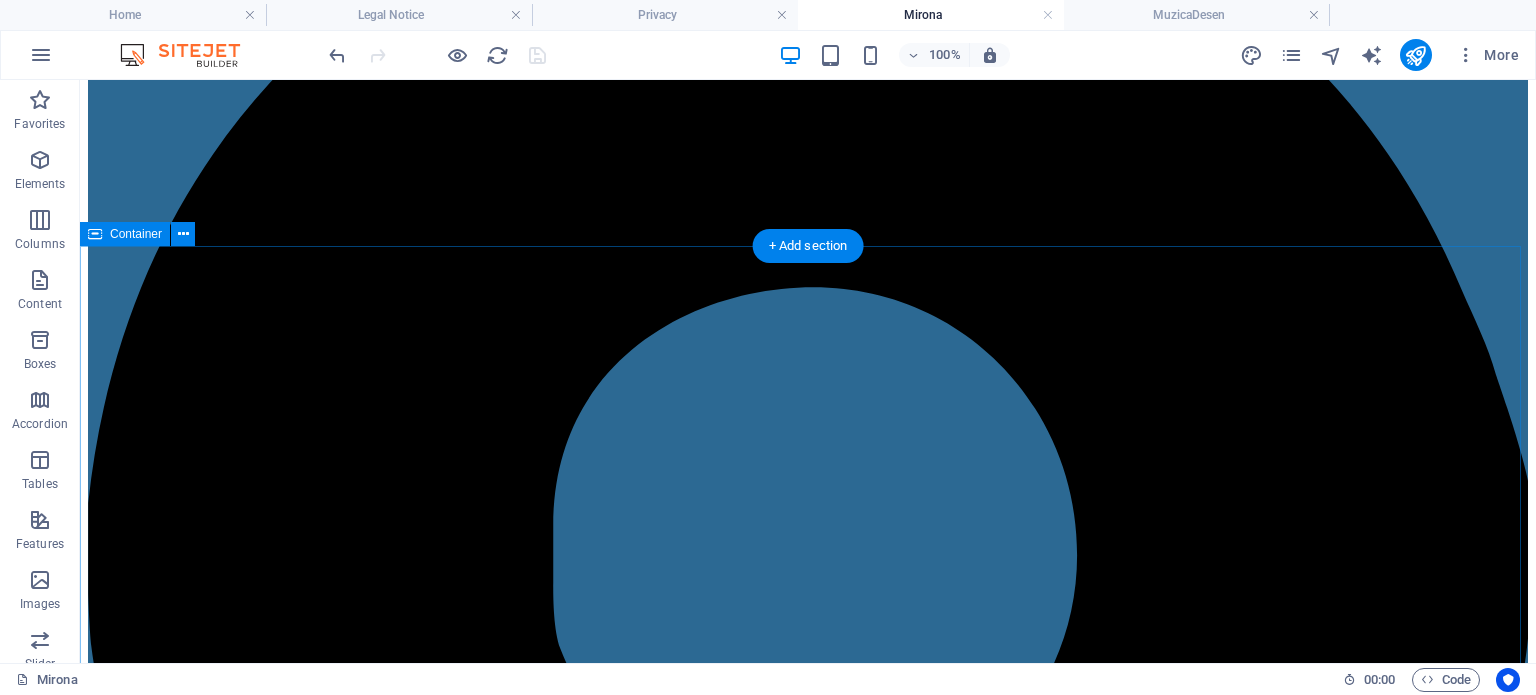 scroll, scrollTop: 0, scrollLeft: 0, axis: both 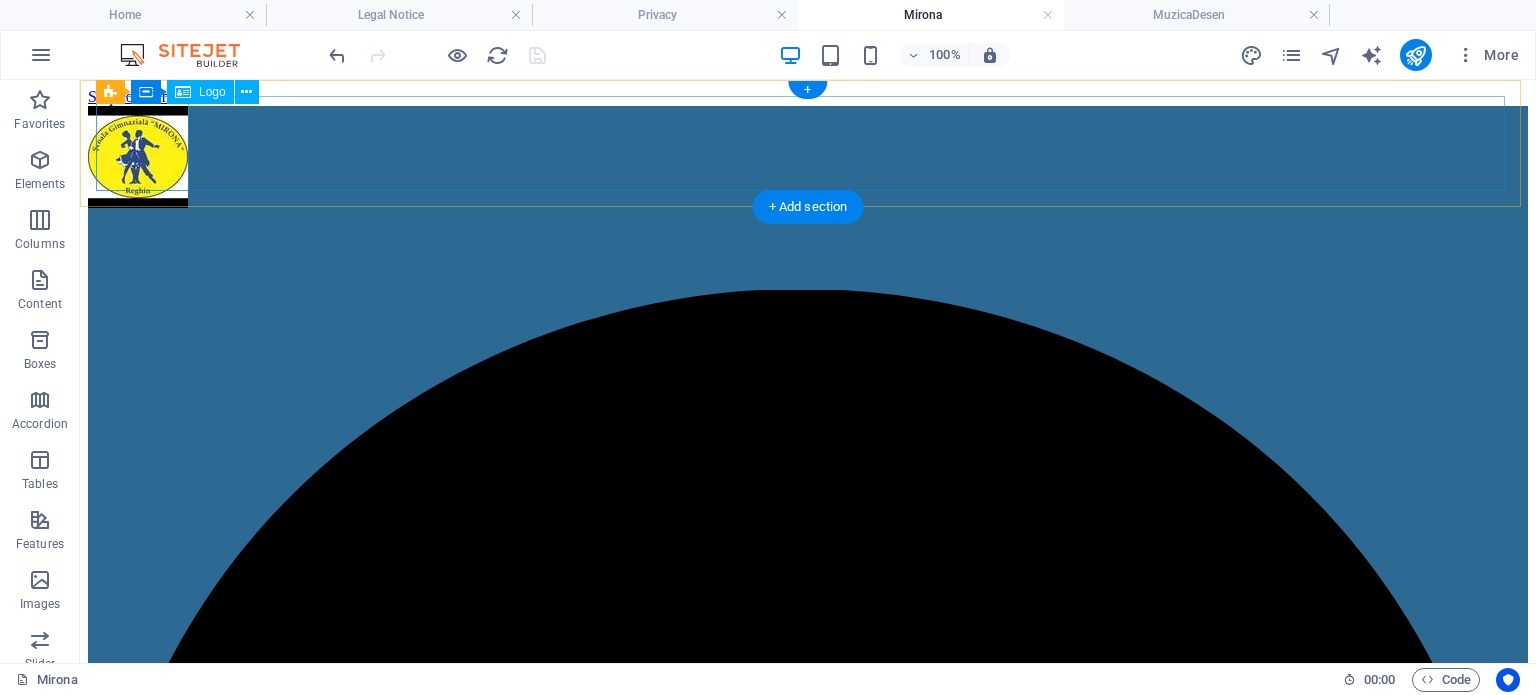 click at bounding box center [808, 159] 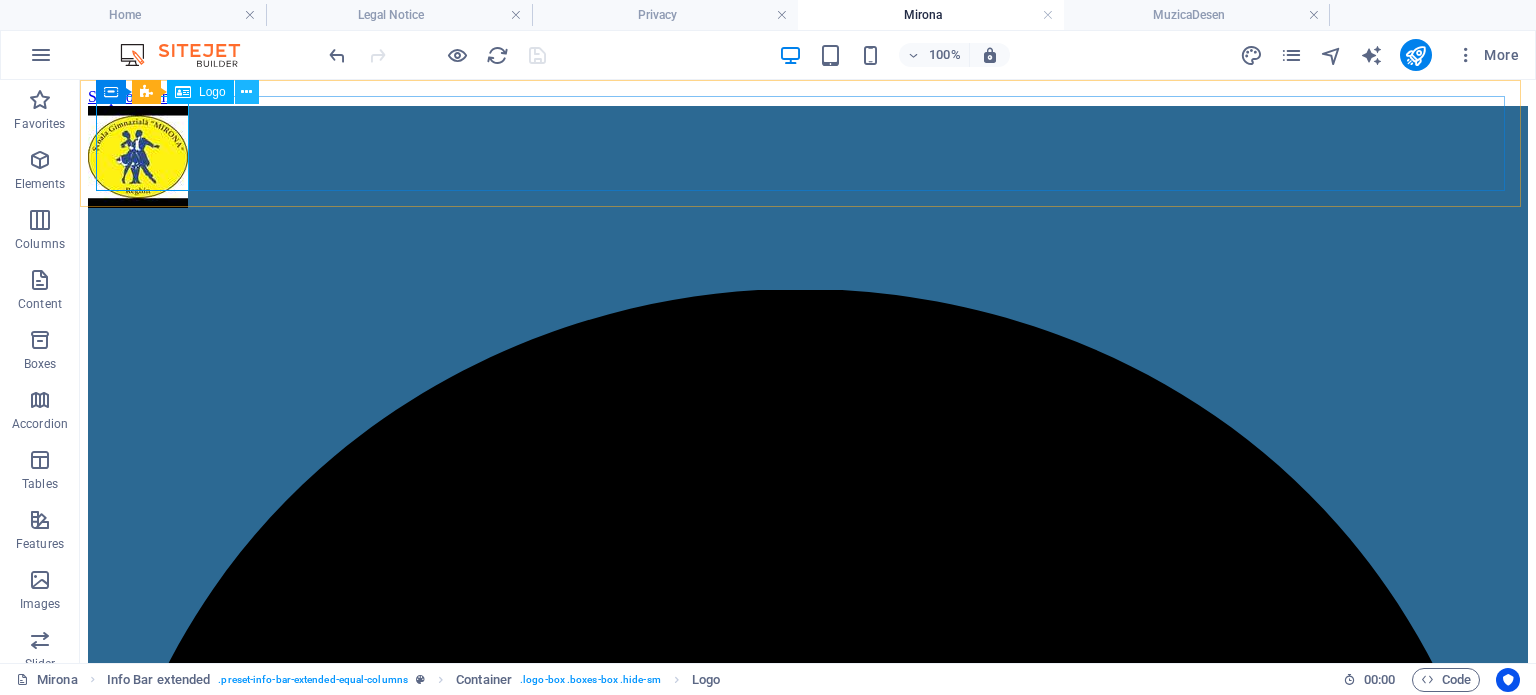 click at bounding box center [246, 92] 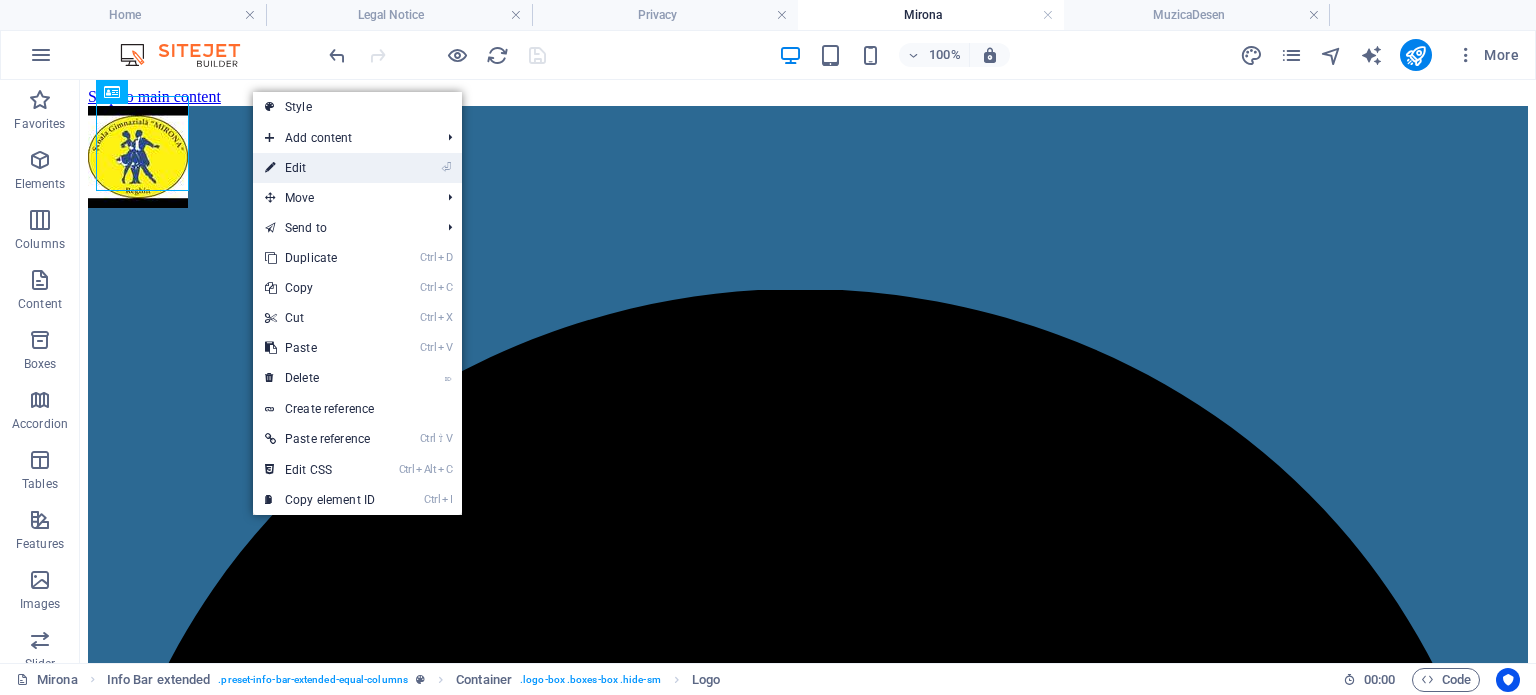 click on "⏎  Edit" at bounding box center (320, 168) 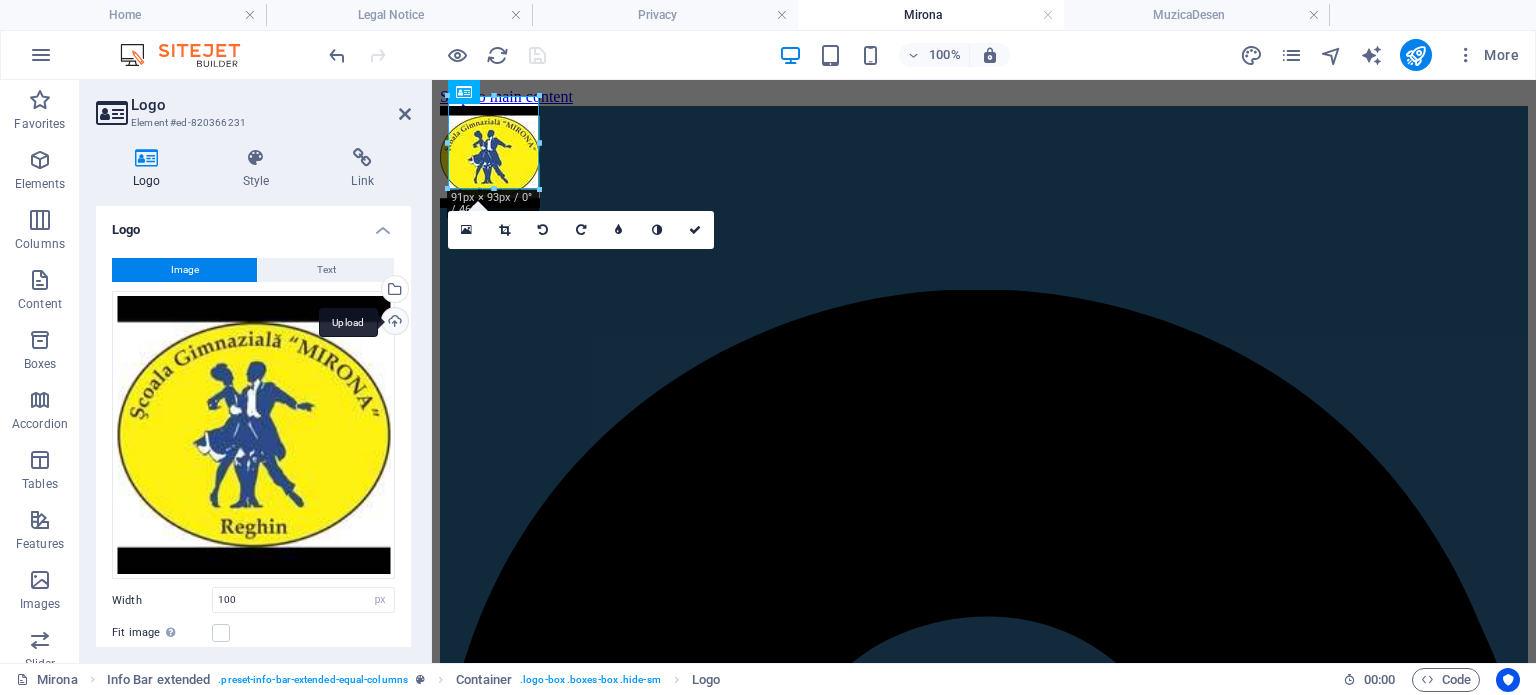 click on "Upload" at bounding box center (393, 323) 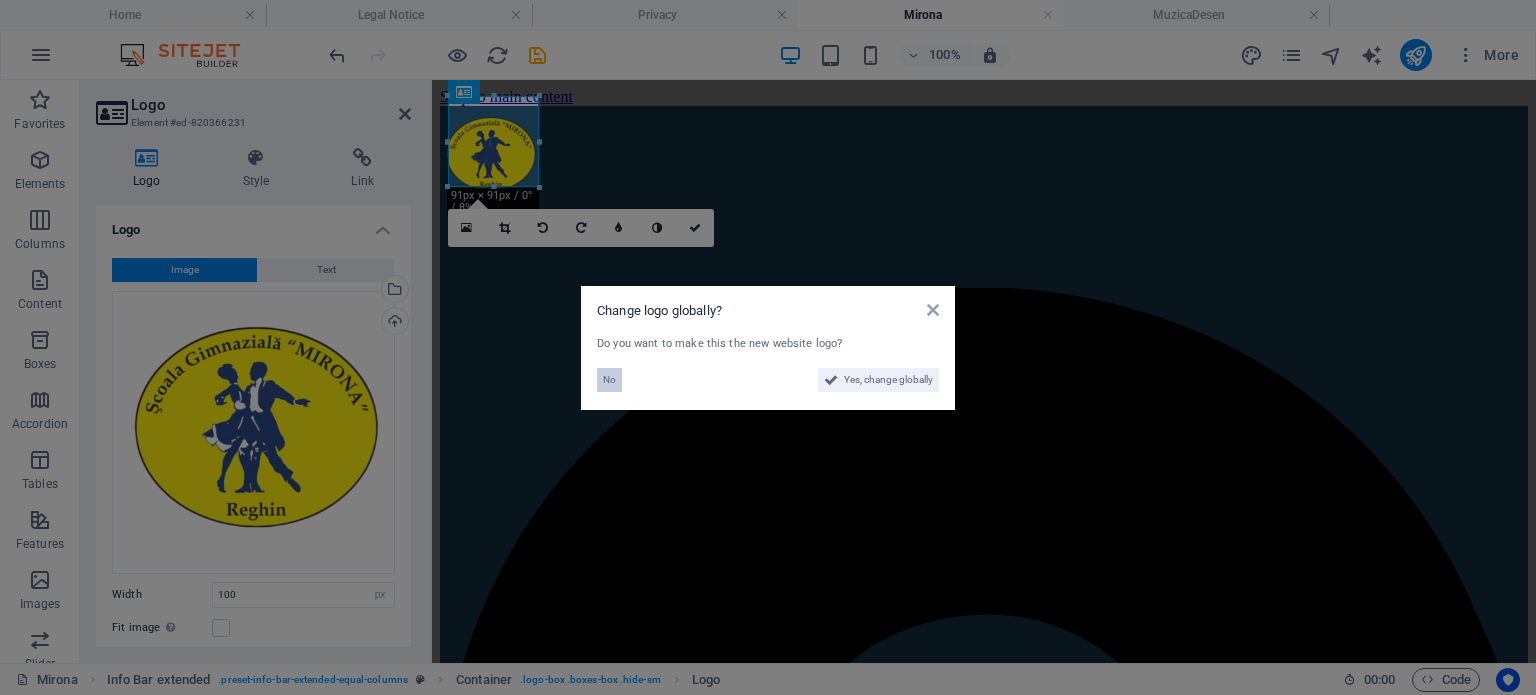 click on "No" at bounding box center (609, 380) 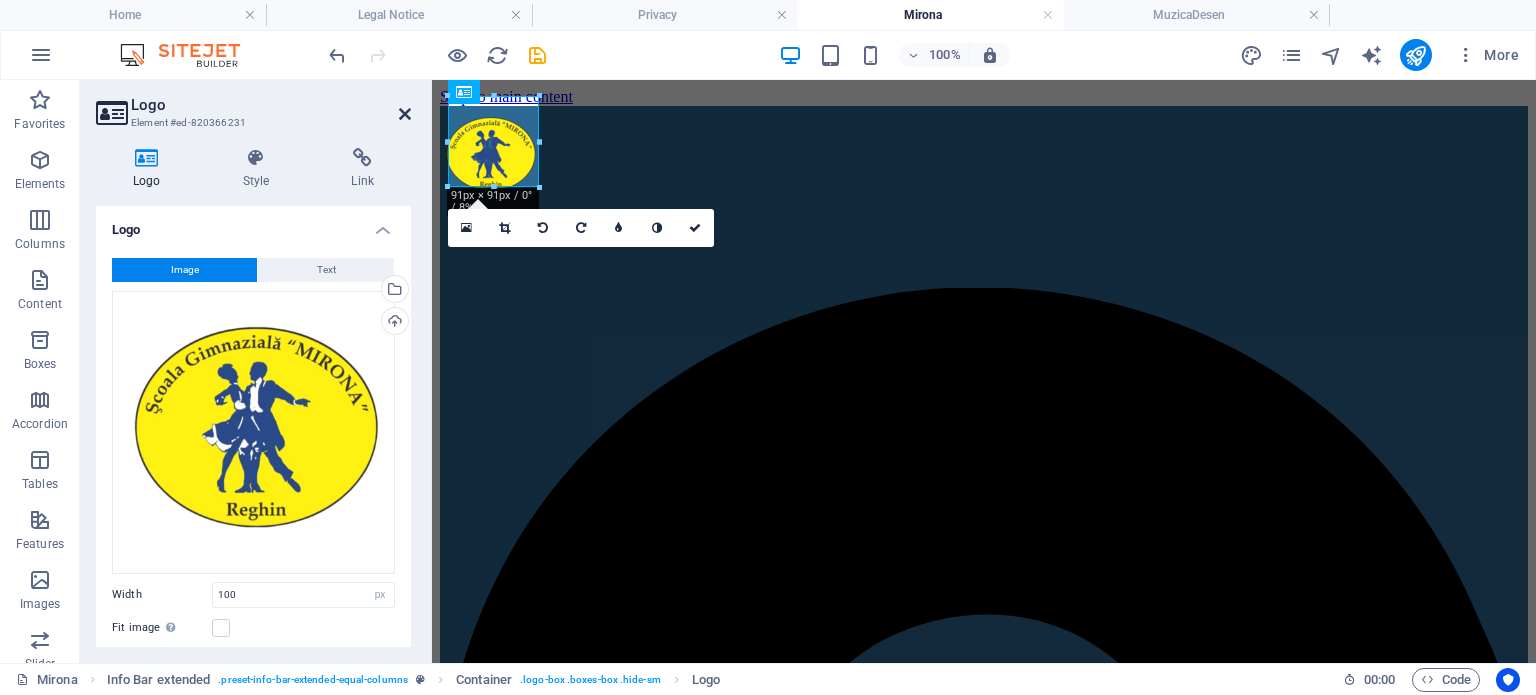 click at bounding box center [405, 114] 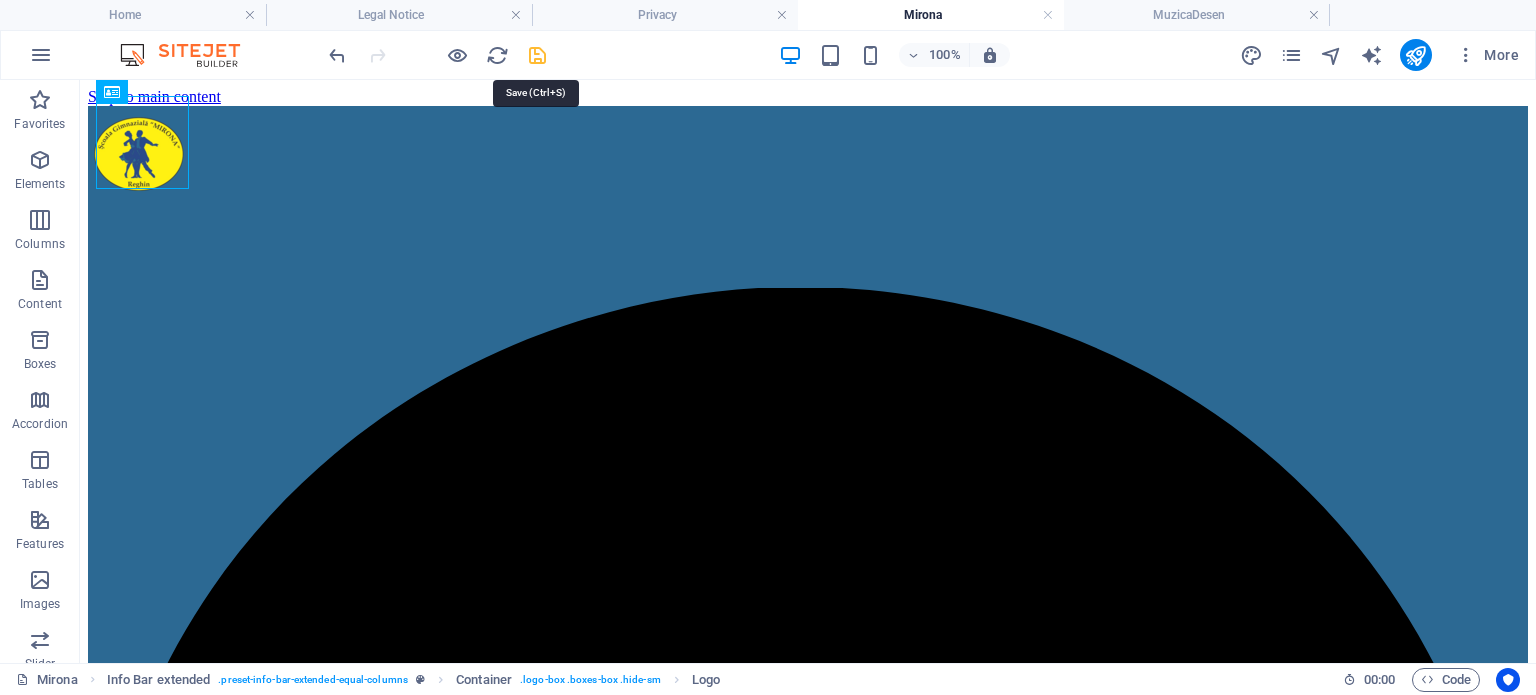 click at bounding box center (537, 55) 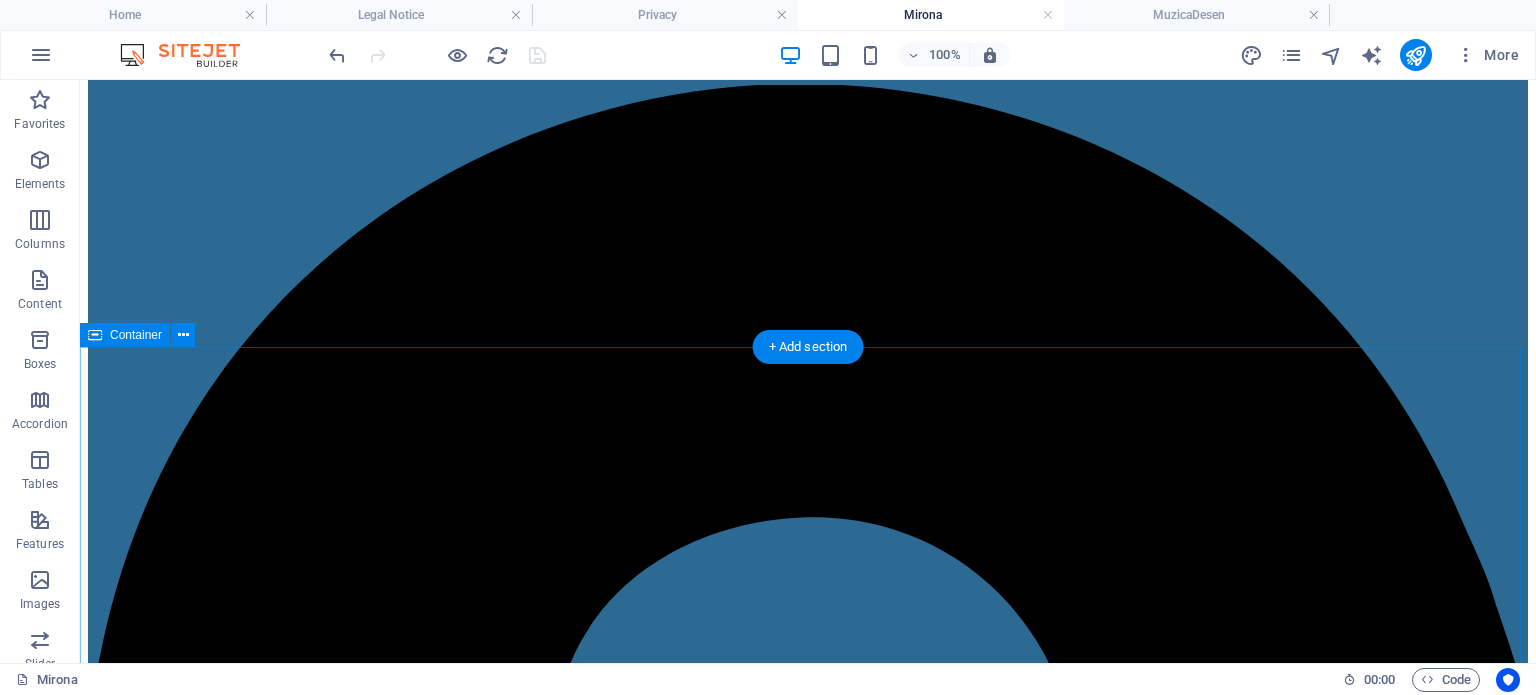 scroll, scrollTop: 200, scrollLeft: 0, axis: vertical 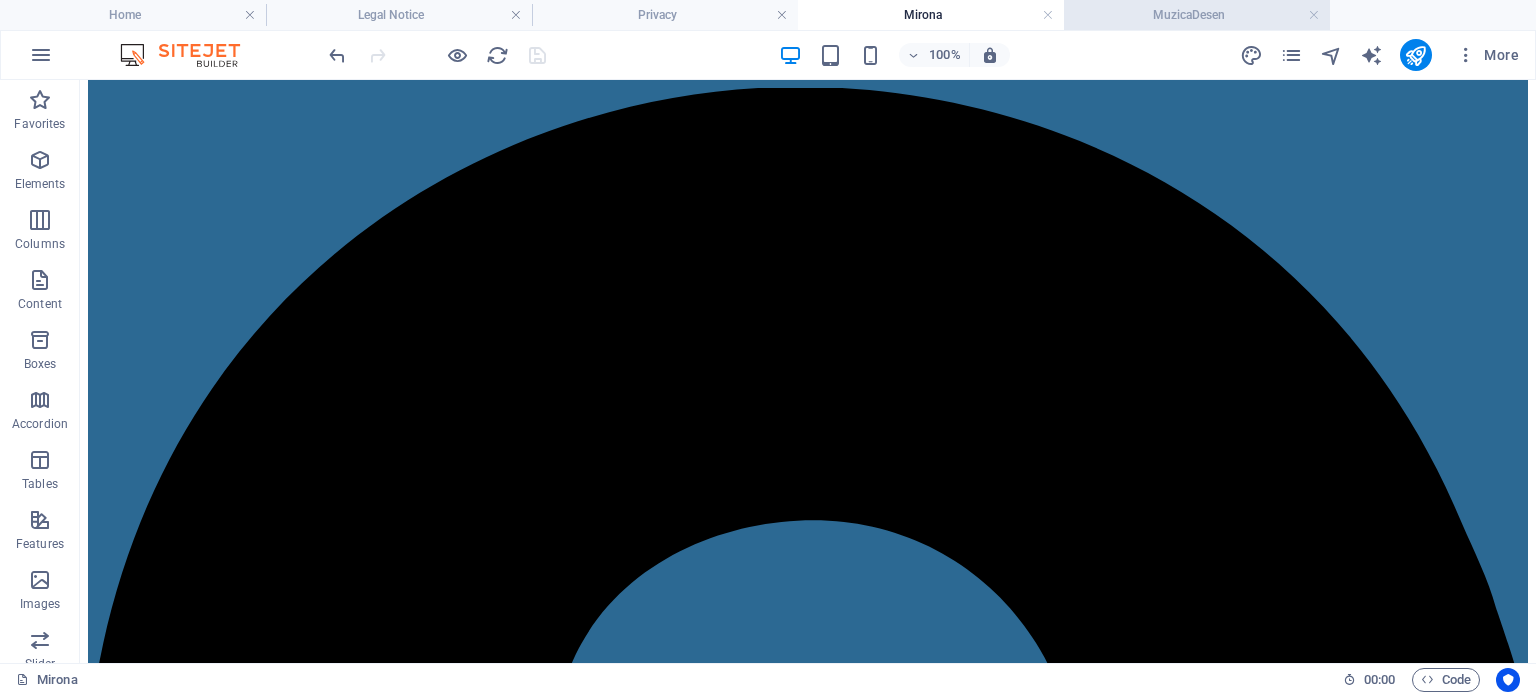 click on "MuzicaDesen" at bounding box center (1197, 15) 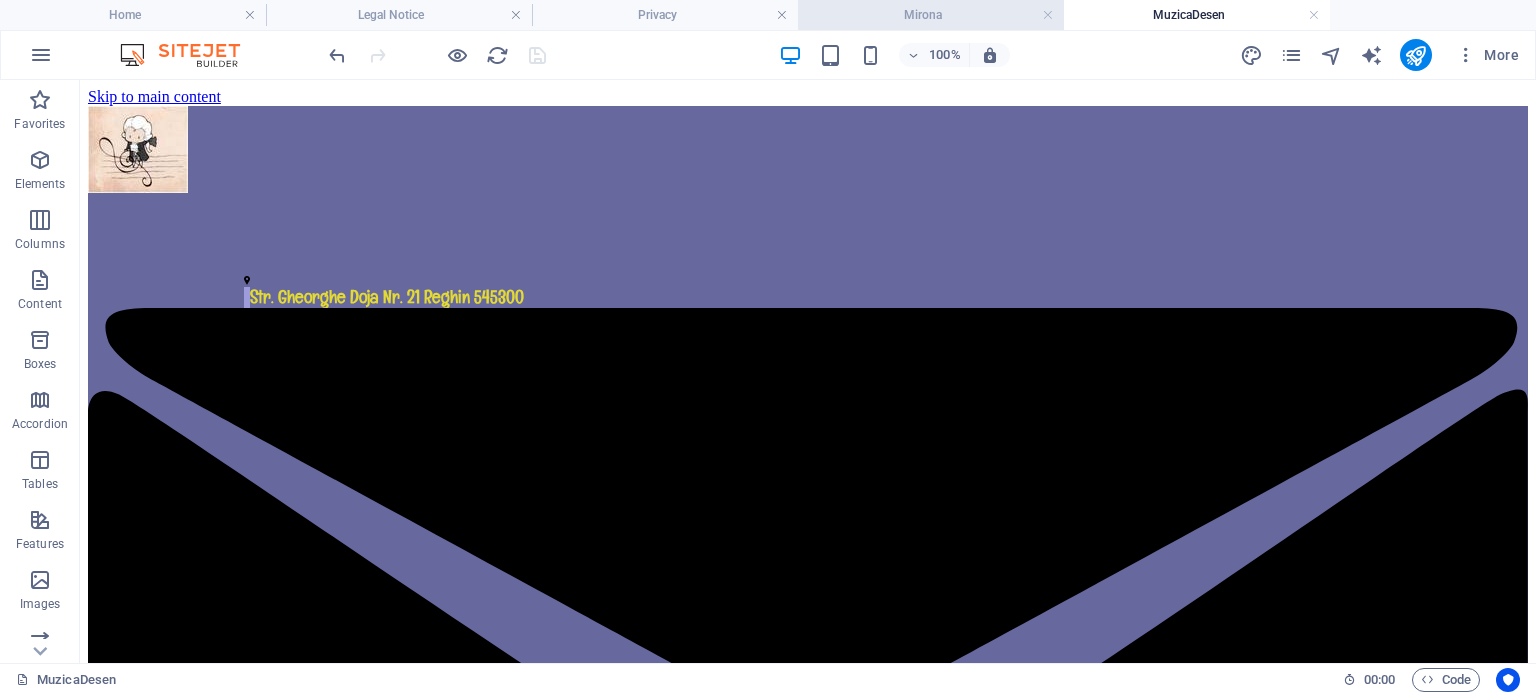 click on "Mirona" at bounding box center [931, 15] 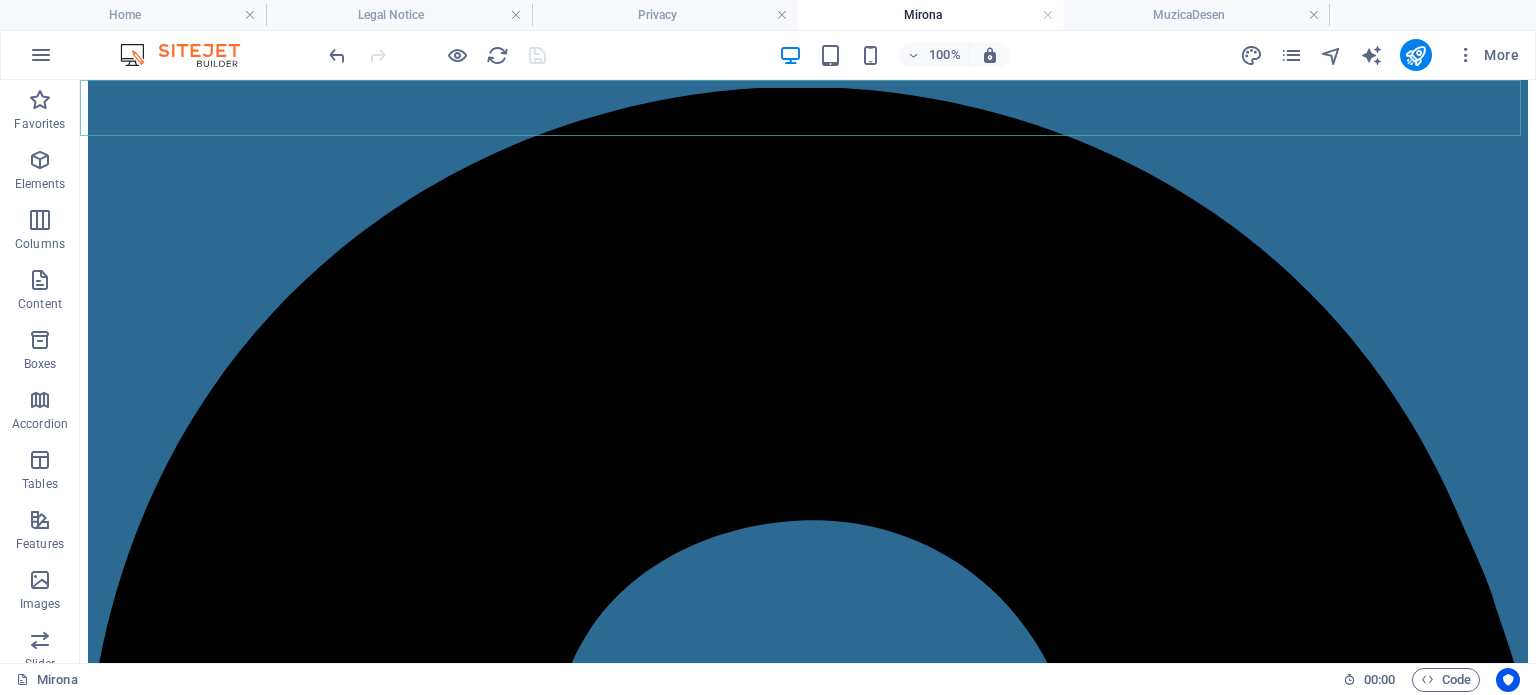 click on "Pagina principală Despre noi Orar  Galerie foto Contact" at bounding box center [808, 6584] 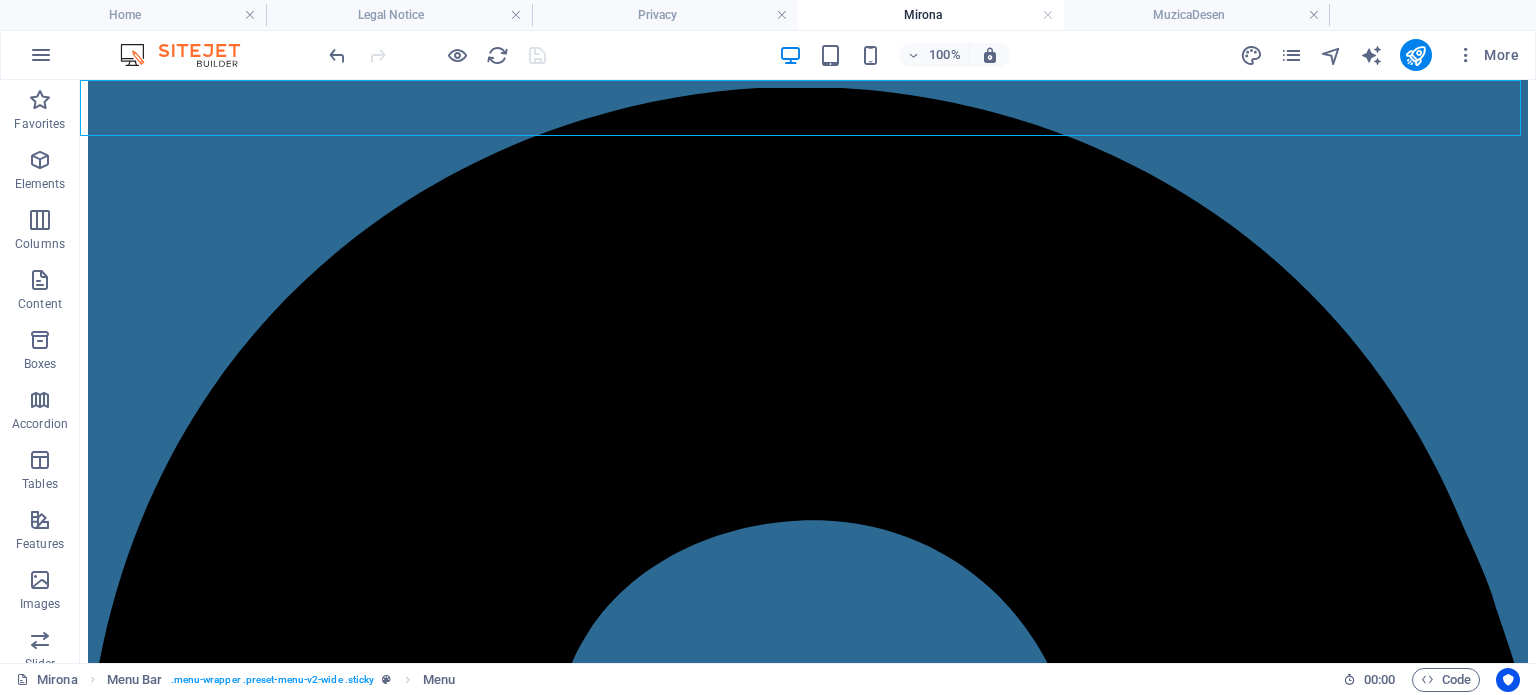 click on "Pagina principală Despre noi Orar  Galerie foto Contact" at bounding box center (808, 6584) 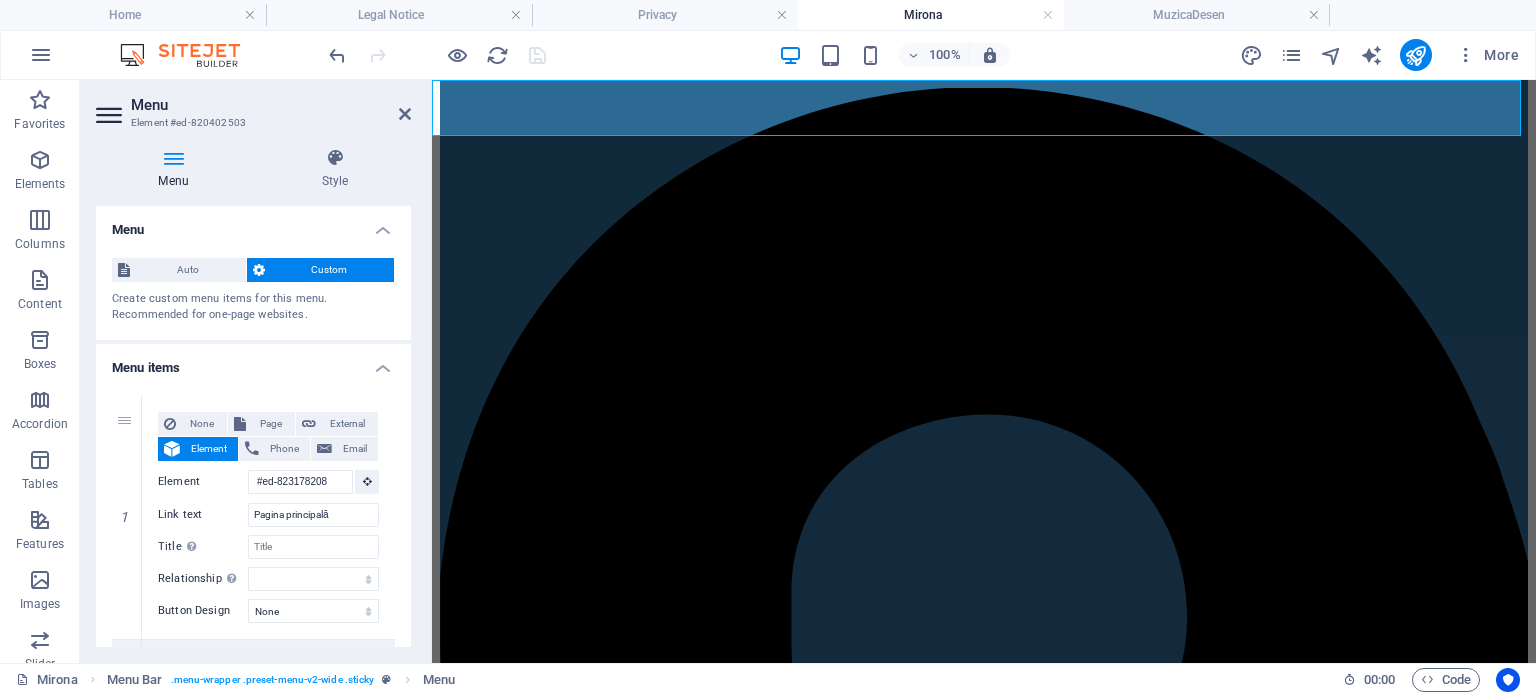 scroll, scrollTop: 197, scrollLeft: 0, axis: vertical 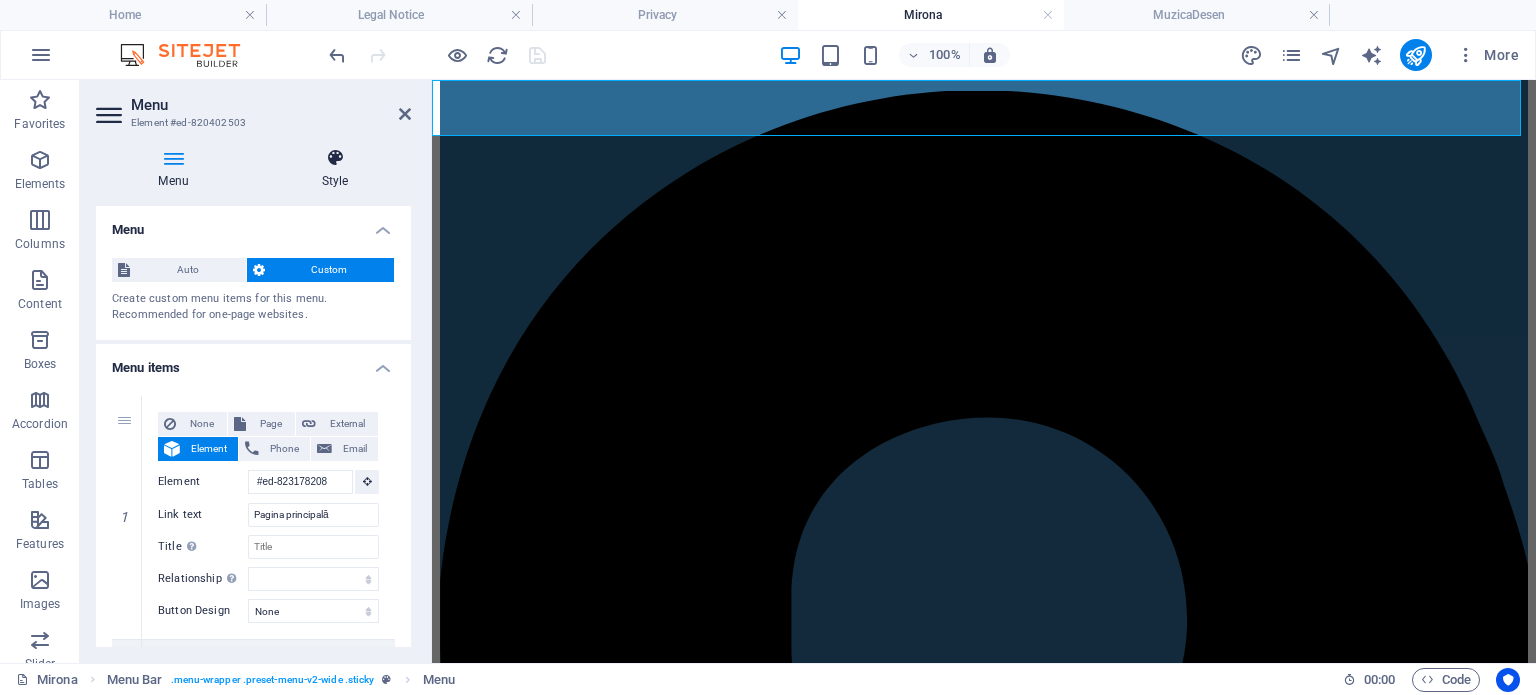 click on "Style" at bounding box center [335, 169] 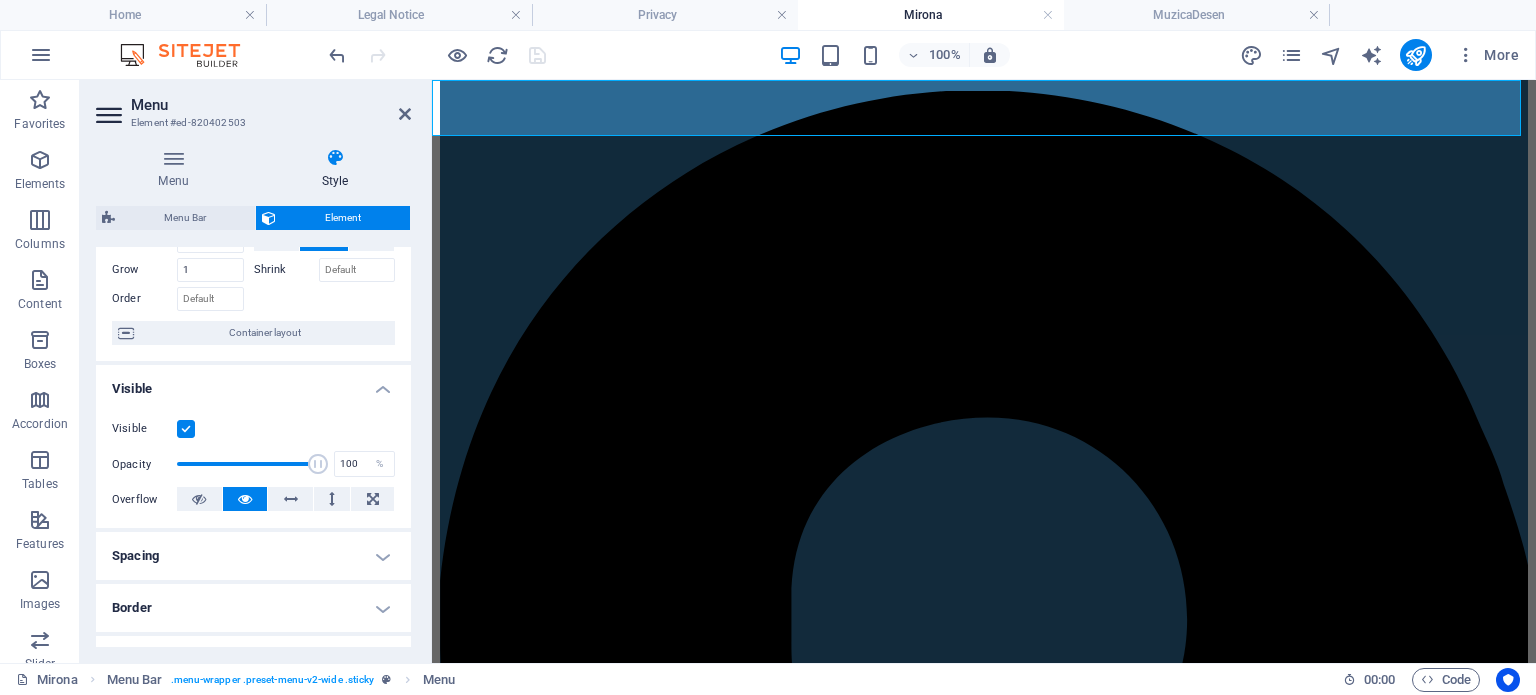 scroll, scrollTop: 0, scrollLeft: 0, axis: both 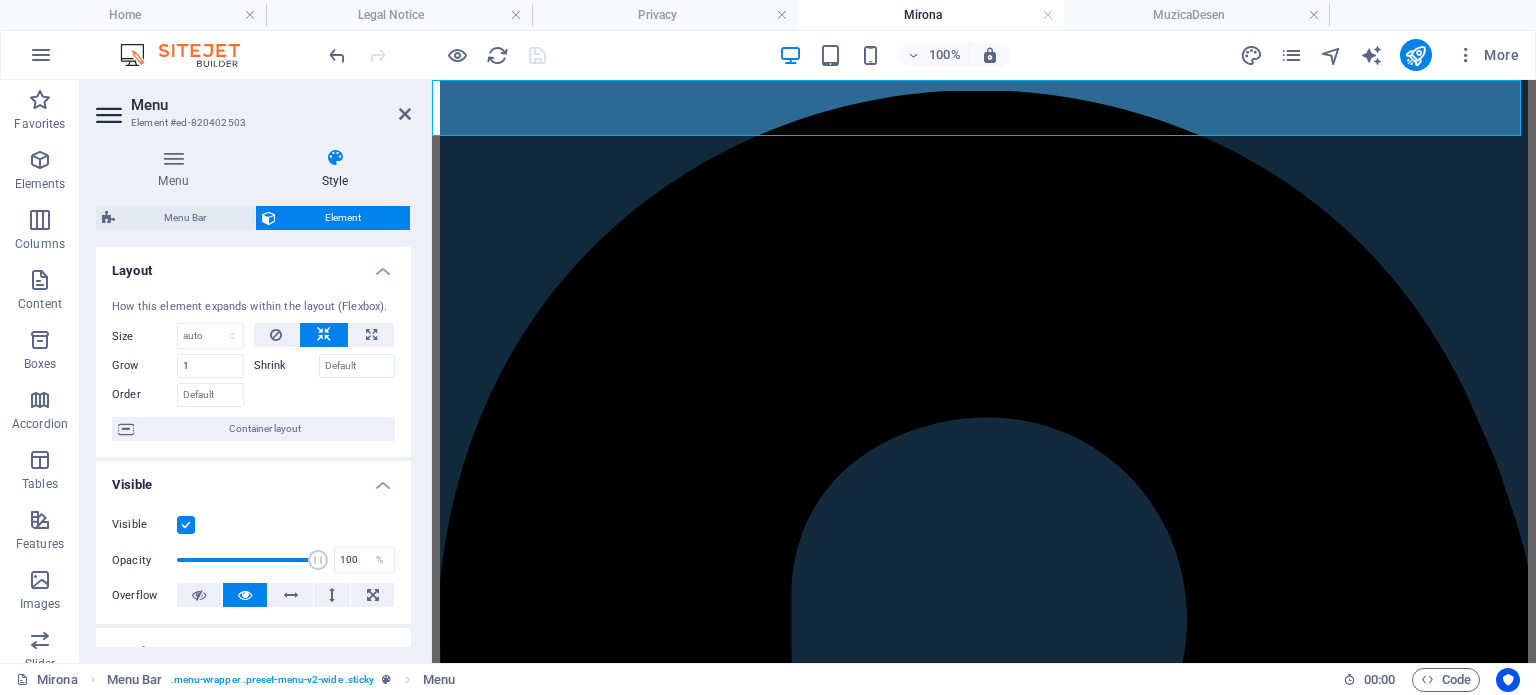 click on "Pagina principală Despre noi Orar  Galerie foto Contact" at bounding box center (984, 5039) 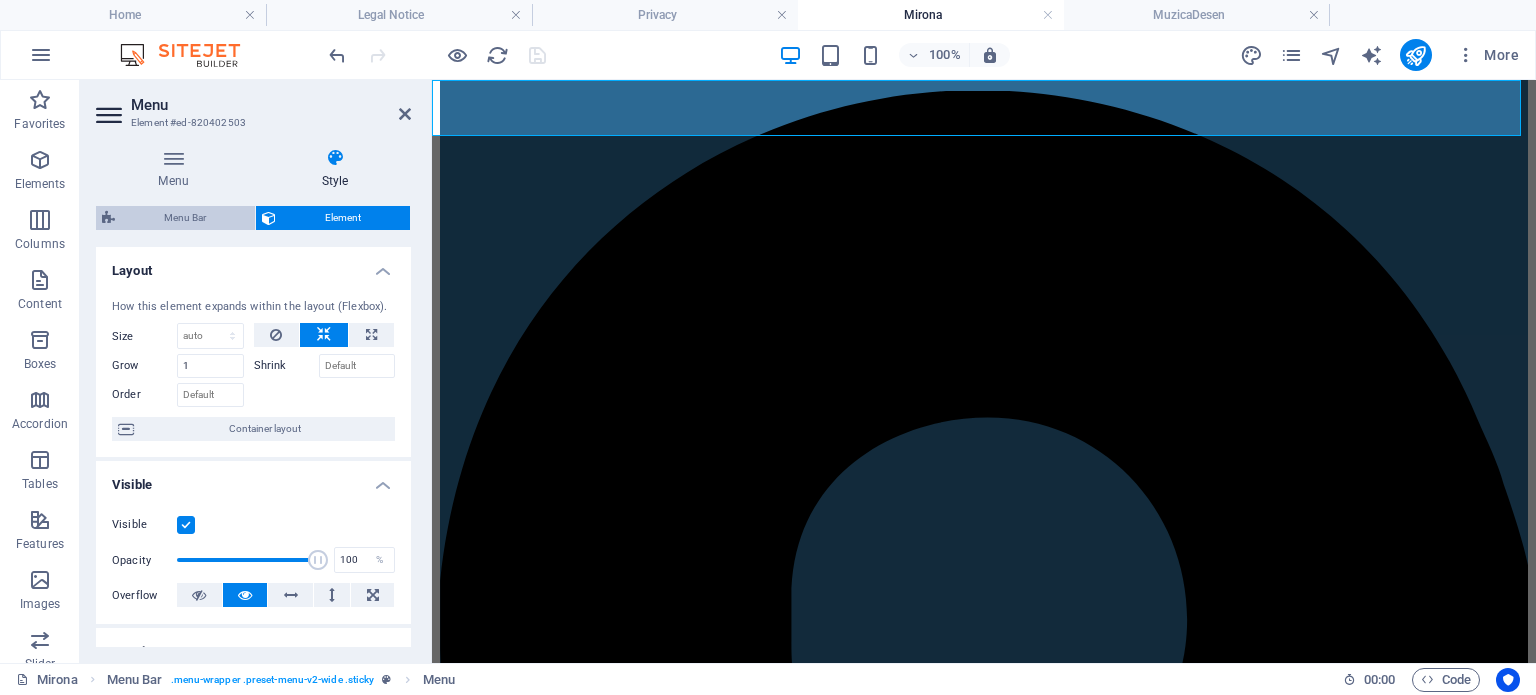click on "Menu Bar" at bounding box center [185, 218] 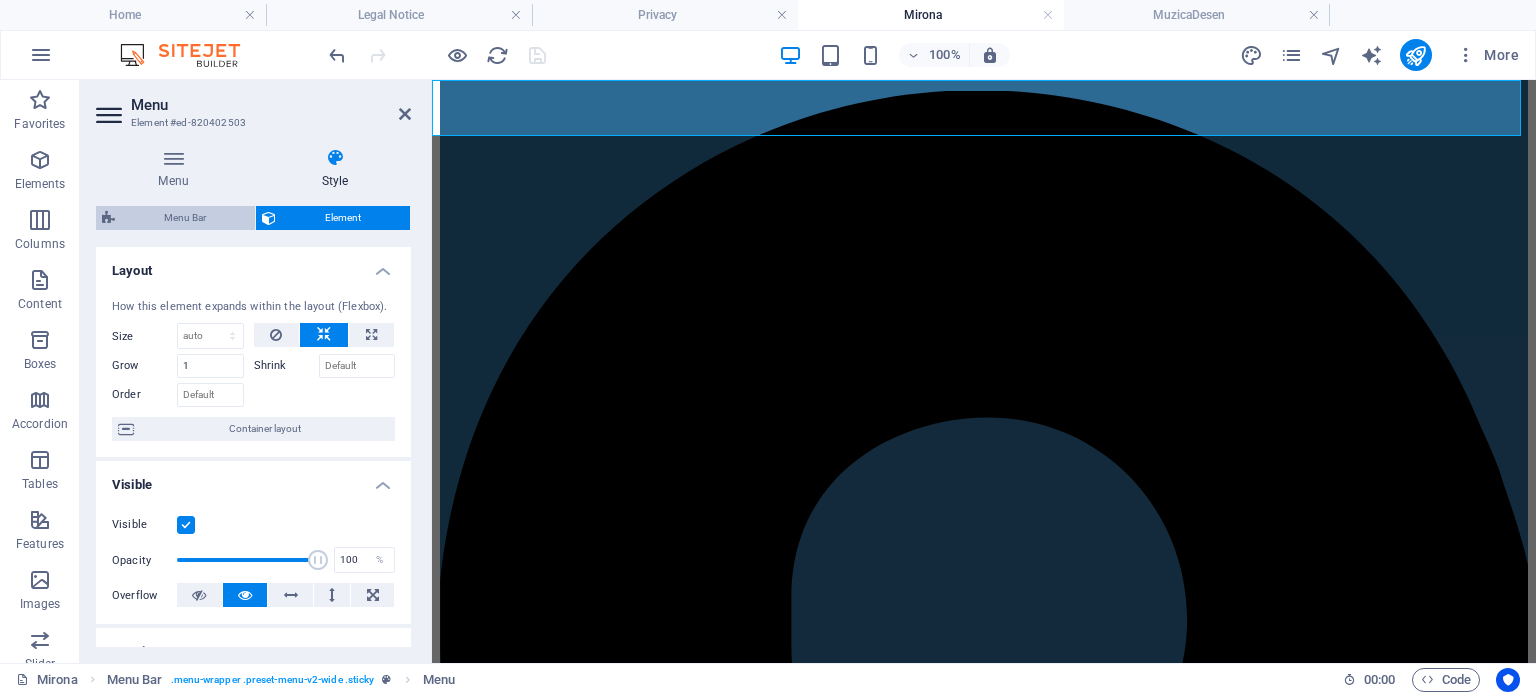 select on "rem" 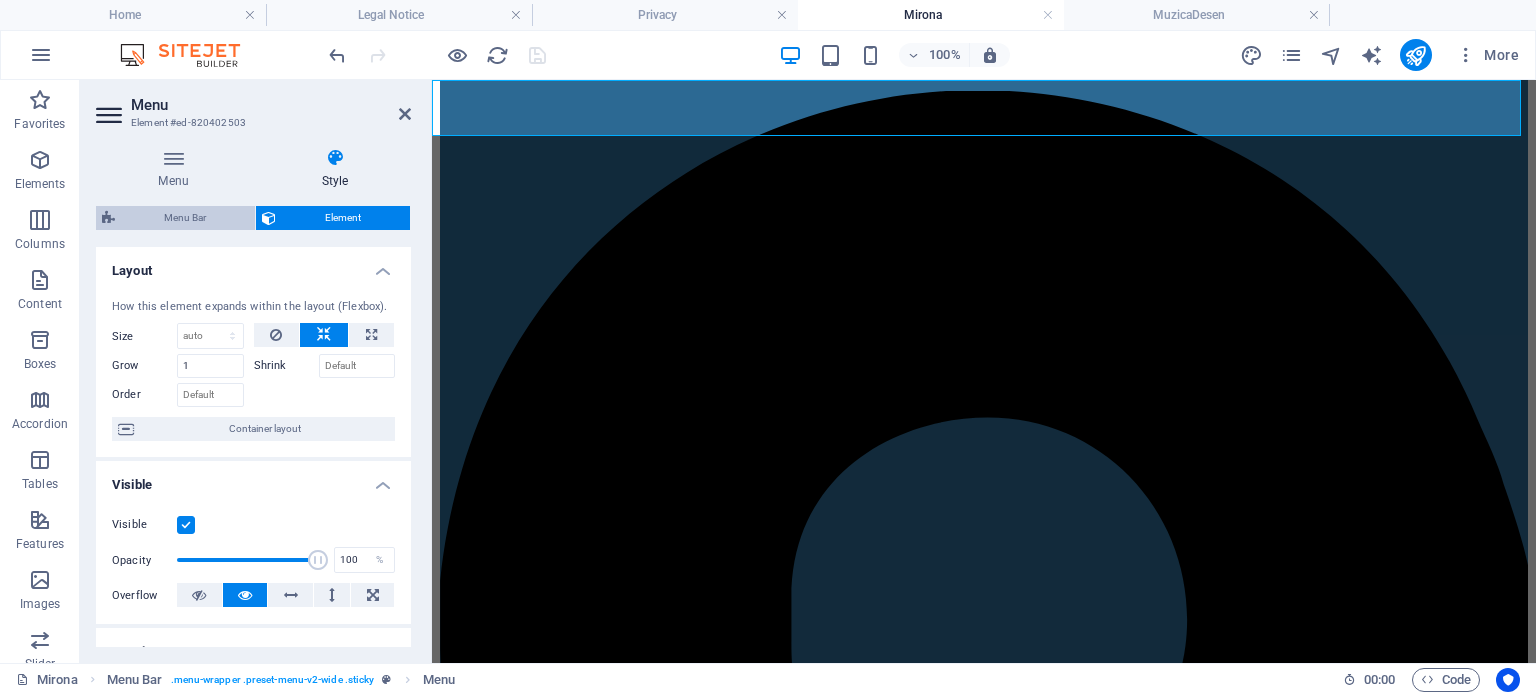 select on "rem" 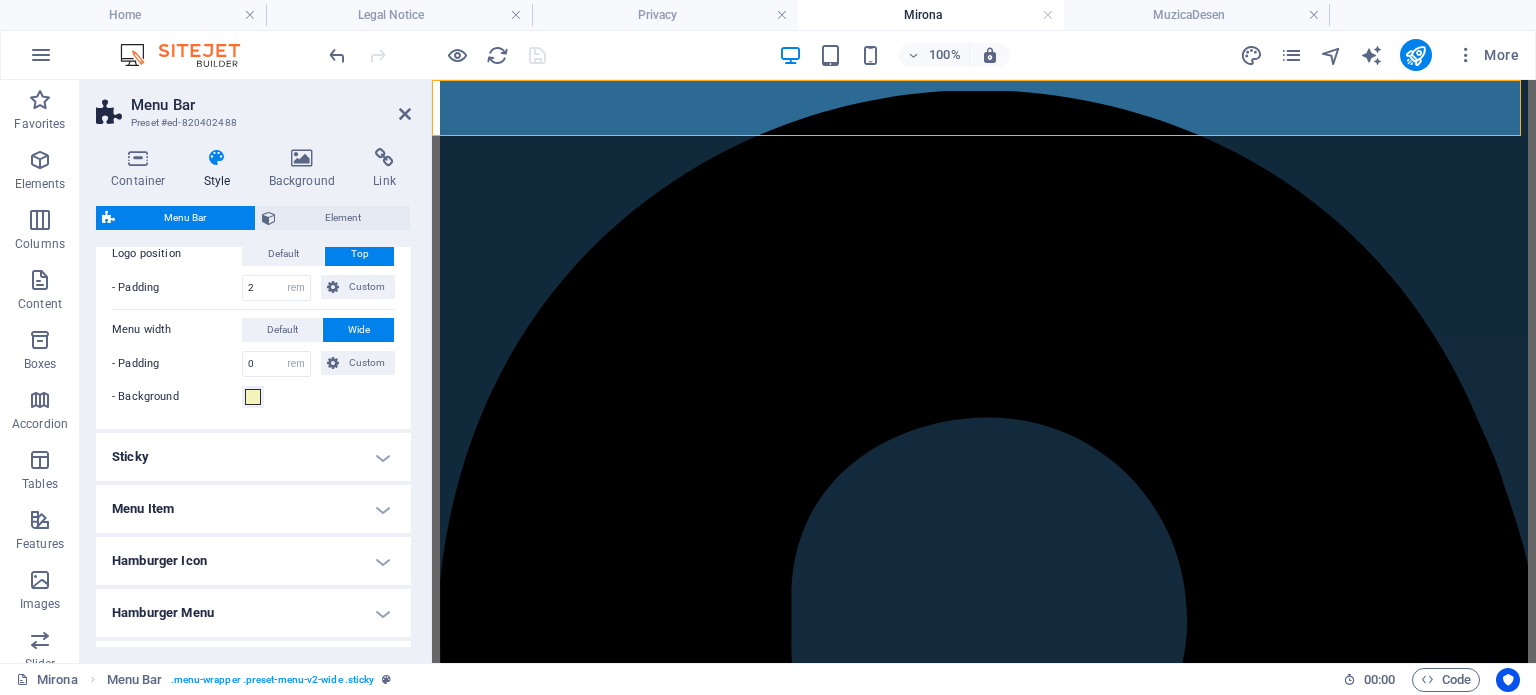 scroll, scrollTop: 621, scrollLeft: 0, axis: vertical 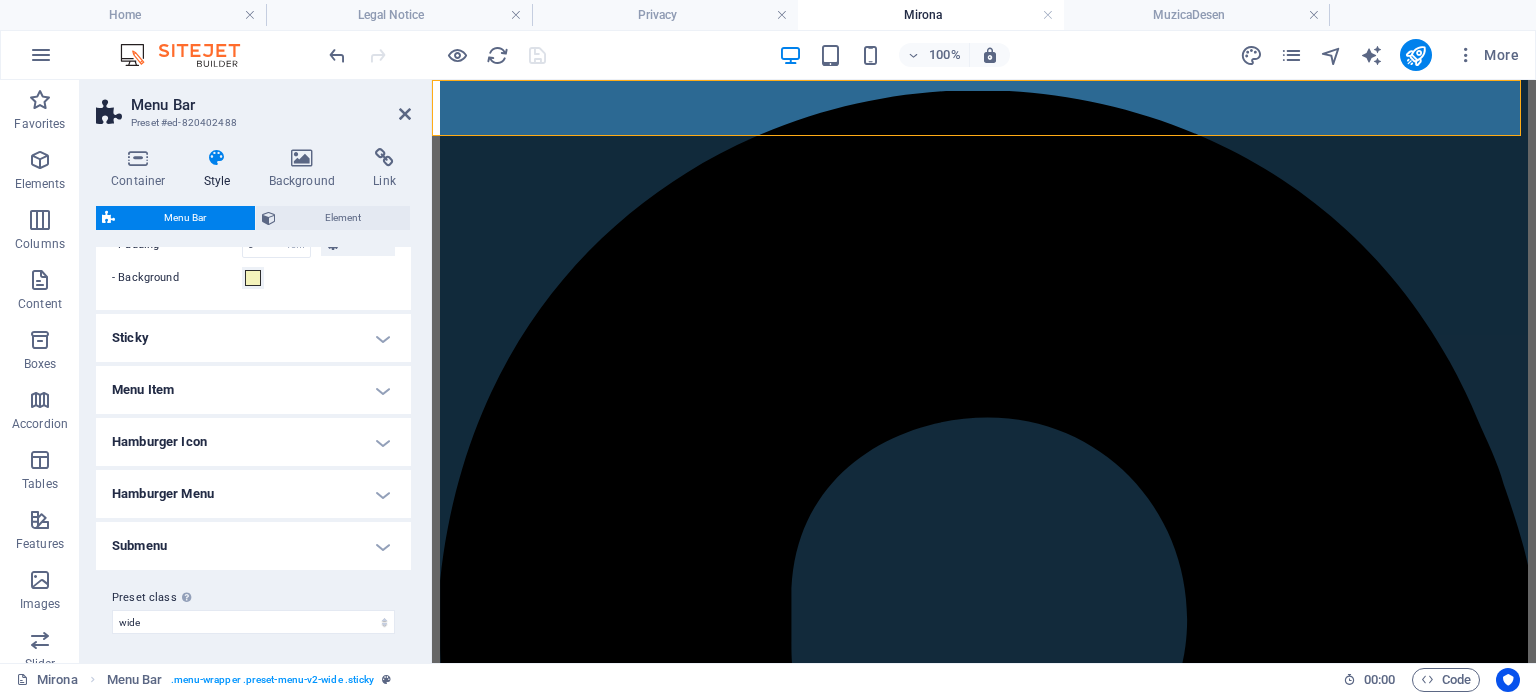click on "Submenu" at bounding box center (253, 546) 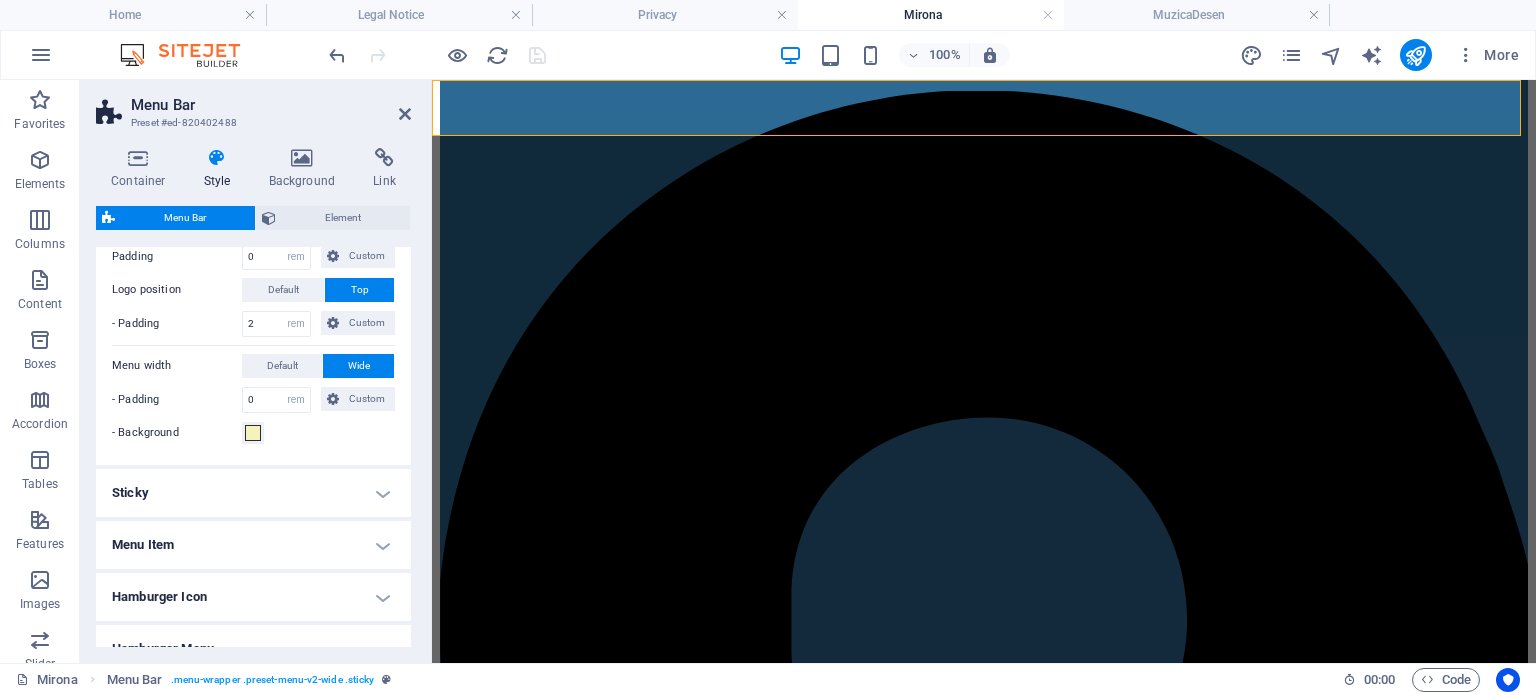 scroll, scrollTop: 566, scrollLeft: 0, axis: vertical 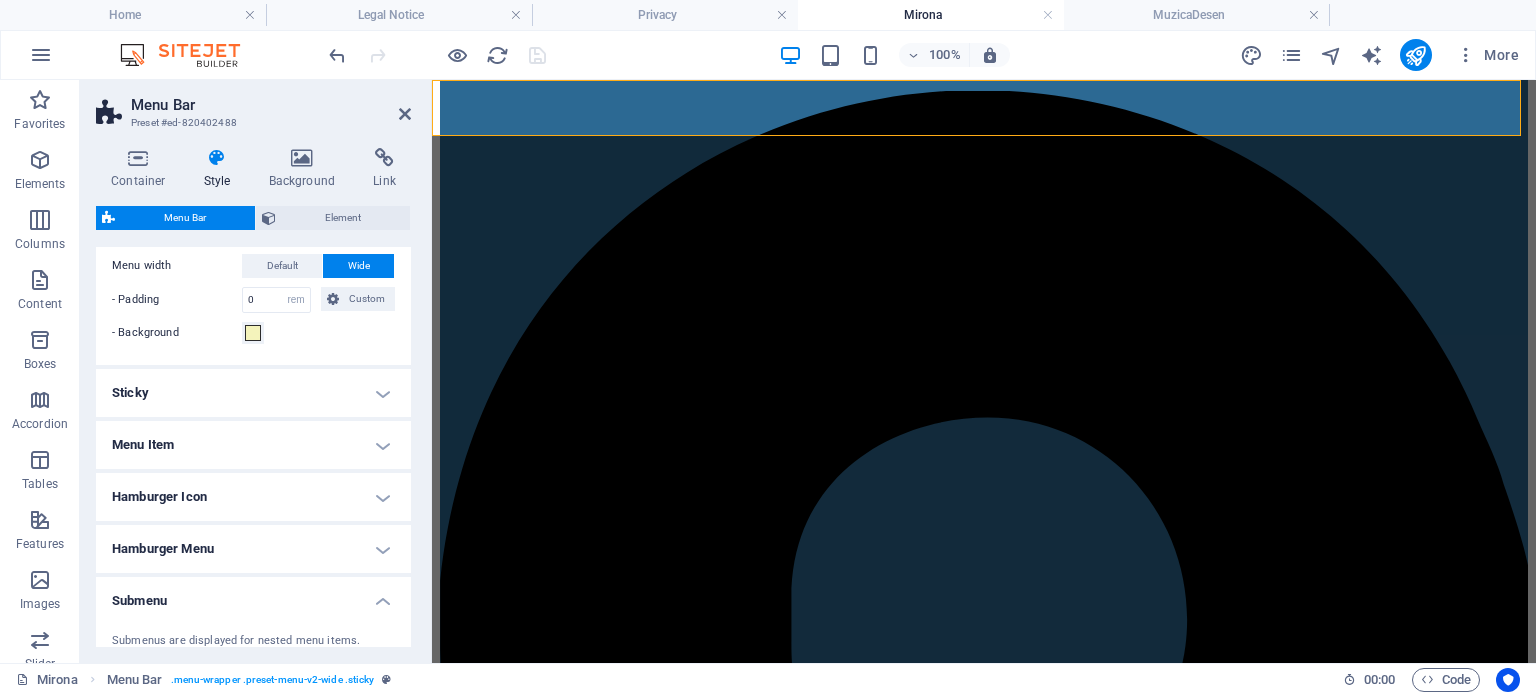 click on "Menu Item" at bounding box center (253, 445) 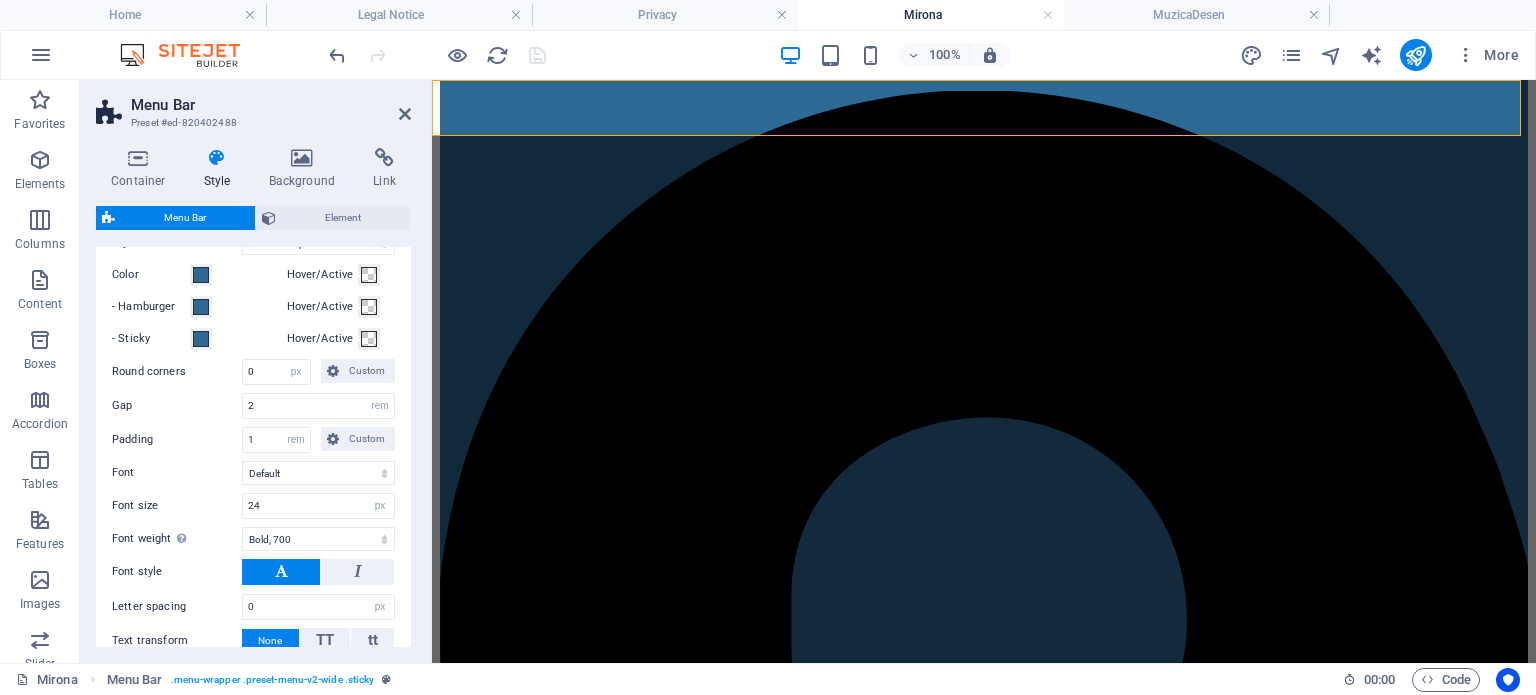 scroll, scrollTop: 866, scrollLeft: 0, axis: vertical 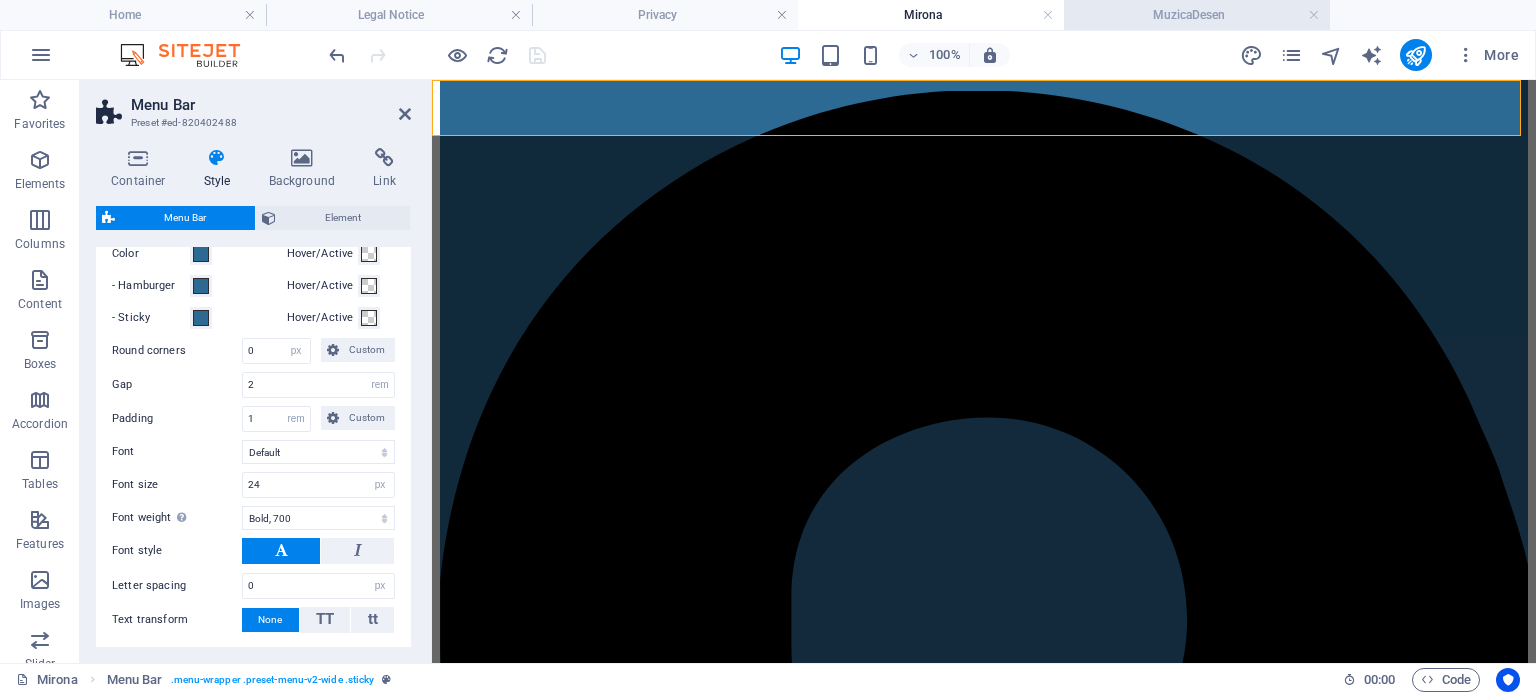 click on "MuzicaDesen" at bounding box center [1197, 15] 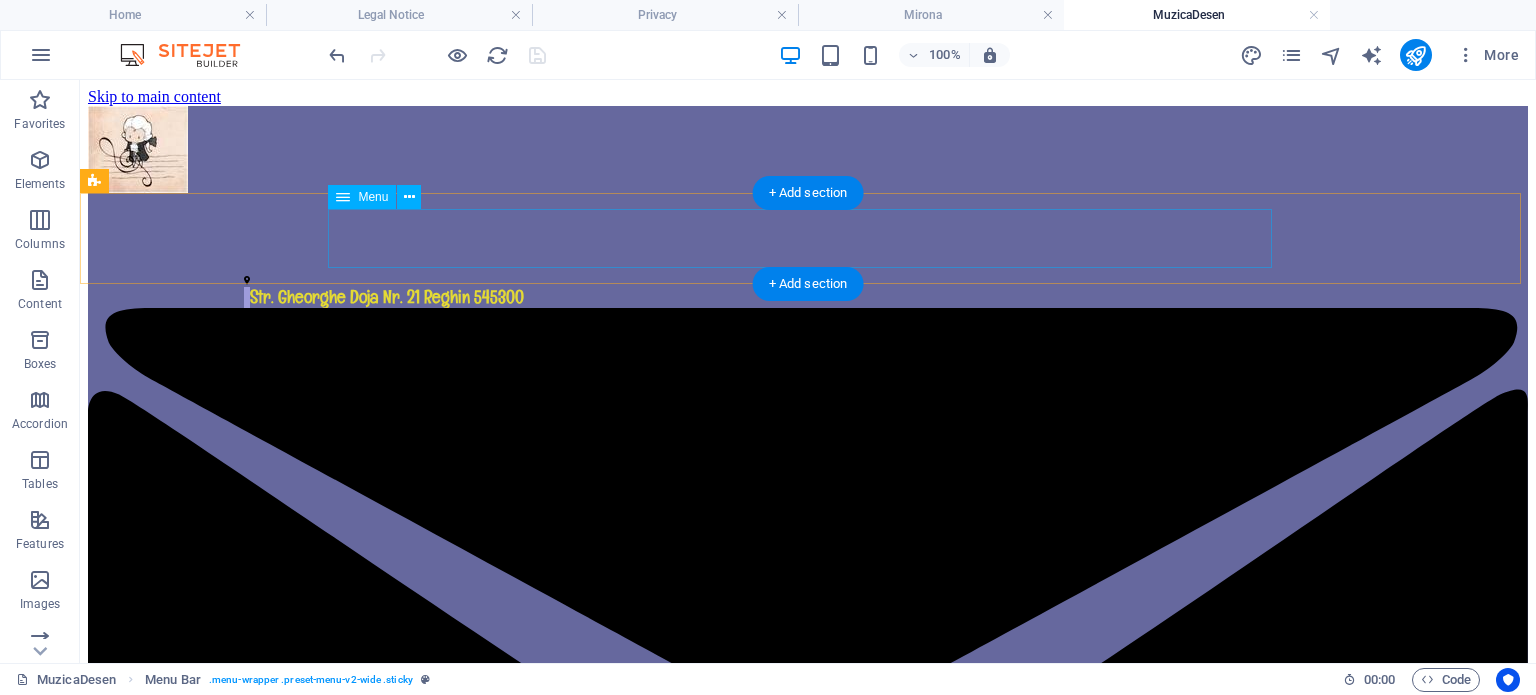 click on "Pagina principală Despre noi Anunțuri Galerie foto Contact" at bounding box center (808, 4683) 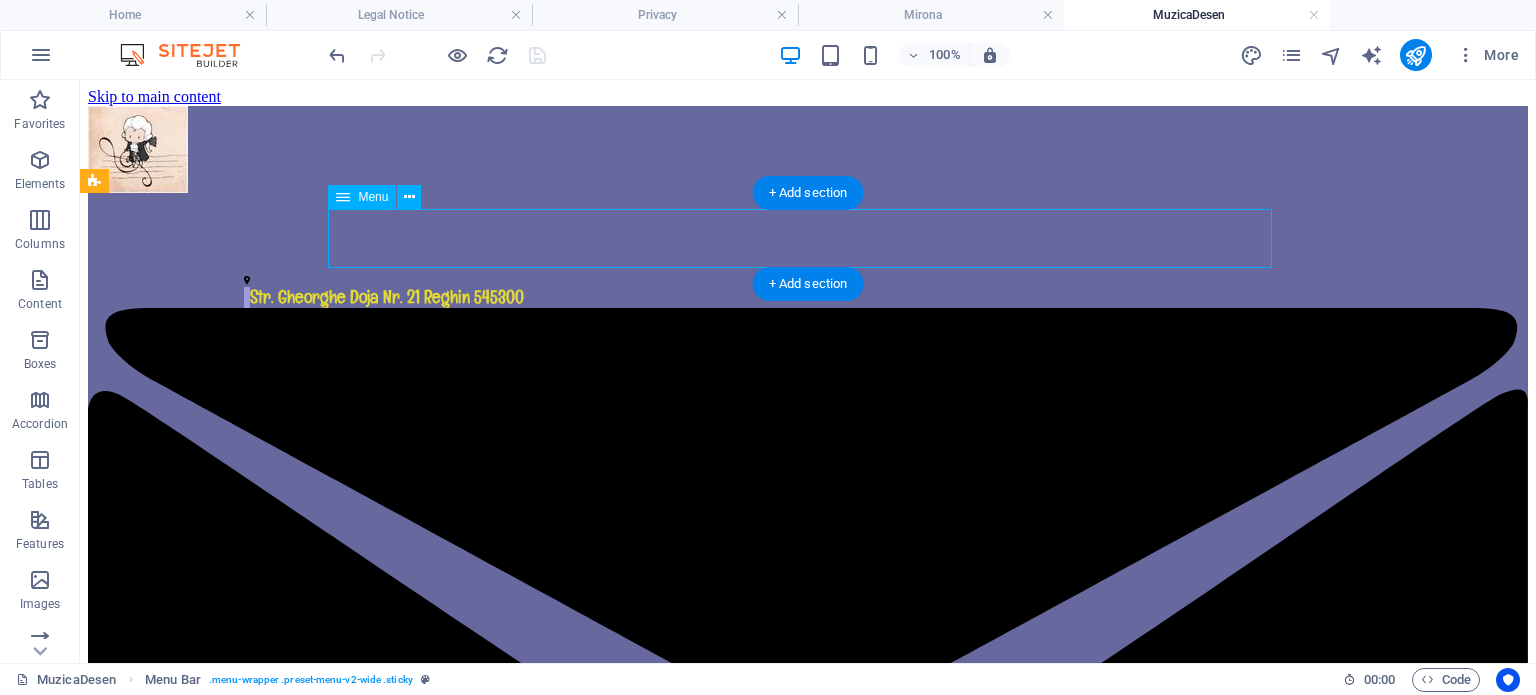 click on "Pagina principală Despre noi Anunțuri Galerie foto Contact" at bounding box center (808, 4683) 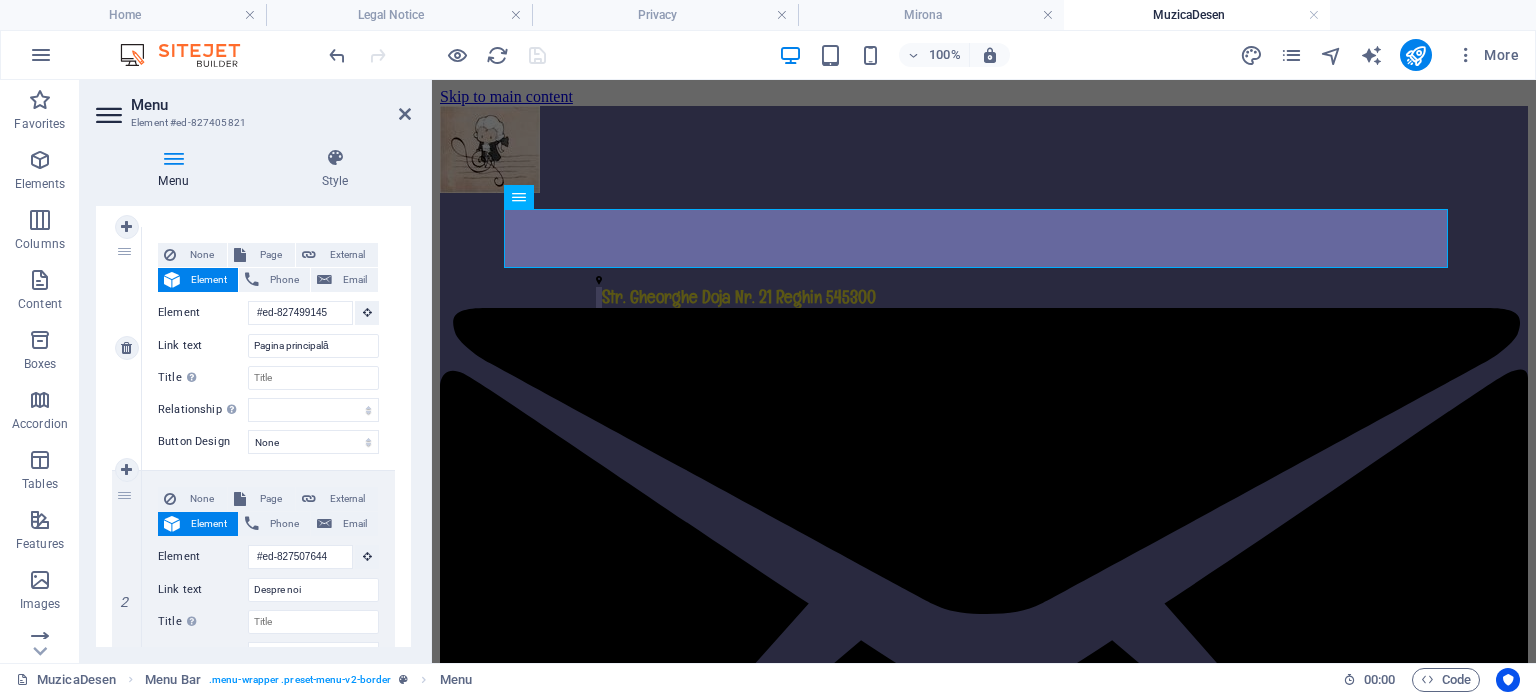 scroll, scrollTop: 0, scrollLeft: 0, axis: both 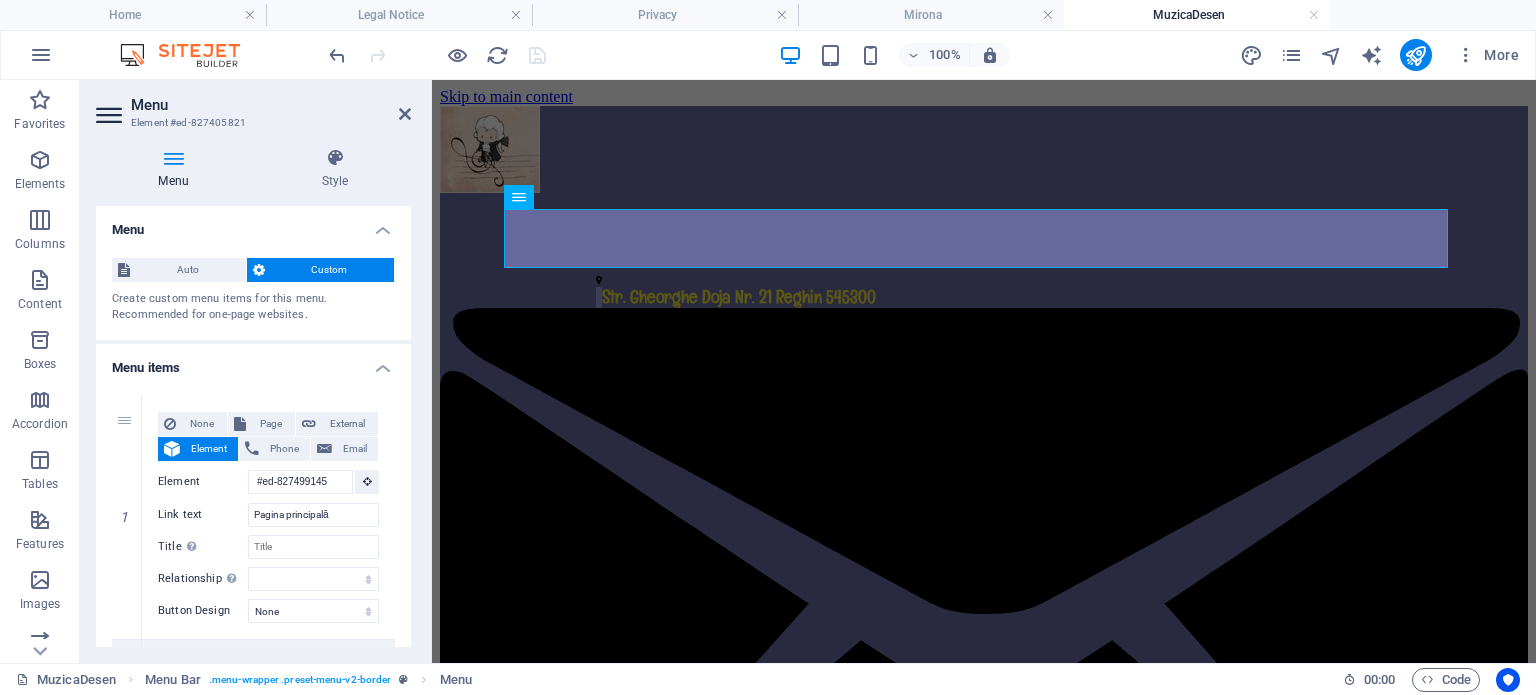 click on "Menu Style Menu Auto Custom Create custom menu items for this menu. Recommended for one-page websites. Manage pages Menu items 1 None Page External Element Phone Email Page Home Legal Notice Privacy Mirona MuzicaDesen Element #ed-827499145
URL Phone Email Link text Pagina principală Link target New tab Same tab Overlay Title Additional link description, should not be the same as the link text. The title is most often shown as a tooltip text when the mouse moves over the element. Leave empty if uncertain. Relationship Sets the  relationship of this link to the link target . For example, the value "nofollow" instructs search engines not to follow the link. Can be left empty. alternate author bookmark external help license next nofollow noreferrer noopener prev search tag Button Design None Default Primary Secondary 2 None Page External Element Phone Email Page Home Legal Notice Privacy Mirona MuzicaDesen Element #ed-827507644
URL Phone Email Link text Despre noi" at bounding box center [253, 397] 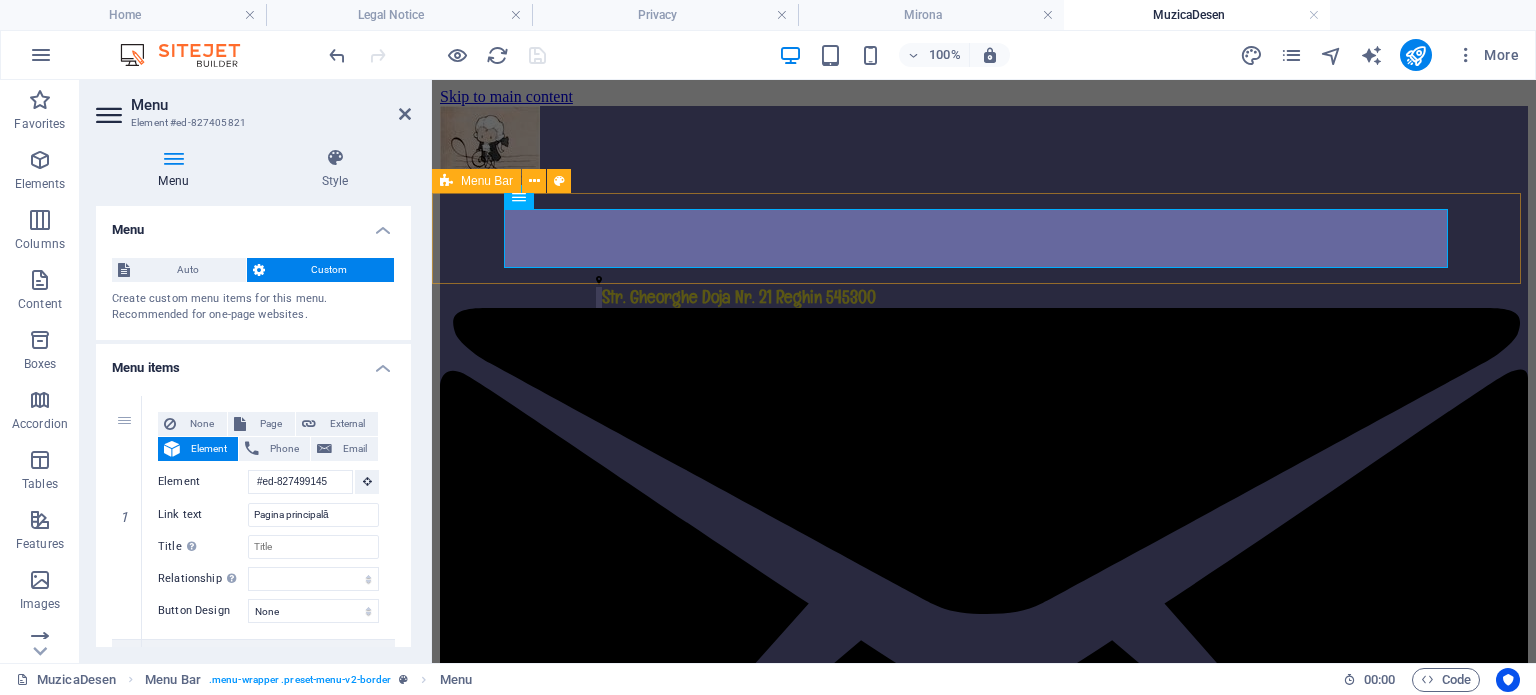 click on "Menu Bar" at bounding box center (476, 181) 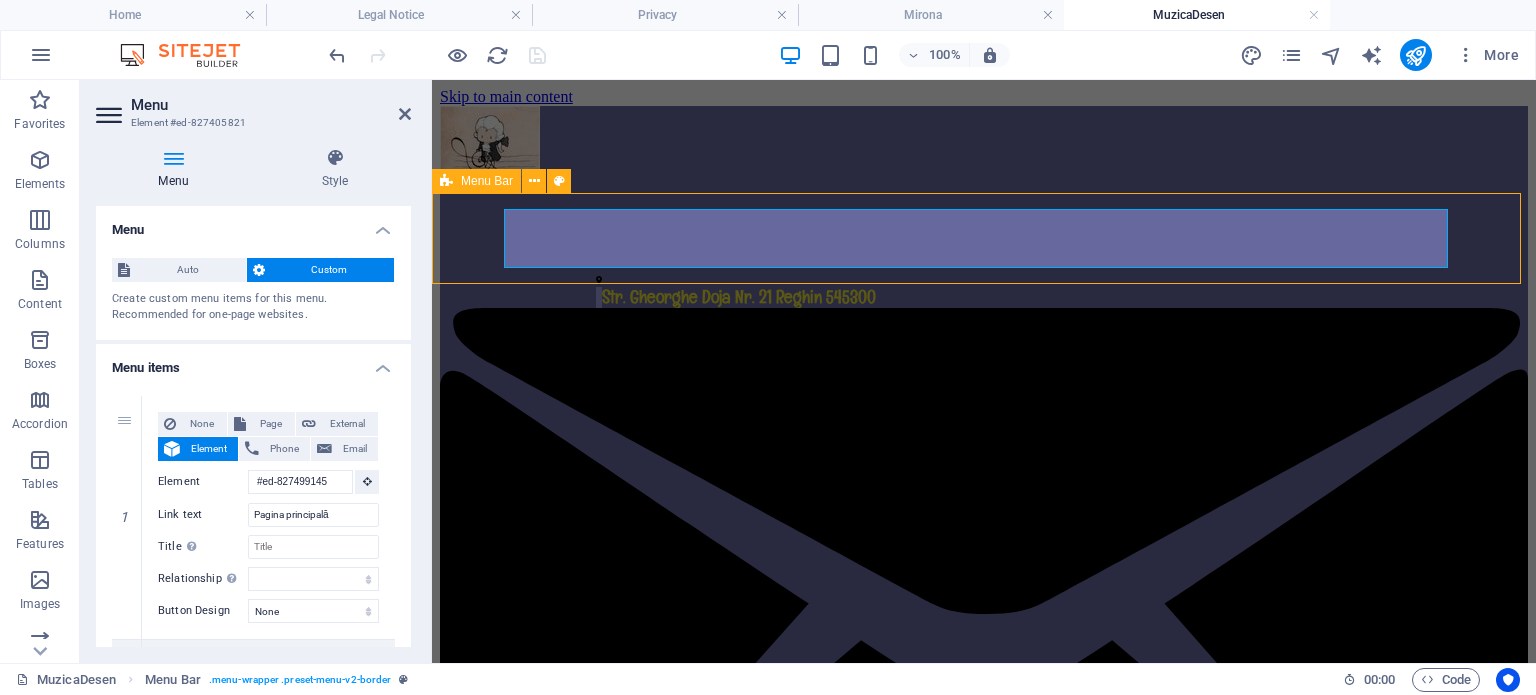 click on "Menu Bar" at bounding box center (476, 181) 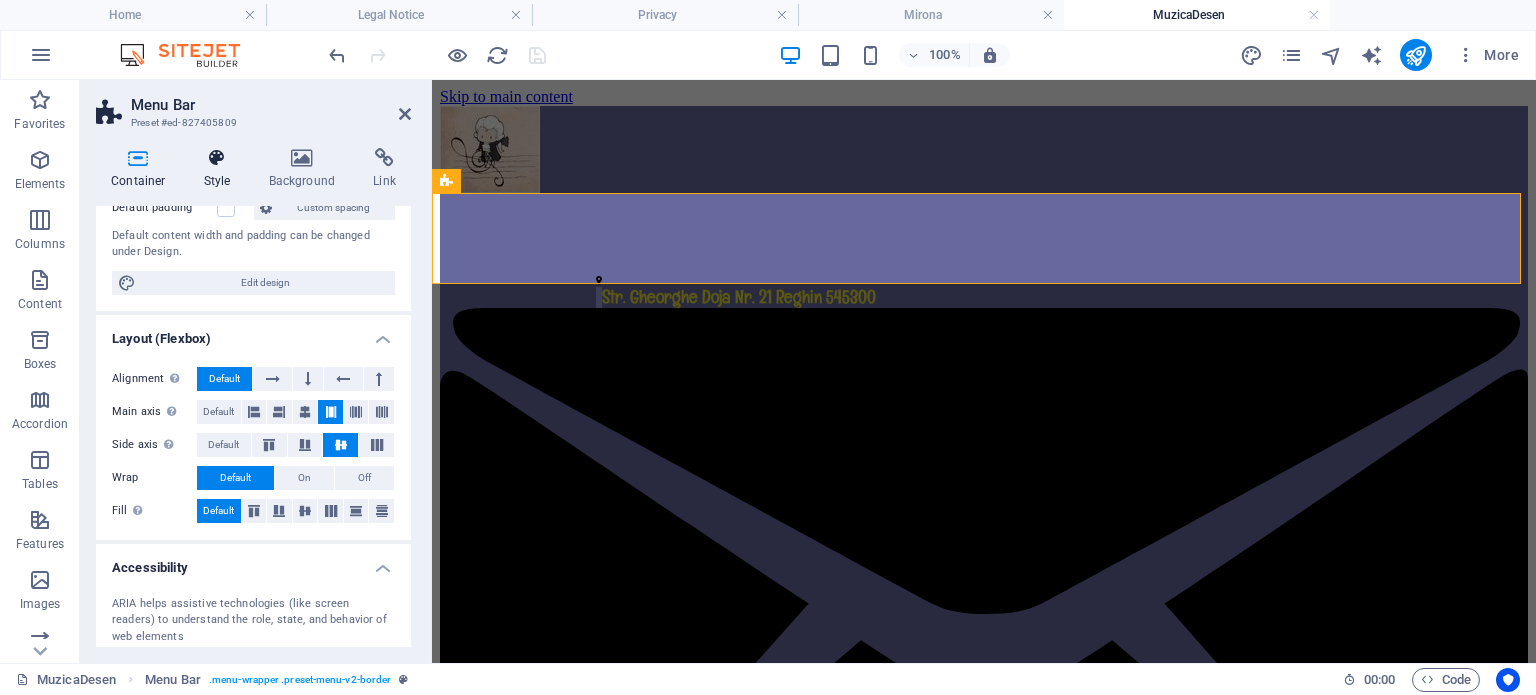 scroll, scrollTop: 132, scrollLeft: 0, axis: vertical 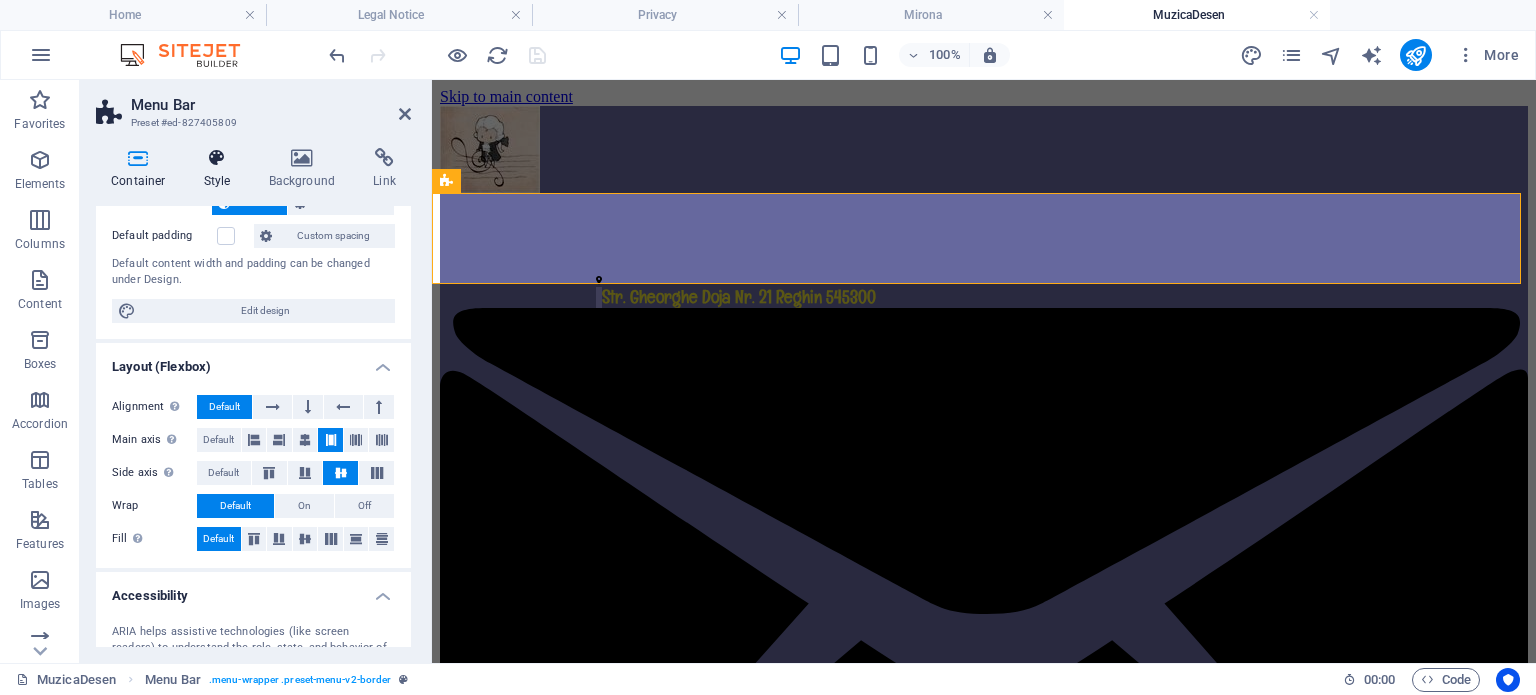 click at bounding box center [217, 158] 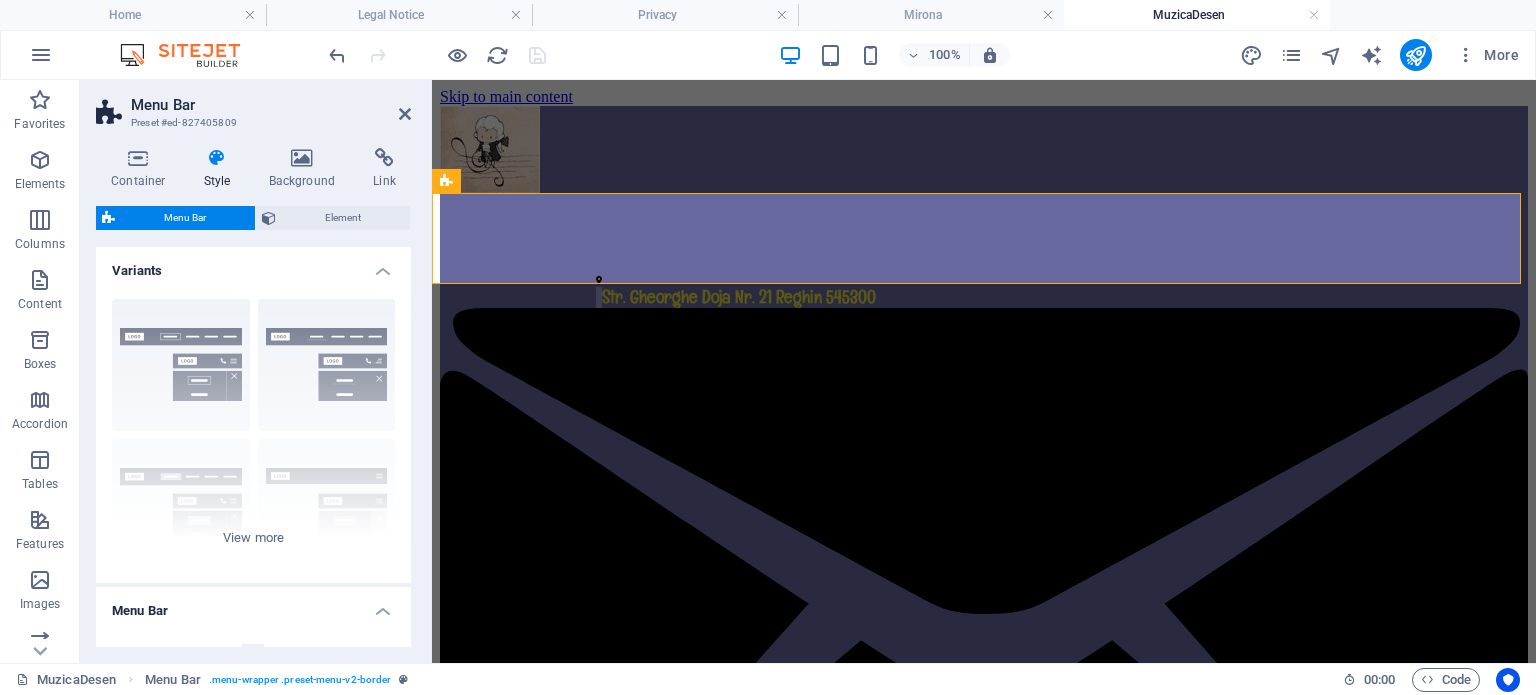 click on "Menu Bar" at bounding box center (185, 218) 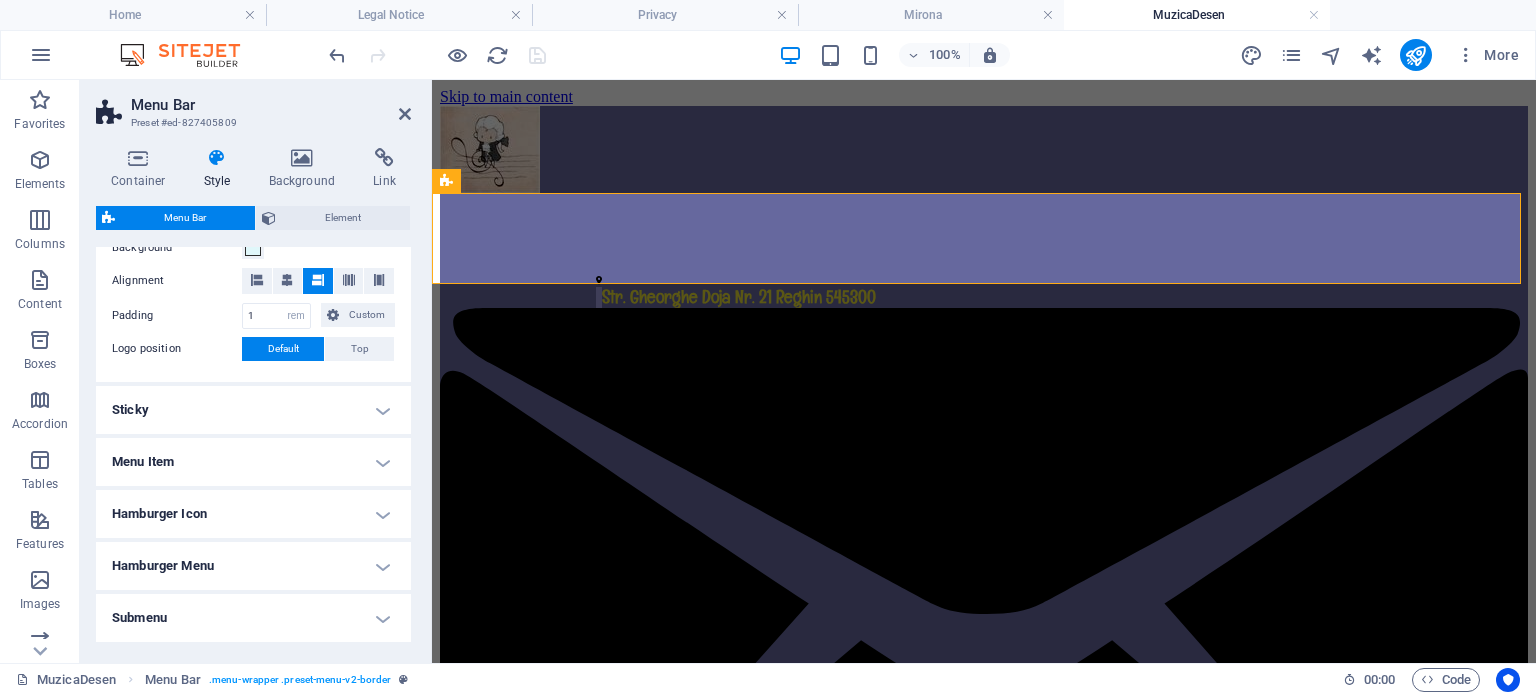 scroll, scrollTop: 380, scrollLeft: 0, axis: vertical 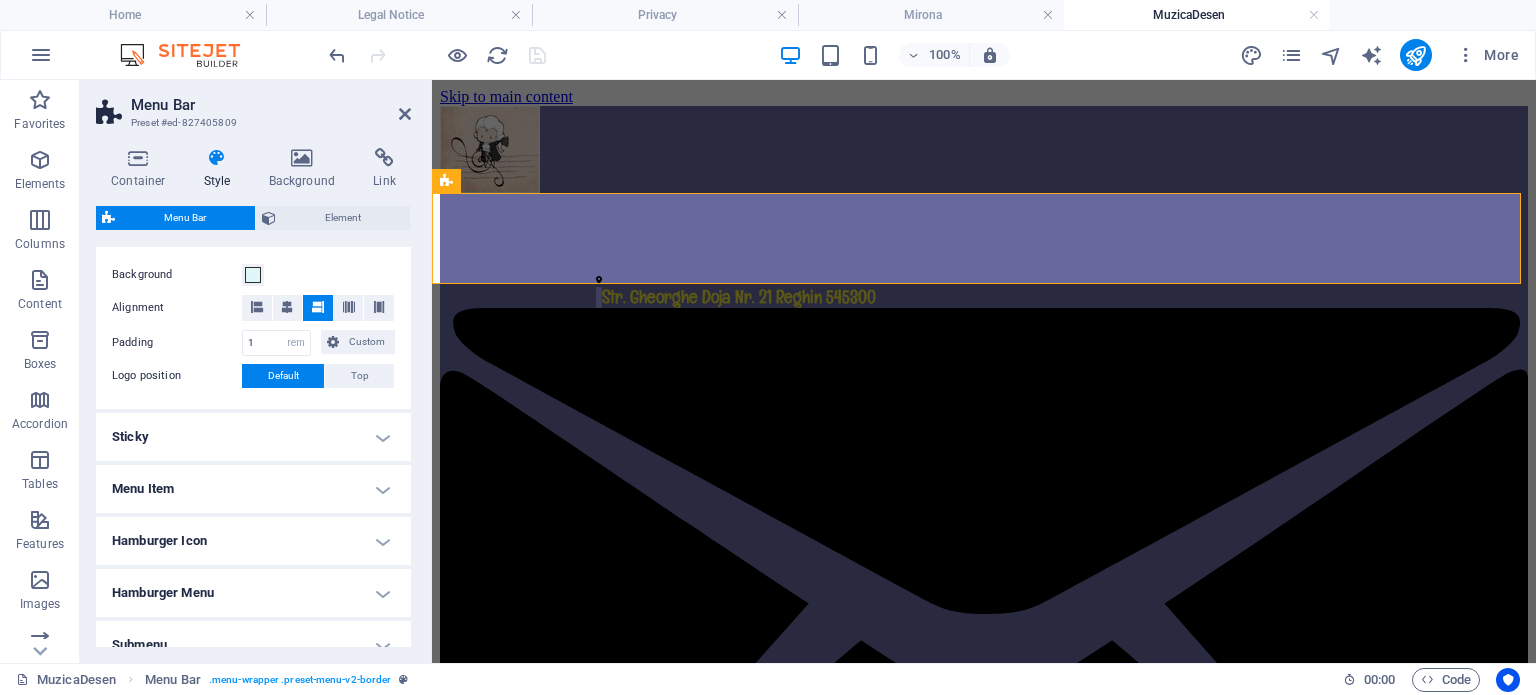 click on "Menu Item" at bounding box center [253, 489] 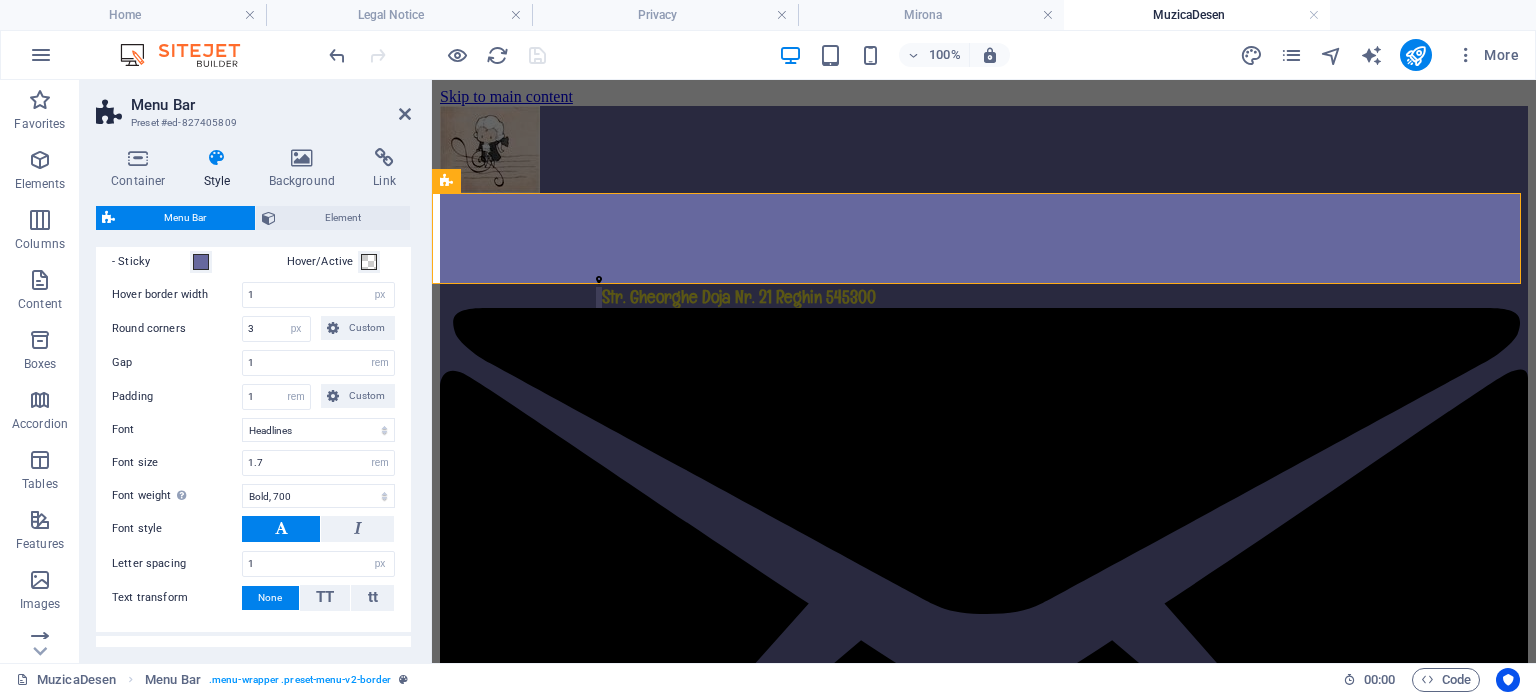 scroll, scrollTop: 780, scrollLeft: 0, axis: vertical 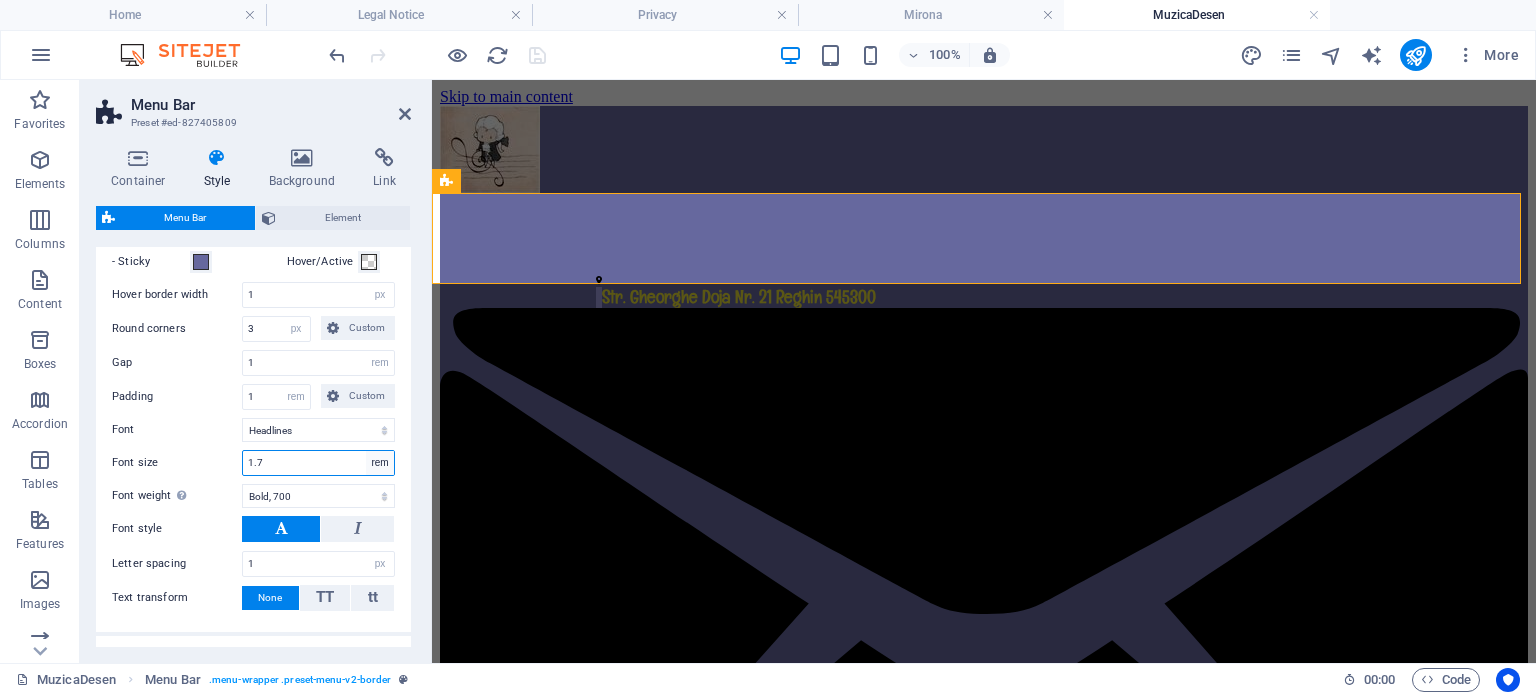 click on "px rem % vh vw" at bounding box center [380, 463] 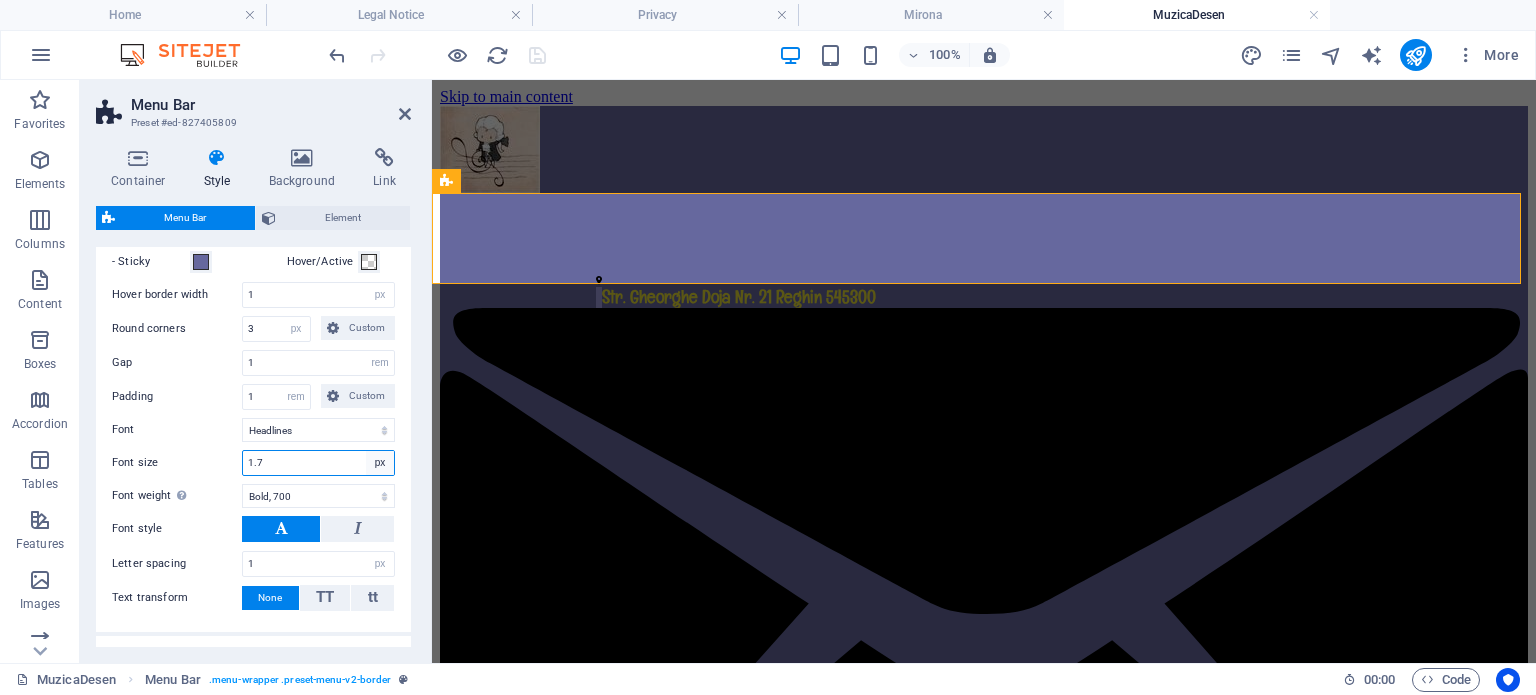 click on "px rem % vh vw" at bounding box center [380, 463] 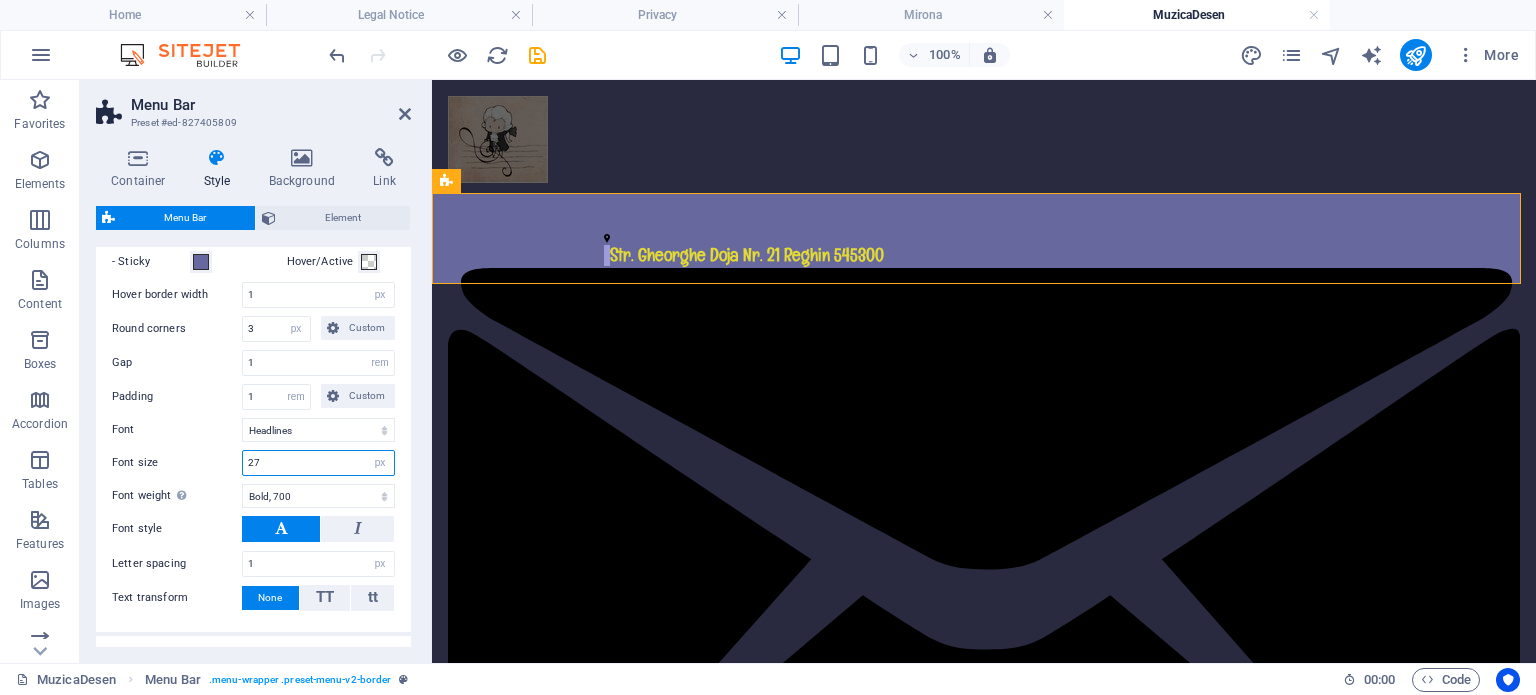 click on "27" at bounding box center [318, 463] 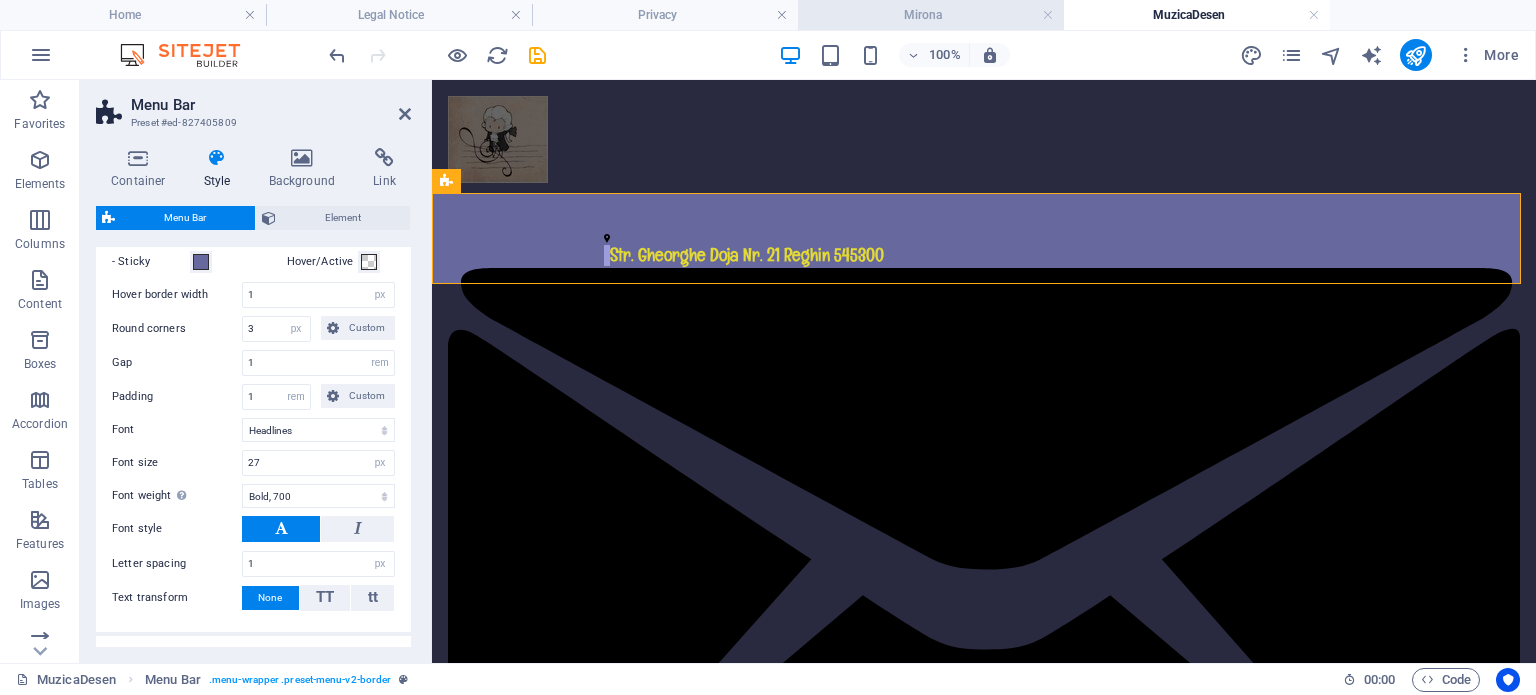 click on "Mirona" at bounding box center [931, 15] 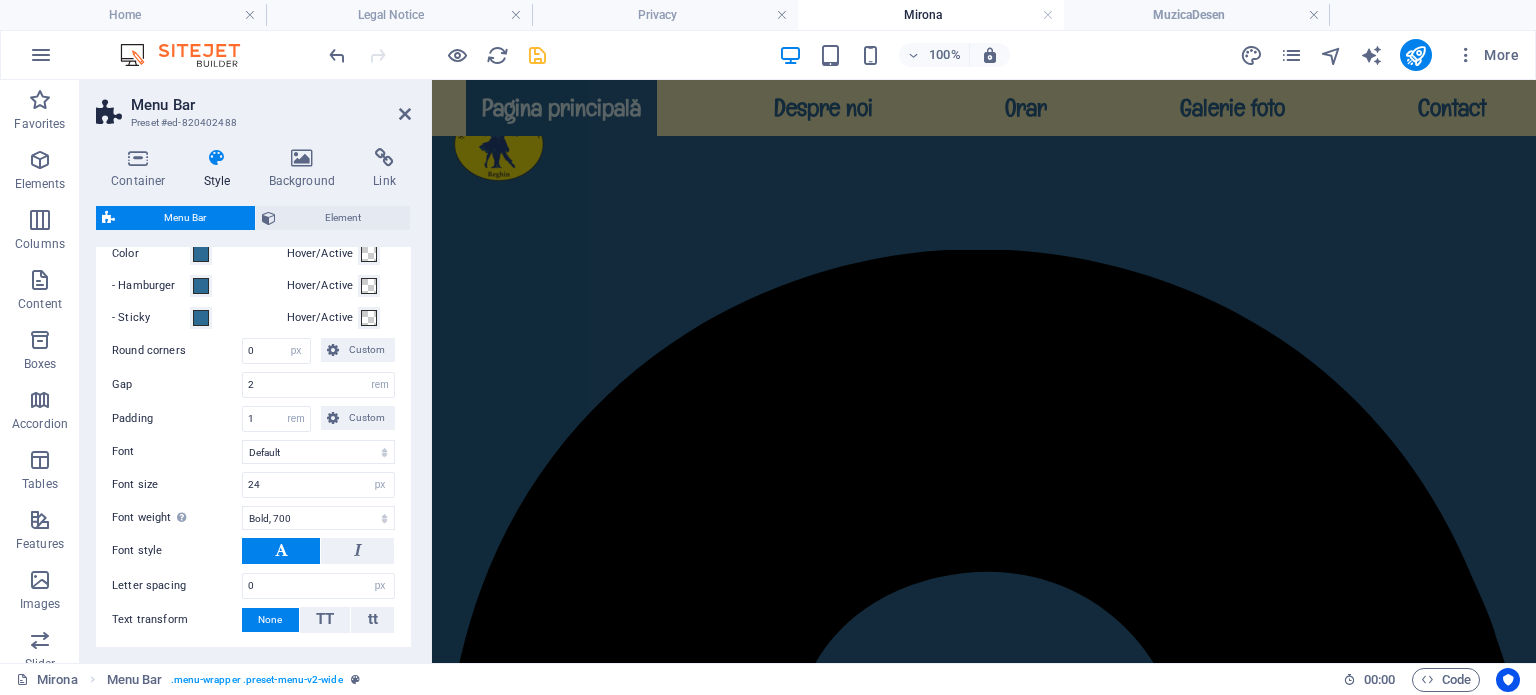 scroll, scrollTop: 197, scrollLeft: 0, axis: vertical 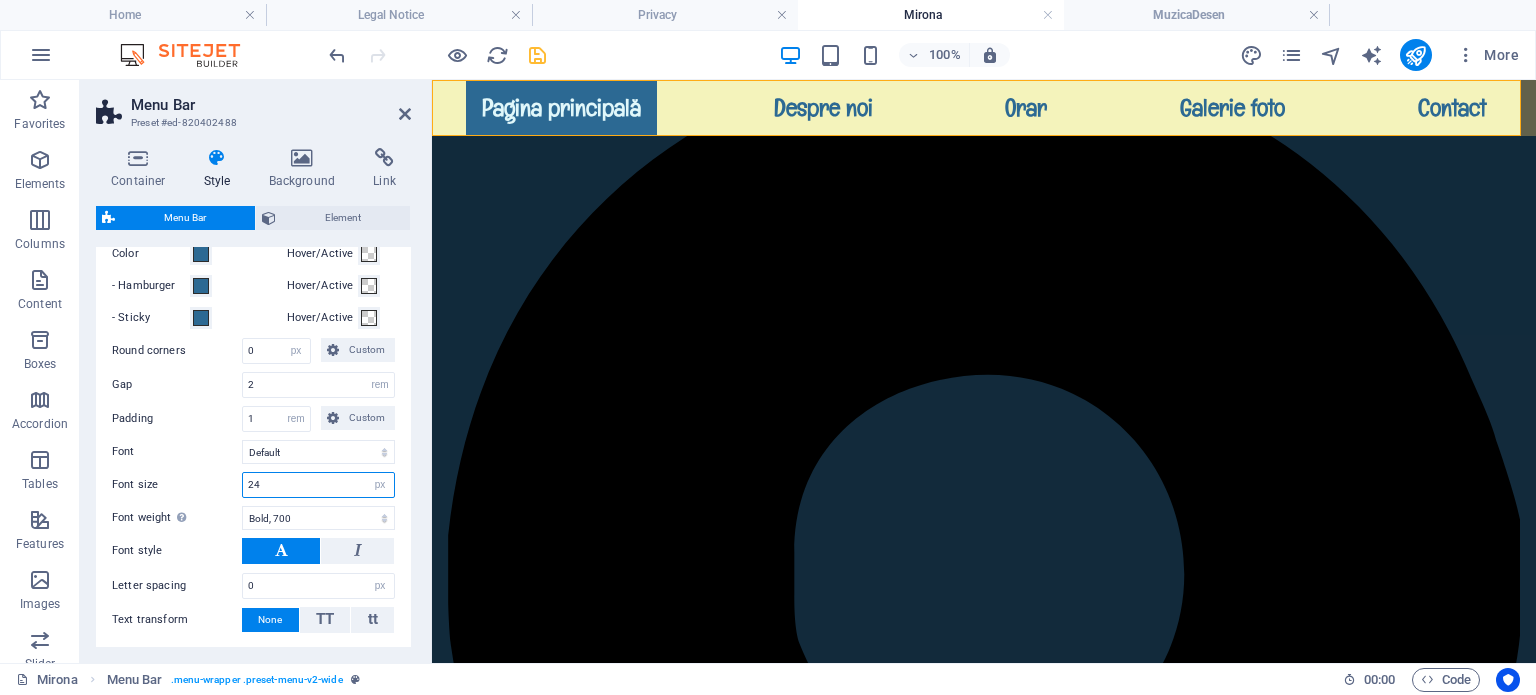 click on "24" at bounding box center (318, 485) 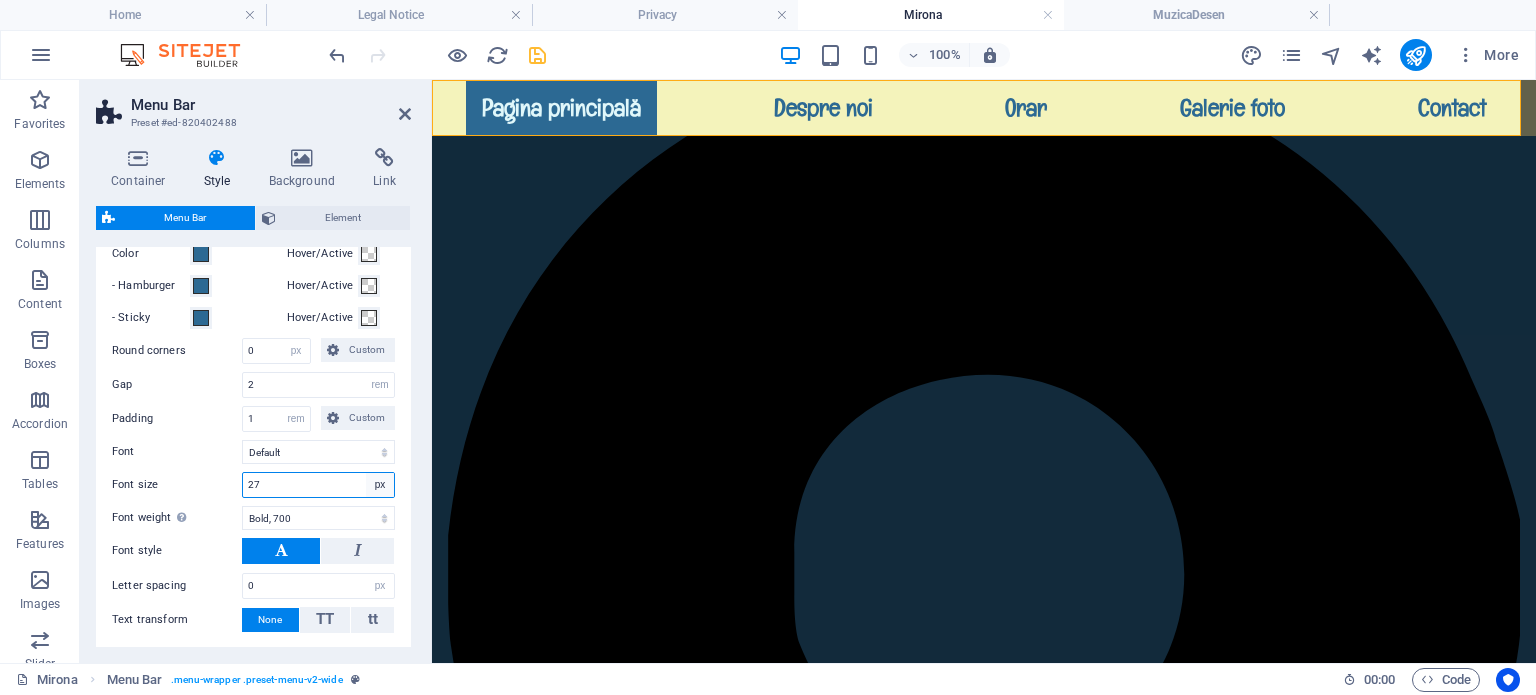 type on "27" 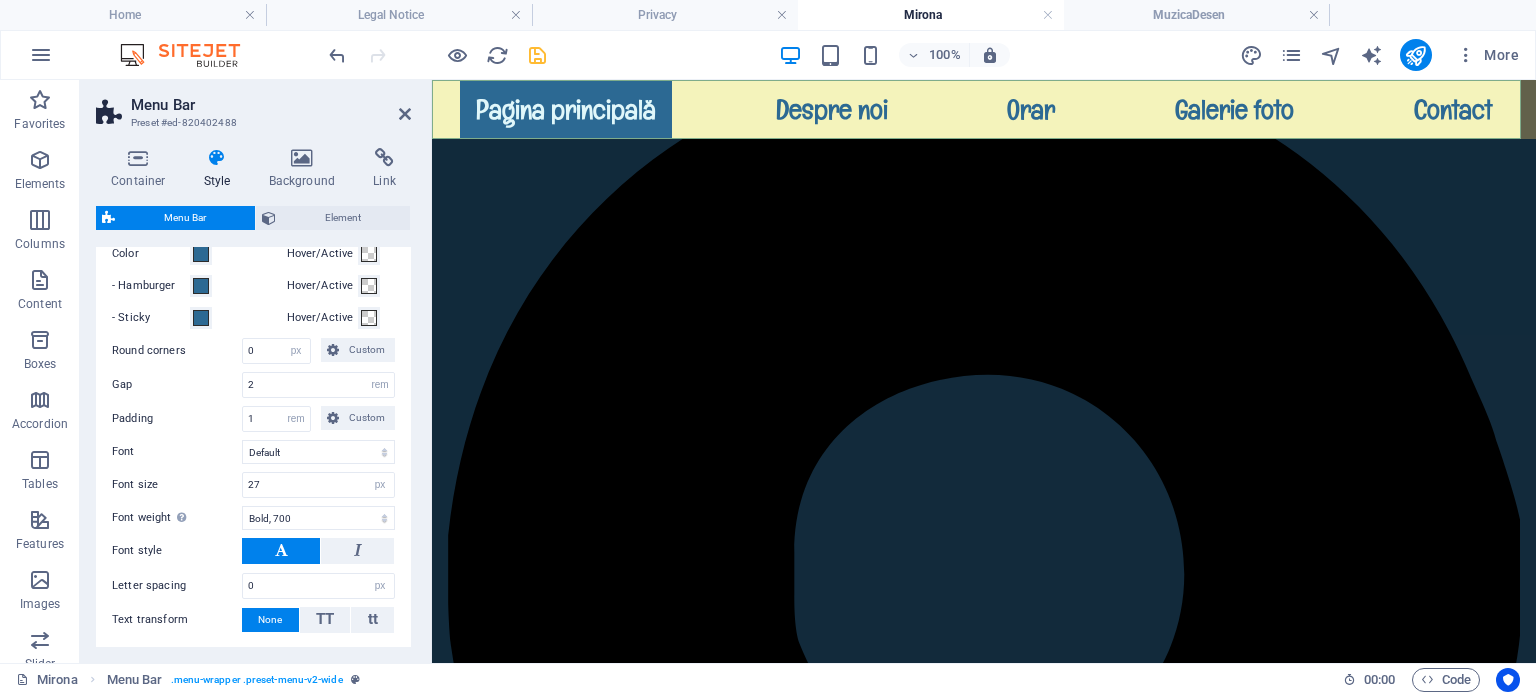 scroll, scrollTop: 200, scrollLeft: 0, axis: vertical 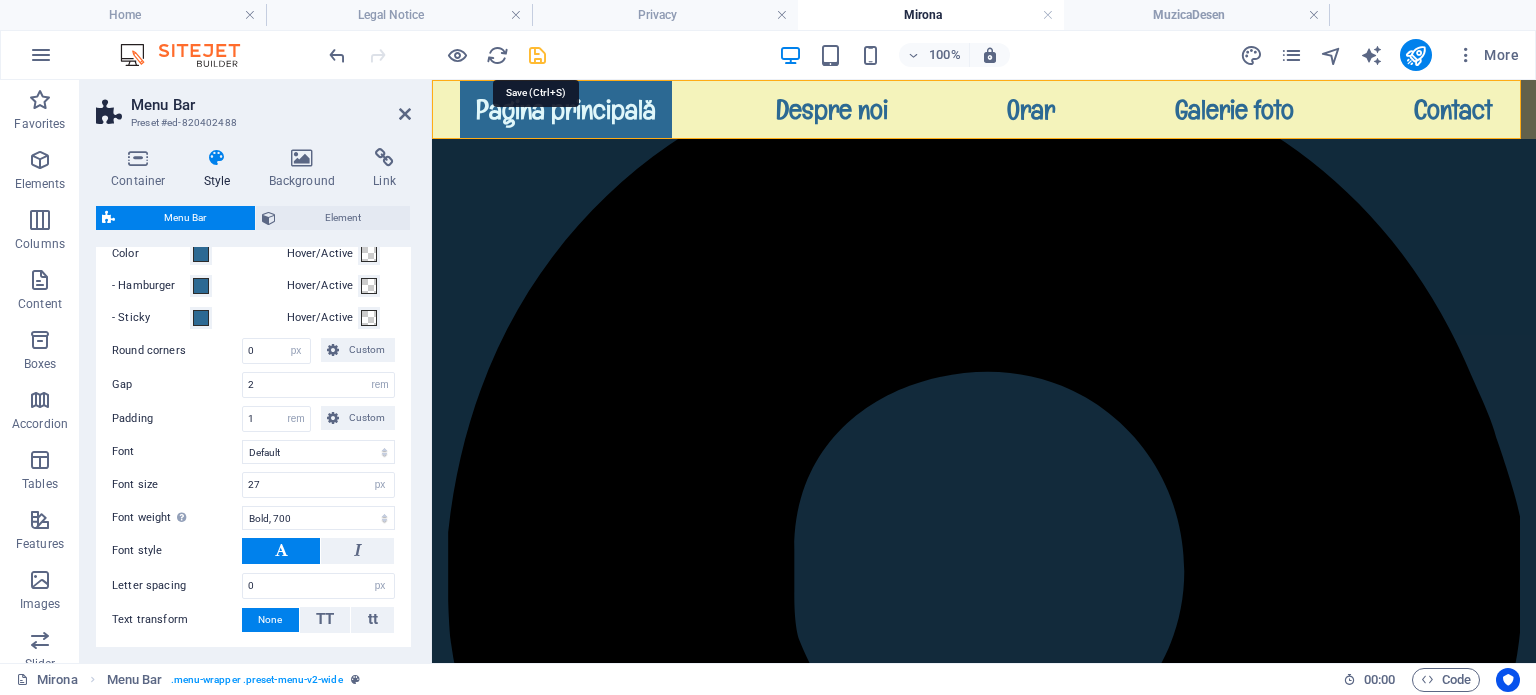 click at bounding box center [537, 55] 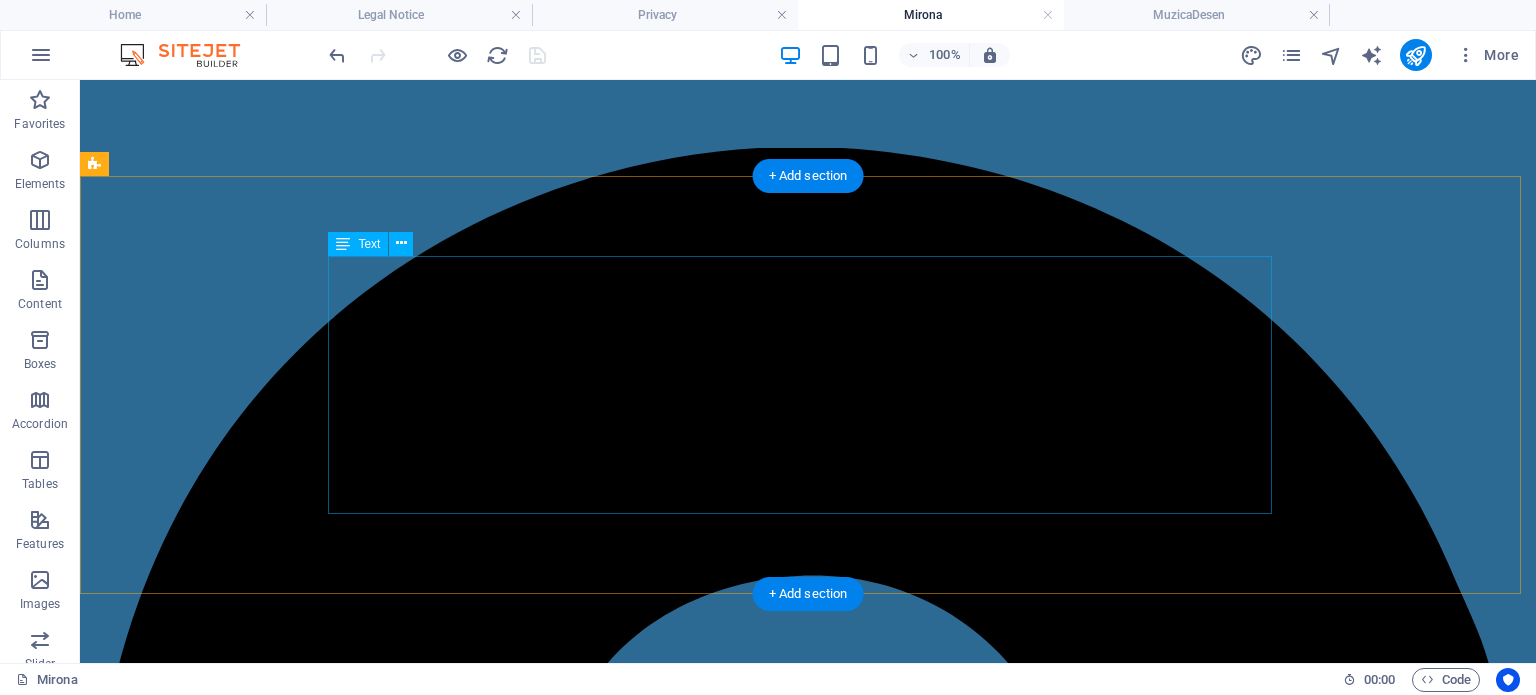 scroll, scrollTop: 0, scrollLeft: 0, axis: both 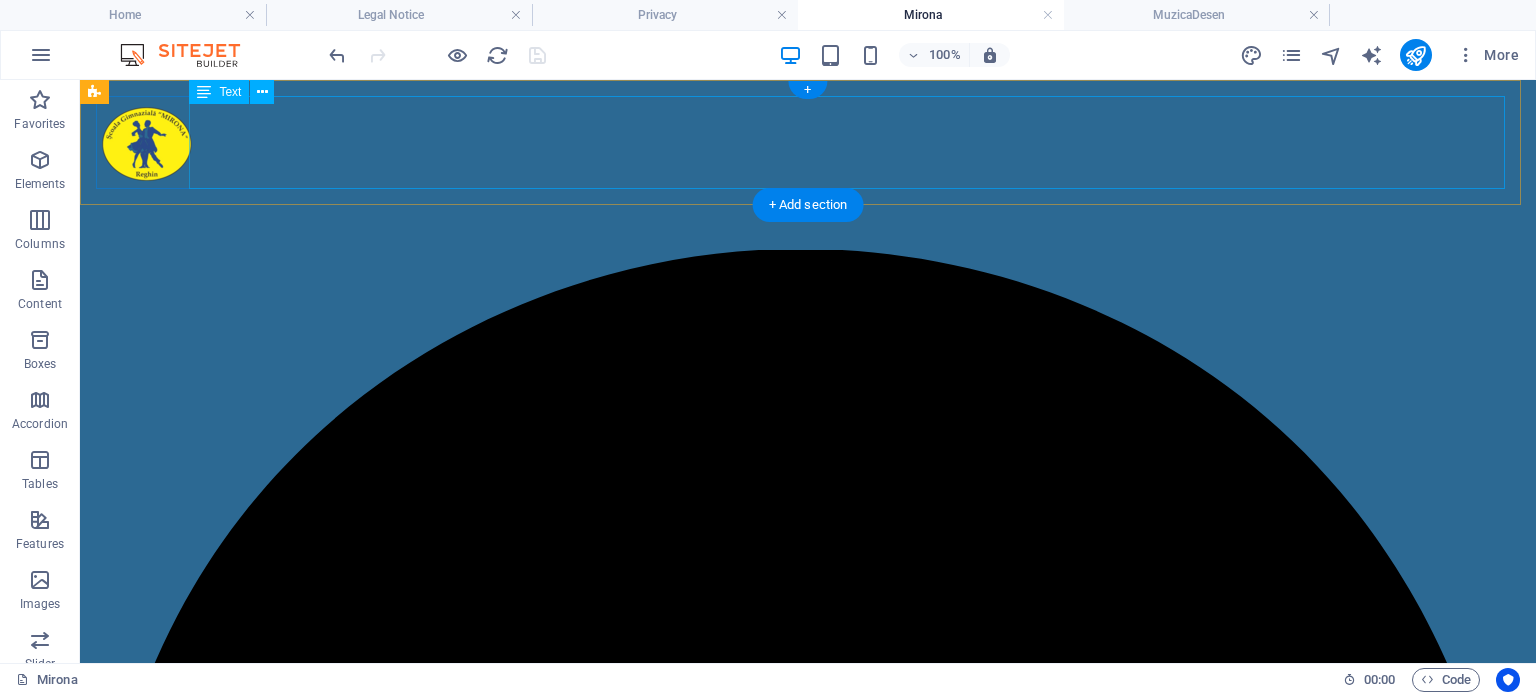 click on "Str. Pandurilor Nr. 120 Reghin 545300                                     amaior2000@yahoo.com                                      0749091741" at bounding box center [808, 2459] 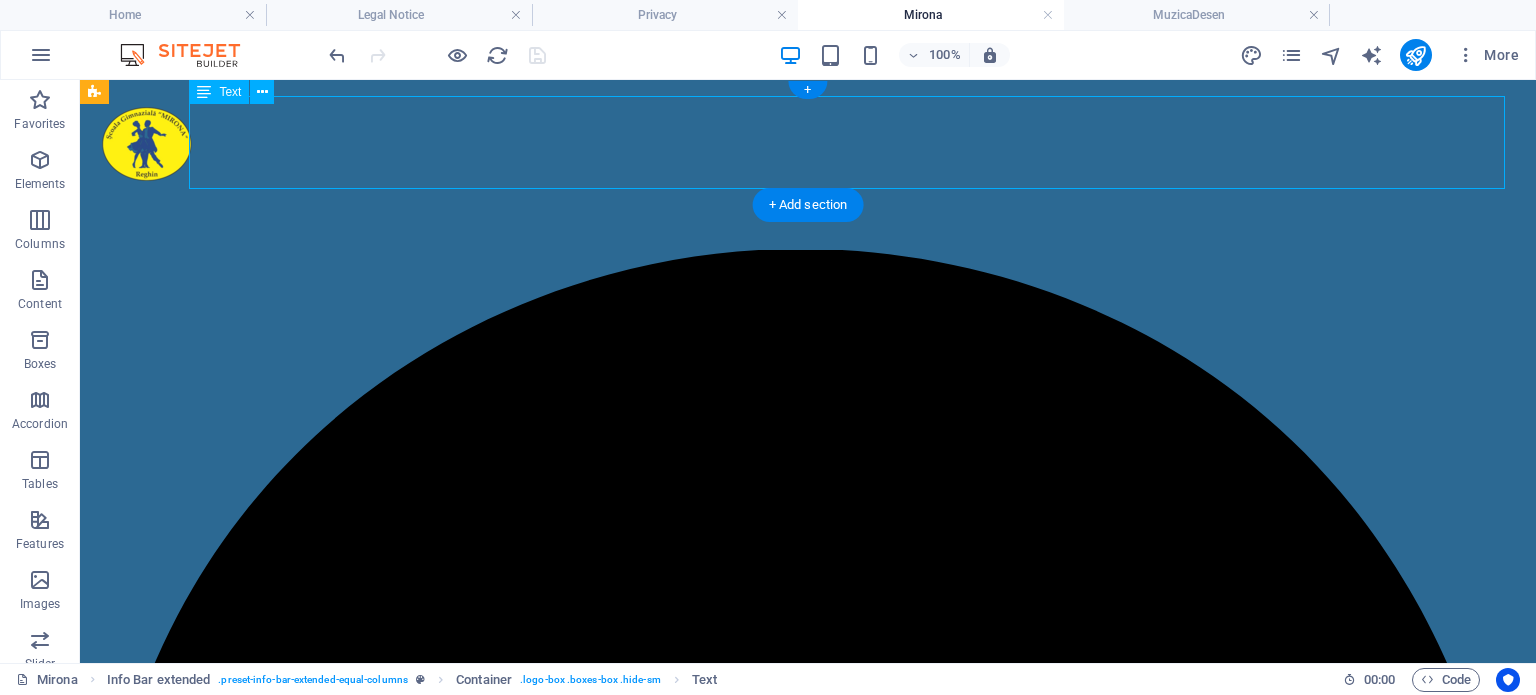 click on "Str. Pandurilor Nr. 120 Reghin 545300                                     amaior2000@yahoo.com                                      0749091741" at bounding box center [808, 2459] 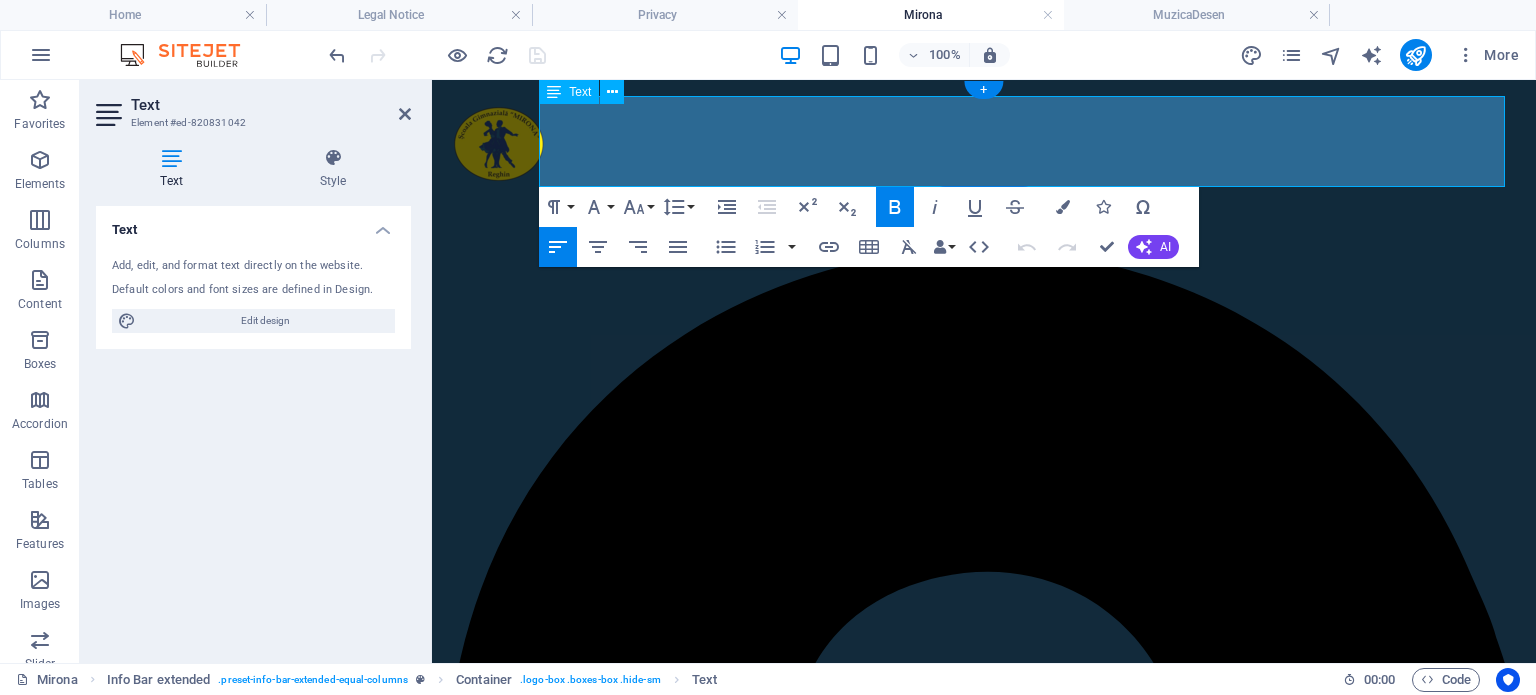 drag, startPoint x: 1099, startPoint y: 132, endPoint x: 1276, endPoint y: 142, distance: 177.28226 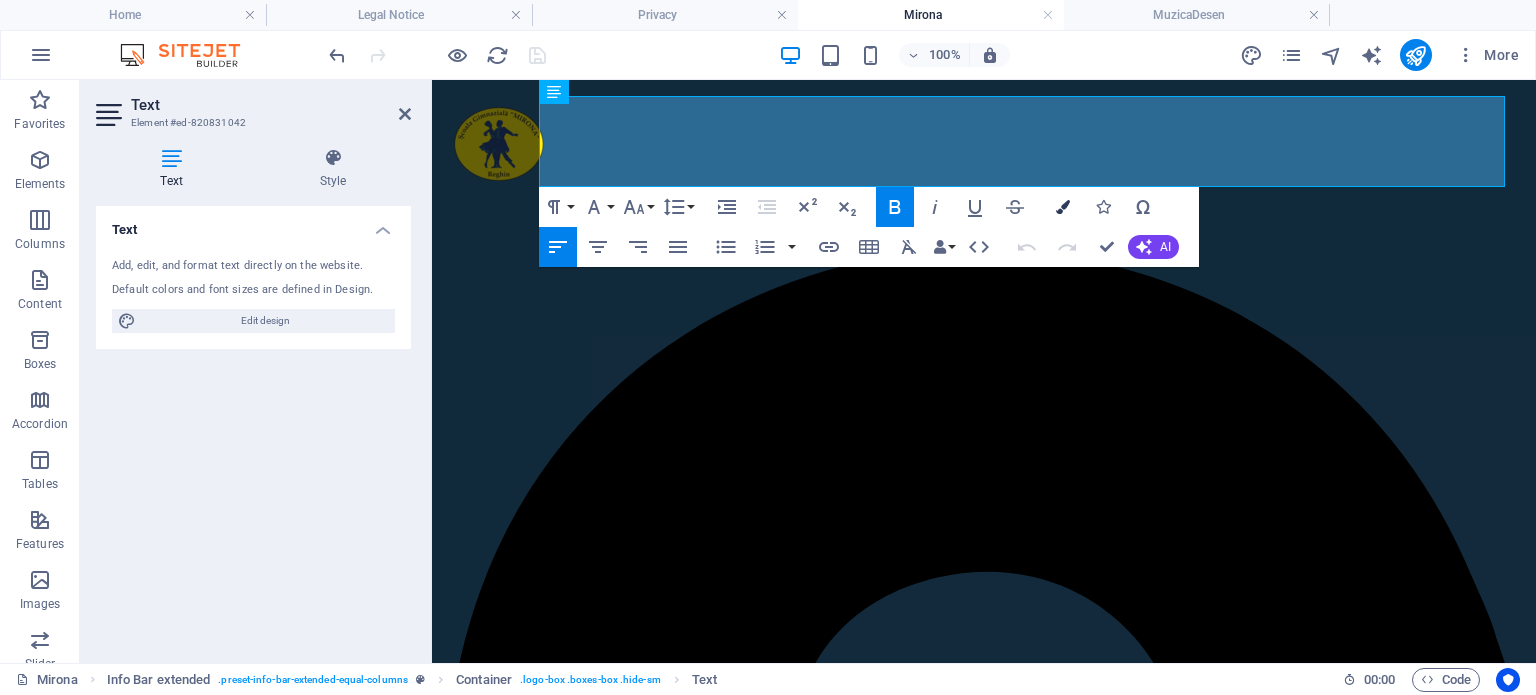click at bounding box center [1063, 207] 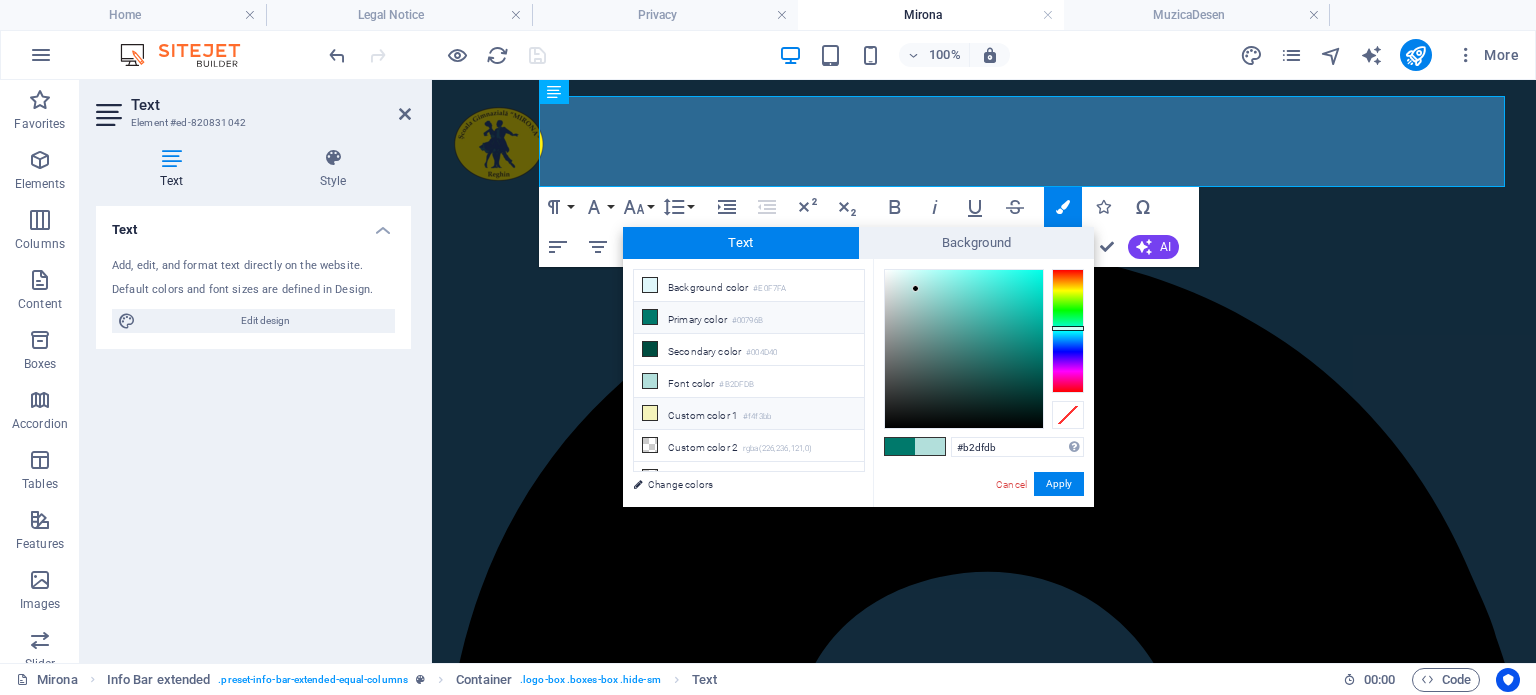click at bounding box center (650, 413) 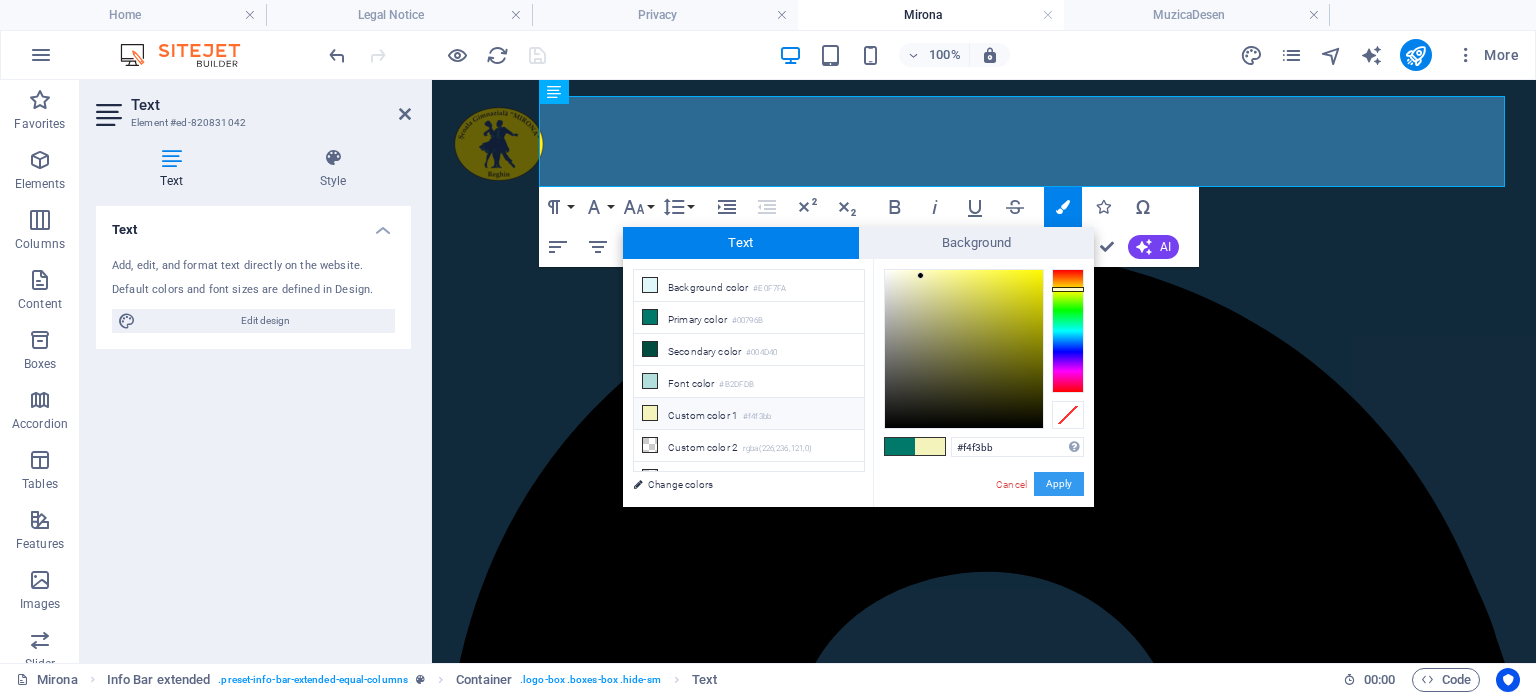 click on "Apply" at bounding box center (1059, 484) 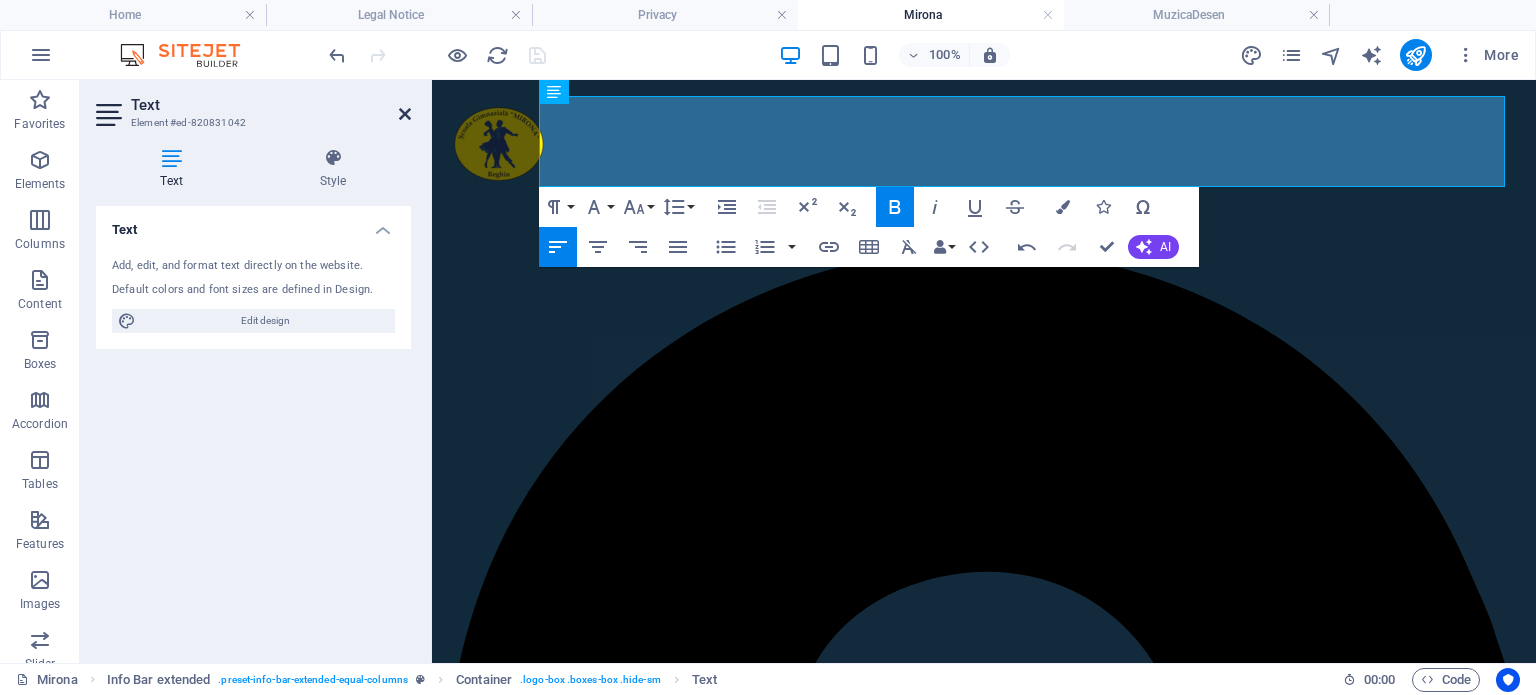 click at bounding box center (405, 114) 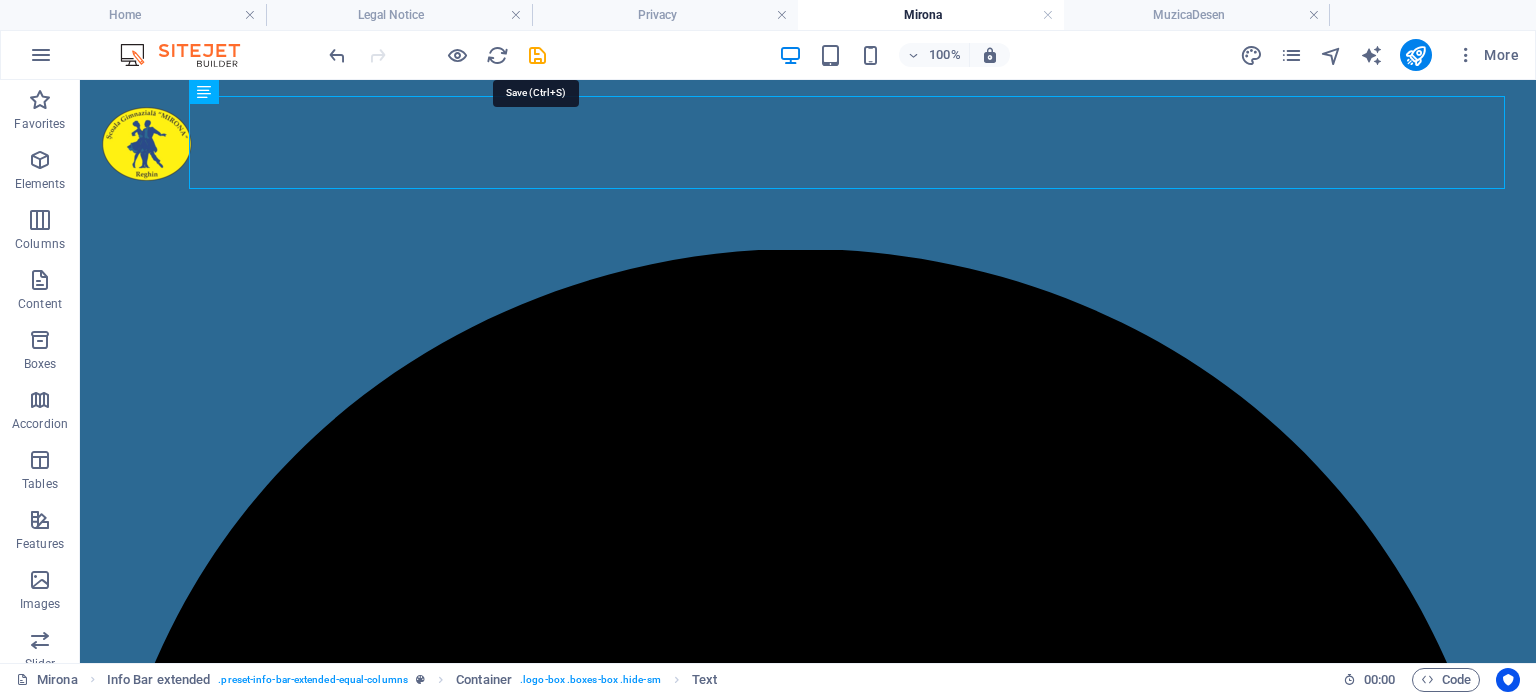 click at bounding box center (537, 55) 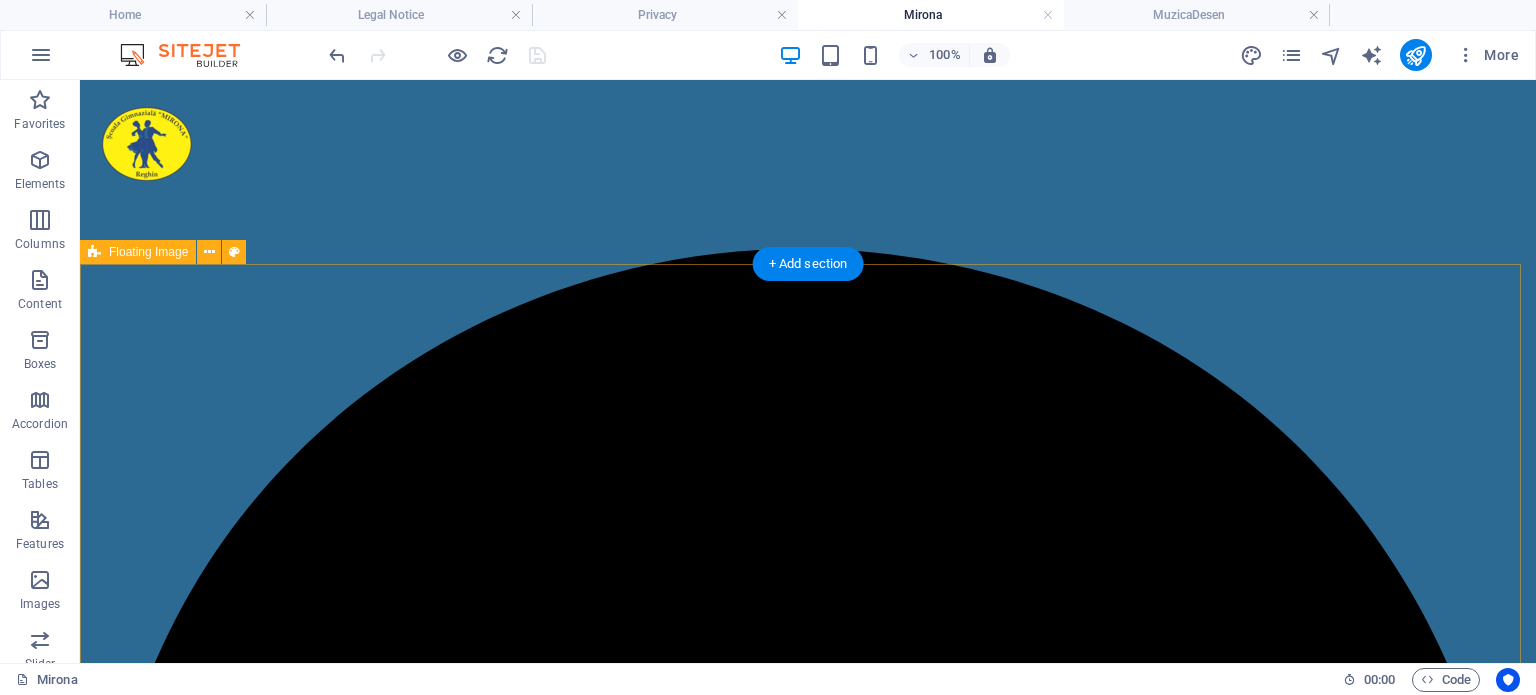 scroll, scrollTop: 100, scrollLeft: 0, axis: vertical 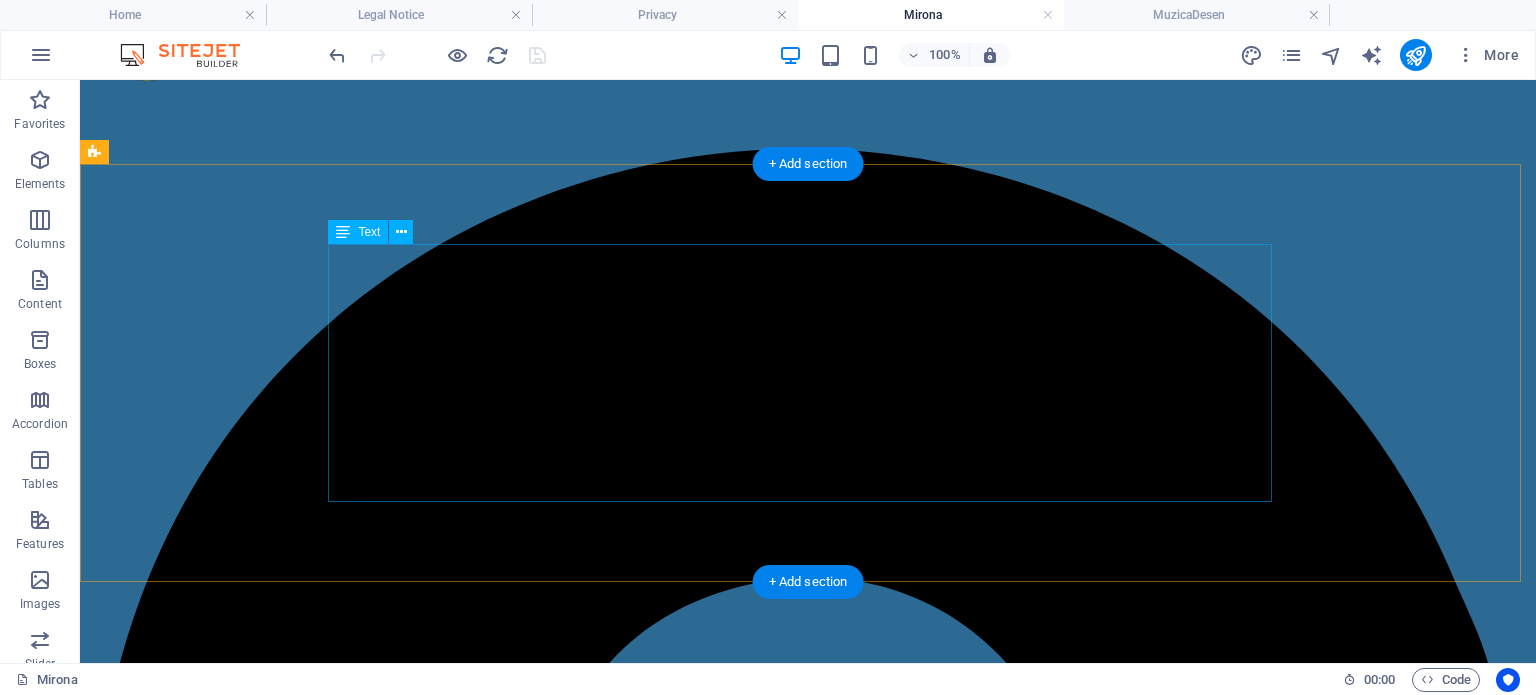 click on "i Bine ați venit pe site-ul Școlii Gimnaziale „Mirona”   „Dansul e pasiune, disciplină și eleganță. Vino să-l descoperi alături de noi!”" at bounding box center [808, 4906] 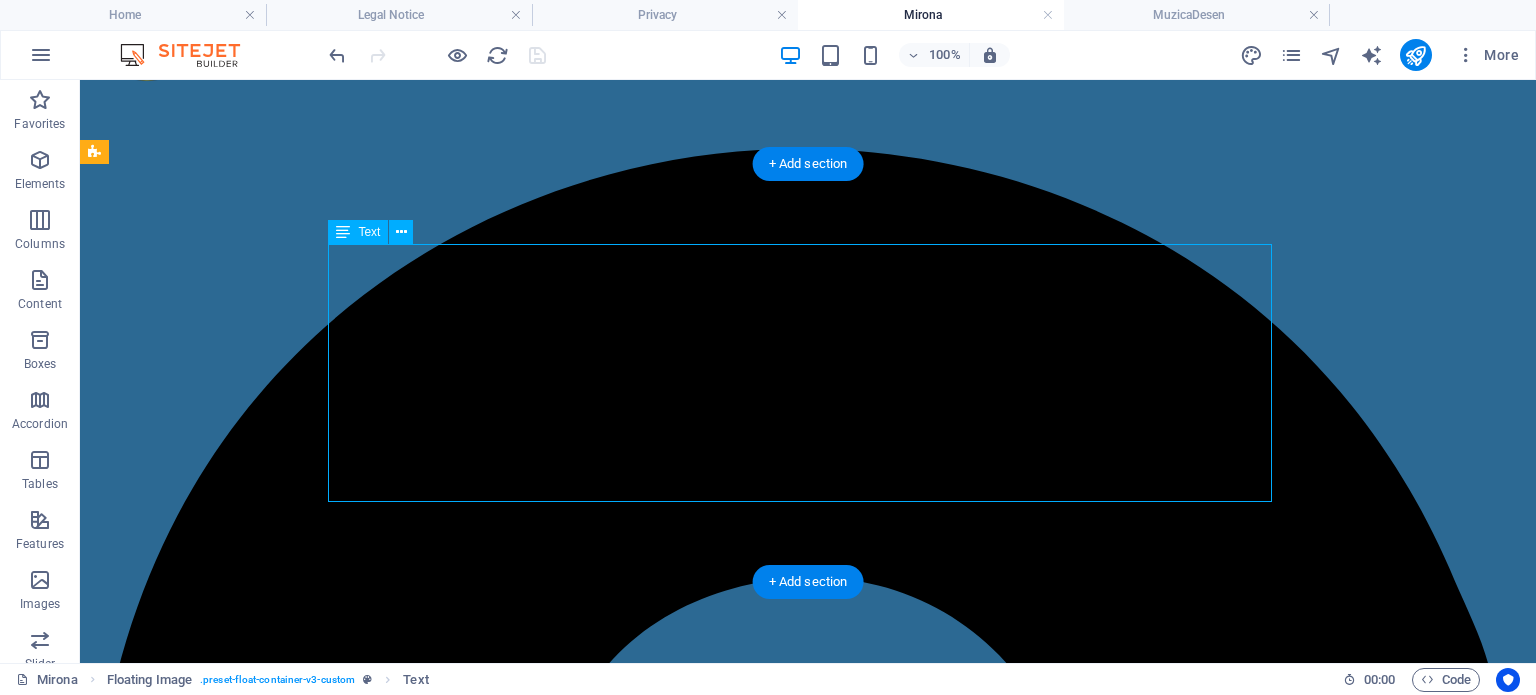 click on "i Bine ați venit pe site-ul Școlii Gimnaziale „Mirona”   „Dansul e pasiune, disciplină și eleganță. Vino să-l descoperi alături de noi!”" at bounding box center (808, 4906) 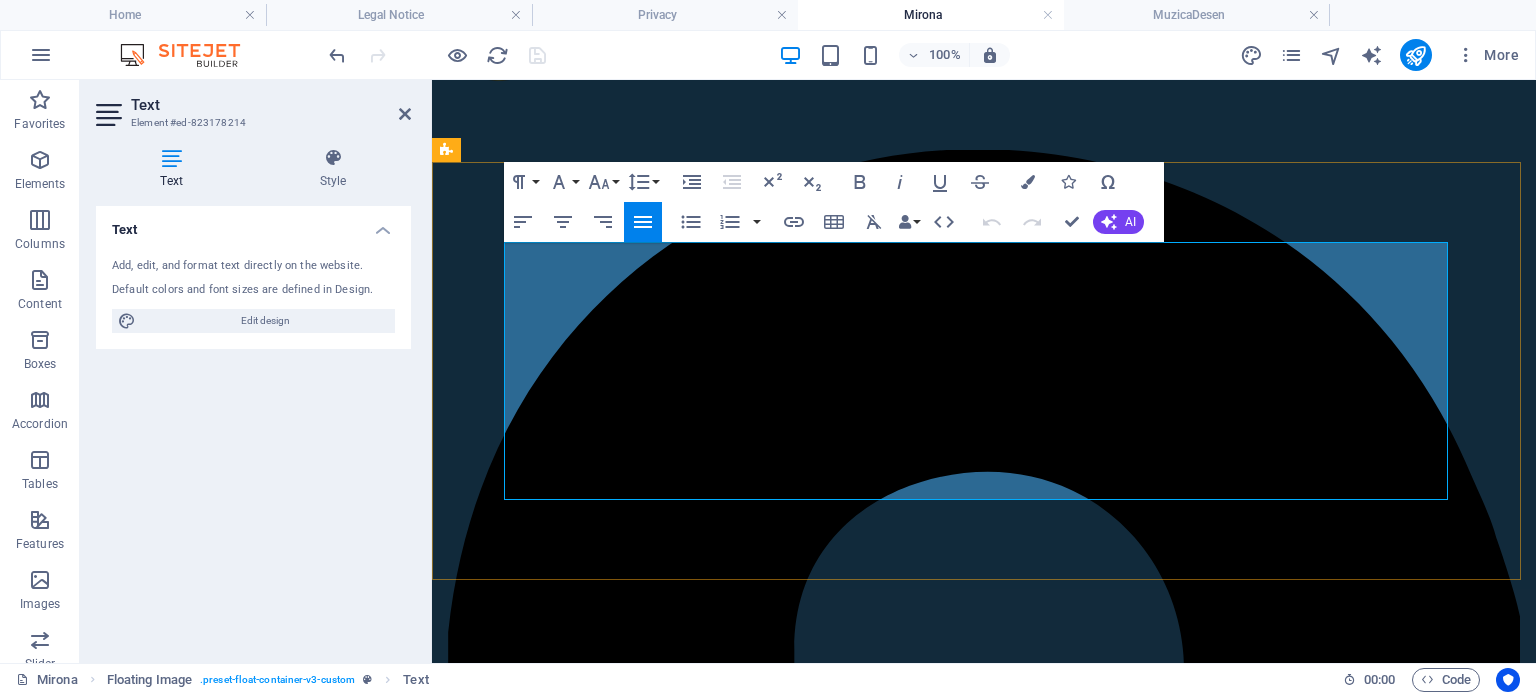 drag, startPoint x: 543, startPoint y: 476, endPoint x: 1426, endPoint y: 475, distance: 883.00055 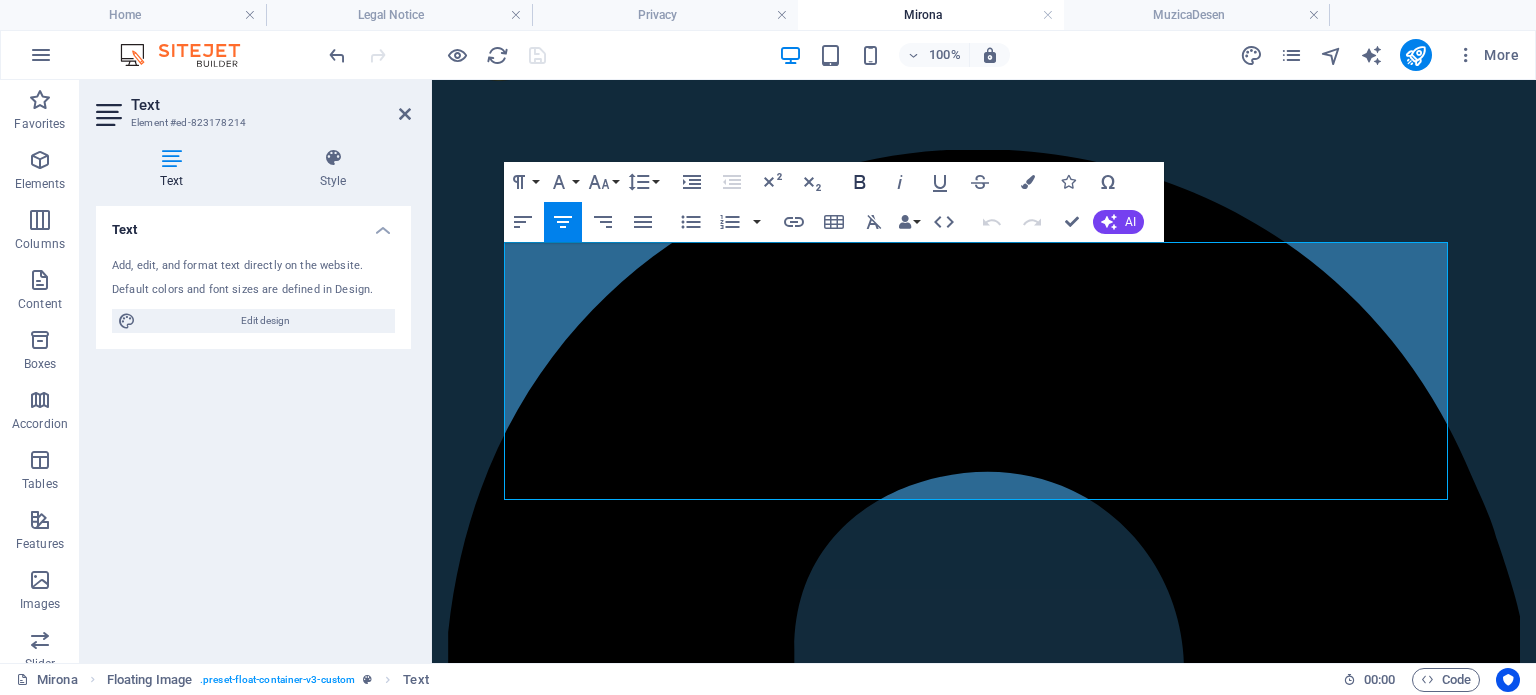 click 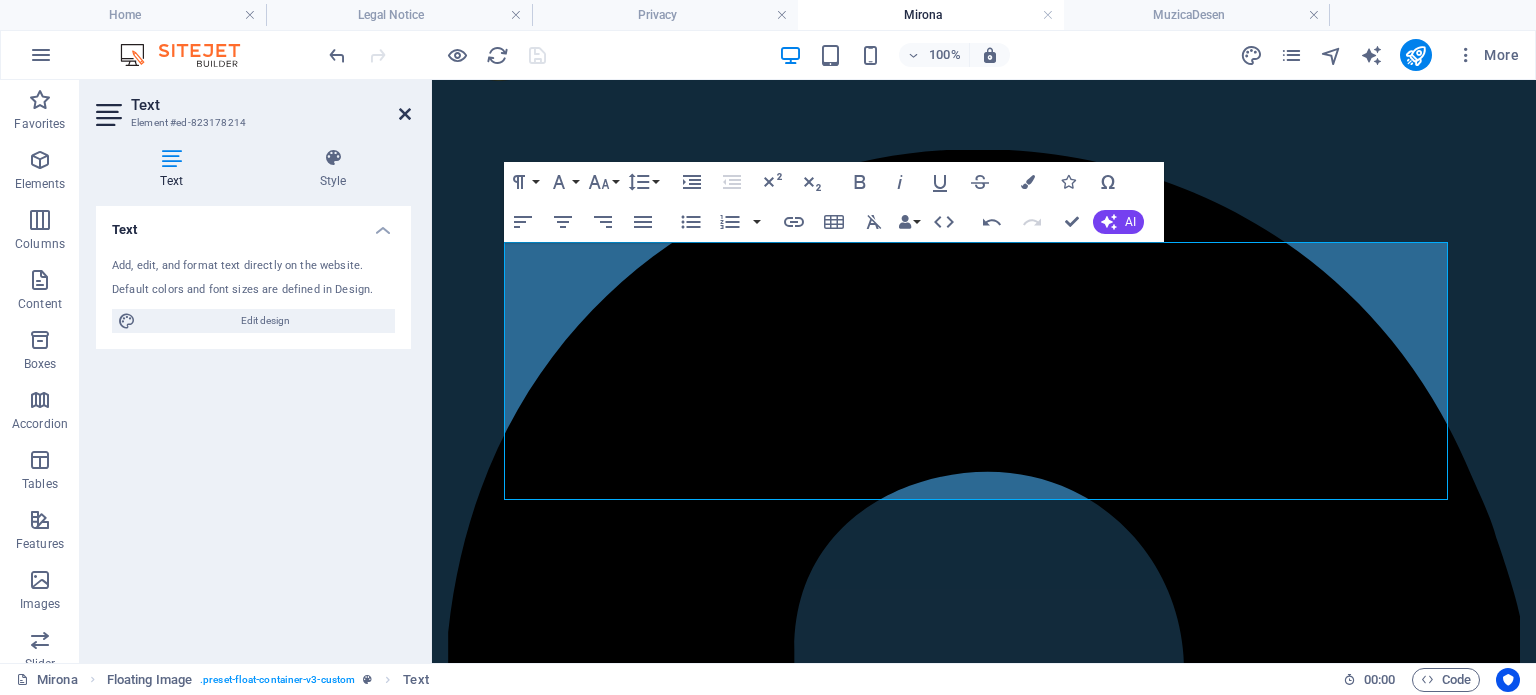 click at bounding box center [405, 114] 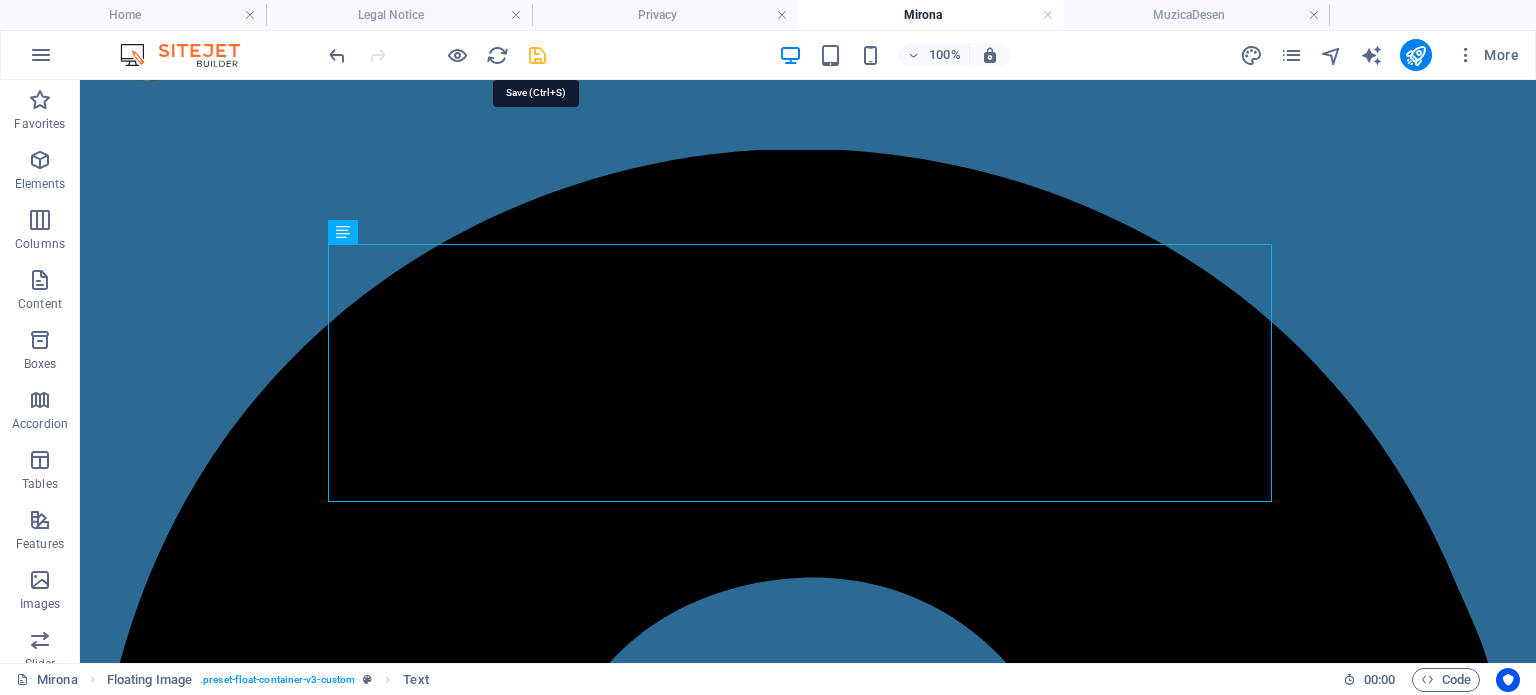 click at bounding box center (537, 55) 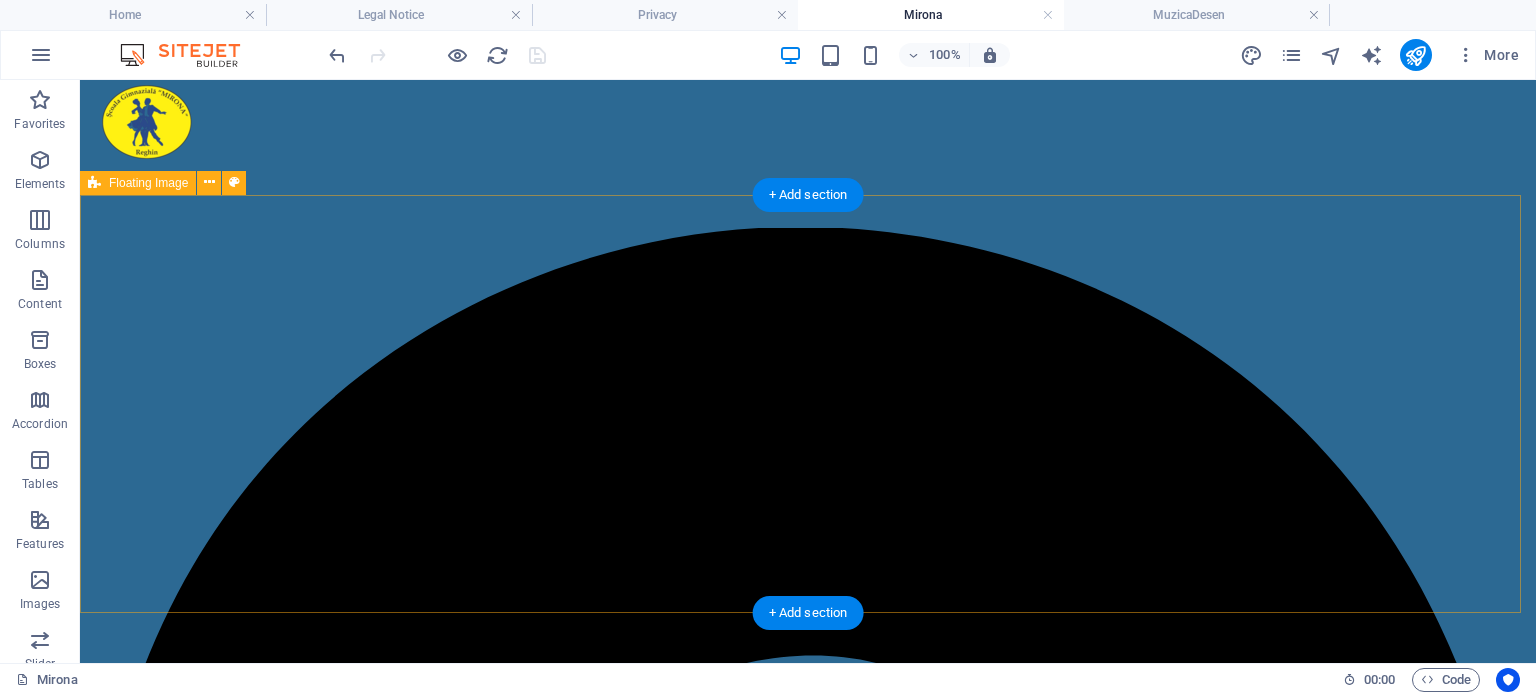 scroll, scrollTop: 0, scrollLeft: 0, axis: both 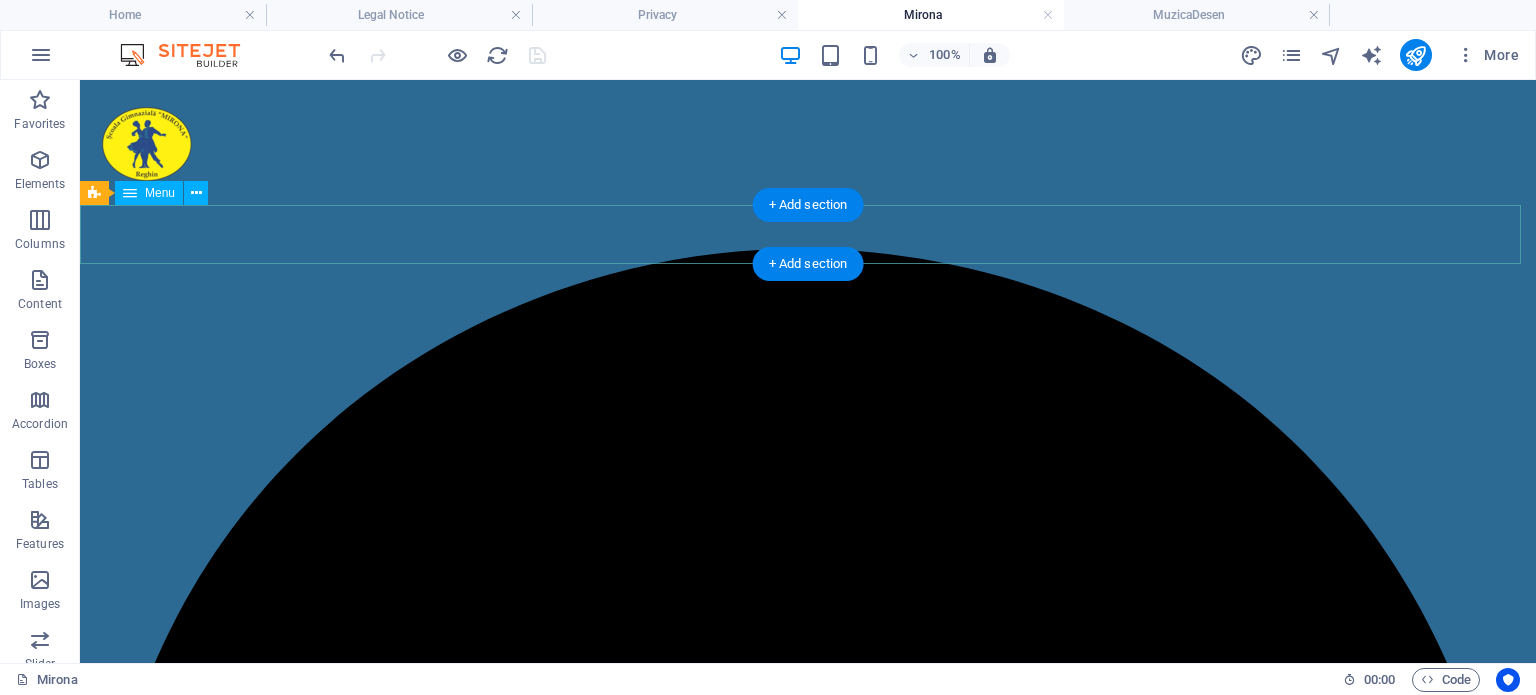 click on "Pagina principală Despre noi Orar  Galerie foto Contact" at bounding box center (808, 4767) 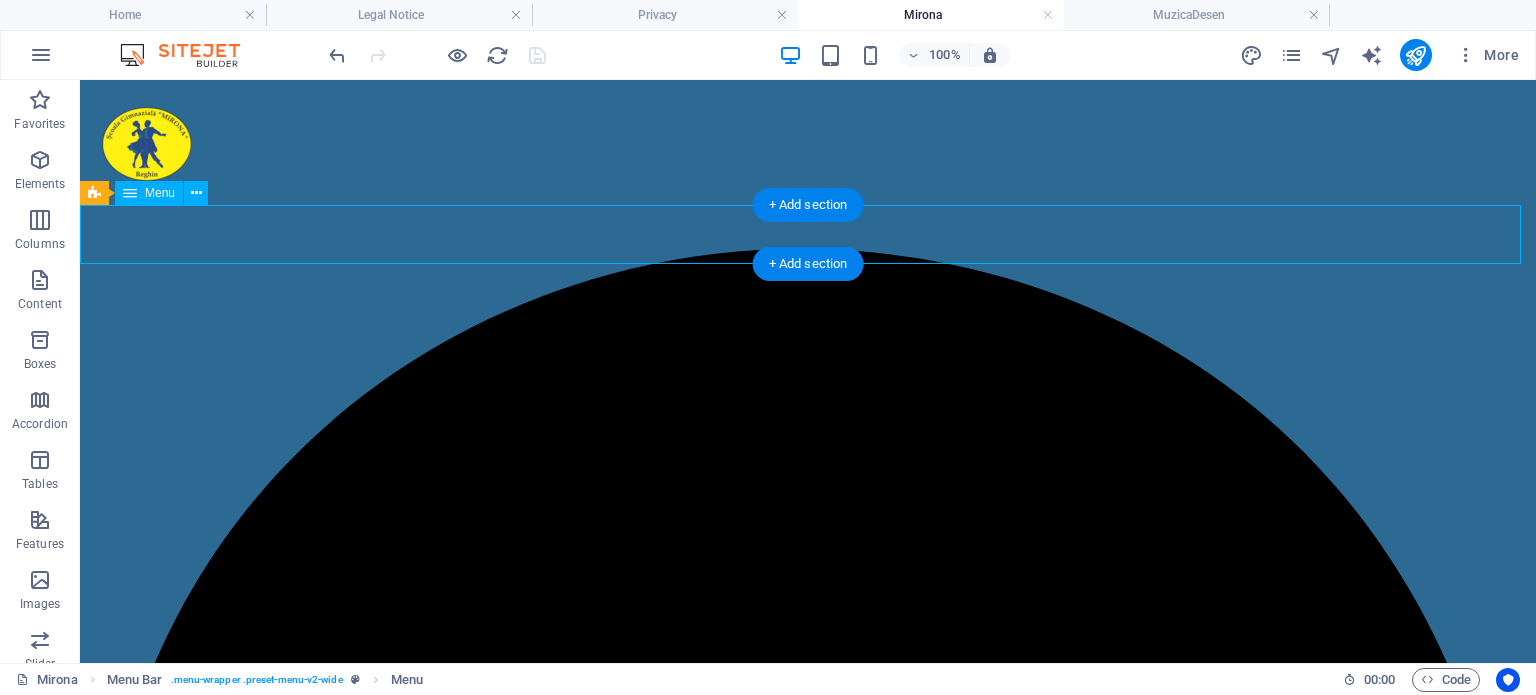 click on "Pagina principală Despre noi Orar  Galerie foto Contact" at bounding box center [808, 4767] 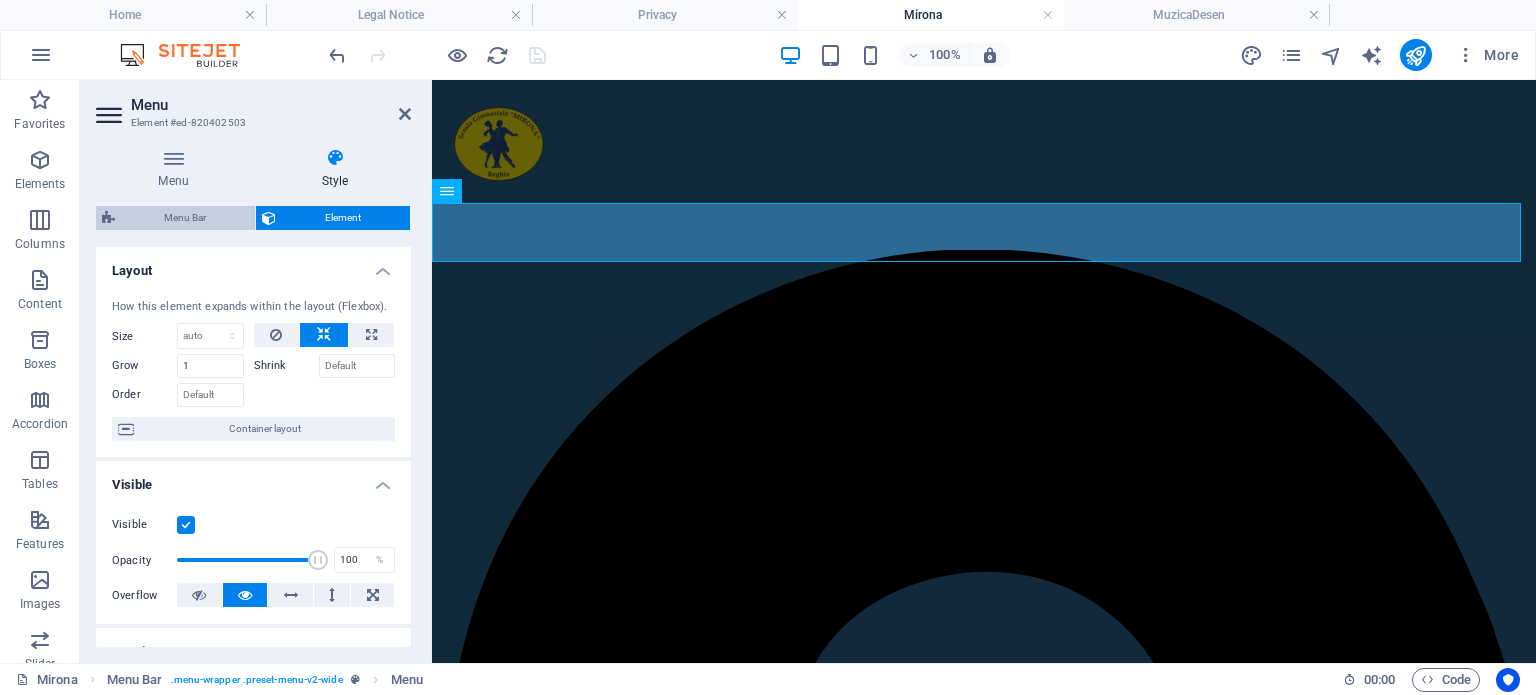click on "Menu Bar" at bounding box center [185, 218] 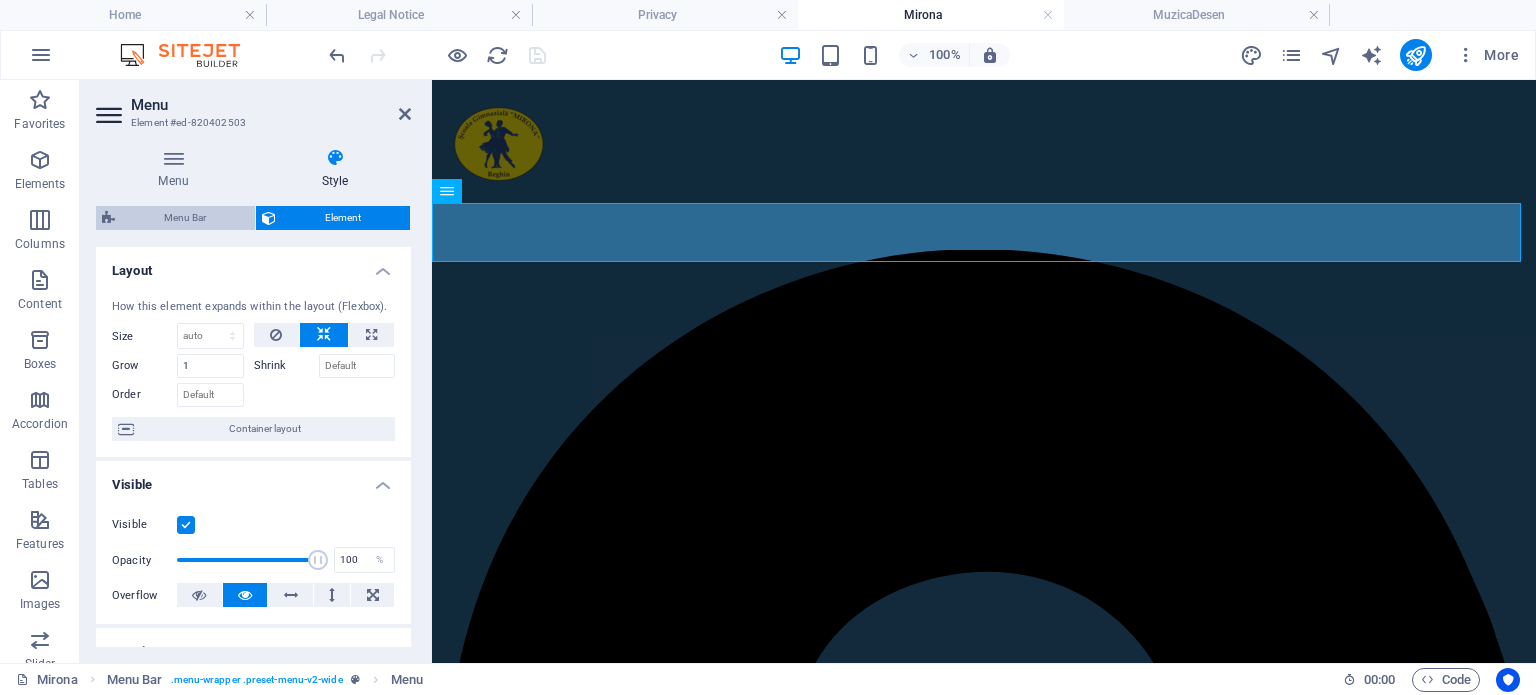 select on "rem" 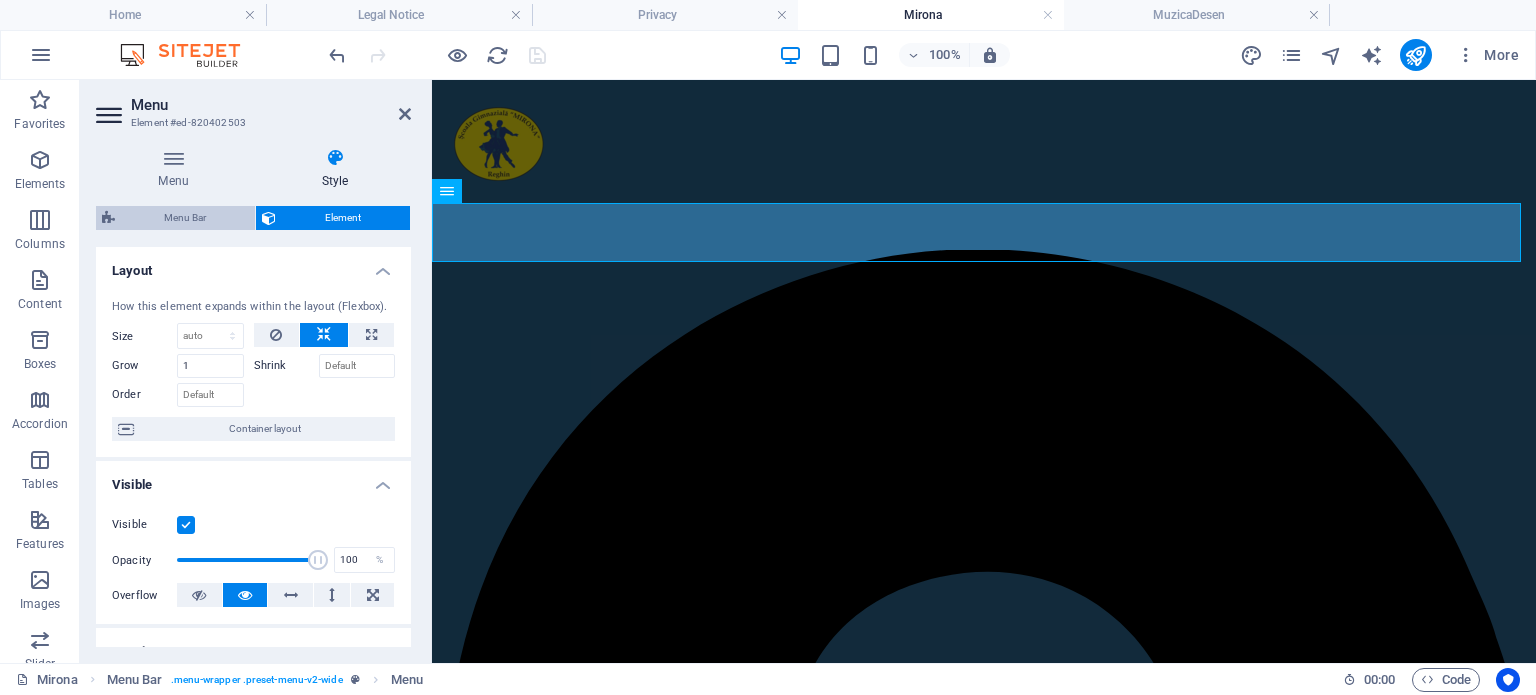 select on "rem" 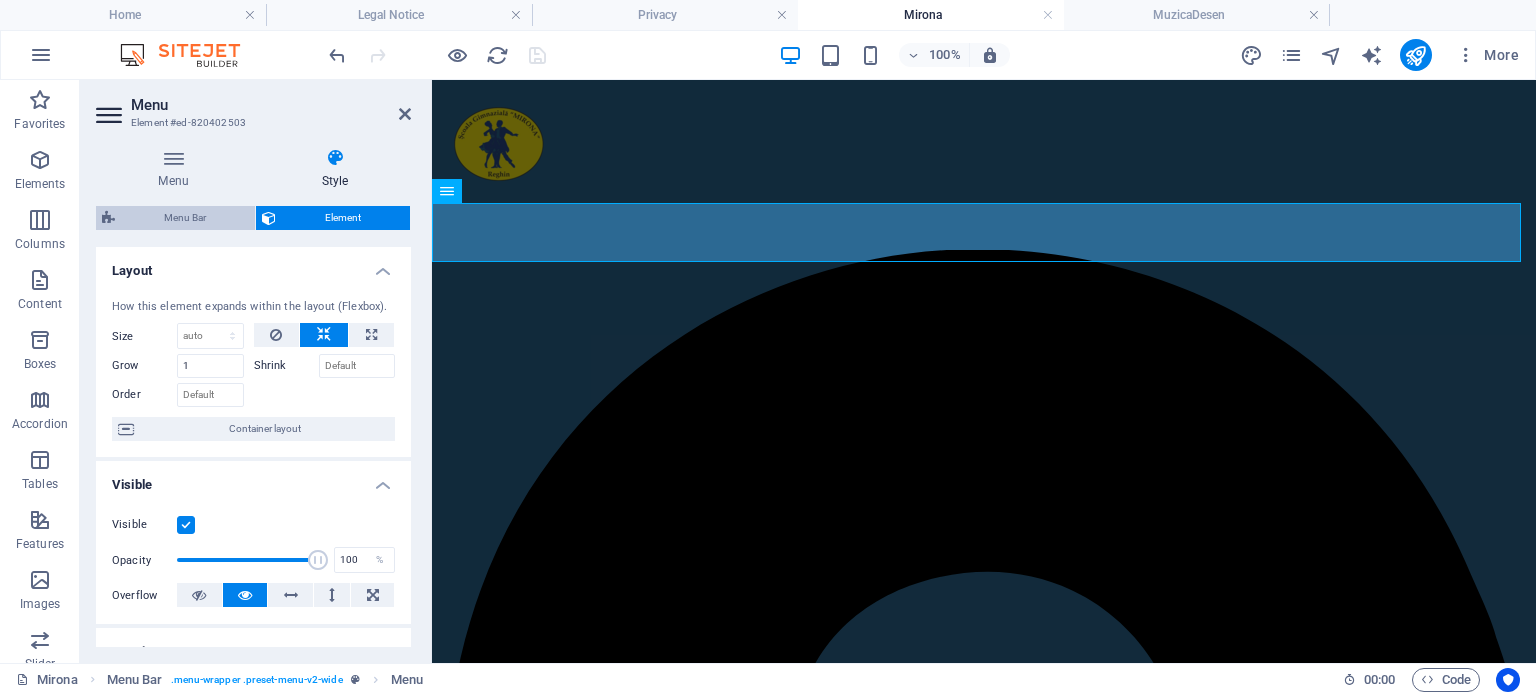 select on "700" 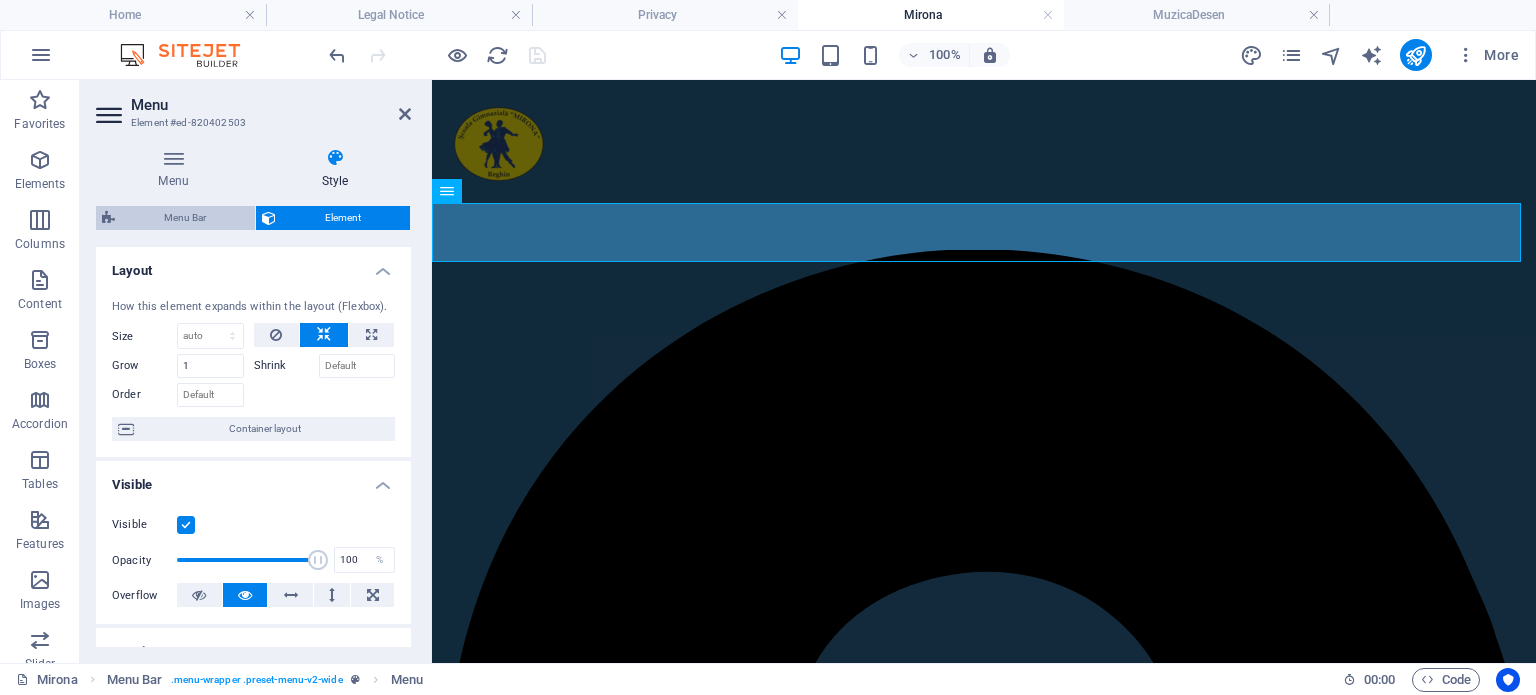 select on "px" 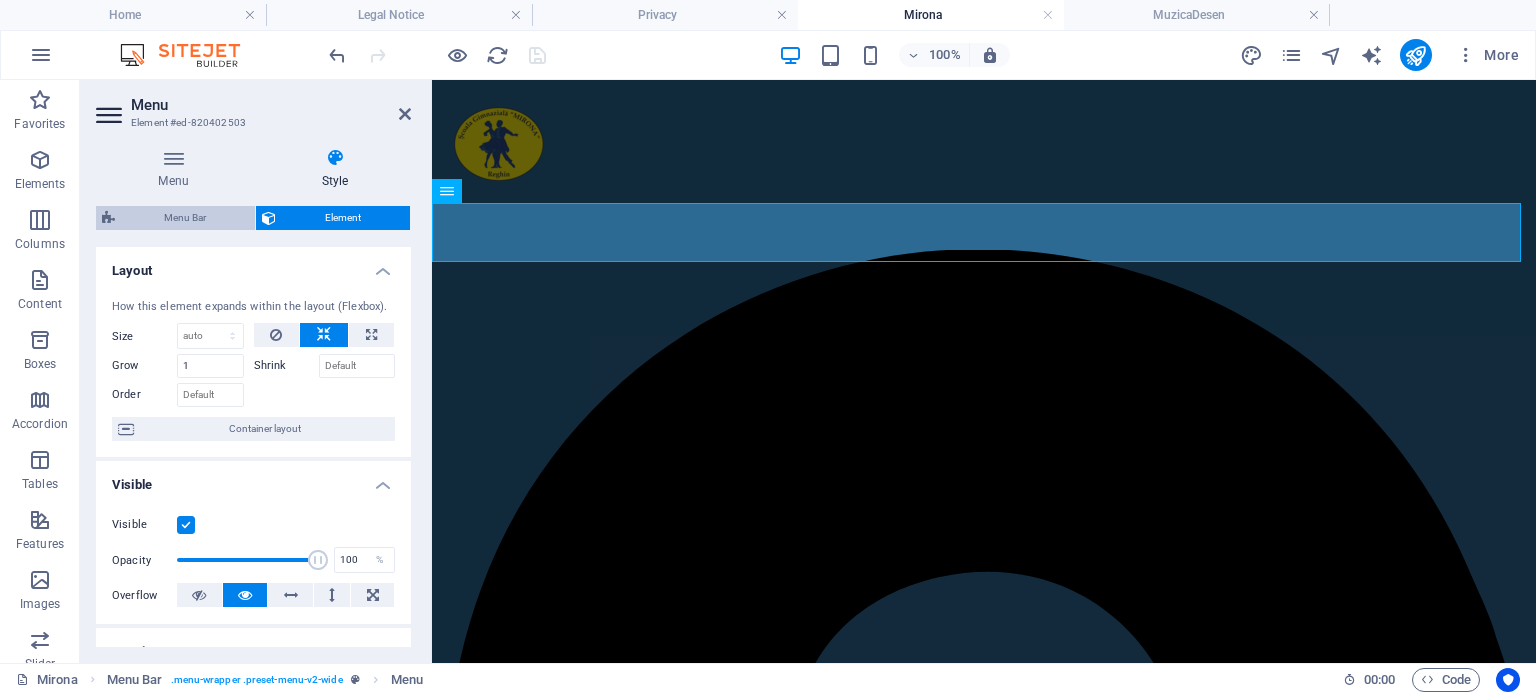 select on "preset-menu-v2-wide" 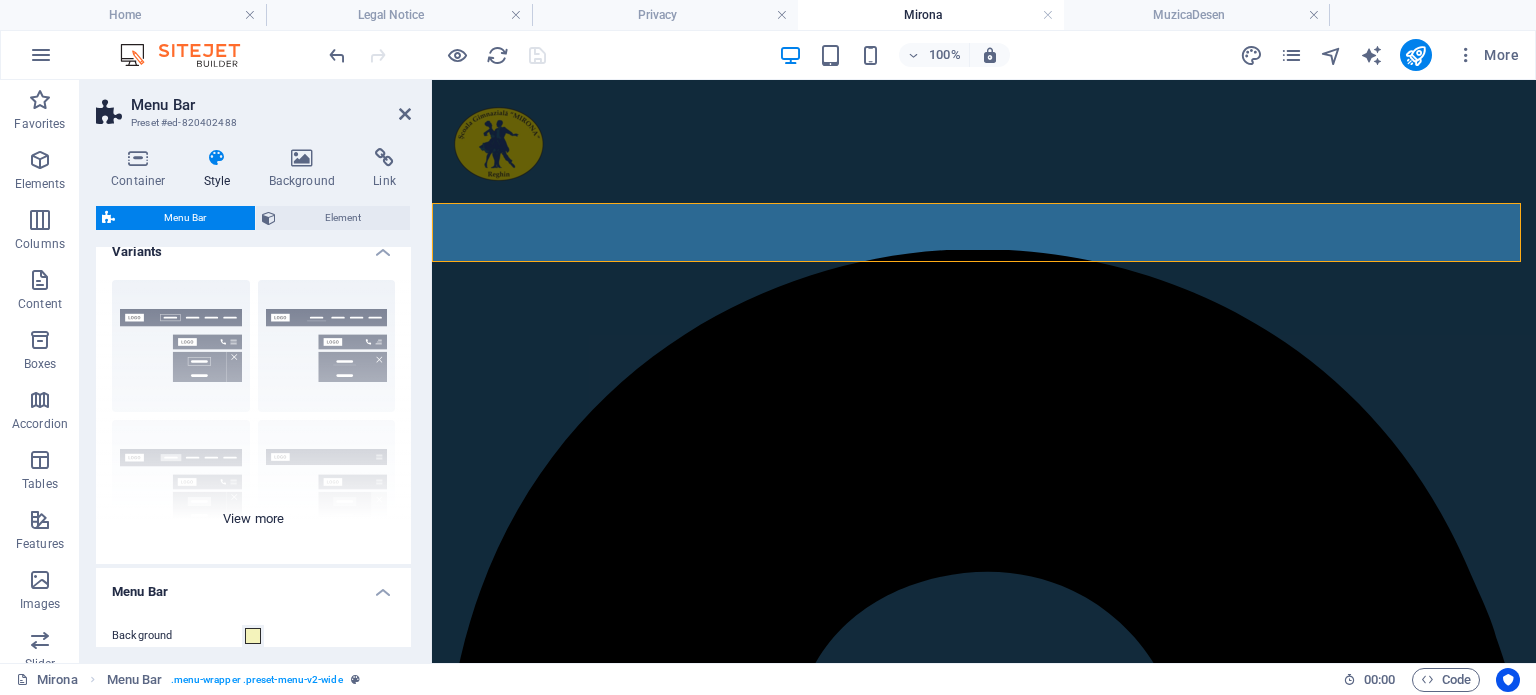 scroll, scrollTop: 0, scrollLeft: 0, axis: both 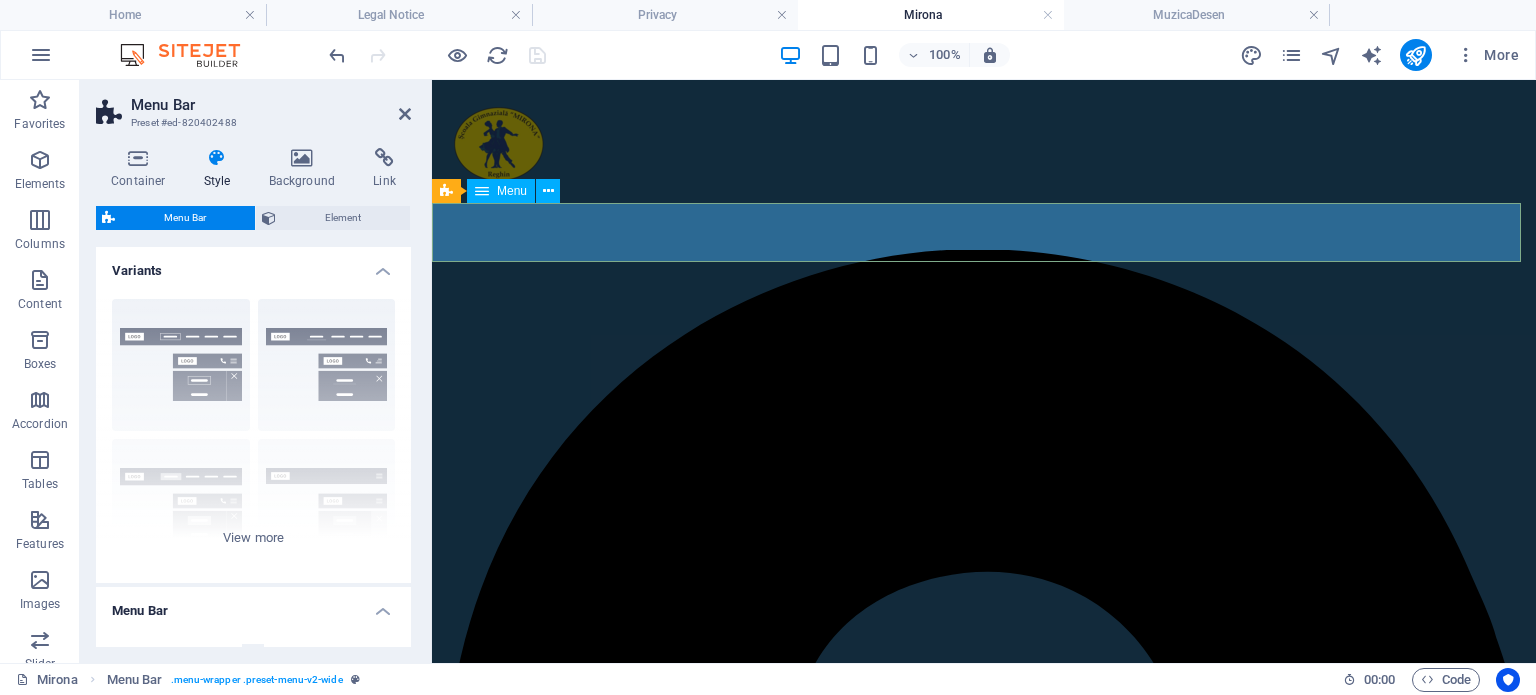 click on "Pagina principală Despre noi Orar  Galerie foto Contact" at bounding box center (984, 3687) 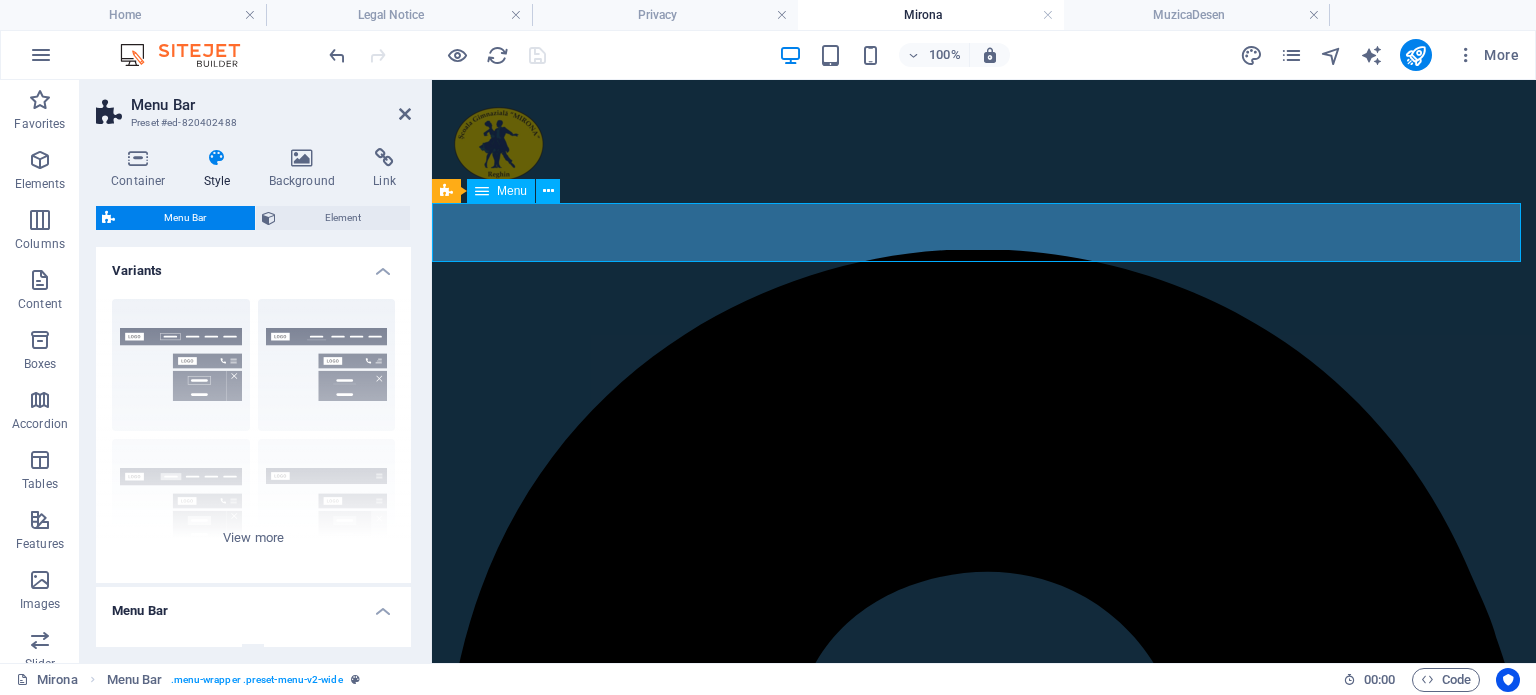 click on "Pagina principală Despre noi Orar  Galerie foto Contact" at bounding box center (984, 3687) 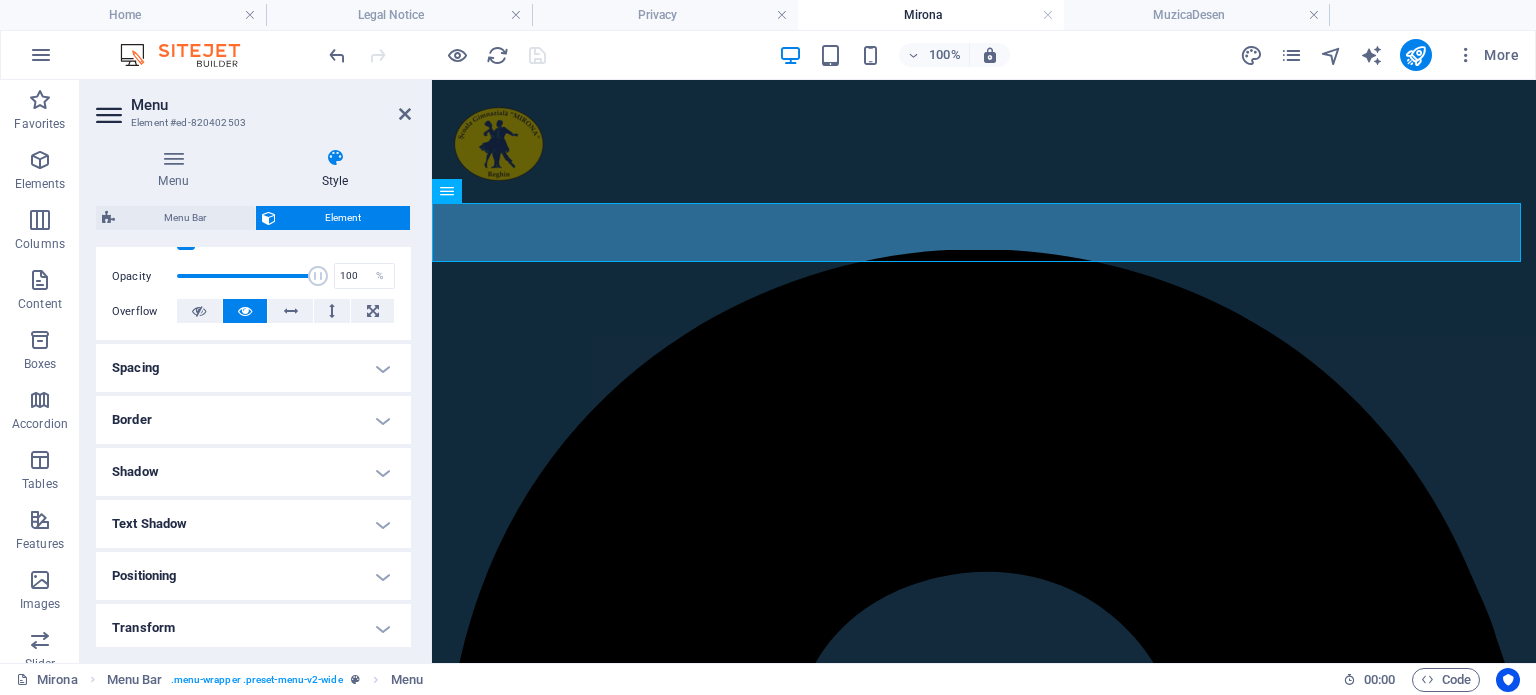 scroll, scrollTop: 300, scrollLeft: 0, axis: vertical 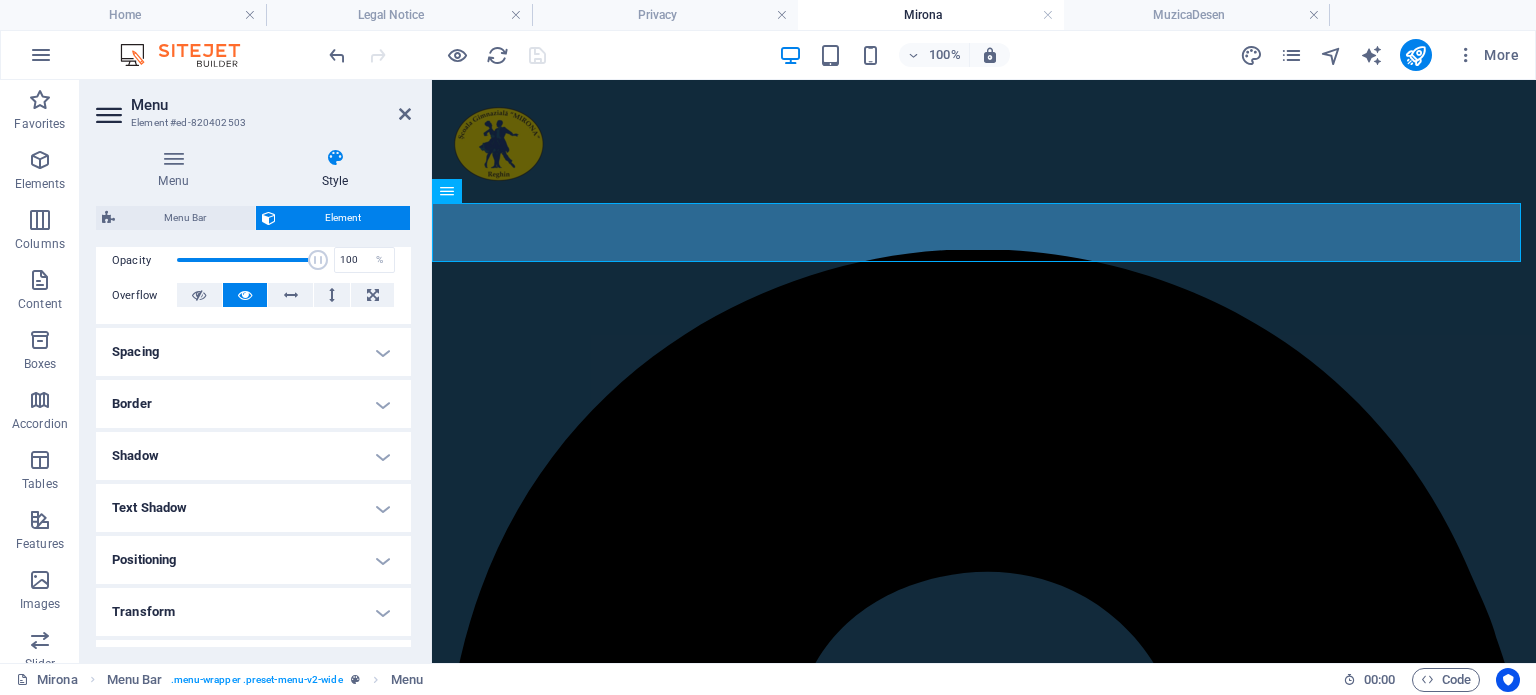 click on "Text Shadow" at bounding box center (253, 508) 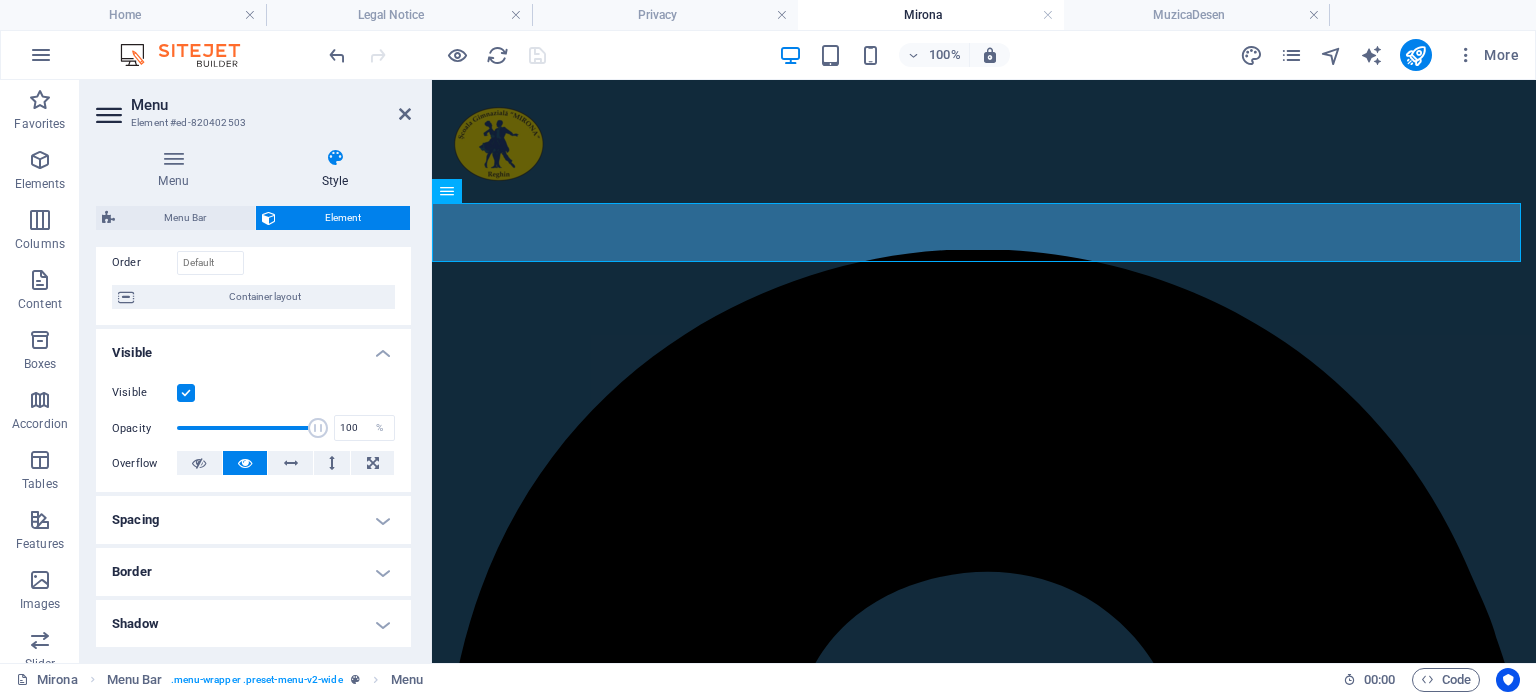 scroll, scrollTop: 0, scrollLeft: 0, axis: both 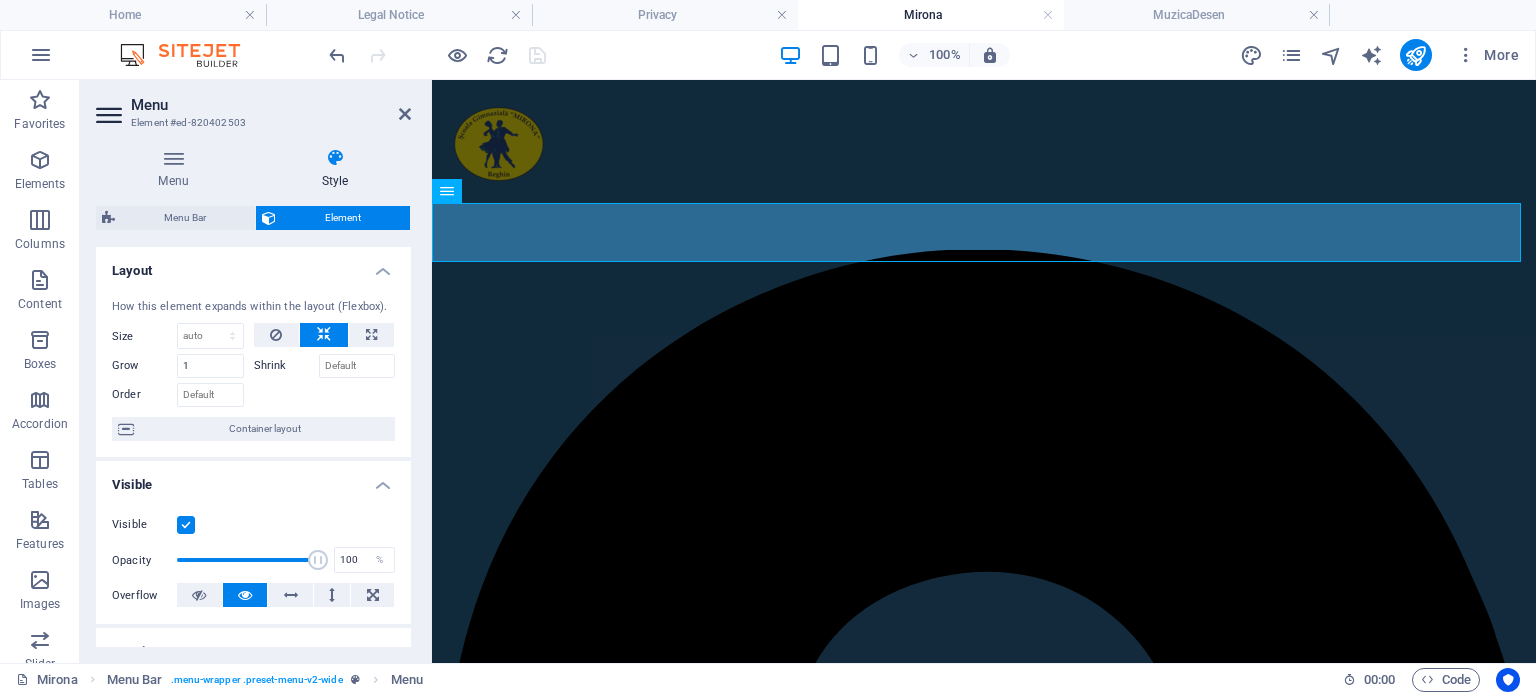 click at bounding box center (335, 158) 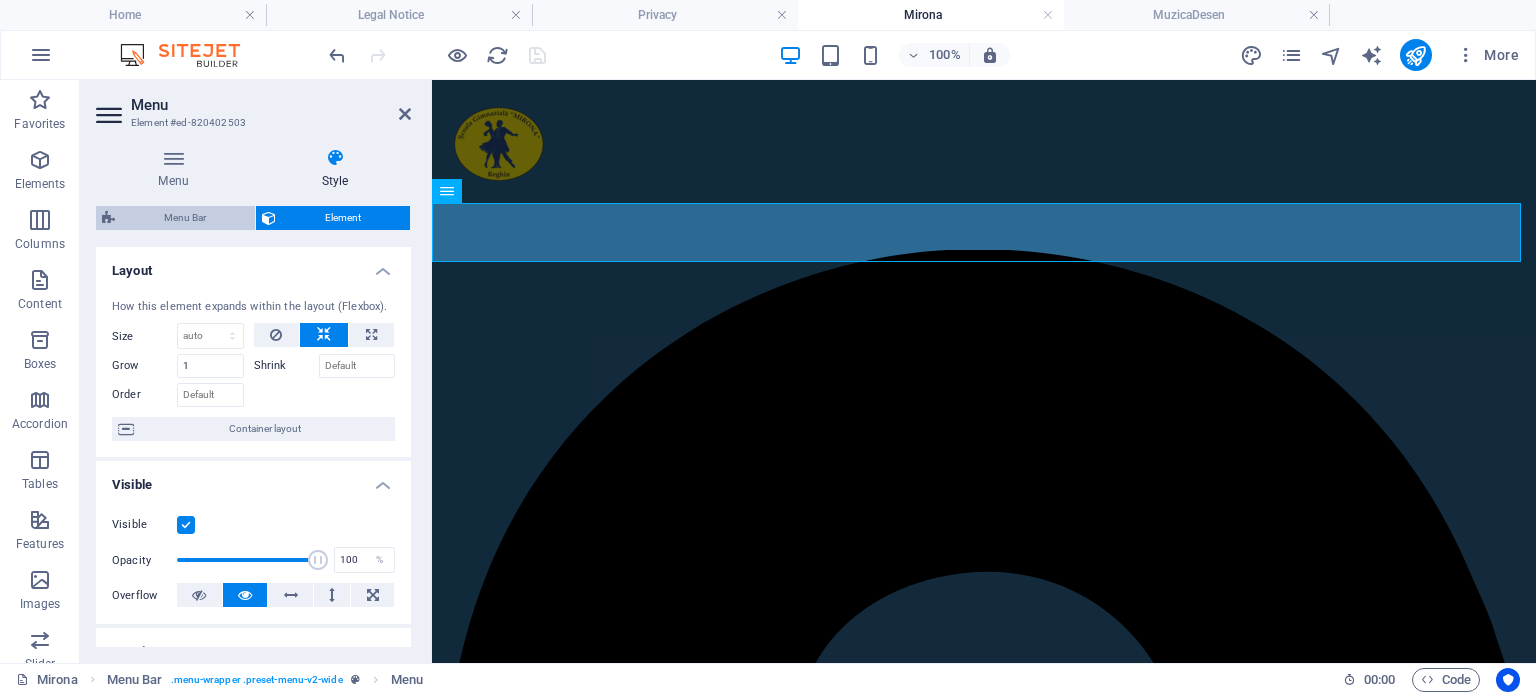 click on "Menu Bar" at bounding box center [185, 218] 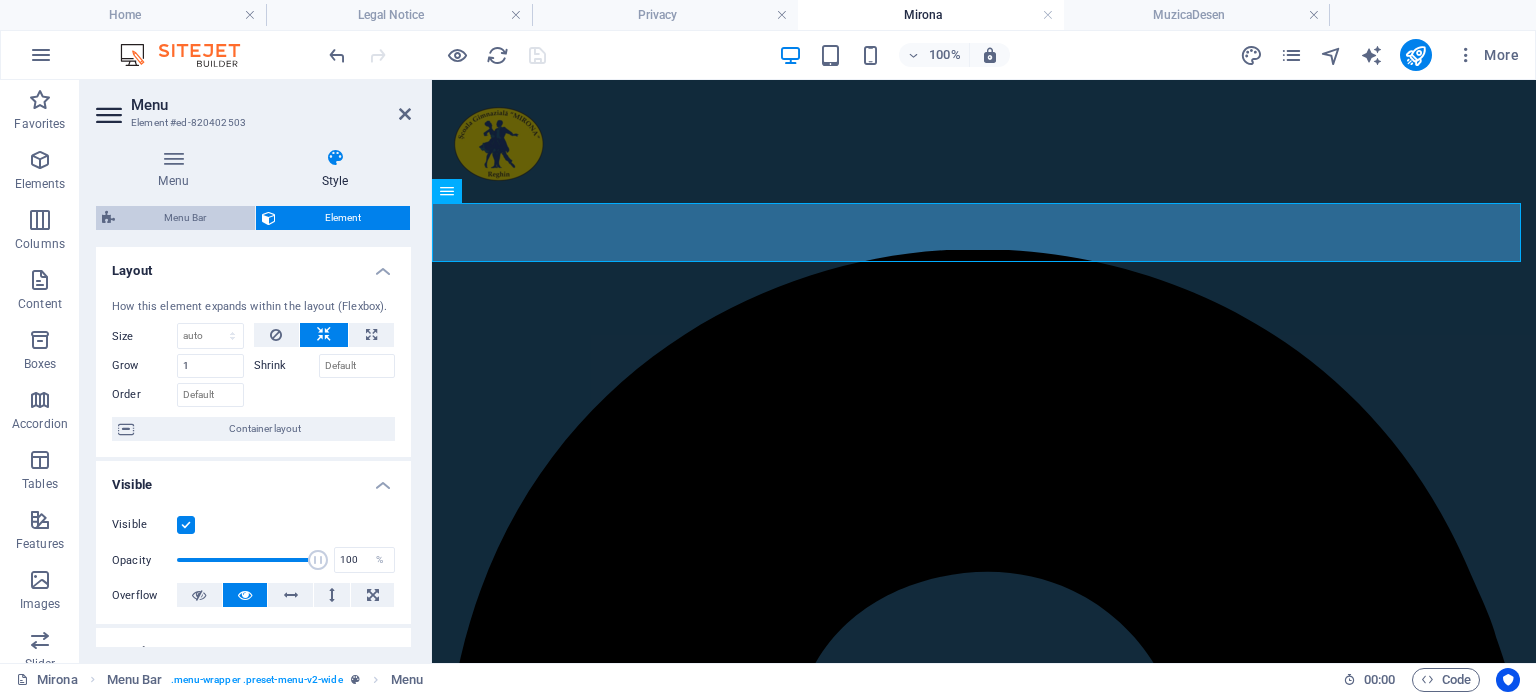 select on "px" 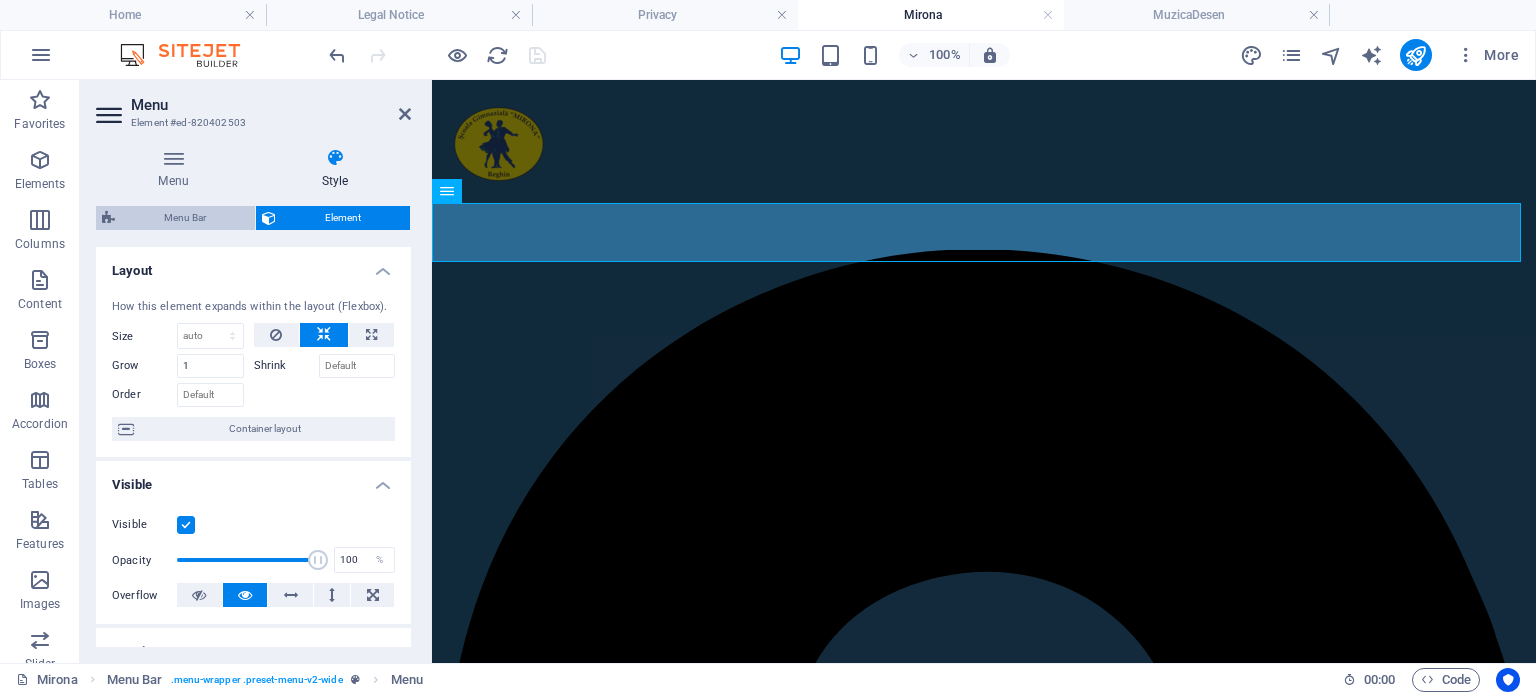 select on "rem" 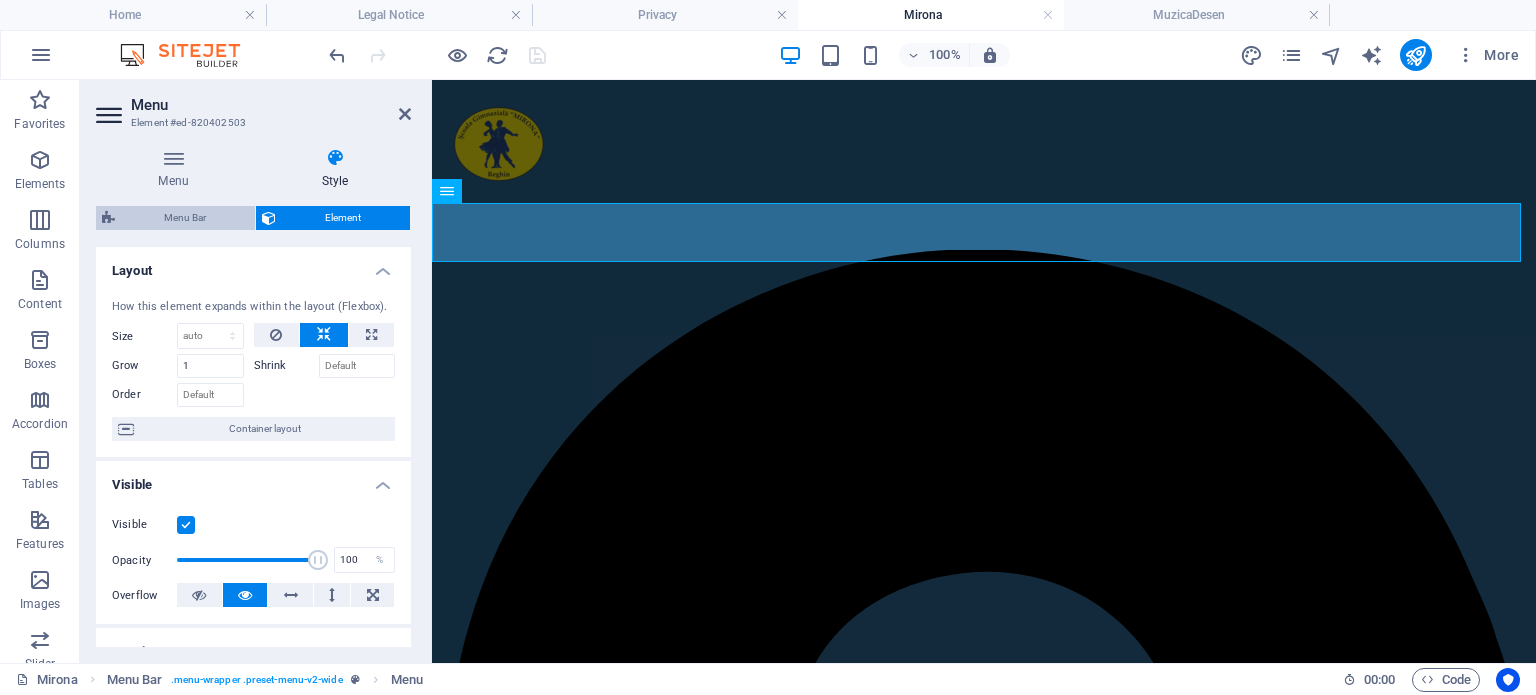 select on "700" 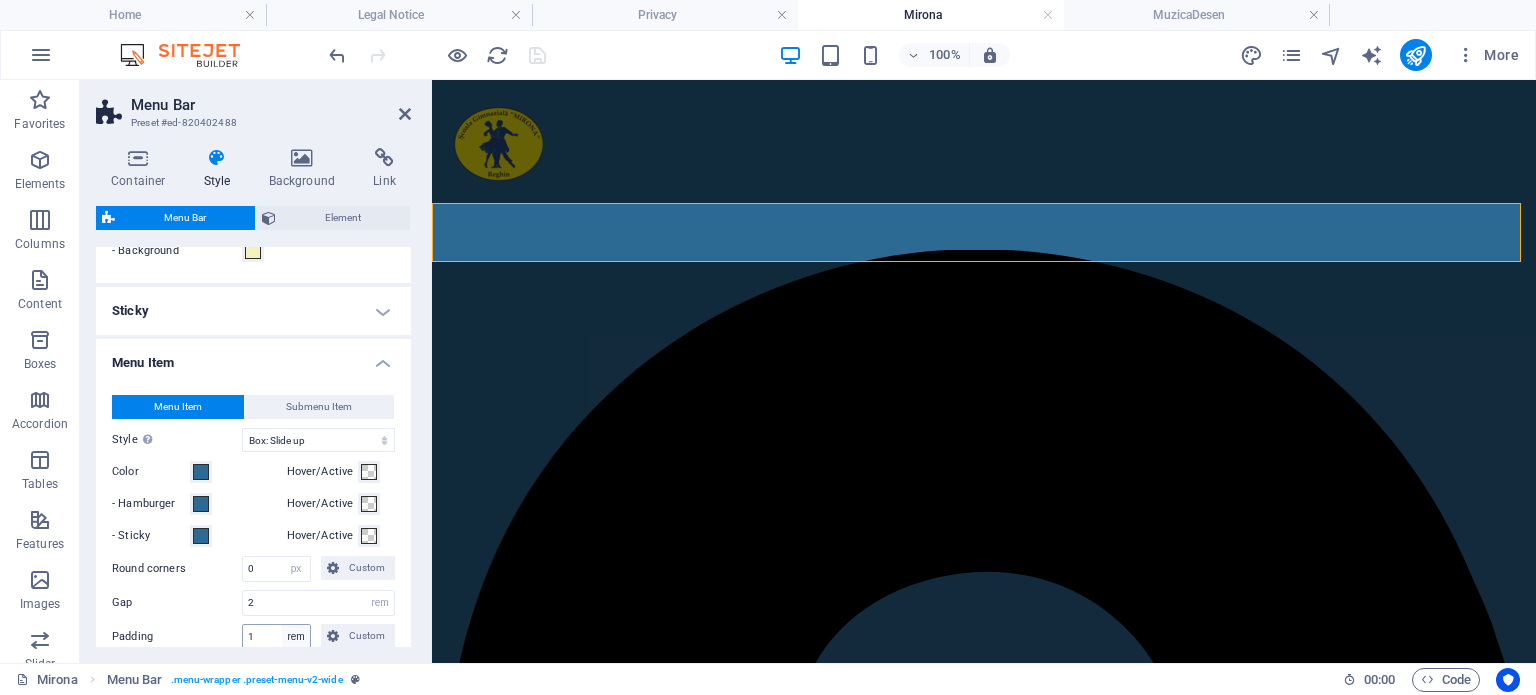 scroll, scrollTop: 548, scrollLeft: 0, axis: vertical 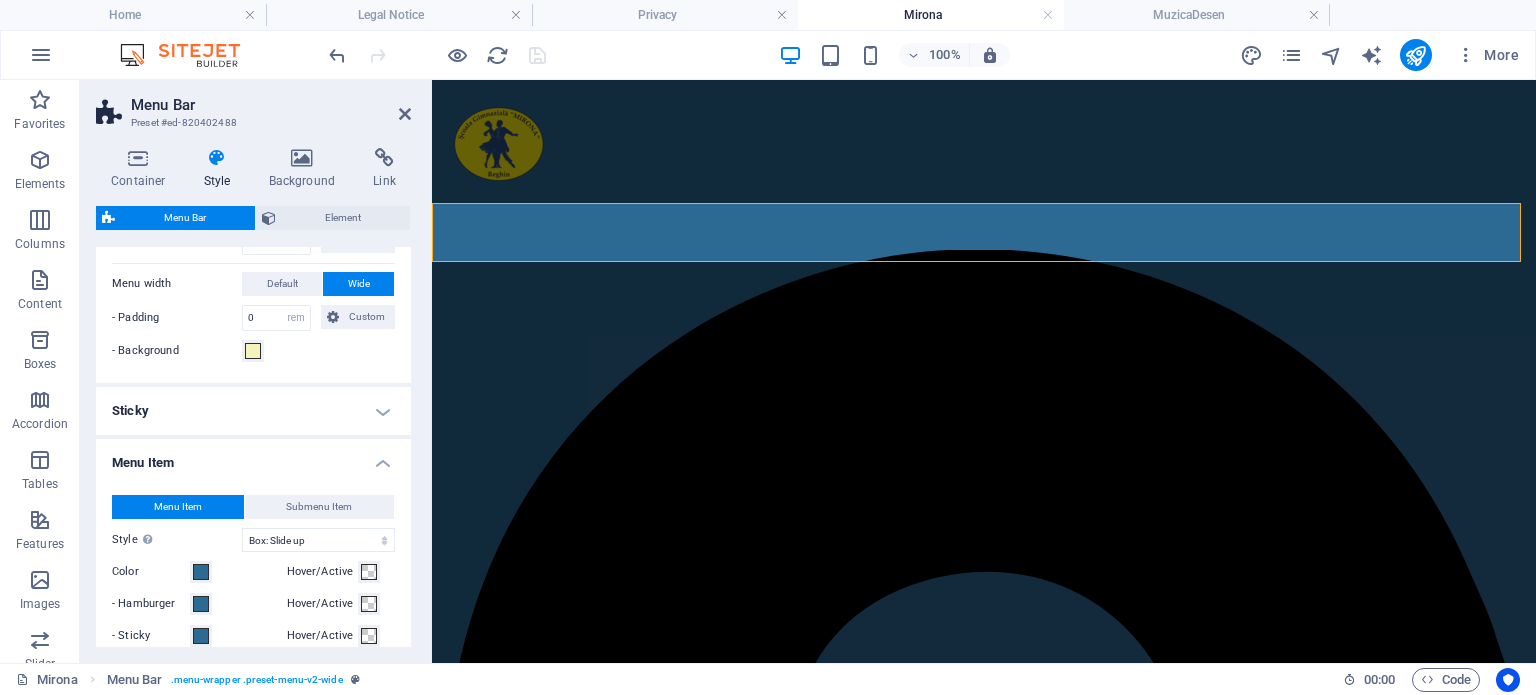 click on "Sticky" at bounding box center [253, 411] 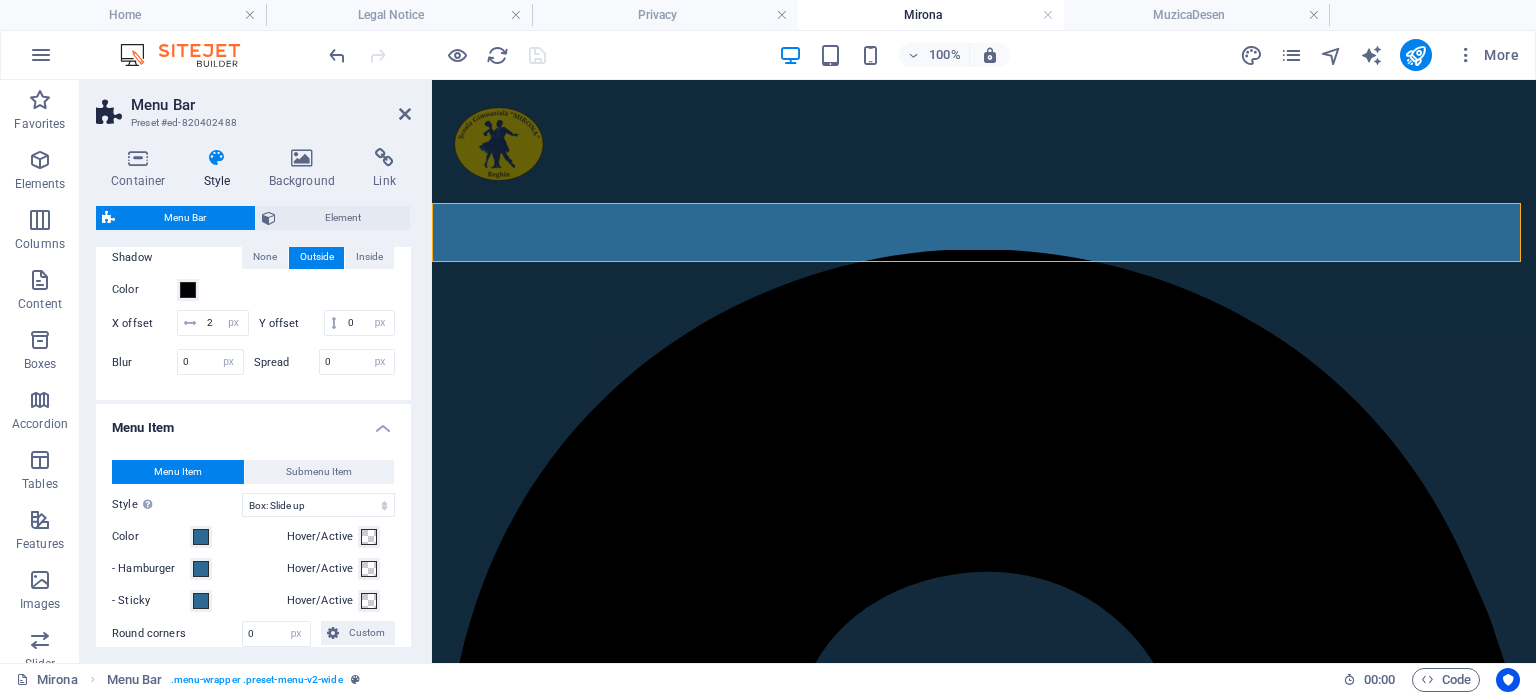 scroll, scrollTop: 1000, scrollLeft: 0, axis: vertical 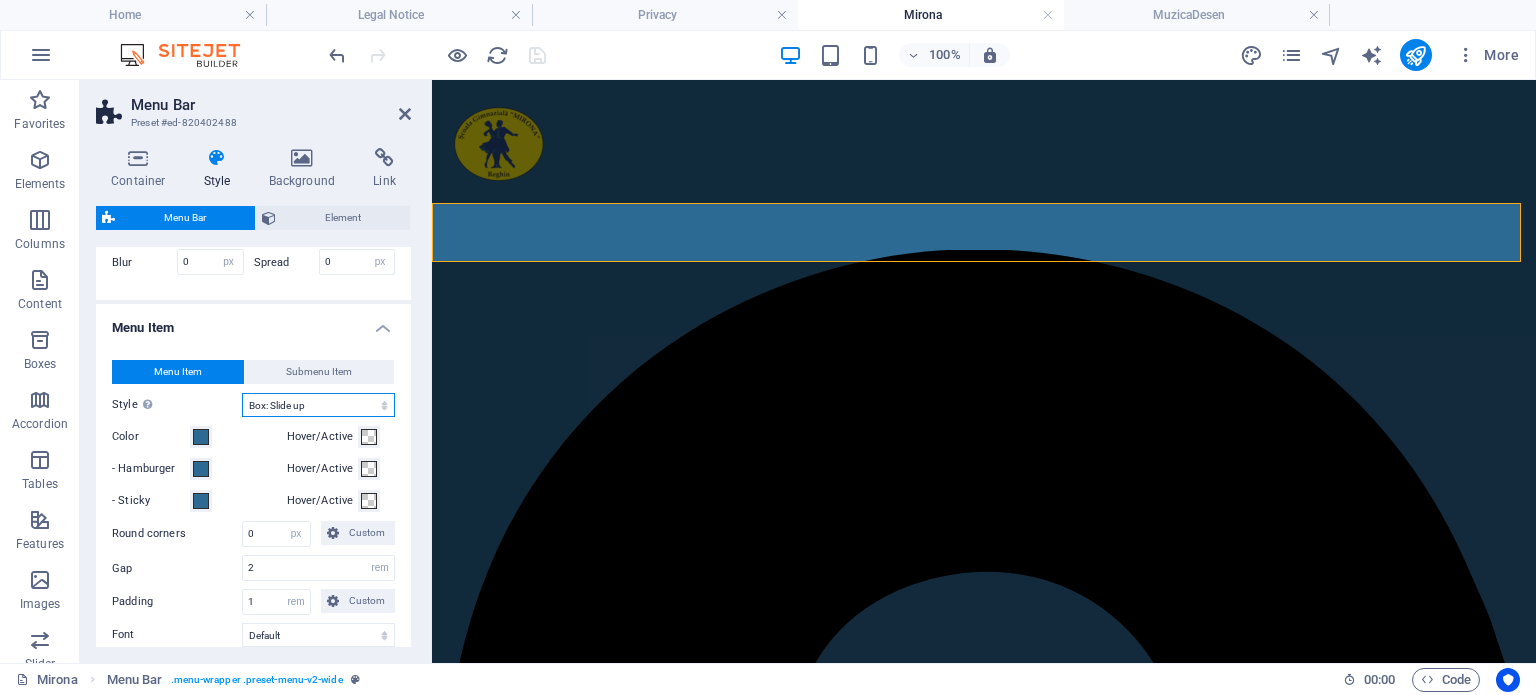 click on "Plain Text color Box: Fade Box: Flip vertical Box: Flip horizontal Box: Slide down Box: Slide up Box: Slide right Box: Slide left Box: Zoom effect Border Border top & bottom Border left & right Border top Border bottom" at bounding box center [318, 405] 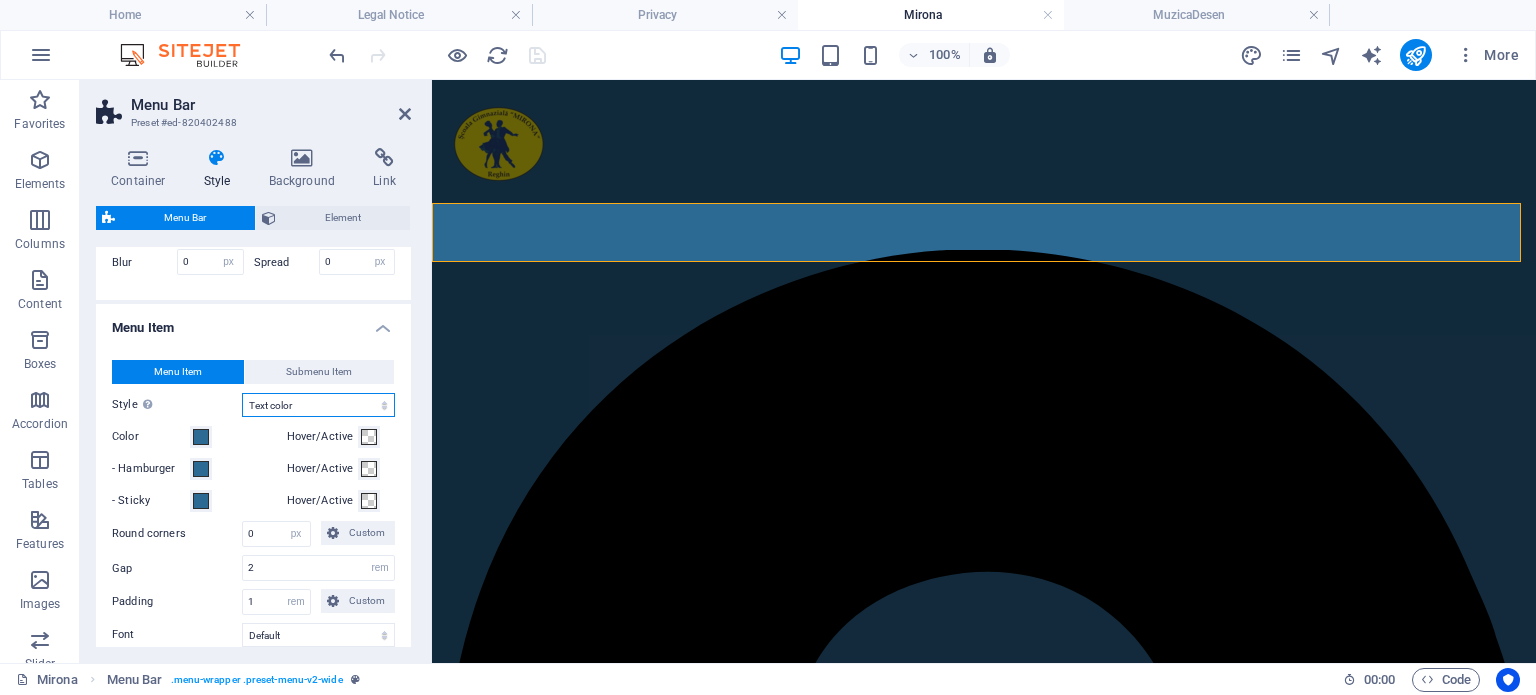click on "Plain Text color Box: Fade Box: Flip vertical Box: Flip horizontal Box: Slide down Box: Slide up Box: Slide right Box: Slide left Box: Zoom effect Border Border top & bottom Border left & right Border top Border bottom" at bounding box center [318, 405] 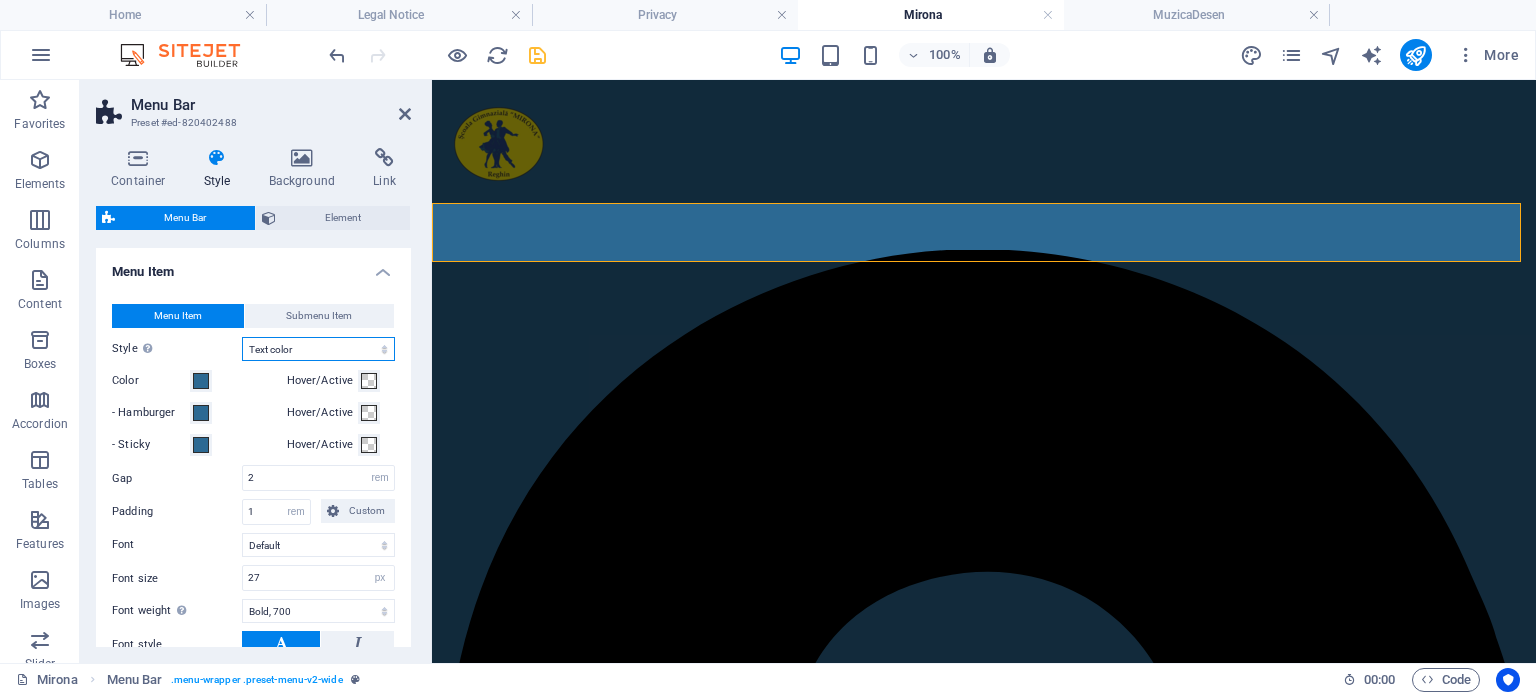 scroll, scrollTop: 1100, scrollLeft: 0, axis: vertical 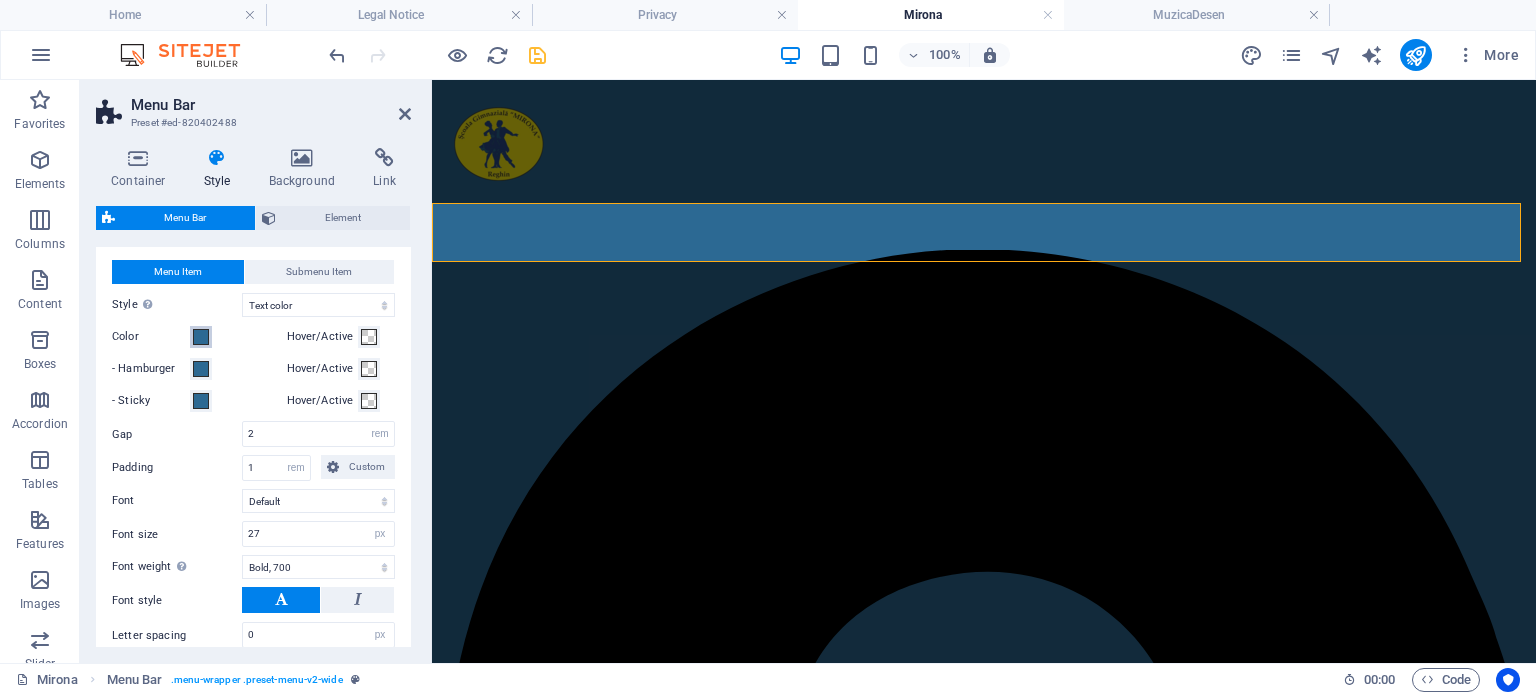 click at bounding box center (201, 337) 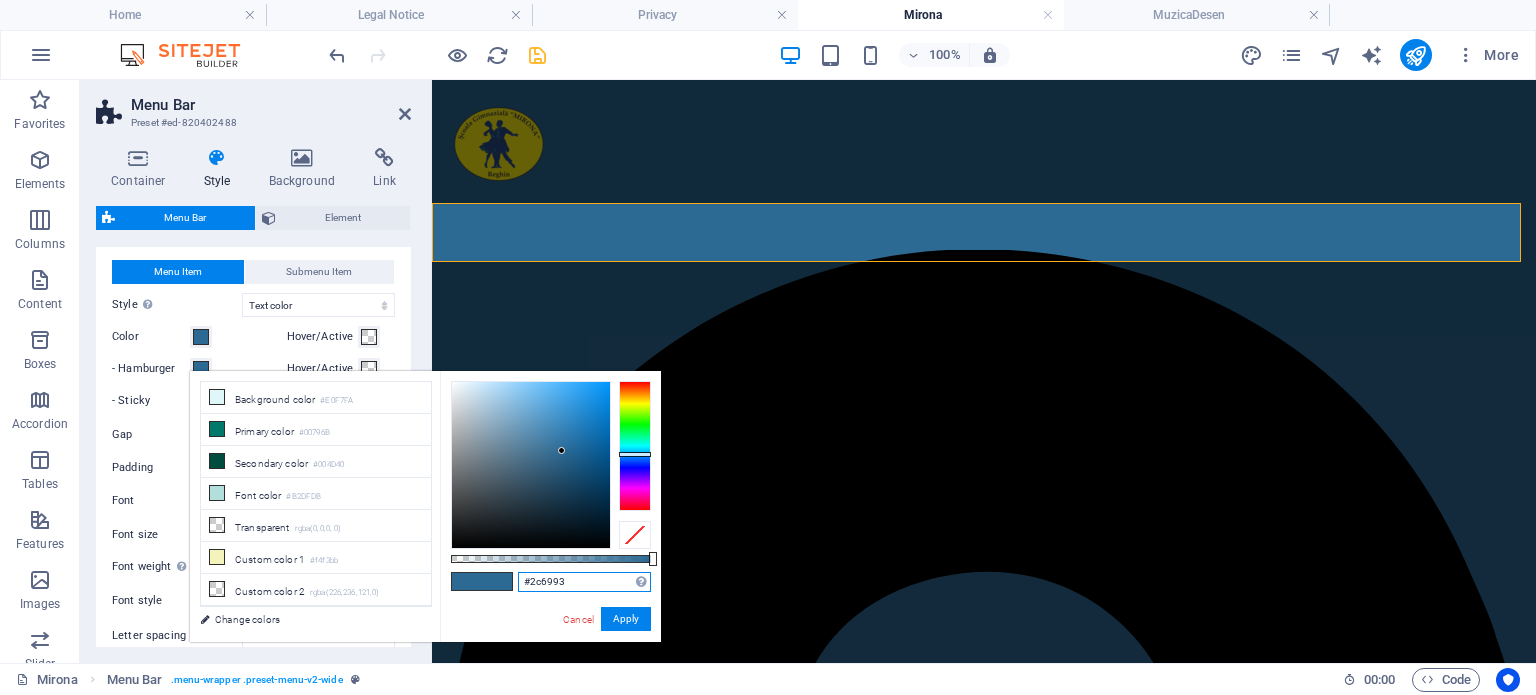 drag, startPoint x: 601, startPoint y: 580, endPoint x: 452, endPoint y: 573, distance: 149.16434 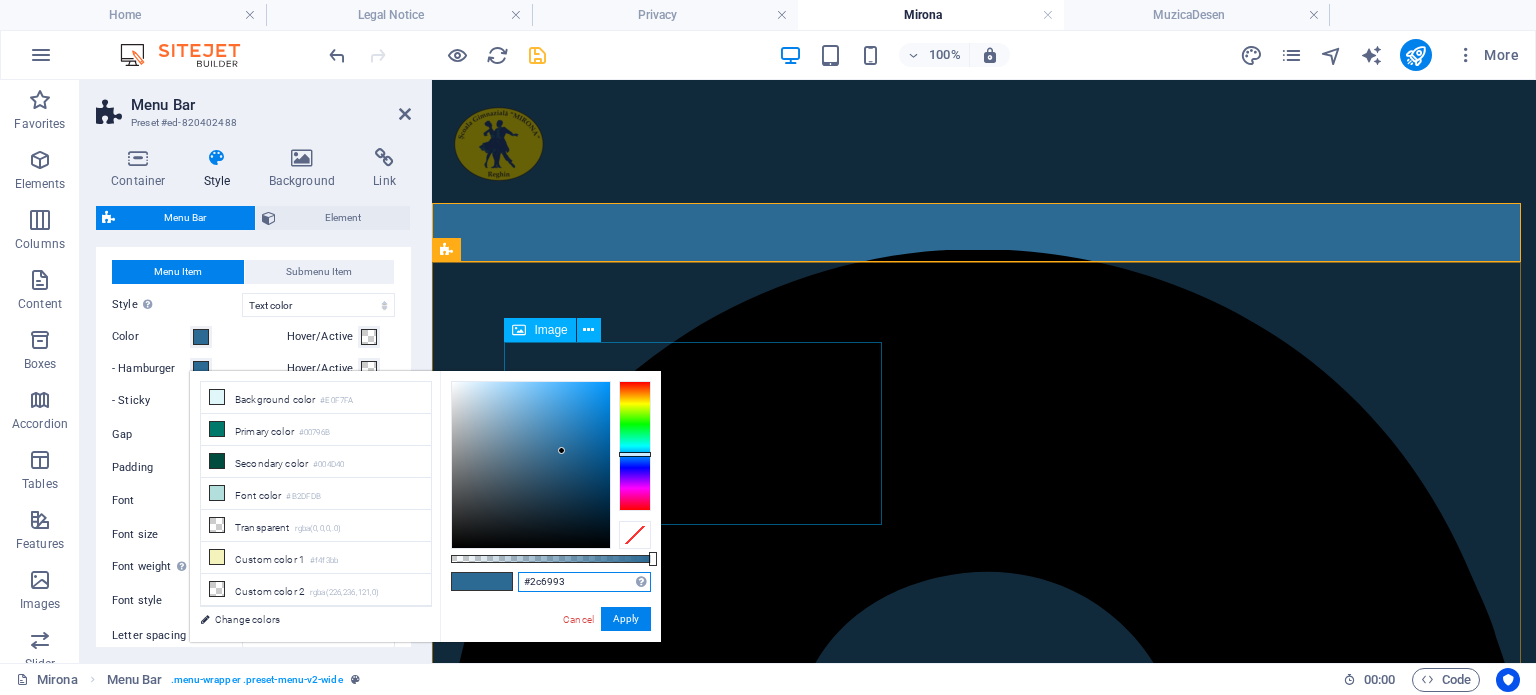 paste 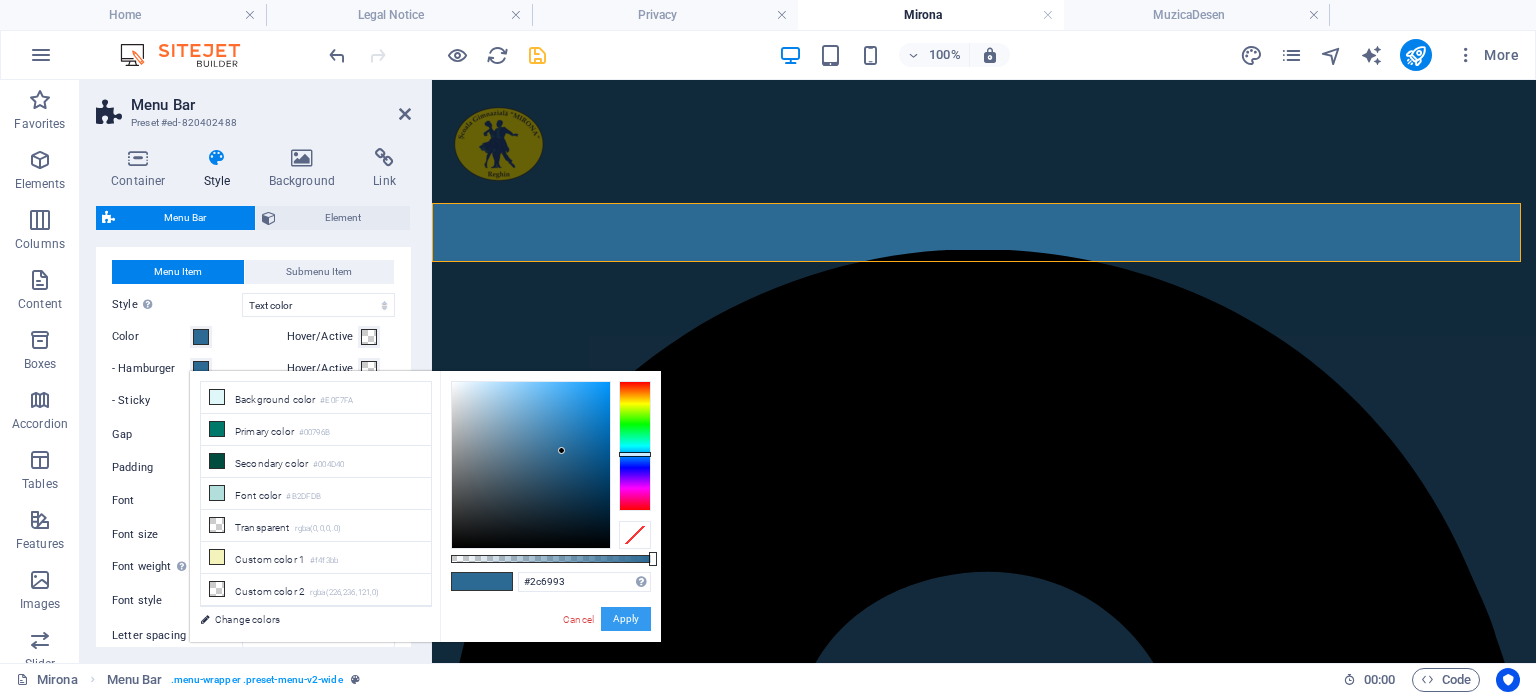 click on "Apply" at bounding box center [626, 619] 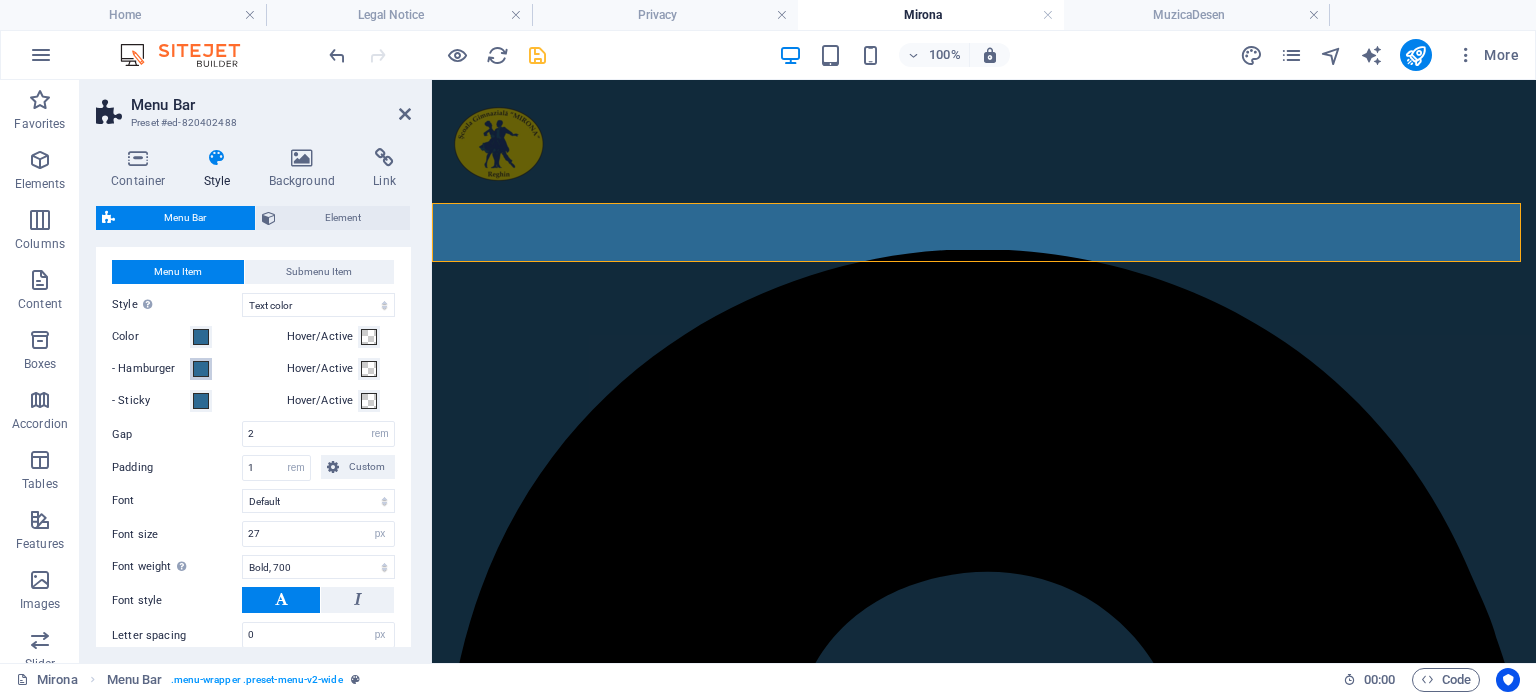 click at bounding box center (201, 369) 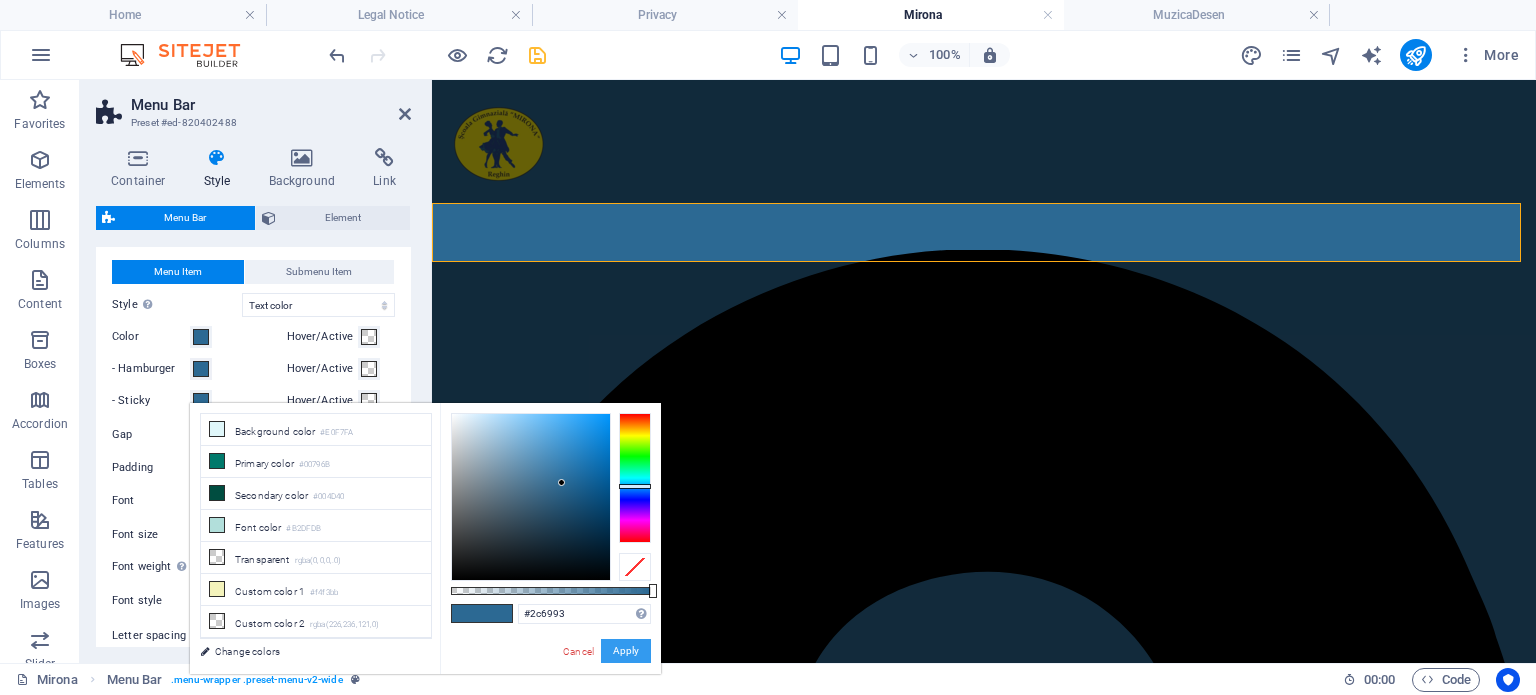 click on "Apply" at bounding box center (626, 651) 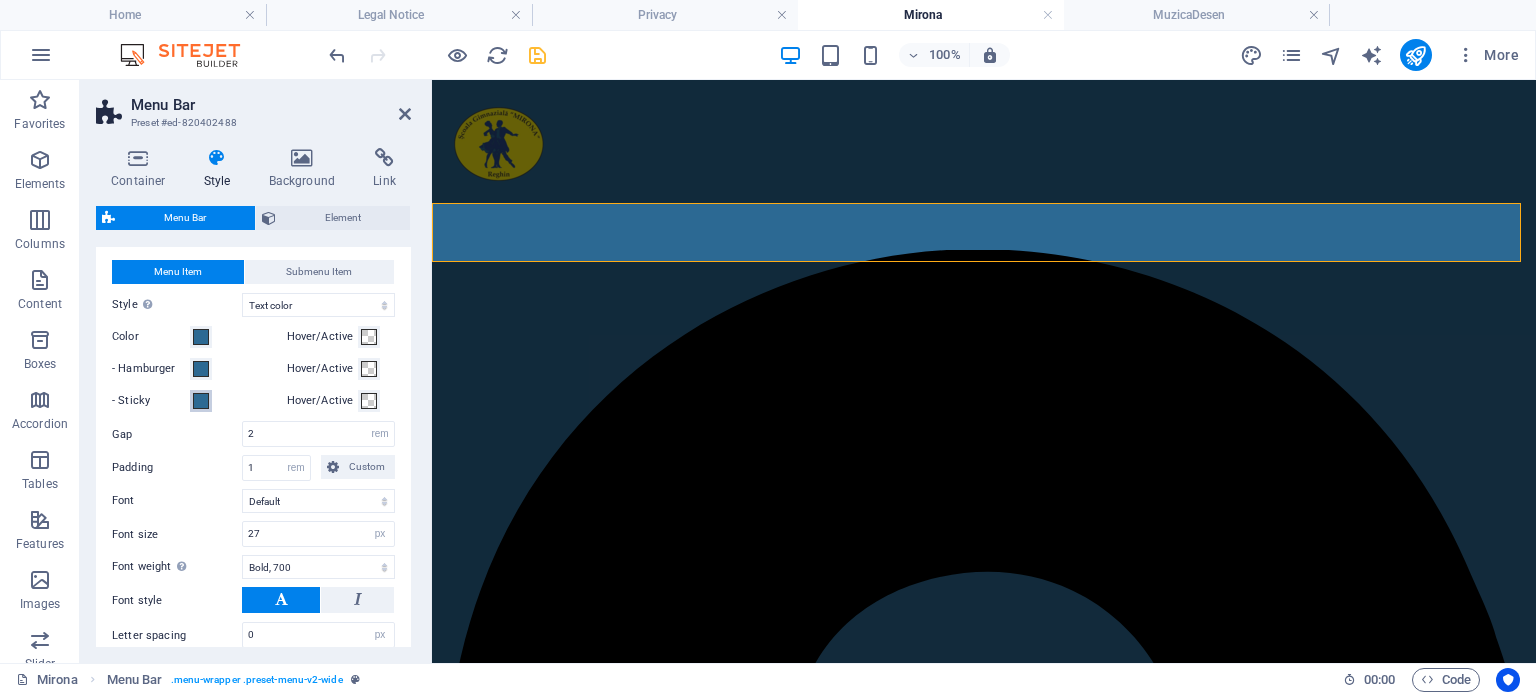 click at bounding box center [201, 401] 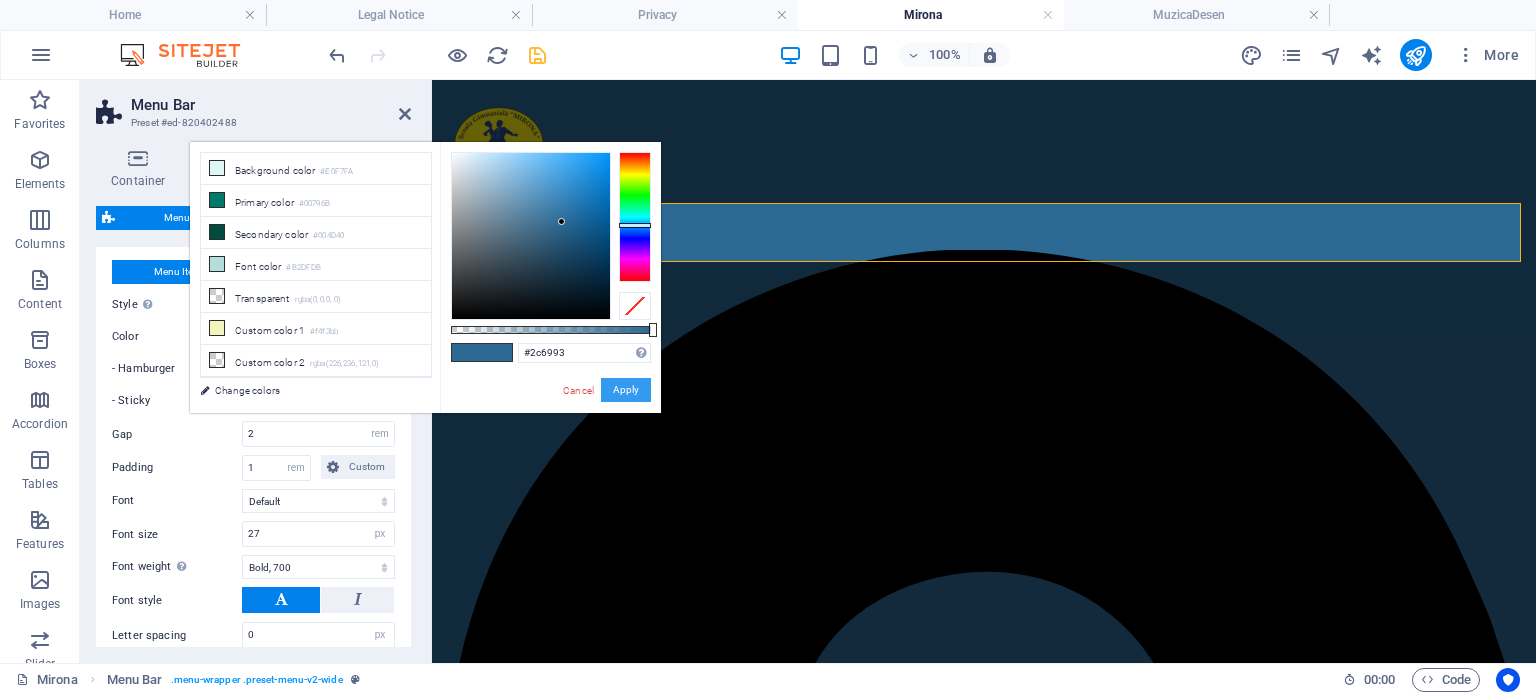 click on "Apply" at bounding box center [626, 390] 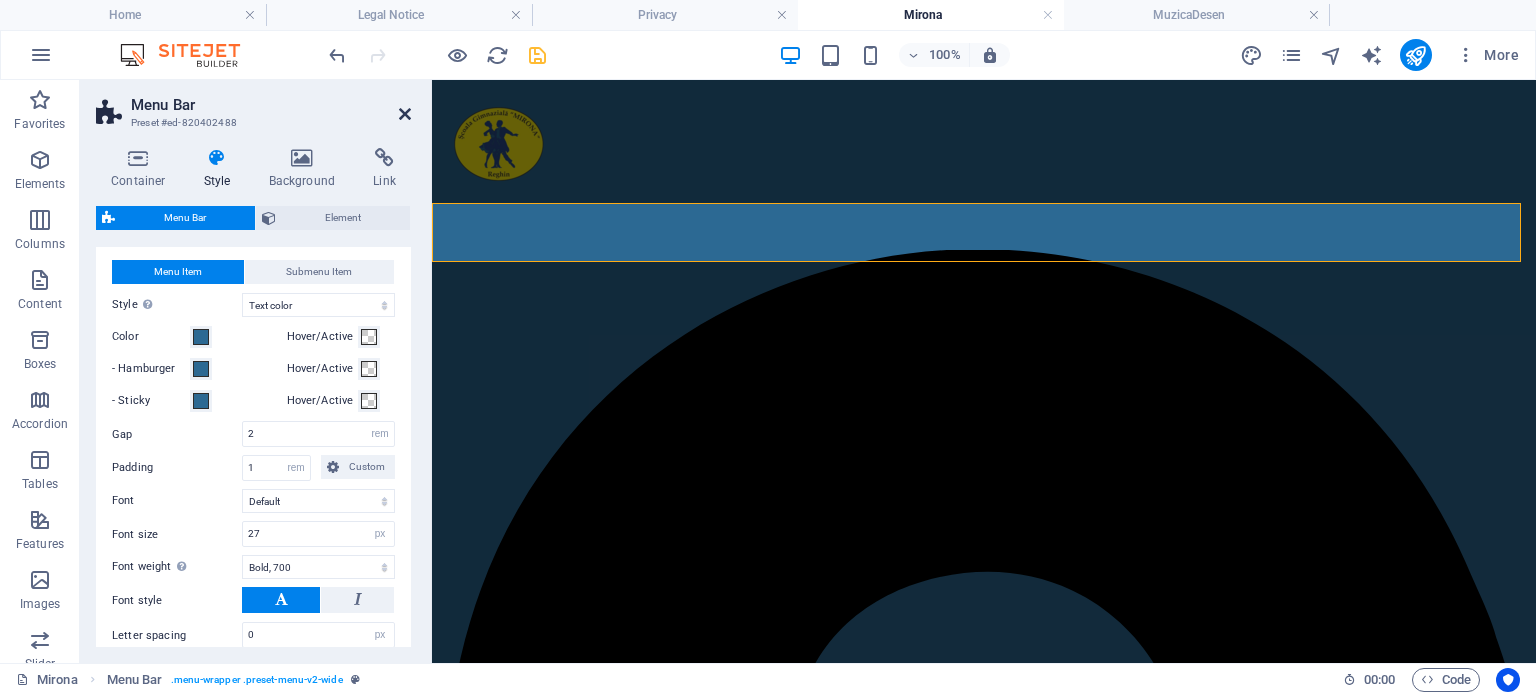 click at bounding box center (405, 114) 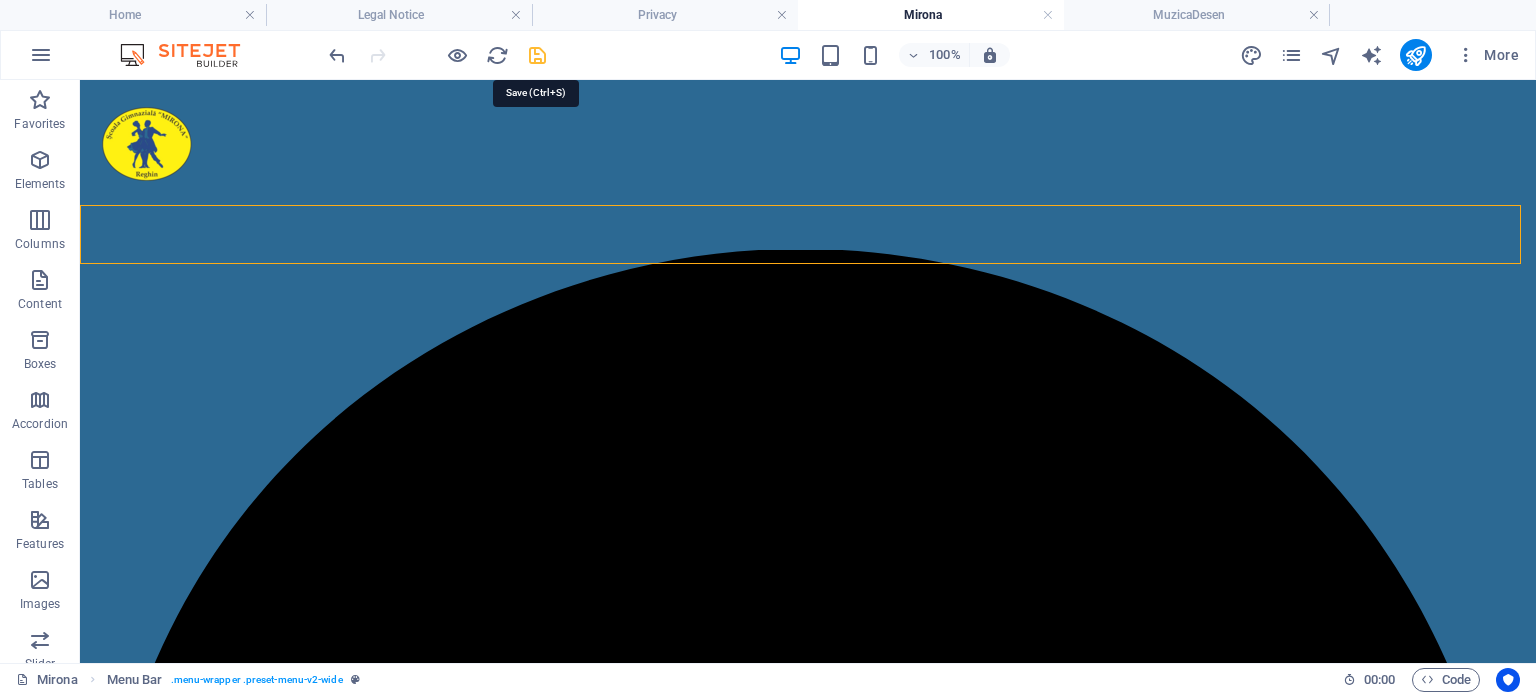 click at bounding box center [537, 55] 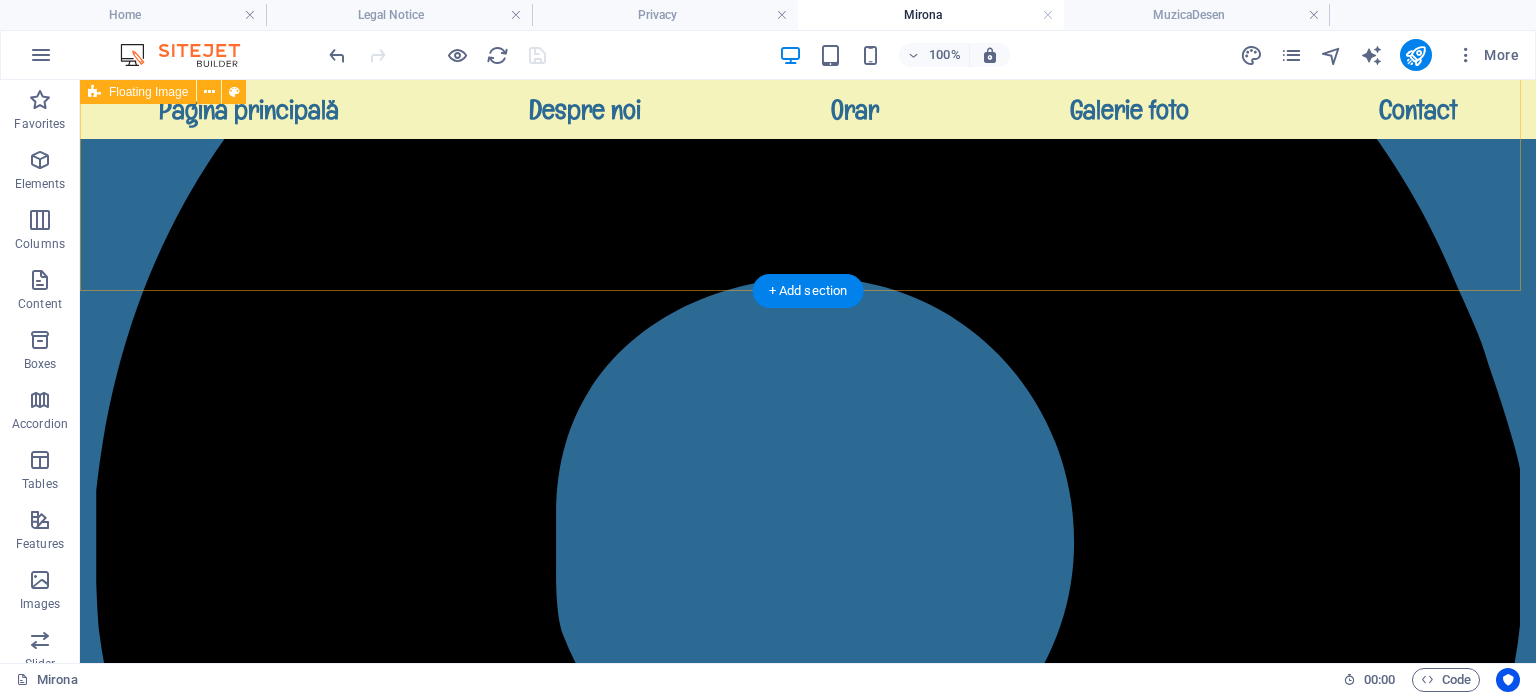 scroll, scrollTop: 0, scrollLeft: 0, axis: both 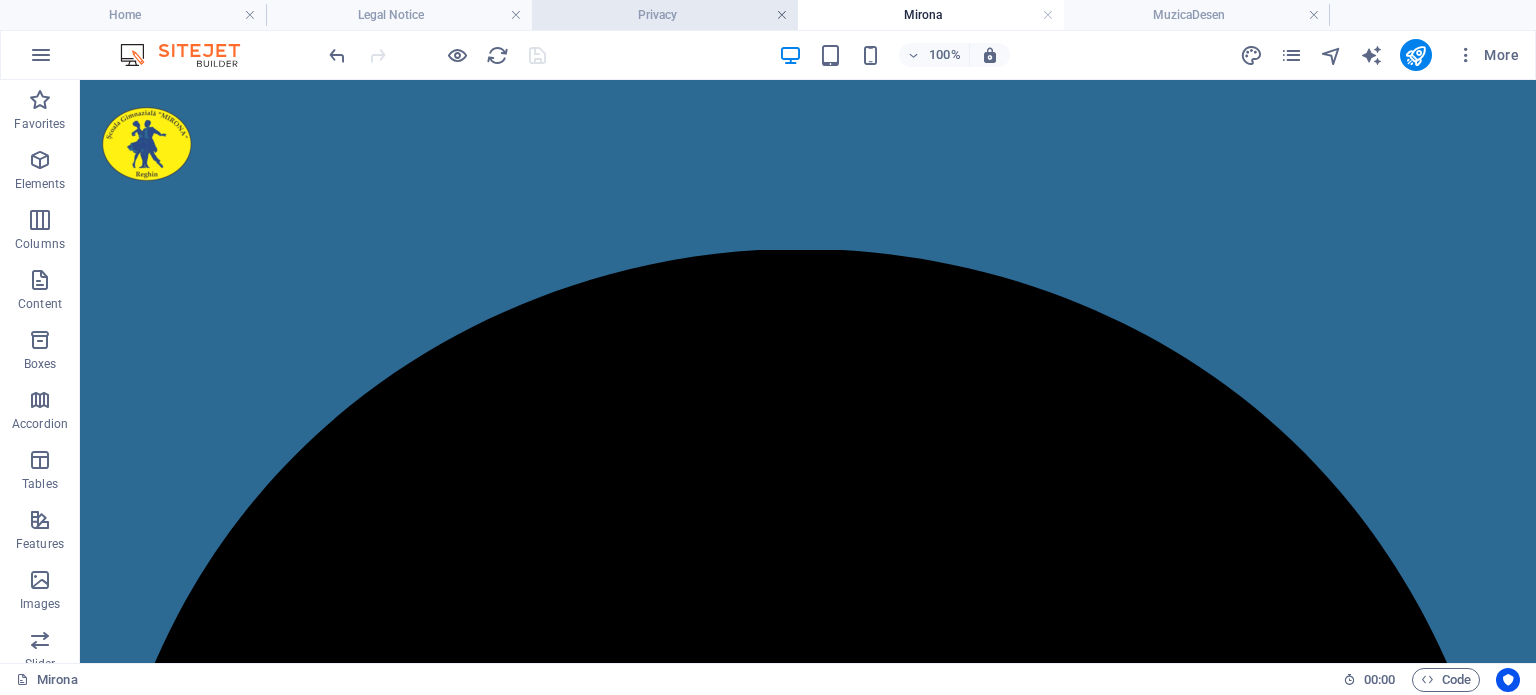 click at bounding box center [782, 15] 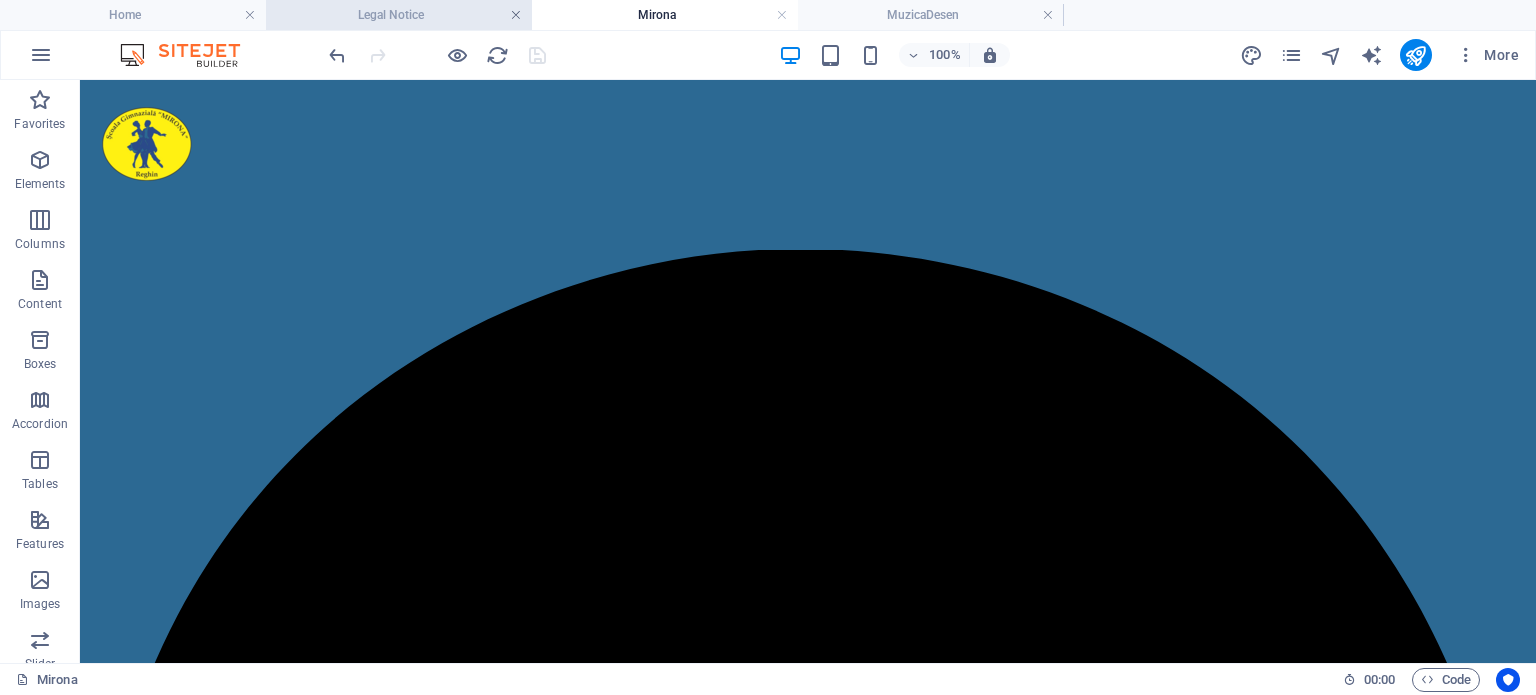 click at bounding box center (516, 15) 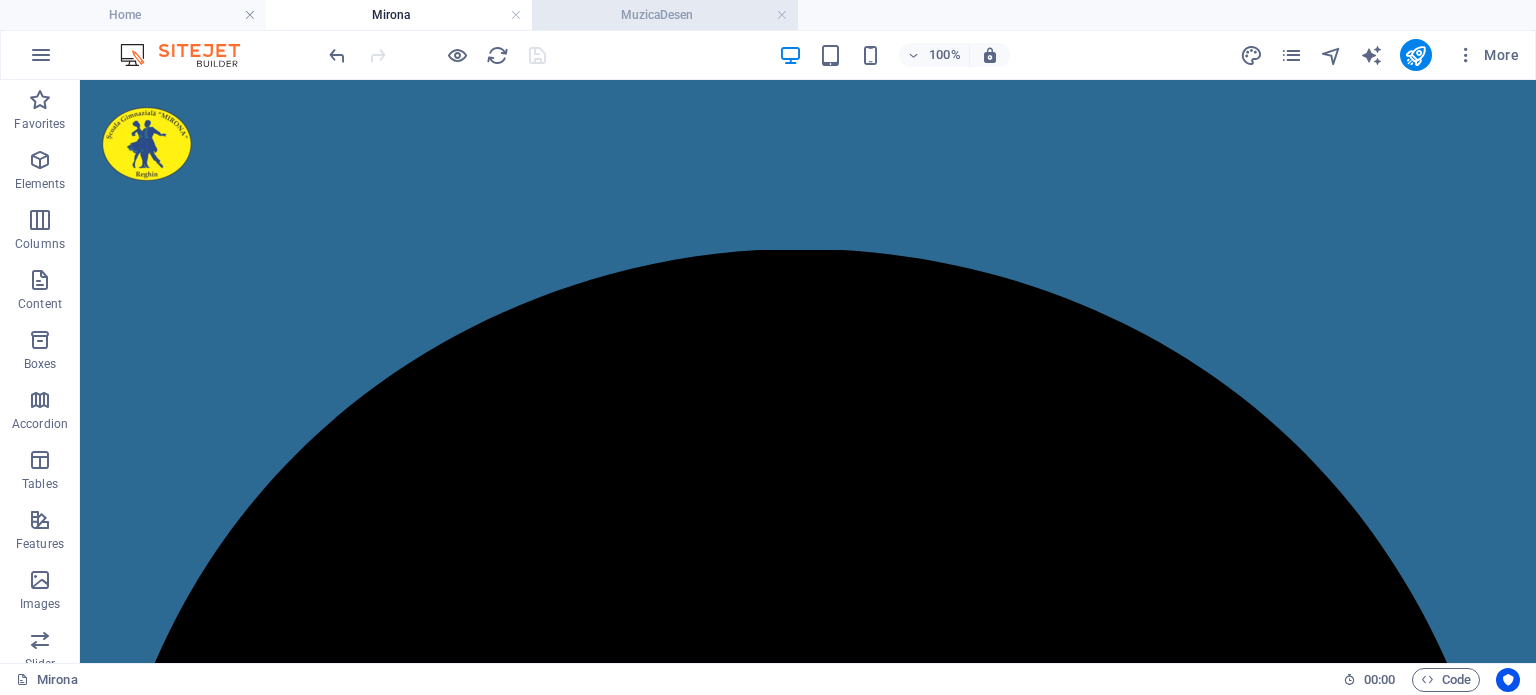 click on "MuzicaDesen" at bounding box center [665, 15] 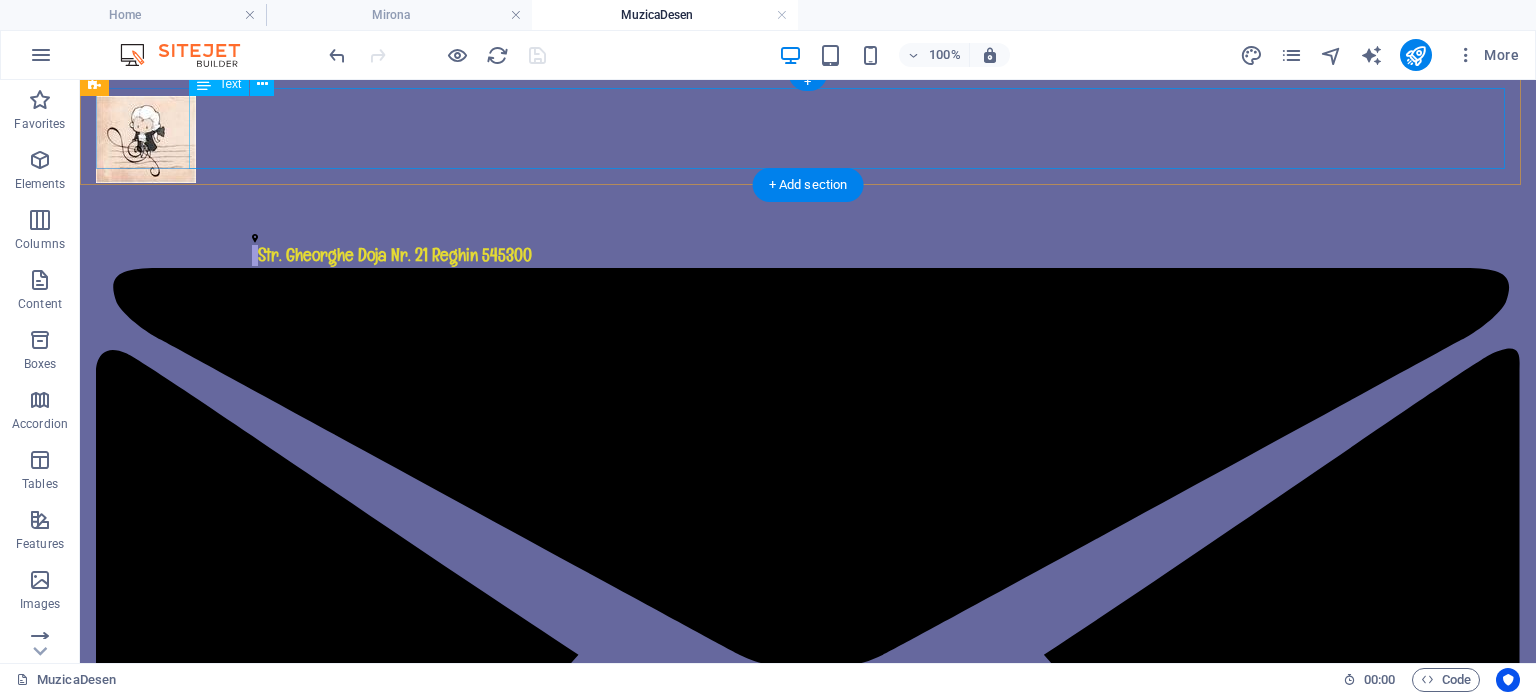 scroll, scrollTop: 100, scrollLeft: 0, axis: vertical 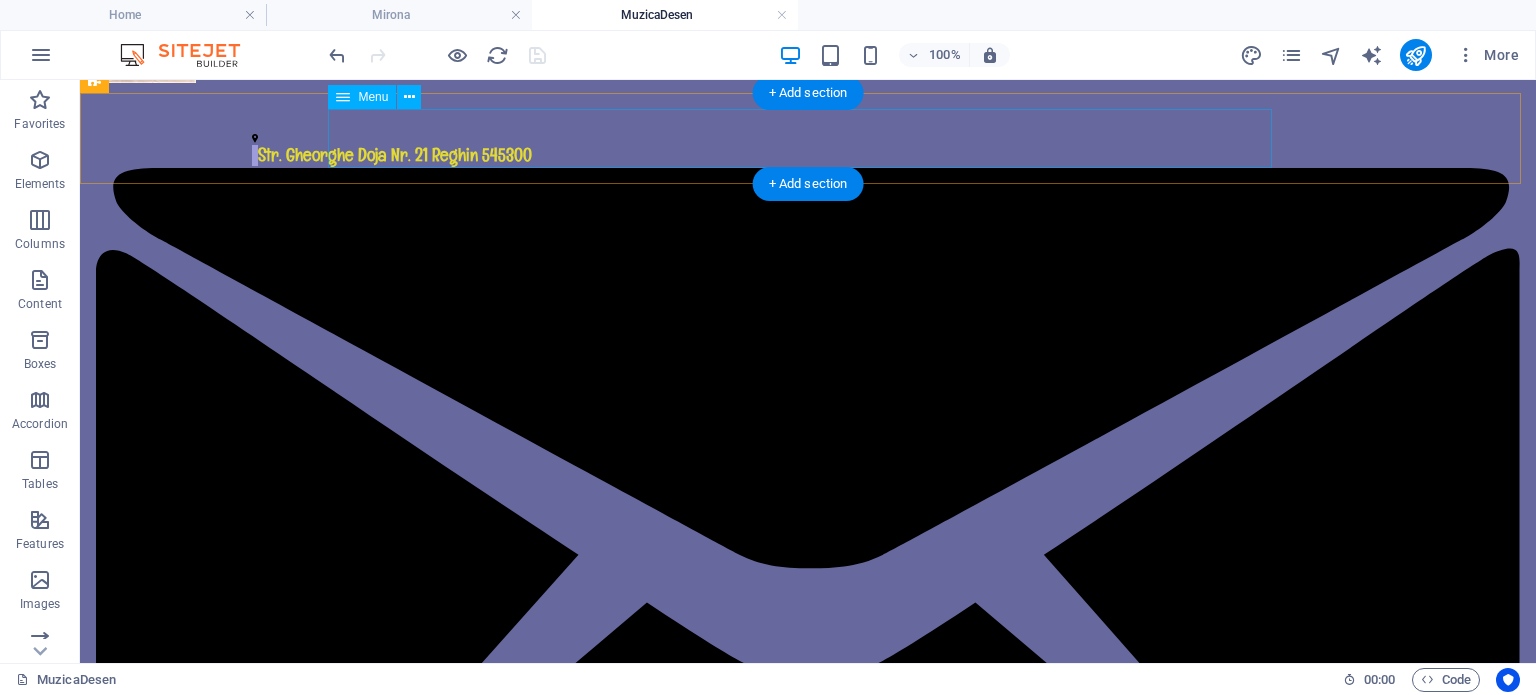 click on "Pagina principală Despre noi Anunțuri Galerie foto Contact" at bounding box center (808, 2597) 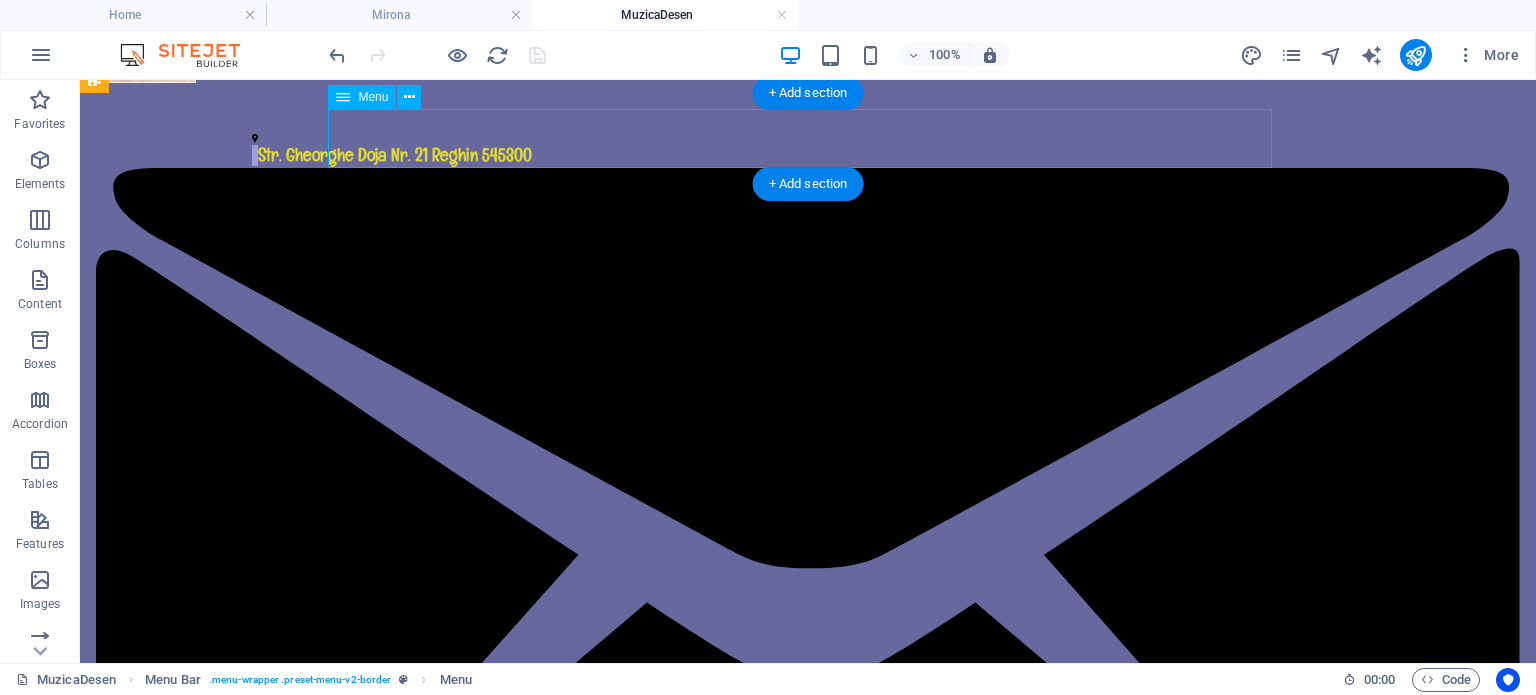 click on "Pagina principală Despre noi Anunțuri Galerie foto Contact" at bounding box center (808, 2597) 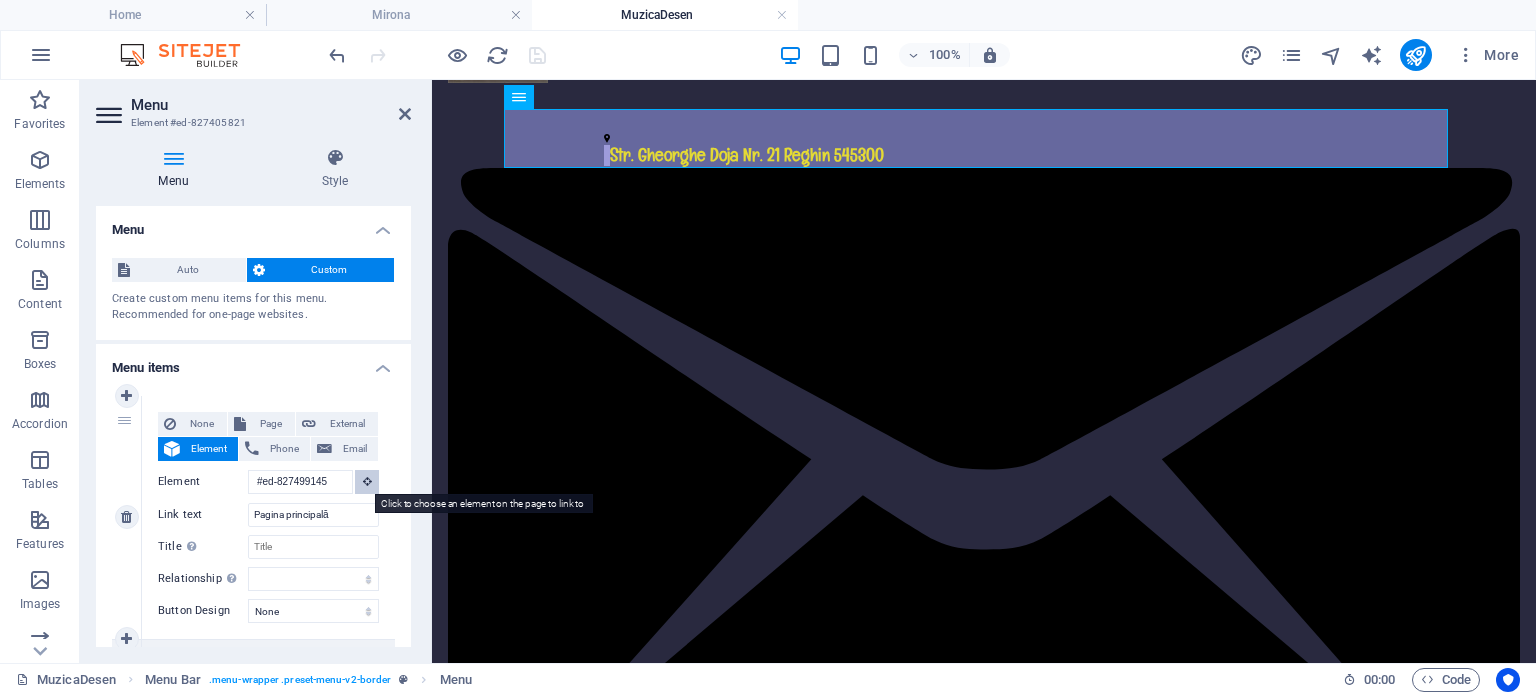 click at bounding box center [367, 481] 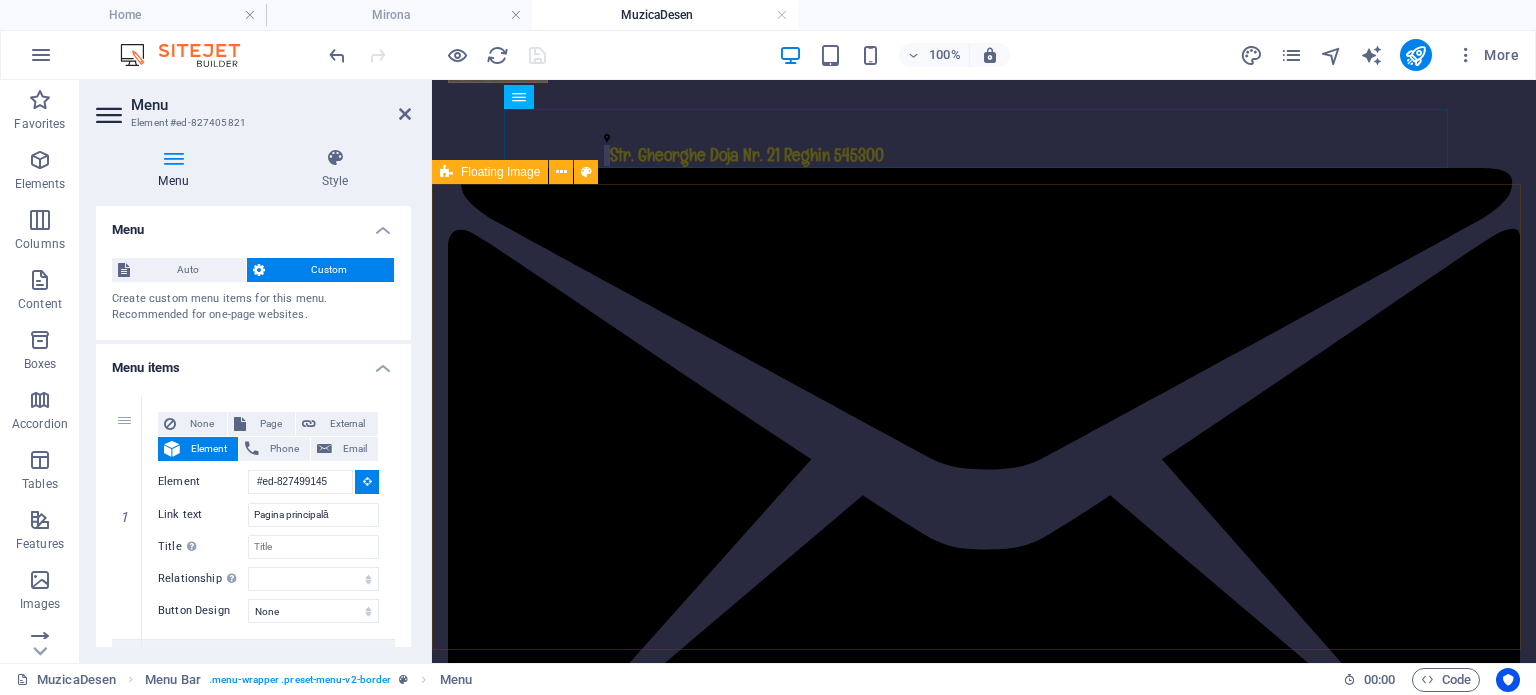 click on "Floating Image" at bounding box center (490, 172) 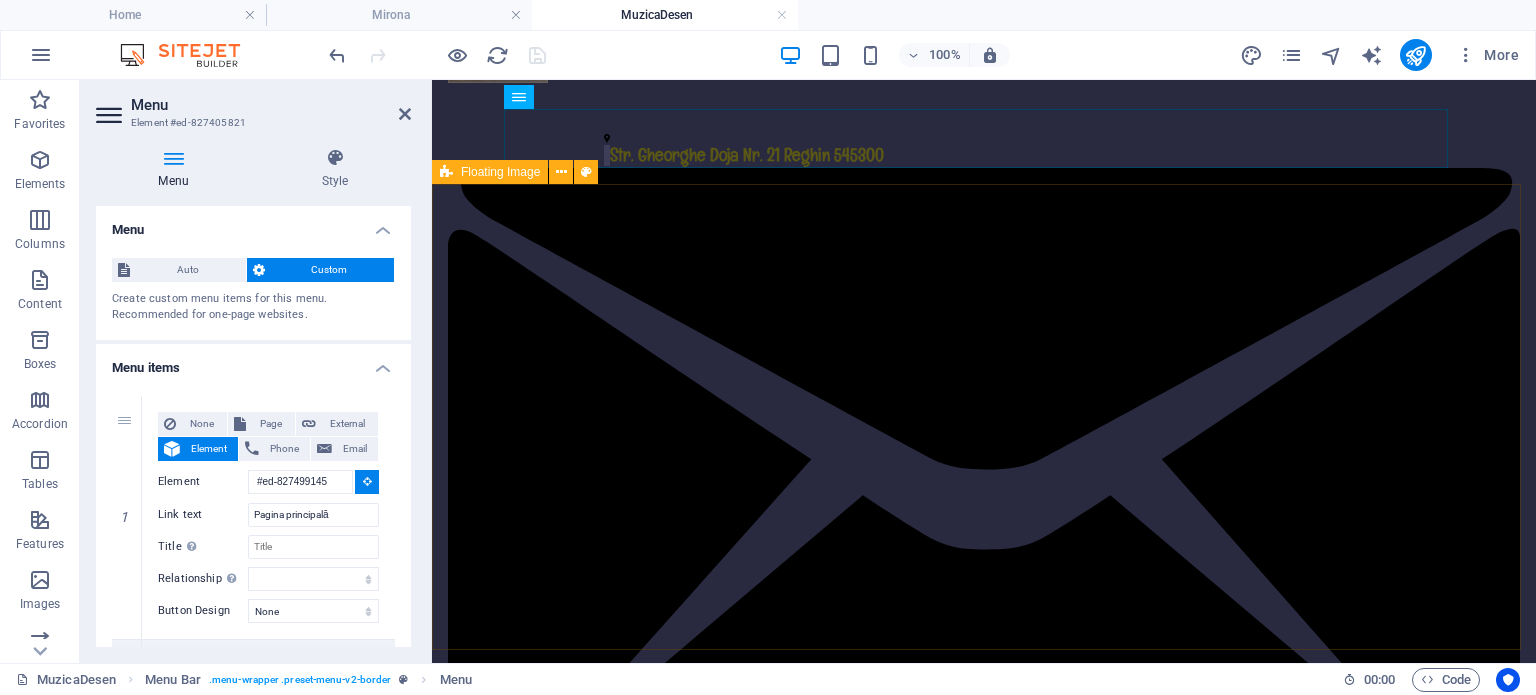 select 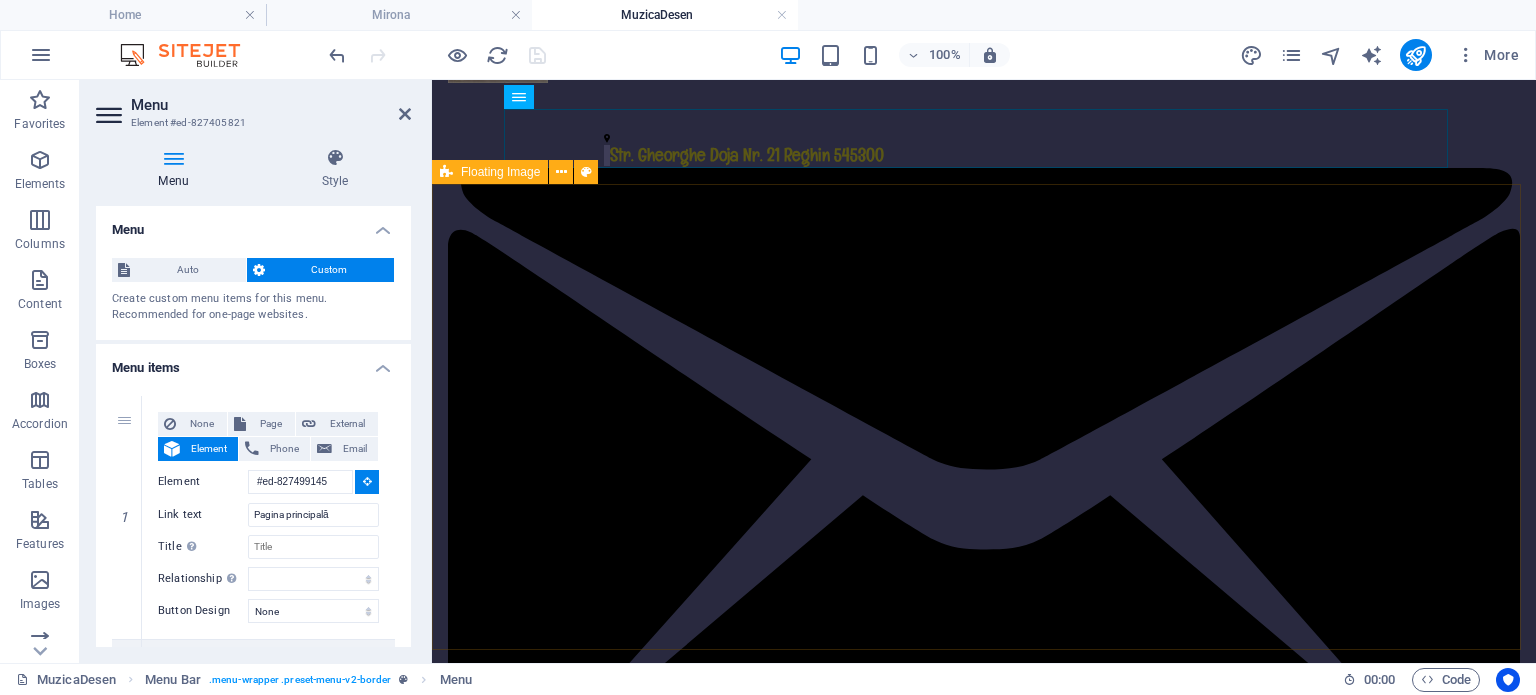 select 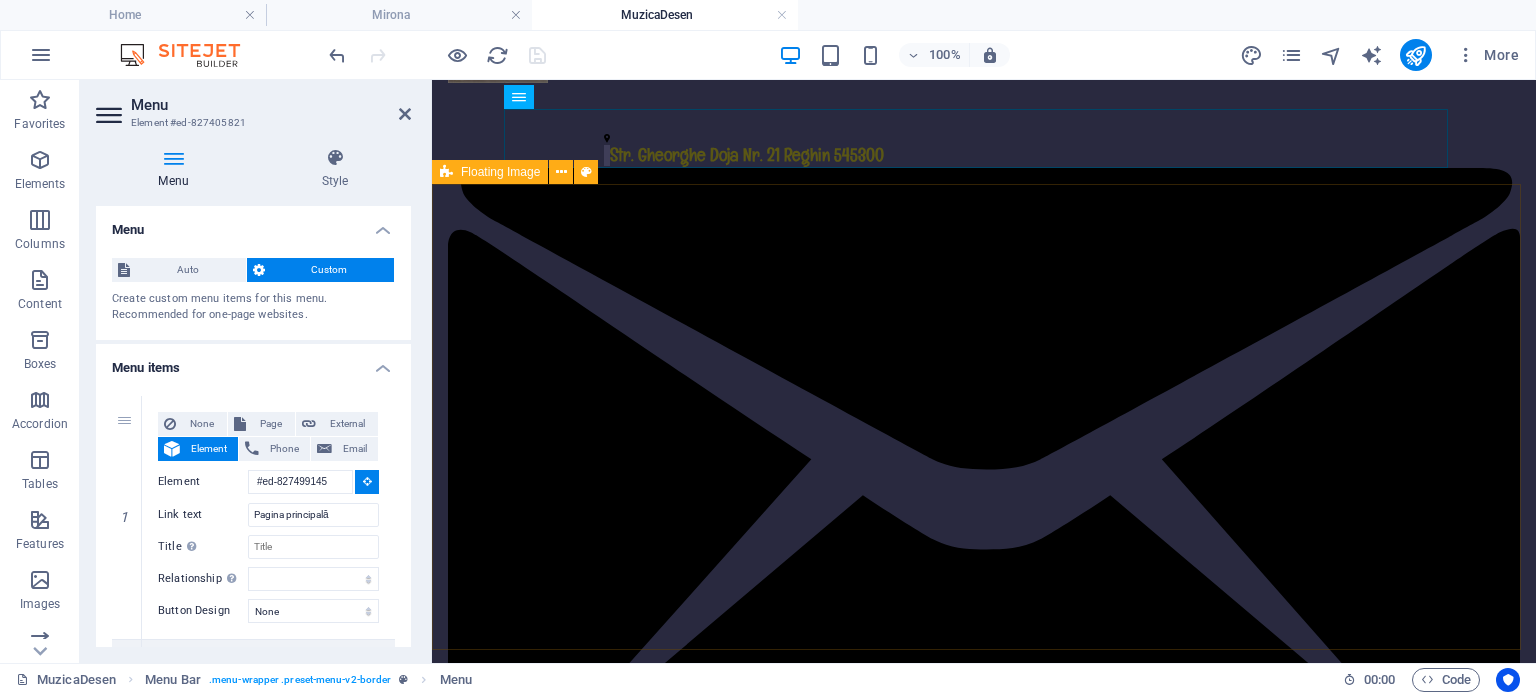select 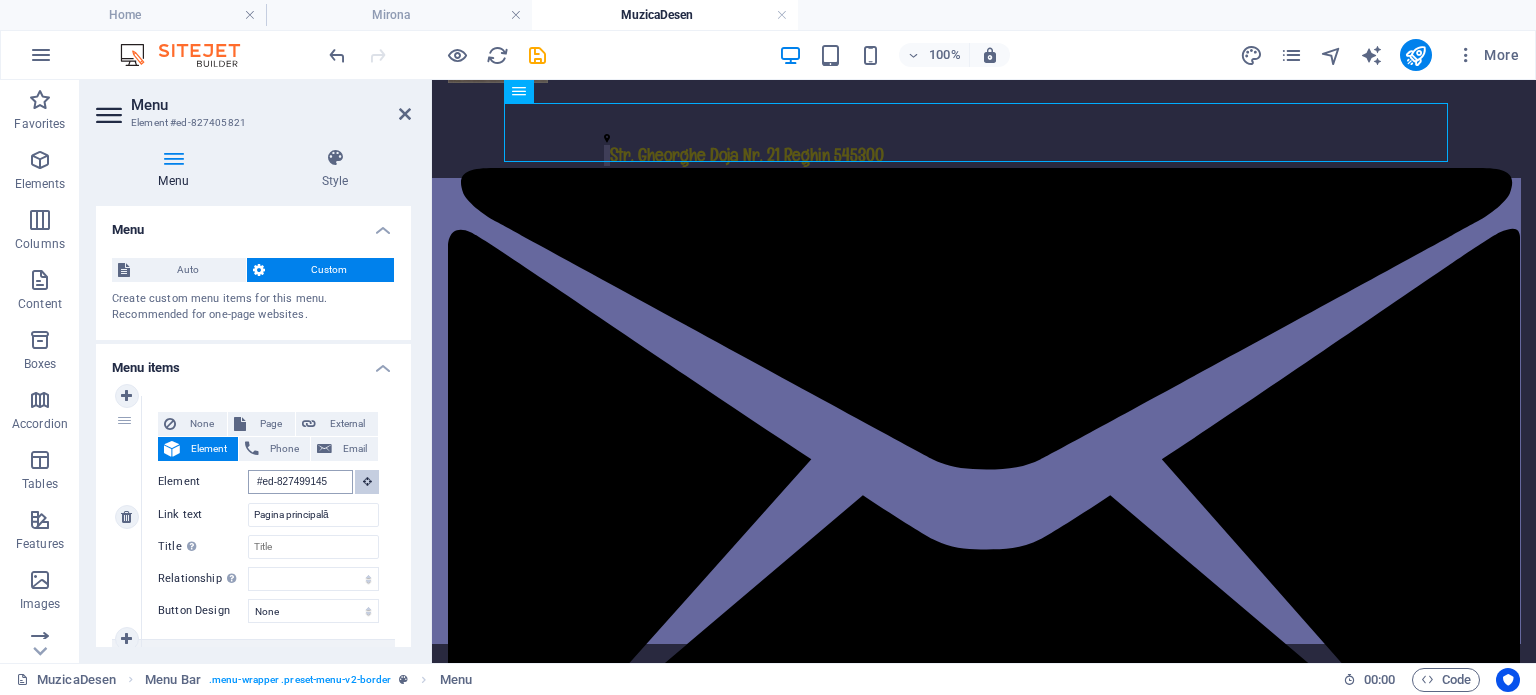 scroll, scrollTop: 122, scrollLeft: 0, axis: vertical 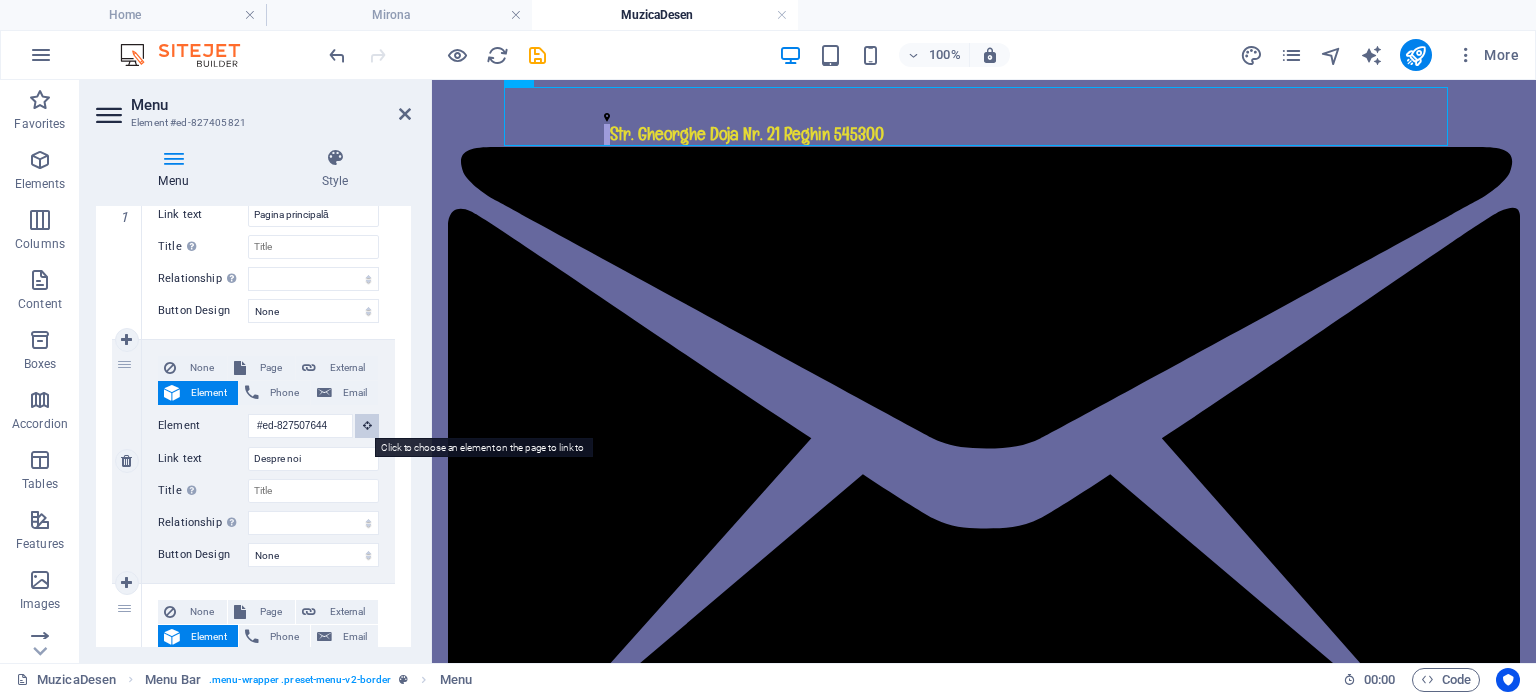 click at bounding box center (367, 425) 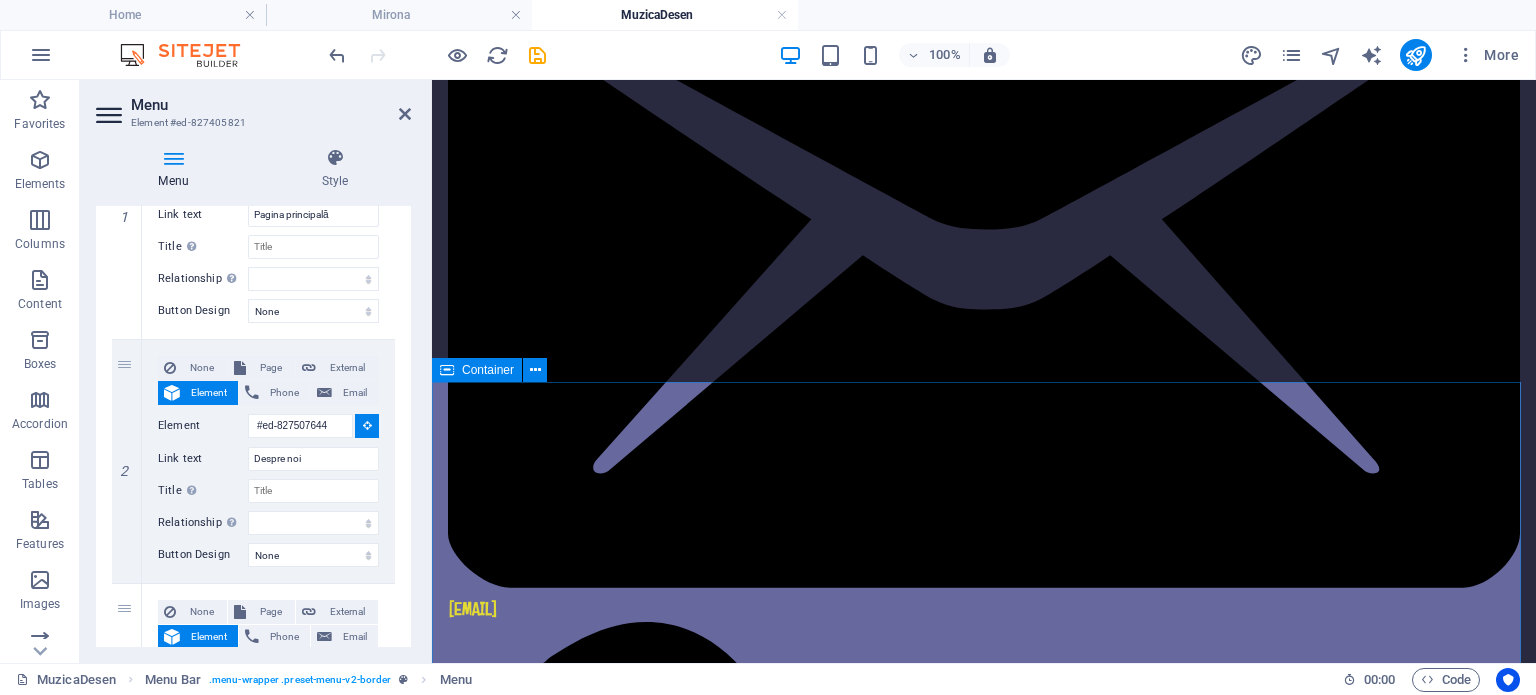 scroll, scrollTop: 421, scrollLeft: 0, axis: vertical 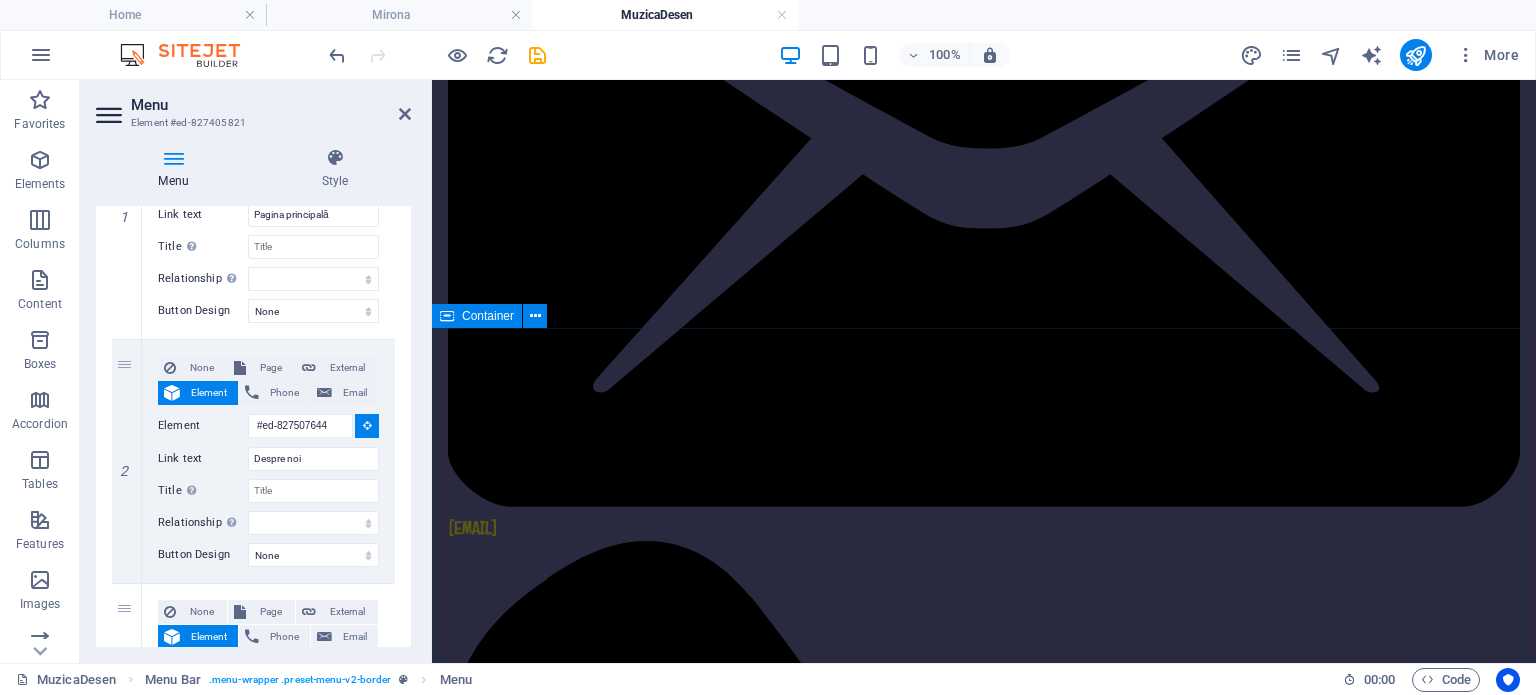 click on "Container" at bounding box center [488, 316] 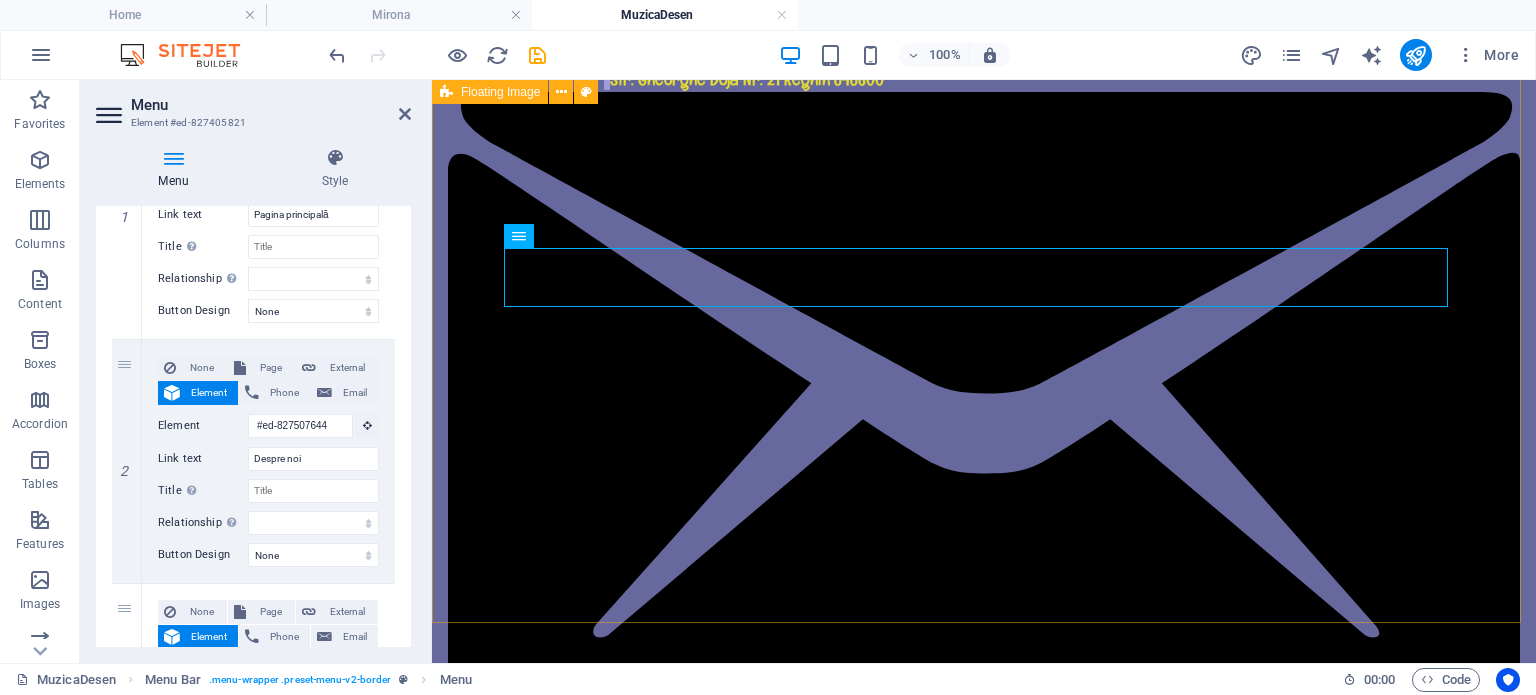 scroll, scrollTop: 0, scrollLeft: 0, axis: both 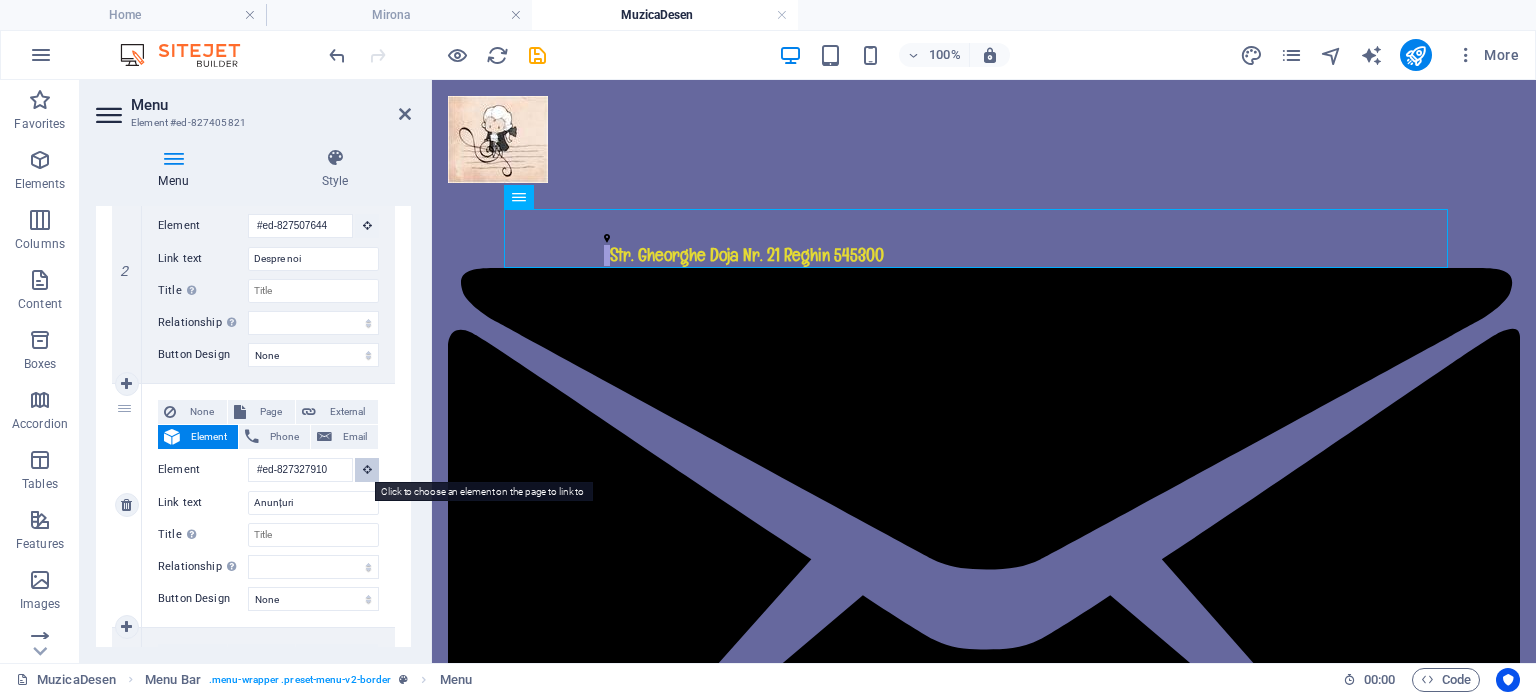 click at bounding box center (367, 469) 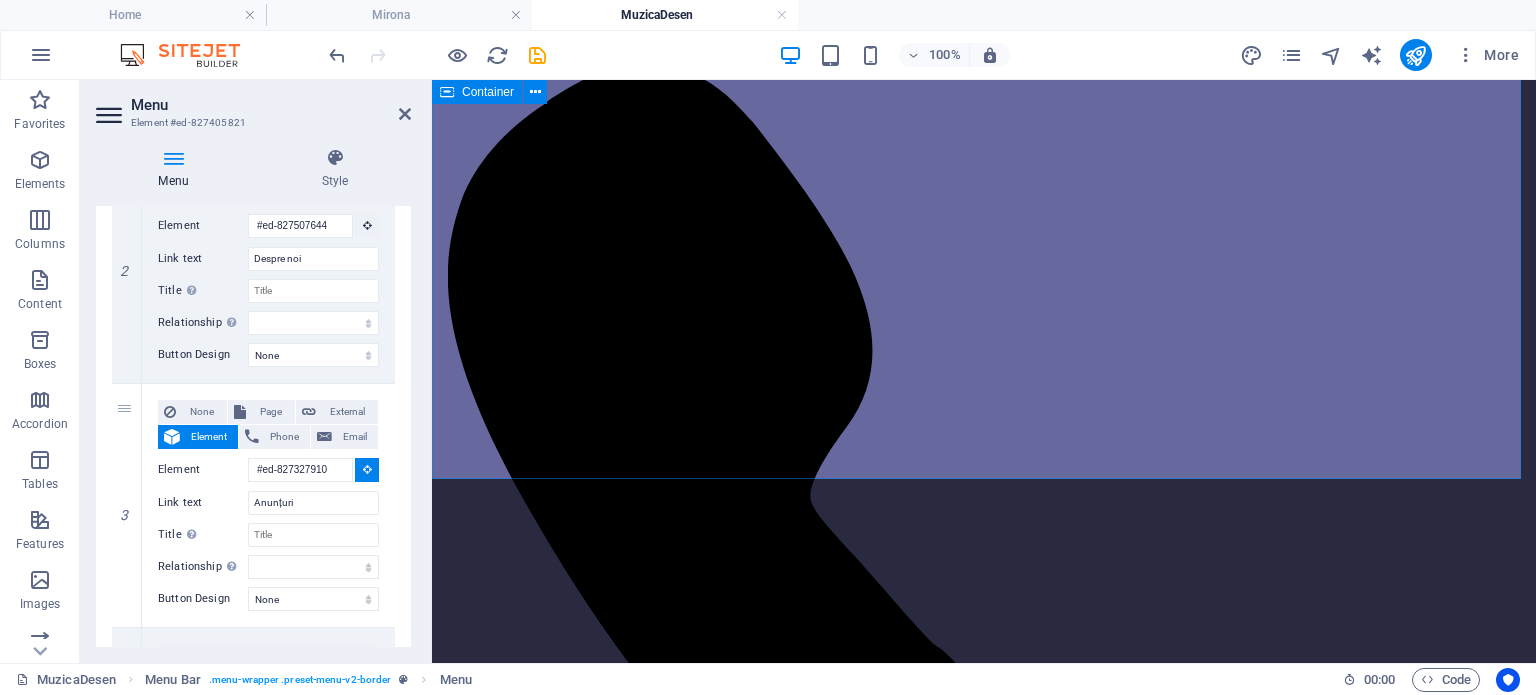 scroll, scrollTop: 900, scrollLeft: 0, axis: vertical 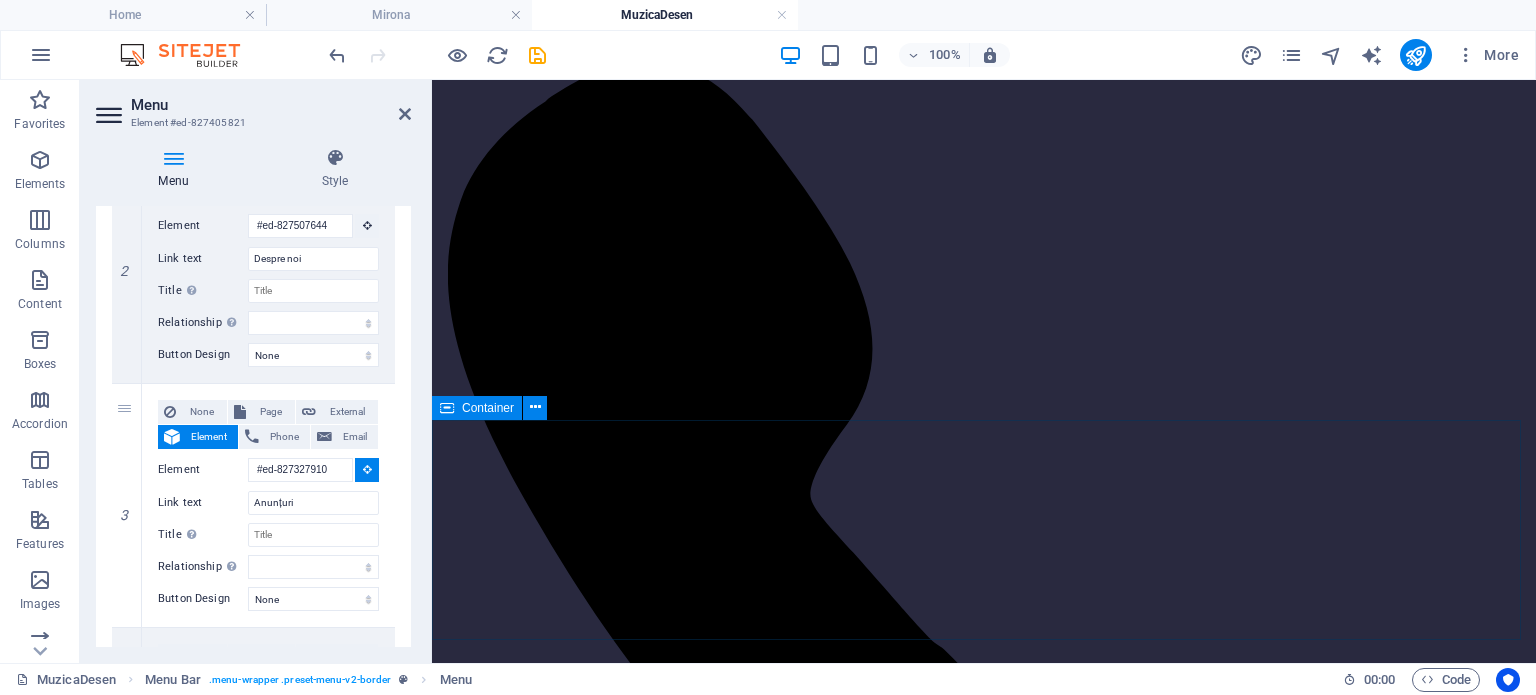 click on "Container" at bounding box center [488, 408] 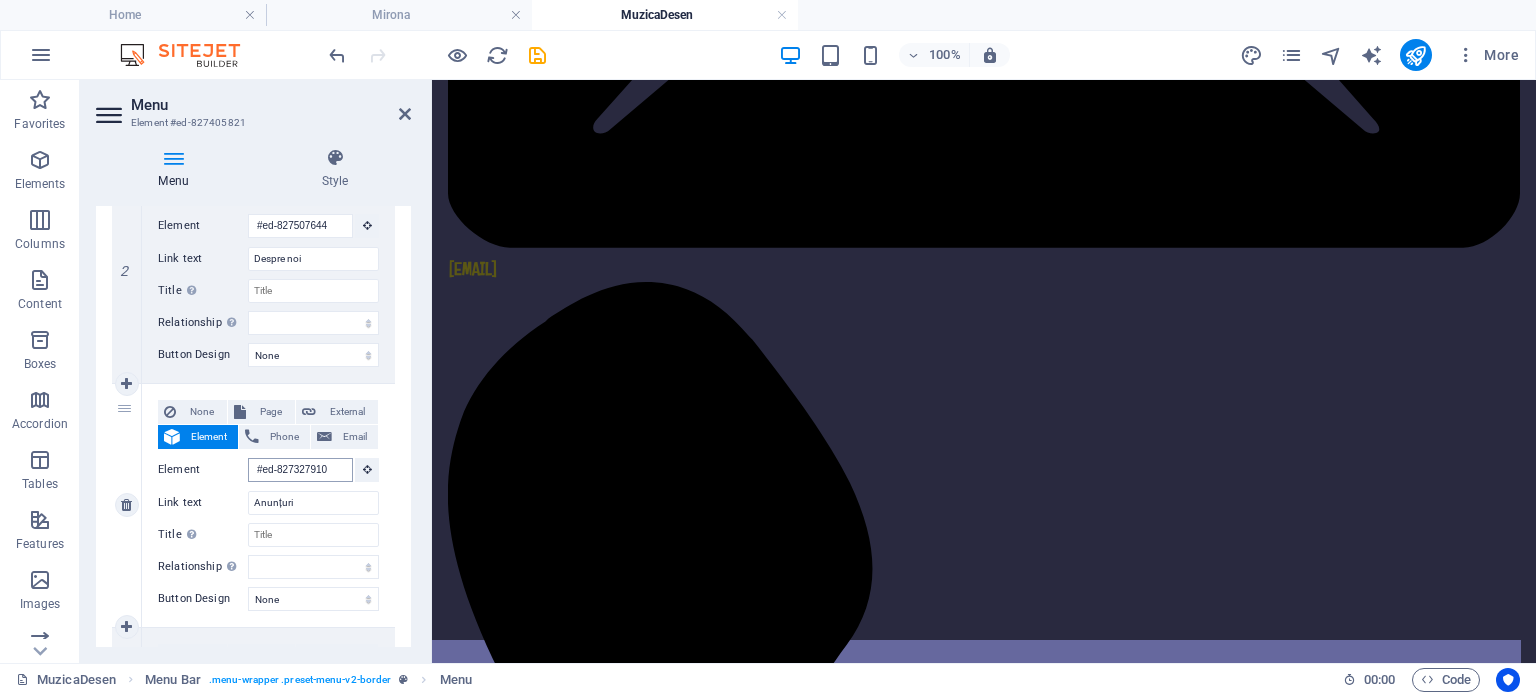 scroll, scrollTop: 1058, scrollLeft: 0, axis: vertical 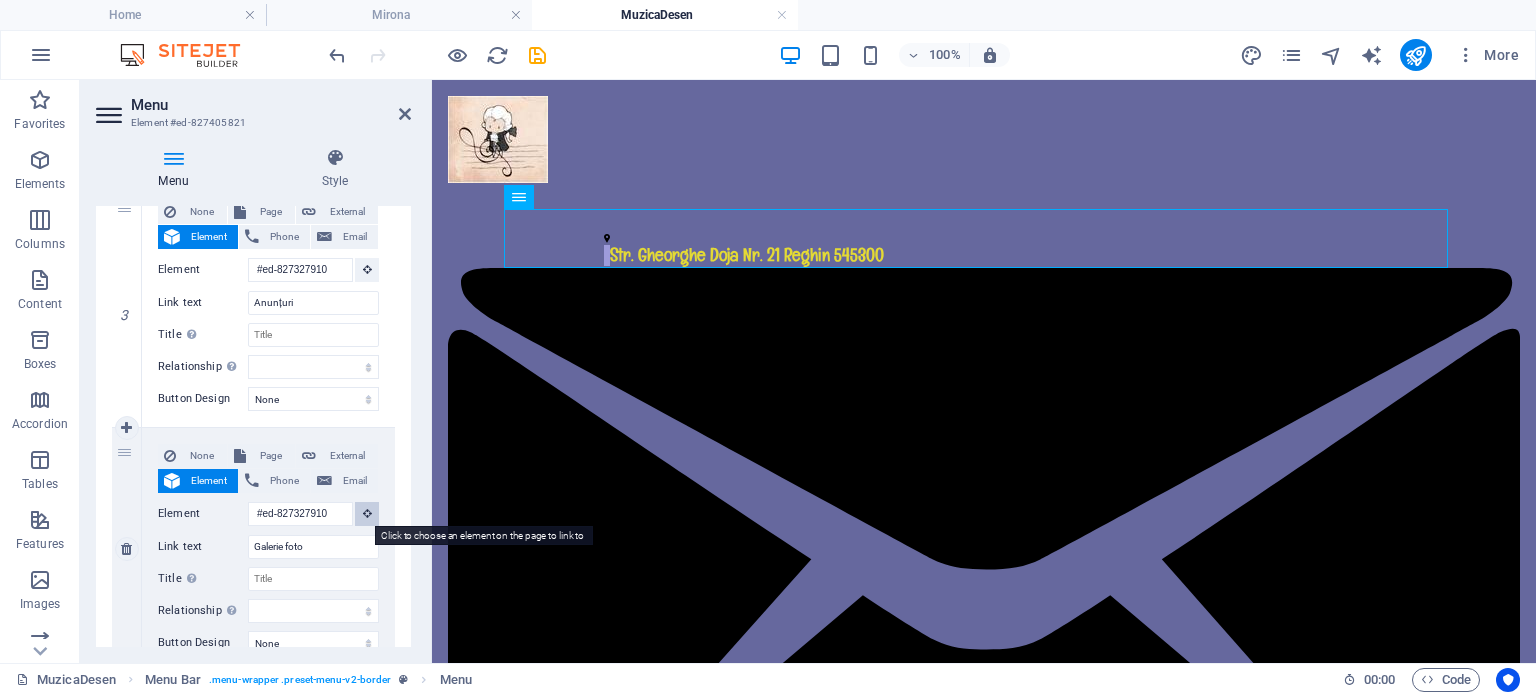 click at bounding box center [367, 513] 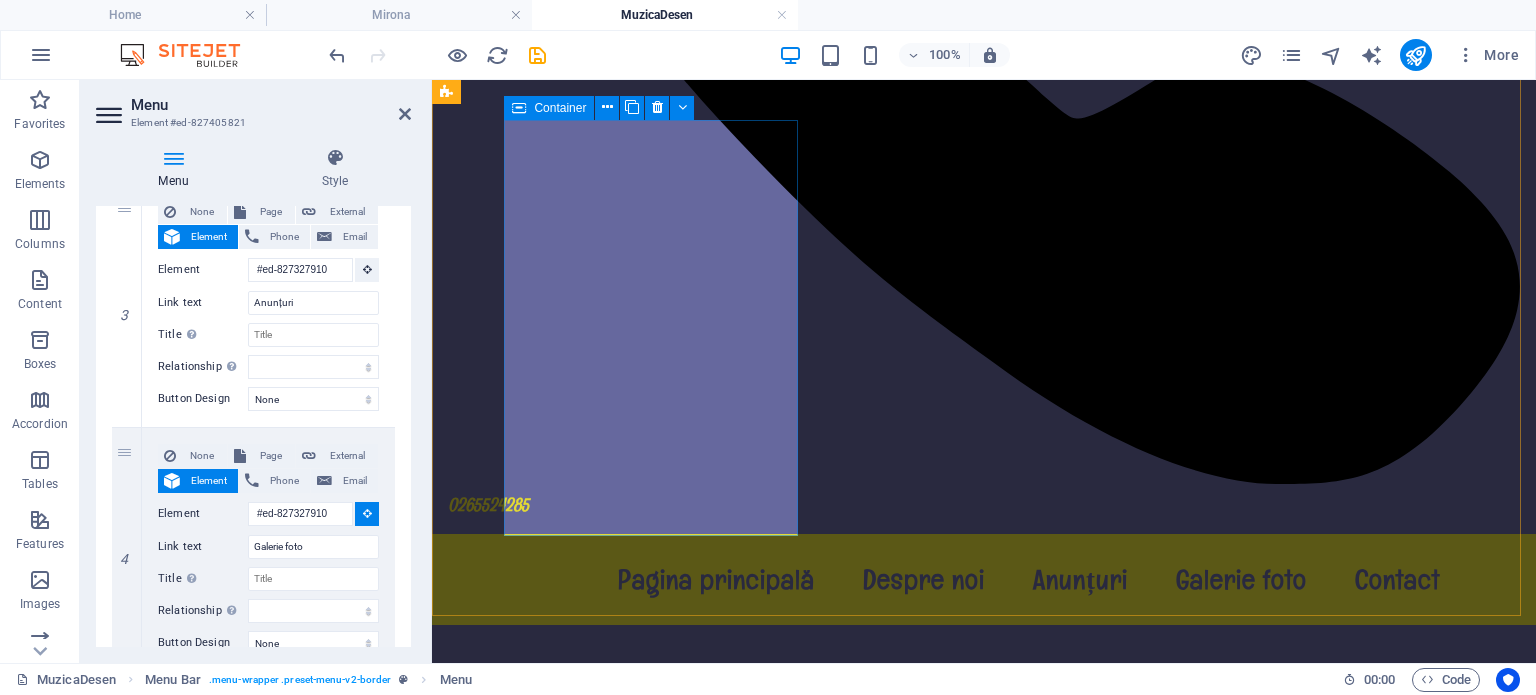 scroll, scrollTop: 1700, scrollLeft: 0, axis: vertical 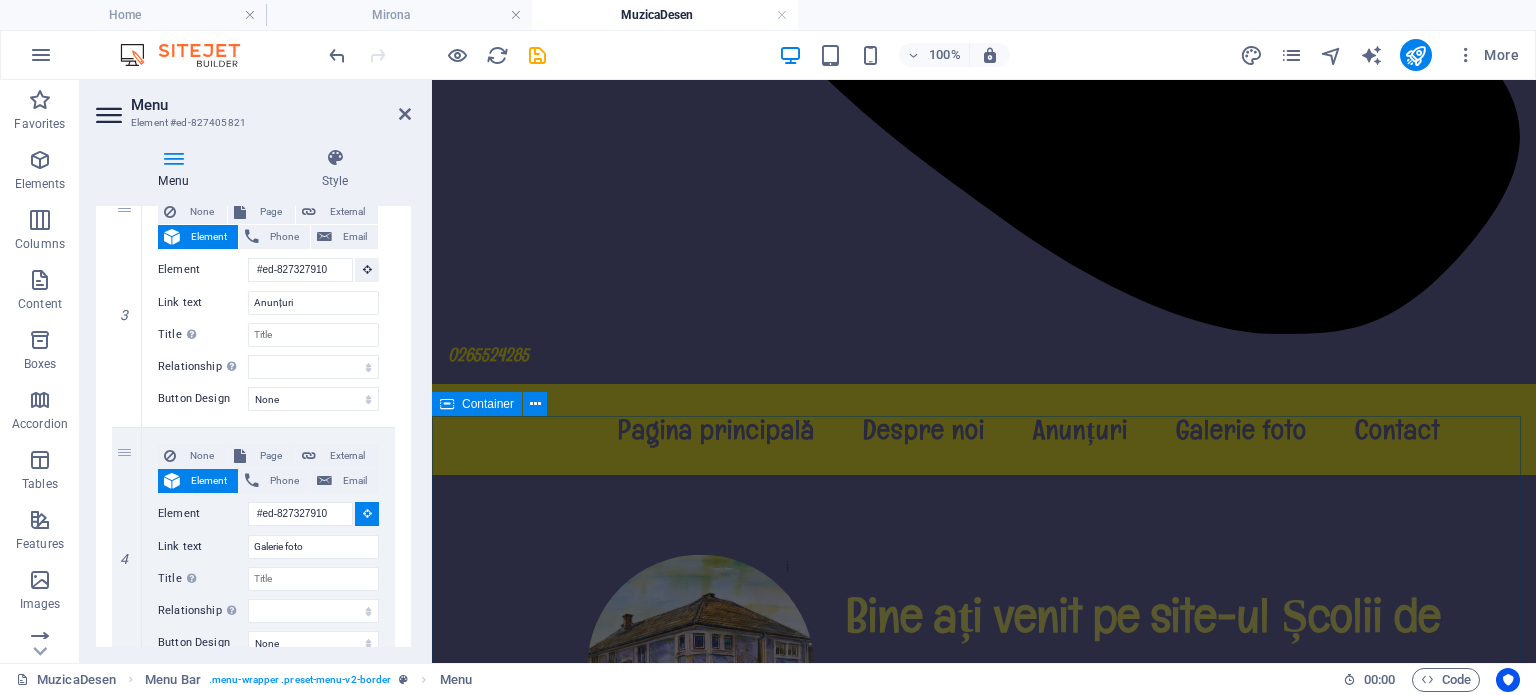 click on "Container" at bounding box center [488, 404] 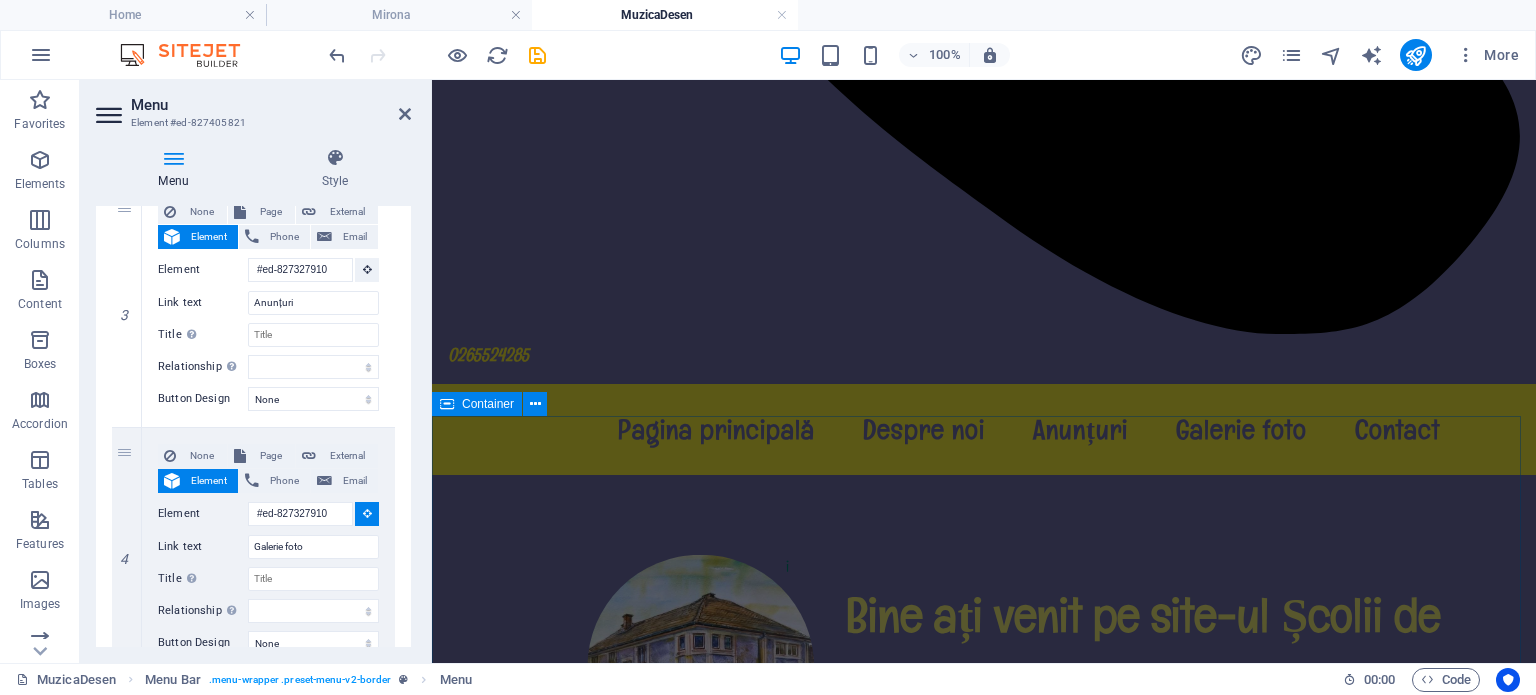 select 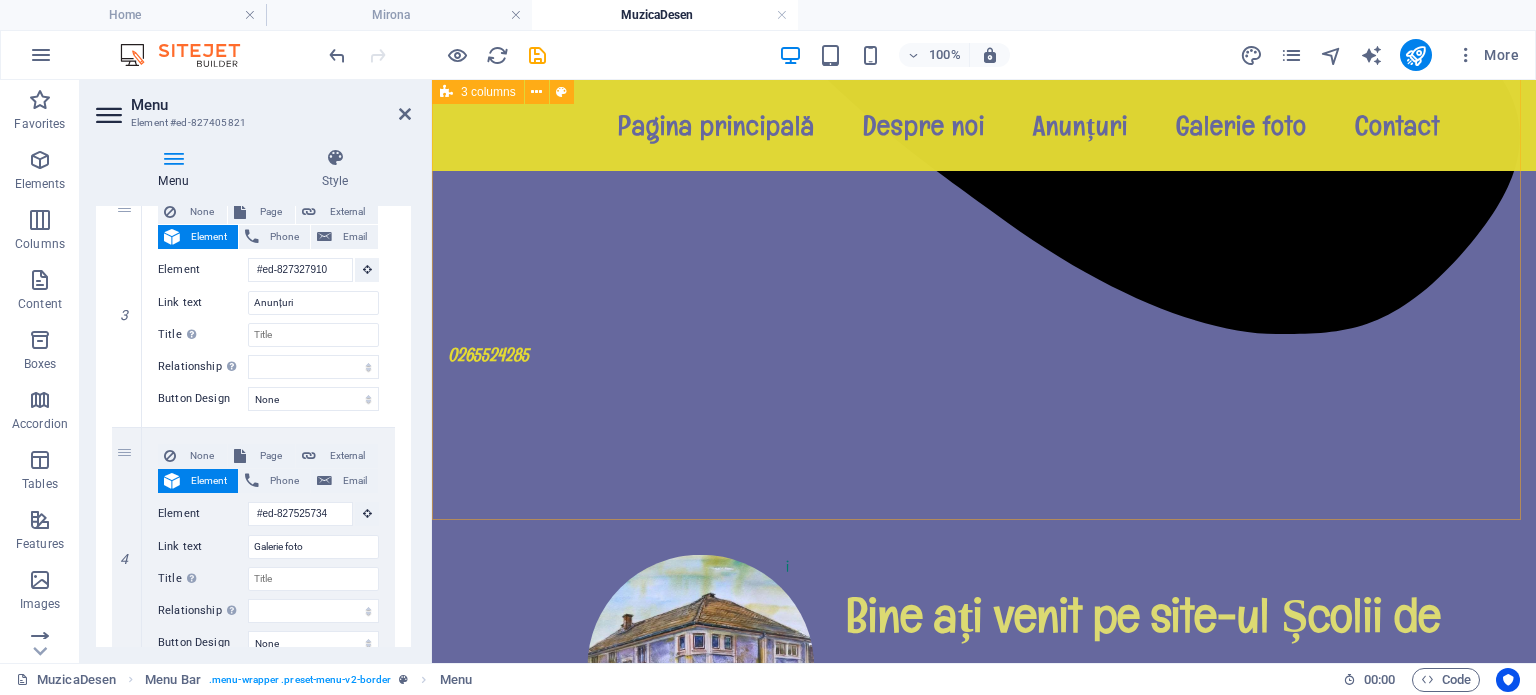 scroll, scrollTop: 0, scrollLeft: 0, axis: both 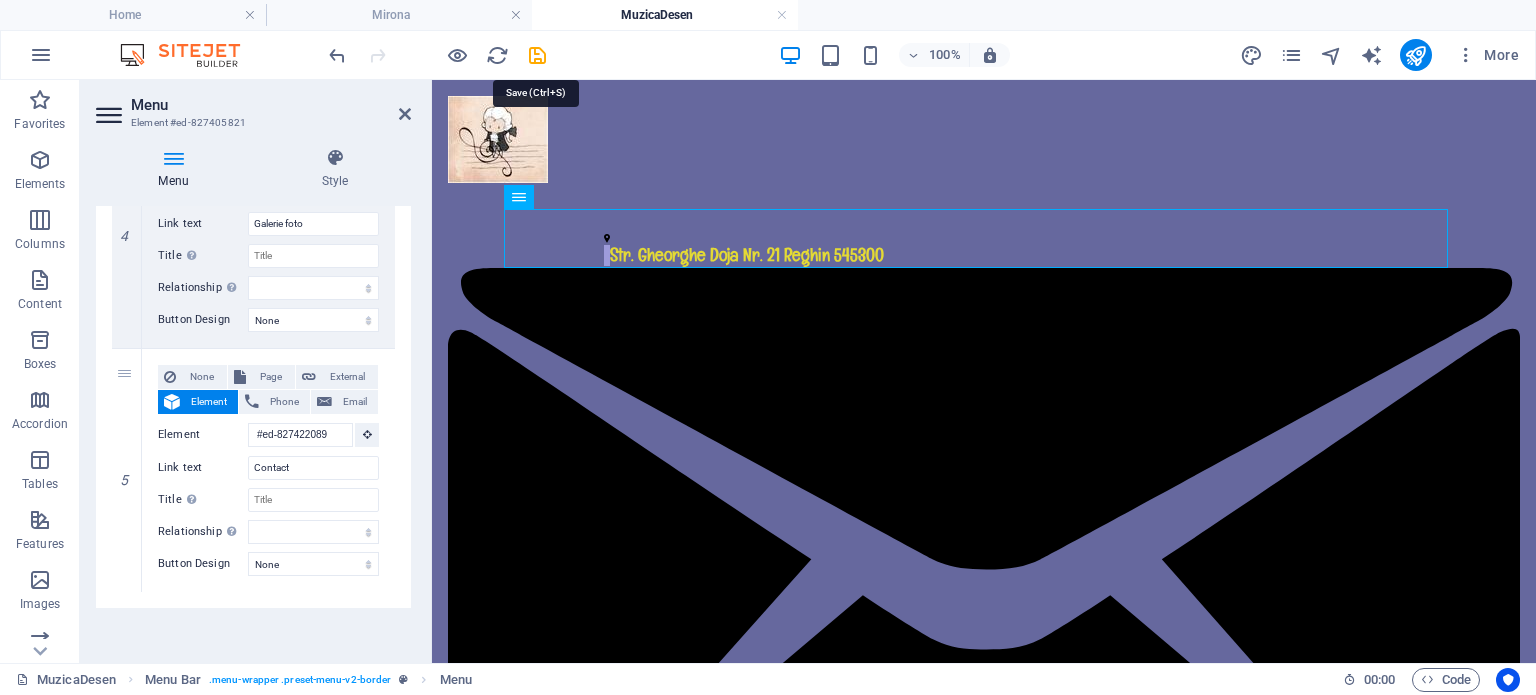 click at bounding box center [537, 55] 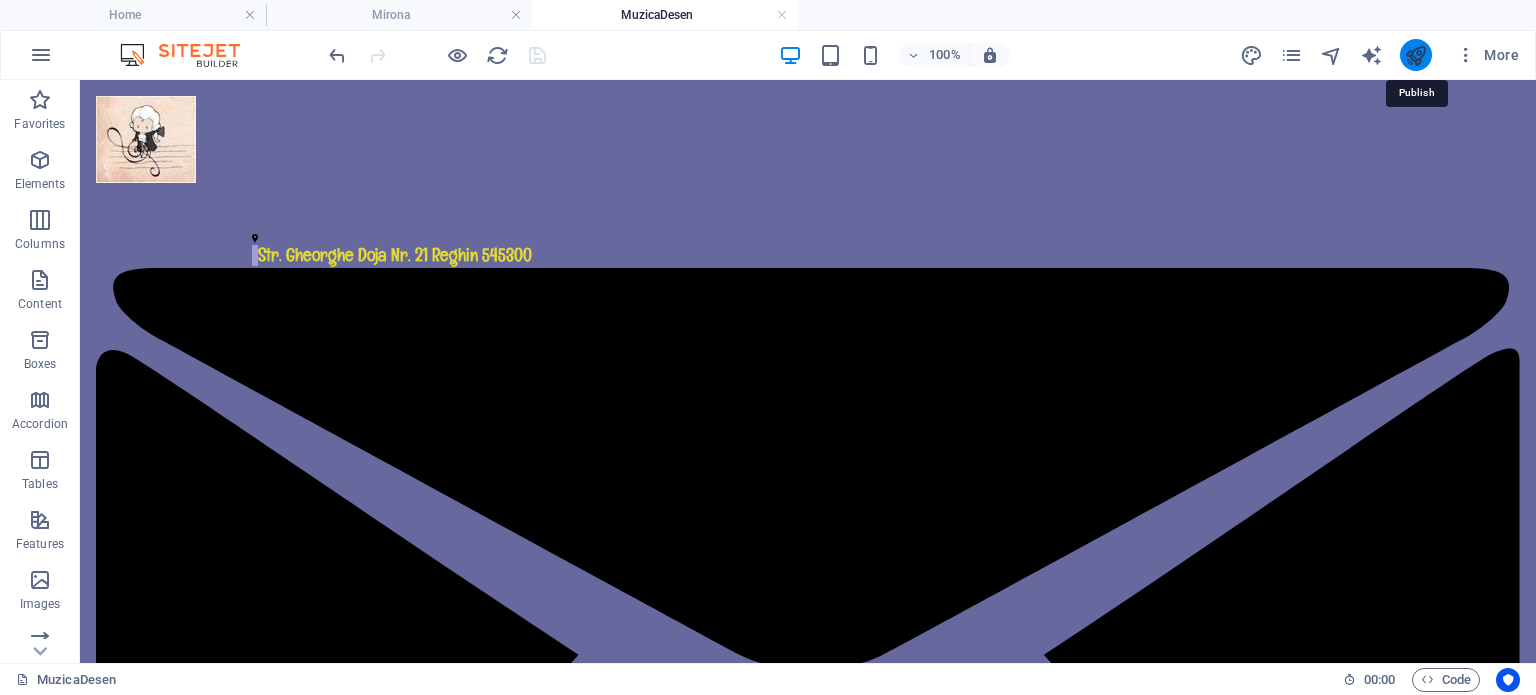 click at bounding box center (1415, 55) 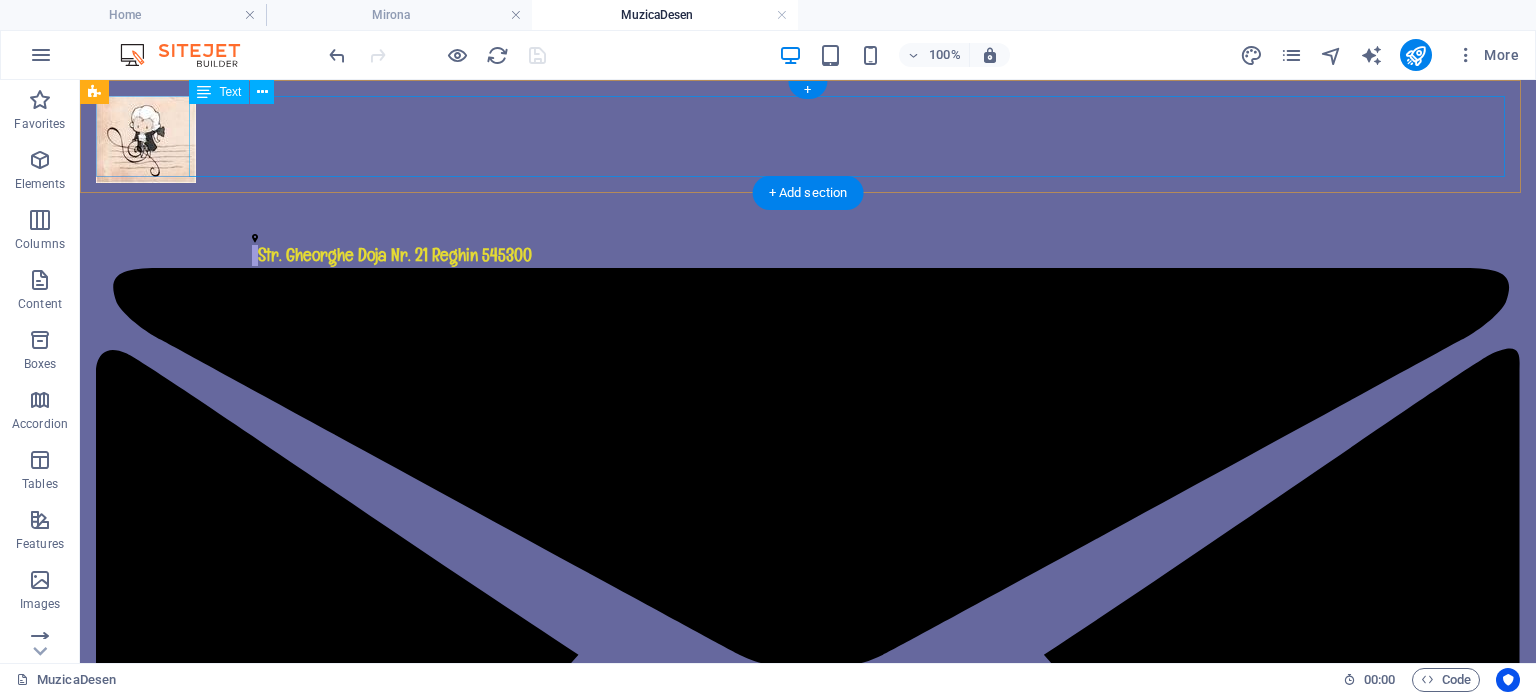 click on "Str. Gheorghe Doja Nr. 21 Reghin 545300                                    scoalamuzica@yahoo.com                              0265524285" at bounding box center [808, 1409] 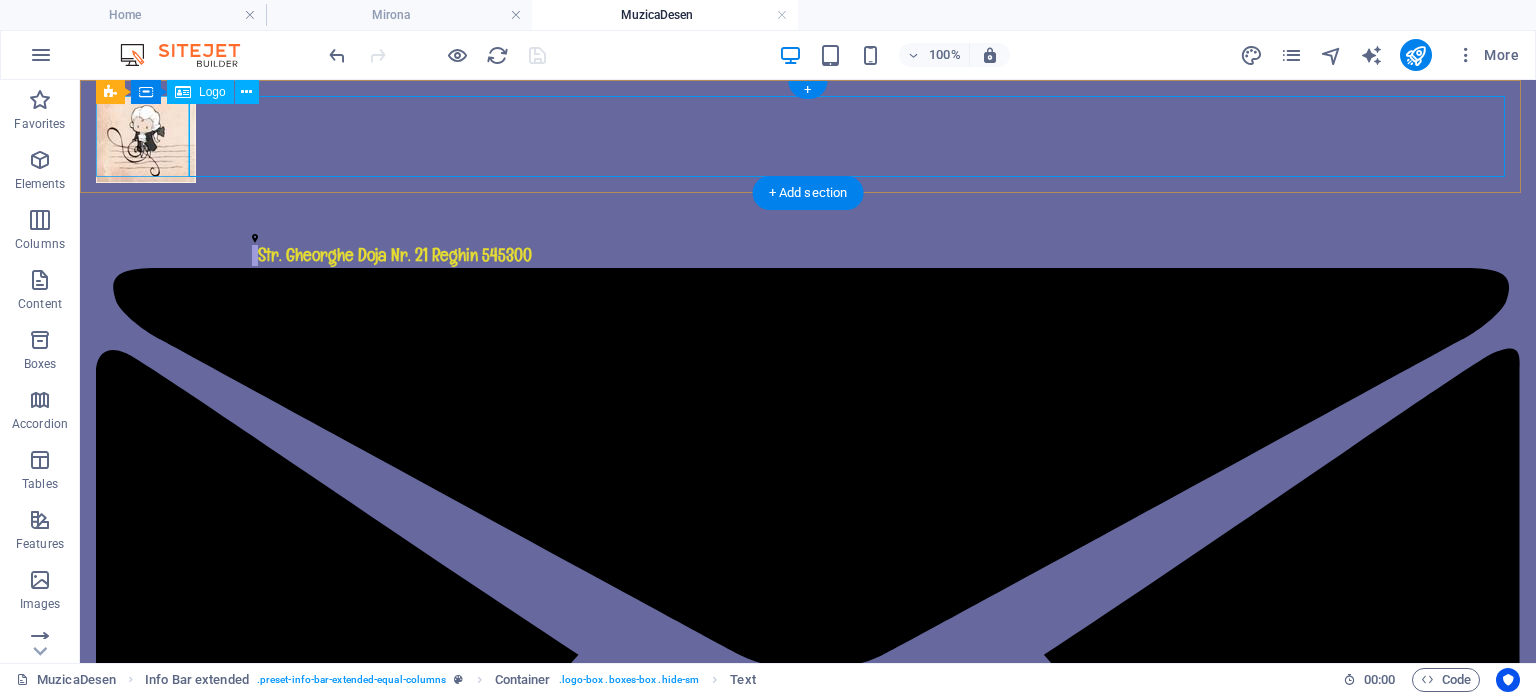 click at bounding box center (808, 139) 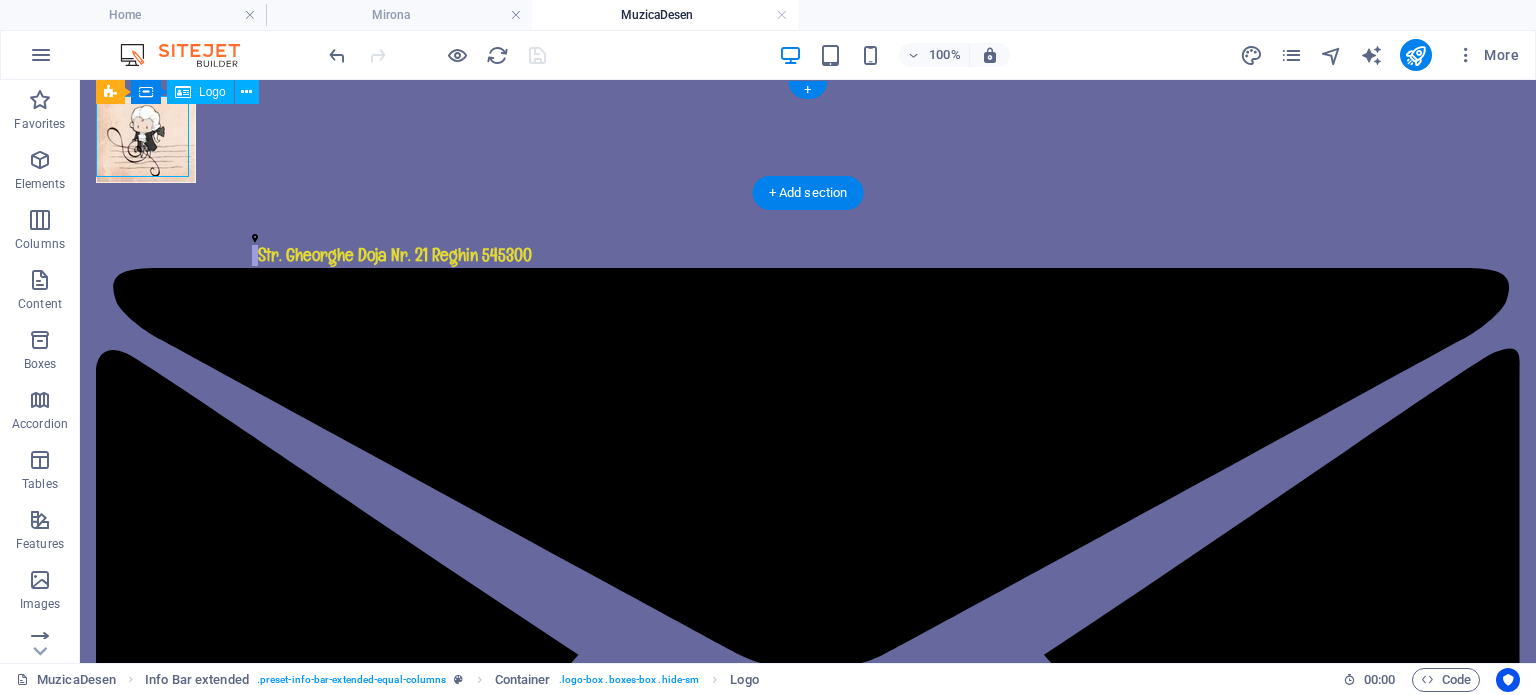 click at bounding box center [808, 139] 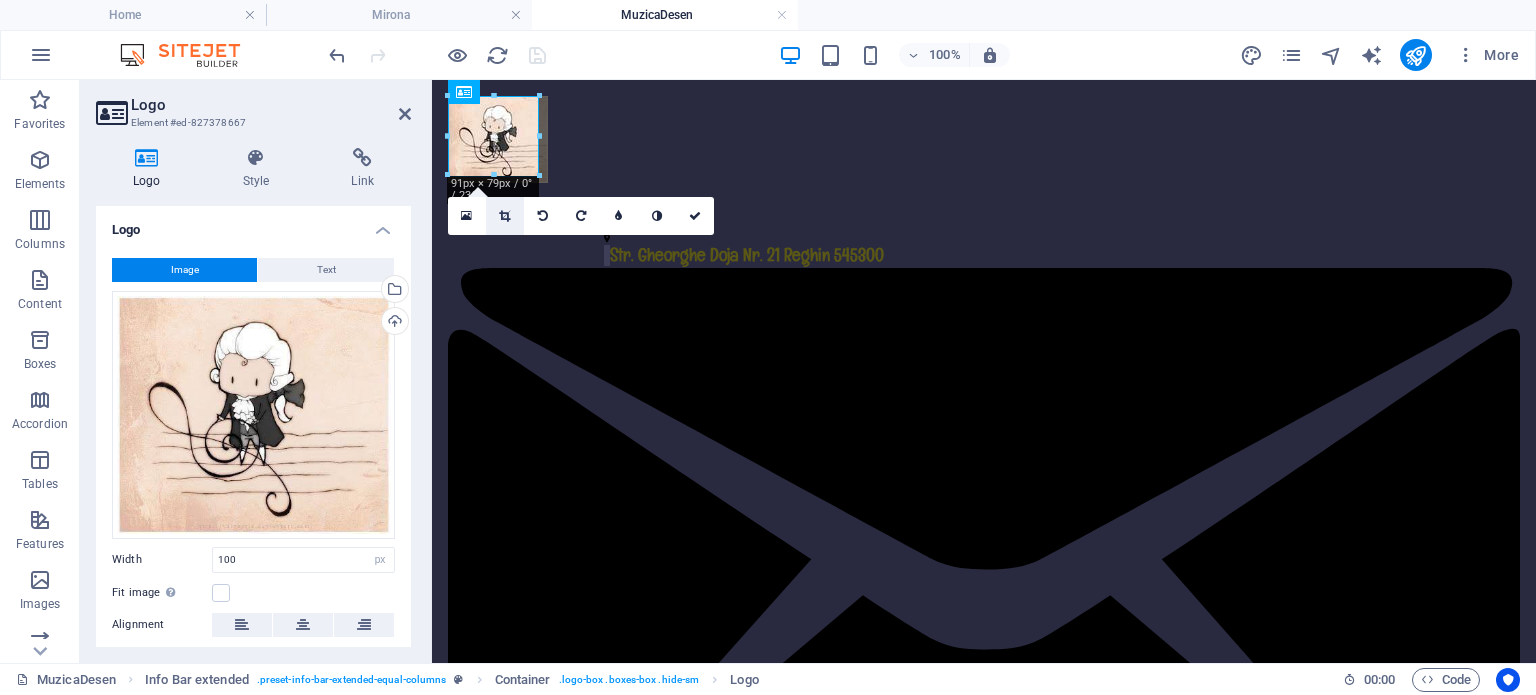 click at bounding box center [504, 216] 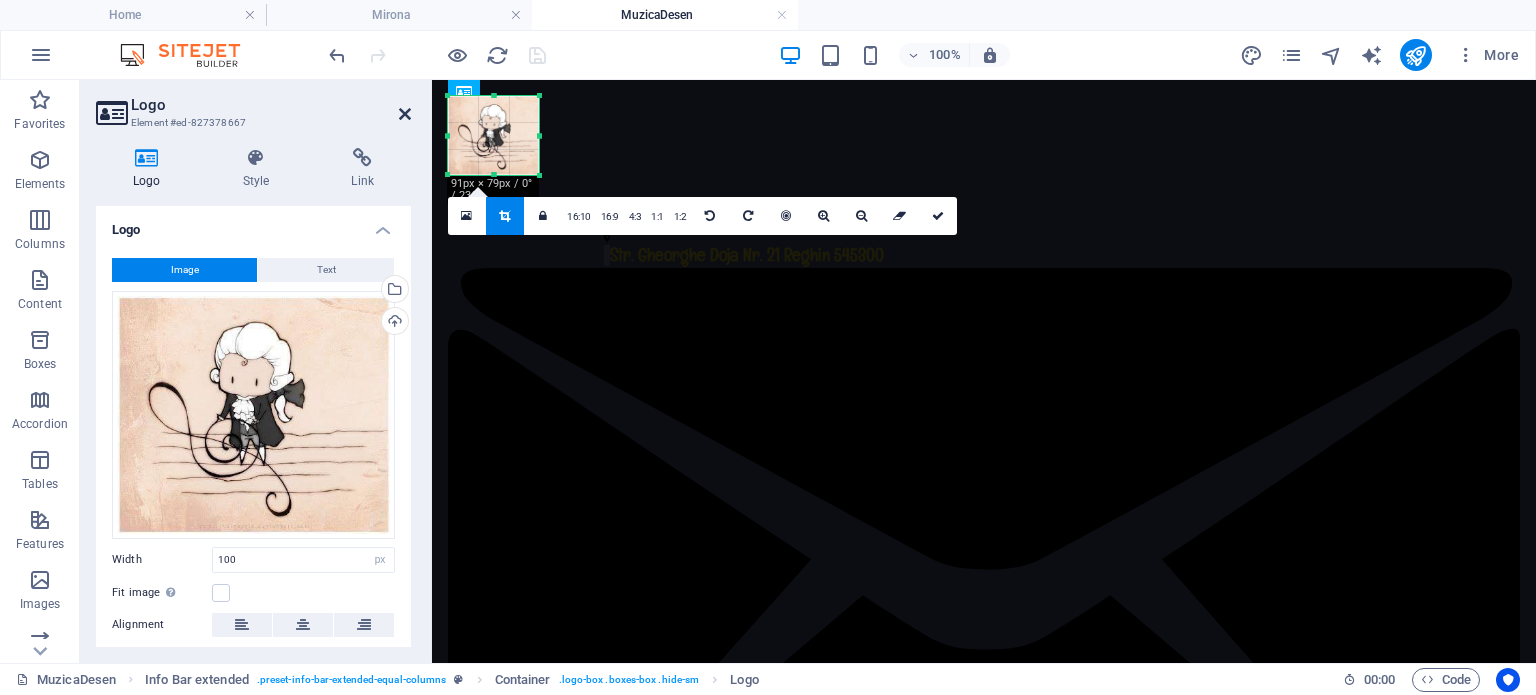 click at bounding box center (405, 114) 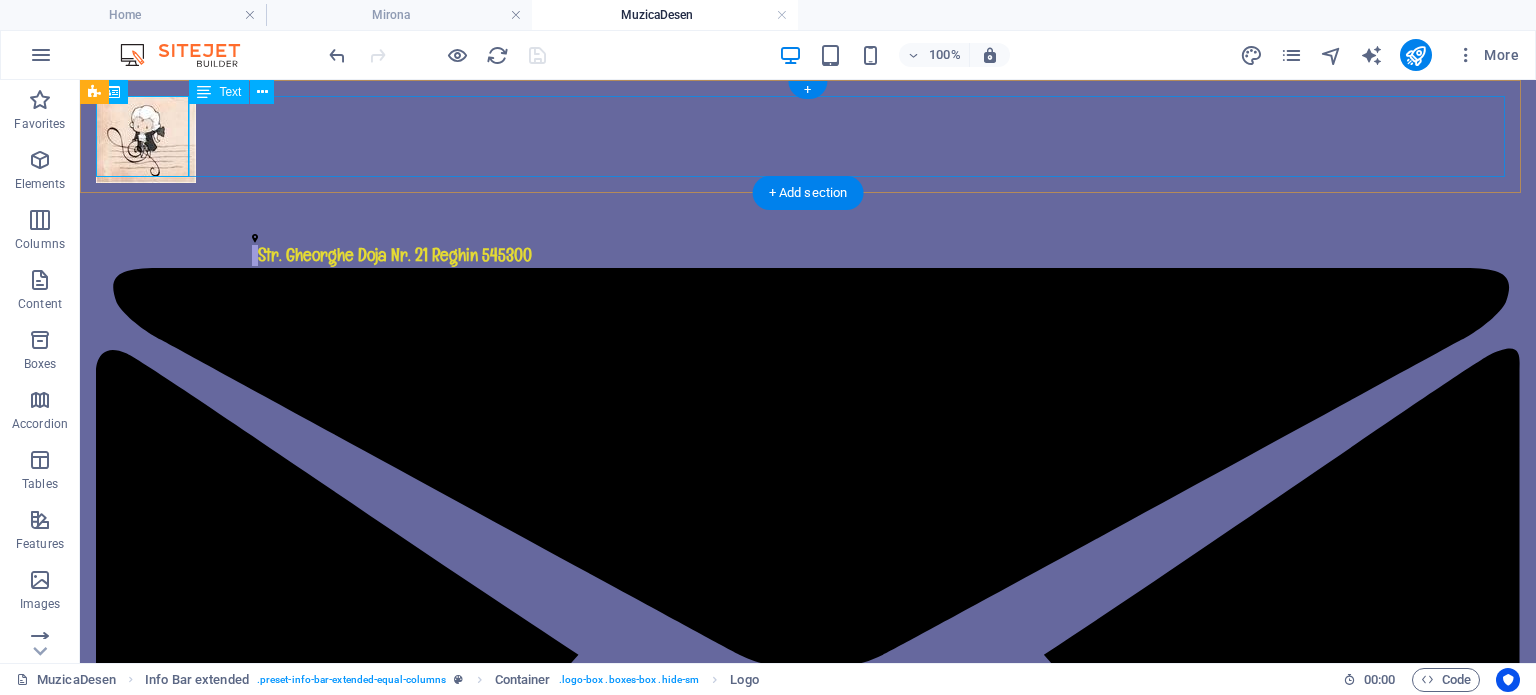 click on "Str. Gheorghe Doja Nr. 21 Reghin 545300                                    scoalamuzica@yahoo.com                              0265524285" at bounding box center (808, 1409) 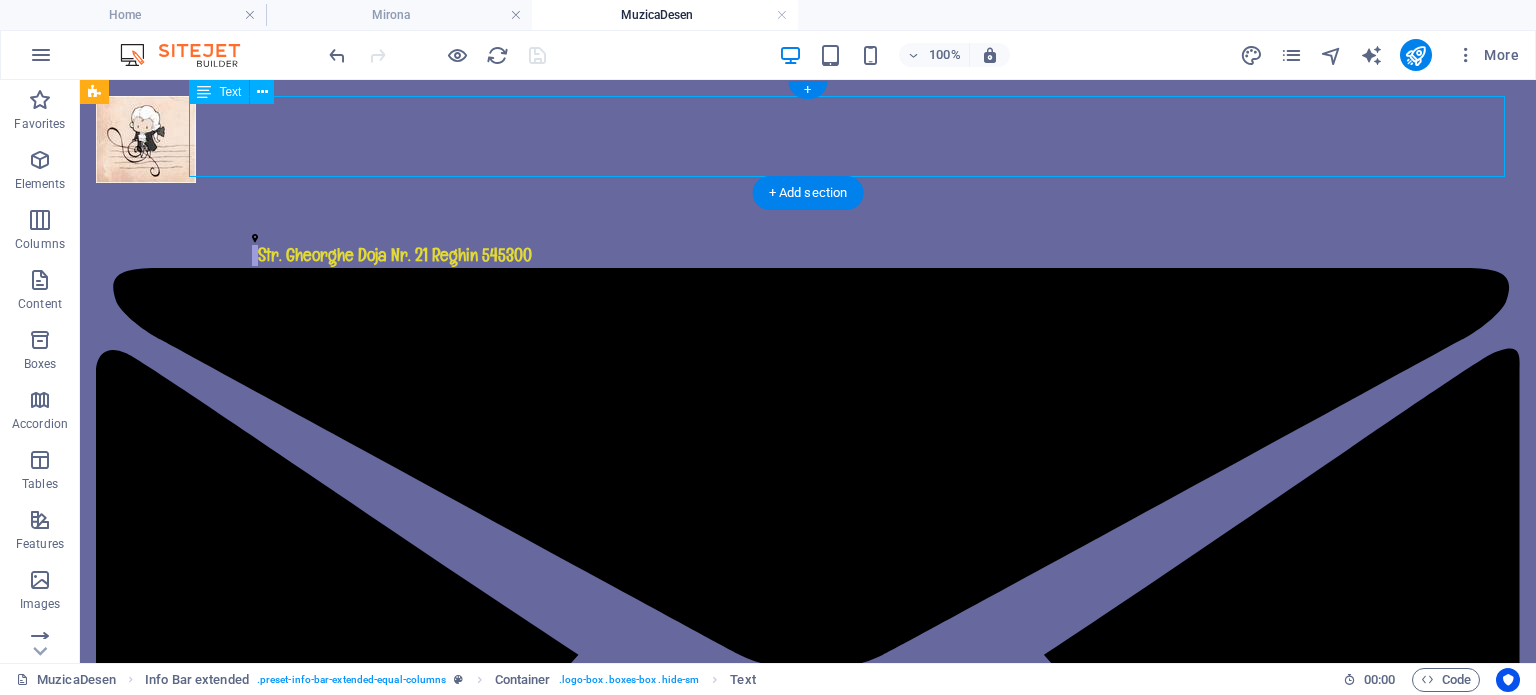 click on "Str. Gheorghe Doja Nr. 21 Reghin 545300                                    scoalamuzica@yahoo.com                              0265524285" at bounding box center [808, 1409] 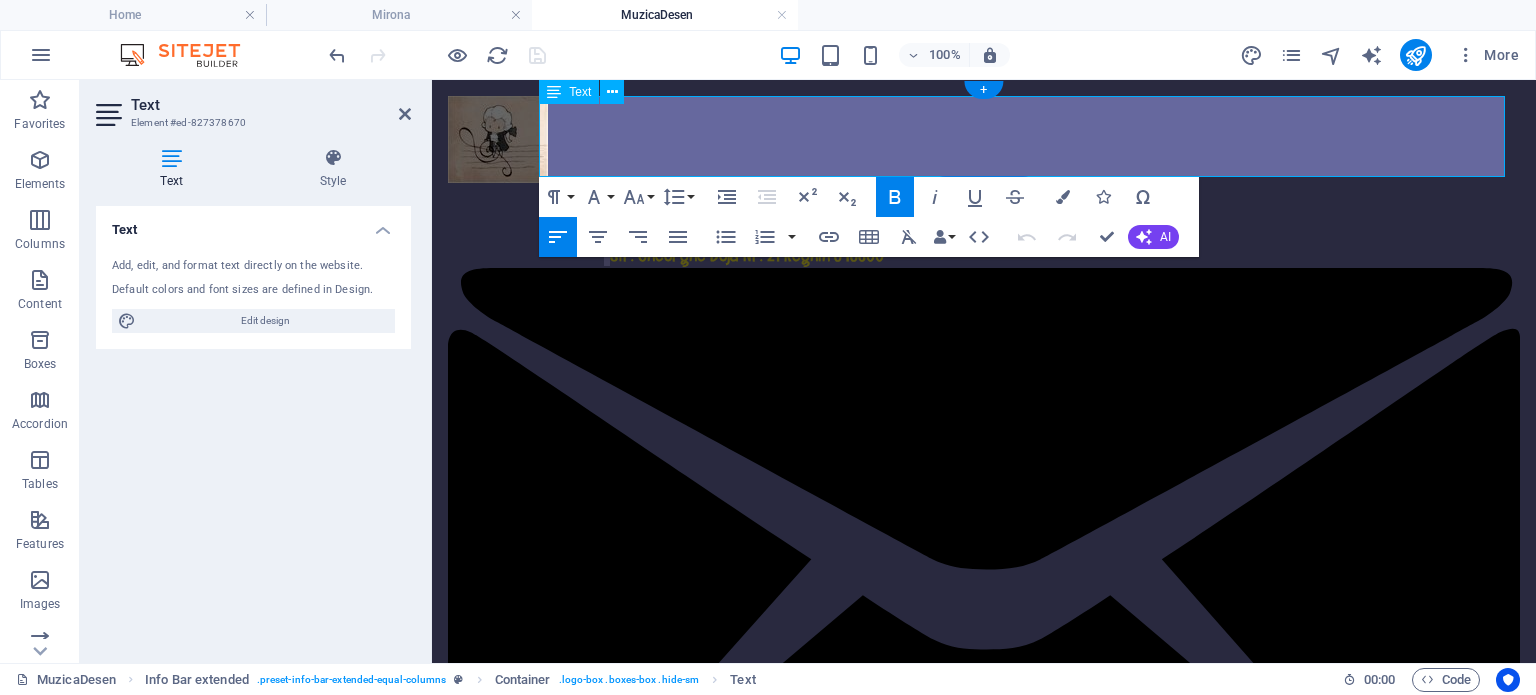 click on "Str. Gheorghe Doja Nr. 21 Reghin 545300                                    scoalamuzica@yahoo.com                              0265524285" at bounding box center (984, 1154) 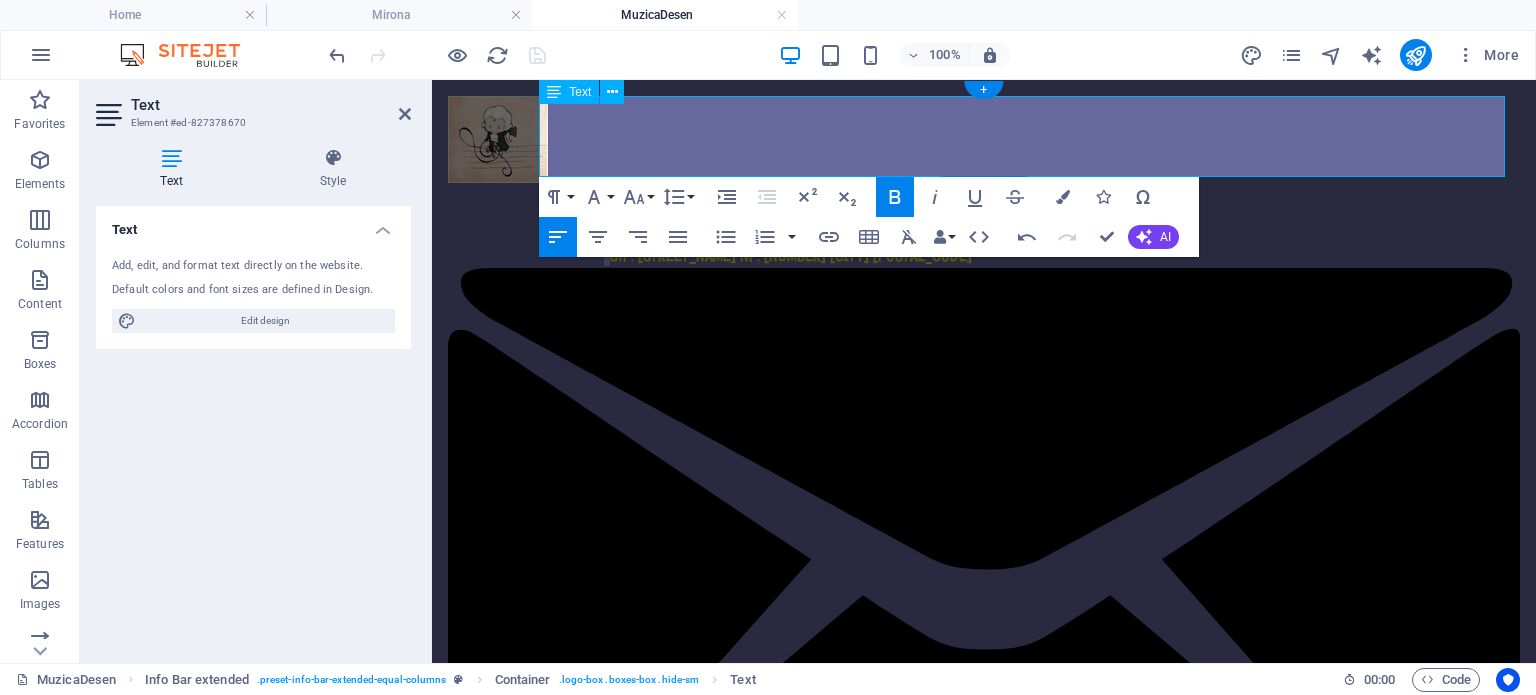 type 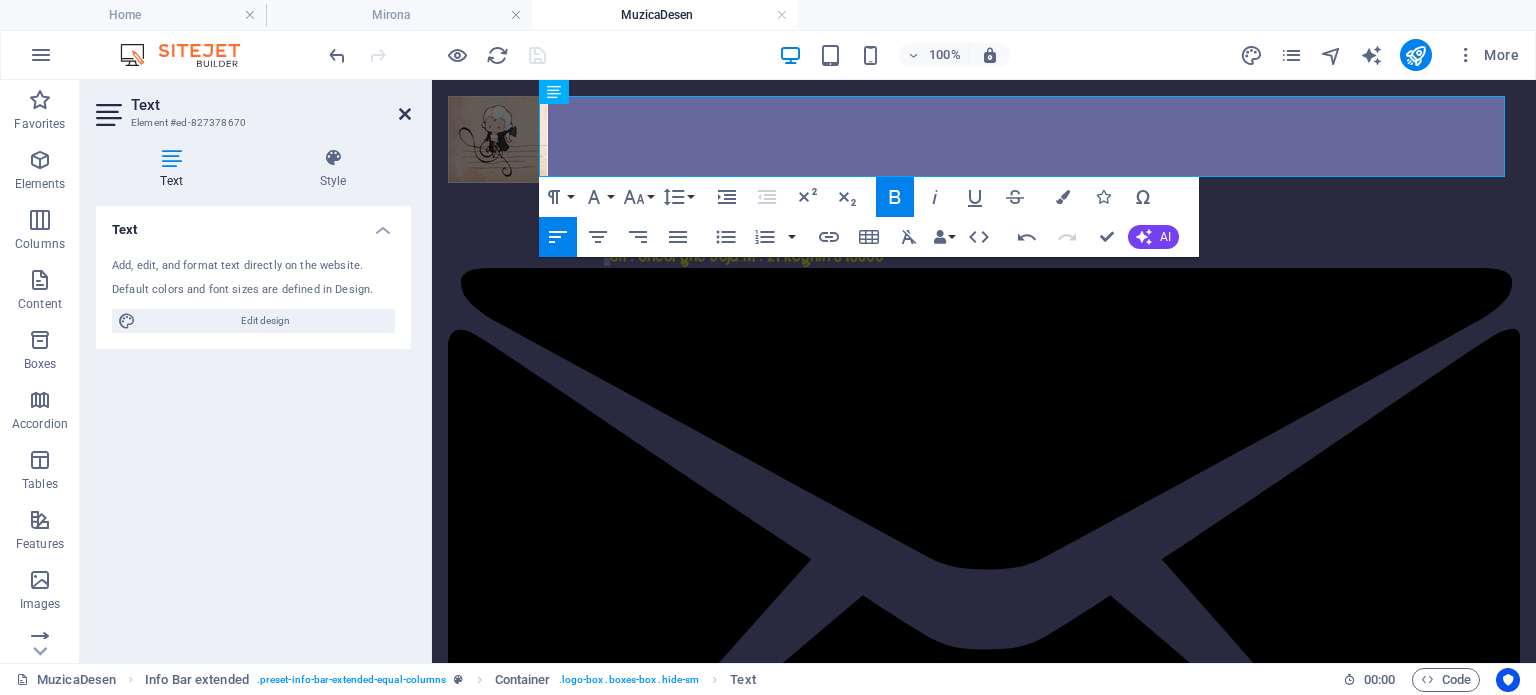 click at bounding box center [405, 114] 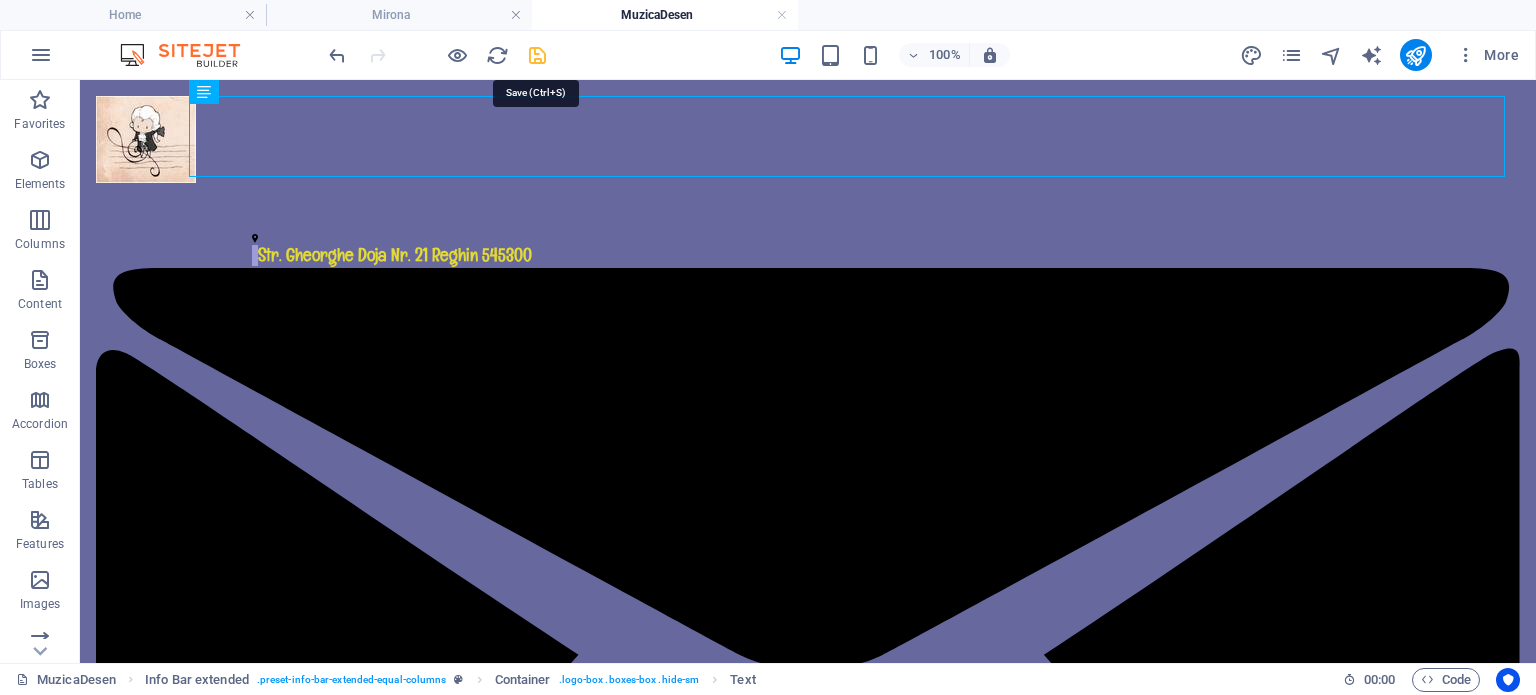 click at bounding box center [537, 55] 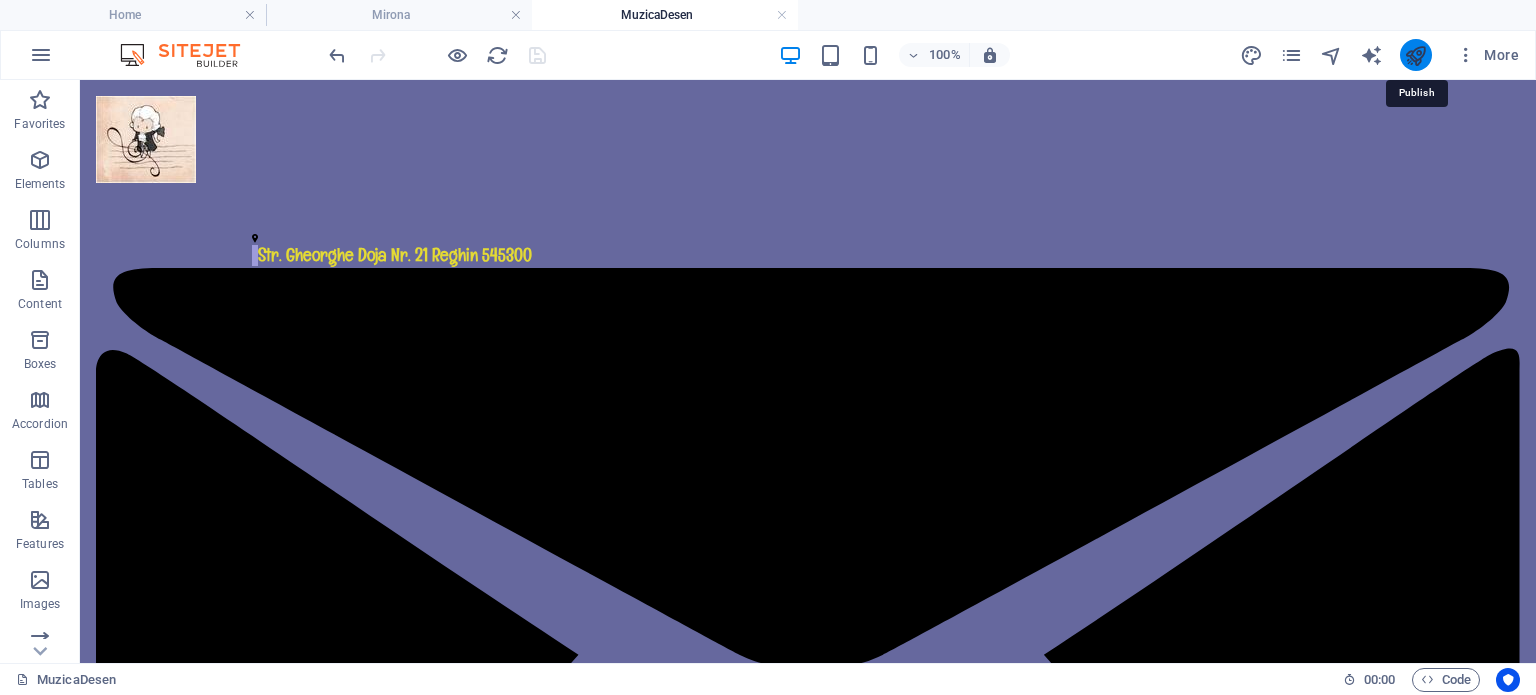 click at bounding box center [1415, 55] 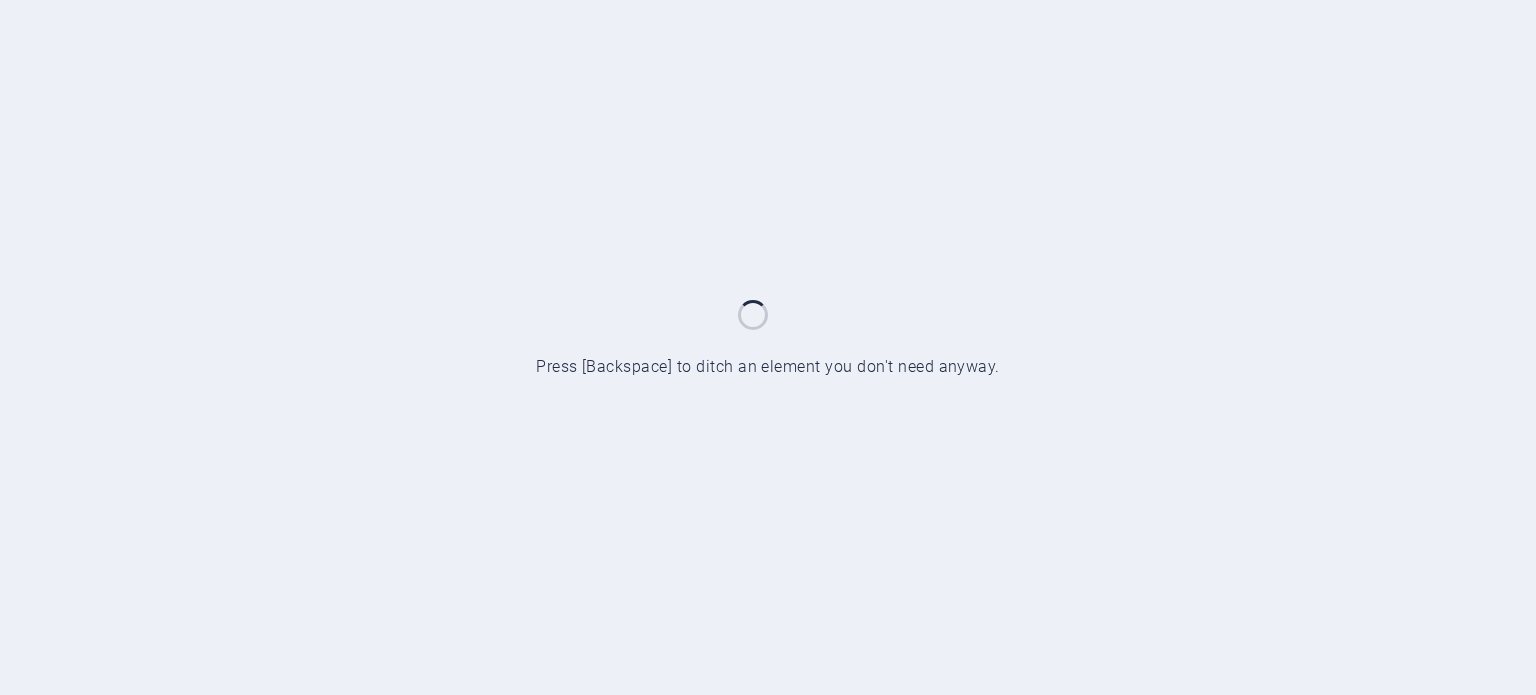 scroll, scrollTop: 0, scrollLeft: 0, axis: both 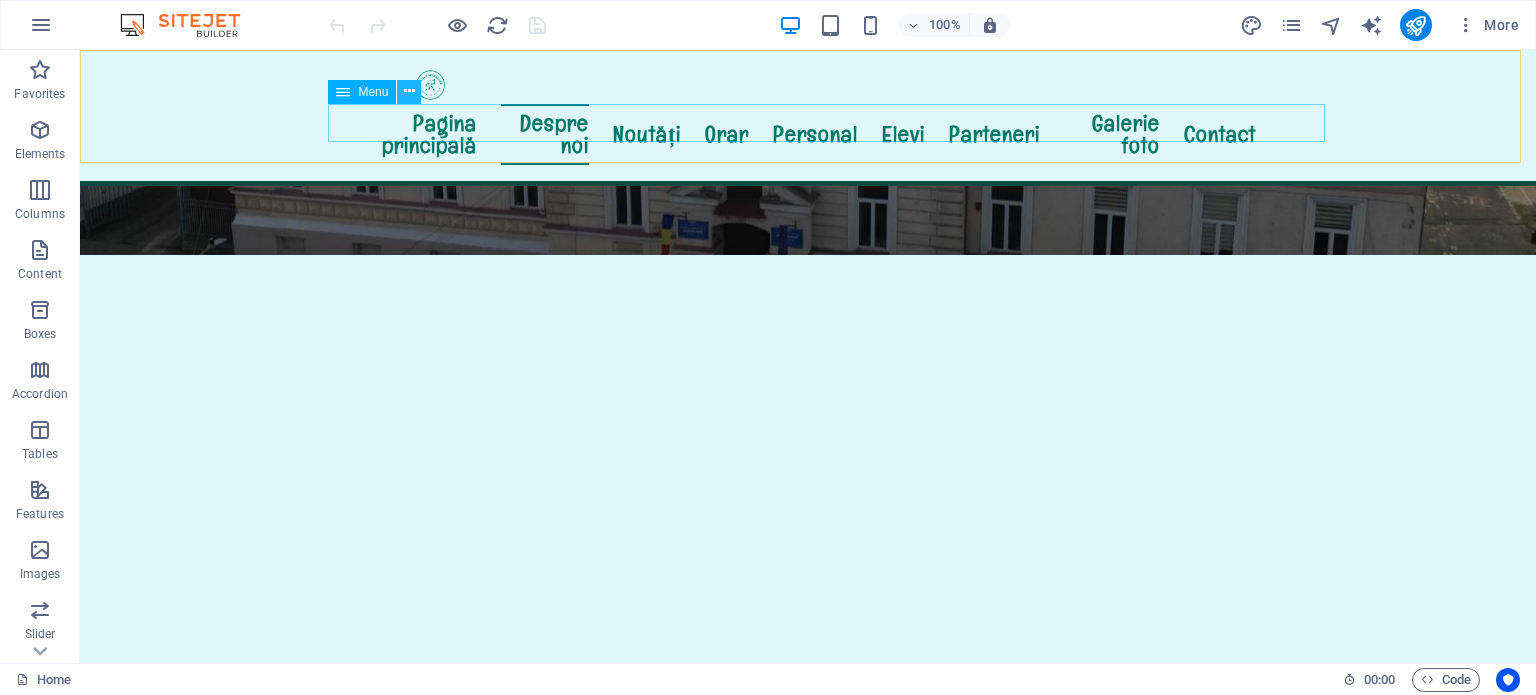 click at bounding box center [409, 92] 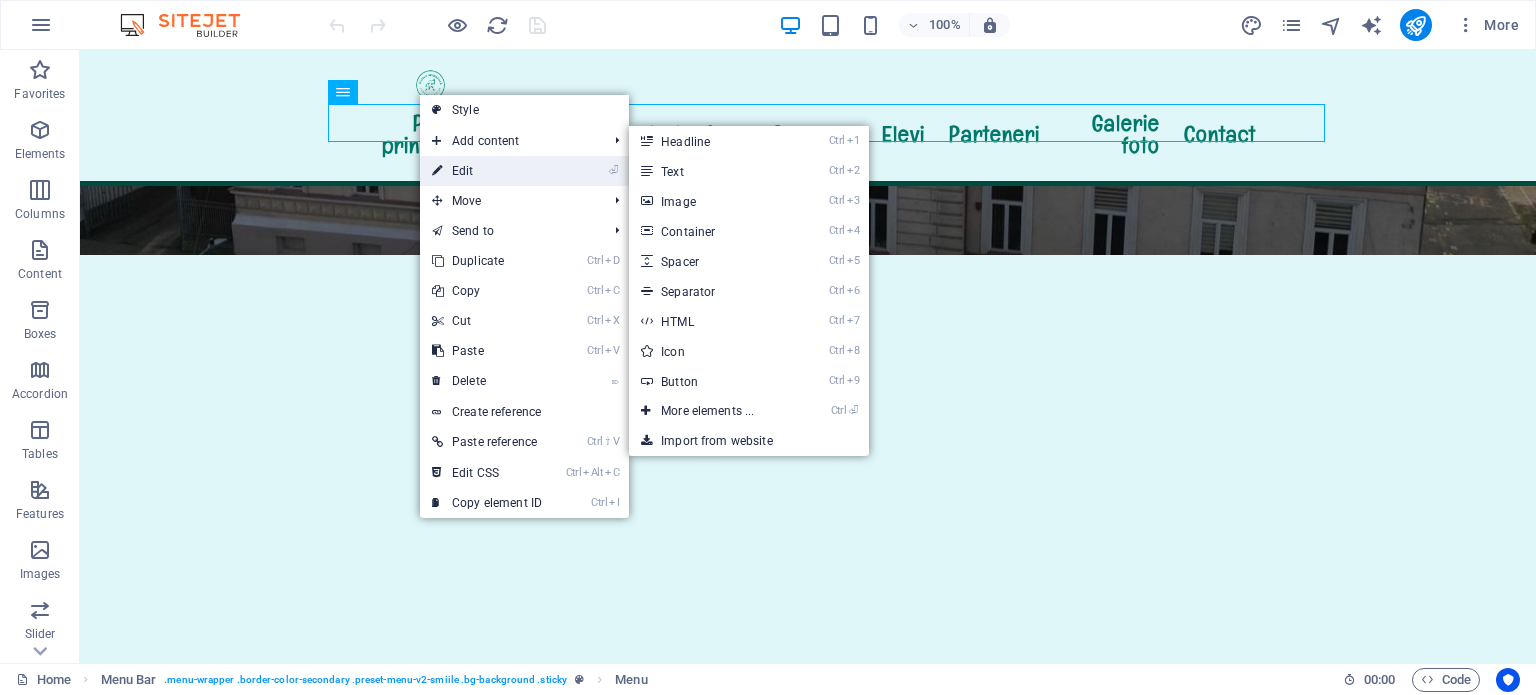 click at bounding box center [437, 171] 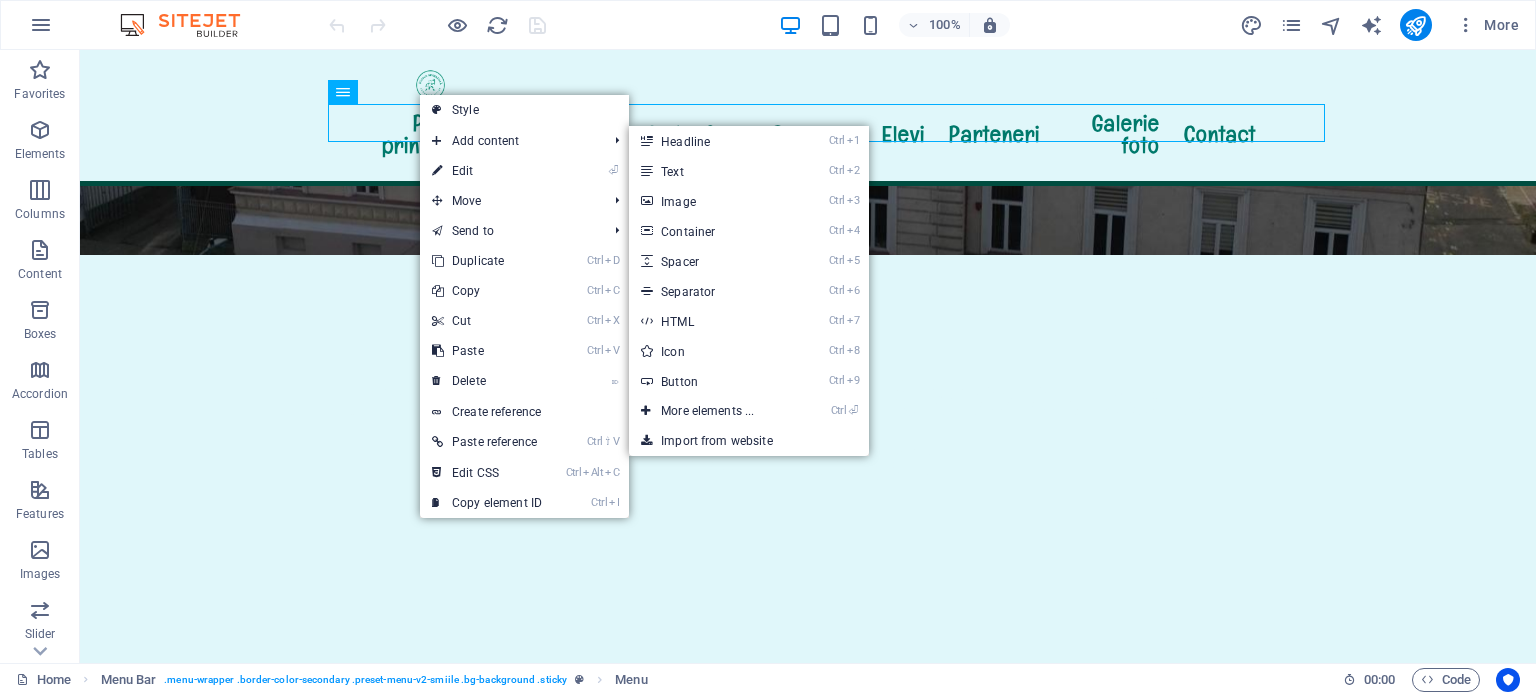 select 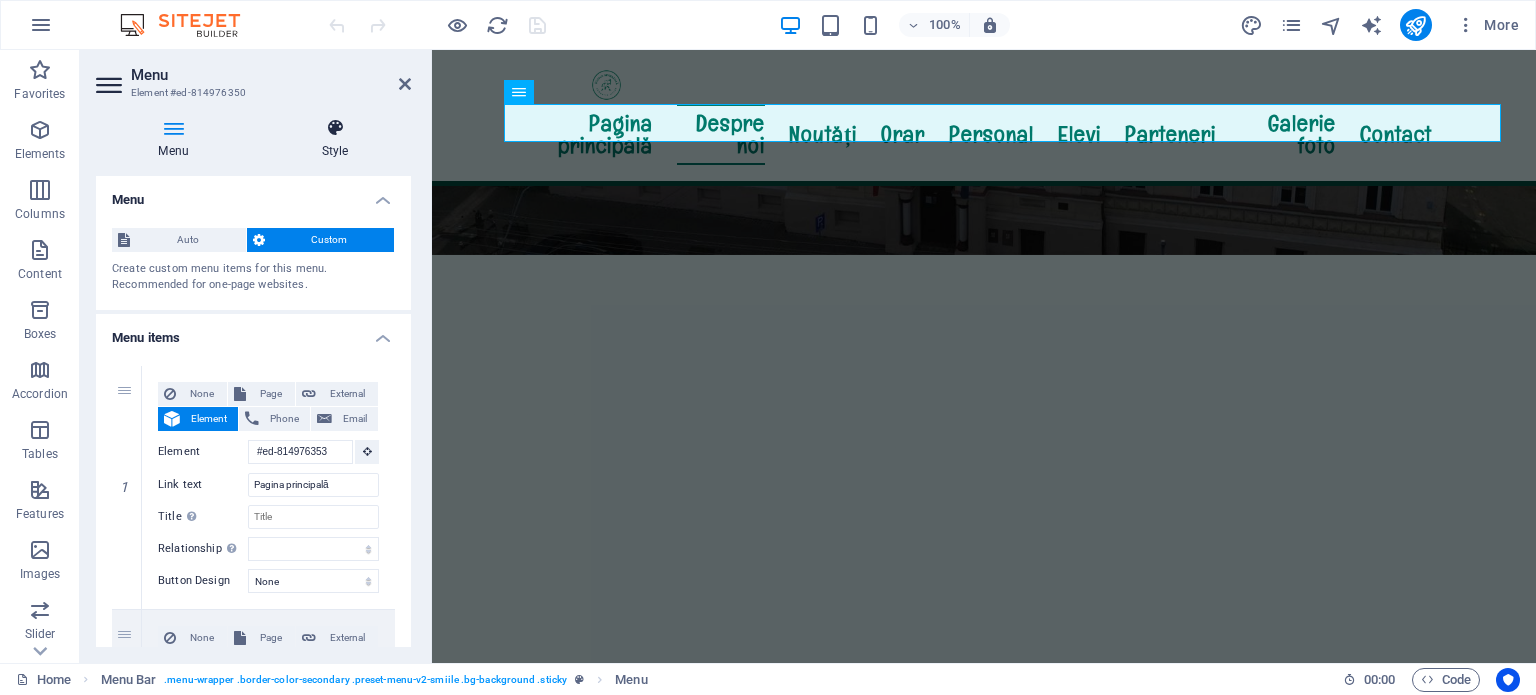 click at bounding box center (335, 128) 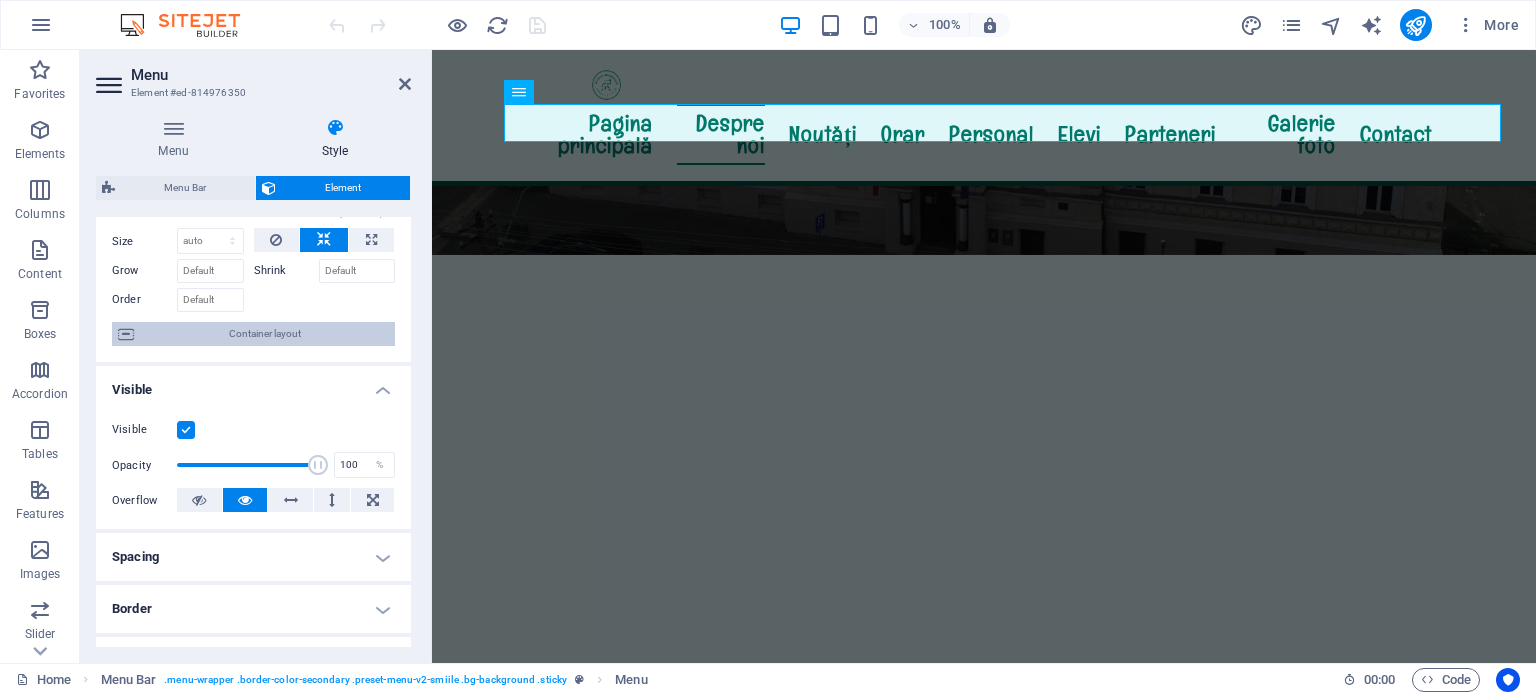 scroll, scrollTop: 0, scrollLeft: 0, axis: both 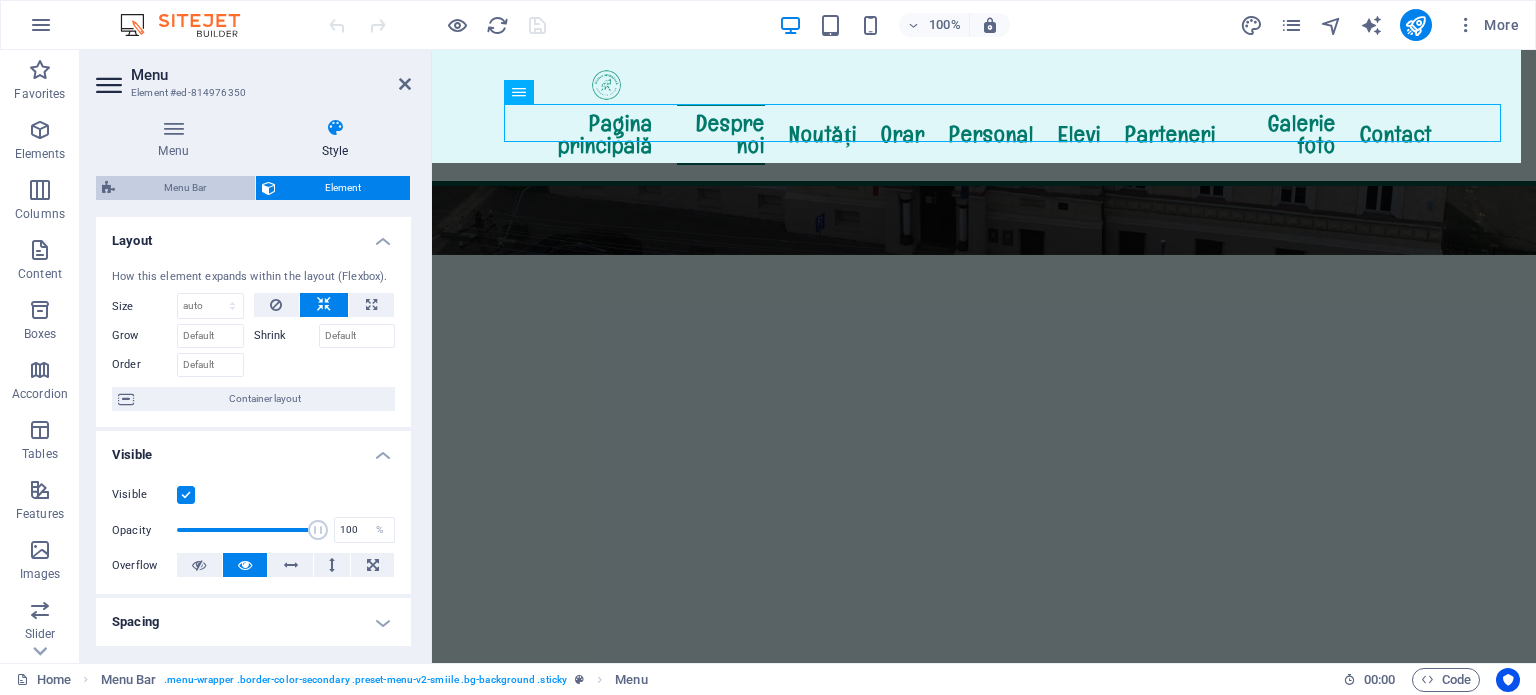 click on "Menu Bar" at bounding box center [185, 188] 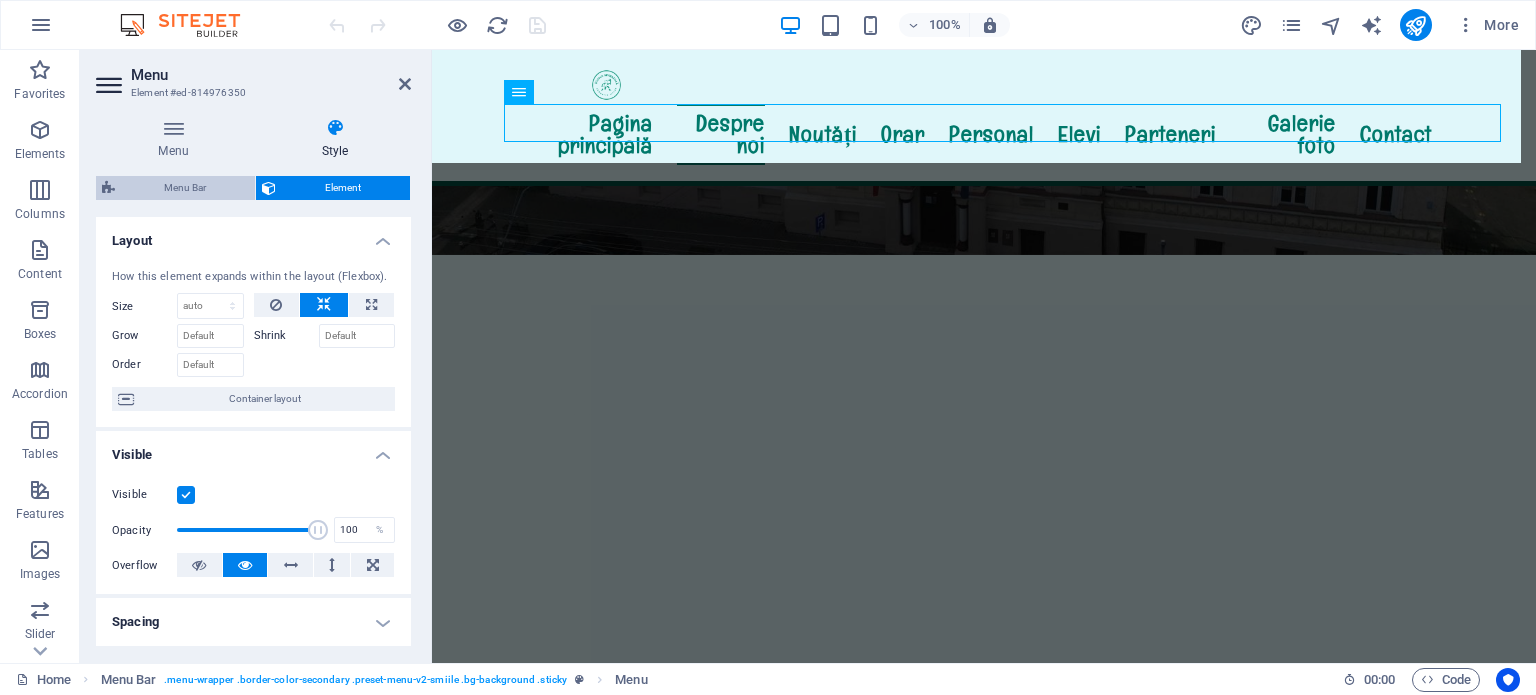select on "rem" 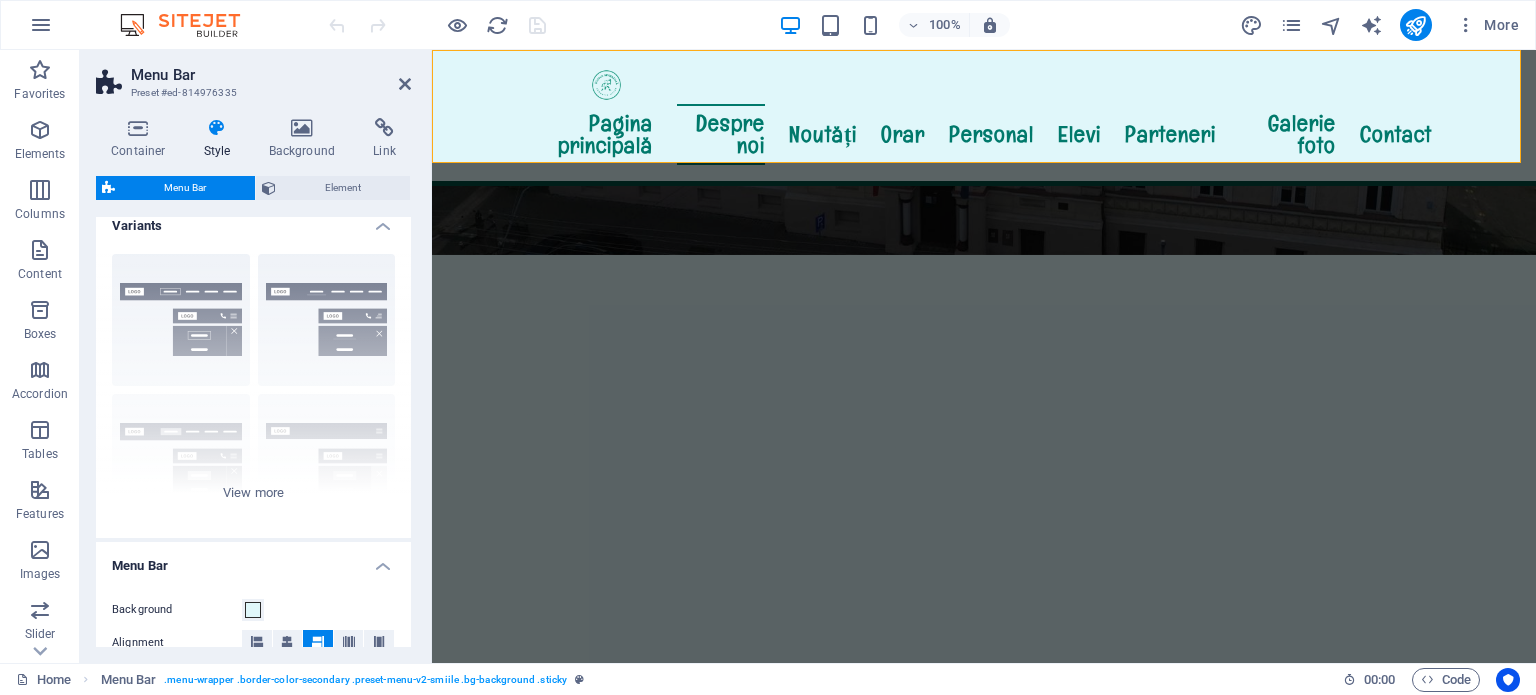 scroll, scrollTop: 0, scrollLeft: 0, axis: both 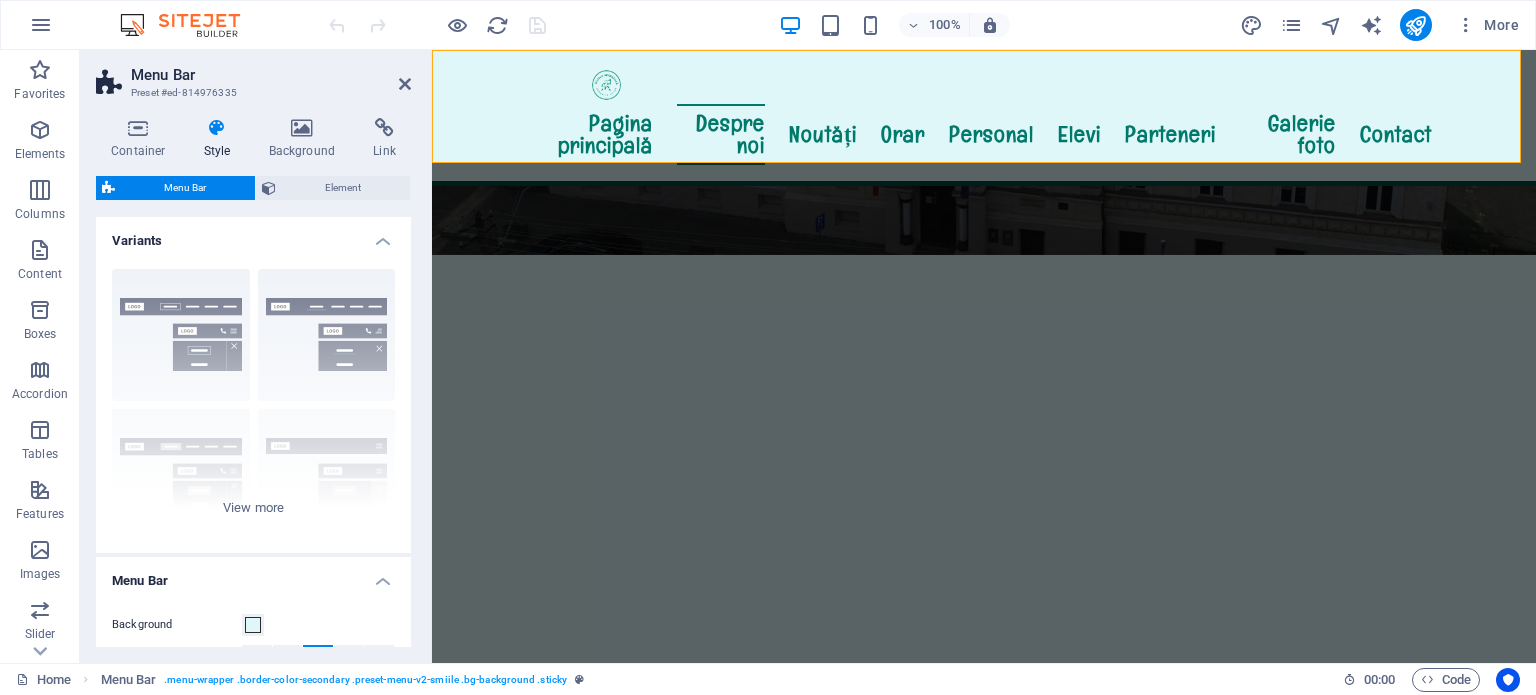 click at bounding box center [217, 128] 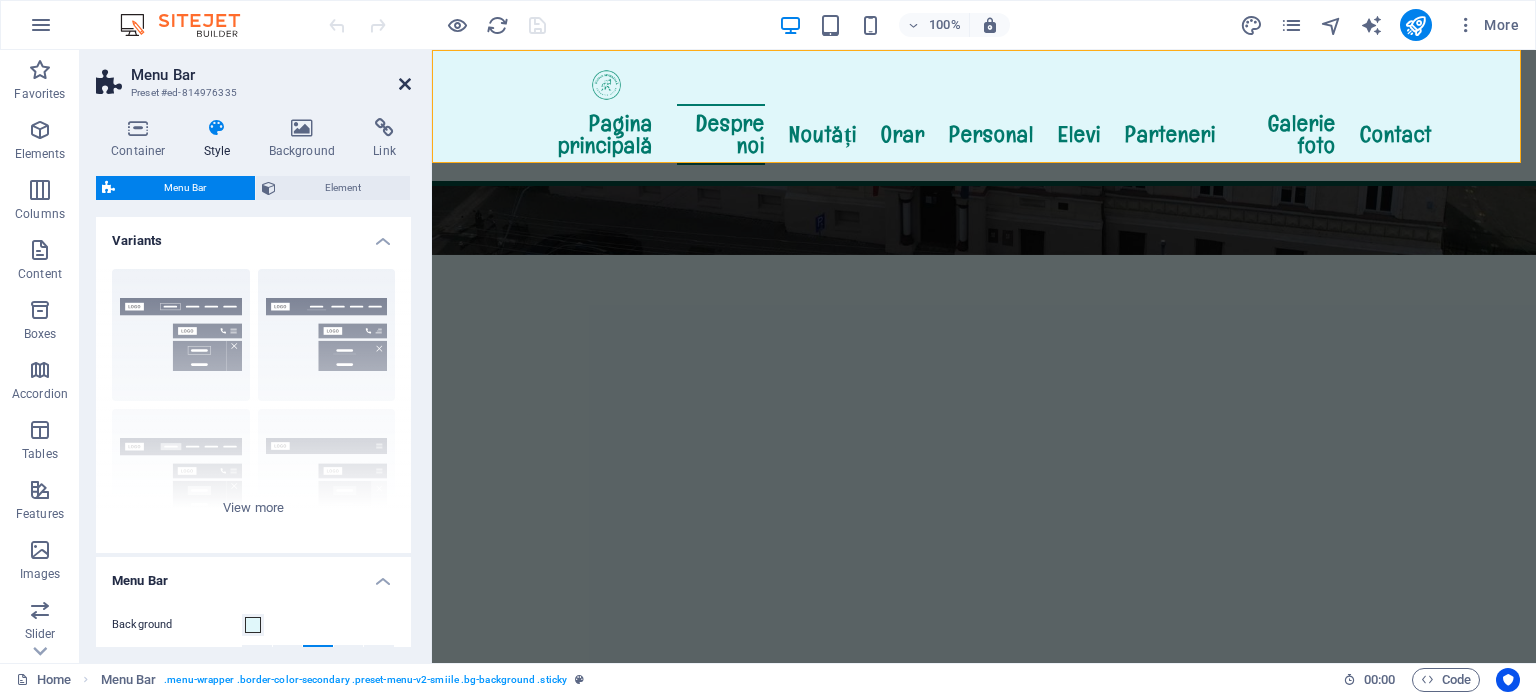 click at bounding box center (405, 84) 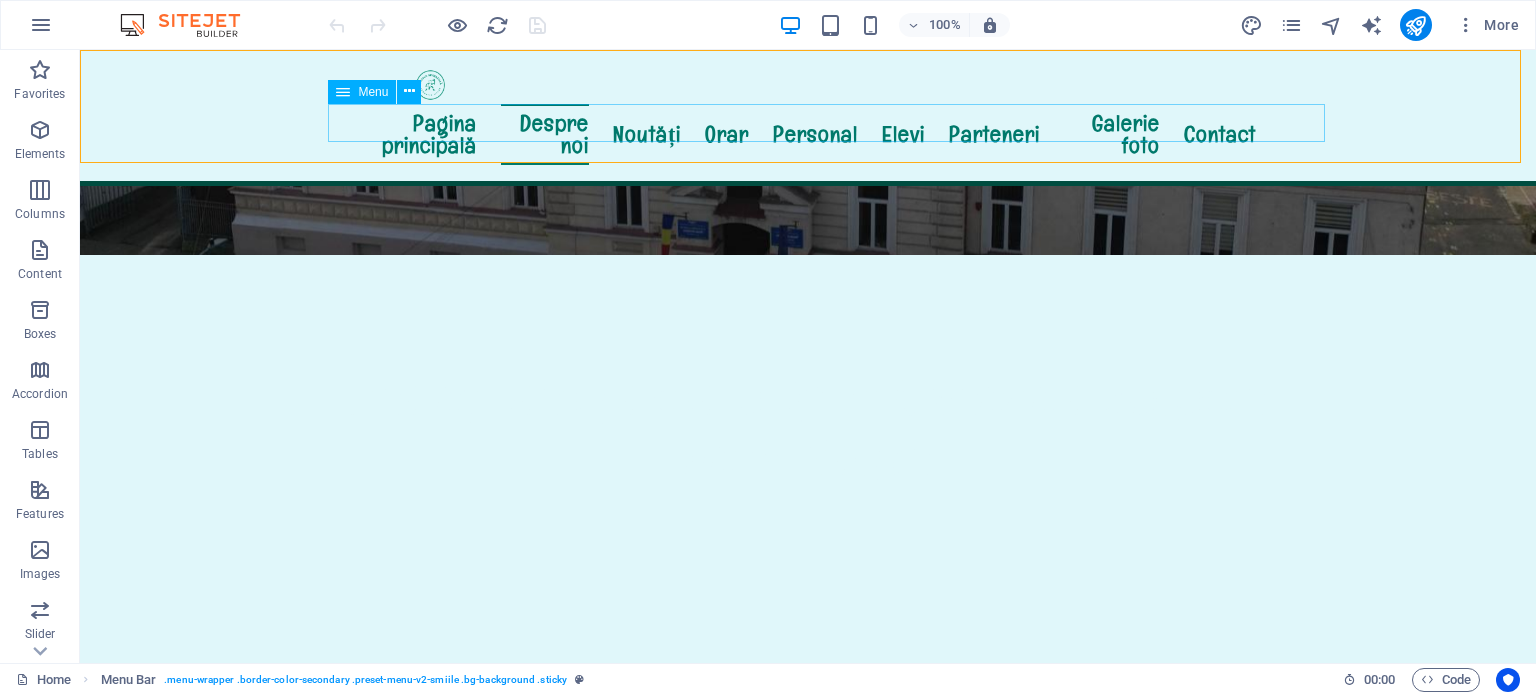 click on "Pagina principală Despre noi Noutăți Orar Personal Elevi Parteneri Galerie foto Contact" at bounding box center (808, 134) 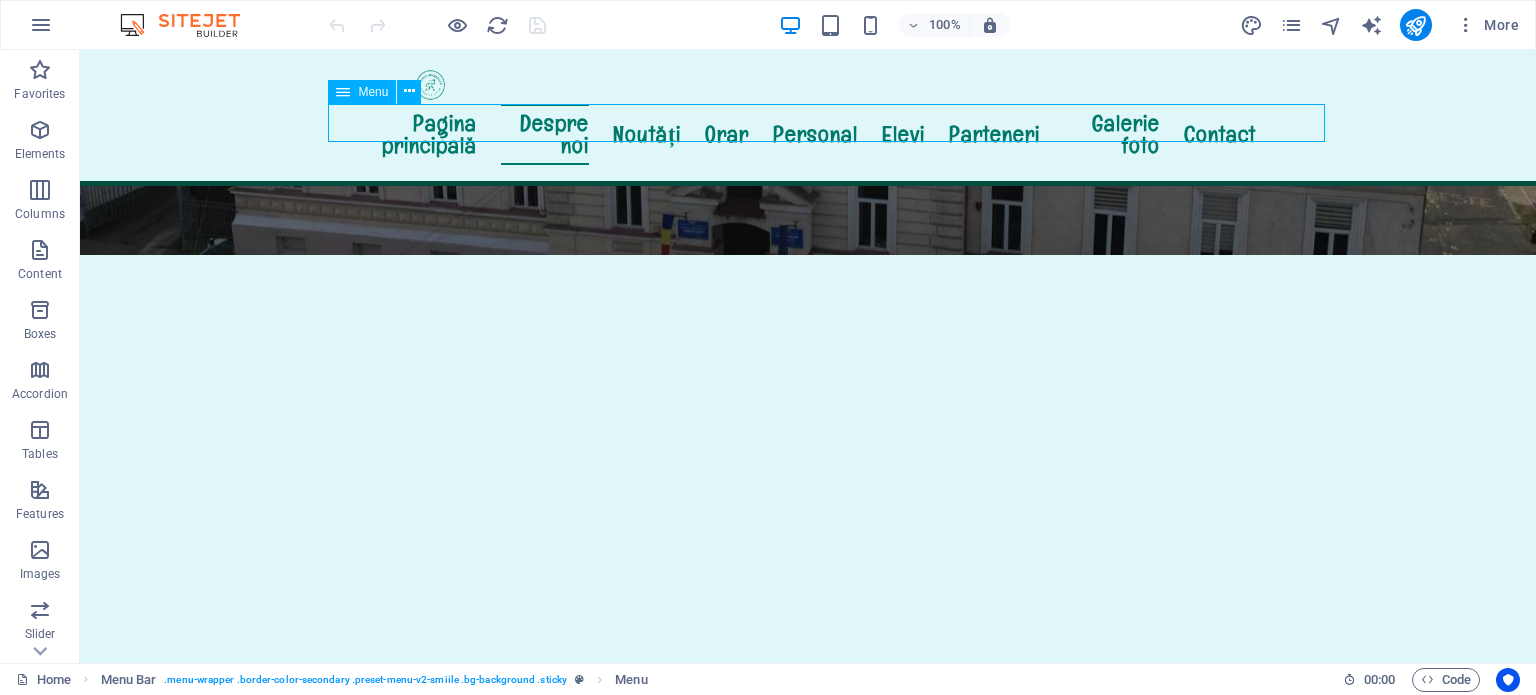 click on "Pagina principală Despre noi Noutăți Orar Personal Elevi Parteneri Galerie foto Contact" at bounding box center [808, 134] 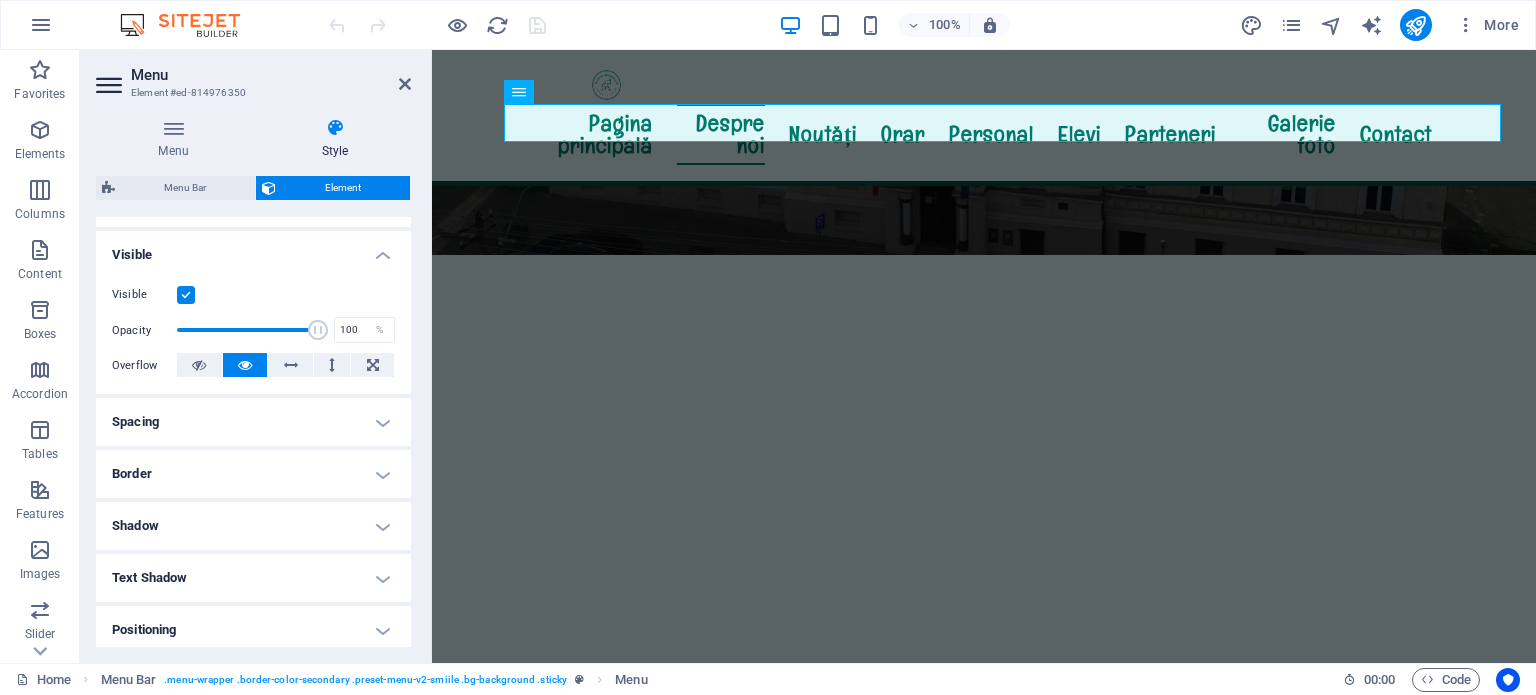 scroll, scrollTop: 0, scrollLeft: 0, axis: both 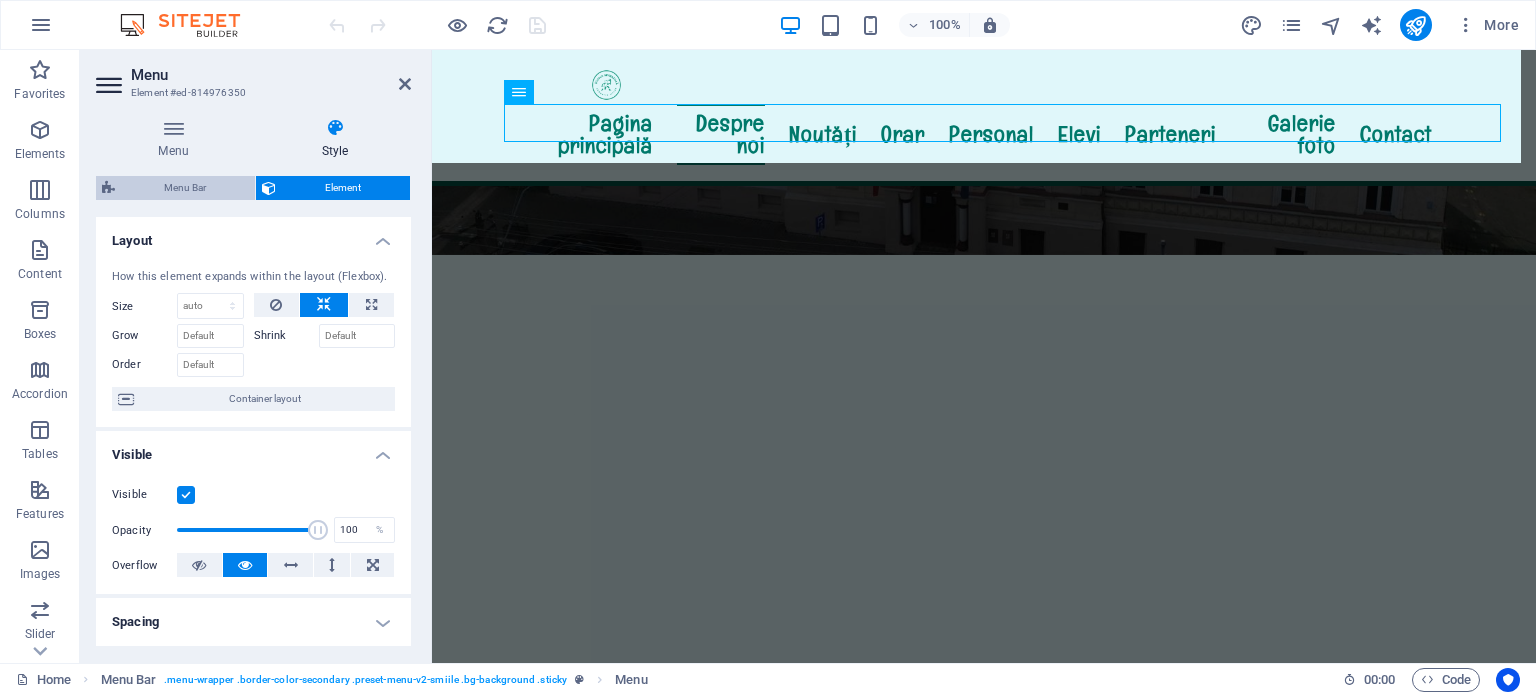click on "Menu Bar" at bounding box center [185, 188] 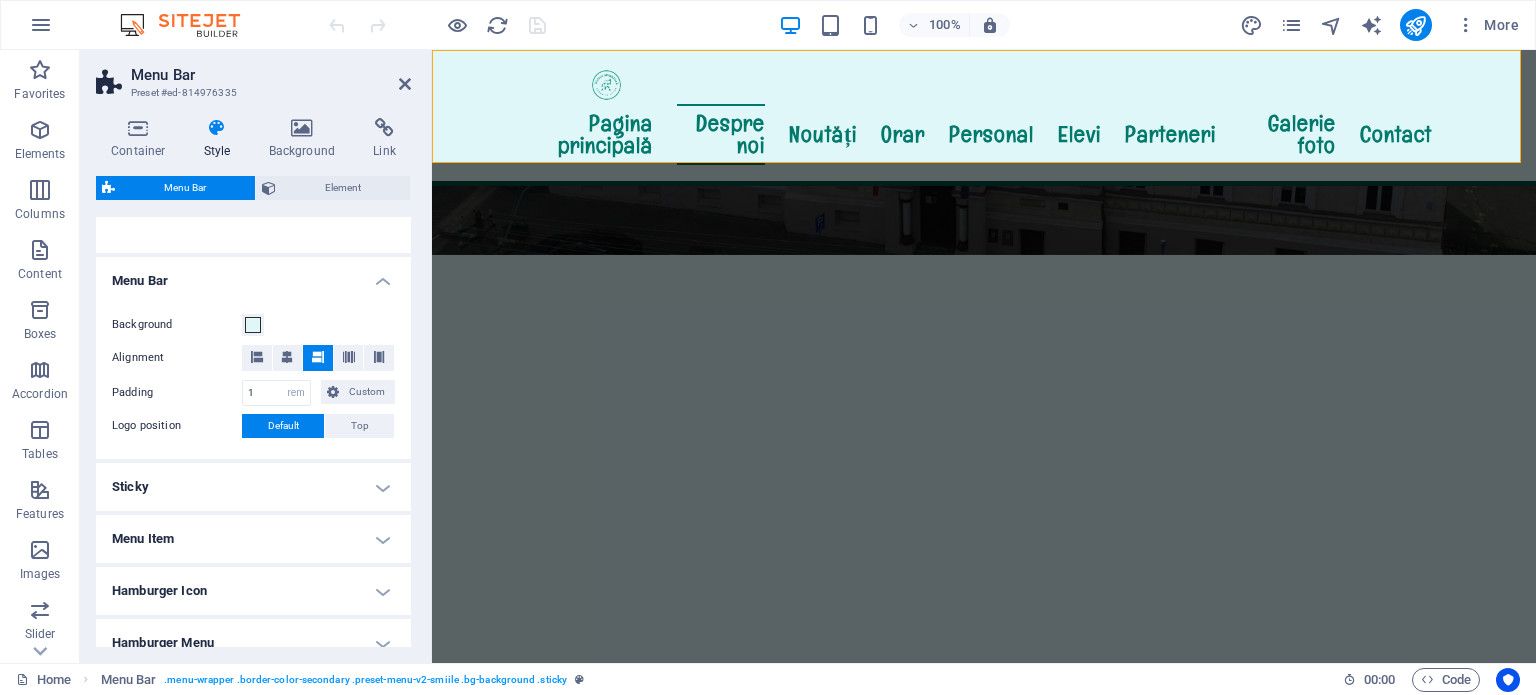 scroll, scrollTop: 450, scrollLeft: 0, axis: vertical 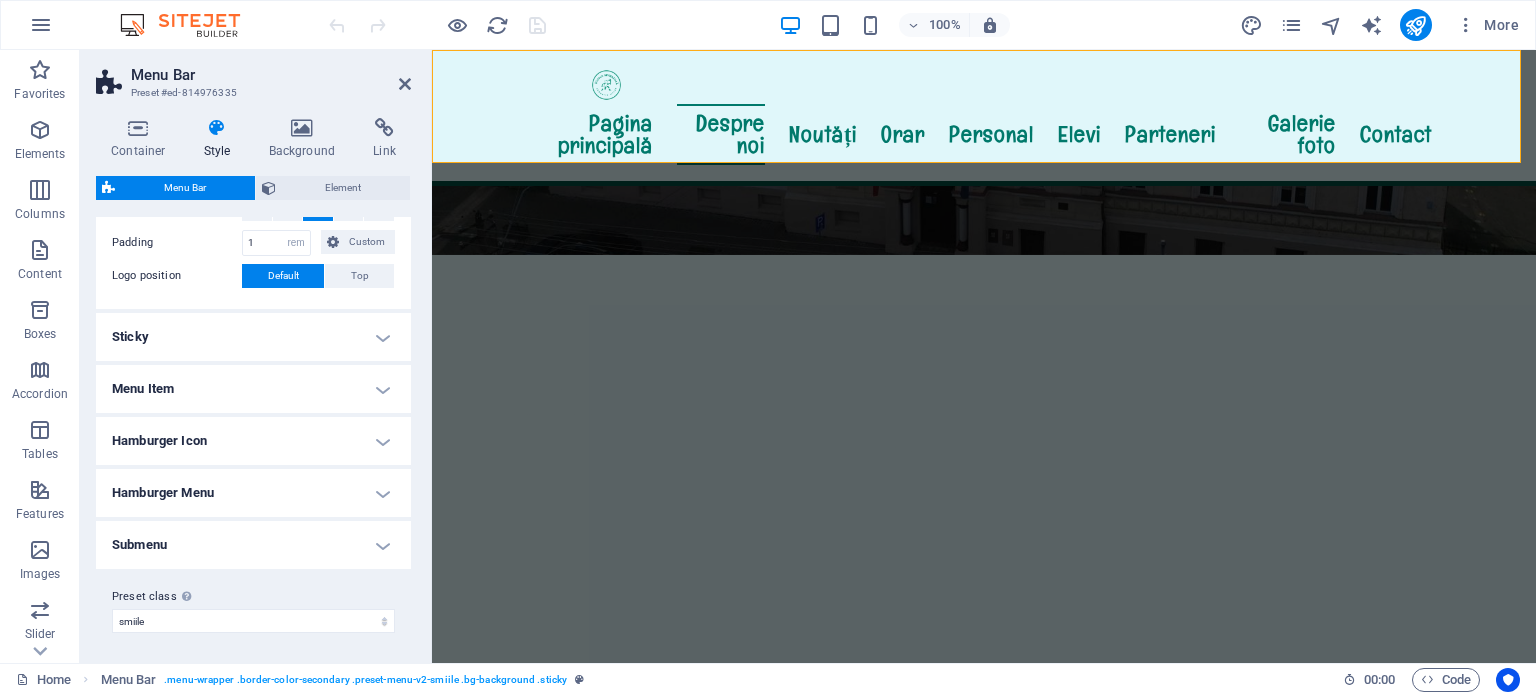 click on "Sticky" at bounding box center (253, 337) 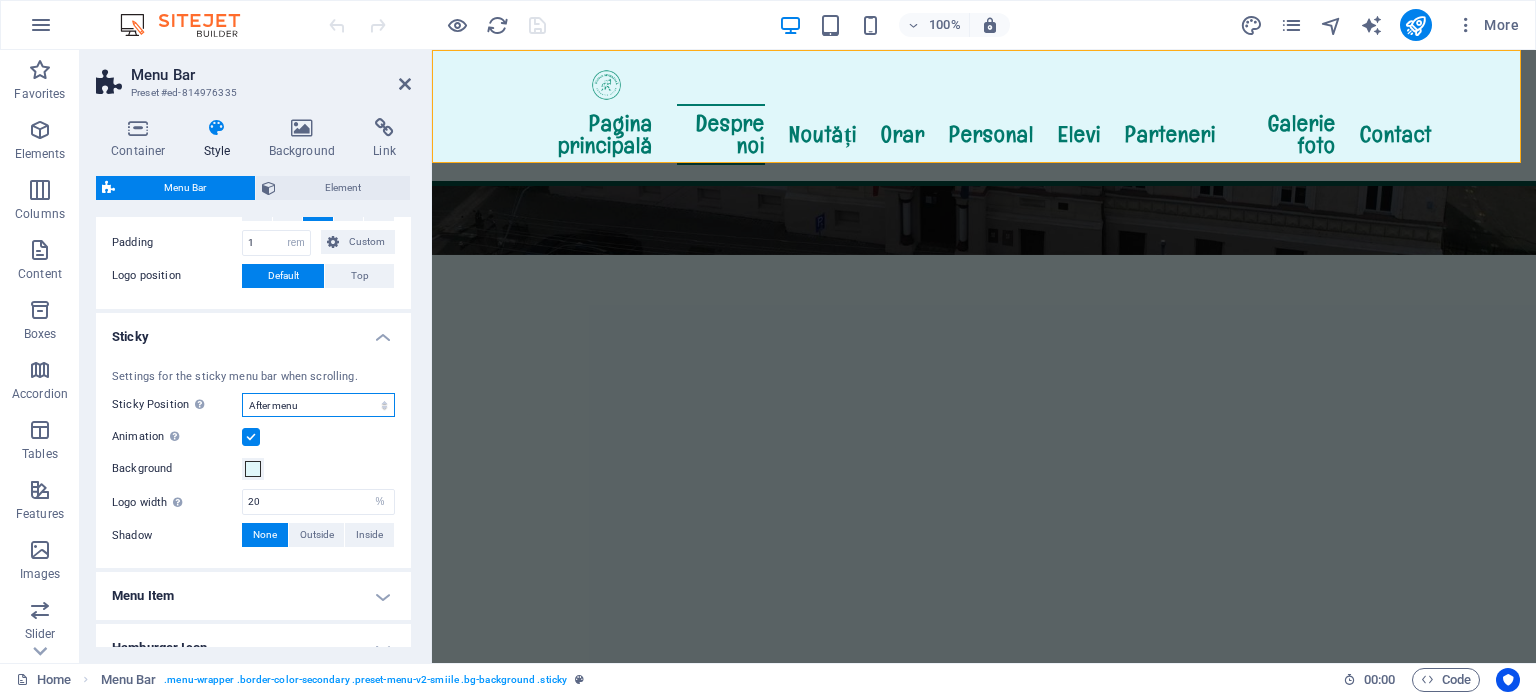 click on "Off Instant After menu After banner When scrolling up" at bounding box center [318, 405] 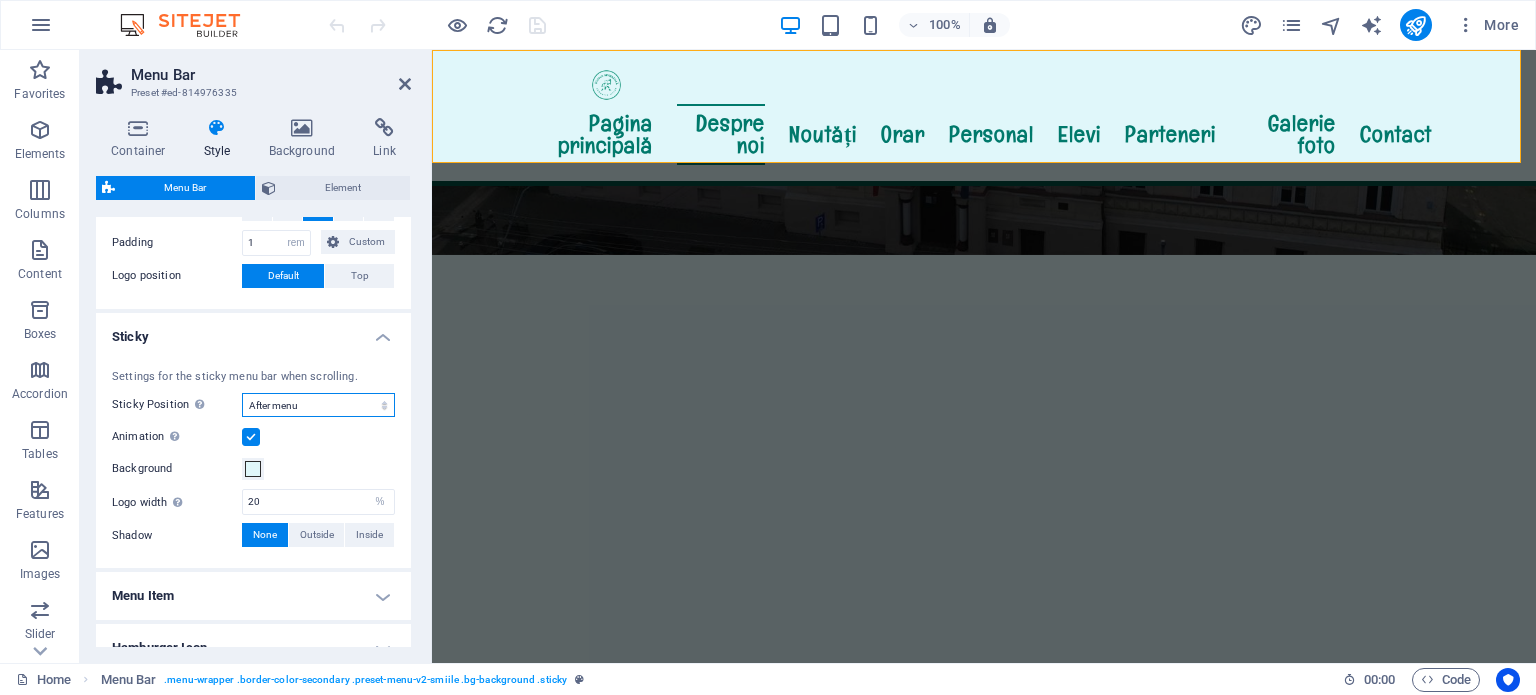 click on "Off Instant After menu After banner When scrolling up" at bounding box center (318, 405) 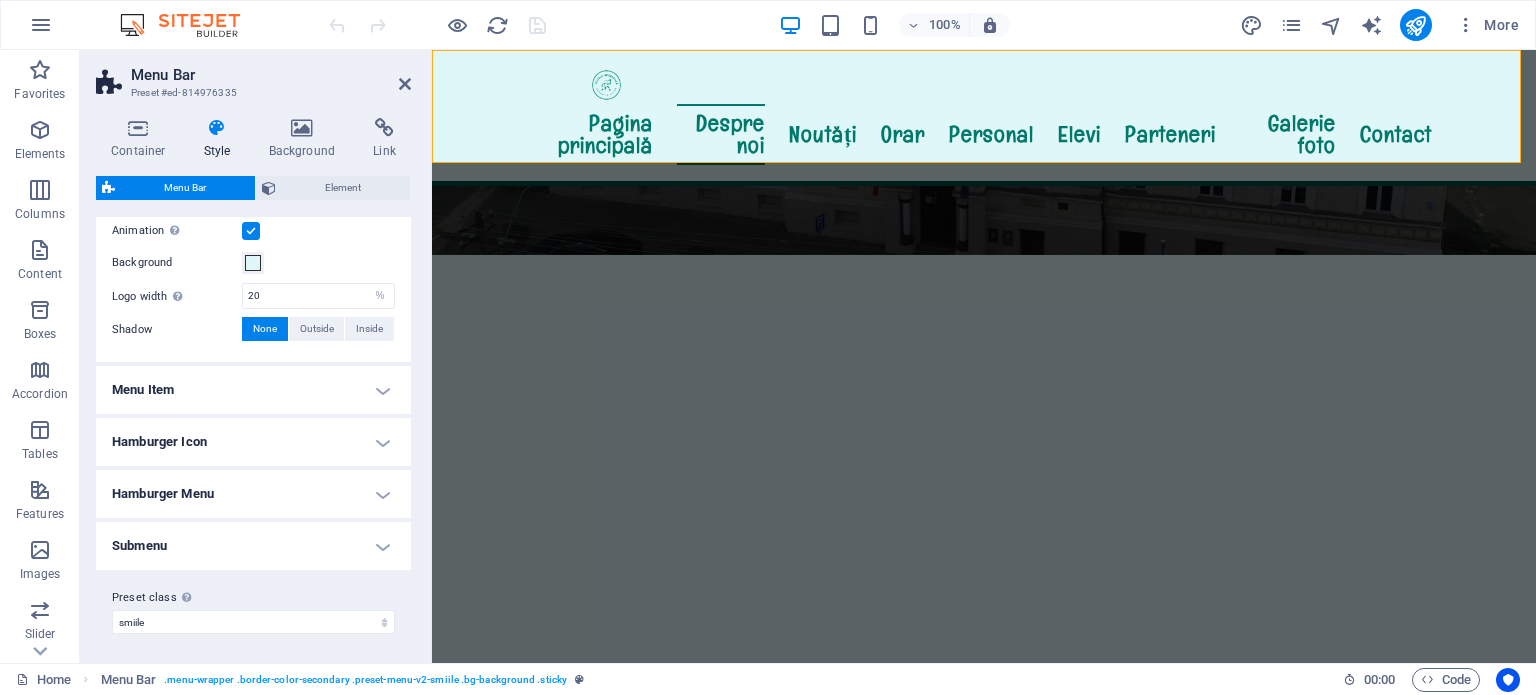 scroll, scrollTop: 657, scrollLeft: 0, axis: vertical 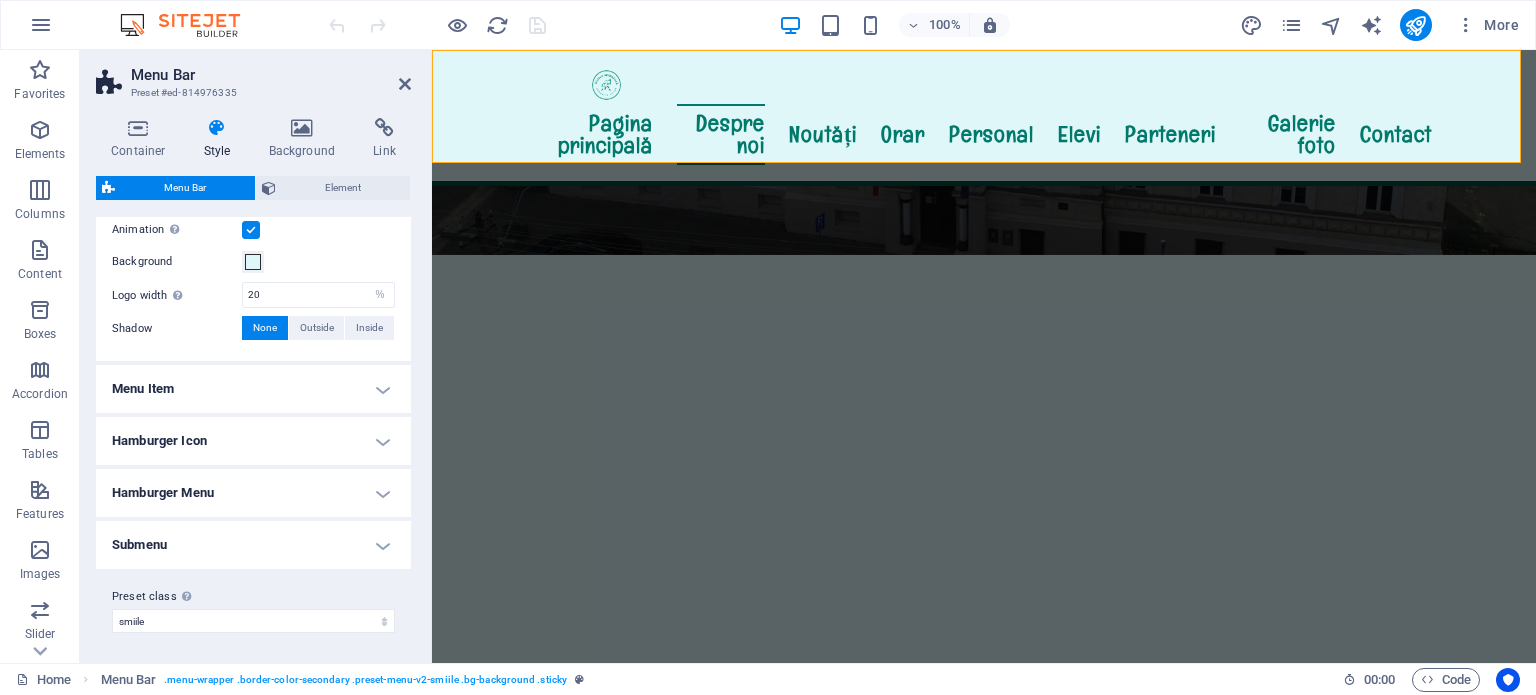 click on "Menu Item" at bounding box center (253, 389) 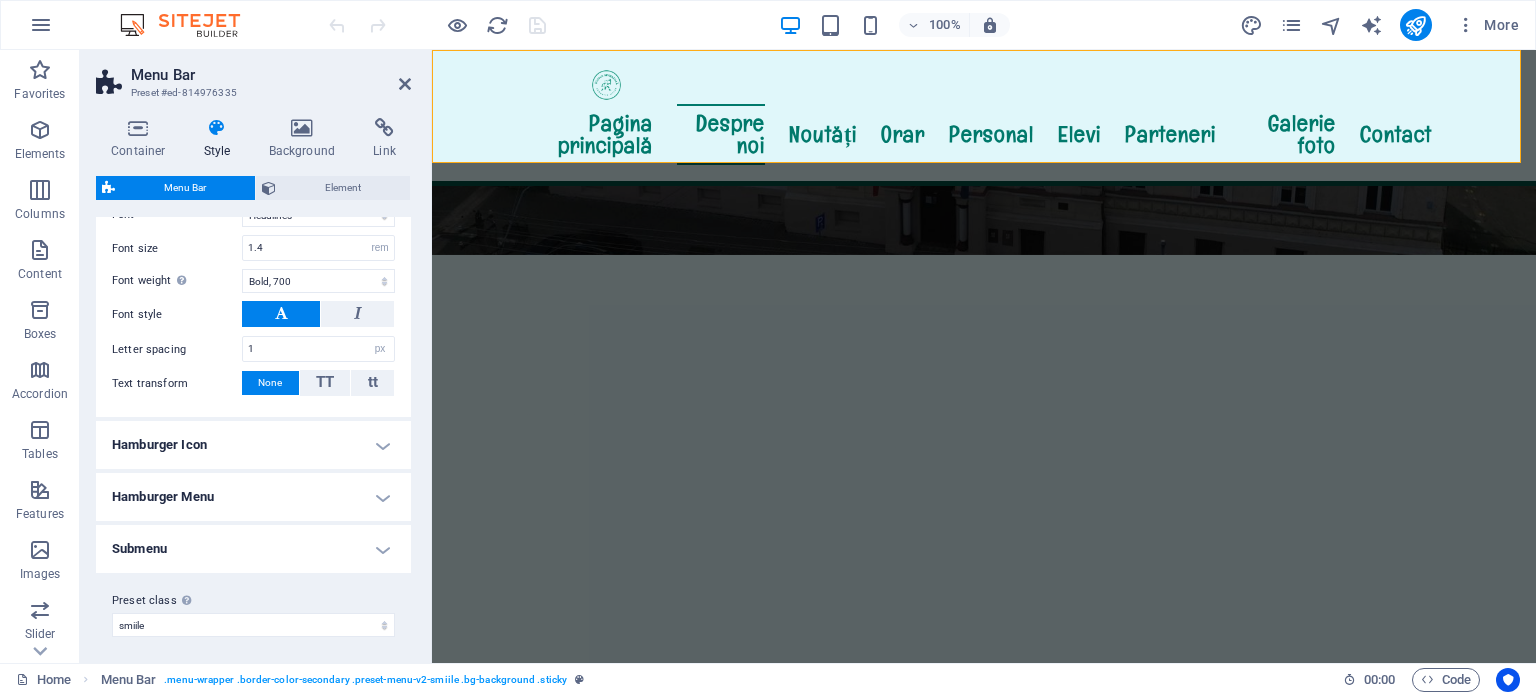 scroll, scrollTop: 1173, scrollLeft: 0, axis: vertical 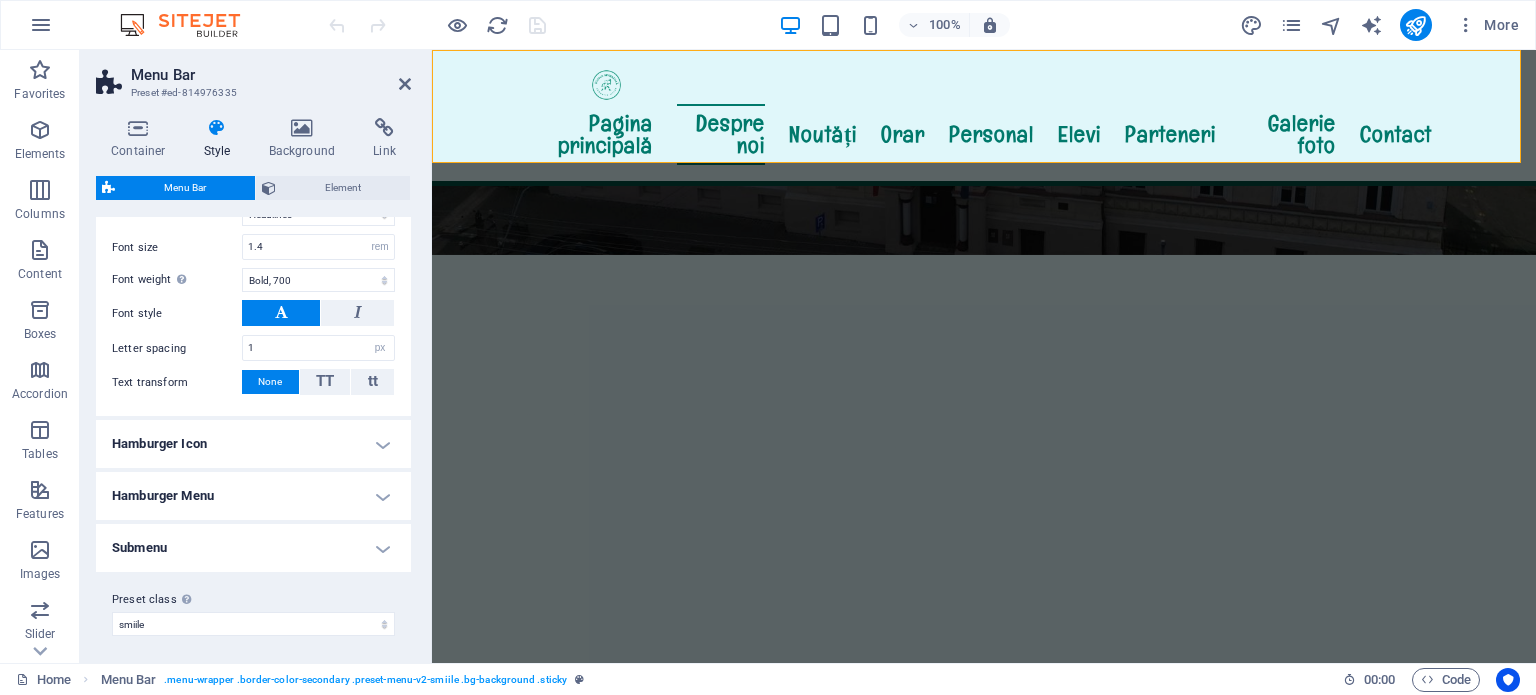 click on "Hamburger Icon" at bounding box center (253, 444) 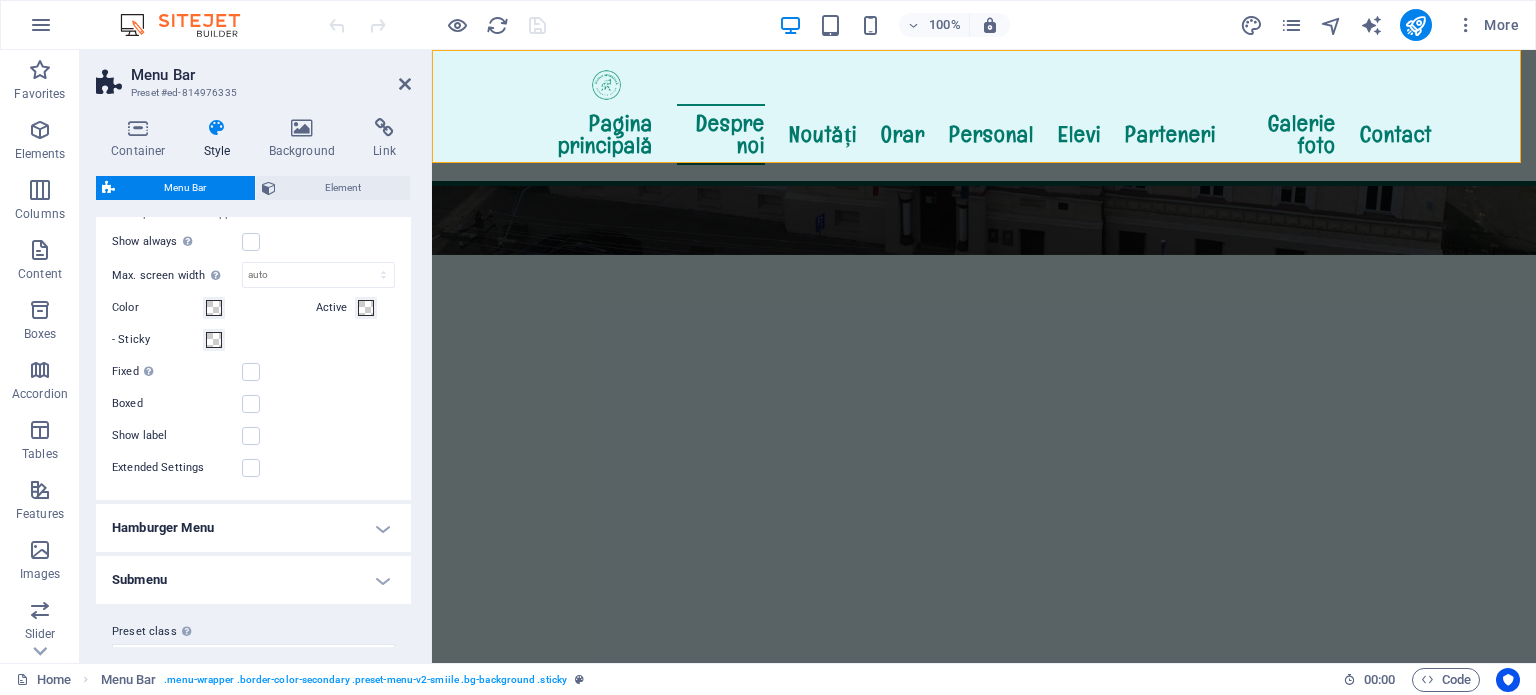 scroll, scrollTop: 1473, scrollLeft: 0, axis: vertical 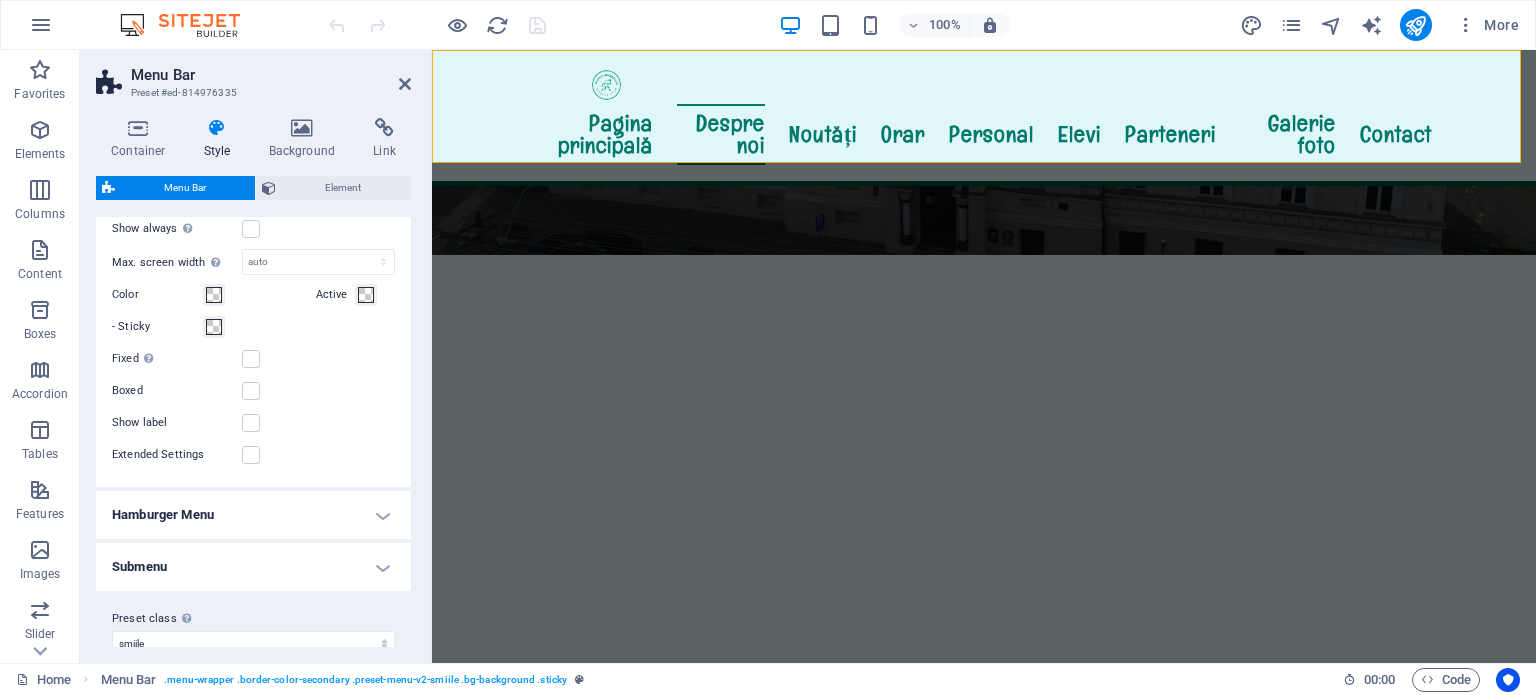 click on "Hamburger Menu" at bounding box center [253, 515] 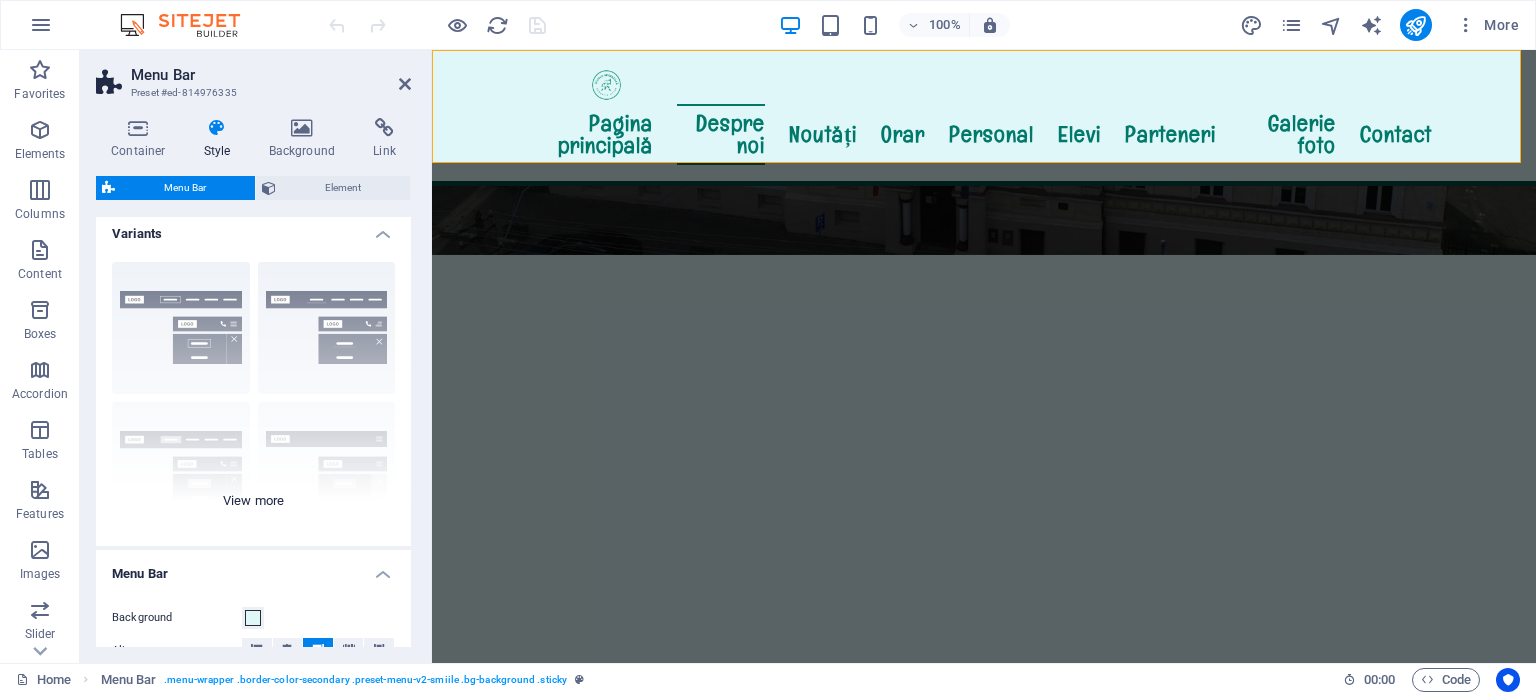 scroll, scrollTop: 0, scrollLeft: 0, axis: both 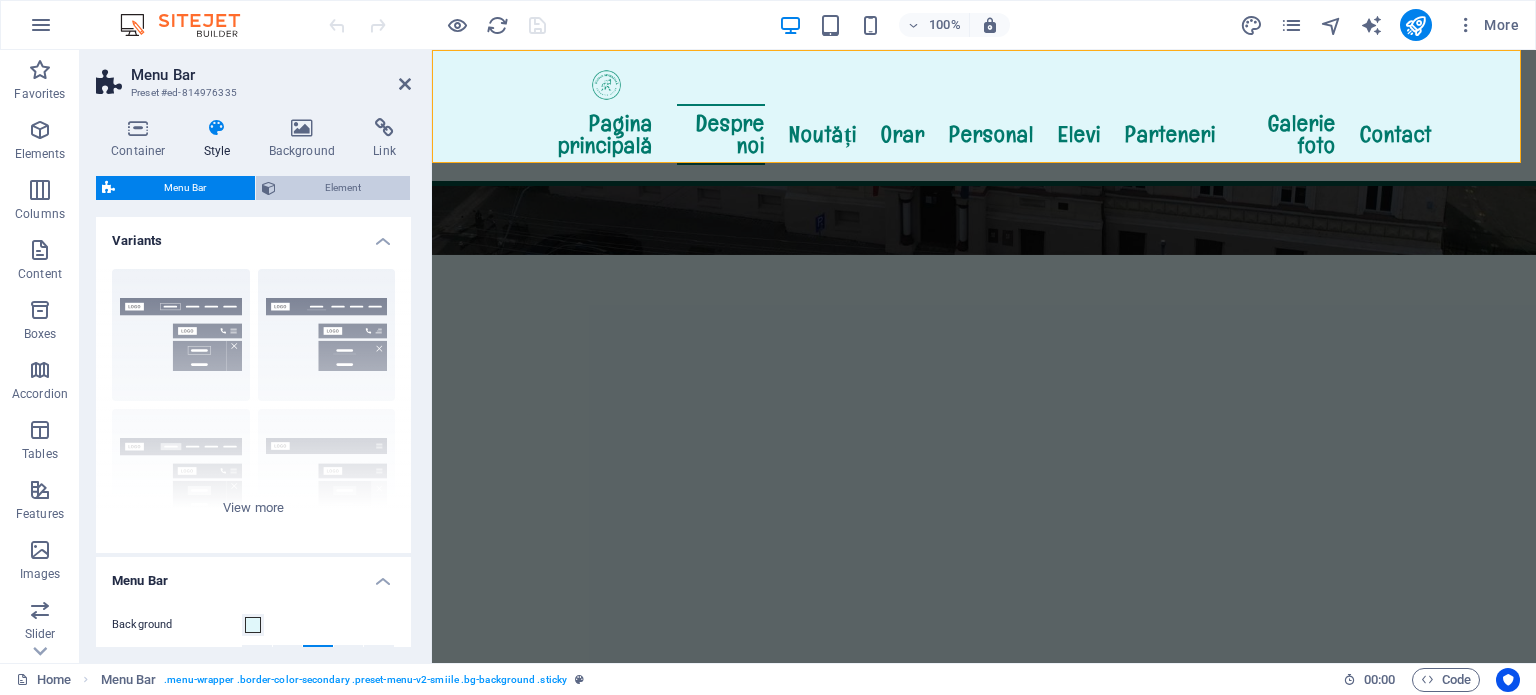 click at bounding box center [269, 188] 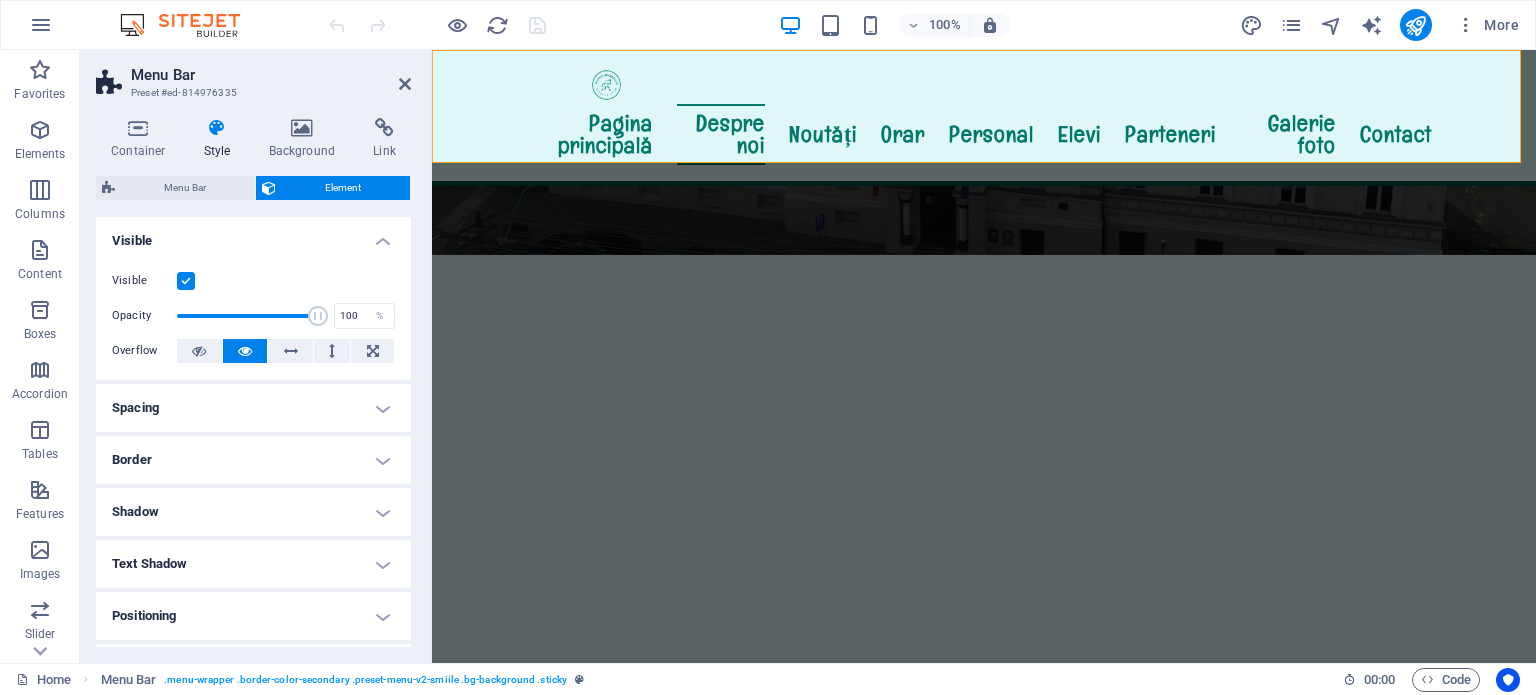click at bounding box center [217, 128] 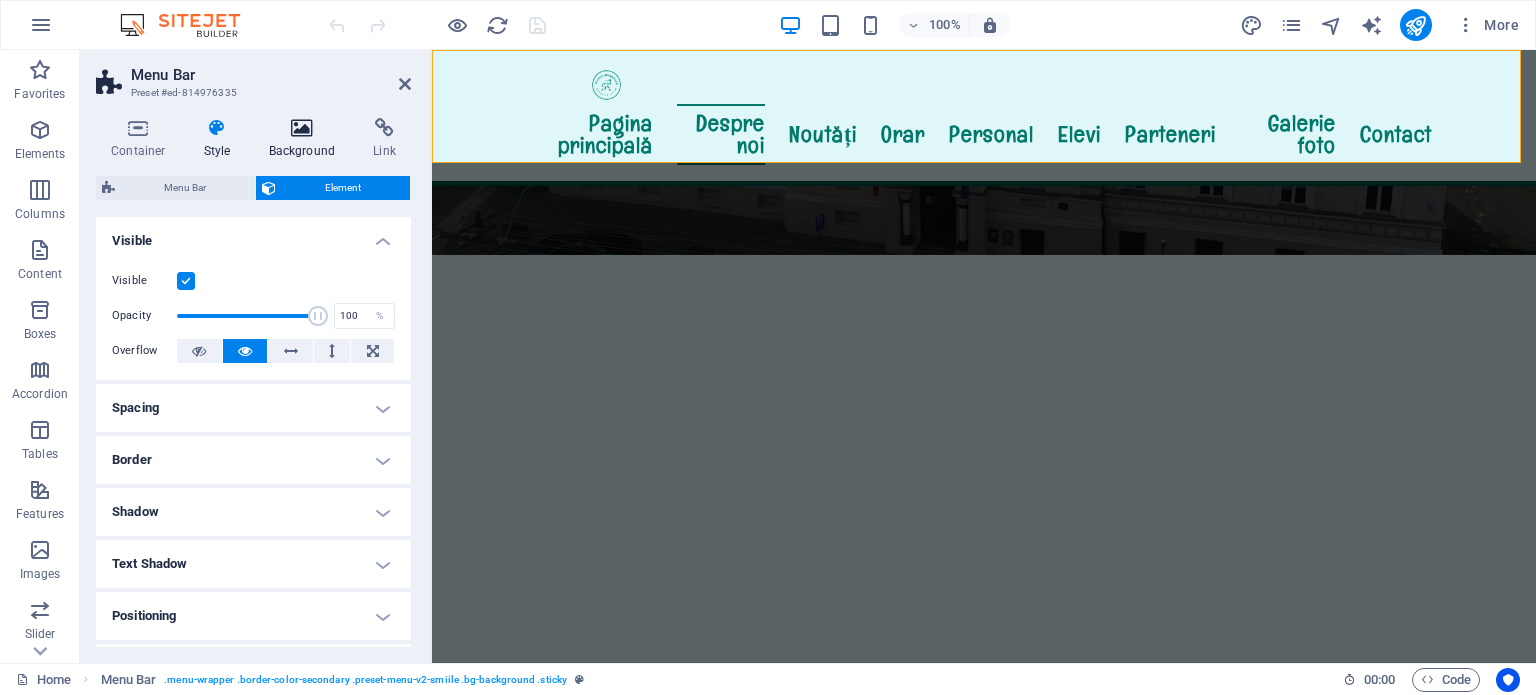 click at bounding box center [302, 128] 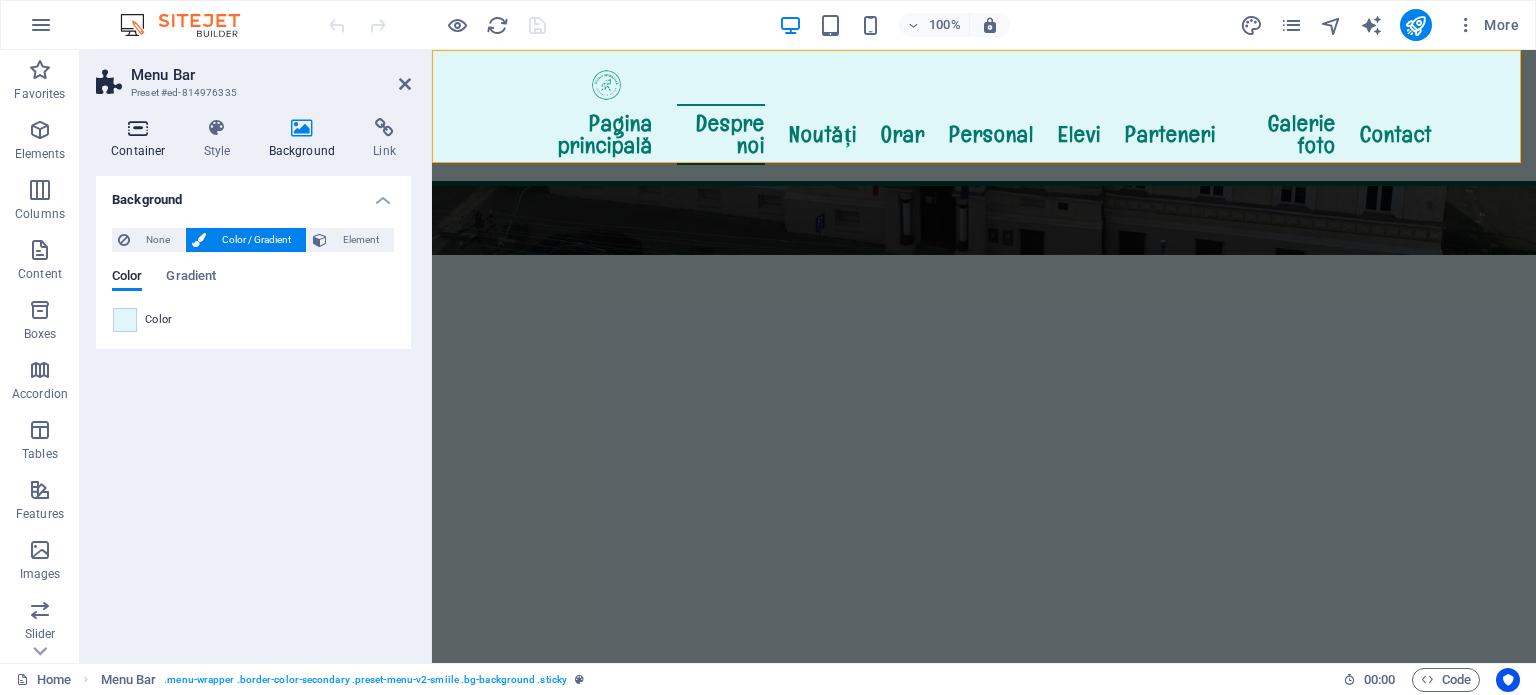 click at bounding box center [138, 128] 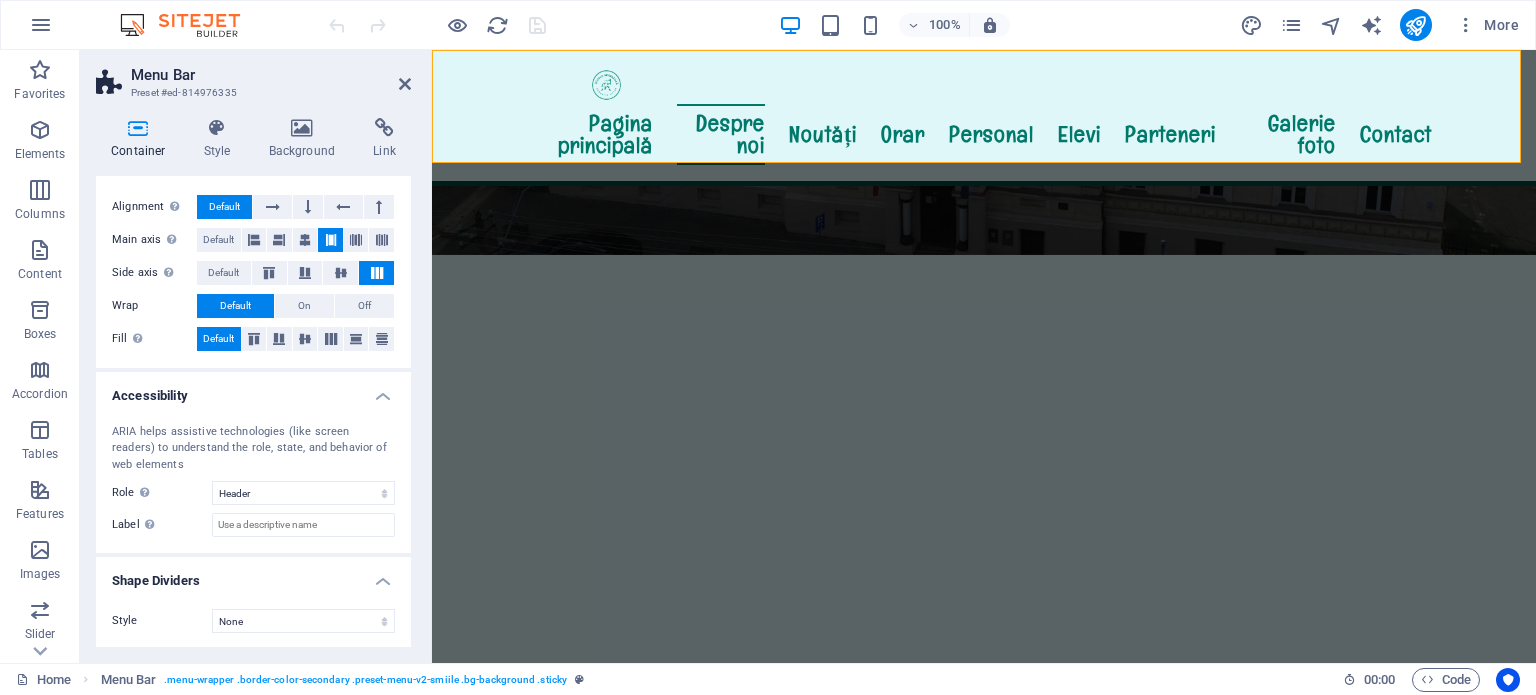 scroll, scrollTop: 0, scrollLeft: 0, axis: both 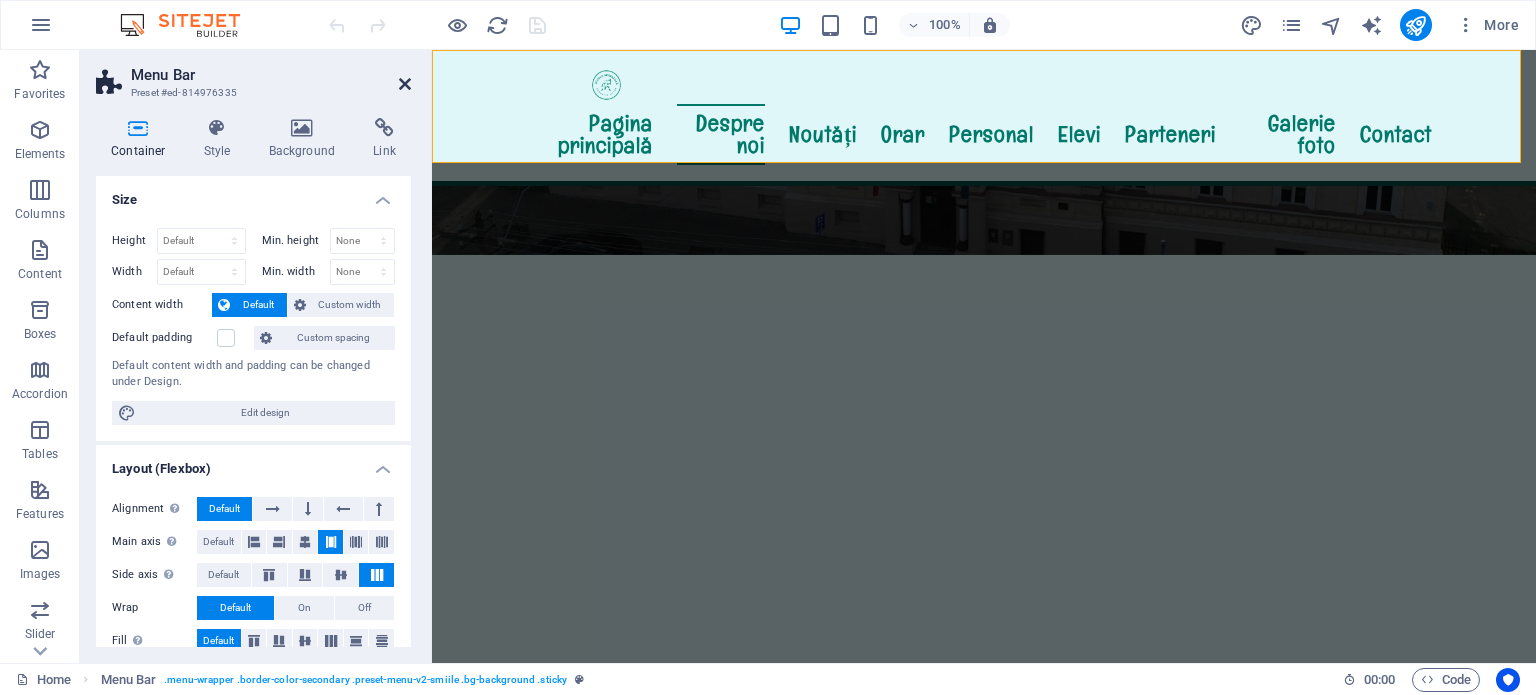 click at bounding box center (405, 84) 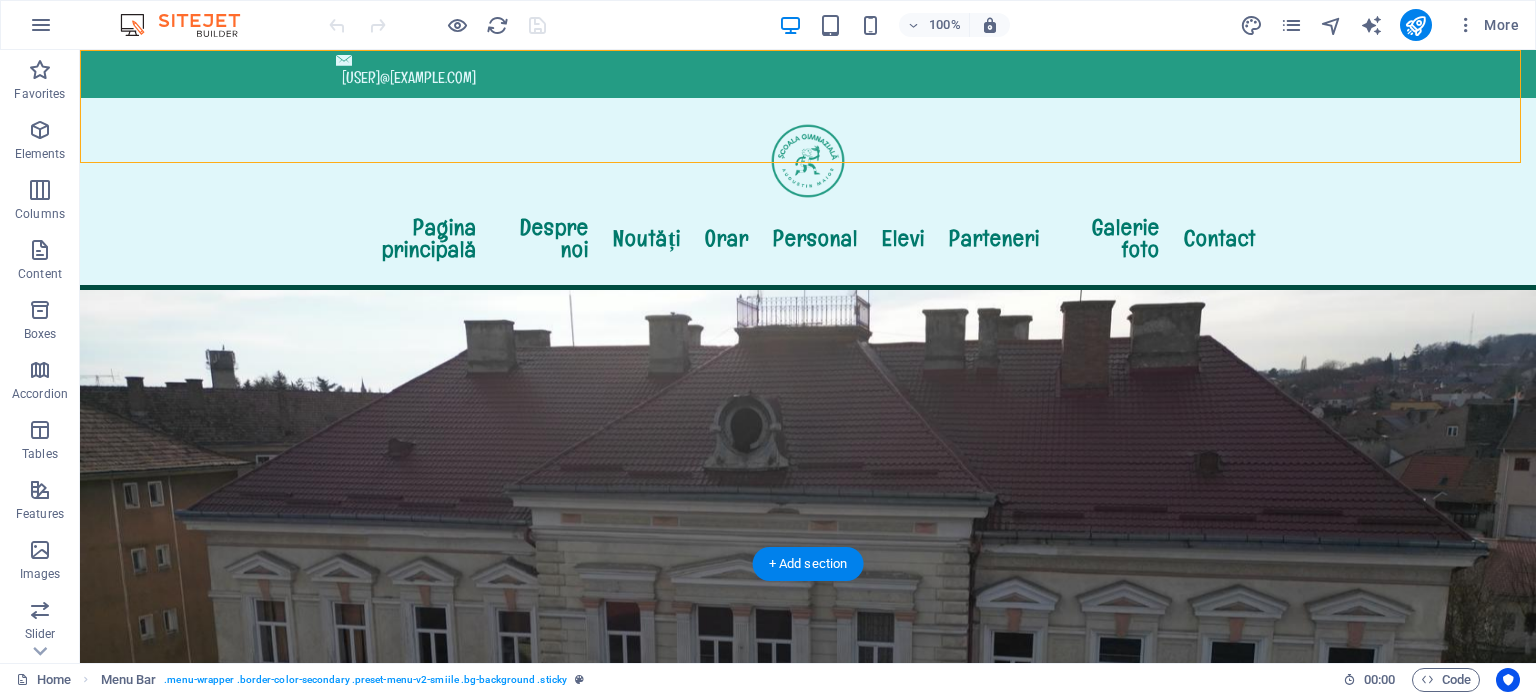 scroll, scrollTop: 0, scrollLeft: 0, axis: both 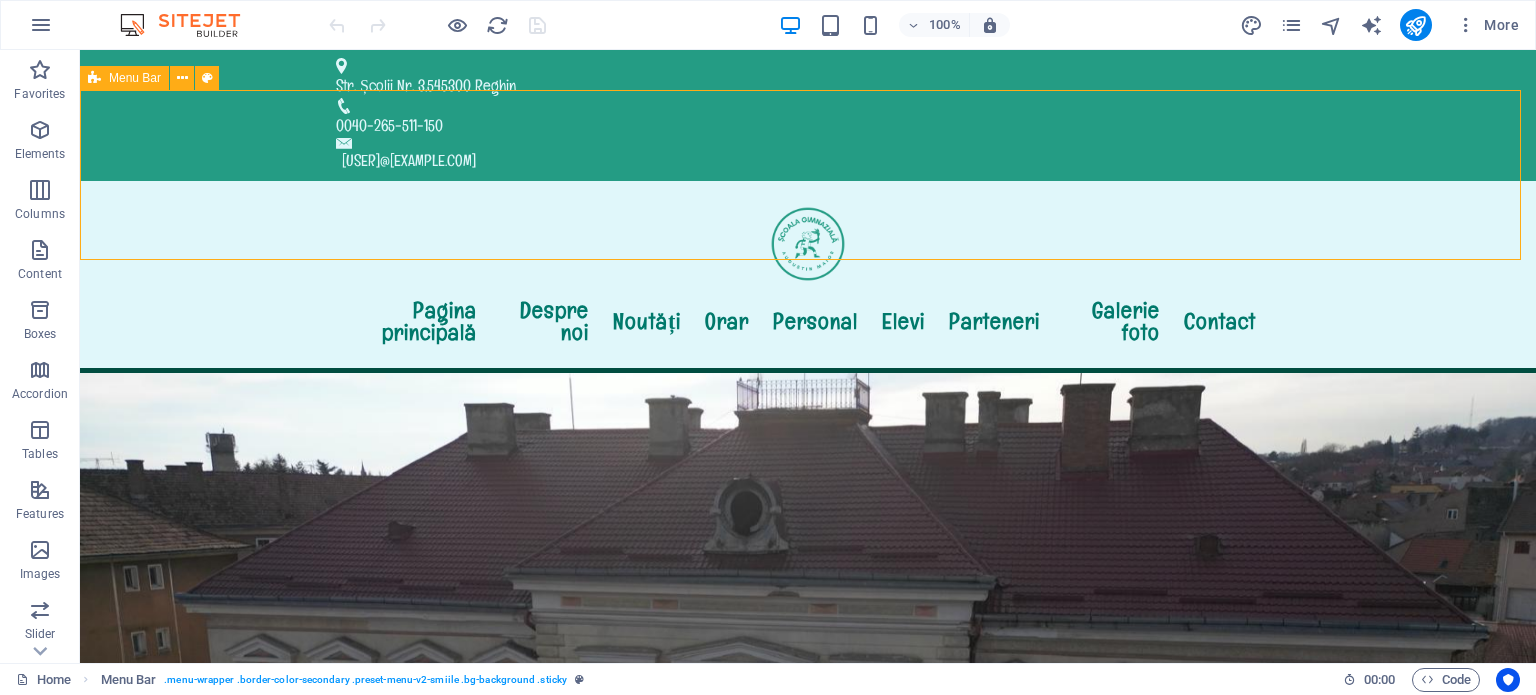 click on "Menu Bar" at bounding box center (135, 78) 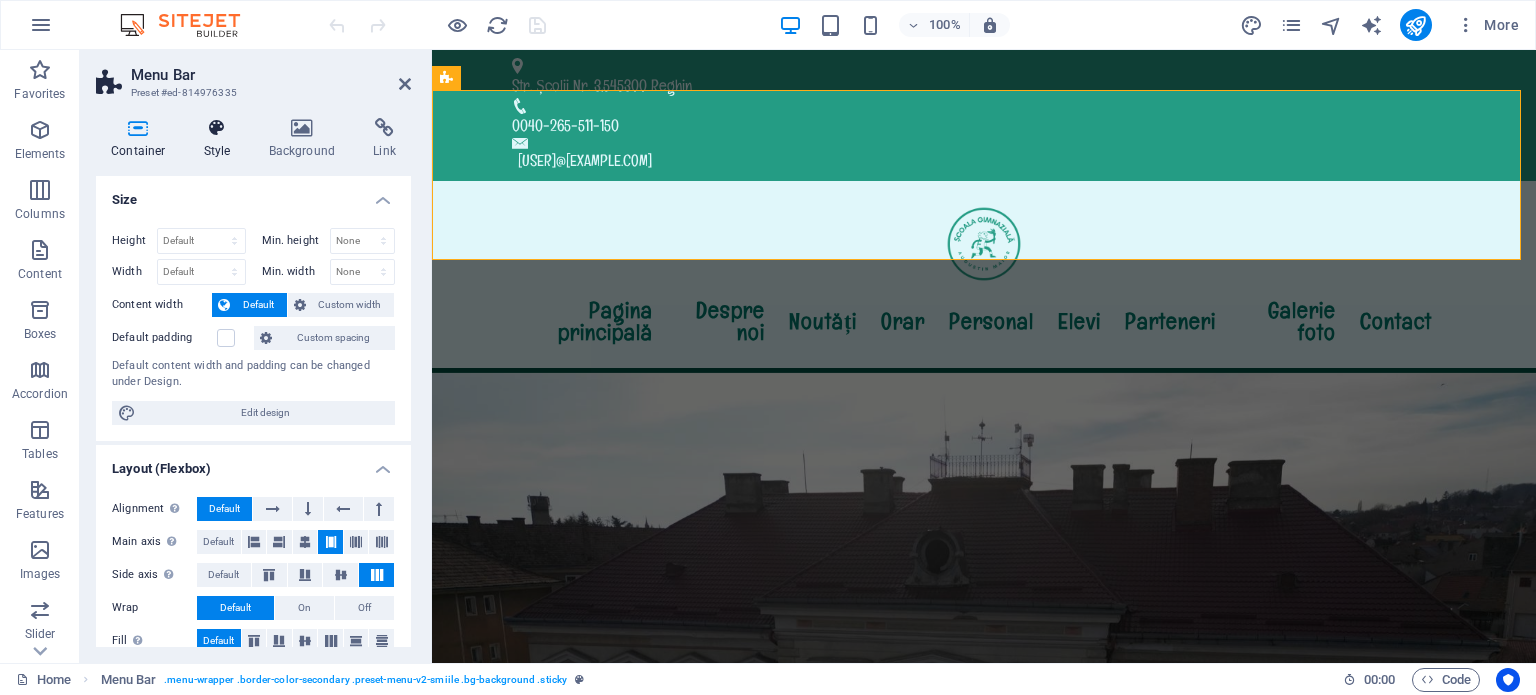 click at bounding box center (217, 128) 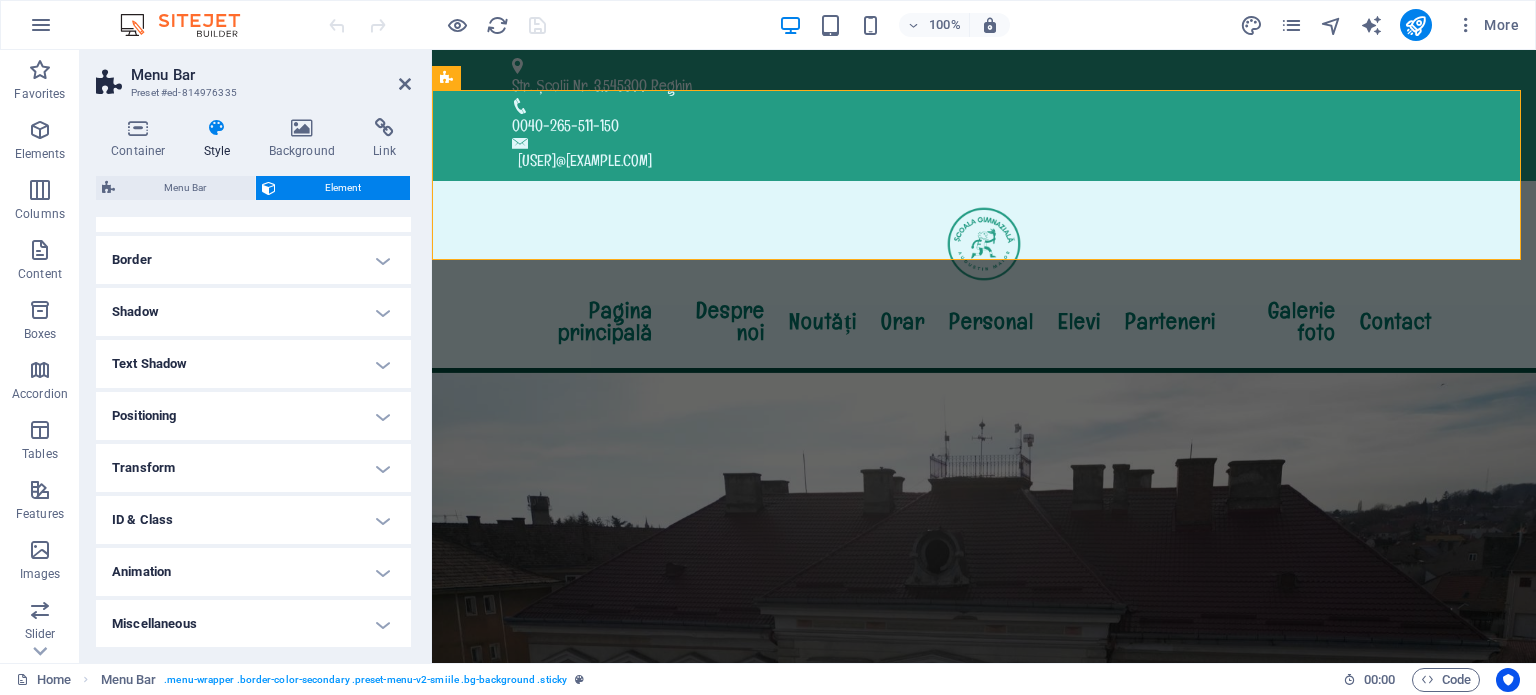scroll, scrollTop: 0, scrollLeft: 0, axis: both 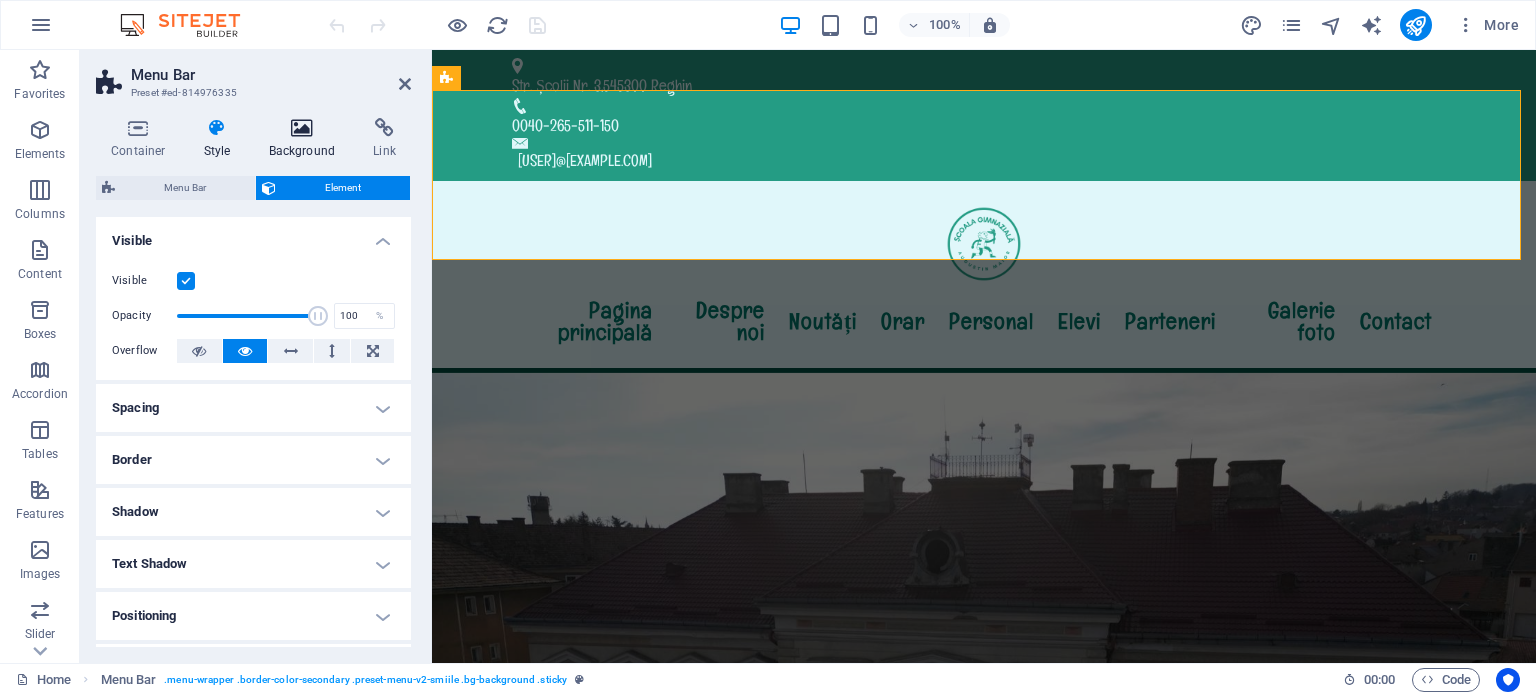 click at bounding box center [302, 128] 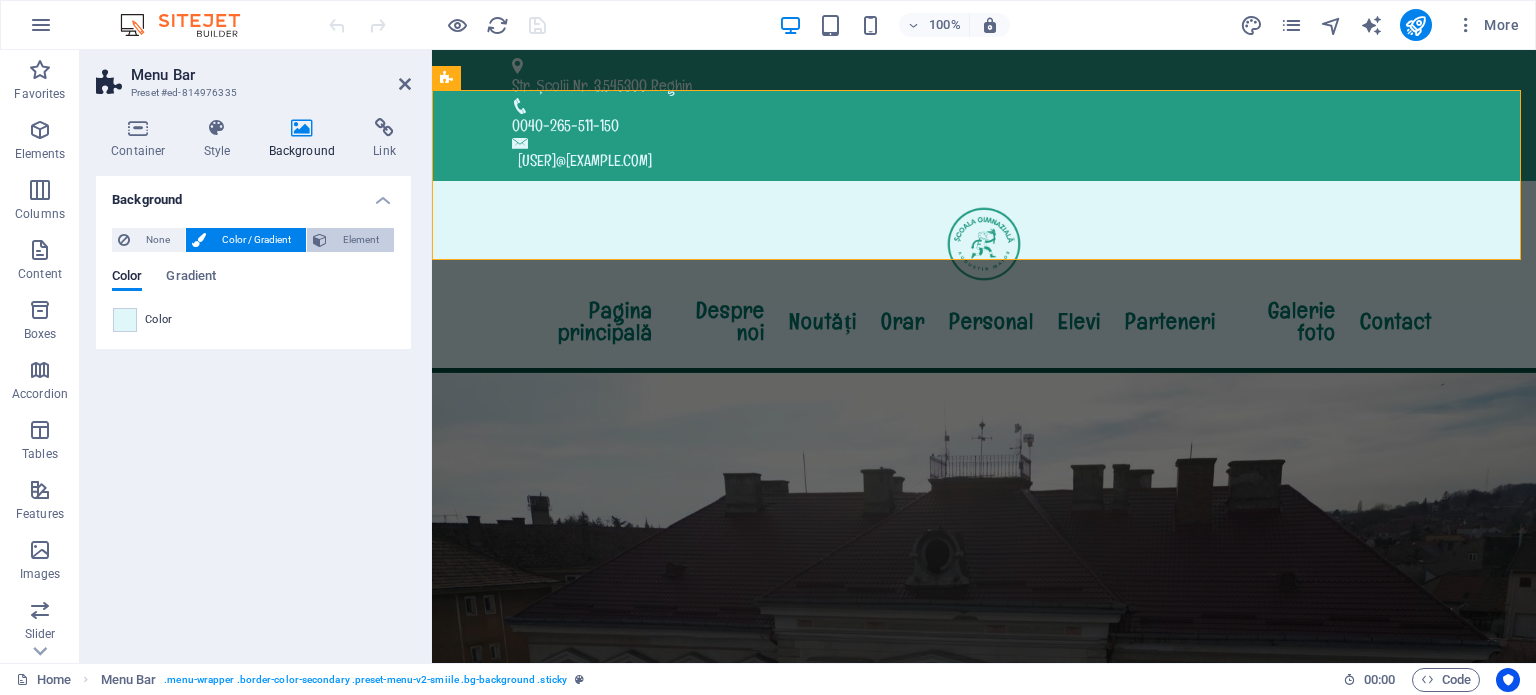 click on "Element" at bounding box center [360, 240] 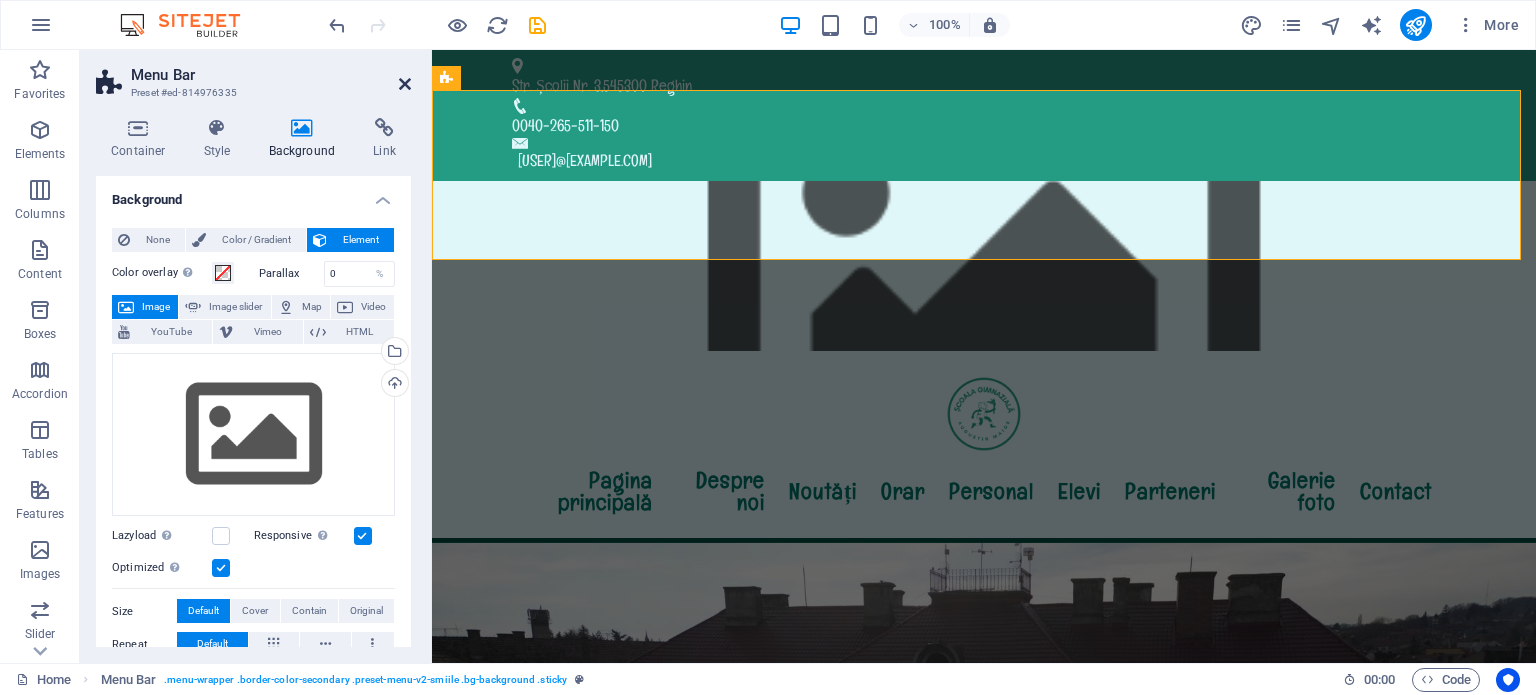 drag, startPoint x: 407, startPoint y: 83, endPoint x: 320, endPoint y: 26, distance: 104.00961 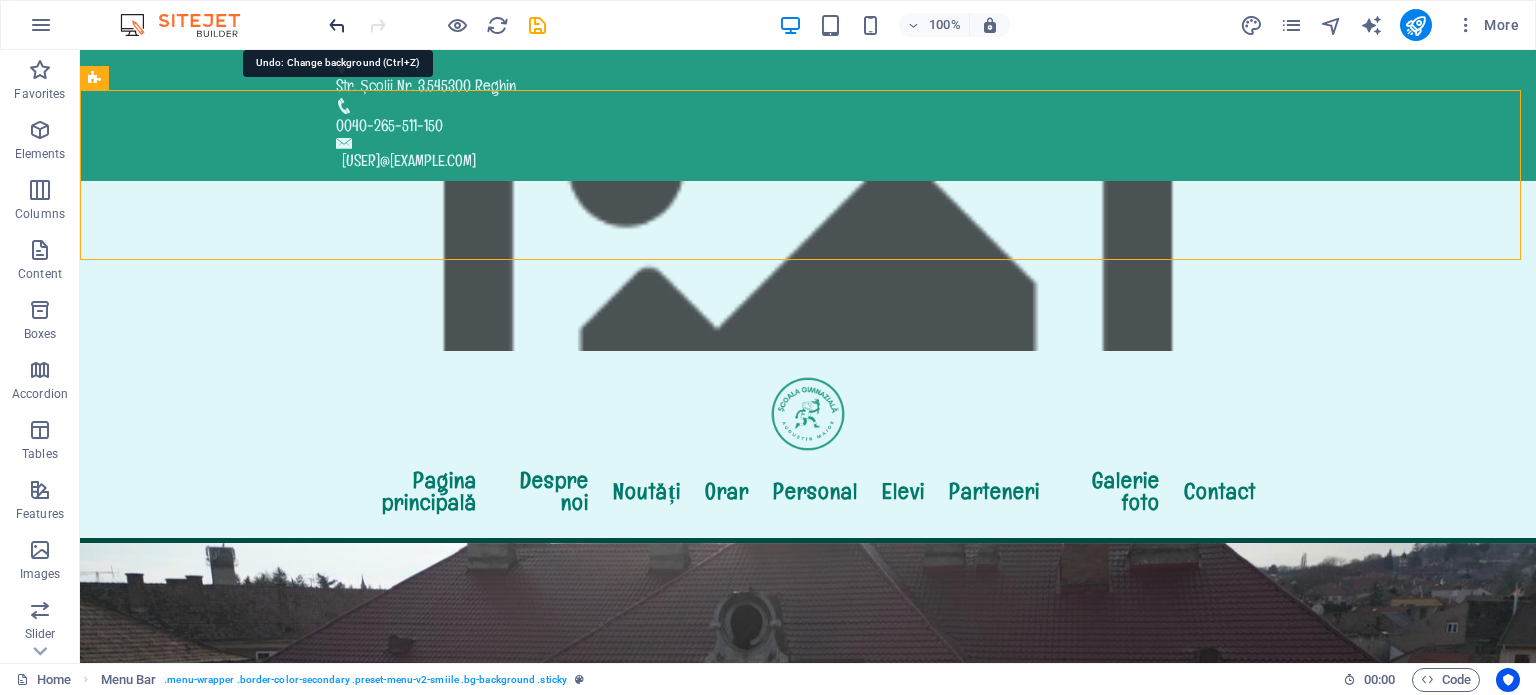 click at bounding box center (337, 25) 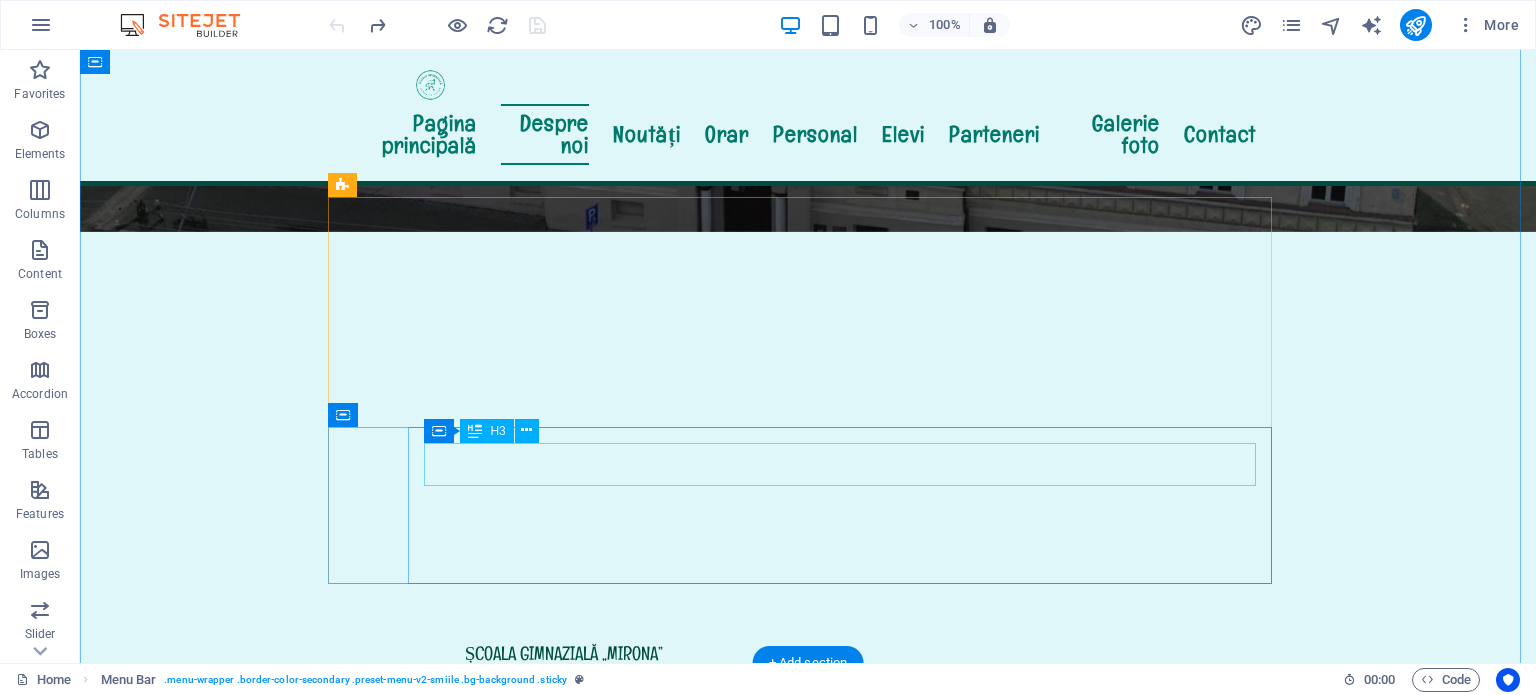 scroll, scrollTop: 1000, scrollLeft: 0, axis: vertical 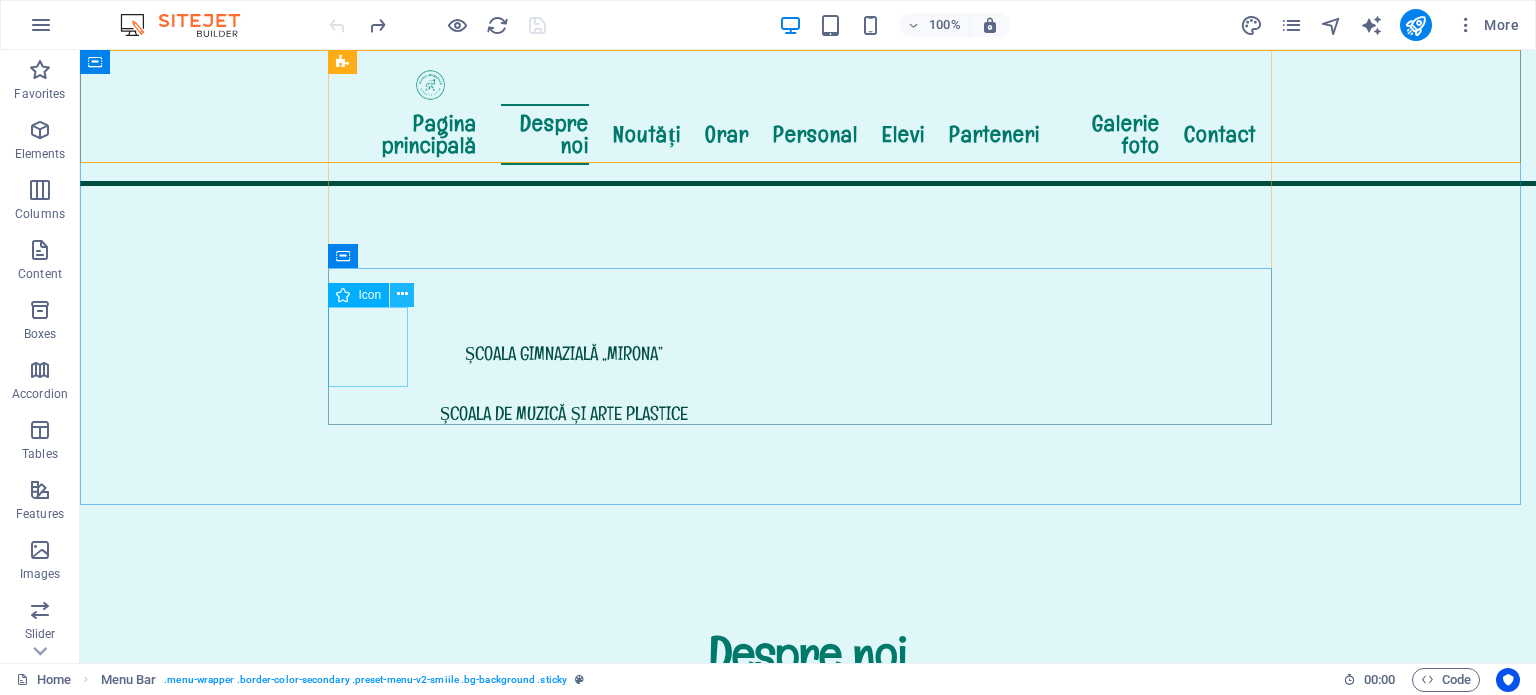 click at bounding box center [402, 294] 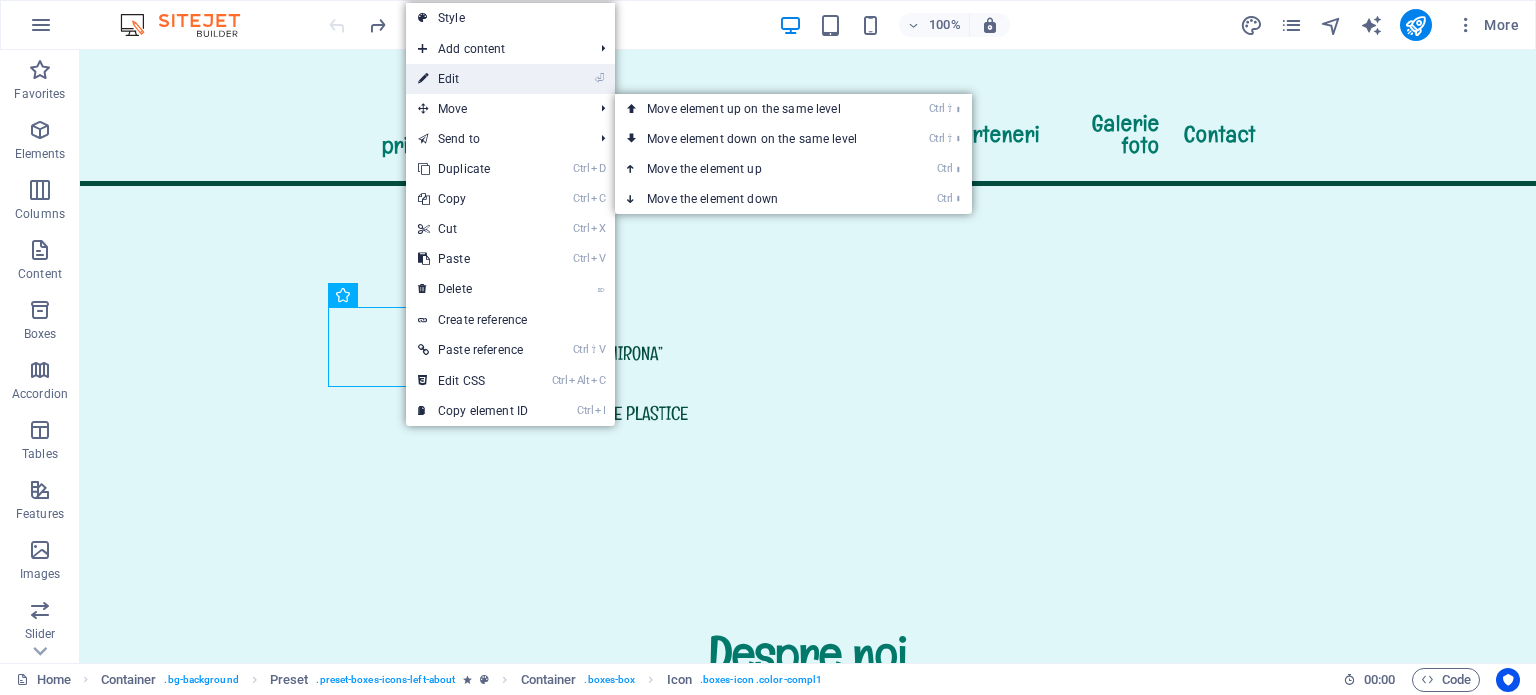 click on "⏎  Edit" at bounding box center [473, 79] 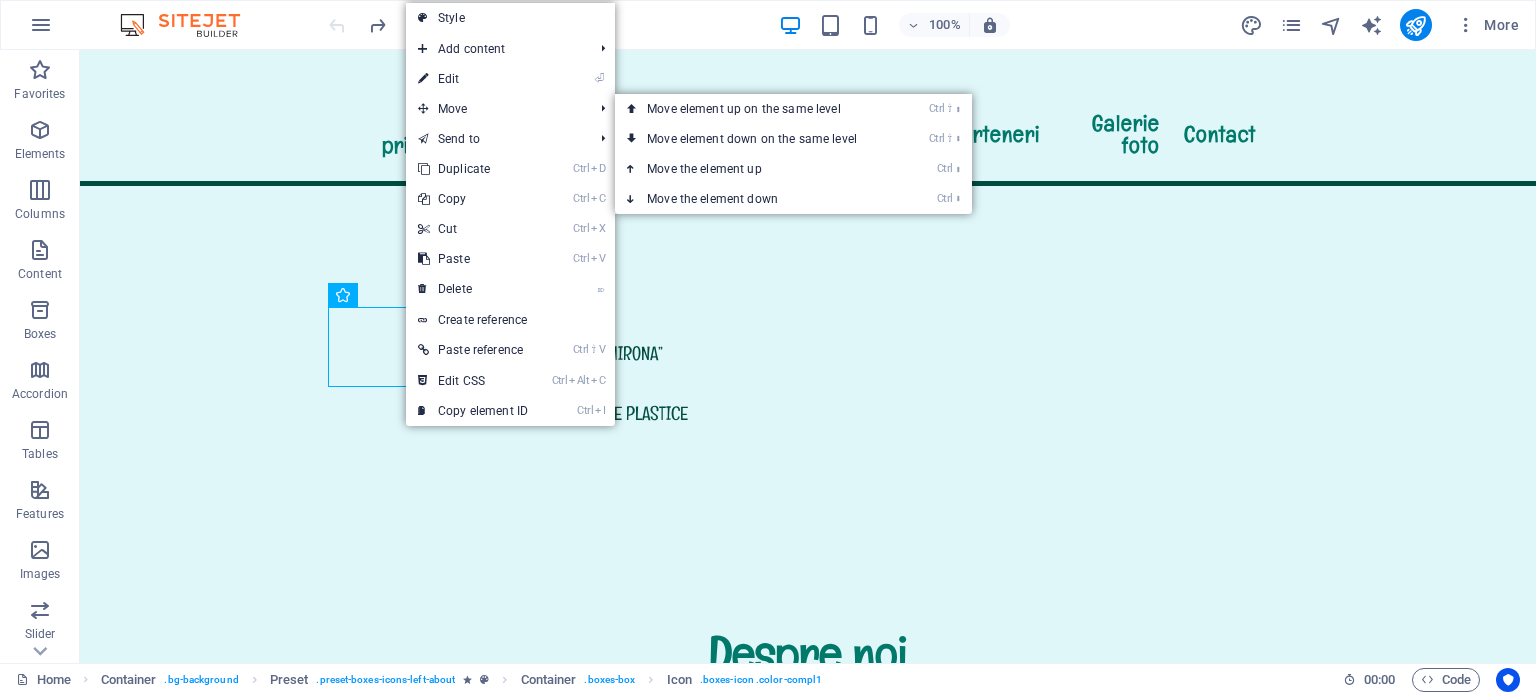 select on "xMidYMid" 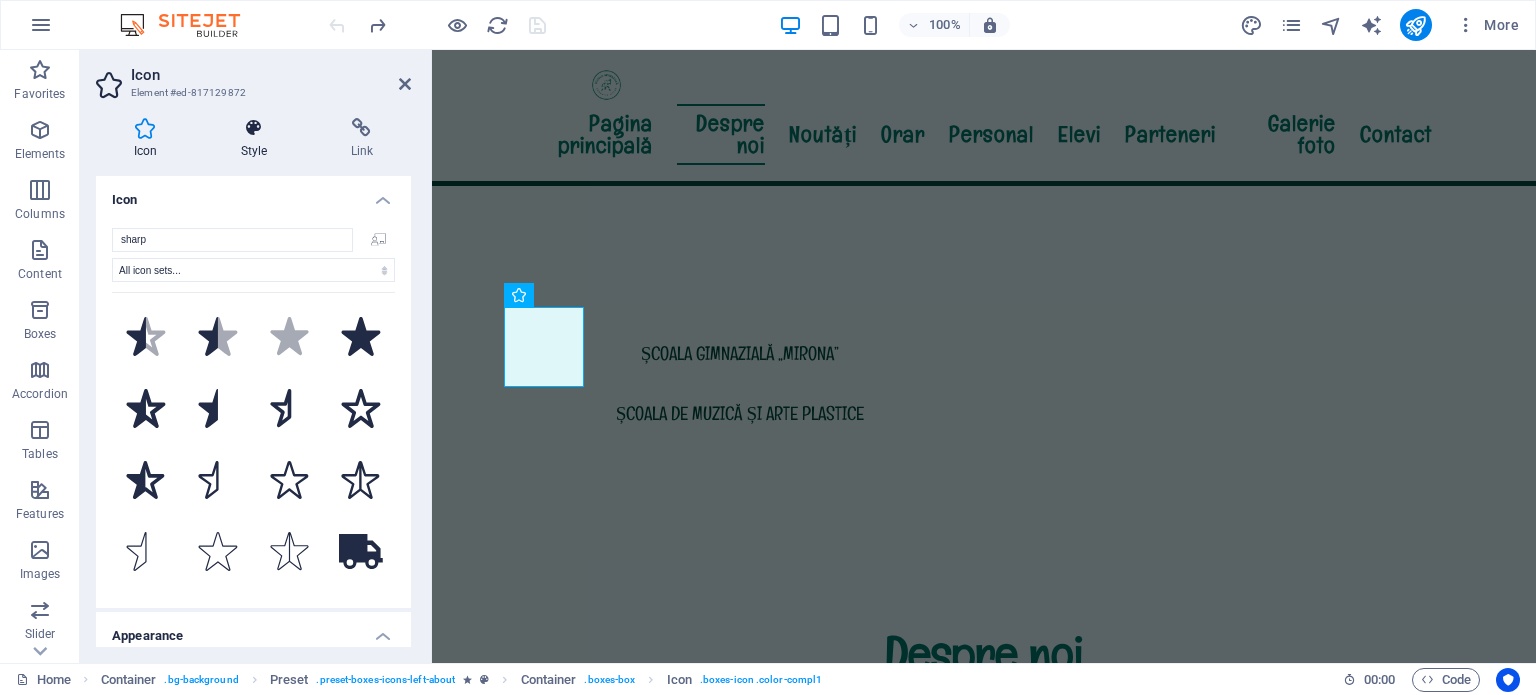 click at bounding box center (254, 128) 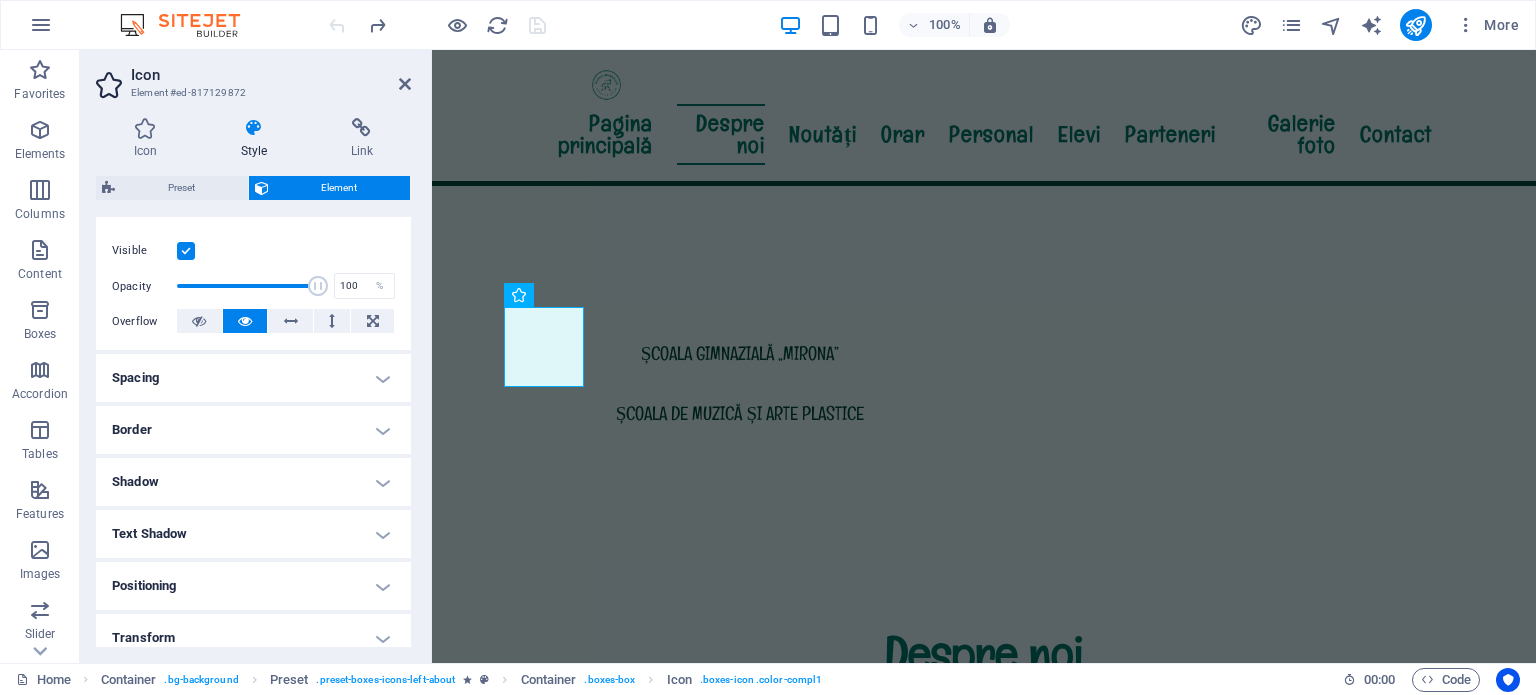 scroll, scrollTop: 300, scrollLeft: 0, axis: vertical 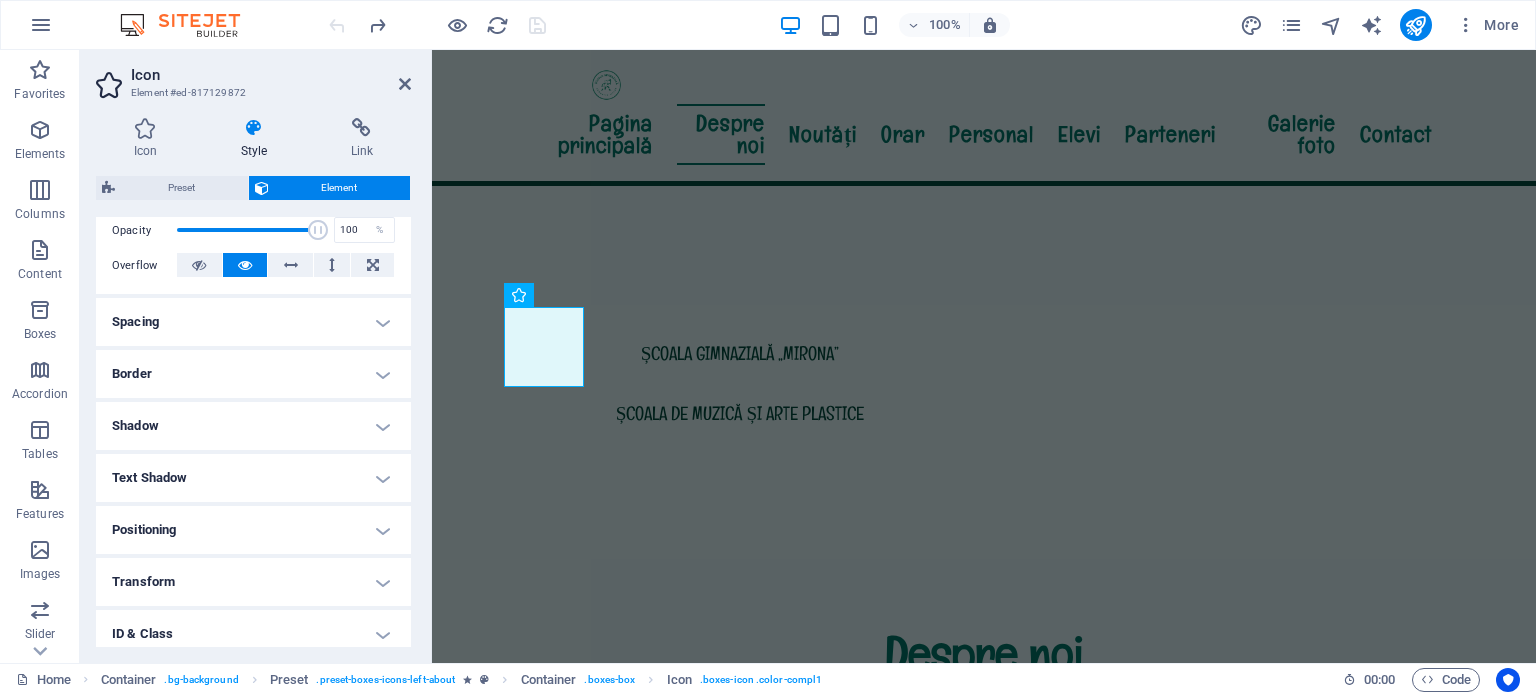 click on "Border" at bounding box center (253, 374) 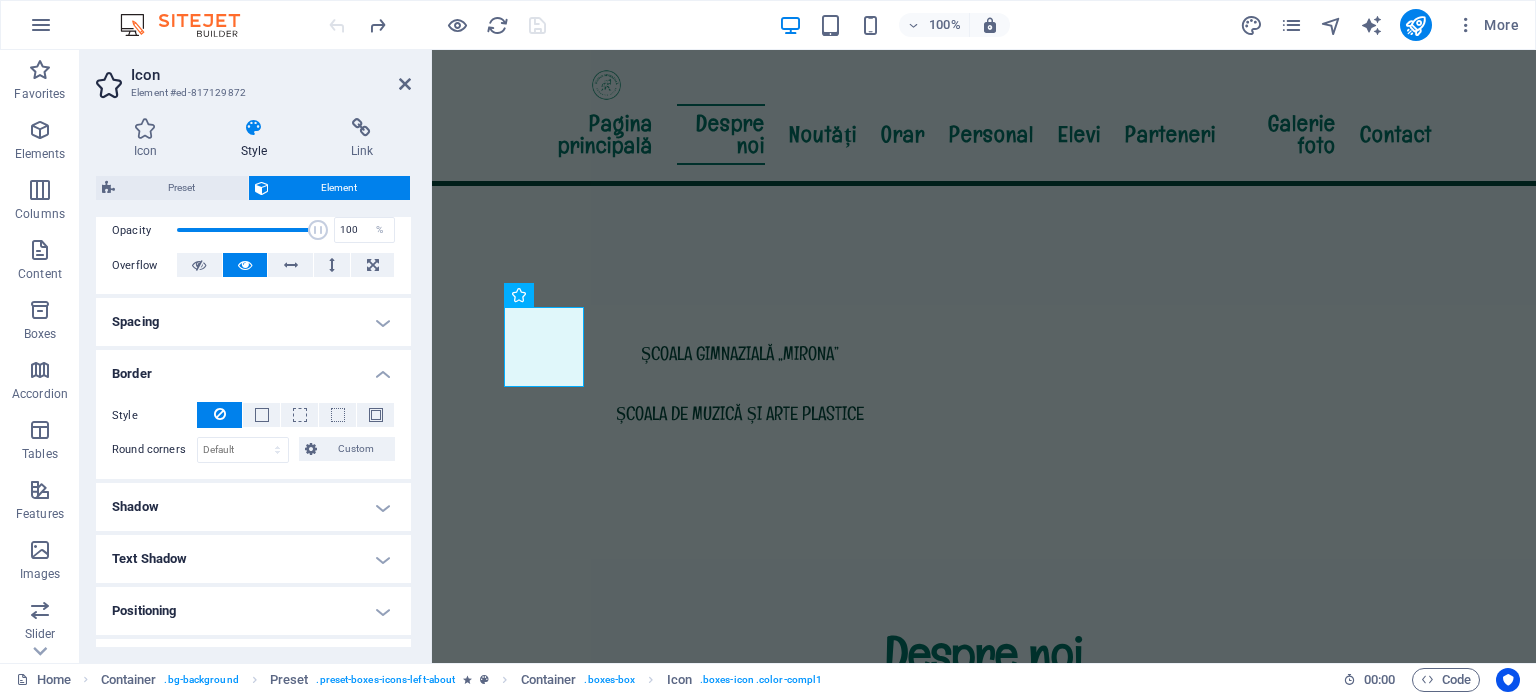 click on "Shadow" at bounding box center (253, 507) 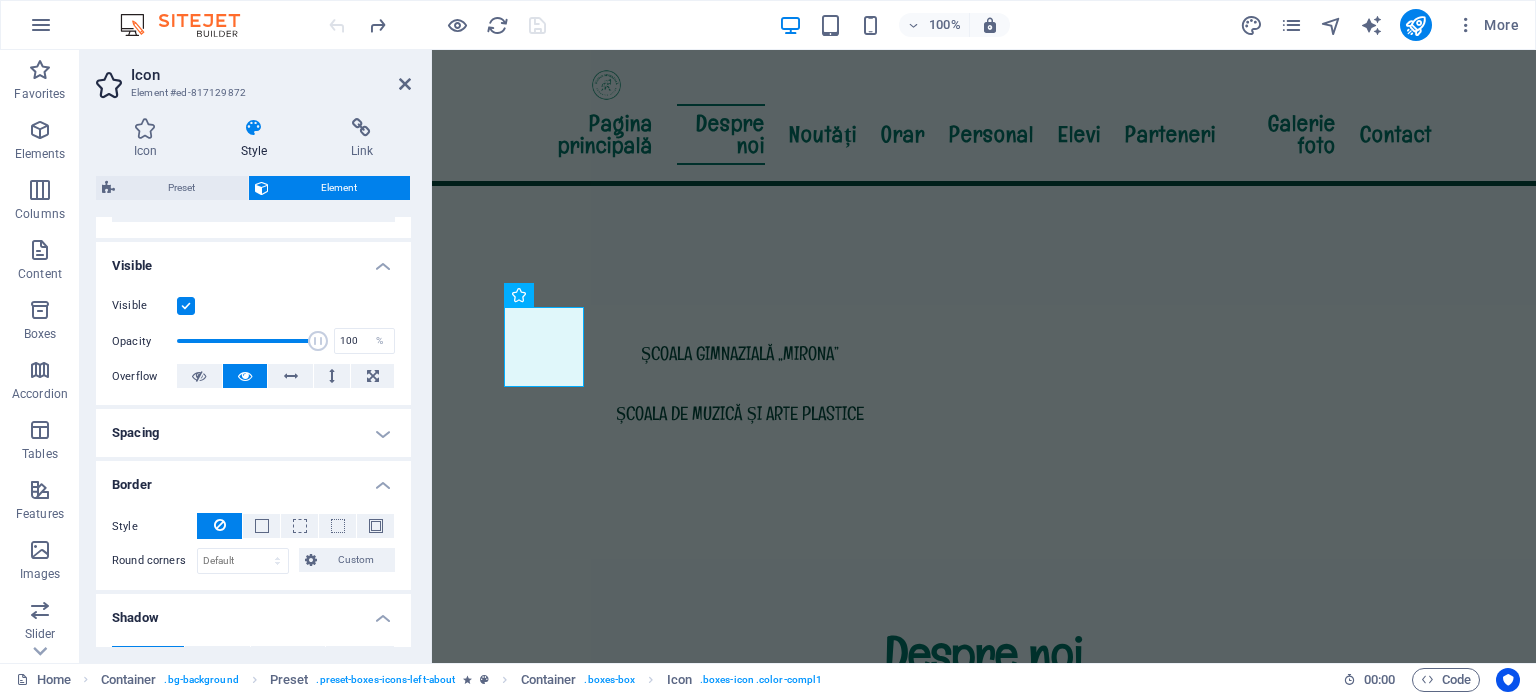 scroll, scrollTop: 0, scrollLeft: 0, axis: both 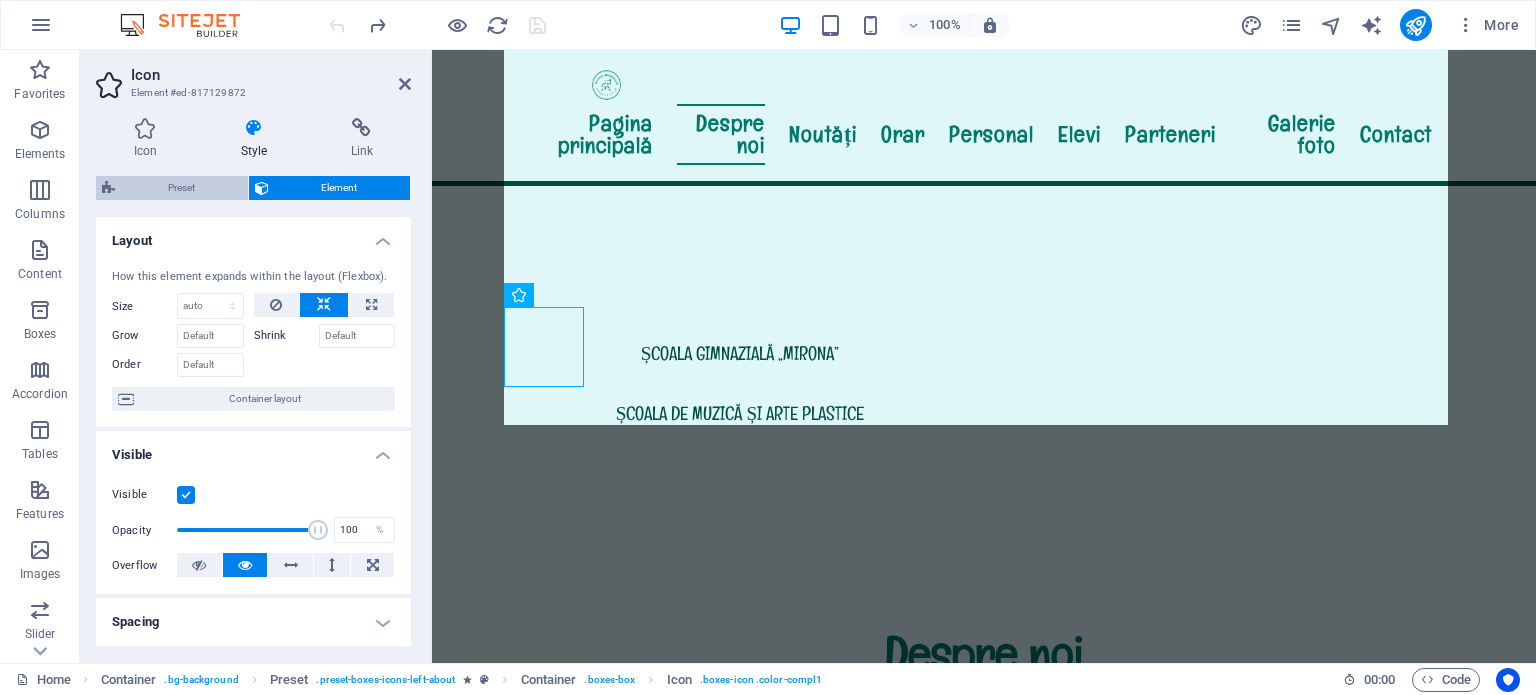click on "Preset" at bounding box center (181, 188) 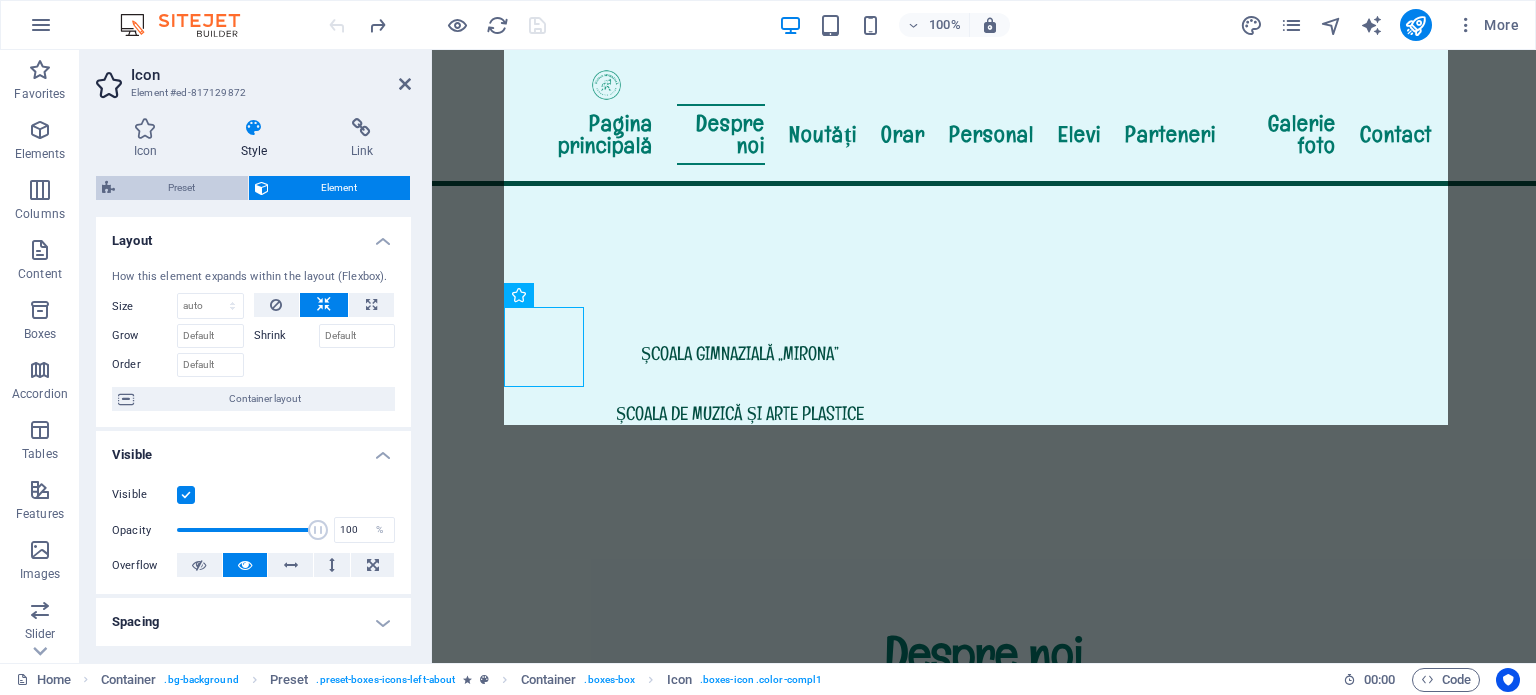 select on "px" 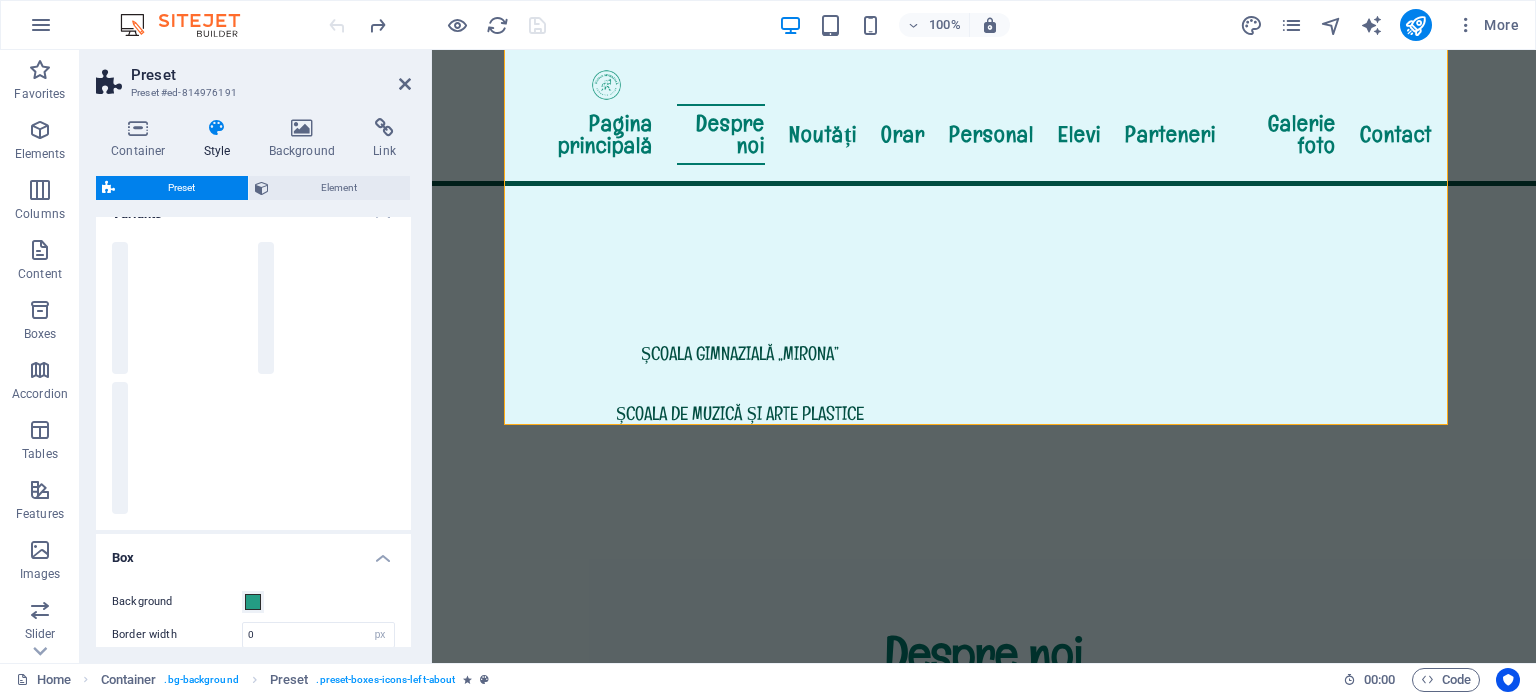 scroll, scrollTop: 0, scrollLeft: 0, axis: both 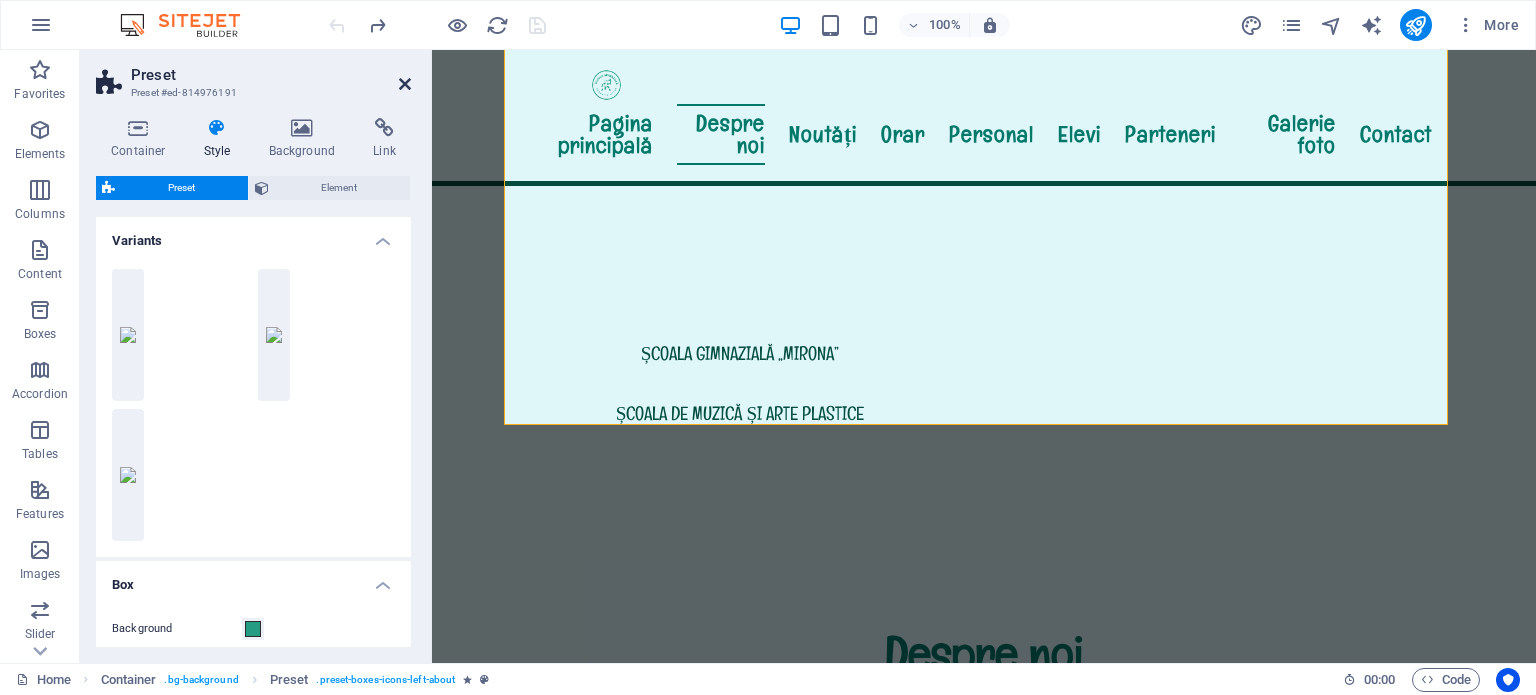 click at bounding box center [405, 84] 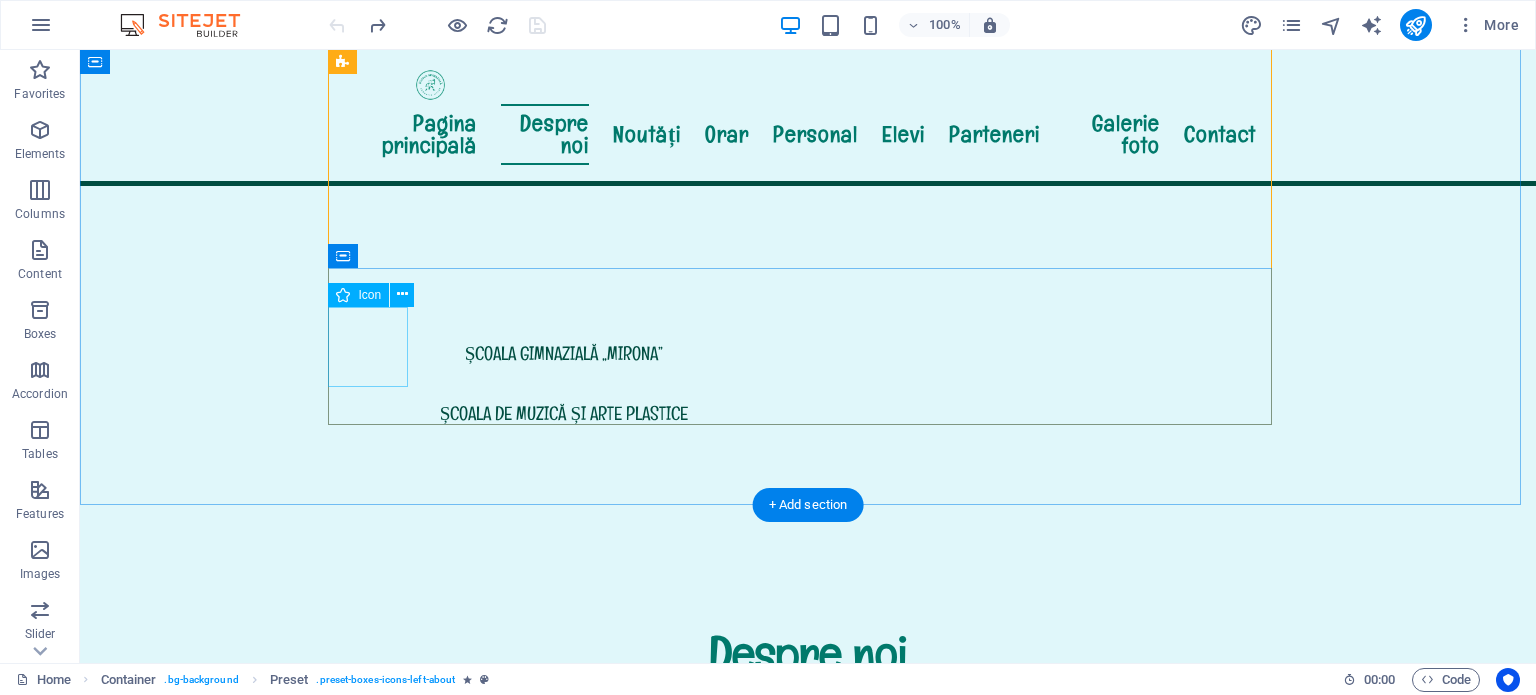 click at bounding box center [808, 1616] 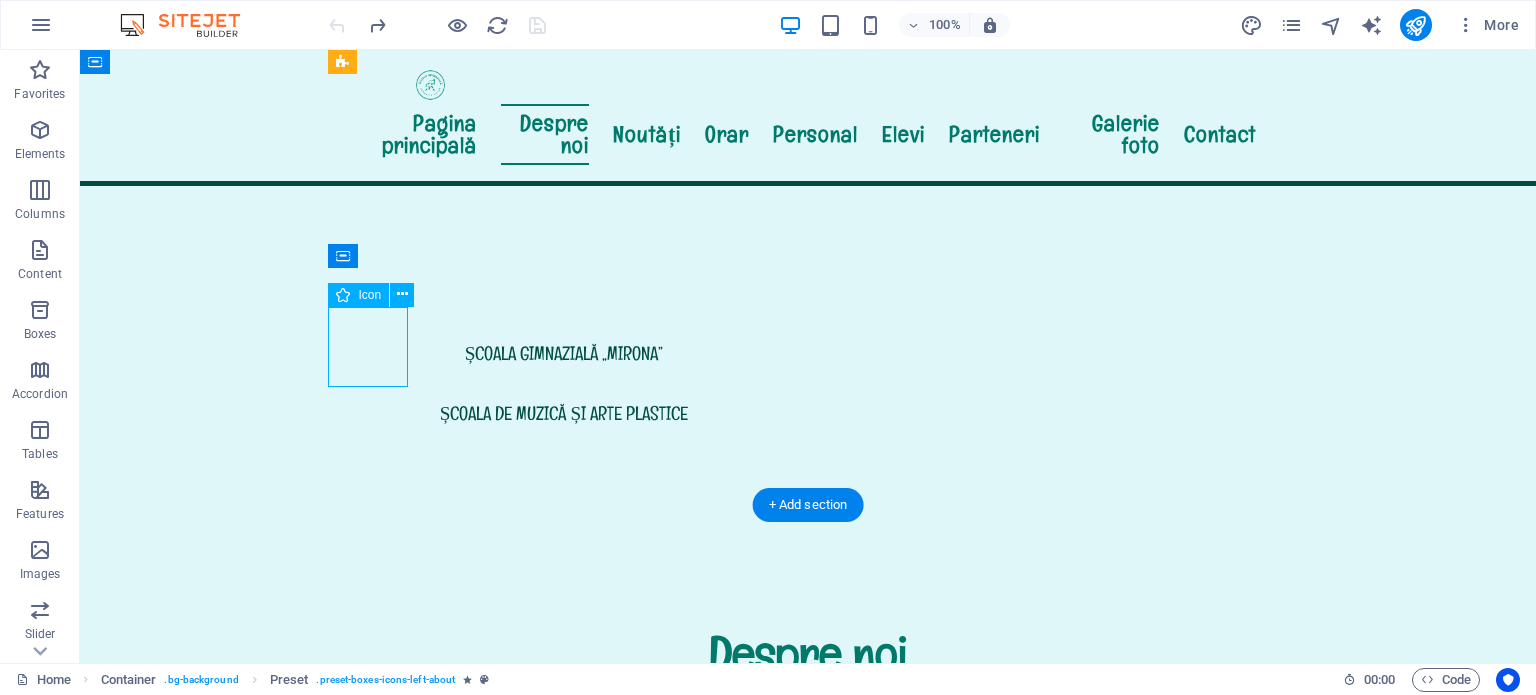 click at bounding box center [808, 1616] 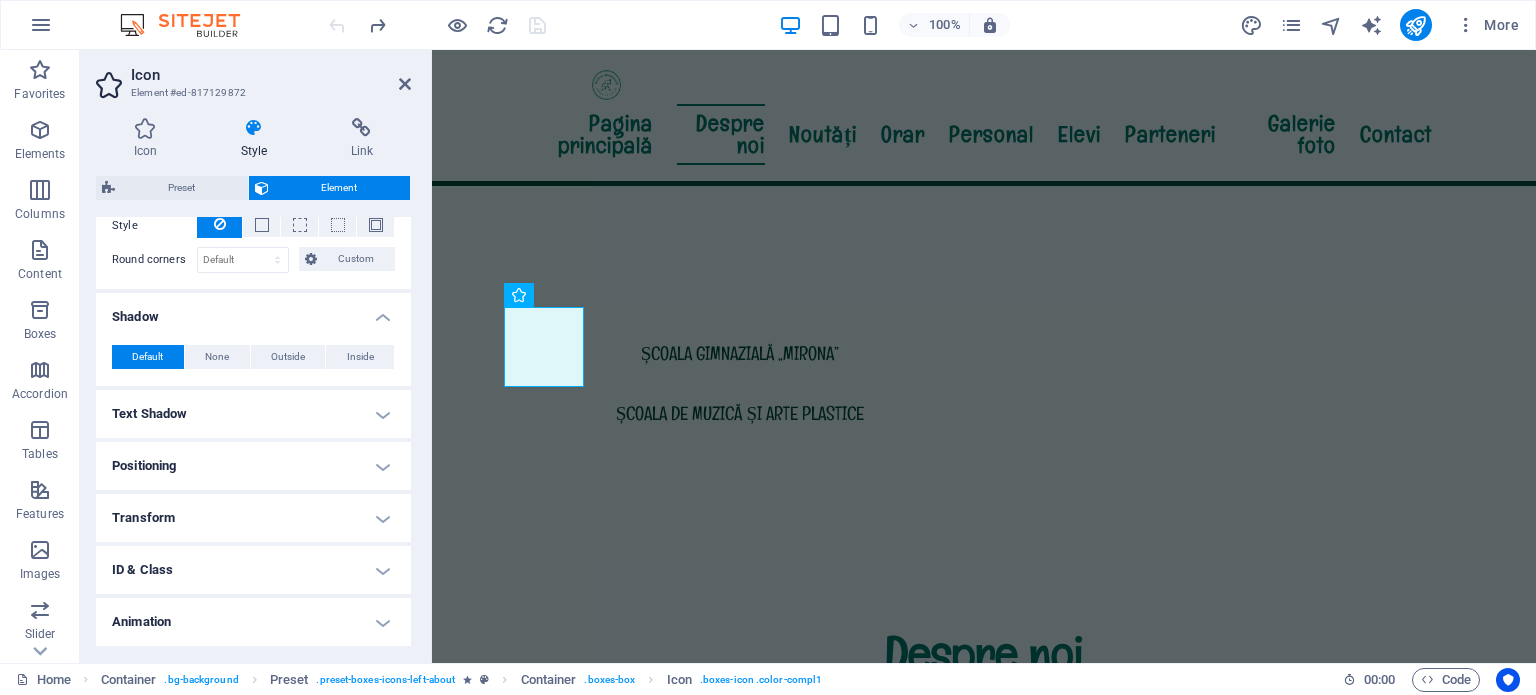 scroll, scrollTop: 500, scrollLeft: 0, axis: vertical 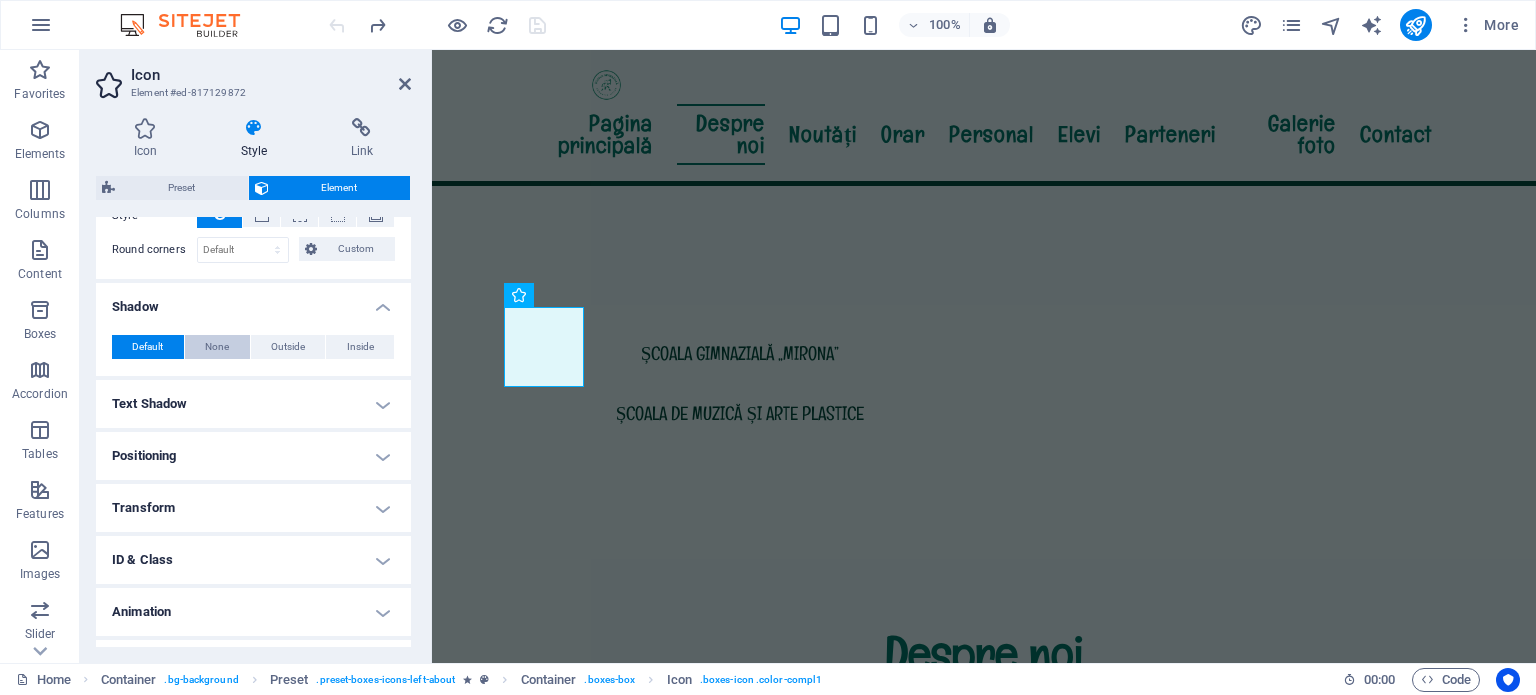 click on "None" at bounding box center [217, 347] 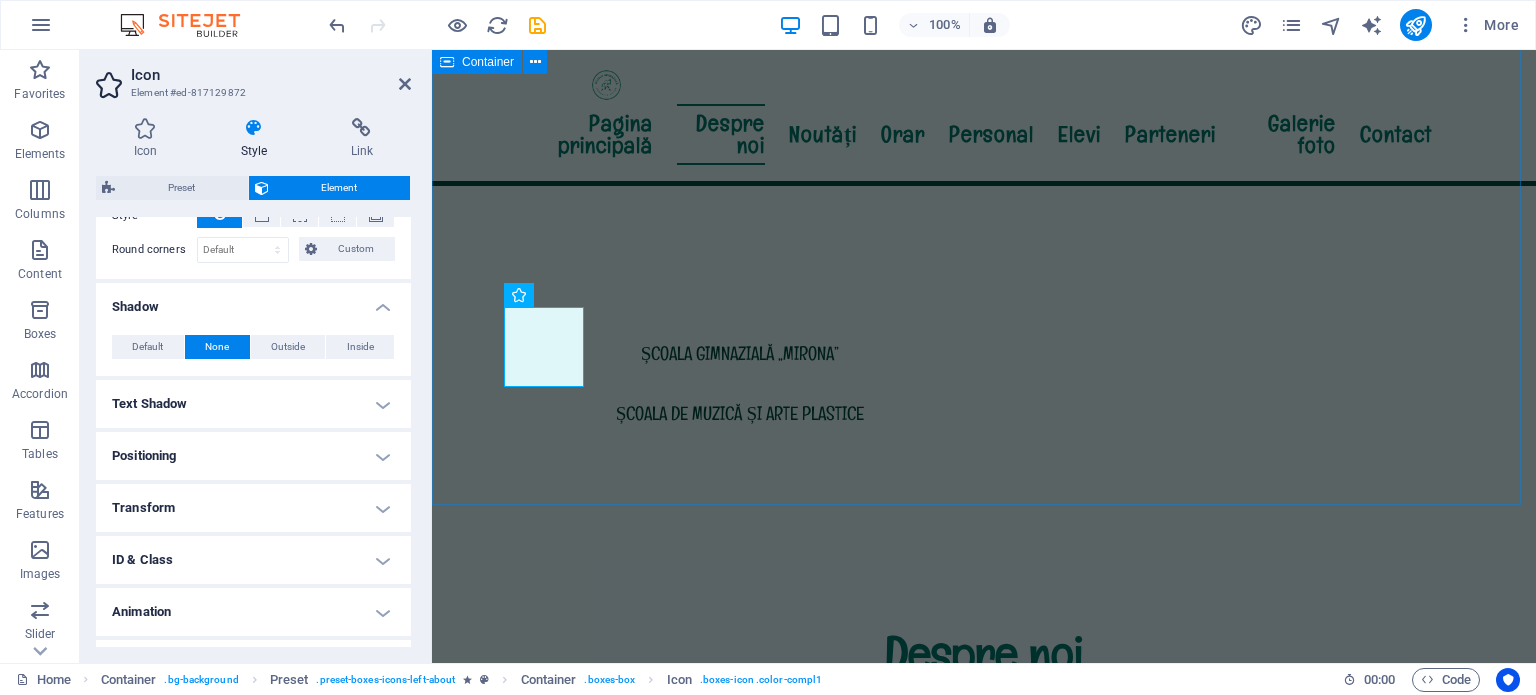 click on "Despre noi Cu o tradiție solidă în educație și formare, școala noastră oferă un mediu prietenos, sigur și modern, în care elevii sunt încurajați să-și dezvolte potențialul academic și creativ. Cadrele didactice dedicate, activitățile extracurriculare variate și deschiderea către inovație fac din instituția noastră un loc în care învățarea devine o experiență plăcută. Despre Augustin Maior Citește mai departe Istoricul școlii Citește mai departe .fa-secondary{opacity:.4} Organigrama Citește mai mult ROI Citește mai mult Avertizor de integritate la nivelul Școlii Gimnaziale INFORMARE privind instituirea canalului intern de raportare la nivelul Şcoala Gimnazială „Augustin Maior" Reghin, conform Legii nr. 361/2022 privind protecția avertizorilor în interes public LEGE  Nr. 361/2022 din 16 decembrie 2022 privind protecţia avertizorilor în interes public" at bounding box center (984, 1205) 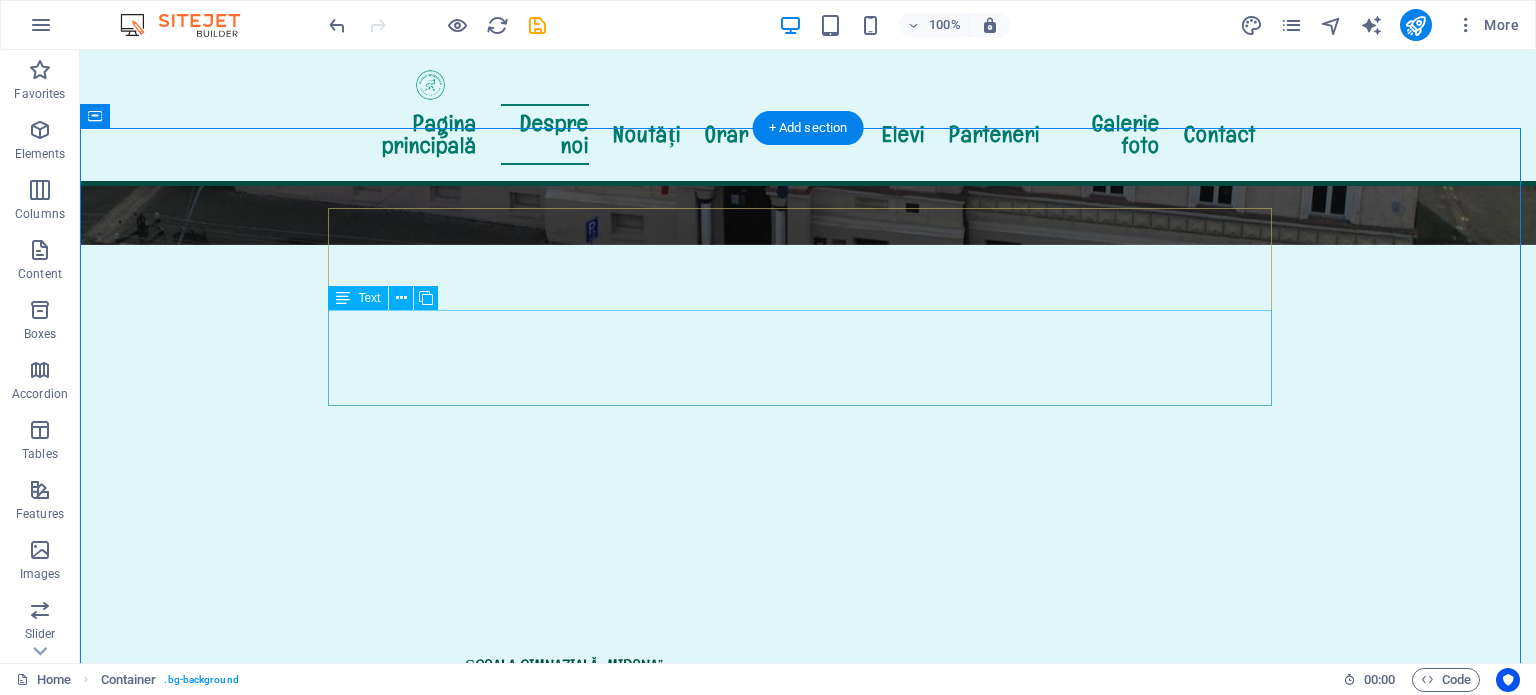 scroll, scrollTop: 800, scrollLeft: 0, axis: vertical 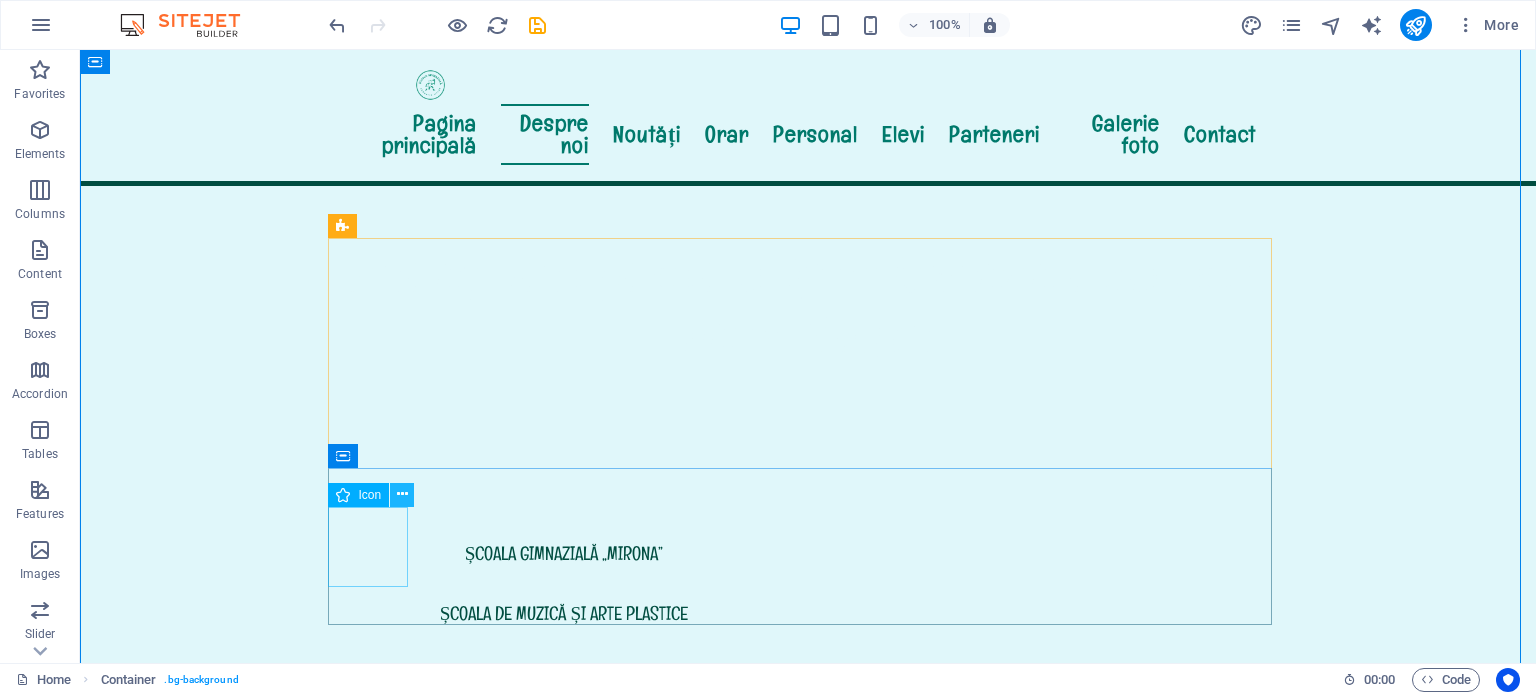 click at bounding box center [402, 495] 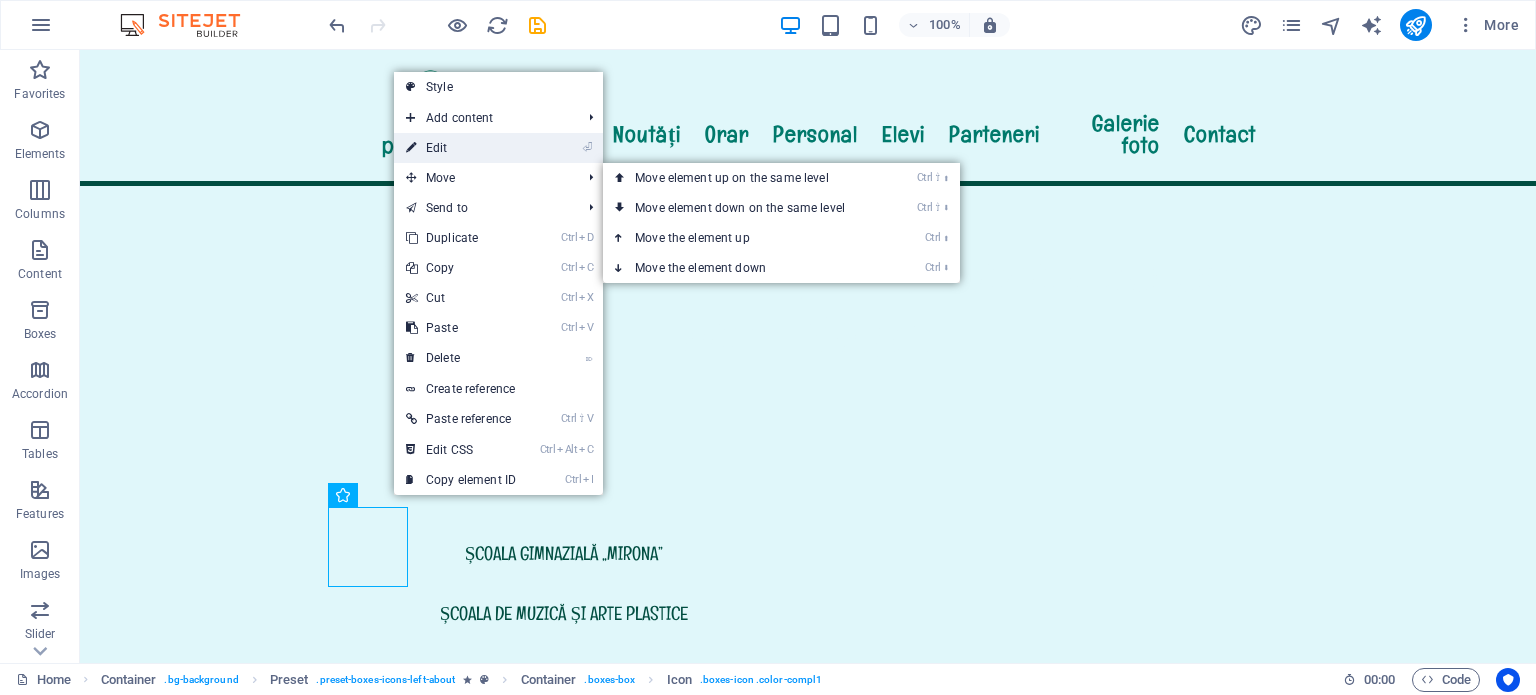 drag, startPoint x: 6, startPoint y: 100, endPoint x: 438, endPoint y: 150, distance: 434.88388 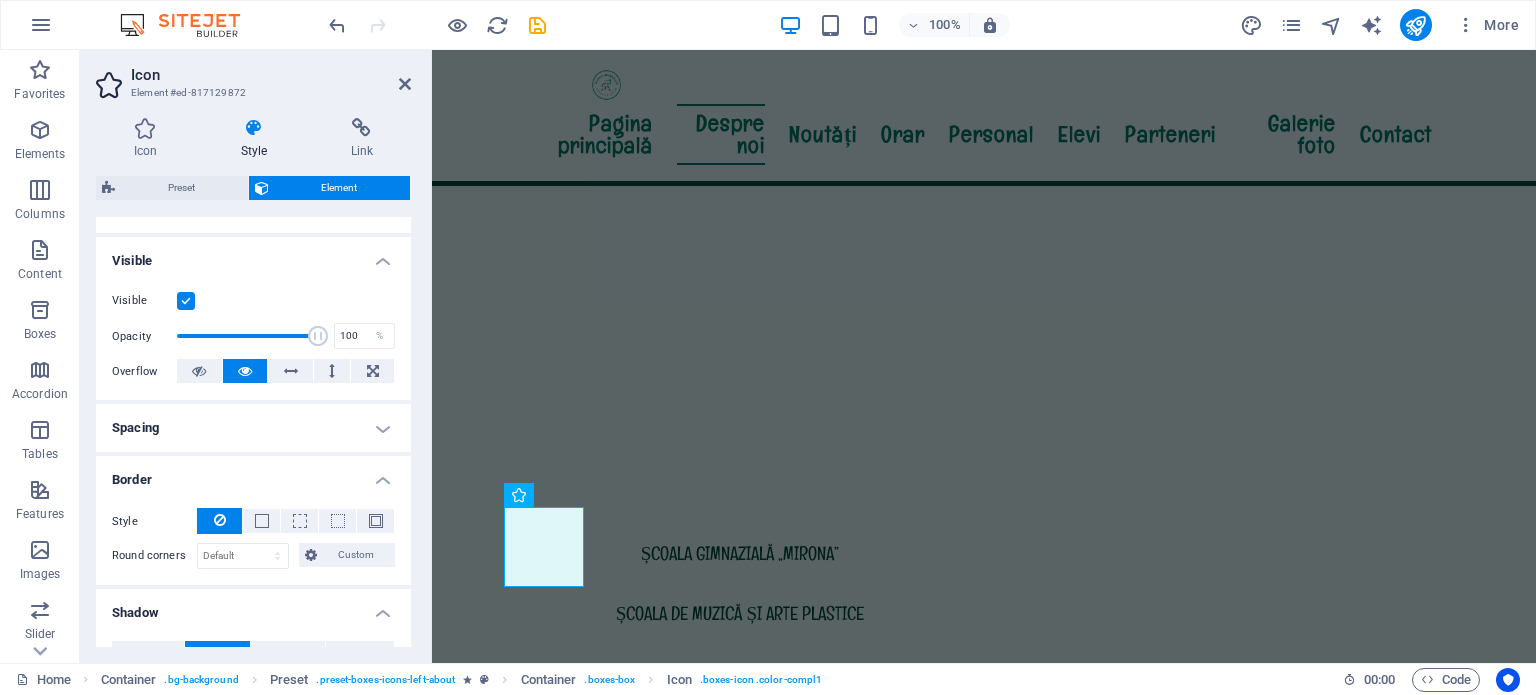 scroll, scrollTop: 0, scrollLeft: 0, axis: both 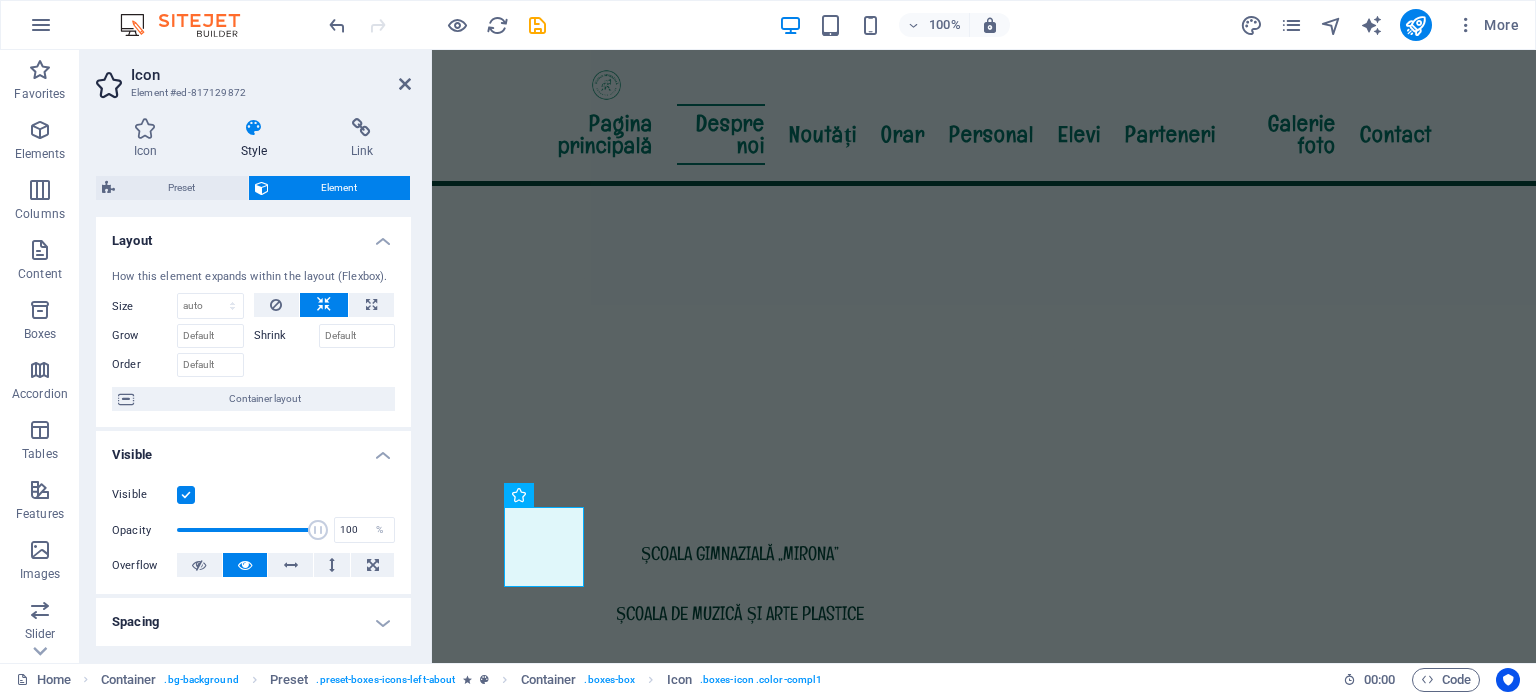 click at bounding box center (254, 128) 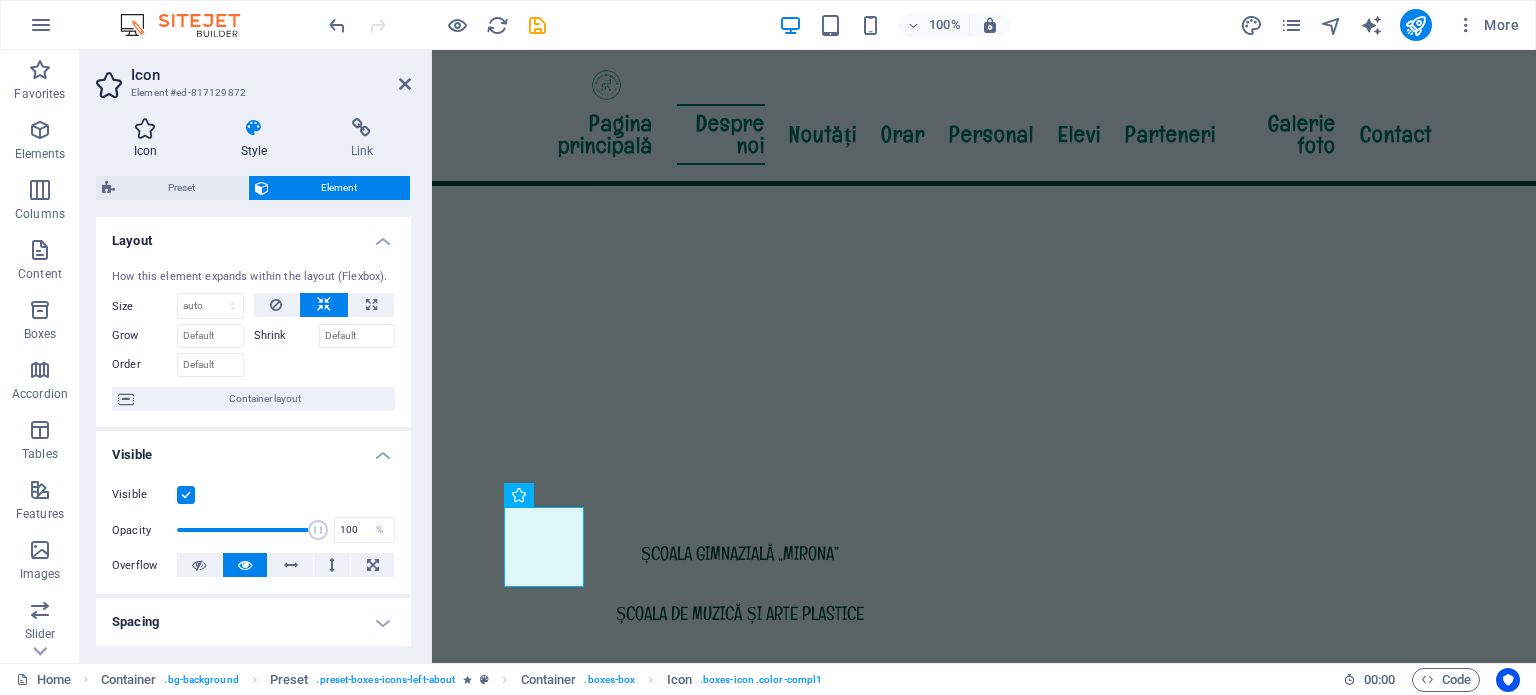 click at bounding box center [145, 128] 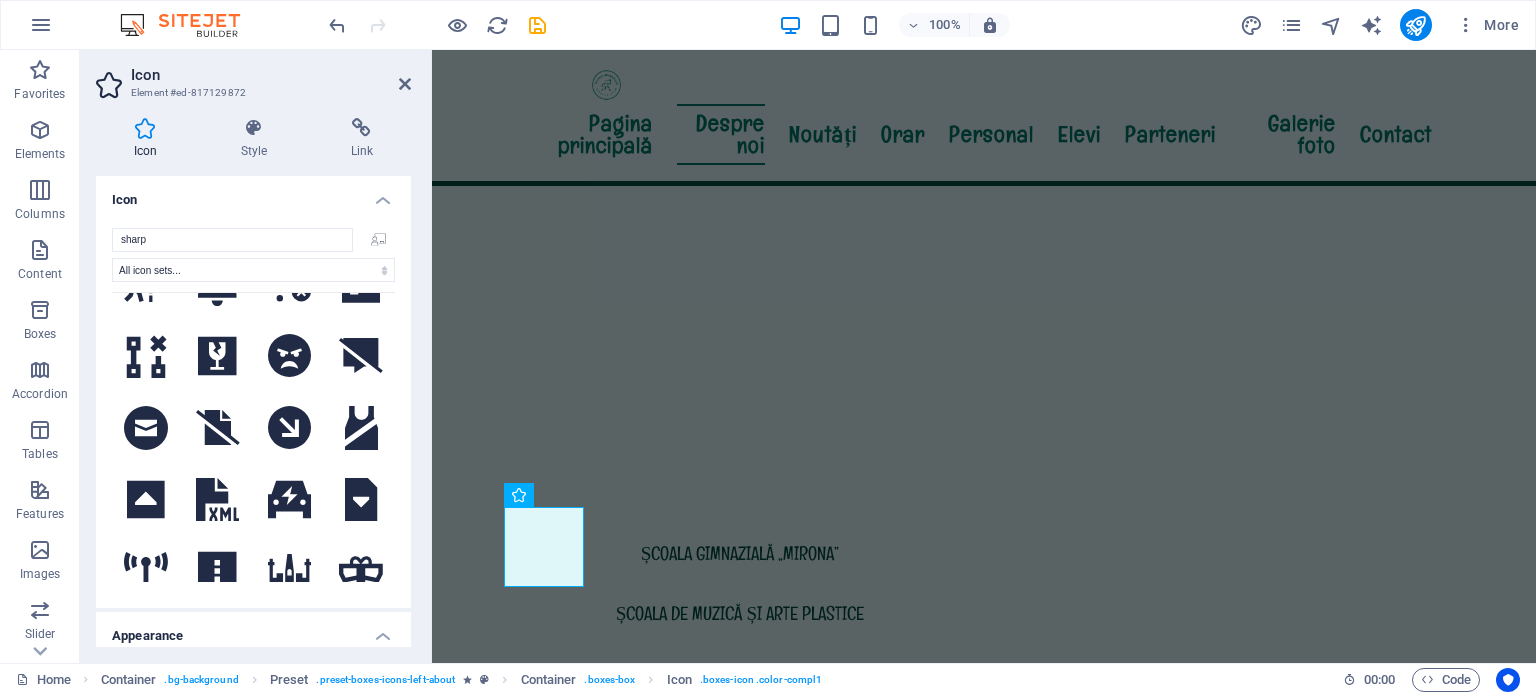 scroll, scrollTop: 1700, scrollLeft: 0, axis: vertical 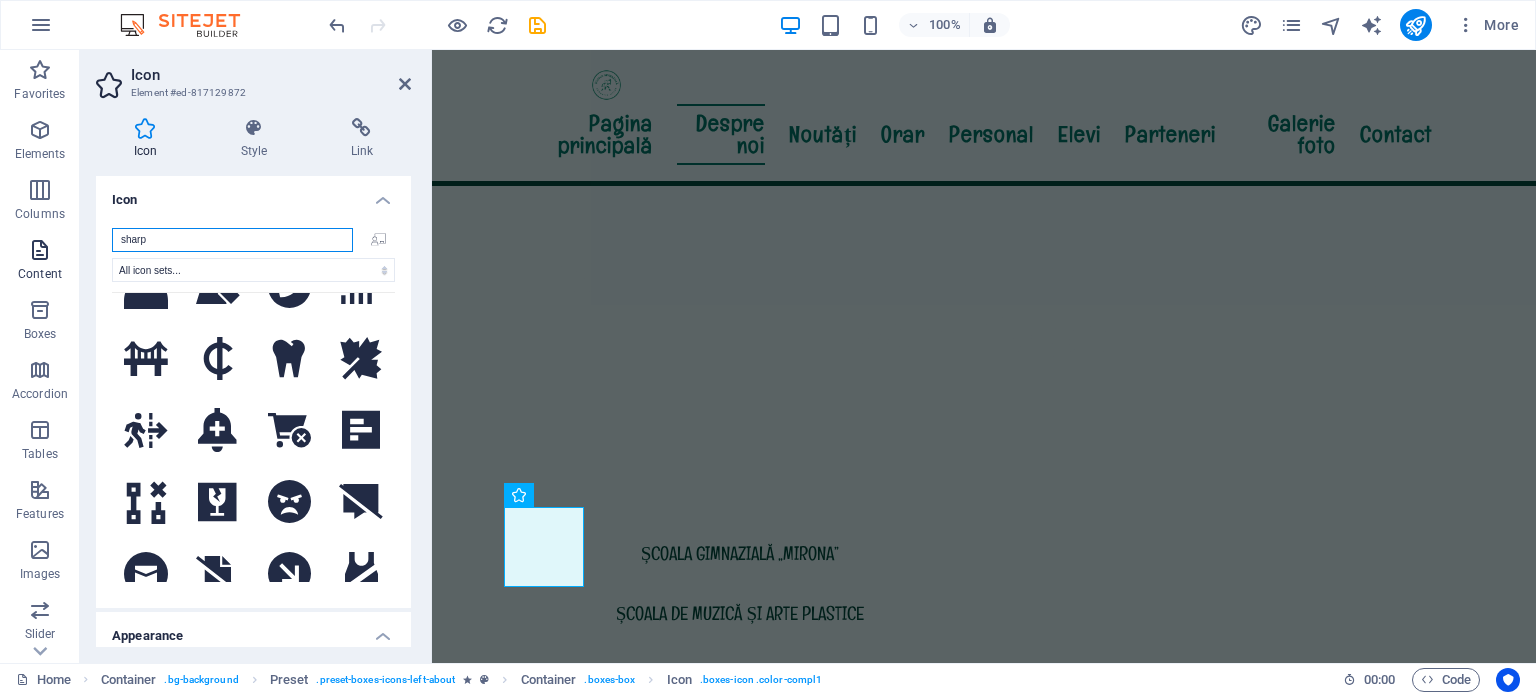 drag, startPoint x: 205, startPoint y: 233, endPoint x: 51, endPoint y: 234, distance: 154.00325 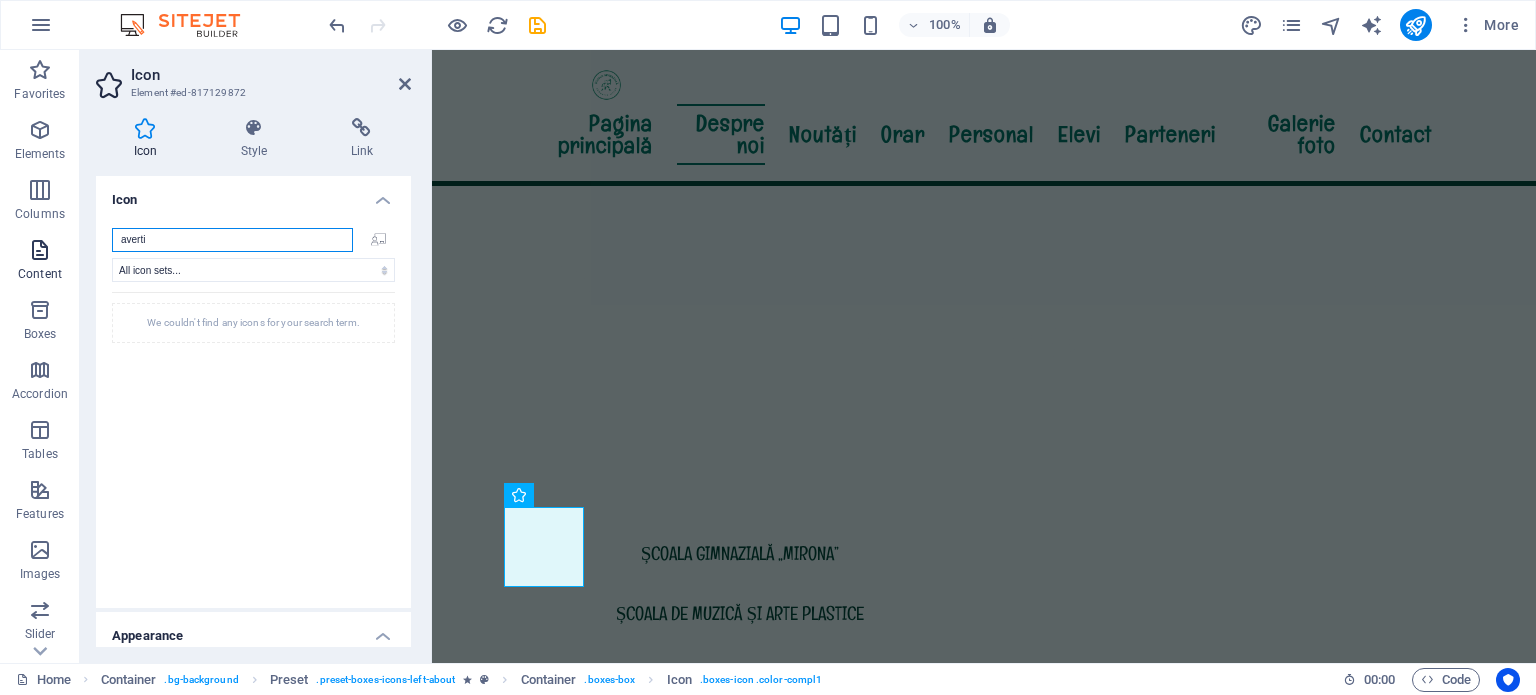 scroll, scrollTop: 0, scrollLeft: 0, axis: both 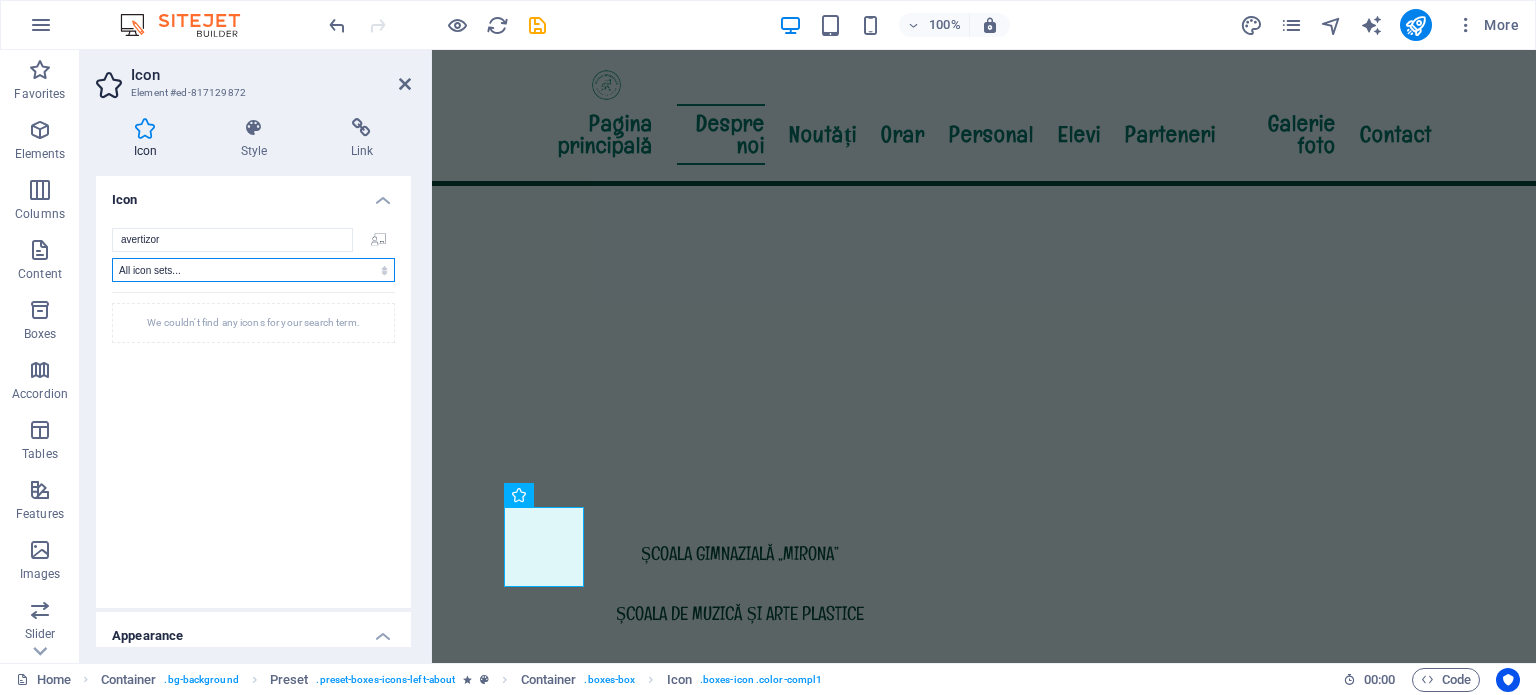 click on "All icon sets... IcoFont Ionicons FontAwesome Brands FontAwesome Duotone FontAwesome Solid FontAwesome Regular FontAwesome Light FontAwesome Thin FontAwesome Sharp Solid FontAwesome Sharp Regular FontAwesome Sharp Light FontAwesome Sharp Thin" at bounding box center [253, 270] 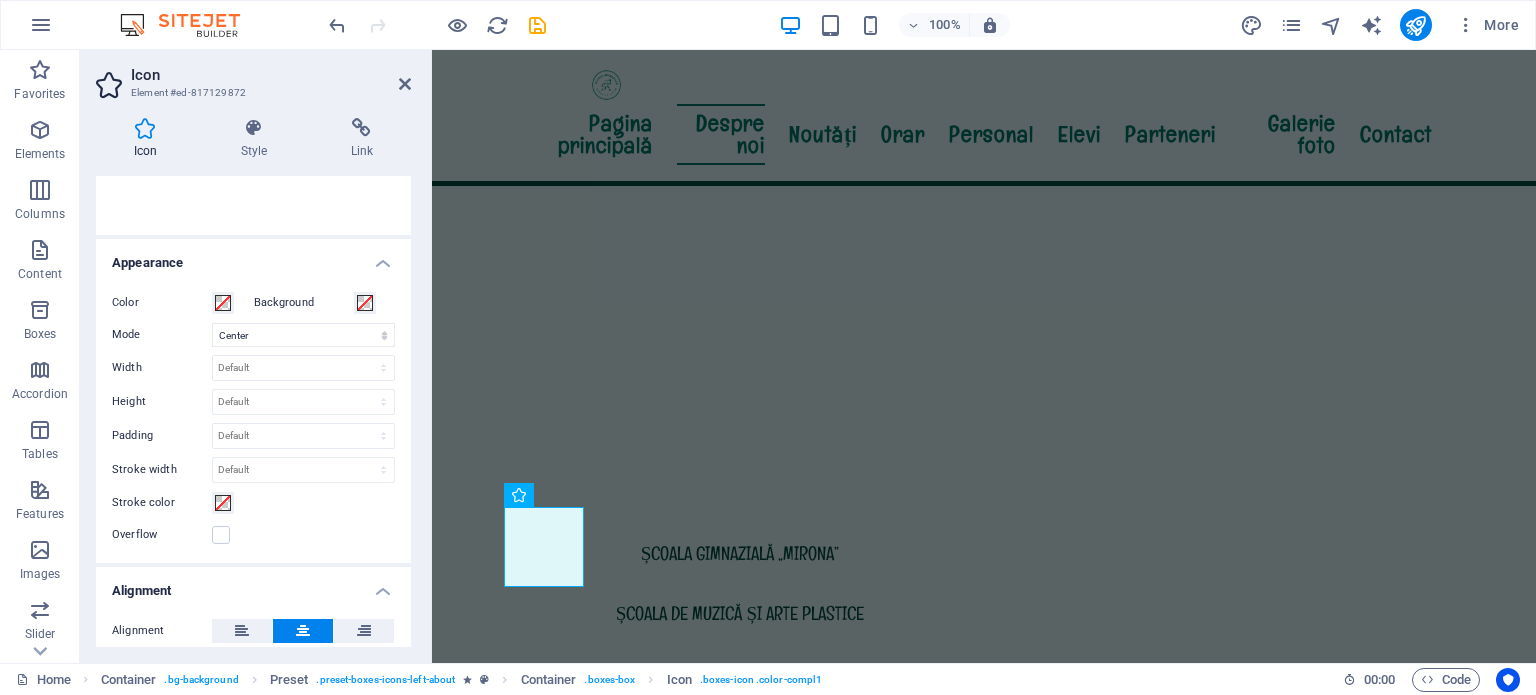 scroll, scrollTop: 176, scrollLeft: 0, axis: vertical 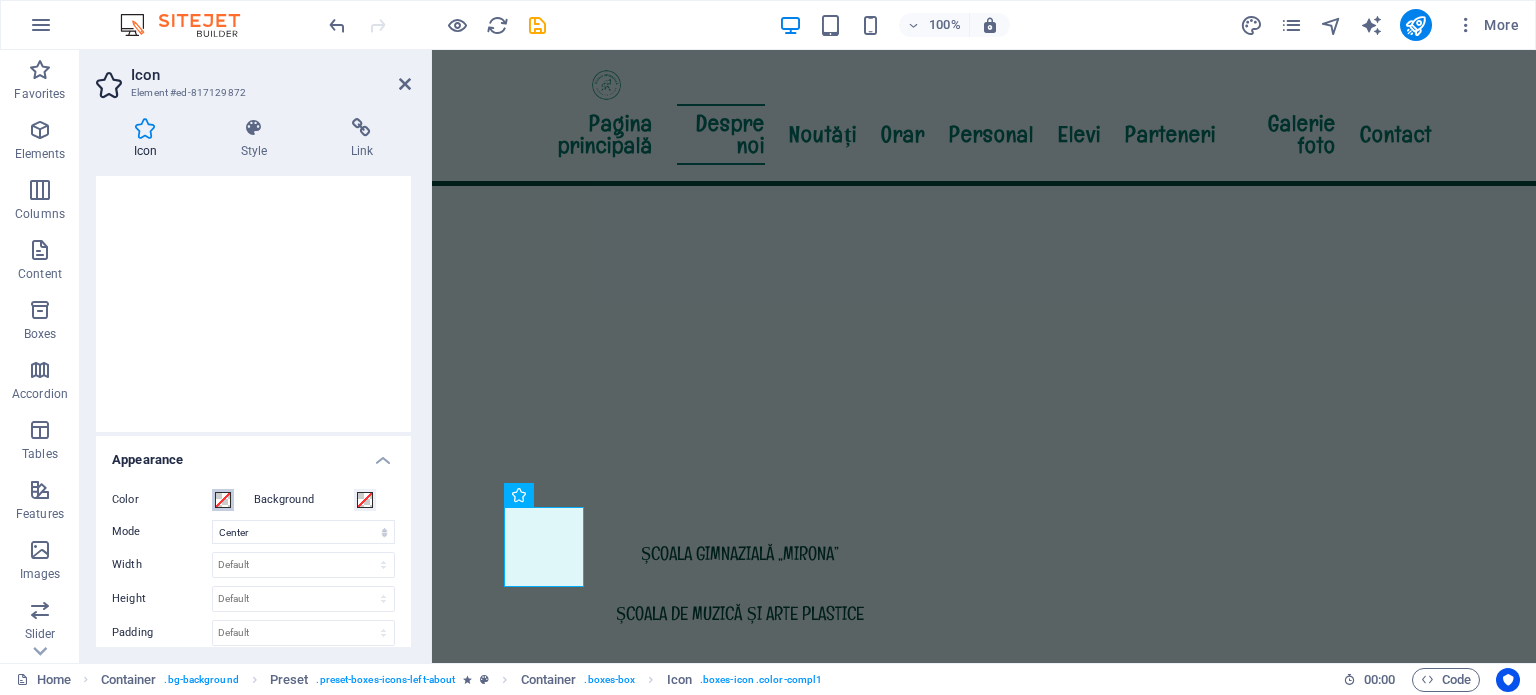 click at bounding box center [223, 500] 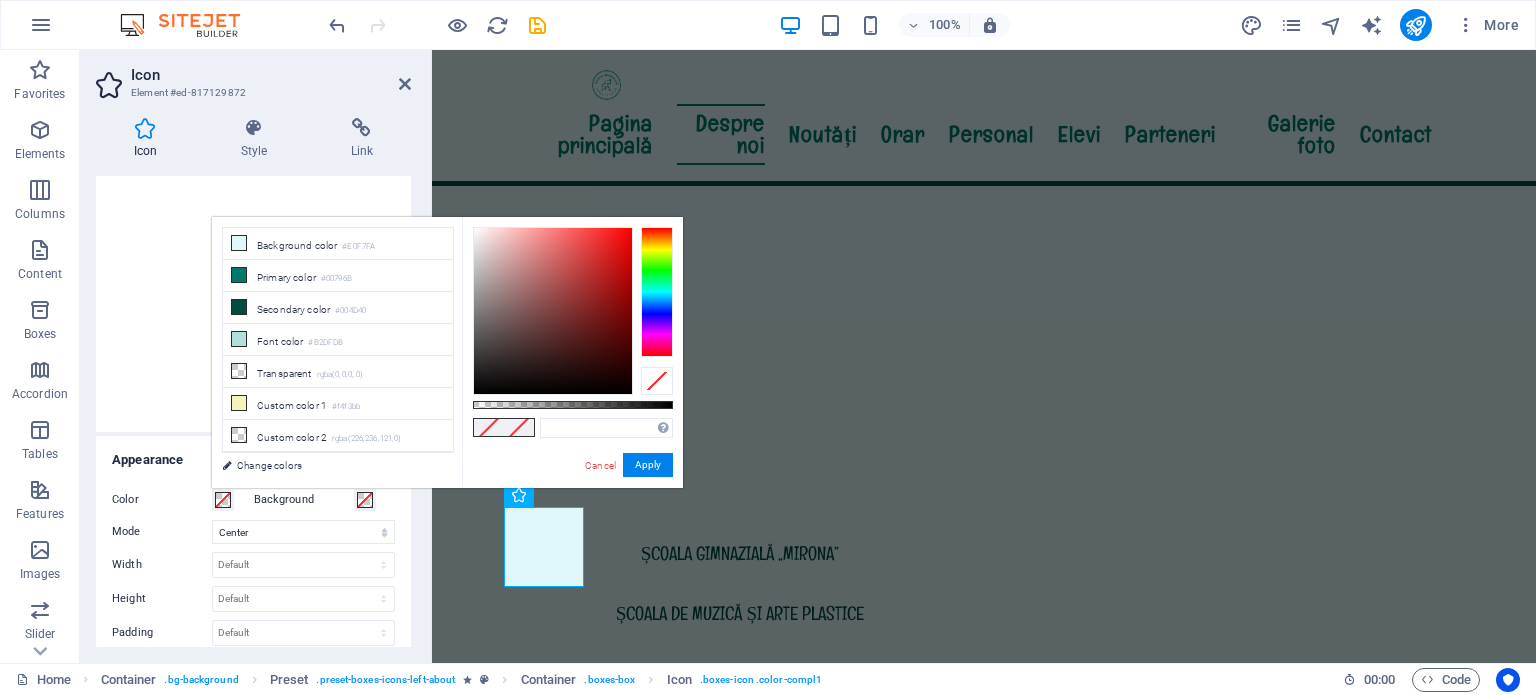 click at bounding box center [223, 500] 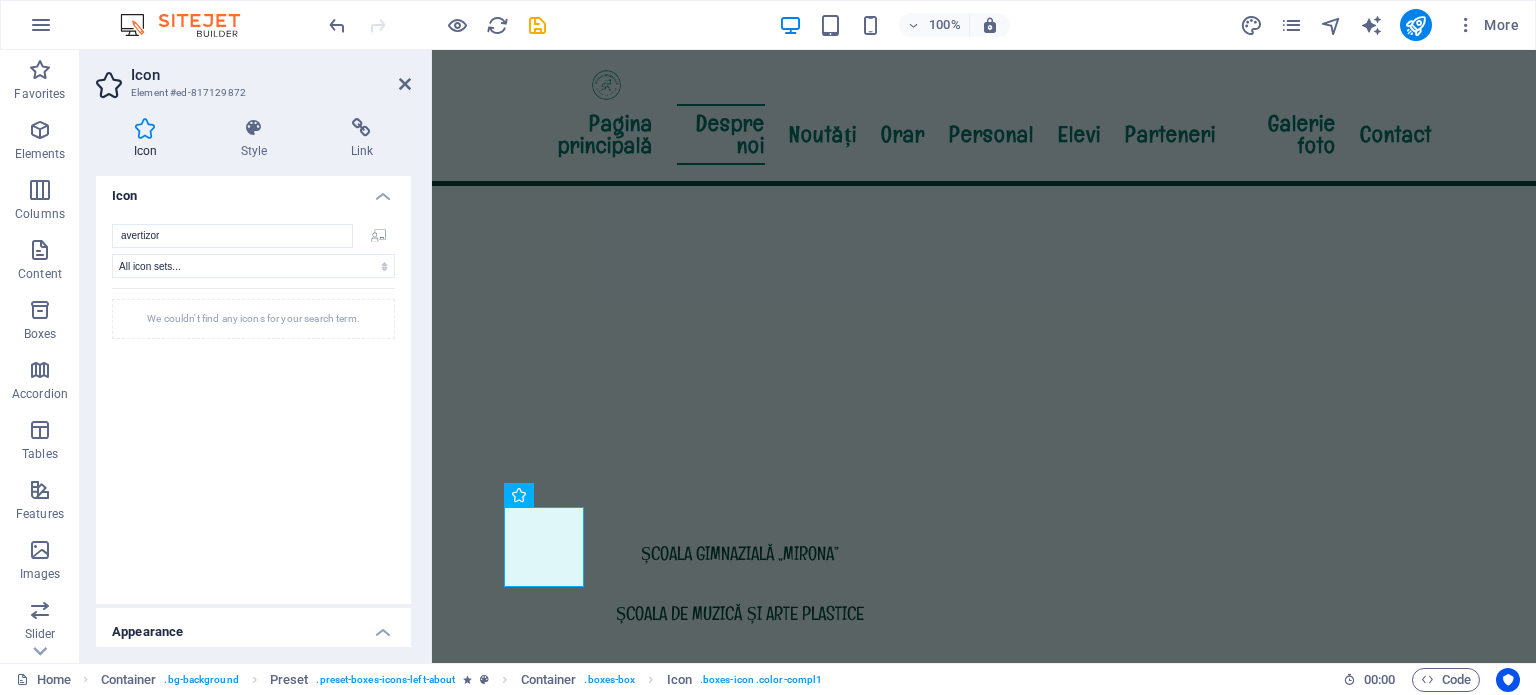 scroll, scrollTop: 0, scrollLeft: 0, axis: both 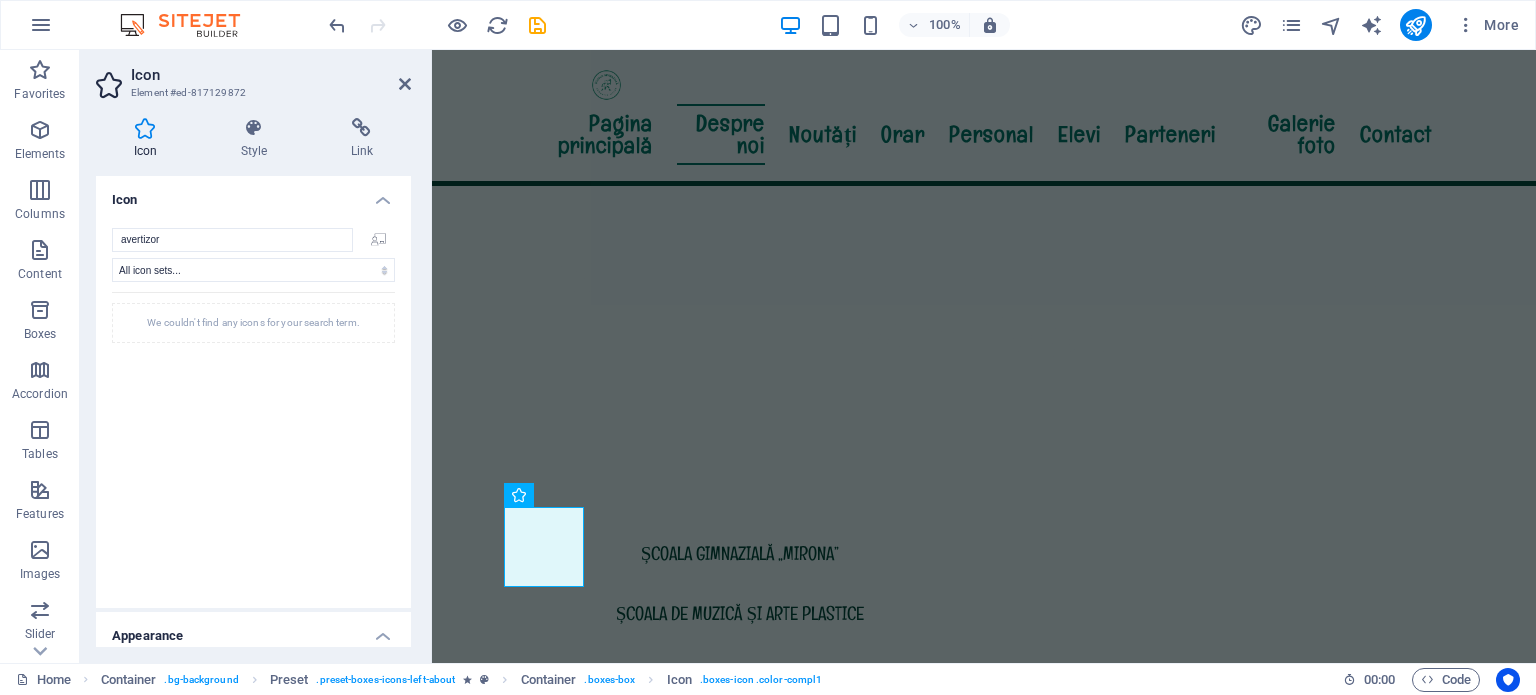 click 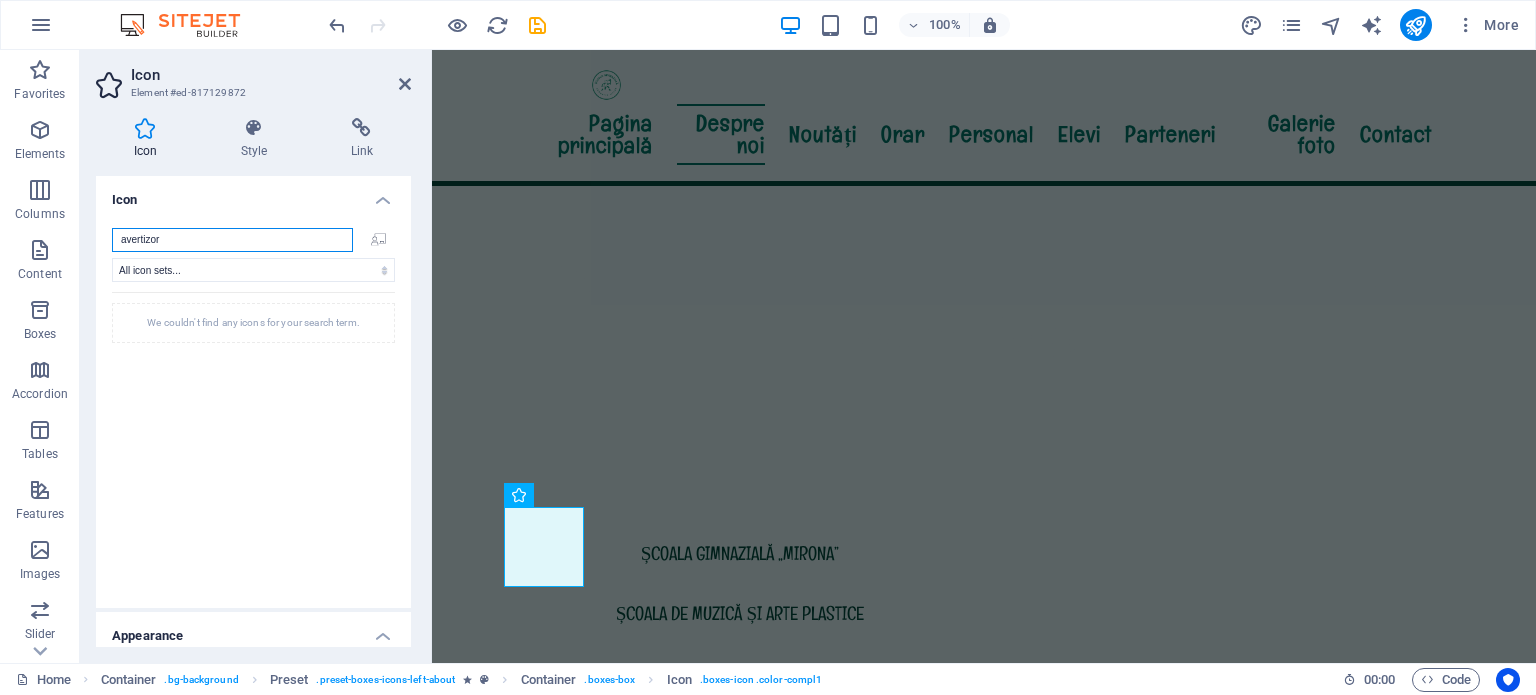 click on "avertizor" at bounding box center [232, 240] 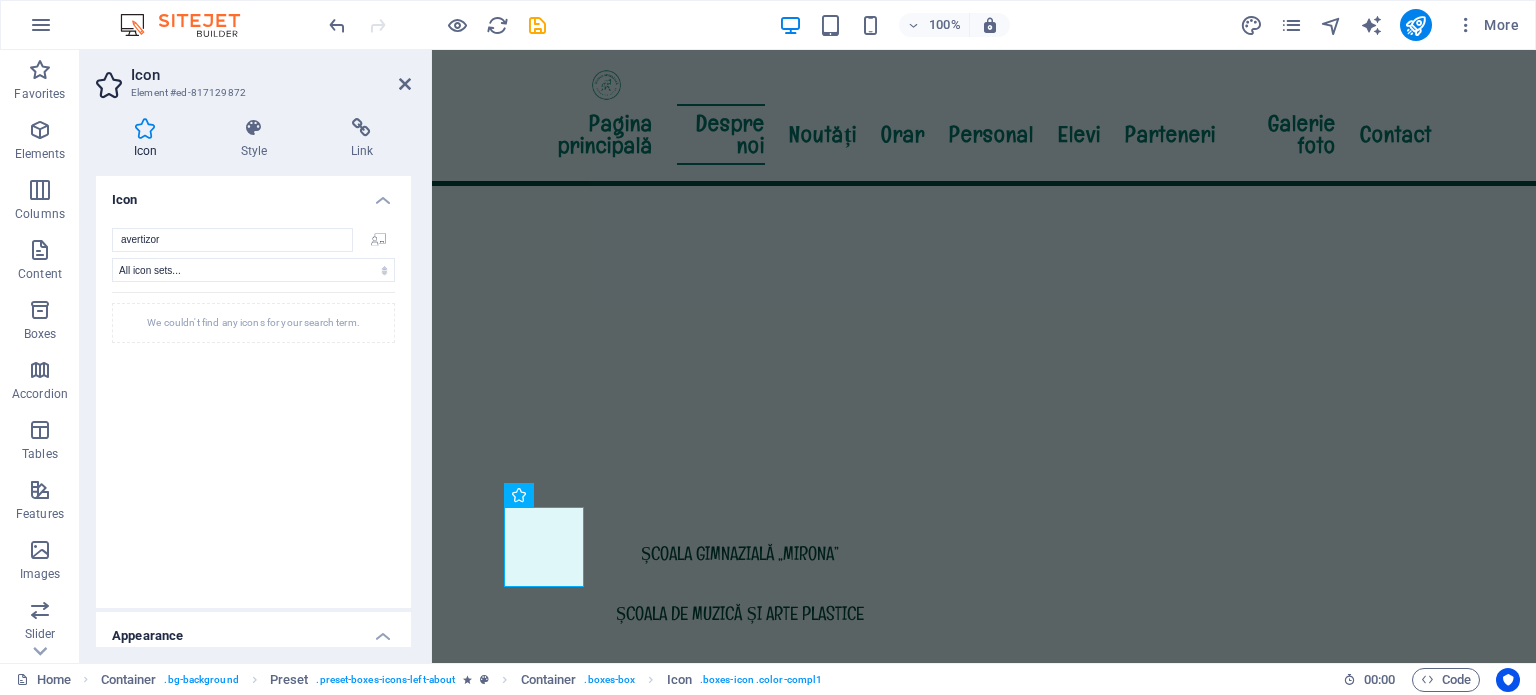 click 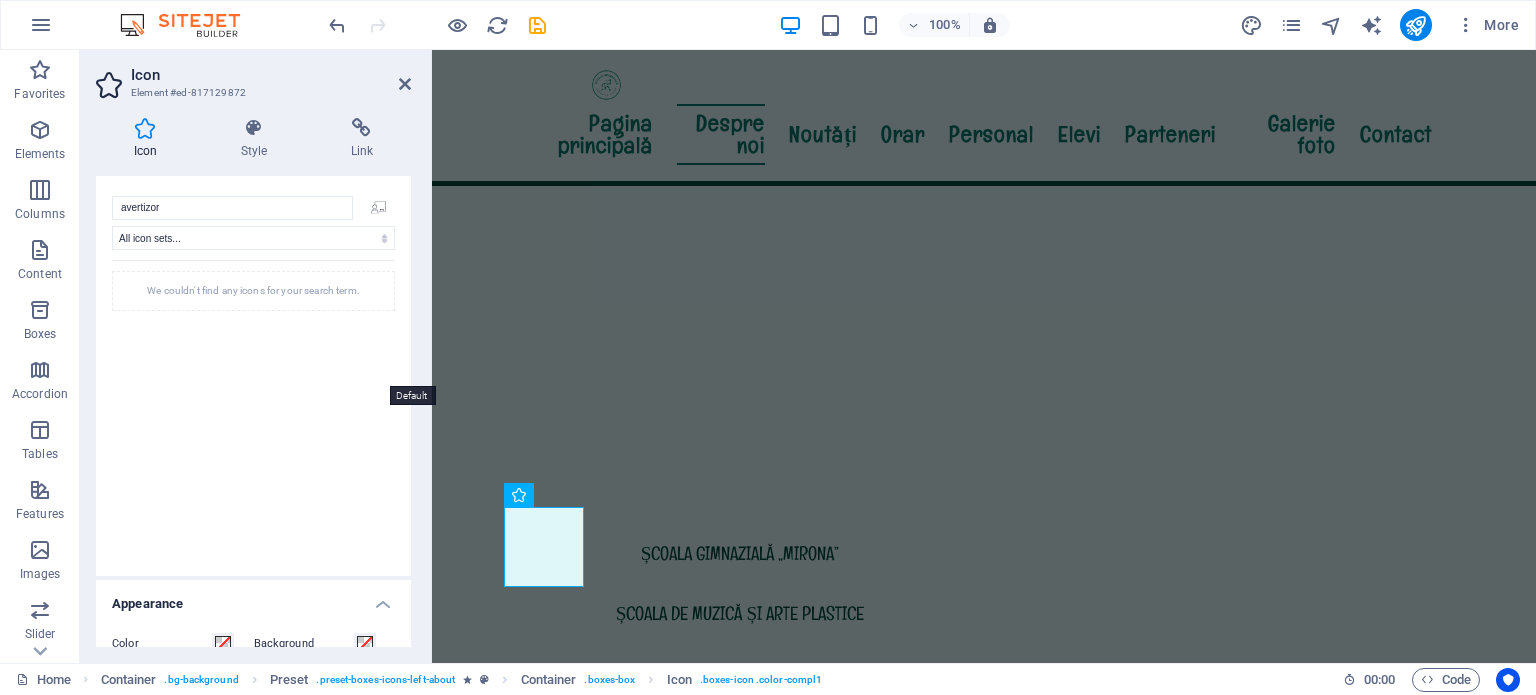 scroll, scrollTop: 0, scrollLeft: 0, axis: both 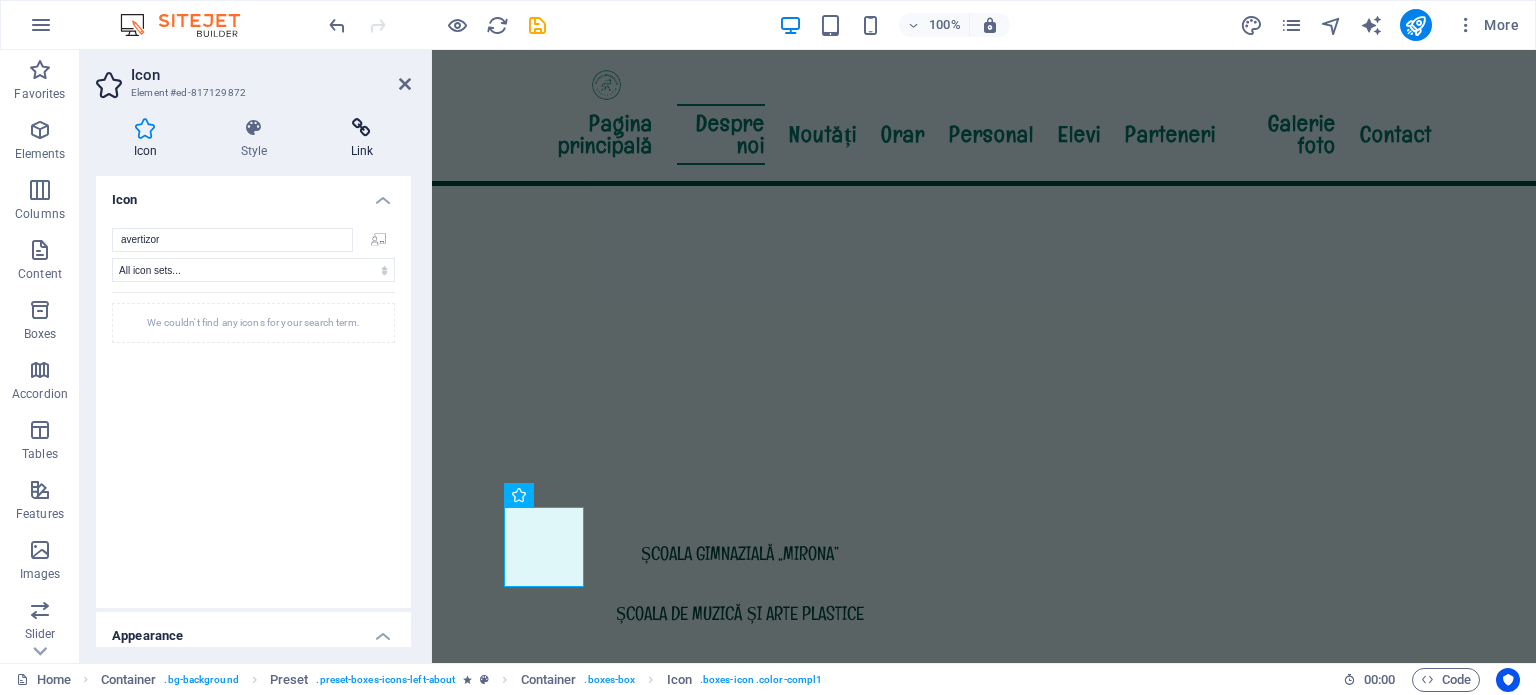 click at bounding box center [362, 128] 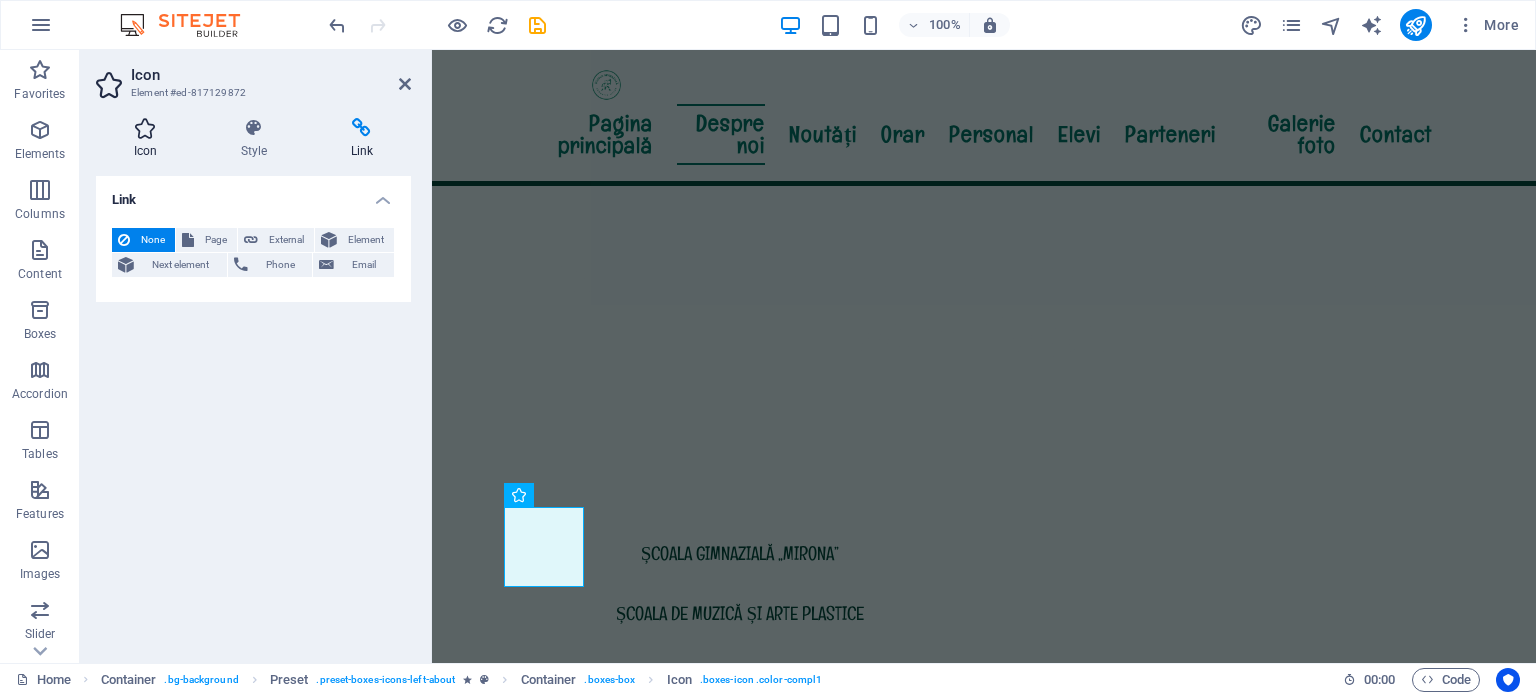 click at bounding box center (145, 128) 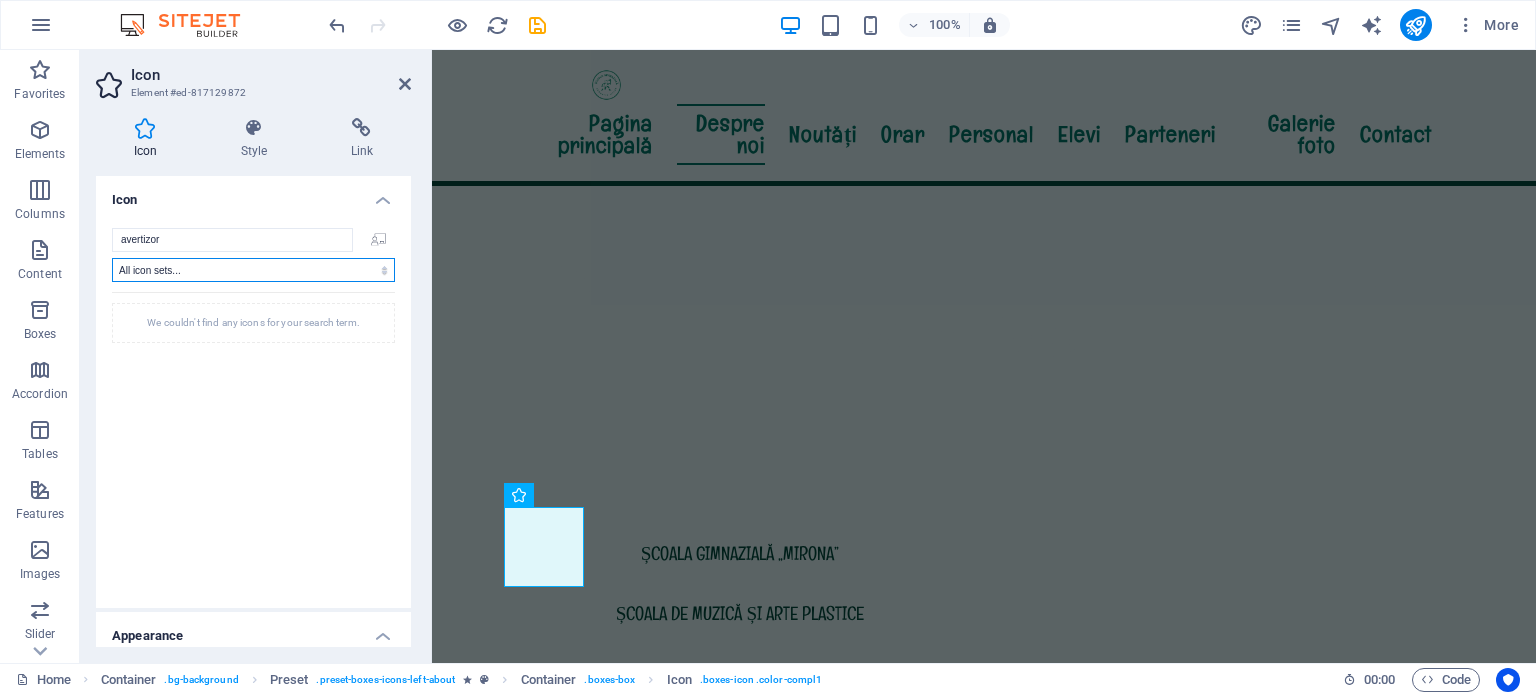 click on "All icon sets... IcoFont Ionicons FontAwesome Brands FontAwesome Duotone FontAwesome Solid FontAwesome Regular FontAwesome Light FontAwesome Thin FontAwesome Sharp Solid FontAwesome Sharp Regular FontAwesome Sharp Light FontAwesome Sharp Thin" at bounding box center [253, 270] 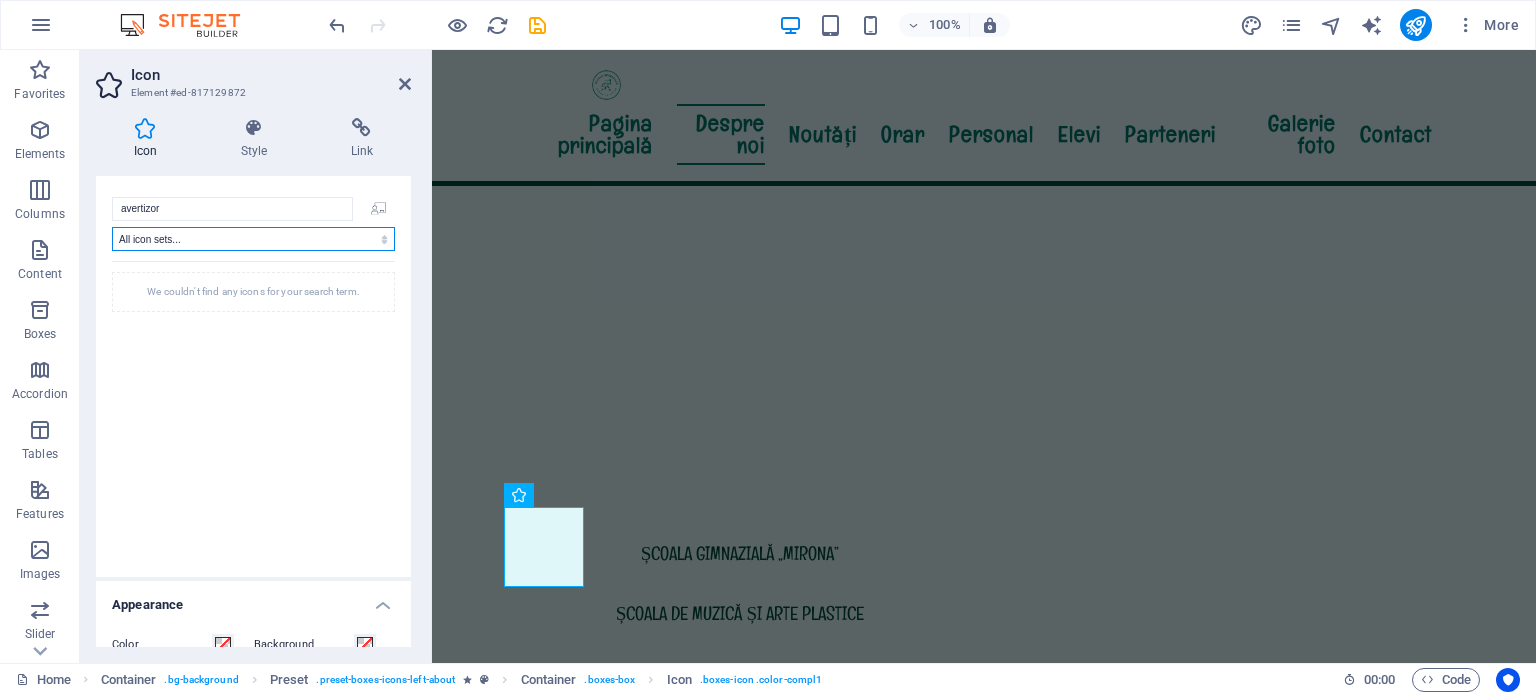 scroll, scrollTop: 0, scrollLeft: 0, axis: both 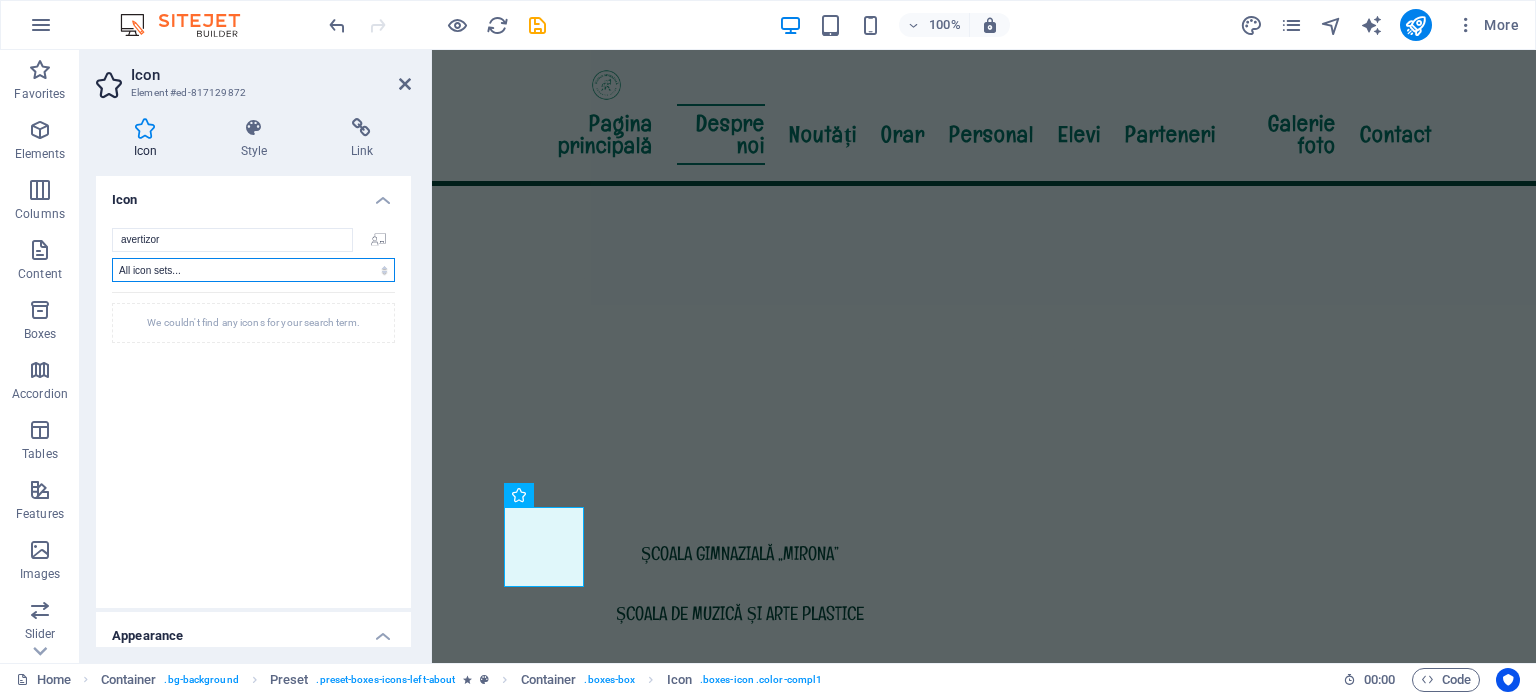 click on "All icon sets... IcoFont Ionicons FontAwesome Brands FontAwesome Duotone FontAwesome Solid FontAwesome Regular FontAwesome Light FontAwesome Thin FontAwesome Sharp Solid FontAwesome Sharp Regular FontAwesome Sharp Light FontAwesome Sharp Thin" at bounding box center (253, 270) 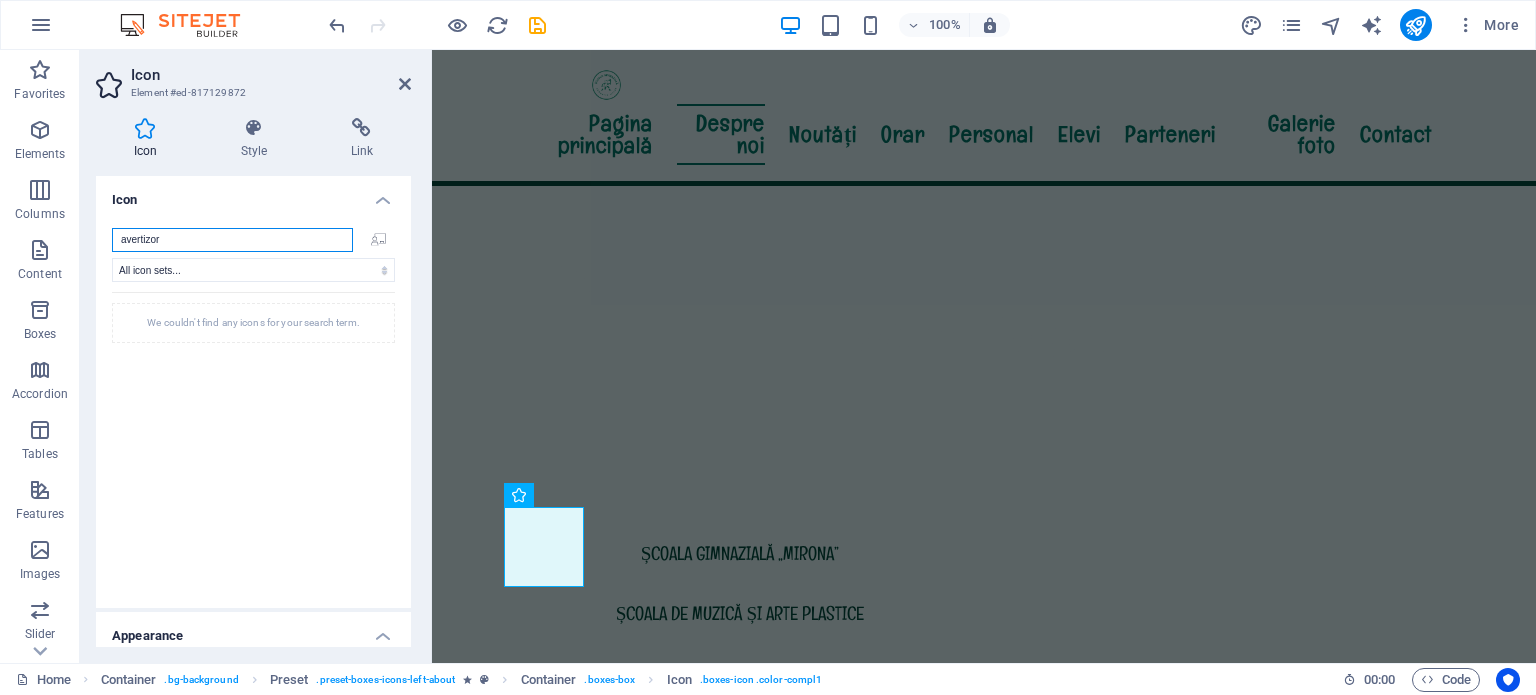 click on "avertizor" at bounding box center (232, 240) 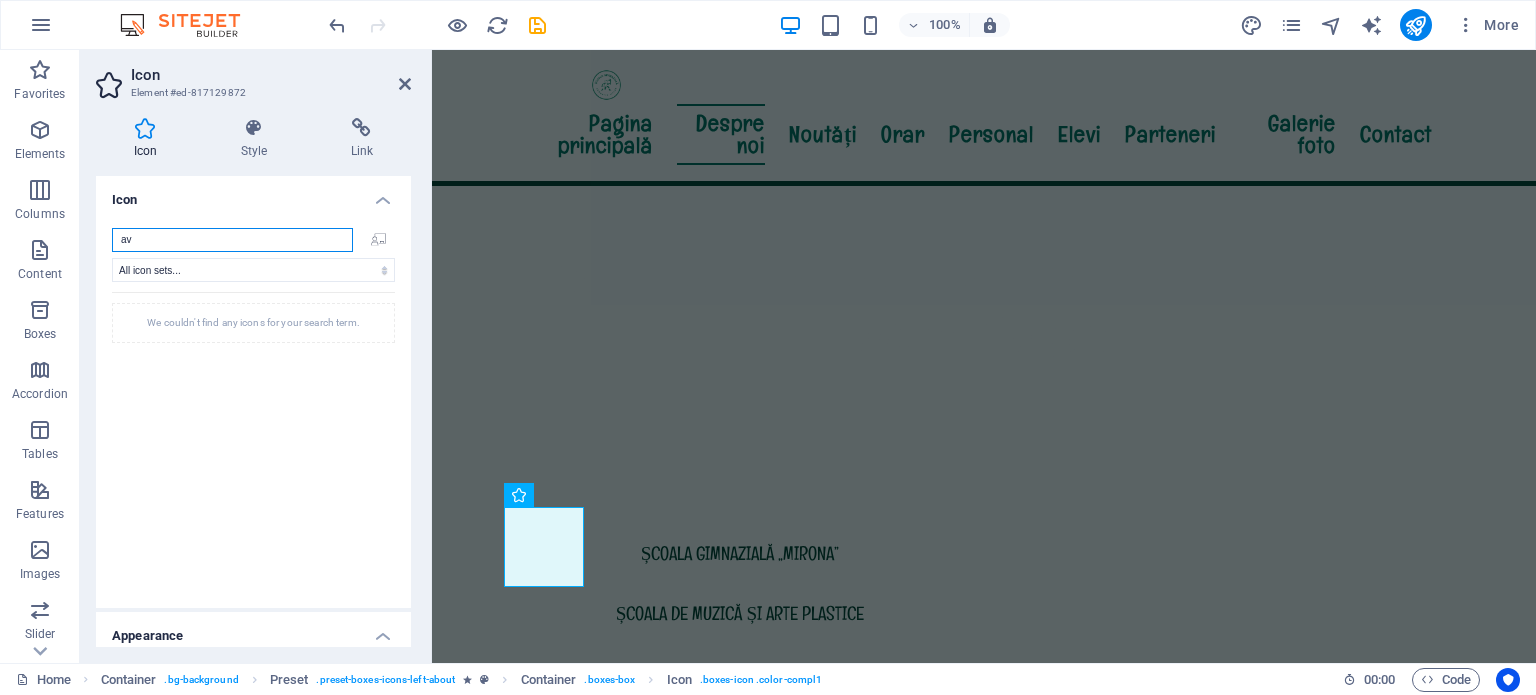 type on "a" 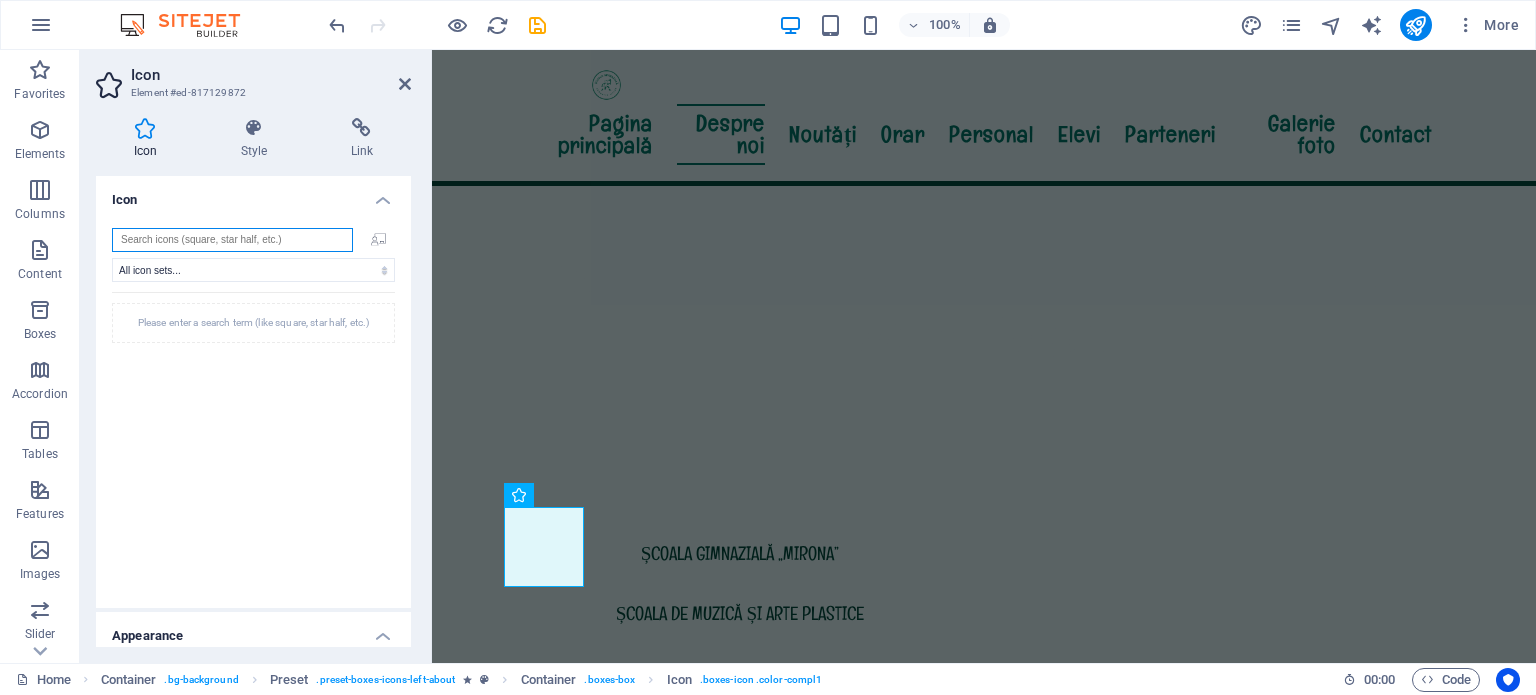 type 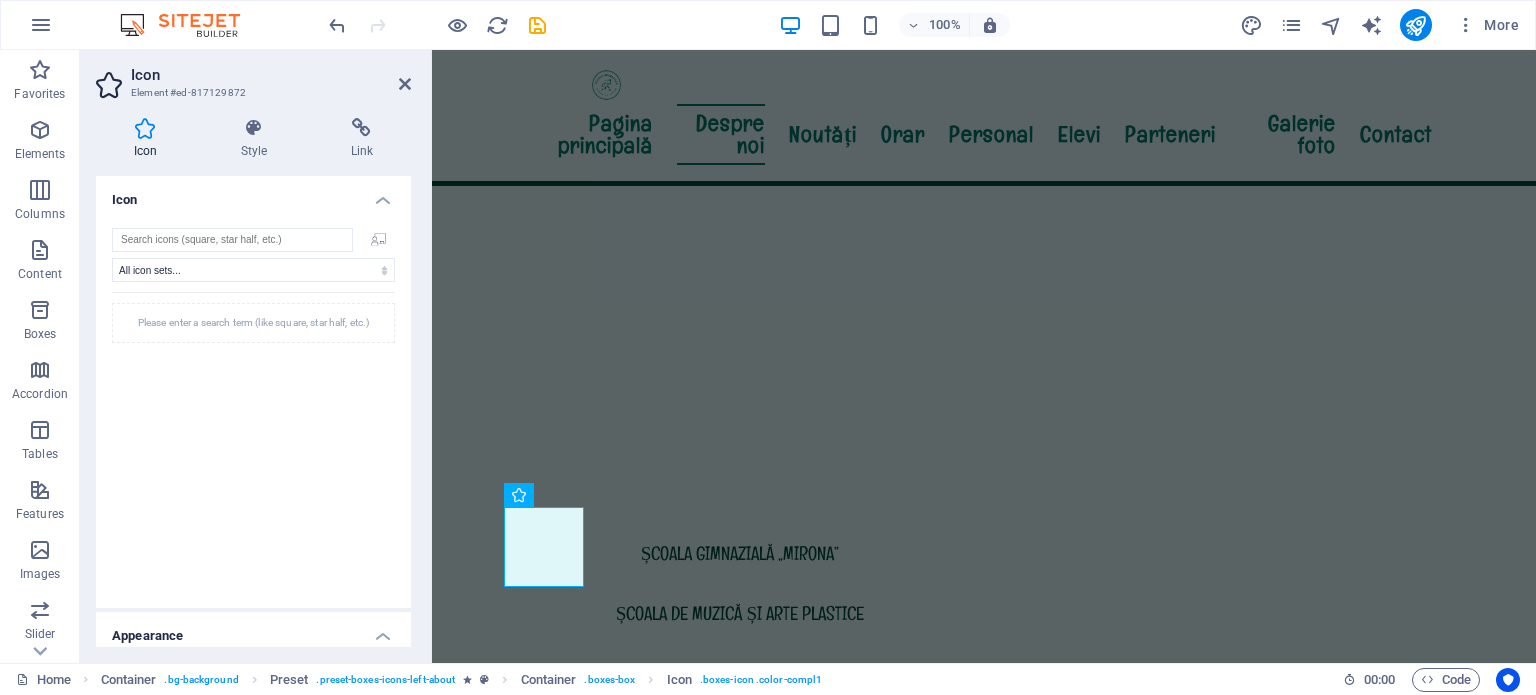 click on "Please enter a search term (like square, star half, etc.)" at bounding box center (253, 323) 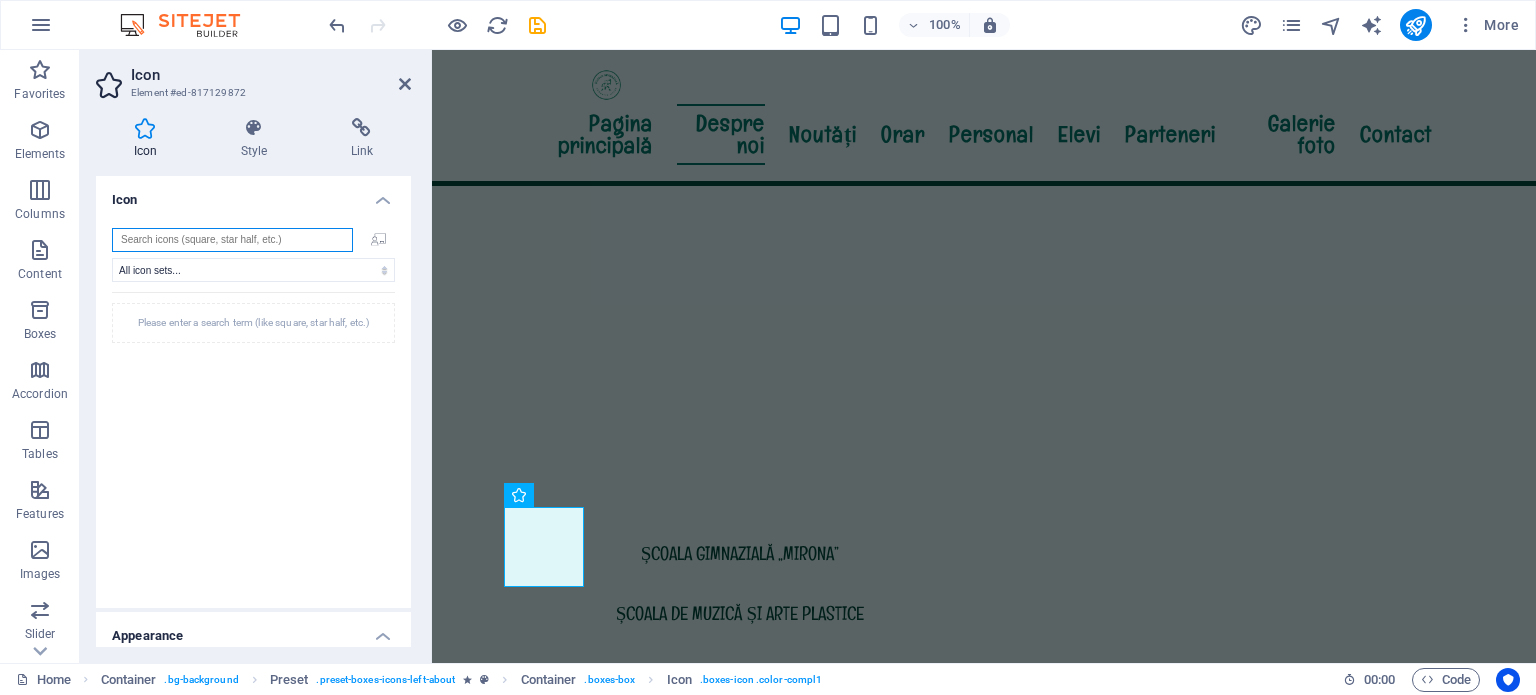 click at bounding box center [232, 240] 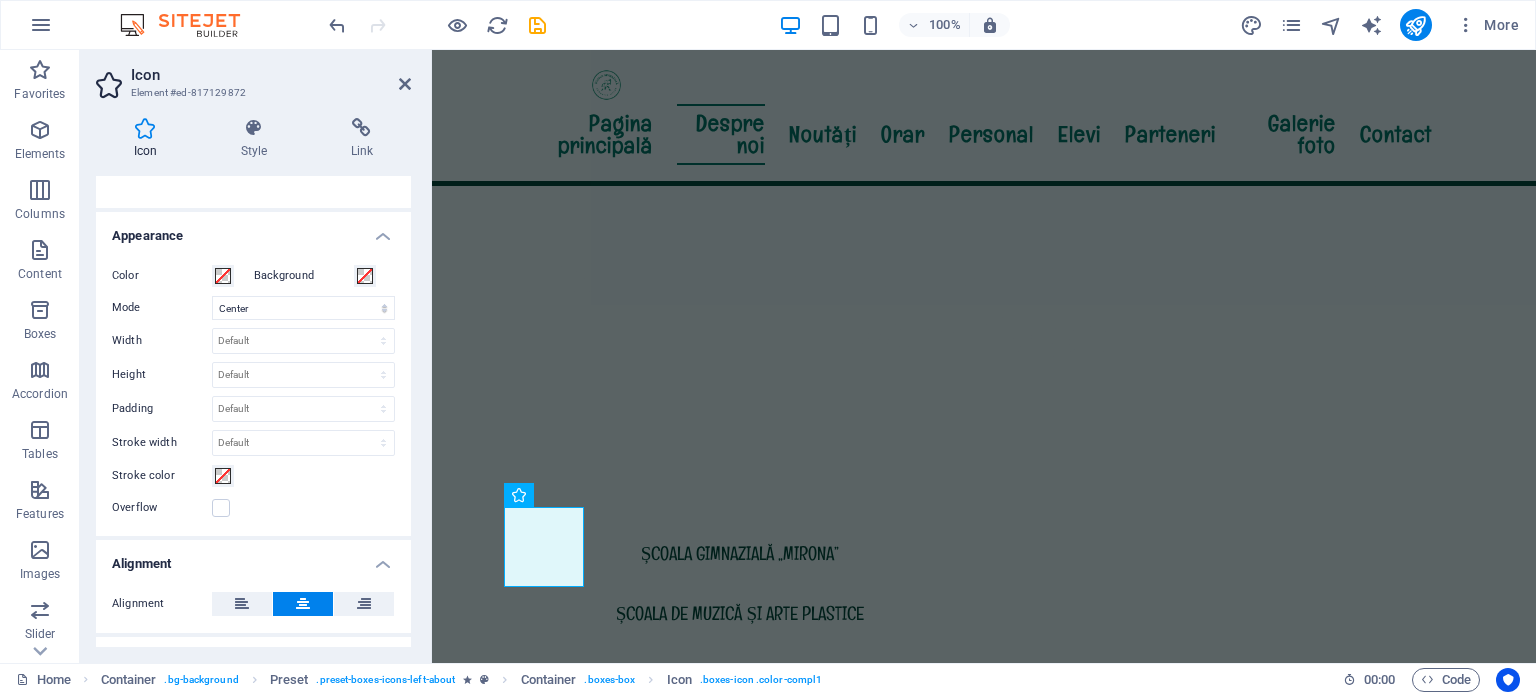 scroll, scrollTop: 0, scrollLeft: 0, axis: both 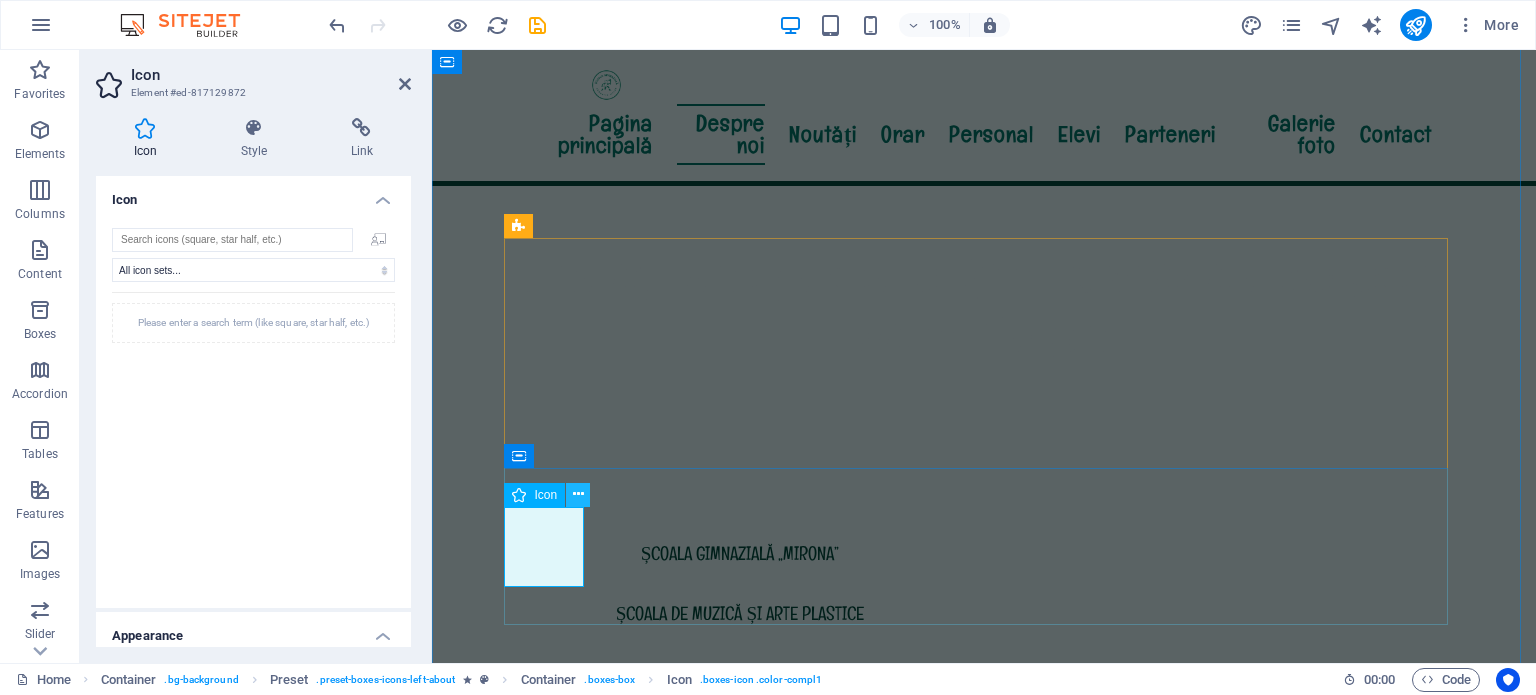 click at bounding box center (578, 494) 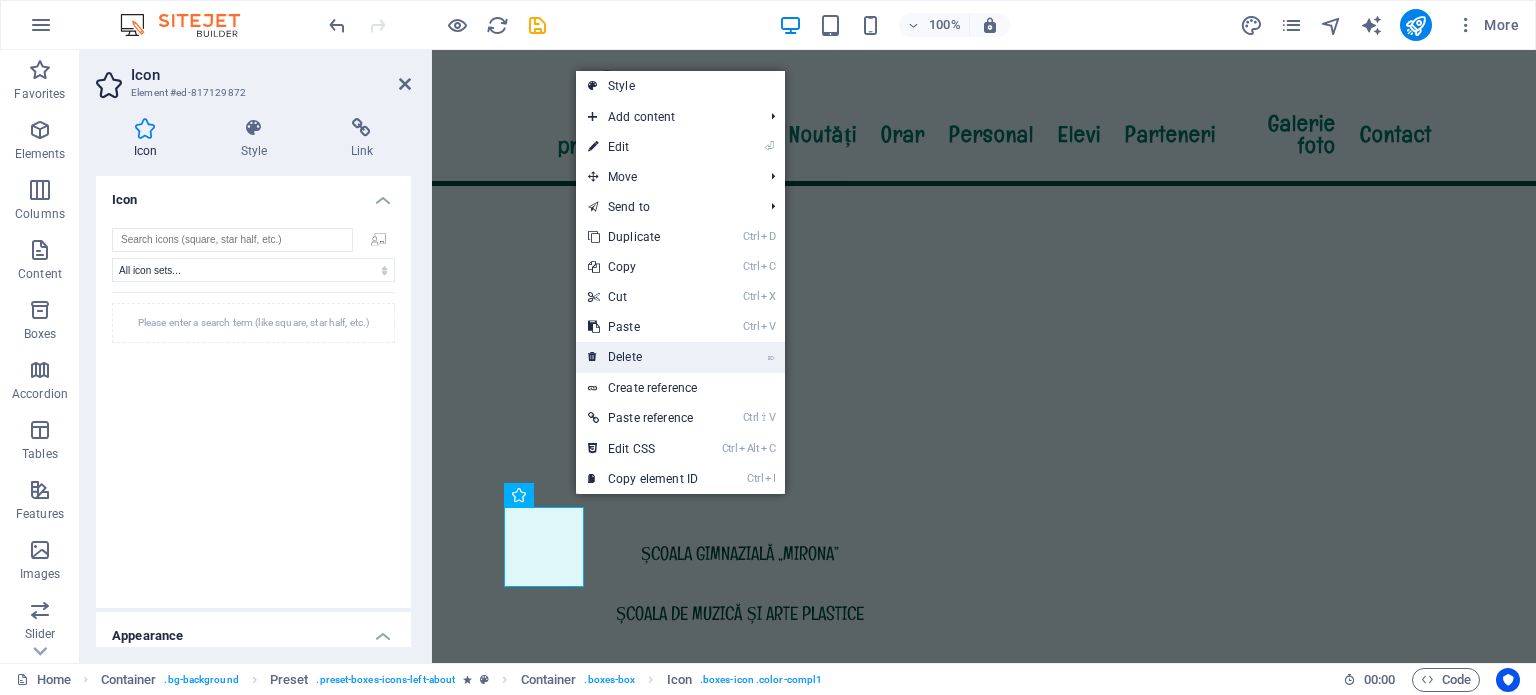 click on "⌦  Delete" at bounding box center [643, 357] 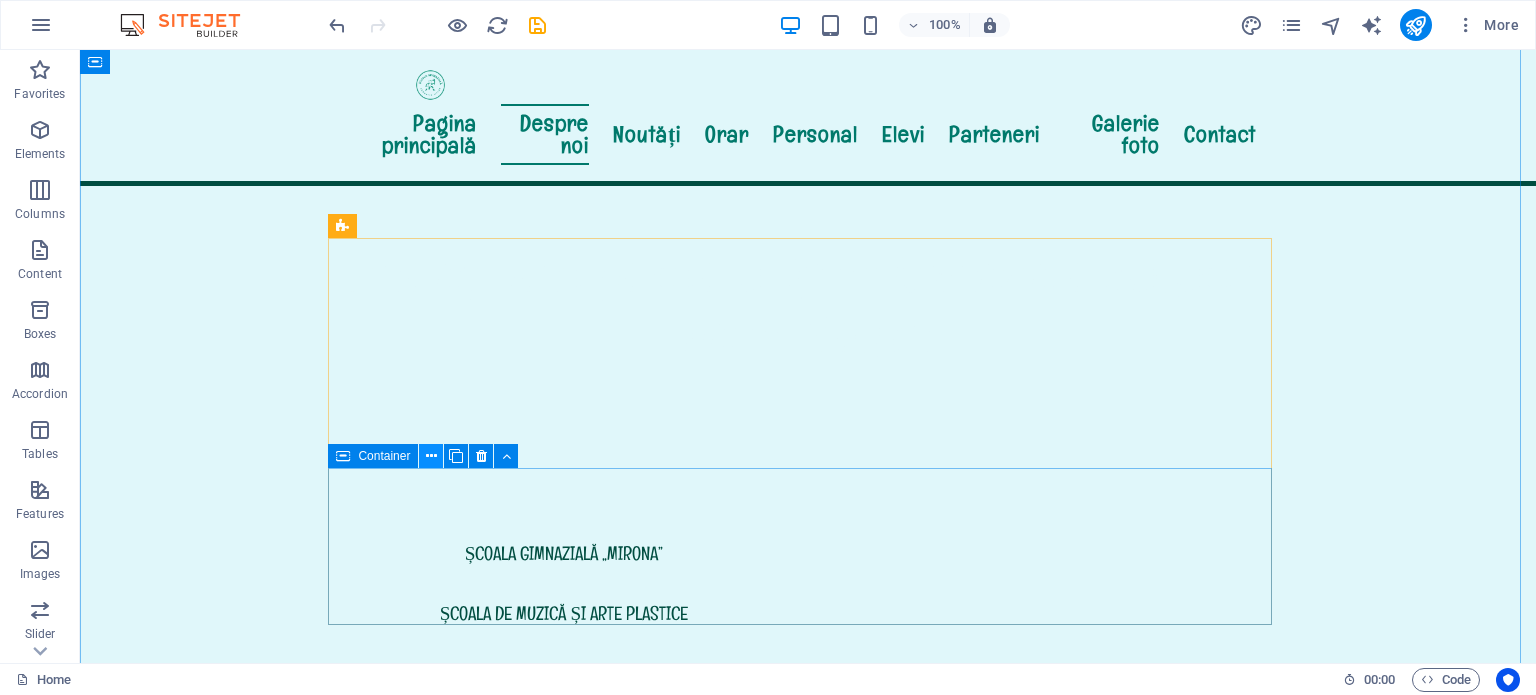 click at bounding box center [431, 456] 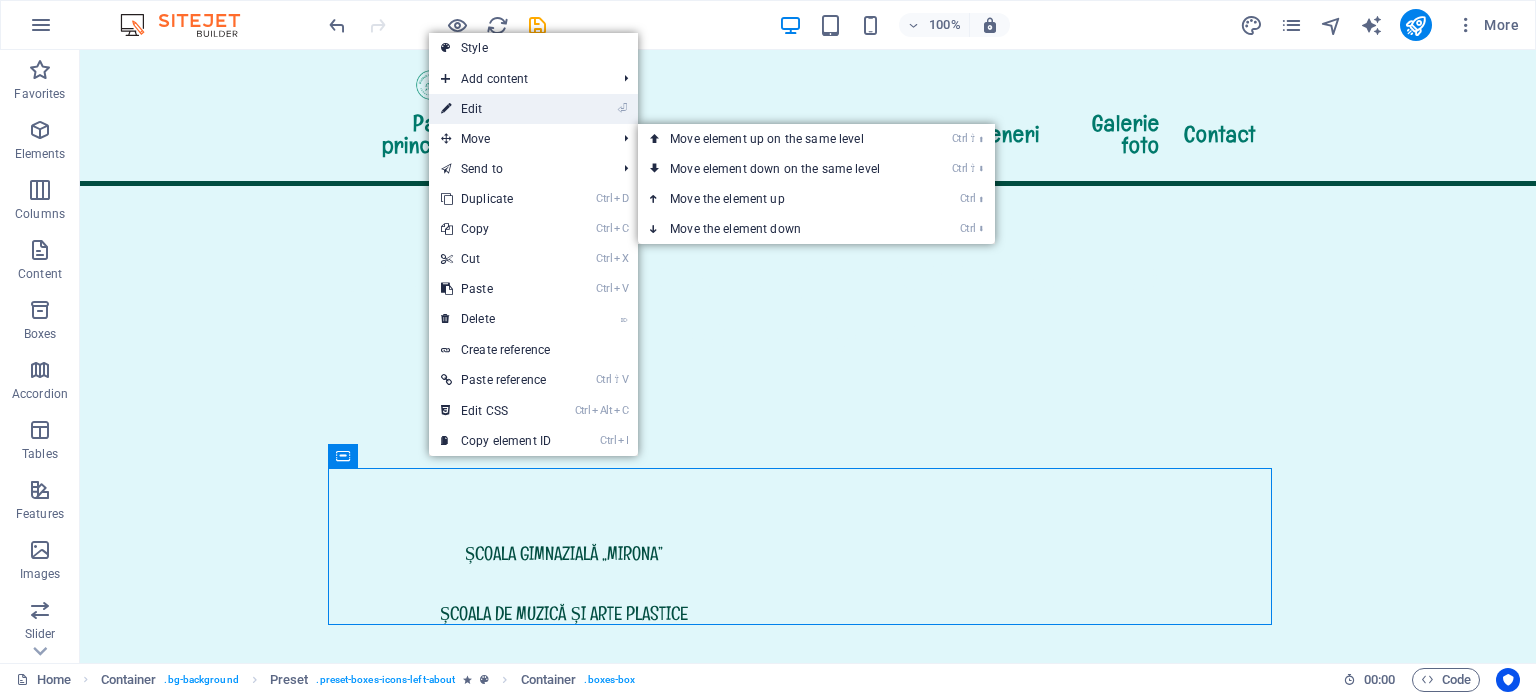 click on "⏎  Edit" at bounding box center (496, 109) 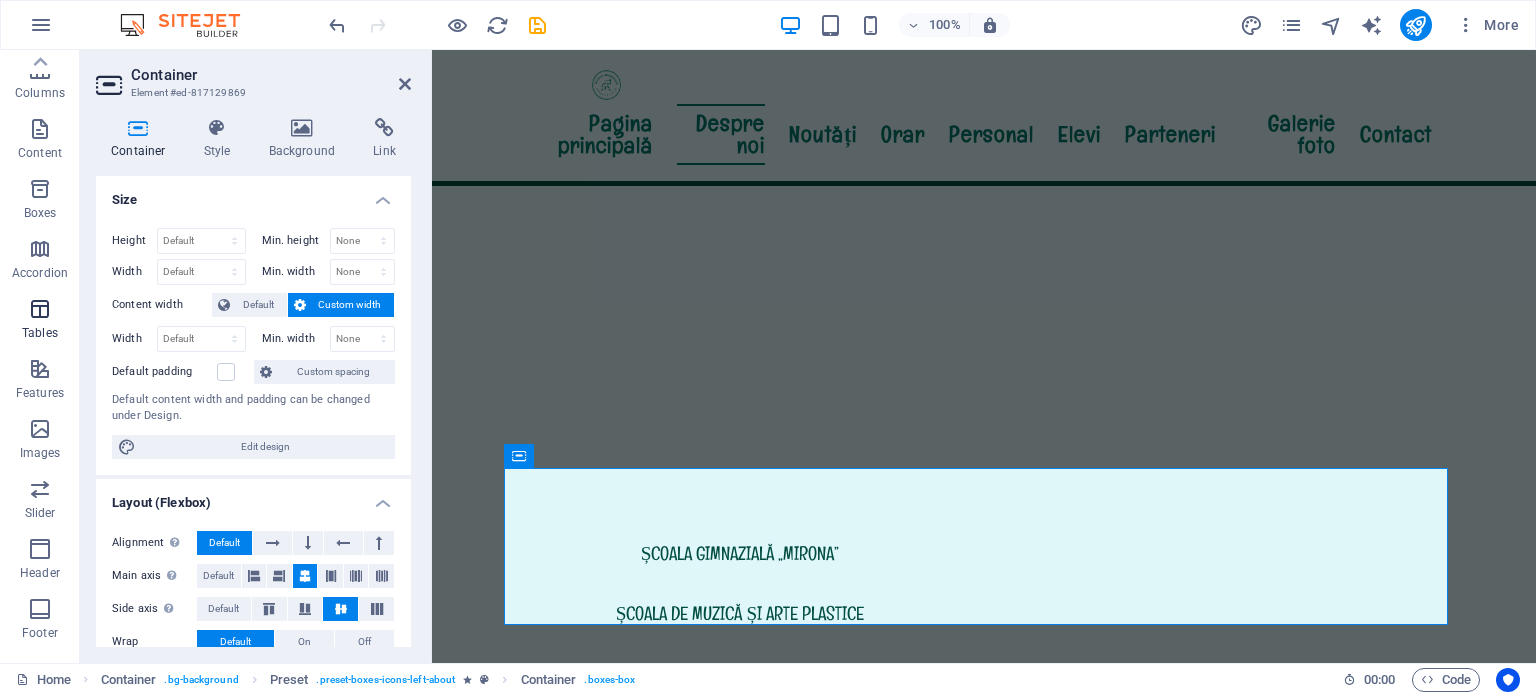 scroll, scrollTop: 86, scrollLeft: 0, axis: vertical 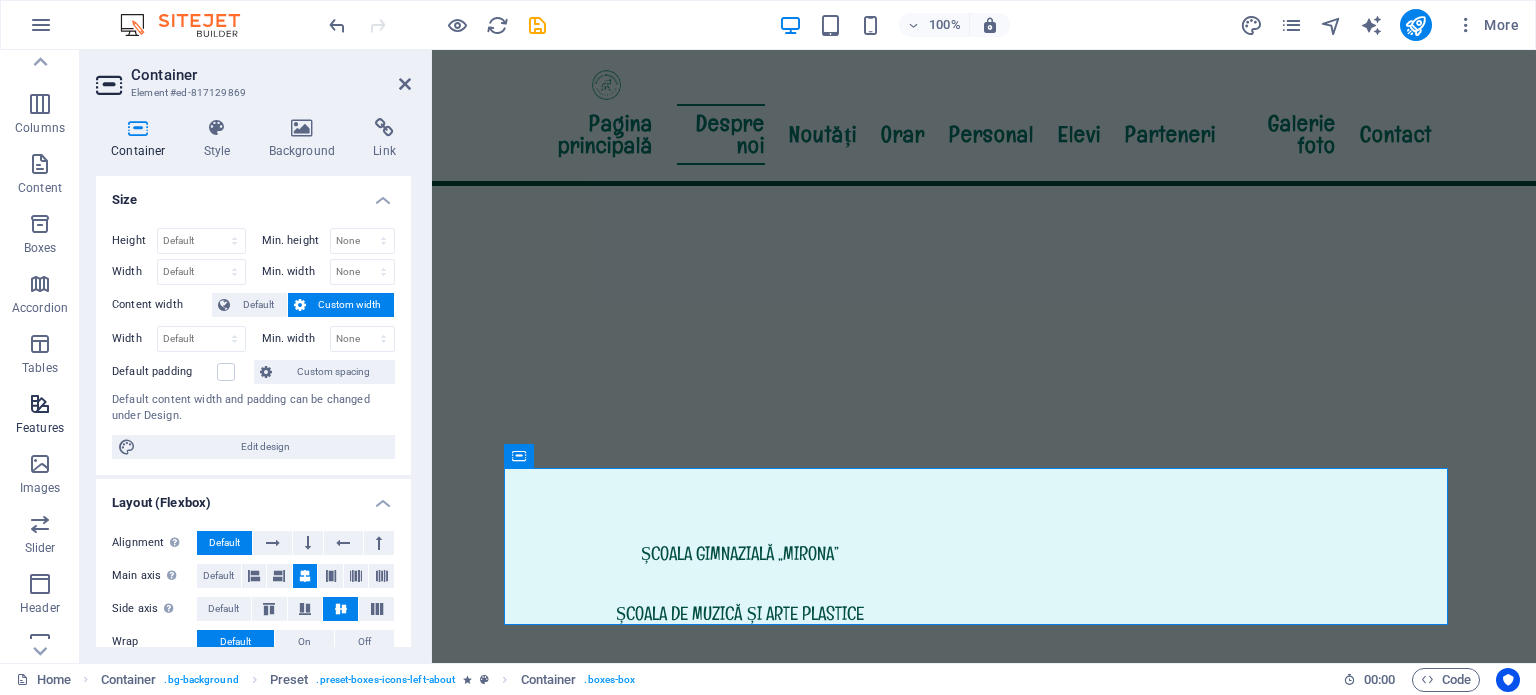 click at bounding box center [40, 404] 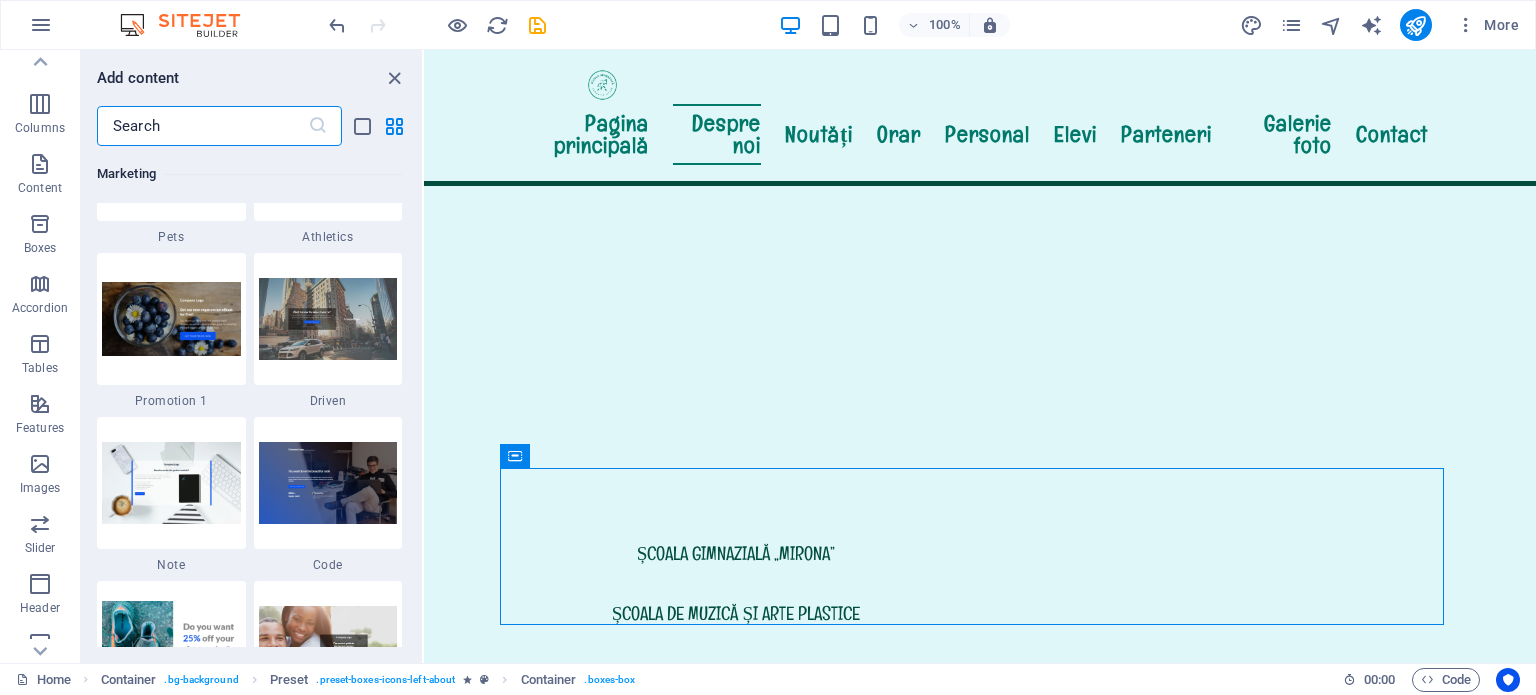 scroll, scrollTop: 16895, scrollLeft: 0, axis: vertical 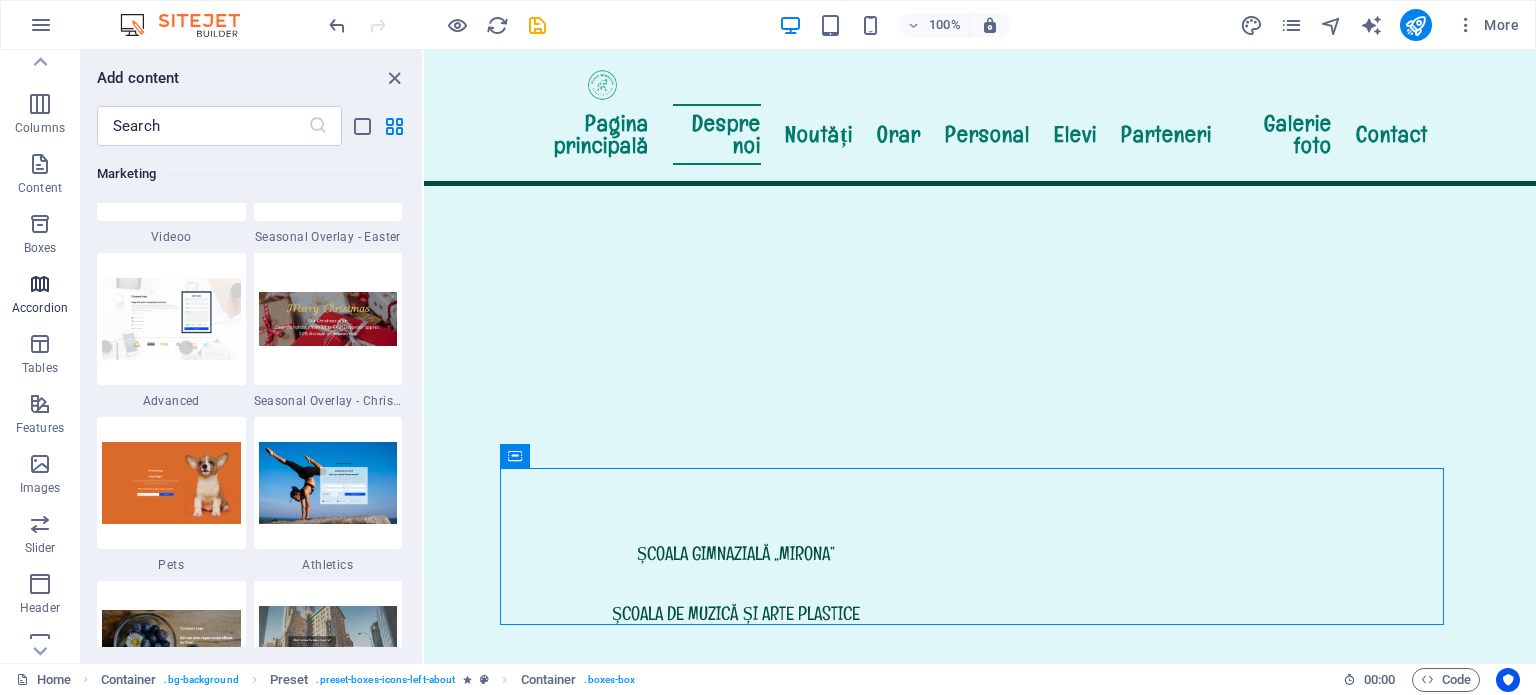 click at bounding box center [40, 284] 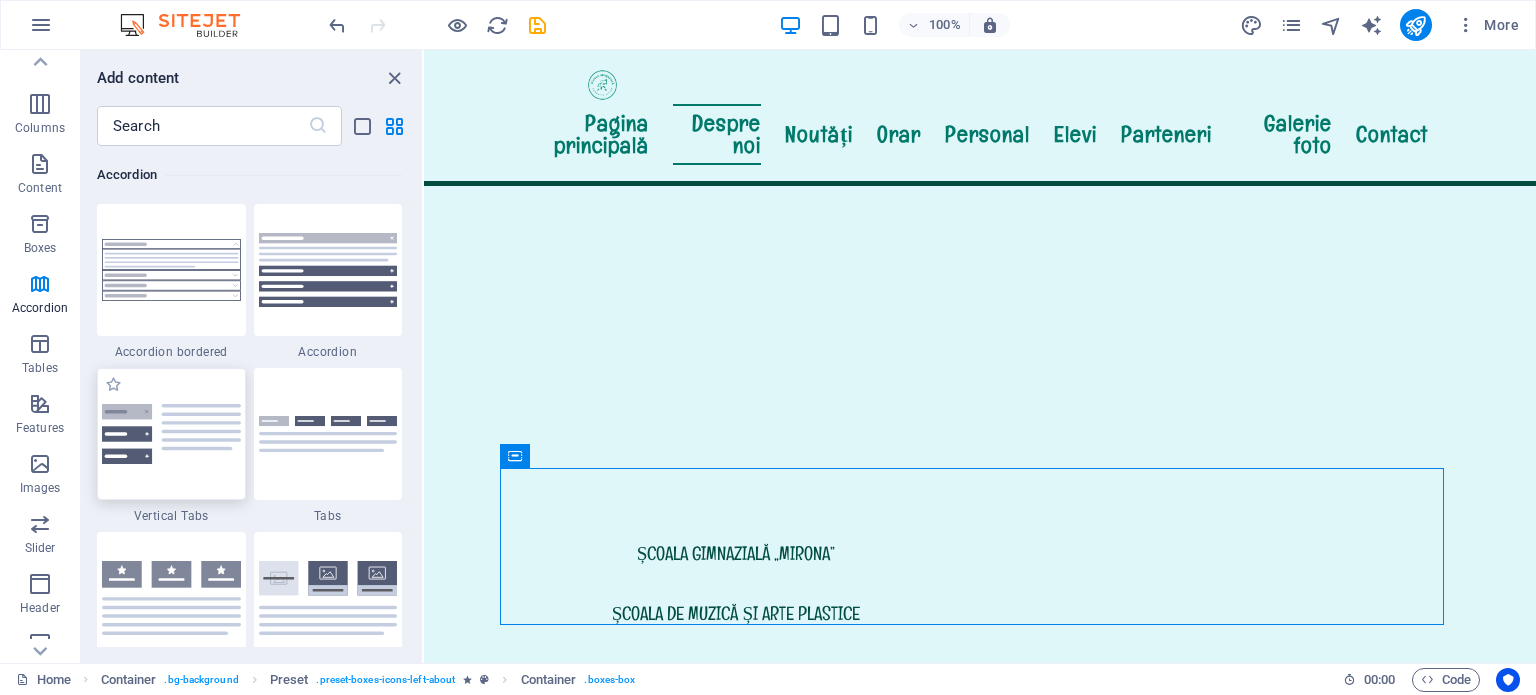 scroll, scrollTop: 6584, scrollLeft: 0, axis: vertical 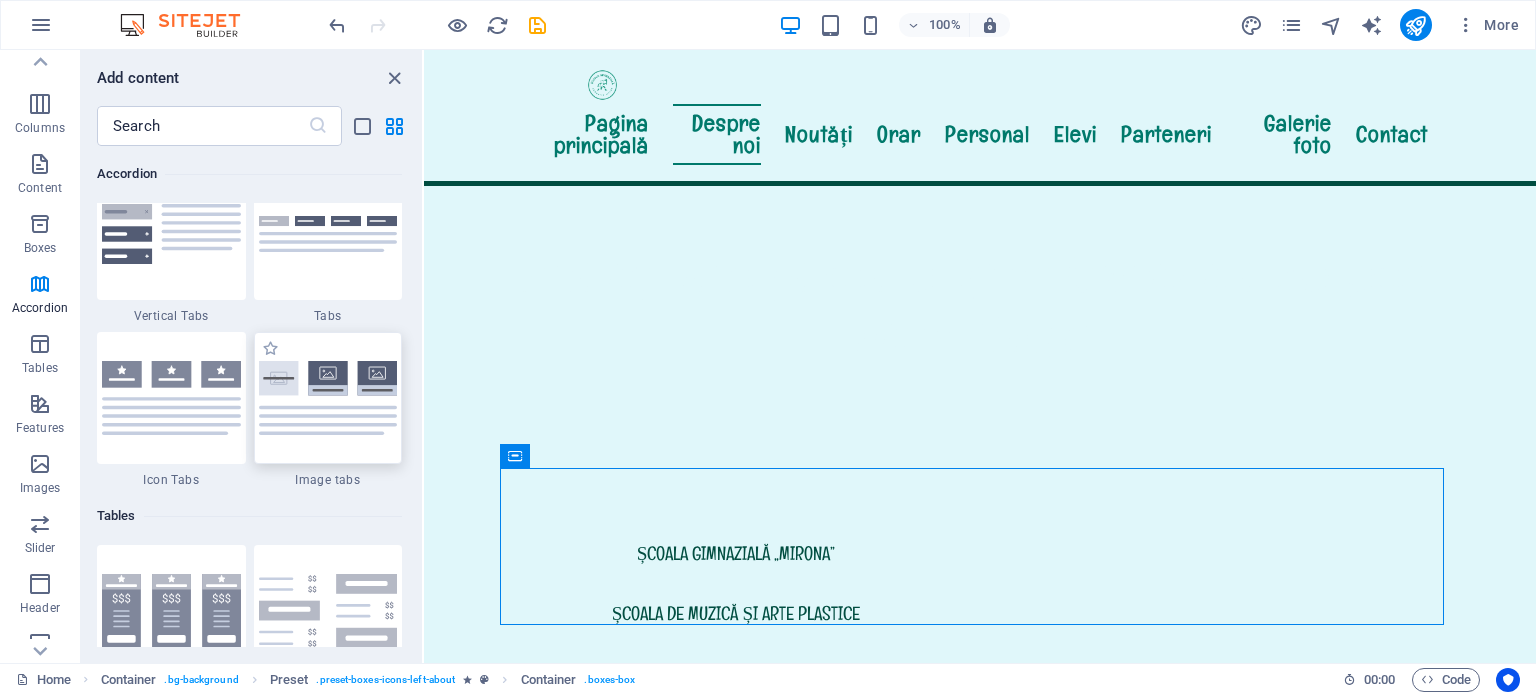 click at bounding box center [328, 398] 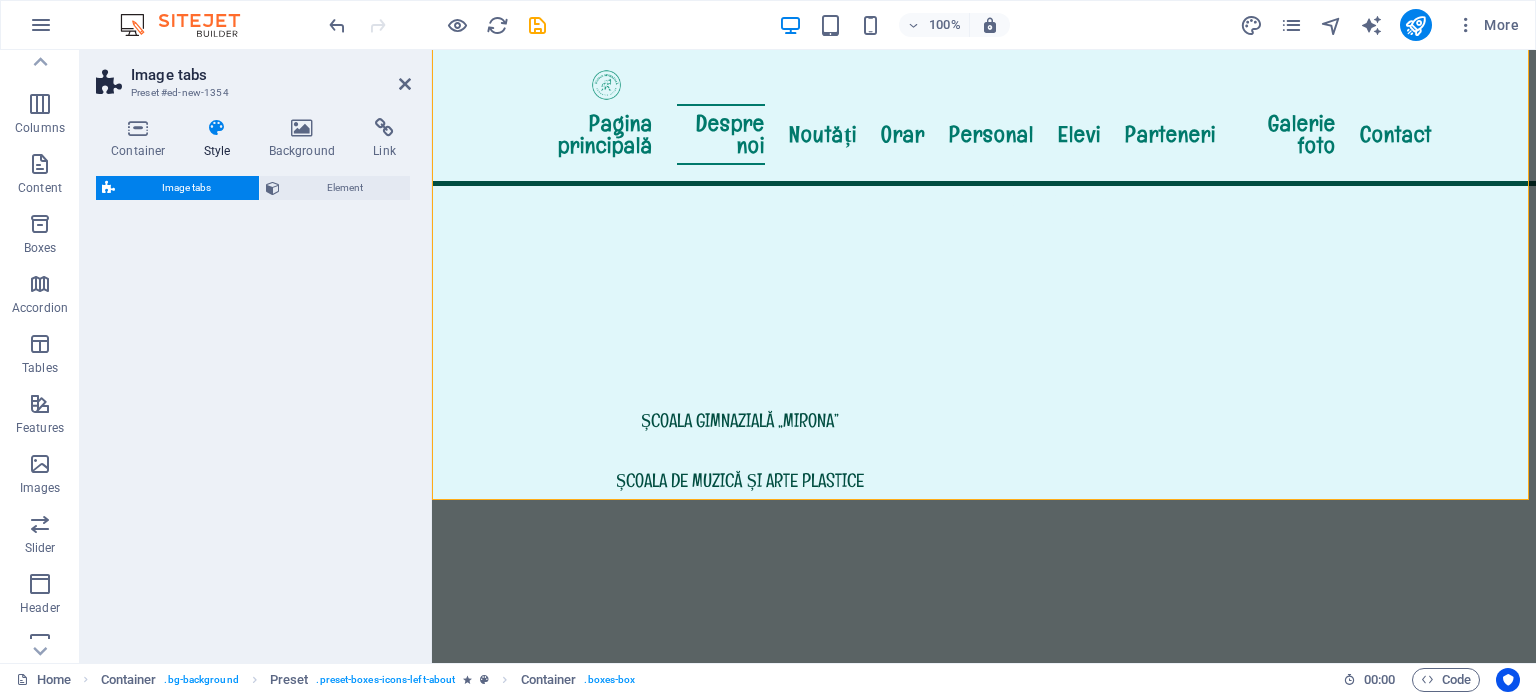 select on "rem" 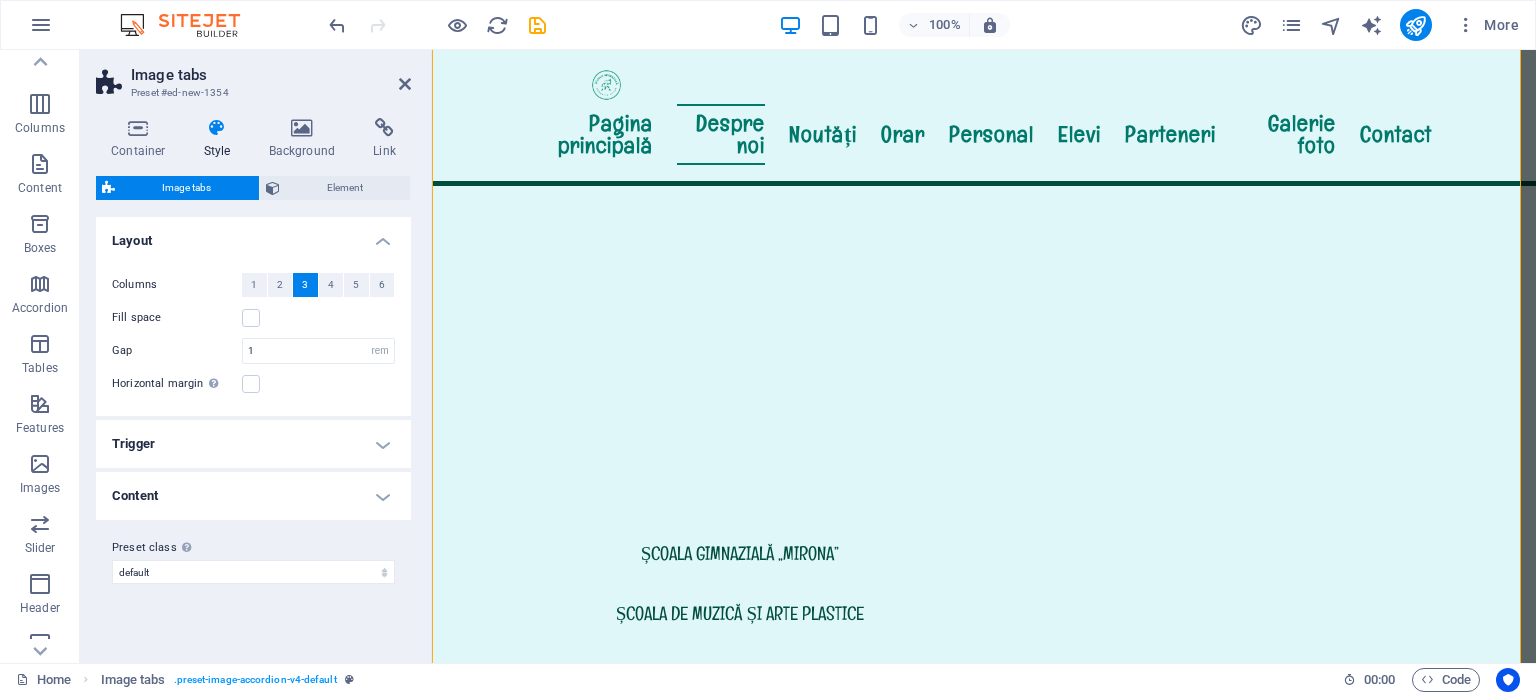 scroll, scrollTop: 1543, scrollLeft: 0, axis: vertical 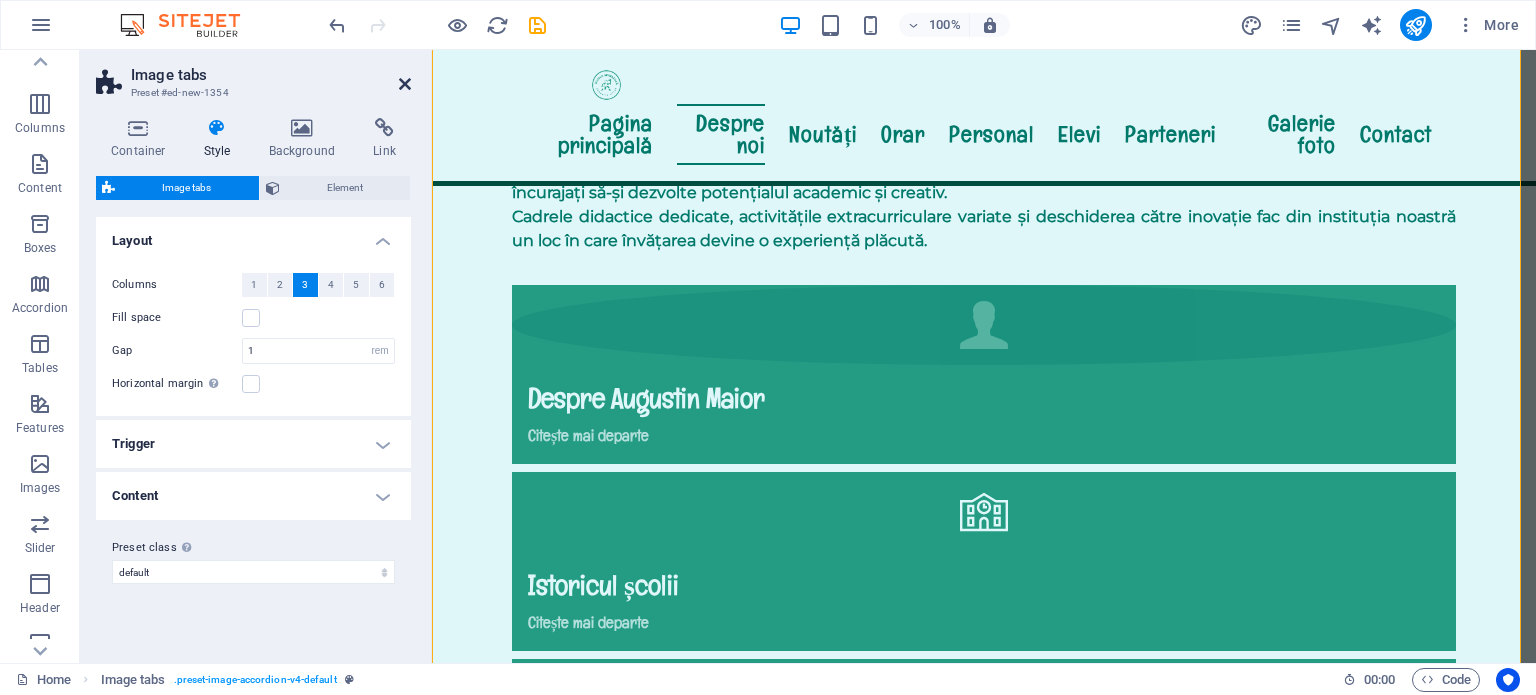 click at bounding box center [405, 84] 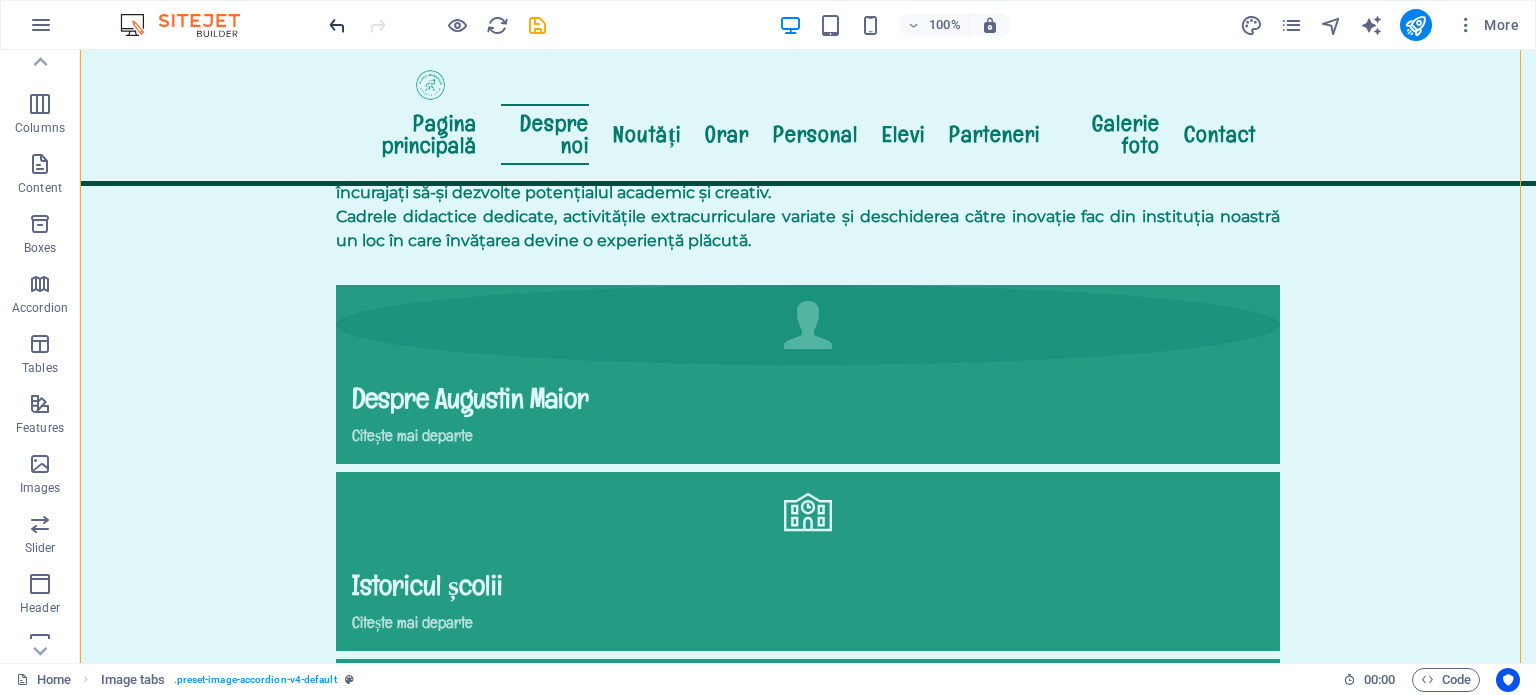 click at bounding box center [337, 25] 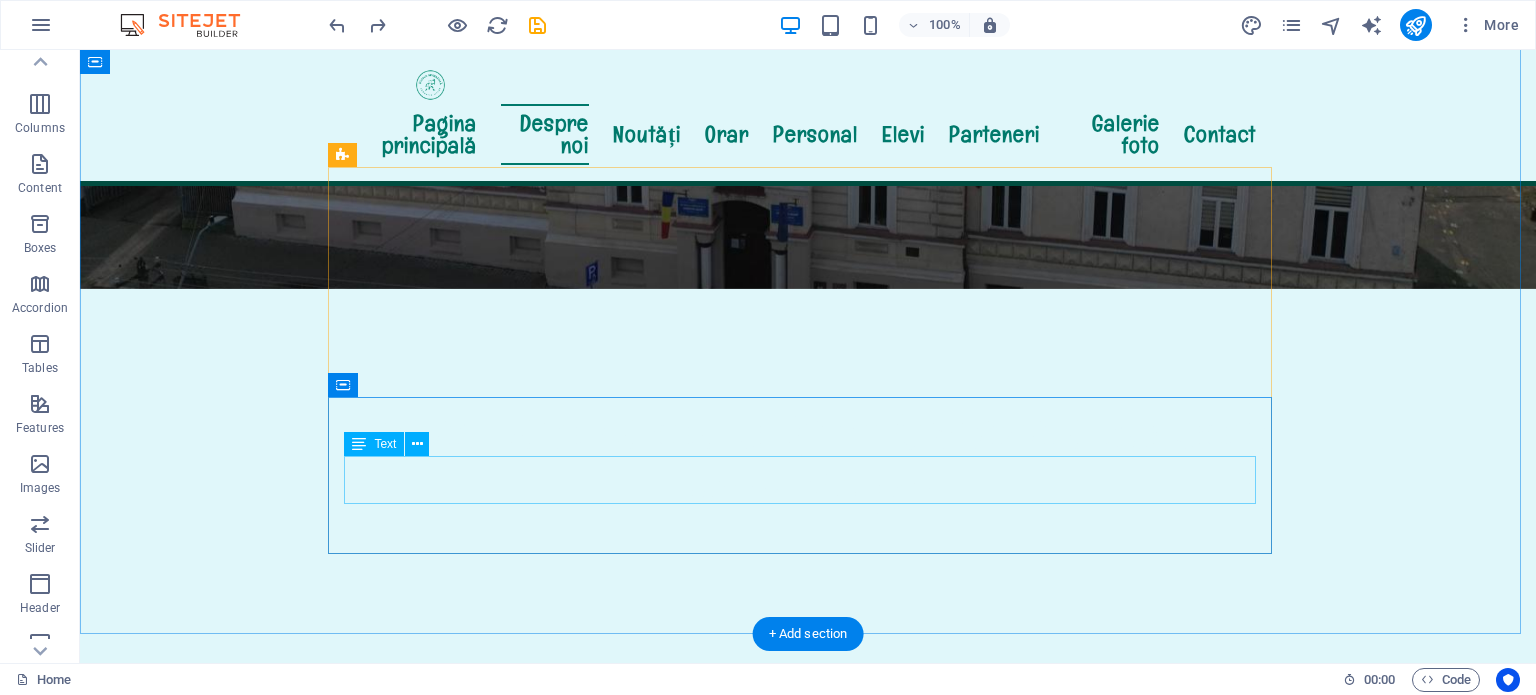 scroll, scrollTop: 943, scrollLeft: 0, axis: vertical 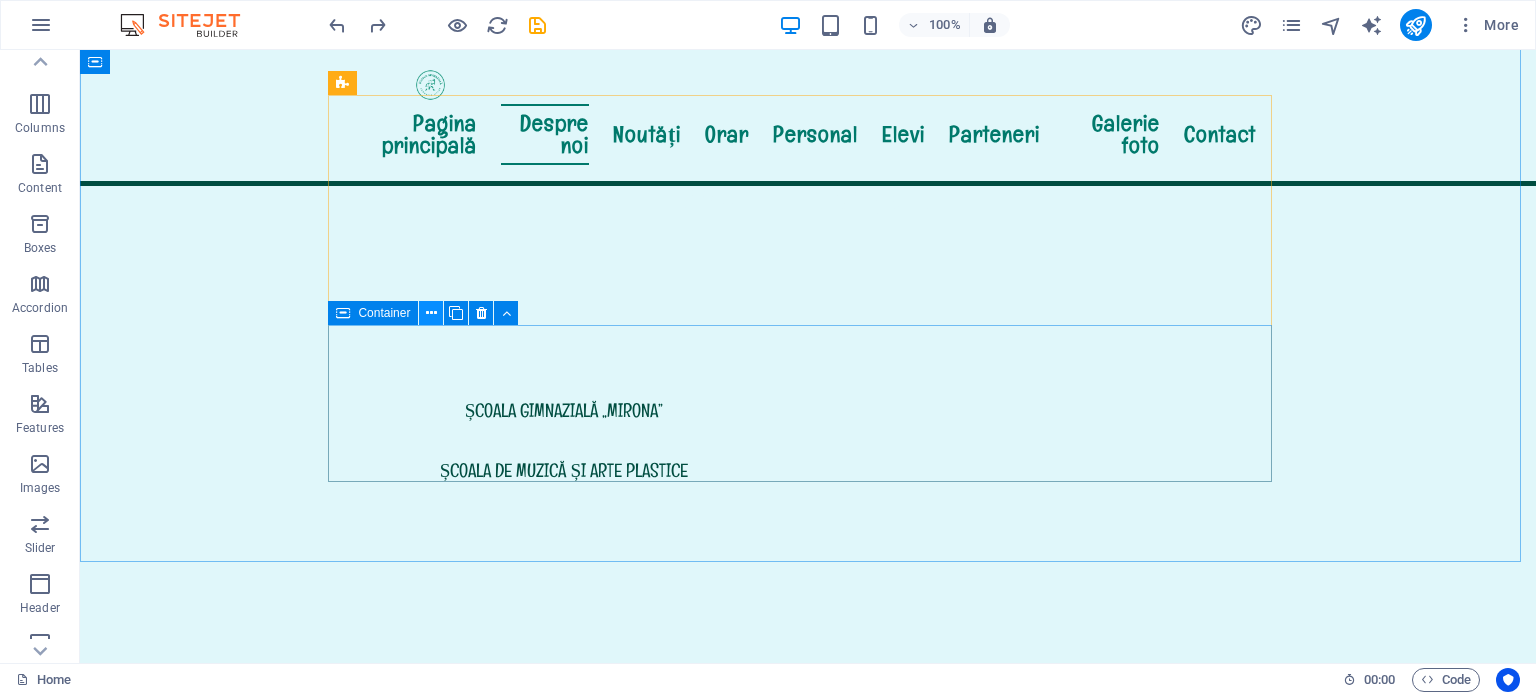 click at bounding box center (431, 313) 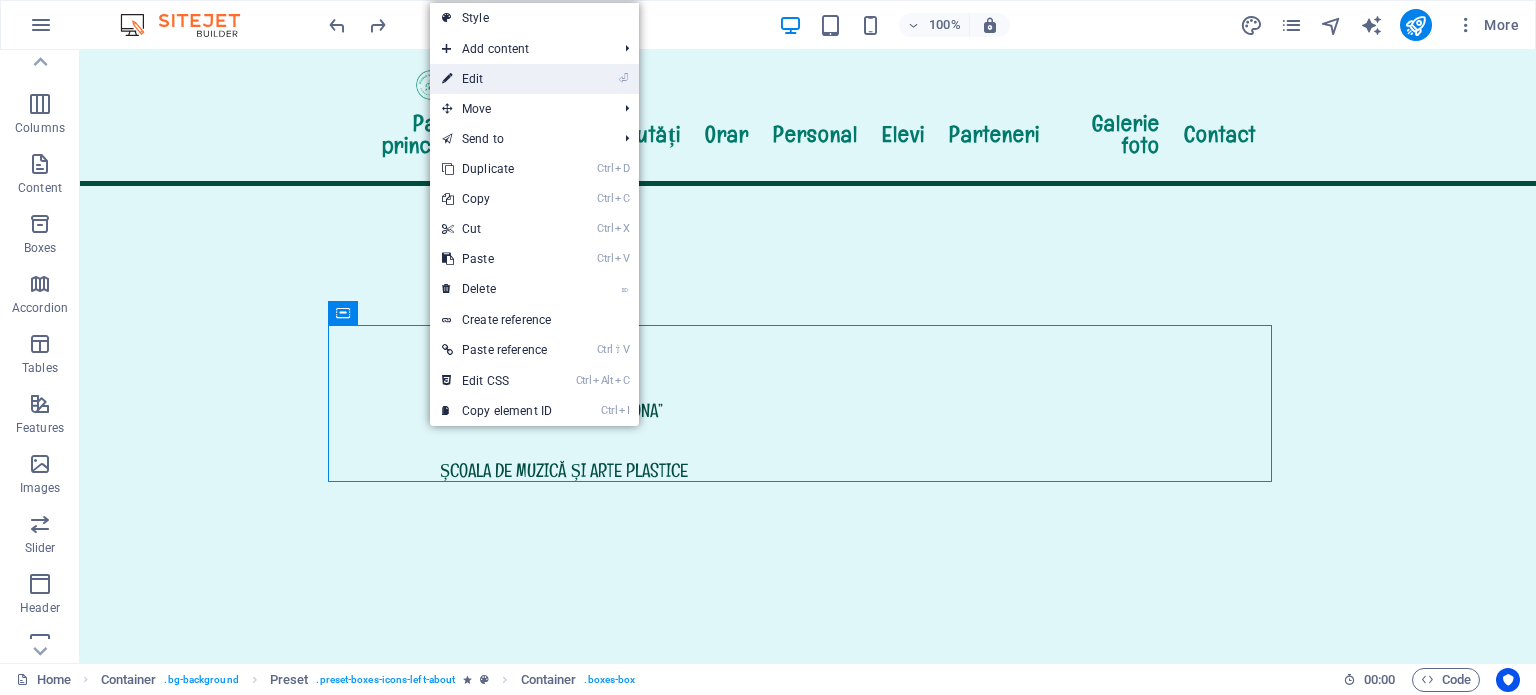 click on "⏎  Edit" at bounding box center (497, 79) 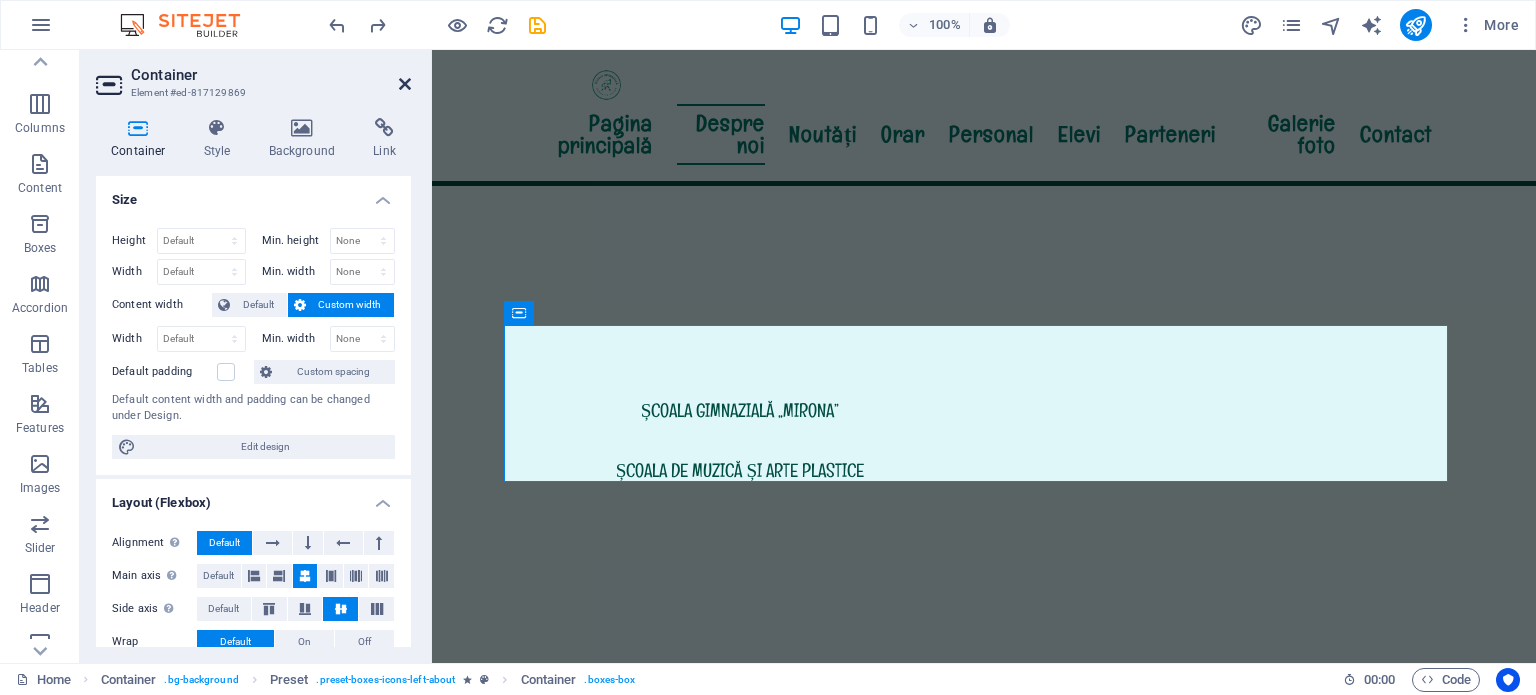 drag, startPoint x: 404, startPoint y: 84, endPoint x: 308, endPoint y: 18, distance: 116.498924 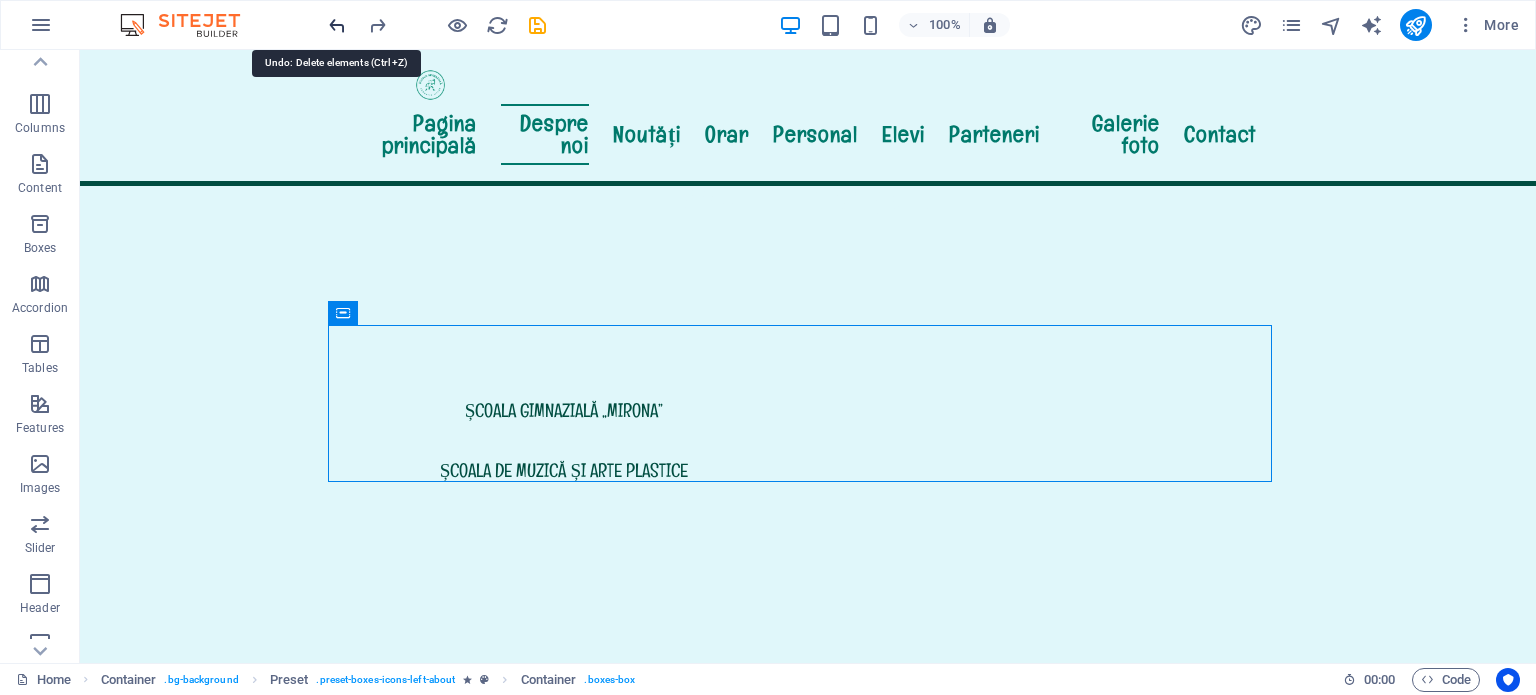 click at bounding box center [337, 25] 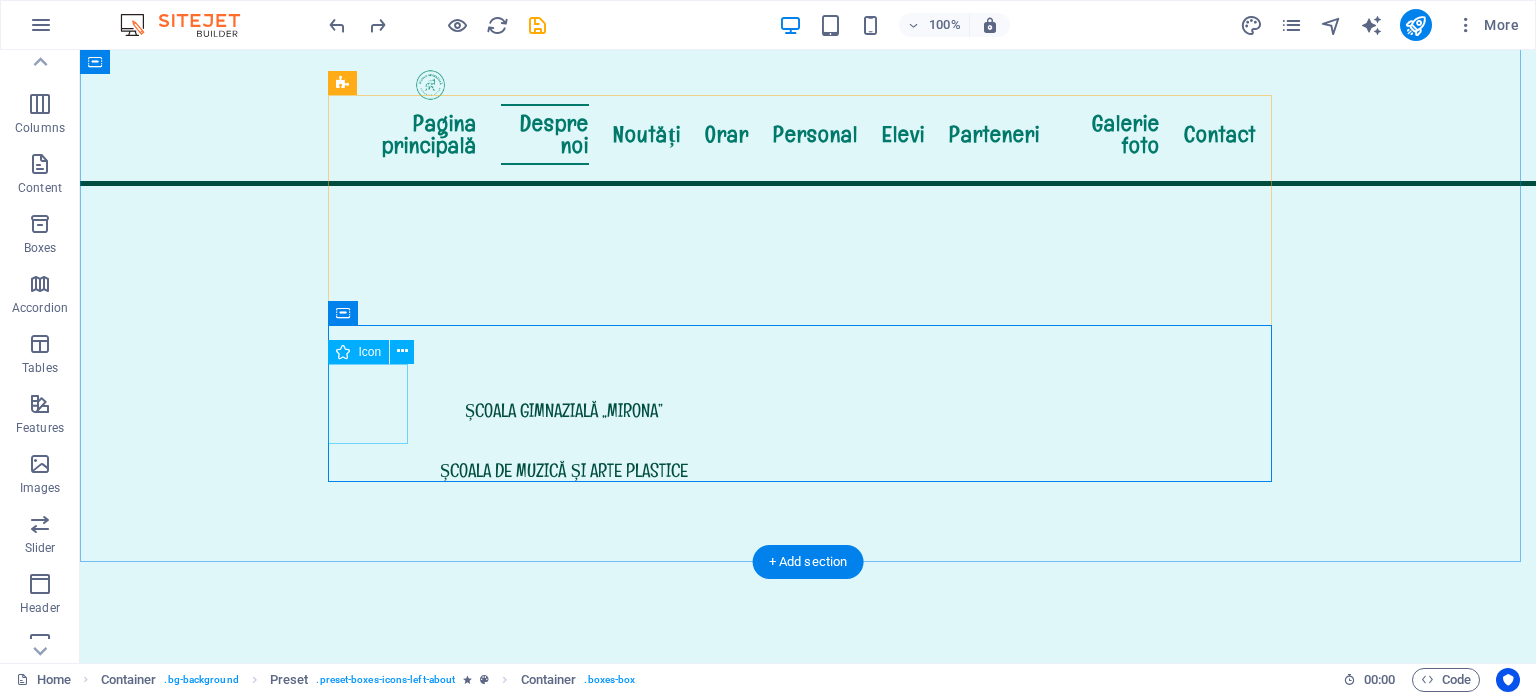click at bounding box center [808, 1673] 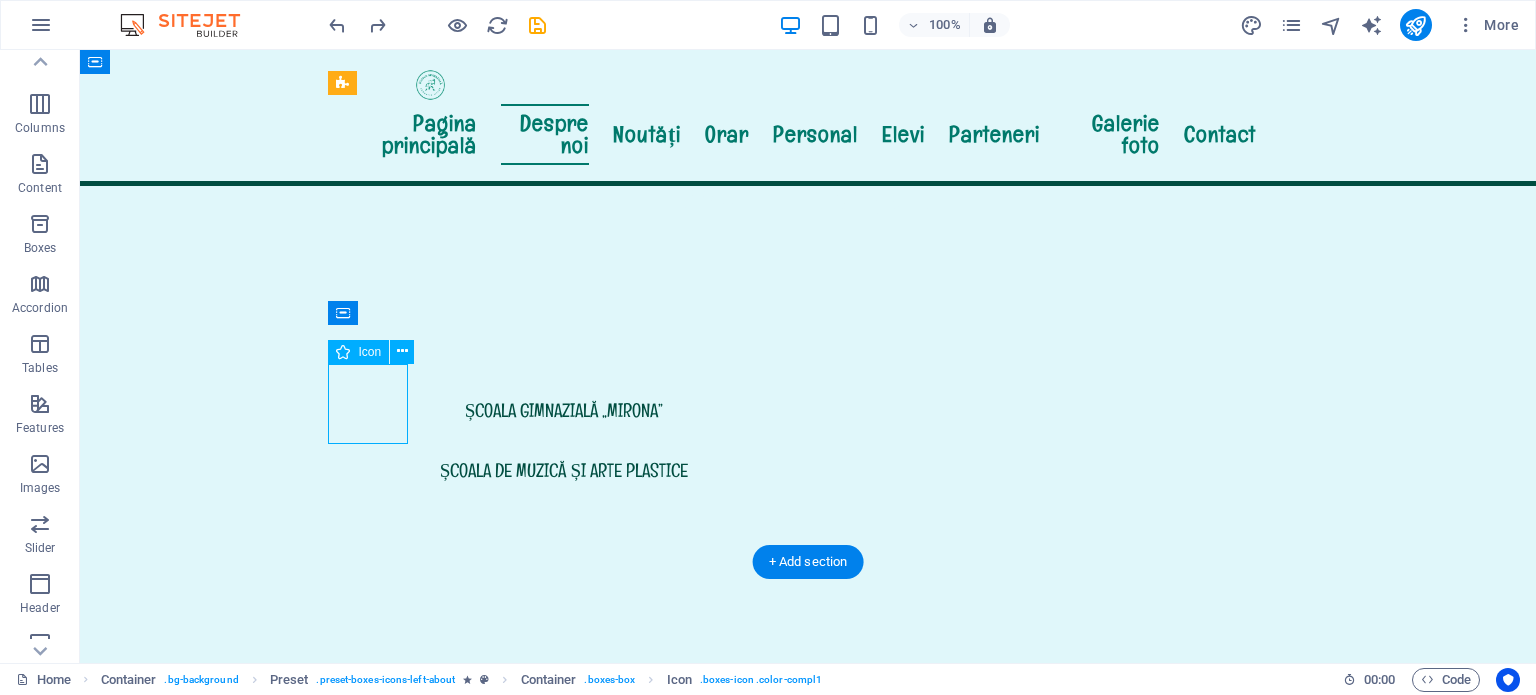 click at bounding box center [808, 1673] 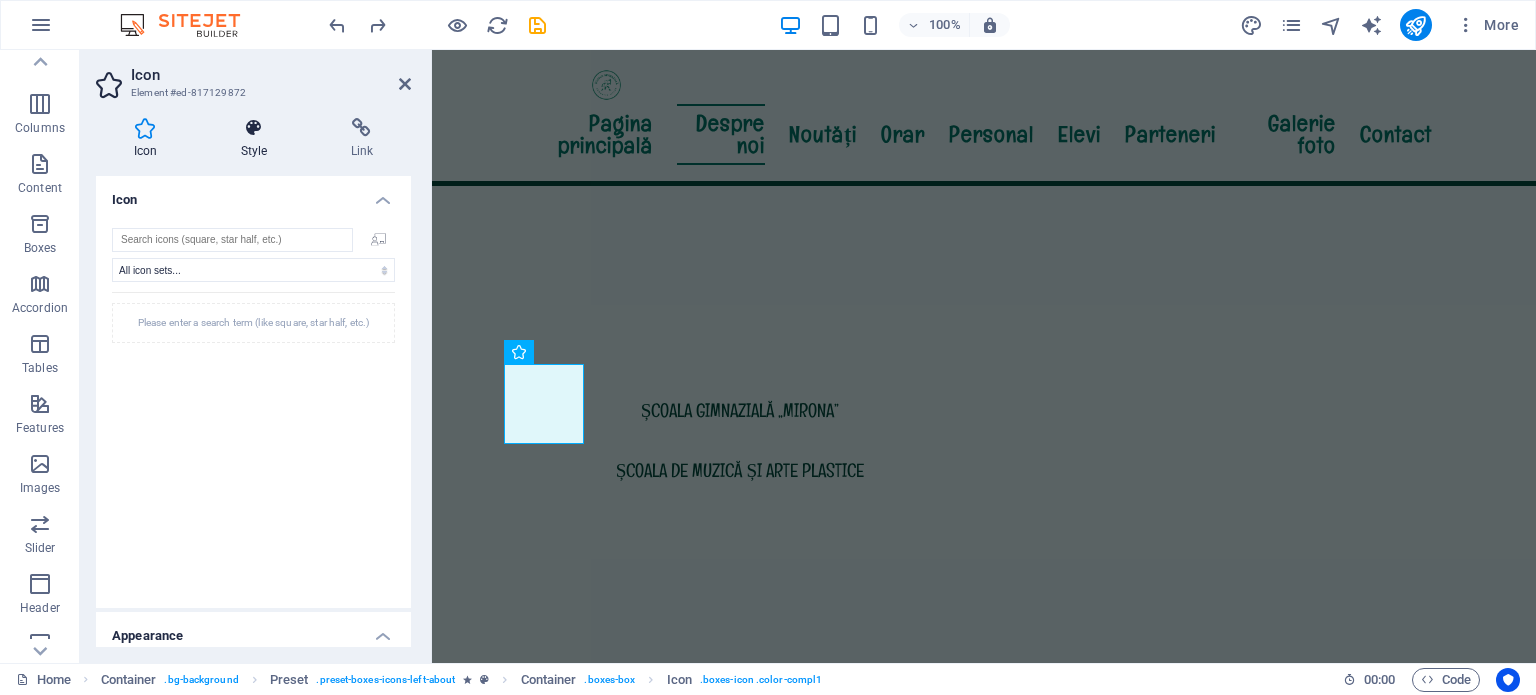 click at bounding box center (254, 128) 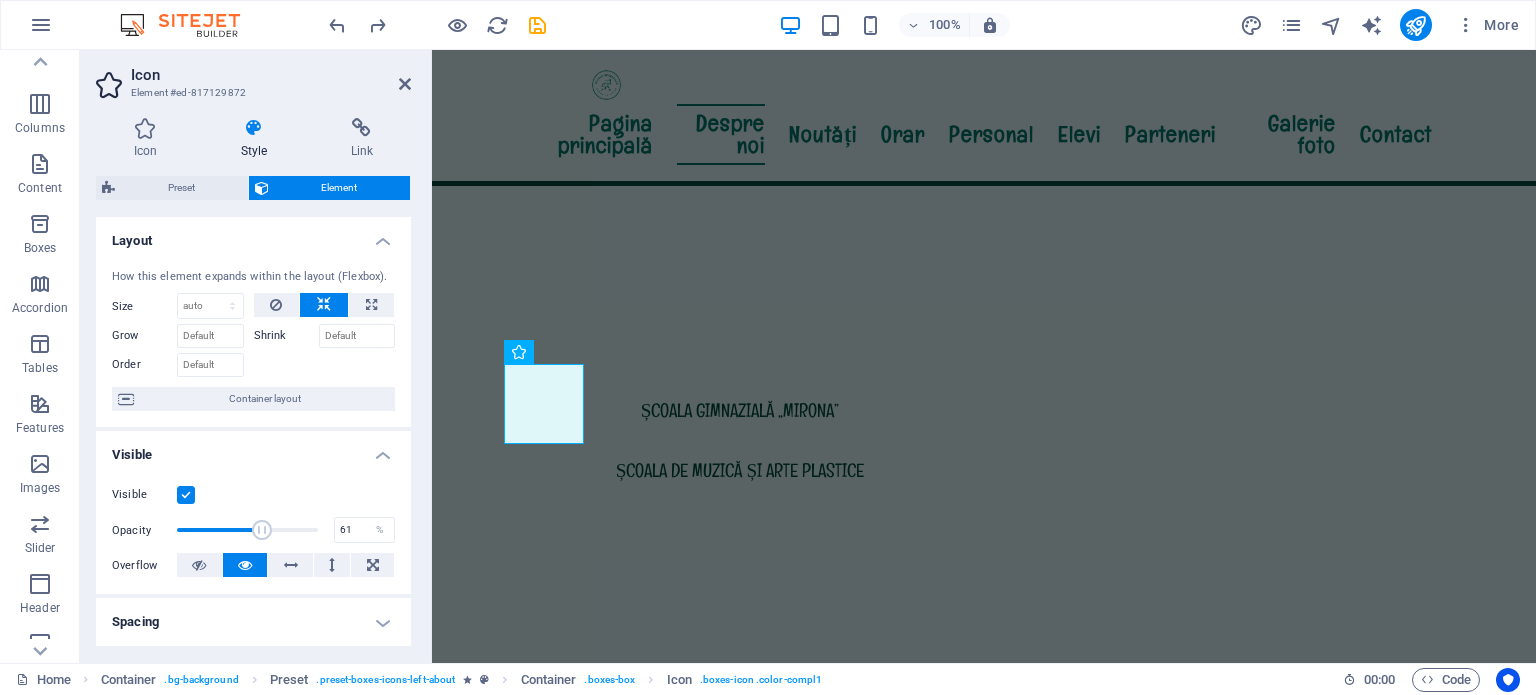 drag, startPoint x: 321, startPoint y: 531, endPoint x: 260, endPoint y: 530, distance: 61.008198 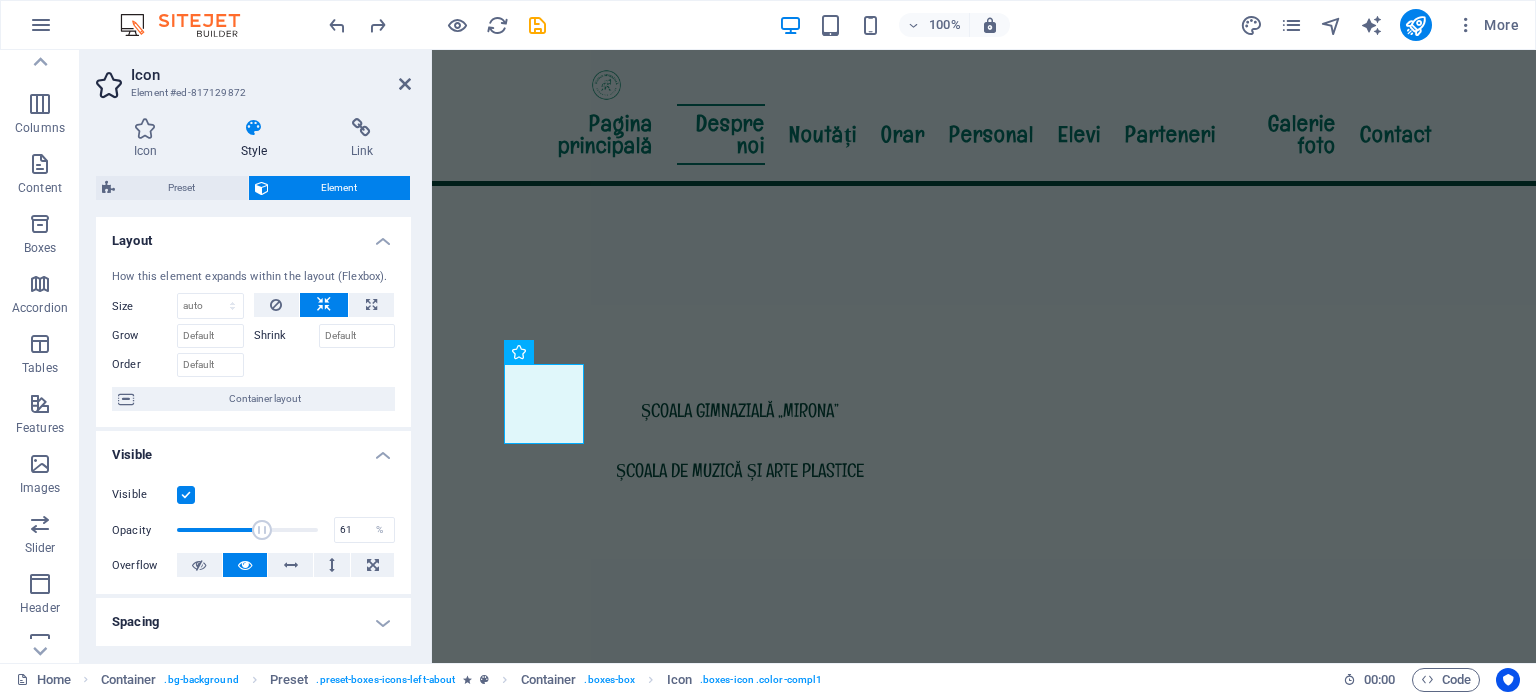 click at bounding box center (262, 530) 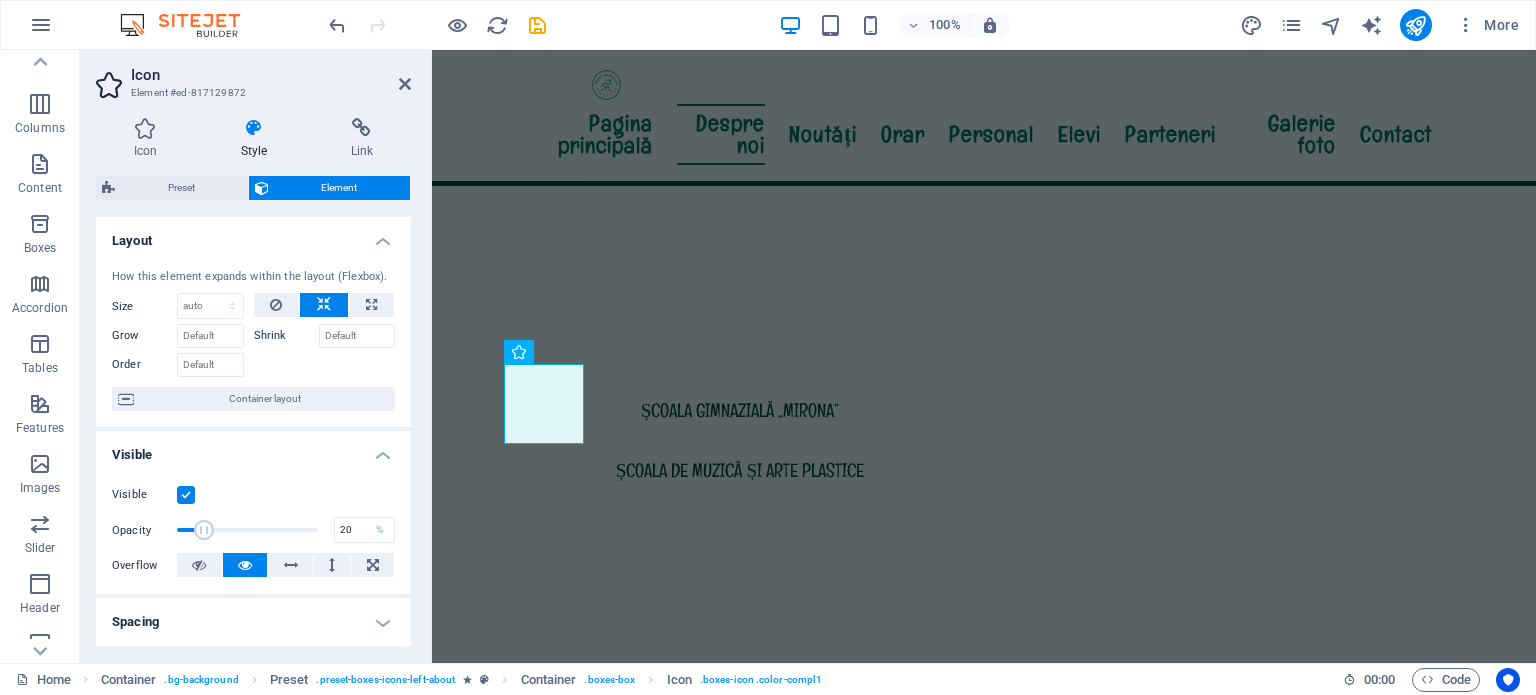 drag, startPoint x: 257, startPoint y: 525, endPoint x: 204, endPoint y: 527, distance: 53.037724 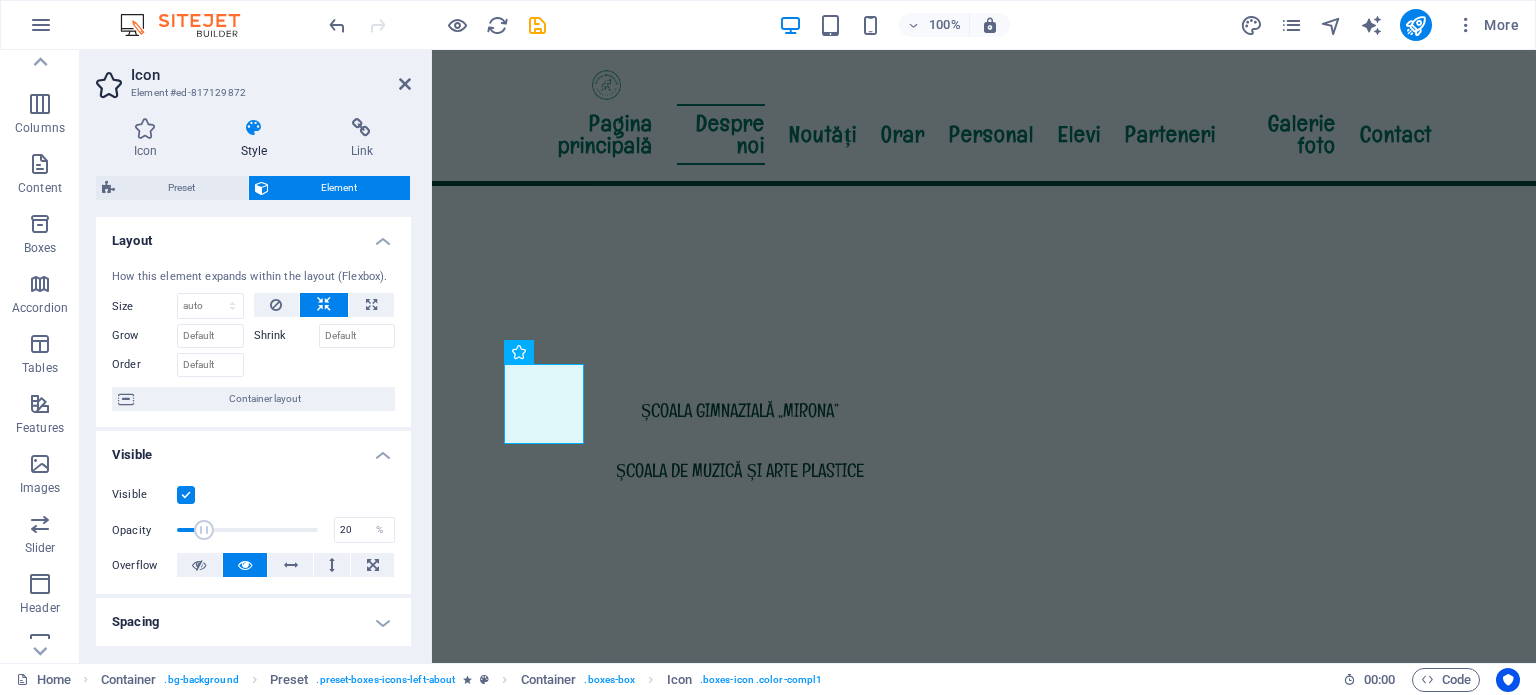 click at bounding box center (204, 530) 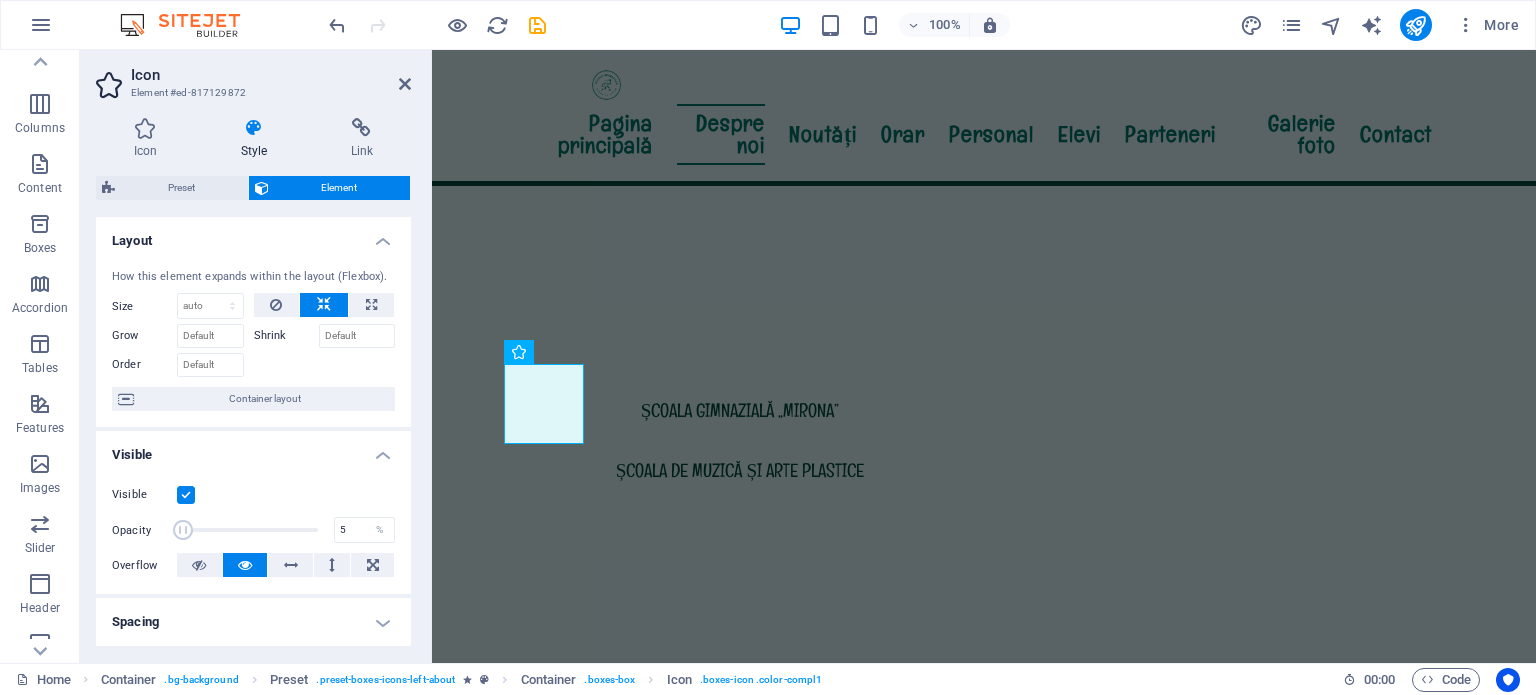 drag, startPoint x: 203, startPoint y: 526, endPoint x: 183, endPoint y: 527, distance: 20.024984 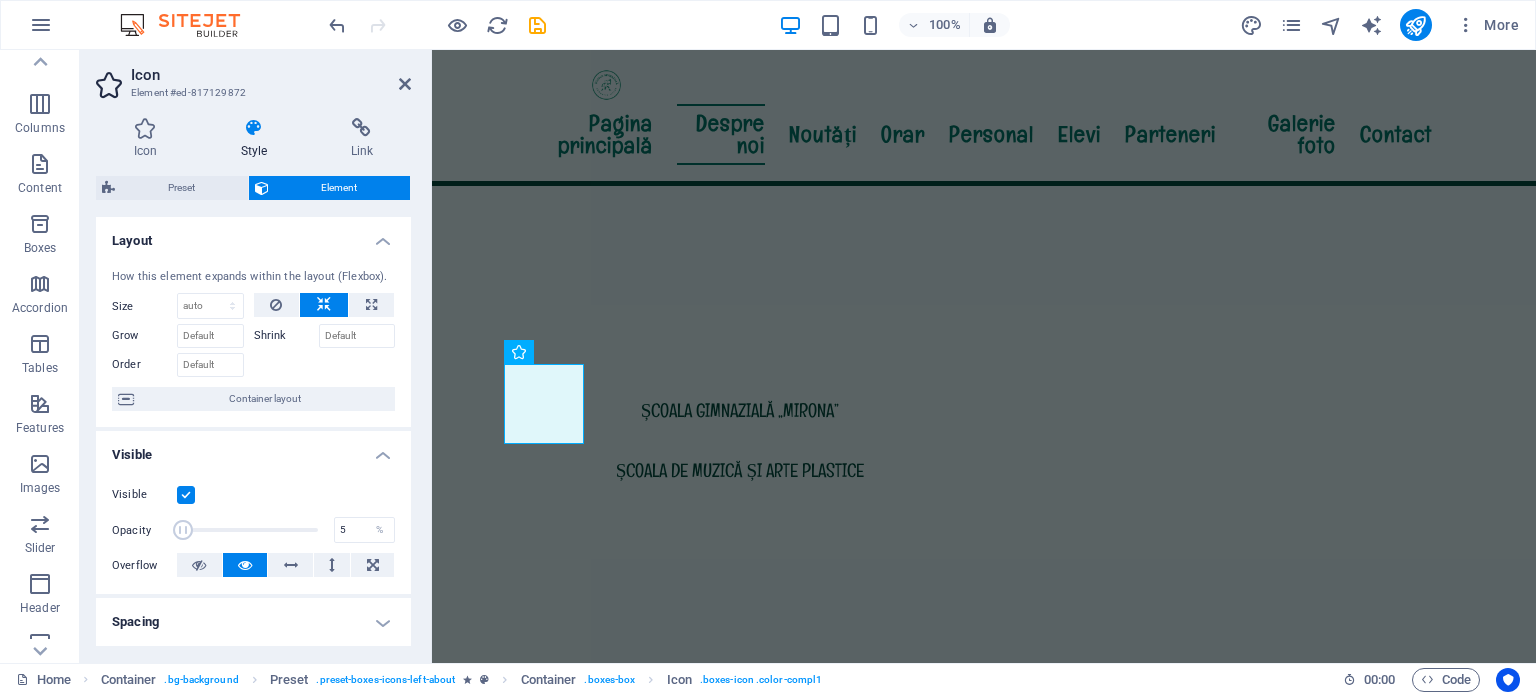 click at bounding box center (183, 530) 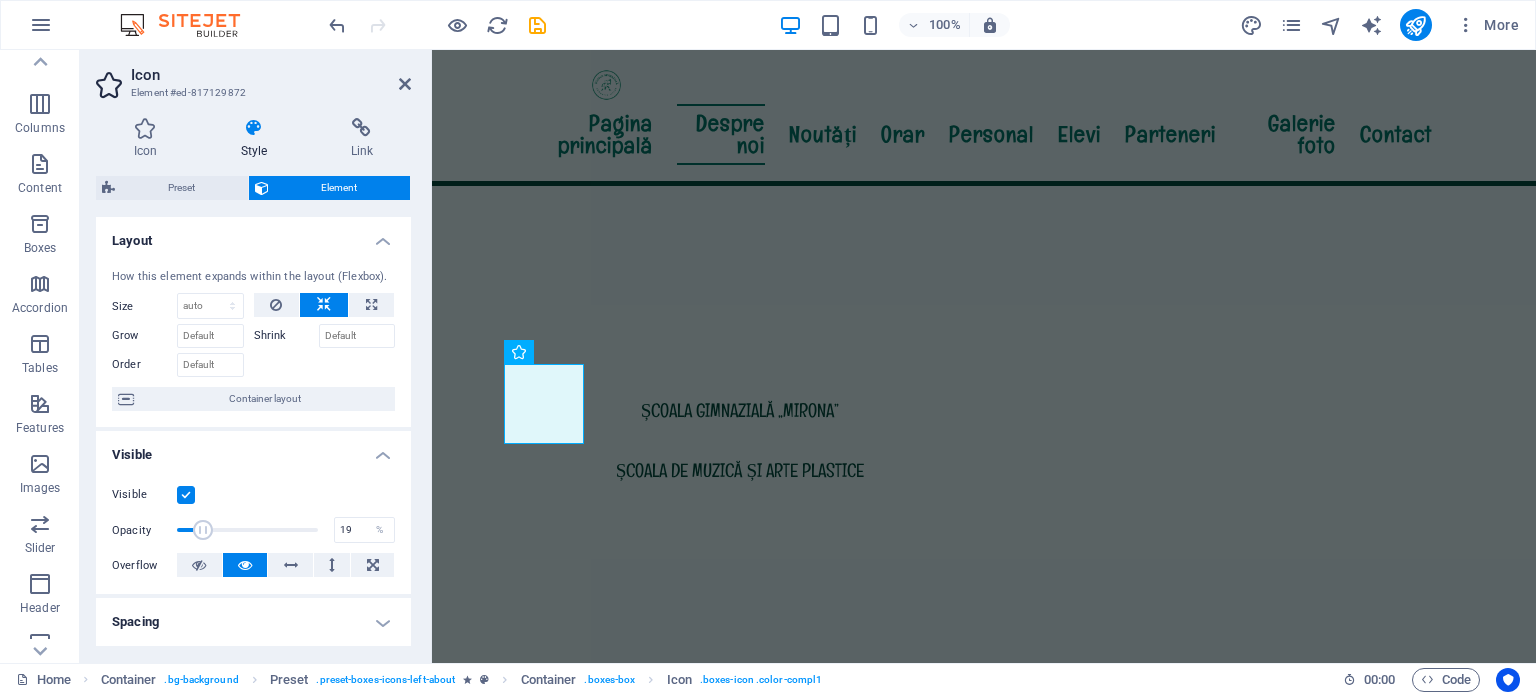 drag, startPoint x: 183, startPoint y: 529, endPoint x: 202, endPoint y: 533, distance: 19.416489 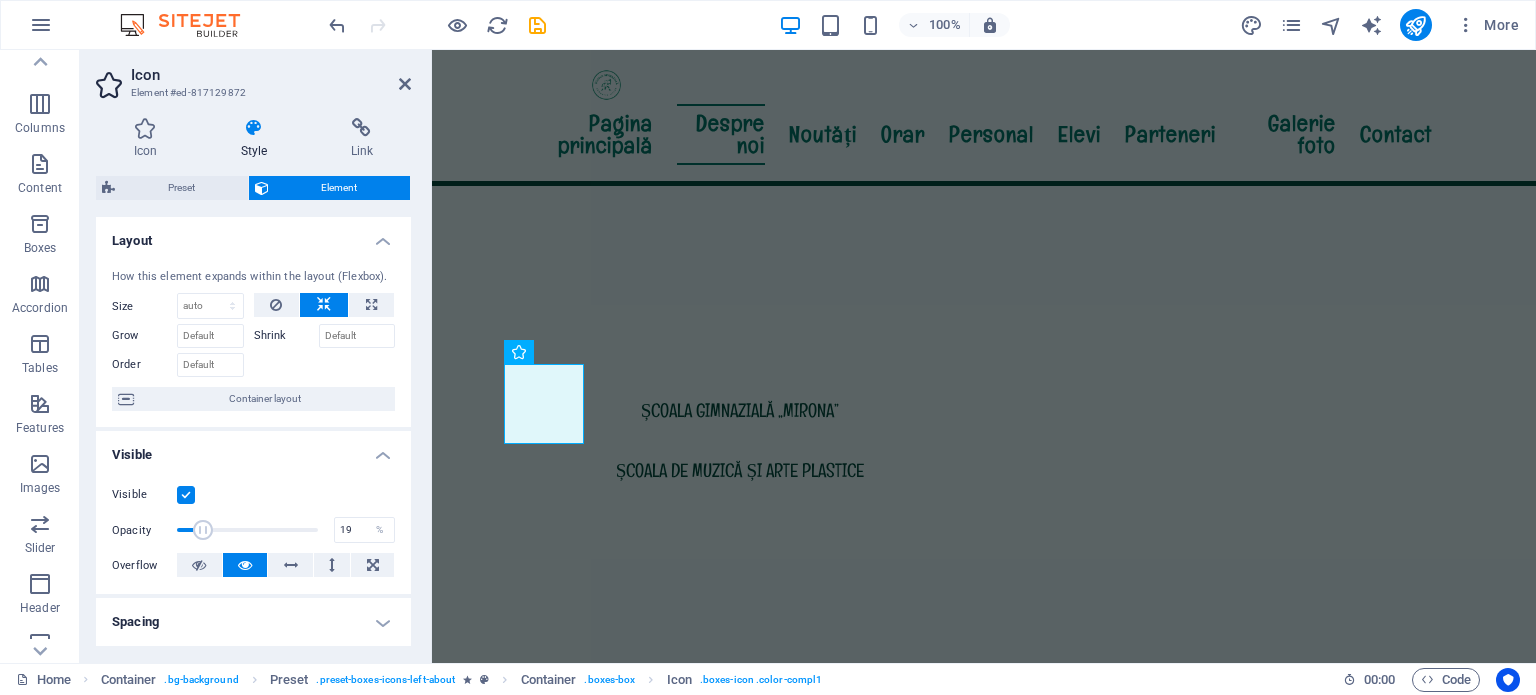 click at bounding box center [203, 530] 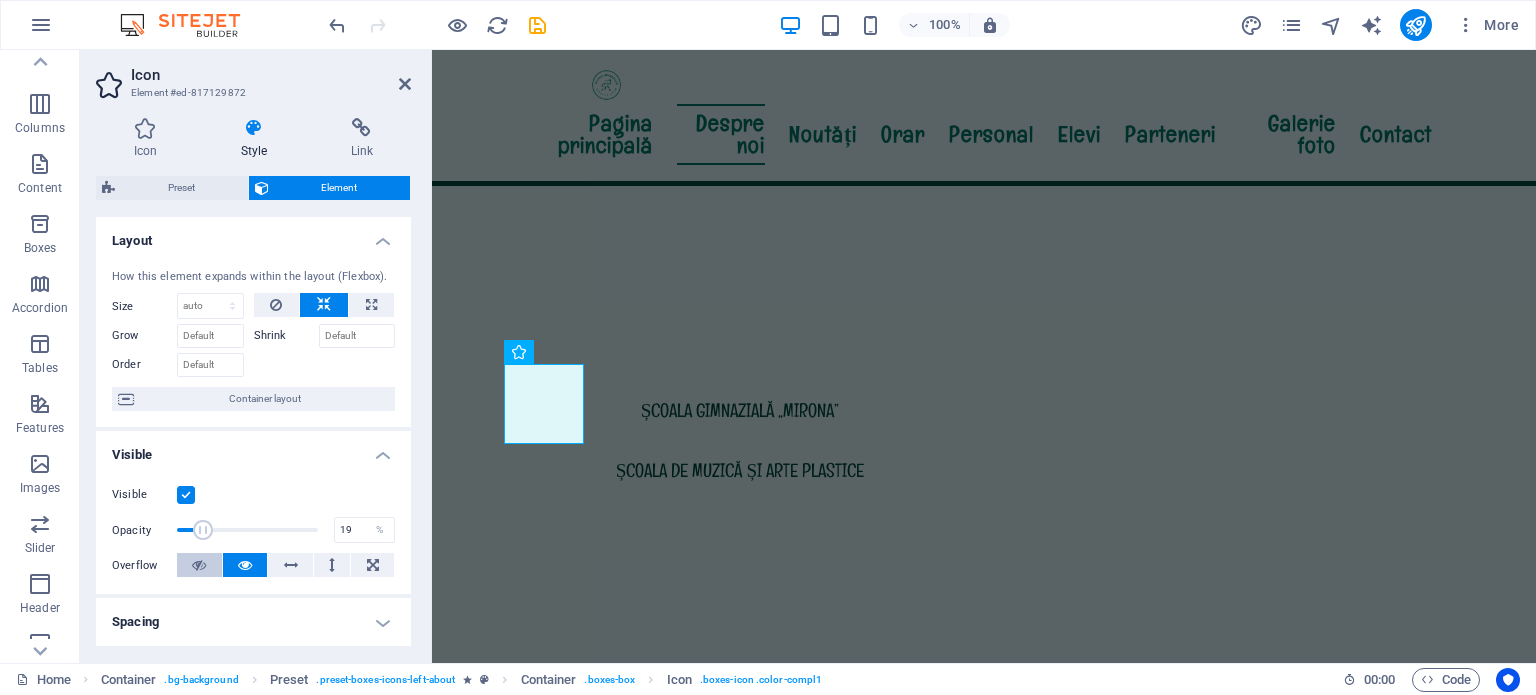 click at bounding box center (199, 565) 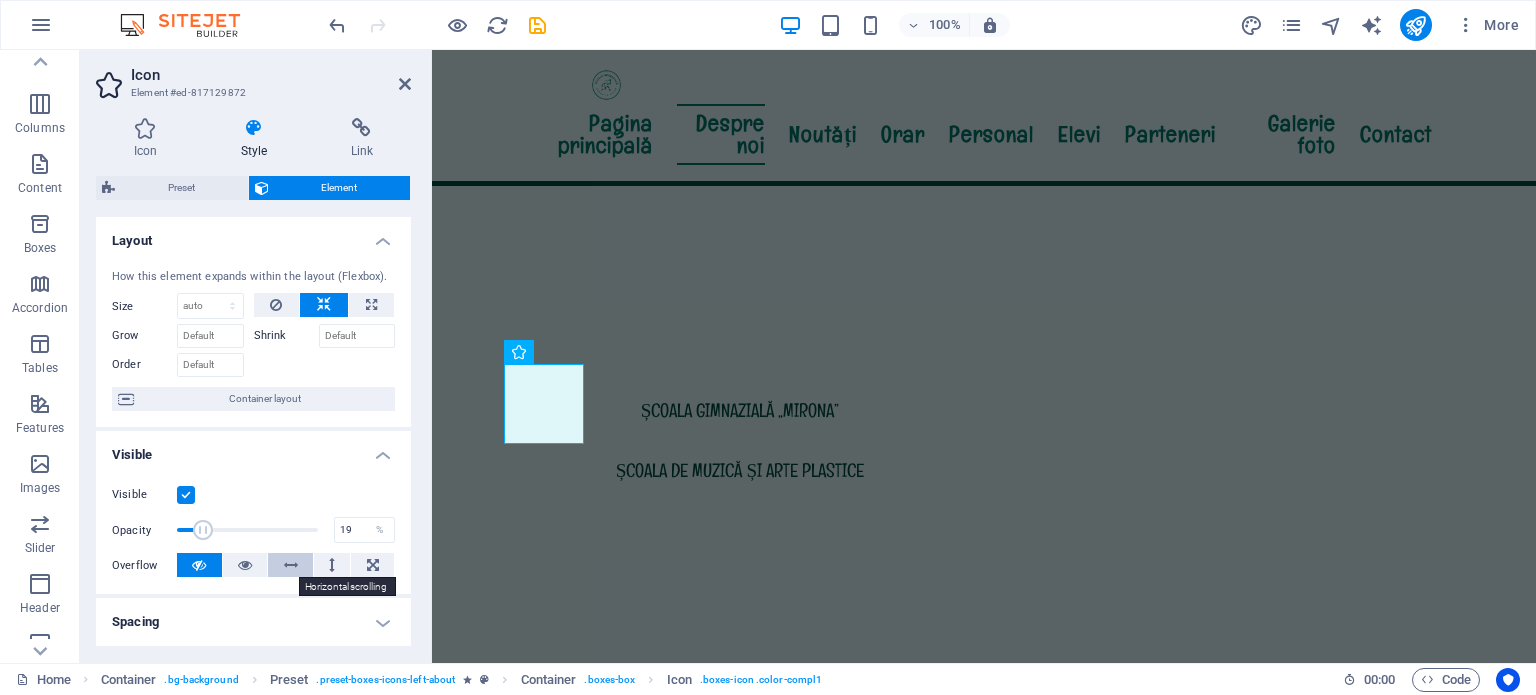 click at bounding box center [291, 565] 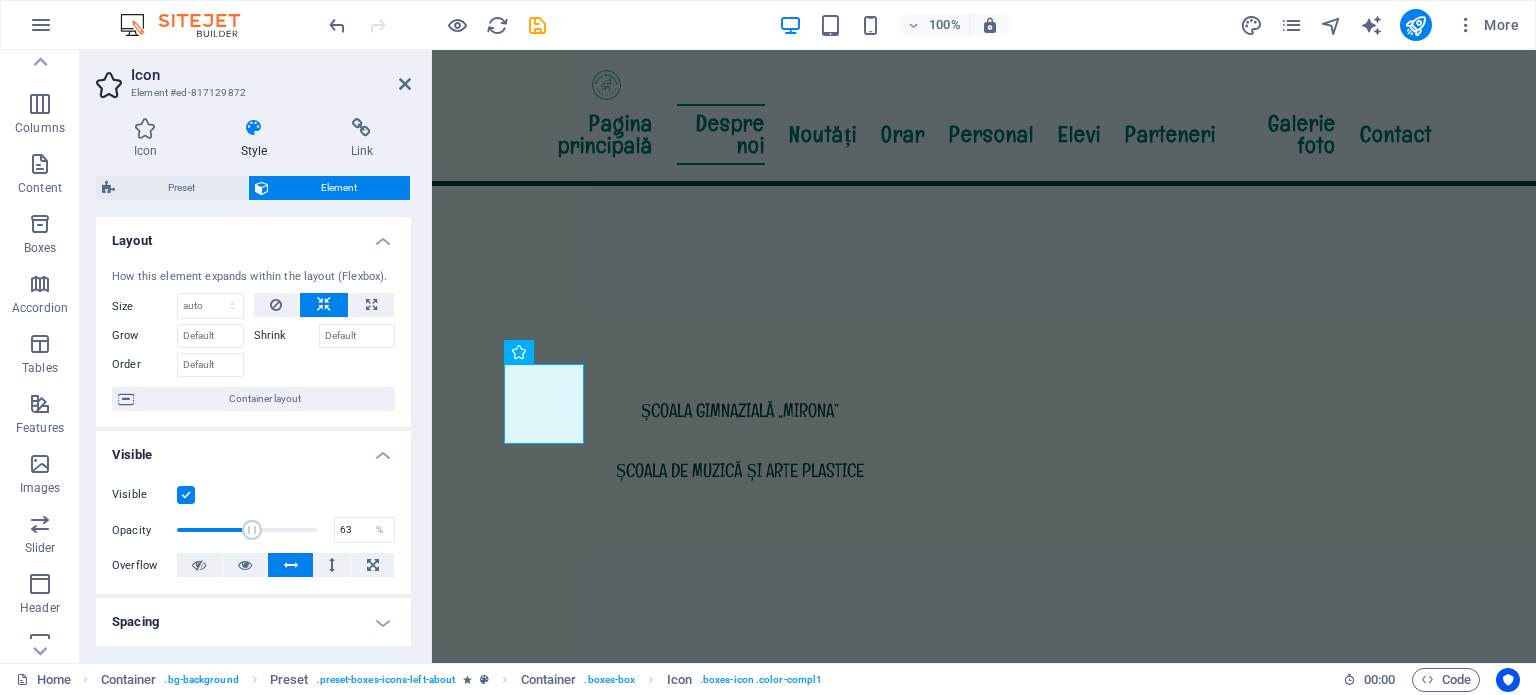 type on "64" 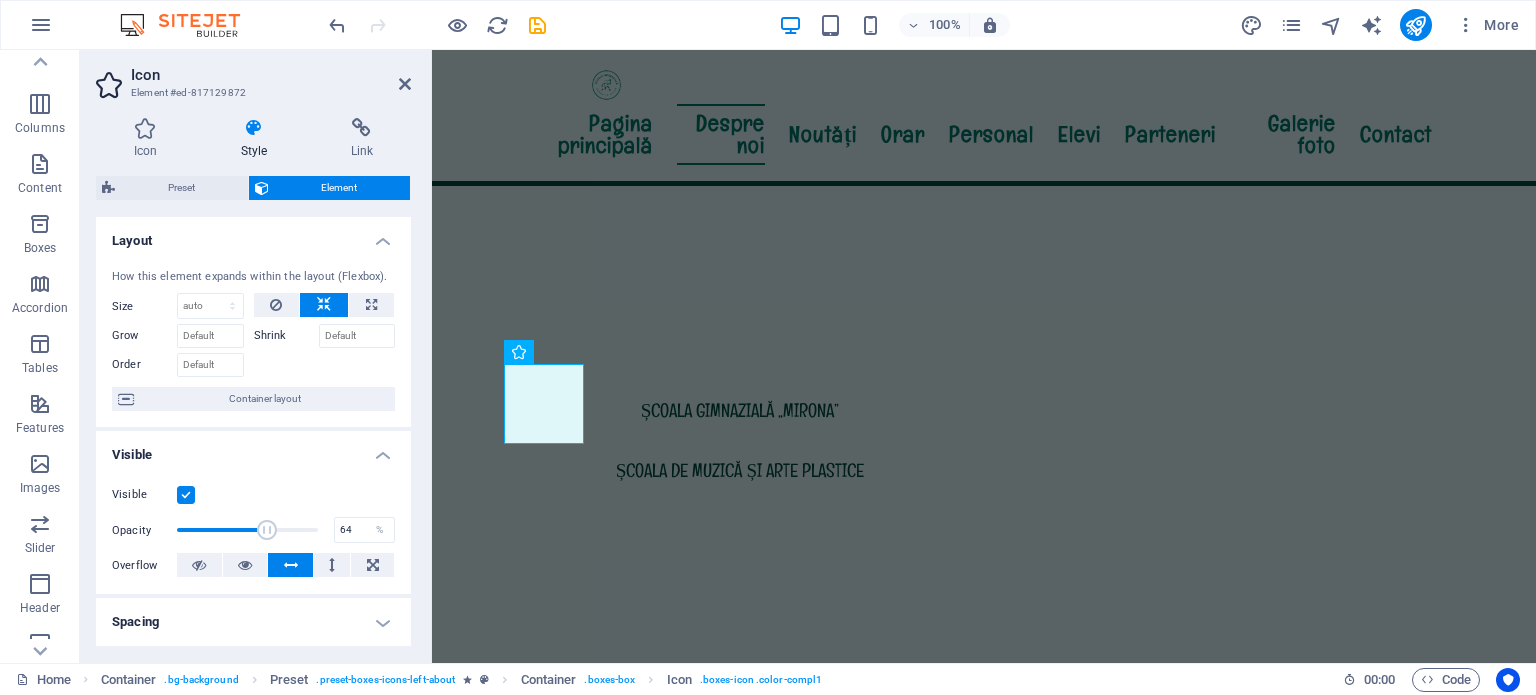 drag, startPoint x: 196, startPoint y: 527, endPoint x: 264, endPoint y: 535, distance: 68.46897 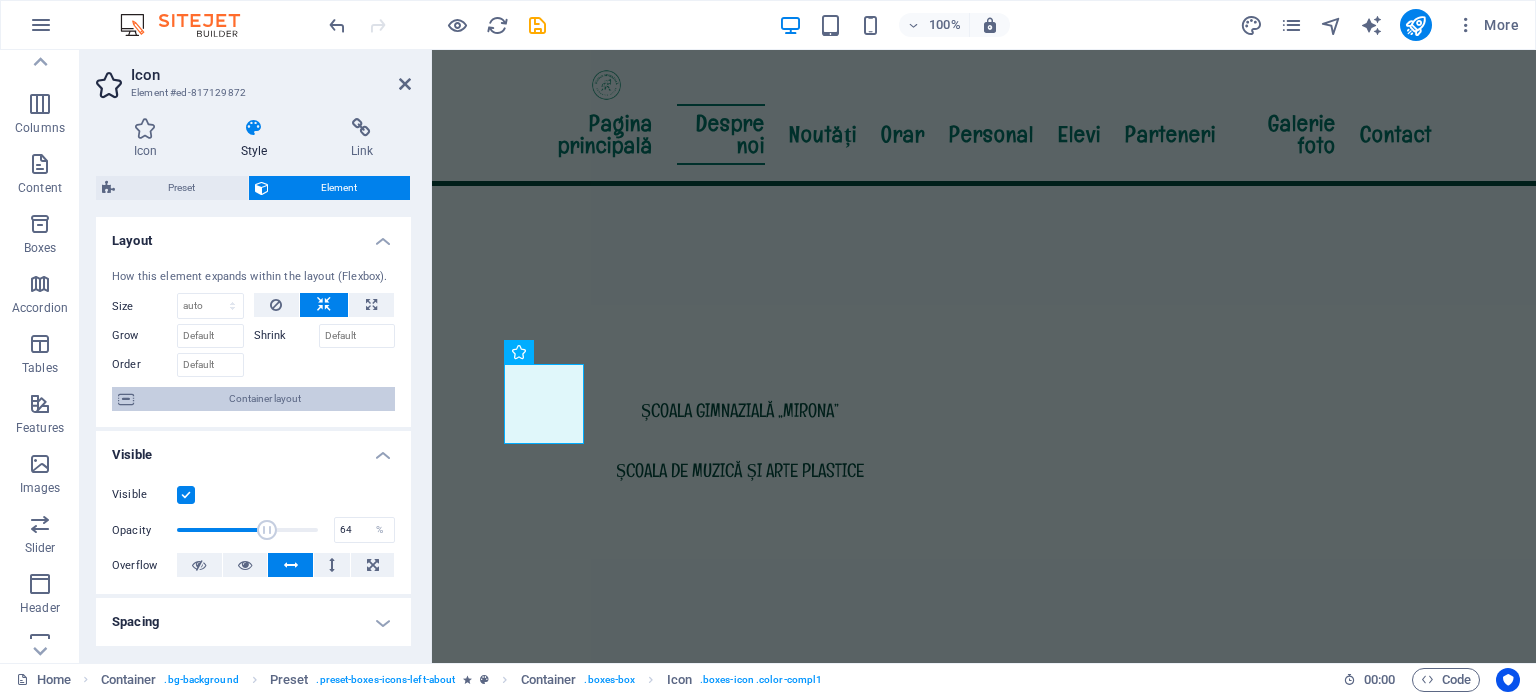 click on "Container layout" at bounding box center (264, 399) 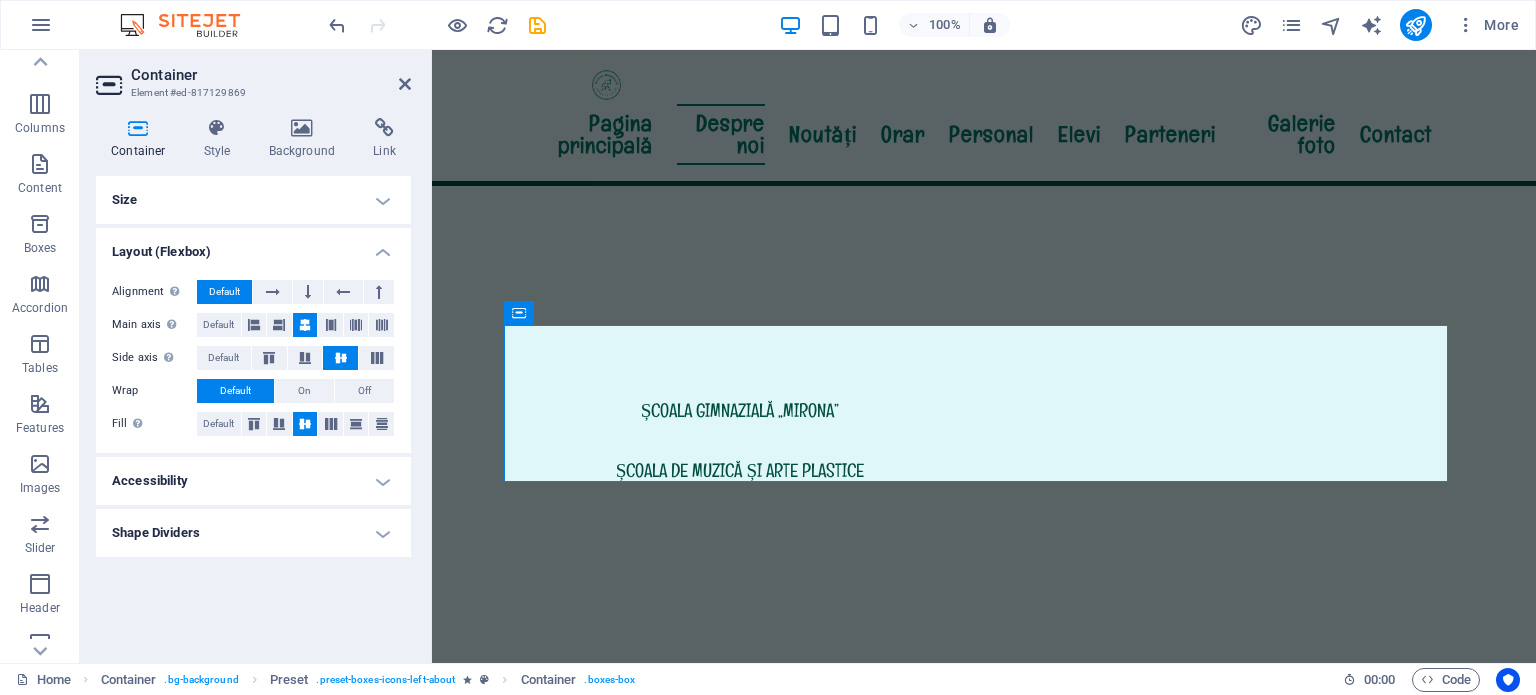 click on "Shape Dividers" at bounding box center [253, 533] 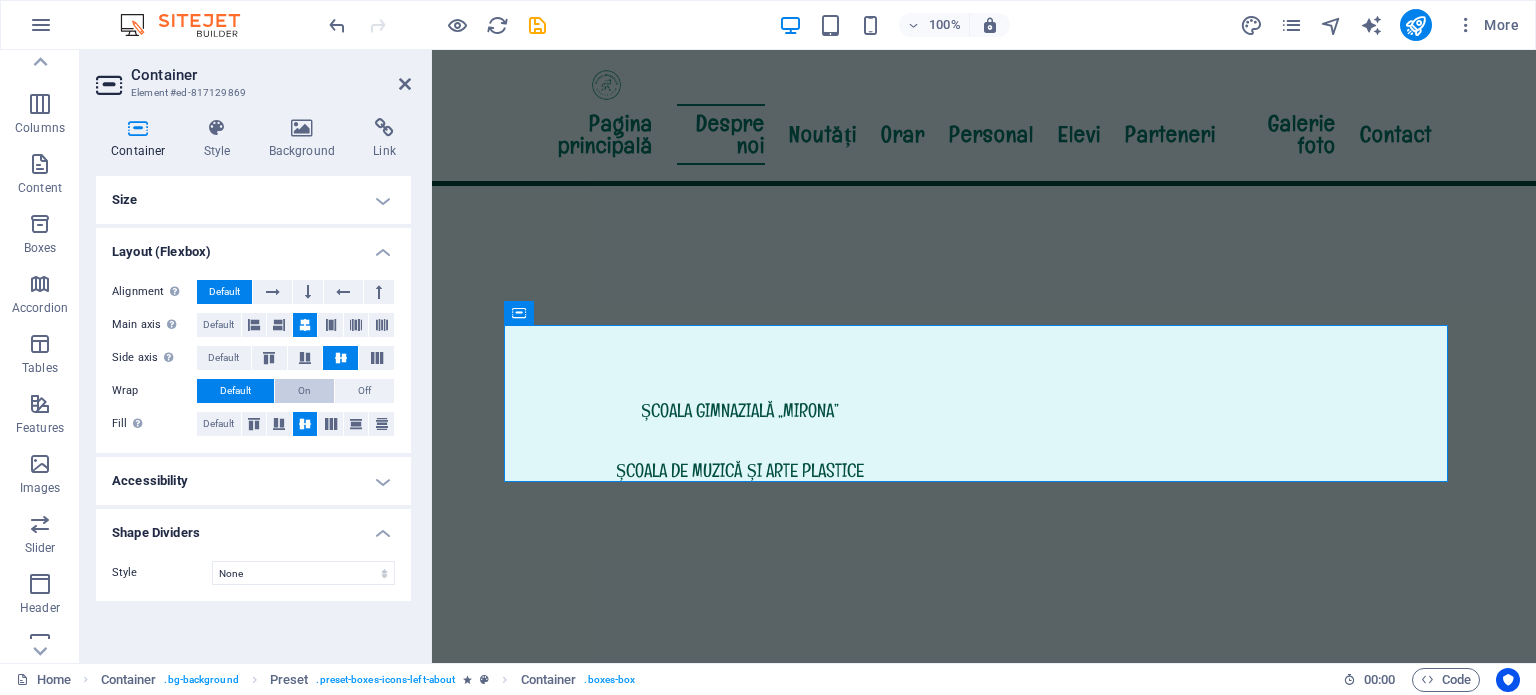 click on "On" at bounding box center (304, 391) 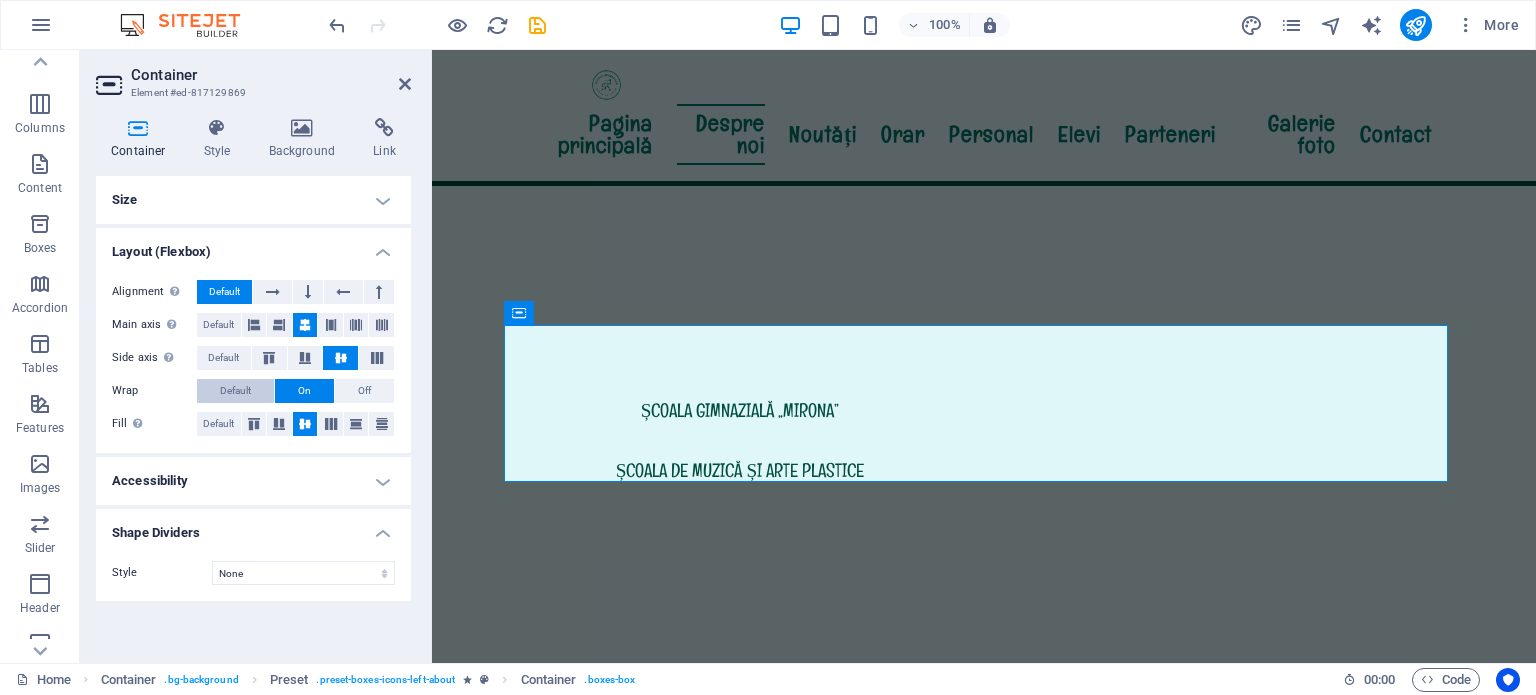 click on "Default" at bounding box center (235, 391) 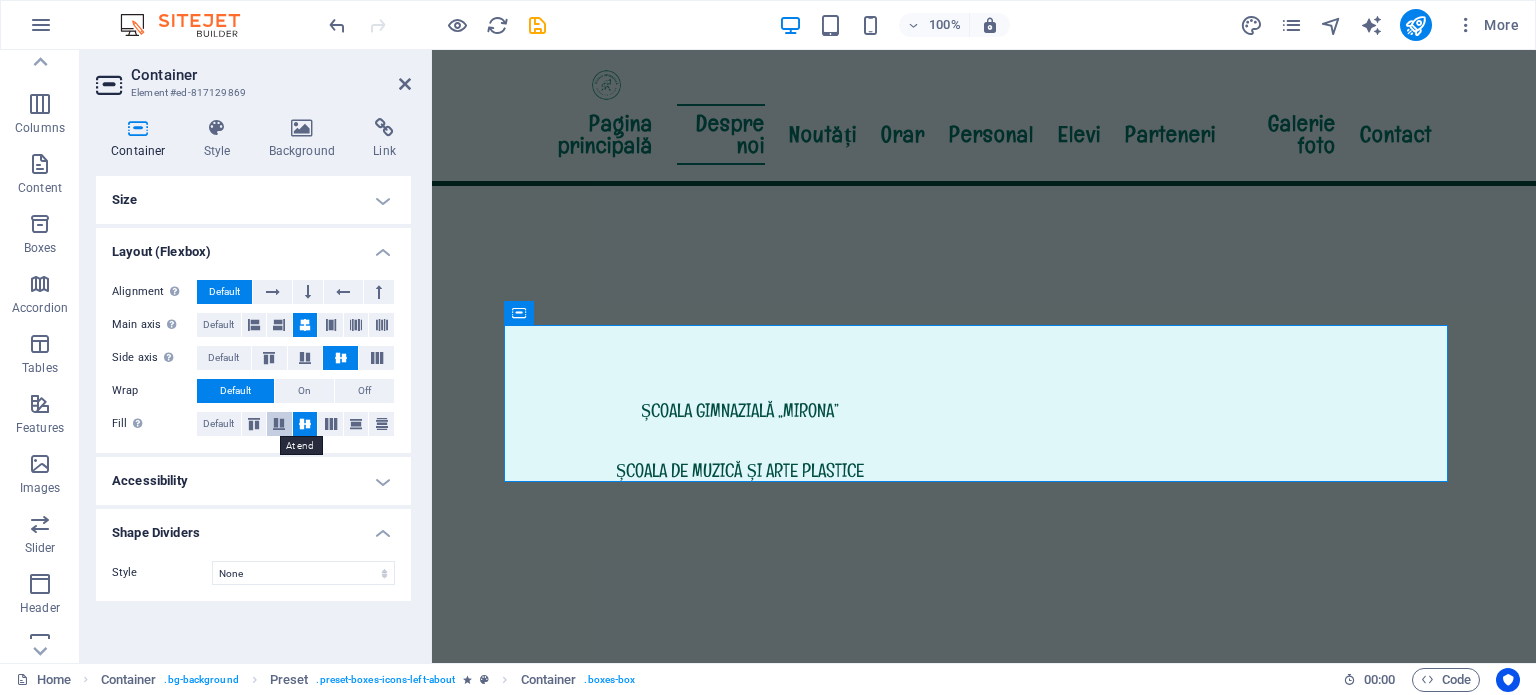 click at bounding box center [279, 424] 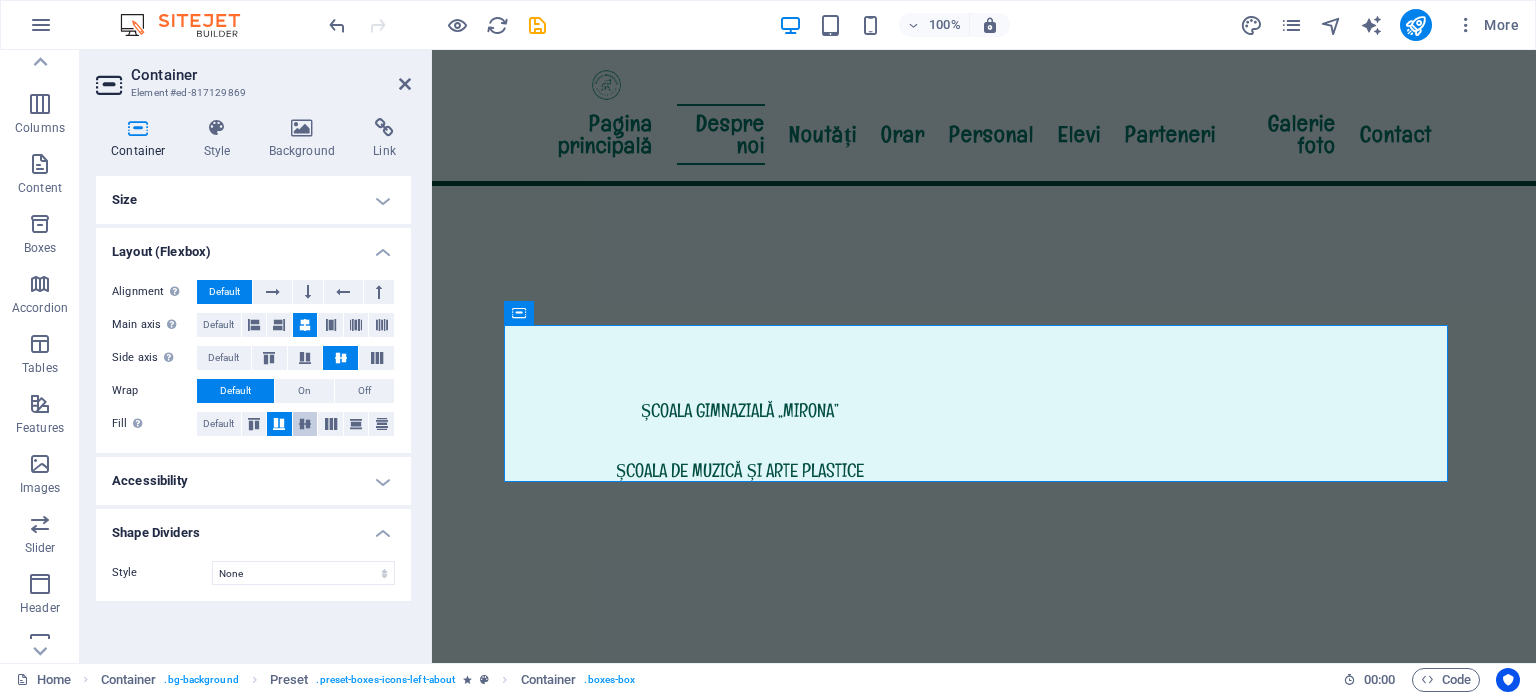 click at bounding box center [305, 424] 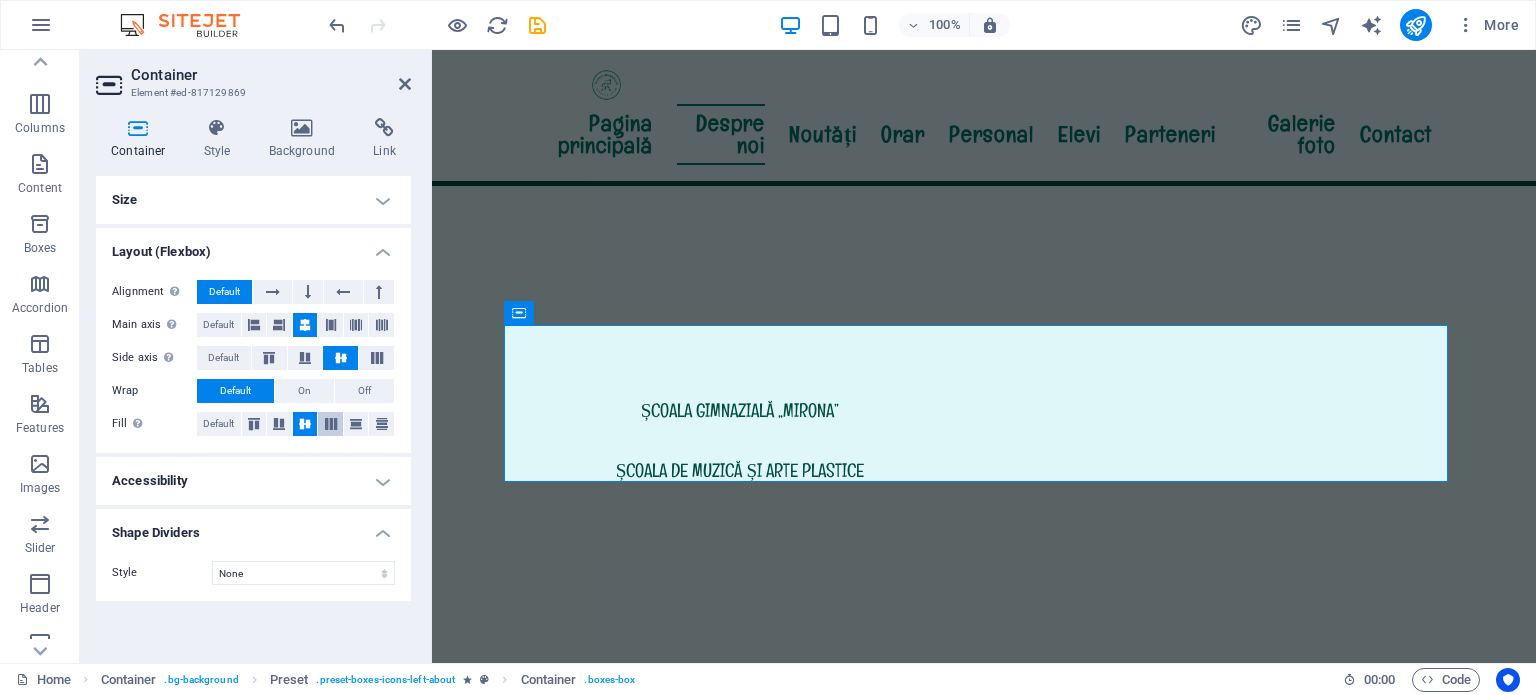 click at bounding box center [331, 424] 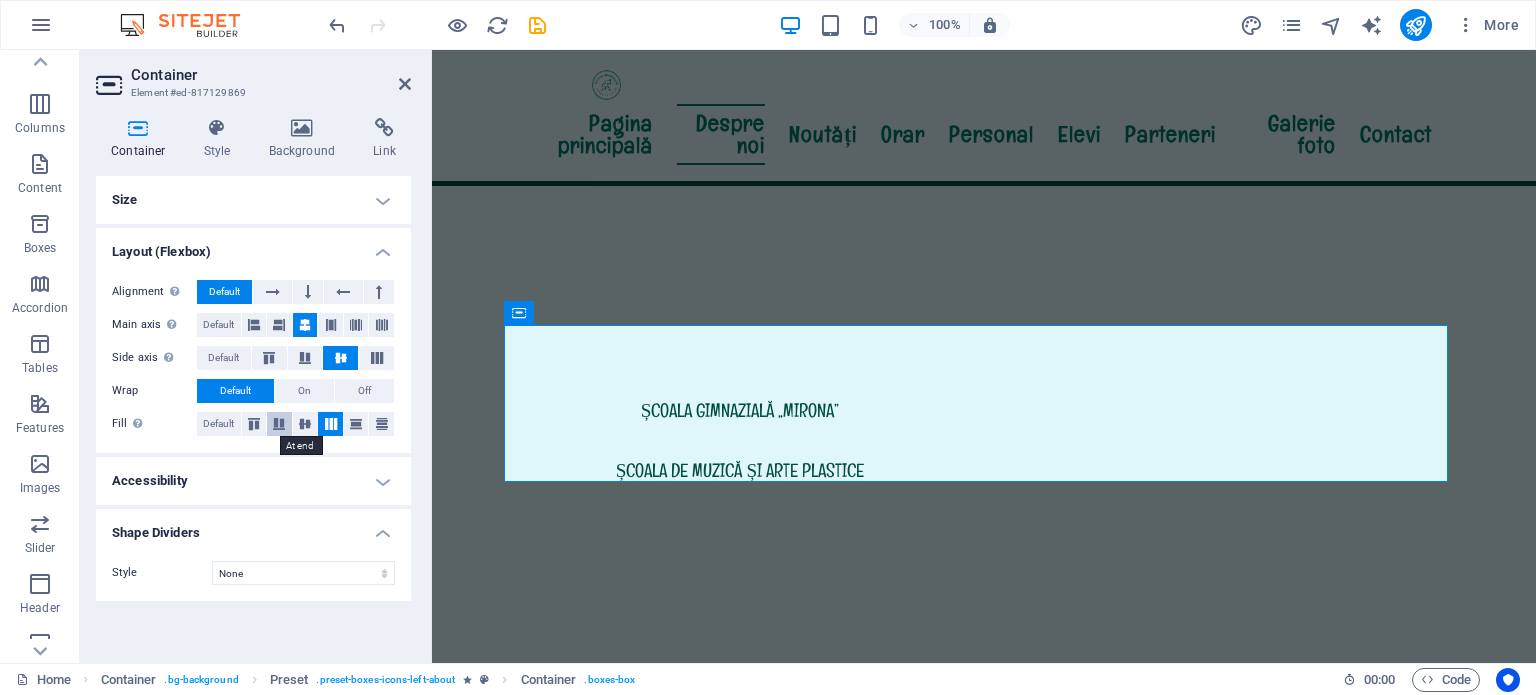 click at bounding box center (279, 424) 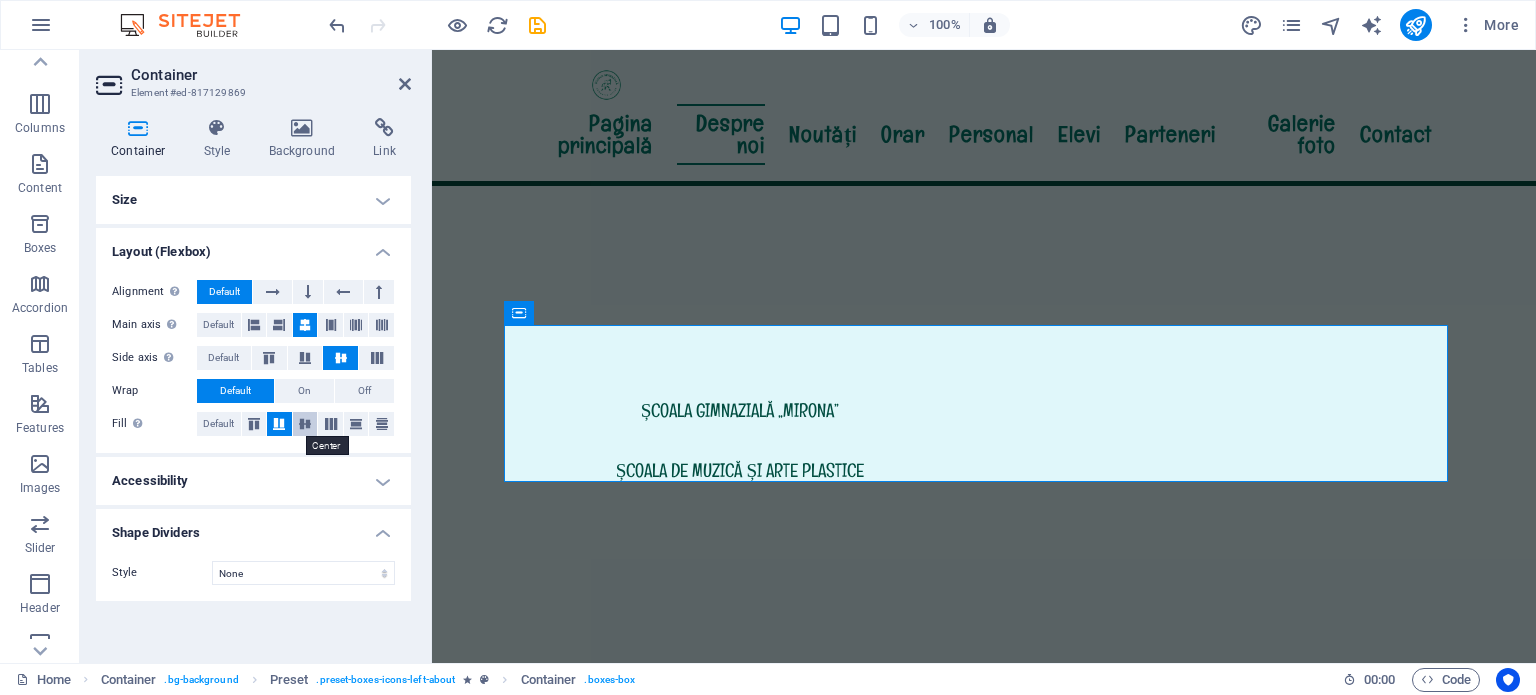 click at bounding box center (305, 424) 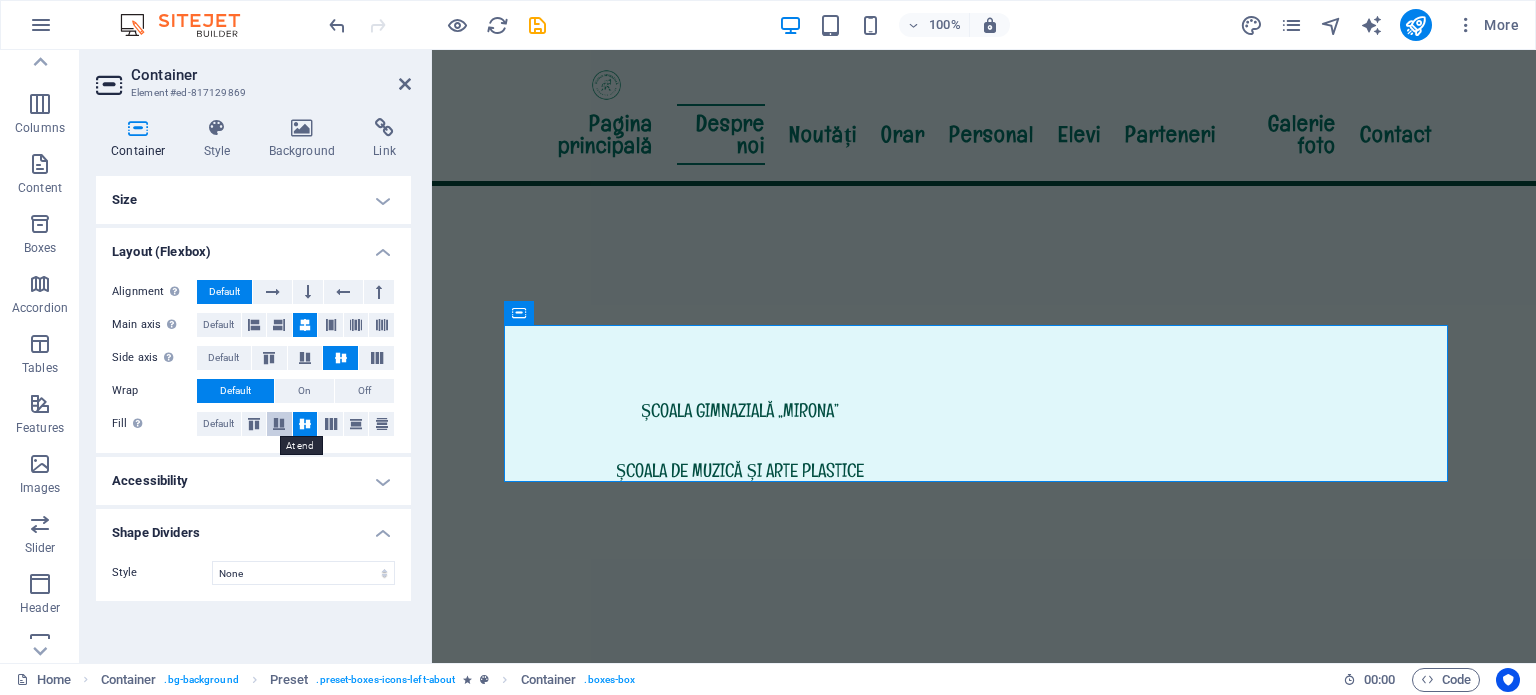click at bounding box center [279, 424] 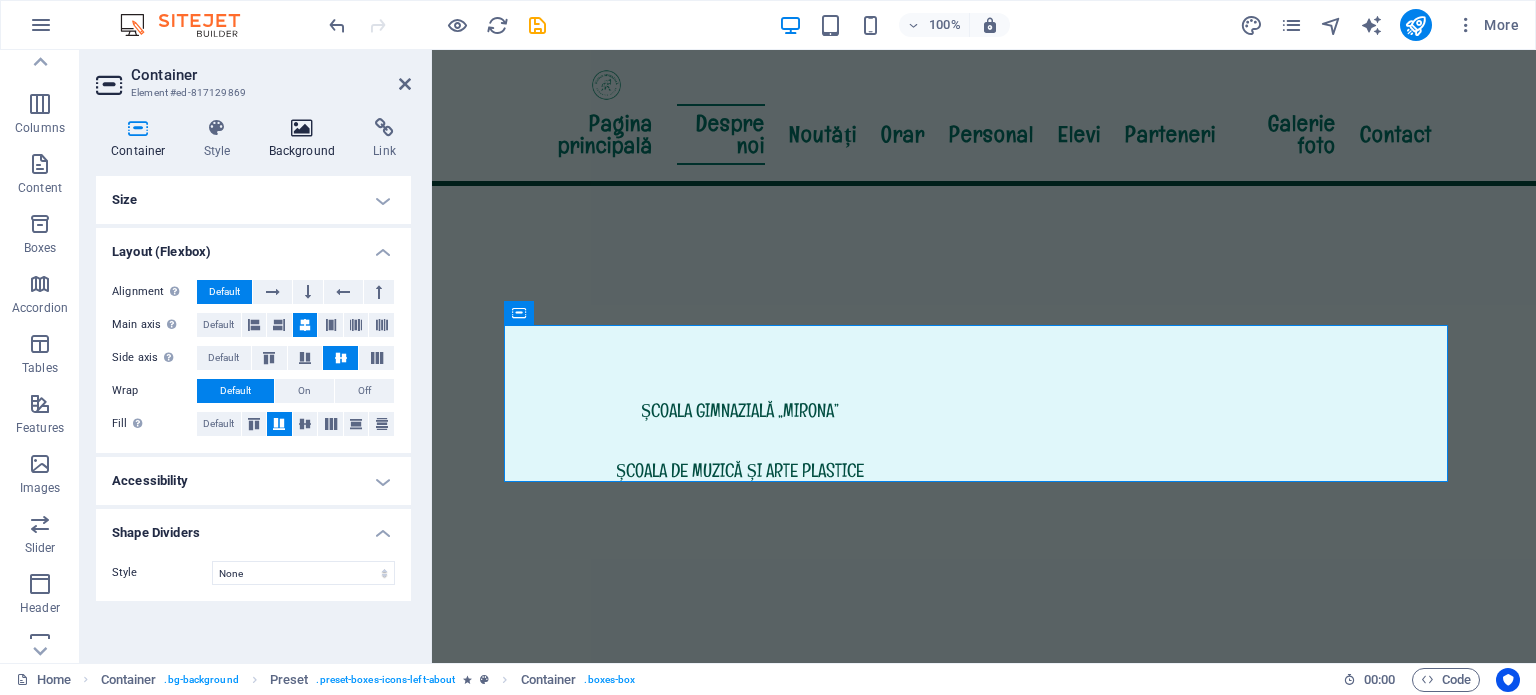 click at bounding box center [302, 128] 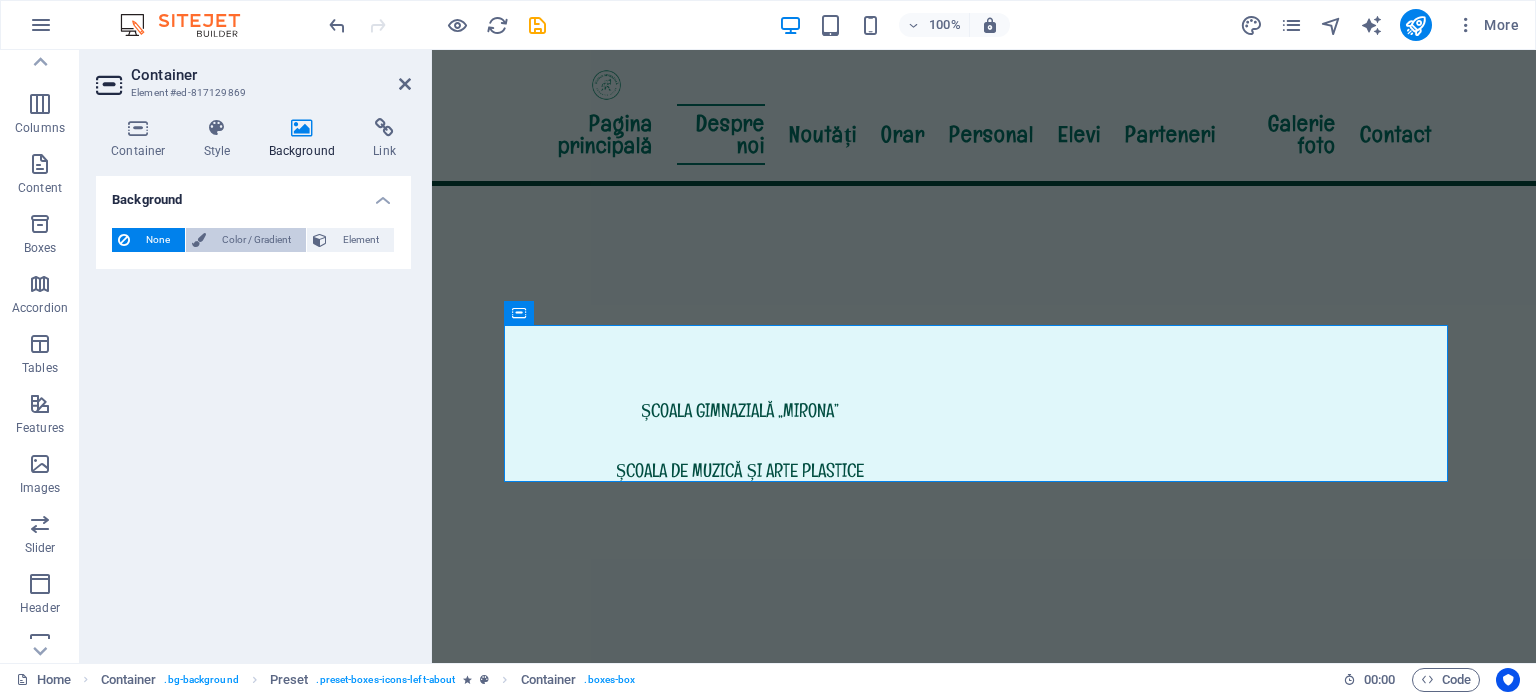 click on "Color / Gradient" at bounding box center (256, 240) 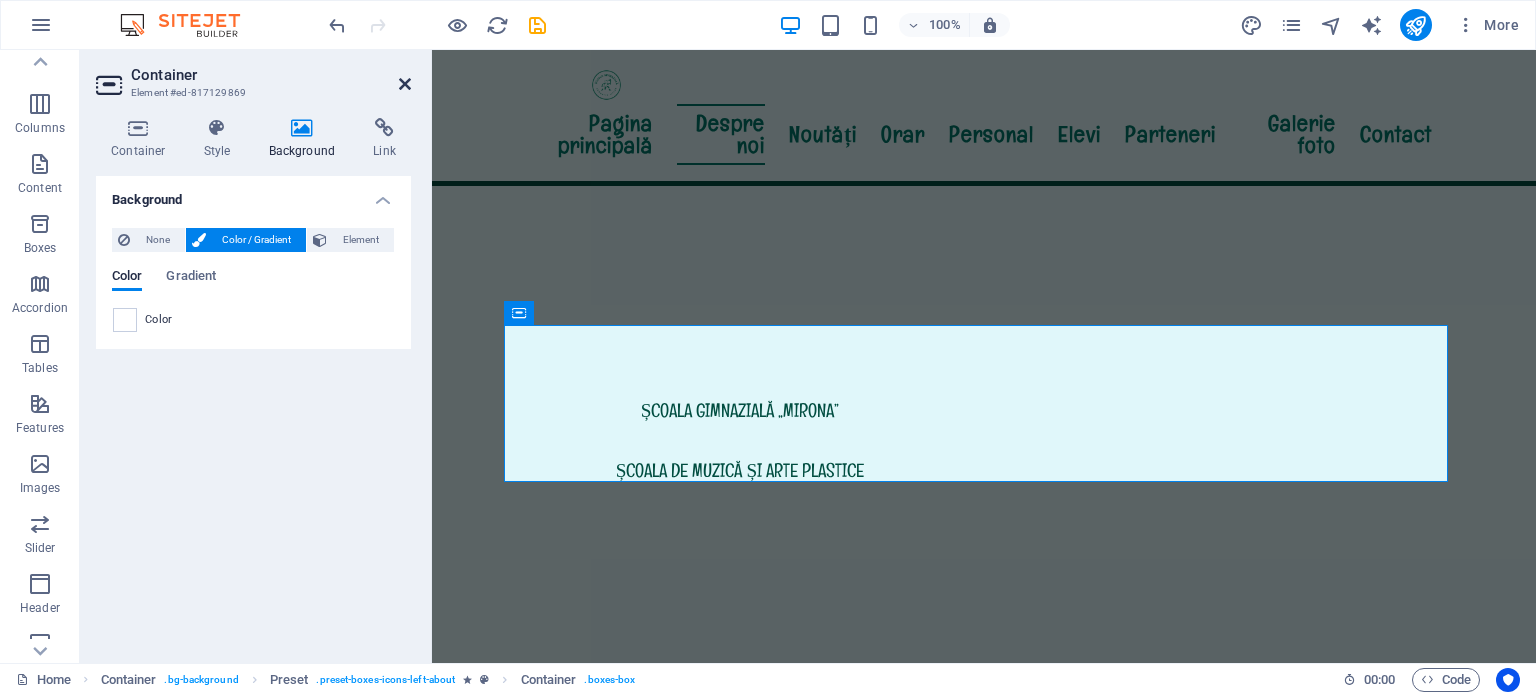 click at bounding box center (405, 84) 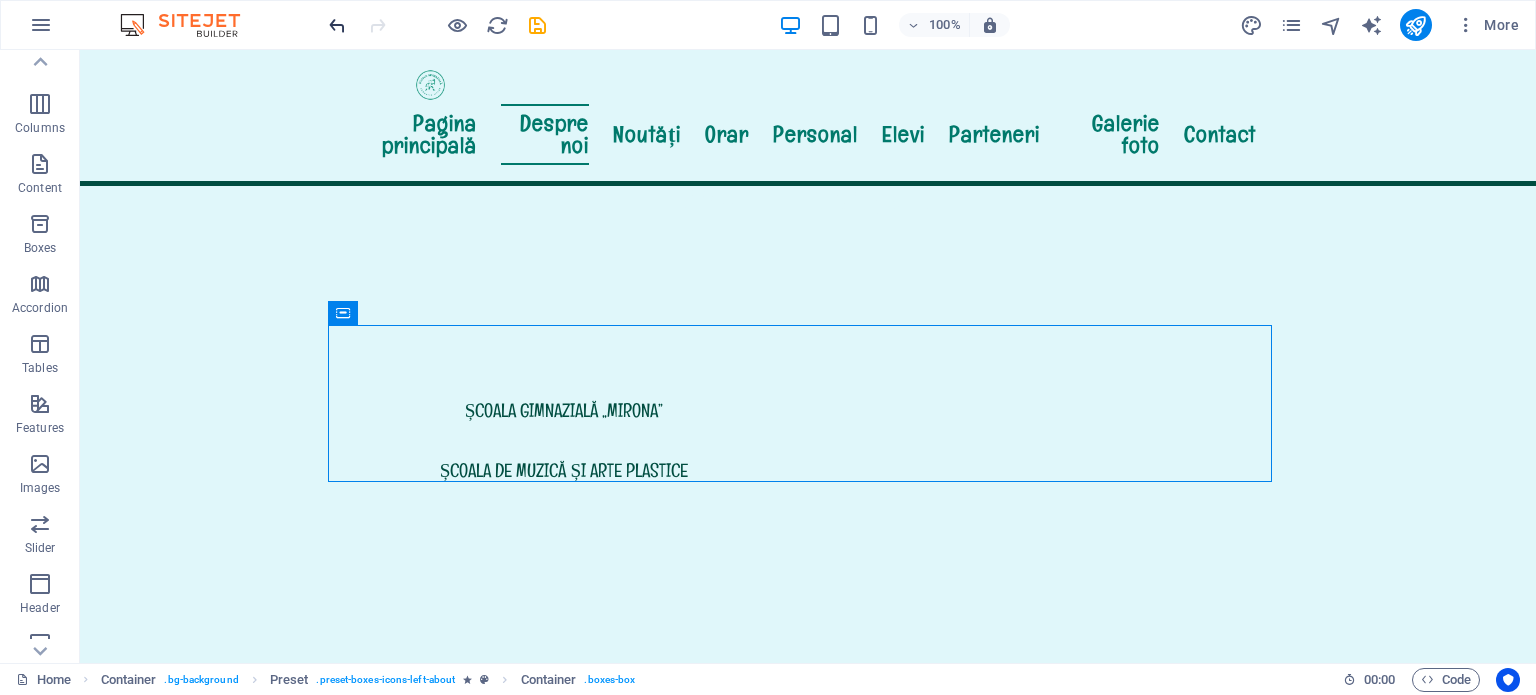 click at bounding box center (337, 25) 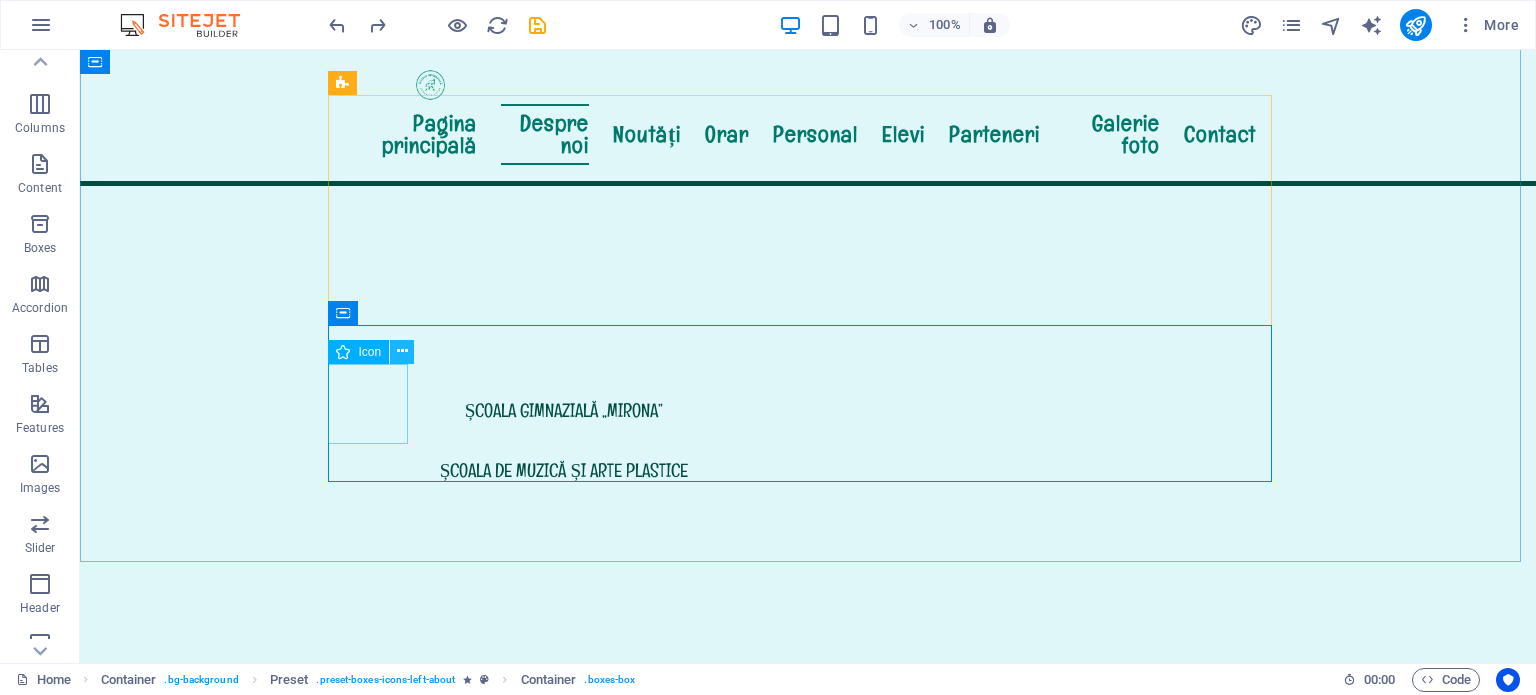 click at bounding box center (402, 351) 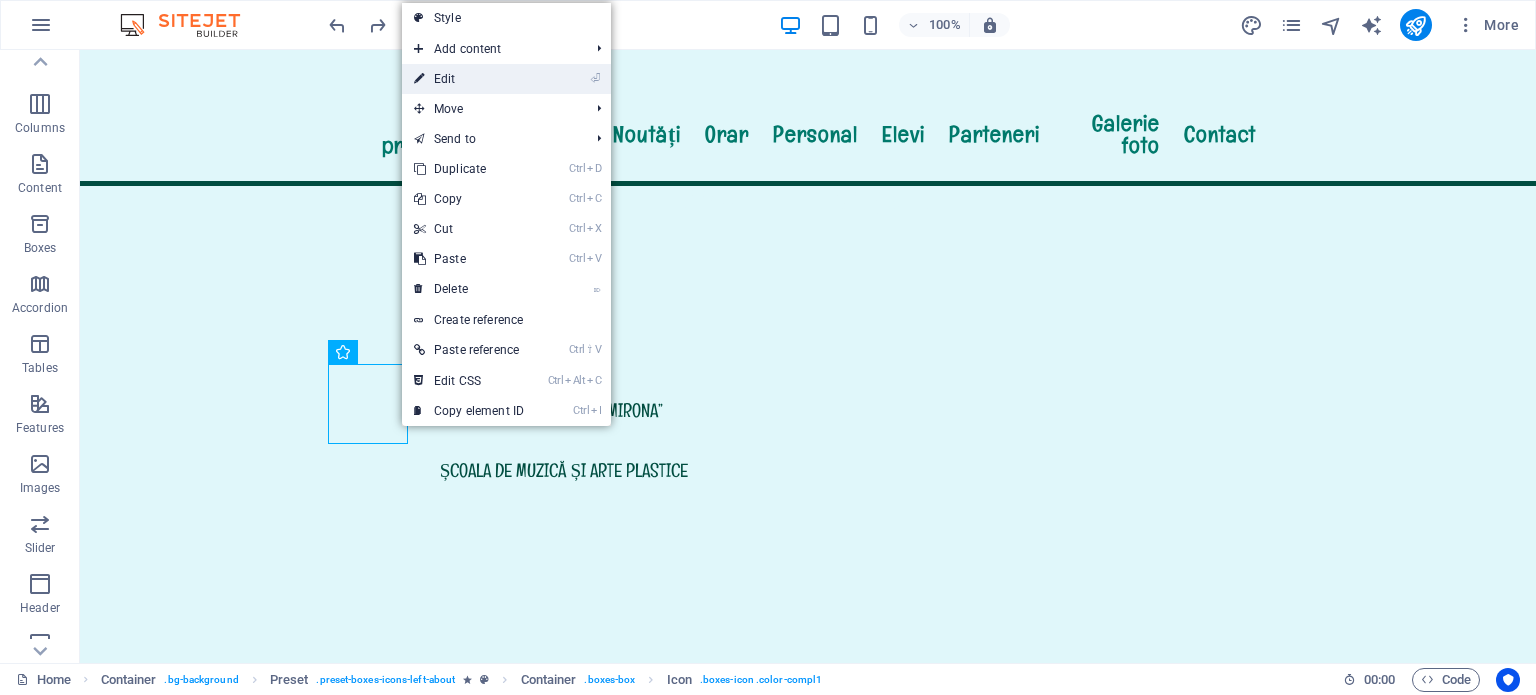 click on "⏎  Edit" at bounding box center [469, 79] 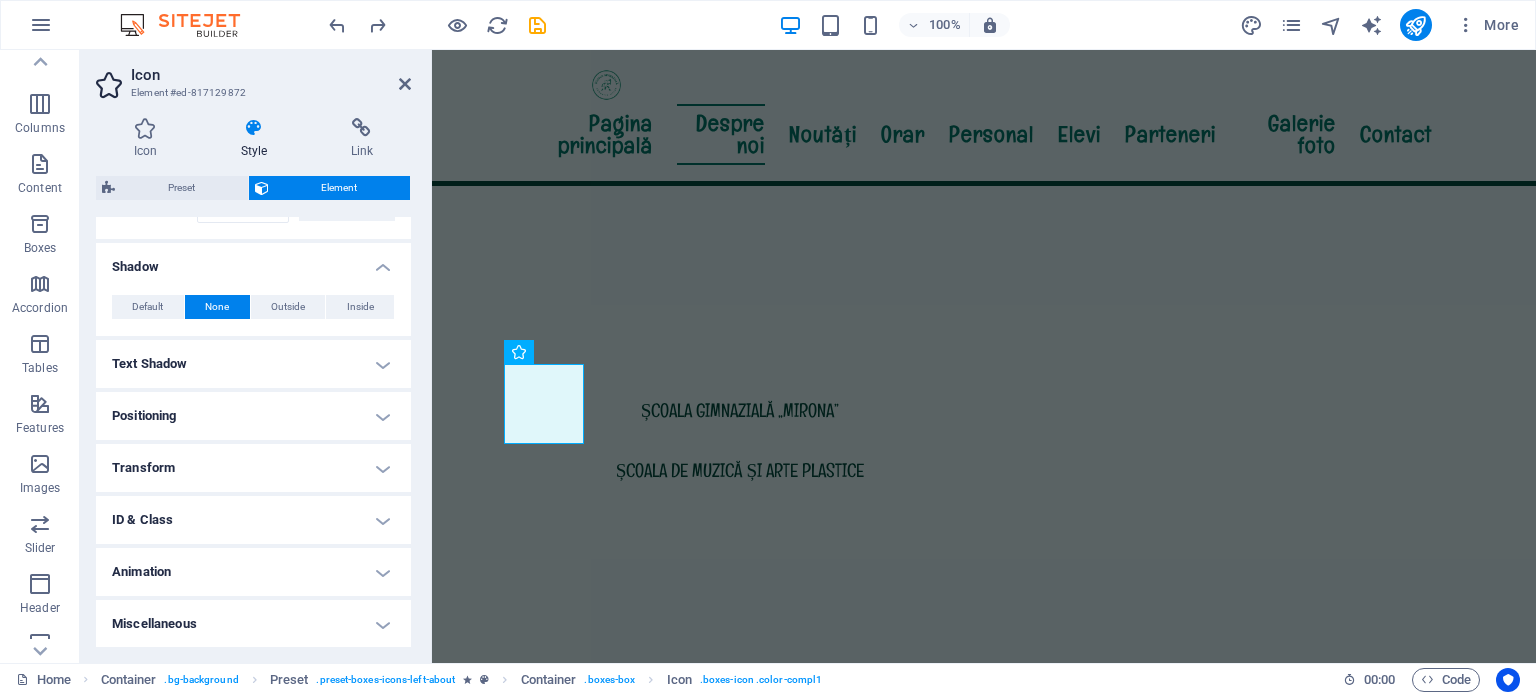 scroll, scrollTop: 0, scrollLeft: 0, axis: both 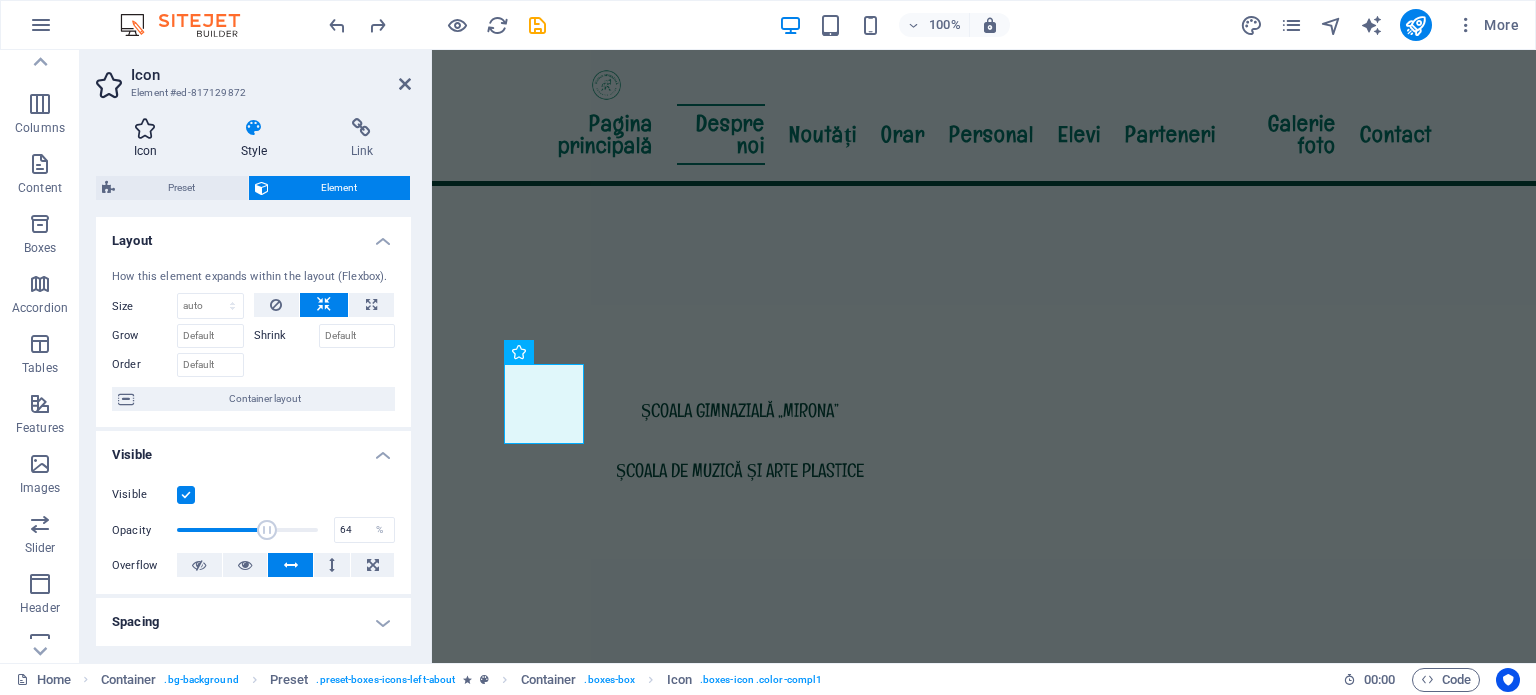 click at bounding box center (145, 128) 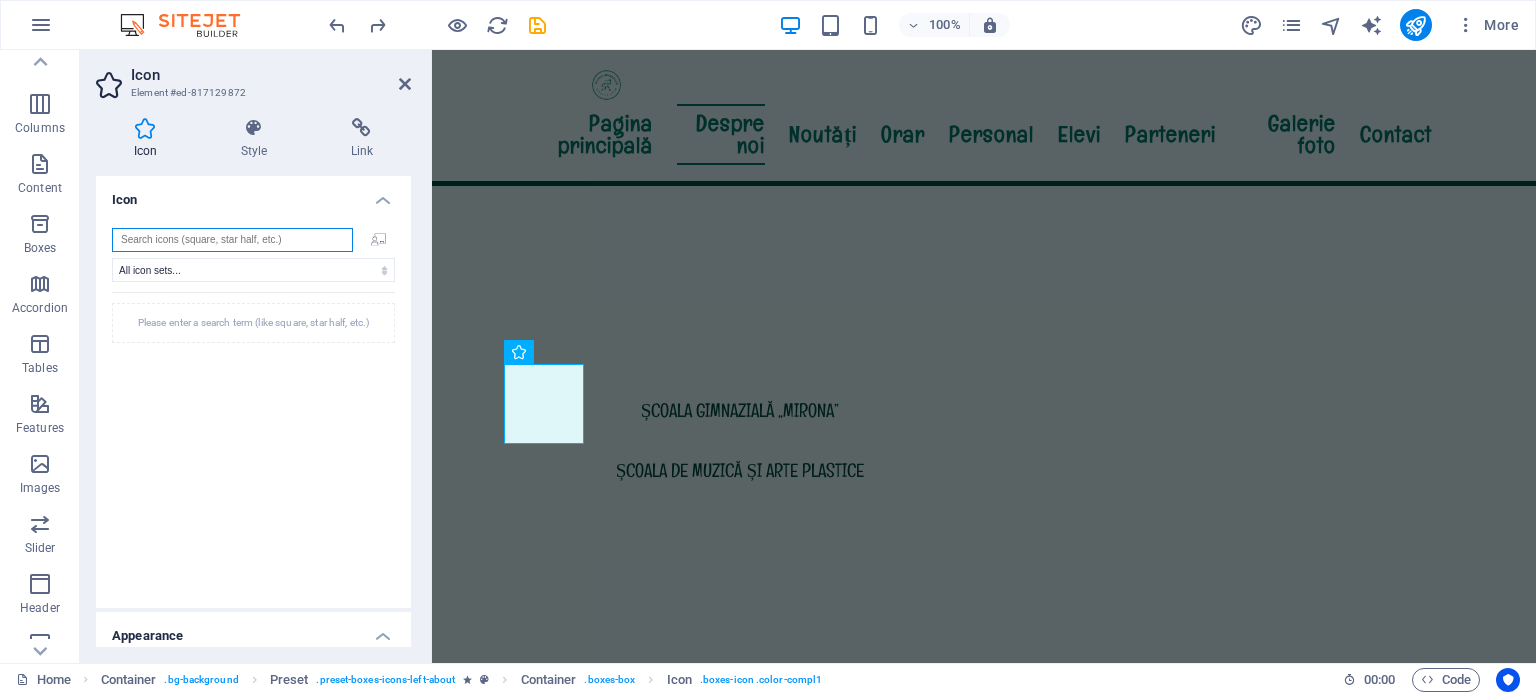 click at bounding box center (232, 240) 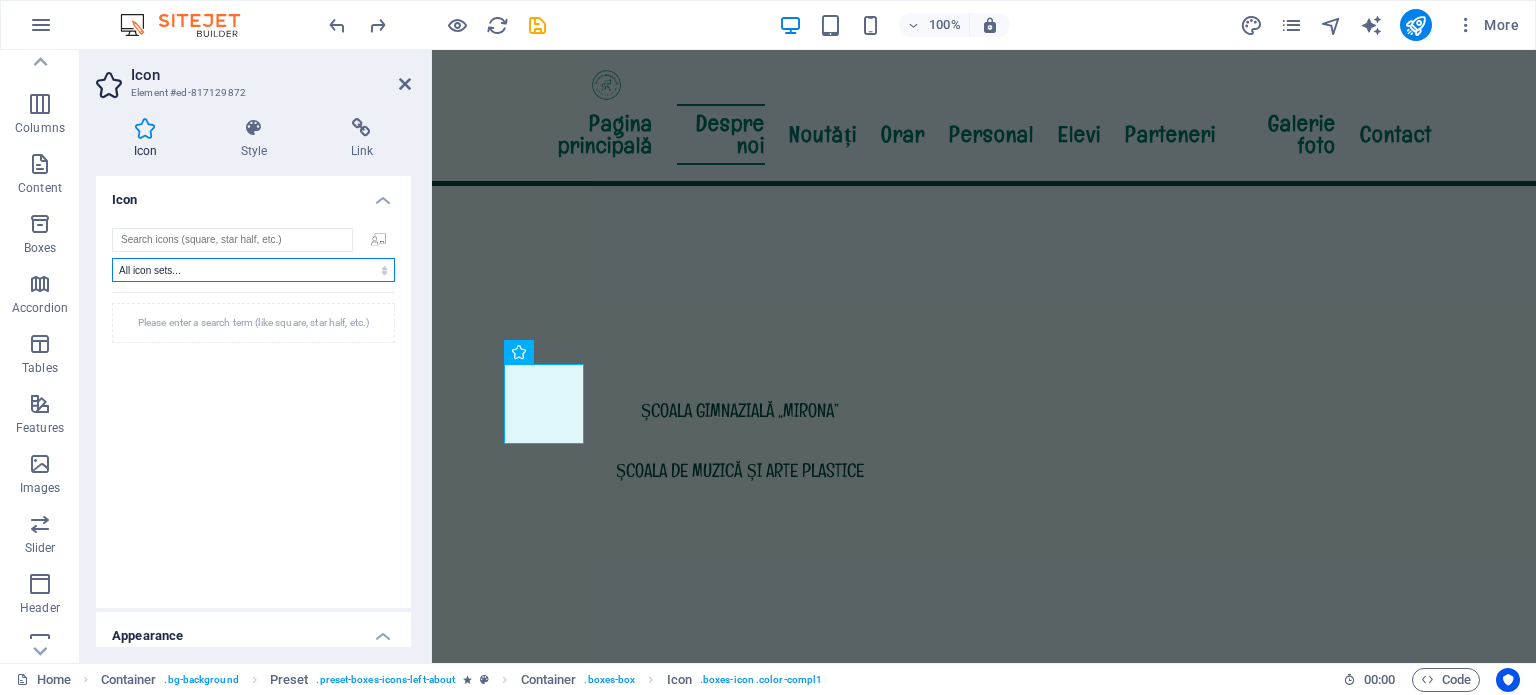 click on "All icon sets... IcoFont Ionicons FontAwesome Brands FontAwesome Duotone FontAwesome Solid FontAwesome Regular FontAwesome Light FontAwesome Thin FontAwesome Sharp Solid FontAwesome Sharp Regular FontAwesome Sharp Light FontAwesome Sharp Thin" at bounding box center (253, 270) 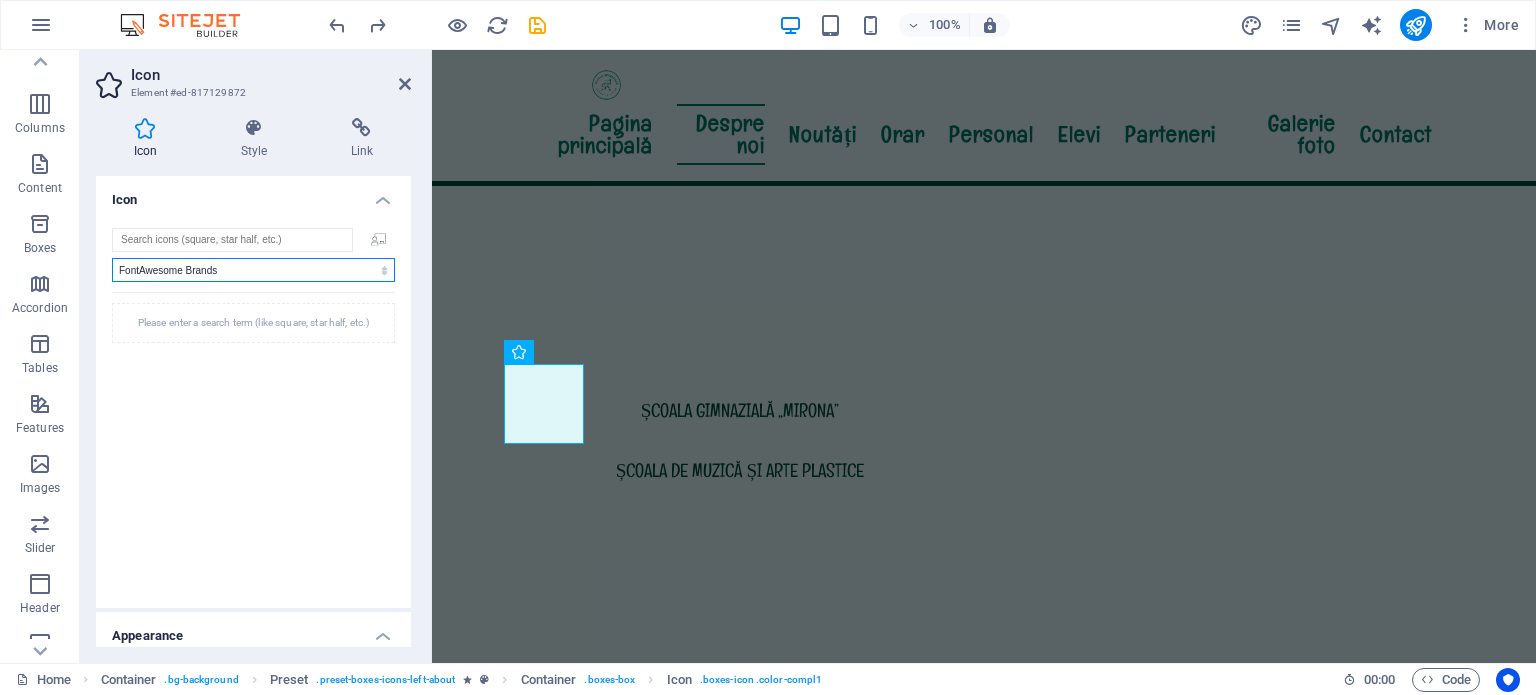click on "All icon sets... IcoFont Ionicons FontAwesome Brands FontAwesome Duotone FontAwesome Solid FontAwesome Regular FontAwesome Light FontAwesome Thin FontAwesome Sharp Solid FontAwesome Sharp Regular FontAwesome Sharp Light FontAwesome Sharp Thin" at bounding box center (253, 270) 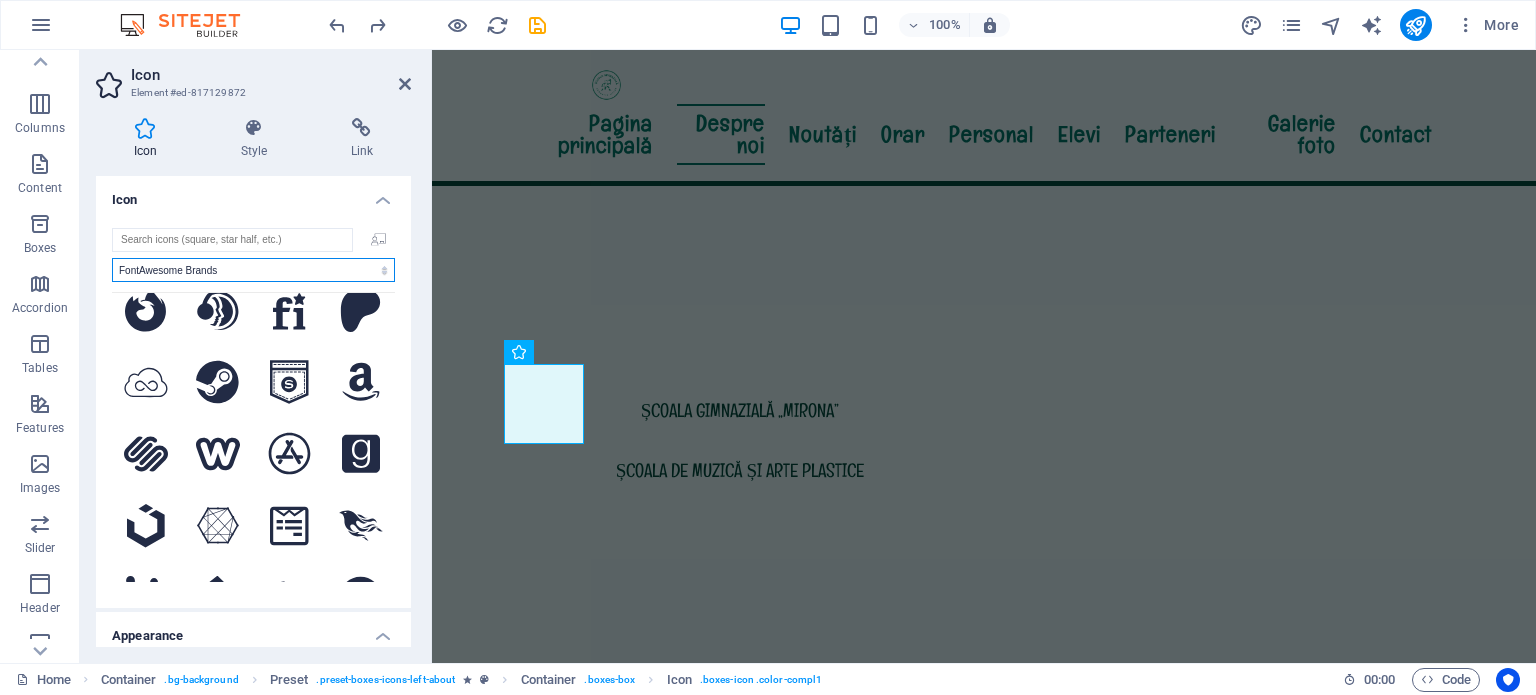 scroll, scrollTop: 700, scrollLeft: 0, axis: vertical 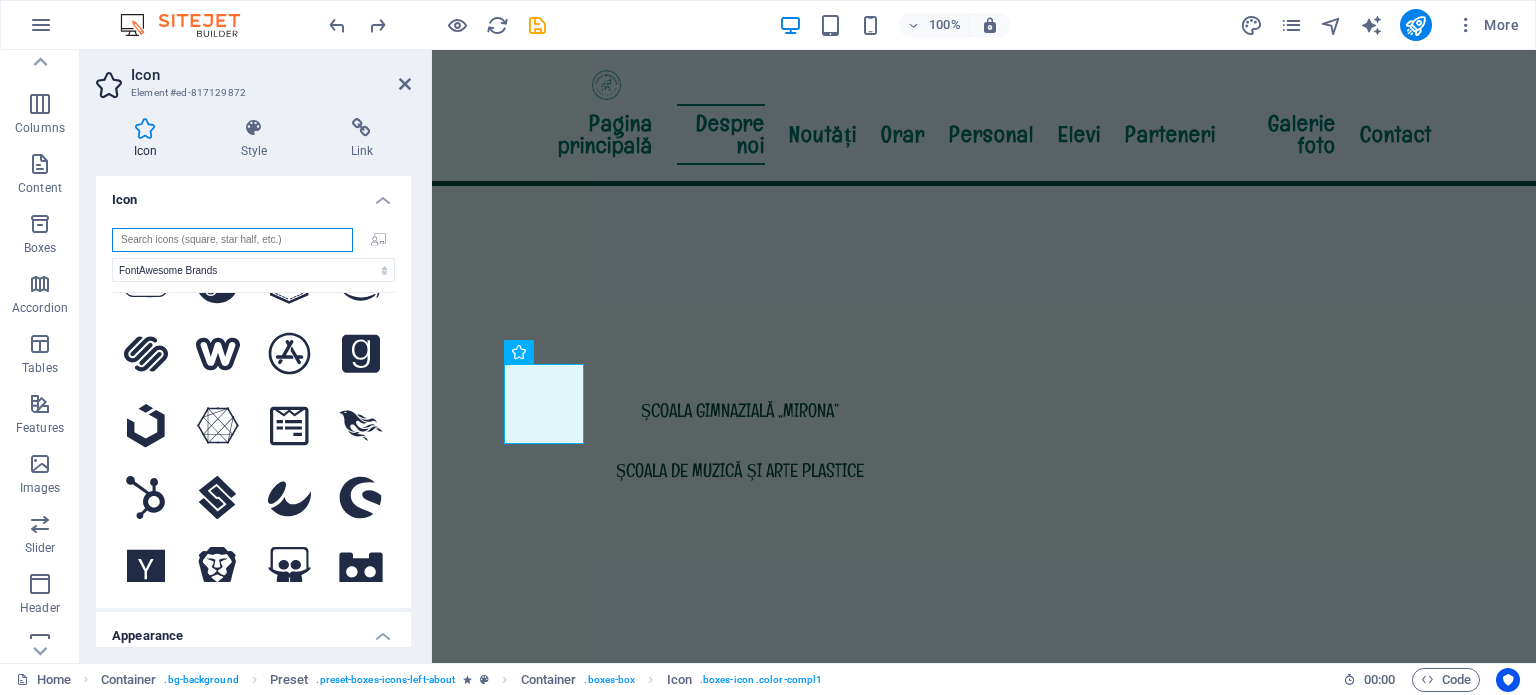 click at bounding box center [232, 240] 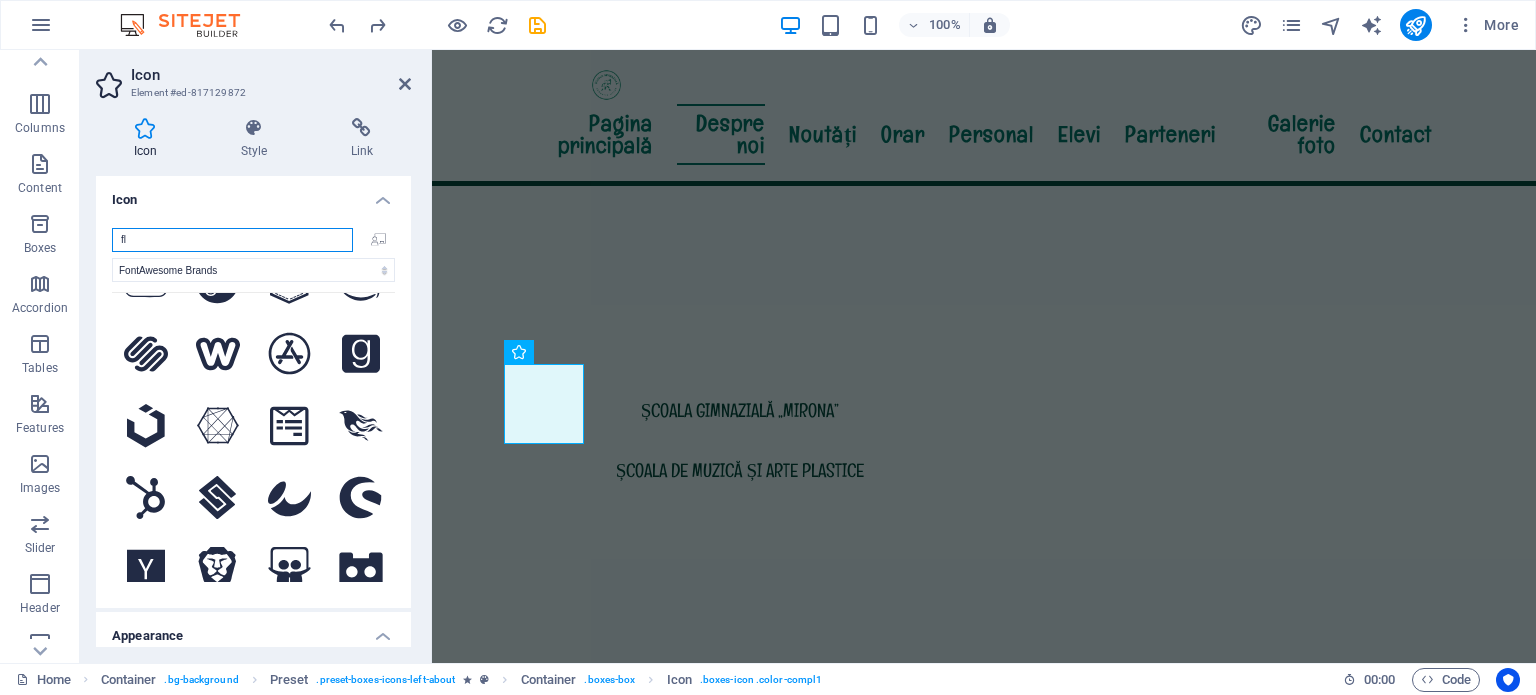 scroll, scrollTop: 0, scrollLeft: 0, axis: both 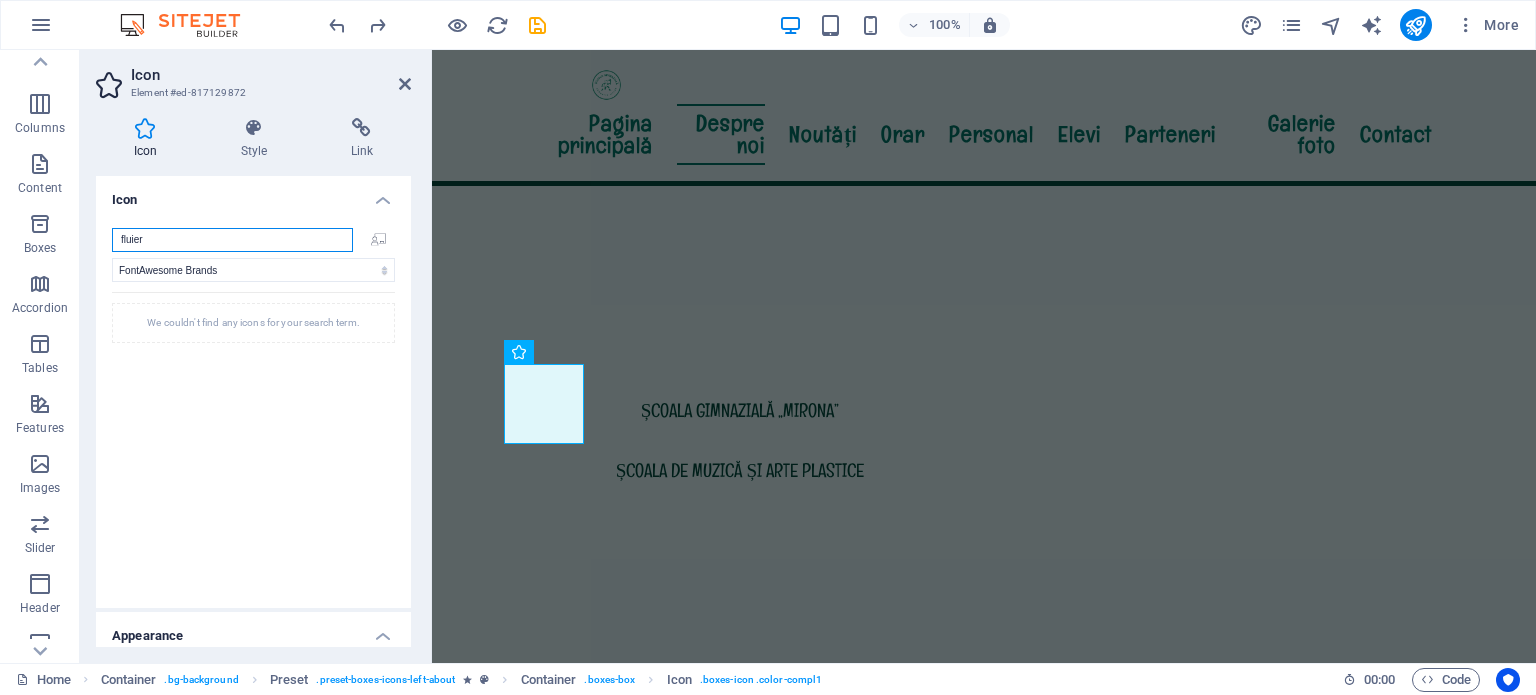 type on "fluier" 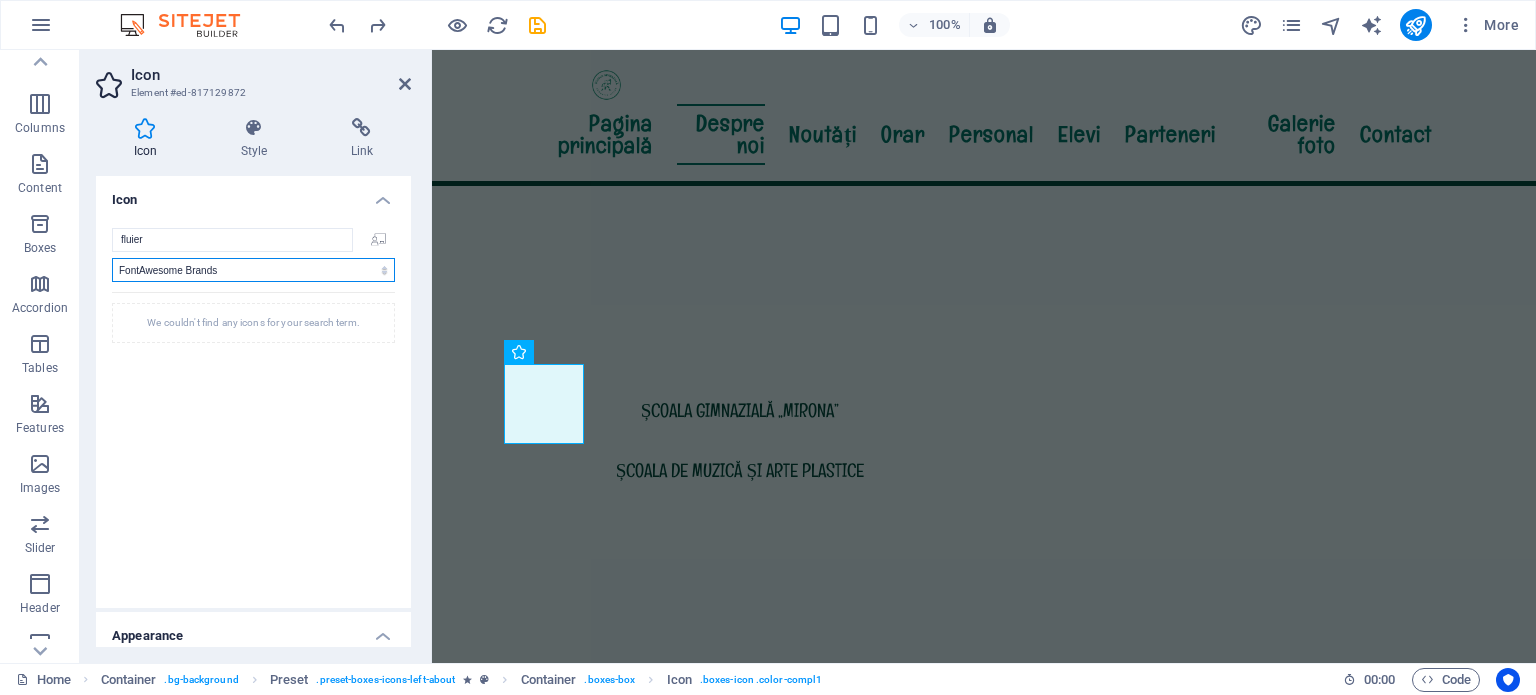click on "All icon sets... IcoFont Ionicons FontAwesome Brands FontAwesome Duotone FontAwesome Solid FontAwesome Regular FontAwesome Light FontAwesome Thin FontAwesome Sharp Solid FontAwesome Sharp Regular FontAwesome Sharp Light FontAwesome Sharp Thin" at bounding box center [253, 270] 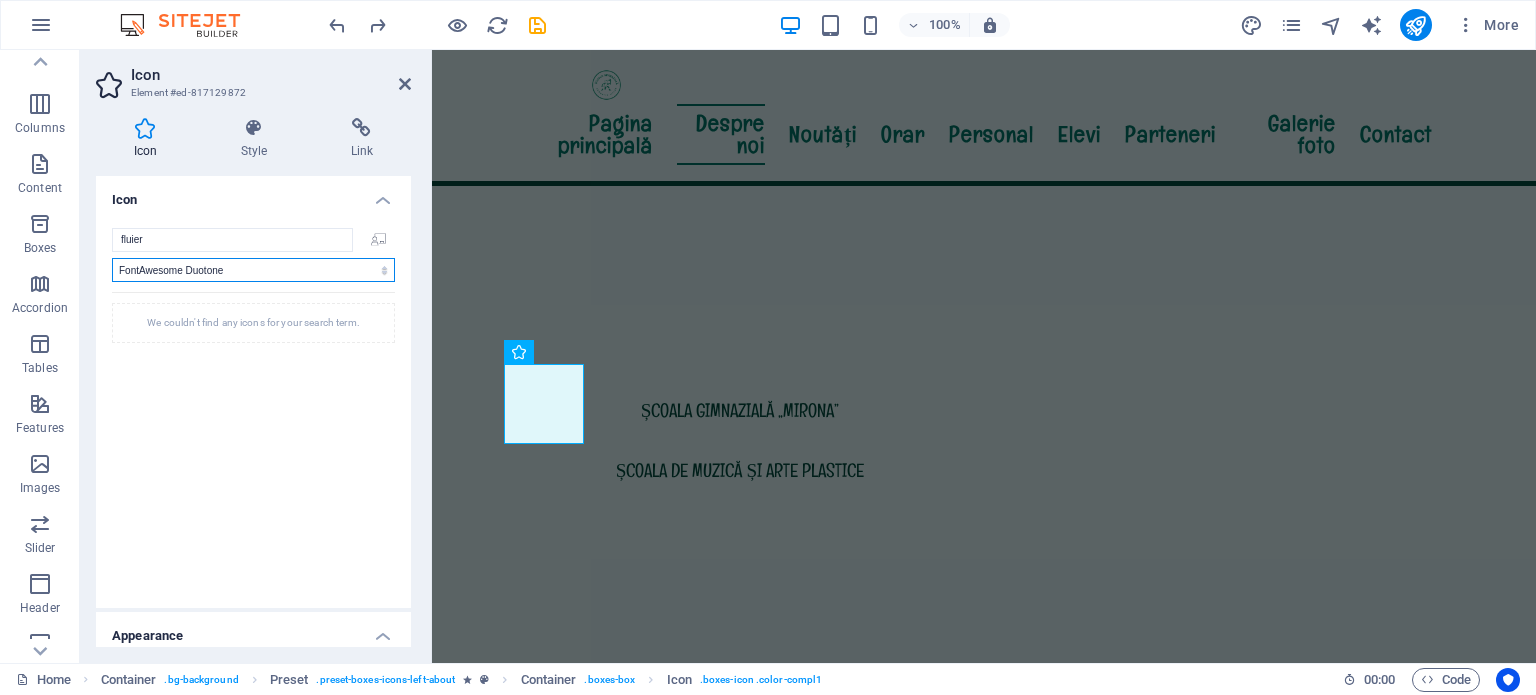 click on "All icon sets... IcoFont Ionicons FontAwesome Brands FontAwesome Duotone FontAwesome Solid FontAwesome Regular FontAwesome Light FontAwesome Thin FontAwesome Sharp Solid FontAwesome Sharp Regular FontAwesome Sharp Light FontAwesome Sharp Thin" at bounding box center [253, 270] 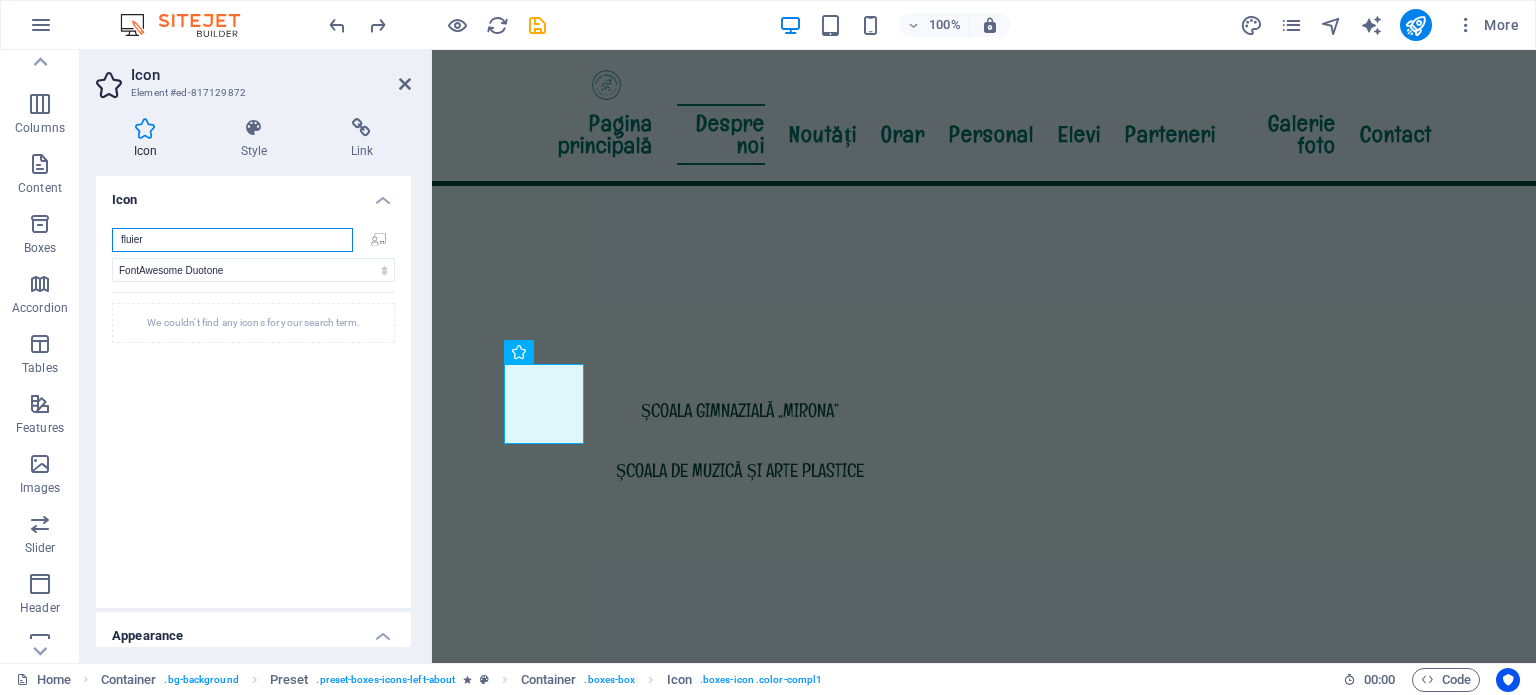 click on "fluier" at bounding box center (232, 240) 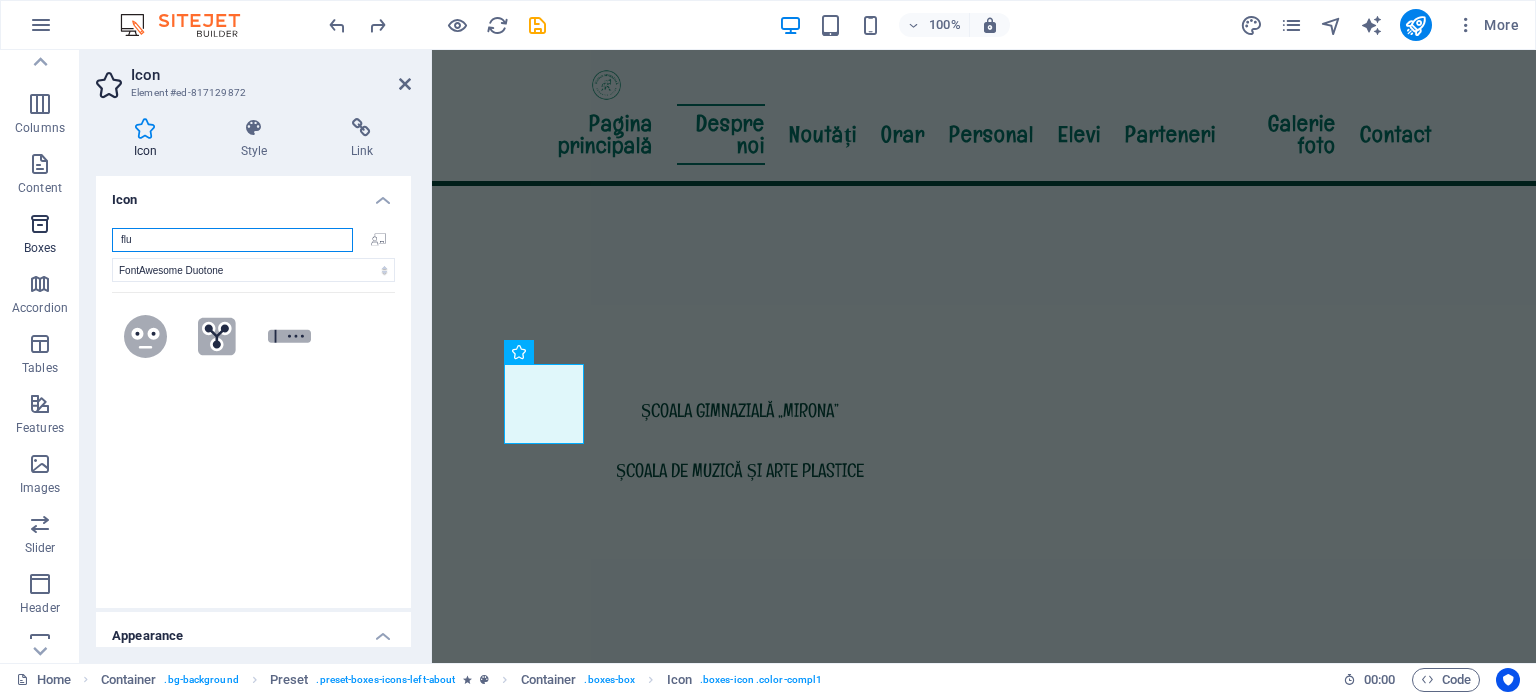 drag, startPoint x: 160, startPoint y: 234, endPoint x: 39, endPoint y: 231, distance: 121.037186 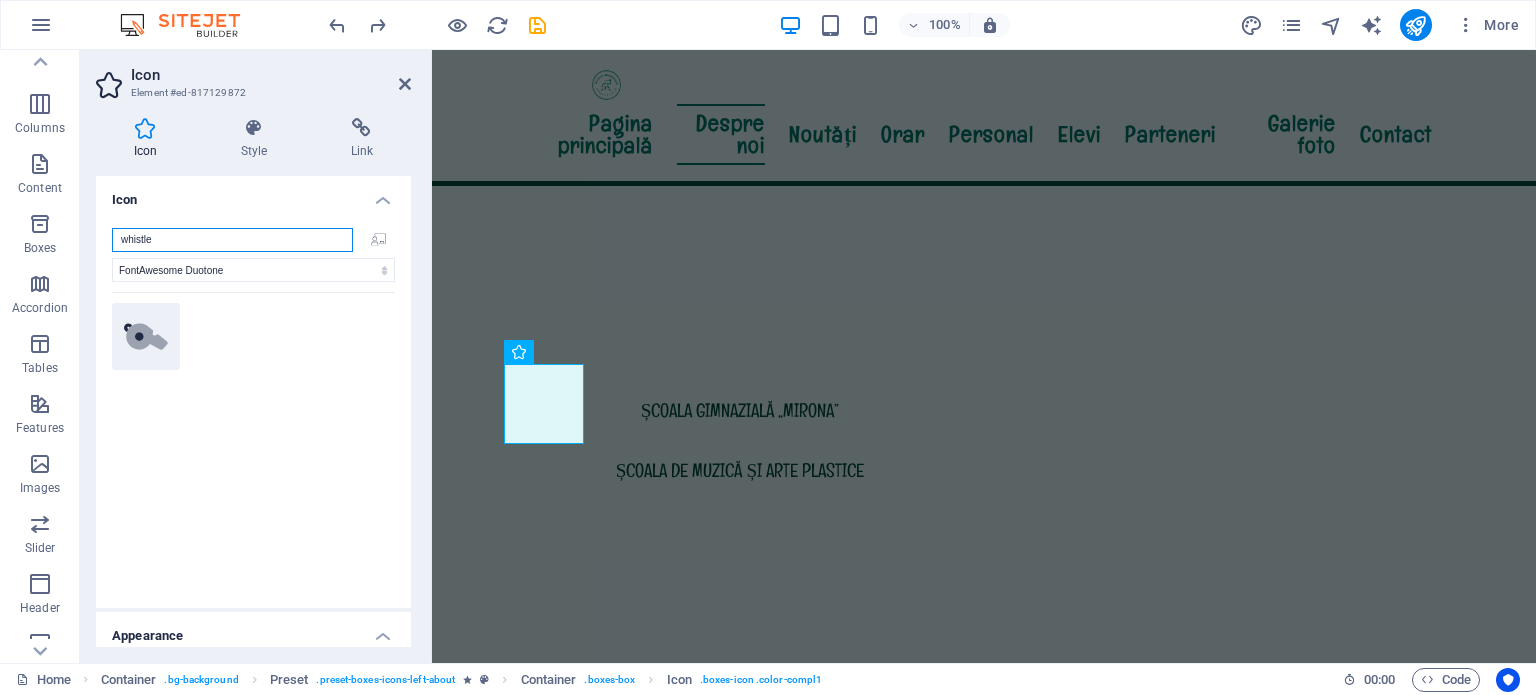 type on "whistle" 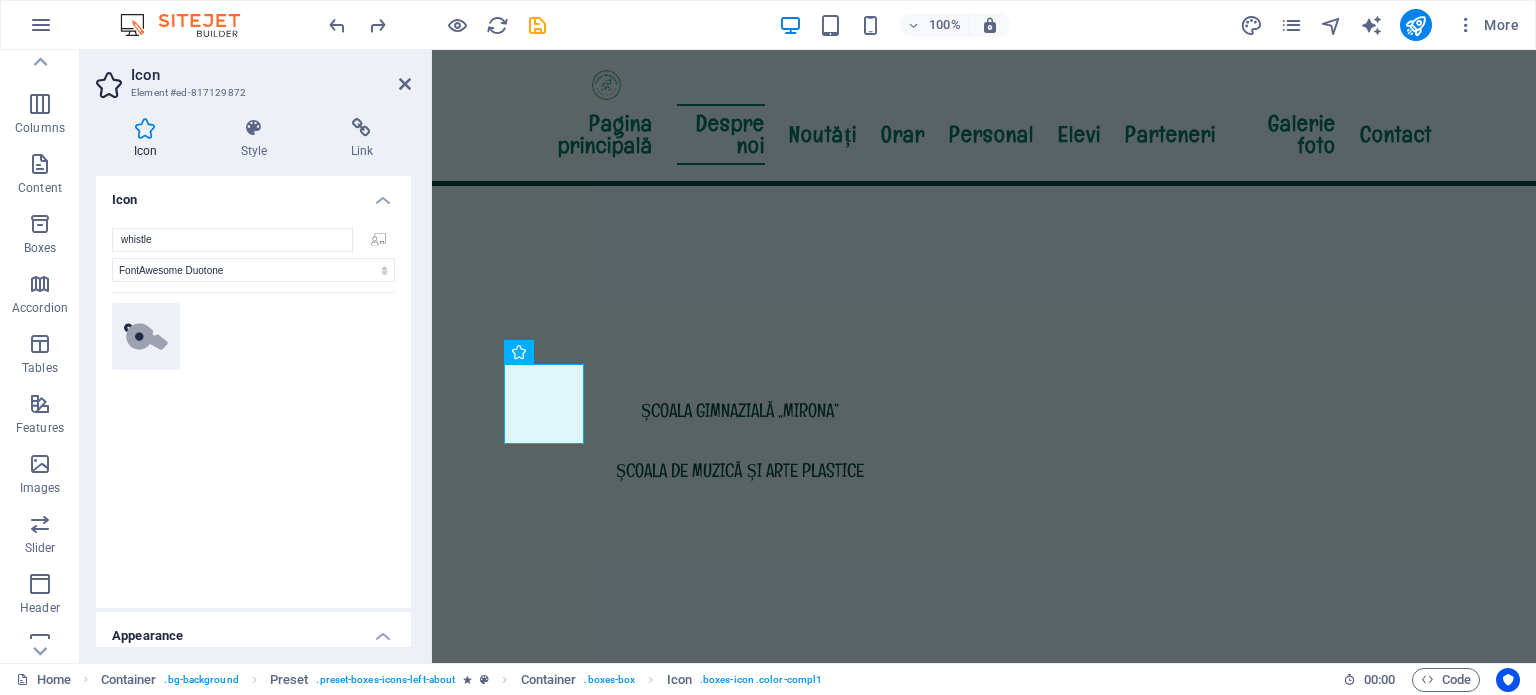 click 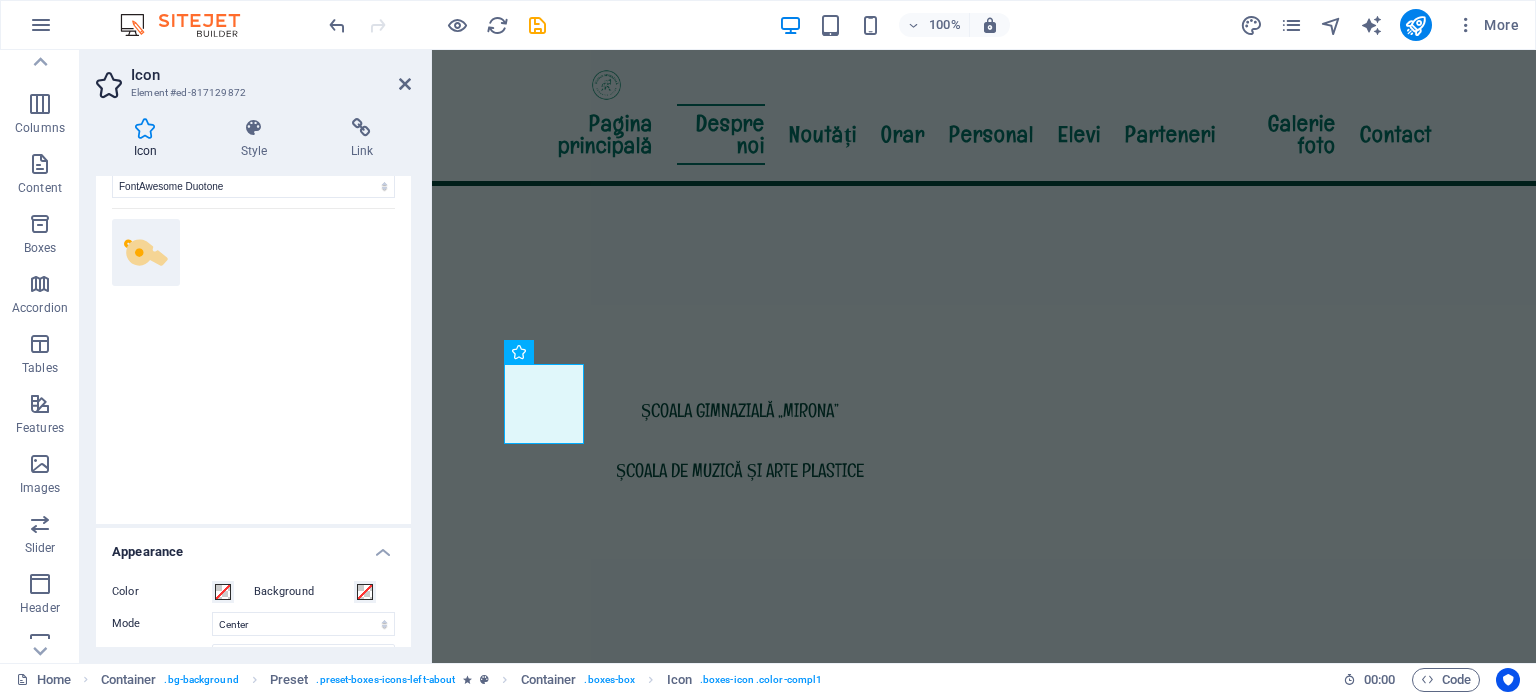 scroll, scrollTop: 200, scrollLeft: 0, axis: vertical 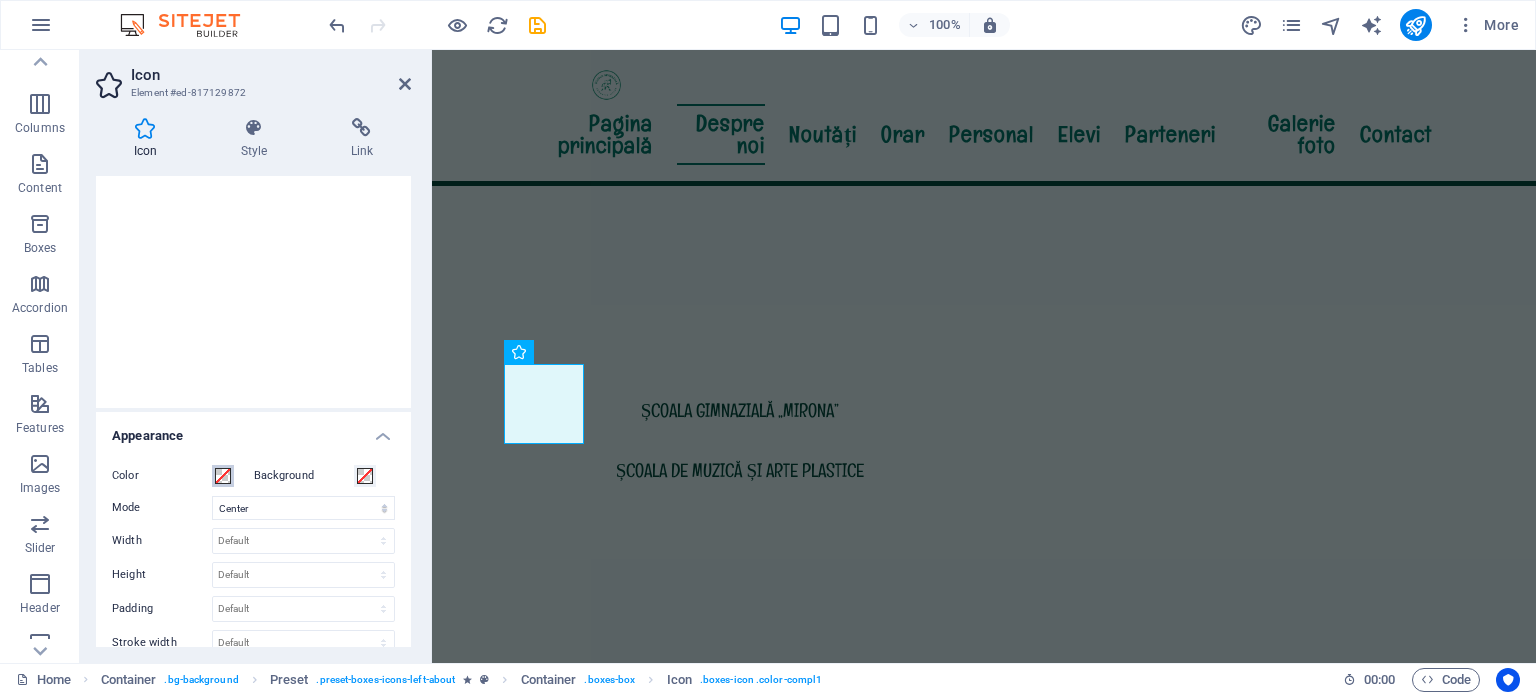 click at bounding box center [223, 476] 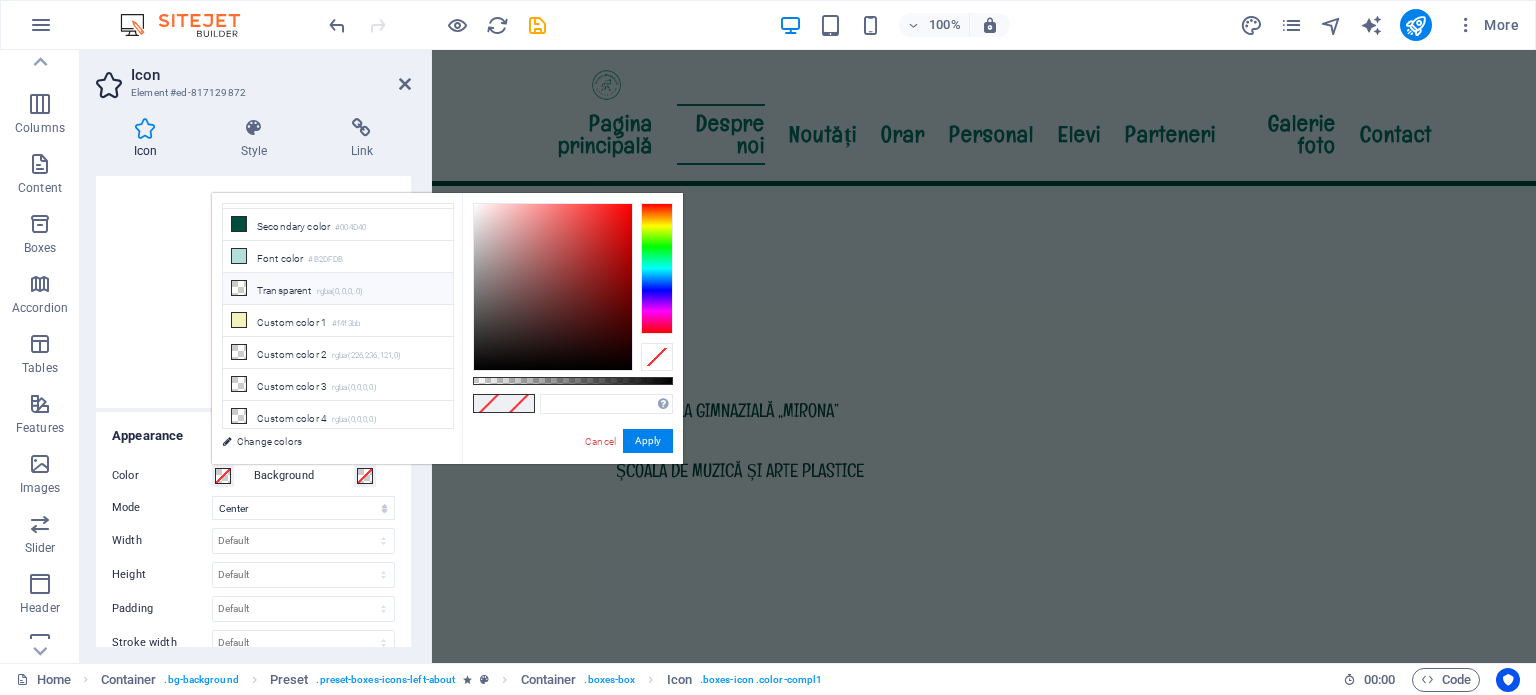 scroll, scrollTop: 83, scrollLeft: 0, axis: vertical 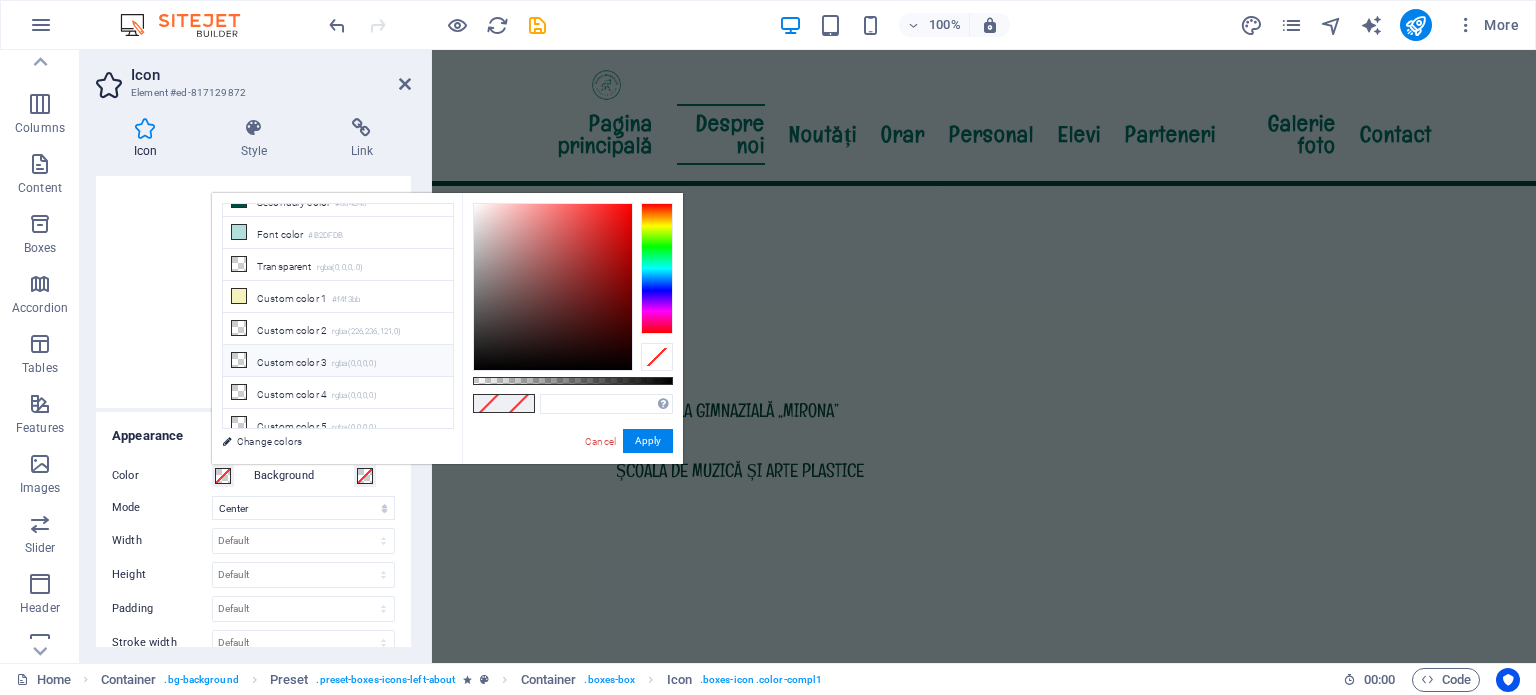click on "Custom color 3
rgba(0,0,0,0)" at bounding box center [338, 361] 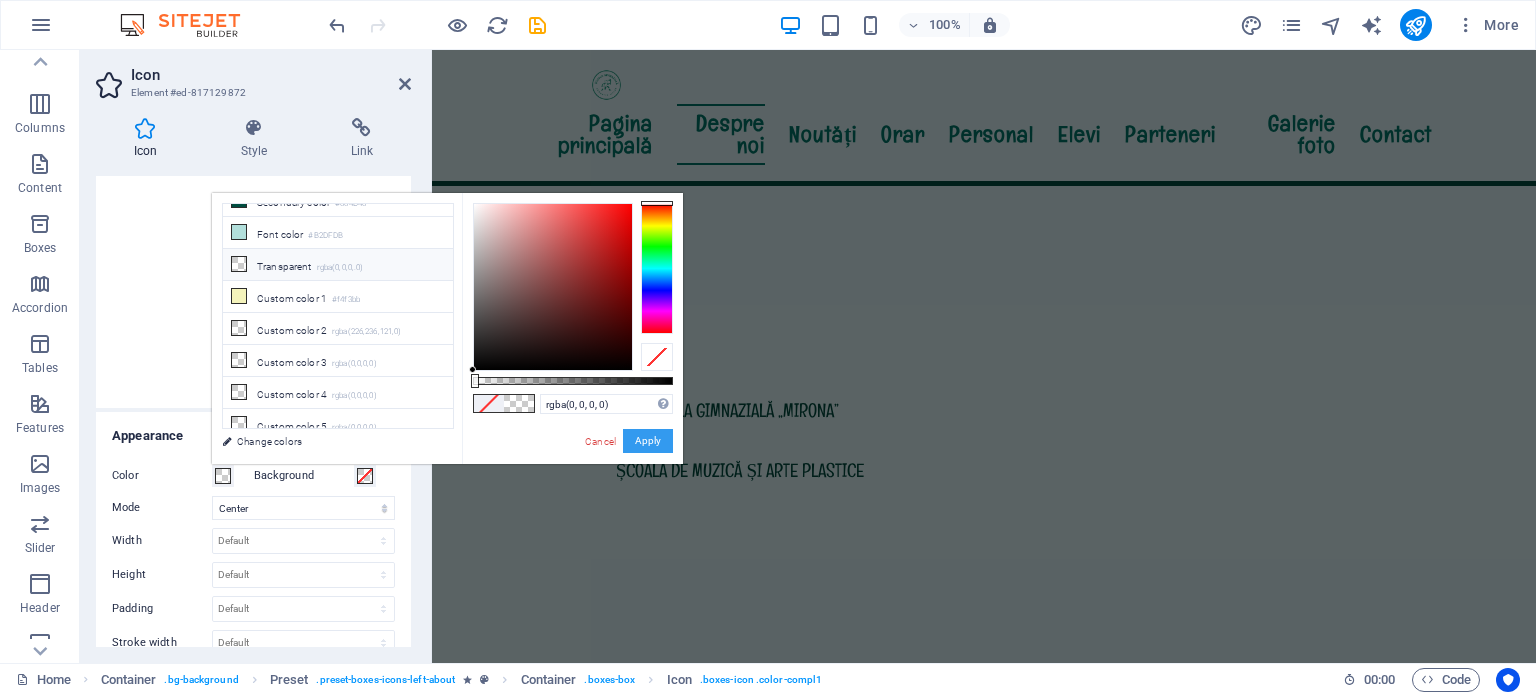 click on "Apply" at bounding box center [648, 441] 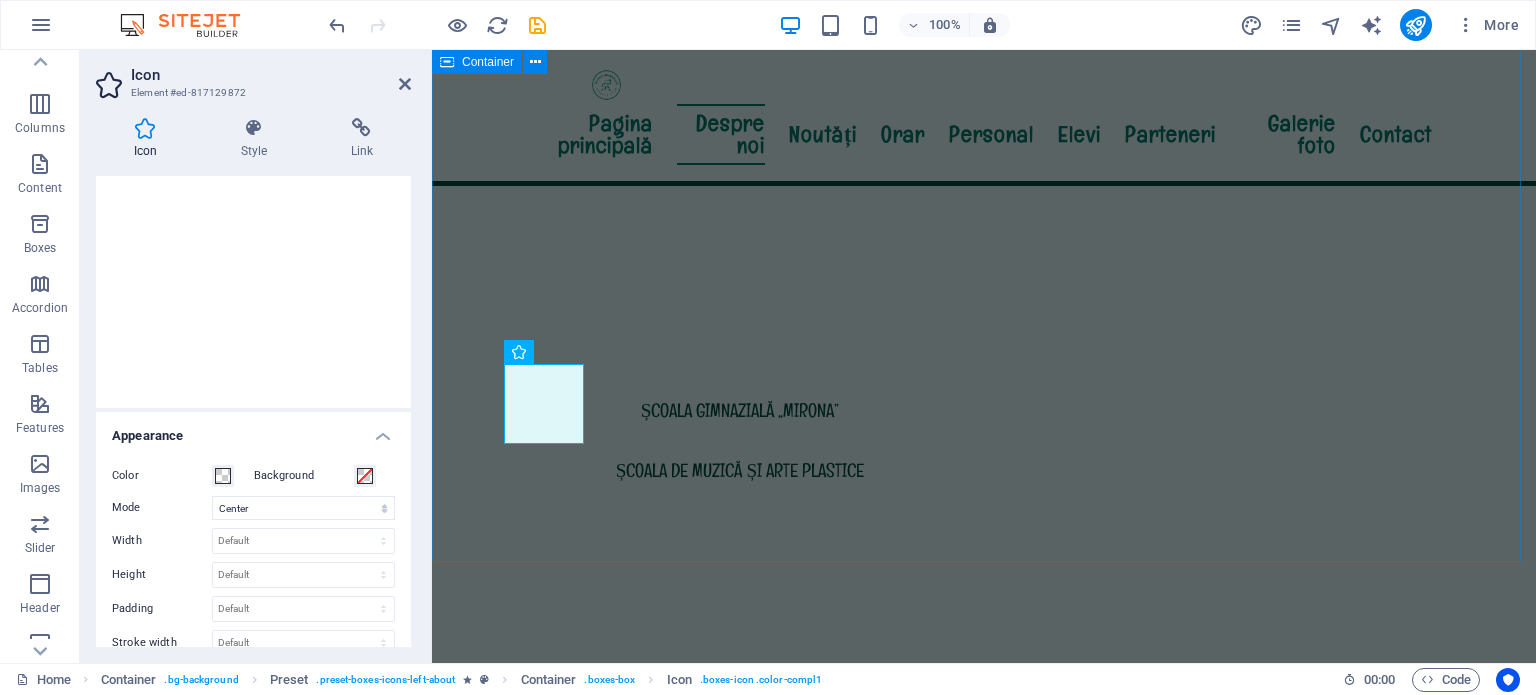 click on "Despre noi Cu o tradiție solidă în educație și formare, școala noastră oferă un mediu prietenos, sigur și modern, în care elevii sunt încurajați să-și dezvolte potențialul academic și creativ. Cadrele didactice dedicate, activitățile extracurriculare variate și deschiderea către inovație fac din instituția noastră un loc în care învățarea devine o experiență plăcută. Despre Augustin Maior Citește mai departe Istoricul școlii Citește mai departe .fa-secondary{opacity:.4} Organigrama Citește mai mult ROI Citește mai mult .fa-secondary{opacity:.4} Avertizor de integritate la nivelul Școlii Gimnaziale INFORMARE privind instituirea canalului intern de raportare la nivelul Şcoala Gimnazială „Augustin Maior" Reghin, conform Legii nr. 361/2022 privind protecția avertizorilor în interes public LEGE  Nr. 361/2022 din 16 decembrie 2022 privind protecţia avertizorilor în interes public" at bounding box center (984, 1262) 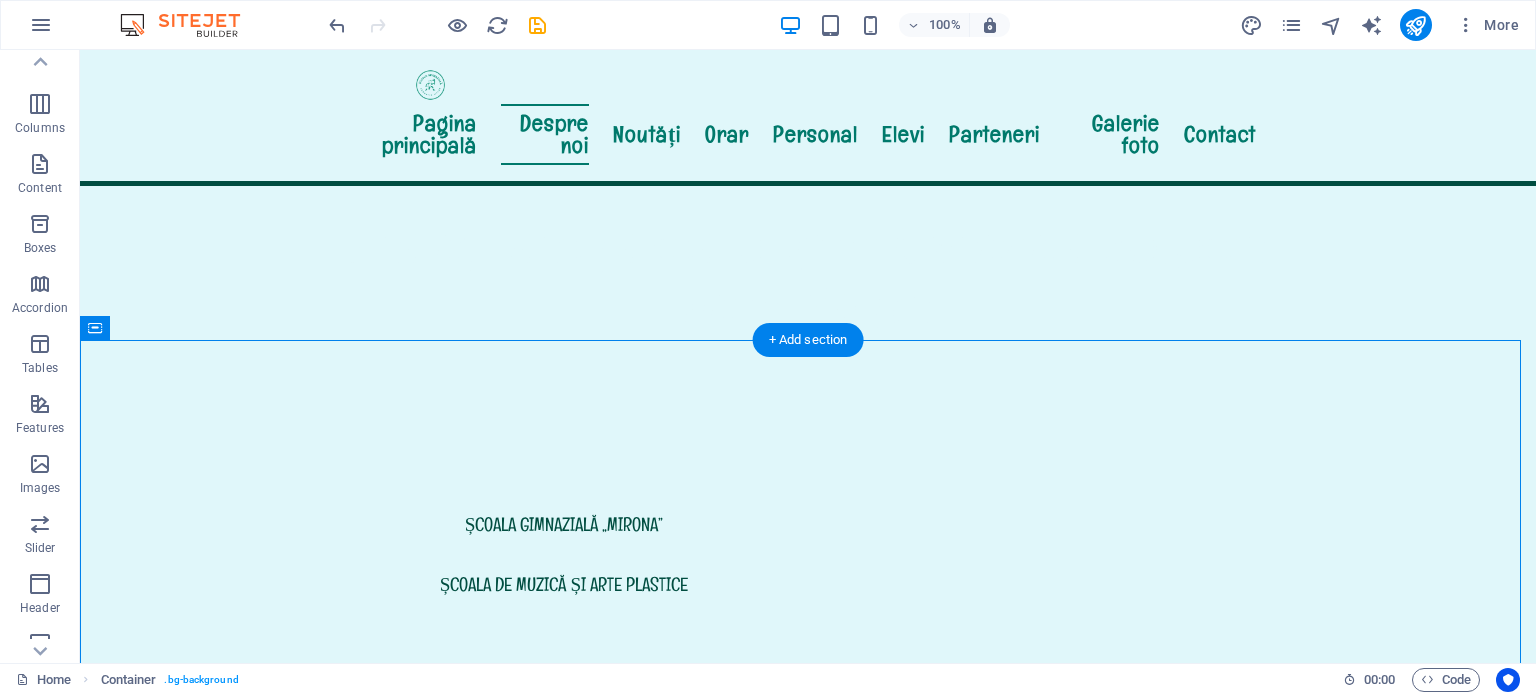 scroll, scrollTop: 843, scrollLeft: 0, axis: vertical 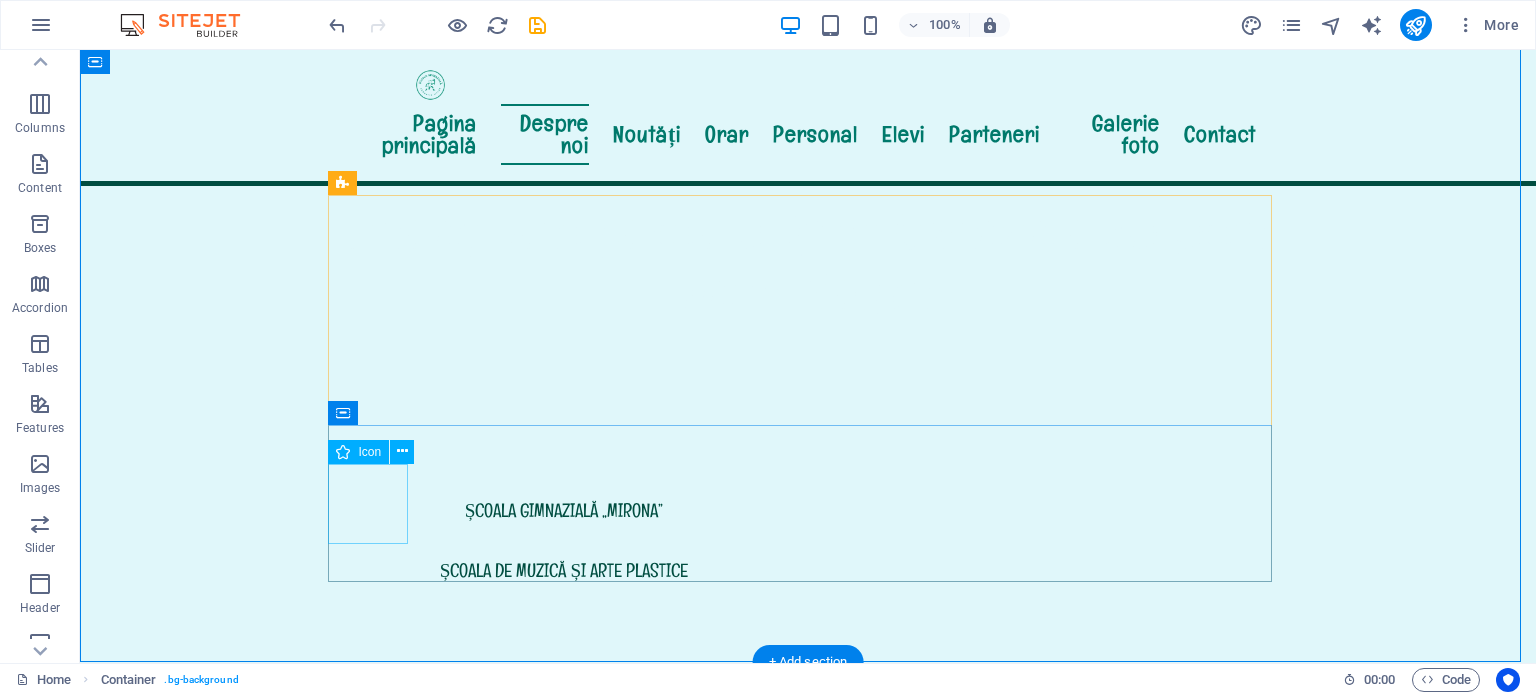 click on ".fa-secondary{opacity:.4}" at bounding box center [808, 1773] 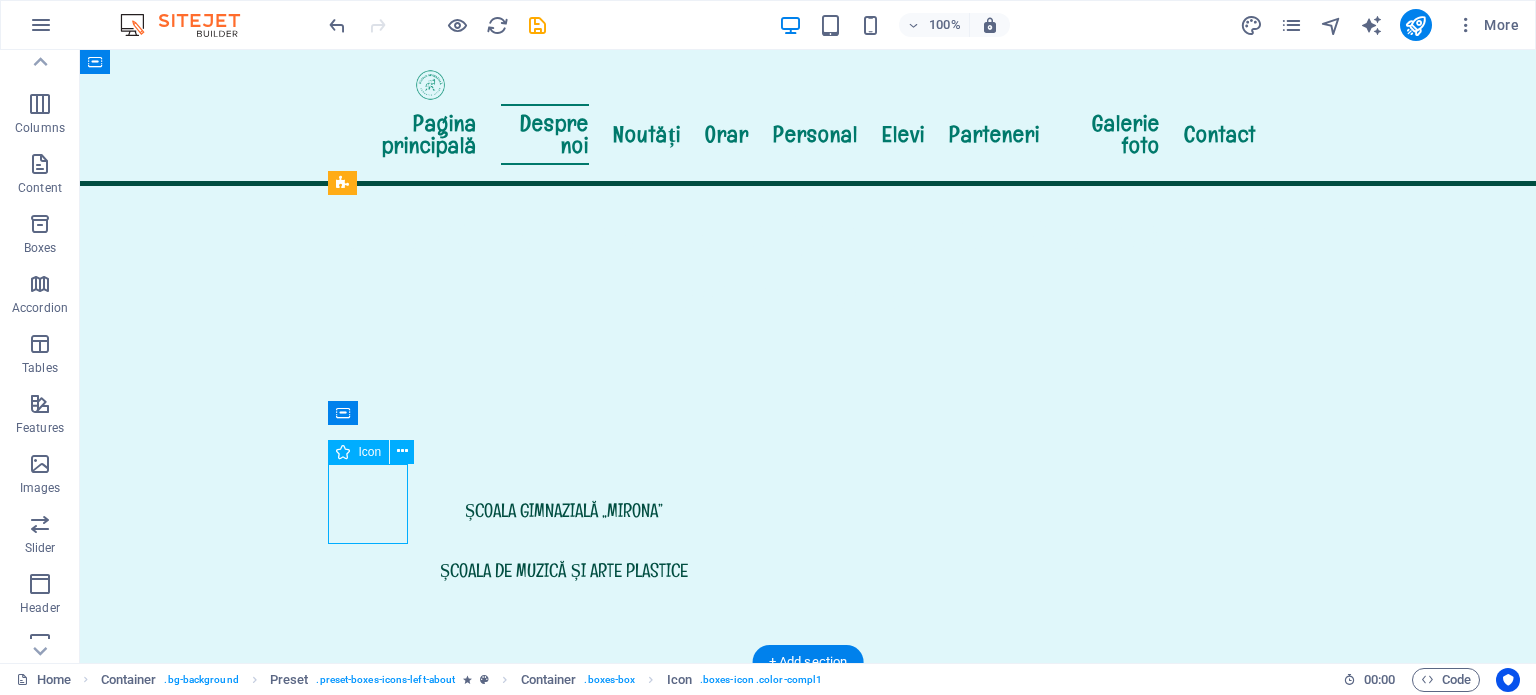 click on ".fa-secondary{opacity:.4}" at bounding box center [808, 1773] 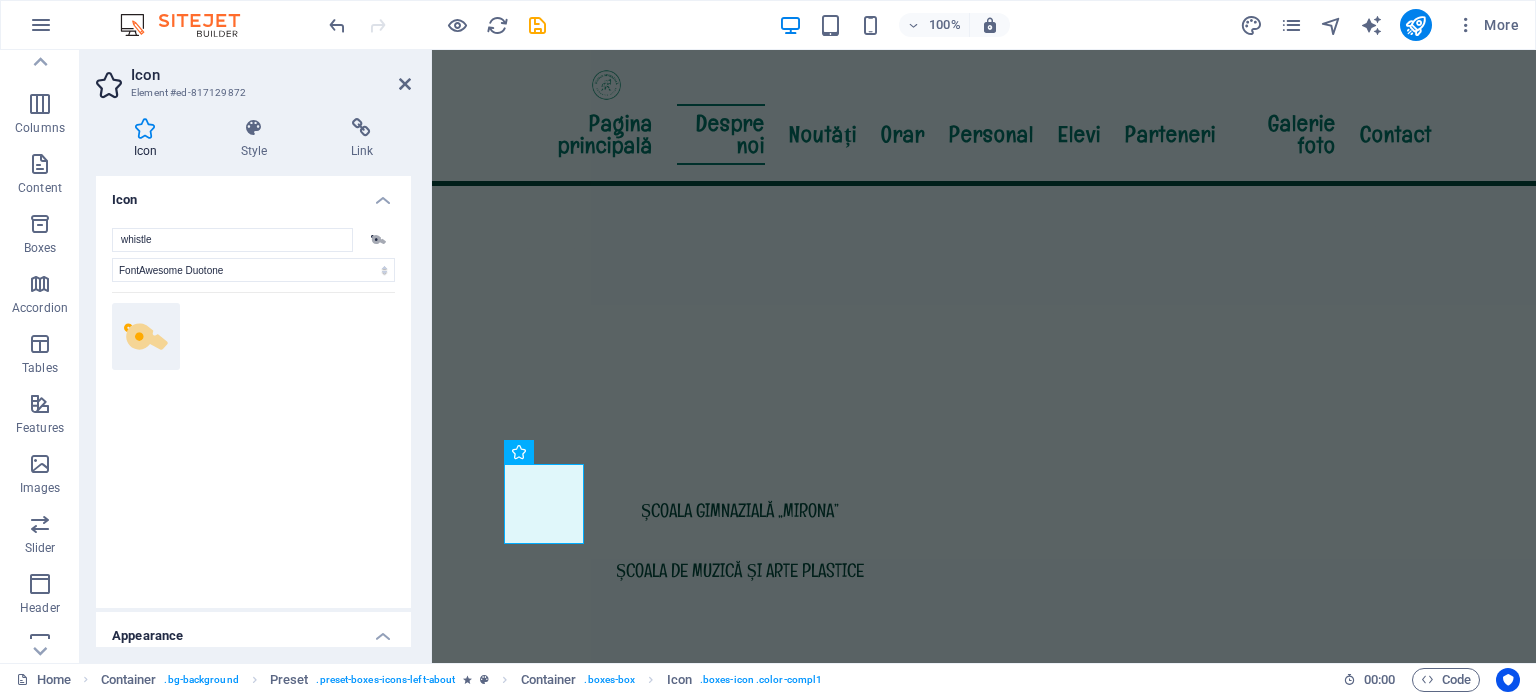click 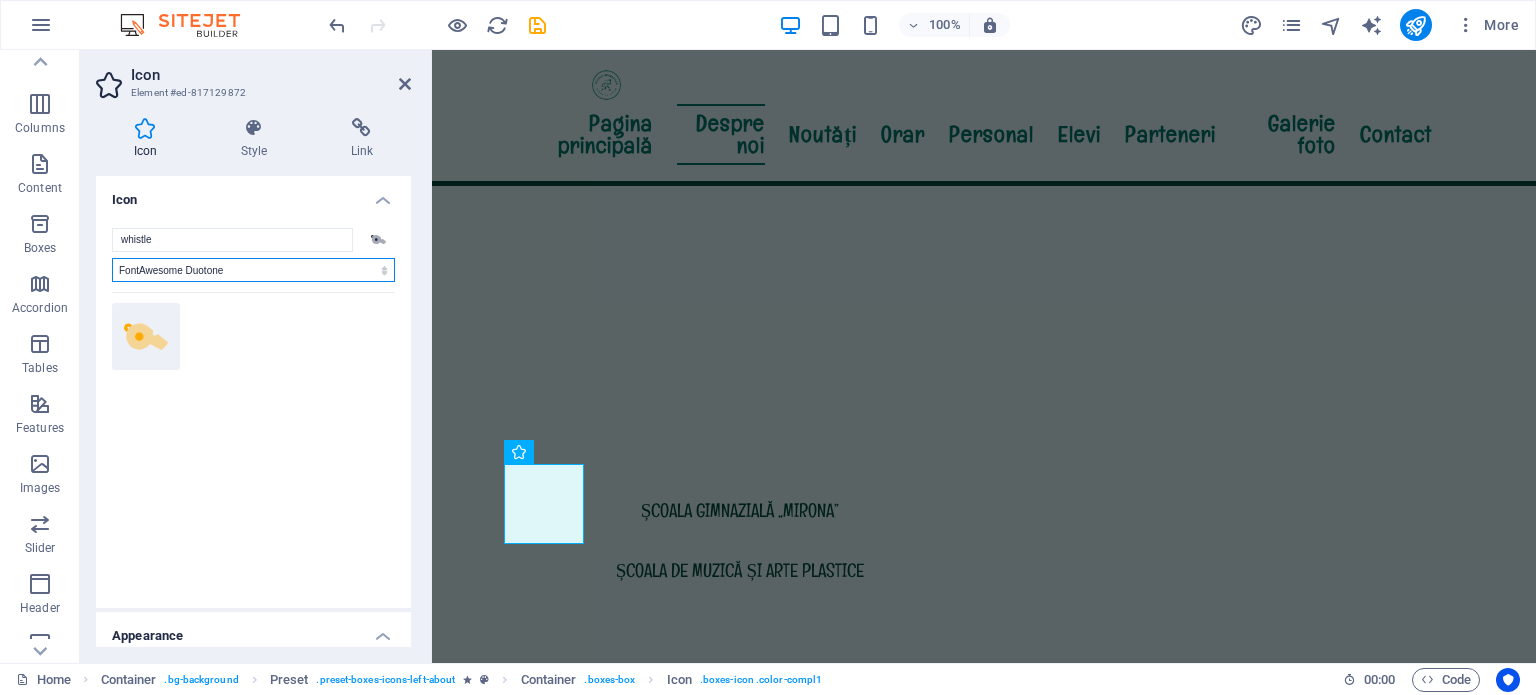 click on "All icon sets... IcoFont Ionicons FontAwesome Brands FontAwesome Duotone FontAwesome Solid FontAwesome Regular FontAwesome Light FontAwesome Thin FontAwesome Sharp Solid FontAwesome Sharp Regular FontAwesome Sharp Light FontAwesome Sharp Thin" at bounding box center [253, 270] 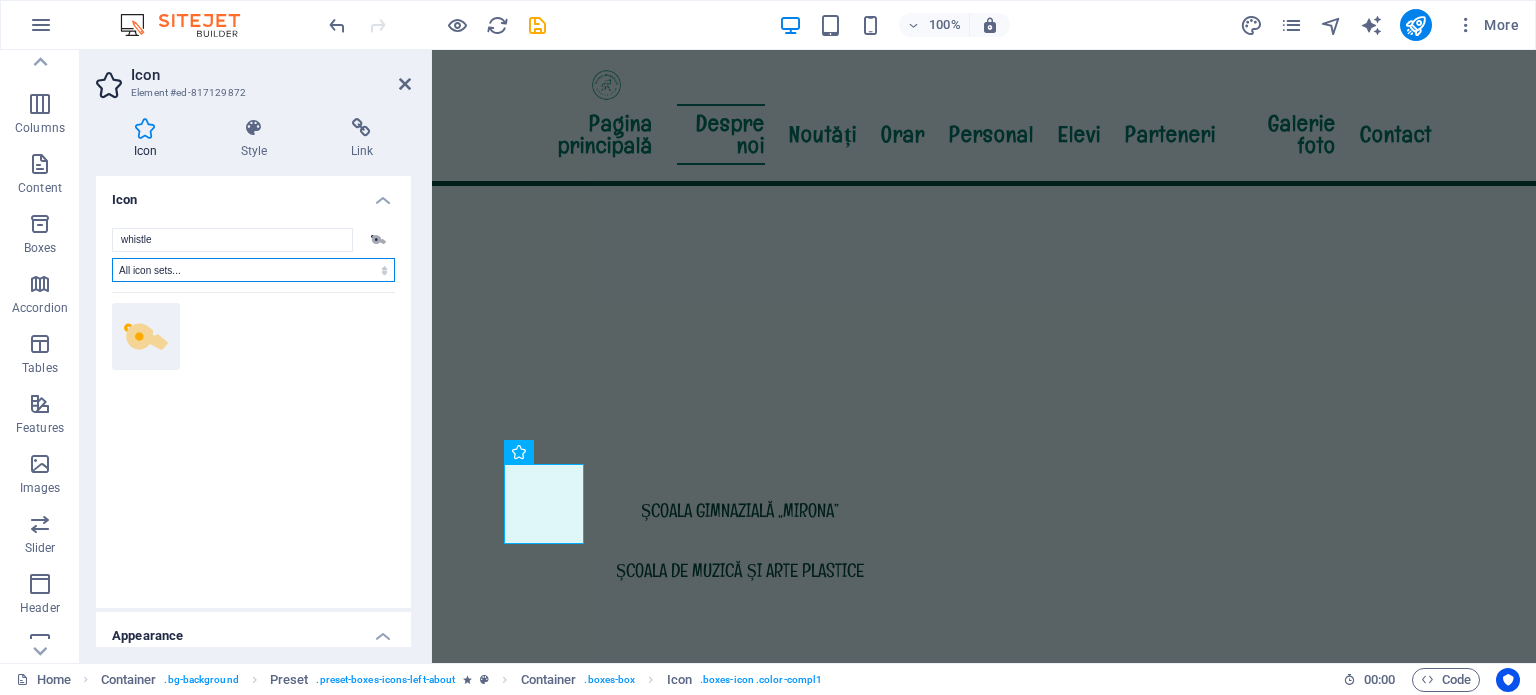 click on "All icon sets... IcoFont Ionicons FontAwesome Brands FontAwesome Duotone FontAwesome Solid FontAwesome Regular FontAwesome Light FontAwesome Thin FontAwesome Sharp Solid FontAwesome Sharp Regular FontAwesome Sharp Light FontAwesome Sharp Thin" at bounding box center [253, 270] 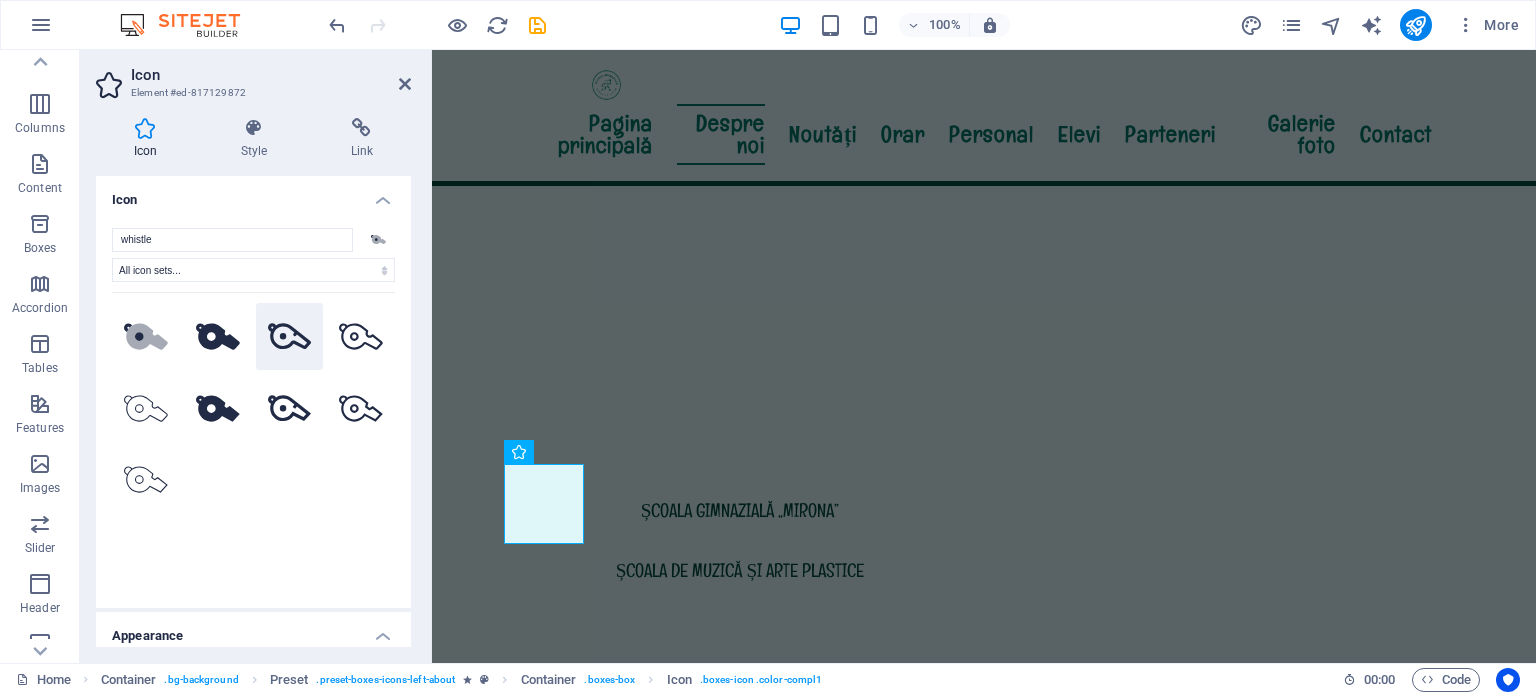 click 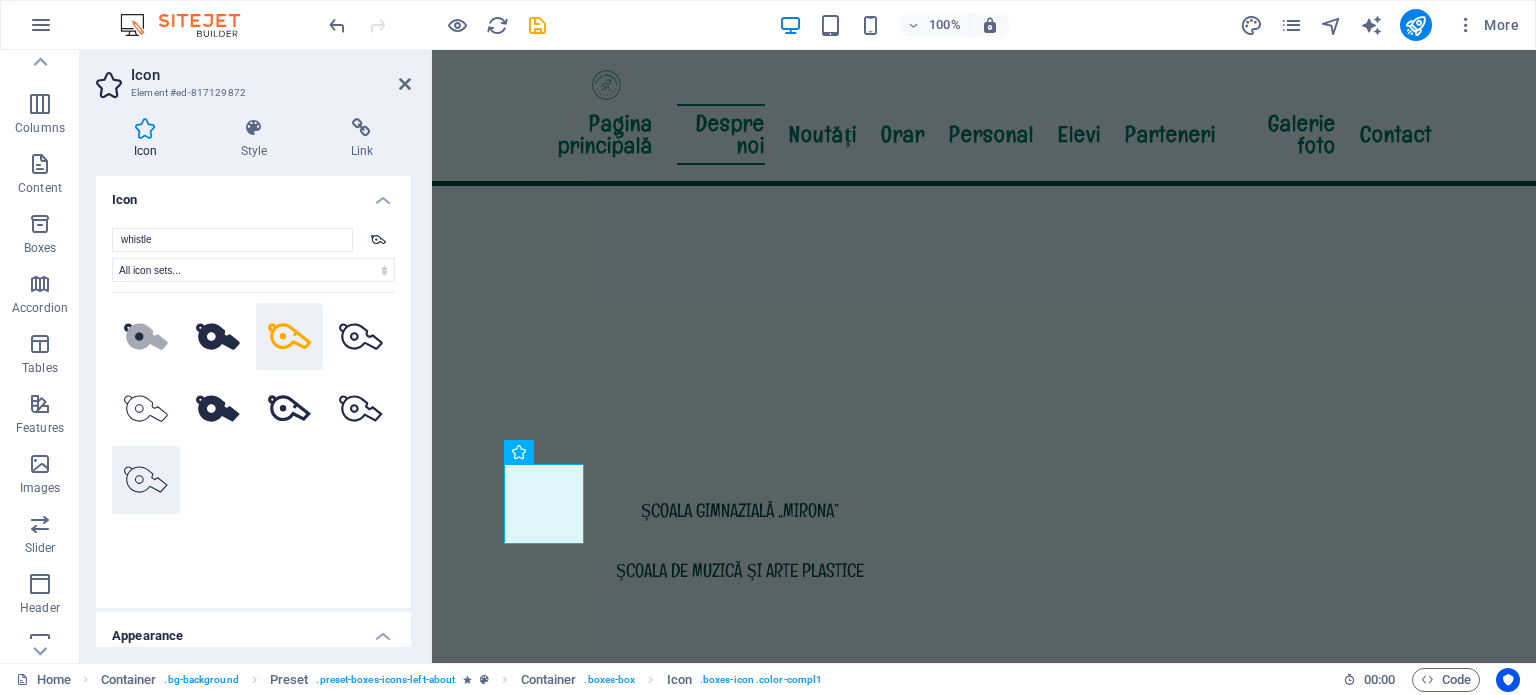 click 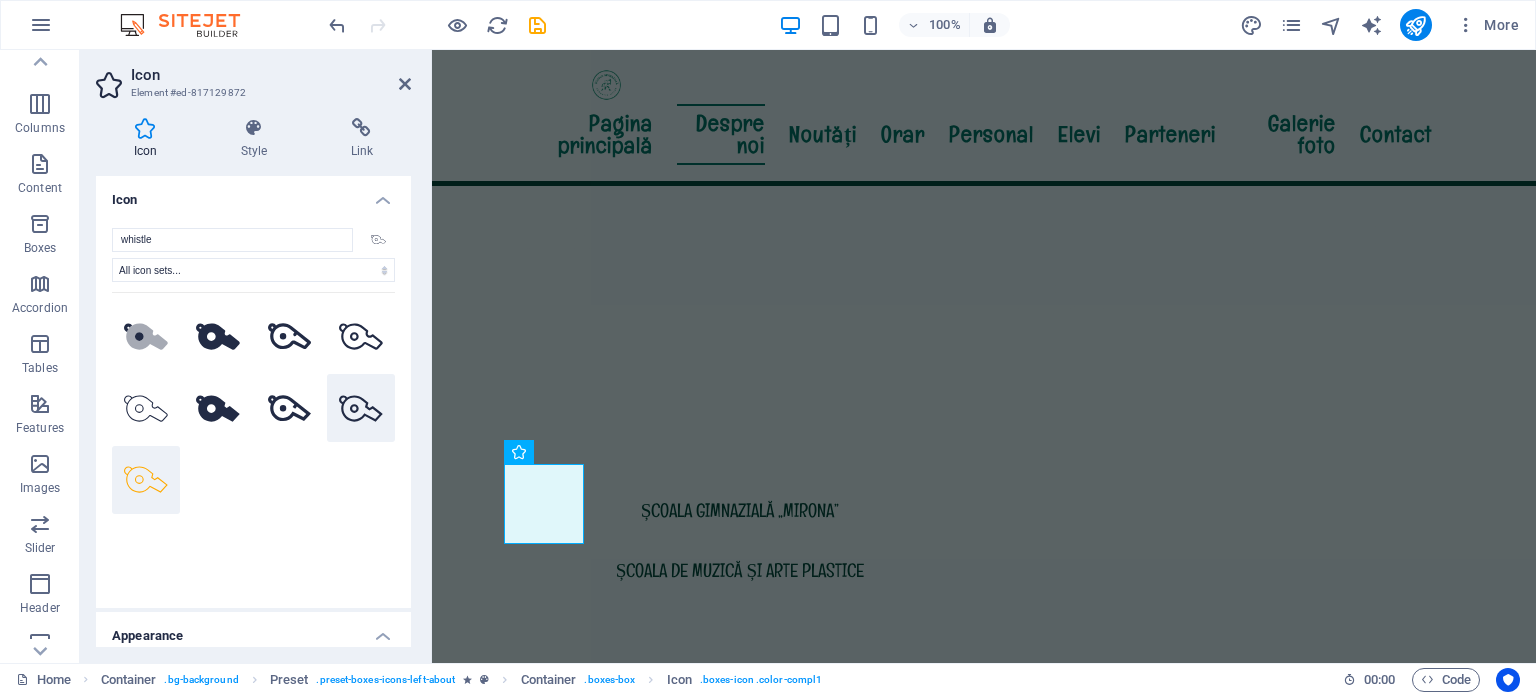 click 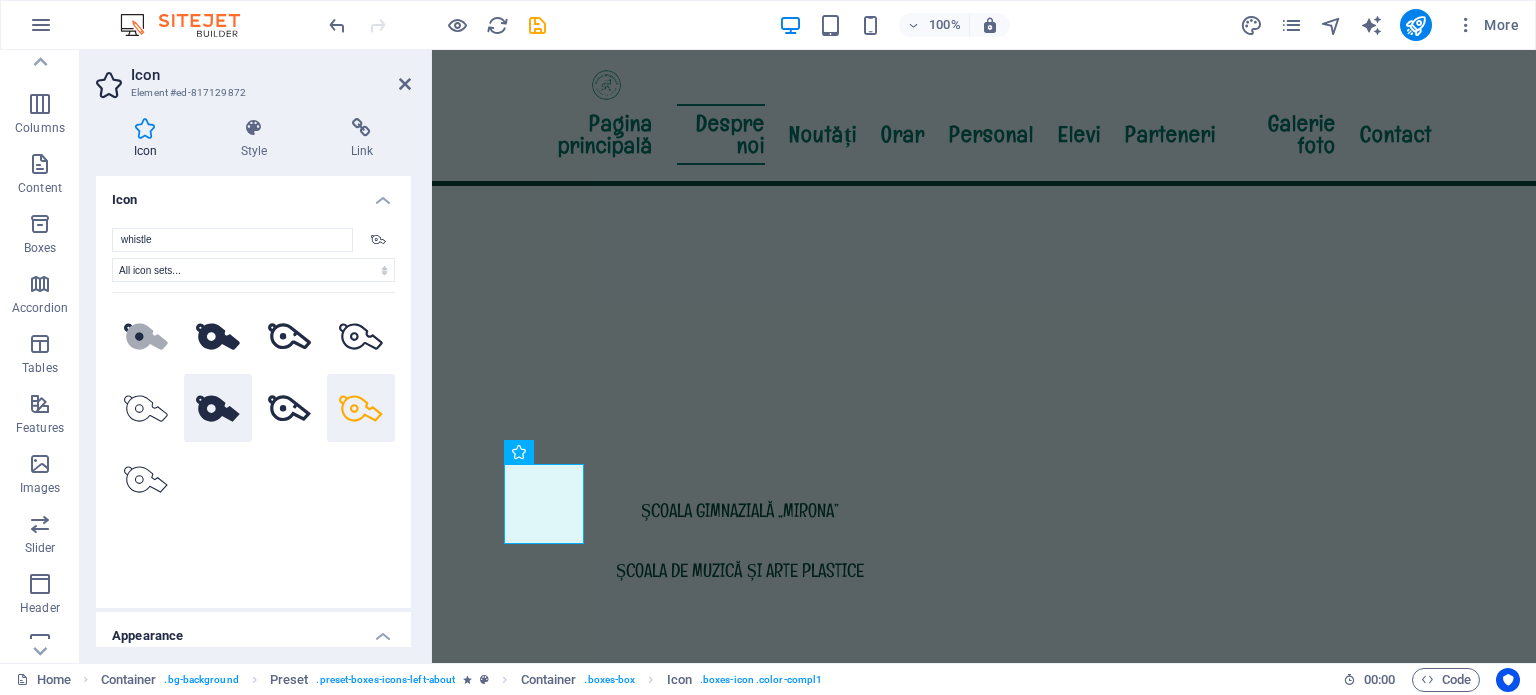 click 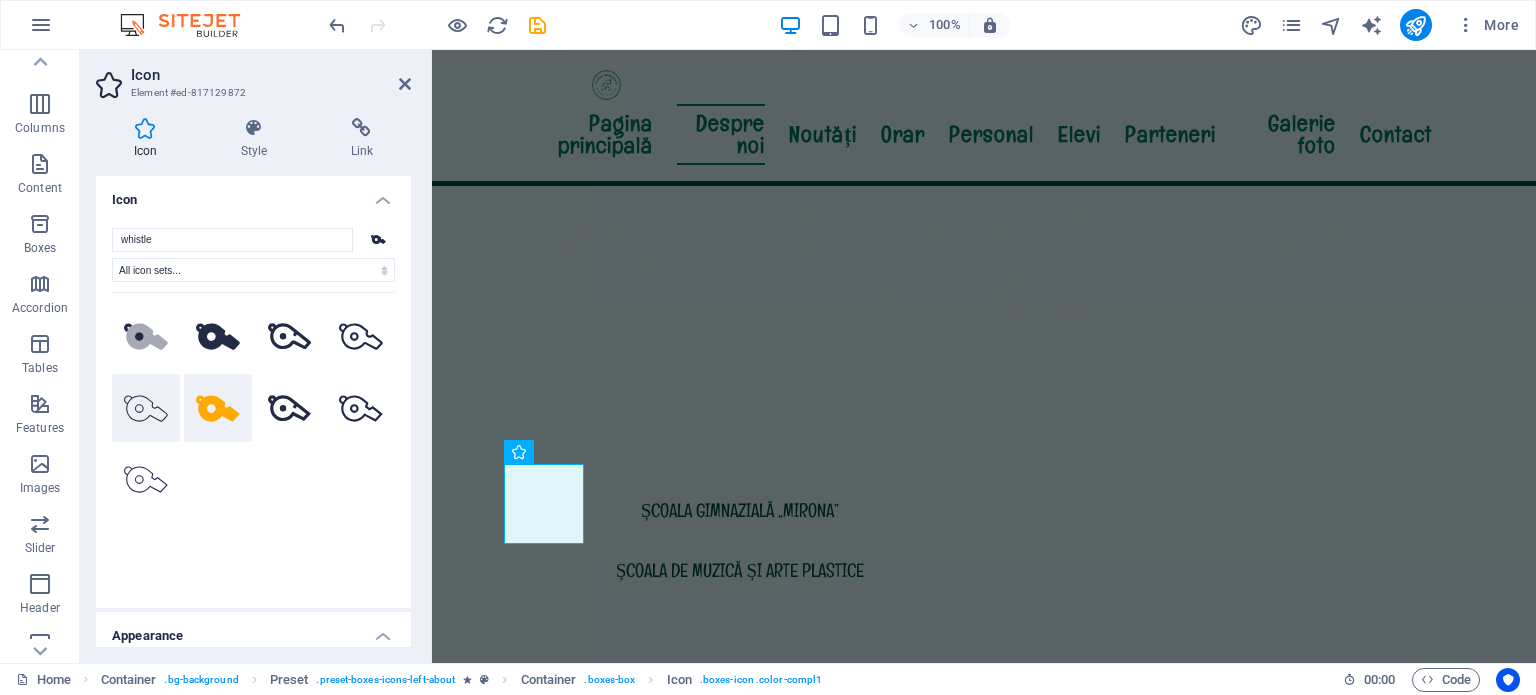 click 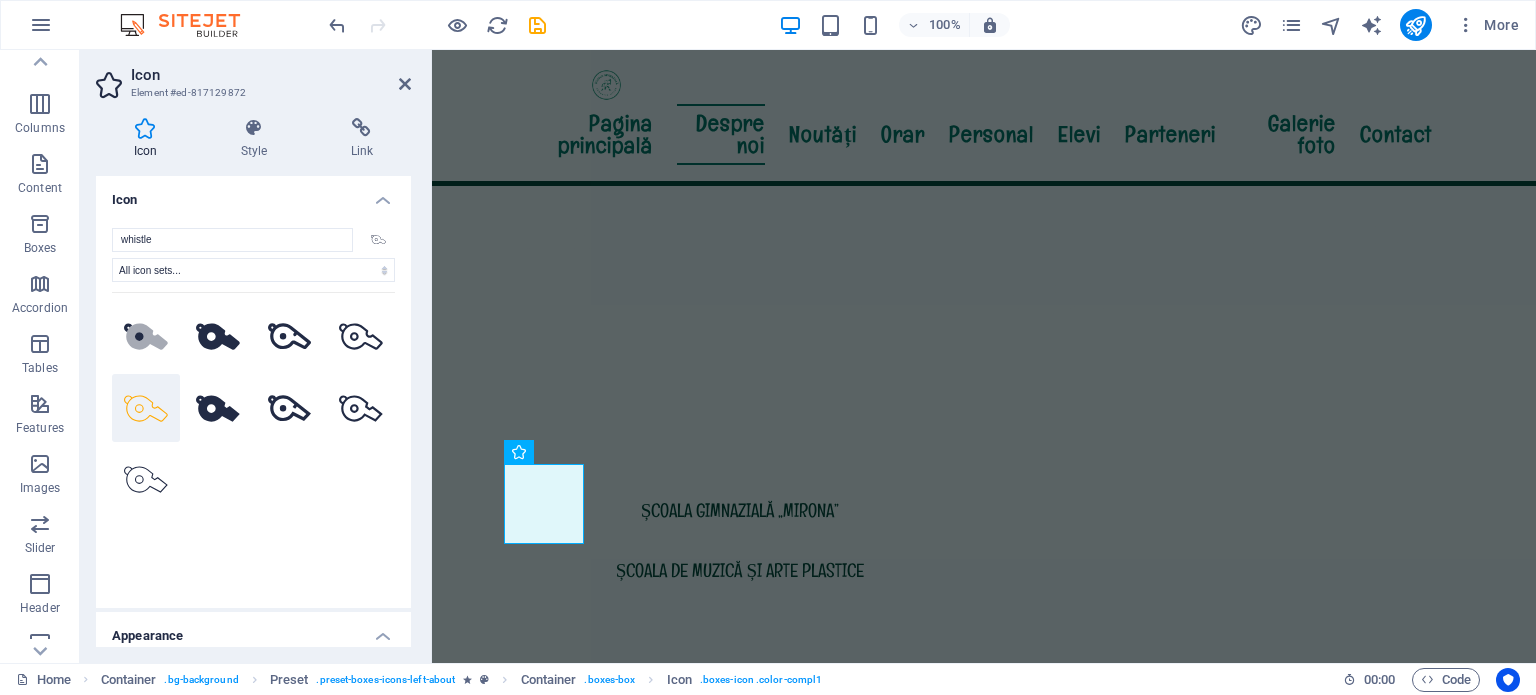 scroll, scrollTop: 400, scrollLeft: 0, axis: vertical 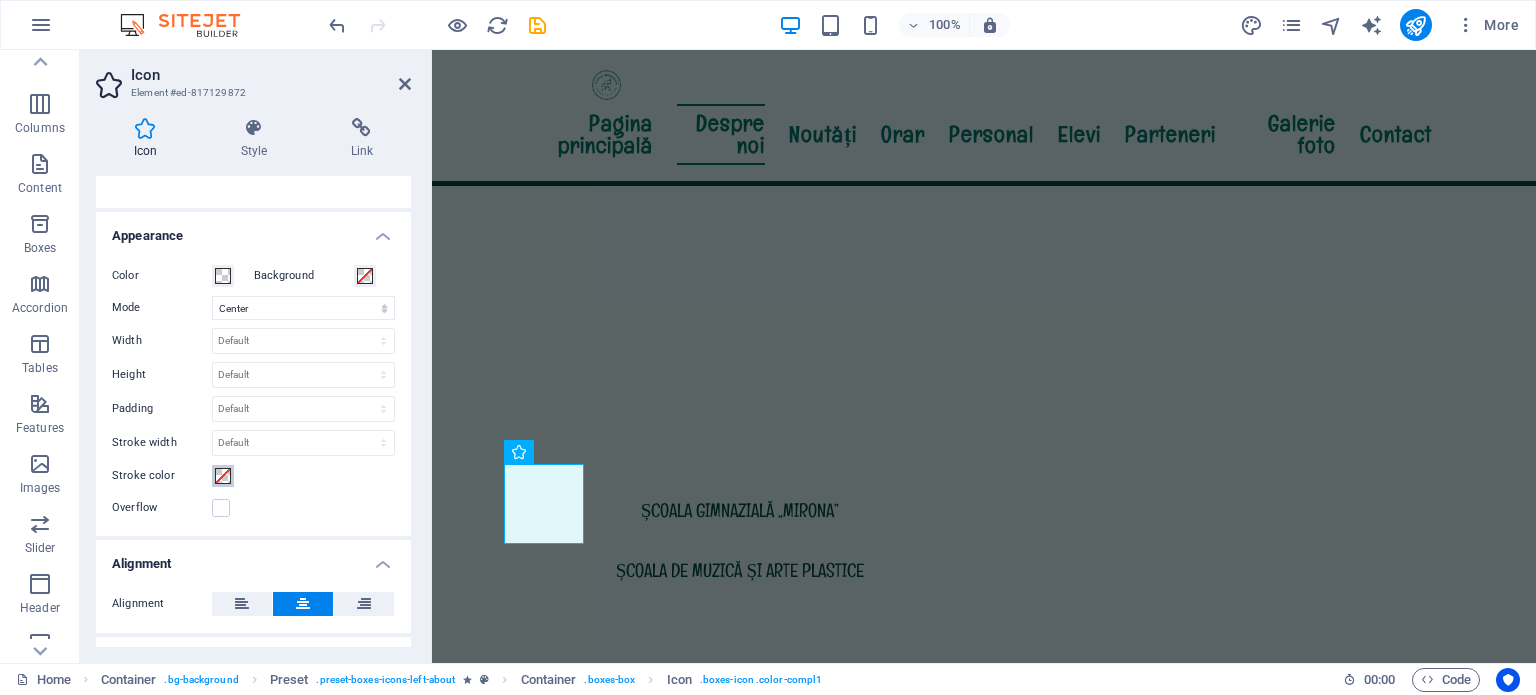 click at bounding box center (223, 476) 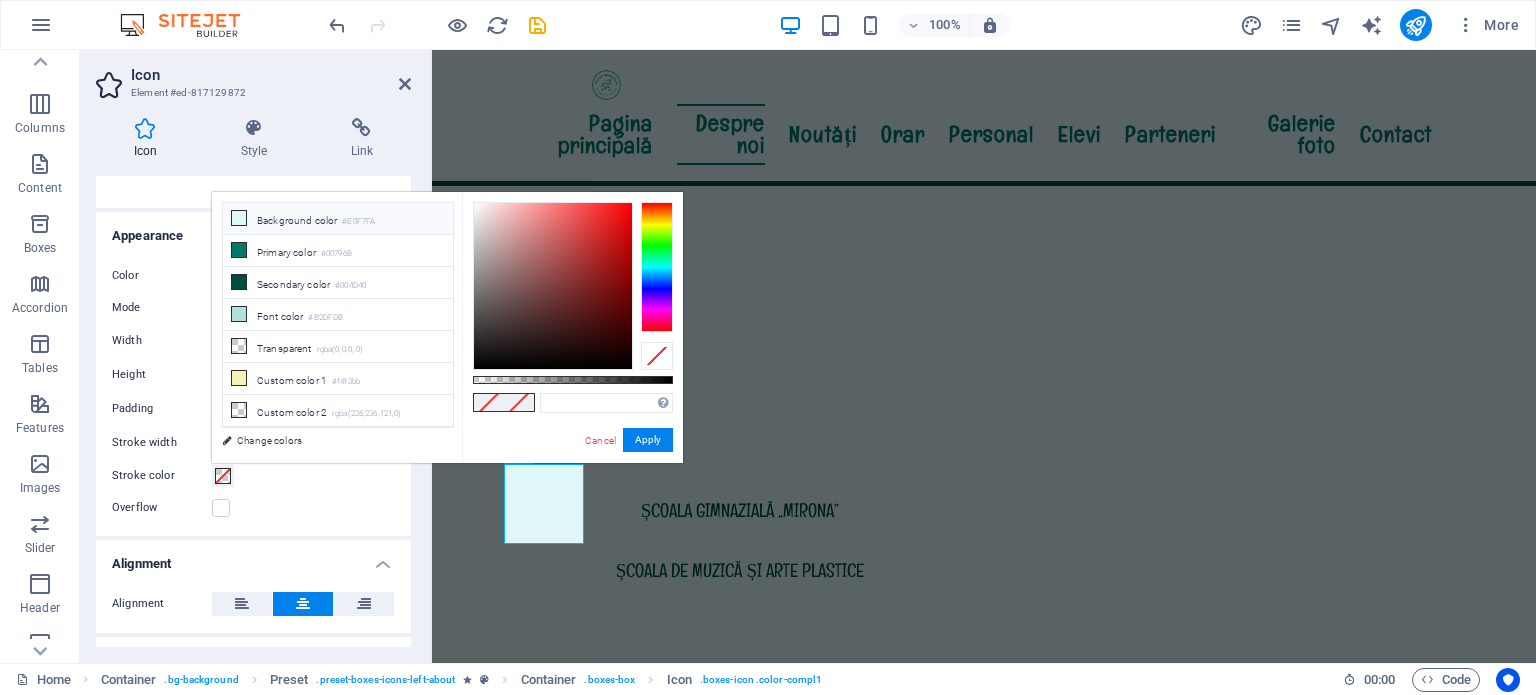 click on "Background color
#E0F7FA" at bounding box center [338, 219] 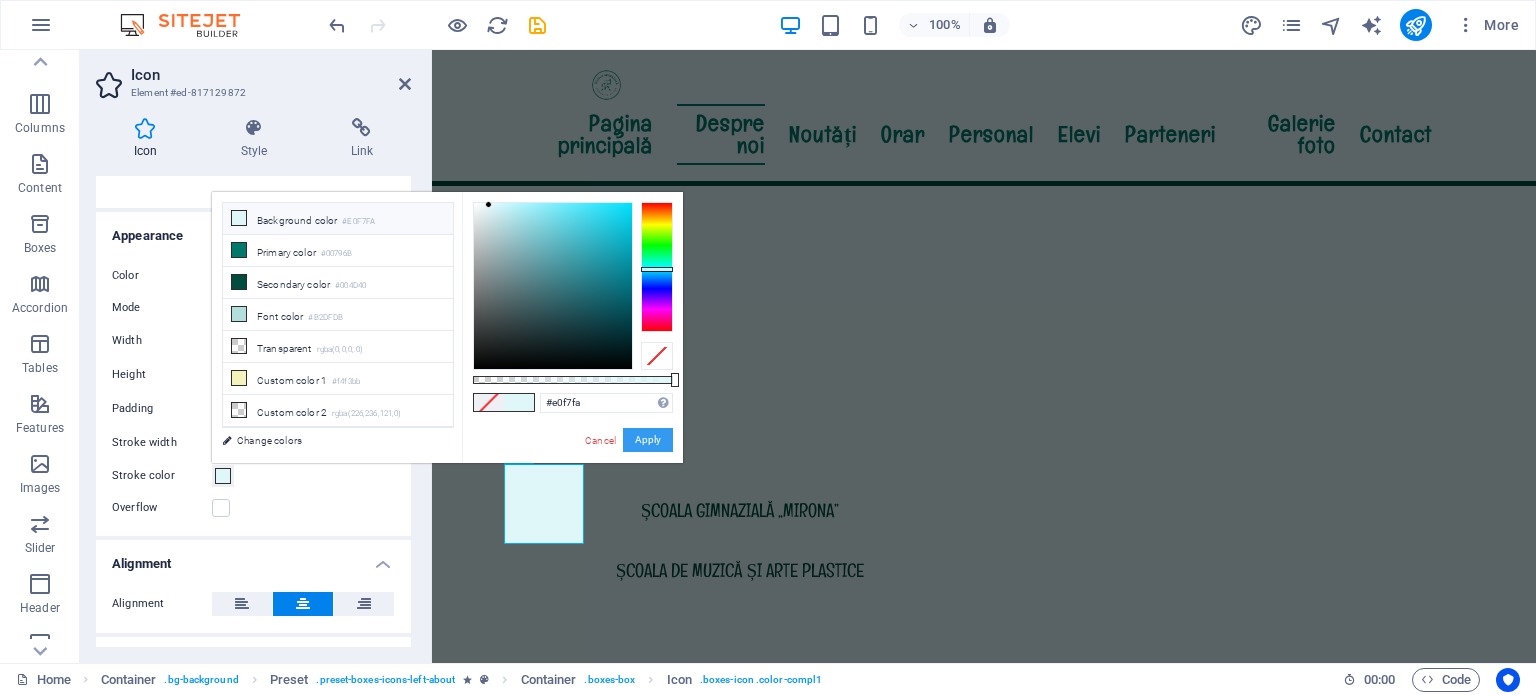 drag, startPoint x: 648, startPoint y: 436, endPoint x: 210, endPoint y: 385, distance: 440.95917 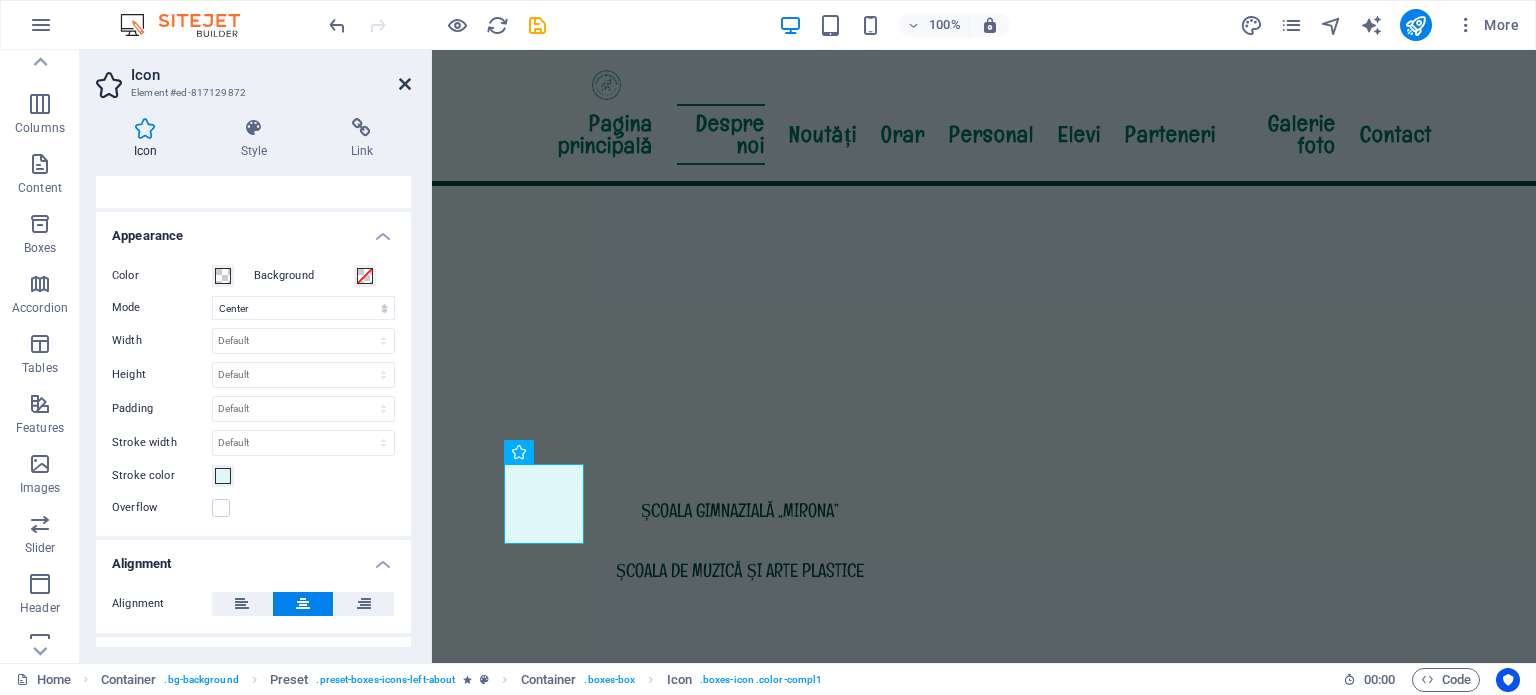 click at bounding box center [405, 84] 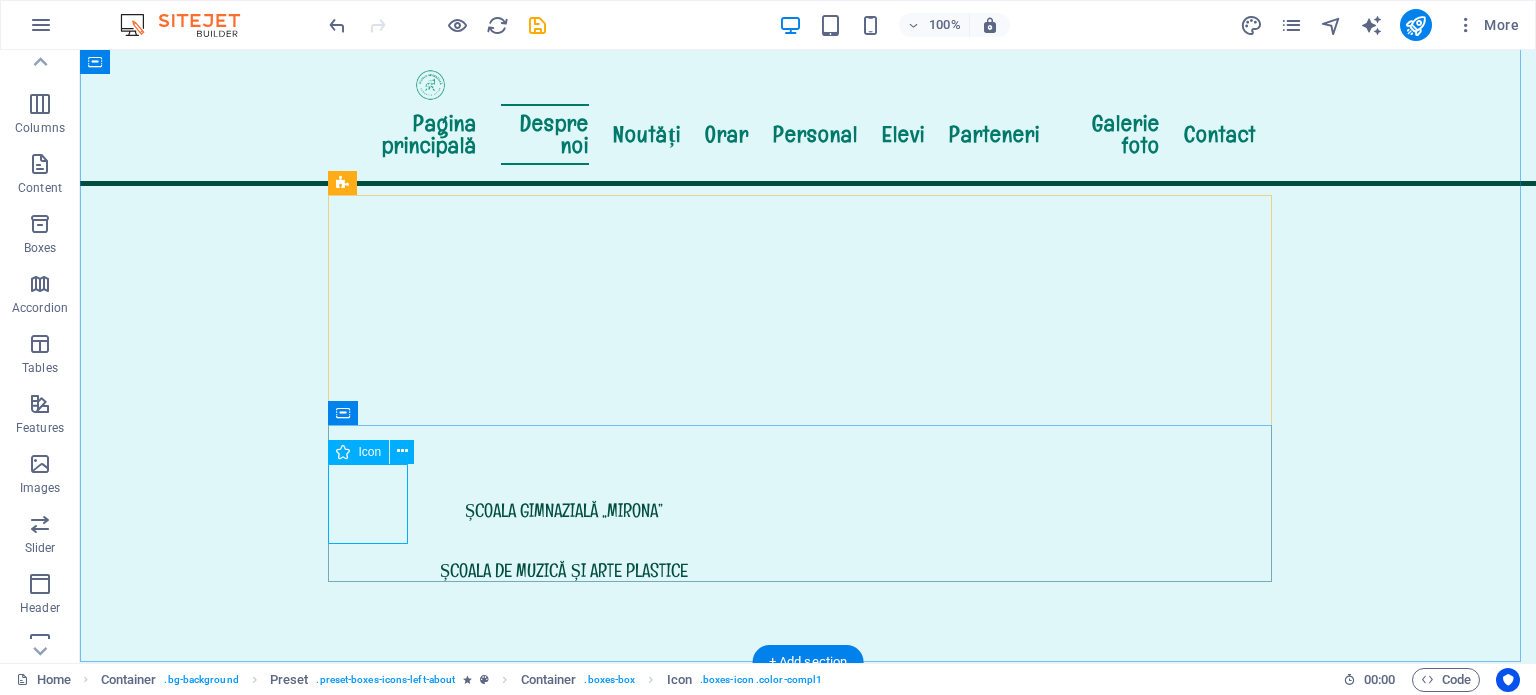 click at bounding box center (808, 1773) 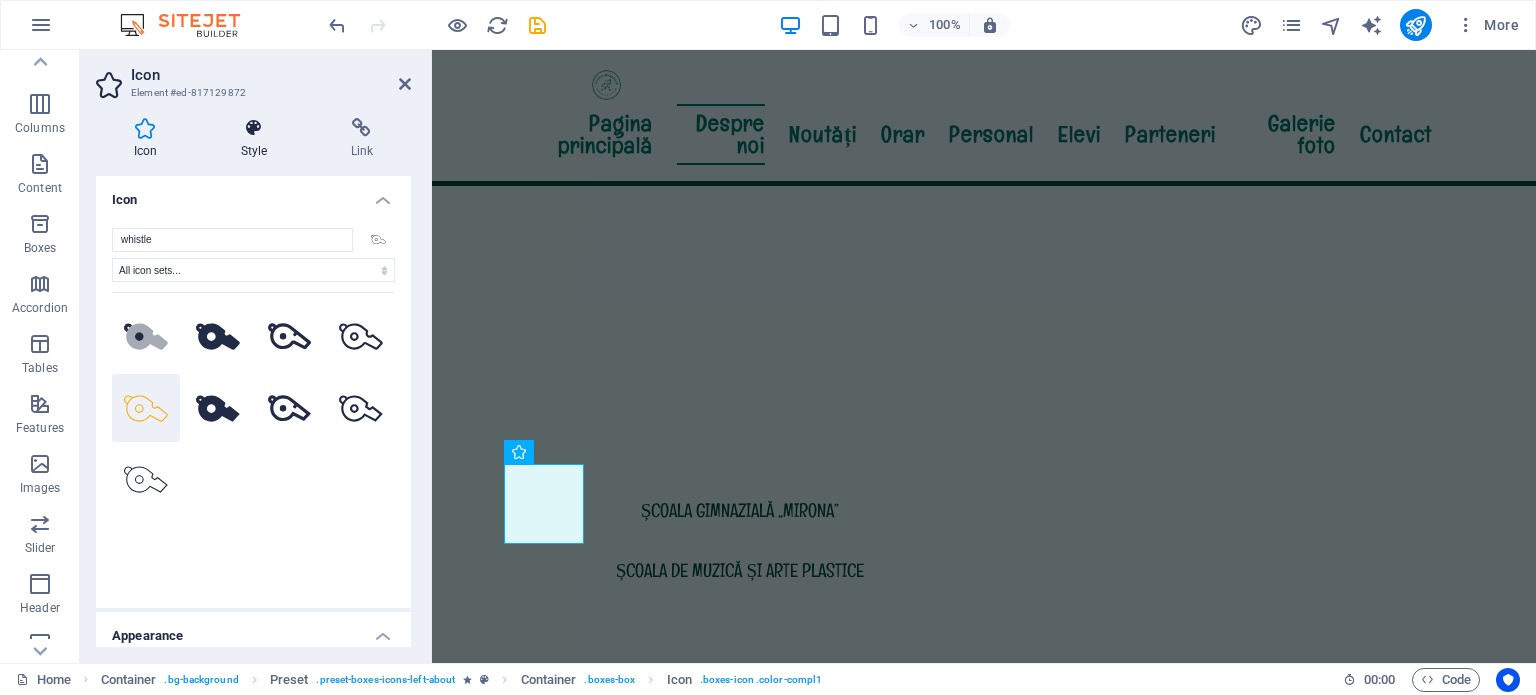 click at bounding box center [254, 128] 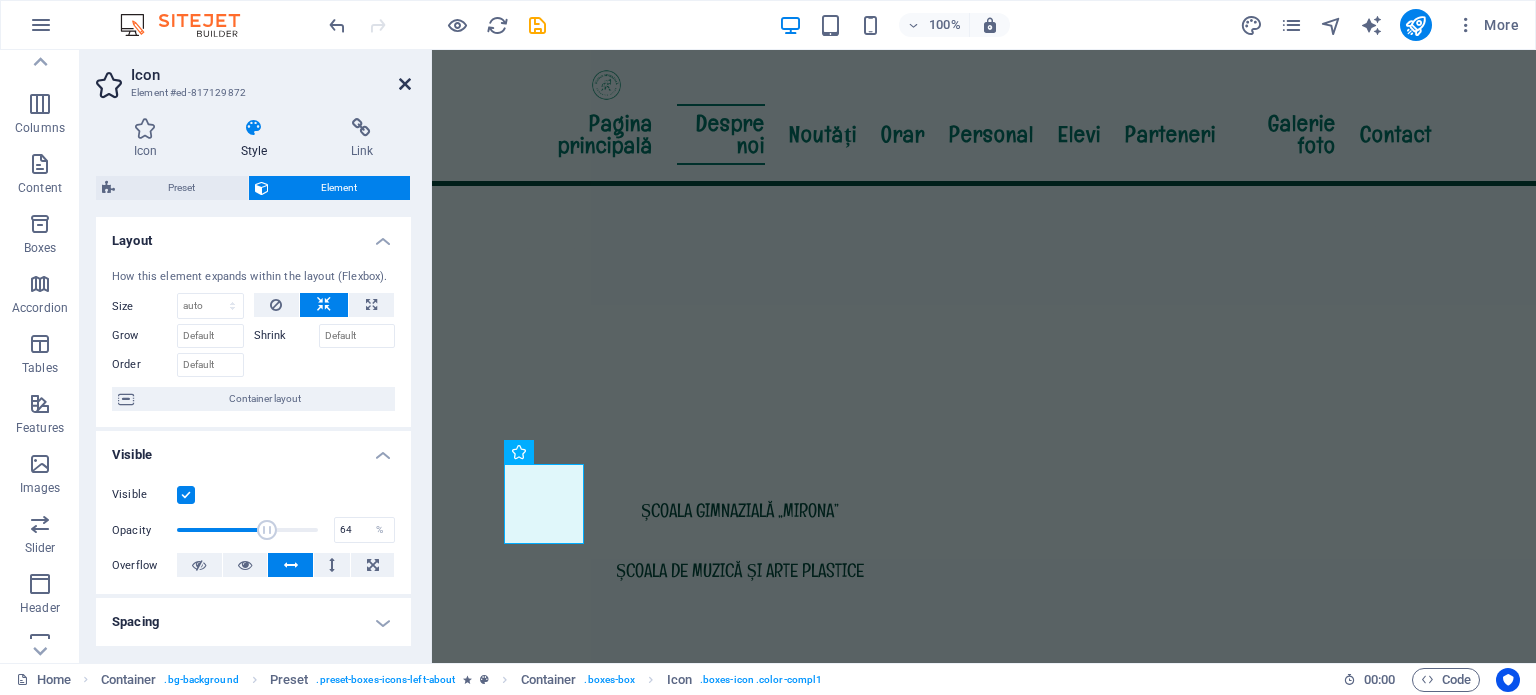click at bounding box center (405, 84) 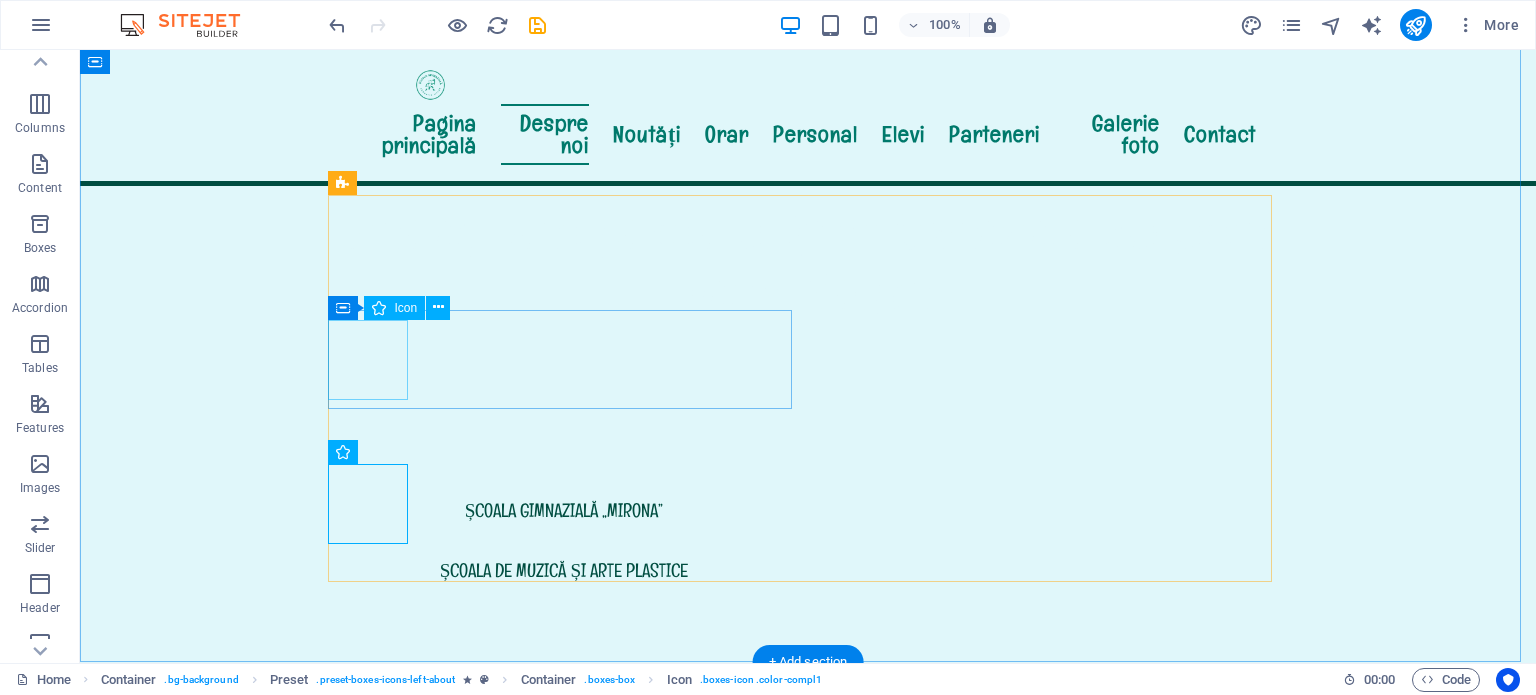click on ".fa-secondary{opacity:.4}" at bounding box center (808, 1399) 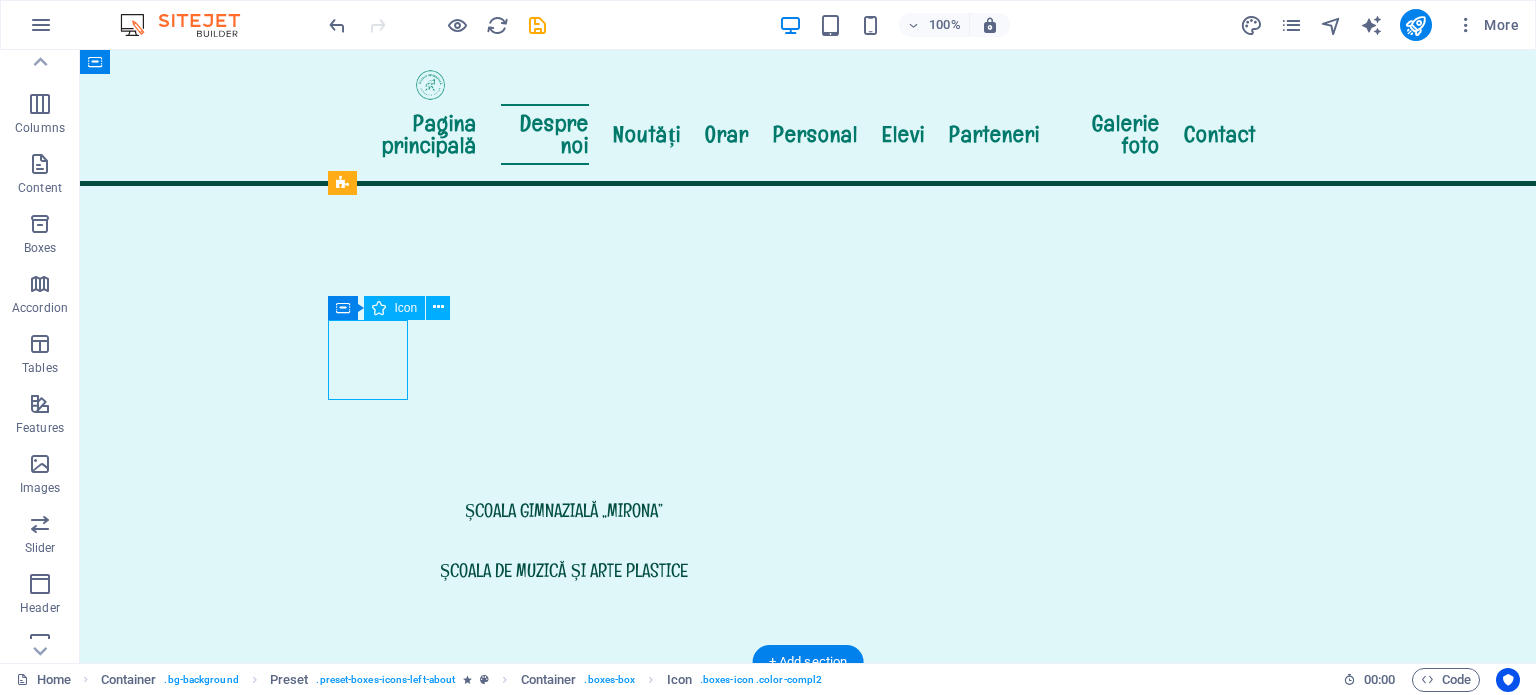 click on ".fa-secondary{opacity:.4}" at bounding box center [808, 1399] 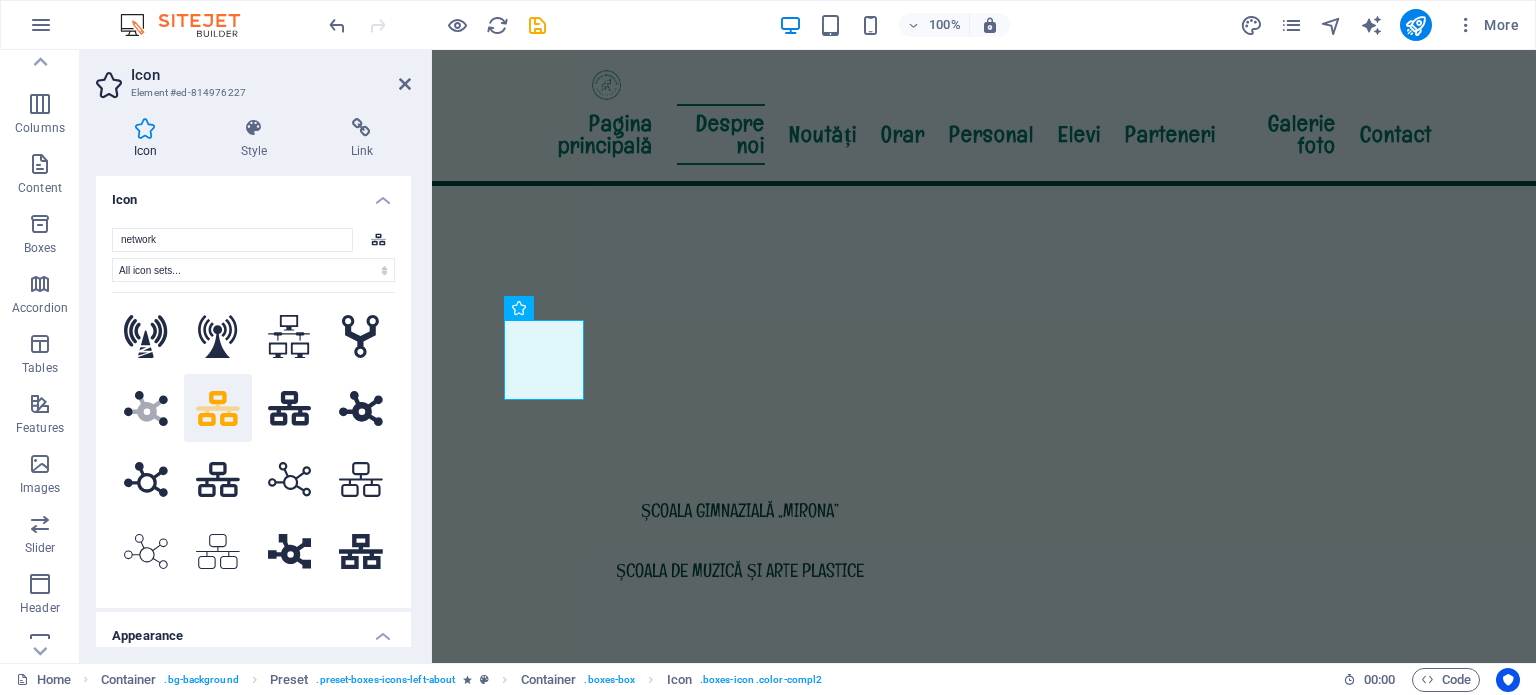 click on "Icon" at bounding box center (271, 75) 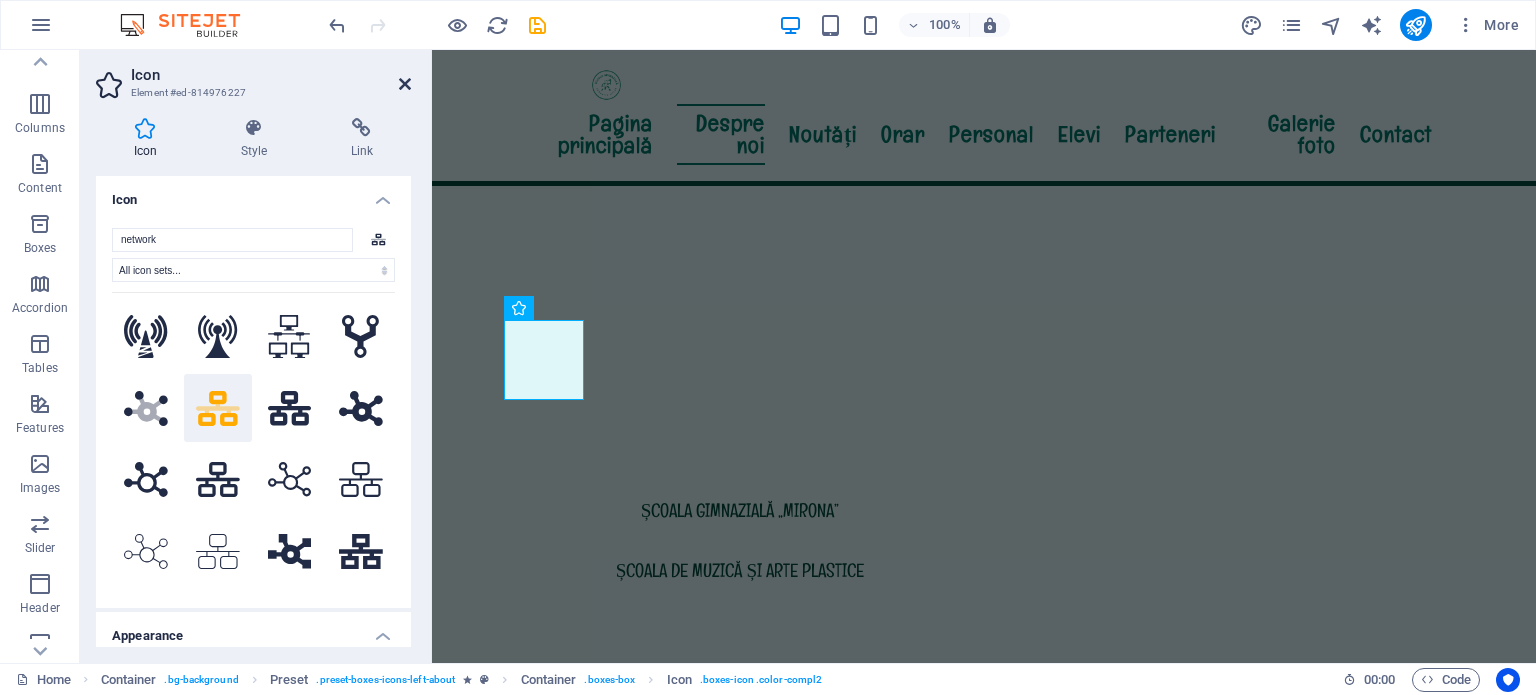 drag, startPoint x: 404, startPoint y: 80, endPoint x: 292, endPoint y: 90, distance: 112.44554 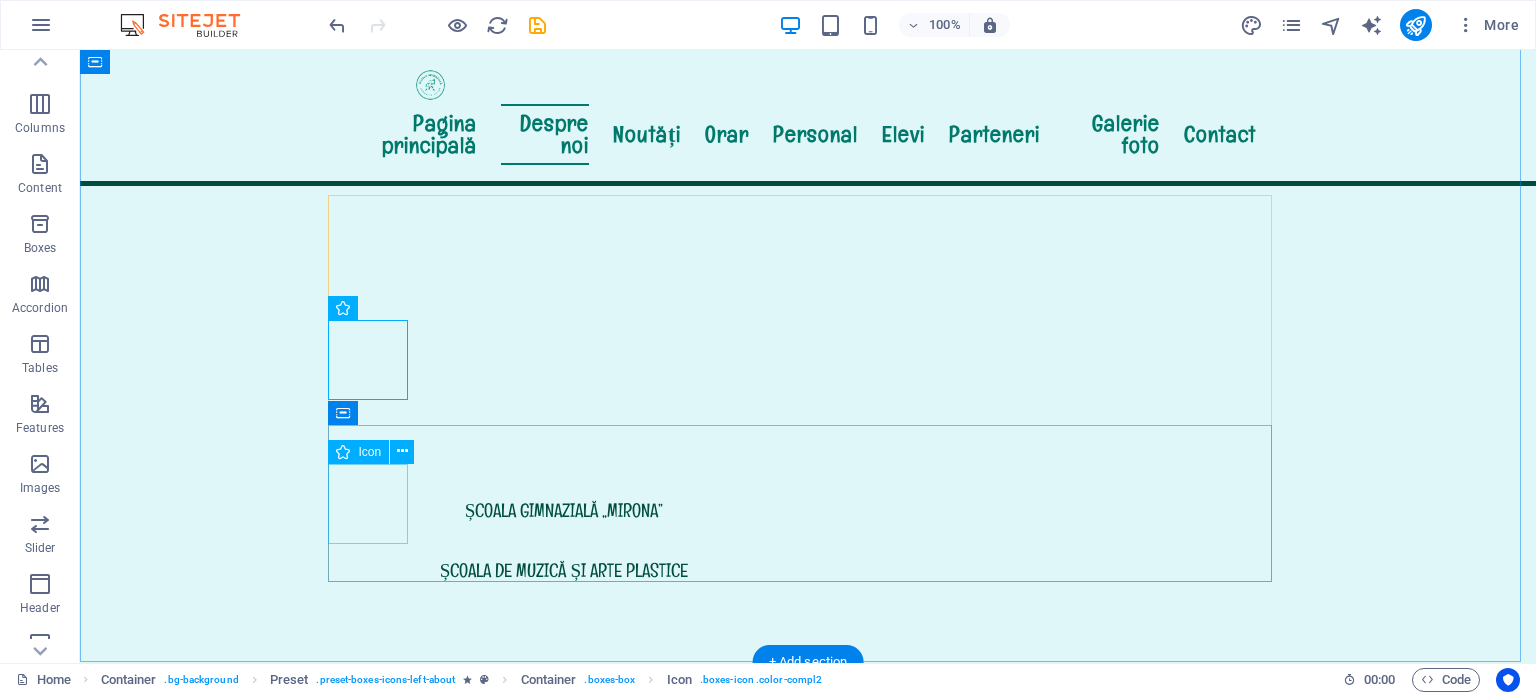 click at bounding box center [808, 1773] 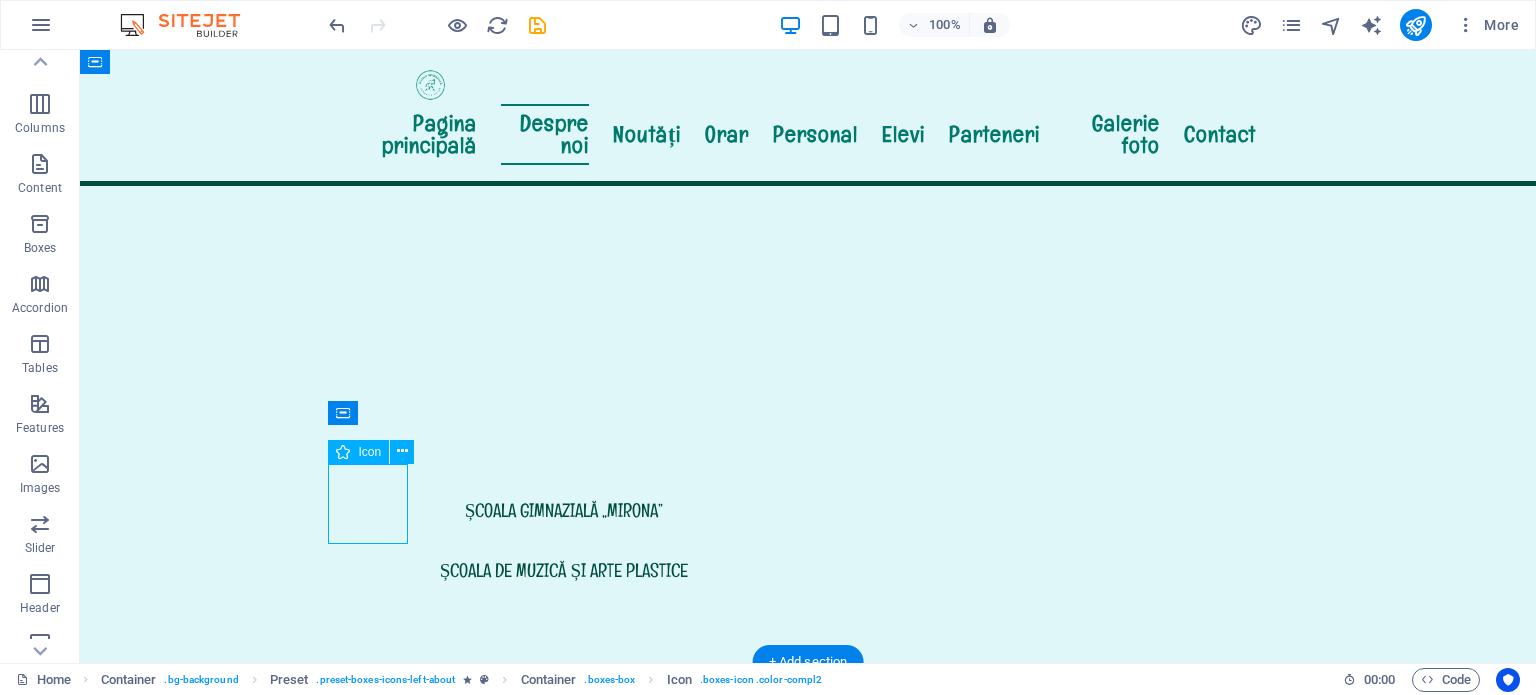 click at bounding box center (808, 1773) 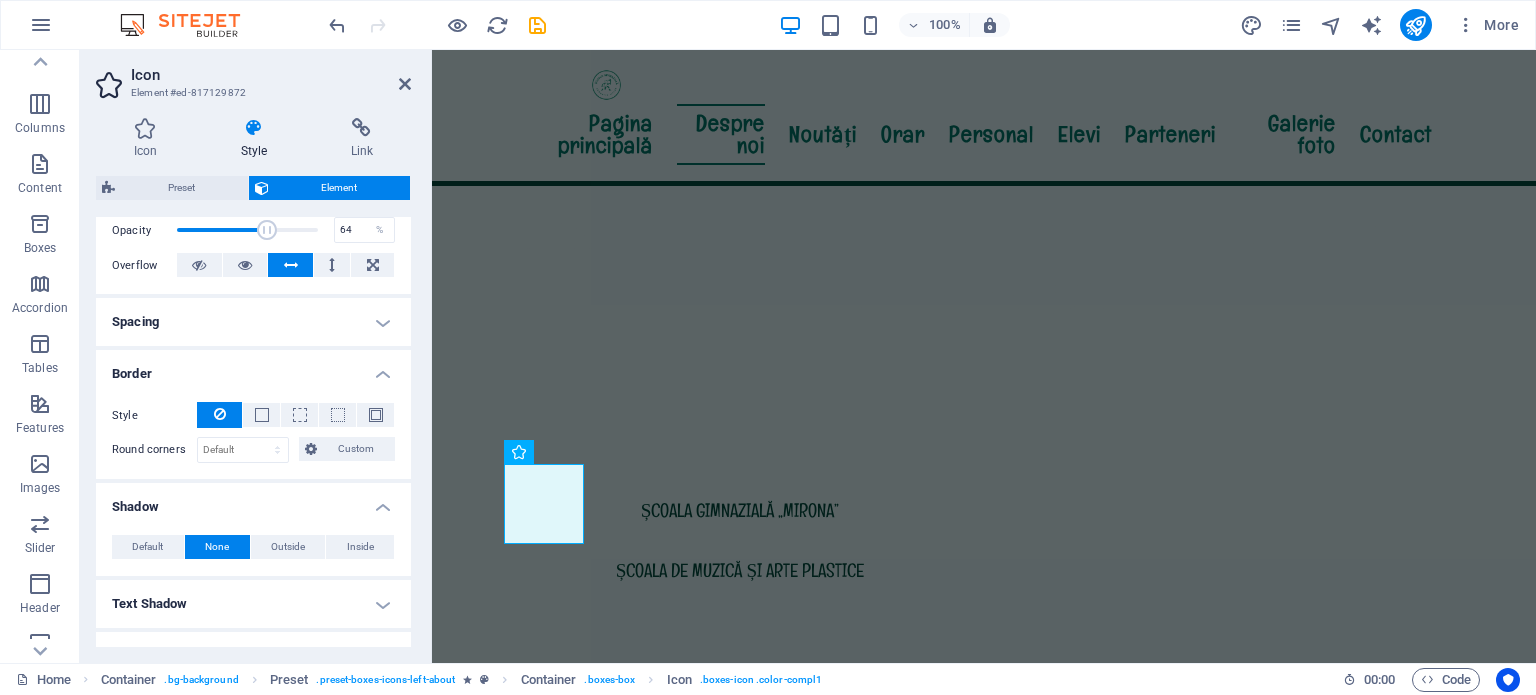 scroll, scrollTop: 540, scrollLeft: 0, axis: vertical 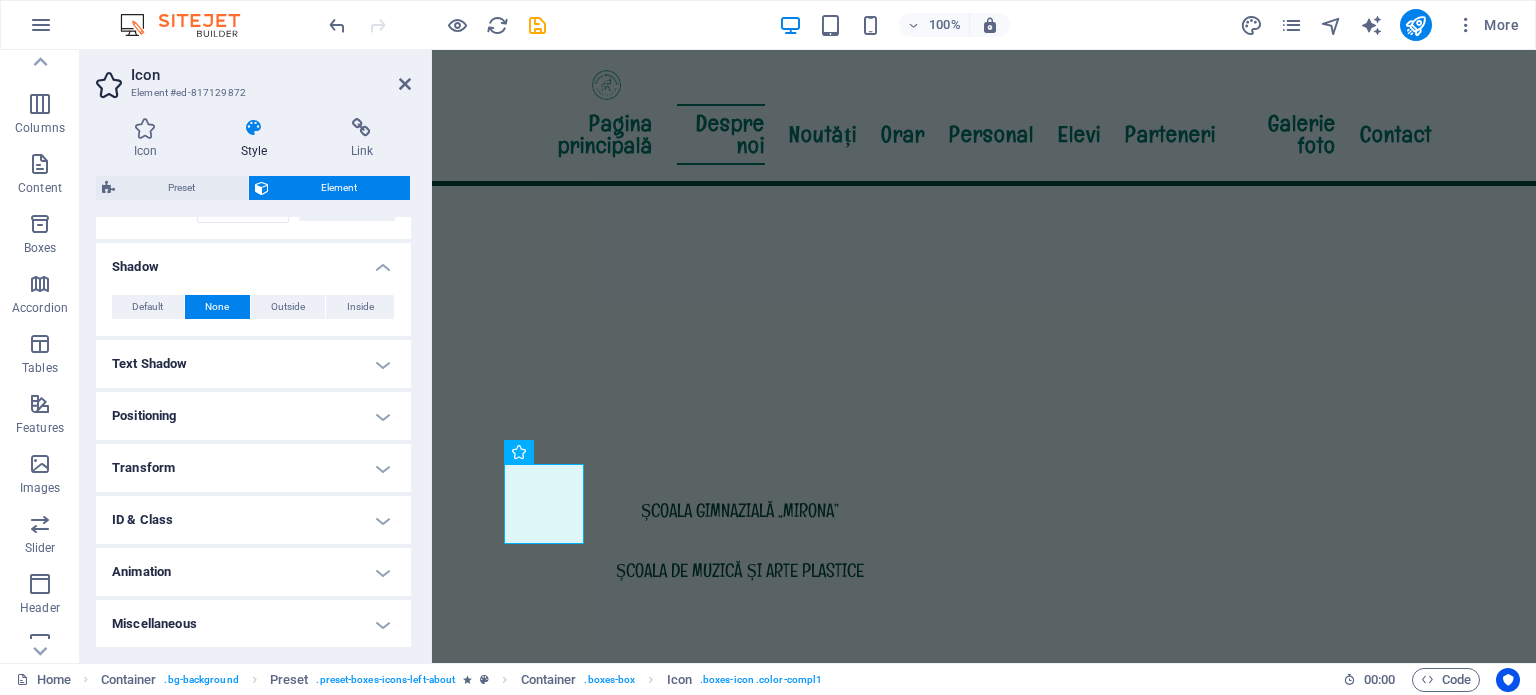 click on "Animation" at bounding box center (253, 572) 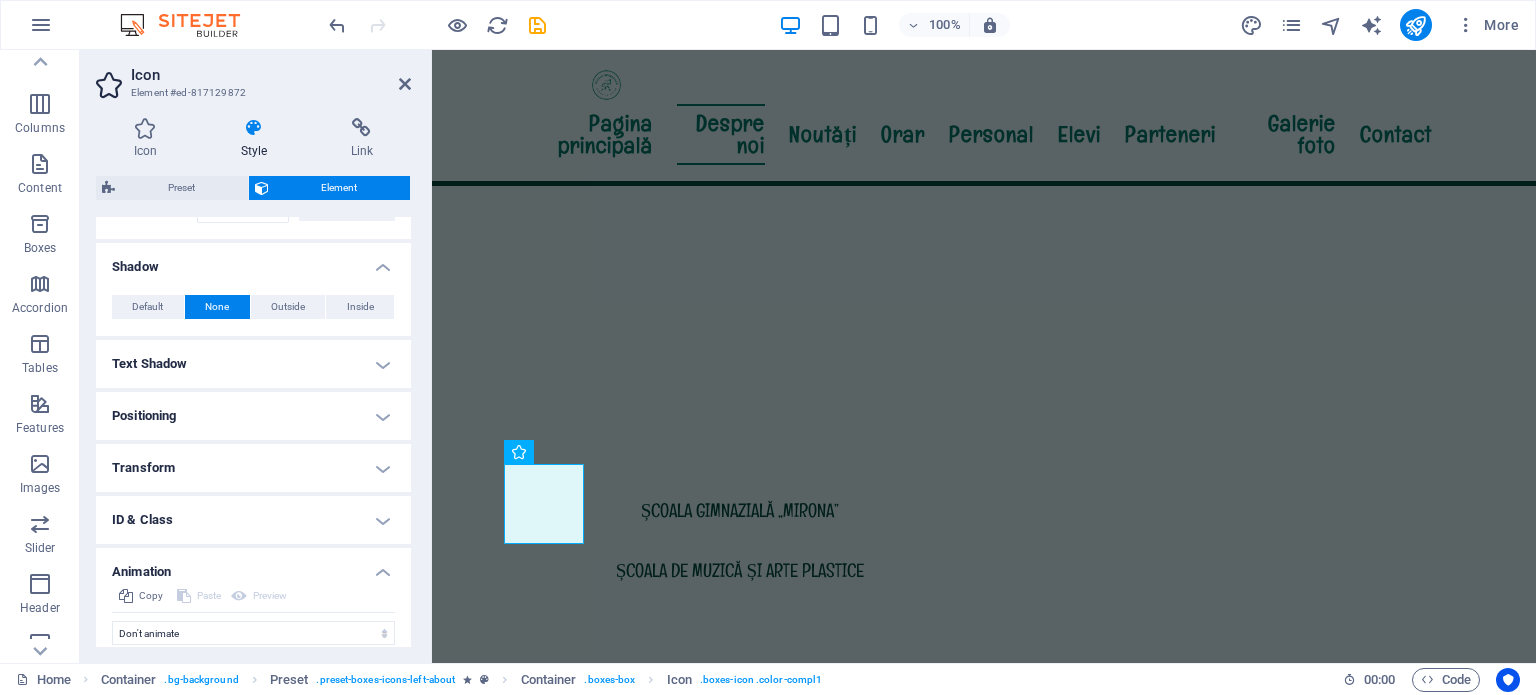 scroll, scrollTop: 604, scrollLeft: 0, axis: vertical 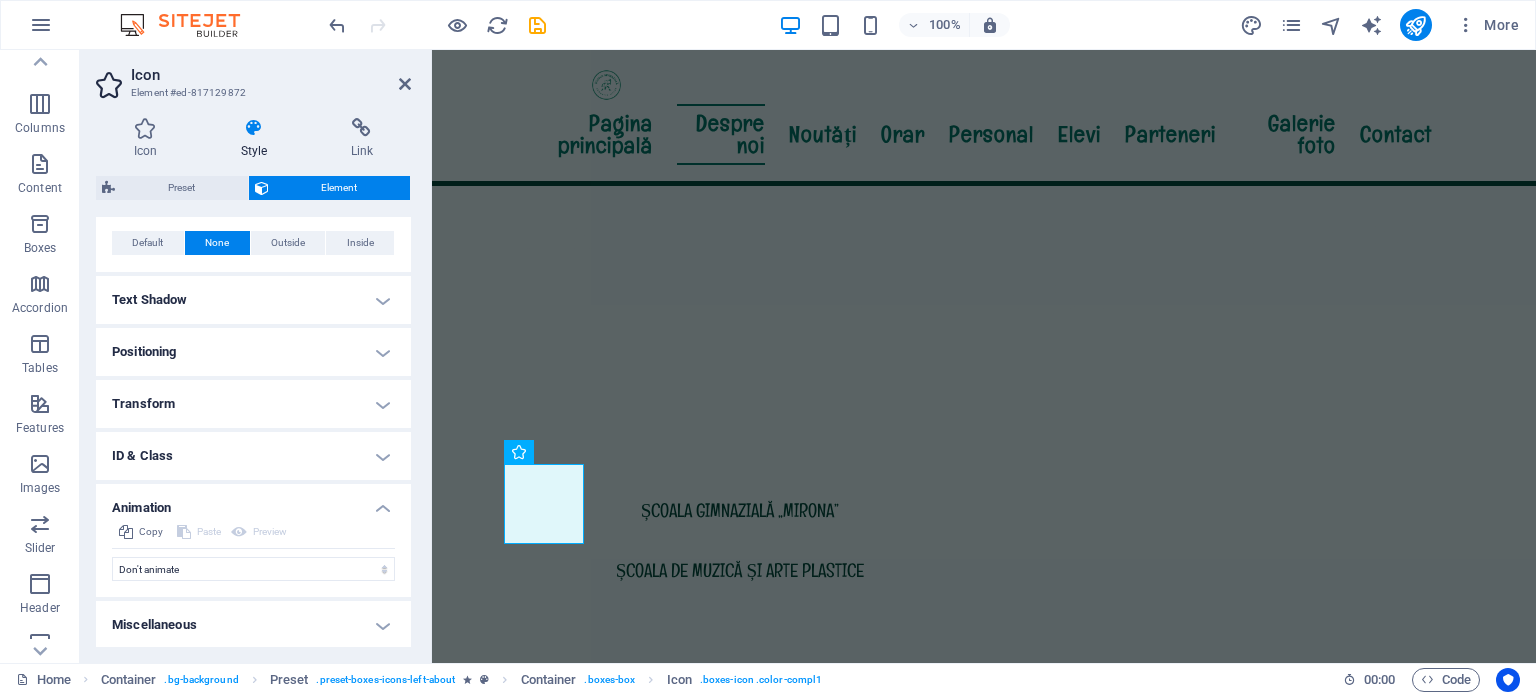 click on "Transform" at bounding box center (253, 404) 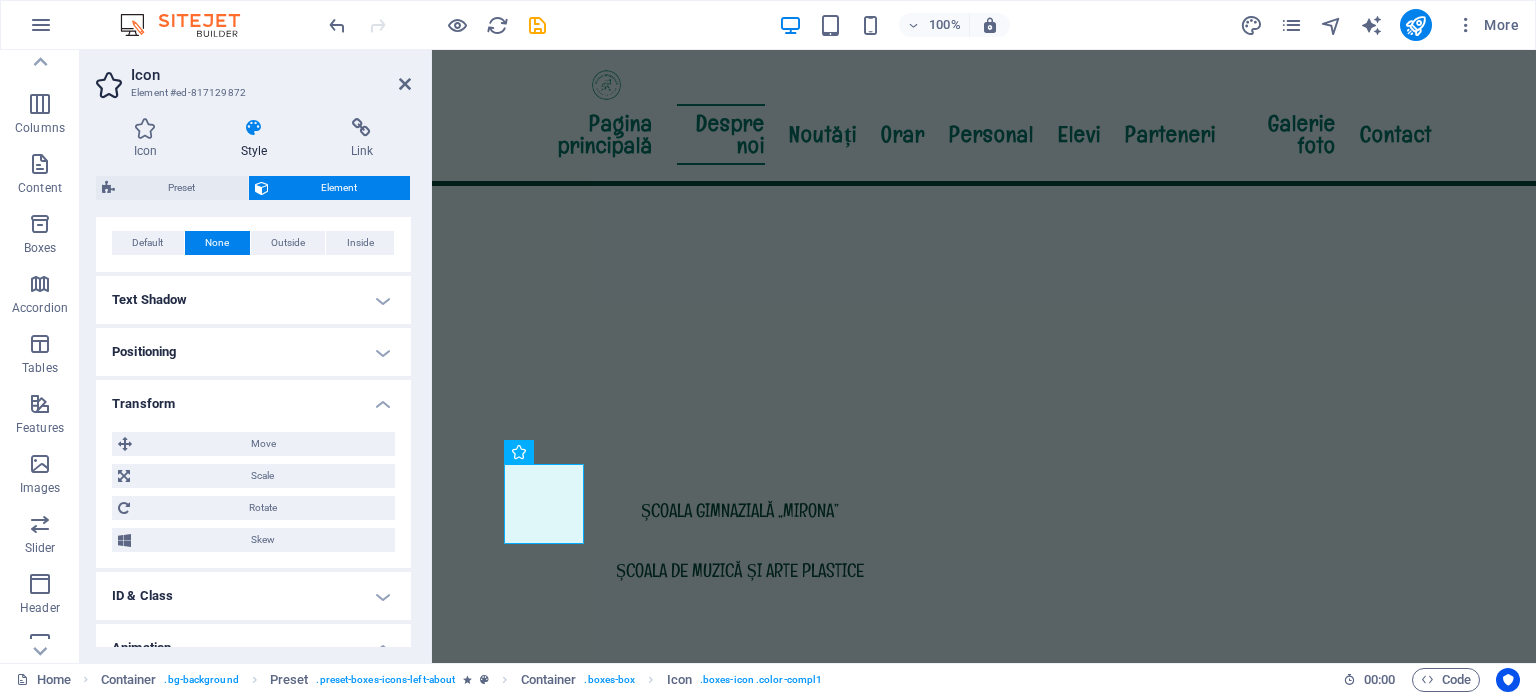 click on "Positioning" at bounding box center [253, 352] 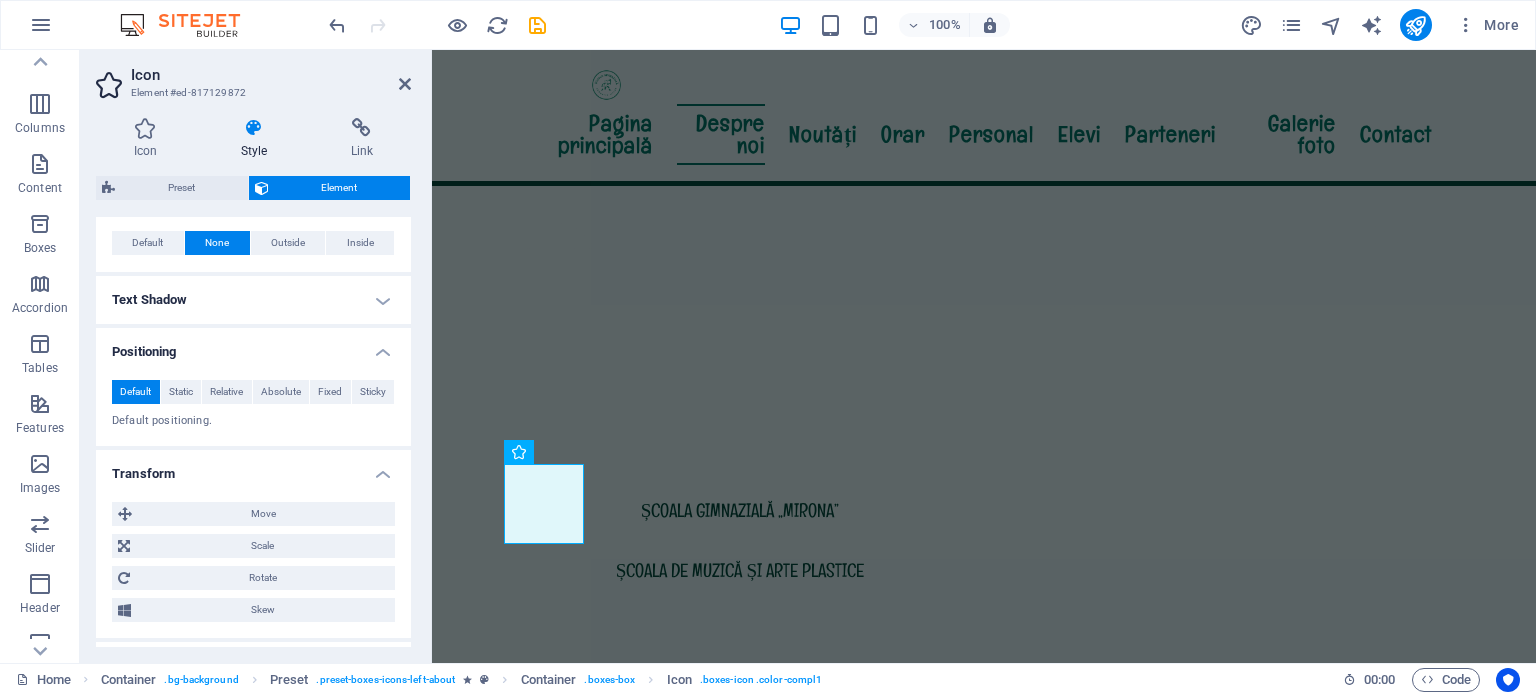 click on "Text Shadow" at bounding box center [253, 300] 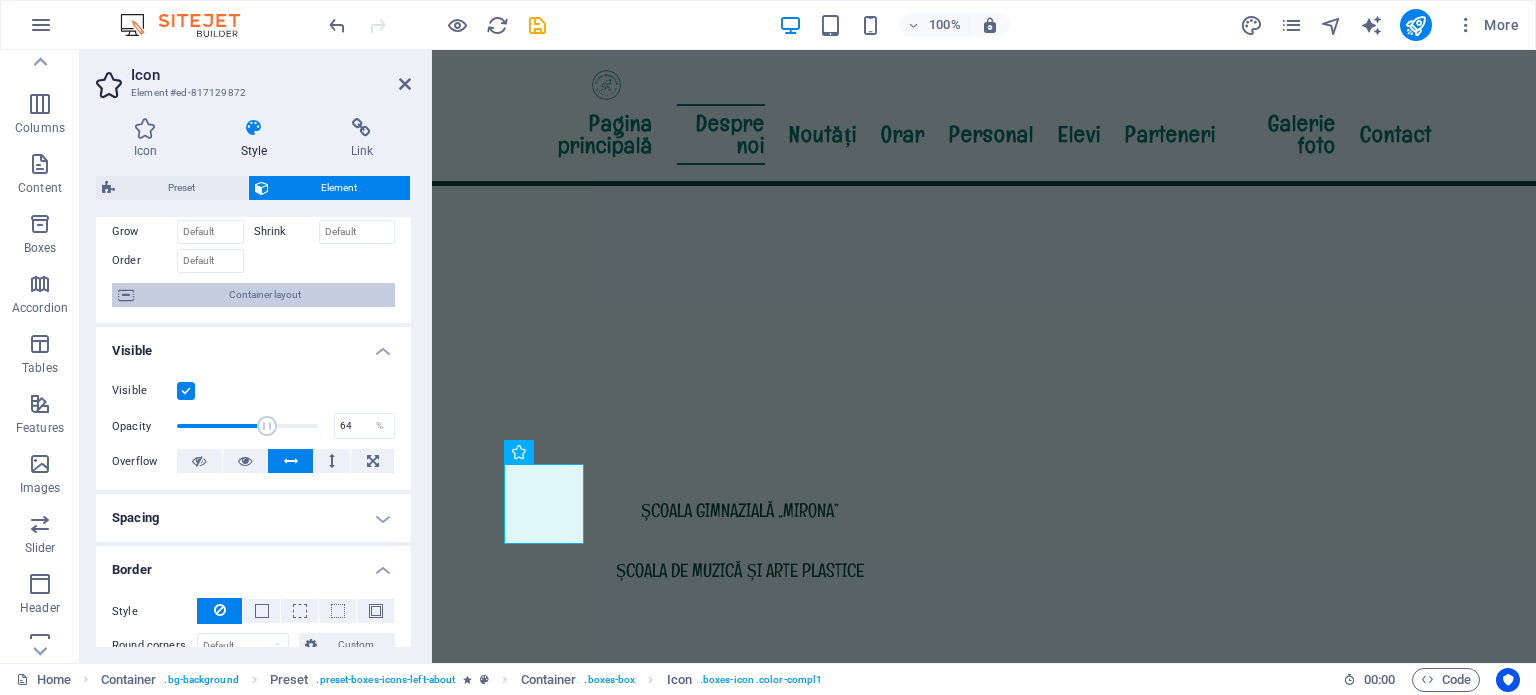 scroll, scrollTop: 0, scrollLeft: 0, axis: both 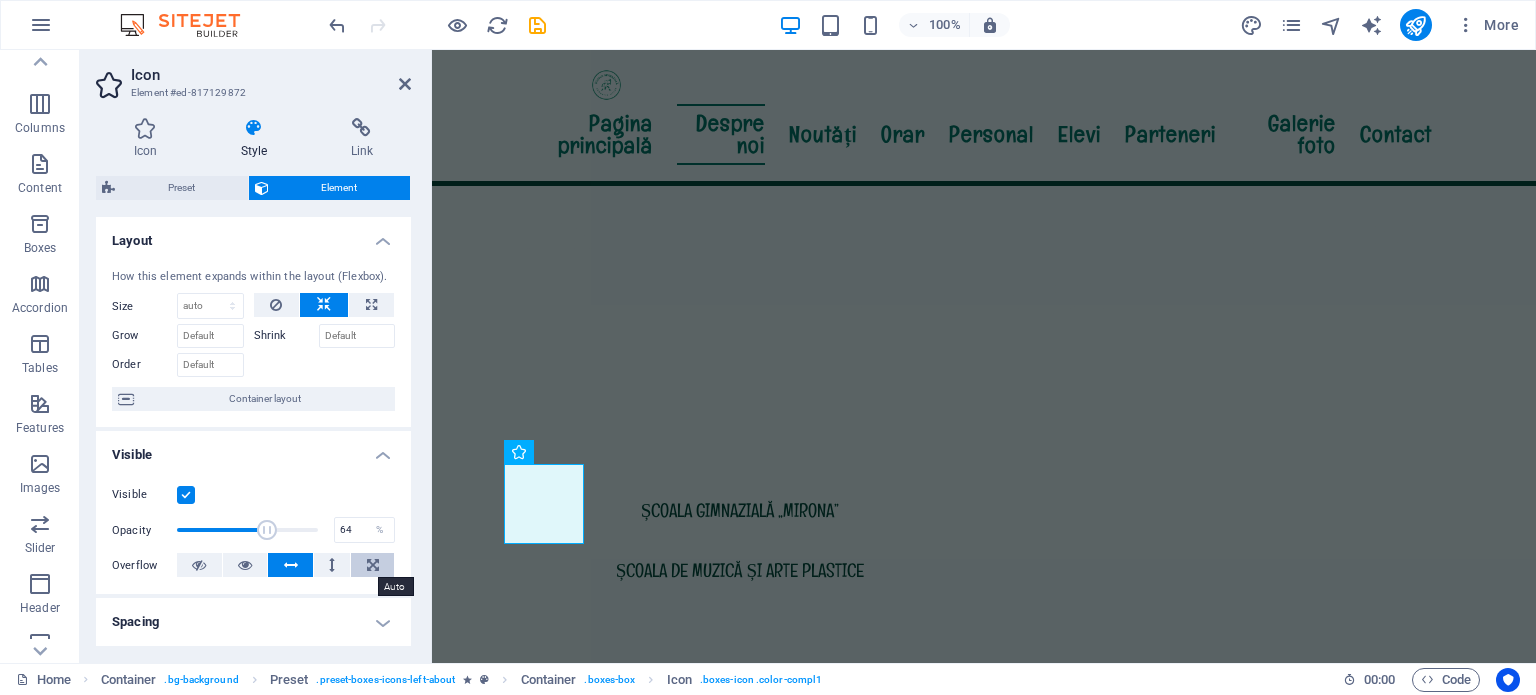 click at bounding box center [373, 565] 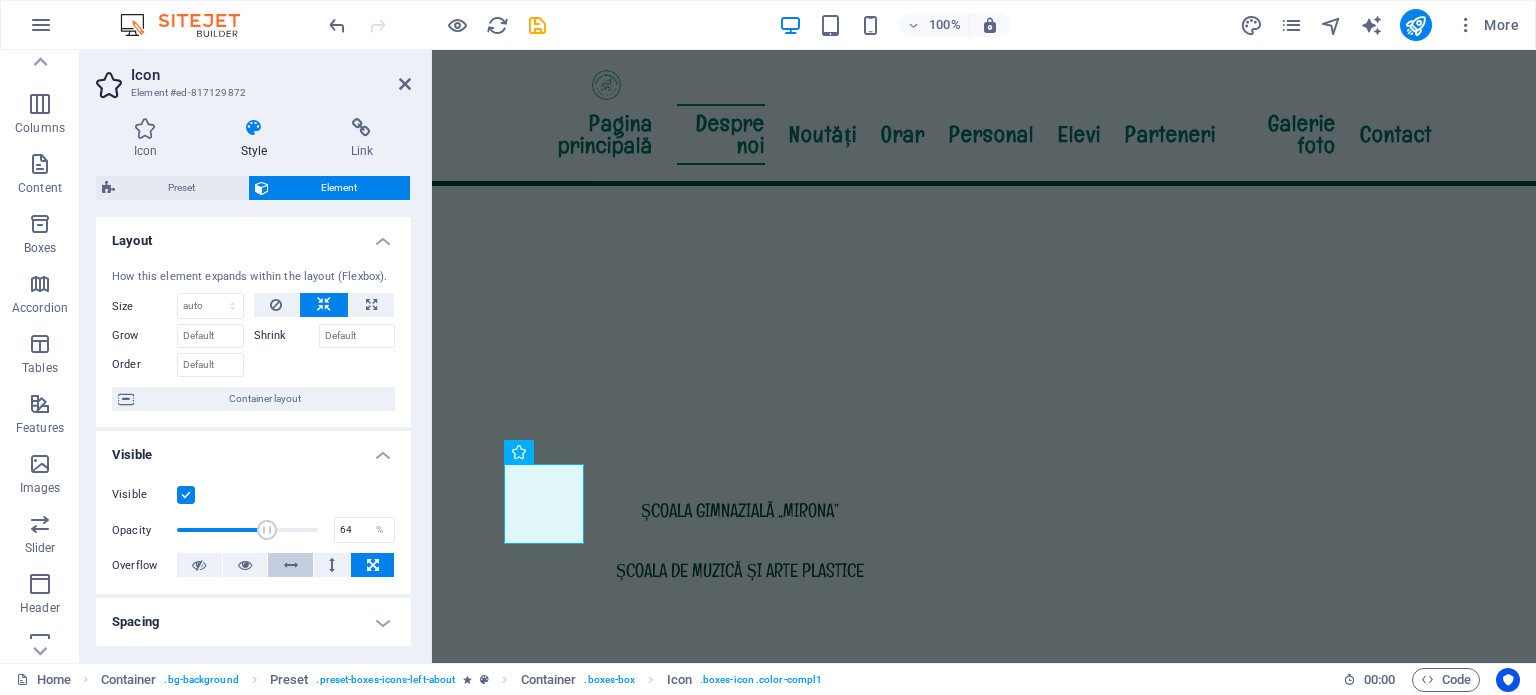 click at bounding box center (291, 565) 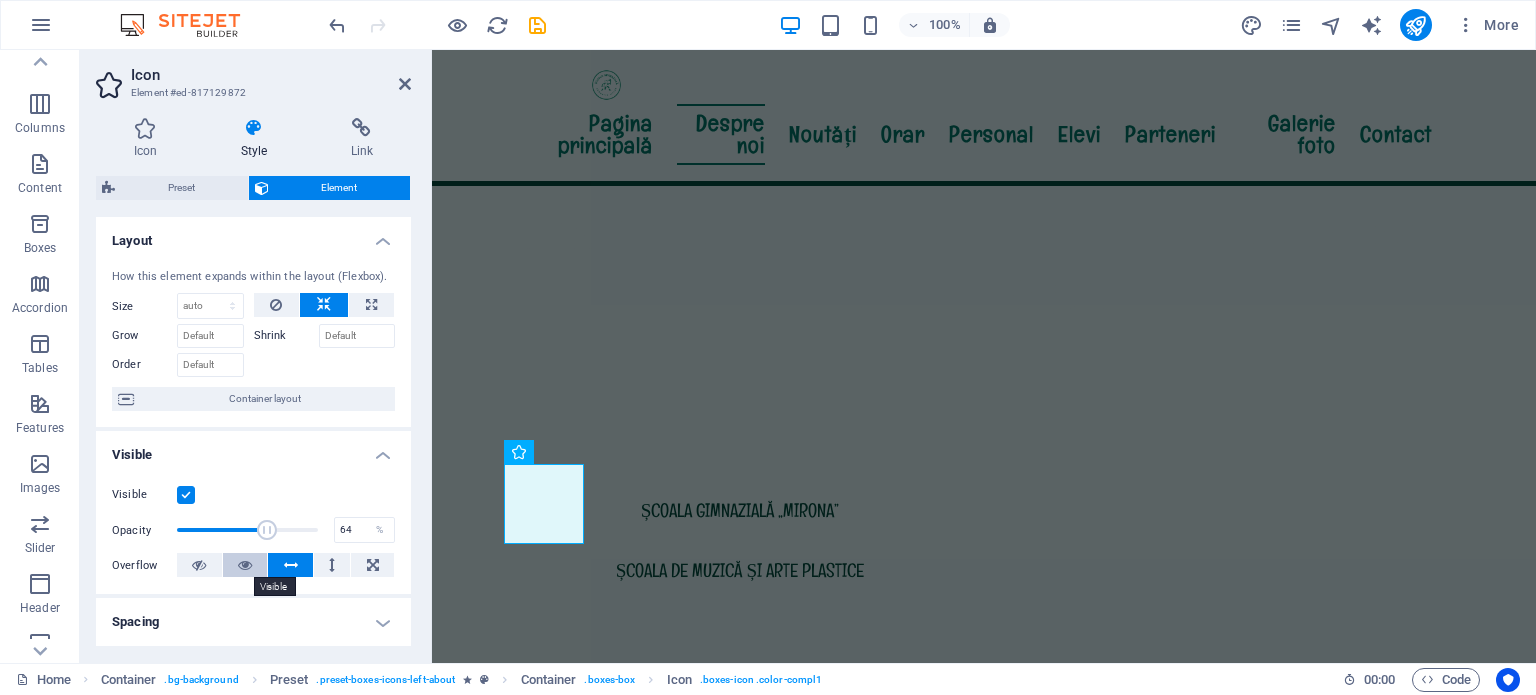 click at bounding box center [245, 565] 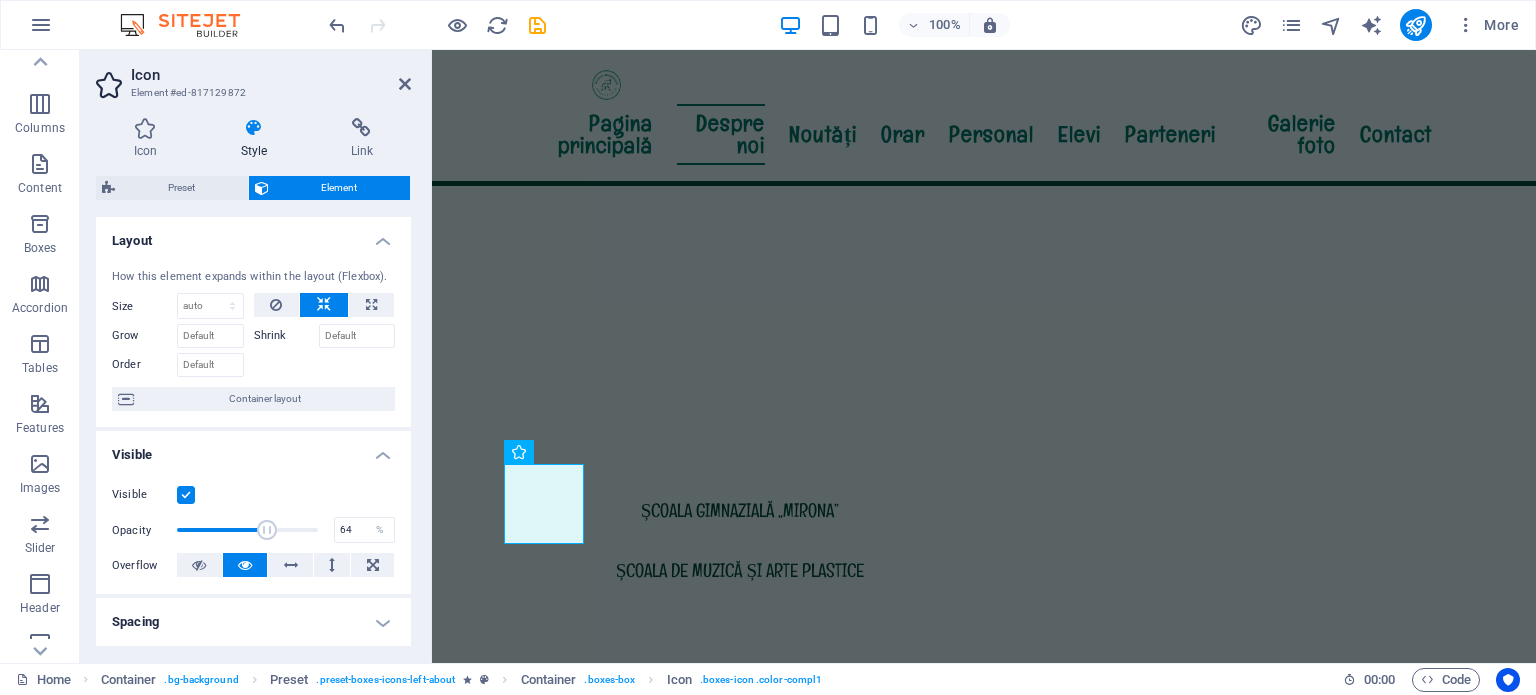 click at bounding box center (186, 495) 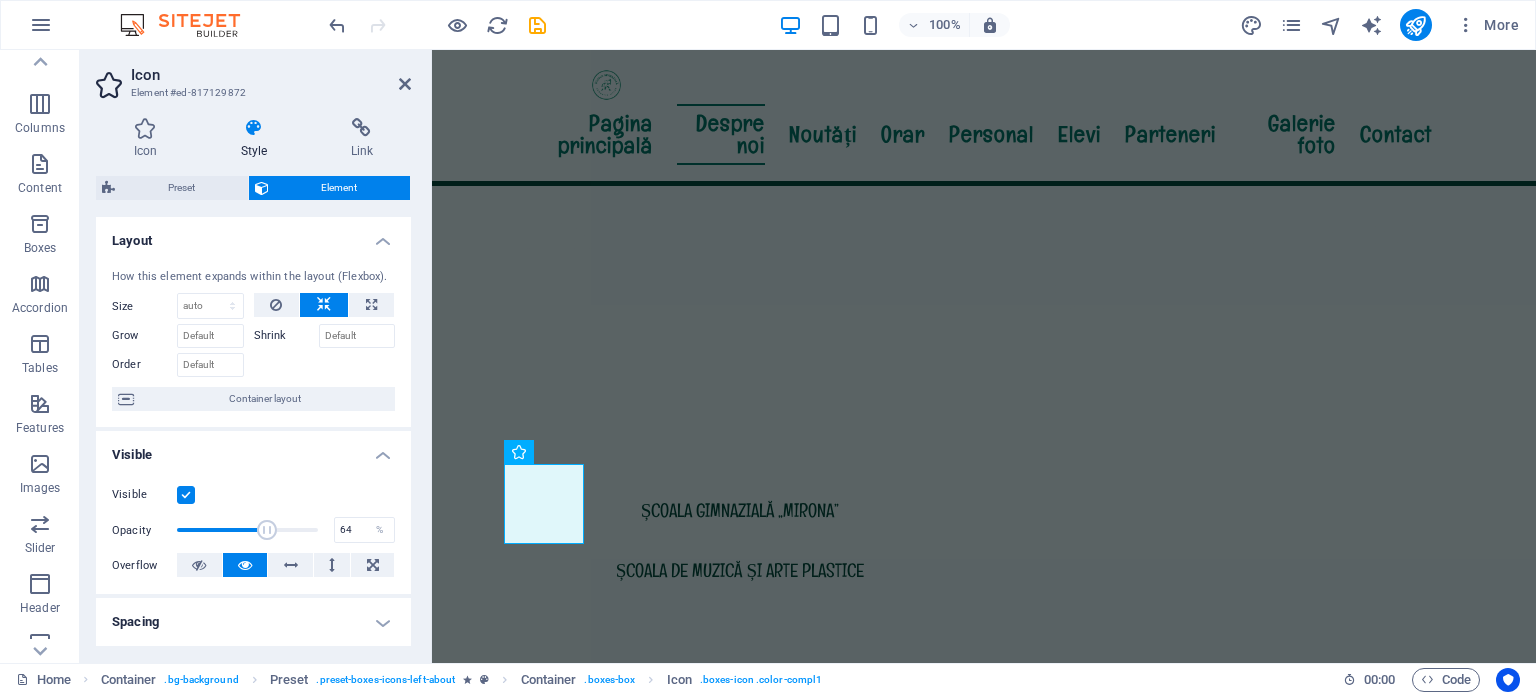 click on "Visible" at bounding box center [0, 0] 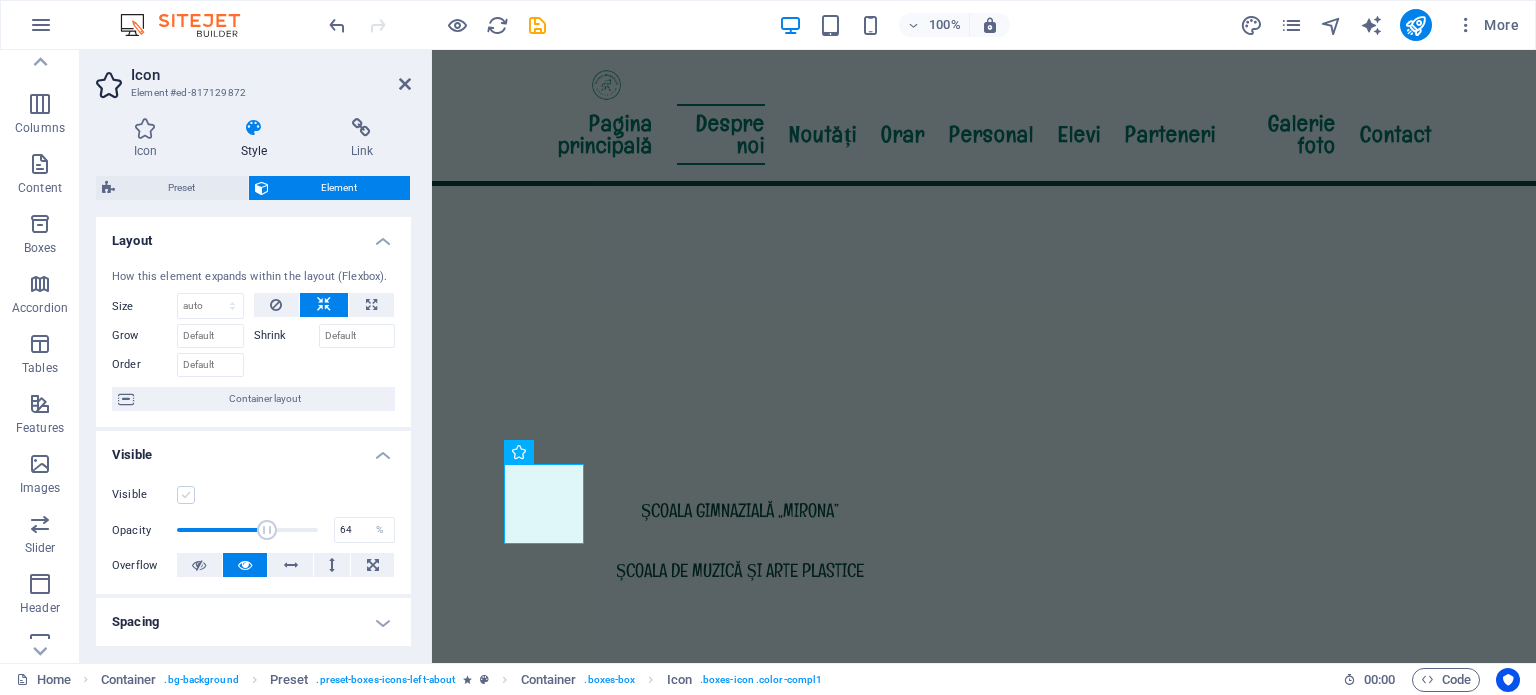 click at bounding box center [186, 495] 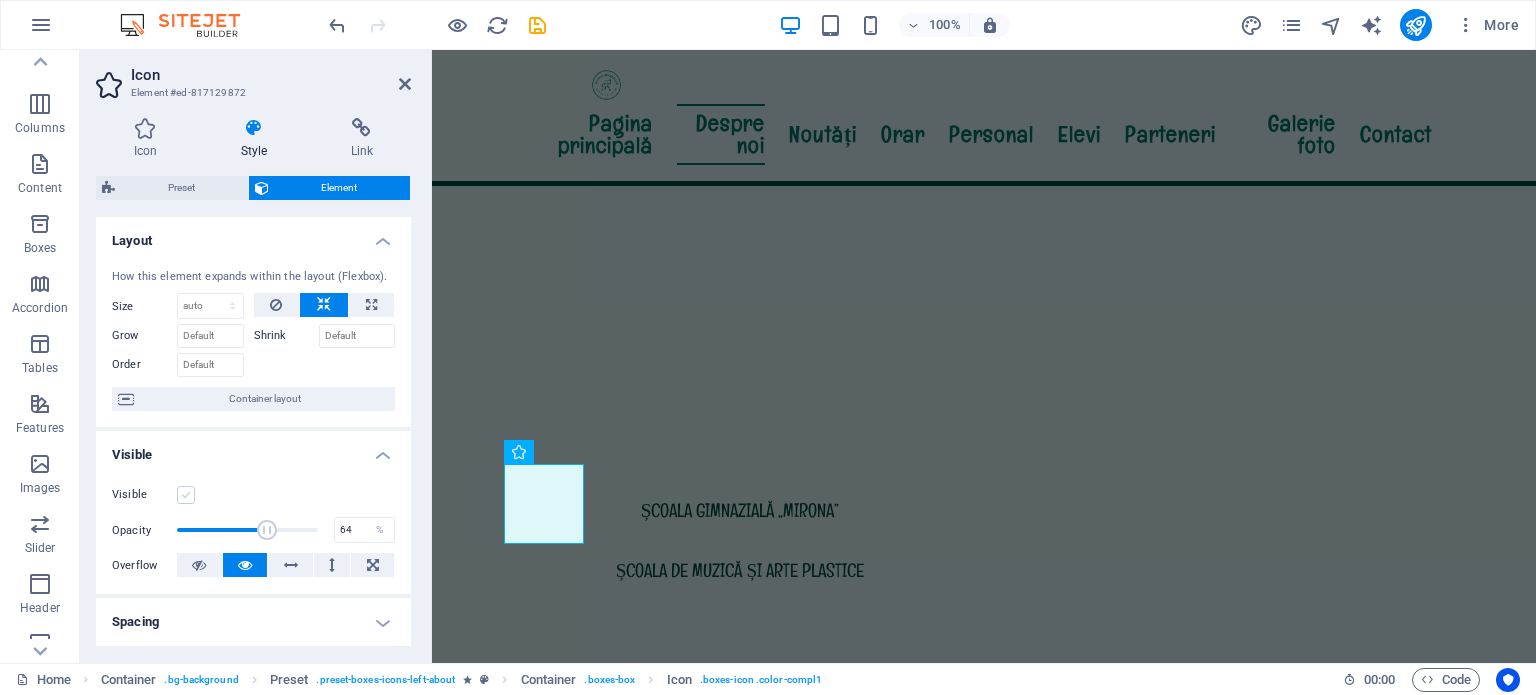 click on "Visible" at bounding box center [0, 0] 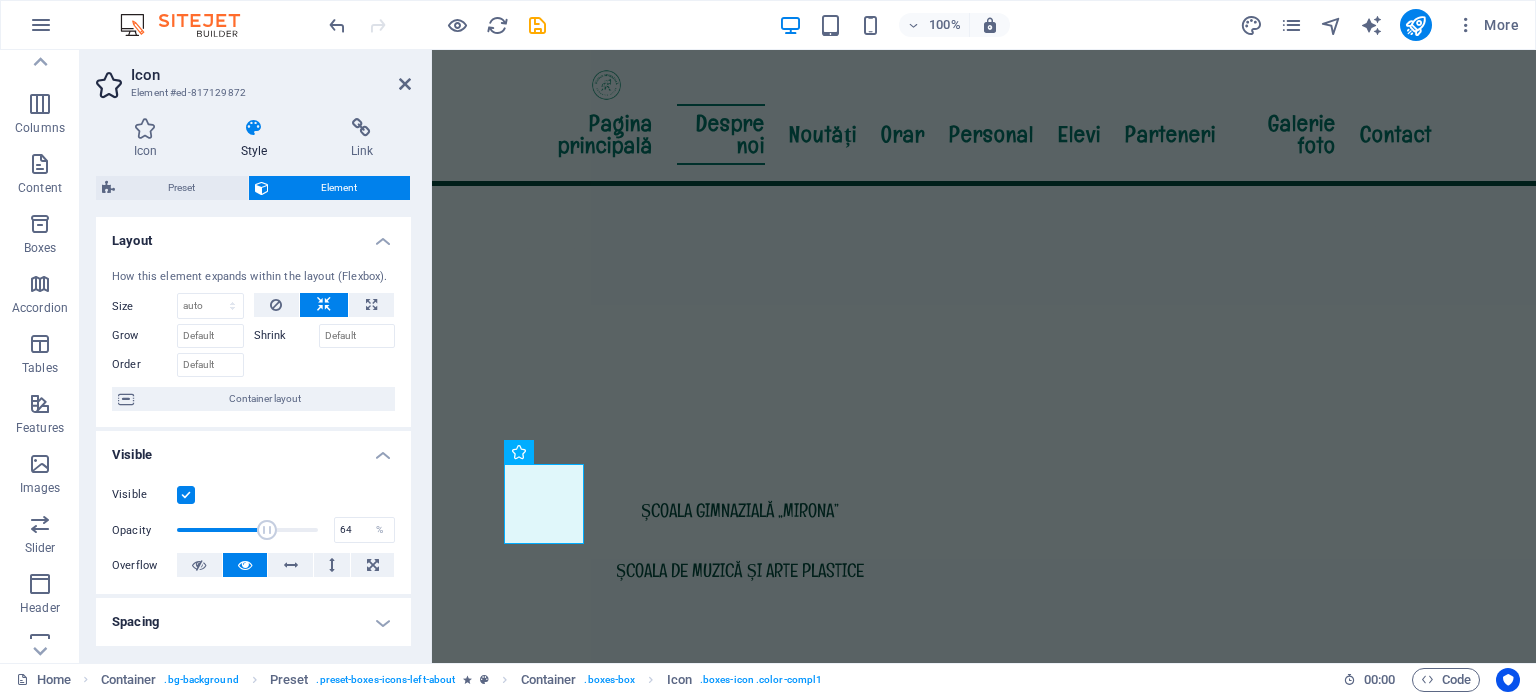 click at bounding box center [186, 495] 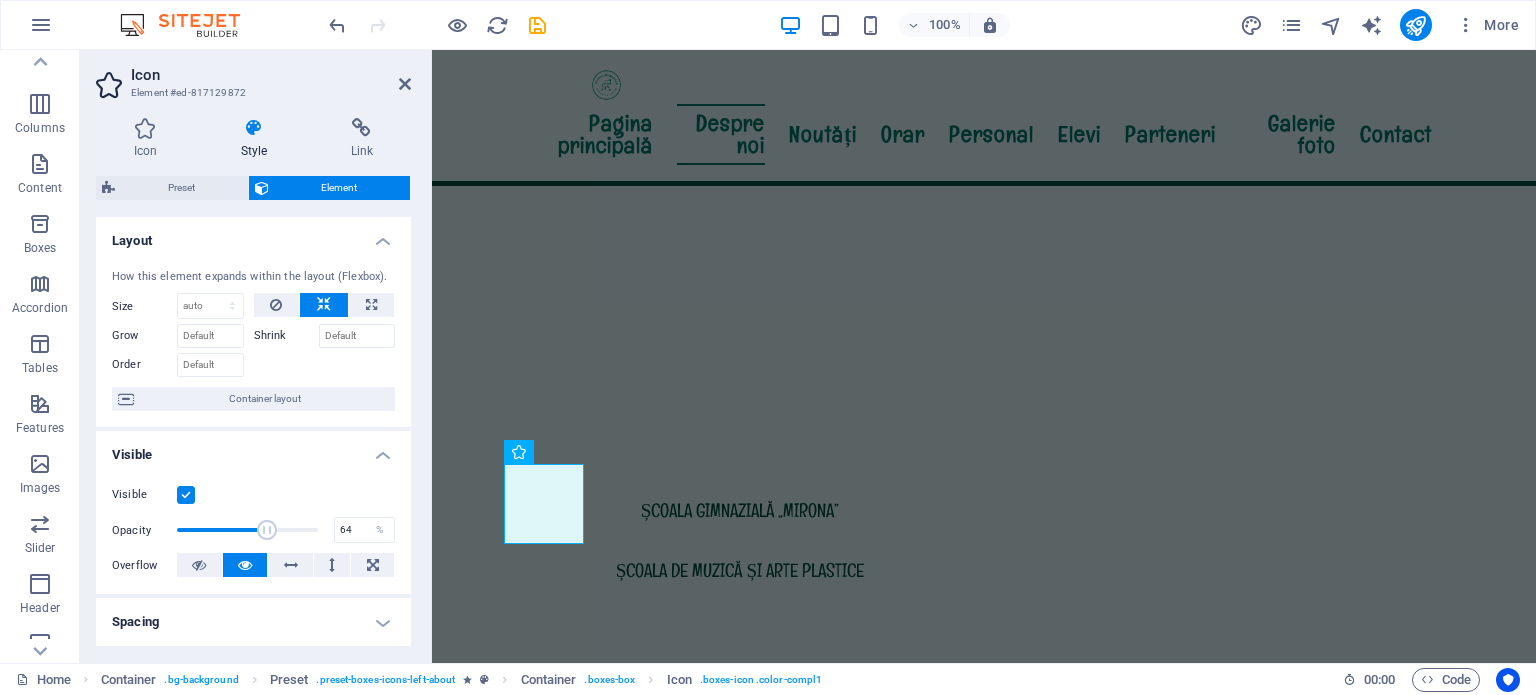 click on "Visible" at bounding box center [0, 0] 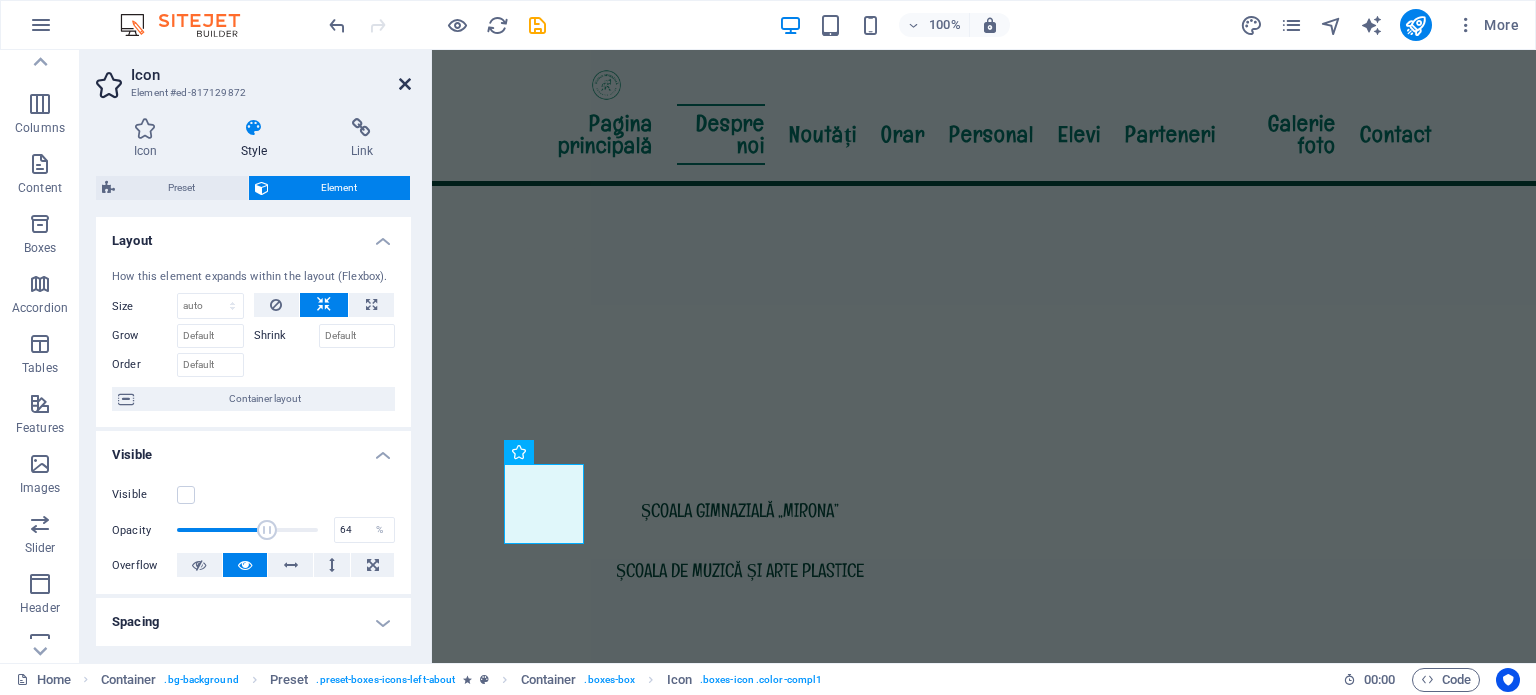 drag, startPoint x: 403, startPoint y: 84, endPoint x: 374, endPoint y: 268, distance: 186.2713 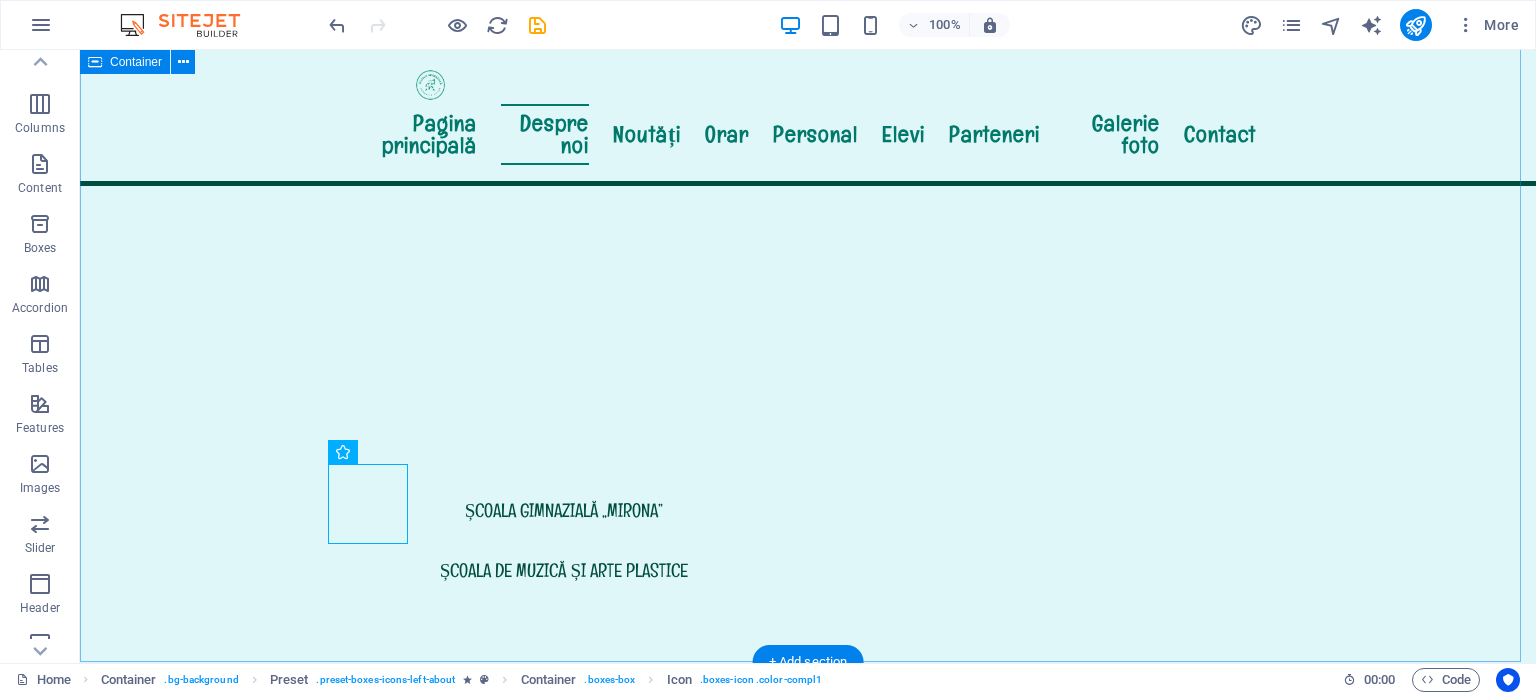 click on "Despre noi Cu o tradiție solidă în educație și formare, școala noastră oferă un mediu prietenos, sigur și modern, în care elevii sunt încurajați să-și dezvolte potențialul academic și creativ. Cadrele didactice dedicate, activitățile extracurriculare variate și deschiderea către inovație fac din instituția noastră un loc în care învățarea devine o experiență plăcută. Despre Augustin Maior Citește mai departe Istoricul școlii Citește mai departe .fa-secondary{opacity:.4} Organigrama Citește mai mult ROI Citește mai mult Avertizor de integritate la nivelul Școlii Gimnaziale INFORMARE privind instituirea canalului intern de raportare la nivelul Şcoala Gimnazială „Augustin Maior" Reghin, conform Legii nr. 361/2022 privind protecția avertizorilor în interes public LEGE  Nr. 361/2022 din 16 decembrie 2022 privind protecţia avertizorilor în interes public" at bounding box center (808, 1362) 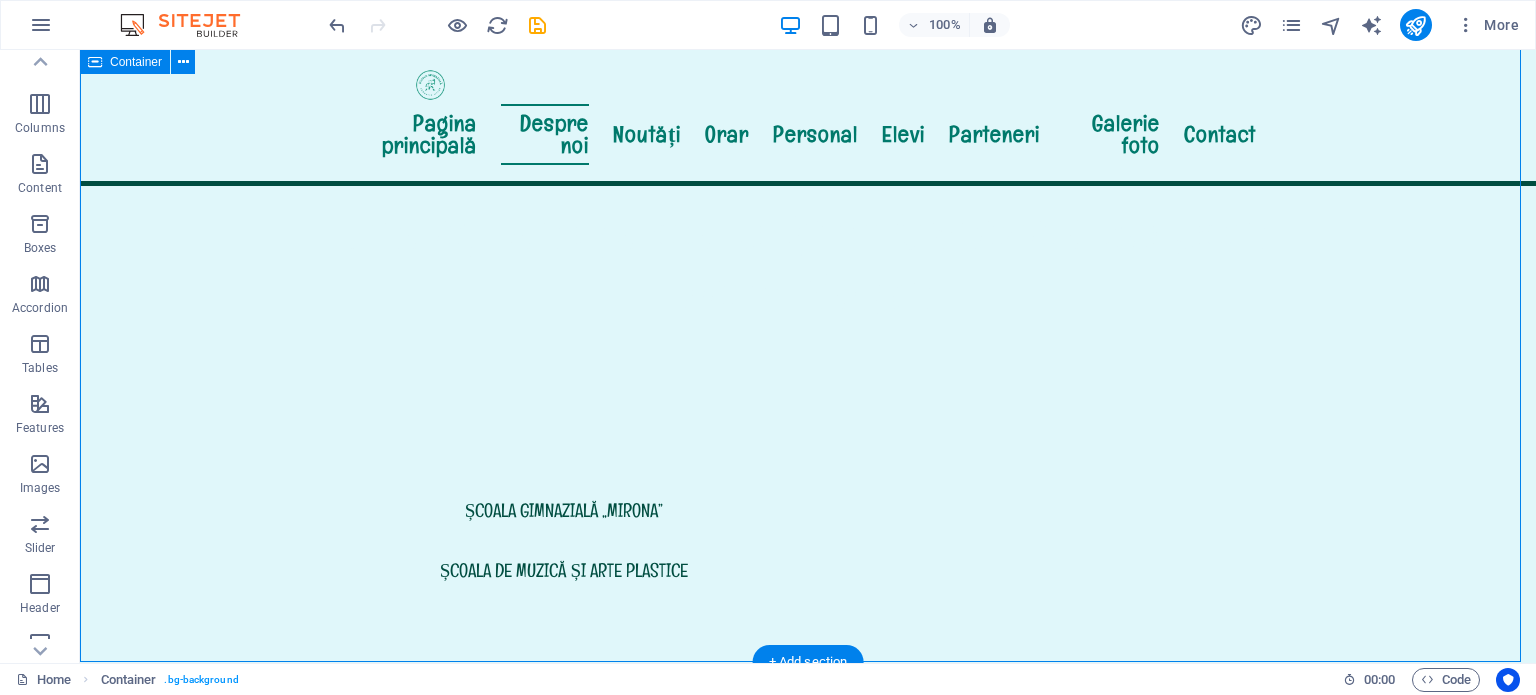 click on "Despre noi Cu o tradiție solidă în educație și formare, școala noastră oferă un mediu prietenos, sigur și modern, în care elevii sunt încurajați să-și dezvolte potențialul academic și creativ. Cadrele didactice dedicate, activitățile extracurriculare variate și deschiderea către inovație fac din instituția noastră un loc în care învățarea devine o experiență plăcută. Despre Augustin Maior Citește mai departe Istoricul școlii Citește mai departe .fa-secondary{opacity:.4} Organigrama Citește mai mult ROI Citește mai mult Avertizor de integritate la nivelul Școlii Gimnaziale INFORMARE privind instituirea canalului intern de raportare la nivelul Şcoala Gimnazială „Augustin Maior" Reghin, conform Legii nr. 361/2022 privind protecția avertizorilor în interes public LEGE  Nr. 361/2022 din 16 decembrie 2022 privind protecţia avertizorilor în interes public" at bounding box center [808, 1362] 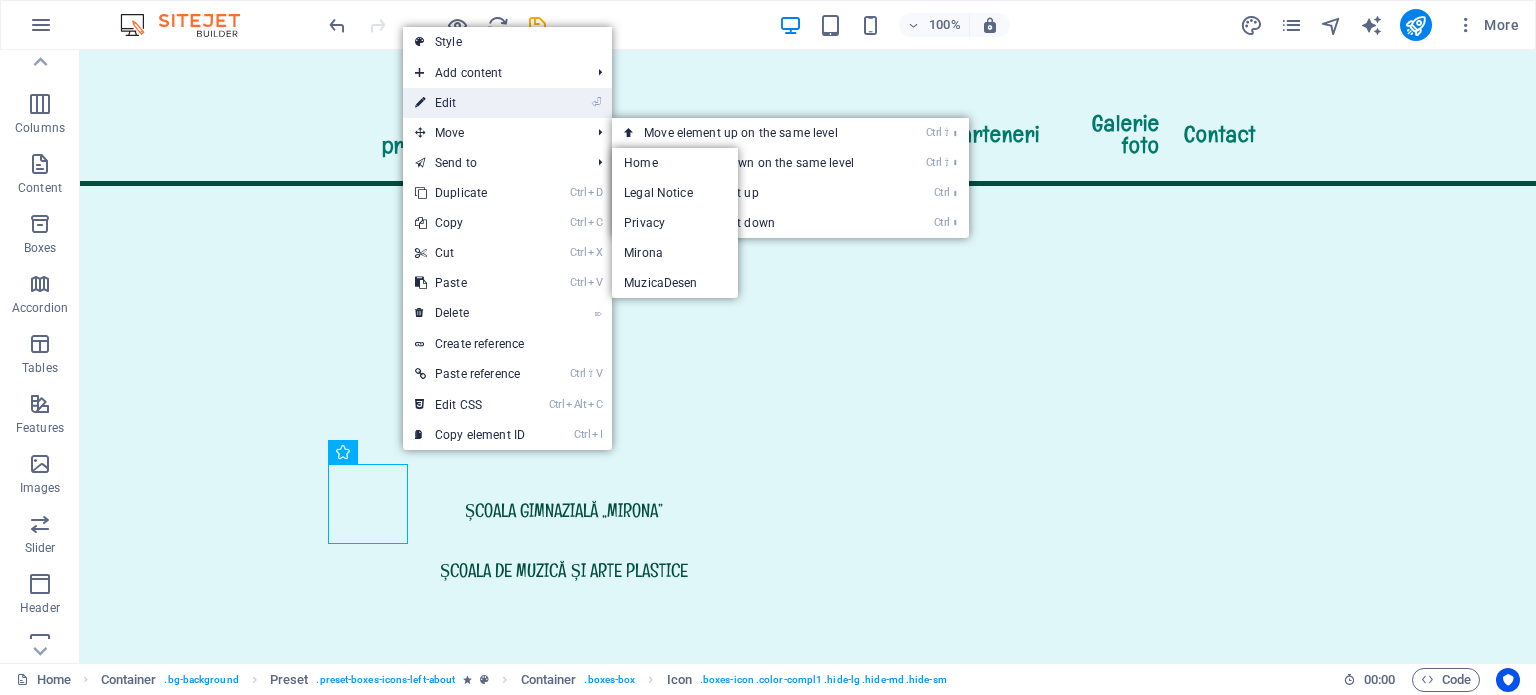 click on "⏎  Edit" at bounding box center (470, 103) 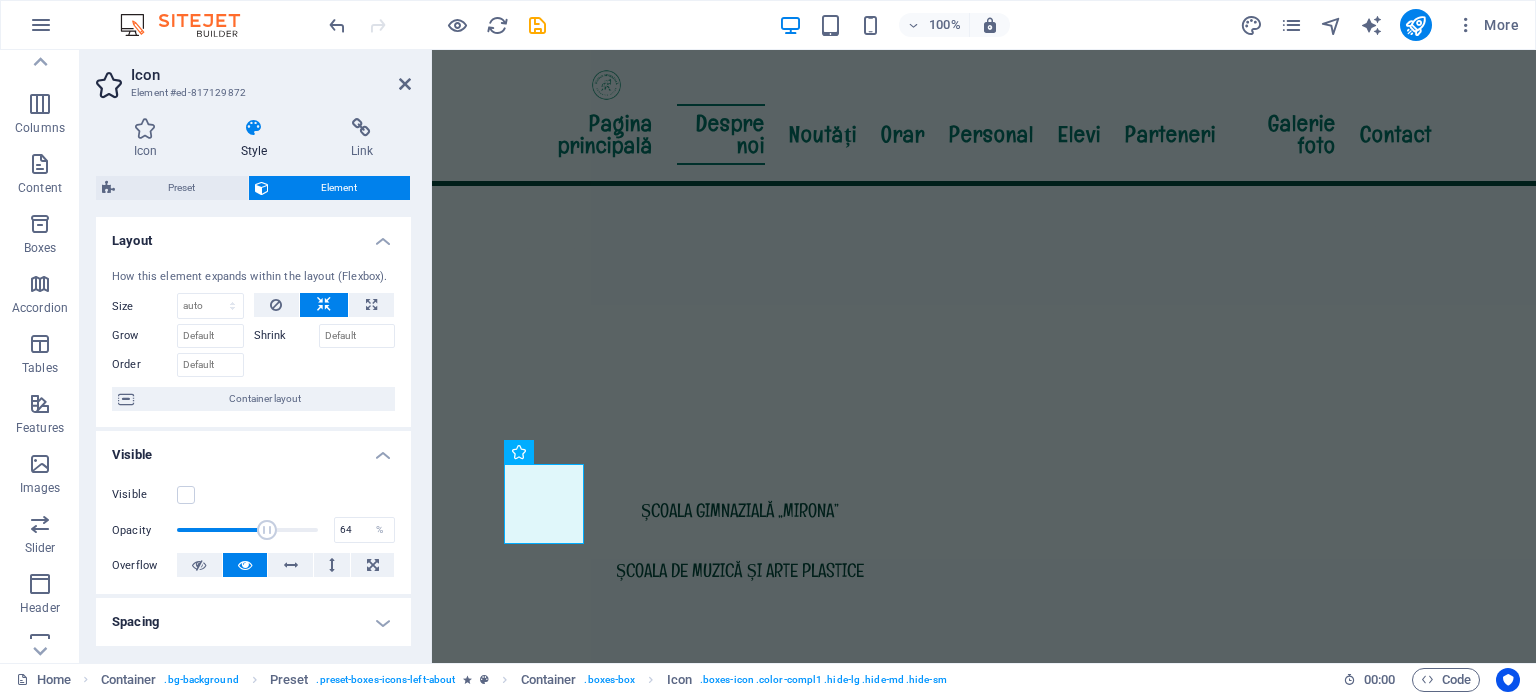click at bounding box center [254, 128] 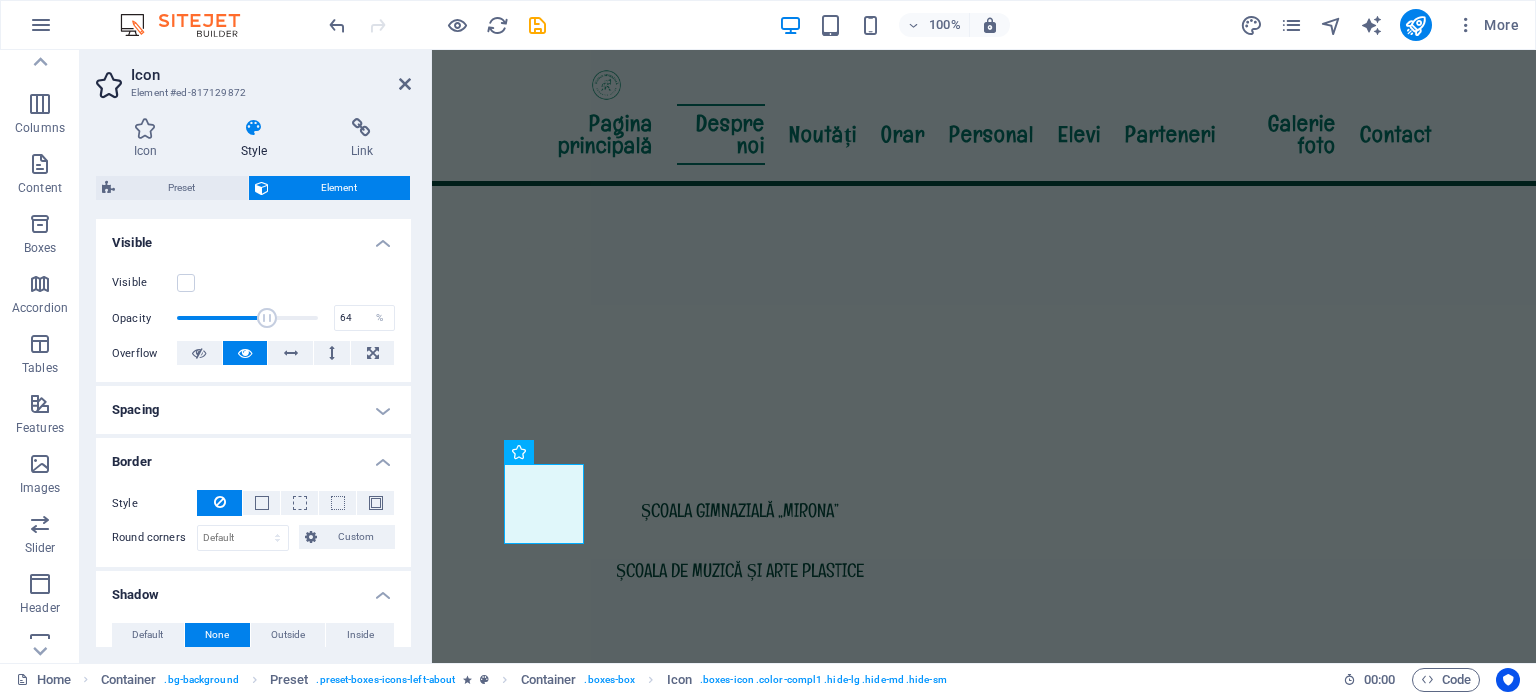 scroll, scrollTop: 300, scrollLeft: 0, axis: vertical 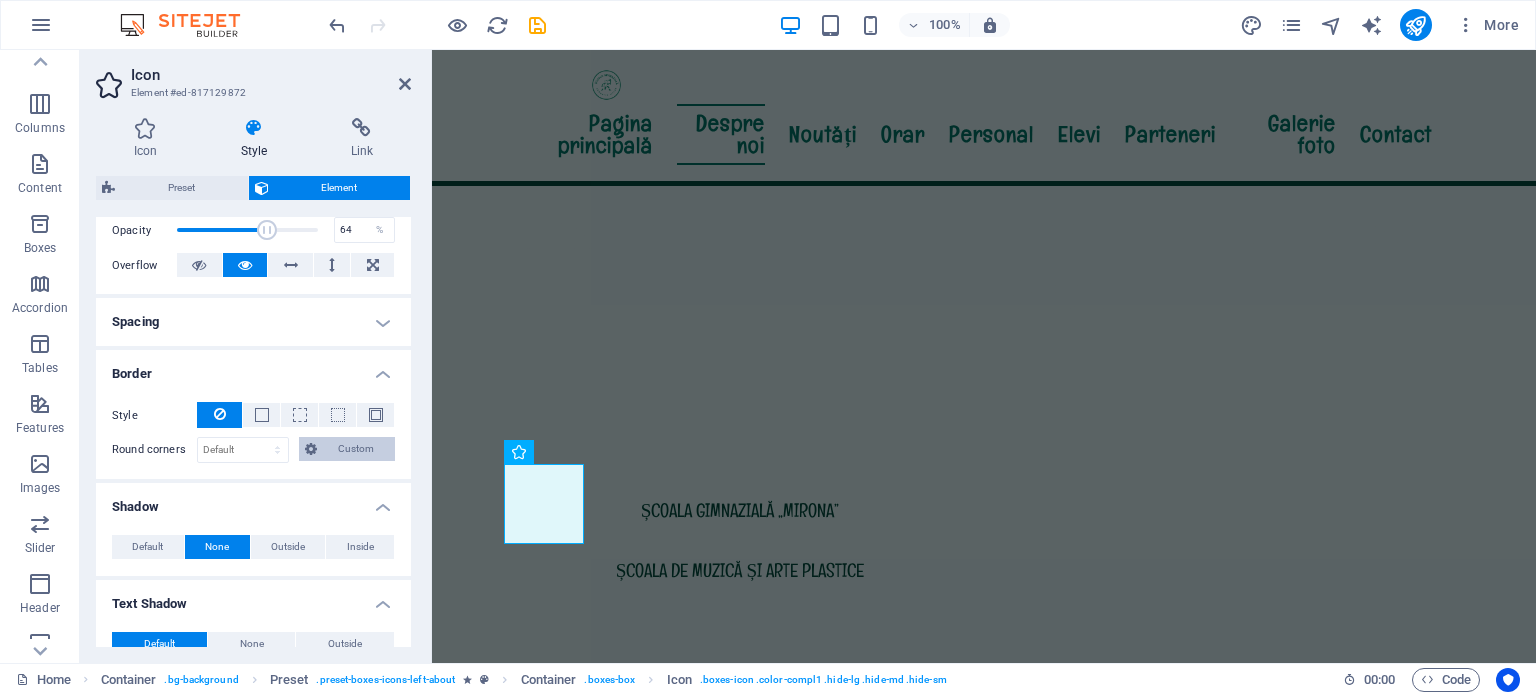 click on "Custom" at bounding box center [347, 449] 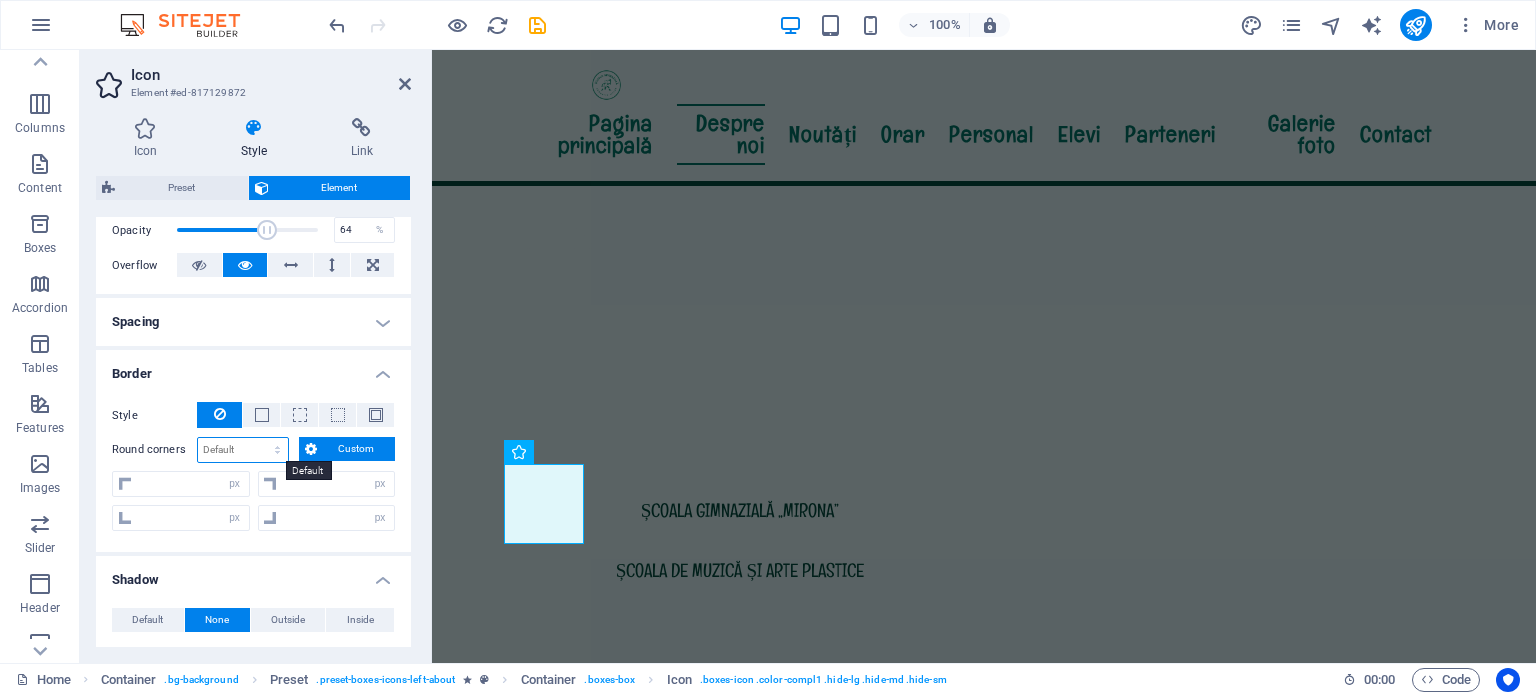 click on "Default px rem % vh vw Custom" at bounding box center (243, 450) 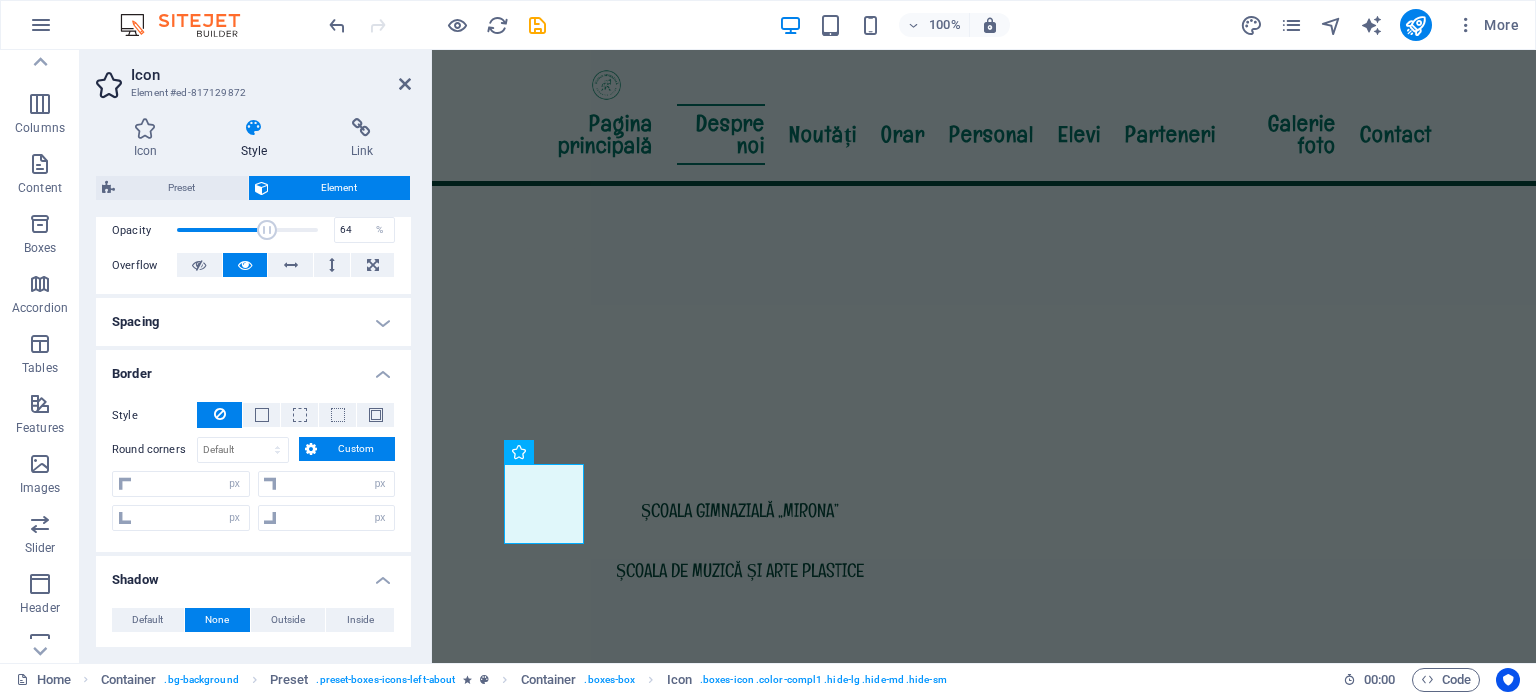 click at bounding box center (219, 415) 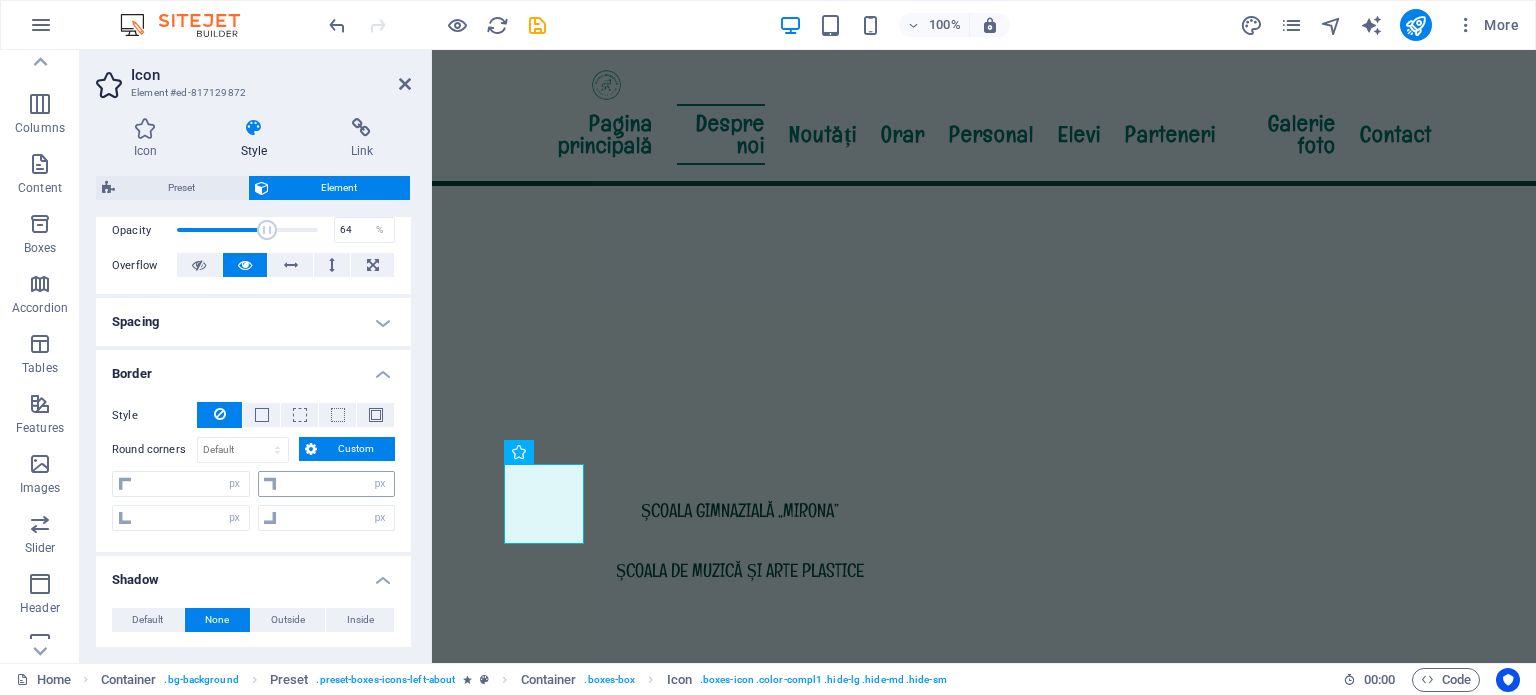 scroll, scrollTop: 400, scrollLeft: 0, axis: vertical 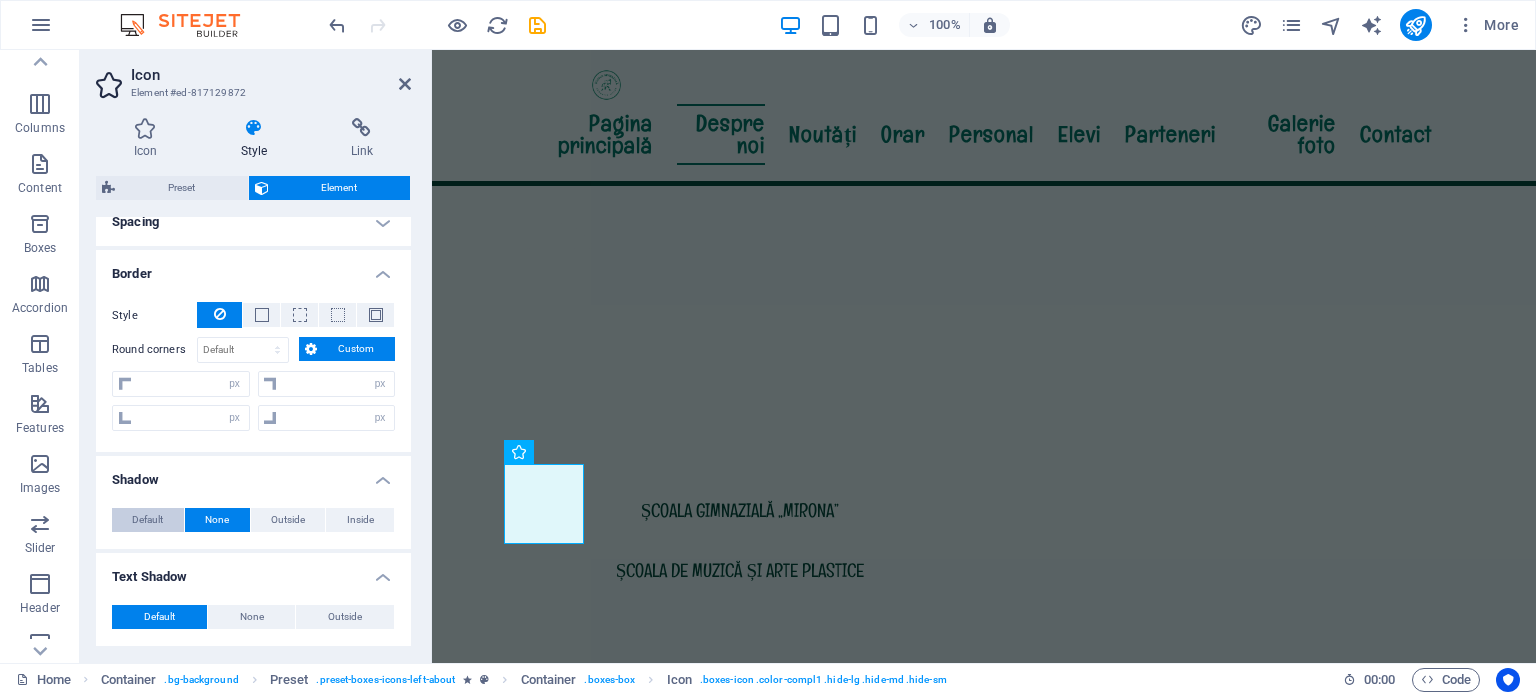 click on "Default" at bounding box center (147, 520) 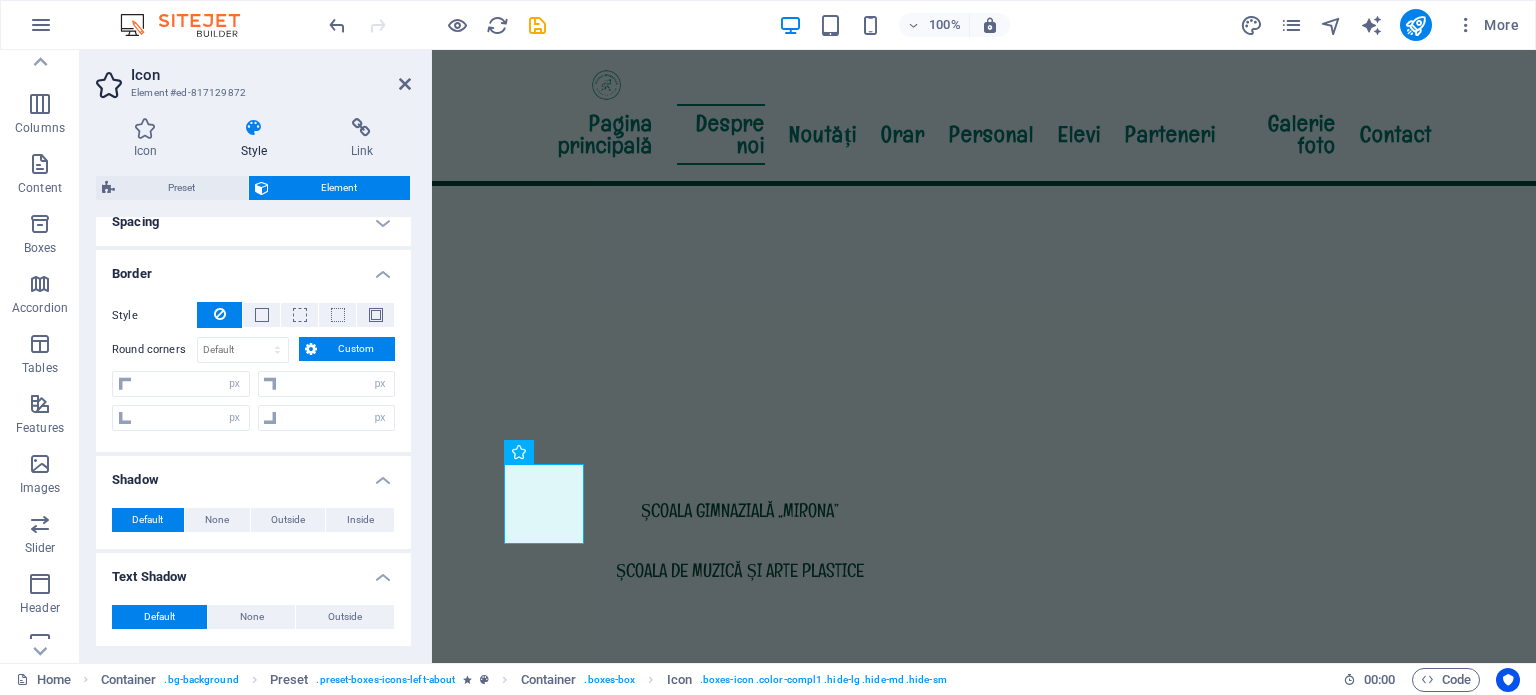 click on "Icon Element #ed-817129872" at bounding box center [253, 76] 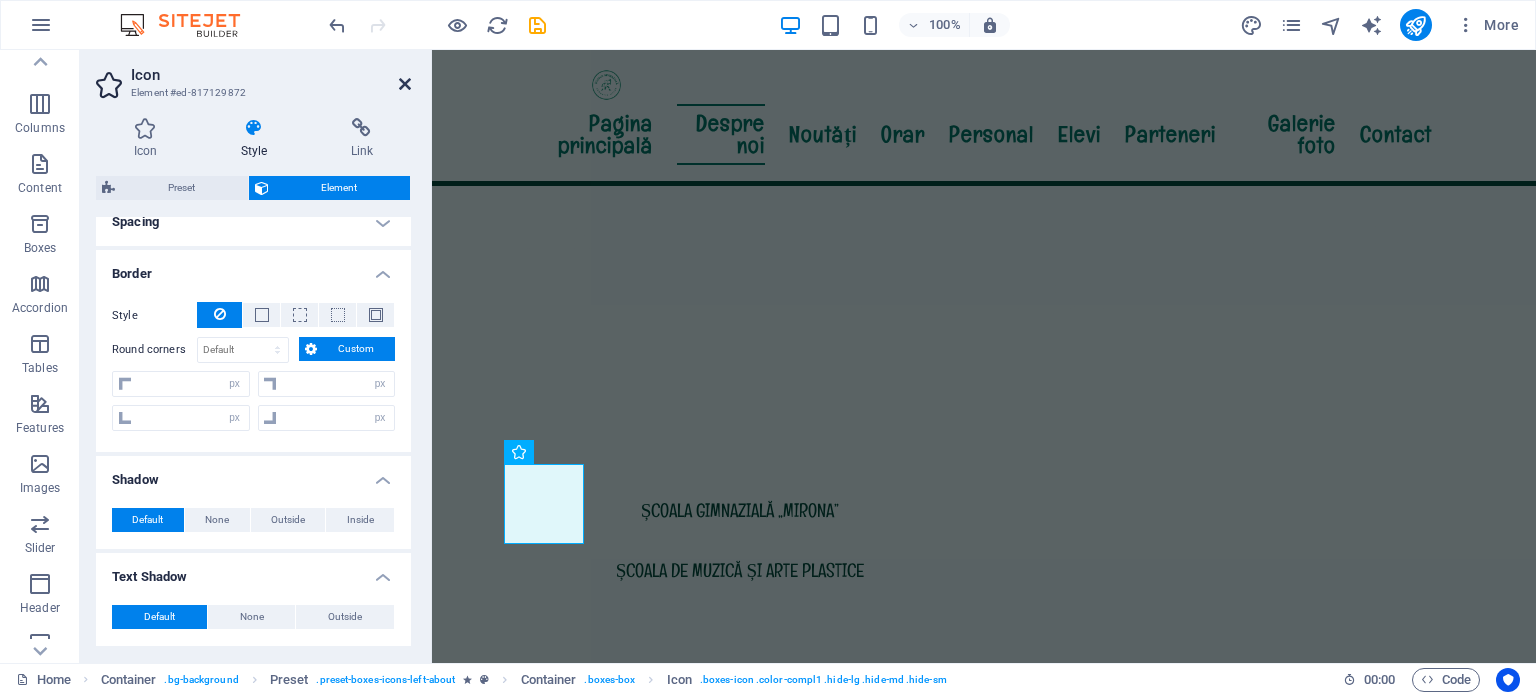 drag, startPoint x: 404, startPoint y: 83, endPoint x: 317, endPoint y: 79, distance: 87.0919 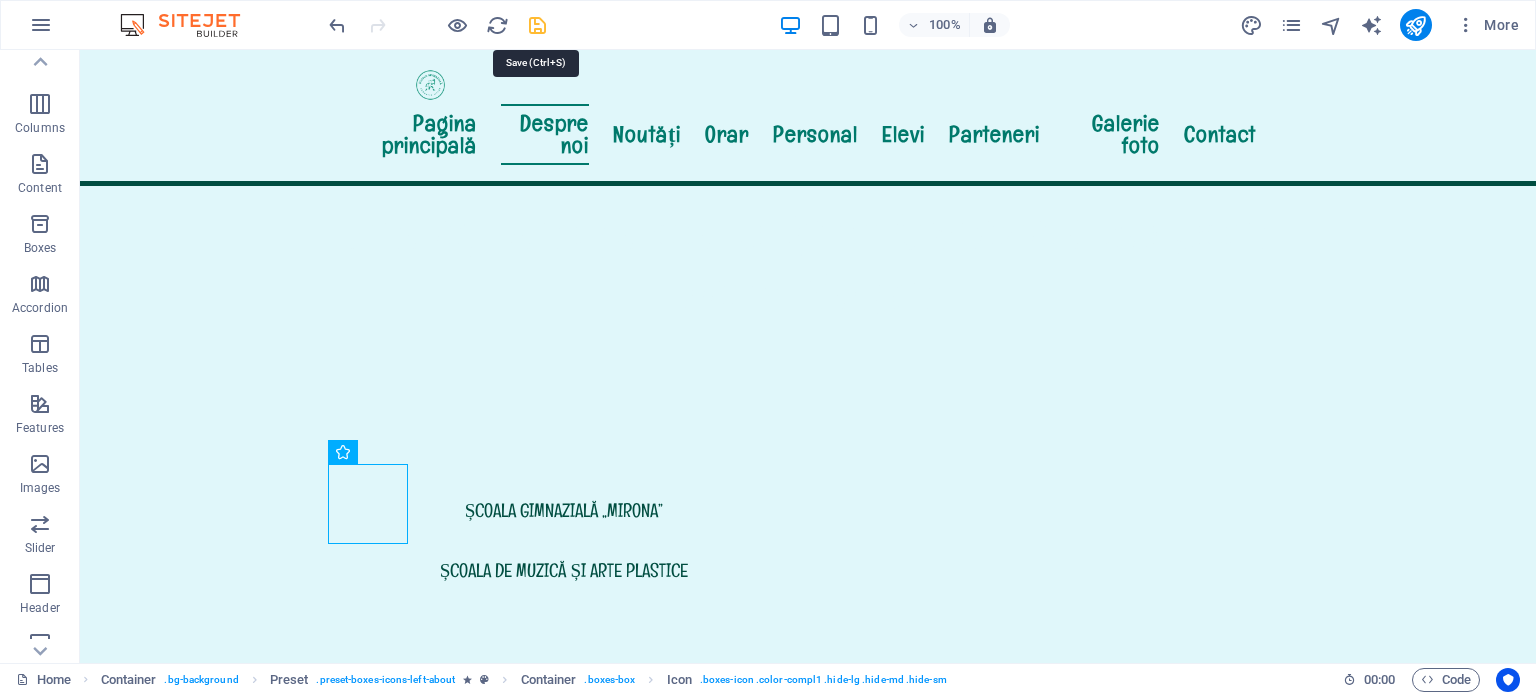 click at bounding box center [537, 25] 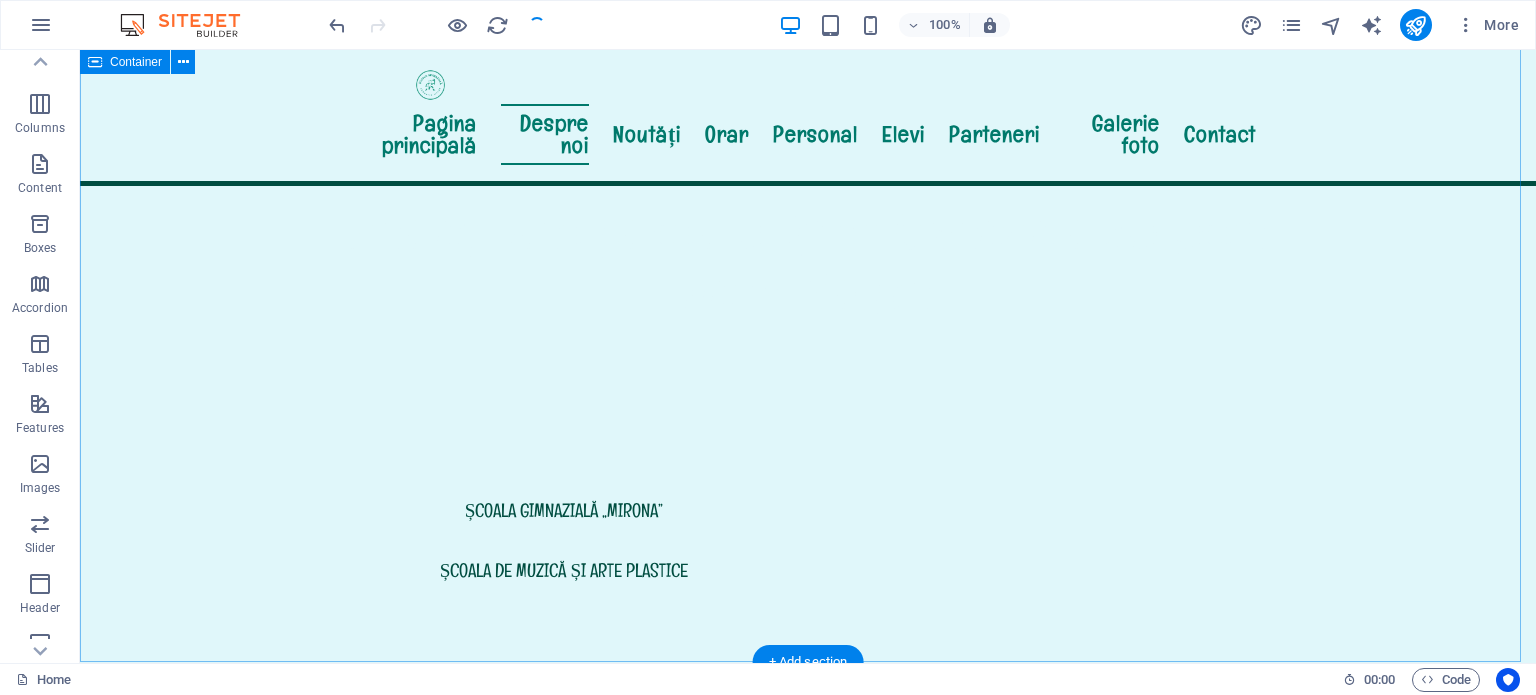 click on "Despre noi Cu o tradiție solidă în educație și formare, școala noastră oferă un mediu prietenos, sigur și modern, în care elevii sunt încurajați să-și dezvolte potențialul academic și creativ. Cadrele didactice dedicate, activitățile extracurriculare variate și deschiderea către inovație fac din instituția noastră un loc în care învățarea devine o experiență plăcută. Despre Augustin Maior Citește mai departe Istoricul școlii Citește mai departe .fa-secondary{opacity:.4} Organigrama Citește mai mult ROI Citește mai mult Avertizor de integritate la nivelul Școlii Gimnaziale INFORMARE privind instituirea canalului intern de raportare la nivelul Şcoala Gimnazială „Augustin Maior" Reghin, conform Legii nr. 361/2022 privind protecția avertizorilor în interes public LEGE  Nr. 361/2022 din 16 decembrie 2022 privind protecţia avertizorilor în interes public" at bounding box center [808, 1362] 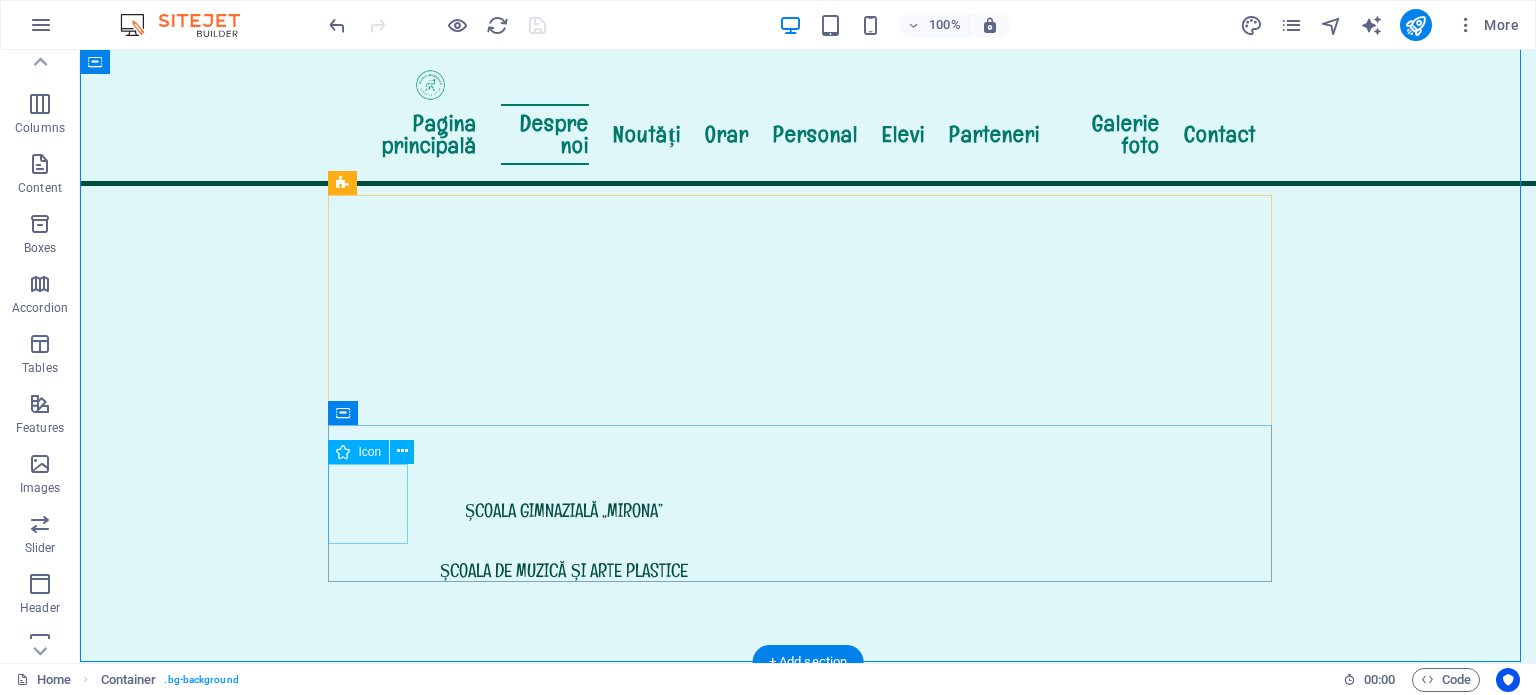 click at bounding box center (808, 1773) 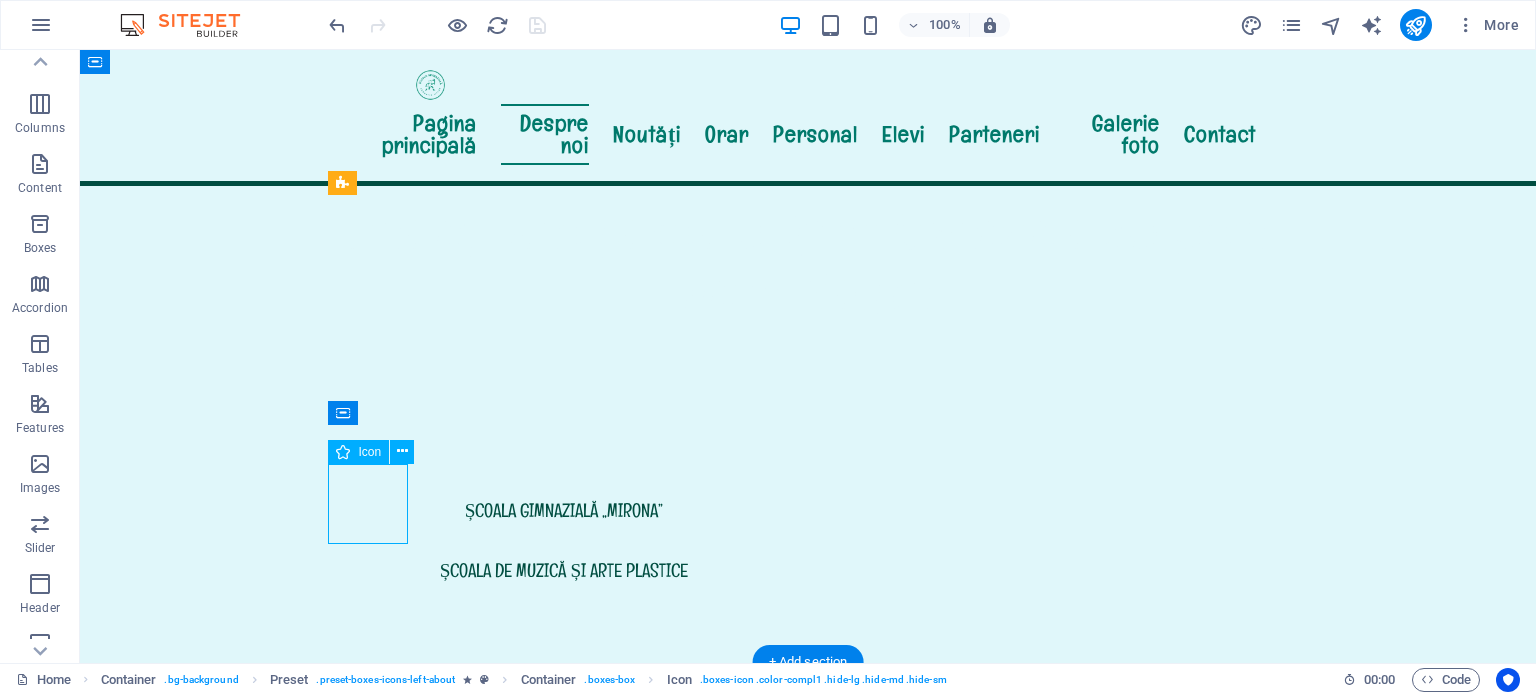click at bounding box center [808, 1773] 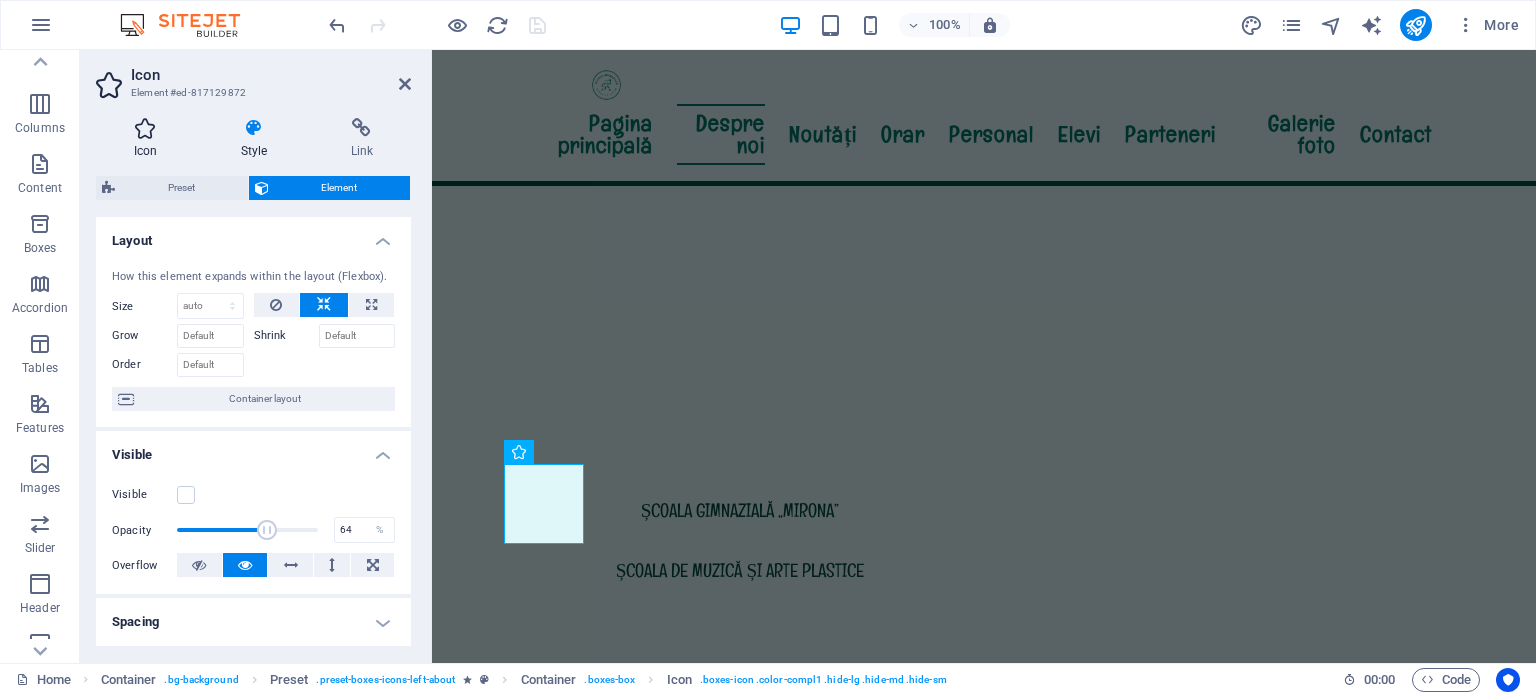 click at bounding box center (145, 128) 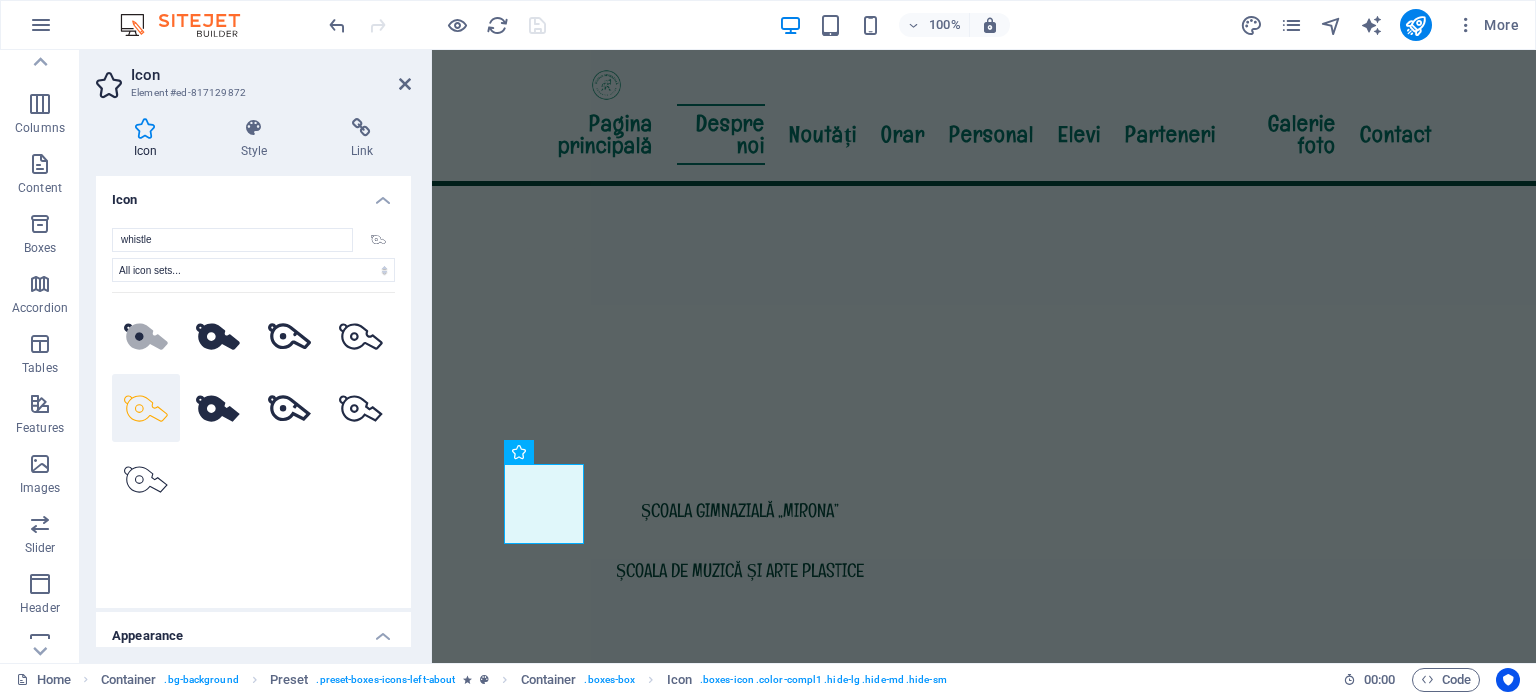 click 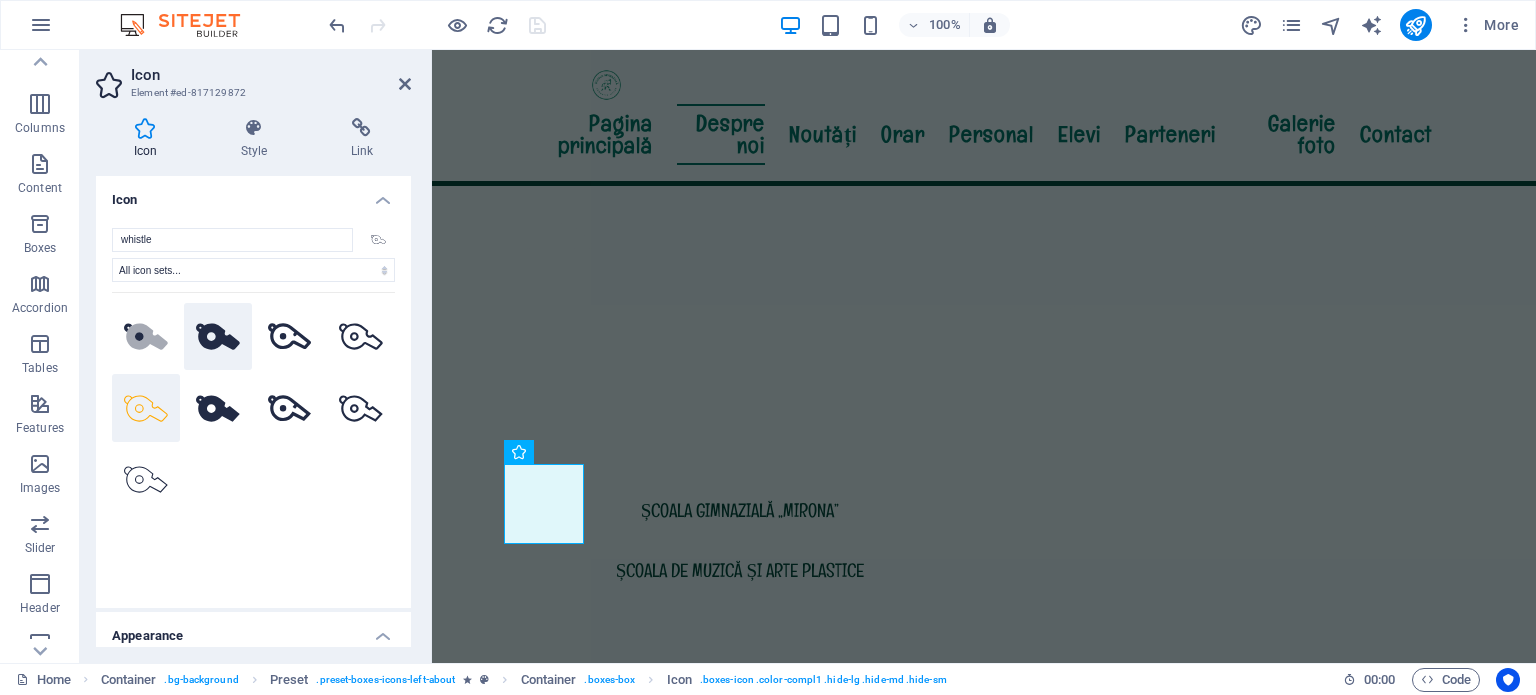 click 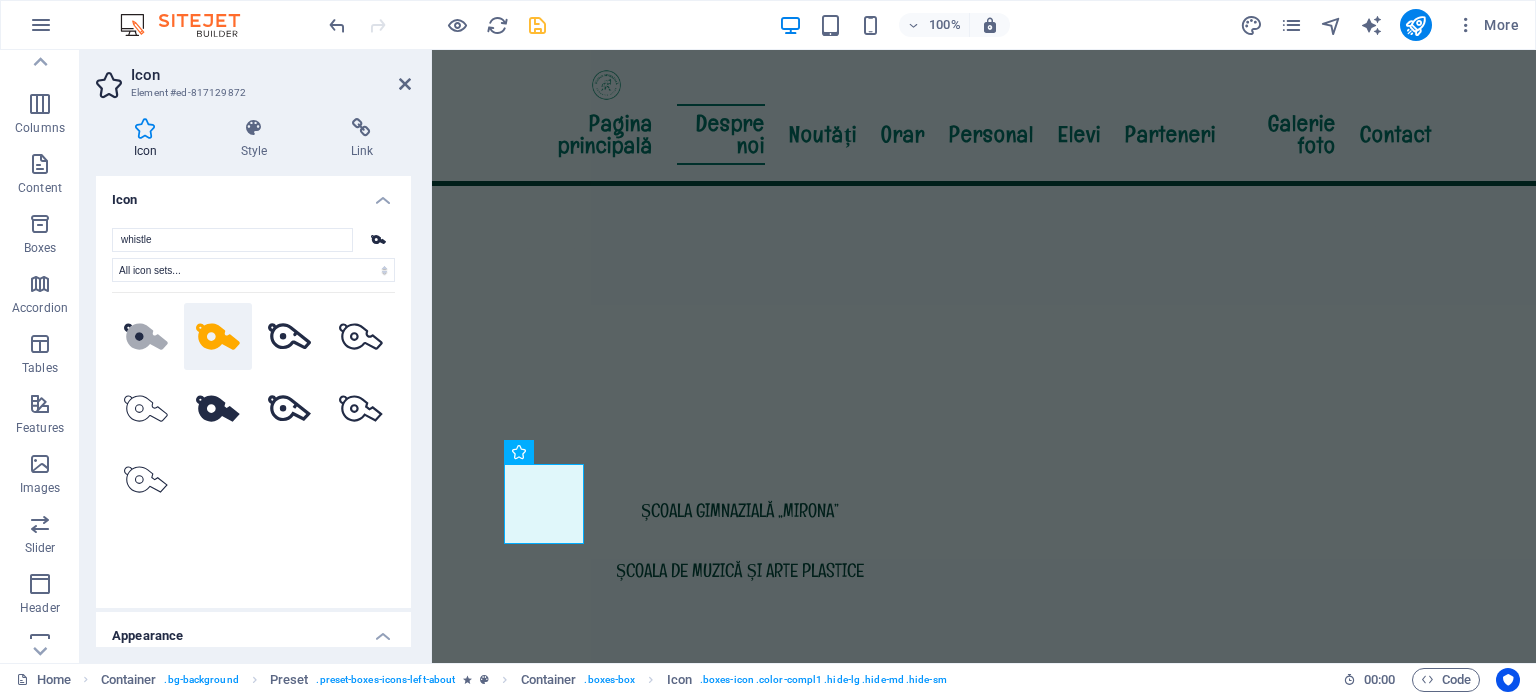 click 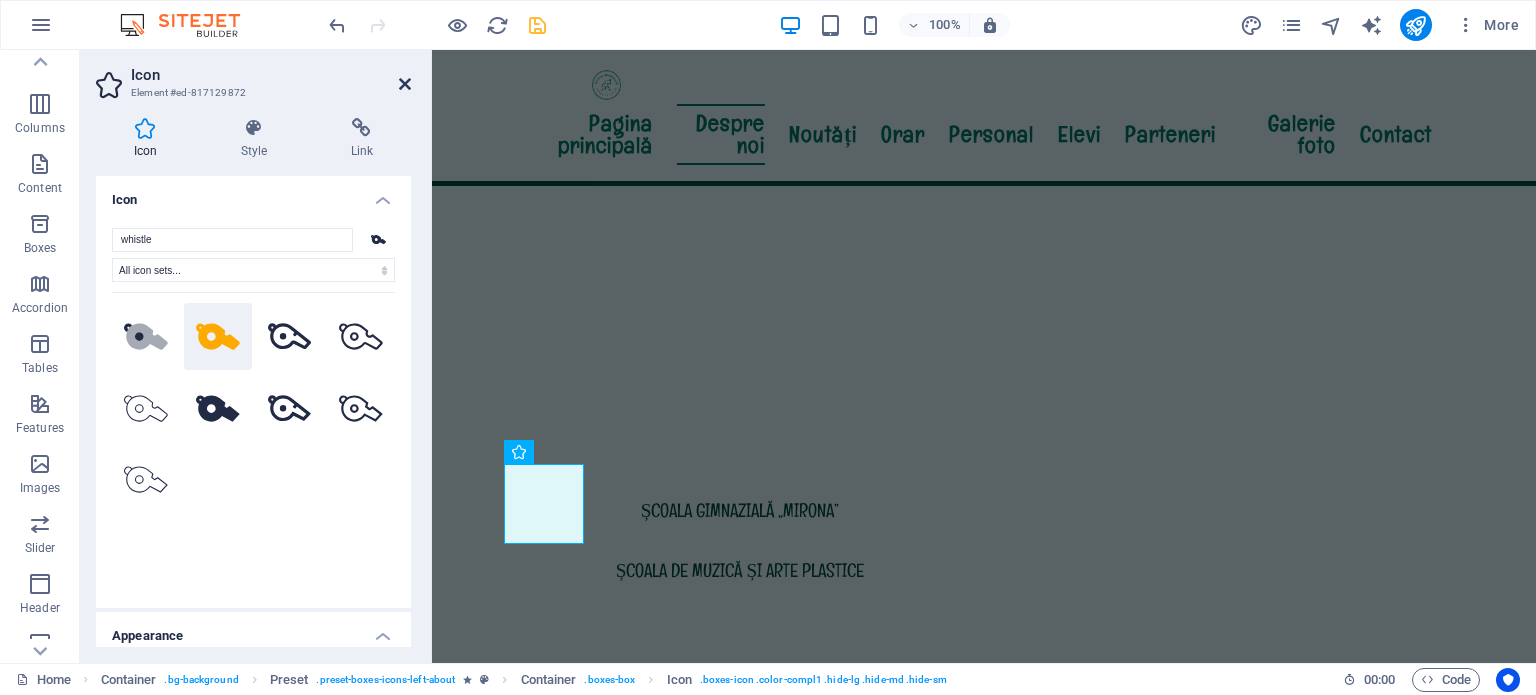 drag, startPoint x: 402, startPoint y: 81, endPoint x: 322, endPoint y: 33, distance: 93.29523 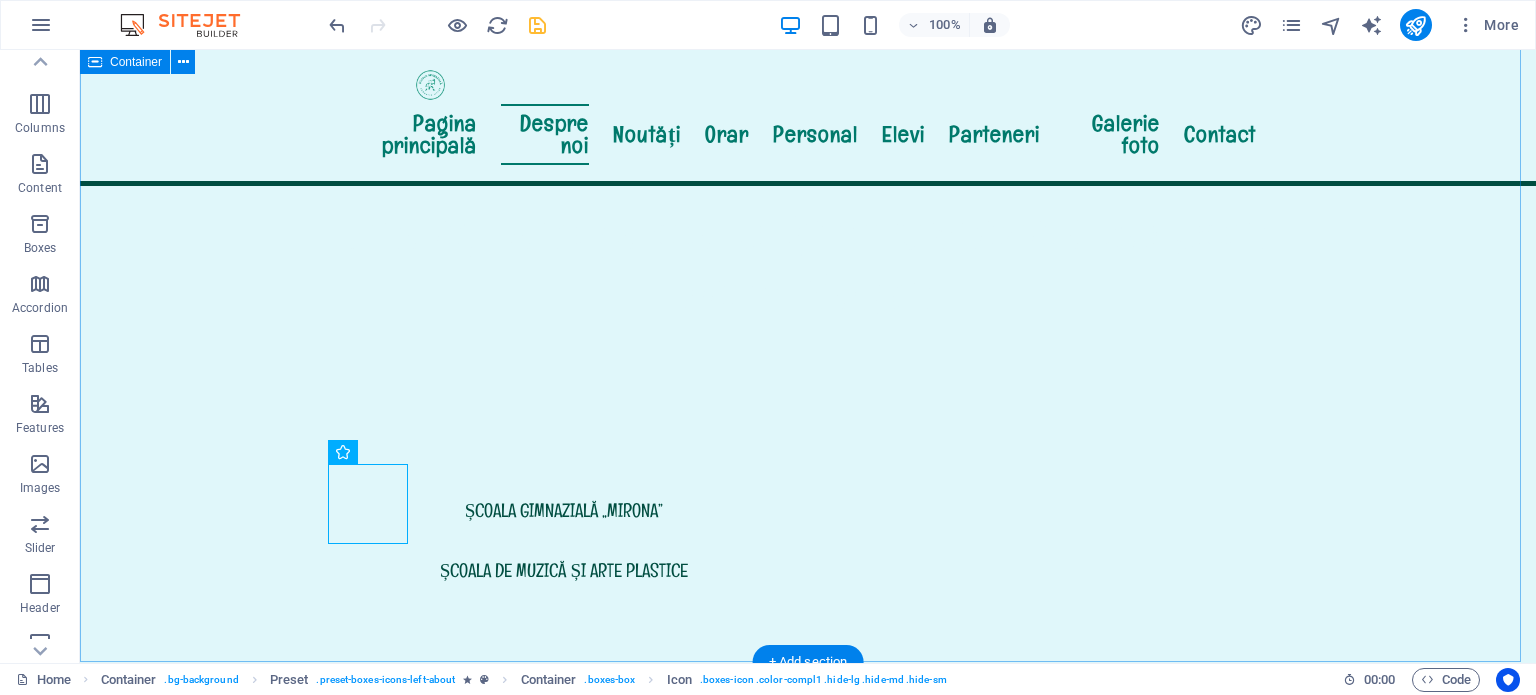 click on "Despre noi Cu o tradiție solidă în educație și formare, școala noastră oferă un mediu prietenos, sigur și modern, în care elevii sunt încurajați să-și dezvolte potențialul academic și creativ. Cadrele didactice dedicate, activitățile extracurriculare variate și deschiderea către inovație fac din instituția noastră un loc în care învățarea devine o experiență plăcută. Despre Augustin Maior Citește mai departe Istoricul școlii Citește mai departe .fa-secondary{opacity:.4} Organigrama Citește mai mult ROI Citește mai mult Avertizor de integritate la nivelul Școlii Gimnaziale INFORMARE privind instituirea canalului intern de raportare la nivelul Şcoala Gimnazială „Augustin Maior" Reghin, conform Legii nr. 361/2022 privind protecția avertizorilor în interes public LEGE  Nr. 361/2022 din 16 decembrie 2022 privind protecţia avertizorilor în interes public" at bounding box center [808, 1362] 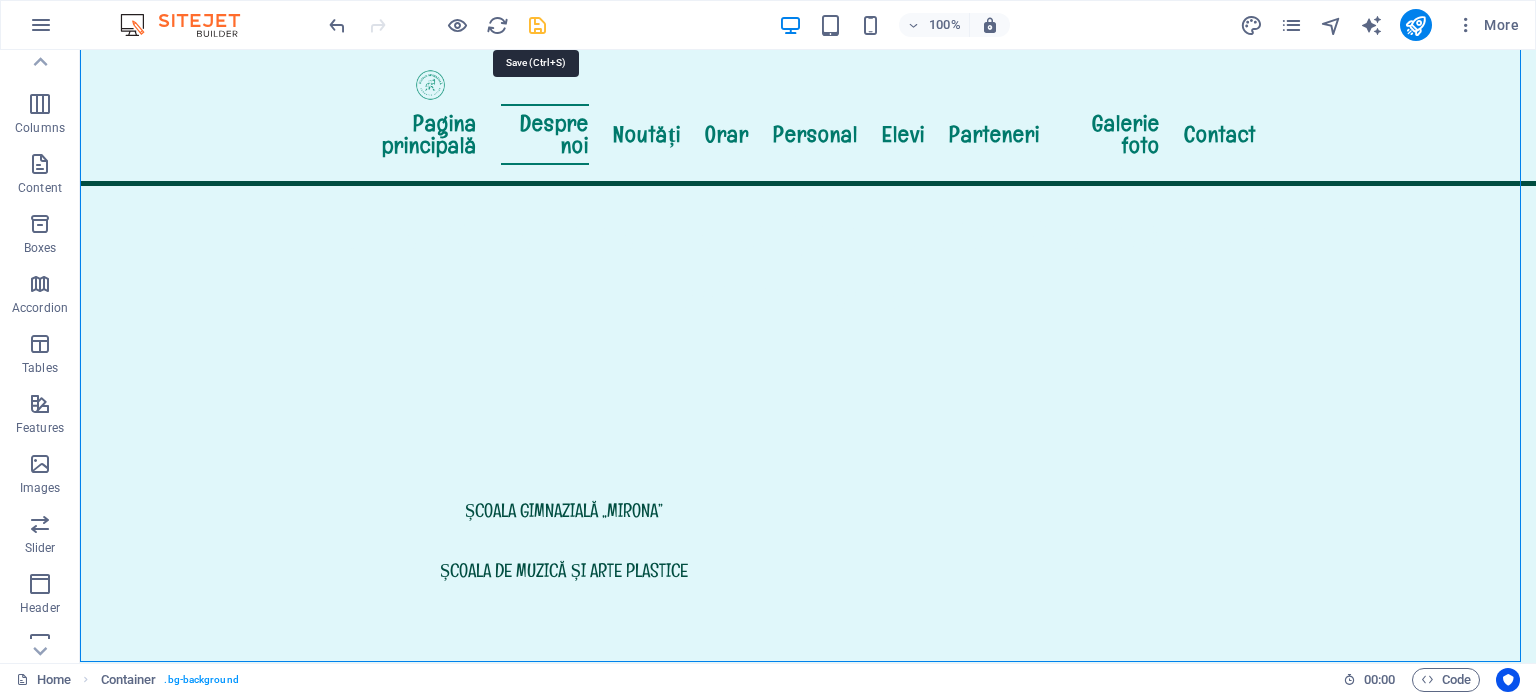 click at bounding box center (537, 25) 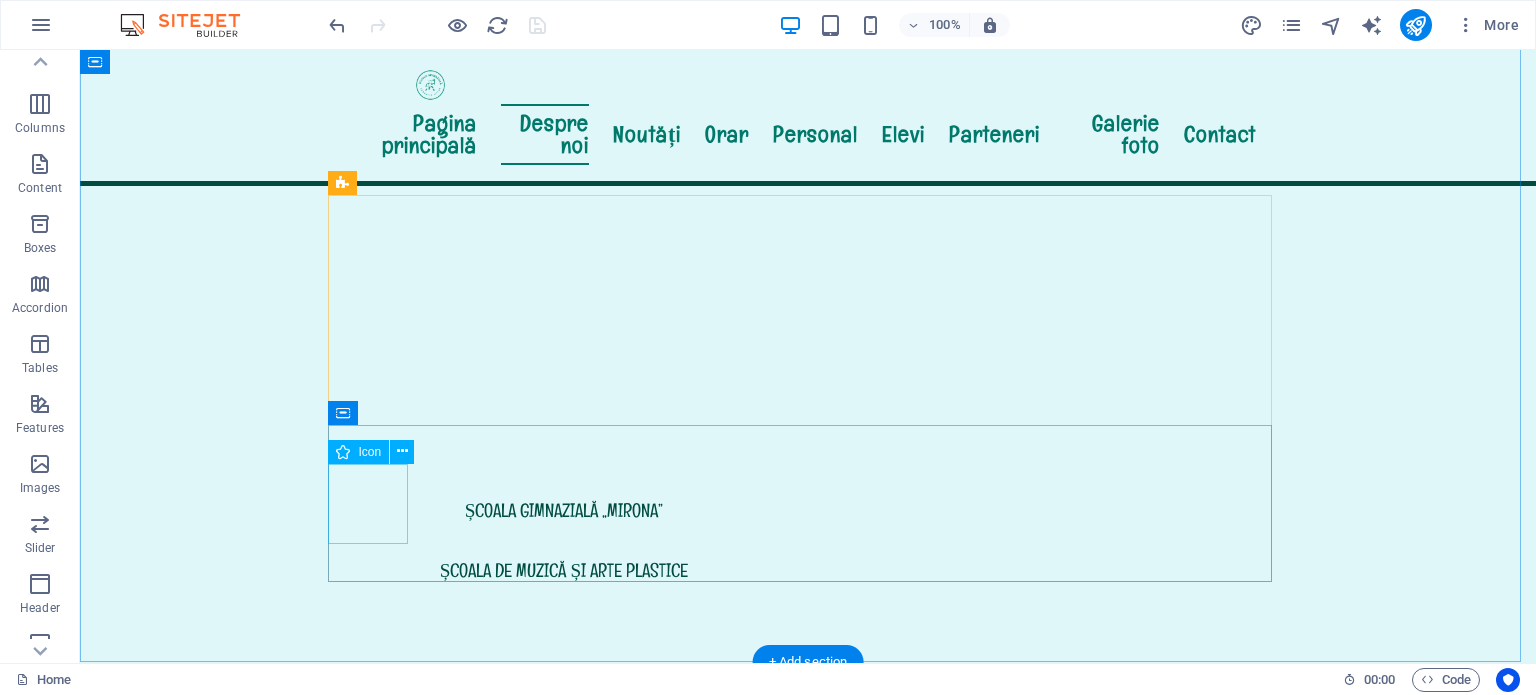 click at bounding box center [808, 1773] 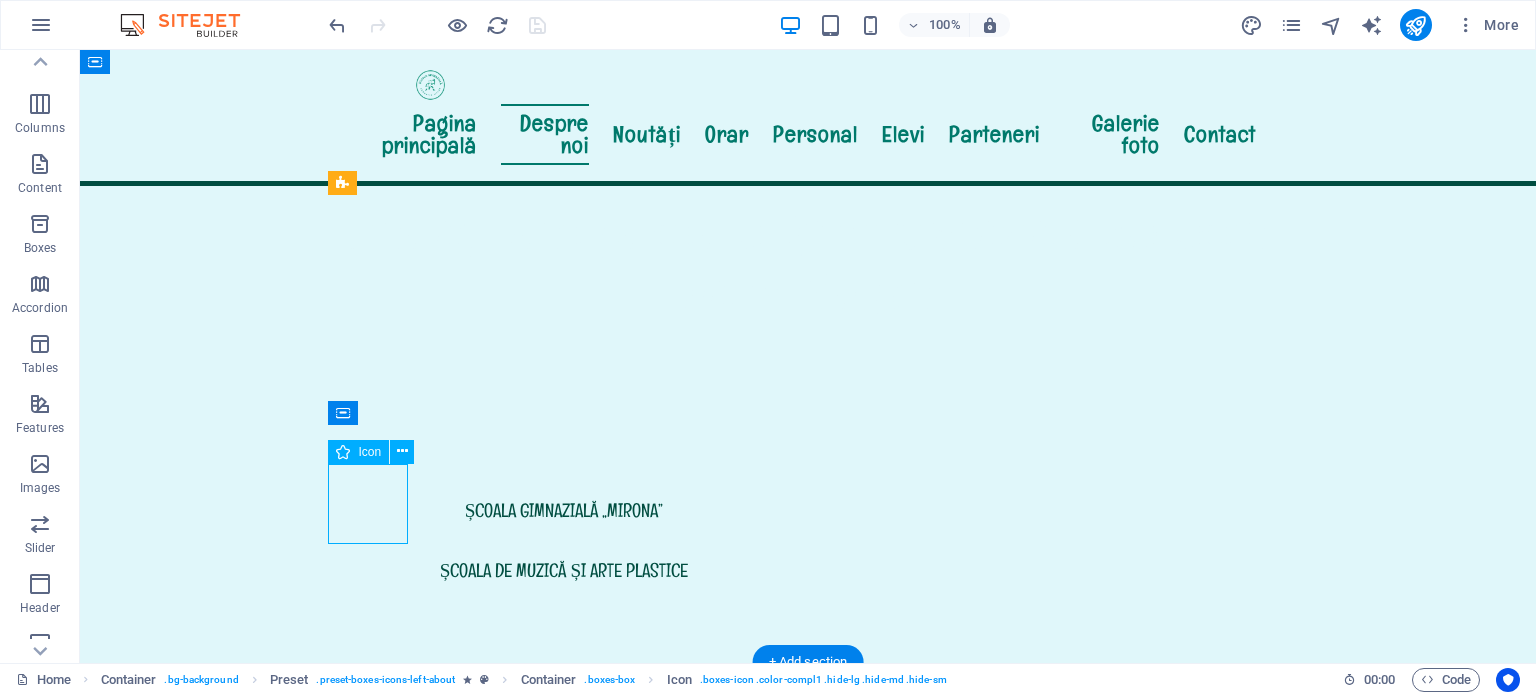 click at bounding box center [808, 1773] 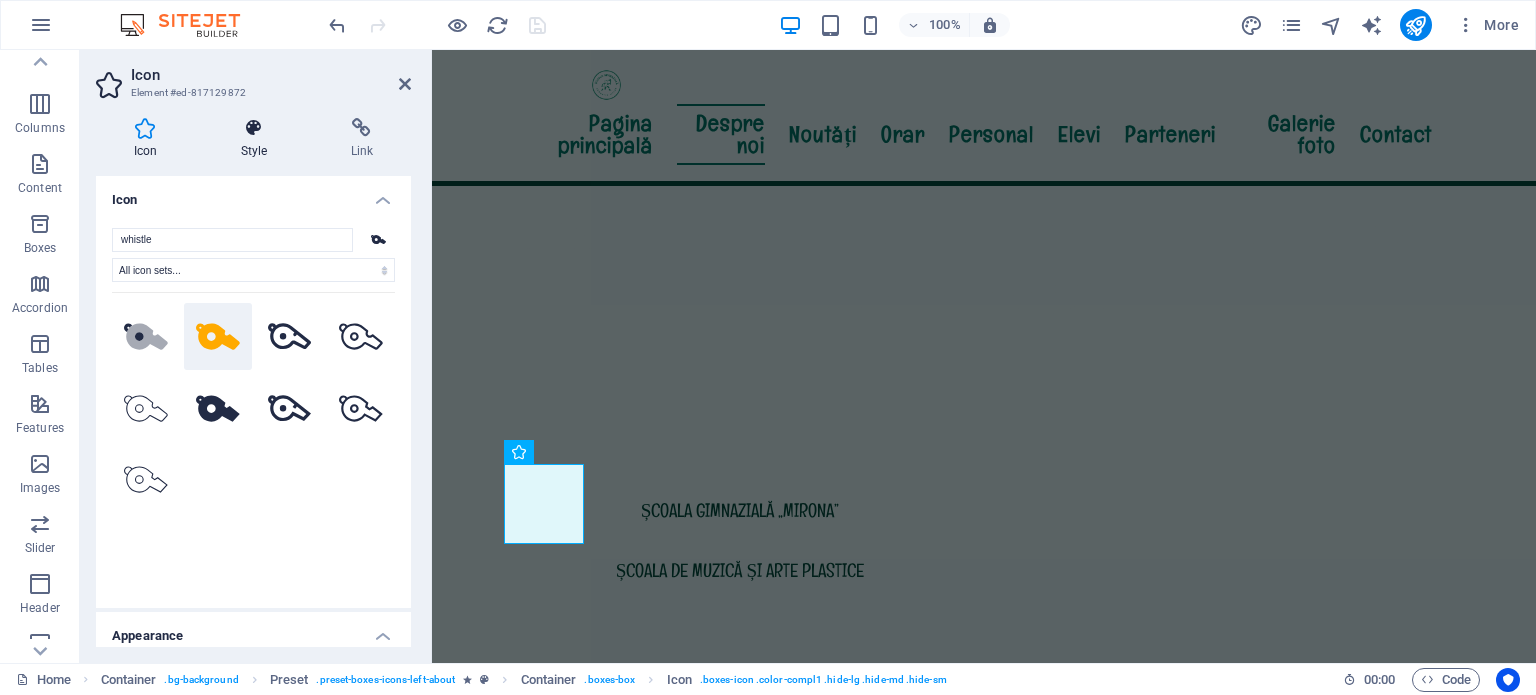 click at bounding box center [254, 128] 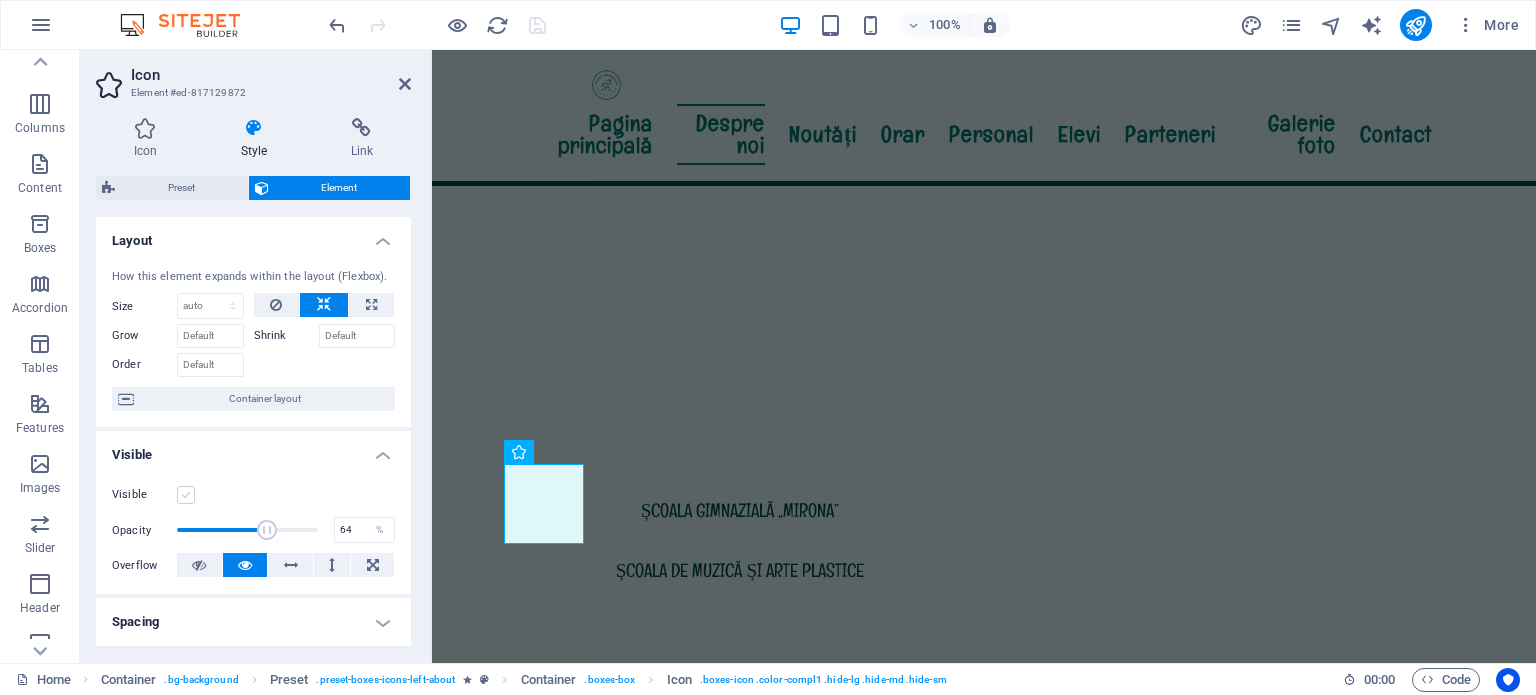 click at bounding box center [186, 495] 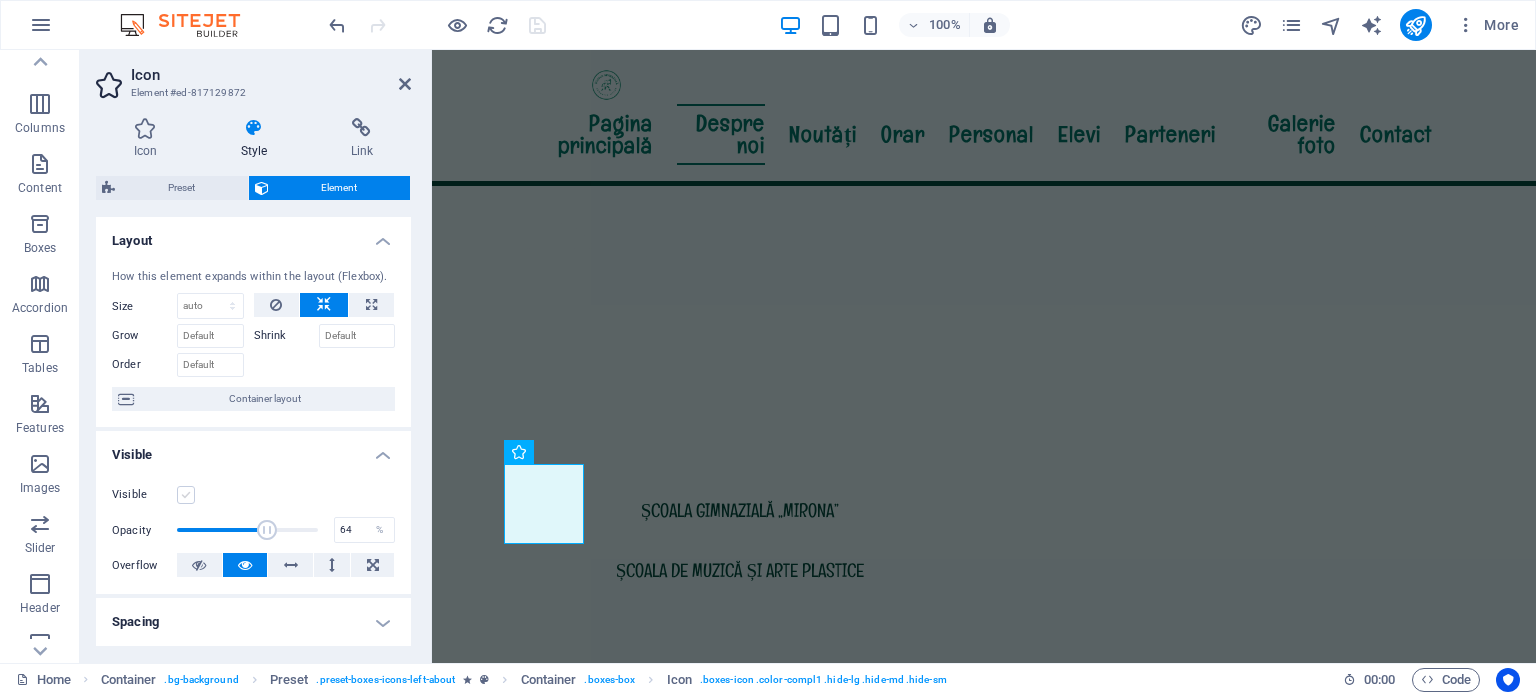 click on "Visible" at bounding box center [0, 0] 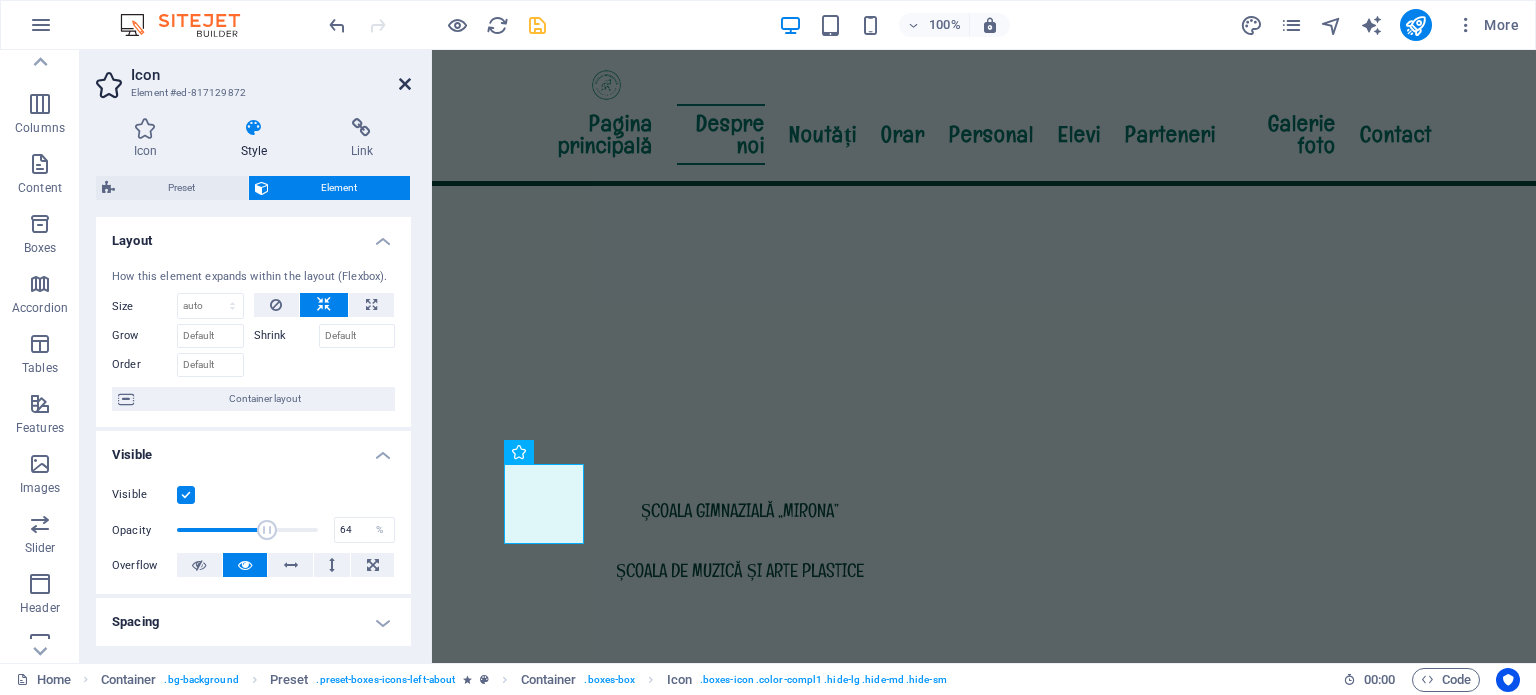 click at bounding box center (405, 84) 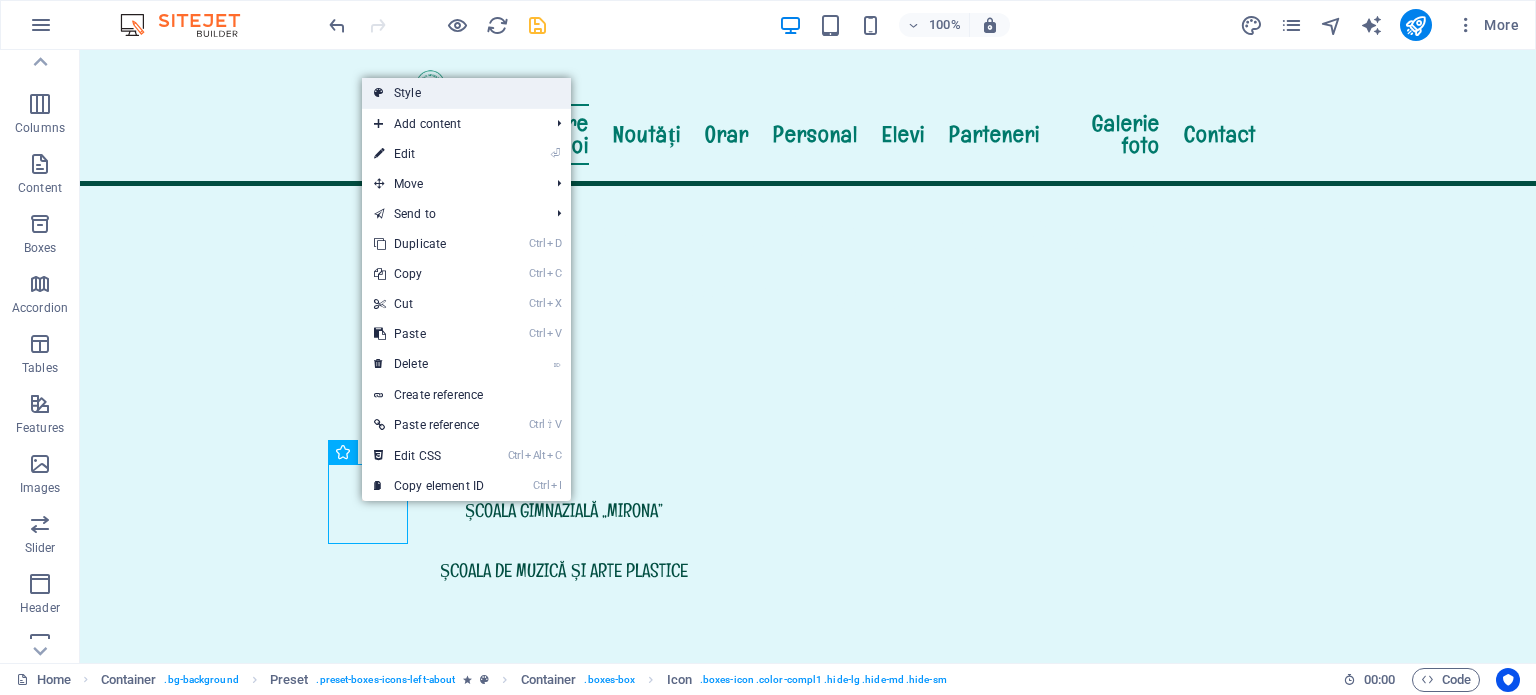 click on "Style" at bounding box center [466, 93] 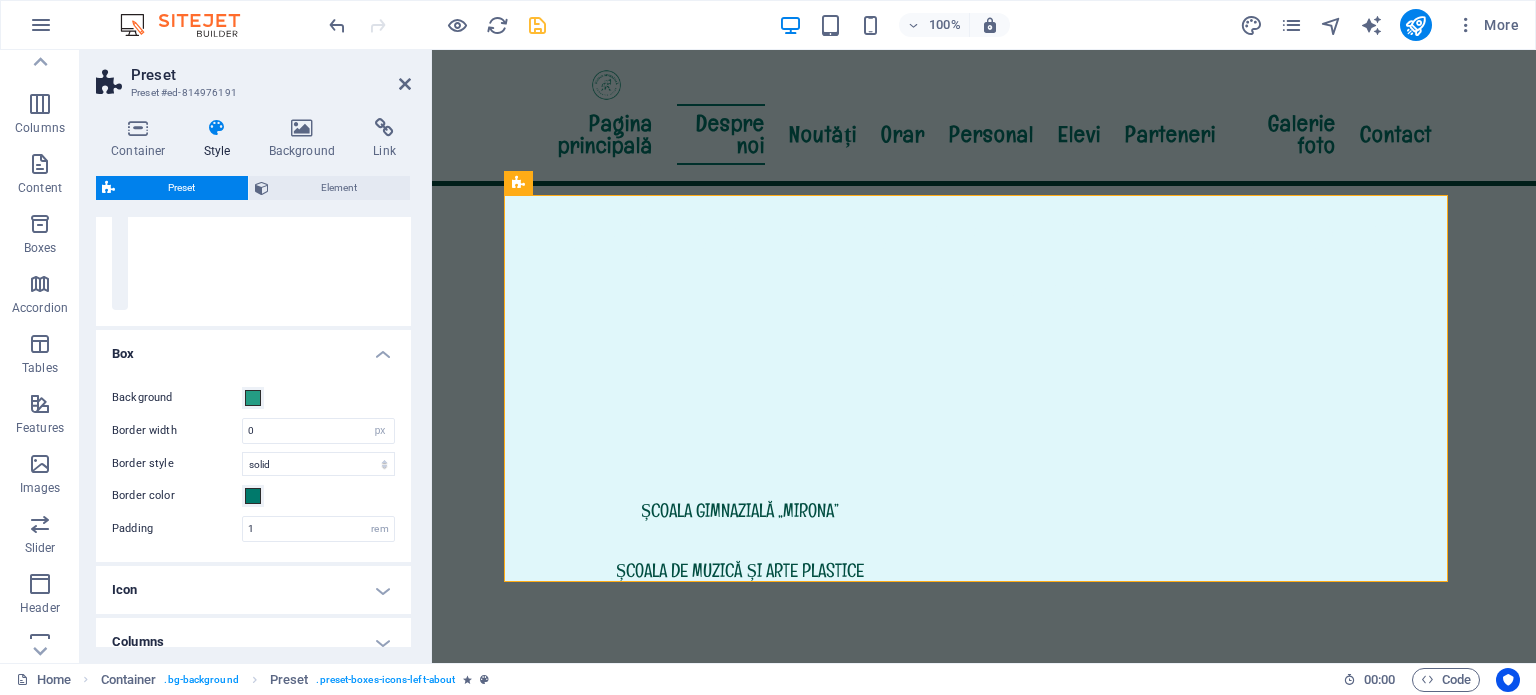scroll, scrollTop: 300, scrollLeft: 0, axis: vertical 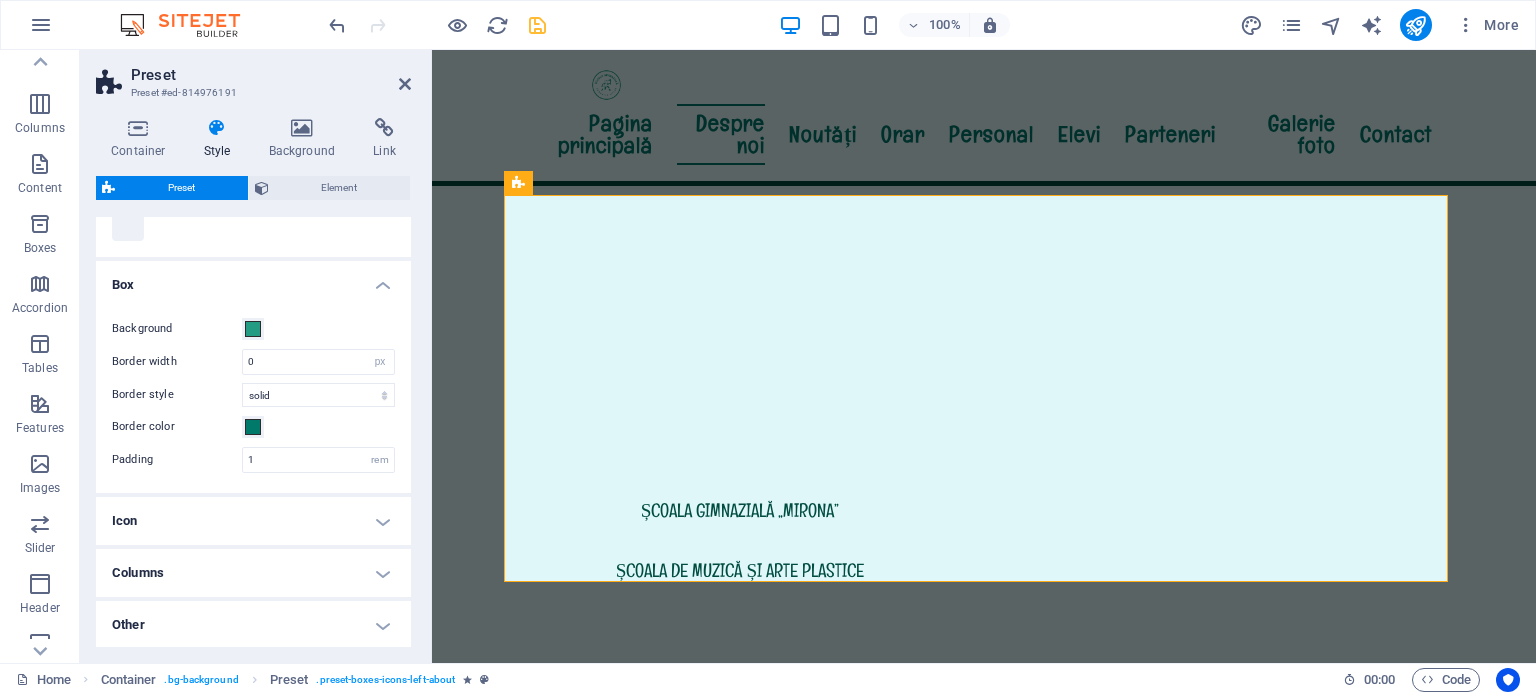 click on "Icon" at bounding box center [253, 521] 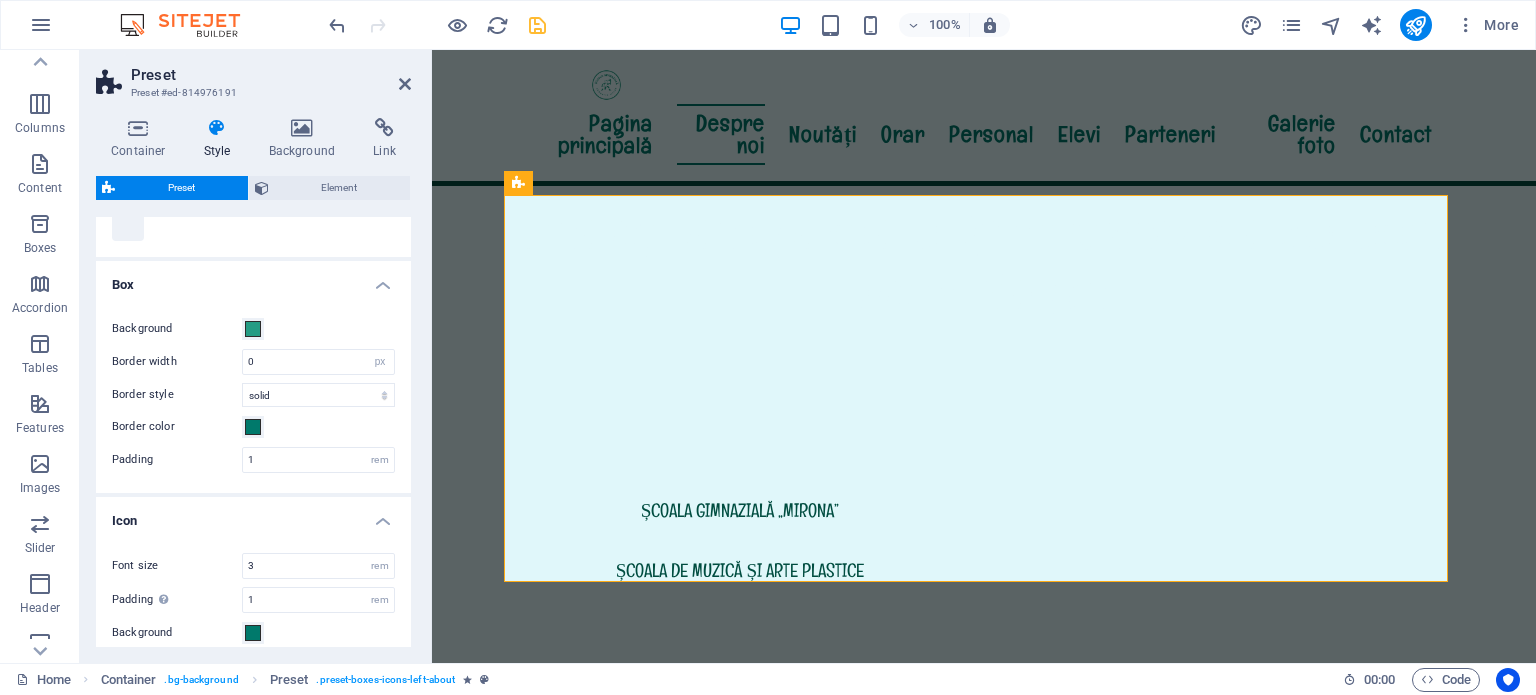 scroll, scrollTop: 400, scrollLeft: 0, axis: vertical 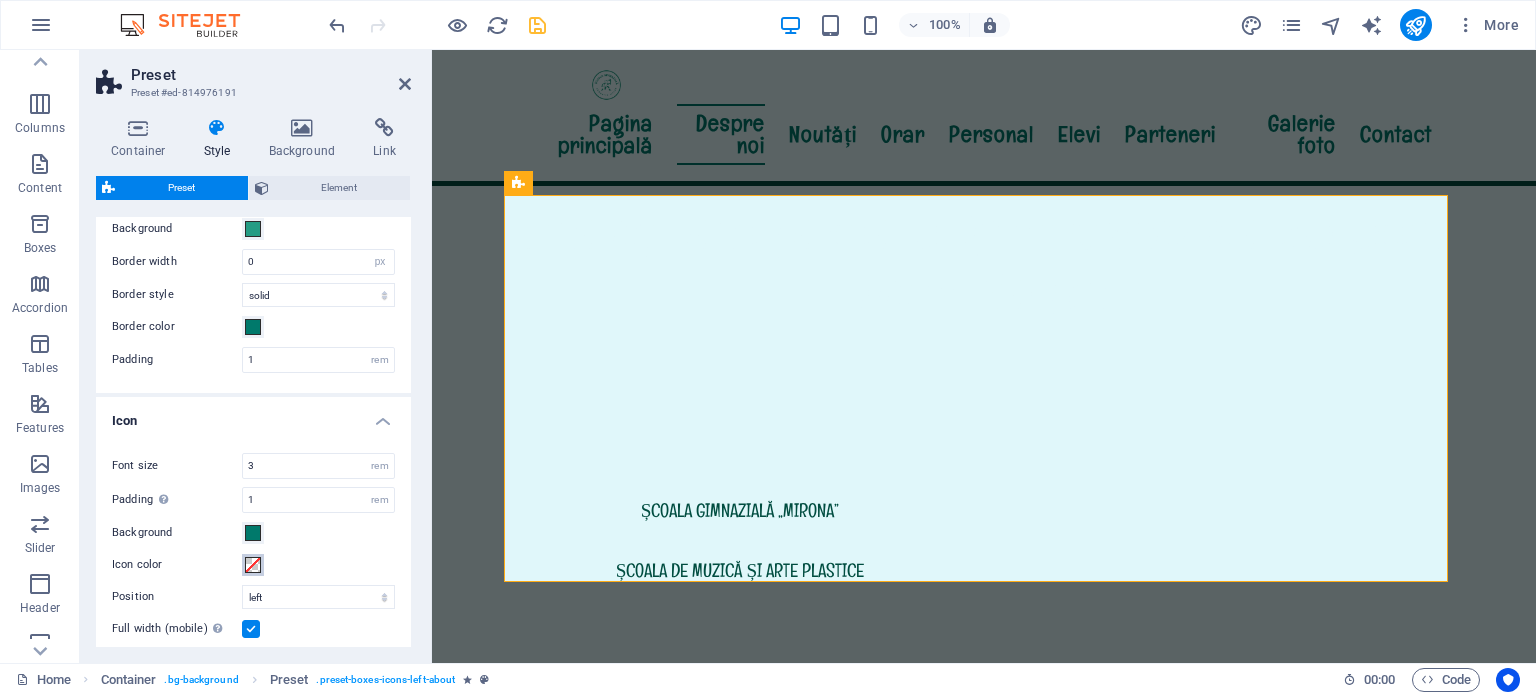 click at bounding box center [253, 565] 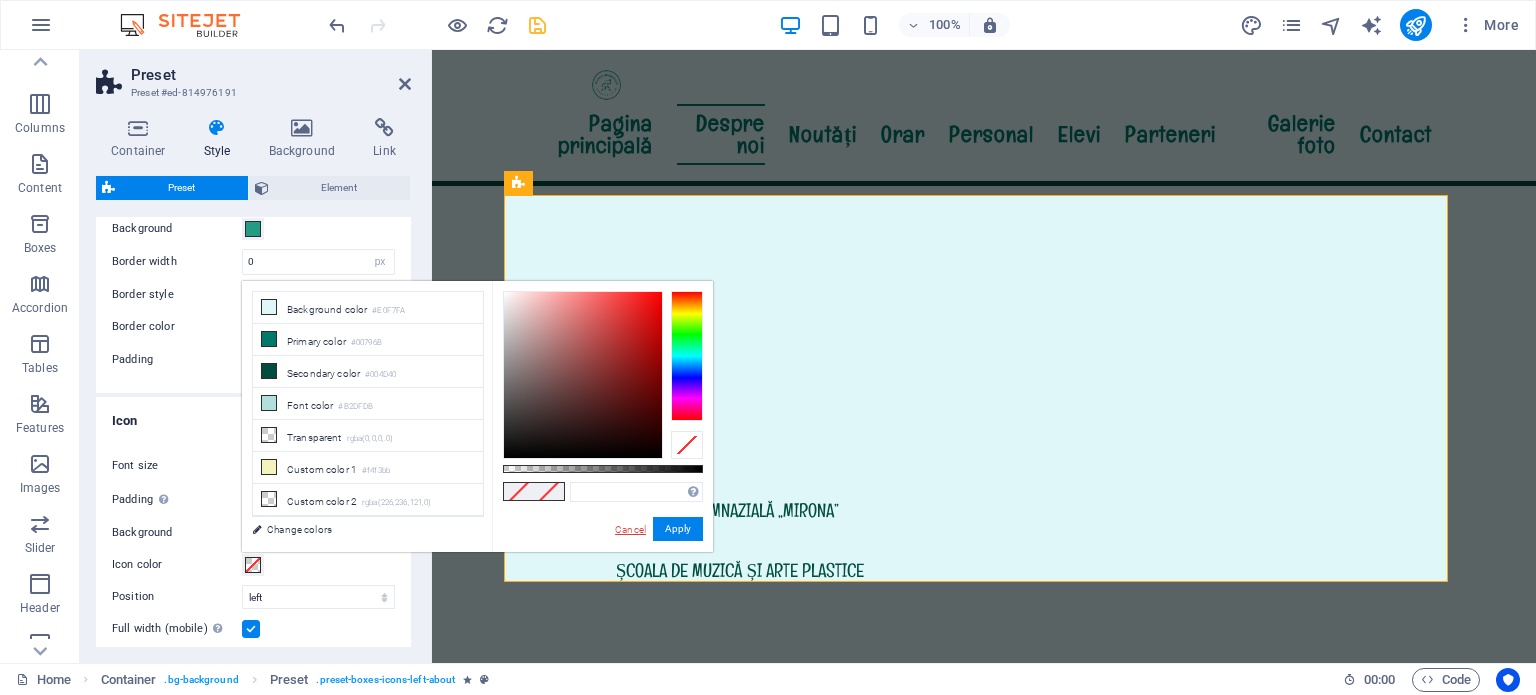 click on "Cancel" at bounding box center [630, 529] 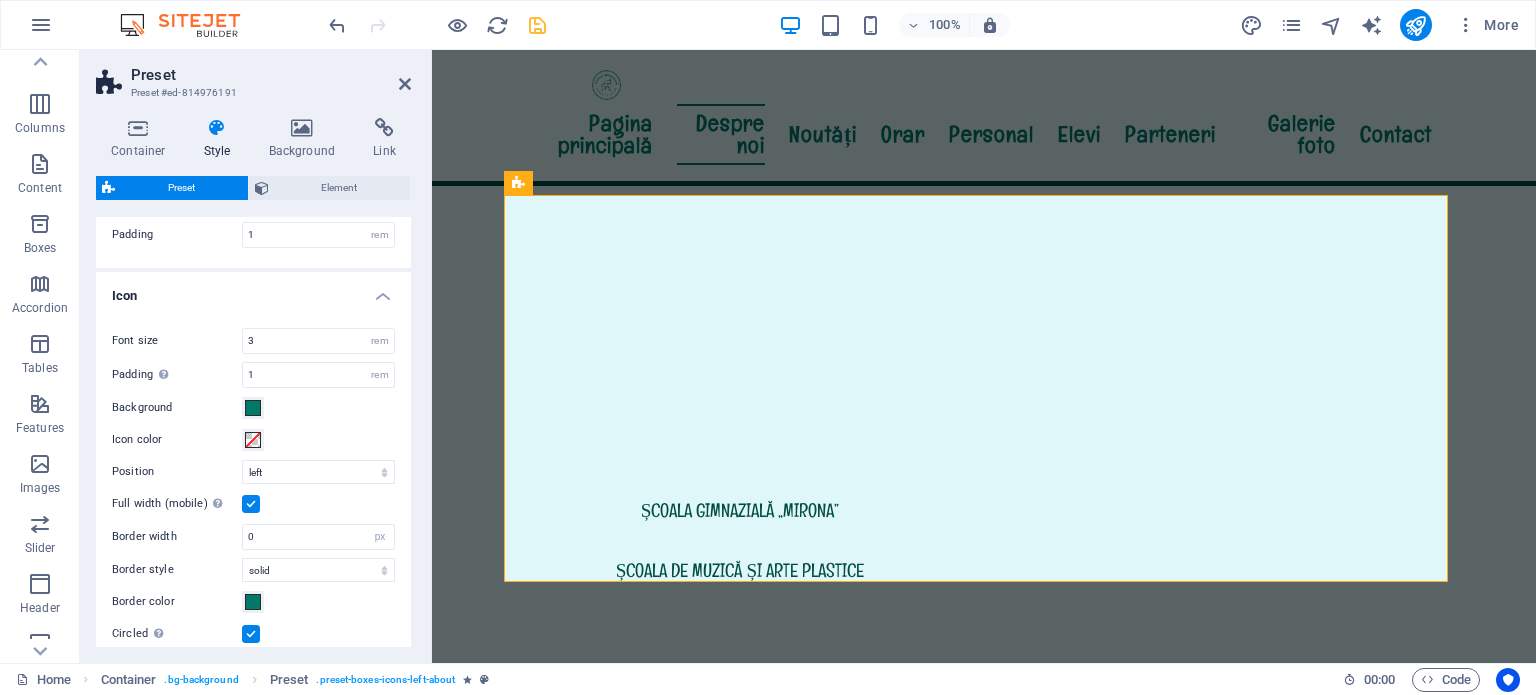 scroll, scrollTop: 625, scrollLeft: 0, axis: vertical 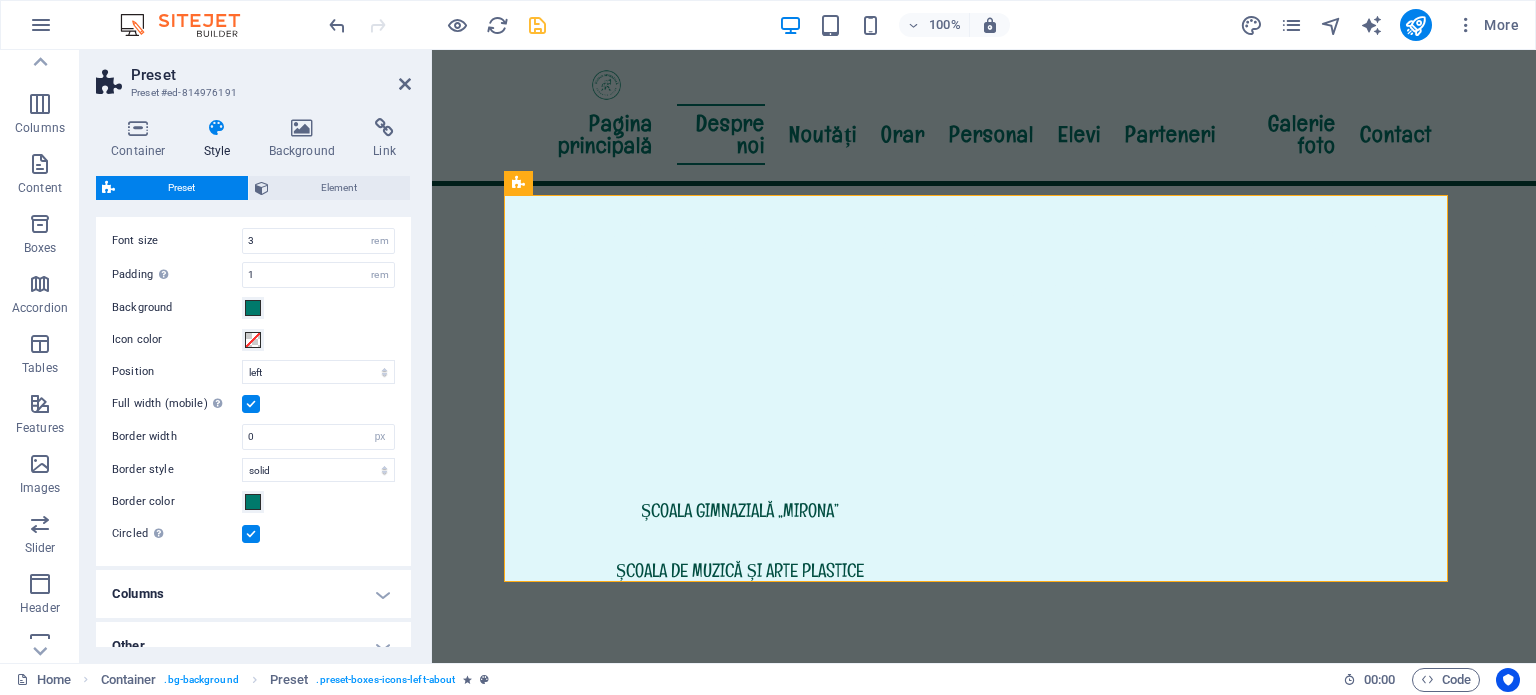 click at bounding box center [251, 534] 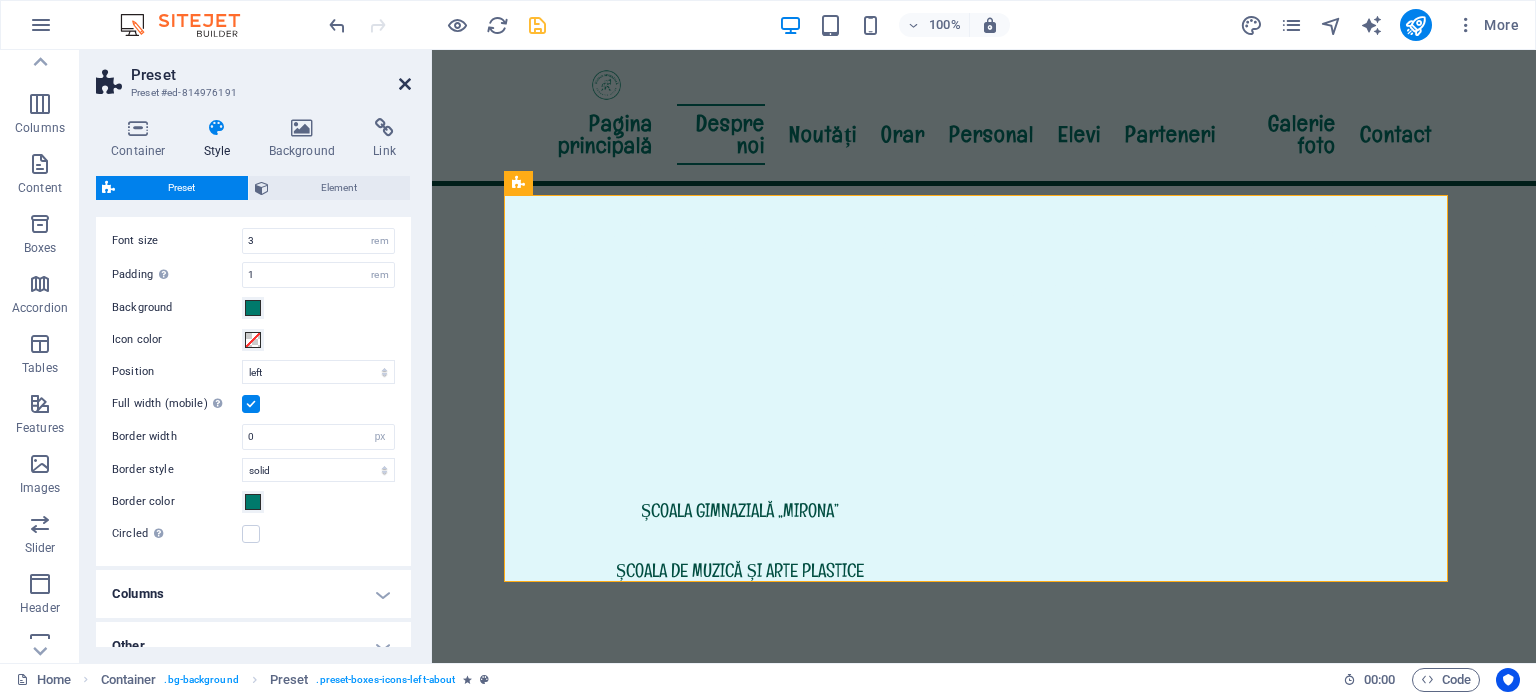 click at bounding box center (405, 84) 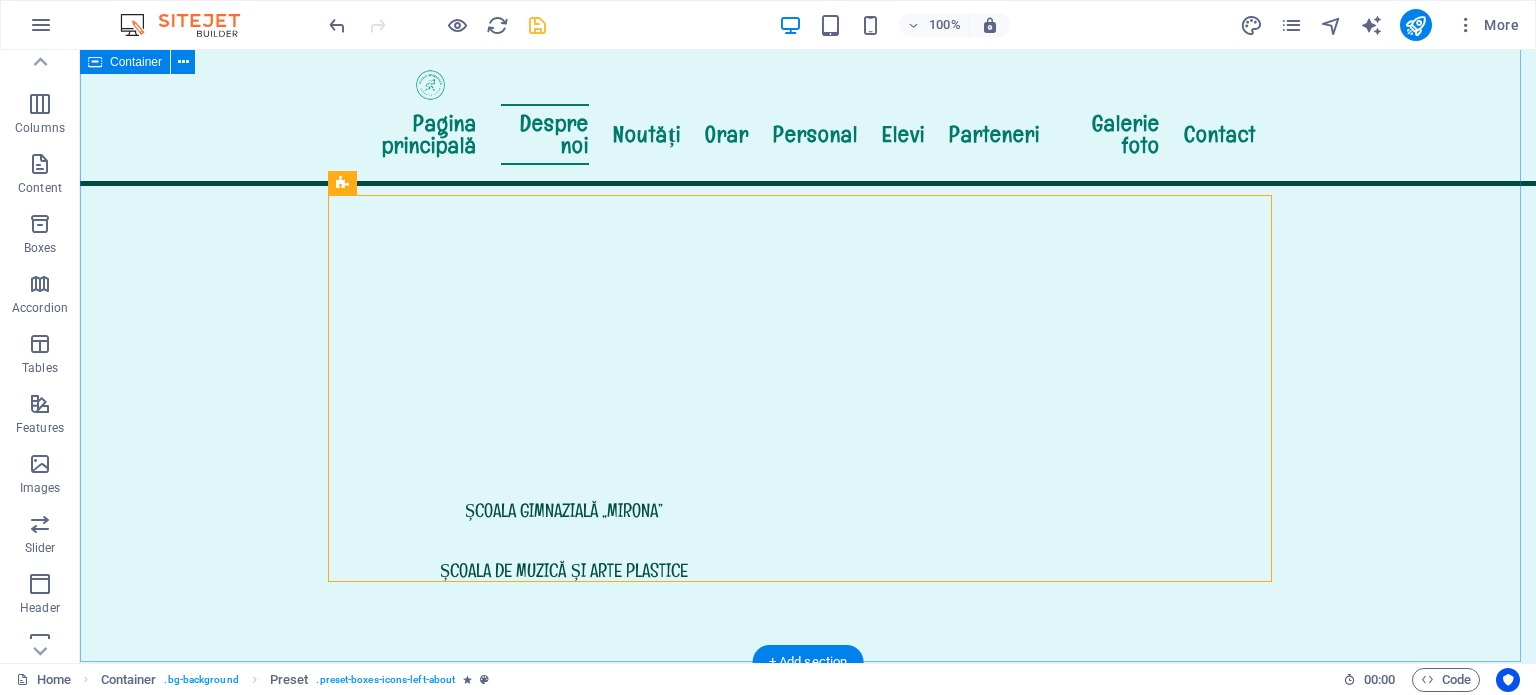 click on "Despre noi Cu o tradiție solidă în educație și formare, școala noastră oferă un mediu prietenos, sigur și modern, în care elevii sunt încurajați să-și dezvolte potențialul academic și creativ. Cadrele didactice dedicate, activitățile extracurriculare variate și deschiderea către inovație fac din instituția noastră un loc în care învățarea devine o experiență plăcută. Despre Augustin Maior Citește mai departe Istoricul școlii Citește mai departe .fa-secondary{opacity:.4} Organigrama Citește mai mult ROI Citește mai mult Avertizor de integritate la nivelul Școlii Gimnaziale INFORMARE privind instituirea canalului intern de raportare la nivelul Şcoala Gimnazială „Augustin Maior" Reghin, conform Legii nr. 361/2022 privind protecția avertizorilor în interes public LEGE  Nr. 361/2022 din 16 decembrie 2022 privind protecţia avertizorilor în interes public" at bounding box center [808, 1362] 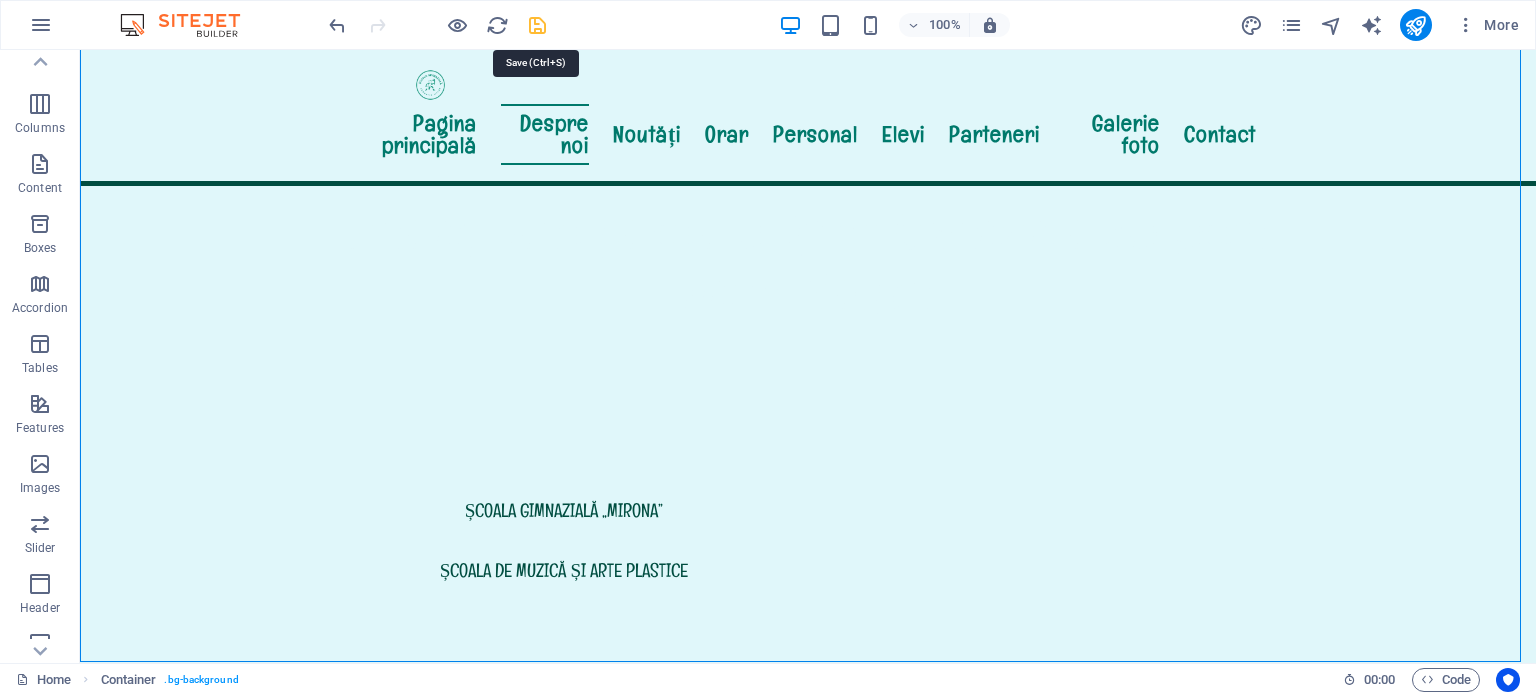 click at bounding box center [537, 25] 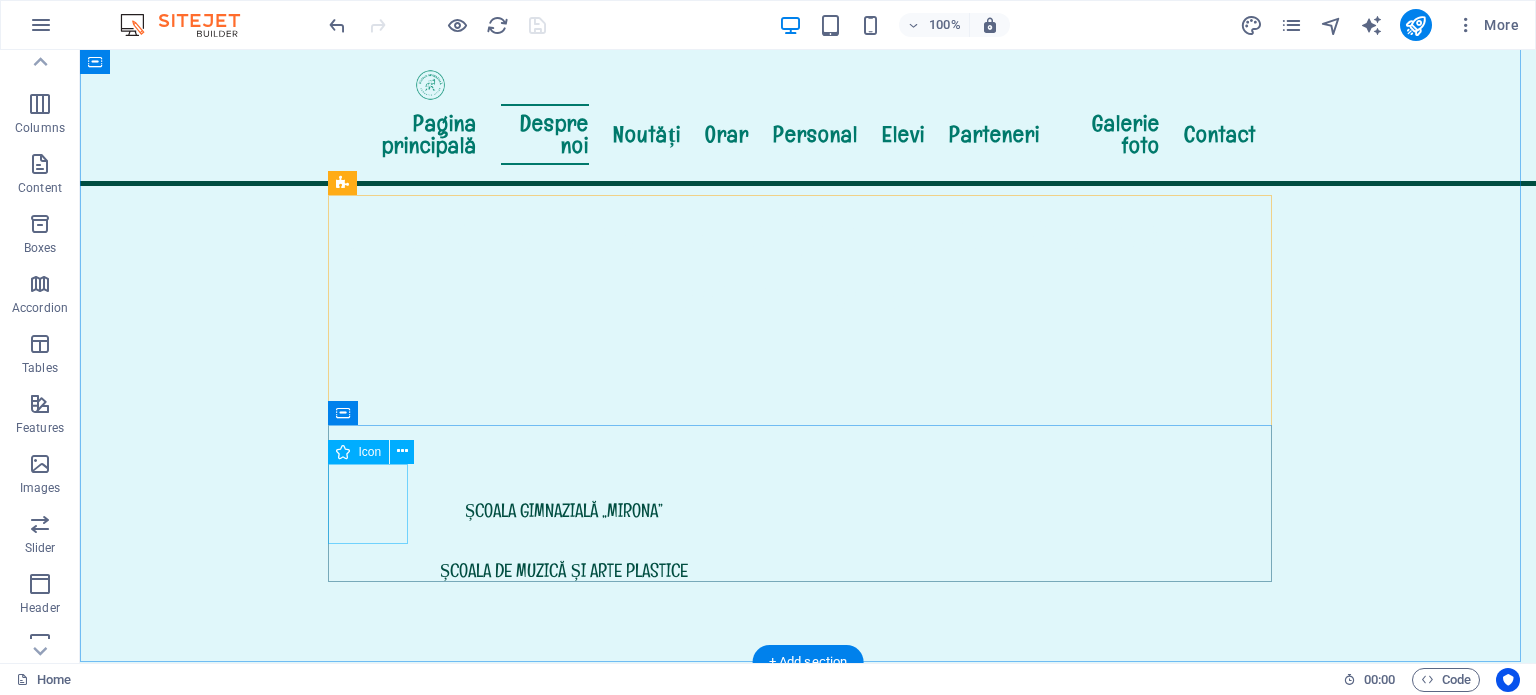 click at bounding box center [808, 1773] 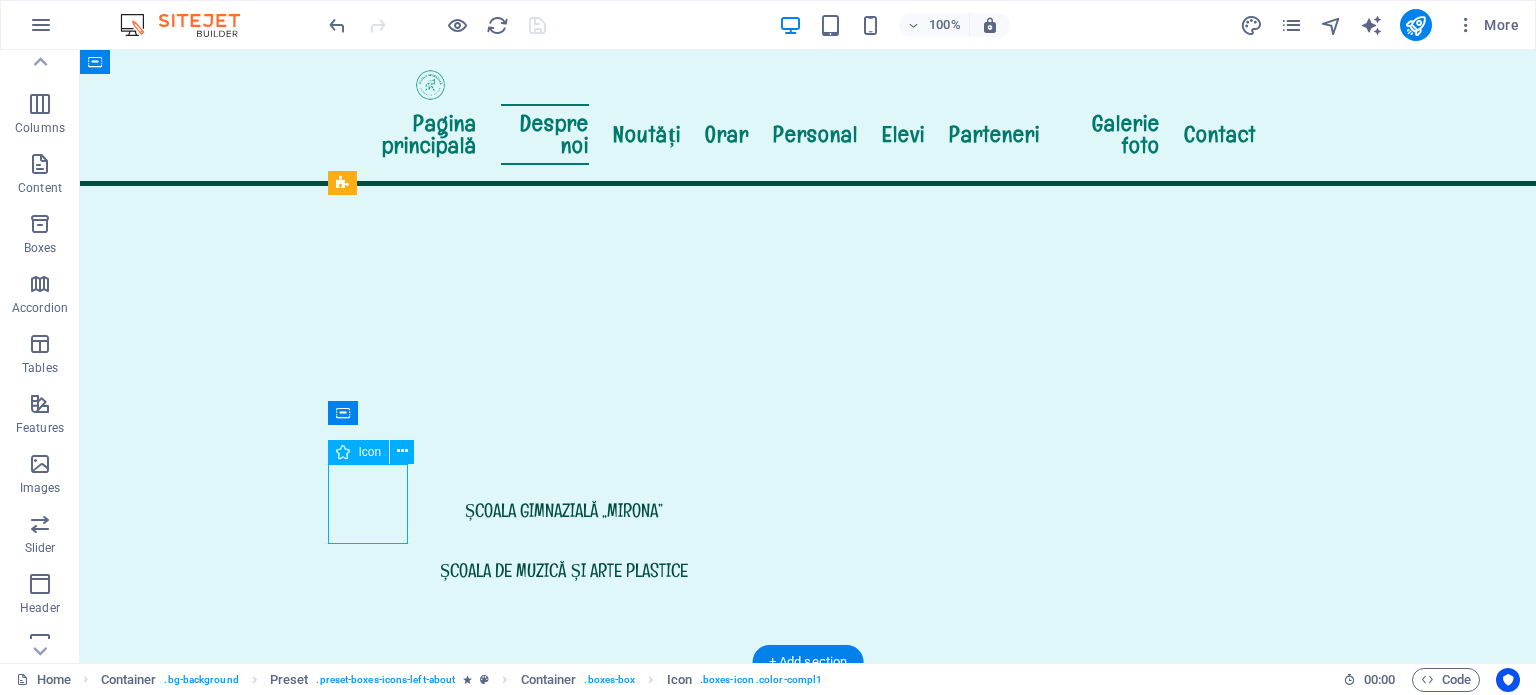 click at bounding box center [808, 1773] 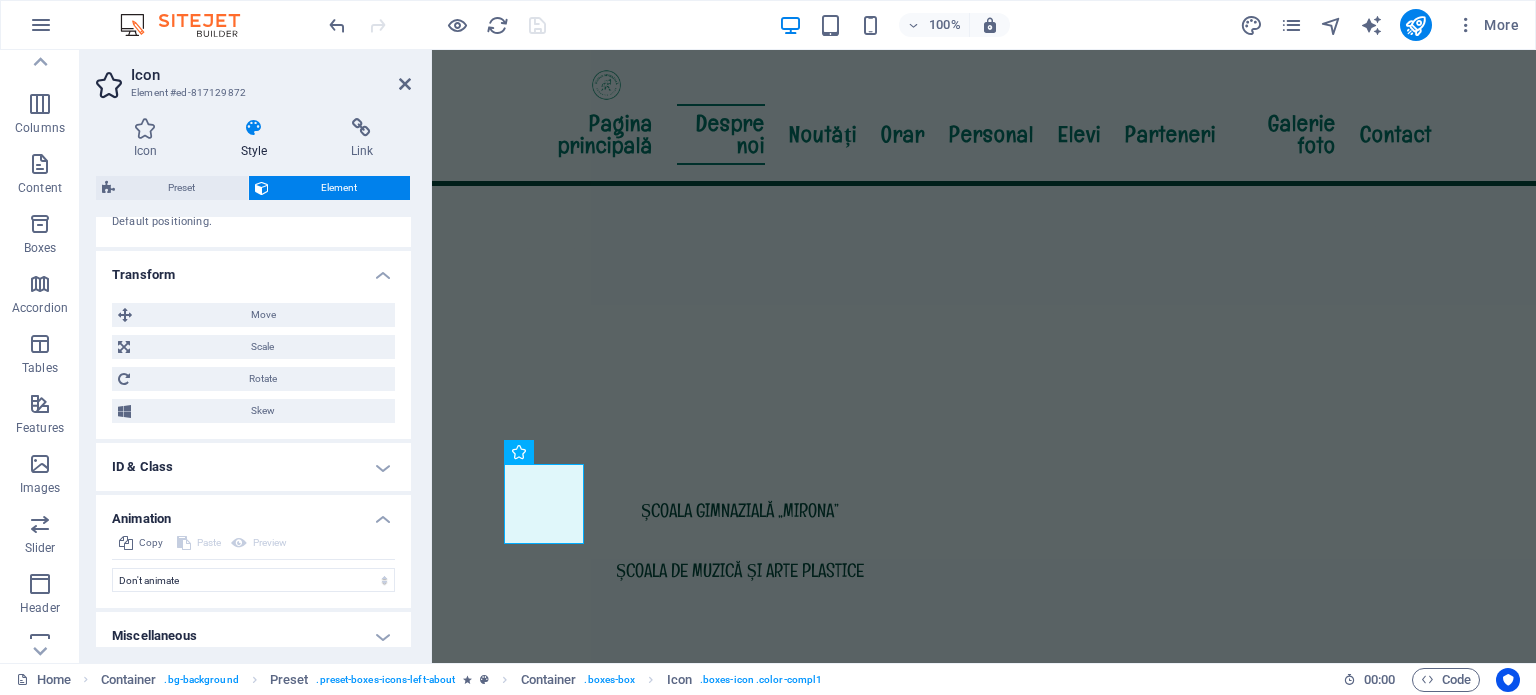 scroll, scrollTop: 931, scrollLeft: 0, axis: vertical 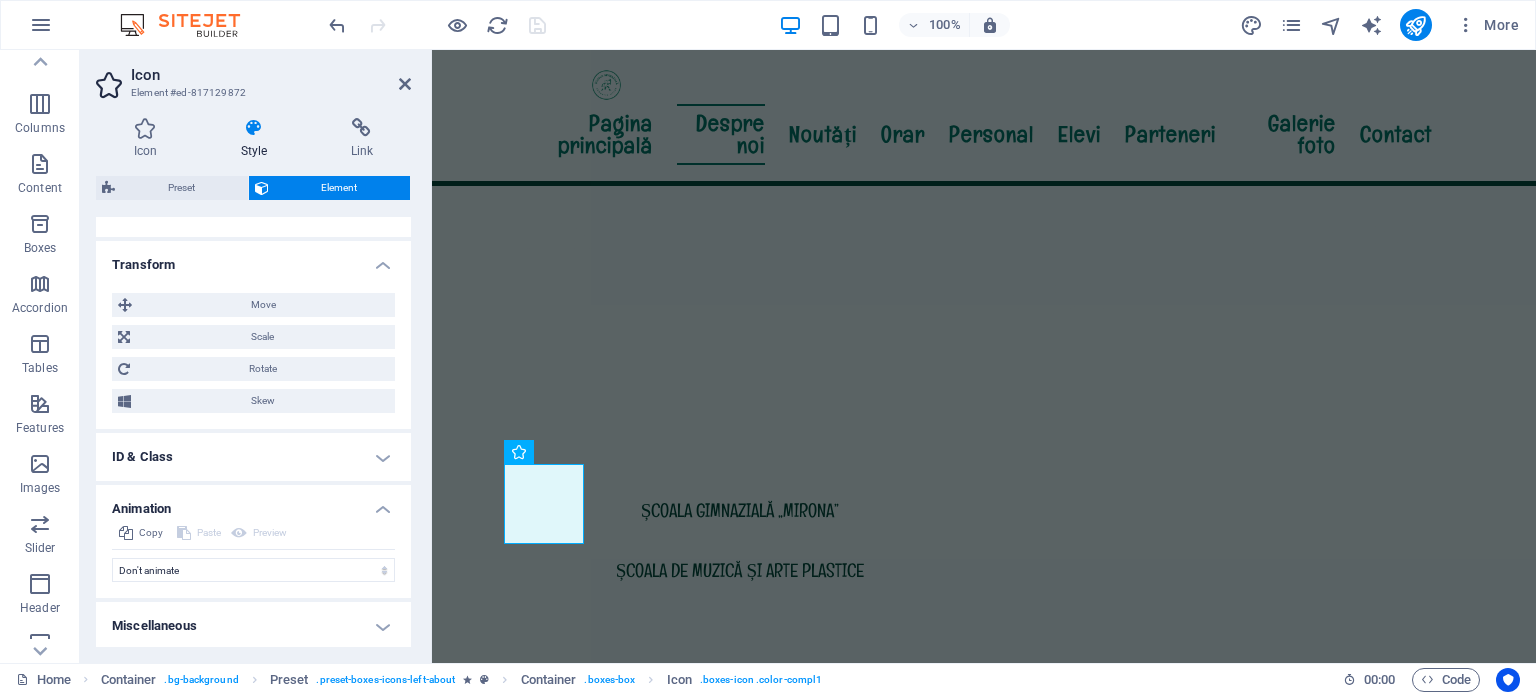 click on "Miscellaneous" at bounding box center [253, 626] 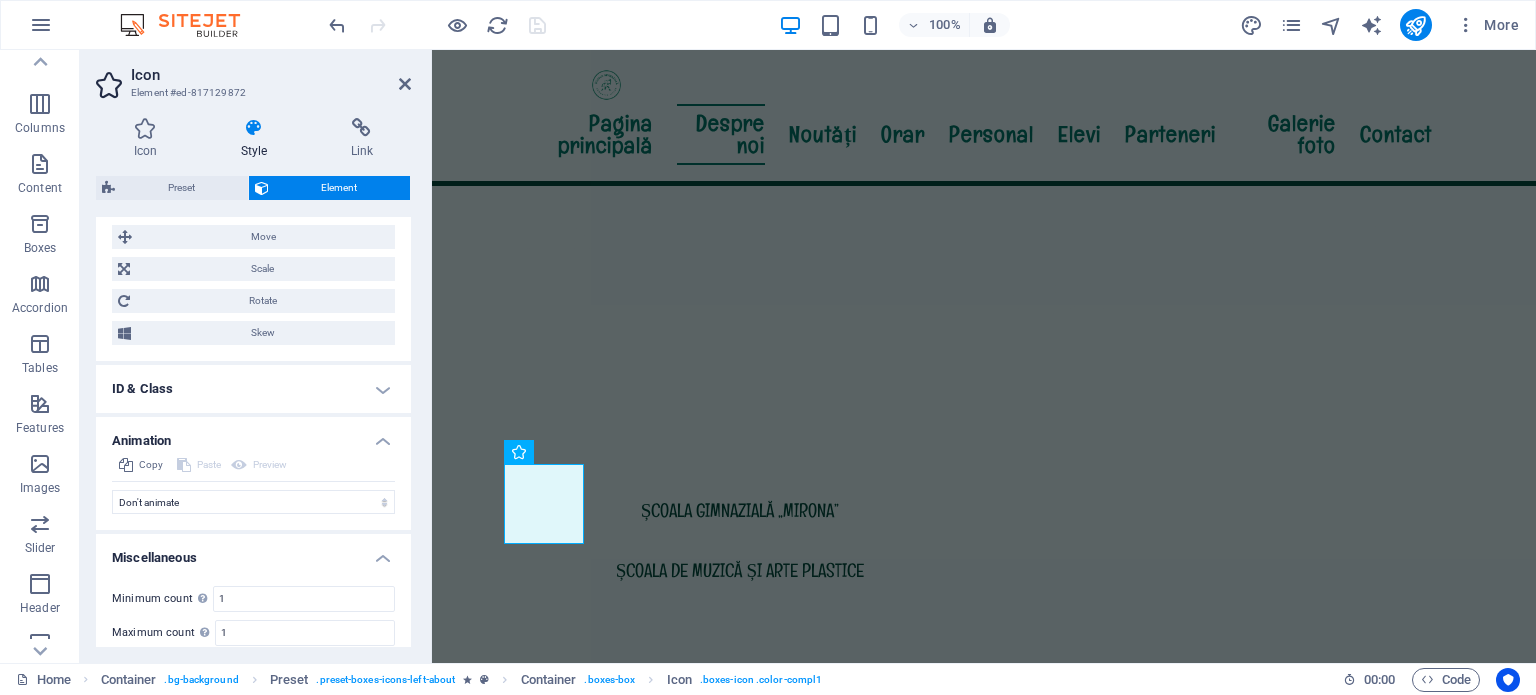 scroll, scrollTop: 1054, scrollLeft: 0, axis: vertical 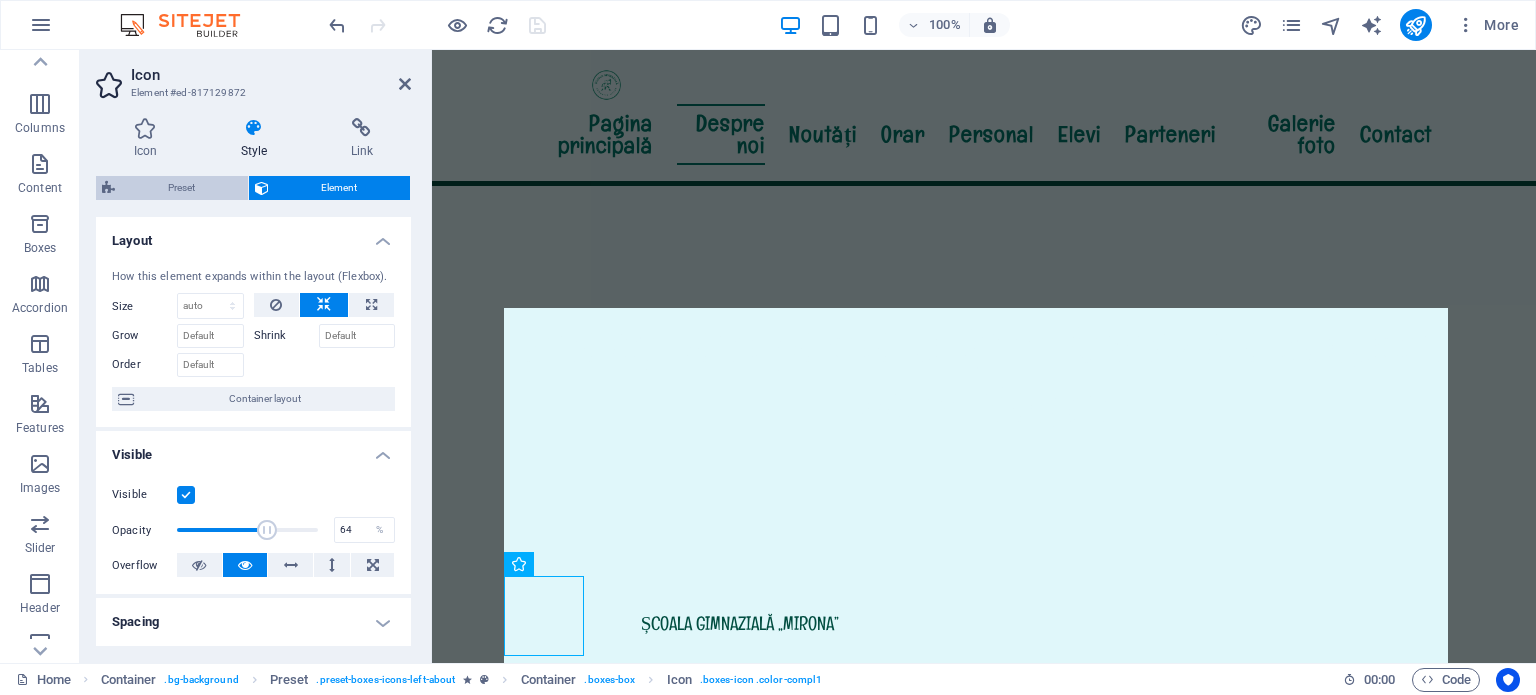 click on "Preset" at bounding box center [181, 188] 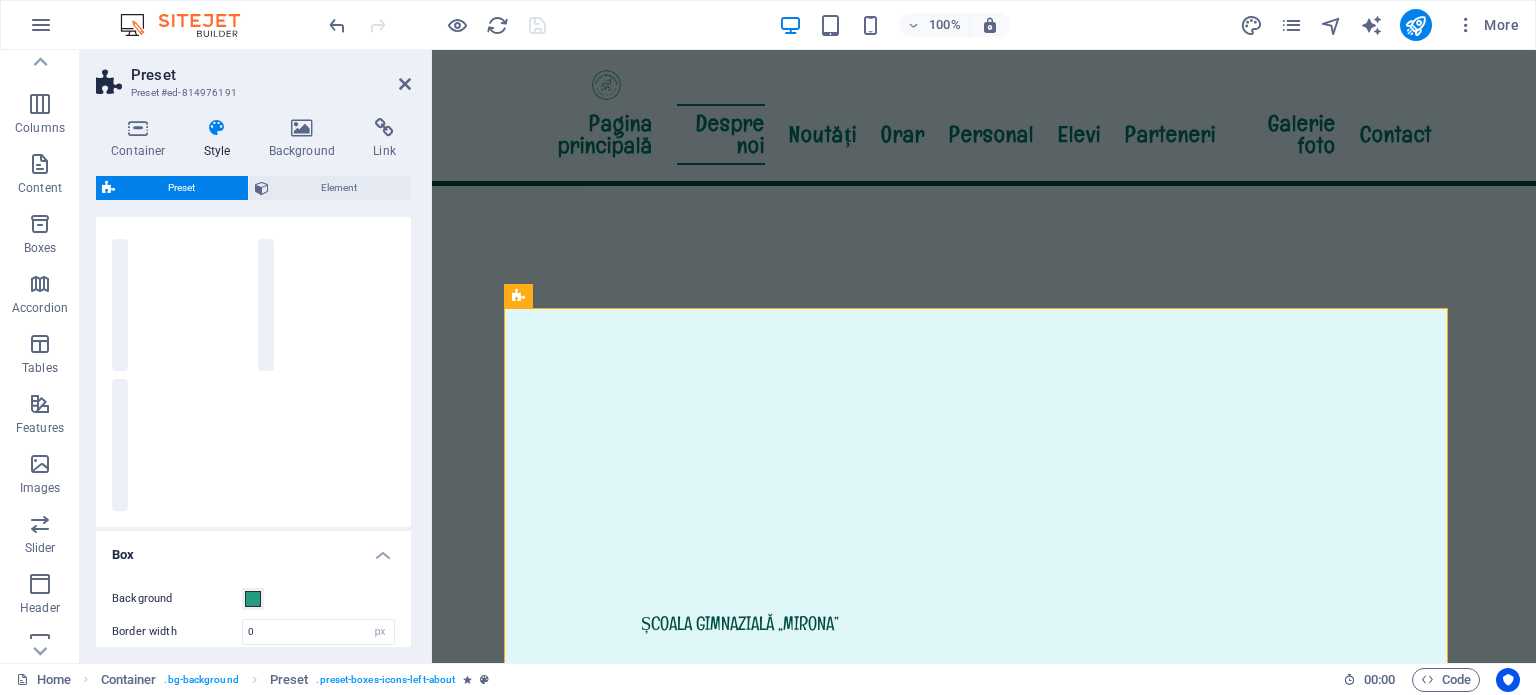scroll, scrollTop: 0, scrollLeft: 0, axis: both 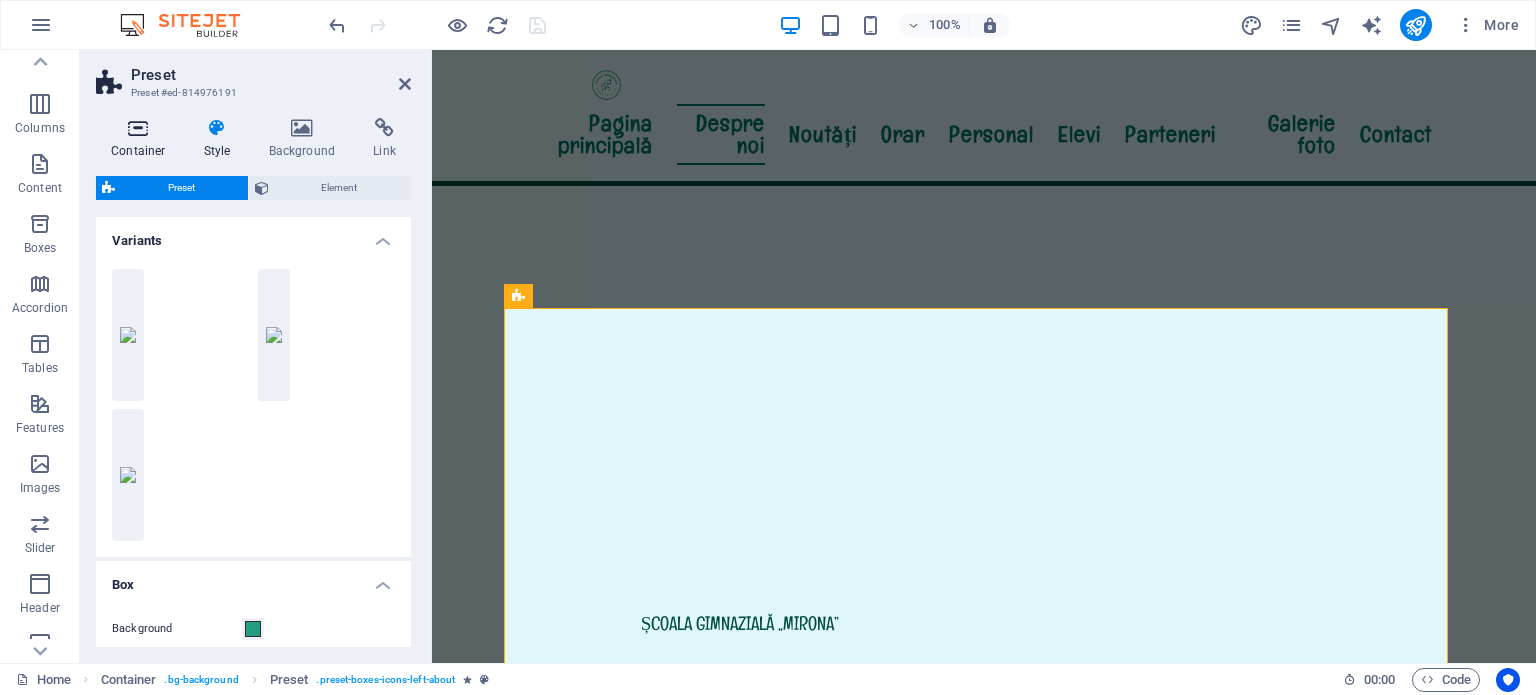 click at bounding box center (138, 128) 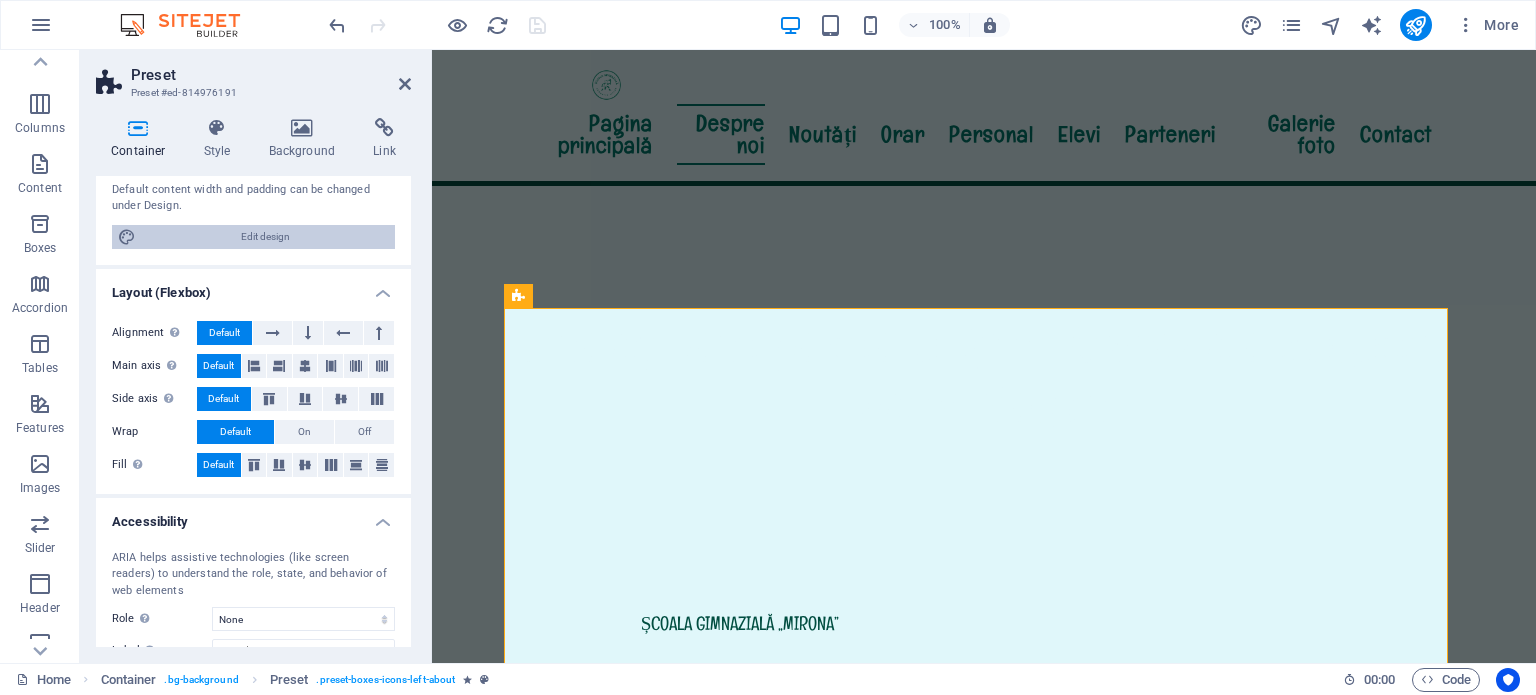 scroll, scrollTop: 302, scrollLeft: 0, axis: vertical 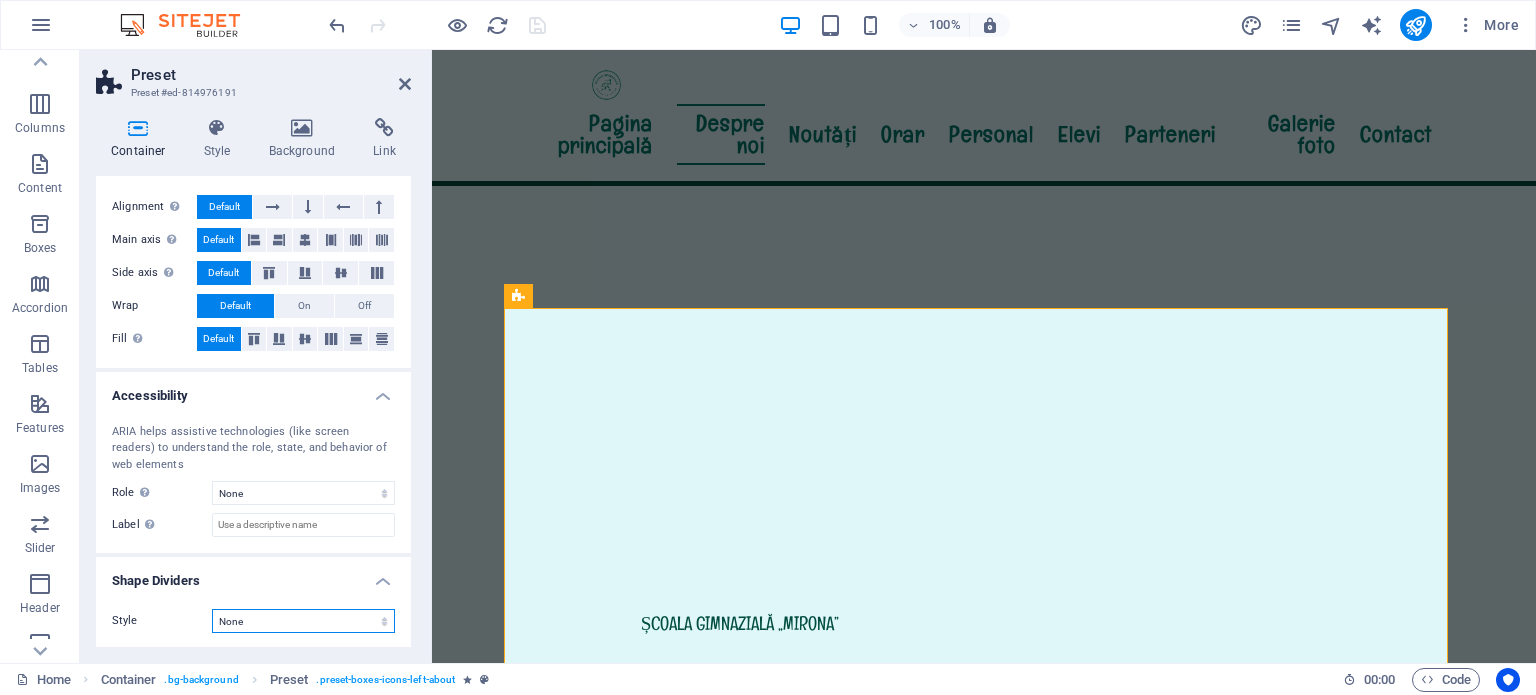 click on "None Triangle Square Diagonal Polygon 1 Polygon 2 Zigzag Multiple Zigzags Waves Multiple Waves Half Circle Circle Circle Shadow Blocks Hexagons Clouds Multiple Clouds Fan Pyramids Book Paint Drip Fire Shredded Paper Arrow" at bounding box center [303, 621] 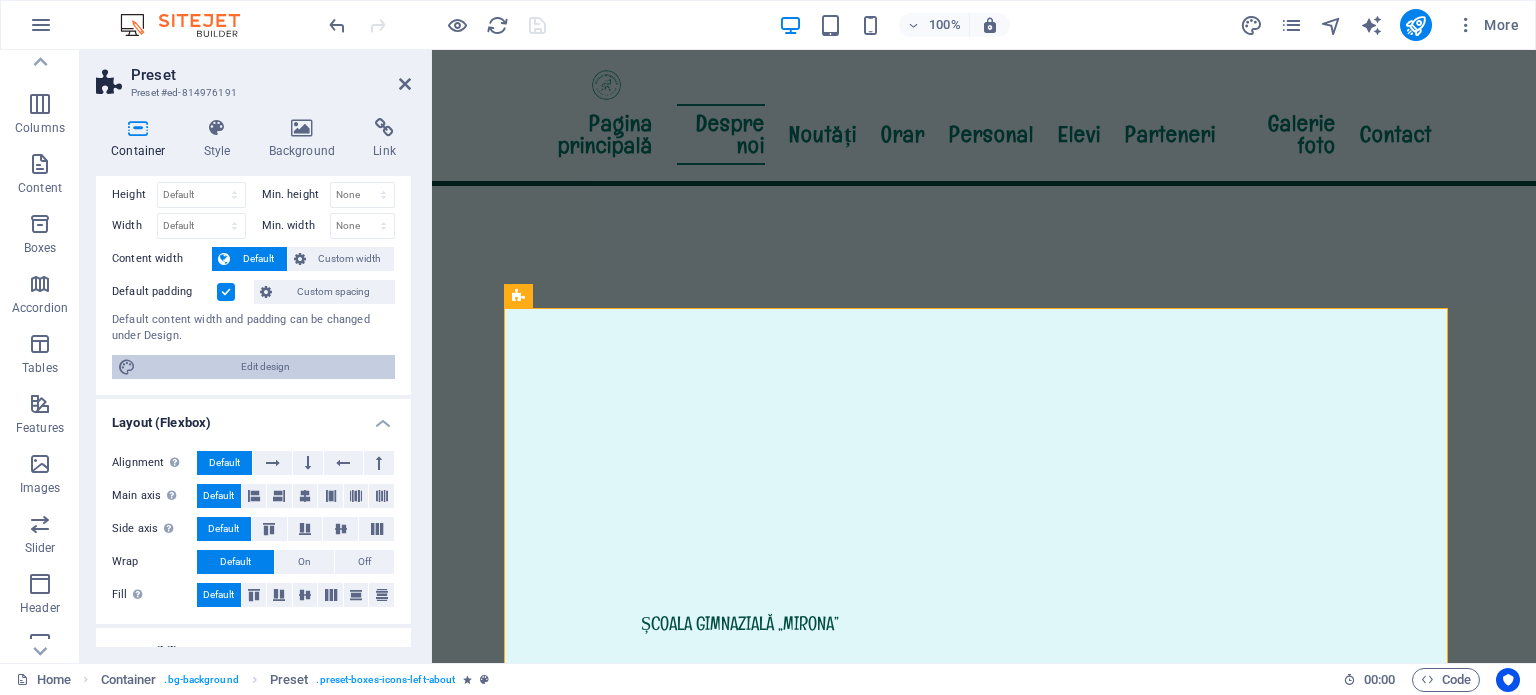 scroll, scrollTop: 0, scrollLeft: 0, axis: both 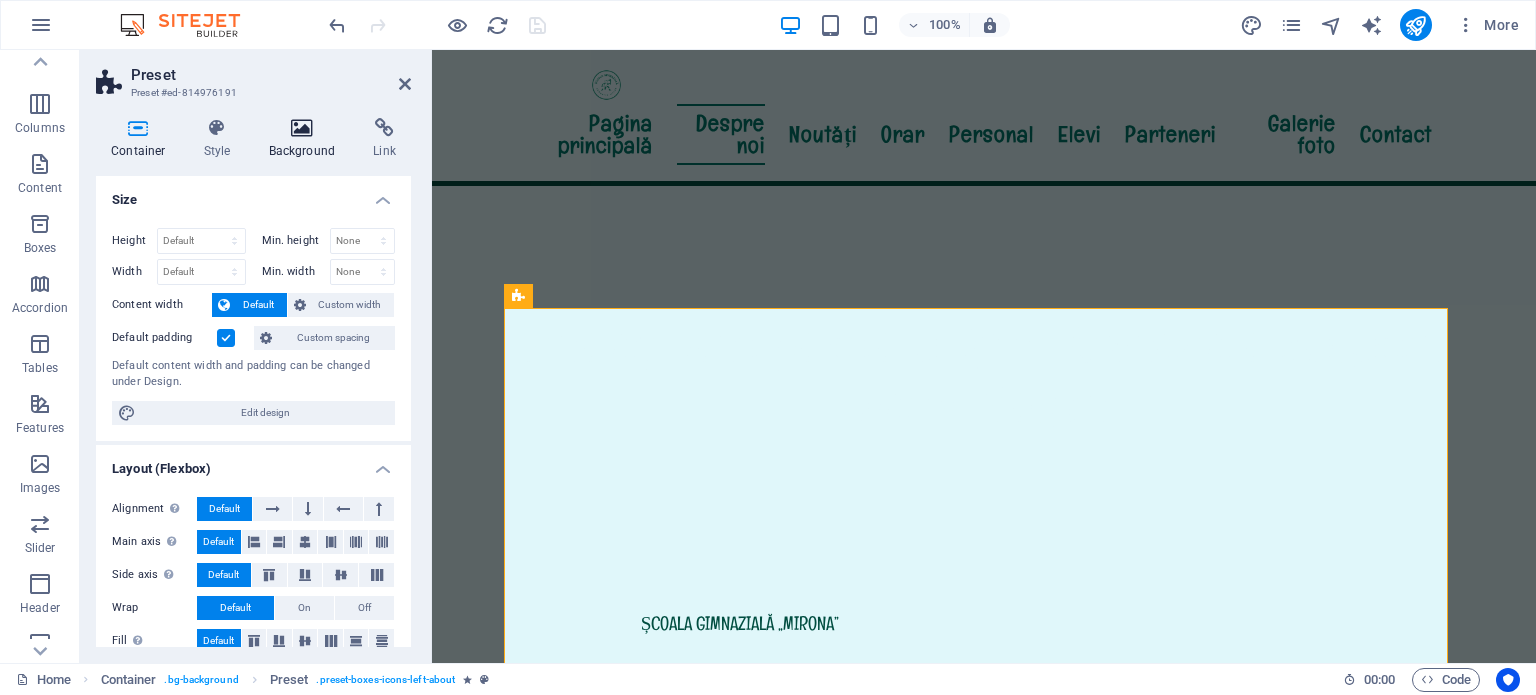 click at bounding box center [302, 128] 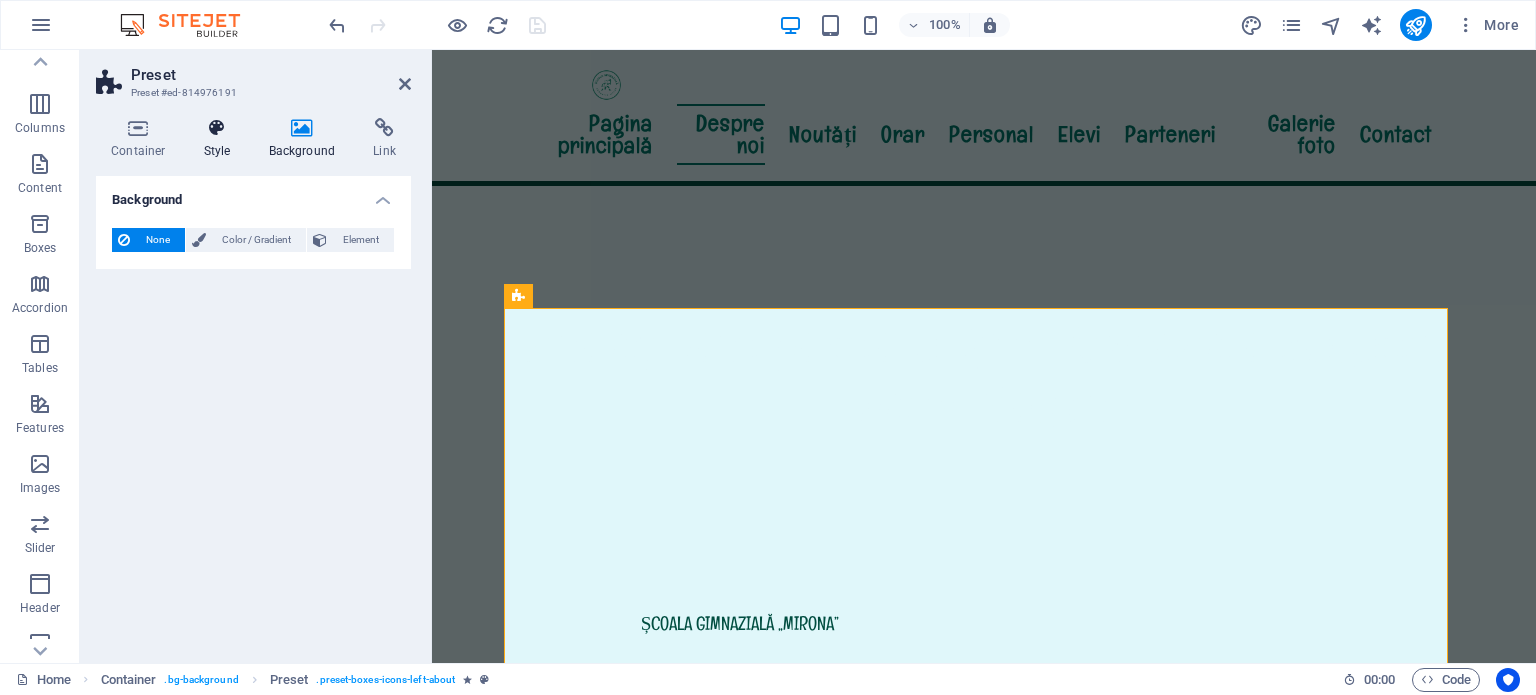 click at bounding box center [217, 128] 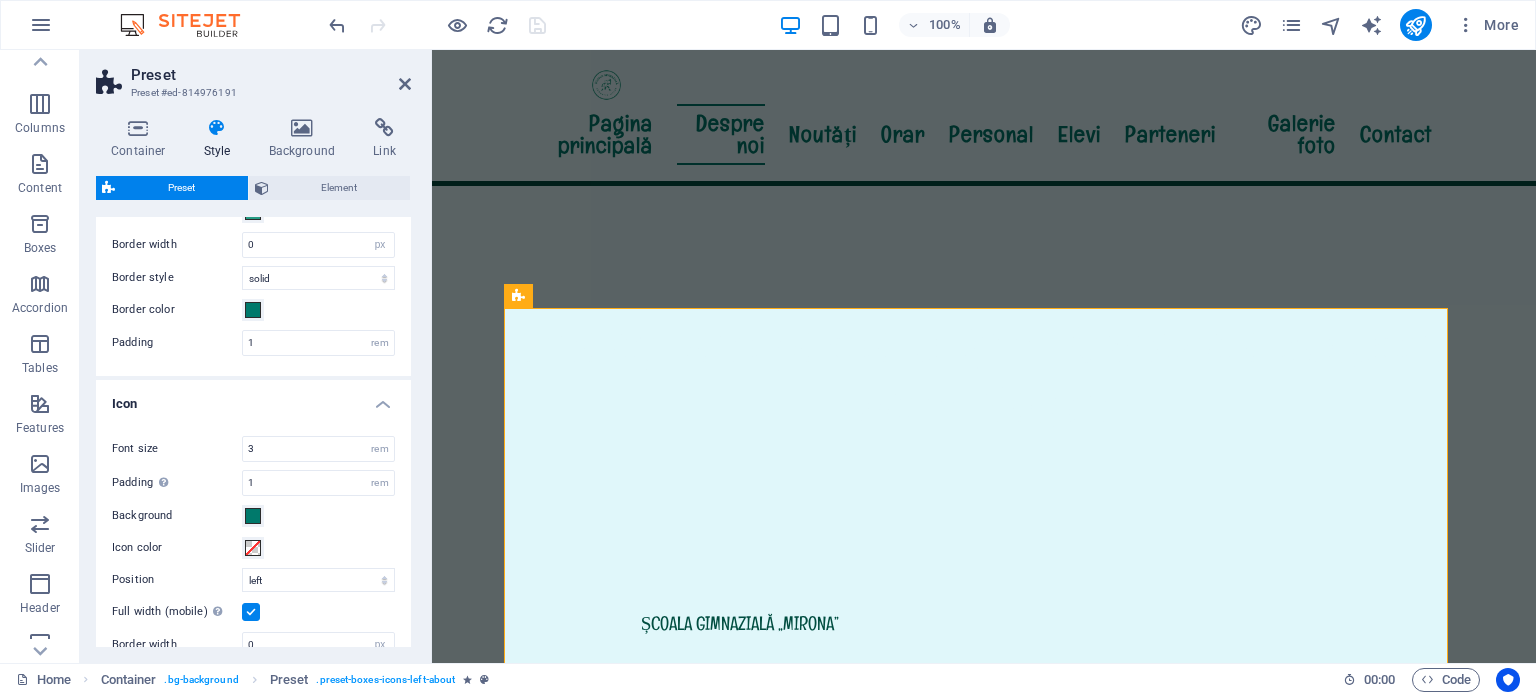 scroll, scrollTop: 500, scrollLeft: 0, axis: vertical 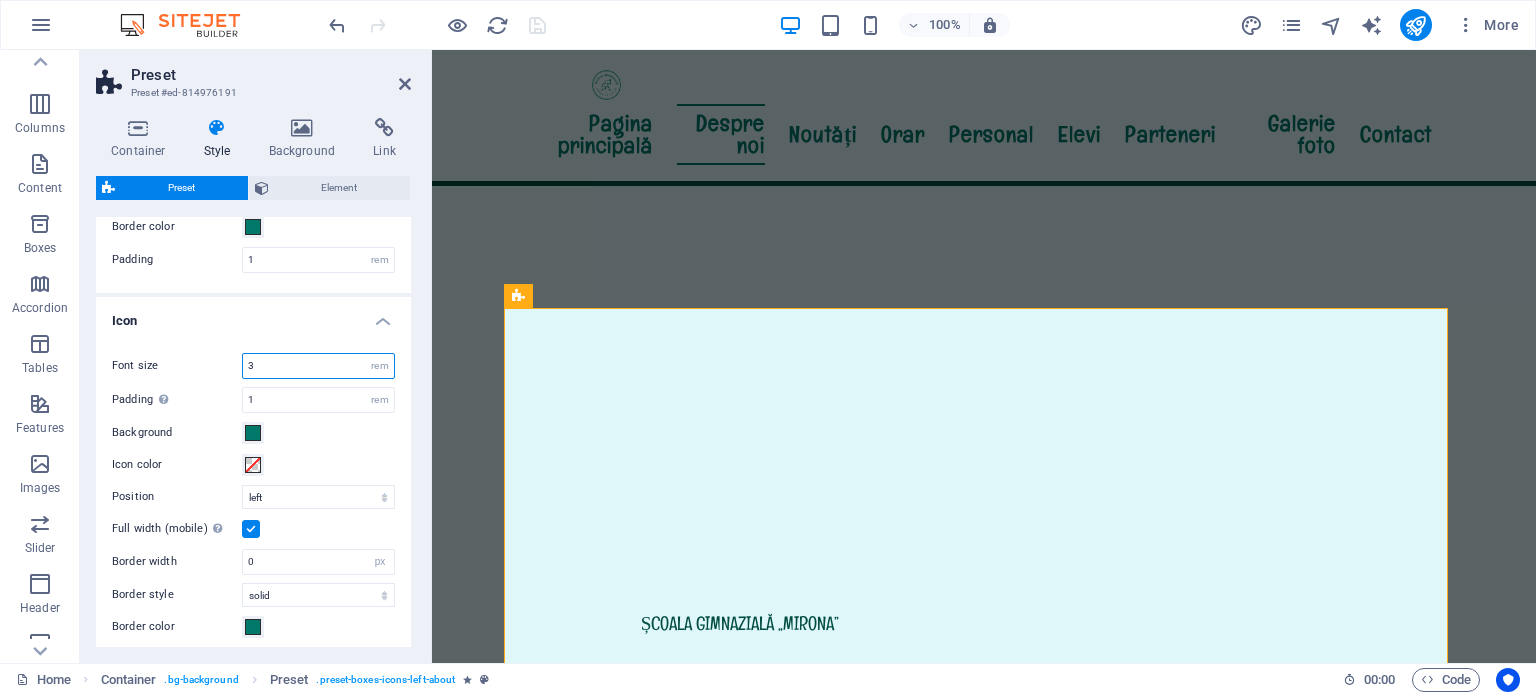click on "3" at bounding box center (318, 366) 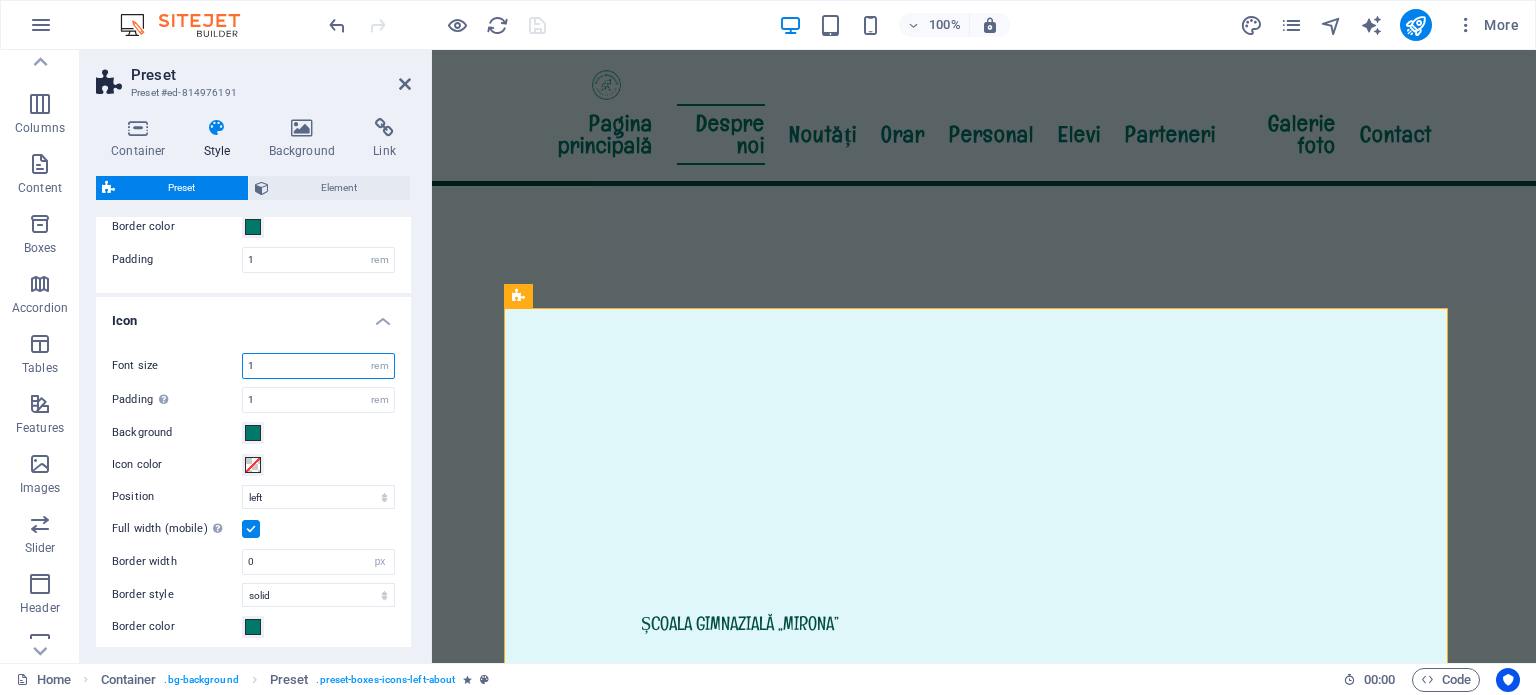 type on "1" 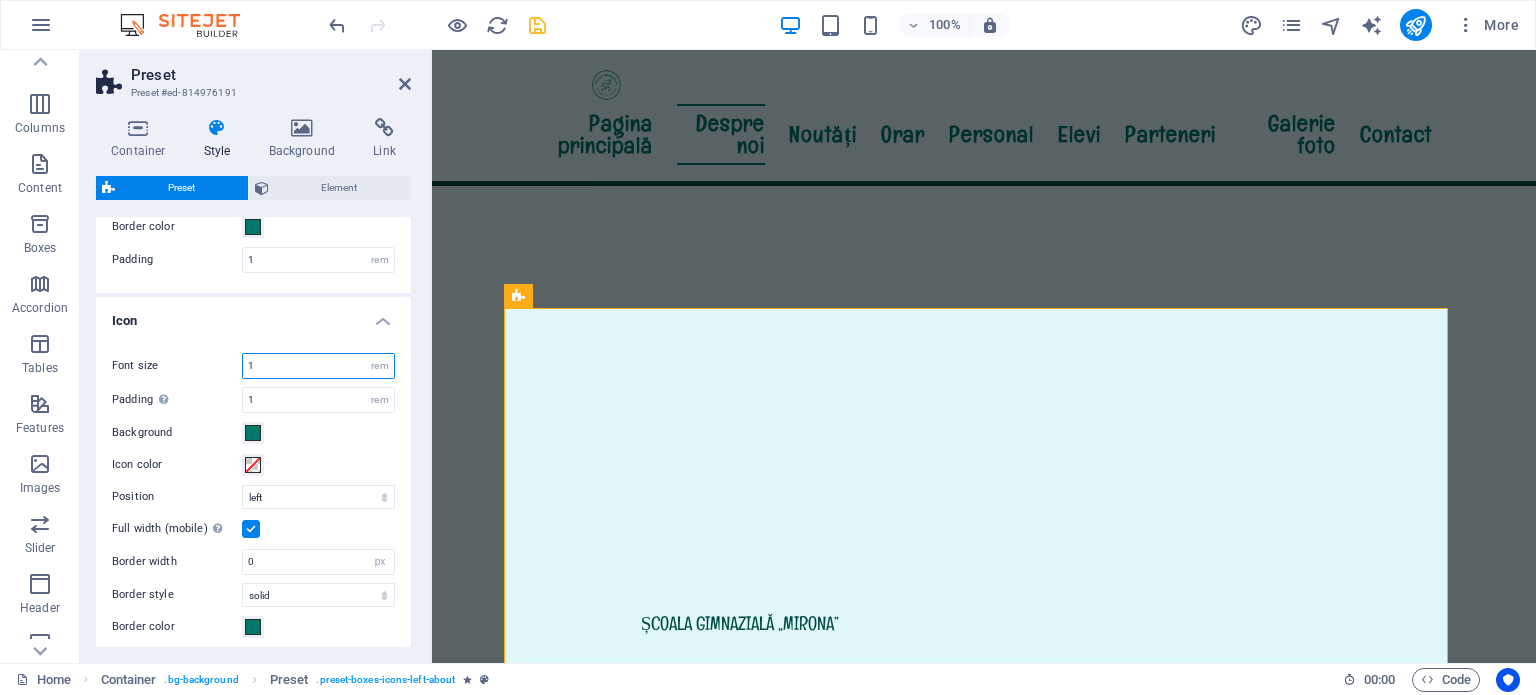 click on "1" at bounding box center (318, 366) 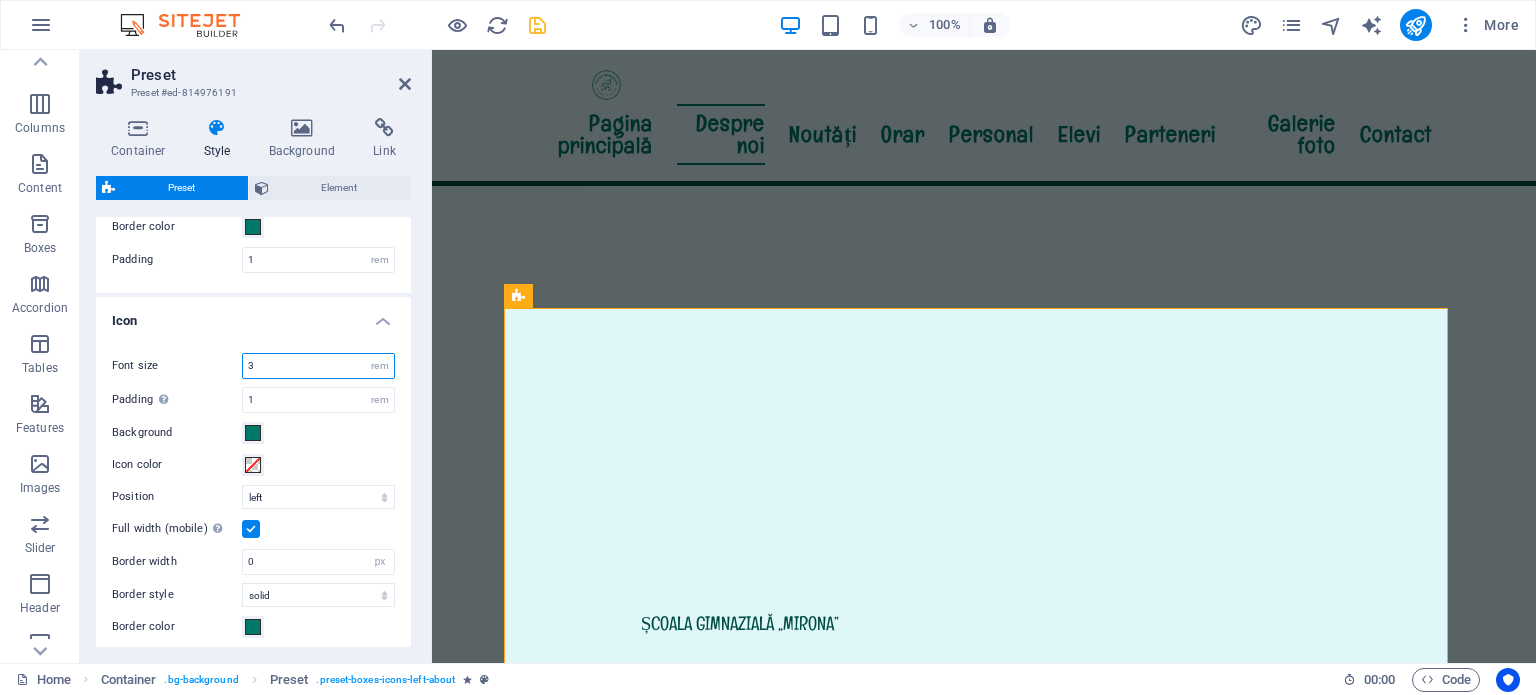 type on "3" 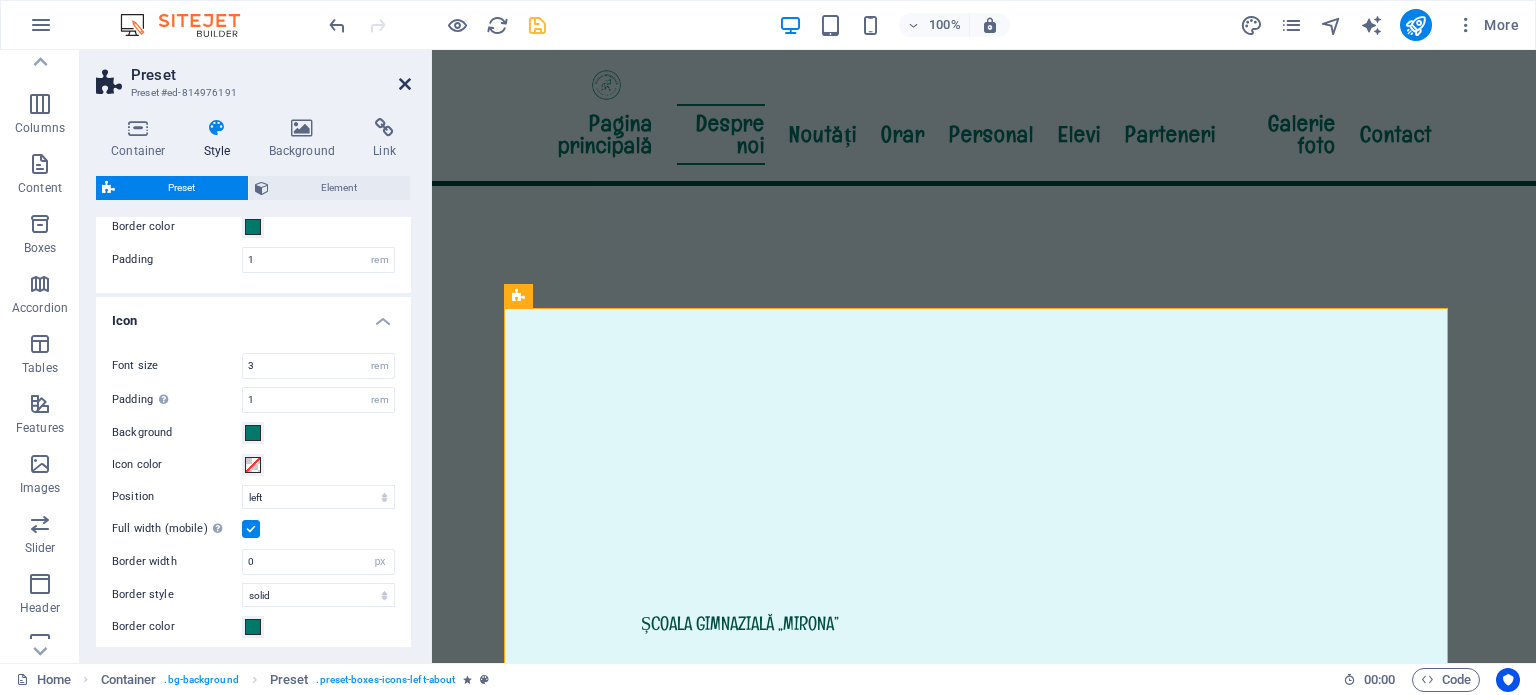 click at bounding box center (405, 84) 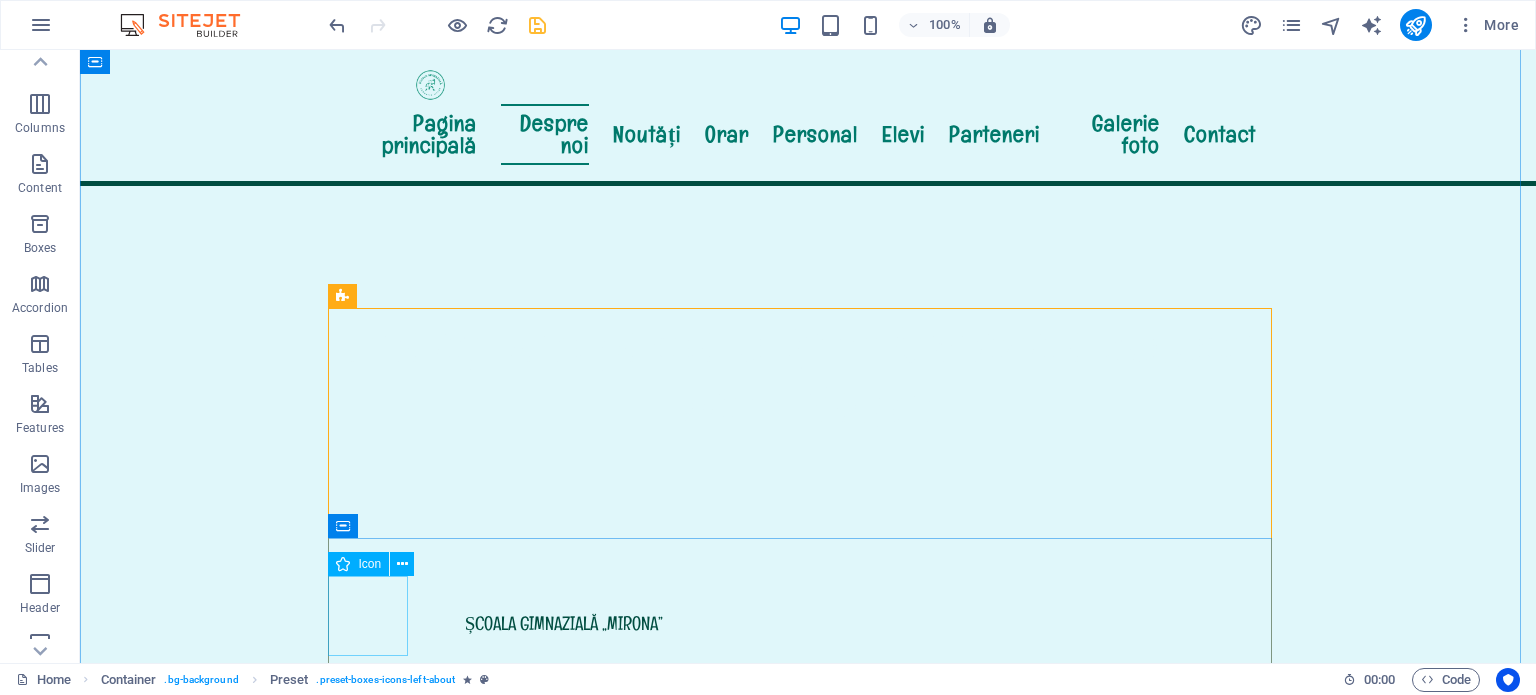click at bounding box center [808, 1886] 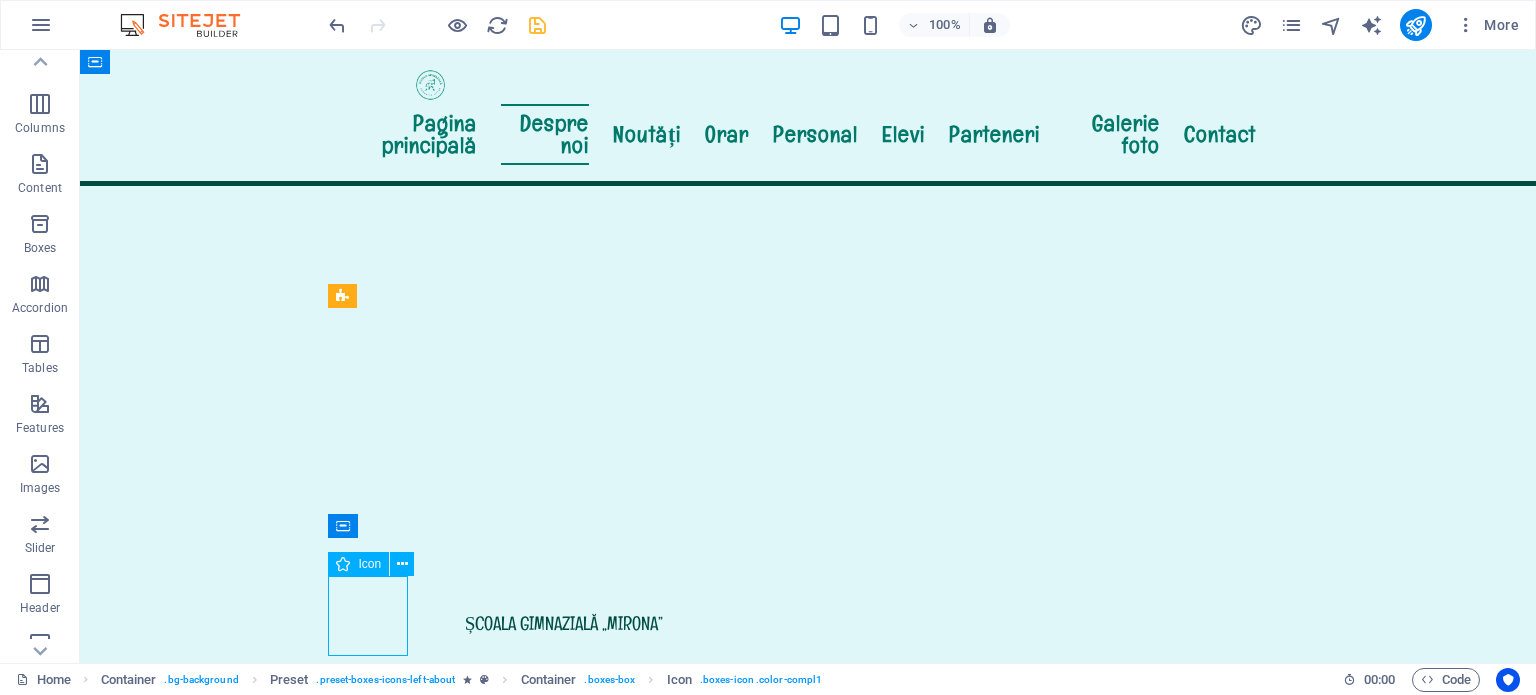 click at bounding box center [808, 1886] 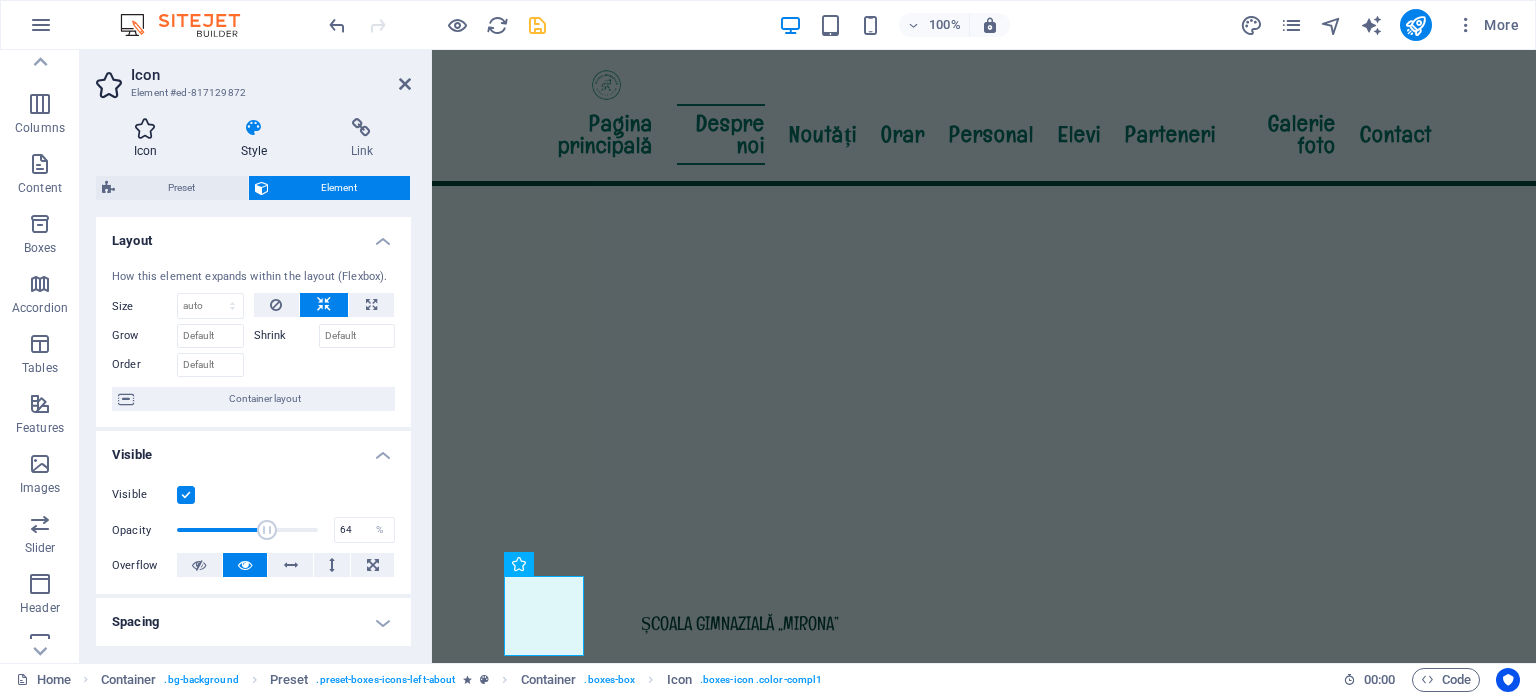 click at bounding box center [145, 128] 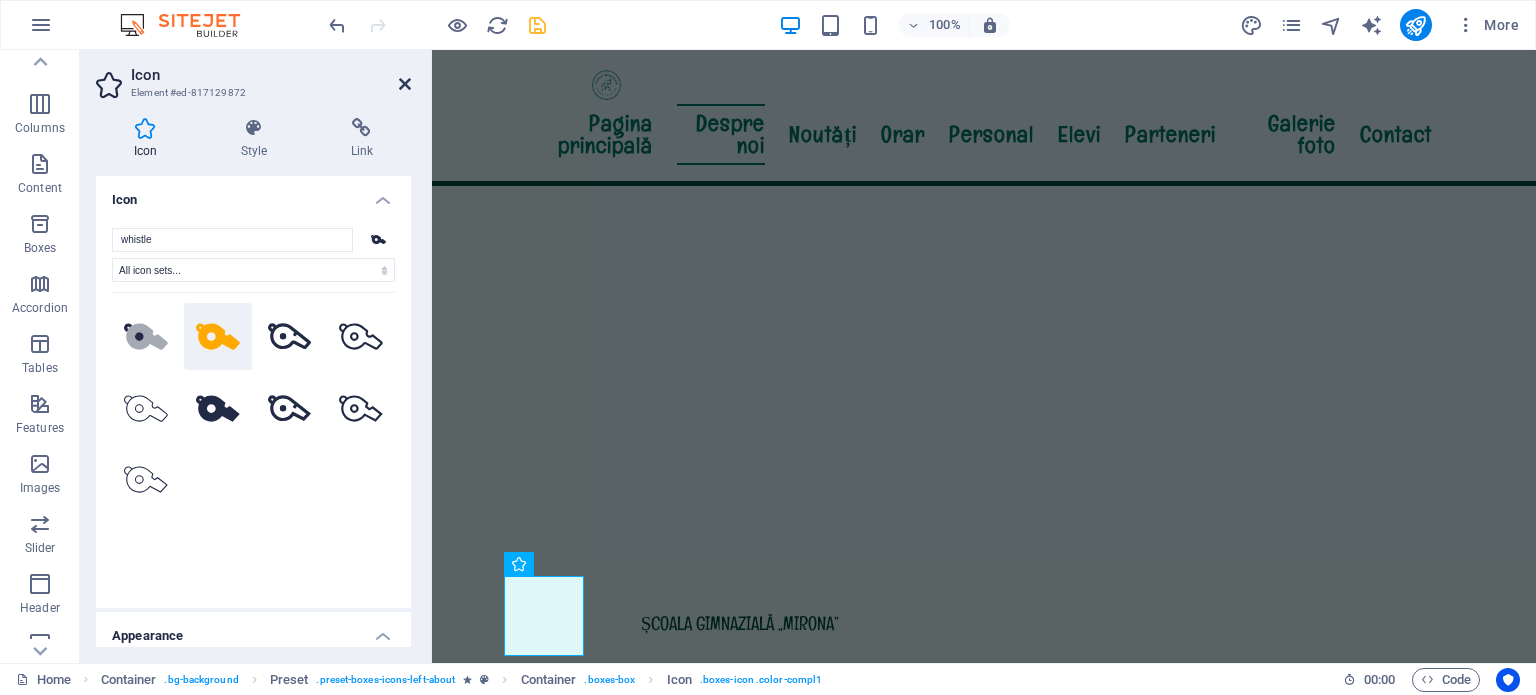 click at bounding box center (405, 84) 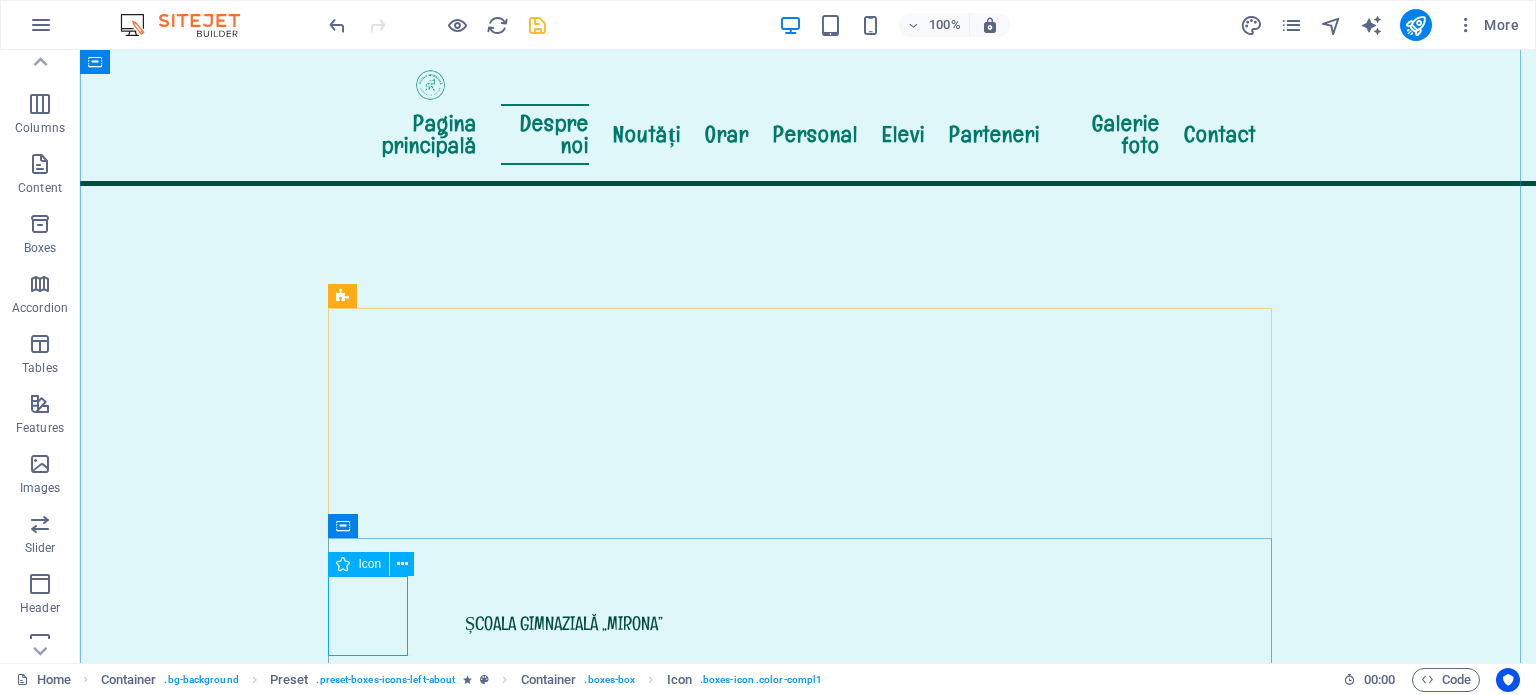 click at bounding box center (808, 1886) 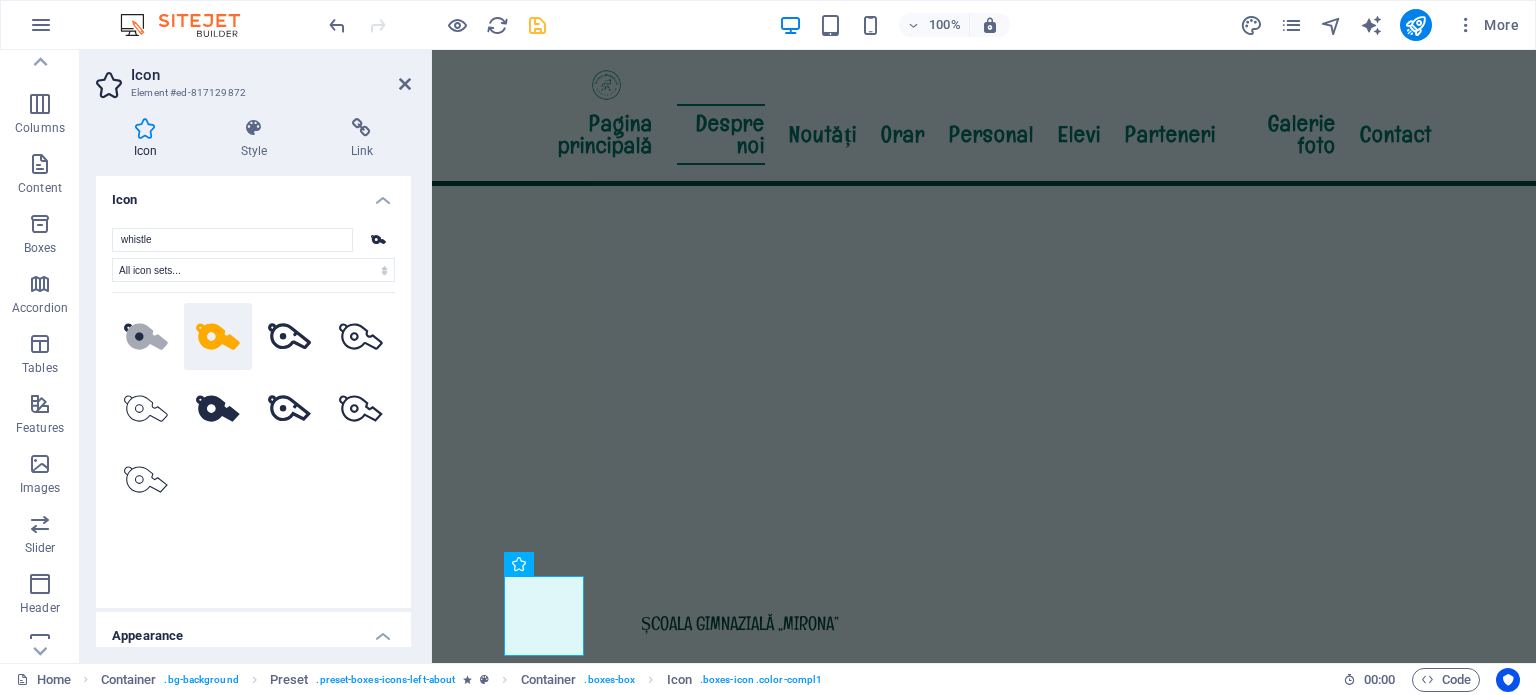 click at bounding box center (145, 128) 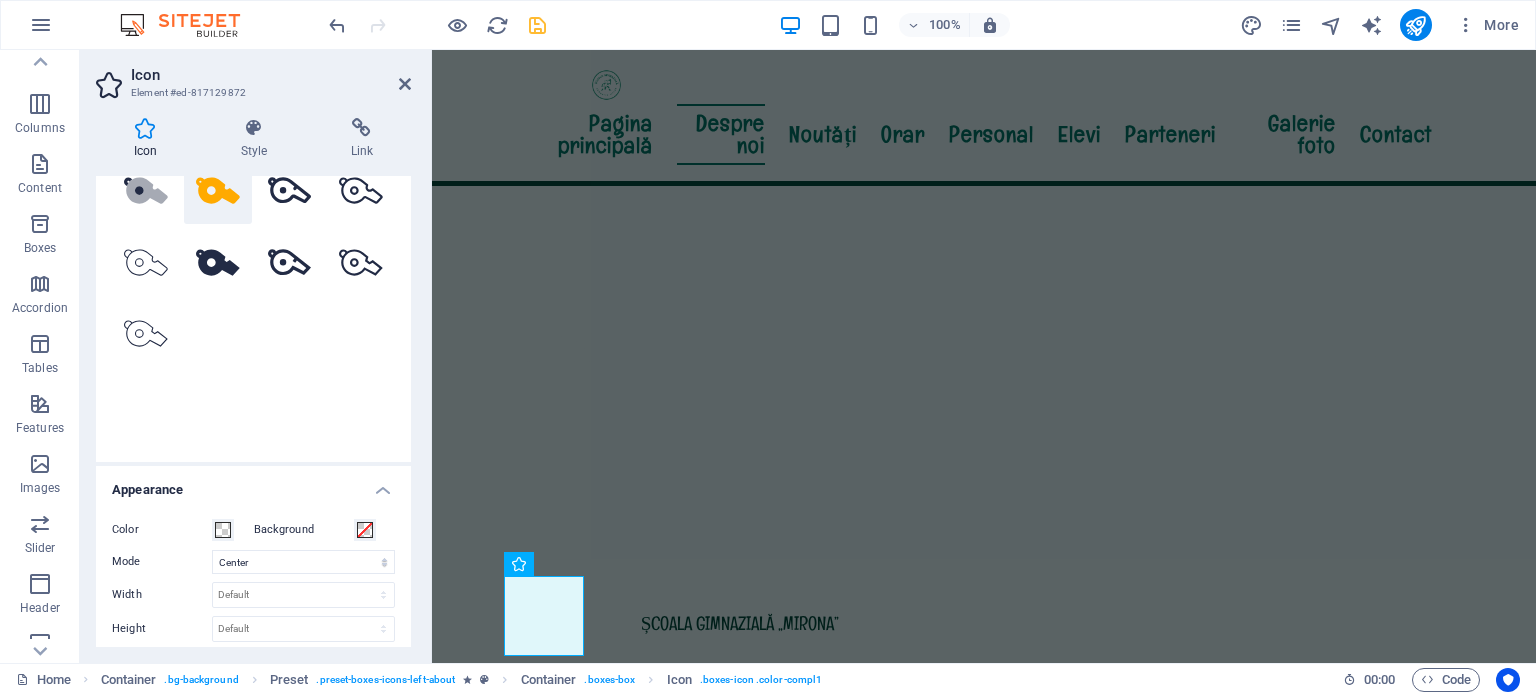 scroll, scrollTop: 300, scrollLeft: 0, axis: vertical 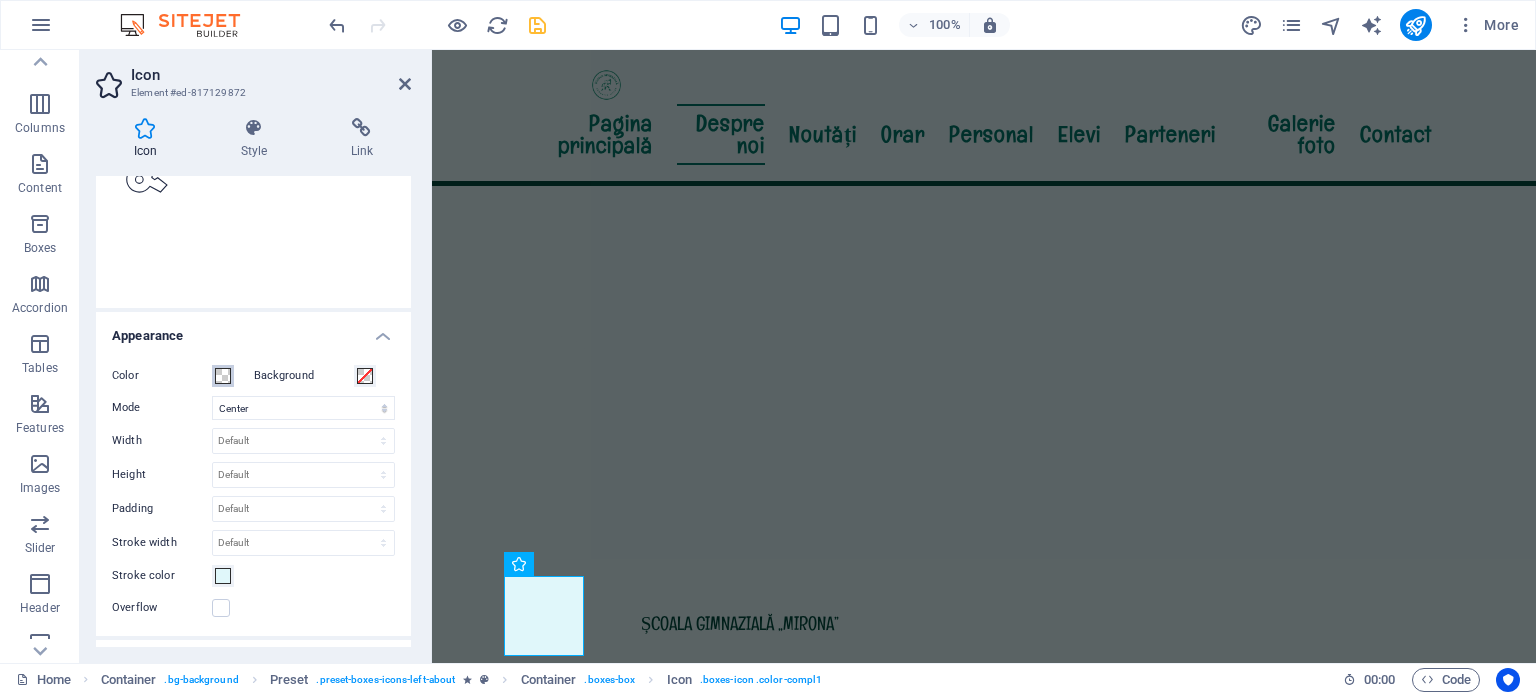 click at bounding box center (223, 376) 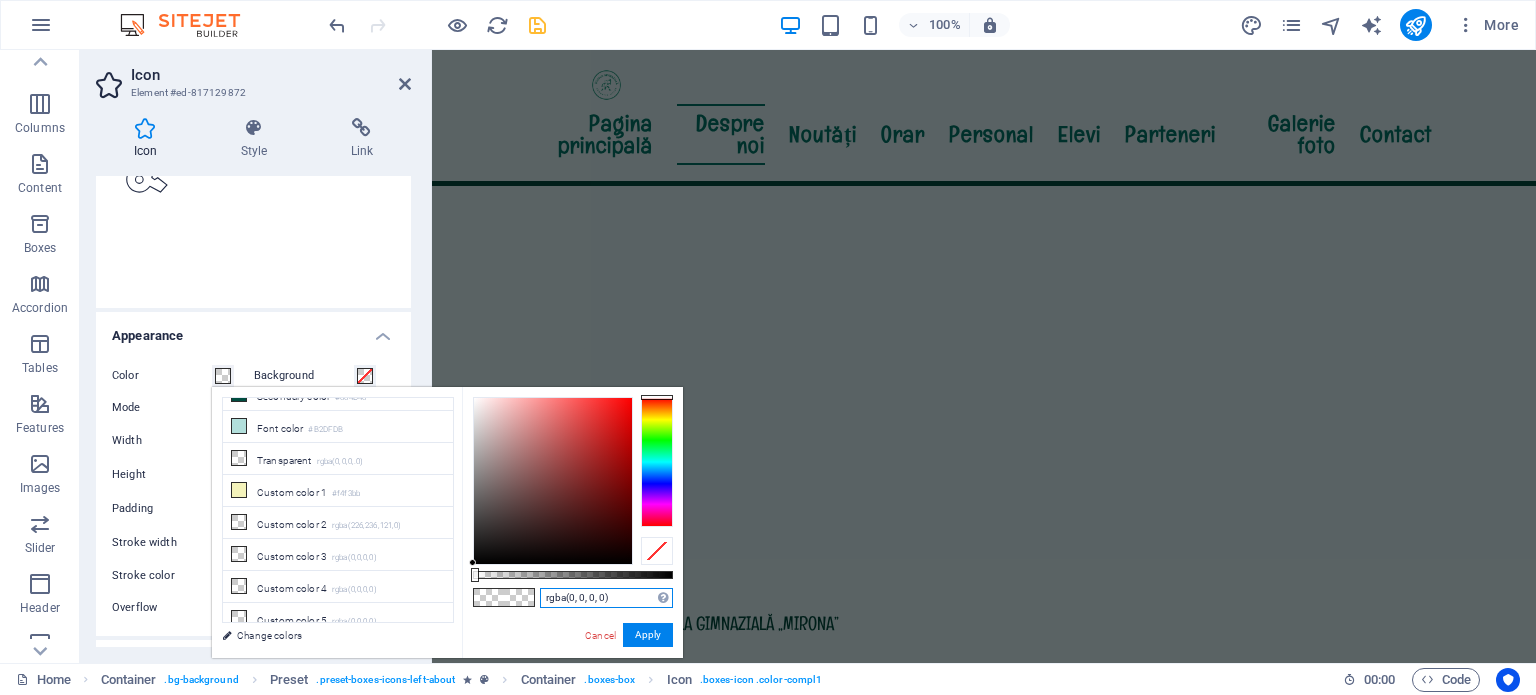 click on "rgba(0, 0, 0, 0)" at bounding box center [606, 598] 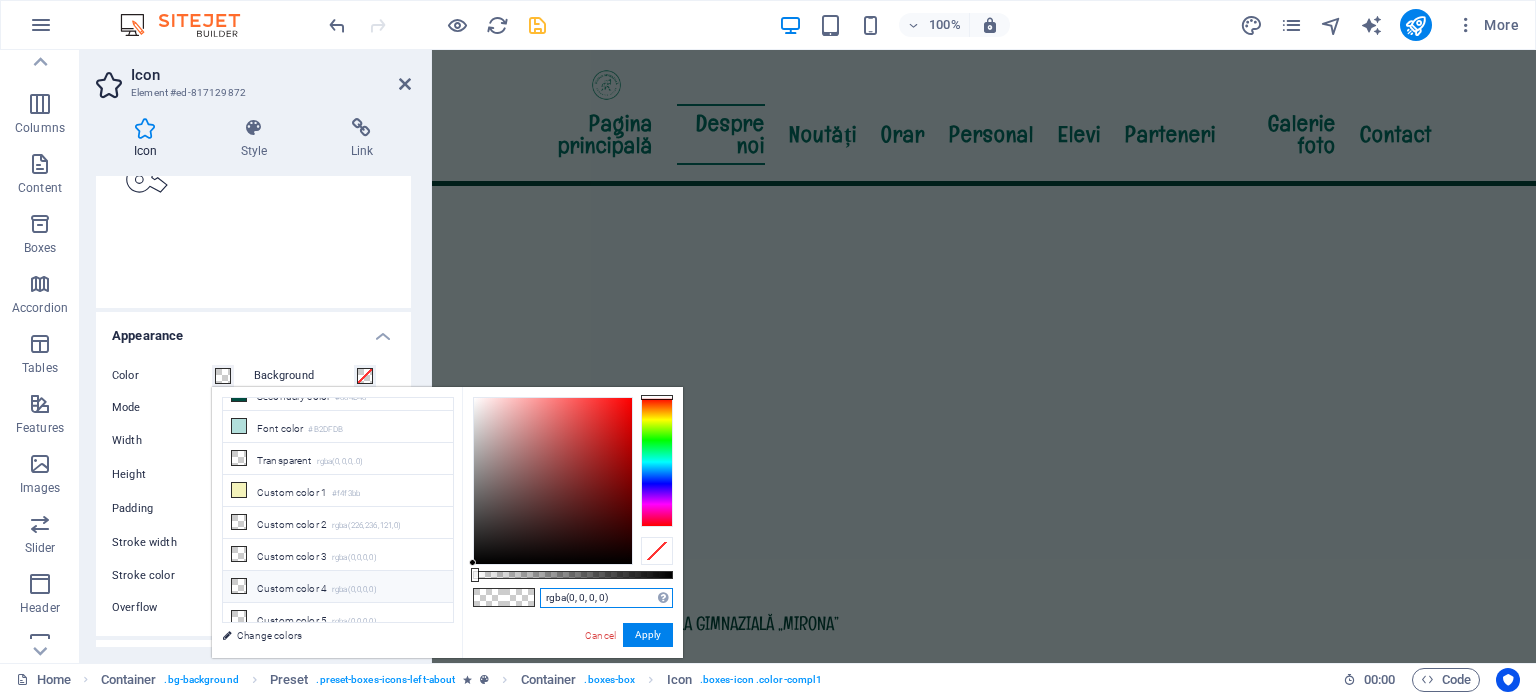 drag, startPoint x: 628, startPoint y: 594, endPoint x: 296, endPoint y: 579, distance: 332.33868 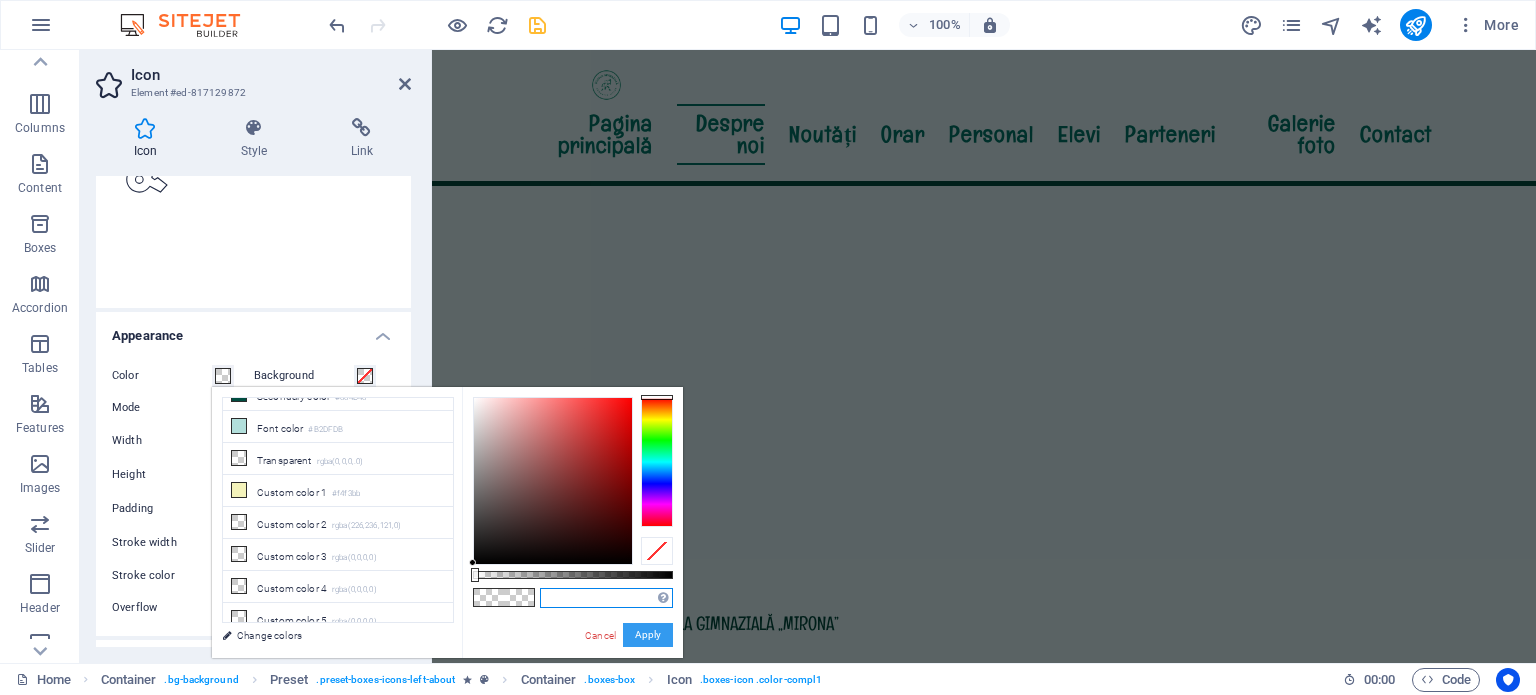 type 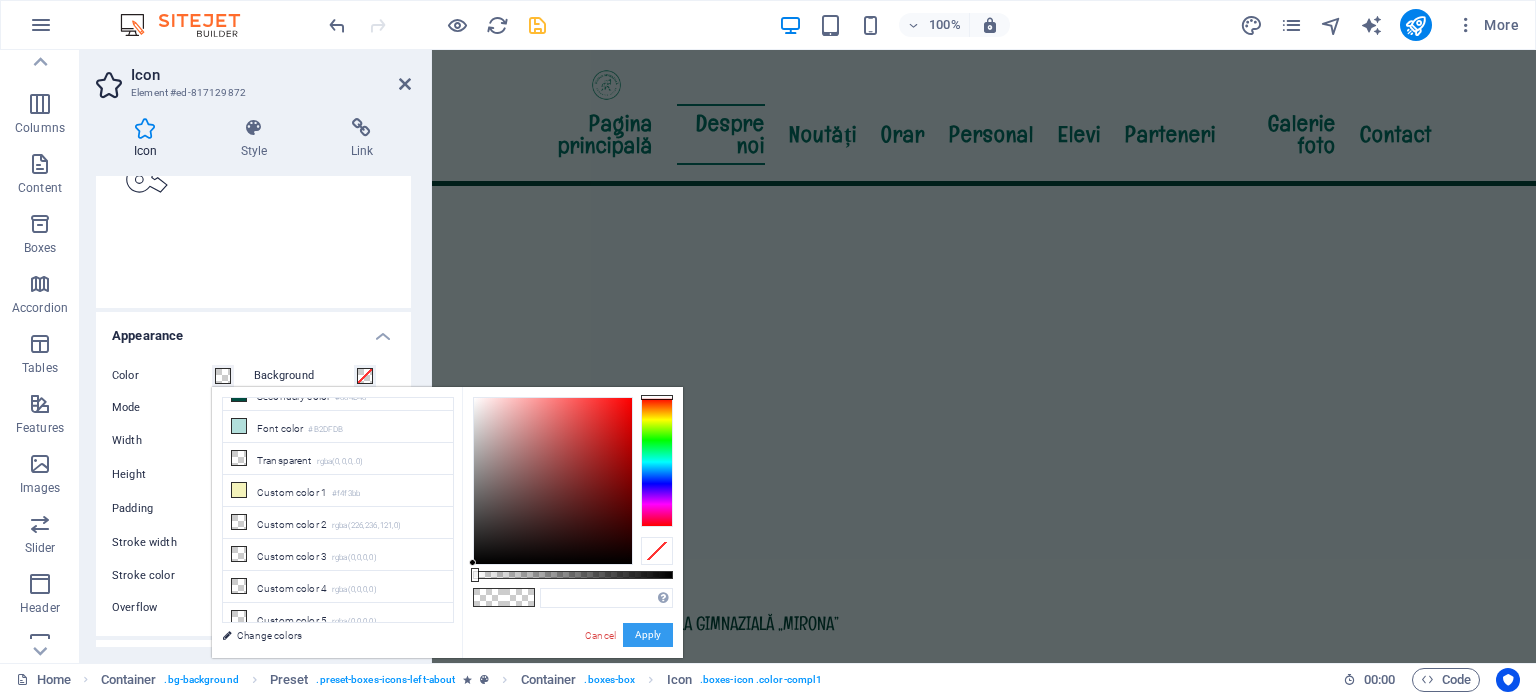 click on "Apply" at bounding box center [648, 635] 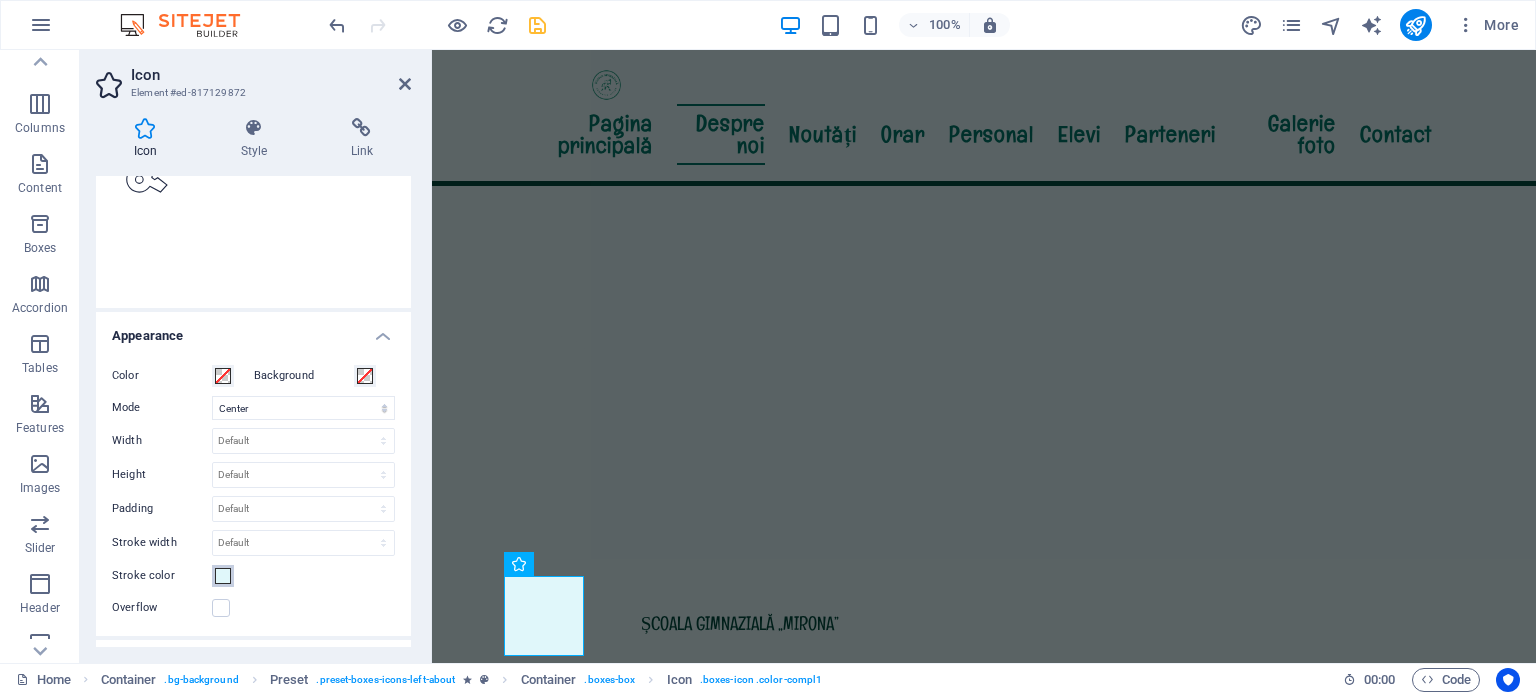 click at bounding box center (223, 576) 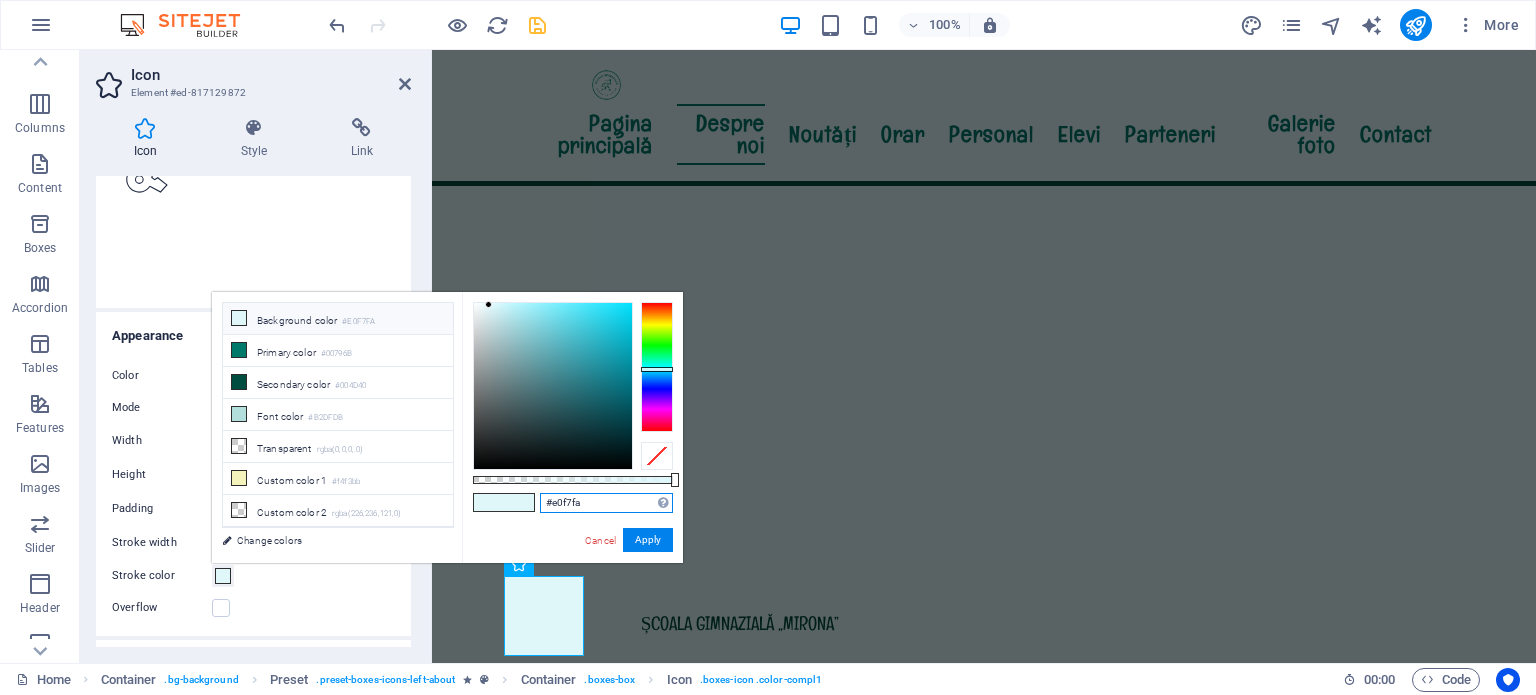 drag, startPoint x: 615, startPoint y: 507, endPoint x: 472, endPoint y: 482, distance: 145.16887 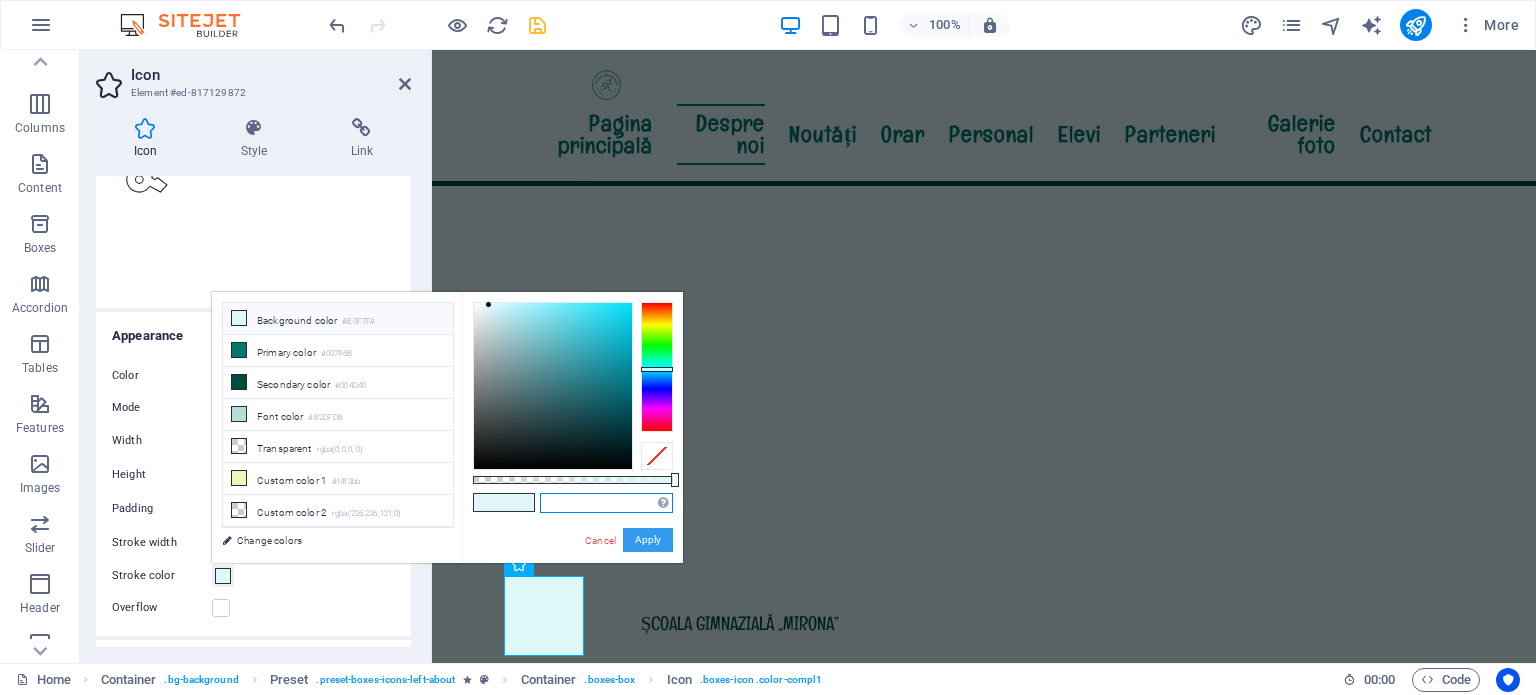 type 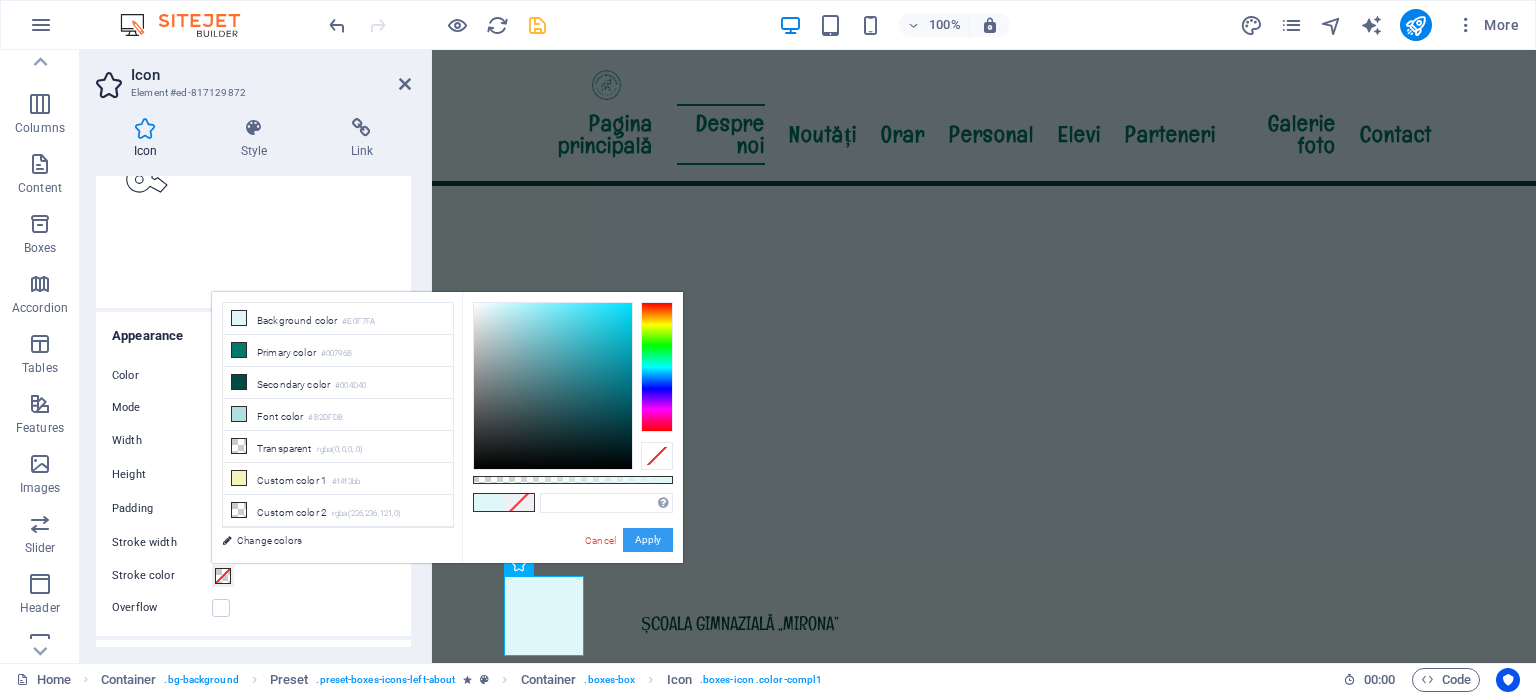 click on "Apply" at bounding box center (648, 540) 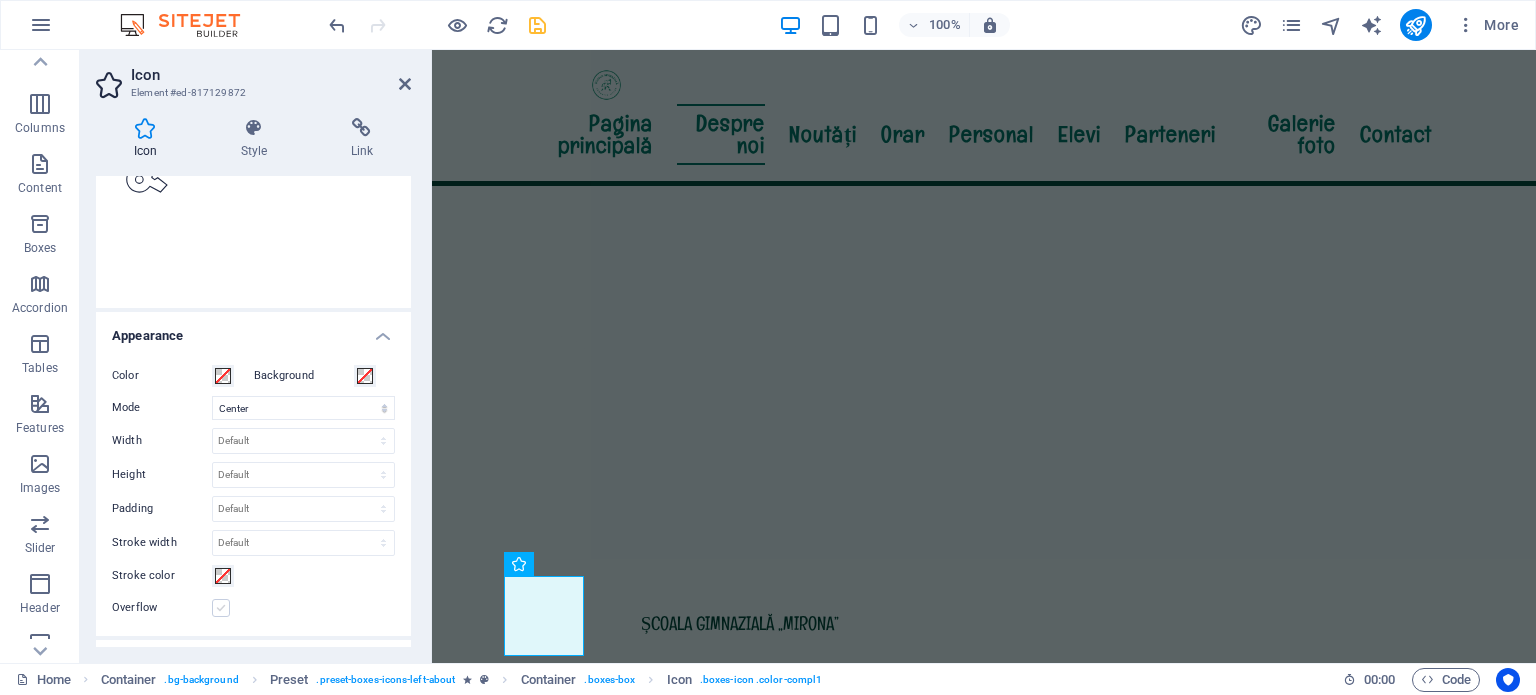 click at bounding box center [221, 608] 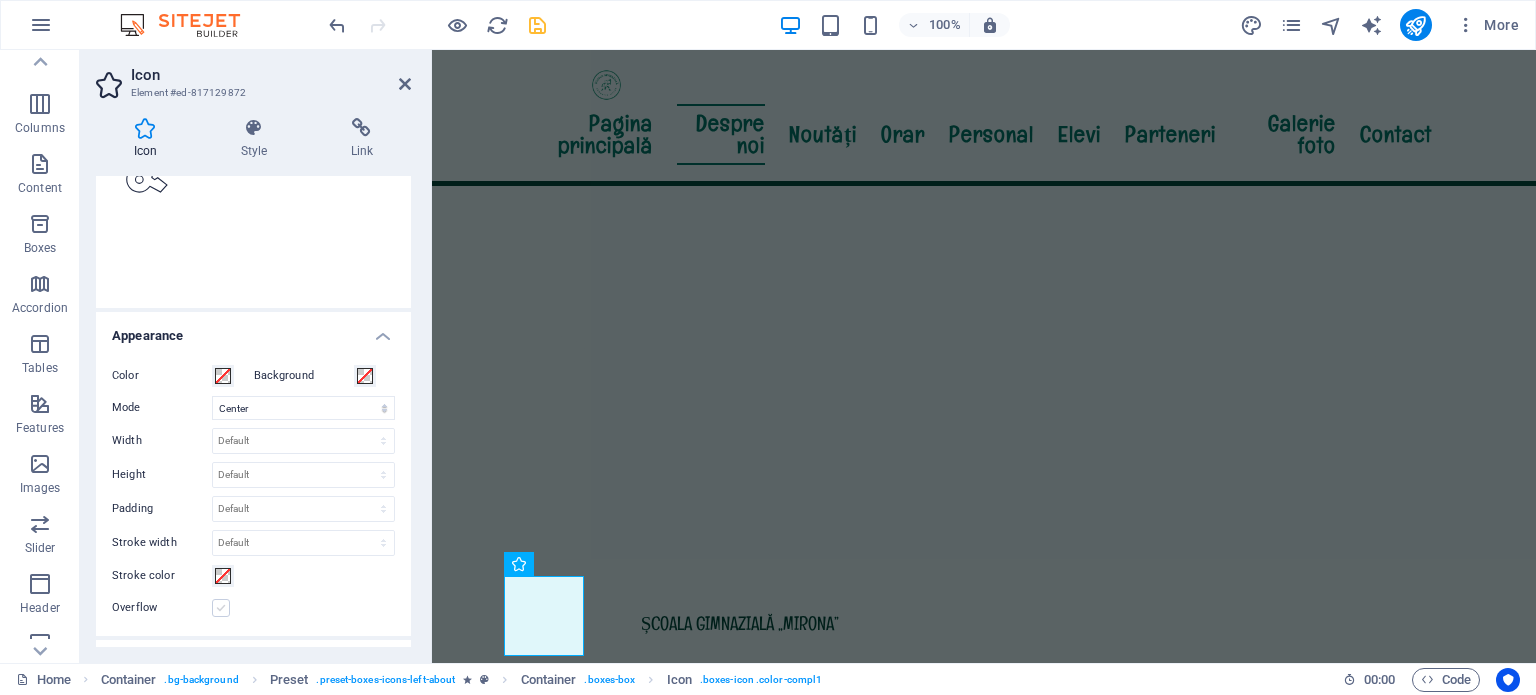 click on "Overflow" at bounding box center (0, 0) 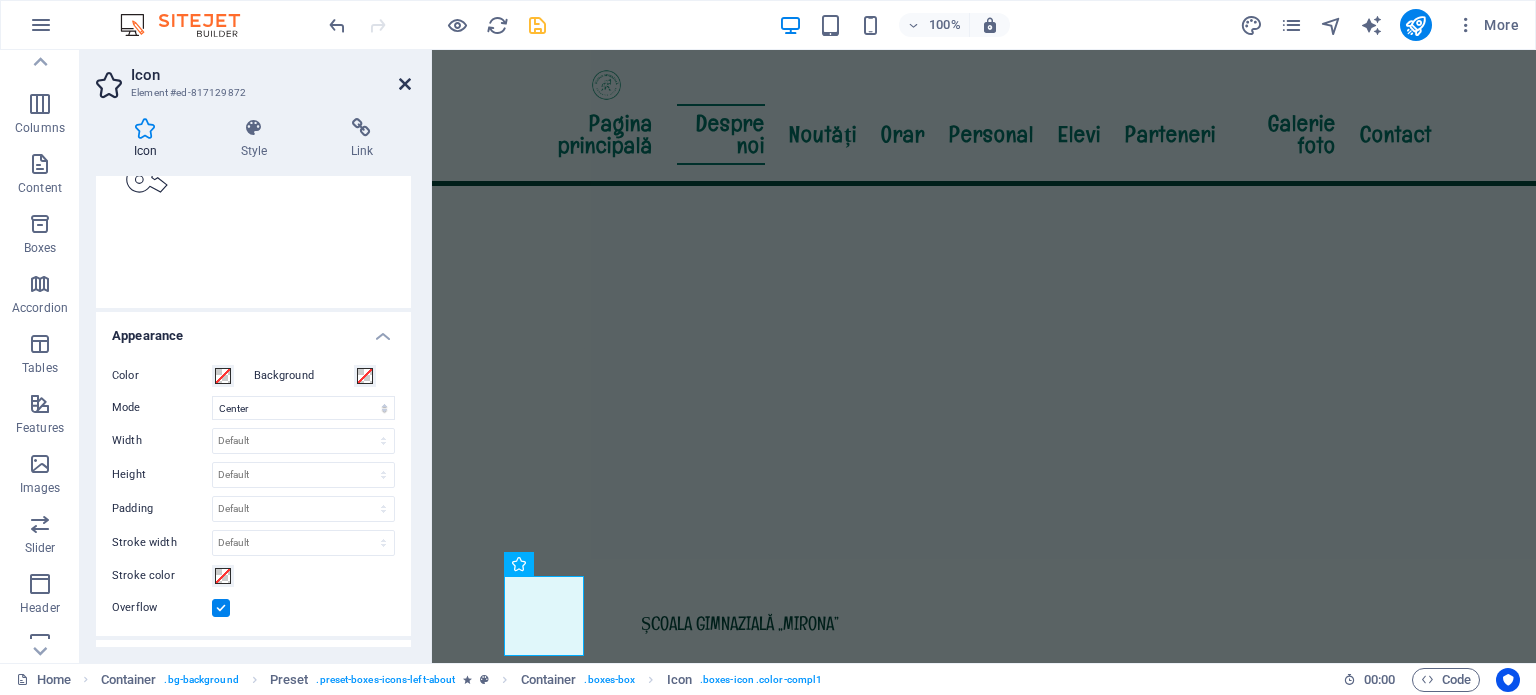 click at bounding box center (405, 84) 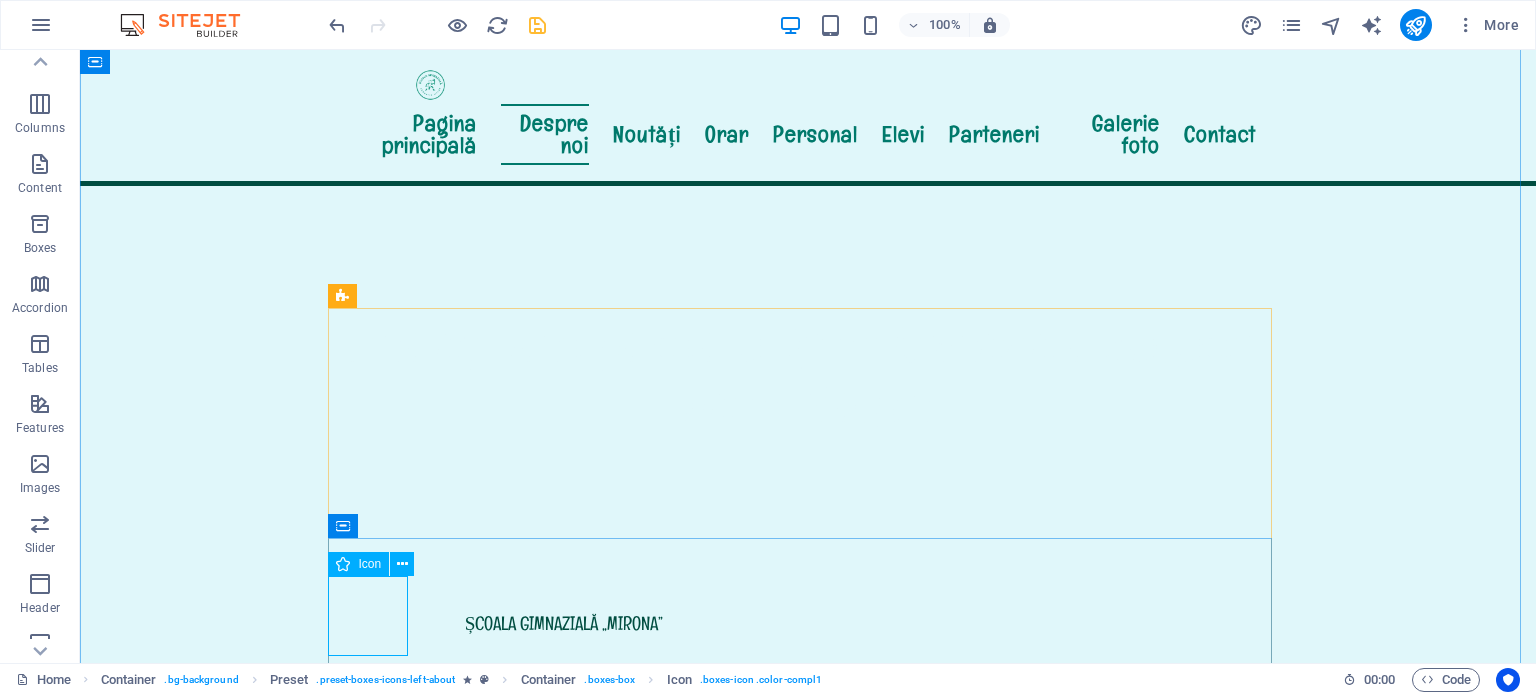 click at bounding box center [808, 1886] 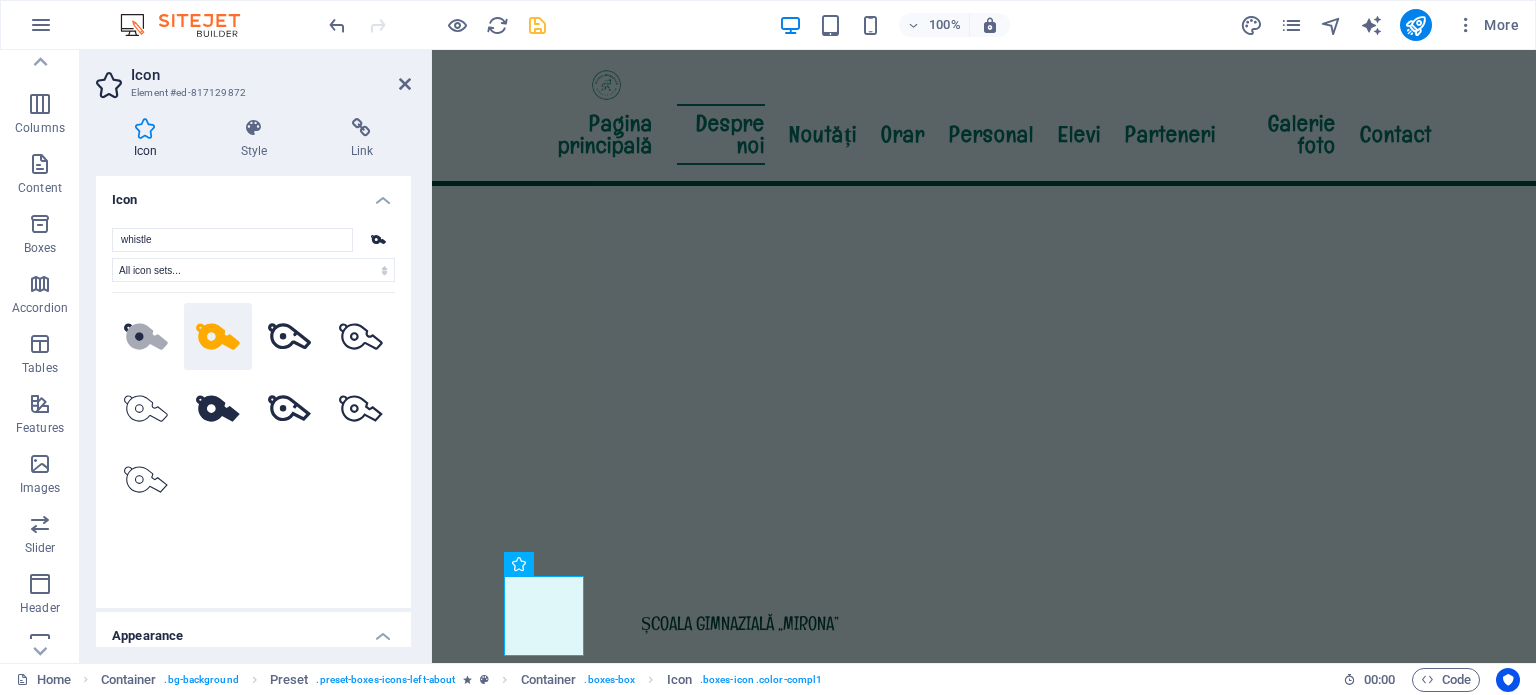 click at bounding box center (145, 128) 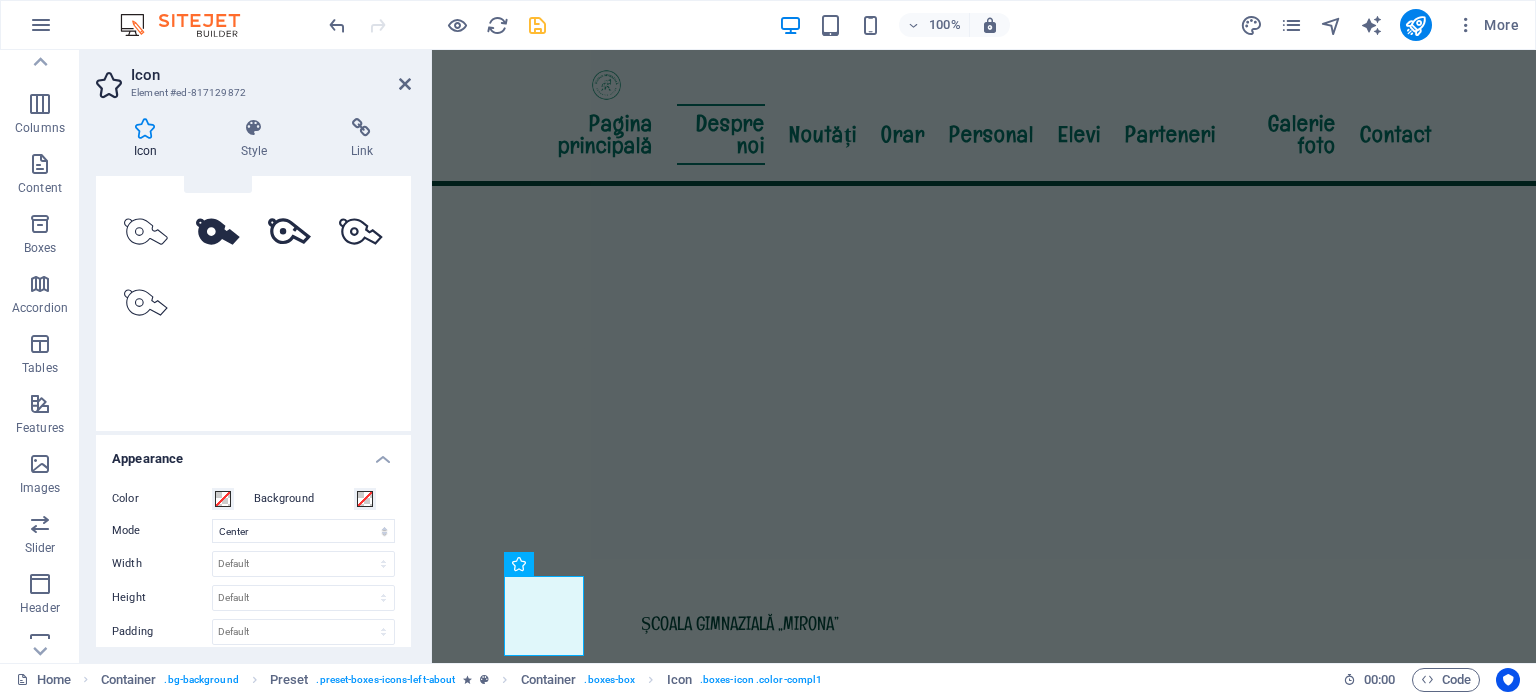 scroll, scrollTop: 300, scrollLeft: 0, axis: vertical 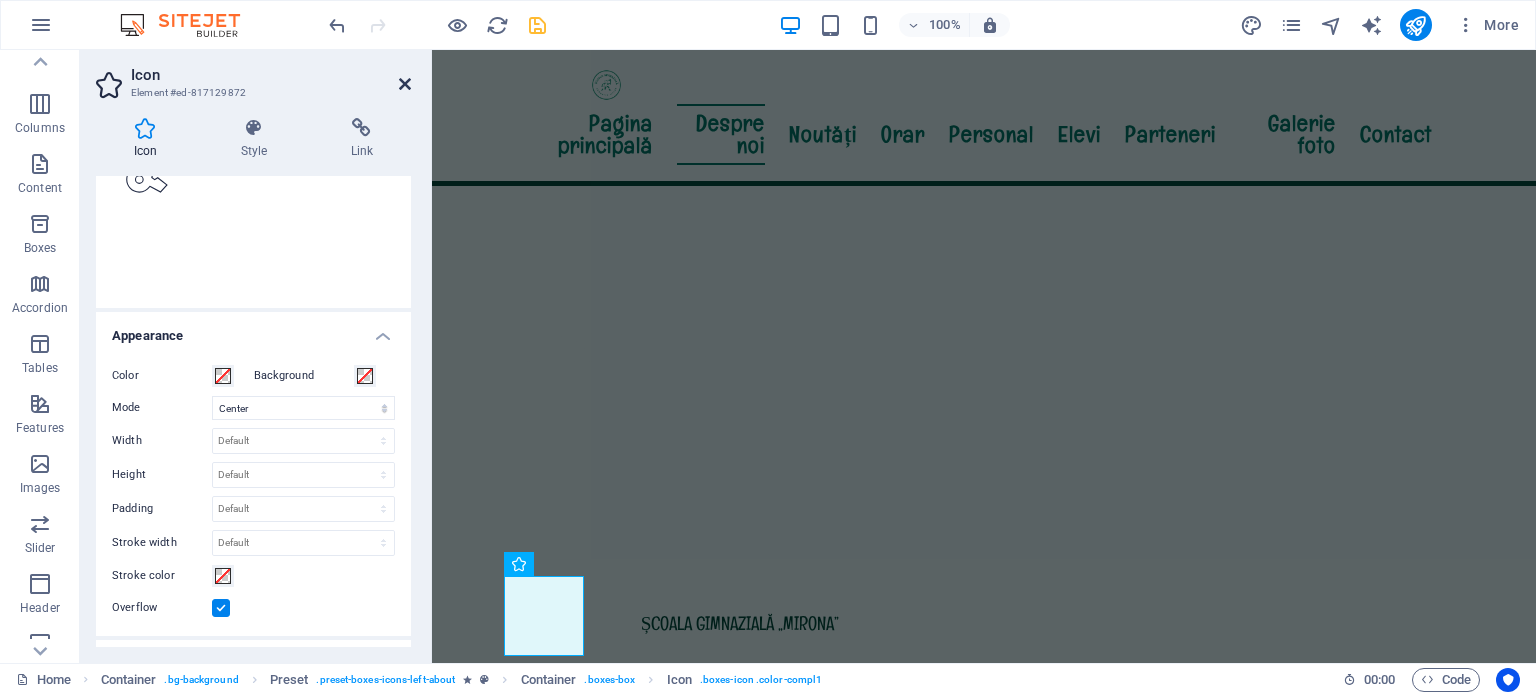 click at bounding box center (405, 84) 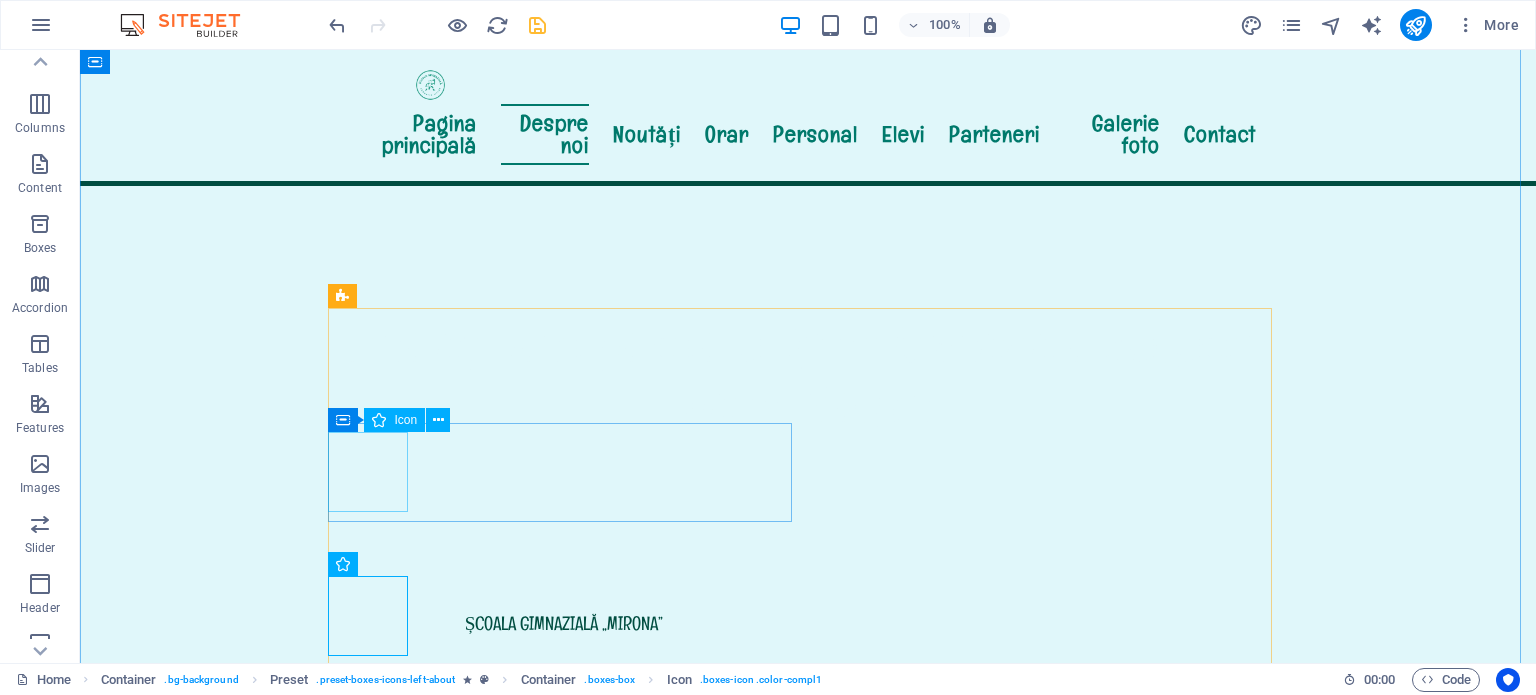 click on ".fa-secondary{opacity:.4}" at bounding box center (808, 1512) 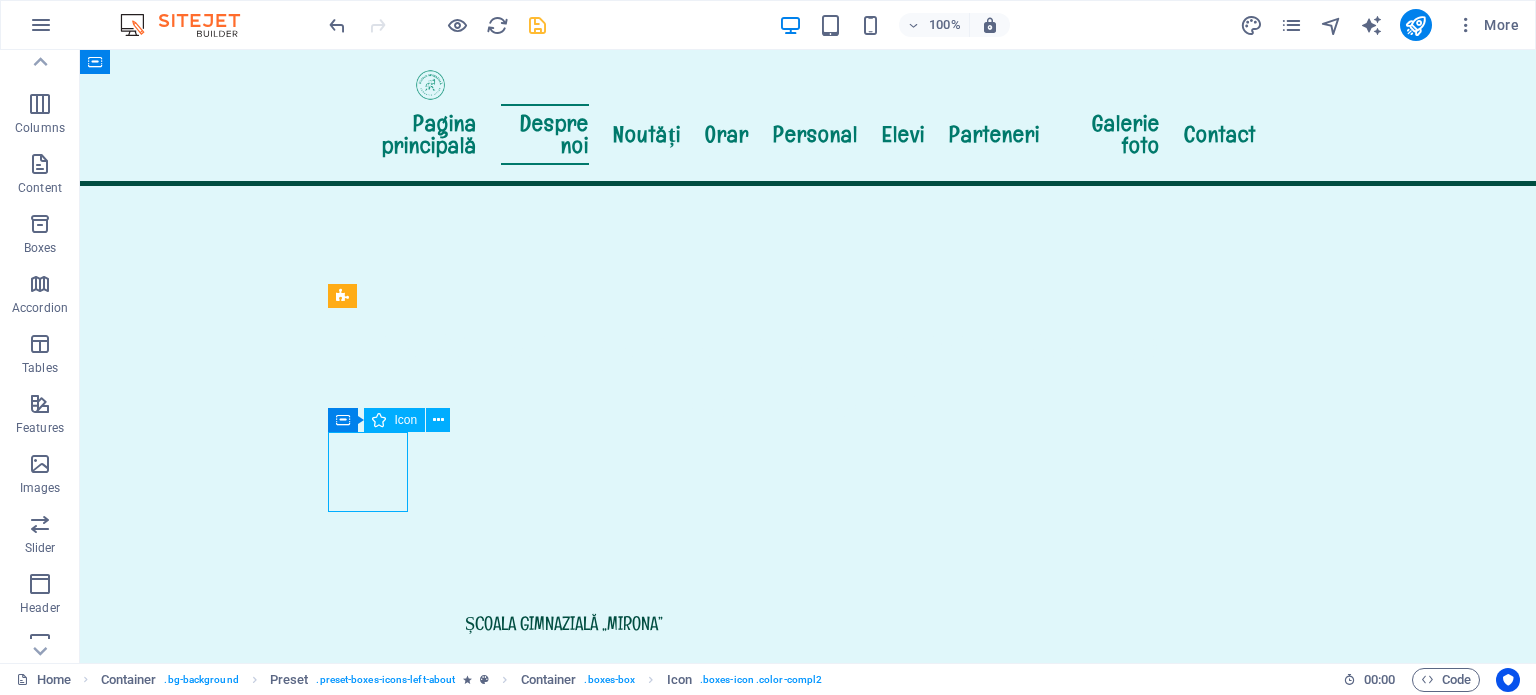 click on ".fa-secondary{opacity:.4}" at bounding box center [808, 1512] 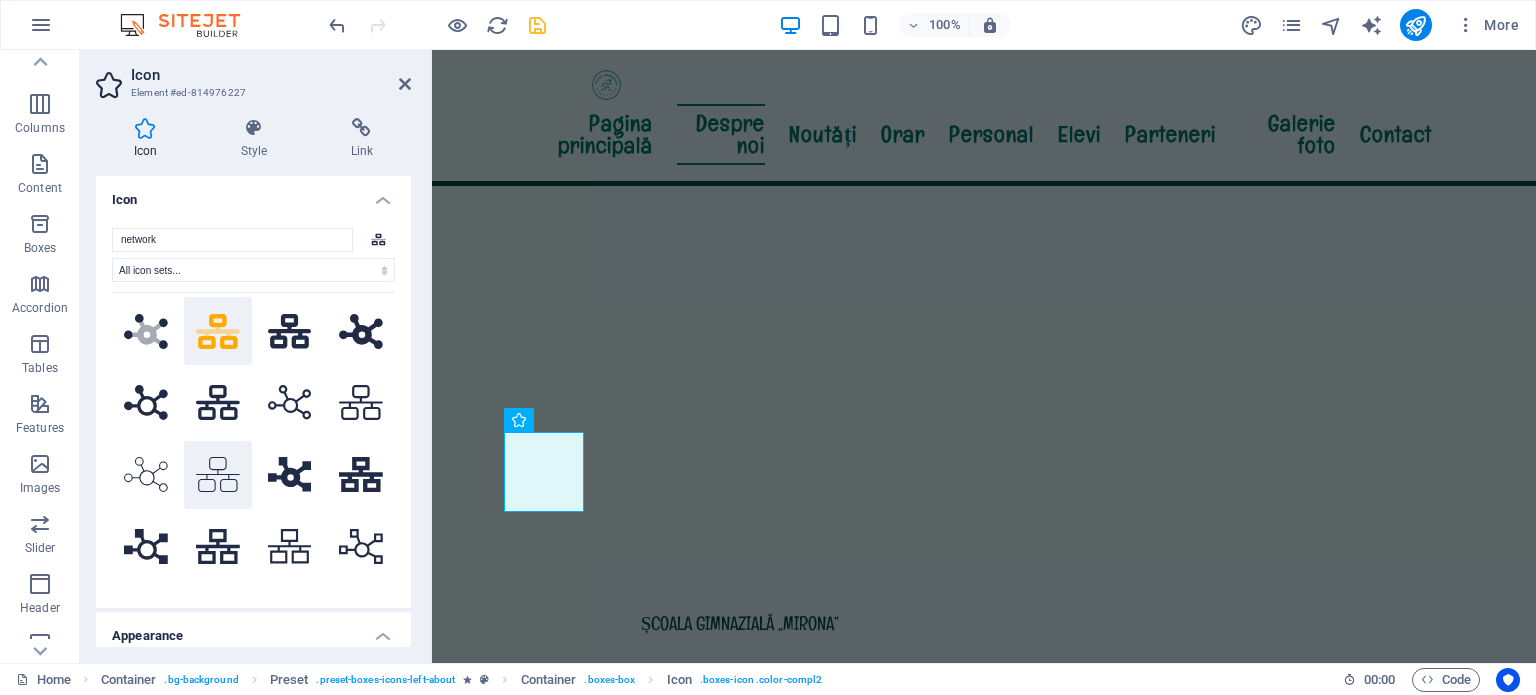 scroll, scrollTop: 135, scrollLeft: 0, axis: vertical 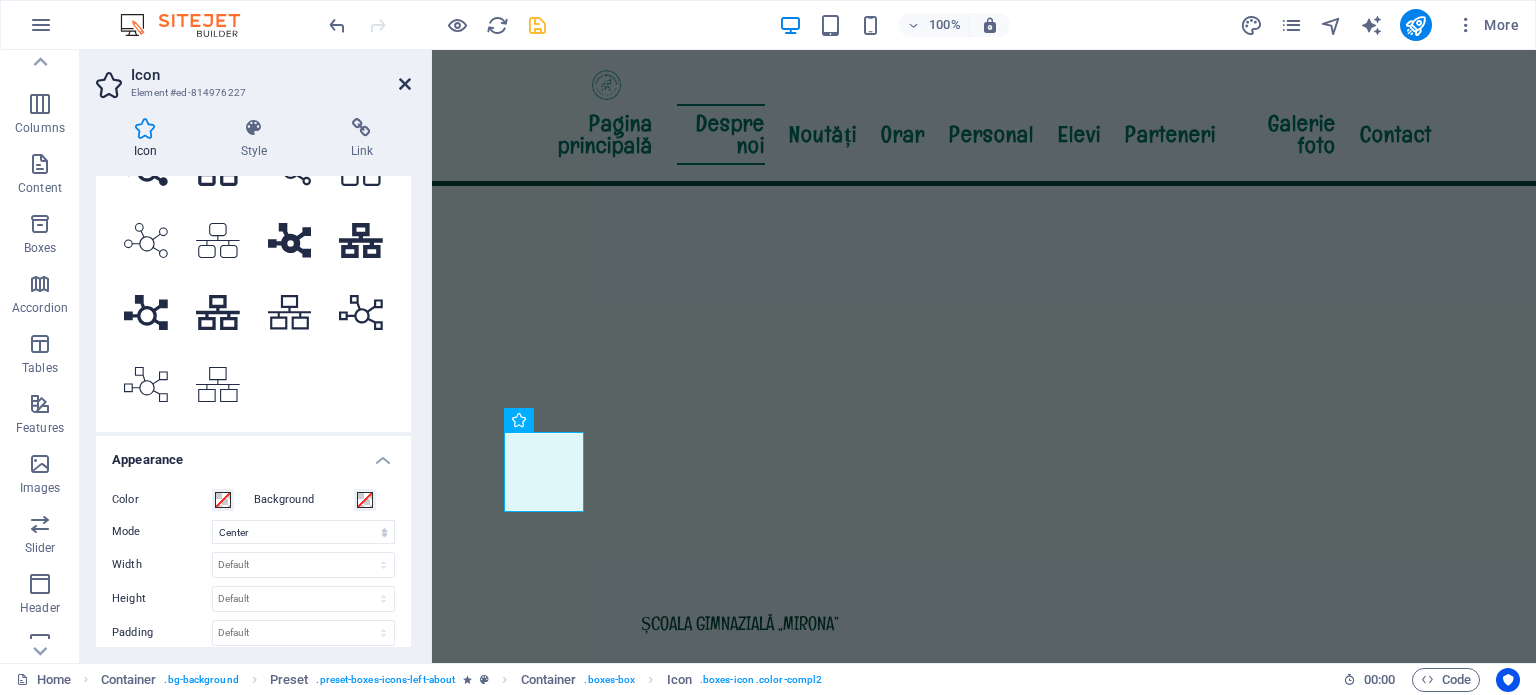 click at bounding box center [405, 84] 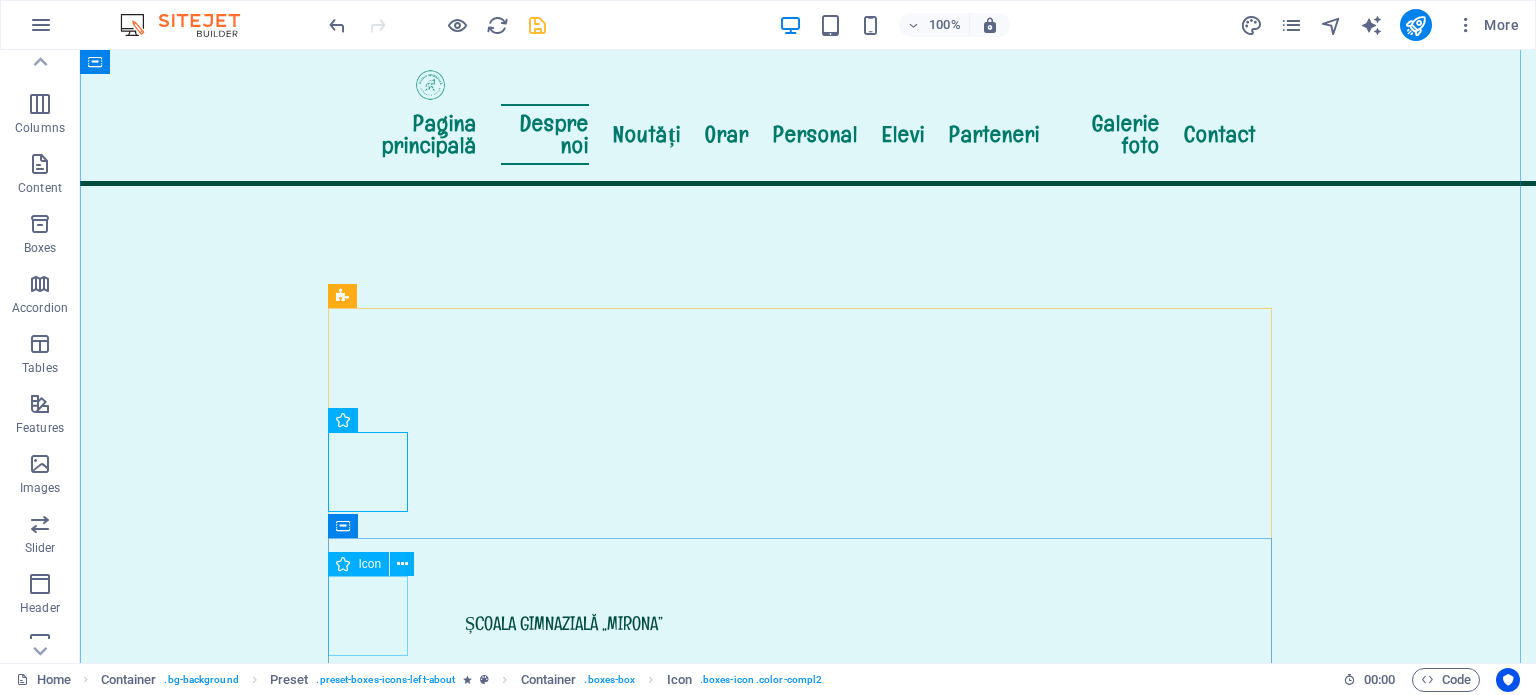 click at bounding box center (808, 1886) 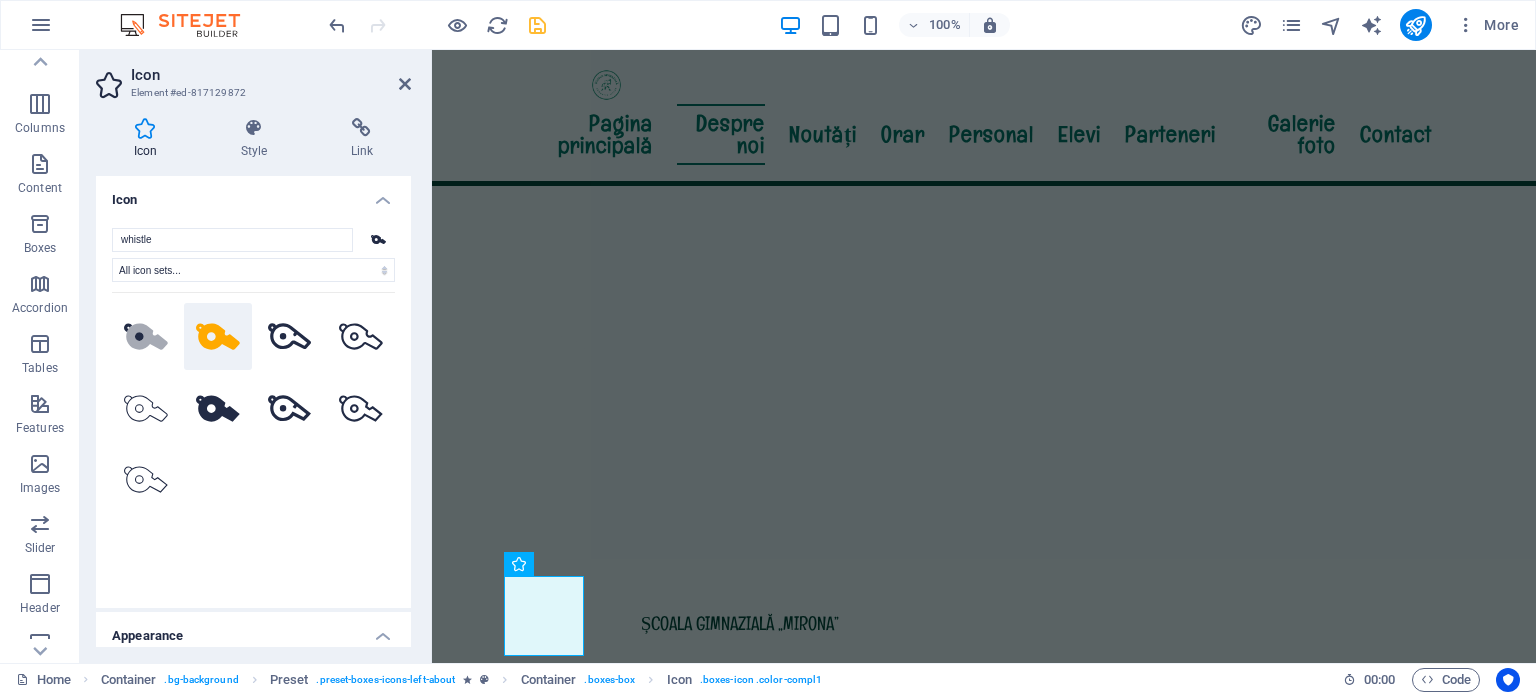 scroll, scrollTop: 400, scrollLeft: 0, axis: vertical 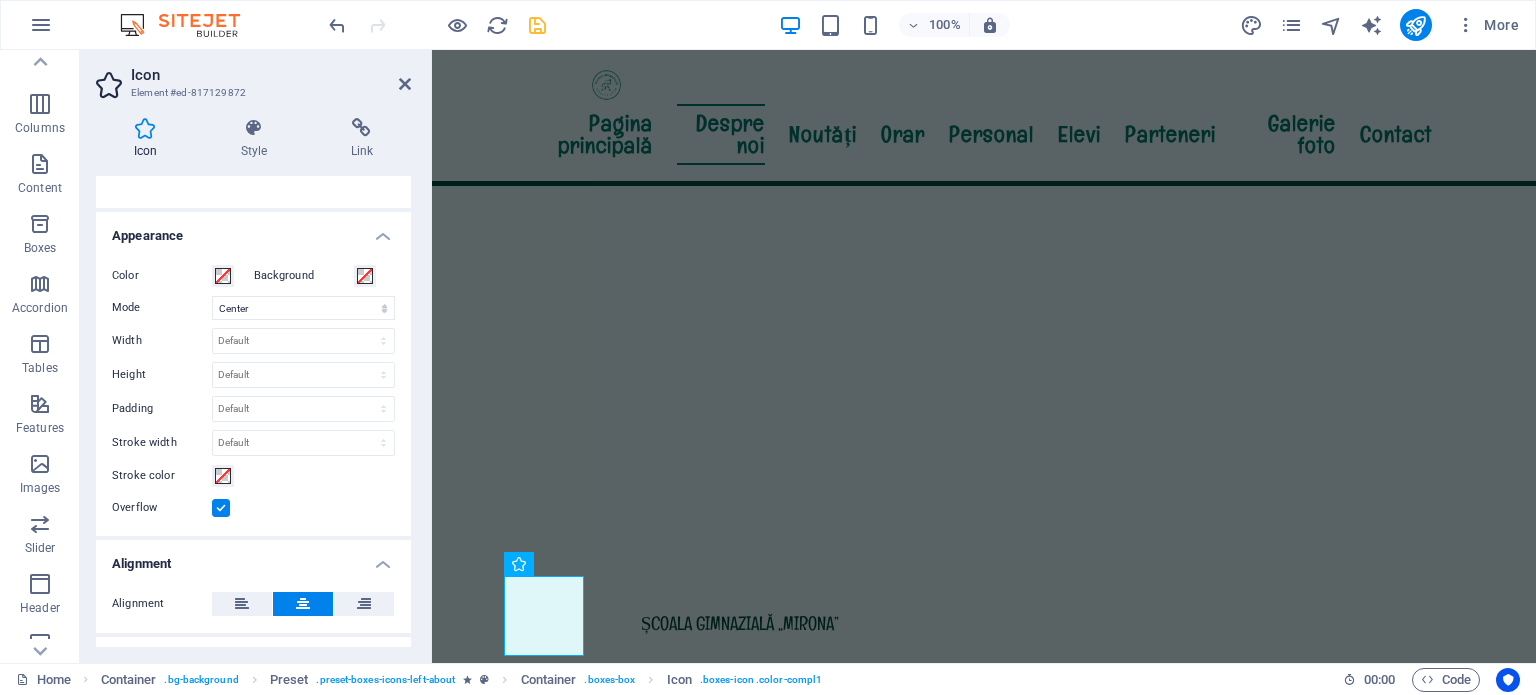 click at bounding box center (221, 508) 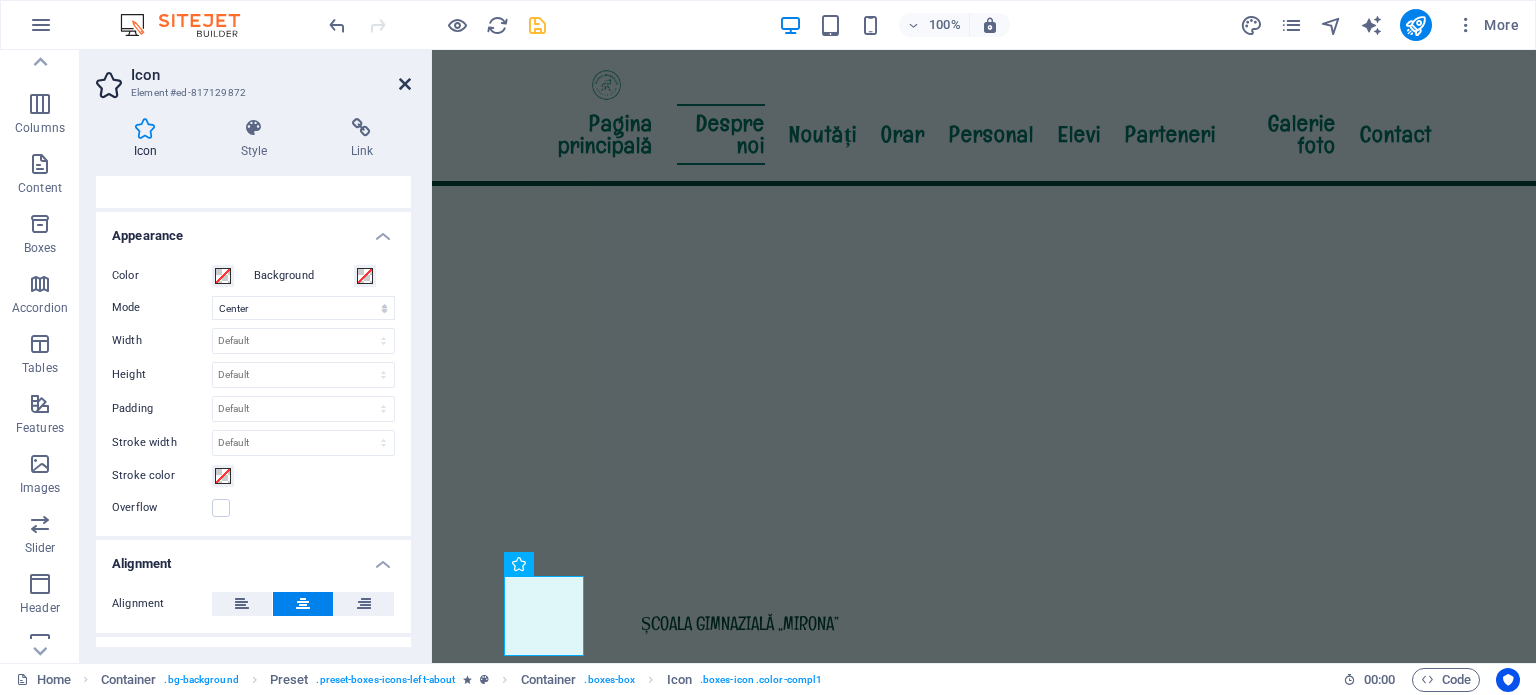 click at bounding box center (405, 84) 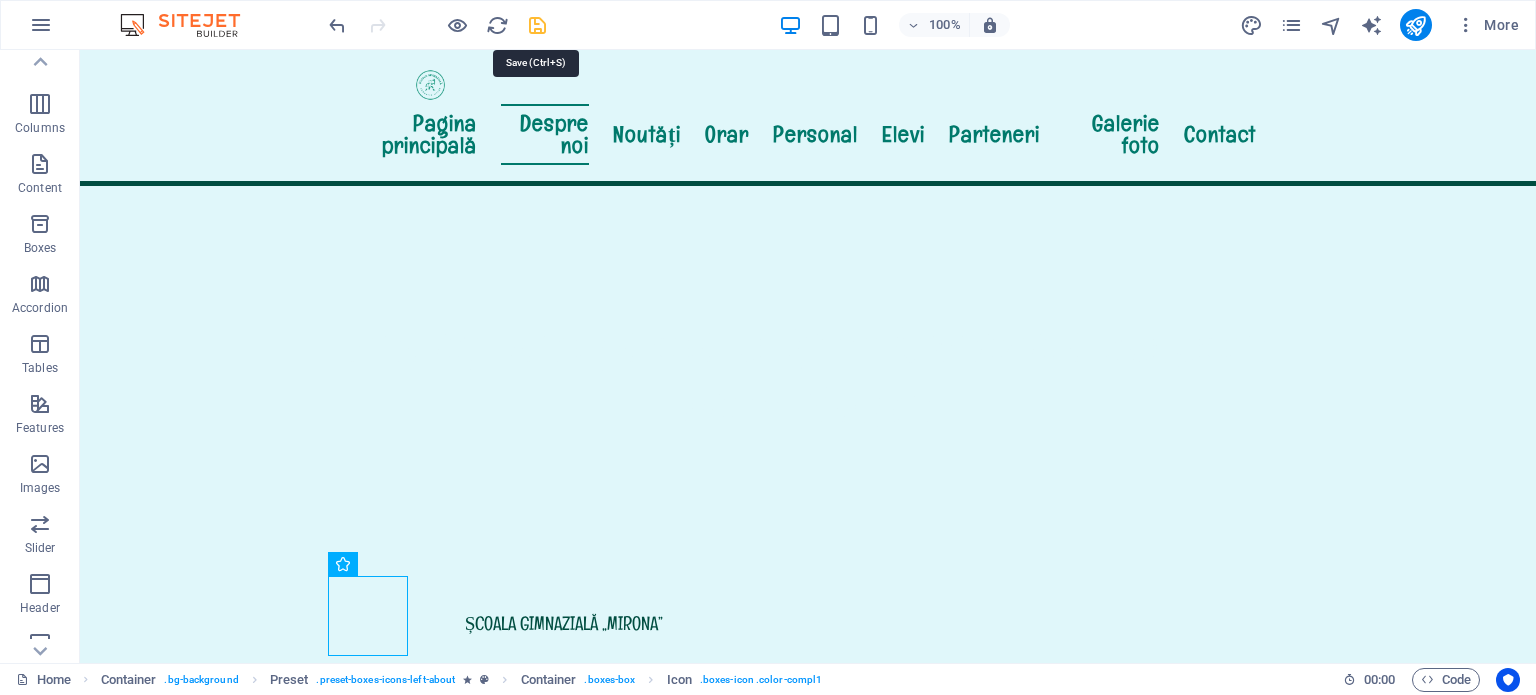 click at bounding box center (537, 25) 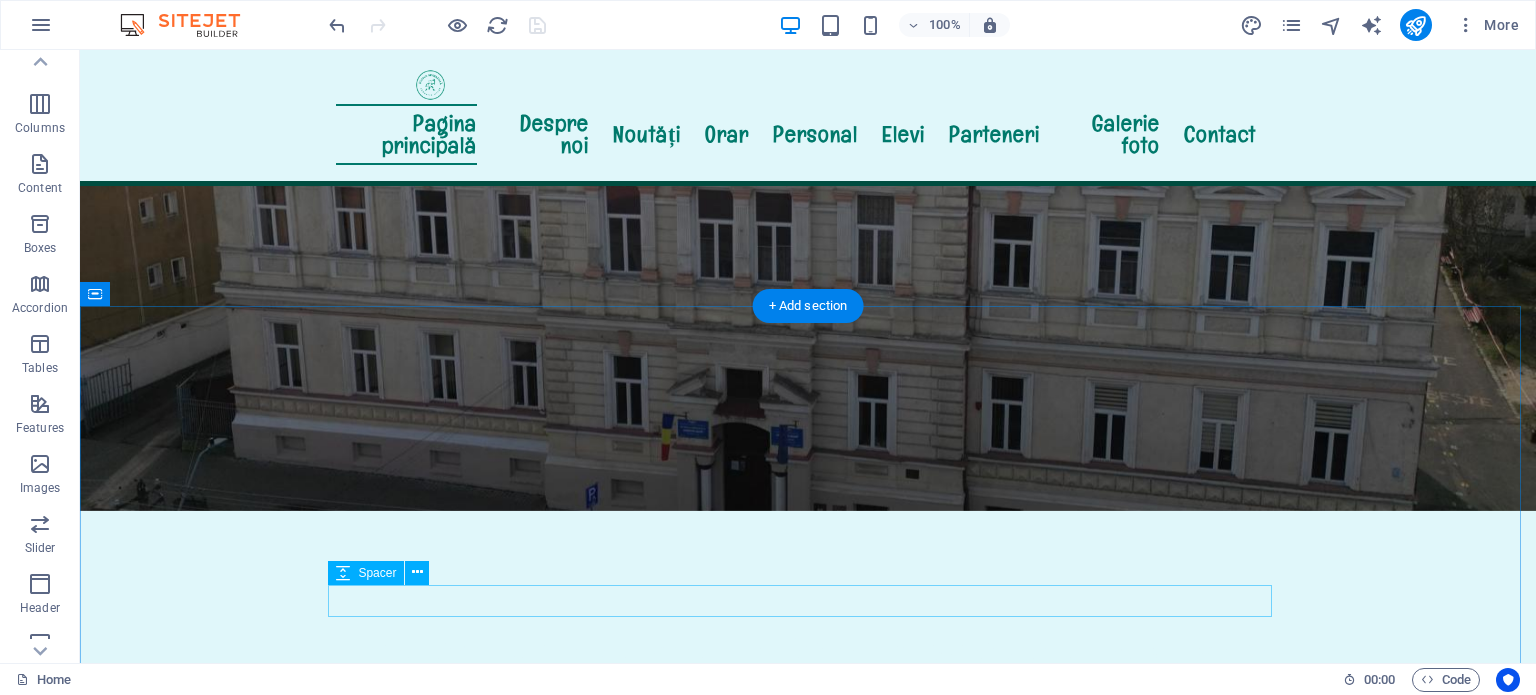 scroll, scrollTop: 830, scrollLeft: 0, axis: vertical 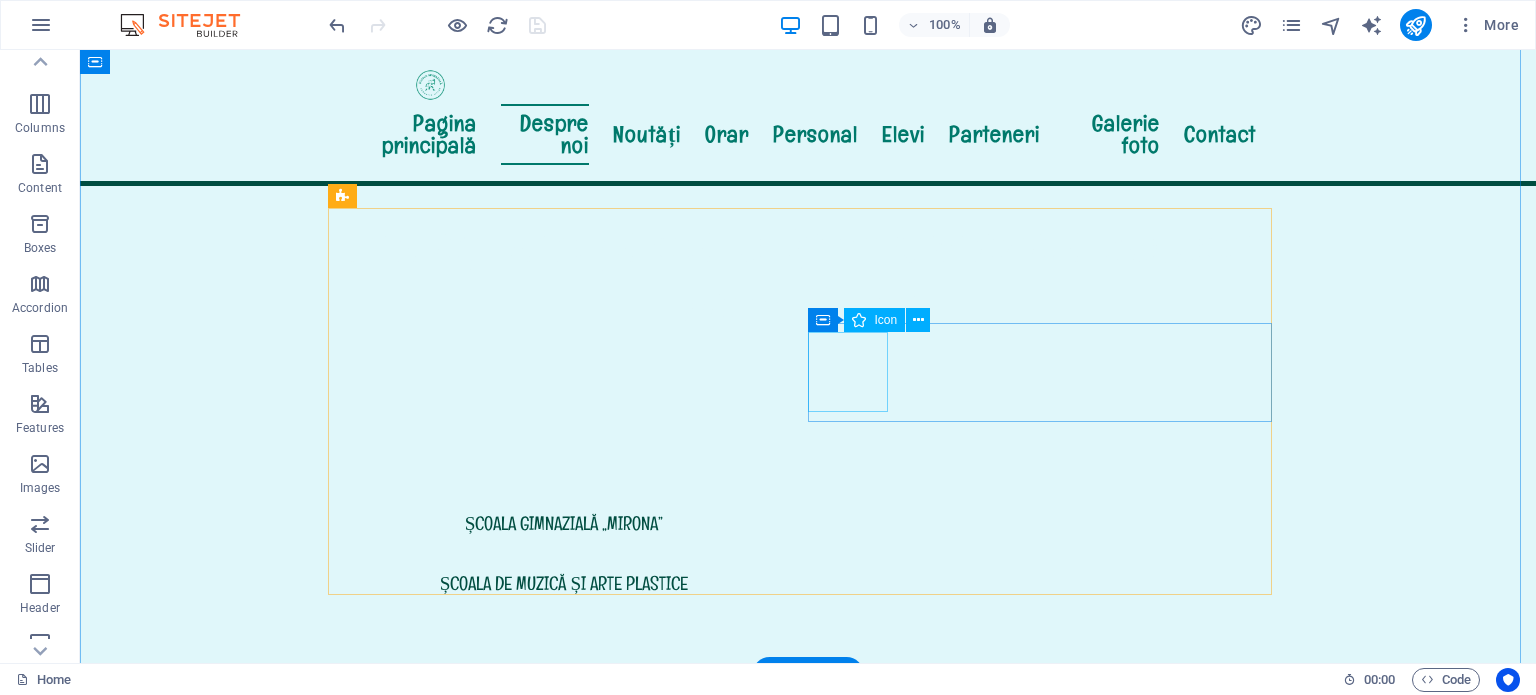 click at bounding box center (808, 1599) 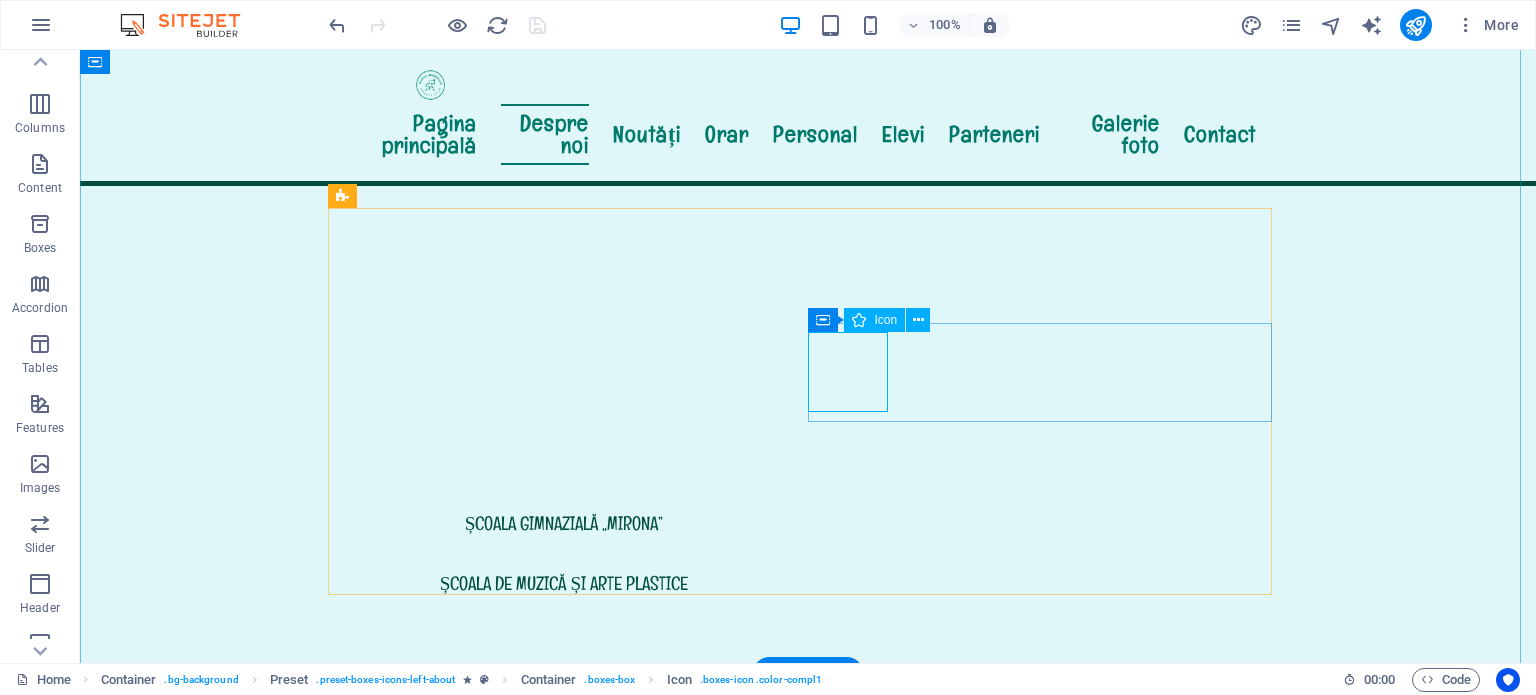 click at bounding box center [808, 1599] 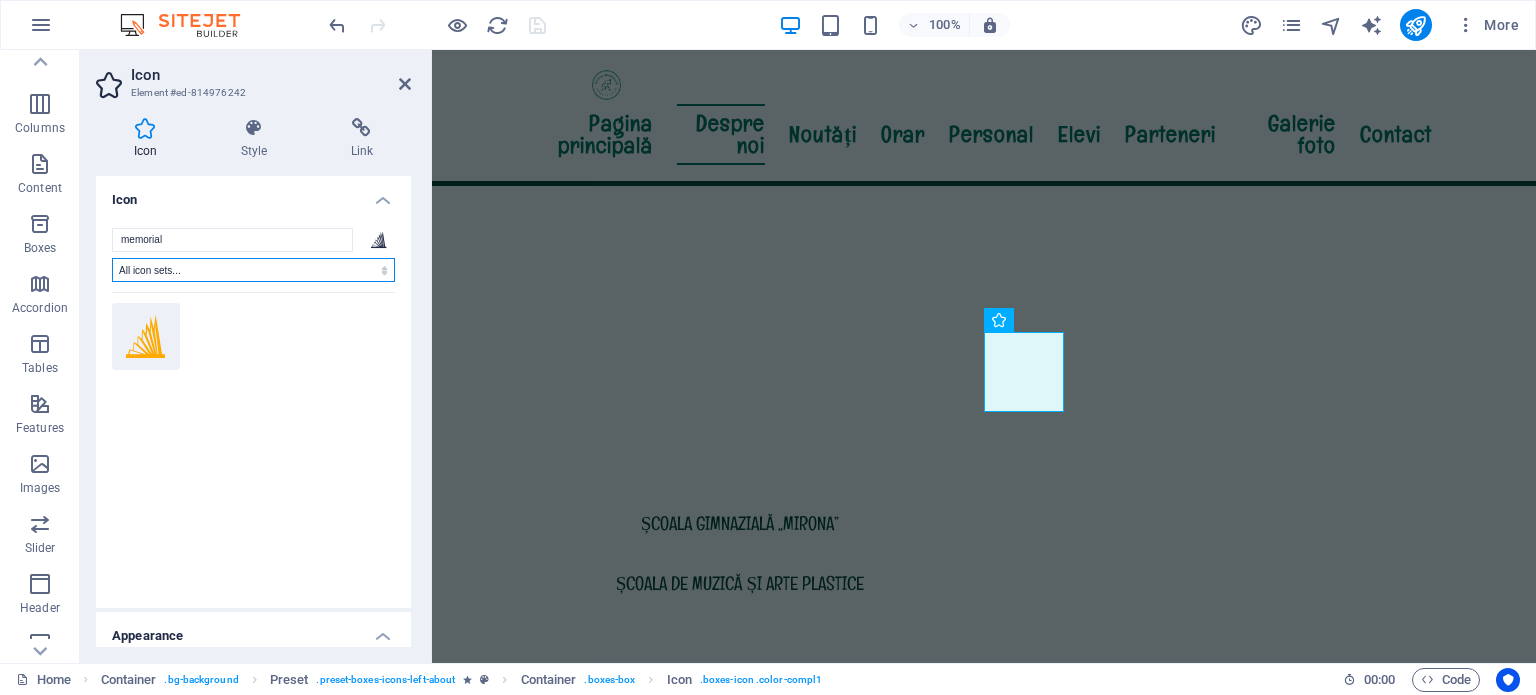 click on "All icon sets... IcoFont Ionicons FontAwesome Brands FontAwesome Duotone FontAwesome Solid FontAwesome Regular FontAwesome Light FontAwesome Thin FontAwesome Sharp Solid FontAwesome Sharp Regular FontAwesome Sharp Light FontAwesome Sharp Thin" at bounding box center [253, 270] 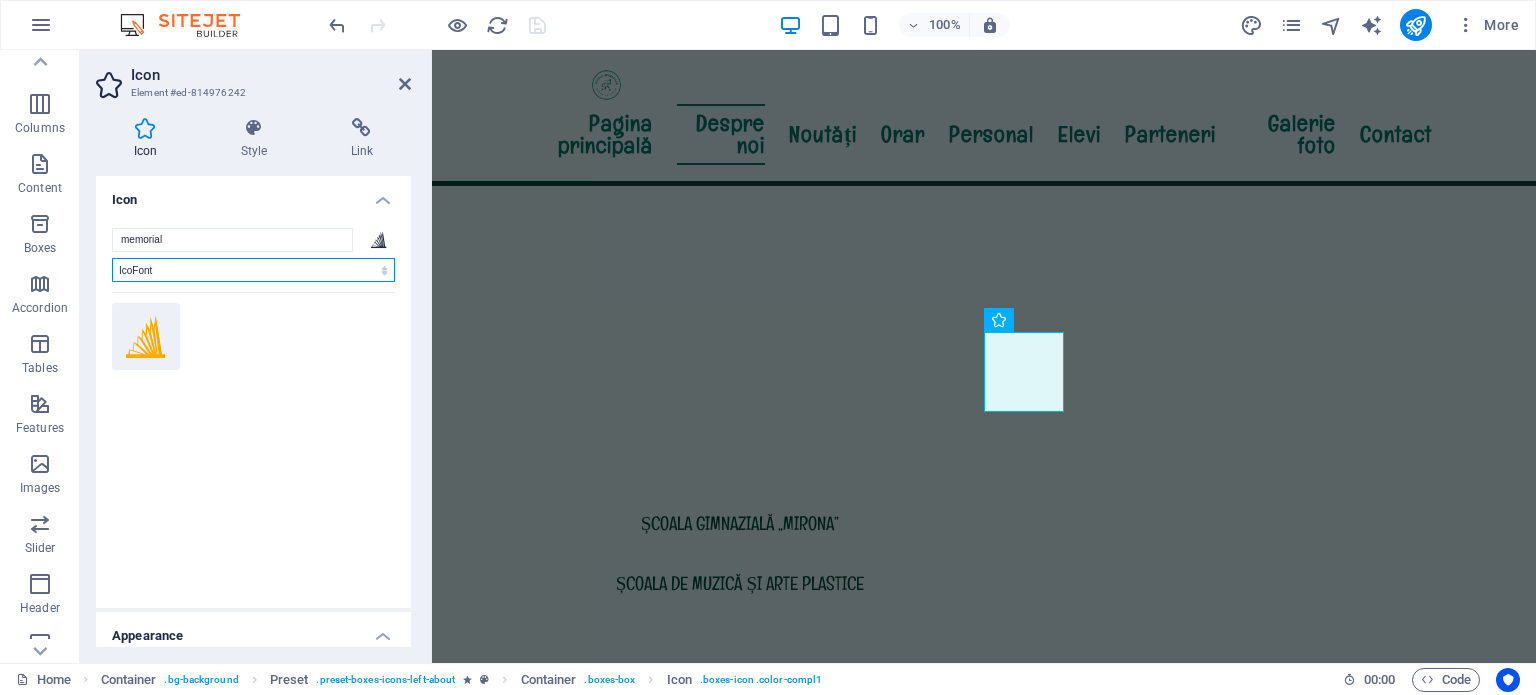 click on "All icon sets... IcoFont Ionicons FontAwesome Brands FontAwesome Duotone FontAwesome Solid FontAwesome Regular FontAwesome Light FontAwesome Thin FontAwesome Sharp Solid FontAwesome Sharp Regular FontAwesome Sharp Light FontAwesome Sharp Thin" at bounding box center [253, 270] 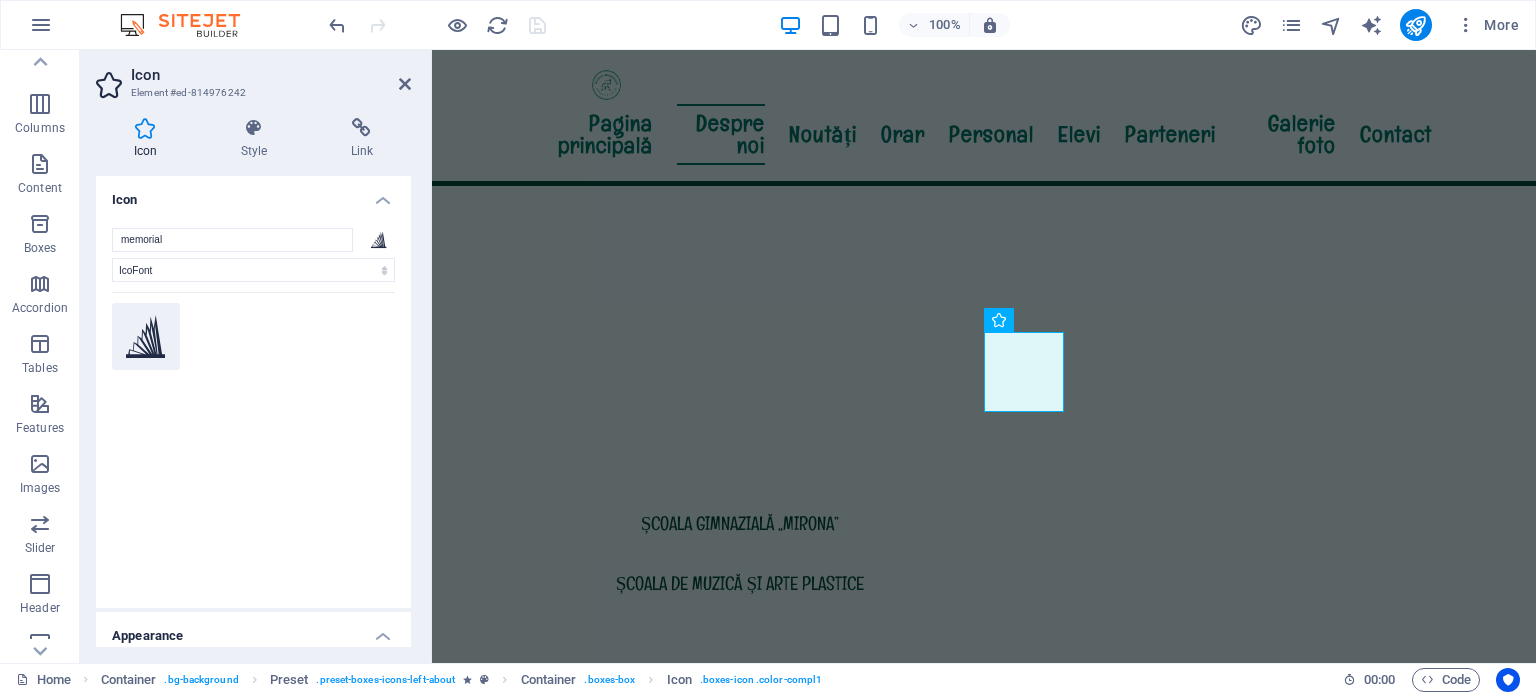 click 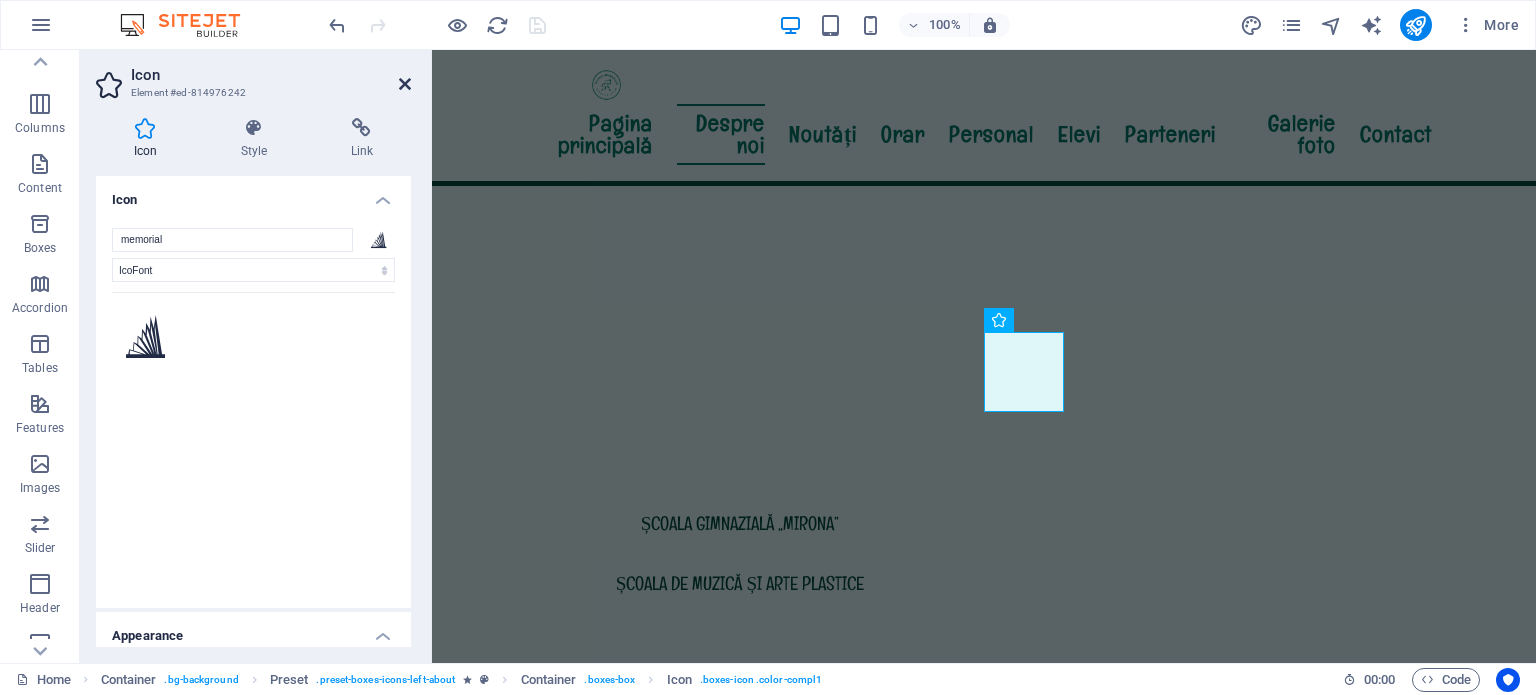 click at bounding box center (405, 84) 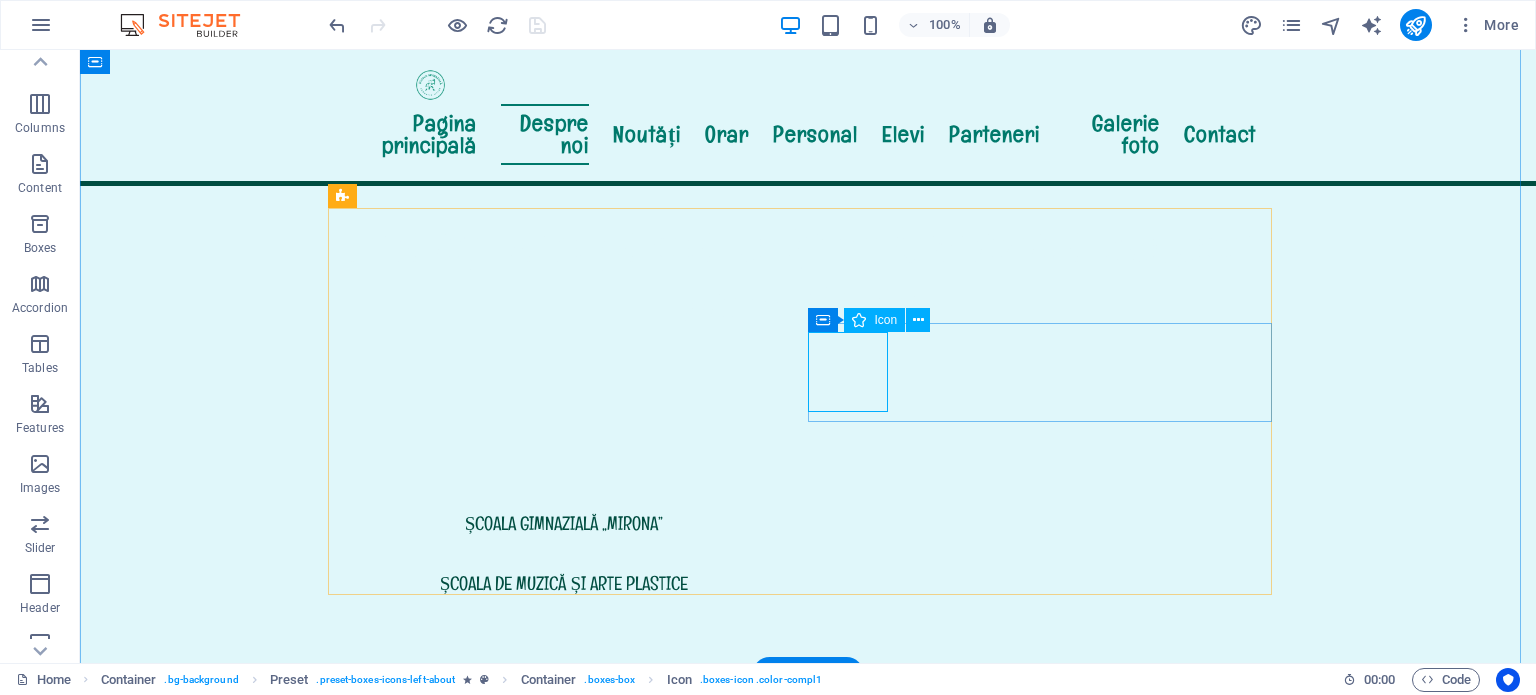 click at bounding box center (808, 1599) 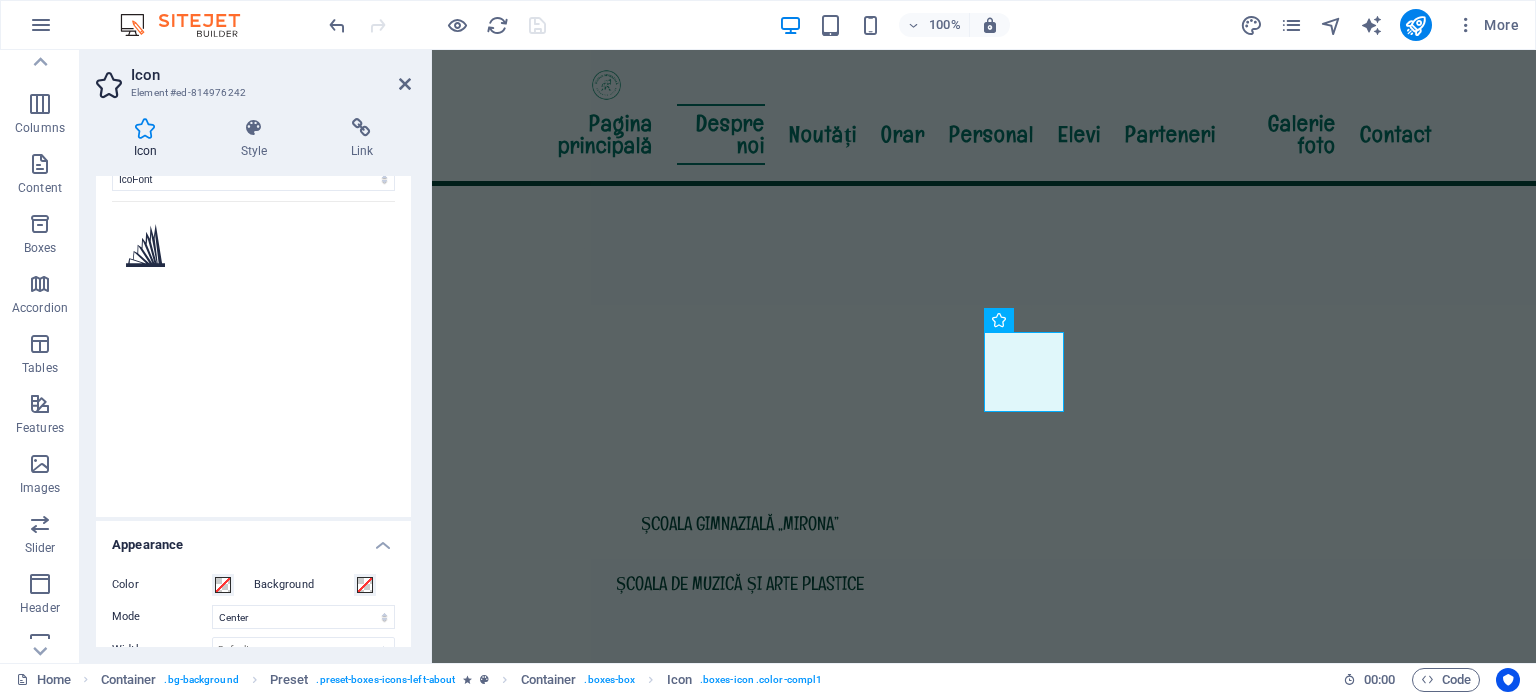 scroll, scrollTop: 400, scrollLeft: 0, axis: vertical 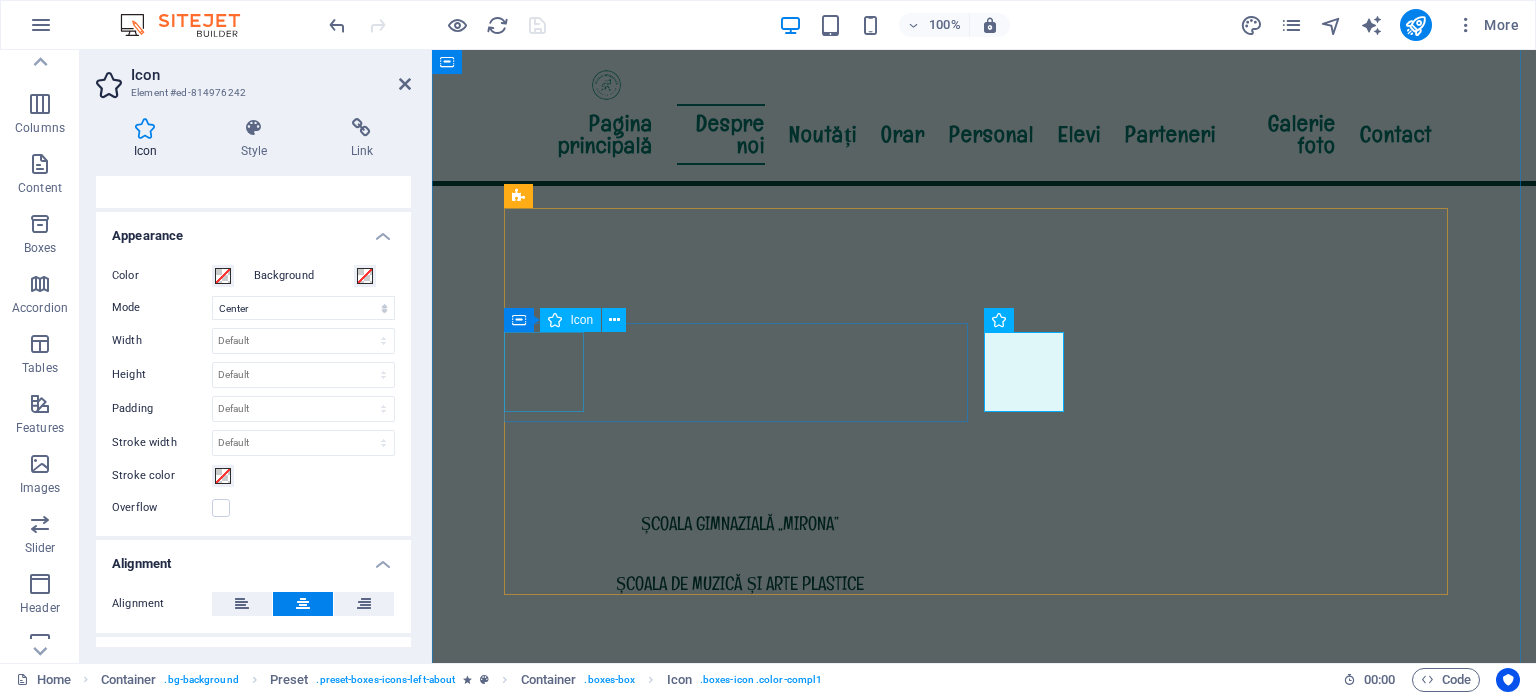 click on ".fa-secondary{opacity:.4}" at bounding box center (984, 1412) 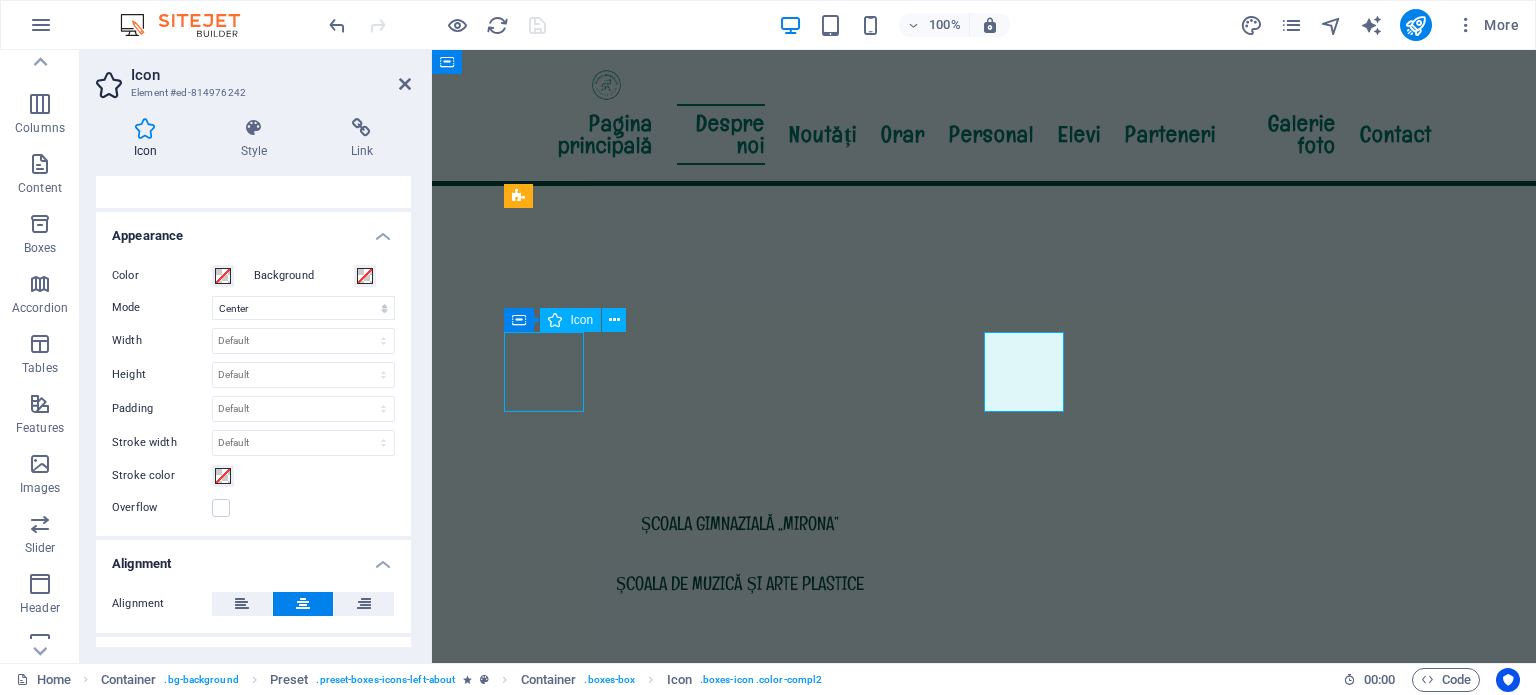 click on ".fa-secondary{opacity:.4}" at bounding box center [984, 1412] 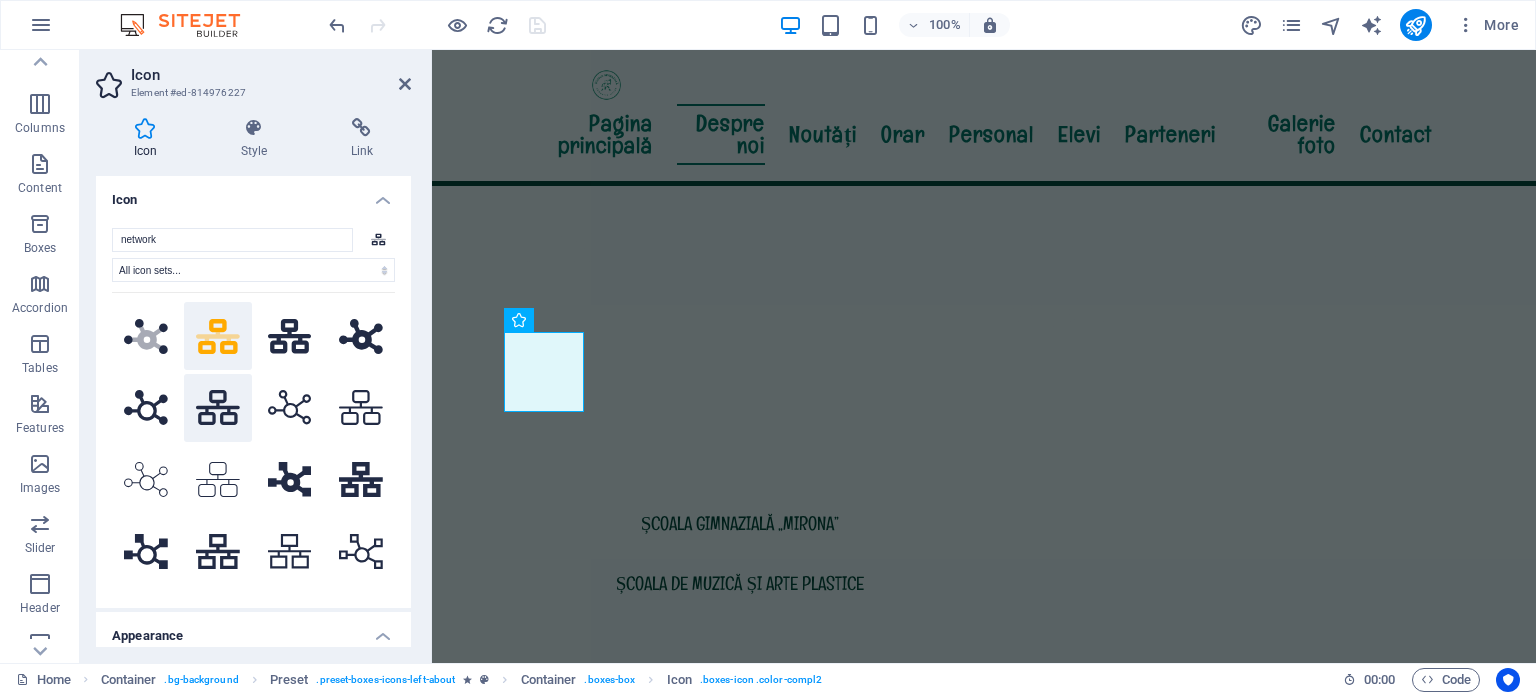 scroll, scrollTop: 135, scrollLeft: 0, axis: vertical 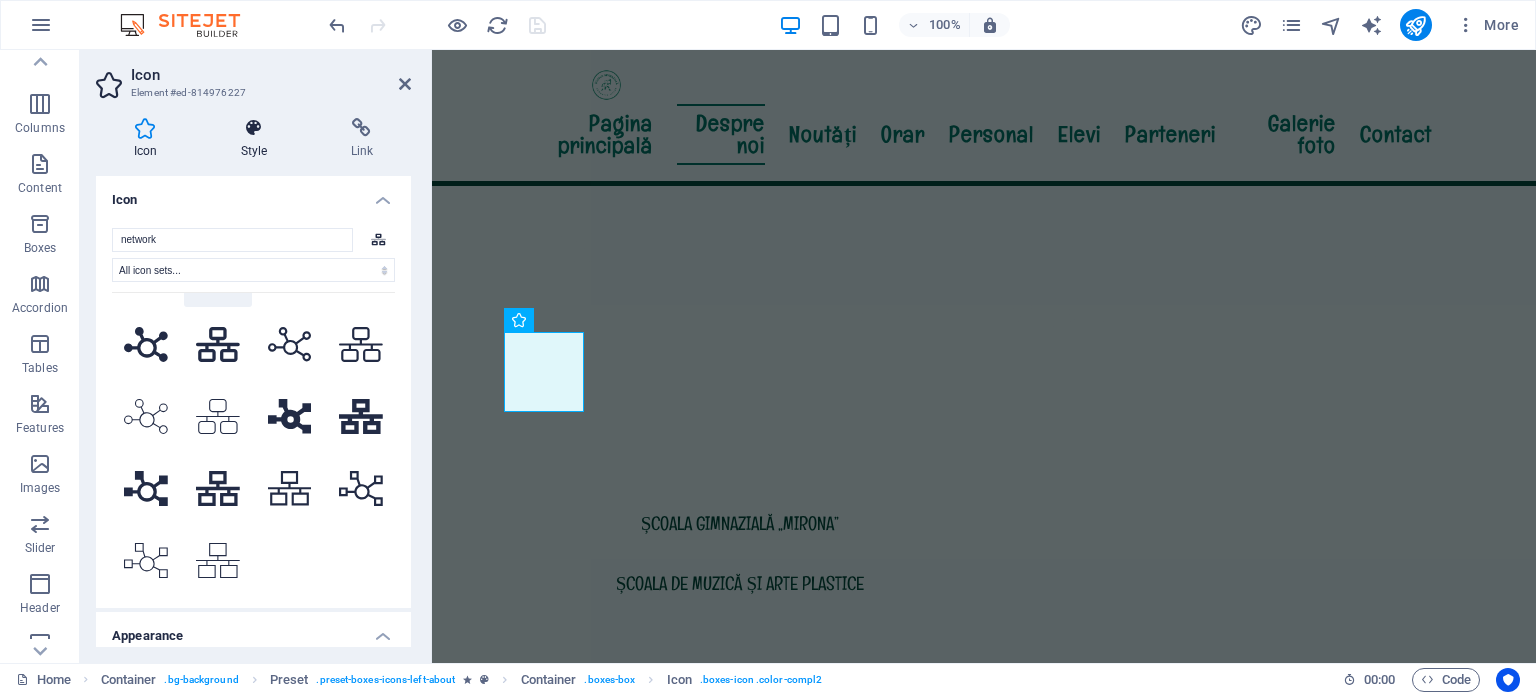 click at bounding box center (254, 128) 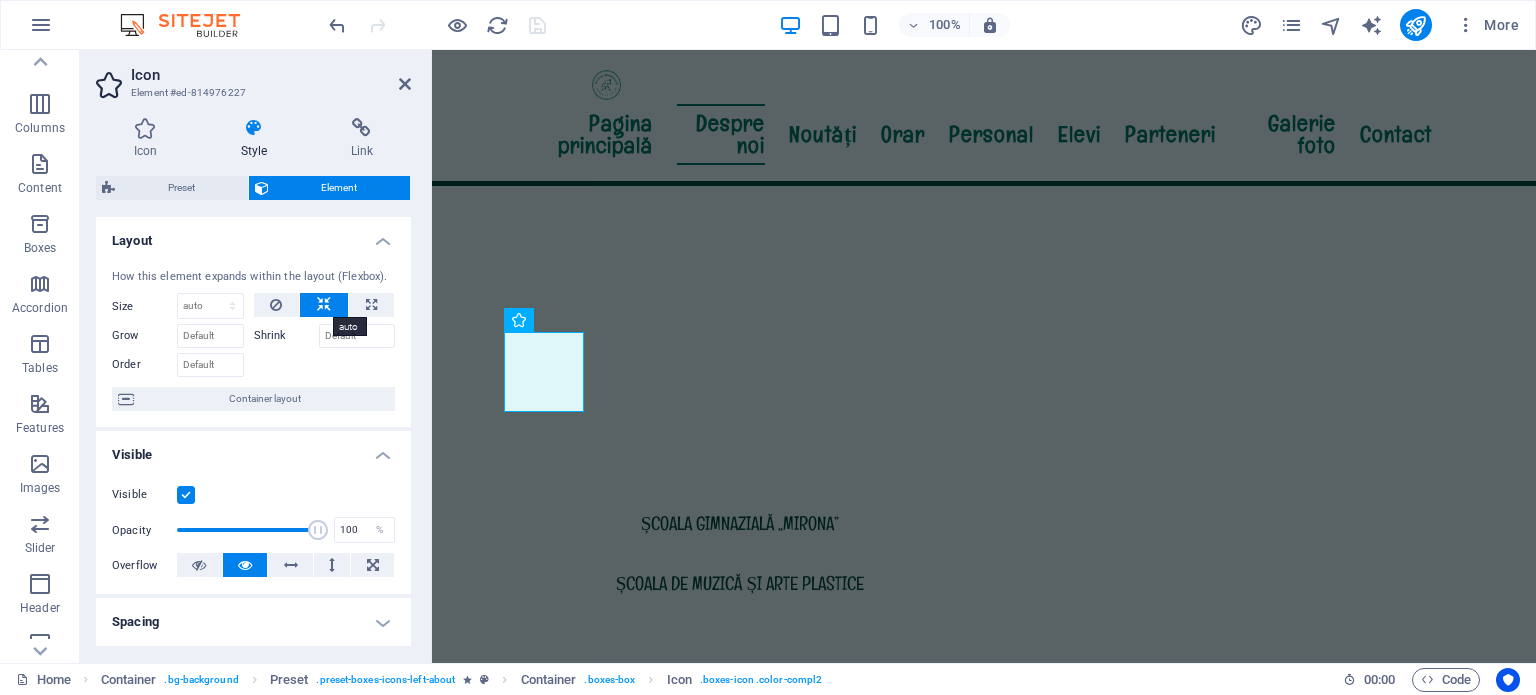 scroll, scrollTop: 200, scrollLeft: 0, axis: vertical 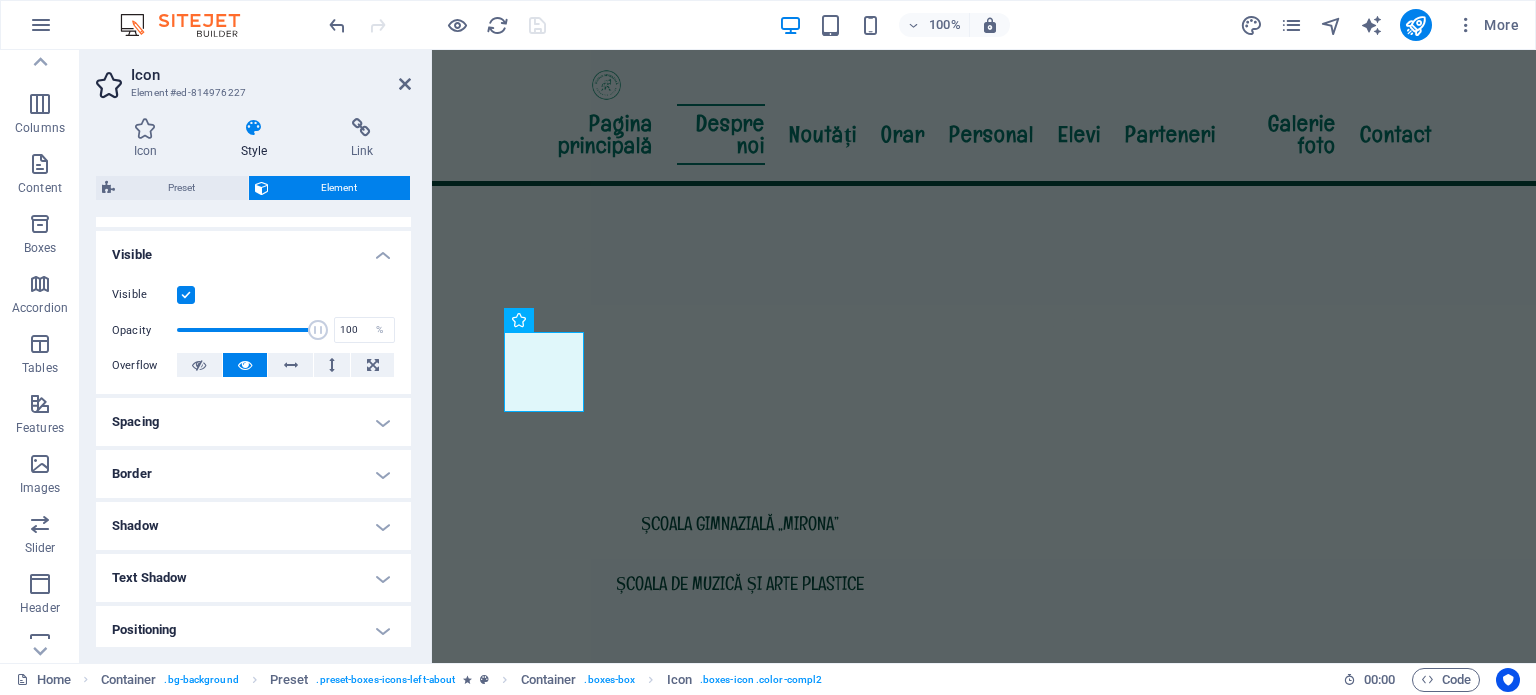 click on "Border" at bounding box center [253, 474] 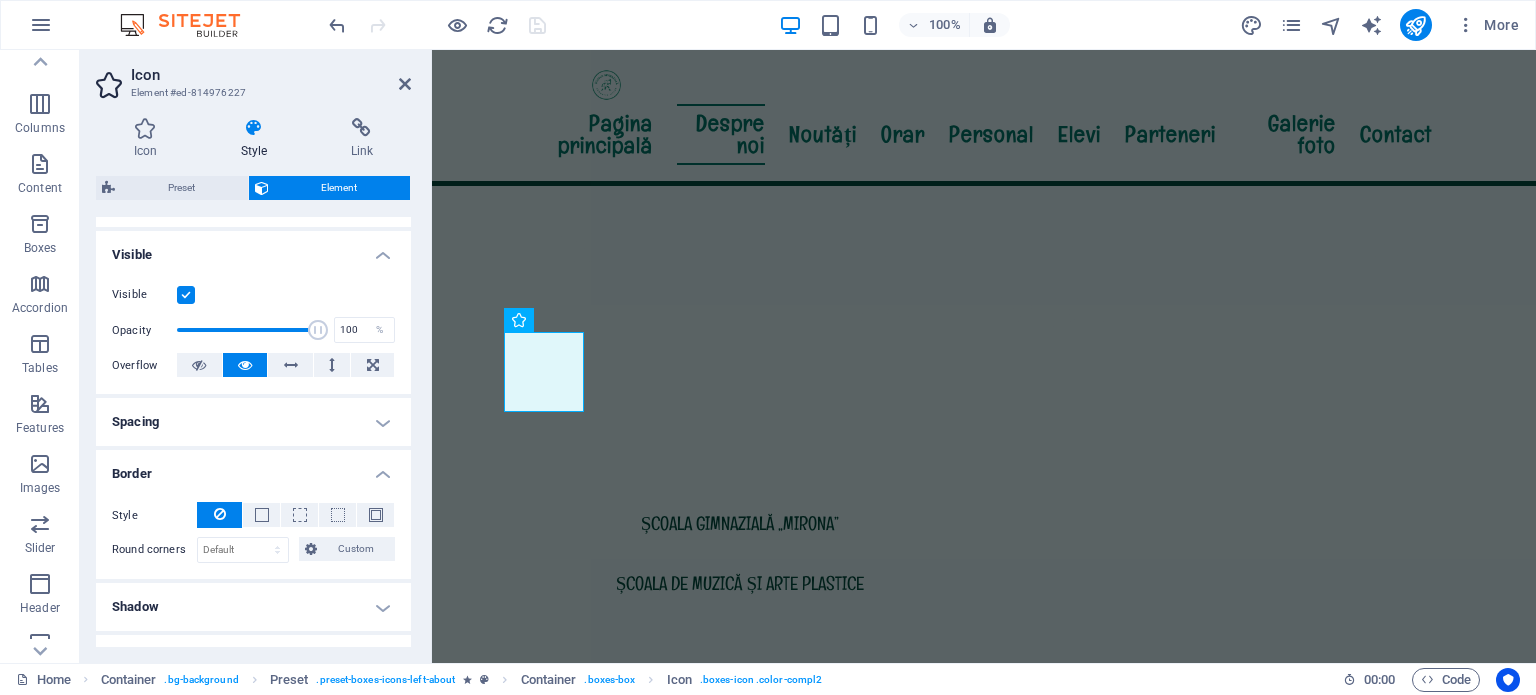 scroll, scrollTop: 400, scrollLeft: 0, axis: vertical 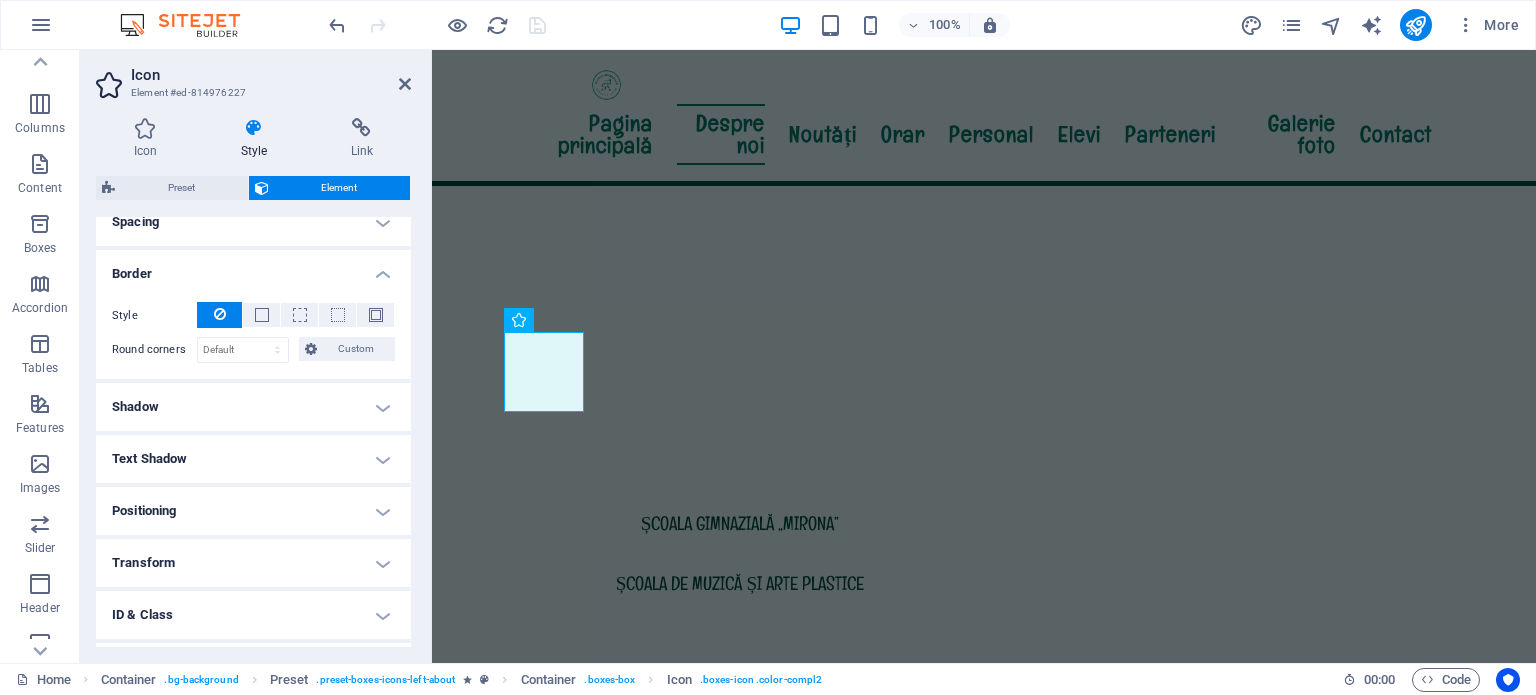 click on "Shadow" at bounding box center (253, 407) 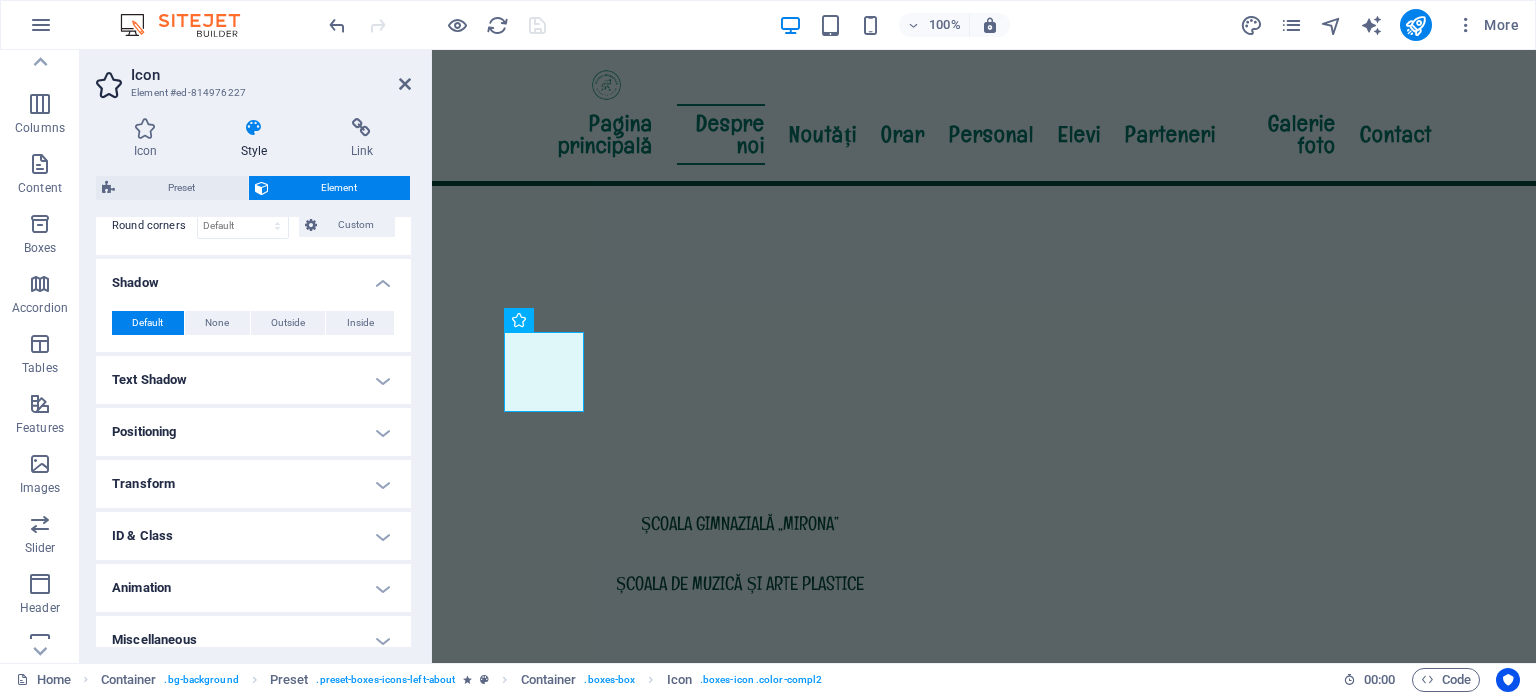 scroll, scrollTop: 540, scrollLeft: 0, axis: vertical 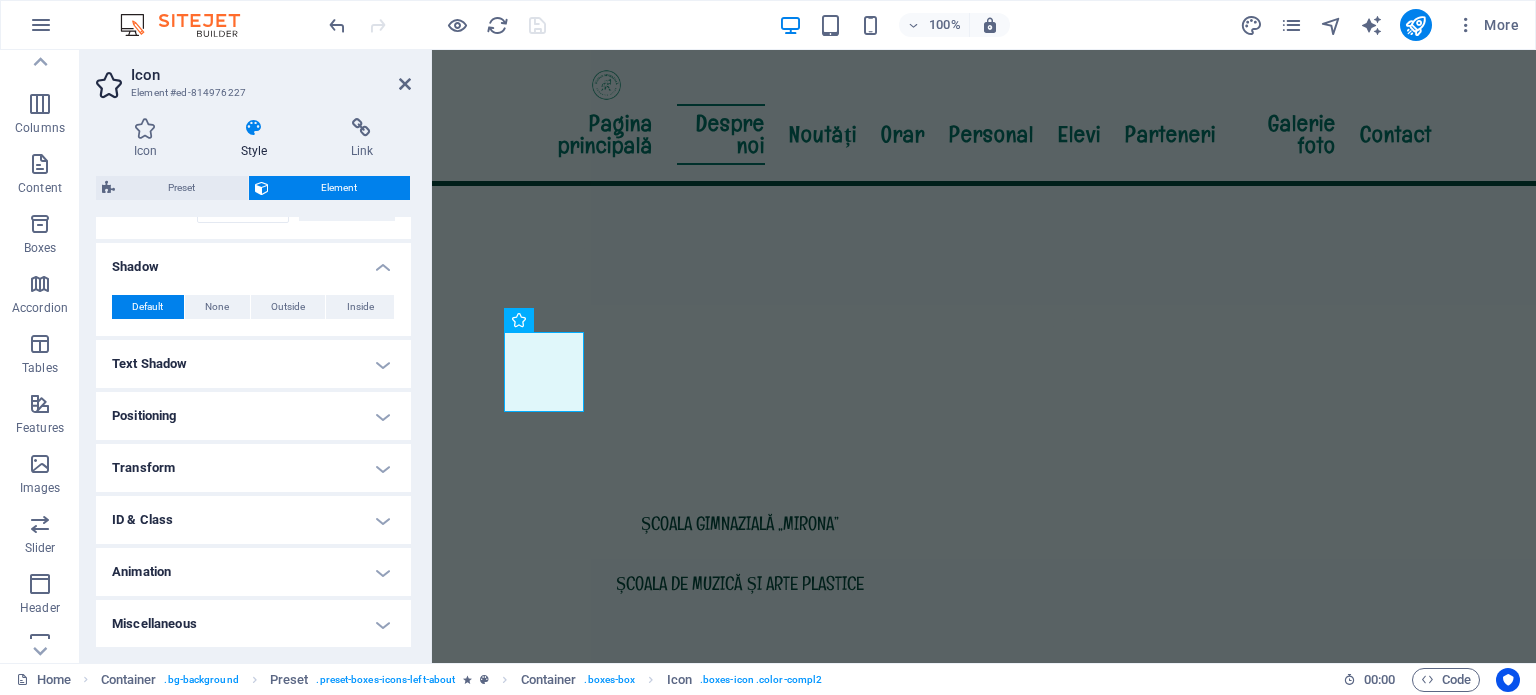 click on "Text Shadow" at bounding box center [253, 364] 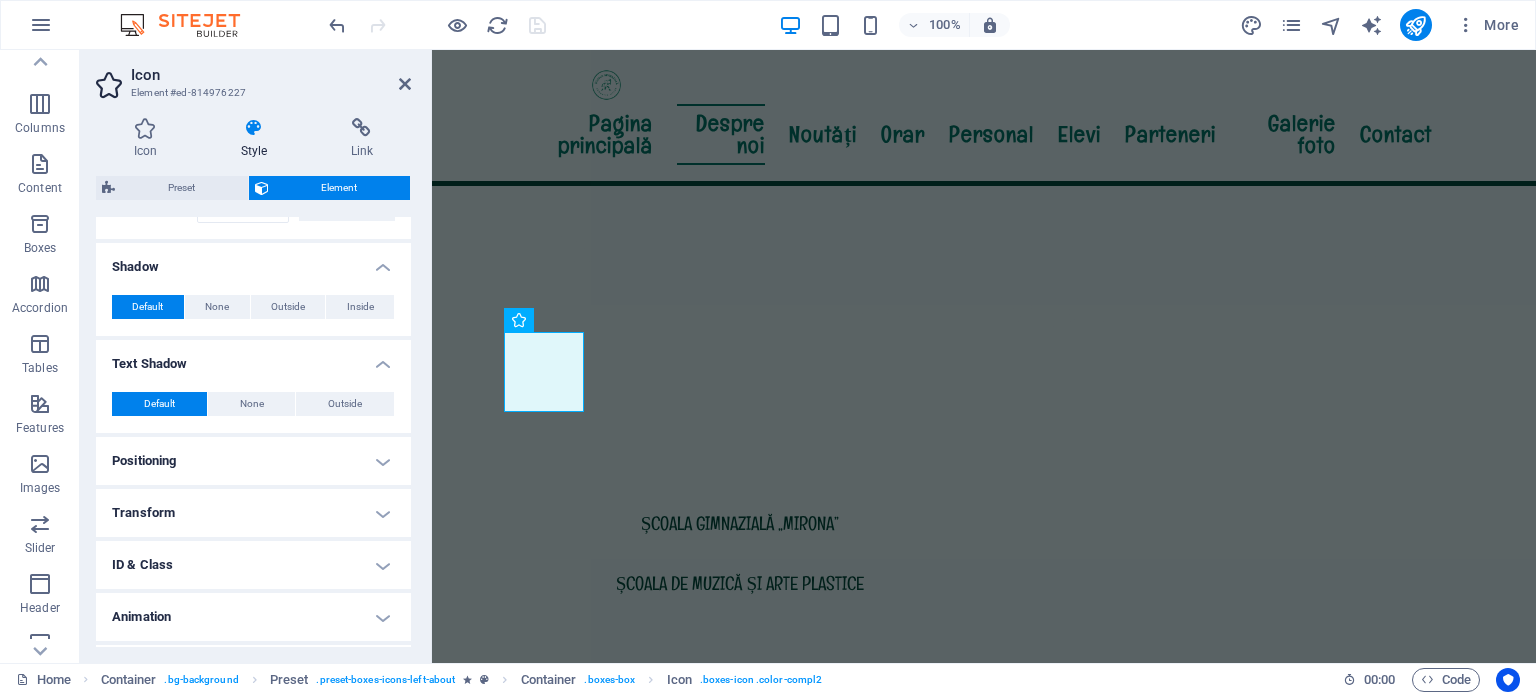 click on "Transform" at bounding box center (253, 513) 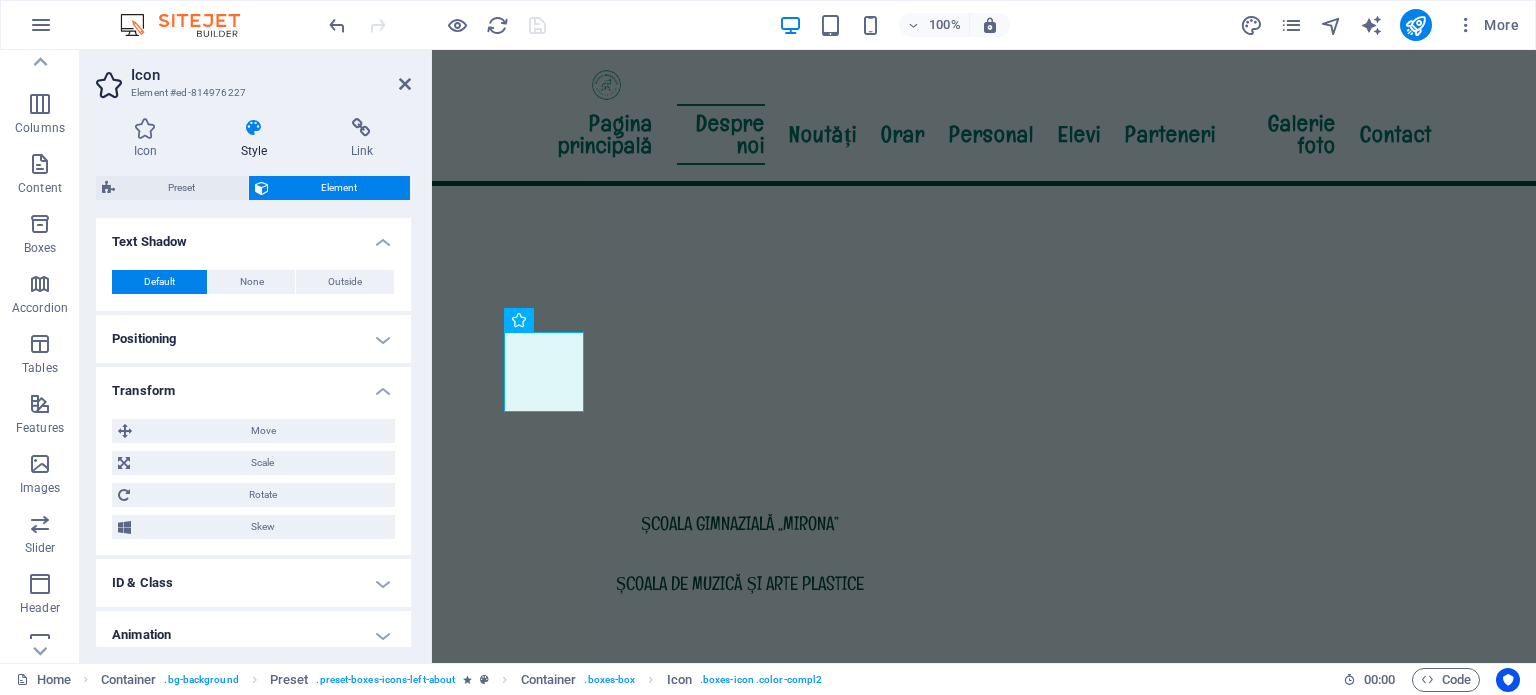 scroll, scrollTop: 724, scrollLeft: 0, axis: vertical 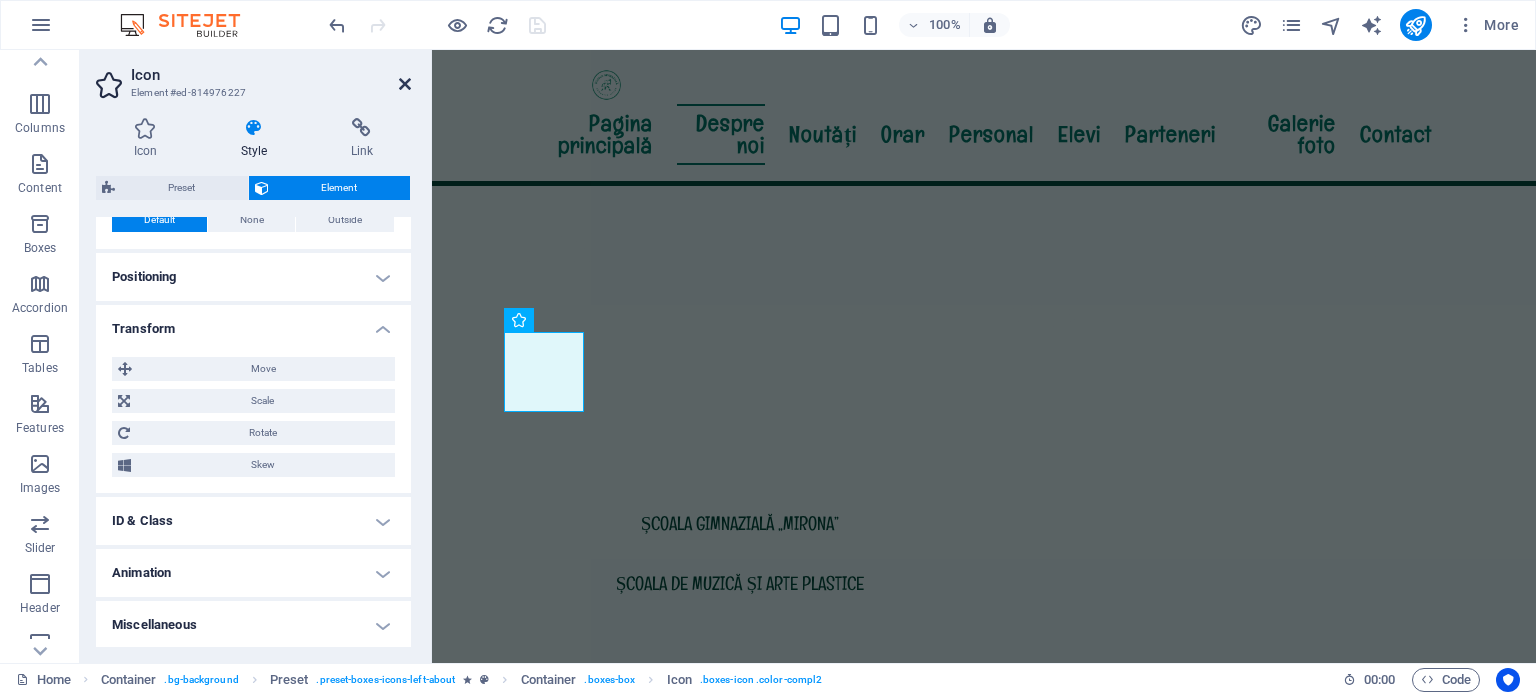 click at bounding box center [405, 84] 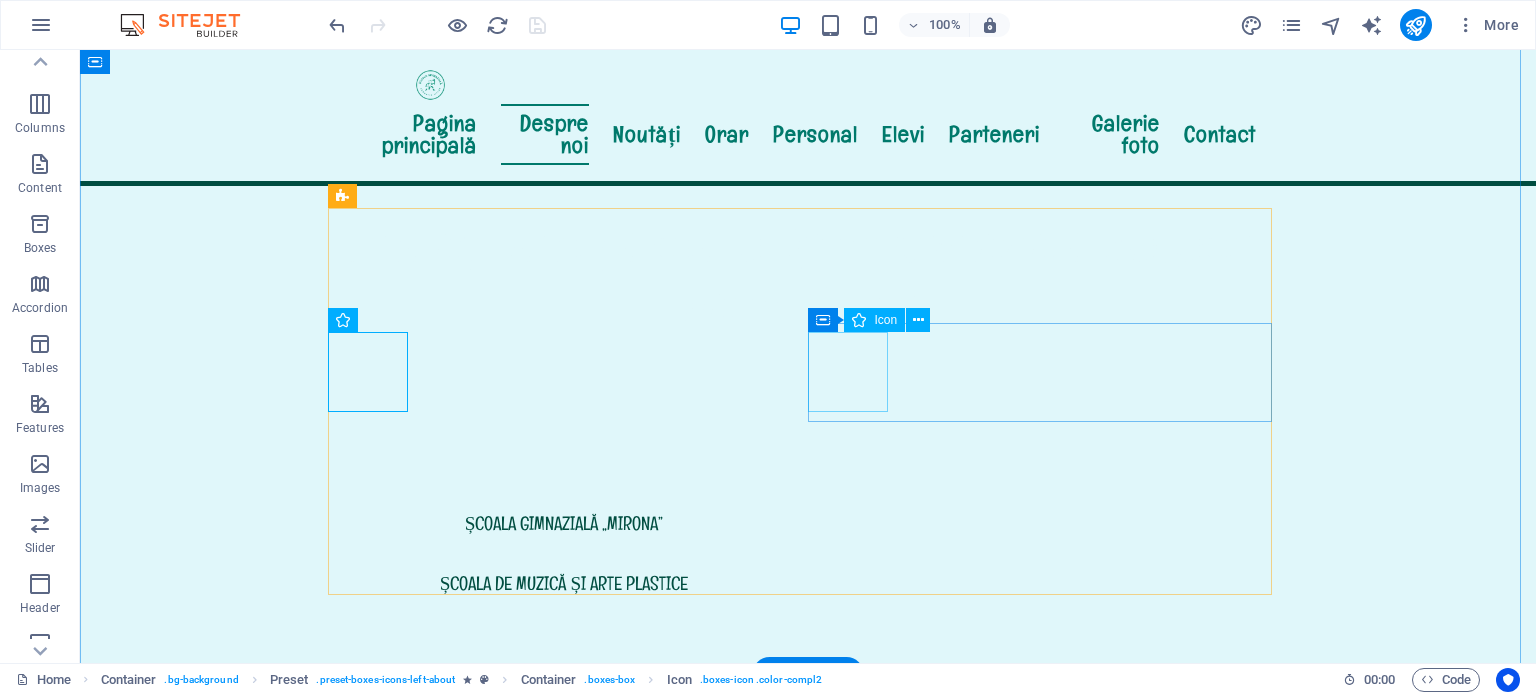 click at bounding box center [808, 1599] 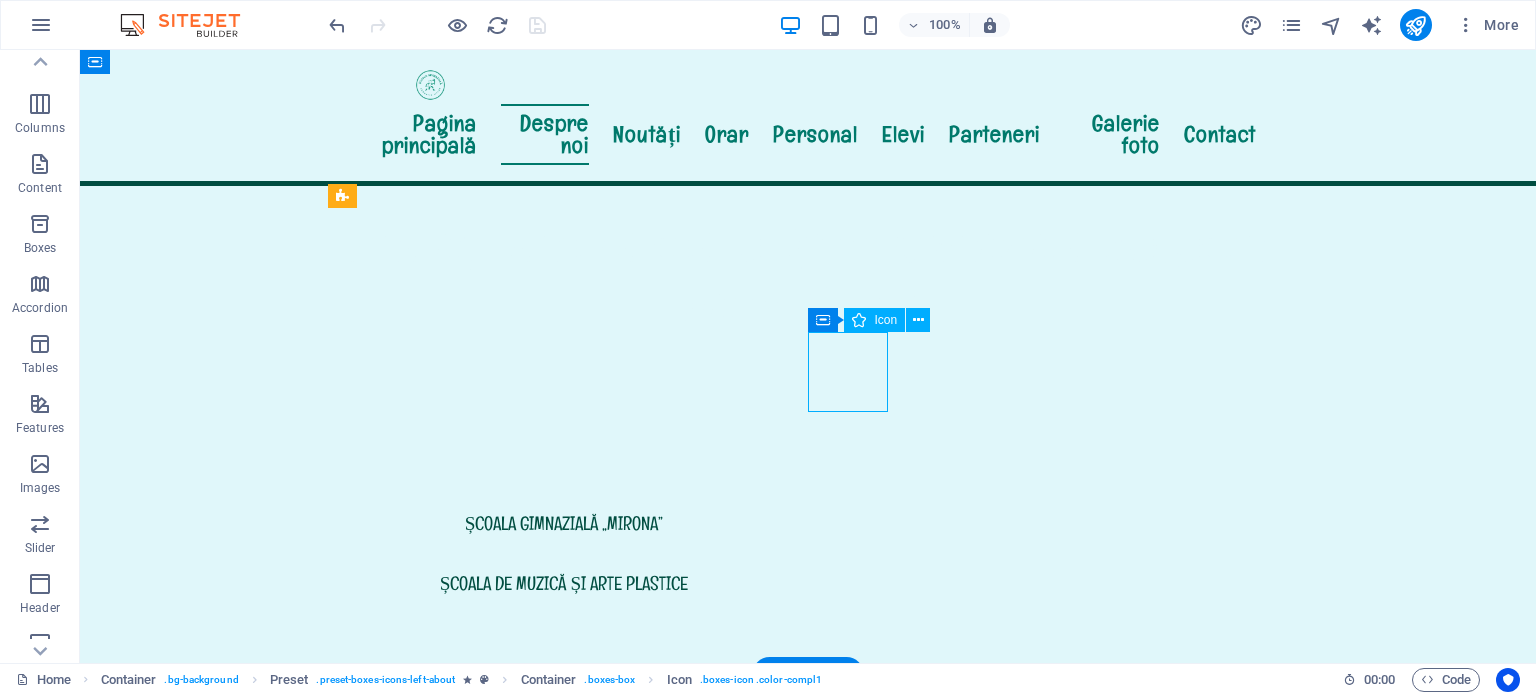 click at bounding box center [808, 1599] 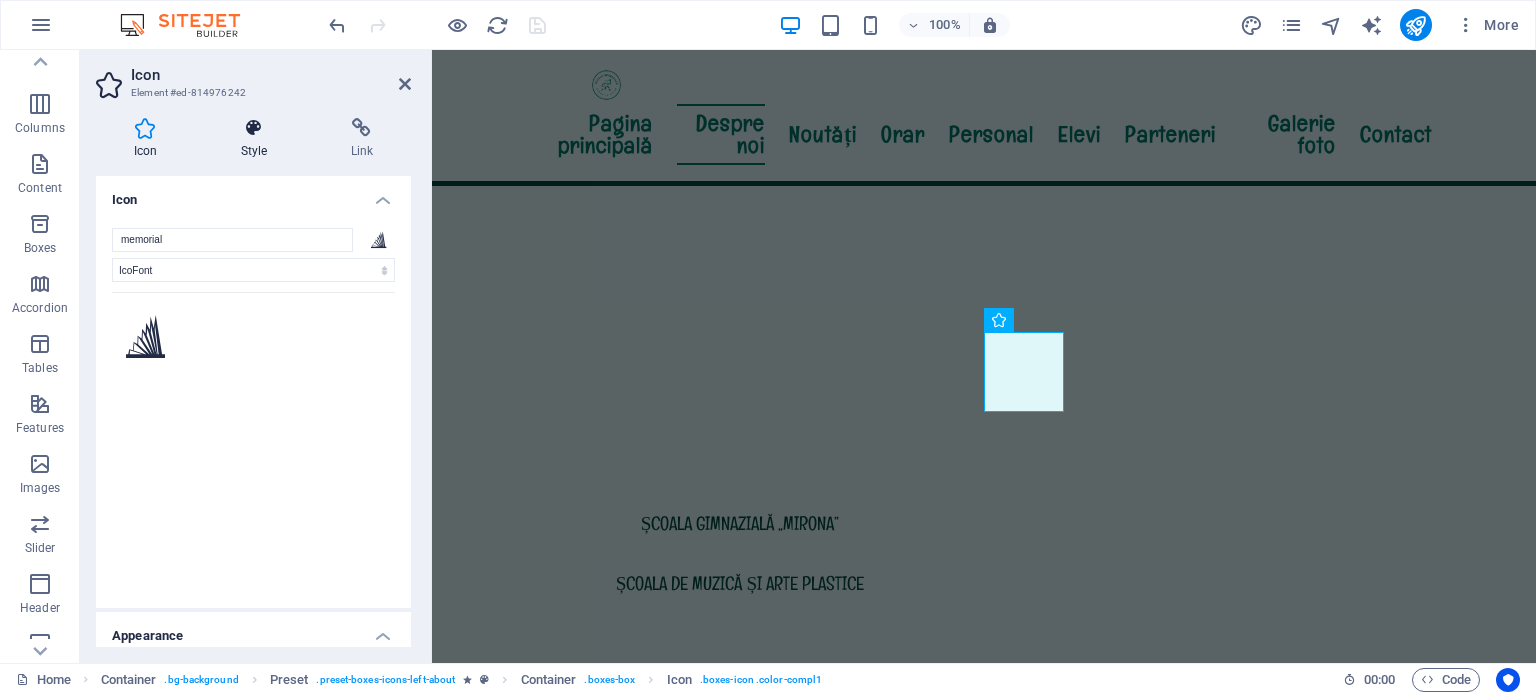 click at bounding box center [254, 128] 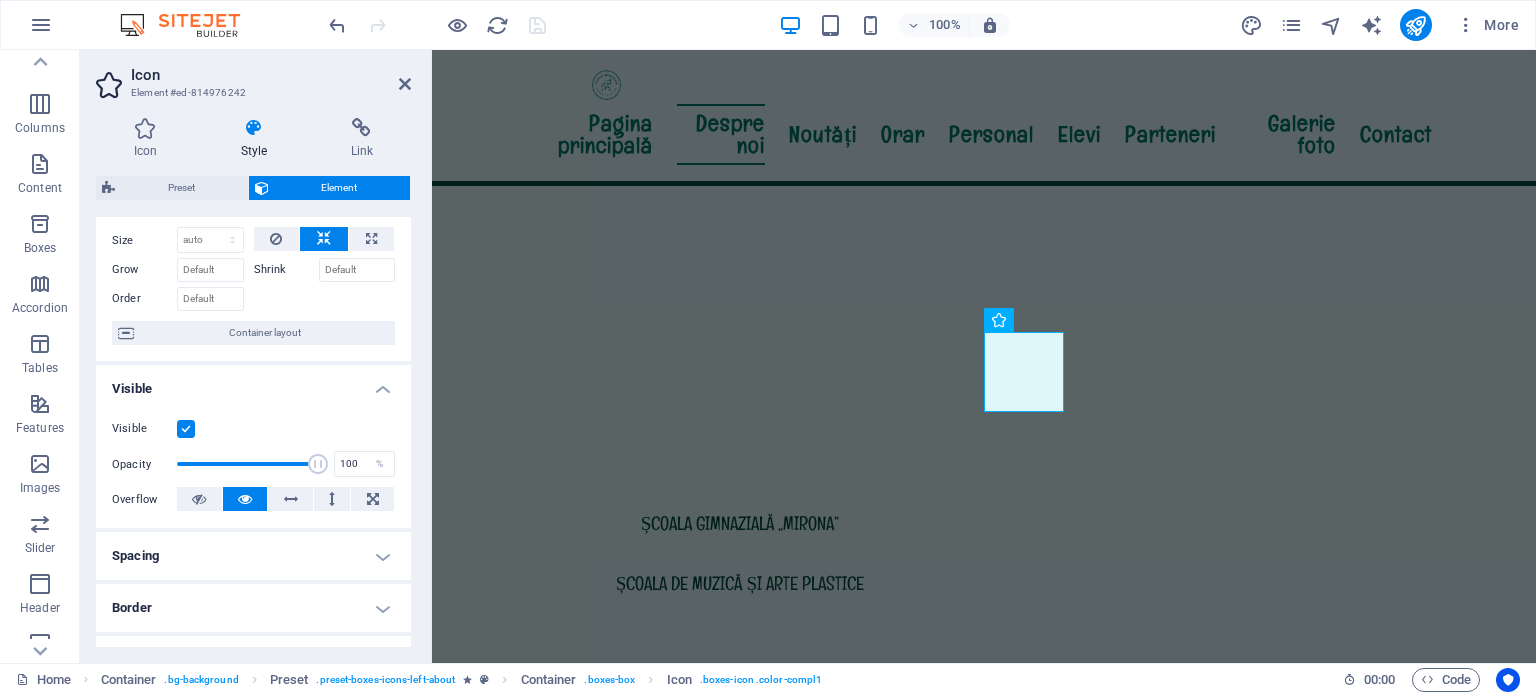 scroll, scrollTop: 100, scrollLeft: 0, axis: vertical 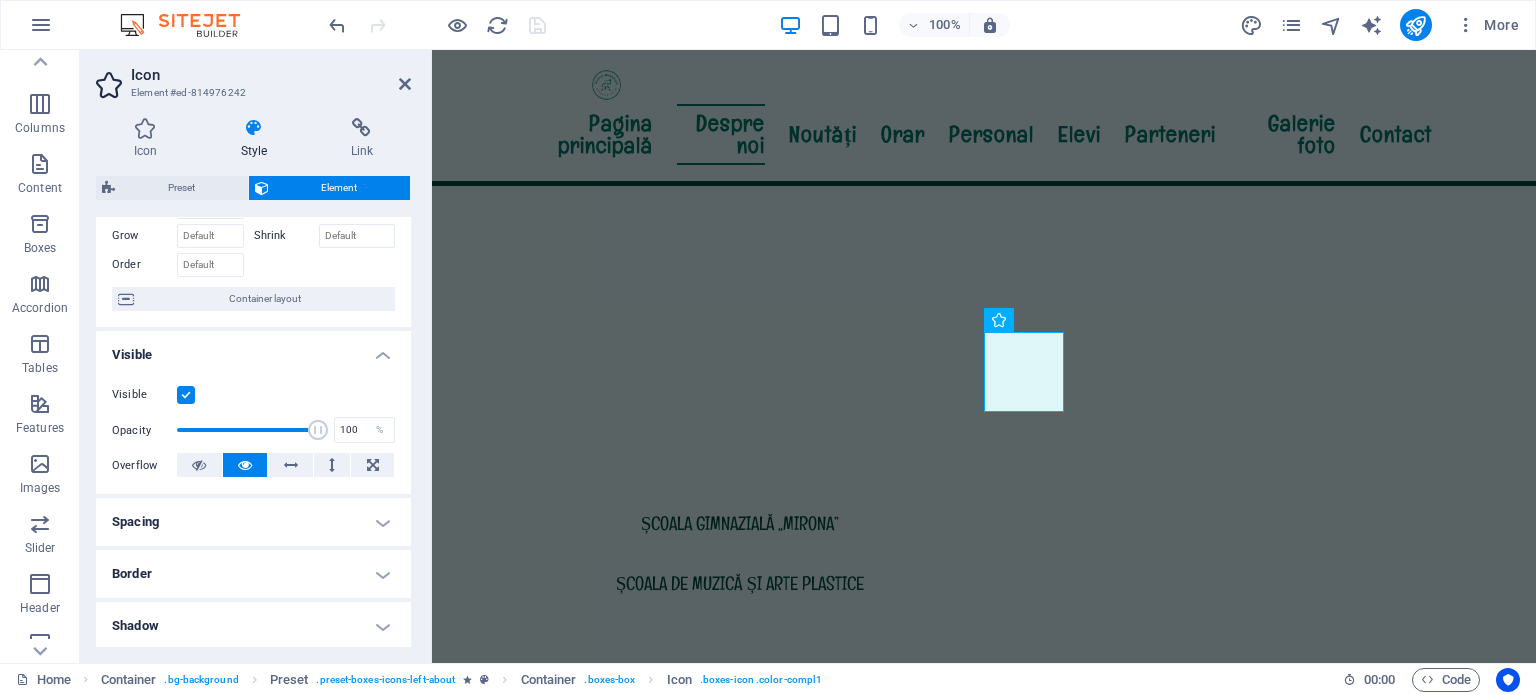 click on "Border" at bounding box center [253, 574] 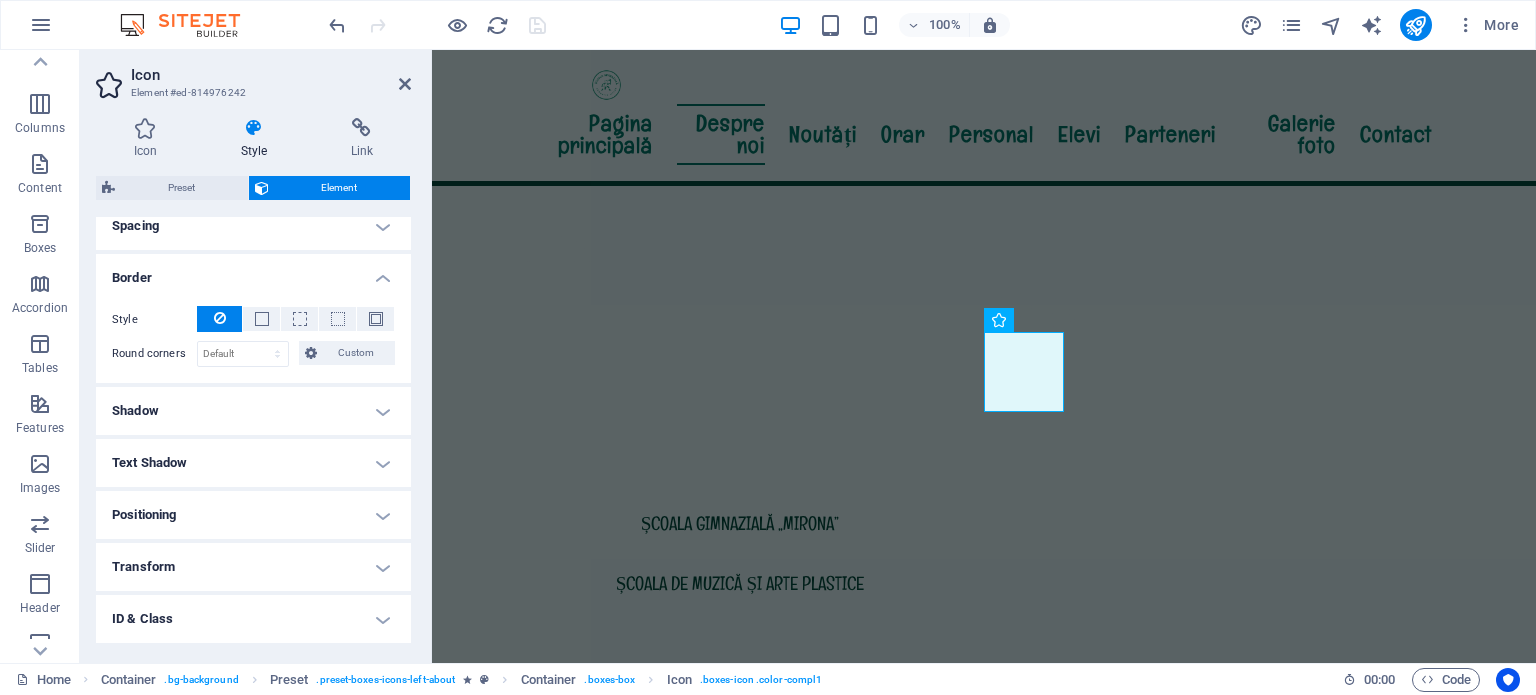 scroll, scrollTop: 400, scrollLeft: 0, axis: vertical 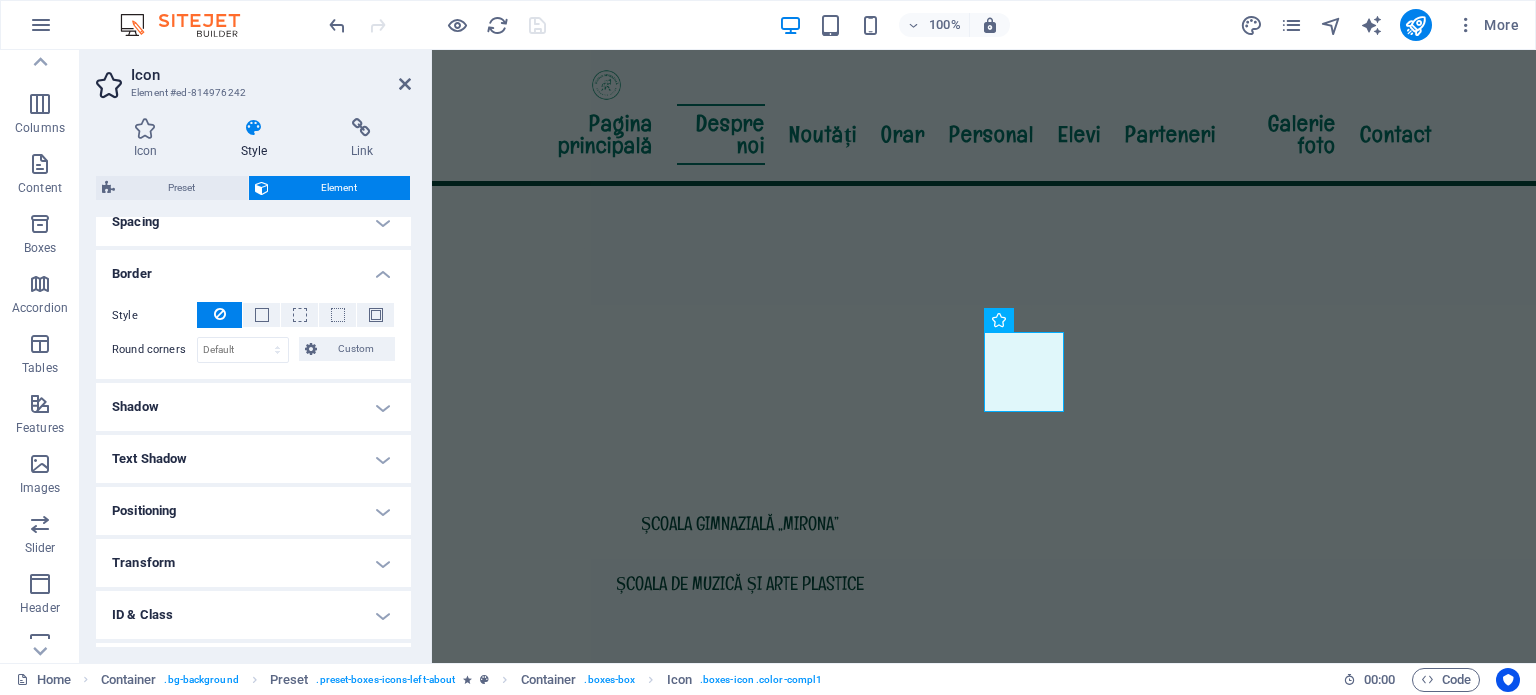 click on "Shadow" at bounding box center [253, 407] 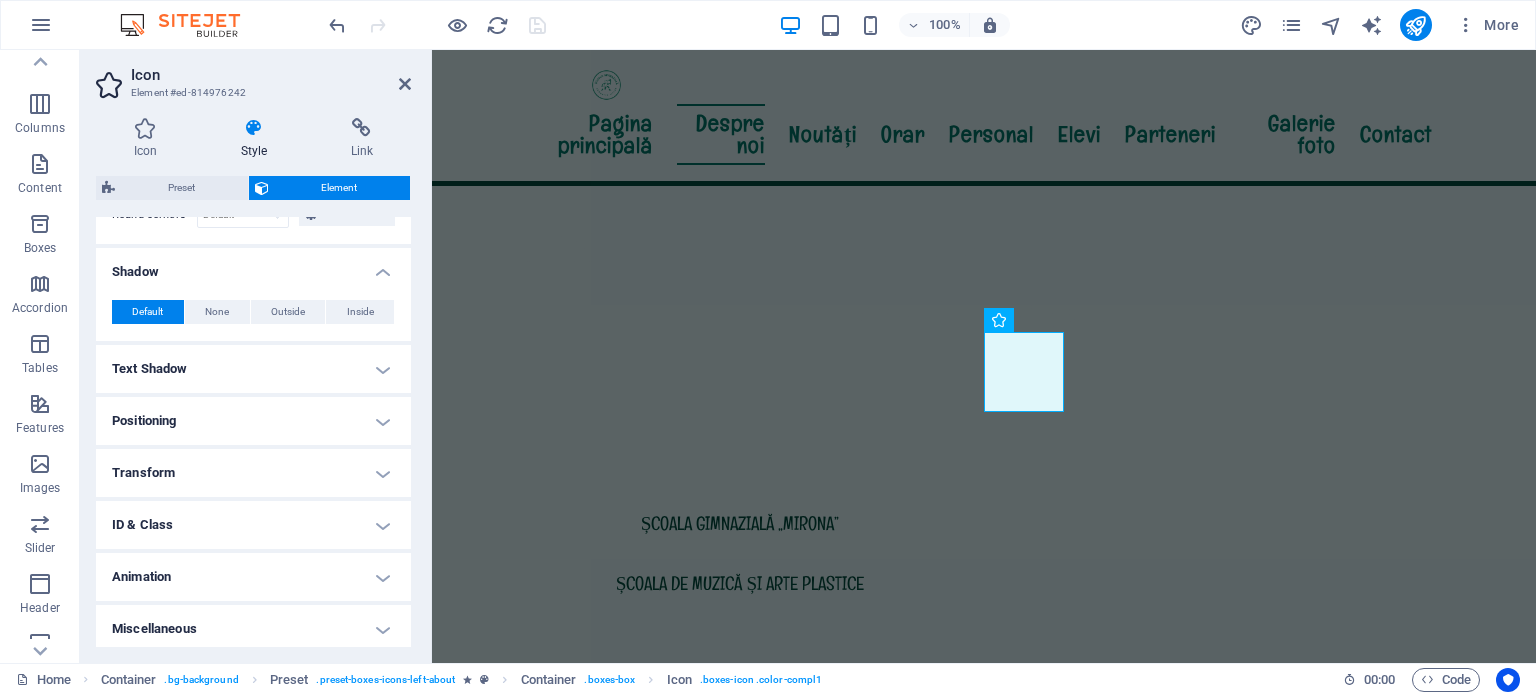 scroll, scrollTop: 540, scrollLeft: 0, axis: vertical 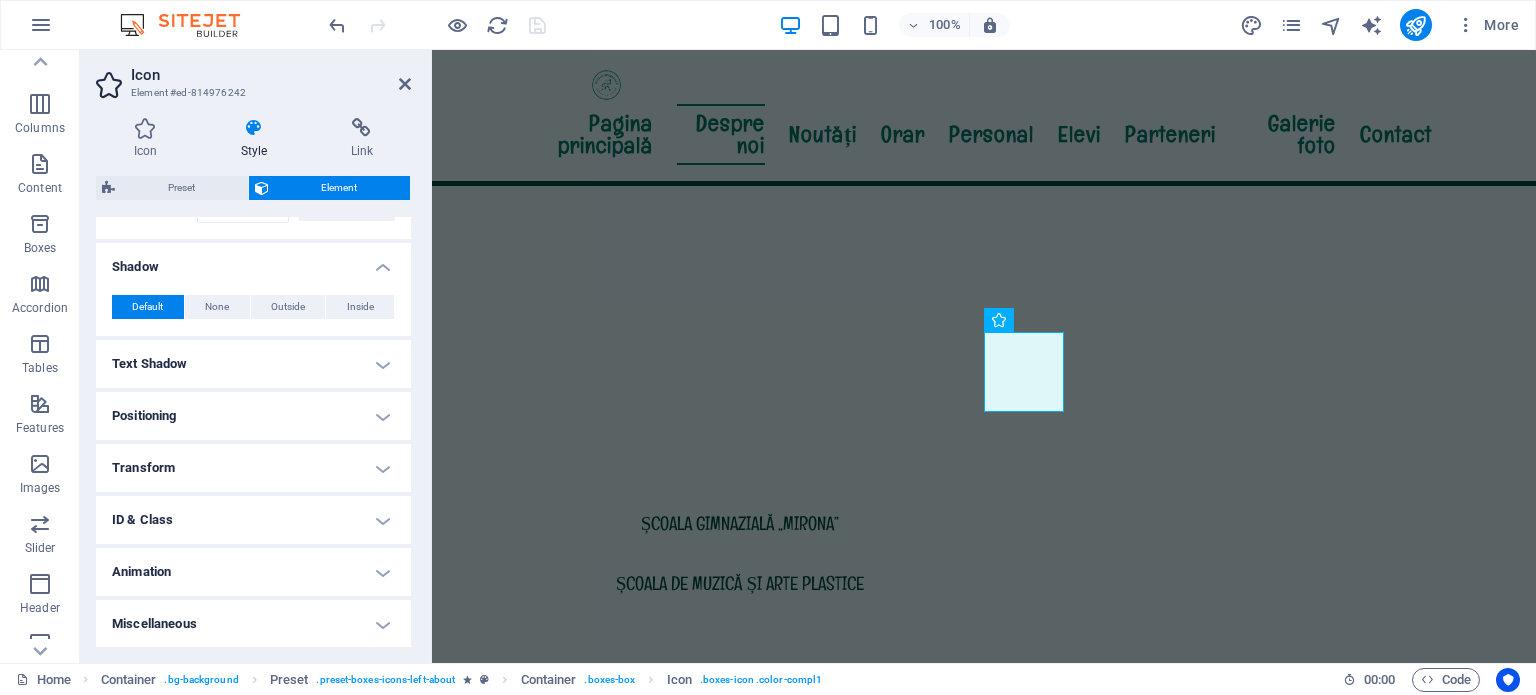 click on "Text Shadow" at bounding box center [253, 364] 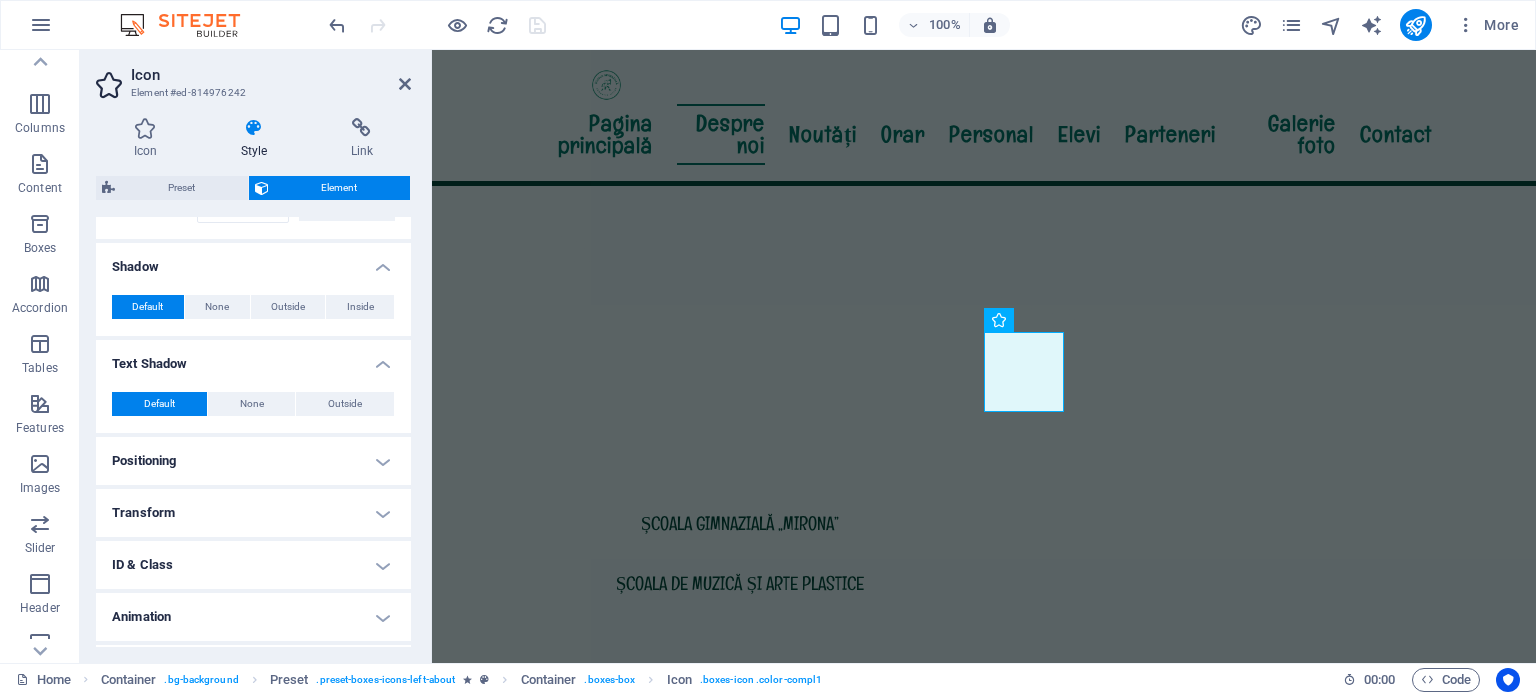click on "Positioning" at bounding box center [253, 461] 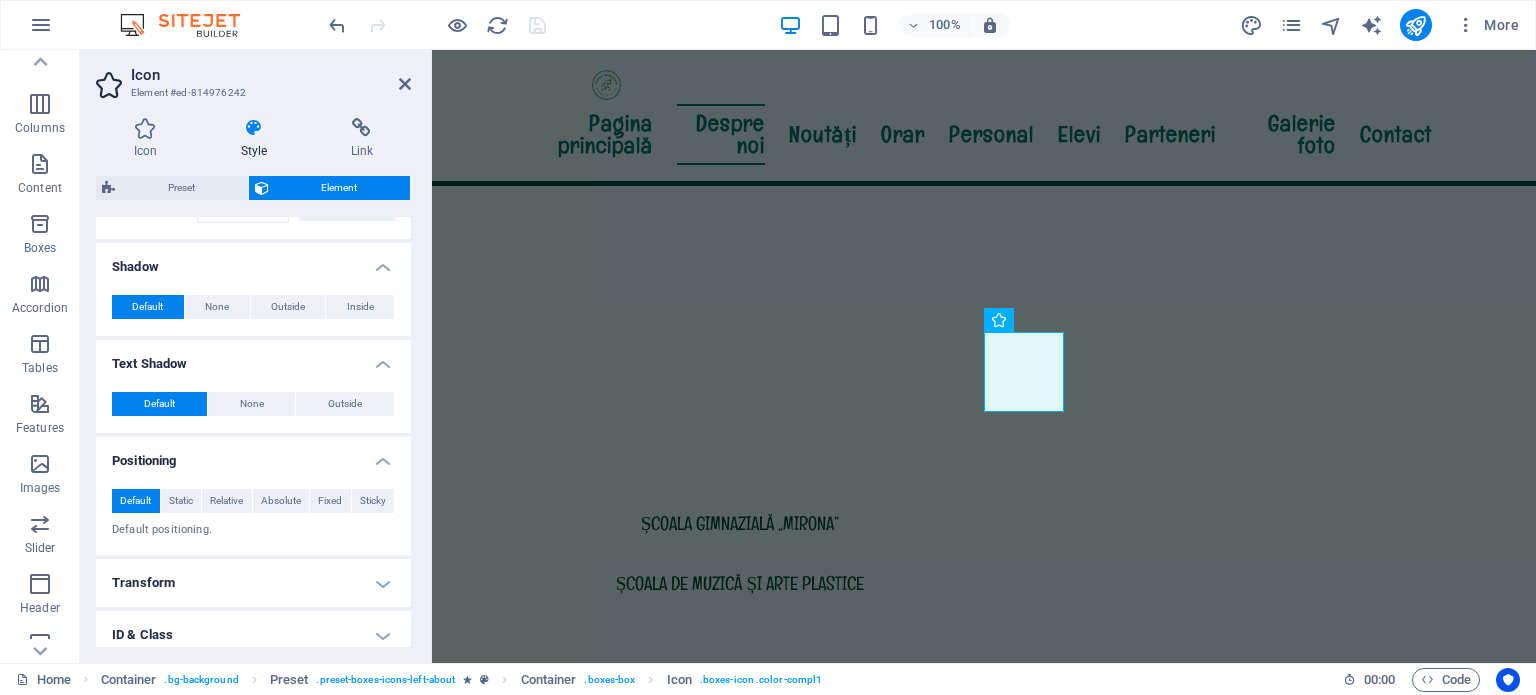 scroll, scrollTop: 654, scrollLeft: 0, axis: vertical 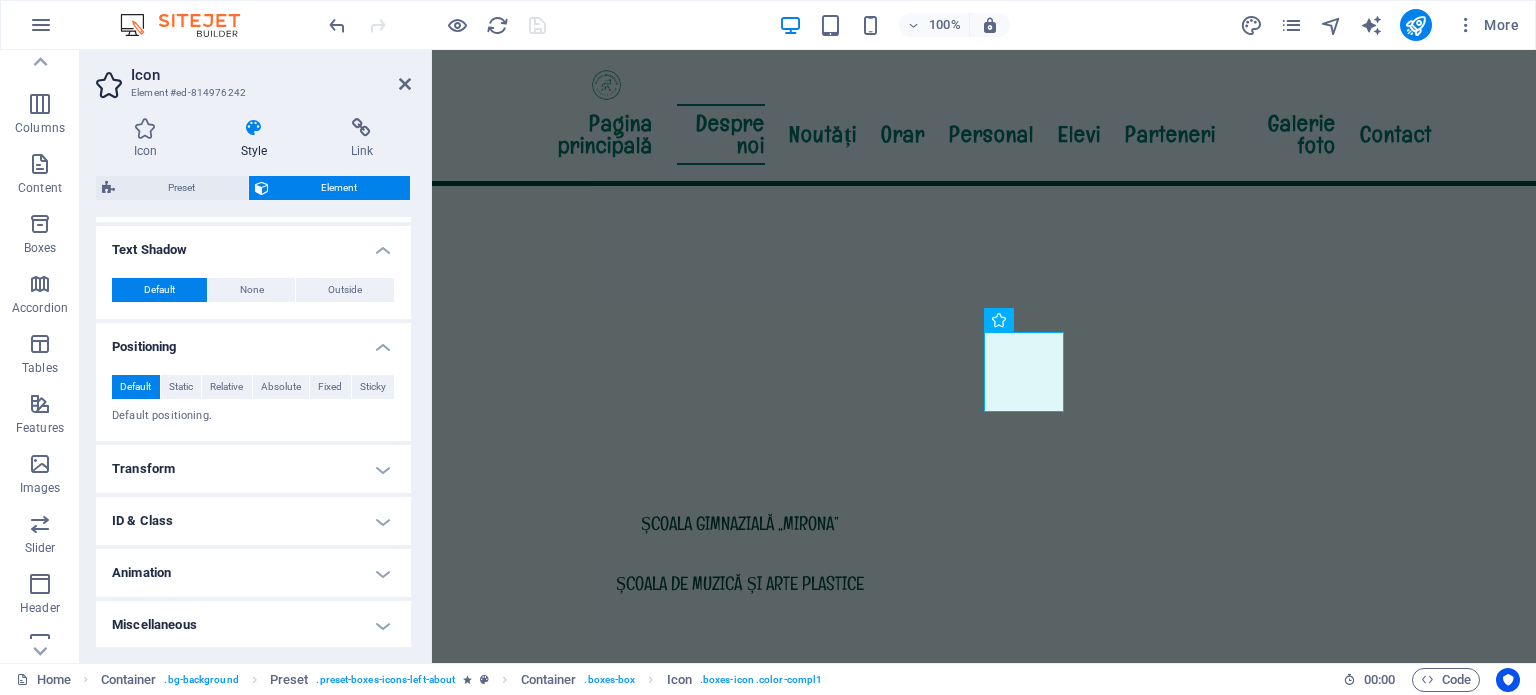 click on "Transform" at bounding box center [253, 469] 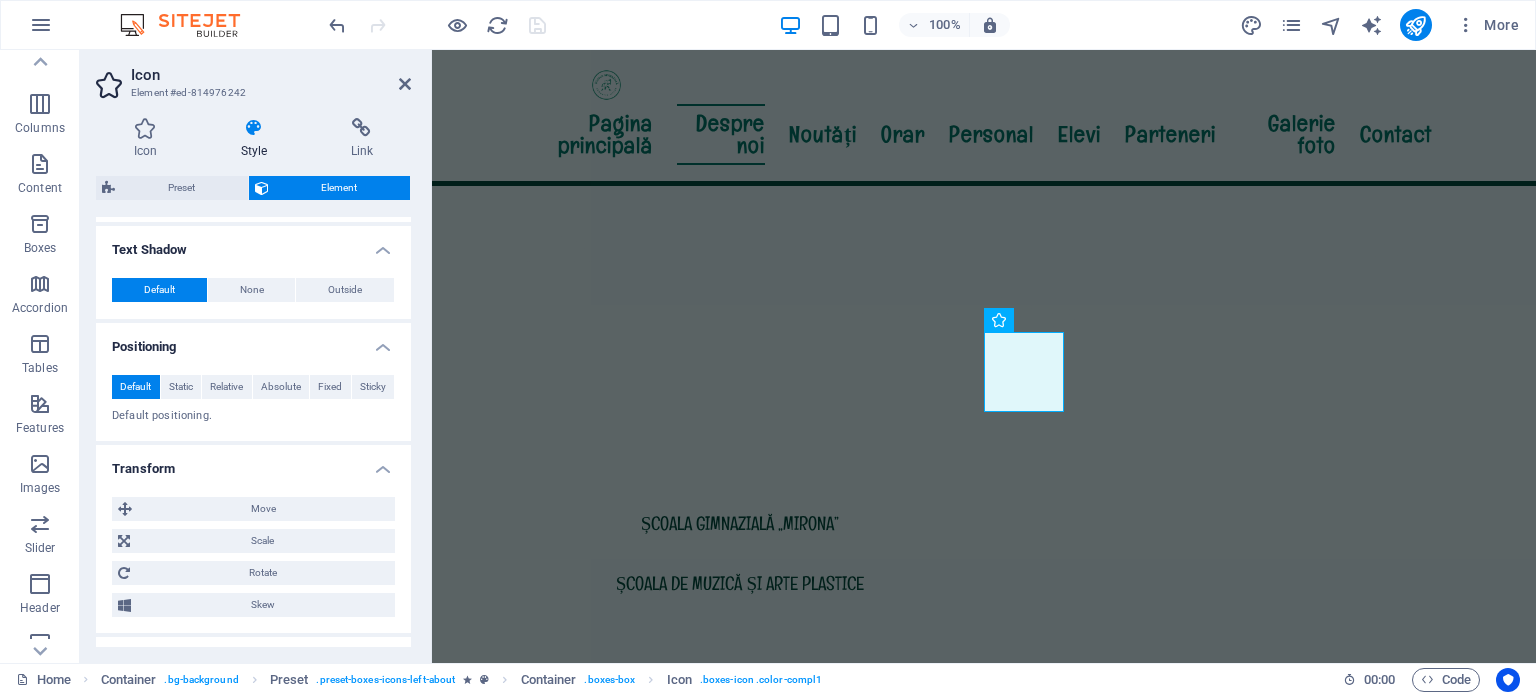 scroll, scrollTop: 794, scrollLeft: 0, axis: vertical 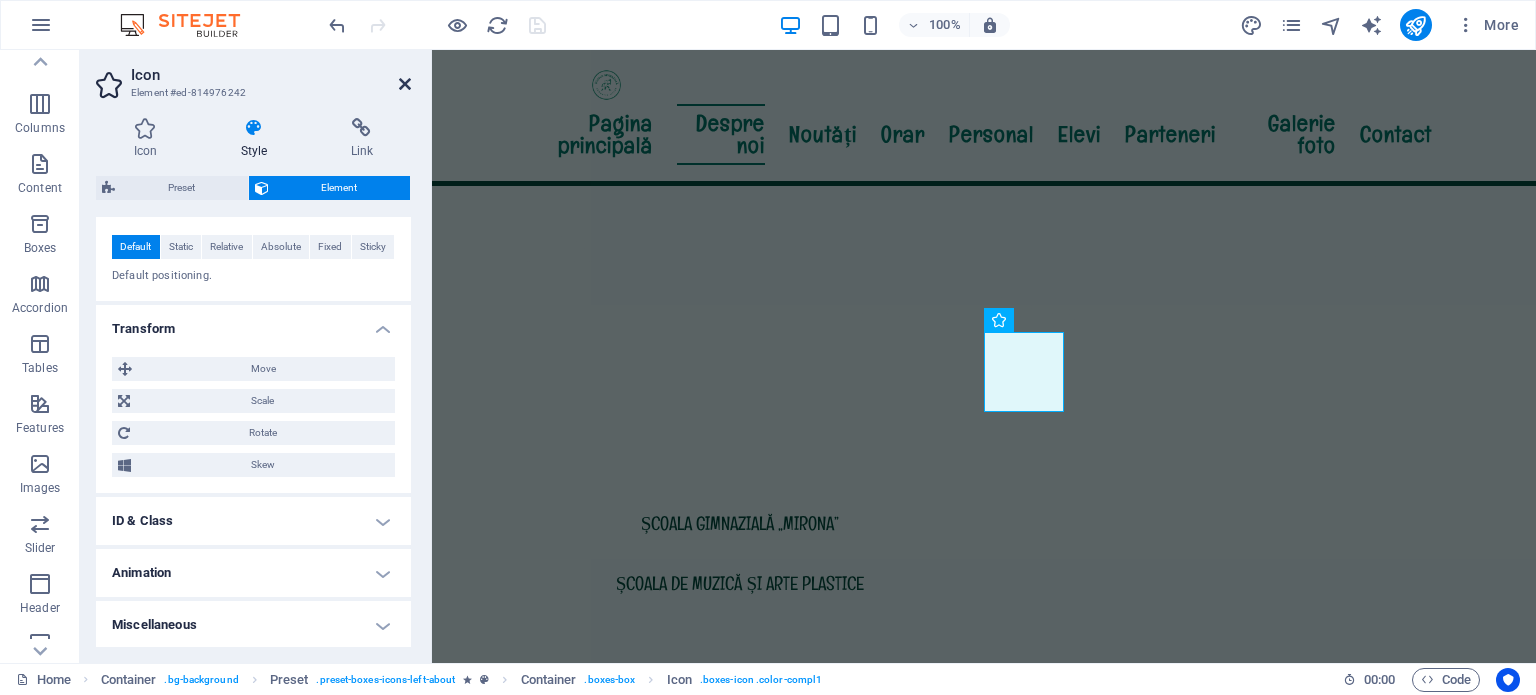click at bounding box center [405, 84] 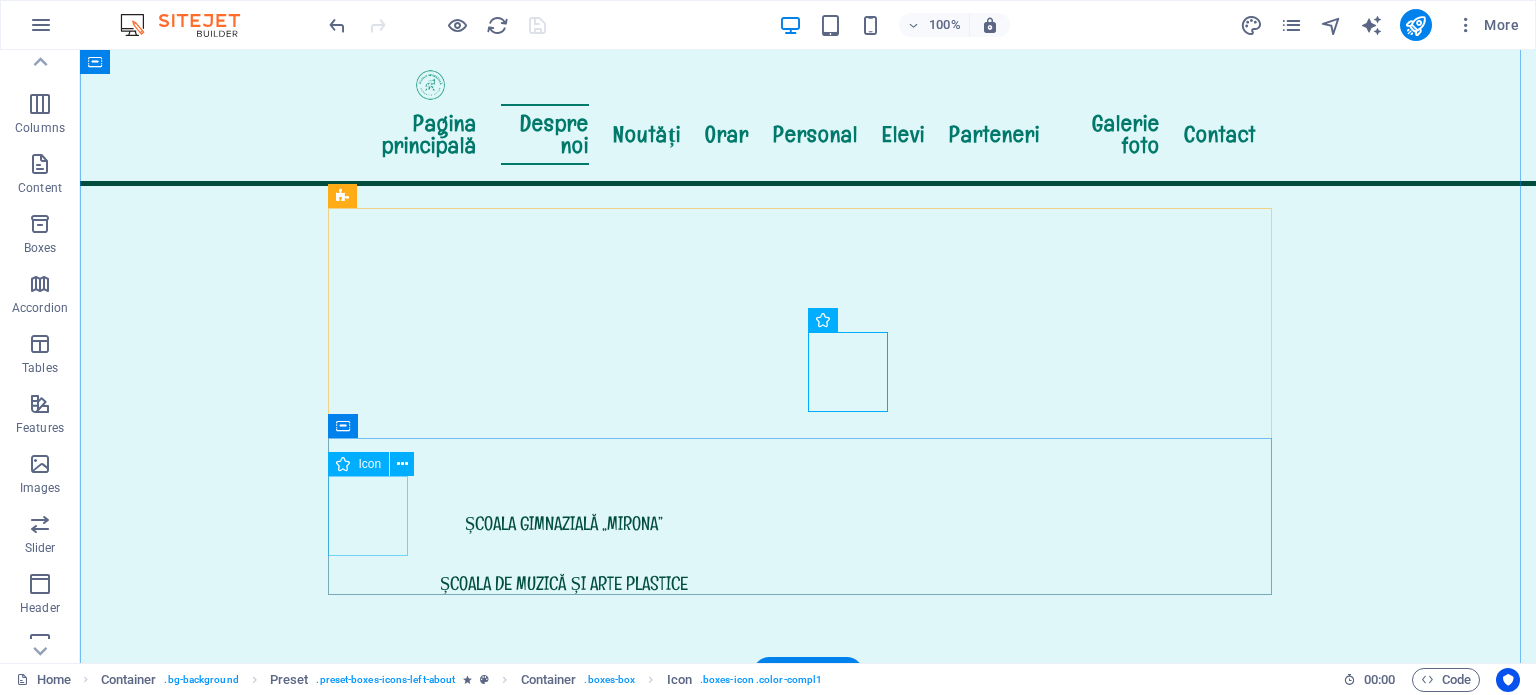 click at bounding box center (808, 1786) 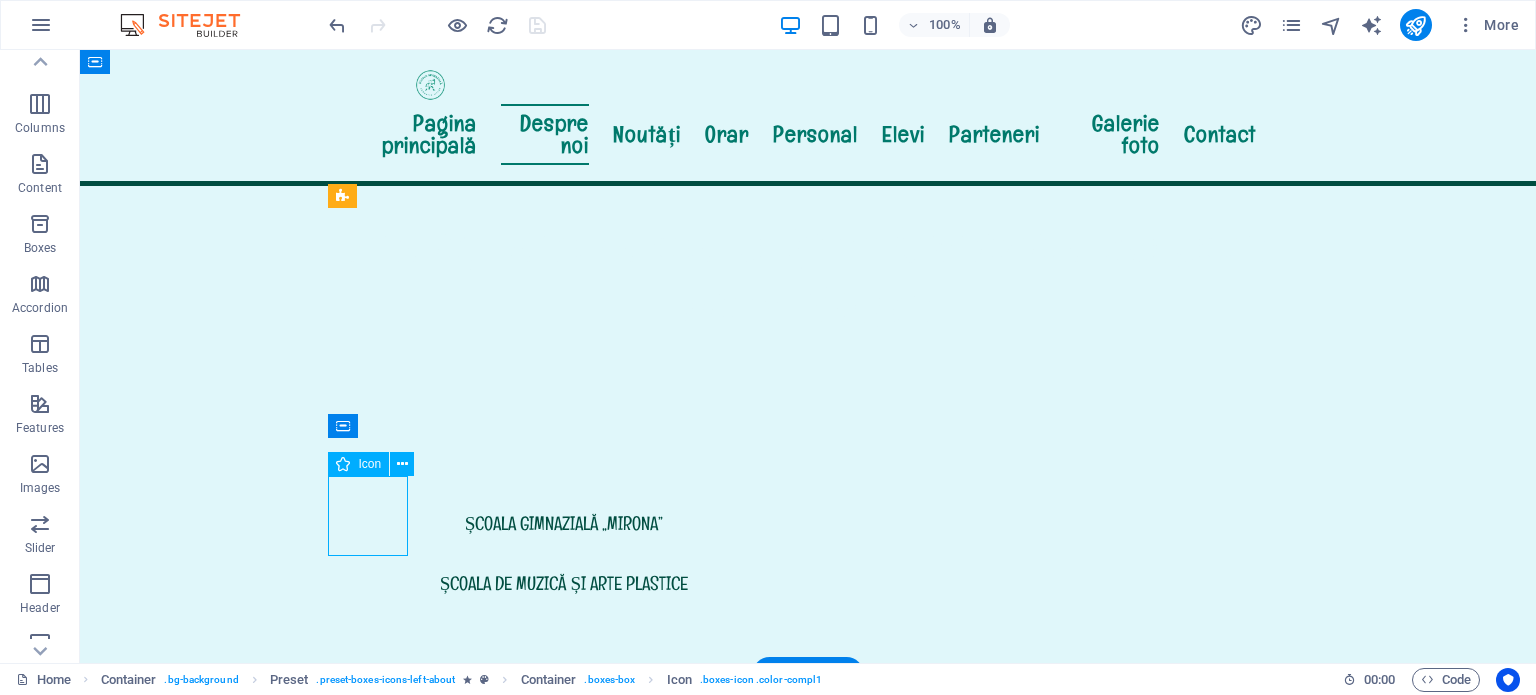 click at bounding box center (808, 1786) 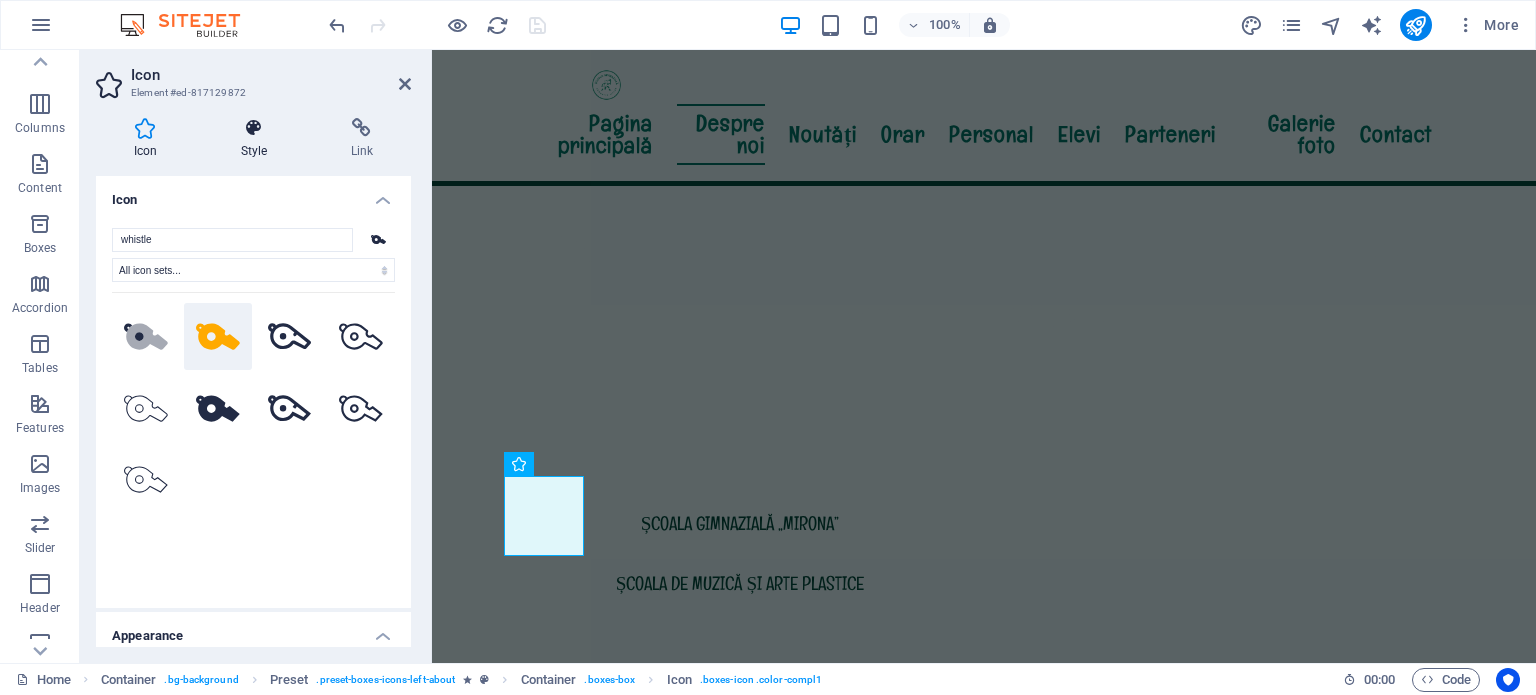 click on "Style" at bounding box center [258, 139] 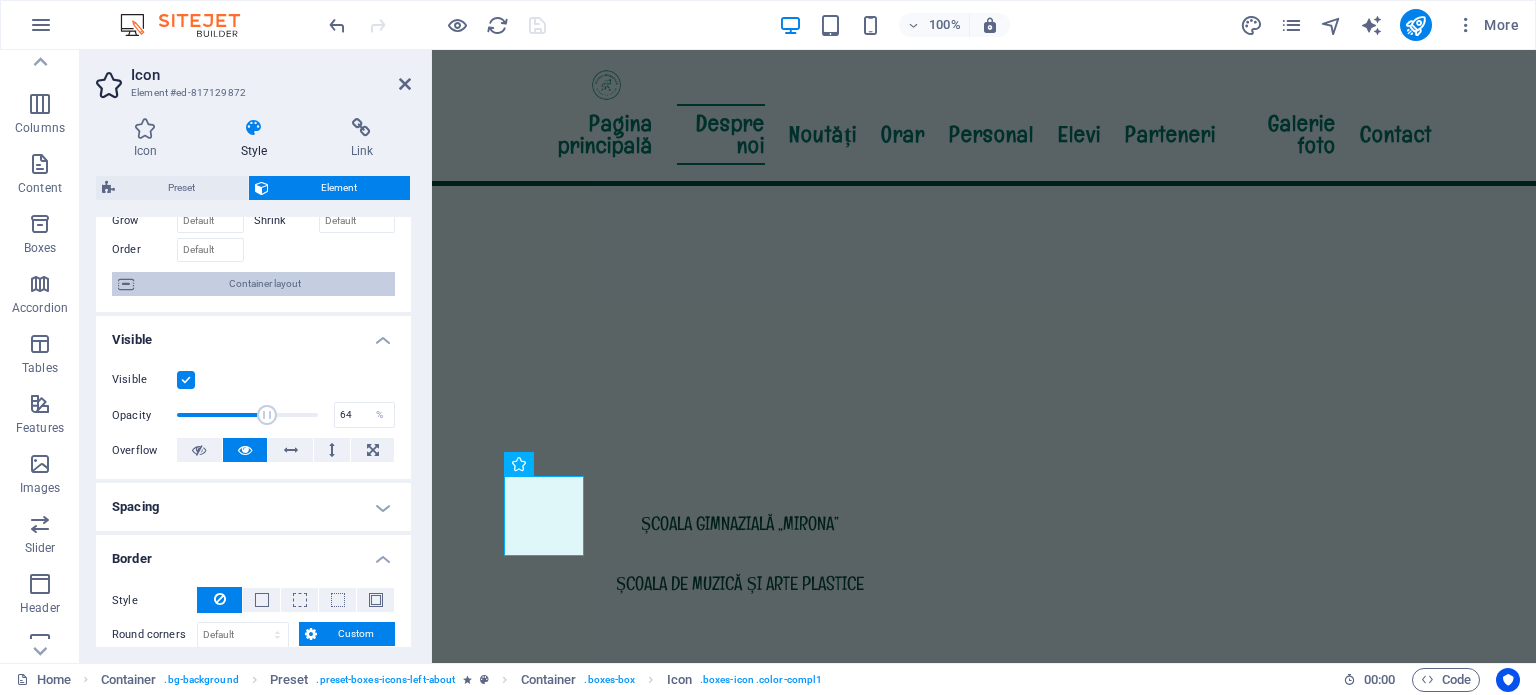 scroll, scrollTop: 200, scrollLeft: 0, axis: vertical 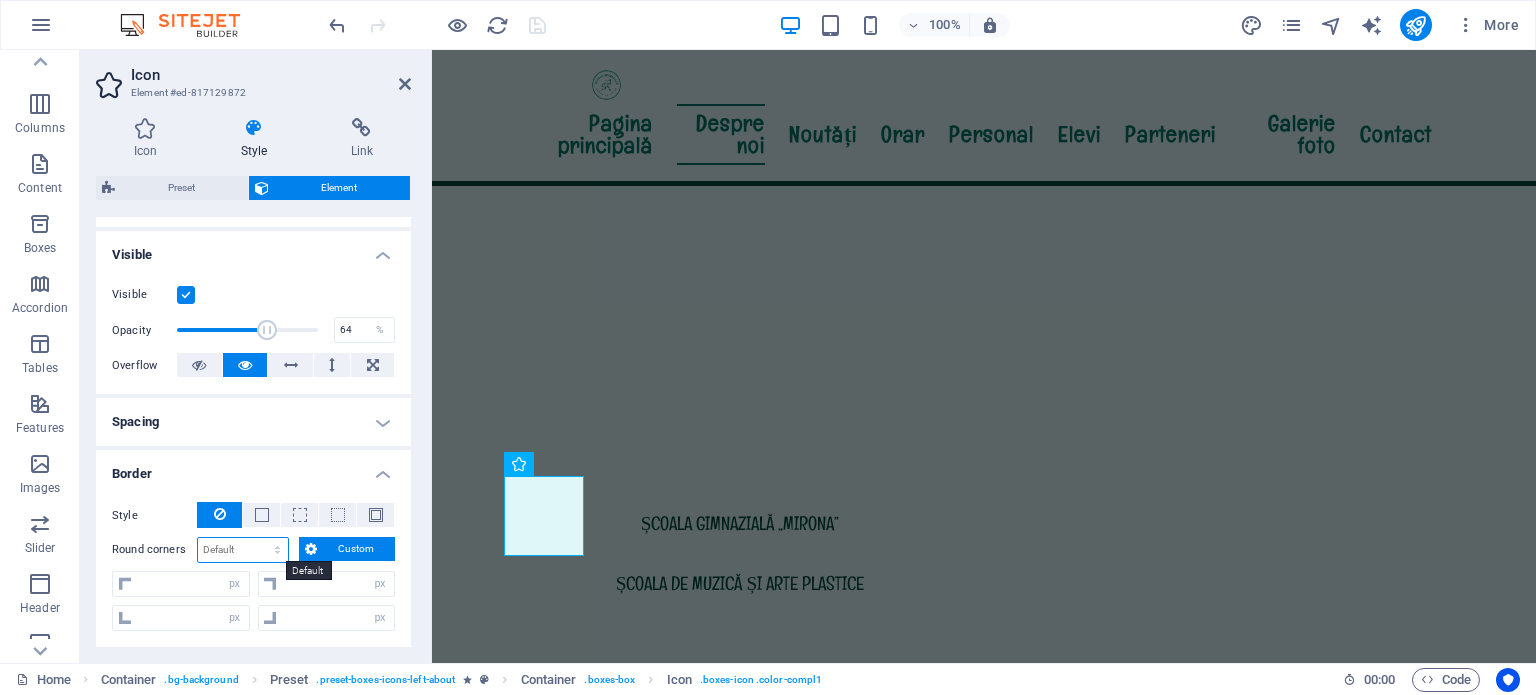 click on "Default px rem % vh vw Custom" at bounding box center [243, 550] 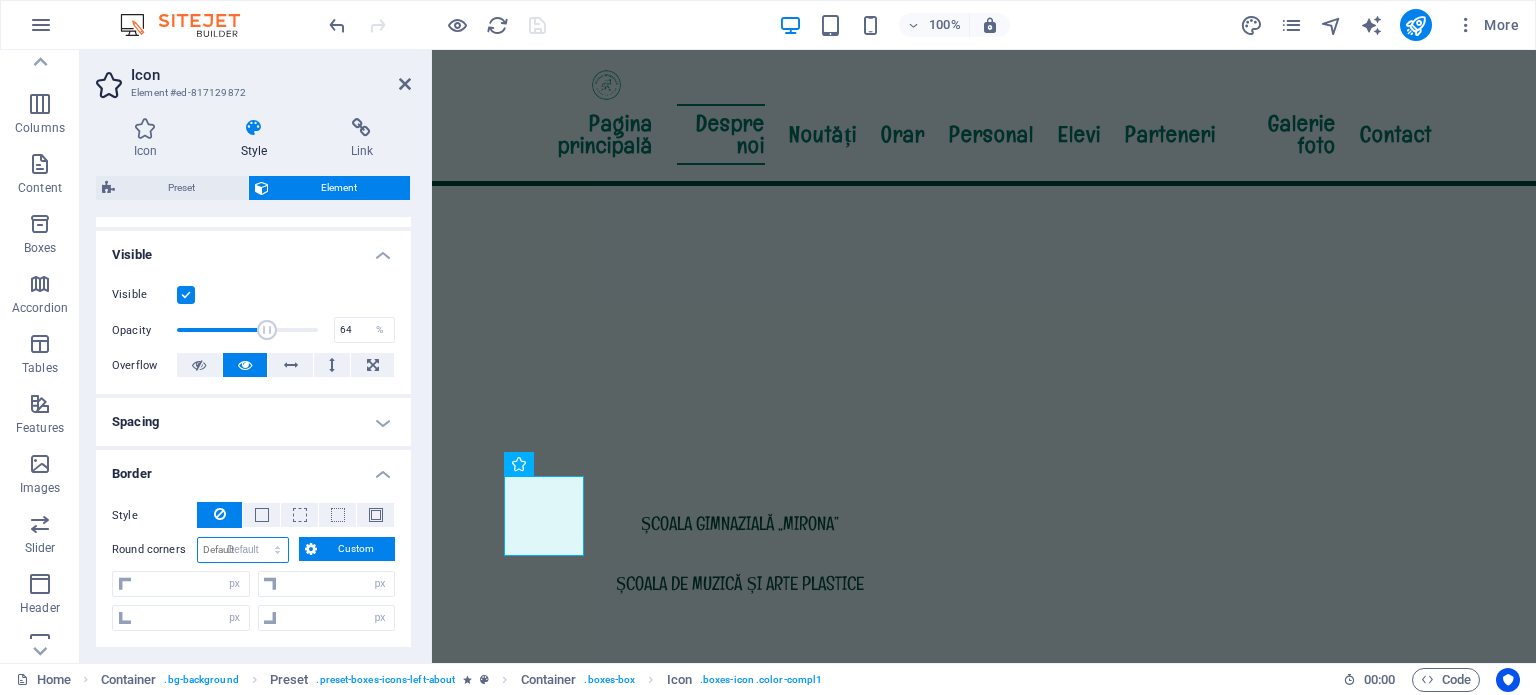 click on "Default px rem % vh vw Custom" at bounding box center (243, 550) 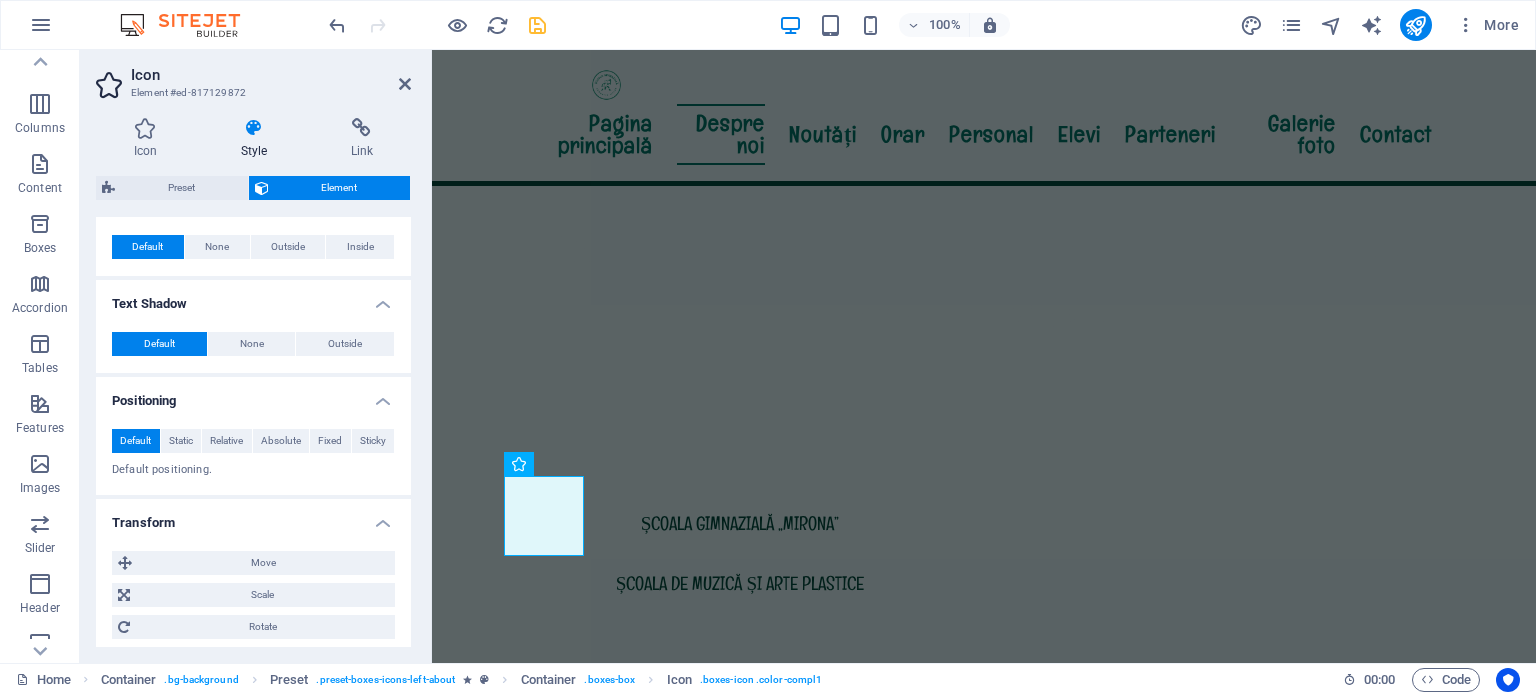 scroll, scrollTop: 982, scrollLeft: 0, axis: vertical 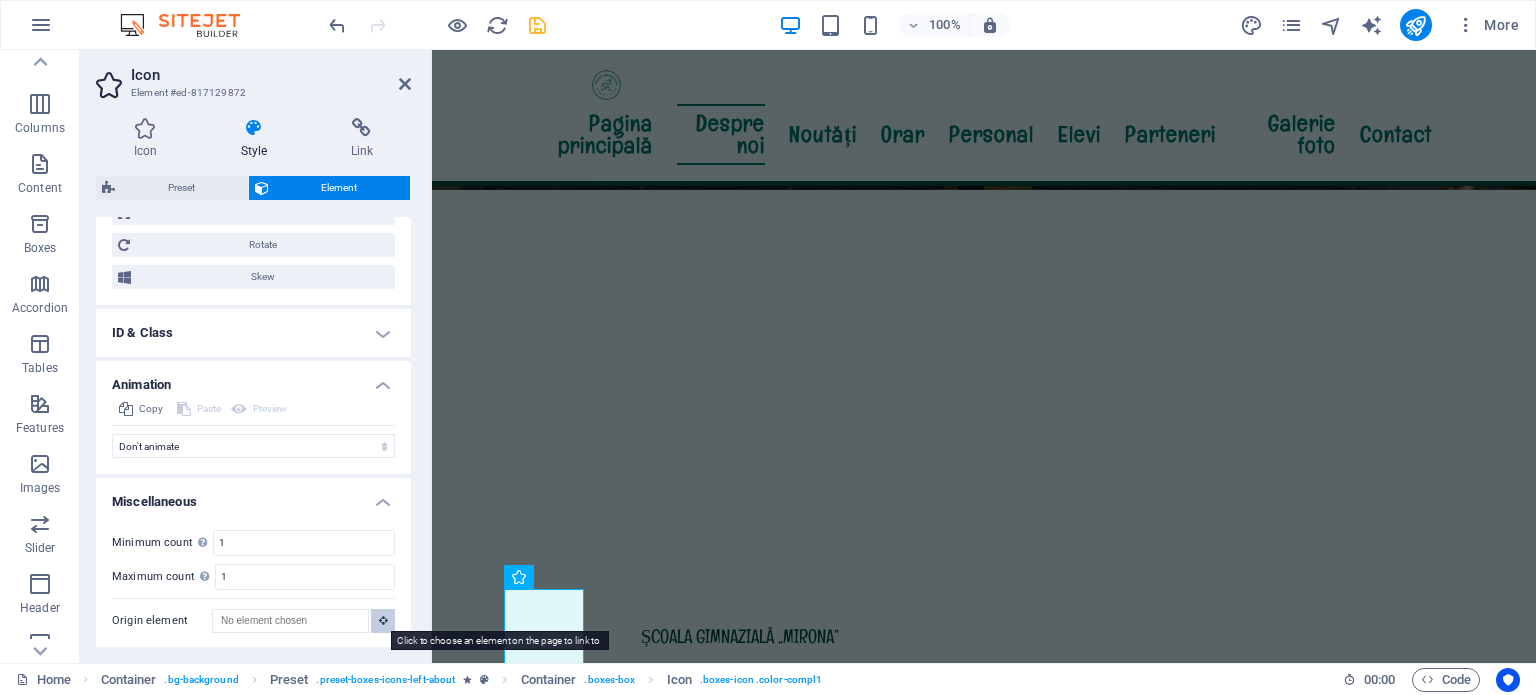 click at bounding box center (383, 620) 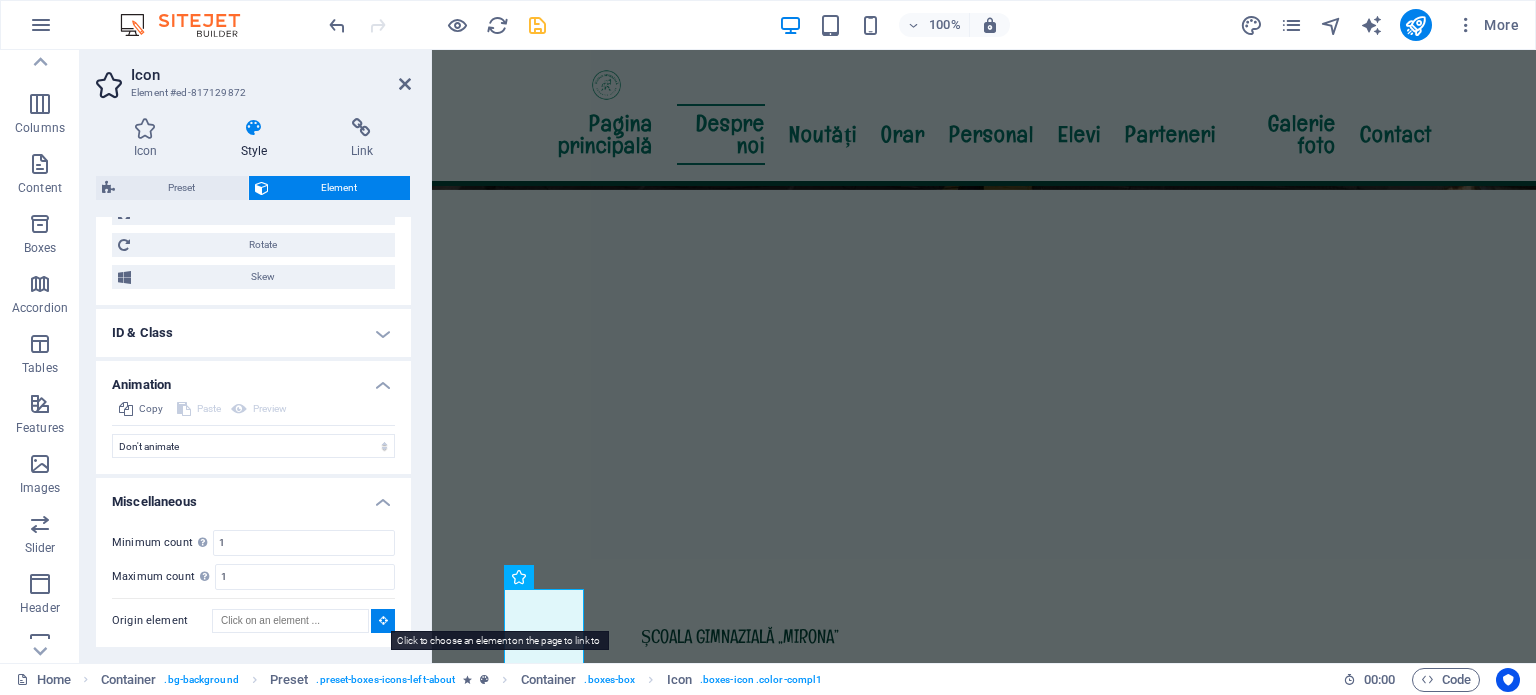 click at bounding box center [383, 620] 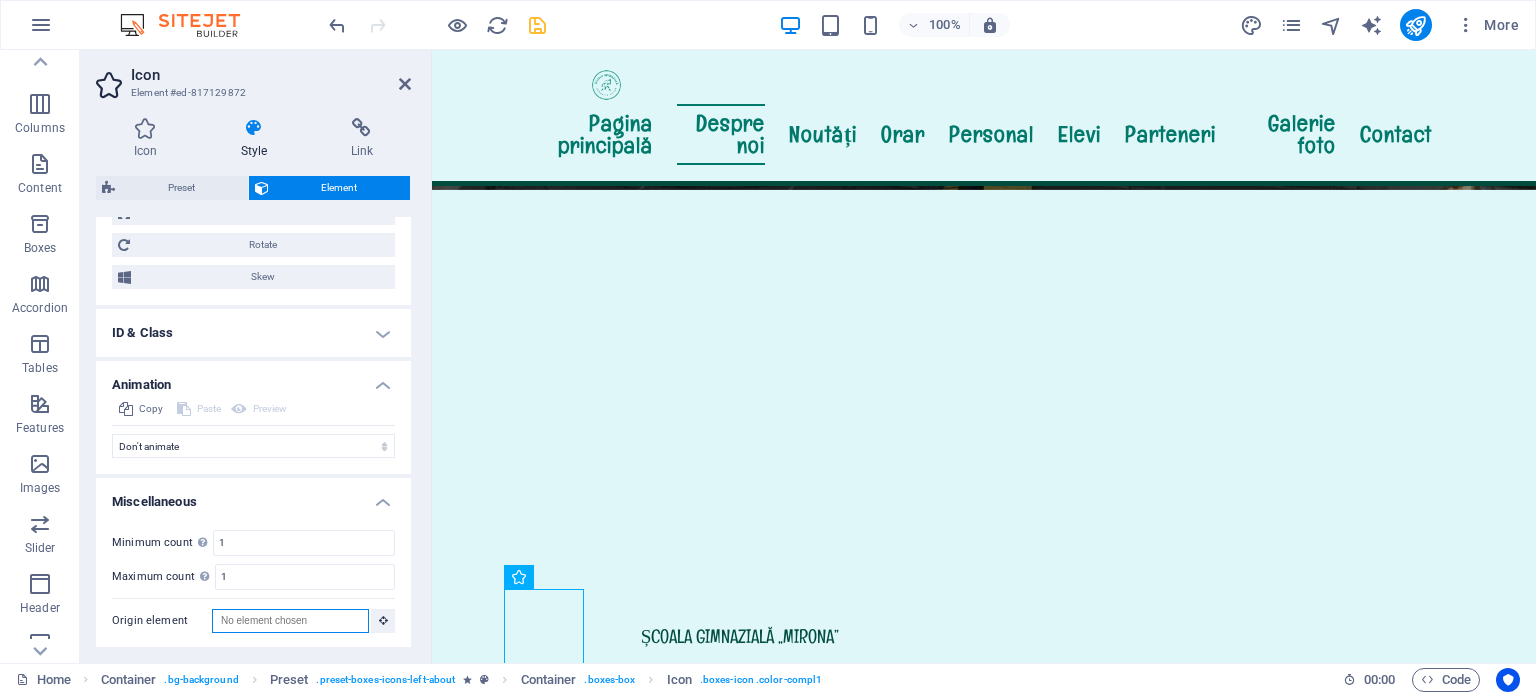 click on "Origin element" at bounding box center [290, 621] 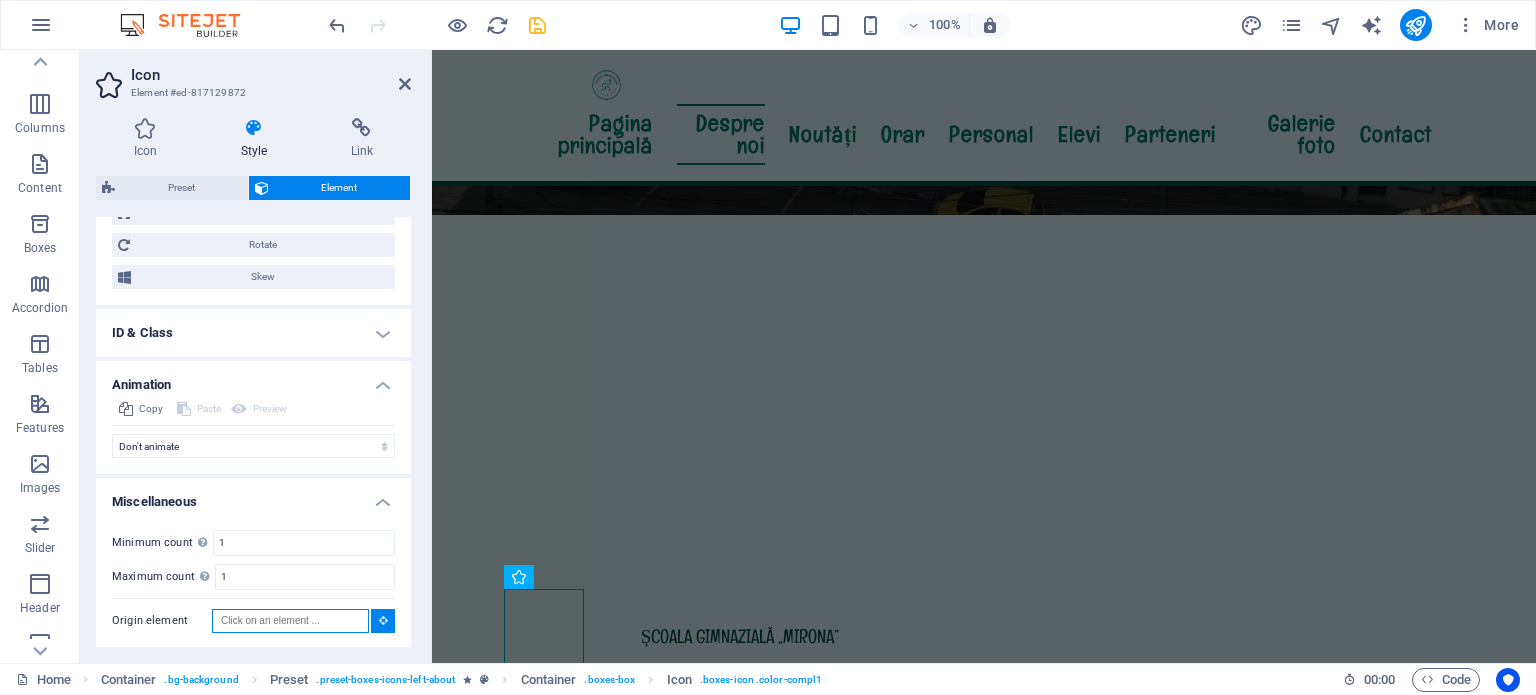 scroll, scrollTop: 604, scrollLeft: 0, axis: vertical 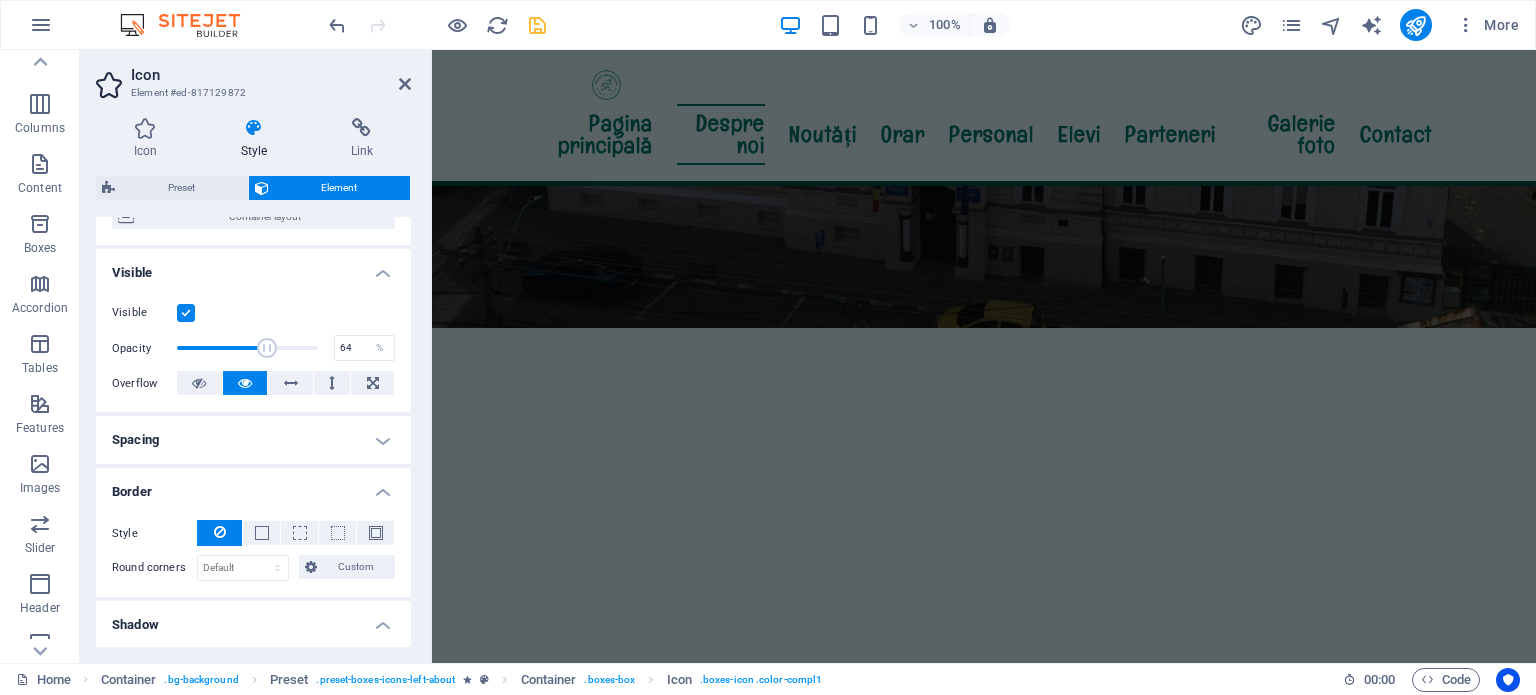 click on "Spacing" at bounding box center (253, 440) 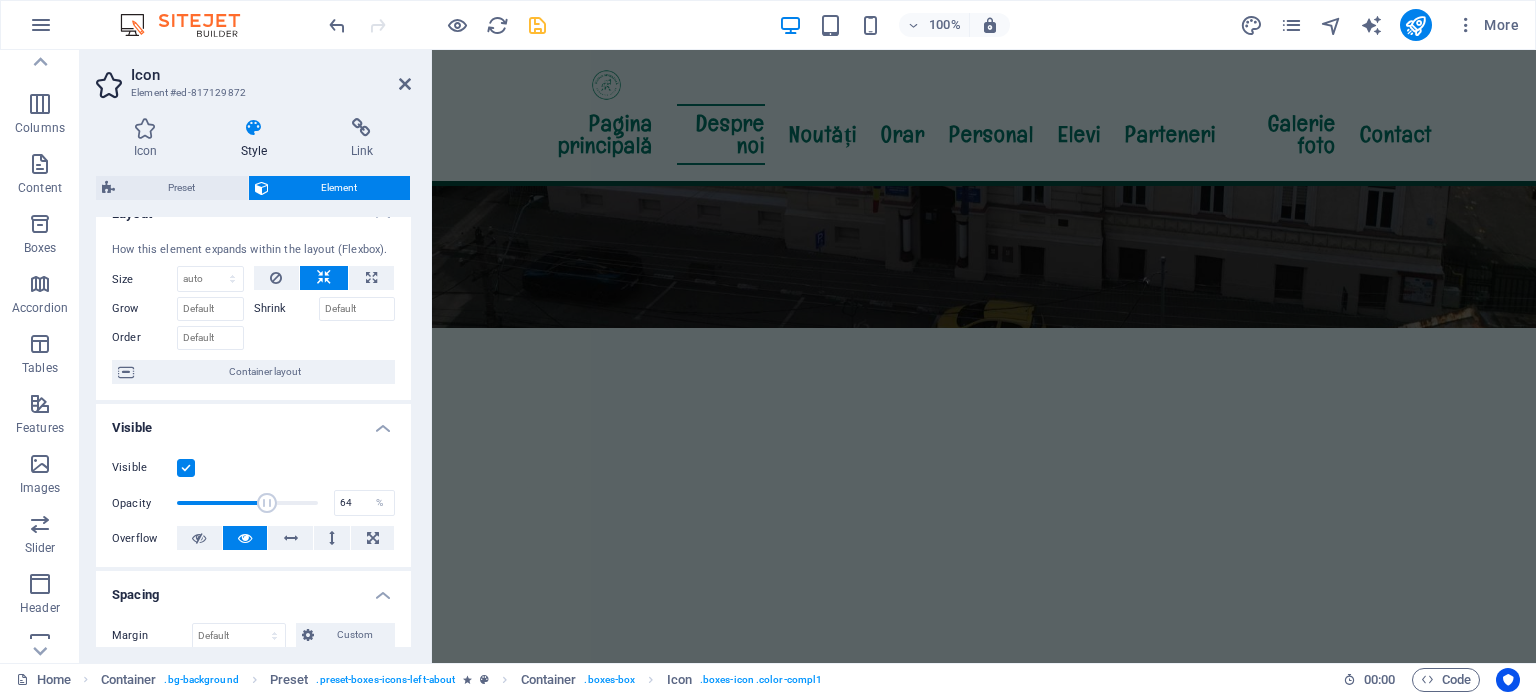 scroll, scrollTop: 0, scrollLeft: 0, axis: both 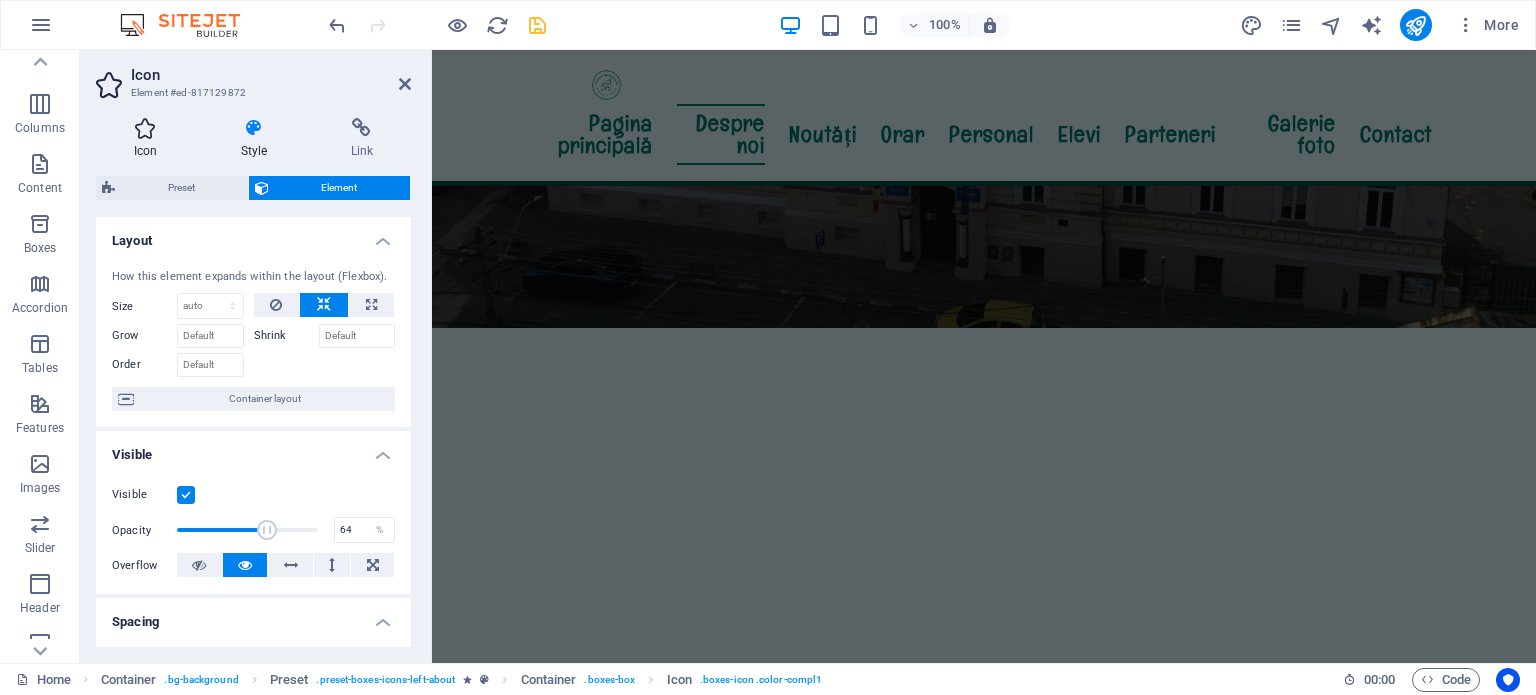 click at bounding box center [145, 128] 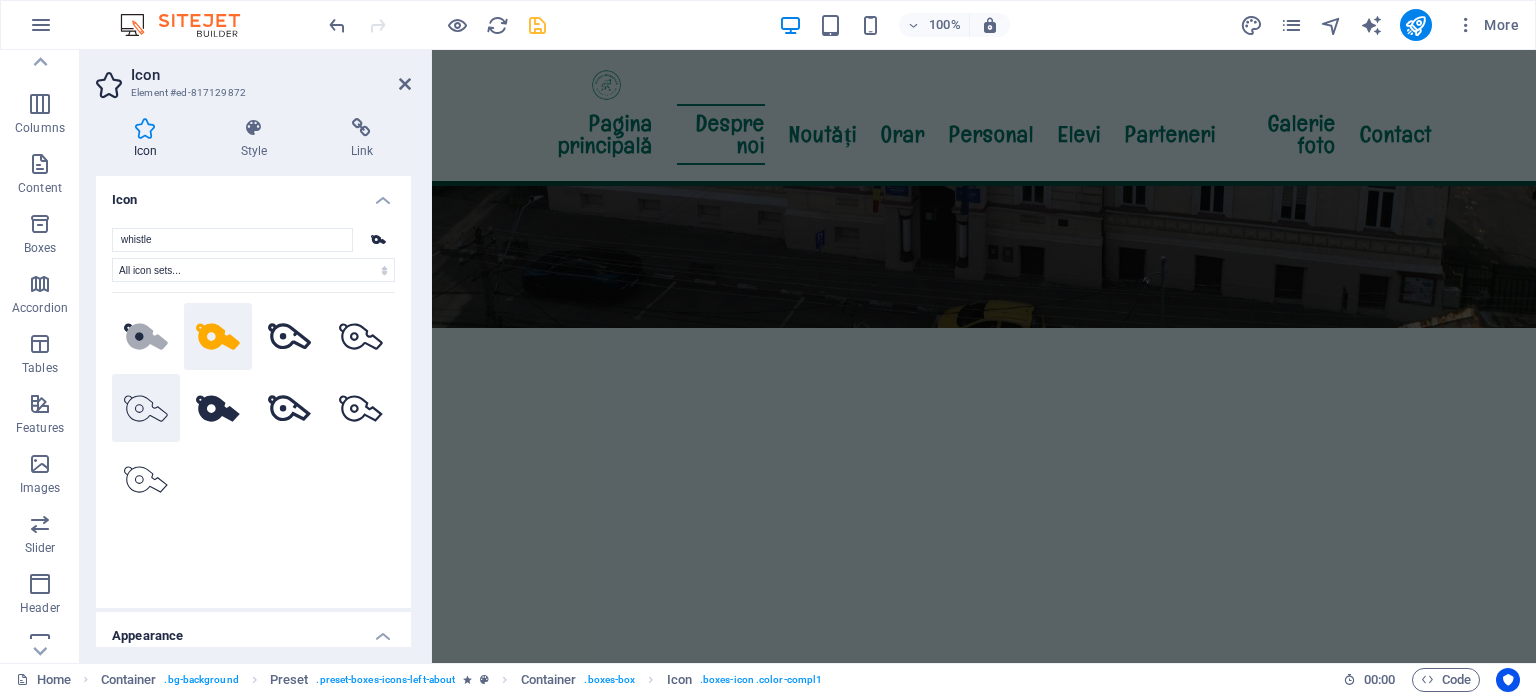 click 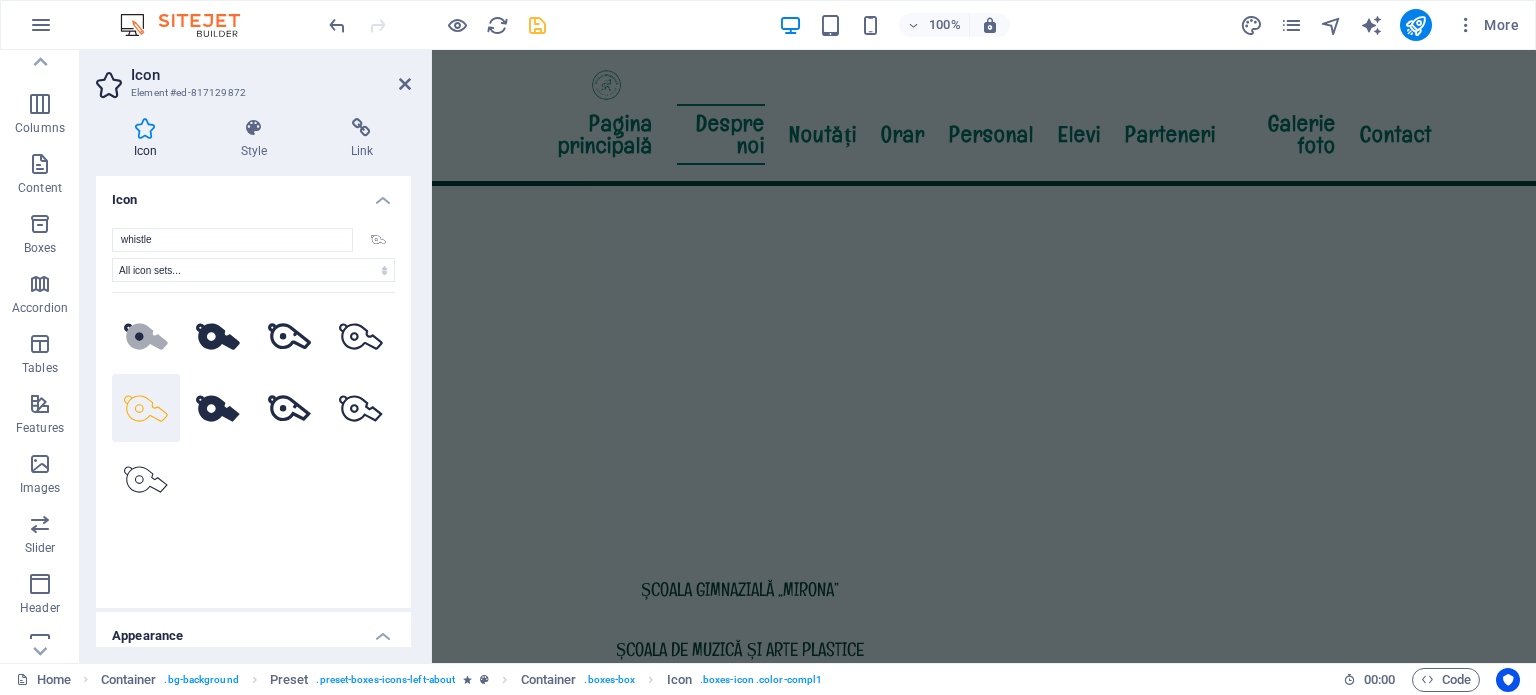 scroll, scrollTop: 989, scrollLeft: 0, axis: vertical 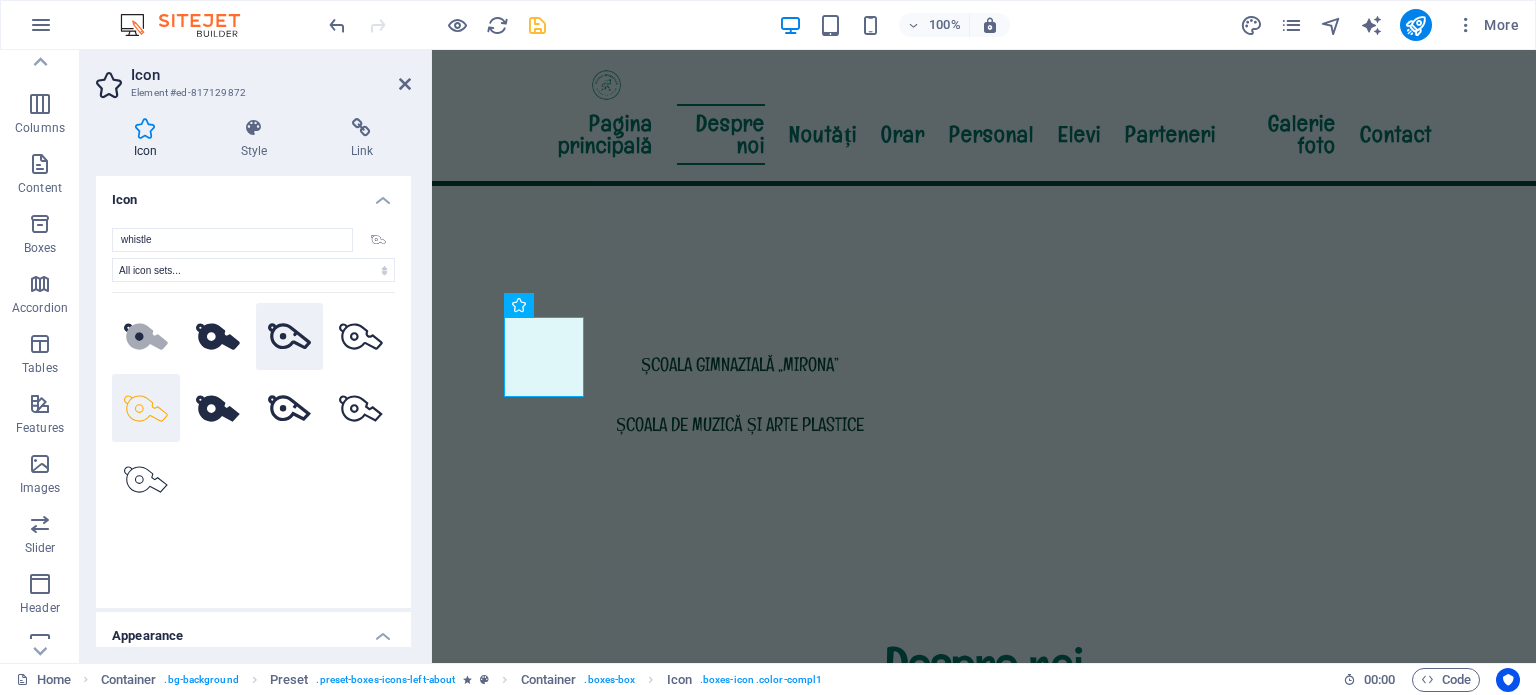 click 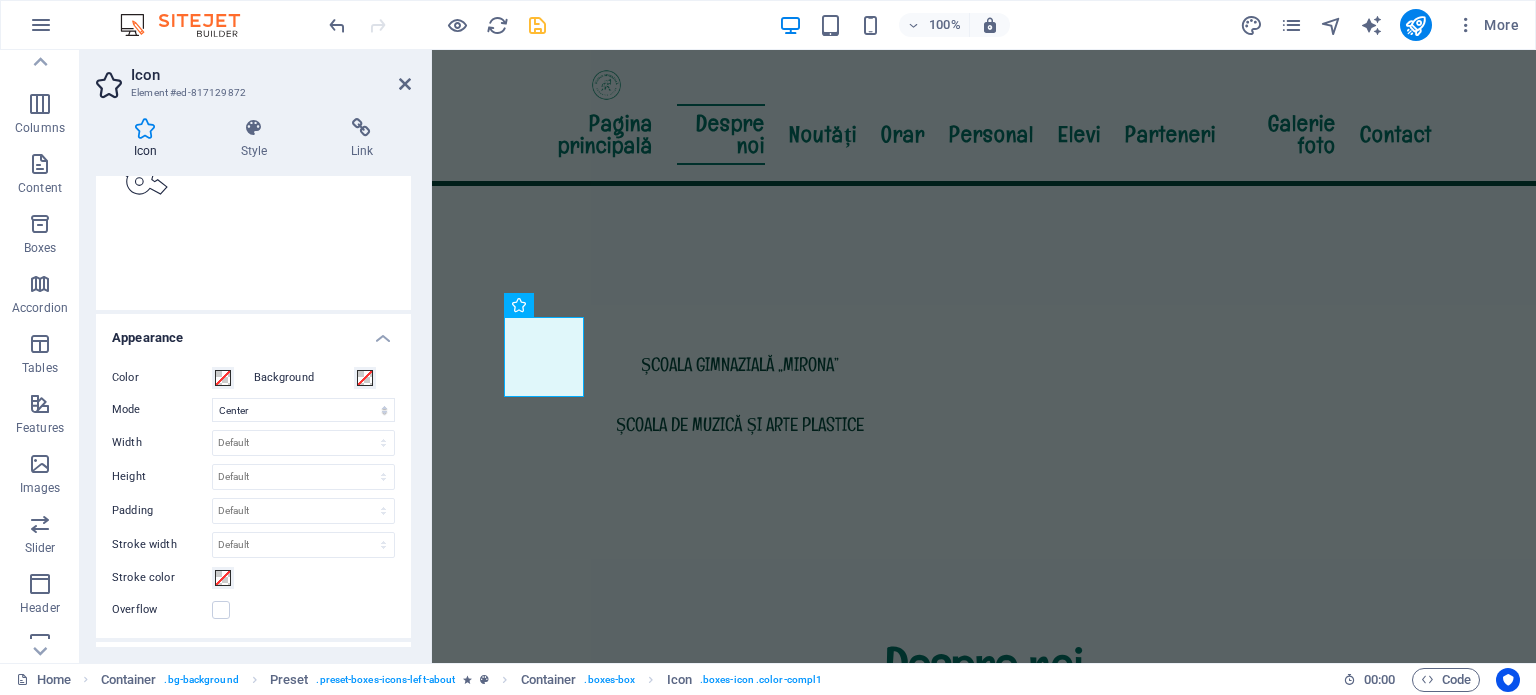 scroll, scrollTop: 300, scrollLeft: 0, axis: vertical 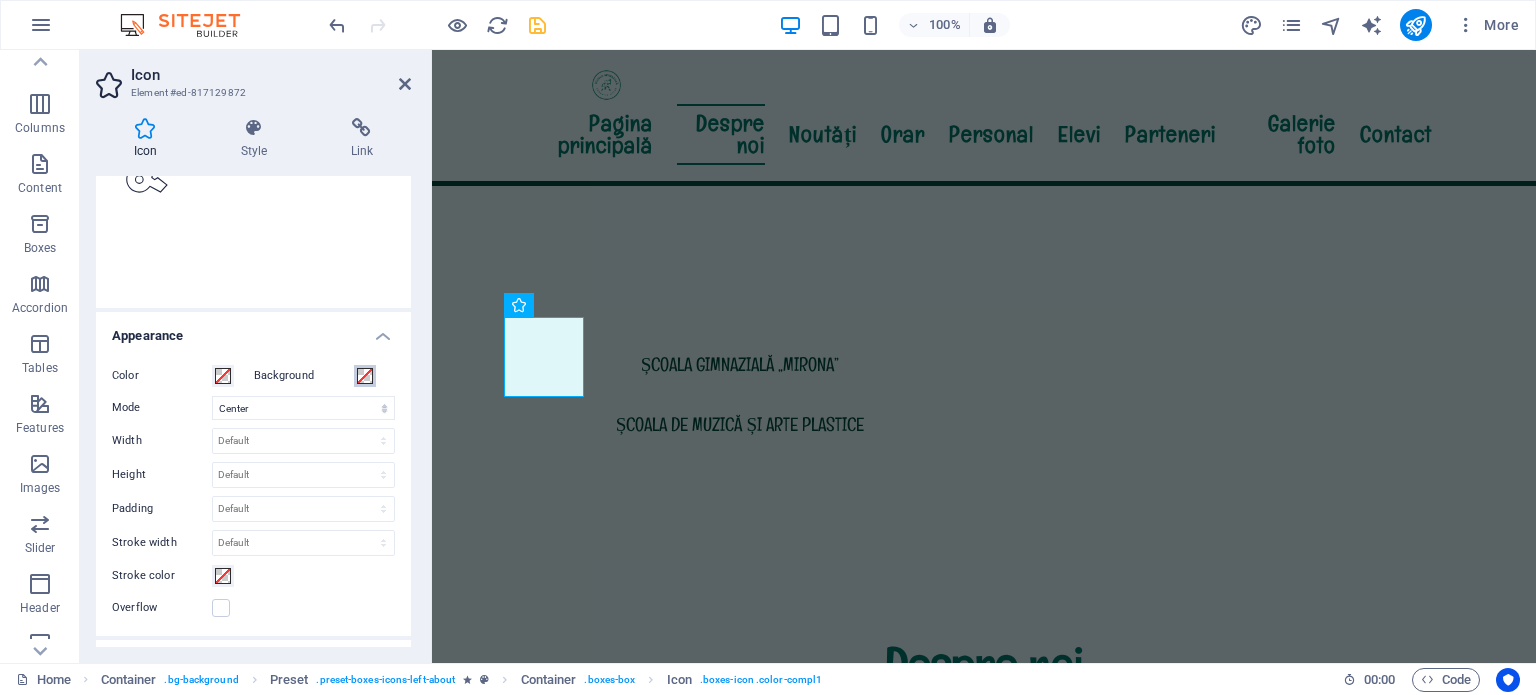 click on "Background" at bounding box center (365, 376) 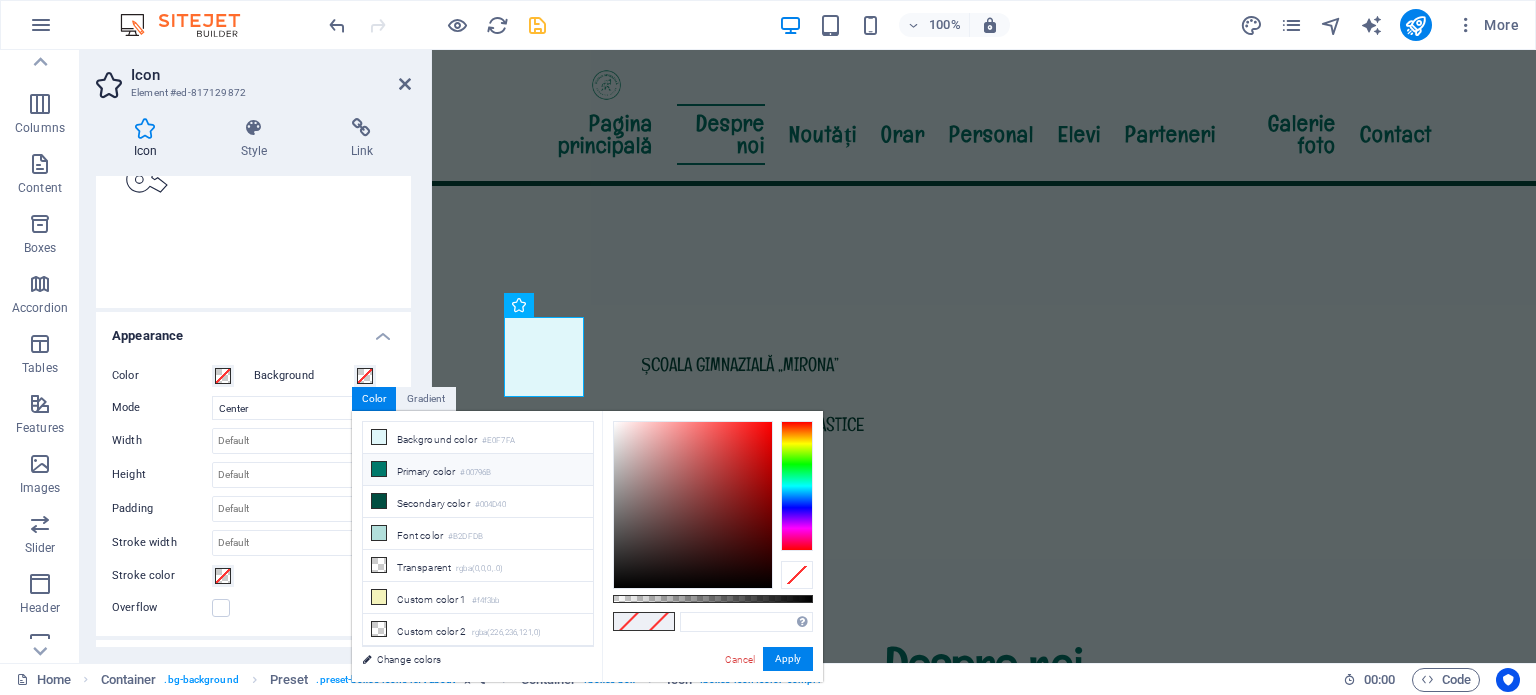 click at bounding box center (379, 469) 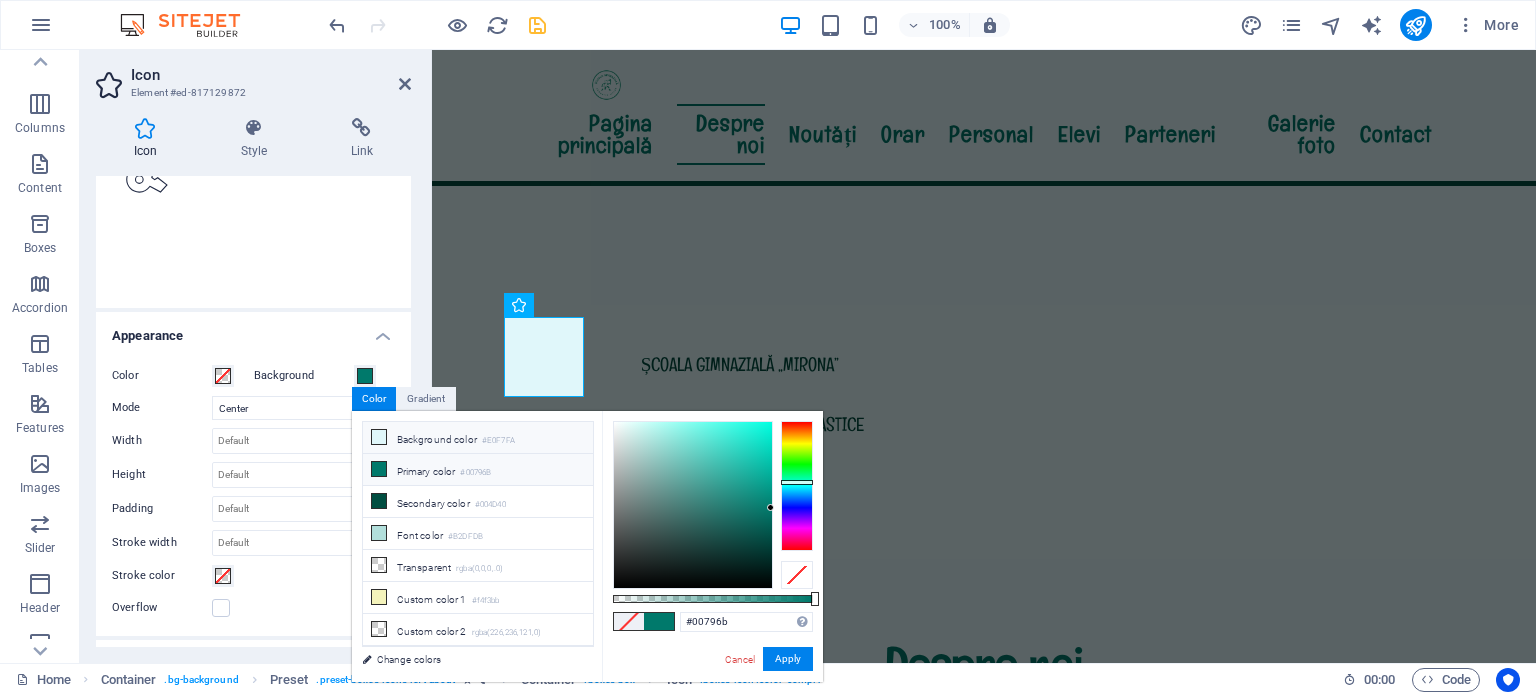 click at bounding box center [379, 437] 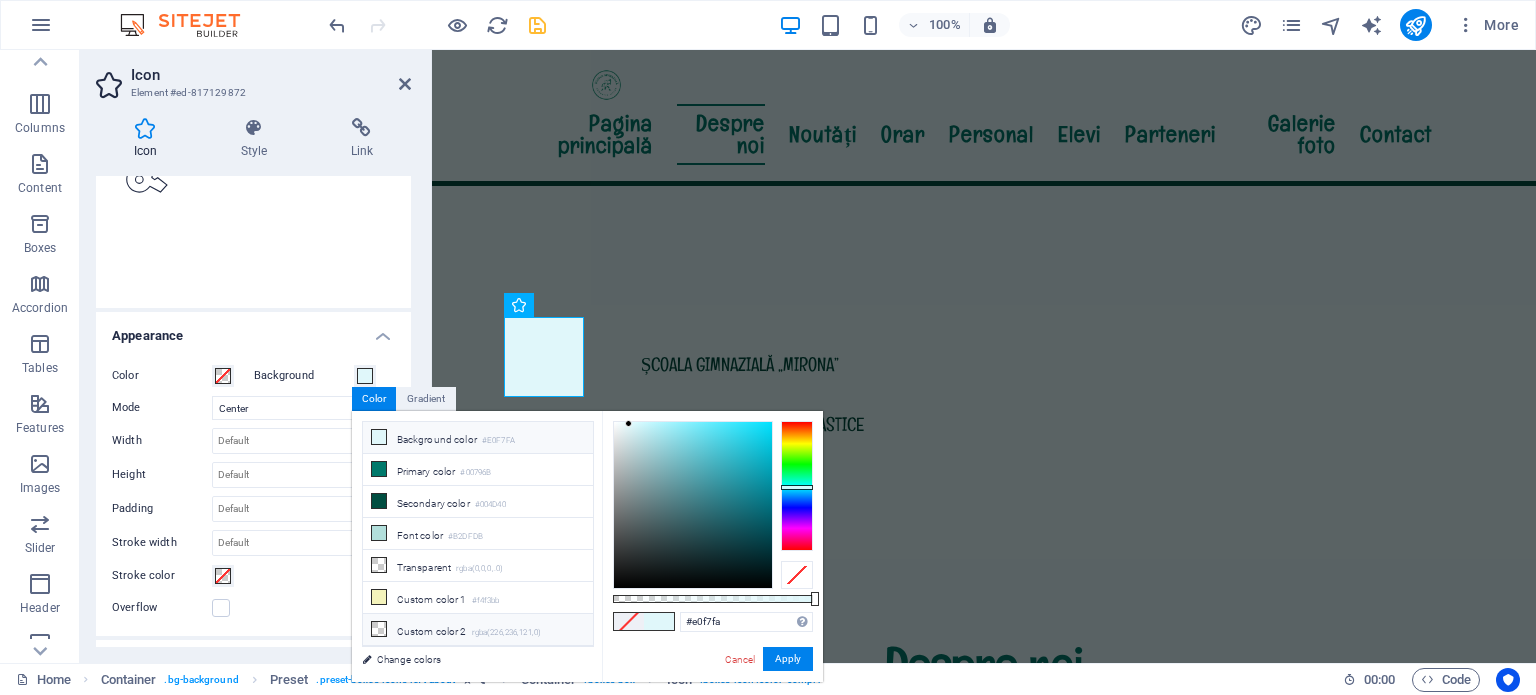 click at bounding box center (379, 629) 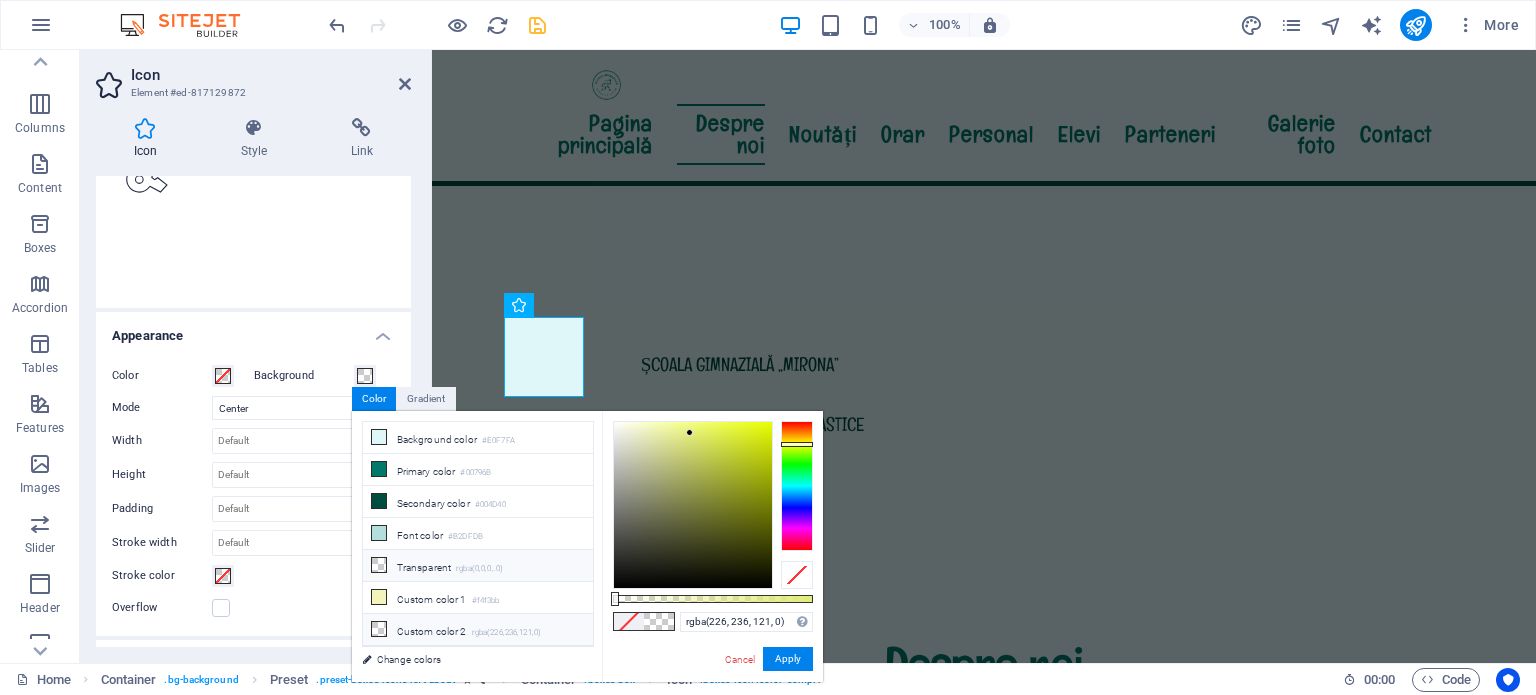 click at bounding box center (379, 565) 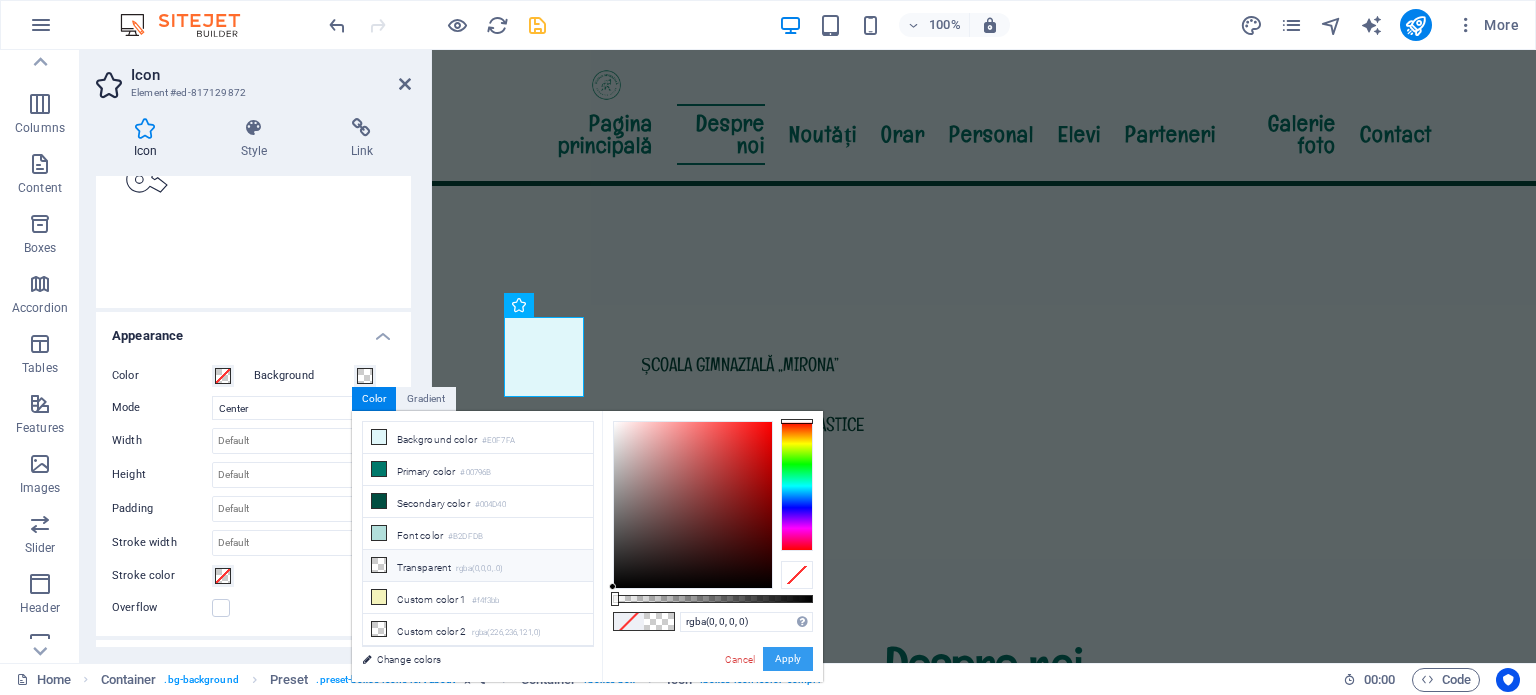 click on "Apply" at bounding box center (788, 659) 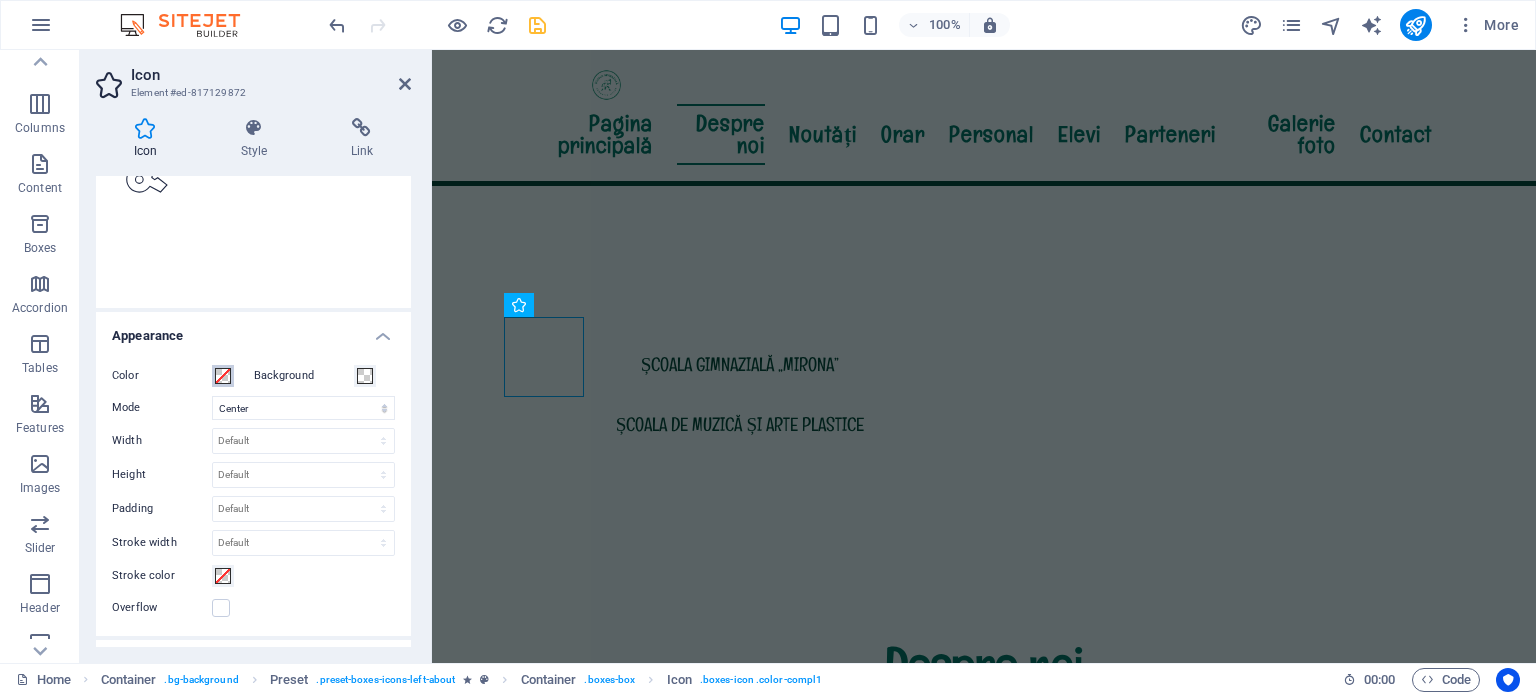 click at bounding box center [223, 376] 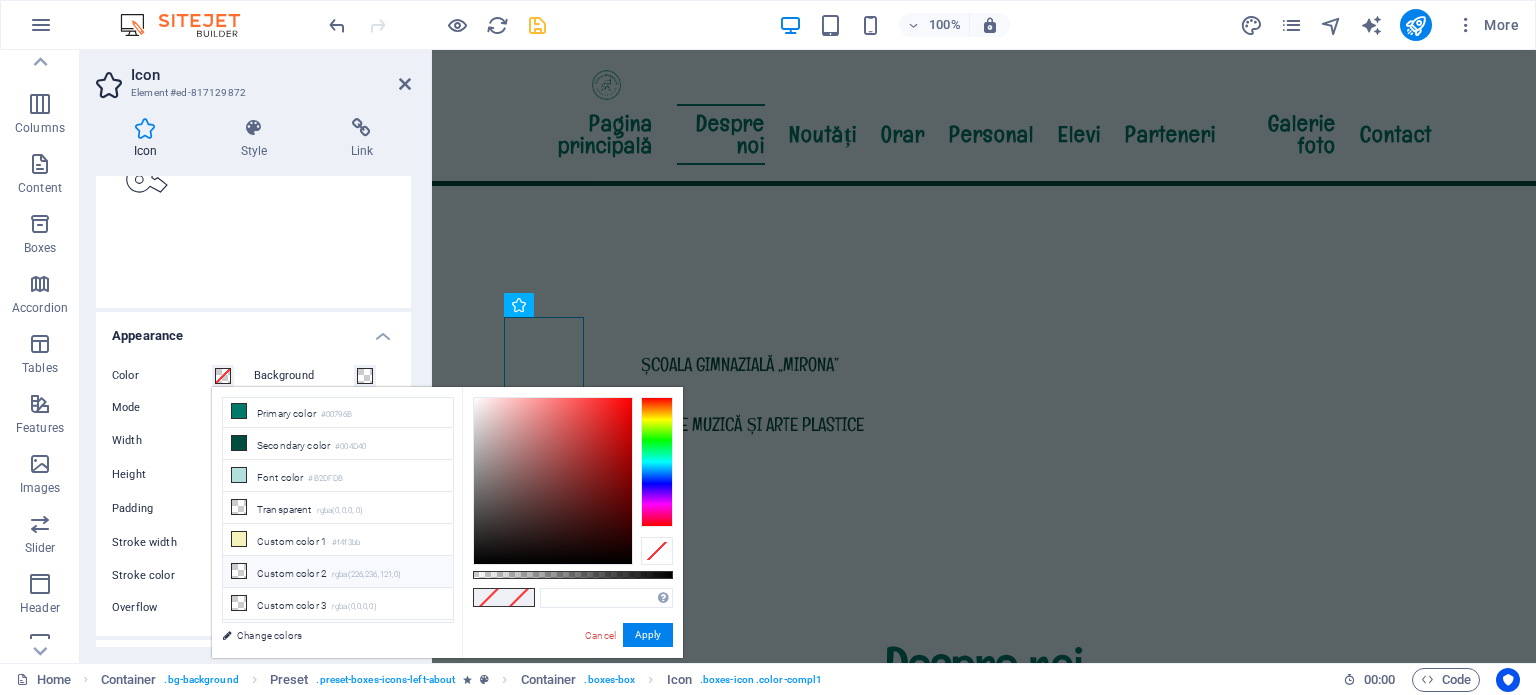 scroll, scrollTop: 0, scrollLeft: 0, axis: both 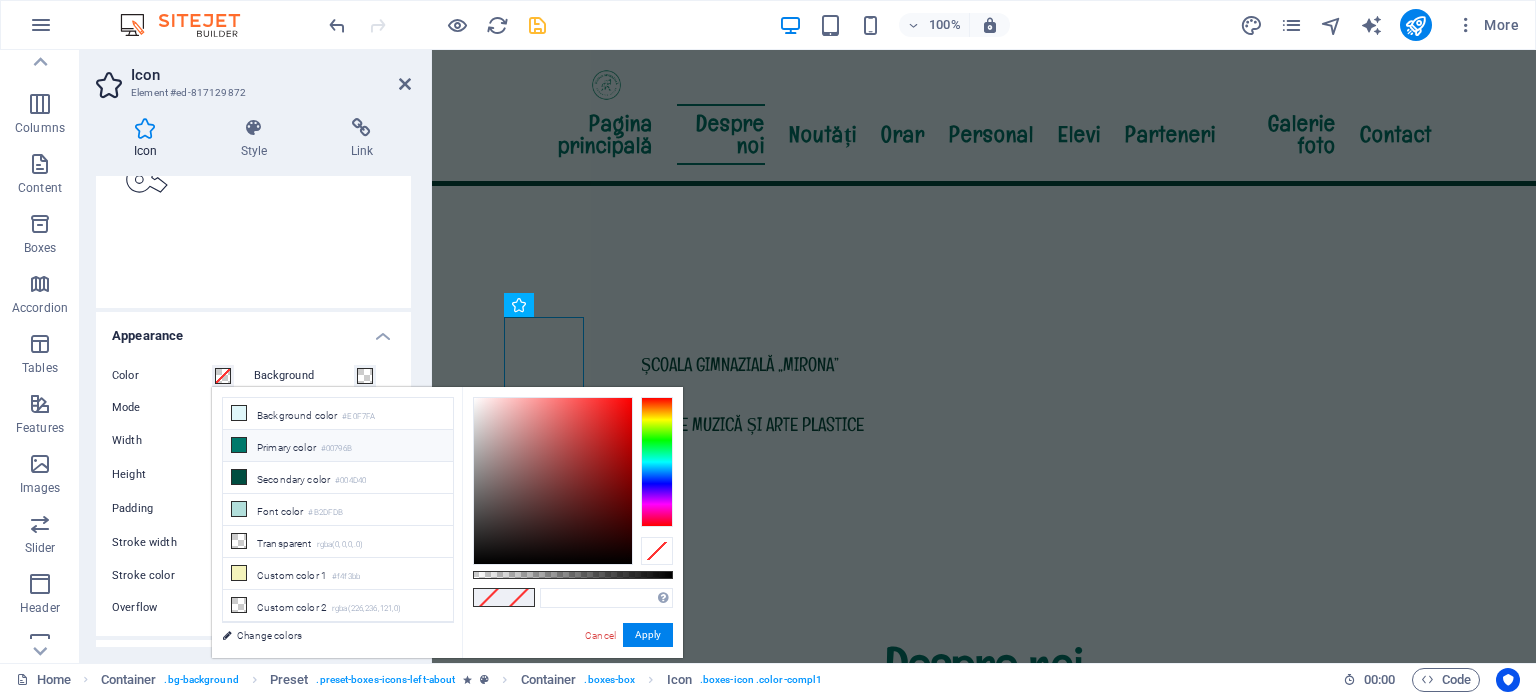 click at bounding box center [239, 445] 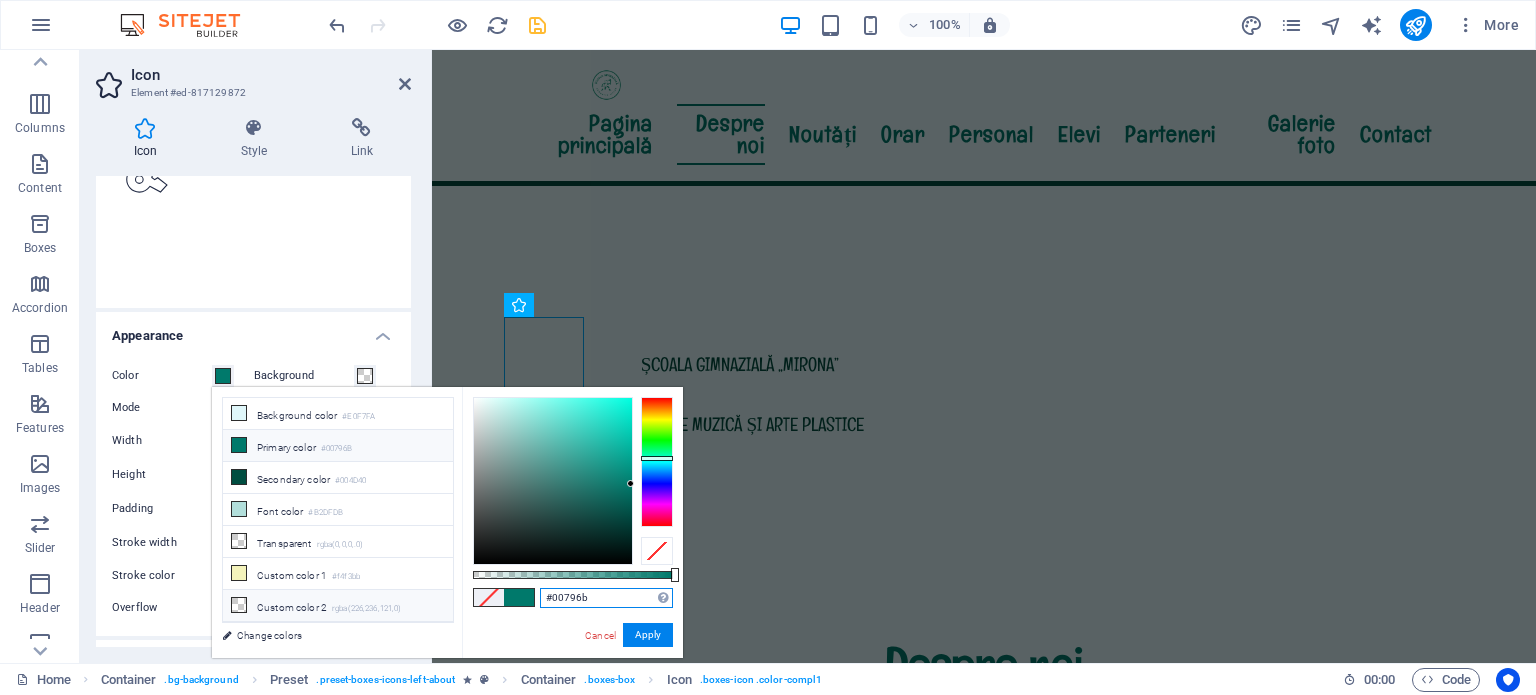 drag, startPoint x: 589, startPoint y: 596, endPoint x: 360, endPoint y: 592, distance: 229.03493 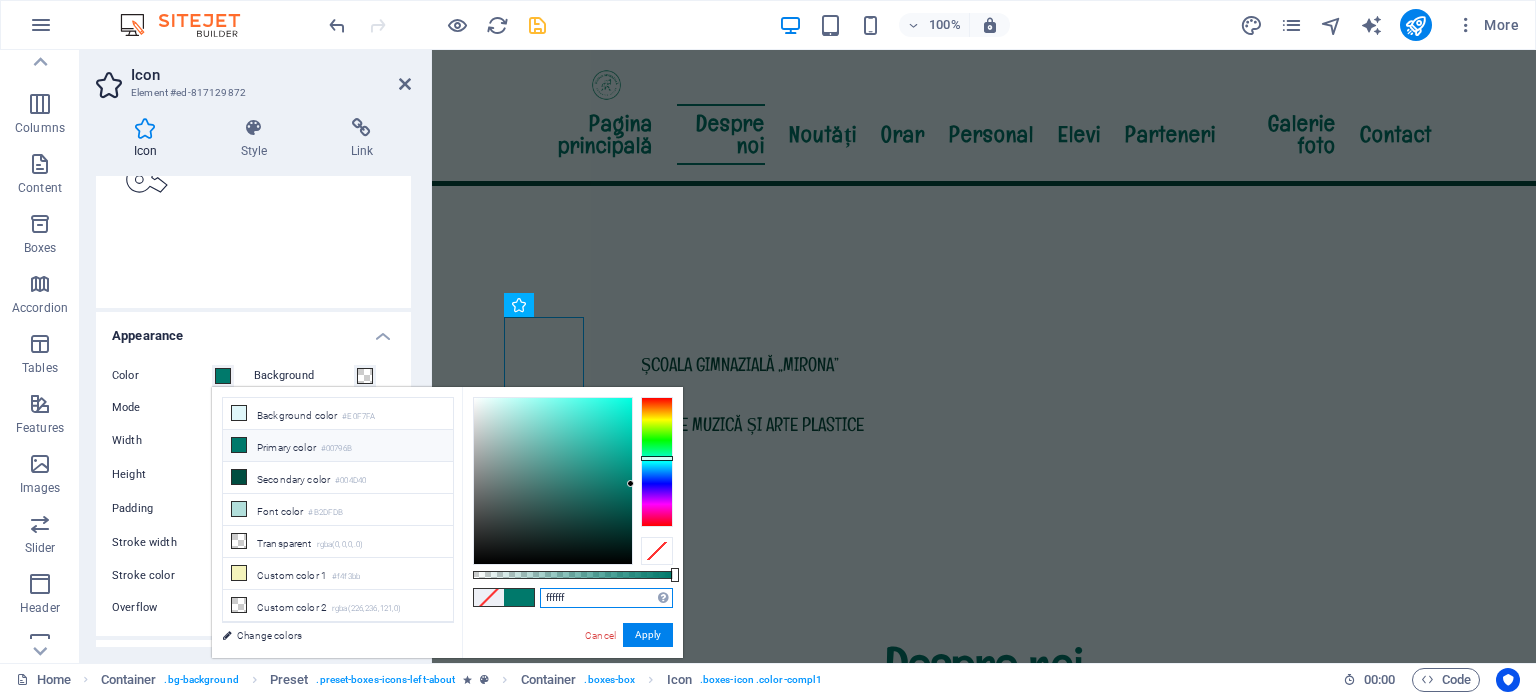 click on "ffffff" at bounding box center (606, 598) 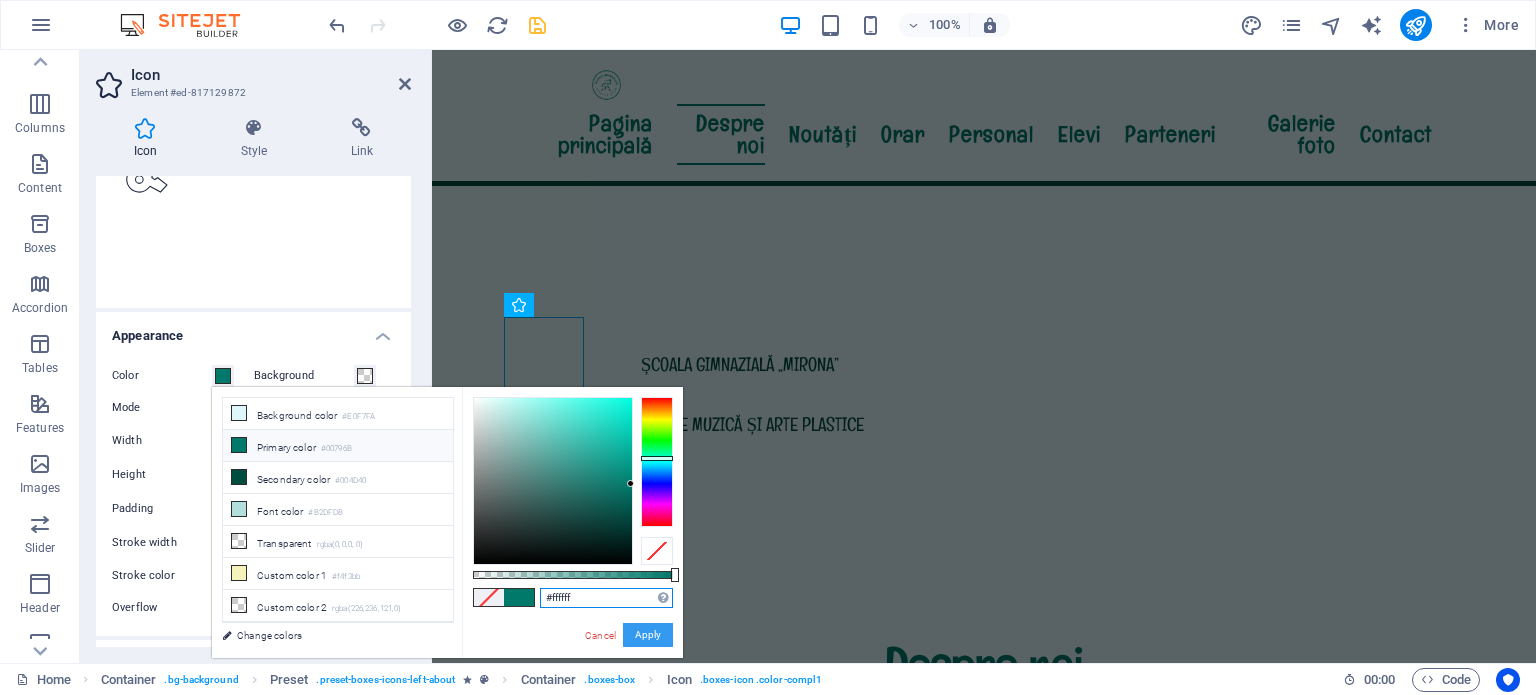 type on "#ffffff" 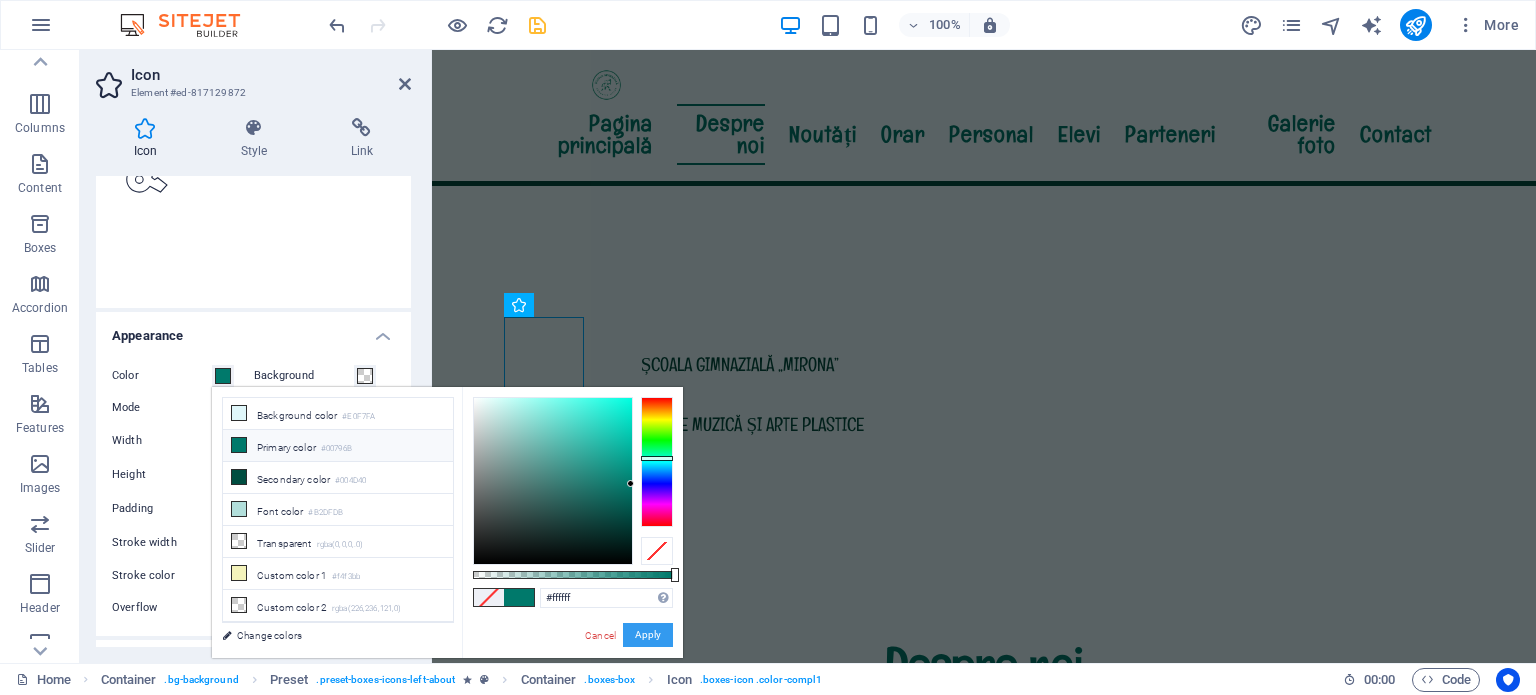 click on "Apply" at bounding box center (648, 635) 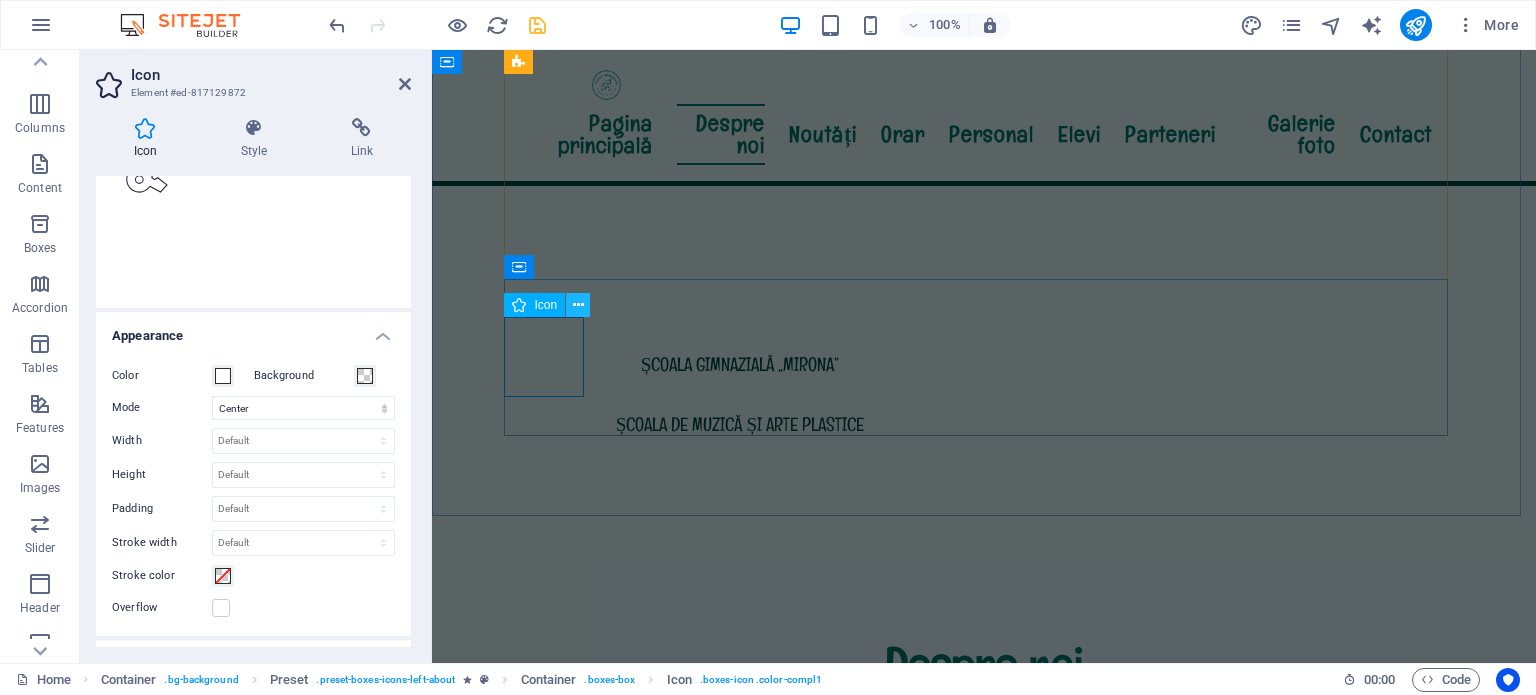 click at bounding box center [578, 305] 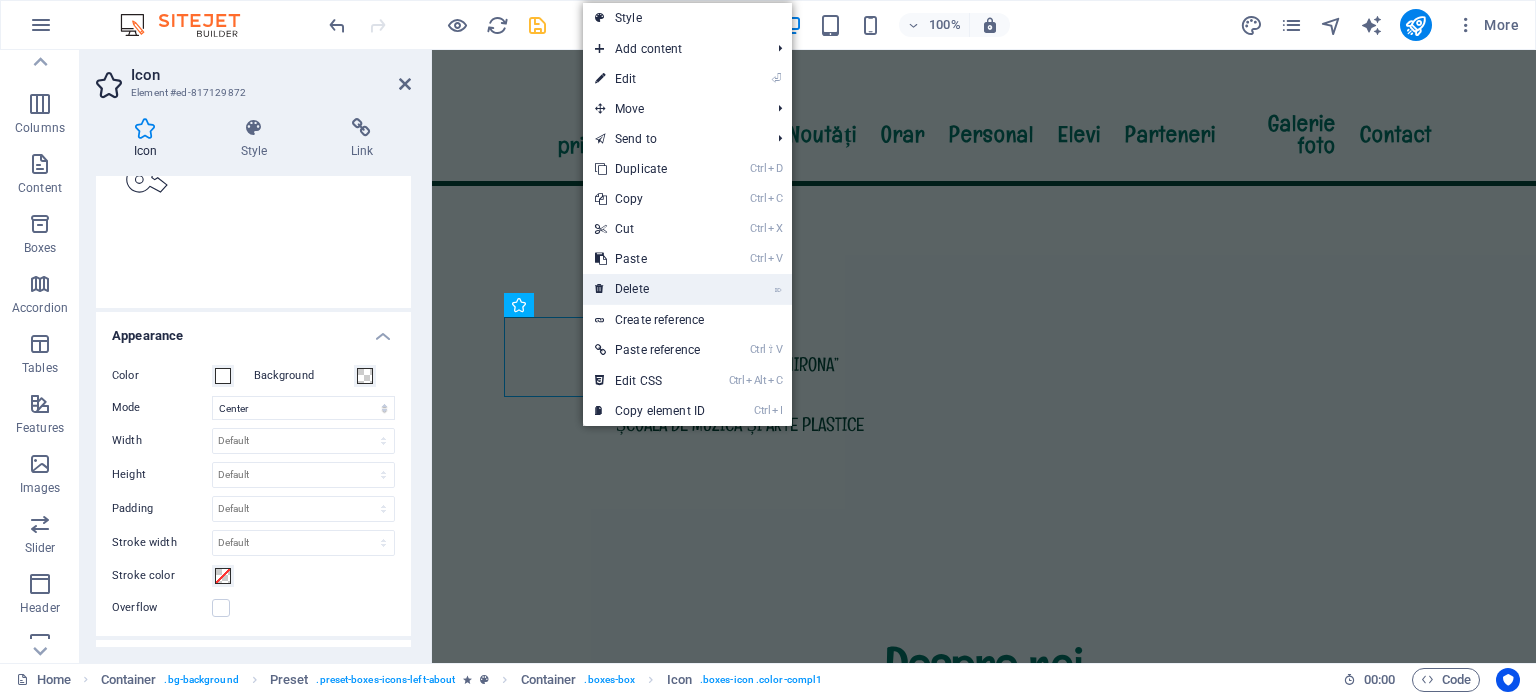 click on "⌦  Delete" at bounding box center [650, 289] 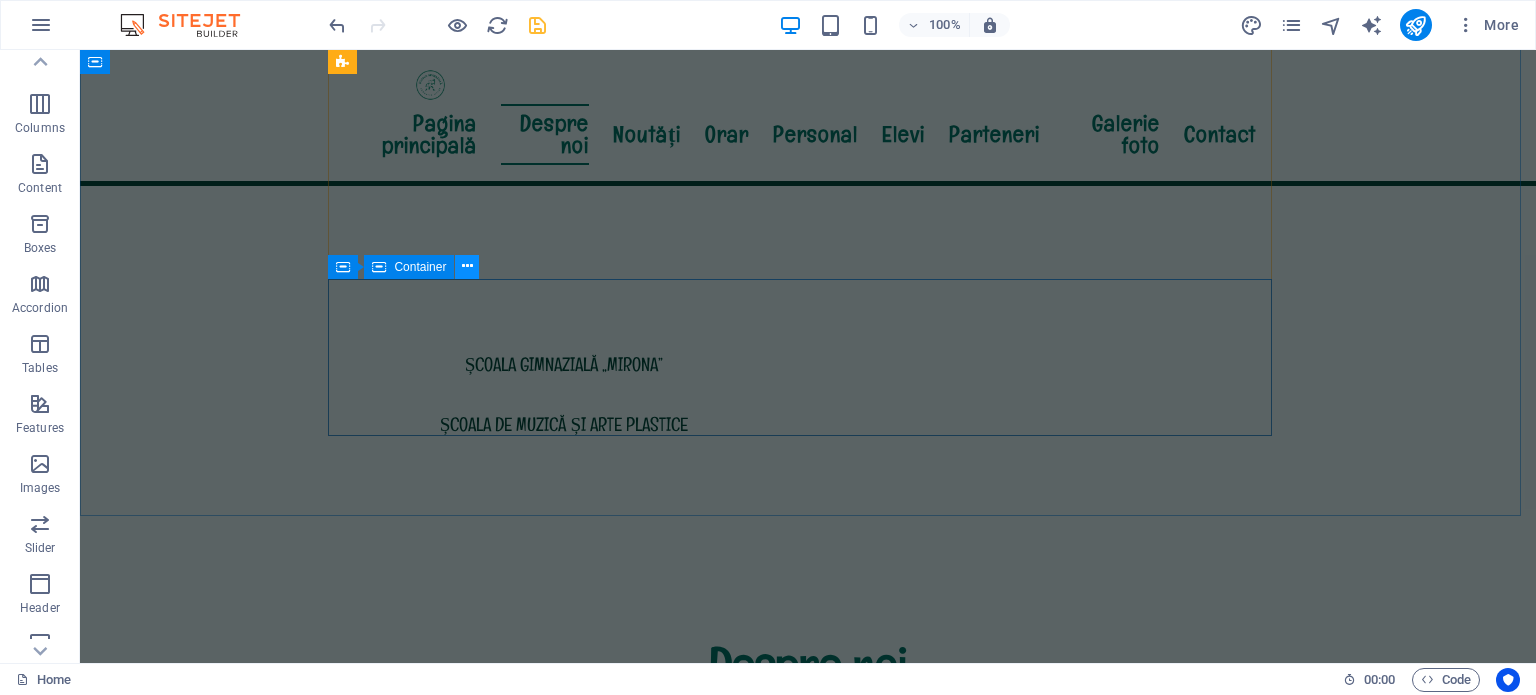 click at bounding box center (467, 266) 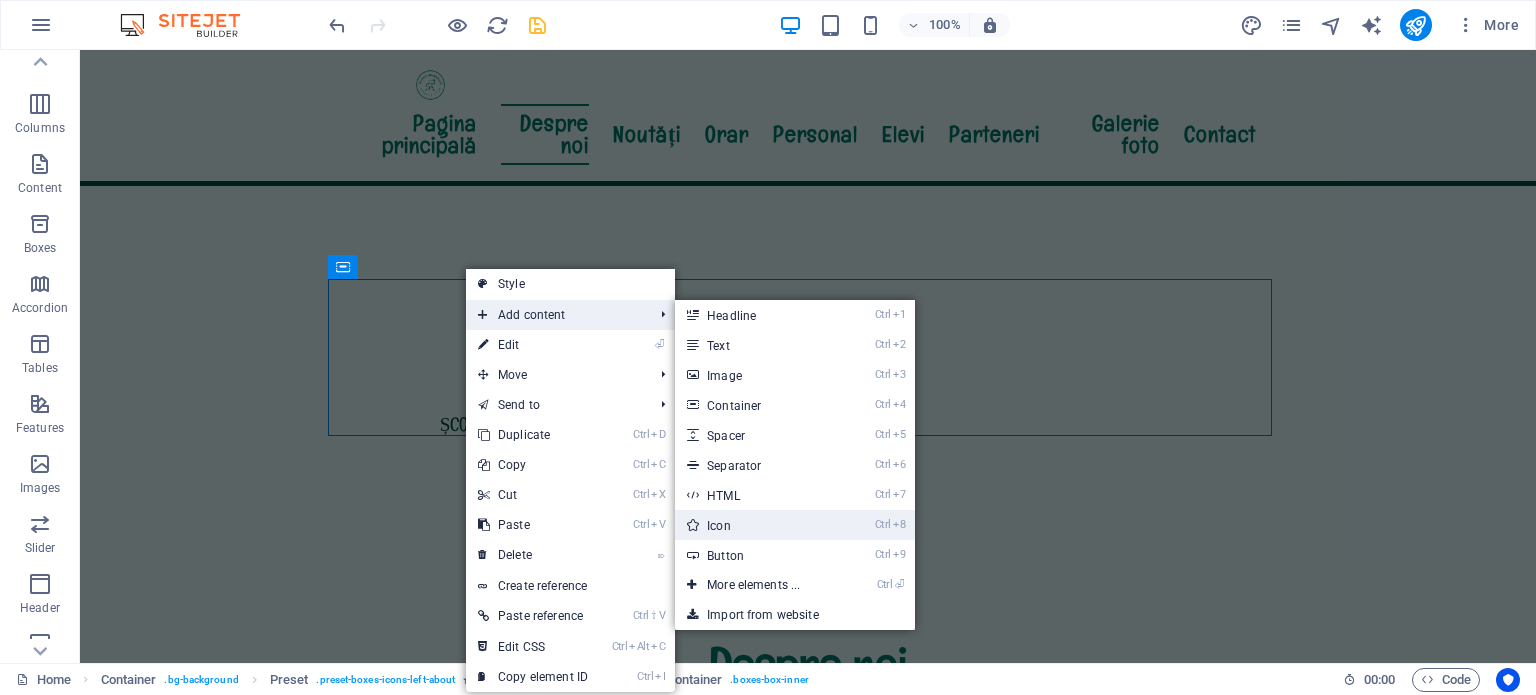 click on "Ctrl 8  Icon" at bounding box center (757, 525) 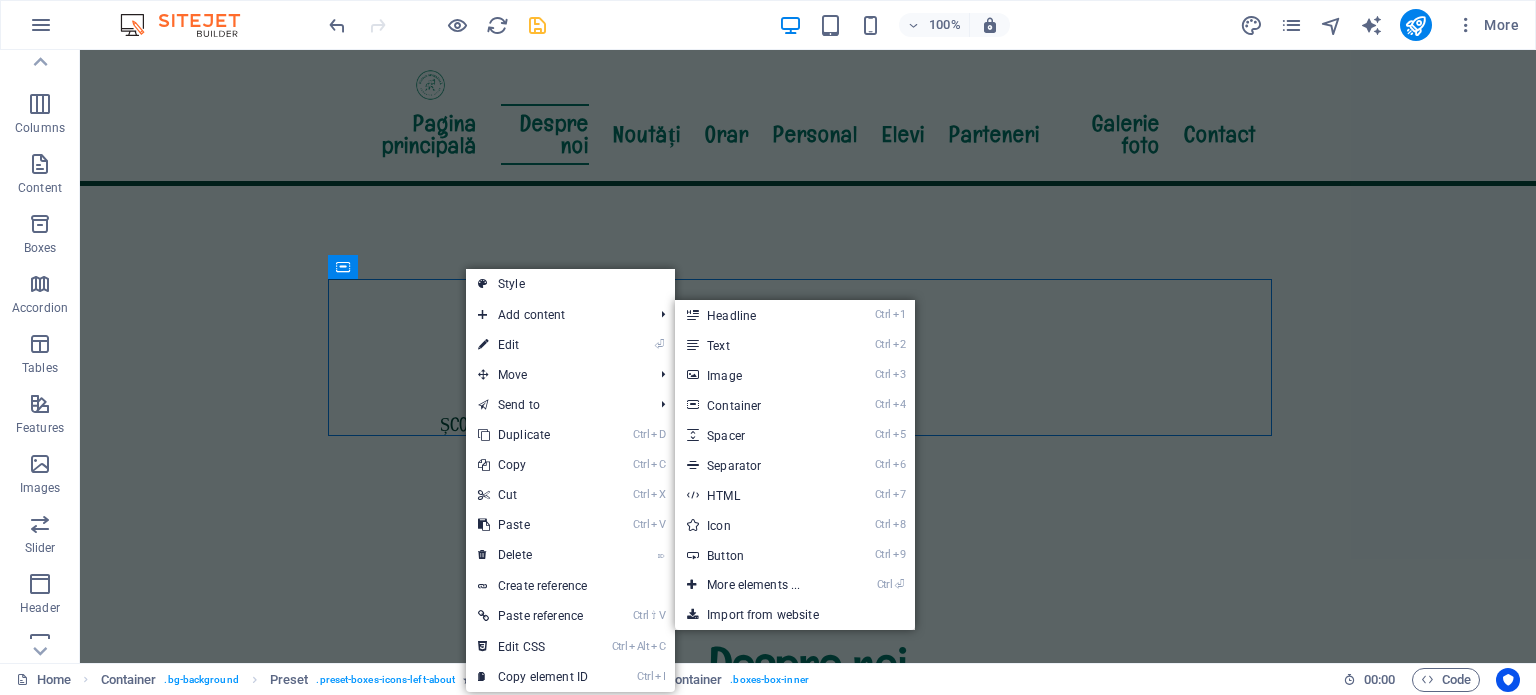 select on "xMidYMid" 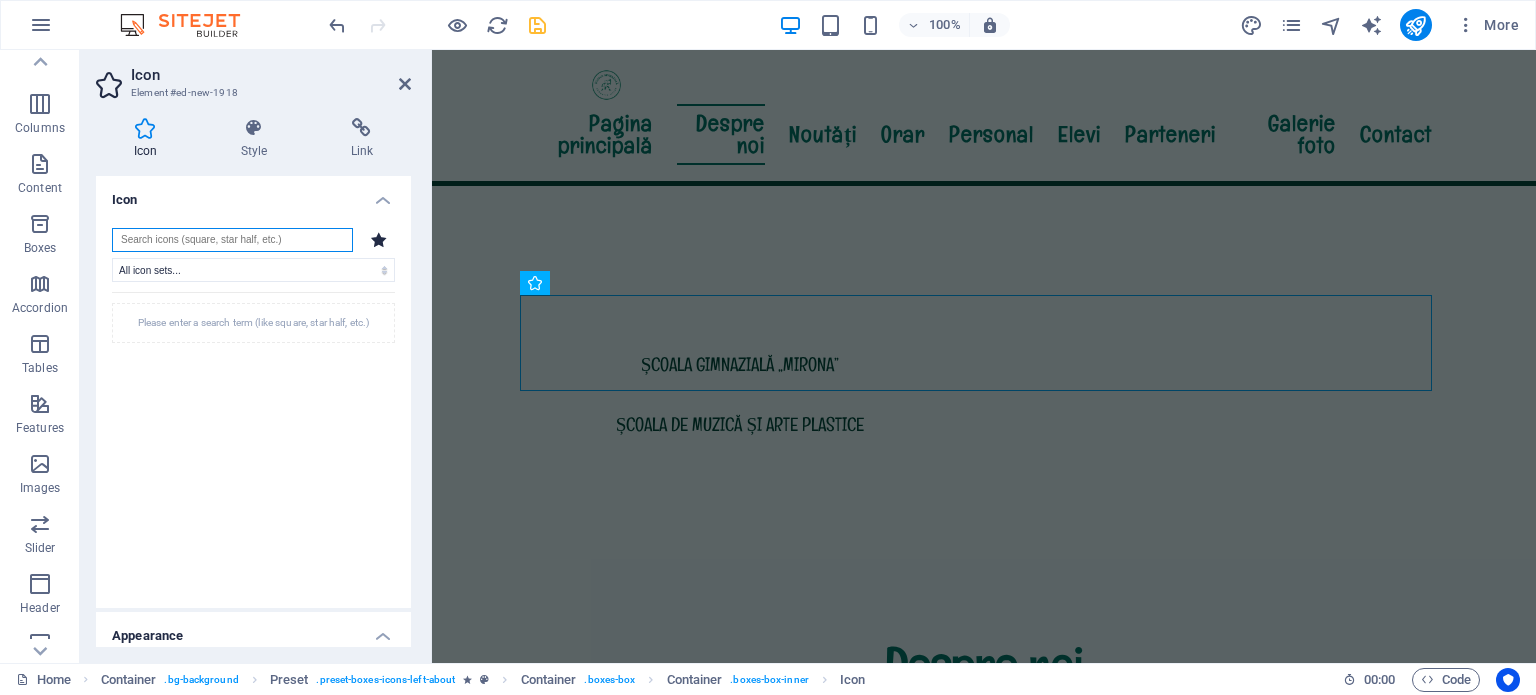 click at bounding box center [232, 240] 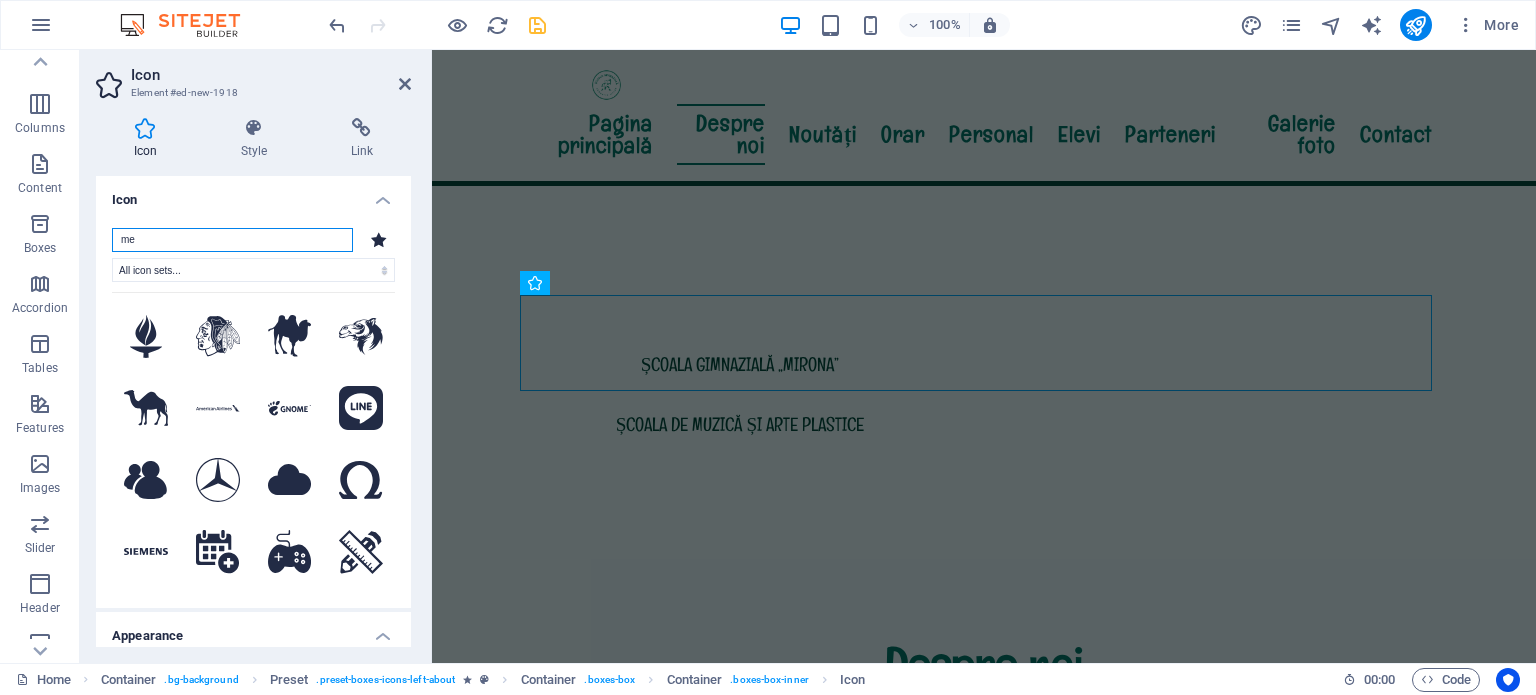 type on "m" 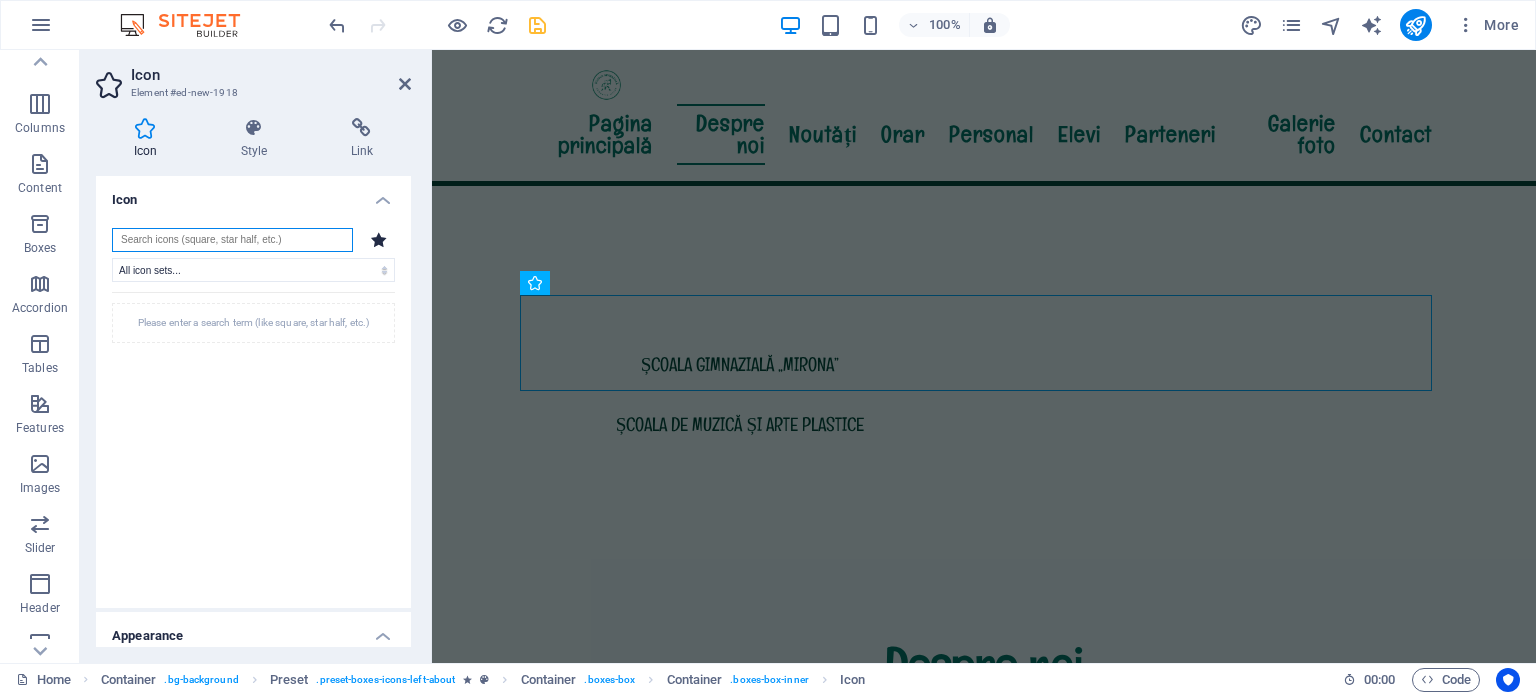 paste on "whistle" 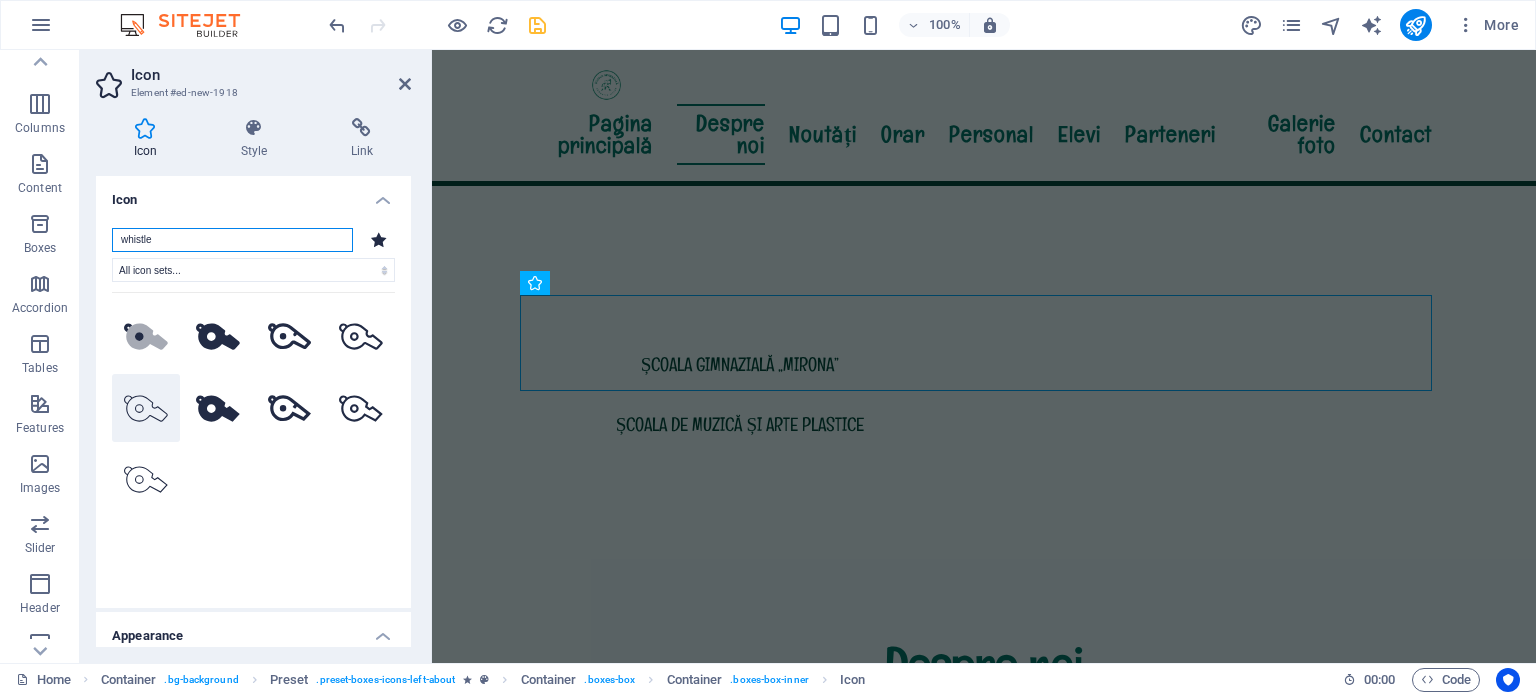 type on "whistle" 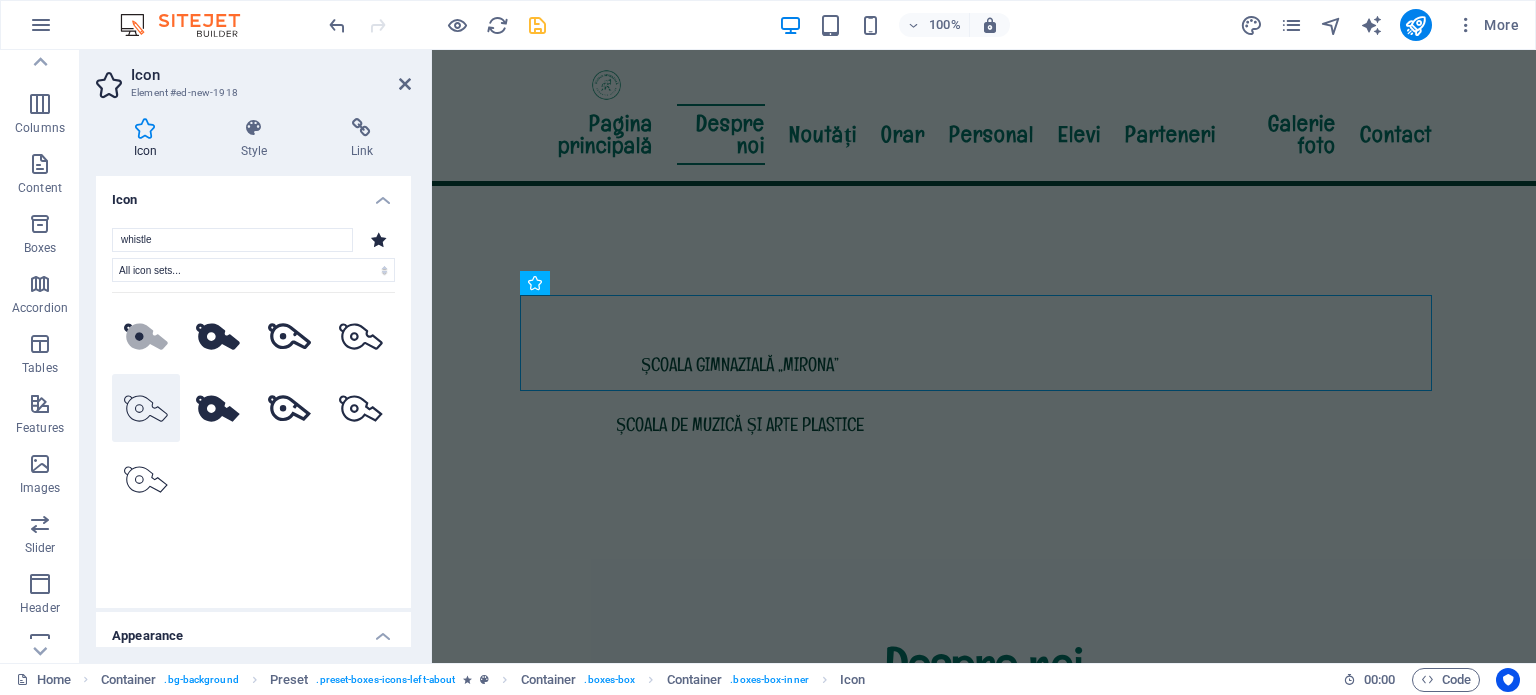 click 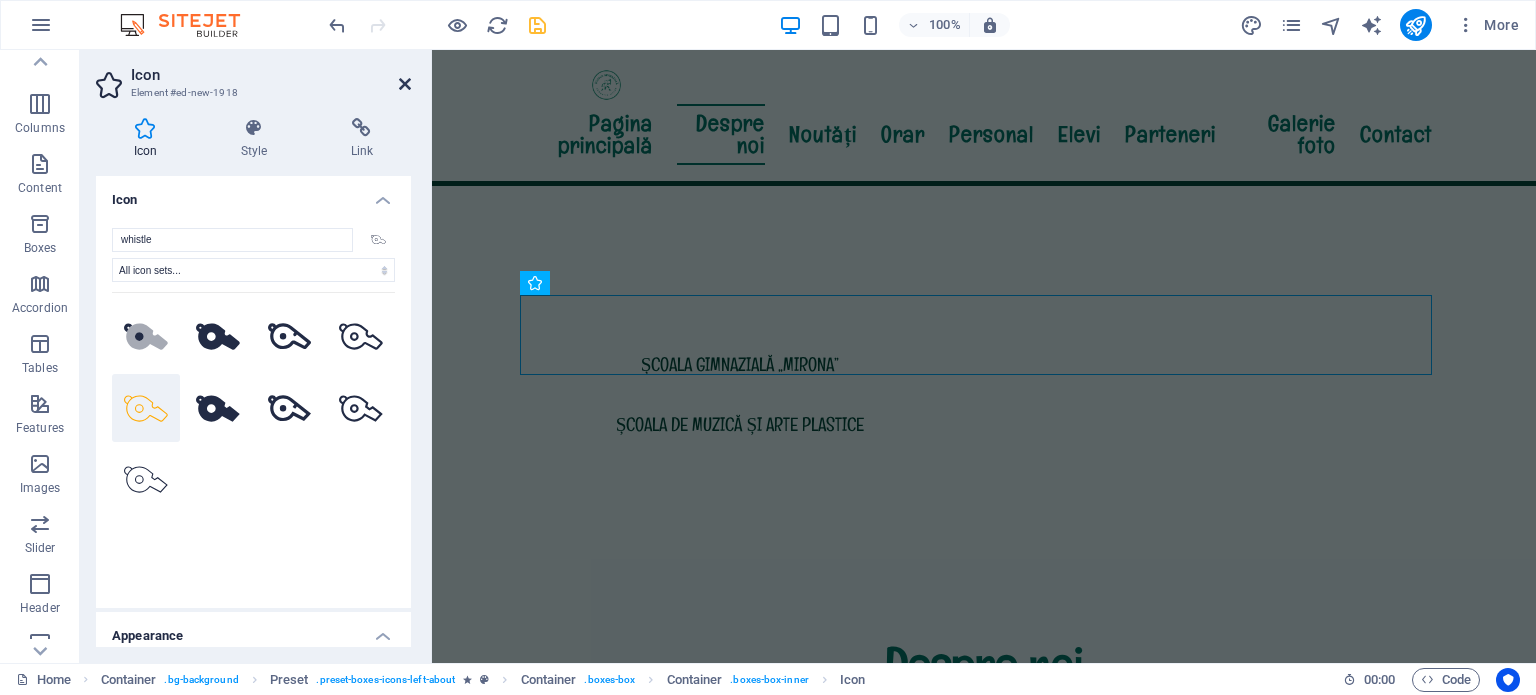 click at bounding box center [405, 84] 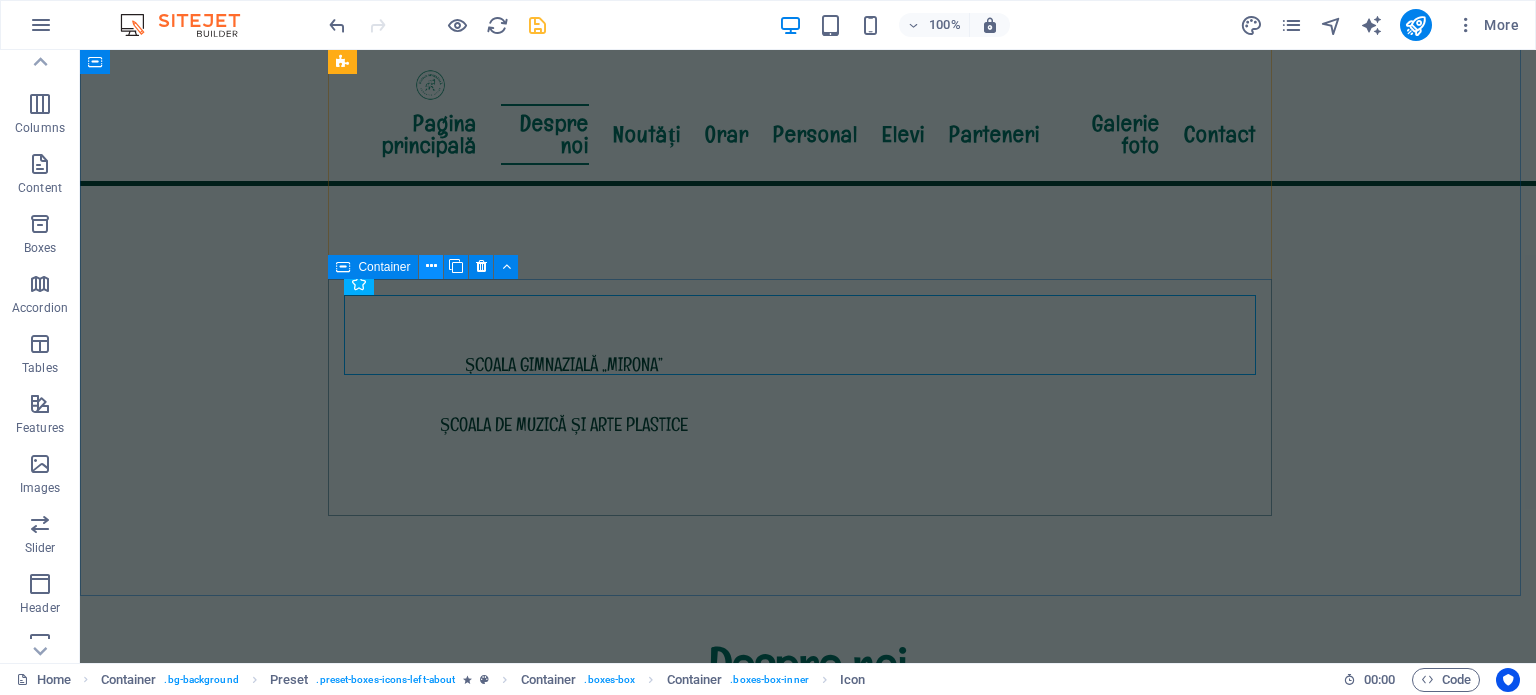 click at bounding box center (431, 266) 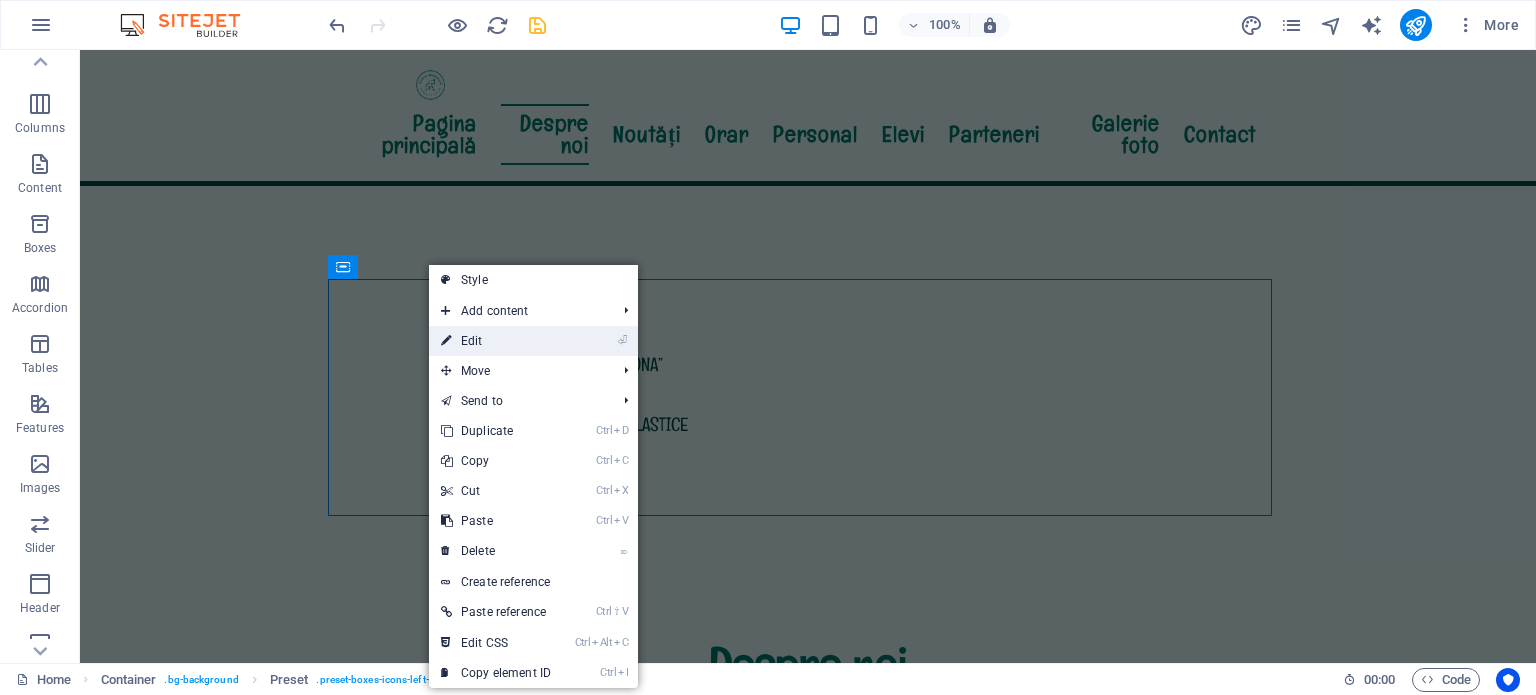 click on "⏎  Edit" at bounding box center [496, 341] 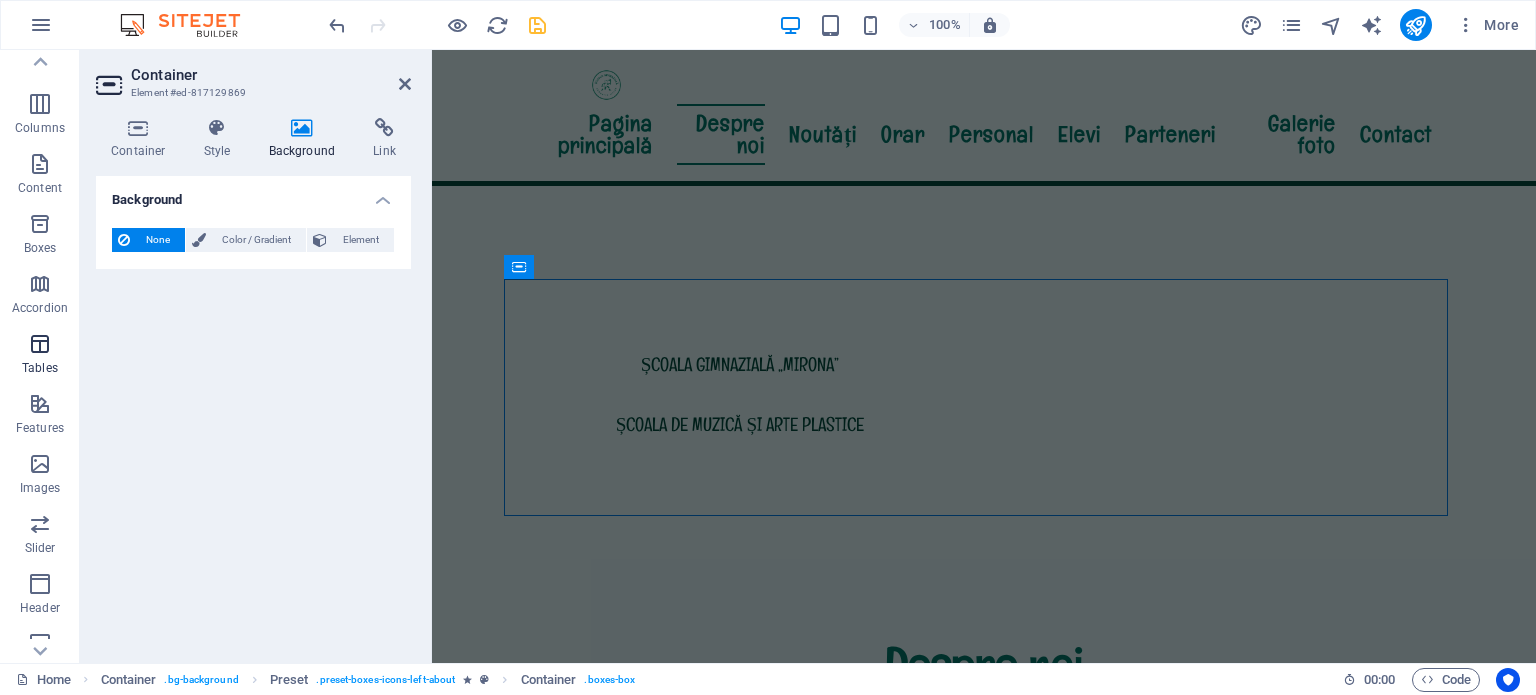 click at bounding box center (40, 344) 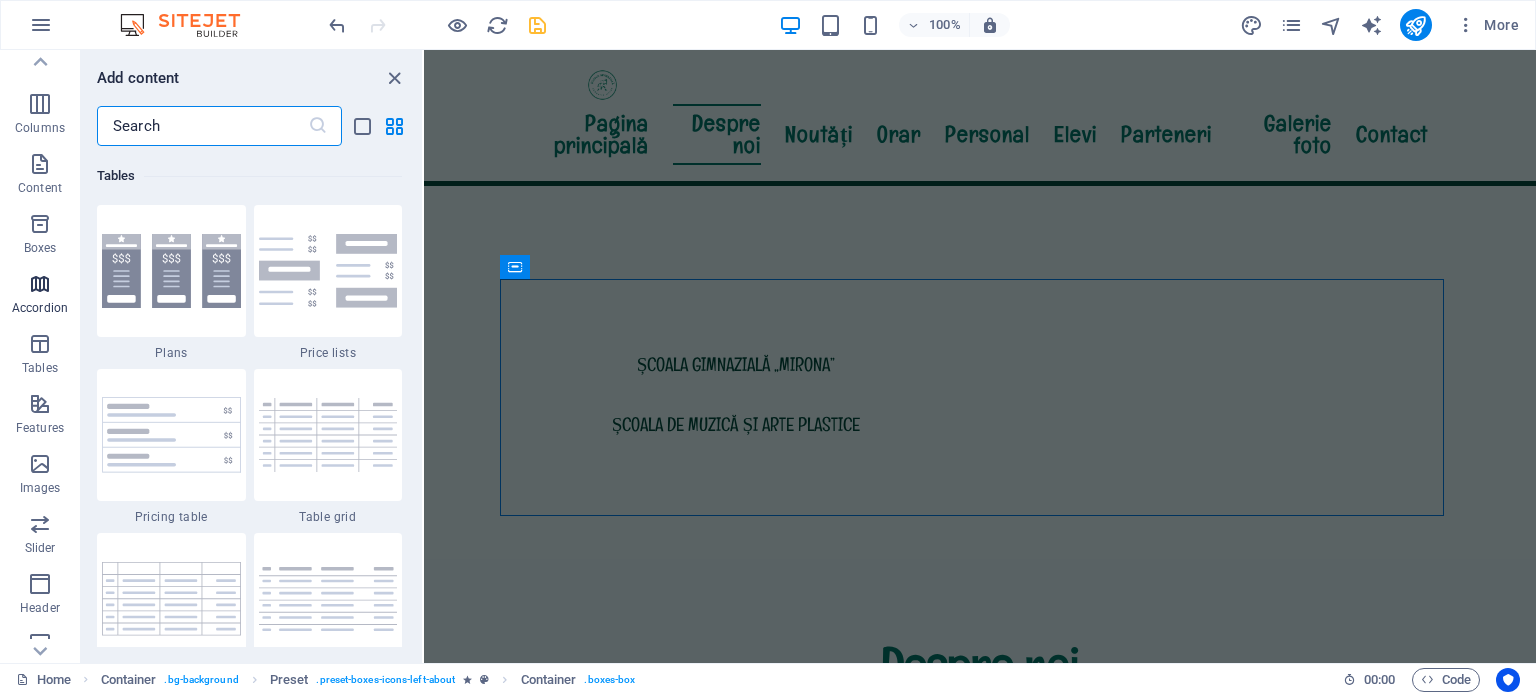 scroll, scrollTop: 6926, scrollLeft: 0, axis: vertical 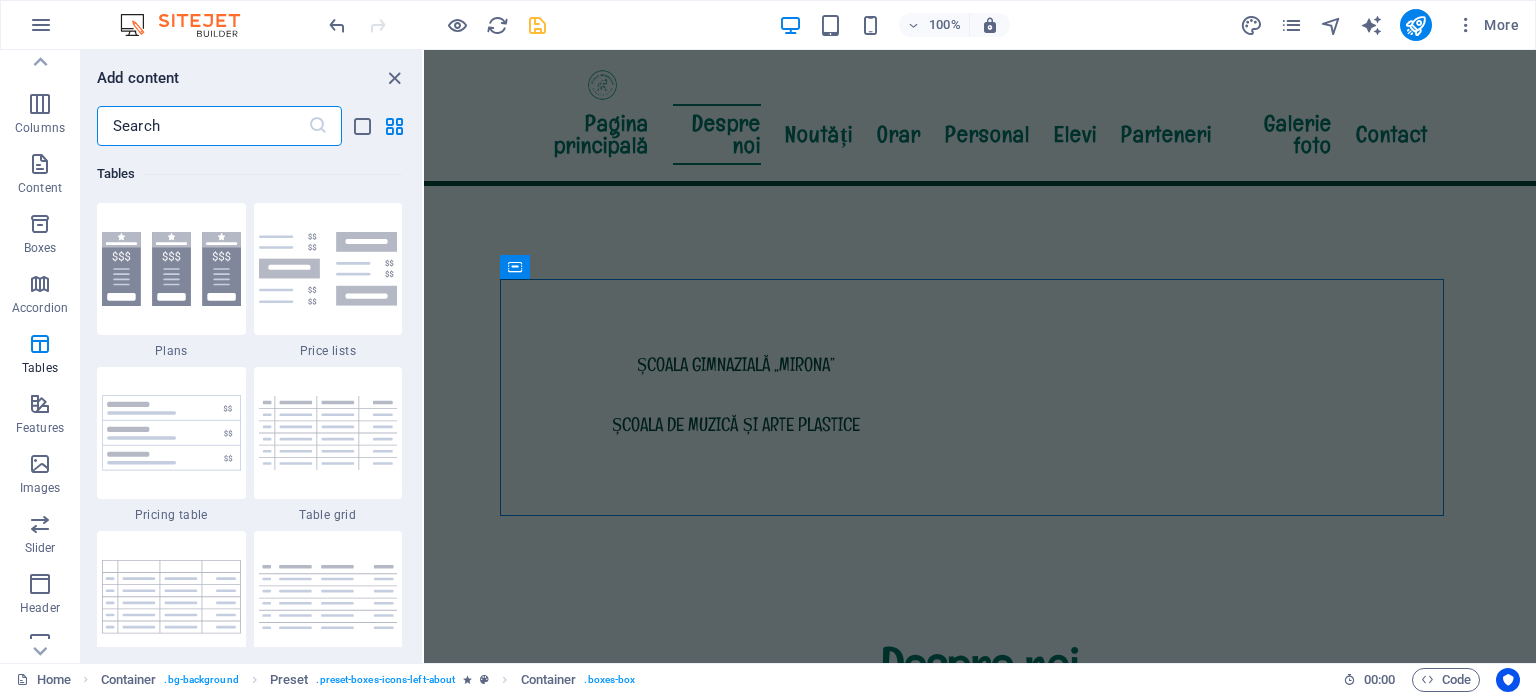 click on "Favorites Elements Columns Content Boxes Accordion Tables Features Images Slider Header Footer Forms Marketing Collections Add content ​ Favorites 1 Star Headline 1 Star Container Elements 1 Star Headline 1 Star Text 1 Star Image 1 Star Container 1 Star Spacer 1 Star Separator 1 Star HTML 1 Star Icon 1 Star Button 1 Star Logo 1 Star SVG 1 Star Image slider 1 Star Slider 1 Star Gallery 1 Star Menu 1 Star Map 1 Star Facebook 1 Star Video 1 Star YouTube 1 Star Vimeo 1 Star Document 1 Star Audio 1 Star Iframe 1 Star Privacy 1 Star Languages Columns 1 Star Container 1 Star 2 columns 1 Star 3 columns 1 Star 4 columns 1 Star 5 columns 1 Star 6 columns 1 Star 40-60 1 Star 20-80 1 Star 80-20 1 Star 30-70 1 Star 70-30 1 Star Unequal Columns 1 Star 25-25-50 1 Star 25-50-25 1 Star 50-25-25 1 Star 20-60-20 1 Star 50-16-16-16 1 Star 16-16-16-50 1 Star Grid 2-1 1 Star Grid 1-2 1 Star Grid 3-1 1 Star Grid 1-3 1 Star Grid 4-1 1 Star Grid 1-4 1 Star Grid 1-2-1 1 Star Grid 1-1-2 1 Star Grid 2h-2v 1 Star Grid 2v-2h 1 Star Text" at bounding box center (768, 356) 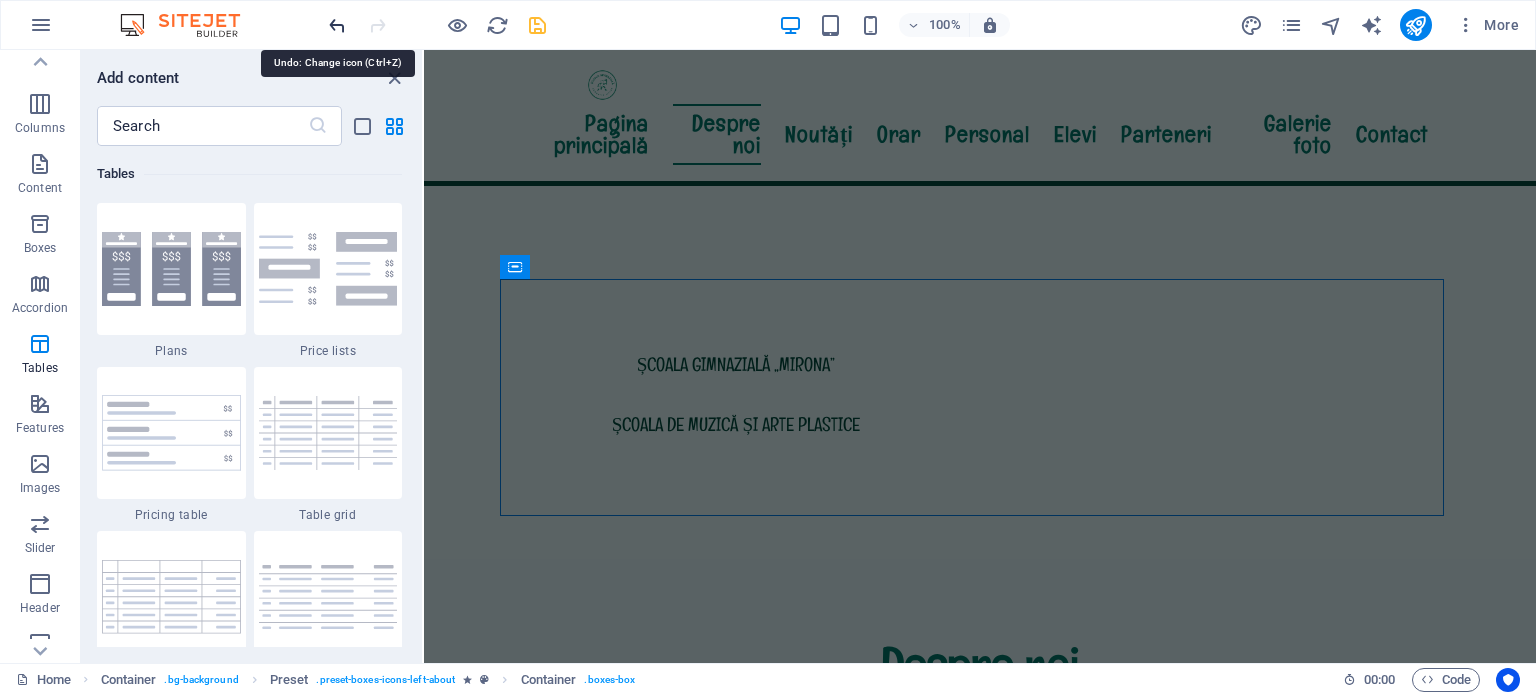 click at bounding box center (337, 25) 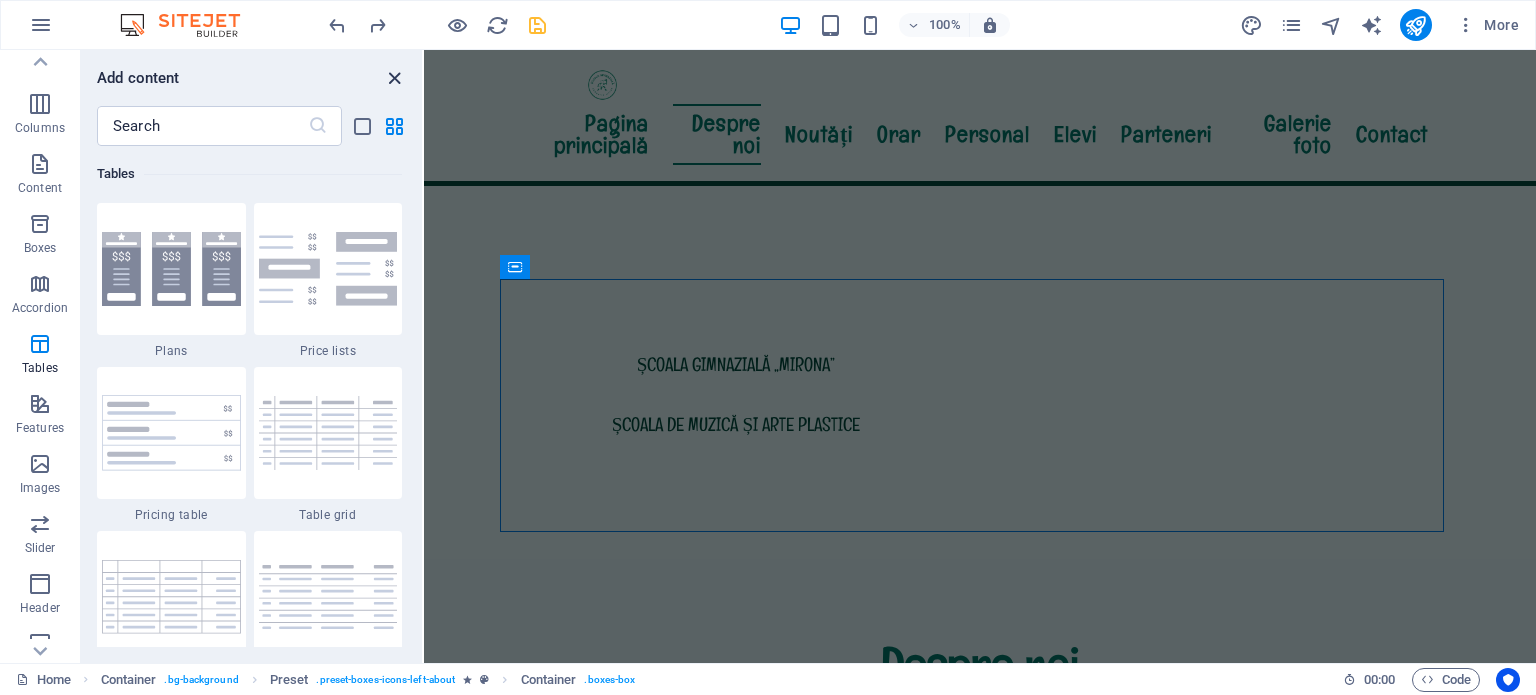 click at bounding box center [394, 78] 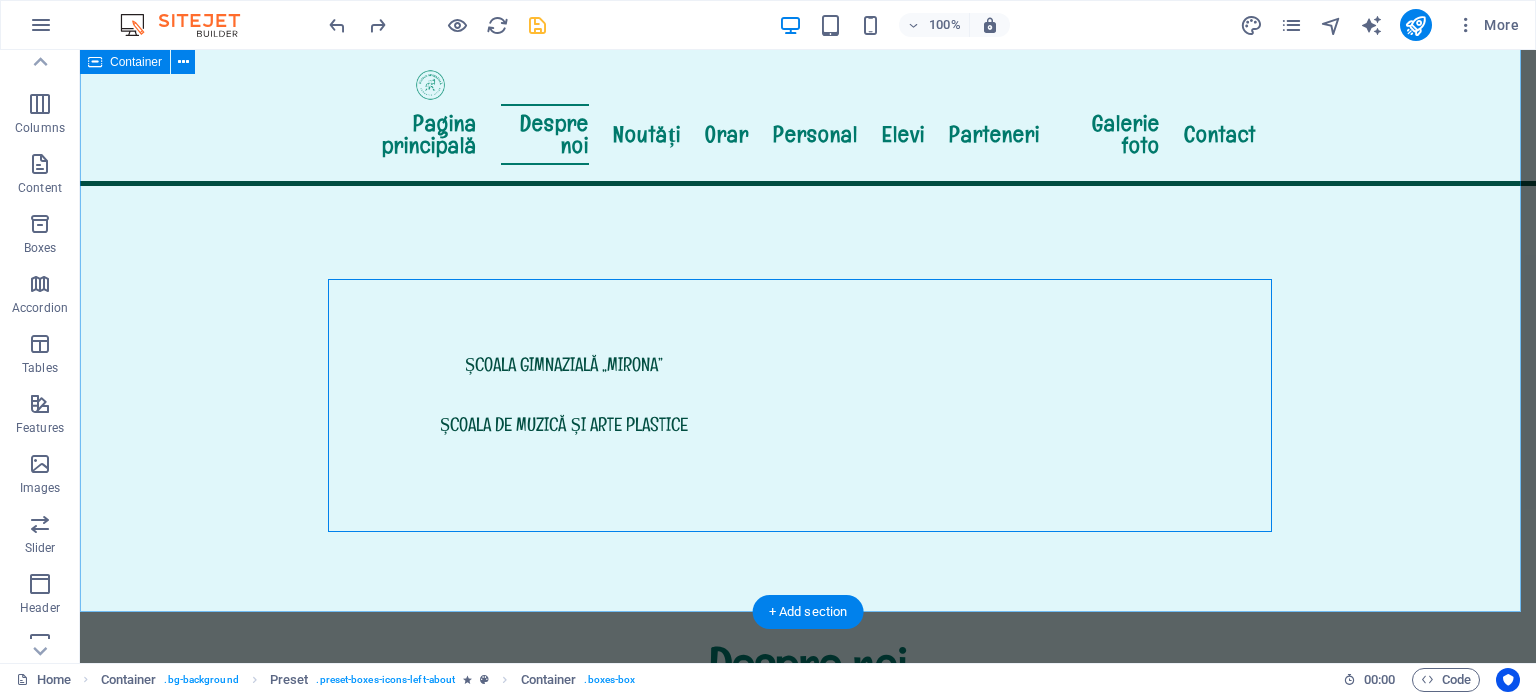 click on "Despre noi Cu o tradiție solidă în educație și formare, școala noastră oferă un mediu prietenos, sigur și modern, în care elevii sunt încurajați să-și dezvolte potențialul academic și creativ. Cadrele didactice dedicate, activitățile extracurriculare variate și deschiderea către inovație fac din instituția noastră un loc în care învățarea devine o experiență plăcută. Despre Augustin Maior Citește mai departe Istoricul școlii Citește mai departe .fa-secondary{opacity:.4} Organigrama Citește mai mult ROI Citește mai mult Avertizor de integritate la nivelul Școlii Gimnaziale INFORMARE privind instituirea canalului intern de raportare la nivelul Şcoala Gimnazială „Augustin Maior" Reghin, conform Legii nr. 361/2022 privind protecția avertizorilor în interes public LEGE  Nr. 361/2022 din 16 decembrie 2022 privind protecţia avertizorilor în interes public" at bounding box center (808, 1227) 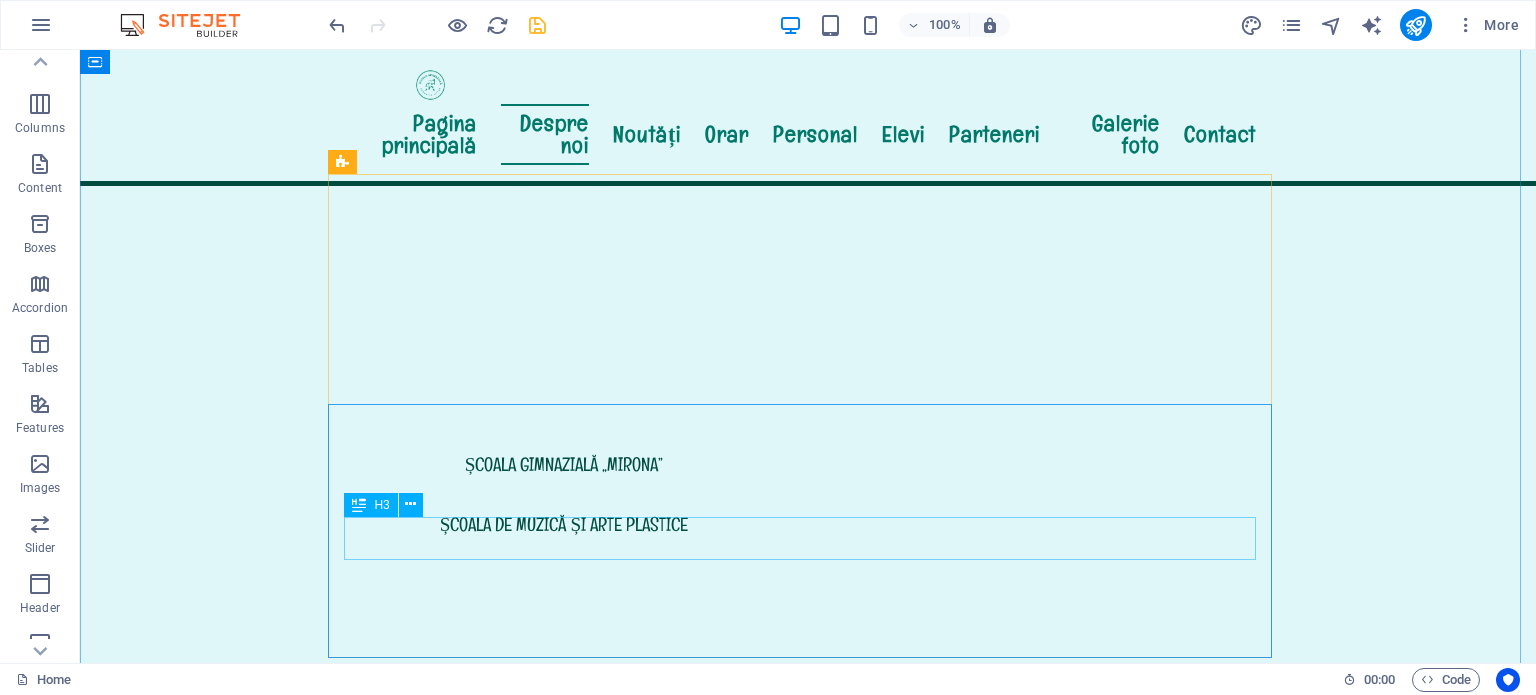 scroll, scrollTop: 789, scrollLeft: 0, axis: vertical 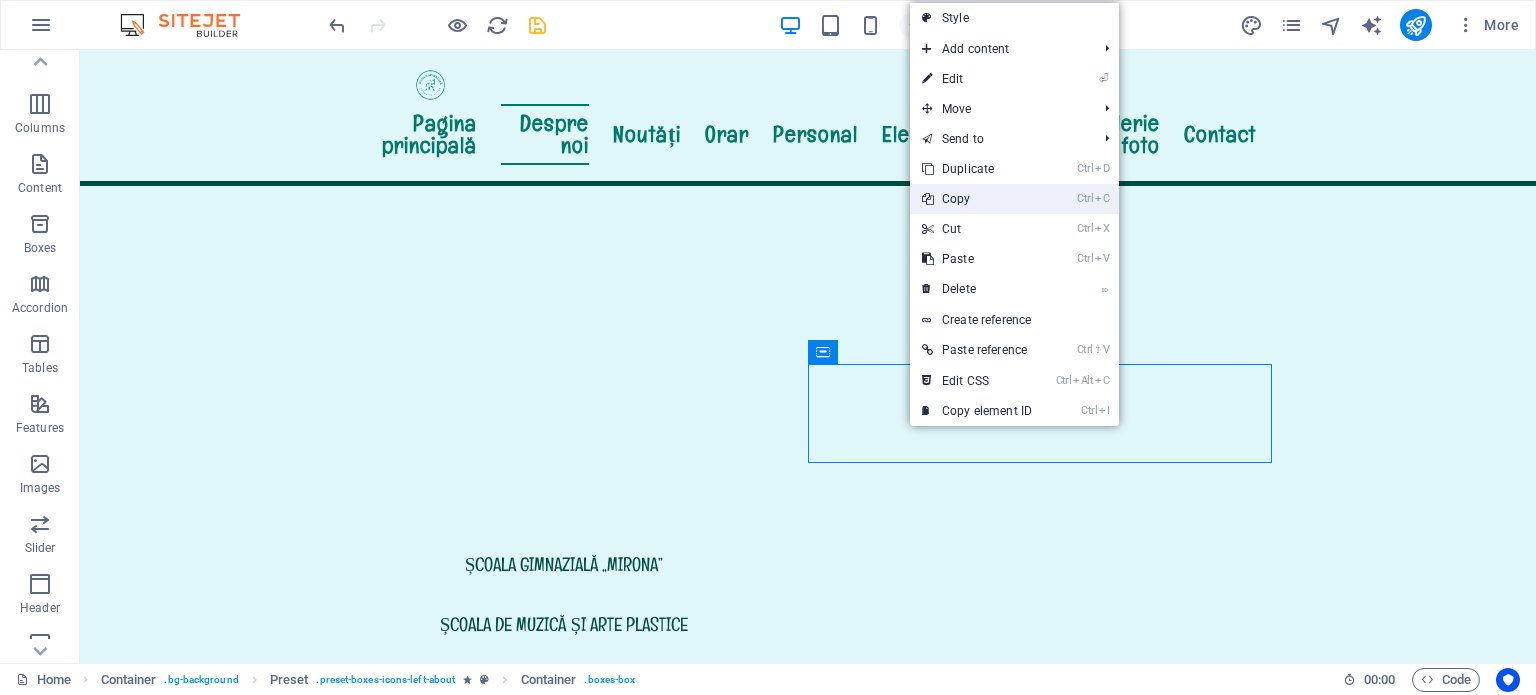 click on "Ctrl C  Copy" at bounding box center (977, 199) 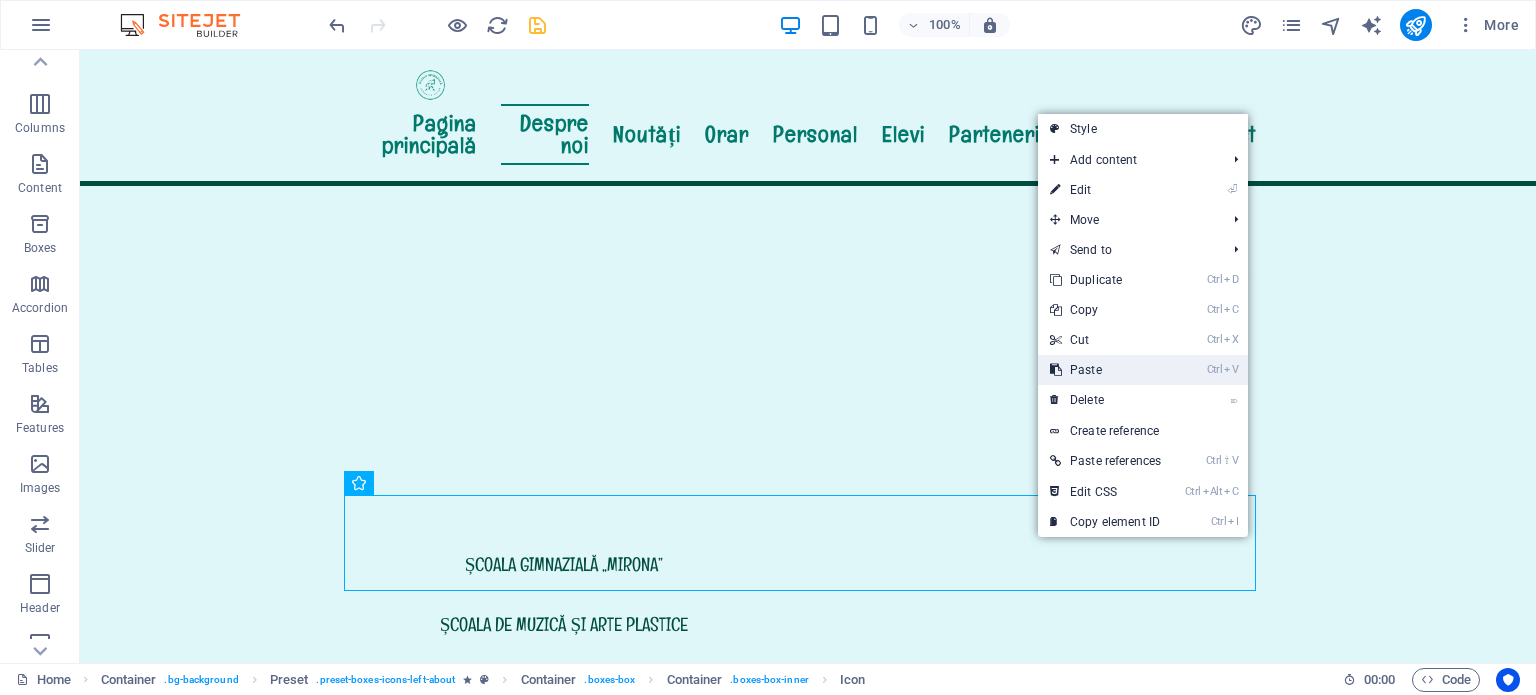 drag, startPoint x: 1096, startPoint y: 375, endPoint x: 1015, endPoint y: 323, distance: 96.25487 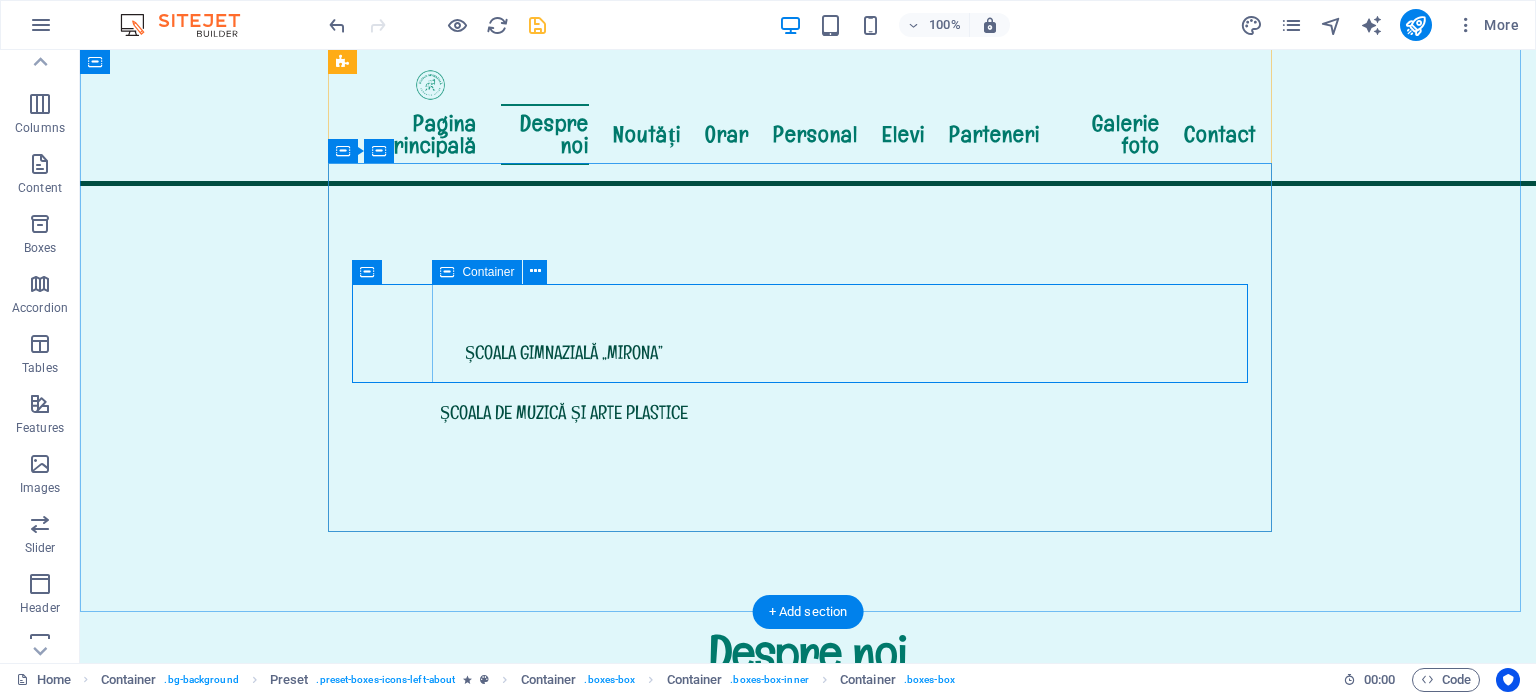 scroll, scrollTop: 989, scrollLeft: 0, axis: vertical 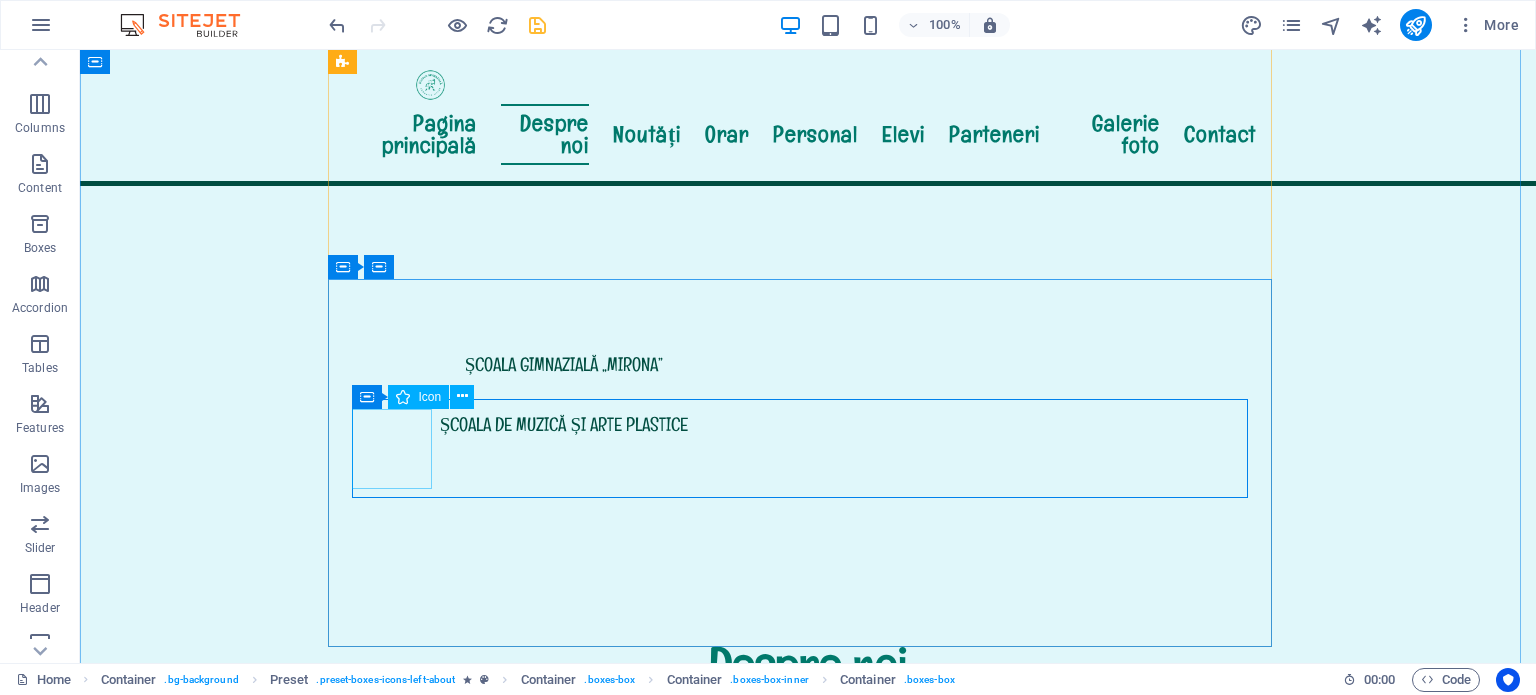 click at bounding box center (808, 1755) 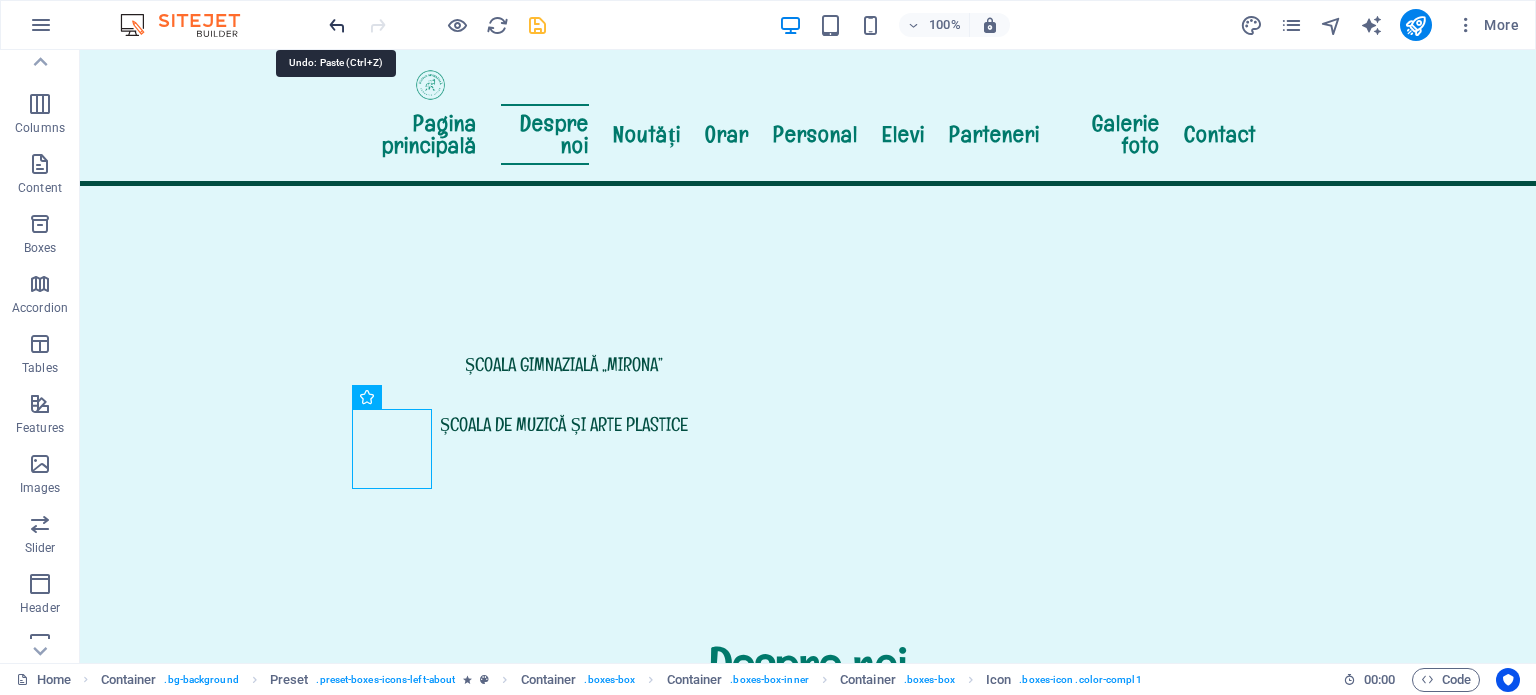 click at bounding box center (337, 25) 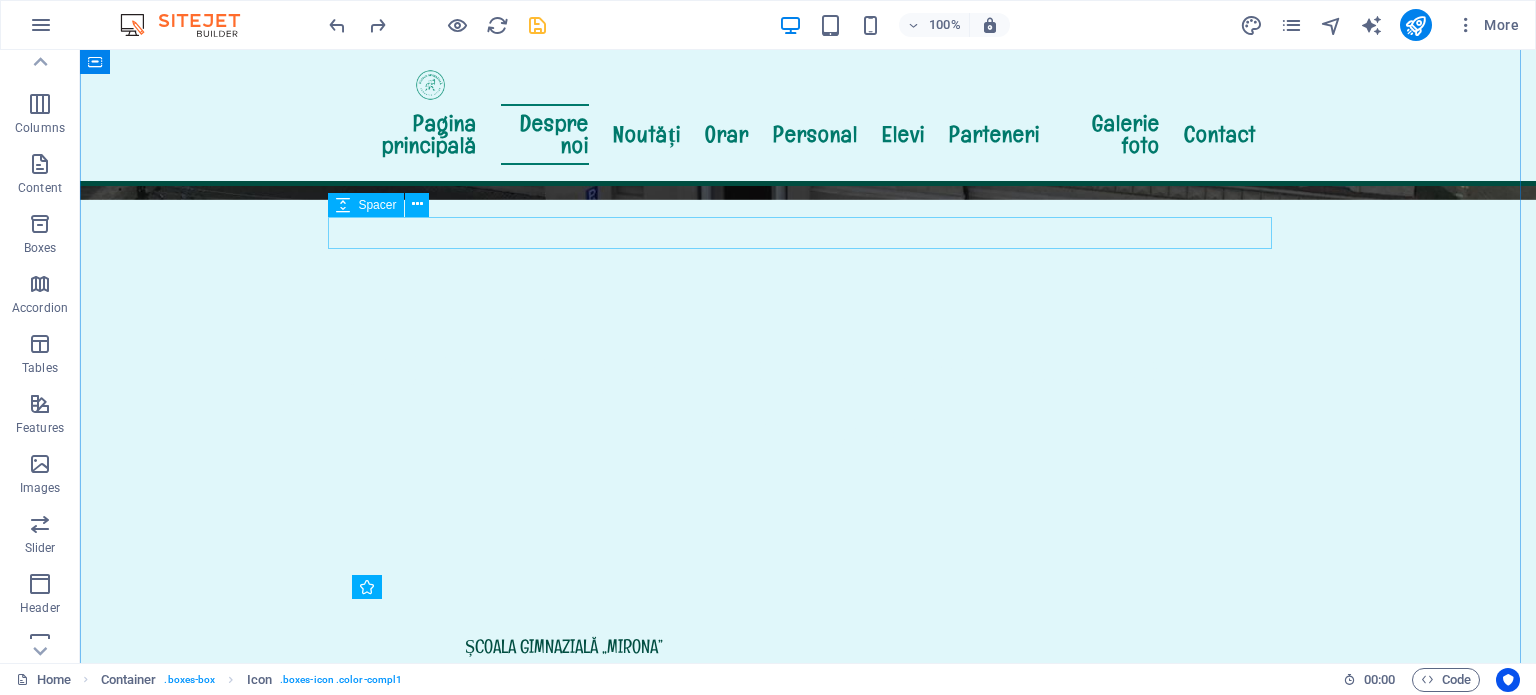 scroll, scrollTop: 689, scrollLeft: 0, axis: vertical 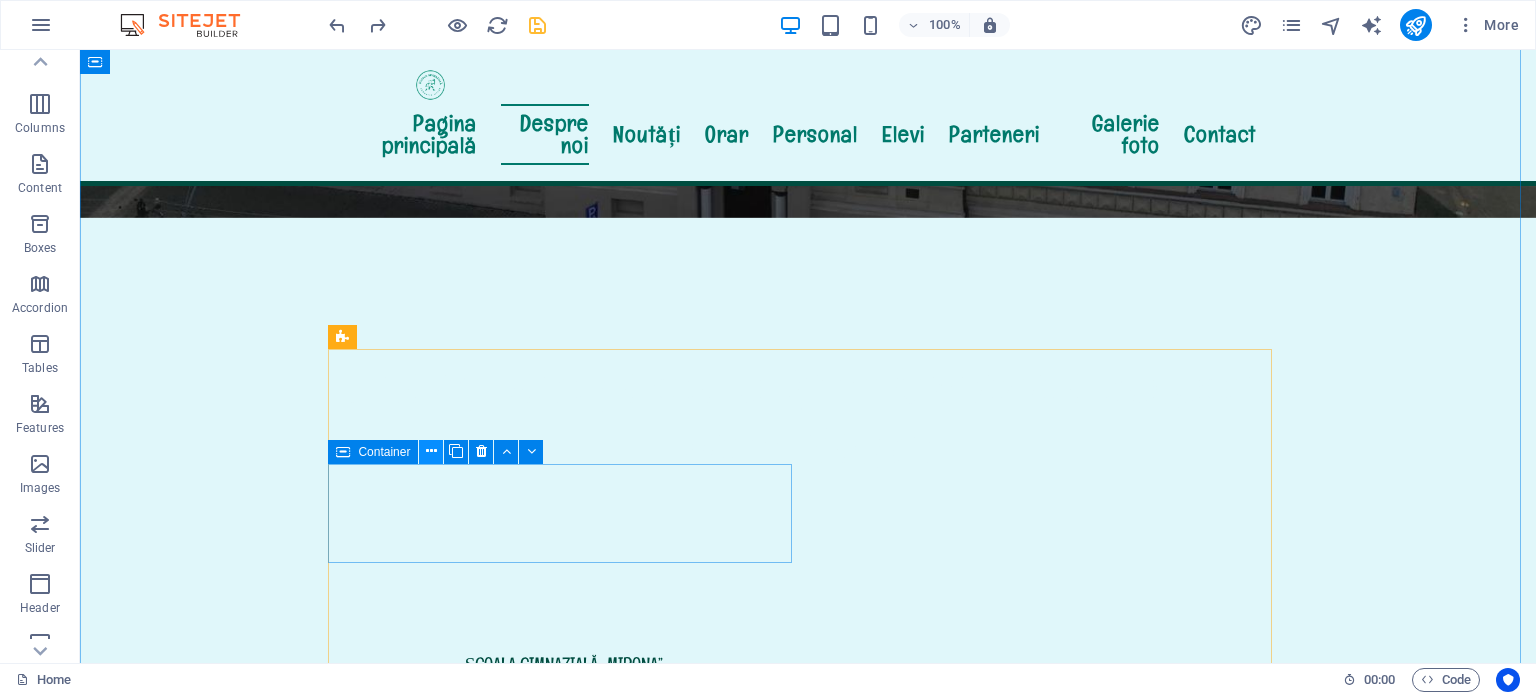 click at bounding box center [431, 452] 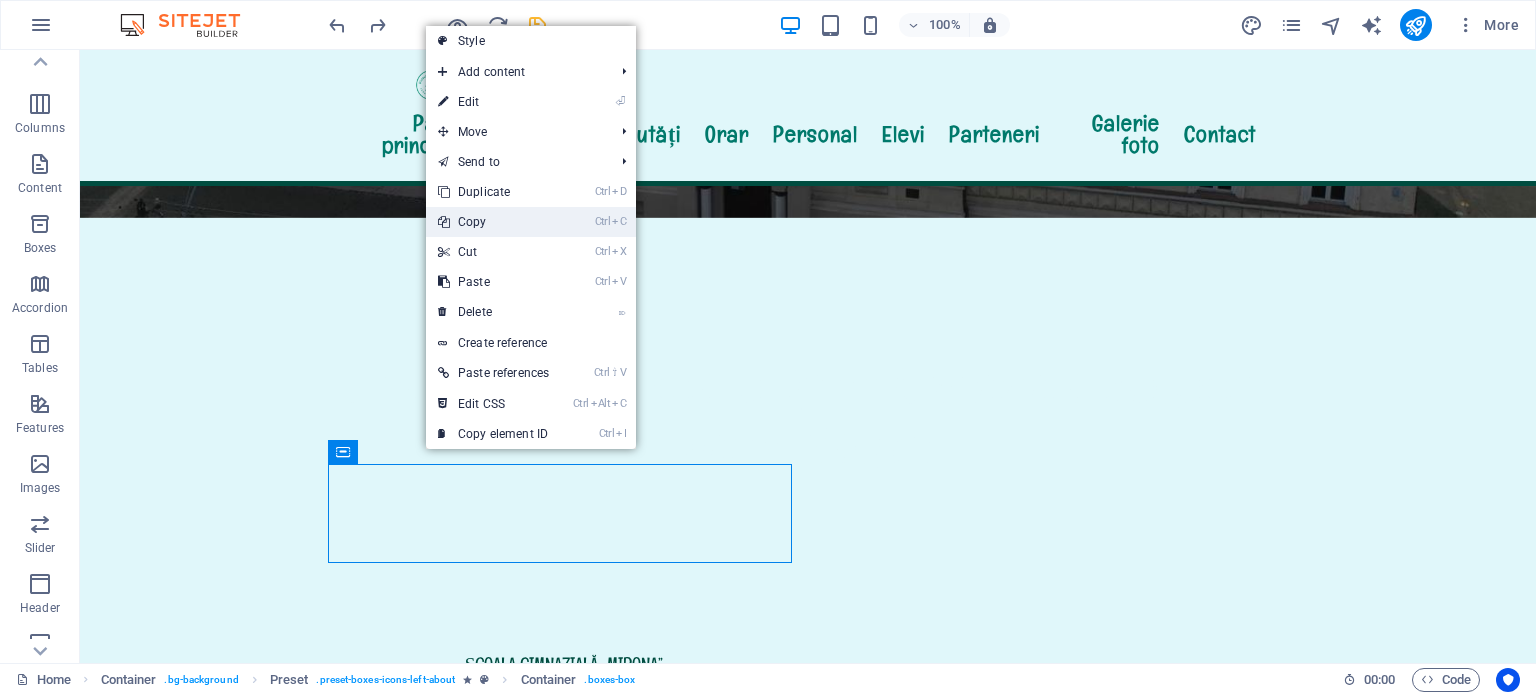 click on "Ctrl C  Copy" at bounding box center [493, 222] 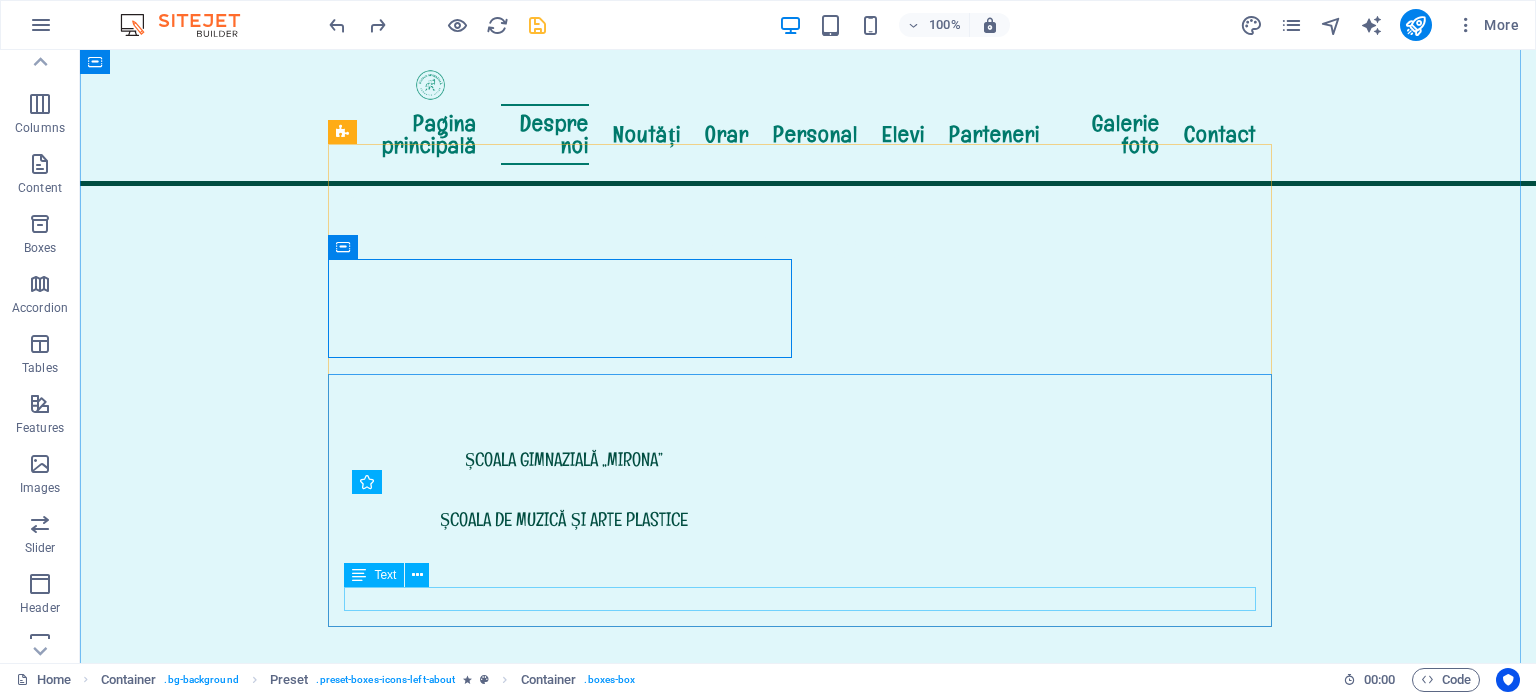 scroll, scrollTop: 989, scrollLeft: 0, axis: vertical 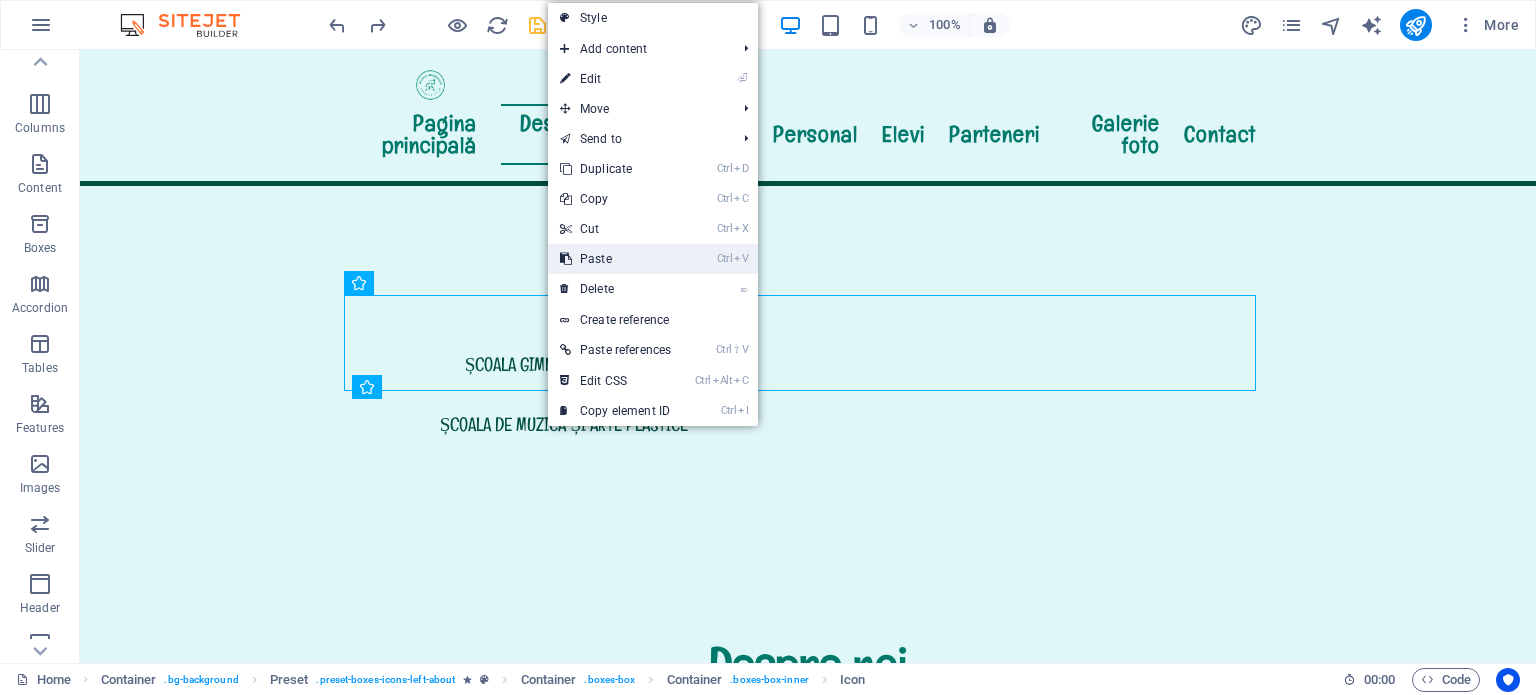 click on "Ctrl V  Paste" at bounding box center [615, 259] 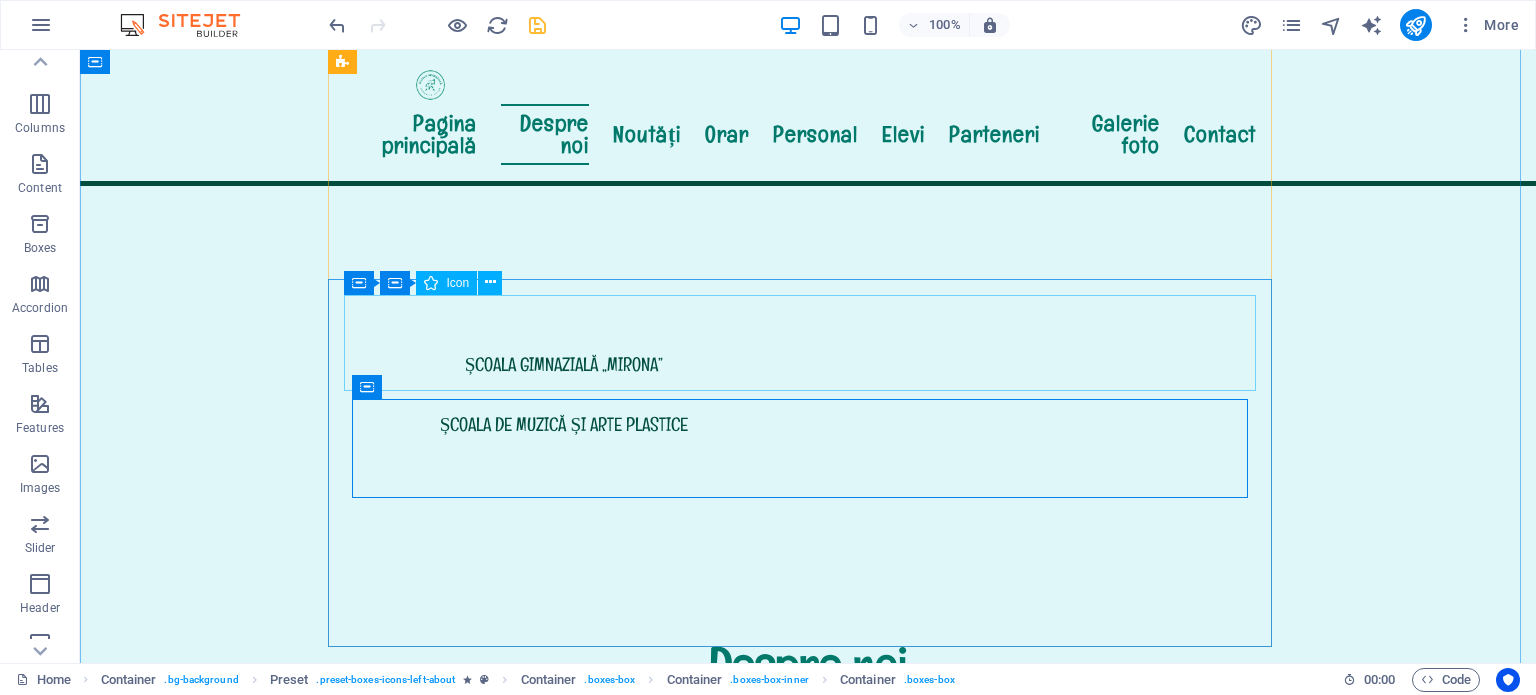 click at bounding box center (808, 1654) 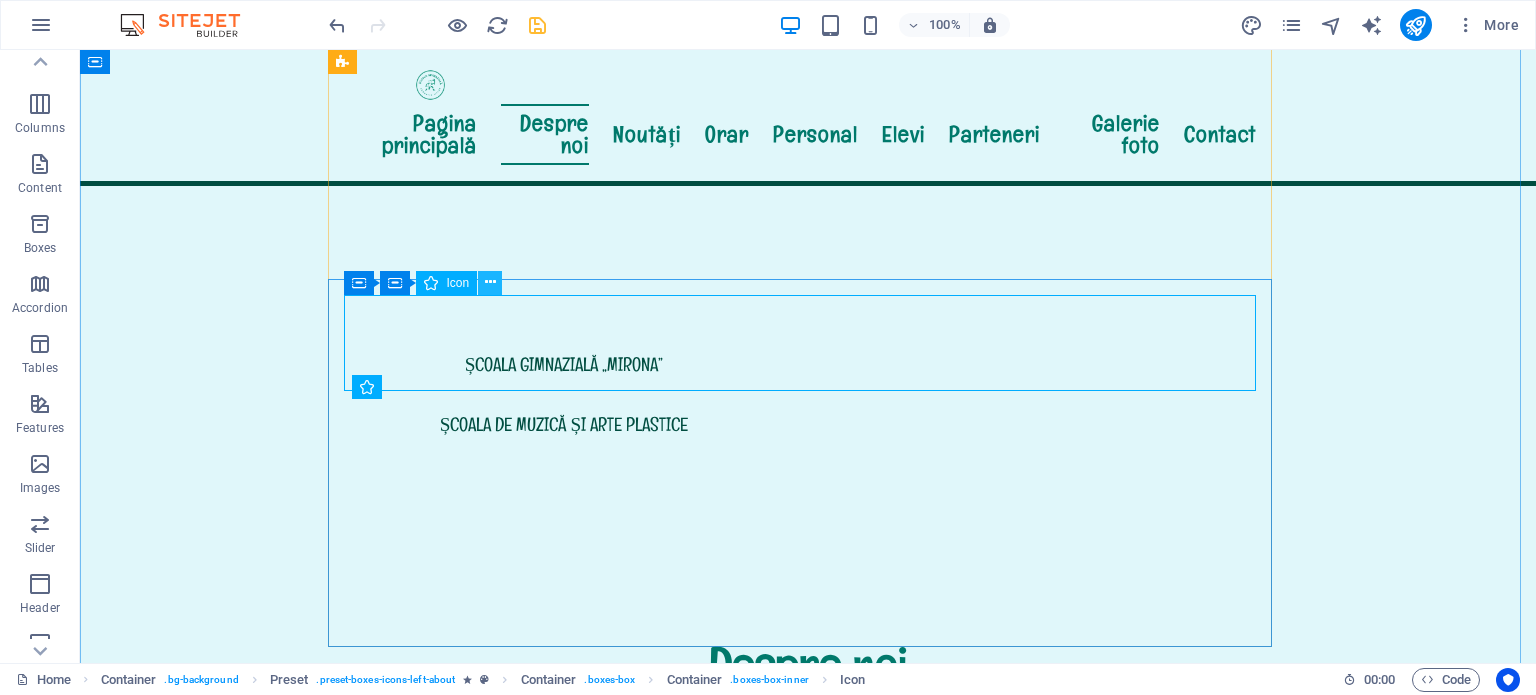 click at bounding box center [490, 282] 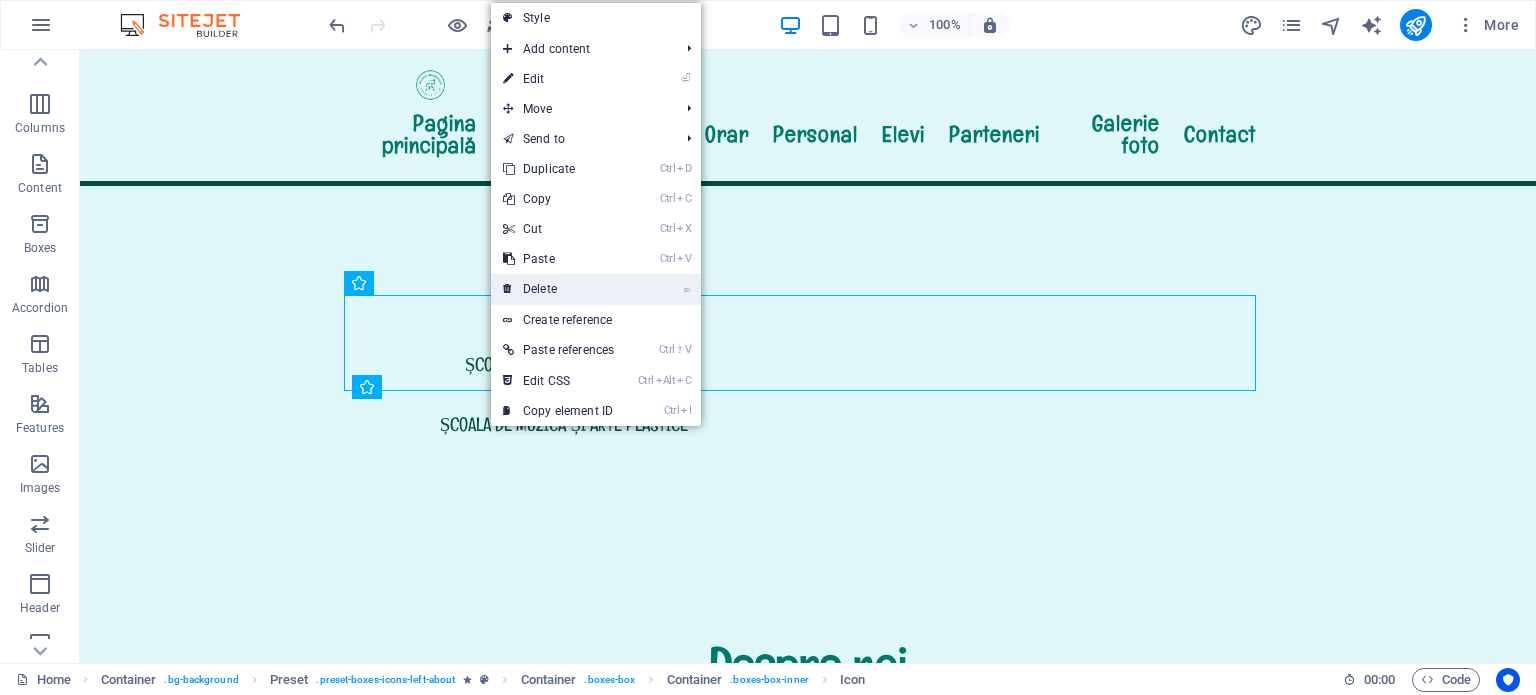click on "⌦  Delete" at bounding box center (558, 289) 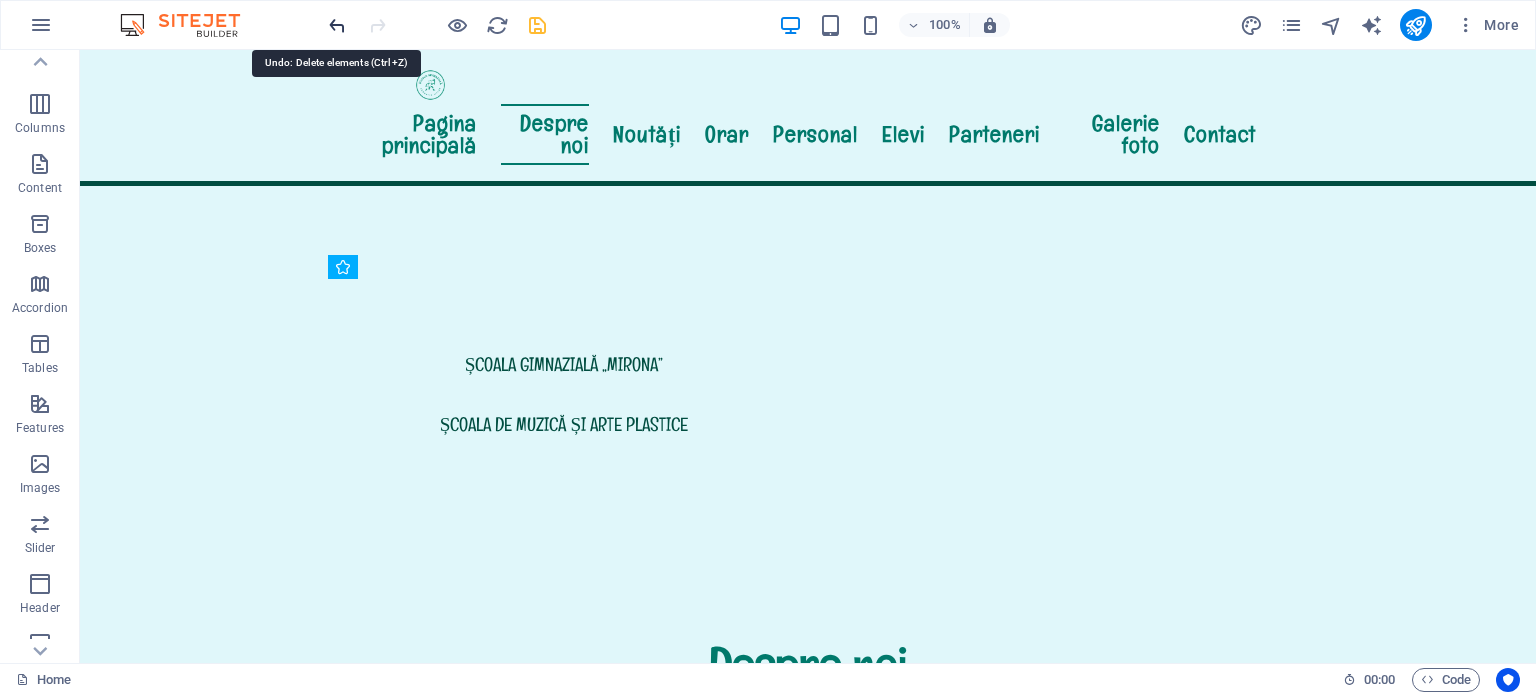 click at bounding box center (337, 25) 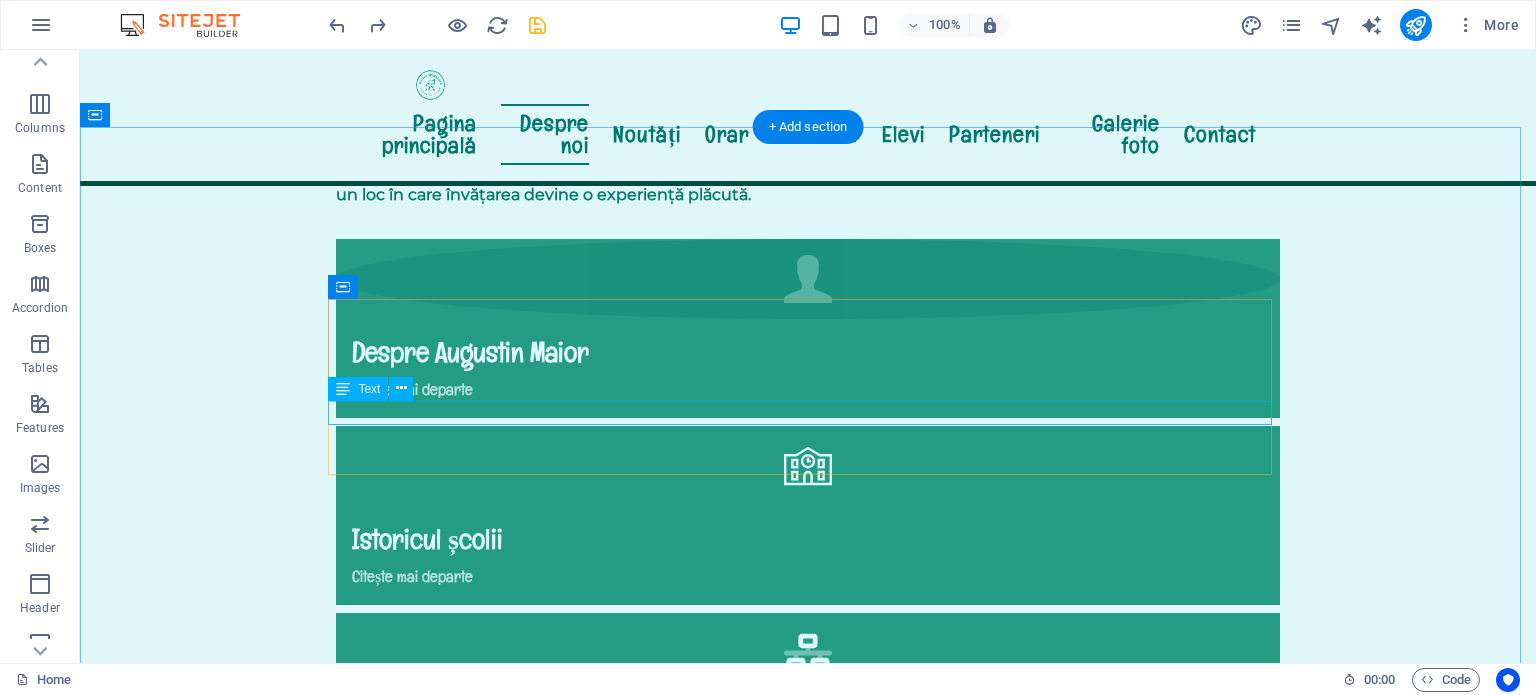scroll, scrollTop: 1289, scrollLeft: 0, axis: vertical 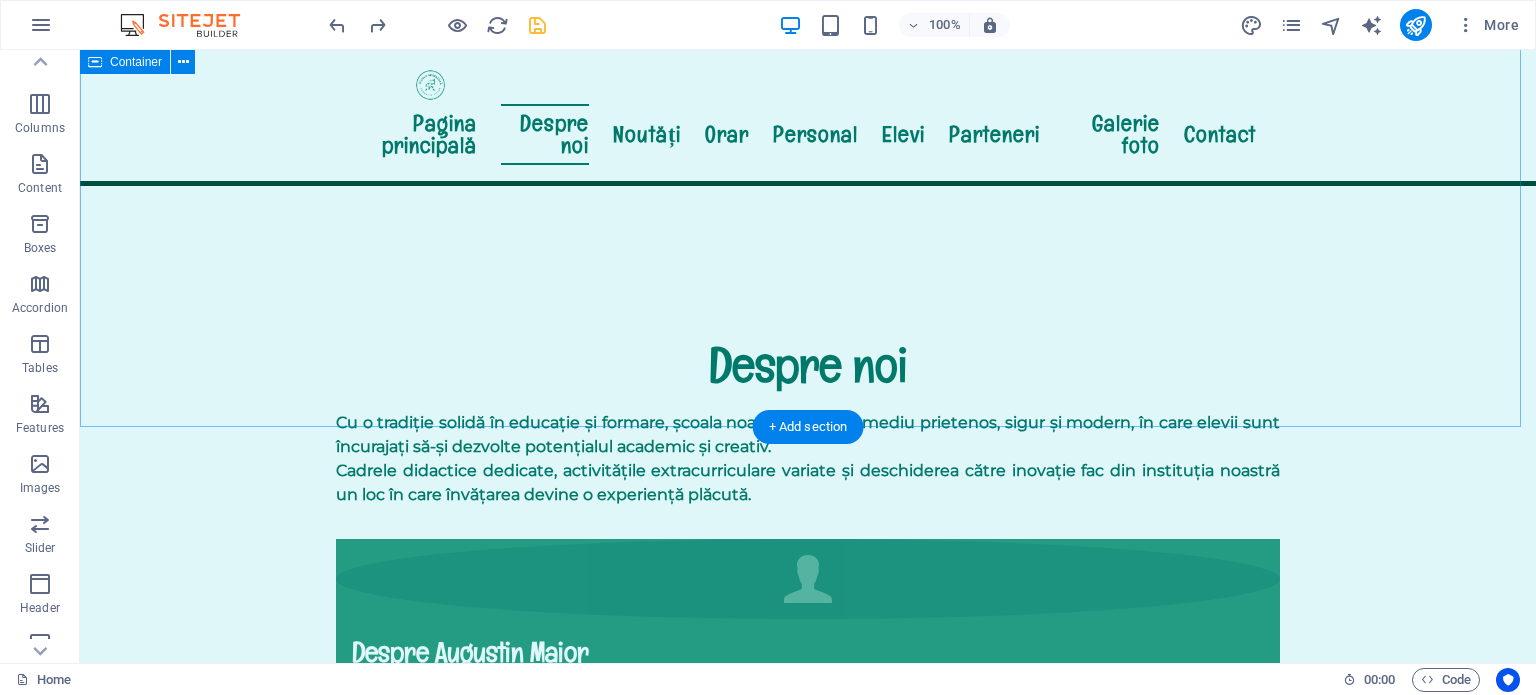 click on "Despre noi Cu o tradiție solidă în educație și formare, școala noastră oferă un mediu prietenos, sigur și modern, în care elevii sunt încurajați să-și dezvolte potențialul academic și creativ. Cadrele didactice dedicate, activitățile extracurriculare variate și deschiderea către inovație fac din instituția noastră un loc în care învățarea devine o experiență plăcută. Despre Augustin Maior Citește mai departe Istoricul școlii Citește mai departe .fa-secondary{opacity:.4} Organigrama Citește mai mult ROI Citește mai mult .fa-secondary{opacity:.4} Organigrama Citește mai mult Avertizor de integritate la nivelul Școlii Gimnaziale INFORMARE privind instituirea canalului intern de raportare la nivelul Şcoala Gimnazială „Augustin Maior" Reghin, conform Legii nr. 361/2022 privind protecția avertizorilor în interes public LEGE  Nr. 361/2022 din 16 decembrie 2022 privind protecţia avertizorilor în interes public" at bounding box center (808, 1025) 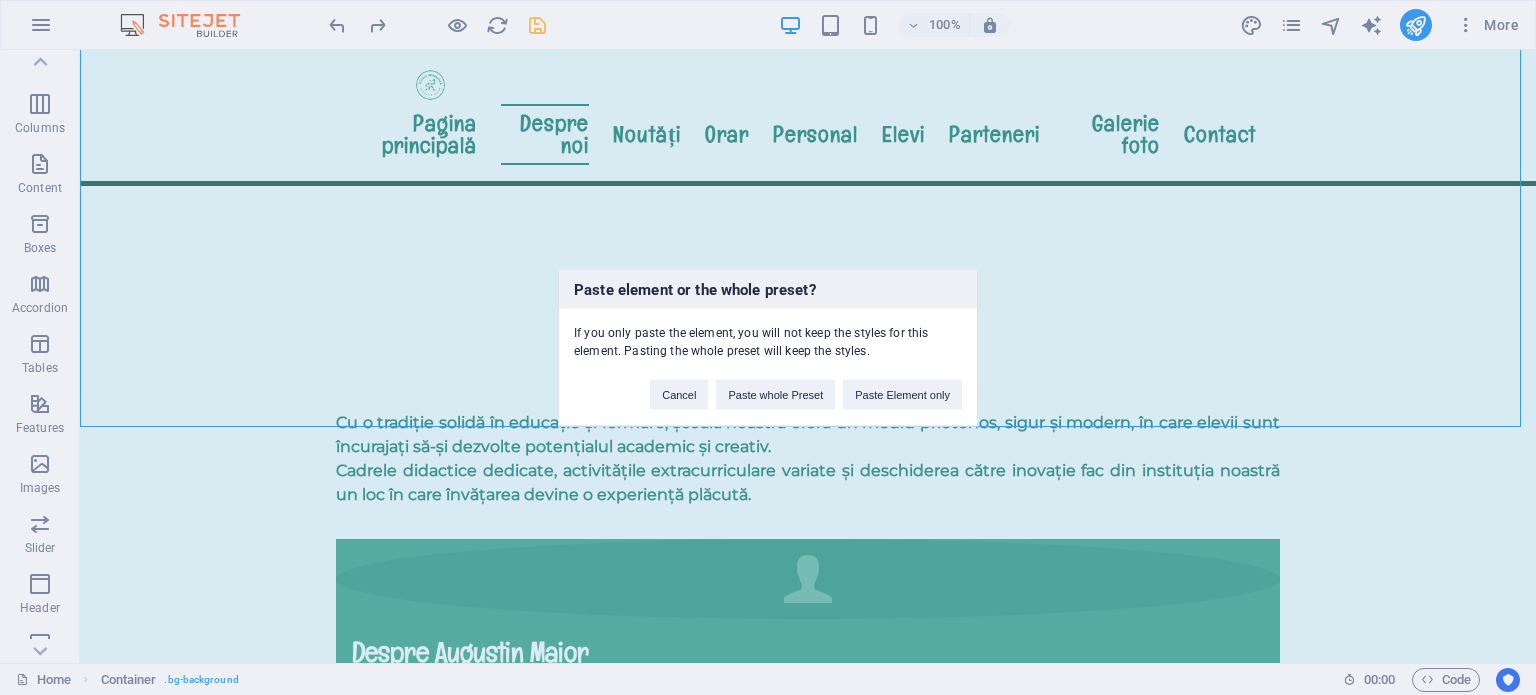 type 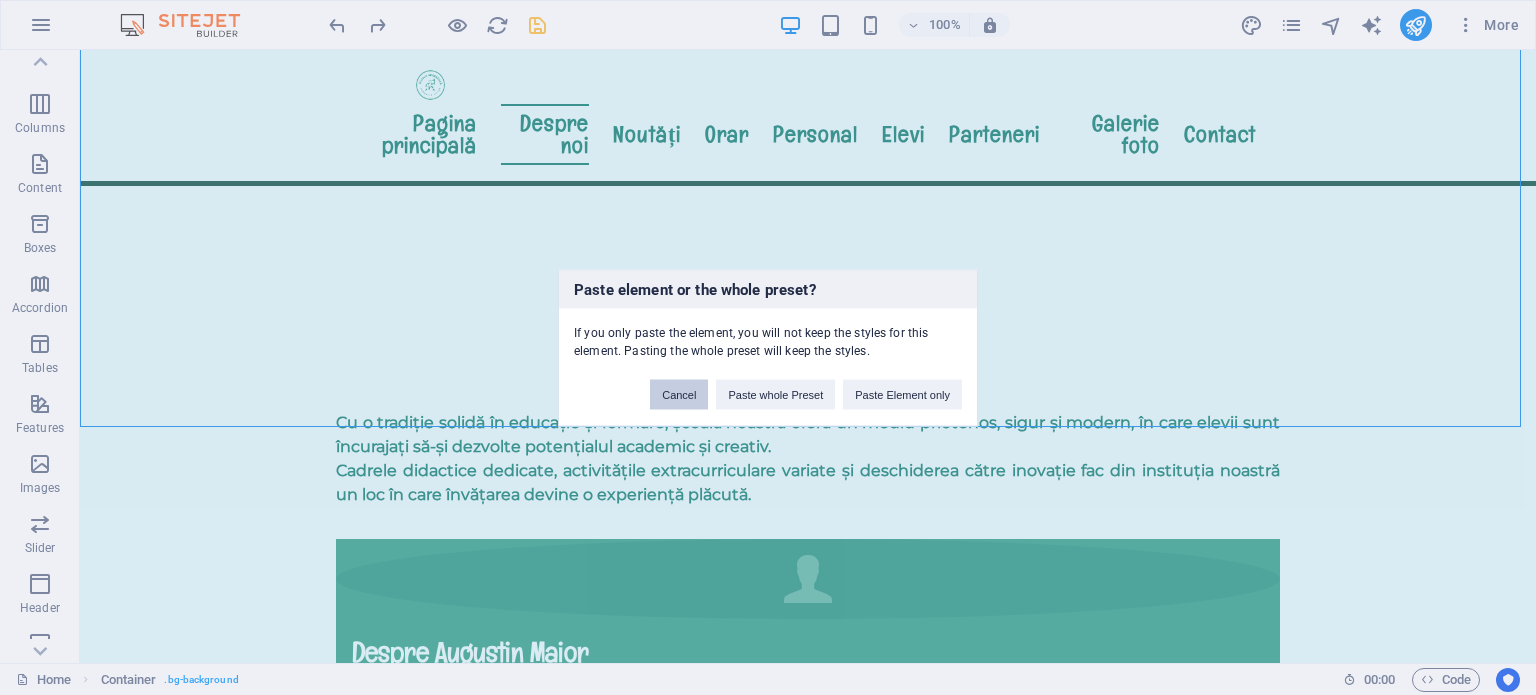 click on "Cancel" at bounding box center (679, 394) 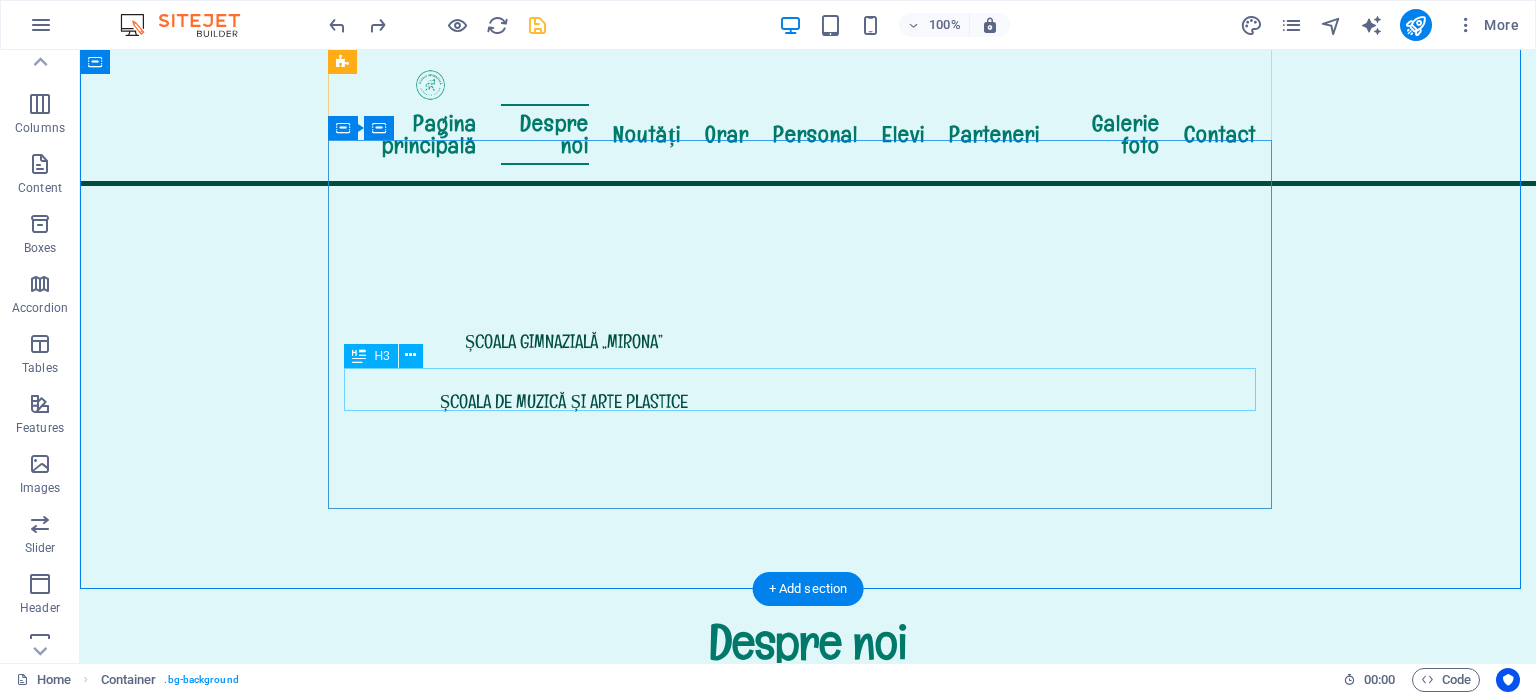 scroll, scrollTop: 989, scrollLeft: 0, axis: vertical 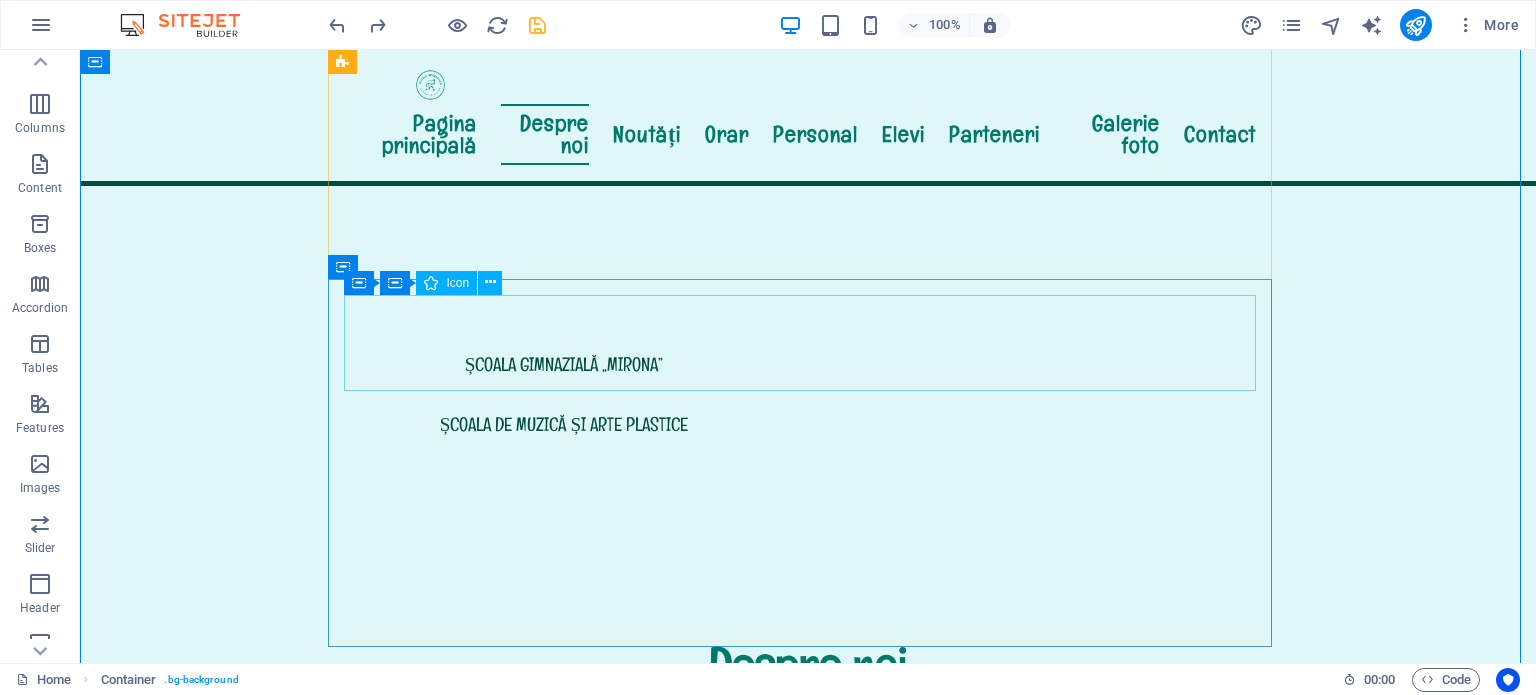 click at bounding box center [808, 1654] 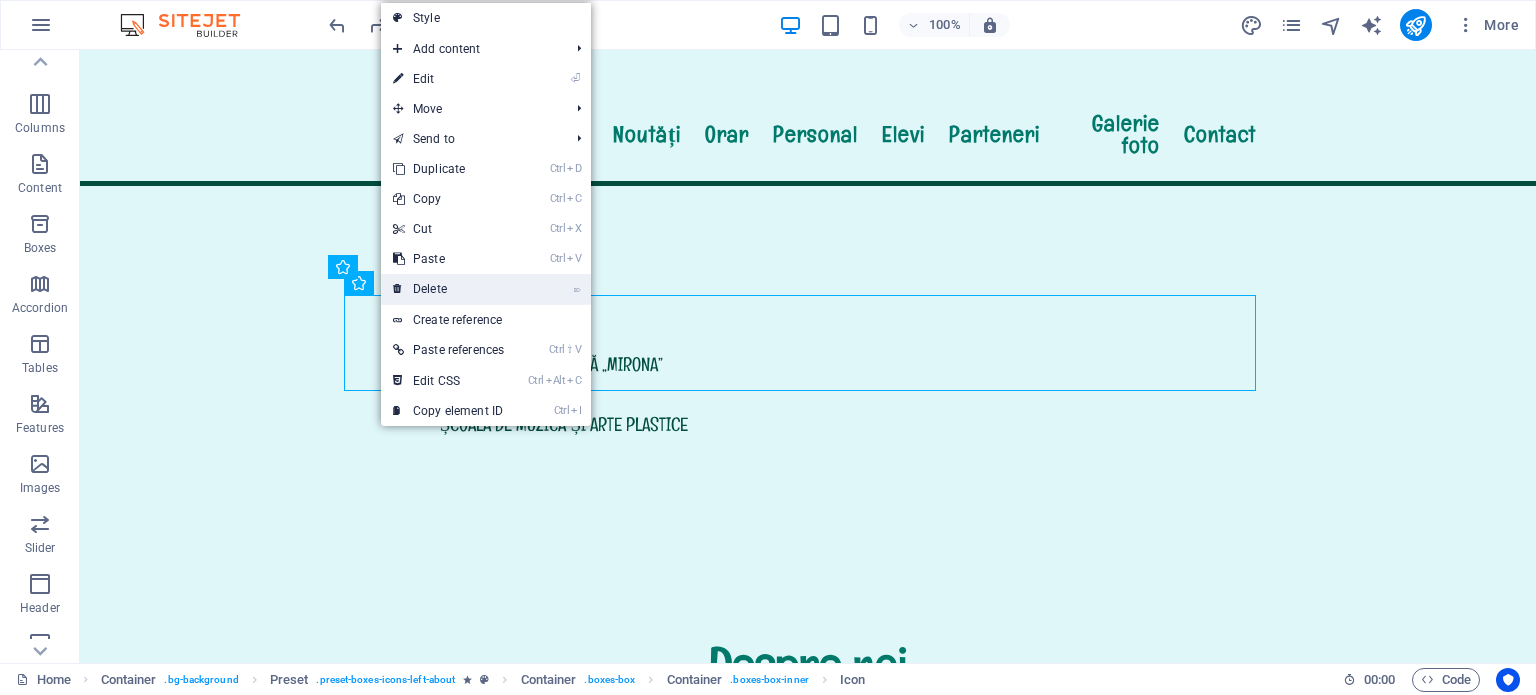 click on "⌦  Delete" at bounding box center [448, 289] 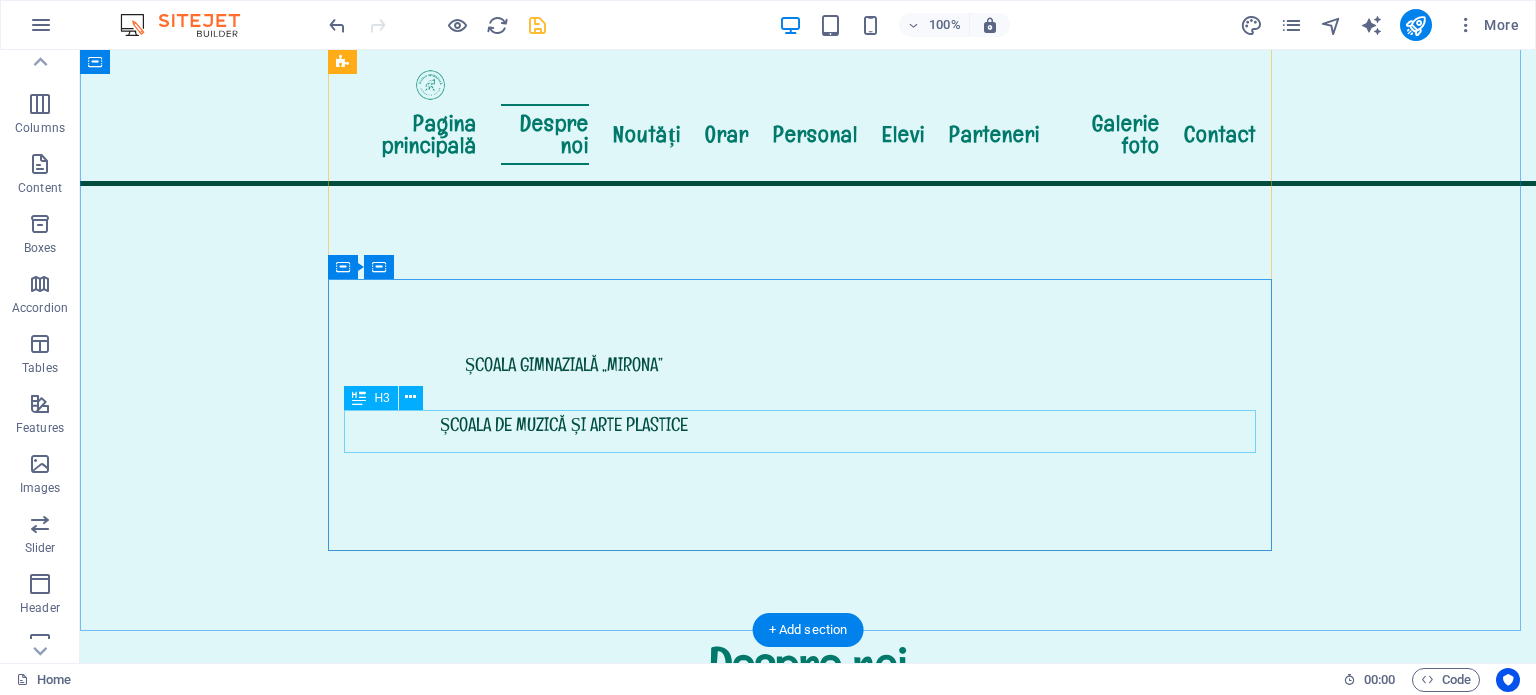 click on "Avertizor de integritate la nivelul Școlii Gimnaziale" at bounding box center (808, 1815) 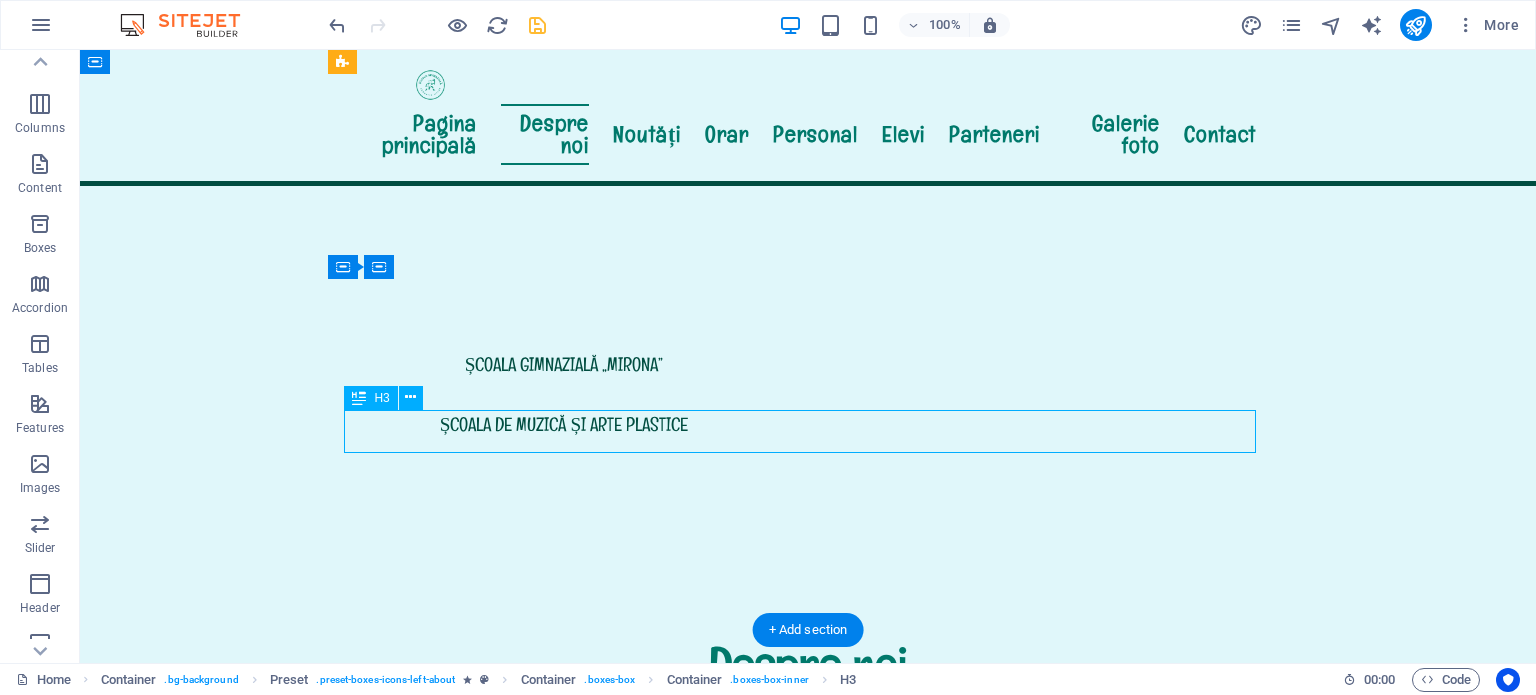 click on "Avertizor de integritate la nivelul Școlii Gimnaziale" at bounding box center [808, 1815] 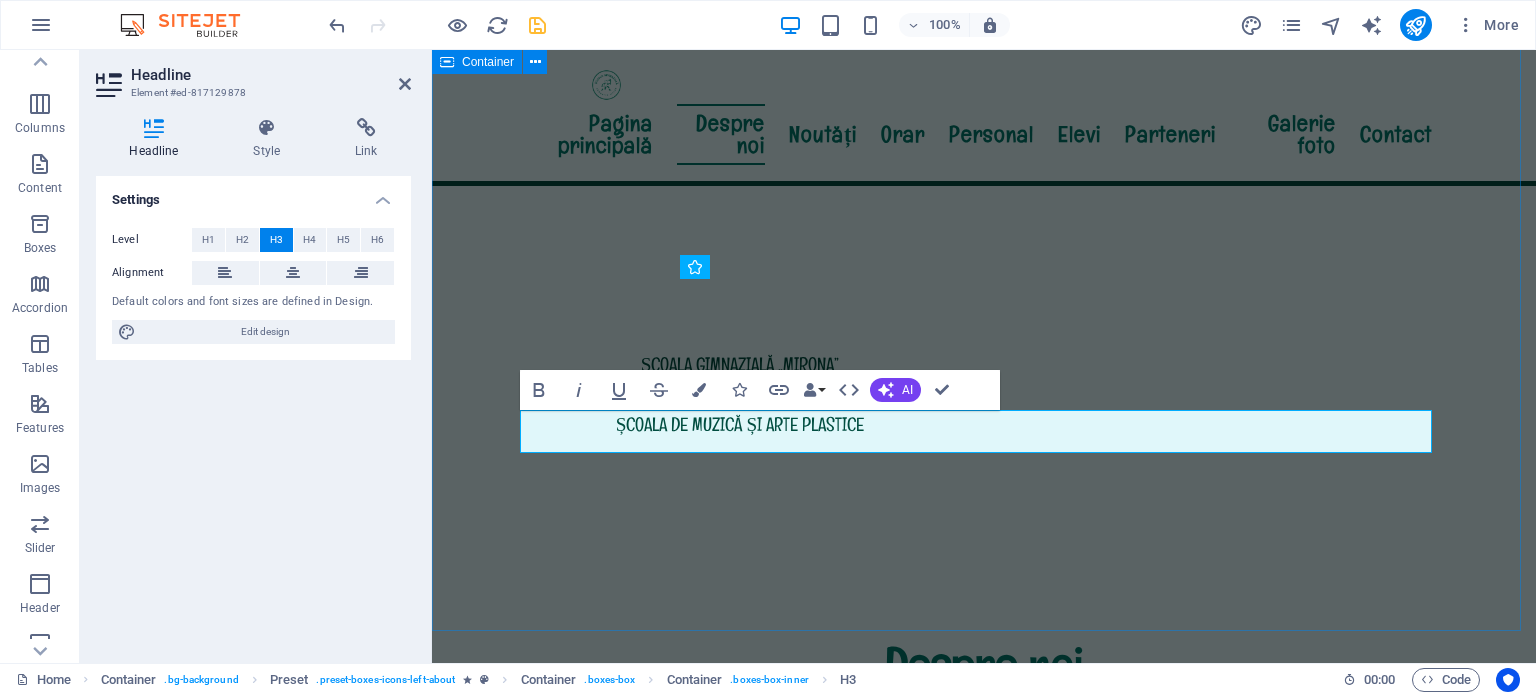 drag, startPoint x: 1058, startPoint y: 424, endPoint x: 492, endPoint y: 424, distance: 566 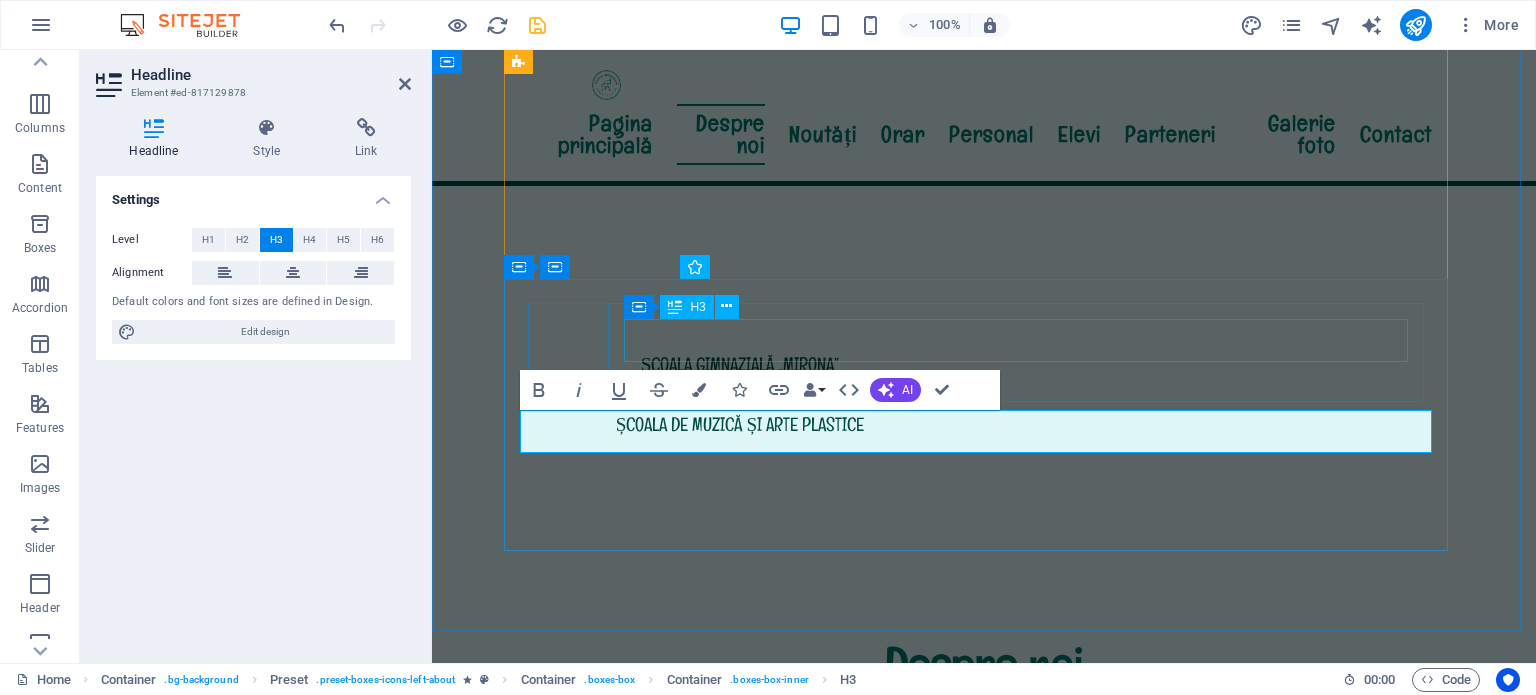 click on "Organigrama" at bounding box center [984, 1724] 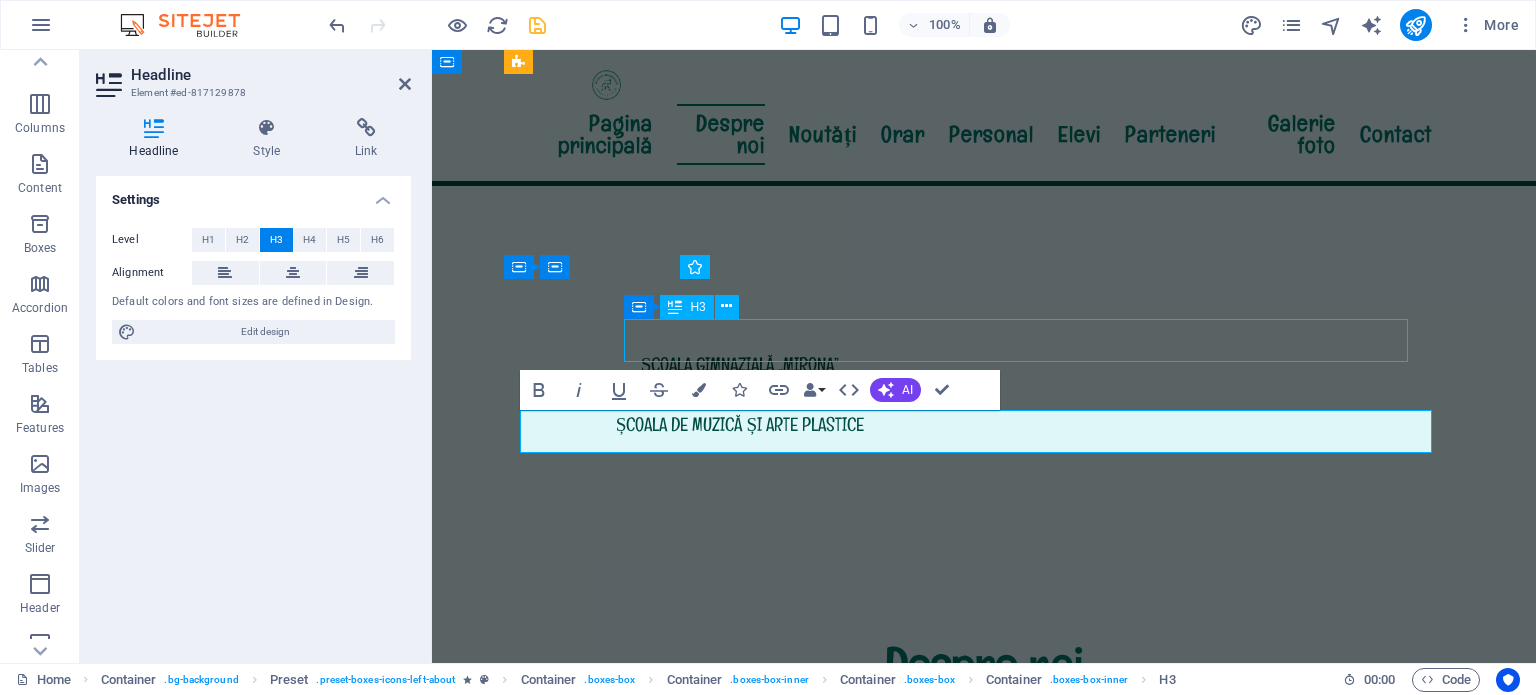 click on "Organigrama" at bounding box center (984, 1724) 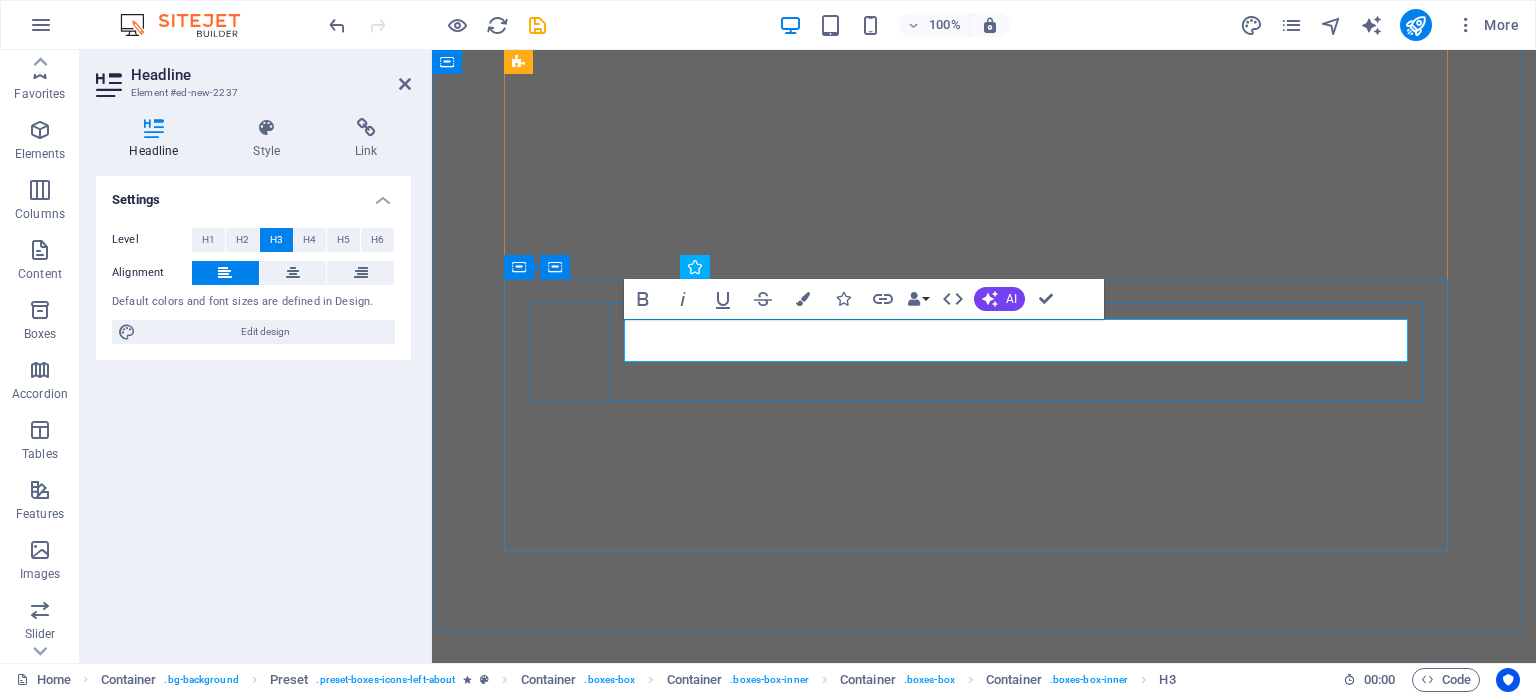 scroll, scrollTop: 0, scrollLeft: 0, axis: both 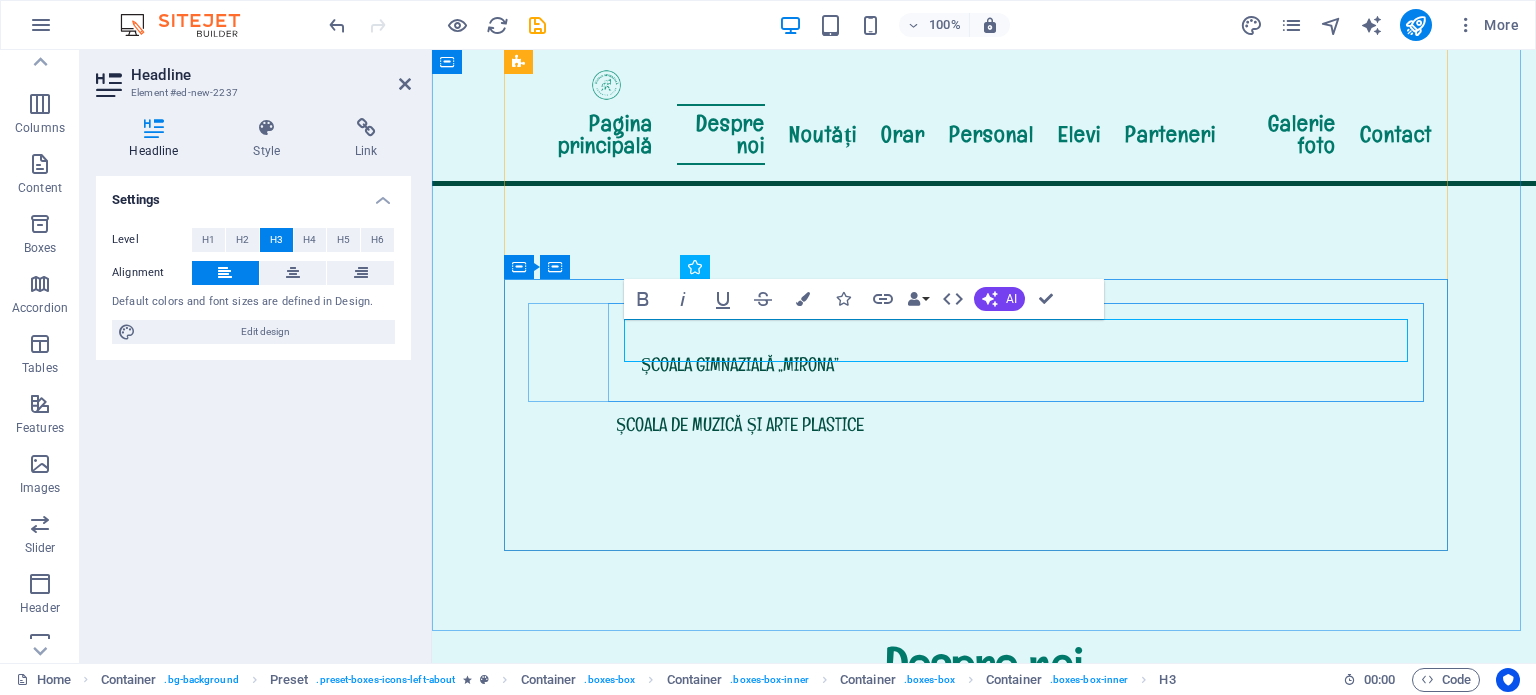 click on "Organigrama" at bounding box center [984, 1724] 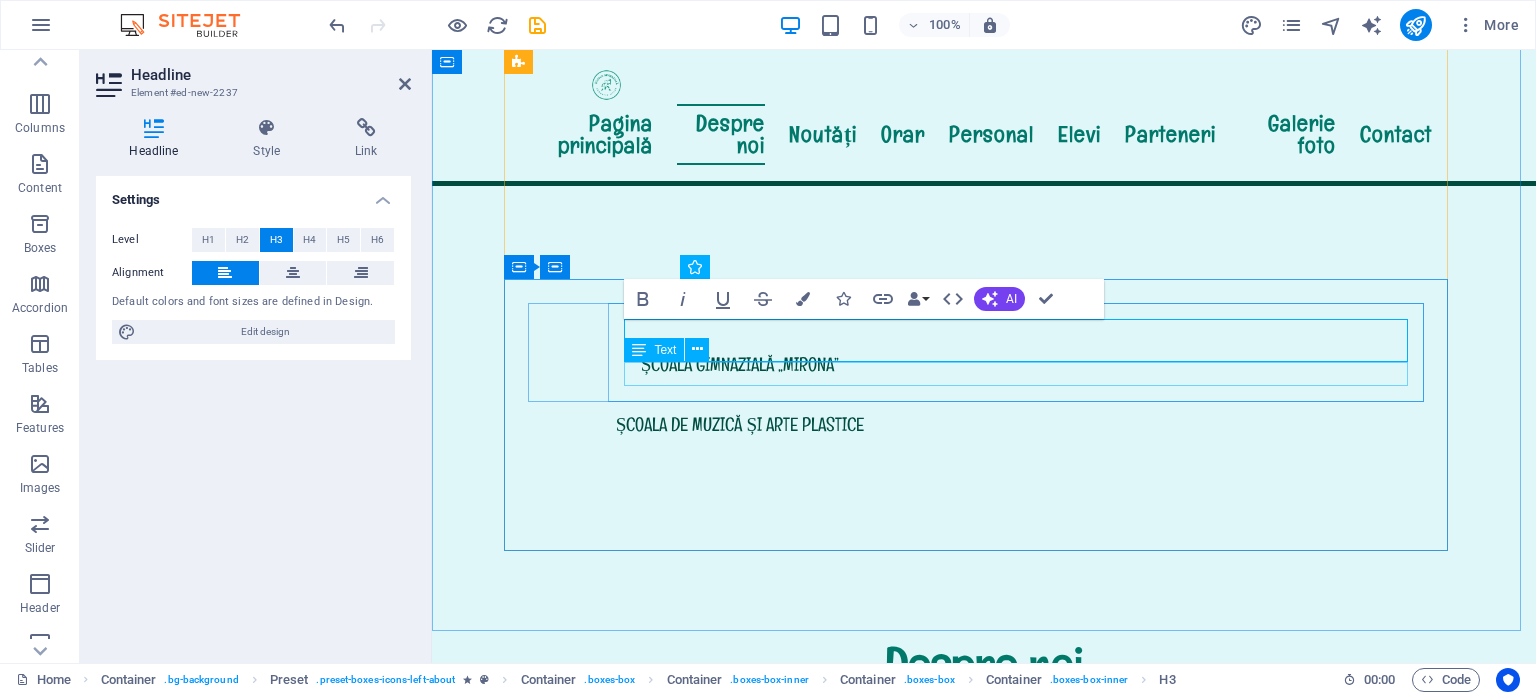 click on "Citește mai mult" at bounding box center [984, 1762] 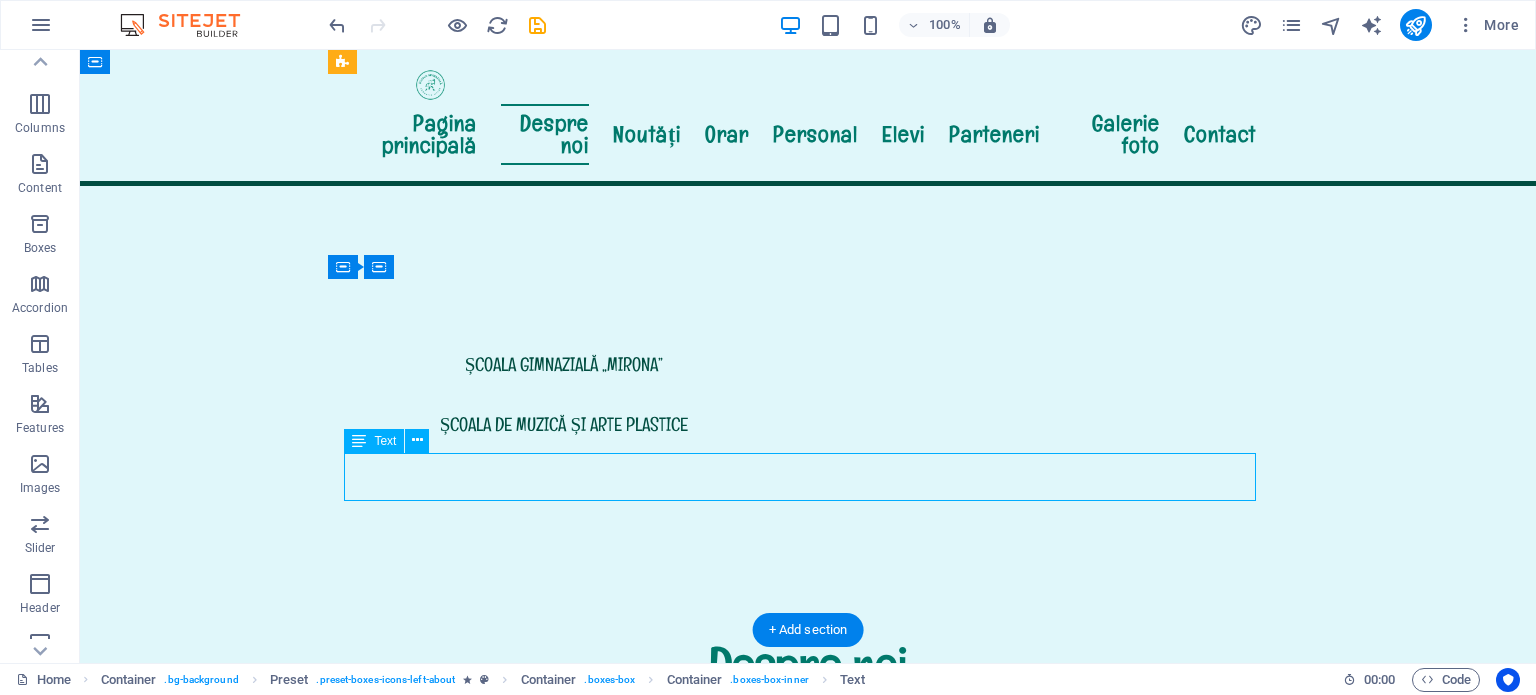 drag, startPoint x: 599, startPoint y: 491, endPoint x: 580, endPoint y: 488, distance: 19.235384 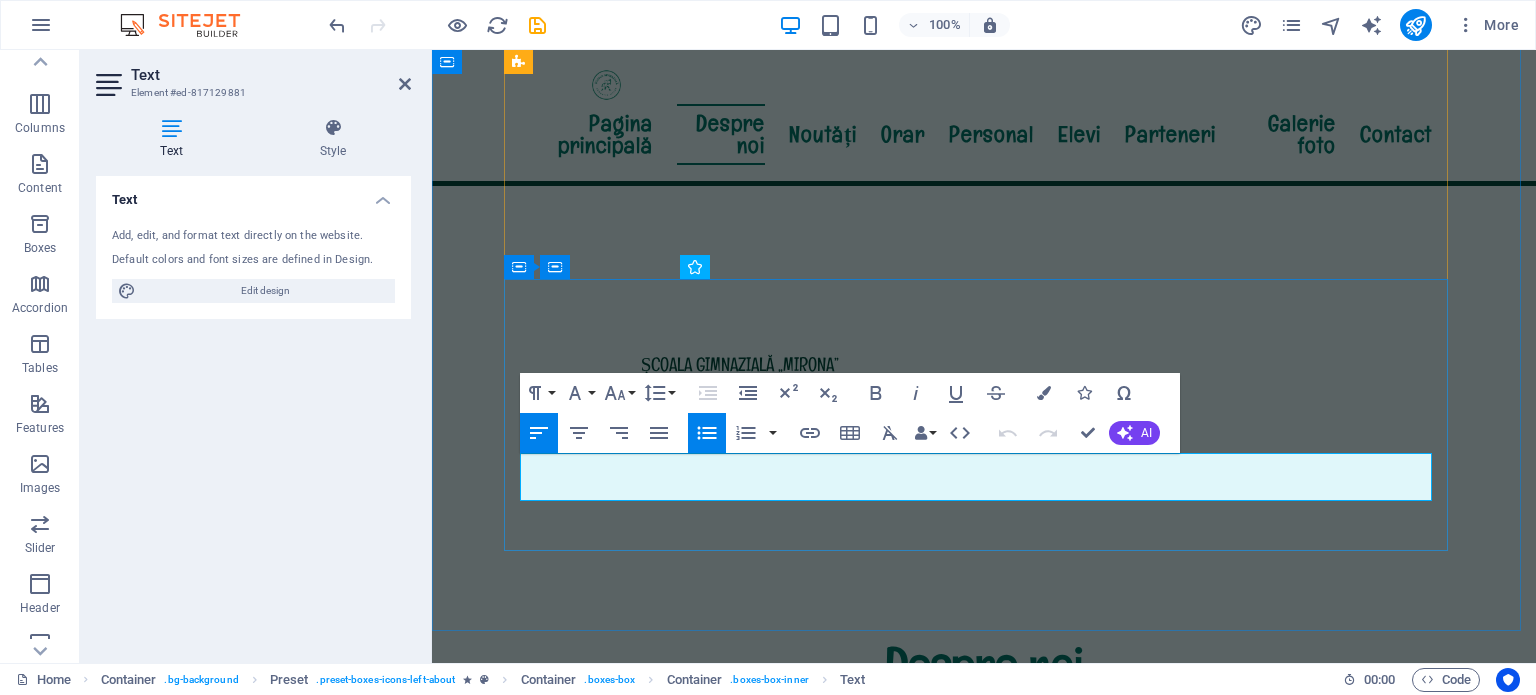 drag, startPoint x: 782, startPoint y: 491, endPoint x: 520, endPoint y: 464, distance: 263.38754 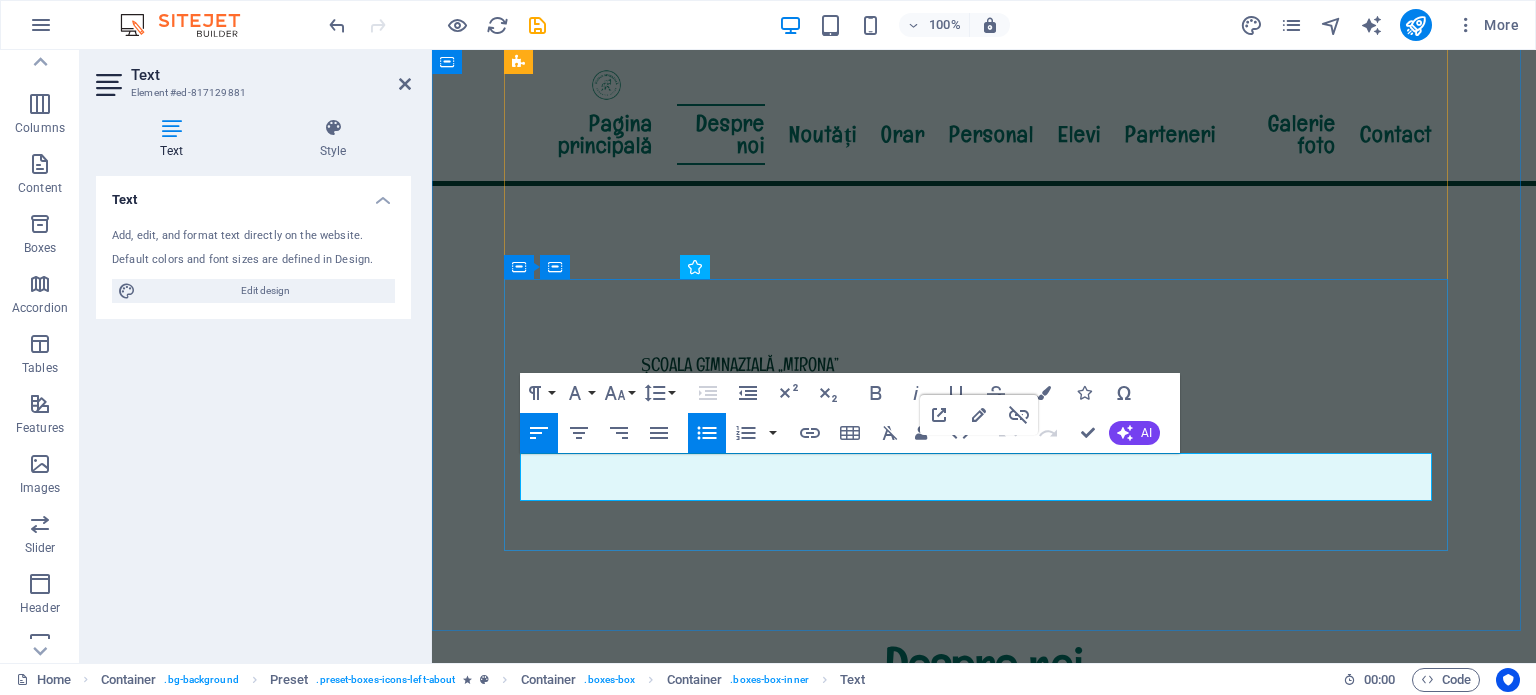 copy on "INFORMARE privind instituirea canalului intern de raportare la nivelul Şcoala Gimnazială „Augustin Maior" Reghin, conform Legii nr. 361/2022 privind protecția avertizorilor în interes public" 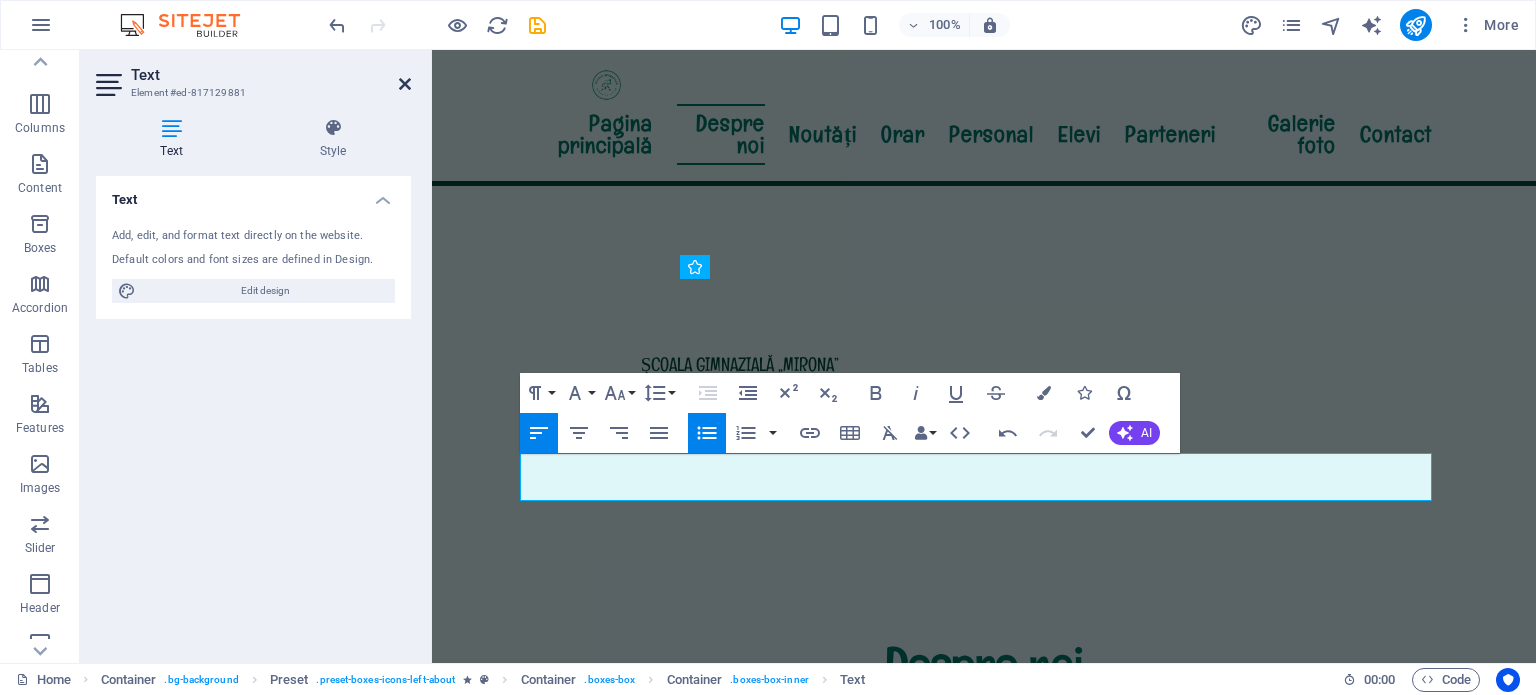 drag, startPoint x: 405, startPoint y: 77, endPoint x: 325, endPoint y: 30, distance: 92.7847 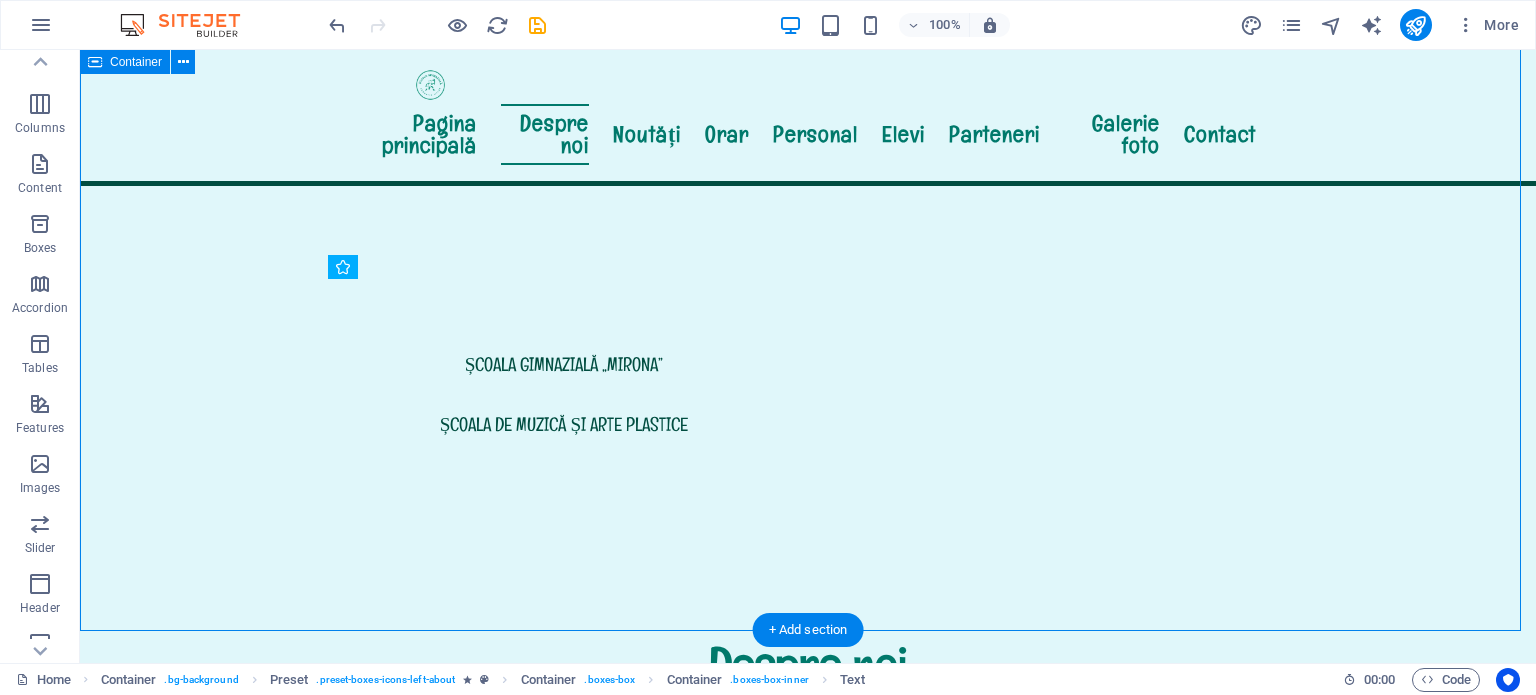 click on "Despre noi Cu o tradiție solidă în educație și formare, școala noastră oferă un mediu prietenos, sigur și modern, în care elevii sunt încurajați să-și dezvolte potențialul academic și creativ. Cadrele didactice dedicate, activitățile extracurriculare variate și deschiderea către inovație fac din instituția noastră un loc în care învățarea devine o experiență plăcută. Despre [PERSON] Citește mai departe Istoricul școlii Citește mai departe .fa-secondary{opacity:.4} Organigrama Citește mai mult ROI Citește mai mult .fa-secondary{opacity:.4} Avertizor de integritate la nivelul Școlii Gimnaziale Citește mai mult Avertizor de integritate la nivelul Școlii Gimnaziale INFORMARE privind instituirea canalului intern de raportare la nivelul Şcoala Gimnazială „[PERSON]" [CITY], conform Legii nr. 361/2022 privind protecția avertizorilor în interes public LEGE  Nr. 361/2022 din 16 decembrie 2022 privind protecţia avertizorilor în interes public" at bounding box center (808, 1273) 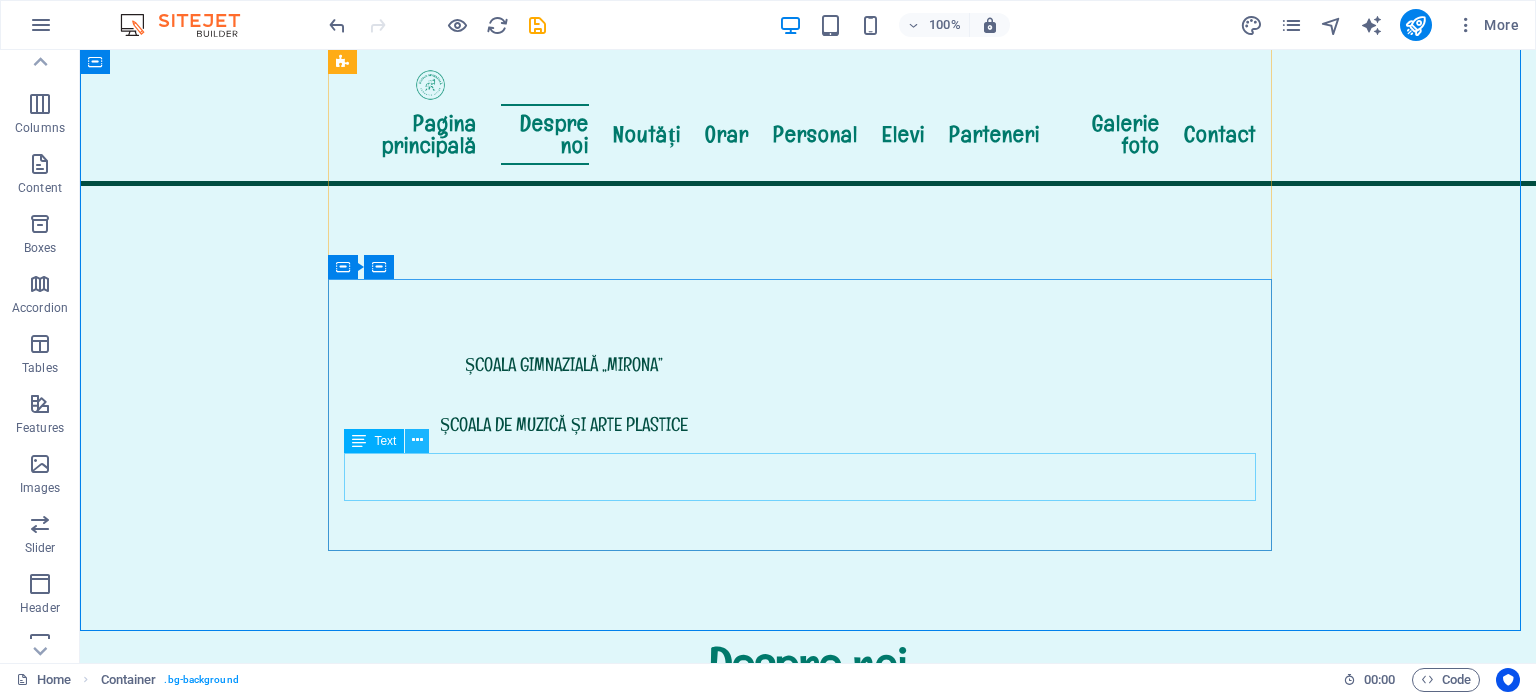 click at bounding box center (417, 440) 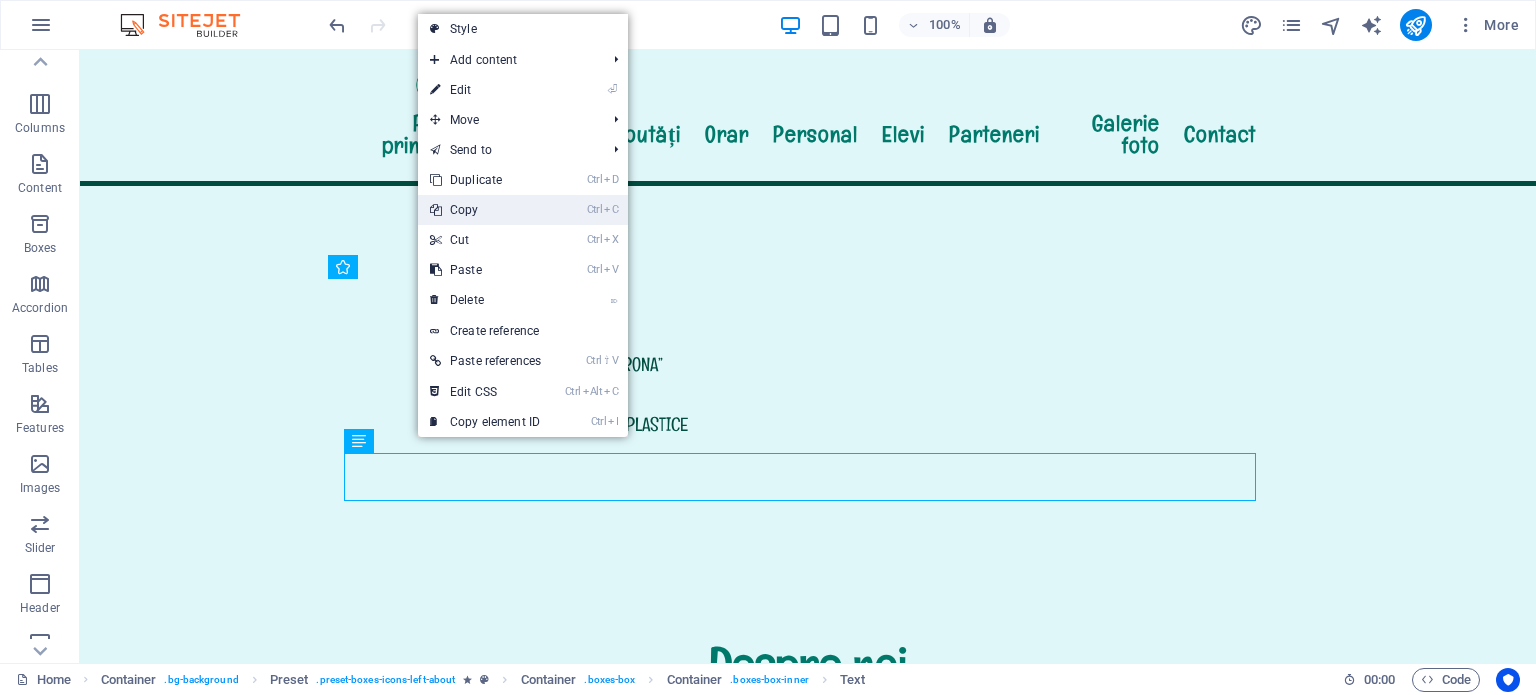 click on "Ctrl C  Copy" at bounding box center (485, 210) 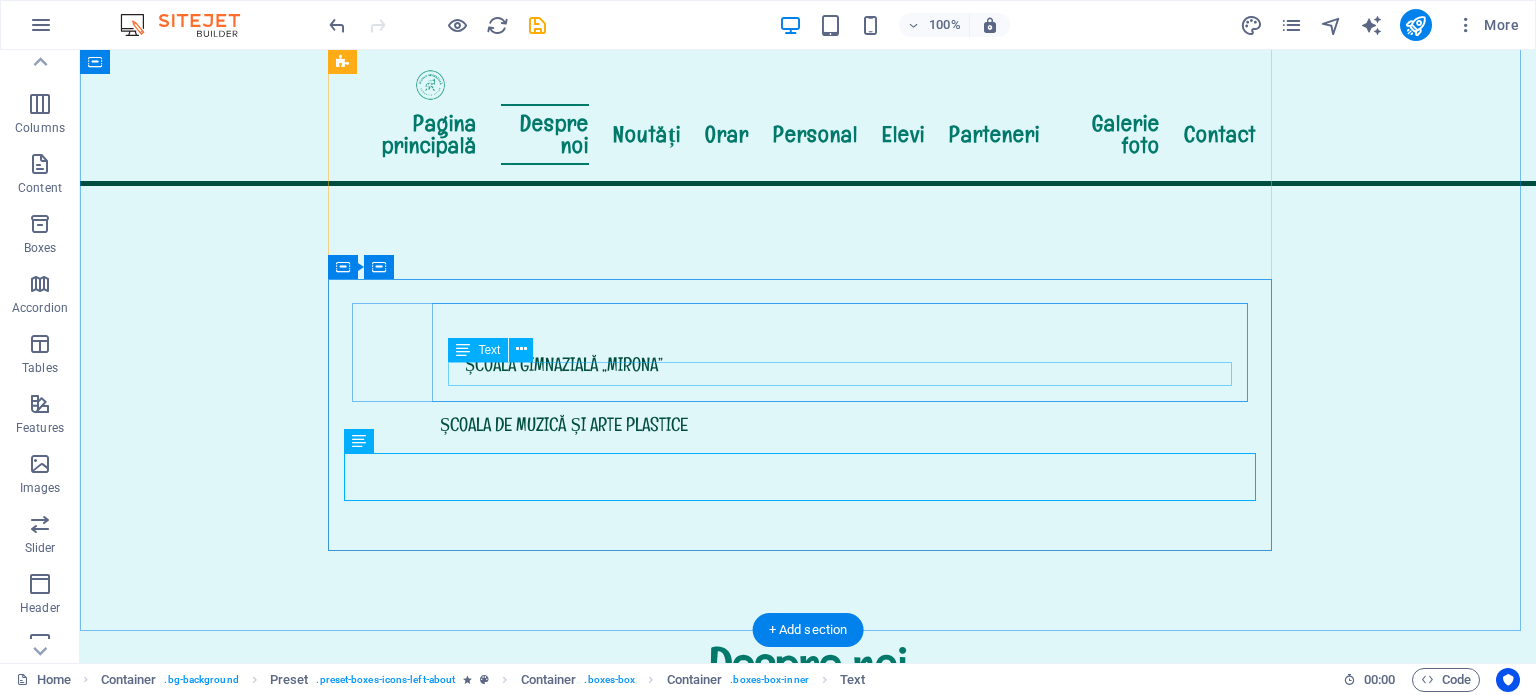 click on "Citește mai mult" at bounding box center [808, 1762] 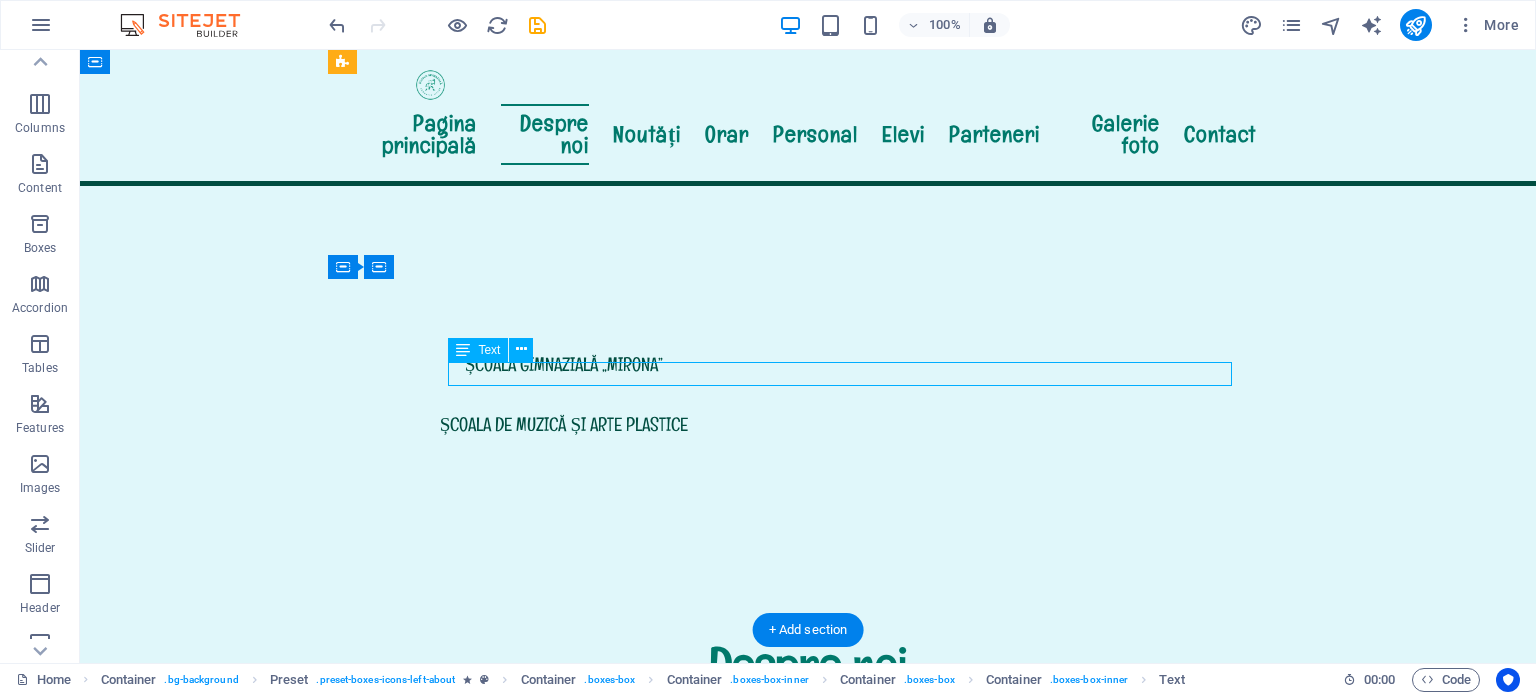 click on "Citește mai mult" at bounding box center (808, 1762) 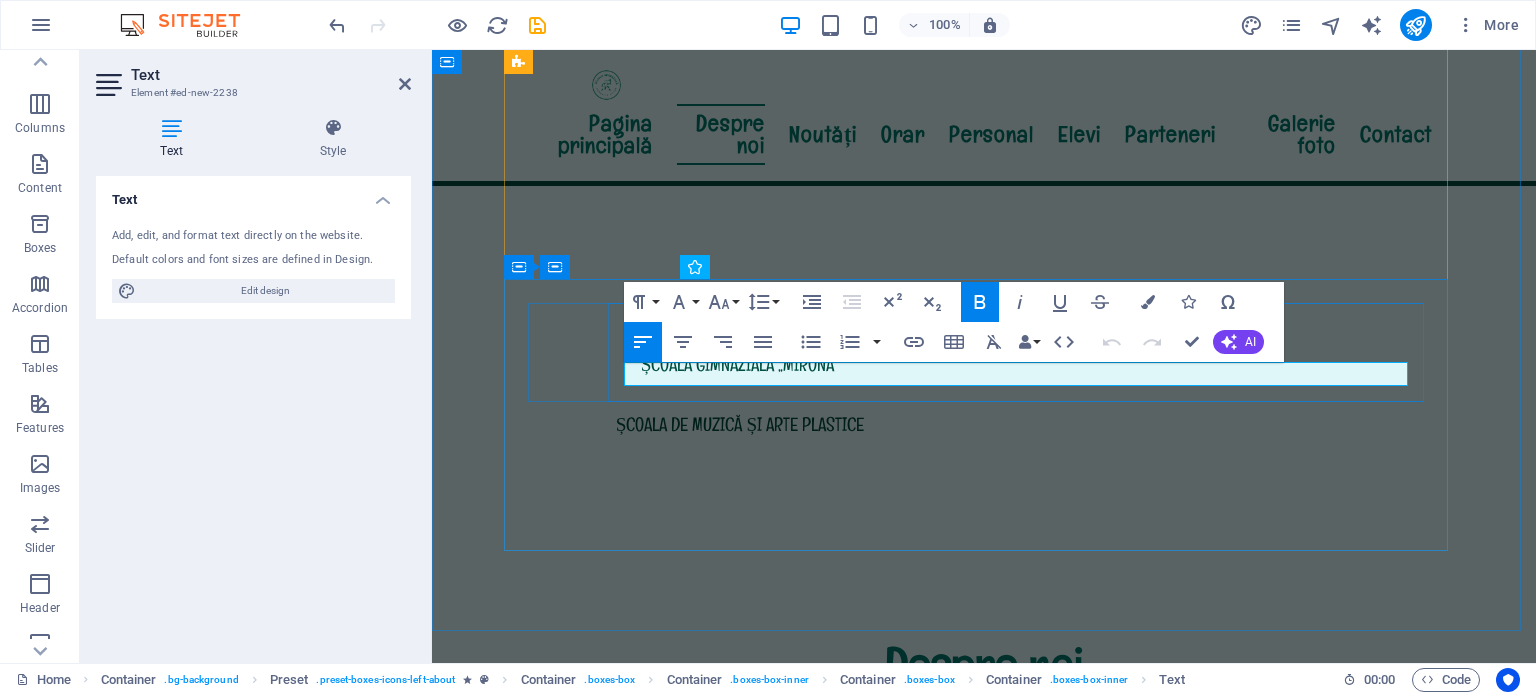 click on "Citește mai mult" at bounding box center [984, 1762] 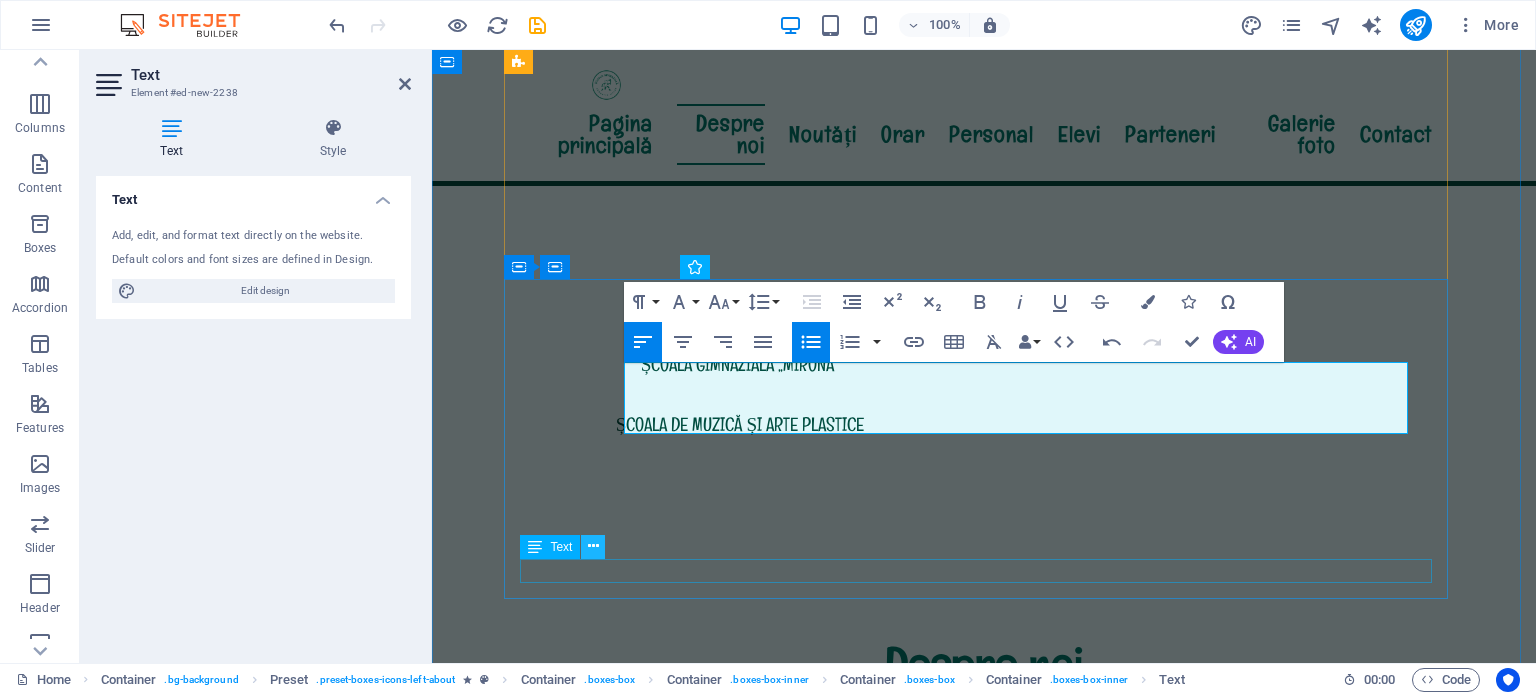click at bounding box center [593, 546] 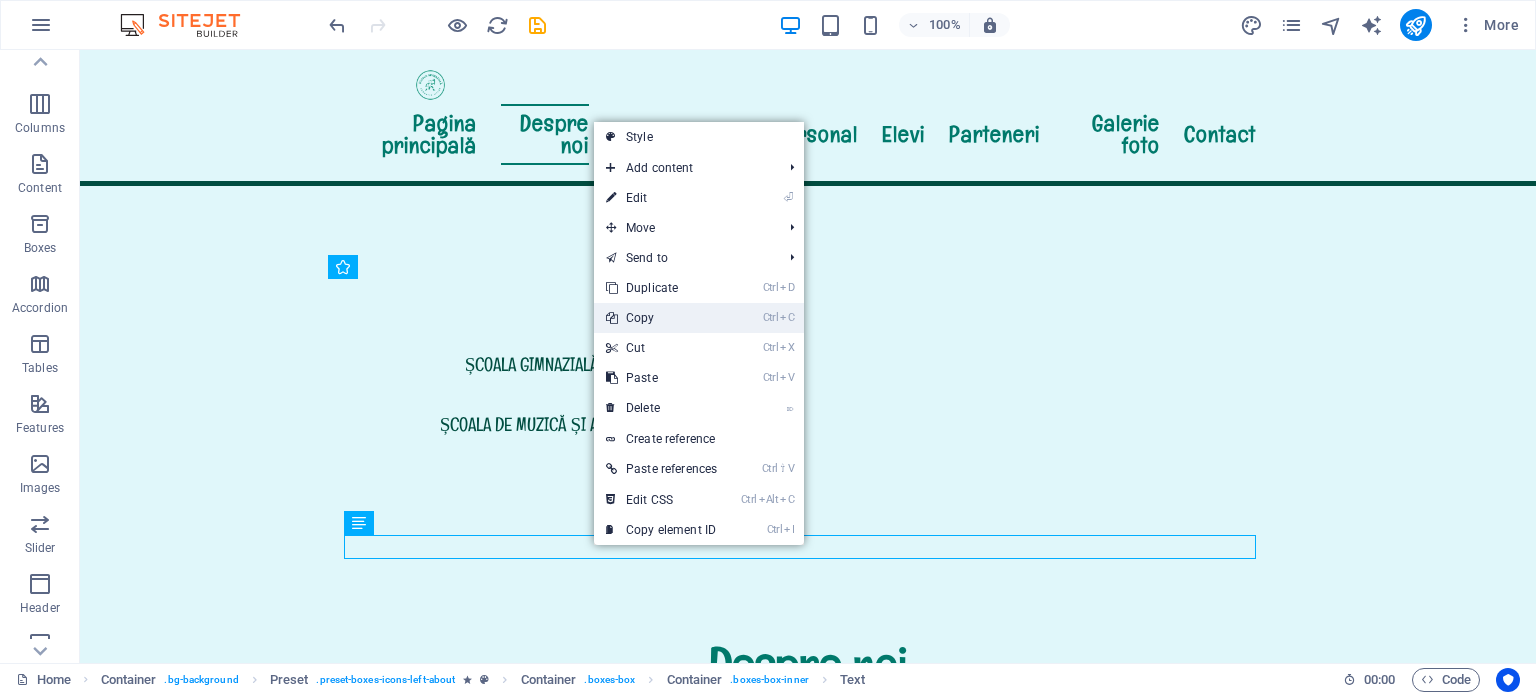 click on "Ctrl C  Copy" at bounding box center [661, 318] 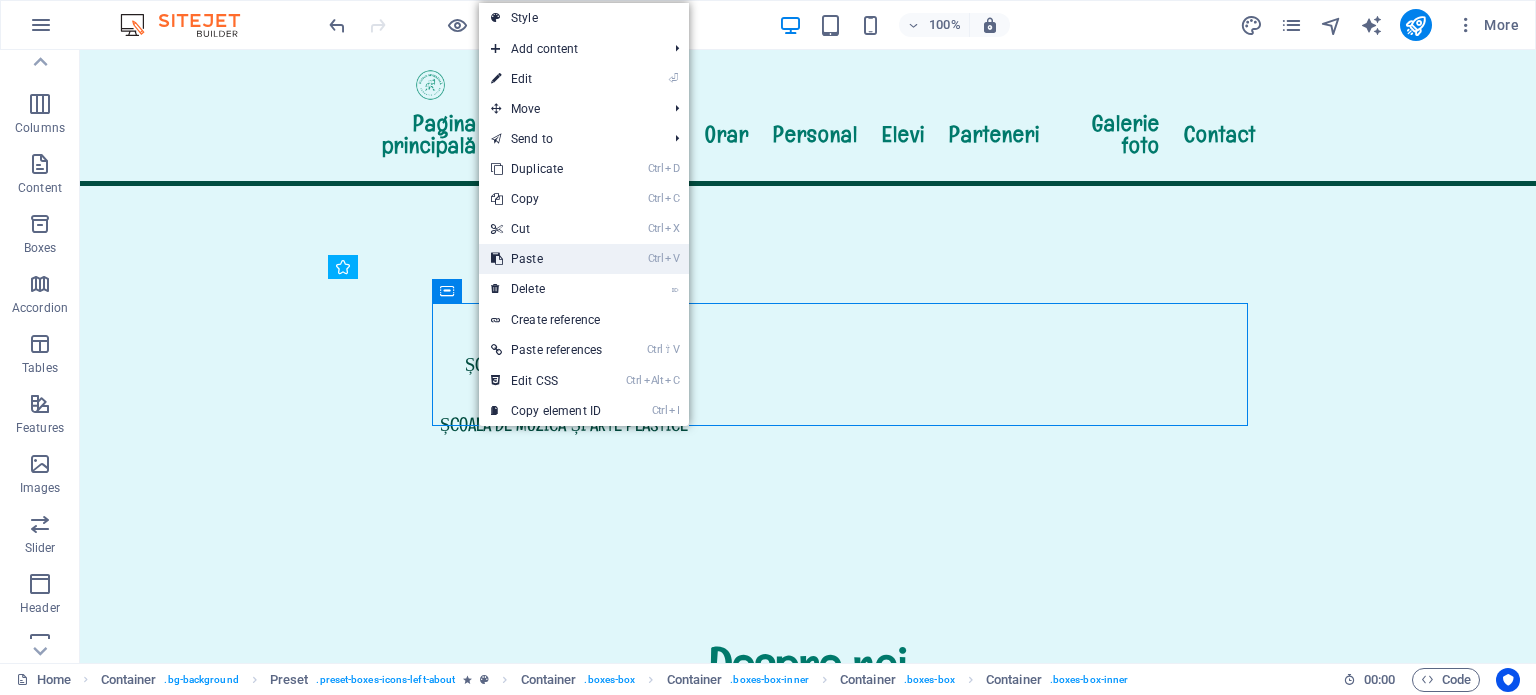 click on "Ctrl V  Paste" at bounding box center (546, 259) 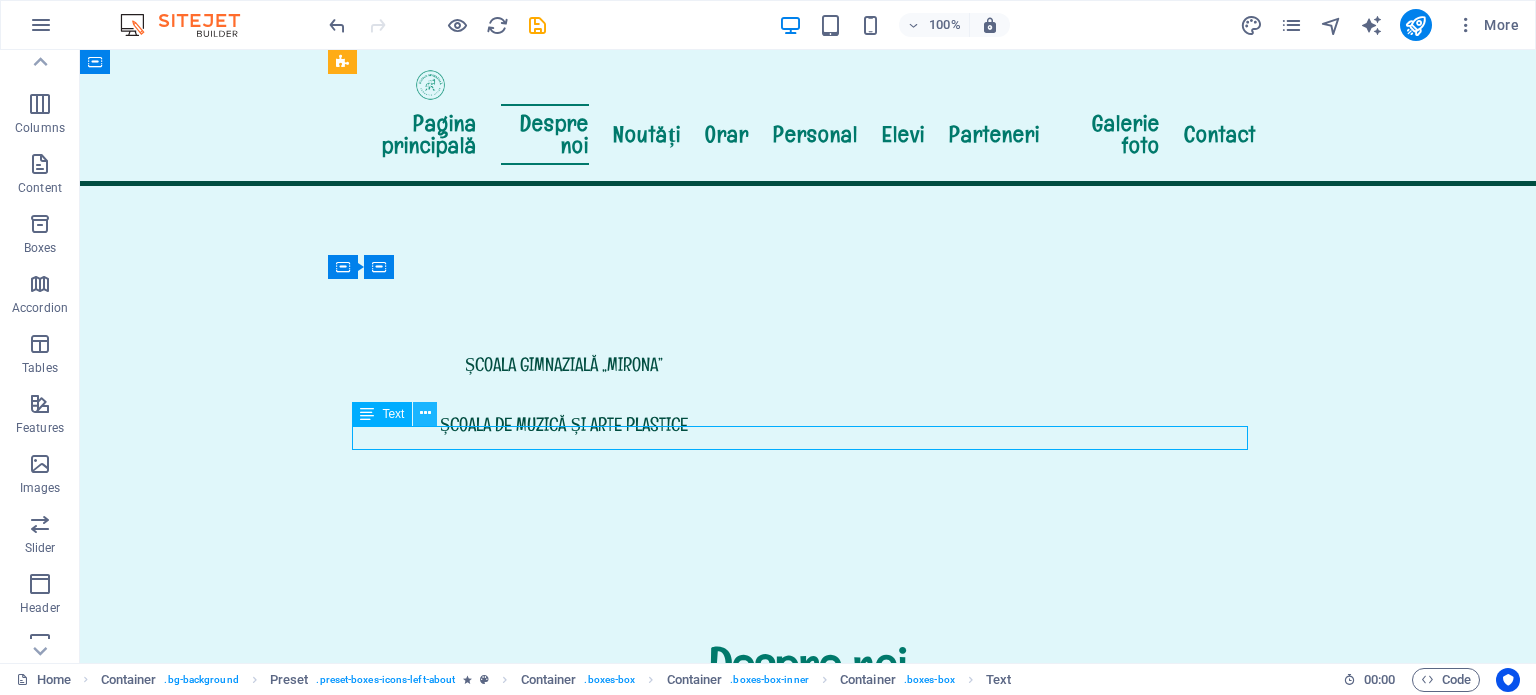 drag, startPoint x: 368, startPoint y: 419, endPoint x: 419, endPoint y: 419, distance: 51 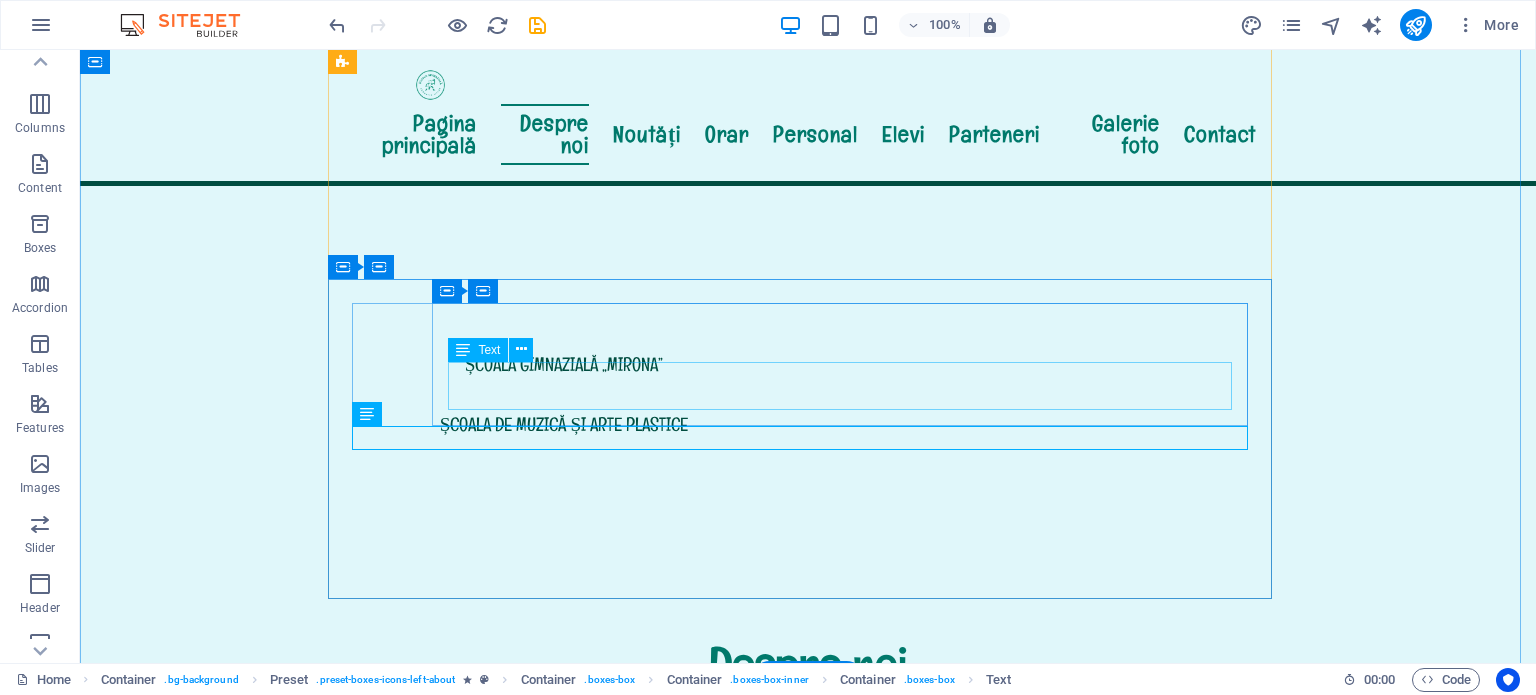 click on "INFORMARE privind instituirea canalului intern de raportare la nivelul Şcoala Gimnazială „Augustin Maior" Reghin, conform Legii nr. 361/2022 privind protecția avertizorilor în interes public" at bounding box center (808, 1774) 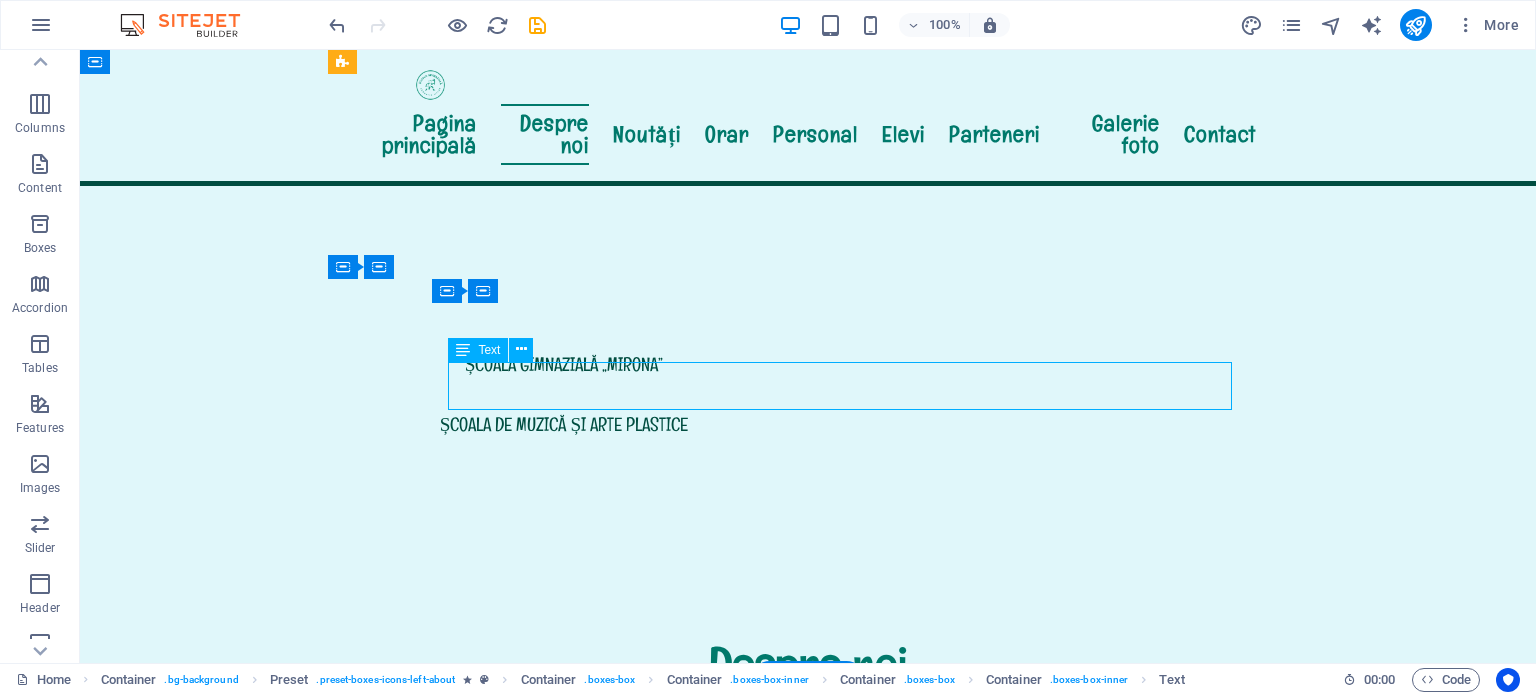 click on "INFORMARE privind instituirea canalului intern de raportare la nivelul Şcoala Gimnazială „Augustin Maior" Reghin, conform Legii nr. 361/2022 privind protecția avertizorilor în interes public" at bounding box center (808, 1774) 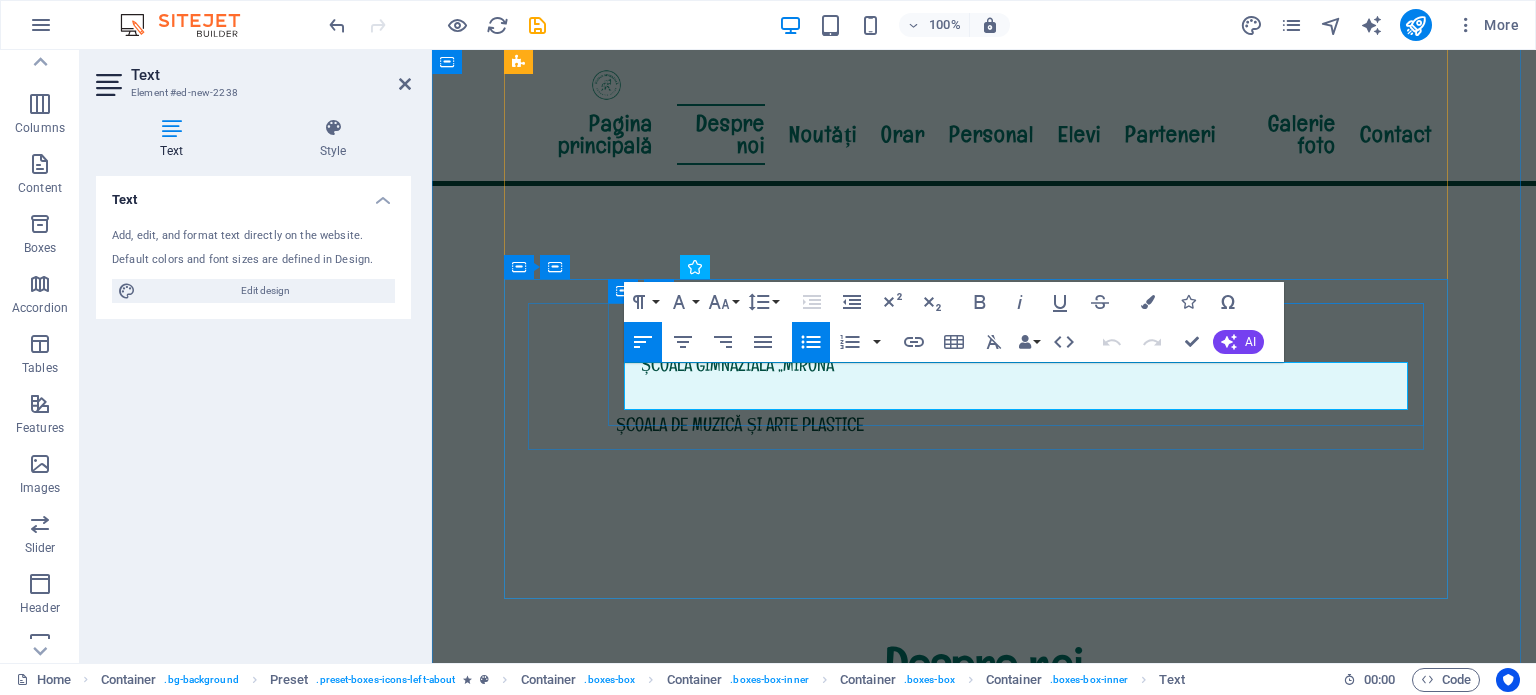 click on "INFORMARE privind instituirea canalului intern de raportare la nivelul Şcoala Gimnazială „Augustin Maior" Reghin, conform Legii nr. 361/2022 privind protecția avertizorilor în interes public" at bounding box center [992, 1774] 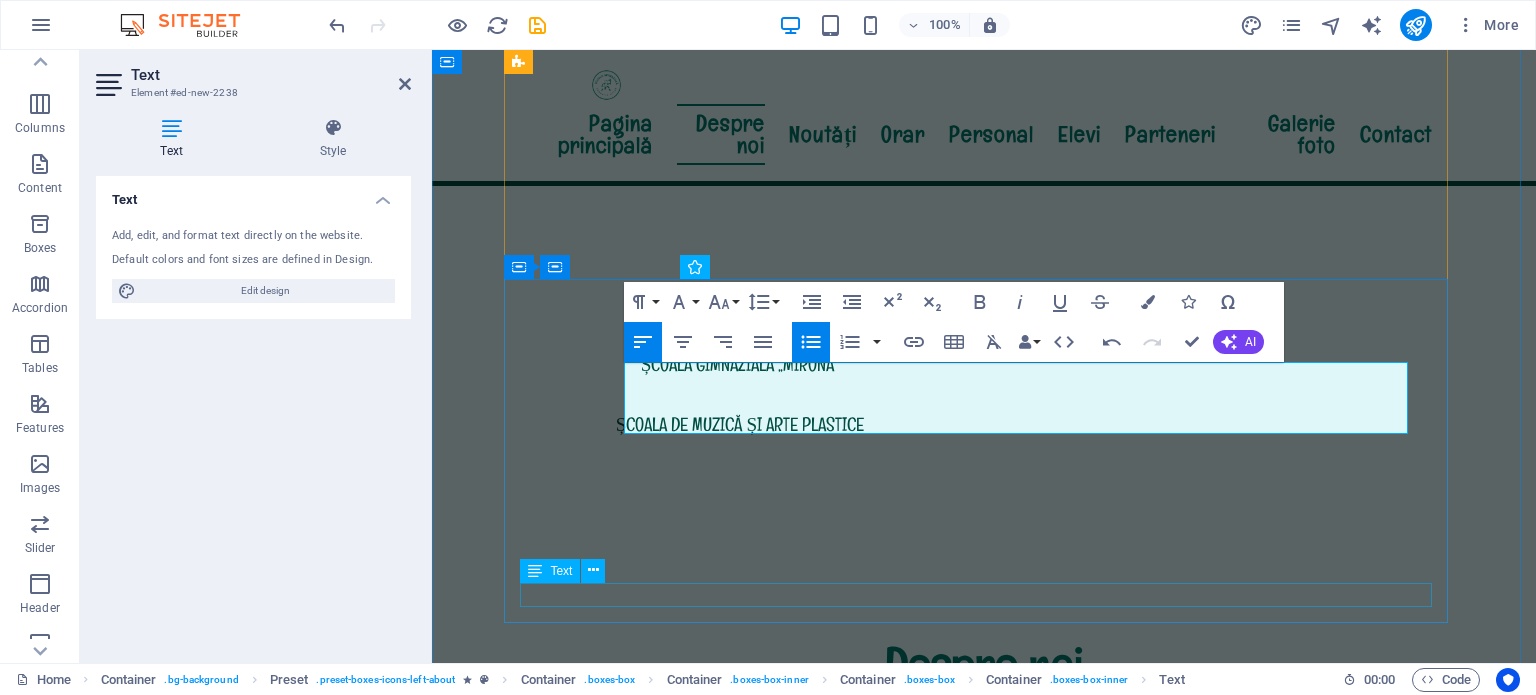click on "LEGE  Nr. 361/2022 din 16 decembrie 2022 privind protecţia avertizorilor în interes public" at bounding box center [984, 1983] 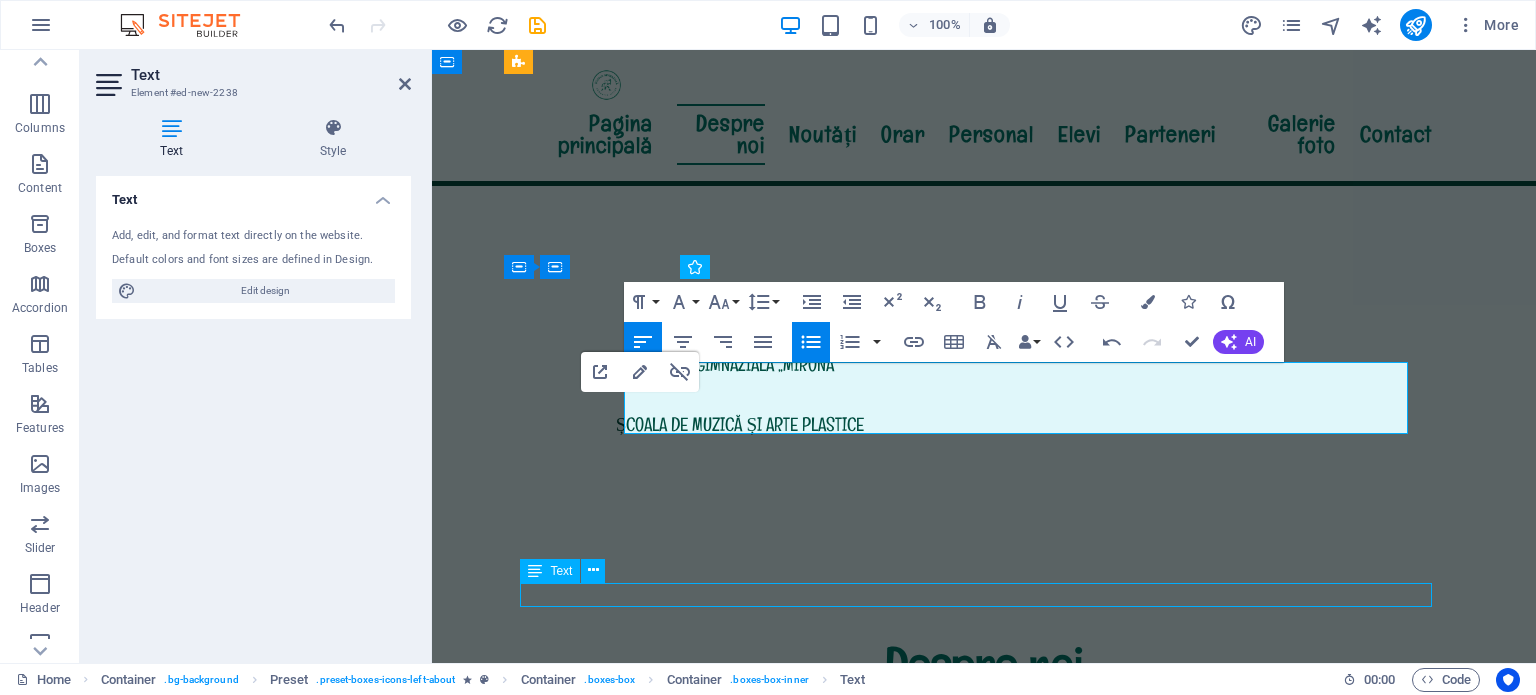 click on "LEGE  Nr. 361/2022 din 16 decembrie 2022 privind protecţia avertizorilor în interes public" at bounding box center (984, 1983) 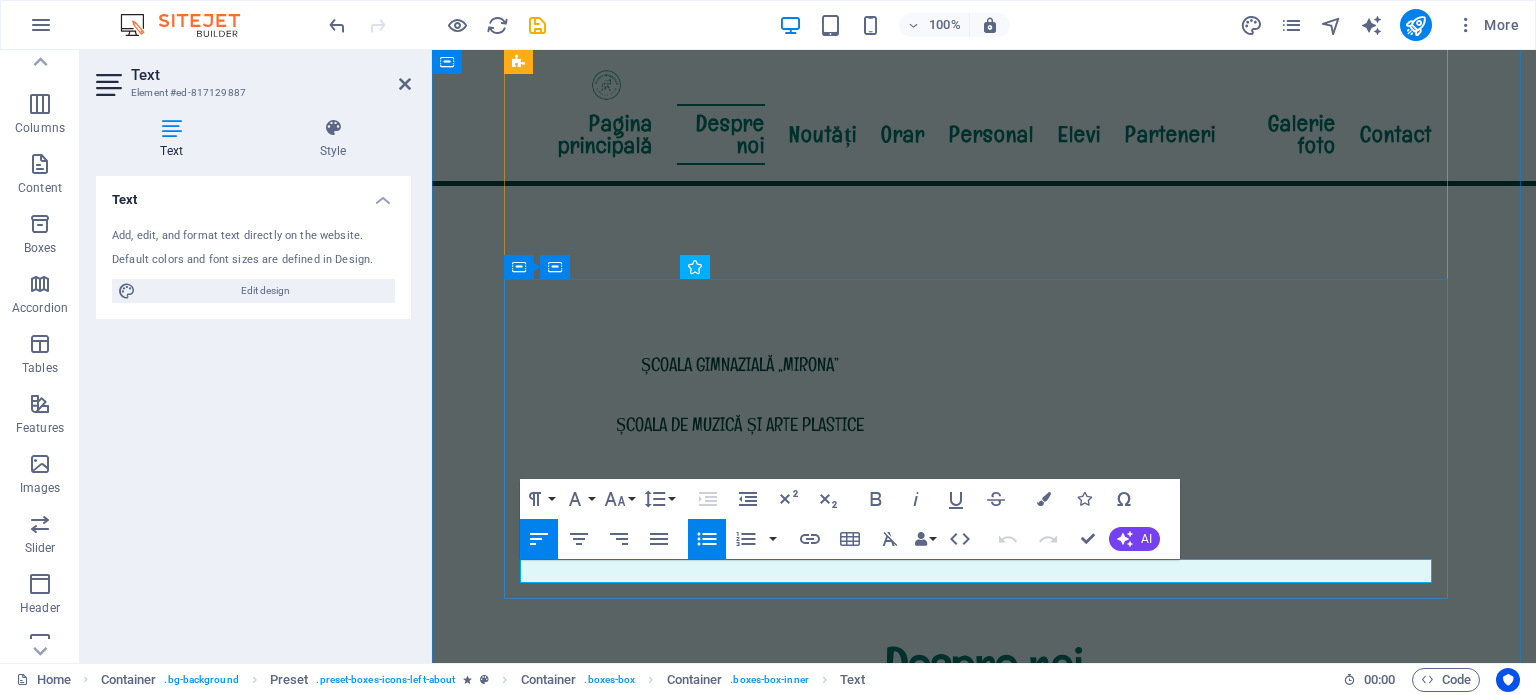 drag, startPoint x: 1080, startPoint y: 571, endPoint x: 524, endPoint y: 571, distance: 556 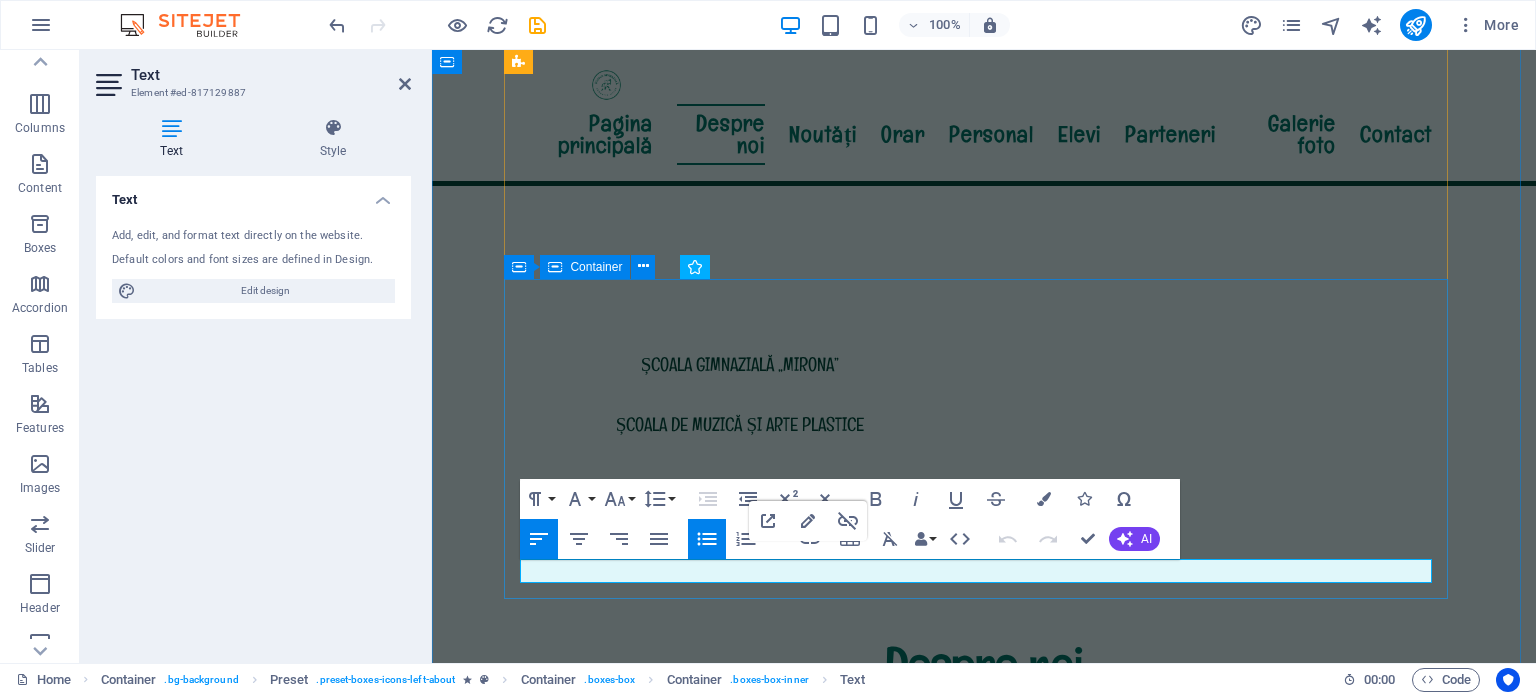copy on "LEGE  Nr. 361/2022 din 16 decembrie 2022 privind protecţia avertizorilor în interes public" 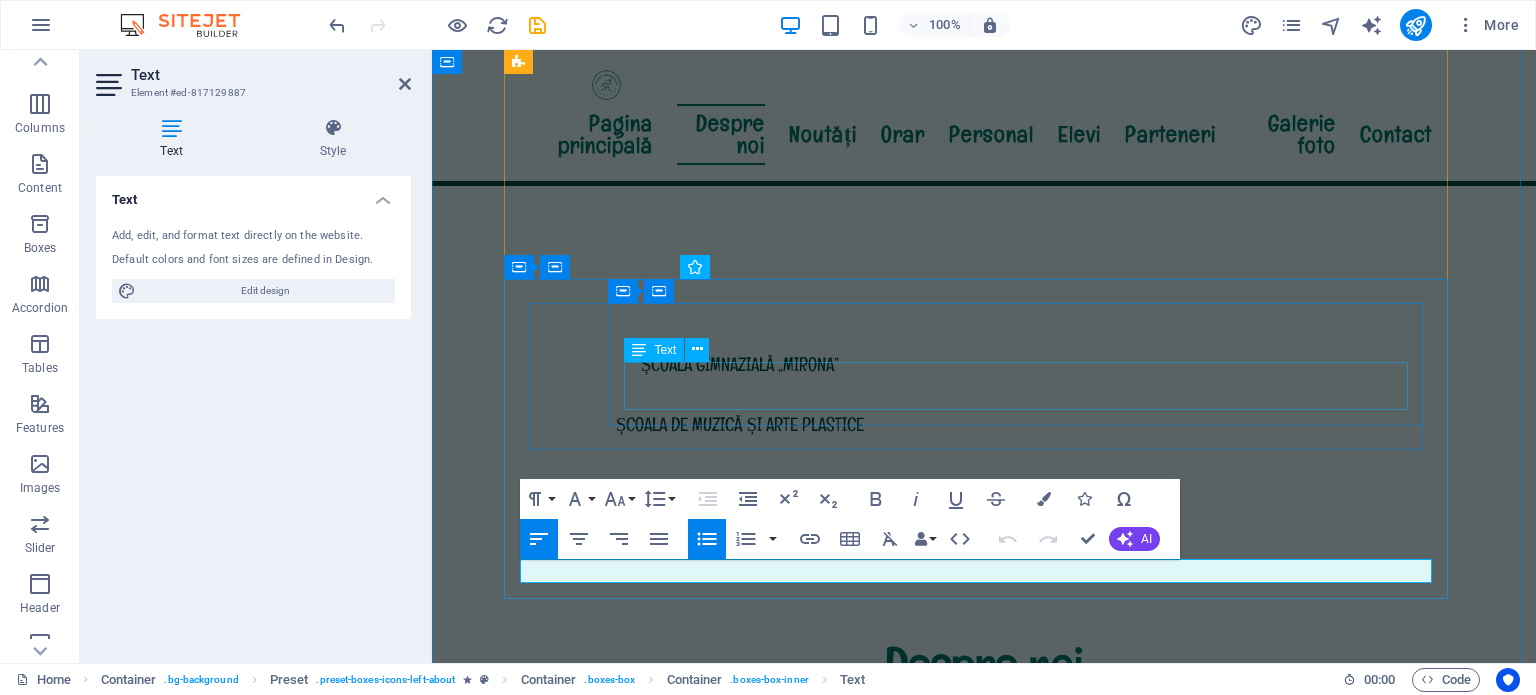 click on "INFORMARE privind instituirea canalului intern de raportare la nivelul Şcoala Gimnazială „Augustin Maior" Reghin, conform Legii nr. 361/2022 privind protecția avertizorilor în interes public" at bounding box center (984, 1774) 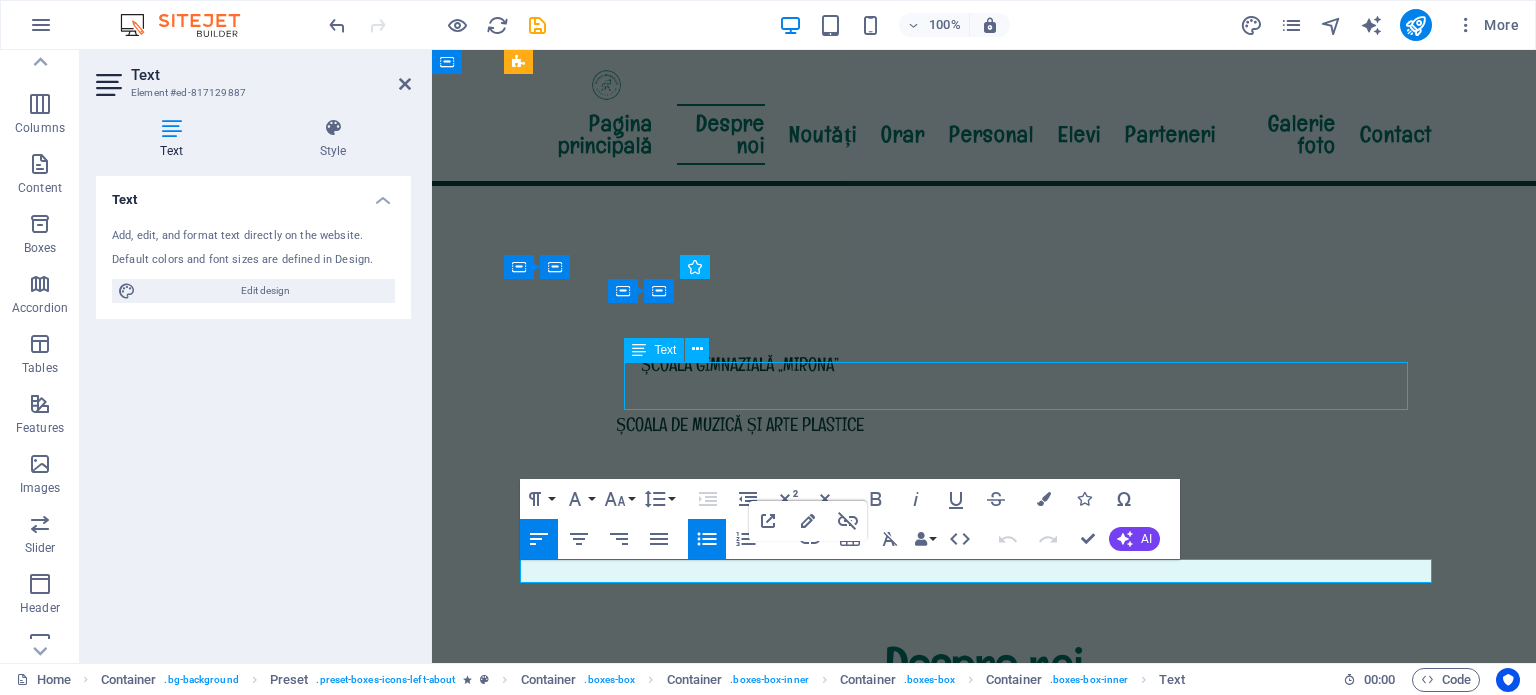 click on "INFORMARE privind instituirea canalului intern de raportare la nivelul Şcoala Gimnazială „Augustin Maior" Reghin, conform Legii nr. 361/2022 privind protecția avertizorilor în interes public" at bounding box center [984, 1774] 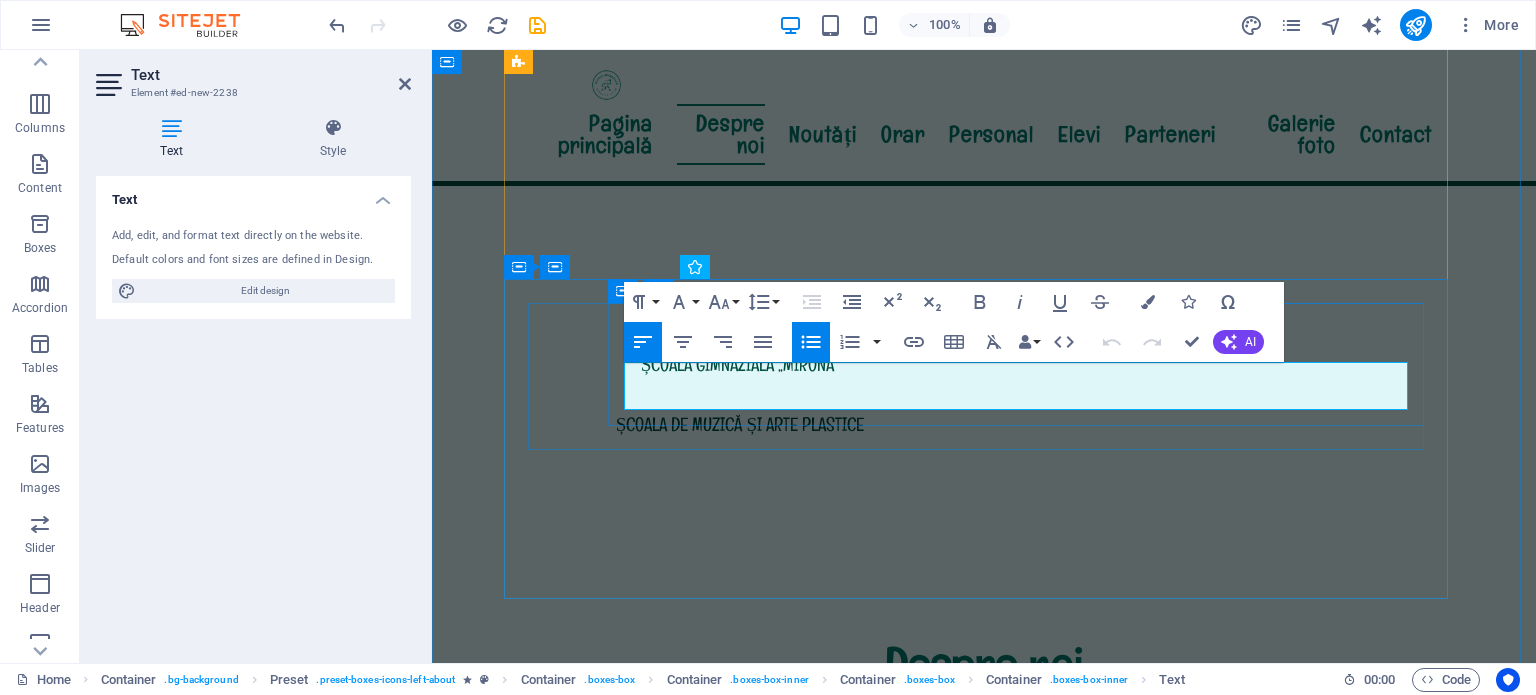 click on "INFORMARE privind instituirea canalului intern de raportare la nivelul Şcoala Gimnazială „Augustin Maior" Reghin, conform Legii nr. 361/2022 privind protecția avertizorilor în interes public" at bounding box center (992, 1774) 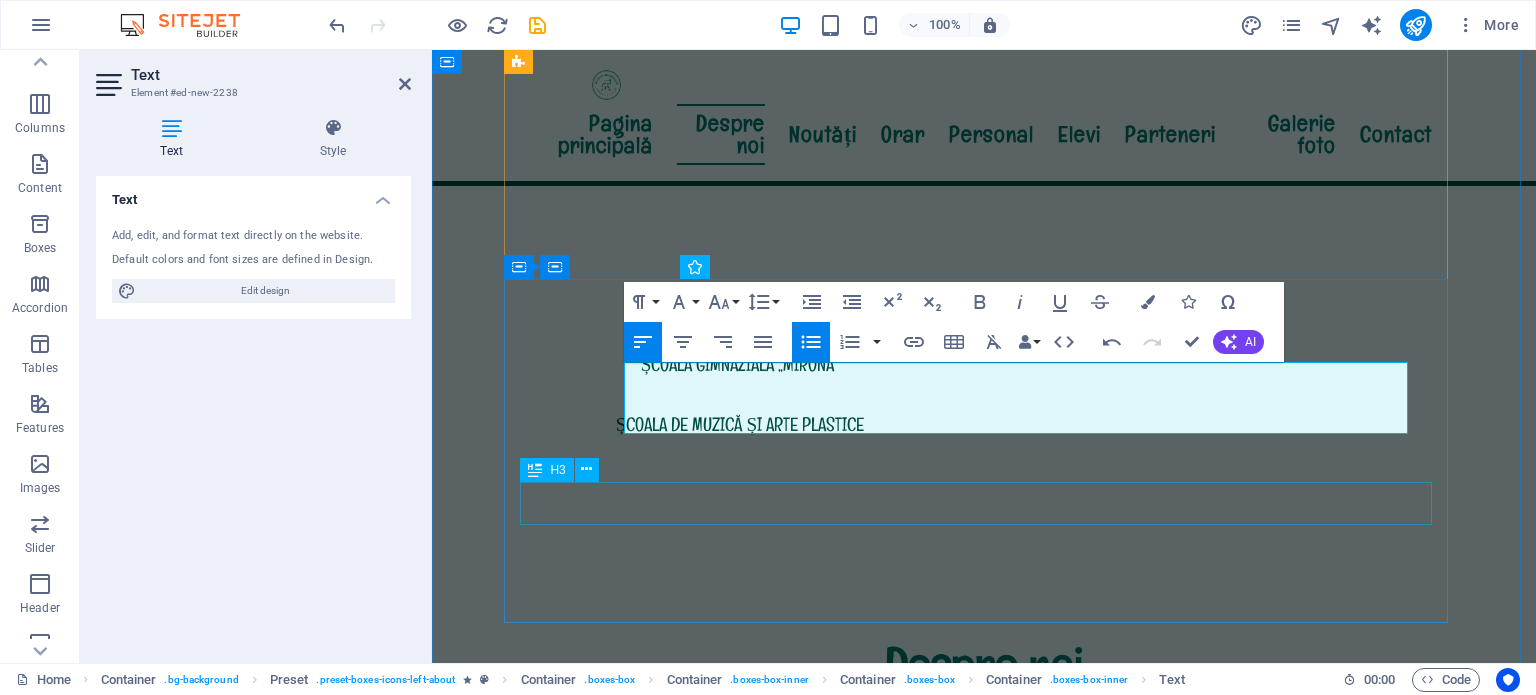 click on "Avertizor de integritate la nivelul Școlii Gimnaziale" at bounding box center [984, 1887] 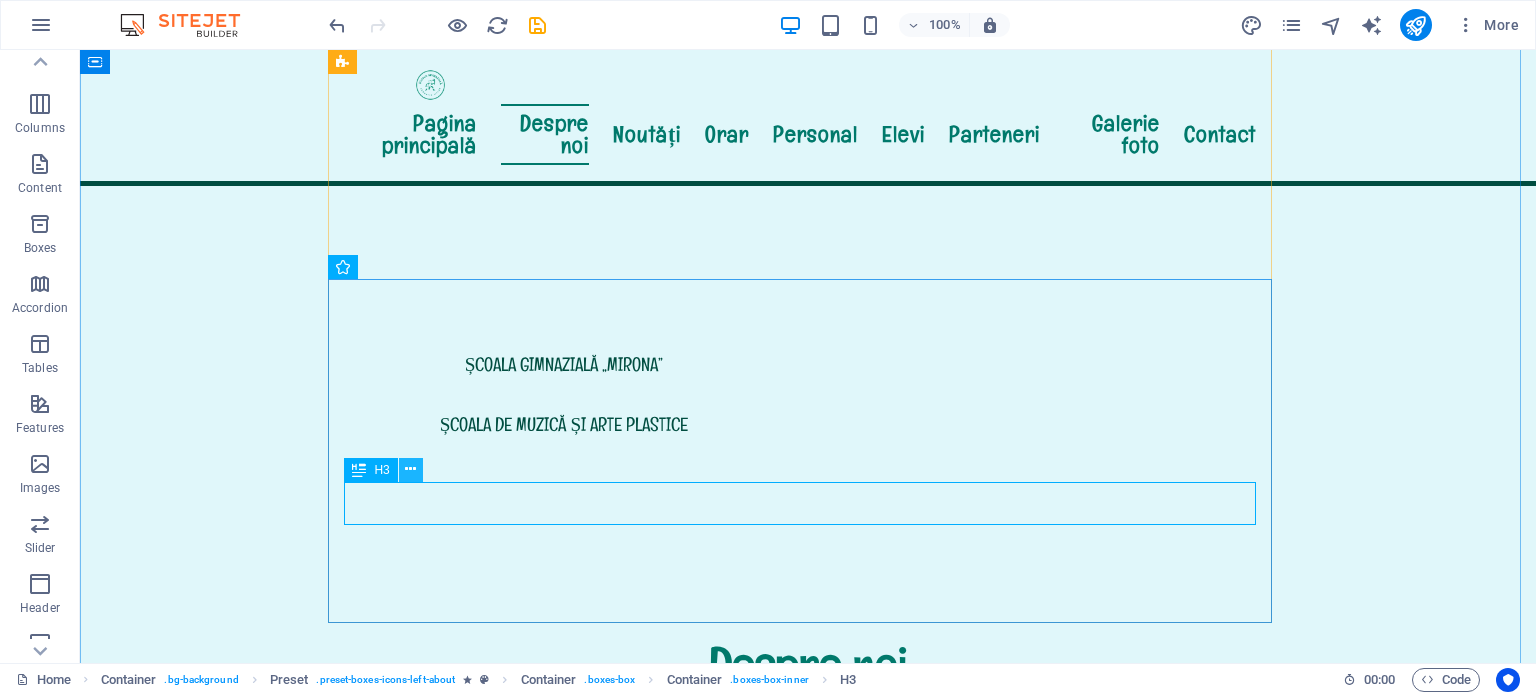 click at bounding box center (410, 469) 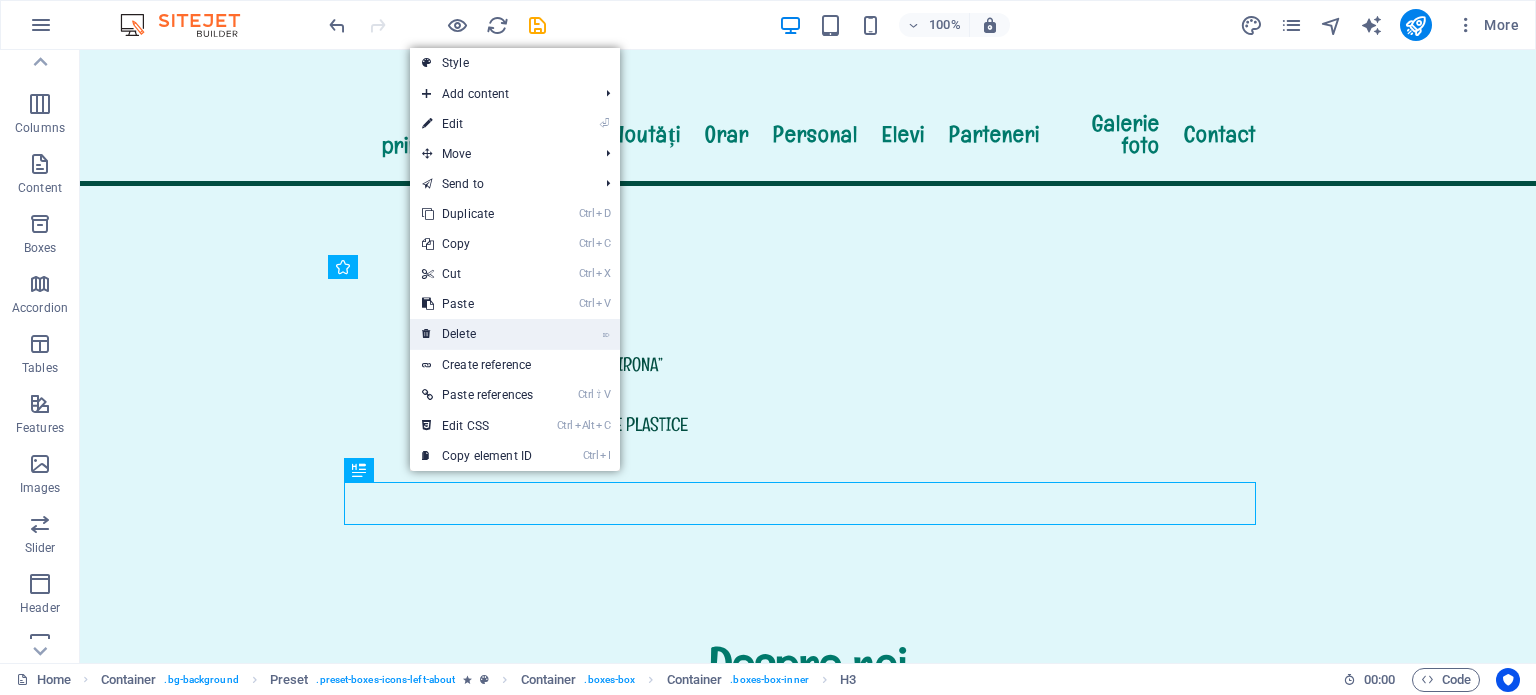 click on "⌦  Delete" at bounding box center (477, 334) 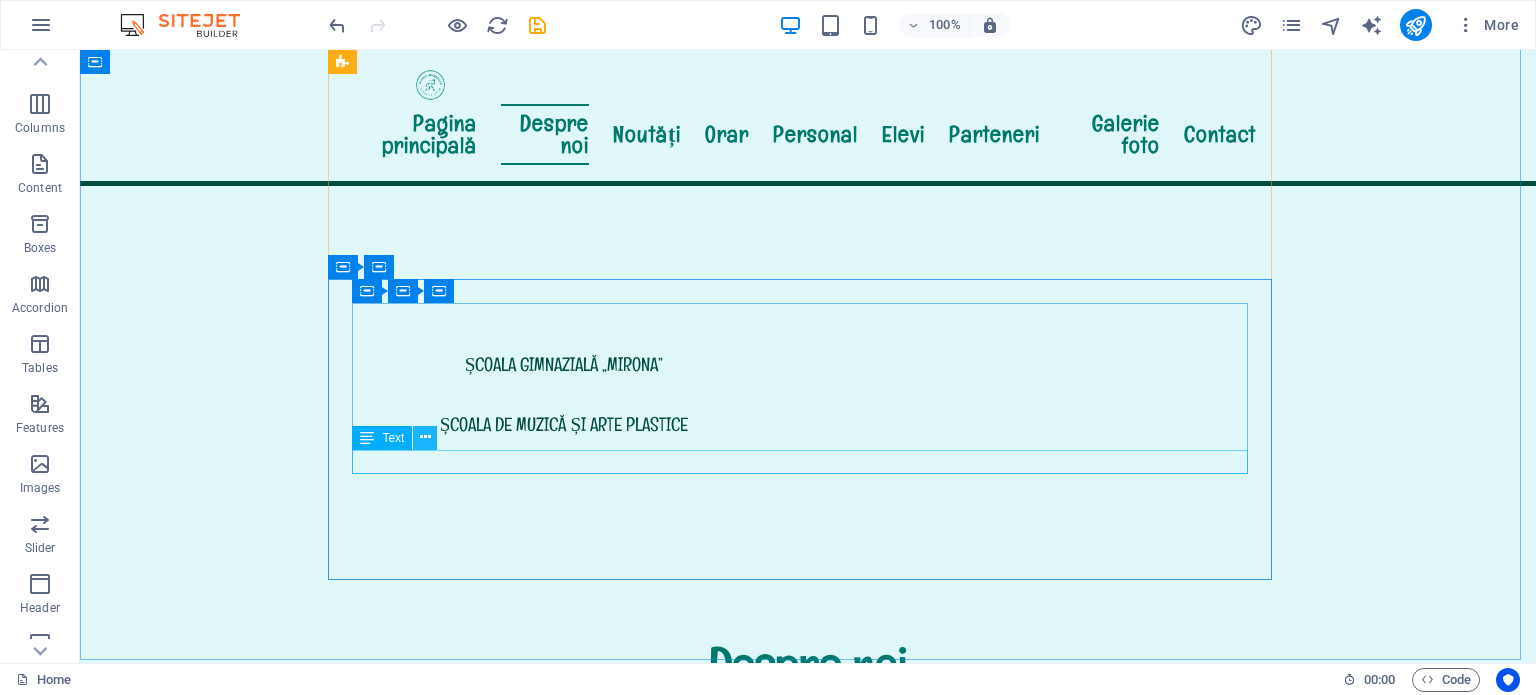 click at bounding box center [425, 437] 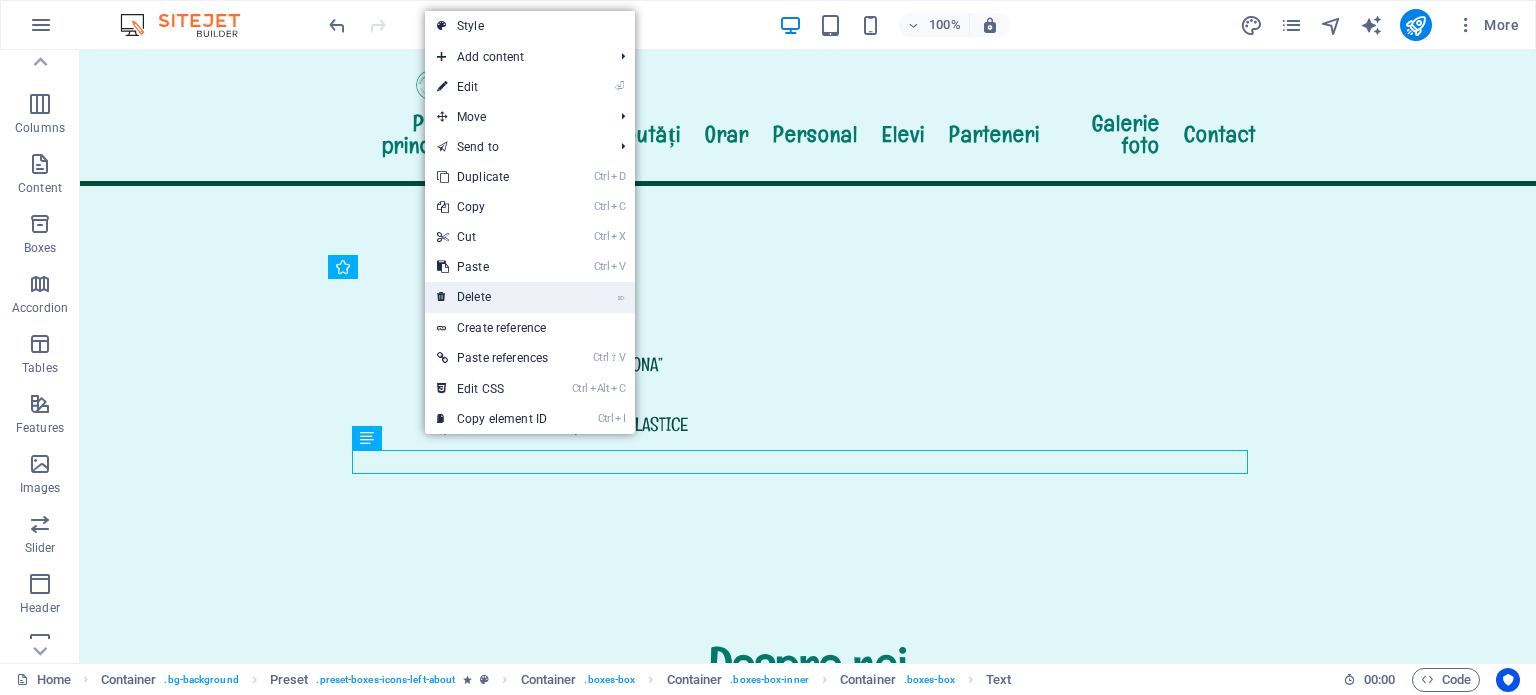 click on "⌦  Delete" at bounding box center (492, 297) 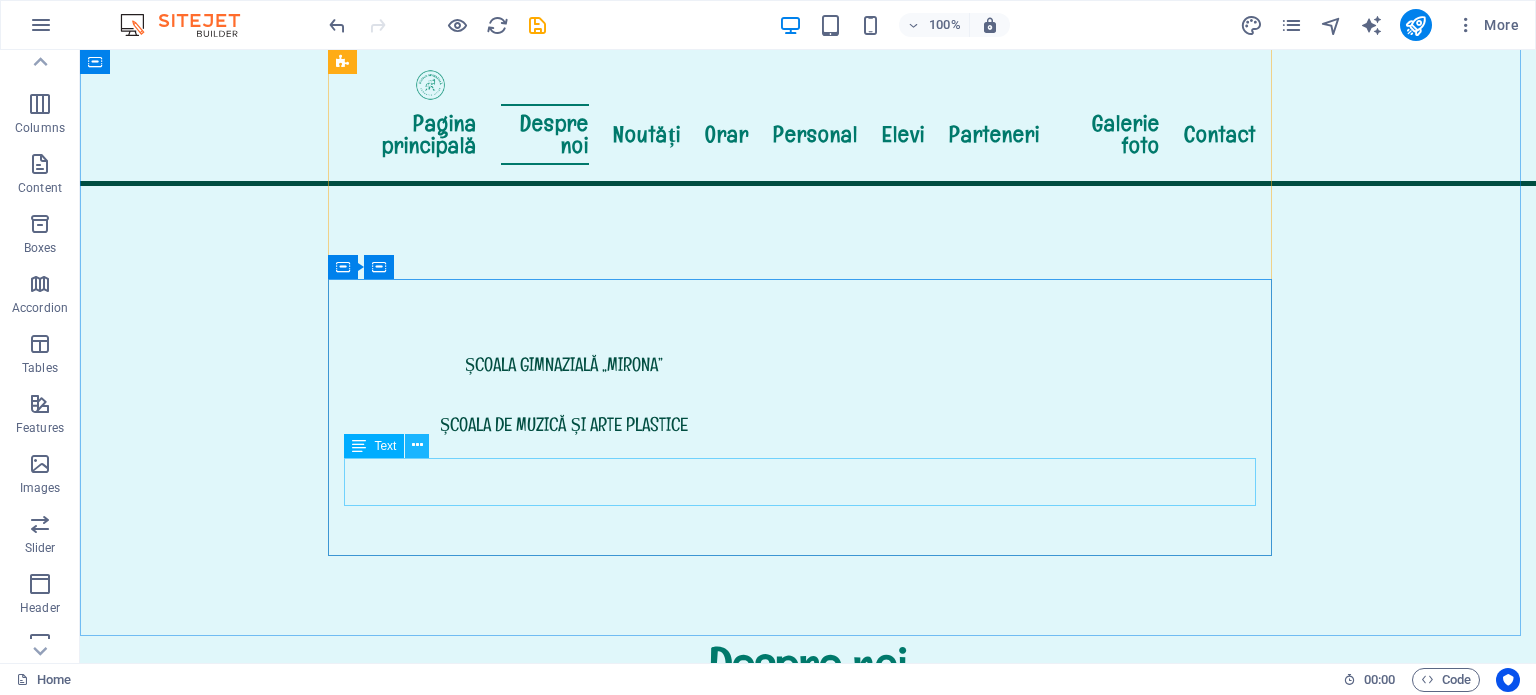 click at bounding box center (417, 446) 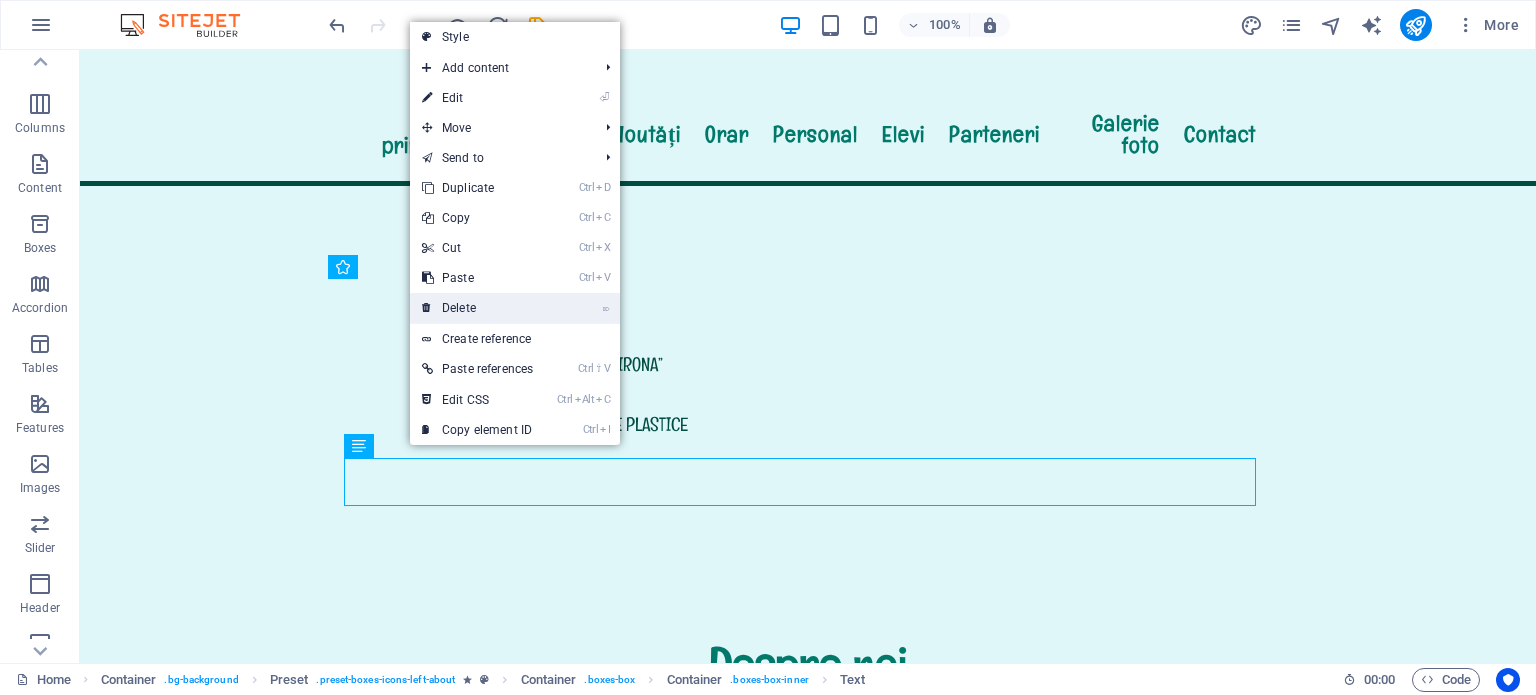 click on "⌦  Delete" at bounding box center [477, 308] 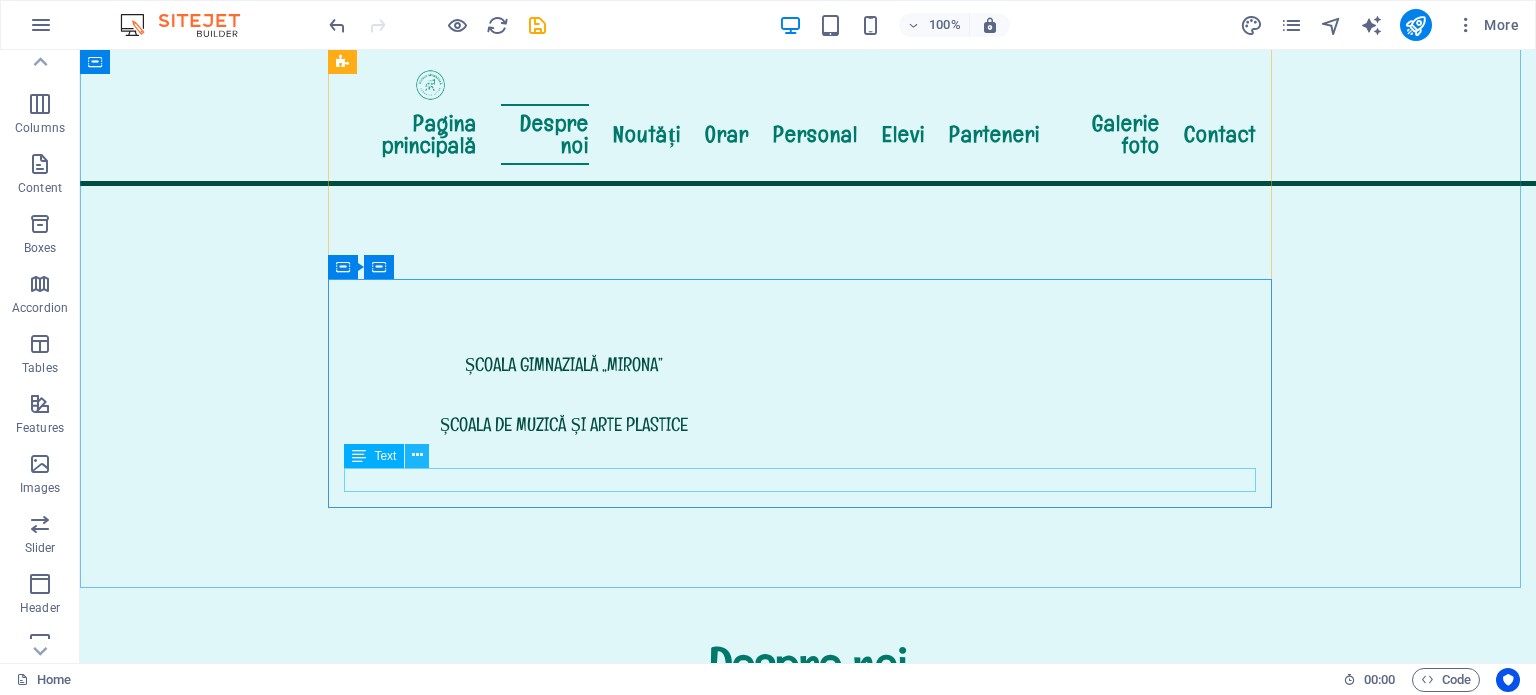 click at bounding box center [417, 456] 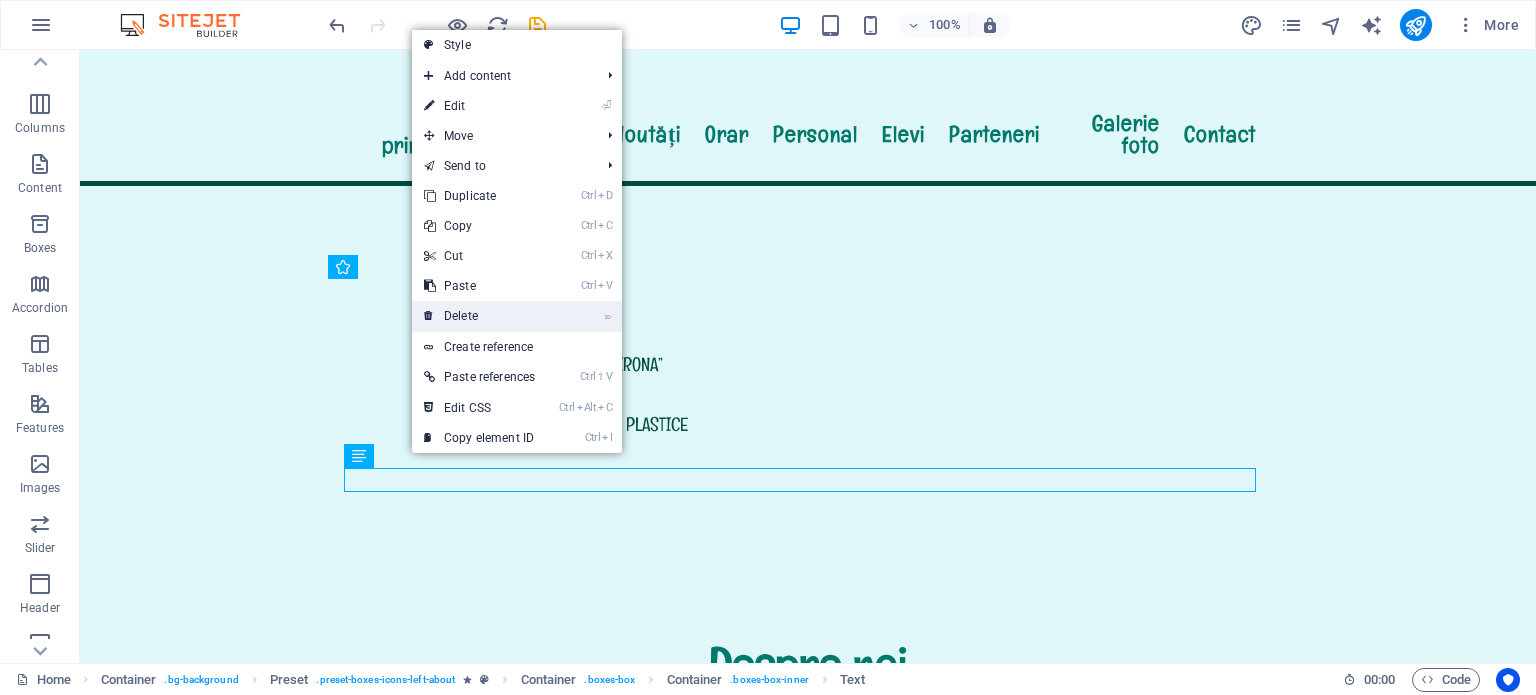 click on "⌦  Delete" at bounding box center (479, 316) 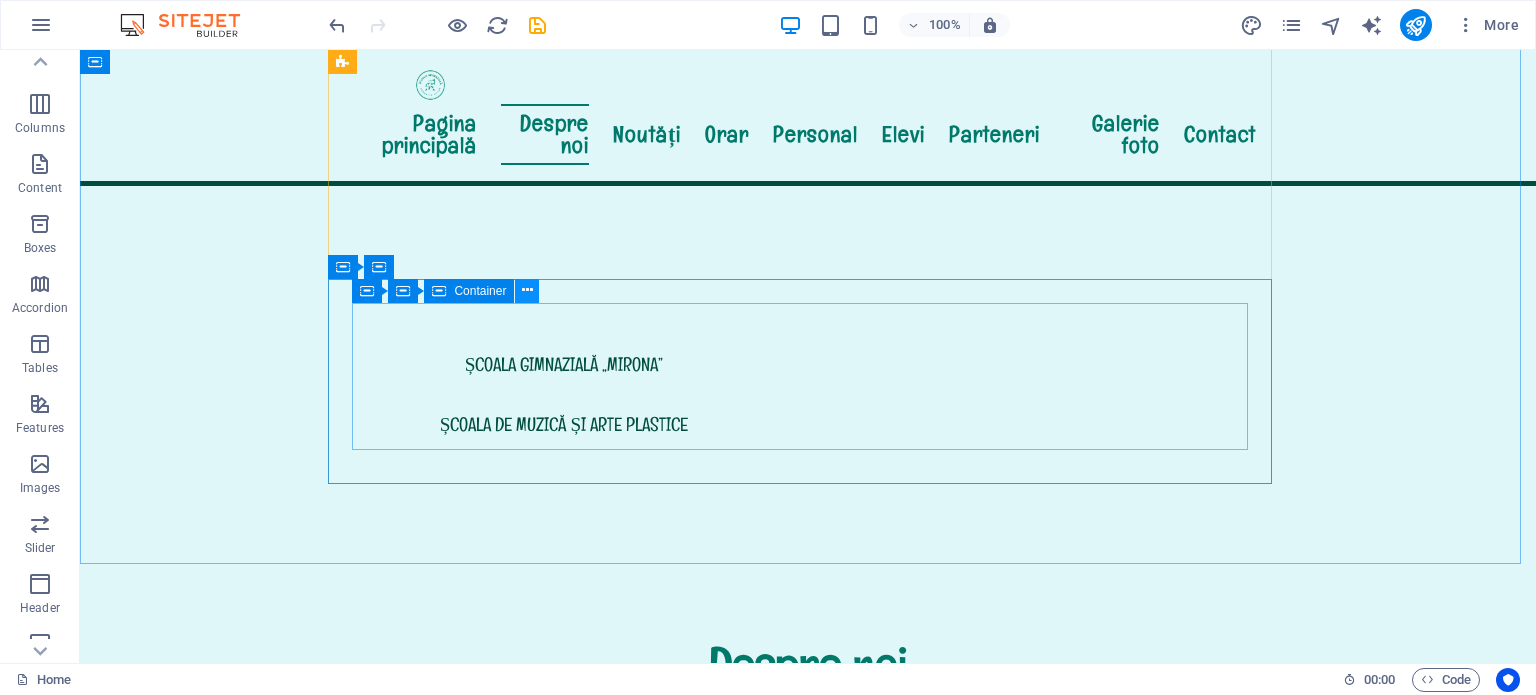 click at bounding box center [527, 290] 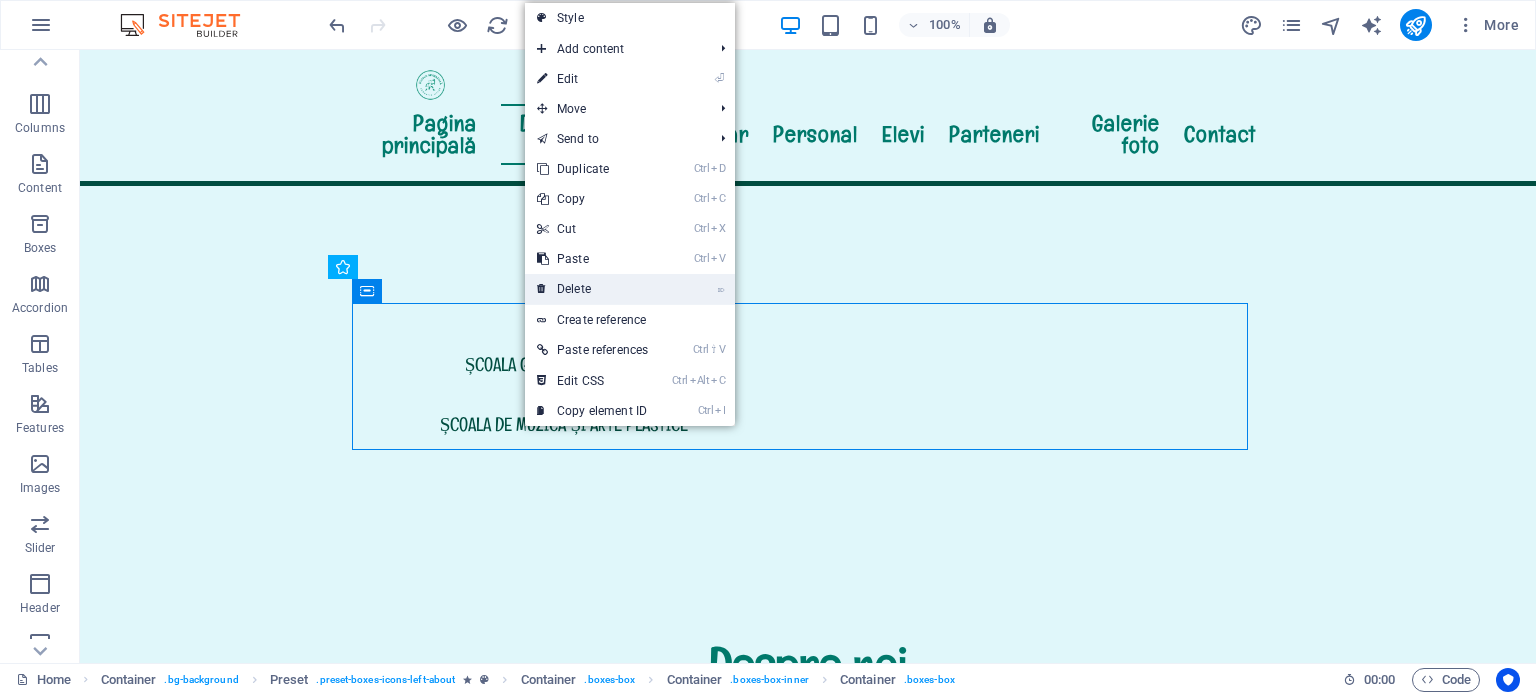 click at bounding box center [542, 289] 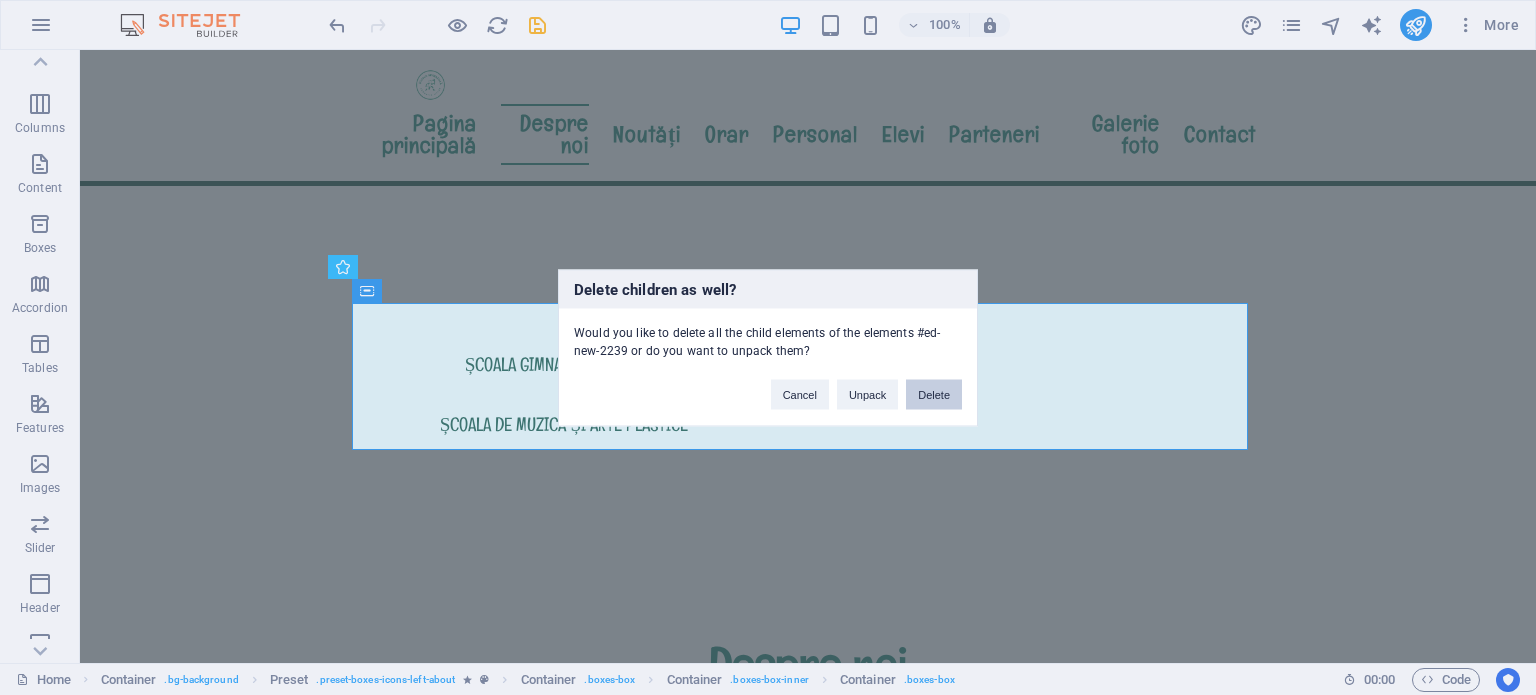 click on "Delete" at bounding box center [934, 394] 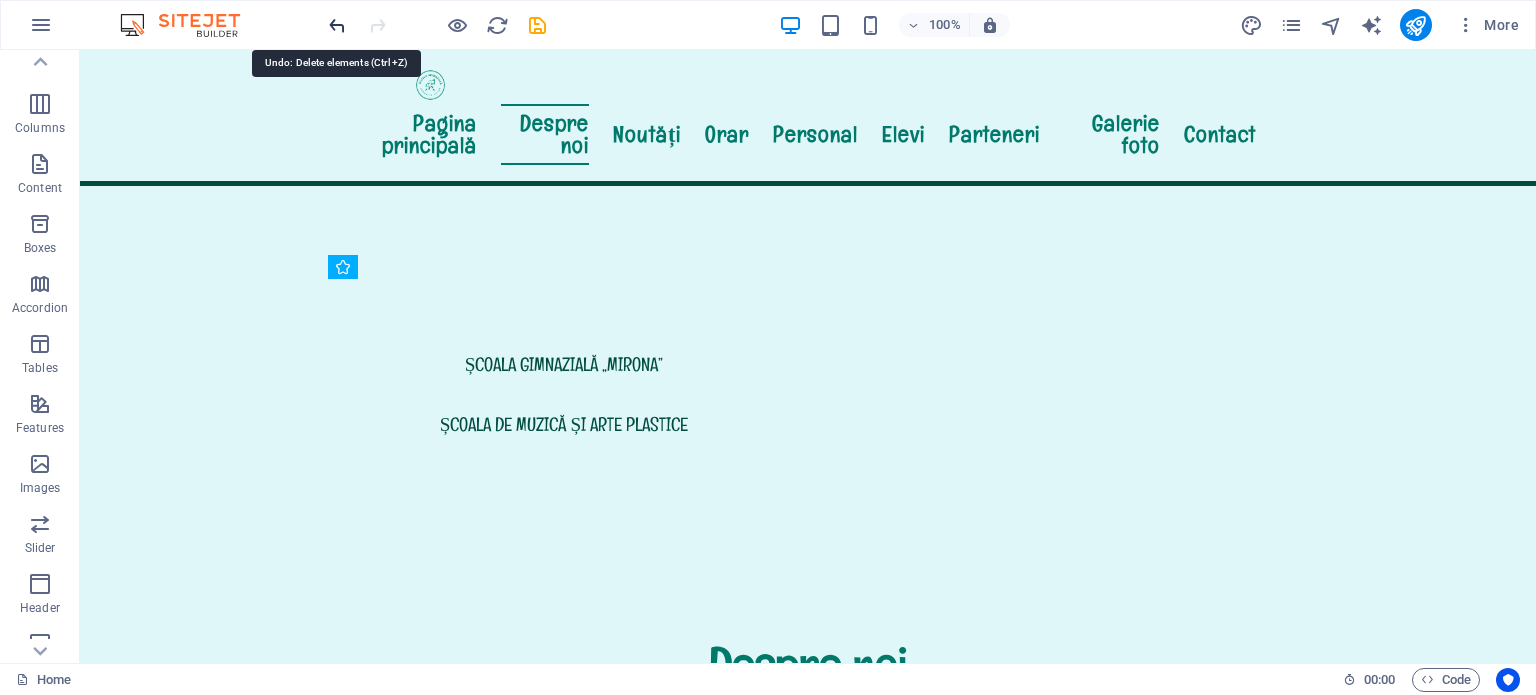 click at bounding box center [337, 25] 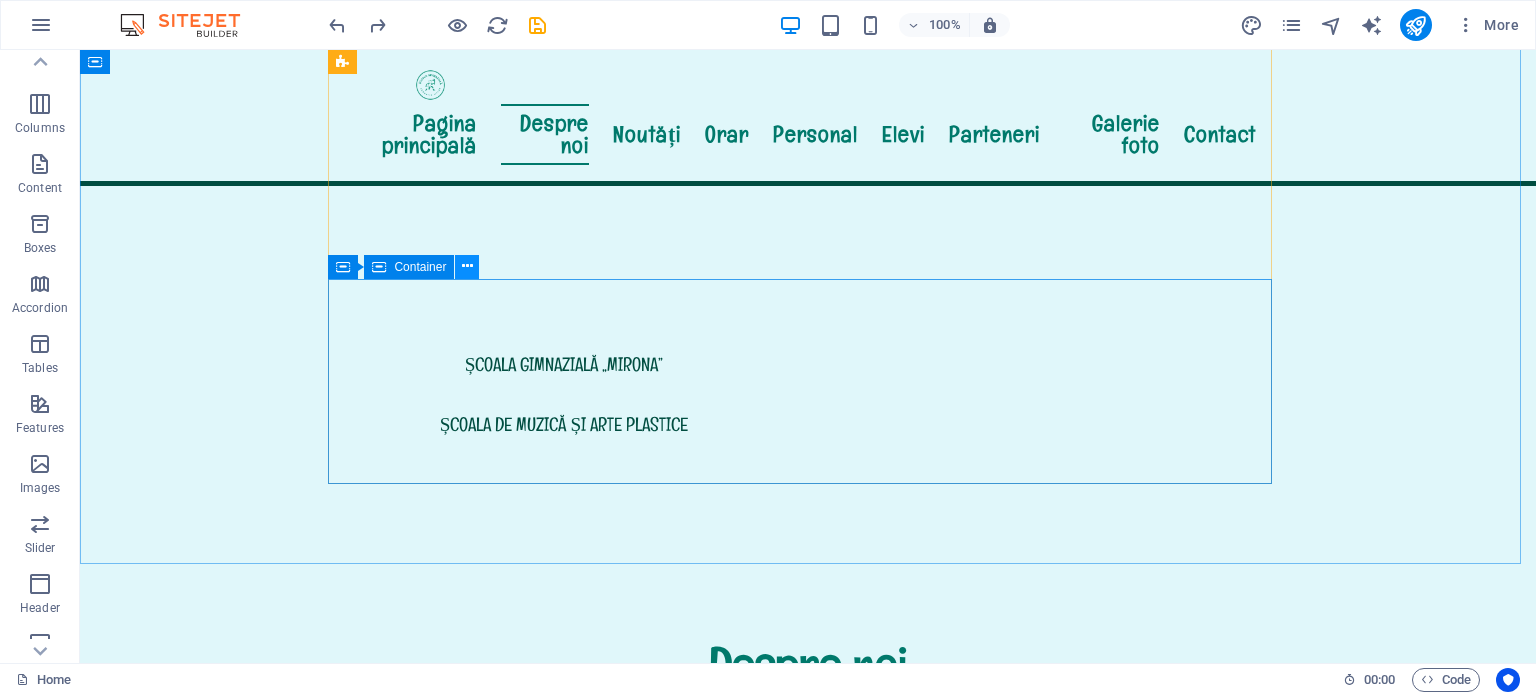 click at bounding box center (467, 266) 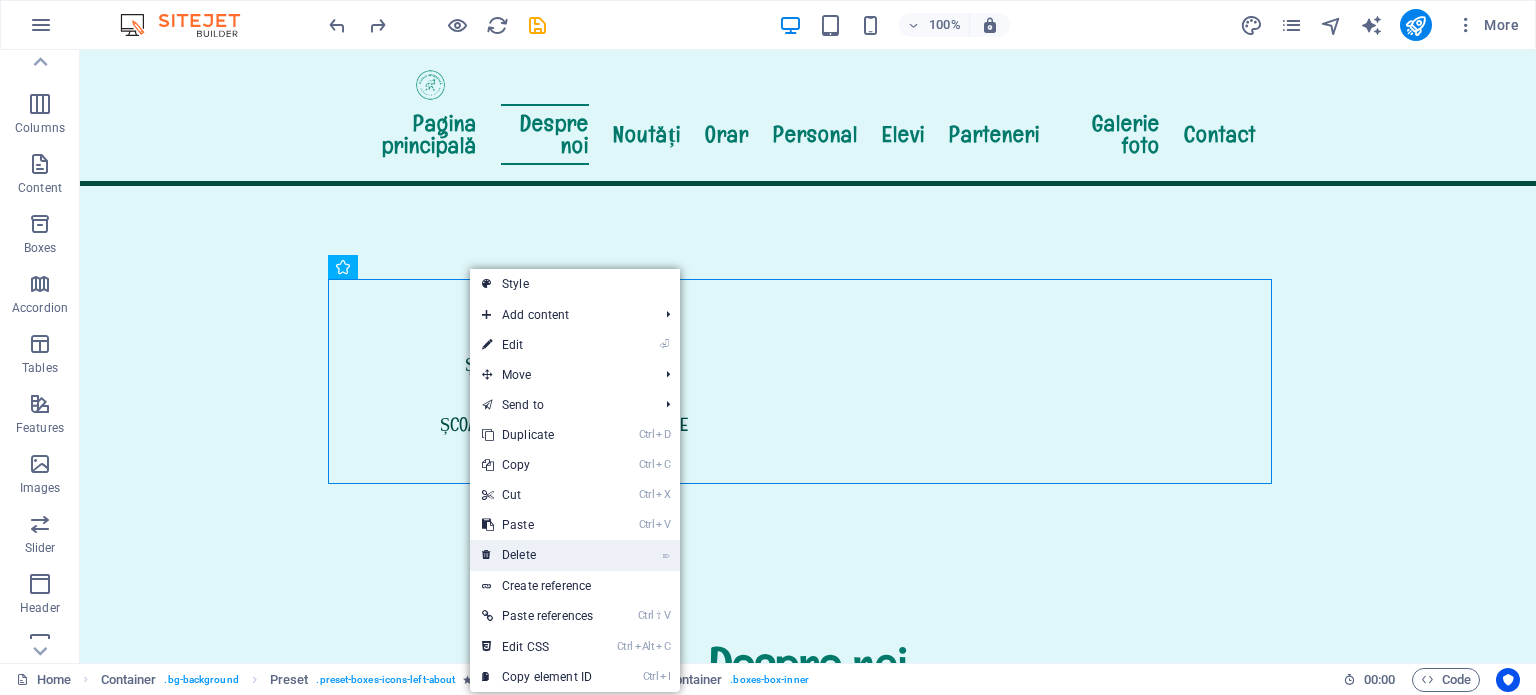 click on "⌦  Delete" at bounding box center (537, 555) 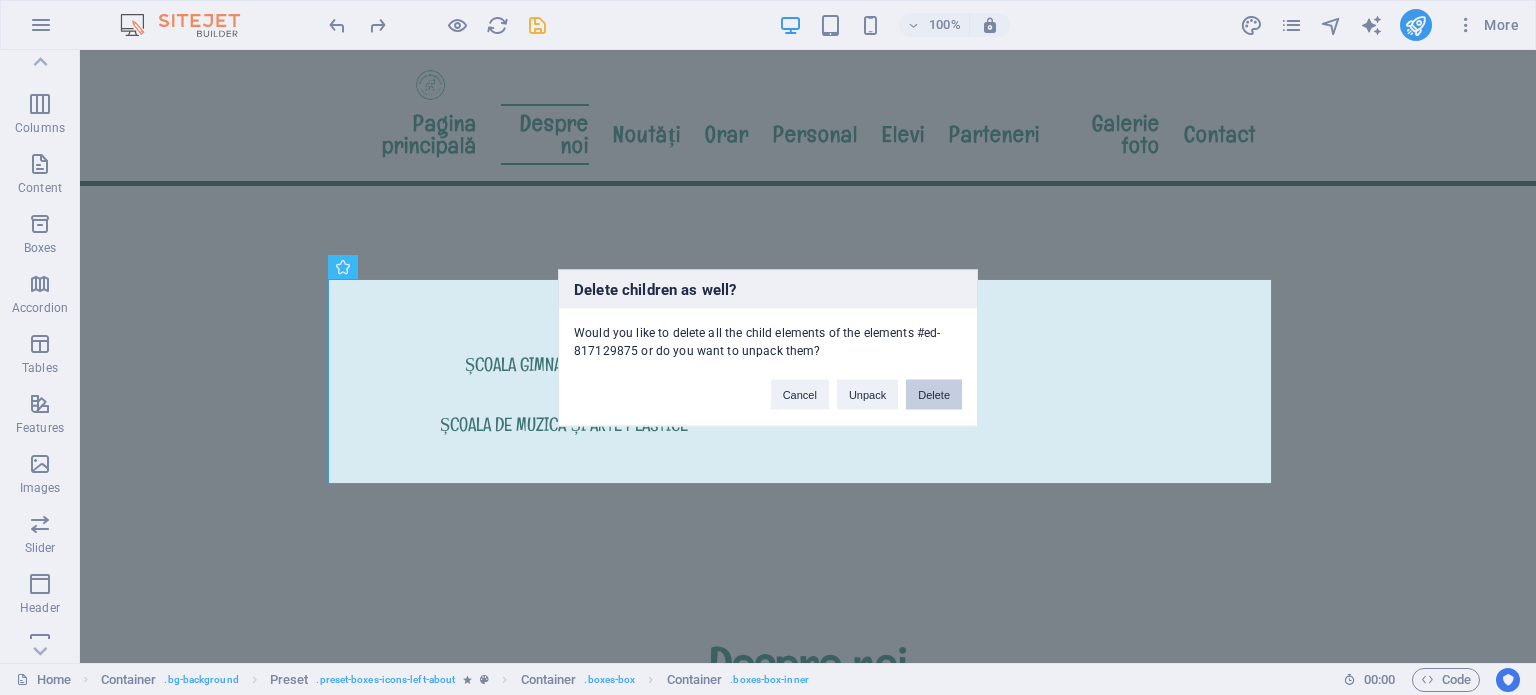 click on "Delete" at bounding box center [934, 394] 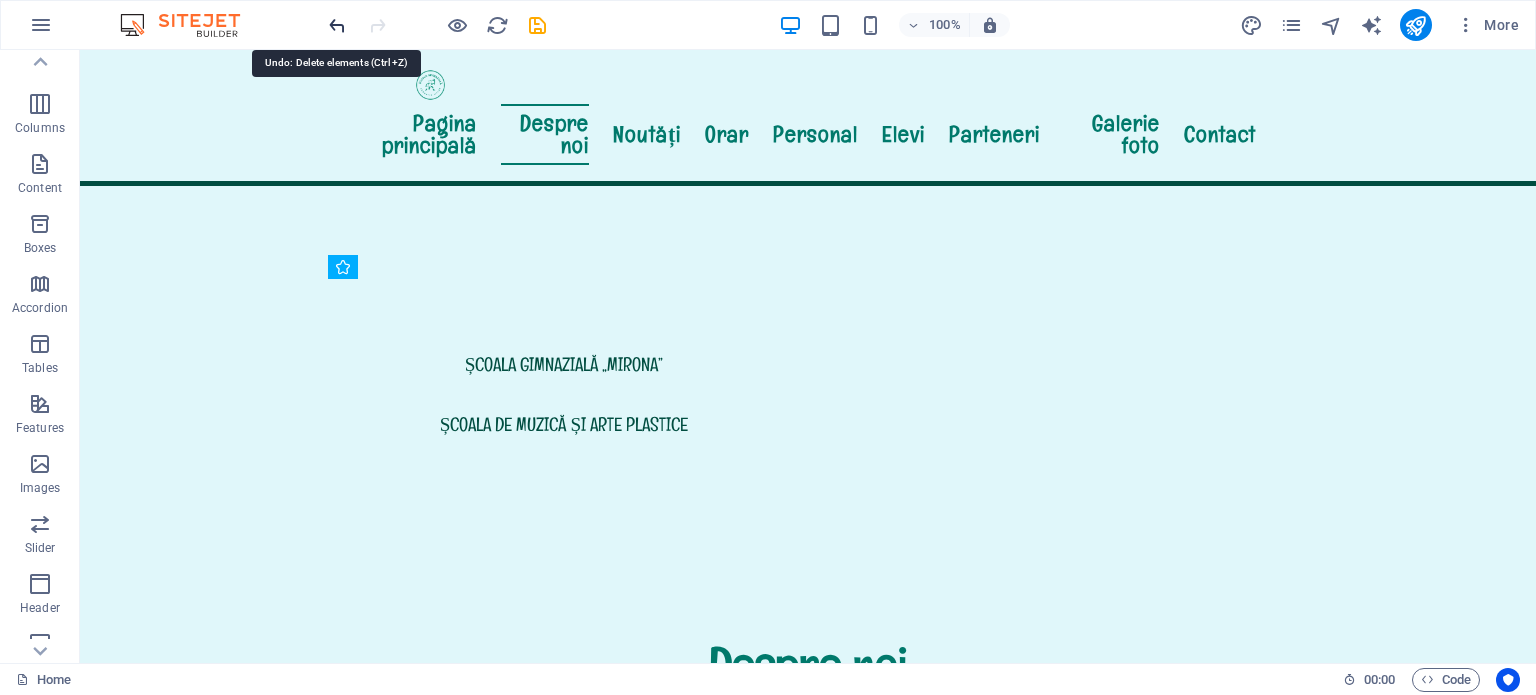 click at bounding box center [337, 25] 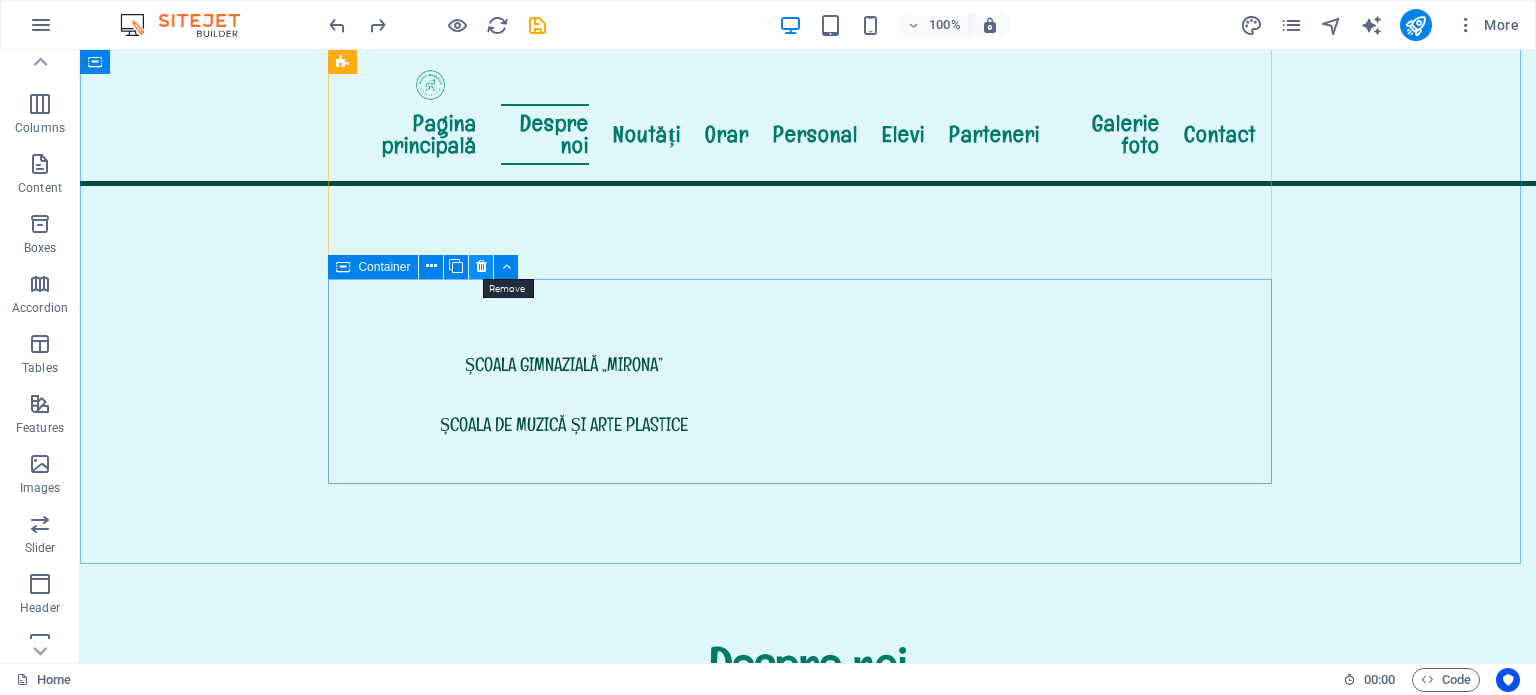 click at bounding box center [481, 266] 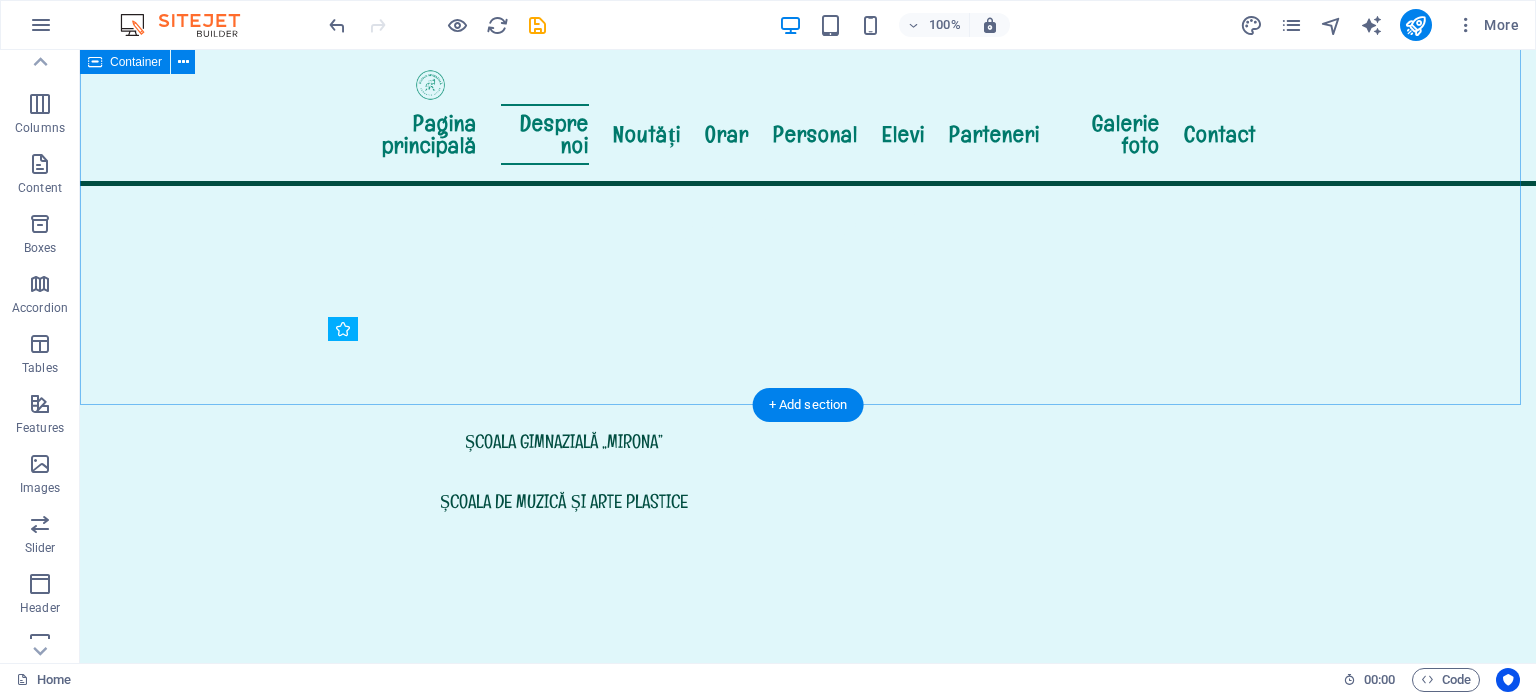 scroll, scrollTop: 889, scrollLeft: 0, axis: vertical 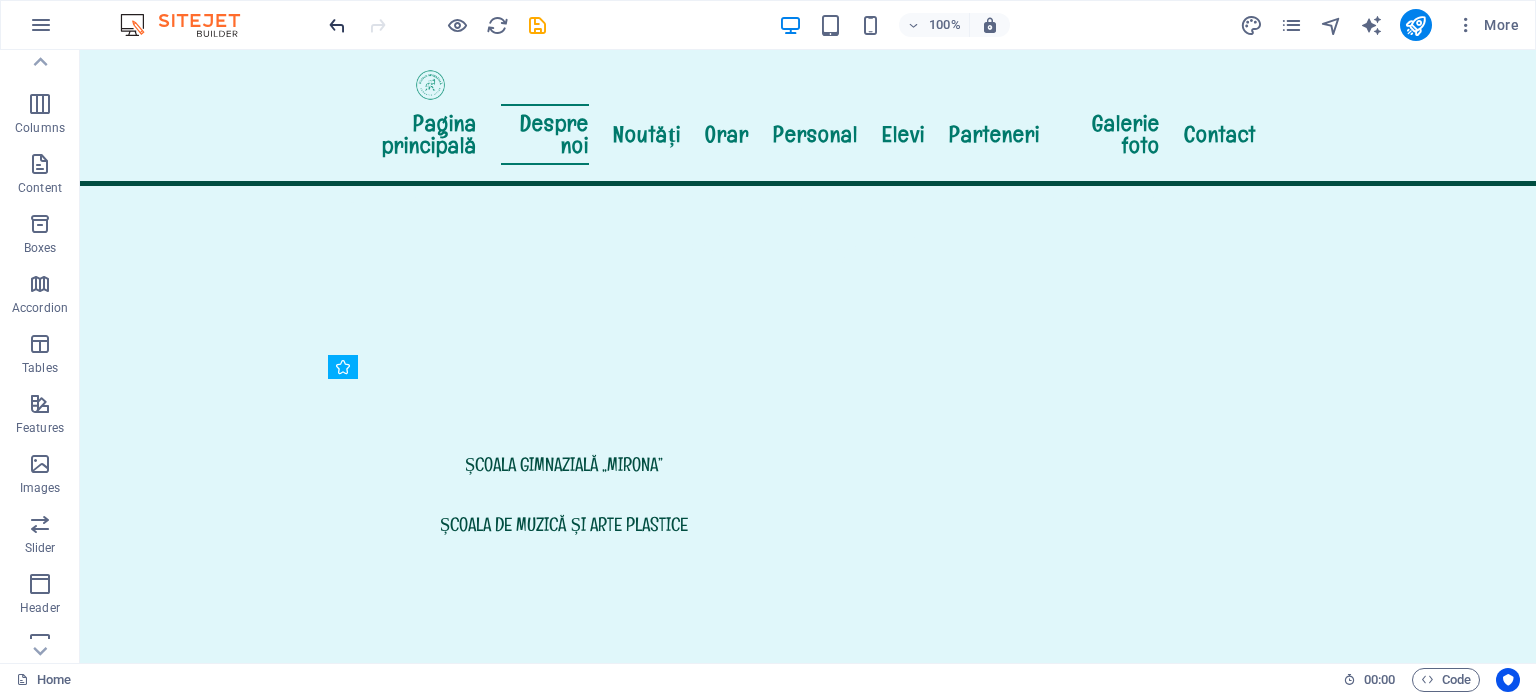 click at bounding box center (337, 25) 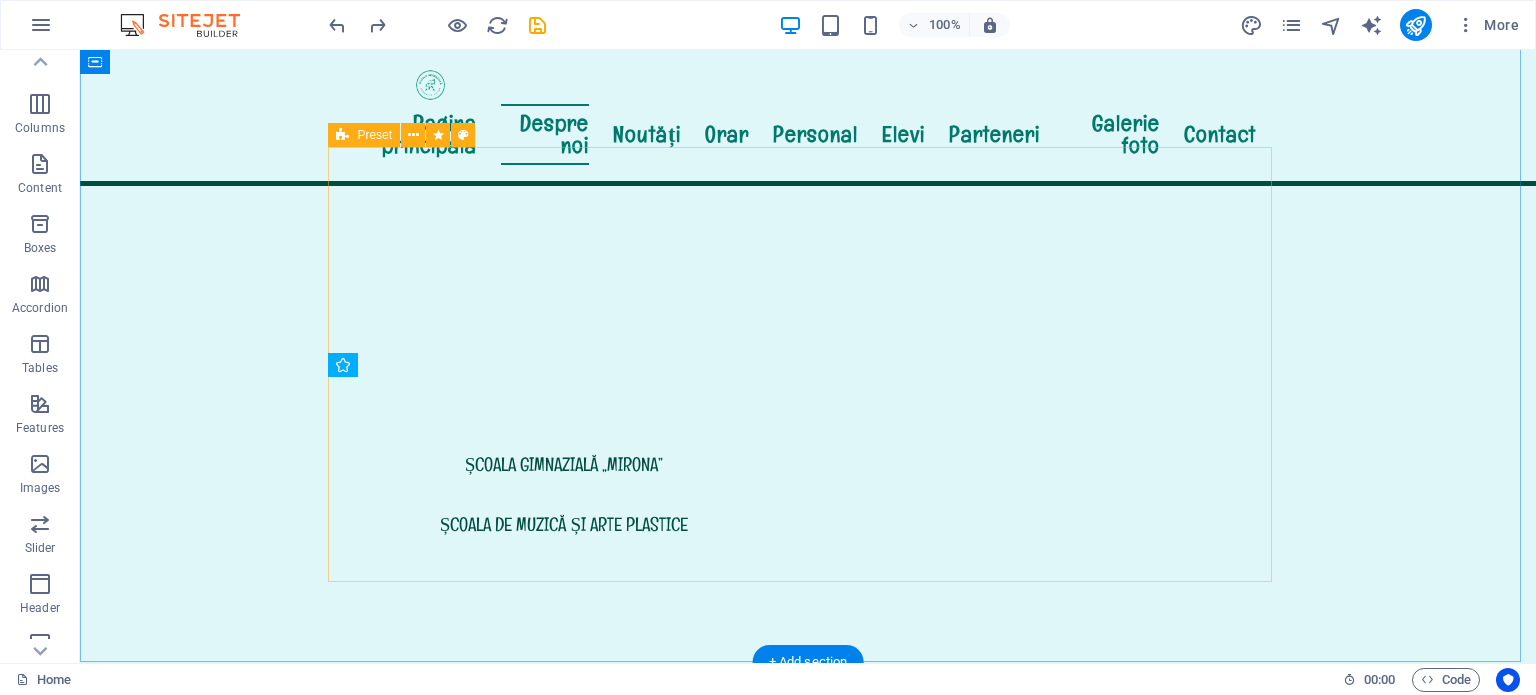 scroll, scrollTop: 989, scrollLeft: 0, axis: vertical 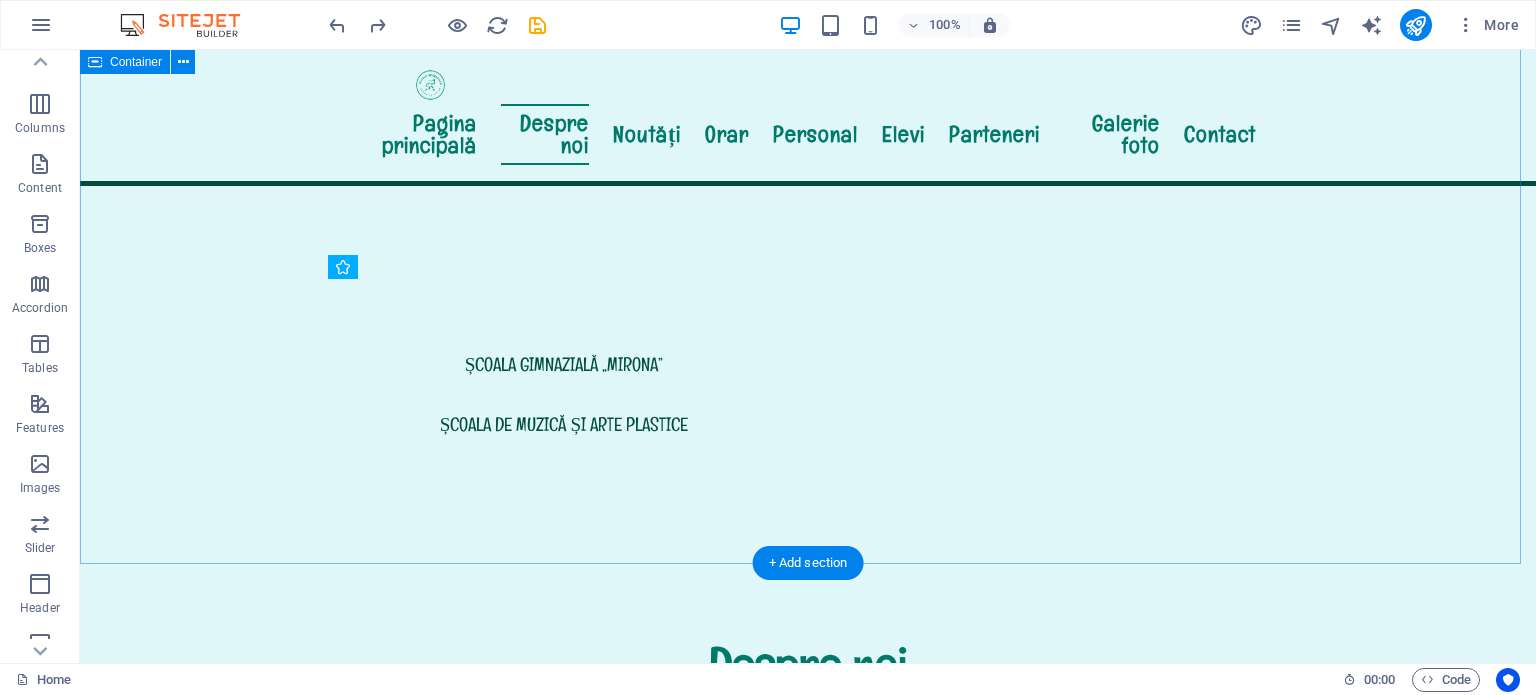 click on "Despre noi Cu o tradiție solidă în educație și formare, școala noastră oferă un mediu prietenos, sigur și modern, în care elevii sunt încurajați să-și dezvolte potențialul academic și creativ. Cadrele didactice dedicate, activitățile extracurriculare variate și deschiderea către inovație fac din instituția noastră un loc în care învățarea devine o experiență plăcută. Despre Augustin Maior Citește mai departe Istoricul școlii Citește mai departe .fa-secondary{opacity:.4} Organigrama Citește mai mult ROI Citește mai mult .fa-secondary{opacity:.4} Avertizor de integritate la nivelul Școlii Gimnaziale INFORMARE privind instituirea canalului intern de raportare la nivelul Şcoala Gimnazială „Augustin Maior" Reghin, conform Legii nr. 361/2022 privind protecția avertizorilor în interes public LEGE  Nr. 361/2022 din 16 decembrie 2022 privind protecţia avertizorilor în interes public" at bounding box center [808, 1240] 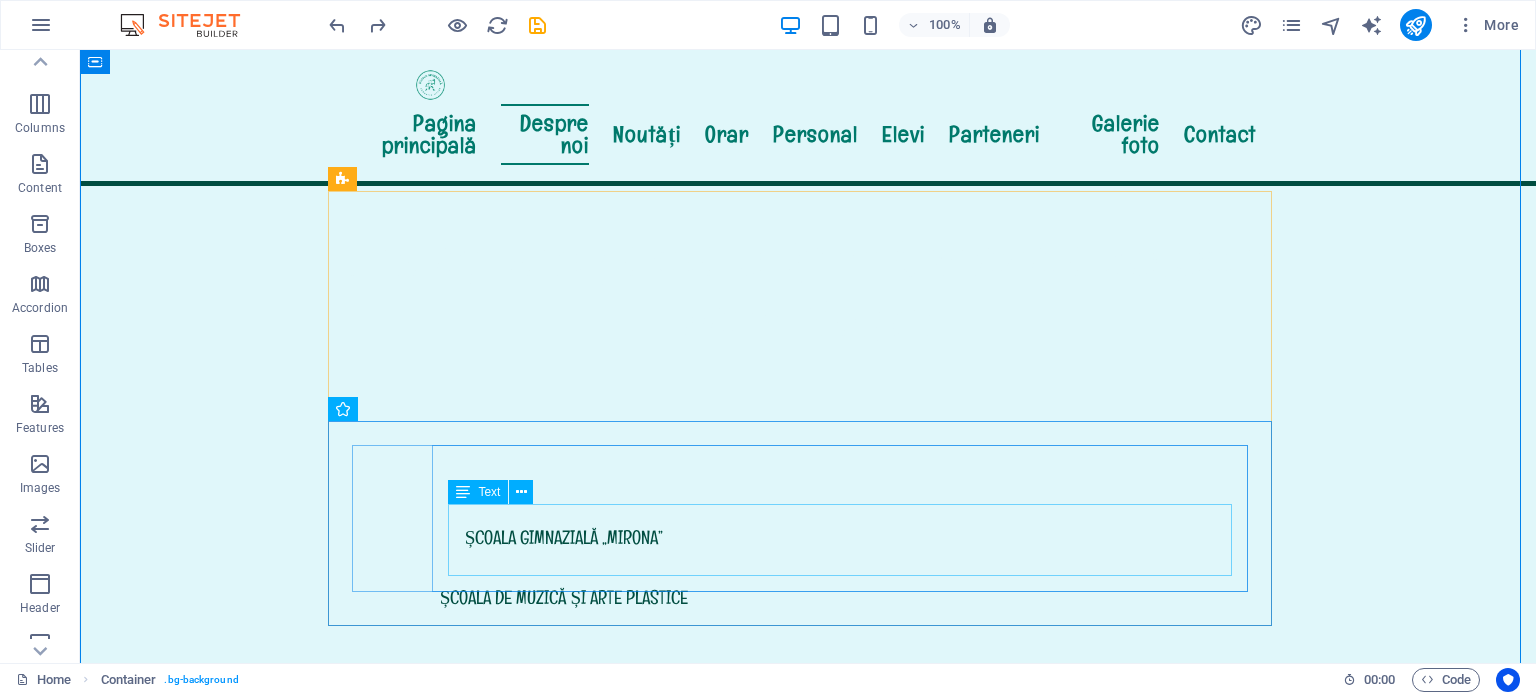scroll, scrollTop: 789, scrollLeft: 0, axis: vertical 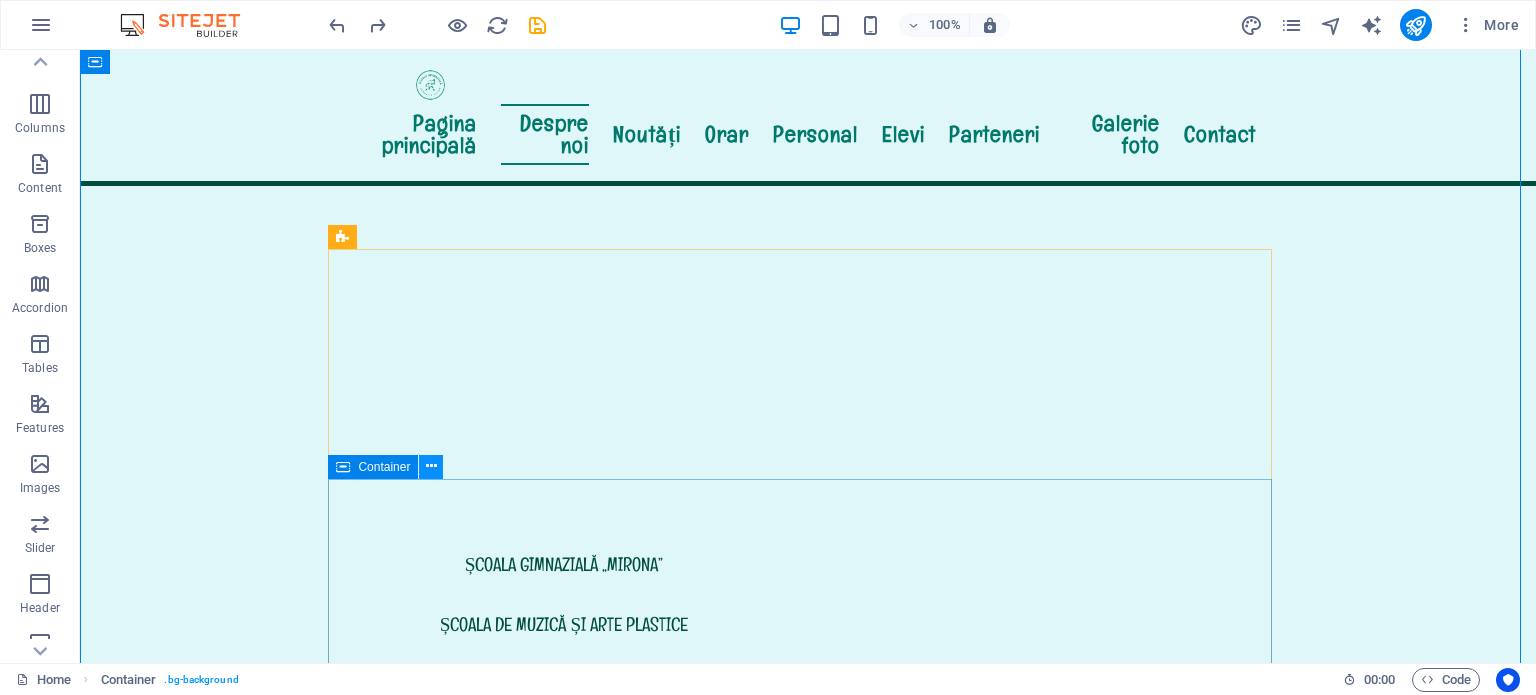 click at bounding box center (431, 466) 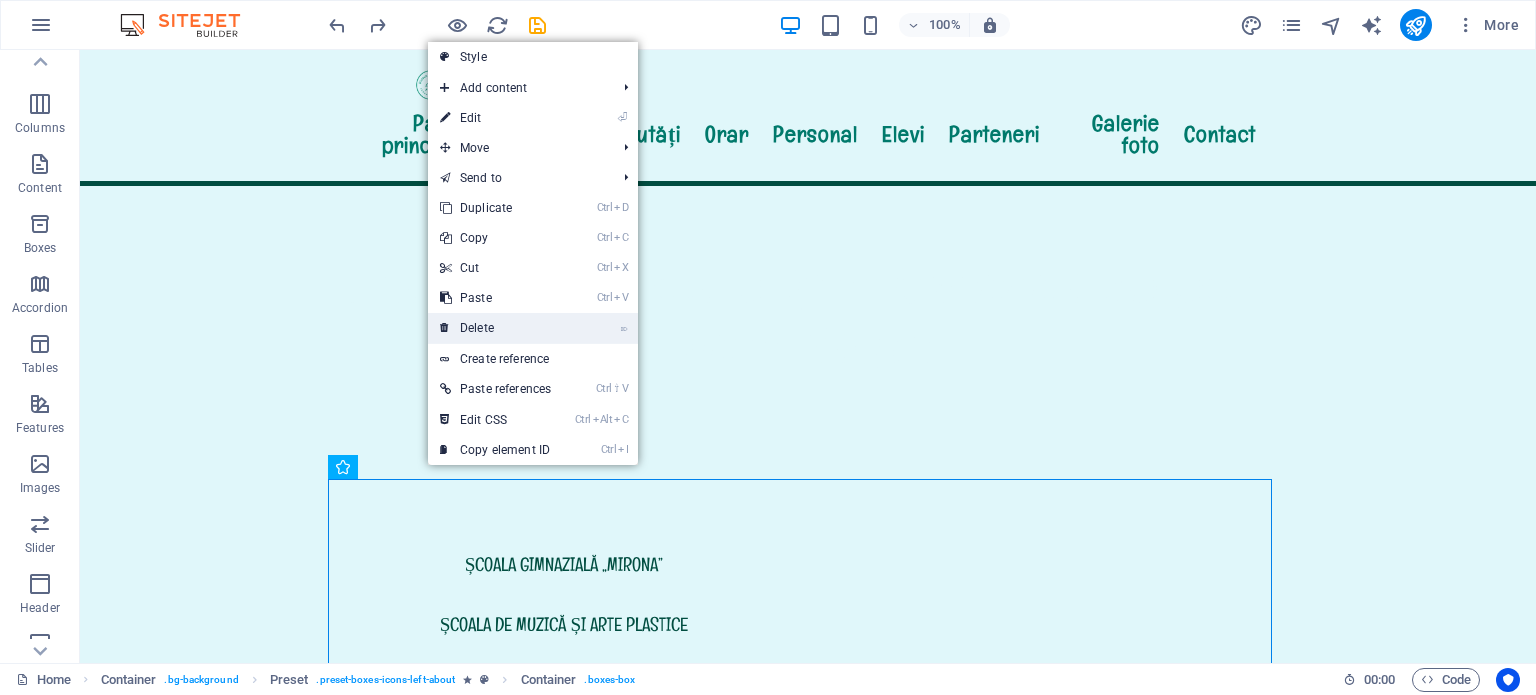 click on "⌦  Delete" at bounding box center (495, 328) 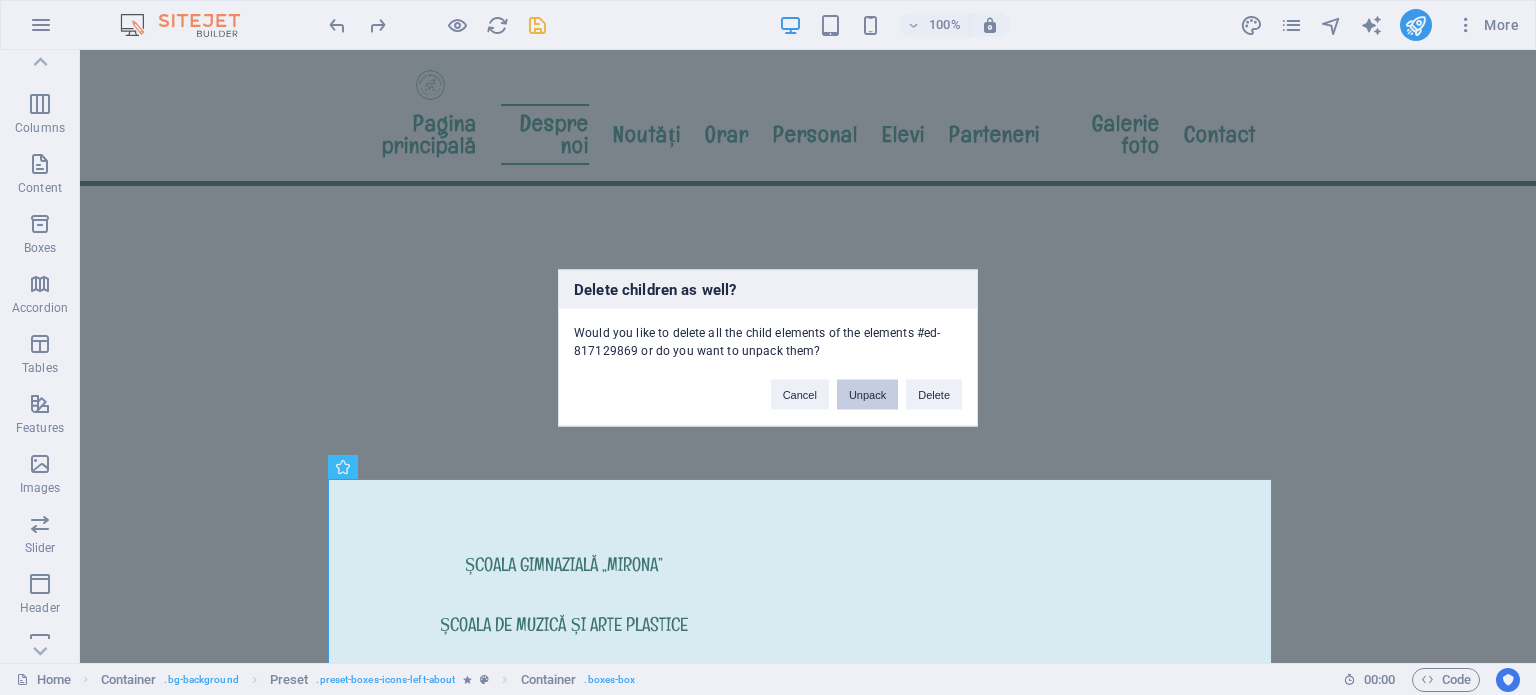 click on "Unpack" at bounding box center [867, 394] 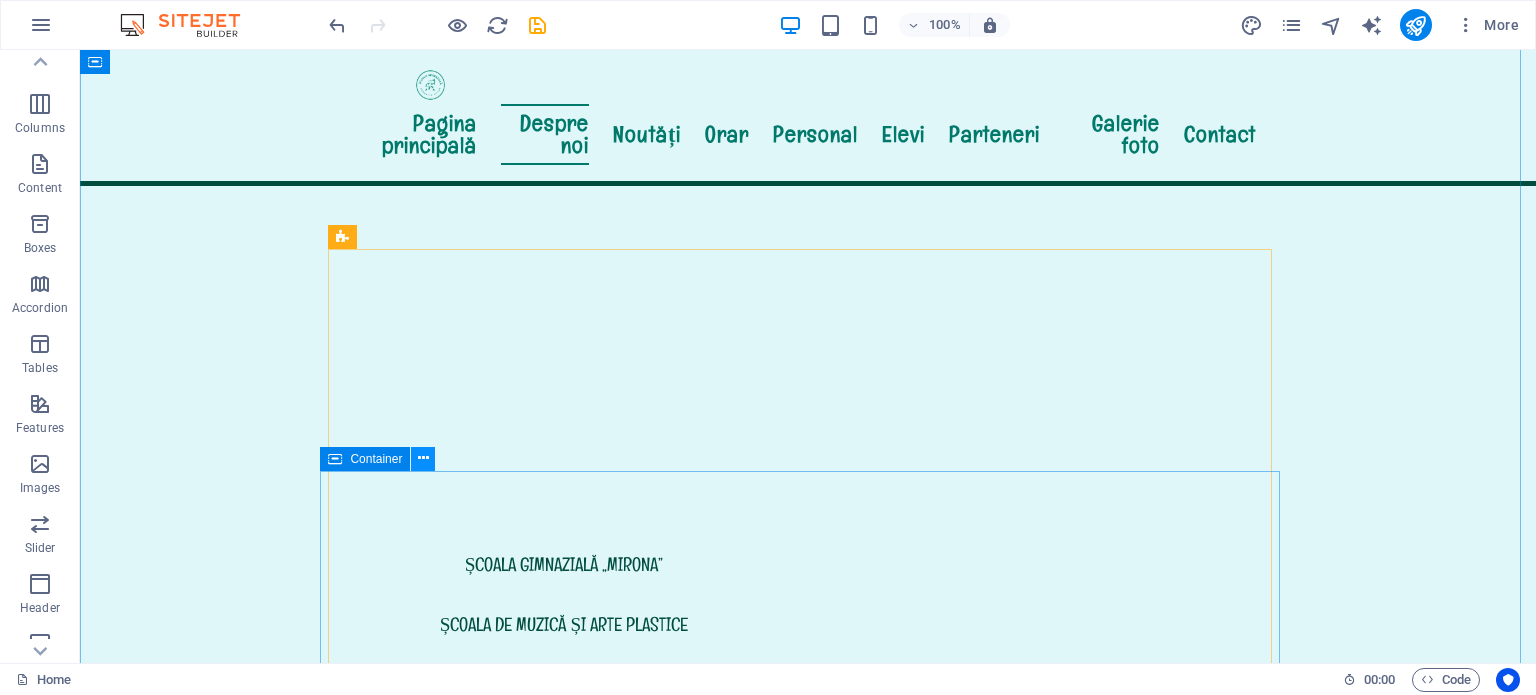 click at bounding box center (423, 458) 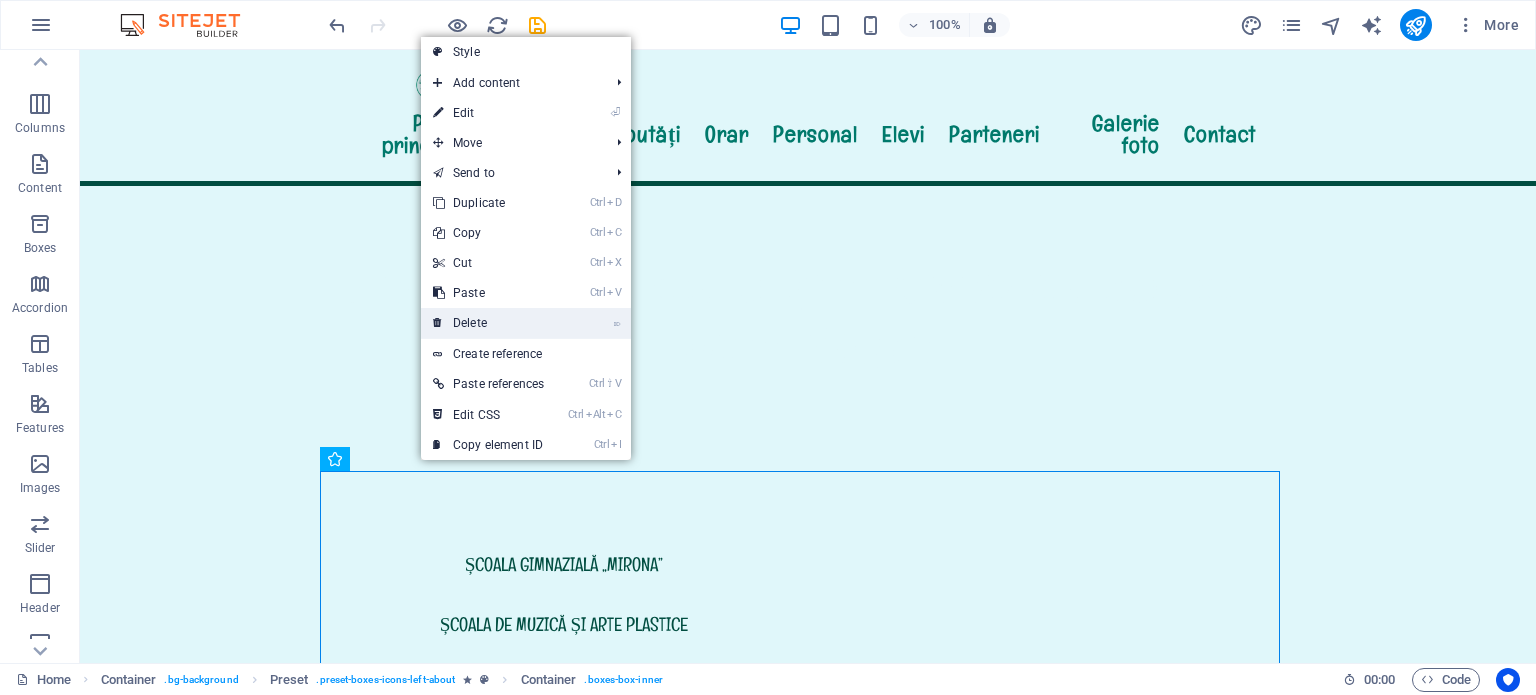 click on "⌦  Delete" at bounding box center [488, 323] 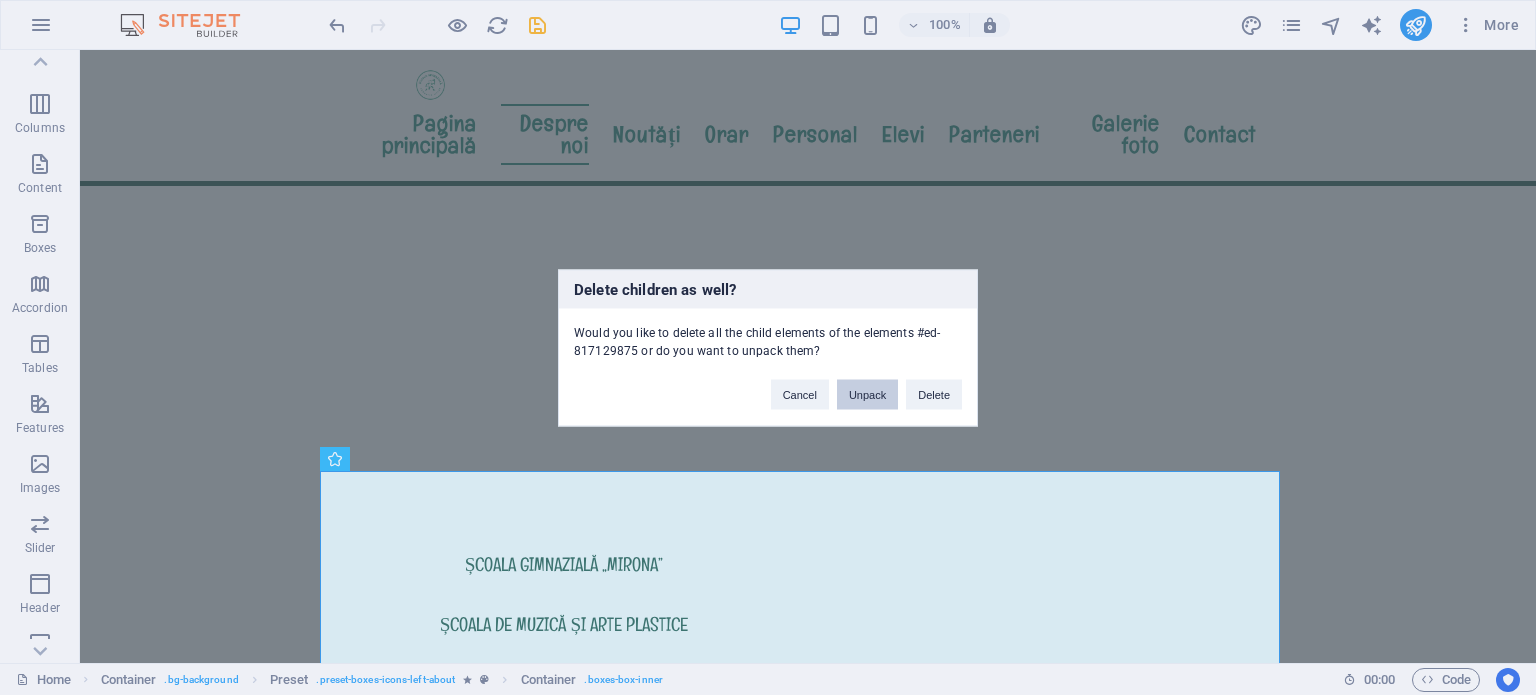 click on "Unpack" at bounding box center (867, 394) 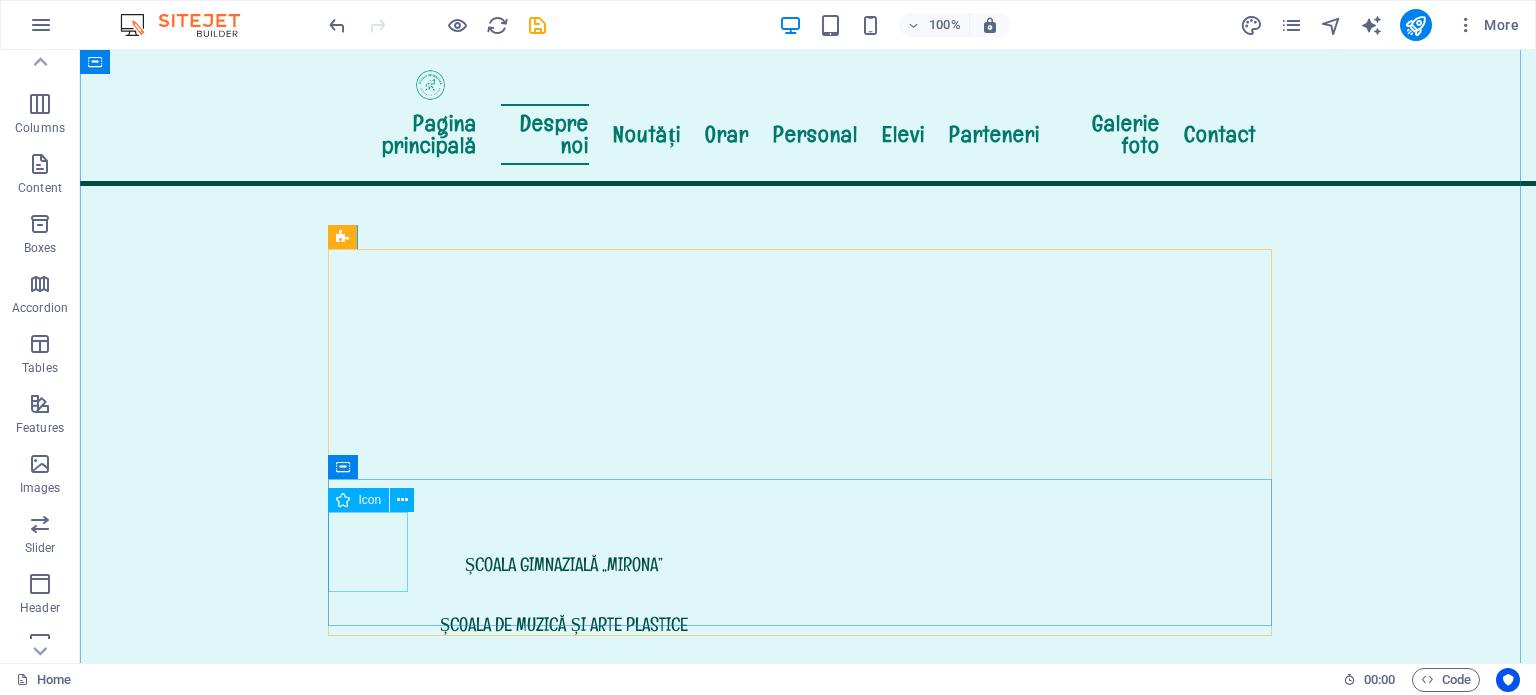 click on ".fa-secondary{opacity:.4}" at bounding box center [808, 1827] 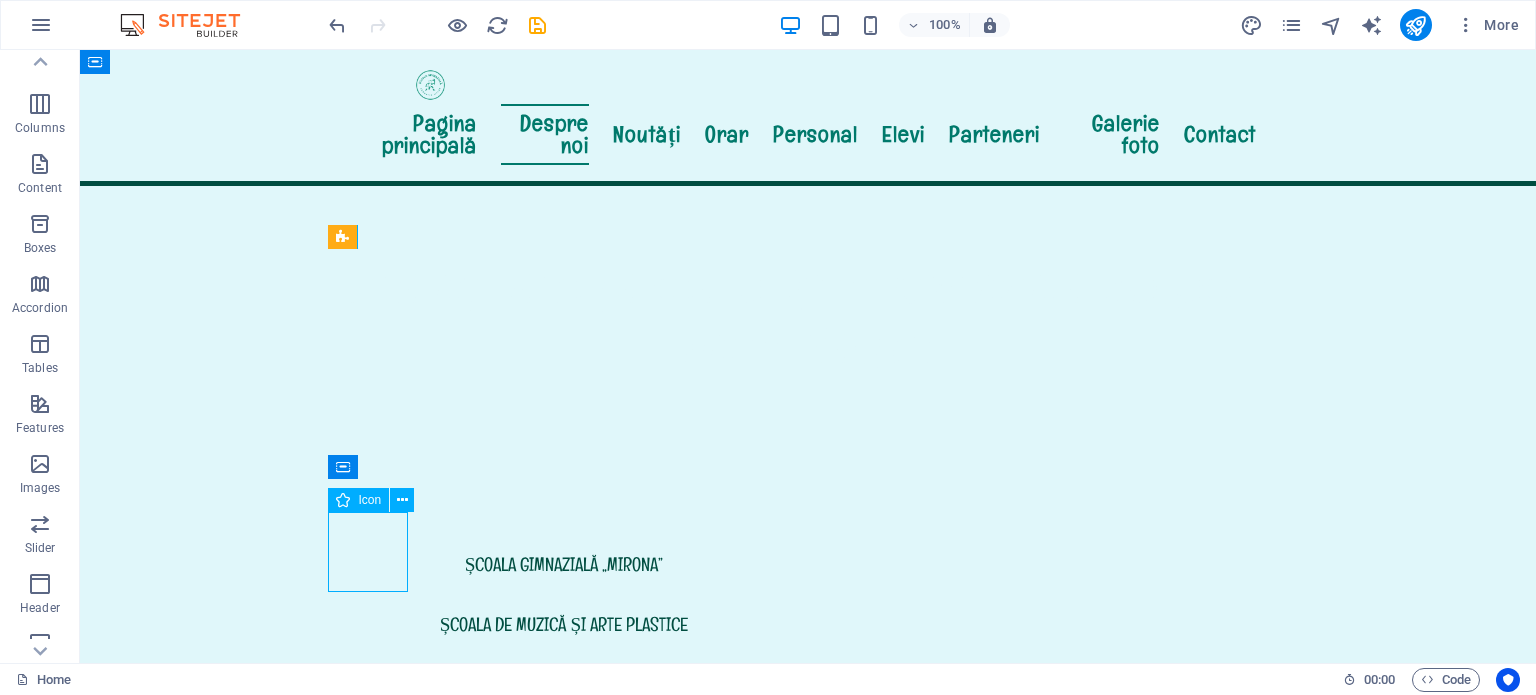 click on ".fa-secondary{opacity:.4}" at bounding box center [808, 1827] 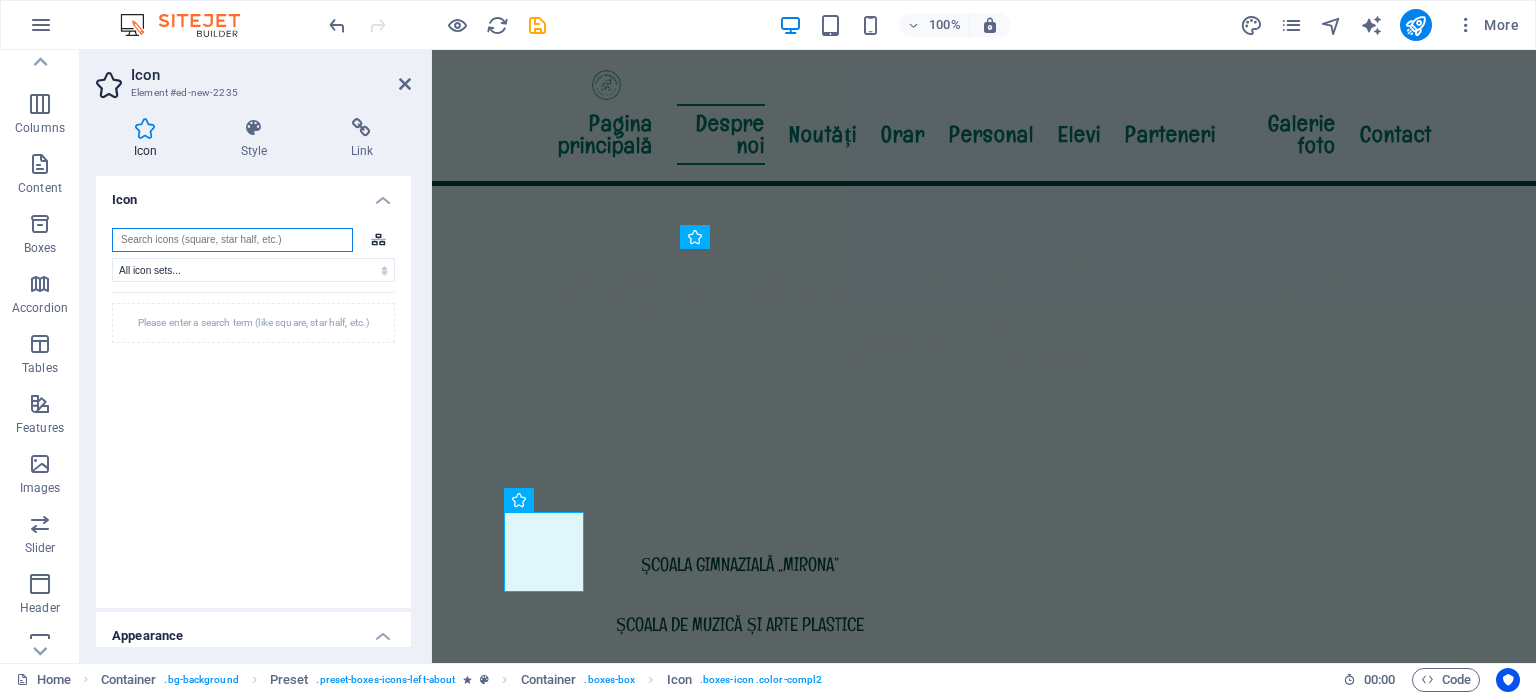 paste on "whistle" 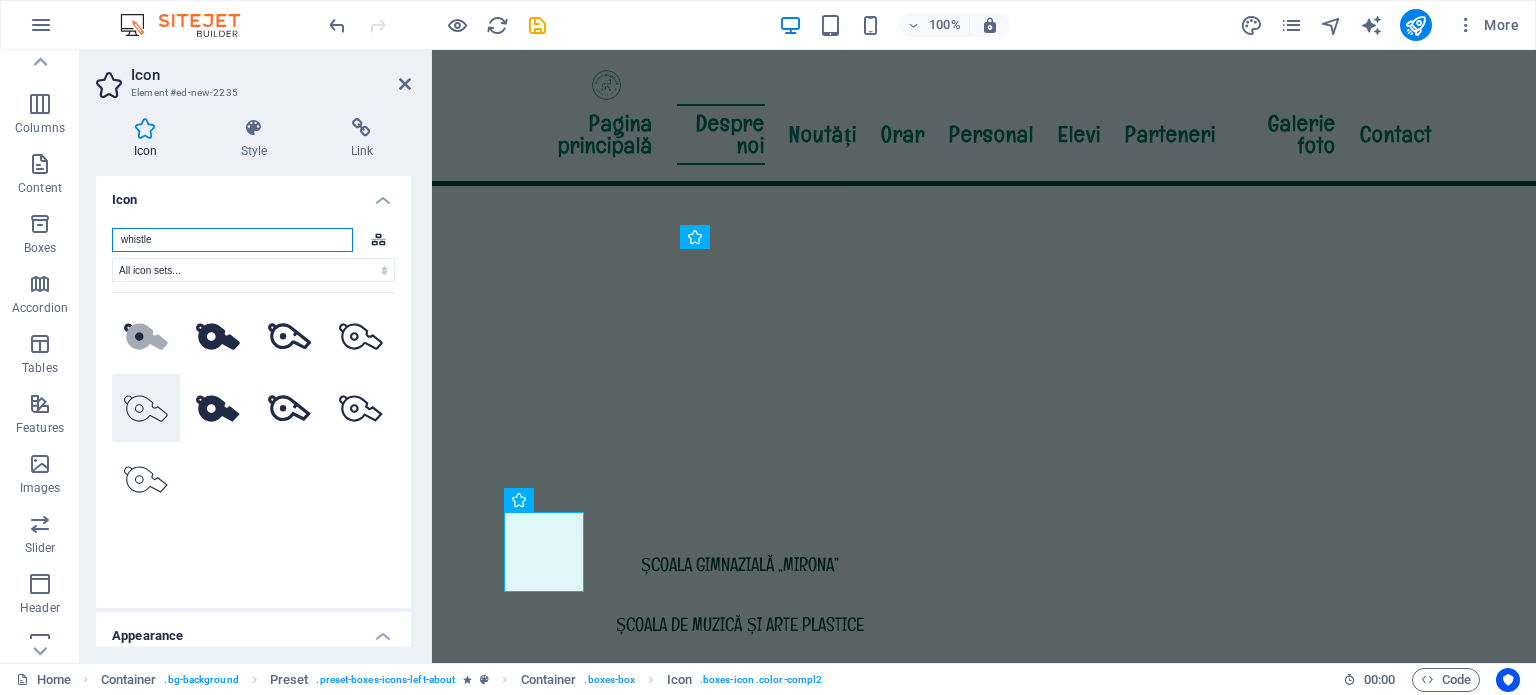 type on "whistle" 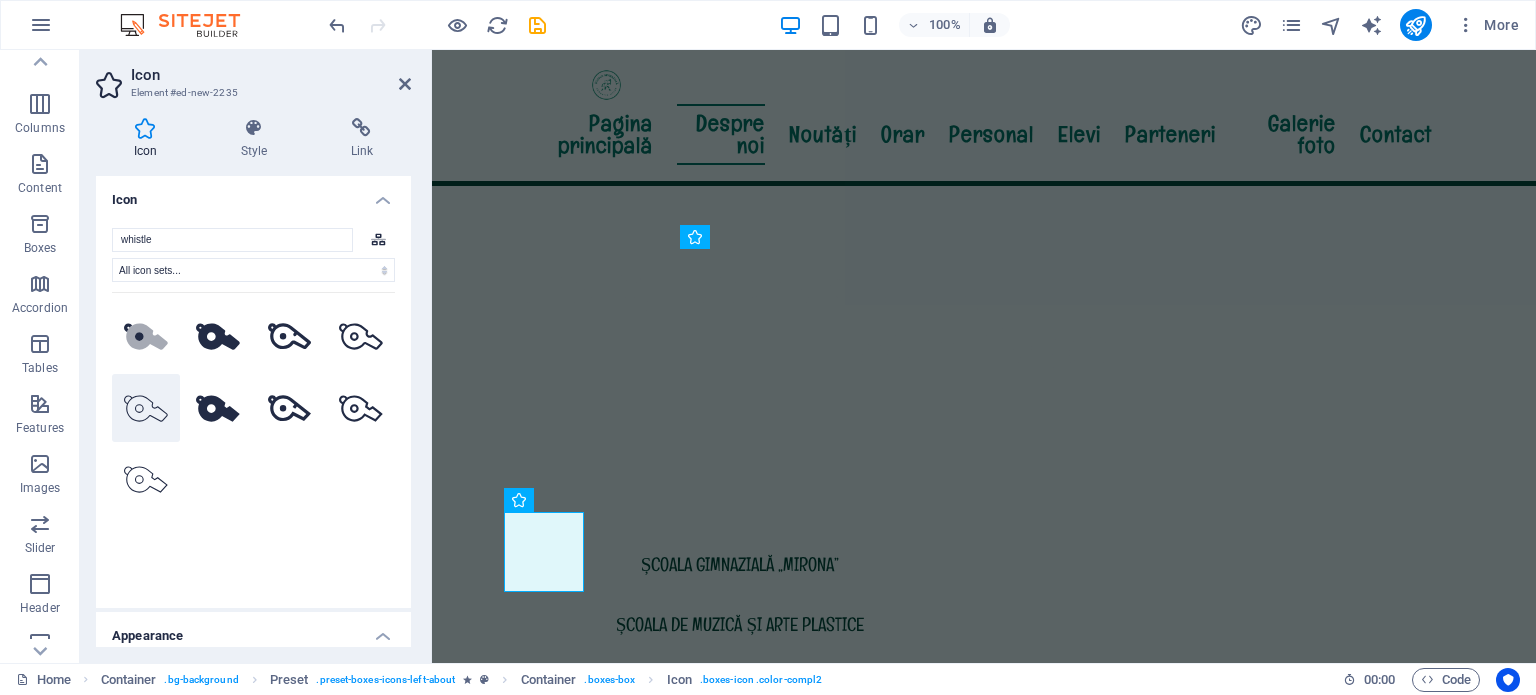 click 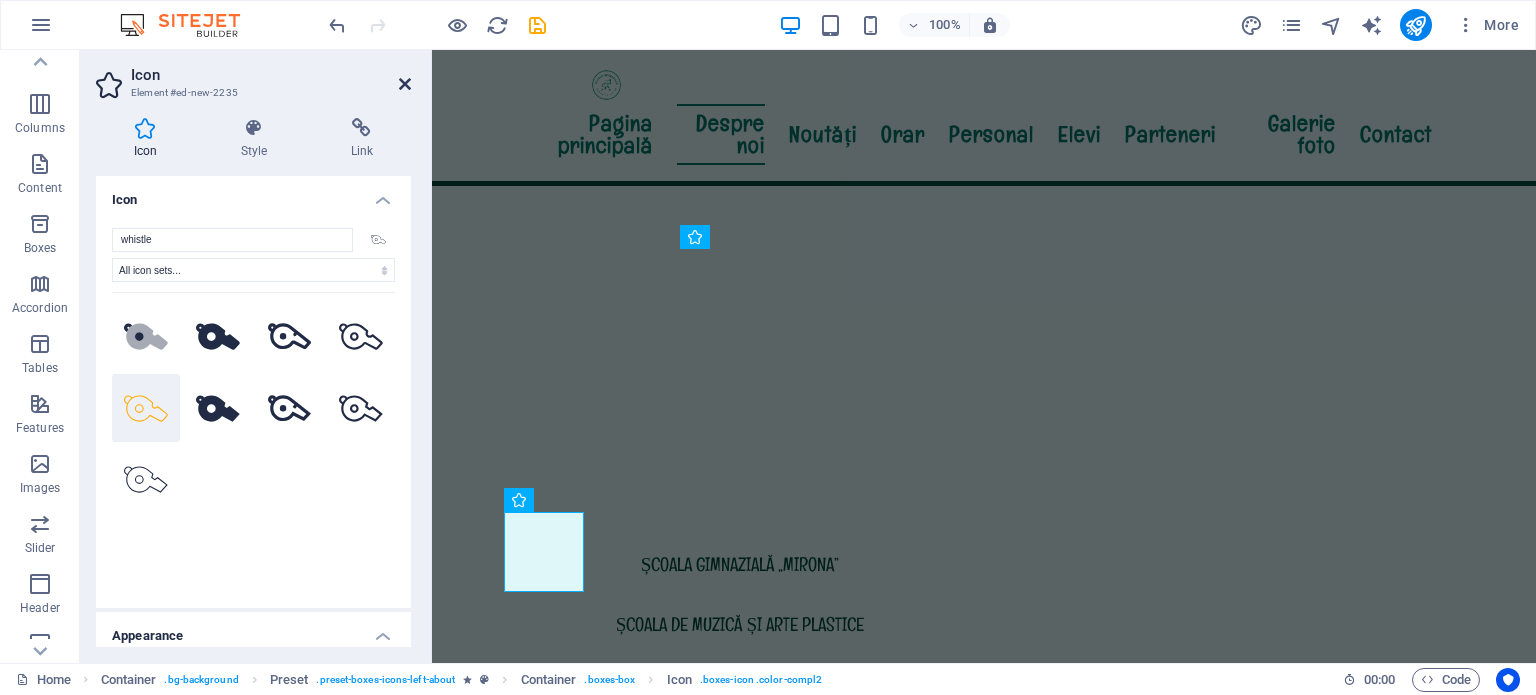 click at bounding box center [405, 84] 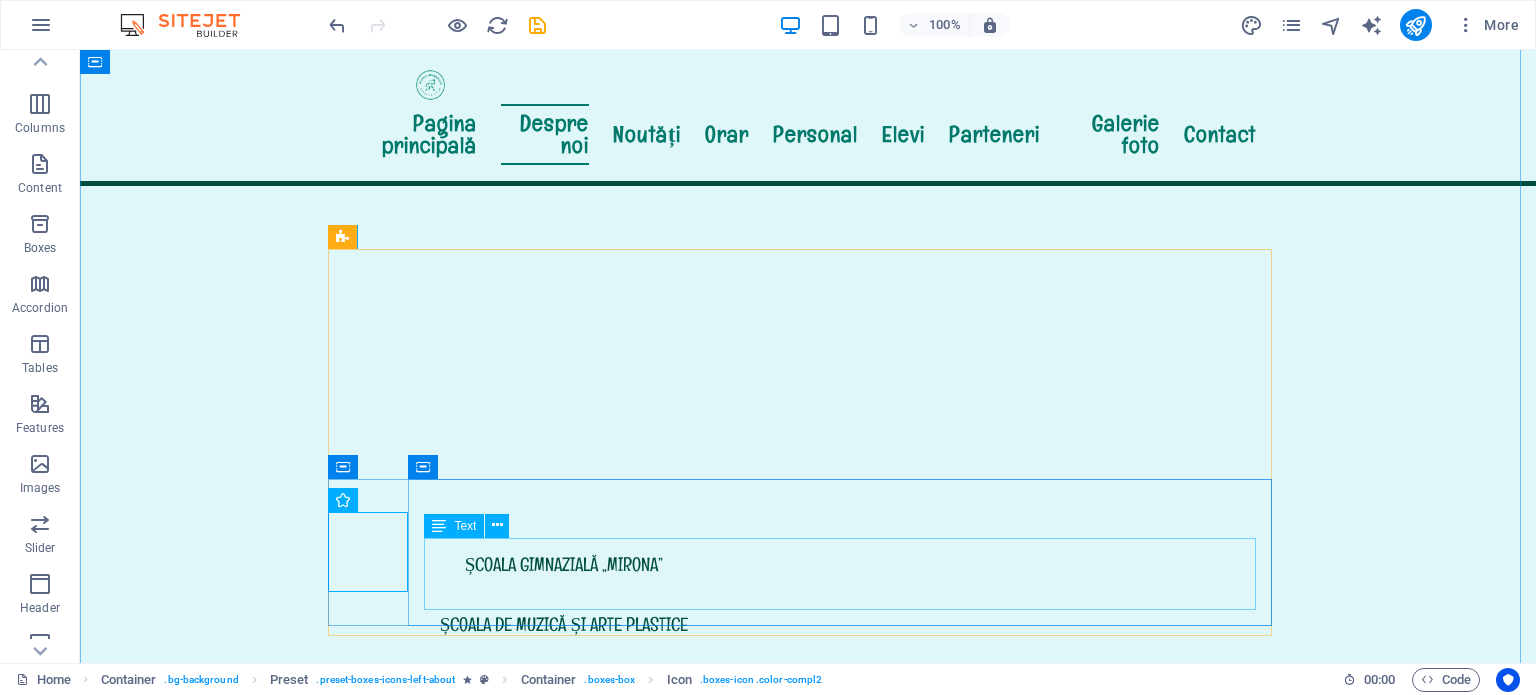 click on "INFORMARE privind instituirea canalului intern de raportare la nivelul Şcoala Gimnazială „Augustin Maior" Reghin, conform Legii nr. 361/2022 privind protecția avertizorilor în interes public LEGE  Nr. 361/2022 din 16 decembrie 2022 privind protecţia avertizorilor în interes public" at bounding box center (808, 1962) 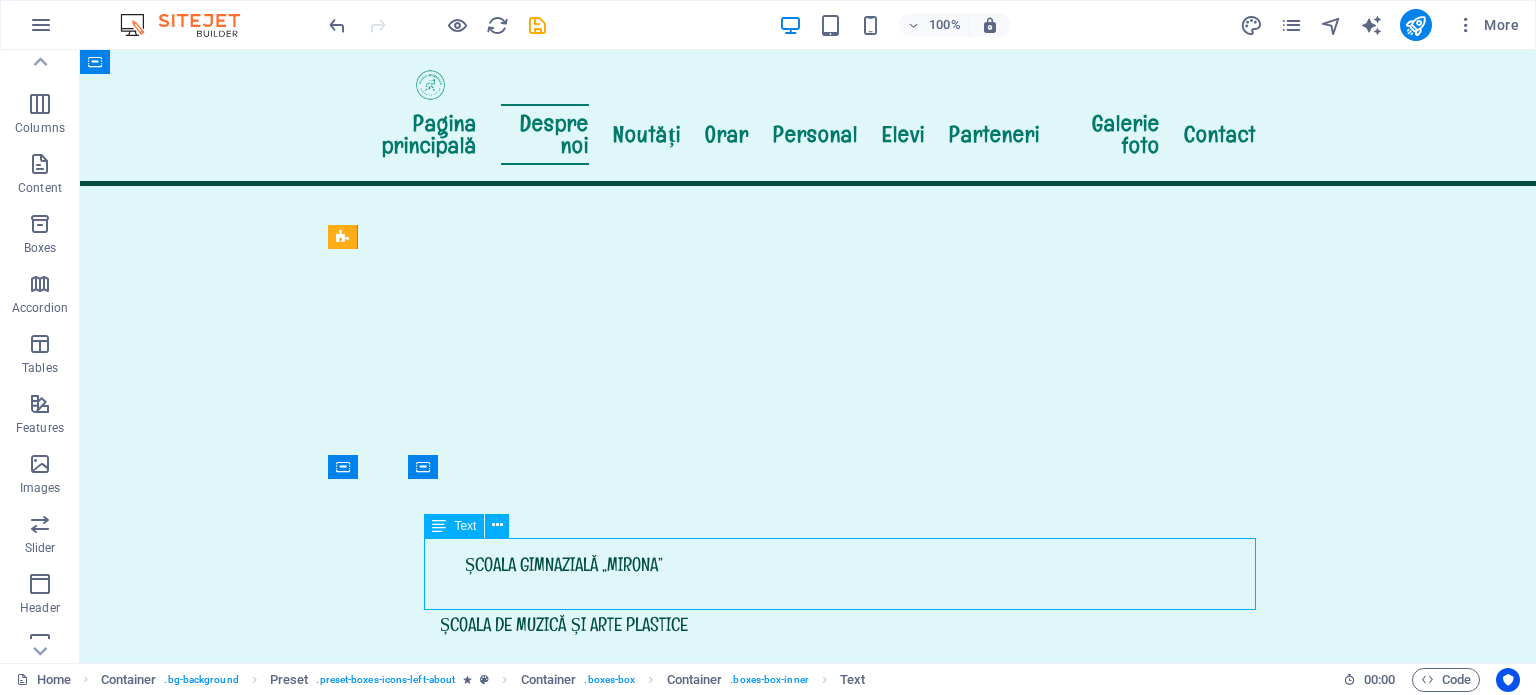 click on "INFORMARE privind instituirea canalului intern de raportare la nivelul Şcoala Gimnazială „Augustin Maior" Reghin, conform Legii nr. 361/2022 privind protecția avertizorilor în interes public LEGE  Nr. 361/2022 din 16 decembrie 2022 privind protecţia avertizorilor în interes public" at bounding box center (808, 1962) 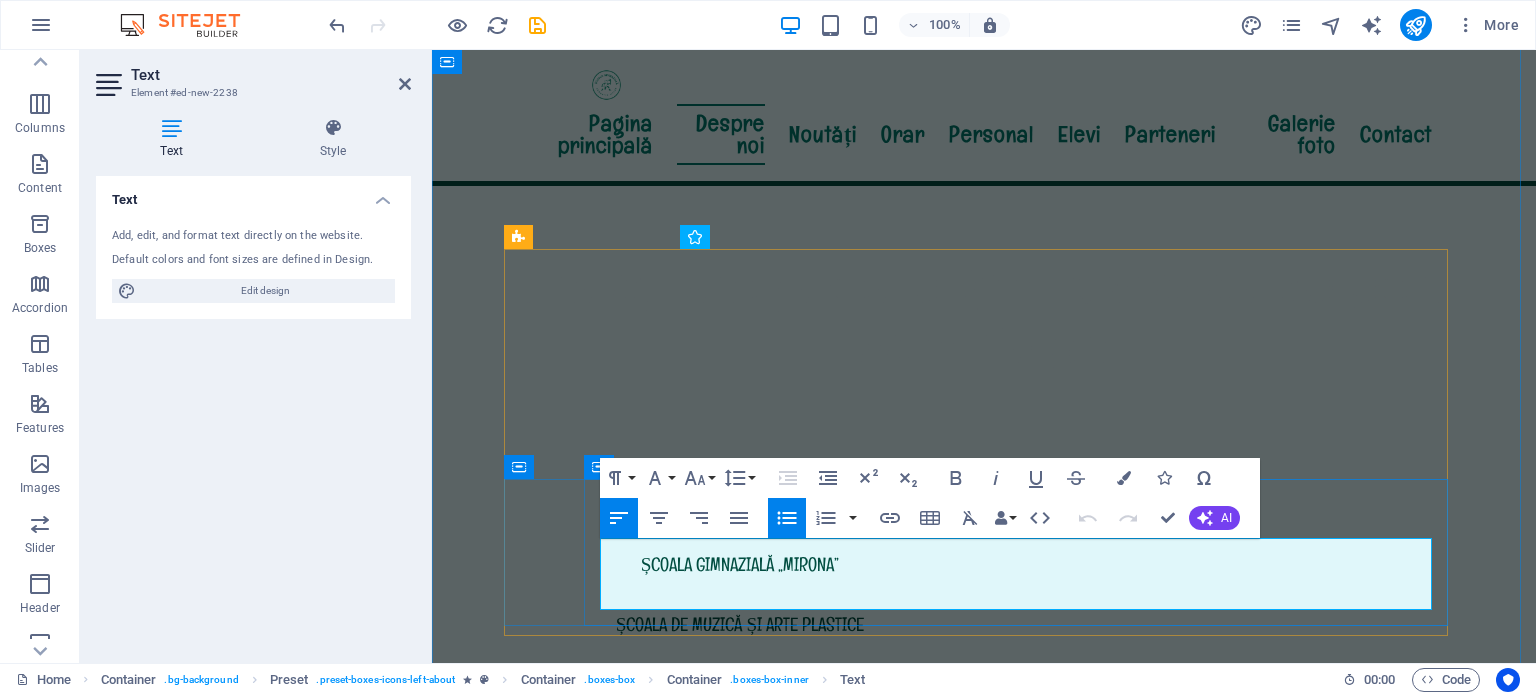 drag, startPoint x: 968, startPoint y: 575, endPoint x: 607, endPoint y: 549, distance: 361.9351 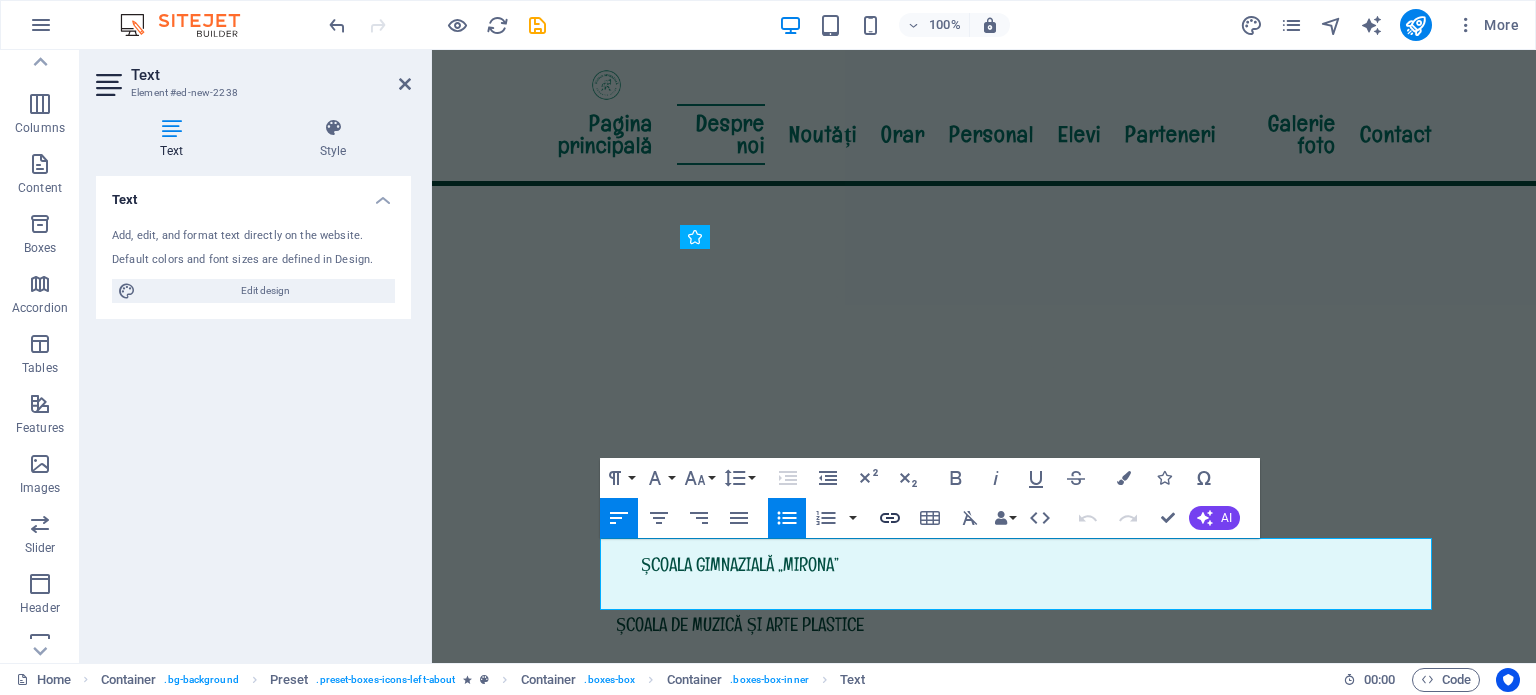 click 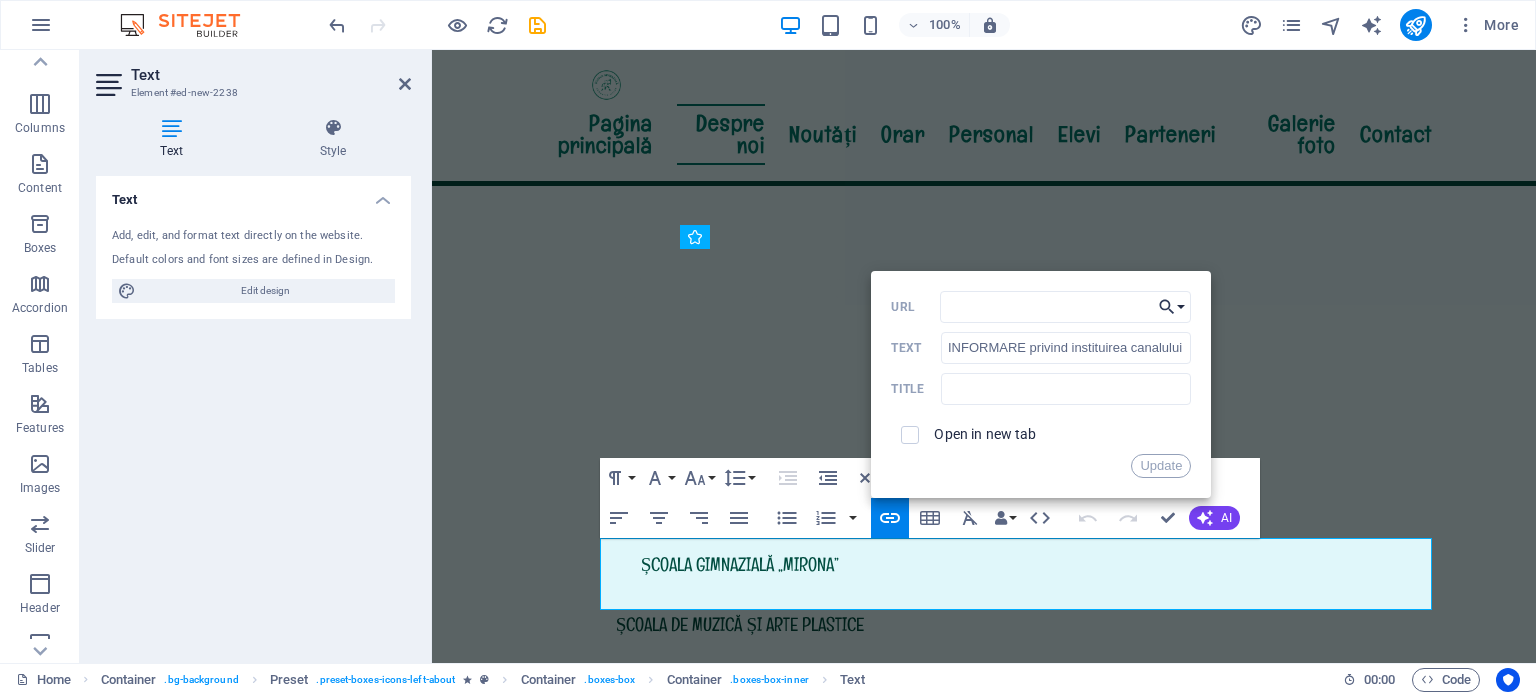 click on "Choose Link" at bounding box center [1172, 307] 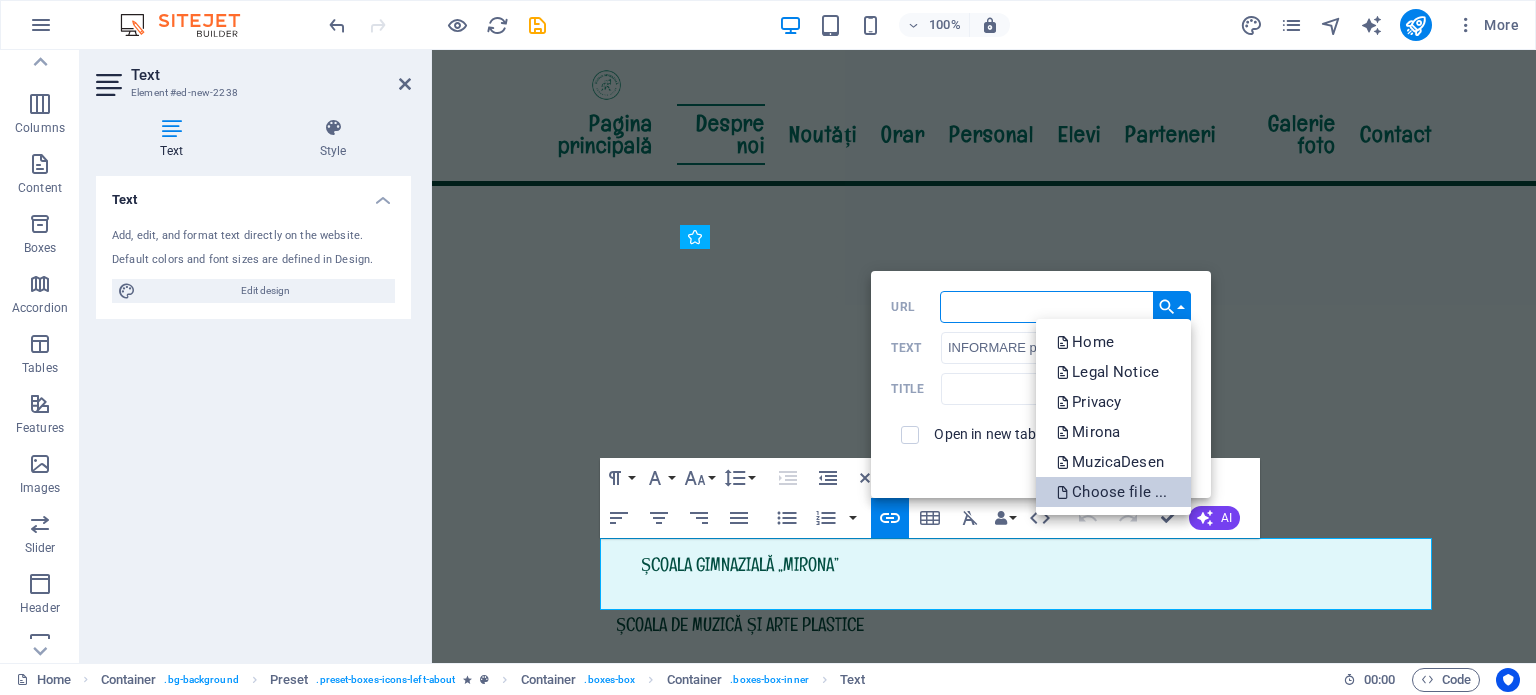 click on "Choose file ..." at bounding box center (1113, 492) 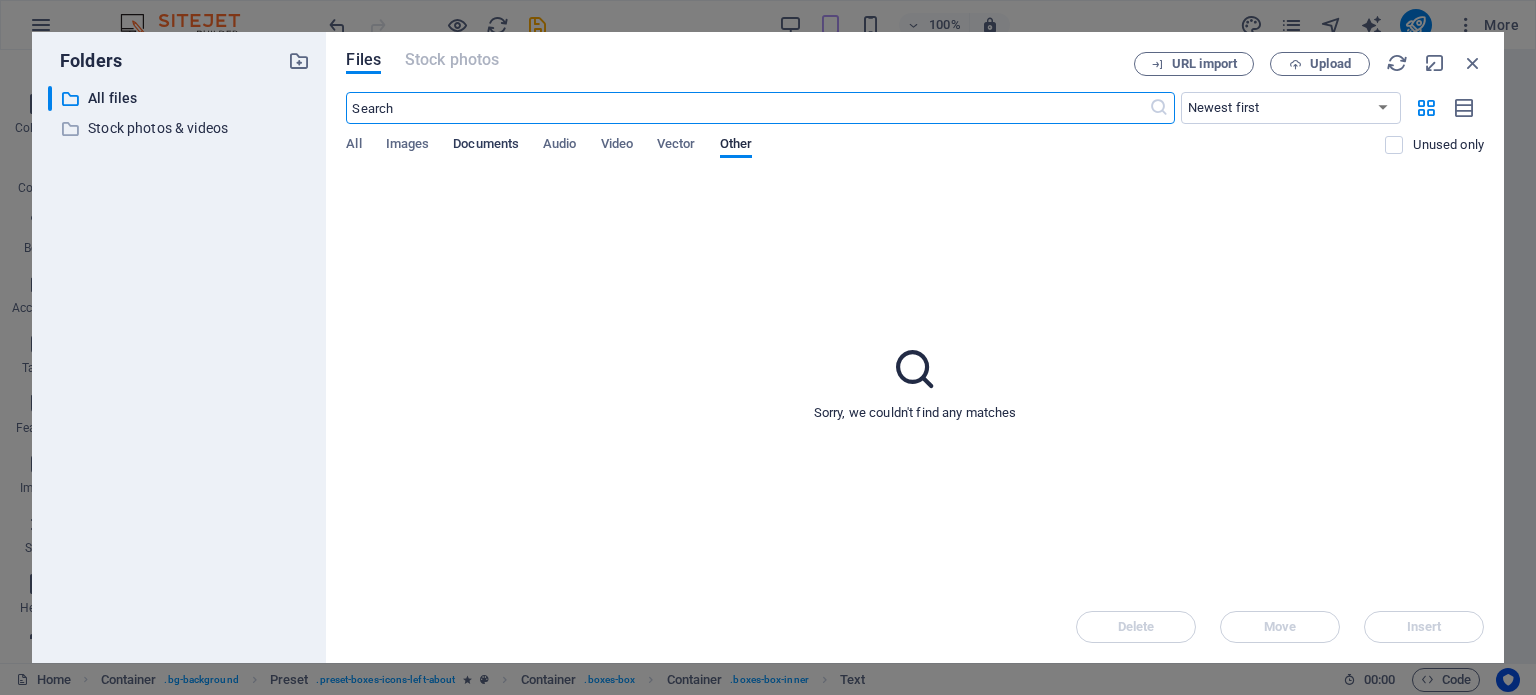 click on "Documents" at bounding box center (486, 146) 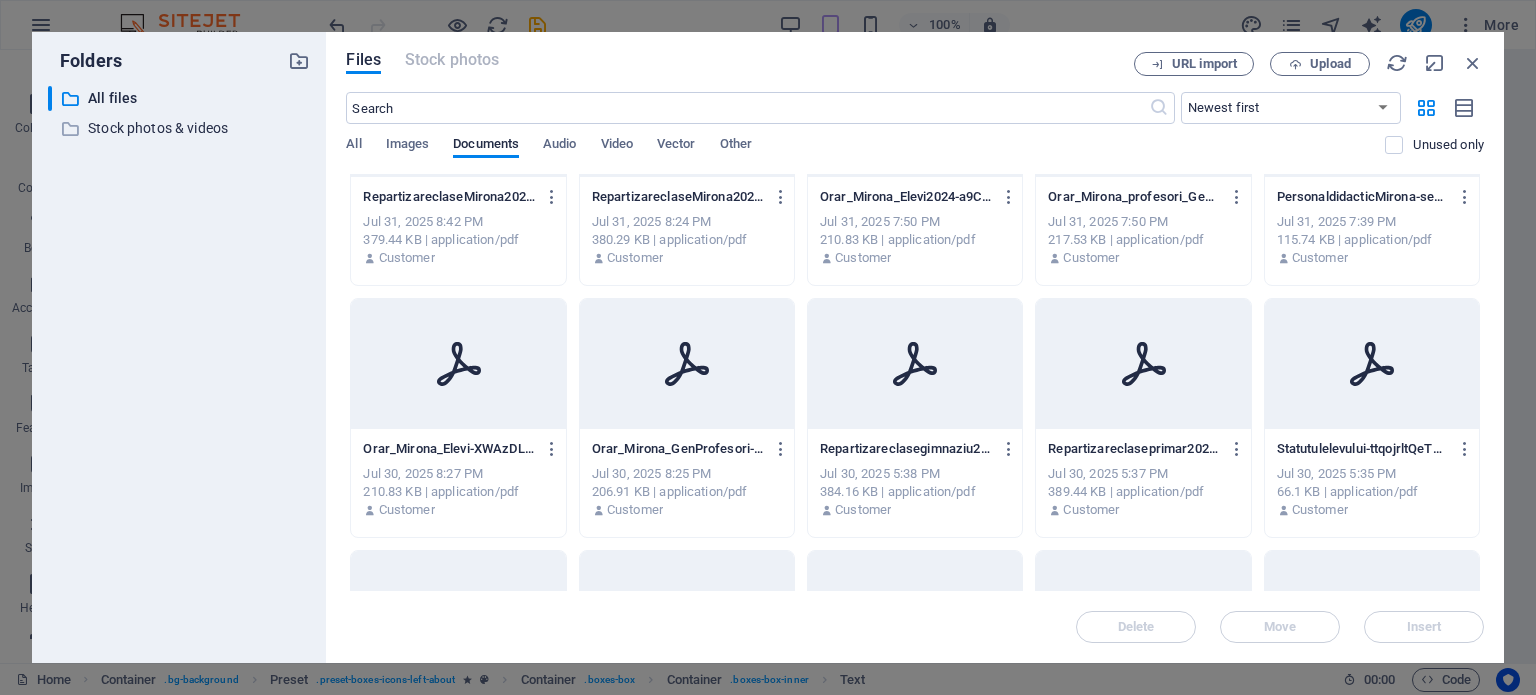 scroll, scrollTop: 300, scrollLeft: 0, axis: vertical 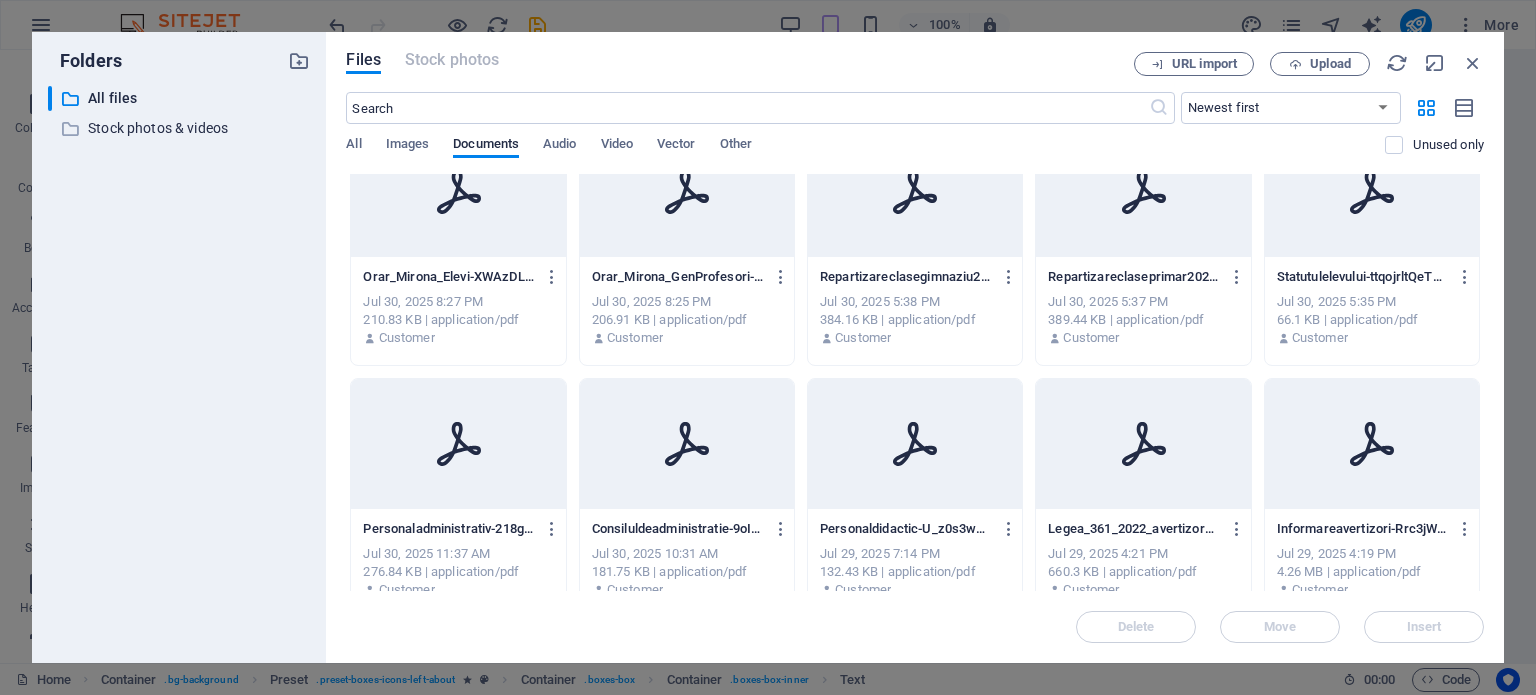 click at bounding box center (1372, 444) 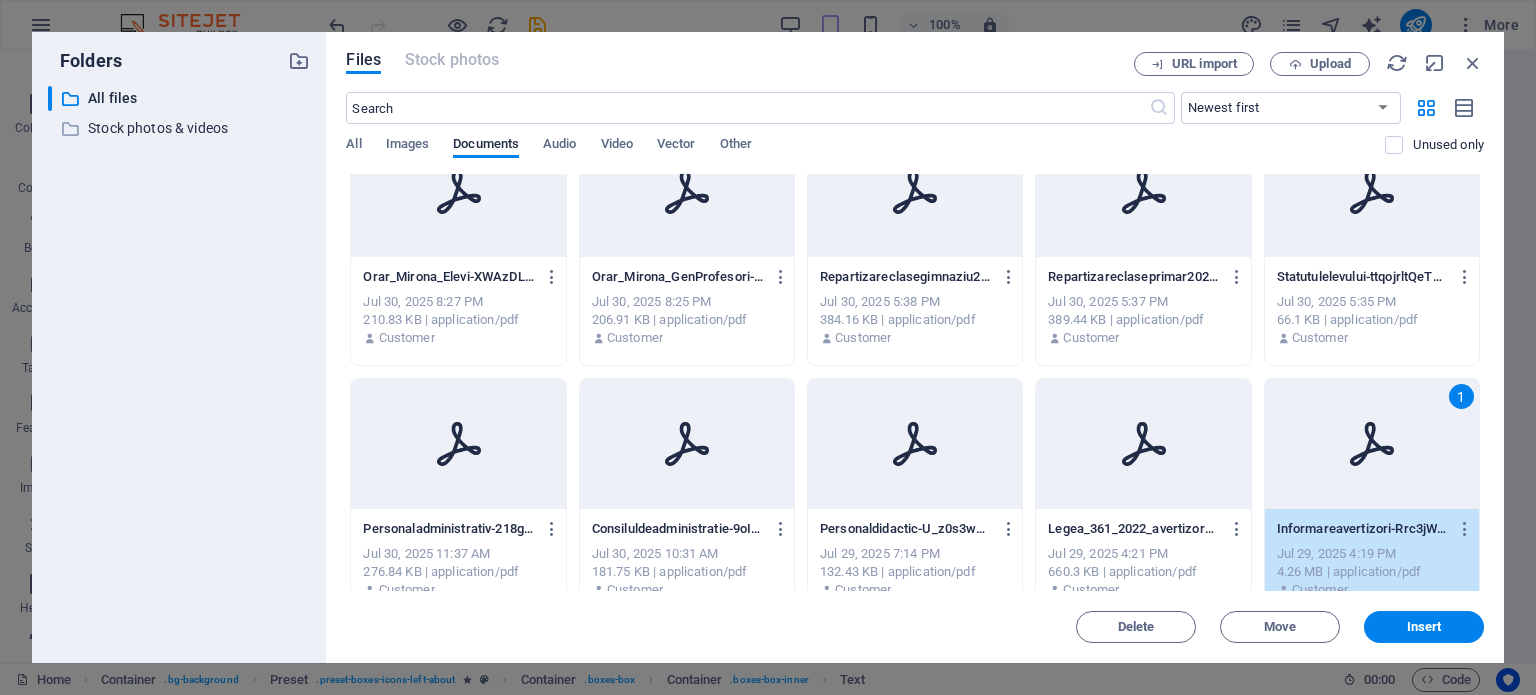click on "1" at bounding box center (1372, 444) 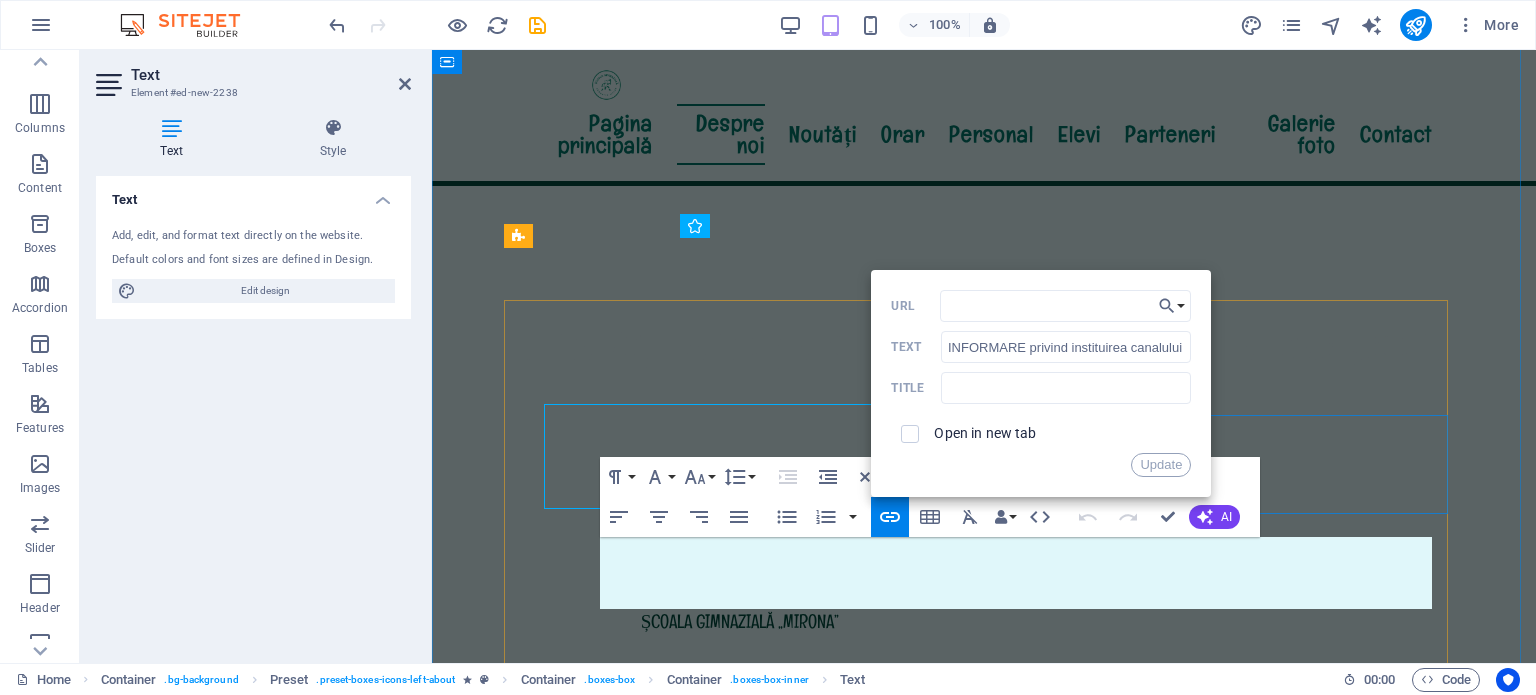 scroll, scrollTop: 789, scrollLeft: 0, axis: vertical 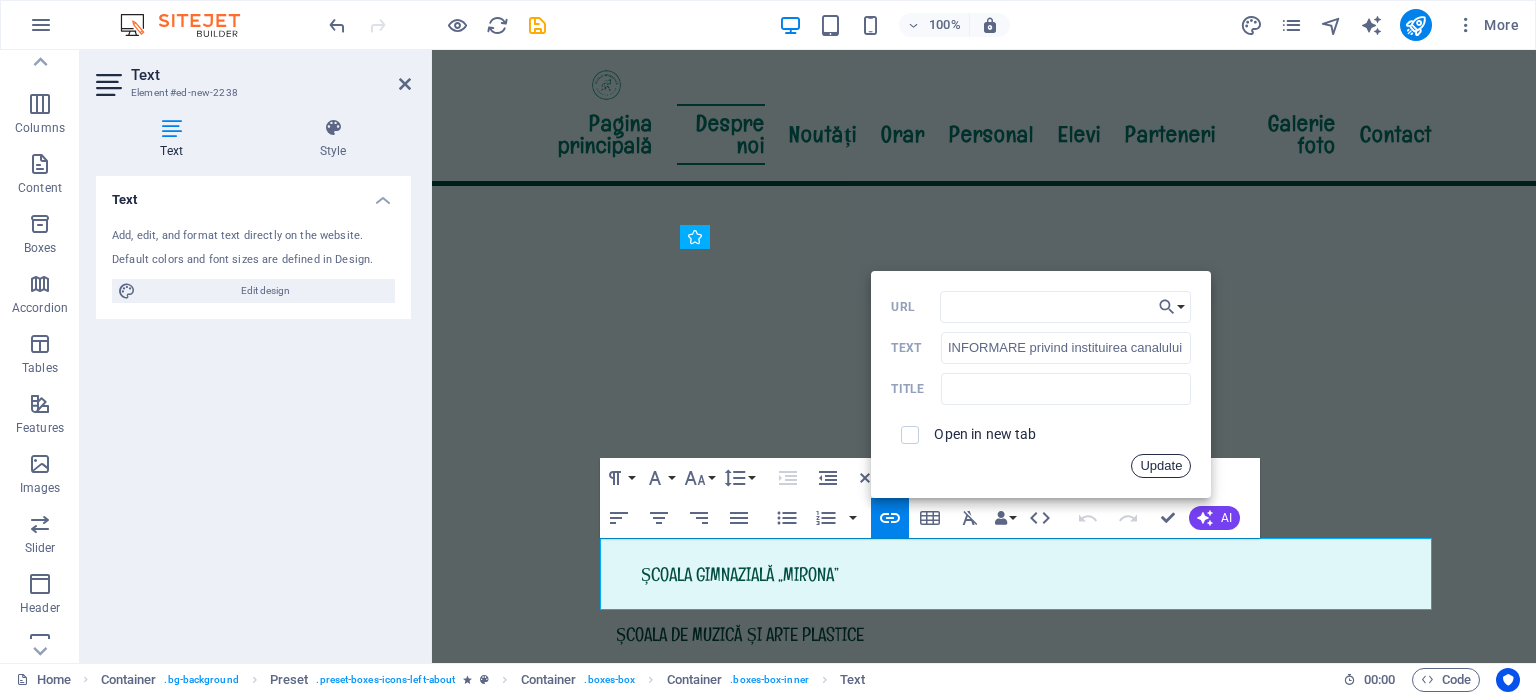 click on "Update" at bounding box center [1161, 466] 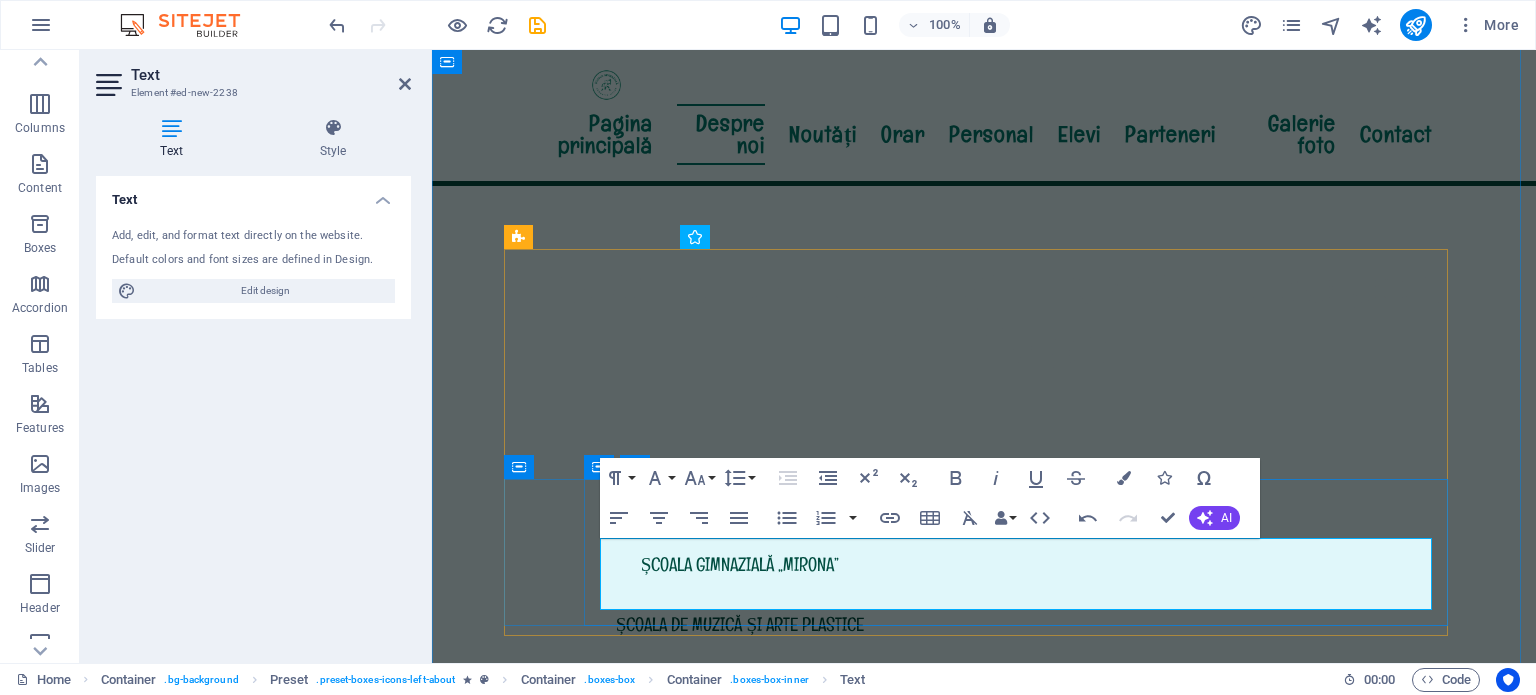 drag, startPoint x: 1165, startPoint y: 600, endPoint x: 601, endPoint y: 588, distance: 564.1276 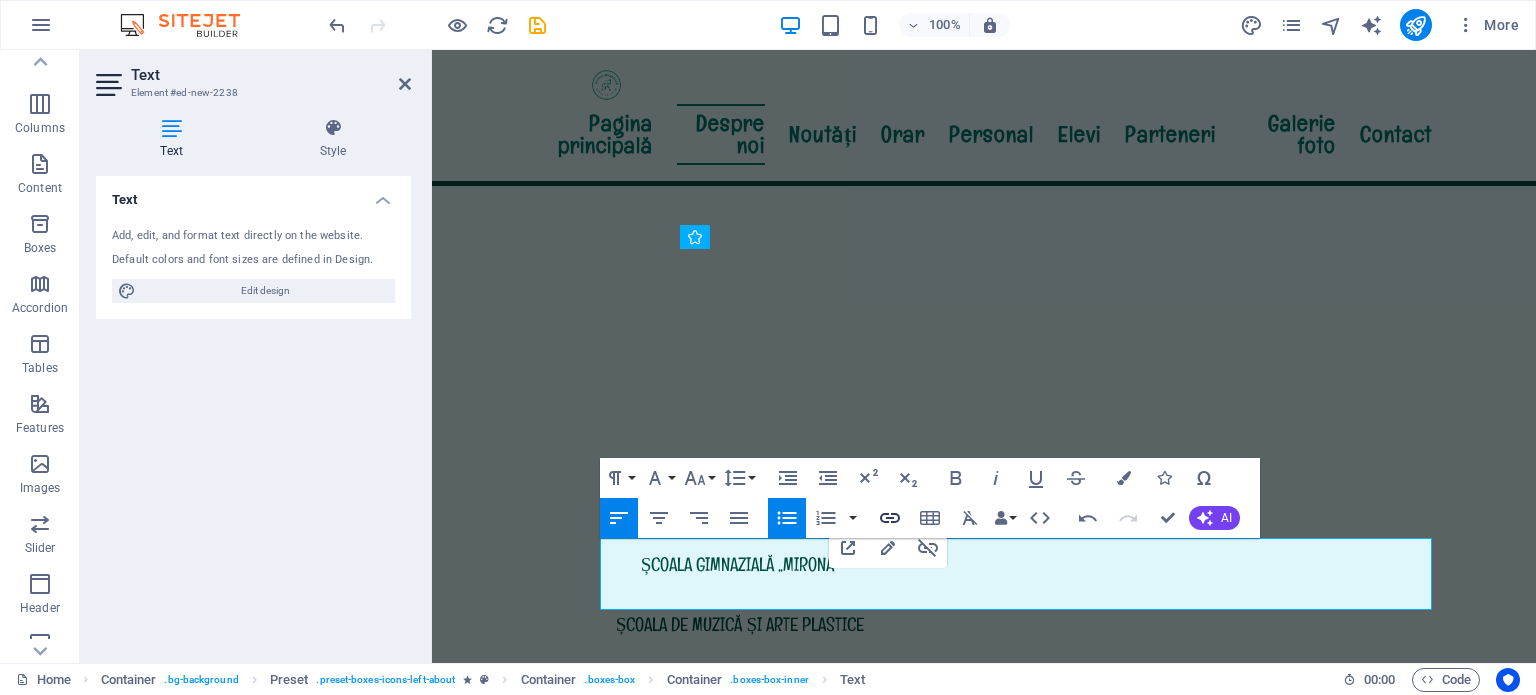 type on "LEGE  Nr. 361/2022 din 16 decembrie 2022 privind protecţia avertizorilor în interes public" 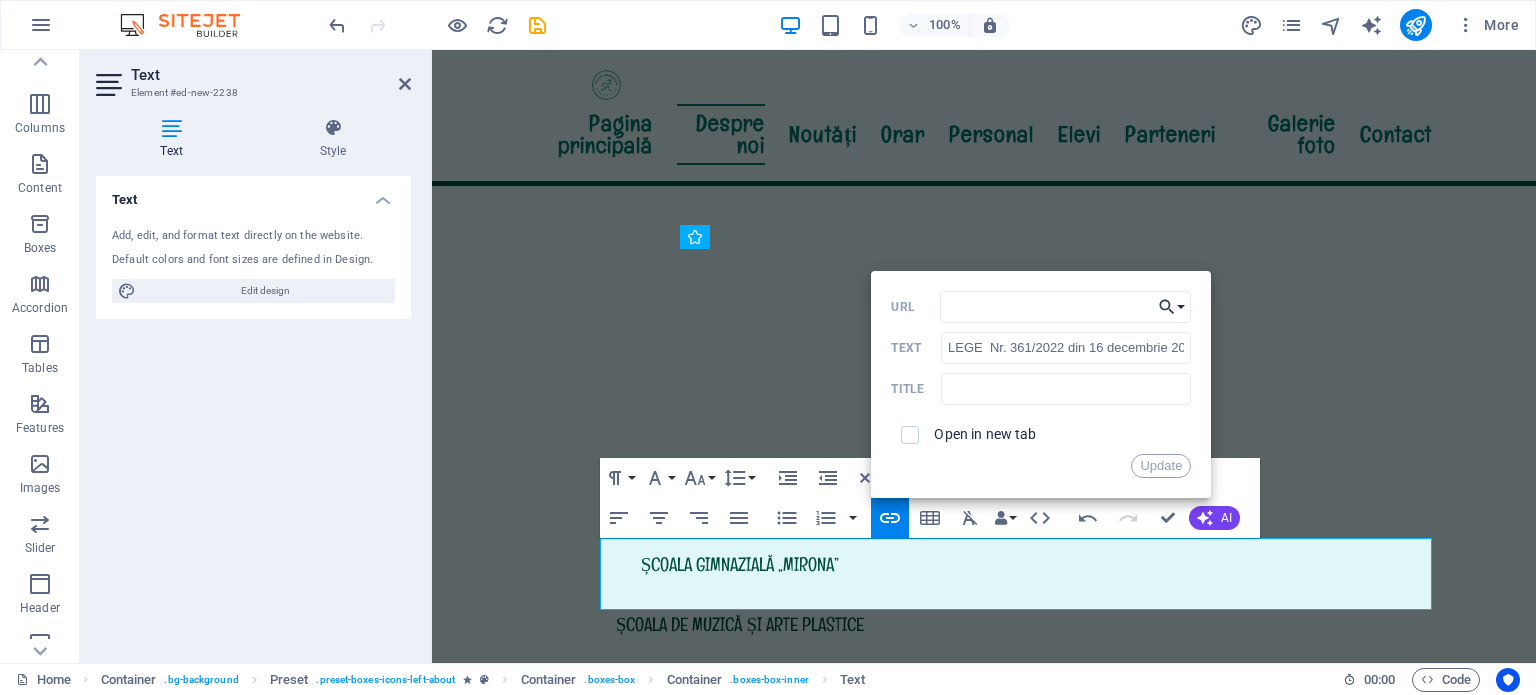 click on "Choose Link" at bounding box center (1172, 307) 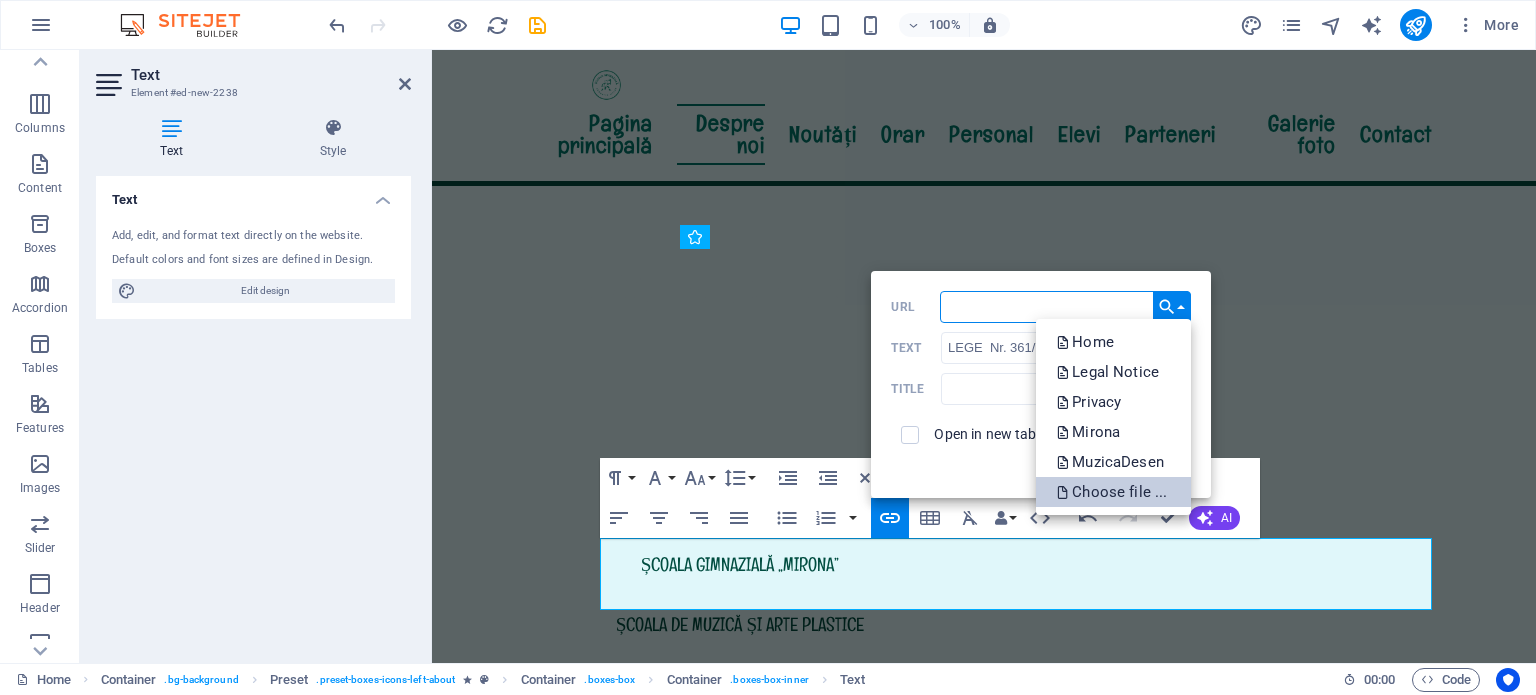 click on "Choose file ..." at bounding box center (1113, 492) 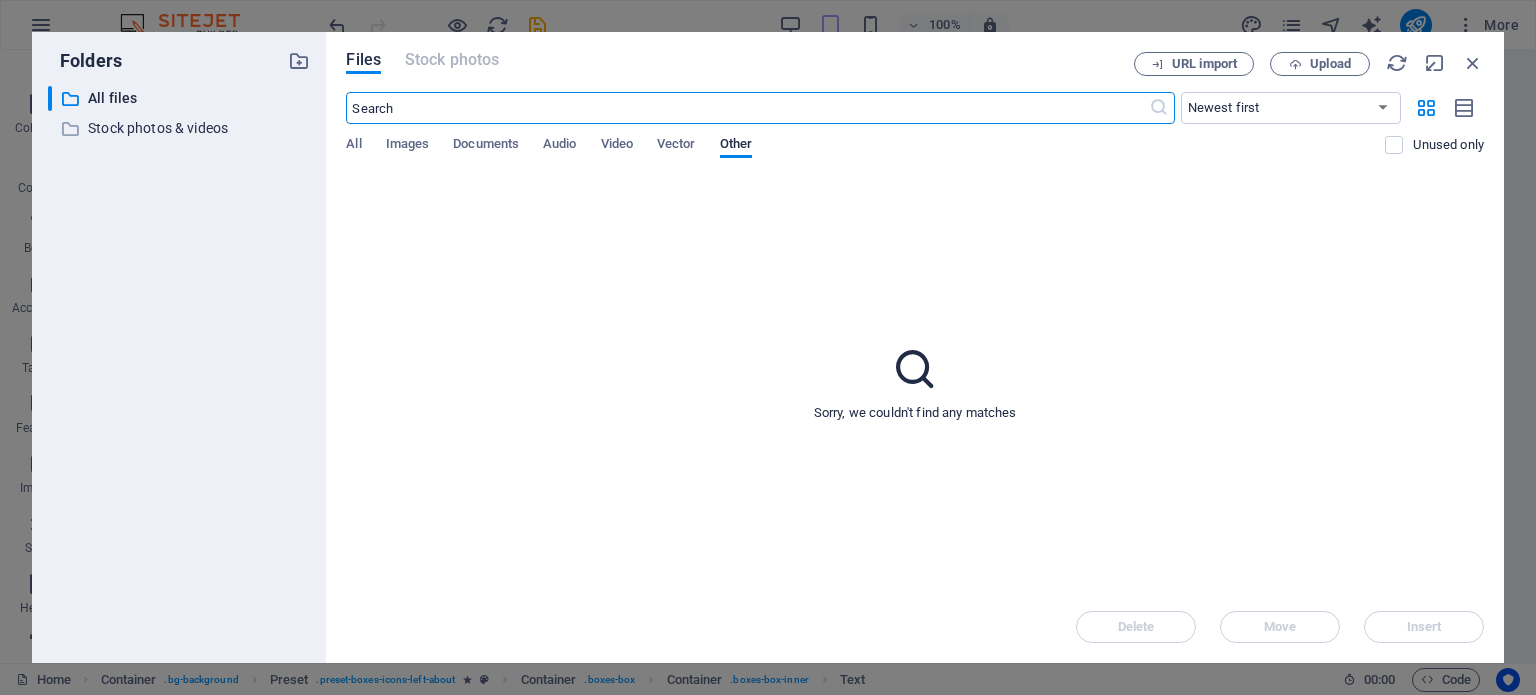 scroll, scrollTop: 748, scrollLeft: 0, axis: vertical 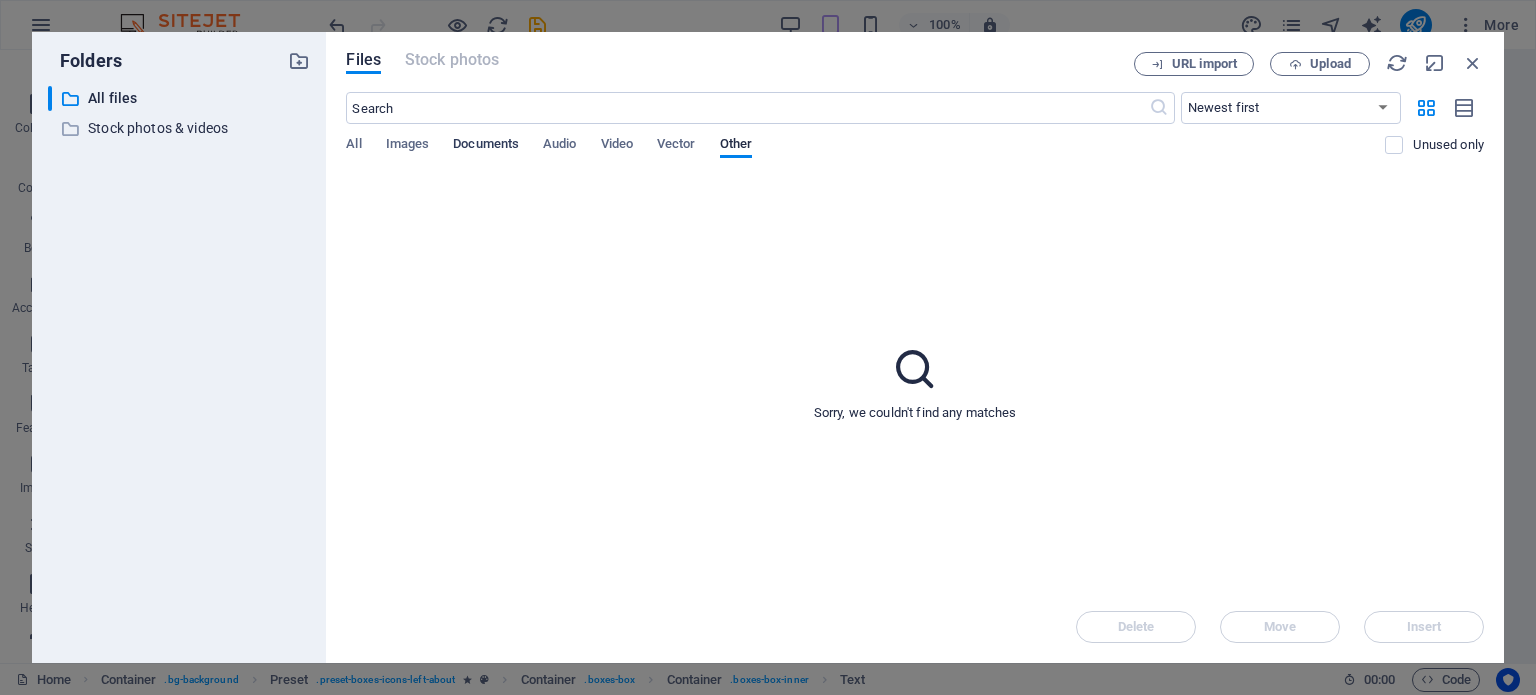 click on "Documents" at bounding box center [486, 146] 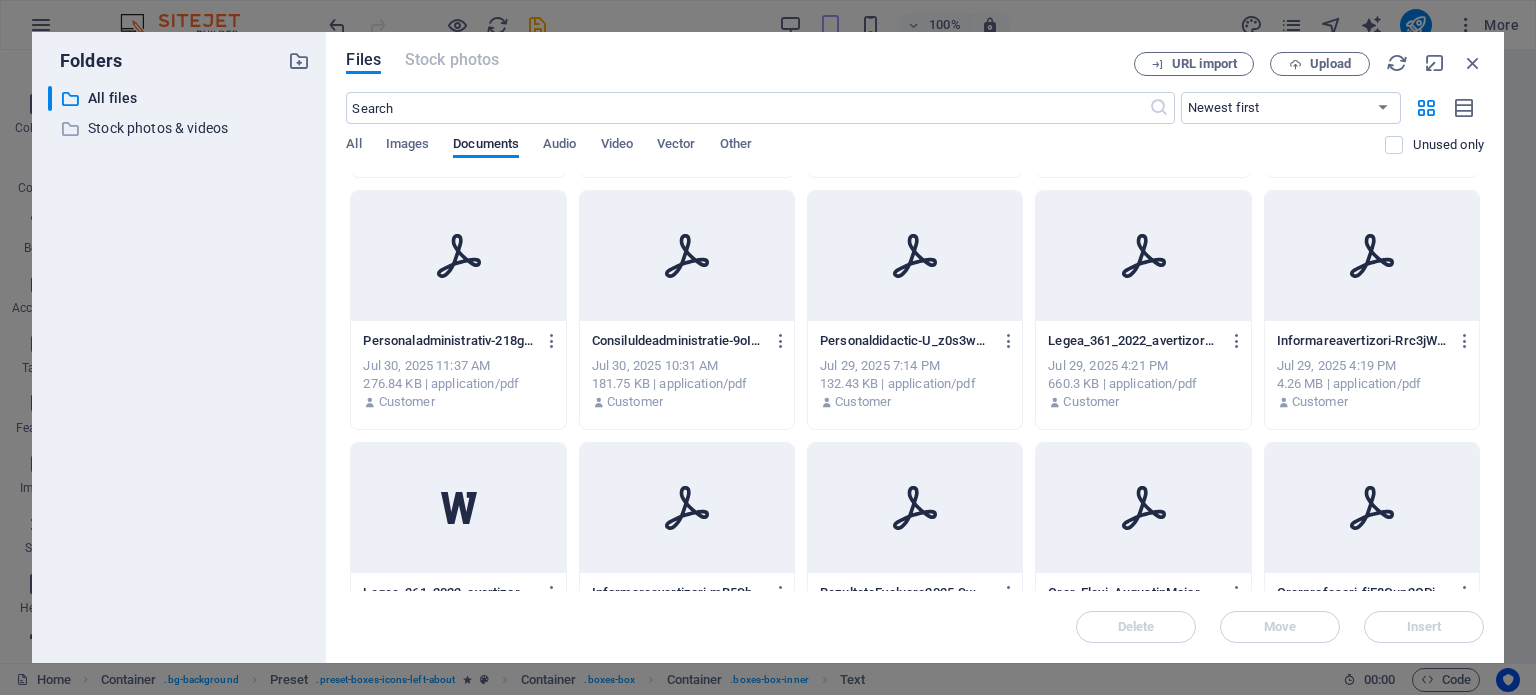 scroll, scrollTop: 500, scrollLeft: 0, axis: vertical 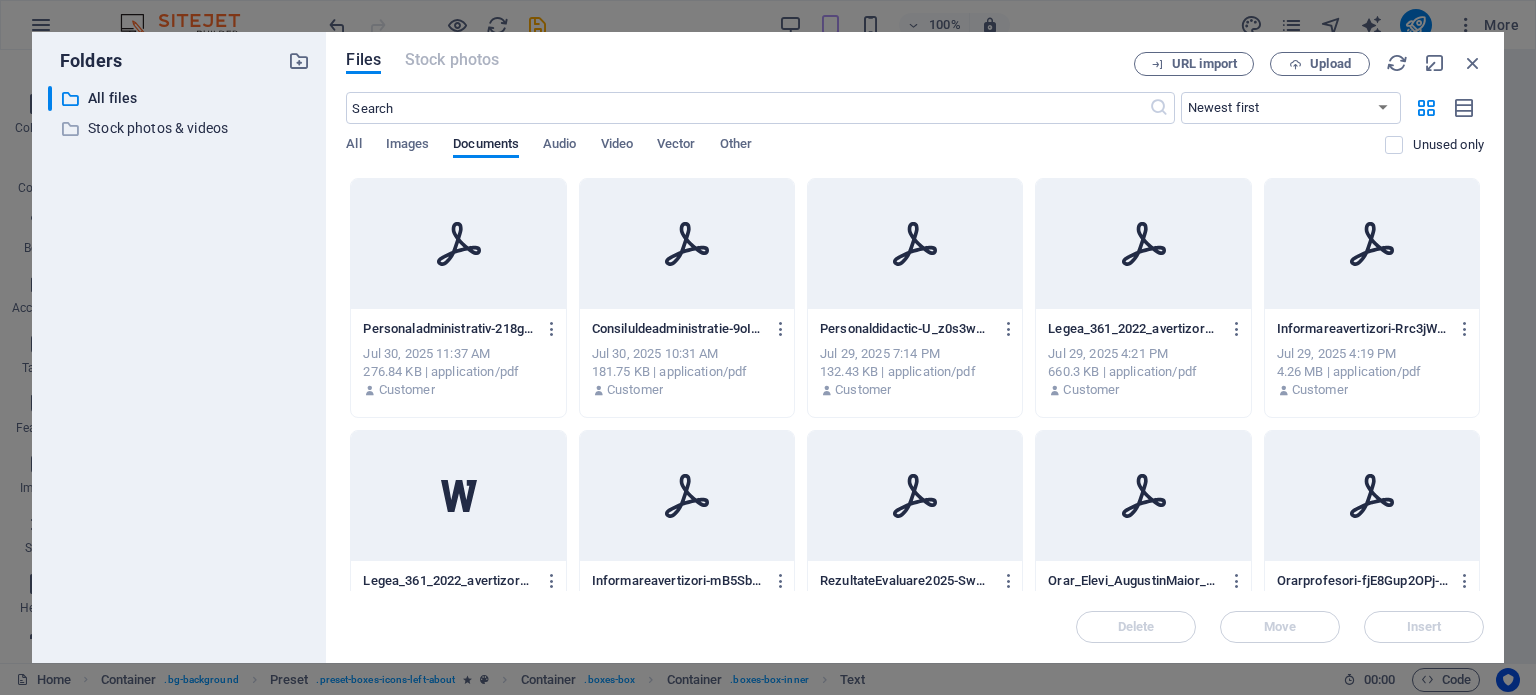 click 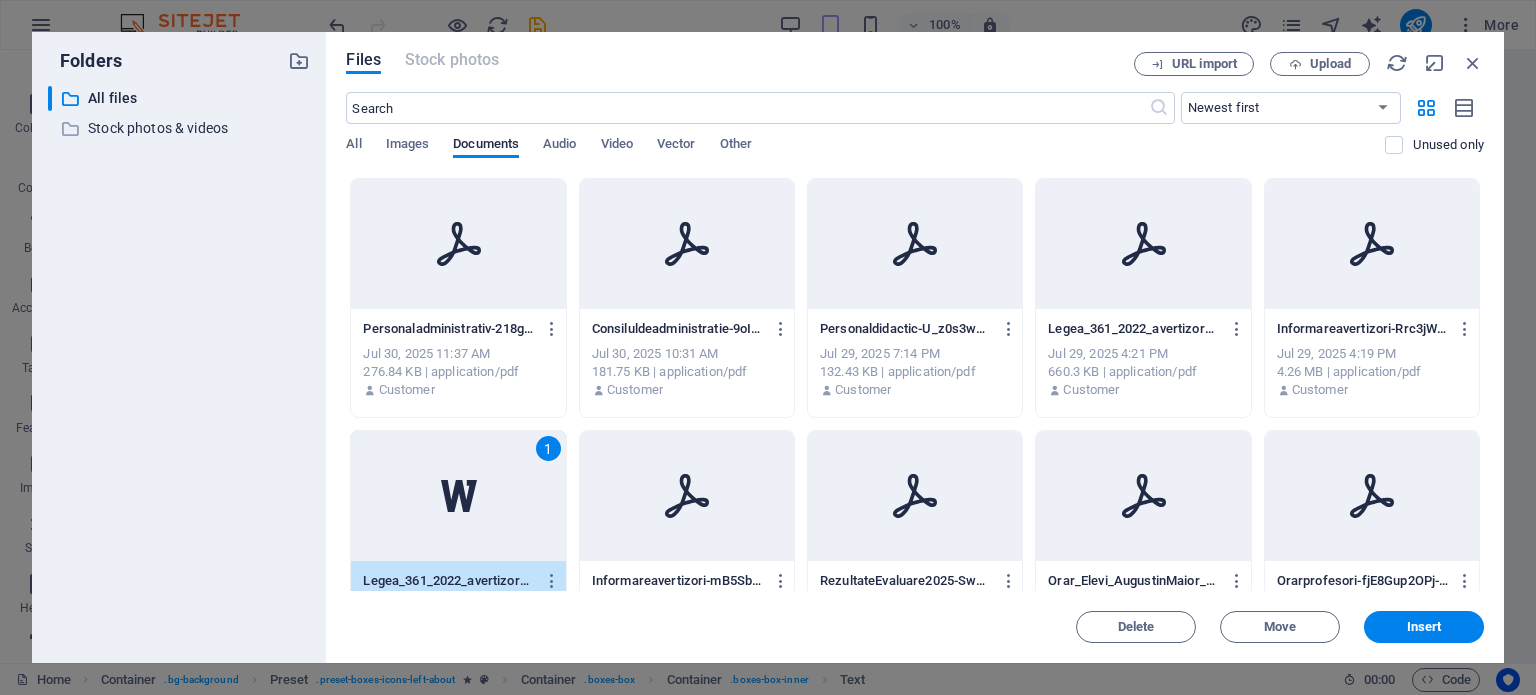 click 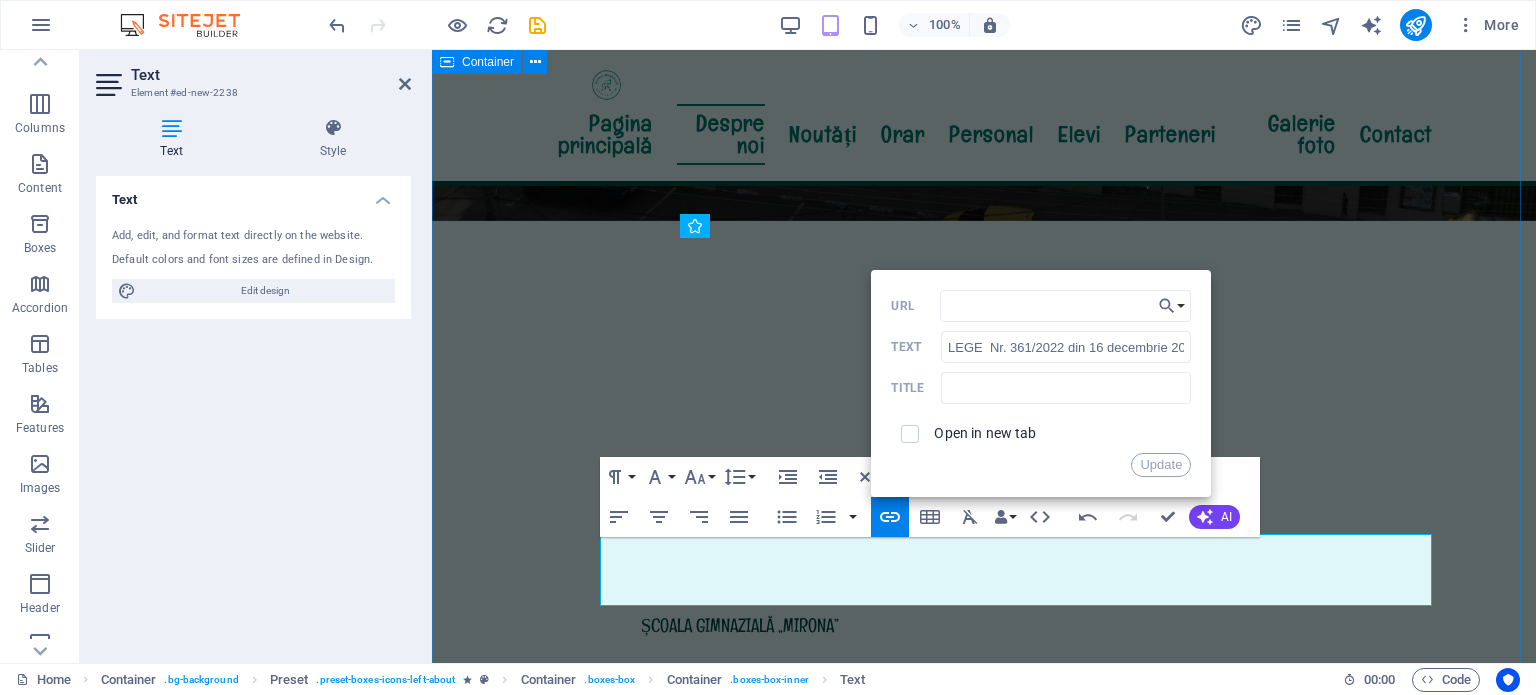 scroll, scrollTop: 789, scrollLeft: 0, axis: vertical 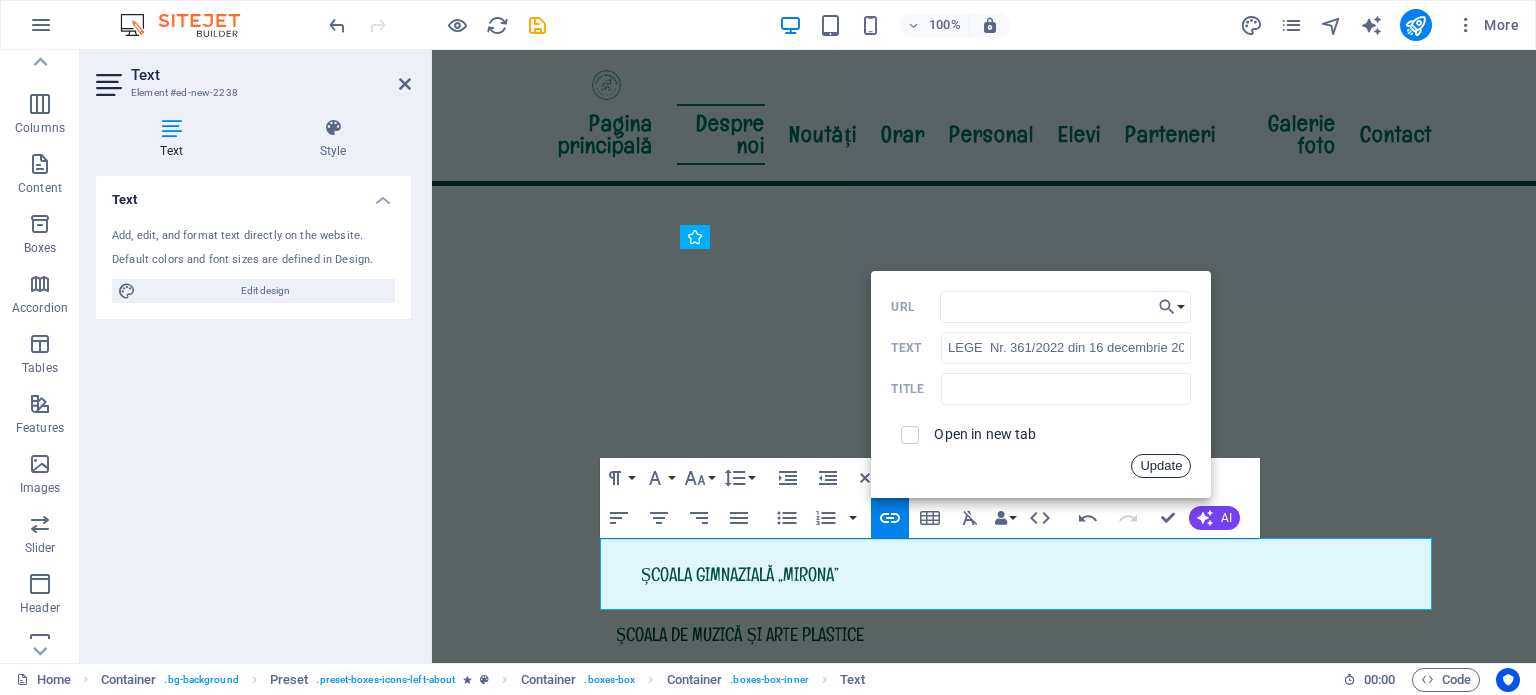 click on "Update" at bounding box center (1161, 466) 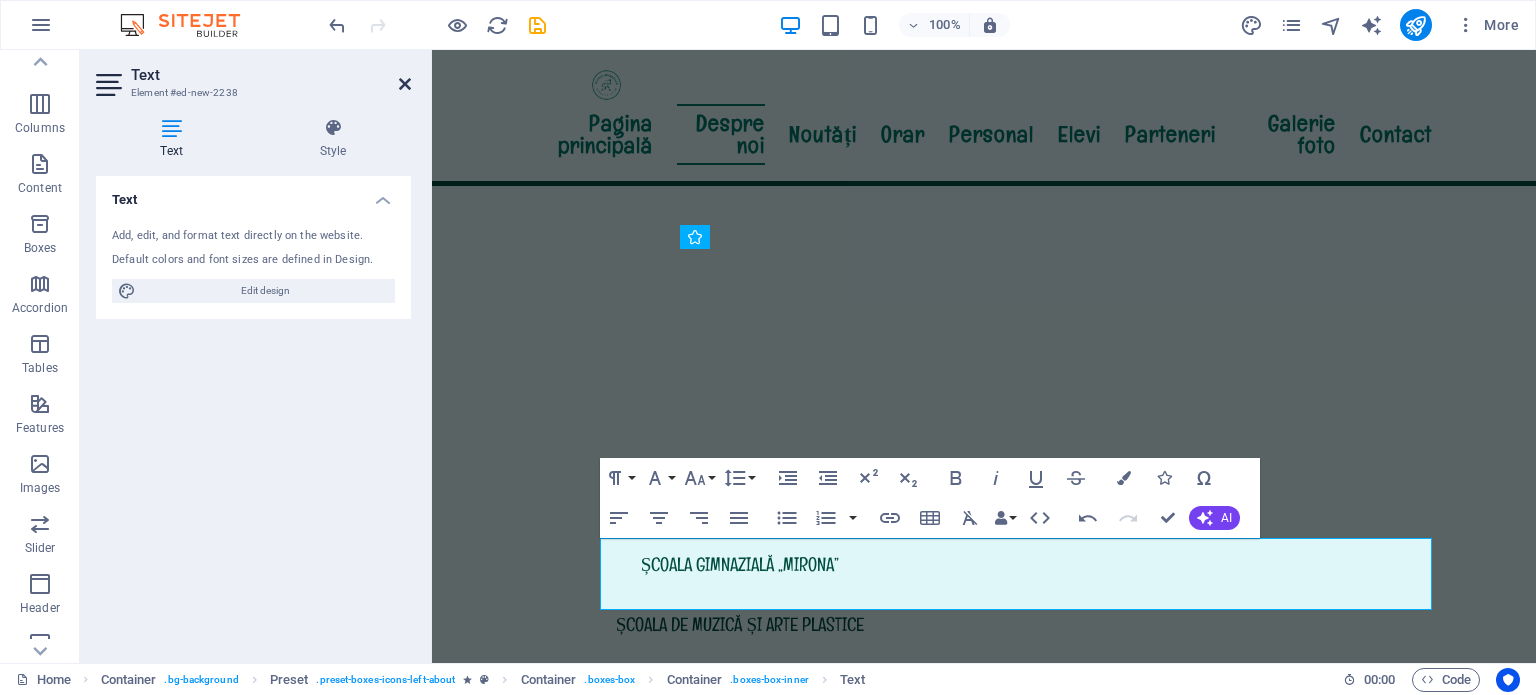 click at bounding box center [405, 84] 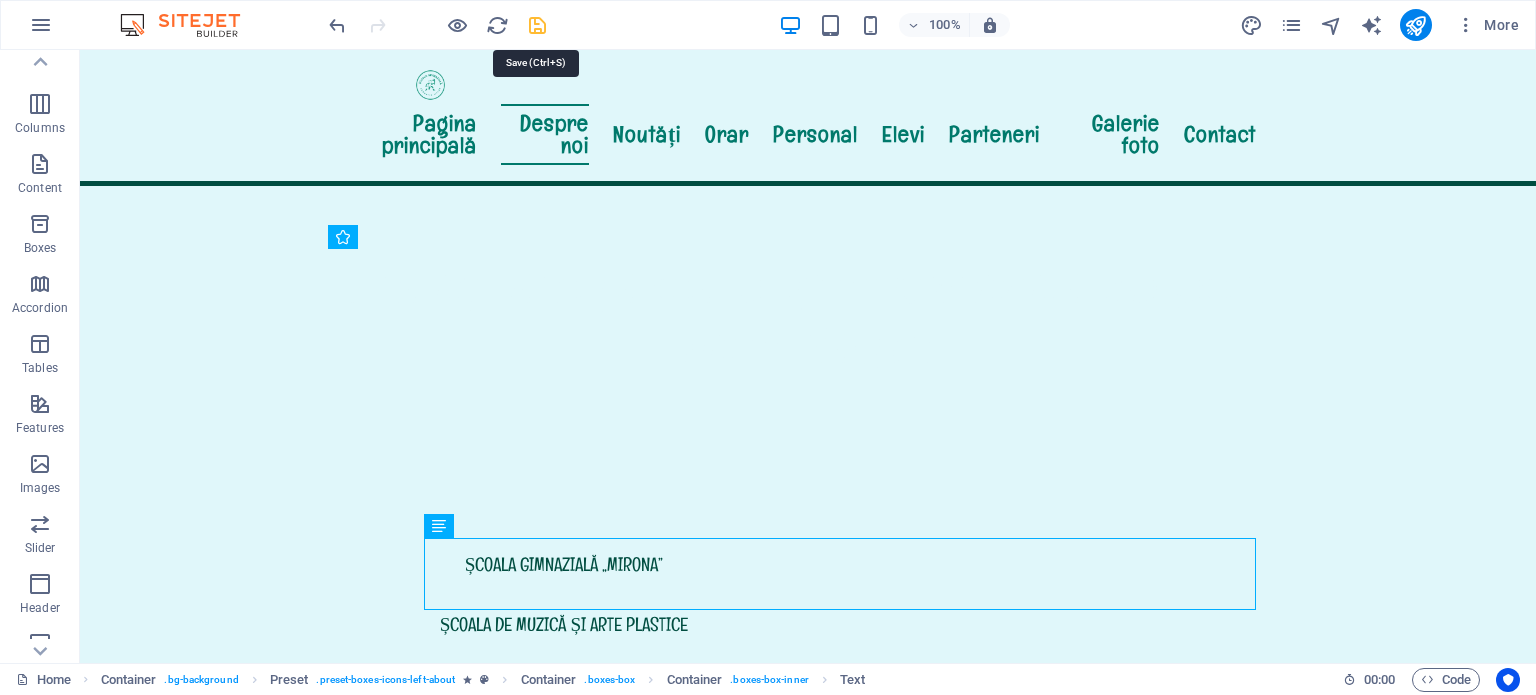 click at bounding box center (537, 25) 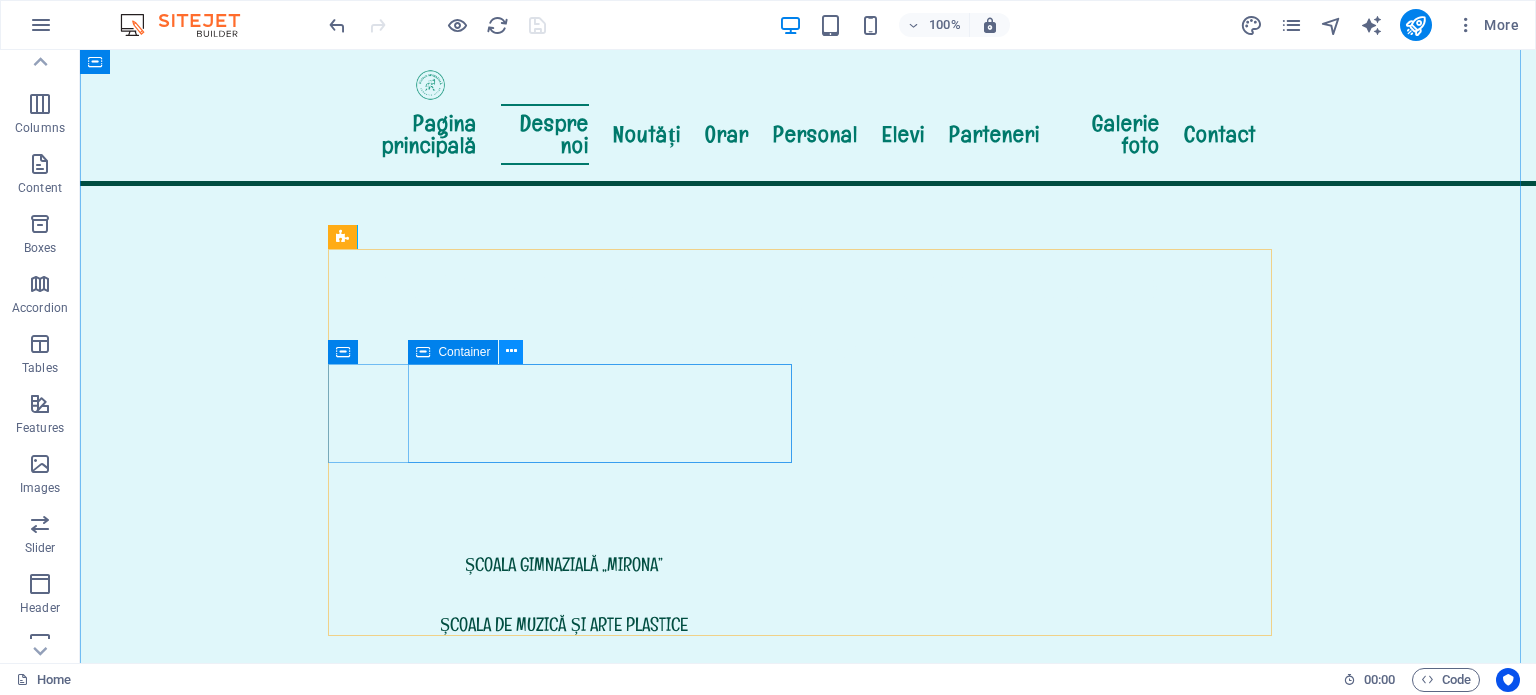 click at bounding box center (511, 351) 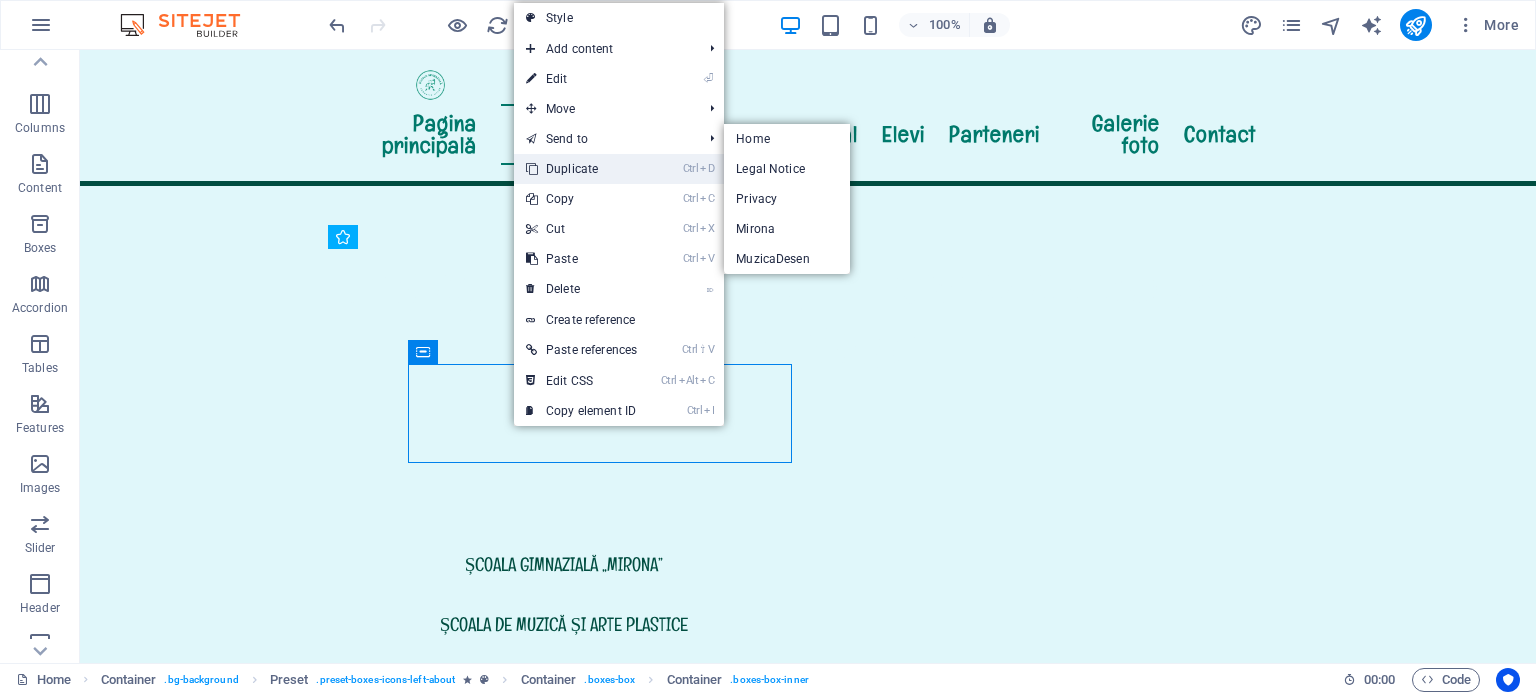 click on "Ctrl D  Duplicate" at bounding box center [581, 169] 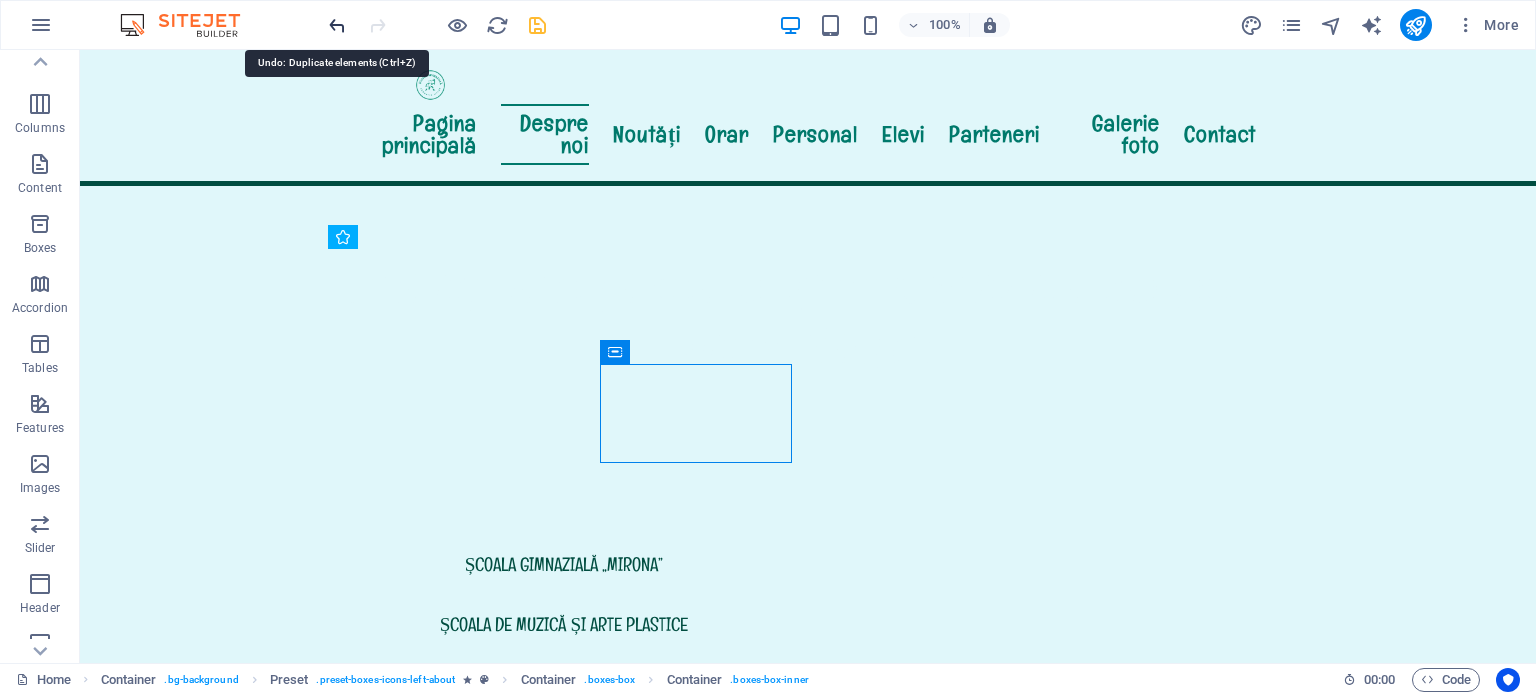click at bounding box center (337, 25) 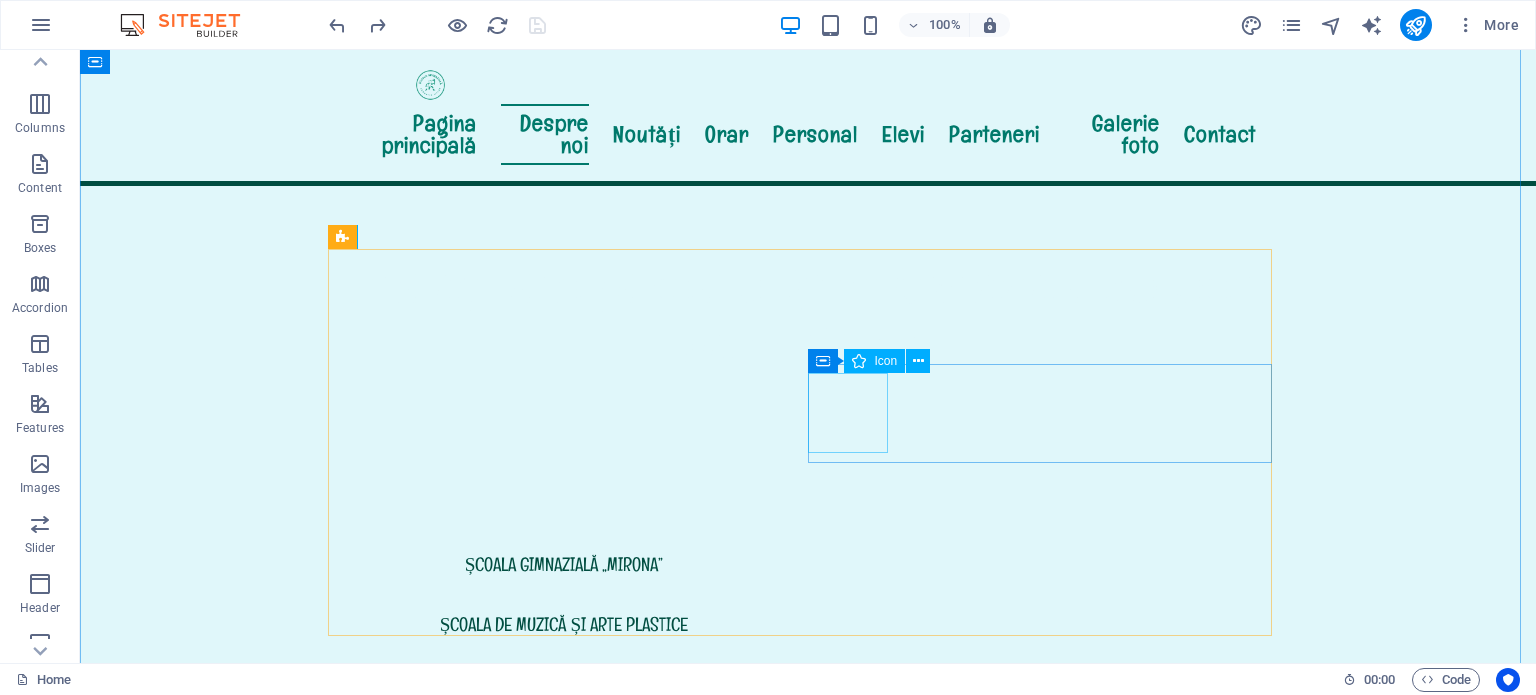 click at bounding box center [808, 1640] 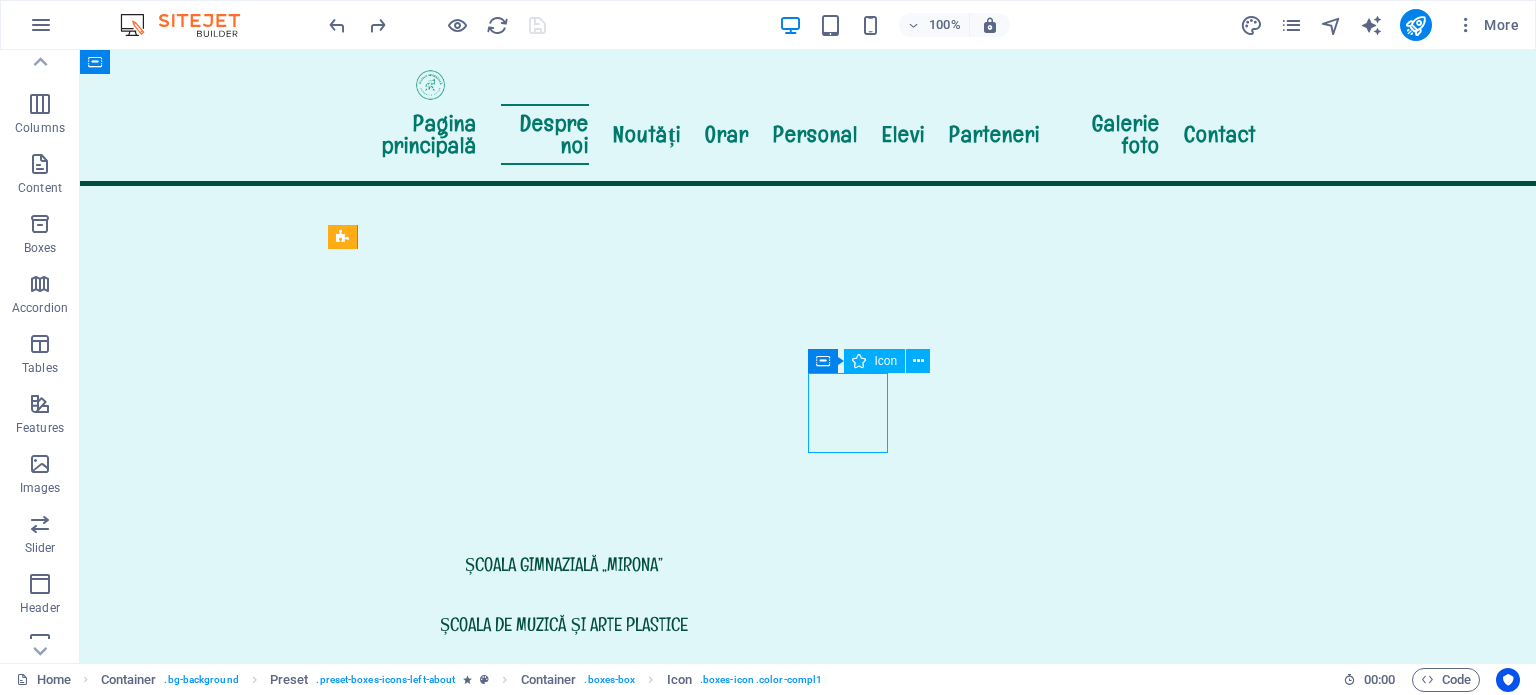 click at bounding box center (808, 1640) 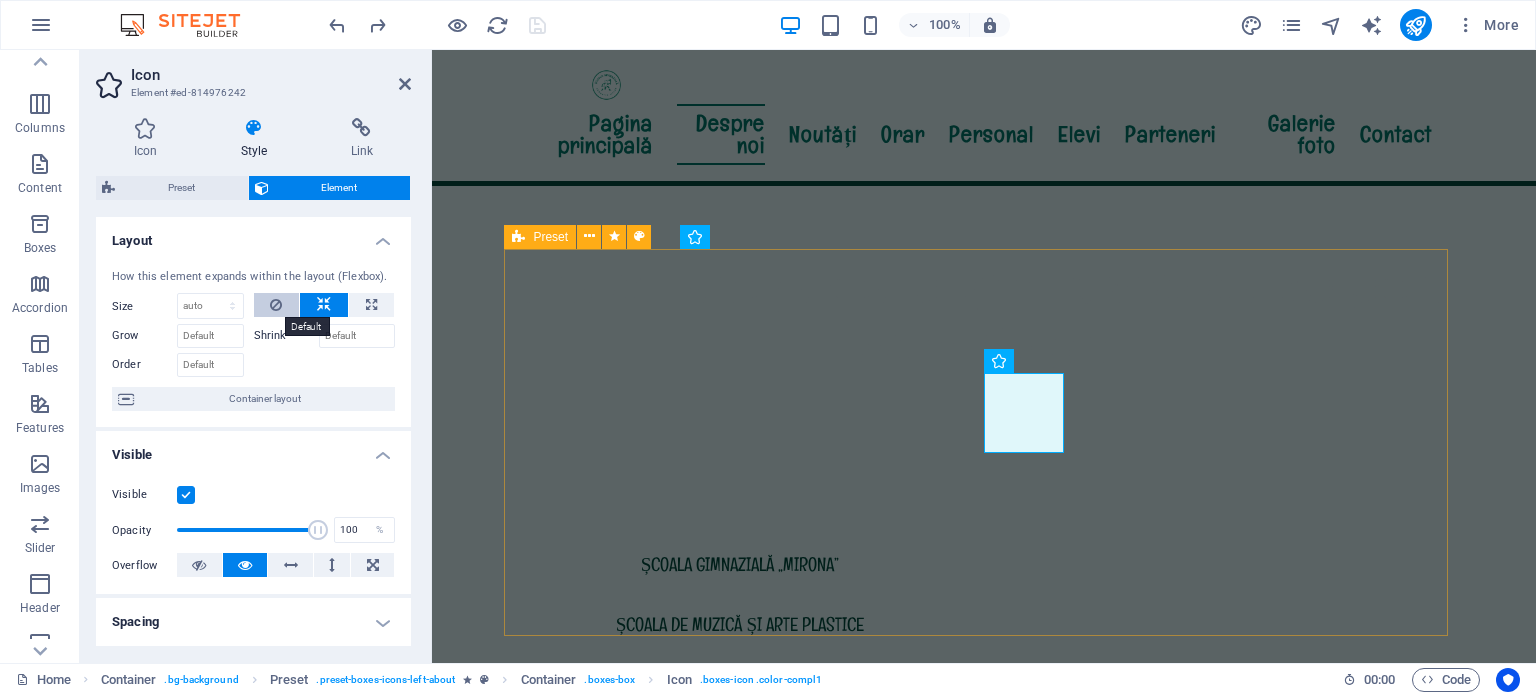 click at bounding box center (276, 305) 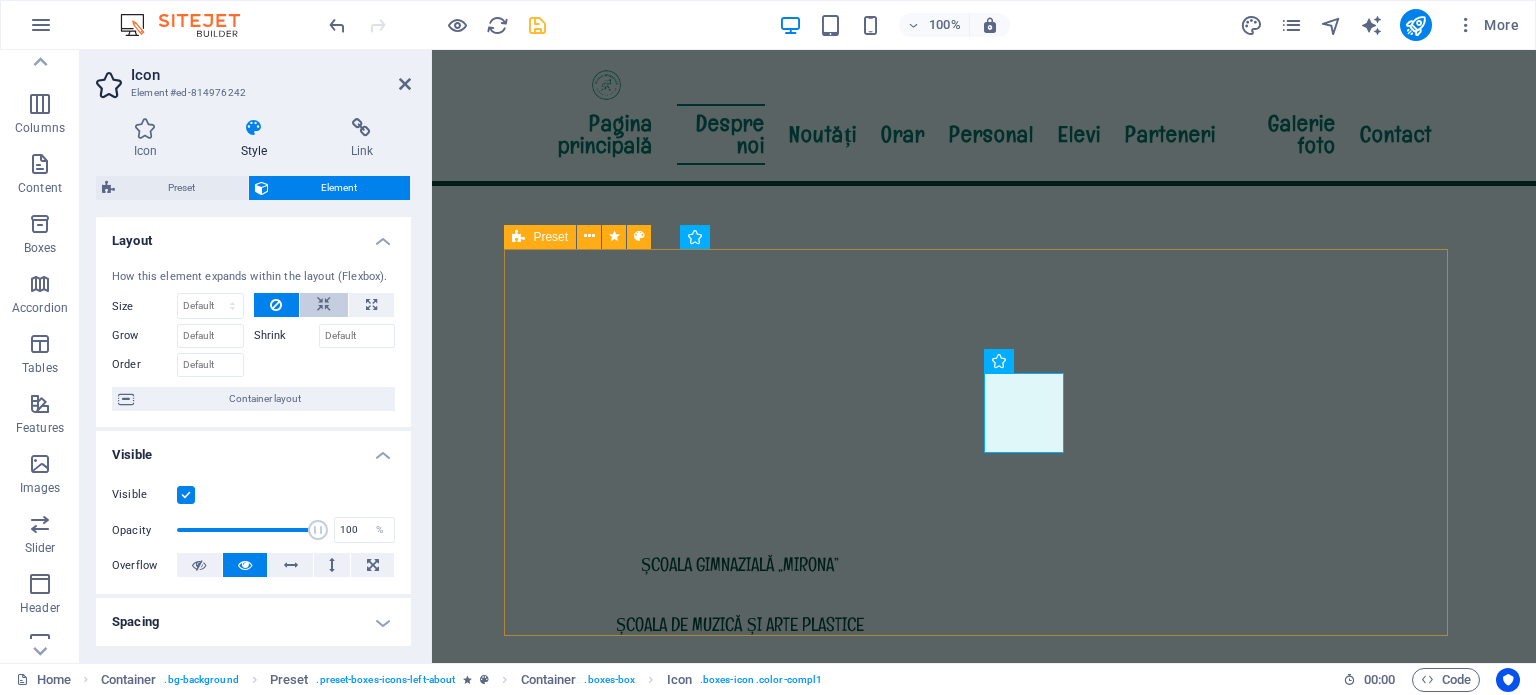 click at bounding box center [324, 305] 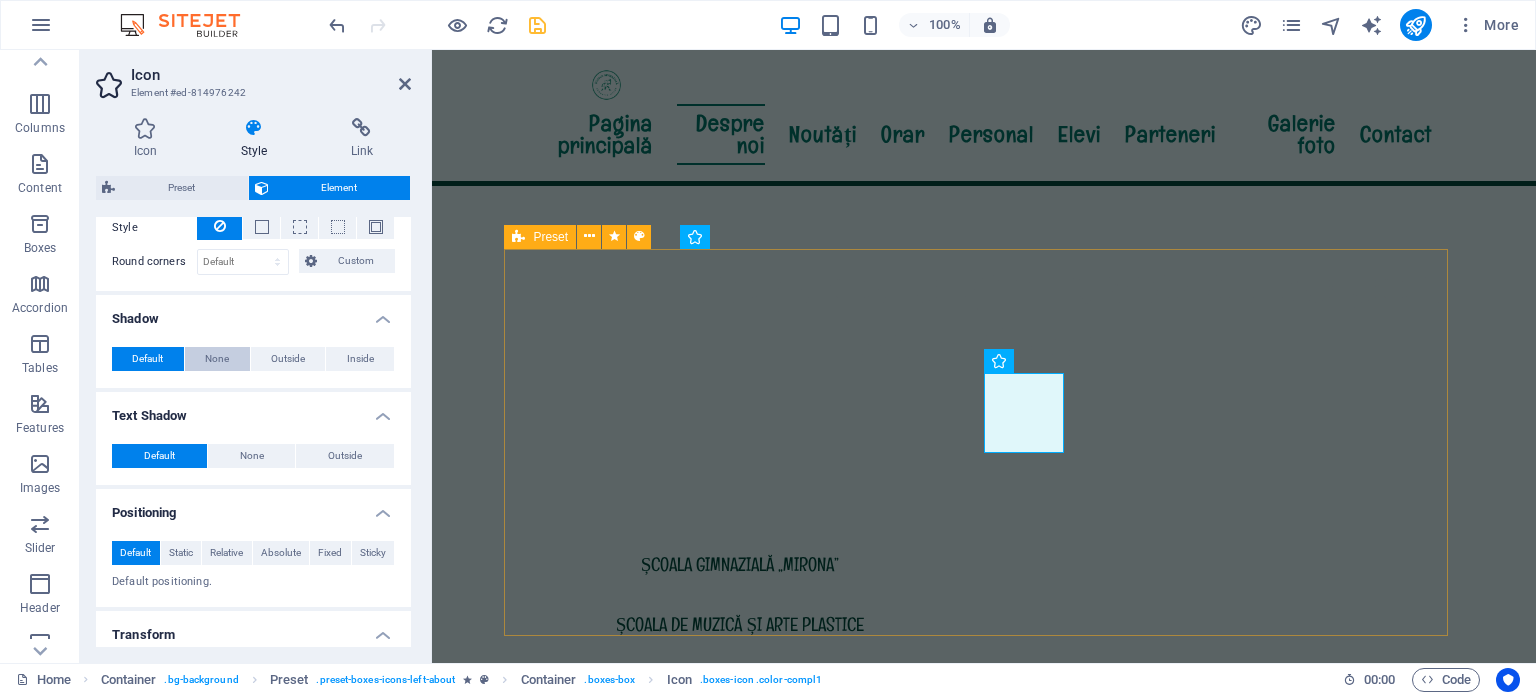 scroll, scrollTop: 500, scrollLeft: 0, axis: vertical 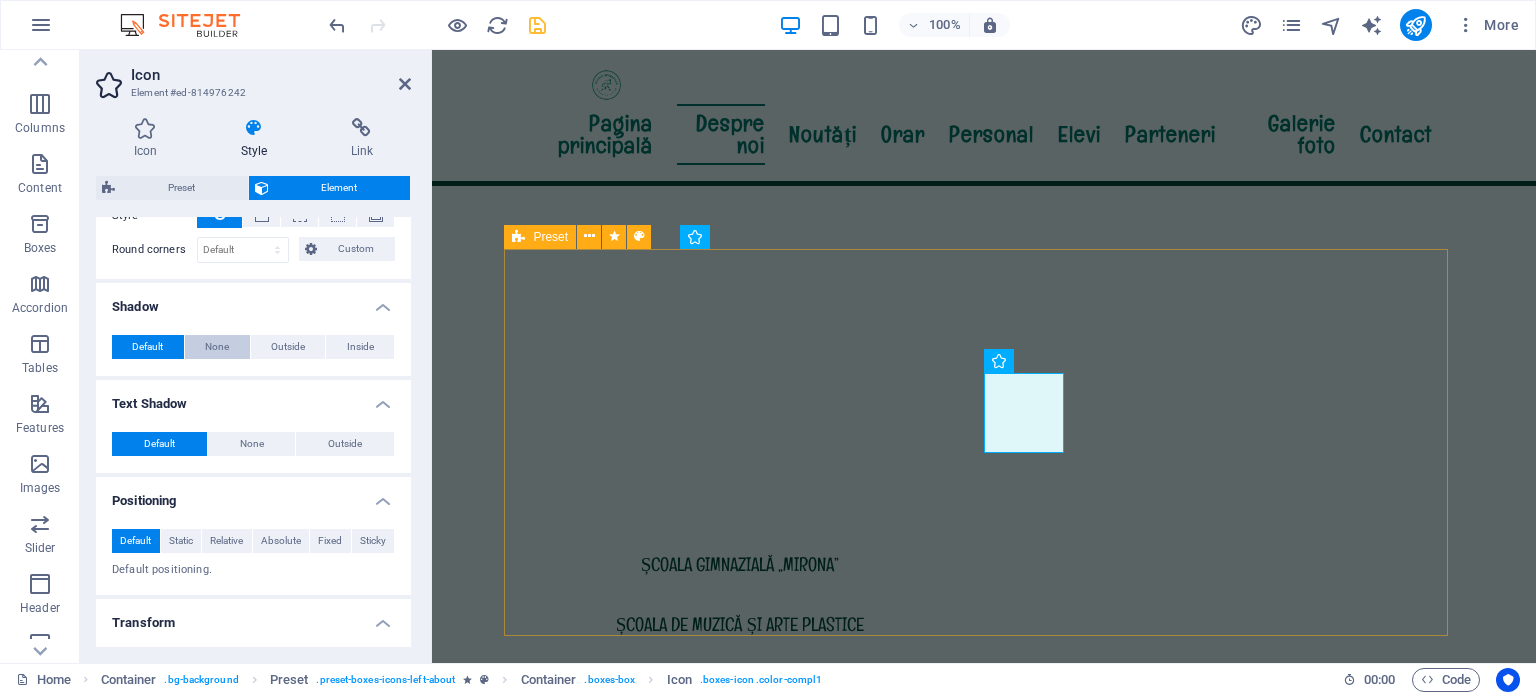 click on "None" at bounding box center [217, 347] 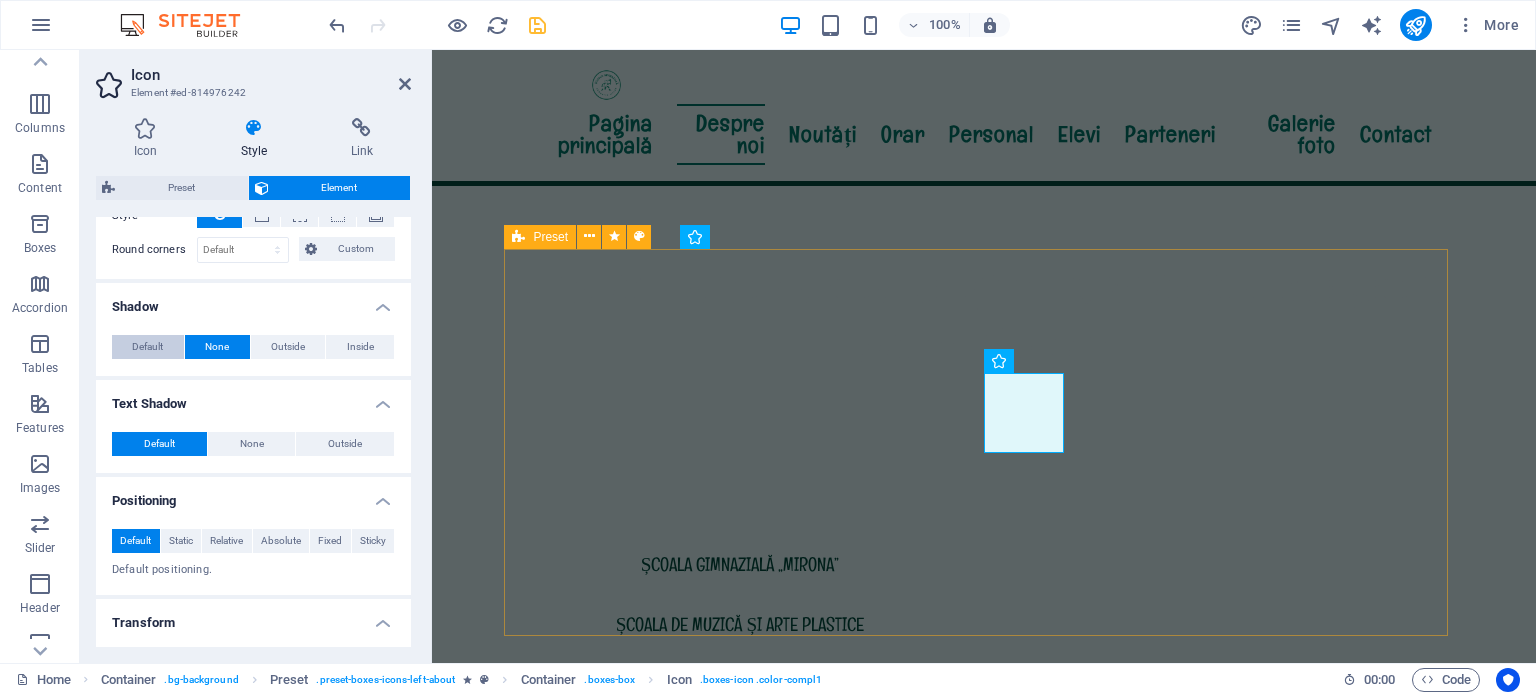 click on "Default" at bounding box center [147, 347] 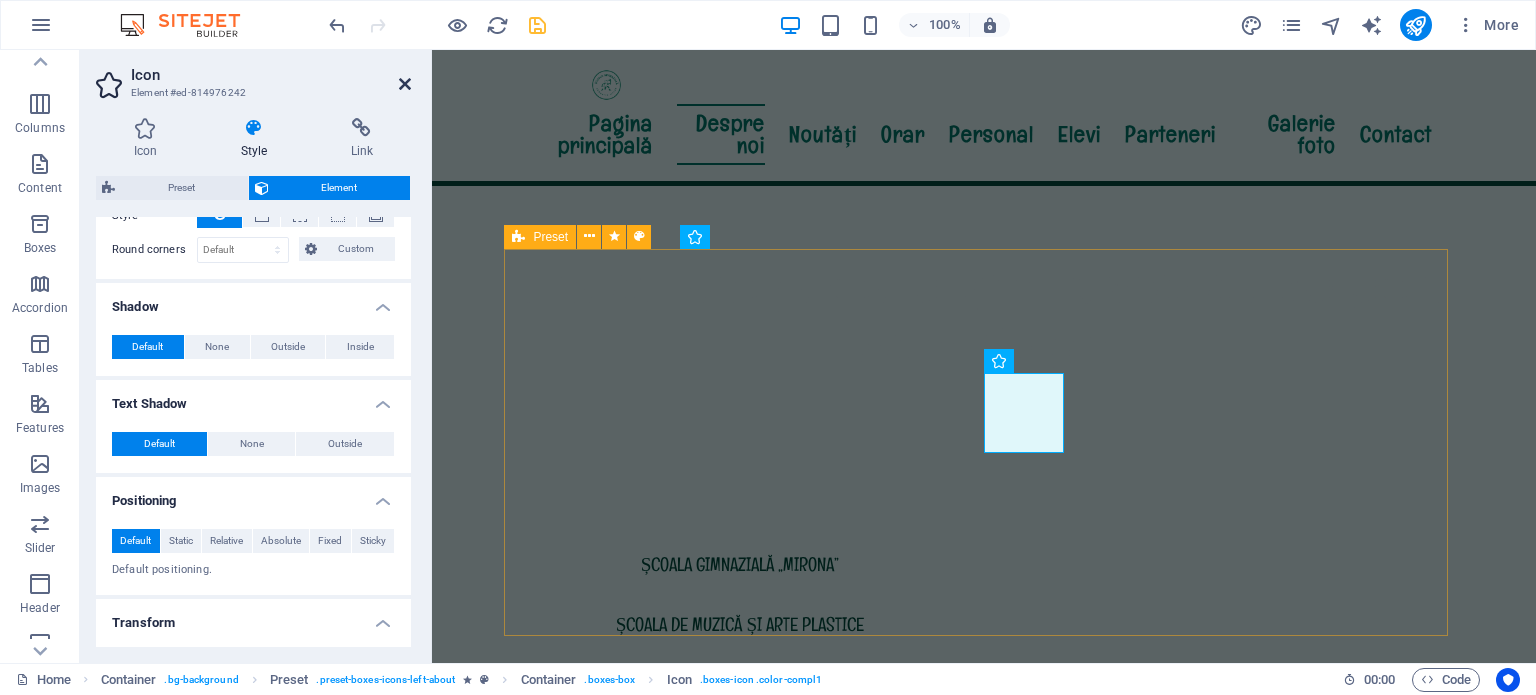click at bounding box center [405, 84] 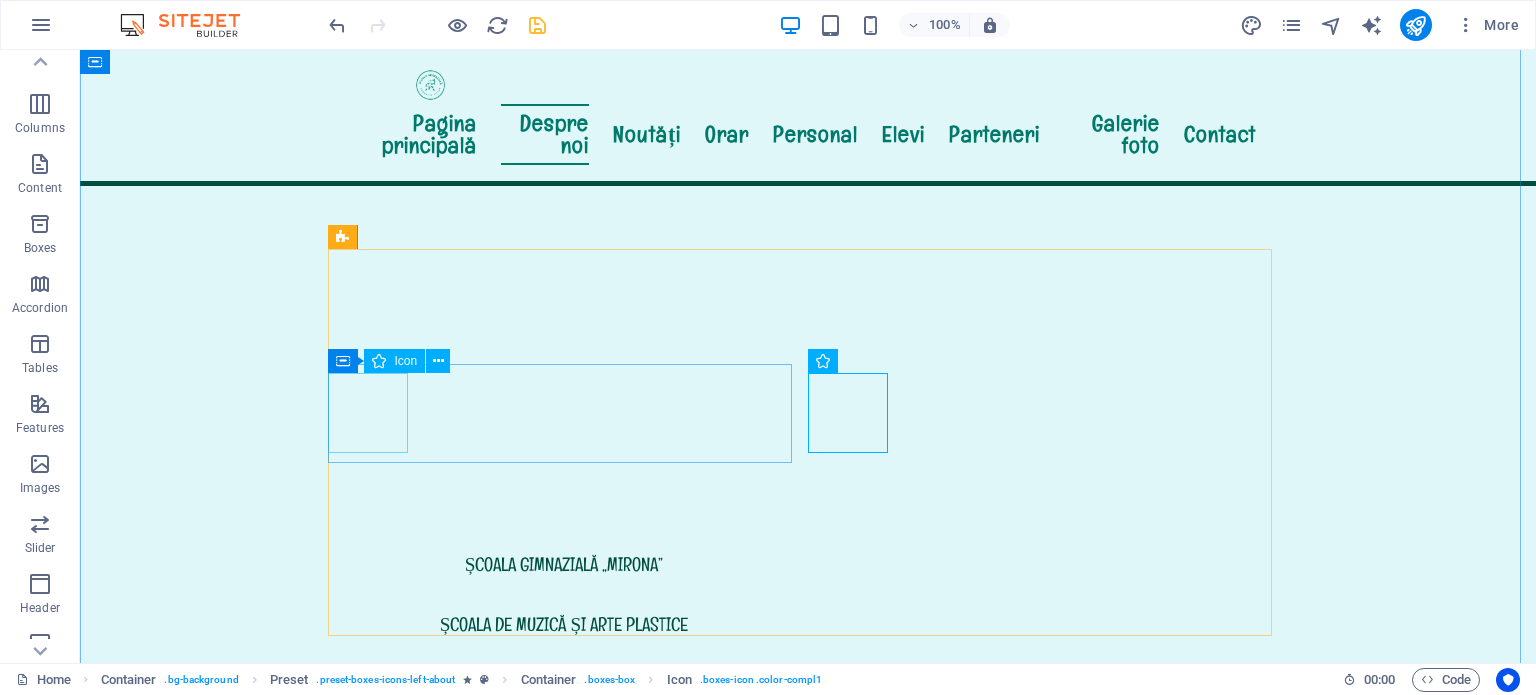 click on ".fa-secondary{opacity:.4}" at bounding box center (808, 1453) 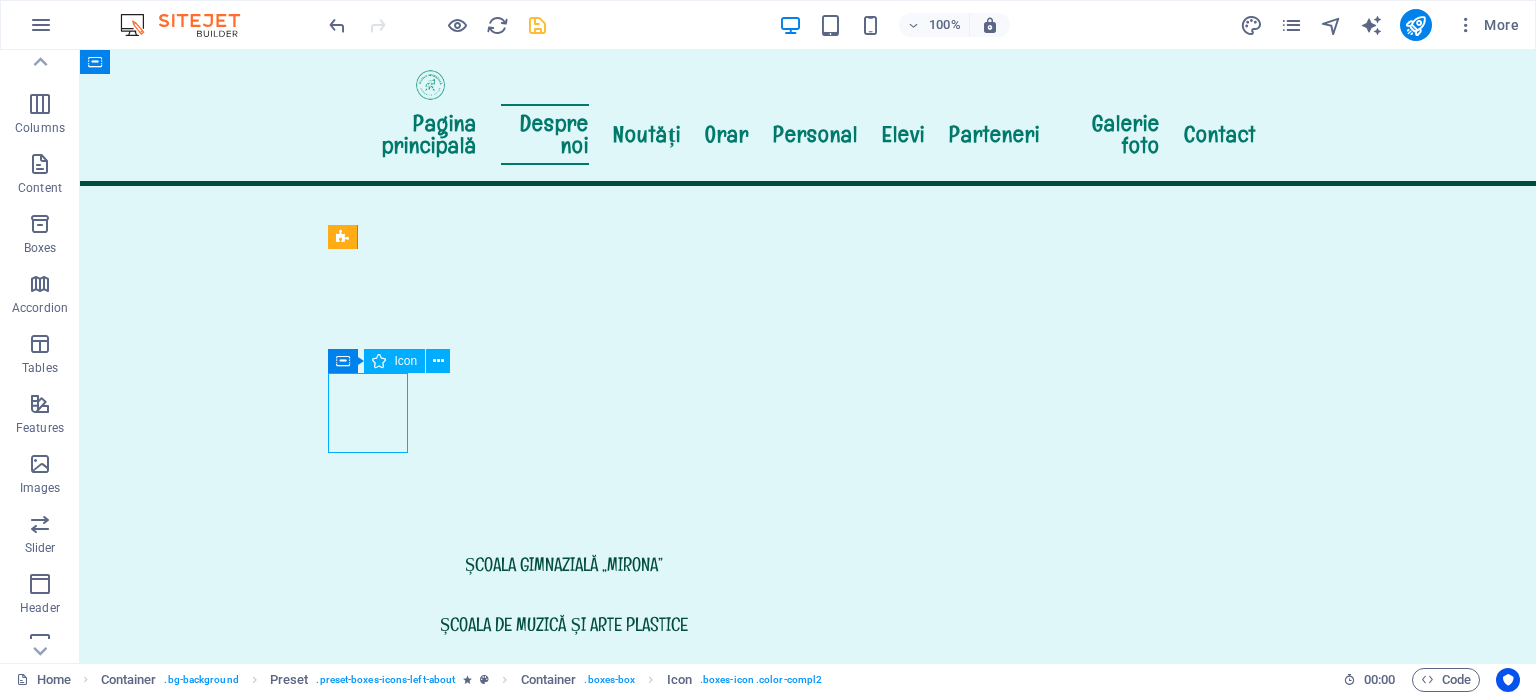 click on ".fa-secondary{opacity:.4}" at bounding box center [808, 1453] 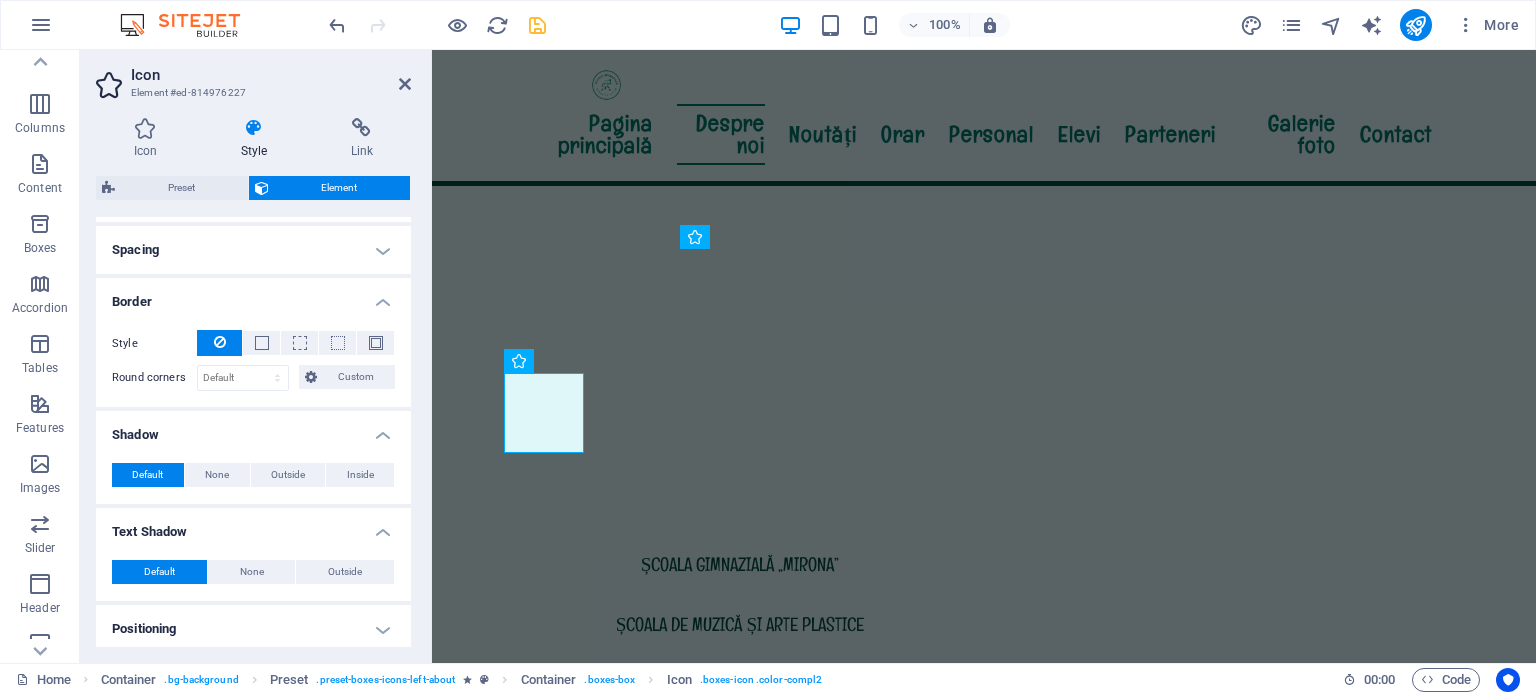 scroll, scrollTop: 400, scrollLeft: 0, axis: vertical 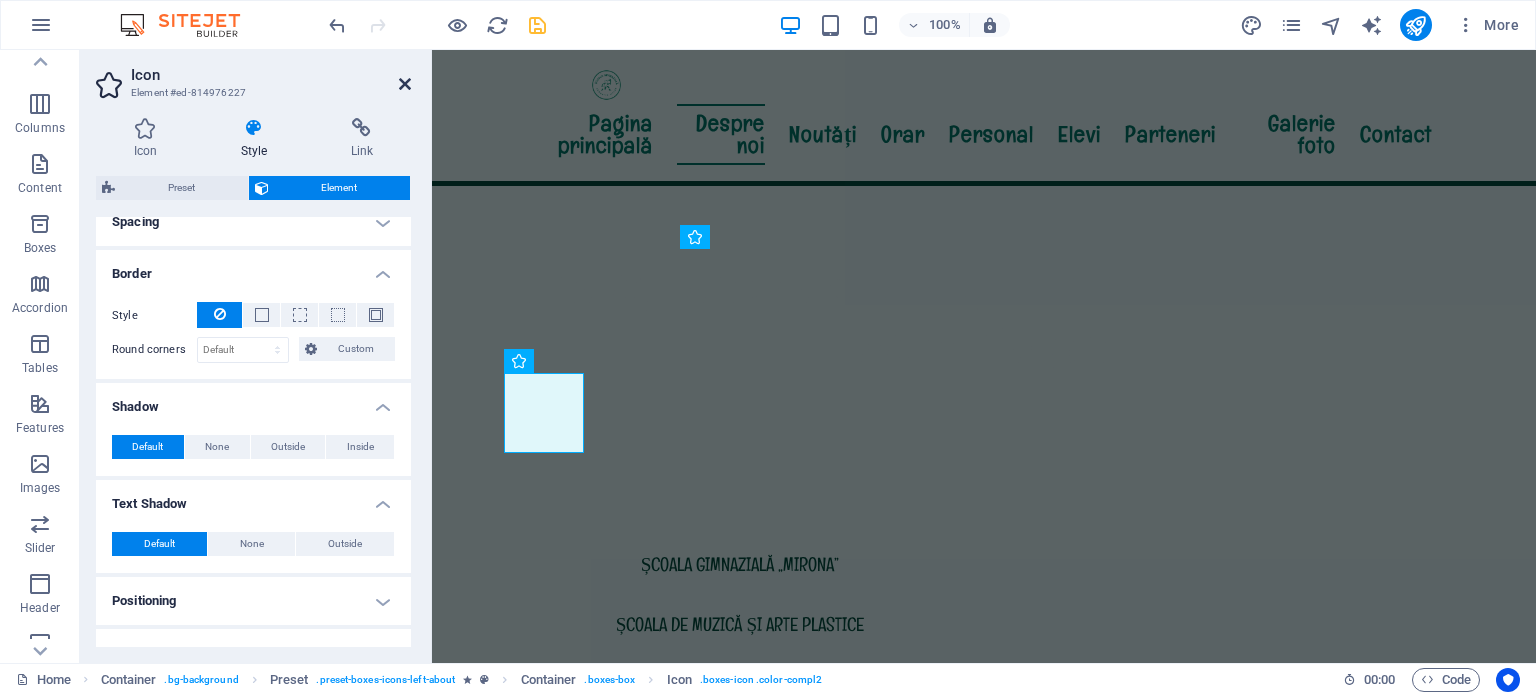 click at bounding box center [405, 84] 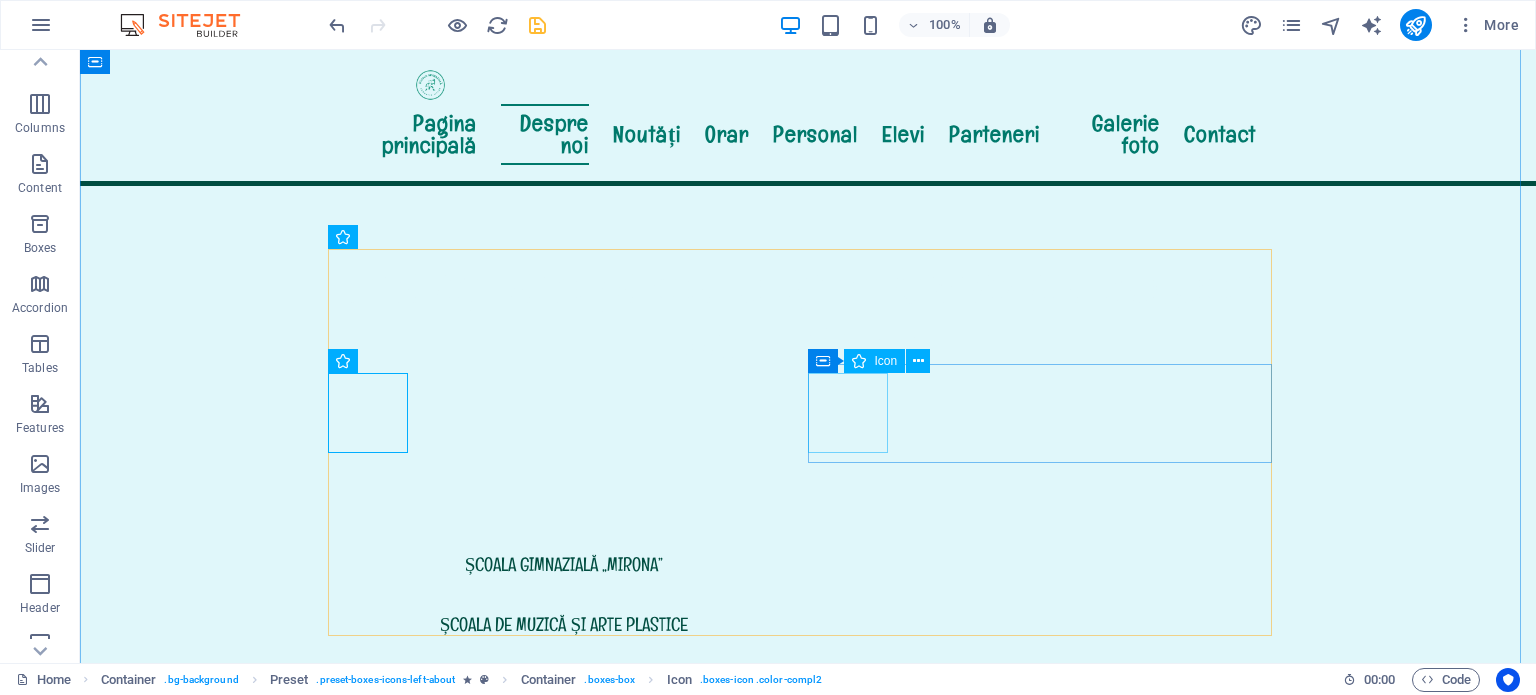click at bounding box center [808, 1640] 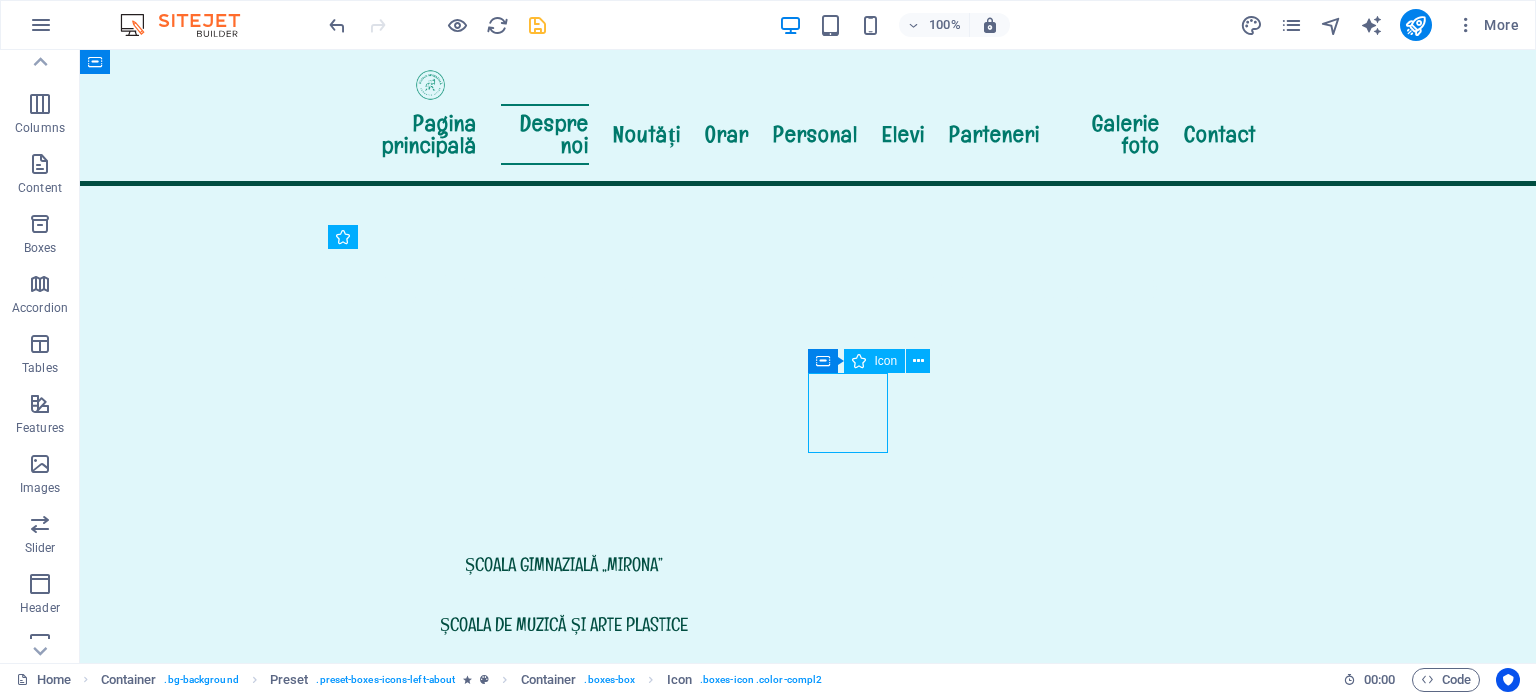click at bounding box center [808, 1640] 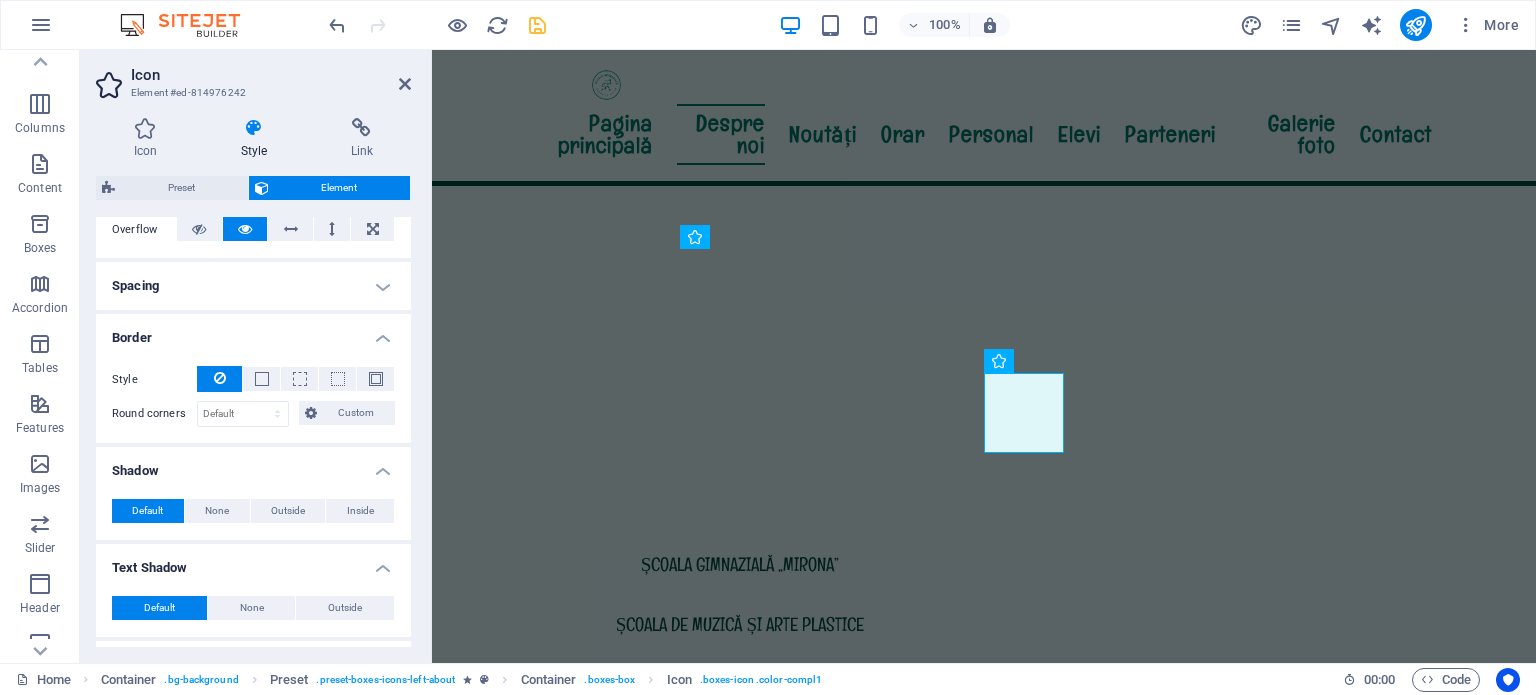 scroll, scrollTop: 400, scrollLeft: 0, axis: vertical 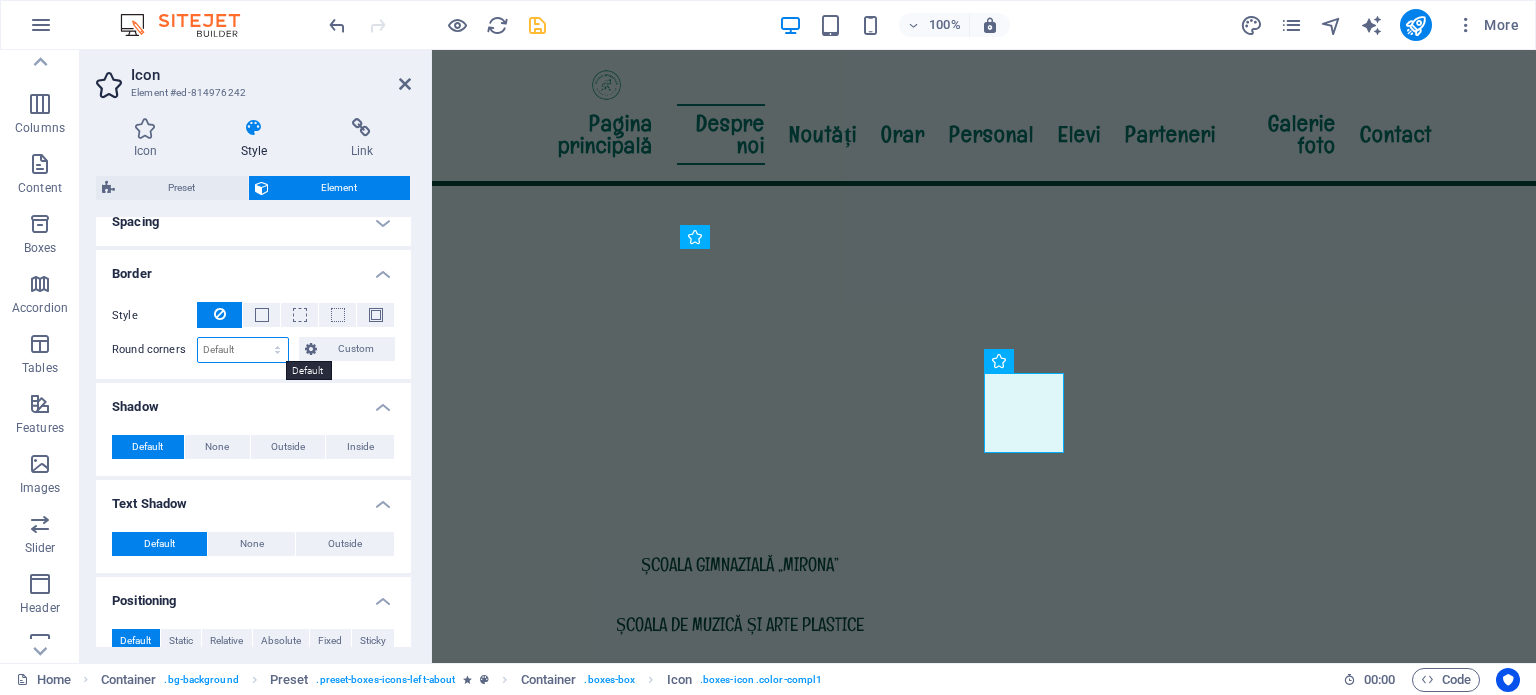 click on "Default px rem % vh vw Custom" at bounding box center [243, 350] 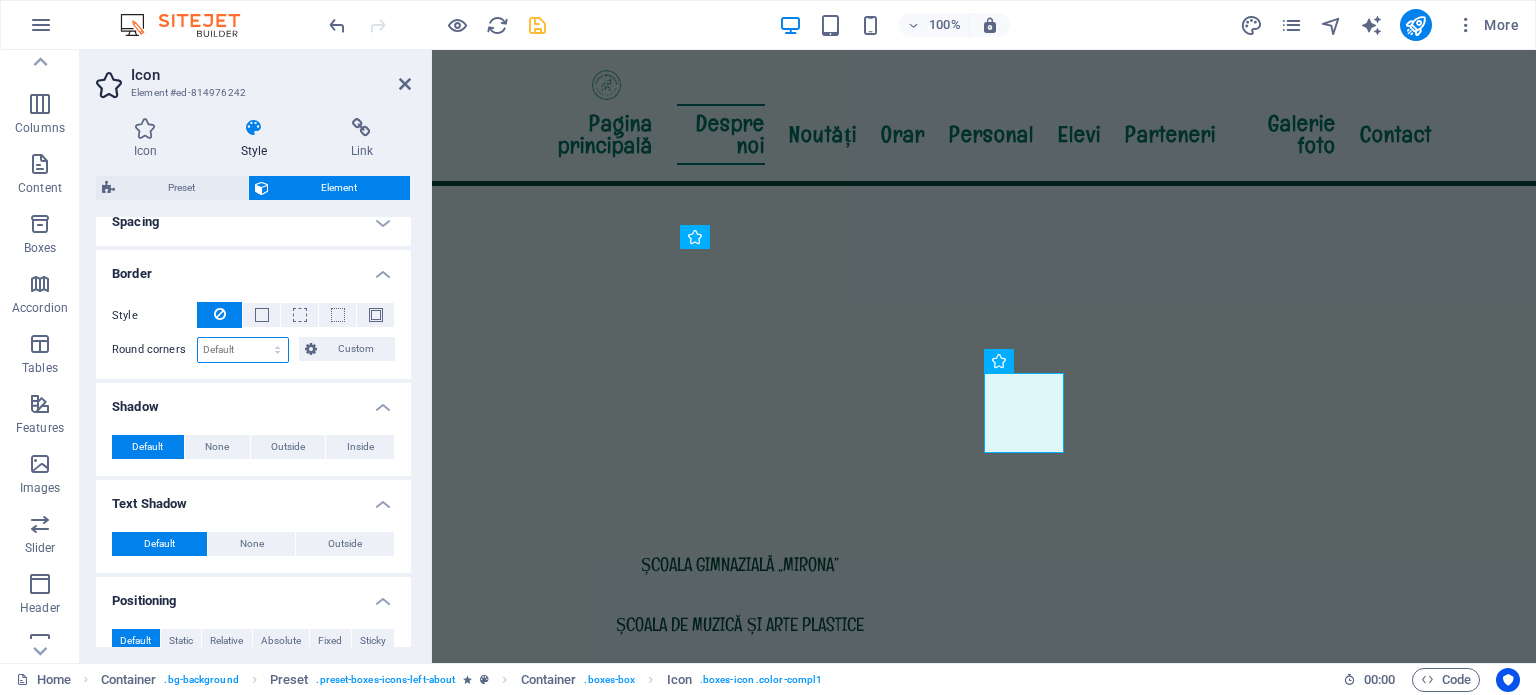 click on "Default px rem % vh vw Custom" at bounding box center (243, 350) 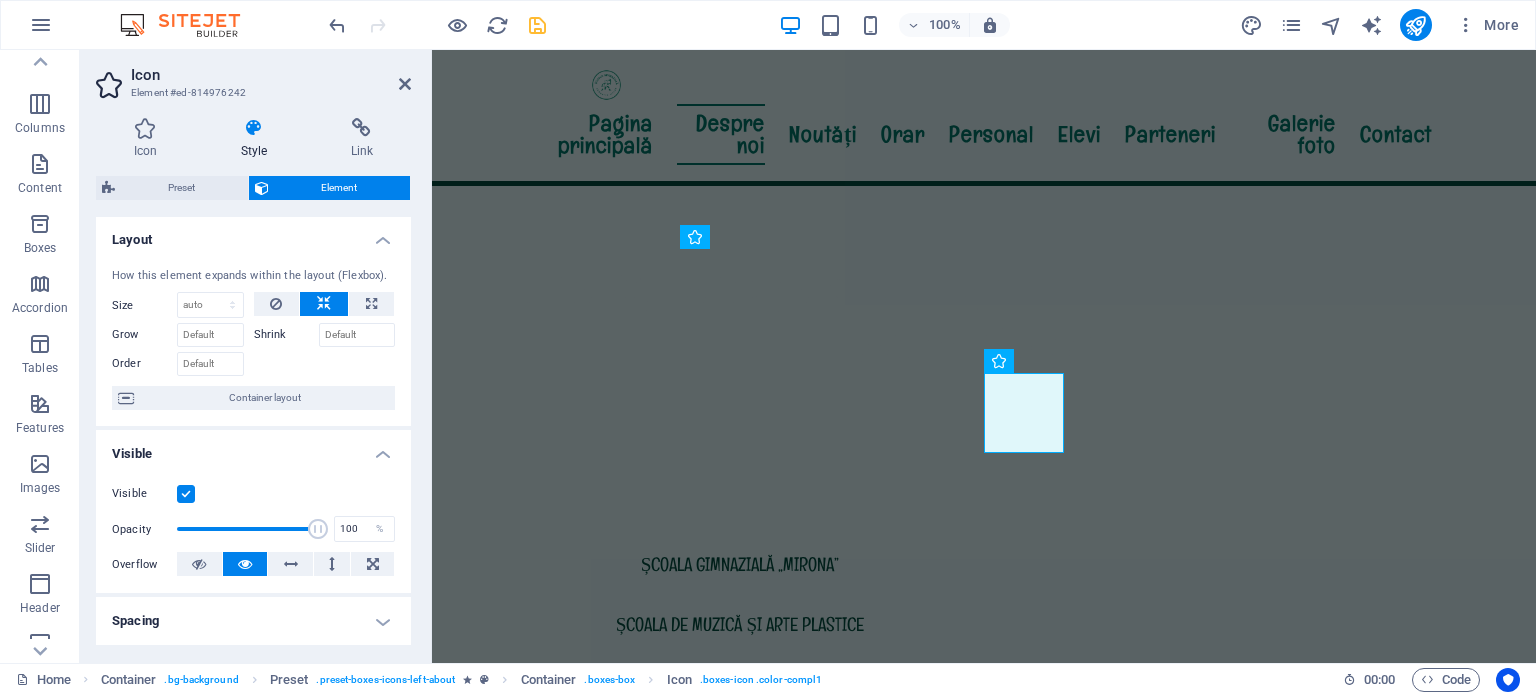 scroll, scrollTop: 0, scrollLeft: 0, axis: both 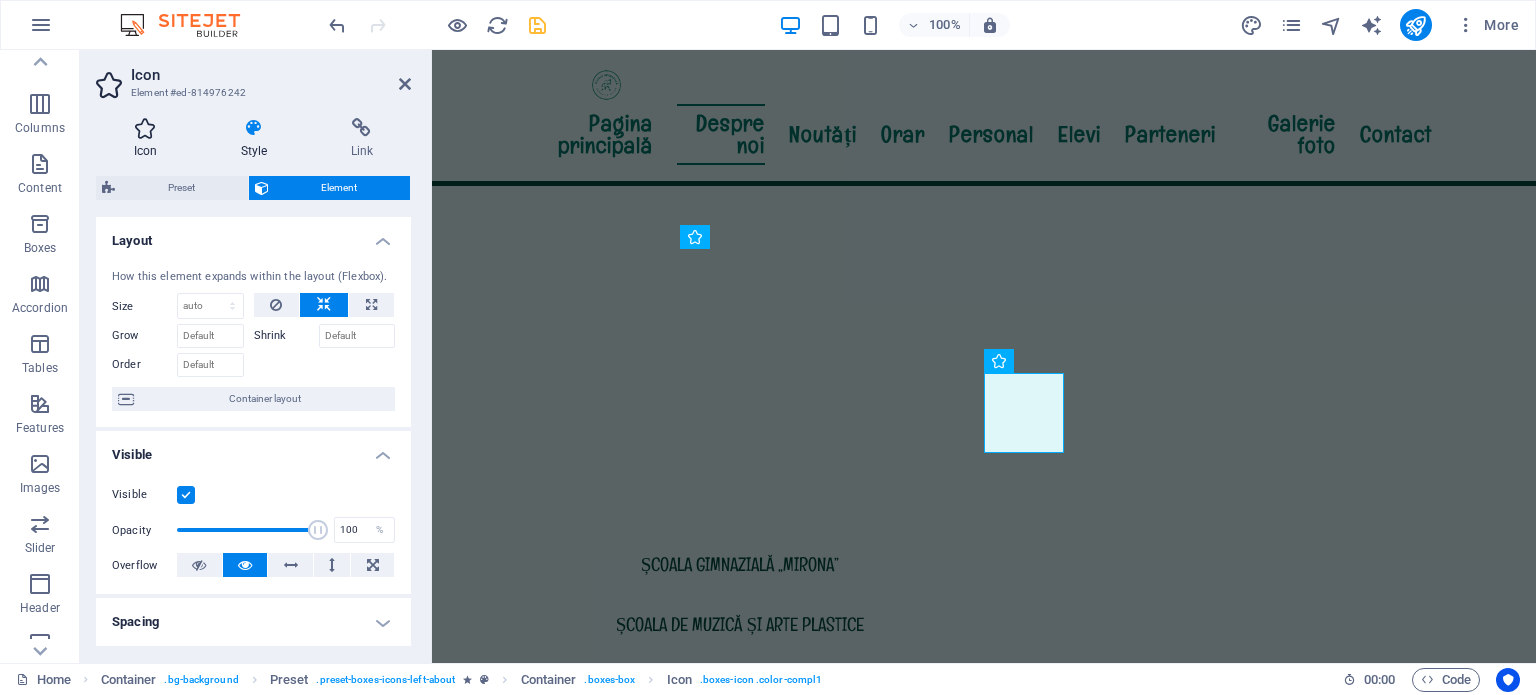 click at bounding box center [145, 128] 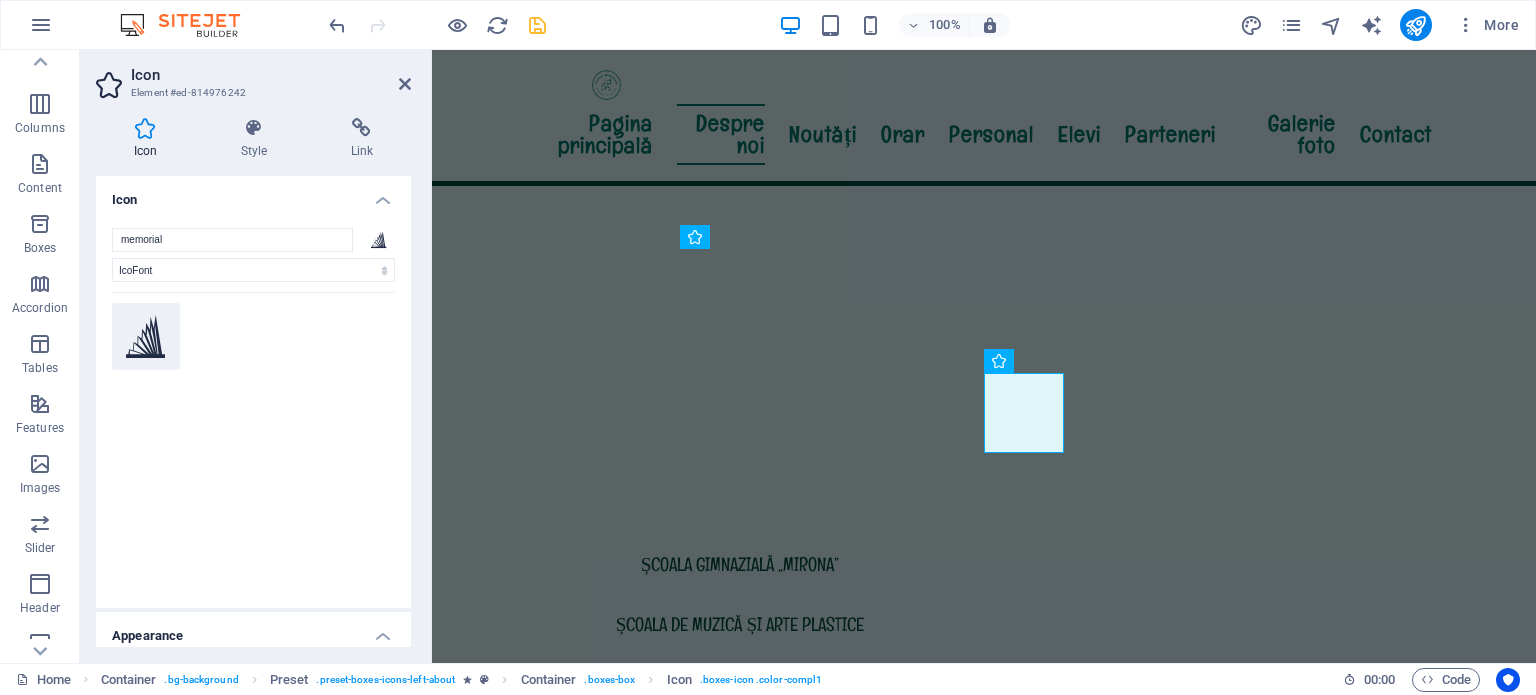click 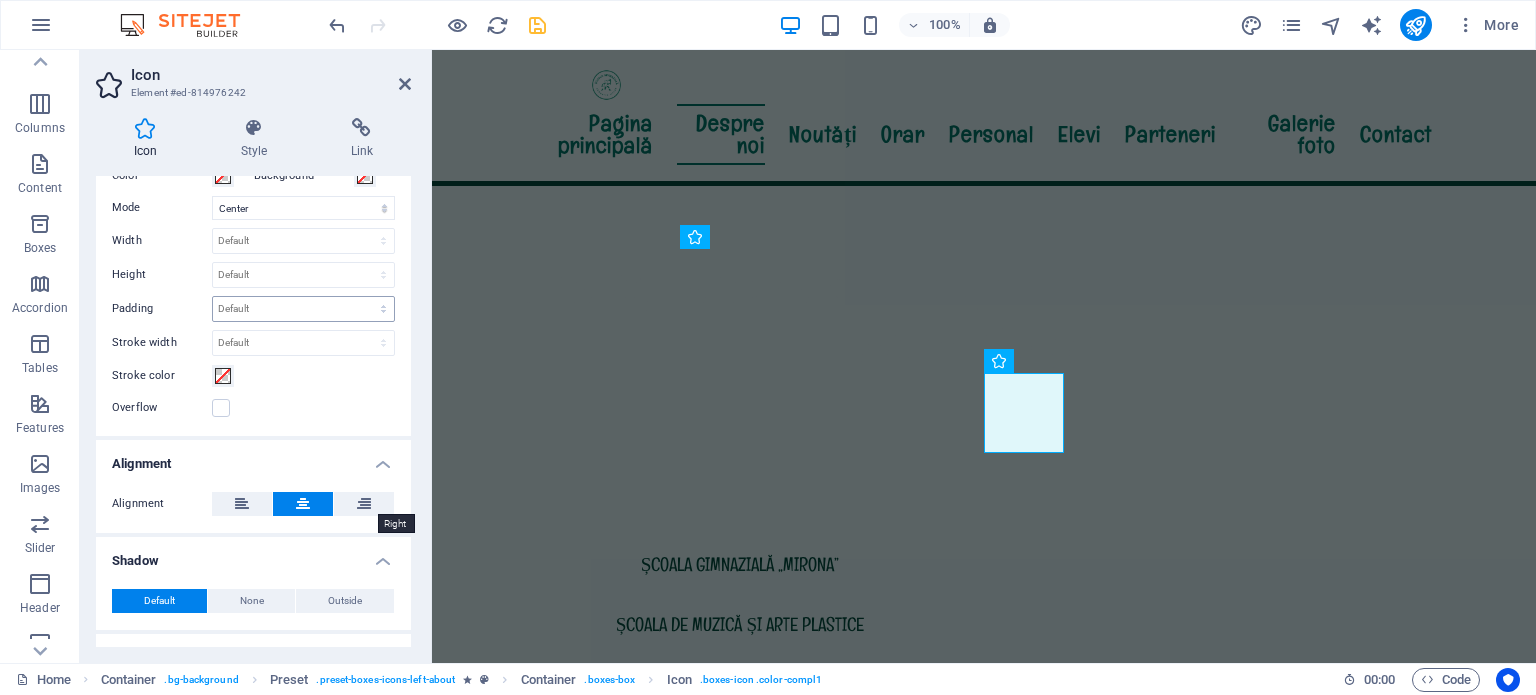 scroll, scrollTop: 576, scrollLeft: 0, axis: vertical 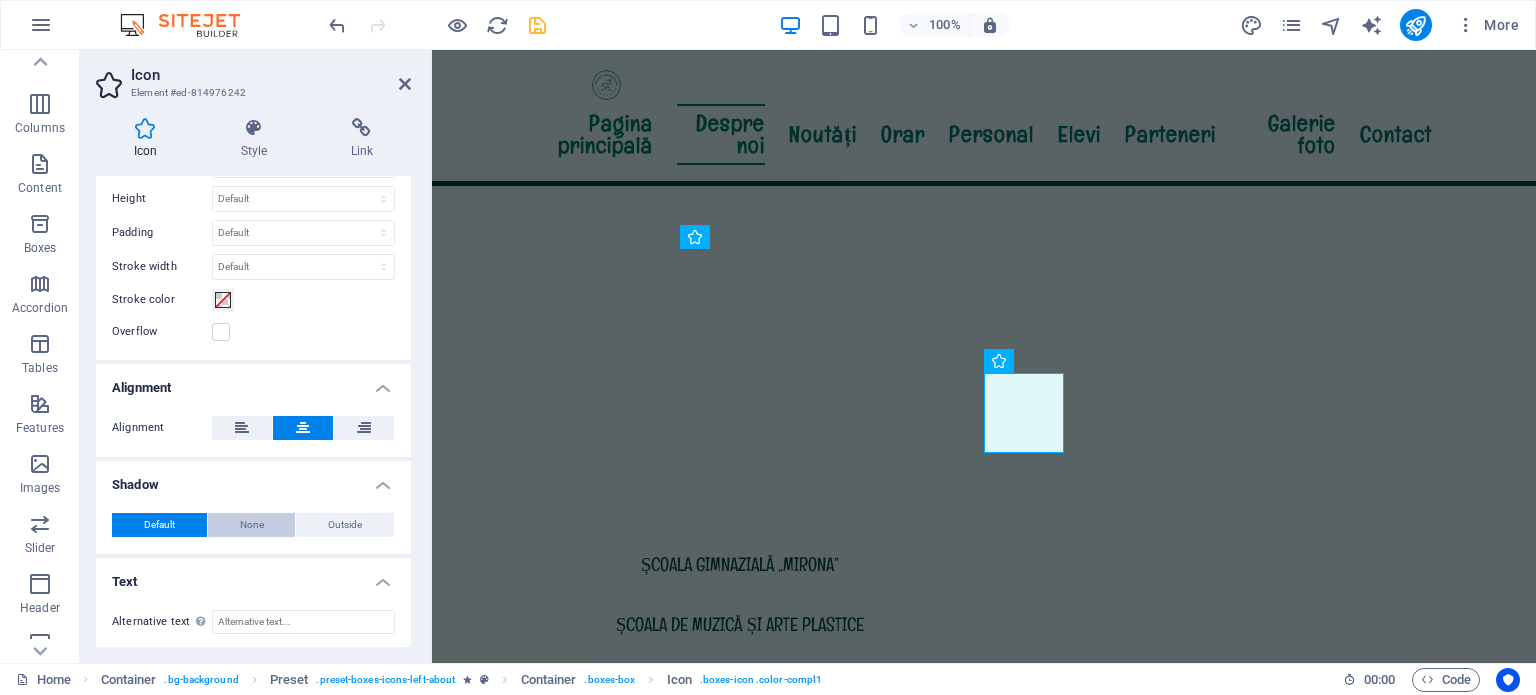 click on "None" at bounding box center (252, 525) 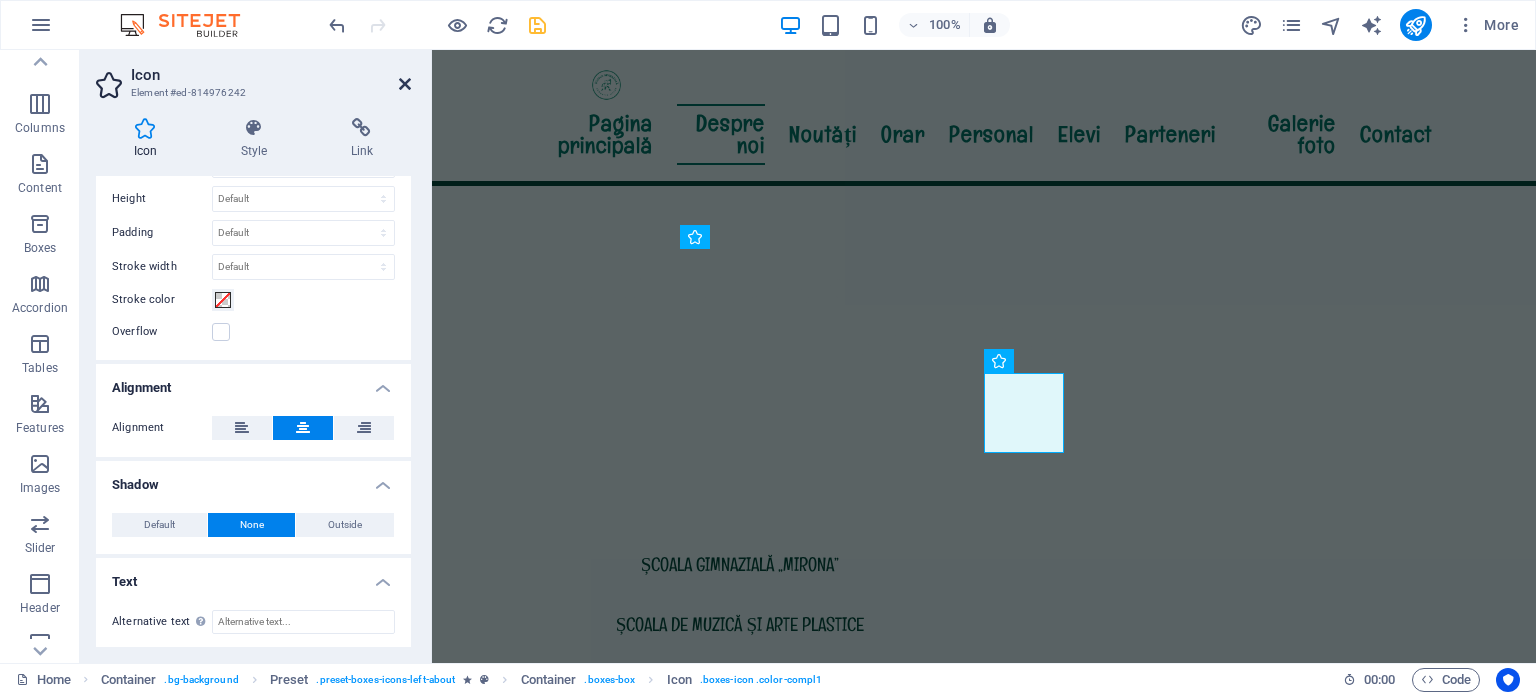 click at bounding box center [405, 84] 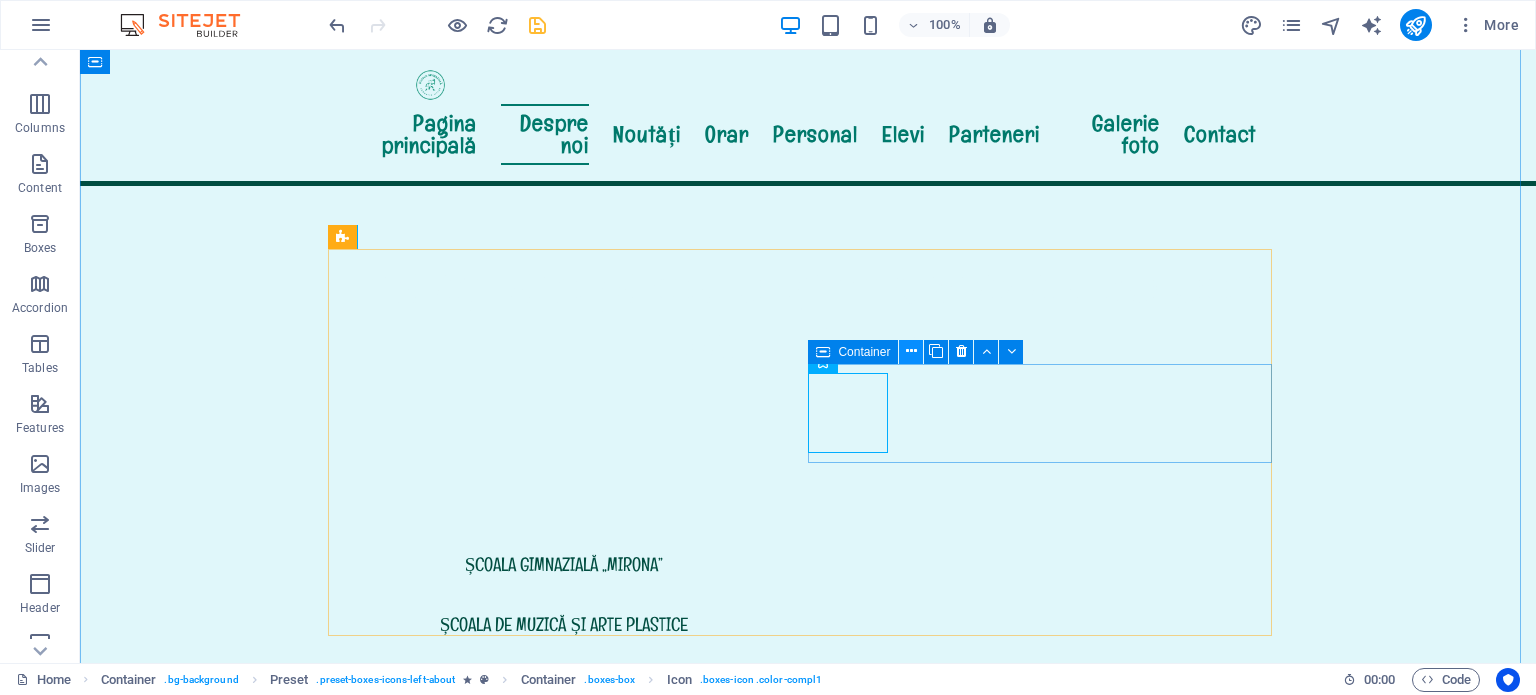 click at bounding box center [911, 351] 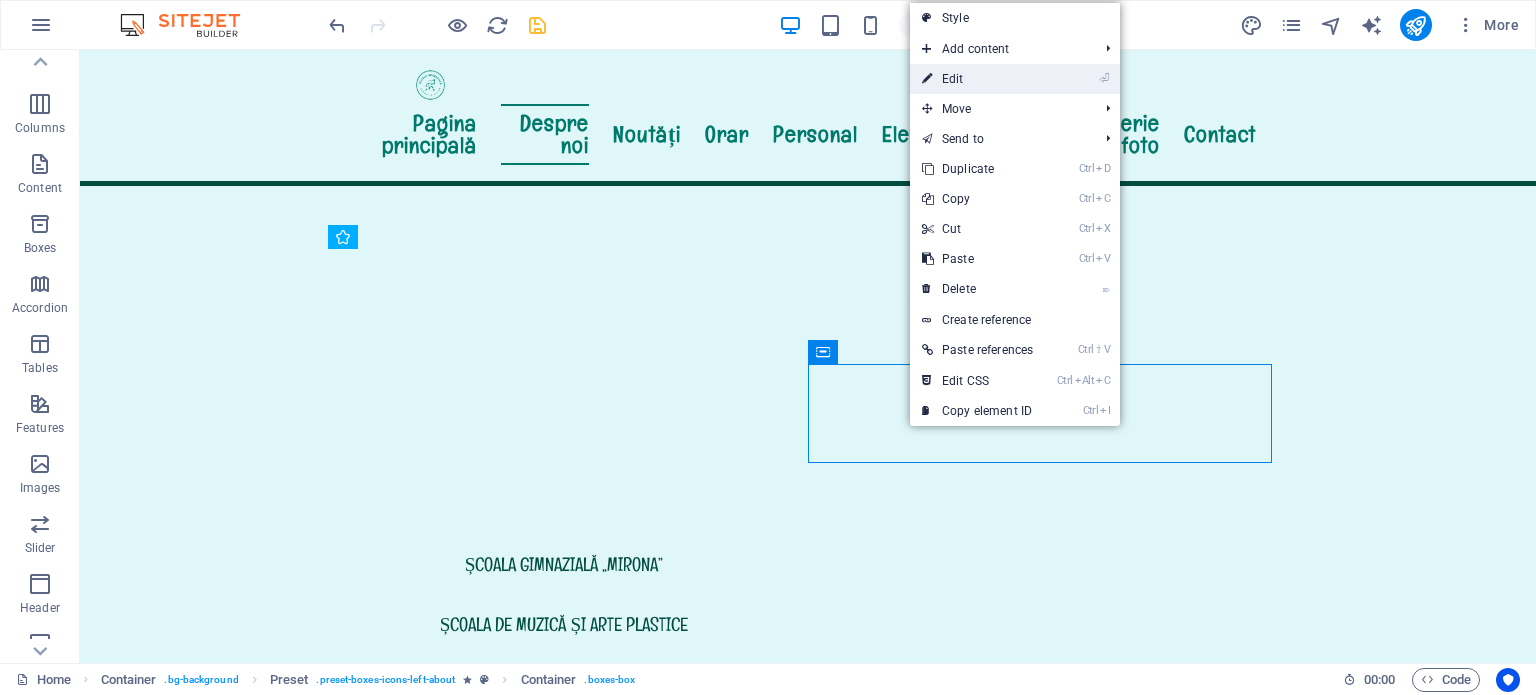 drag, startPoint x: 963, startPoint y: 80, endPoint x: 524, endPoint y: 33, distance: 441.5088 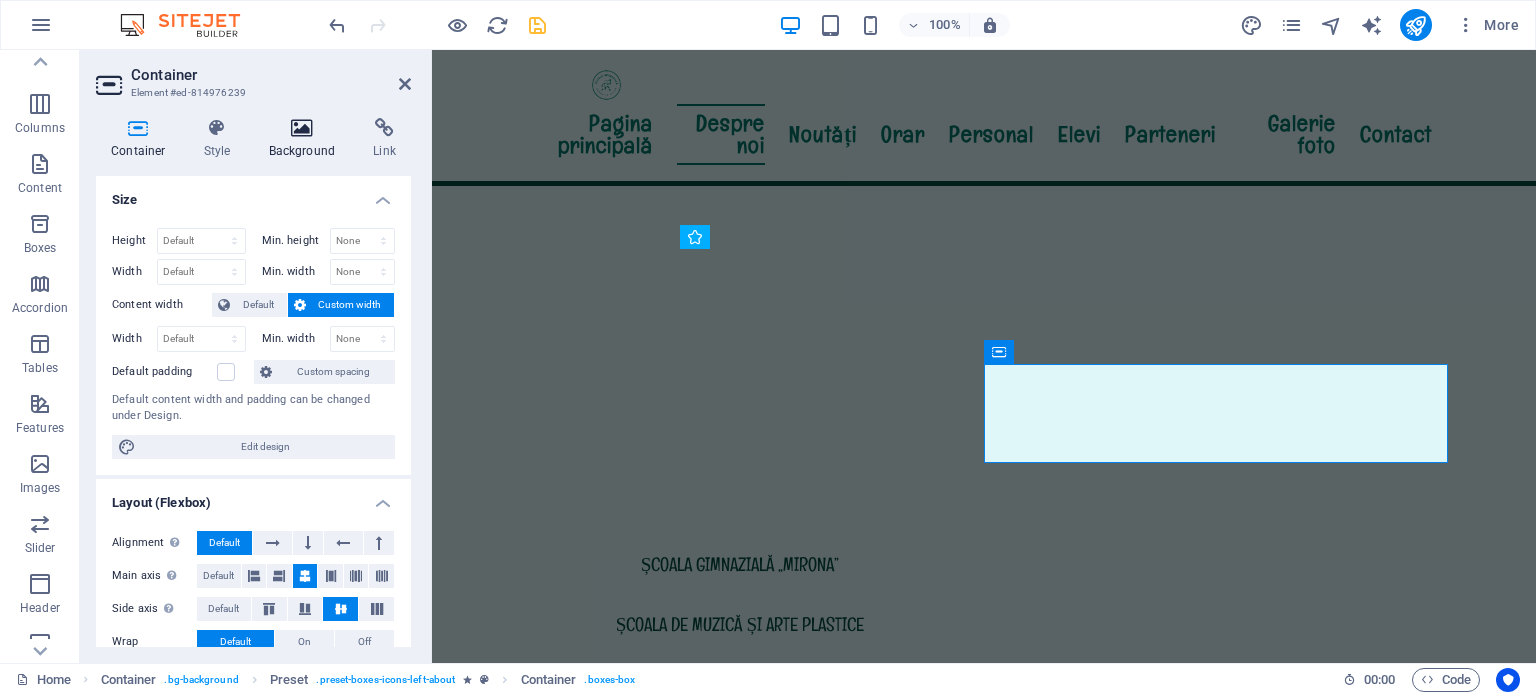 click at bounding box center (302, 128) 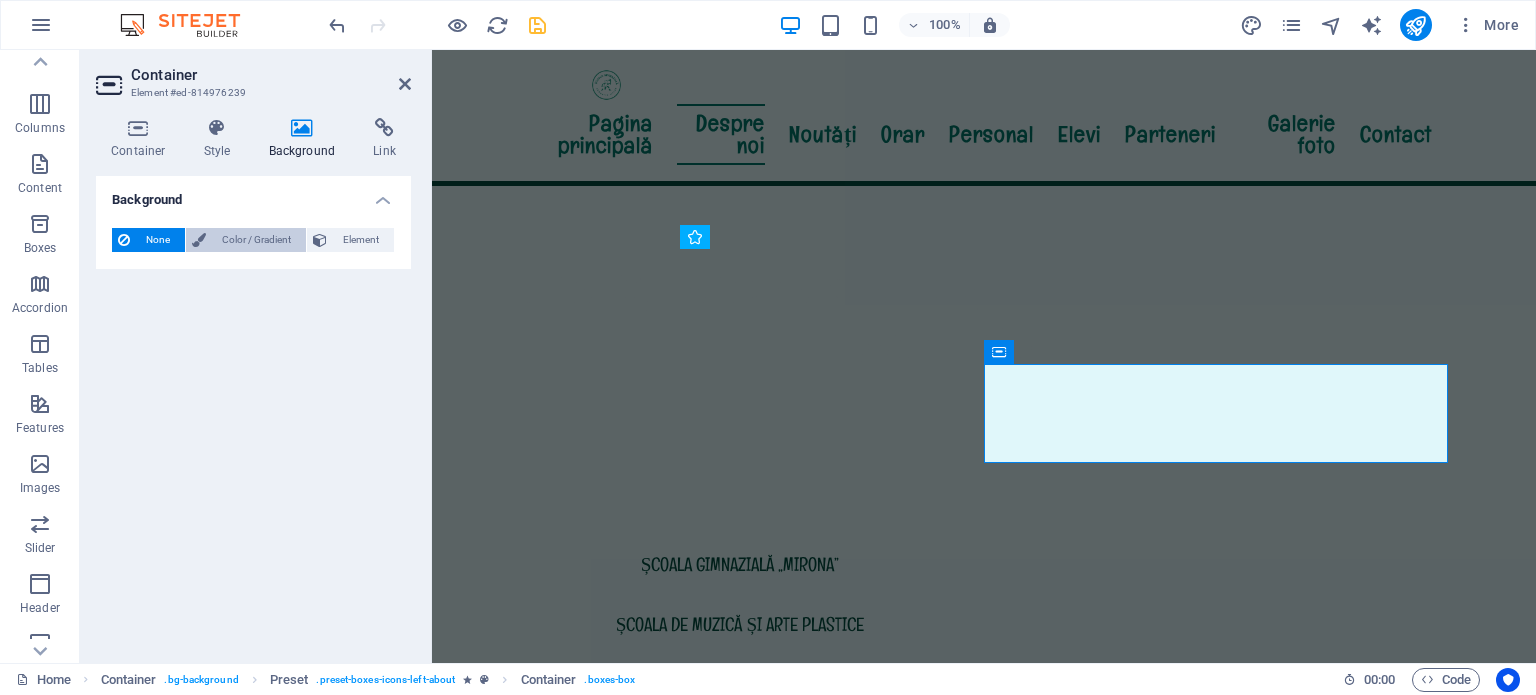 click on "Color / Gradient" at bounding box center (256, 240) 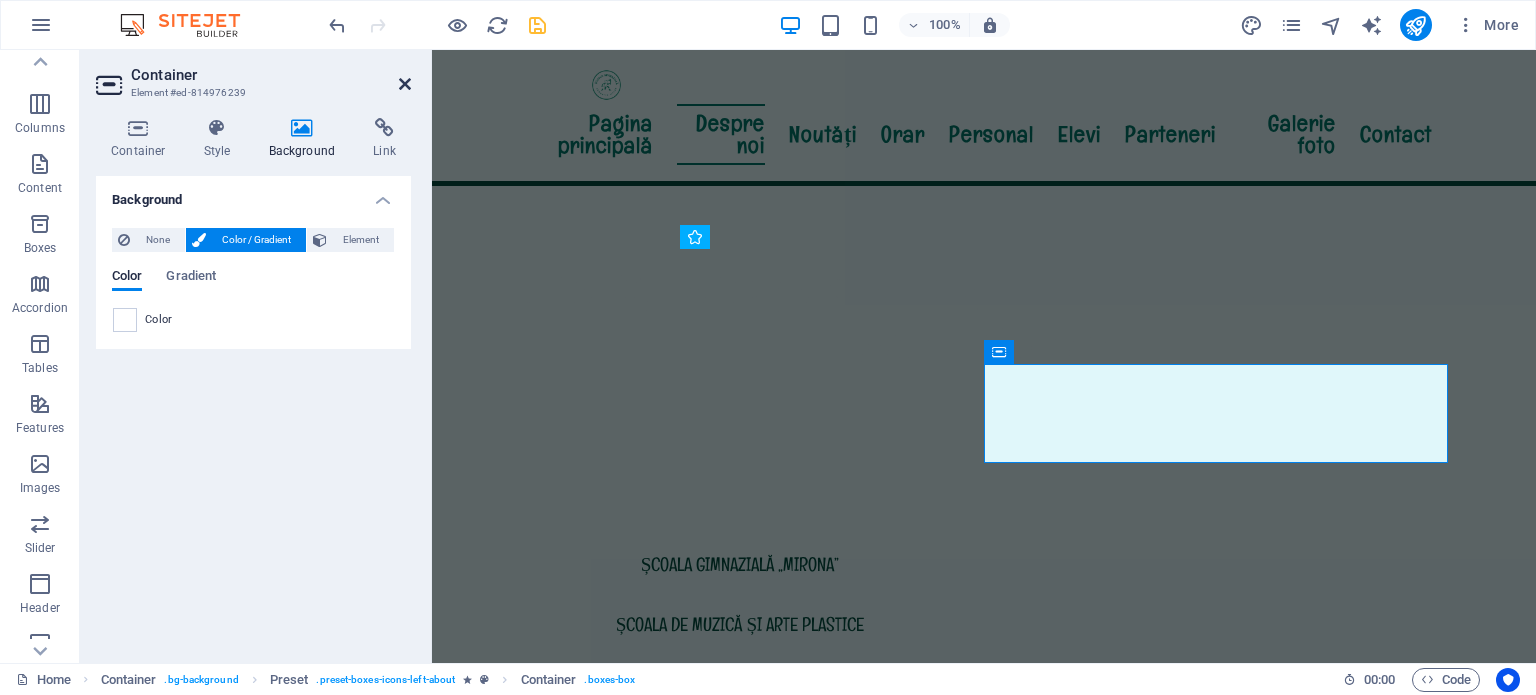 click at bounding box center (405, 84) 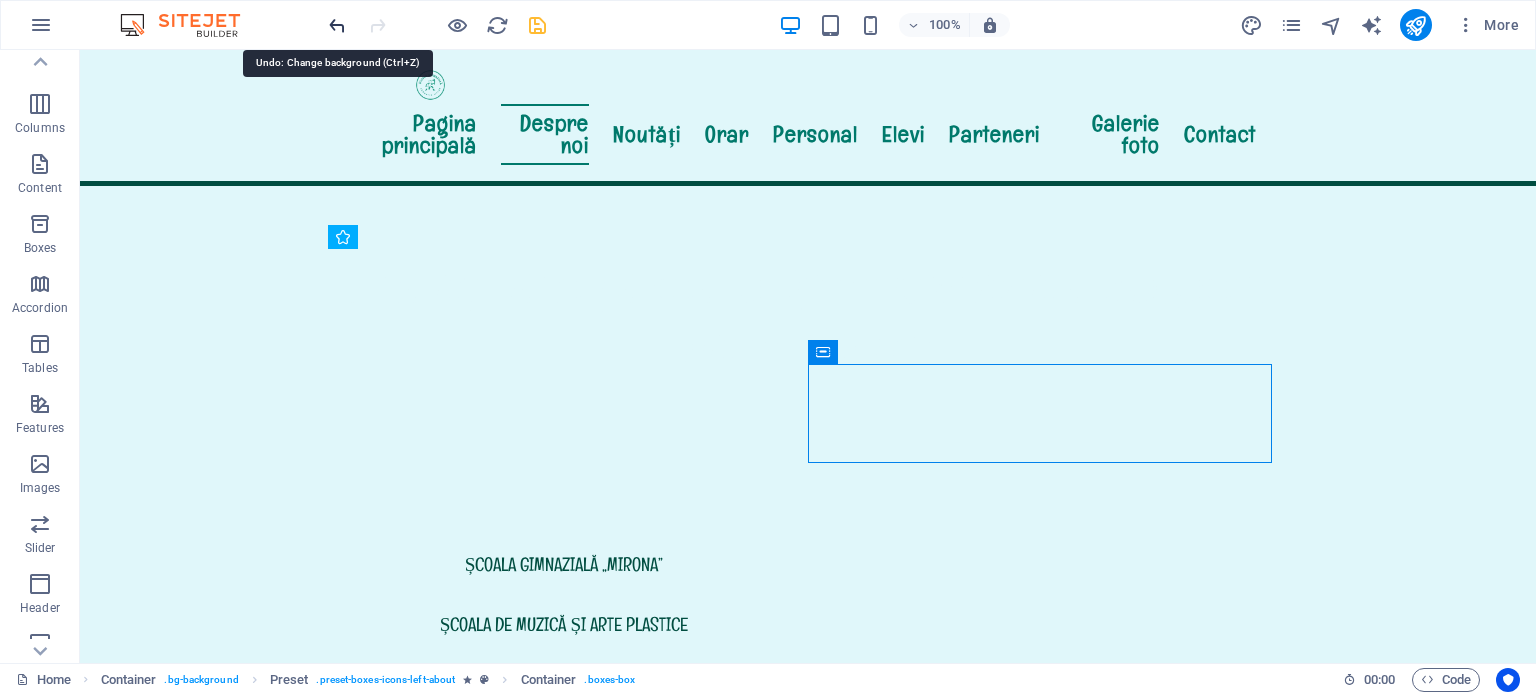 click at bounding box center [337, 25] 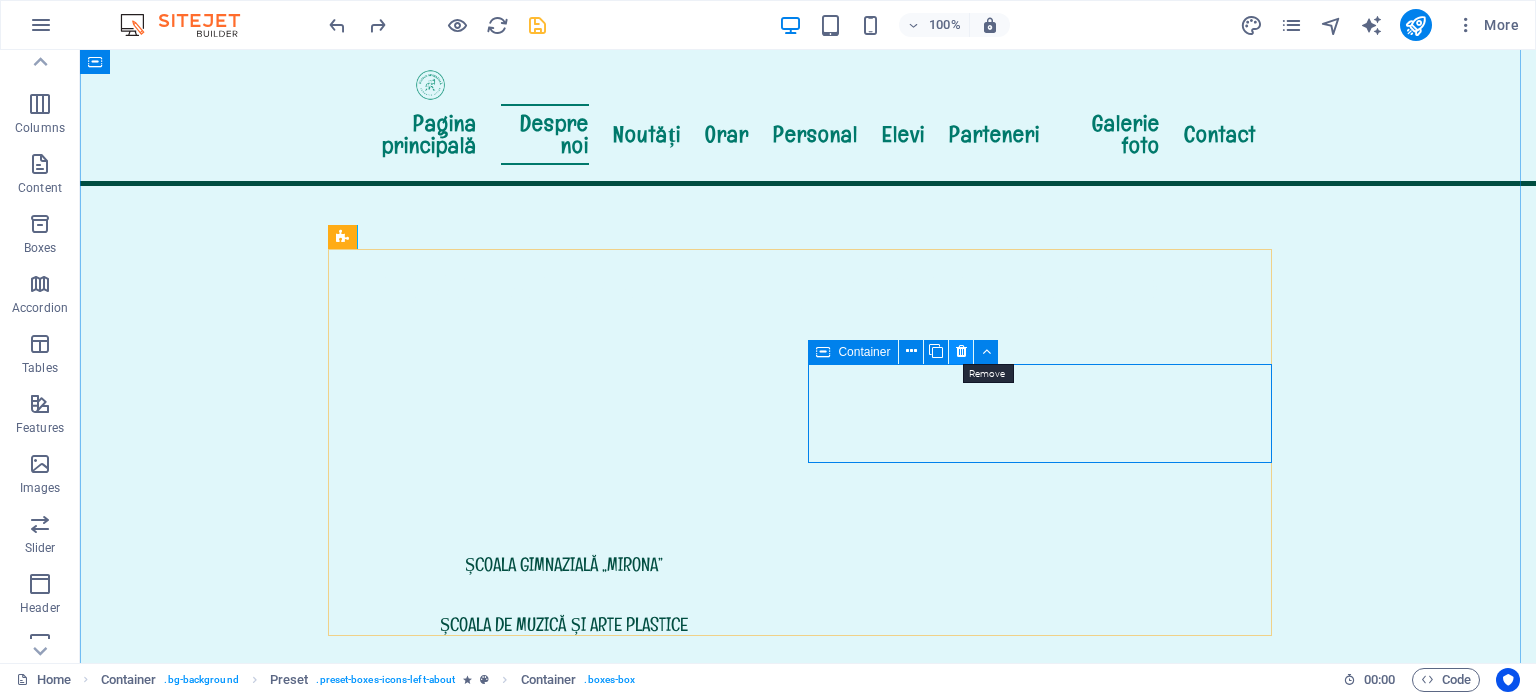 click at bounding box center [961, 351] 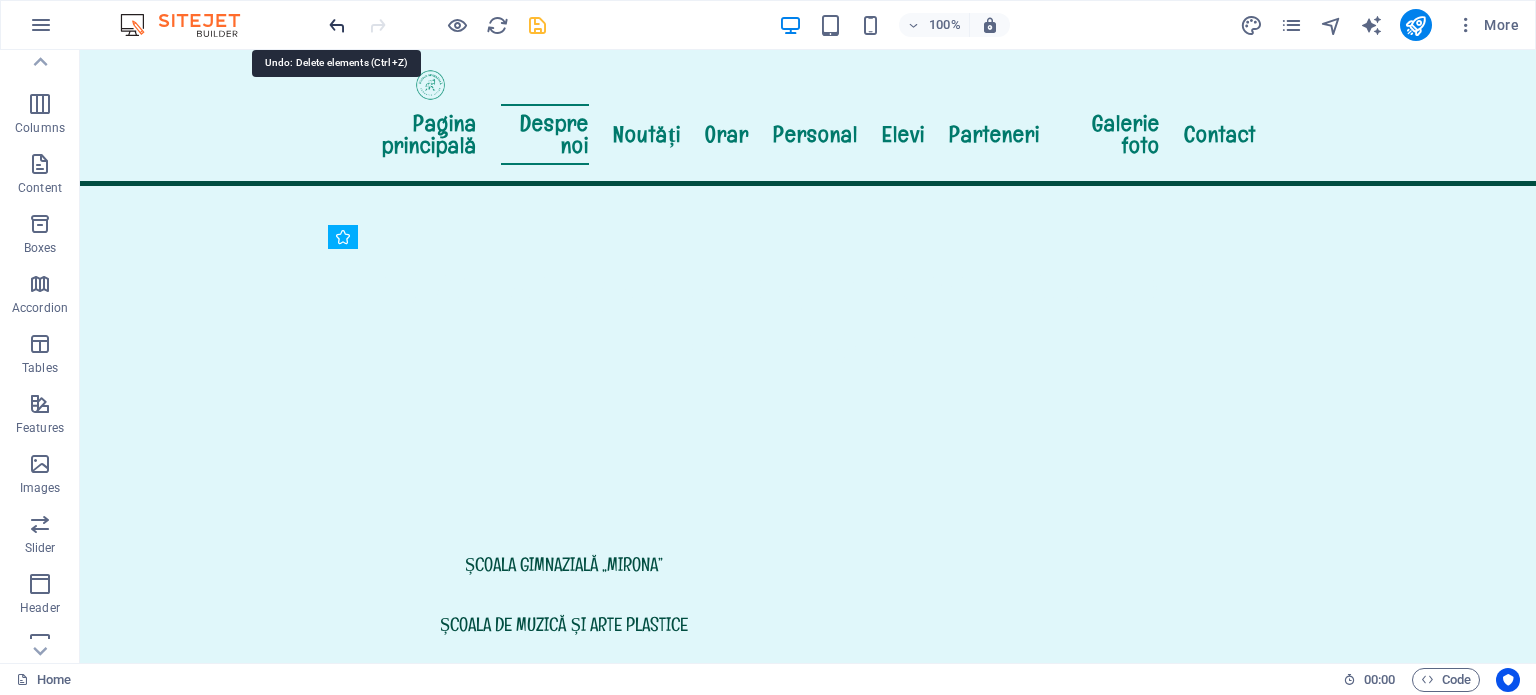 click at bounding box center [337, 25] 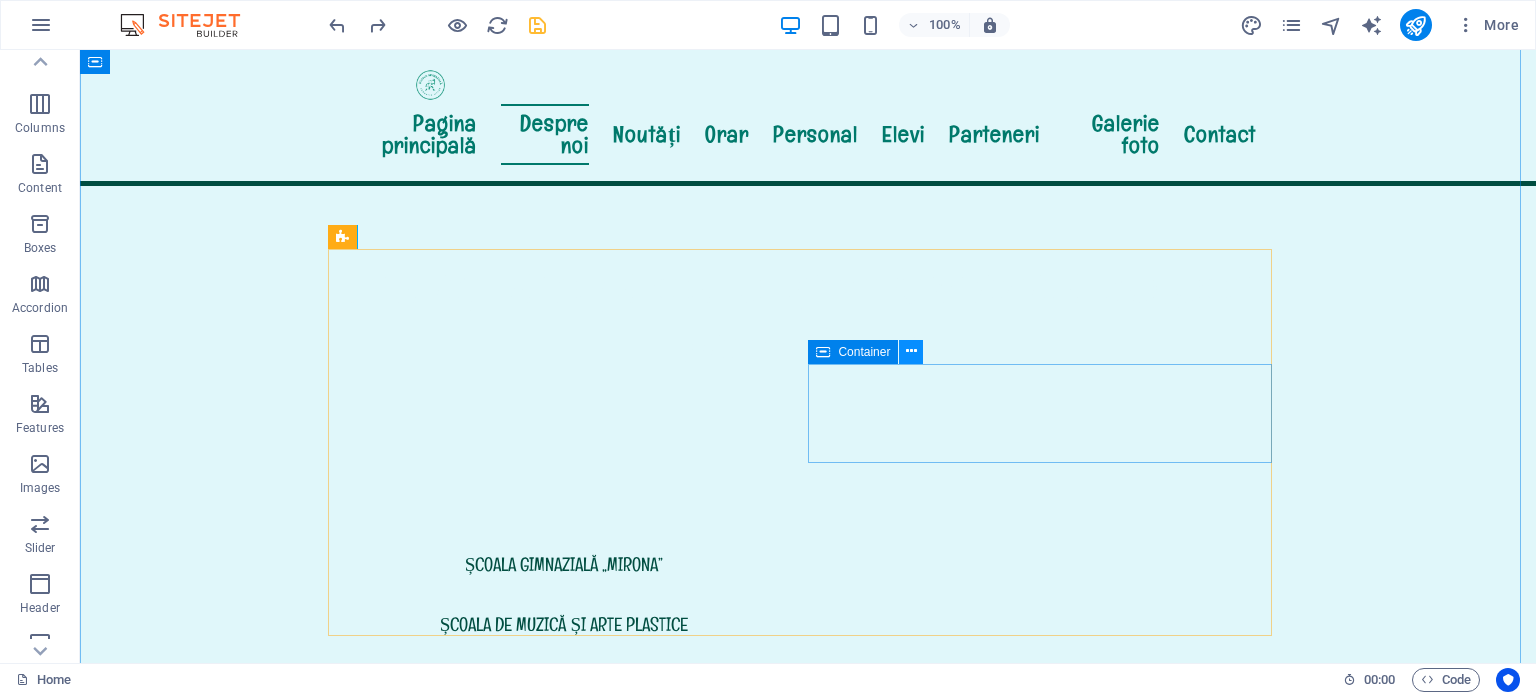 click at bounding box center [911, 351] 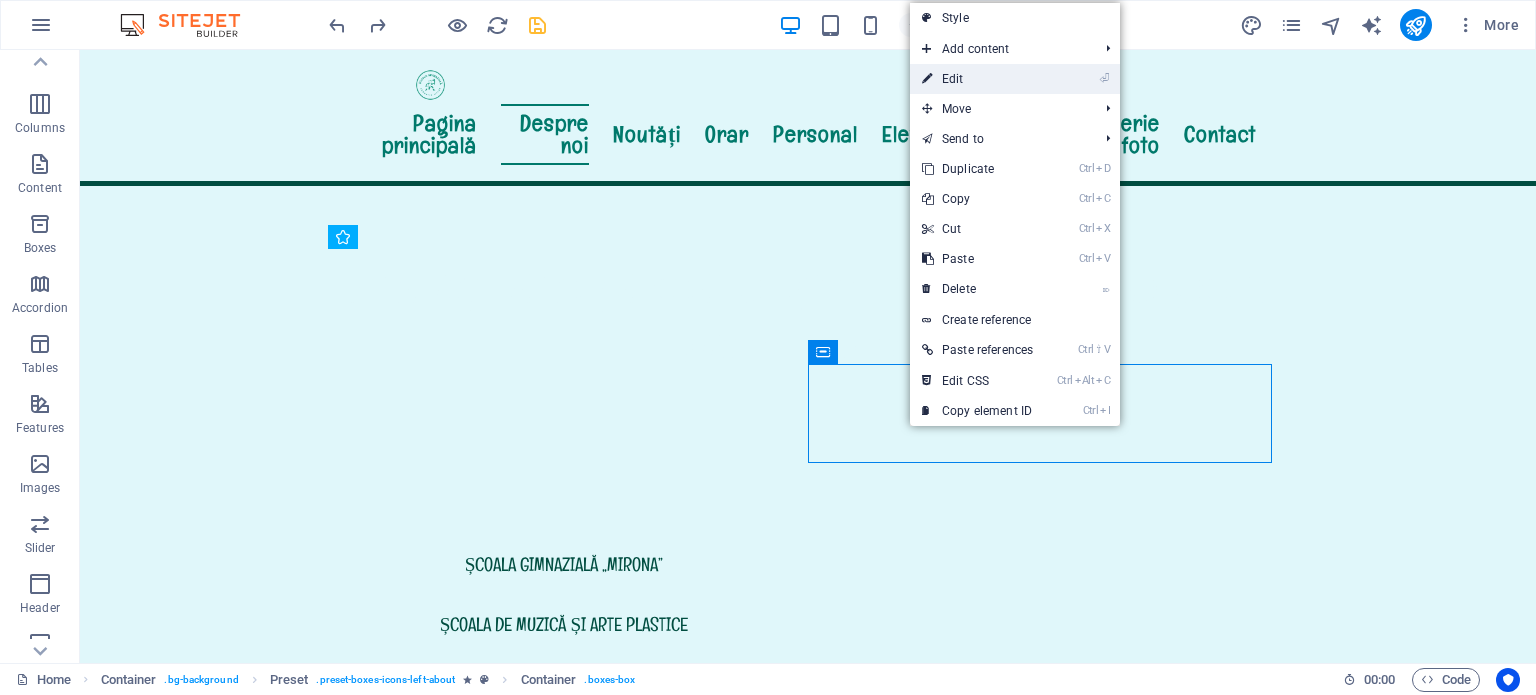 click at bounding box center (927, 79) 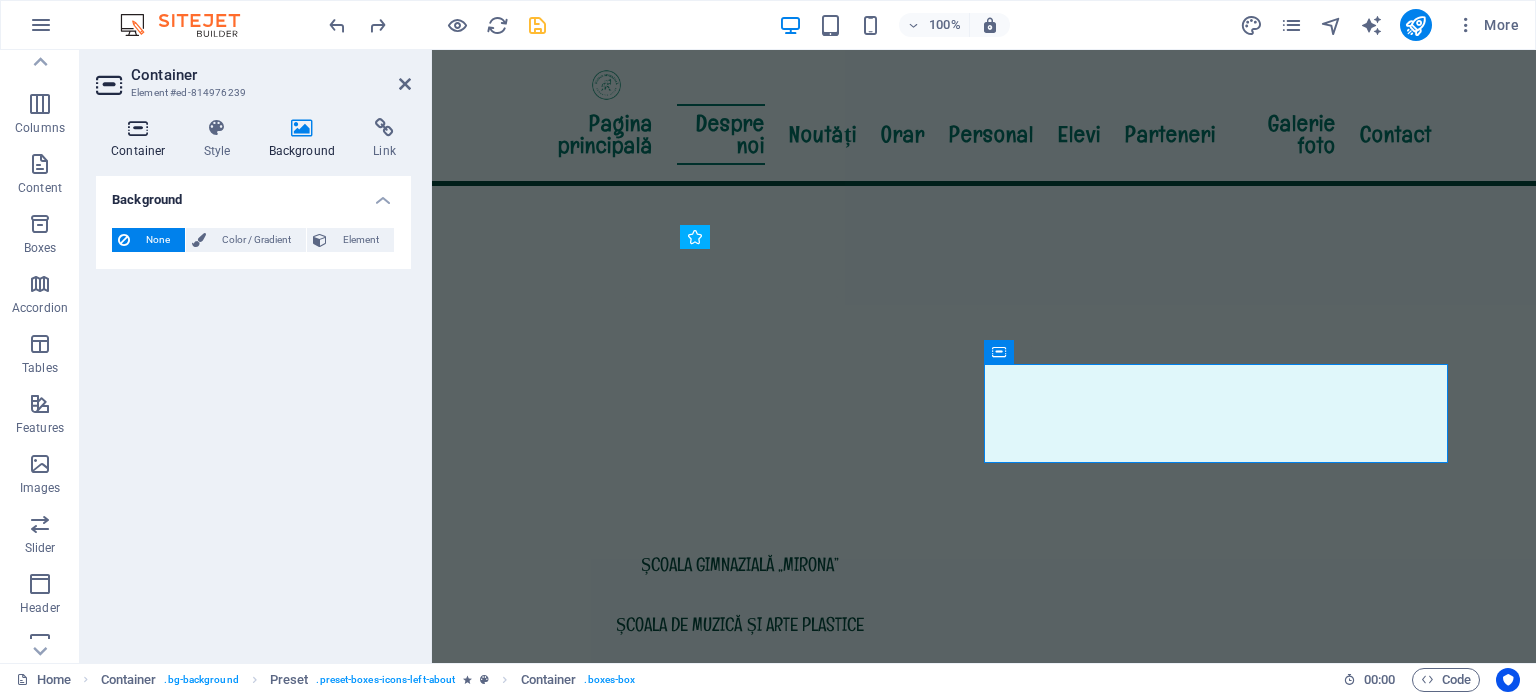 click at bounding box center [138, 128] 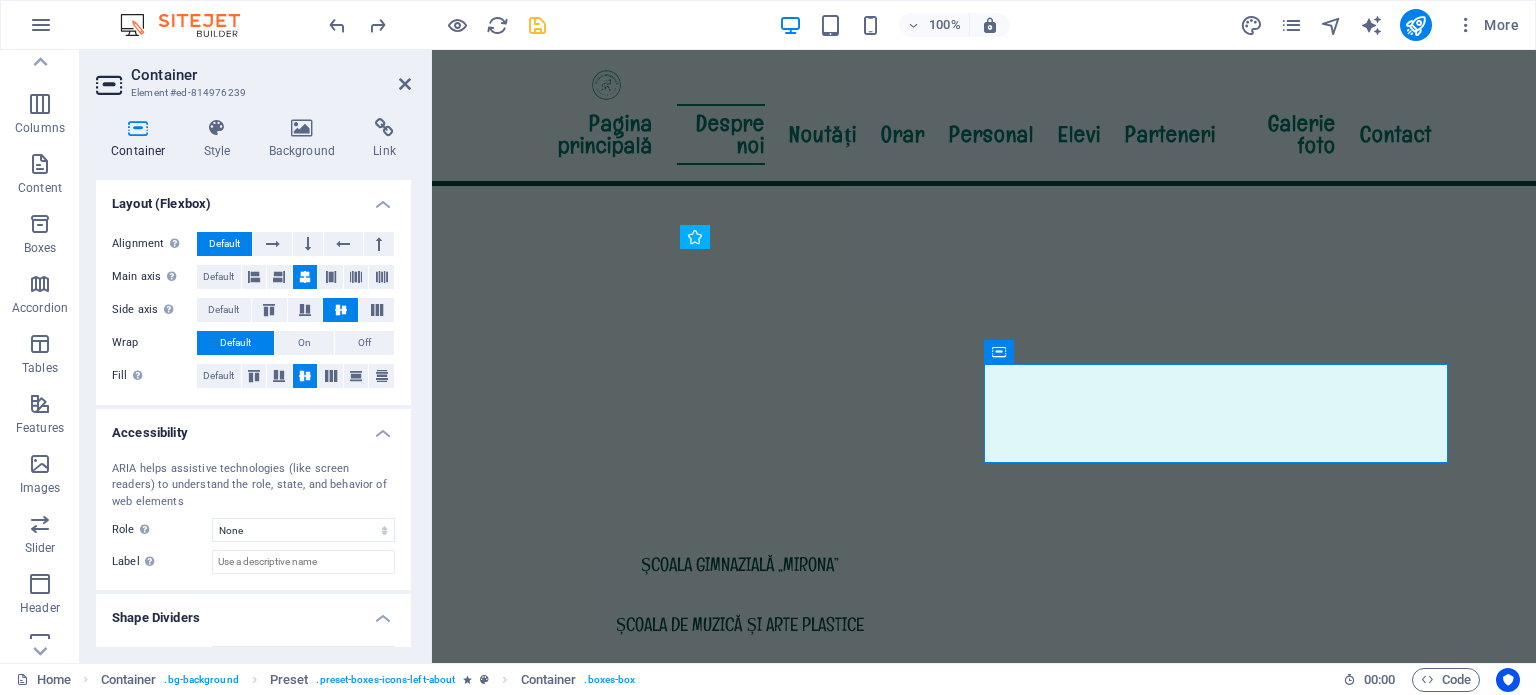 scroll, scrollTop: 336, scrollLeft: 0, axis: vertical 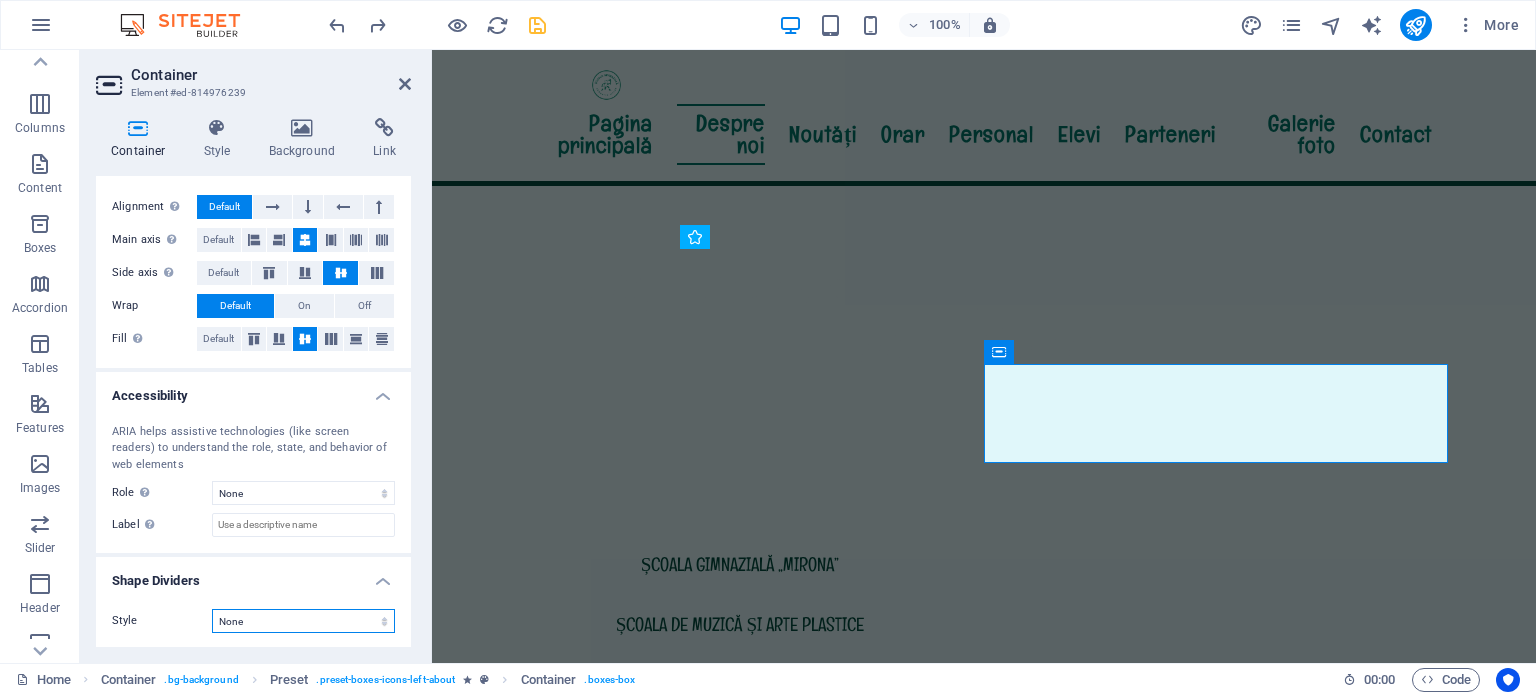 click on "None Triangle Square Diagonal Polygon 1 Polygon 2 Zigzag Multiple Zigzags Waves Multiple Waves Half Circle Circle Circle Shadow Blocks Hexagons Clouds Multiple Clouds Fan Pyramids Book Paint Drip Fire Shredded Paper Arrow" at bounding box center (303, 621) 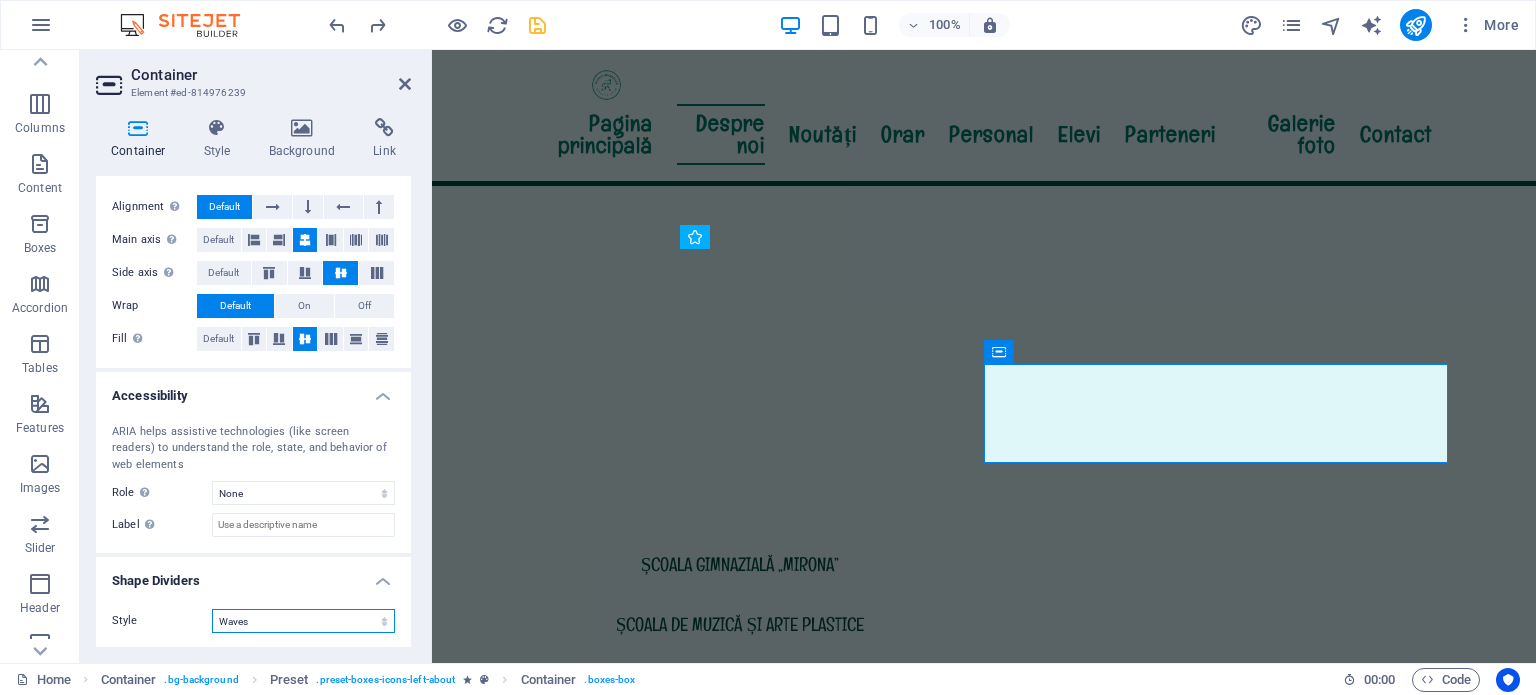 click on "None Triangle Square Diagonal Polygon 1 Polygon 2 Zigzag Multiple Zigzags Waves Multiple Waves Half Circle Circle Circle Shadow Blocks Hexagons Clouds Multiple Clouds Fan Pyramids Book Paint Drip Fire Shredded Paper Arrow" at bounding box center [303, 621] 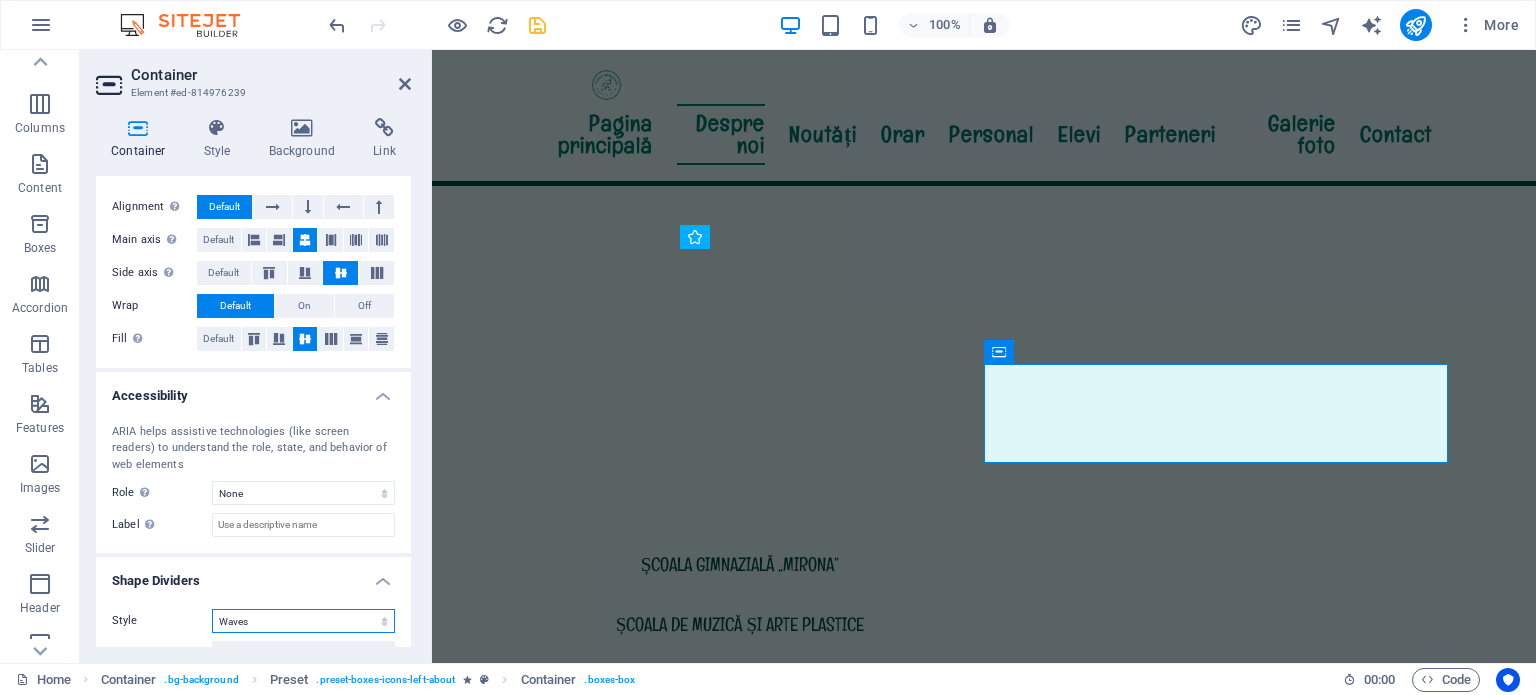 click on "None Triangle Square Diagonal Polygon 1 Polygon 2 Zigzag Multiple Zigzags Waves Multiple Waves Half Circle Circle Circle Shadow Blocks Hexagons Clouds Multiple Clouds Fan Pyramids Book Paint Drip Fire Shredded Paper Arrow" at bounding box center [303, 621] 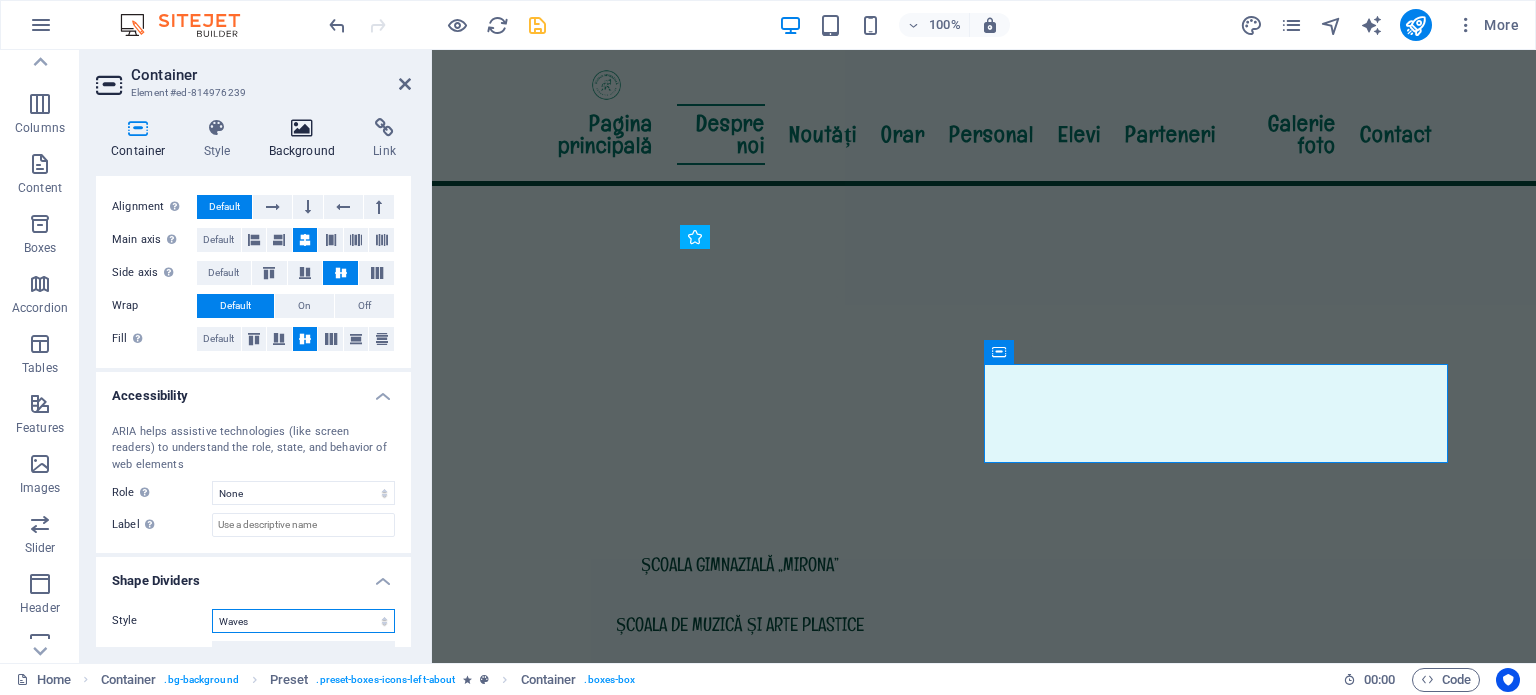 select on "none" 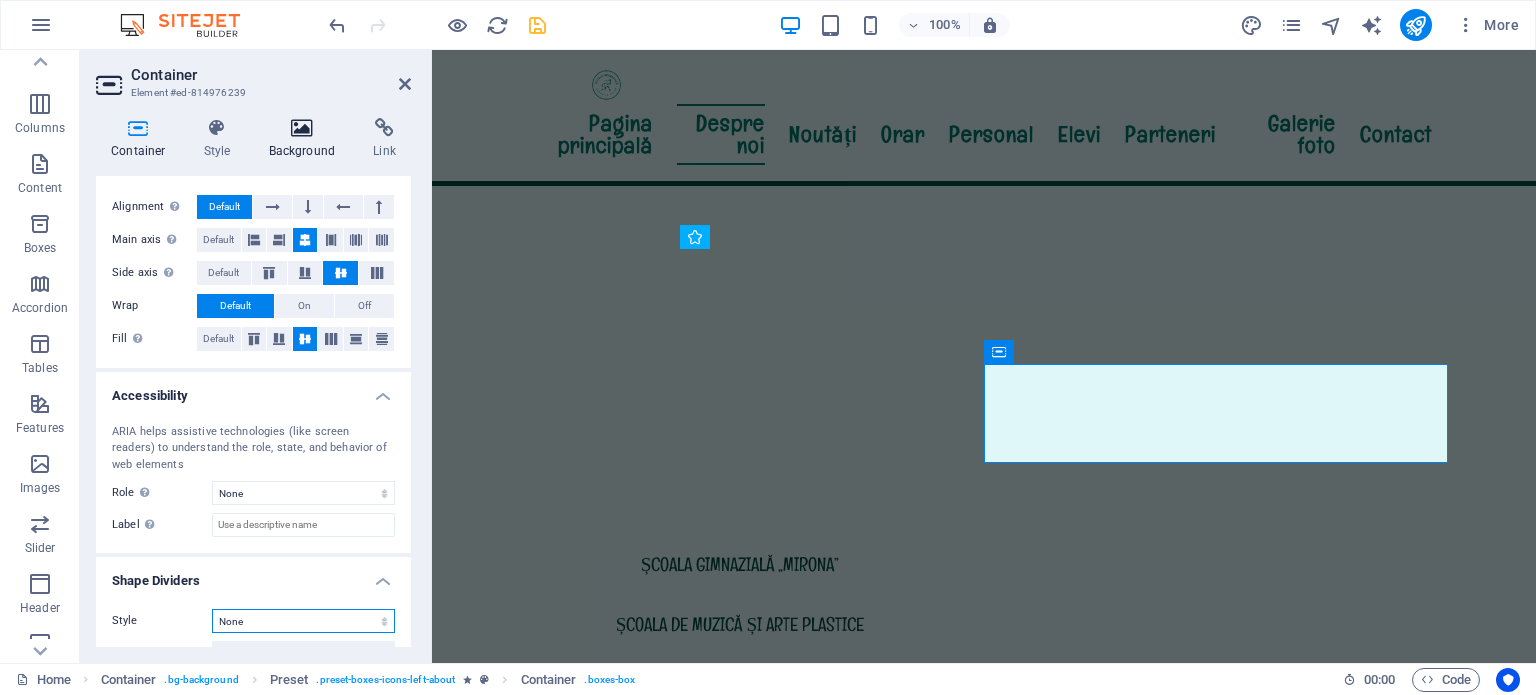 click on "None Triangle Square Diagonal Polygon 1 Polygon 2 Zigzag Multiple Zigzags Waves Multiple Waves Half Circle Circle Circle Shadow Blocks Hexagons Clouds Multiple Clouds Fan Pyramids Book Paint Drip Fire Shredded Paper Arrow" at bounding box center [303, 621] 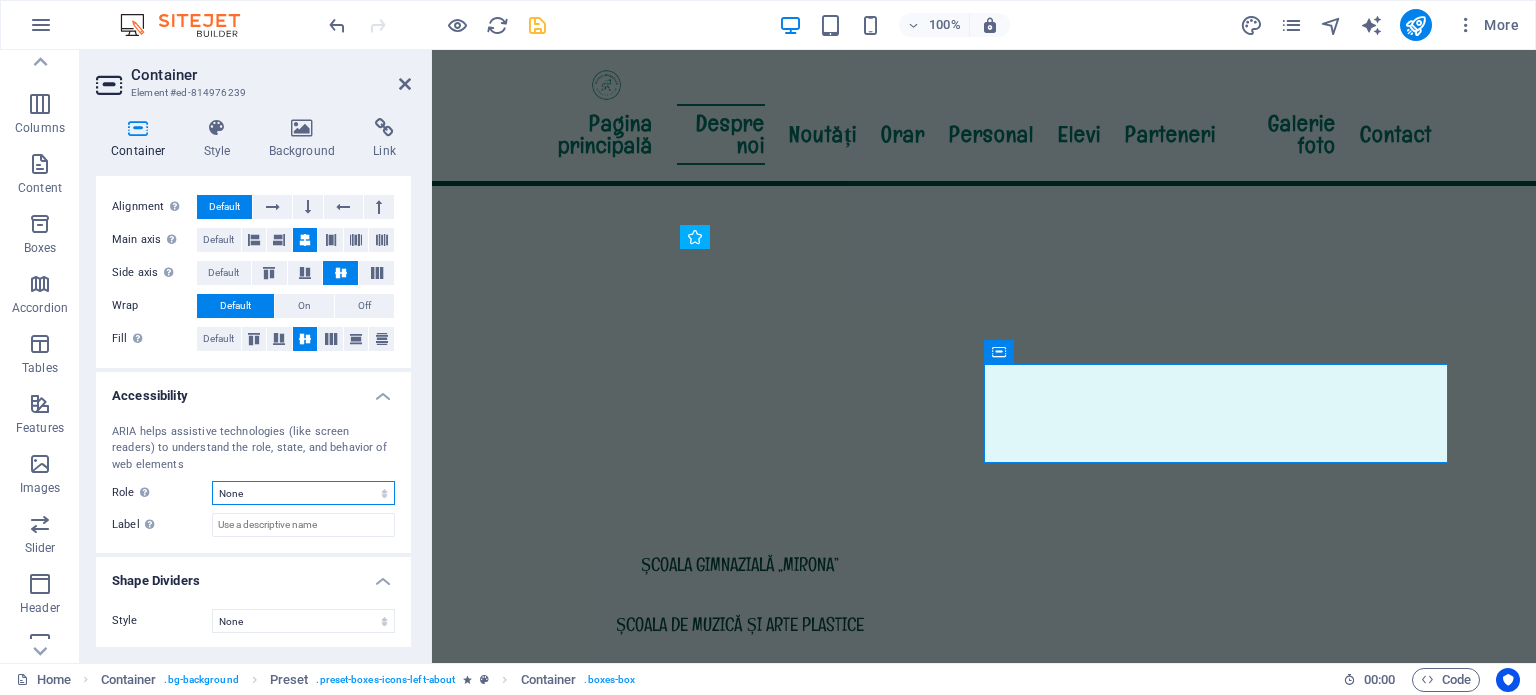 click on "None Alert Article Banner Comment Complementary Dialog Footer Header Marquee Presentation Region Section Separator Status Timer" at bounding box center (303, 493) 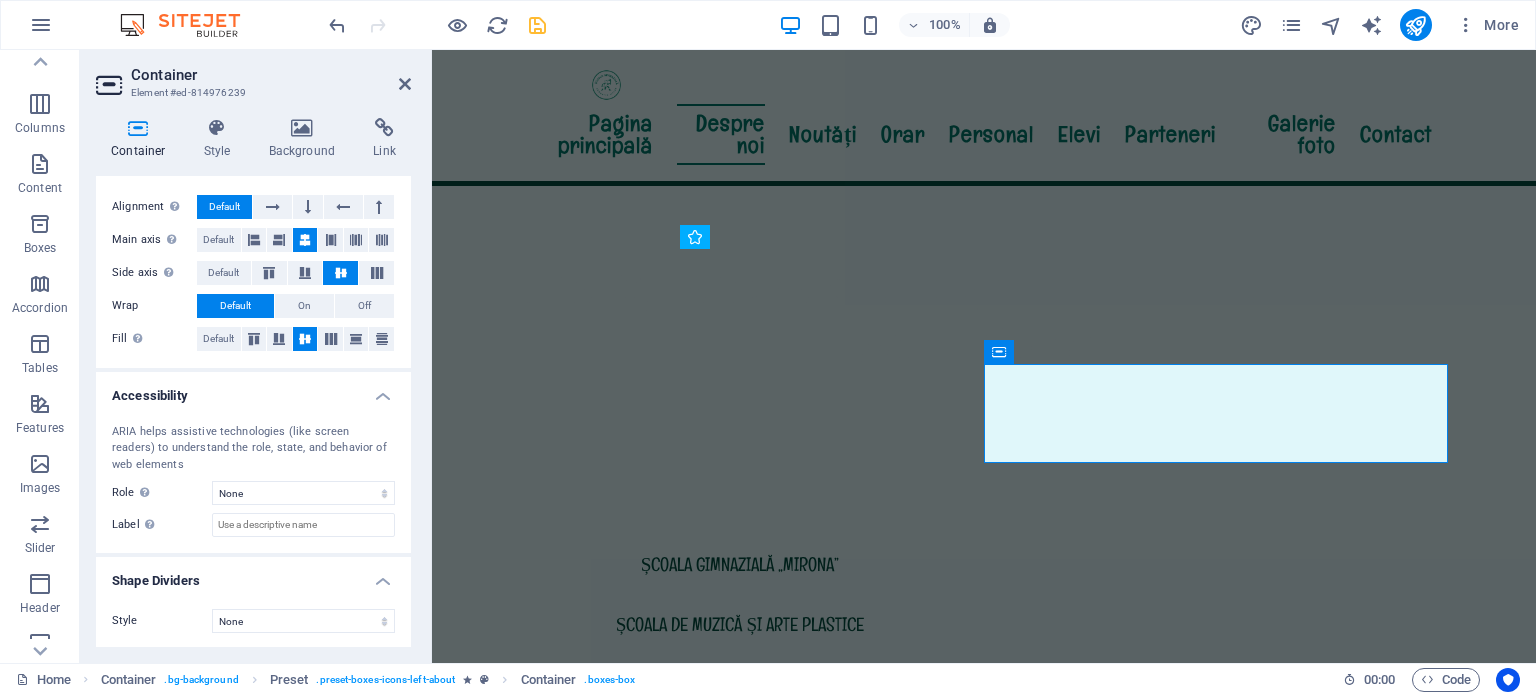 click on "Container" at bounding box center (271, 75) 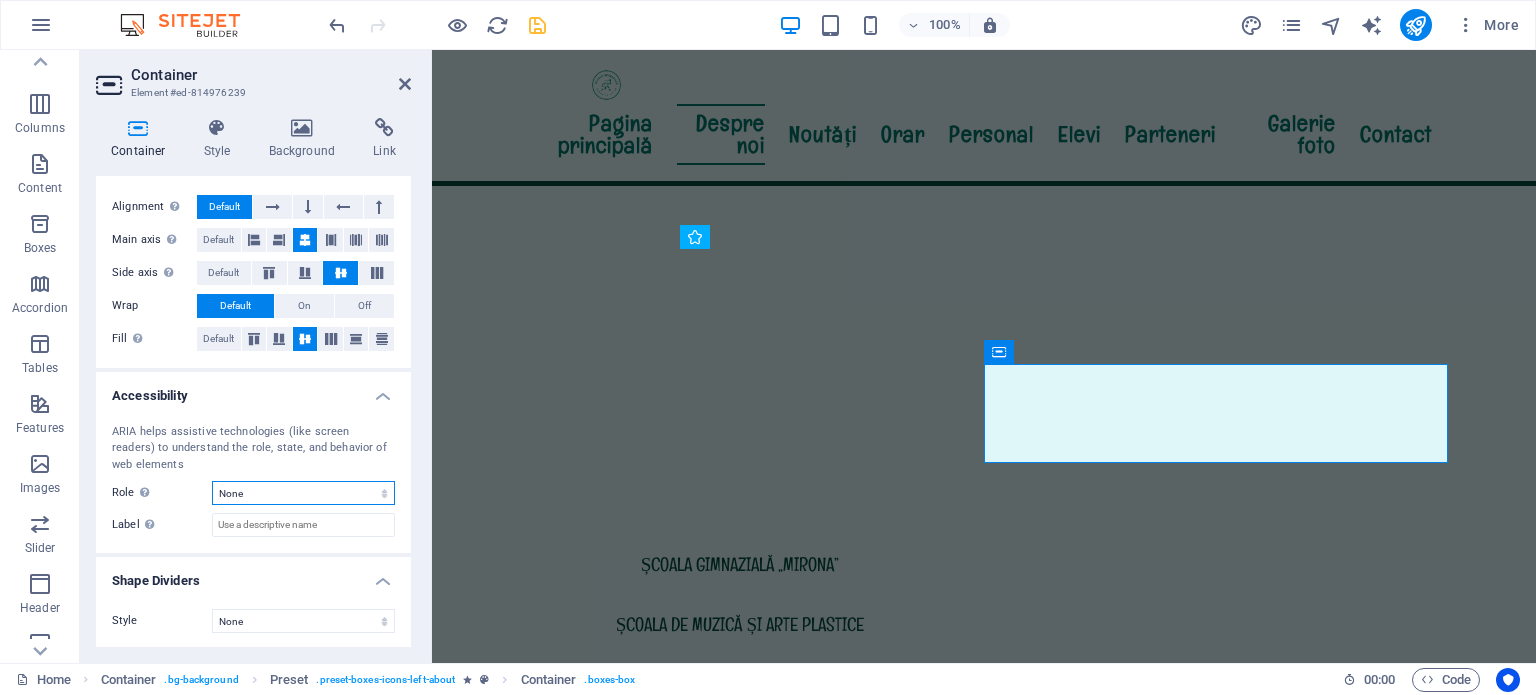 click on "None Alert Article Banner Comment Complementary Dialog Footer Header Marquee Presentation Region Section Separator Status Timer" at bounding box center [303, 493] 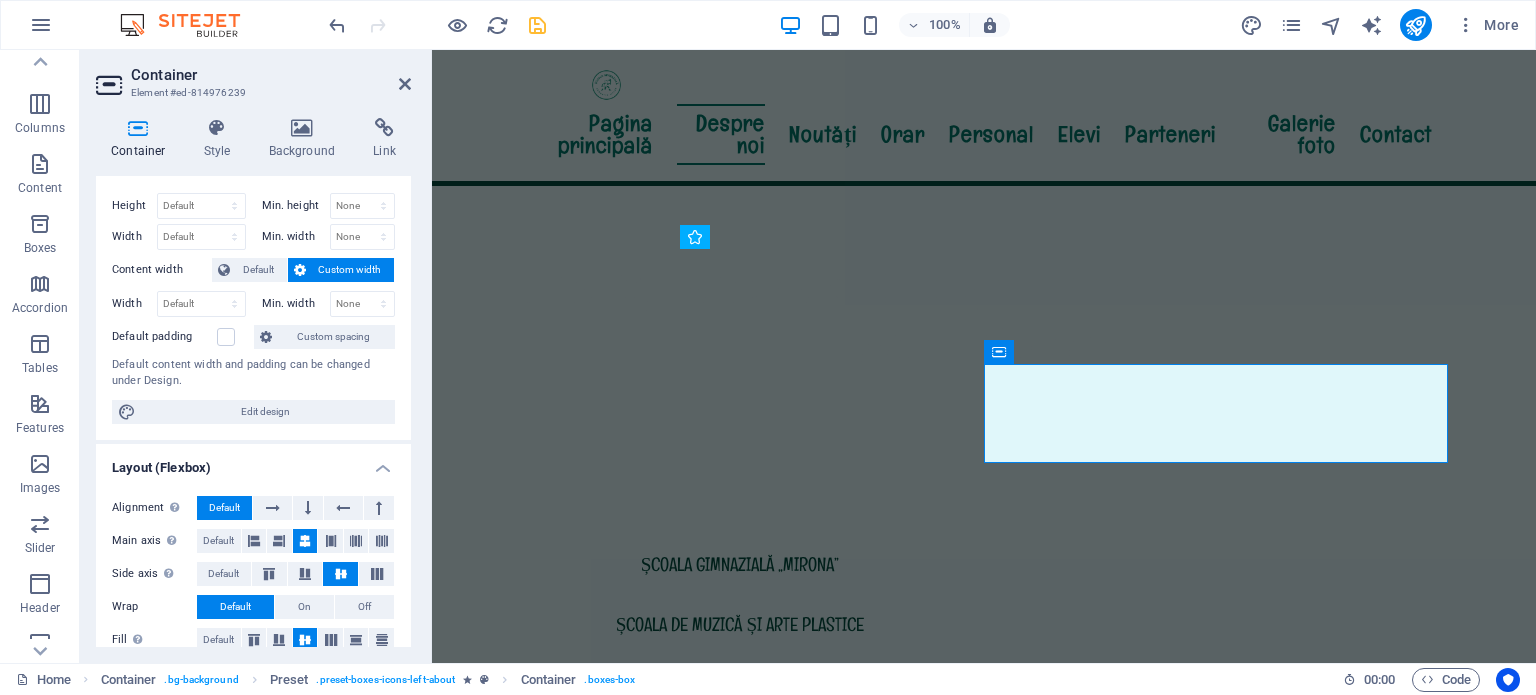 scroll, scrollTop: 0, scrollLeft: 0, axis: both 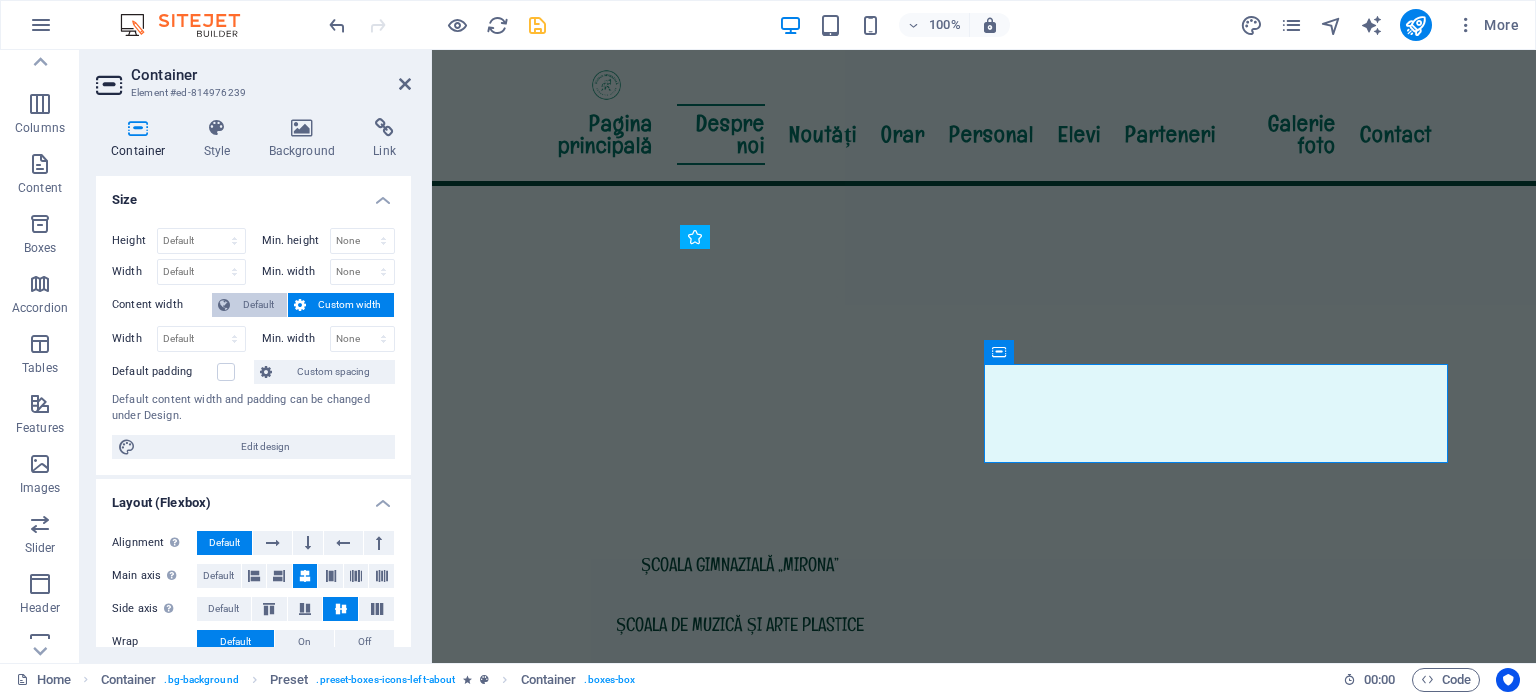 click on "Default" at bounding box center [258, 305] 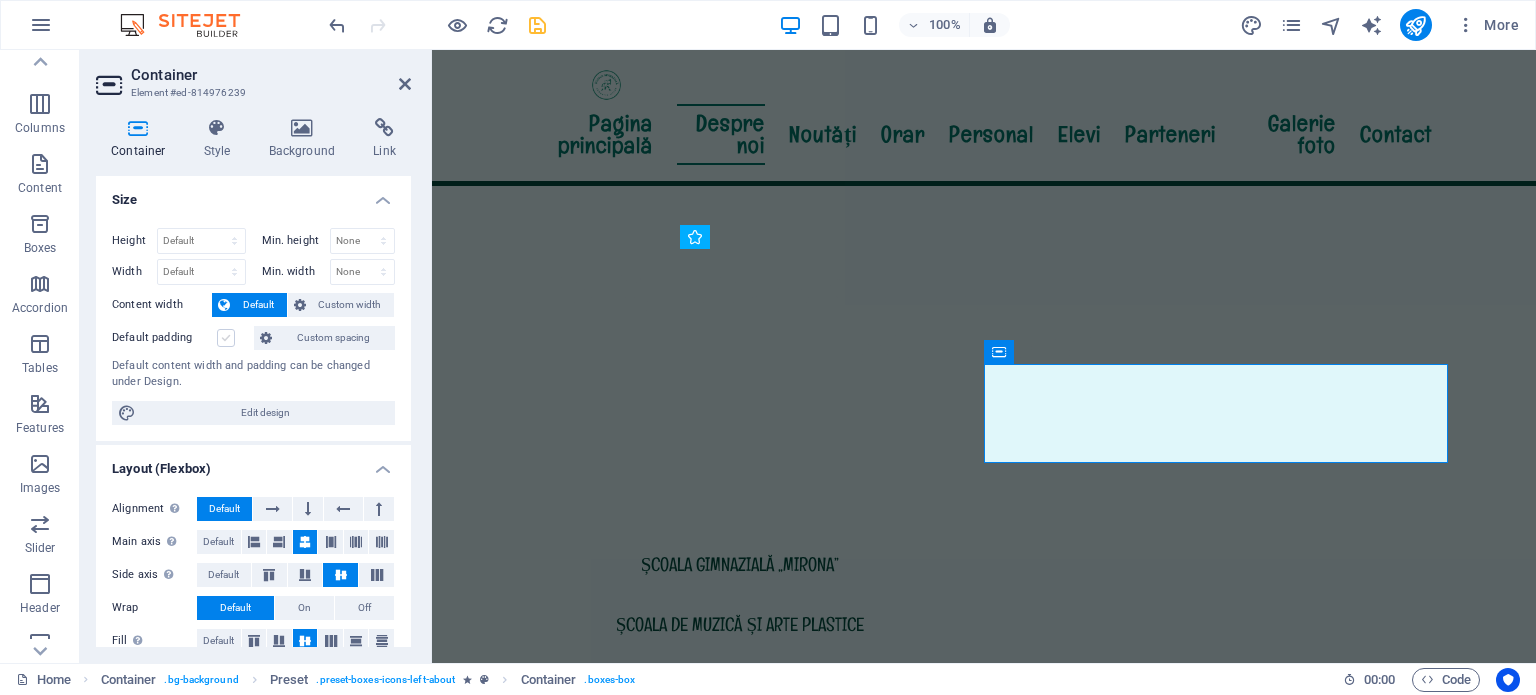 click at bounding box center [226, 338] 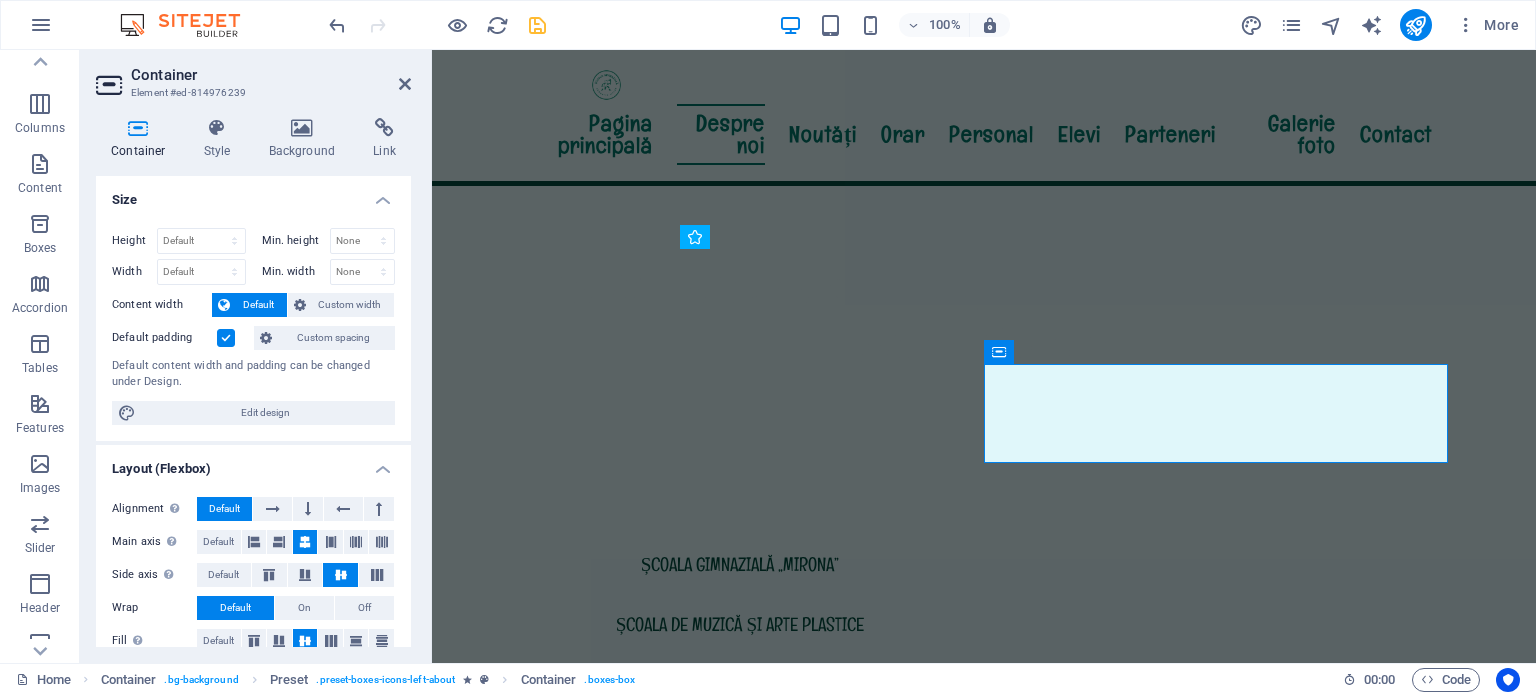 click at bounding box center (226, 338) 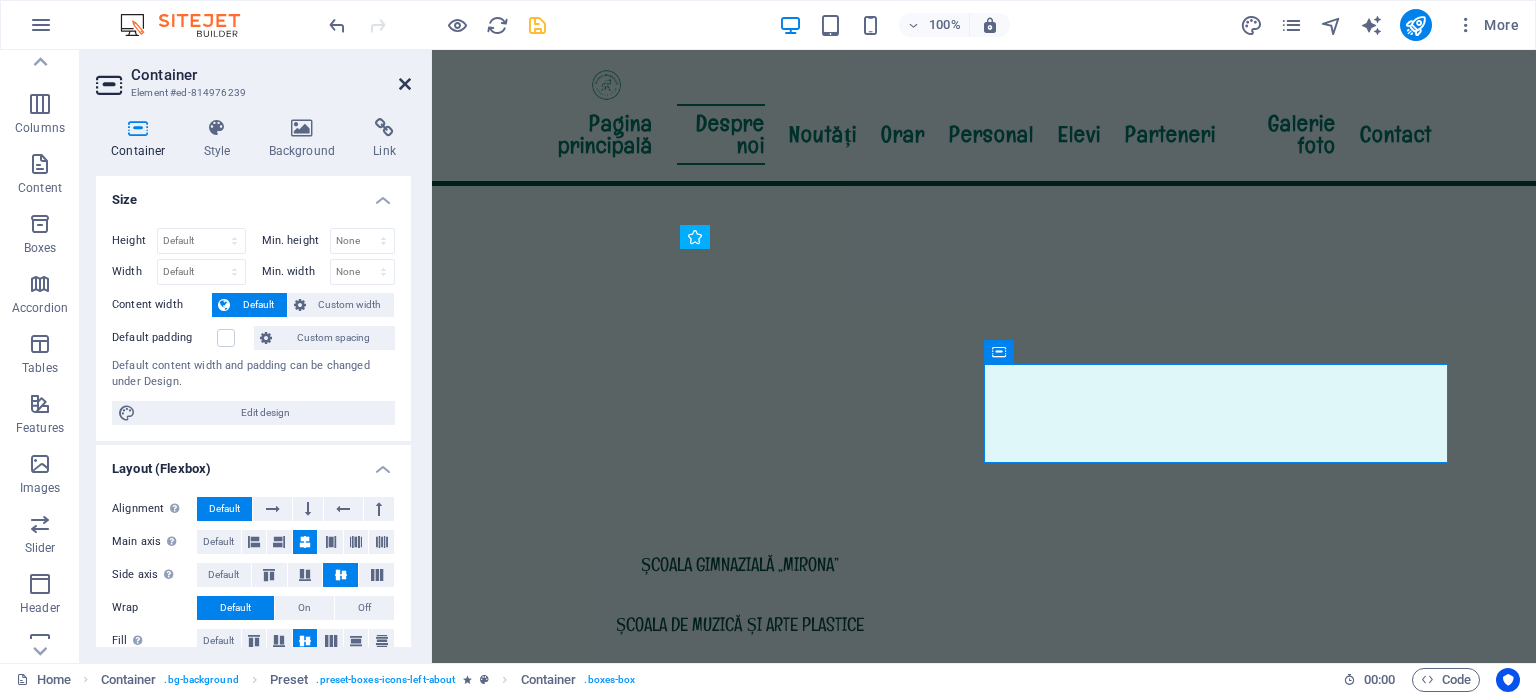 click at bounding box center [405, 84] 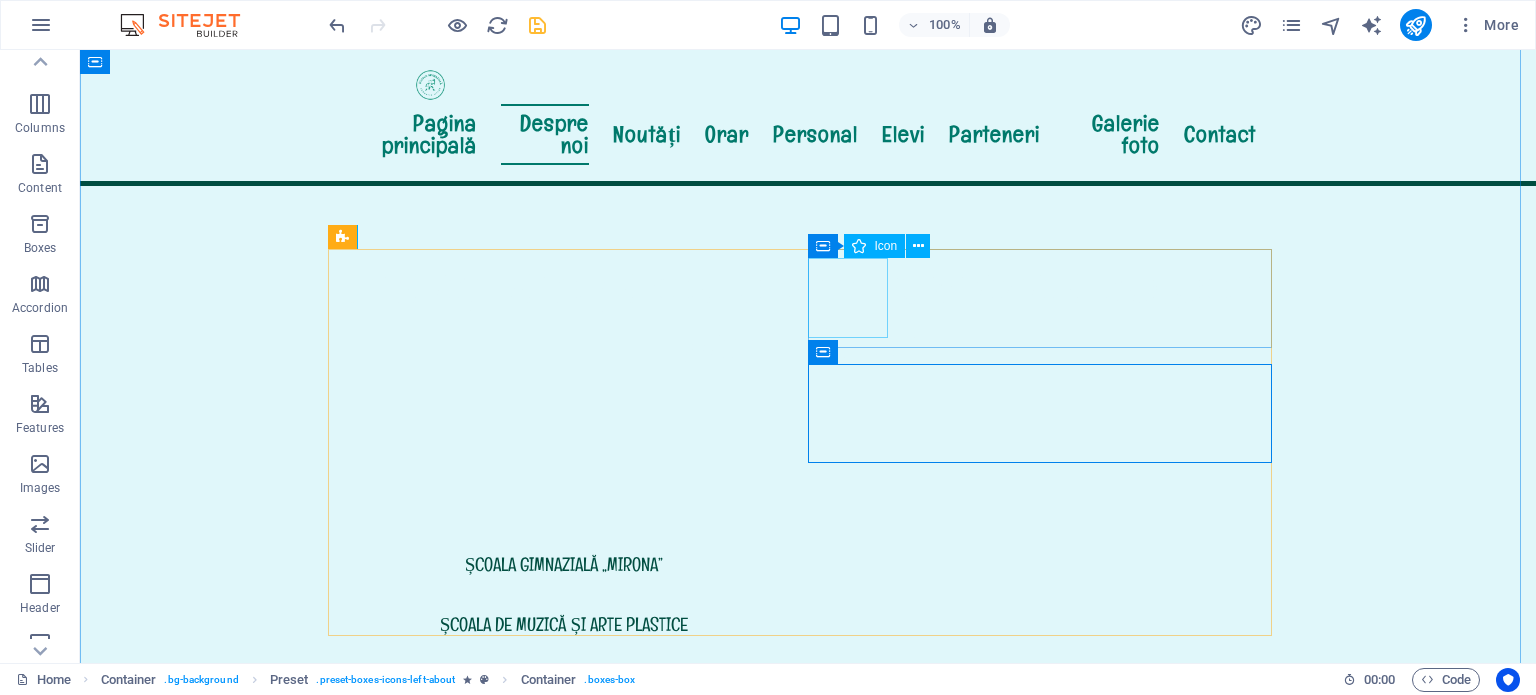 click at bounding box center [808, 1266] 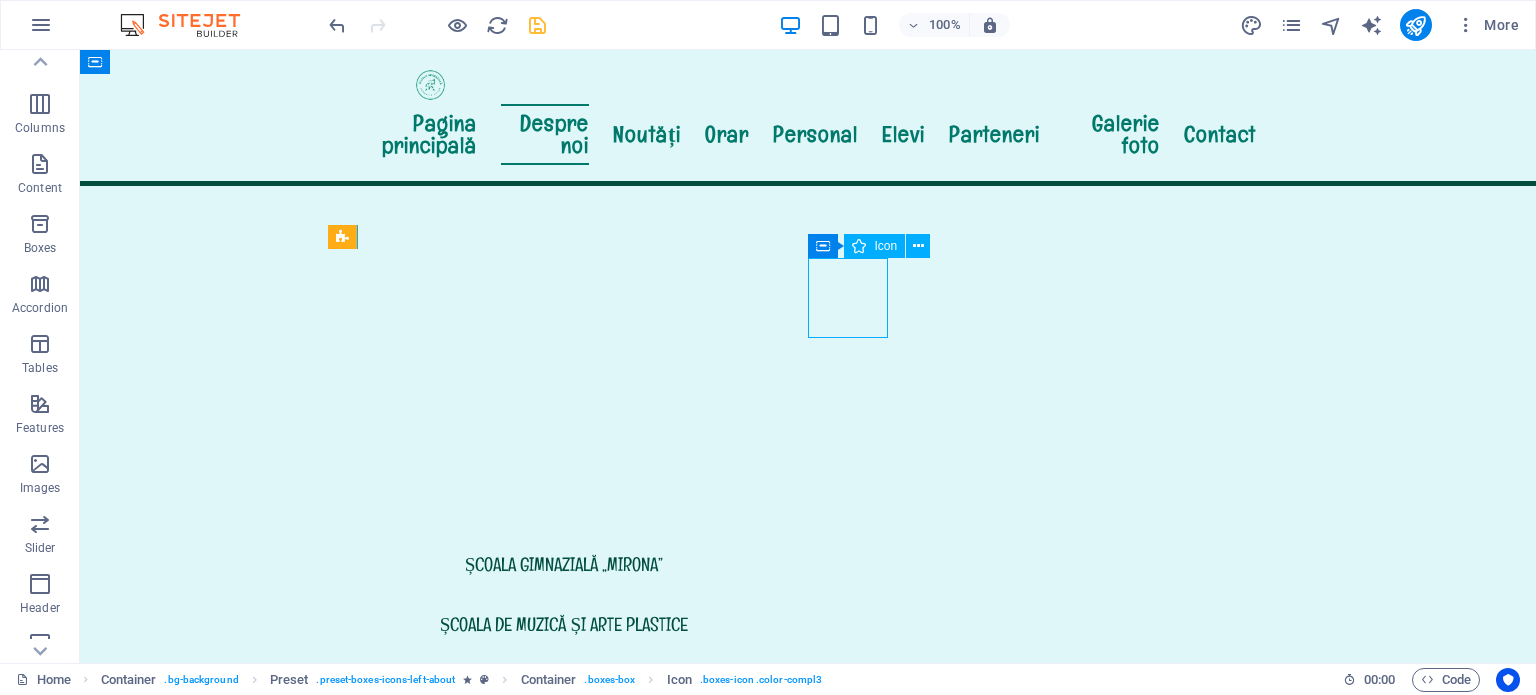 click at bounding box center [808, 1266] 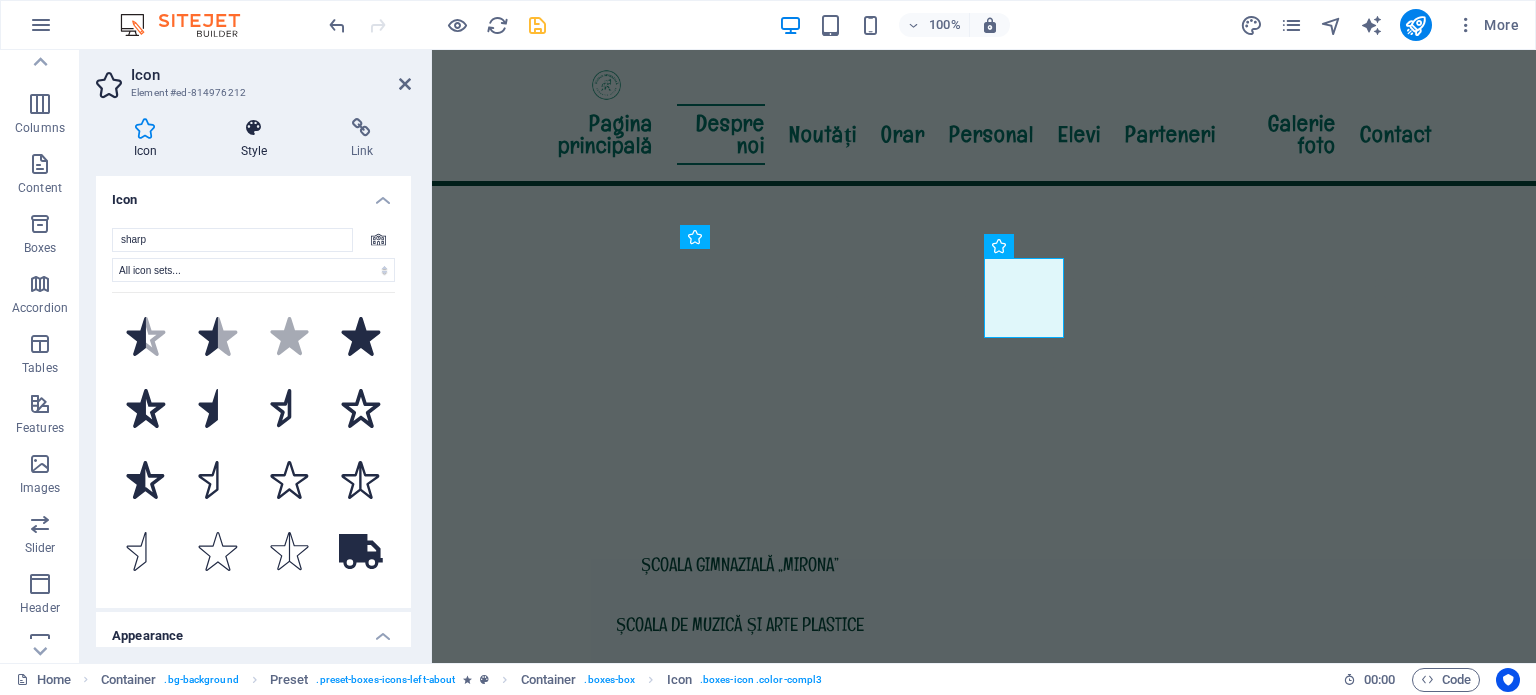 click at bounding box center [254, 128] 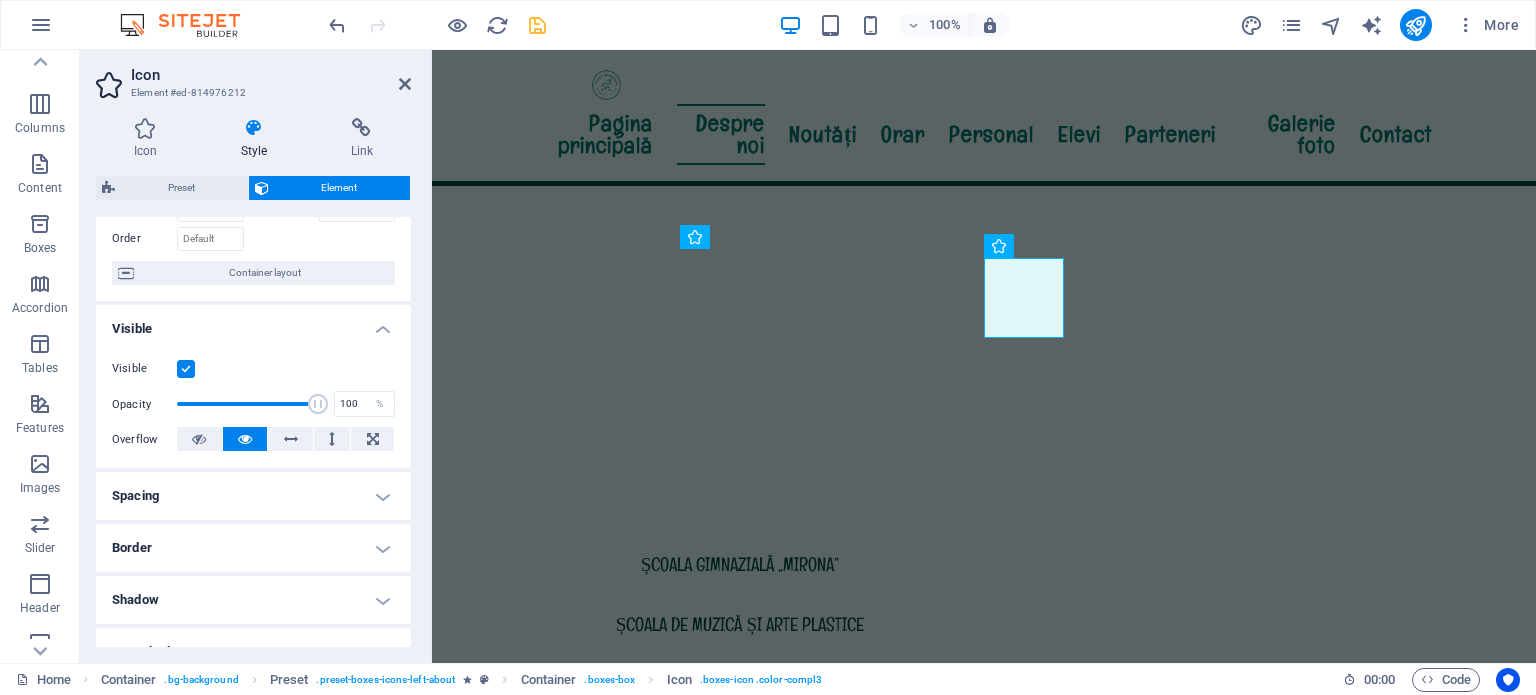 scroll, scrollTop: 200, scrollLeft: 0, axis: vertical 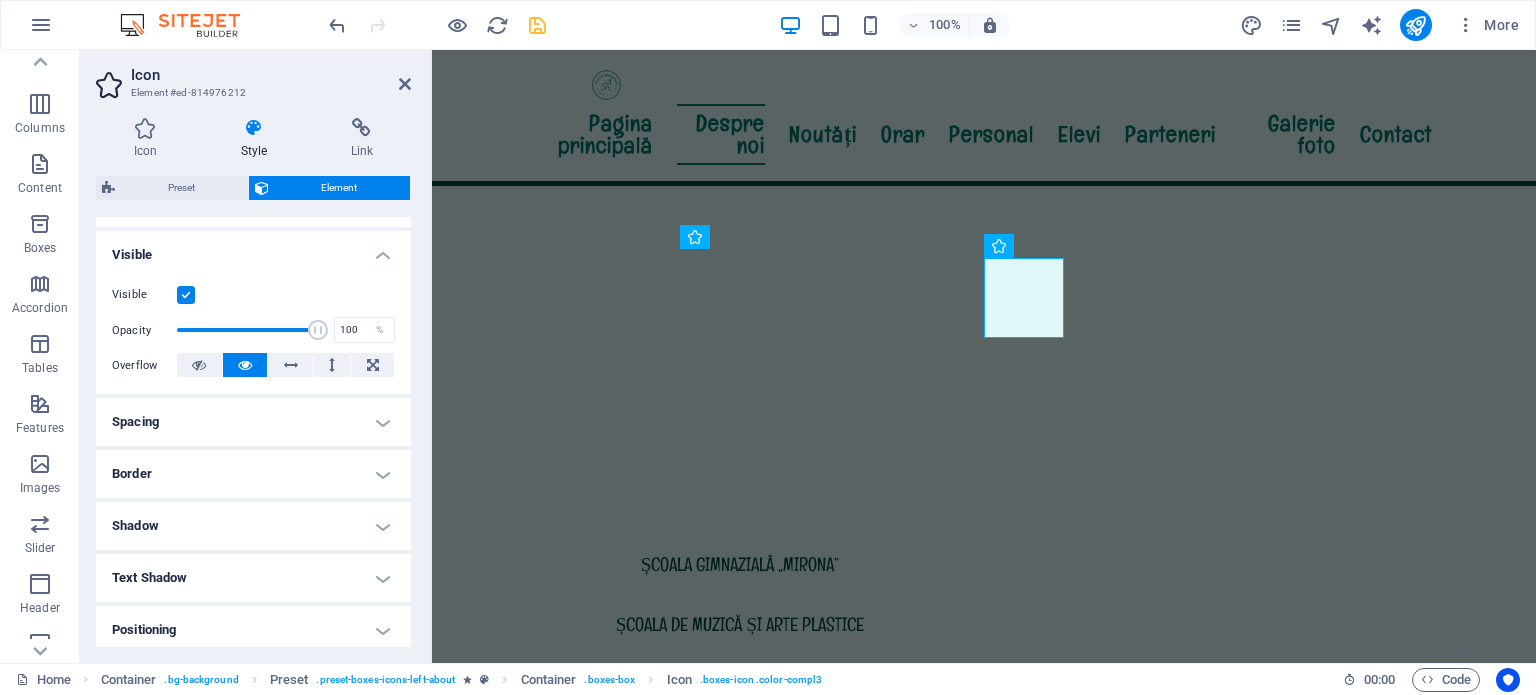 click on "Border" at bounding box center (253, 474) 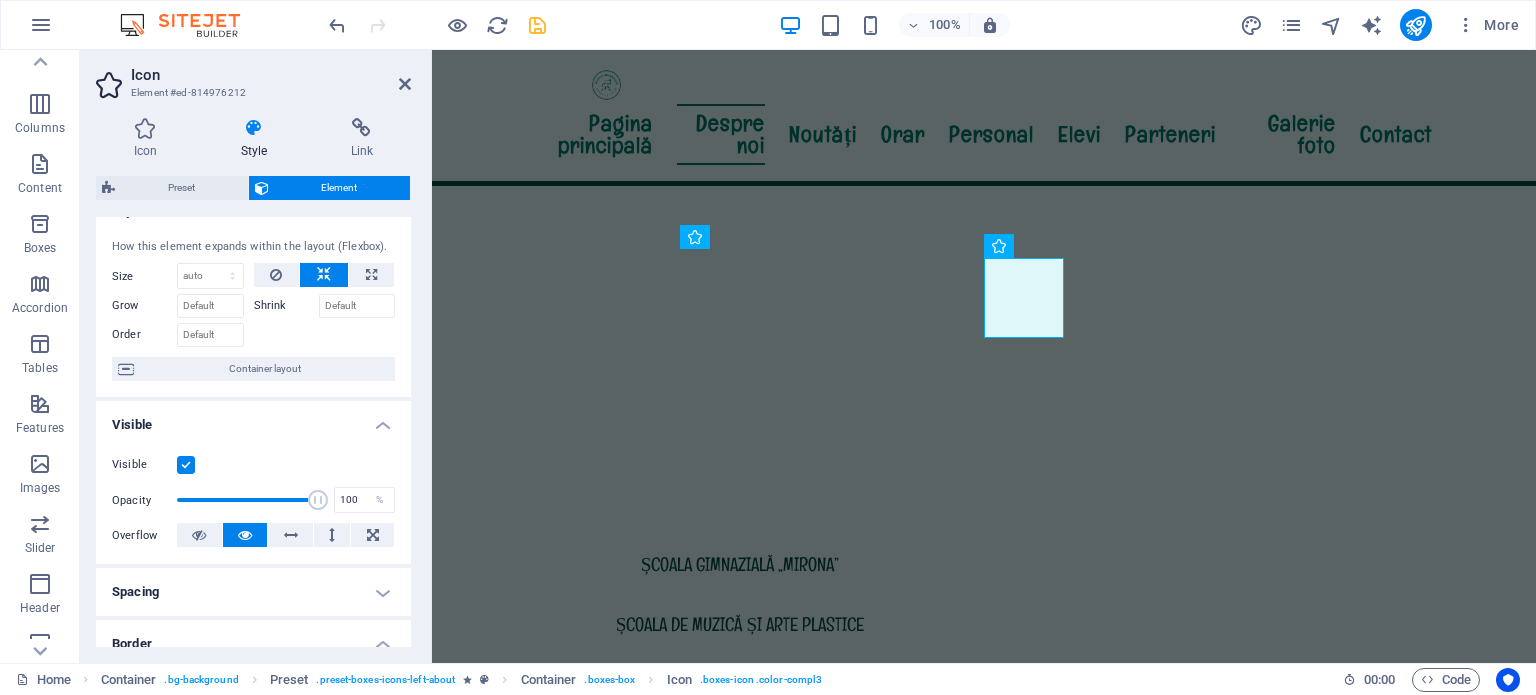 scroll, scrollTop: 0, scrollLeft: 0, axis: both 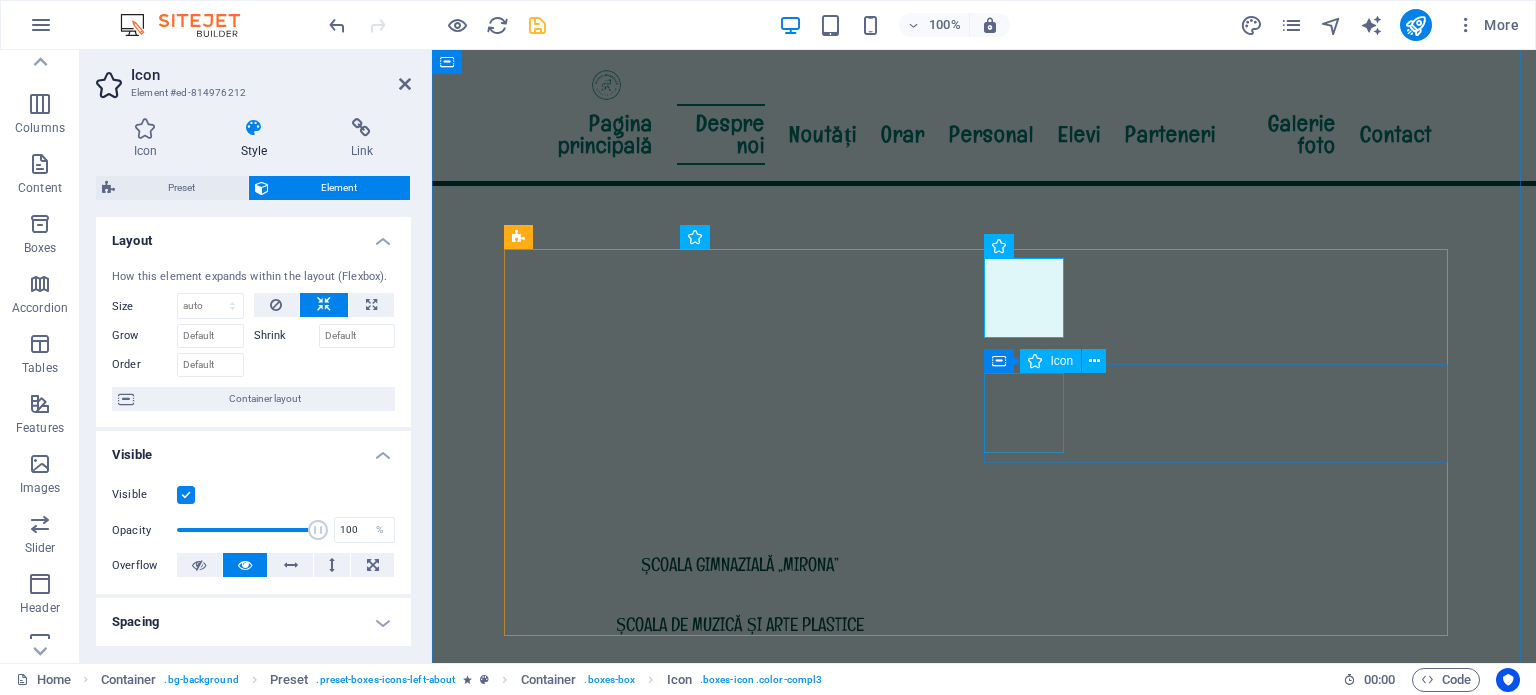 click at bounding box center [984, 1640] 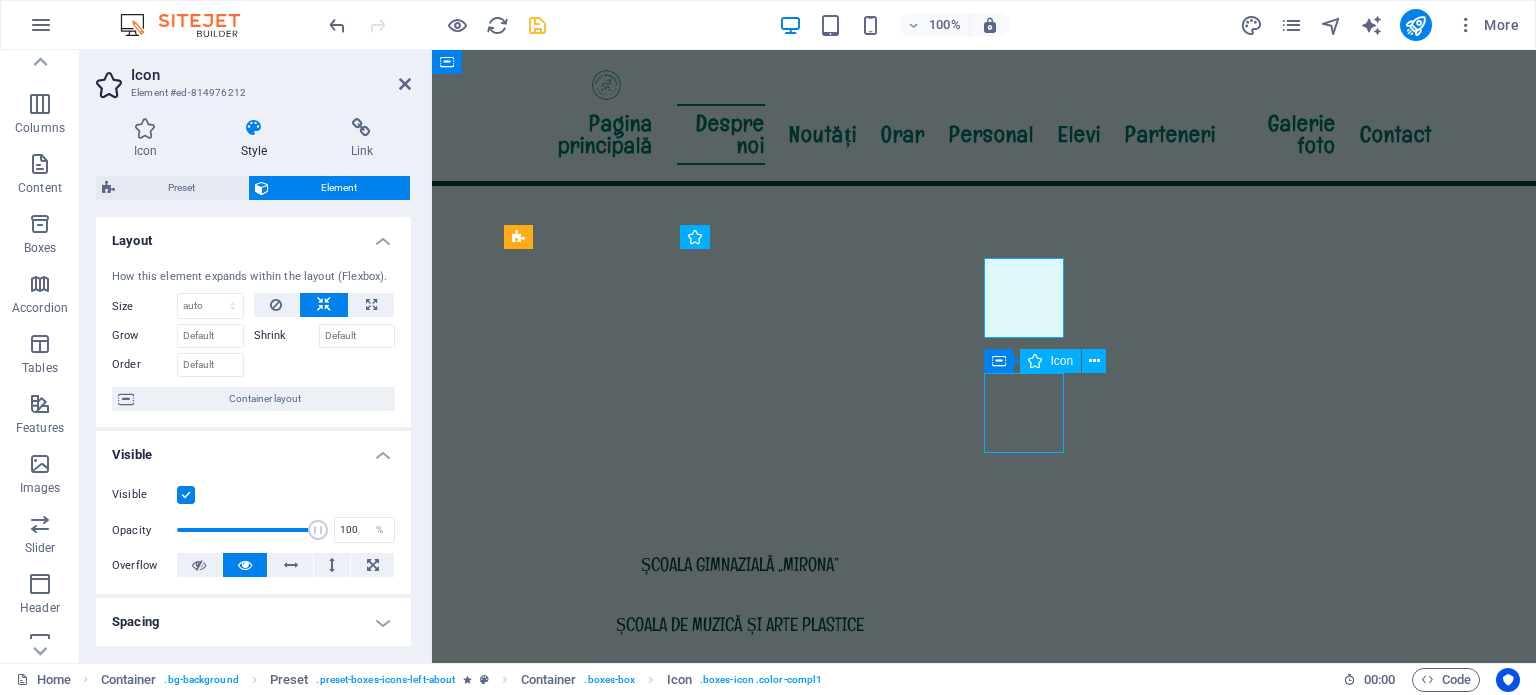 click at bounding box center [984, 1640] 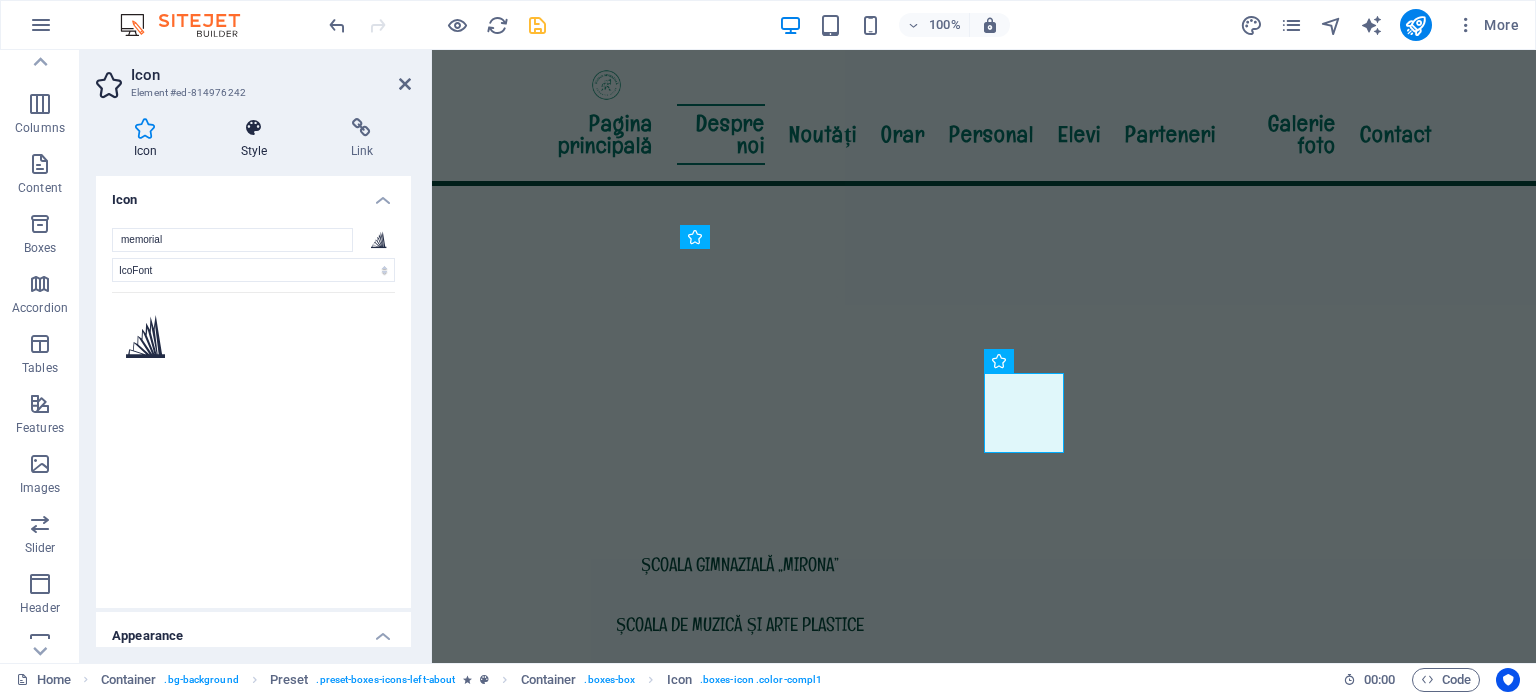 click at bounding box center [254, 128] 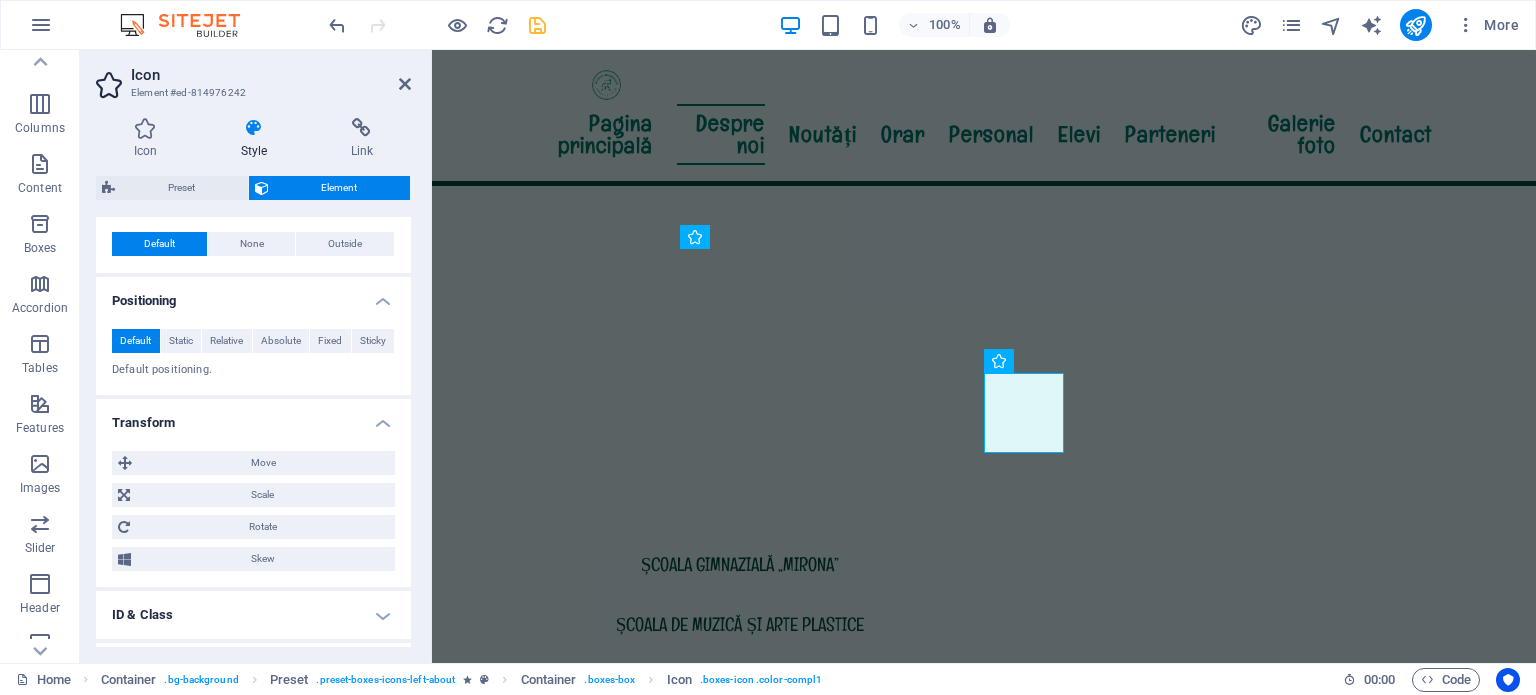 scroll, scrollTop: 794, scrollLeft: 0, axis: vertical 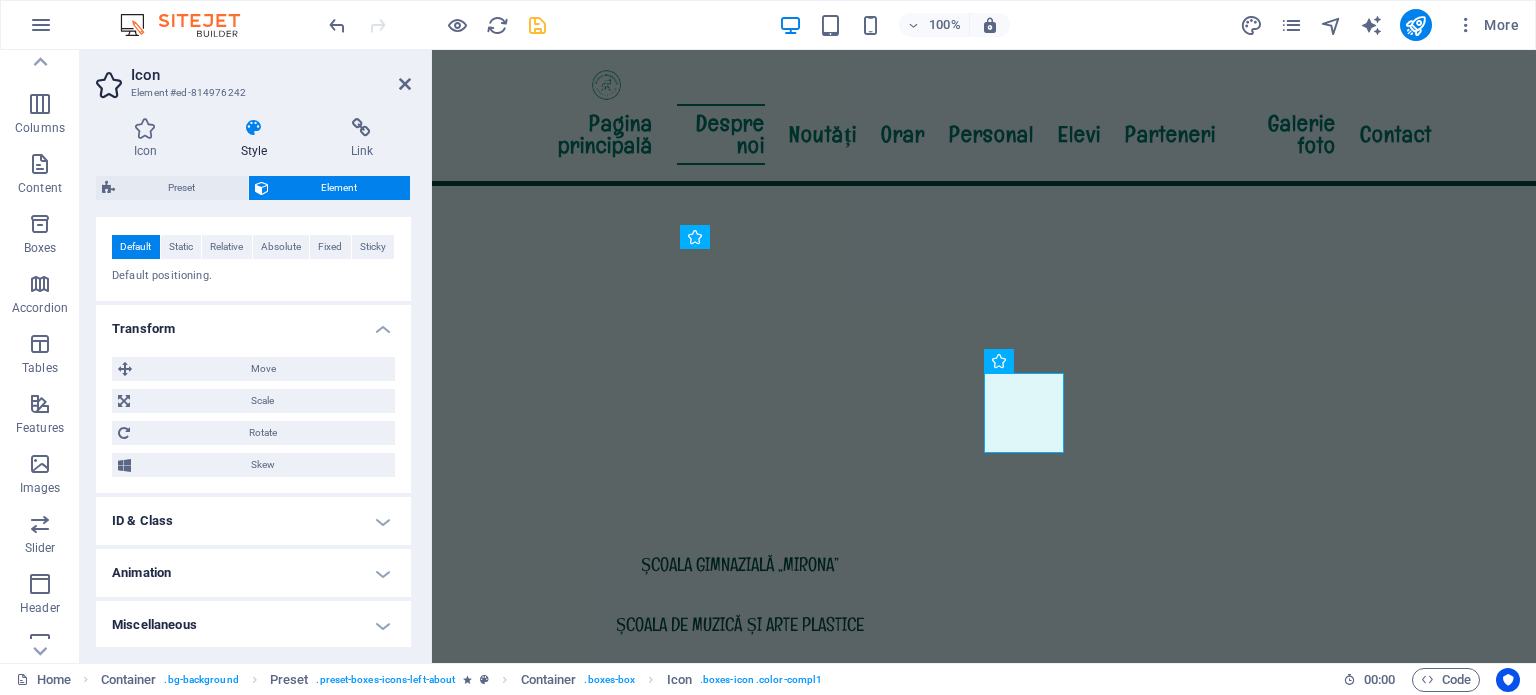 click on "ID & Class" at bounding box center (253, 521) 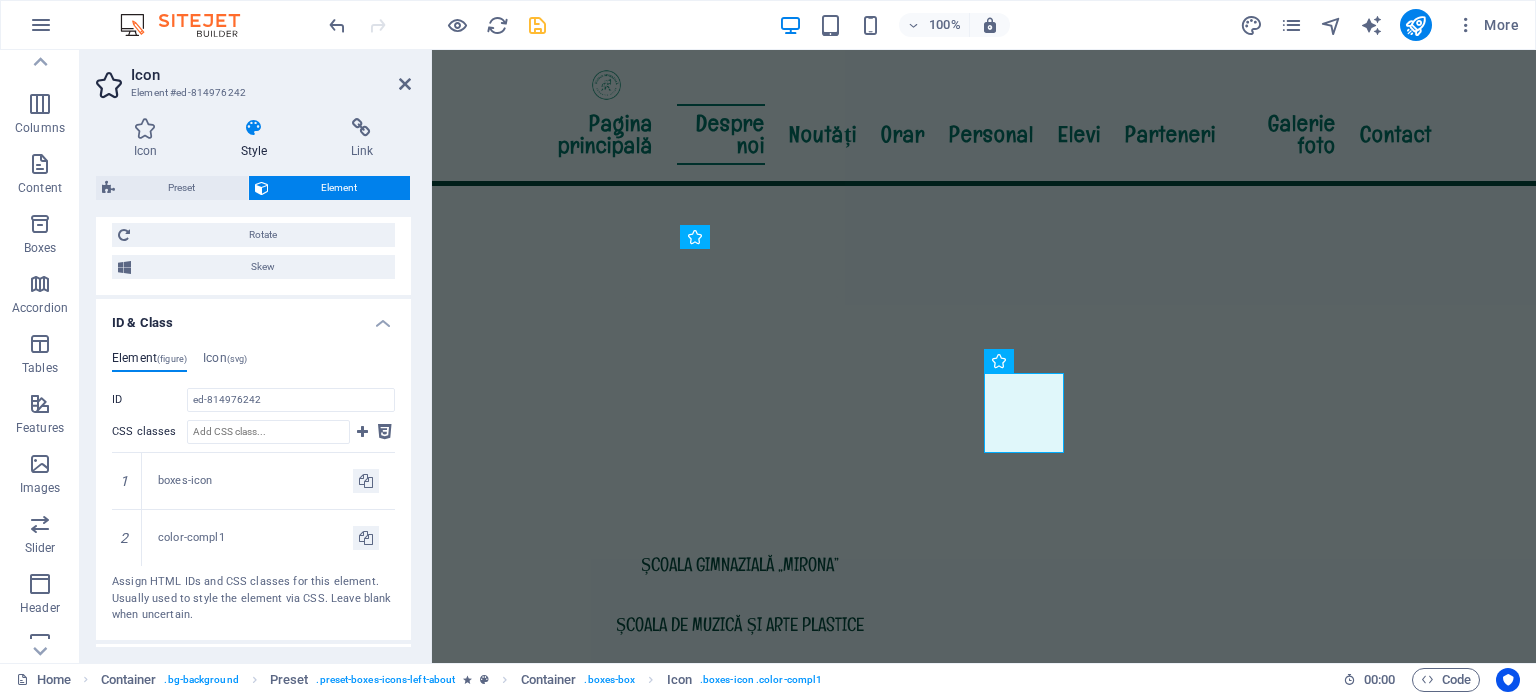 scroll, scrollTop: 994, scrollLeft: 0, axis: vertical 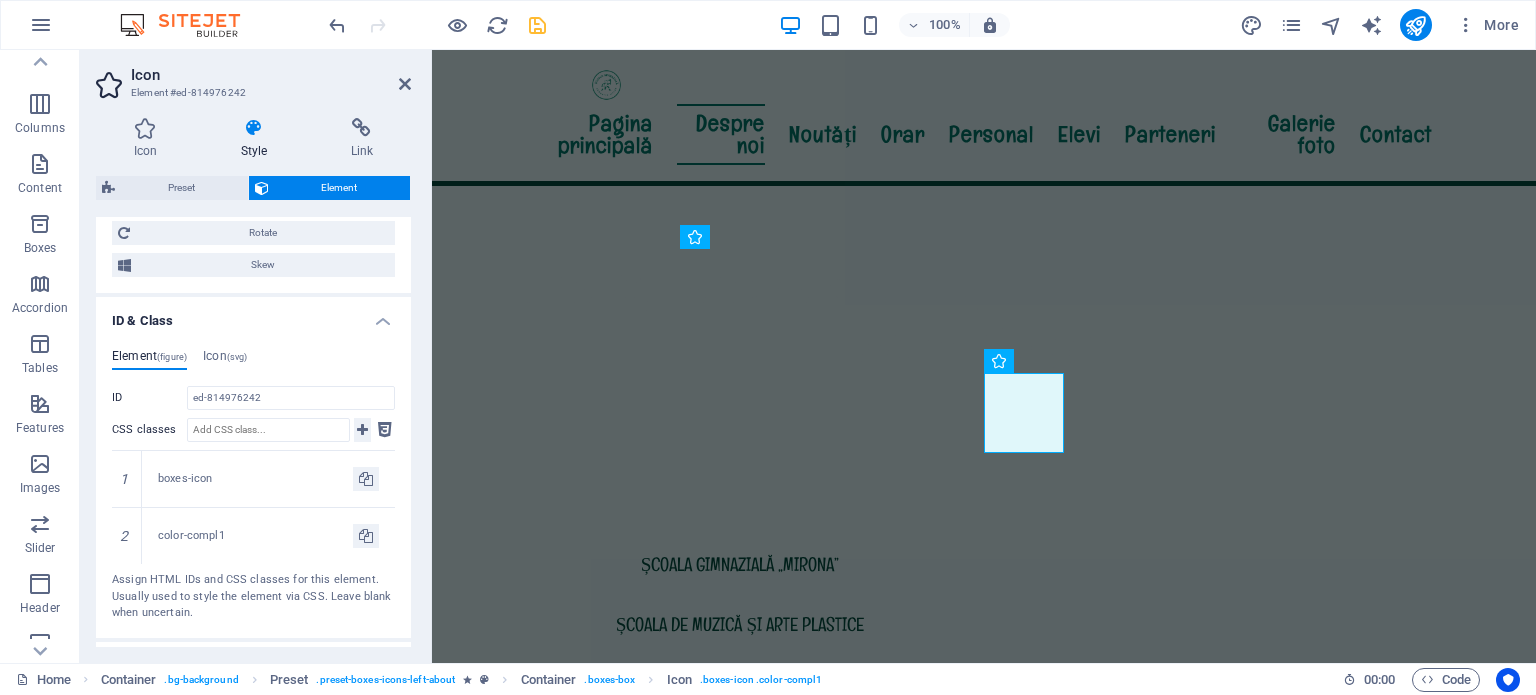click at bounding box center (362, 430) 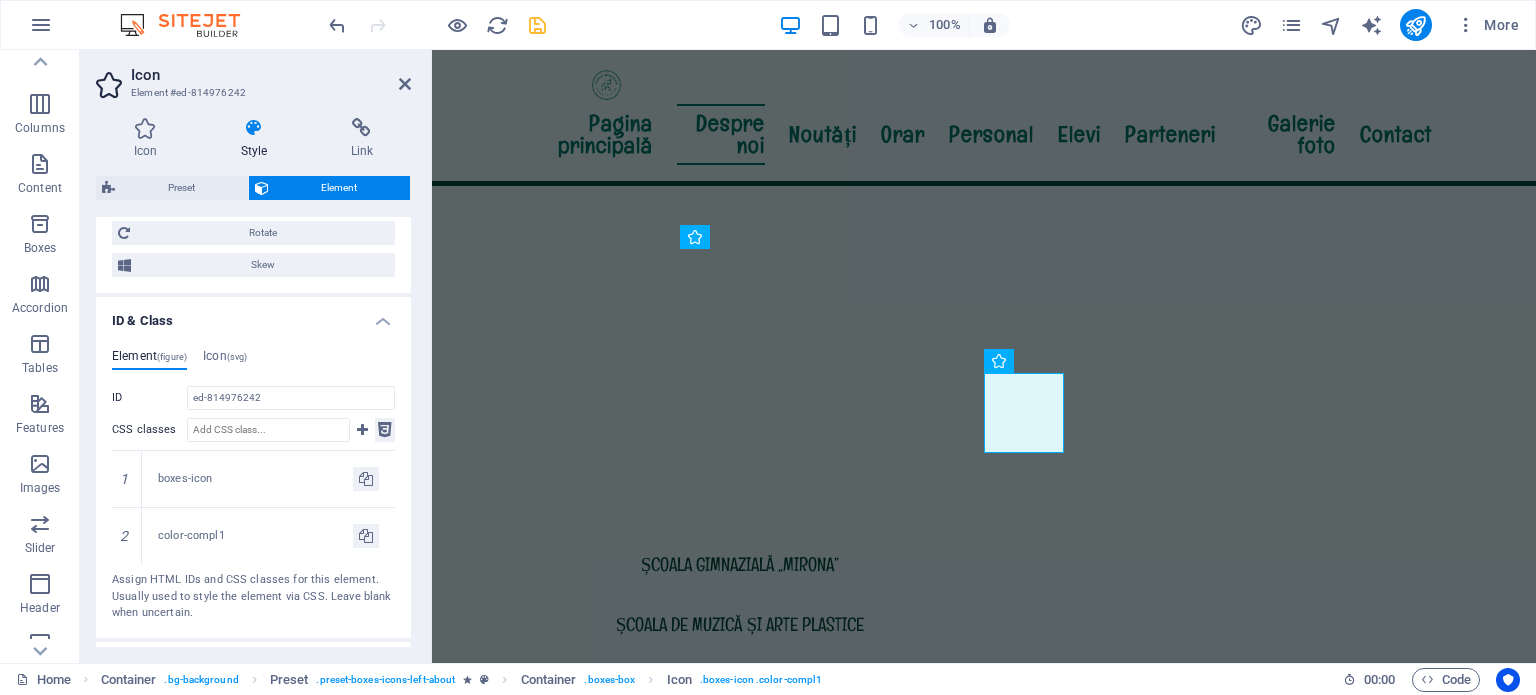 click at bounding box center [385, 430] 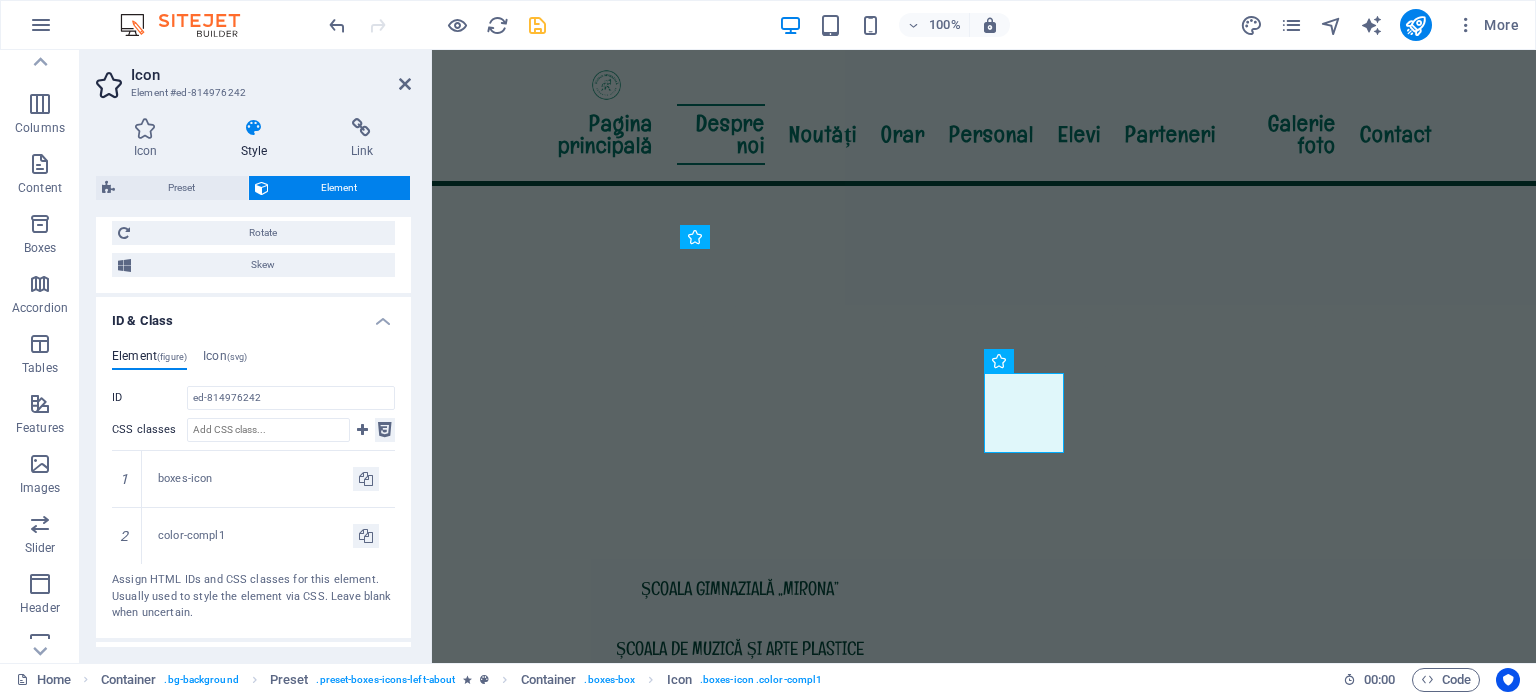 scroll, scrollTop: 750, scrollLeft: 0, axis: vertical 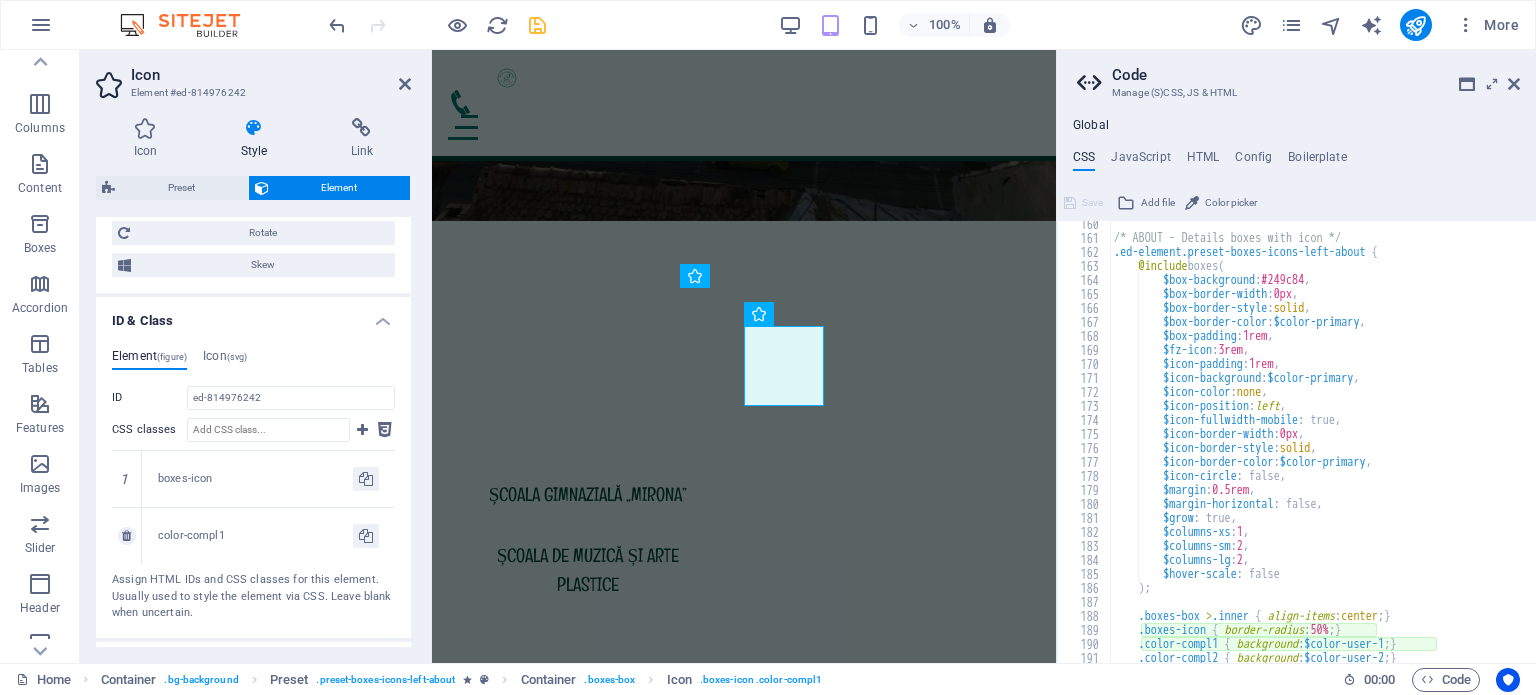 click on "color-compl1" at bounding box center (255, 536) 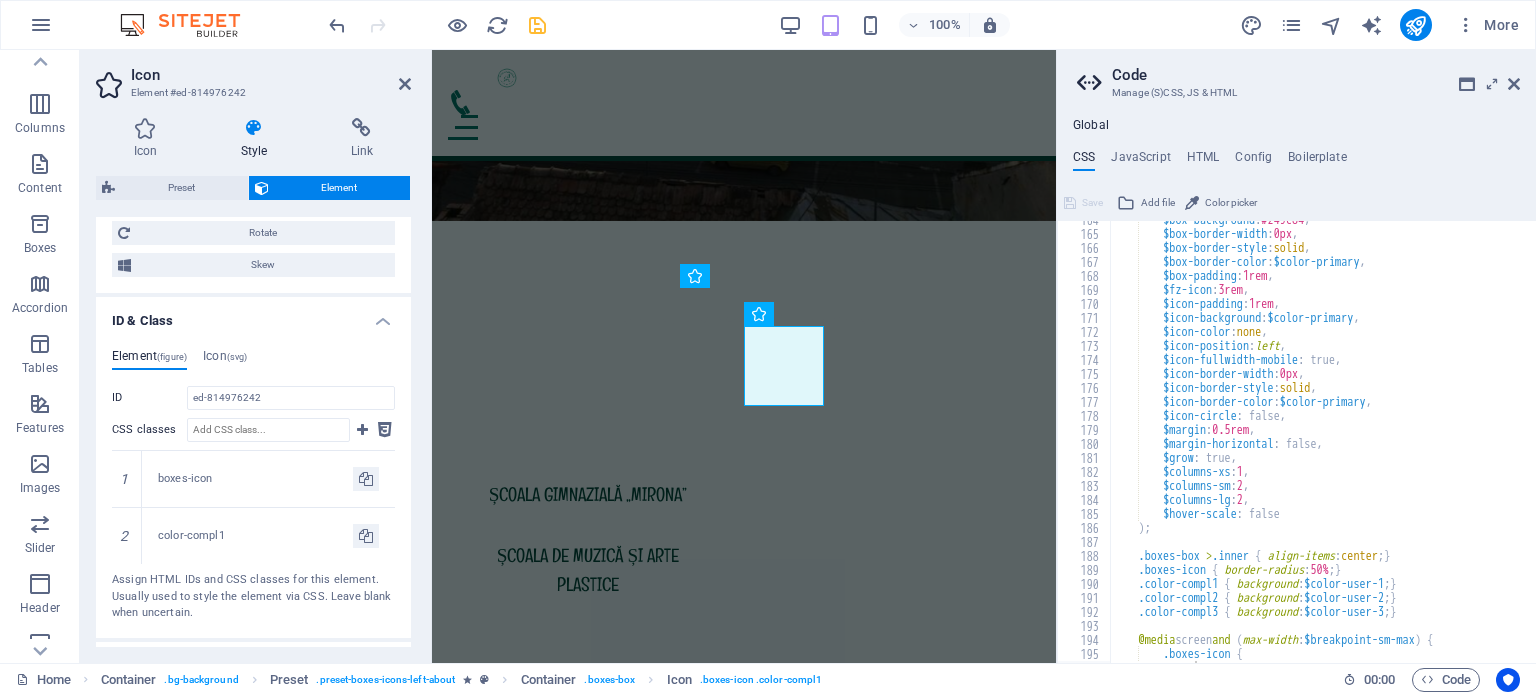 scroll, scrollTop: 1152, scrollLeft: 0, axis: vertical 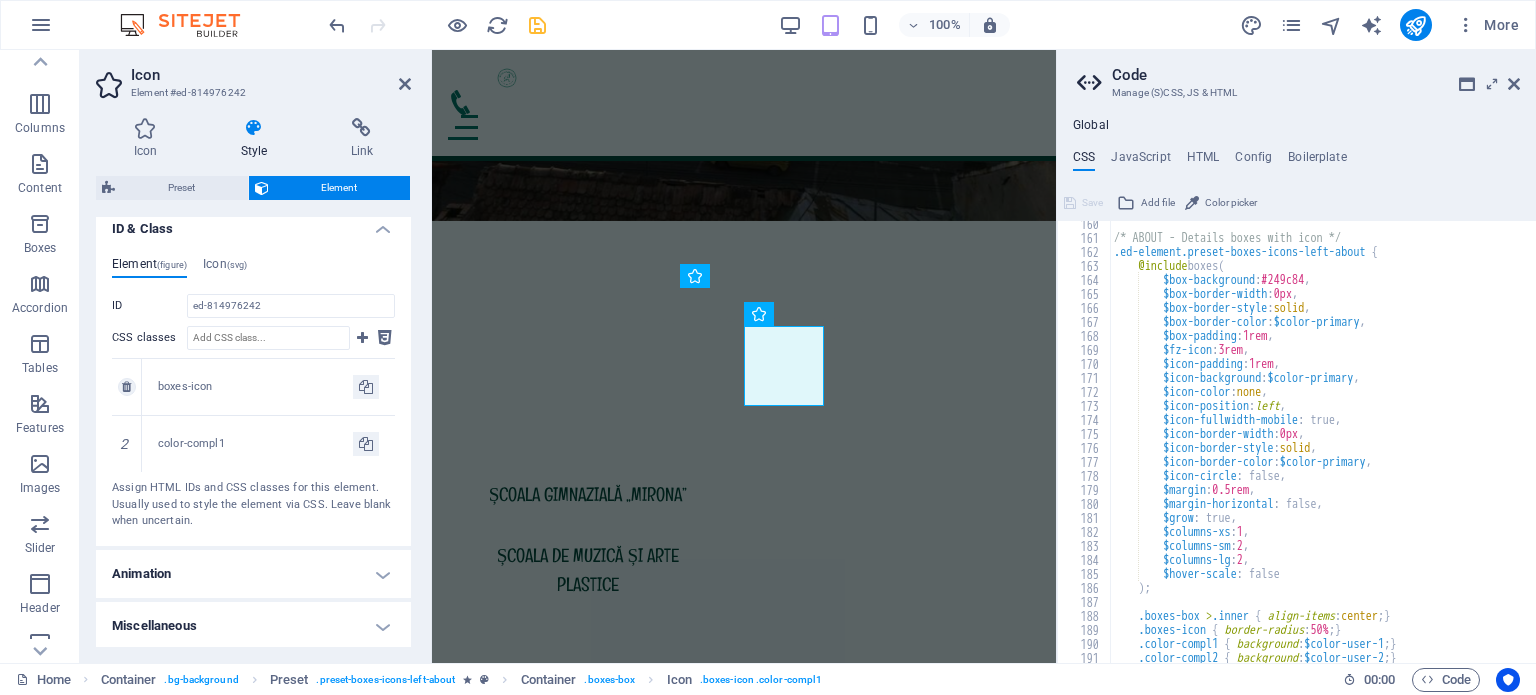 click on "boxes-icon" at bounding box center (255, 387) 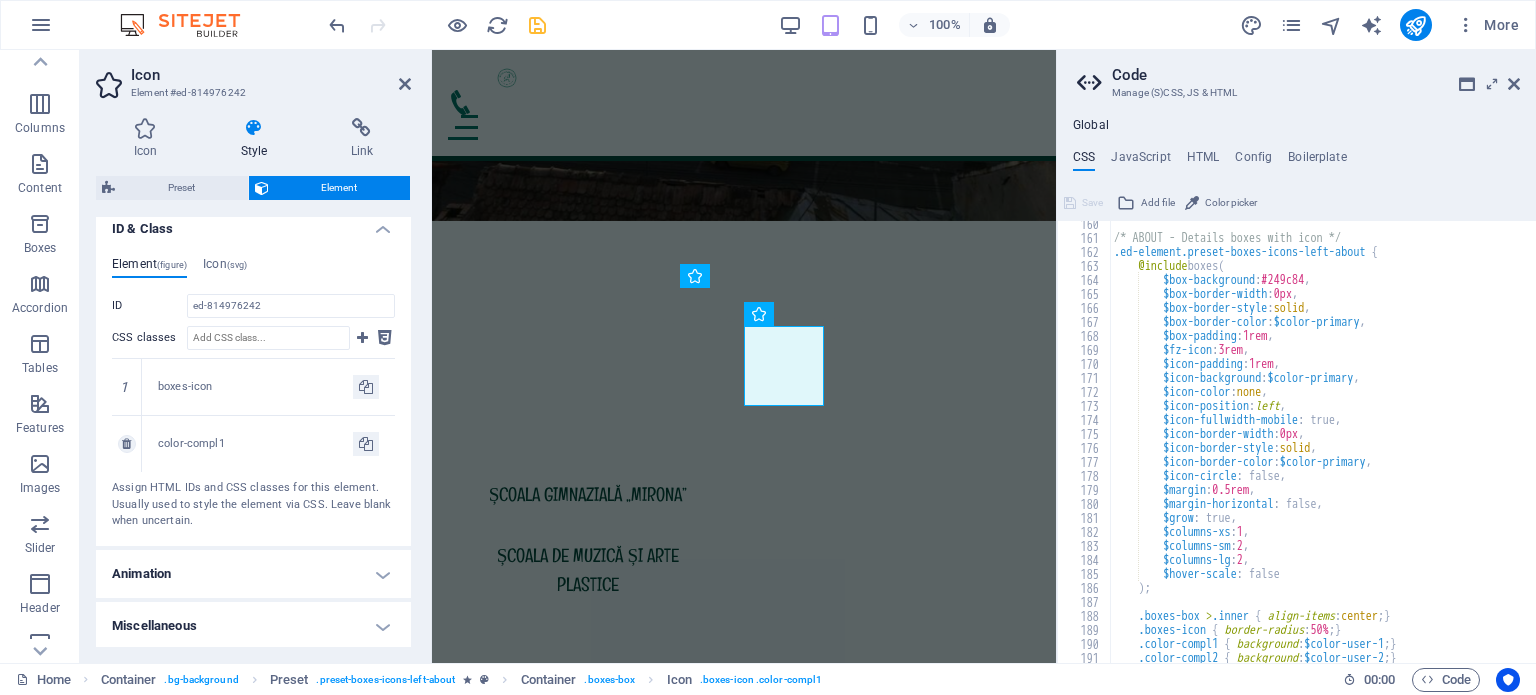 click on "color-compl1" at bounding box center (255, 444) 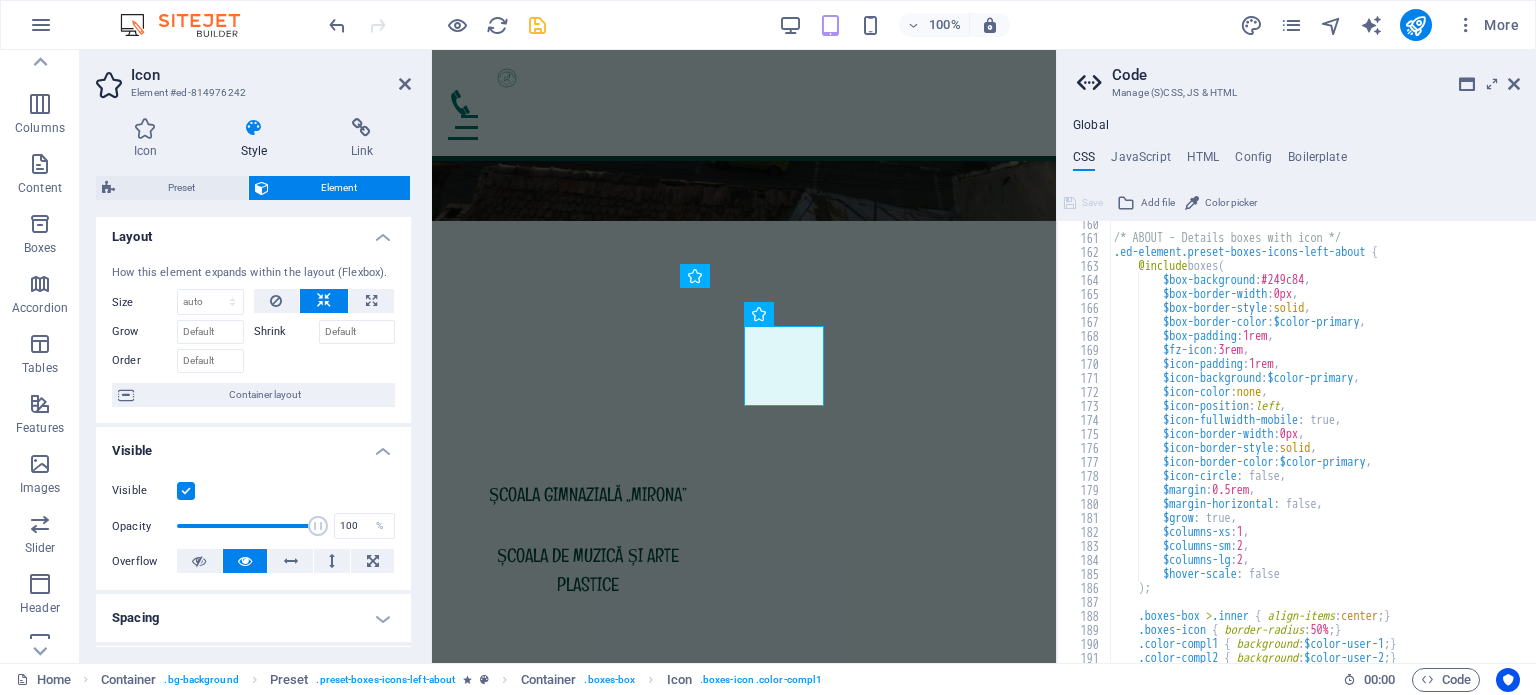 scroll, scrollTop: 0, scrollLeft: 0, axis: both 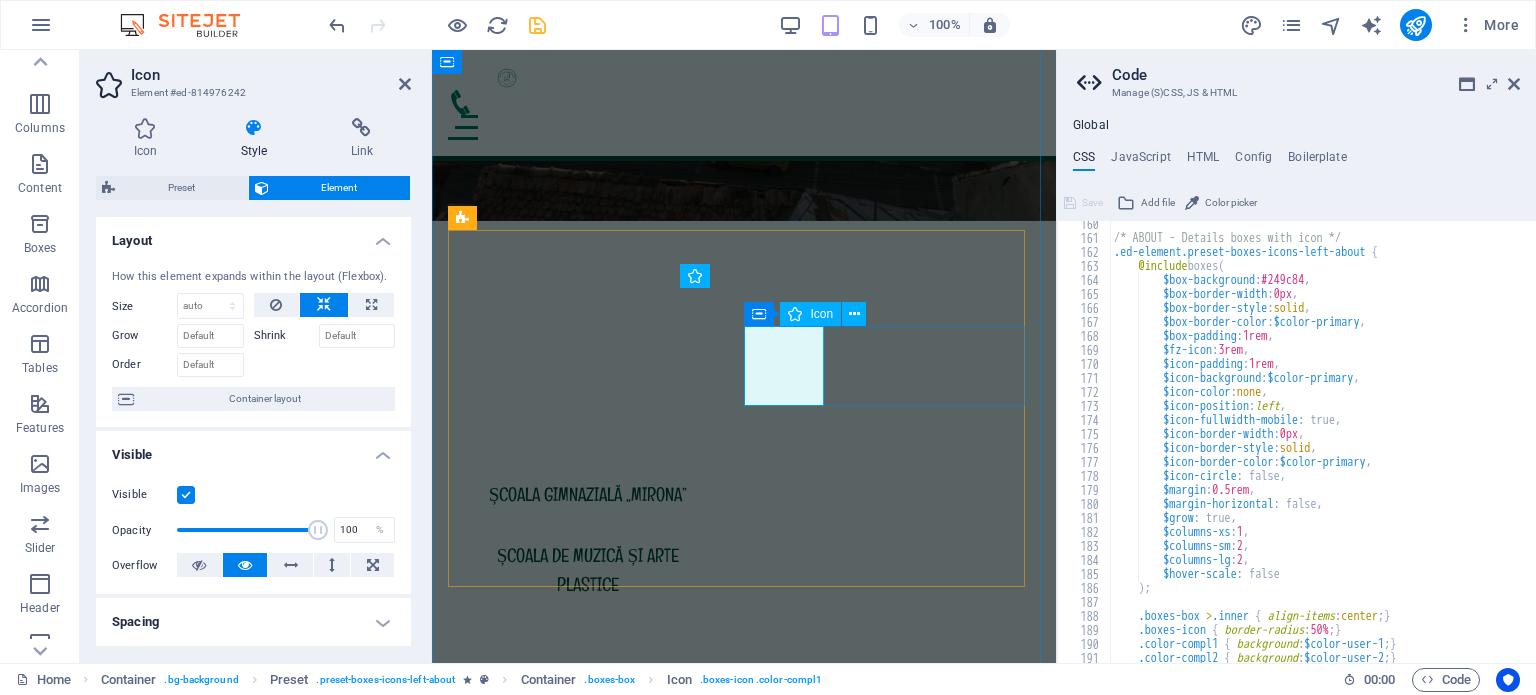 click at bounding box center [744, 1497] 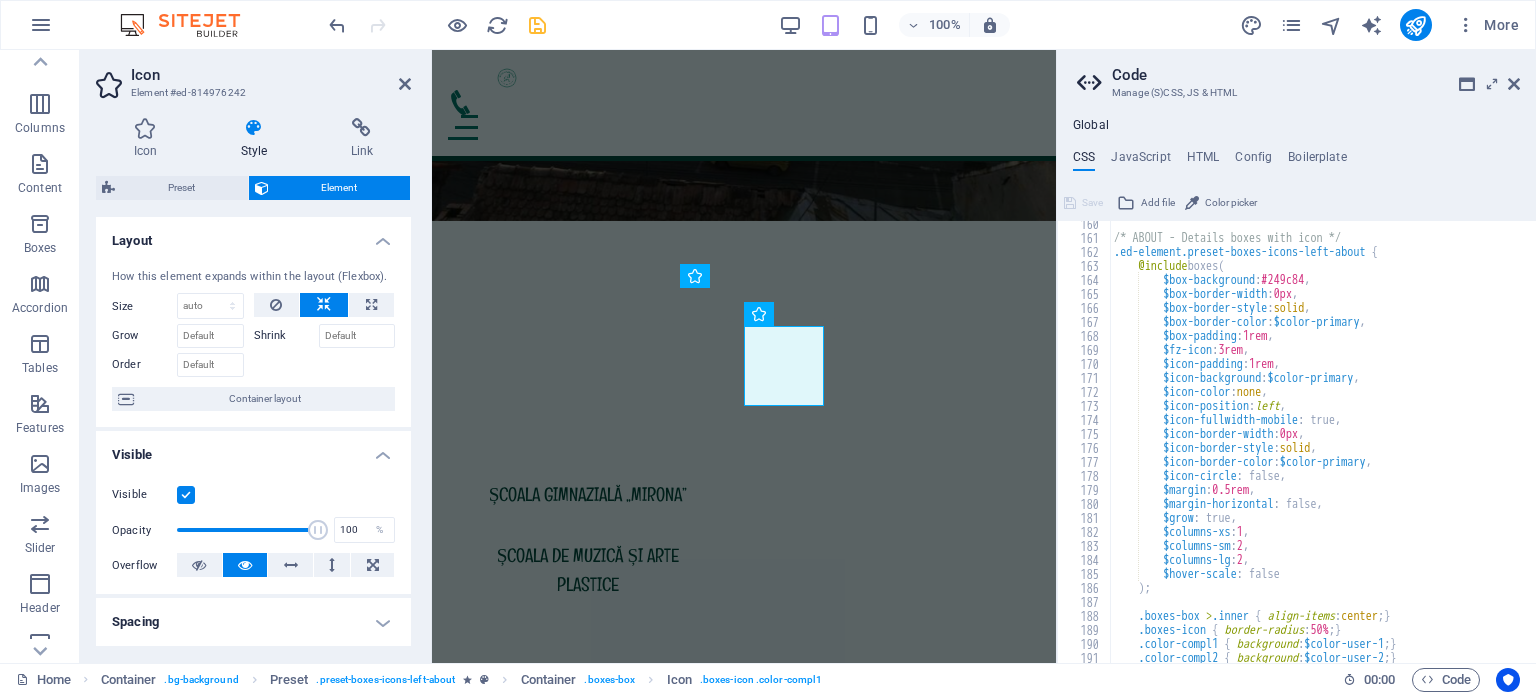 type on "$icon-border-color: $color-primary," 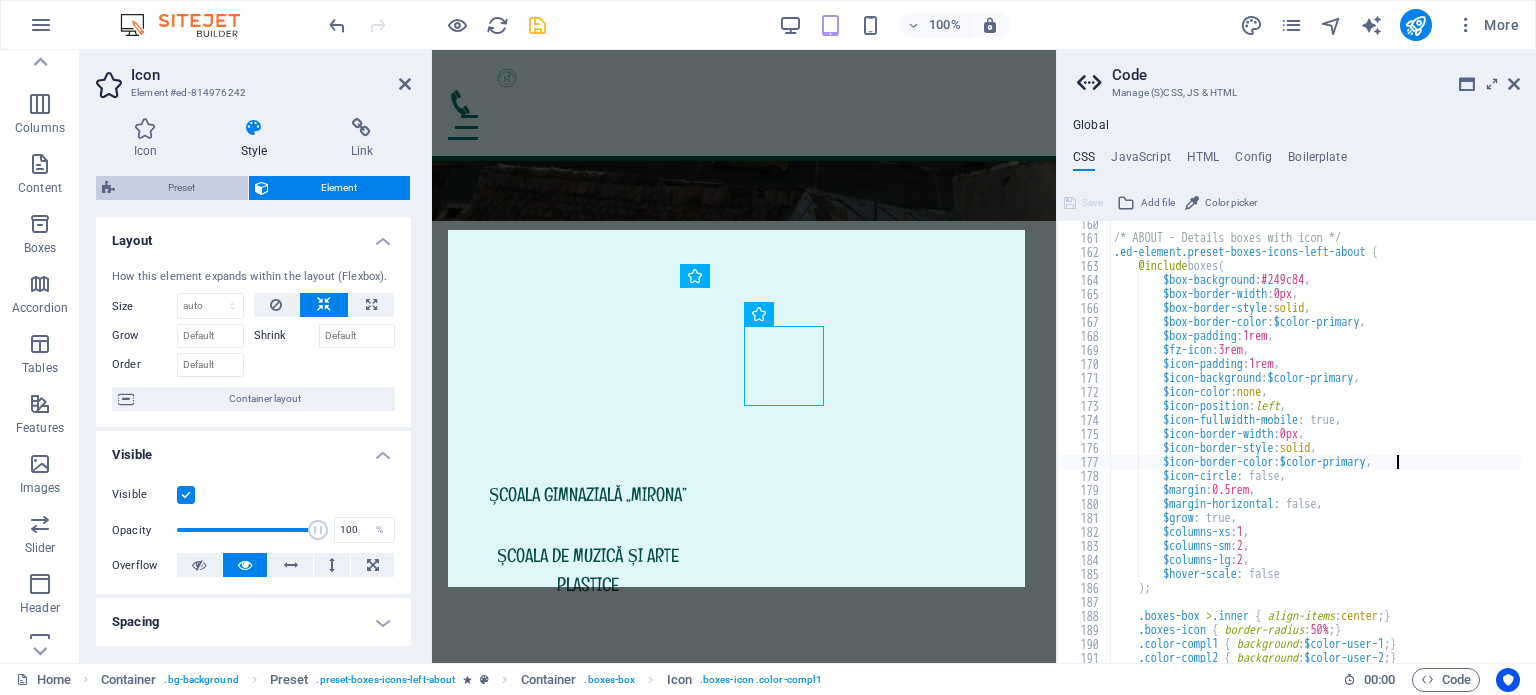 click on "Preset" at bounding box center (181, 188) 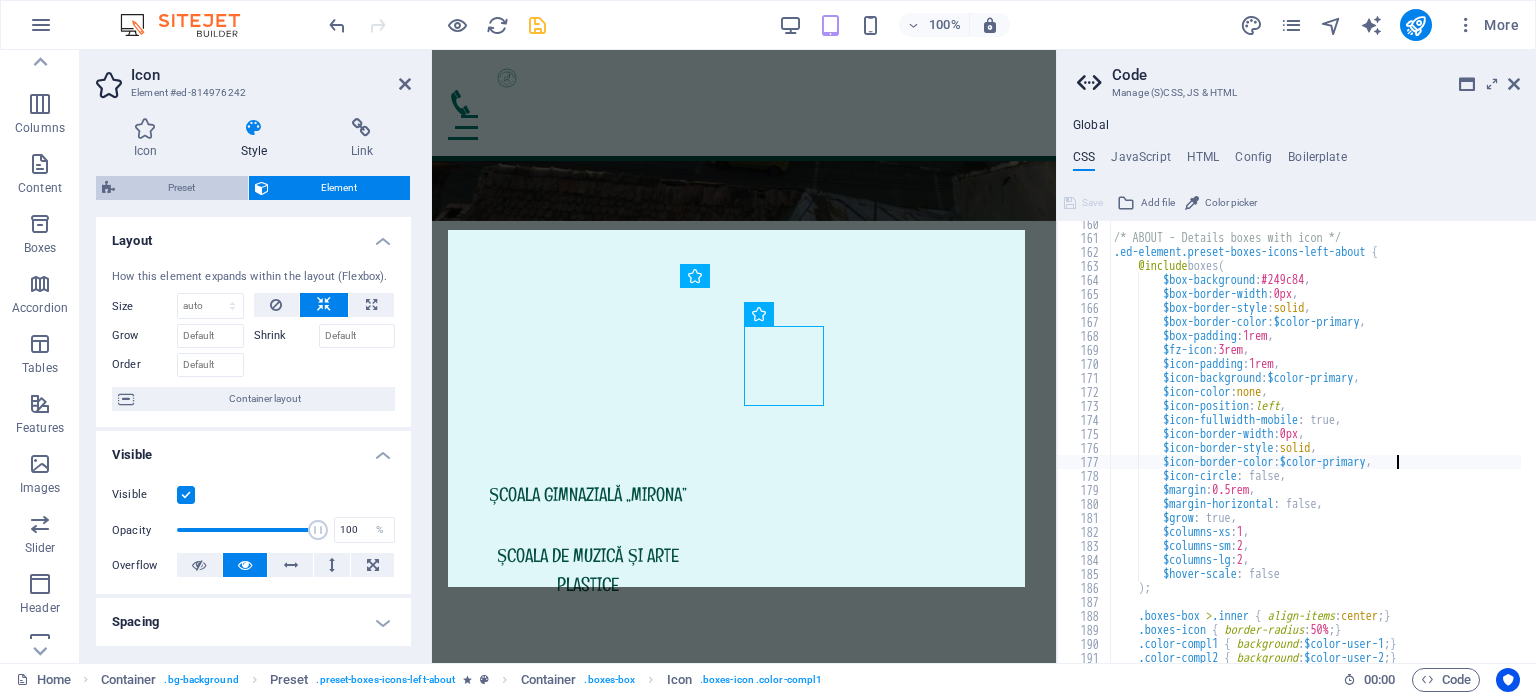 select on "px" 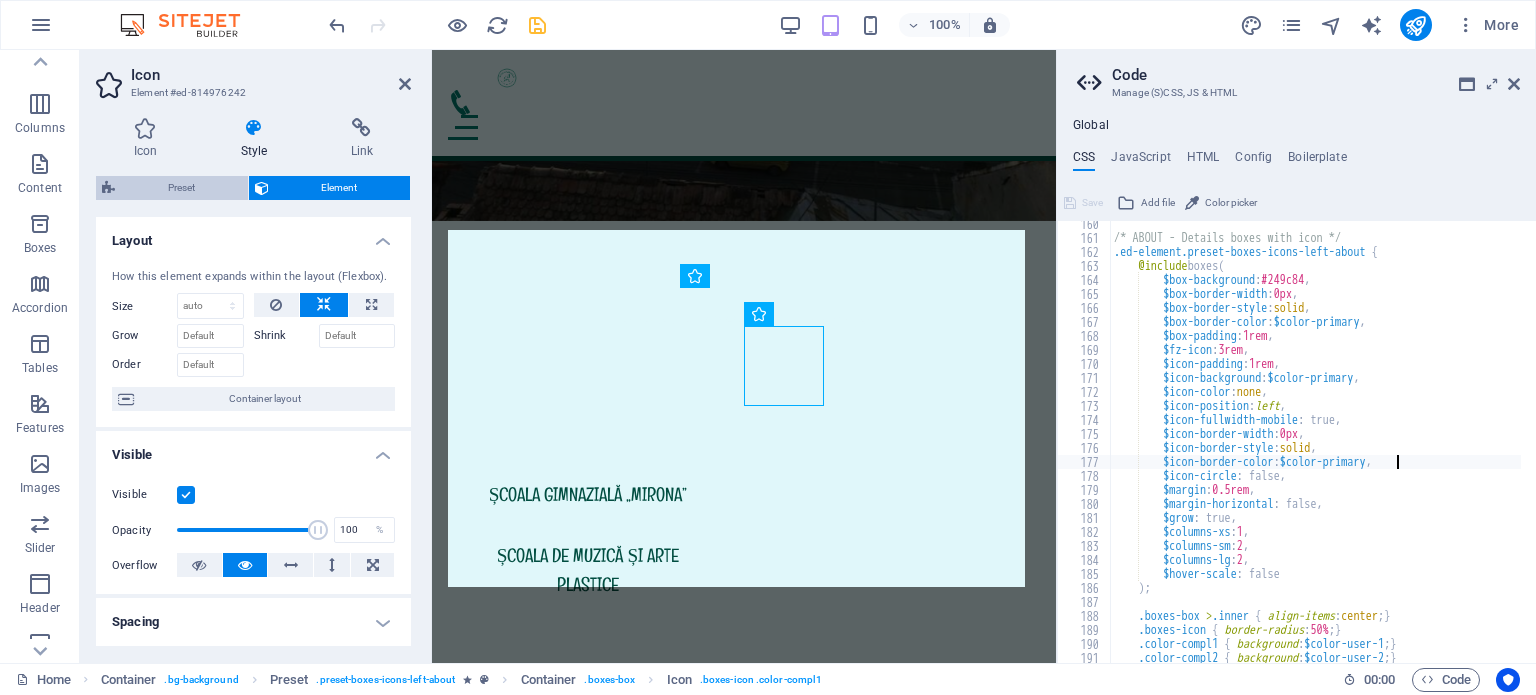 select on "left" 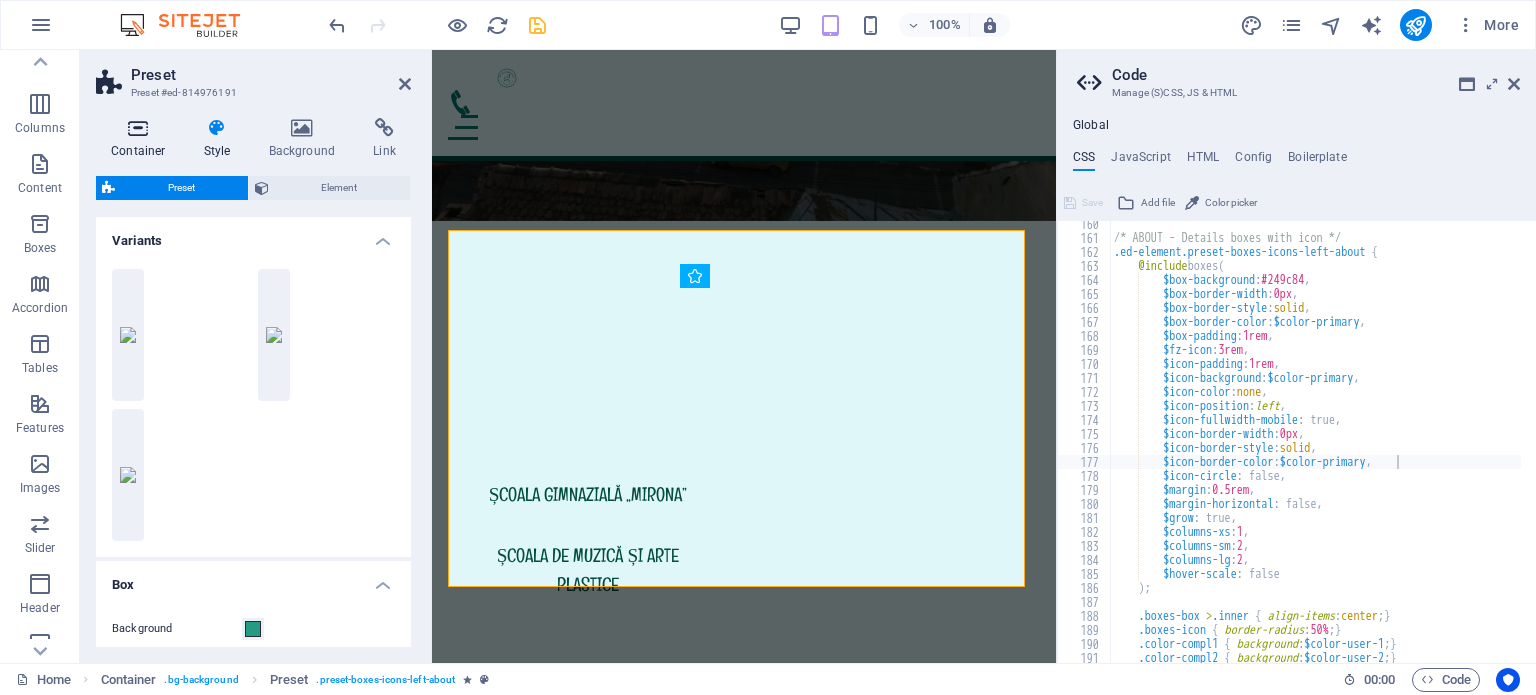 click at bounding box center (138, 128) 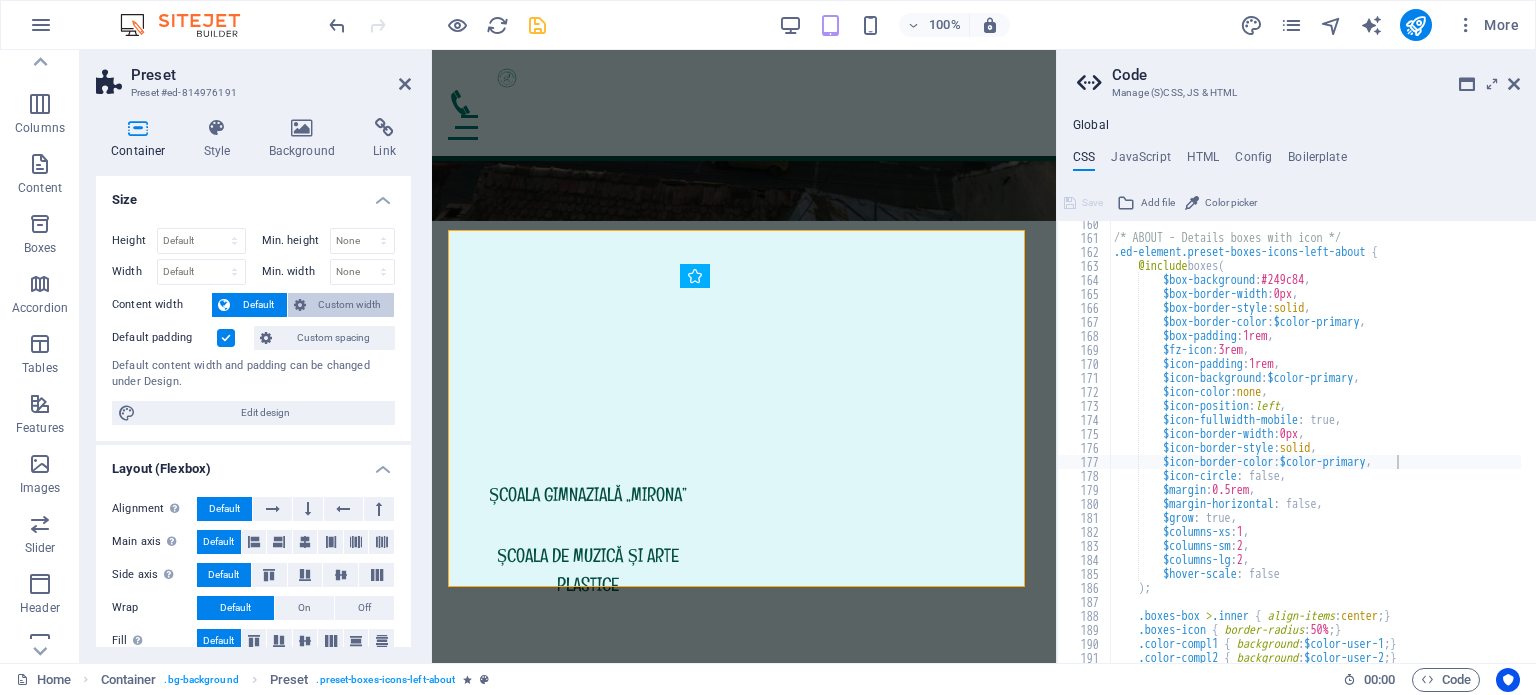 click on "Custom width" at bounding box center (350, 305) 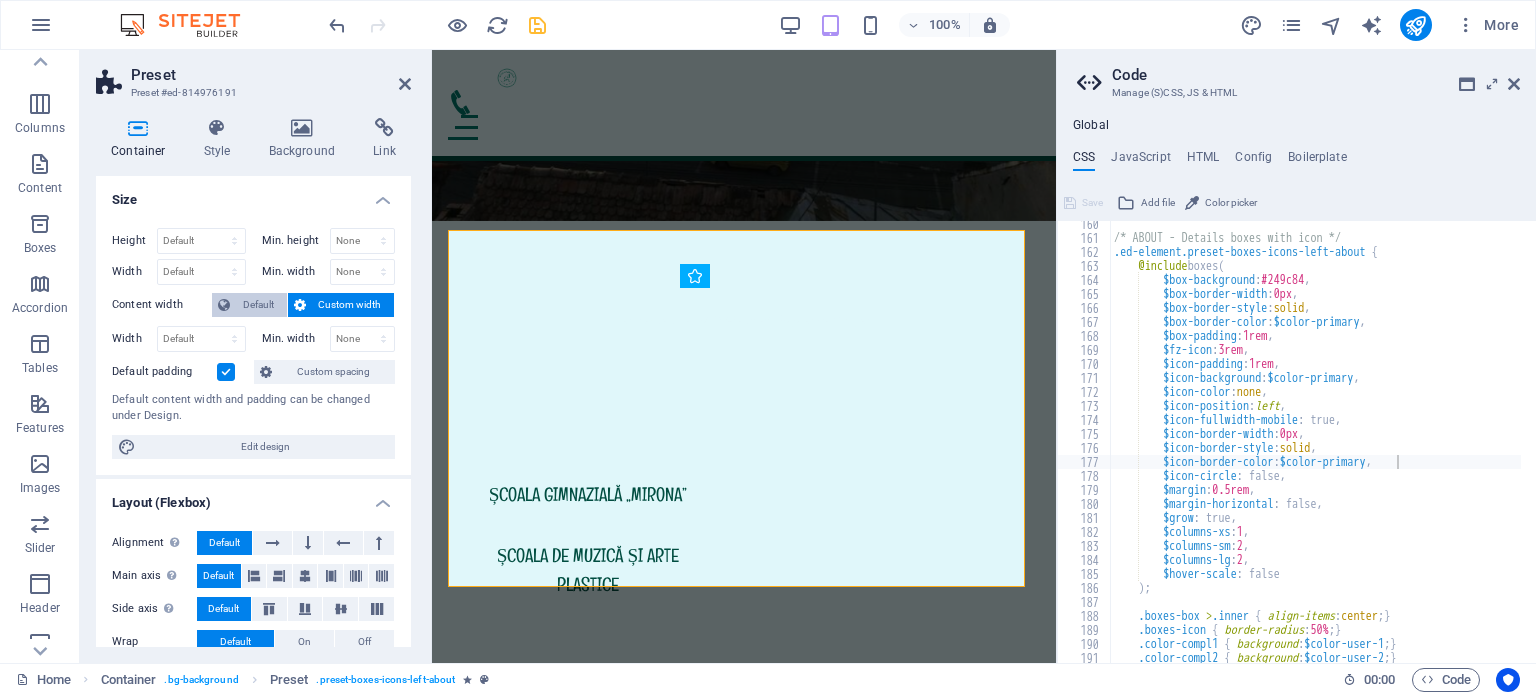 click on "Default" at bounding box center [258, 305] 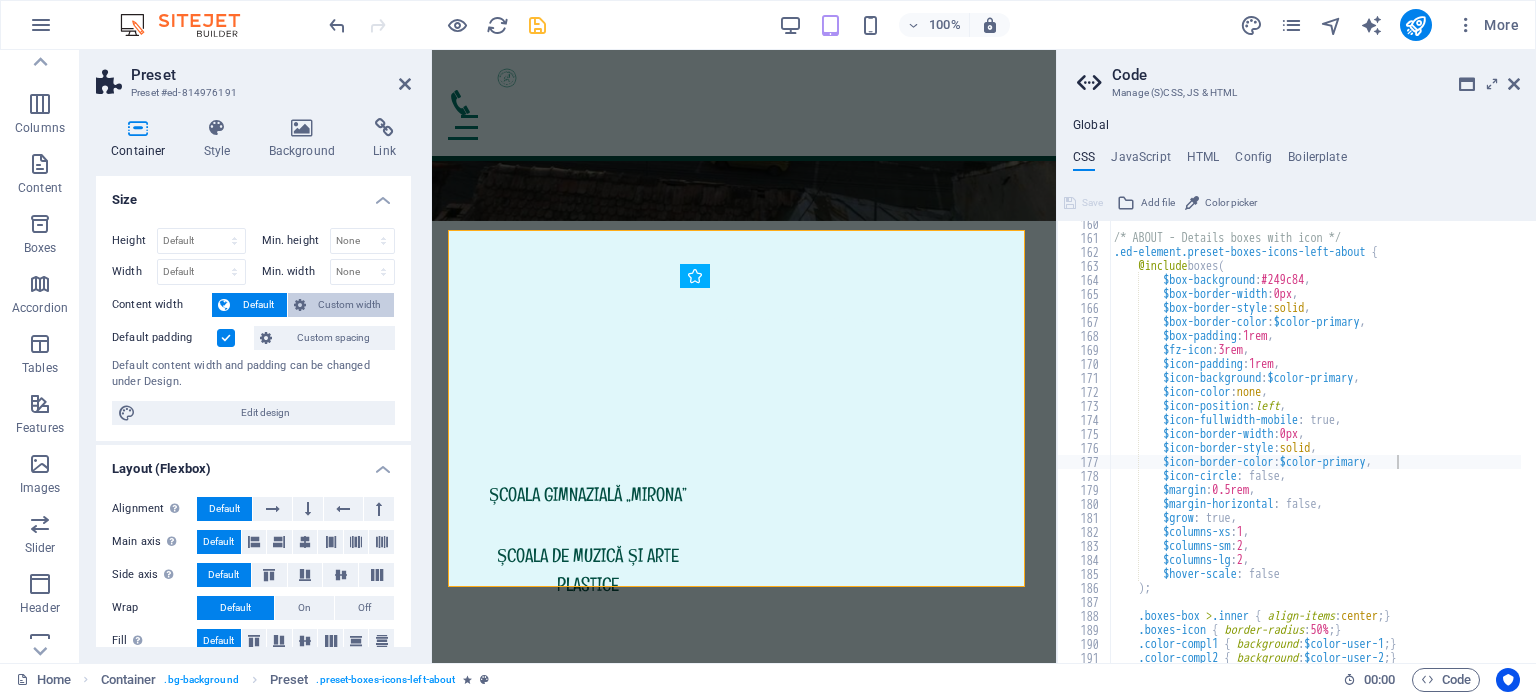 click on "Custom width" at bounding box center (341, 305) 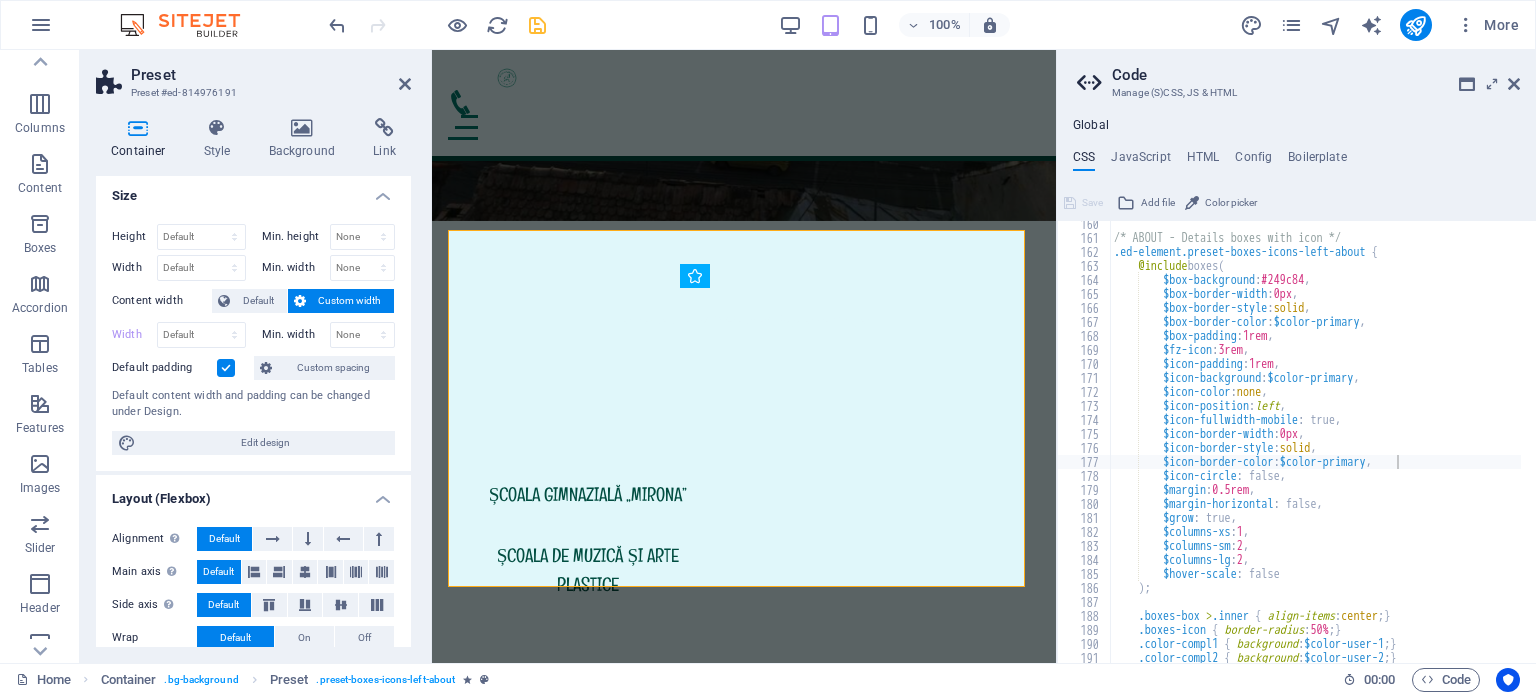 scroll, scrollTop: 0, scrollLeft: 0, axis: both 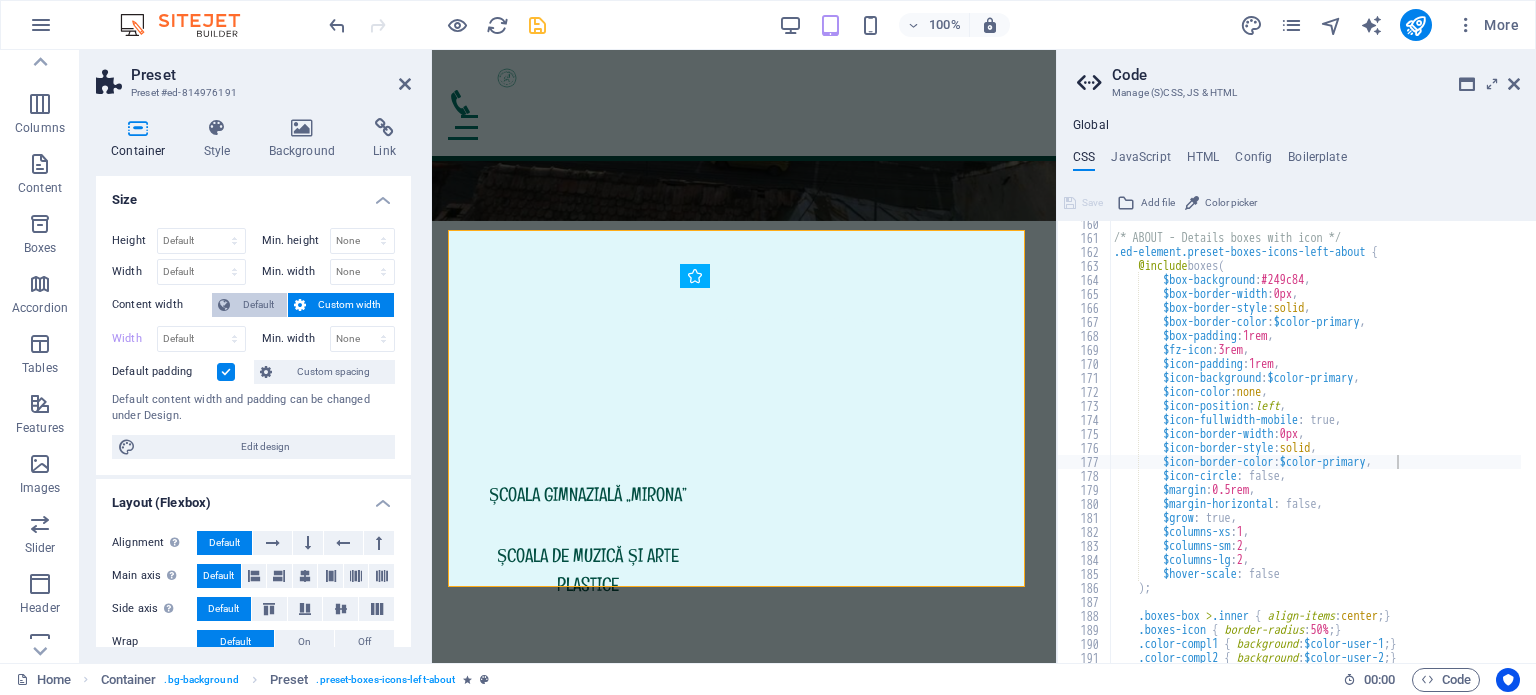 click on "Default" at bounding box center (249, 305) 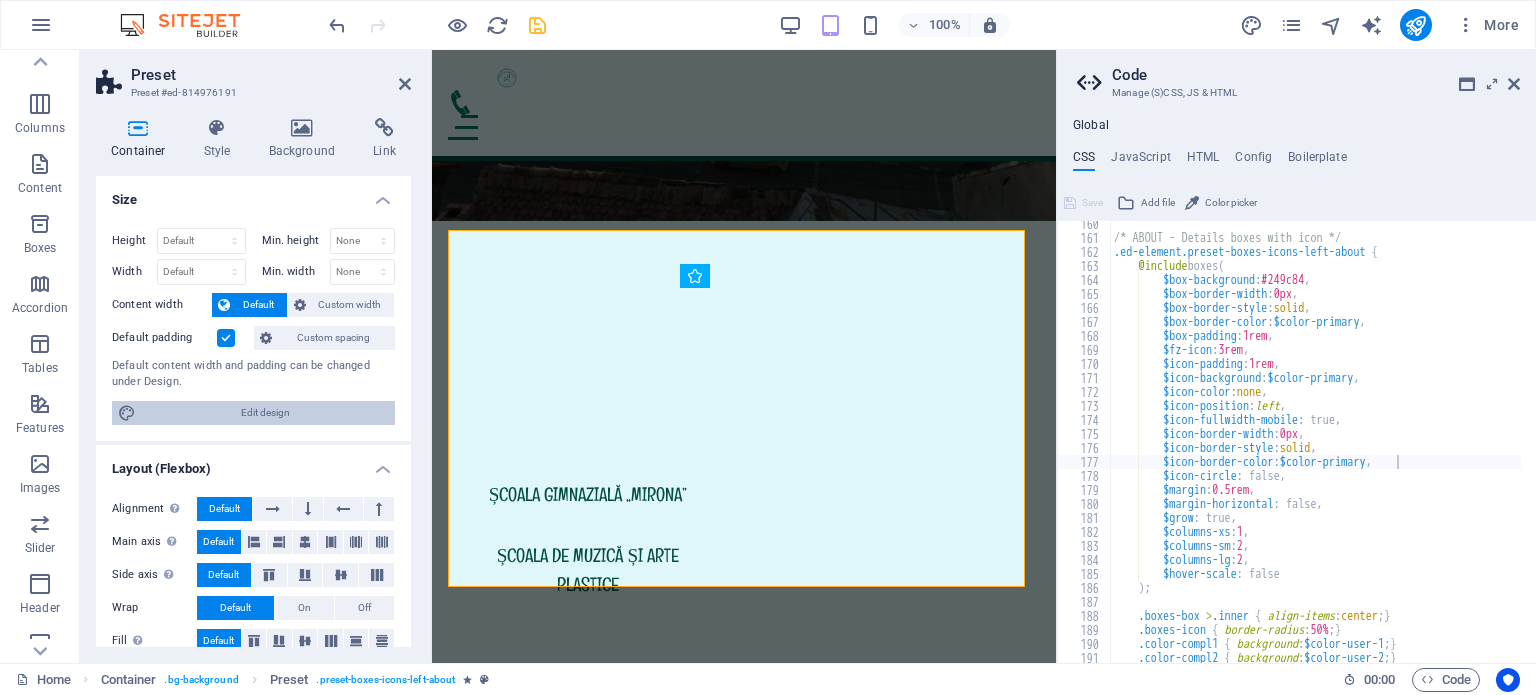 click on "Edit design" at bounding box center (265, 413) 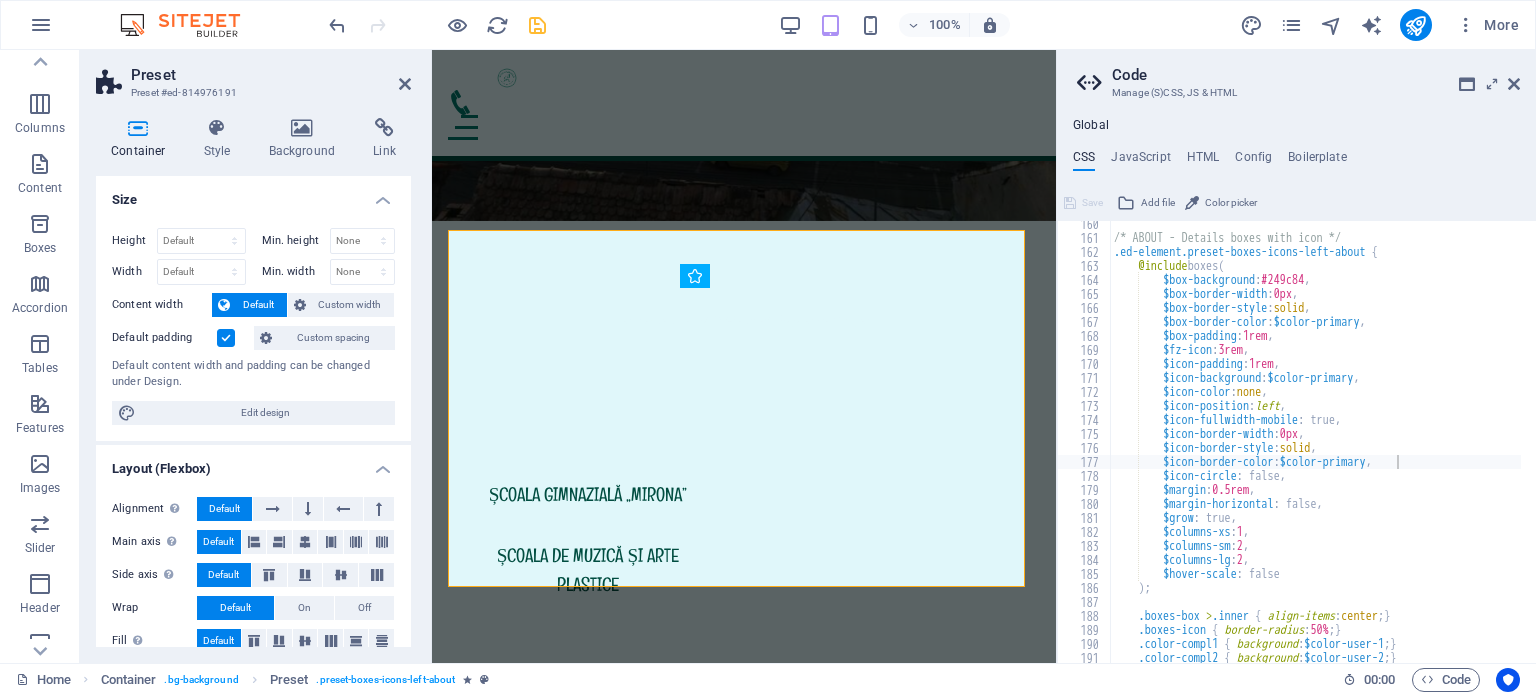 select on "px" 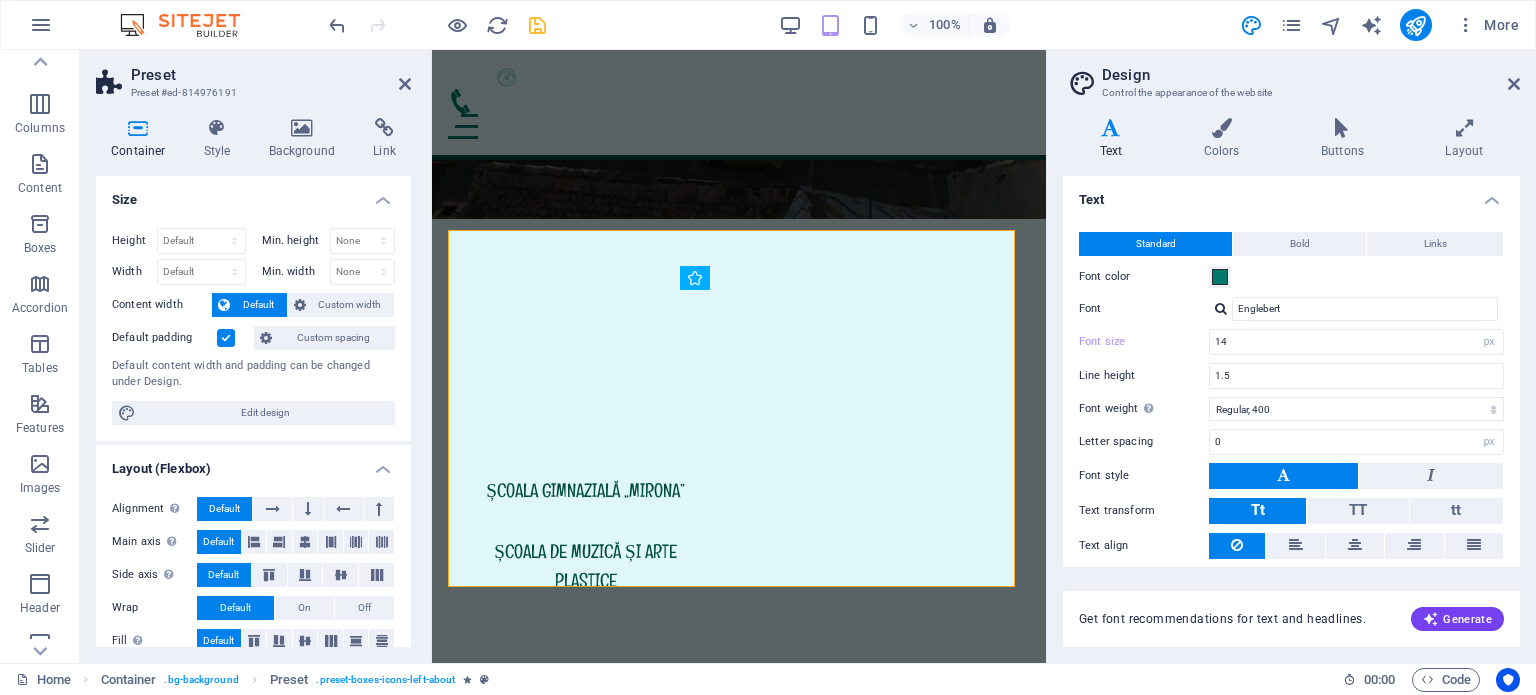 scroll, scrollTop: 748, scrollLeft: 0, axis: vertical 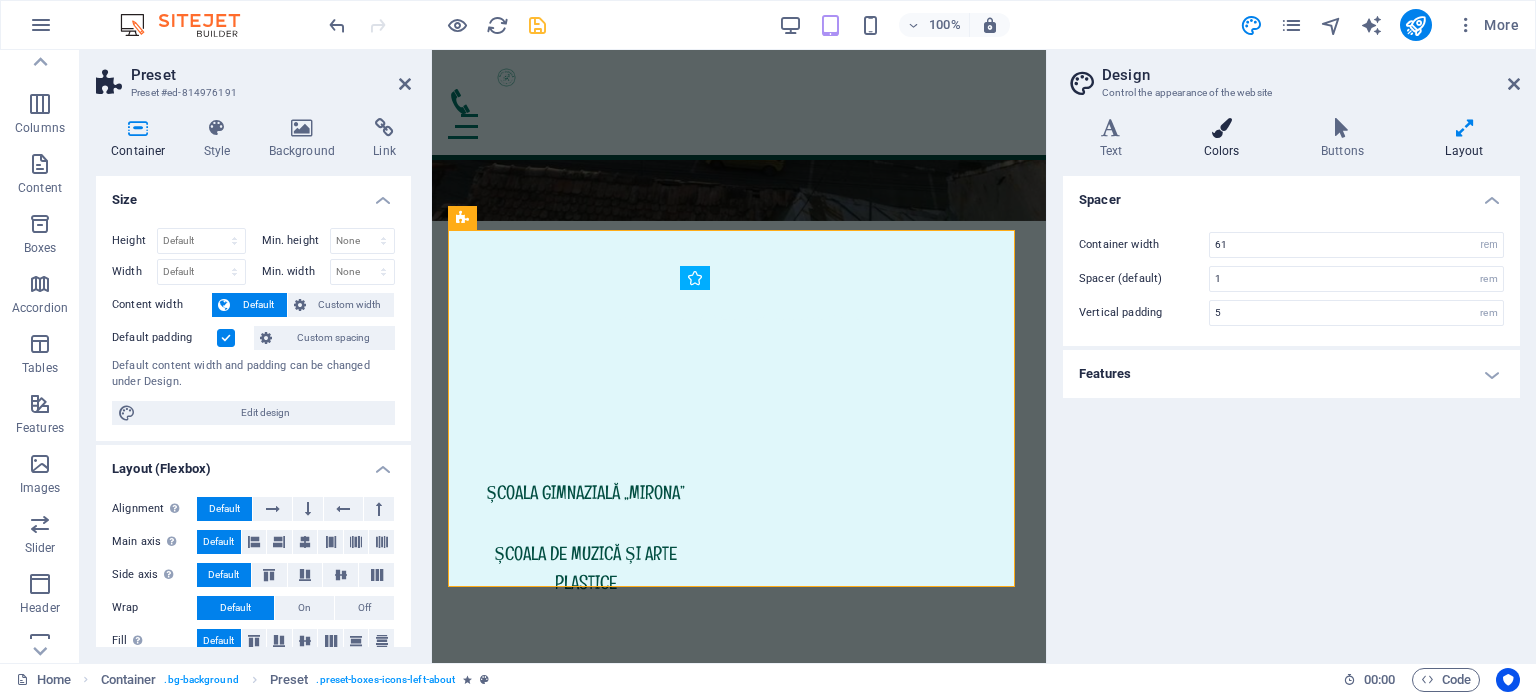 click at bounding box center (1221, 128) 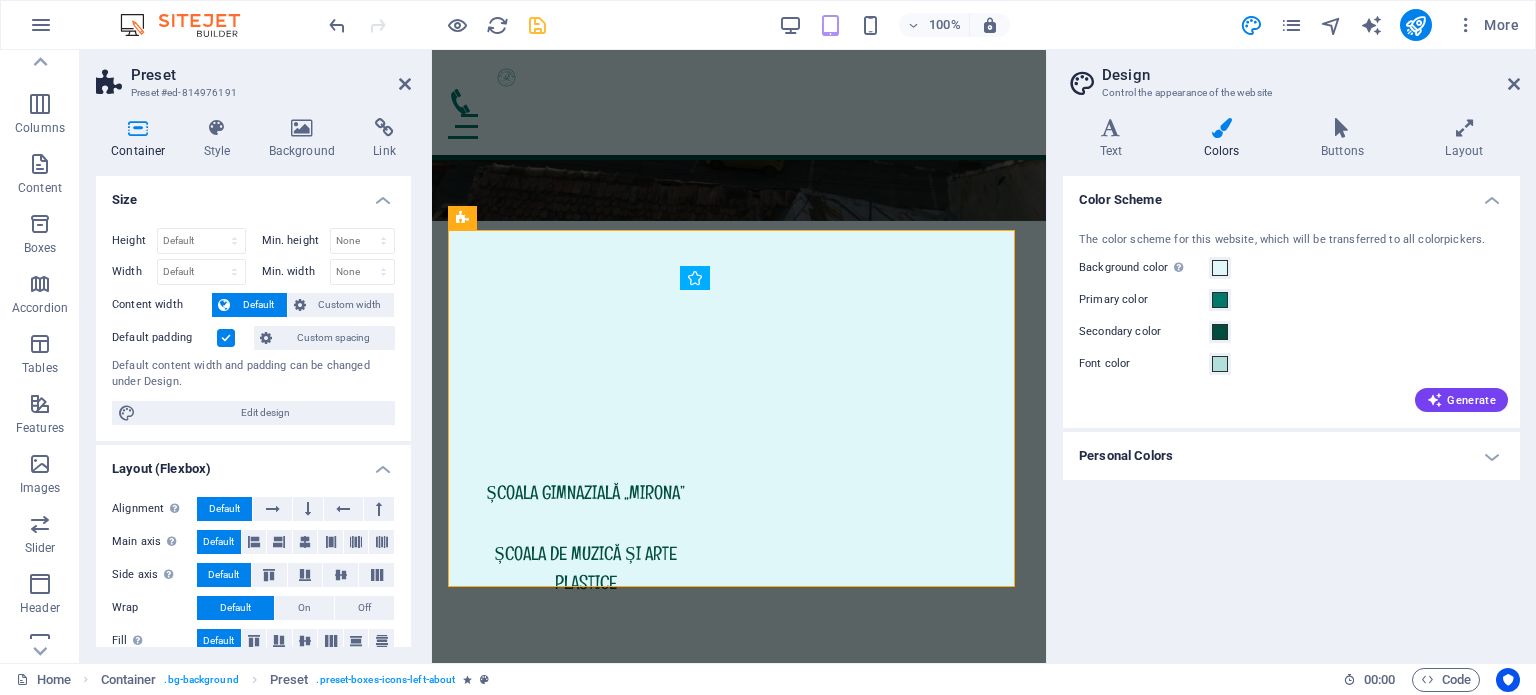 click on "Personal Colors" at bounding box center (1291, 456) 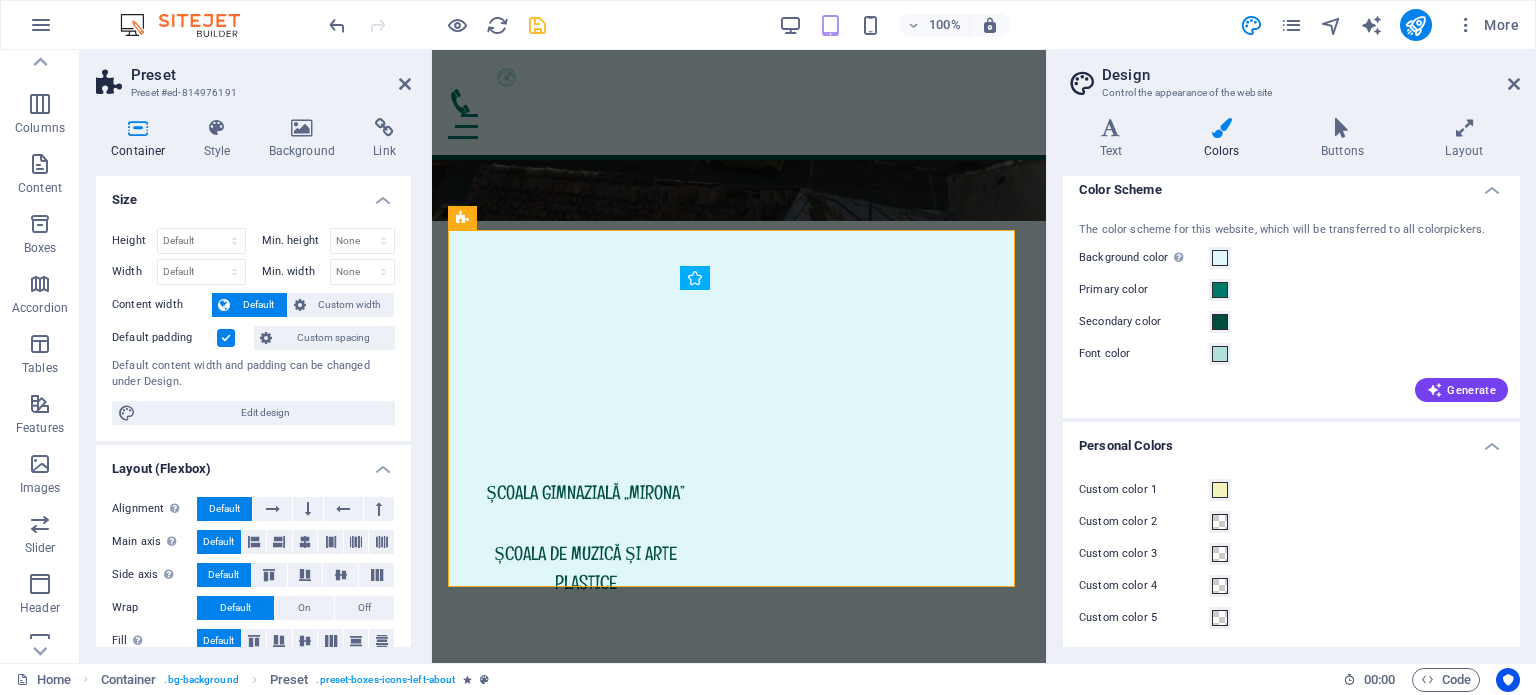 scroll, scrollTop: 12, scrollLeft: 0, axis: vertical 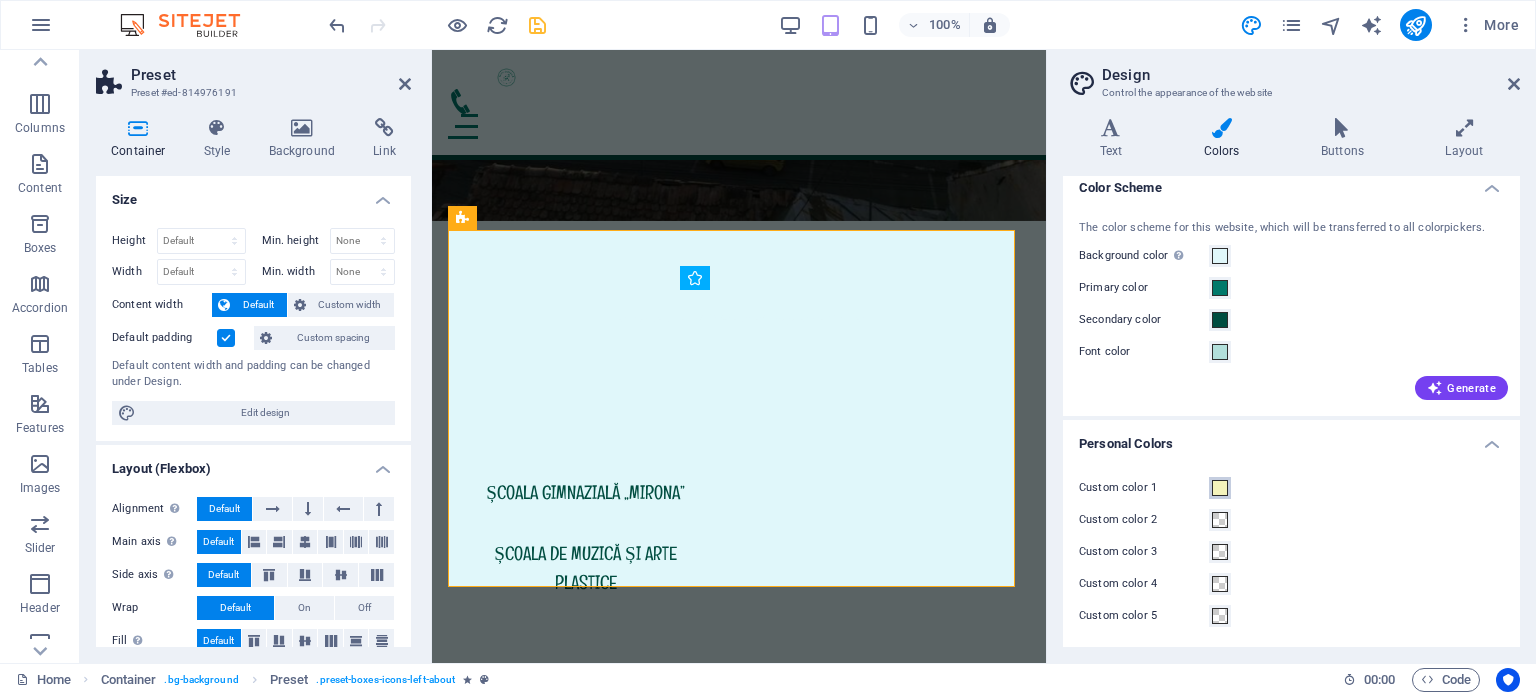 click at bounding box center [1220, 488] 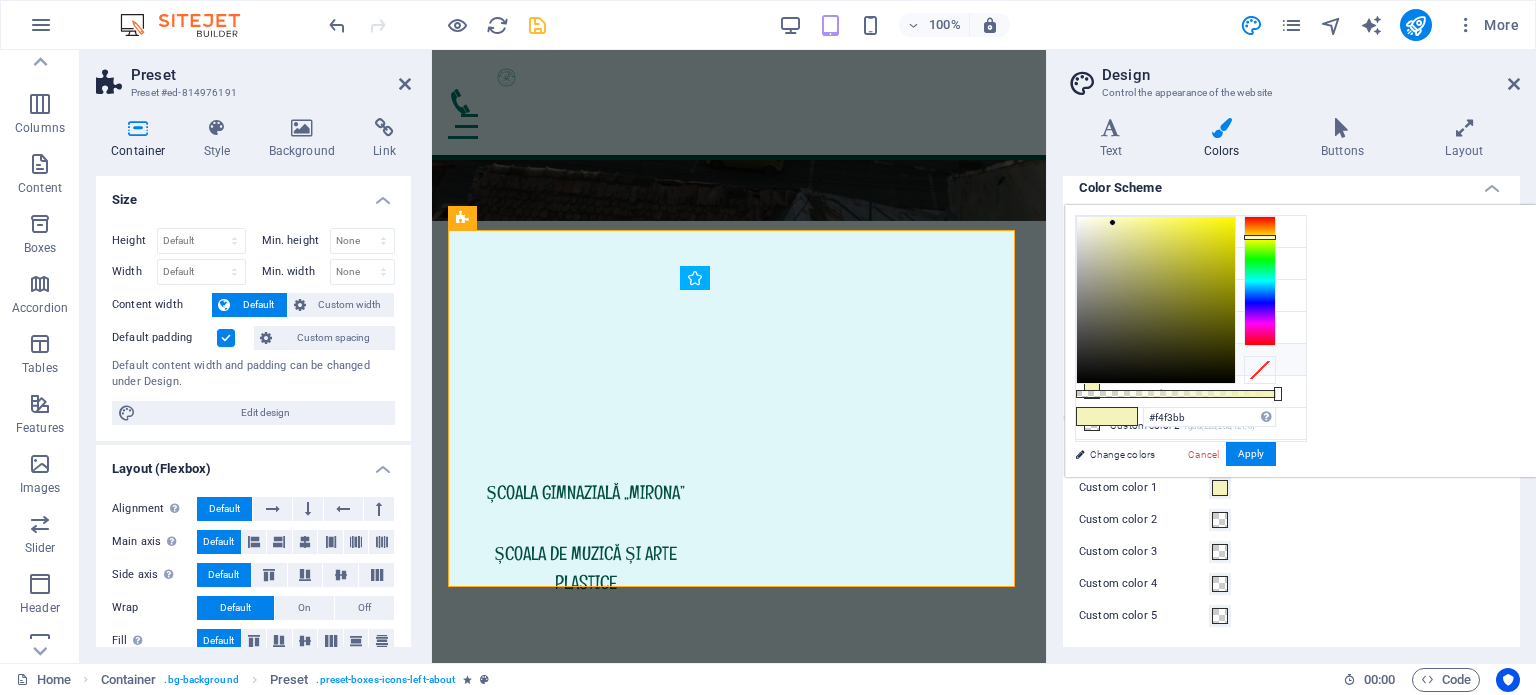click at bounding box center (1092, 359) 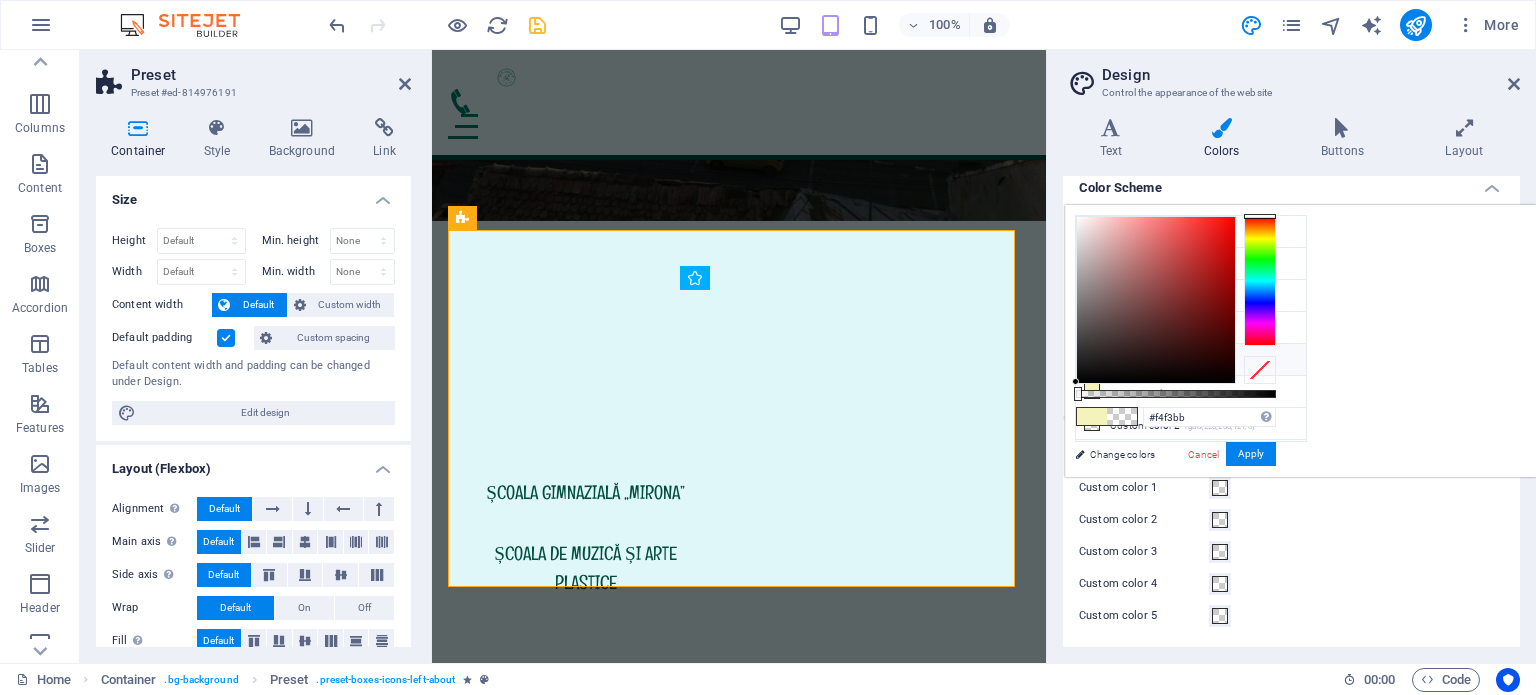 type on "rgba(0, 0, 0, 0)" 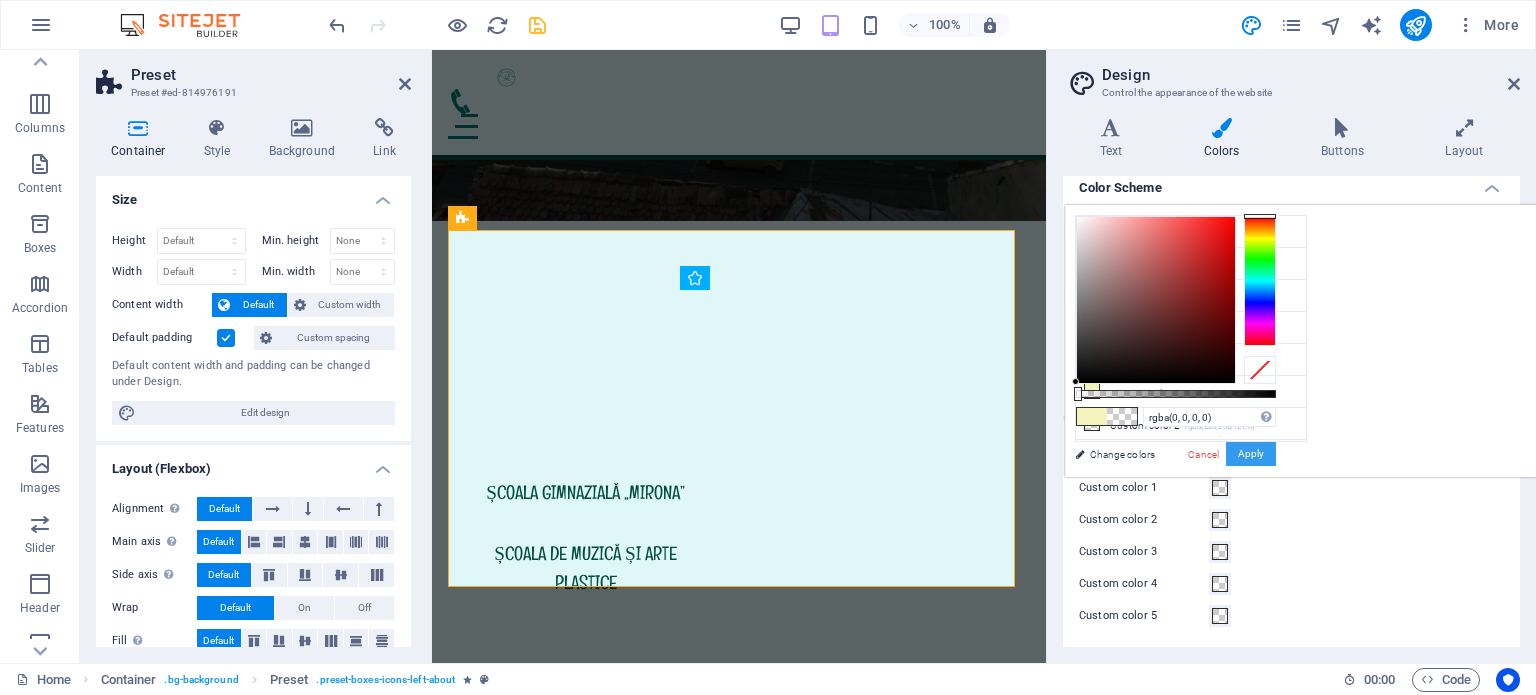 click on "Apply" at bounding box center (1251, 454) 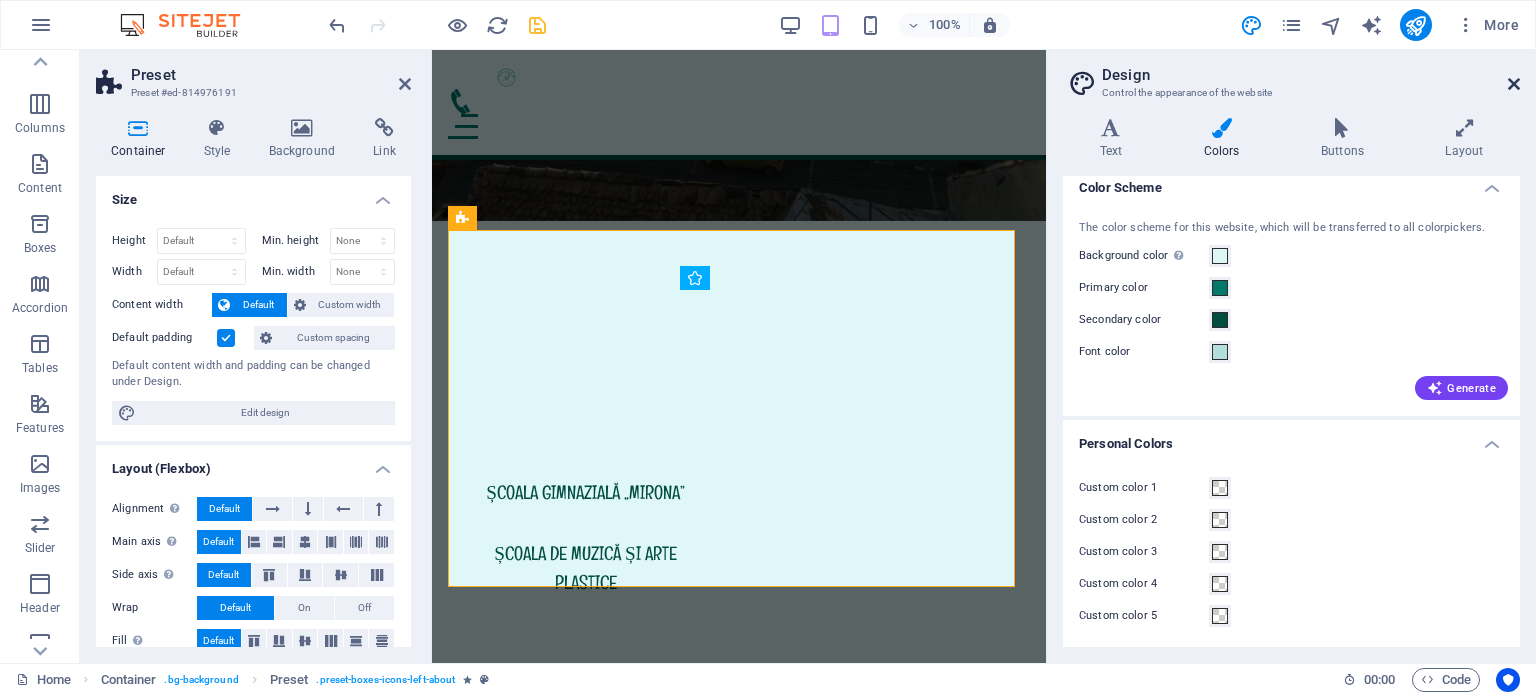 click at bounding box center (1514, 84) 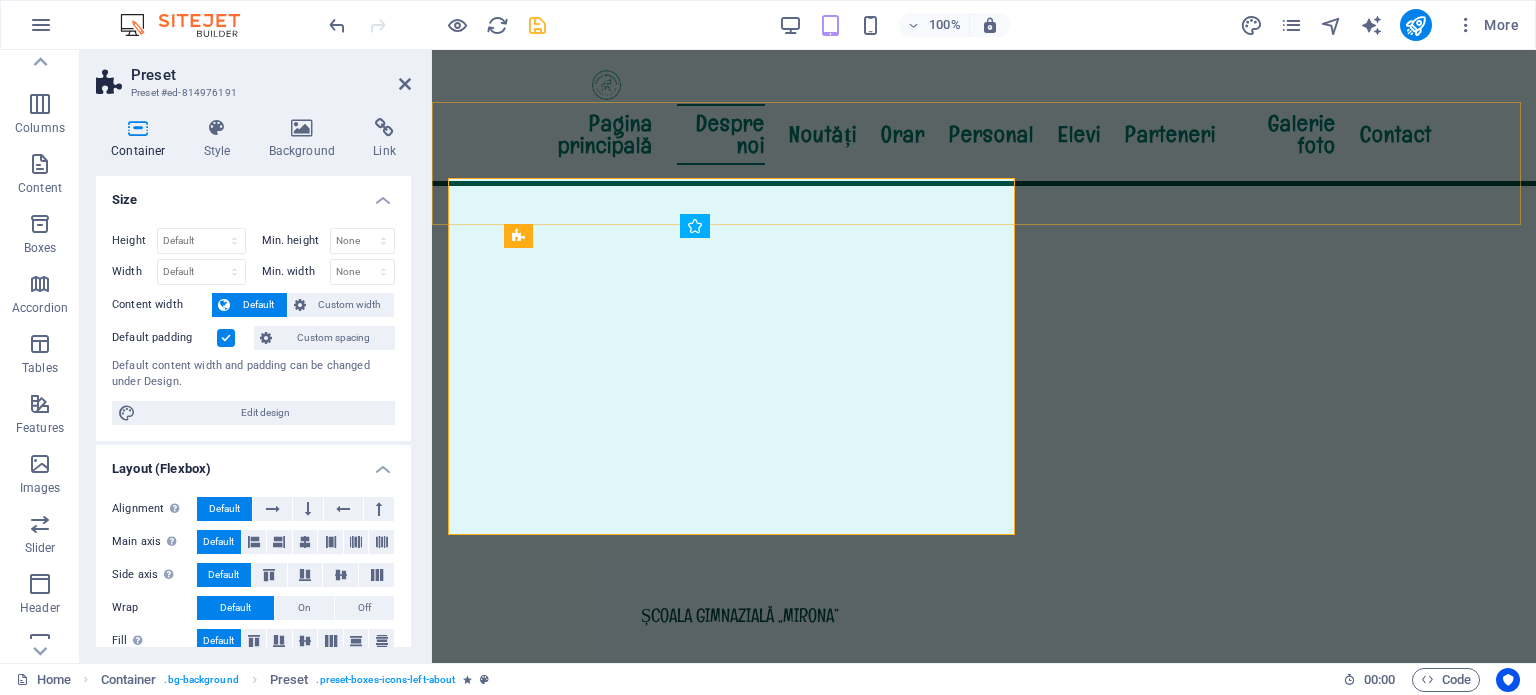scroll, scrollTop: 789, scrollLeft: 0, axis: vertical 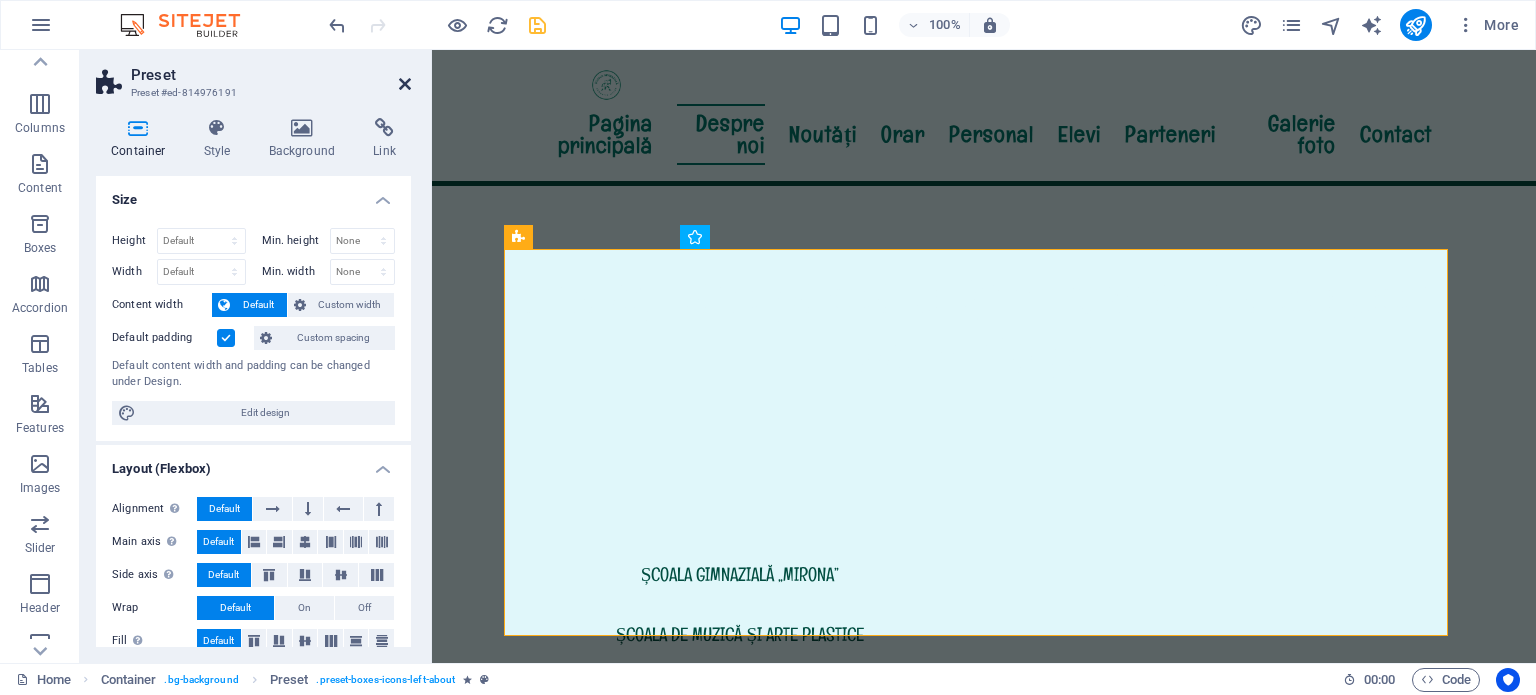 click at bounding box center (405, 84) 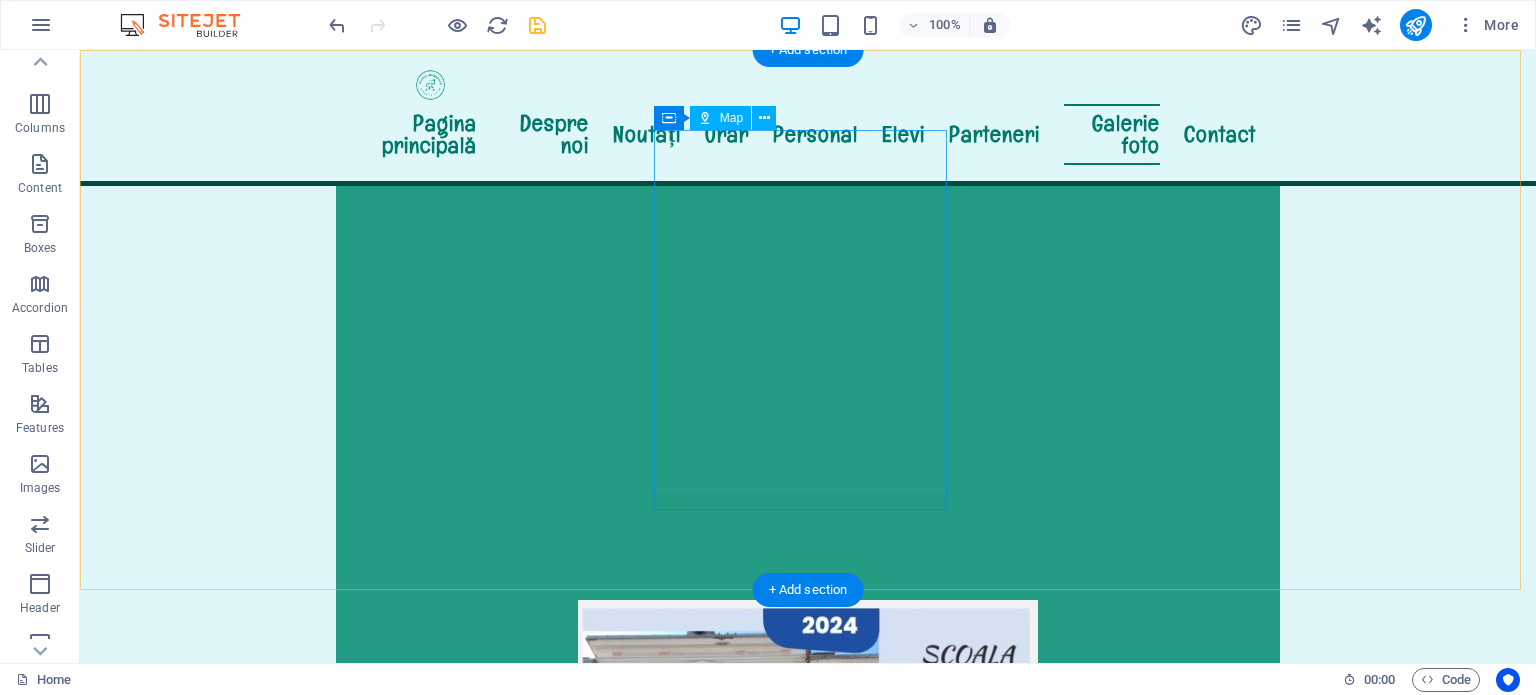 scroll, scrollTop: 4880, scrollLeft: 0, axis: vertical 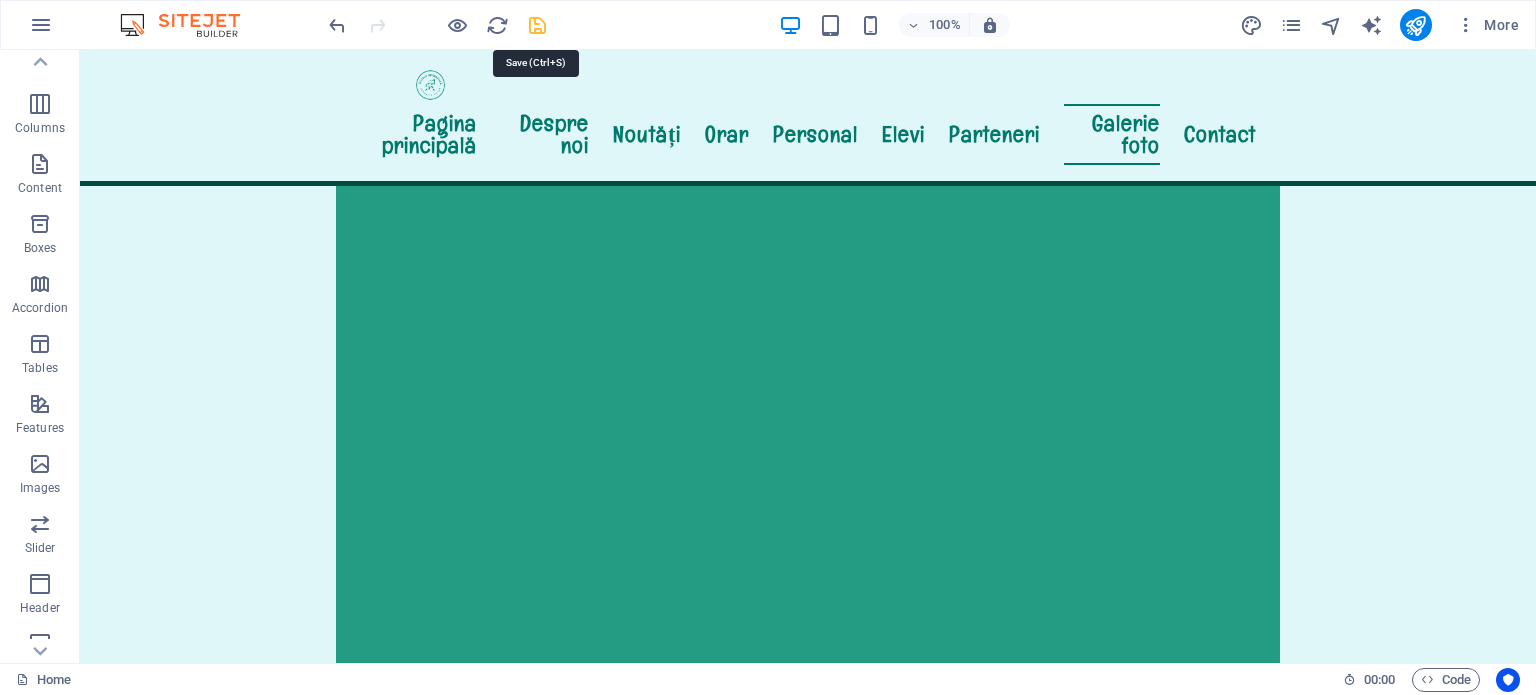 click at bounding box center [537, 25] 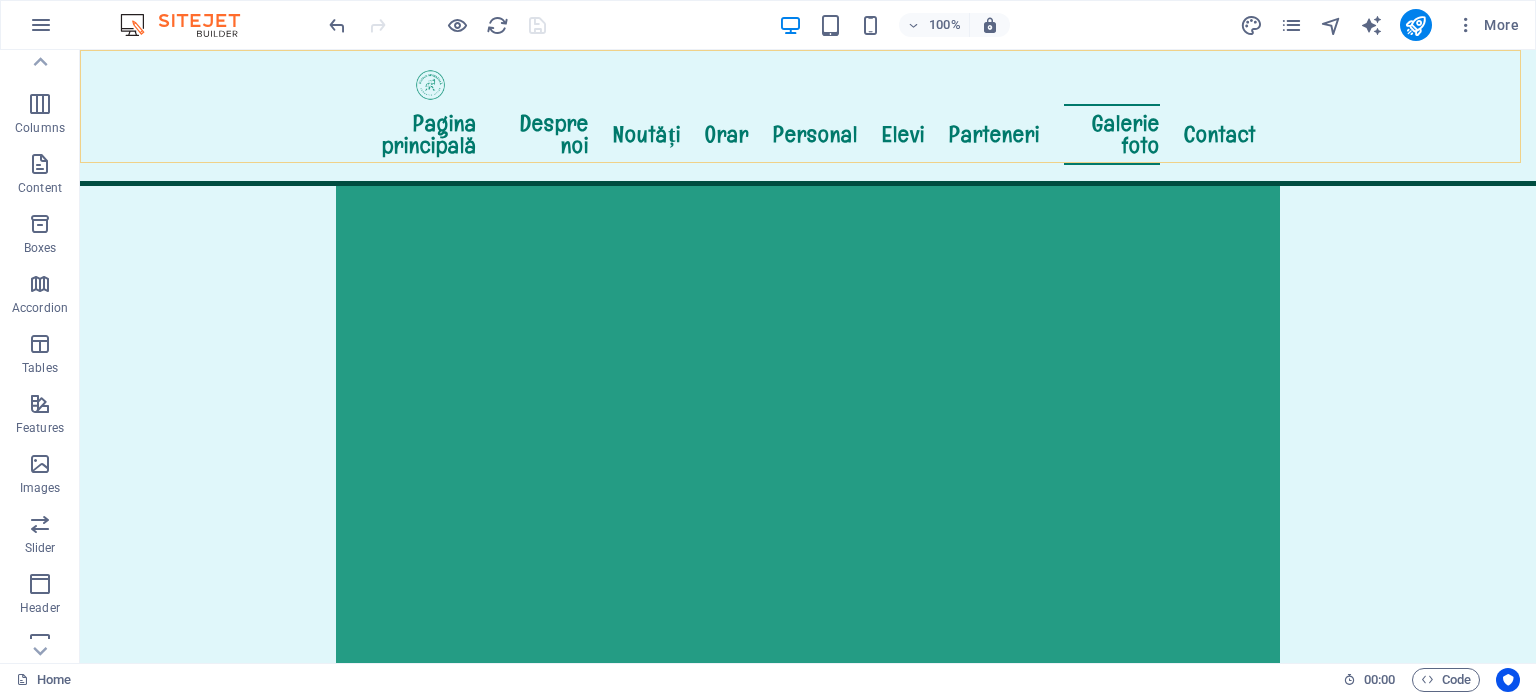 click on "Pagina principală Despre noi Noutăți Orar Personal Elevi Parteneri Galerie foto Contact Menu" at bounding box center [808, 118] 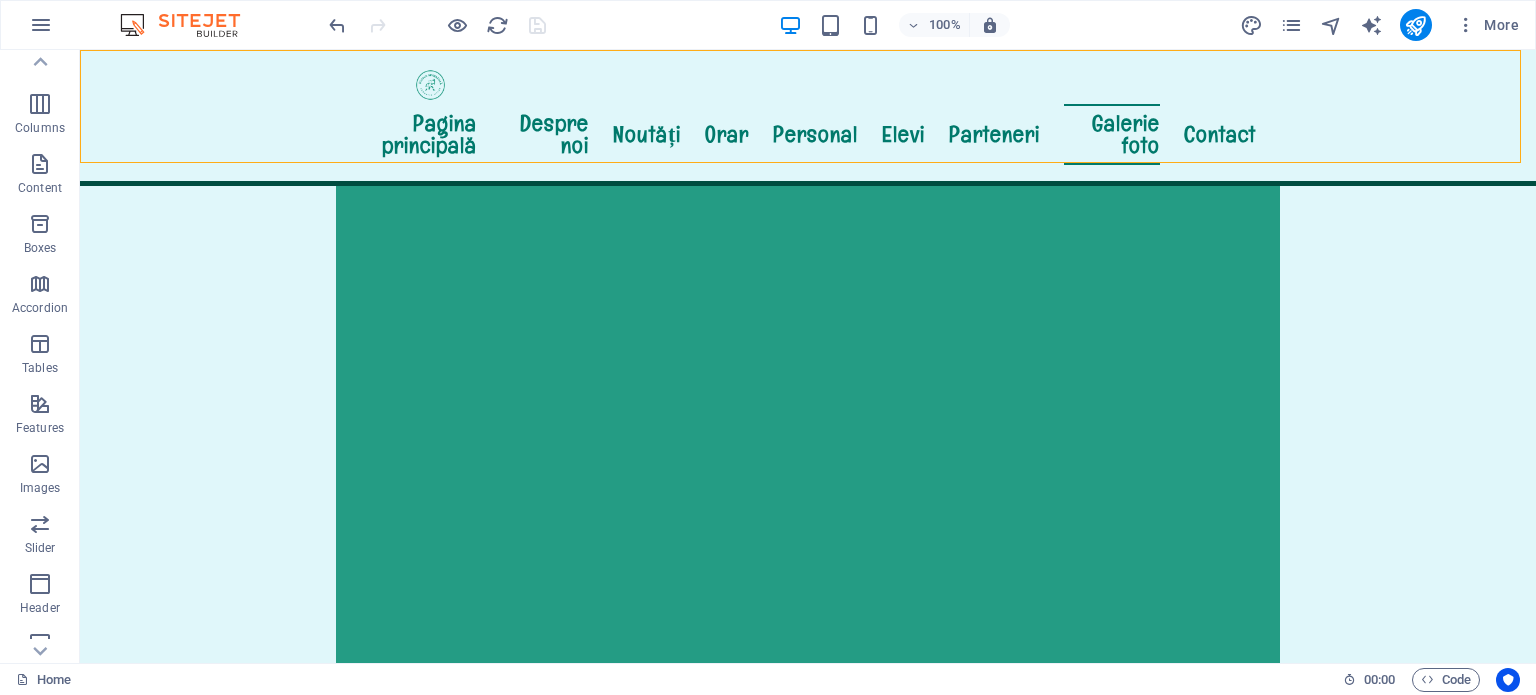 click on "Pagina principală Despre noi Noutăți Orar Personal Elevi Parteneri Galerie foto Contact Menu" at bounding box center (808, 118) 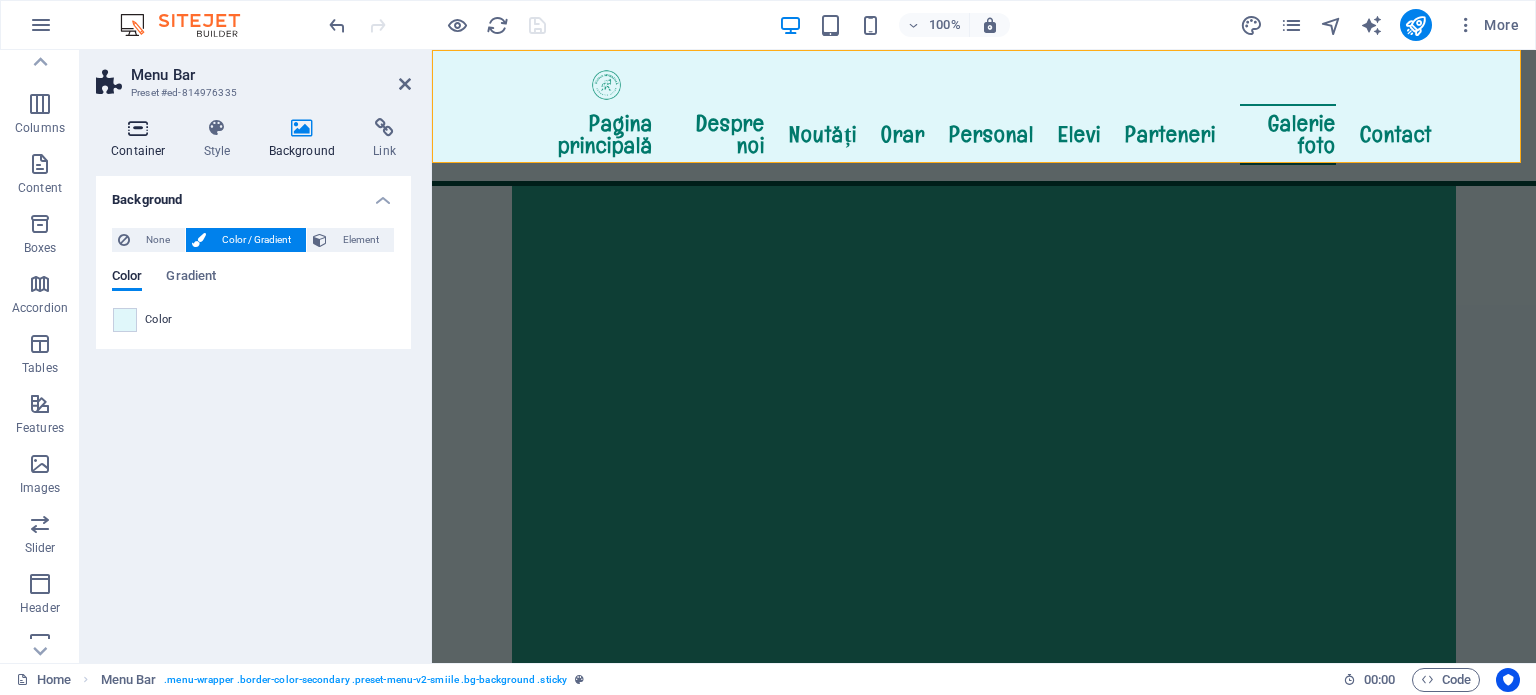 click at bounding box center [138, 128] 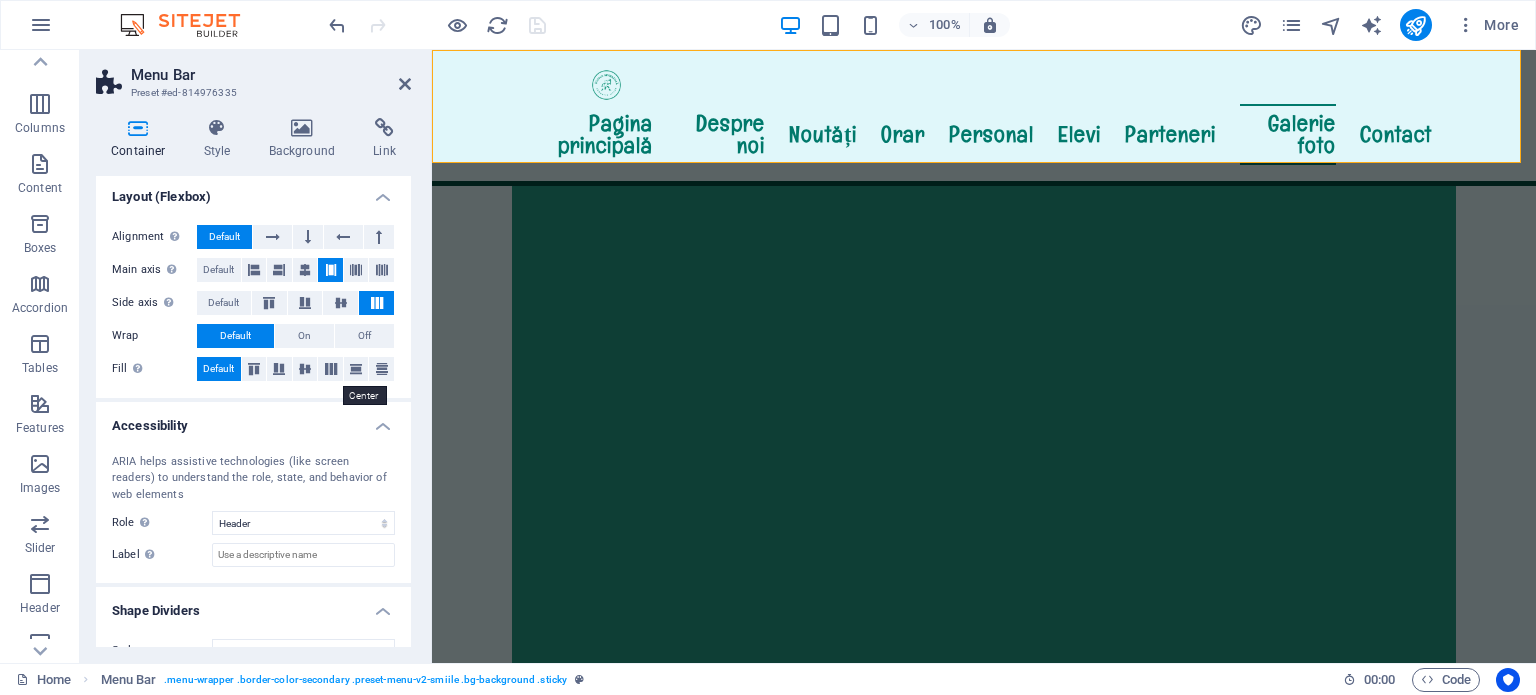 scroll, scrollTop: 300, scrollLeft: 0, axis: vertical 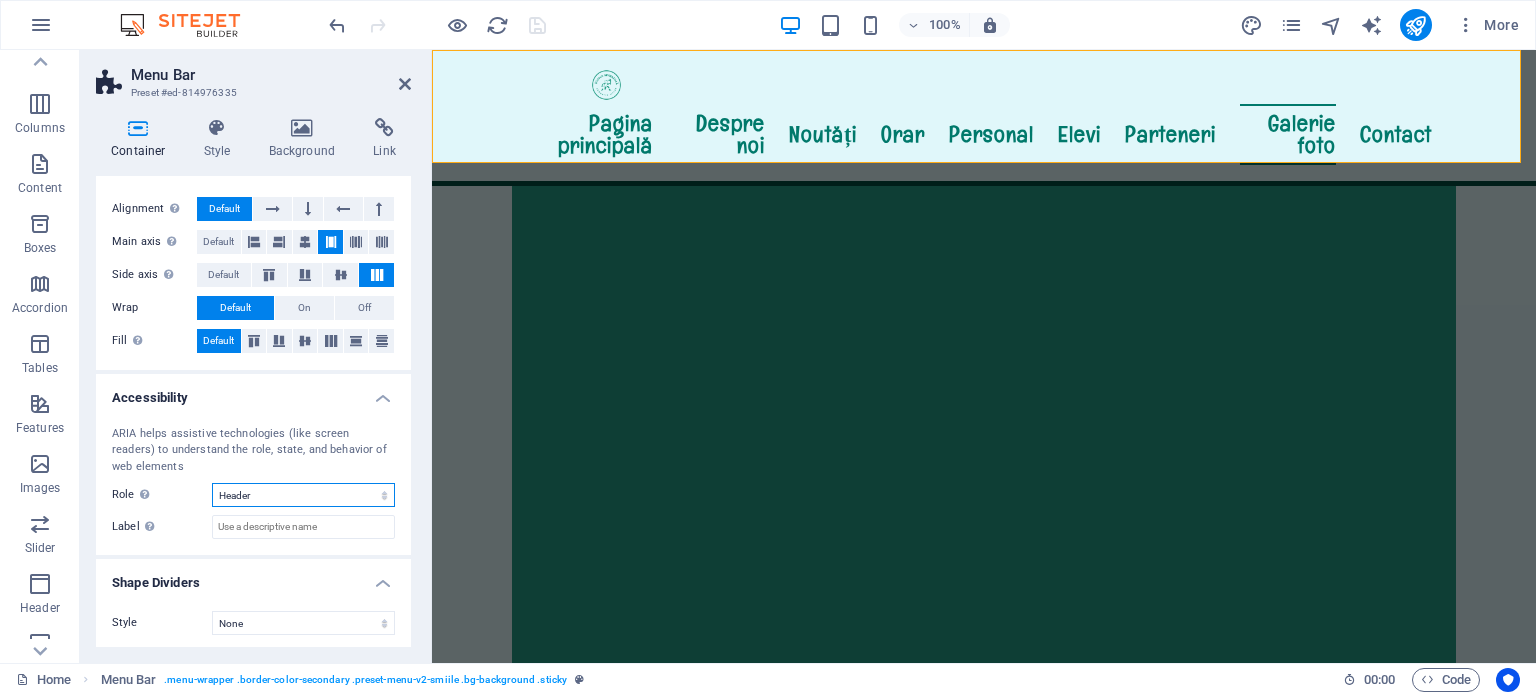 click on "None Alert Article Banner Comment Complementary Dialog Footer Header Marquee Presentation Region Section Separator Status Timer" at bounding box center (303, 495) 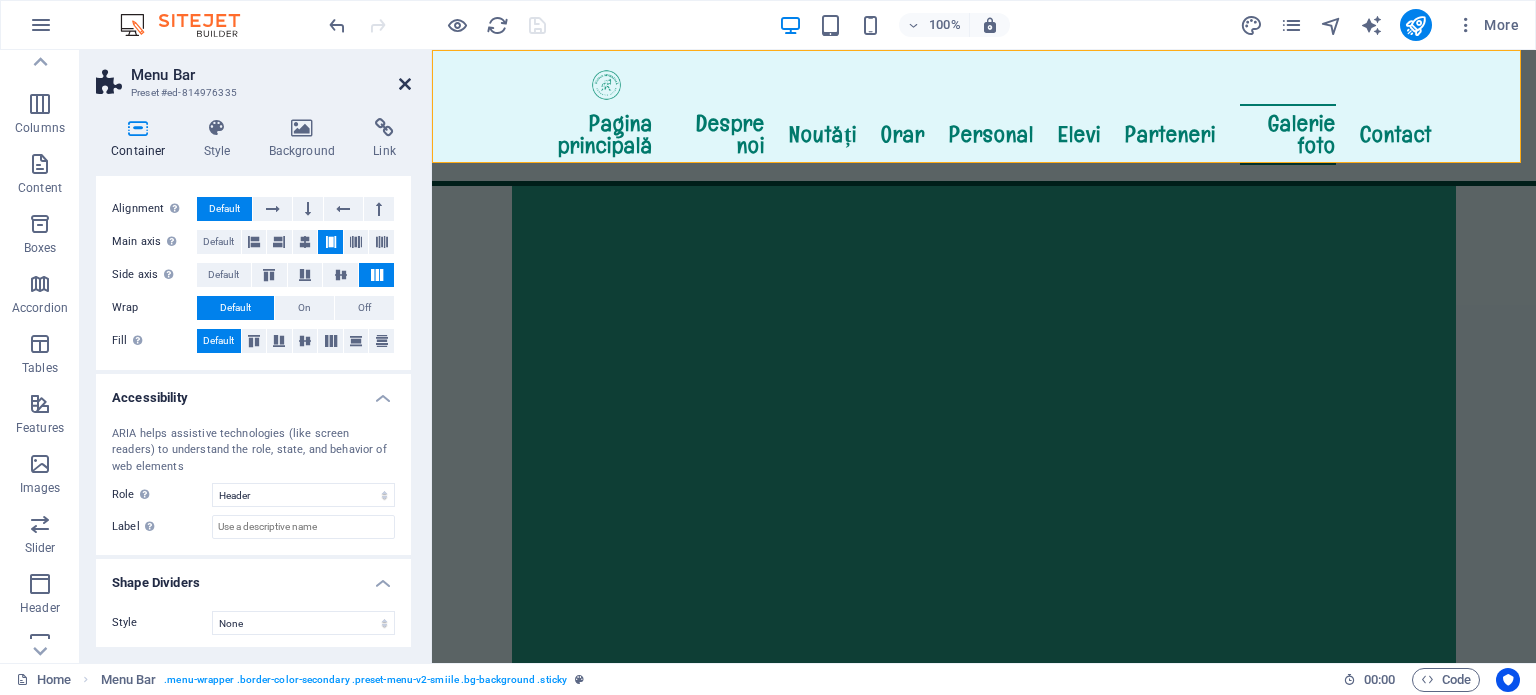 click at bounding box center (405, 84) 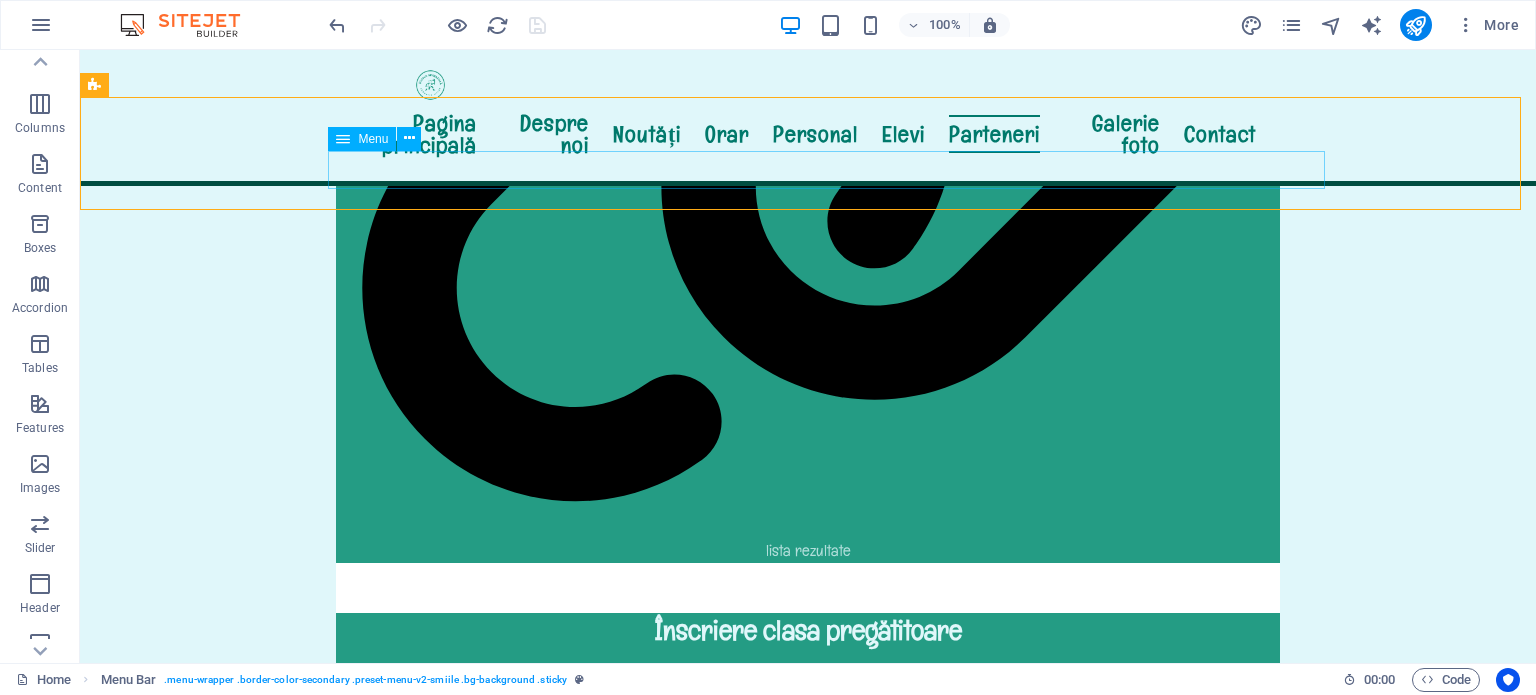 scroll, scrollTop: 3880, scrollLeft: 0, axis: vertical 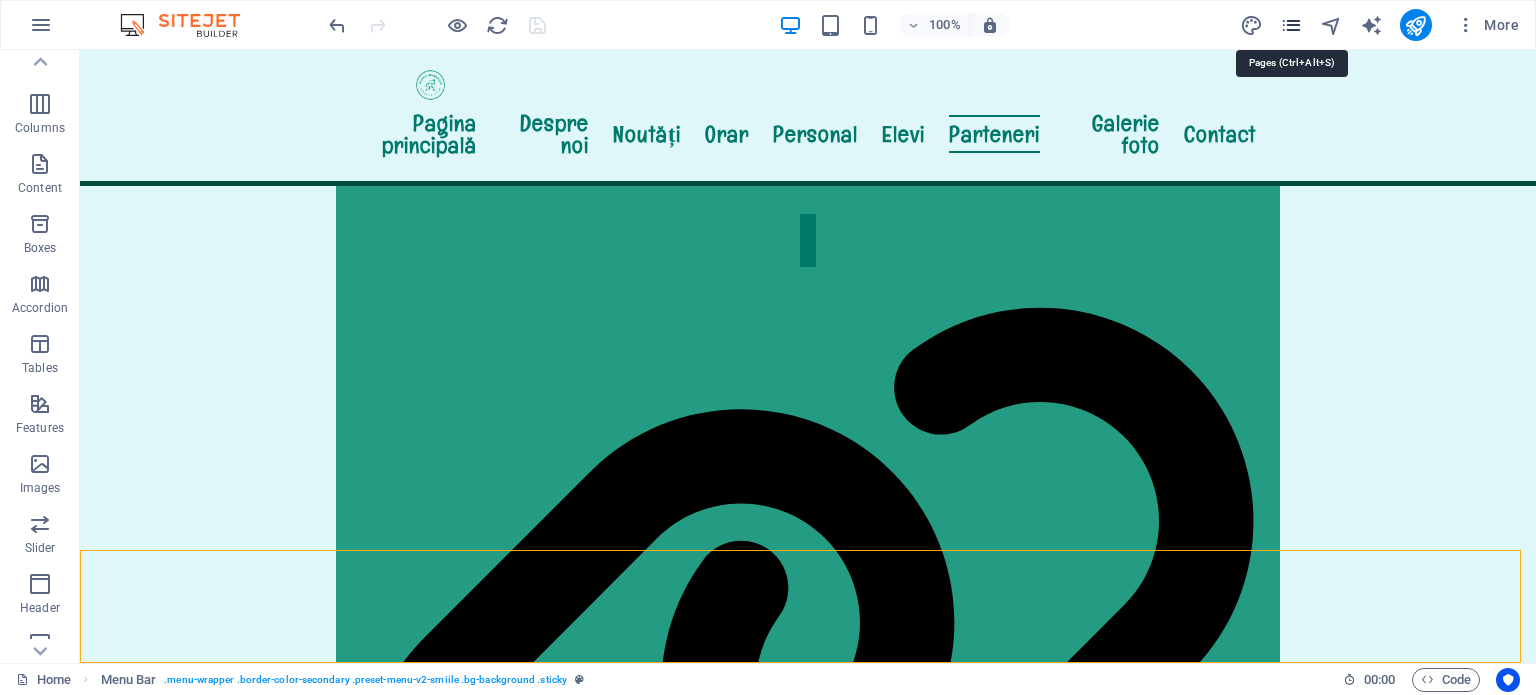 click at bounding box center [1291, 25] 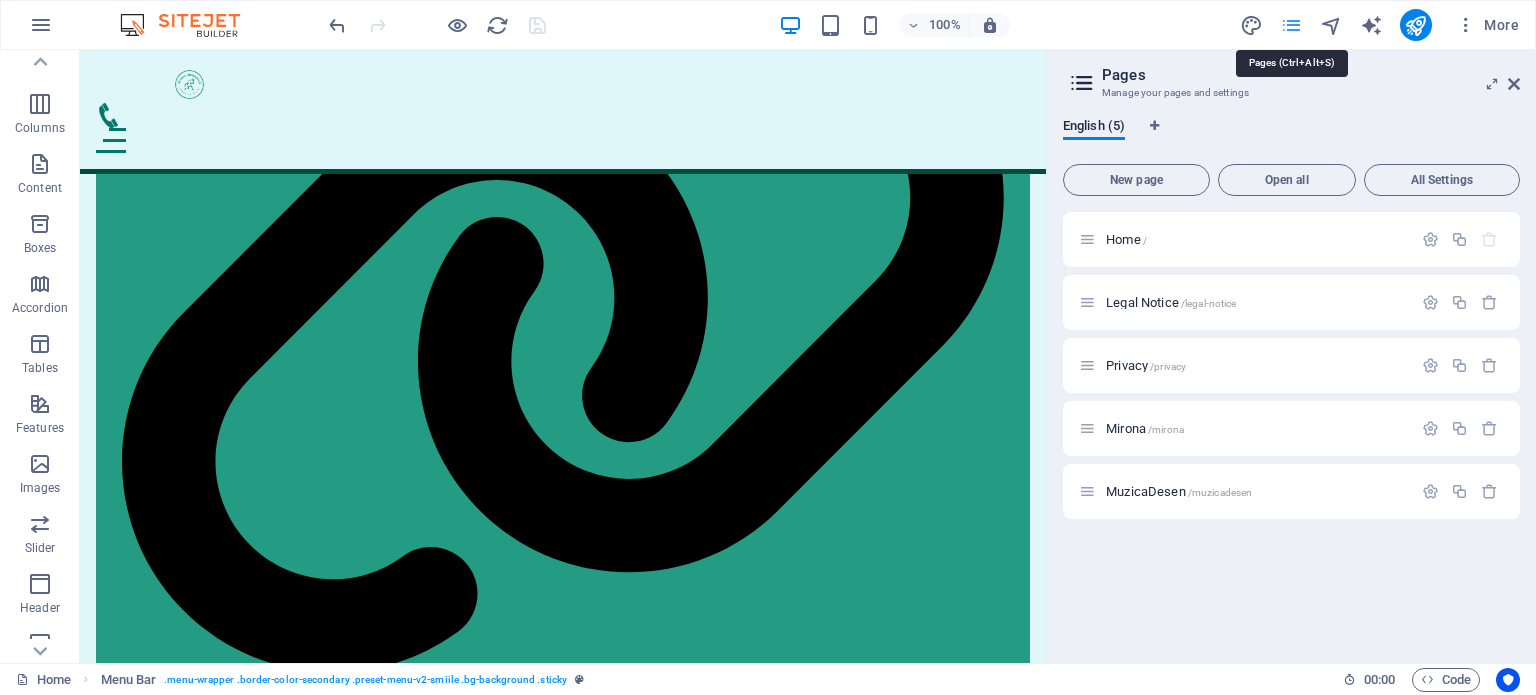 scroll, scrollTop: 3636, scrollLeft: 0, axis: vertical 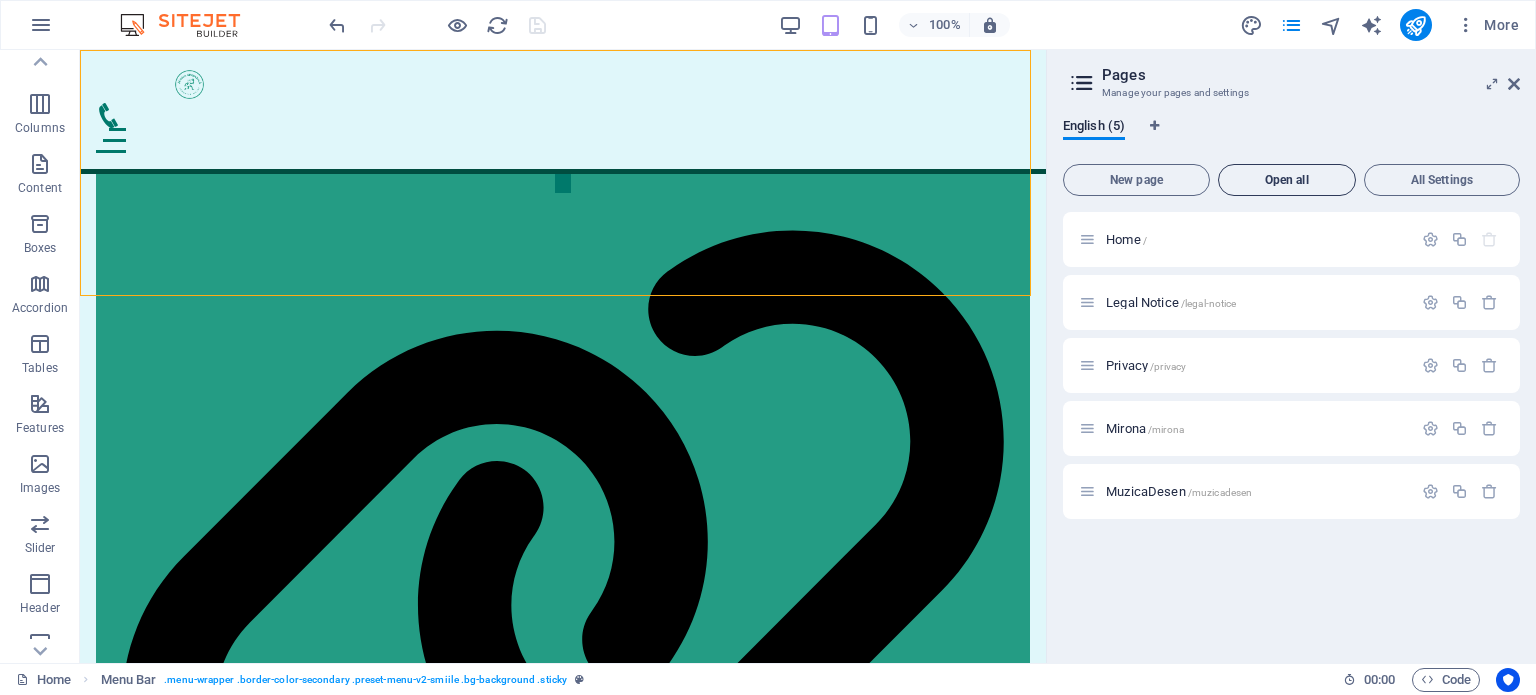 click on "Open all" at bounding box center [1287, 180] 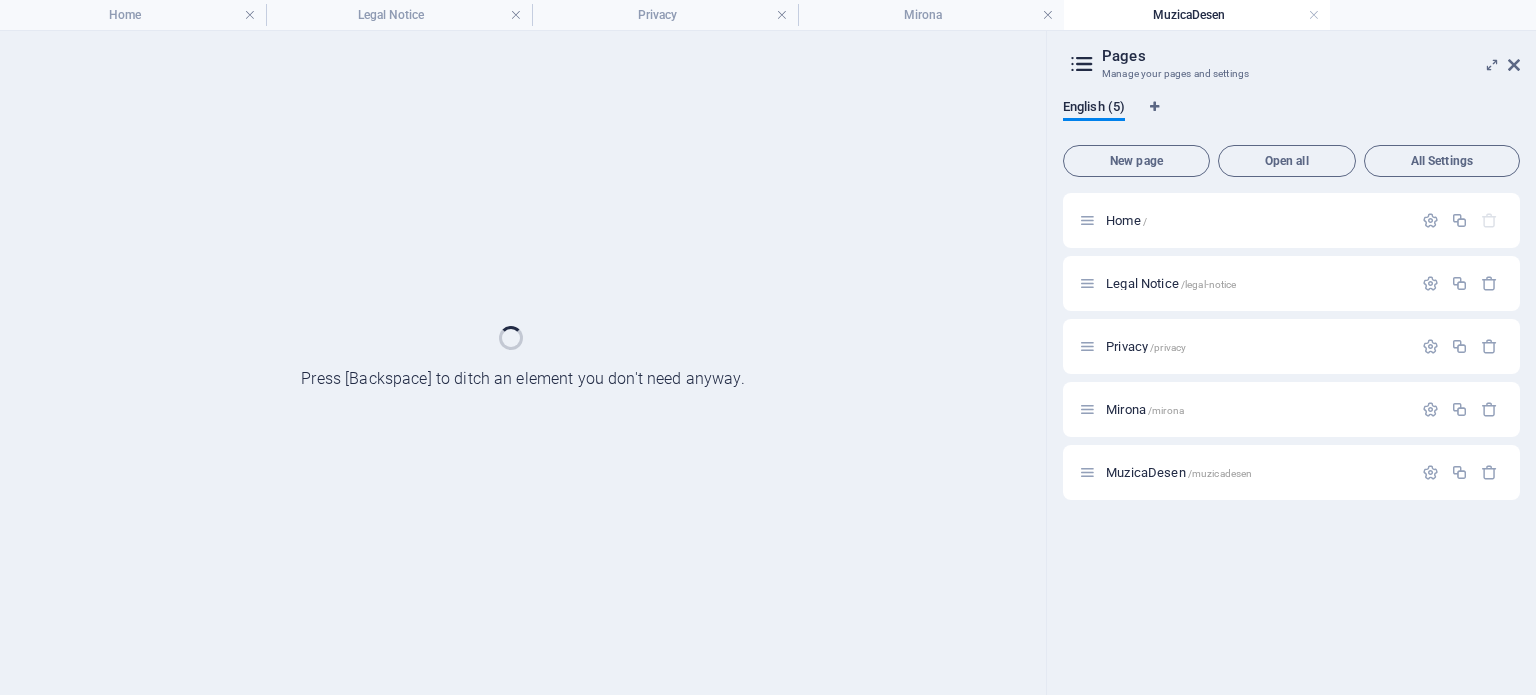 scroll, scrollTop: 0, scrollLeft: 0, axis: both 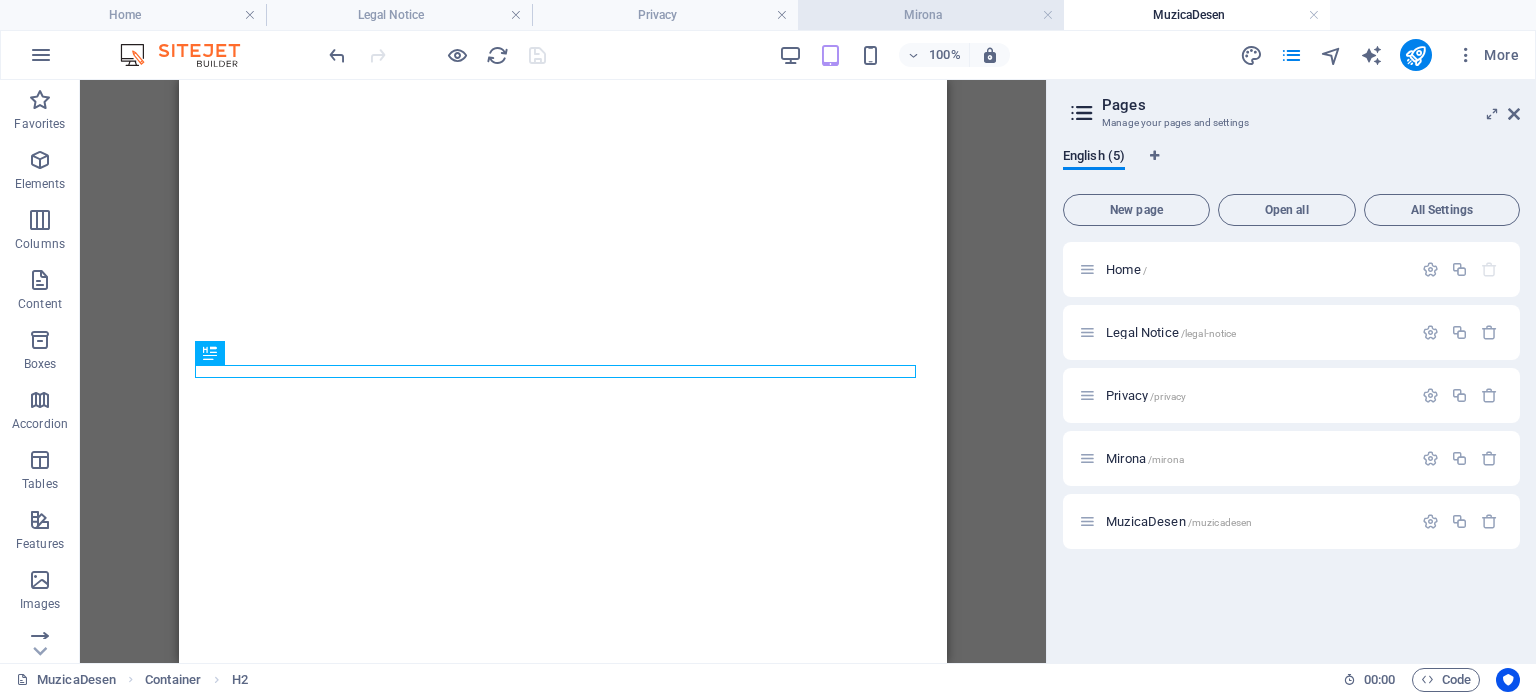 click on "Mirona" at bounding box center [931, 15] 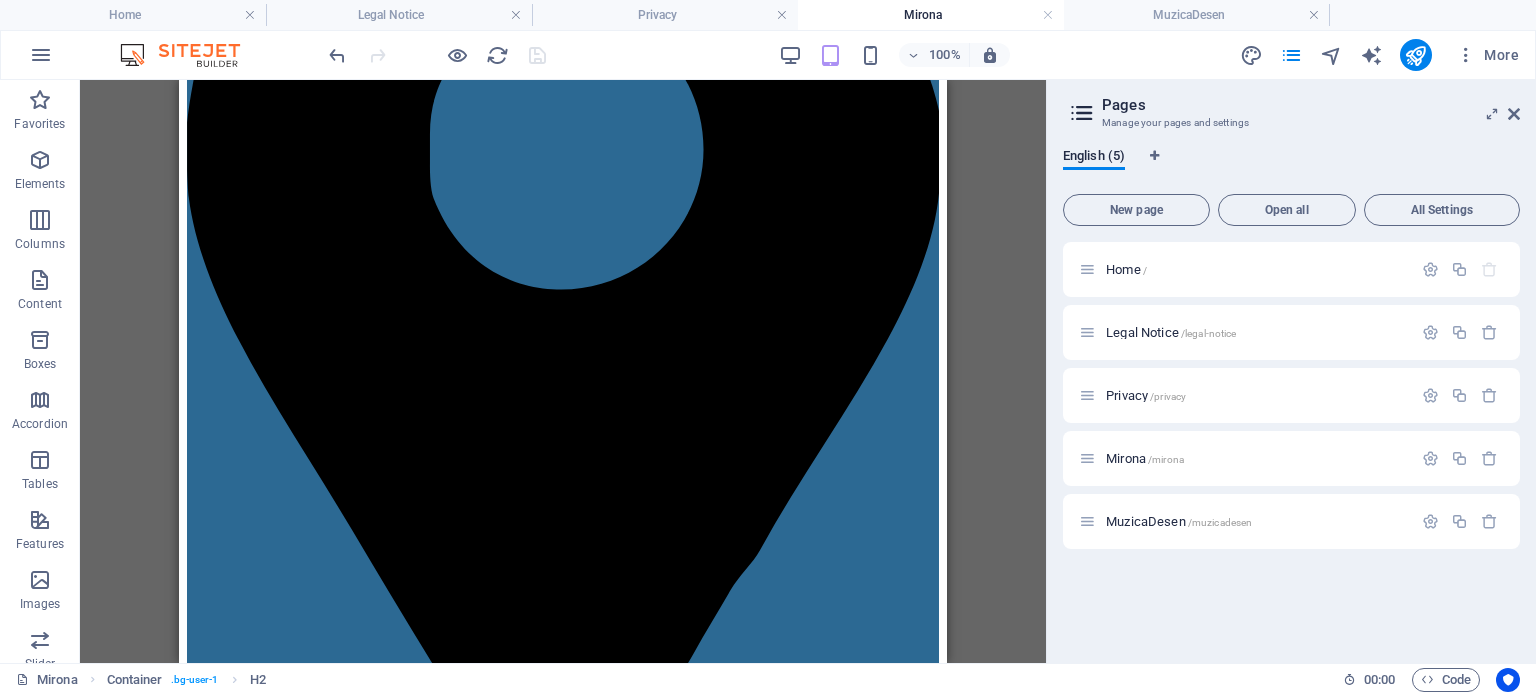scroll, scrollTop: 0, scrollLeft: 0, axis: both 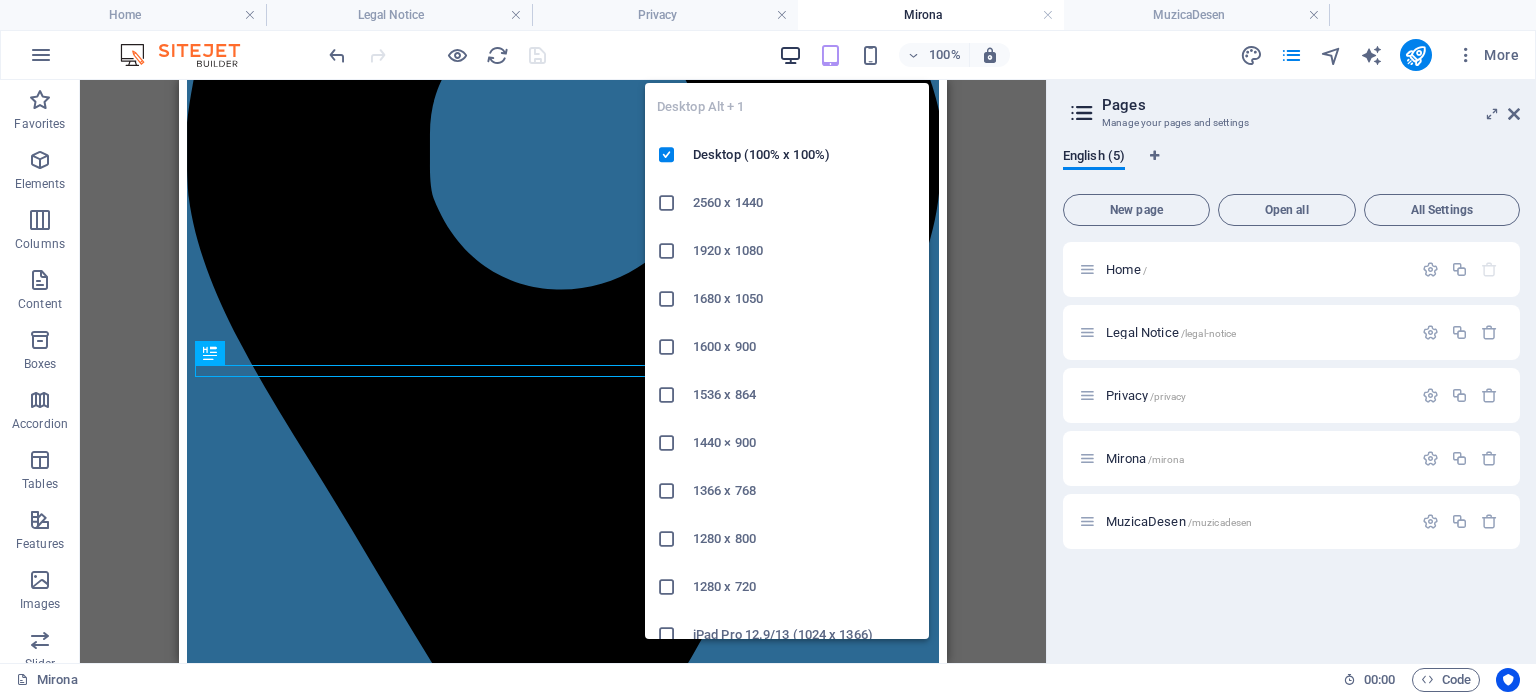 click at bounding box center [790, 55] 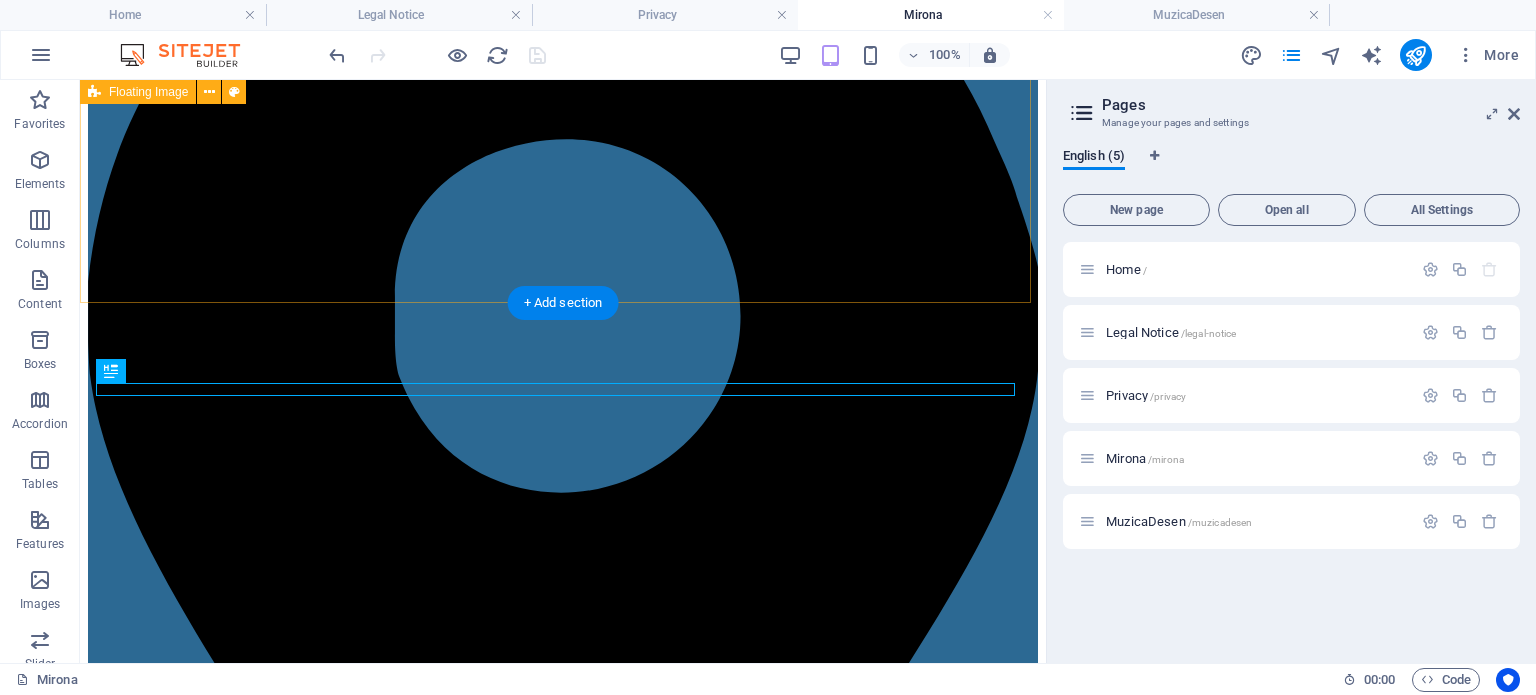 scroll, scrollTop: 34, scrollLeft: 0, axis: vertical 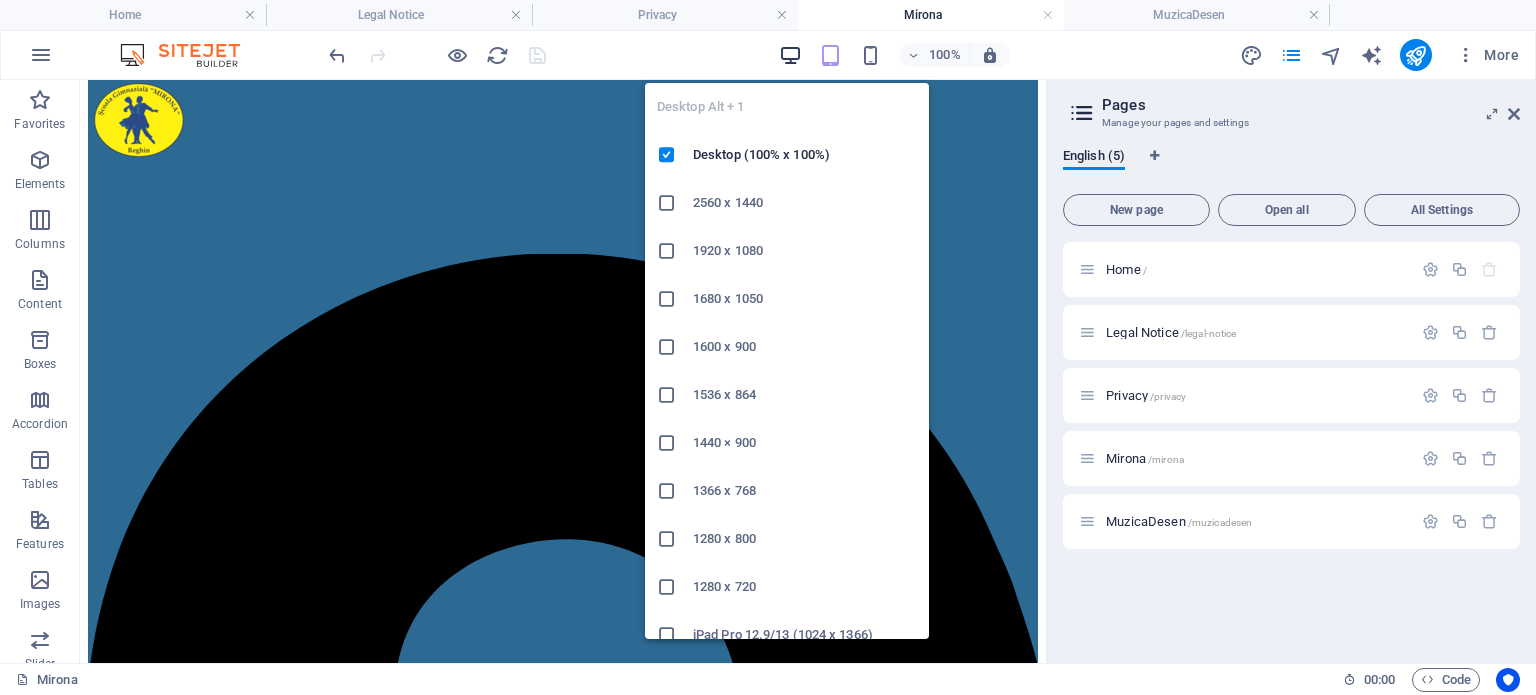 click at bounding box center [790, 55] 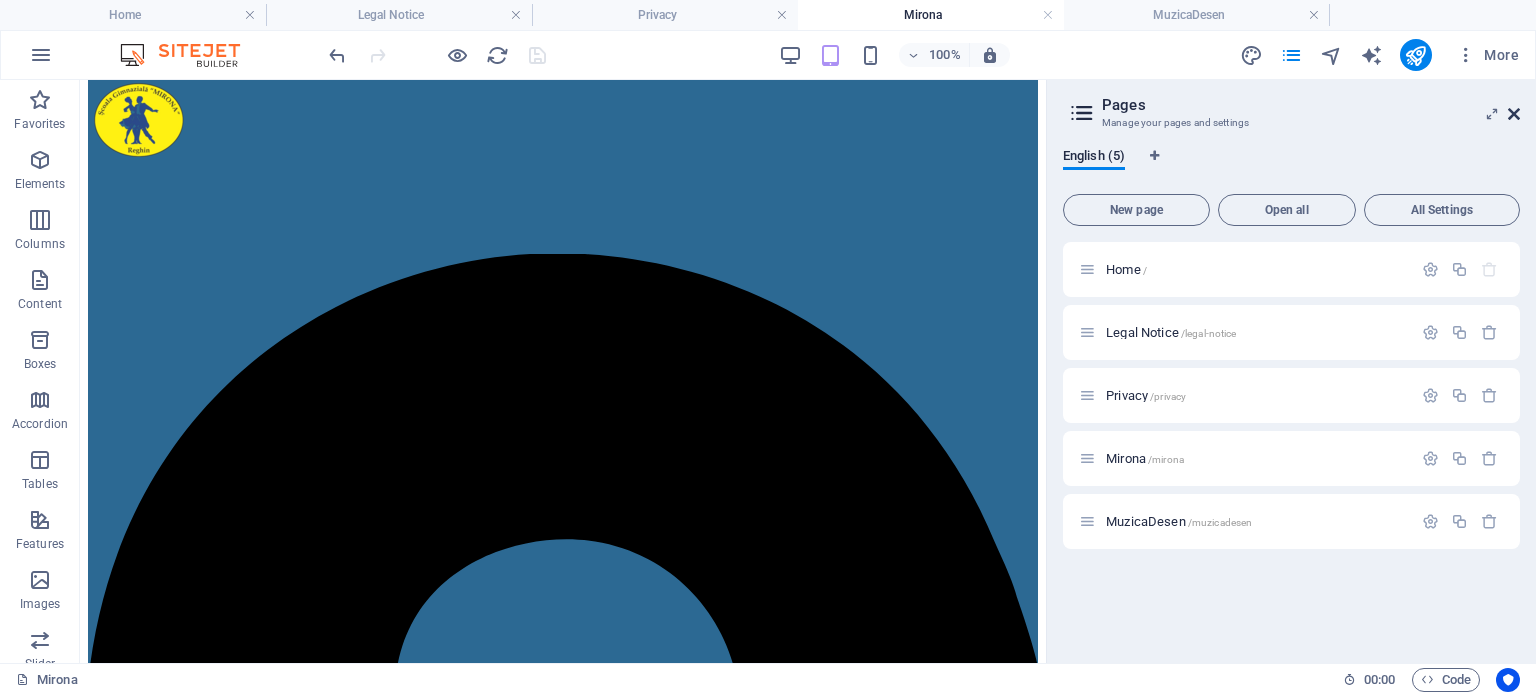 click at bounding box center (1514, 114) 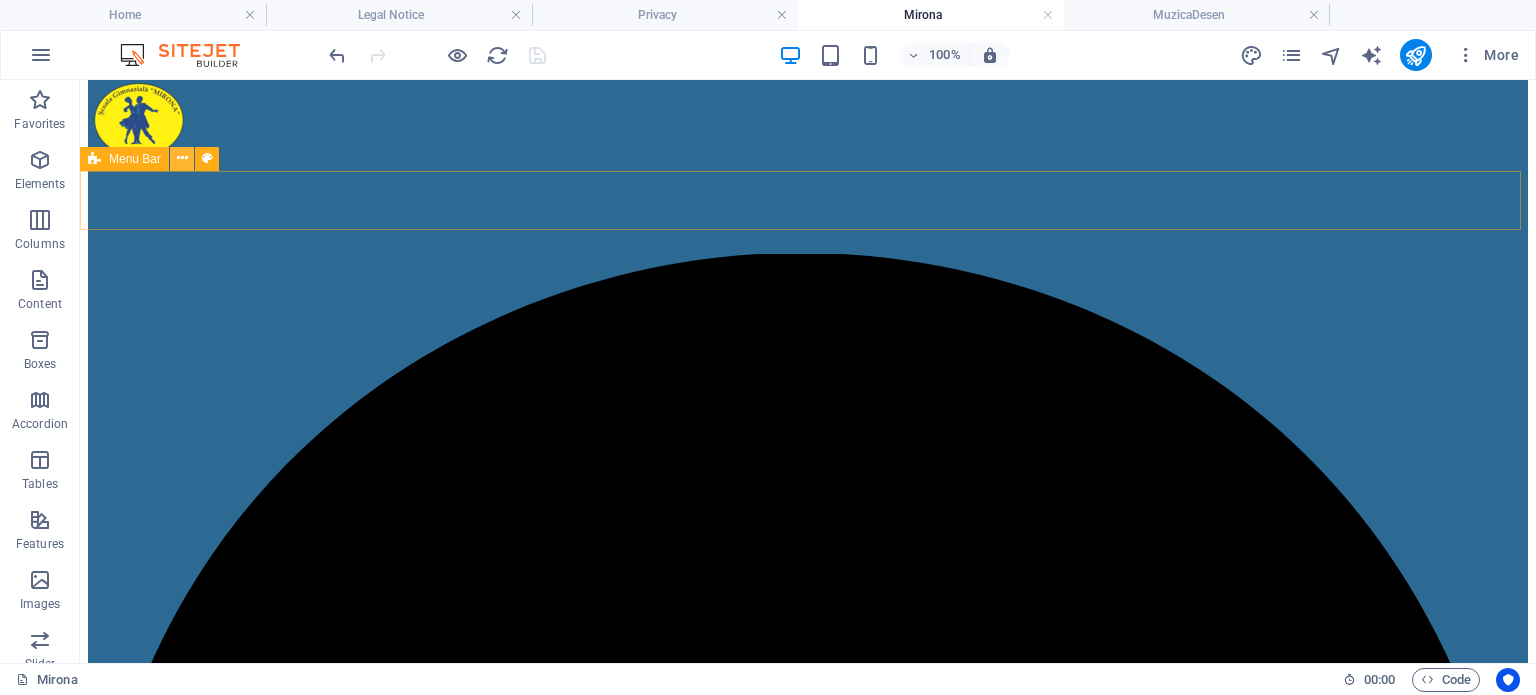 click at bounding box center (182, 158) 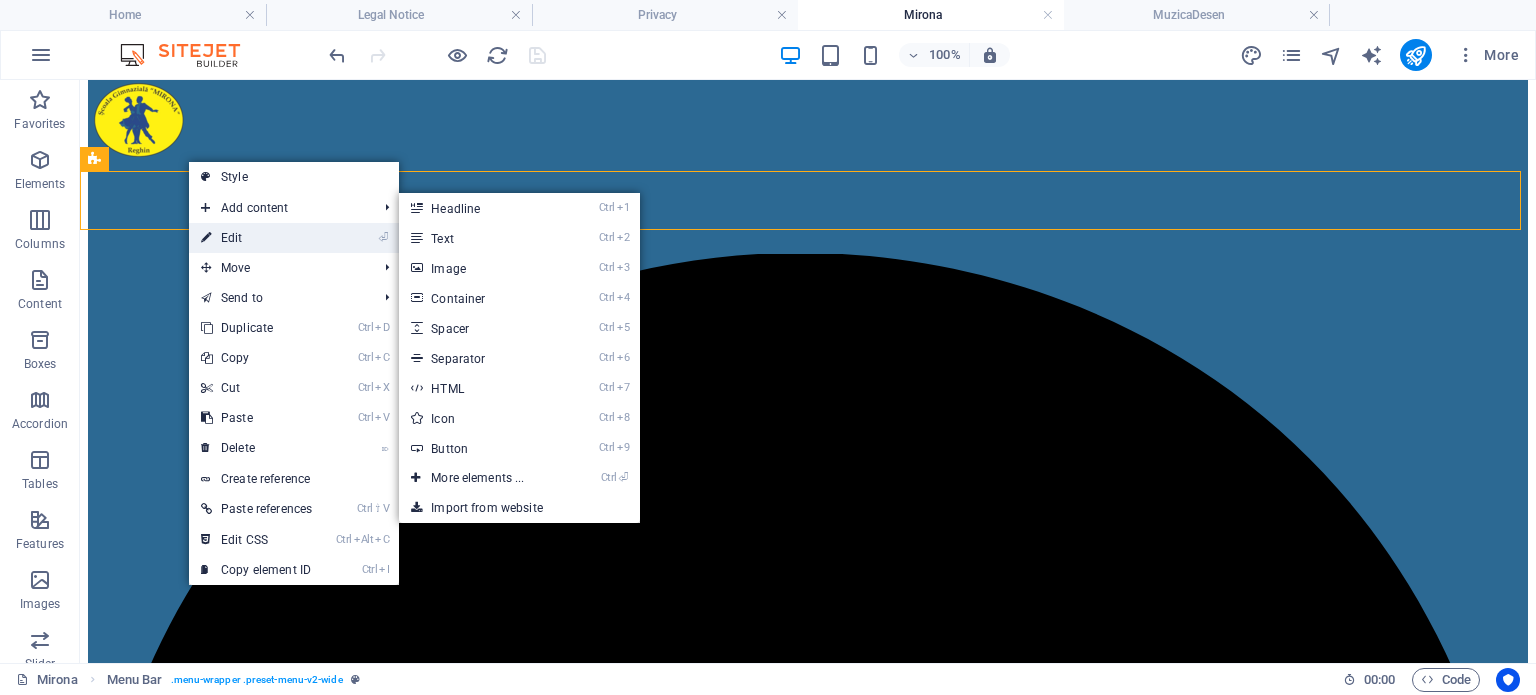 click at bounding box center [206, 238] 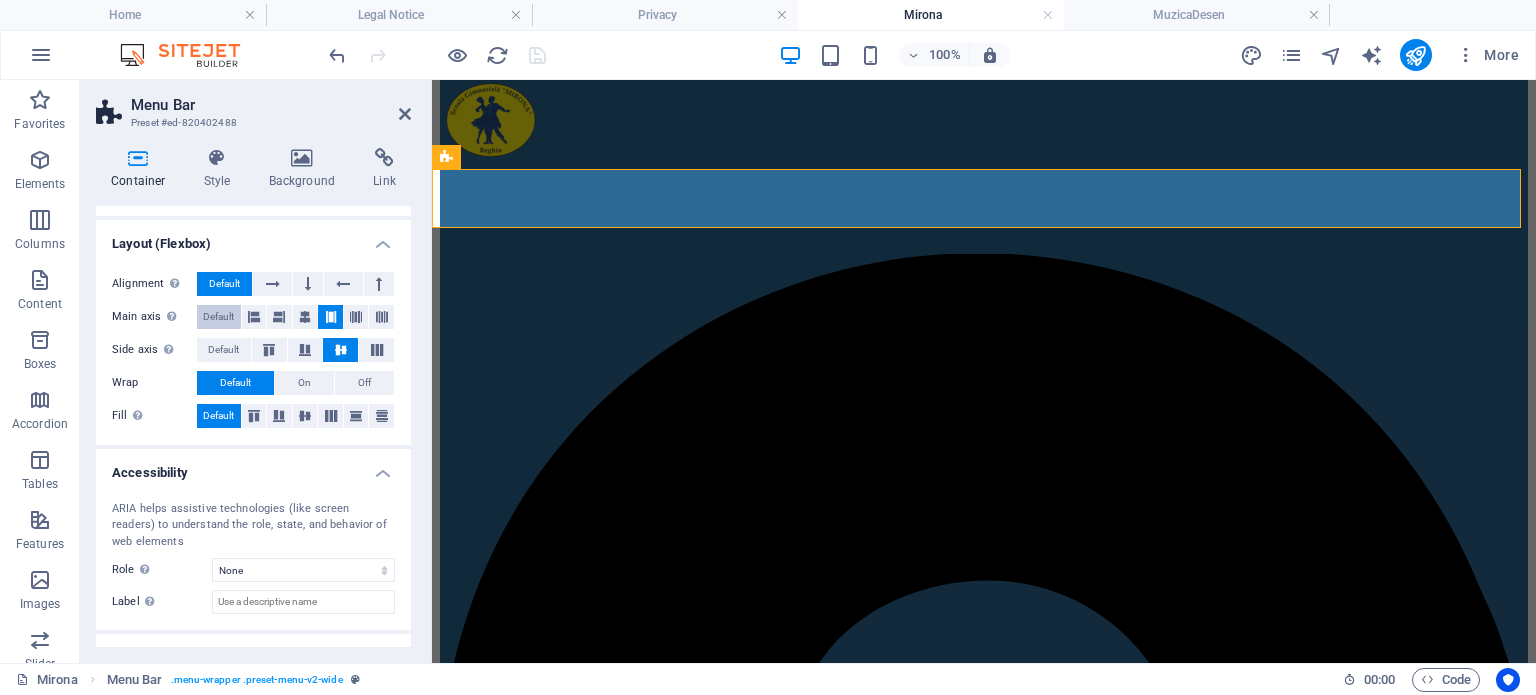 scroll, scrollTop: 300, scrollLeft: 0, axis: vertical 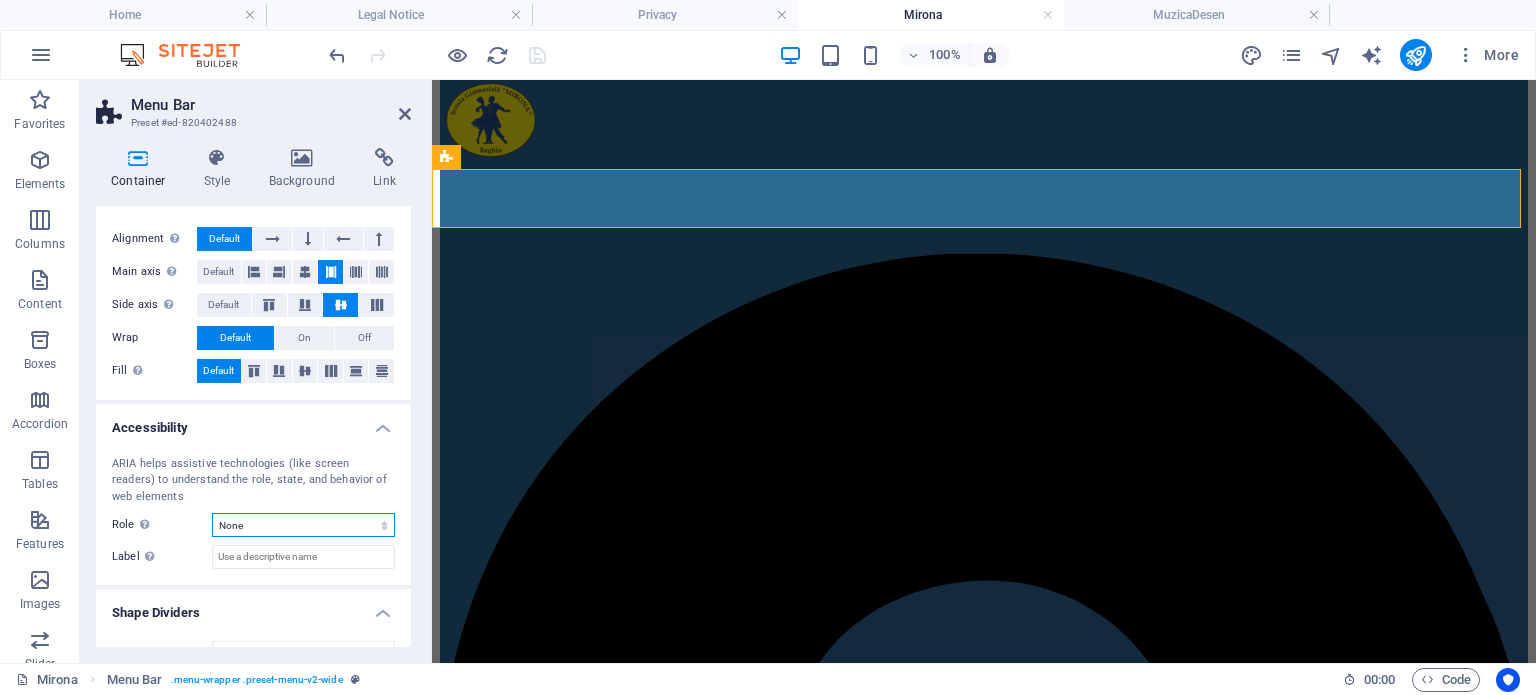 click on "None Alert Article Banner Comment Complementary Dialog Footer Header Marquee Presentation Region Section Separator Status Timer" at bounding box center (303, 525) 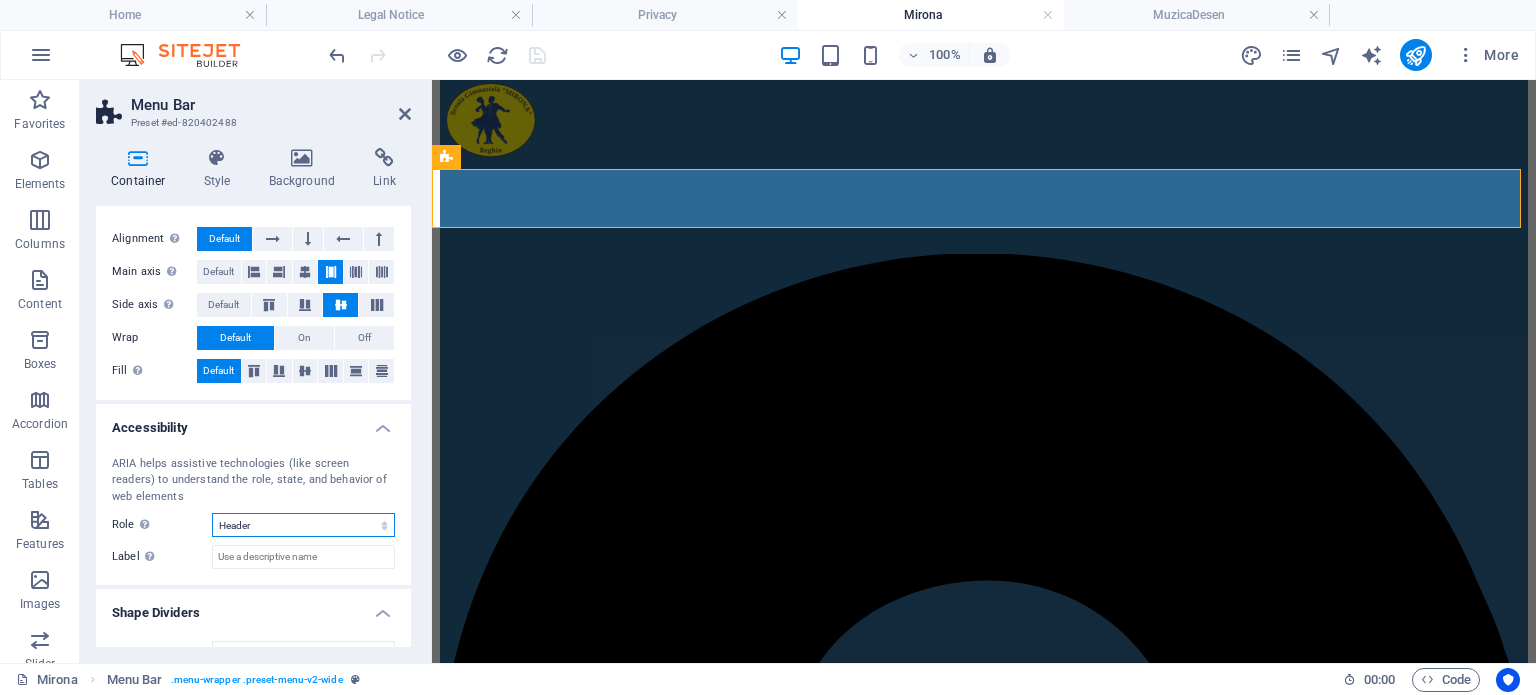 click on "None Alert Article Banner Comment Complementary Dialog Footer Header Marquee Presentation Region Section Separator Status Timer" at bounding box center (303, 525) 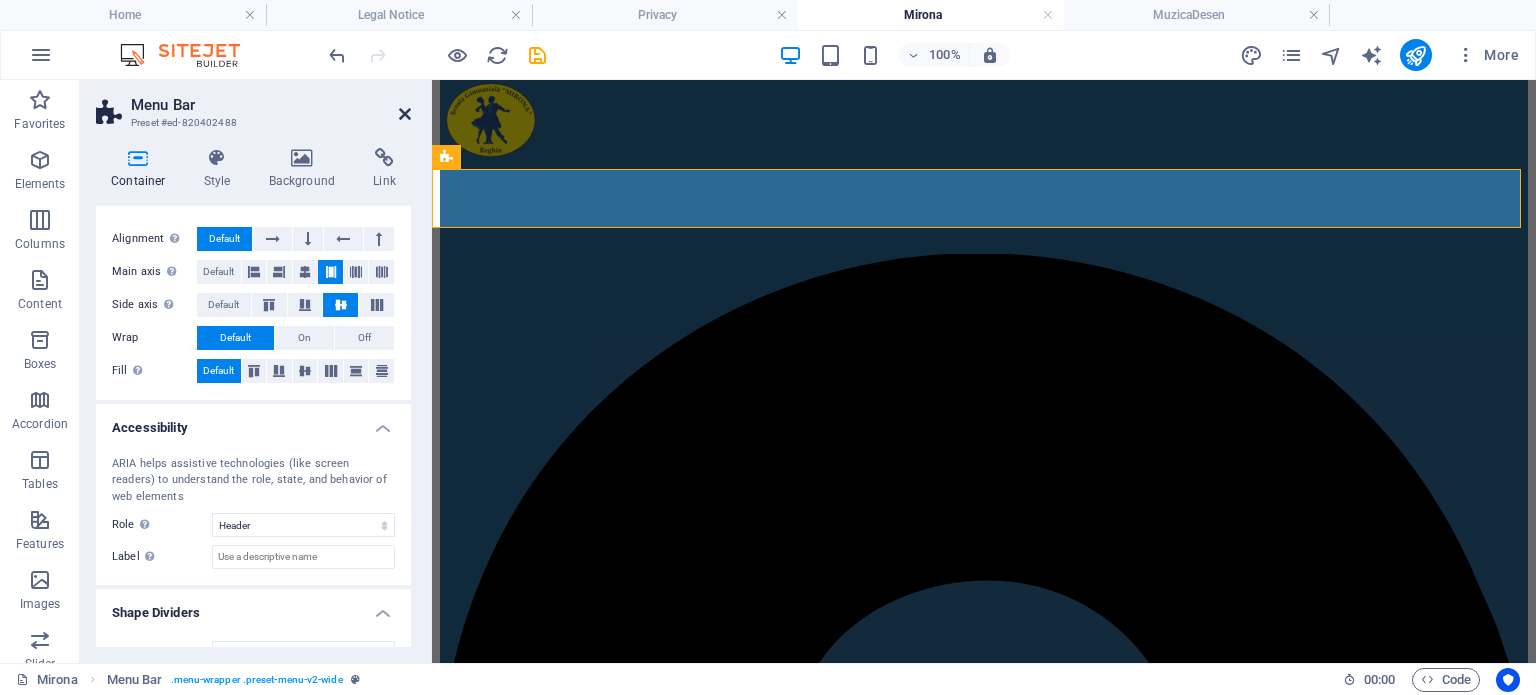 click at bounding box center [405, 114] 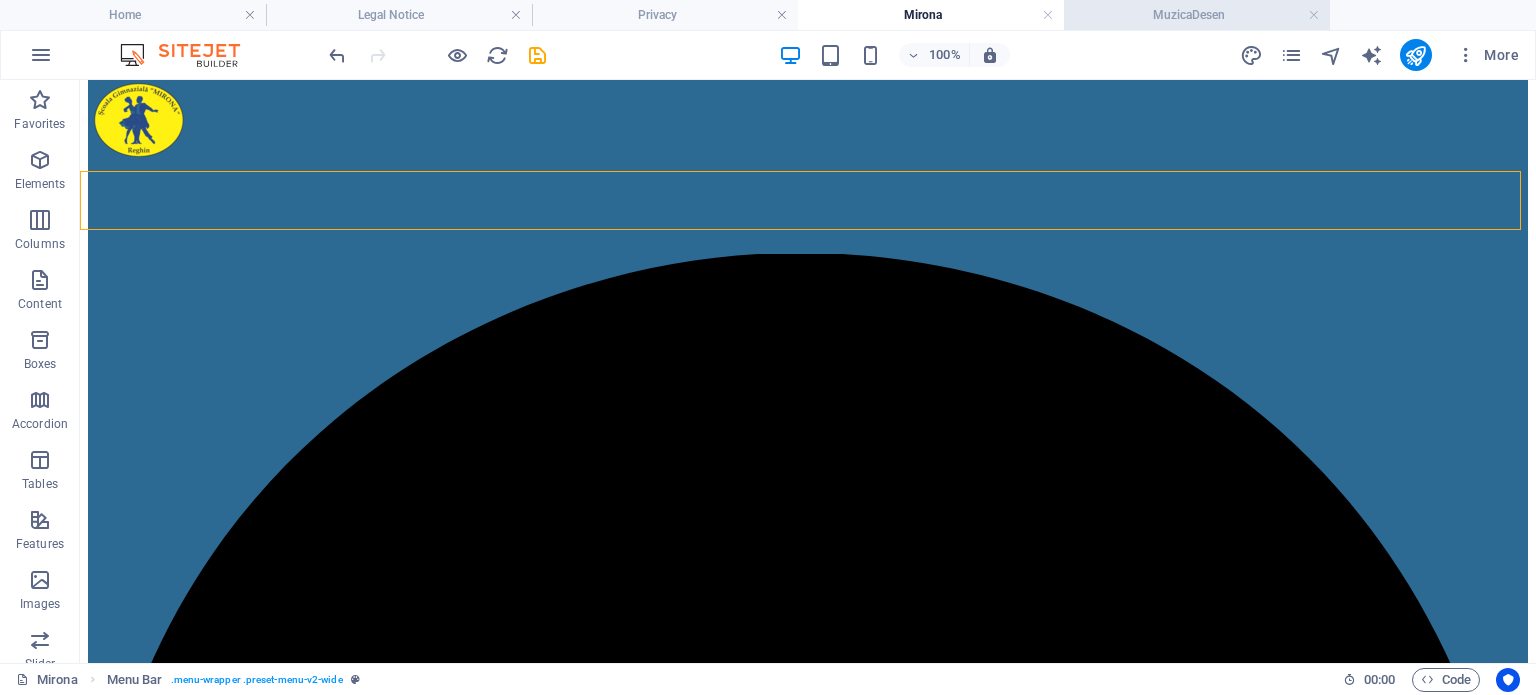 click on "MuzicaDesen" at bounding box center (1197, 15) 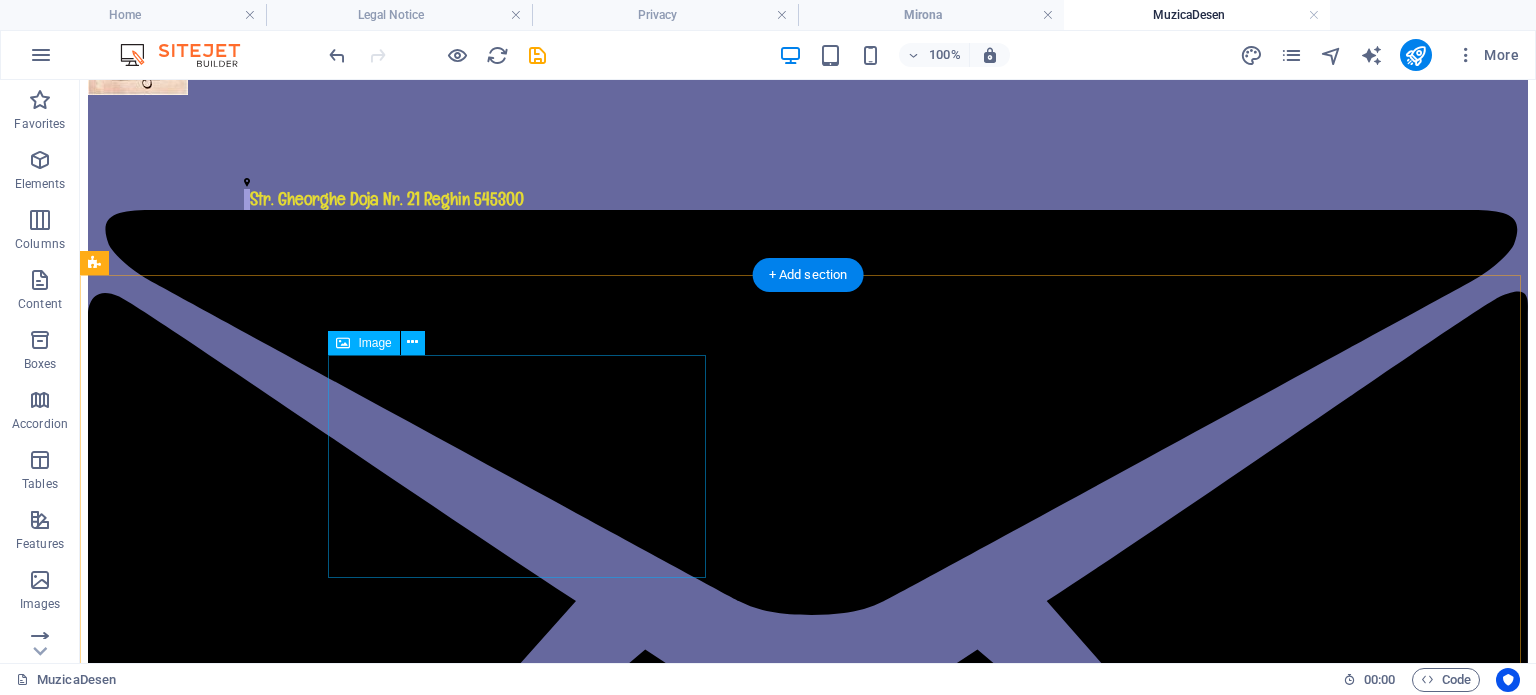 scroll, scrollTop: 0, scrollLeft: 0, axis: both 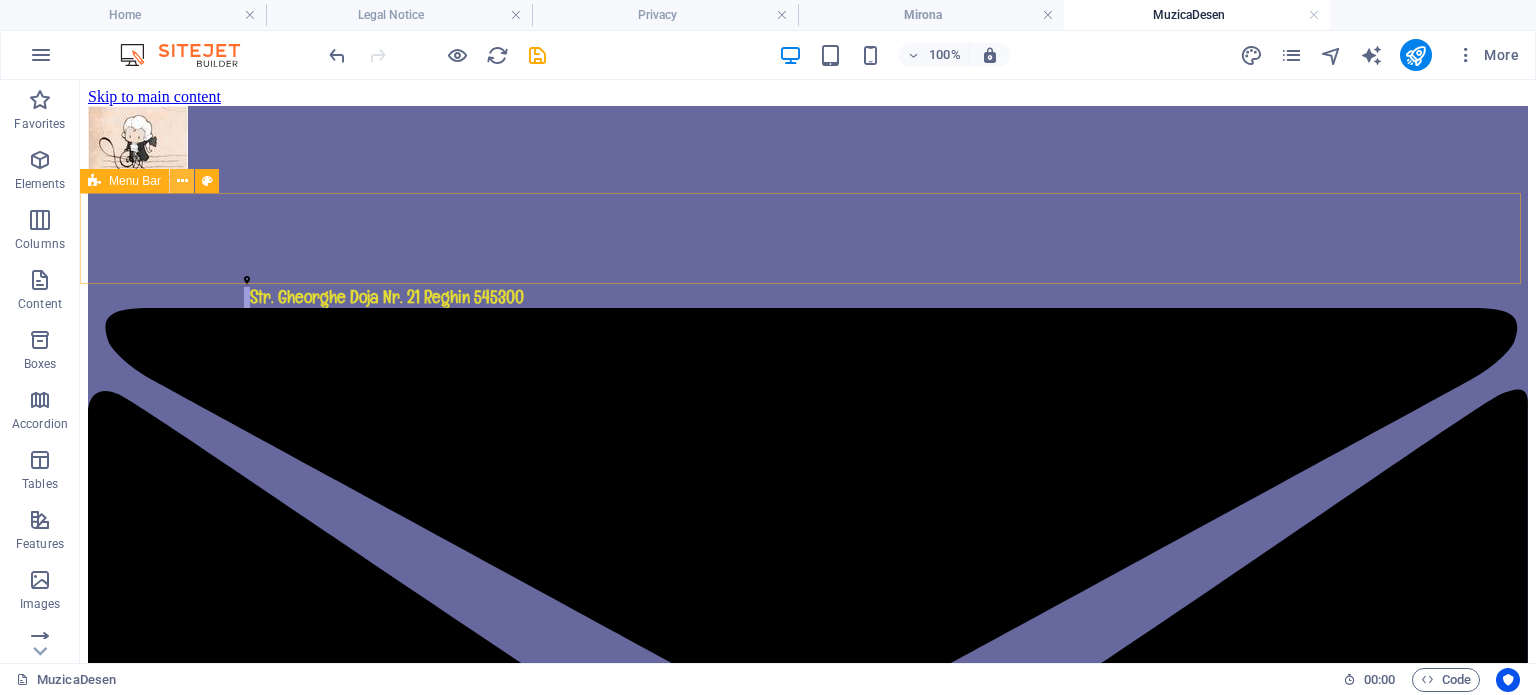 click at bounding box center (182, 181) 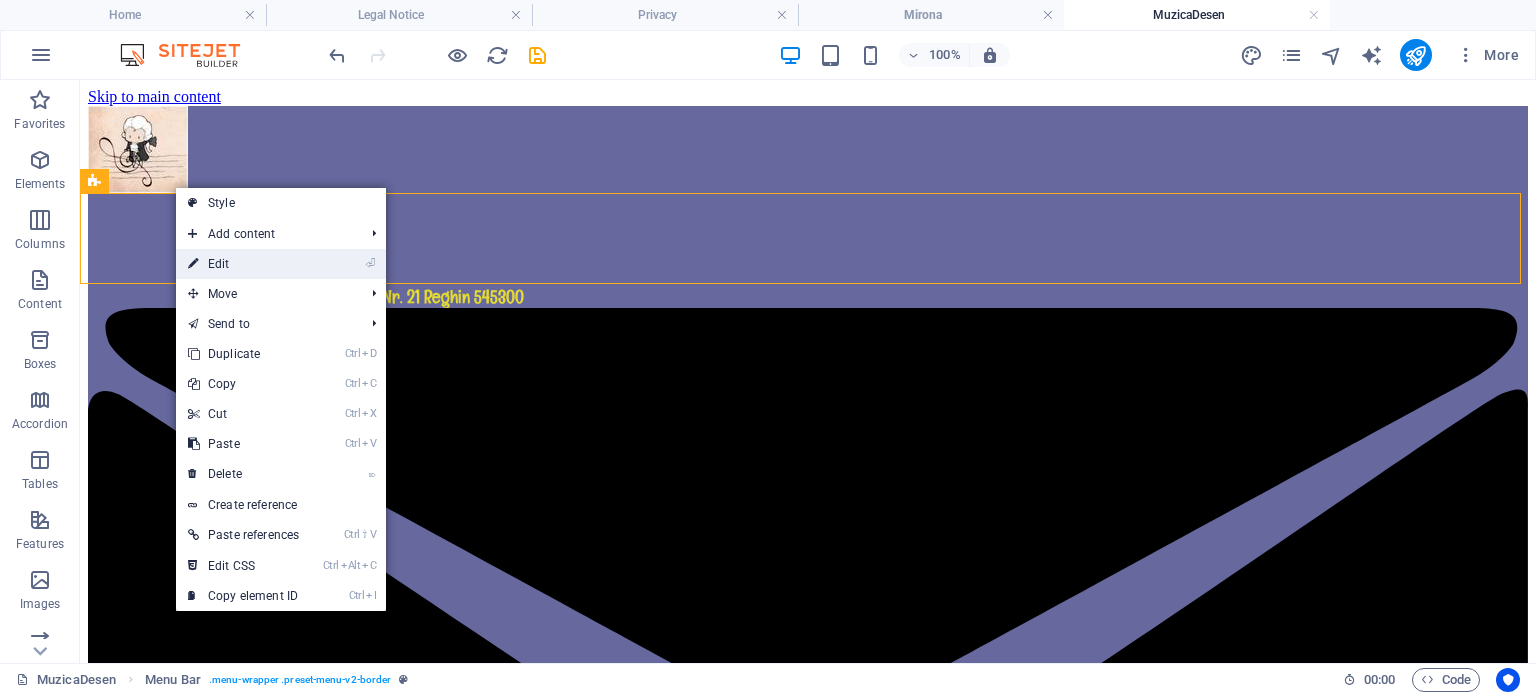 click at bounding box center [193, 264] 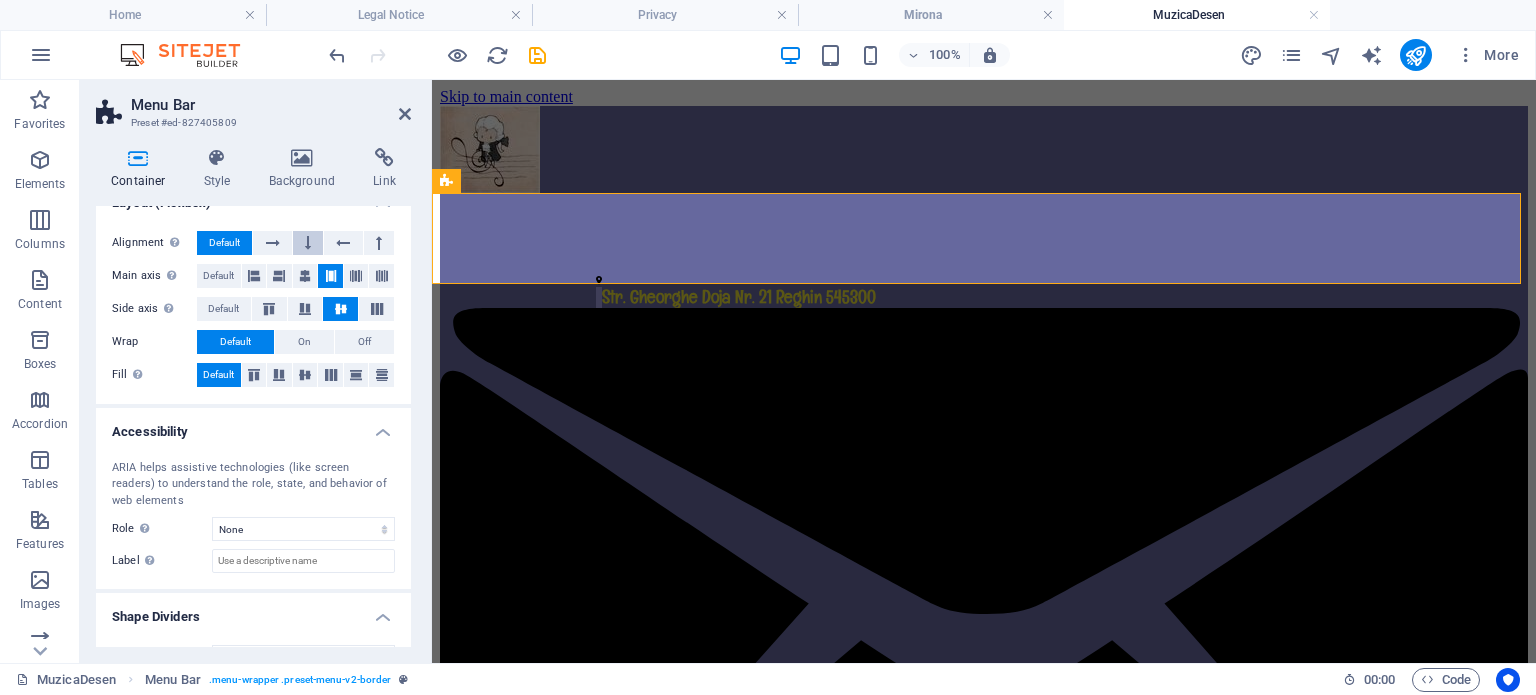 scroll, scrollTop: 300, scrollLeft: 0, axis: vertical 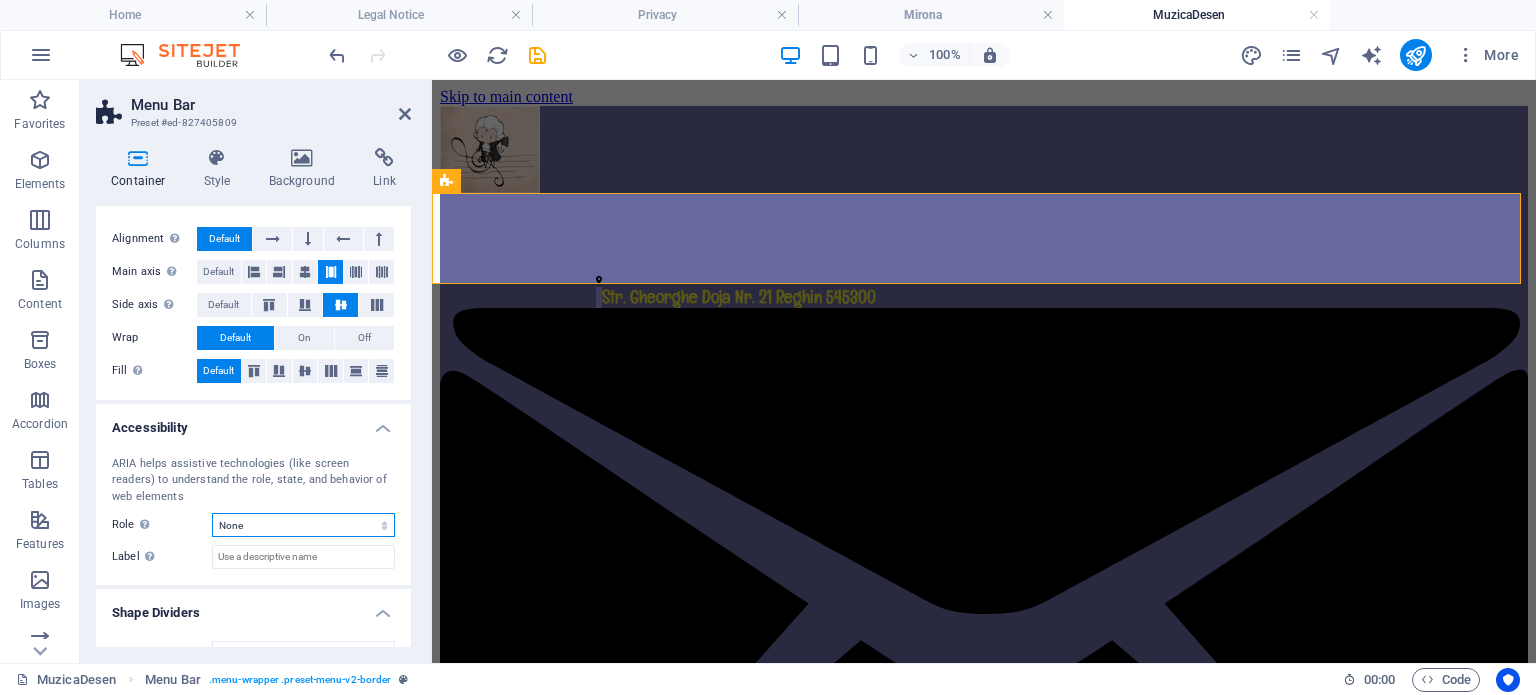 click on "None Alert Article Banner Comment Complementary Dialog Footer Header Marquee Presentation Region Section Separator Status Timer" at bounding box center (303, 525) 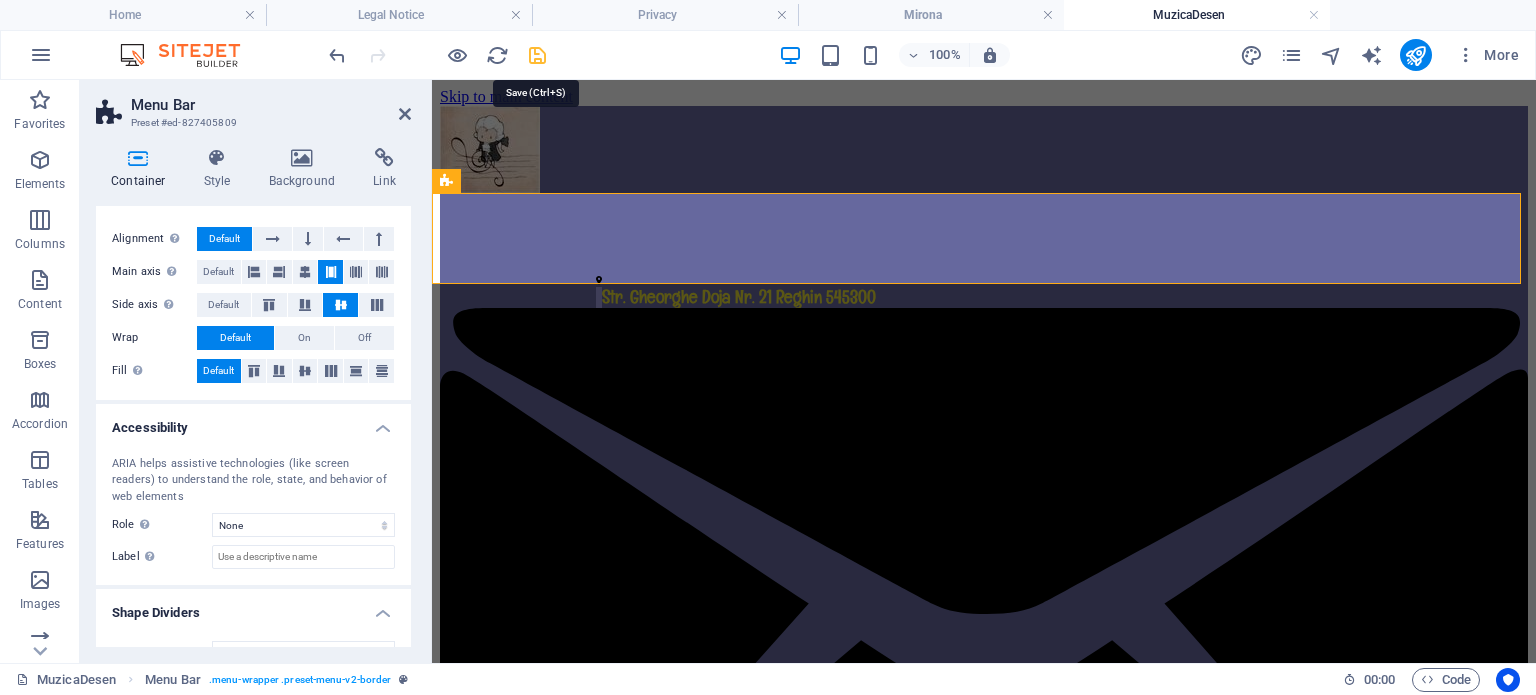 click at bounding box center [537, 55] 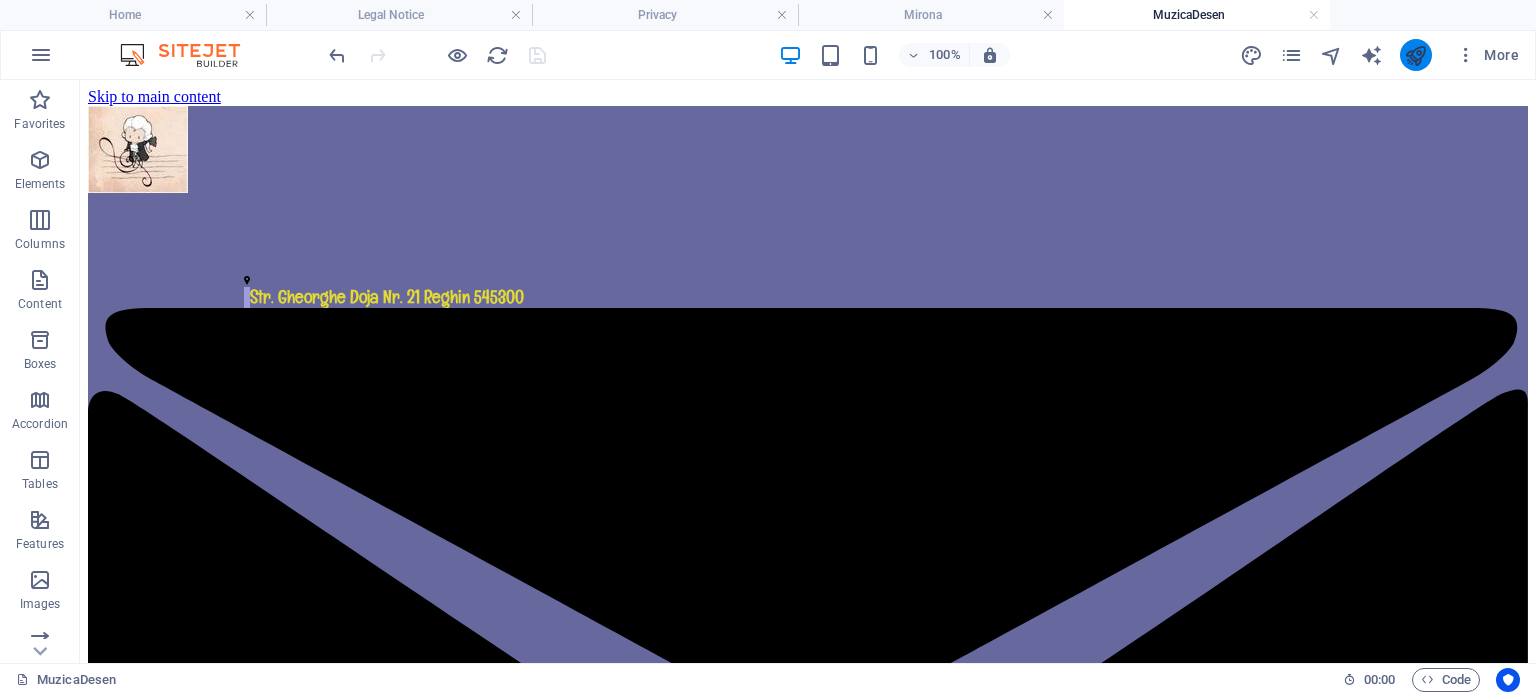 click at bounding box center (1416, 55) 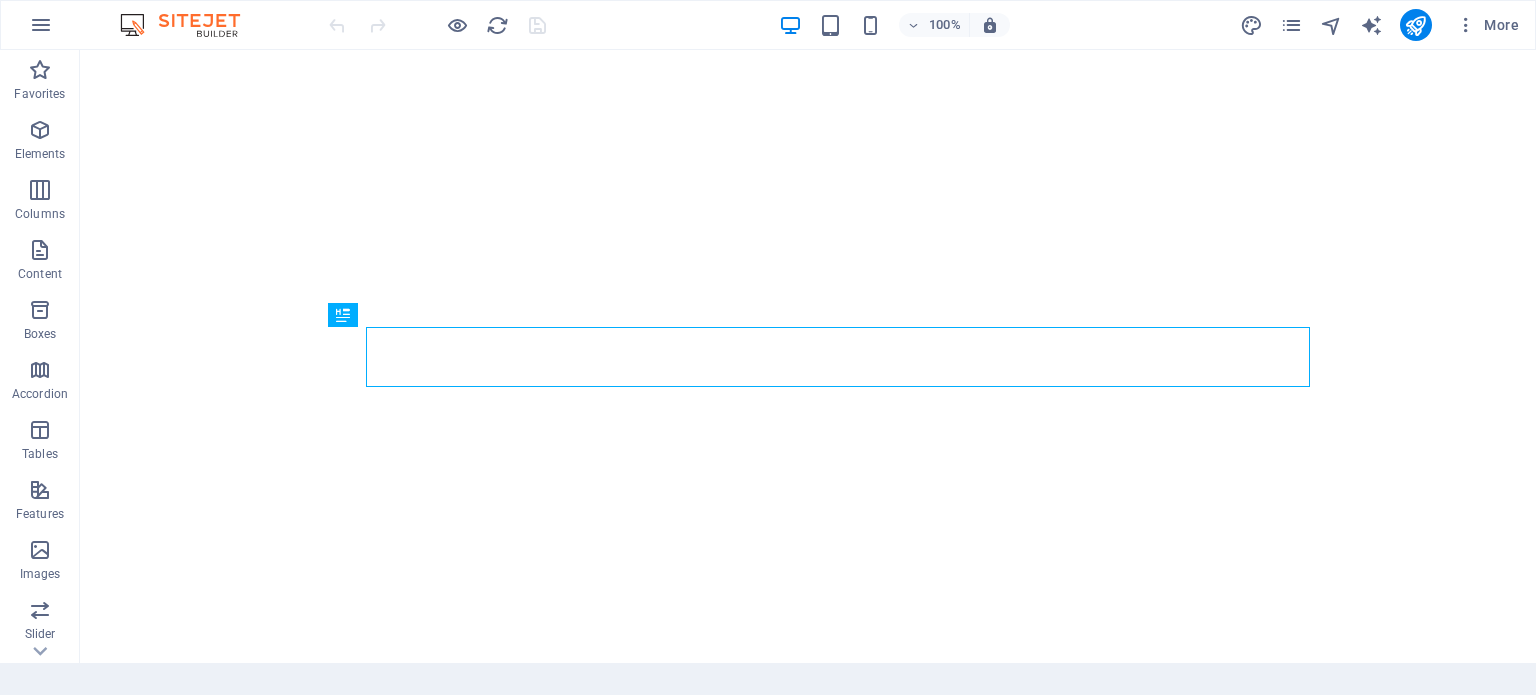 scroll, scrollTop: 0, scrollLeft: 0, axis: both 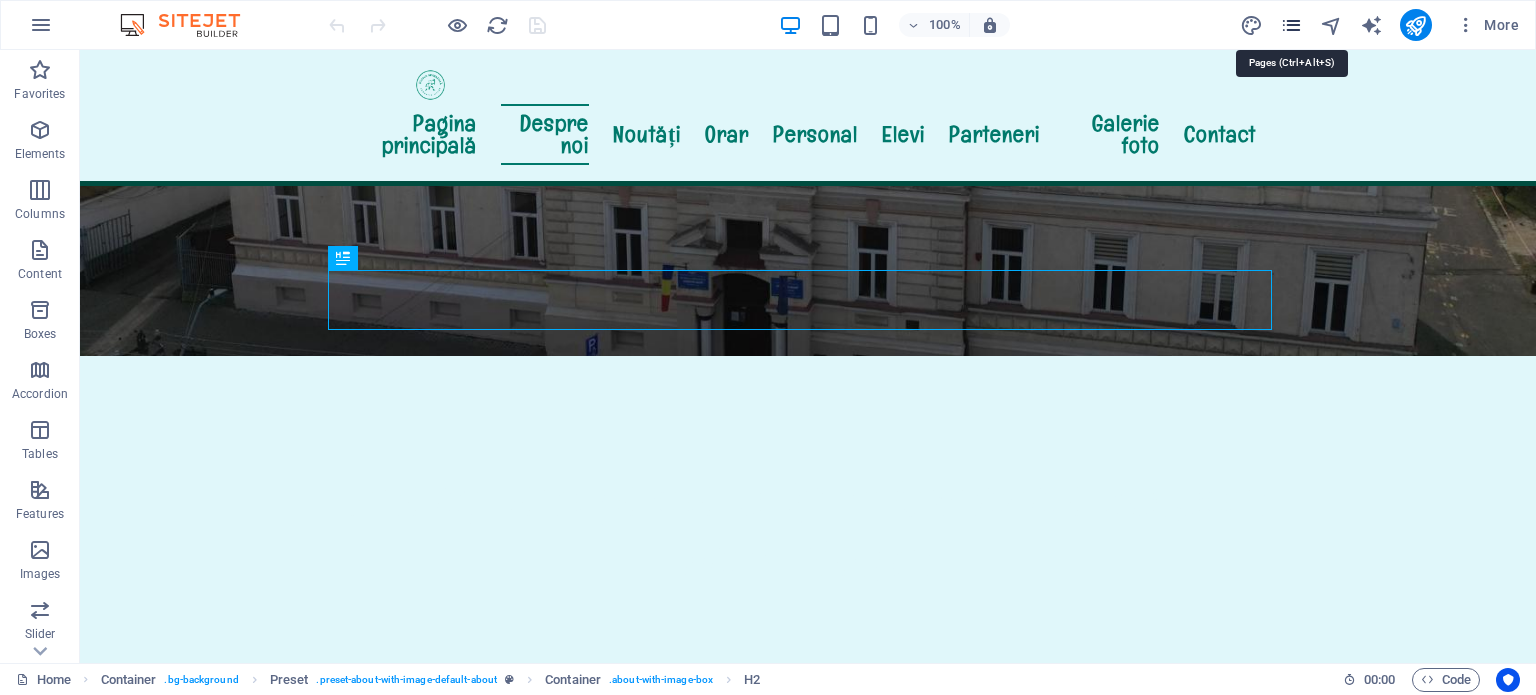 click at bounding box center [1291, 25] 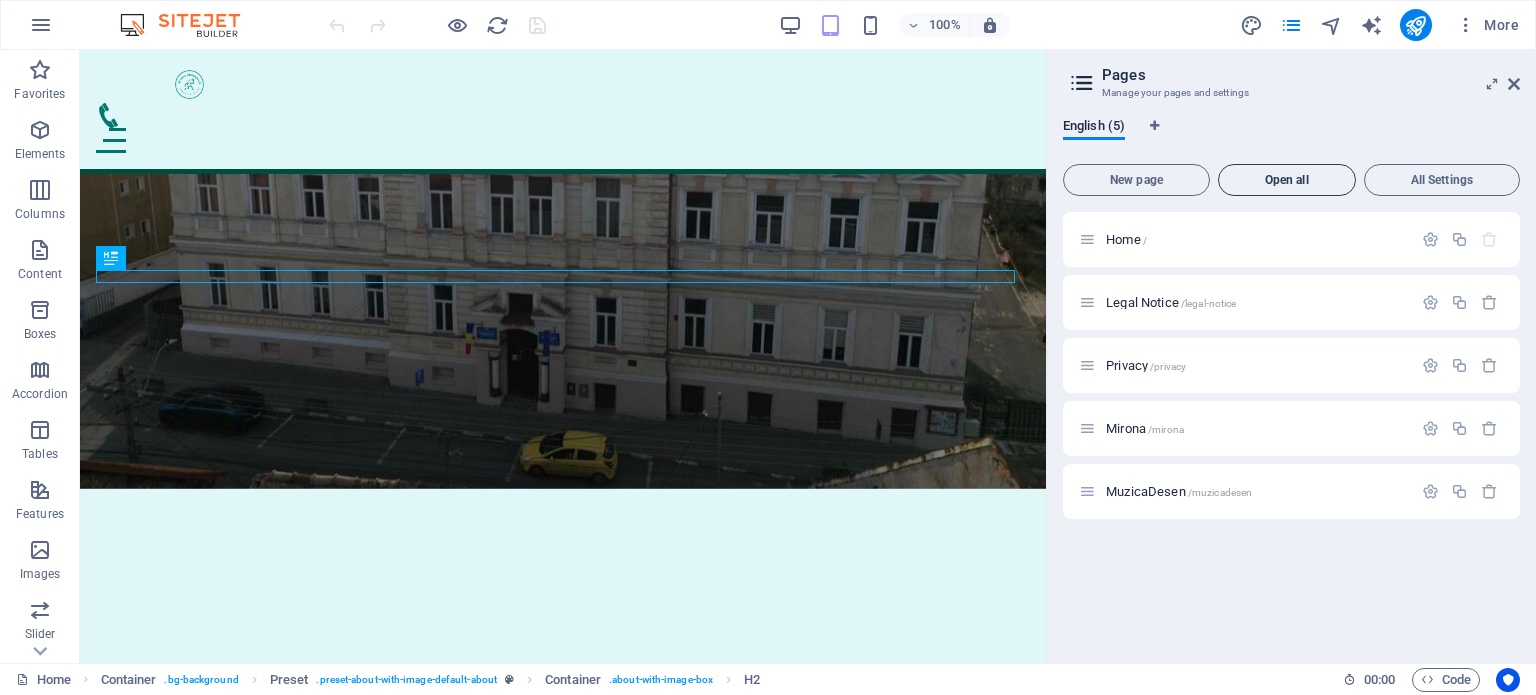 click on "Open all" at bounding box center [1287, 180] 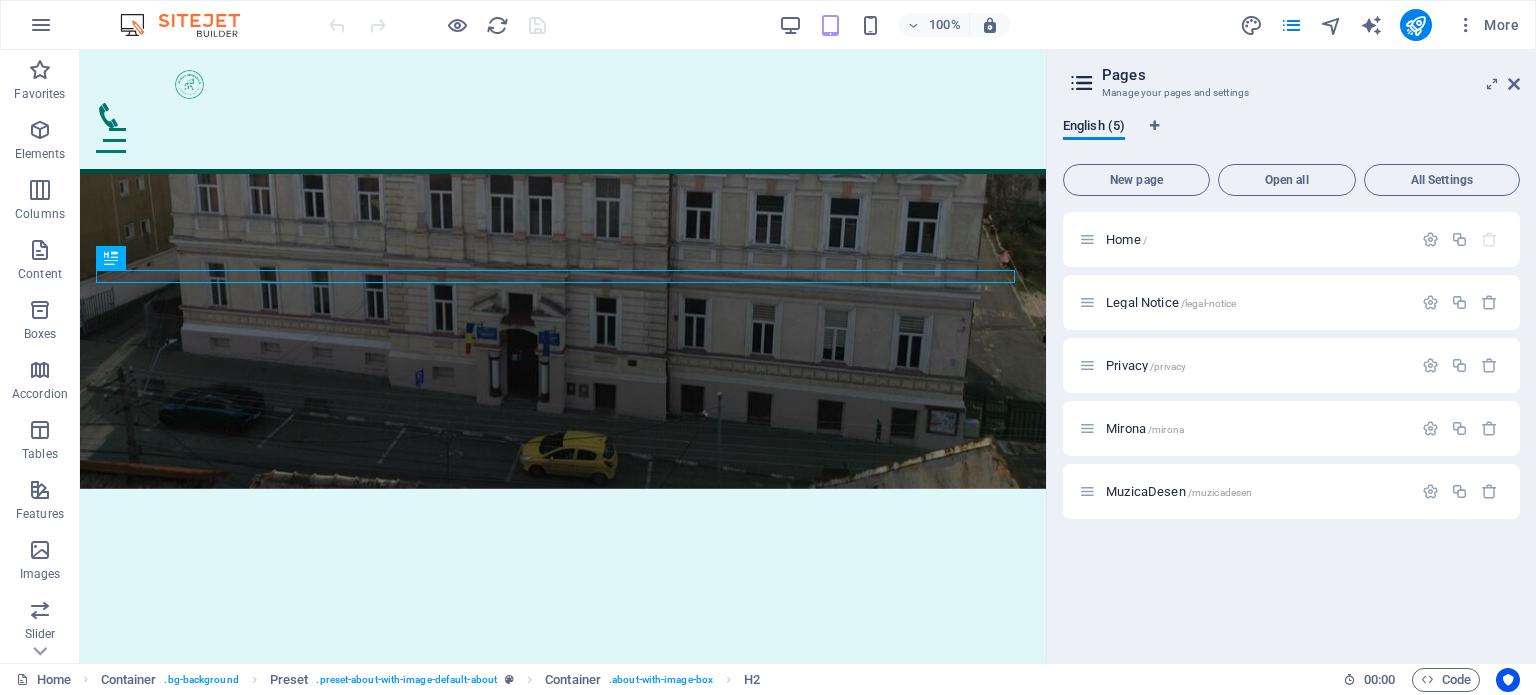 scroll, scrollTop: 0, scrollLeft: 0, axis: both 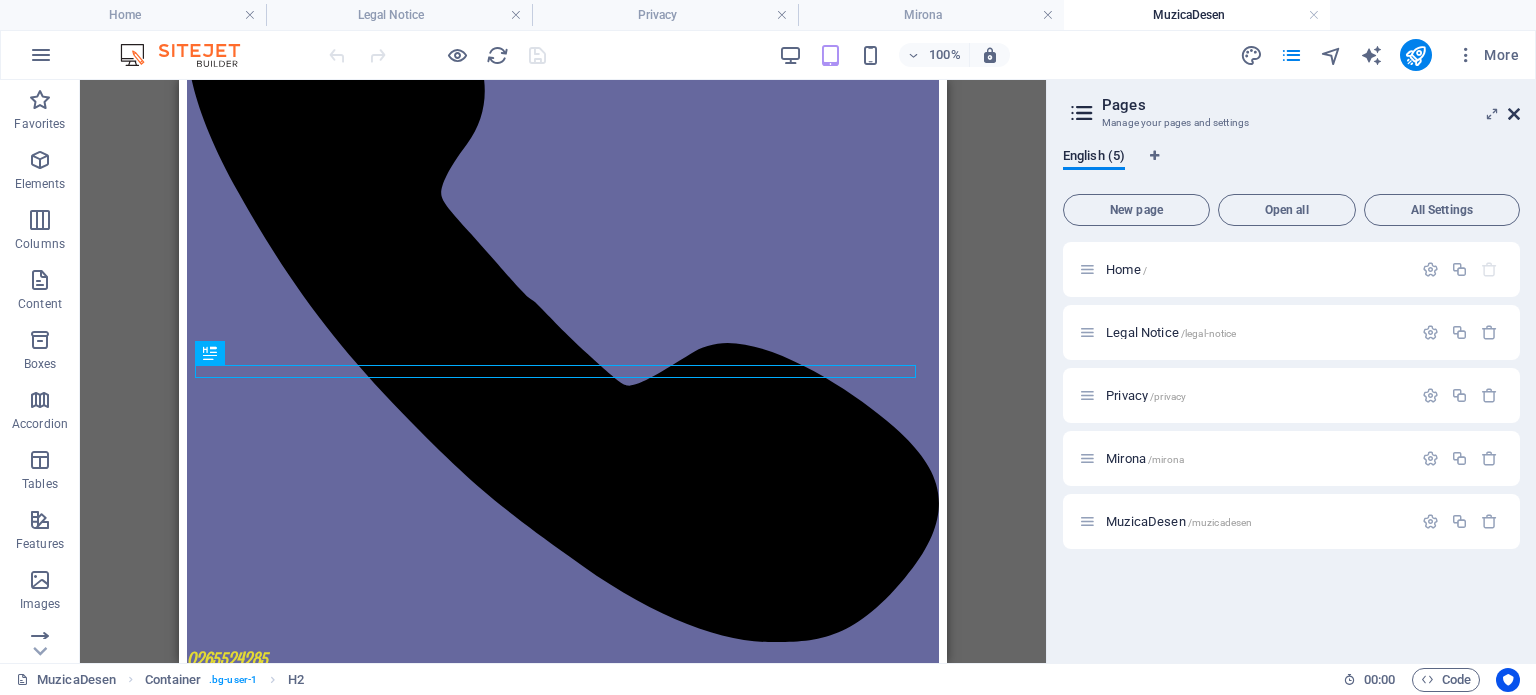 click at bounding box center (1514, 114) 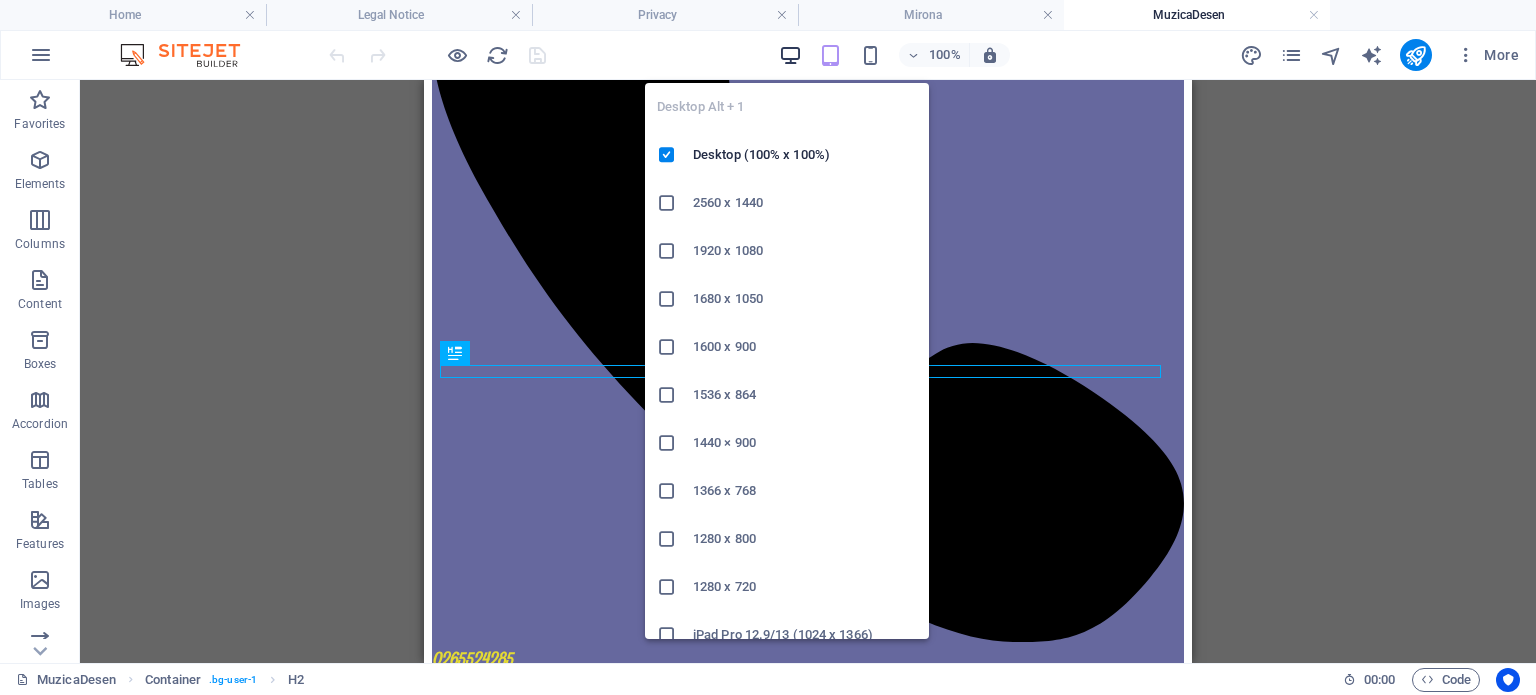 click at bounding box center (790, 55) 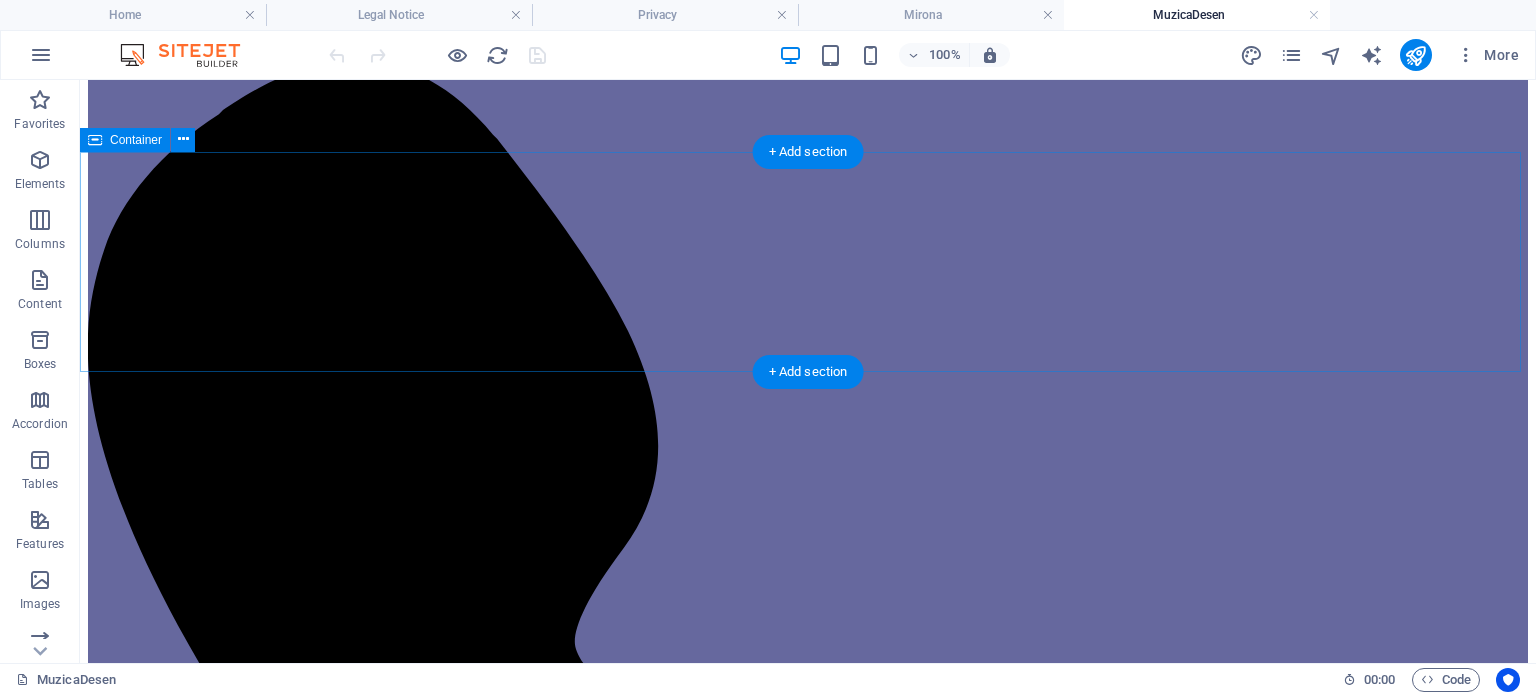 scroll, scrollTop: 1261, scrollLeft: 0, axis: vertical 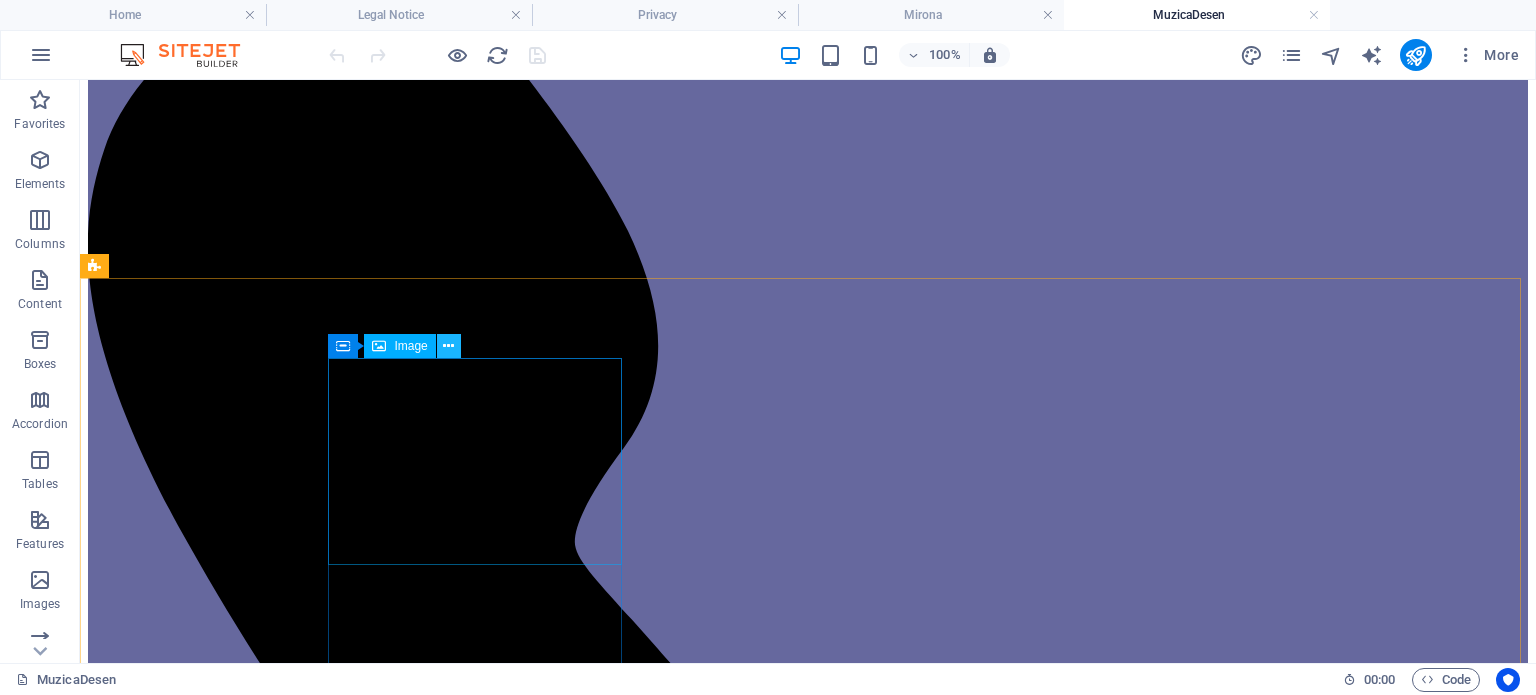 click at bounding box center (448, 346) 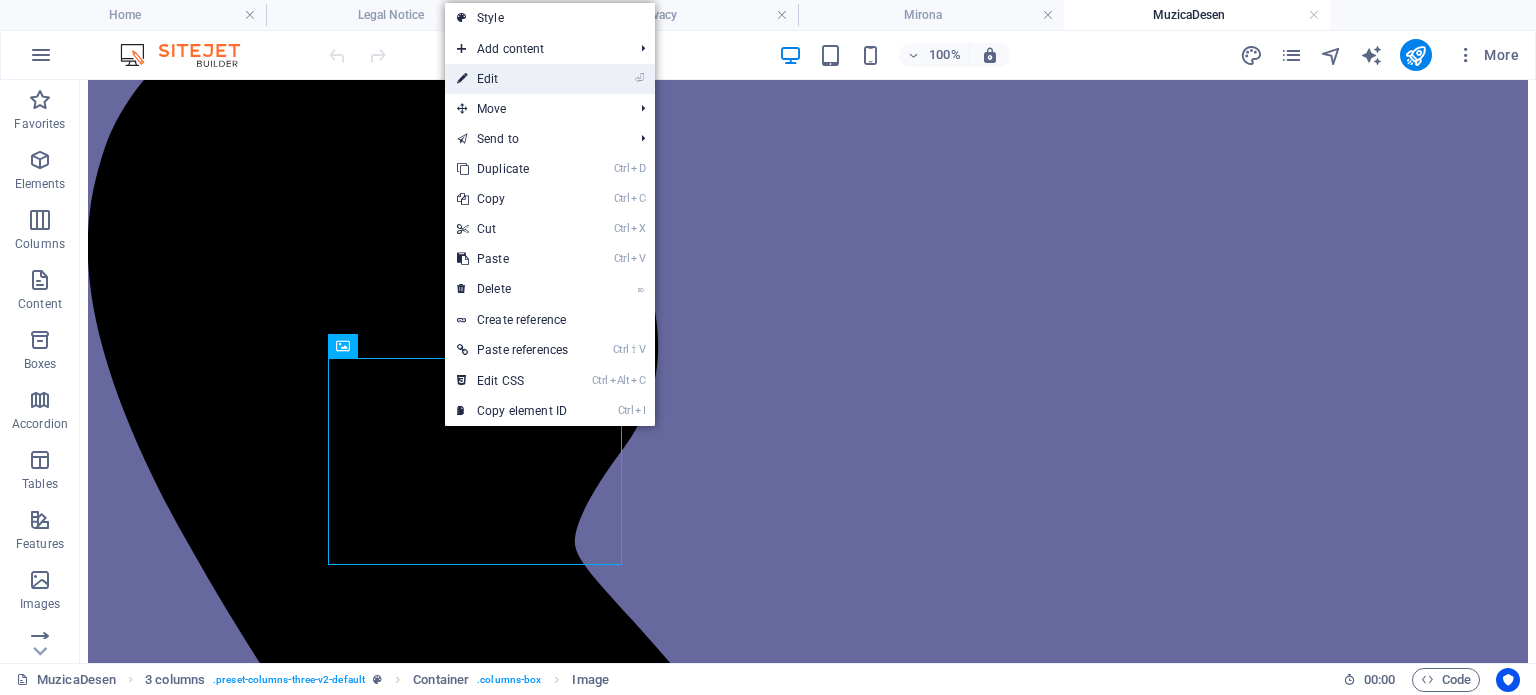 click on "⏎  Edit" at bounding box center (512, 79) 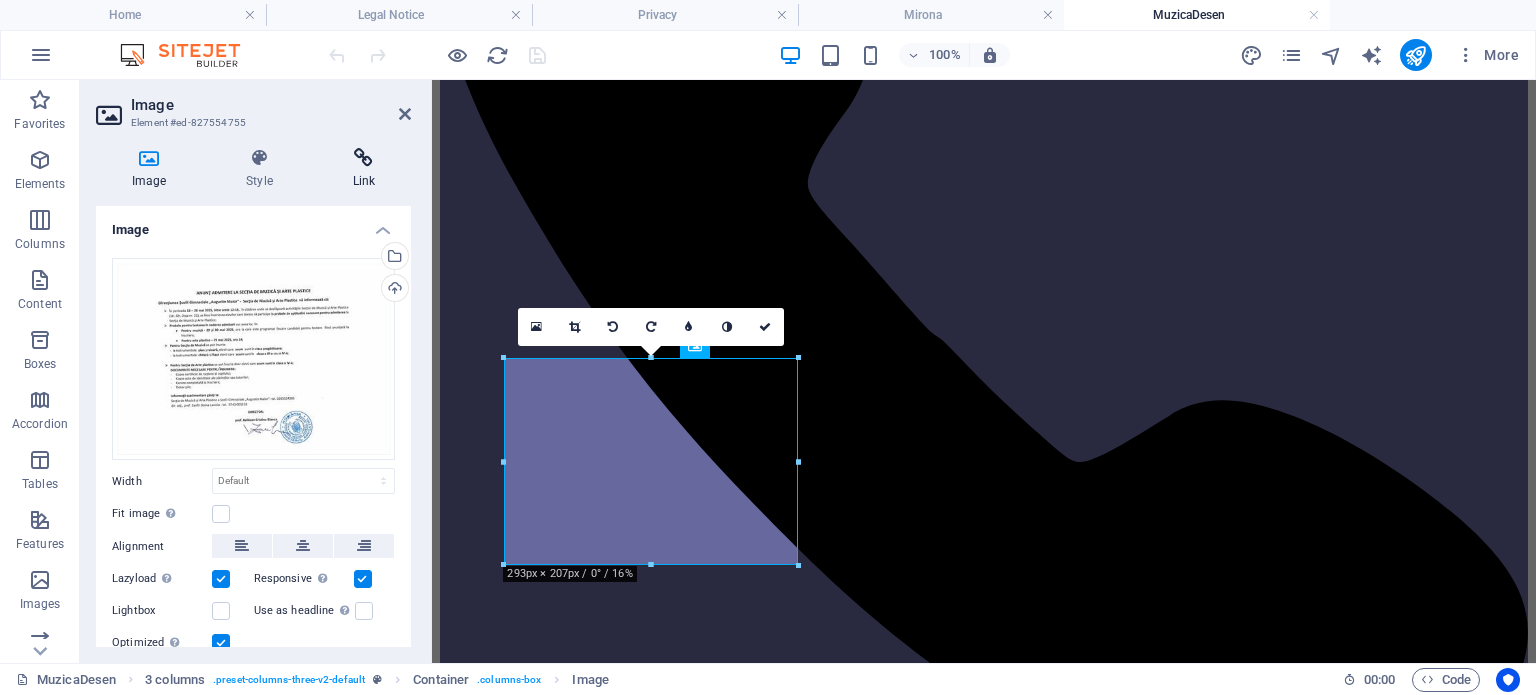 click on "Link" at bounding box center (364, 169) 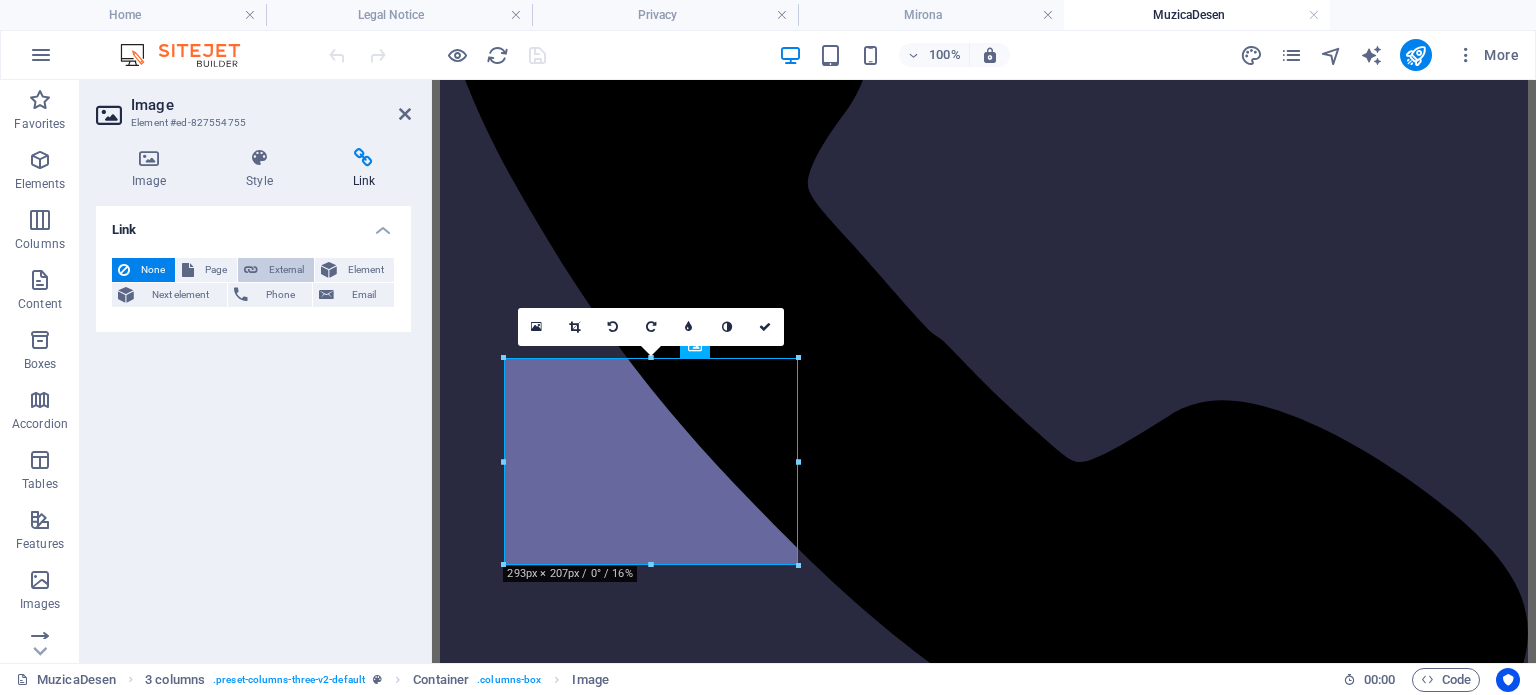 click on "External" at bounding box center [286, 270] 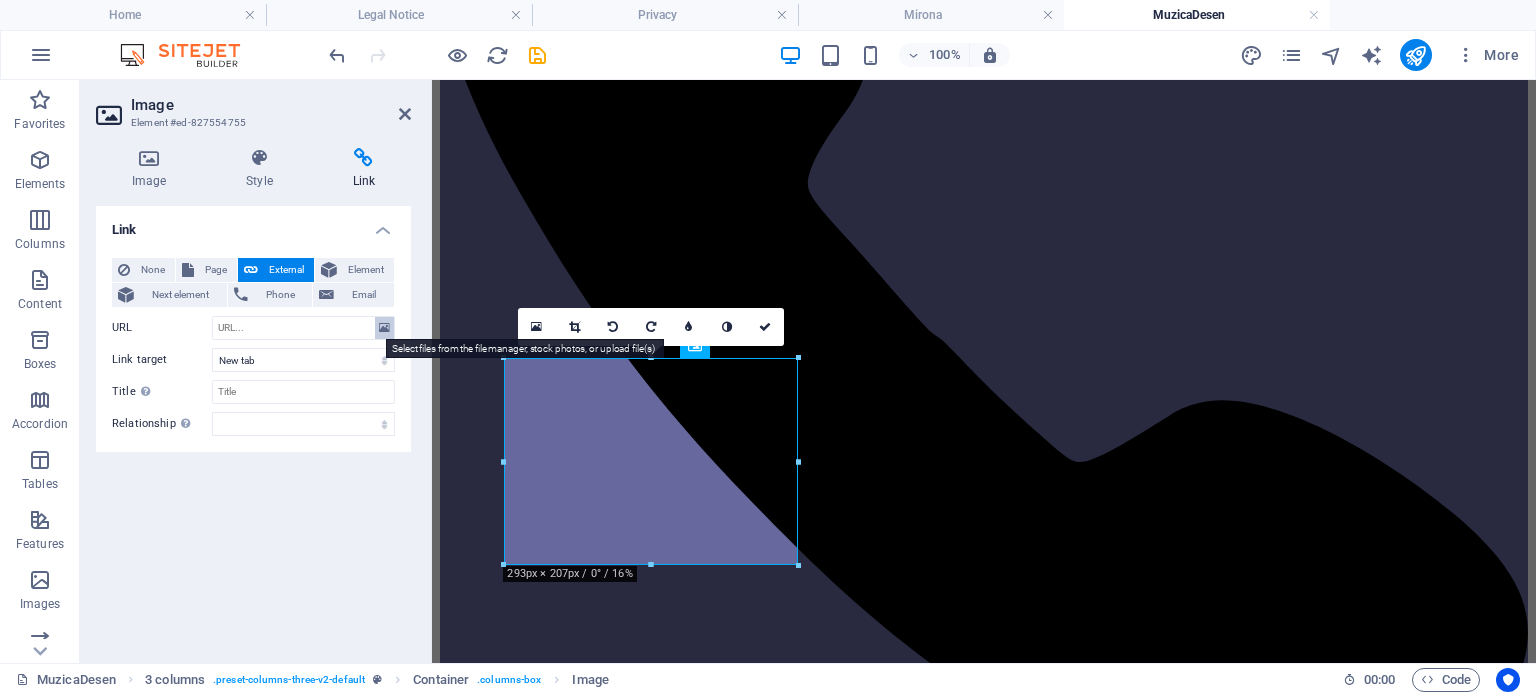 click at bounding box center [384, 328] 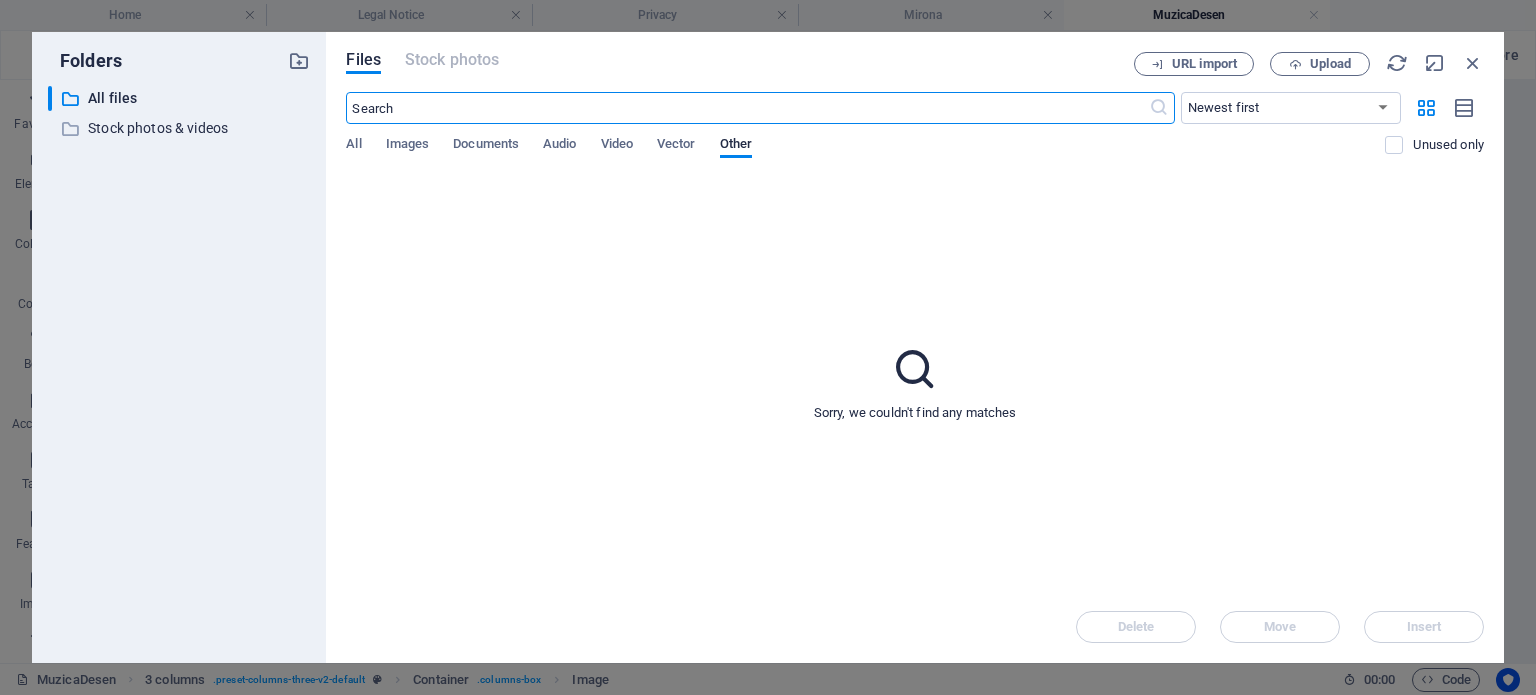 scroll, scrollTop: 1893, scrollLeft: 0, axis: vertical 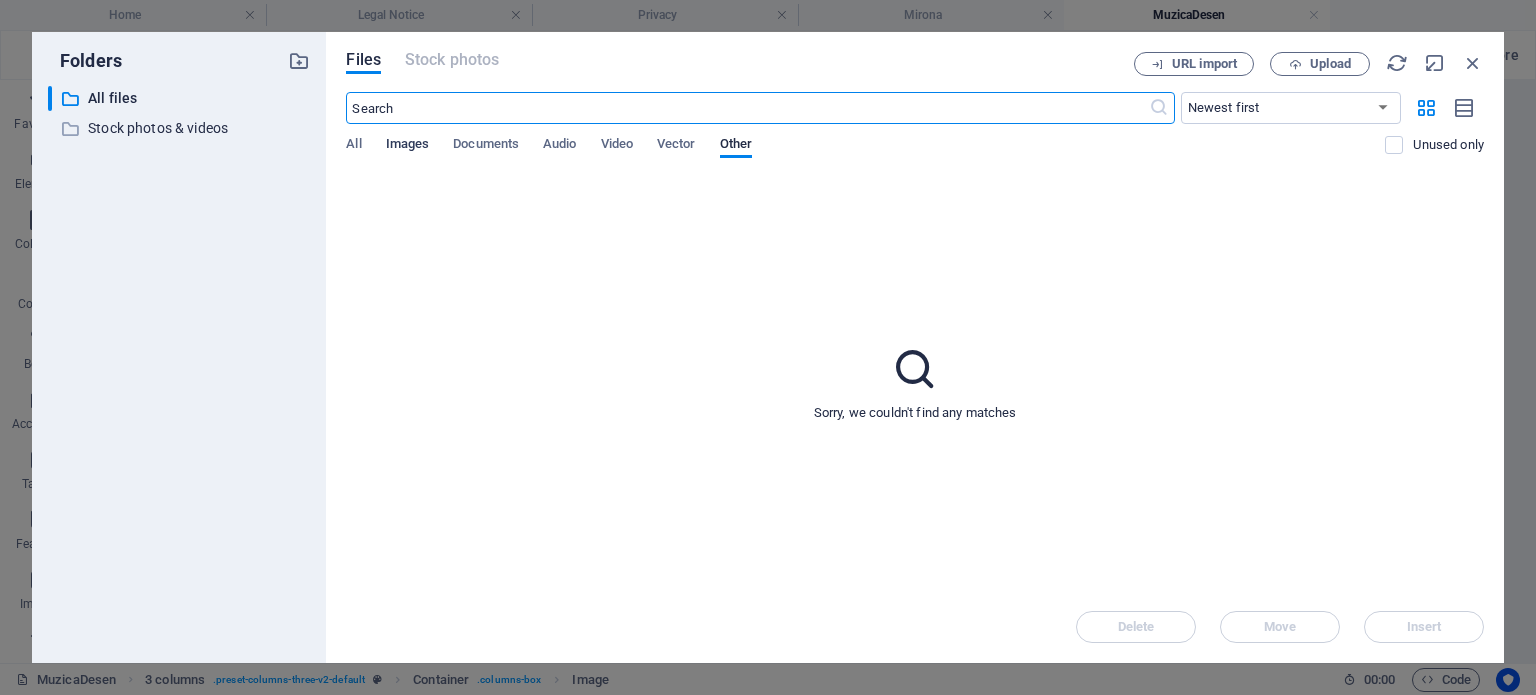 click on "Images" at bounding box center [408, 146] 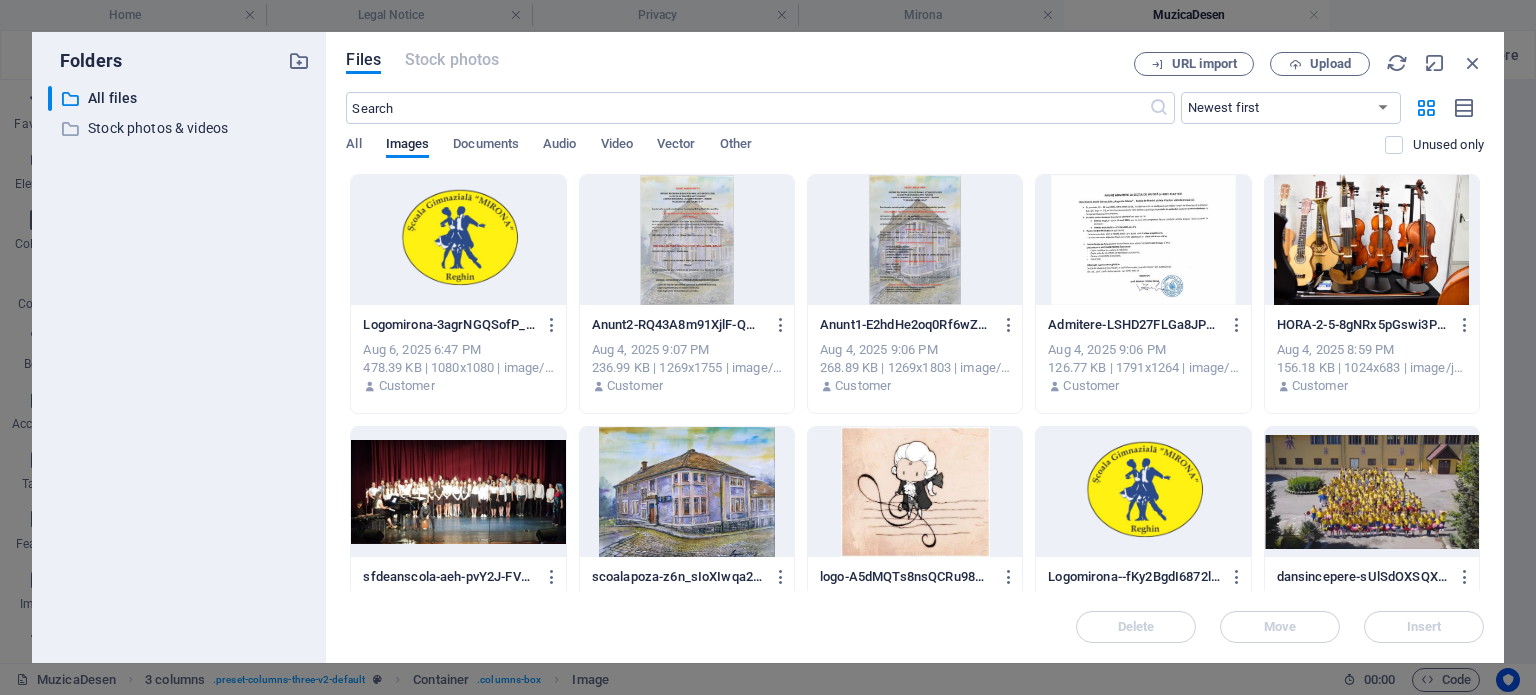 click at bounding box center (1143, 240) 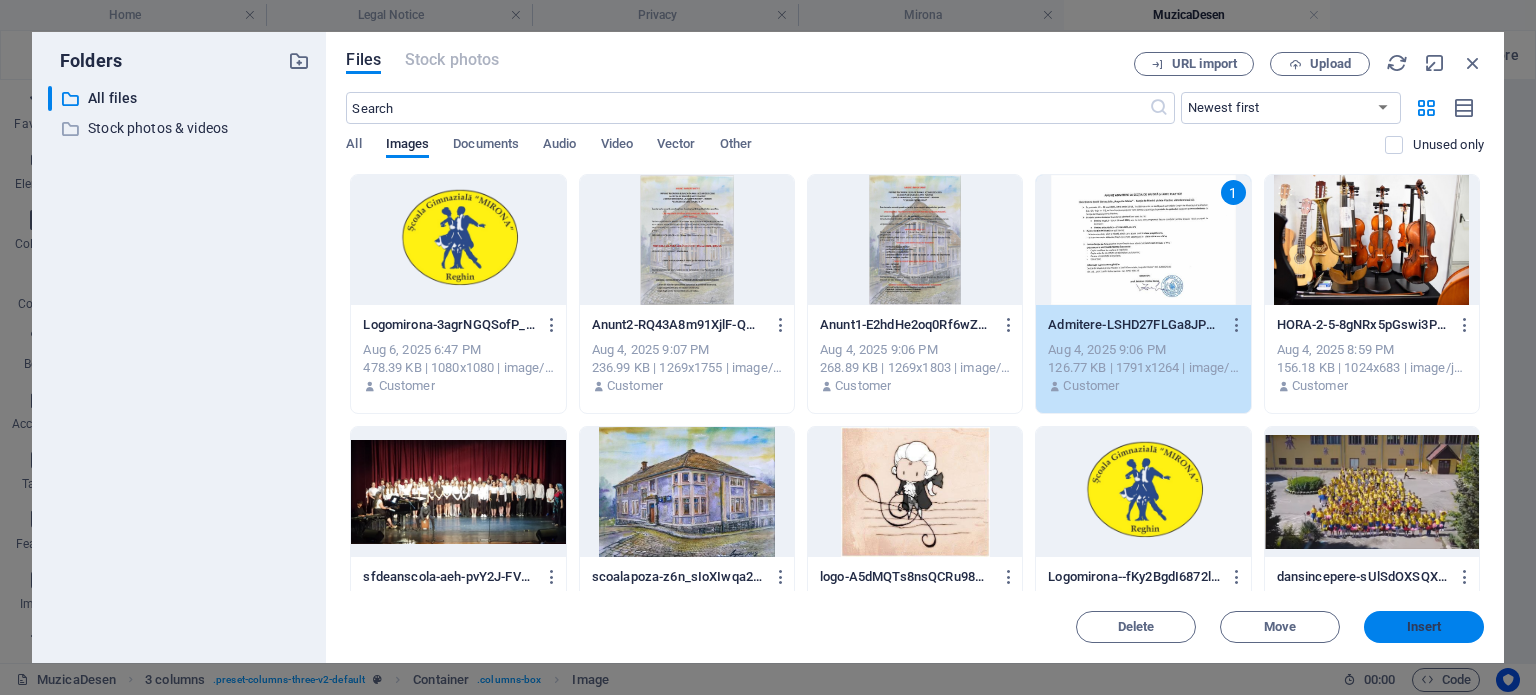 click on "Insert" at bounding box center [1424, 627] 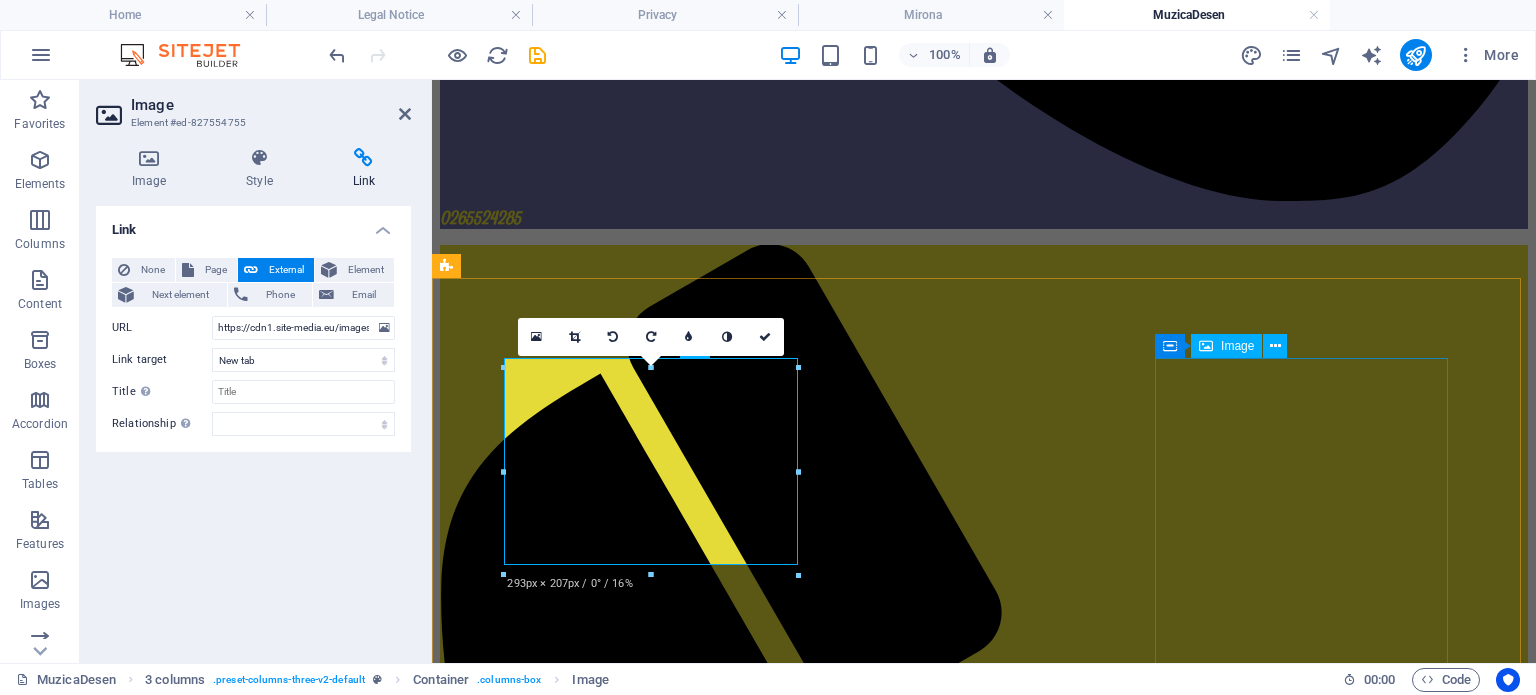 scroll, scrollTop: 1261, scrollLeft: 0, axis: vertical 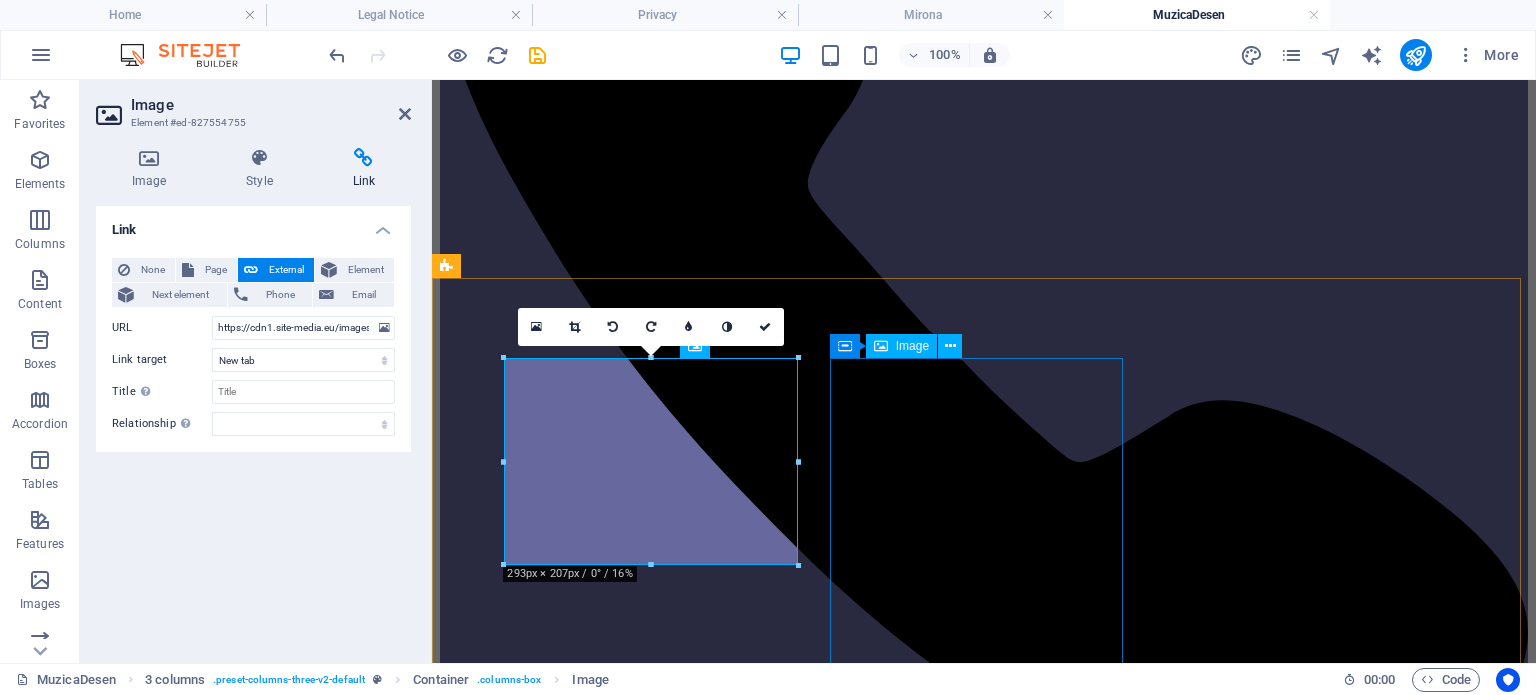 click at bounding box center [984, 5491] 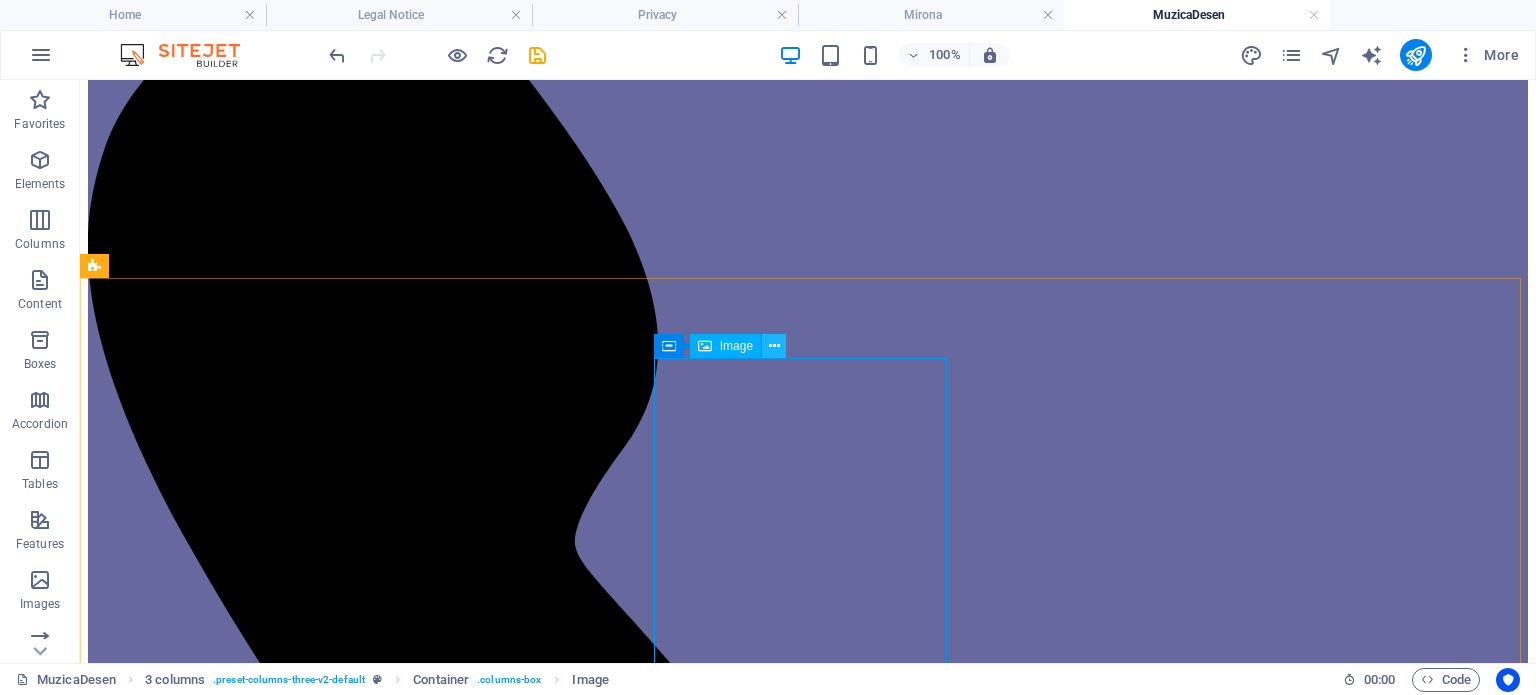 click at bounding box center (774, 346) 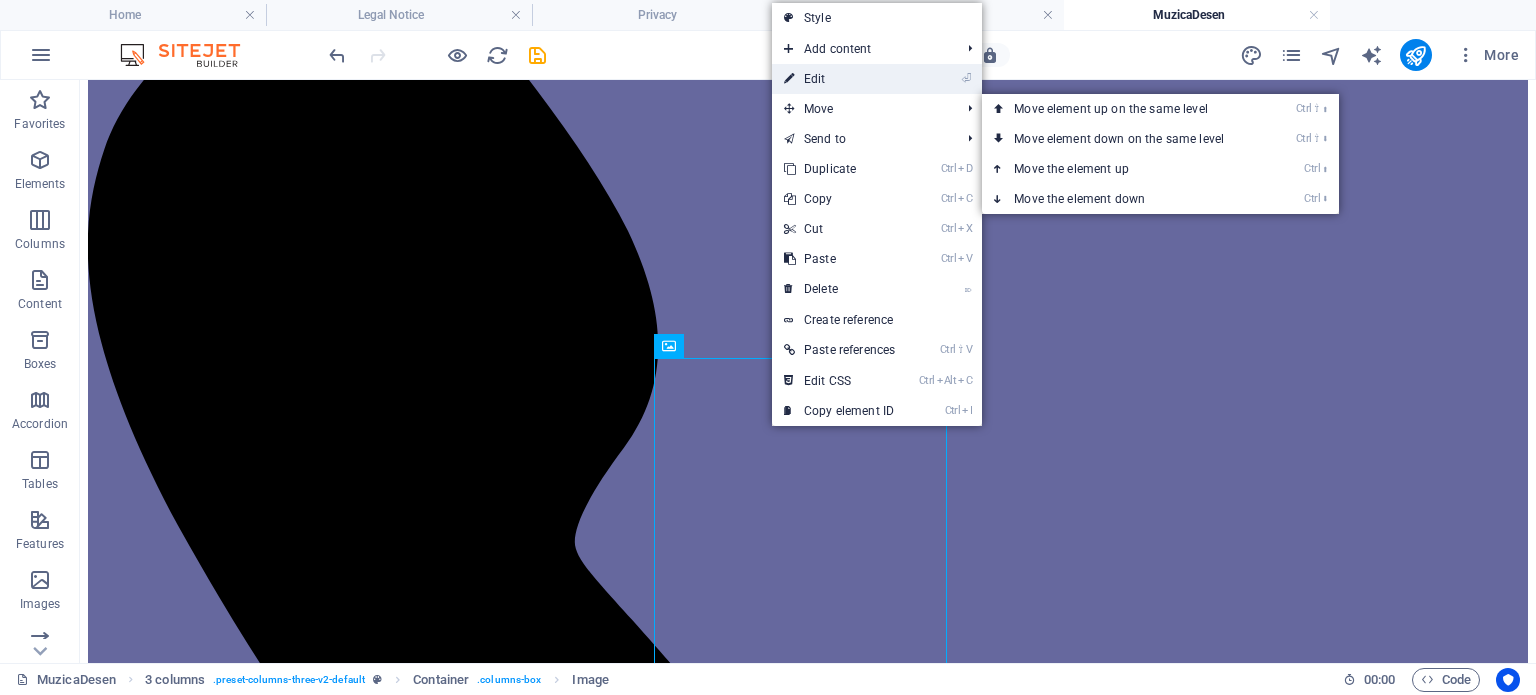 drag, startPoint x: 835, startPoint y: 91, endPoint x: 403, endPoint y: 7, distance: 440.0909 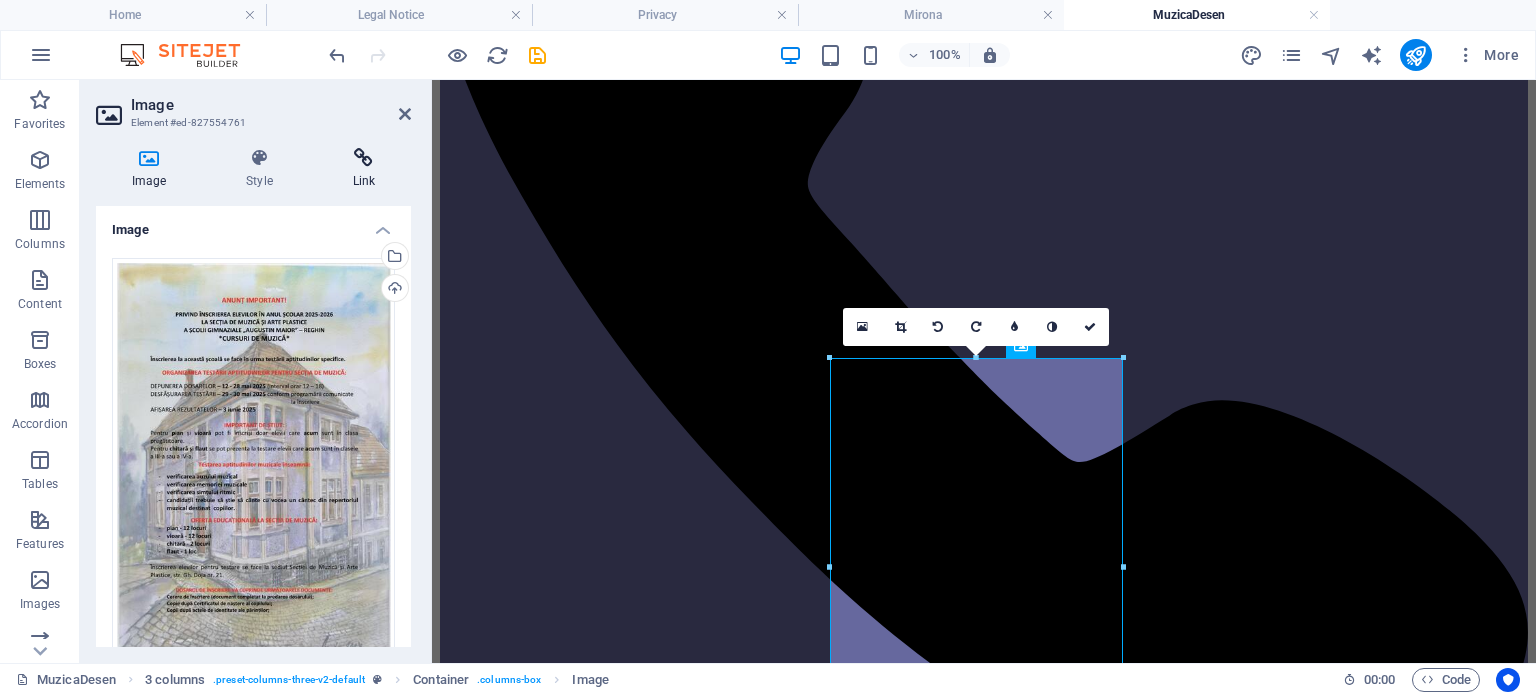 click at bounding box center (364, 158) 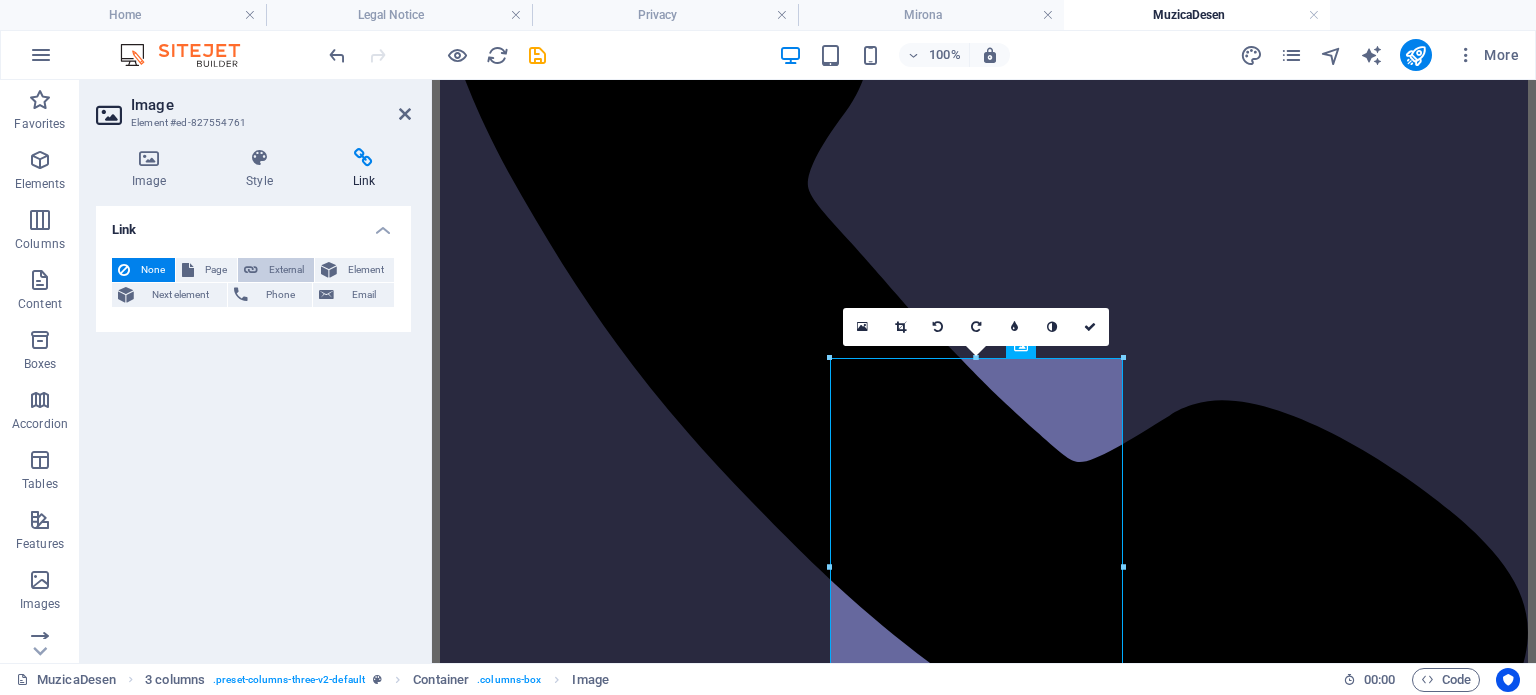 click on "External" at bounding box center [286, 270] 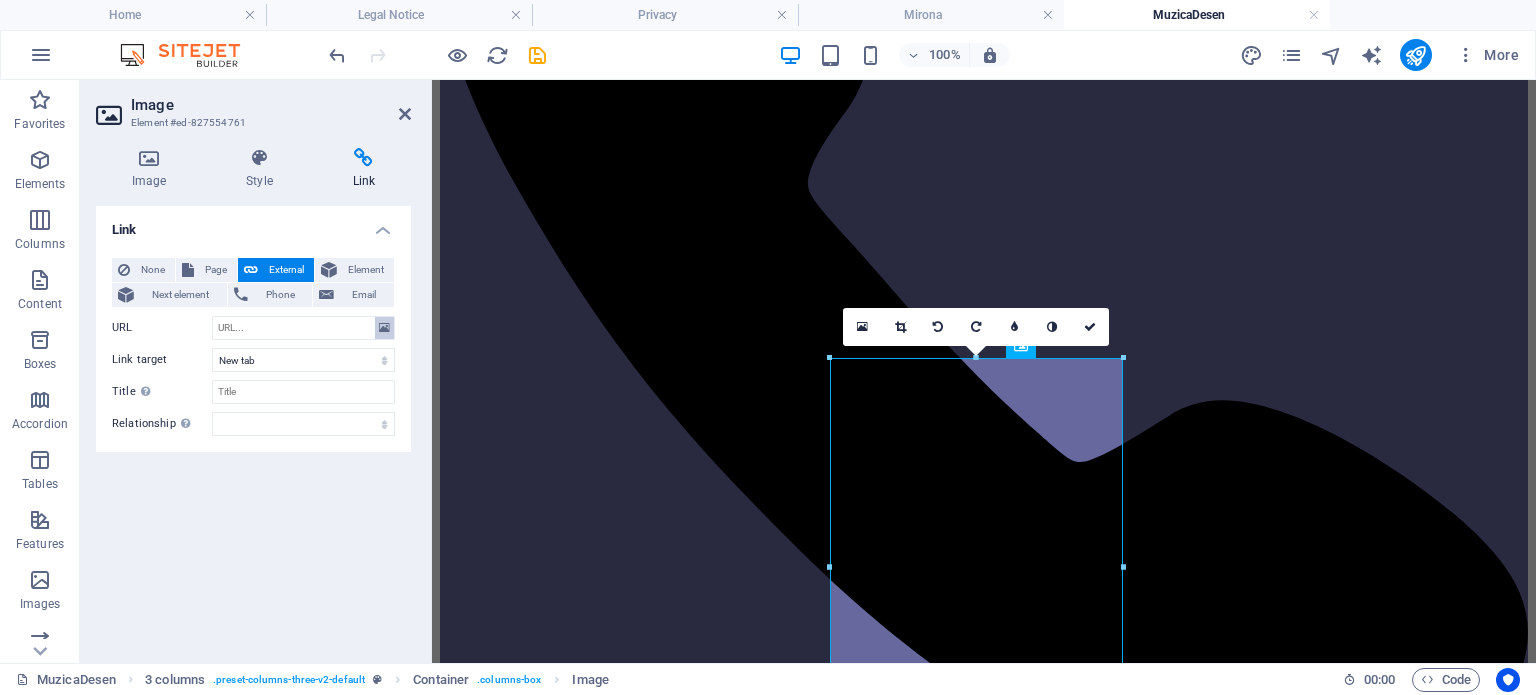 click at bounding box center (384, 328) 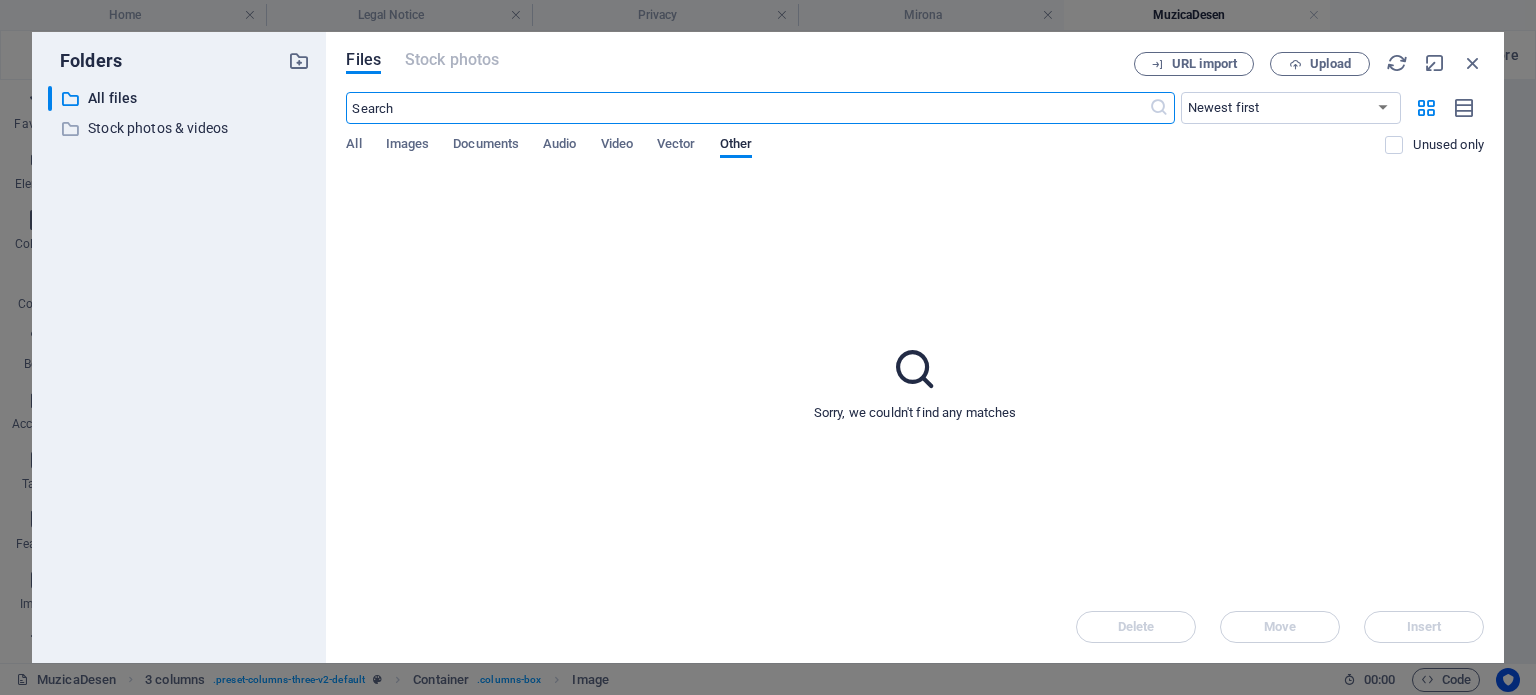 scroll, scrollTop: 1893, scrollLeft: 0, axis: vertical 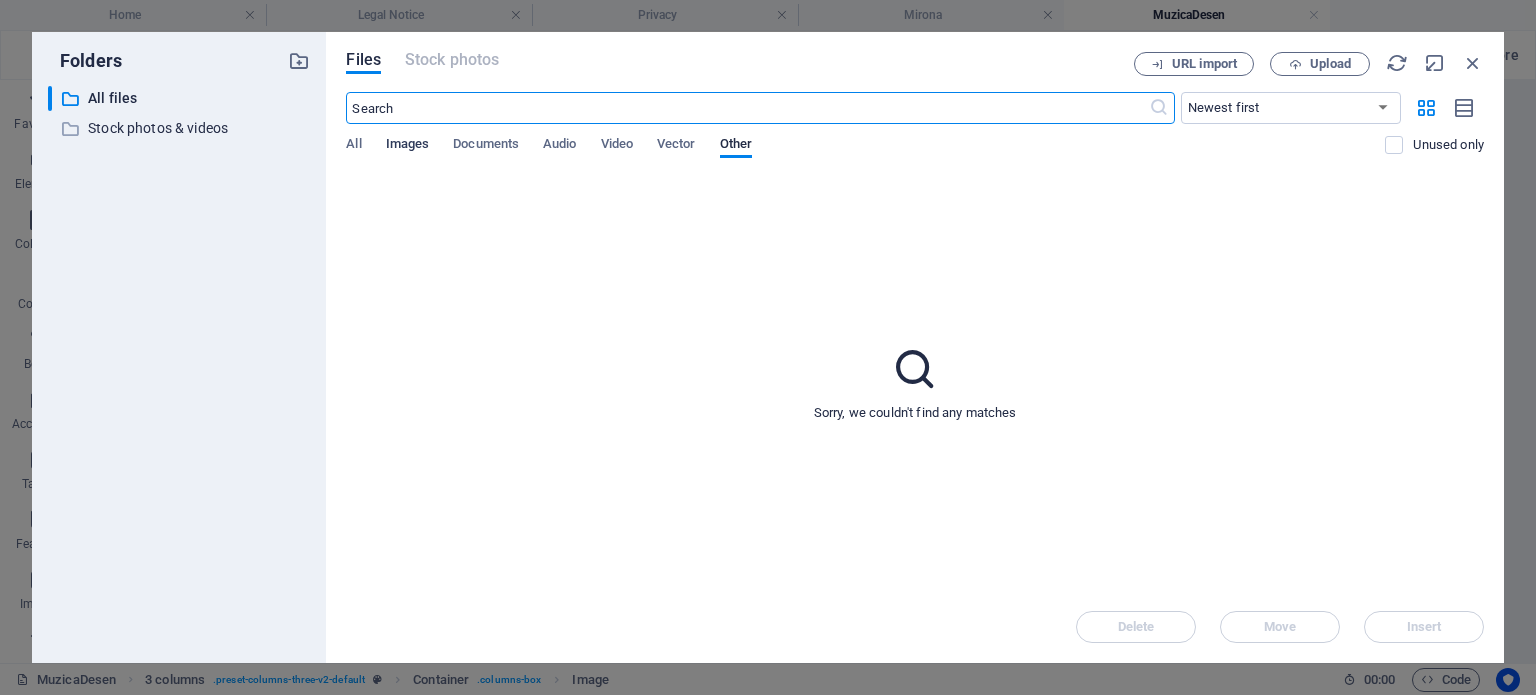 click on "Images" at bounding box center (408, 146) 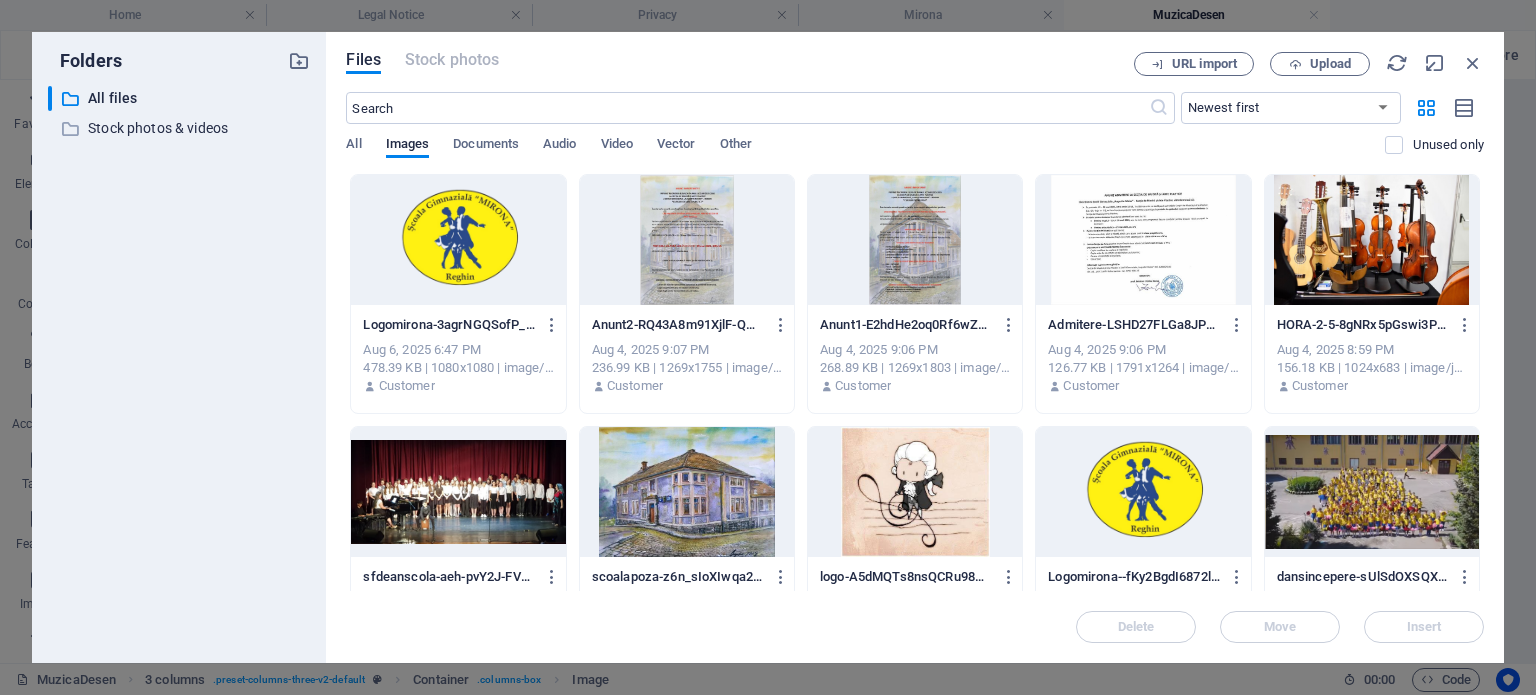 click at bounding box center [915, 240] 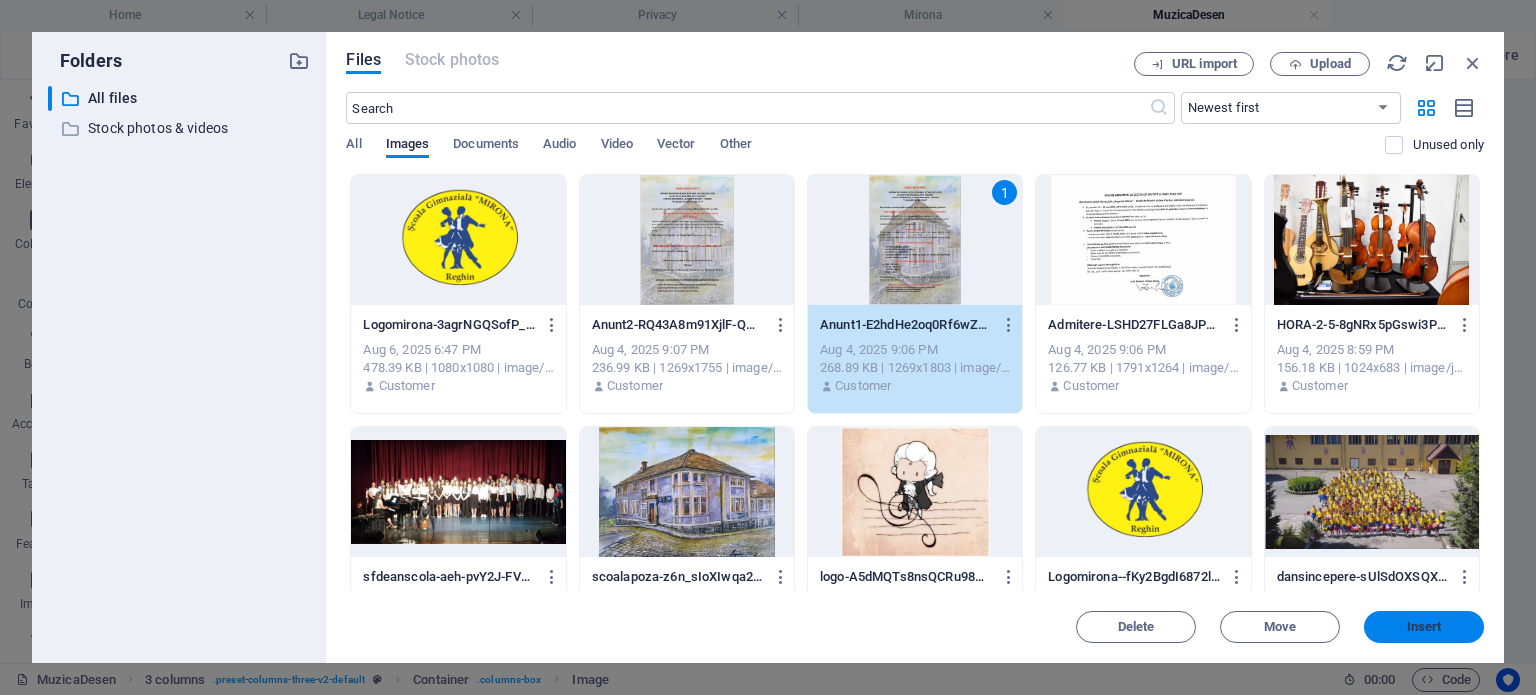 click on "Insert" at bounding box center (1424, 627) 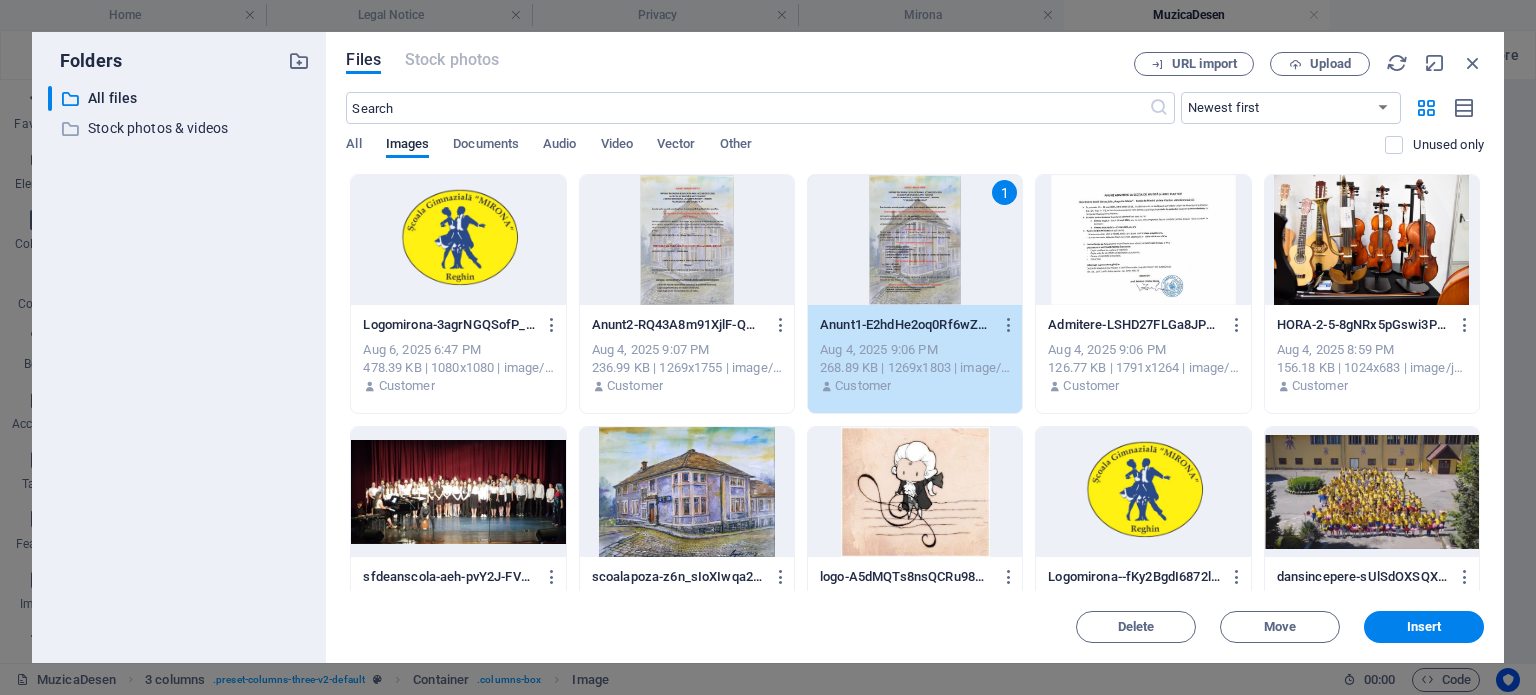 type on "https://cdn1.site-media.eu/images/0/18137632/Anunt1-E2hdHe2oq0Rf6wZwvcPqfQ.jpg" 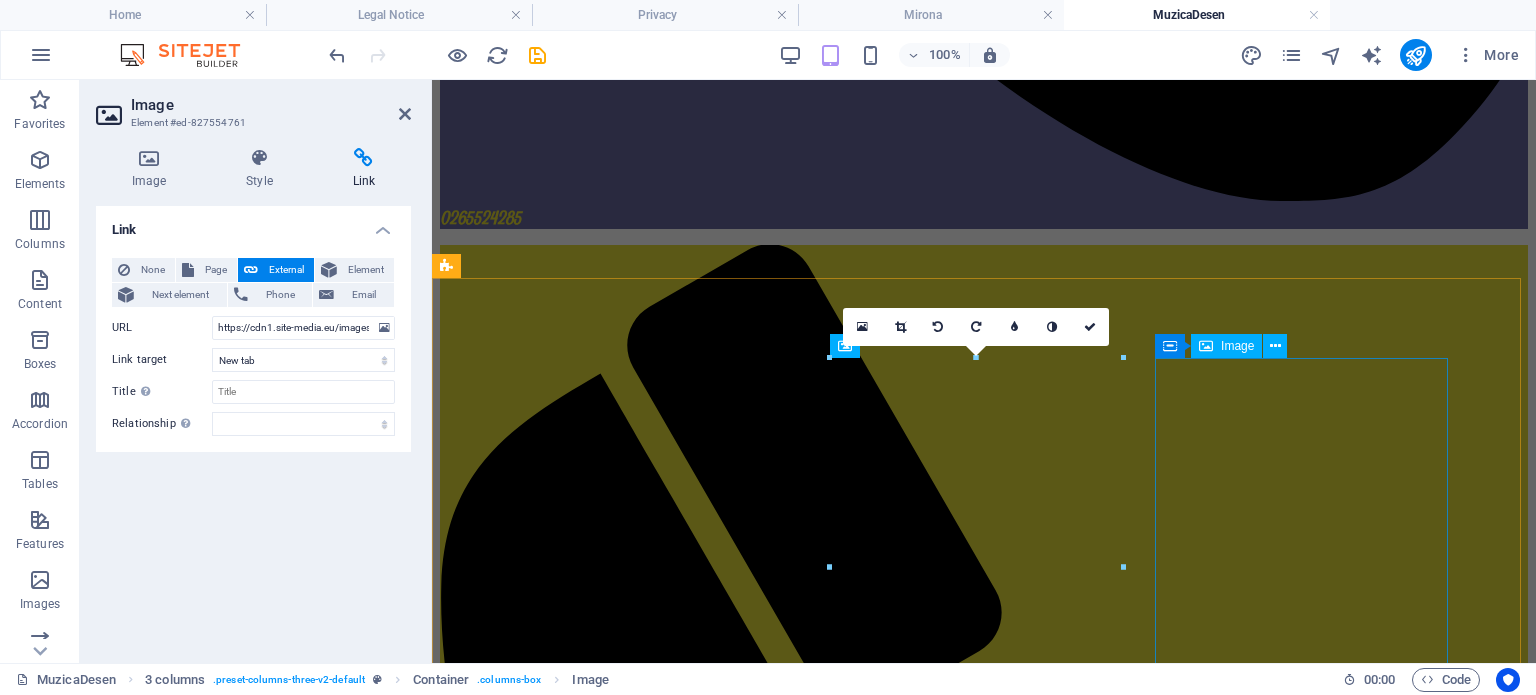 scroll, scrollTop: 1261, scrollLeft: 0, axis: vertical 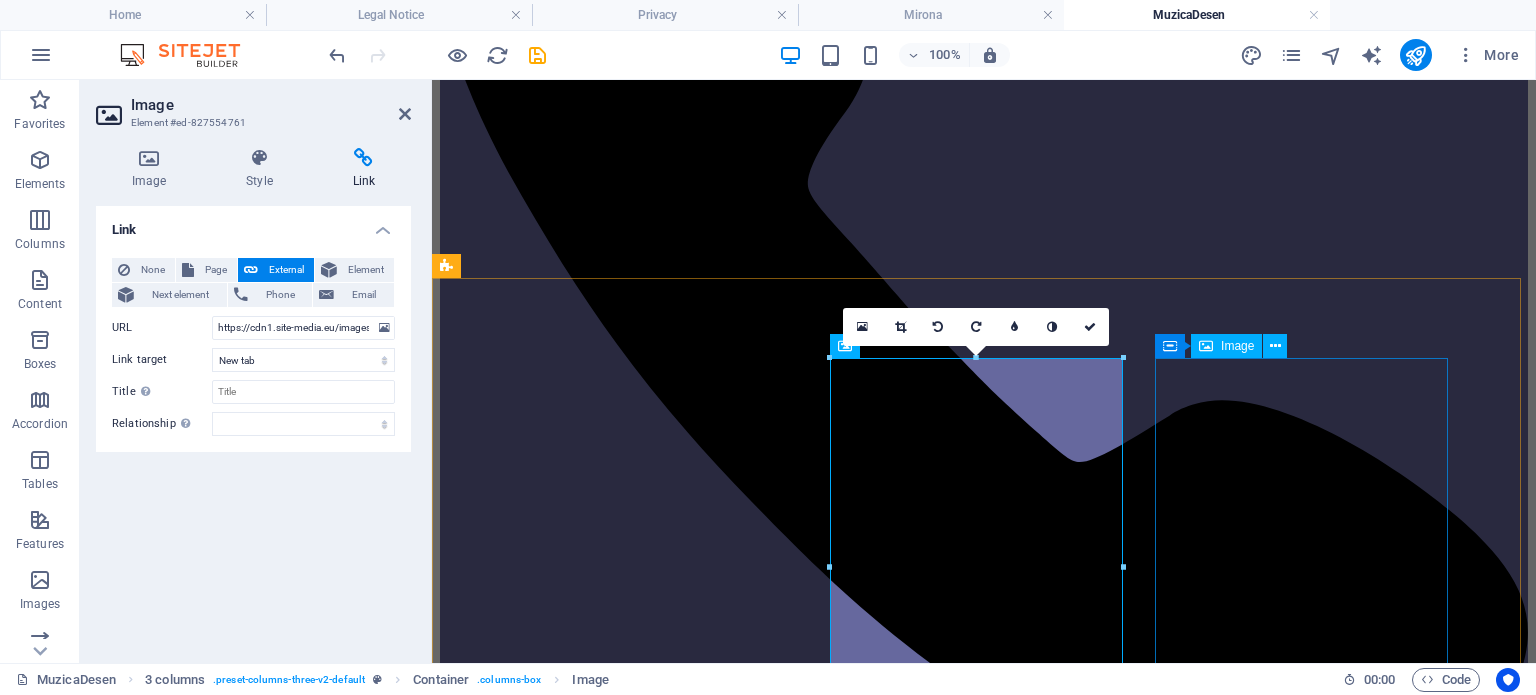 click at bounding box center [984, 7042] 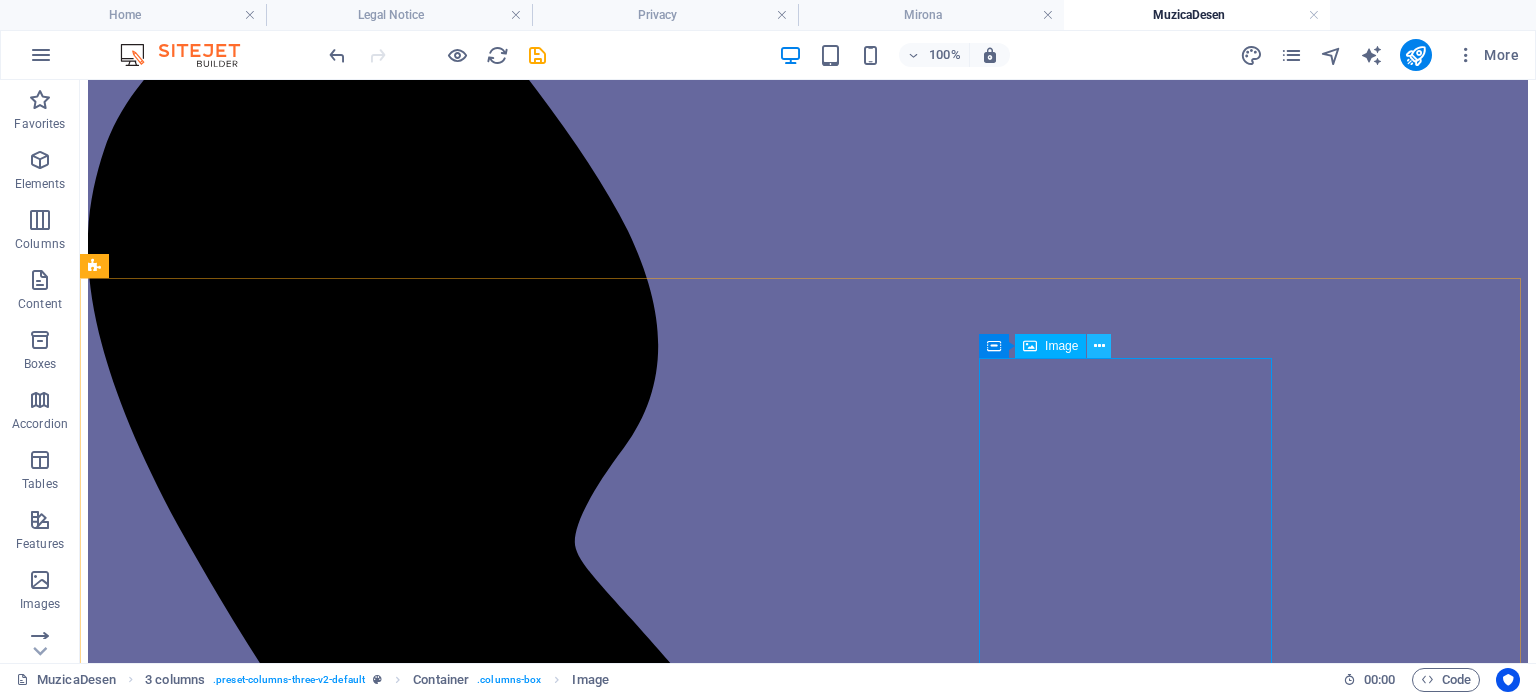 click at bounding box center [1099, 346] 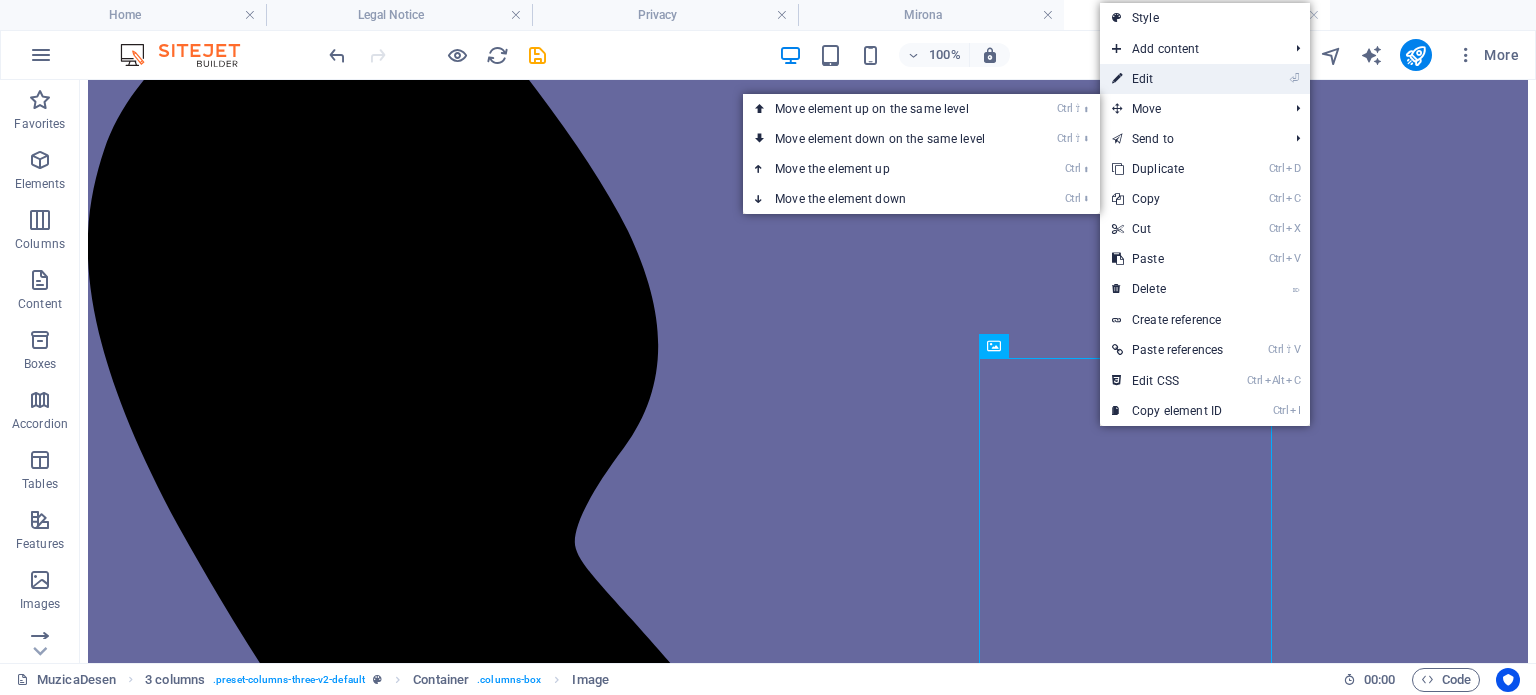 drag, startPoint x: 1125, startPoint y: 90, endPoint x: 692, endPoint y: 8, distance: 440.69604 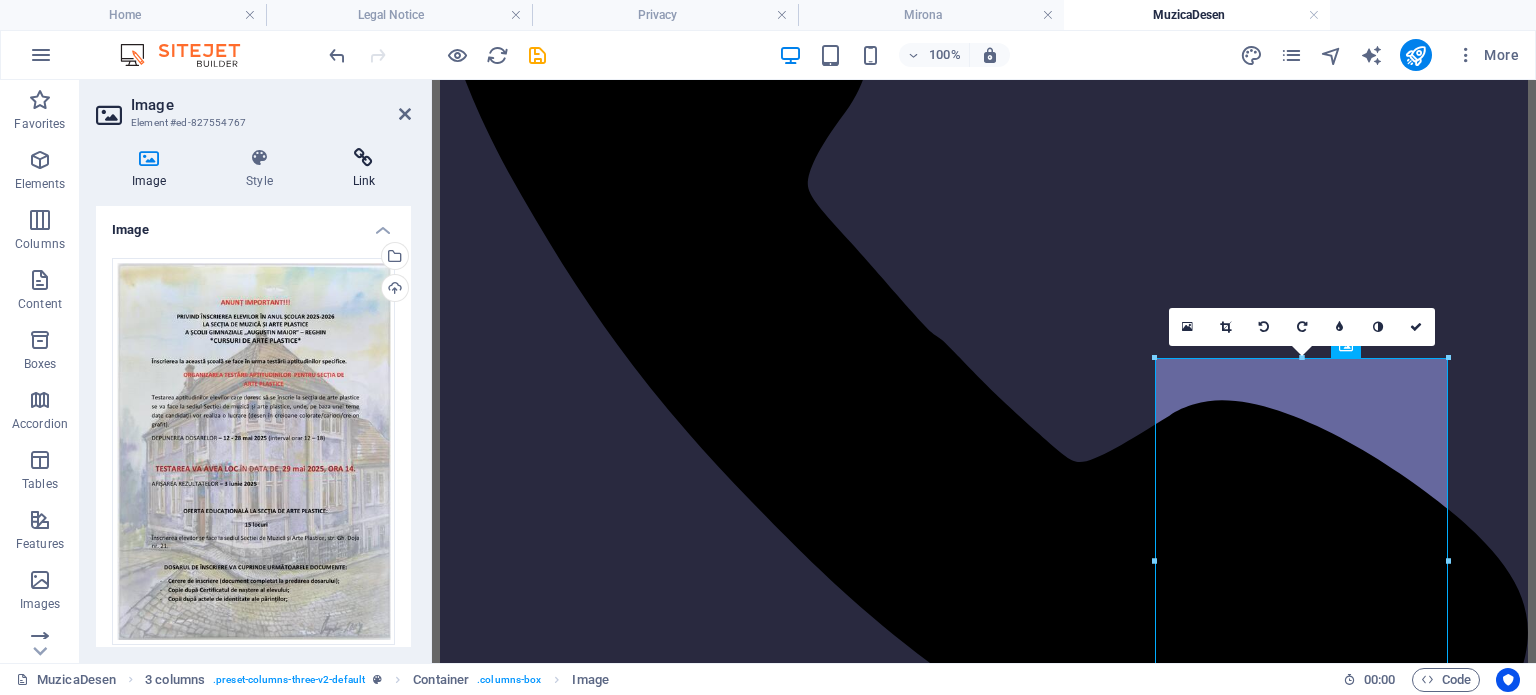 click at bounding box center (364, 158) 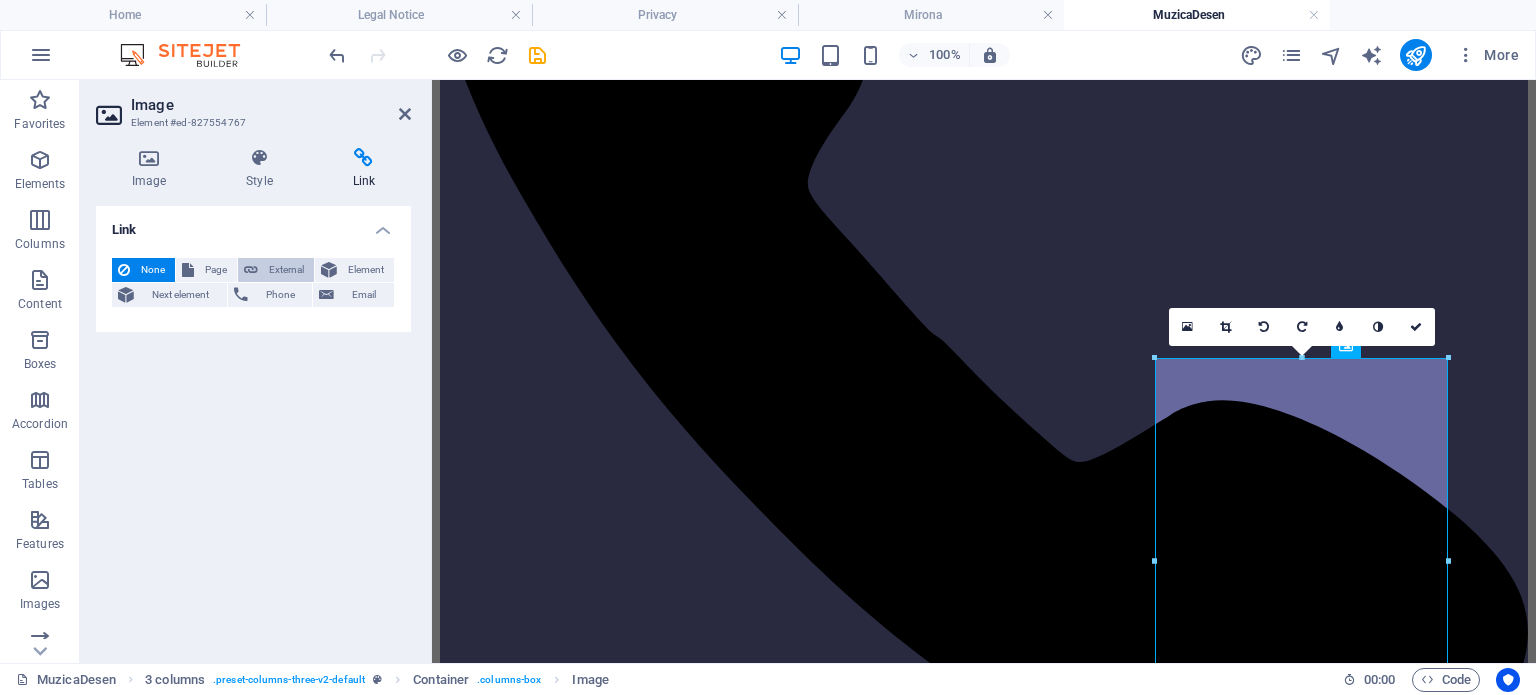 click on "External" at bounding box center (286, 270) 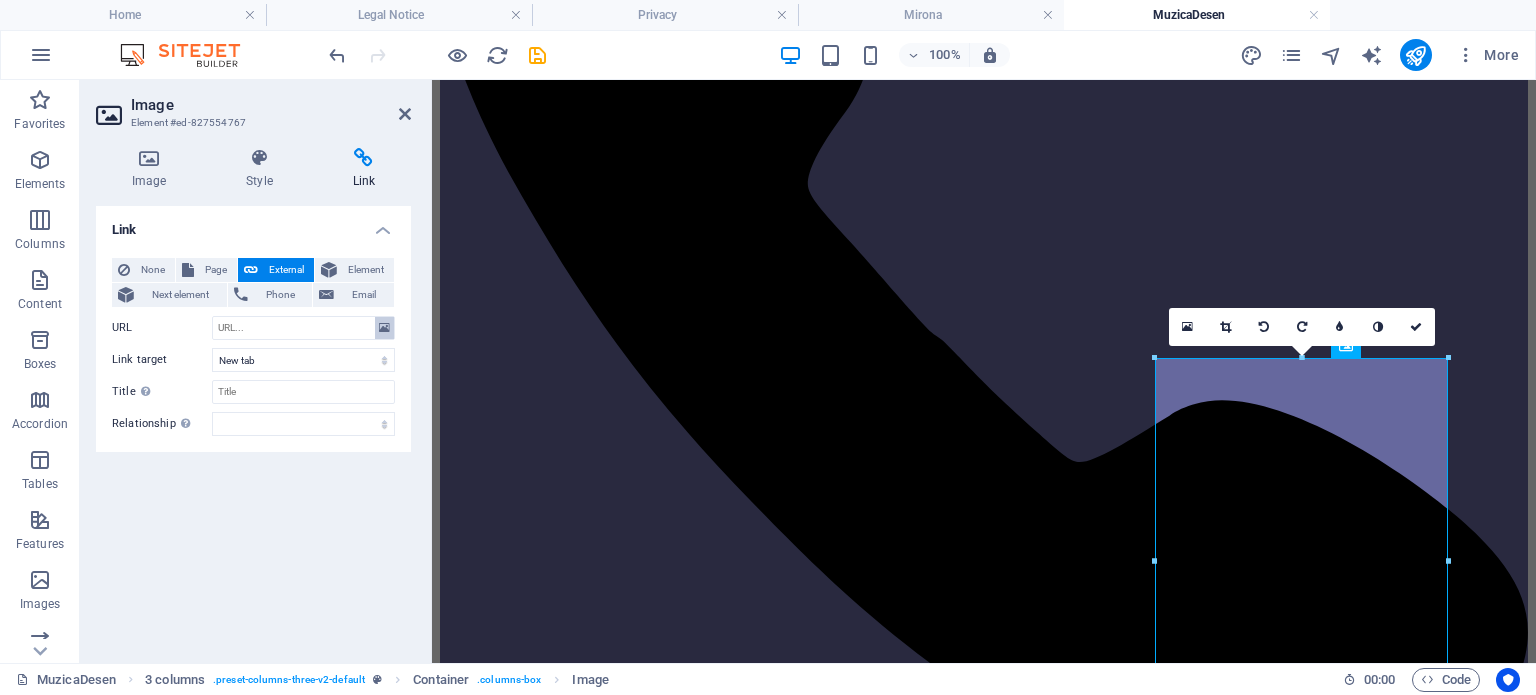 click at bounding box center [384, 328] 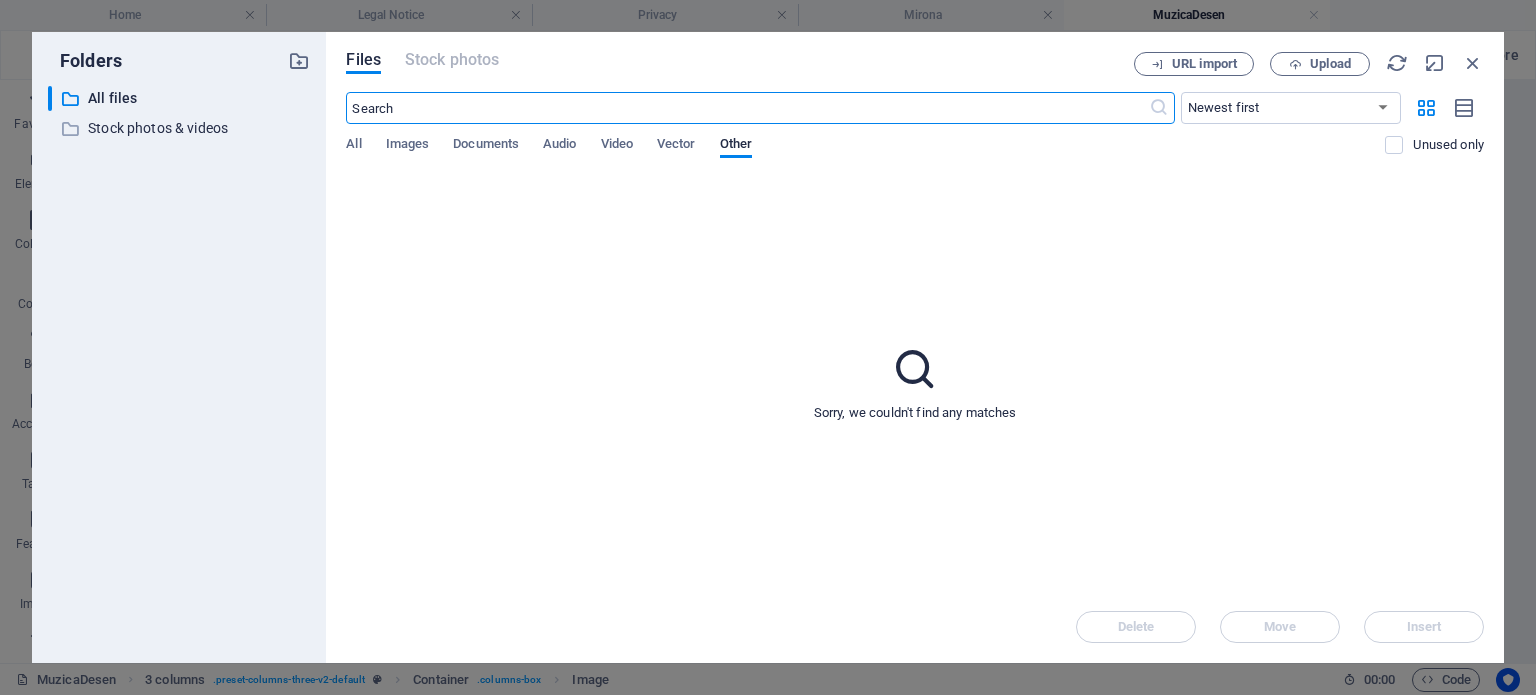 scroll, scrollTop: 1893, scrollLeft: 0, axis: vertical 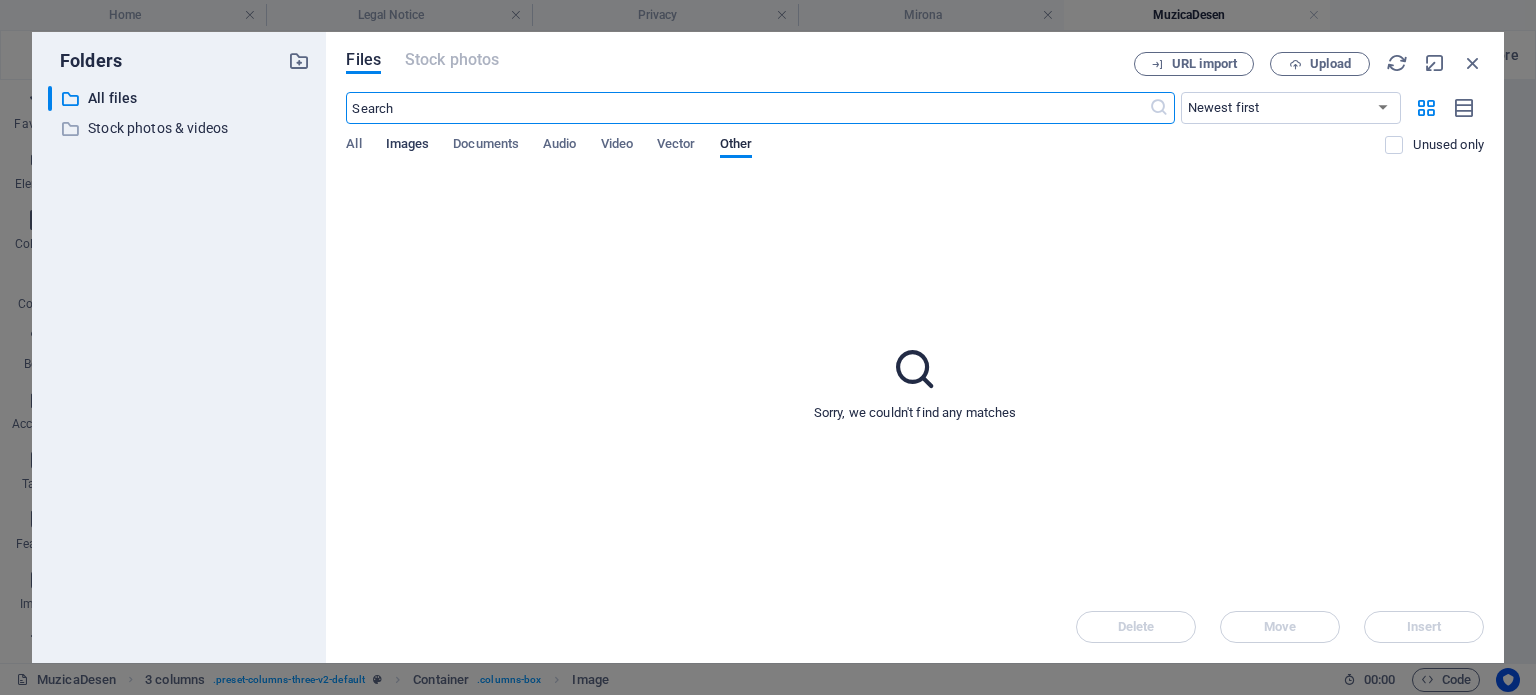 click on "Images" at bounding box center [408, 146] 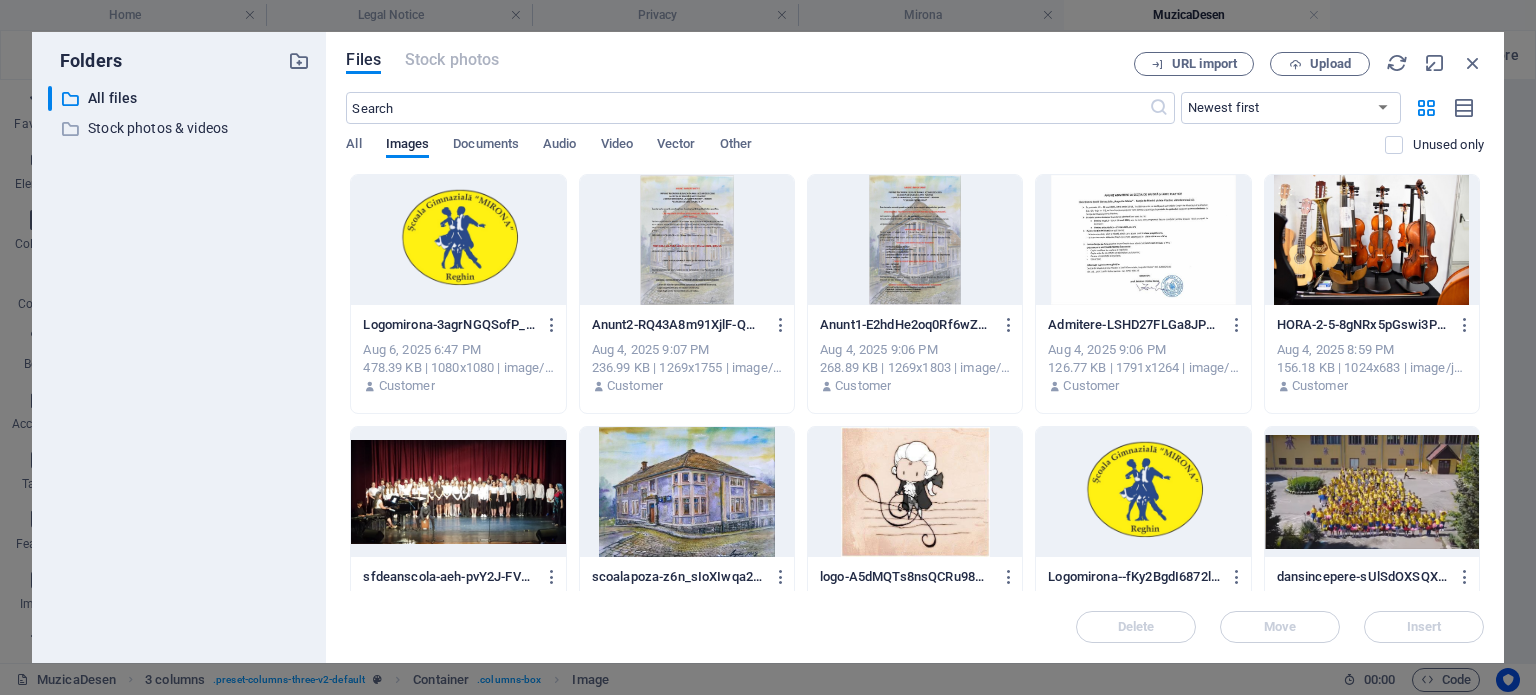 click at bounding box center [687, 240] 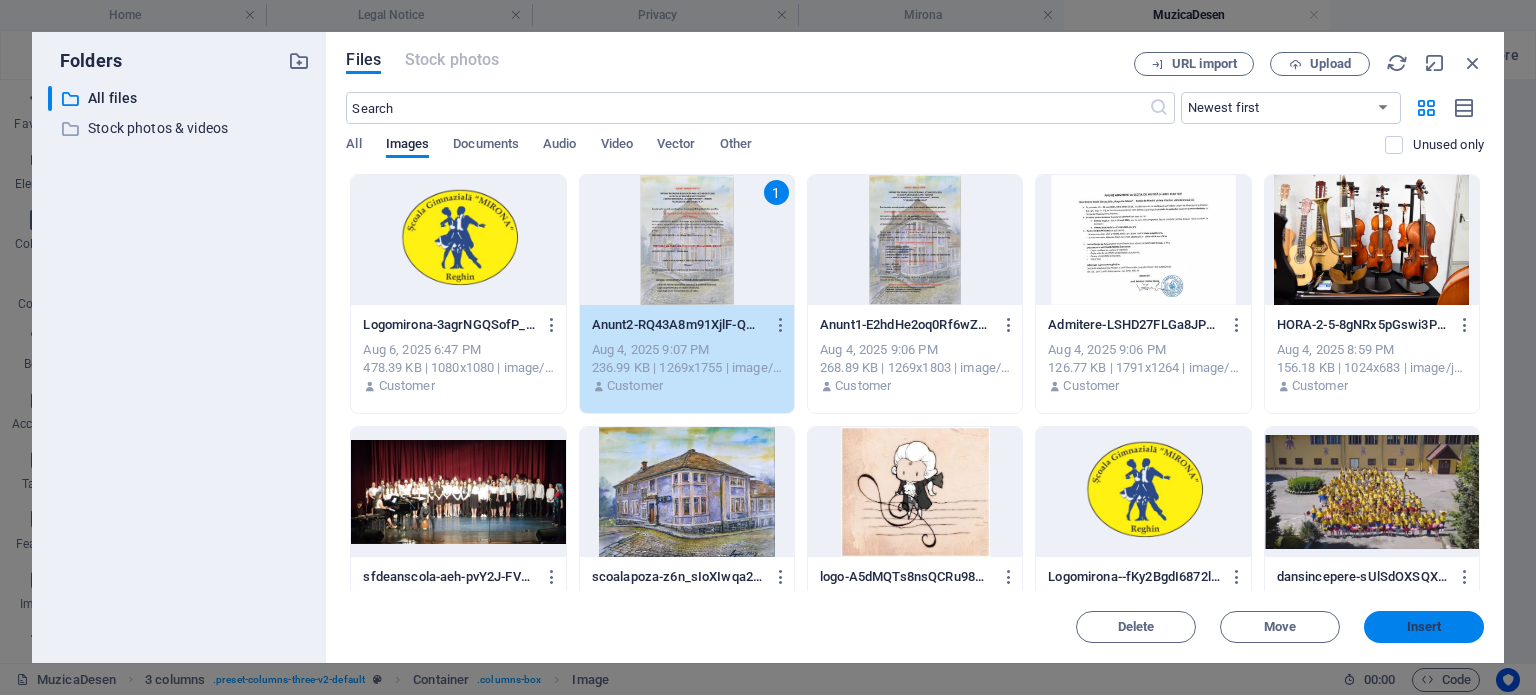 drag, startPoint x: 1373, startPoint y: 627, endPoint x: 940, endPoint y: 546, distance: 440.51108 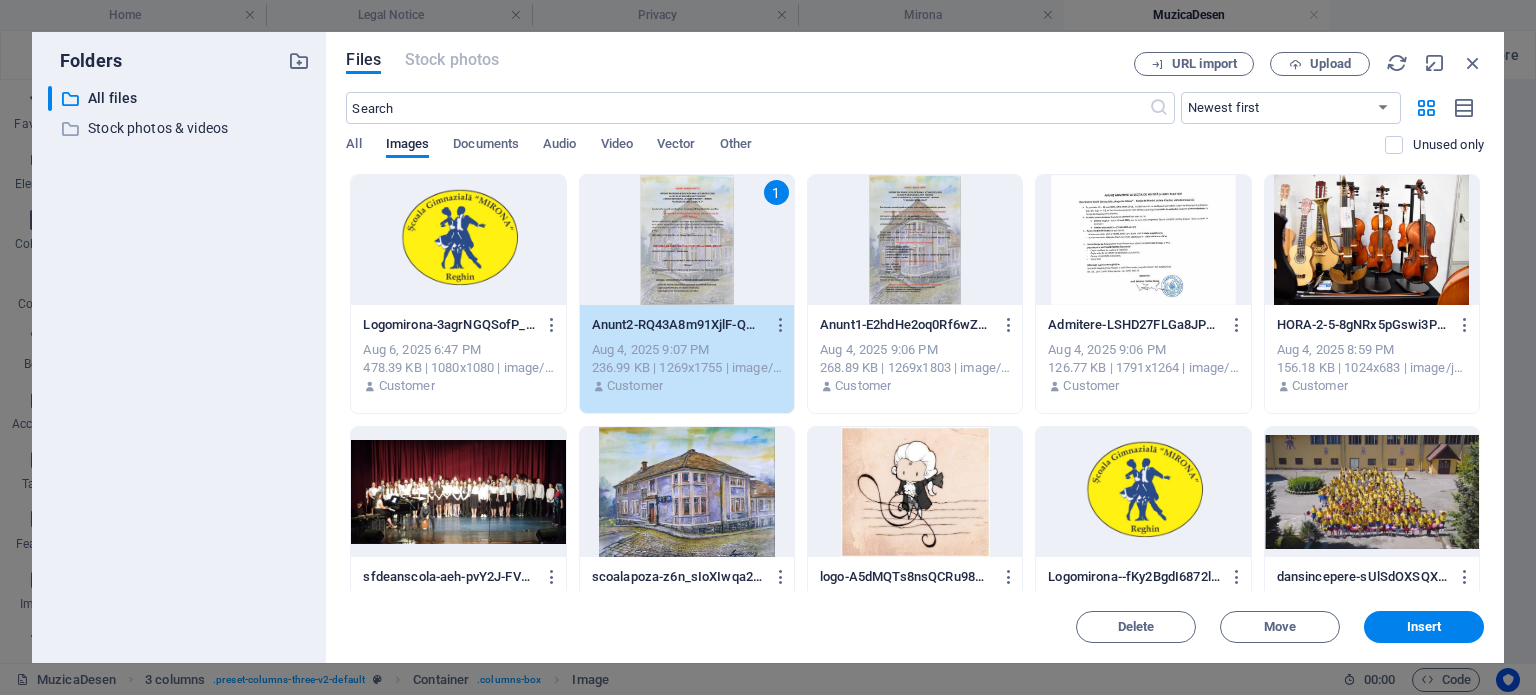 type on "https://cdn1.site-media.eu/images/0/18137637/Anunt2-RQ43A8m91XjlF-QAjqZfVg.jpg" 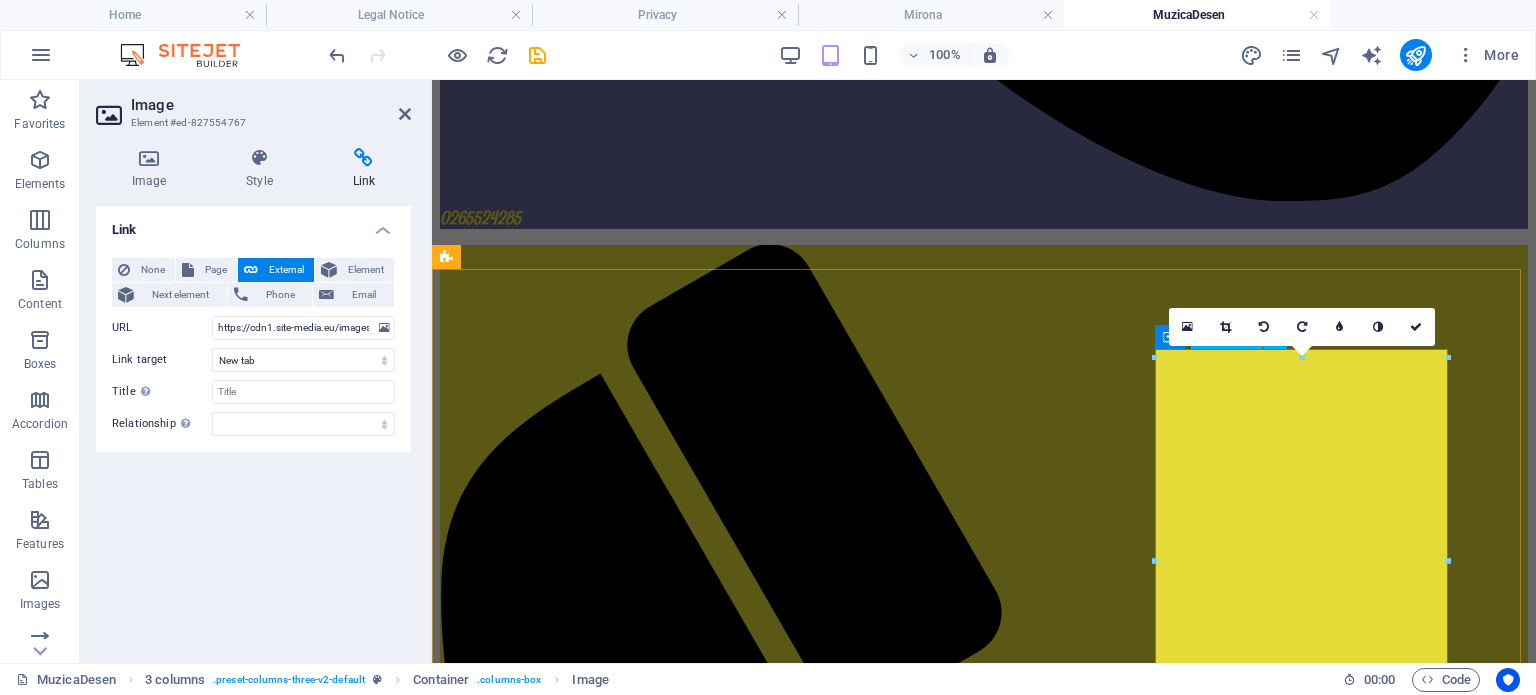 scroll, scrollTop: 1261, scrollLeft: 0, axis: vertical 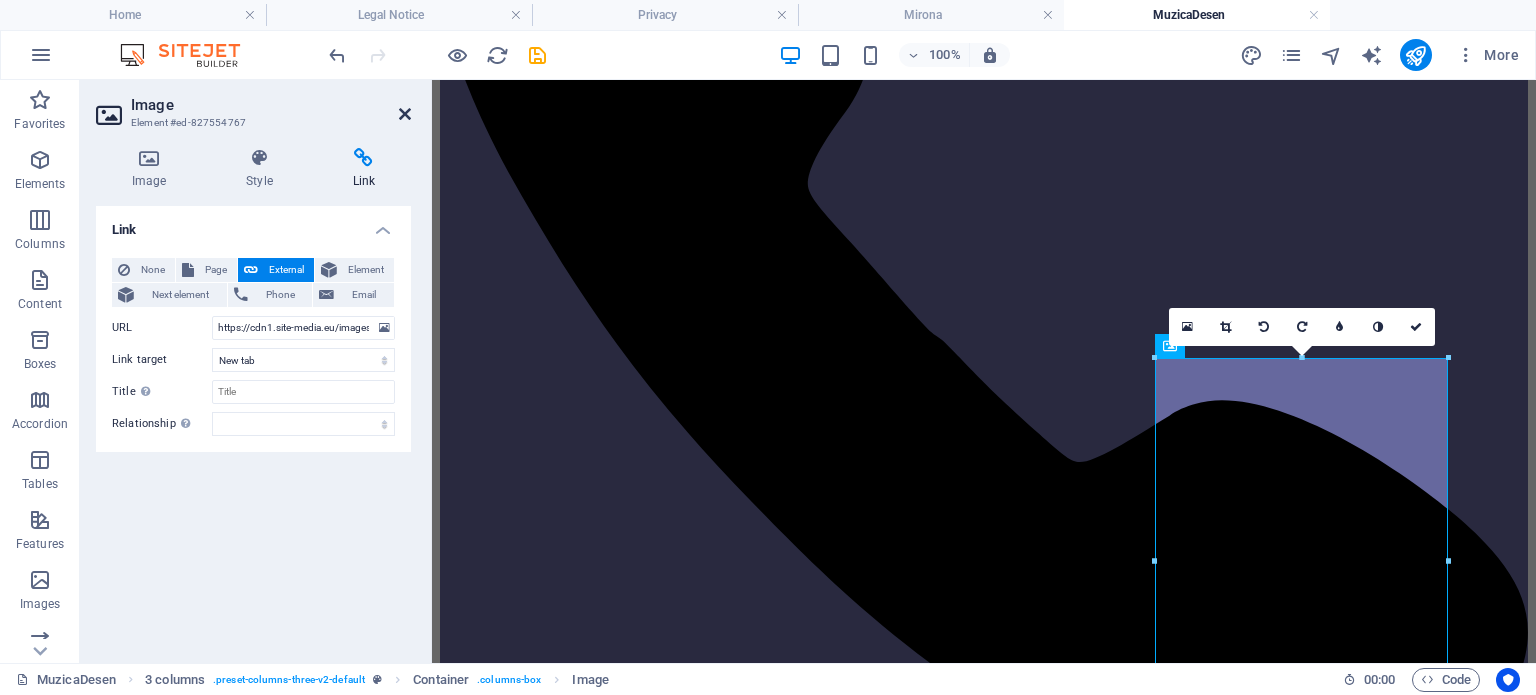 drag, startPoint x: 400, startPoint y: 115, endPoint x: 320, endPoint y: 31, distance: 116 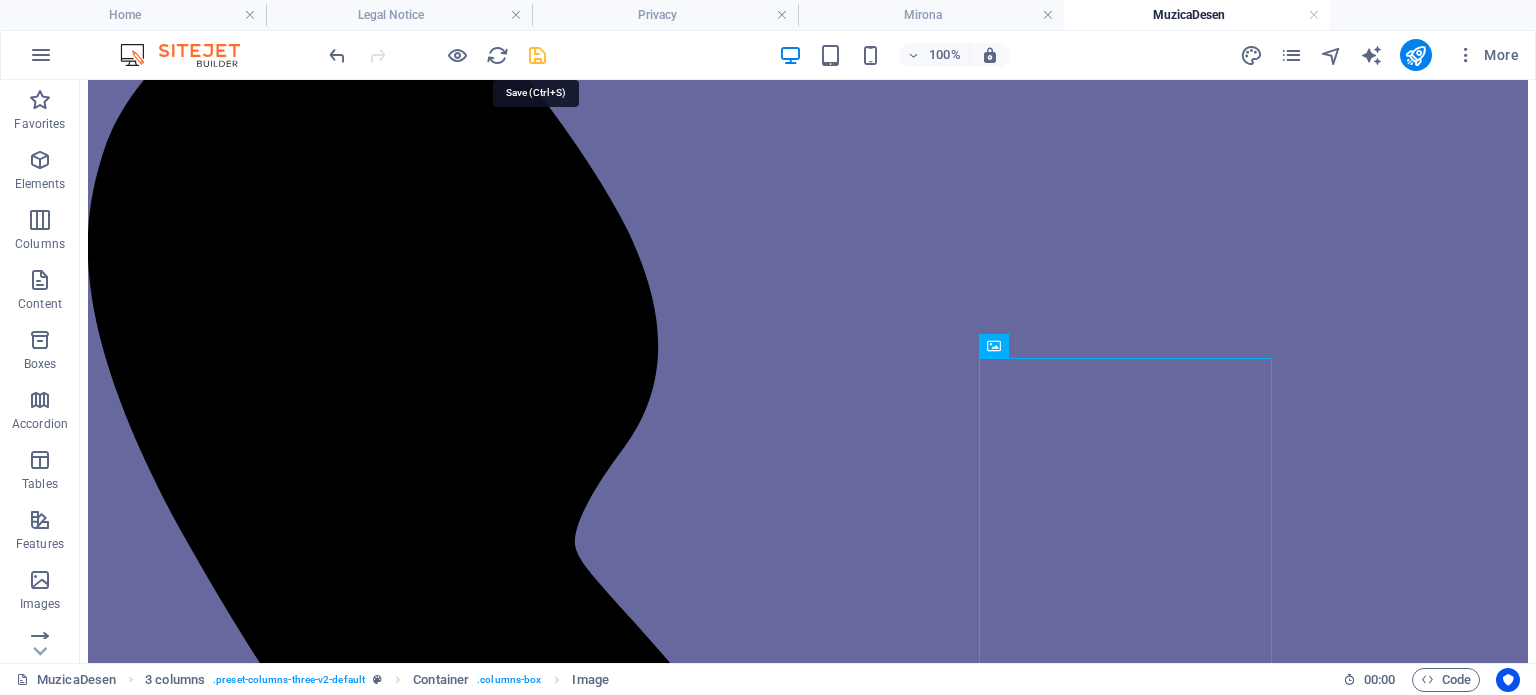 click at bounding box center (537, 55) 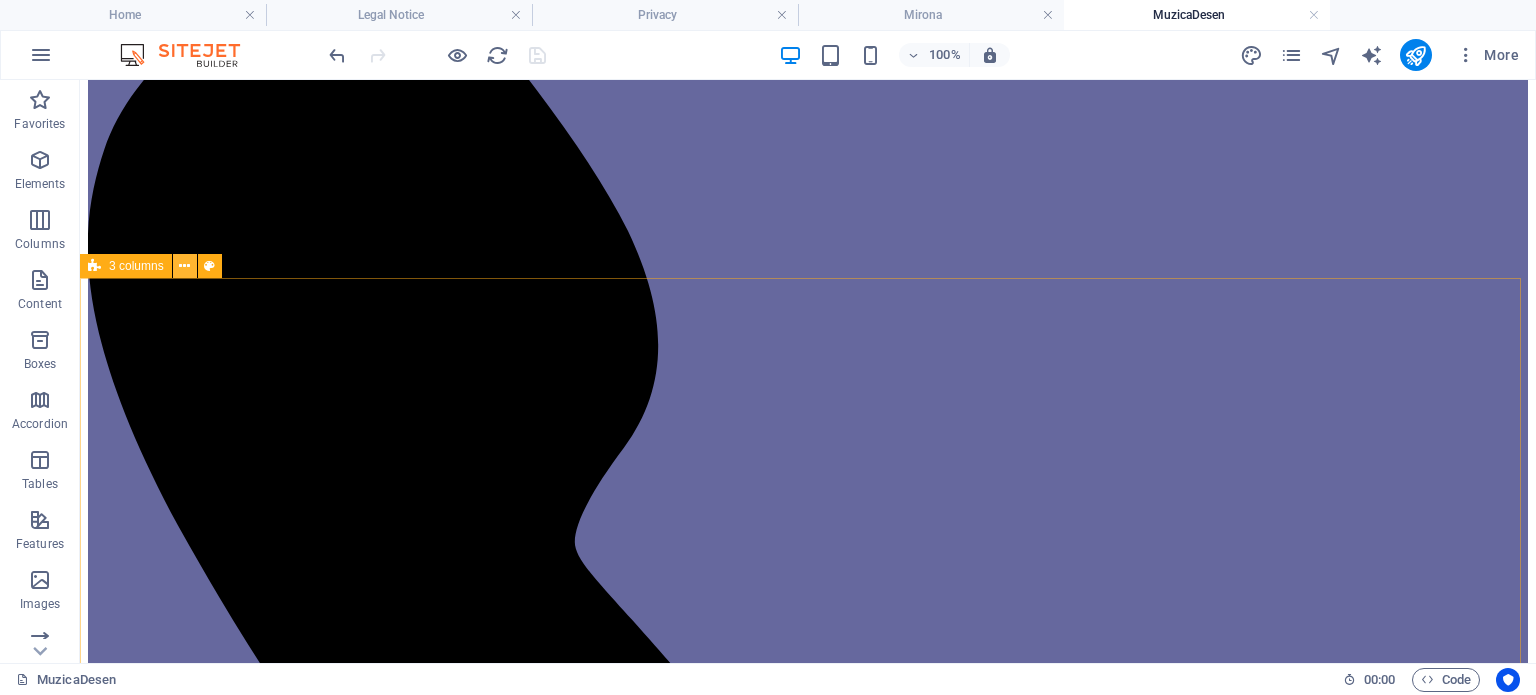 click at bounding box center [184, 266] 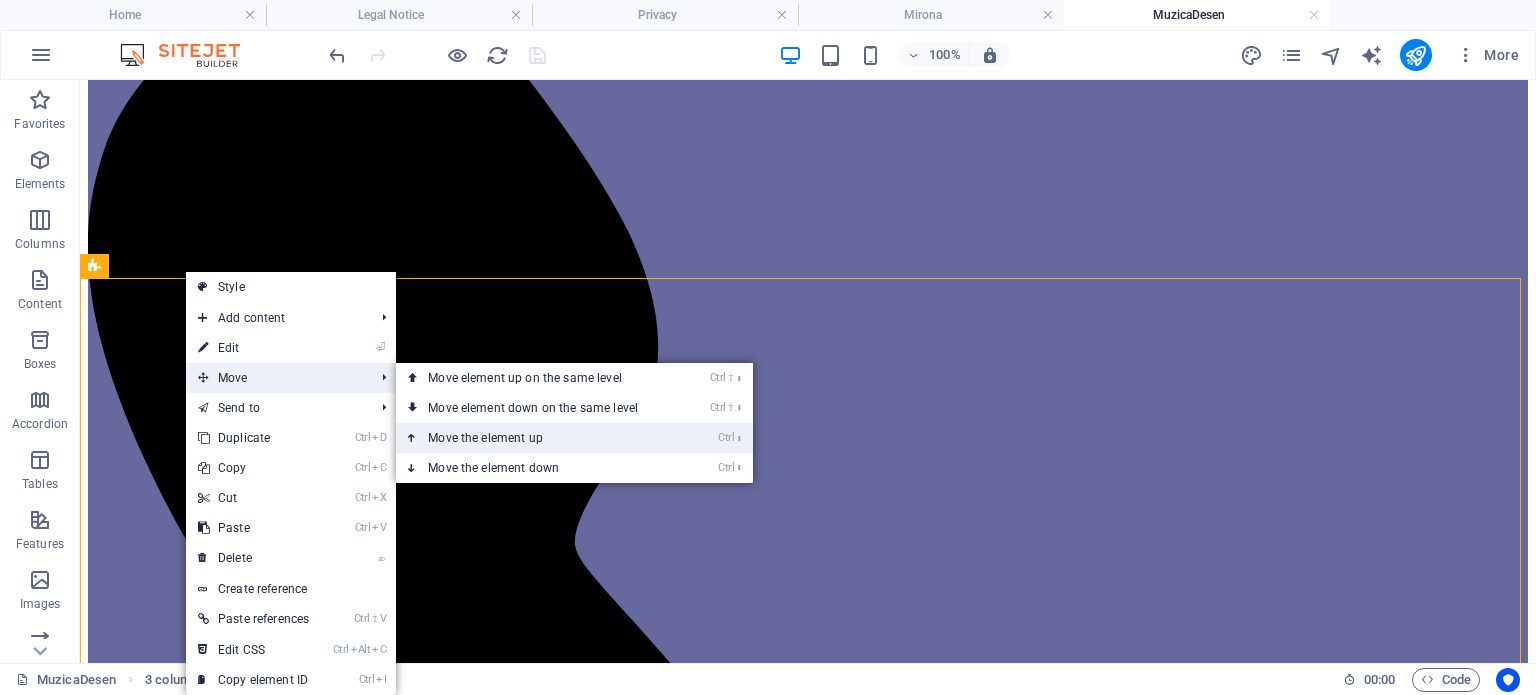 click on "Ctrl ⬆  Move the element up" at bounding box center [537, 438] 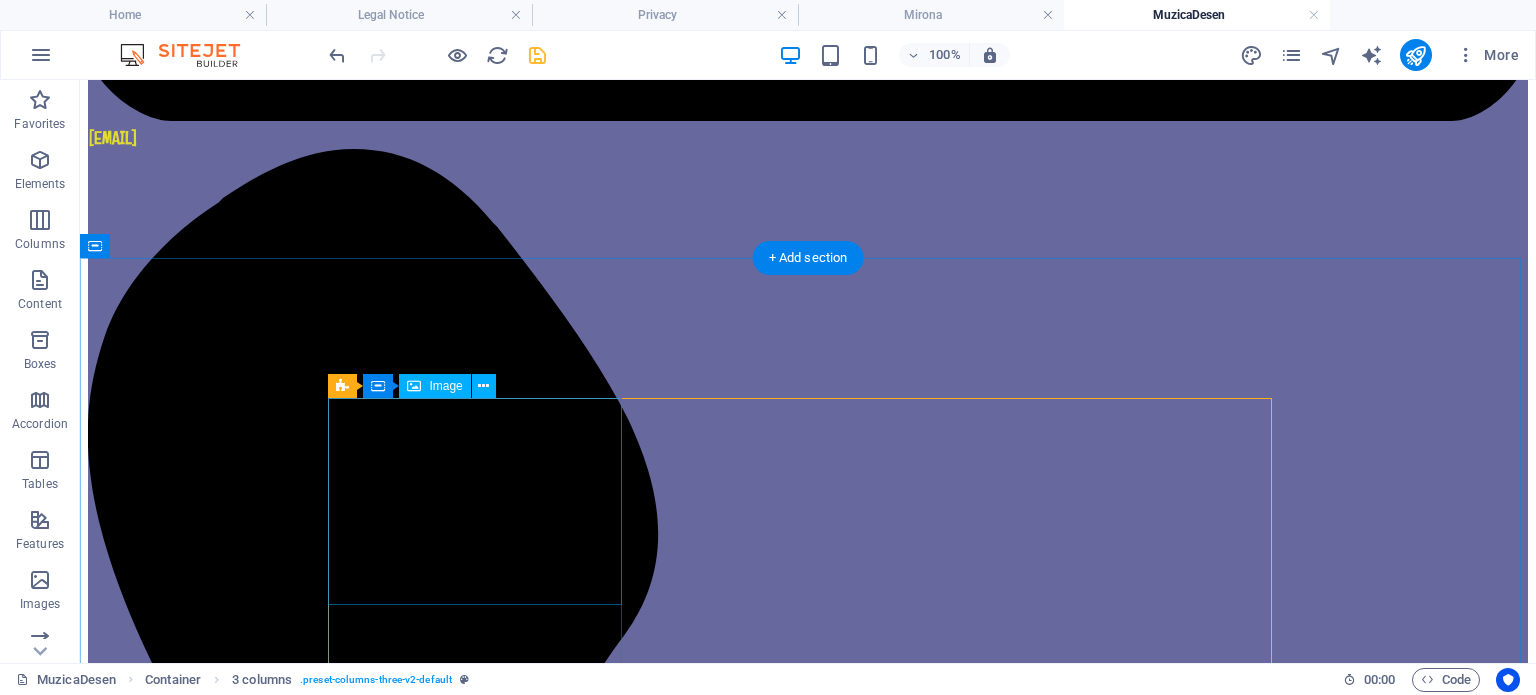 scroll, scrollTop: 1061, scrollLeft: 0, axis: vertical 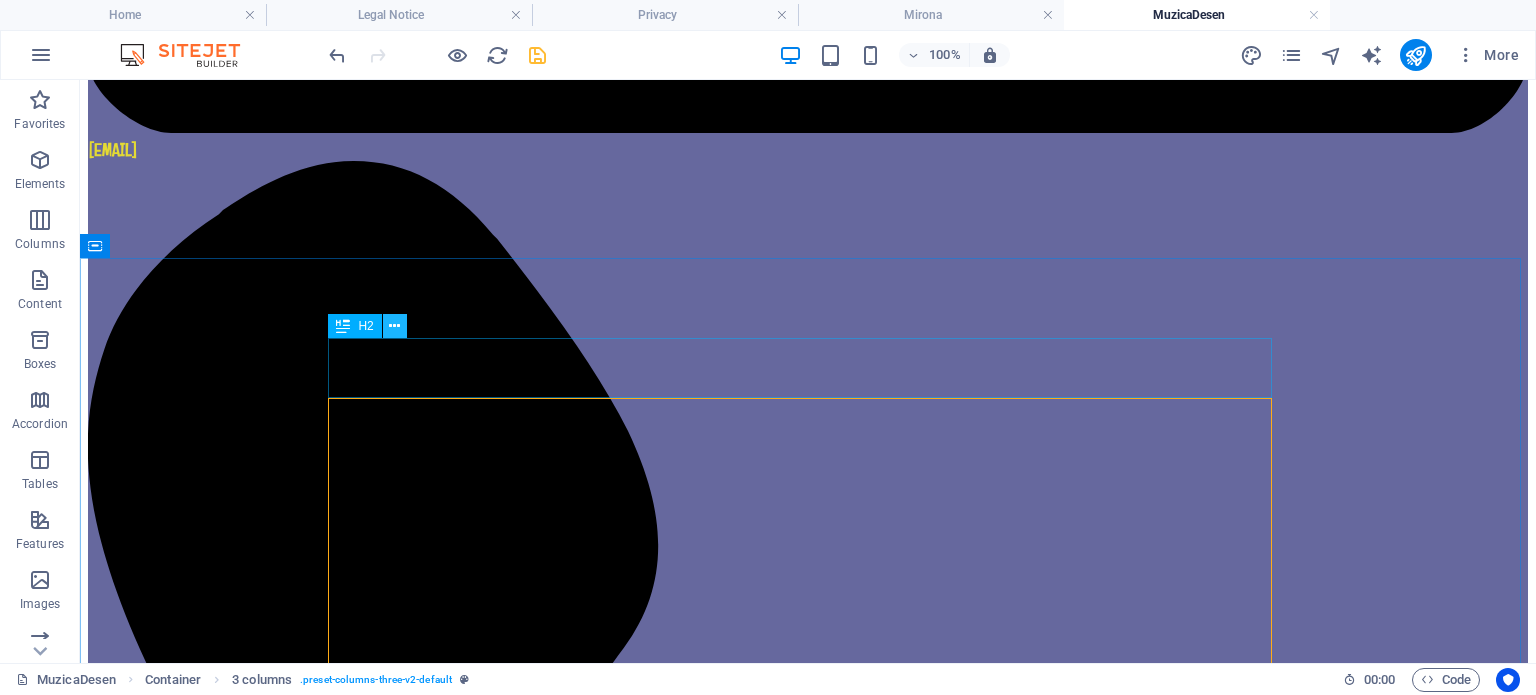 click at bounding box center [394, 326] 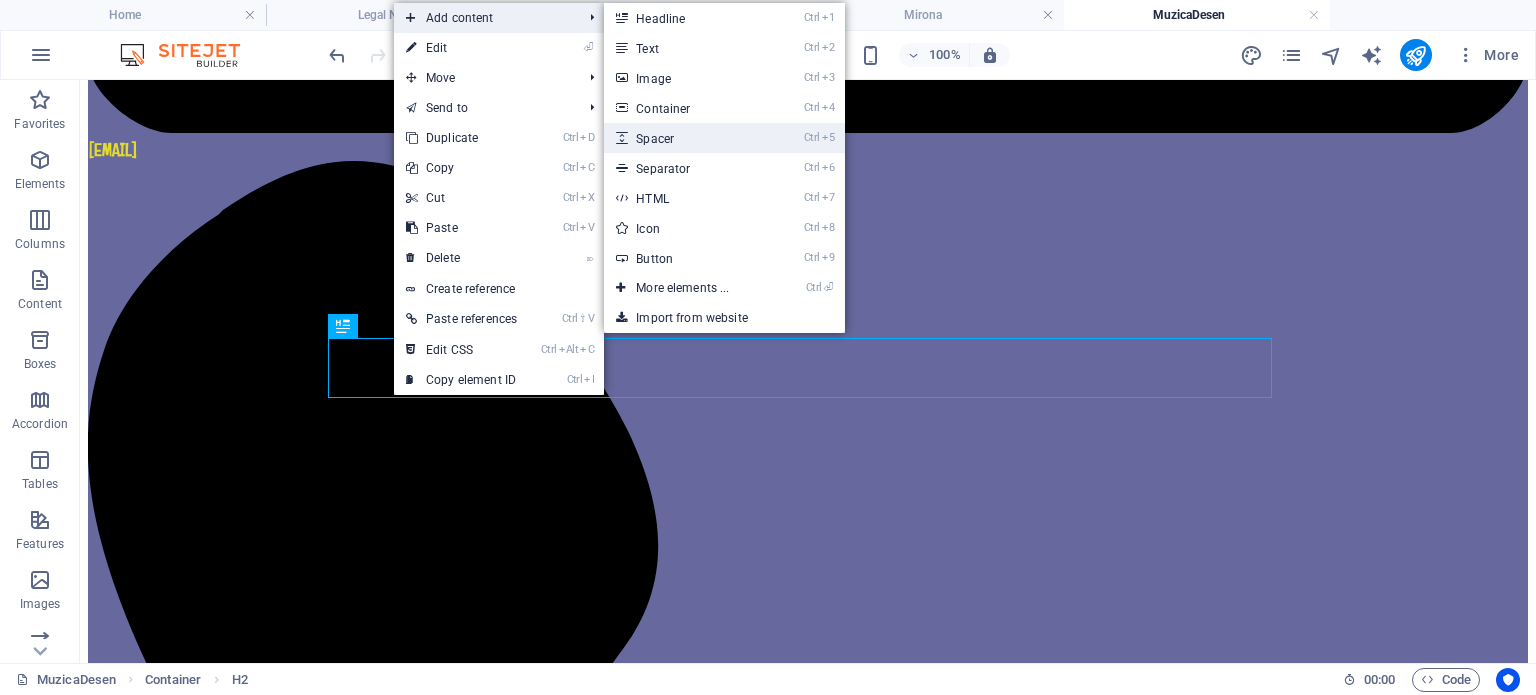 click on "Ctrl 5  Spacer" at bounding box center (686, 138) 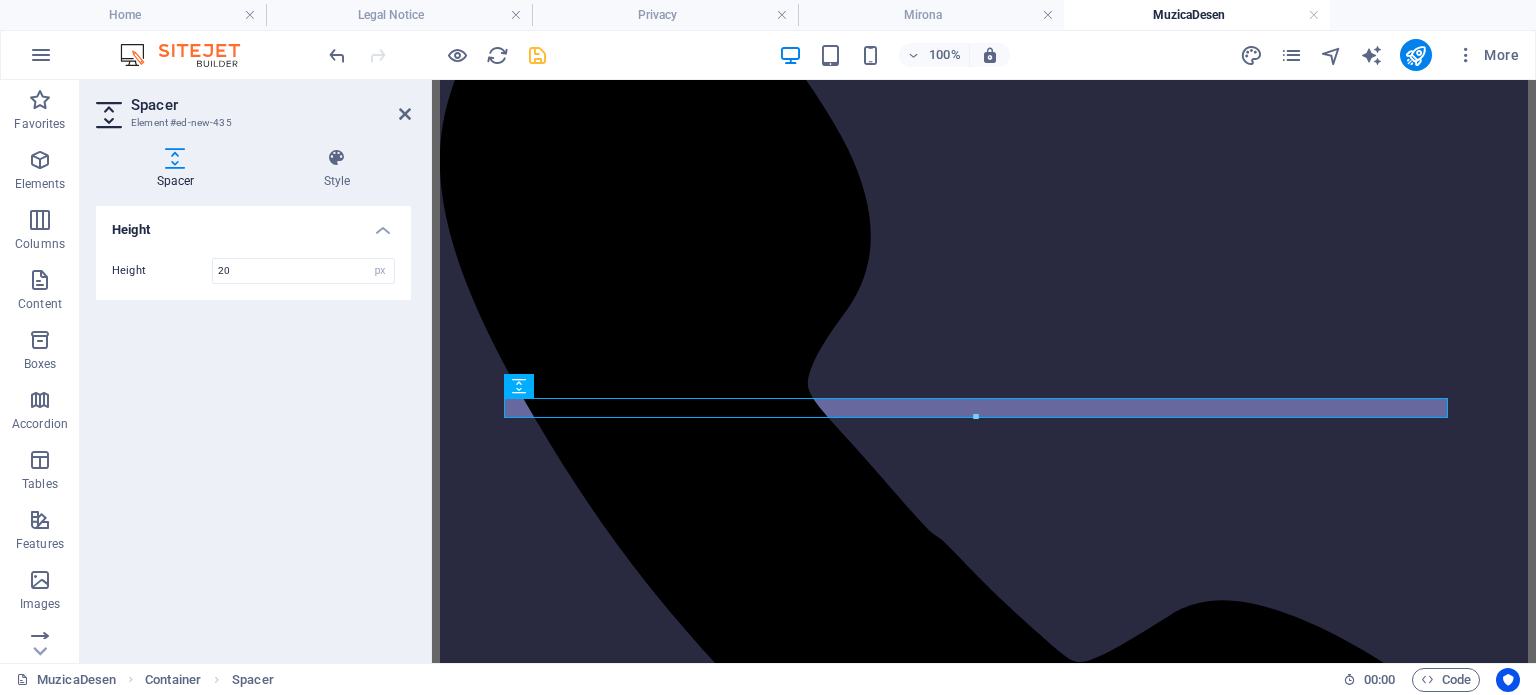 type on "20" 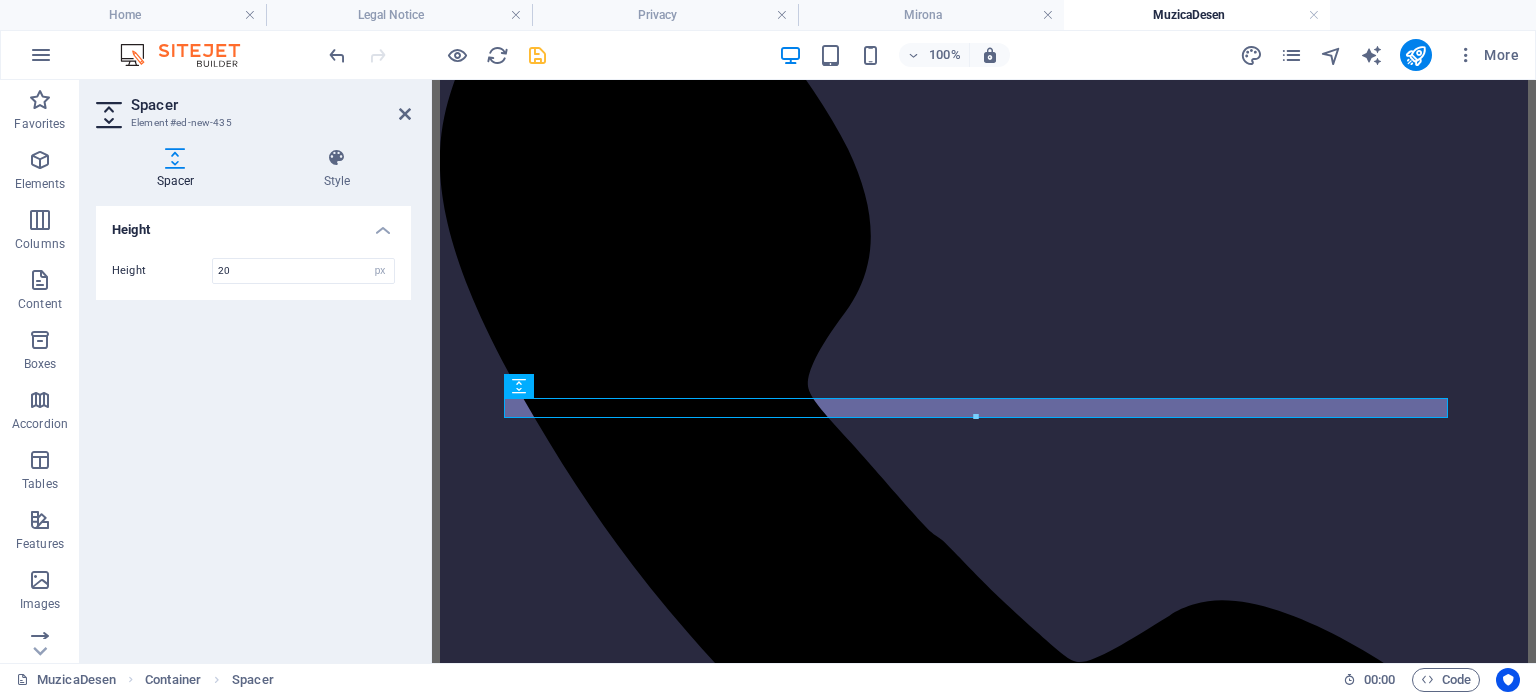 click on "Height Height 20 px rem vh vw" at bounding box center [253, 426] 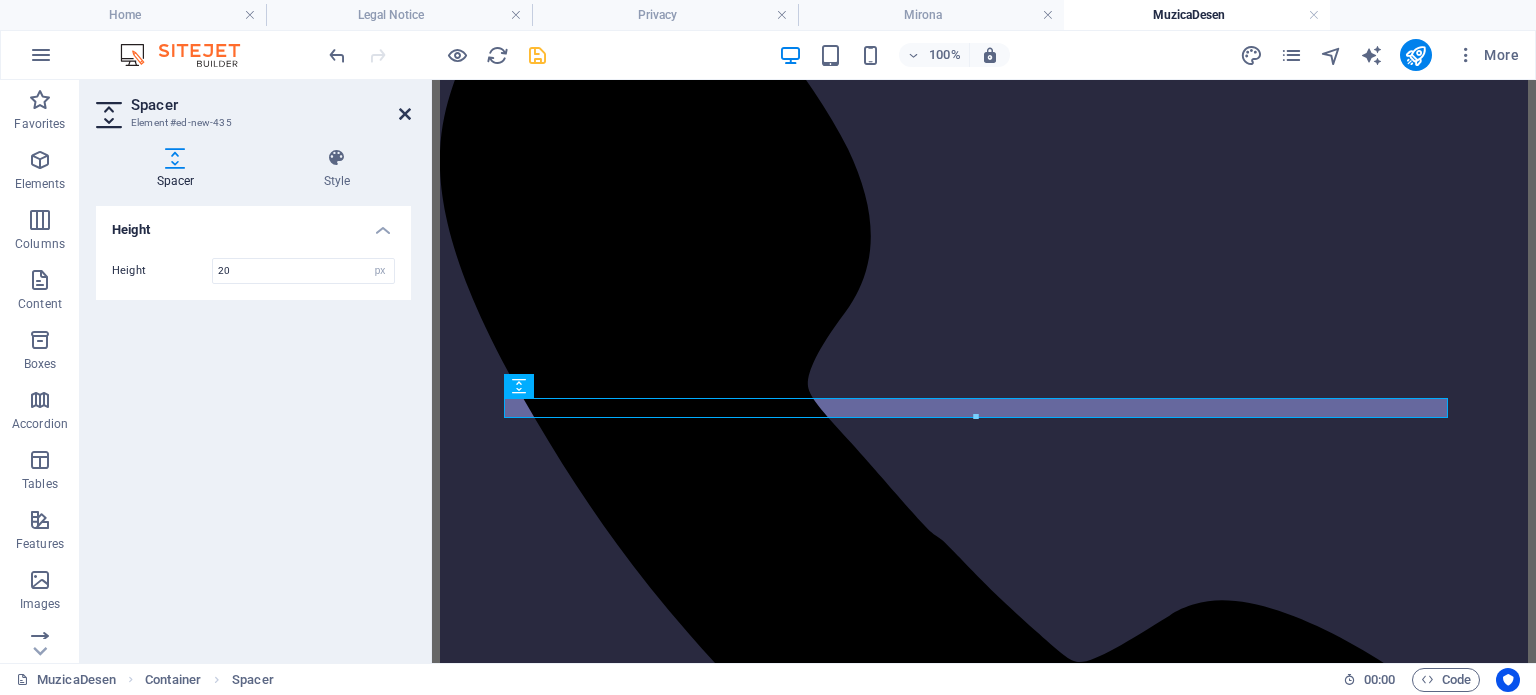 click at bounding box center [405, 114] 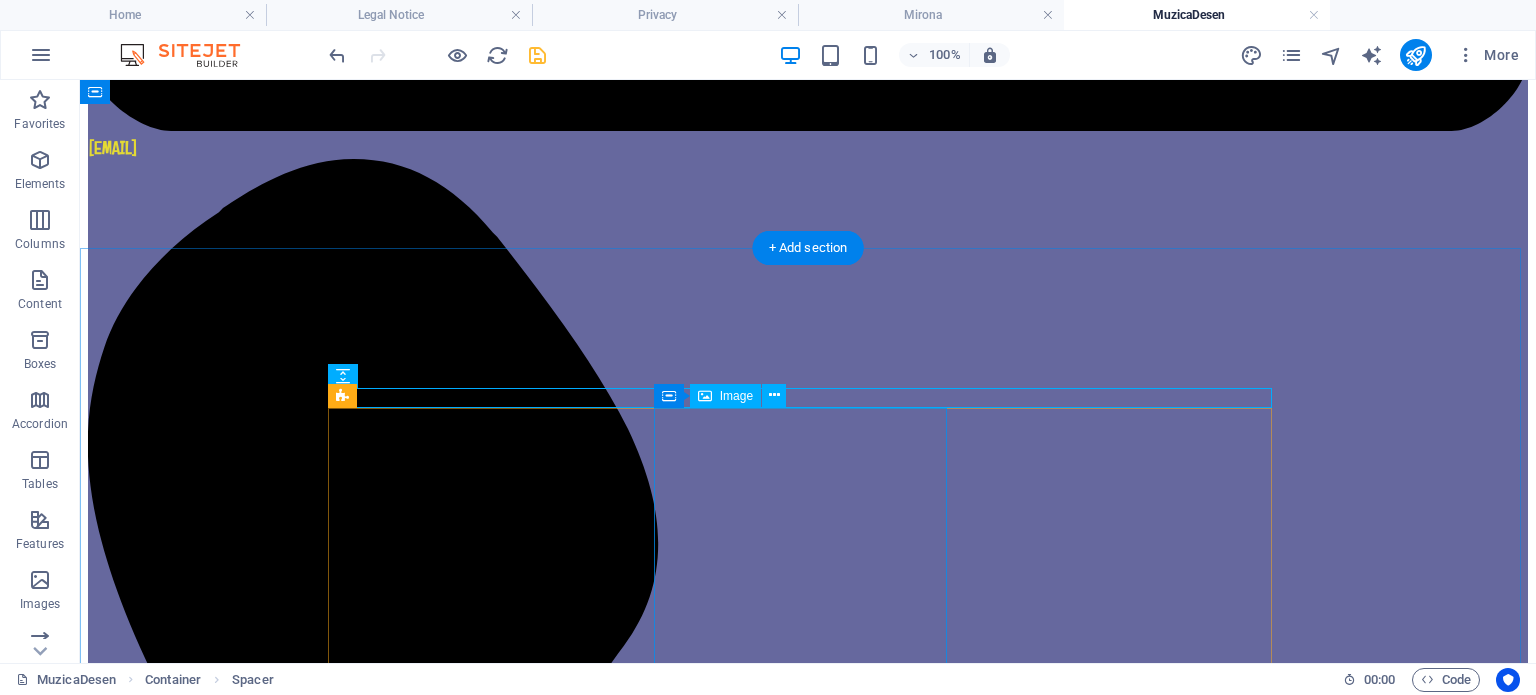 scroll, scrollTop: 1061, scrollLeft: 0, axis: vertical 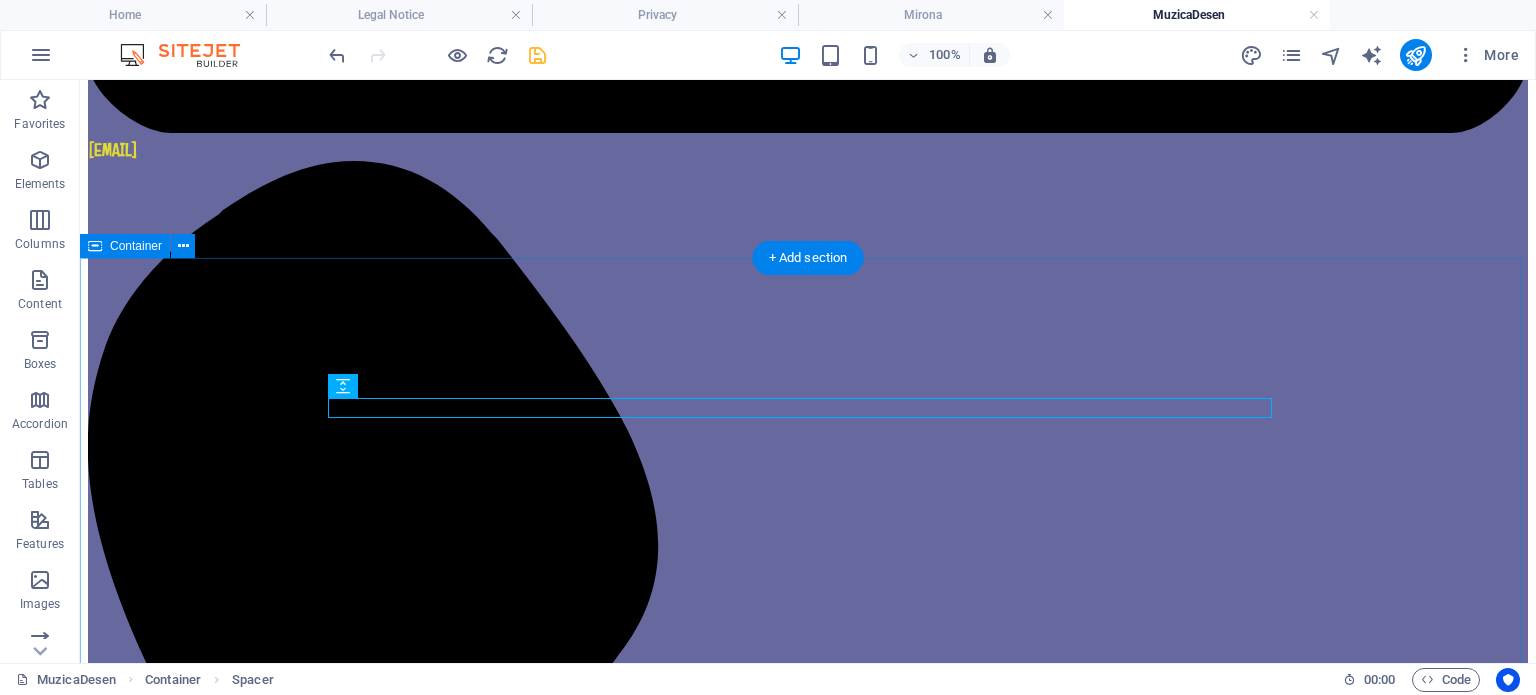 drag, startPoint x: 473, startPoint y: 403, endPoint x: 393, endPoint y: 304, distance: 127.28315 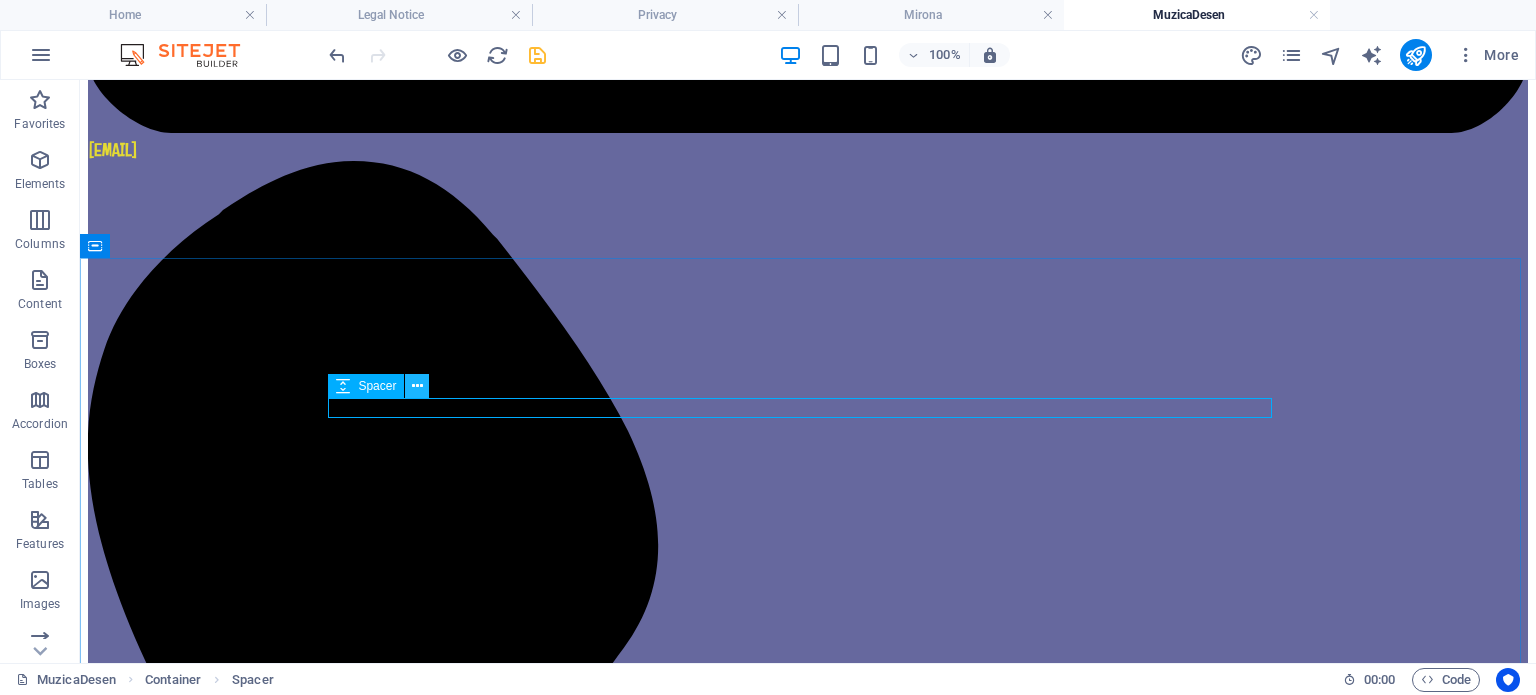 click at bounding box center [417, 386] 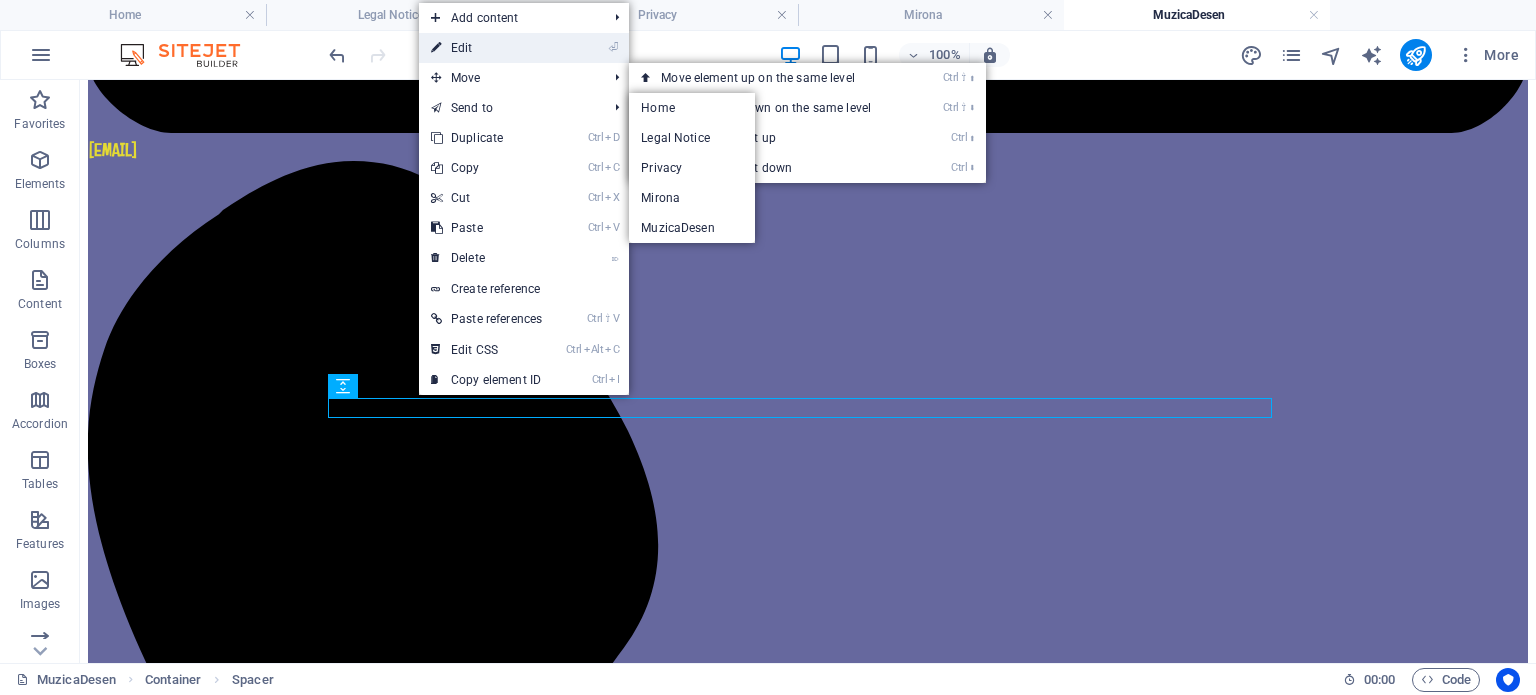 click on "⏎  Edit" at bounding box center [486, 48] 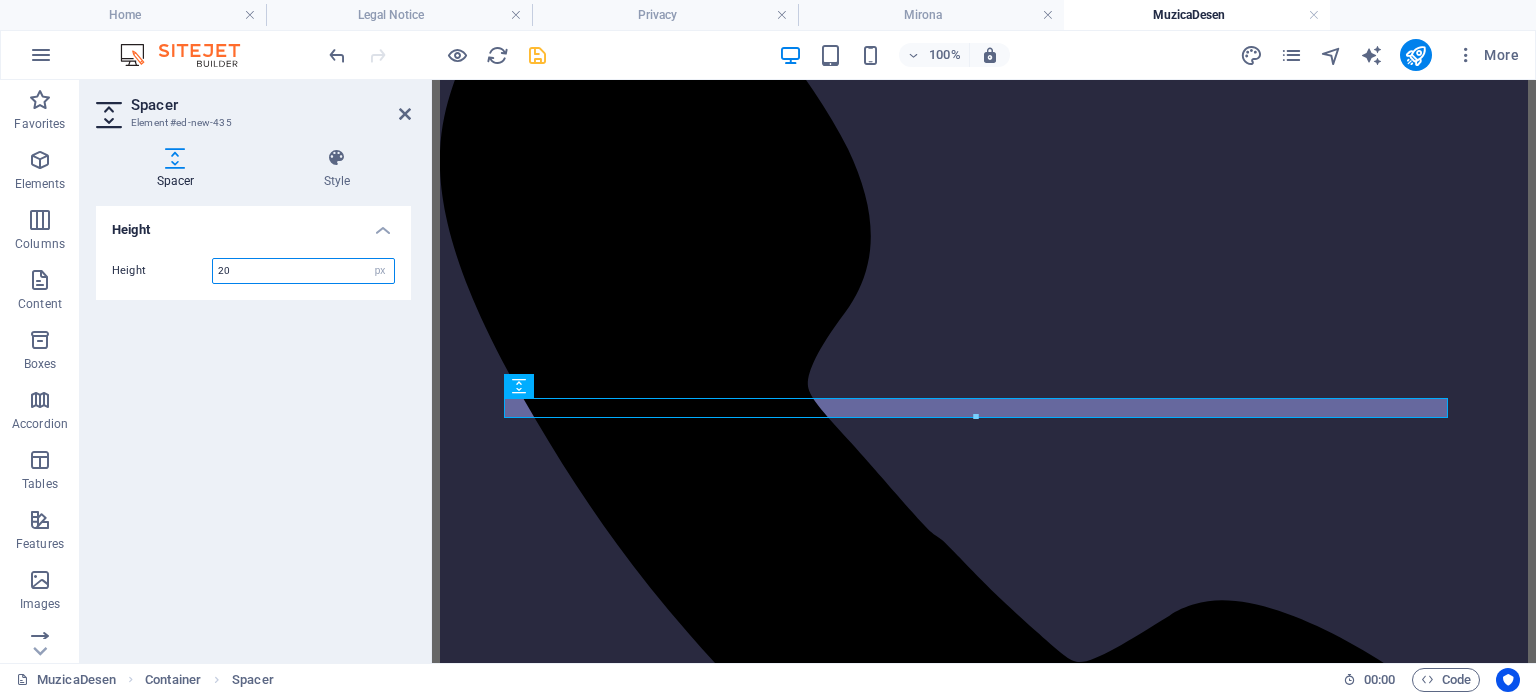 drag, startPoint x: 245, startPoint y: 271, endPoint x: 169, endPoint y: 272, distance: 76.00658 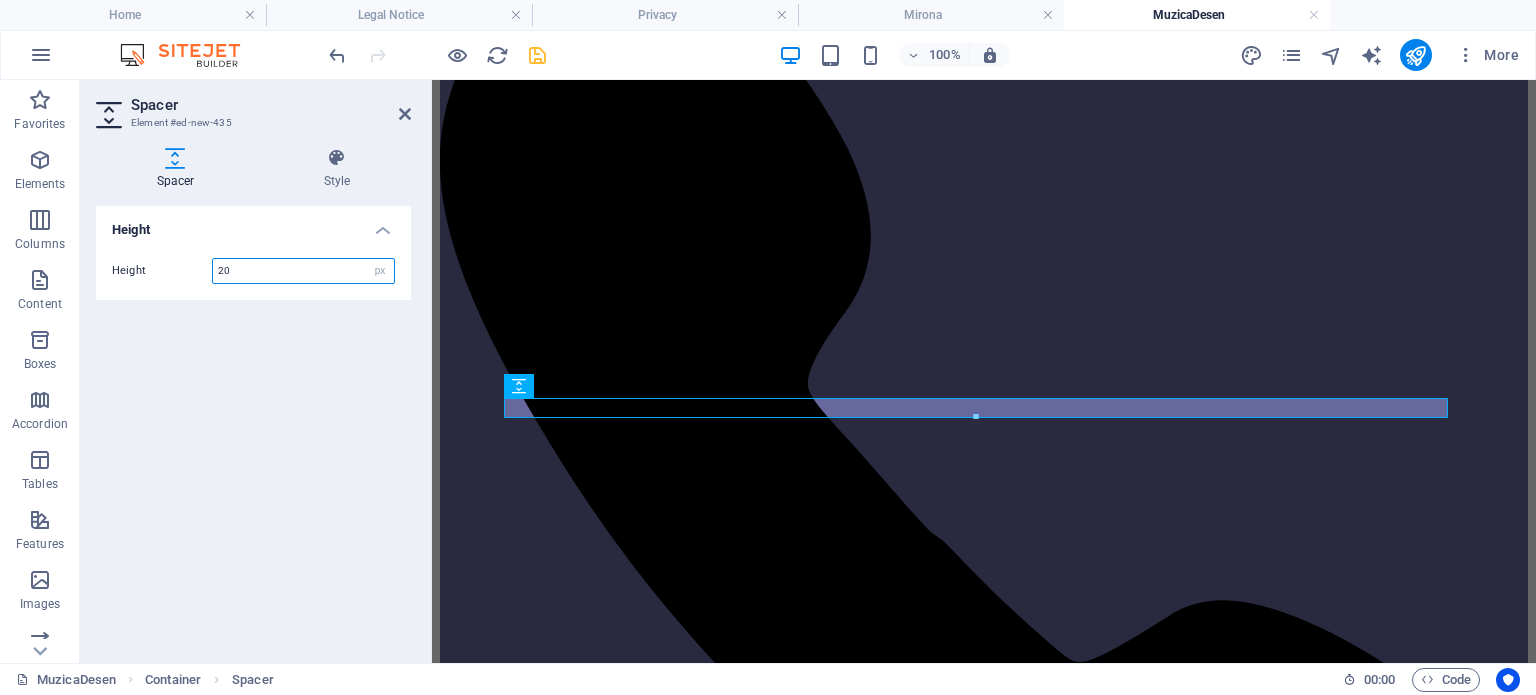 click on "Height 20 px rem vh vw" at bounding box center [253, 271] 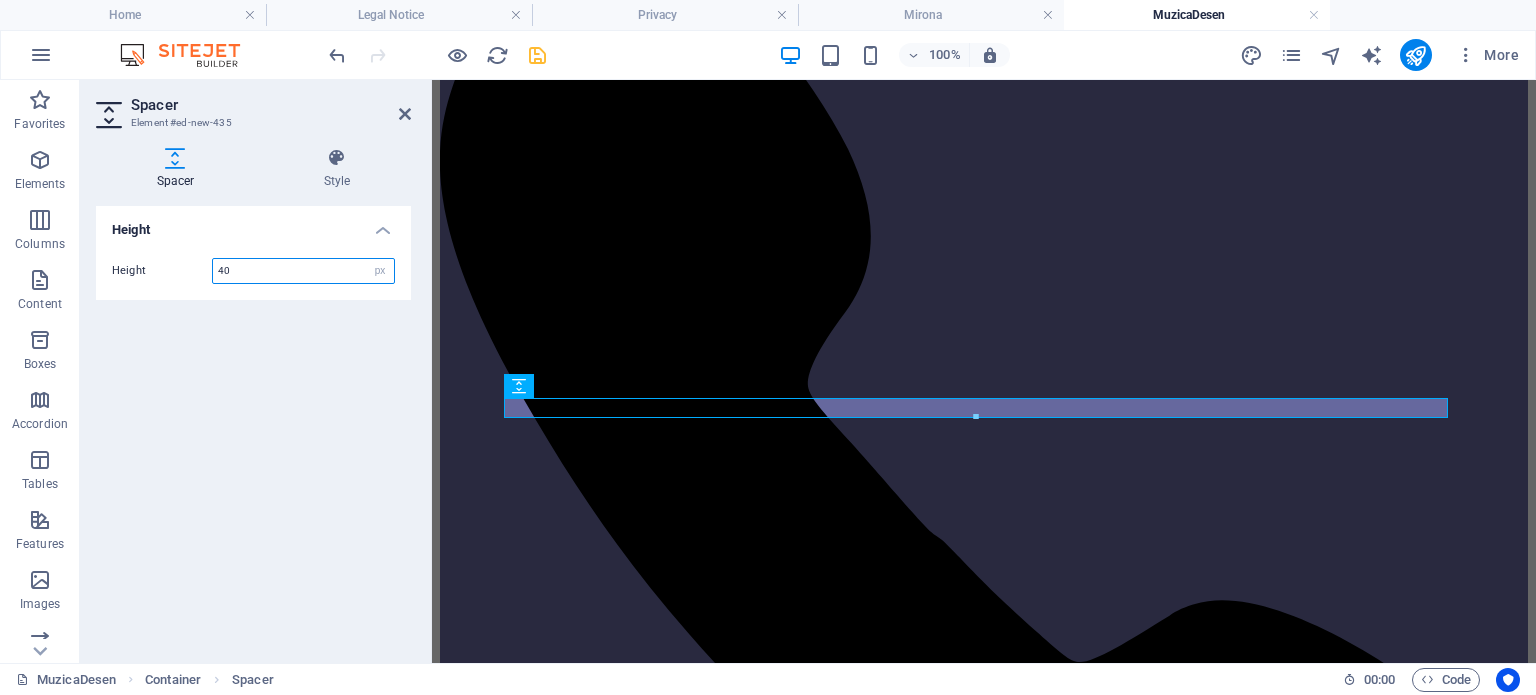 type on "40" 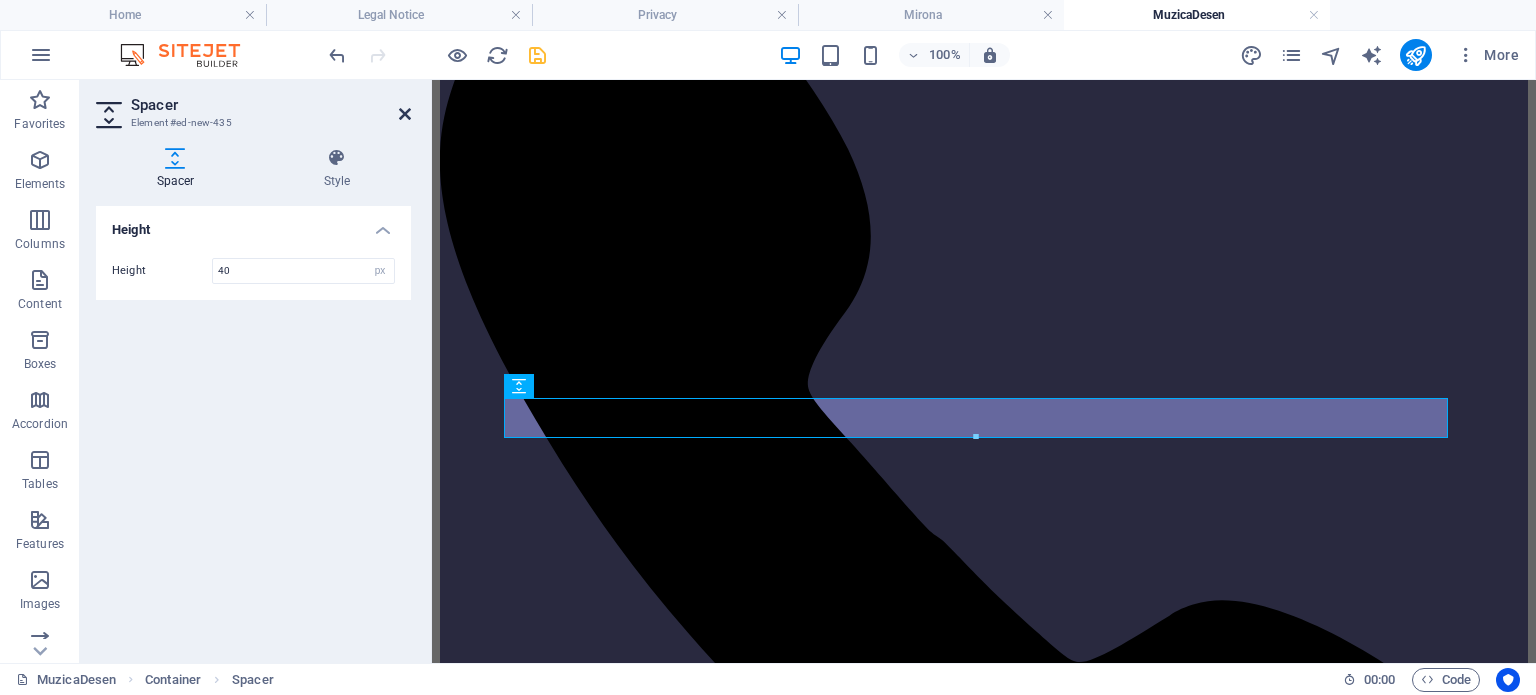click at bounding box center (405, 114) 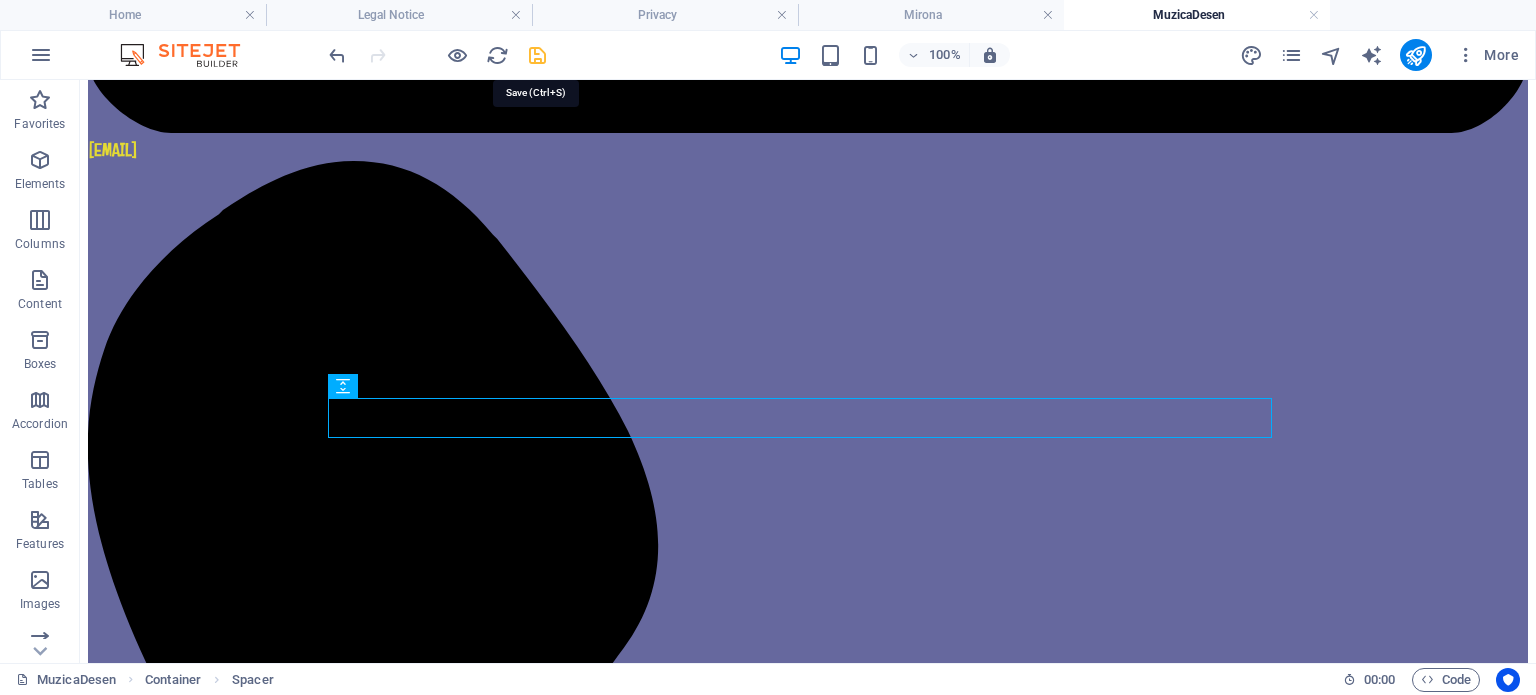 click at bounding box center [537, 55] 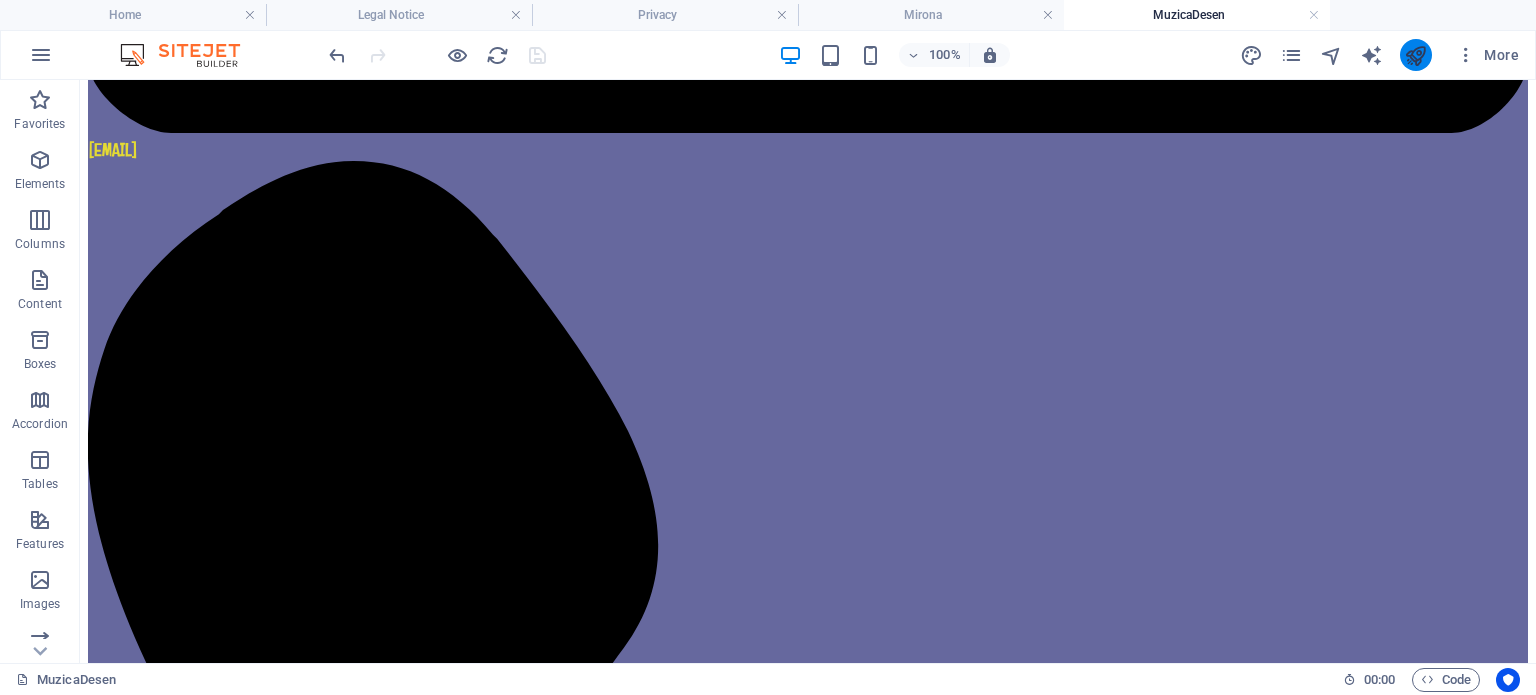 click at bounding box center [1415, 55] 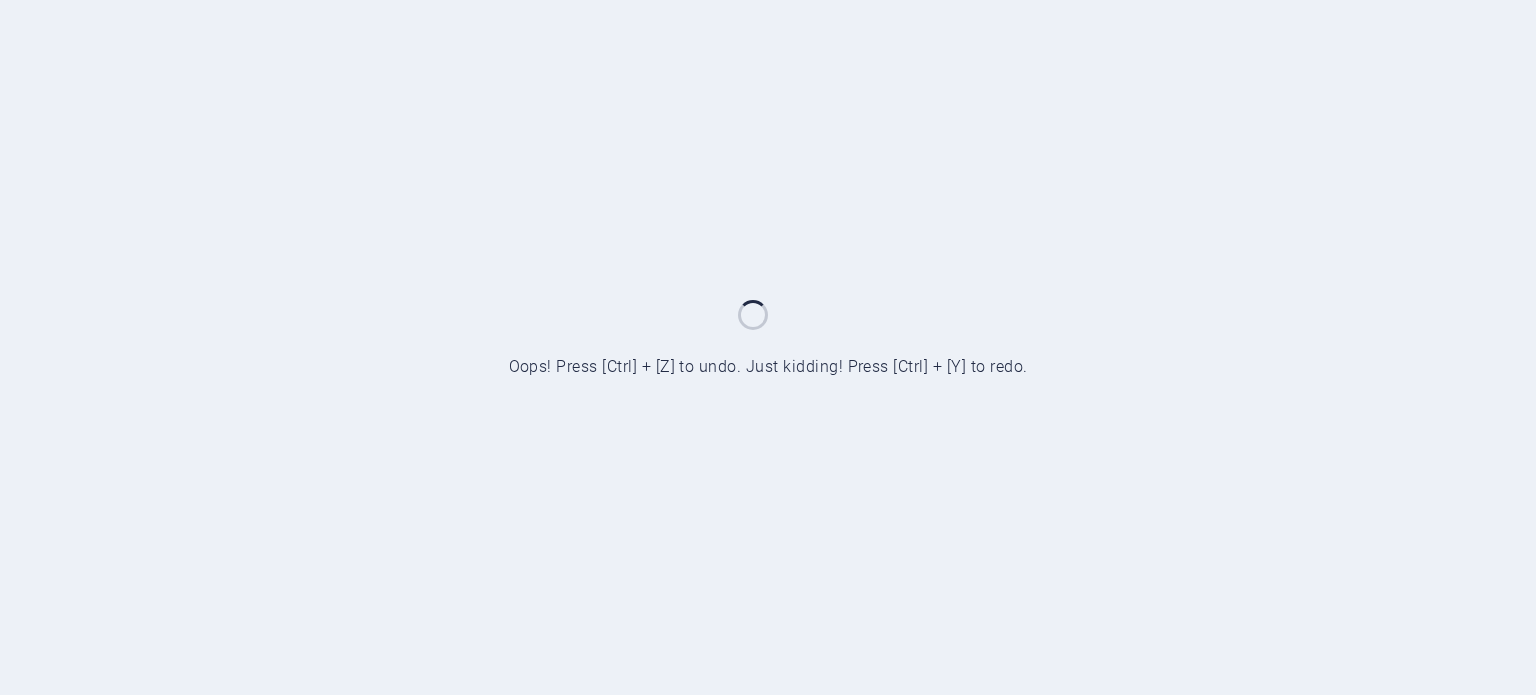 scroll, scrollTop: 0, scrollLeft: 0, axis: both 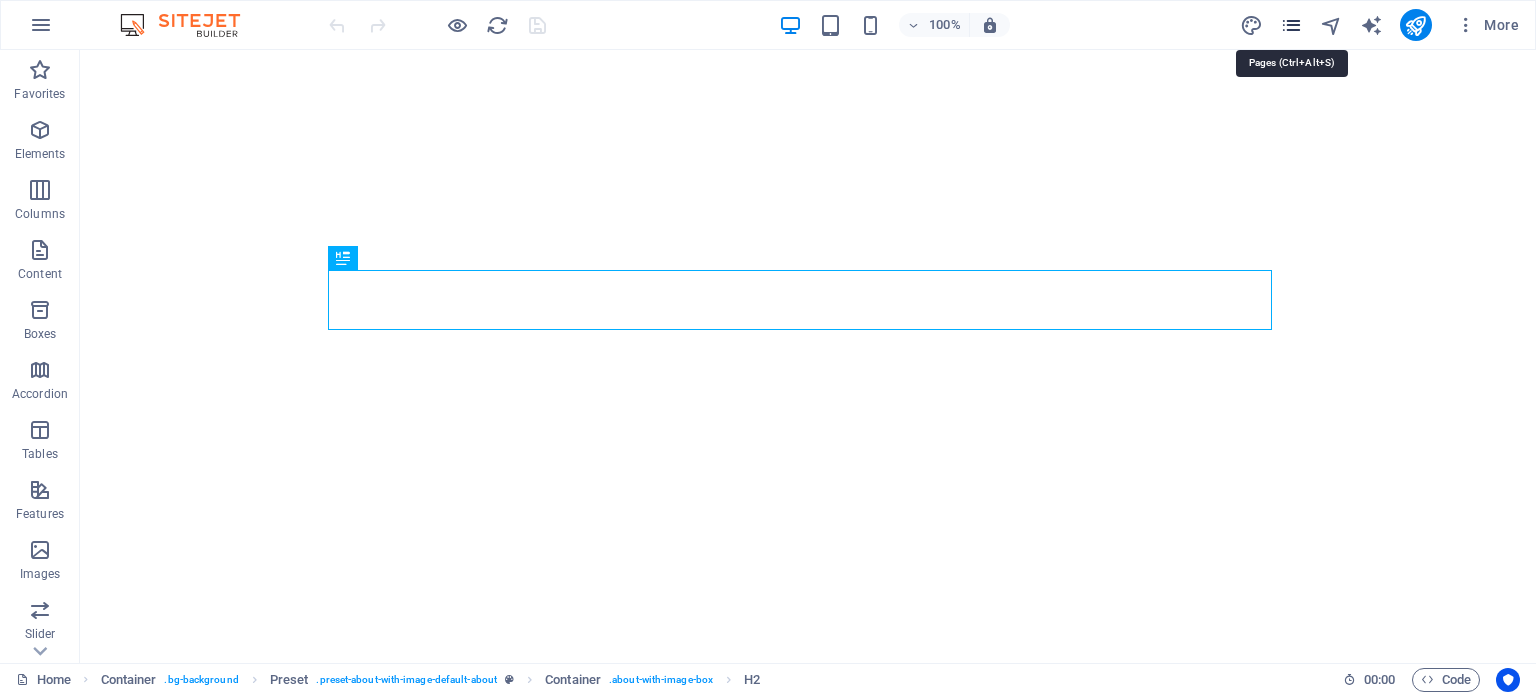click at bounding box center [1291, 25] 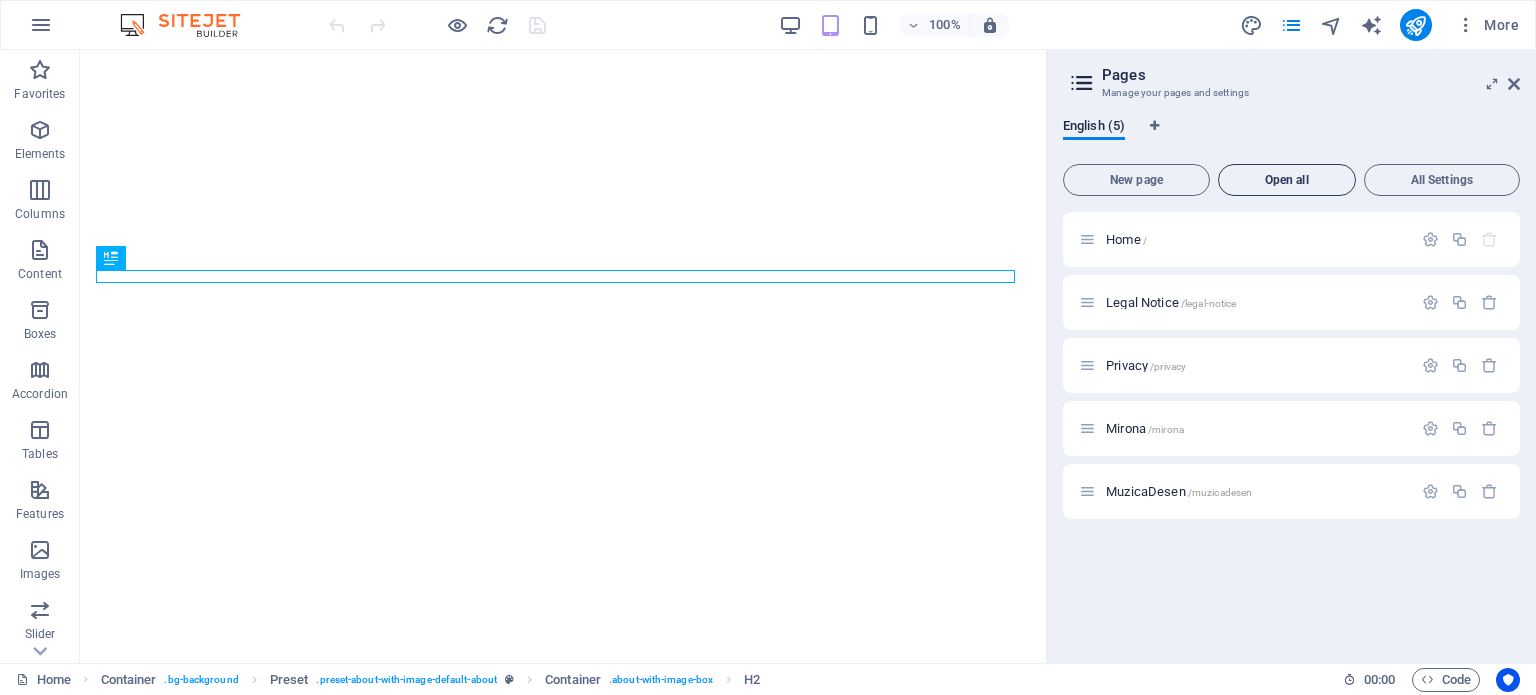 click on "Open all" at bounding box center [1287, 180] 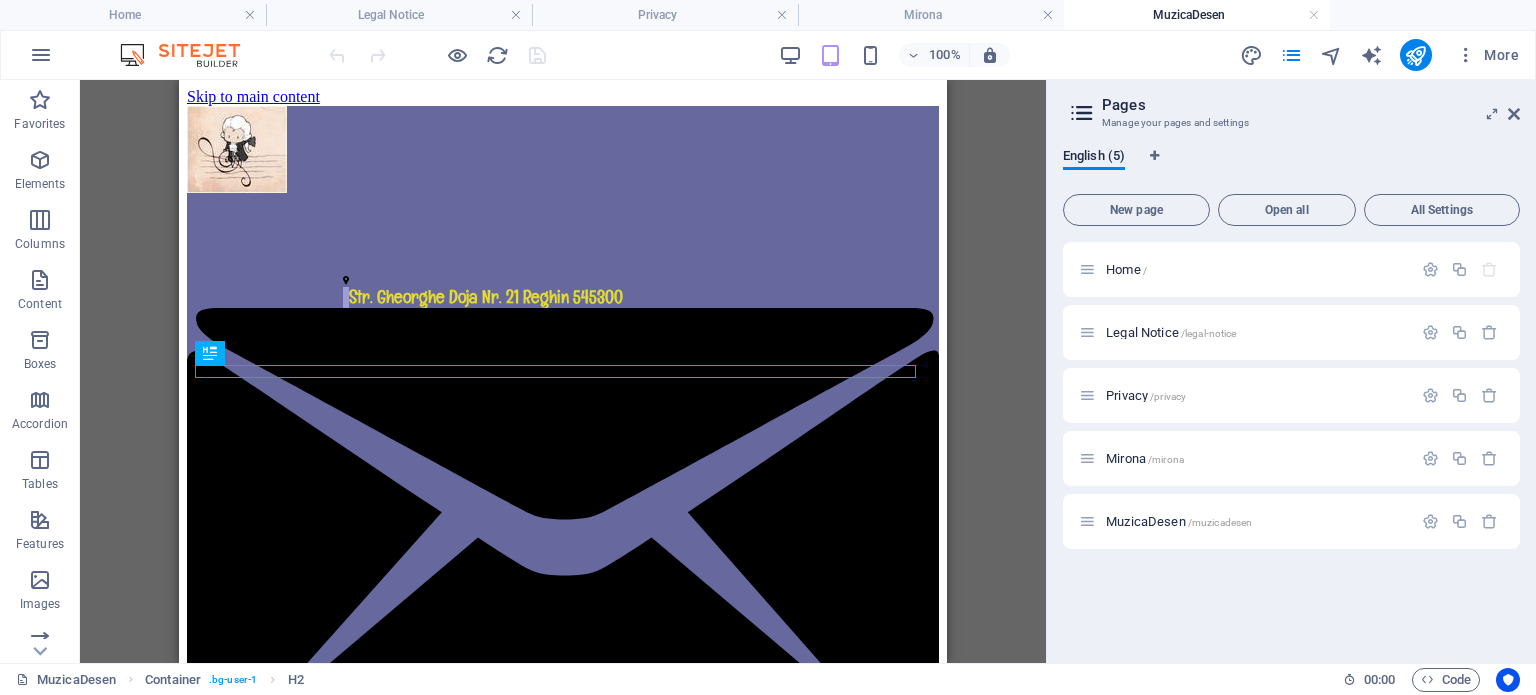 scroll, scrollTop: 909, scrollLeft: 0, axis: vertical 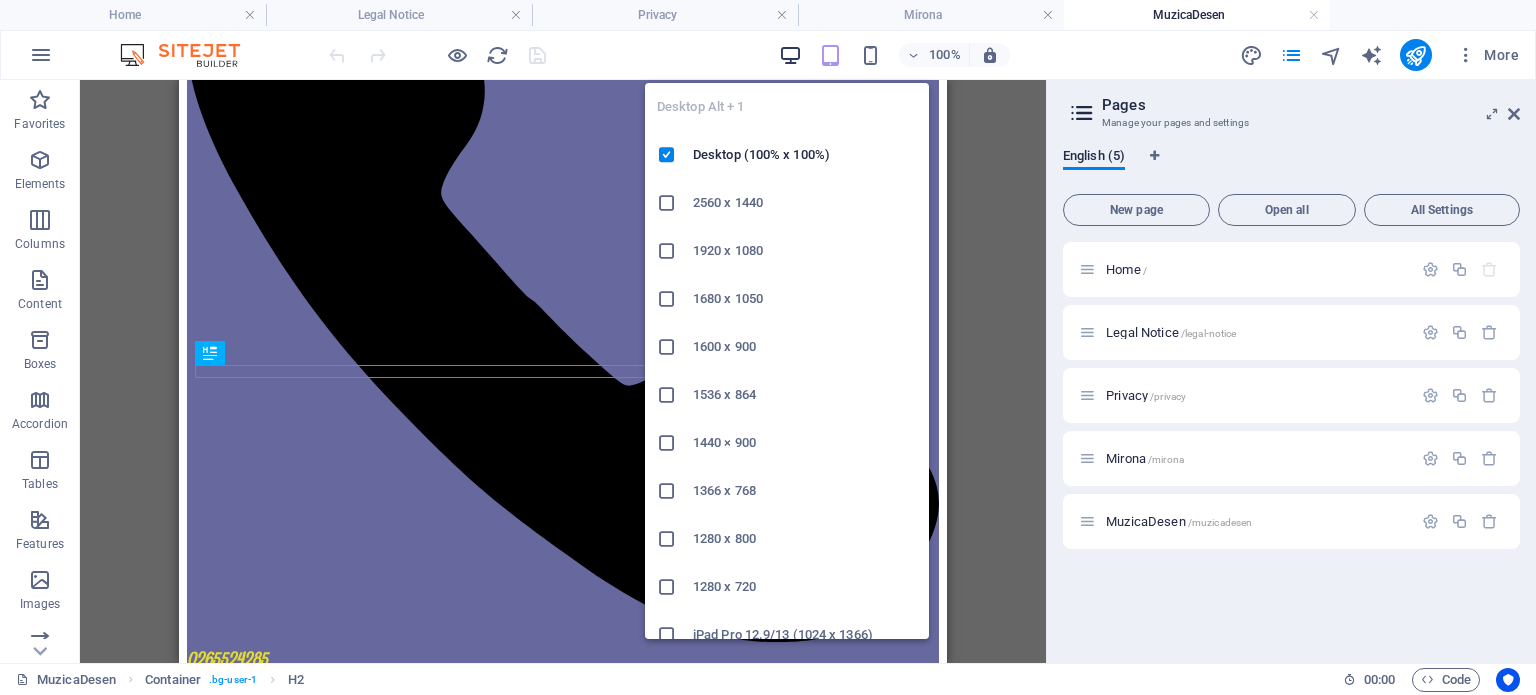 click at bounding box center [790, 55] 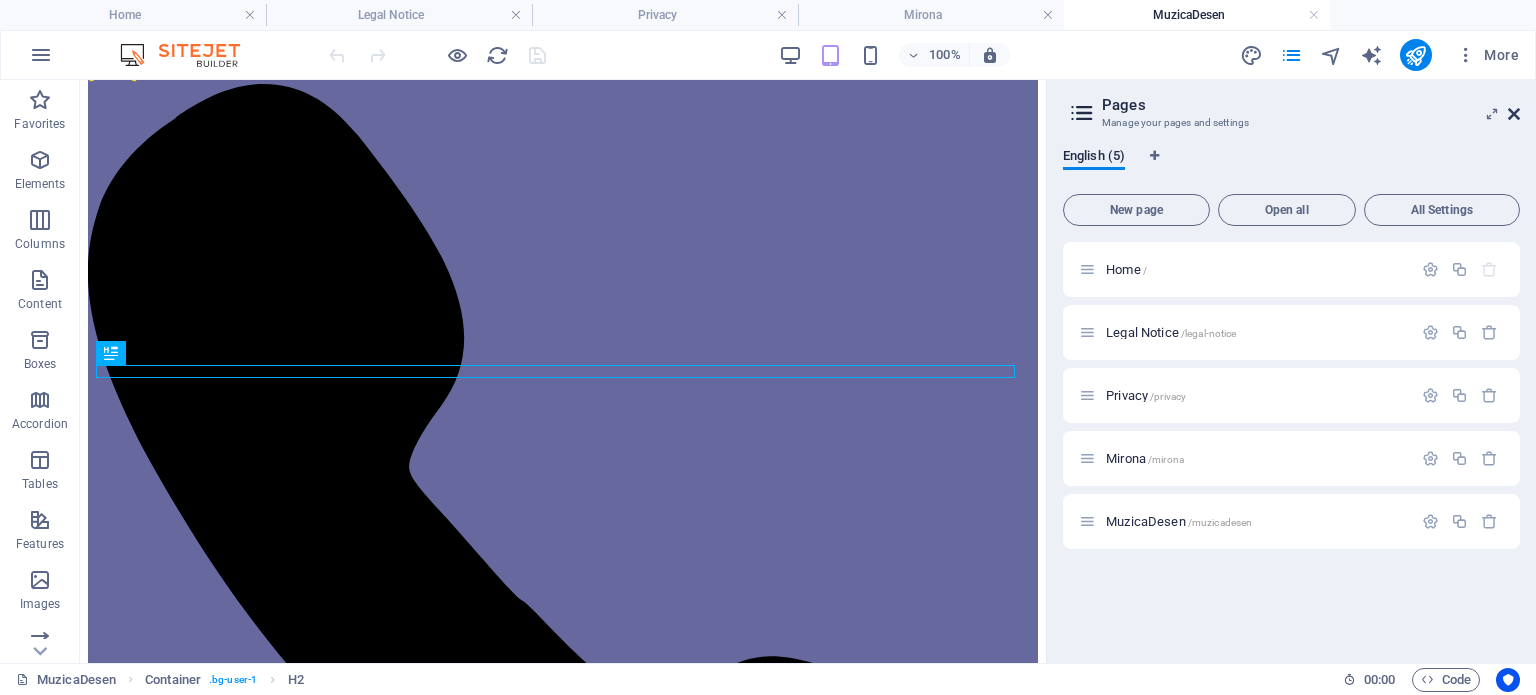 click at bounding box center [1514, 114] 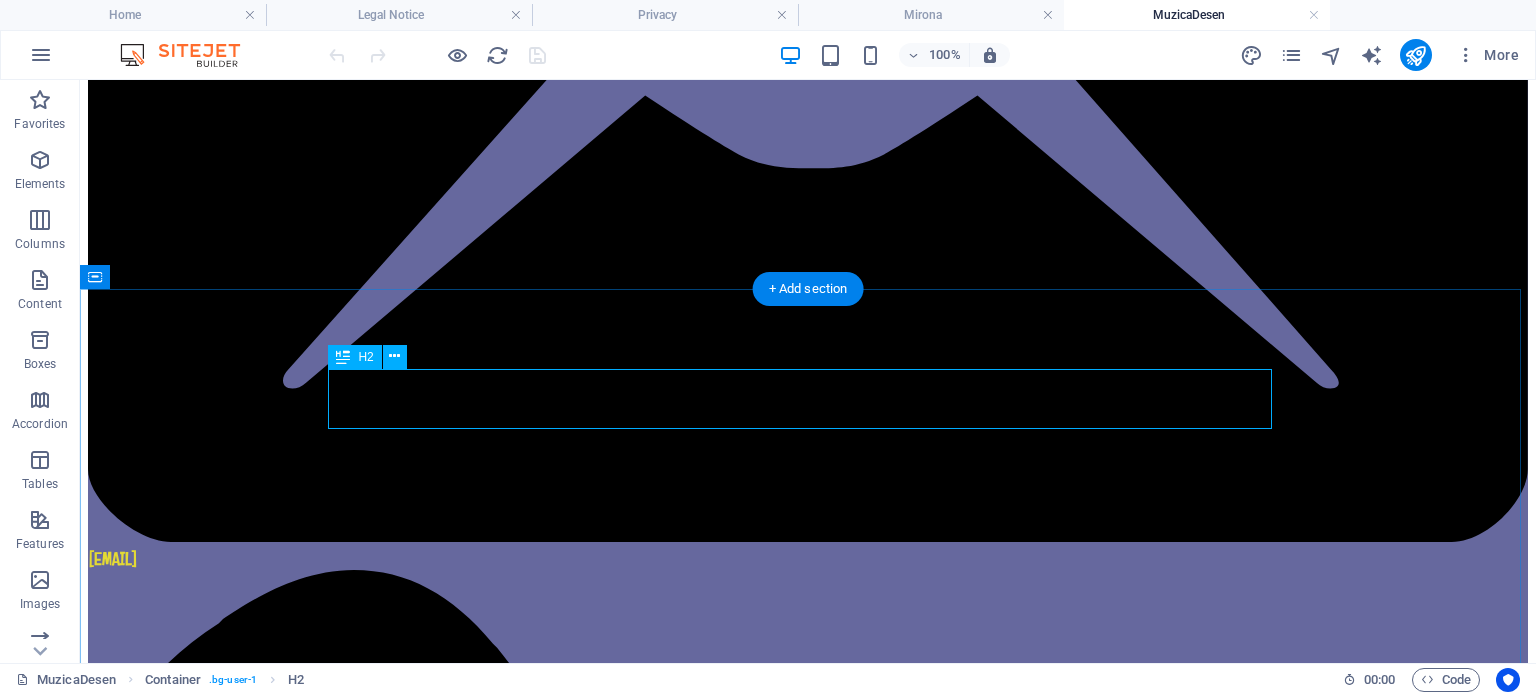 scroll, scrollTop: 760, scrollLeft: 0, axis: vertical 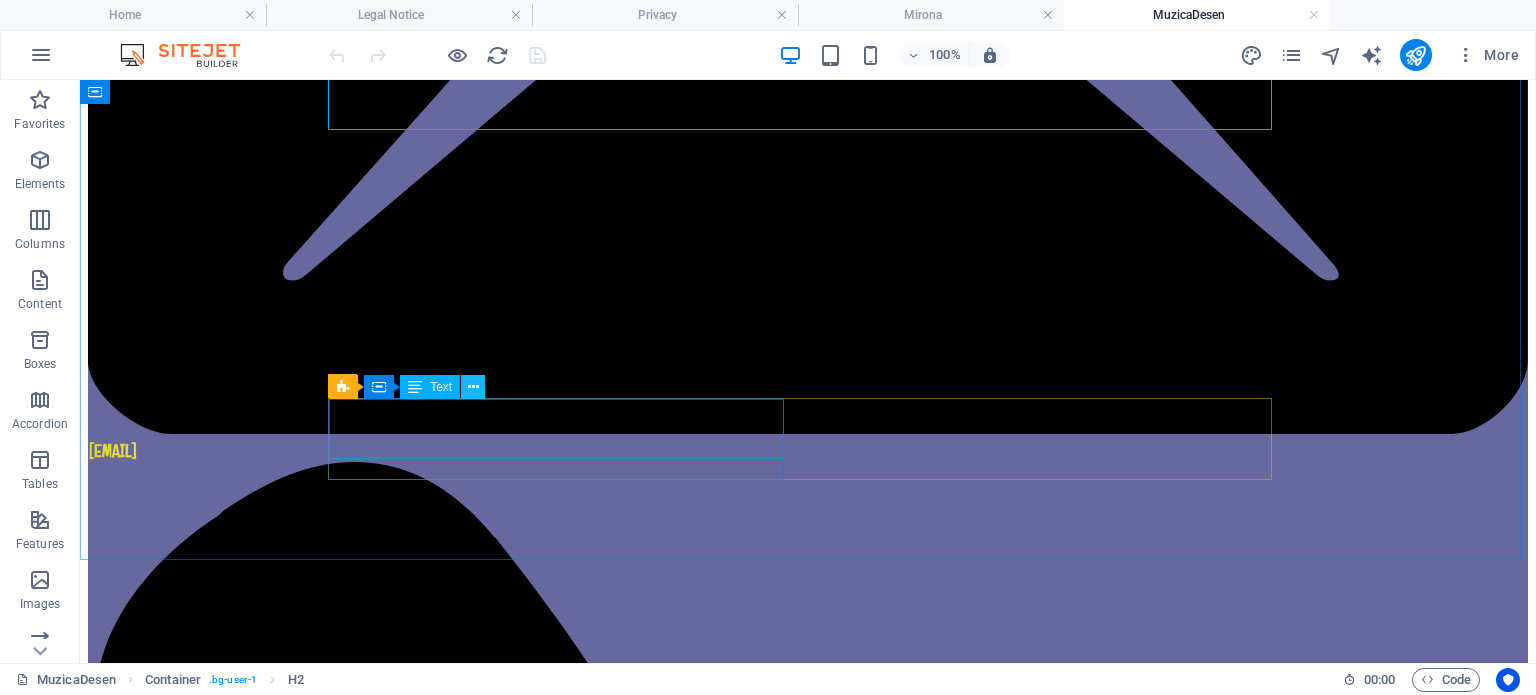 click at bounding box center [473, 387] 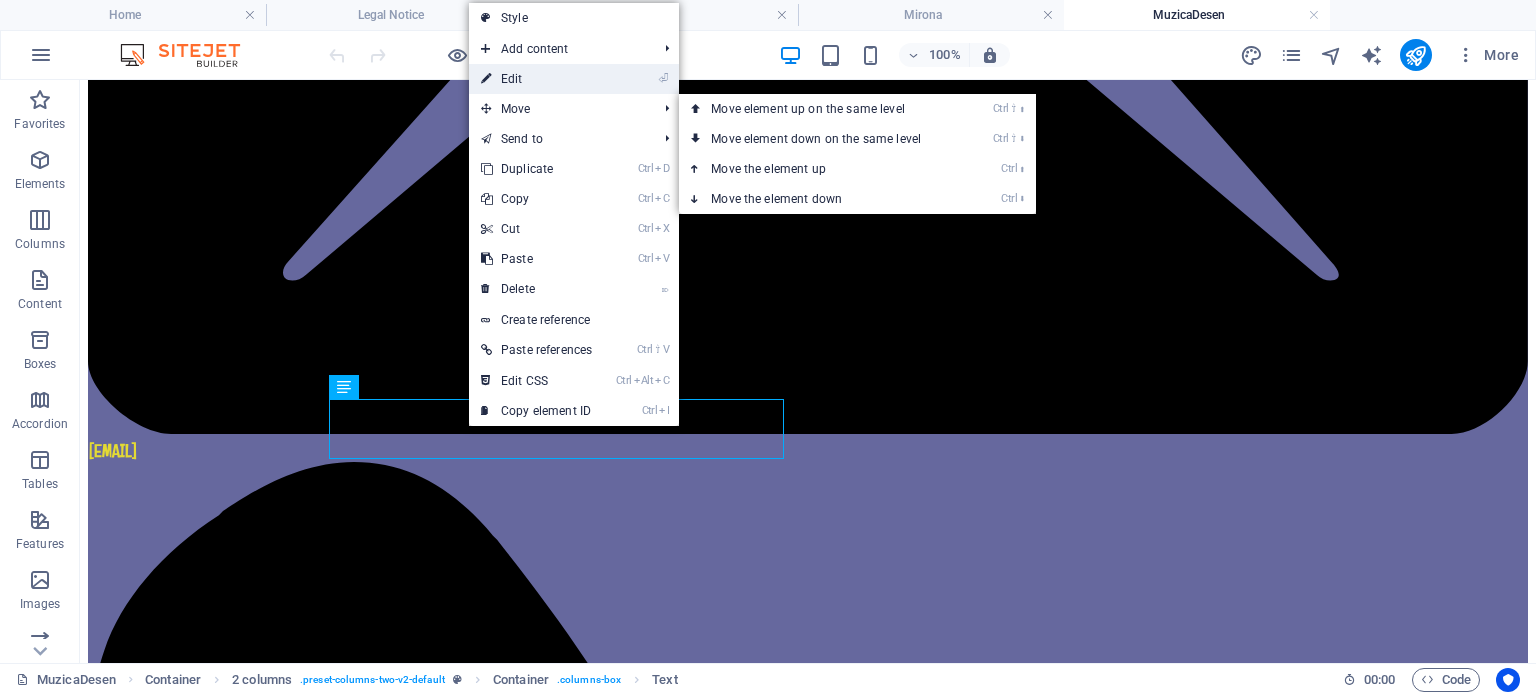 click on "⏎  Edit" at bounding box center [536, 79] 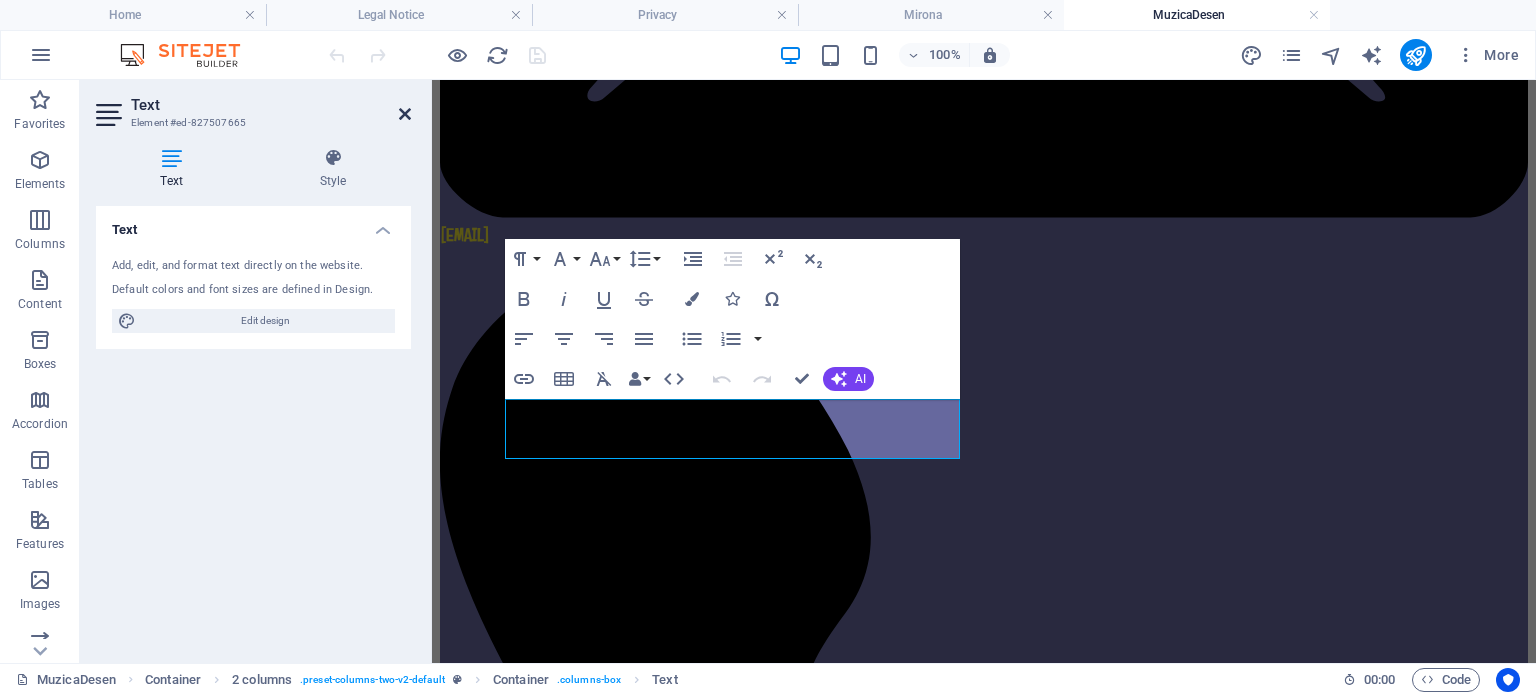 drag, startPoint x: 408, startPoint y: 112, endPoint x: 327, endPoint y: 32, distance: 113.84639 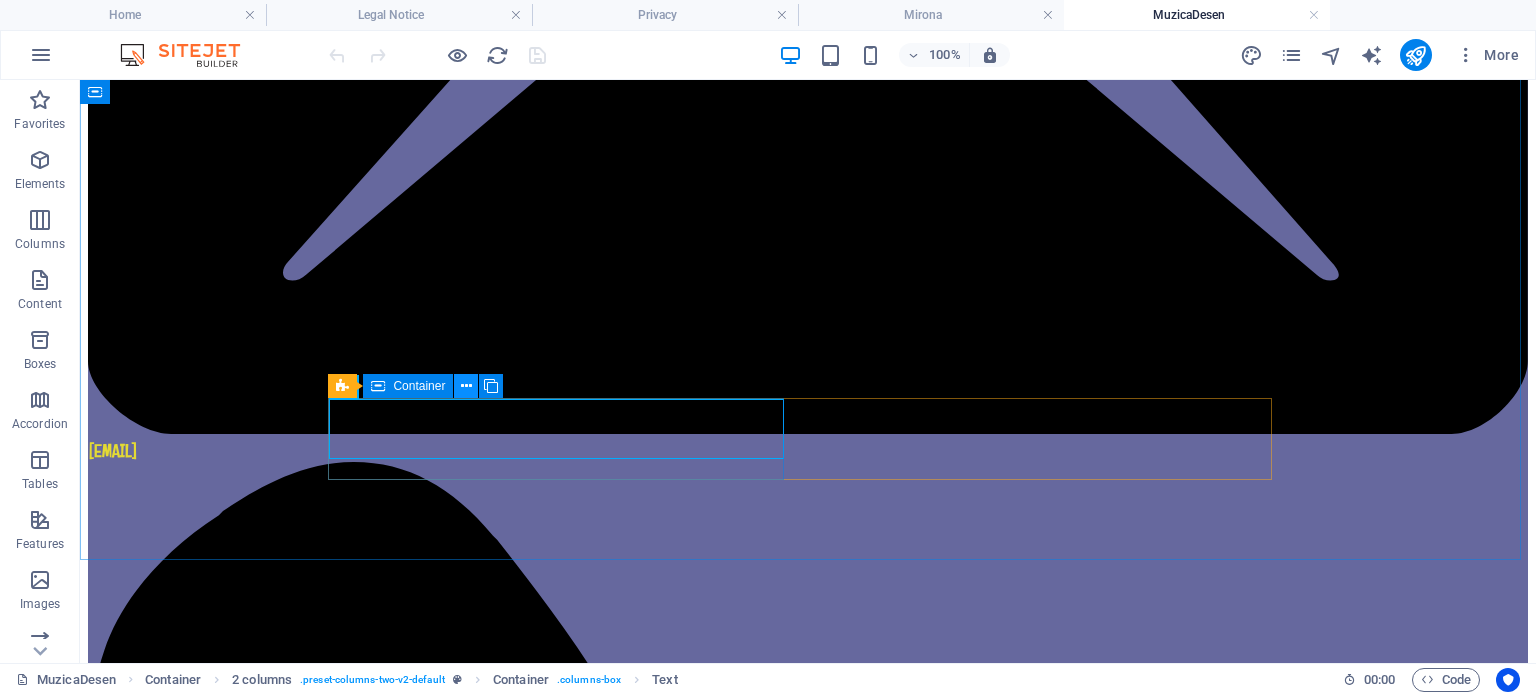 click at bounding box center [466, 386] 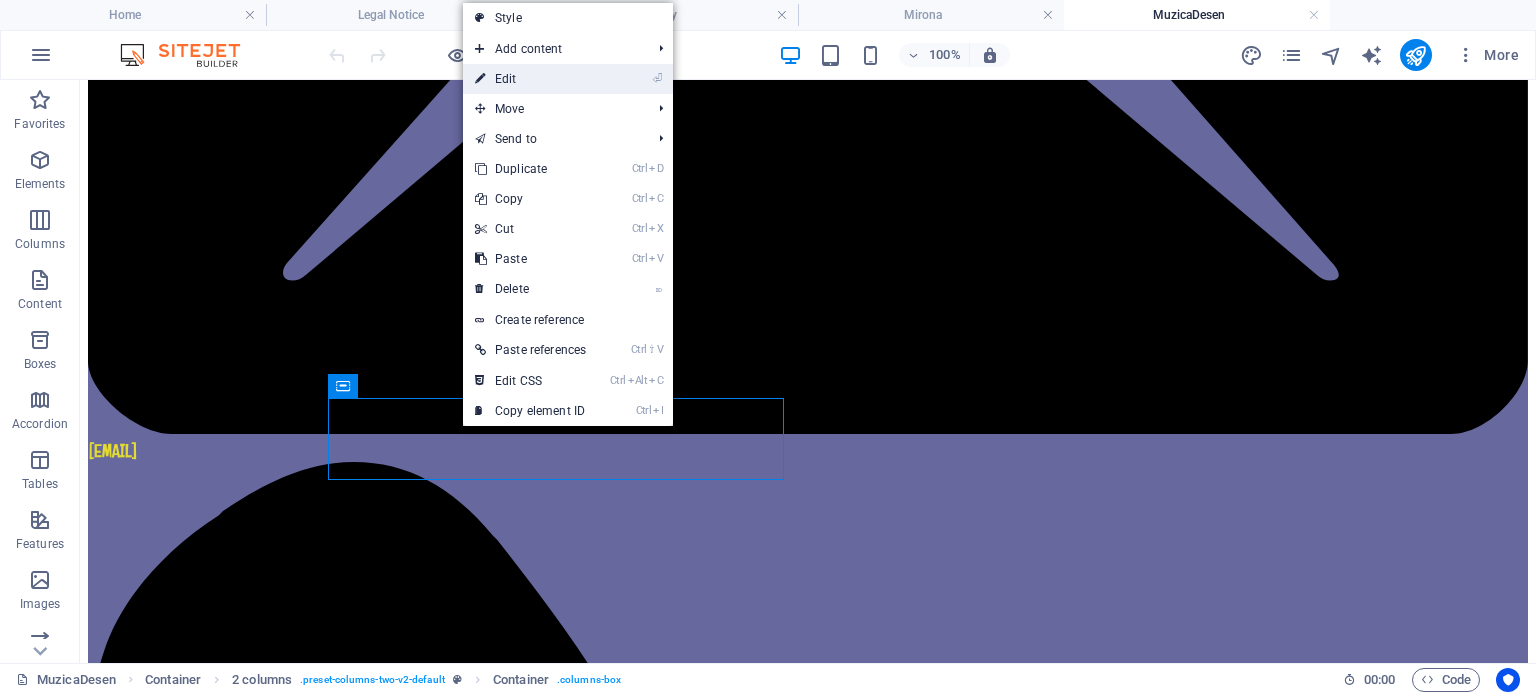 click on "⏎  Edit" at bounding box center [530, 79] 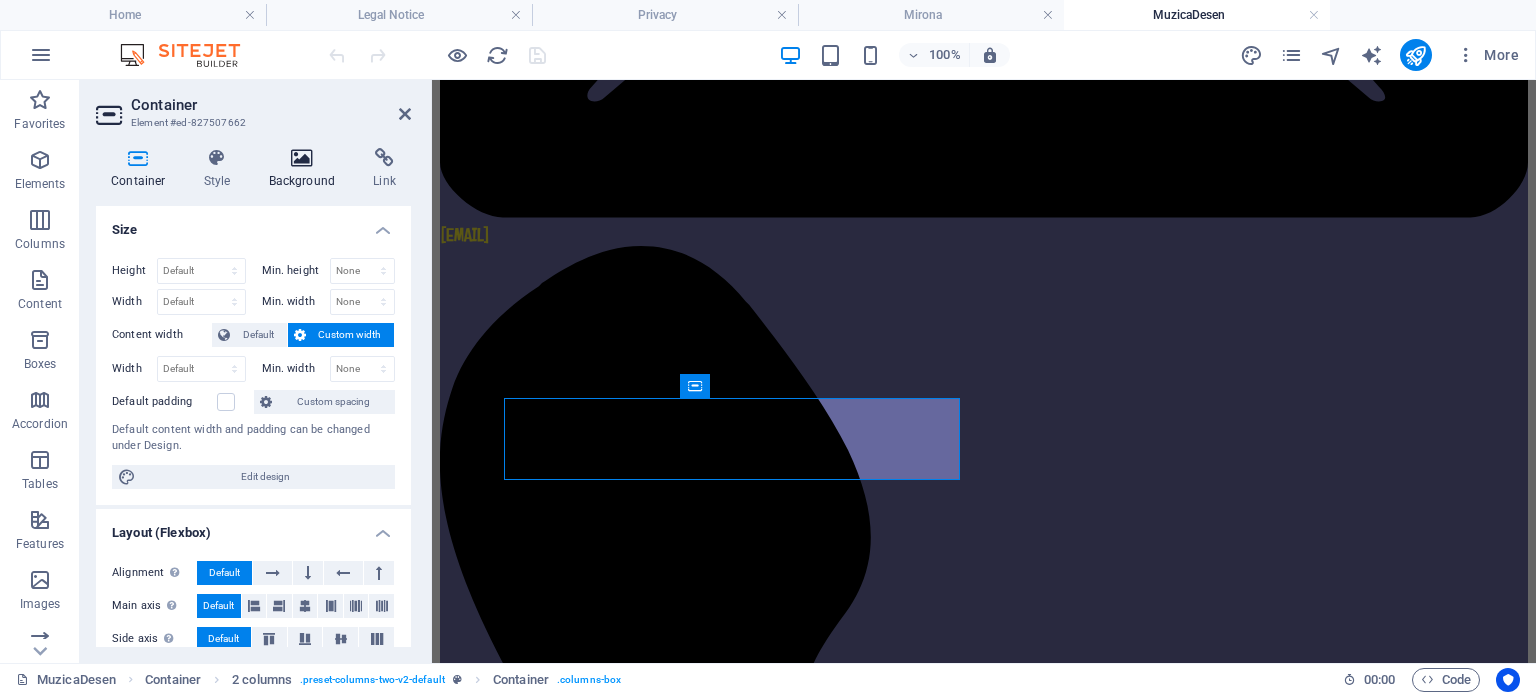 click at bounding box center (302, 158) 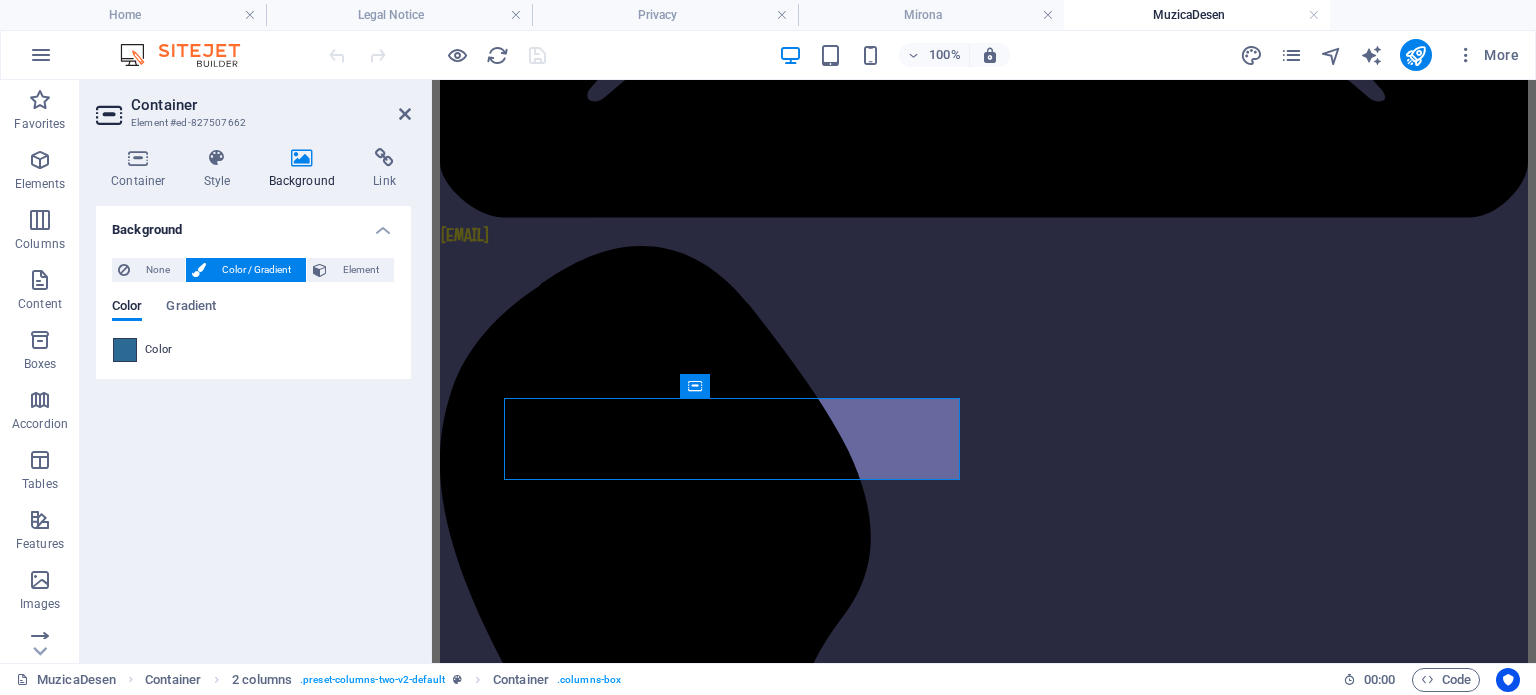 click at bounding box center (125, 350) 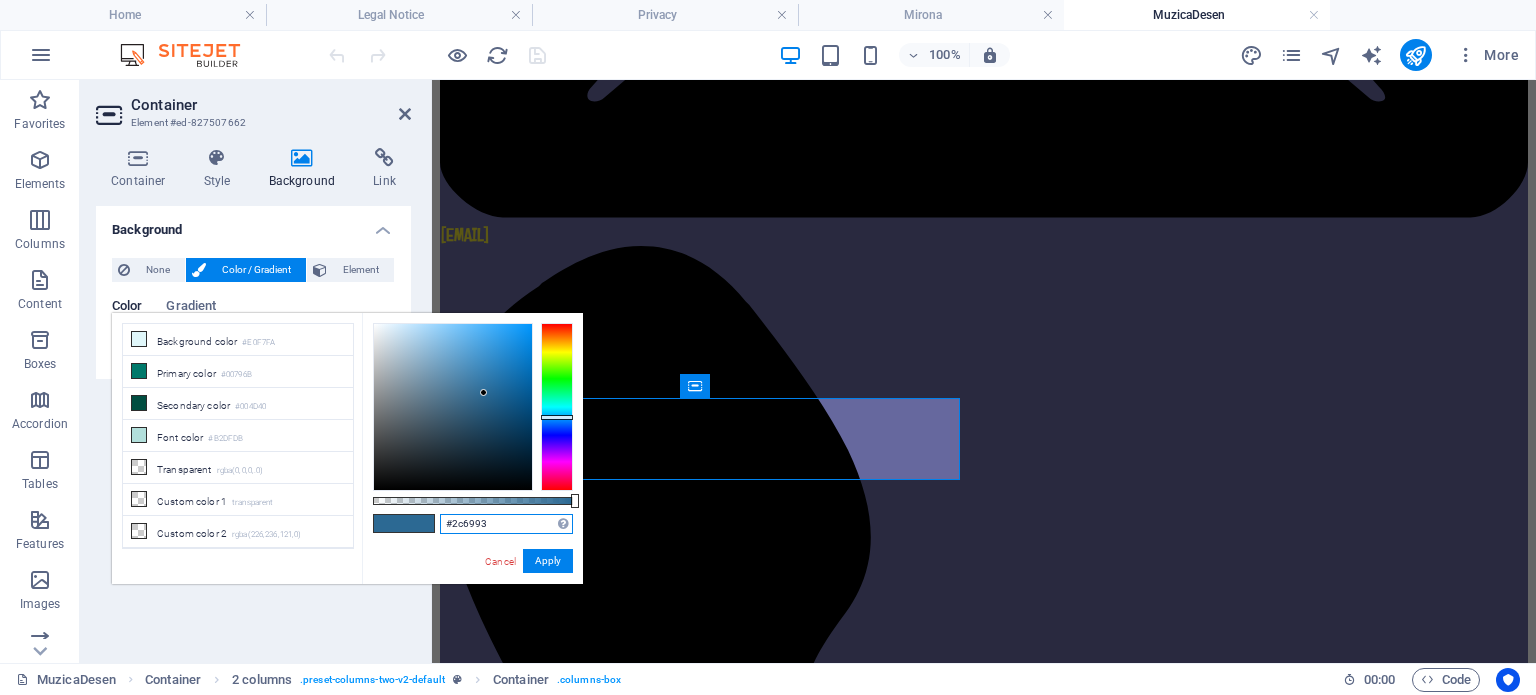 drag, startPoint x: 507, startPoint y: 527, endPoint x: 420, endPoint y: 527, distance: 87 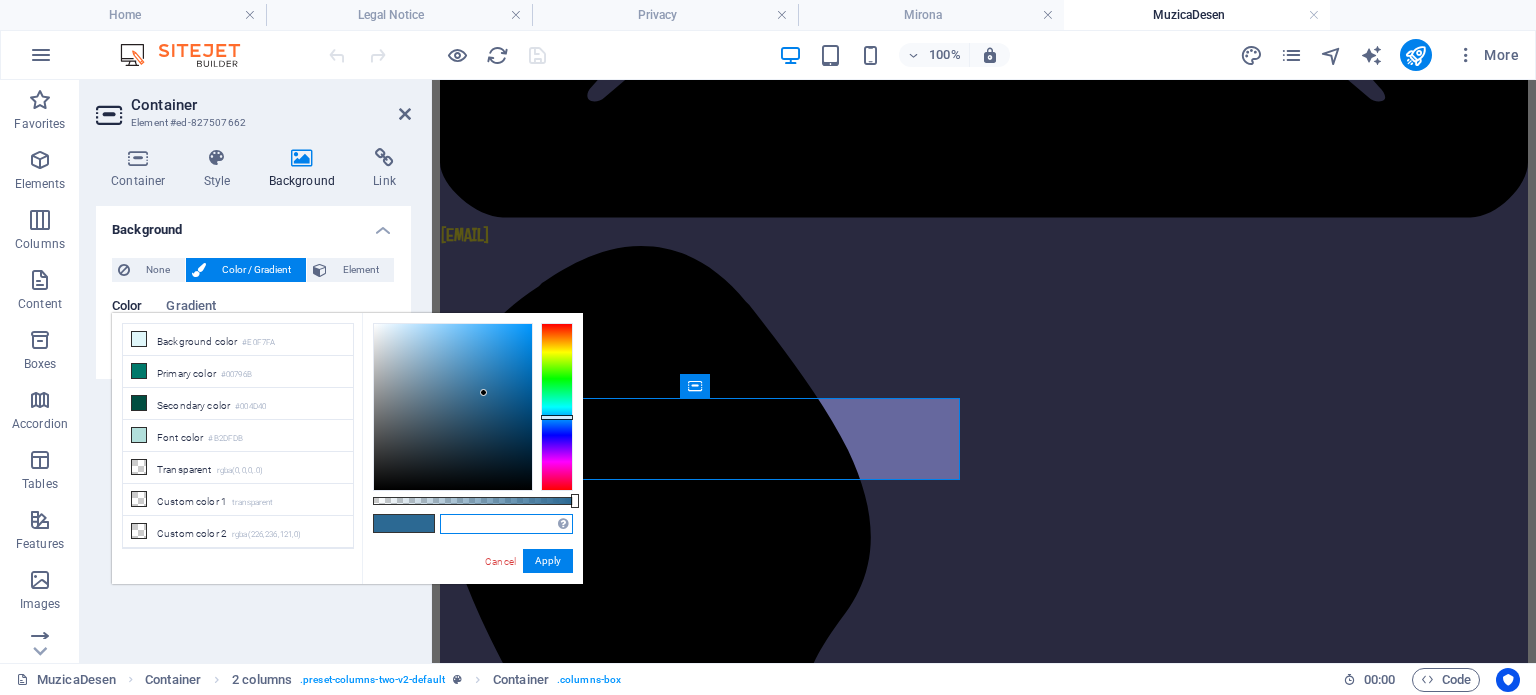 paste on "#66689E" 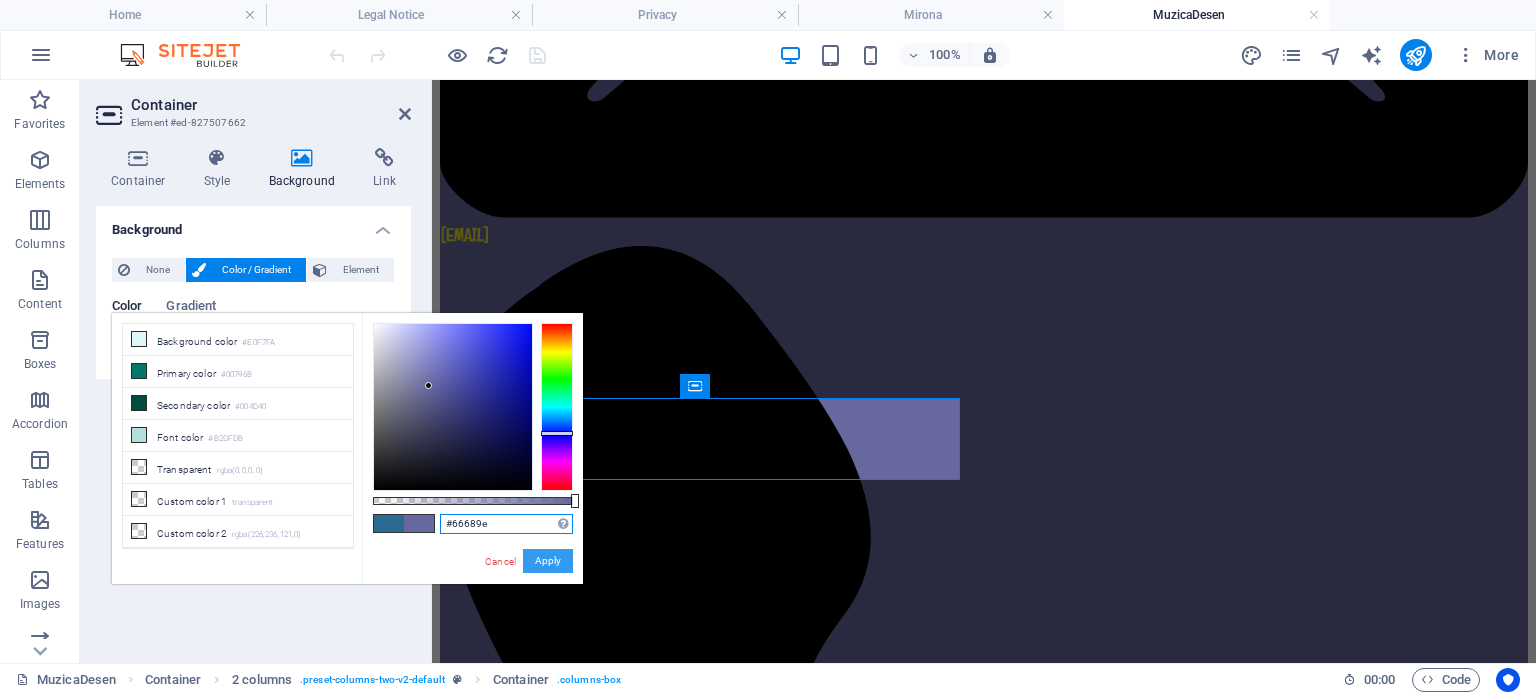 type on "#66689e" 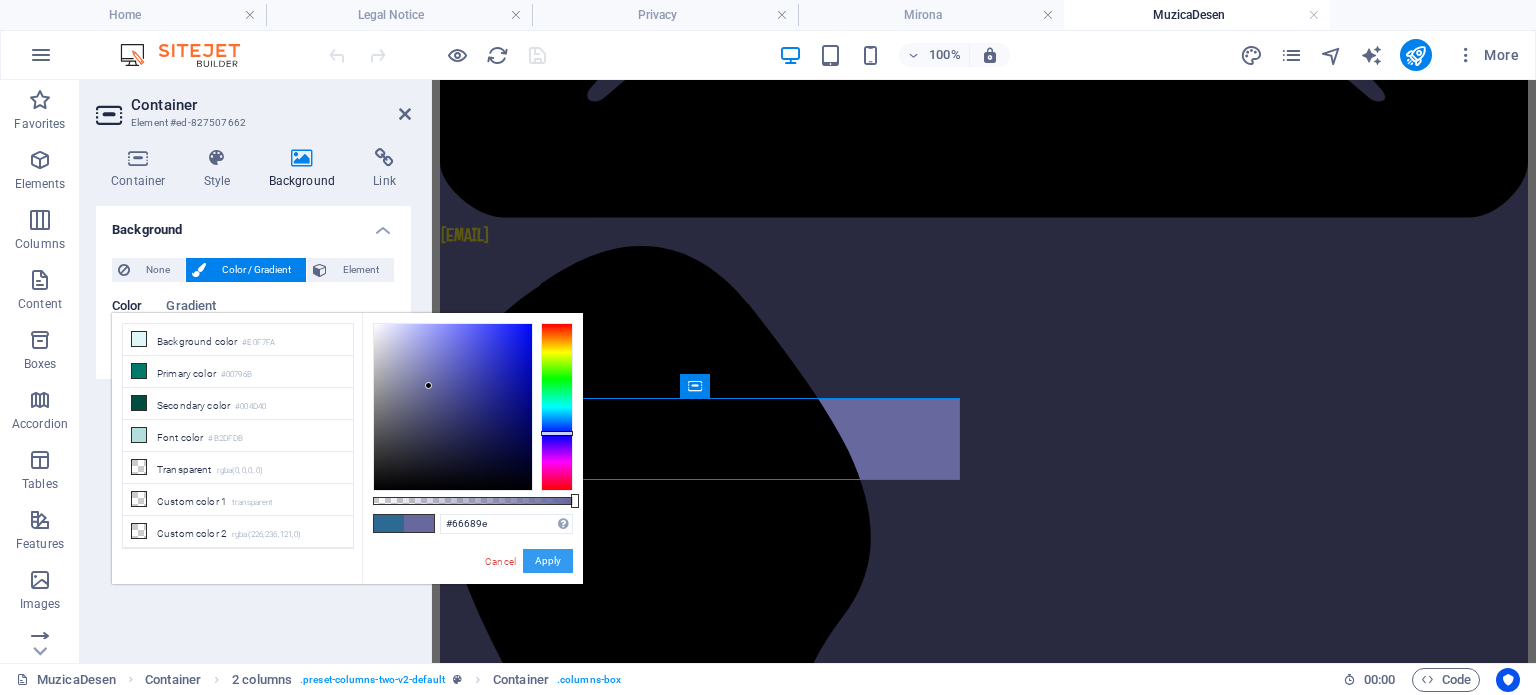 click on "Apply" at bounding box center (548, 561) 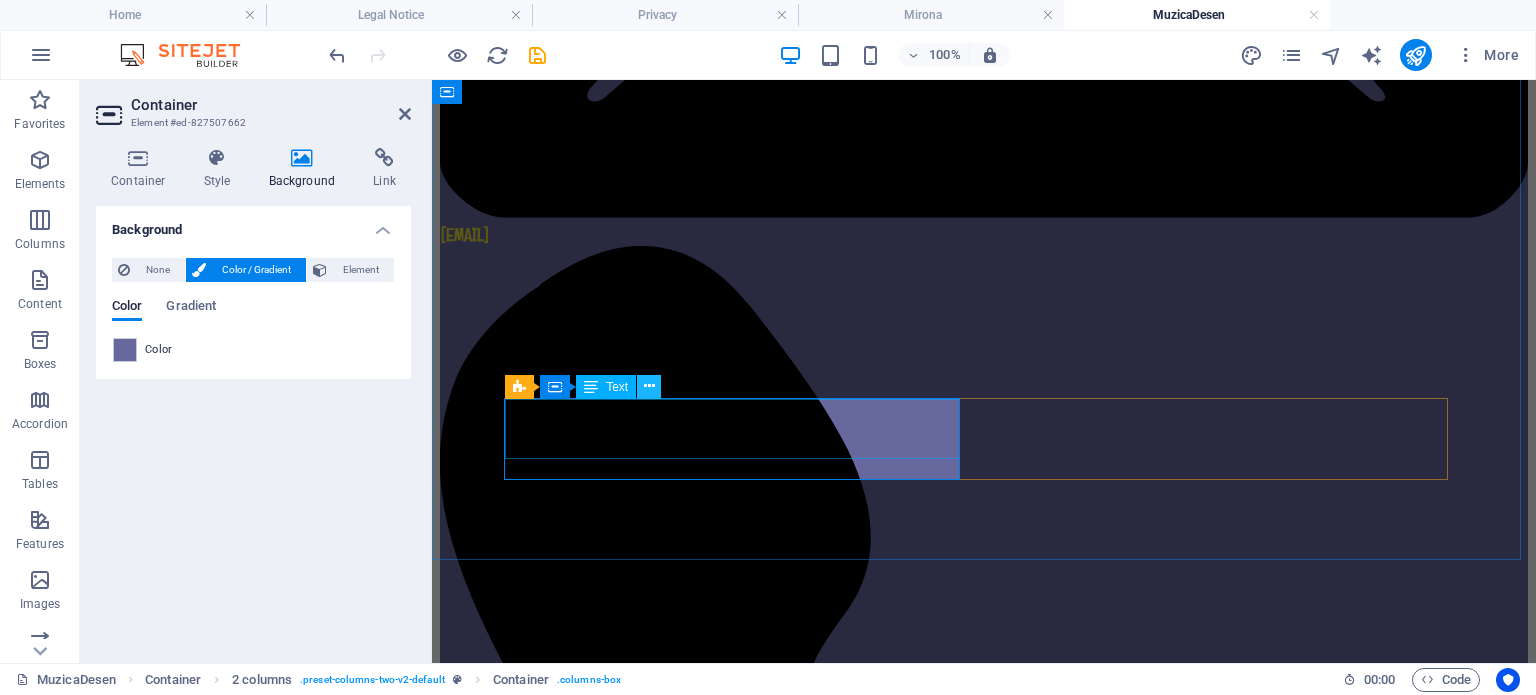 click at bounding box center (649, 386) 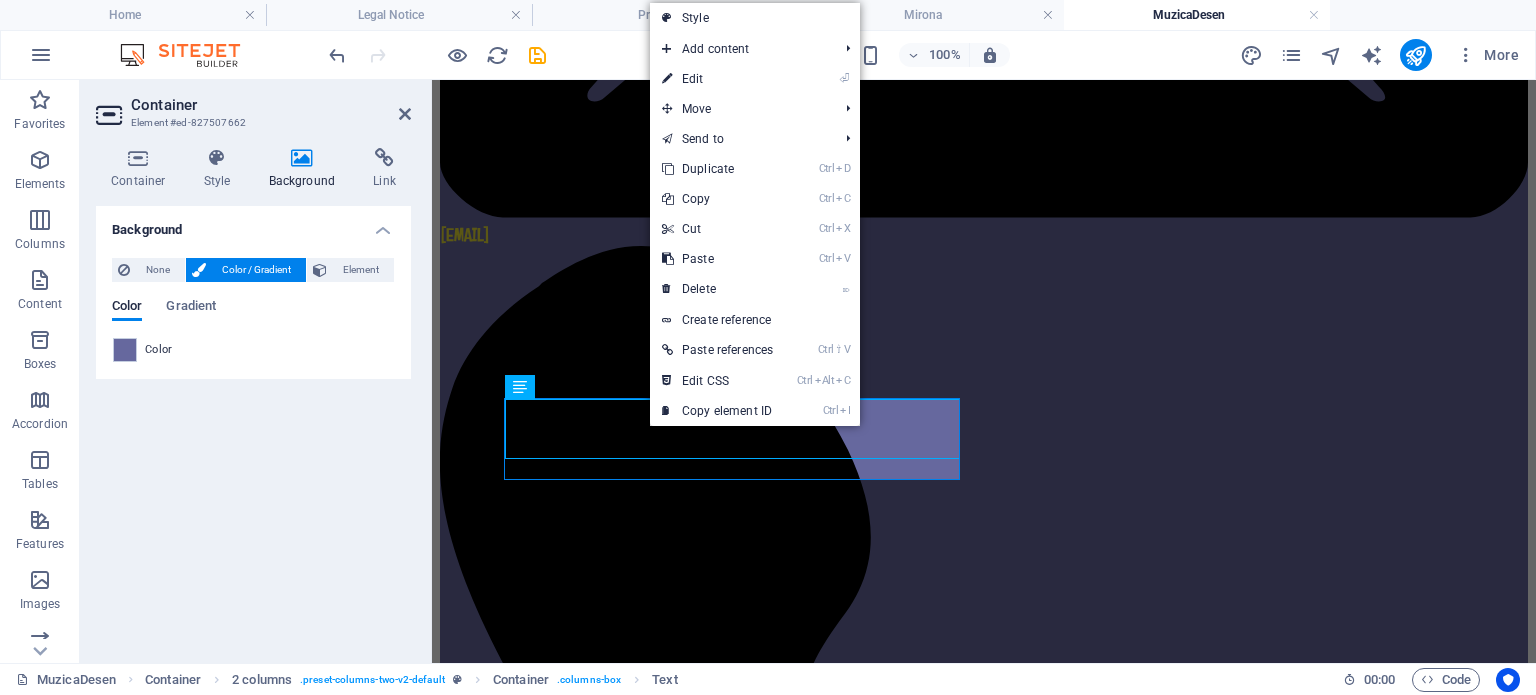 click on "⏎  Edit" at bounding box center (717, 79) 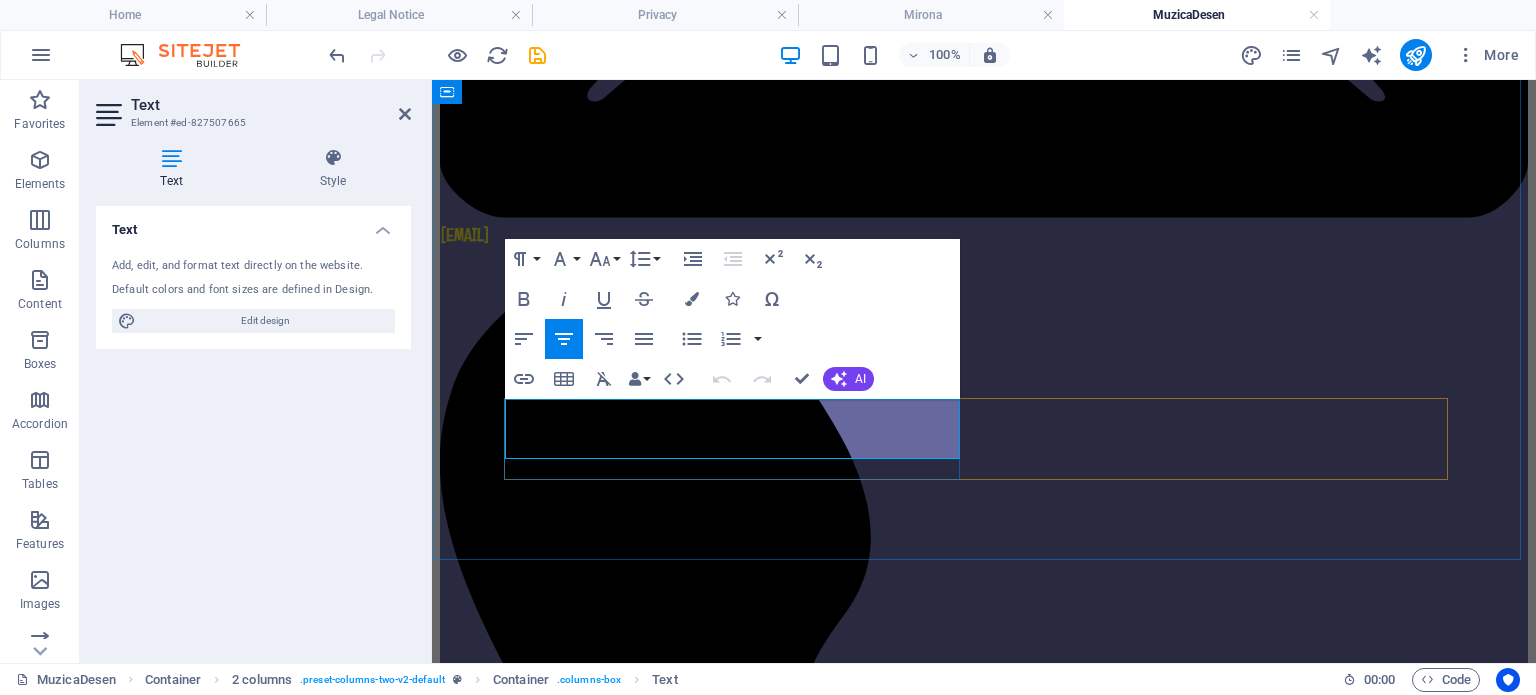 click on "Cadre didactice în anul școlar 2024-2025" at bounding box center (984, 4205) 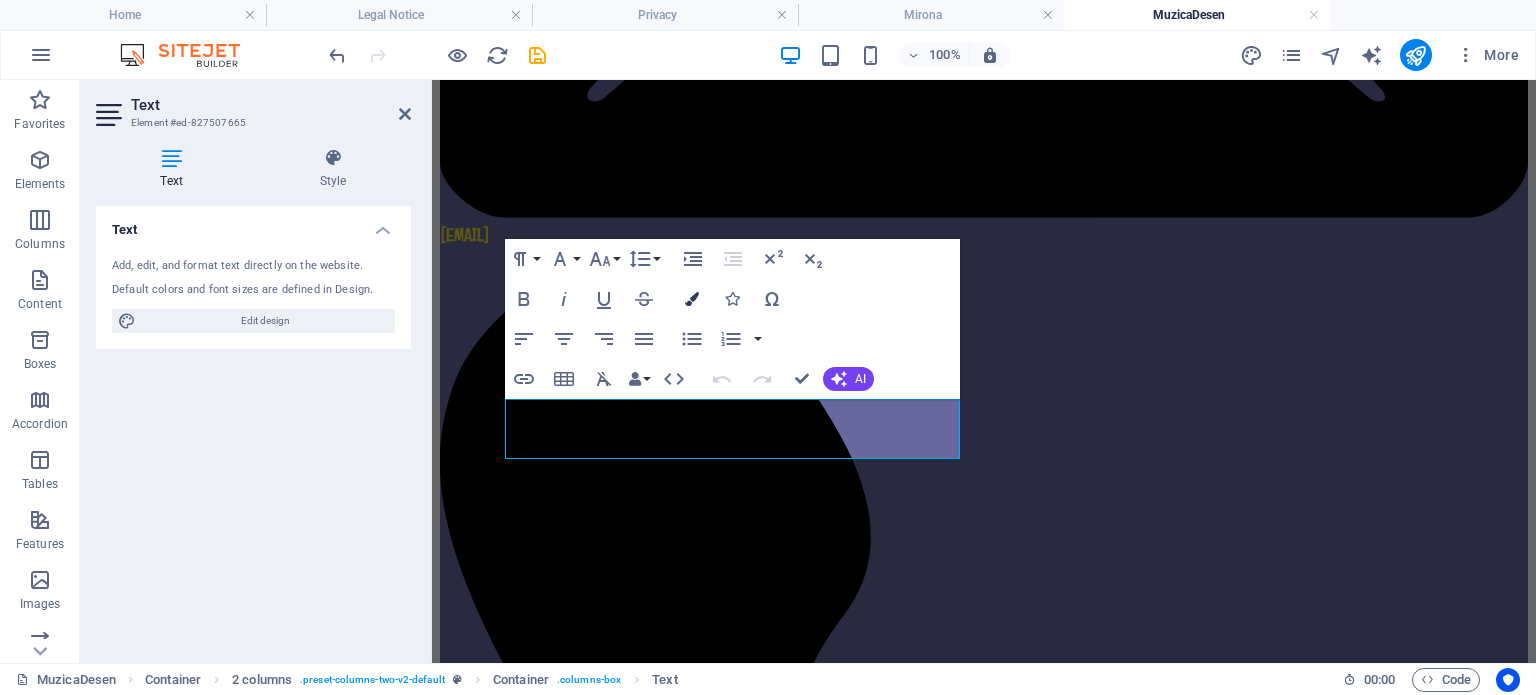 click at bounding box center (692, 299) 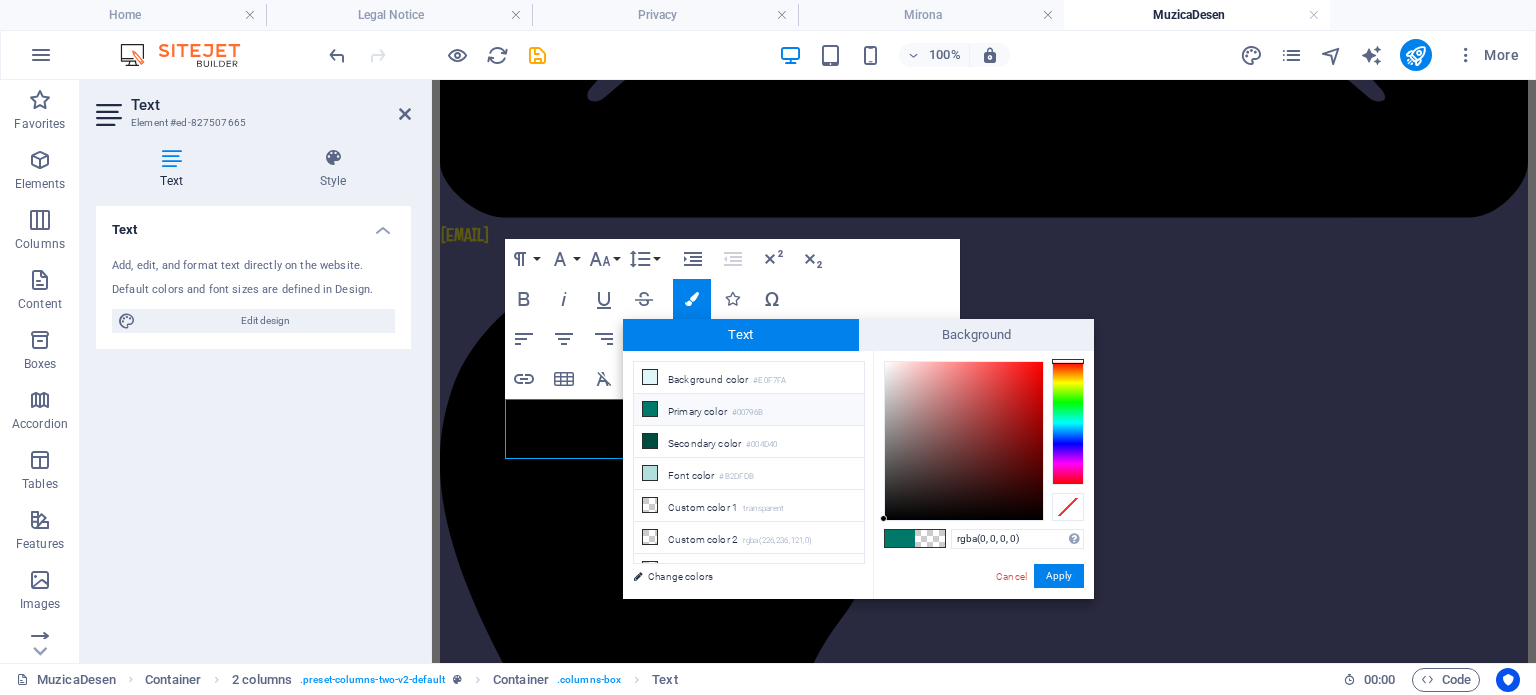 drag, startPoint x: 1032, startPoint y: 532, endPoint x: 876, endPoint y: 538, distance: 156.11534 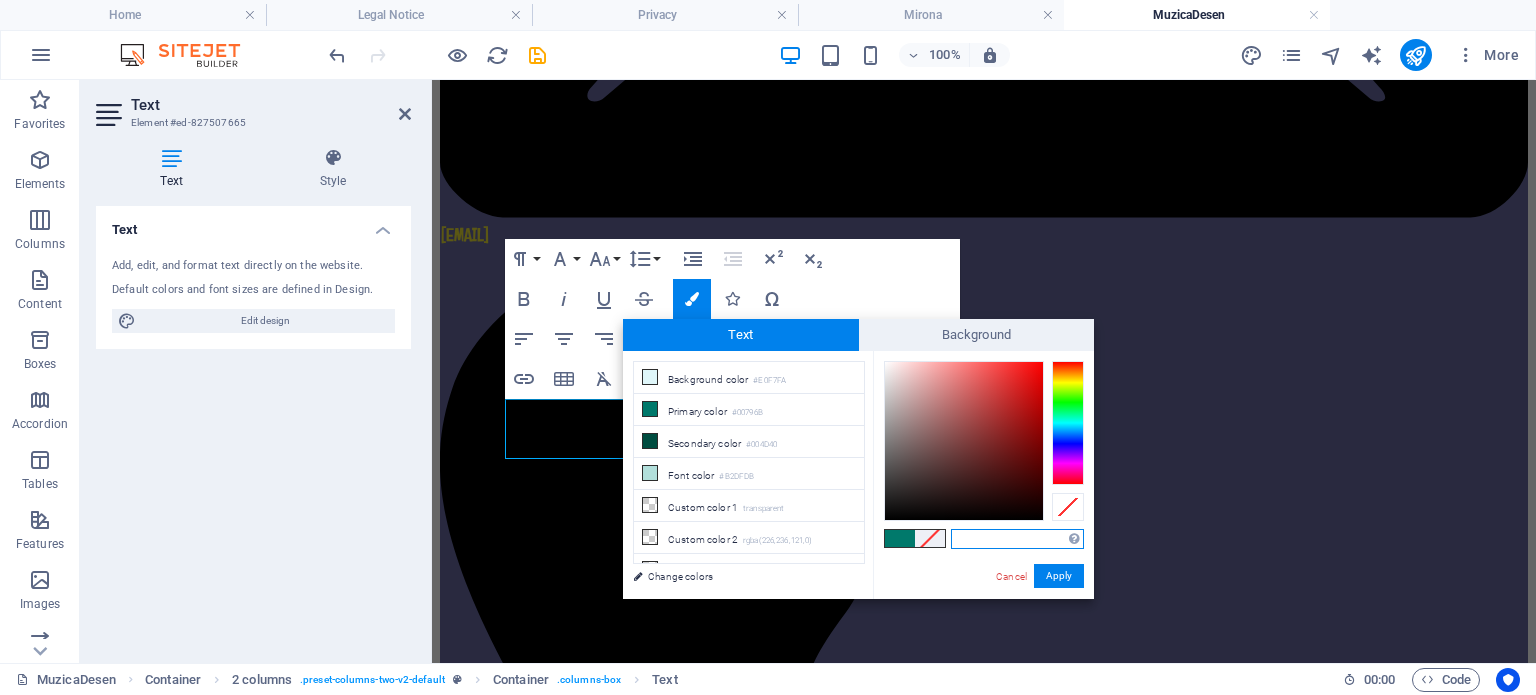 paste on "#E4DA34" 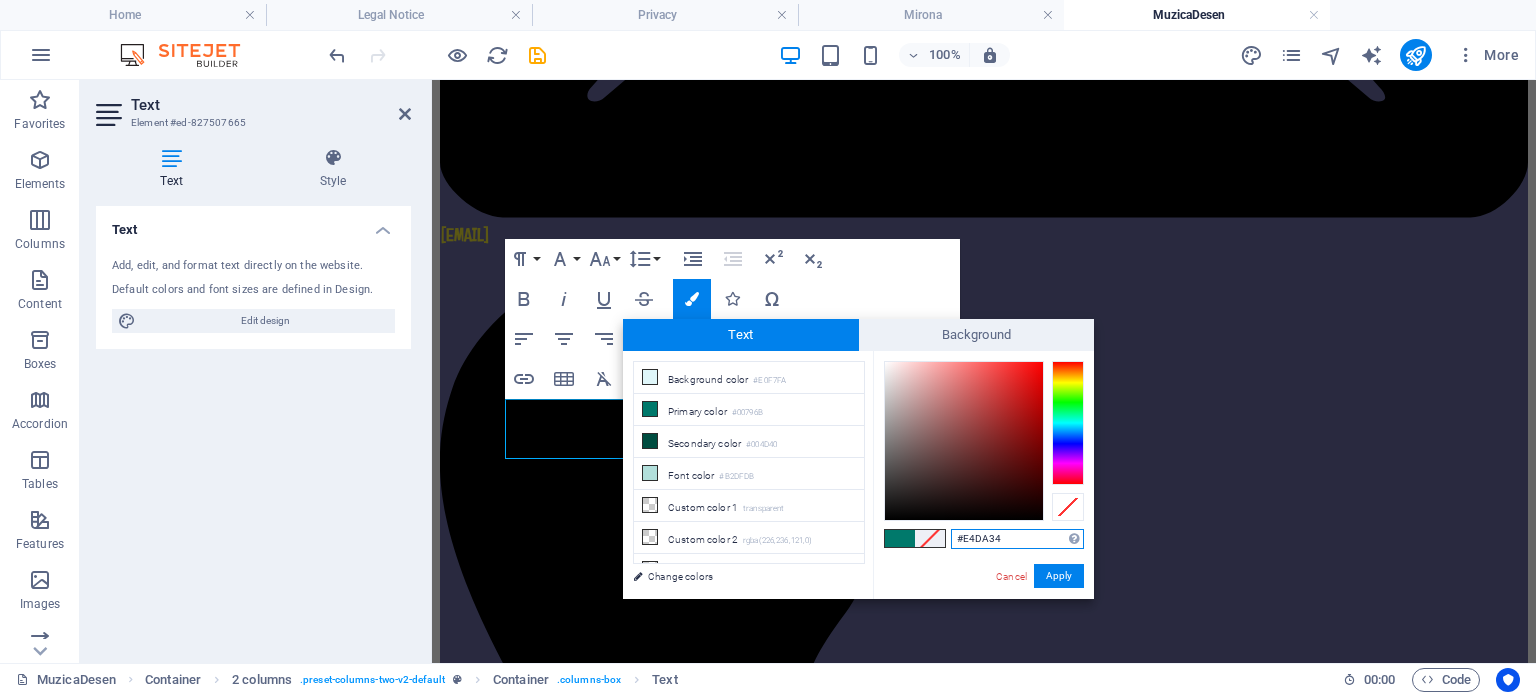 type on "#e4da34" 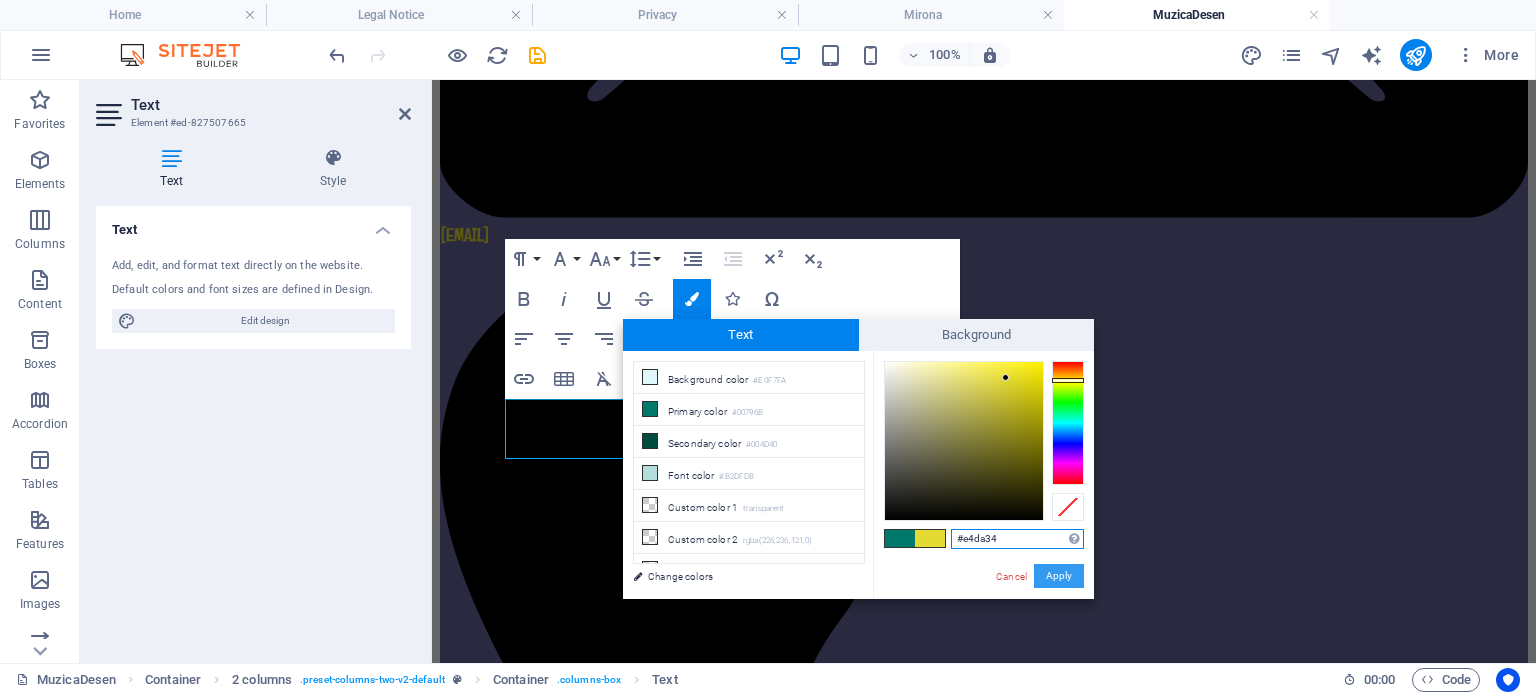 drag, startPoint x: 1053, startPoint y: 579, endPoint x: 621, endPoint y: 498, distance: 439.52817 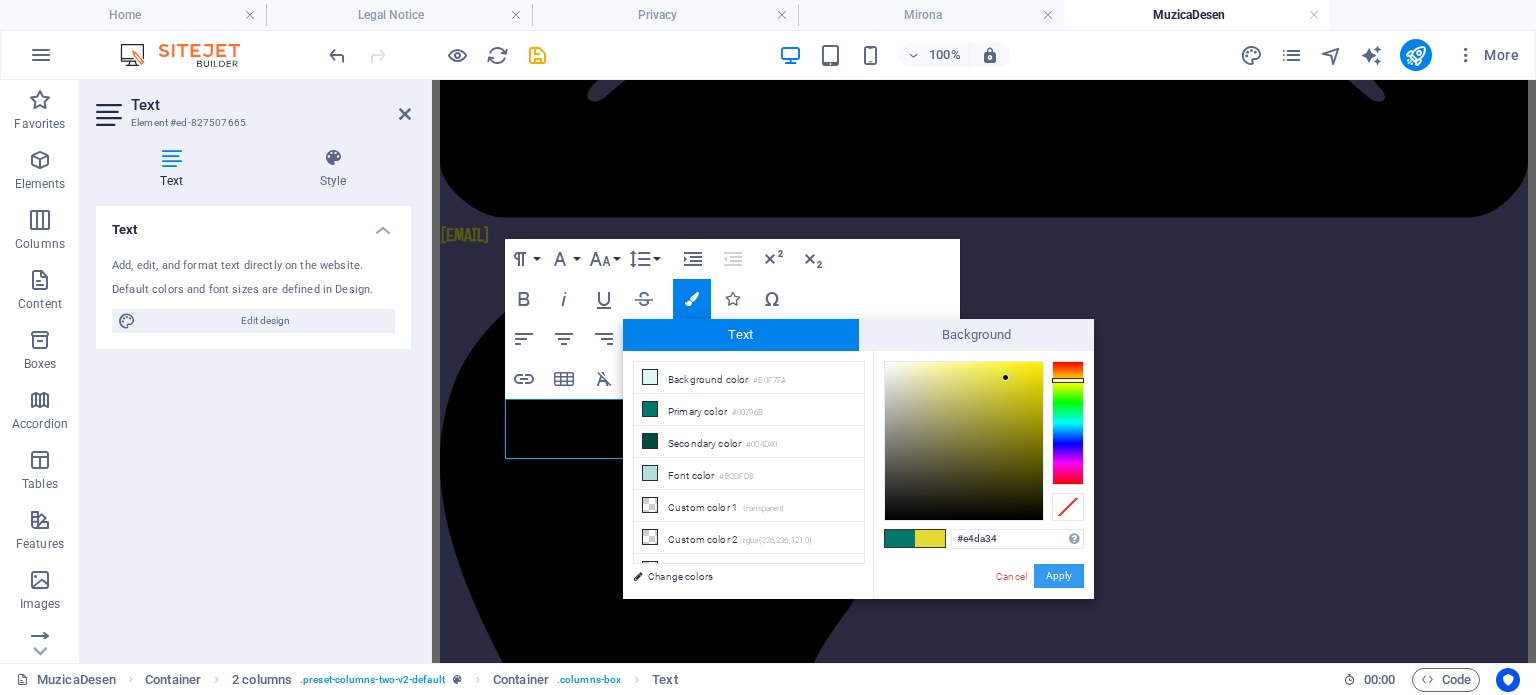 click on "Apply" at bounding box center (1059, 576) 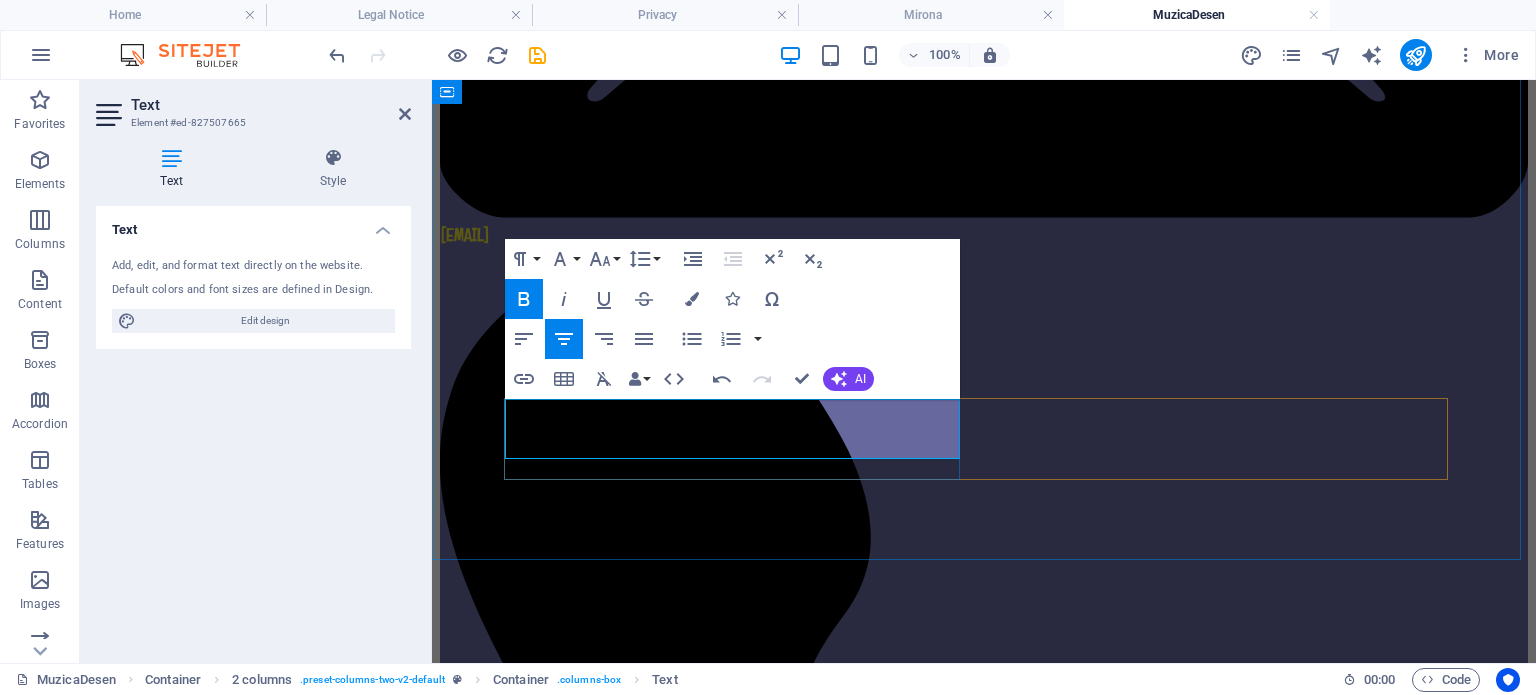 drag, startPoint x: 515, startPoint y: 434, endPoint x: 943, endPoint y: 433, distance: 428.00116 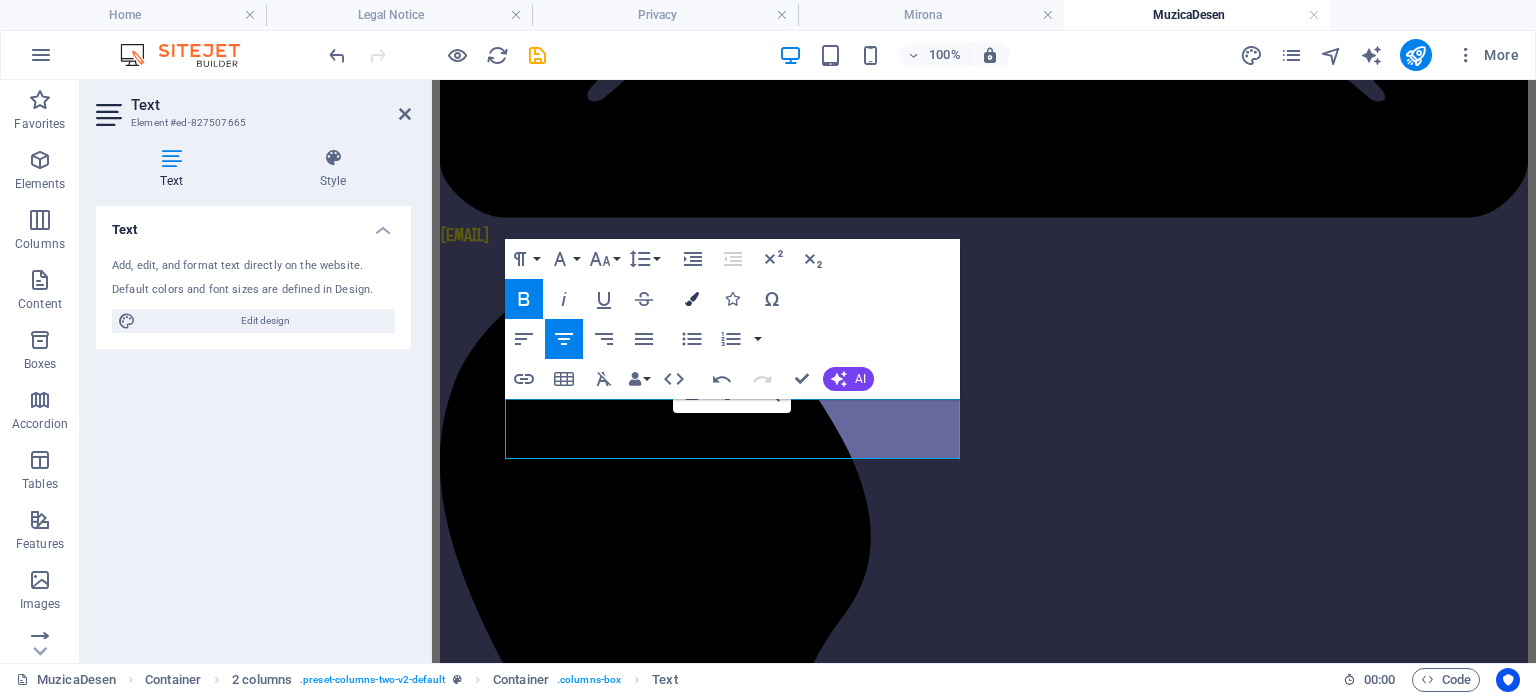 click at bounding box center (692, 299) 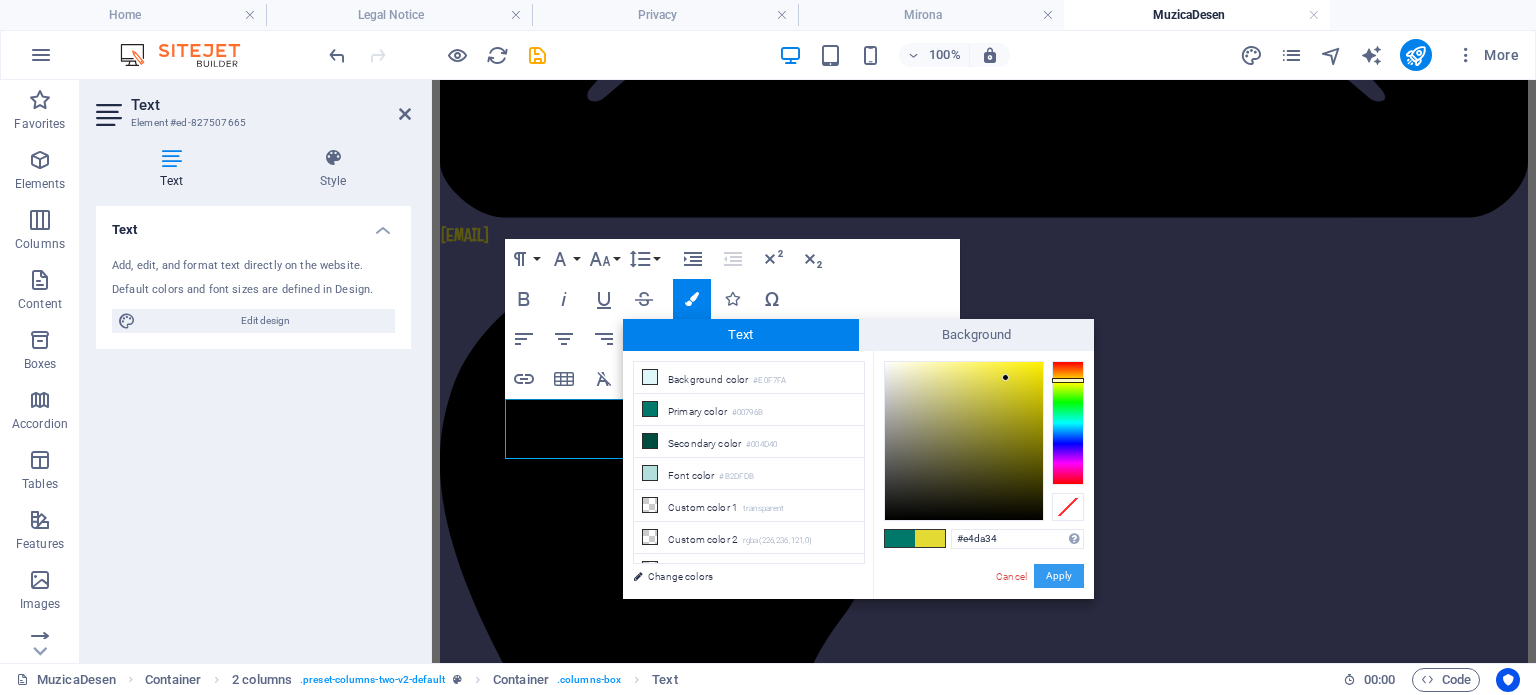 click on "Apply" at bounding box center (1059, 576) 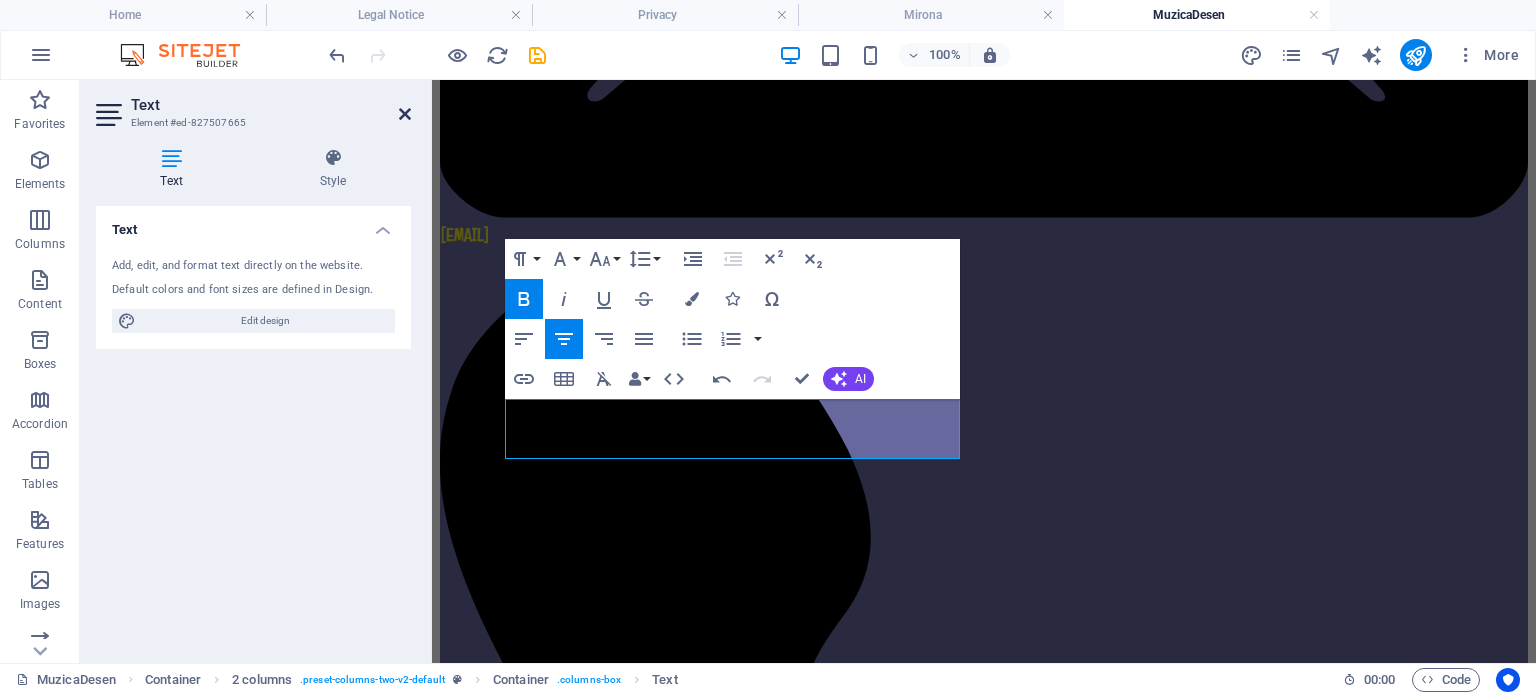 click at bounding box center (405, 114) 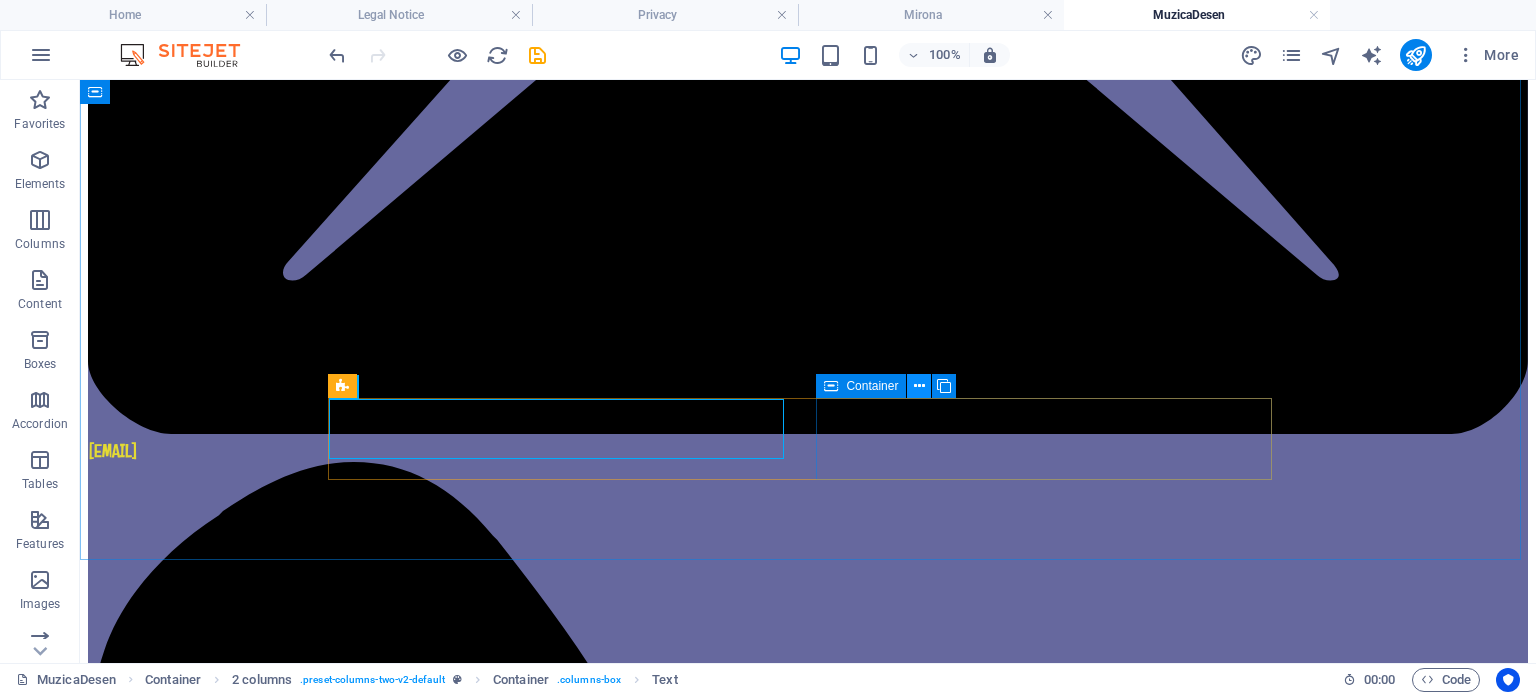 click at bounding box center (919, 386) 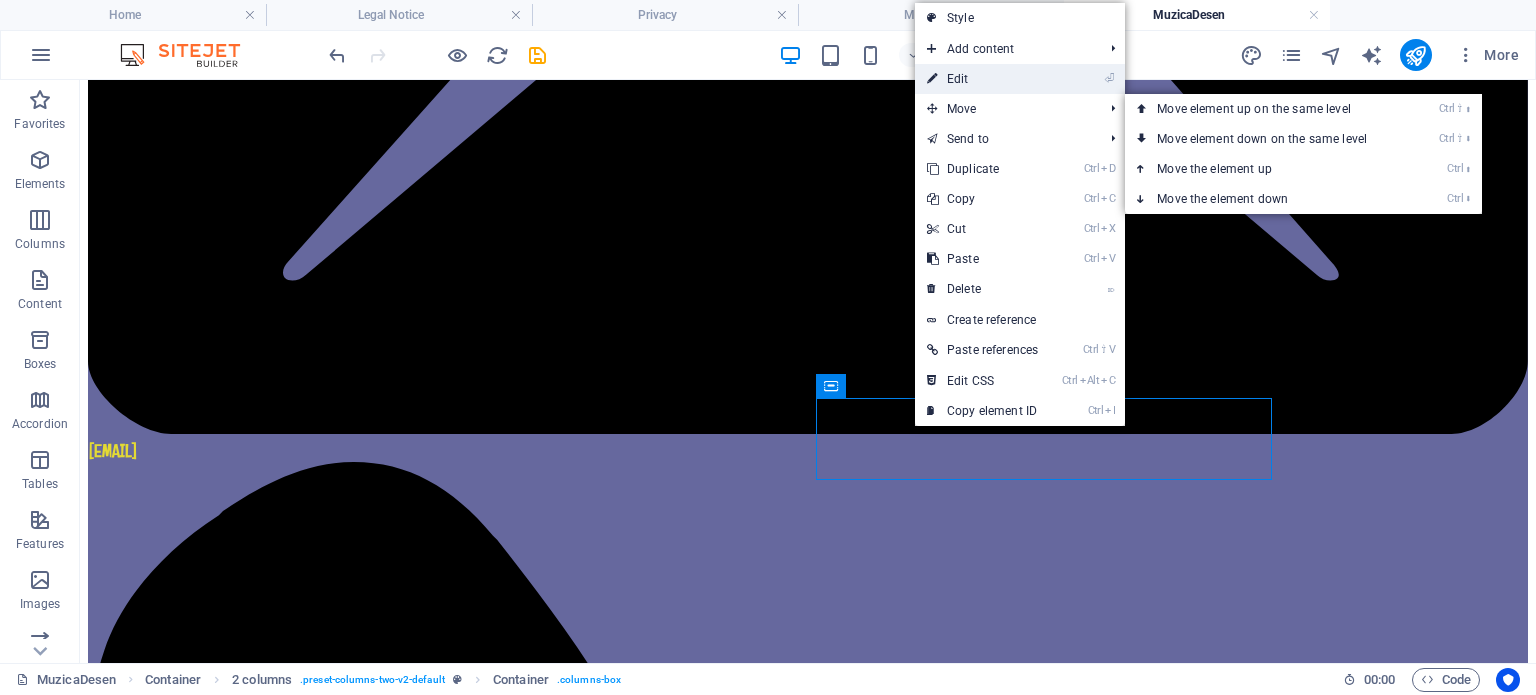 click on "⏎  Edit" at bounding box center (982, 79) 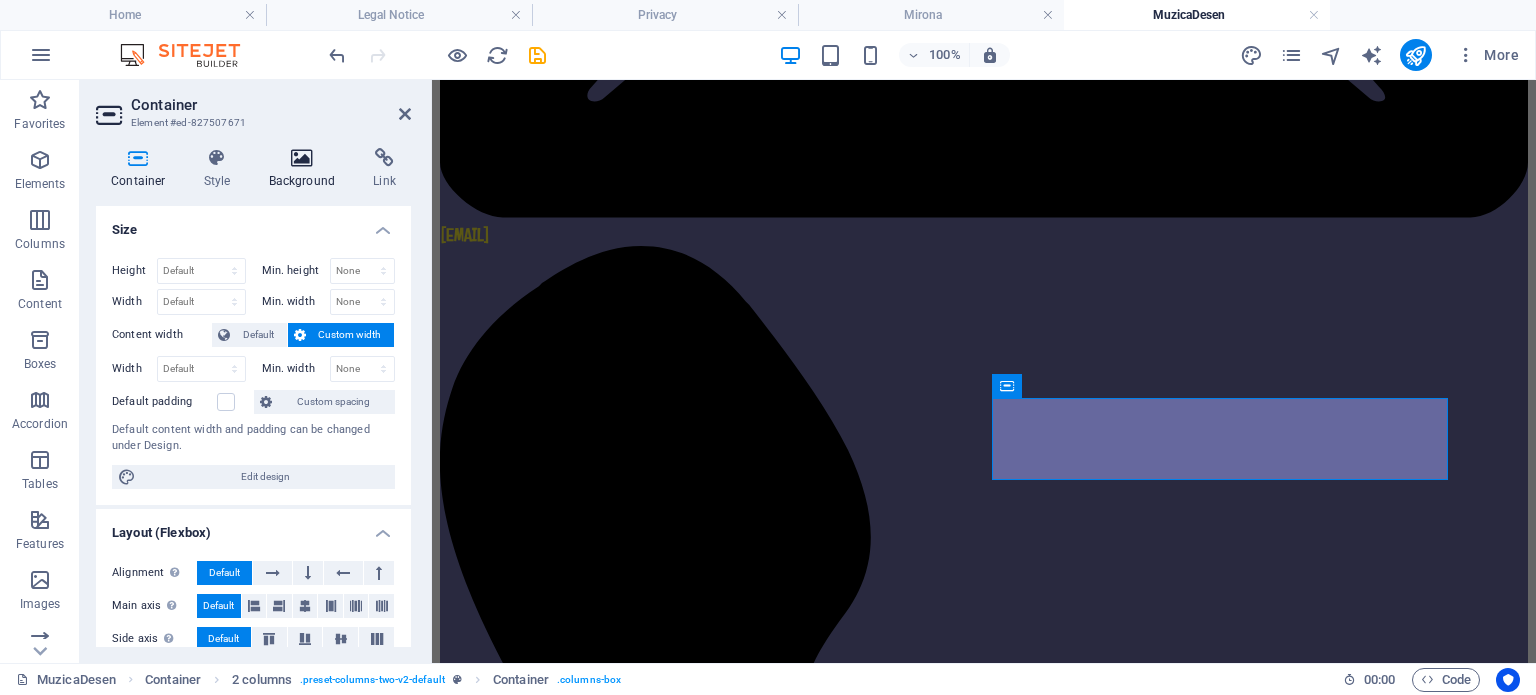 click at bounding box center (302, 158) 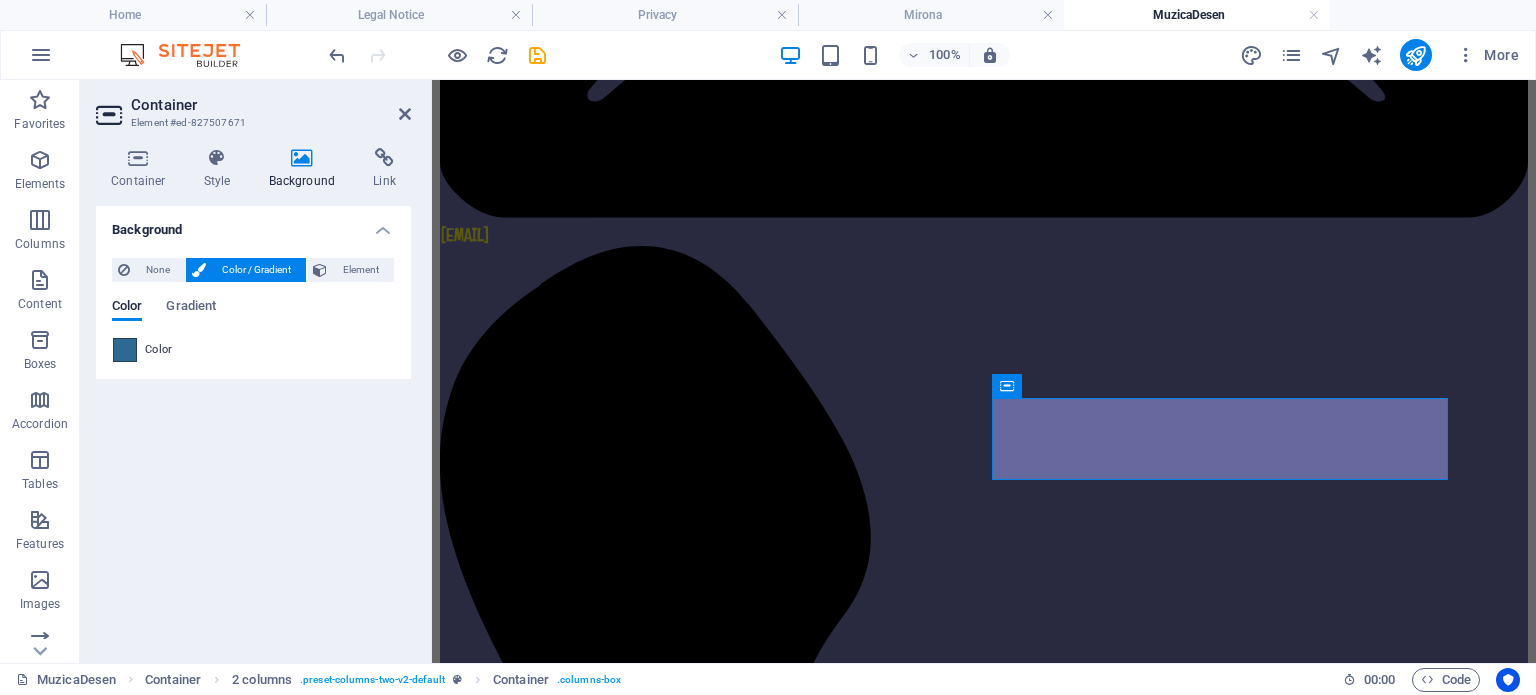 click at bounding box center [125, 350] 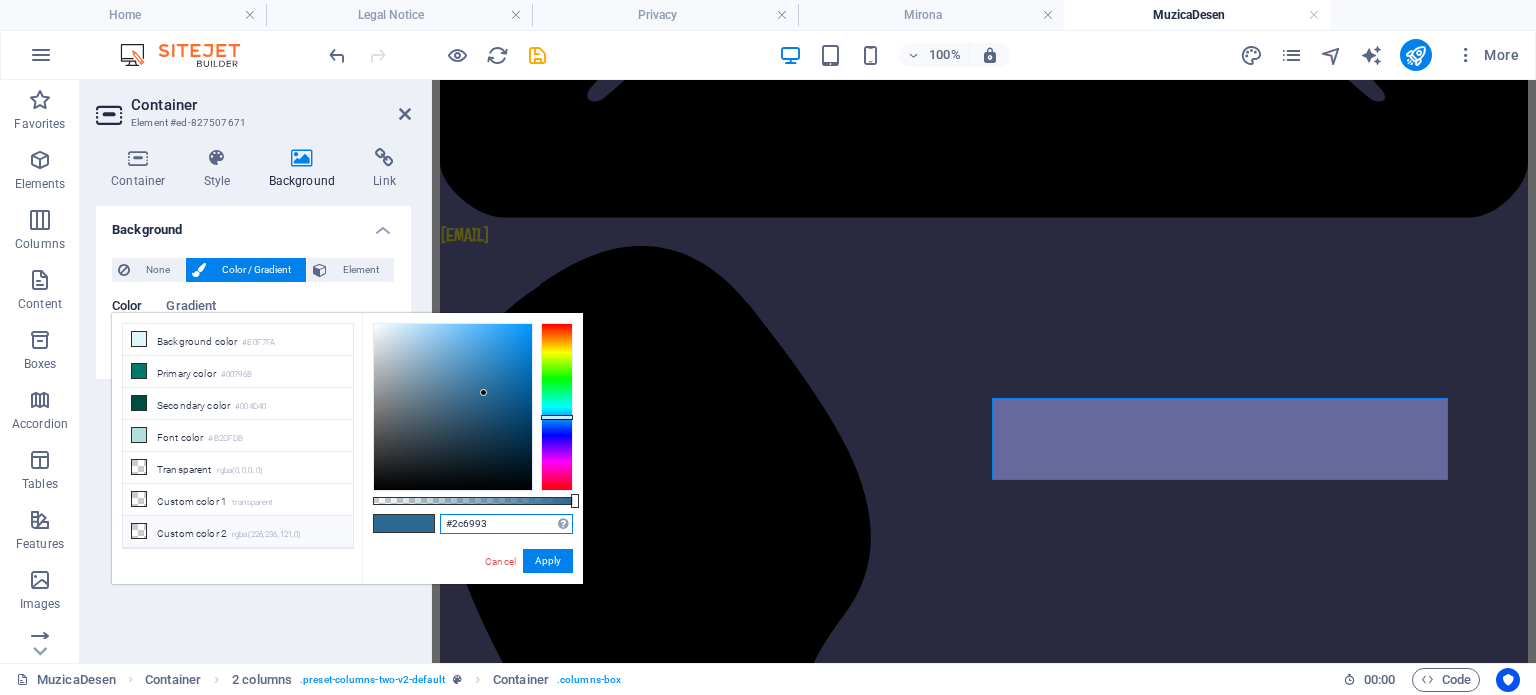 drag, startPoint x: 496, startPoint y: 515, endPoint x: 280, endPoint y: 519, distance: 216.03703 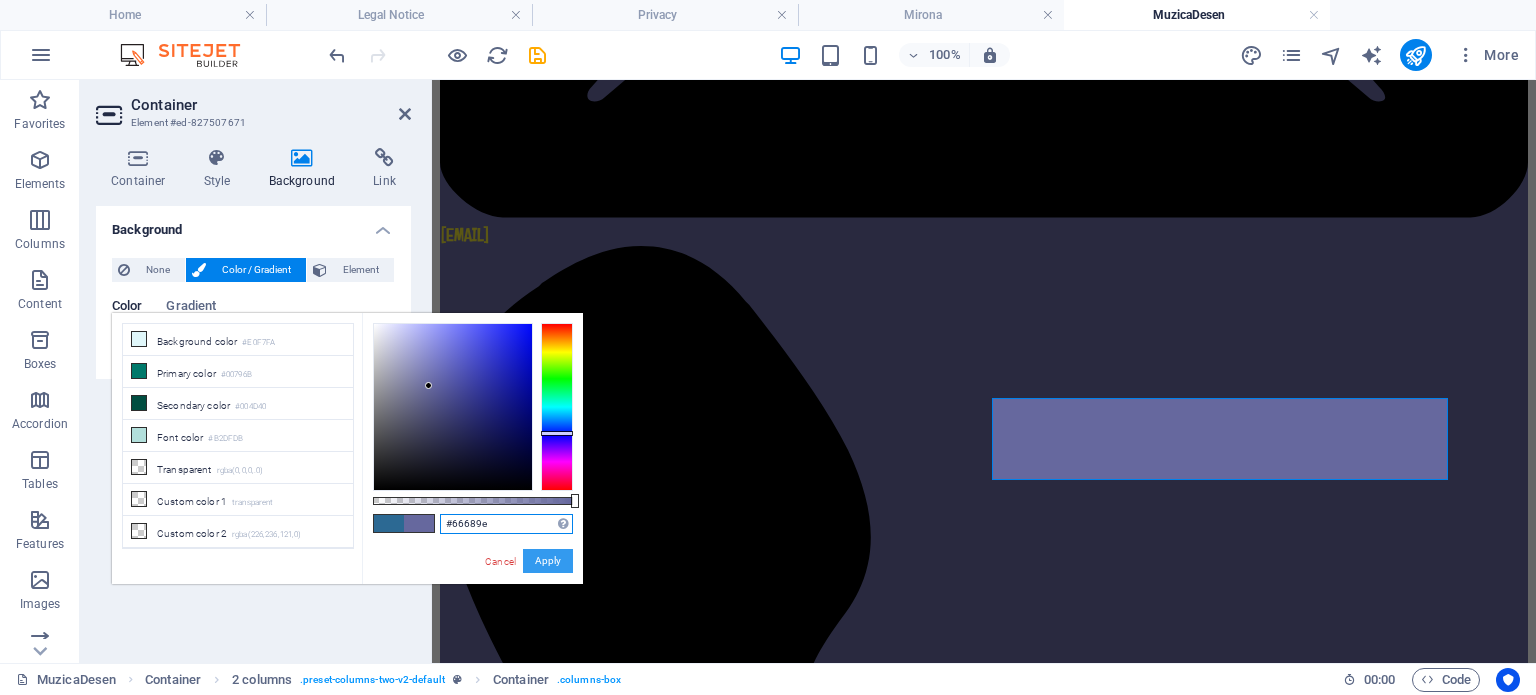 type on "#66689e" 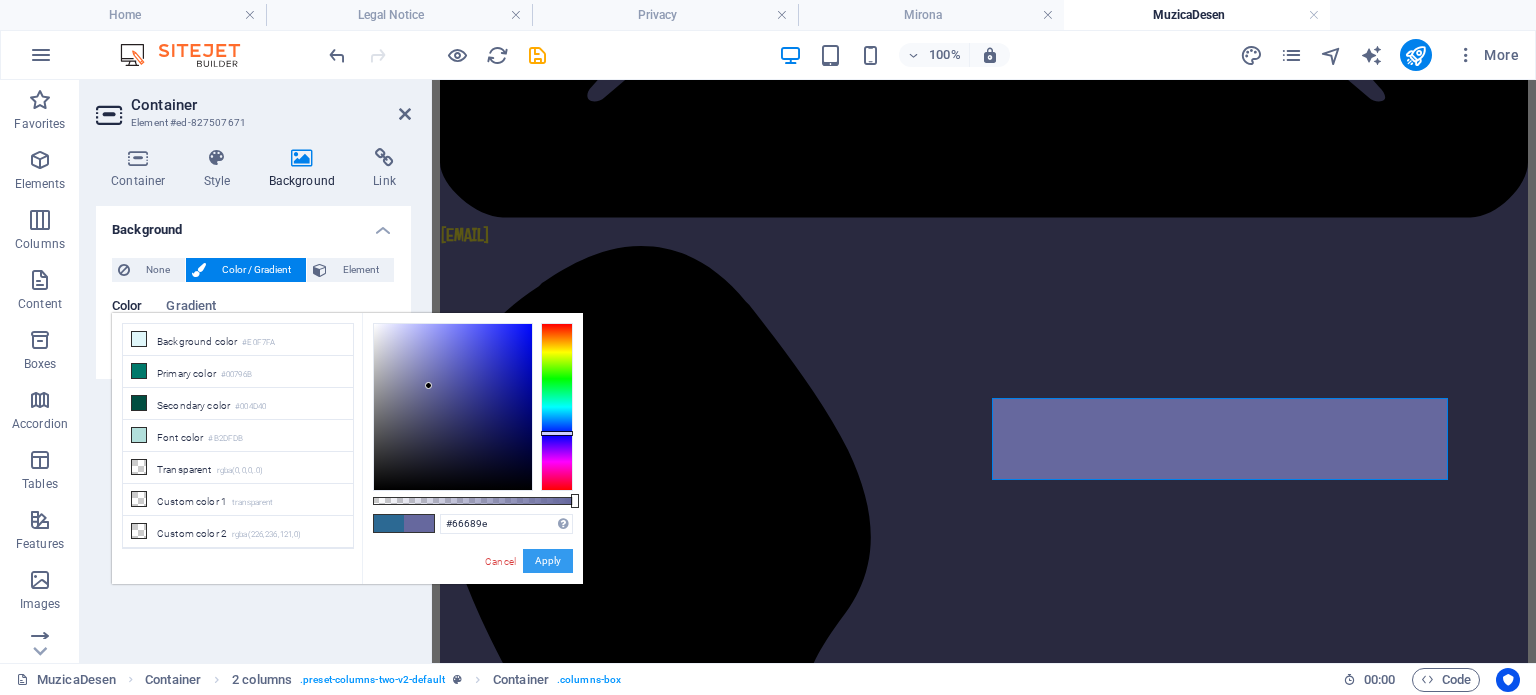 click on "Apply" at bounding box center (548, 561) 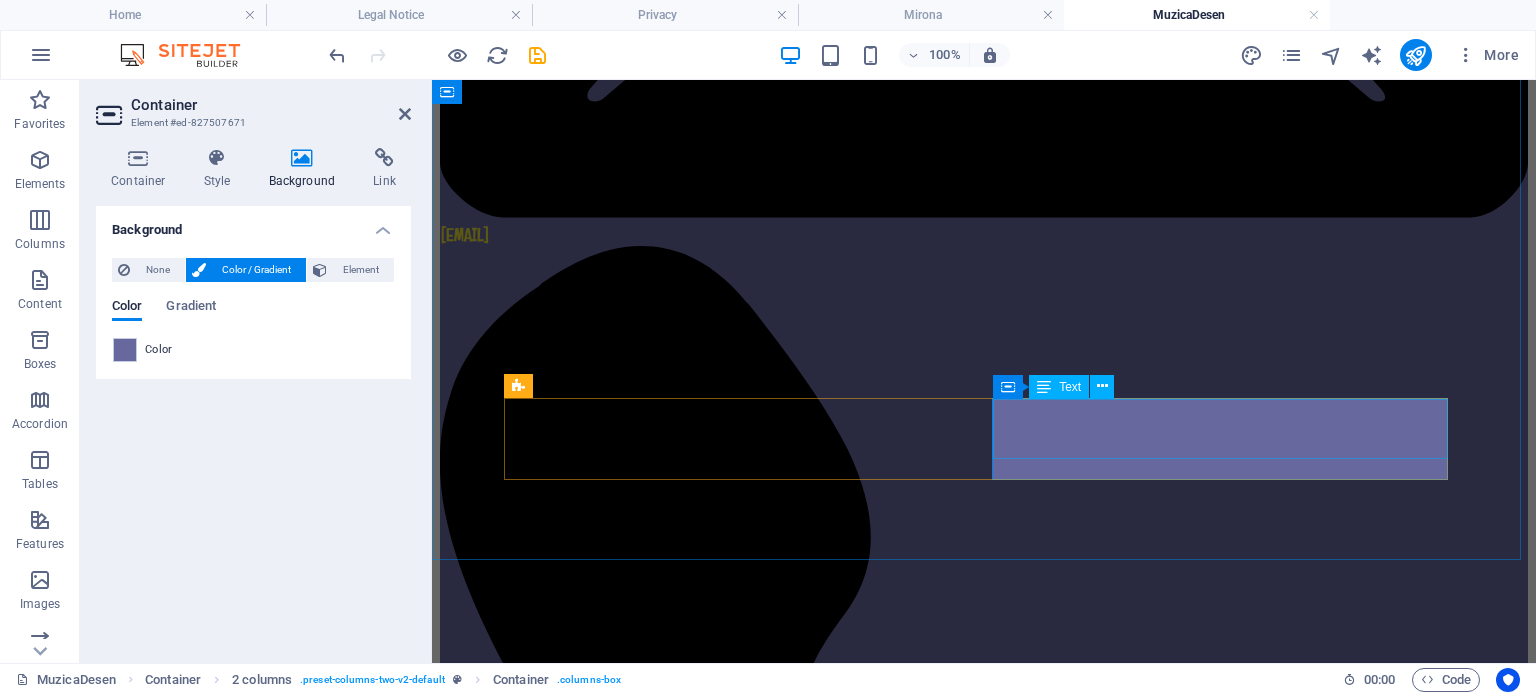 click on "Repartizare clase în anul școlar 2024-2025" at bounding box center [984, 4307] 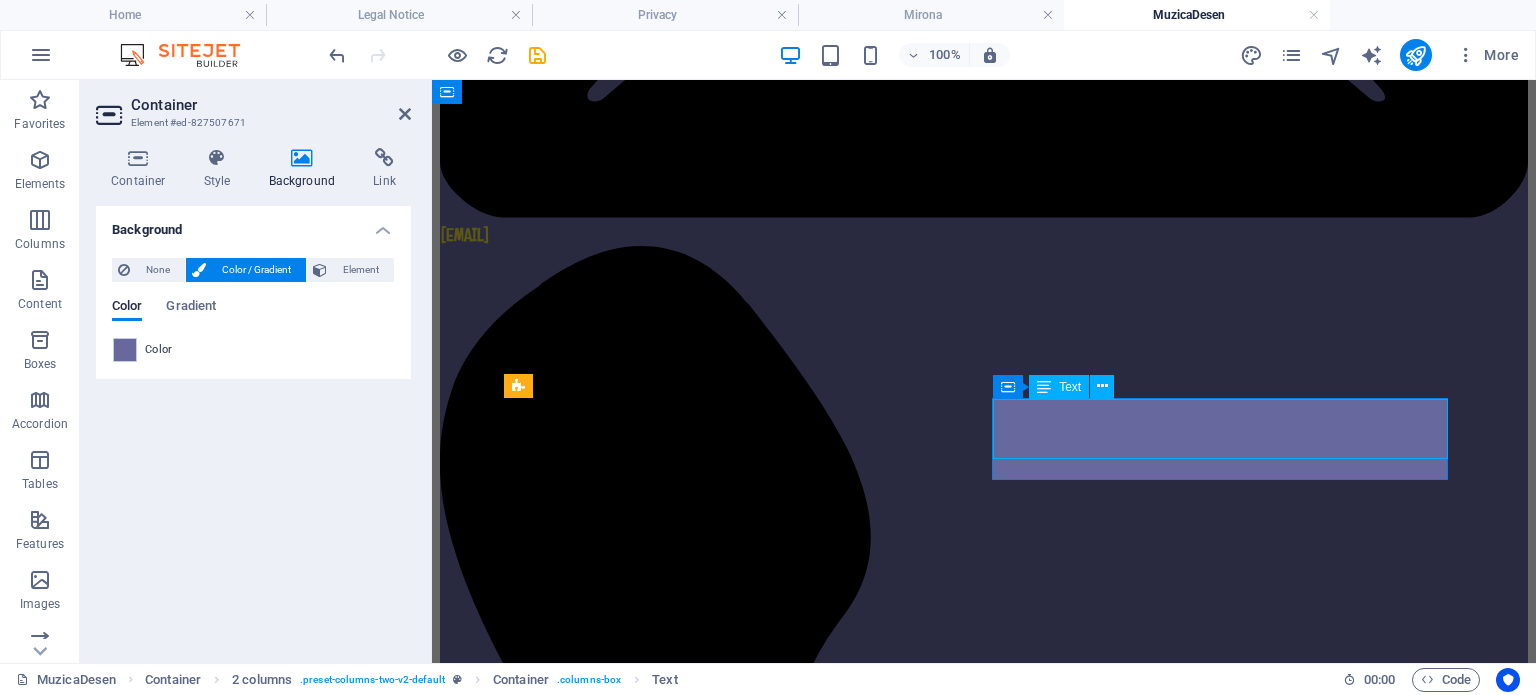 click on "Repartizare clase în anul școlar 2024-2025" at bounding box center [984, 4307] 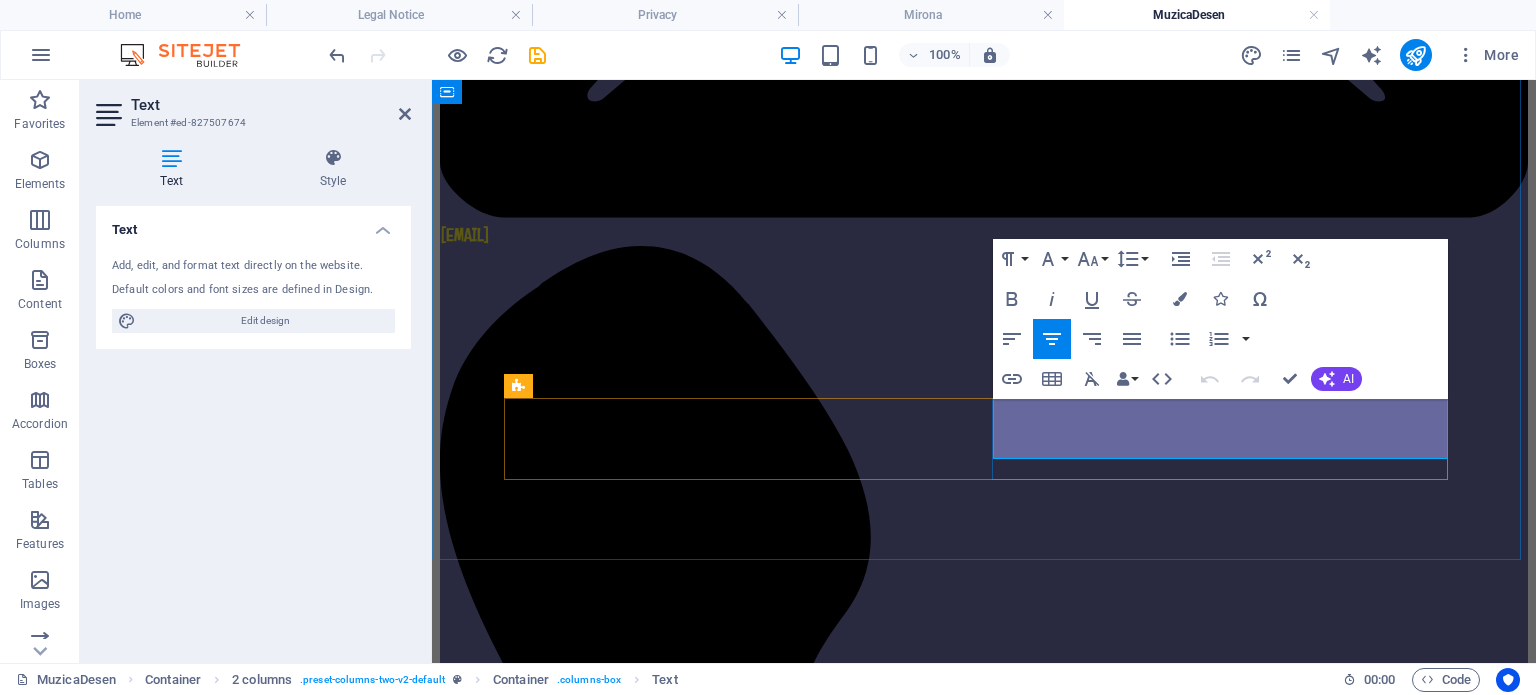 click on "Repartizare clase în anul școlar 2024-2025" at bounding box center (984, 4324) 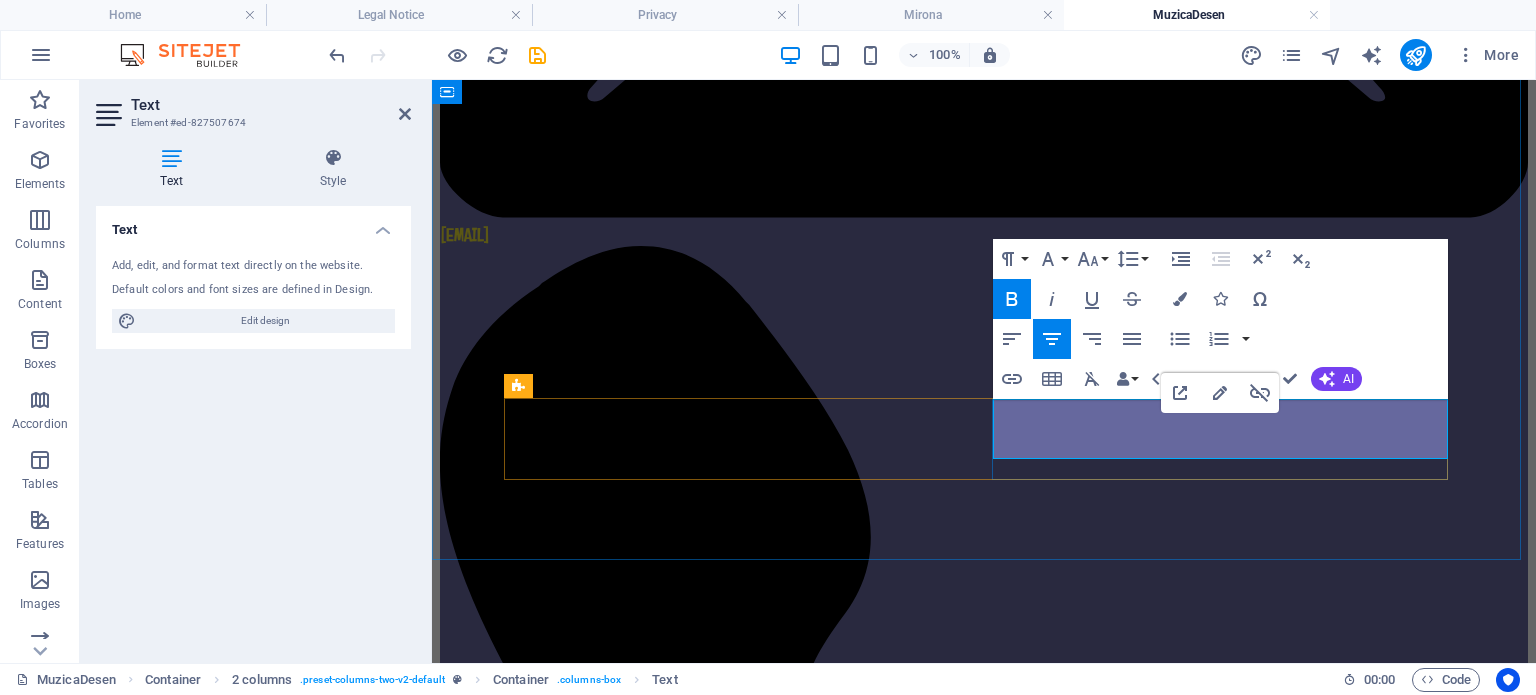 drag, startPoint x: 1006, startPoint y: 433, endPoint x: 1437, endPoint y: 449, distance: 431.29688 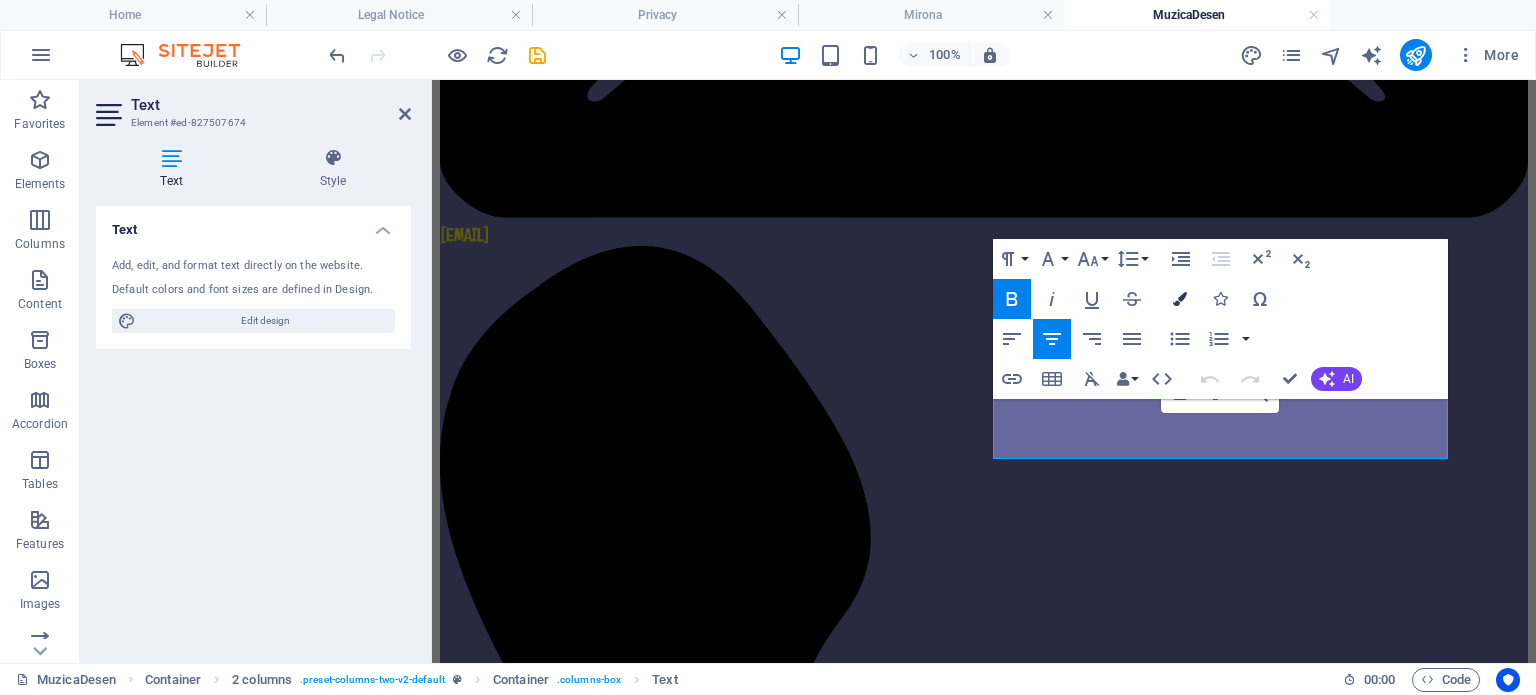 click at bounding box center [1180, 299] 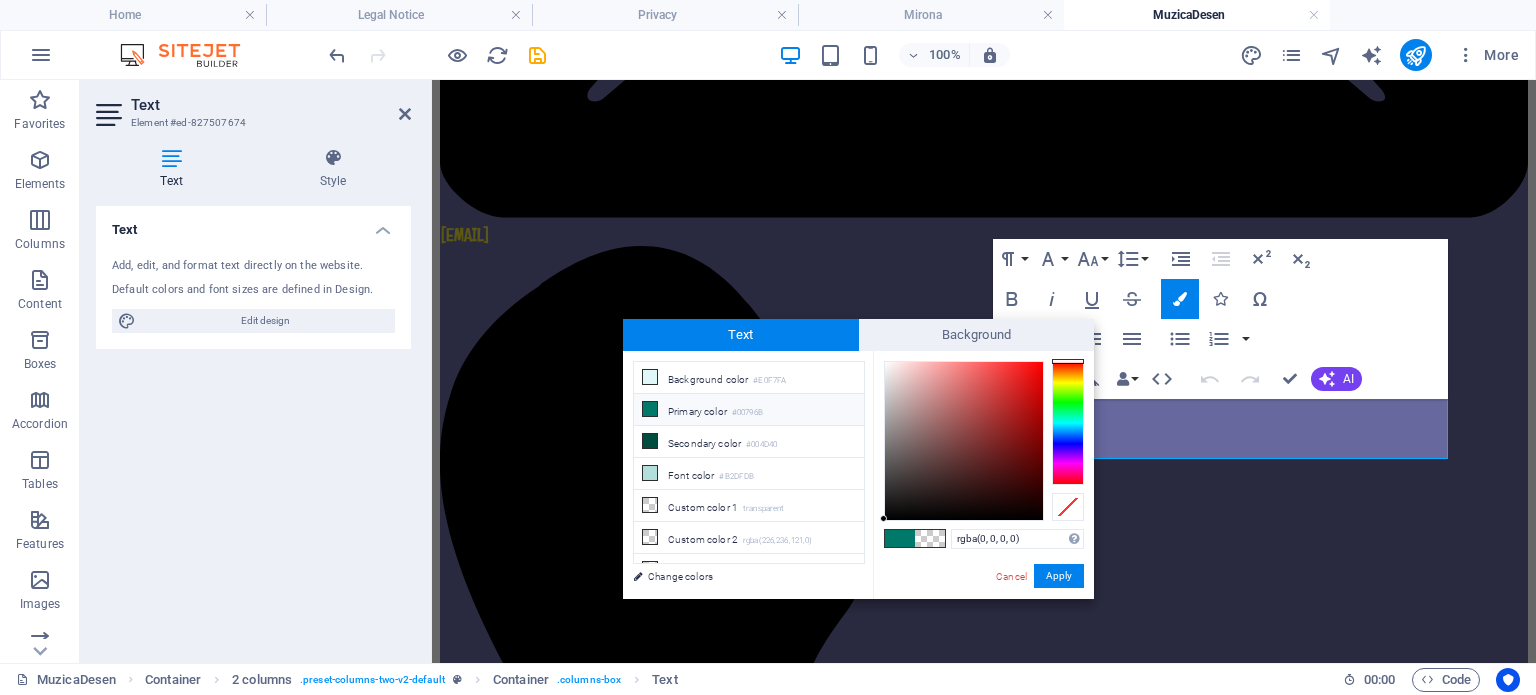 drag, startPoint x: 1032, startPoint y: 539, endPoint x: 906, endPoint y: 535, distance: 126.06348 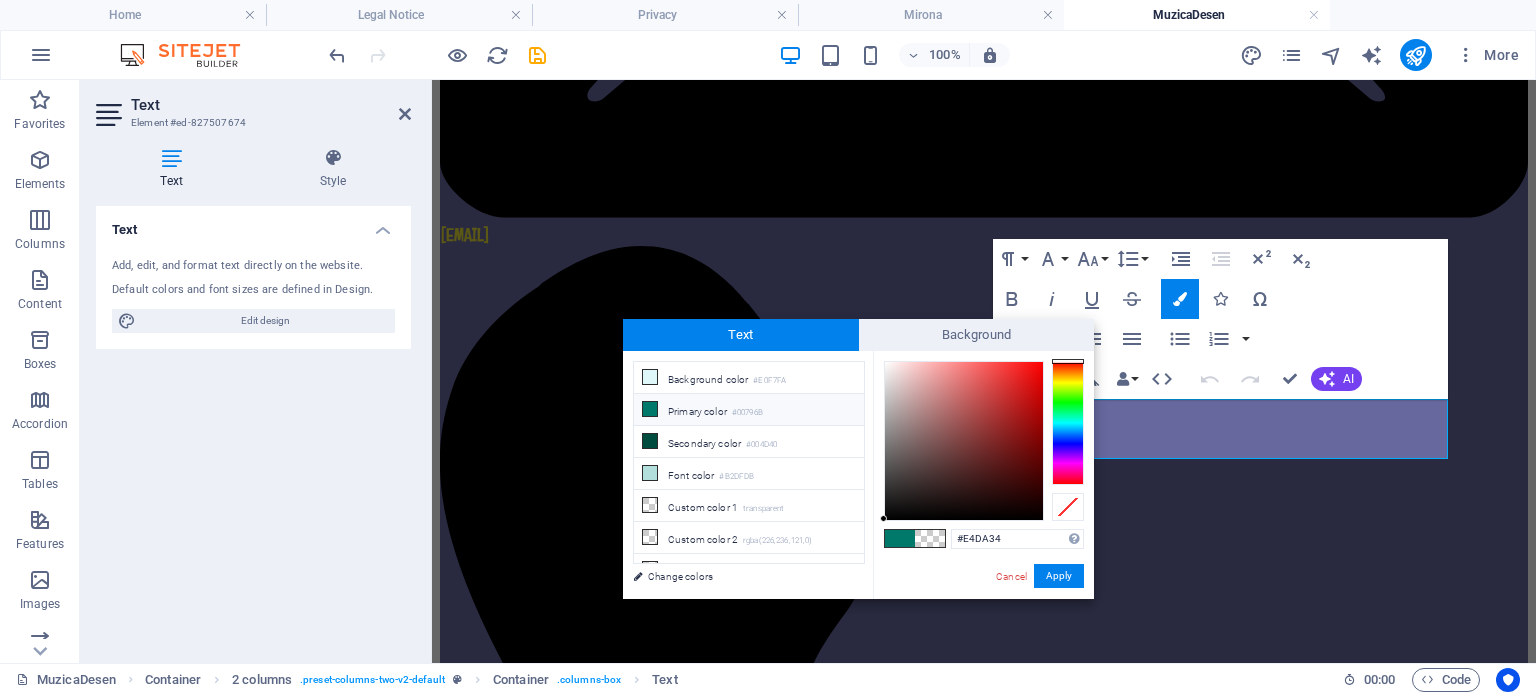 type on "#e4da34" 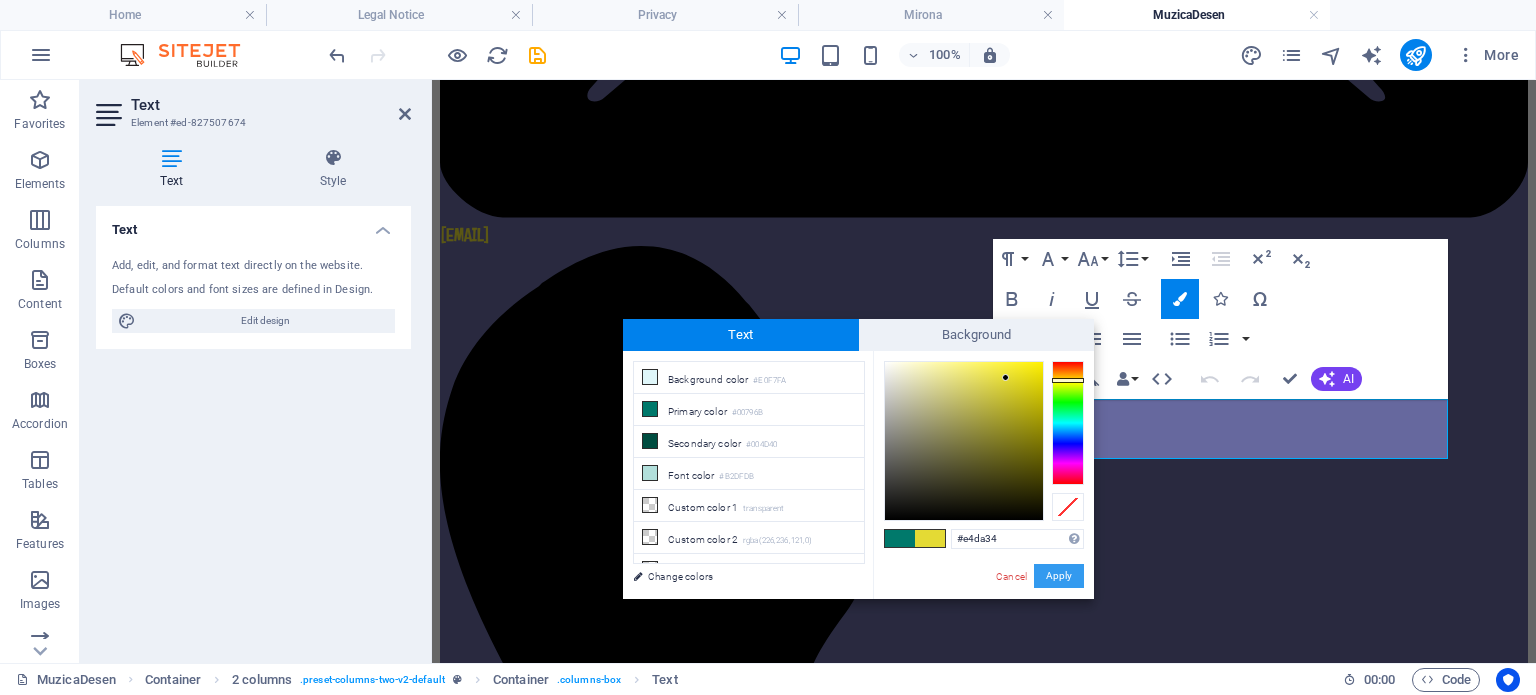 drag, startPoint x: 1064, startPoint y: 582, endPoint x: 629, endPoint y: 498, distance: 443.0361 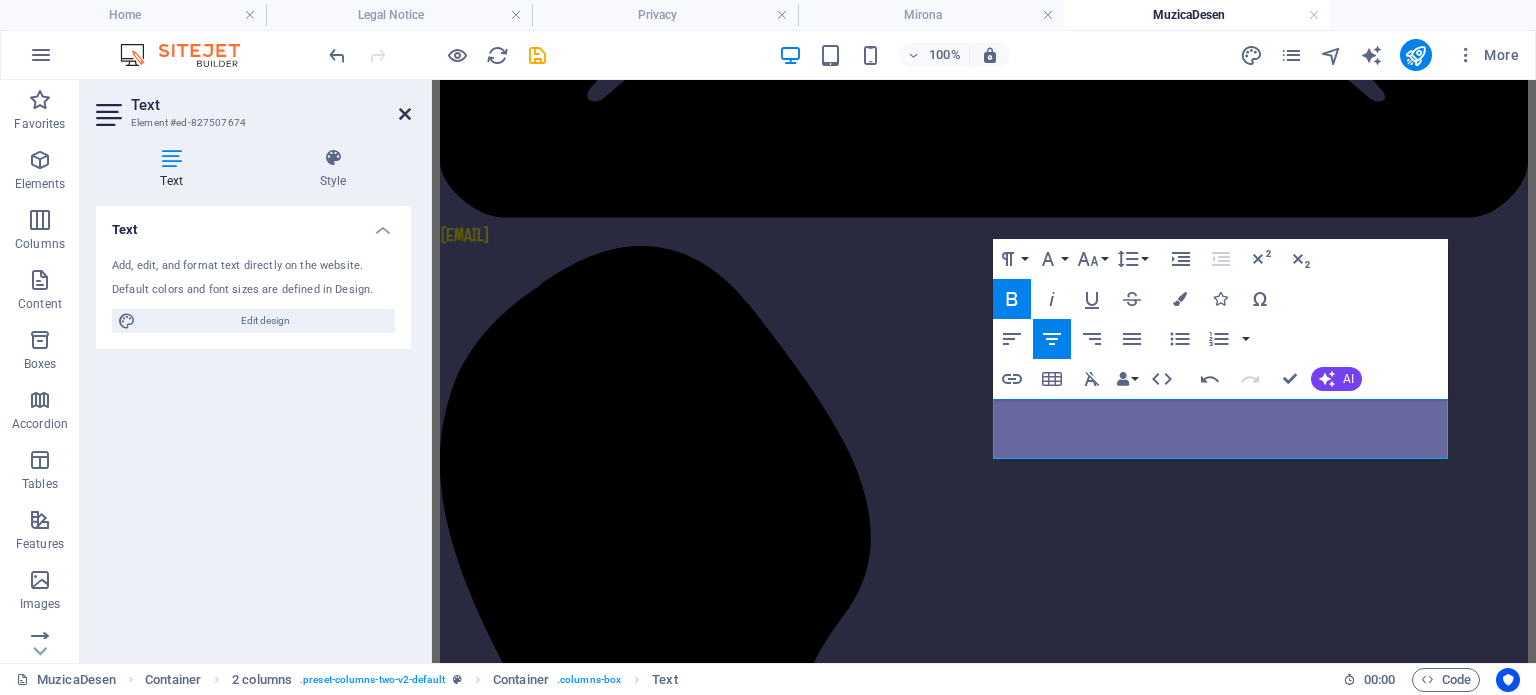 click at bounding box center [405, 114] 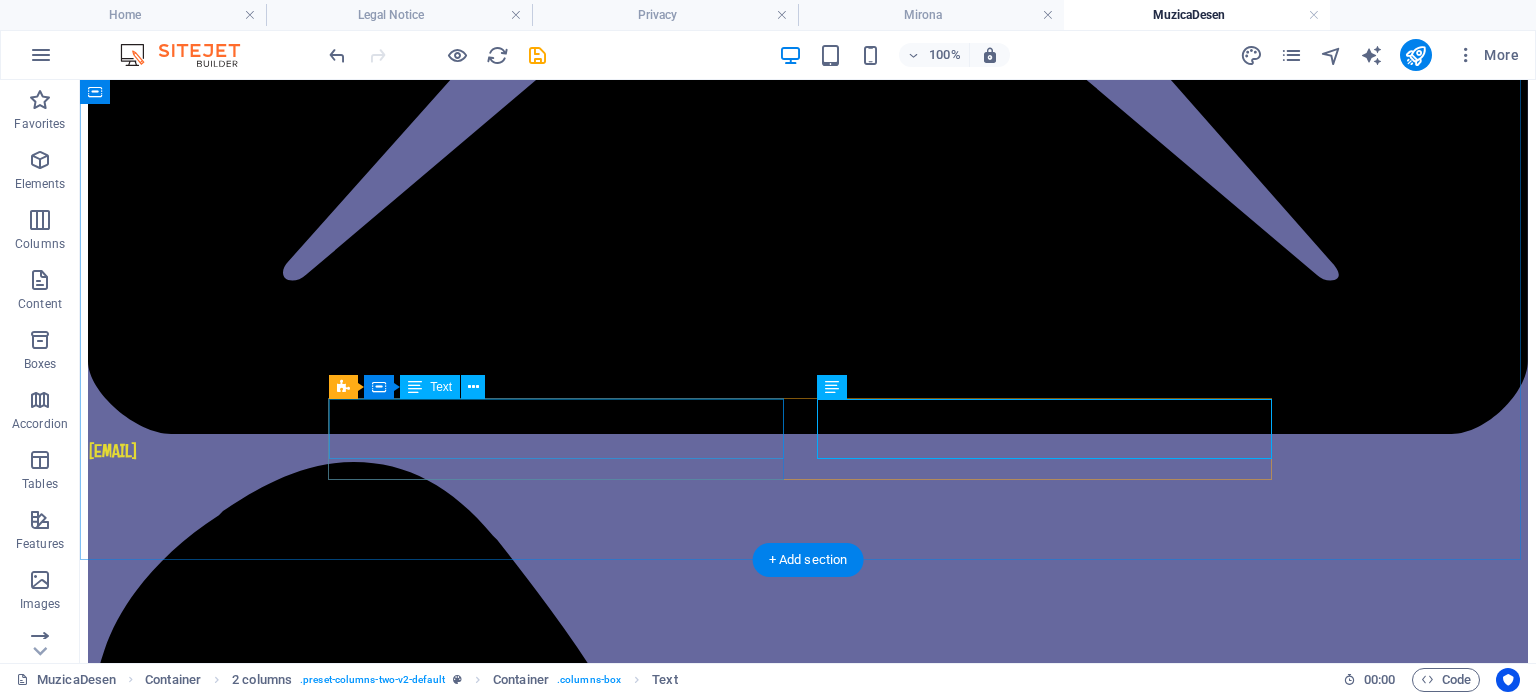 click on "Cadre didactice în anul școlar 2024-2025" at bounding box center [808, 5403] 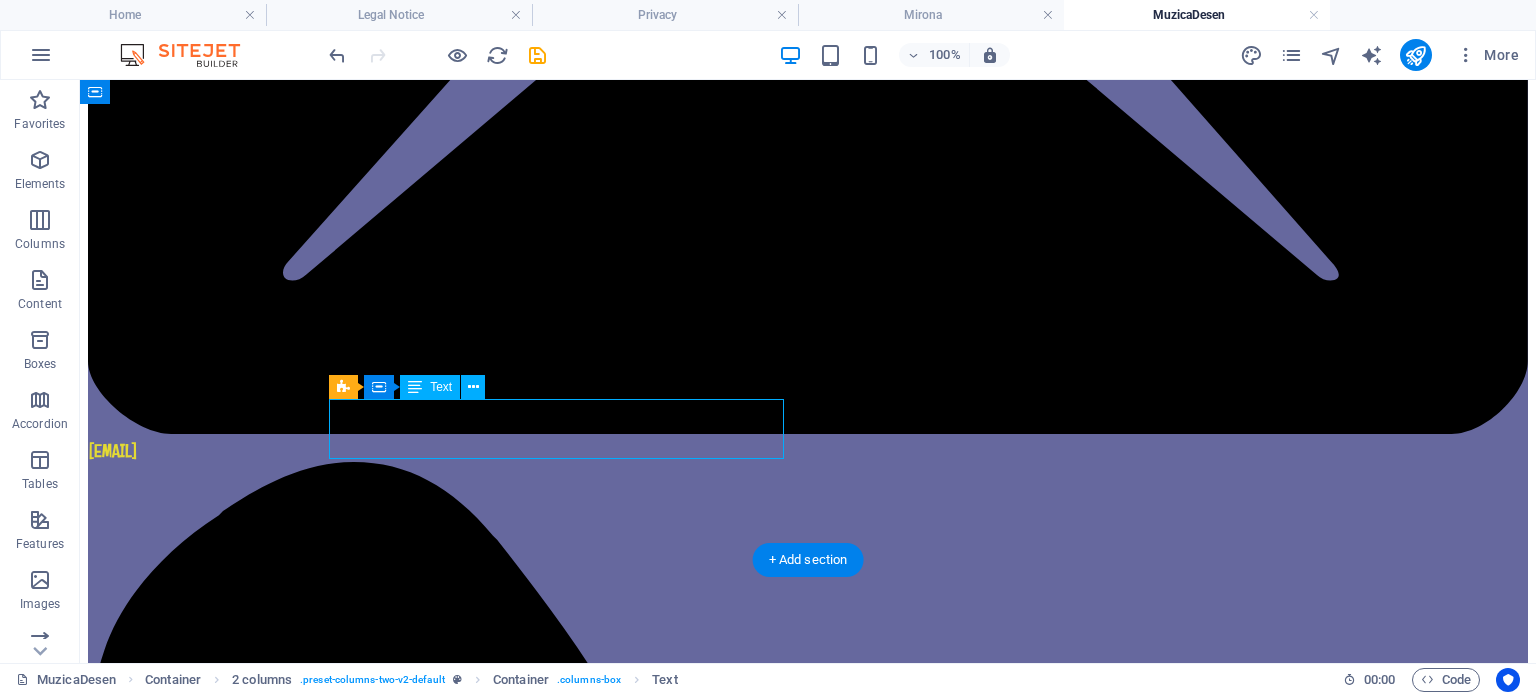 click on "Cadre didactice în anul școlar 2024-2025" at bounding box center (808, 5403) 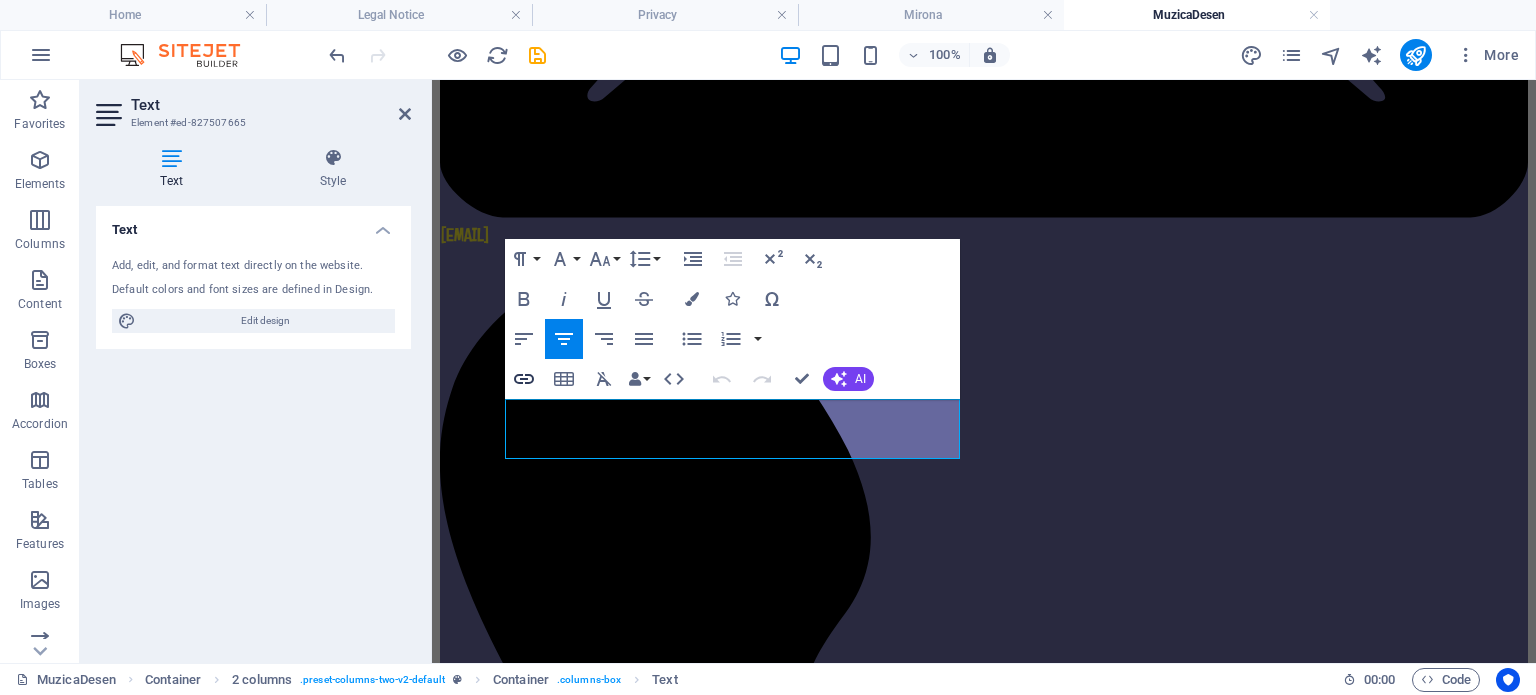 click 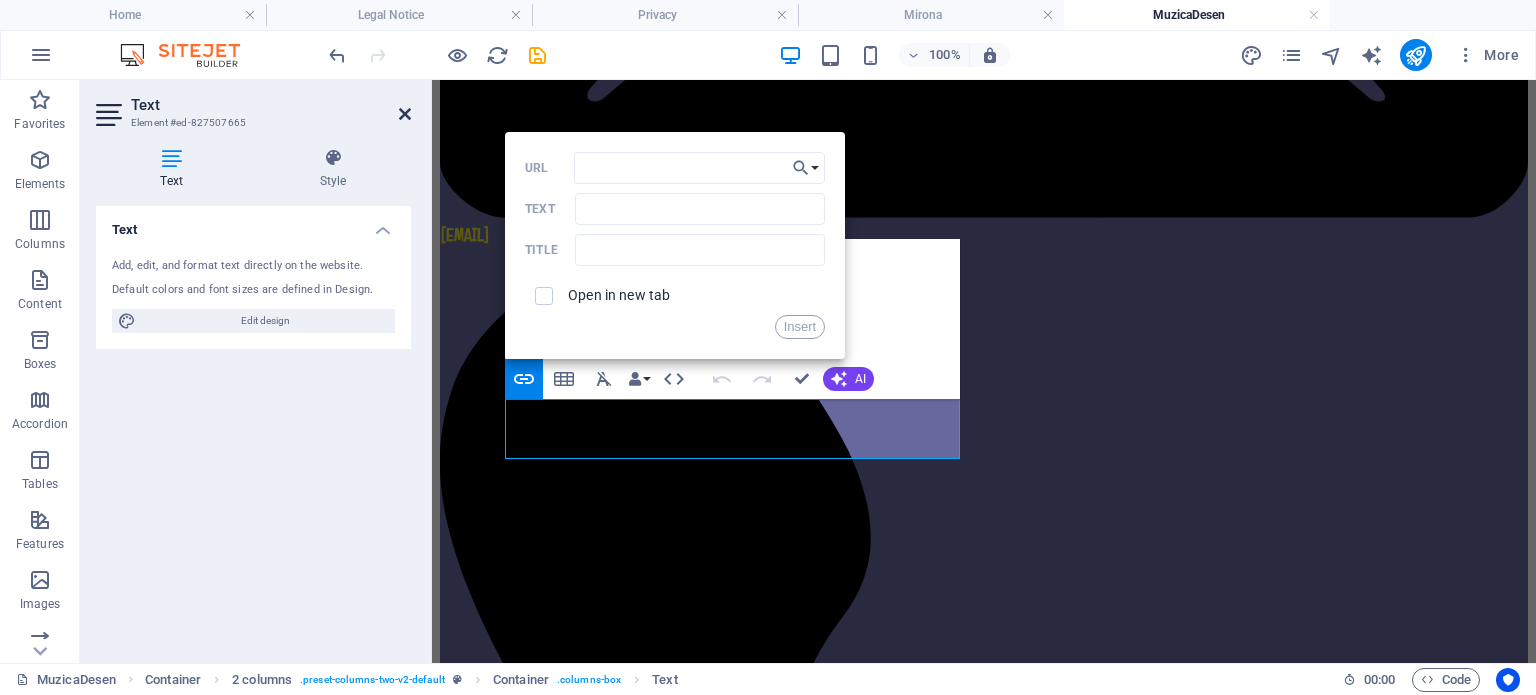 click at bounding box center [405, 114] 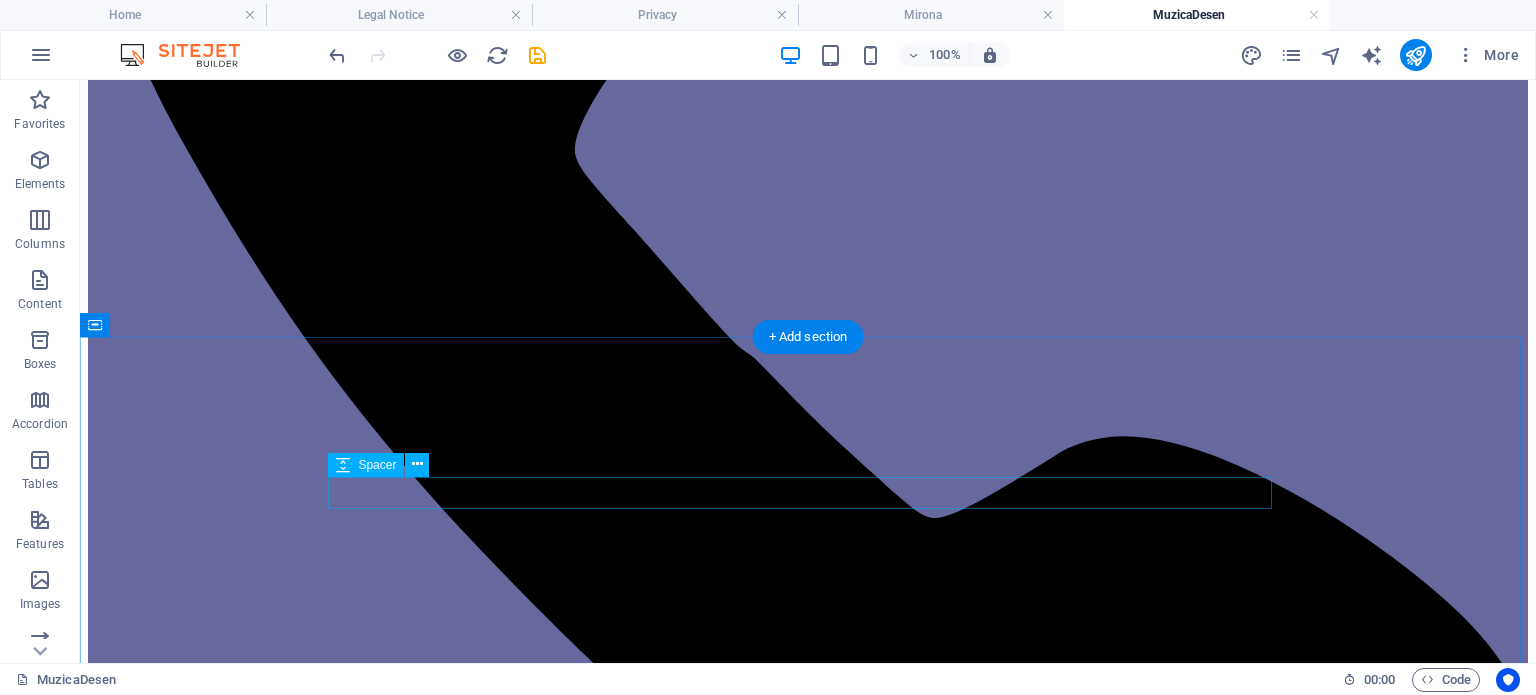 scroll, scrollTop: 1660, scrollLeft: 0, axis: vertical 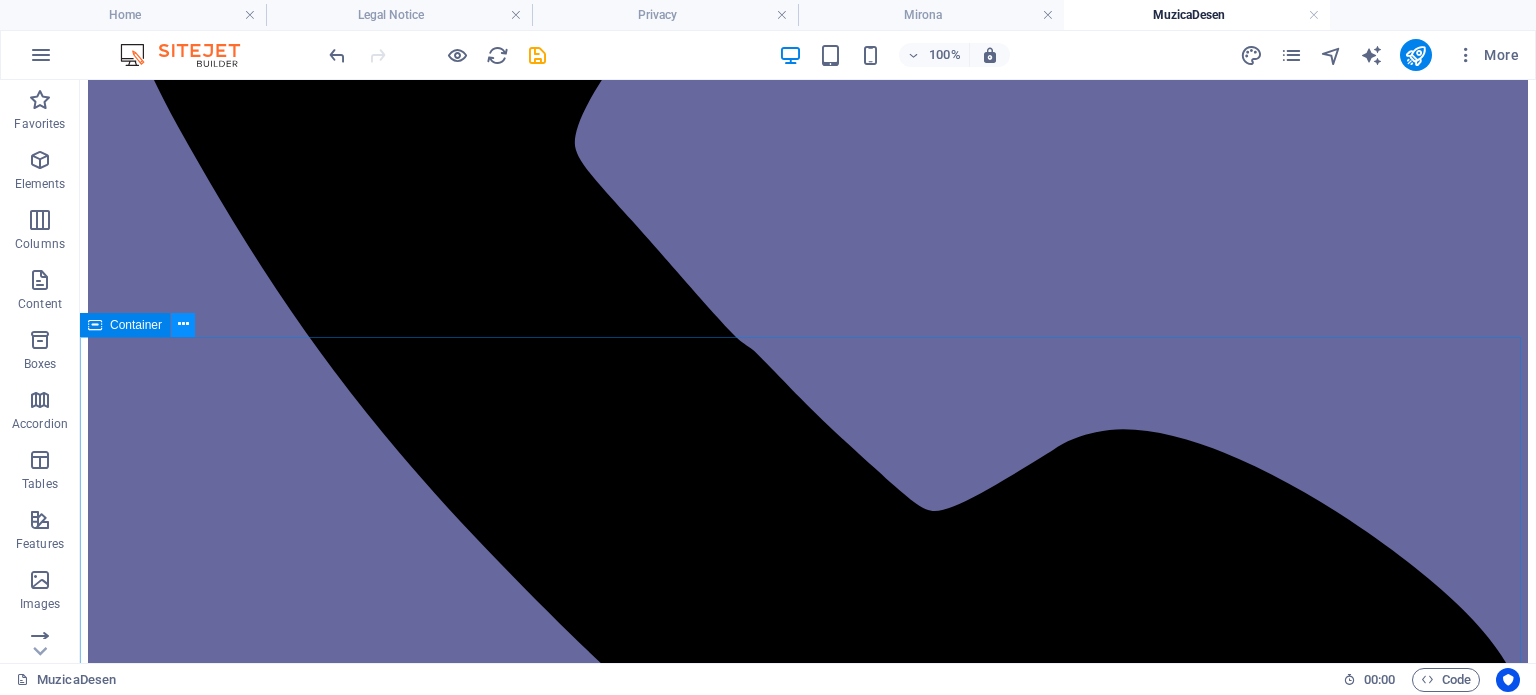 click at bounding box center (183, 324) 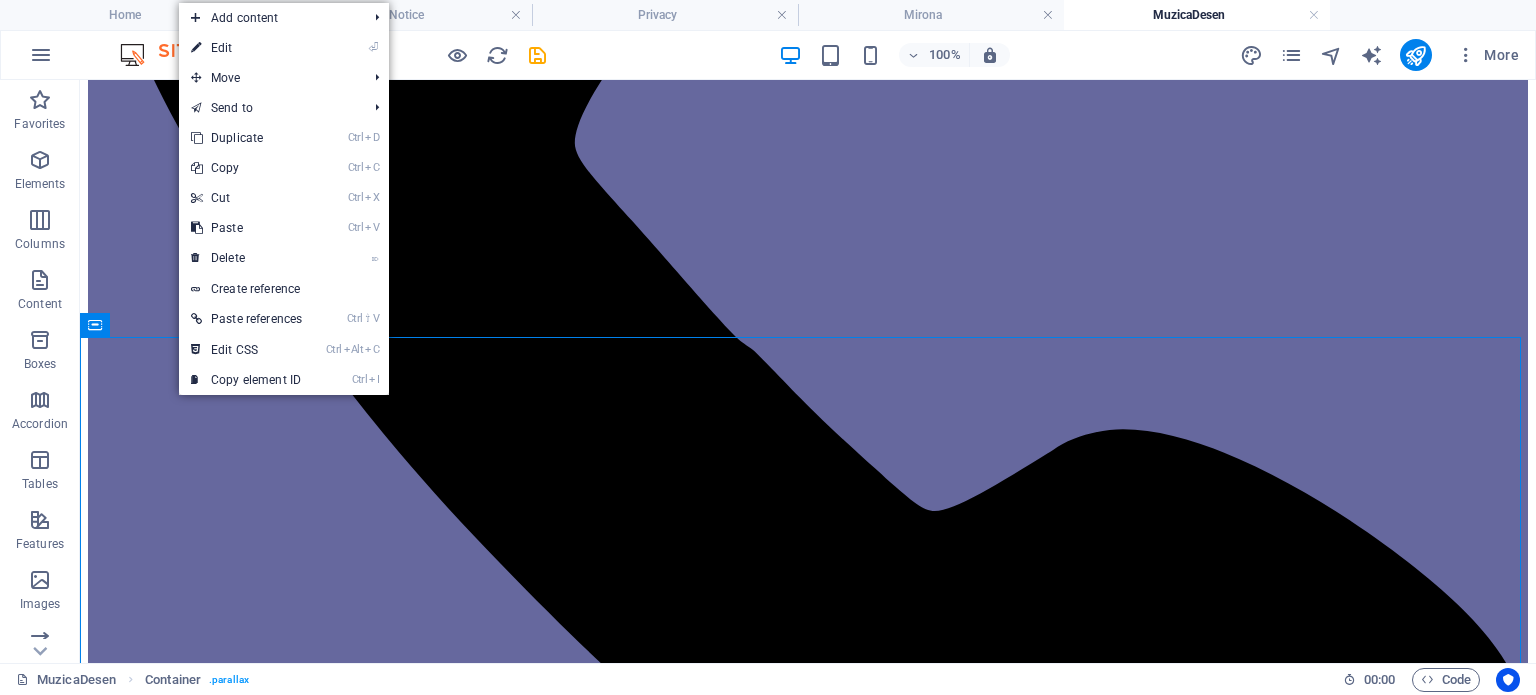 click on "⏎  Edit" at bounding box center [246, 48] 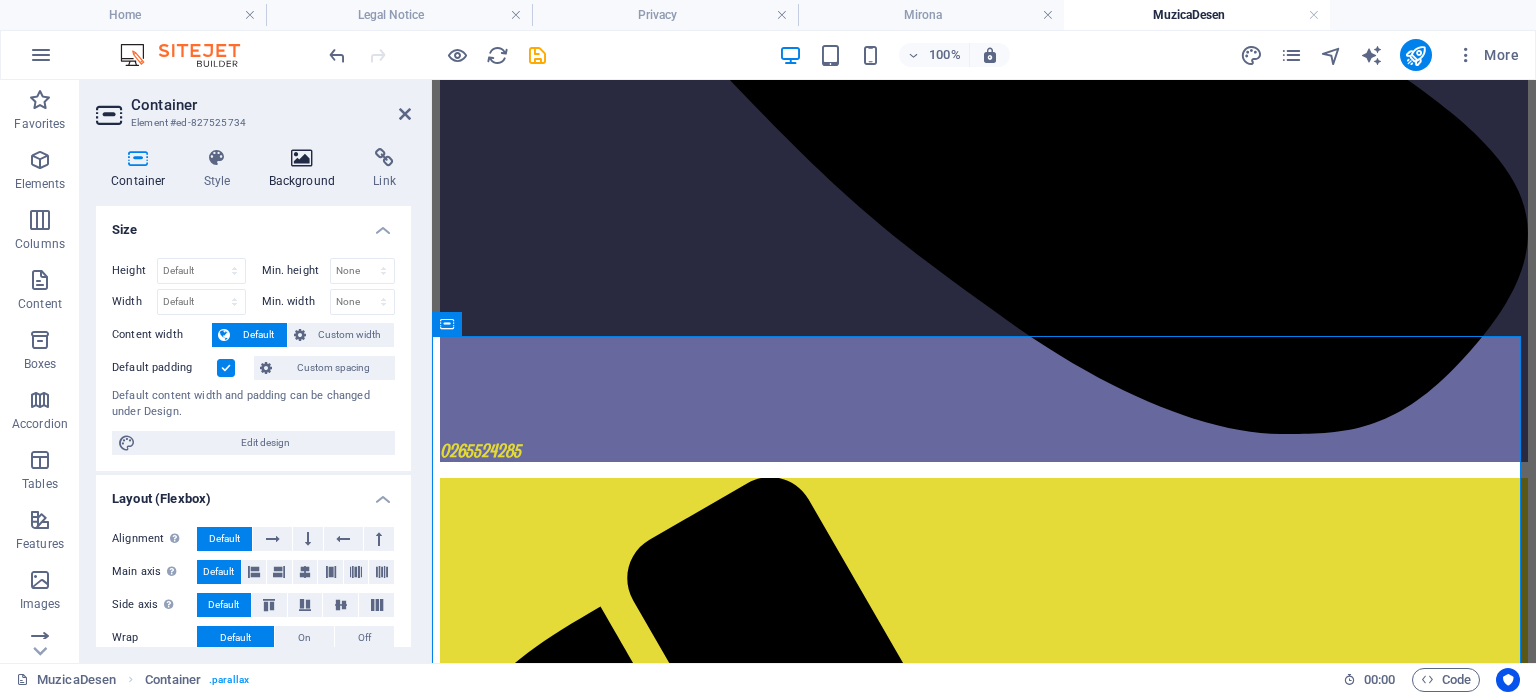 click on "Background" at bounding box center [306, 169] 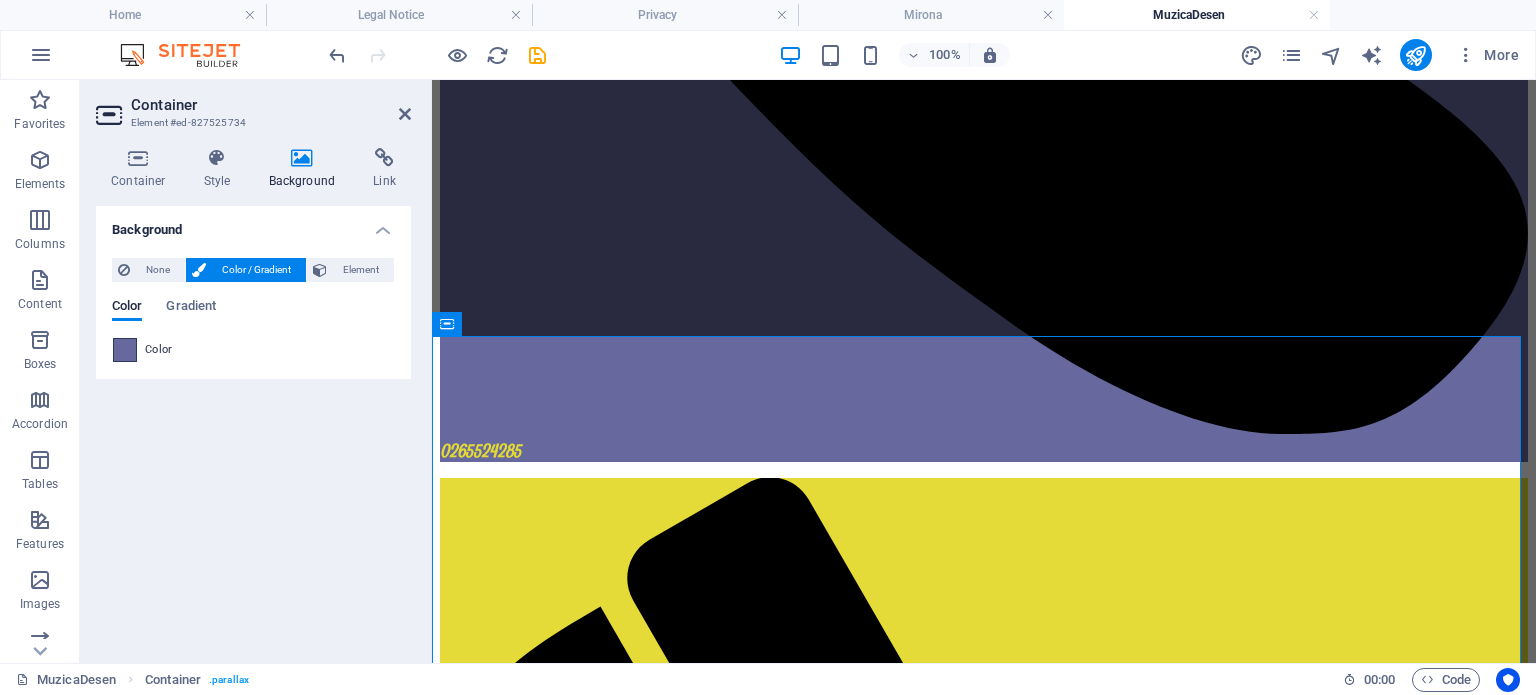 click at bounding box center [125, 350] 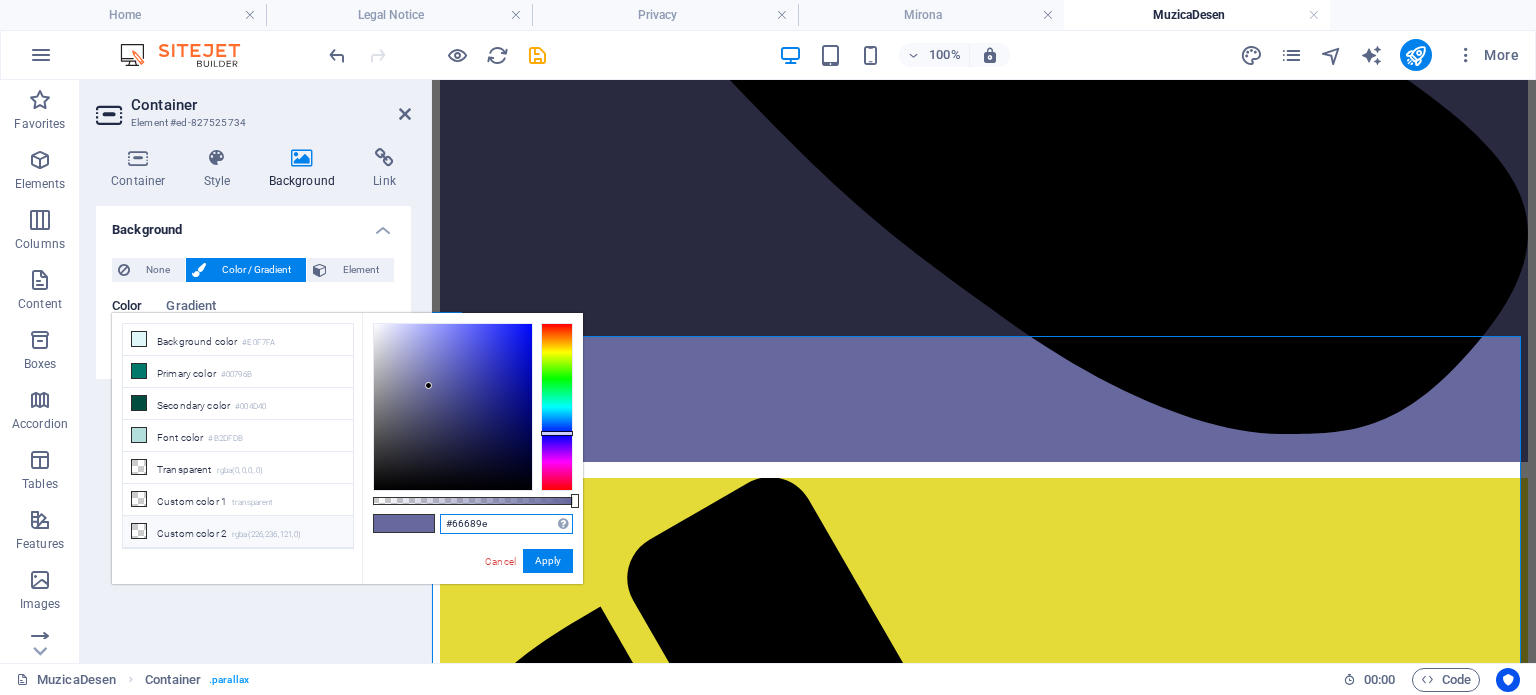 drag, startPoint x: 523, startPoint y: 525, endPoint x: 344, endPoint y: 522, distance: 179.02513 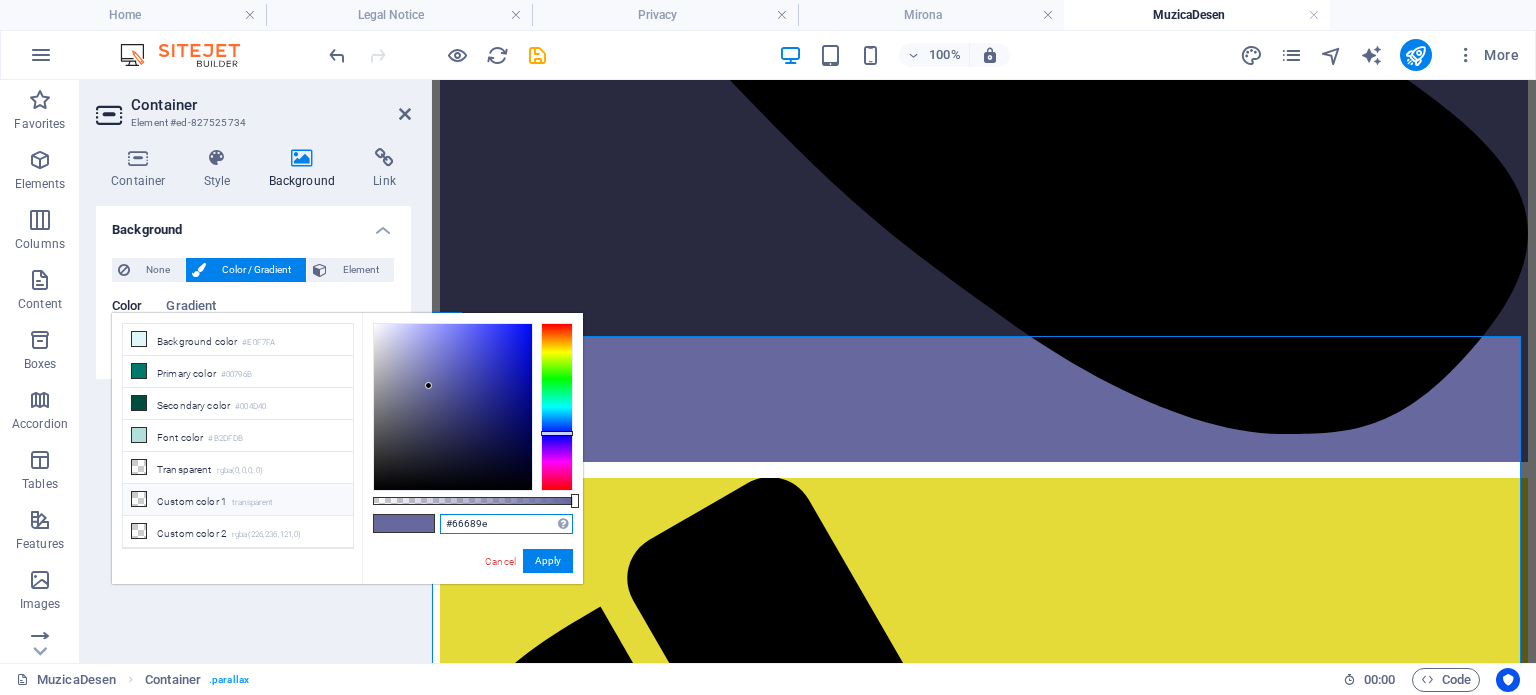 paste on "E4DA34" 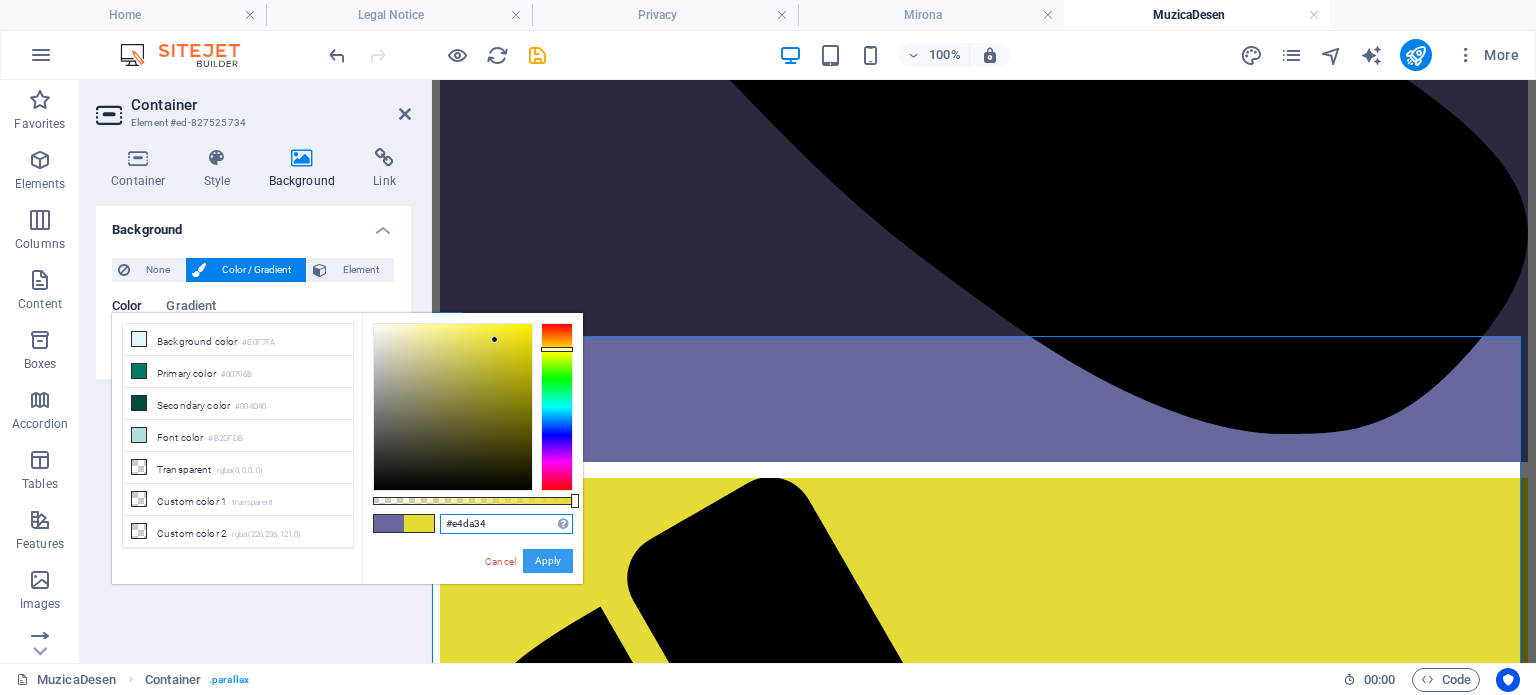 type on "#e4da34" 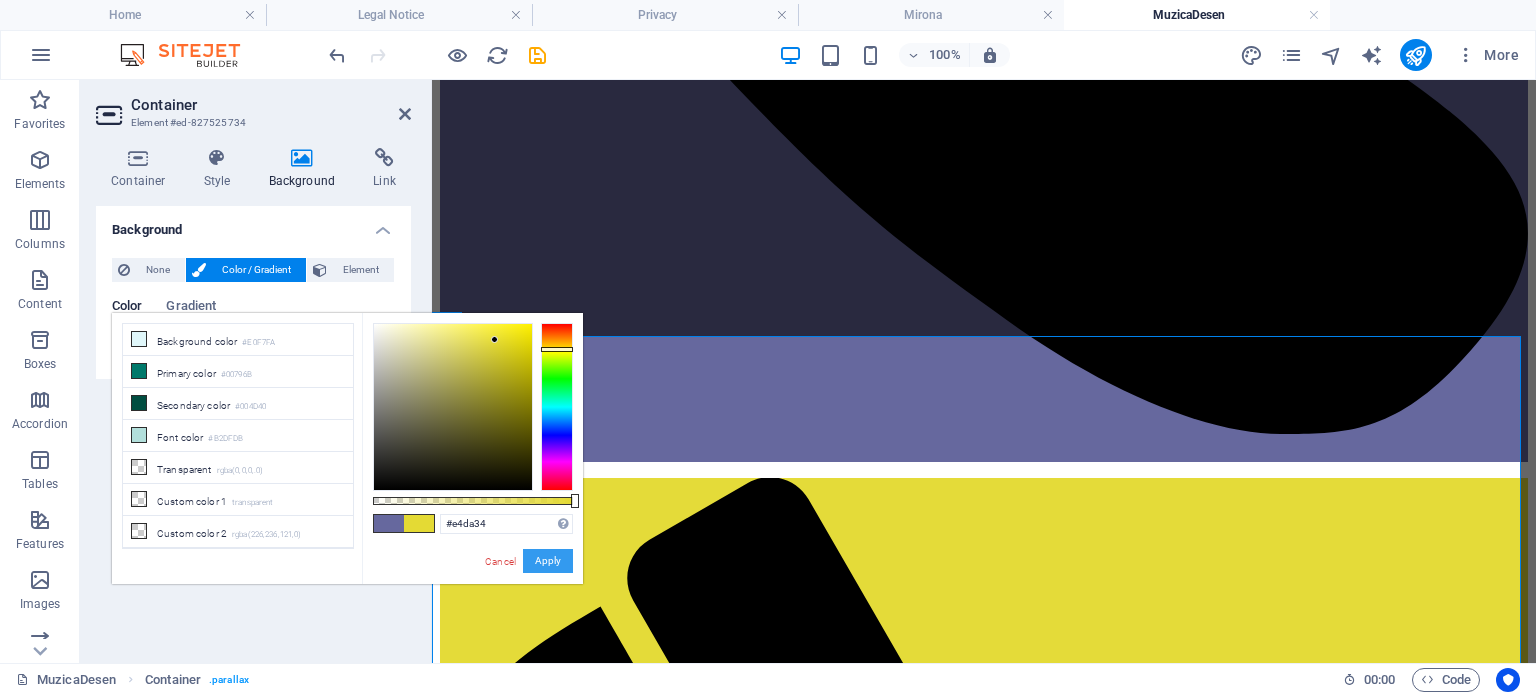 click on "Apply" at bounding box center [548, 561] 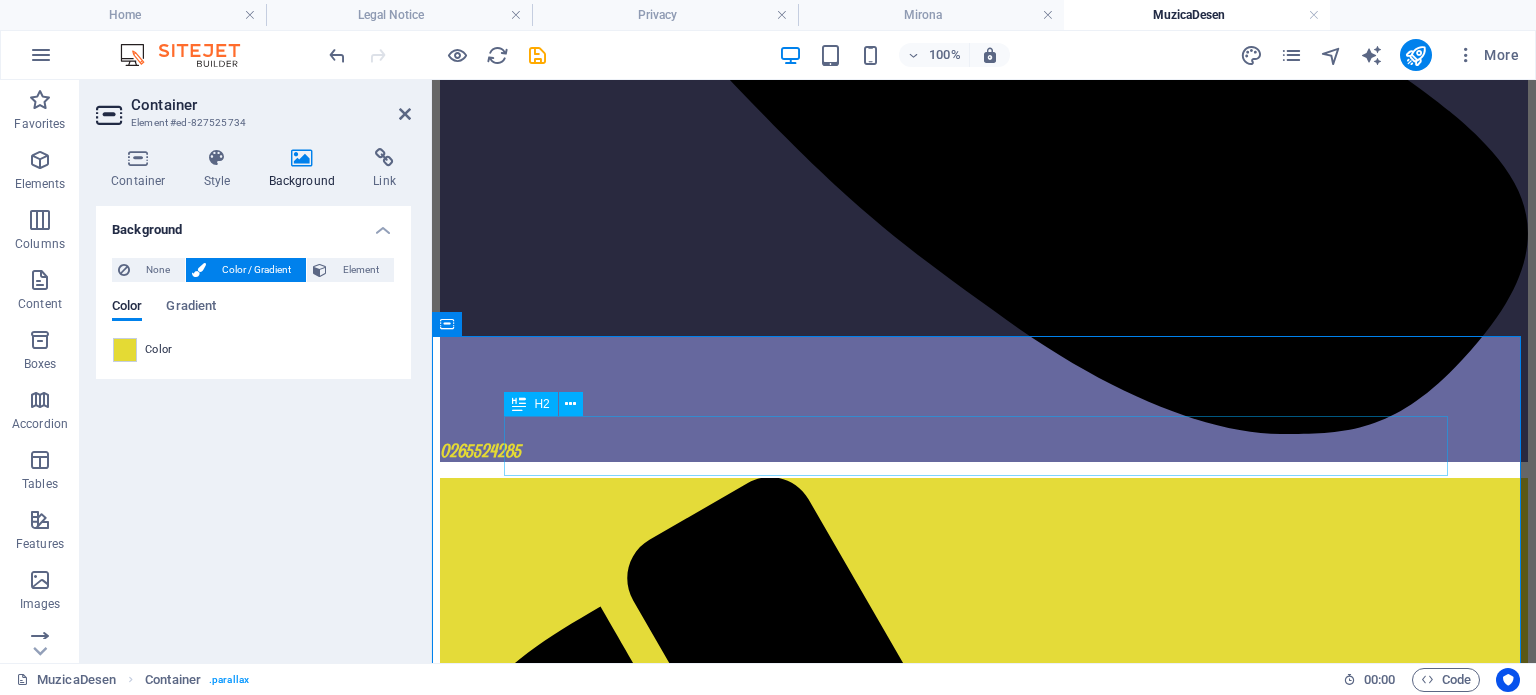 click on "Galerie foto" at bounding box center [984, 7482] 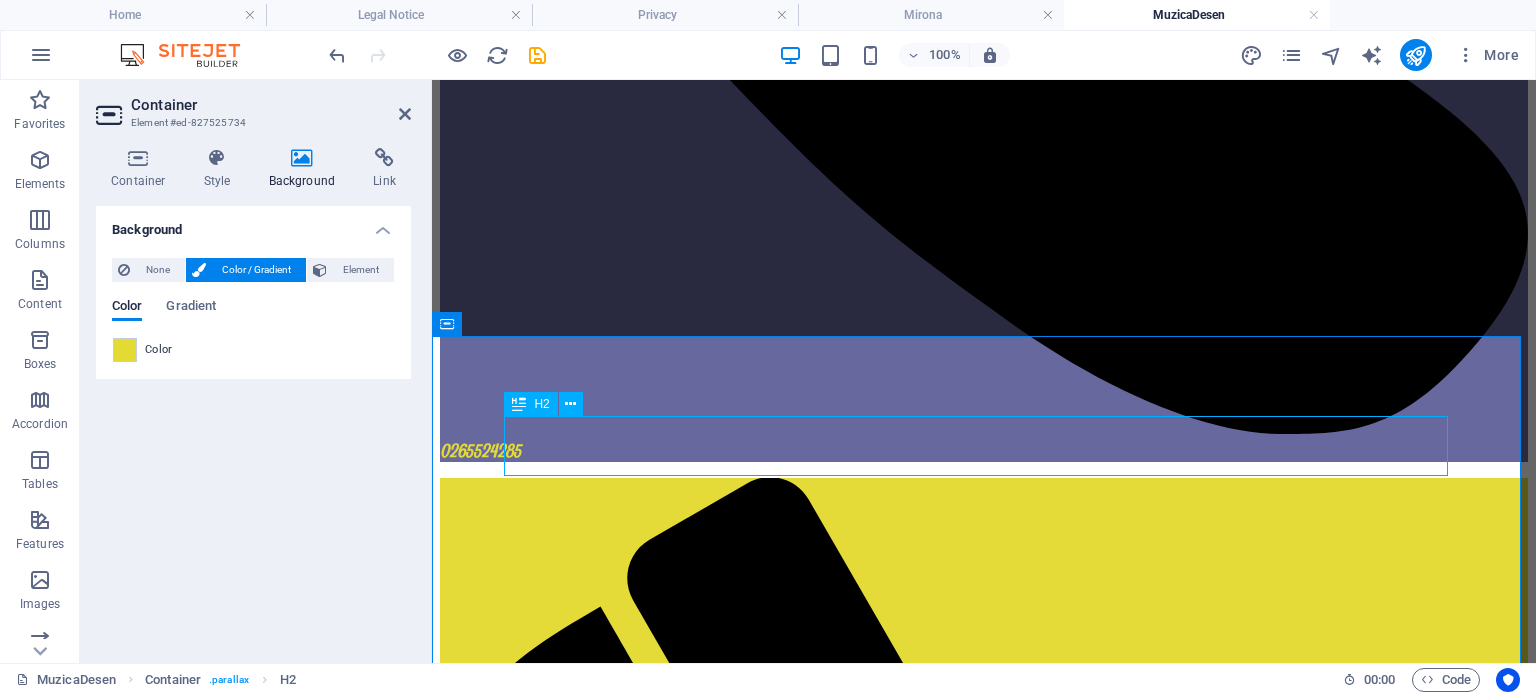 click on "Galerie foto" at bounding box center (984, 7482) 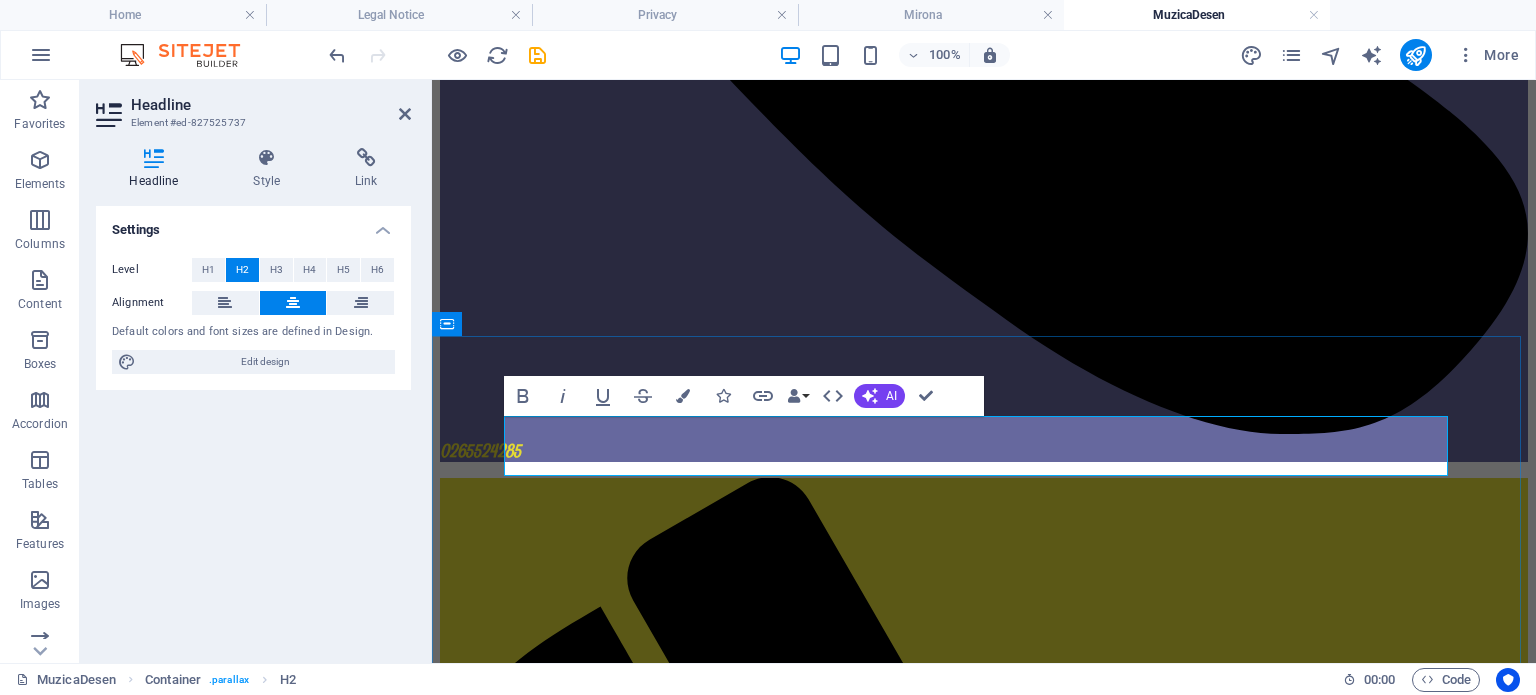click on "Galerie foto" at bounding box center (984, 7482) 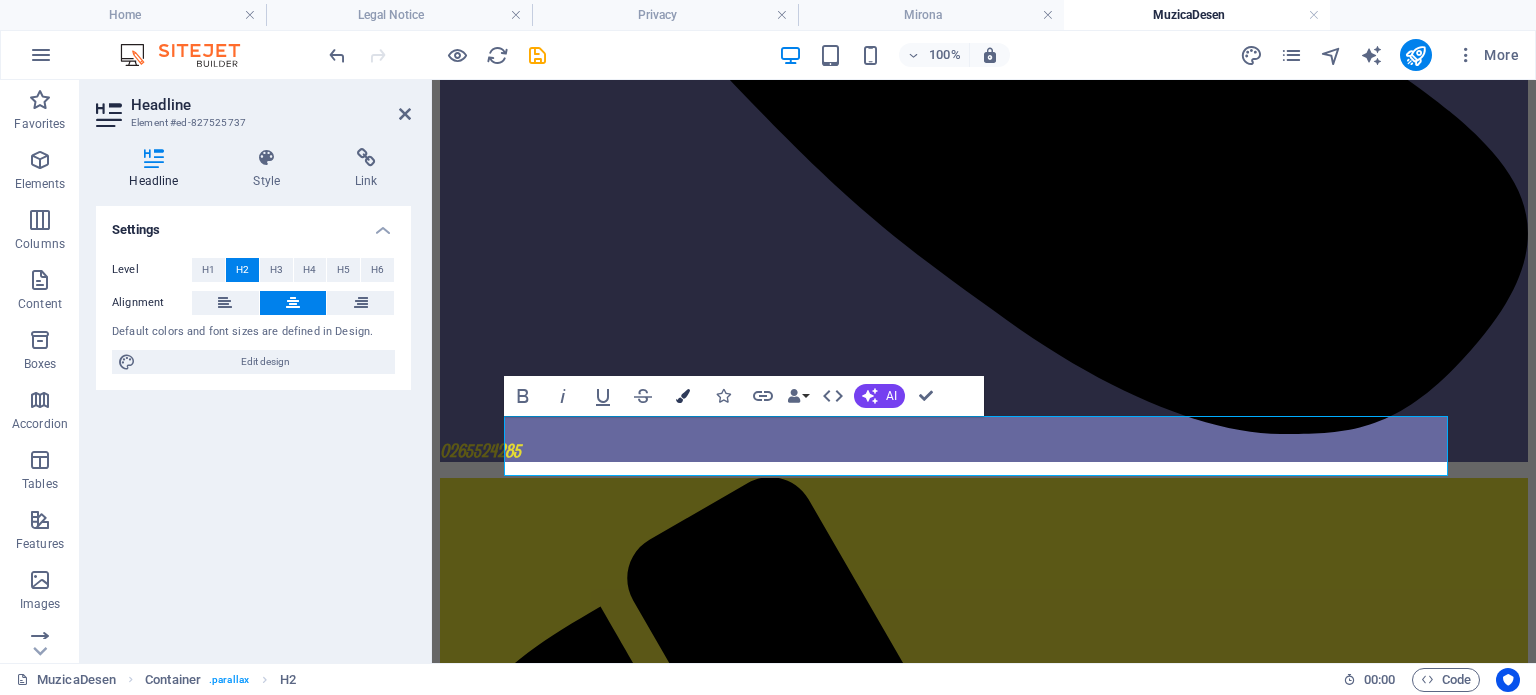 click at bounding box center [683, 396] 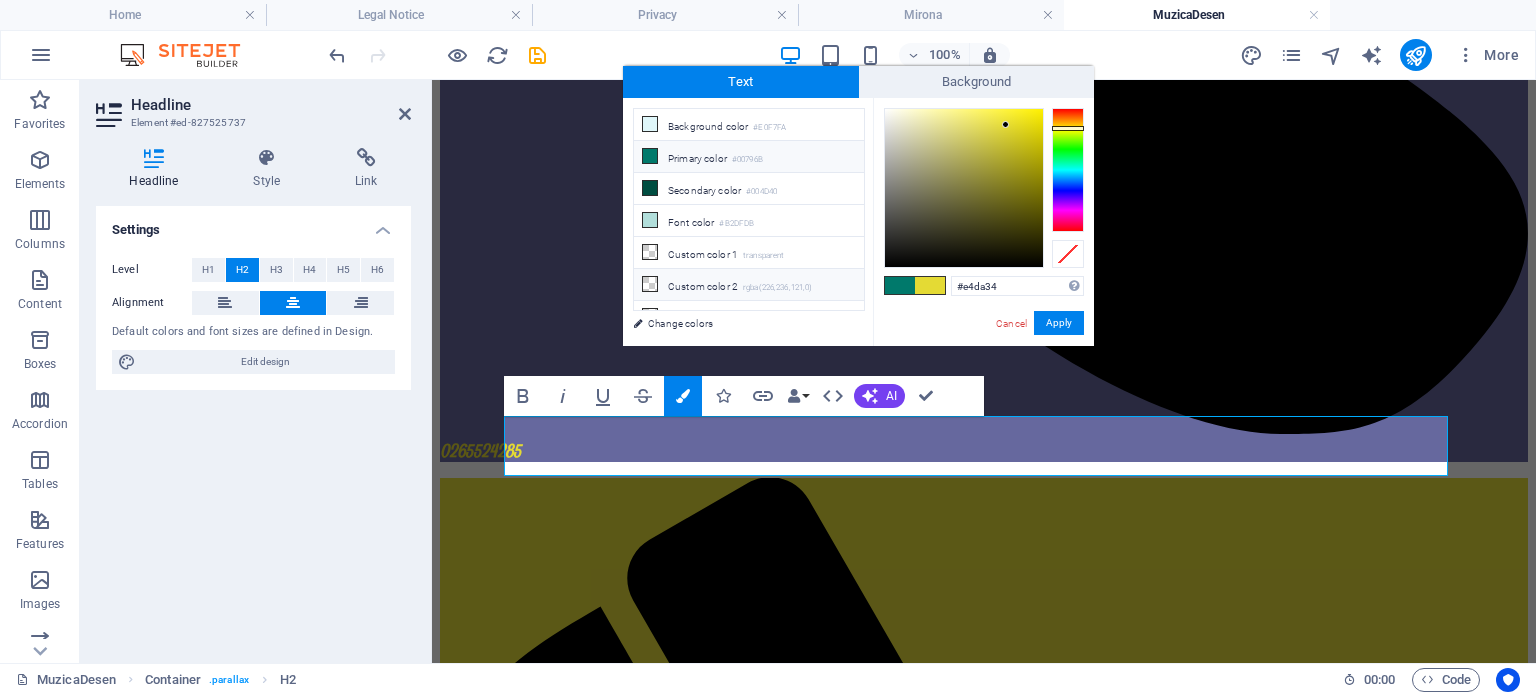 drag, startPoint x: 1012, startPoint y: 282, endPoint x: 847, endPoint y: 291, distance: 165.24527 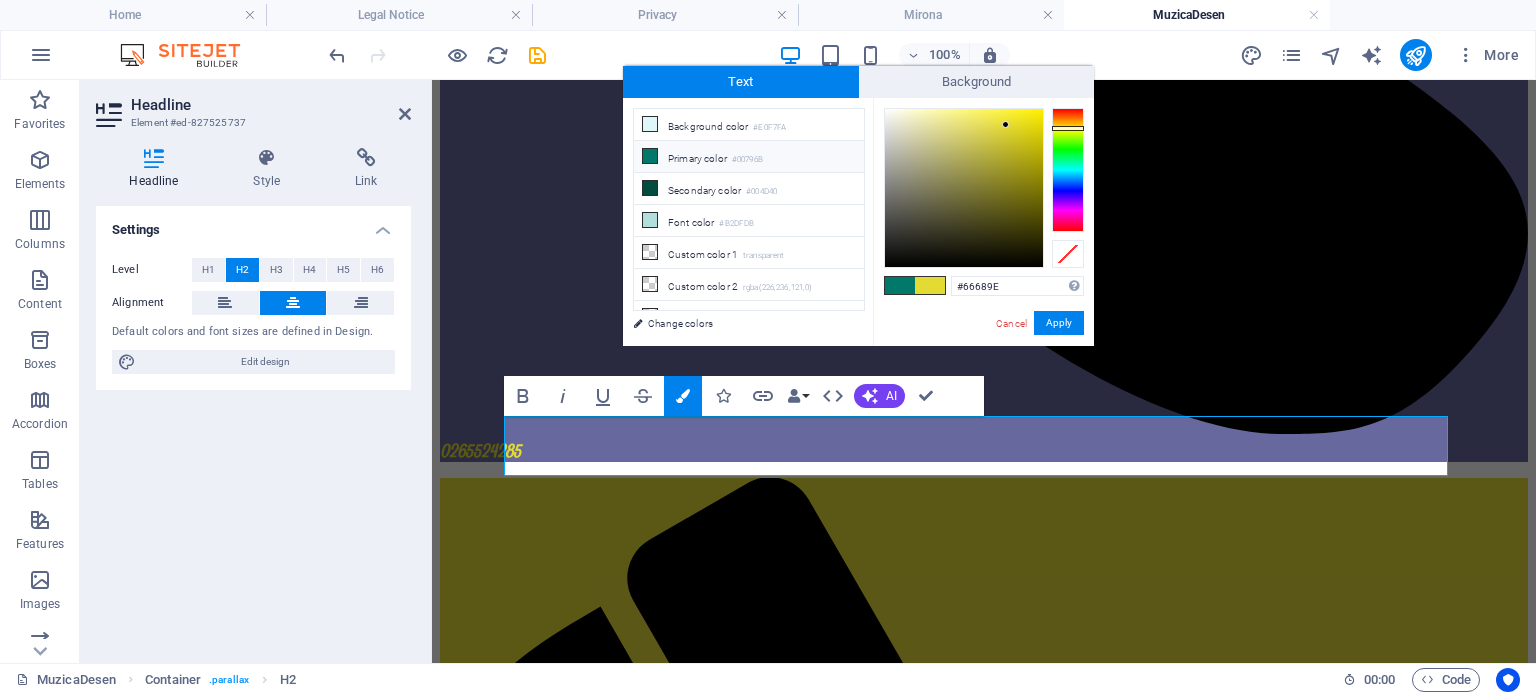 type on "#66689e" 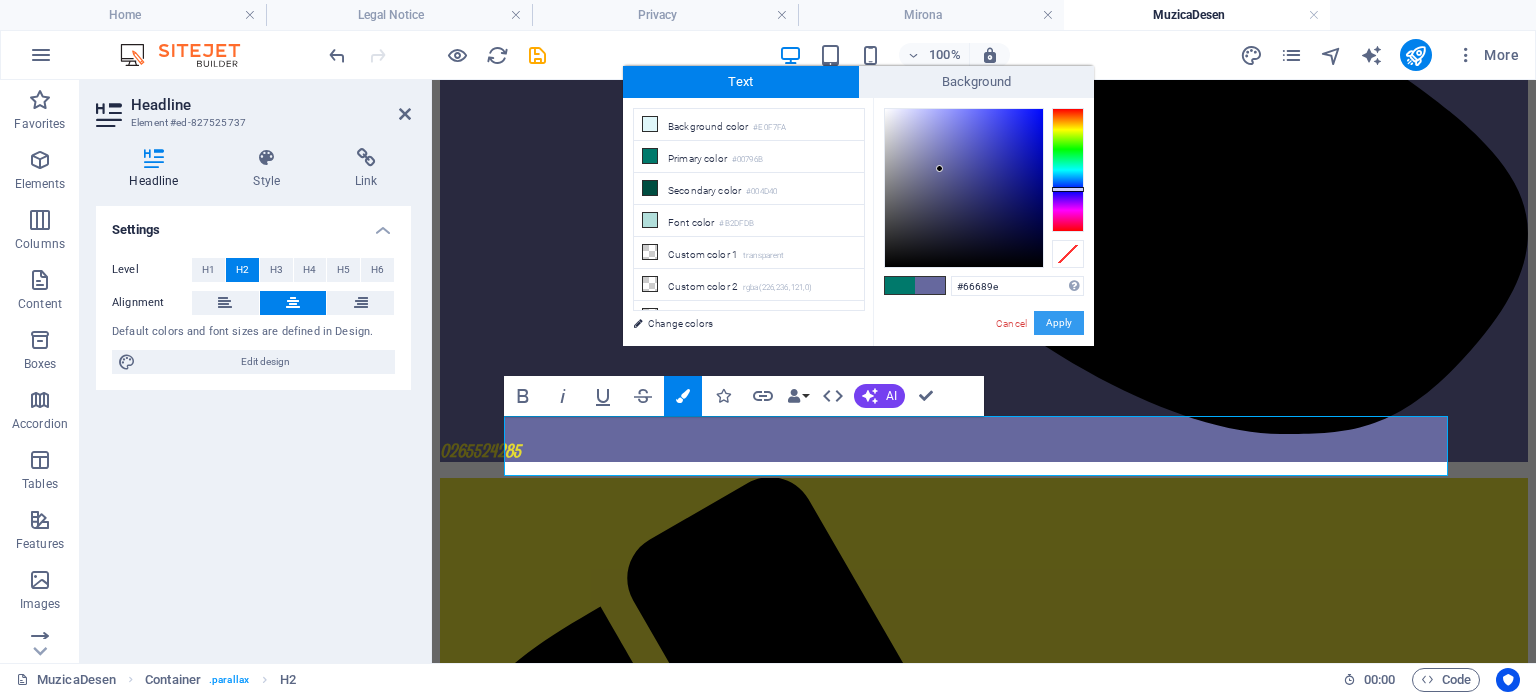 click on "Apply" at bounding box center [1059, 323] 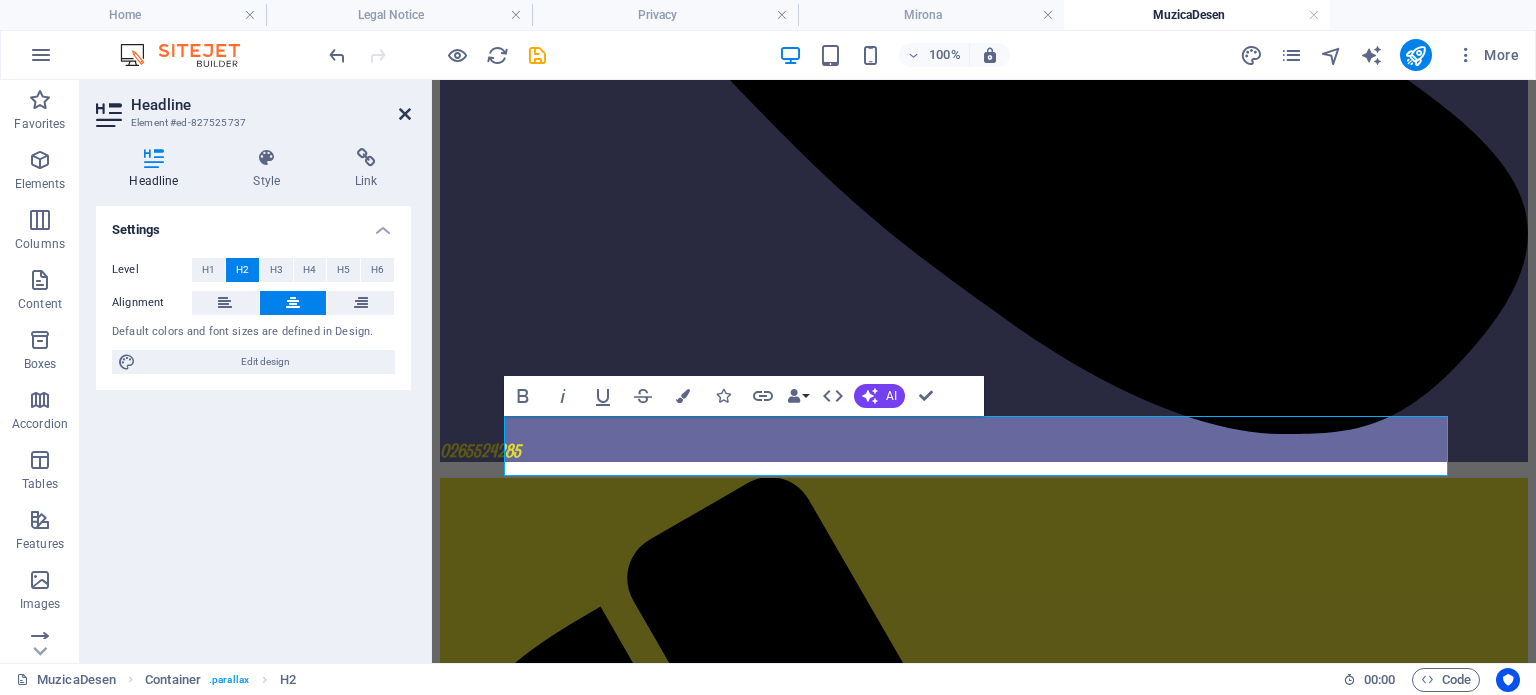 click at bounding box center (405, 114) 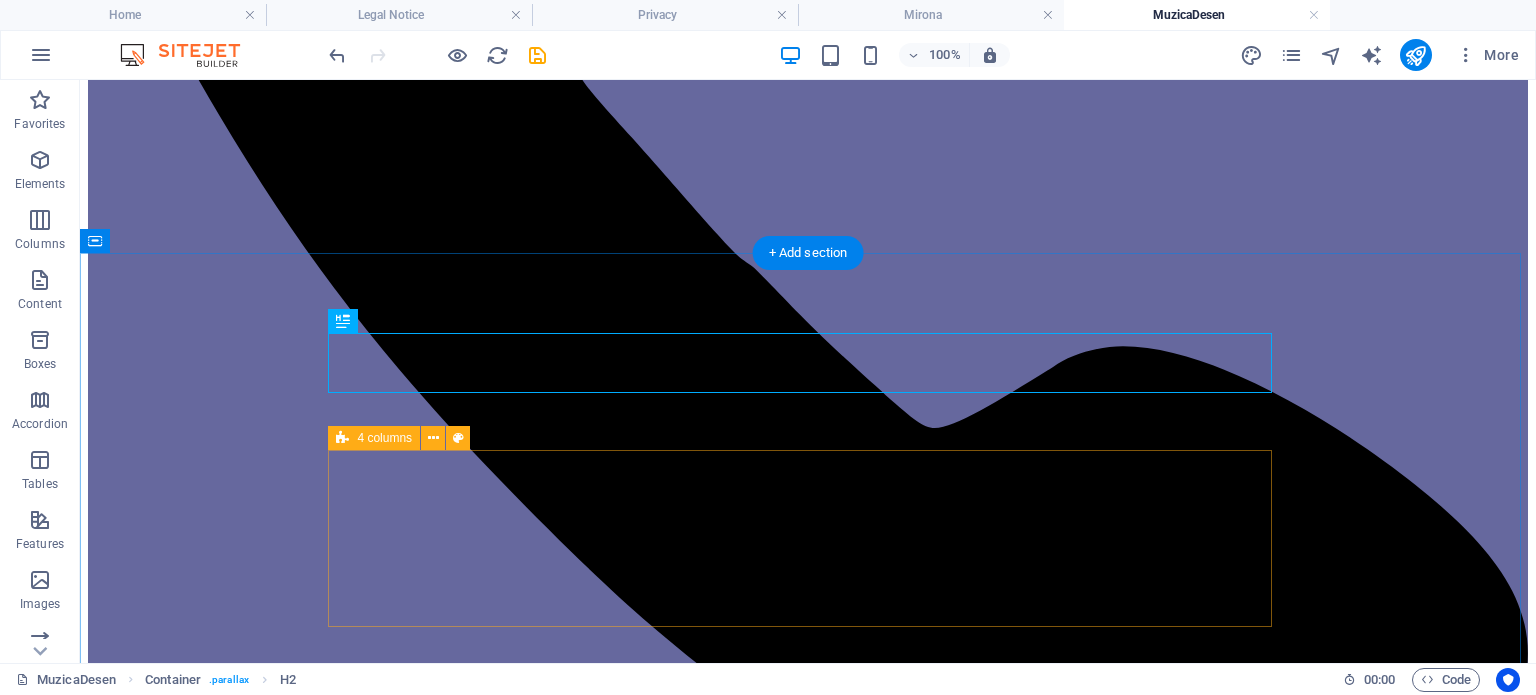scroll, scrollTop: 1860, scrollLeft: 0, axis: vertical 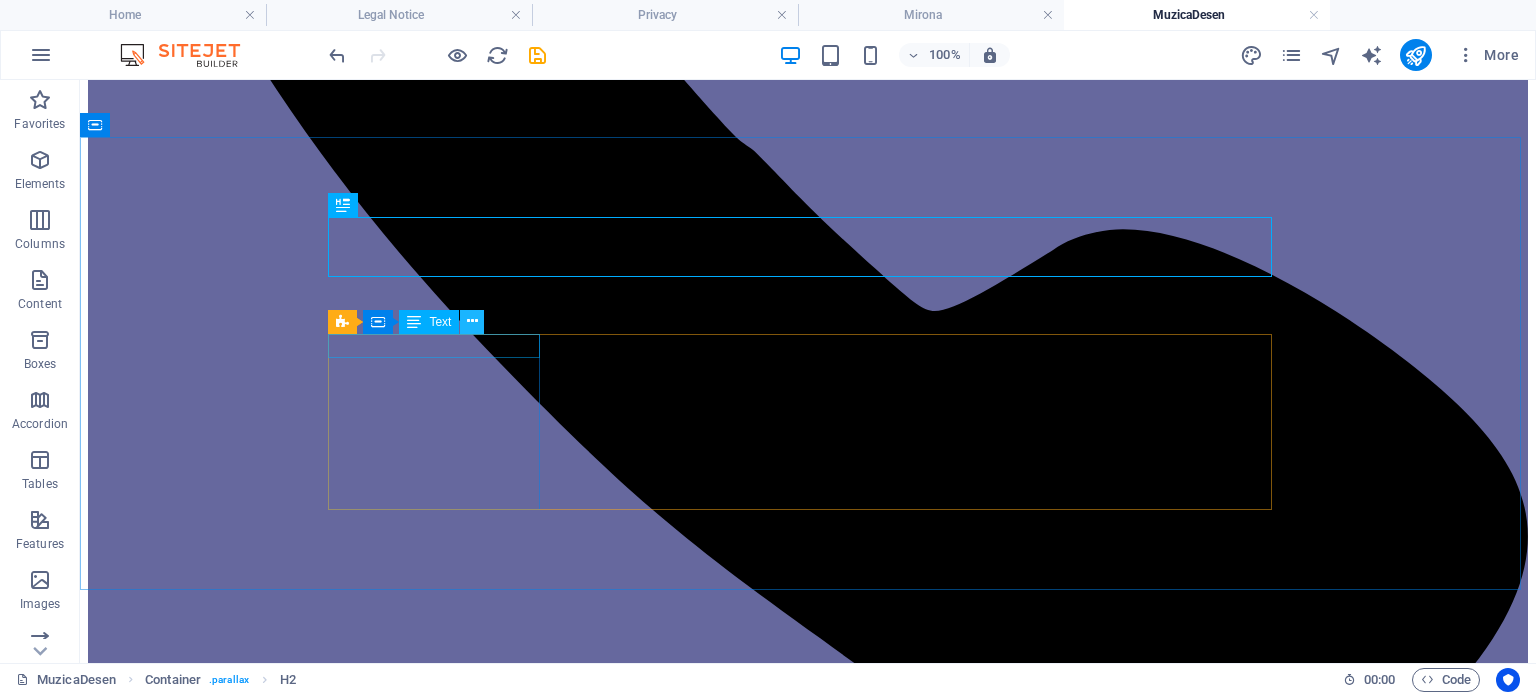 click at bounding box center (472, 321) 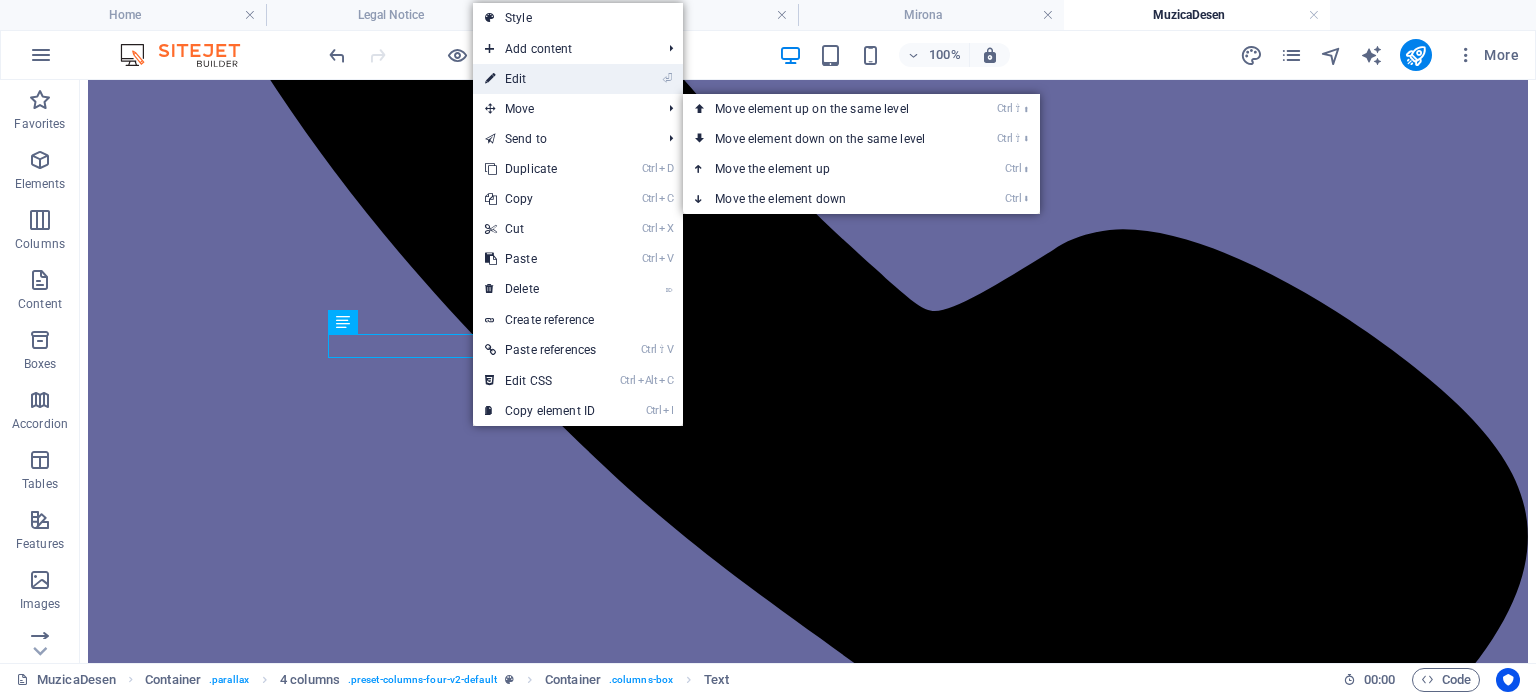 click on "⏎  Edit" at bounding box center [540, 79] 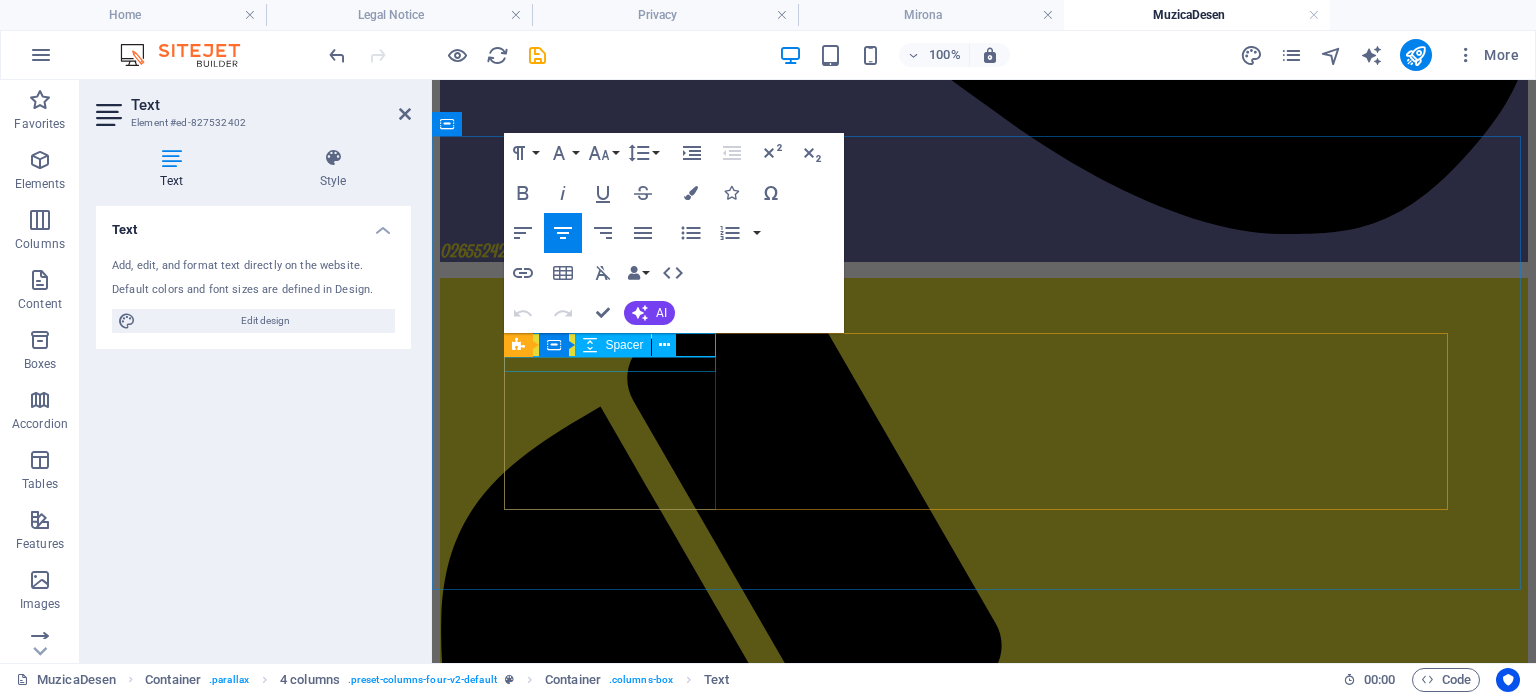 click at bounding box center [984, 7430] 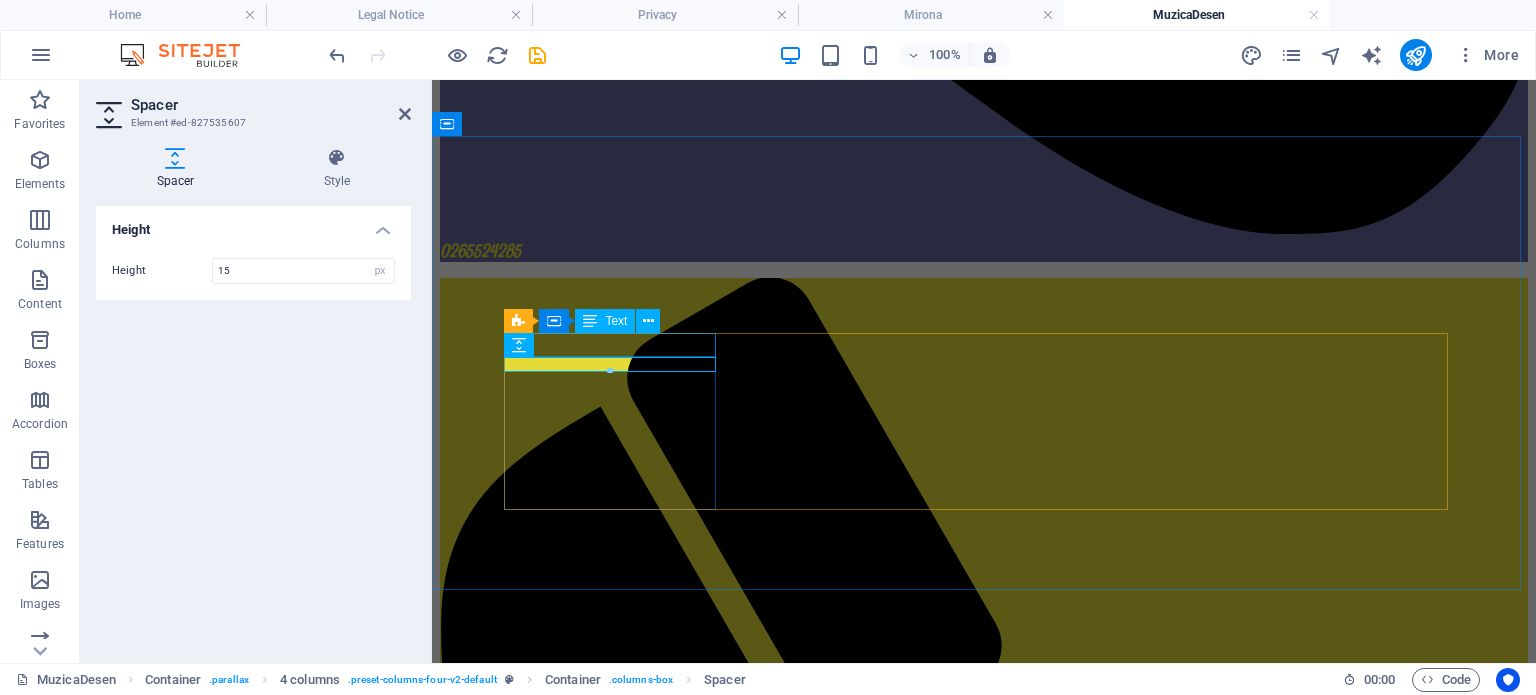 click on "Sfârșit de an școlar 2024" at bounding box center [984, 7398] 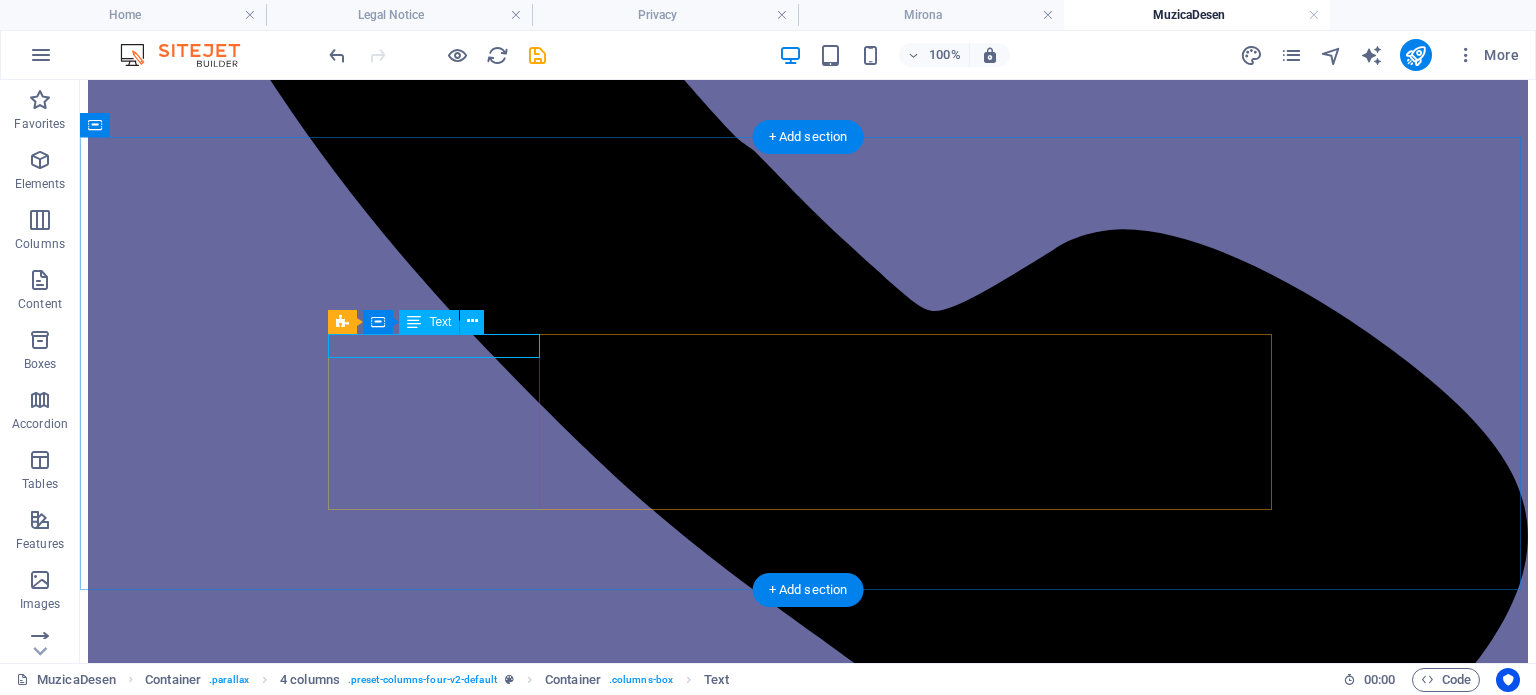 click on "Sfârșit de an școlar 2024" at bounding box center (808, 9851) 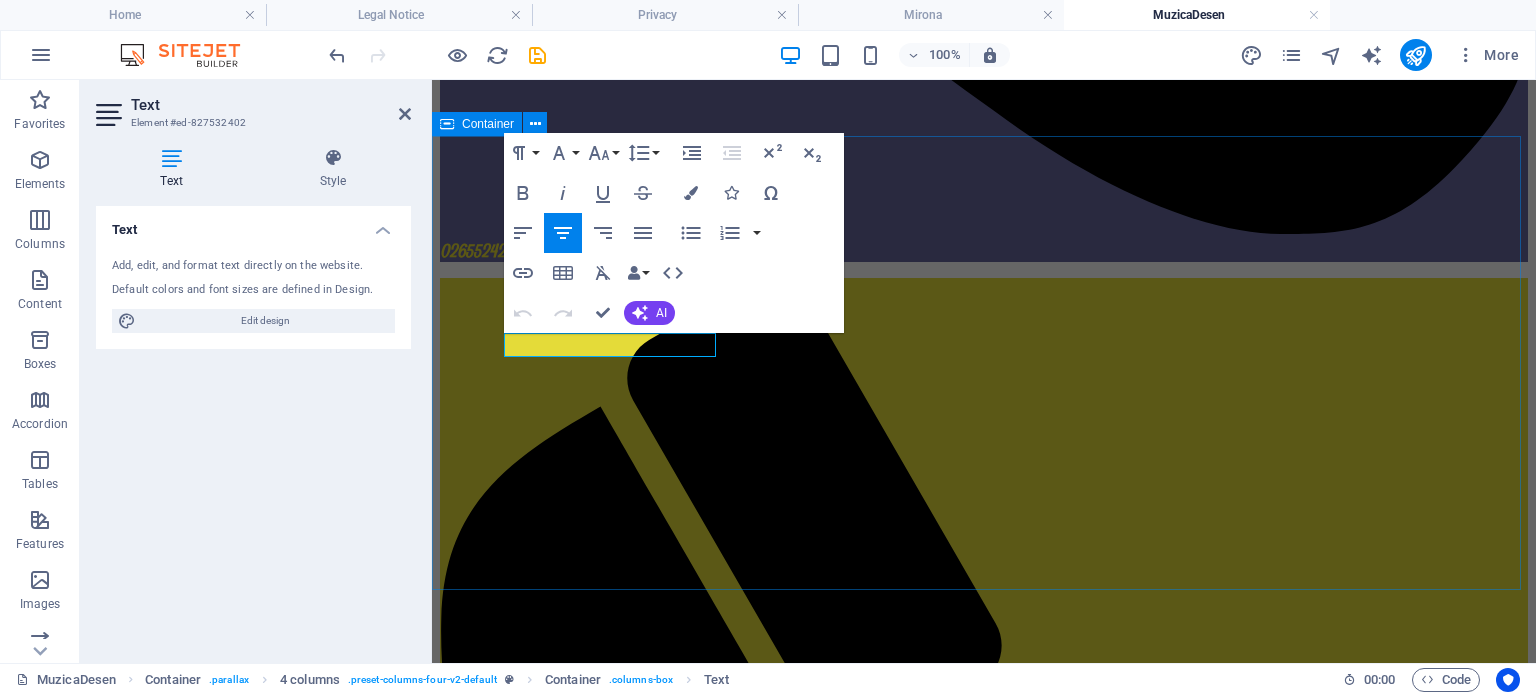 drag, startPoint x: 695, startPoint y: 341, endPoint x: 486, endPoint y: 340, distance: 209.0024 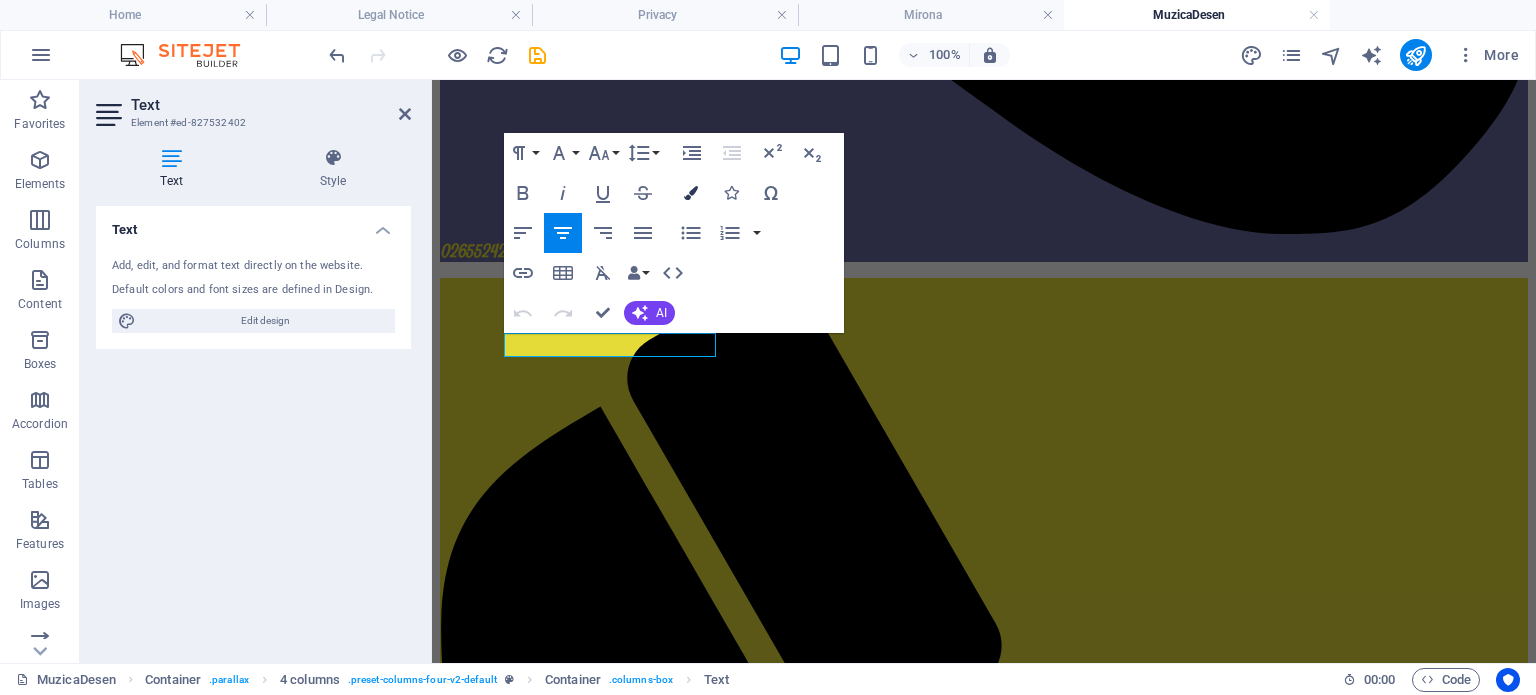 click at bounding box center (691, 193) 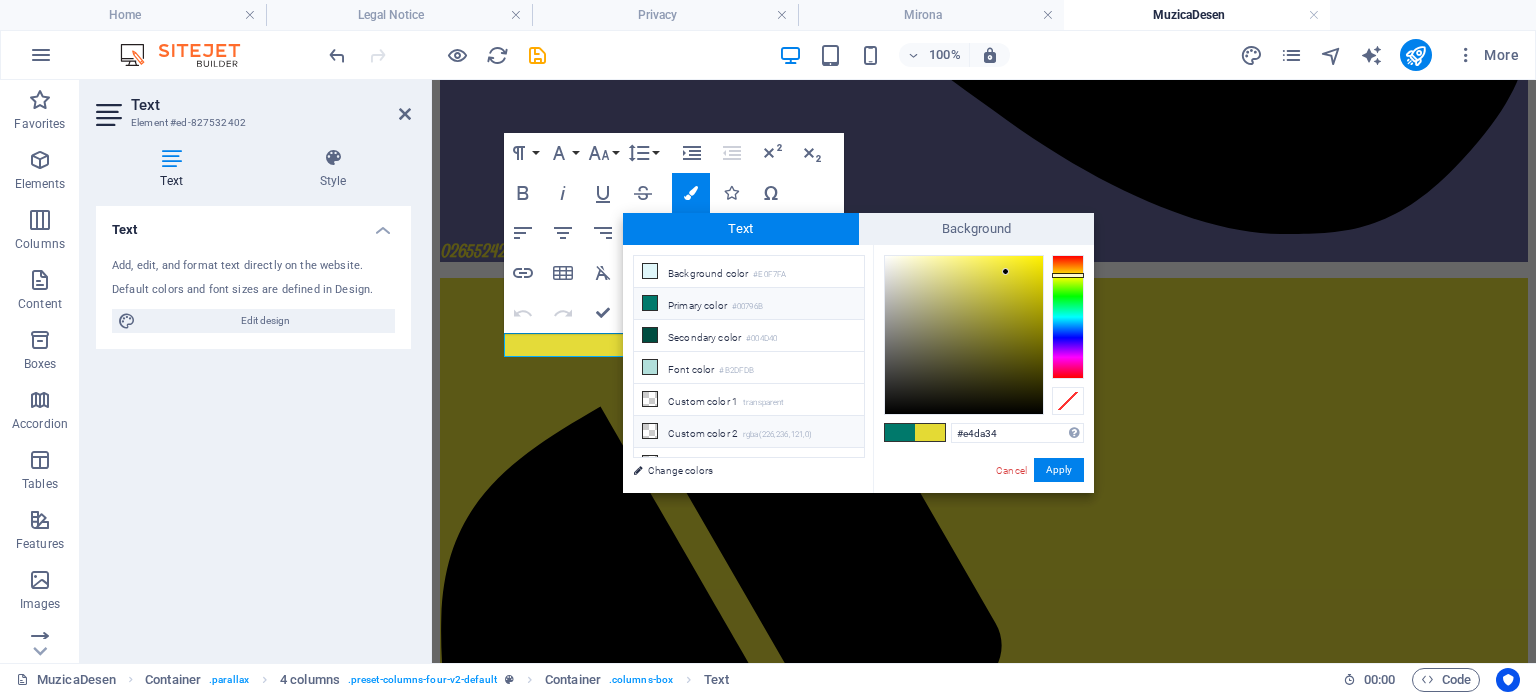 drag, startPoint x: 1014, startPoint y: 430, endPoint x: 848, endPoint y: 435, distance: 166.07529 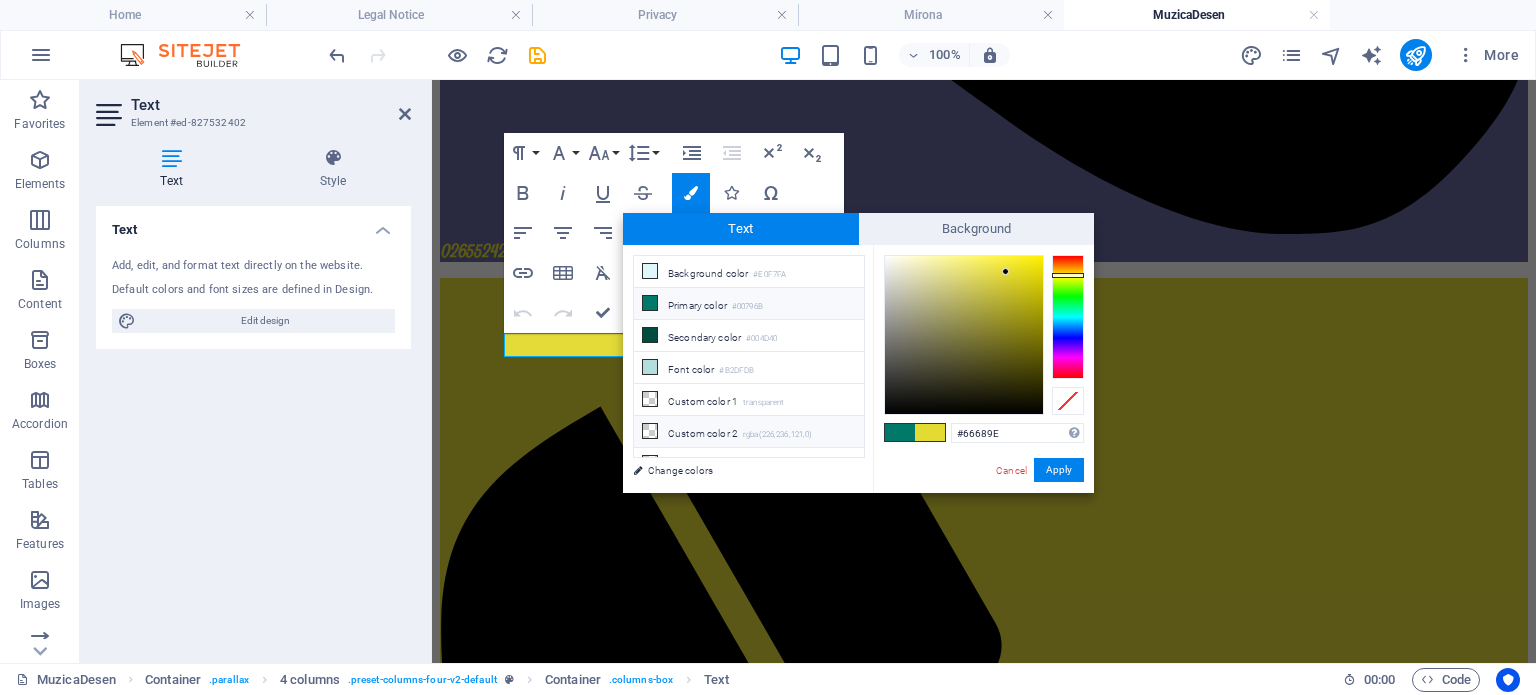 type on "#66689e" 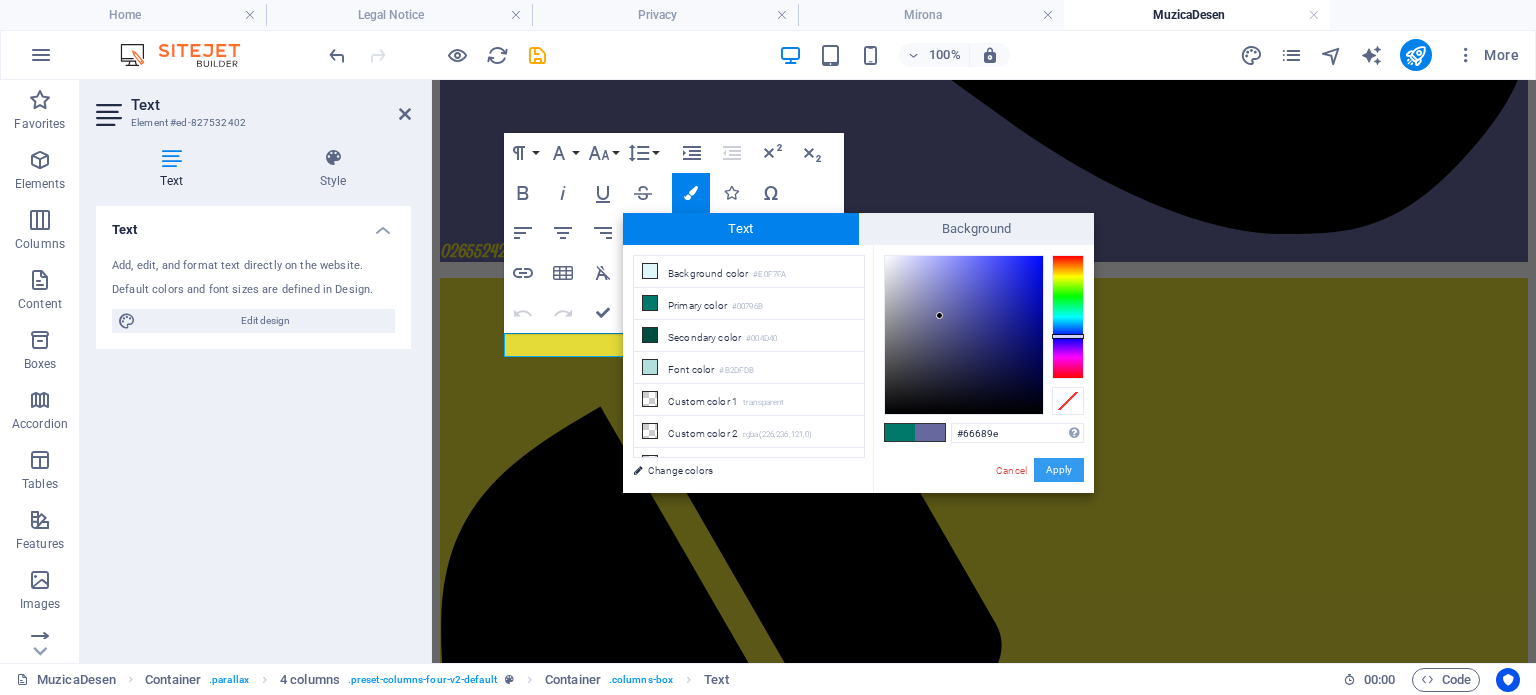 drag, startPoint x: 1041, startPoint y: 475, endPoint x: 609, endPoint y: 394, distance: 439.52817 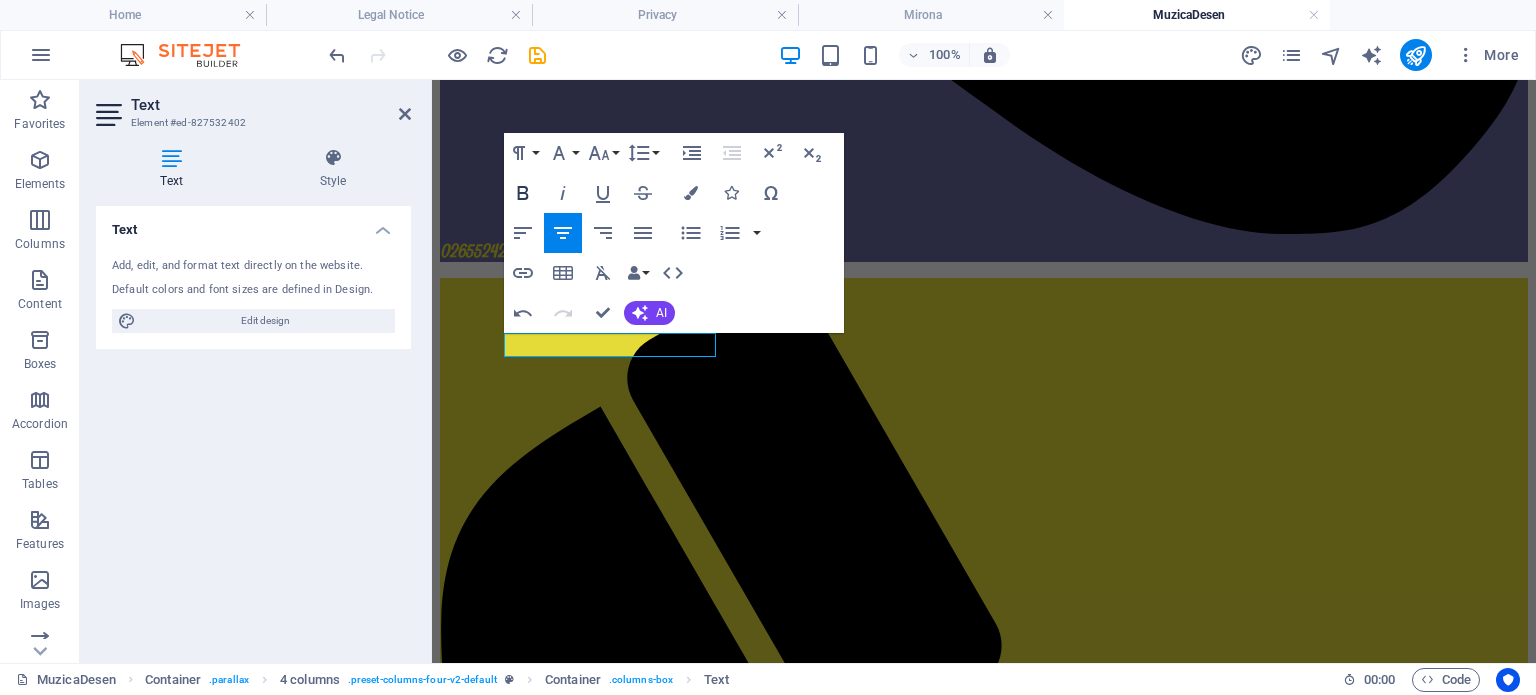 click 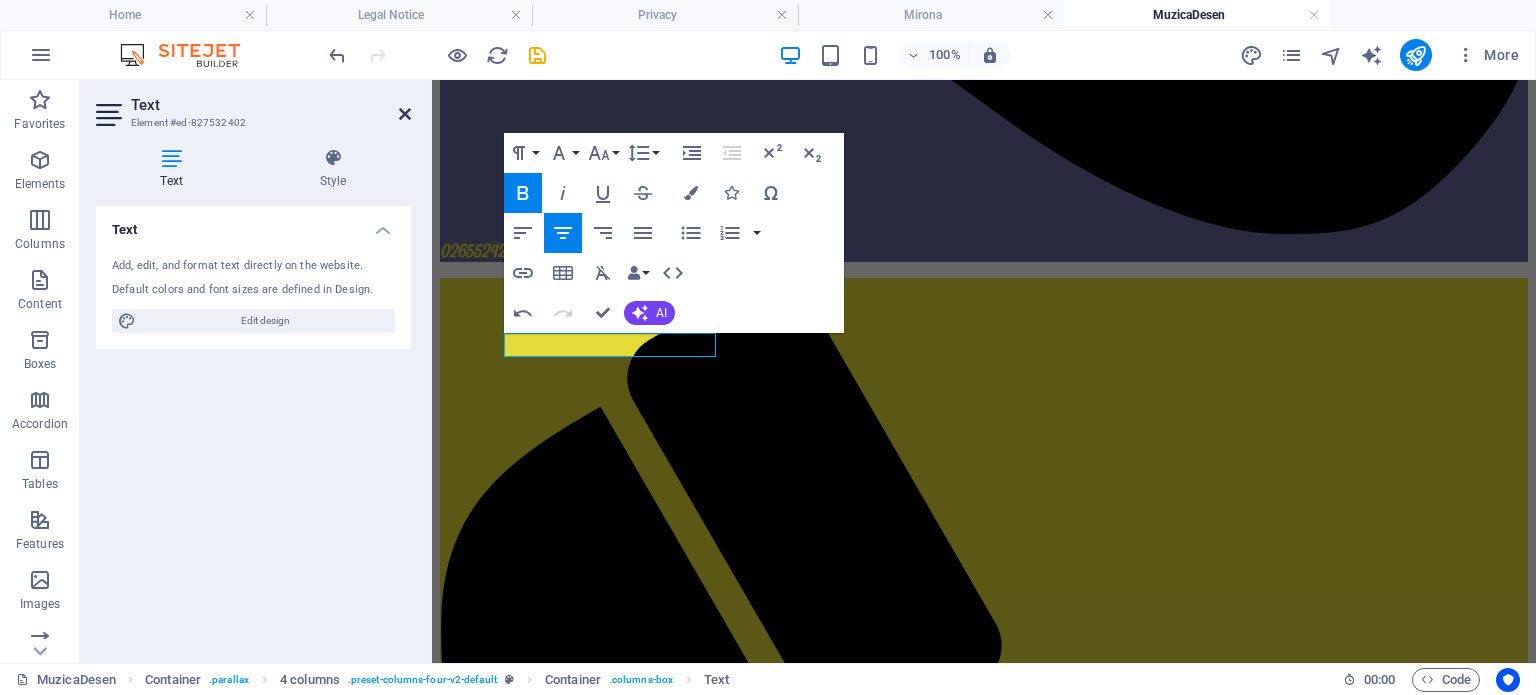 click at bounding box center (405, 114) 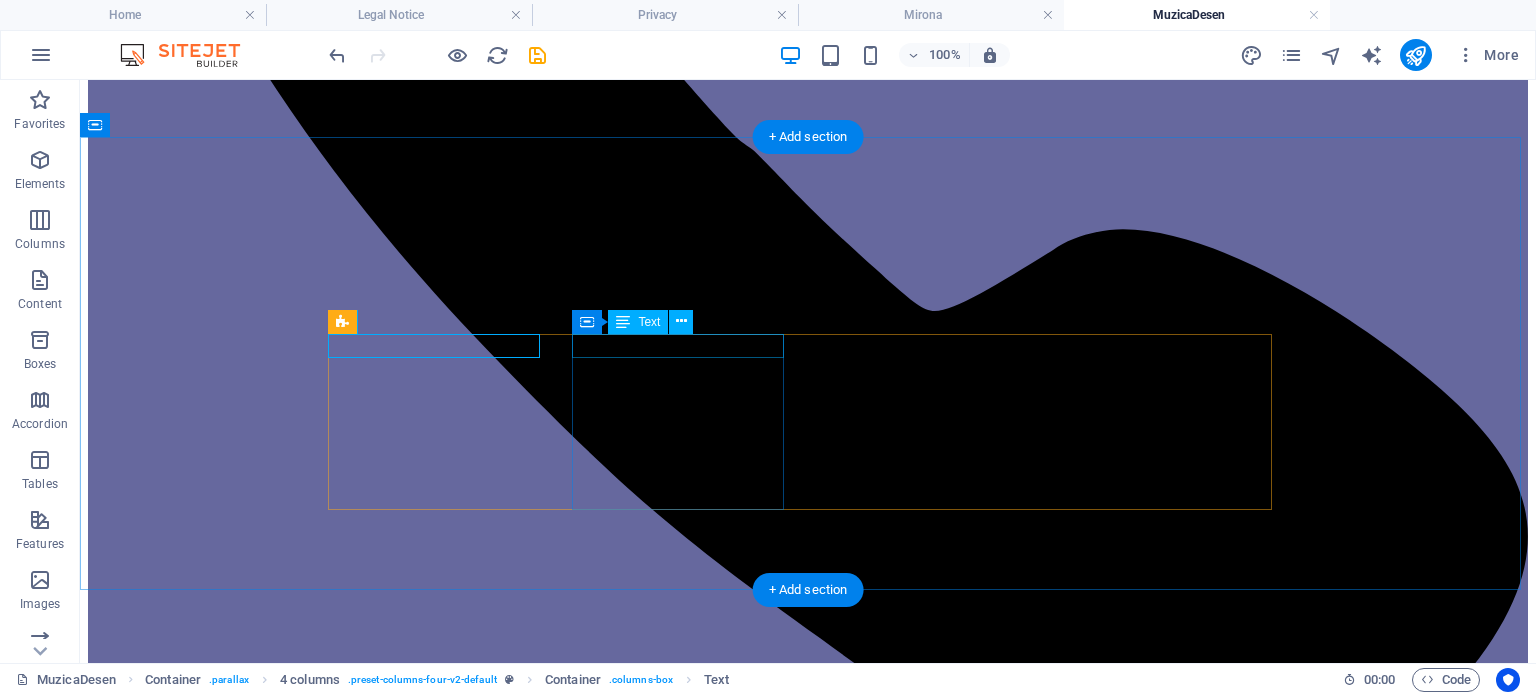 click on "Vizită la Hora S.A." at bounding box center [808, 10626] 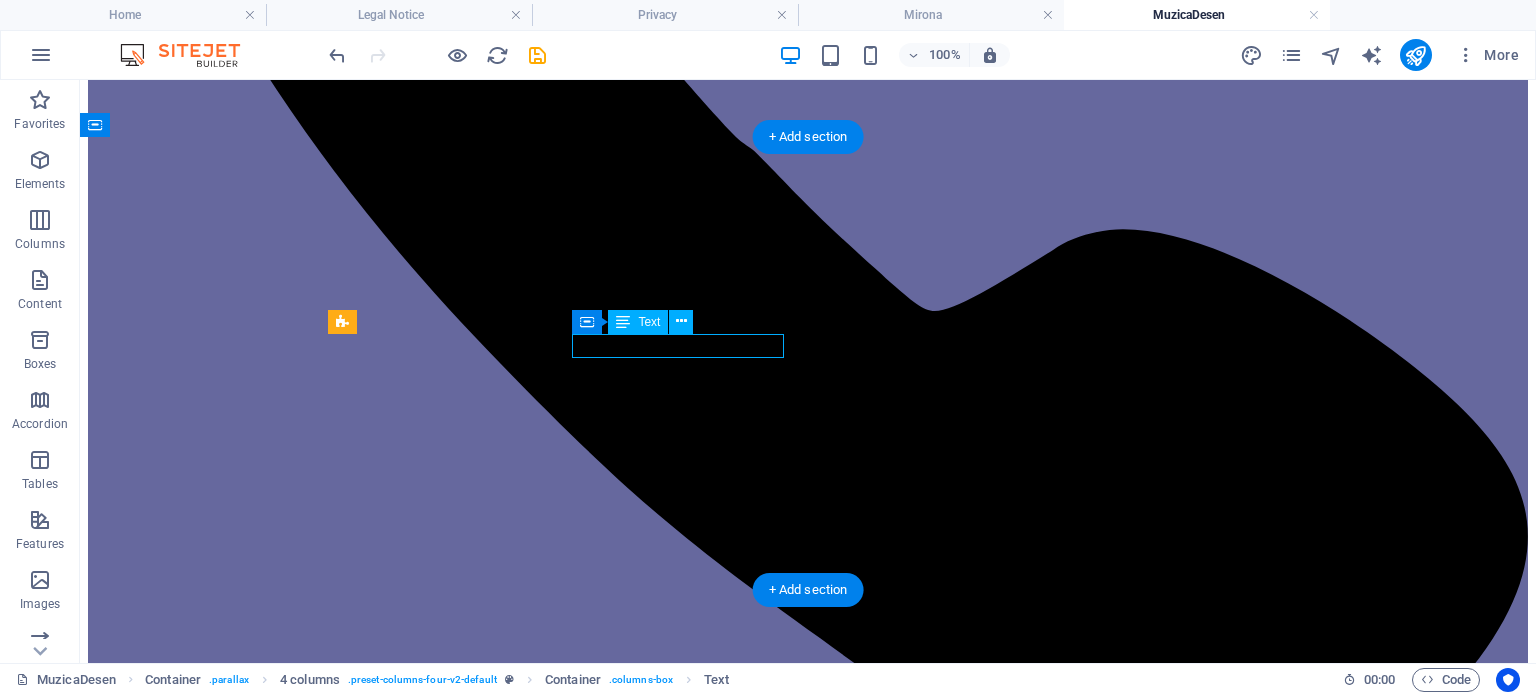 click on "Vizită la Hora S.A." at bounding box center [808, 10626] 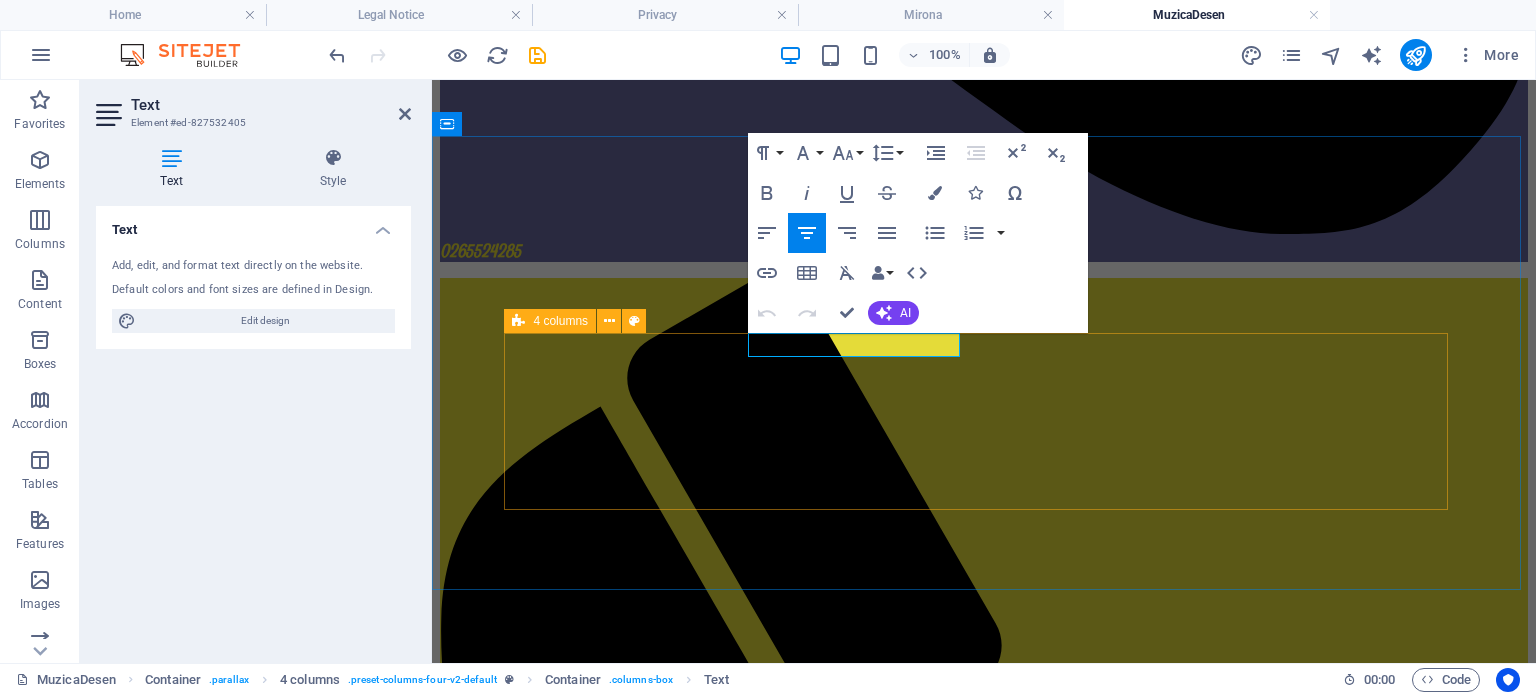 drag, startPoint x: 941, startPoint y: 341, endPoint x: 731, endPoint y: 334, distance: 210.11664 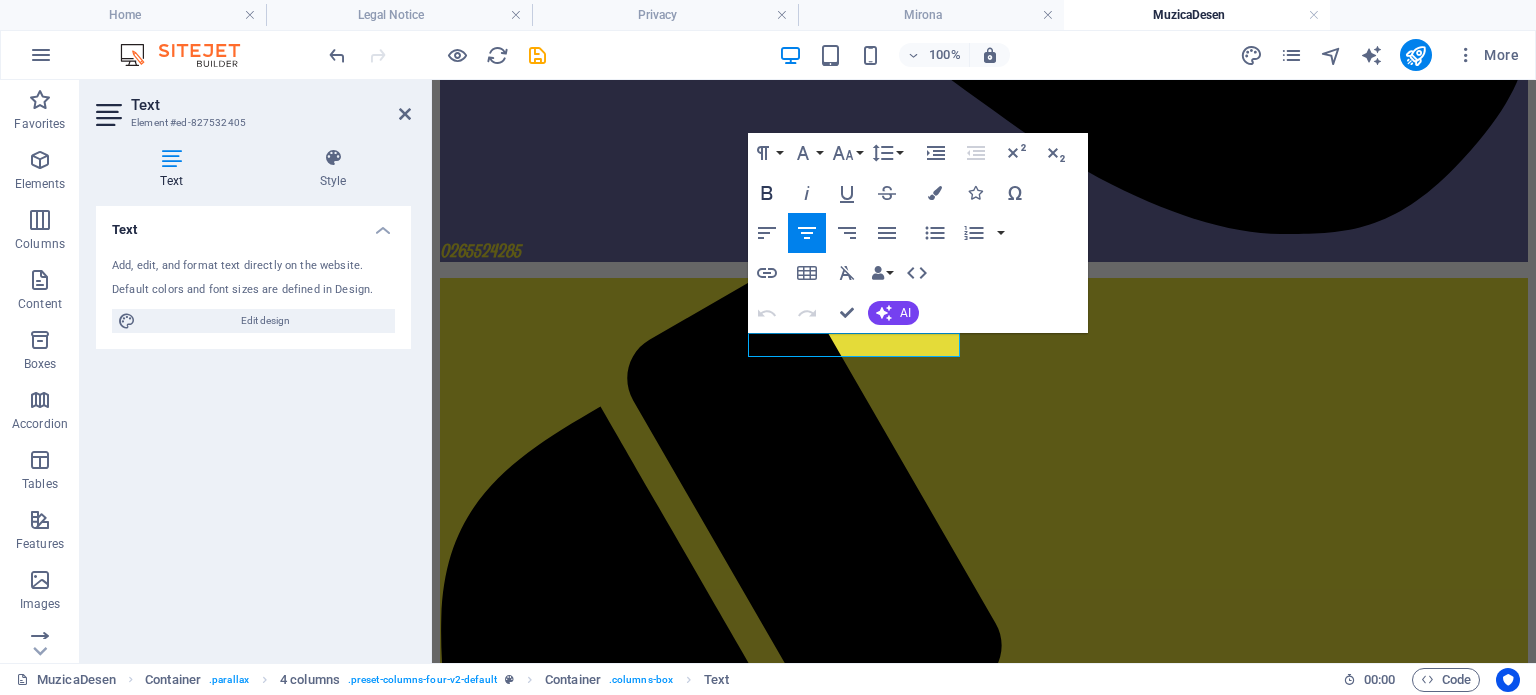 click 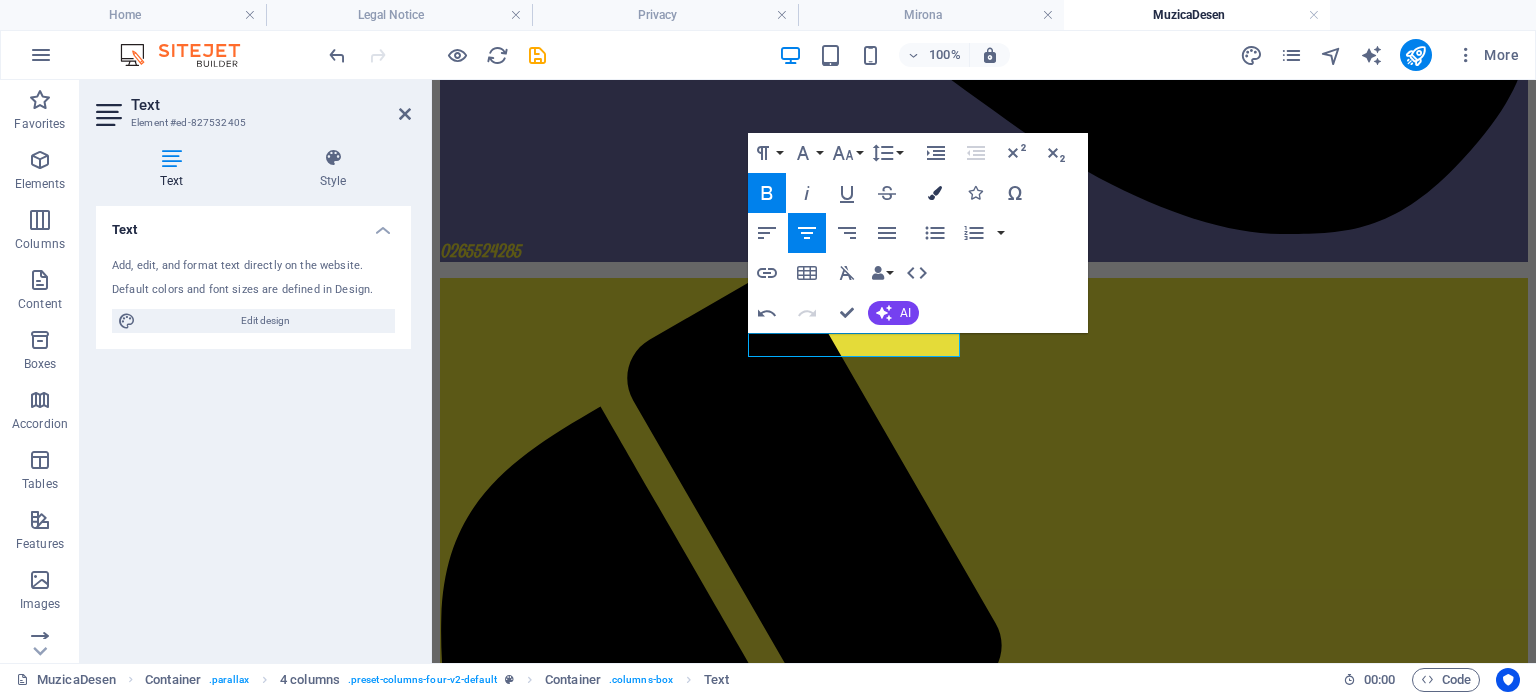 click at bounding box center [935, 193] 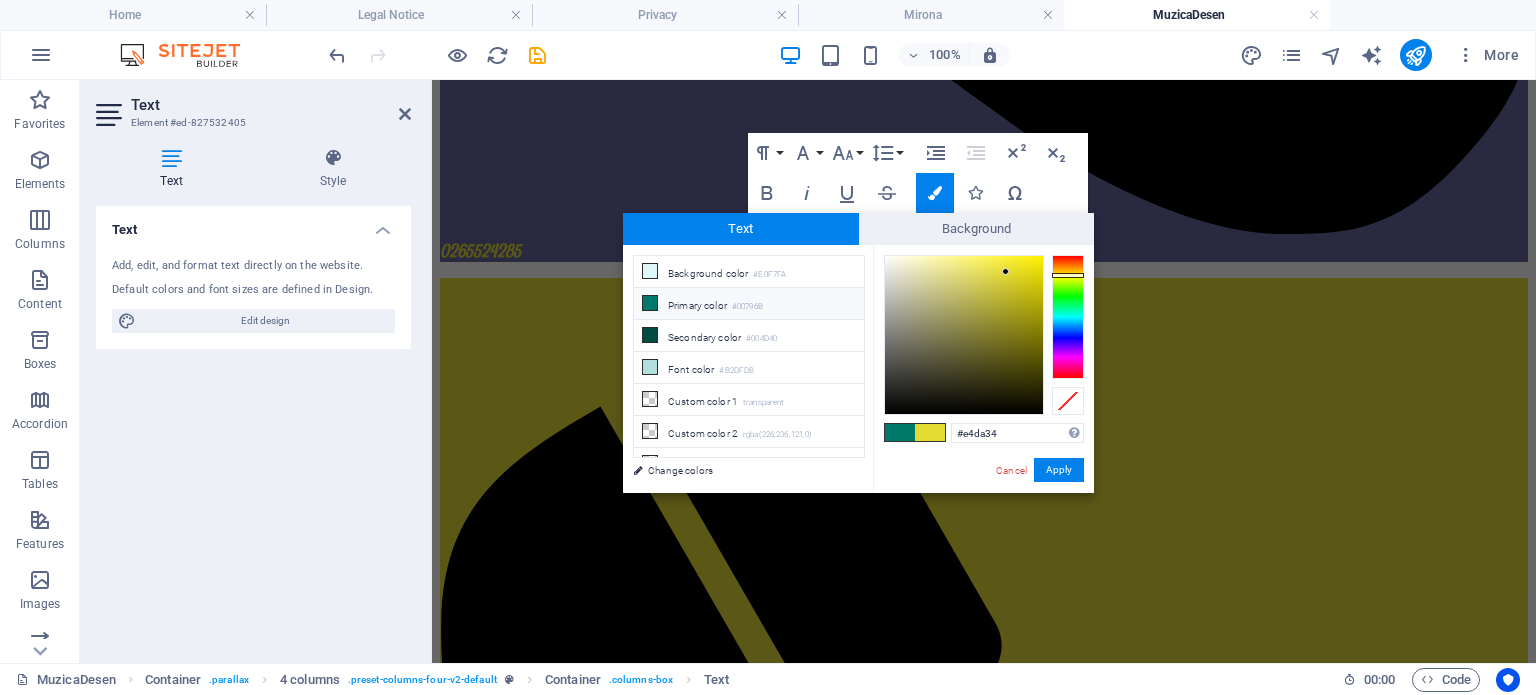 drag, startPoint x: 1012, startPoint y: 432, endPoint x: 869, endPoint y: 431, distance: 143.0035 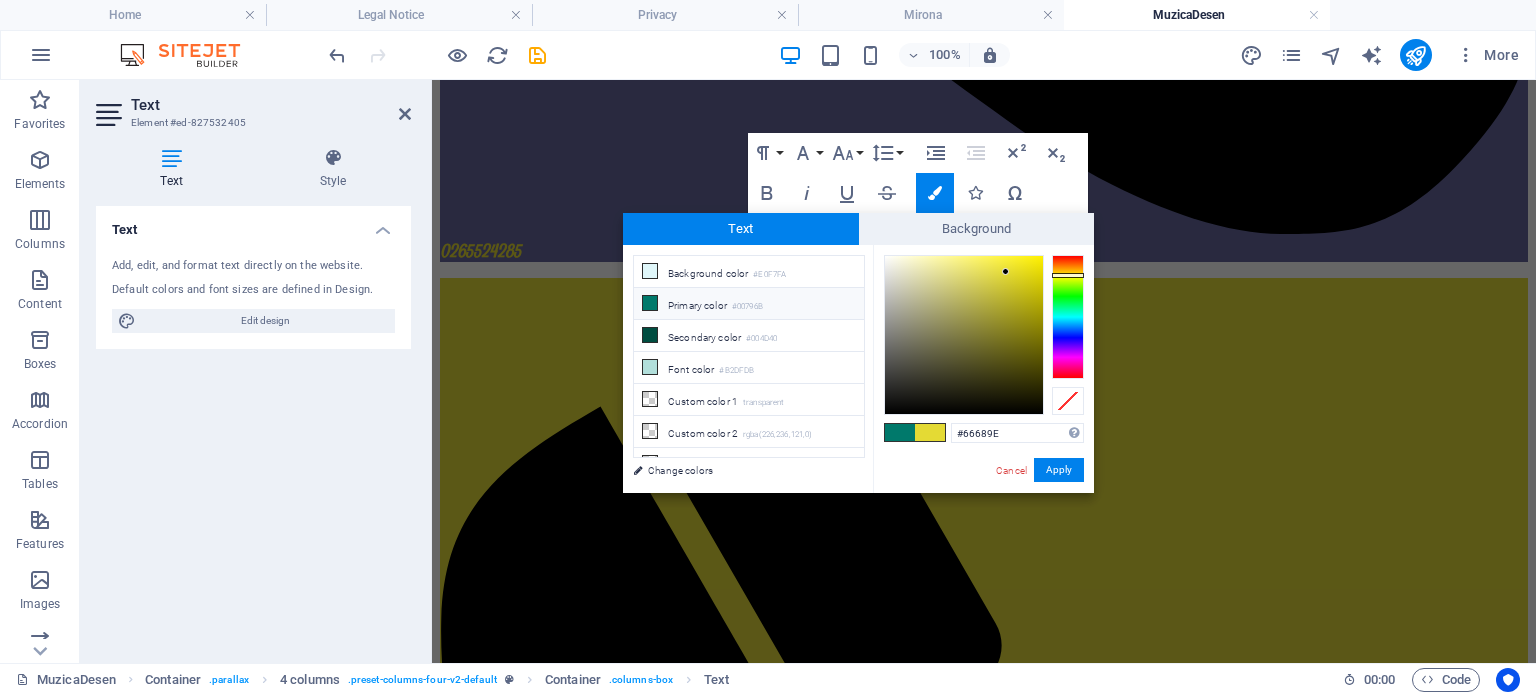 type on "#66689e" 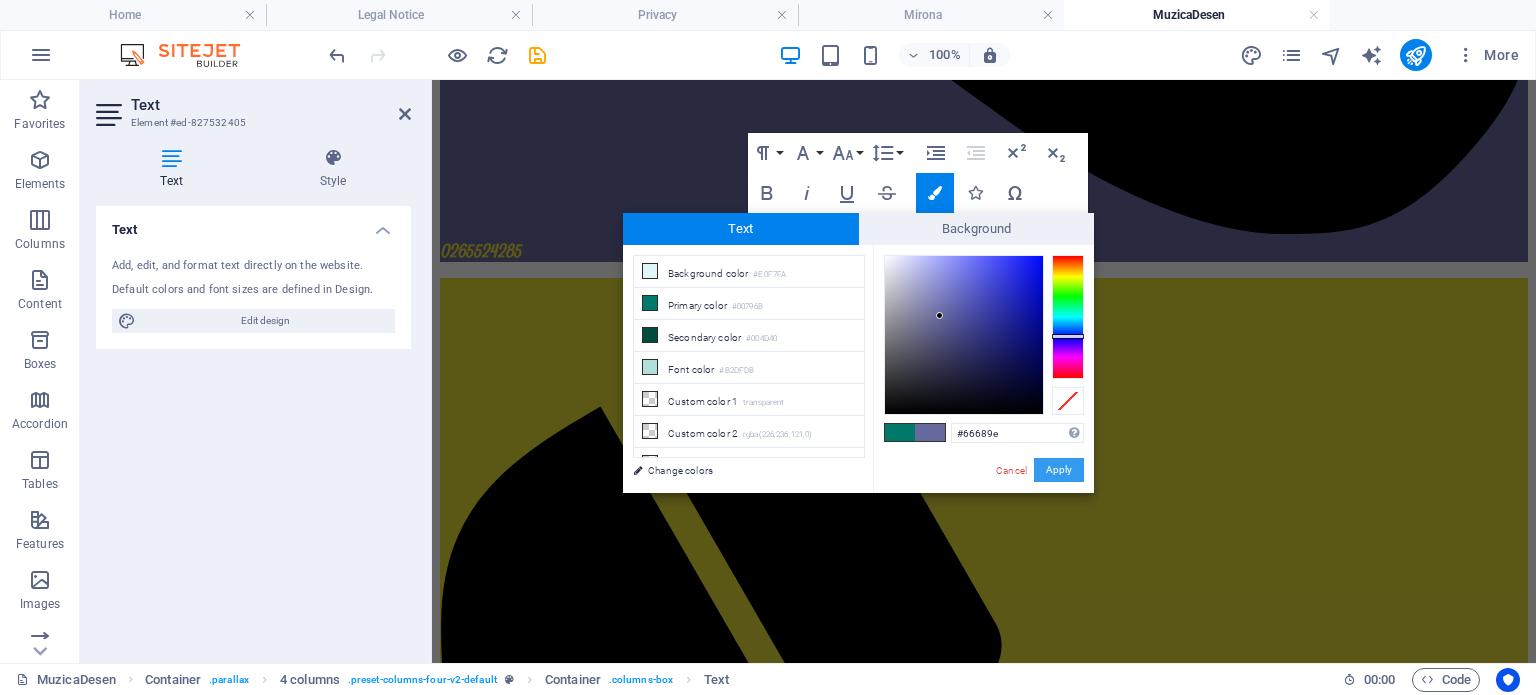 click on "Apply" at bounding box center [1059, 470] 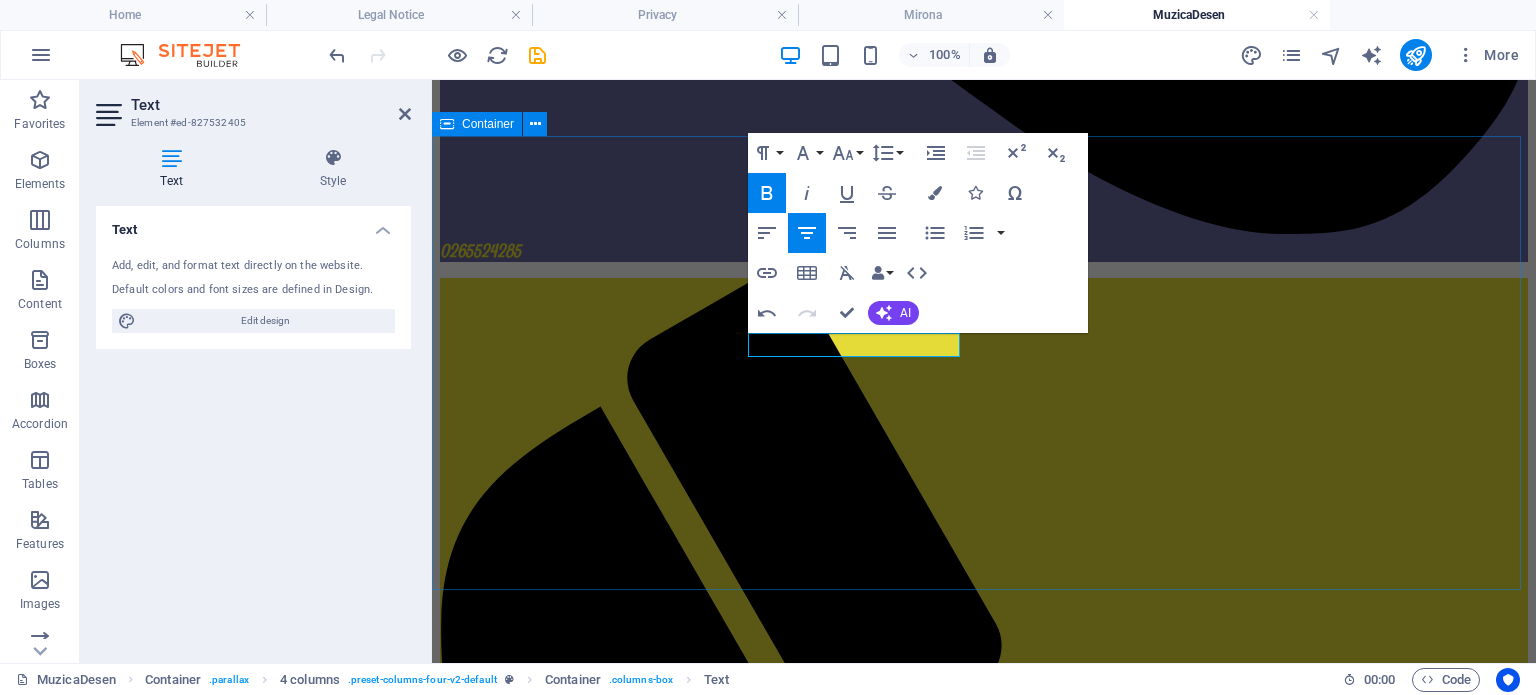 click on "Galerie foto Sfârșit de an școlar 2024 Vizită la Hora S.A. Drop content here or  Add elements  Paste clipboard Drop content here or  Add elements  Paste clipboard" at bounding box center [984, 8160] 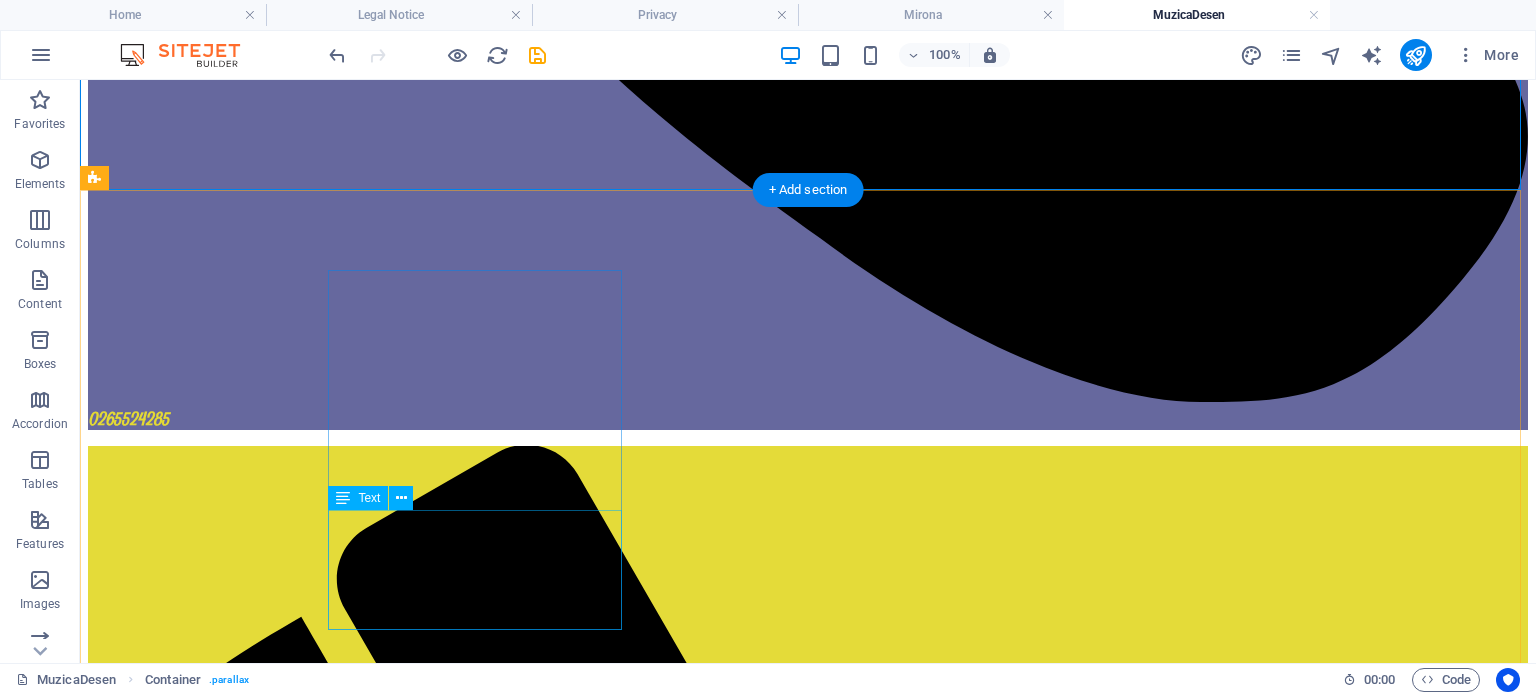 scroll, scrollTop: 2380, scrollLeft: 0, axis: vertical 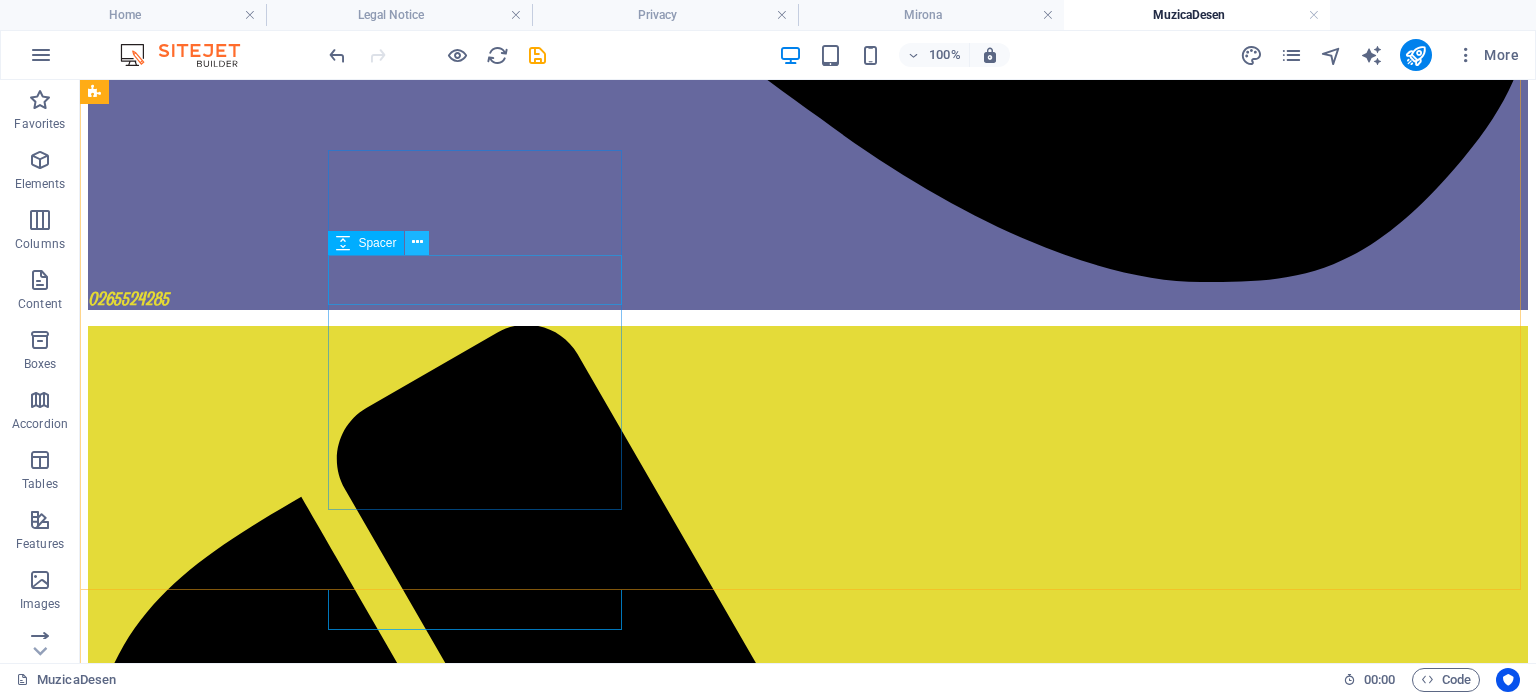 click at bounding box center (417, 242) 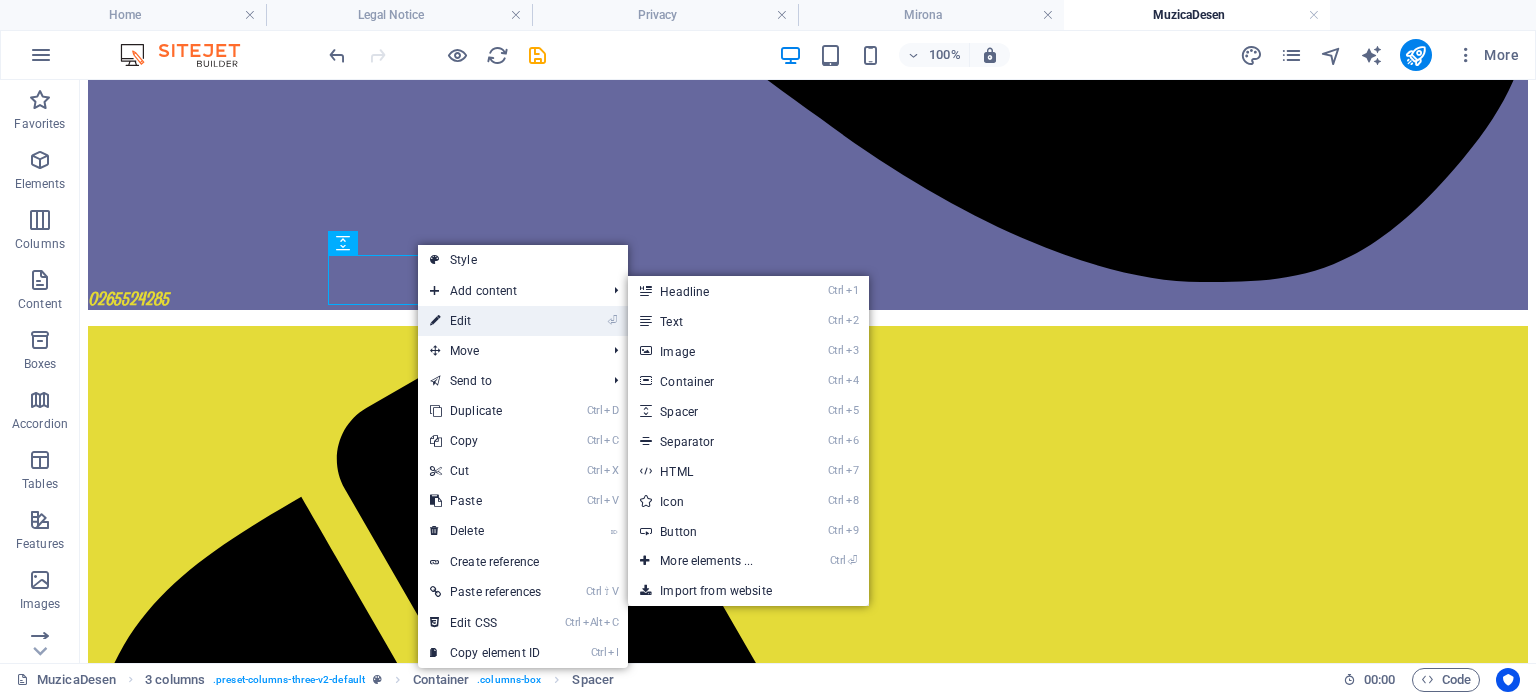click on "⏎  Edit" at bounding box center [485, 321] 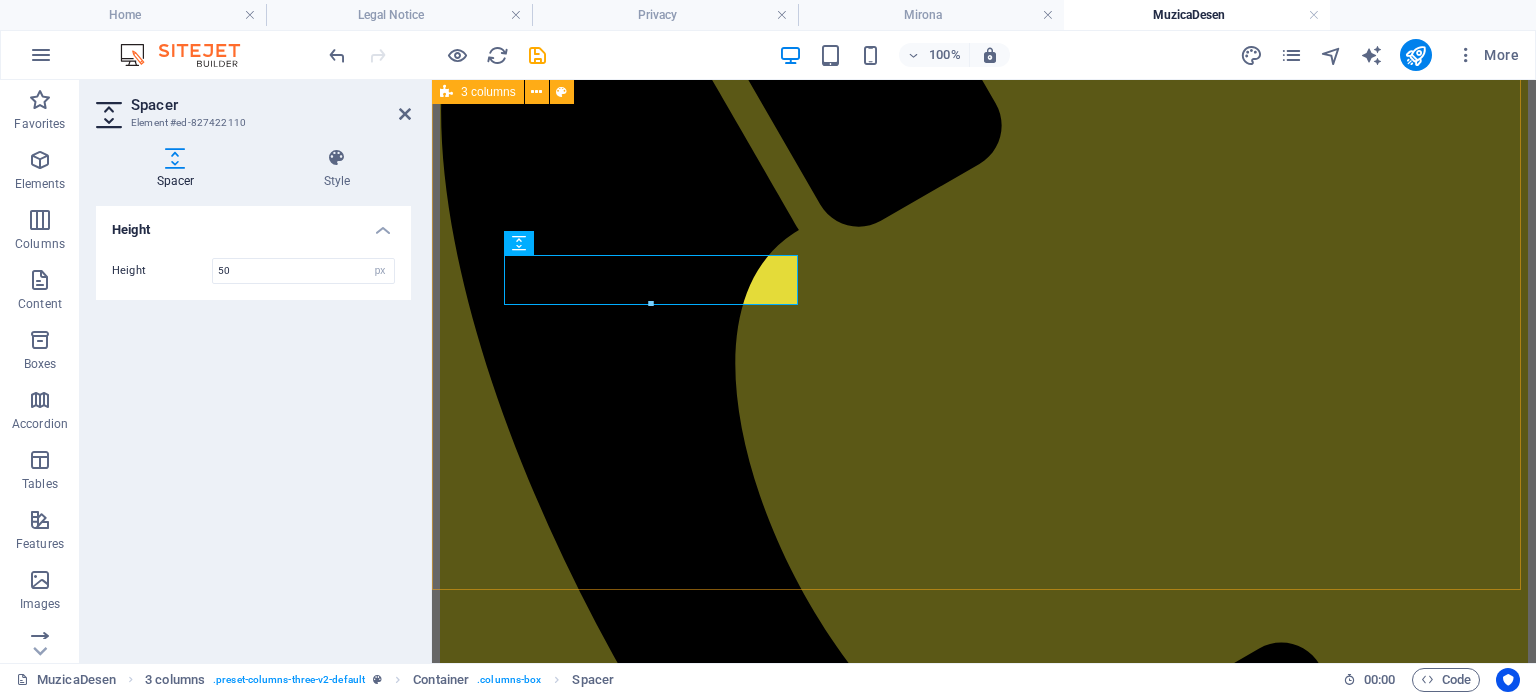 scroll, scrollTop: 2380, scrollLeft: 0, axis: vertical 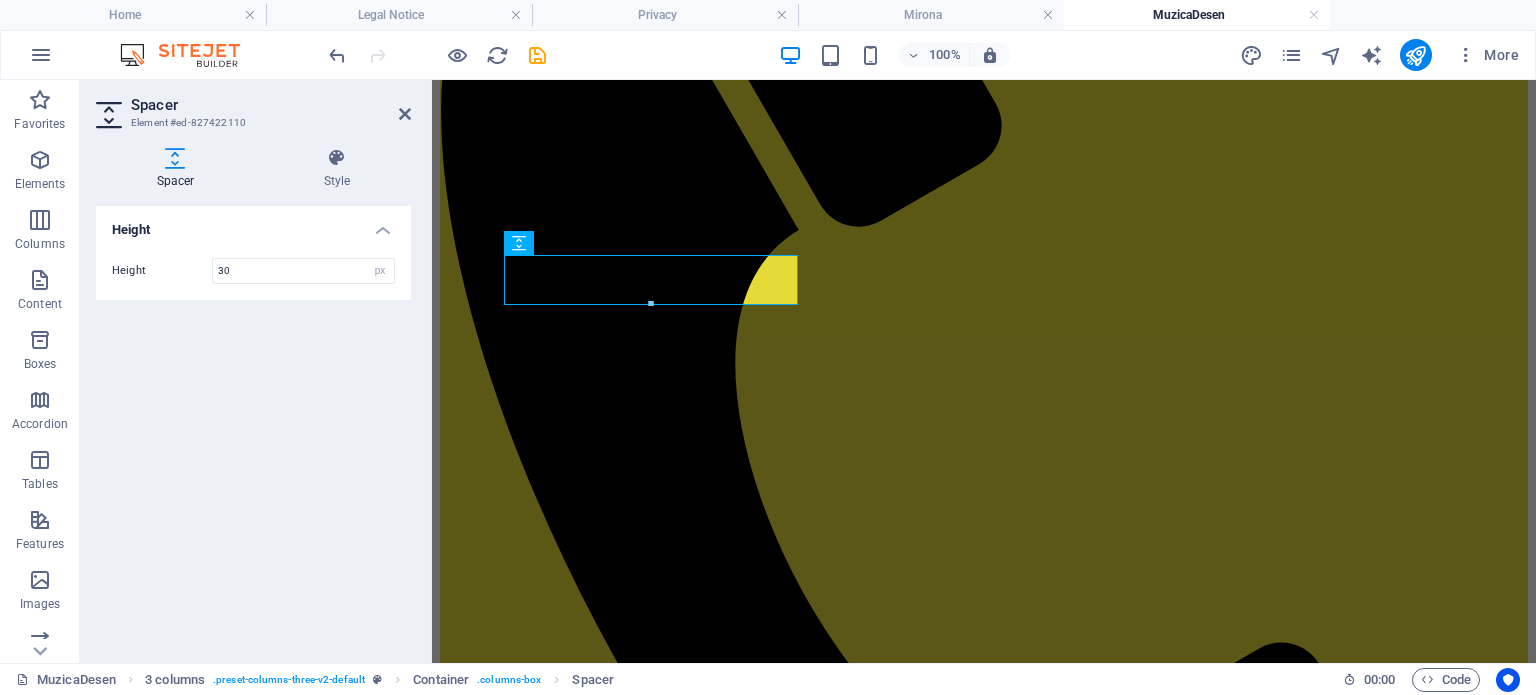 type on "30" 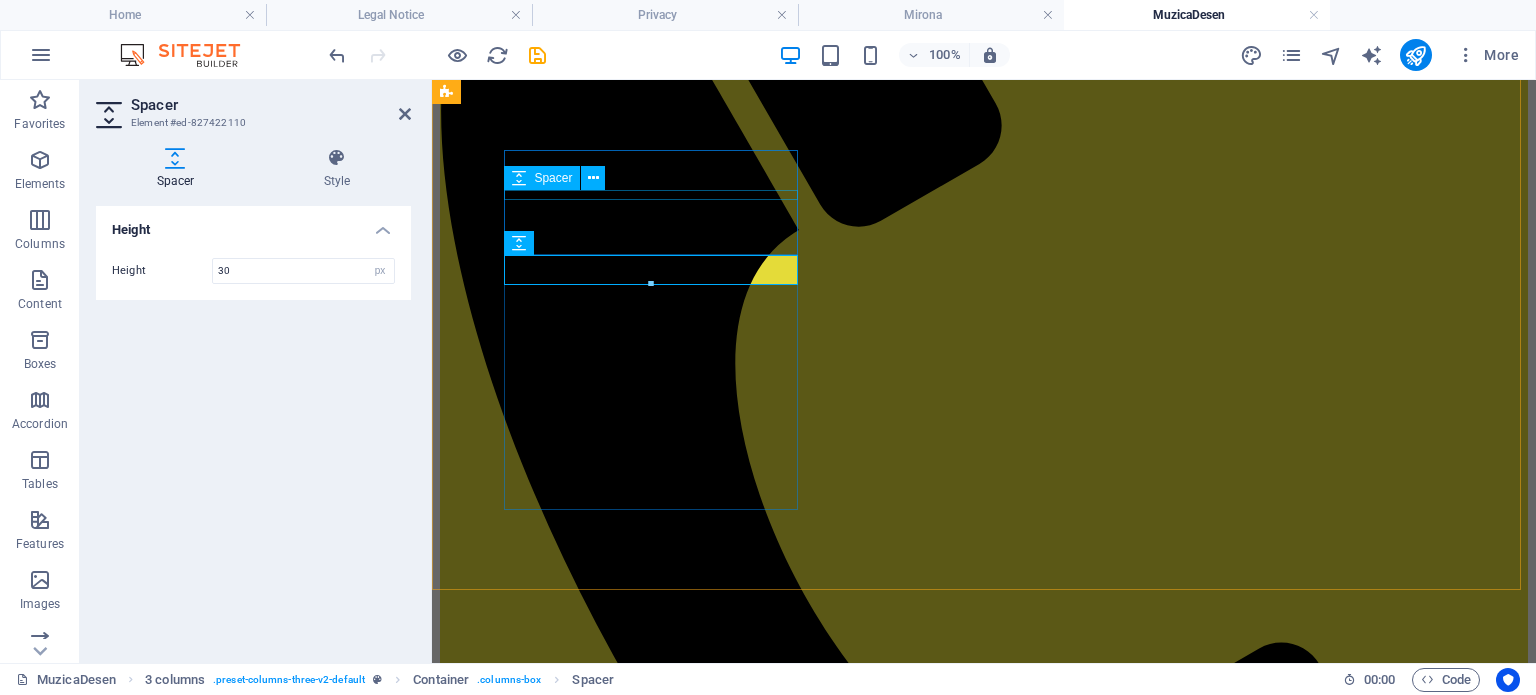 click at bounding box center (984, 8581) 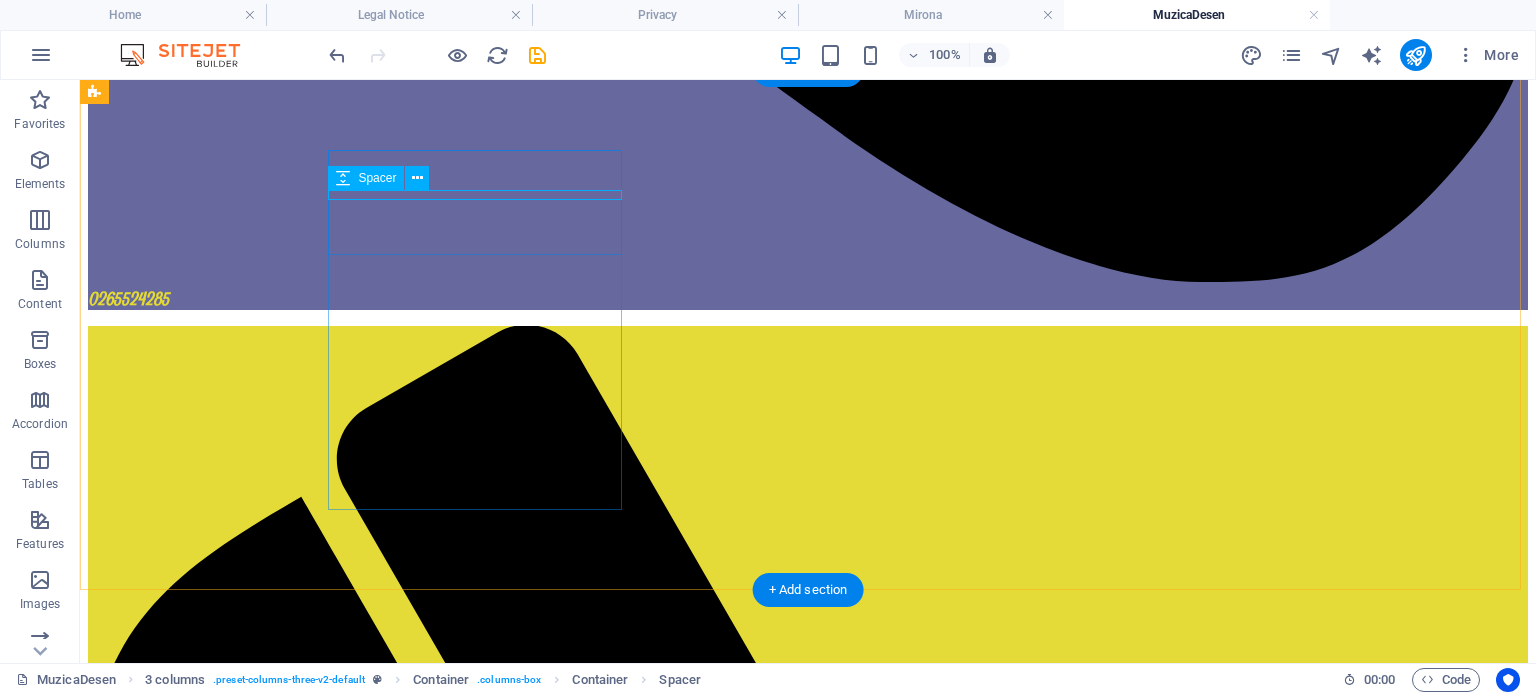 click at bounding box center (808, 11440) 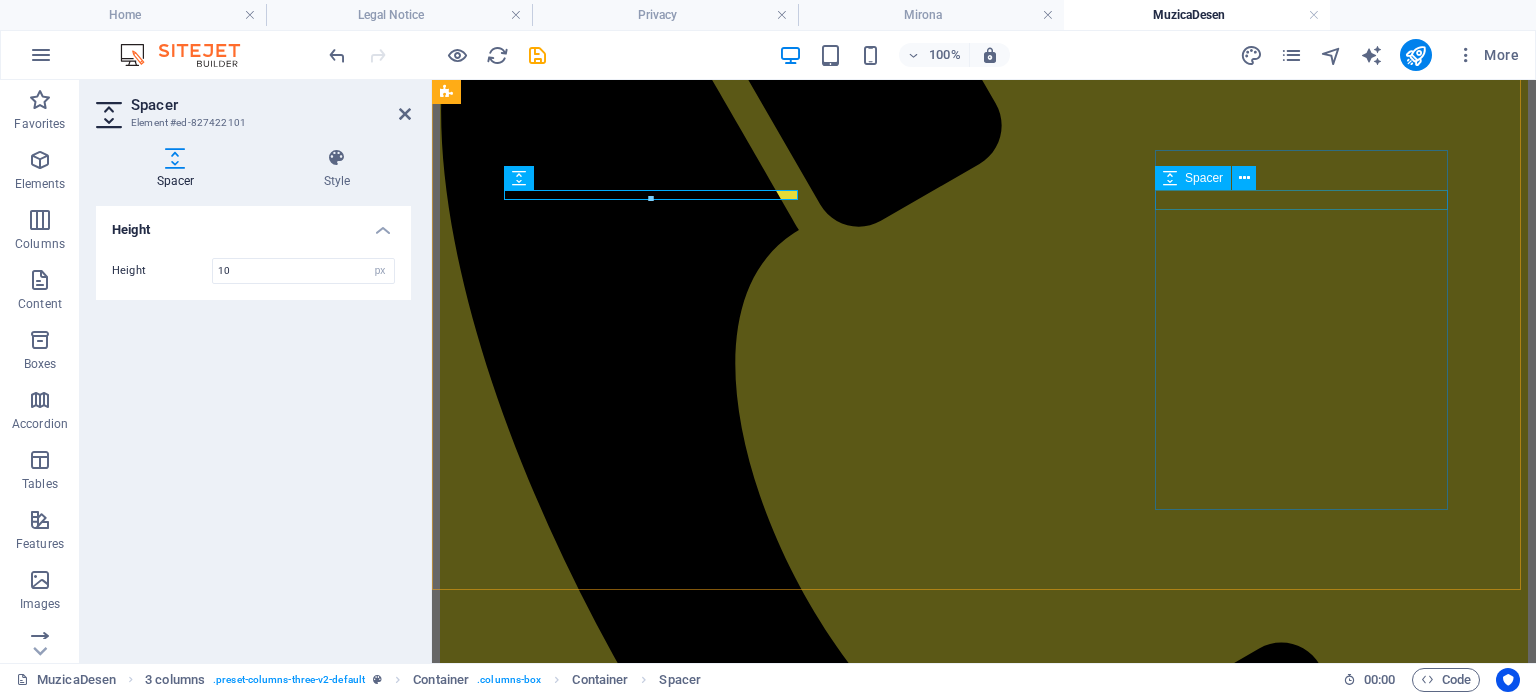 click at bounding box center (984, 9398) 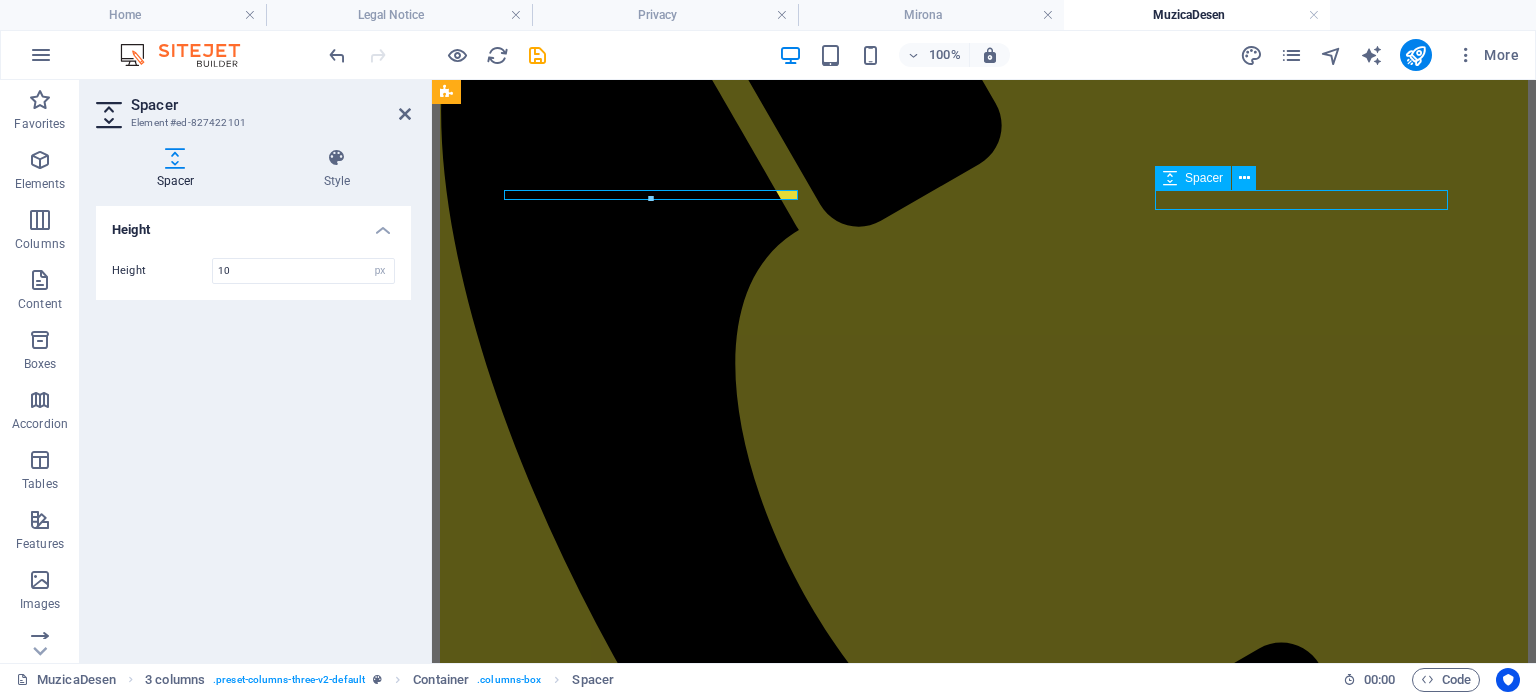 click at bounding box center [984, 9398] 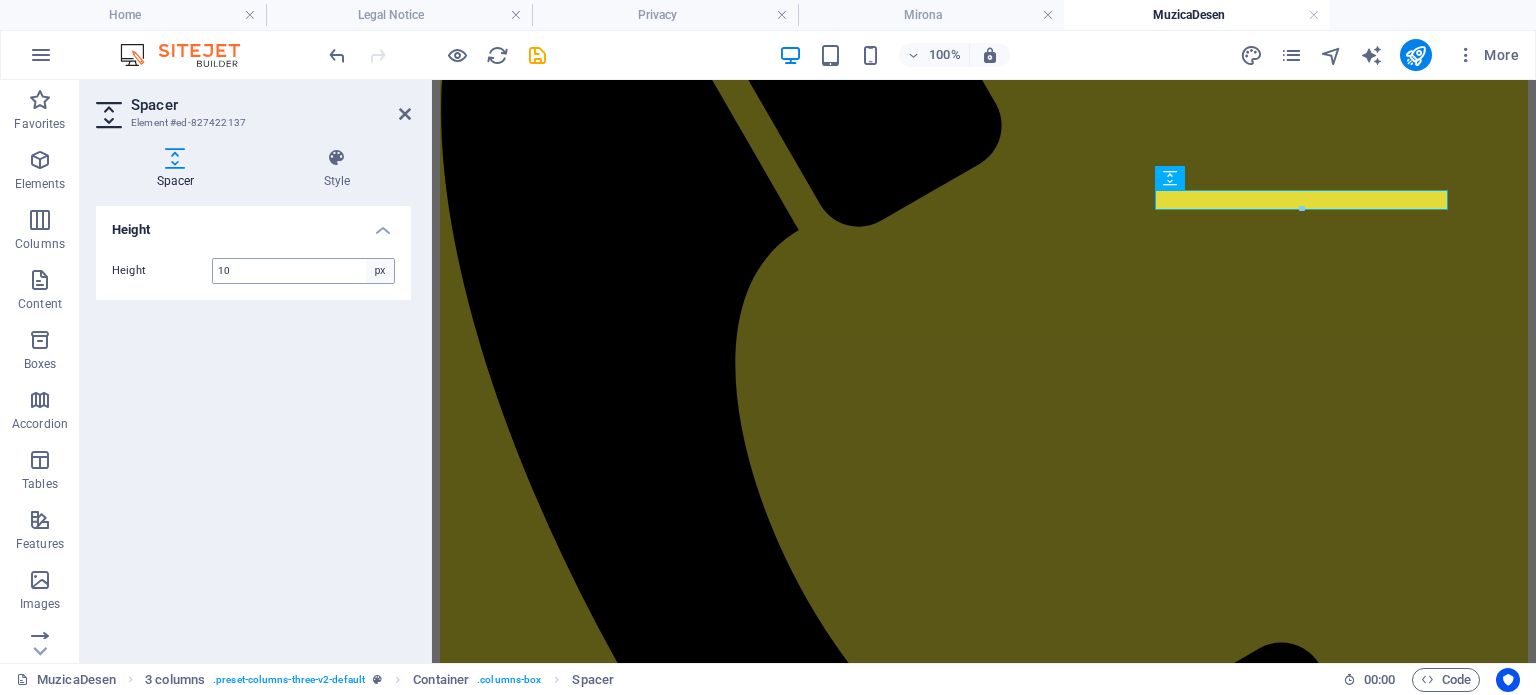 type on "10" 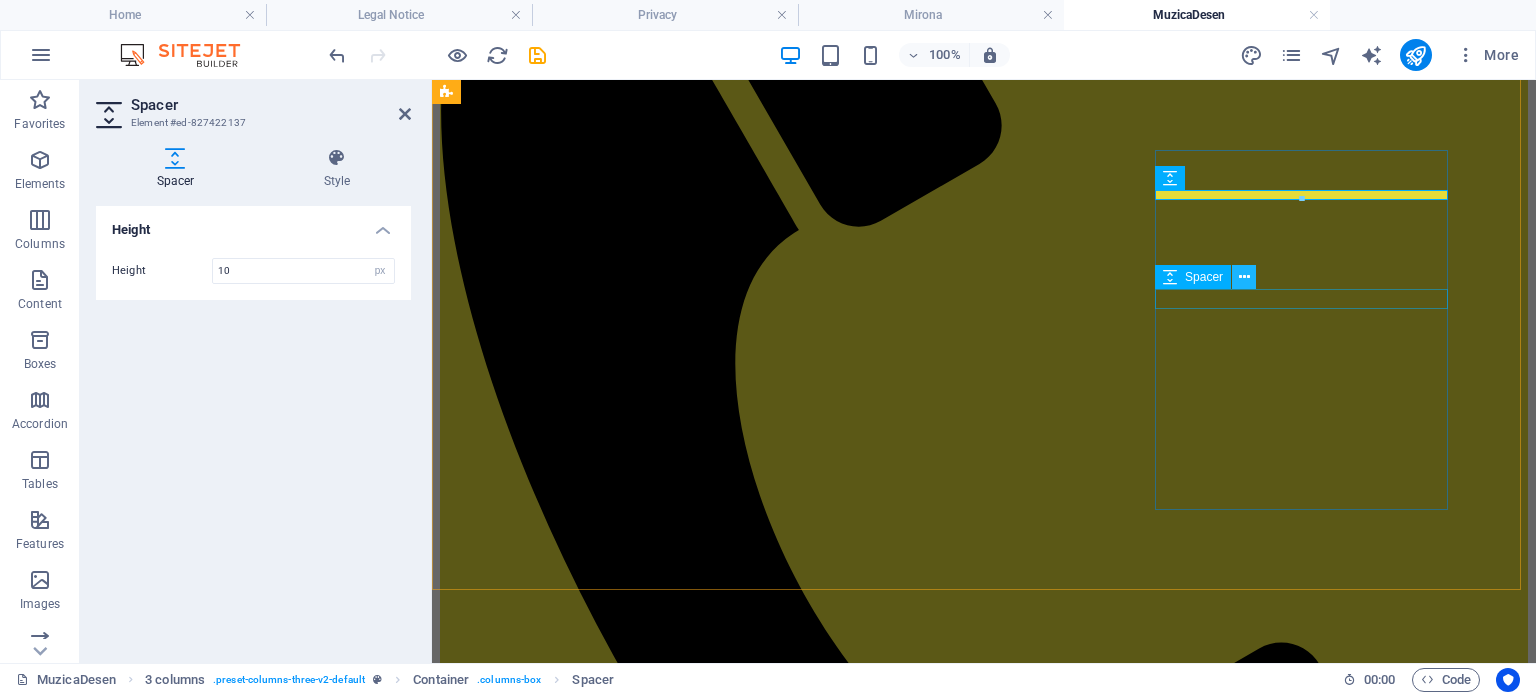 click at bounding box center (1244, 277) 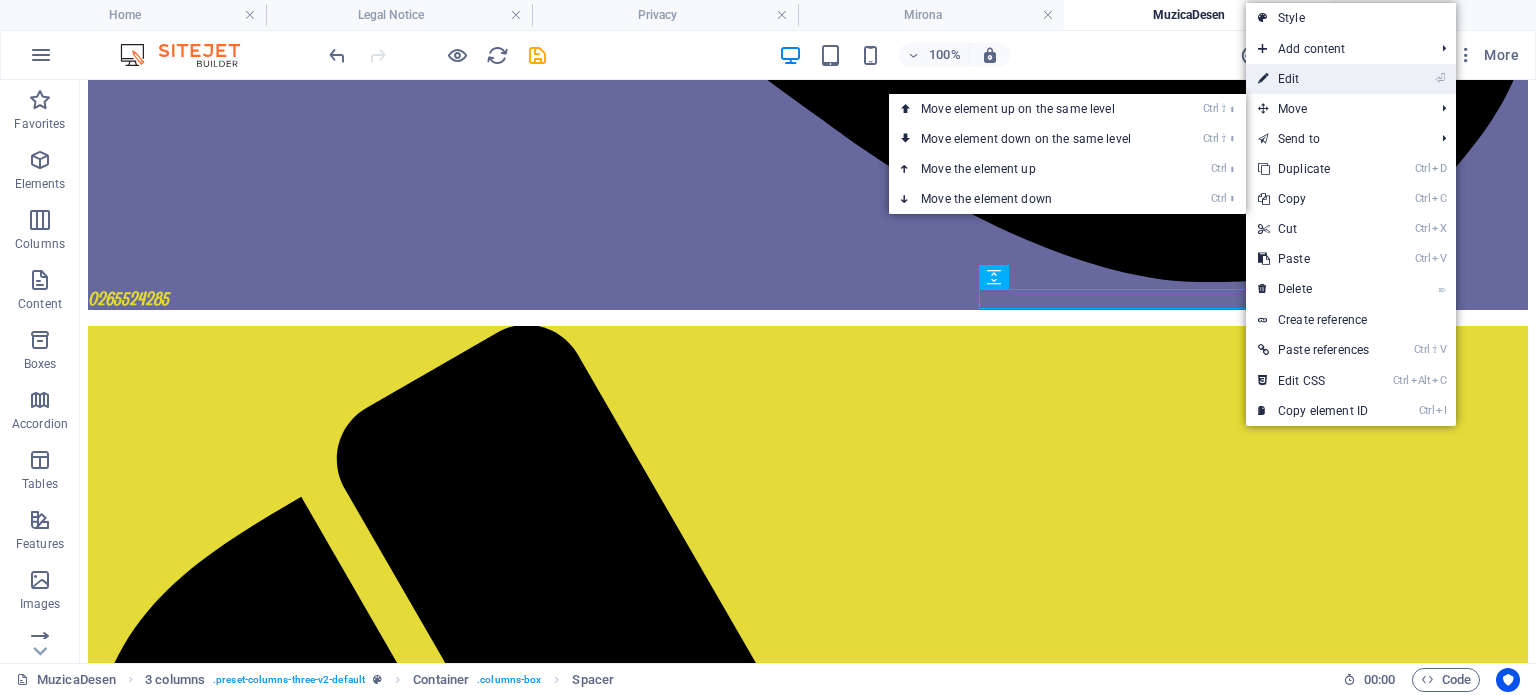 click on "⏎  Edit" at bounding box center [1313, 79] 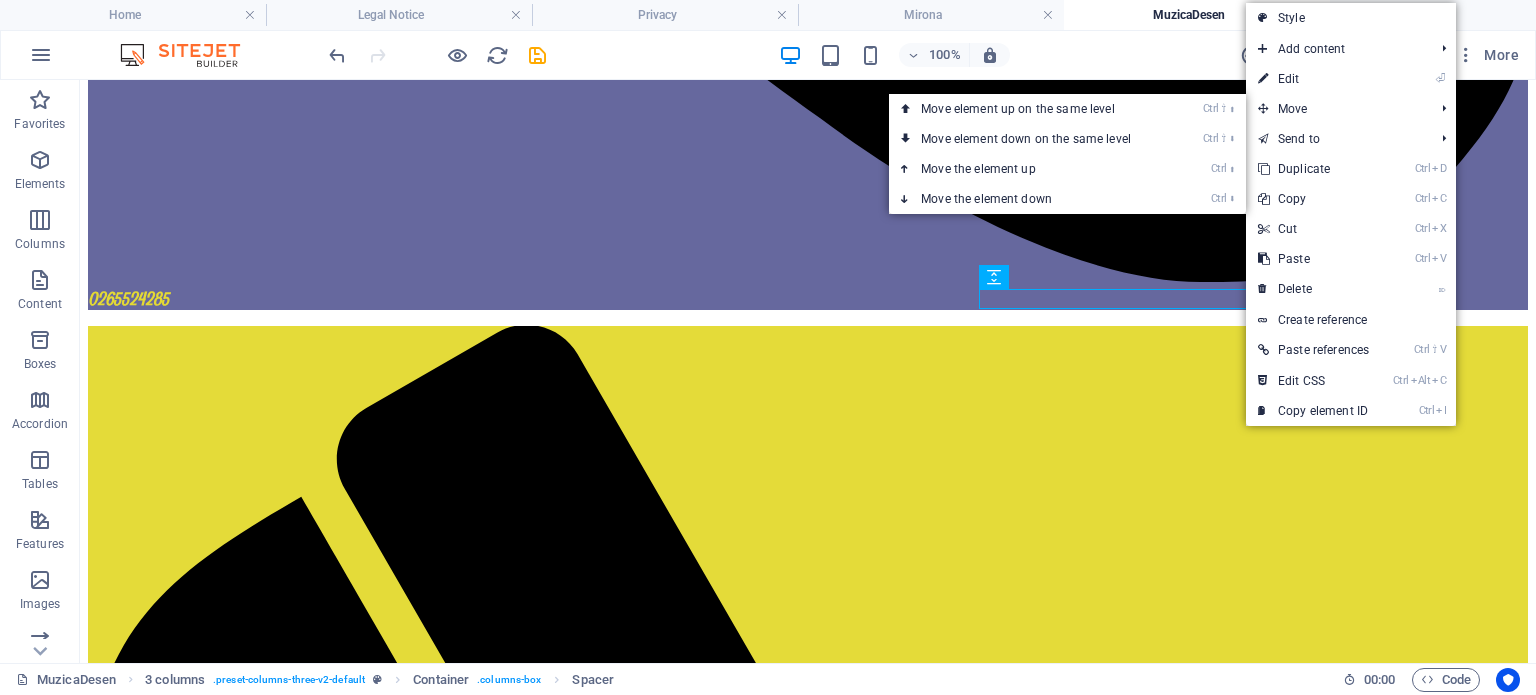 select on "px" 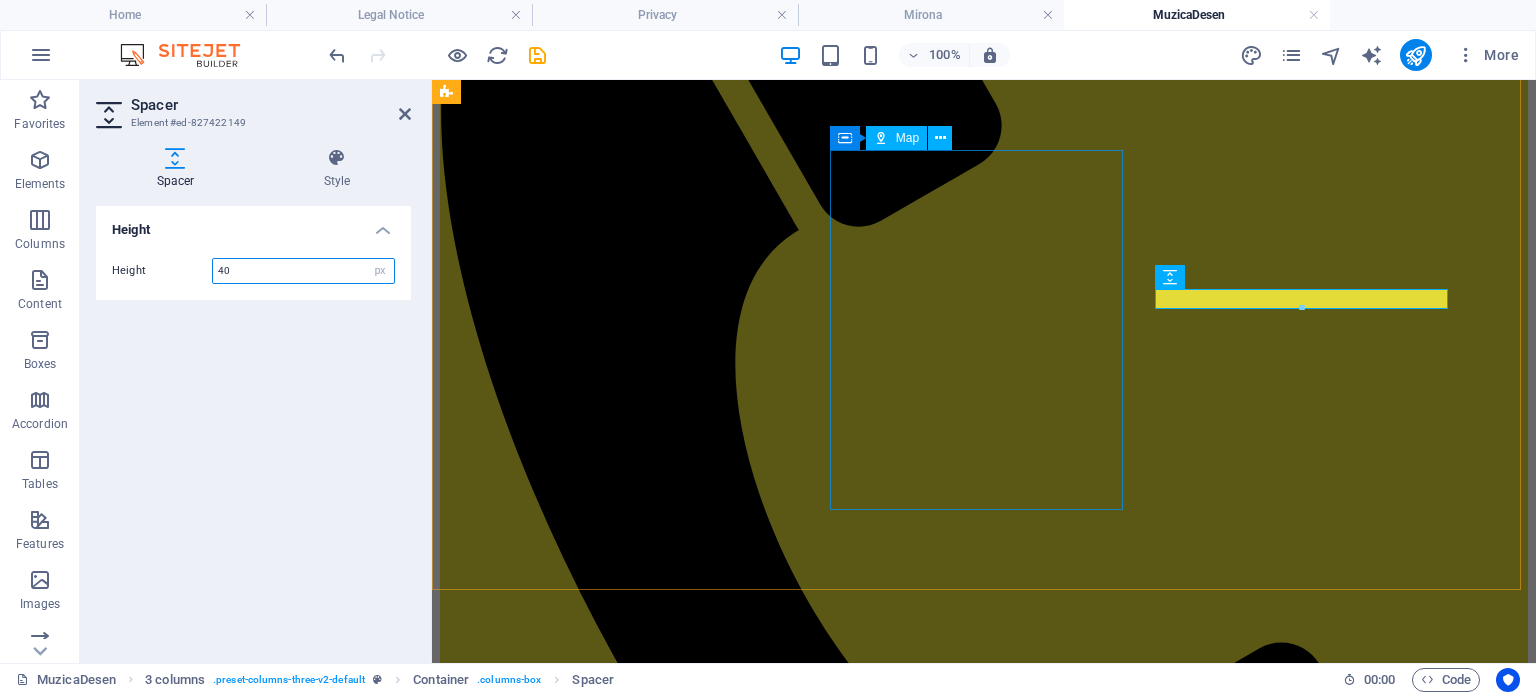 type on "40" 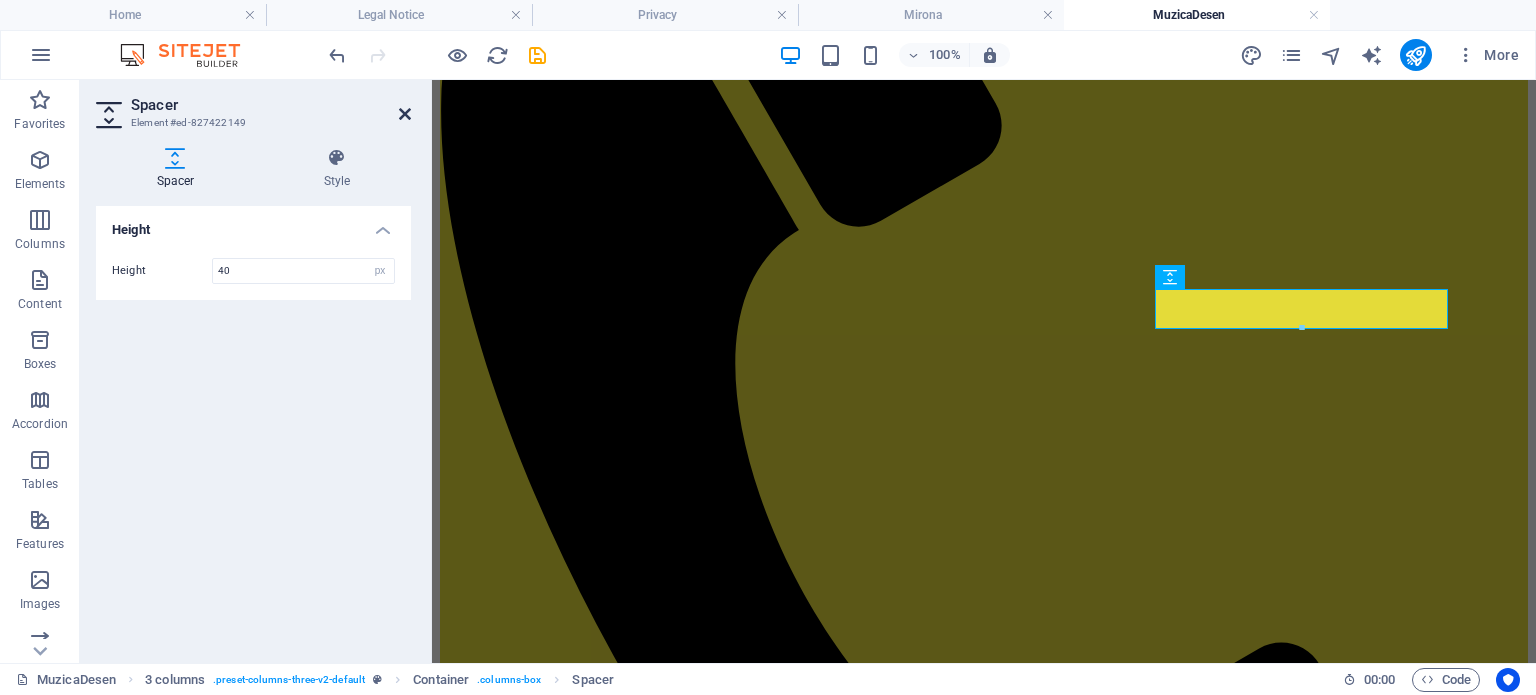 click at bounding box center (405, 114) 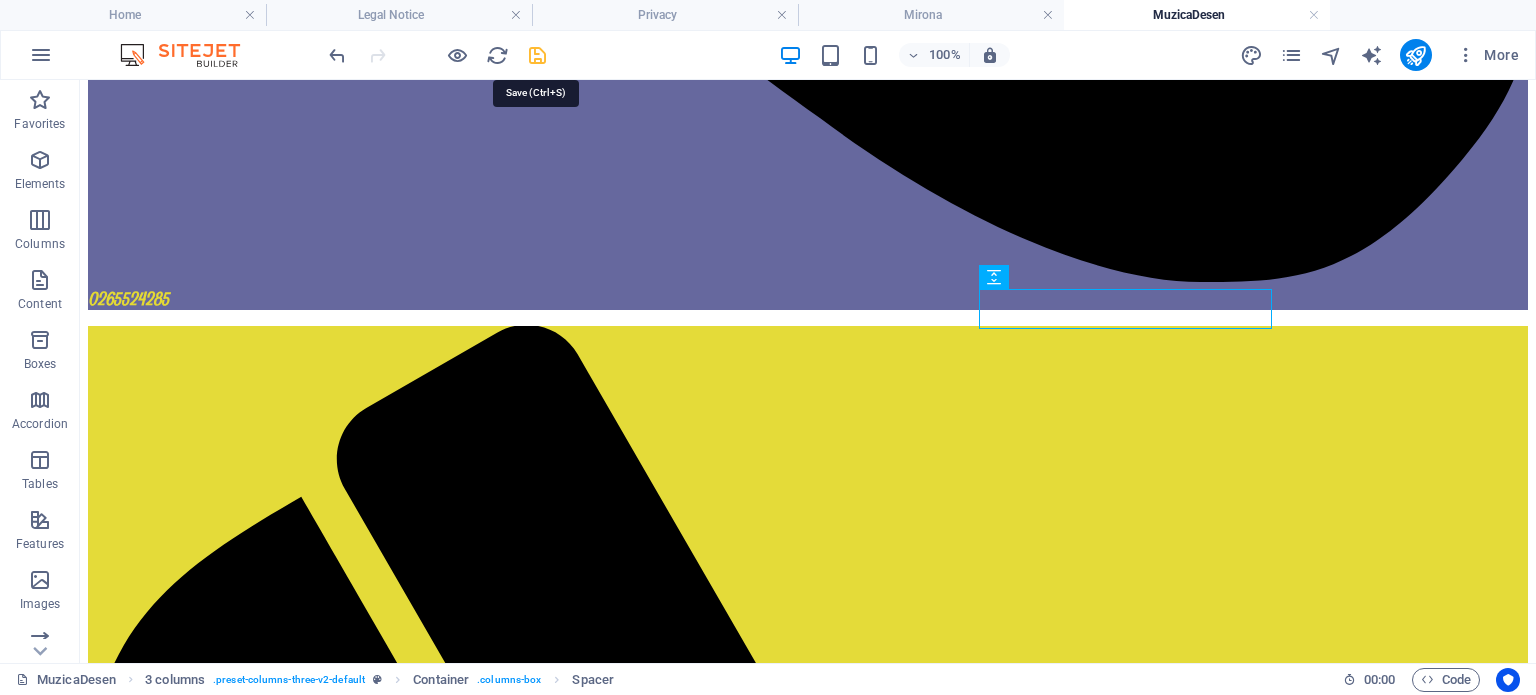 click at bounding box center [537, 55] 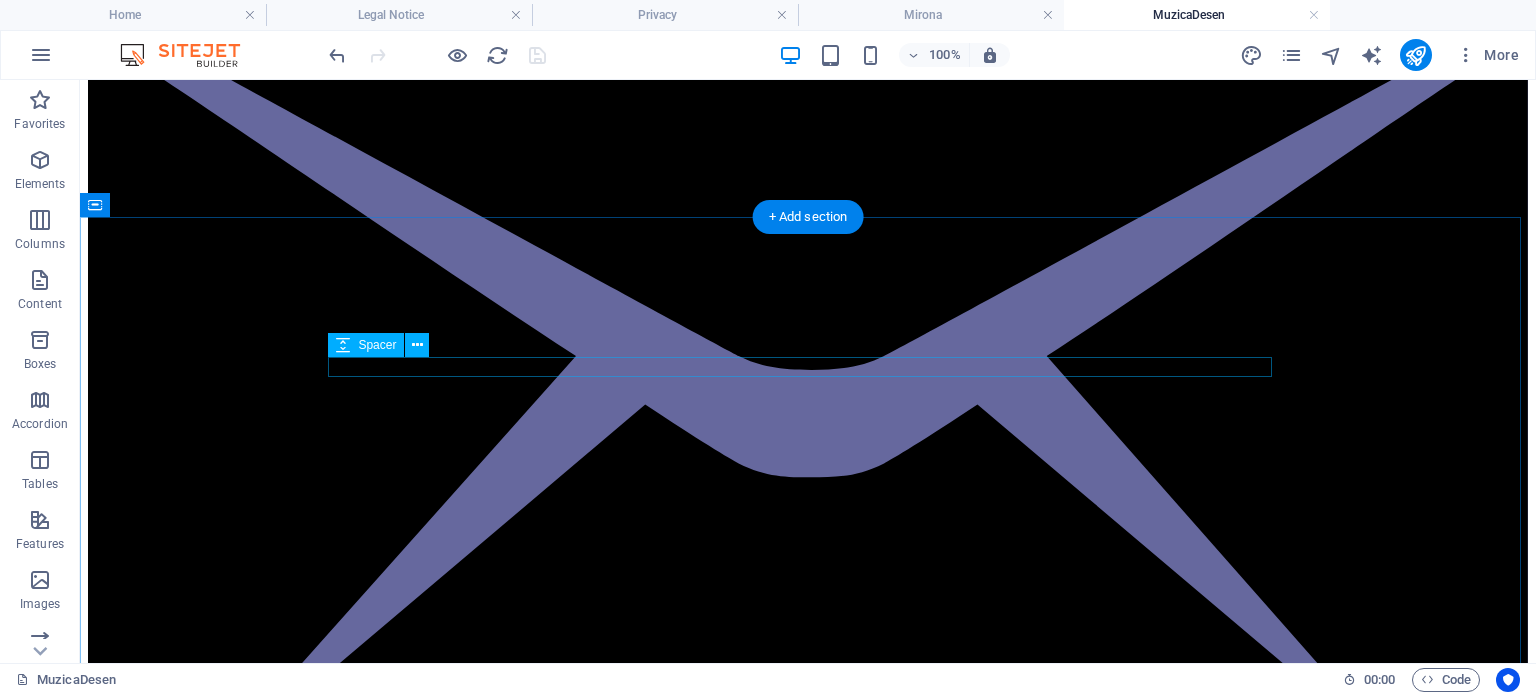 scroll, scrollTop: 280, scrollLeft: 0, axis: vertical 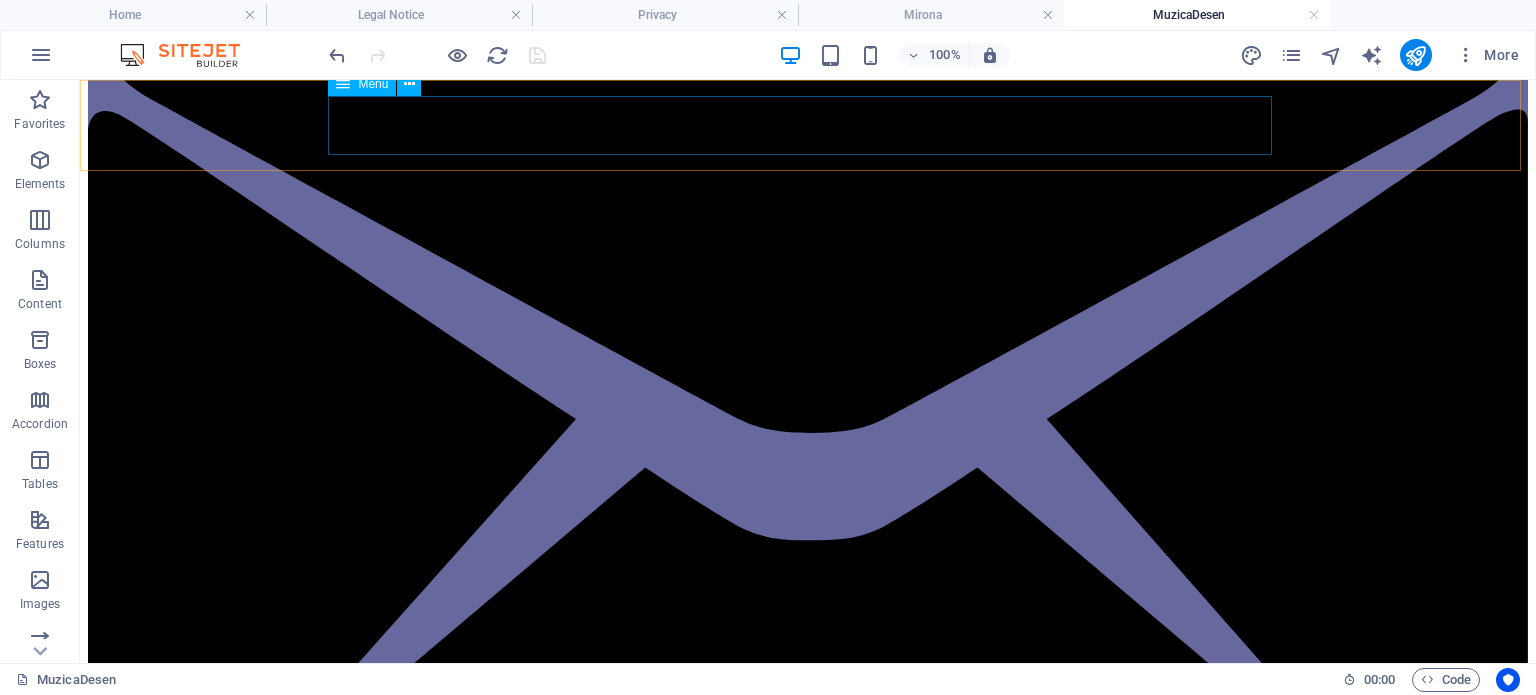 click on "Pagina principală Despre noi Anunțuri Galerie foto Contact" at bounding box center [808, 4403] 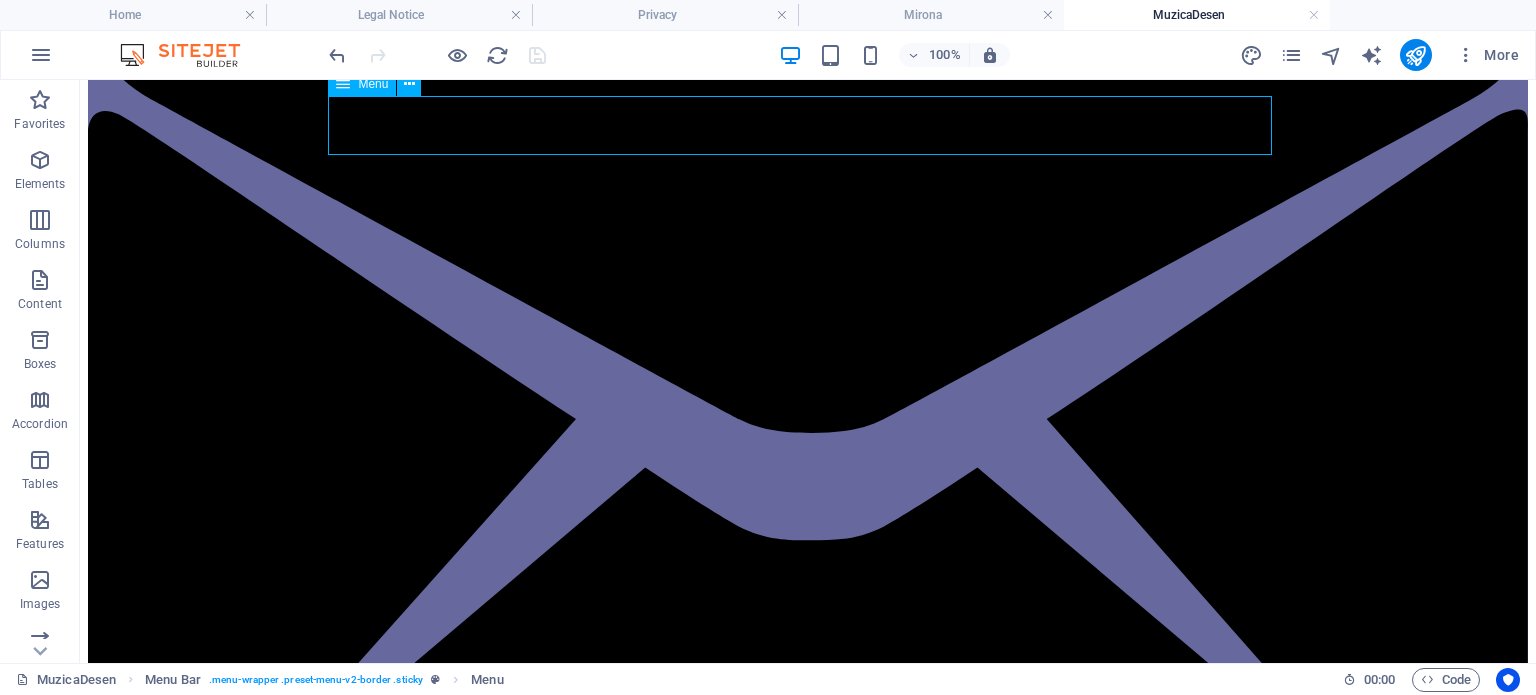 click on "Pagina principală Despre noi Anunțuri Galerie foto Contact" at bounding box center (808, 4403) 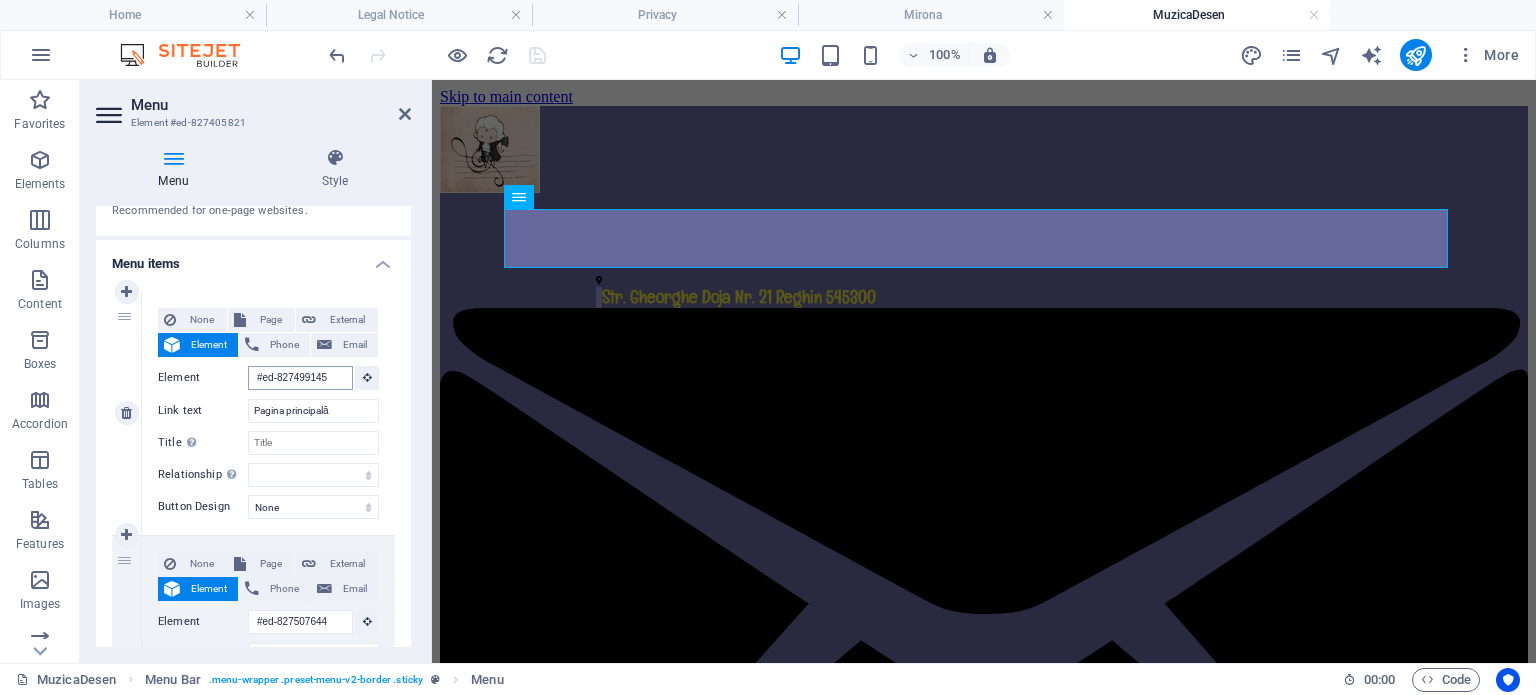 scroll, scrollTop: 300, scrollLeft: 0, axis: vertical 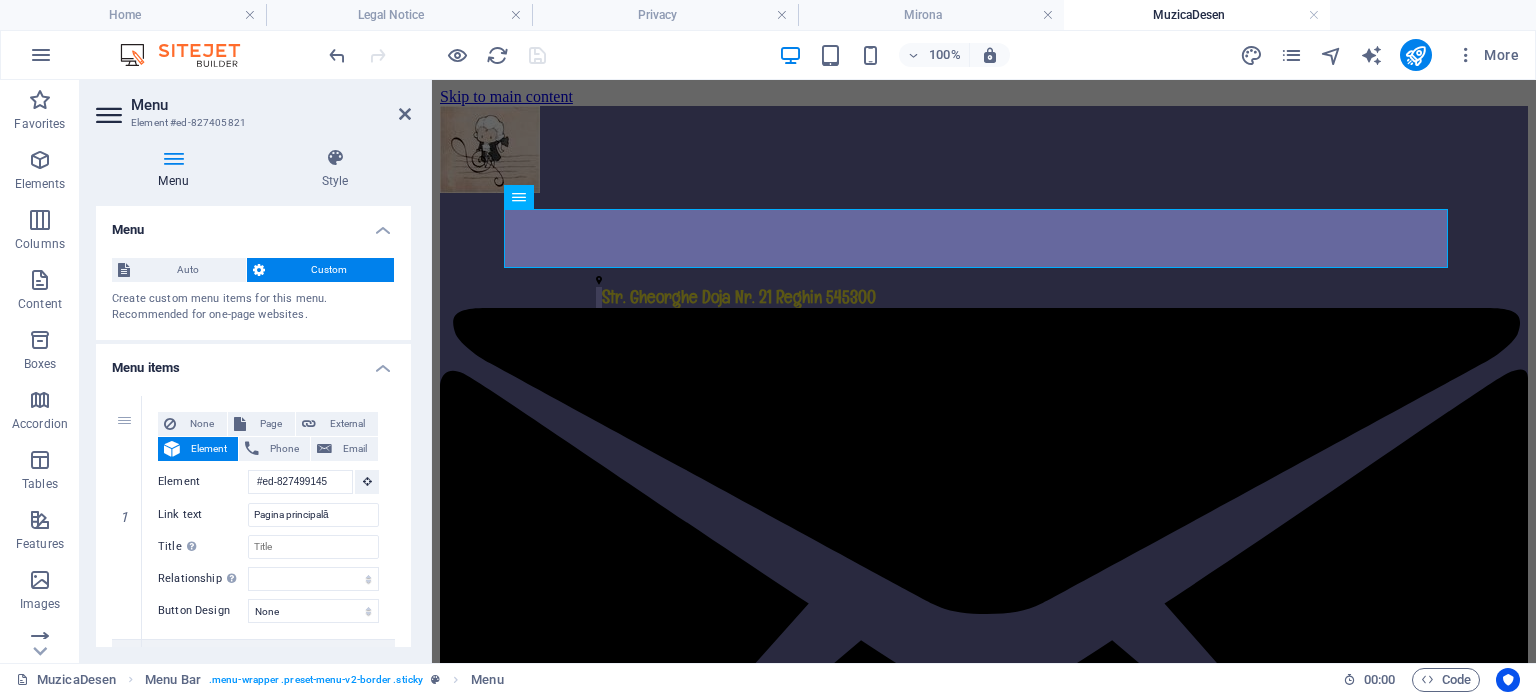 click at bounding box center [173, 158] 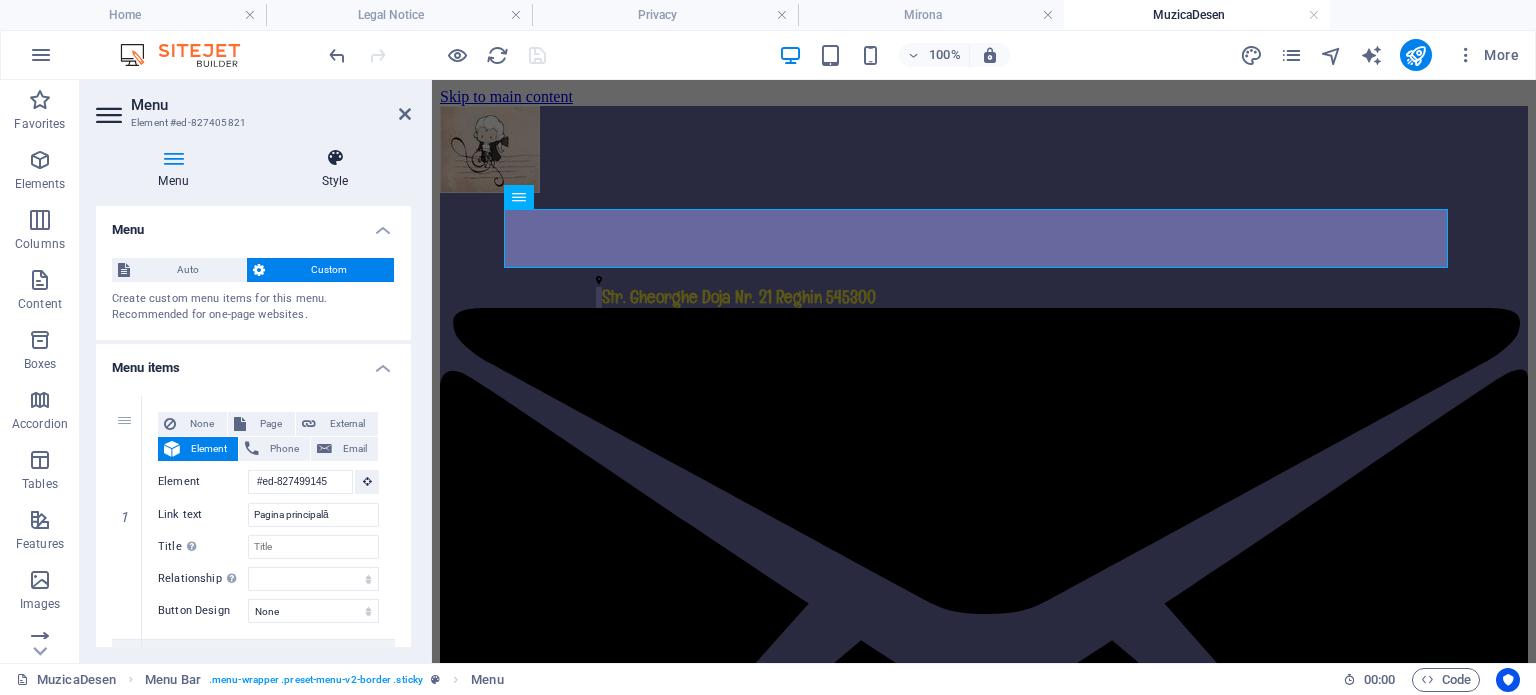 click at bounding box center (335, 158) 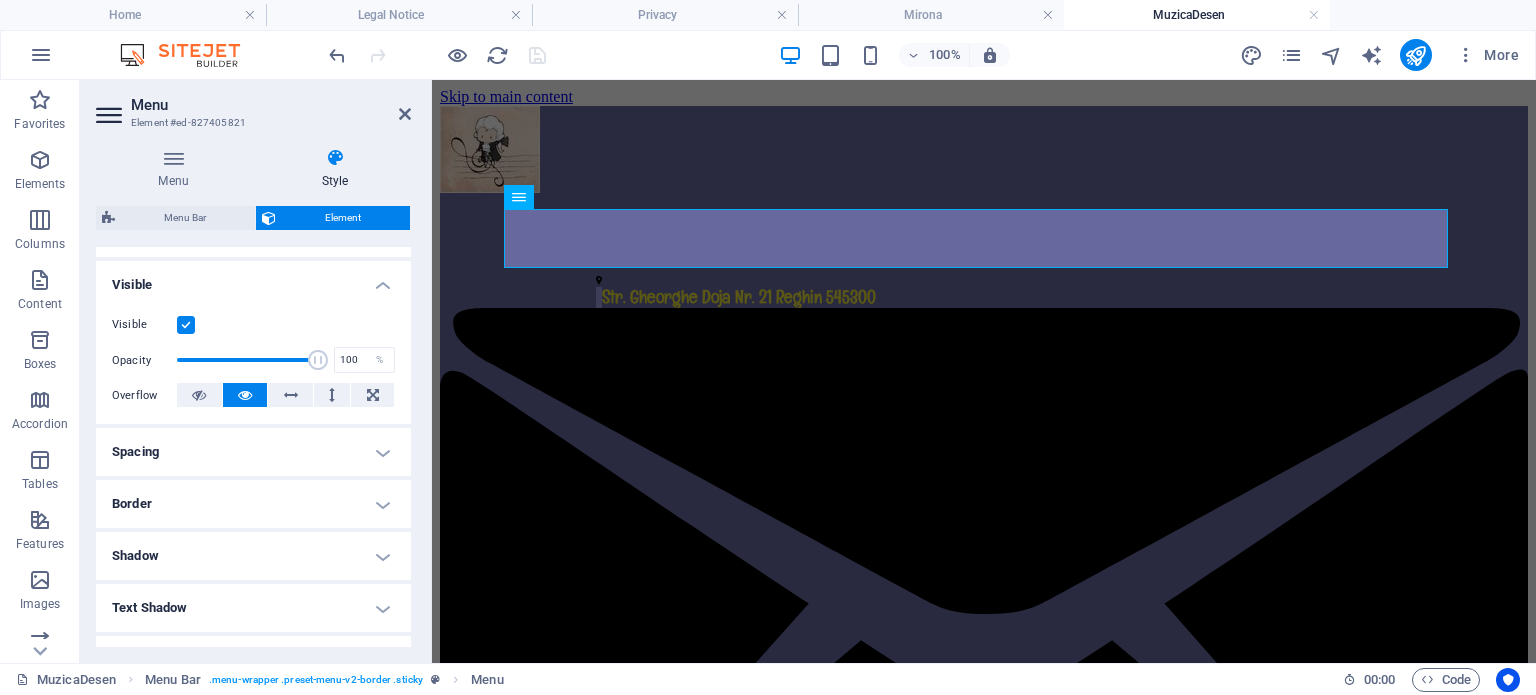 scroll, scrollTop: 0, scrollLeft: 0, axis: both 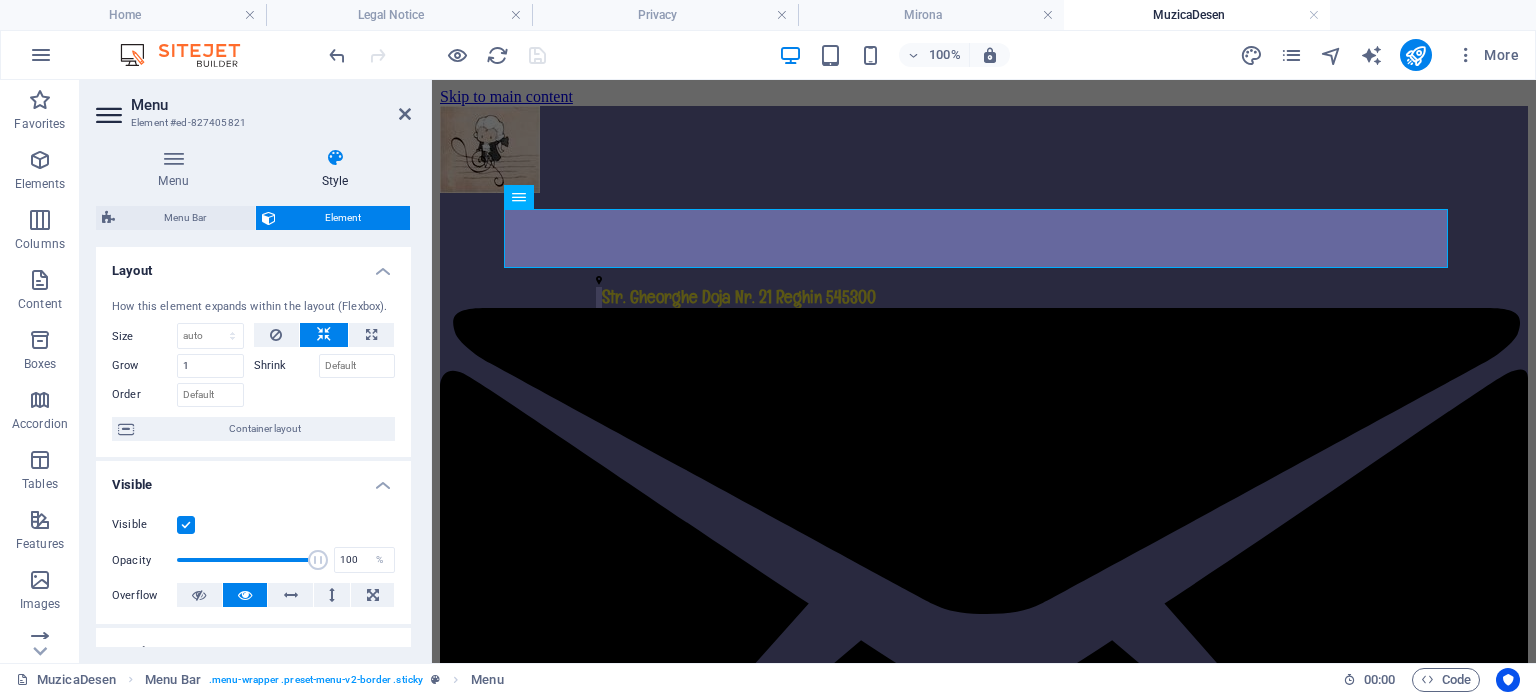 click at bounding box center (111, 115) 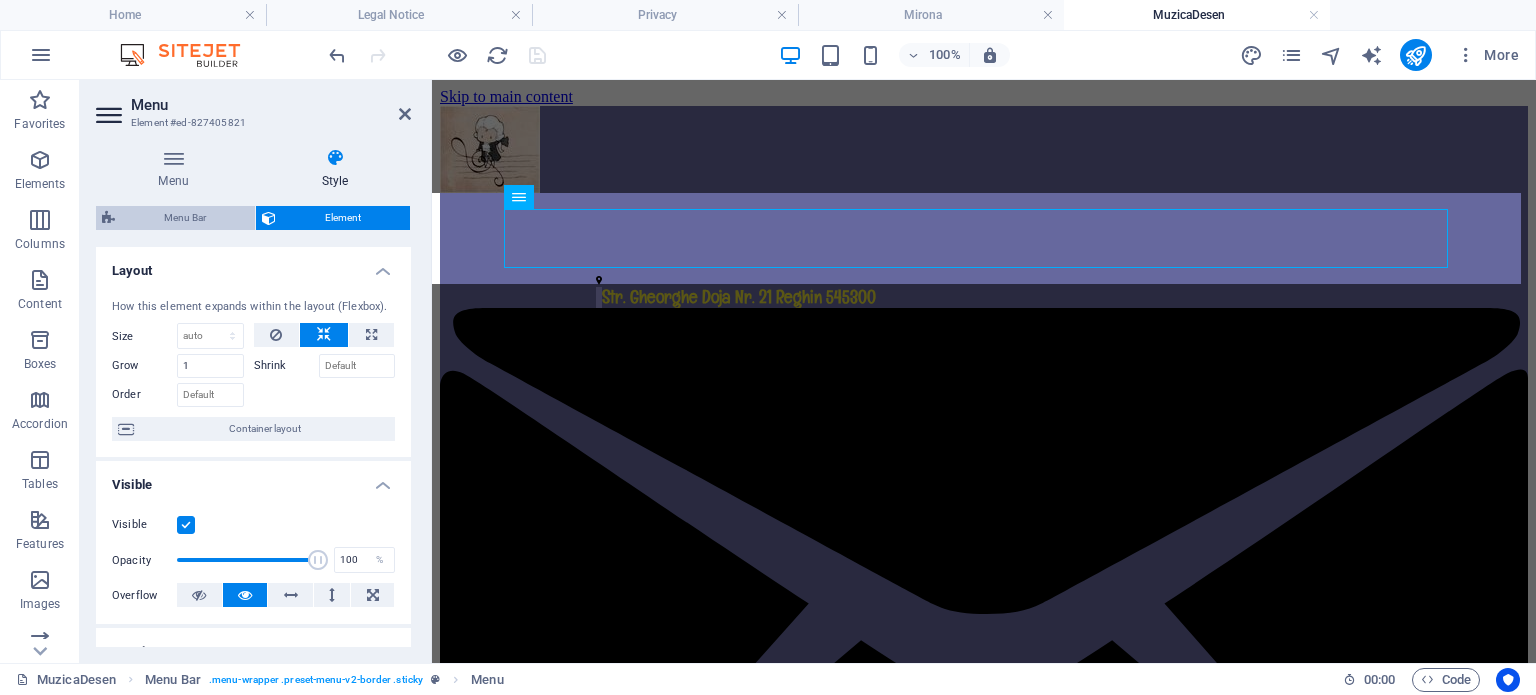 click on "Menu Bar" at bounding box center (185, 218) 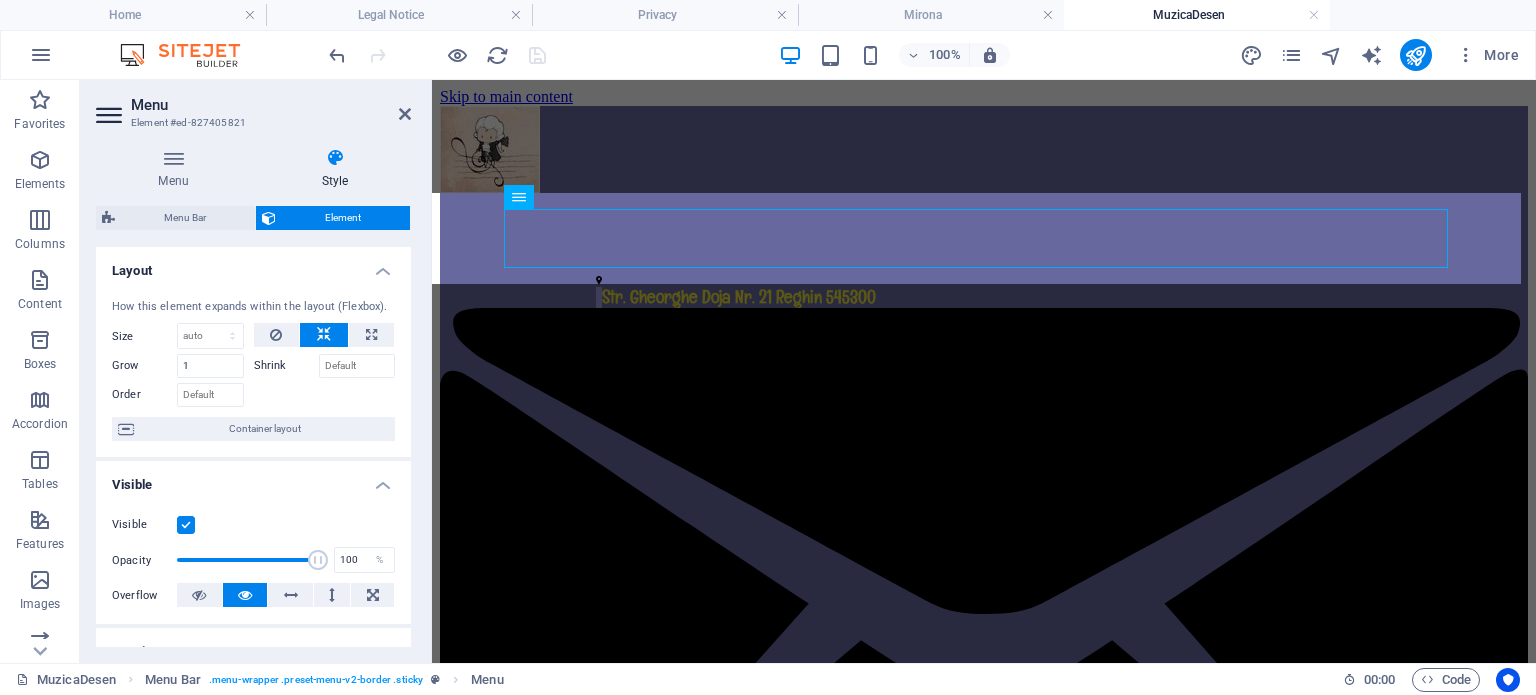 select on "rem" 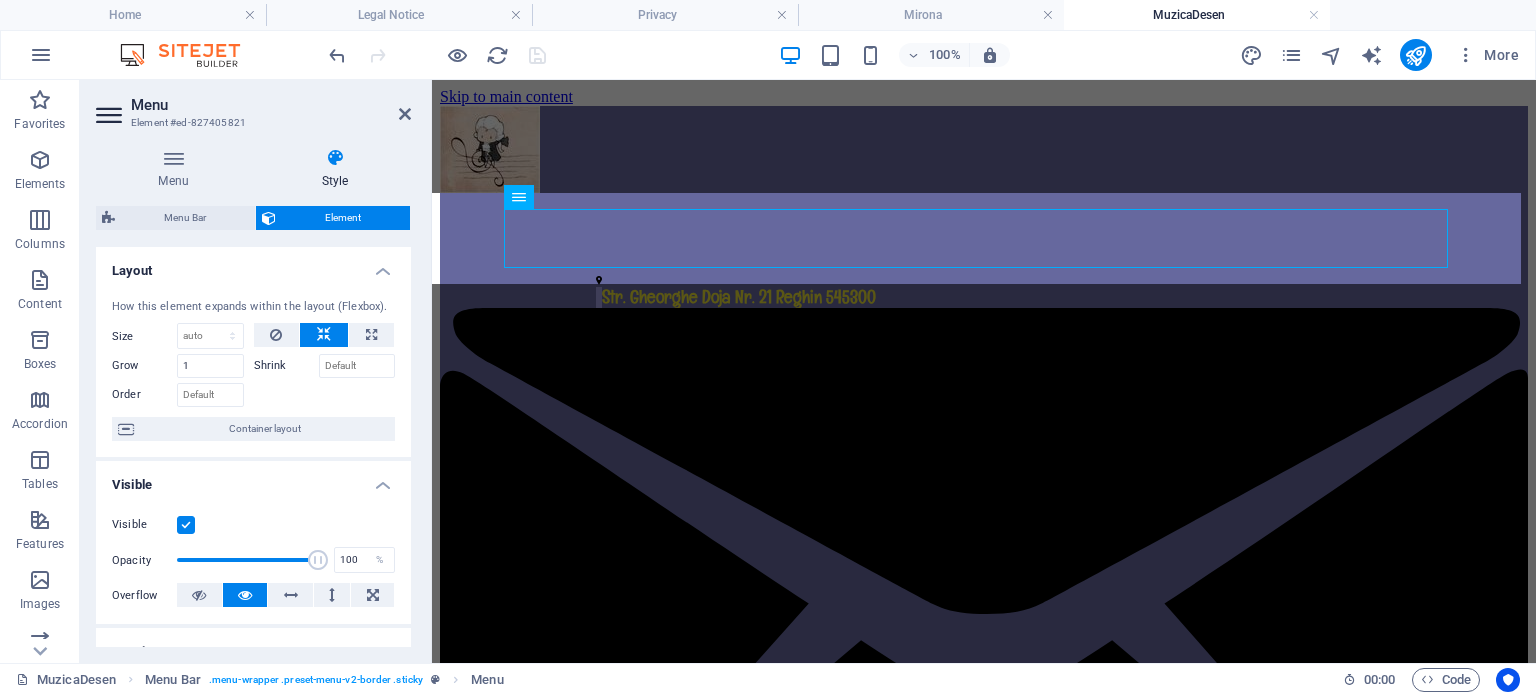 select on "preset-menu-v2-border" 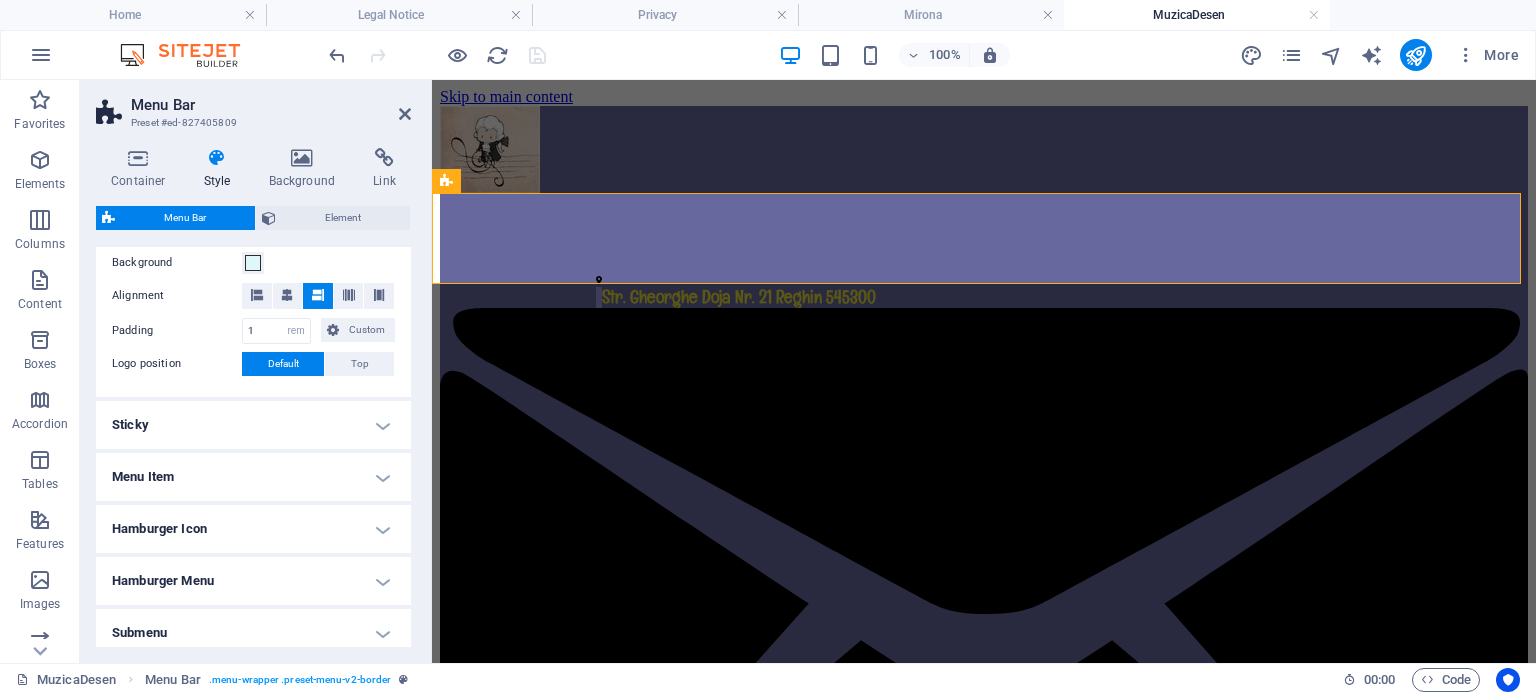 scroll, scrollTop: 400, scrollLeft: 0, axis: vertical 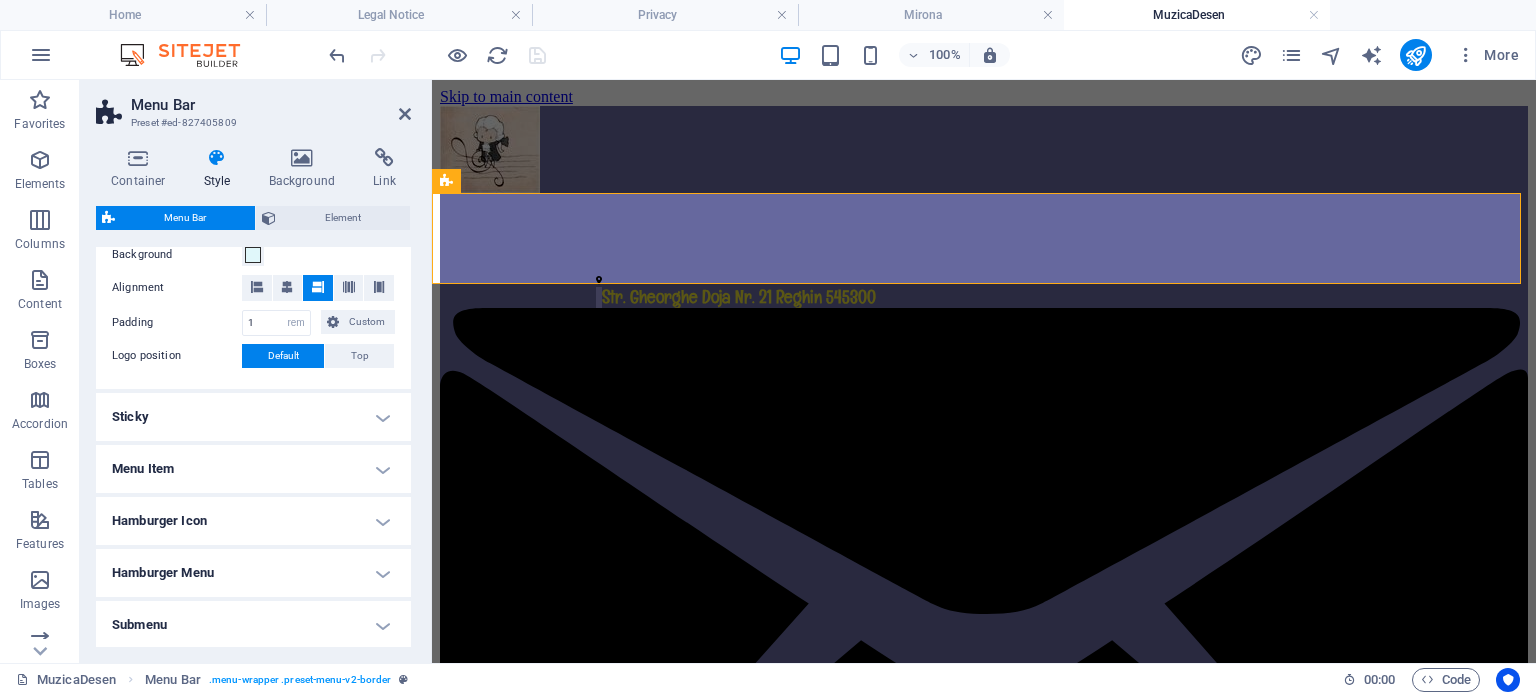 click on "Sticky" at bounding box center (253, 417) 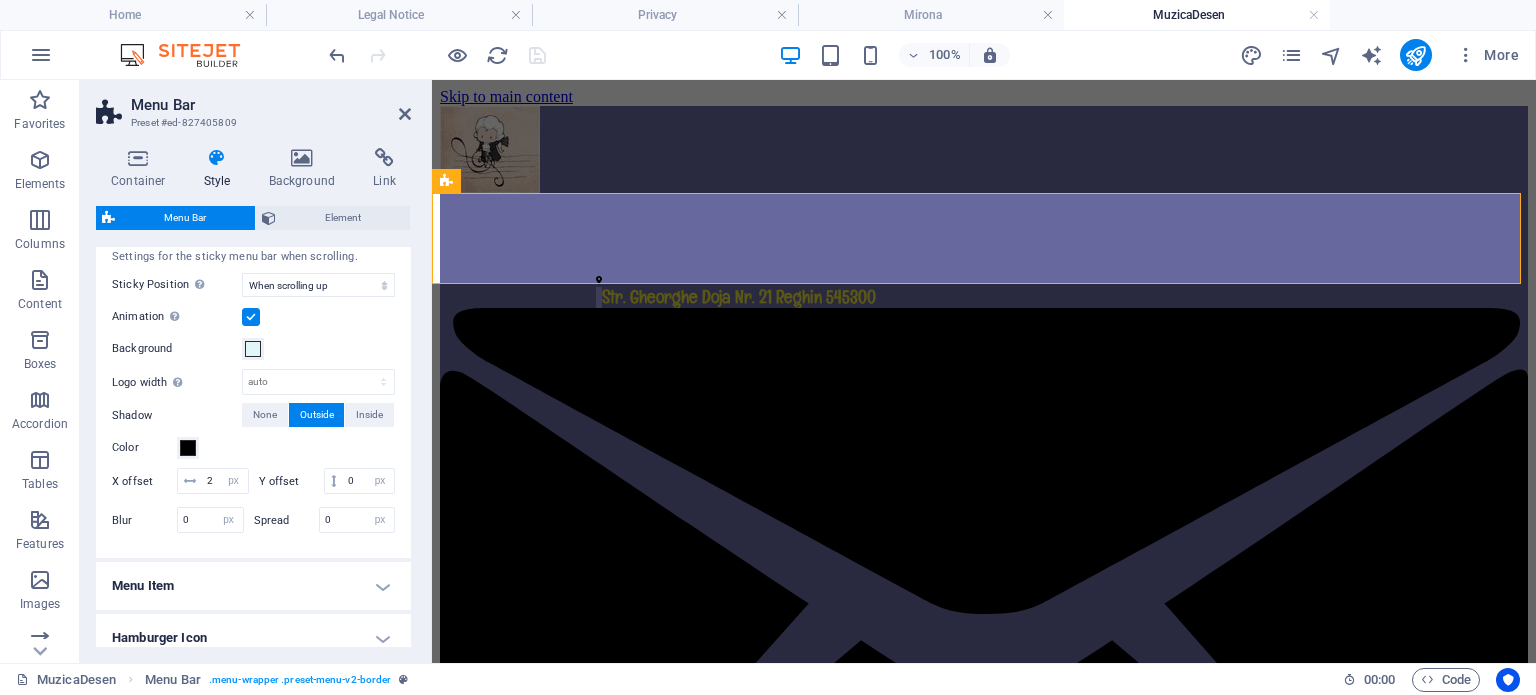 scroll, scrollTop: 500, scrollLeft: 0, axis: vertical 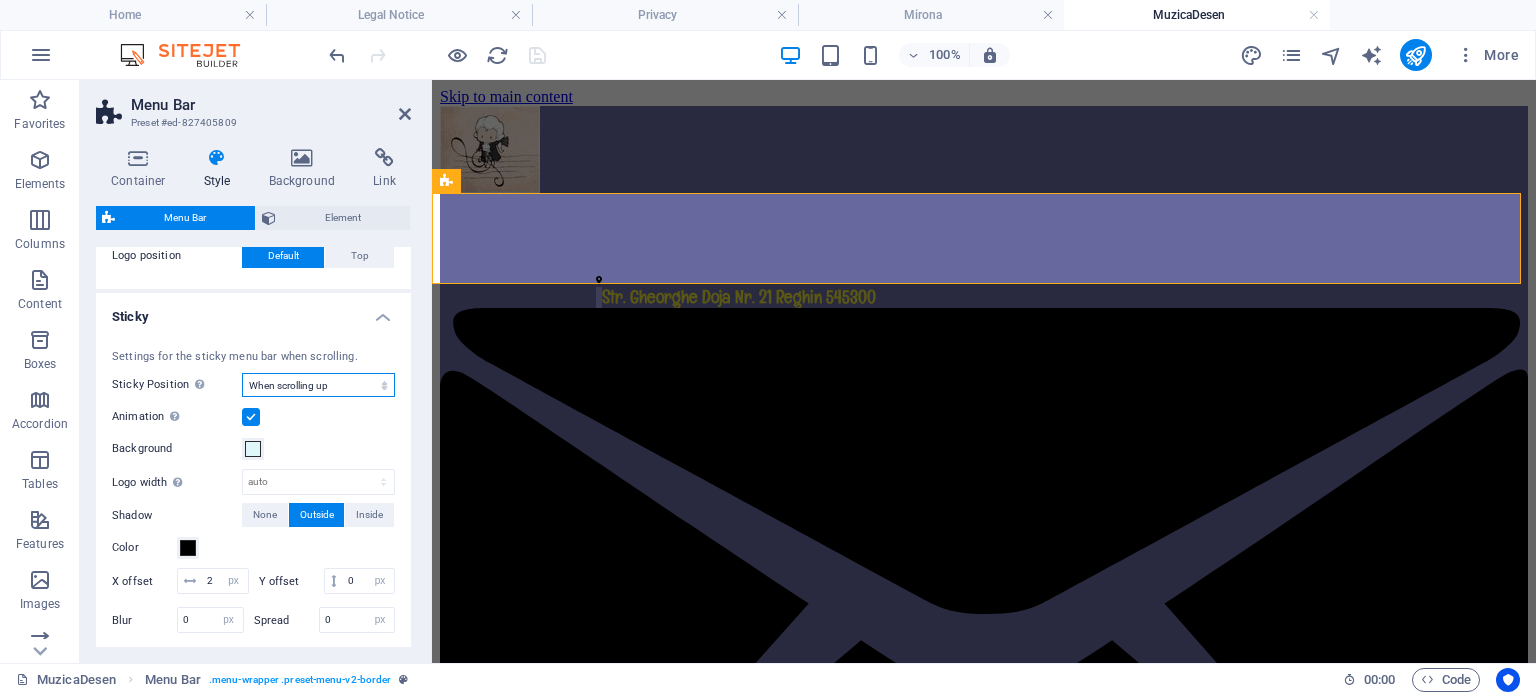 click on "Off Instant After menu After banner When scrolling up" at bounding box center [318, 385] 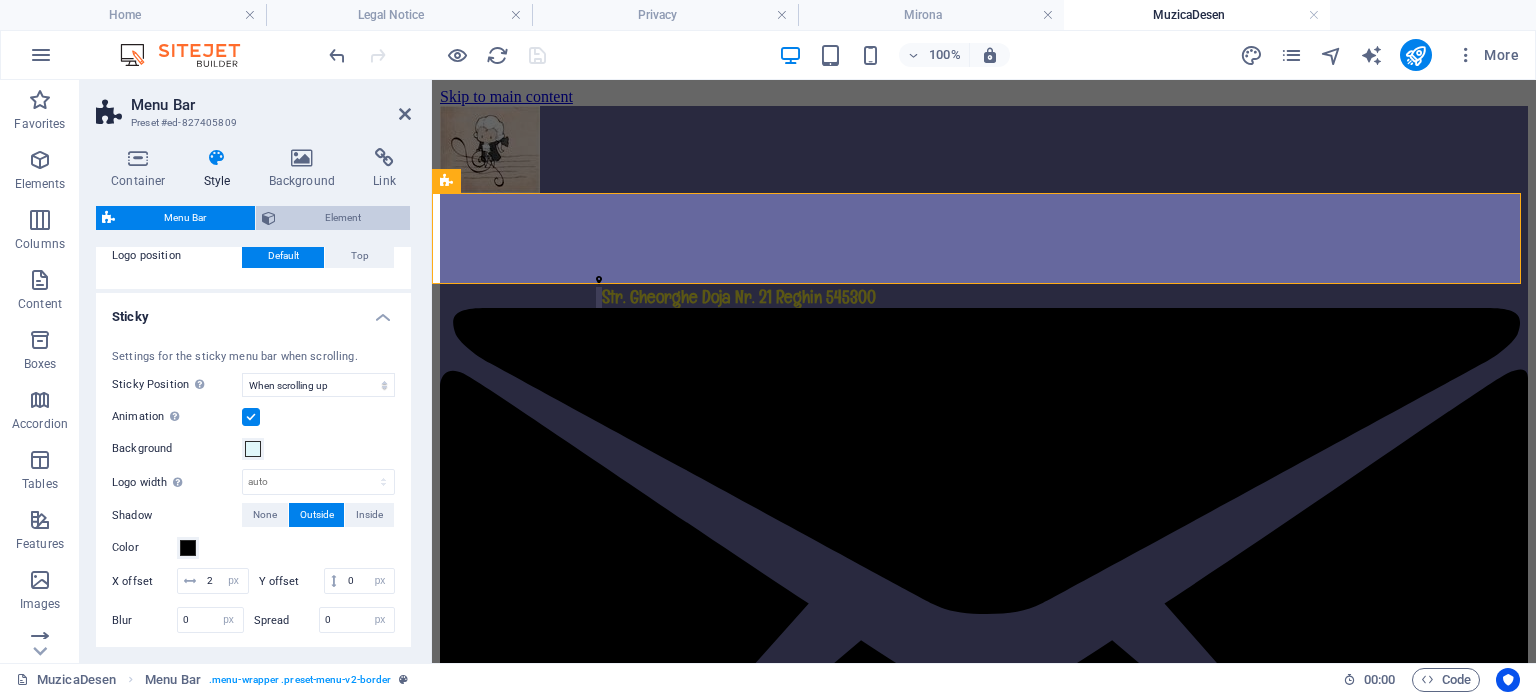 click on "Element" at bounding box center (343, 218) 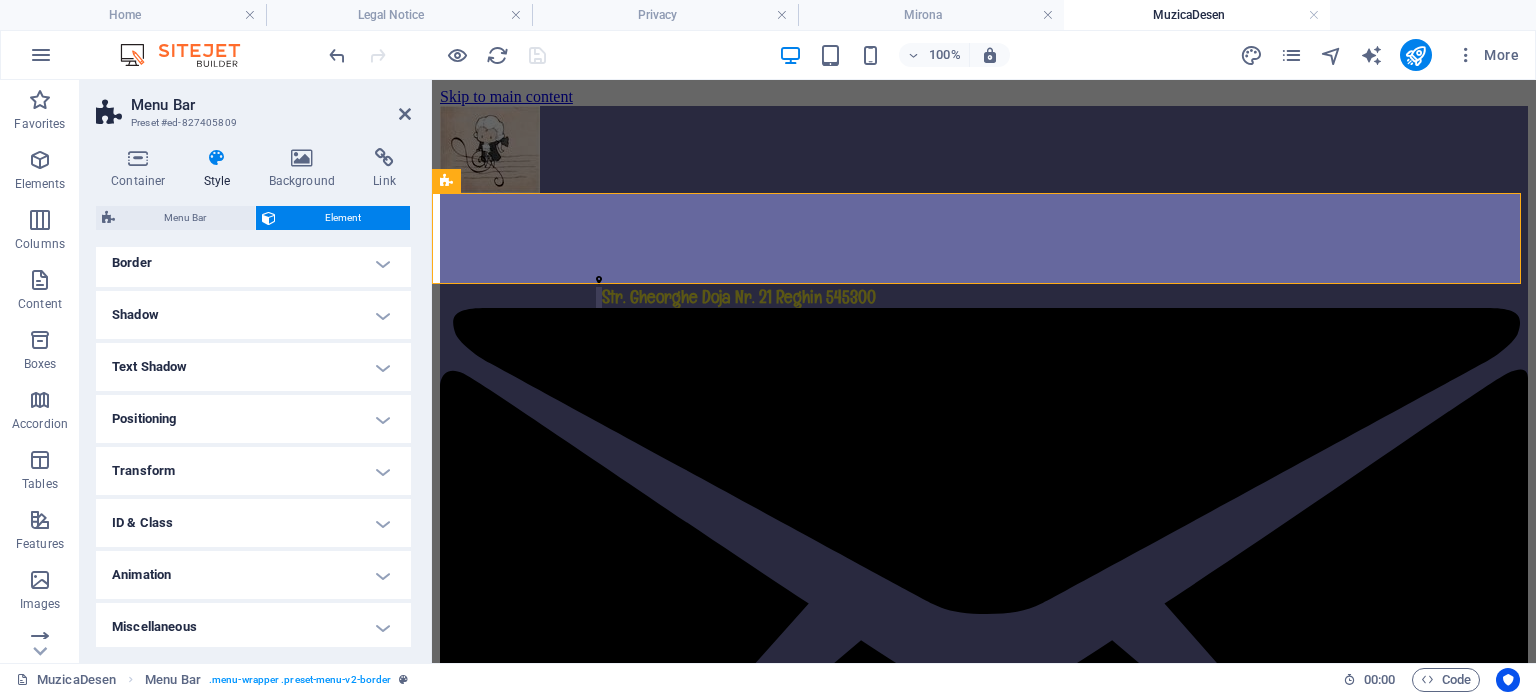 scroll, scrollTop: 230, scrollLeft: 0, axis: vertical 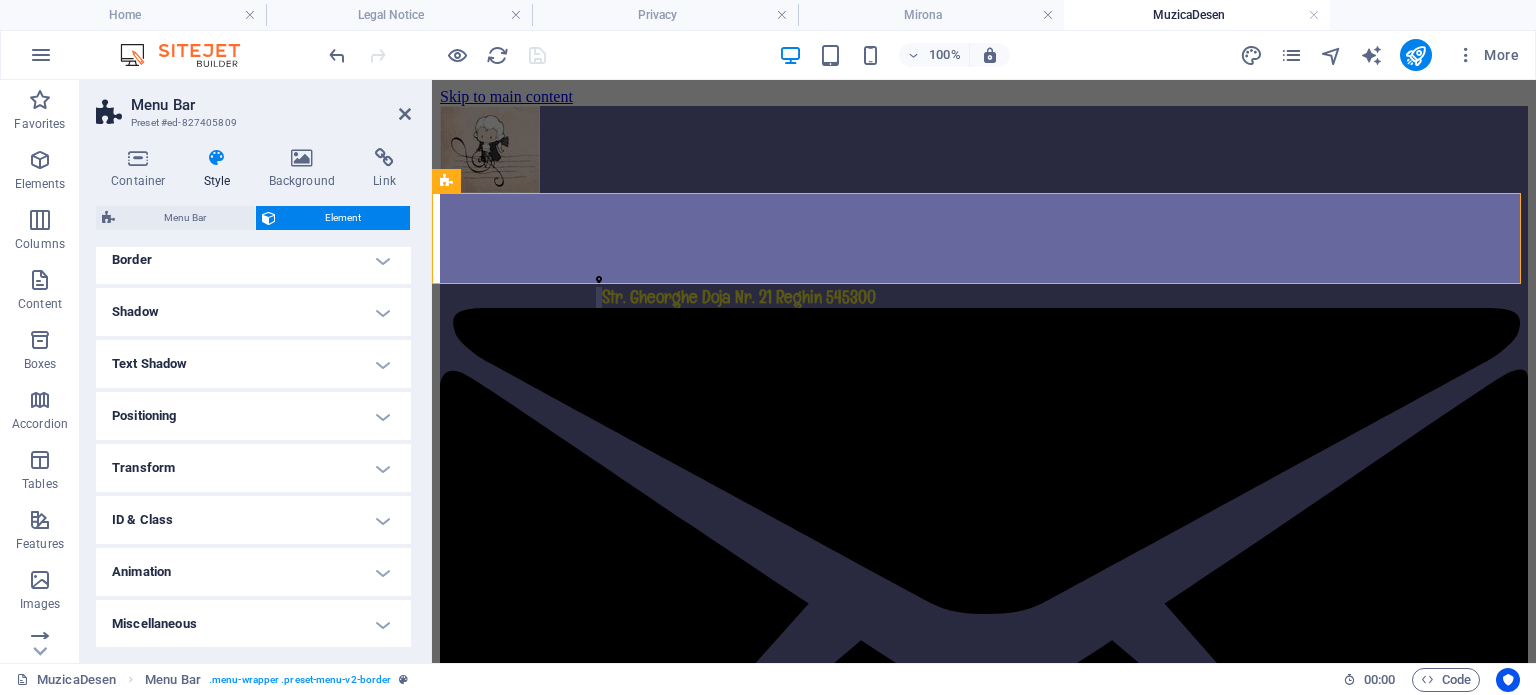 click on "Positioning" at bounding box center [253, 416] 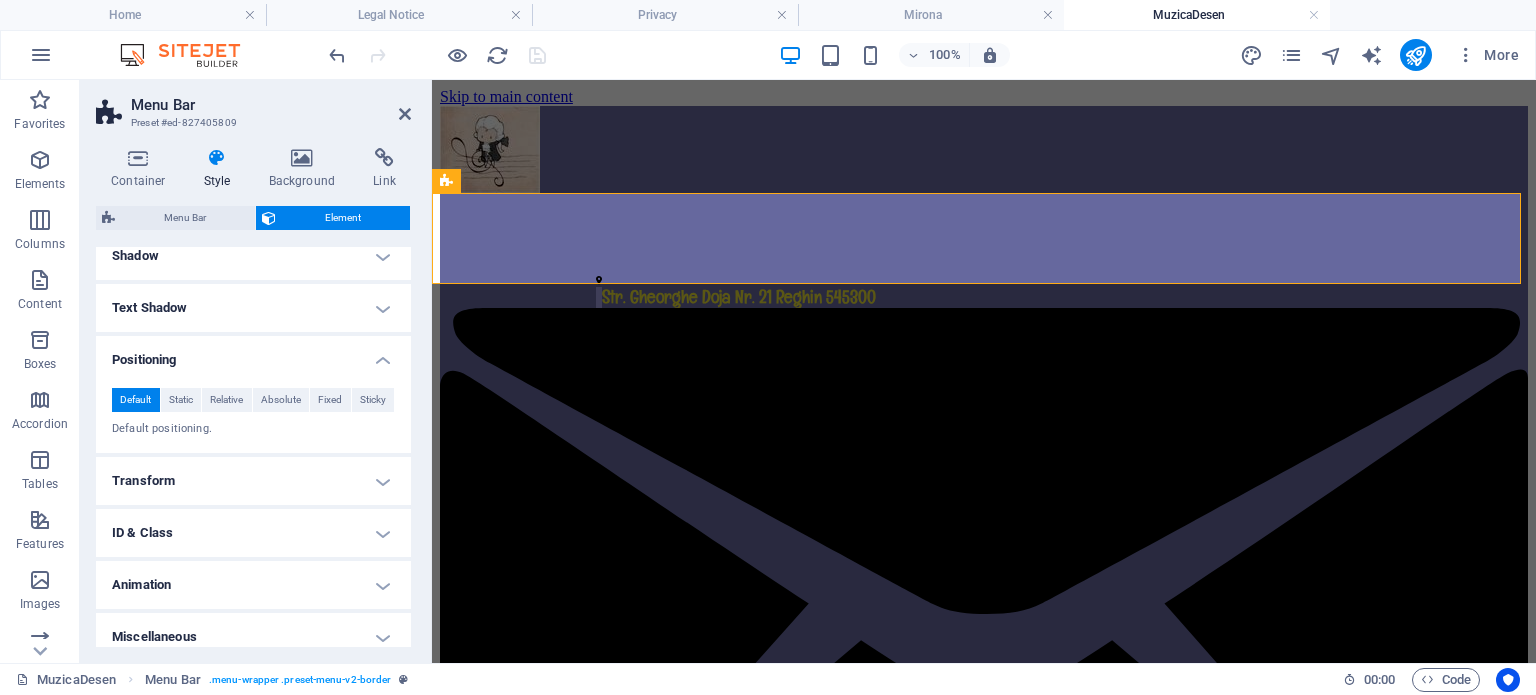 scroll, scrollTop: 300, scrollLeft: 0, axis: vertical 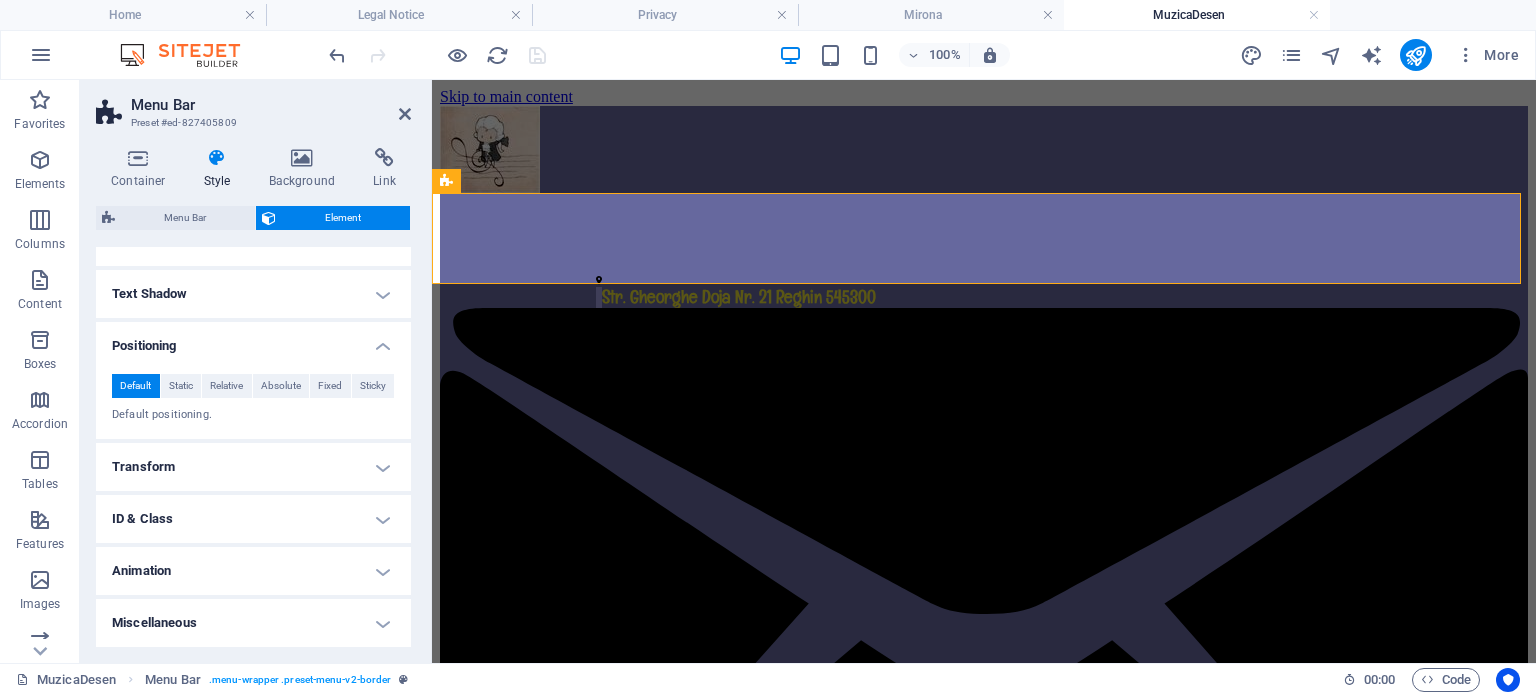 click on "ID & Class" at bounding box center (253, 519) 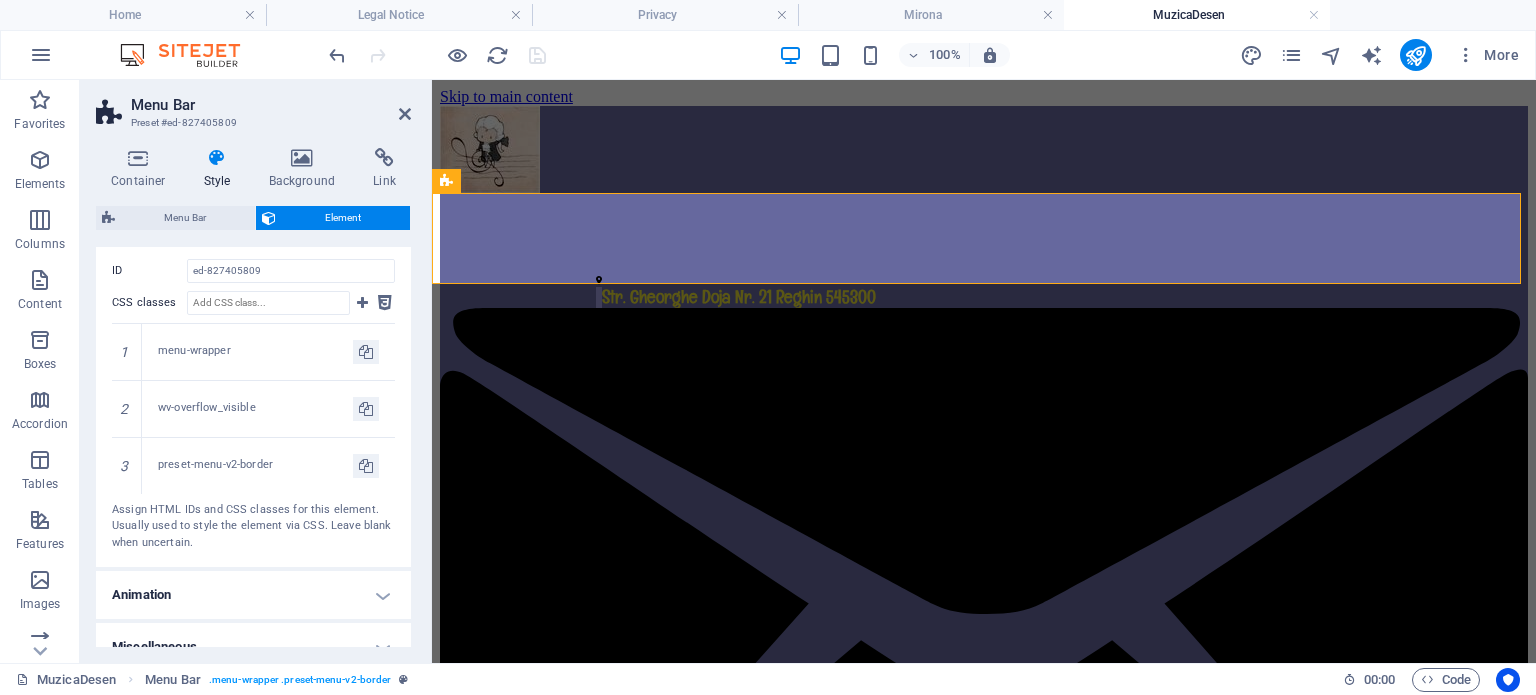 scroll, scrollTop: 648, scrollLeft: 0, axis: vertical 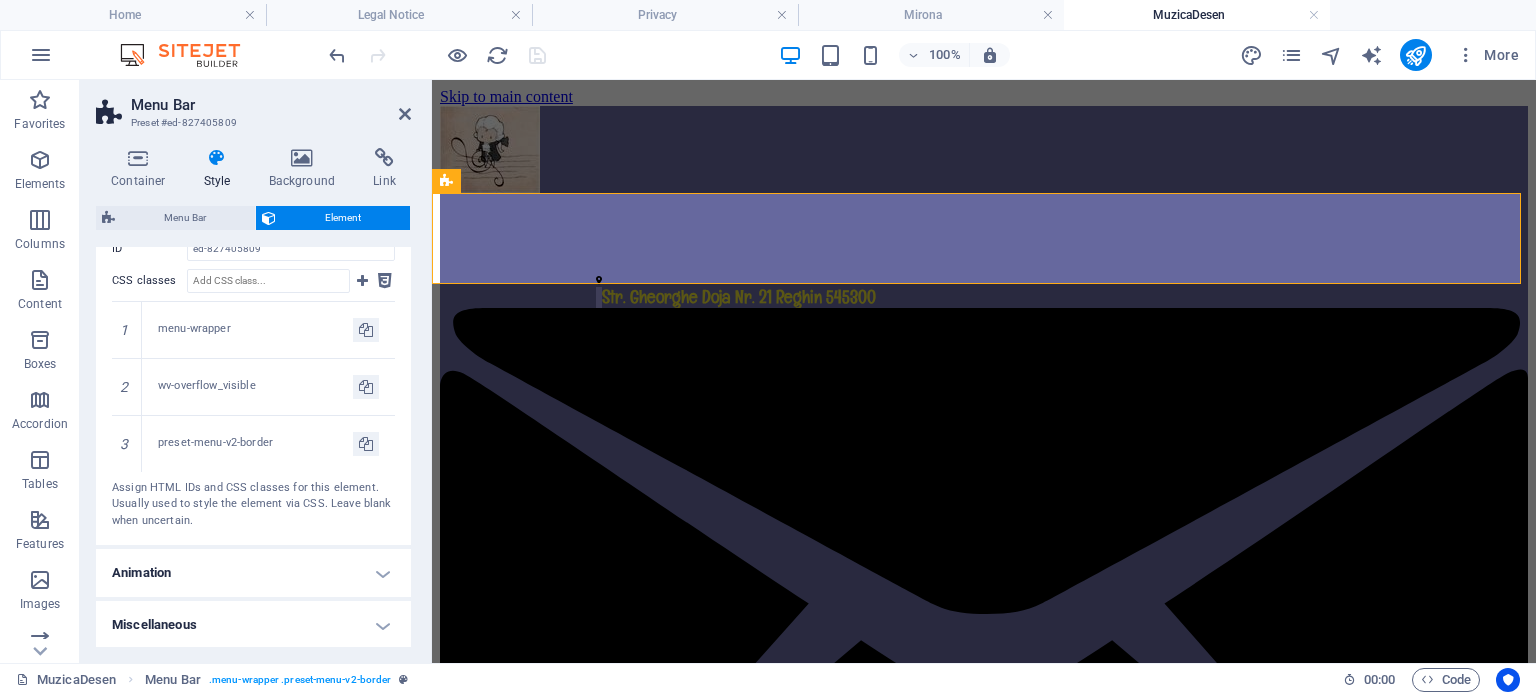 click on "Animation" at bounding box center [253, 573] 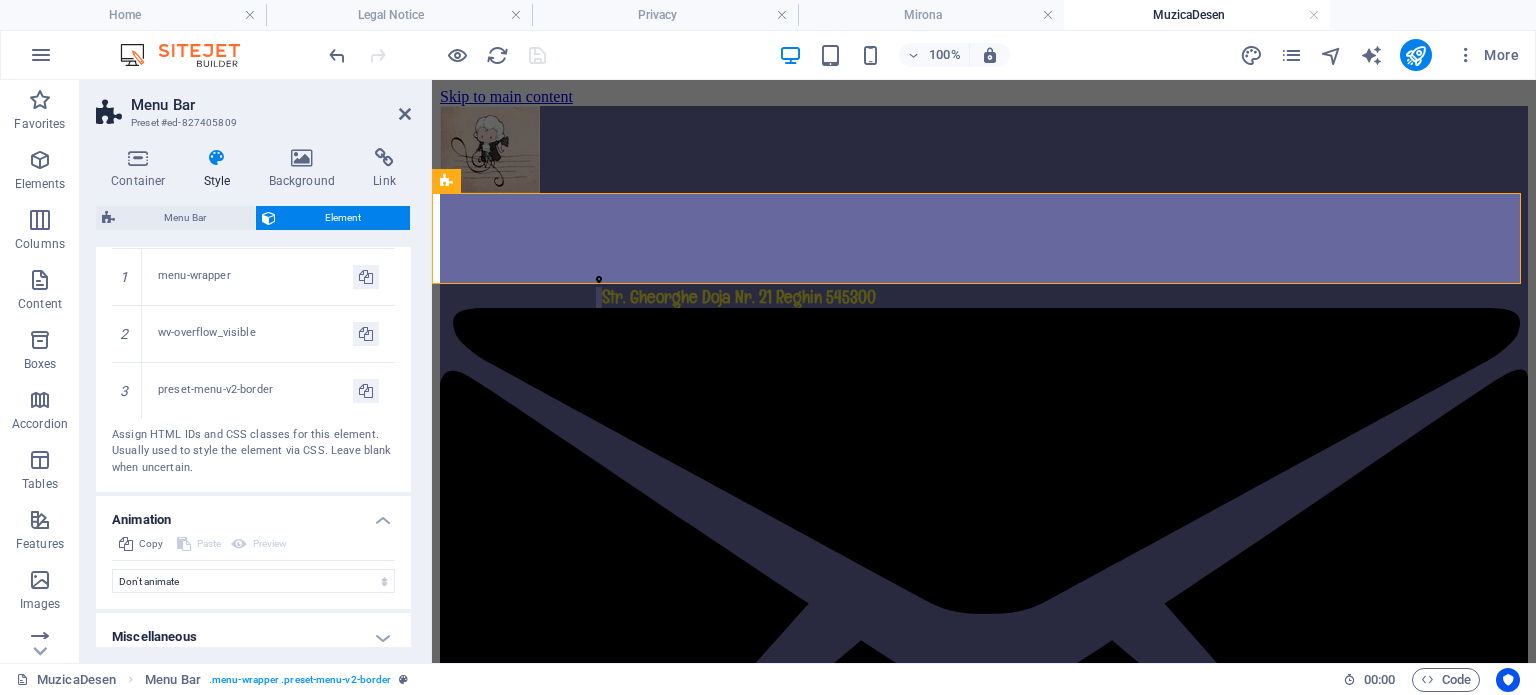 scroll, scrollTop: 713, scrollLeft: 0, axis: vertical 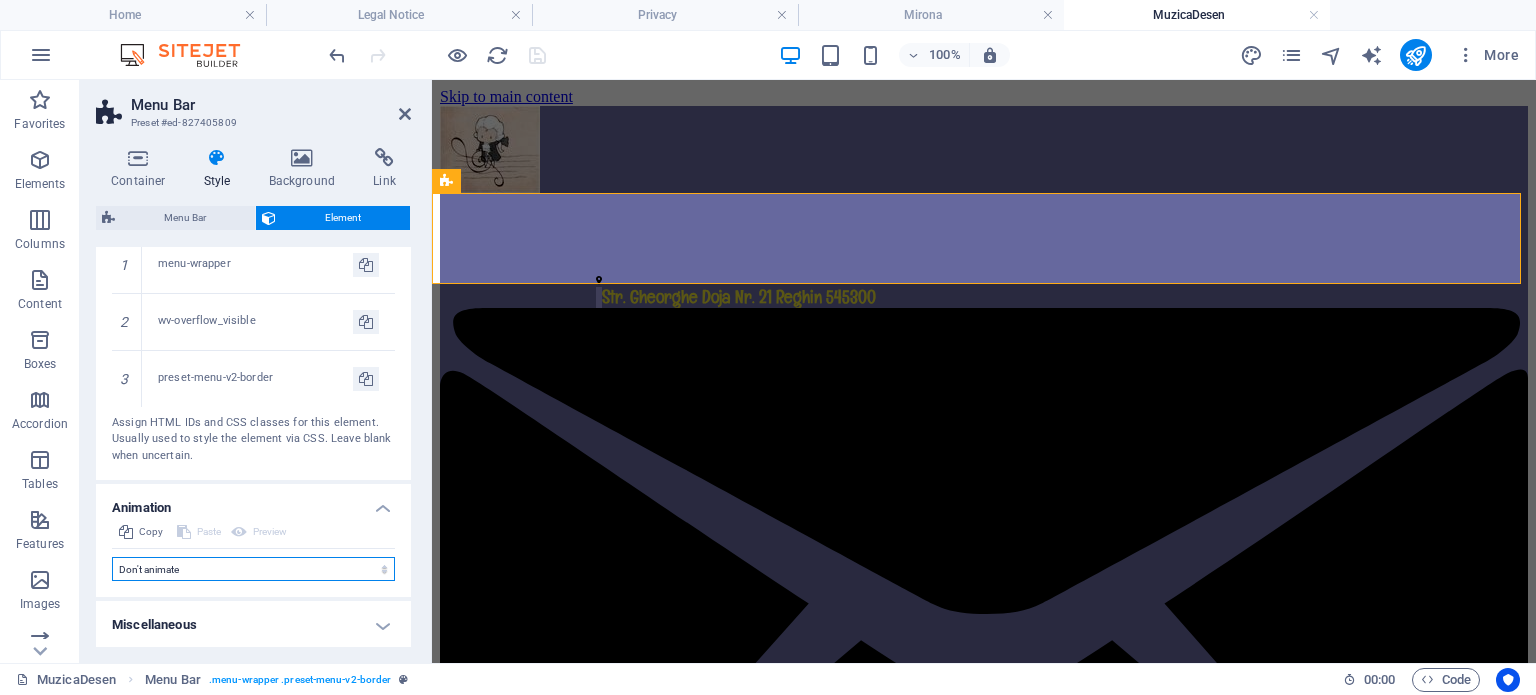 click on "Don't animate Show / Hide Slide up/down Zoom in/out Slide left to right Slide right to left Slide top to bottom Slide bottom to top Pulse Blink Open as overlay" at bounding box center (253, 569) 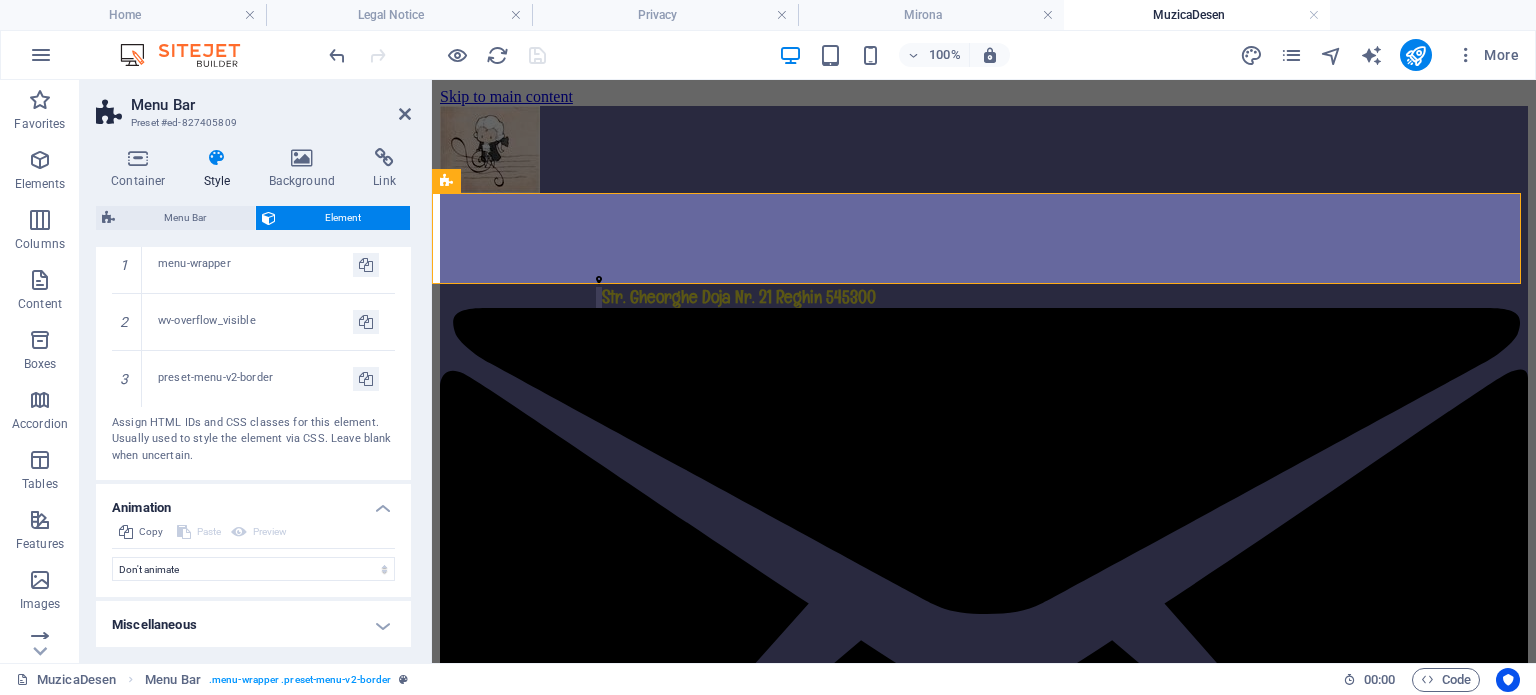 click on "Miscellaneous" at bounding box center [253, 625] 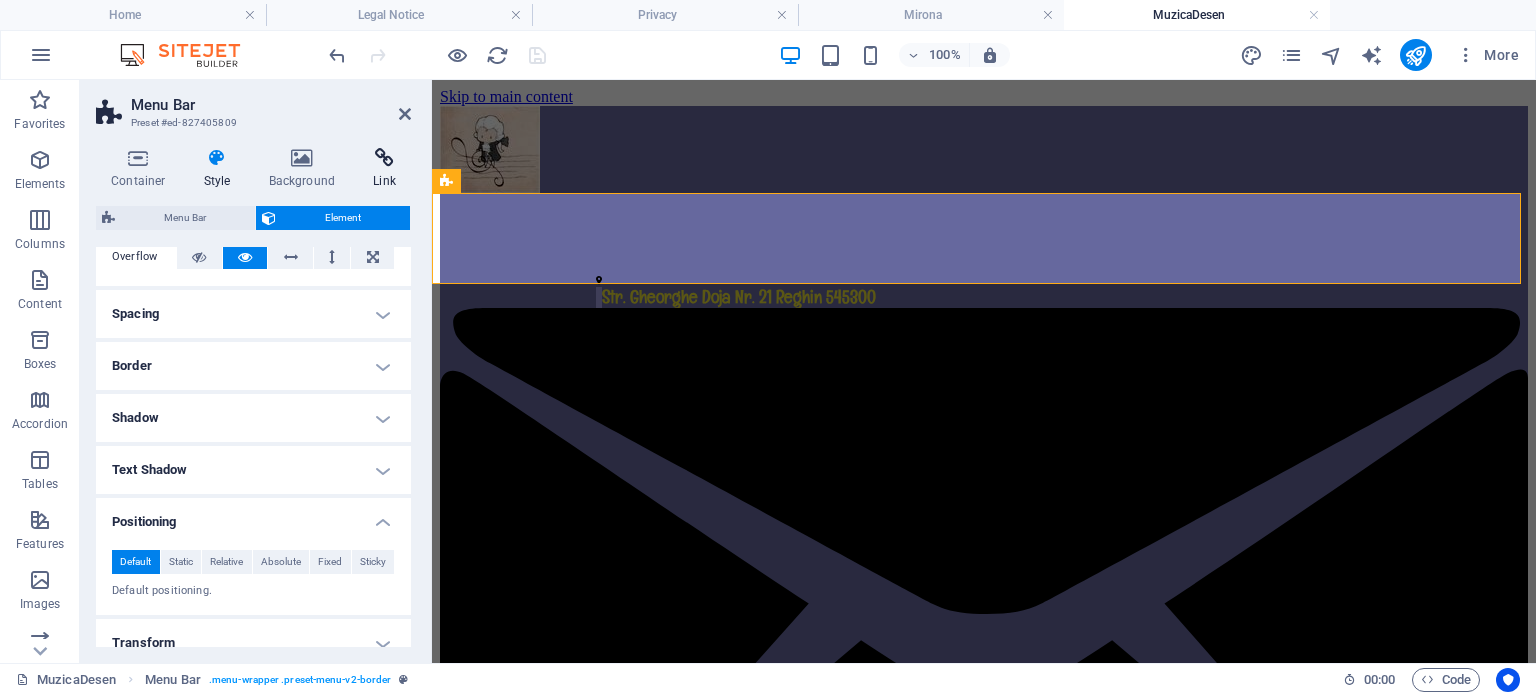 scroll, scrollTop: 0, scrollLeft: 0, axis: both 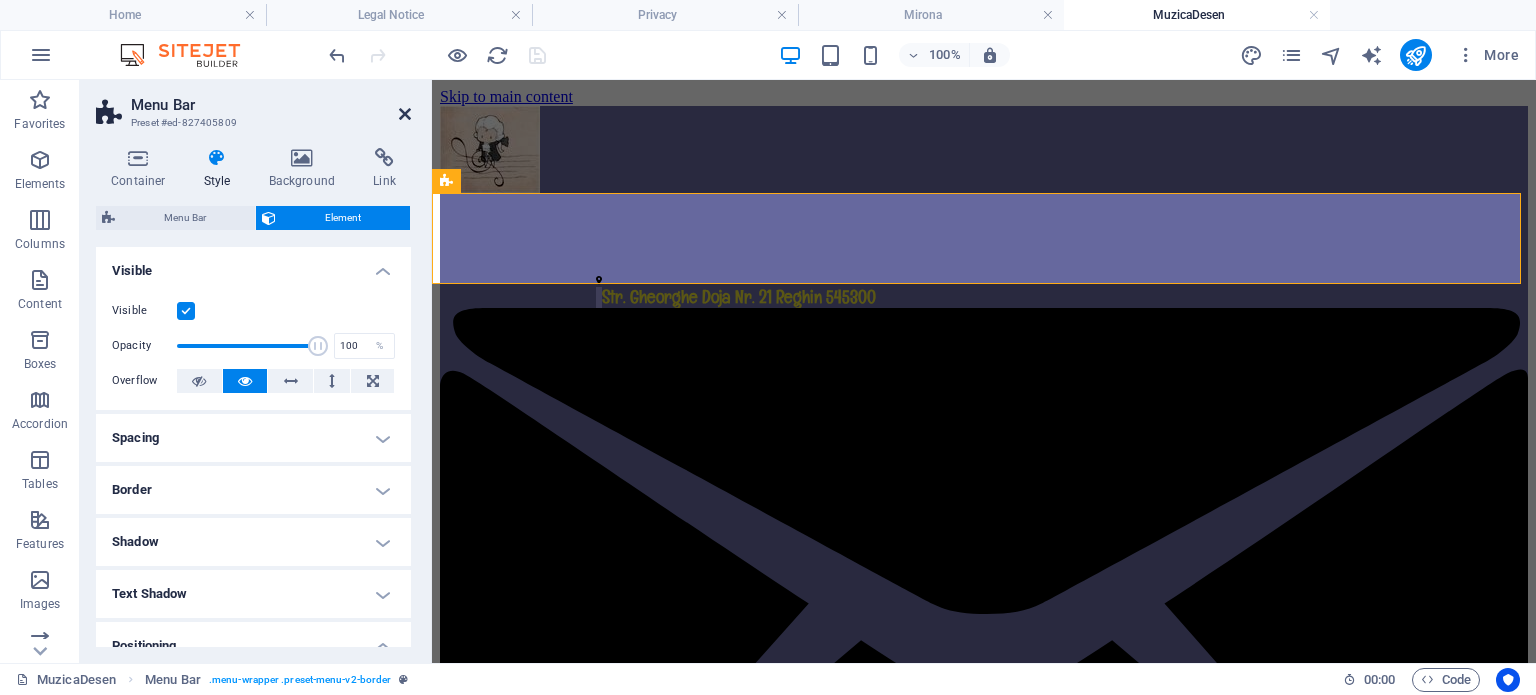 click at bounding box center (405, 114) 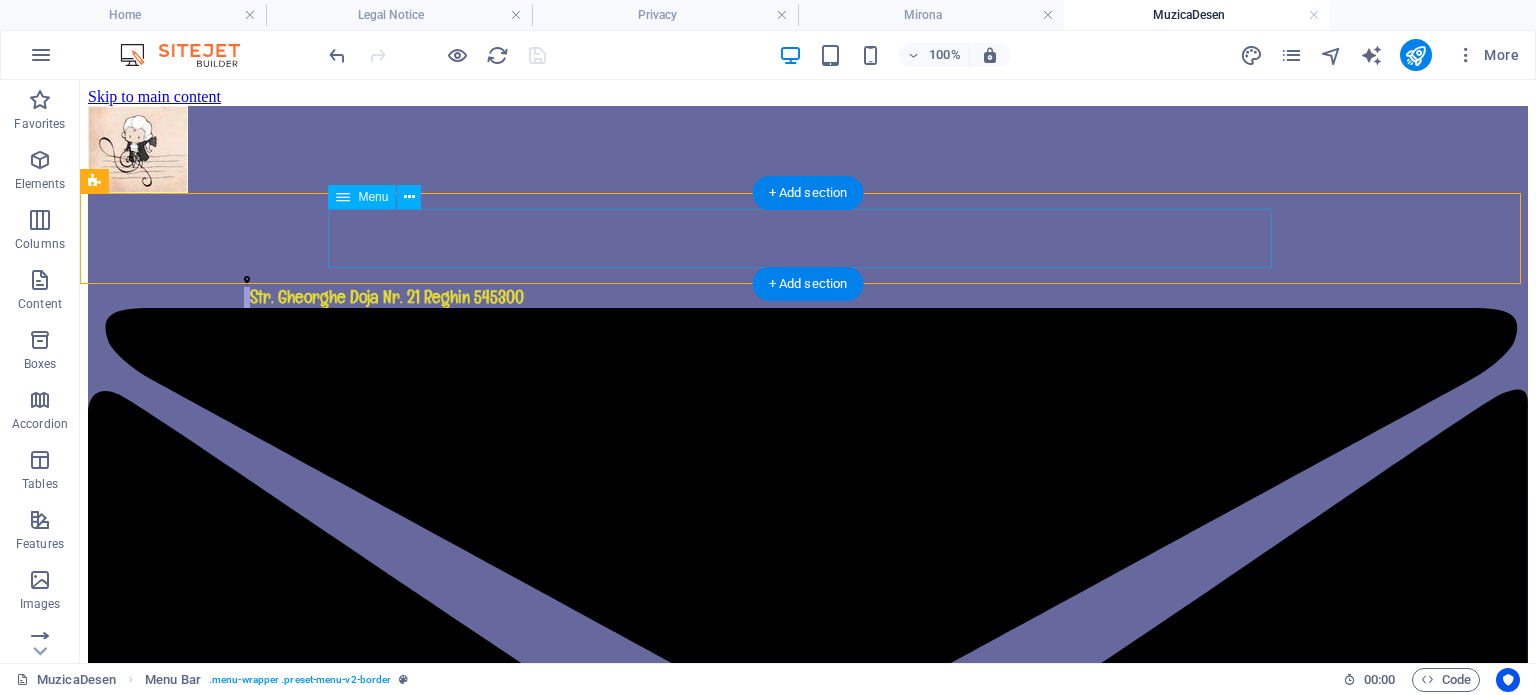 click on "Pagina principală Despre noi Anunțuri Galerie foto Contact" at bounding box center [808, 4683] 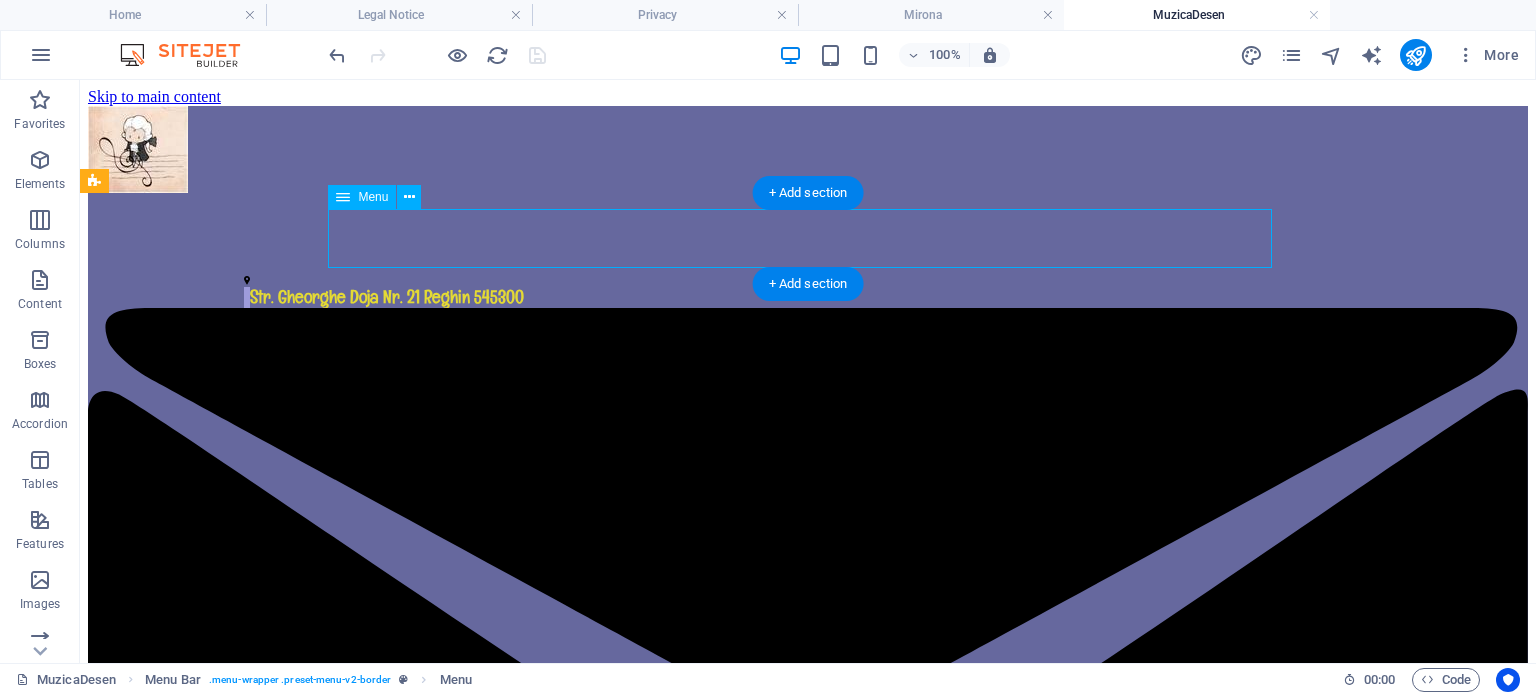click on "Pagina principală Despre noi Anunțuri Galerie foto Contact" at bounding box center [808, 4683] 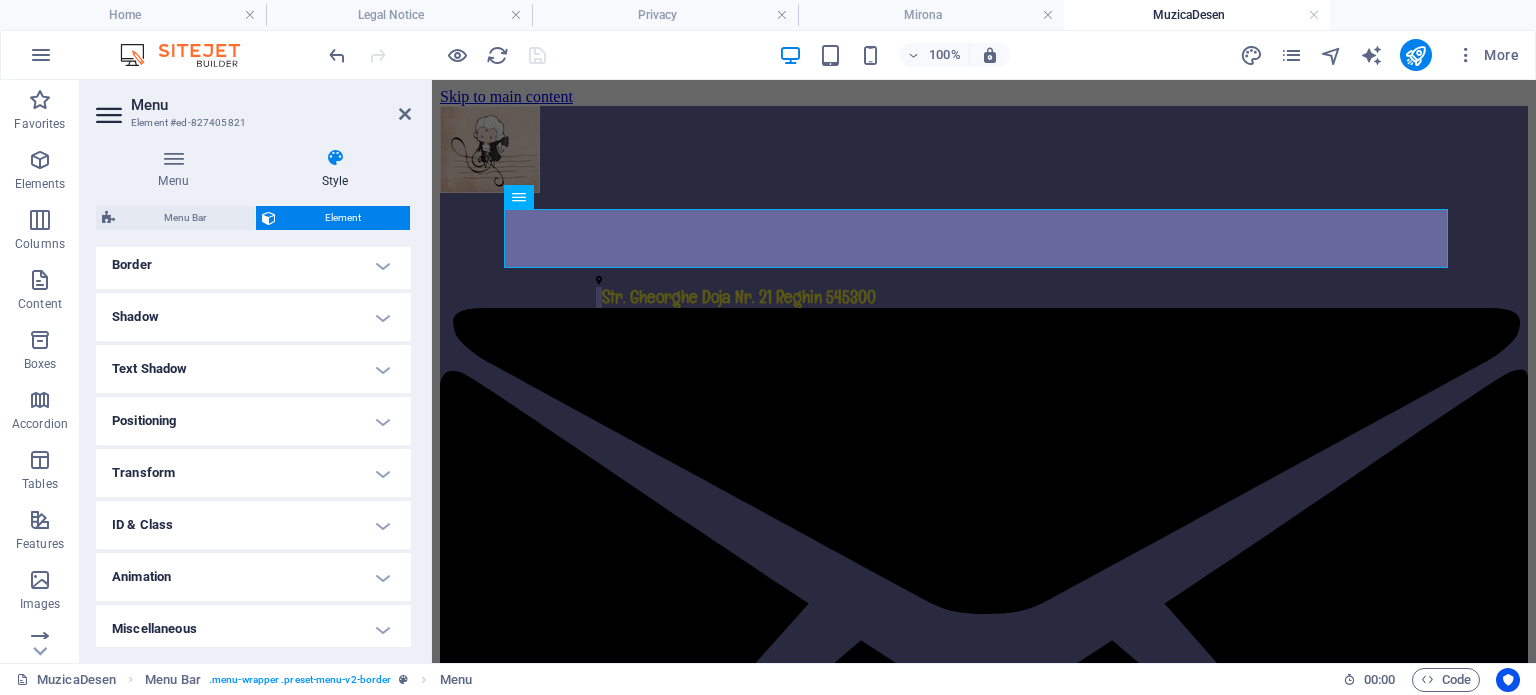 scroll, scrollTop: 444, scrollLeft: 0, axis: vertical 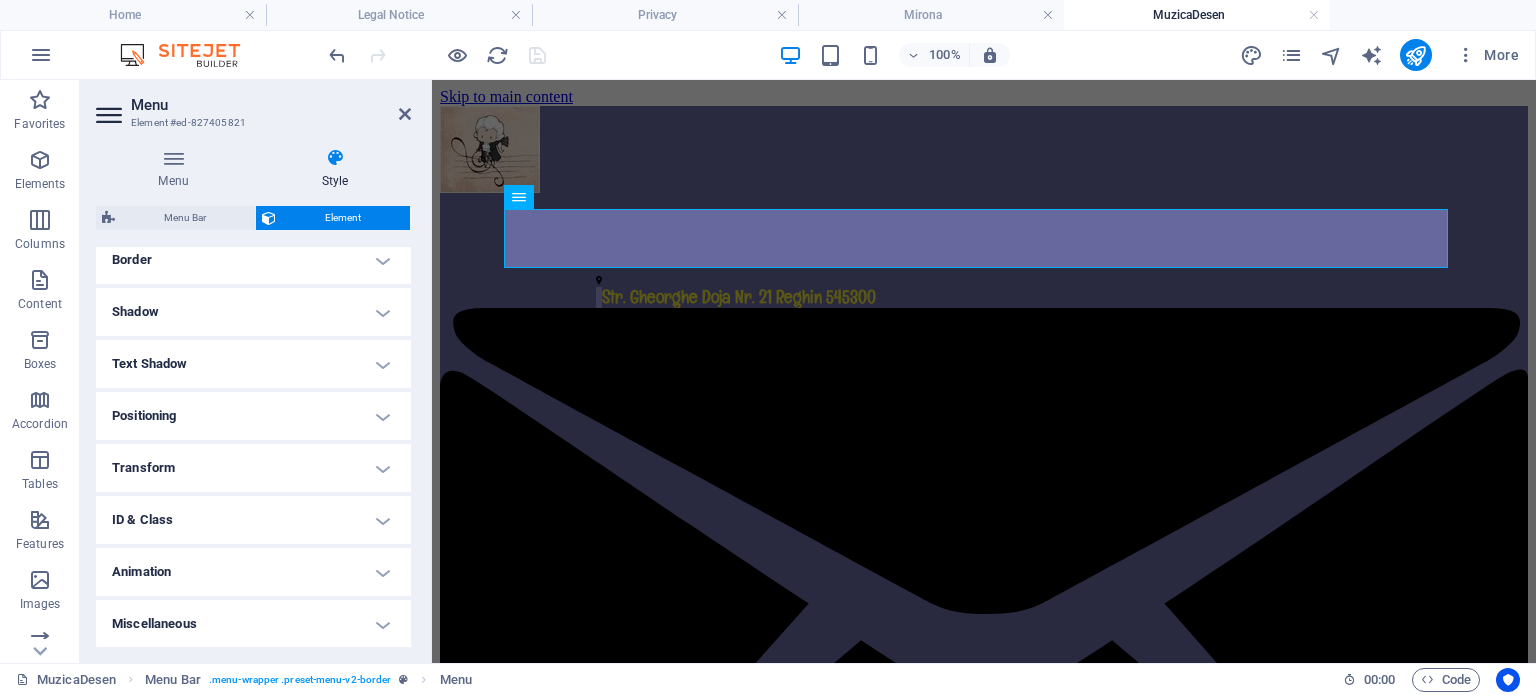 click on "Transform" at bounding box center [253, 468] 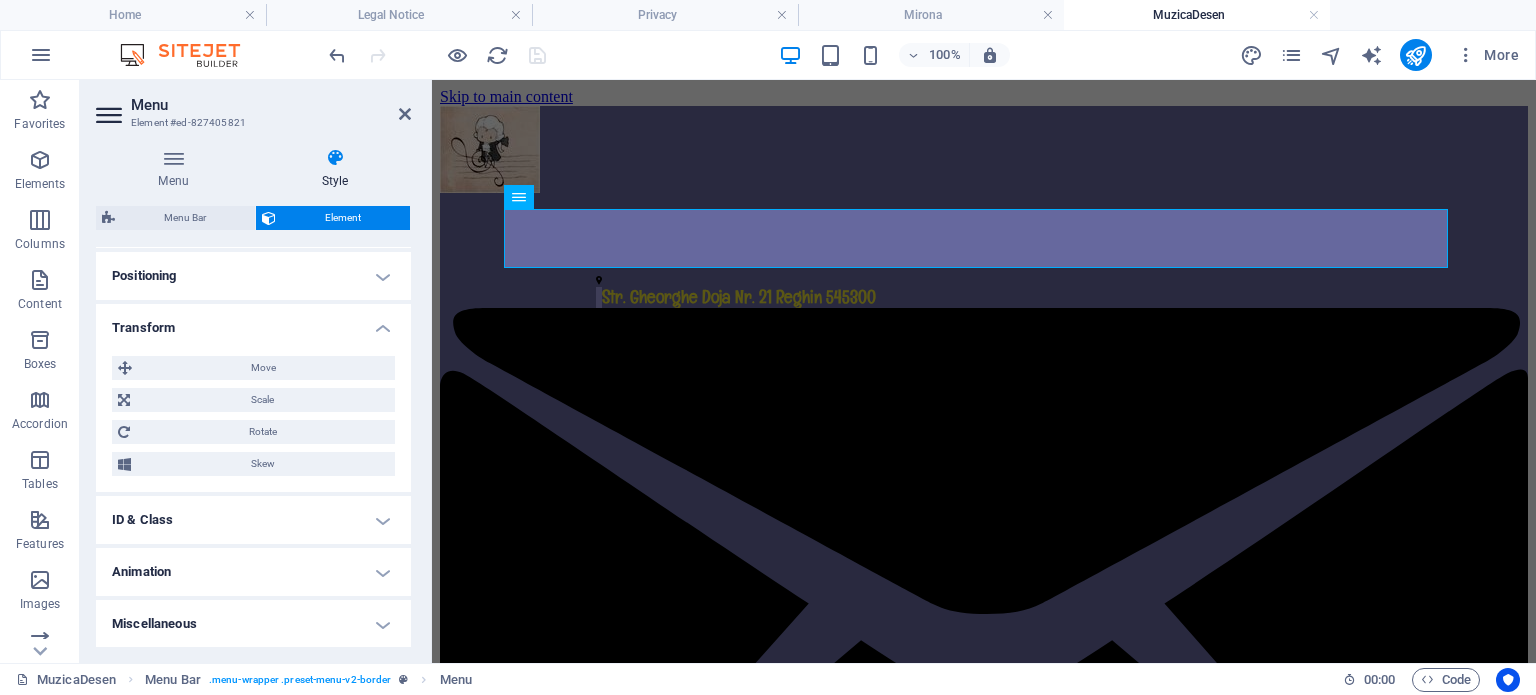 scroll, scrollTop: 0, scrollLeft: 0, axis: both 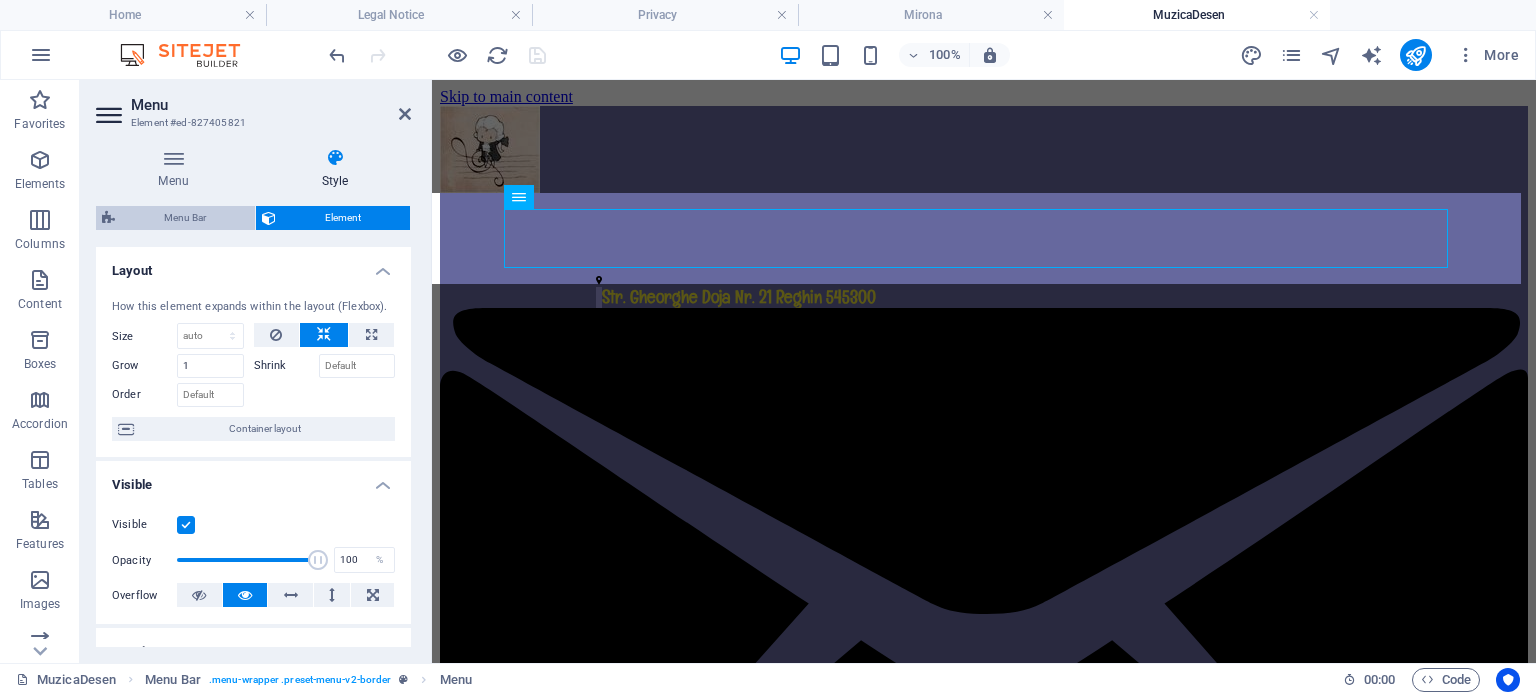click on "Menu Bar" at bounding box center [185, 218] 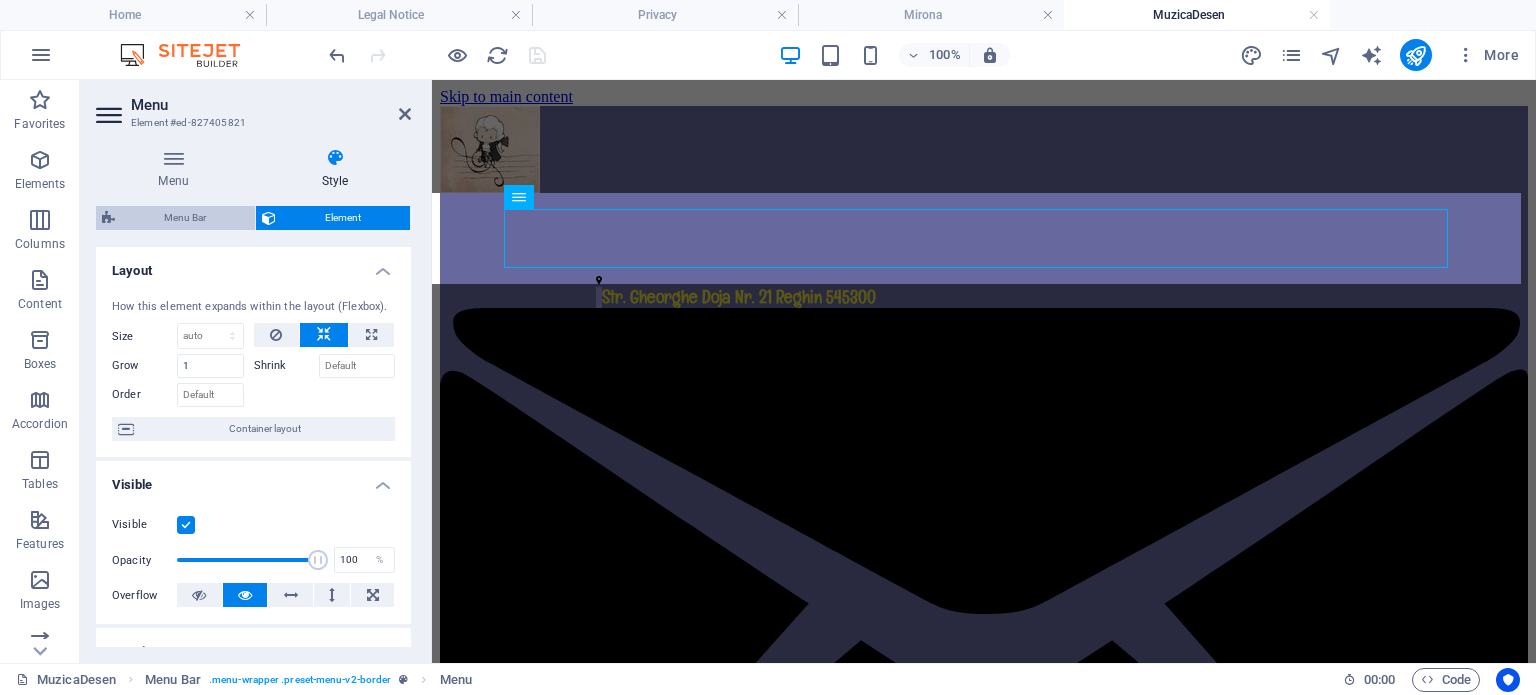 select on "rem" 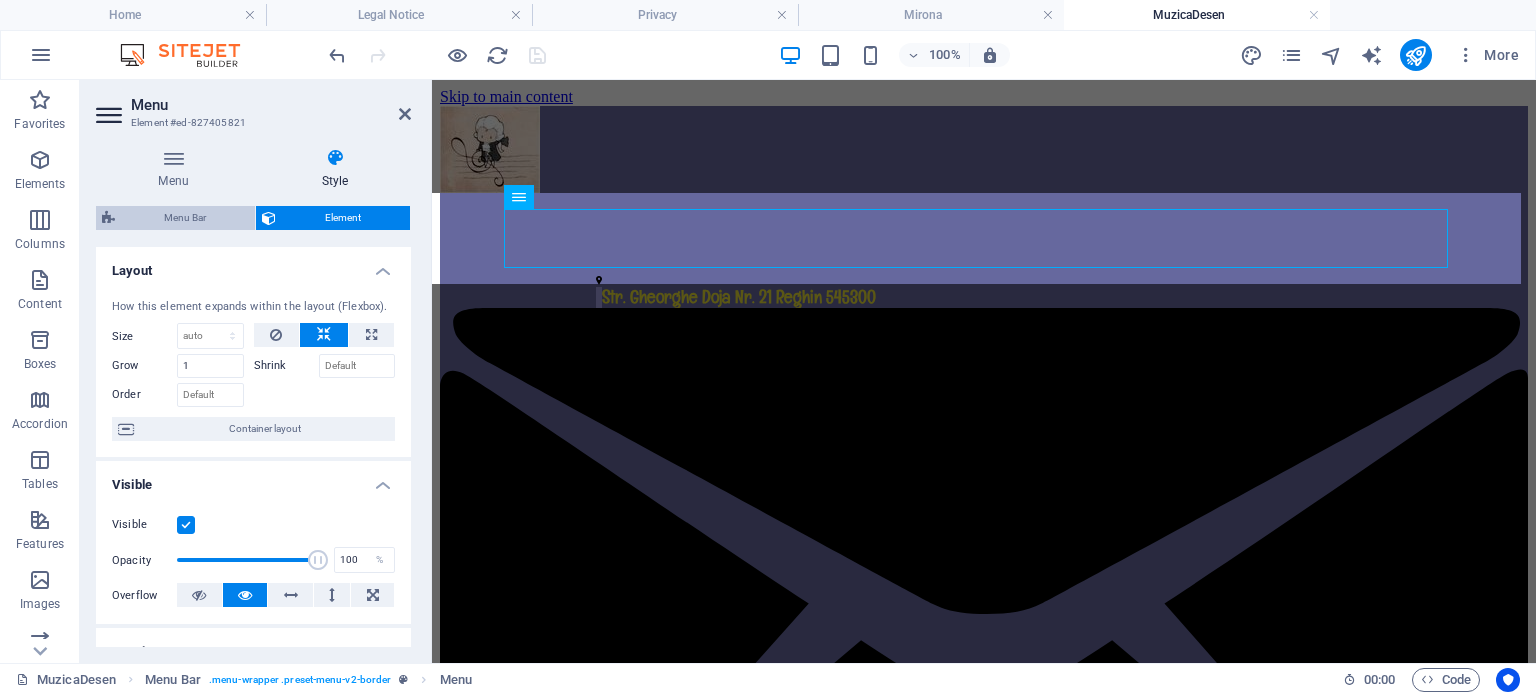 select on "sticky_reverse" 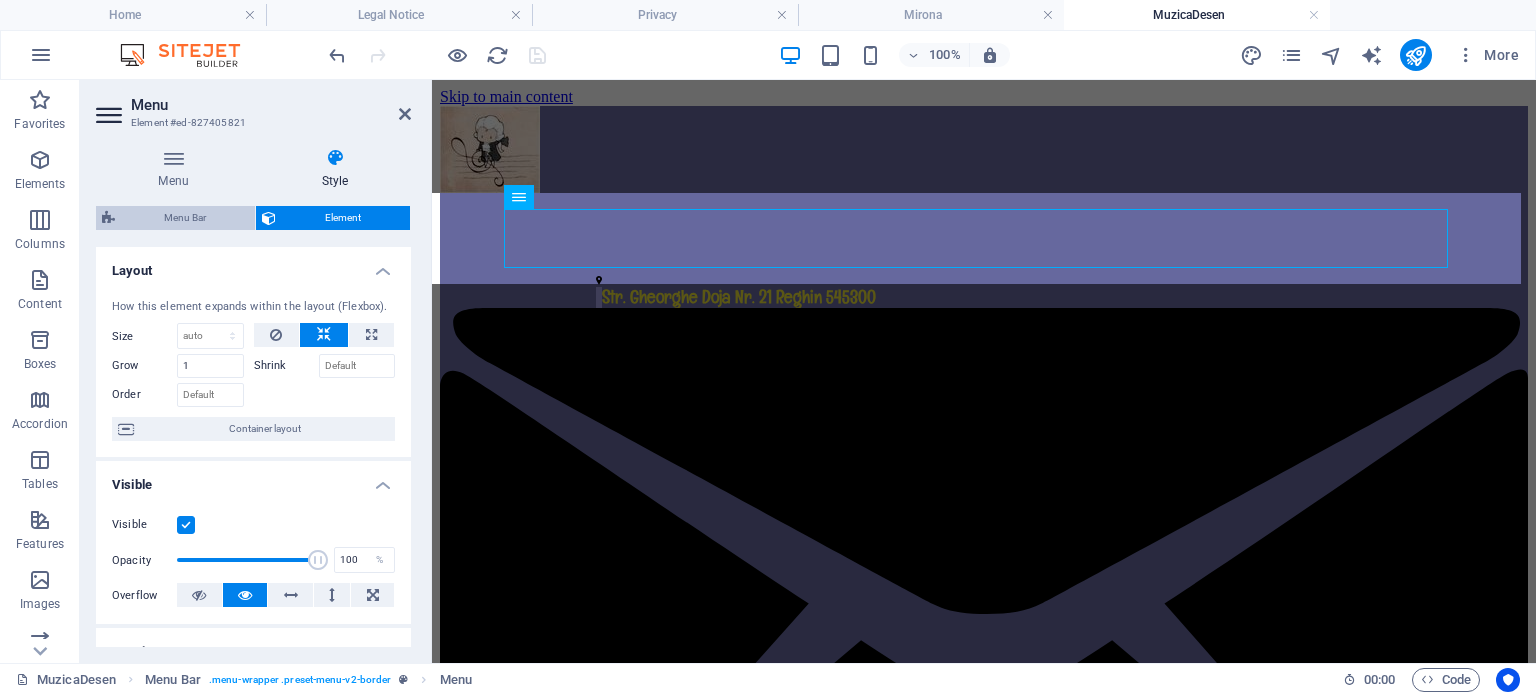 select on "px" 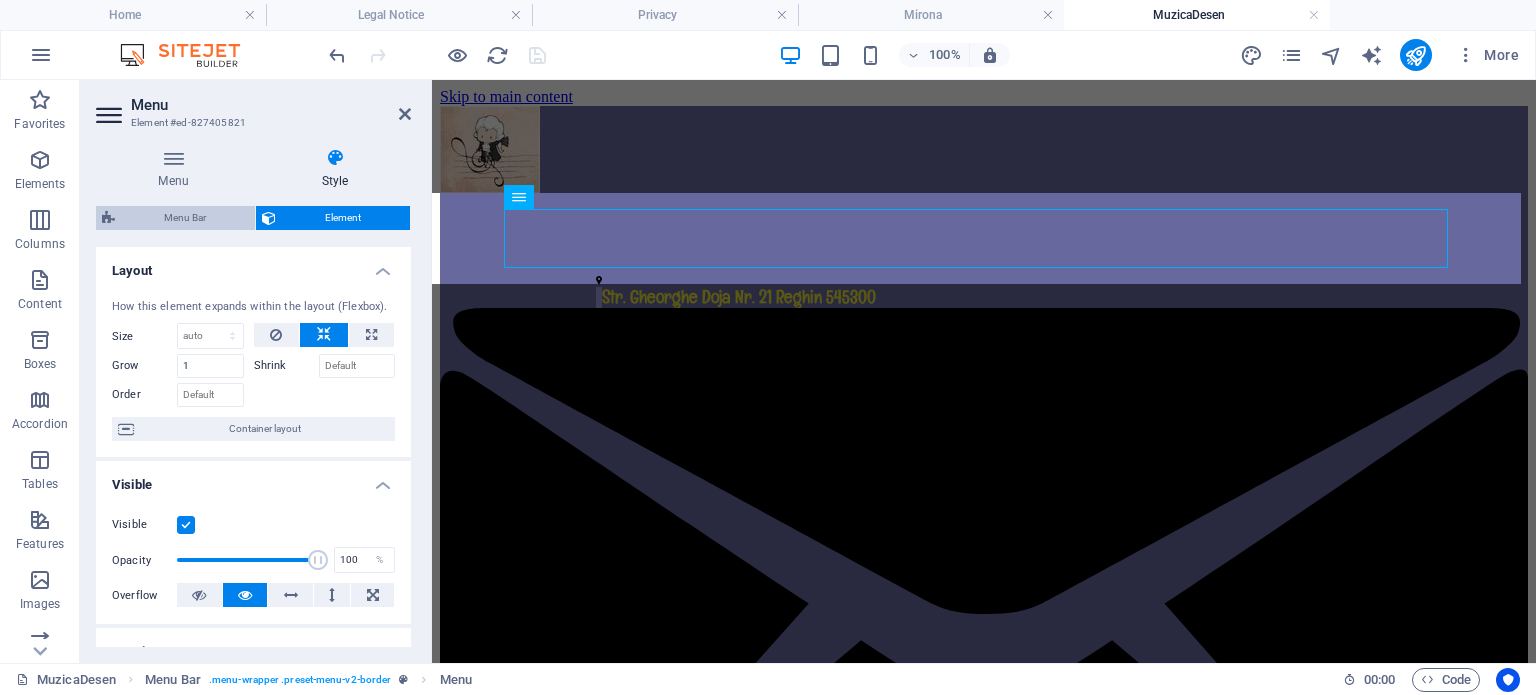 select on "px" 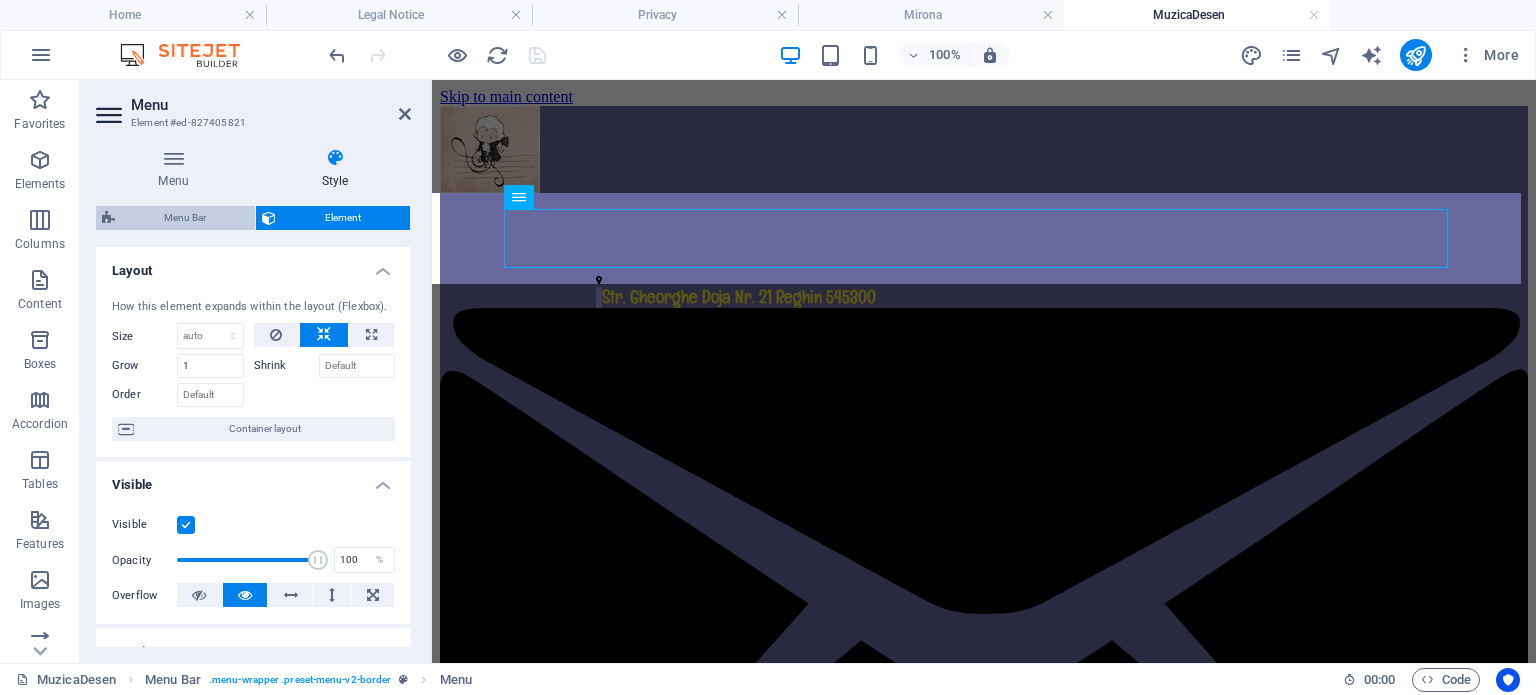select on "preset-menu-v2-border" 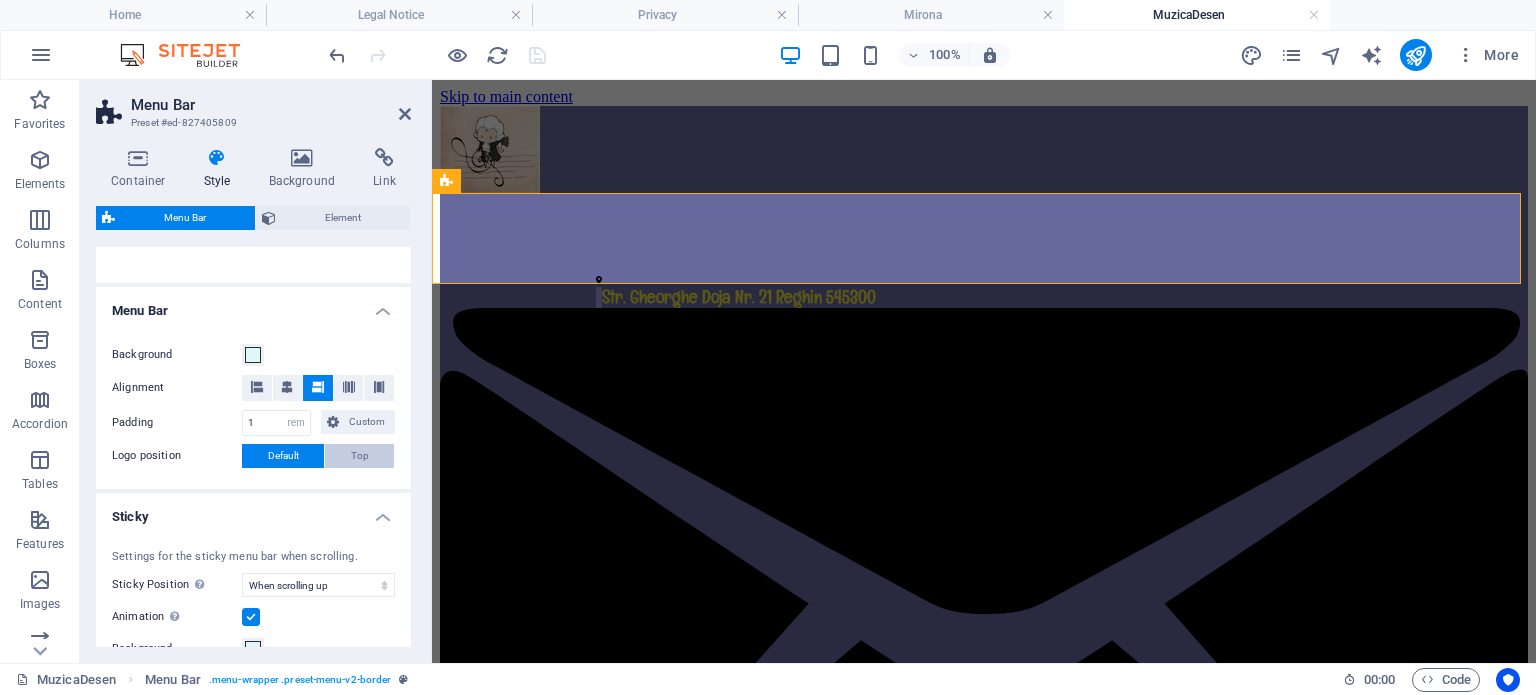 scroll, scrollTop: 400, scrollLeft: 0, axis: vertical 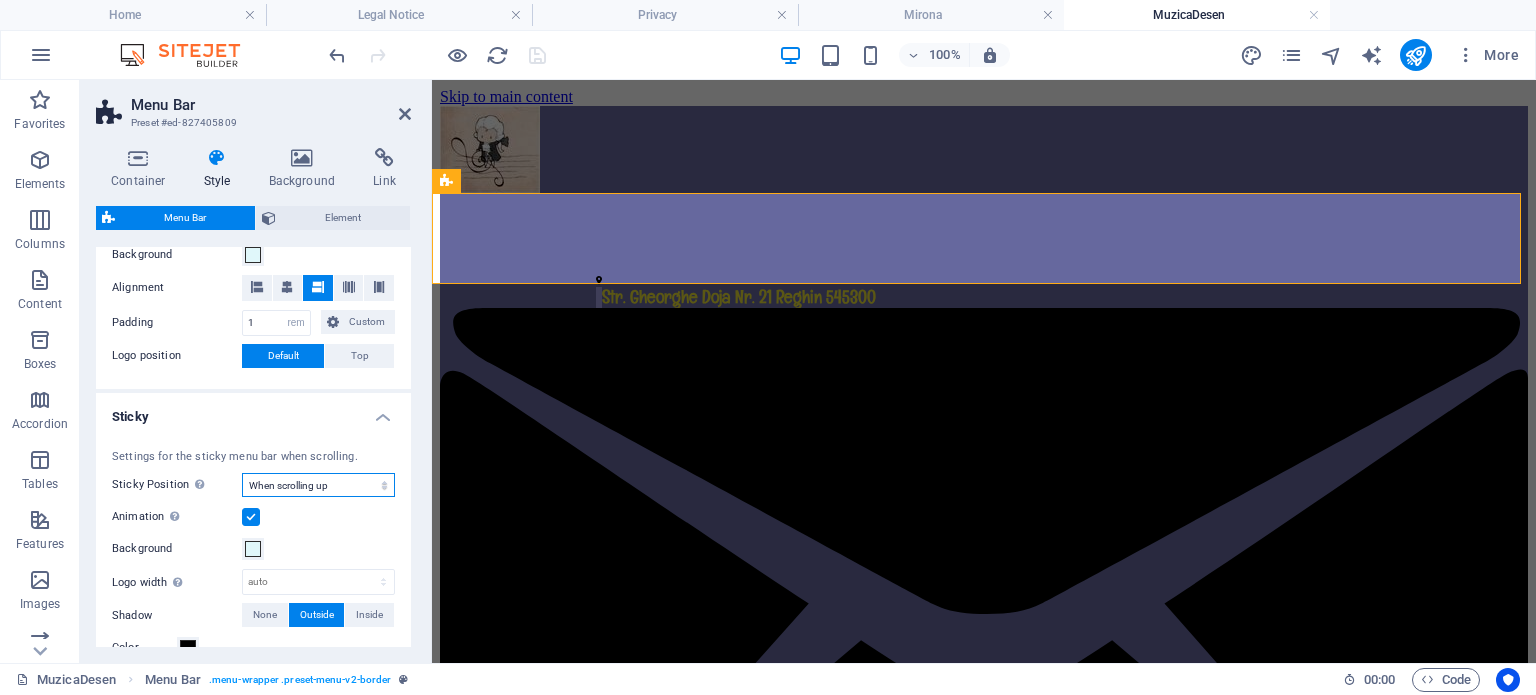 click on "Off Instant After menu After banner When scrolling up" at bounding box center [318, 485] 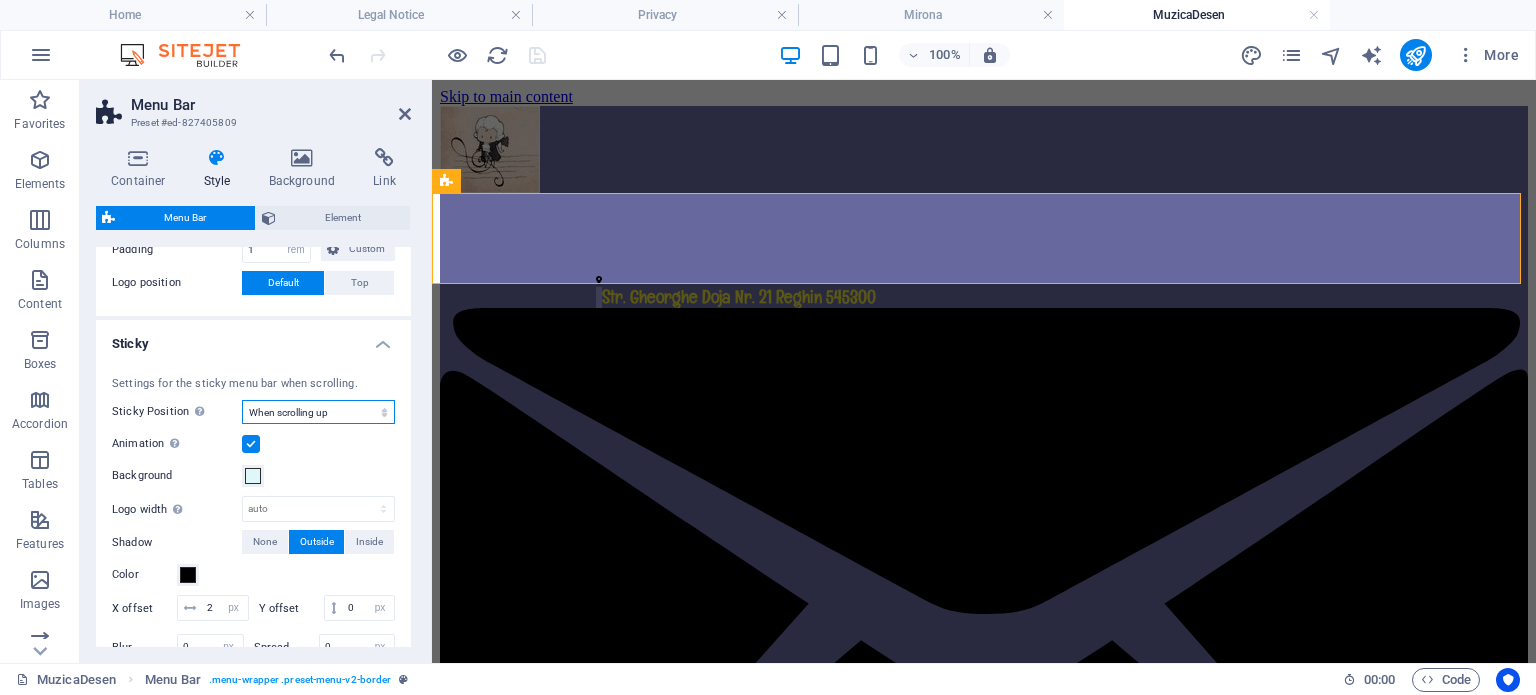 scroll, scrollTop: 500, scrollLeft: 0, axis: vertical 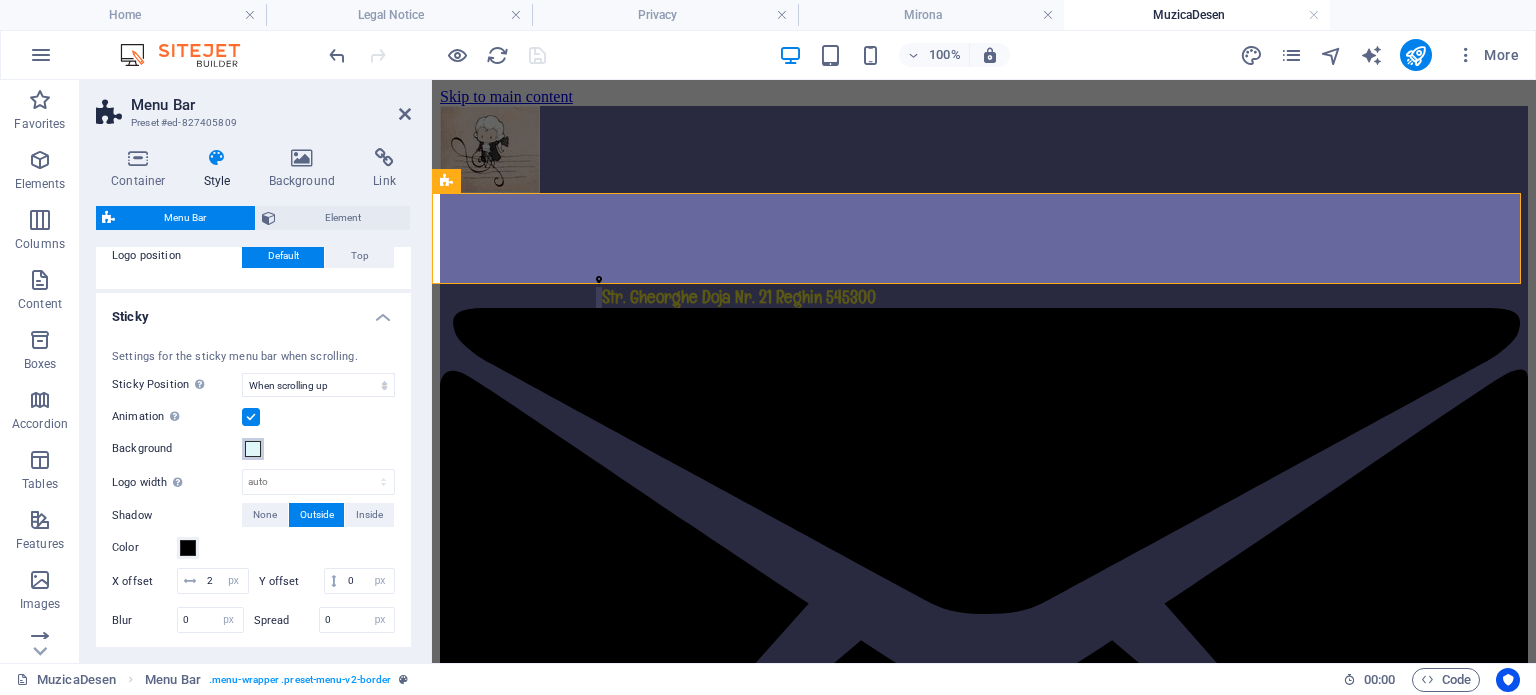 click at bounding box center (253, 449) 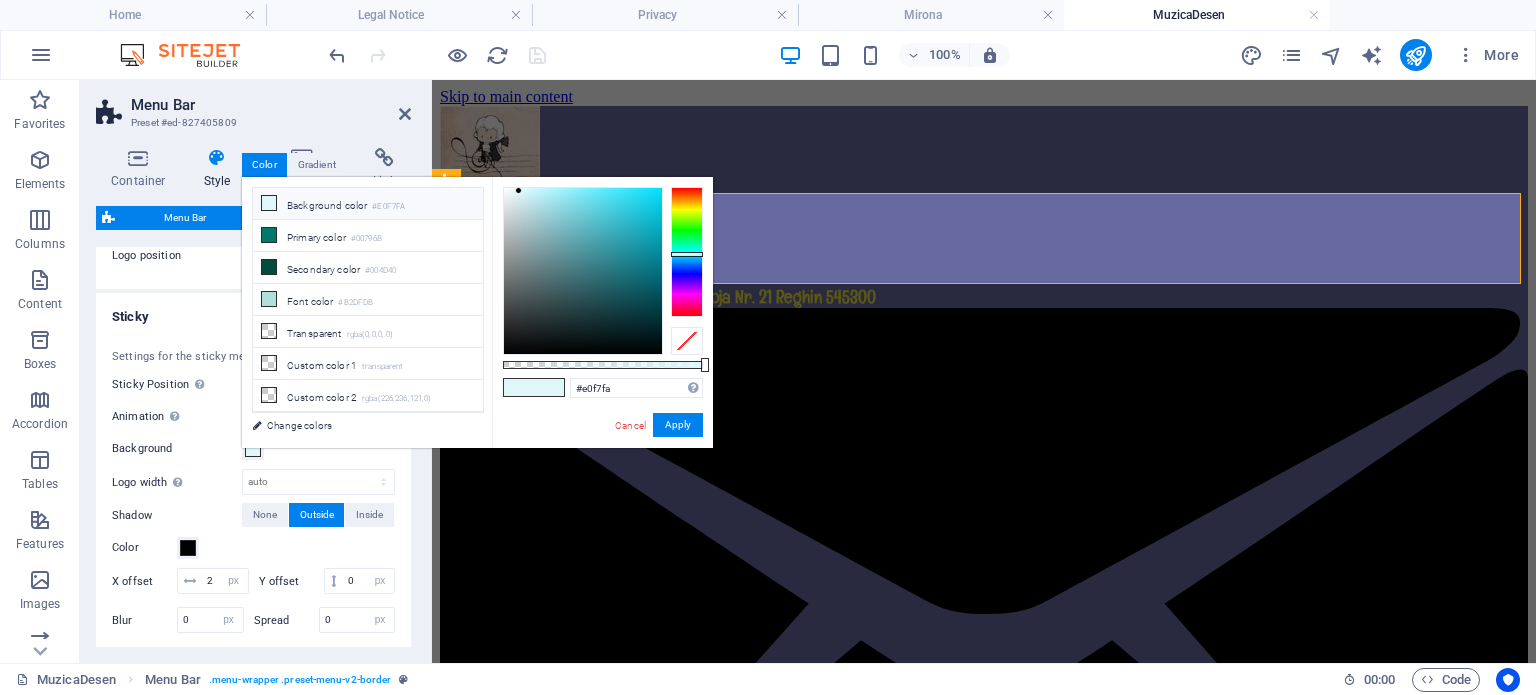 click on "Menu Bar" at bounding box center [271, 105] 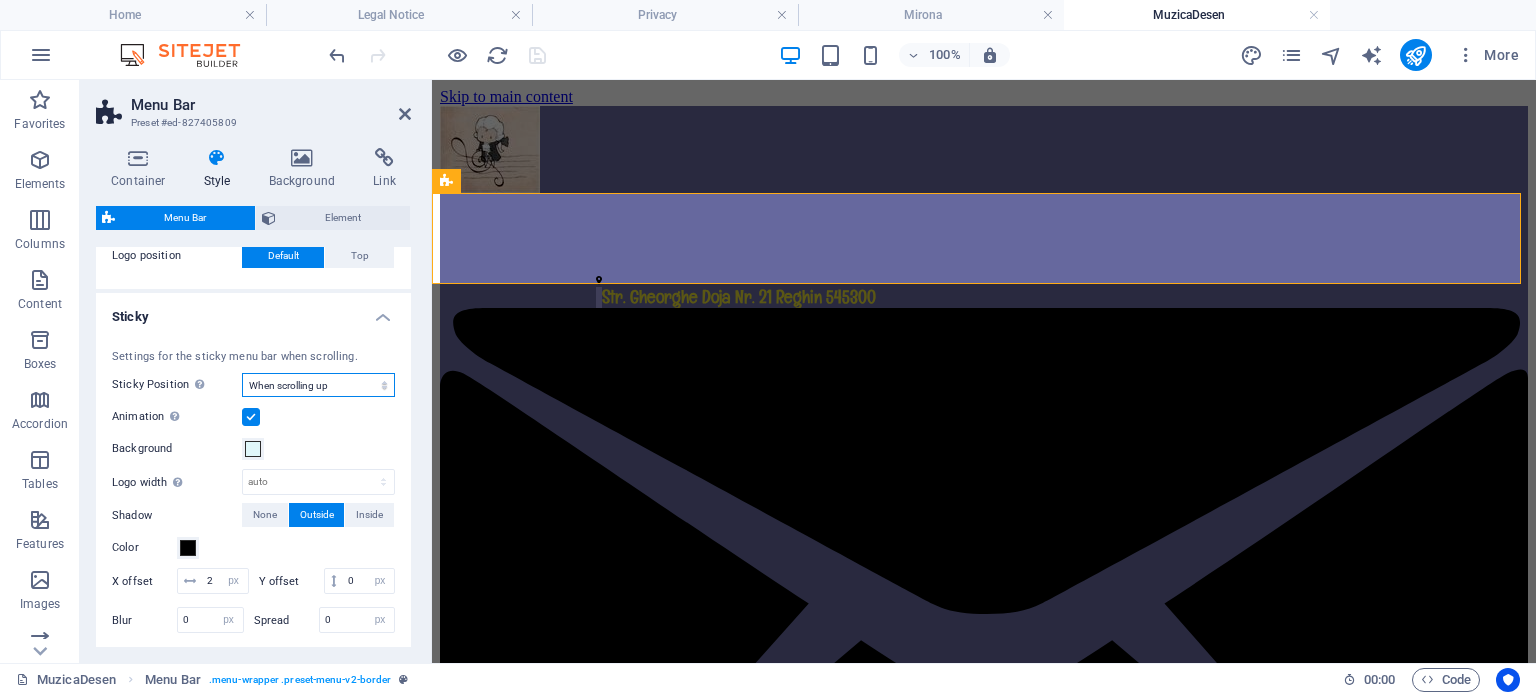 click on "Off Instant After menu After banner When scrolling up" at bounding box center [318, 385] 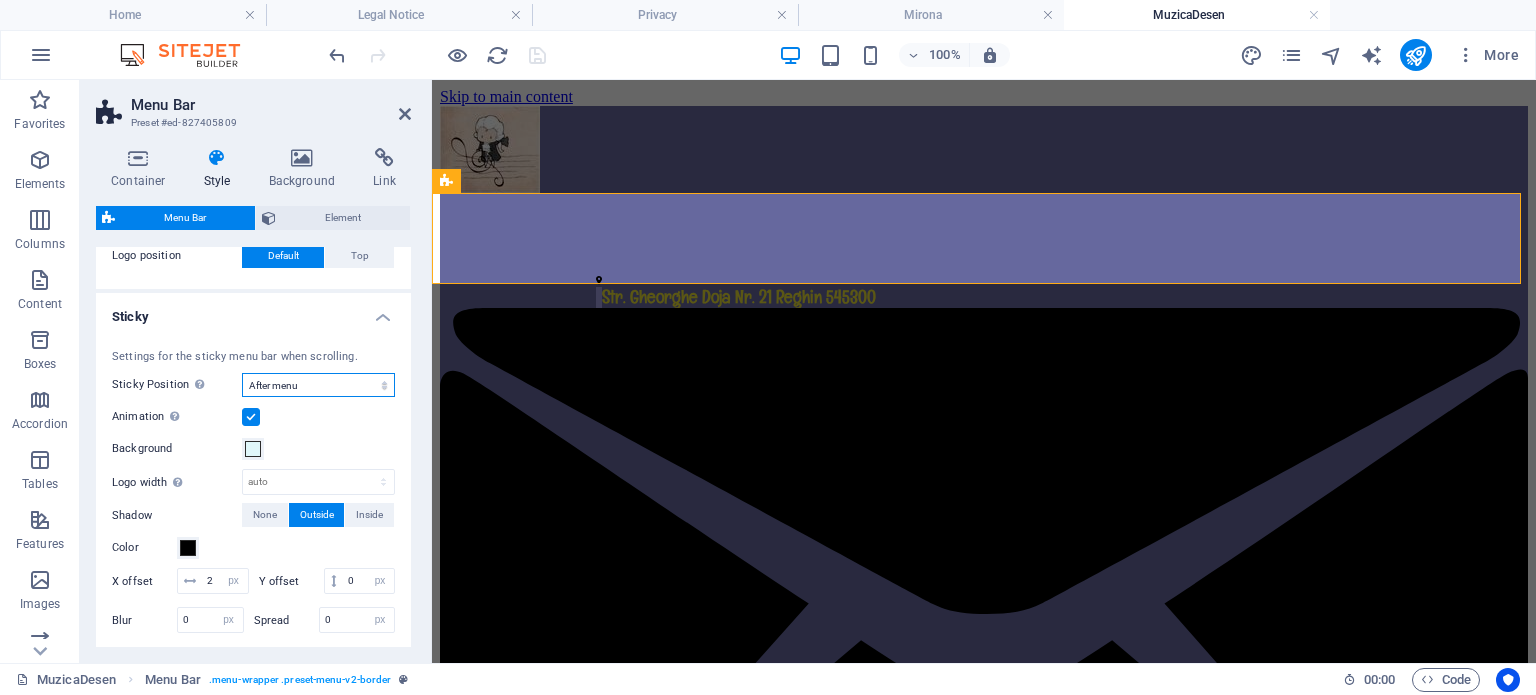 click on "Off Instant After menu After banner When scrolling up" at bounding box center [318, 385] 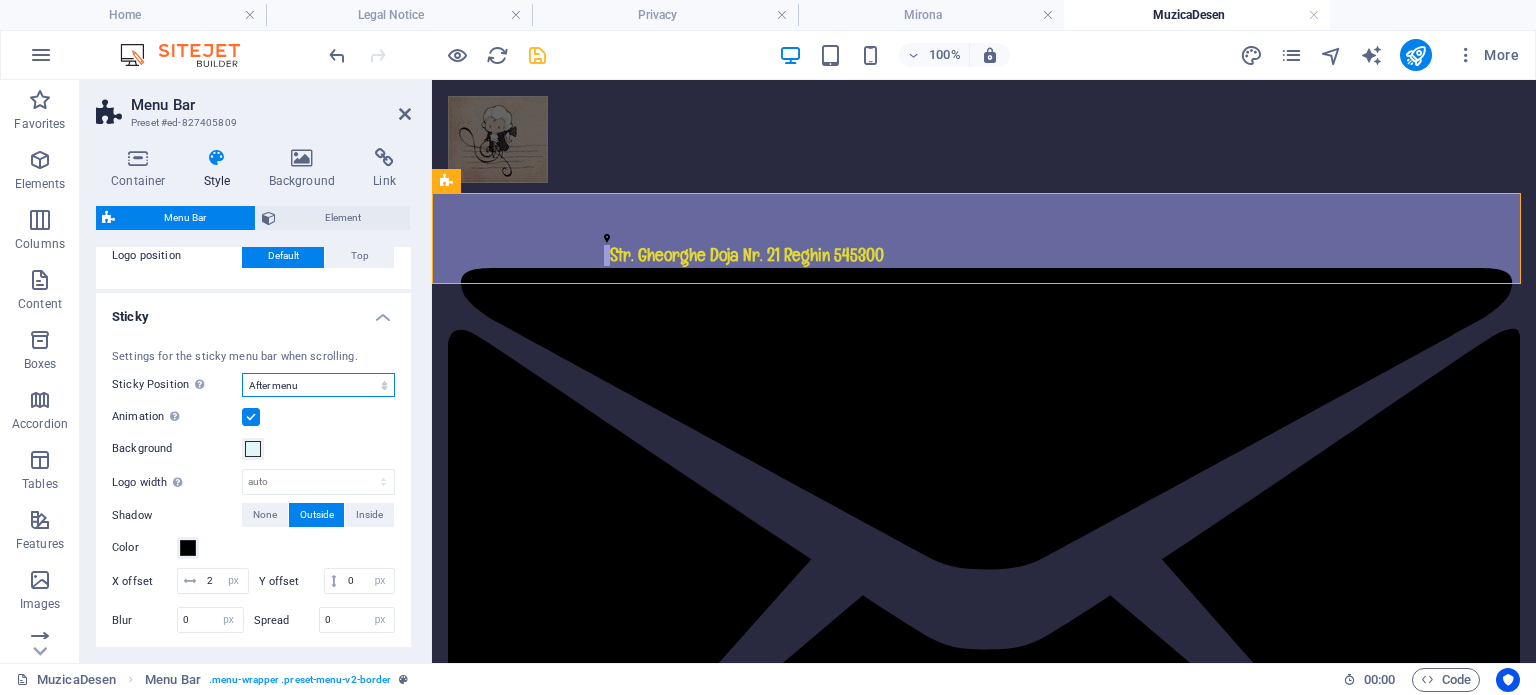 click on "Off Instant After menu After banner When scrolling up" at bounding box center [318, 385] 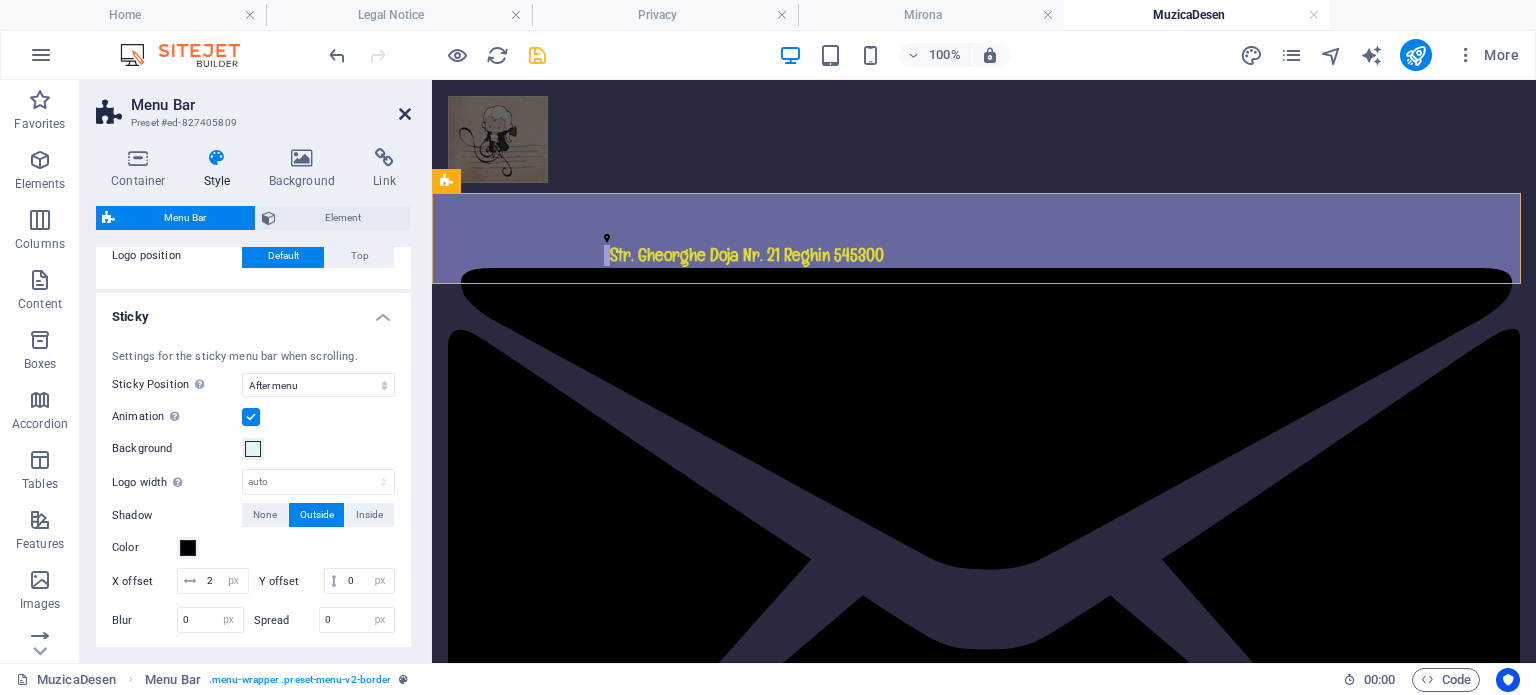 drag, startPoint x: 404, startPoint y: 111, endPoint x: 323, endPoint y: 31, distance: 113.84639 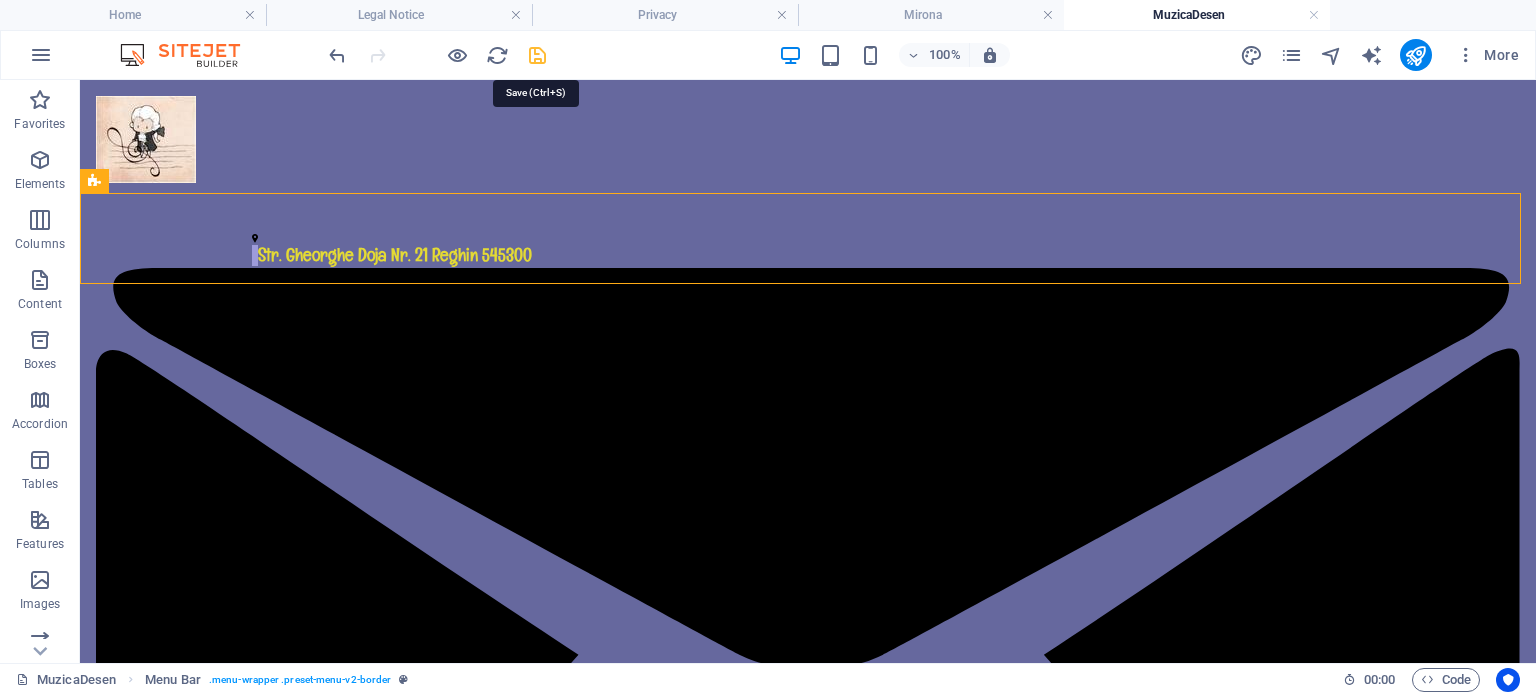 click at bounding box center (537, 55) 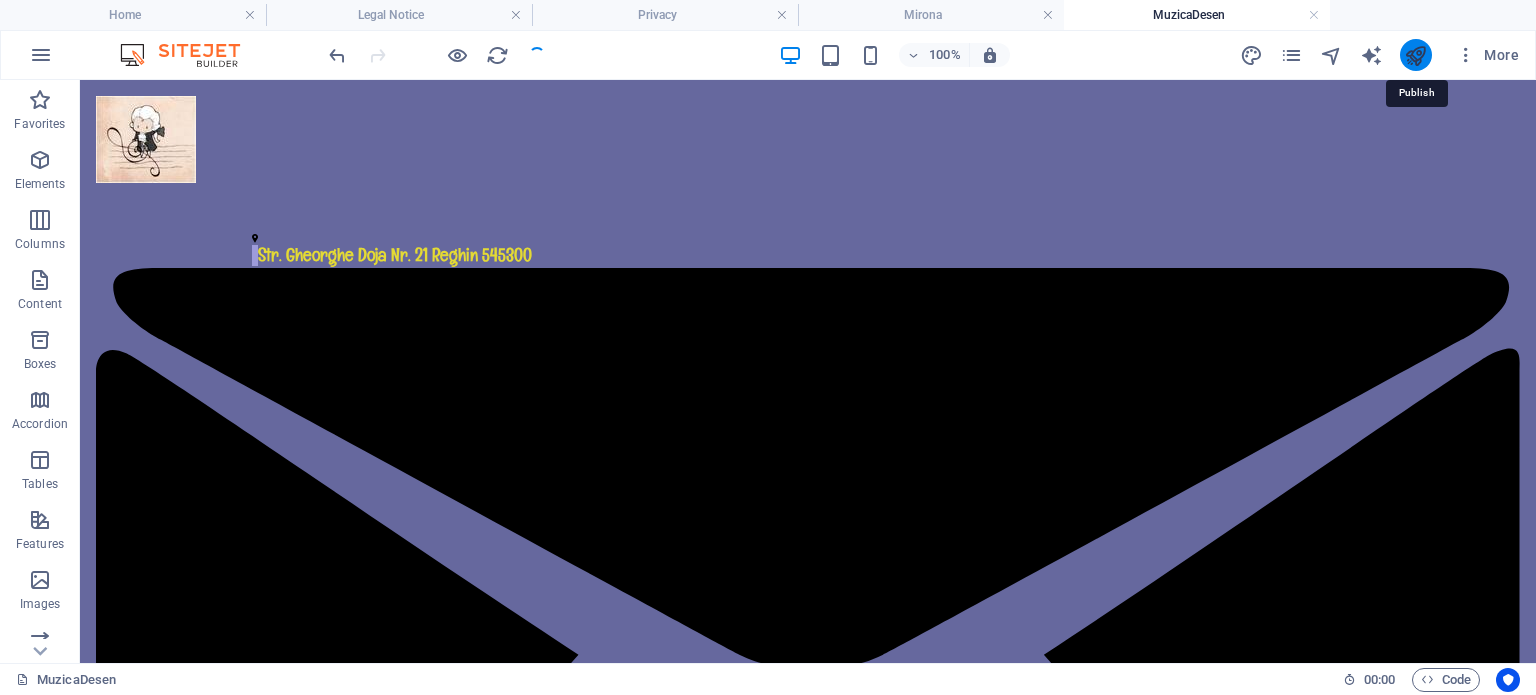 click at bounding box center (1415, 55) 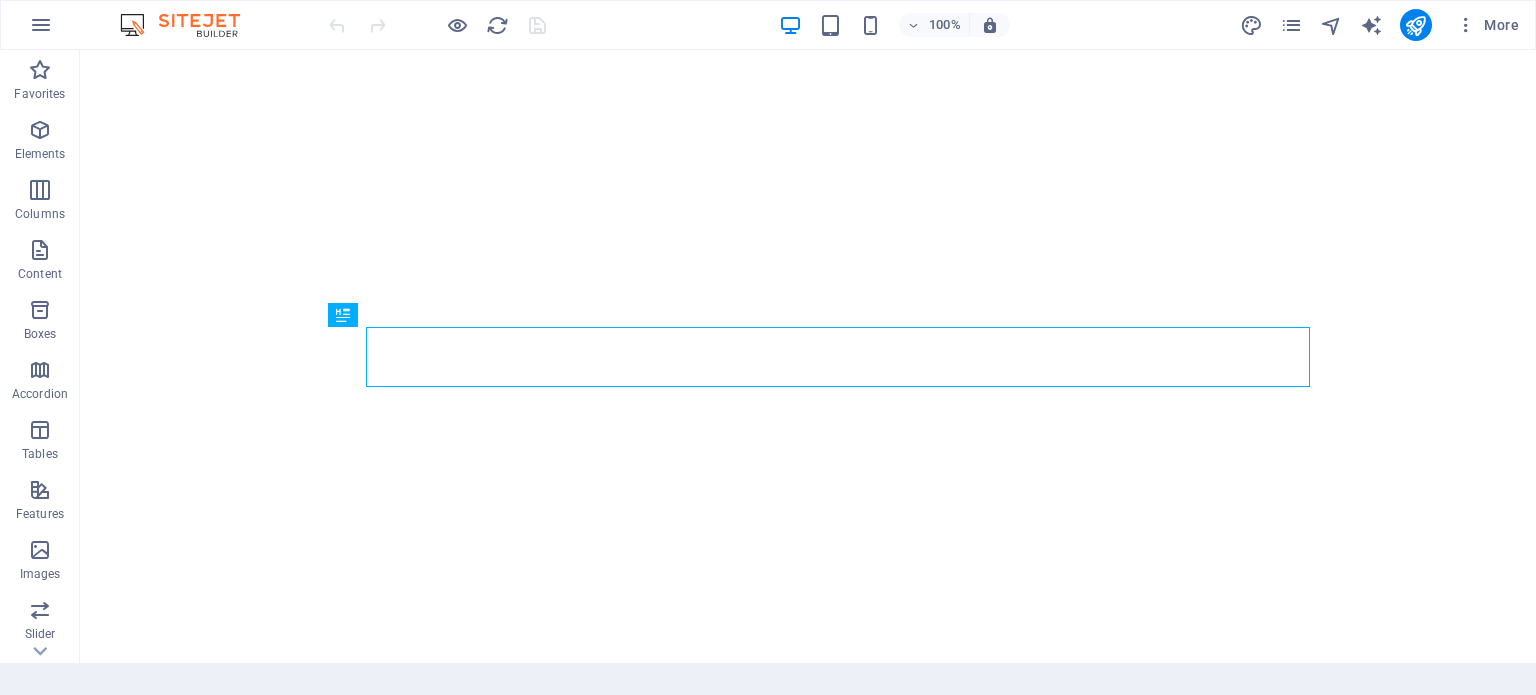 scroll, scrollTop: 0, scrollLeft: 0, axis: both 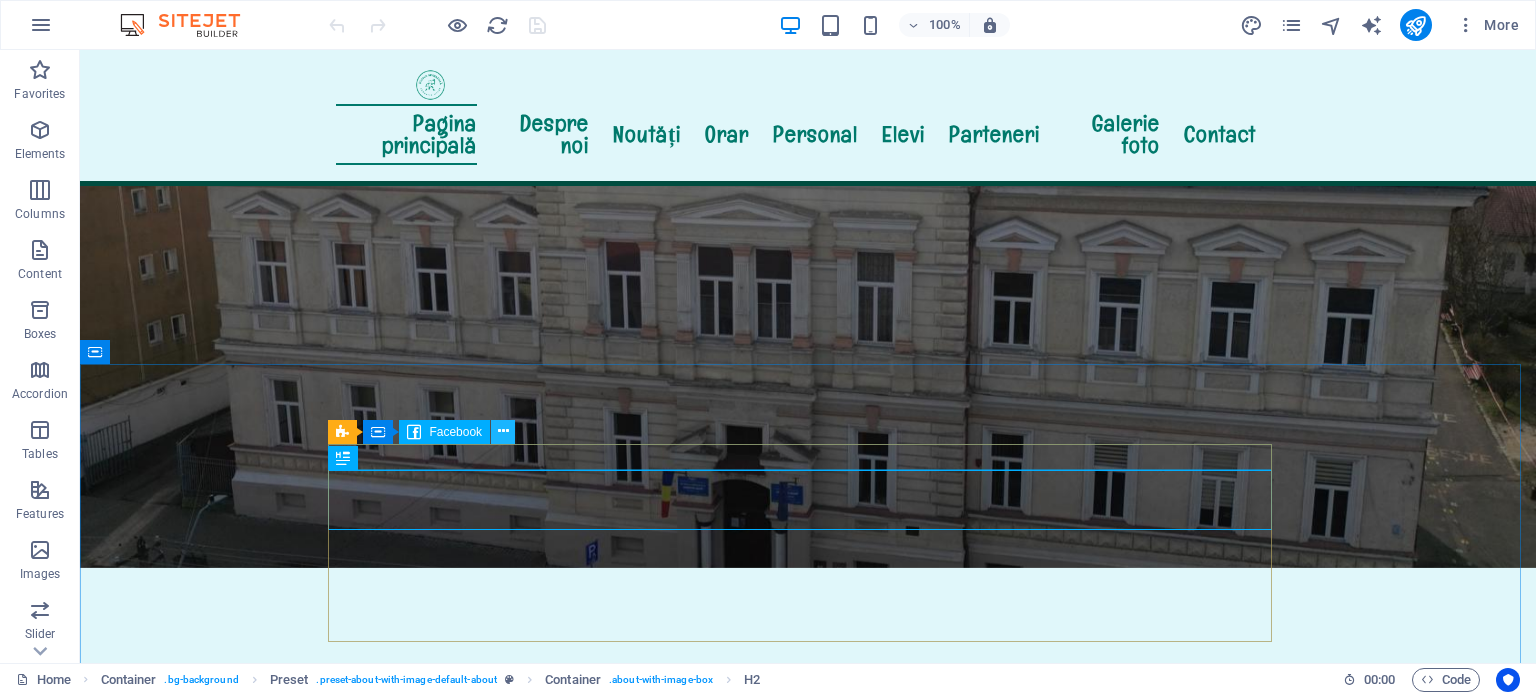 click at bounding box center (503, 431) 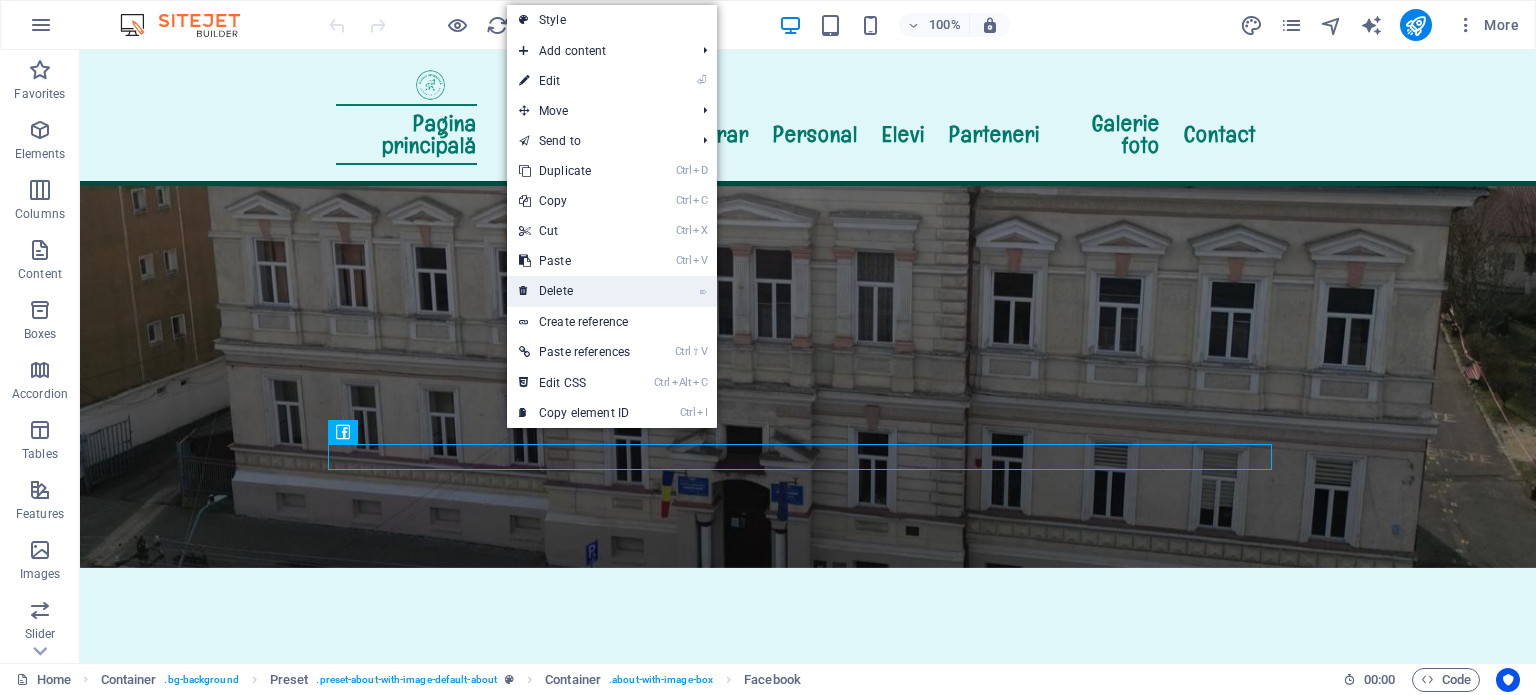 click on "⌦  Delete" at bounding box center [574, 291] 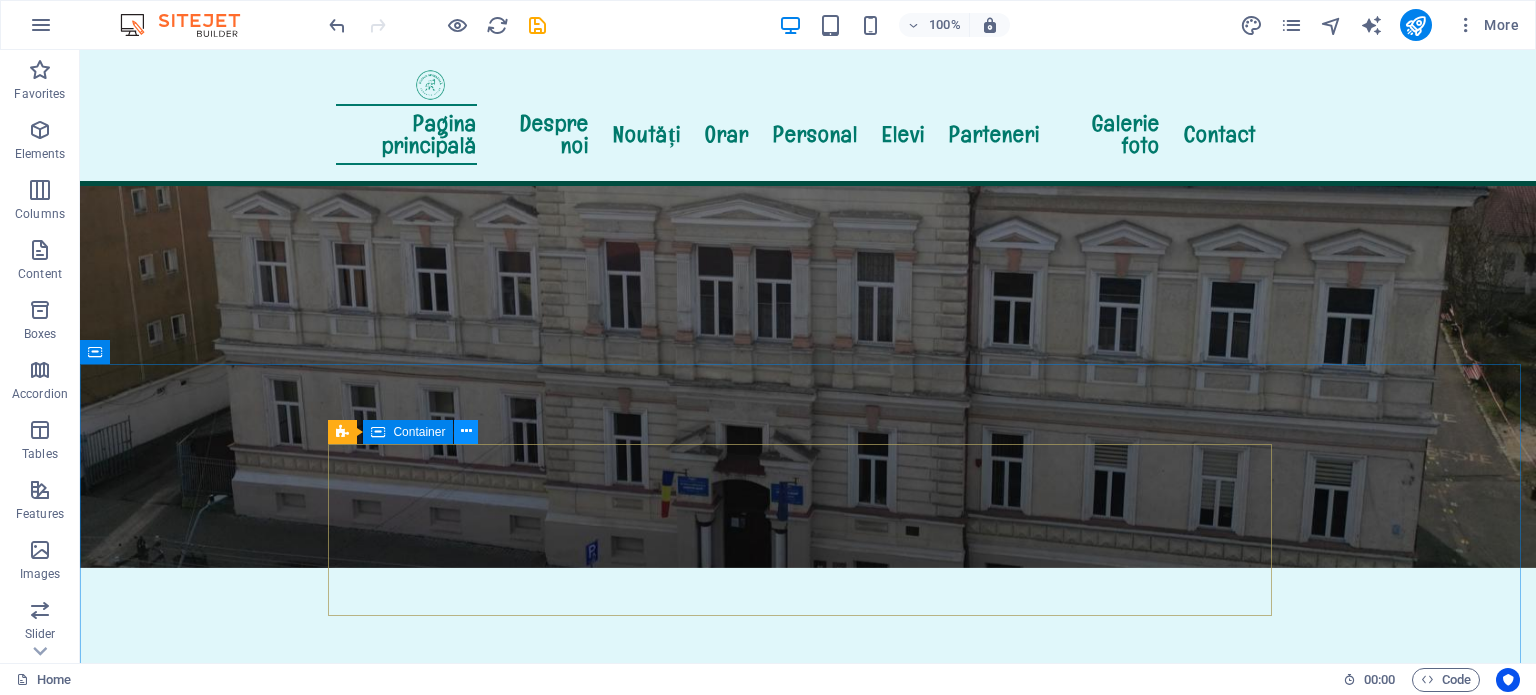 click at bounding box center [466, 432] 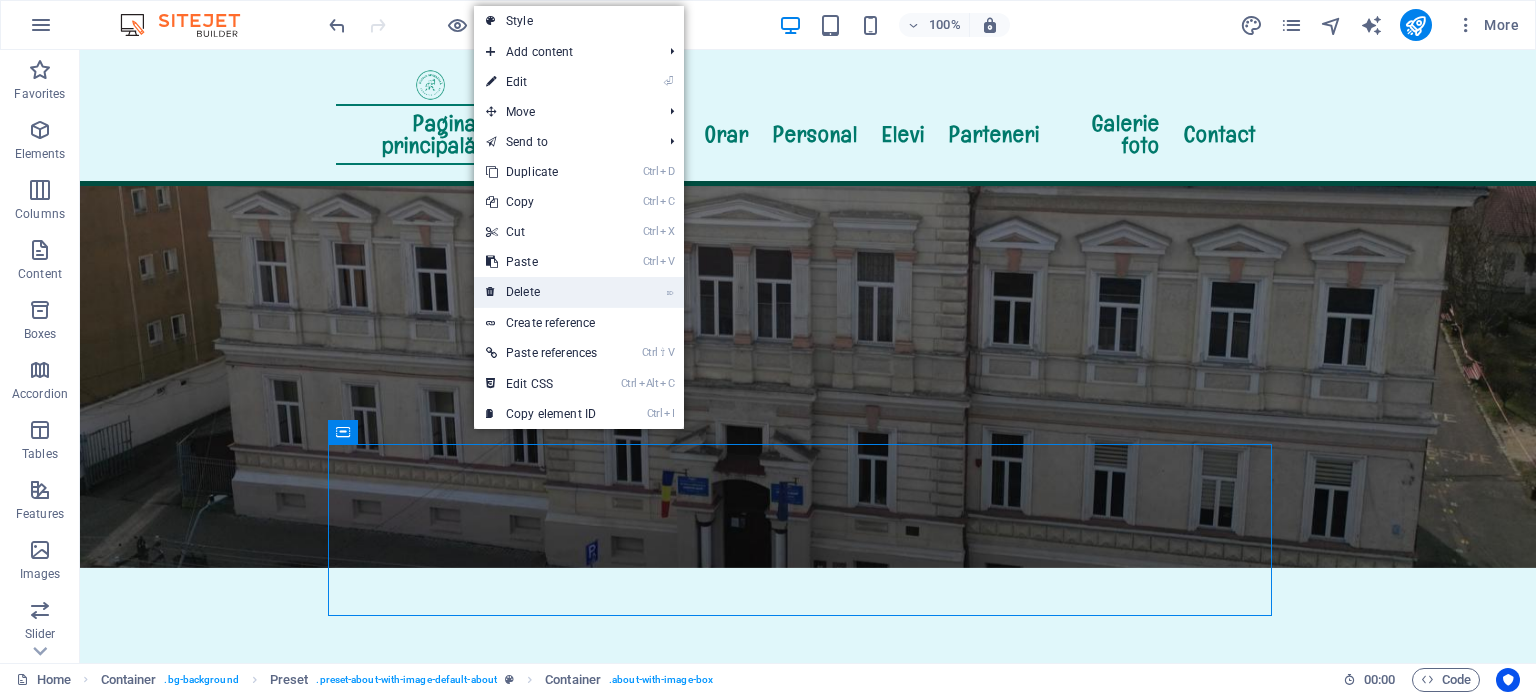 click on "⌦  Delete" at bounding box center [541, 292] 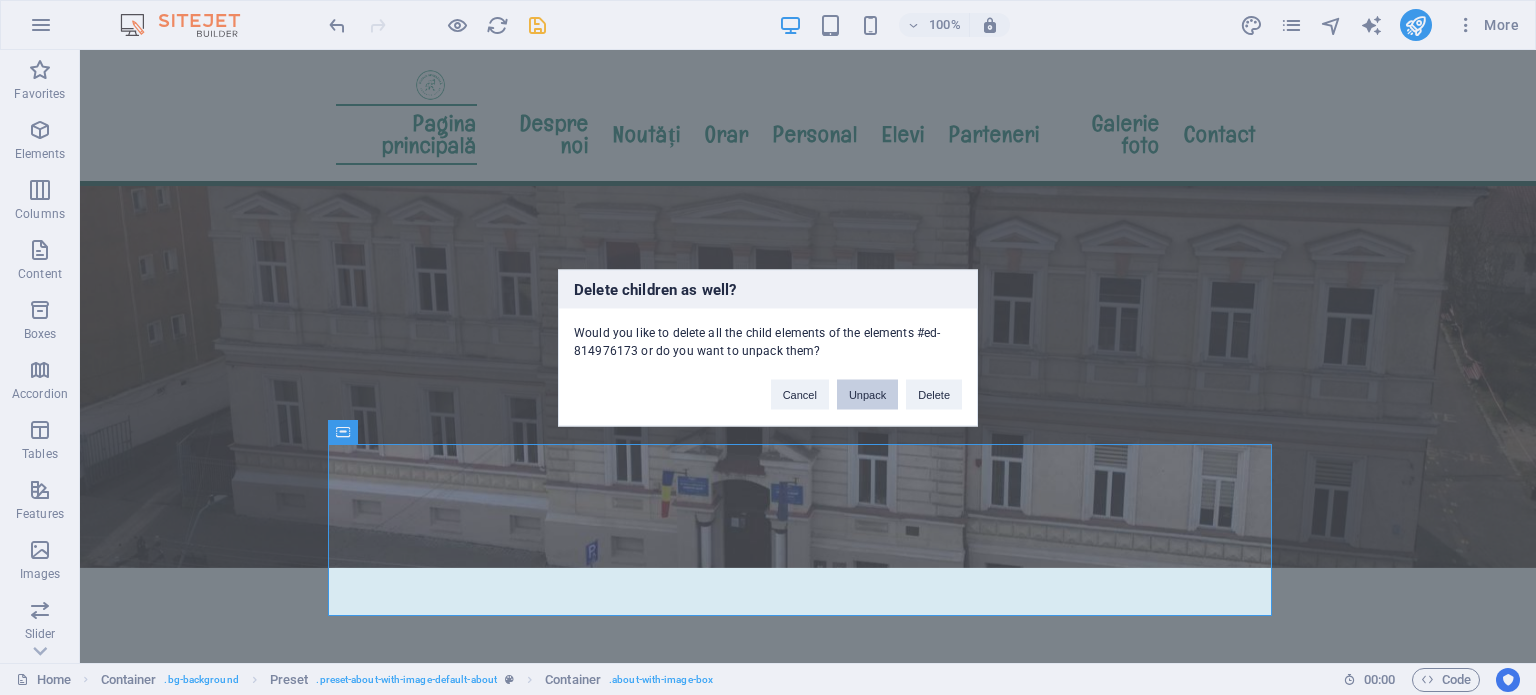 click on "Unpack" at bounding box center (867, 394) 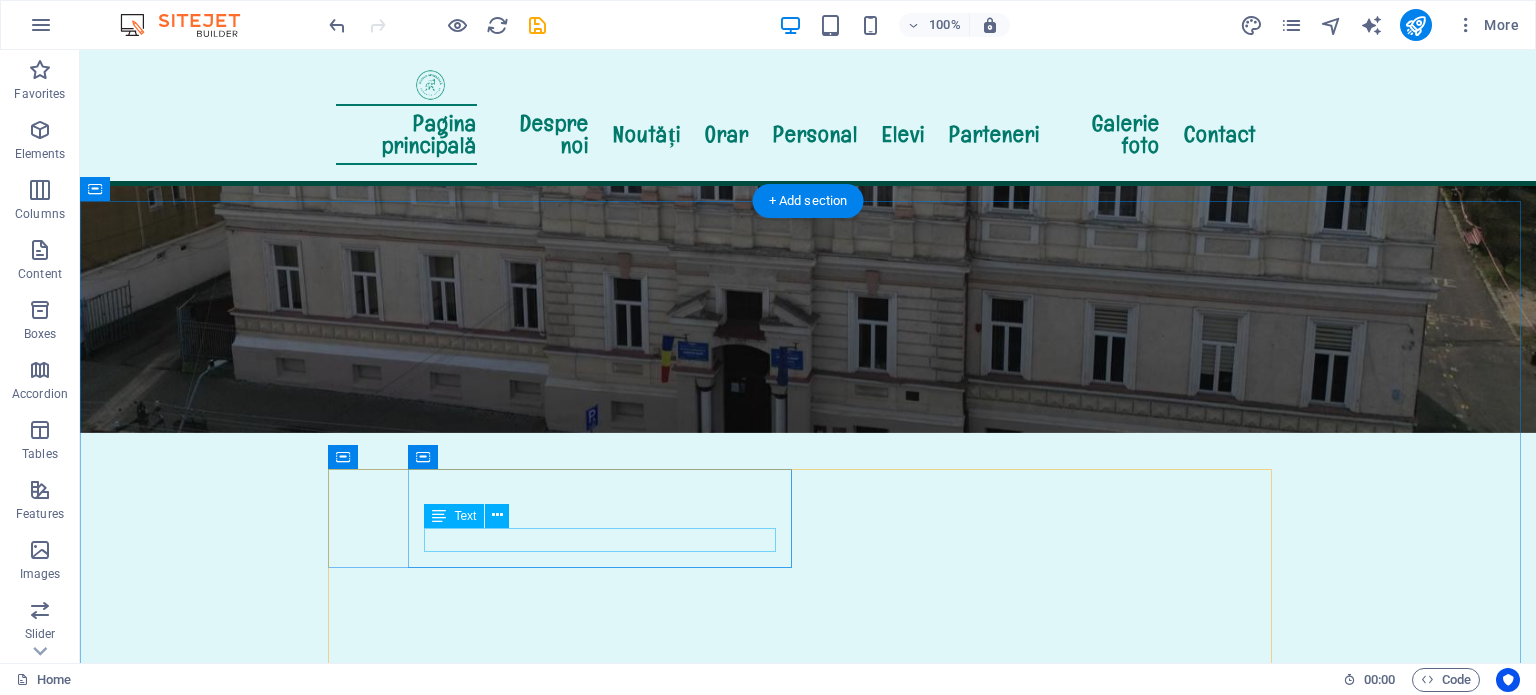 scroll, scrollTop: 464, scrollLeft: 0, axis: vertical 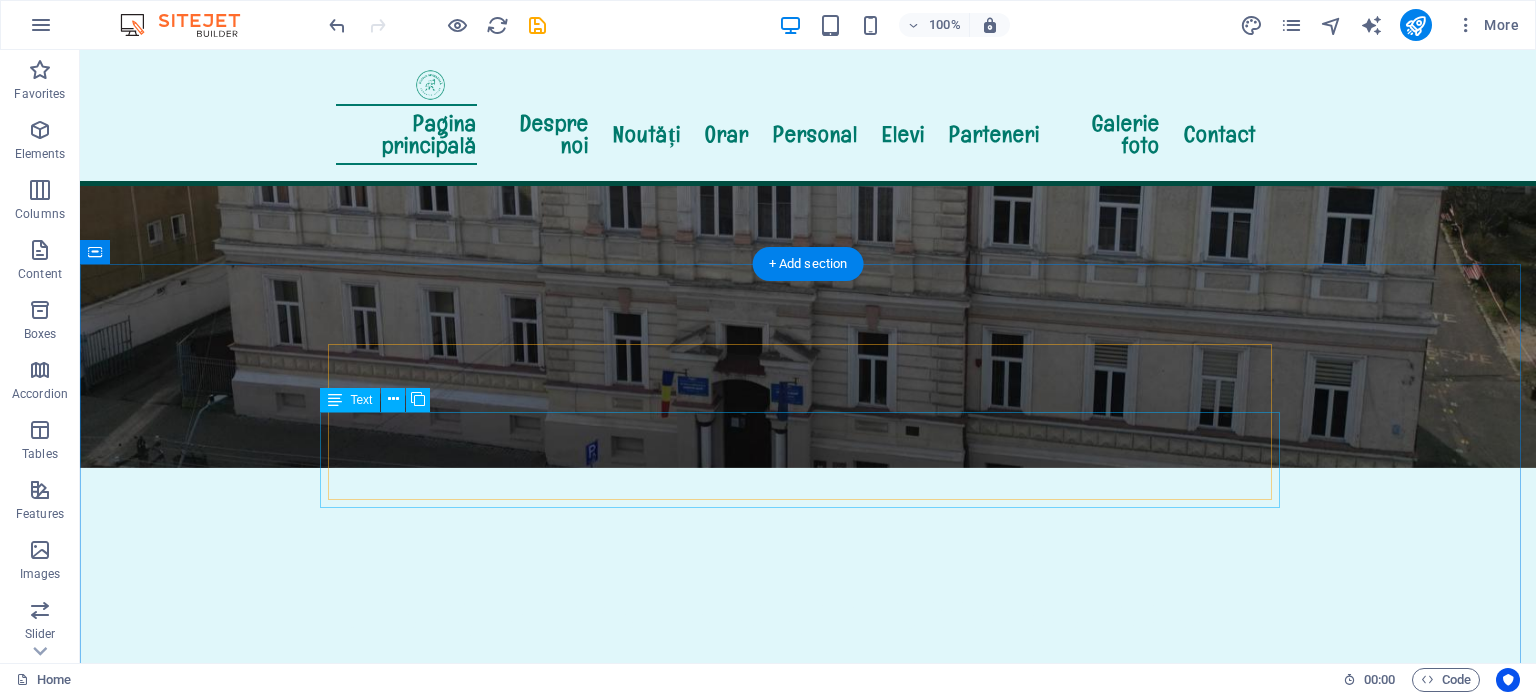 click on "Cu o tradiție solidă în educație și formare, școala noastră oferă un mediu prietenos, sigur și modern, în care elevii sunt încurajați să-și dezvolte potențialul academic și creativ. Cadrele didactice dedicate, activitățile extracurriculare variate și deschiderea către inovație fac din instituția noastră un loc în care învățarea devine o experiență plăcută." at bounding box center (808, 1249) 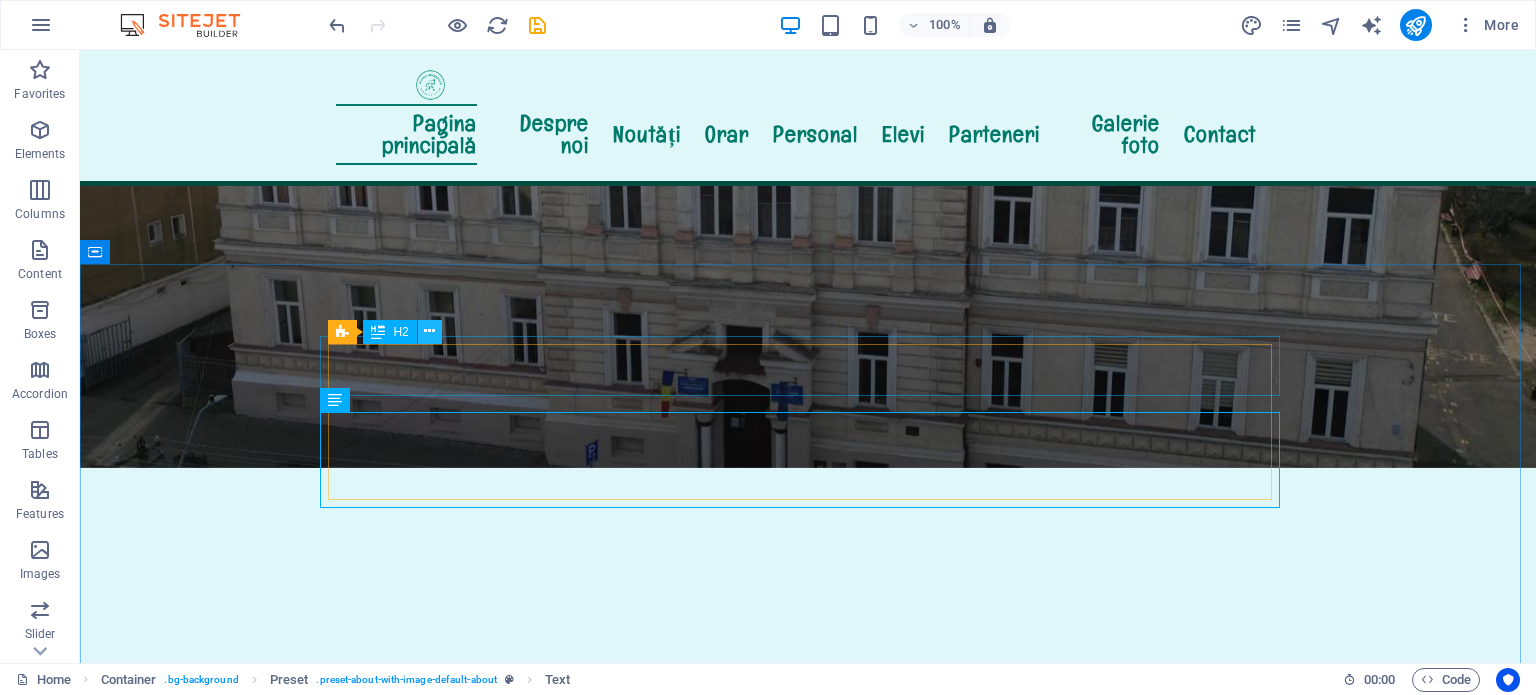 click at bounding box center [429, 331] 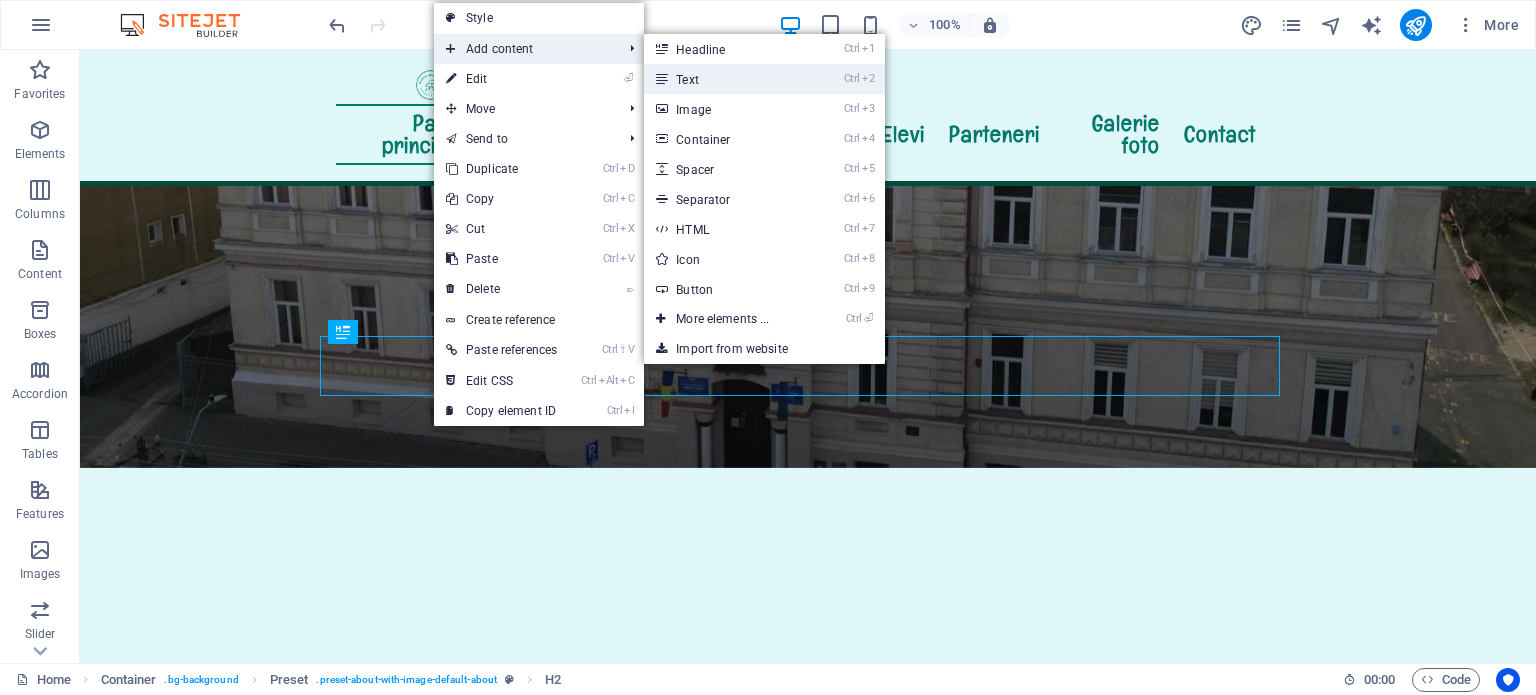 click on "Ctrl 2  Text" at bounding box center (726, 79) 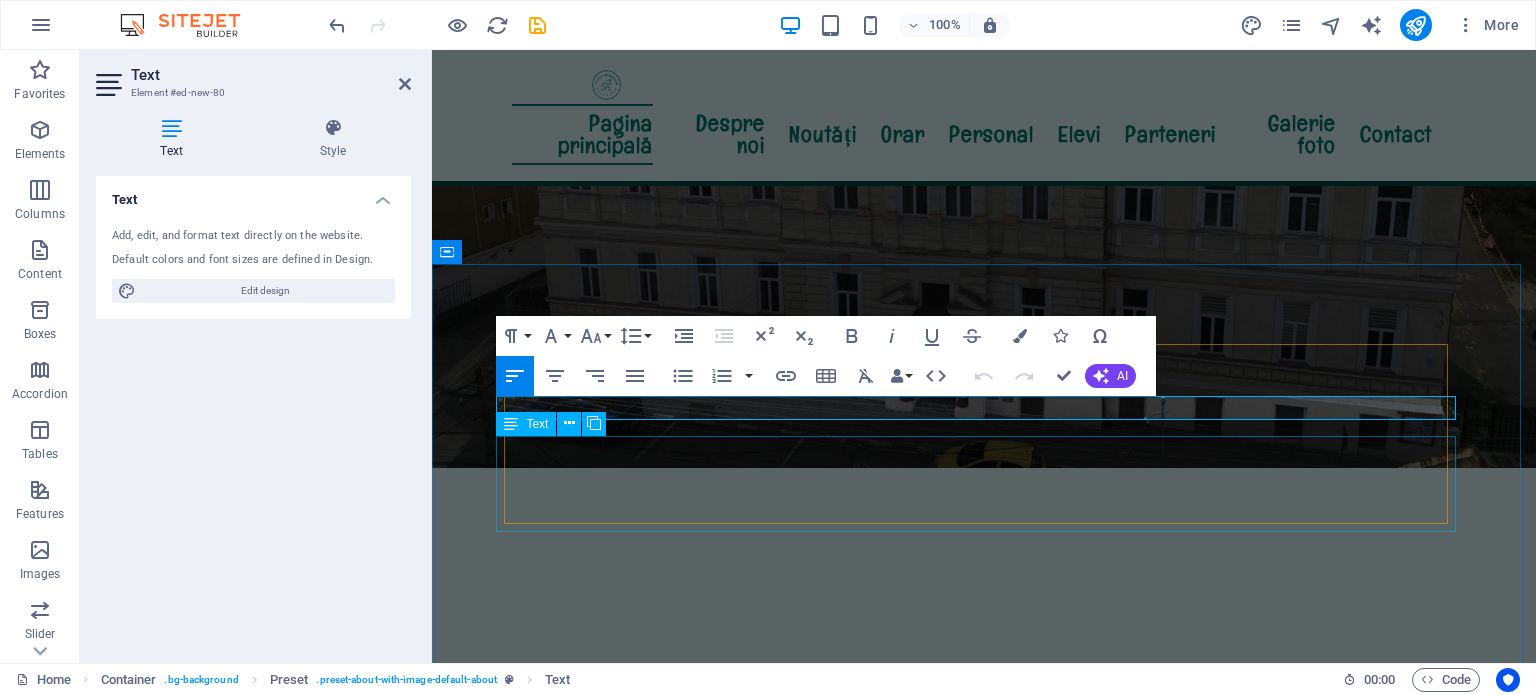 click on "Cu o tradiție solidă în educație și formare, școala noastră oferă un mediu prietenos, sigur și modern, în care elevii sunt încurajați să-și dezvolte potențialul academic și creativ. Cadrele didactice dedicate, activitățile extracurriculare variate și deschiderea către inovație fac din instituția noastră un loc în care învățarea devine o experiență plăcută." at bounding box center [984, 1273] 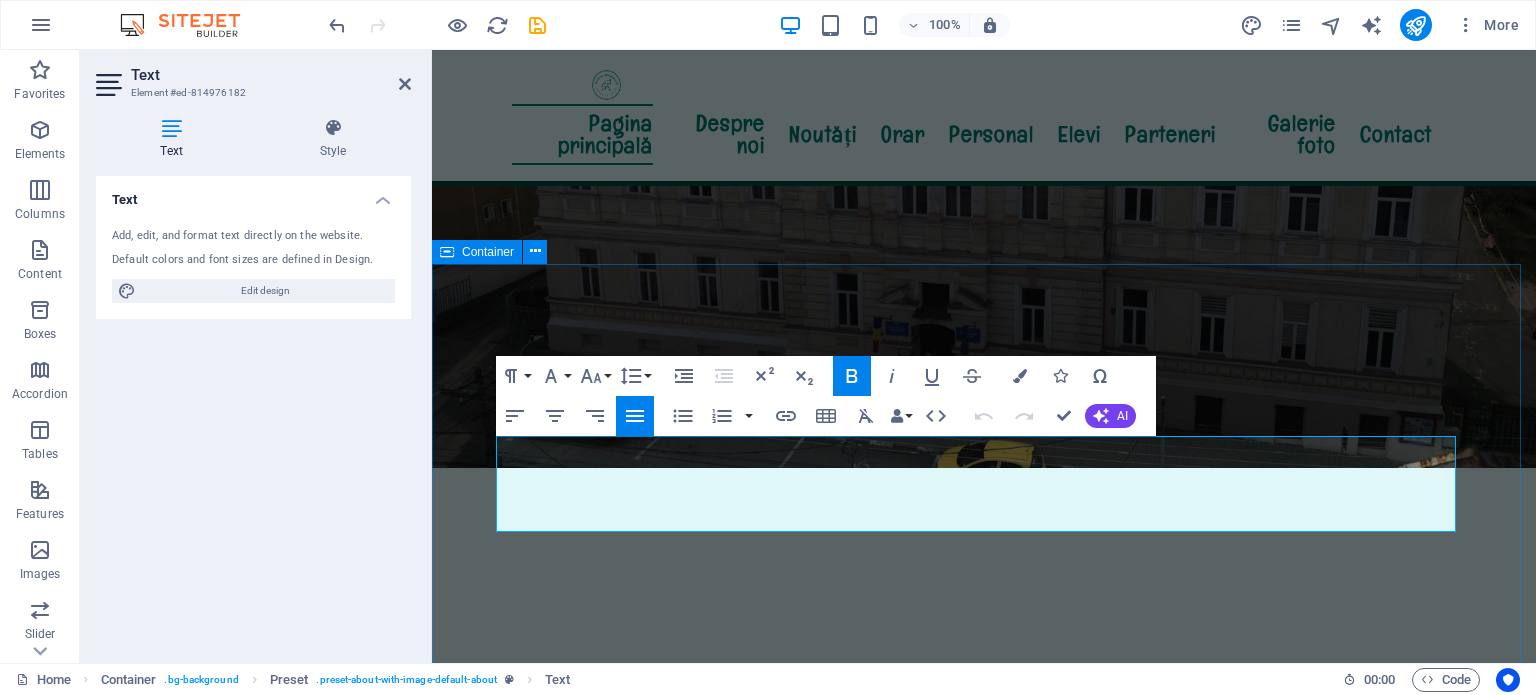 drag, startPoint x: 889, startPoint y: 519, endPoint x: 496, endPoint y: 447, distance: 399.541 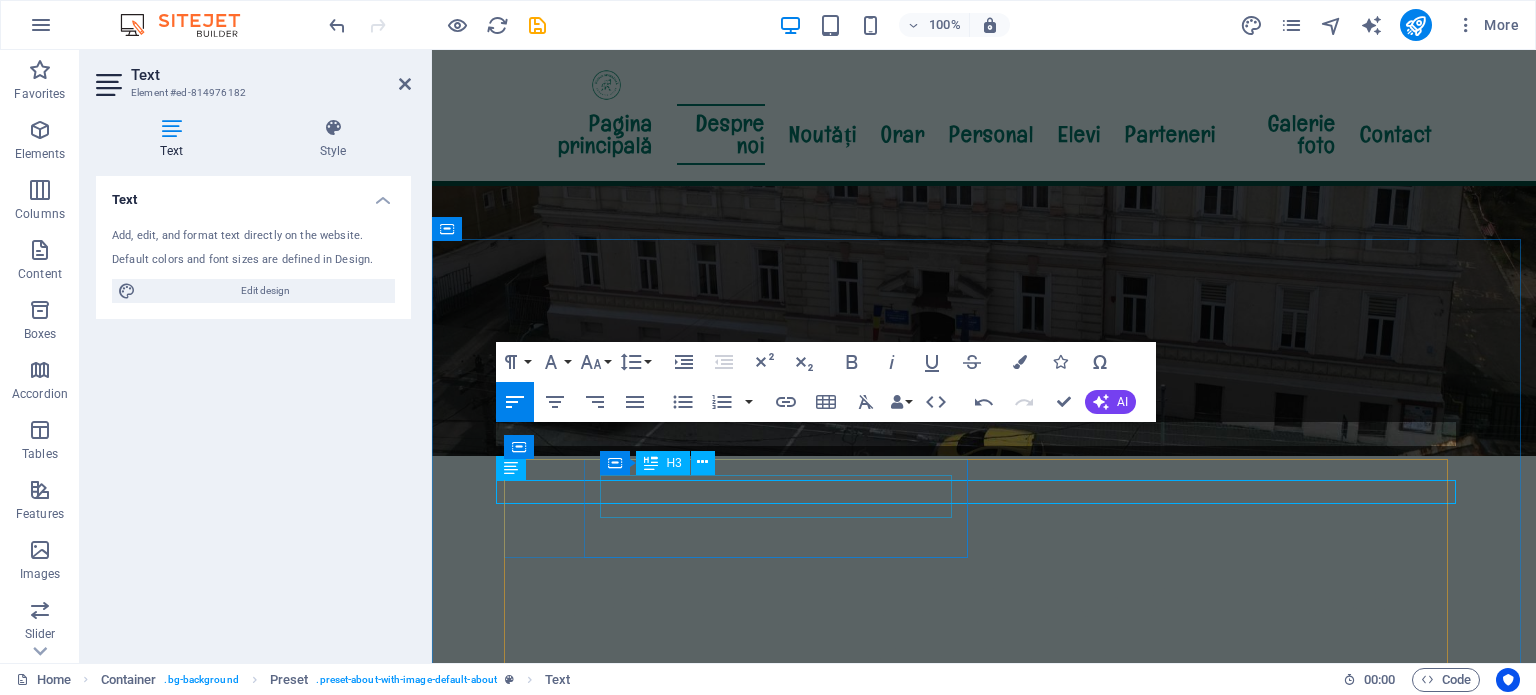 scroll, scrollTop: 477, scrollLeft: 0, axis: vertical 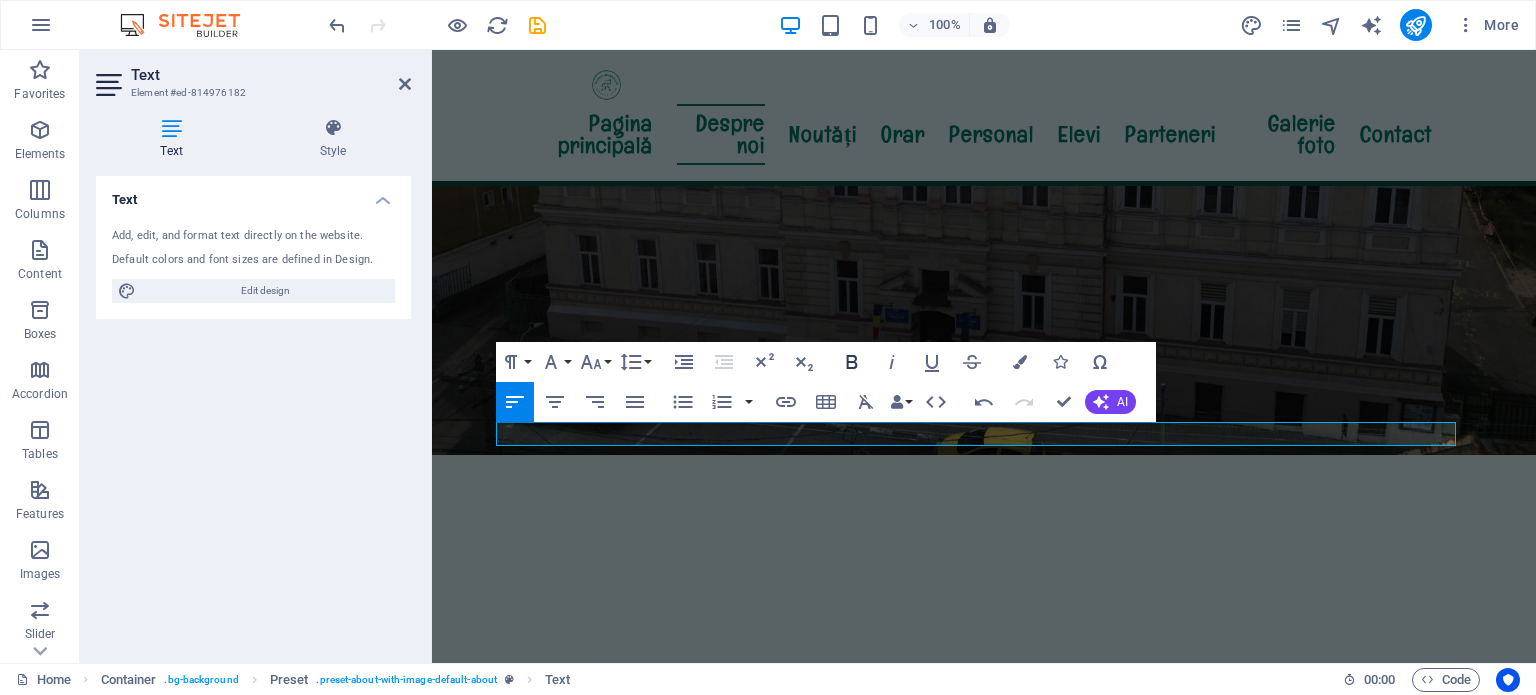 click on "Bold" at bounding box center [852, 362] 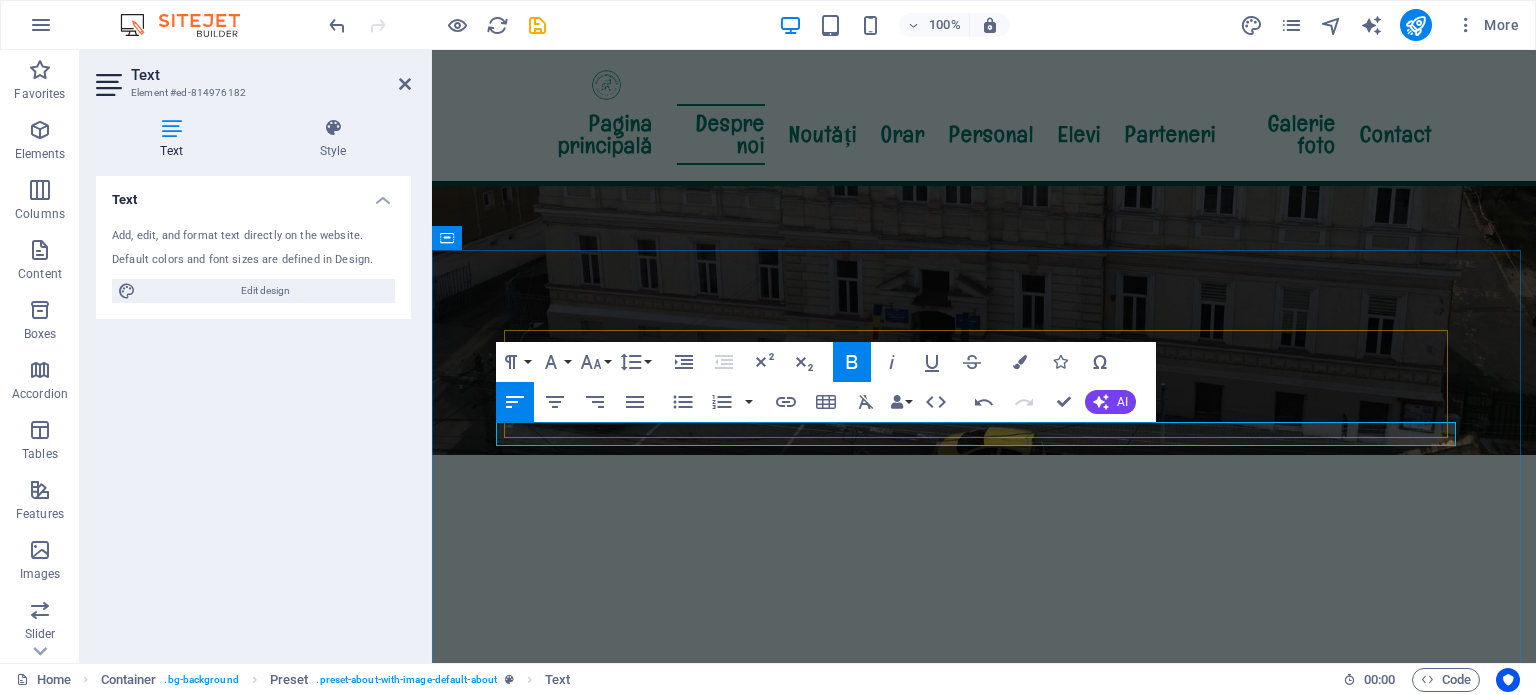 click on "​" at bounding box center (984, 1224) 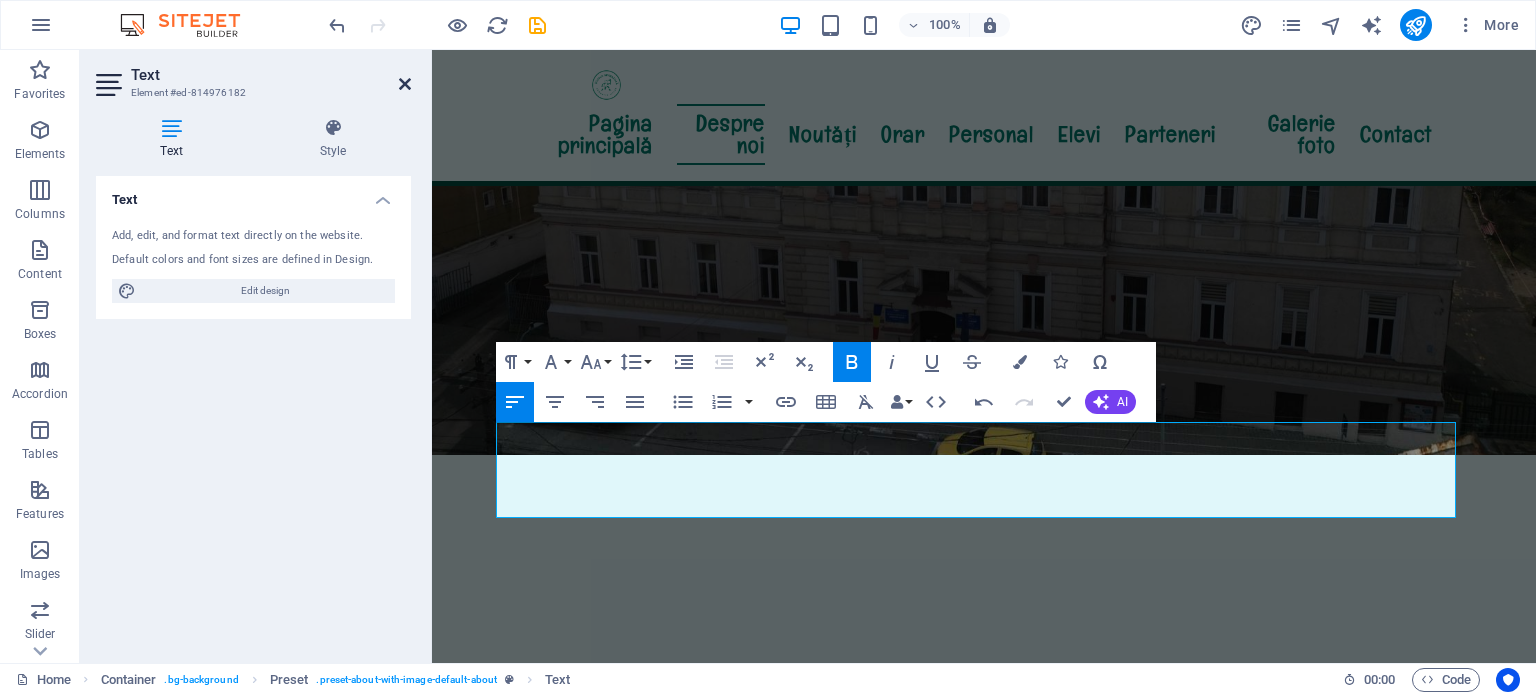 click at bounding box center (405, 84) 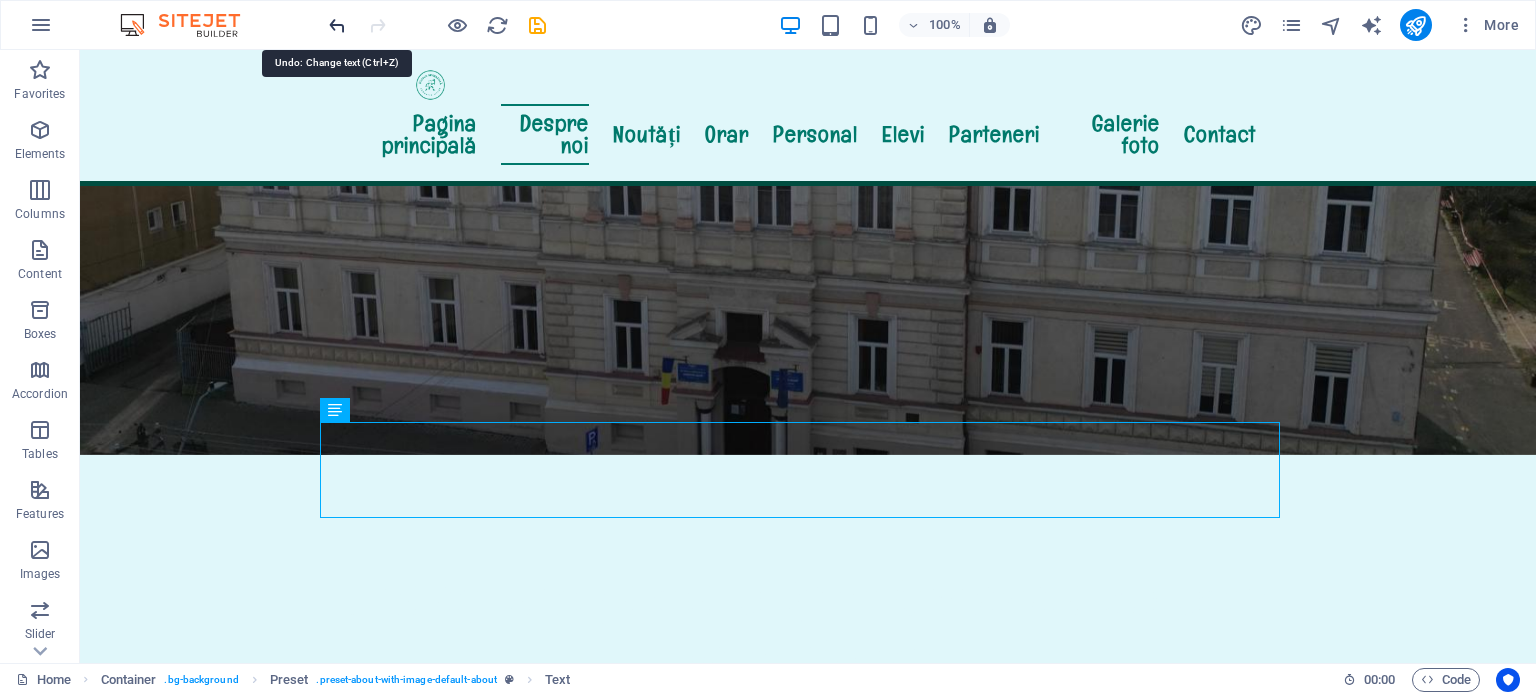 click at bounding box center (337, 25) 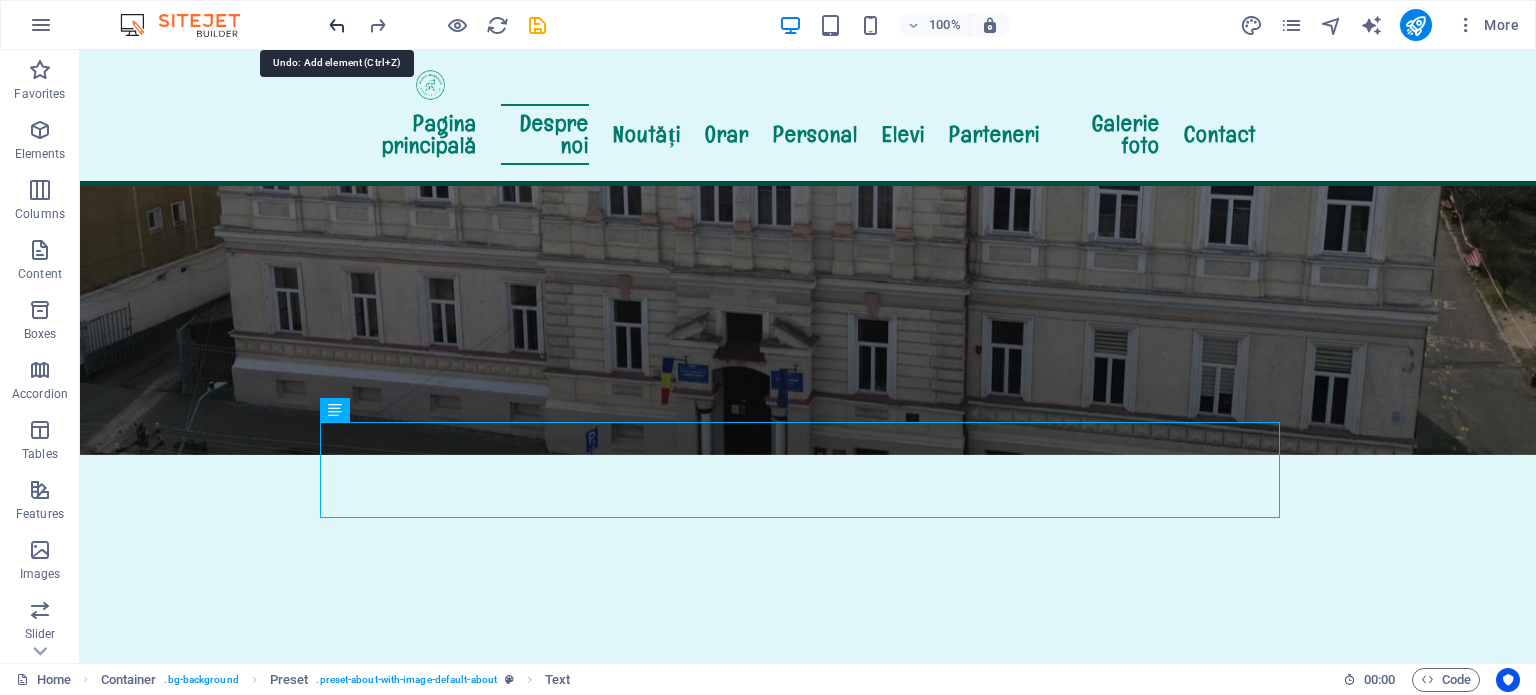 click at bounding box center [337, 25] 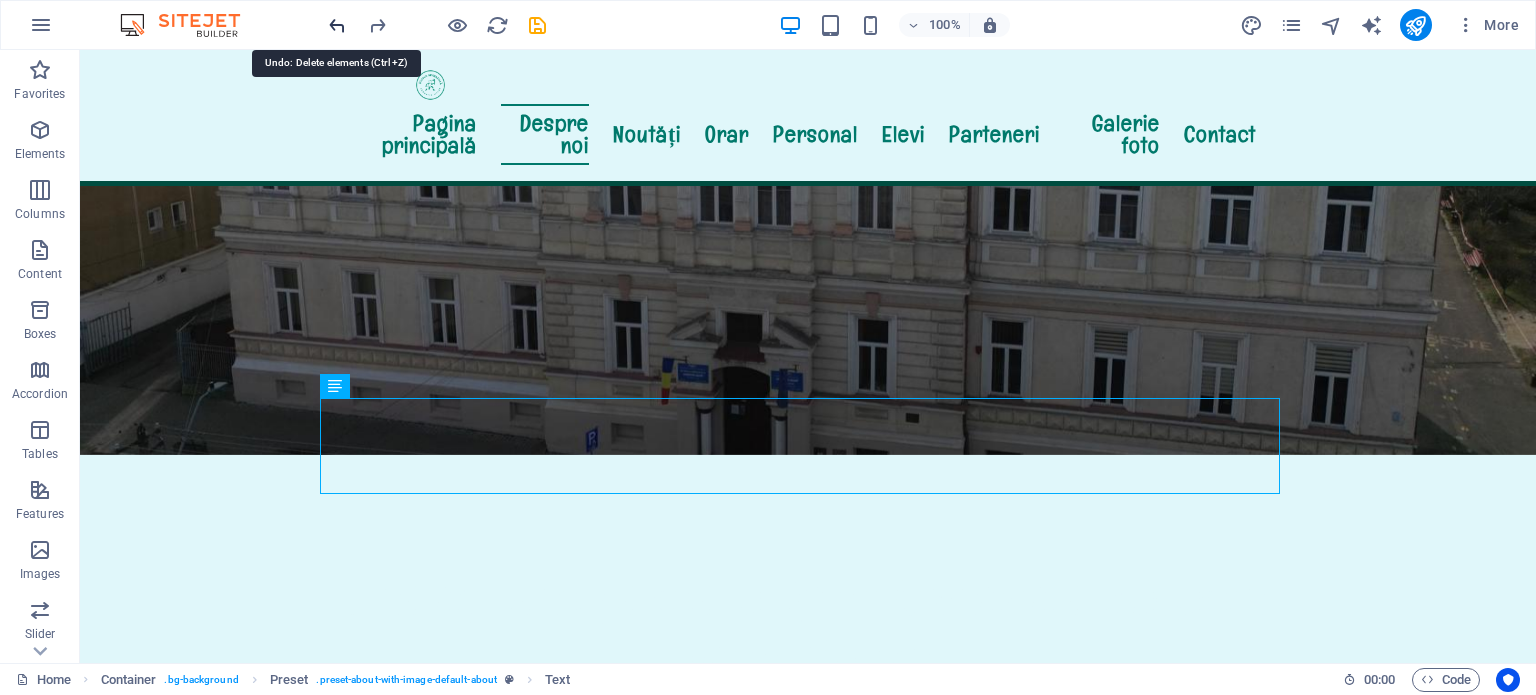 click at bounding box center [337, 25] 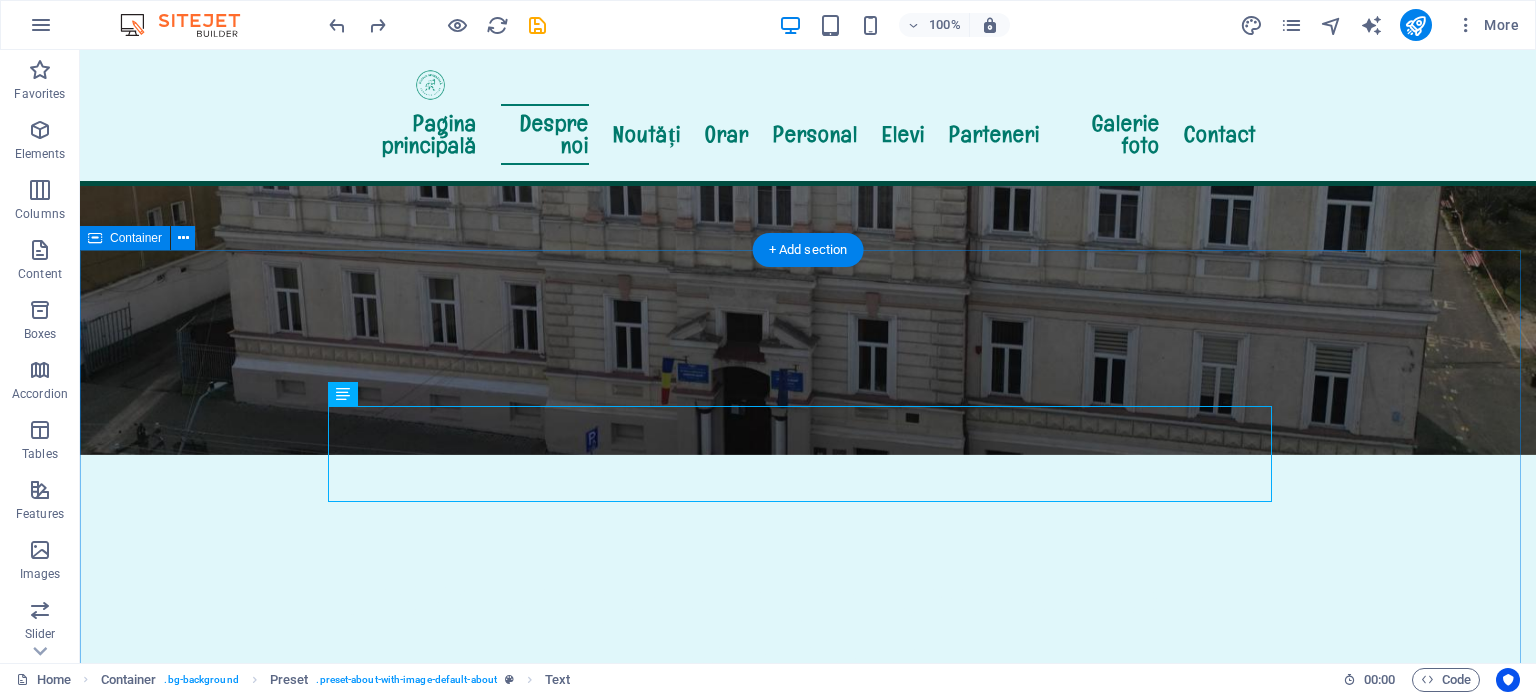 click on "Despre noi Cu o tradiție solidă în educație și formare, școala noastră oferă un mediu prietenos, sigur și modern, în care elevii sunt încurajați să-și dezvolte potențialul academic și creativ. Cadrele didactice dedicate, activitățile extracurriculare variate și deschiderea către inovație fac din instituția noastră un loc în care învățarea devine o experiență plăcută. Despre Augustin Maior Citește mai departe Istoricul școlii Citește mai departe .fa-secondary{opacity:.4} Organigrama Citește mai mult ROI Citește mai mult Avertizor de integritate la nivelul Școlii Gimnaziale INFORMARE privind instituirea canalului intern de raportare la nivelul Şcoala Gimnazială „Augustin Maior" Reghin, conform Legii nr. 361/2022 privind protecția avertizorilor în interes public LEGE  Nr. 361/2022 din 16 decembrie 2022 privind protecţia avertizorilor în interes public" at bounding box center (808, 1714) 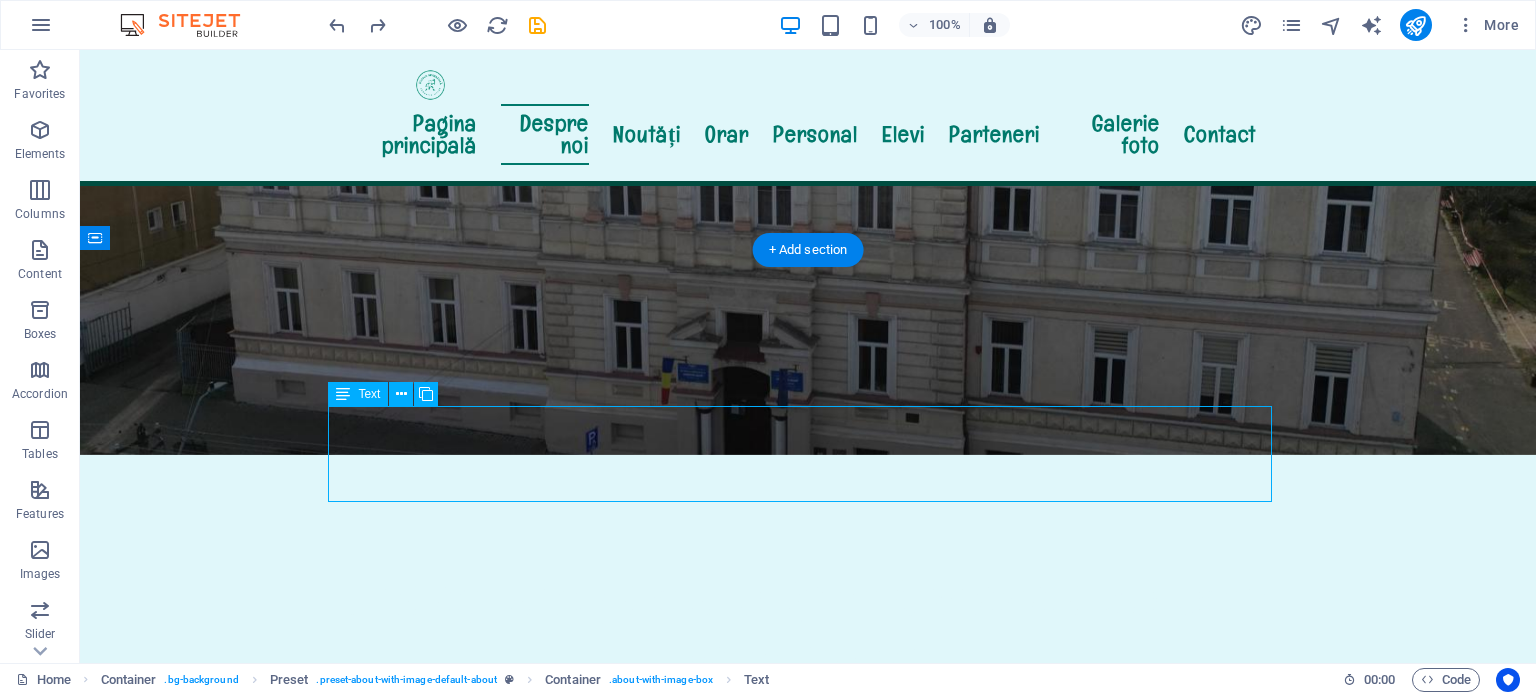drag, startPoint x: 332, startPoint y: 412, endPoint x: 381, endPoint y: 435, distance: 54.129475 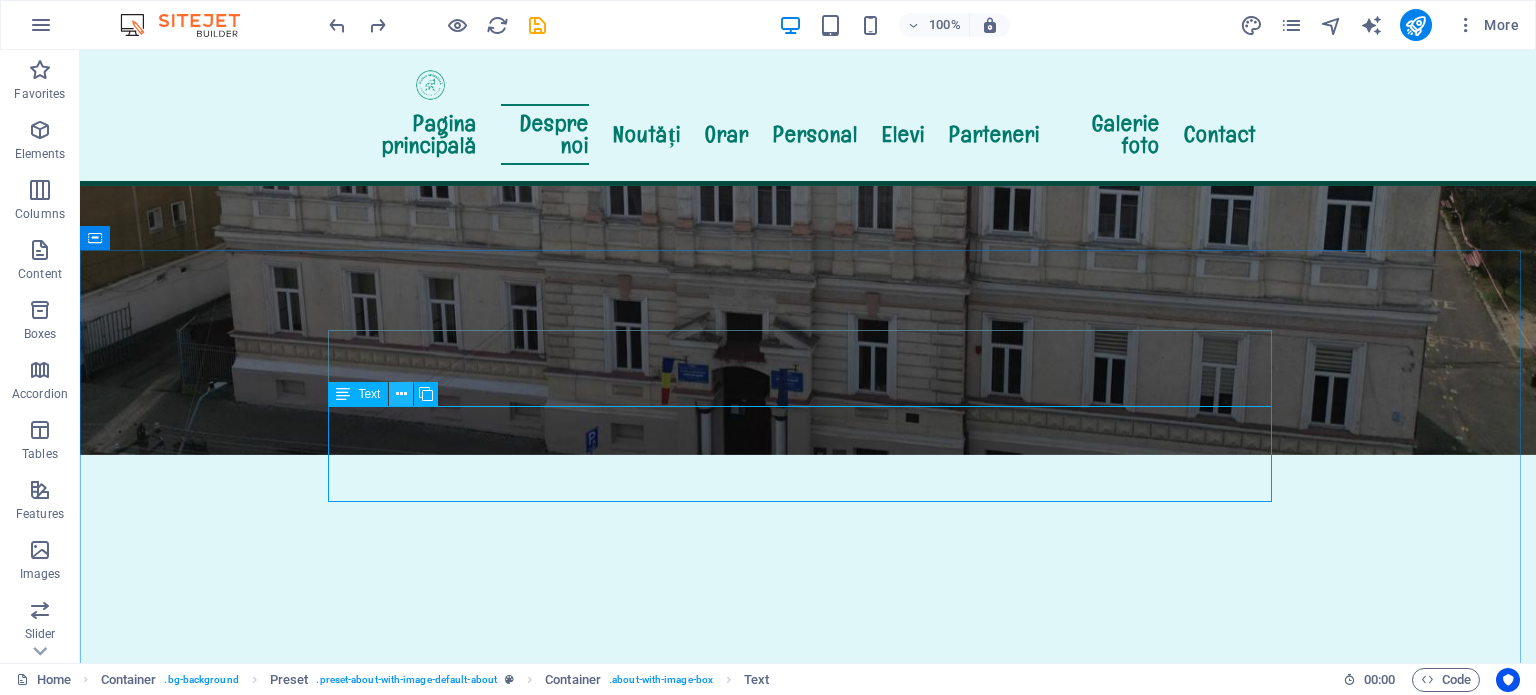 click at bounding box center (401, 394) 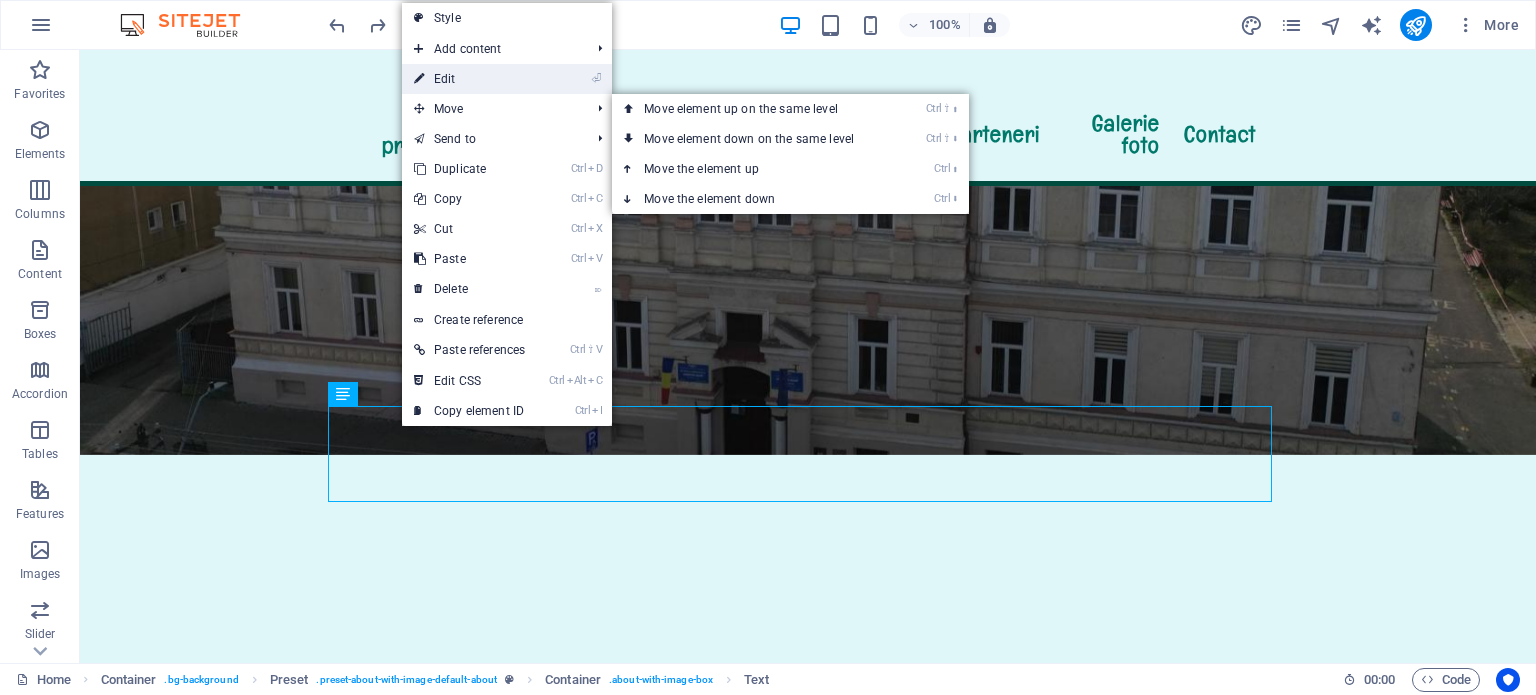 click on "⏎  Edit" at bounding box center [469, 79] 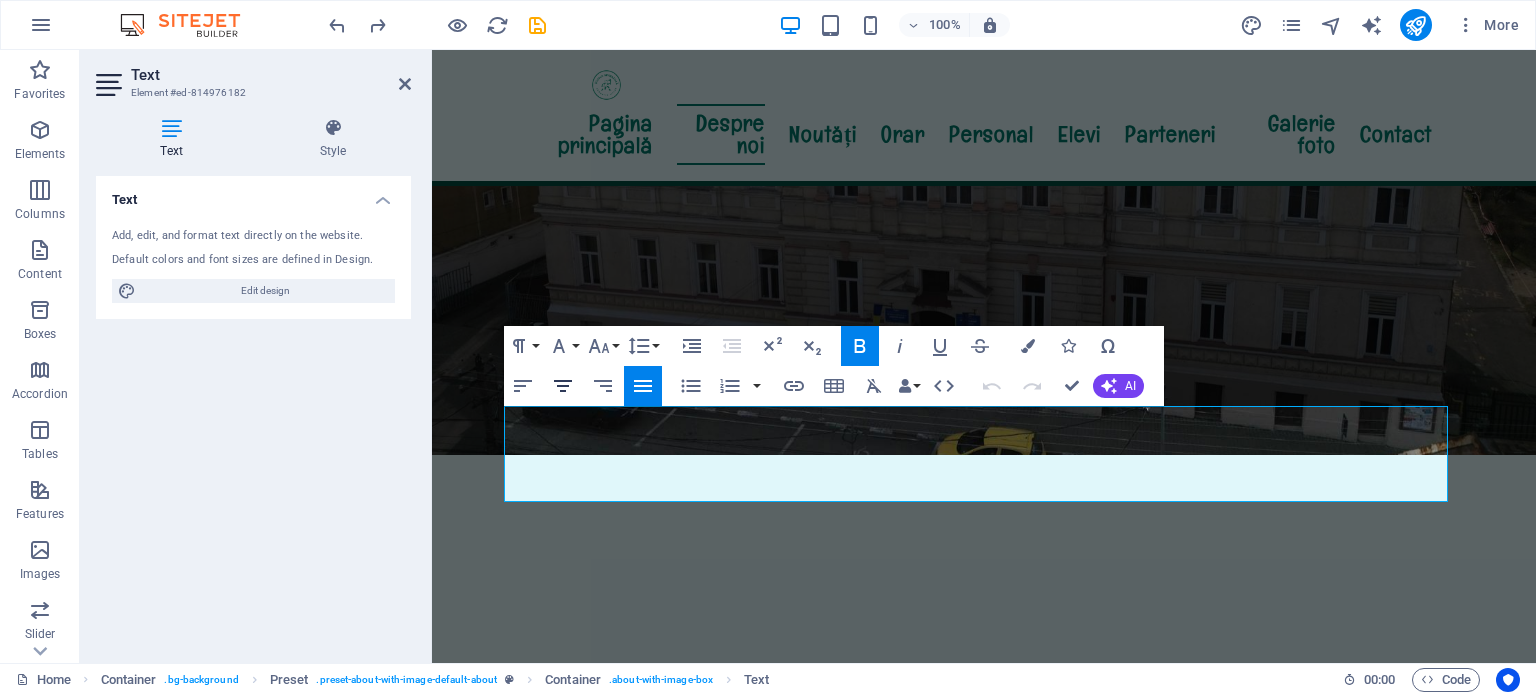 click 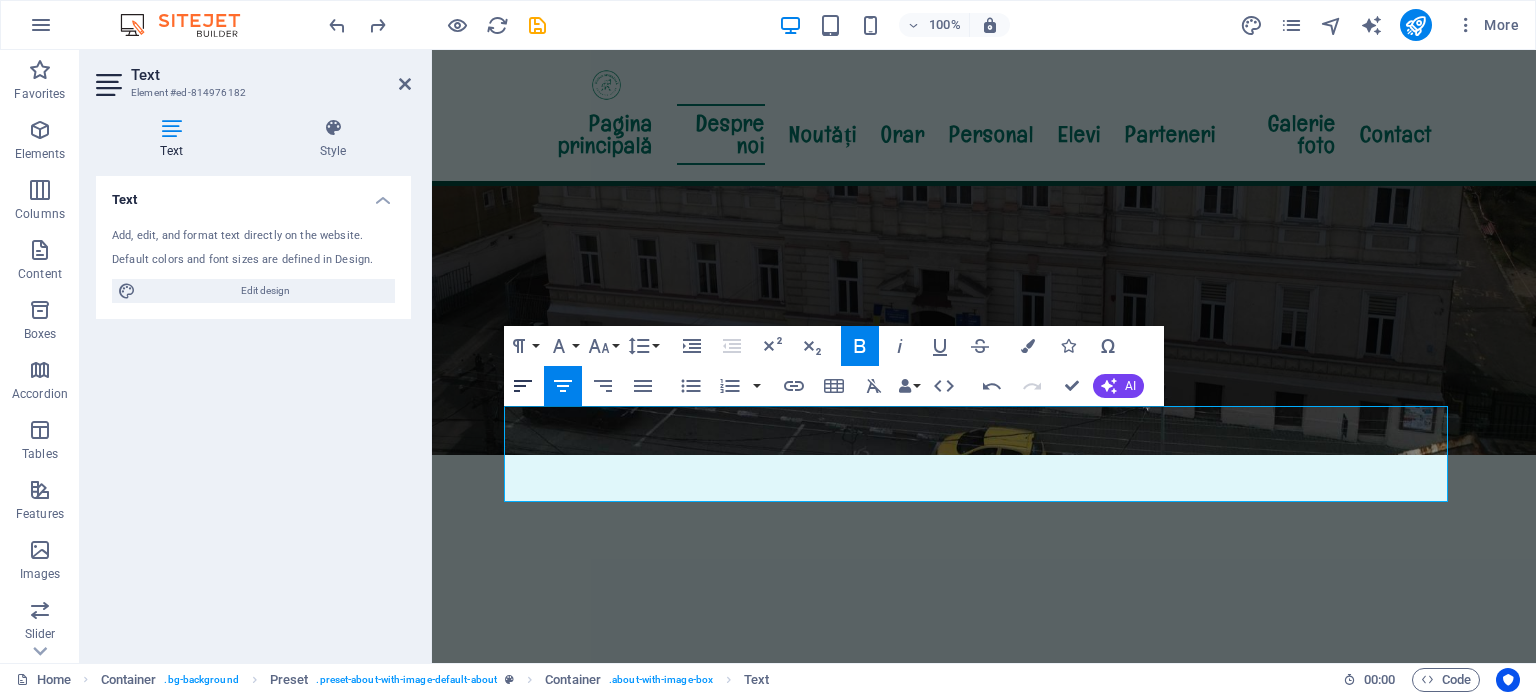 click 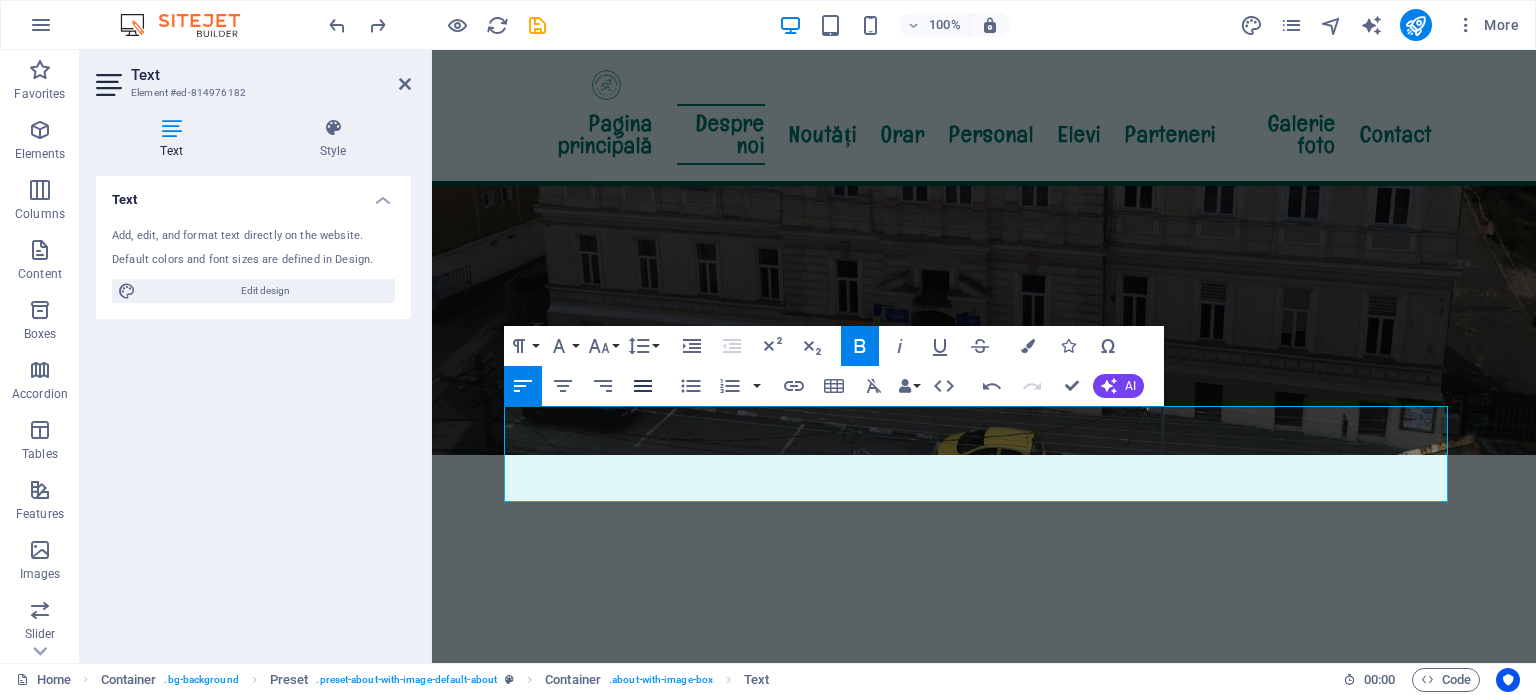 click 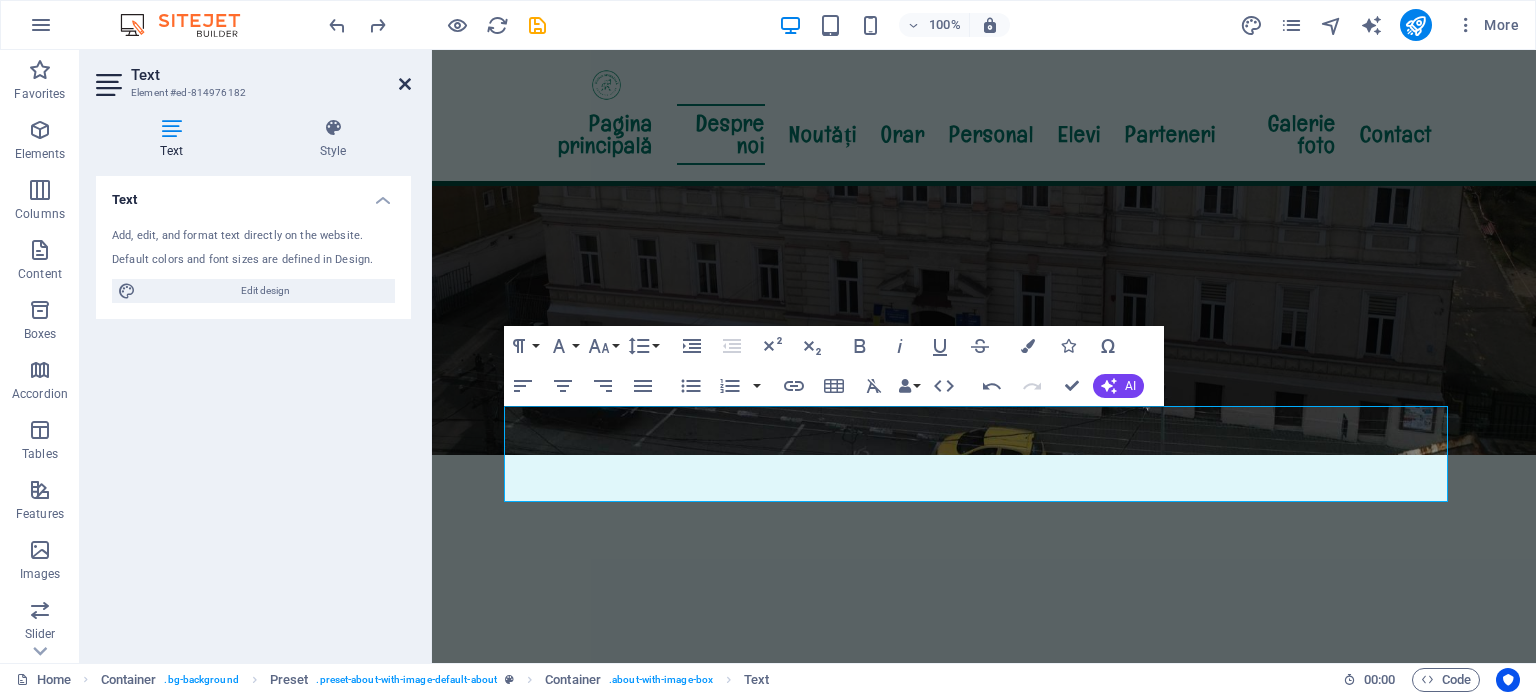 click at bounding box center [405, 84] 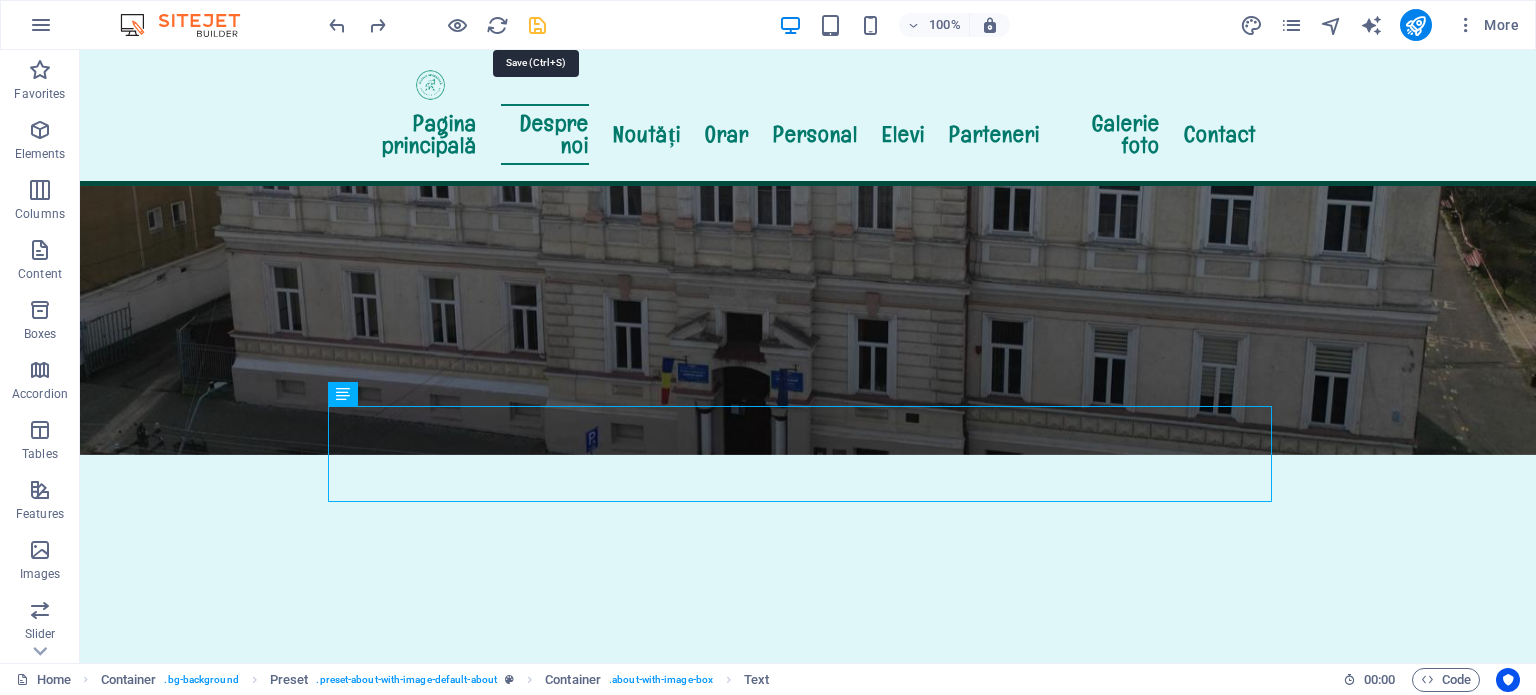 click at bounding box center (537, 25) 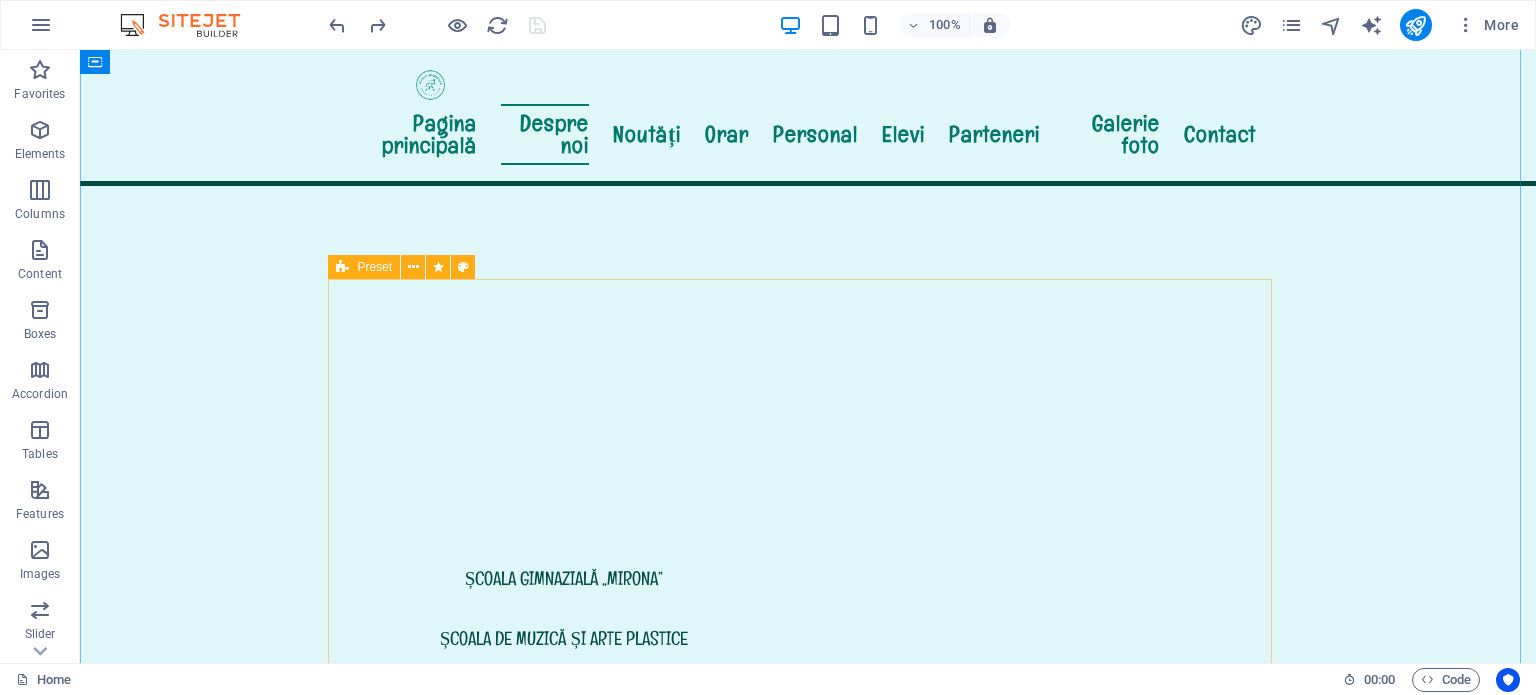 scroll, scrollTop: 777, scrollLeft: 0, axis: vertical 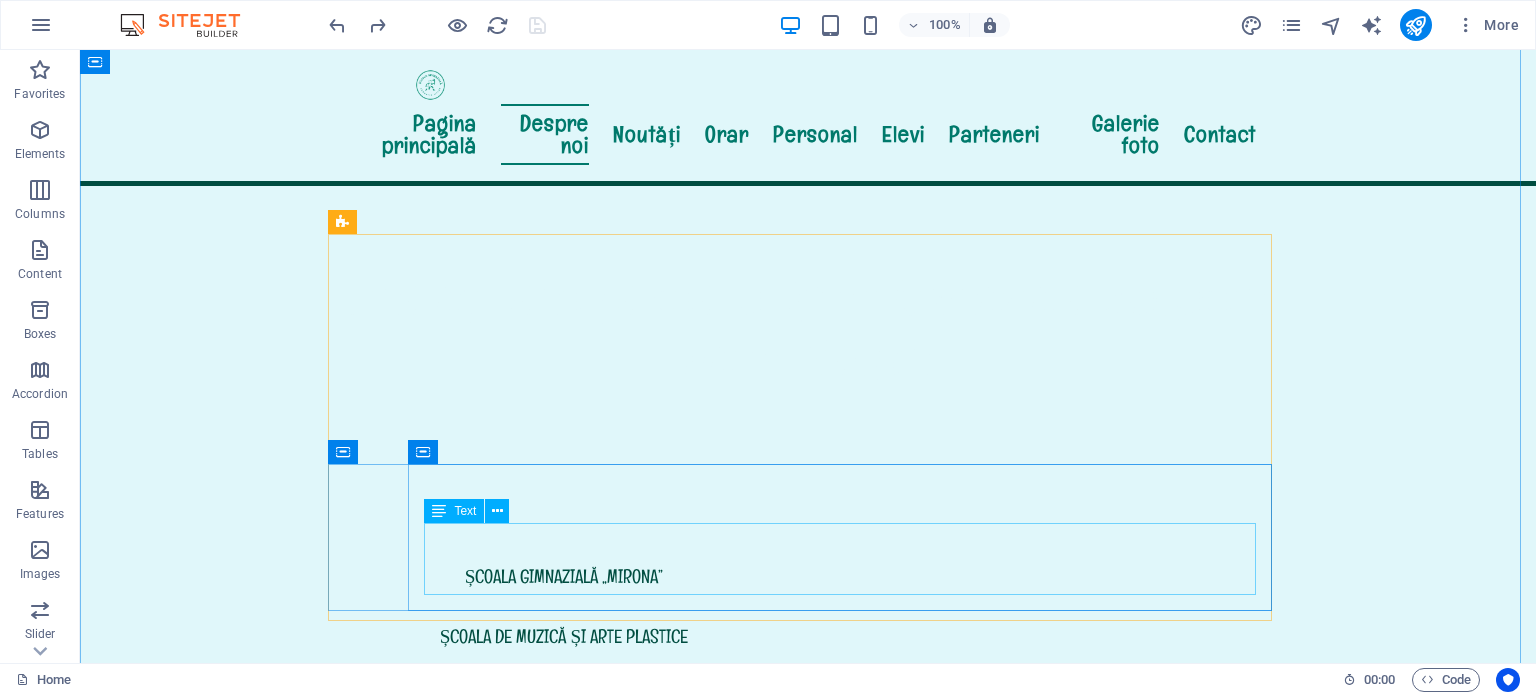 click on "INFORMARE privind instituirea canalului intern de raportare la nivelul Şcoala Gimnazială „Augustin Maior" [CITY], conform Legii nr. 361/2022 privind protecția avertizorilor în interes public LEGE  Nr. 361/2022 din 16 decembrie 2022 privind protecţia avertizorilor în interes public" at bounding box center [808, 1947] 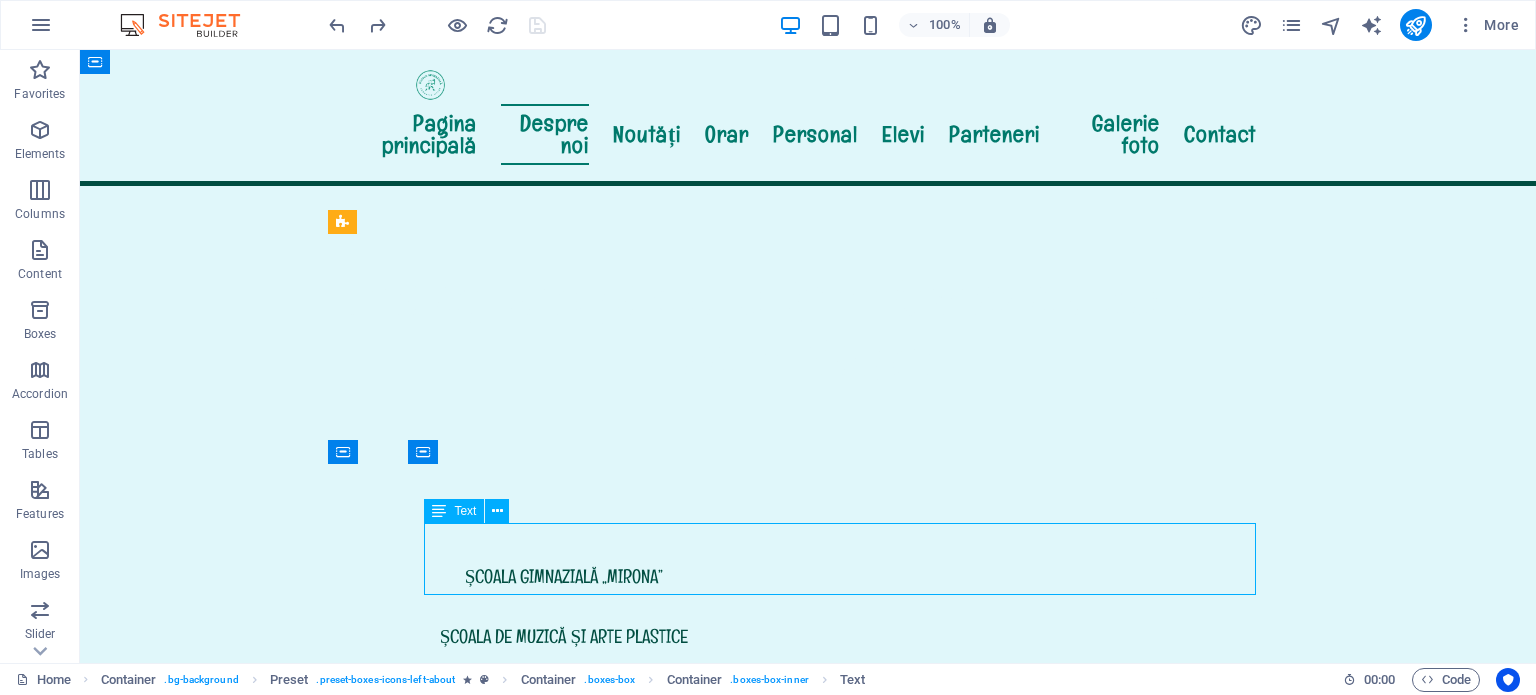 click on "INFORMARE privind instituirea canalului intern de raportare la nivelul Şcoala Gimnazială „Augustin Maior" Reghin, conform Legii nr. 361/2022 privind protecția avertizorilor în interes public LEGE  Nr. 361/2022 din 16 decembrie 2022 privind protecţia avertizorilor în interes public" at bounding box center [808, 1947] 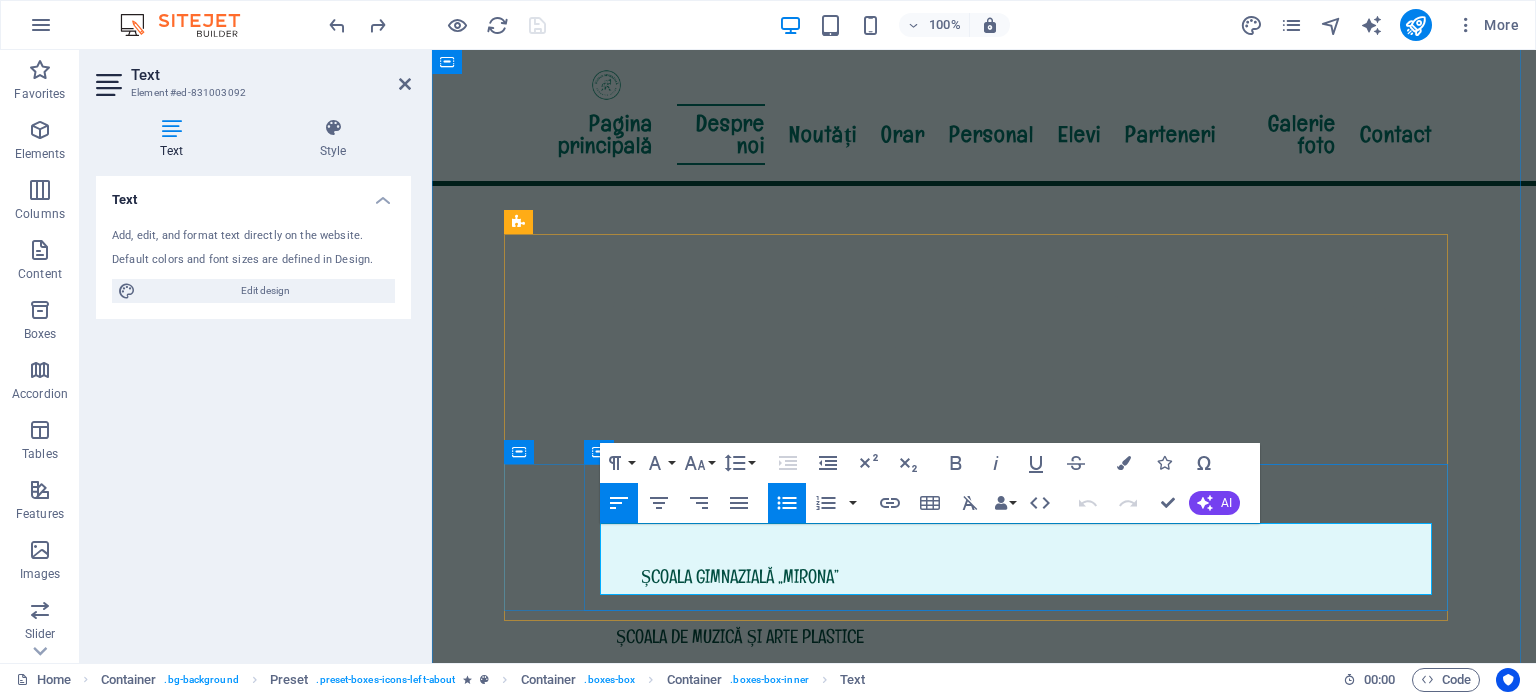 drag, startPoint x: 965, startPoint y: 563, endPoint x: 608, endPoint y: 541, distance: 357.67722 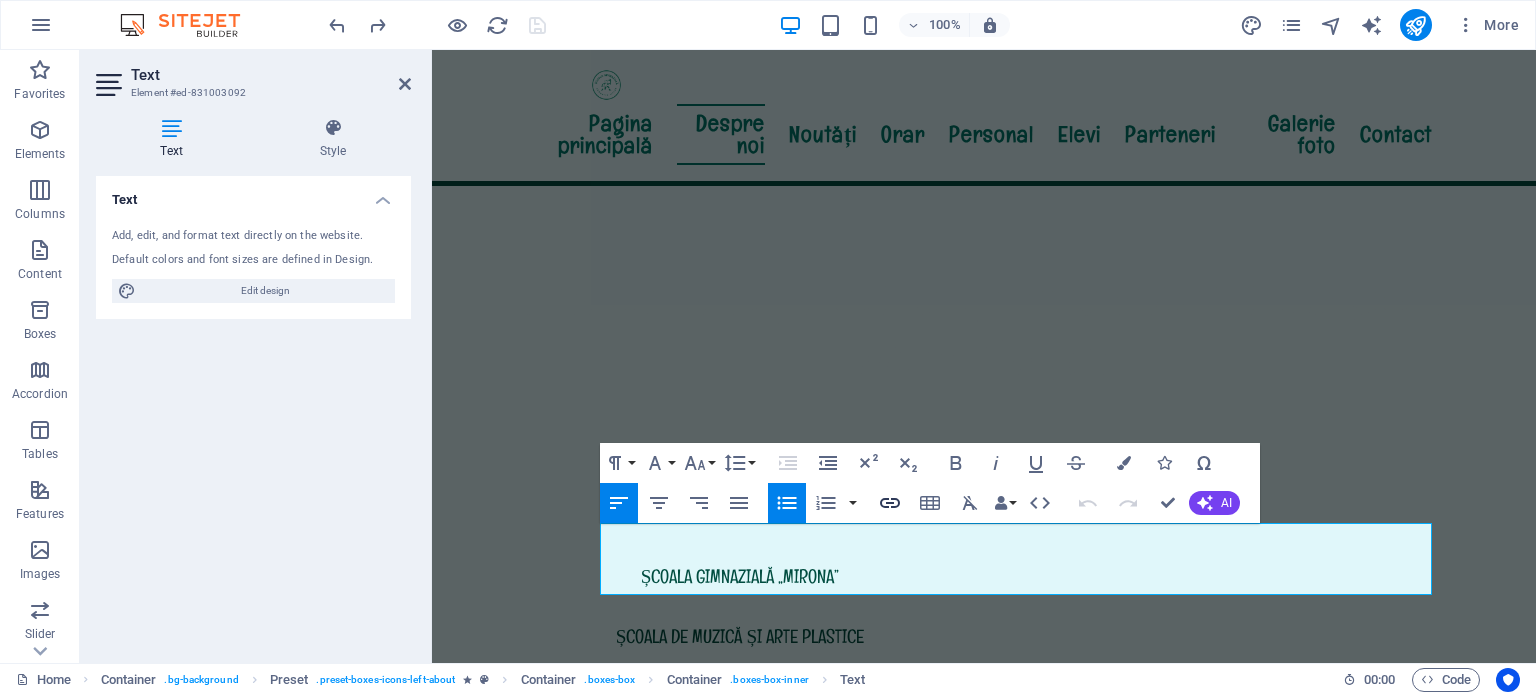 click 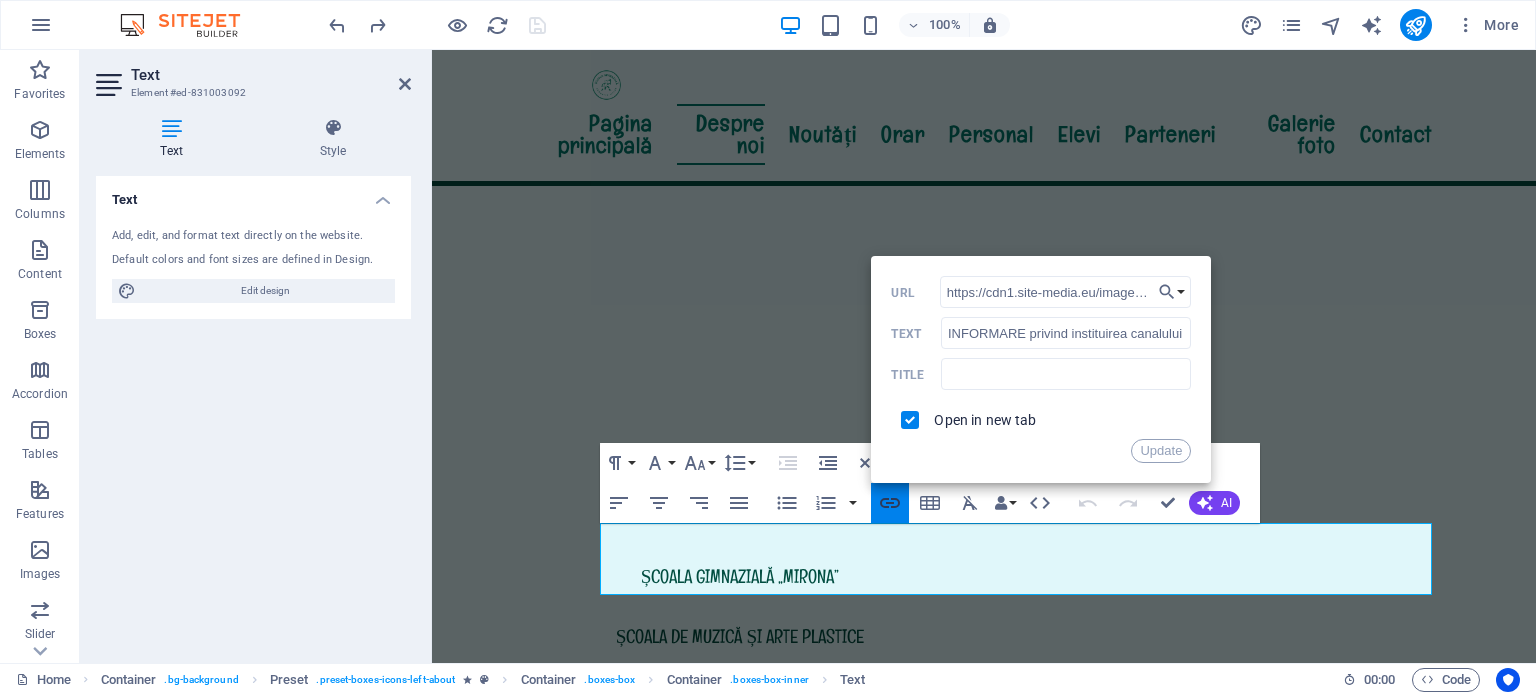 scroll, scrollTop: 0, scrollLeft: 411, axis: horizontal 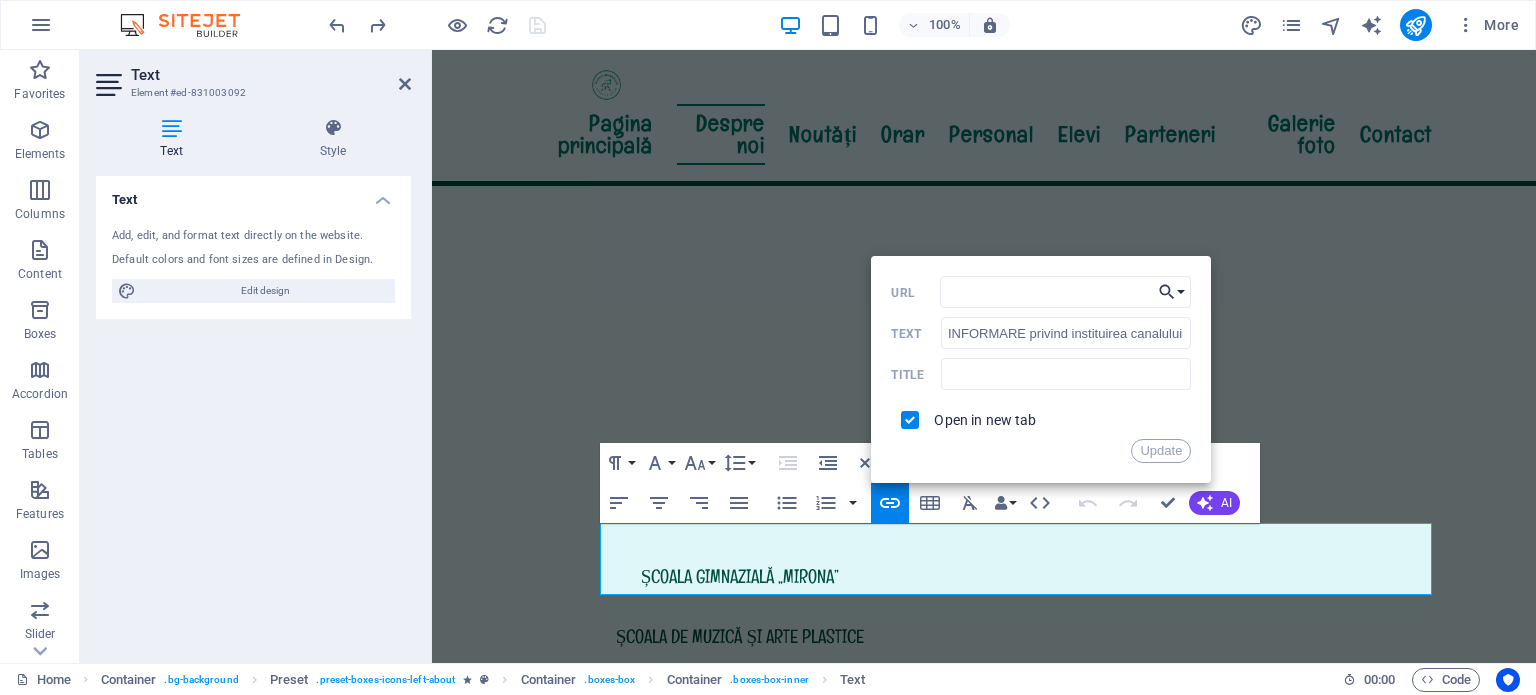 click on "Choose Link" at bounding box center (1172, 292) 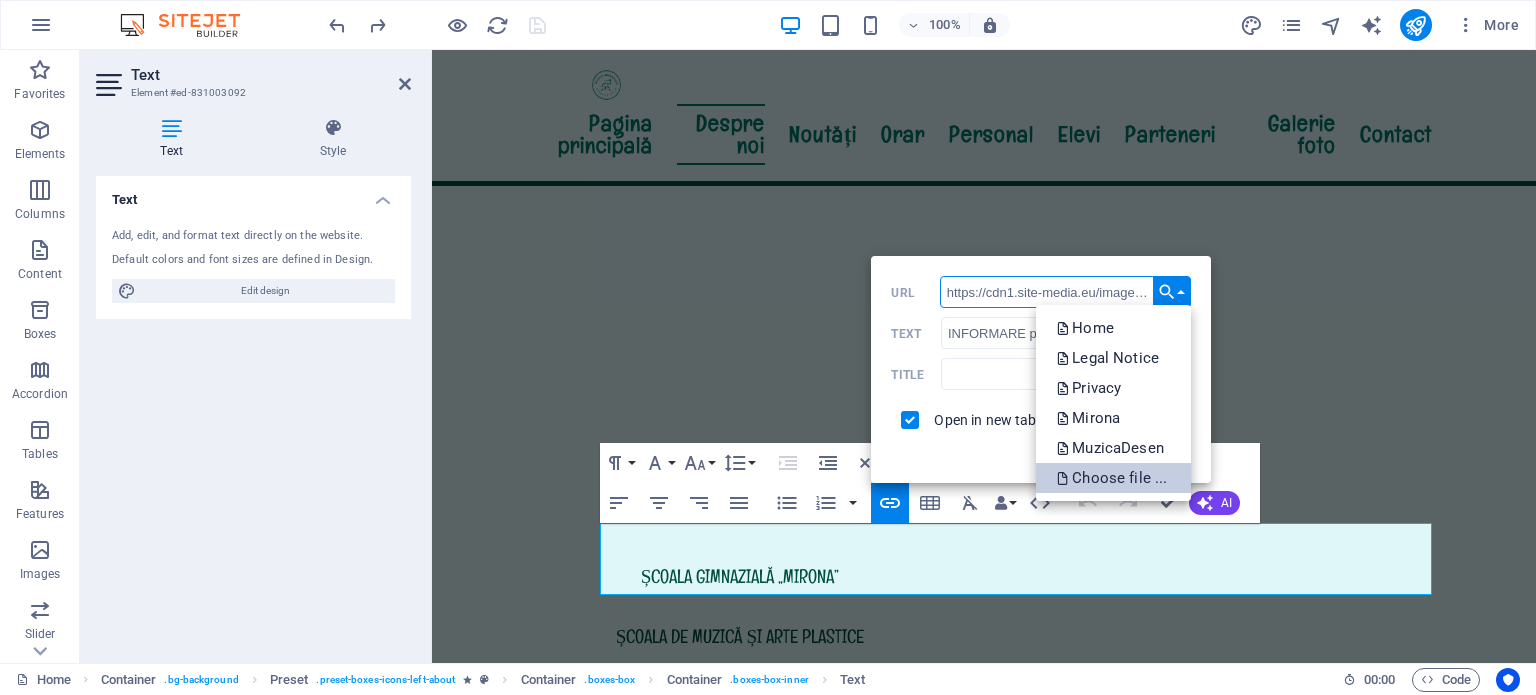 click on "Choose file ..." at bounding box center [1113, 478] 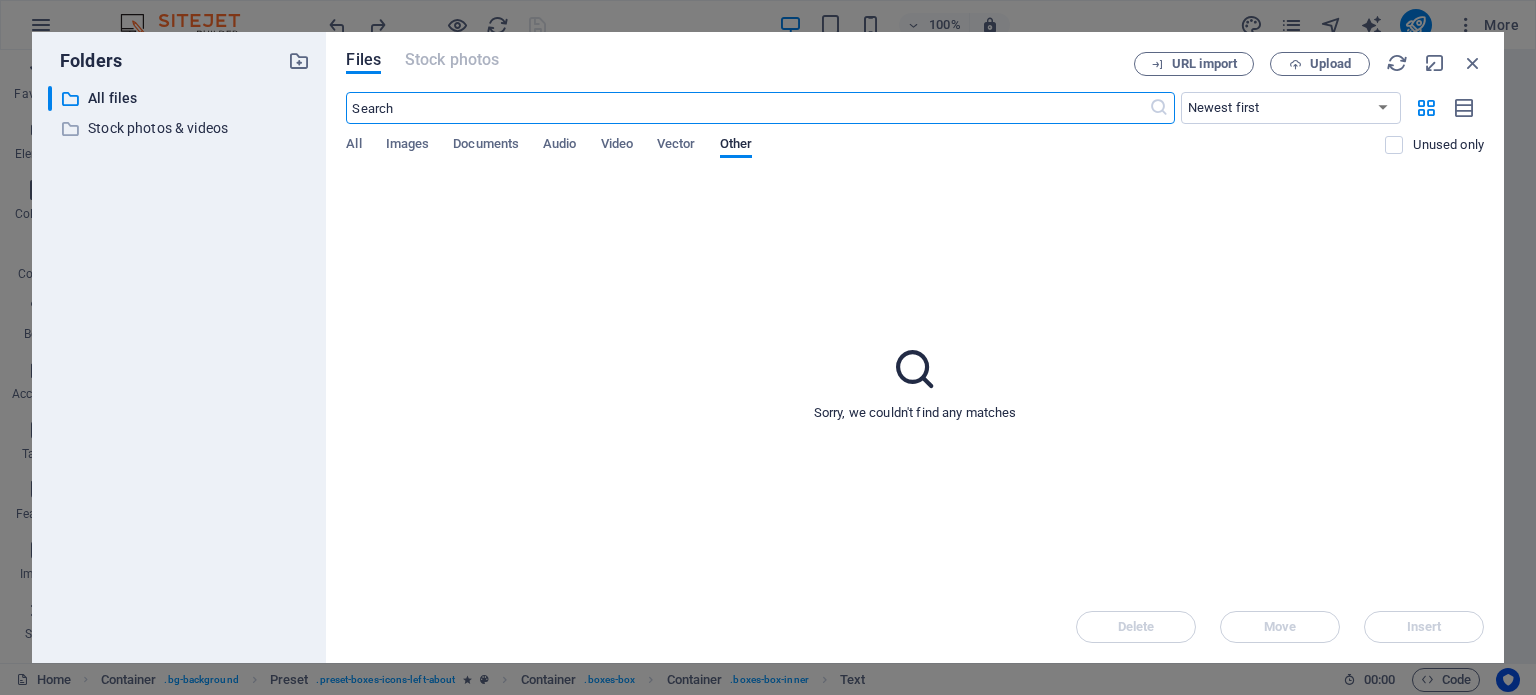 scroll, scrollTop: 736, scrollLeft: 0, axis: vertical 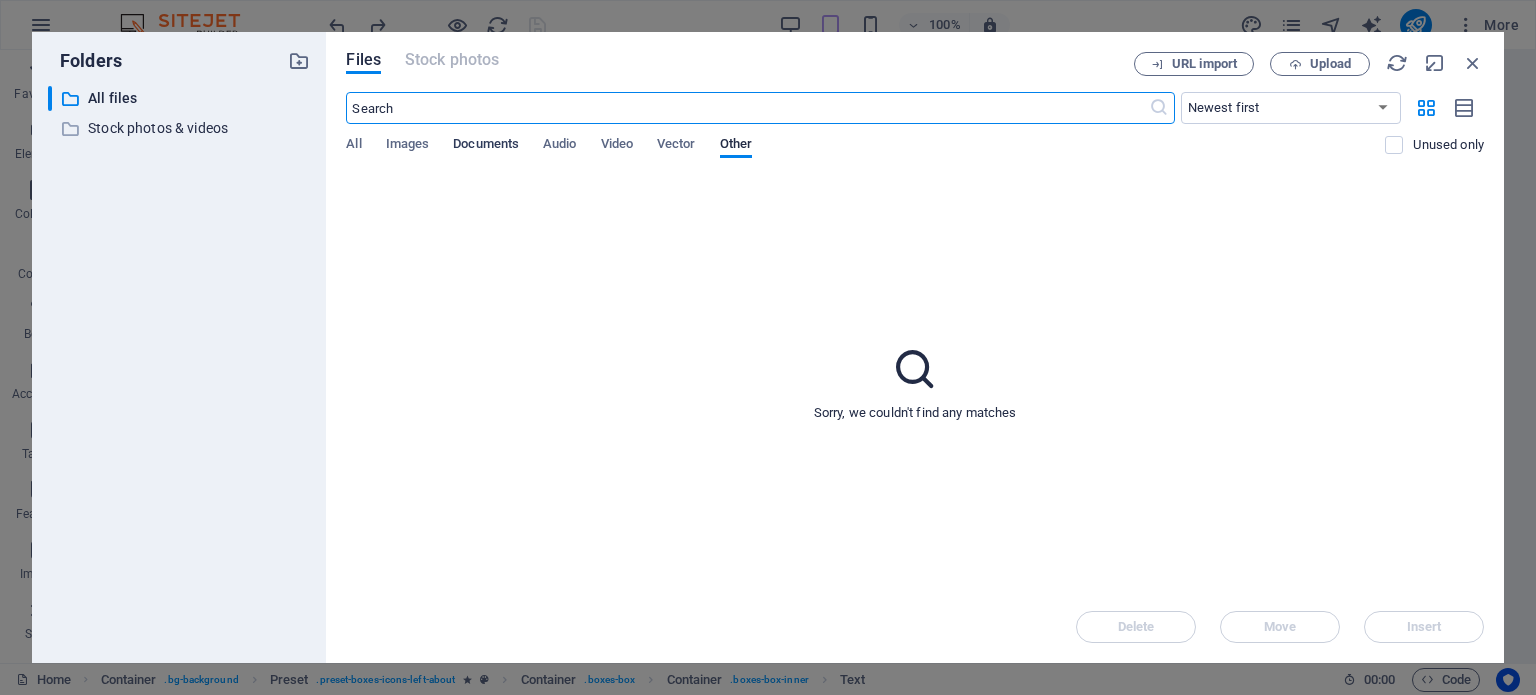 click on "Documents" at bounding box center [486, 146] 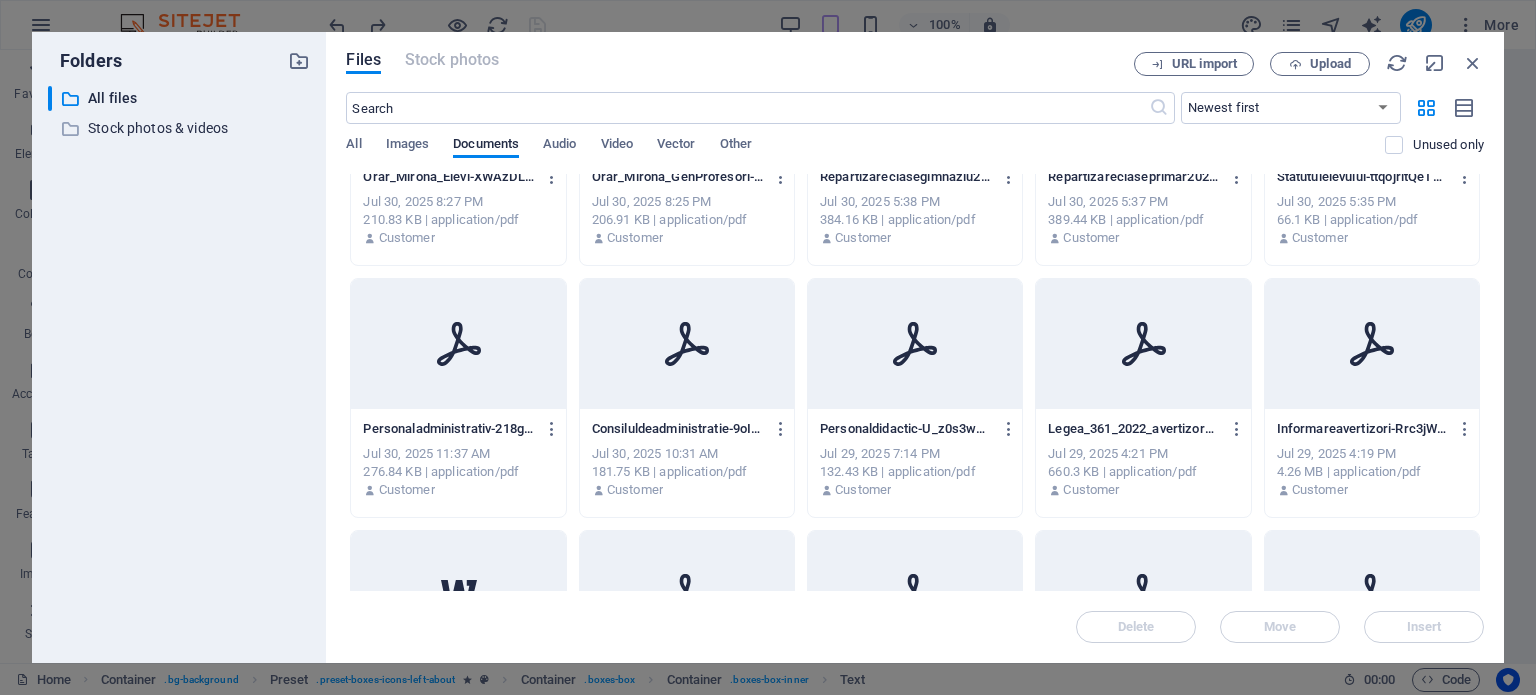 scroll, scrollTop: 500, scrollLeft: 0, axis: vertical 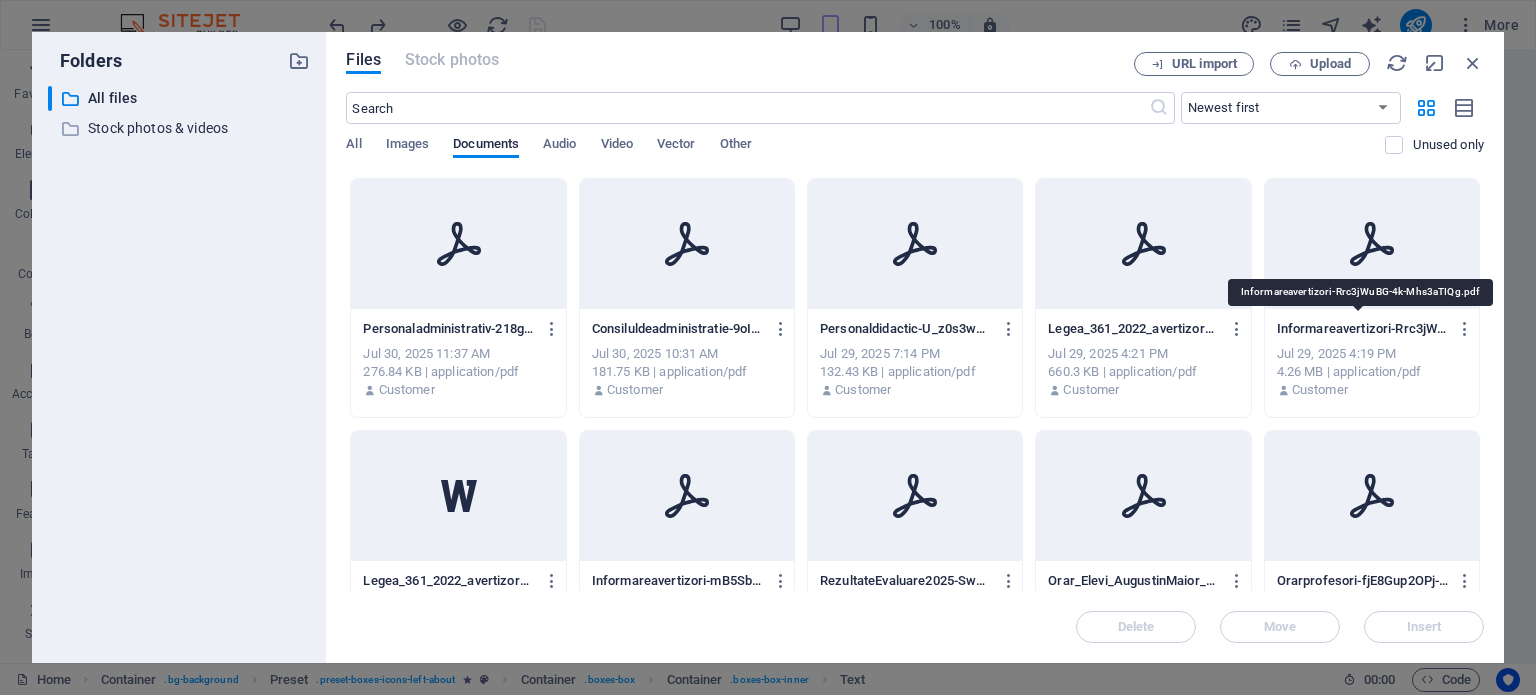 click on "Informareavertizori-Rrc3jWuBG-4k-Mhs3aTIQg.pdf" at bounding box center [1363, 329] 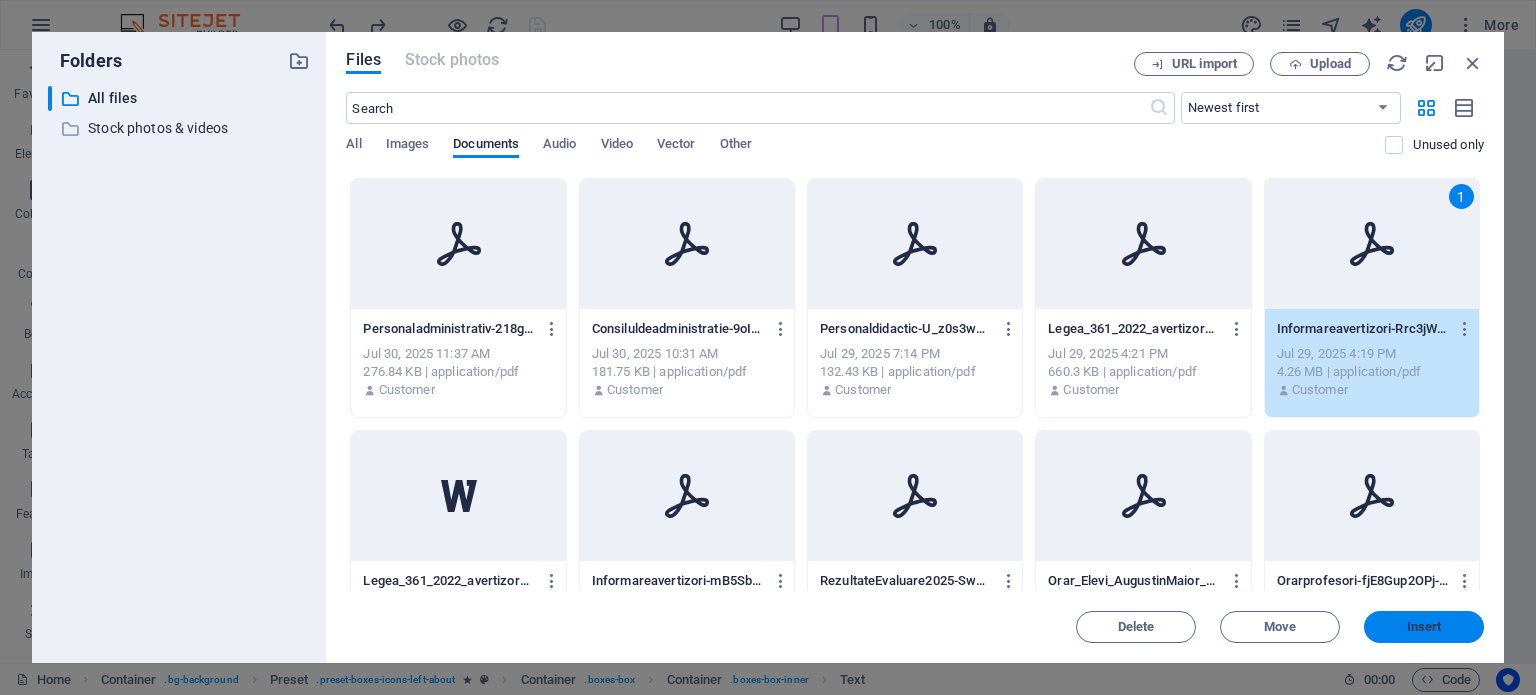 click on "Insert" at bounding box center [1424, 627] 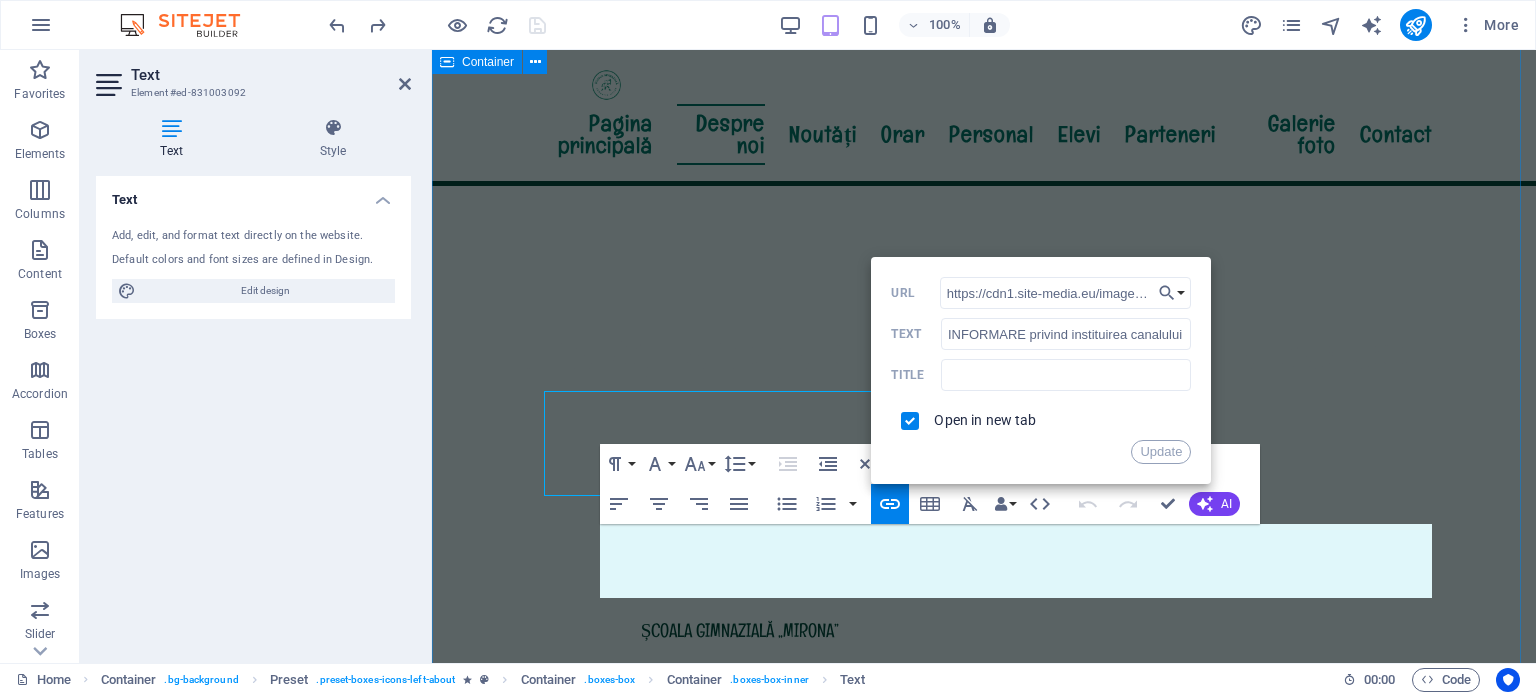 scroll, scrollTop: 777, scrollLeft: 0, axis: vertical 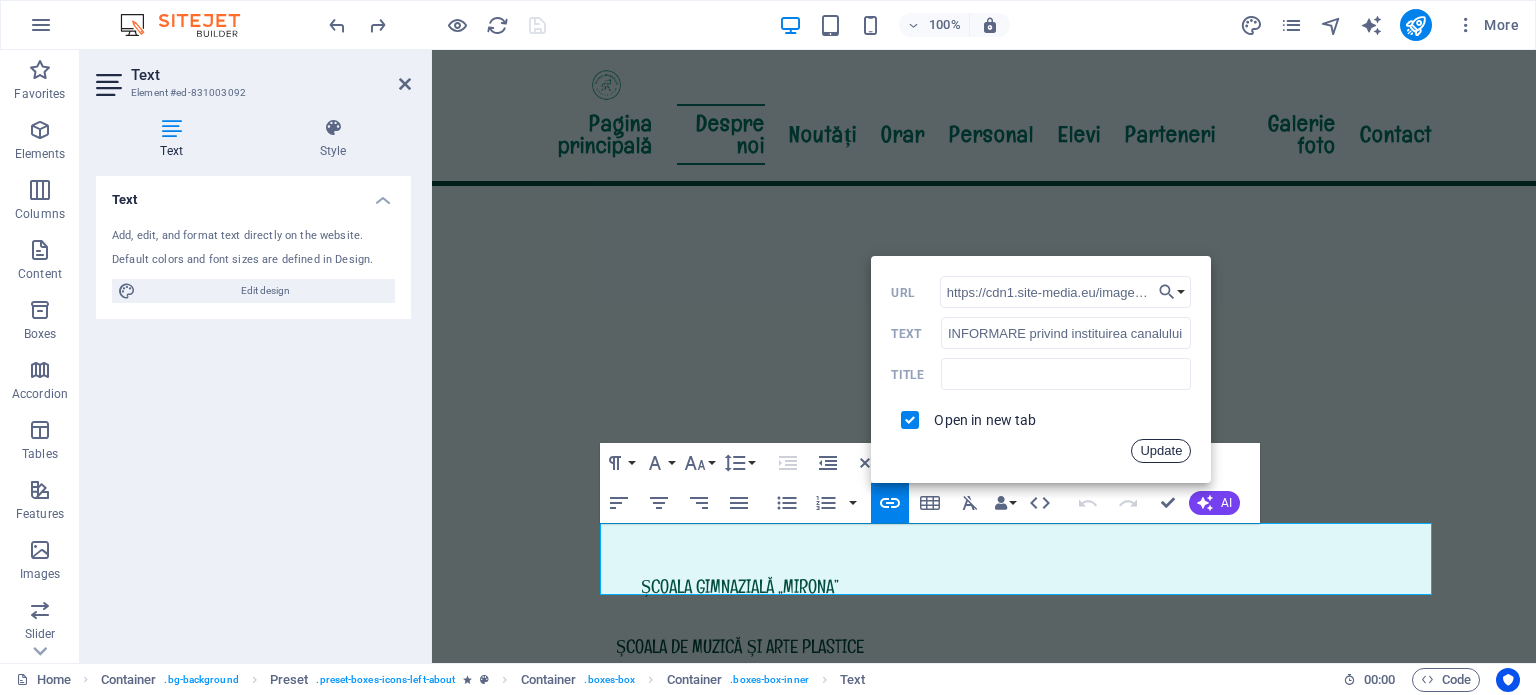 click on "Update" at bounding box center [1161, 451] 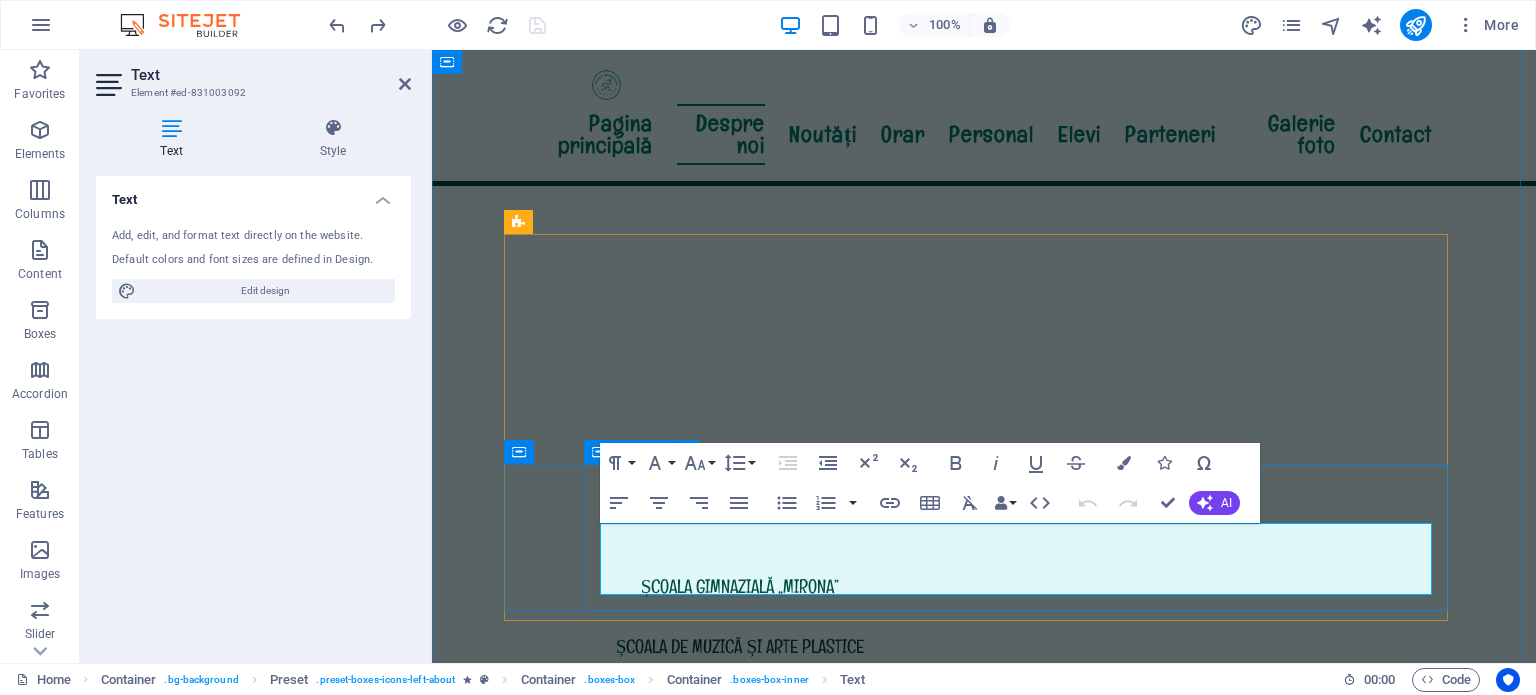 drag, startPoint x: 1162, startPoint y: 588, endPoint x: 596, endPoint y: 572, distance: 566.2261 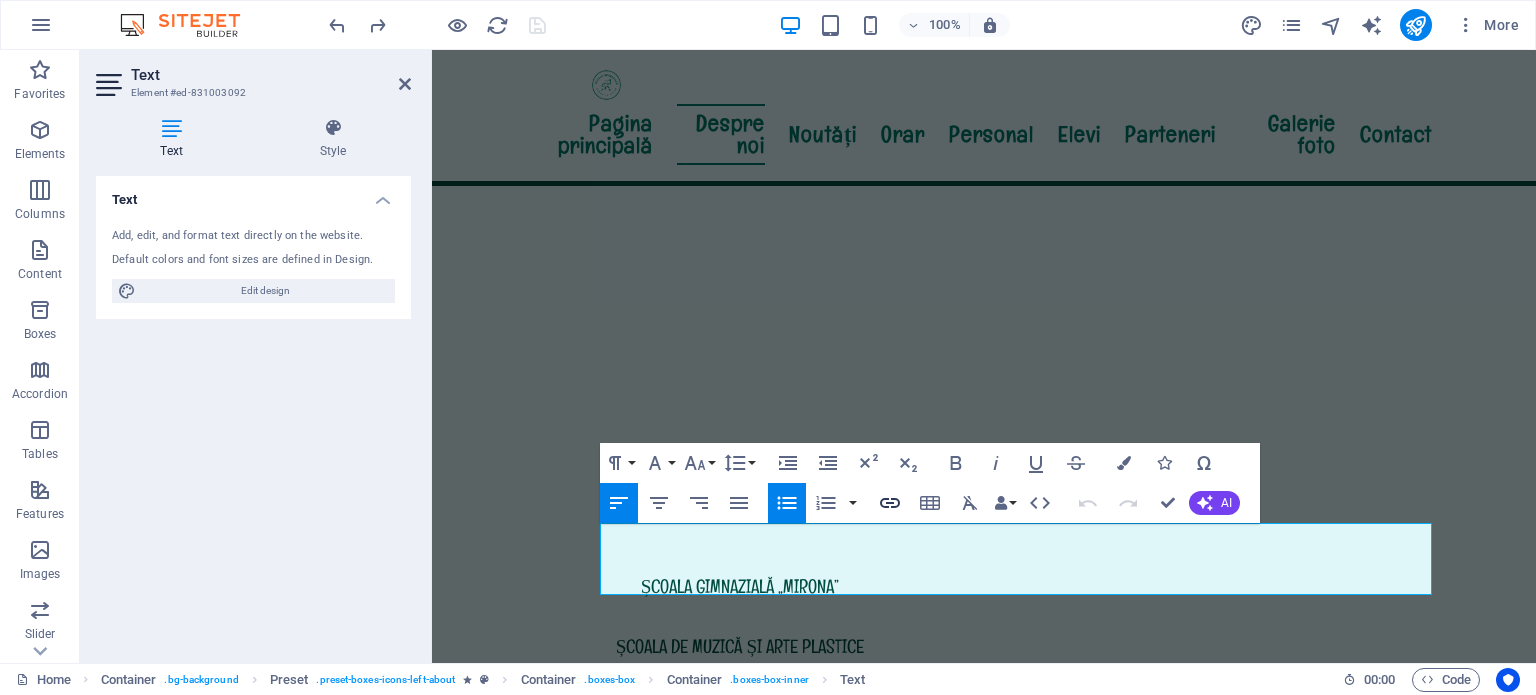 type on "https://cdn1.site-media.eu/images/document/17978281/Legea_361_2022_avertizorul_public2-Go5yqGaiPvGkCON7Zt7IJg.docx" 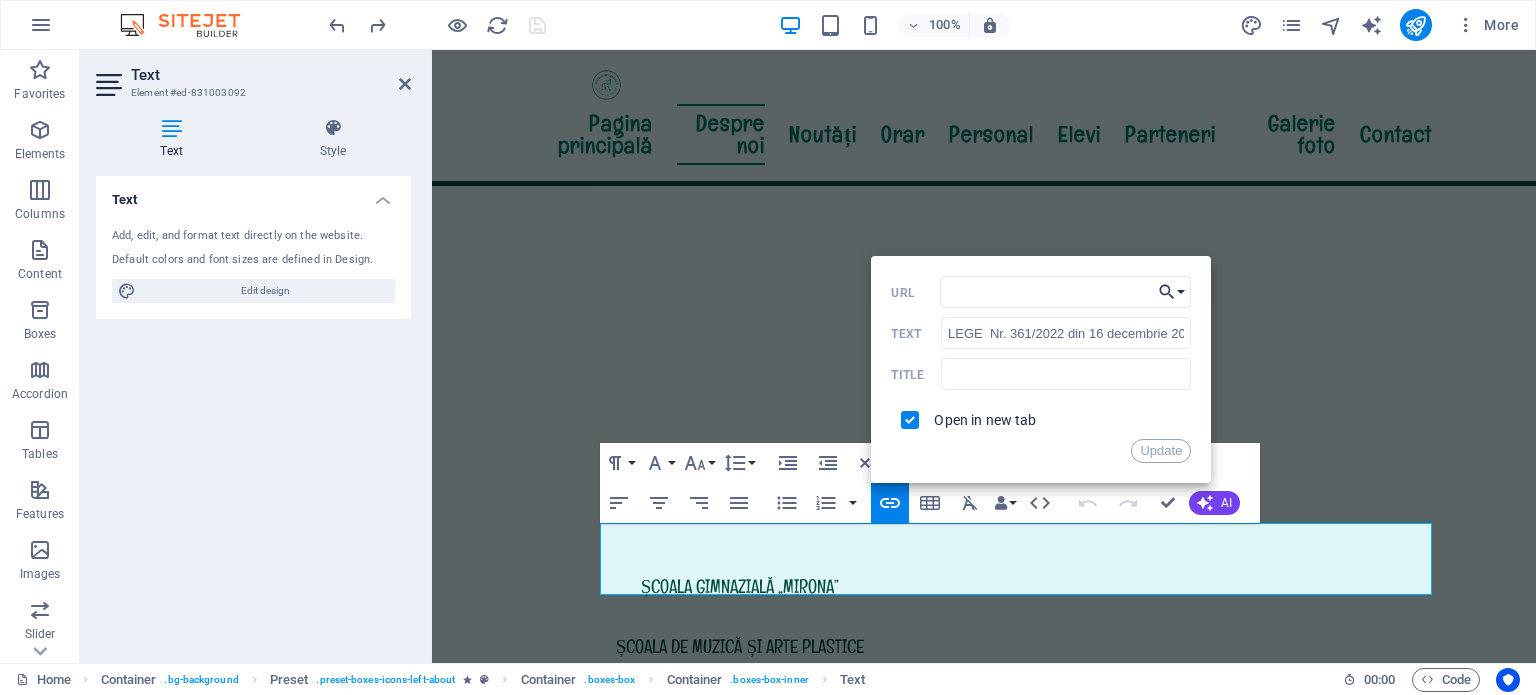 click on "Choose Link" at bounding box center (1172, 292) 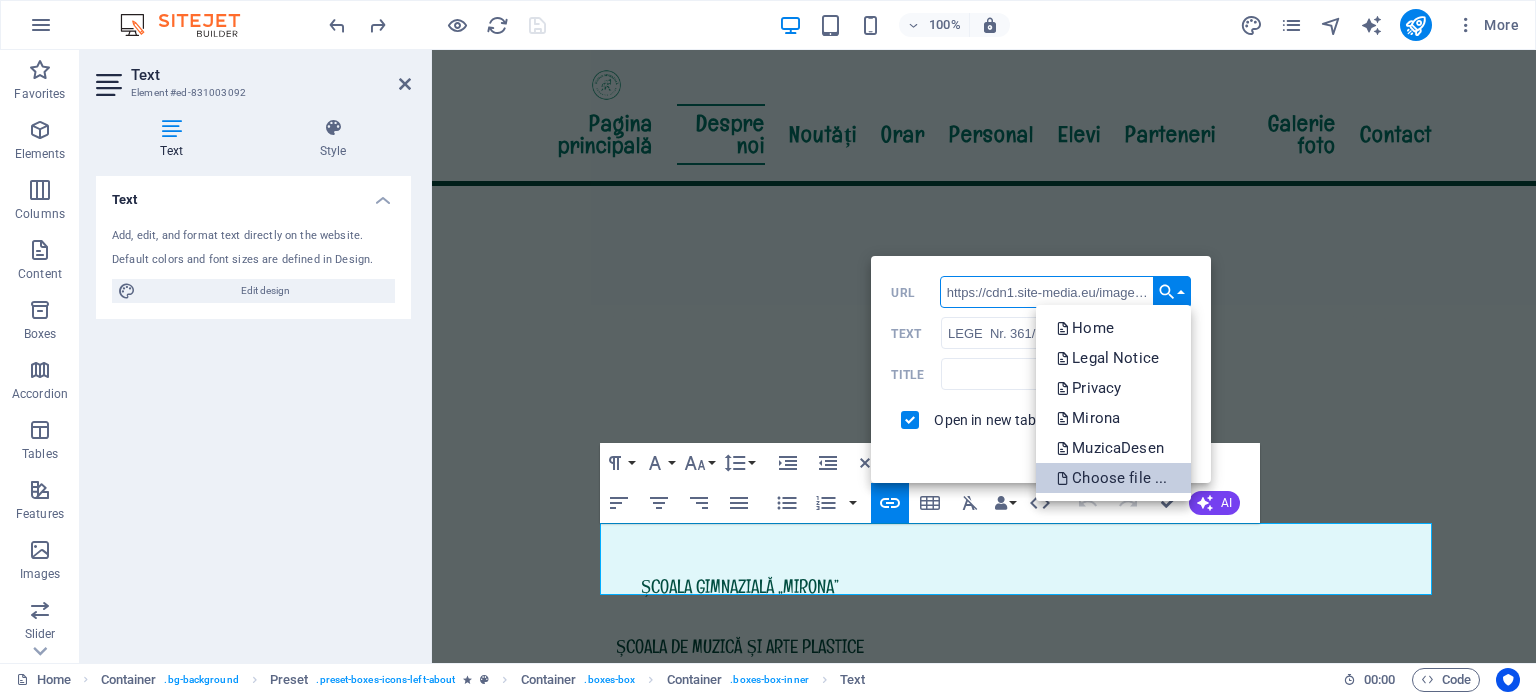 click on "Choose file ..." at bounding box center (1113, 478) 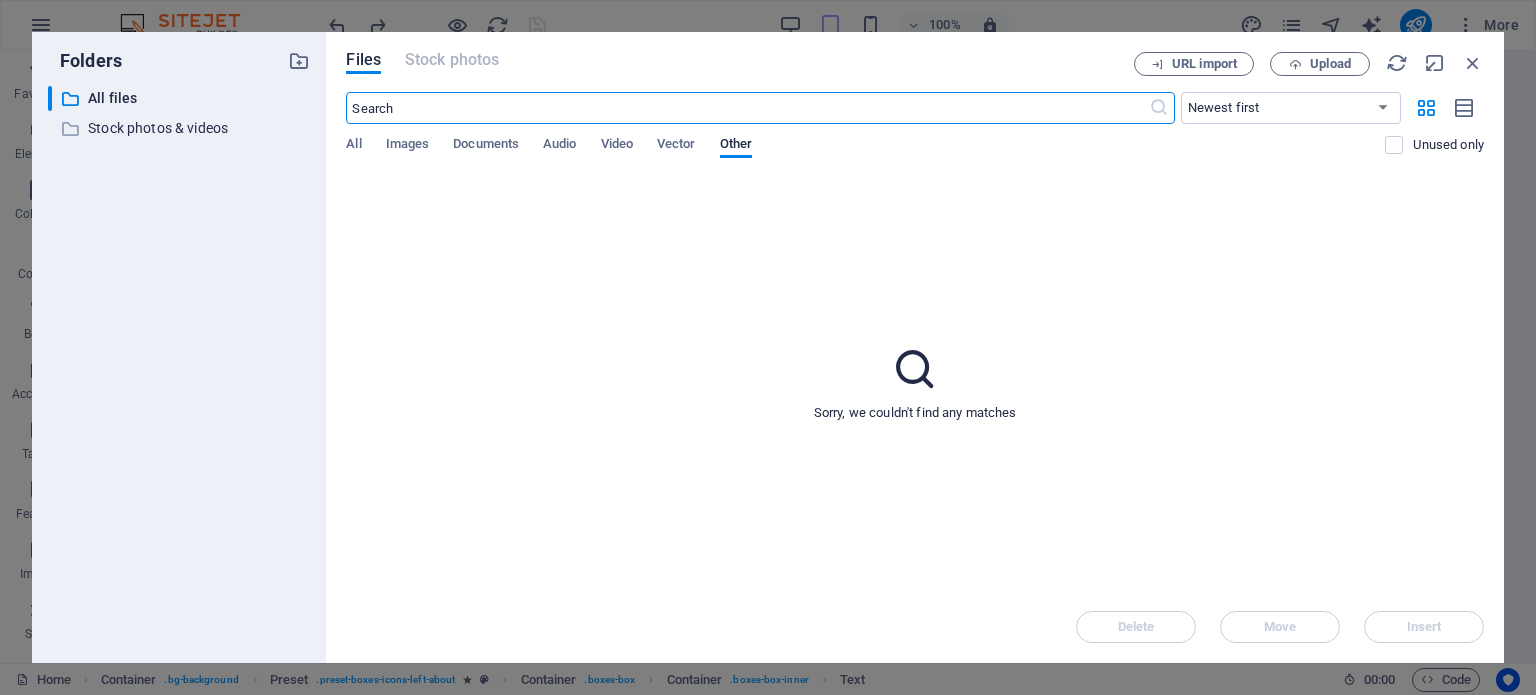 scroll, scrollTop: 736, scrollLeft: 0, axis: vertical 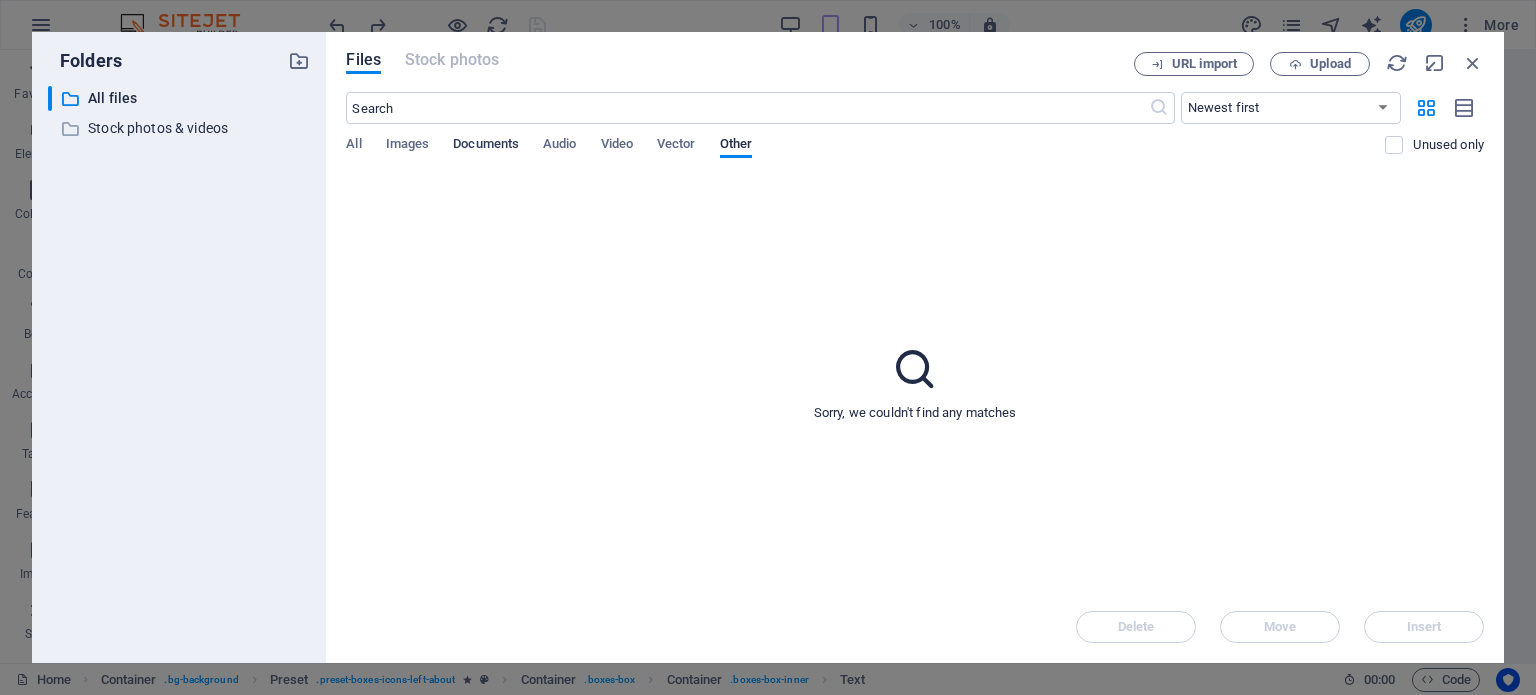 click on "Documents" at bounding box center (486, 146) 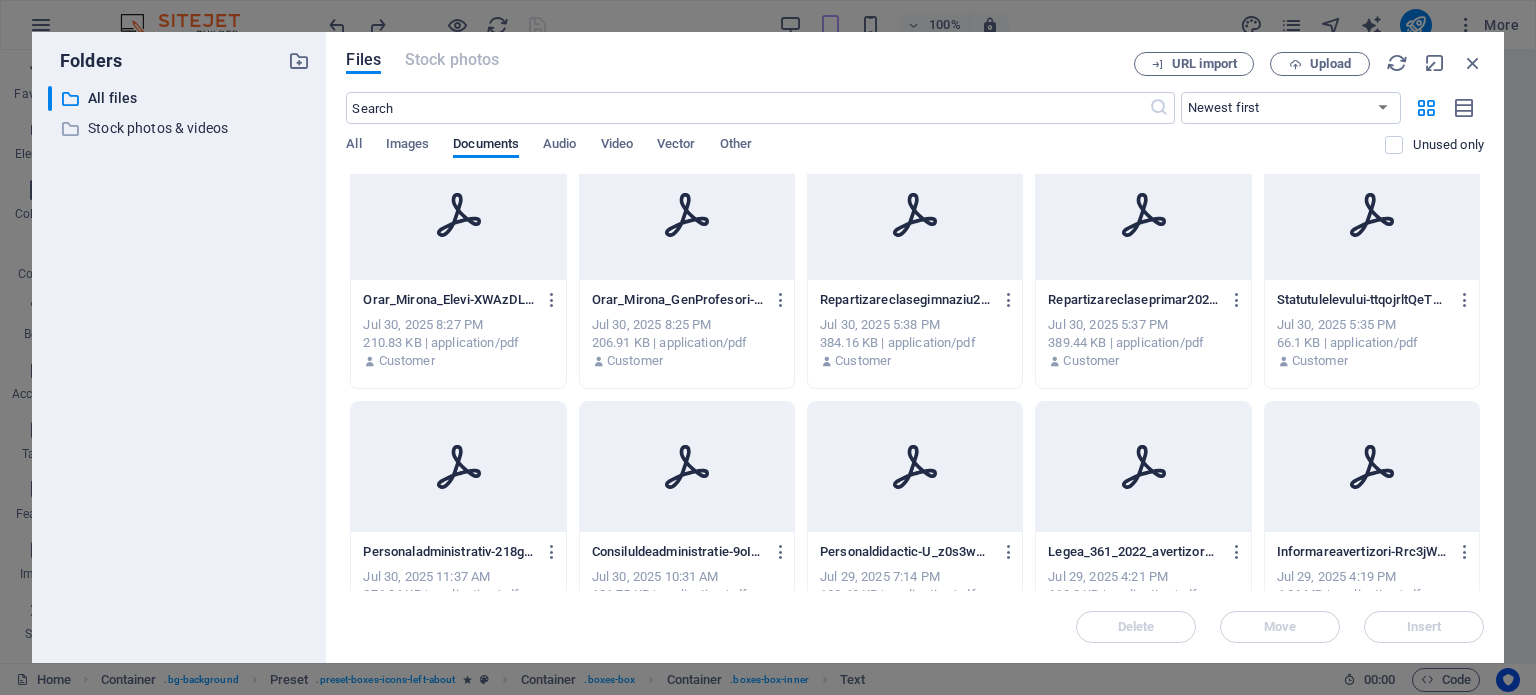 scroll, scrollTop: 300, scrollLeft: 0, axis: vertical 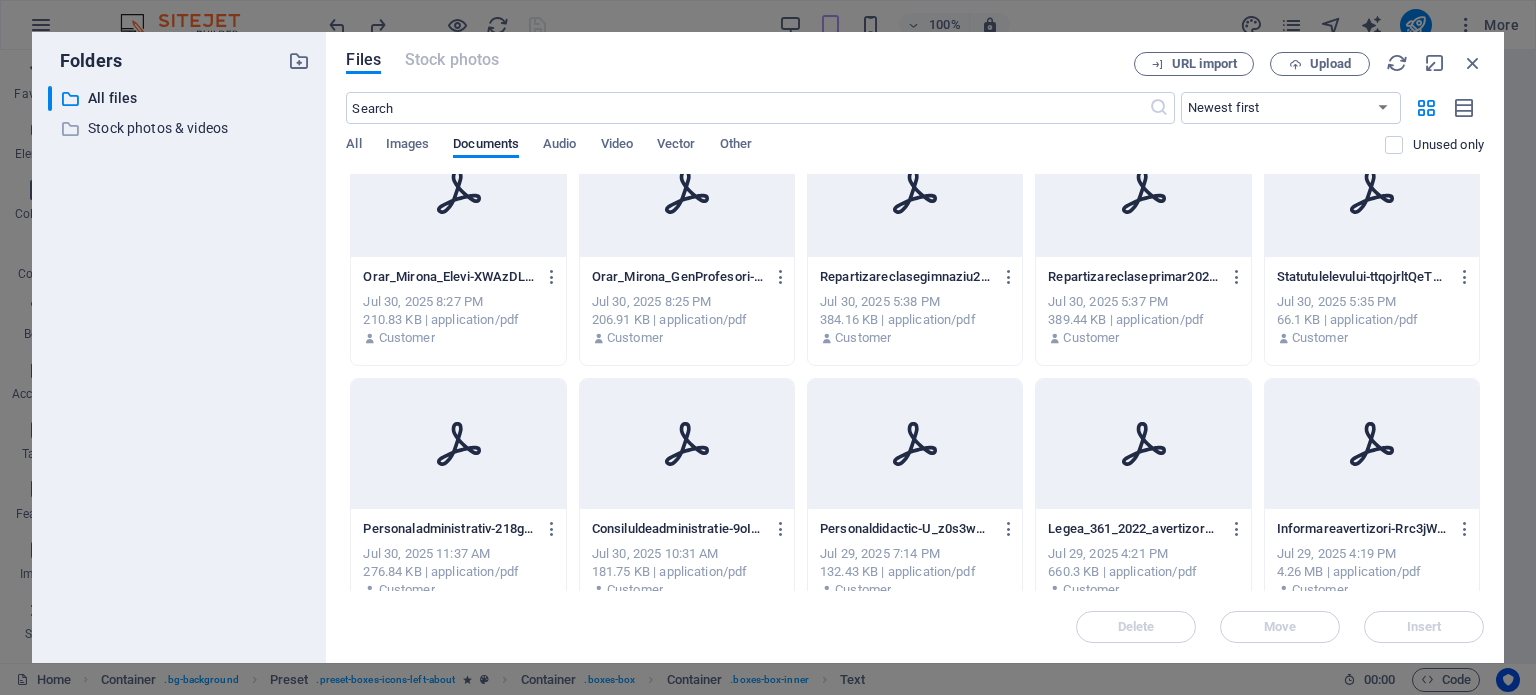 click at bounding box center [1143, 444] 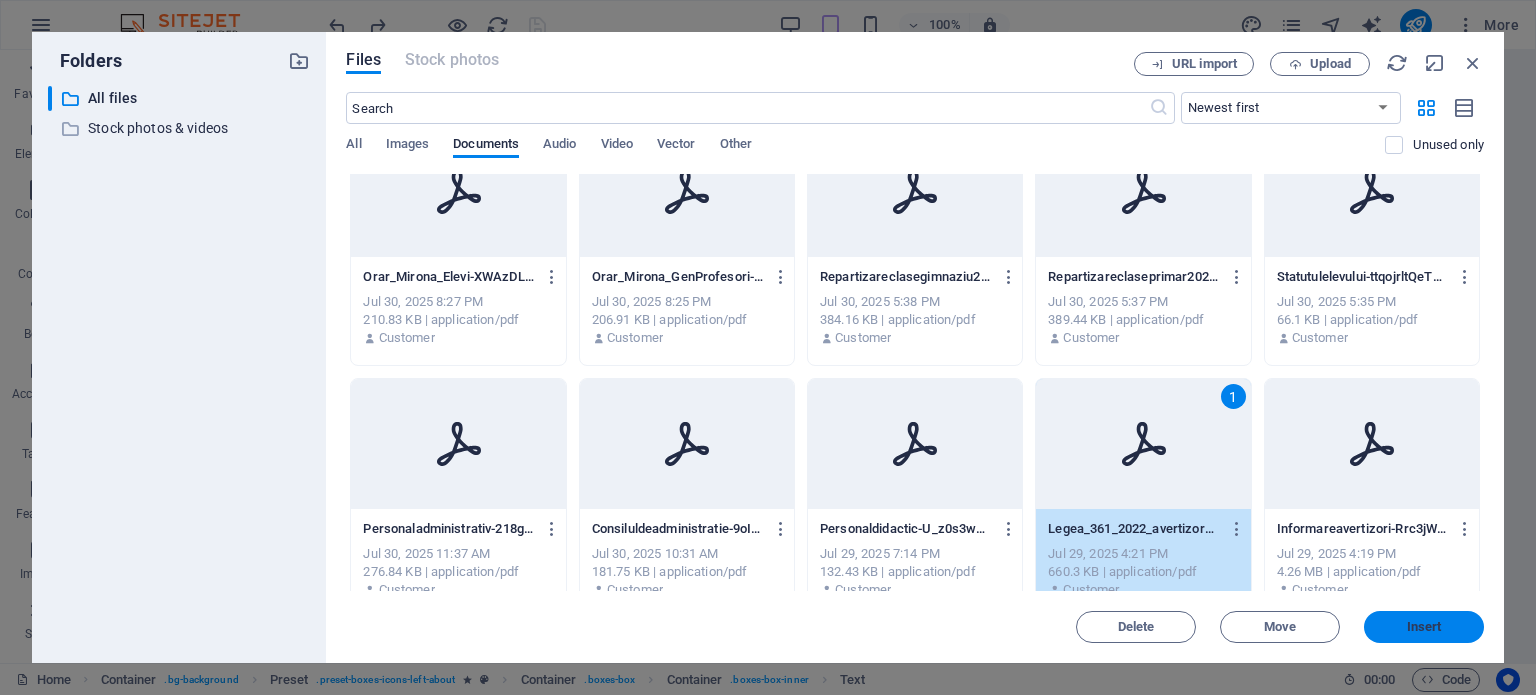 click on "Insert" at bounding box center (1424, 627) 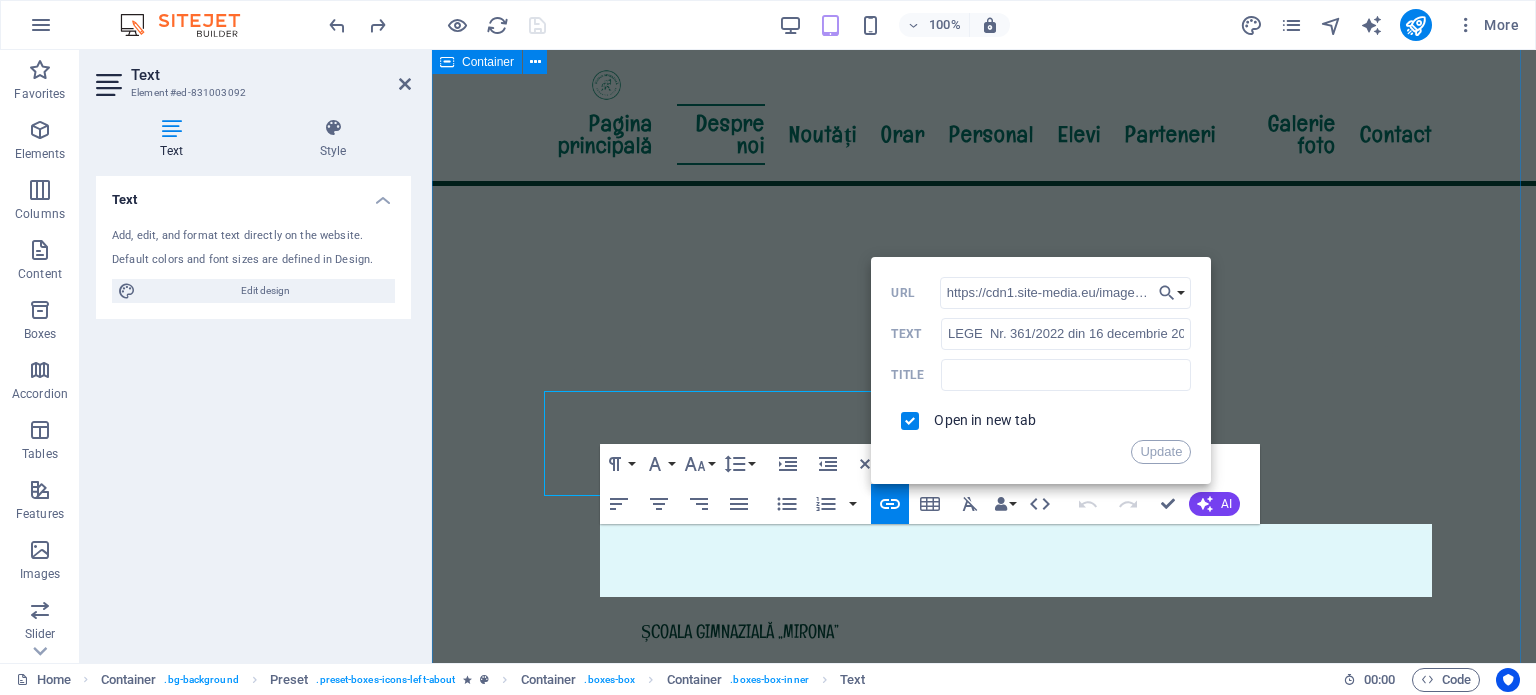 scroll, scrollTop: 777, scrollLeft: 0, axis: vertical 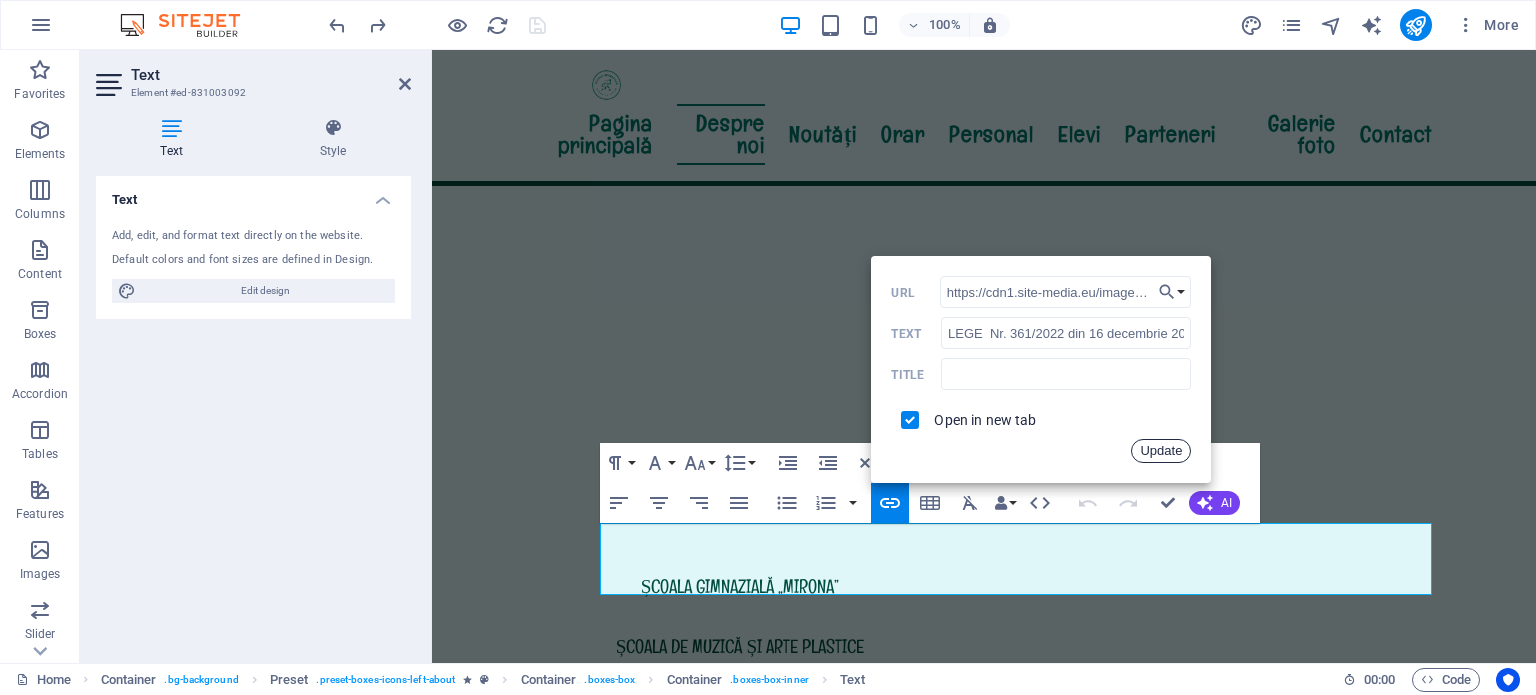 click on "Update" at bounding box center (1161, 451) 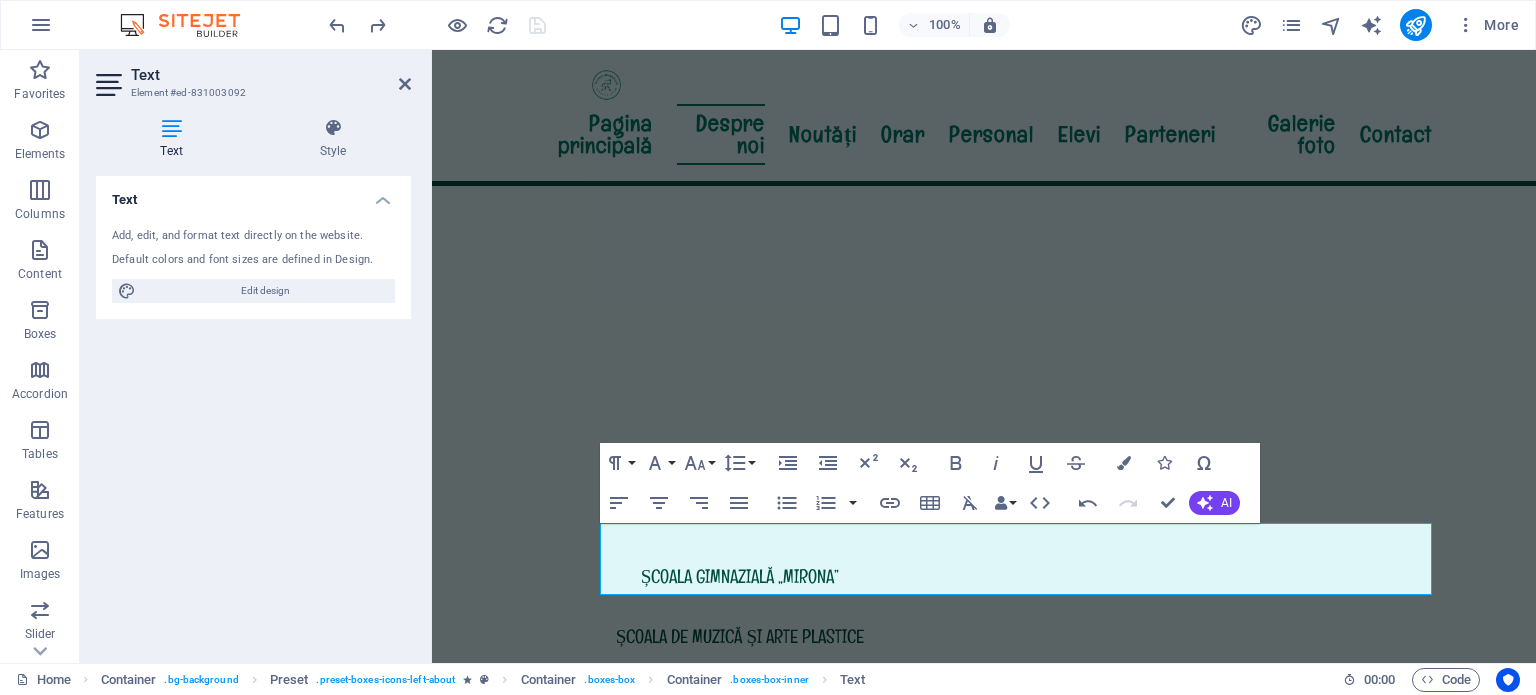 click on "Text Add, edit, and format text directly on the website. Default colors and font sizes are defined in Design. Edit design Alignment Left aligned Centered Right aligned" at bounding box center (253, 411) 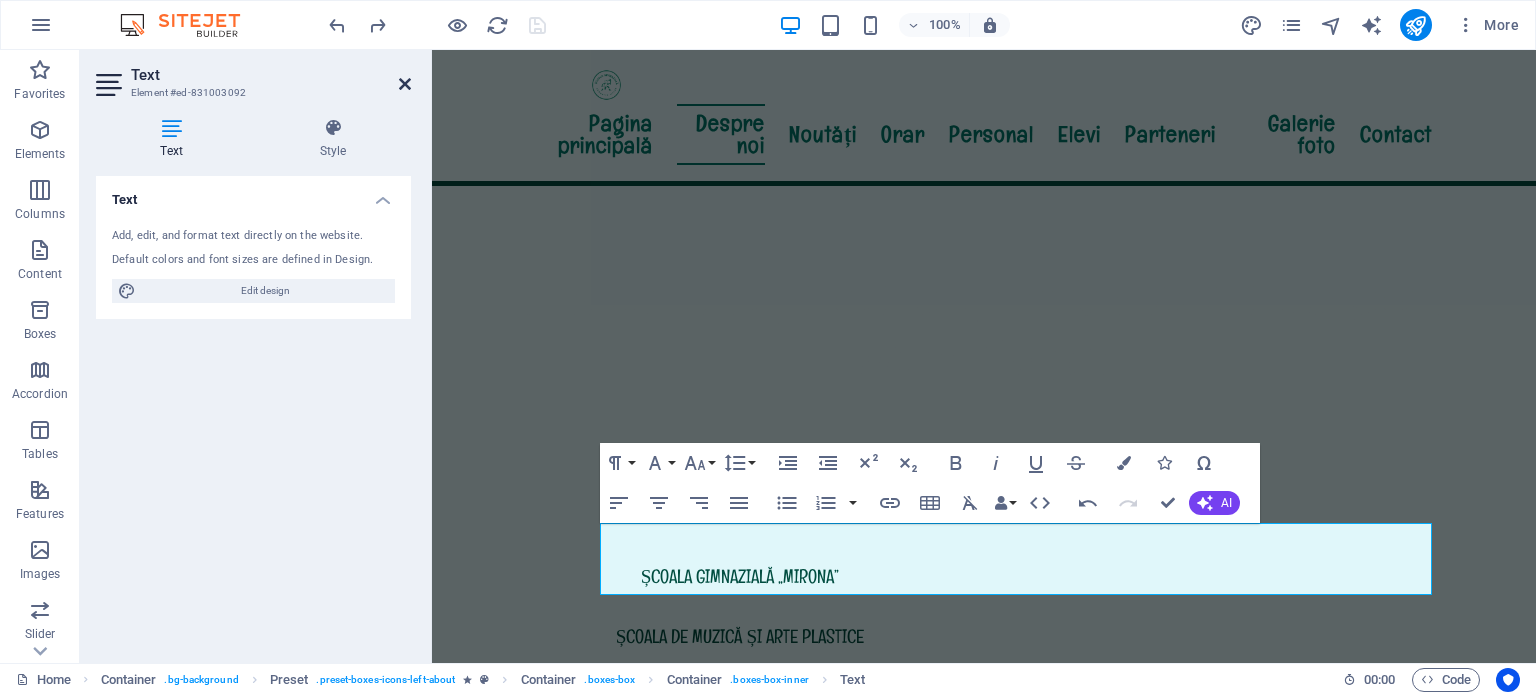 click at bounding box center (405, 84) 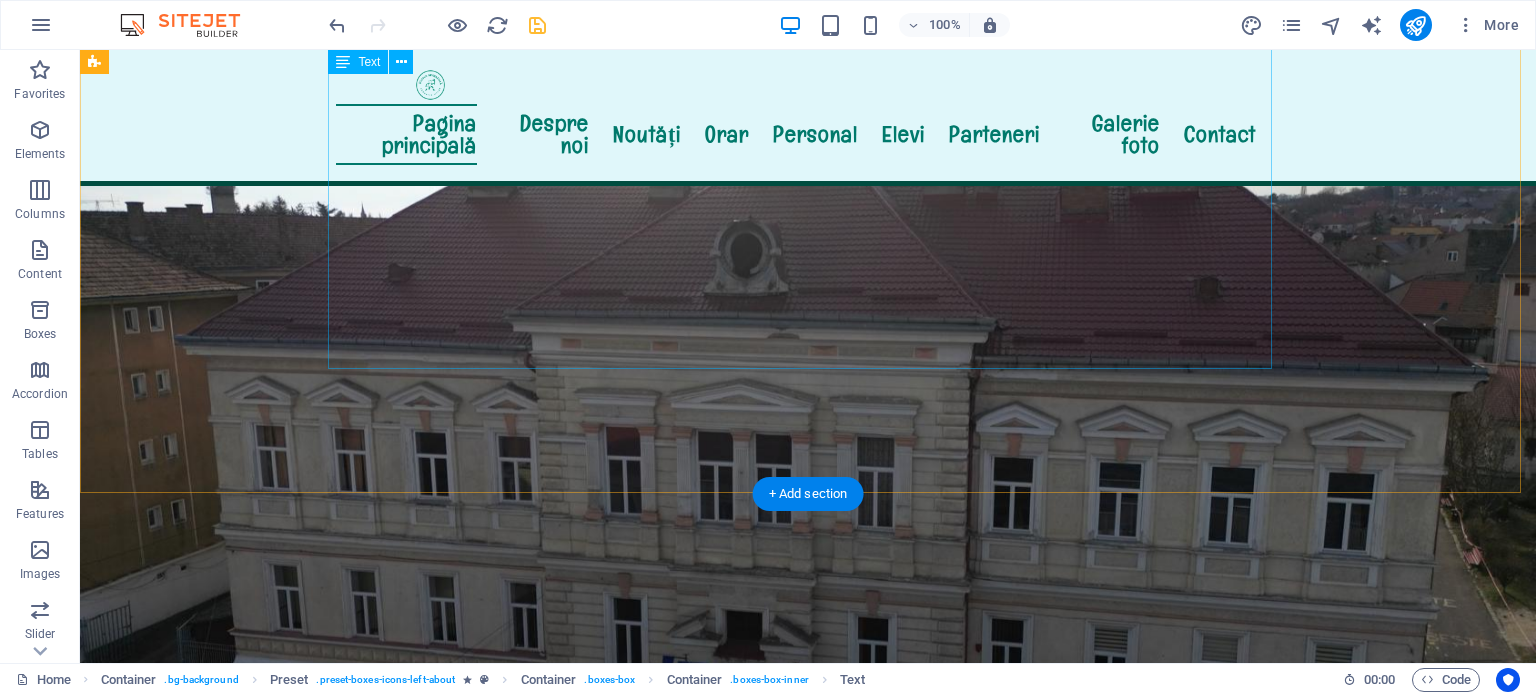 scroll, scrollTop: 177, scrollLeft: 0, axis: vertical 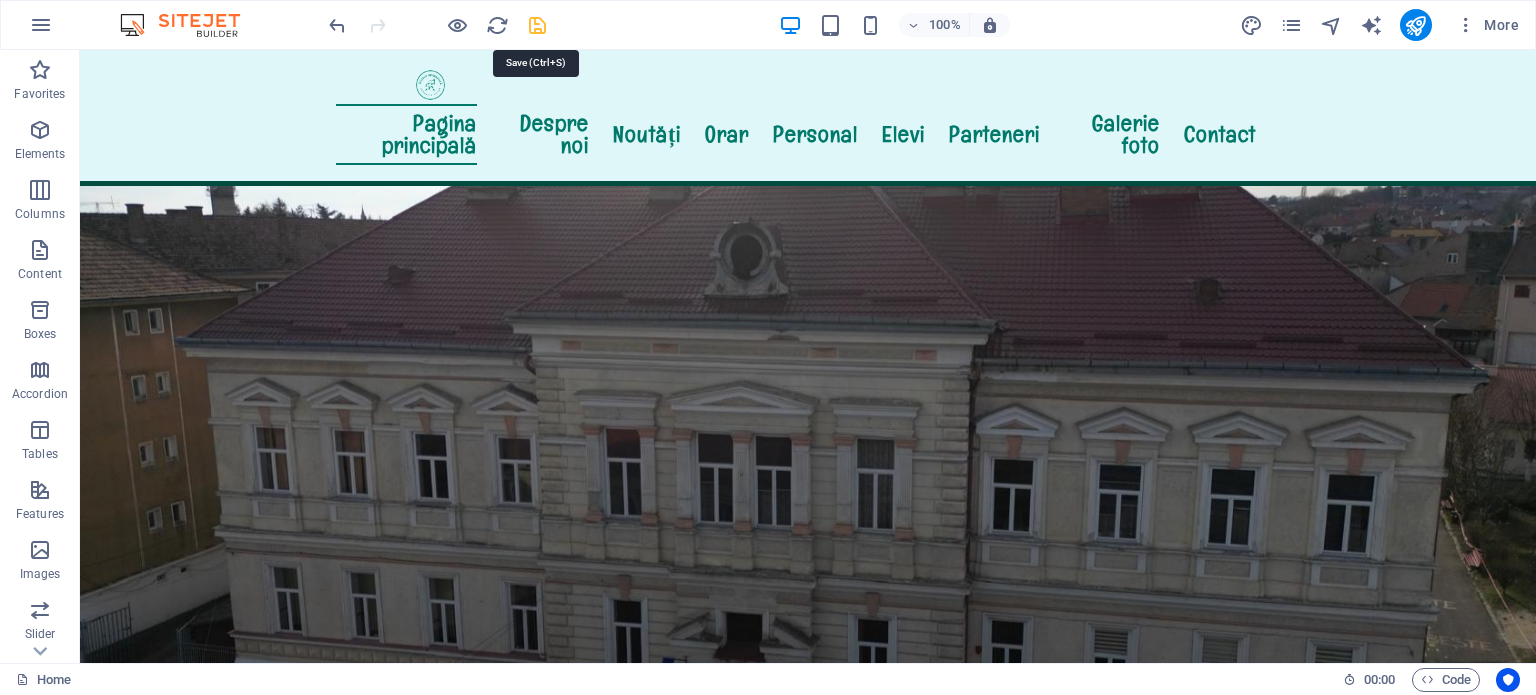 click at bounding box center [537, 25] 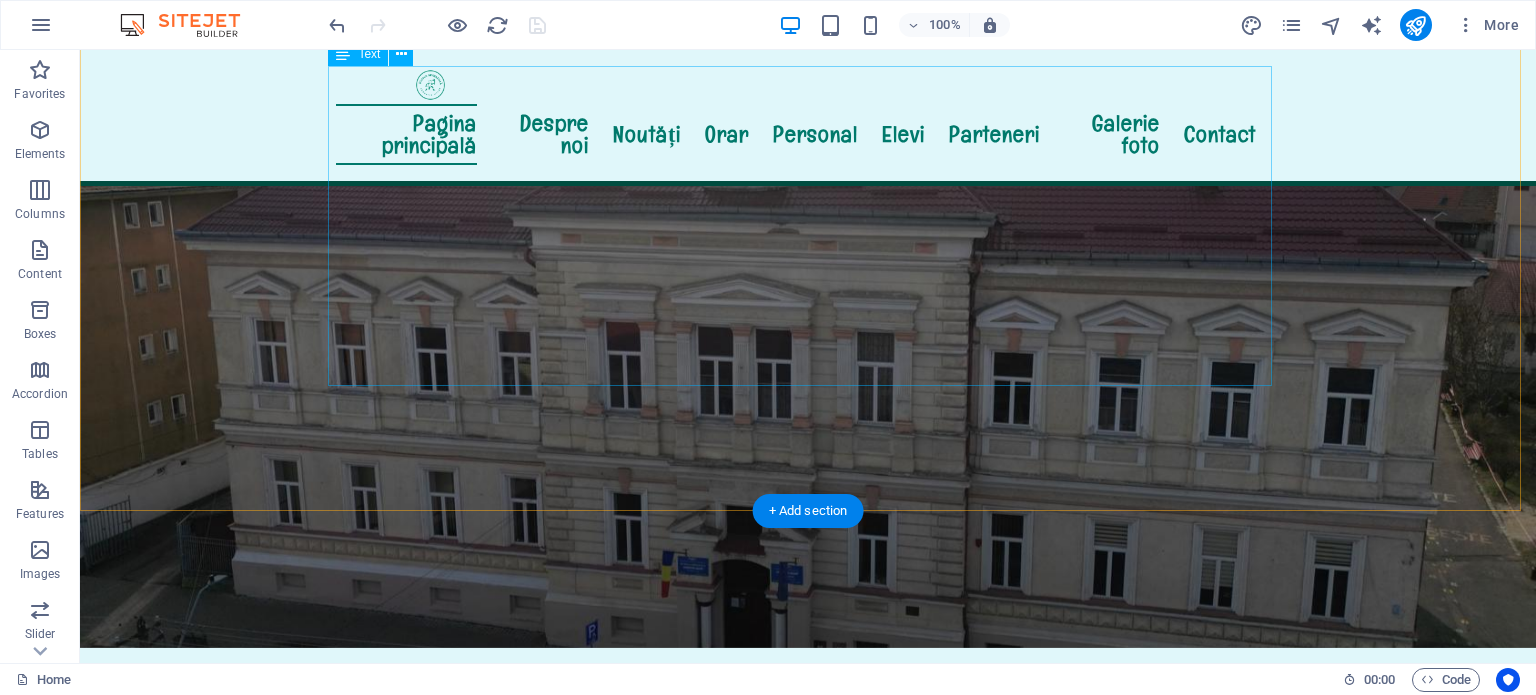 scroll, scrollTop: 300, scrollLeft: 0, axis: vertical 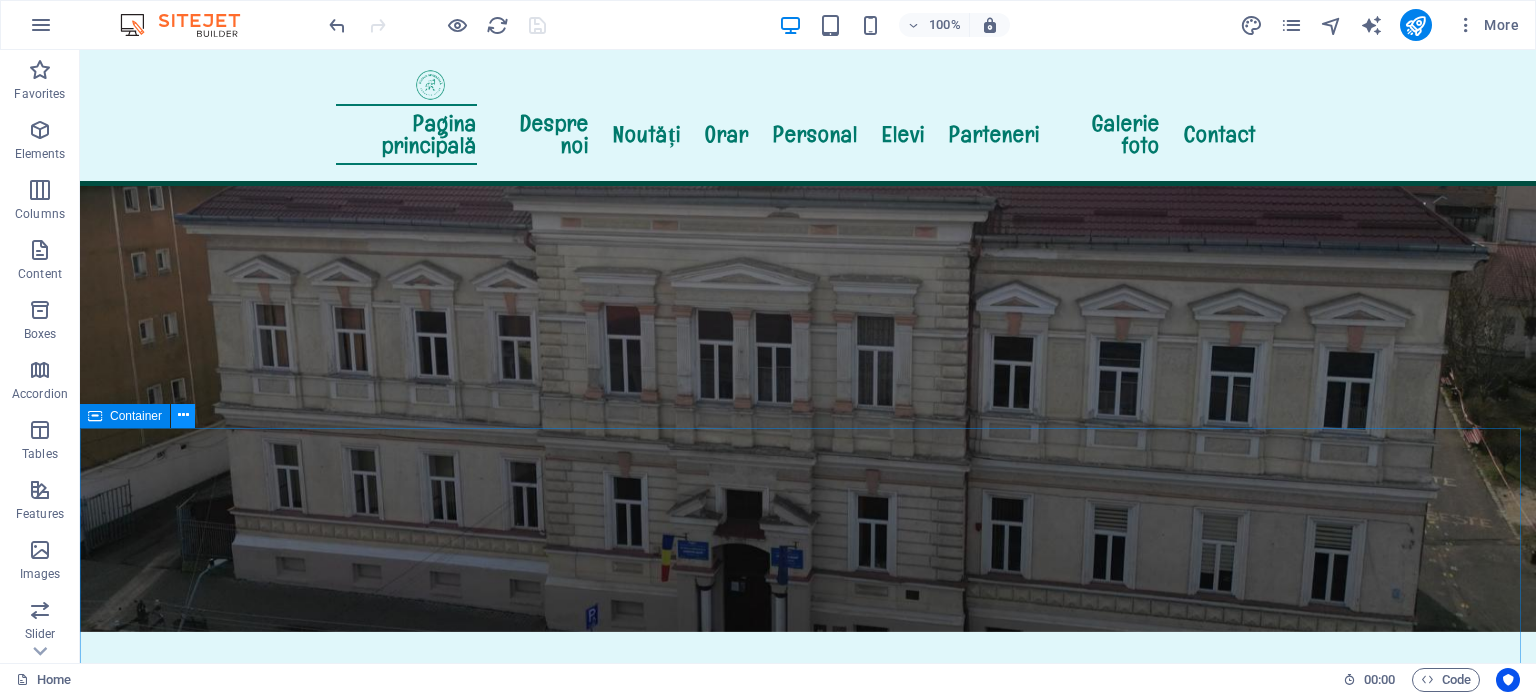 click at bounding box center [183, 415] 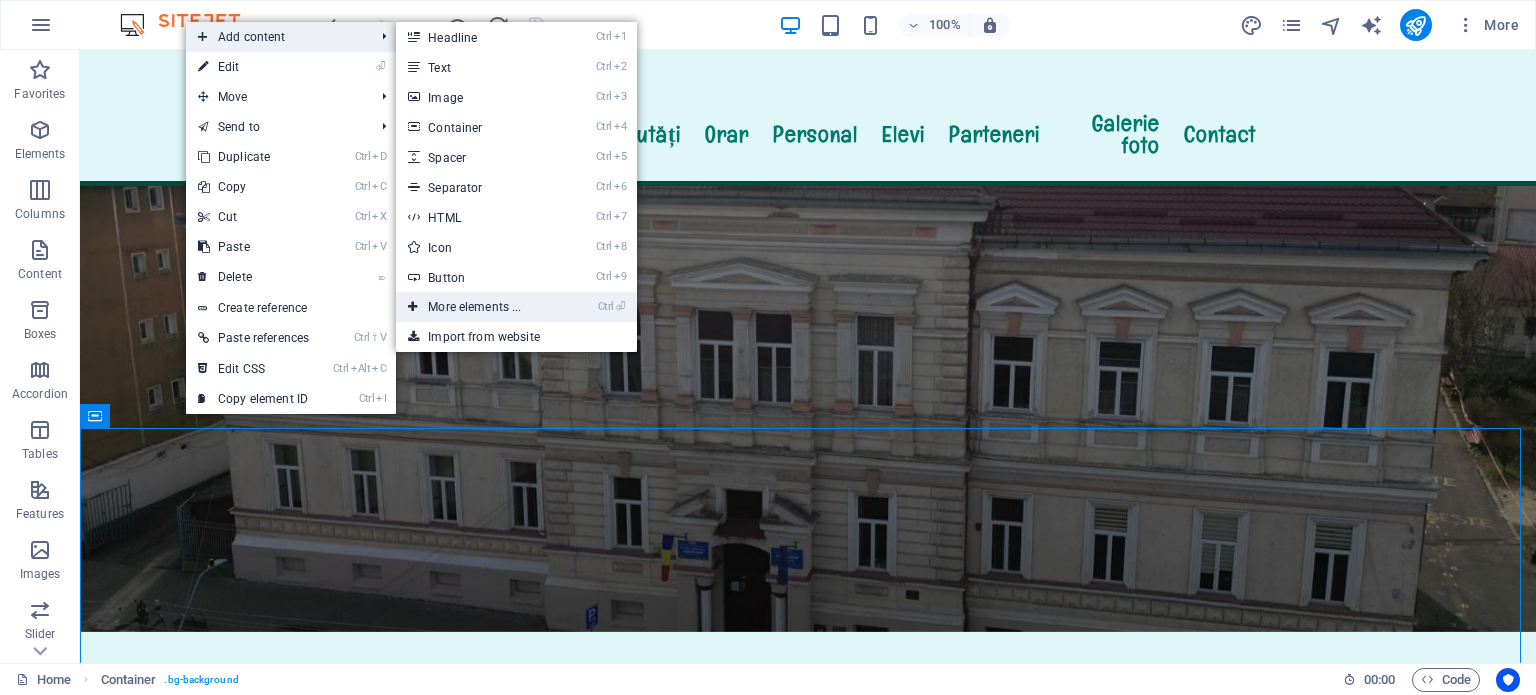 drag, startPoint x: 484, startPoint y: 305, endPoint x: 24, endPoint y: 256, distance: 462.60242 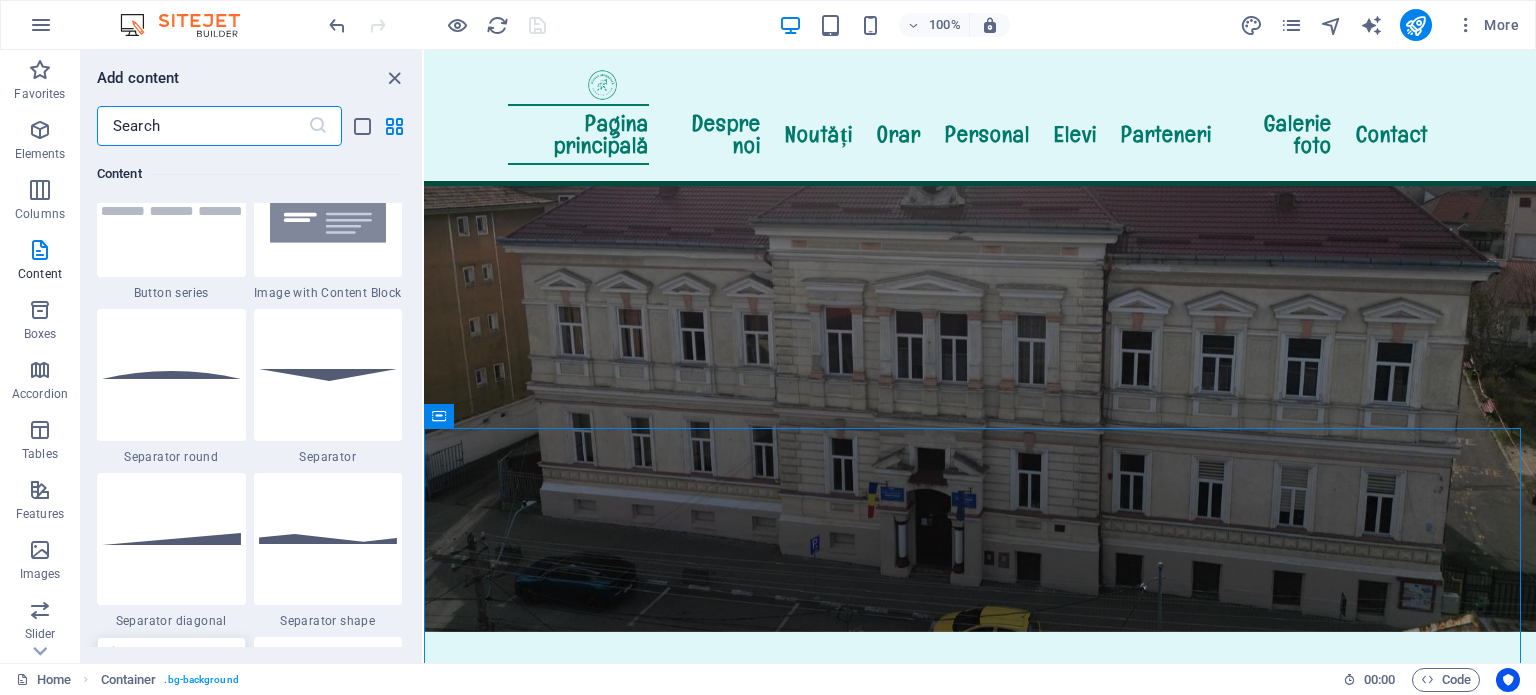 scroll, scrollTop: 4612, scrollLeft: 0, axis: vertical 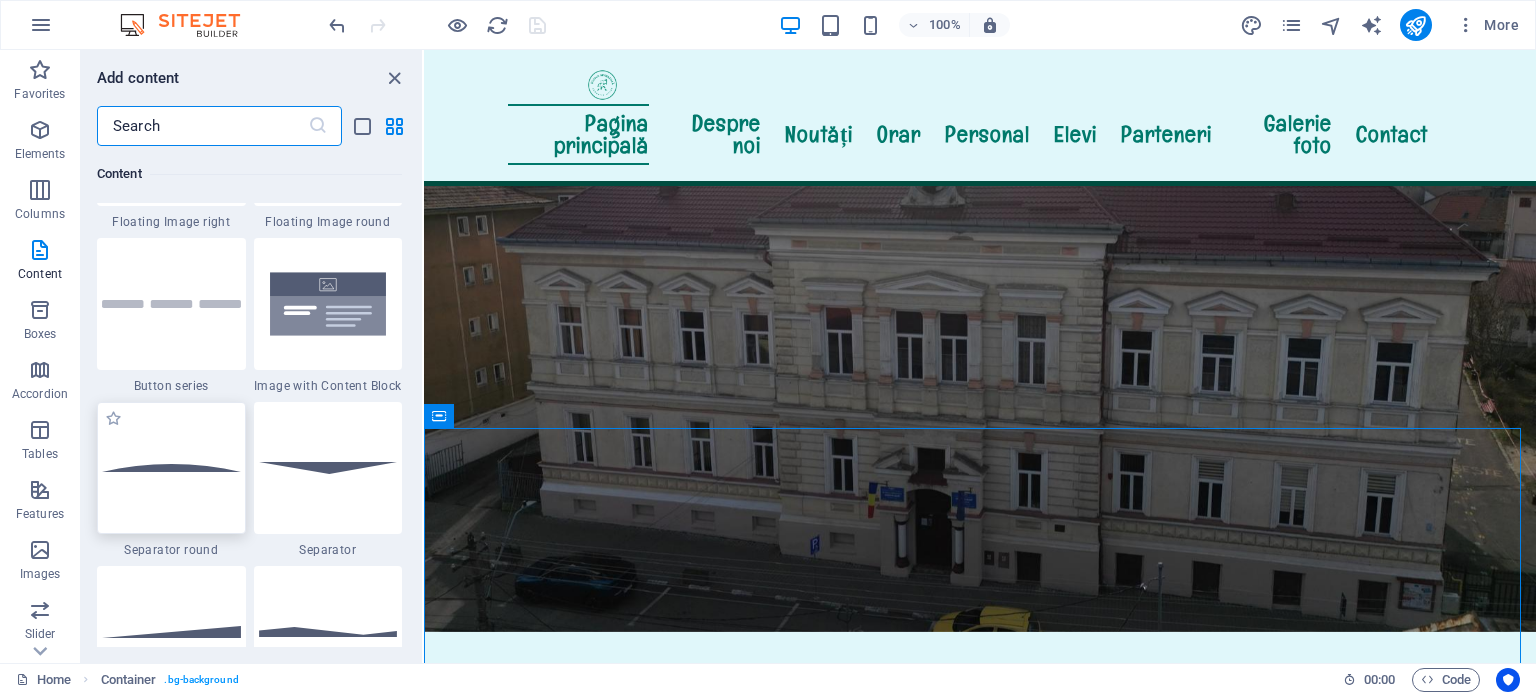 click at bounding box center [171, 468] 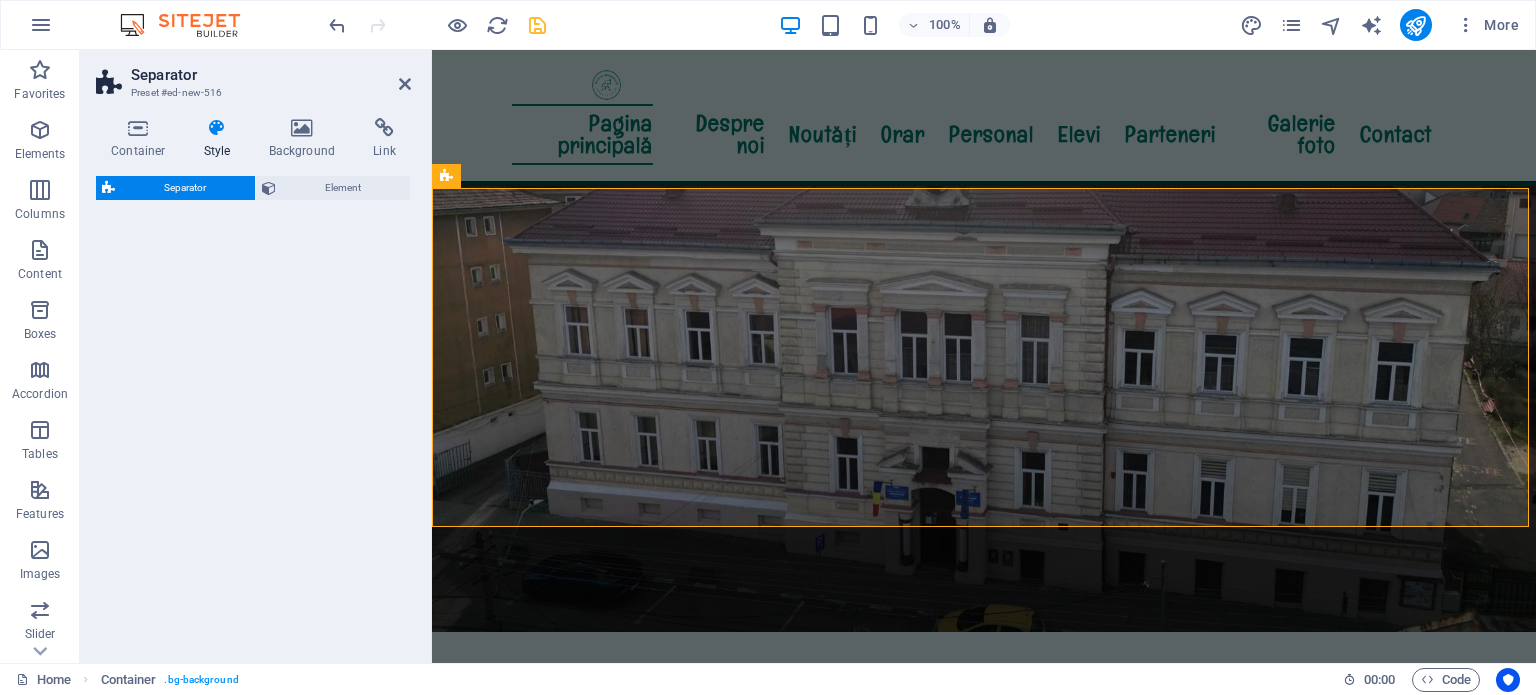 select on "circle" 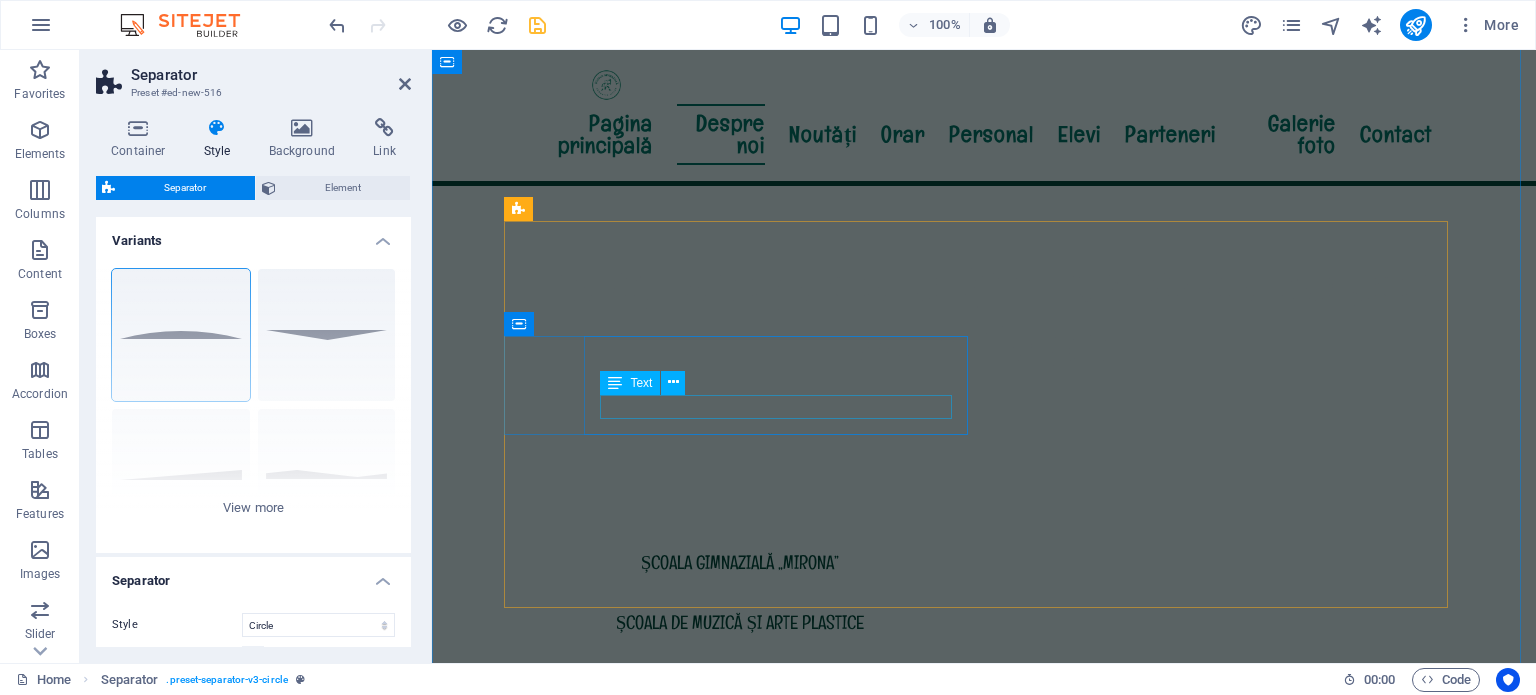 scroll, scrollTop: 991, scrollLeft: 0, axis: vertical 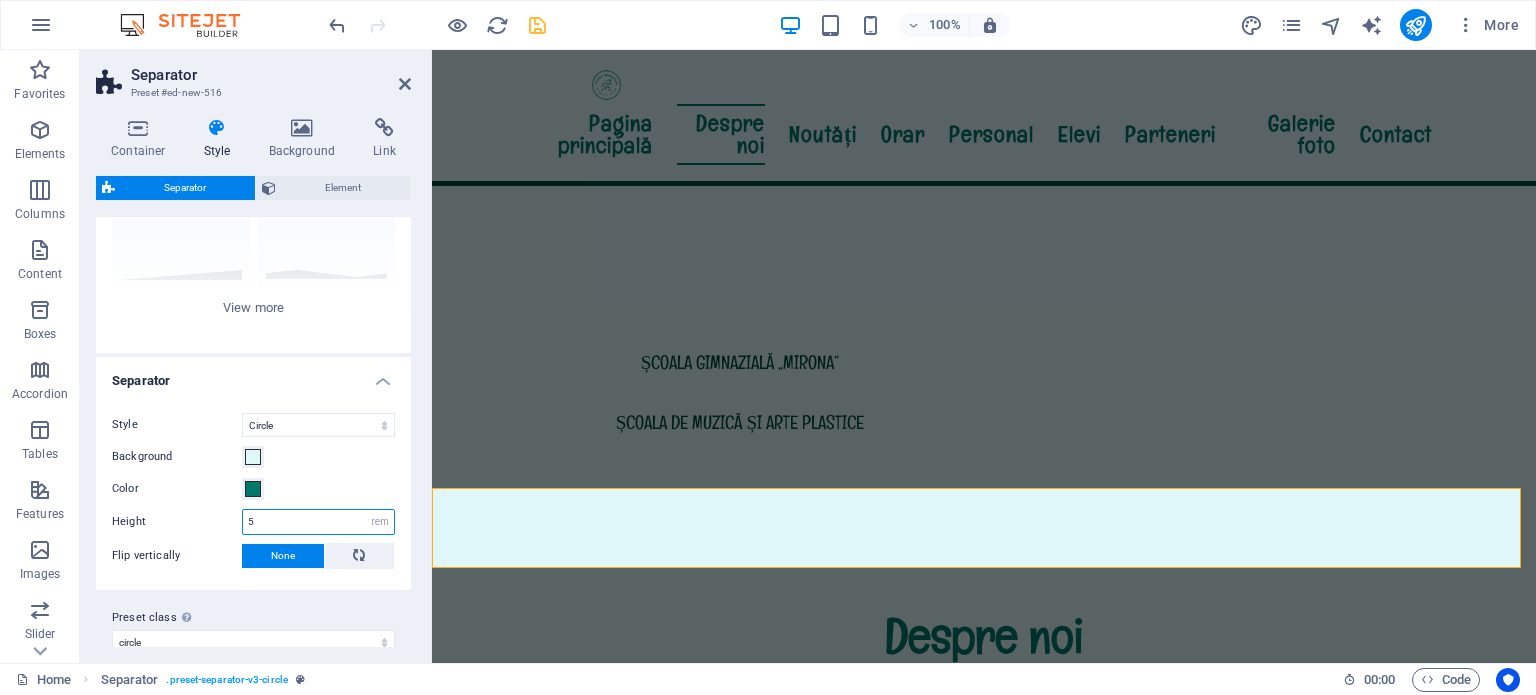 click on "5" at bounding box center [318, 522] 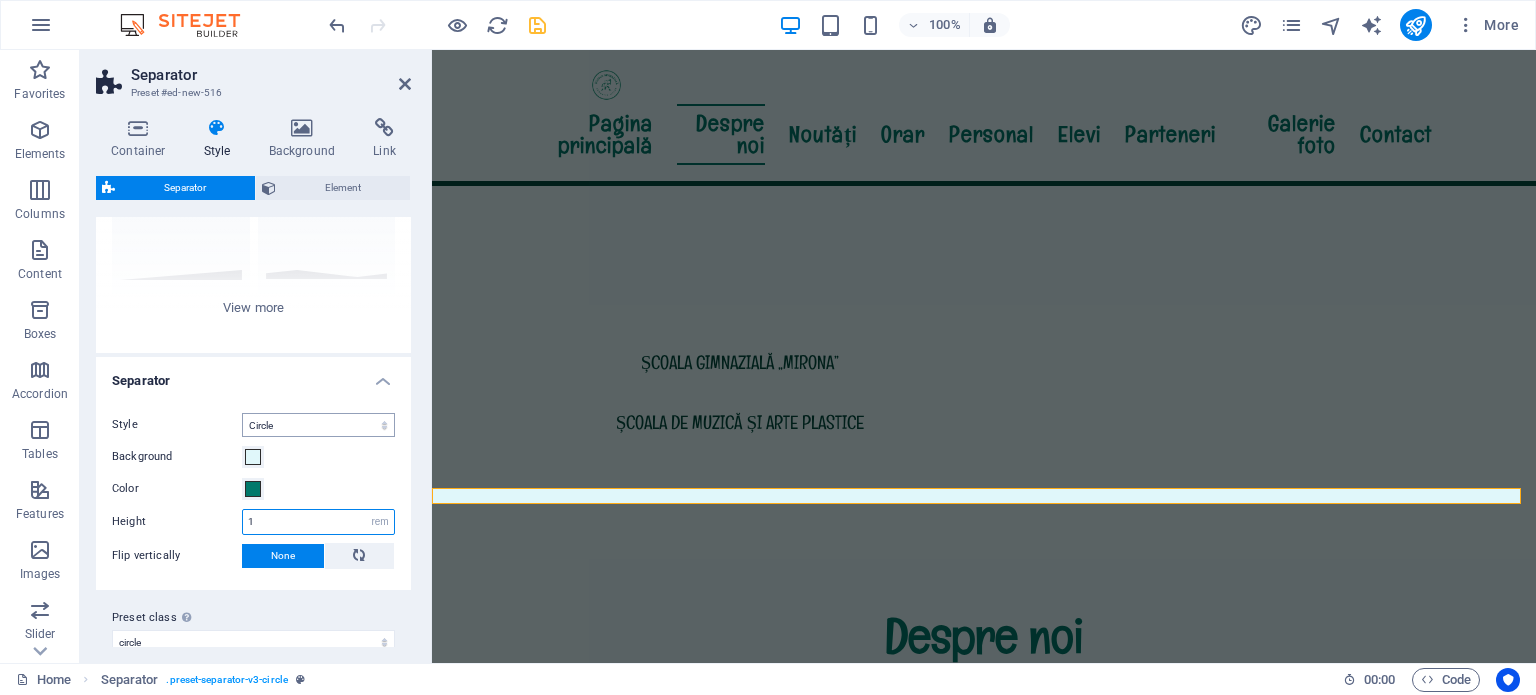 type on "1" 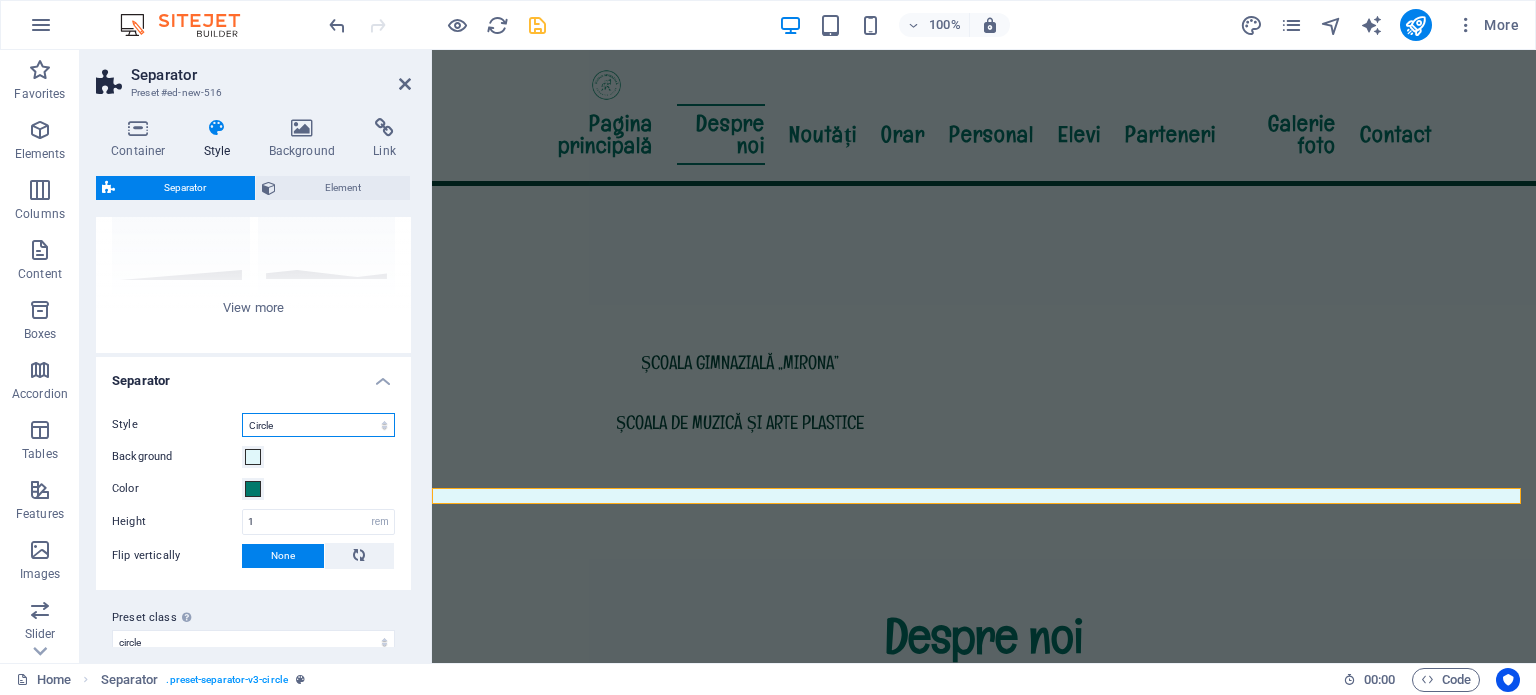 click on "Triangle Circle Diagonal Zigzag Polygon 1 Polygon 2 Square" at bounding box center [318, 425] 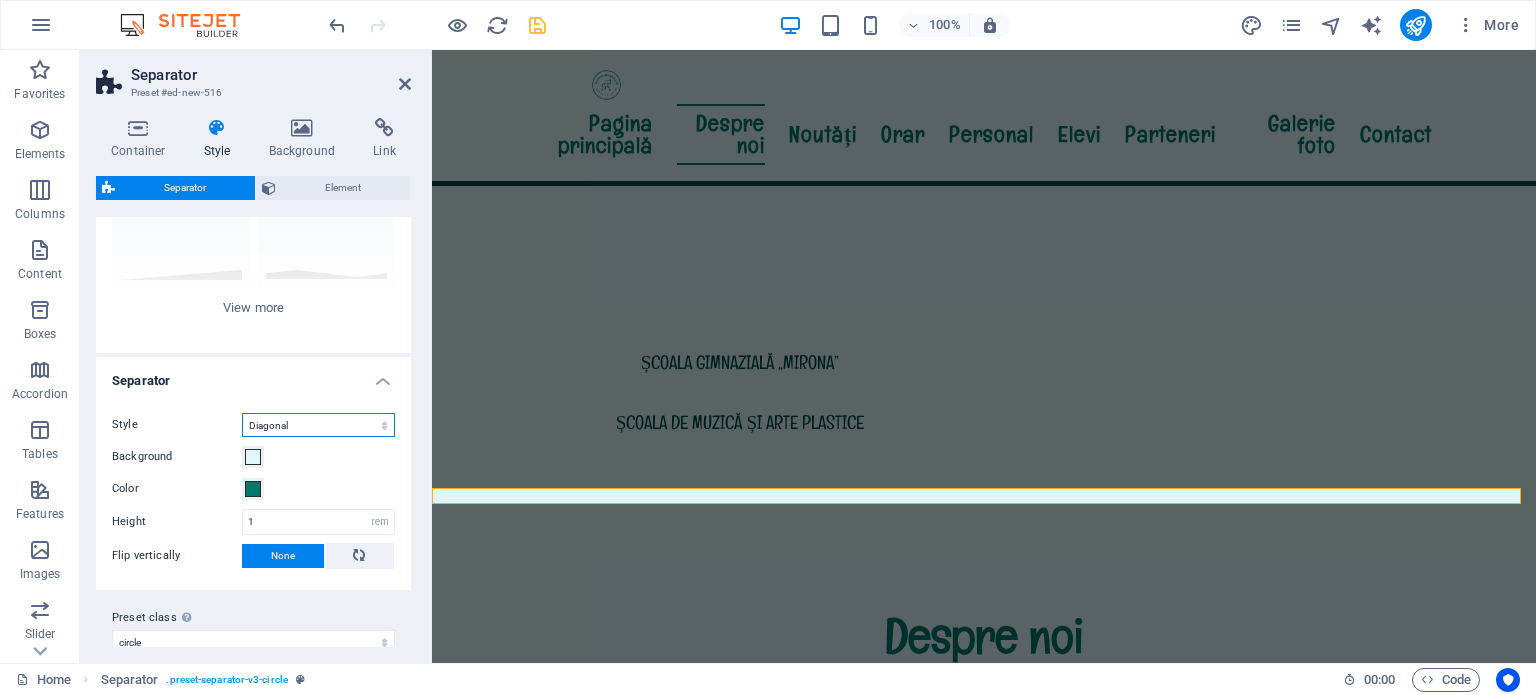 click on "Triangle Circle Diagonal Zigzag Polygon 1 Polygon 2 Square" at bounding box center [318, 425] 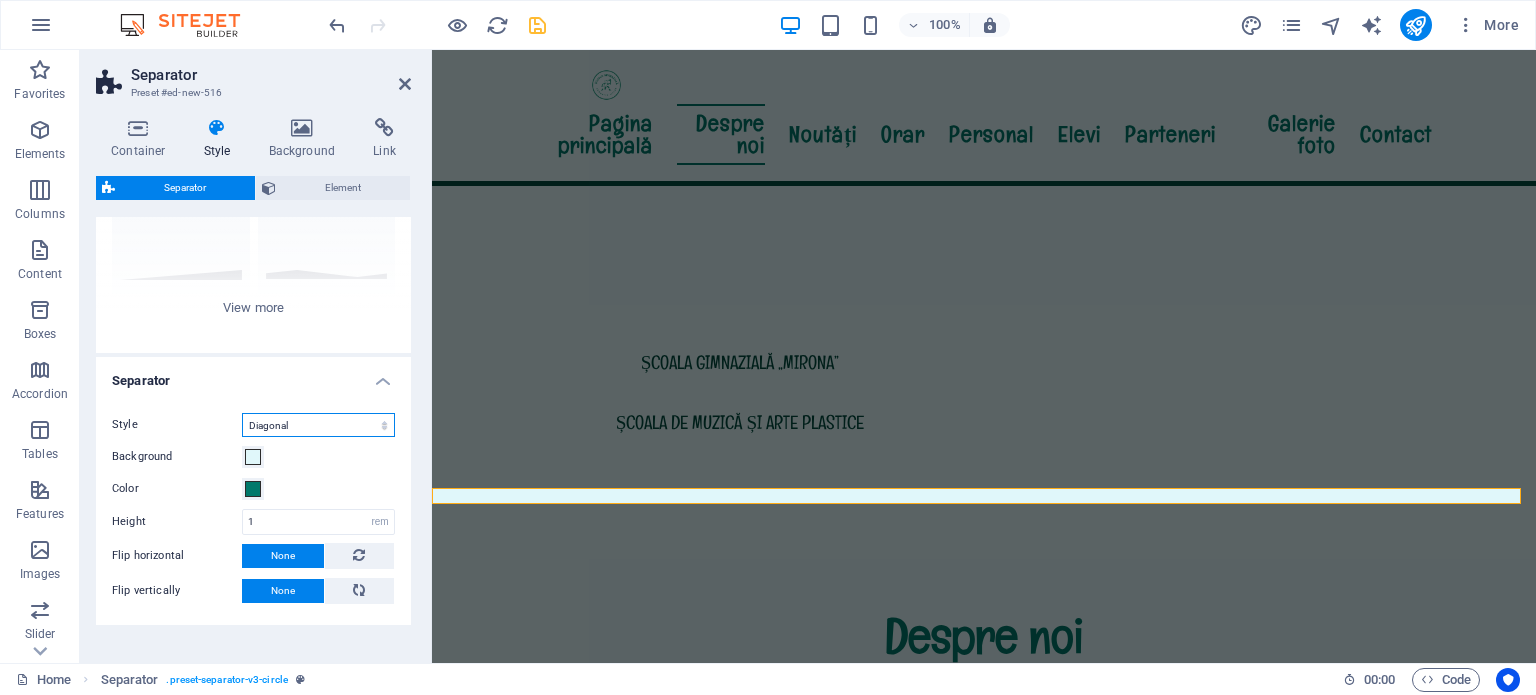 click on "Triangle Circle Diagonal Zigzag Polygon 1 Polygon 2 Square" at bounding box center (318, 425) 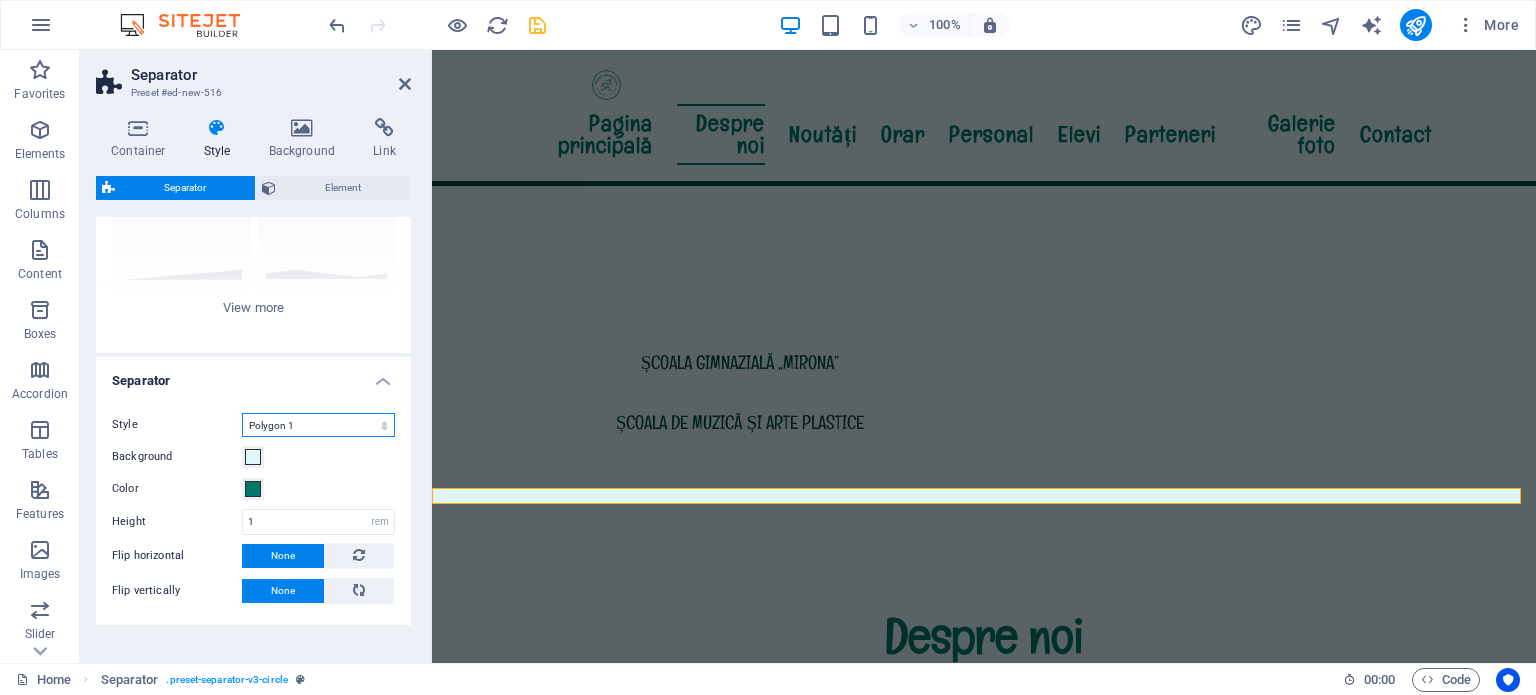 click on "Triangle Circle Diagonal Zigzag Polygon 1 Polygon 2 Square" at bounding box center (318, 425) 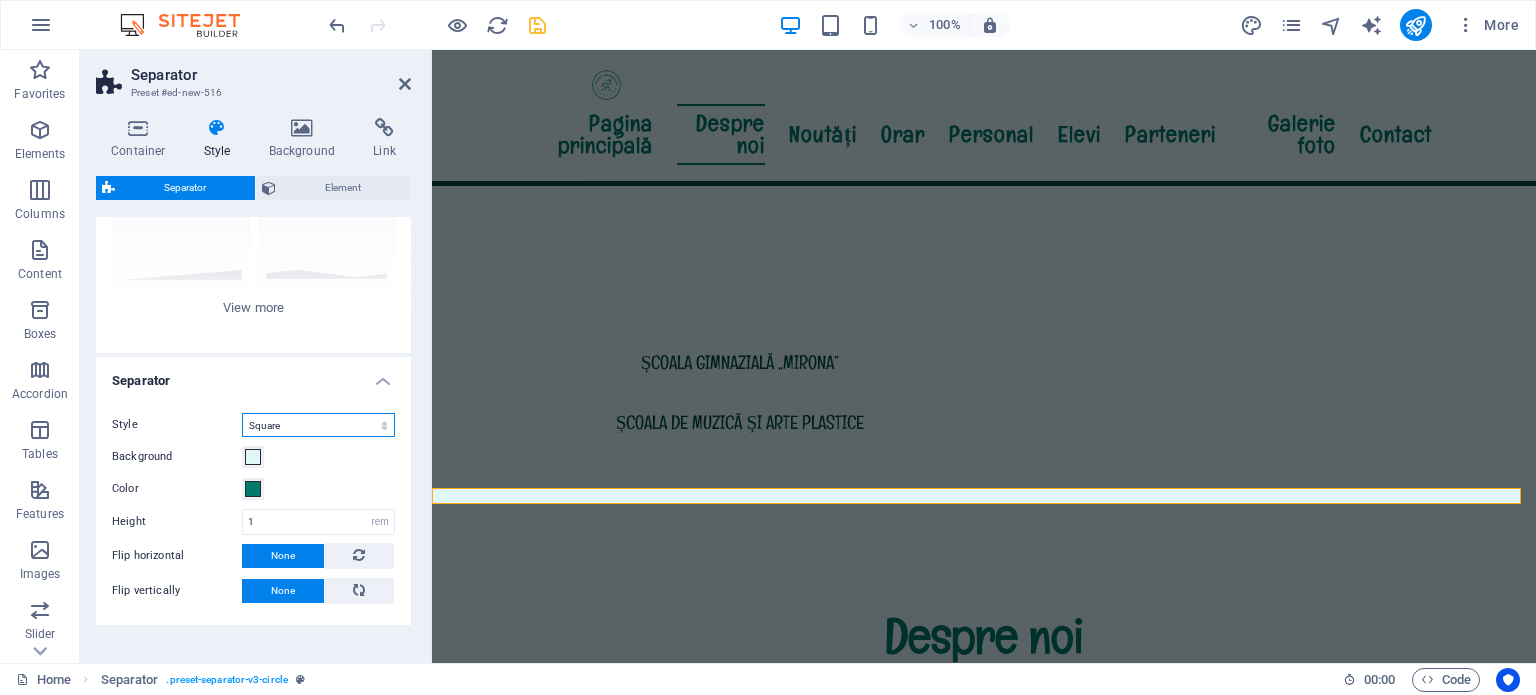 click on "Triangle Circle Diagonal Zigzag Polygon 1 Polygon 2 Square" at bounding box center (318, 425) 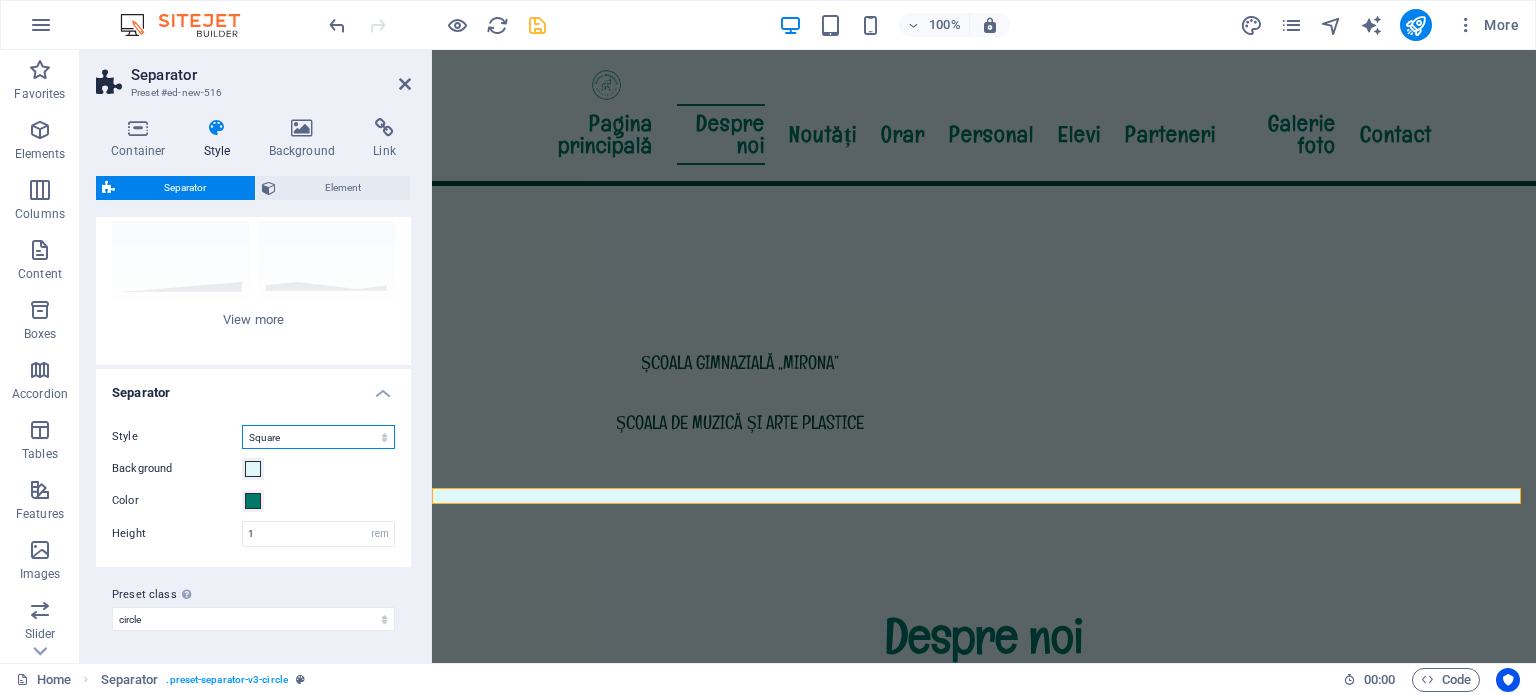 scroll, scrollTop: 187, scrollLeft: 0, axis: vertical 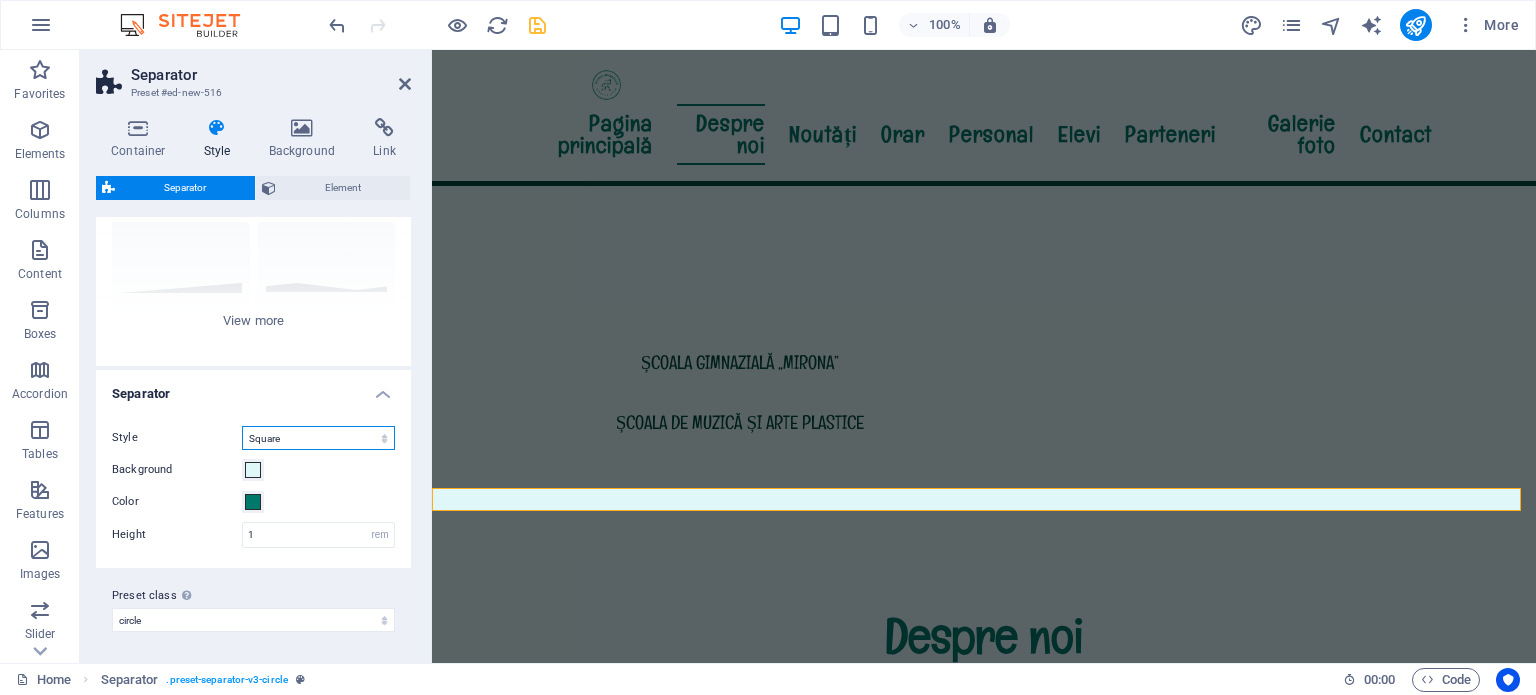 click on "Triangle Circle Diagonal Zigzag Polygon 1 Polygon 2 Square" at bounding box center (318, 438) 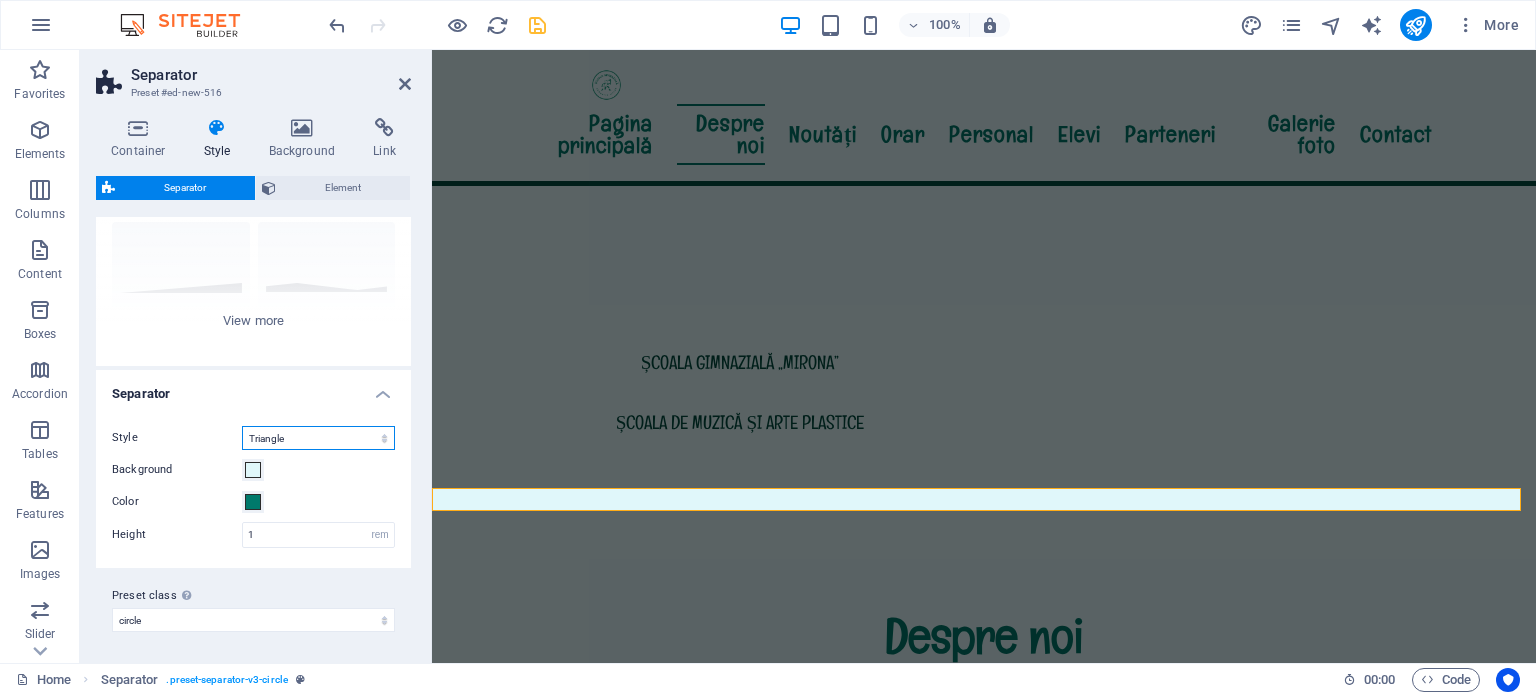 click on "Triangle Circle Diagonal Zigzag Polygon 1 Polygon 2 Square" at bounding box center (318, 438) 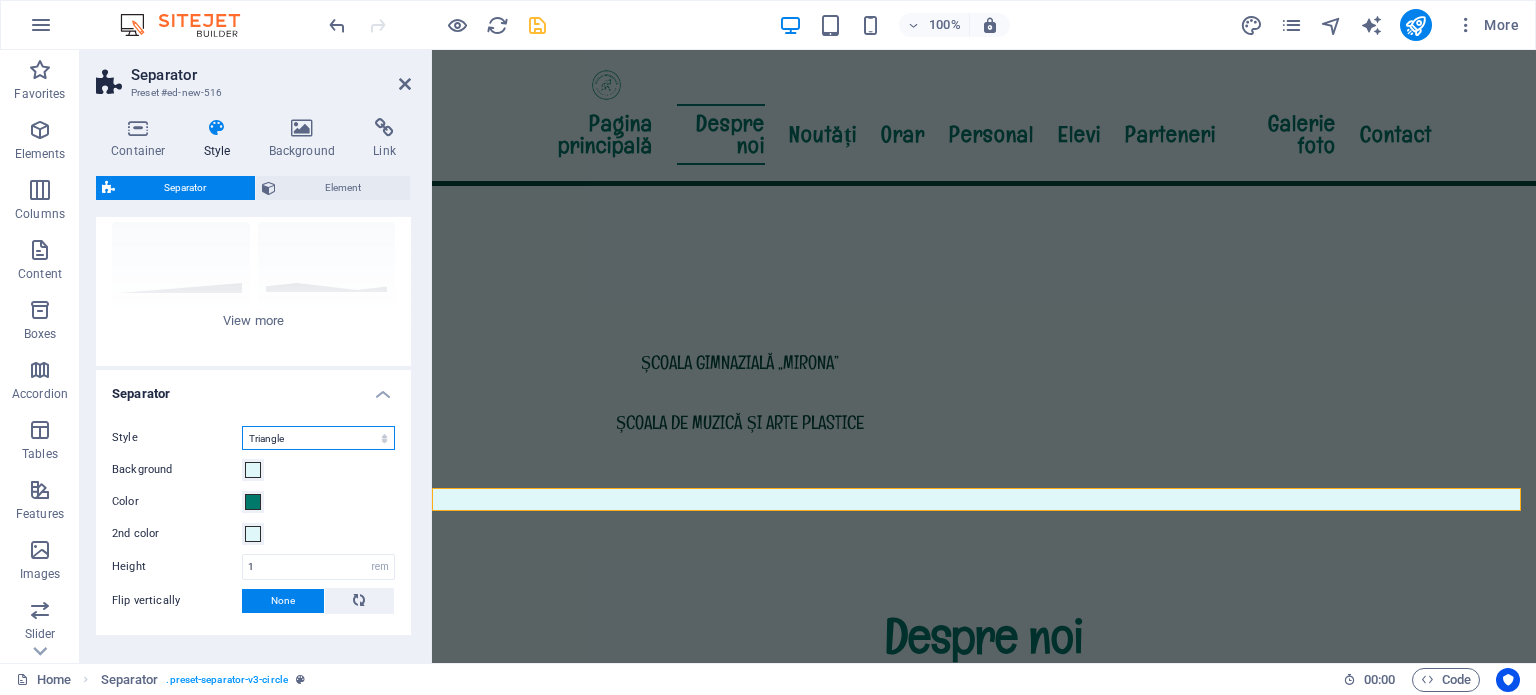 scroll, scrollTop: 200, scrollLeft: 0, axis: vertical 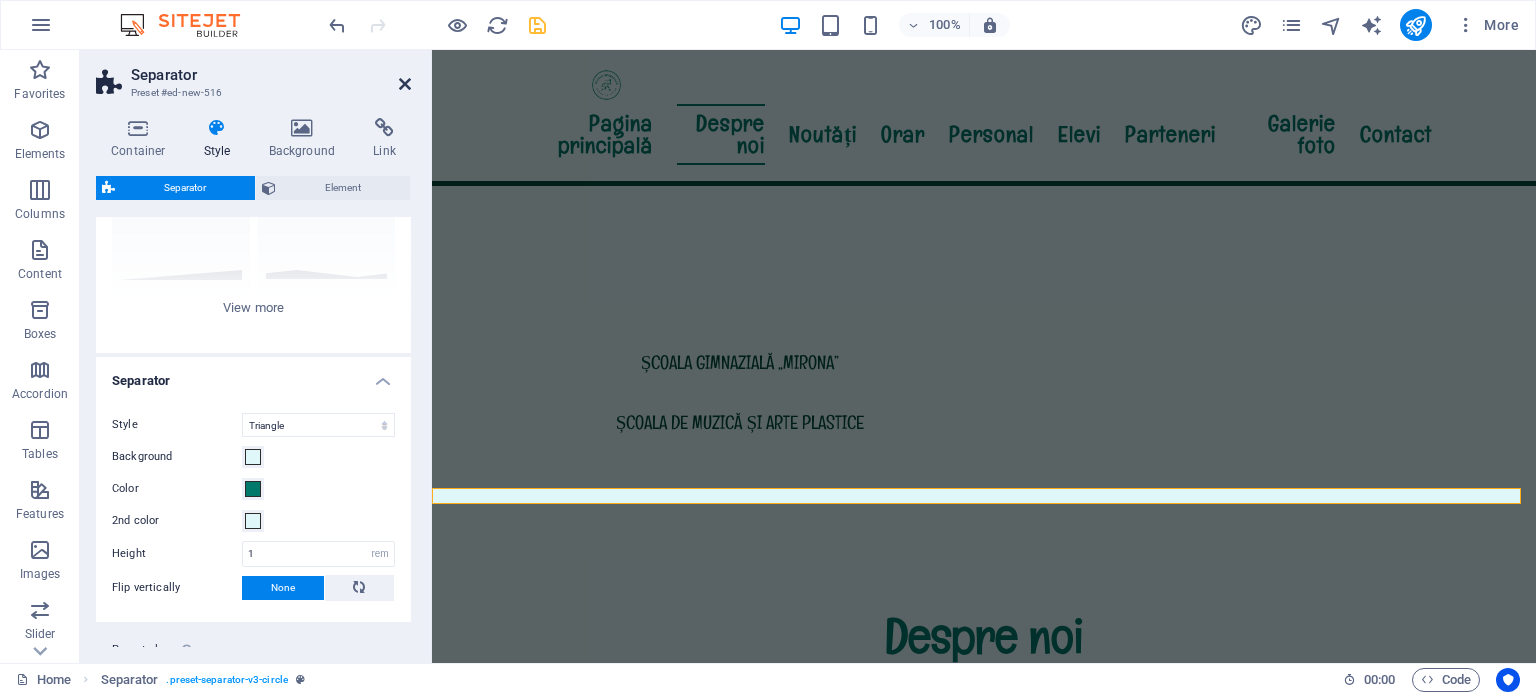 click at bounding box center [405, 84] 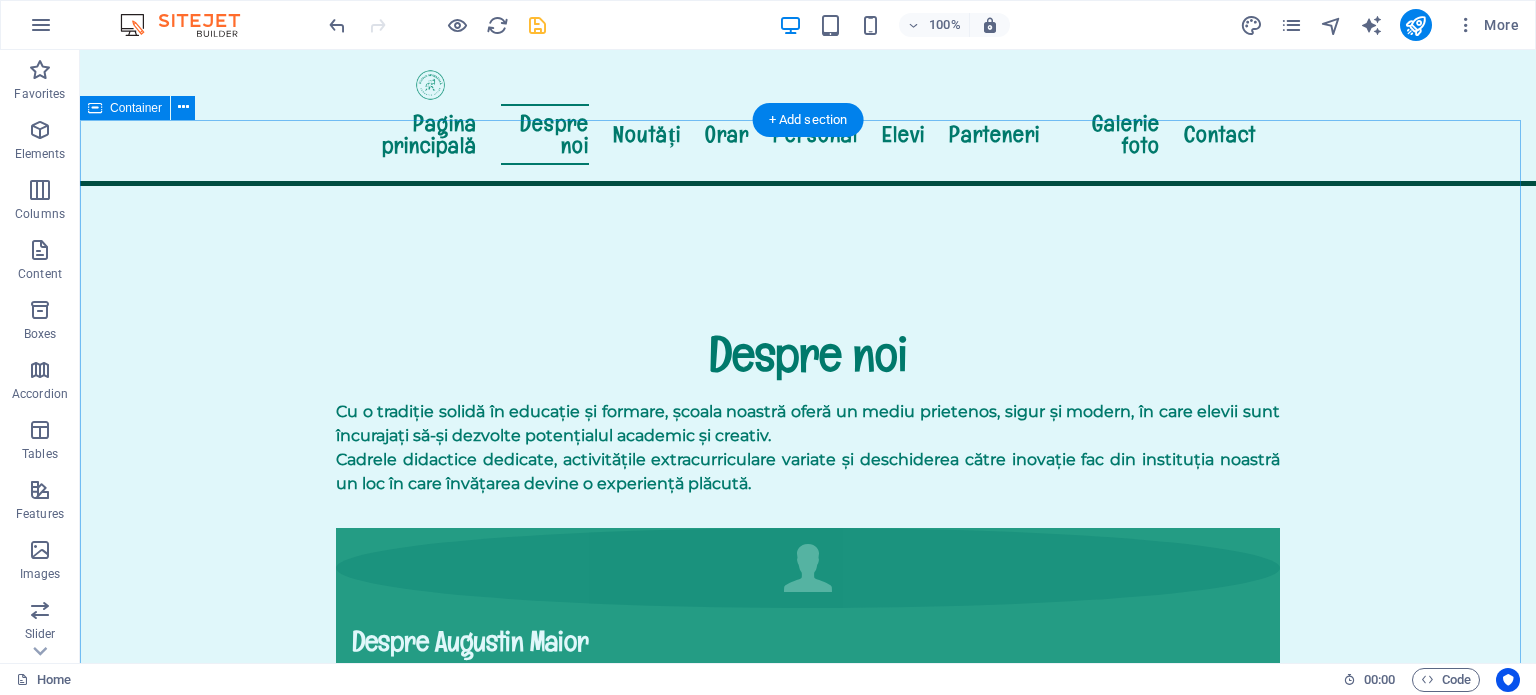 scroll, scrollTop: 1191, scrollLeft: 0, axis: vertical 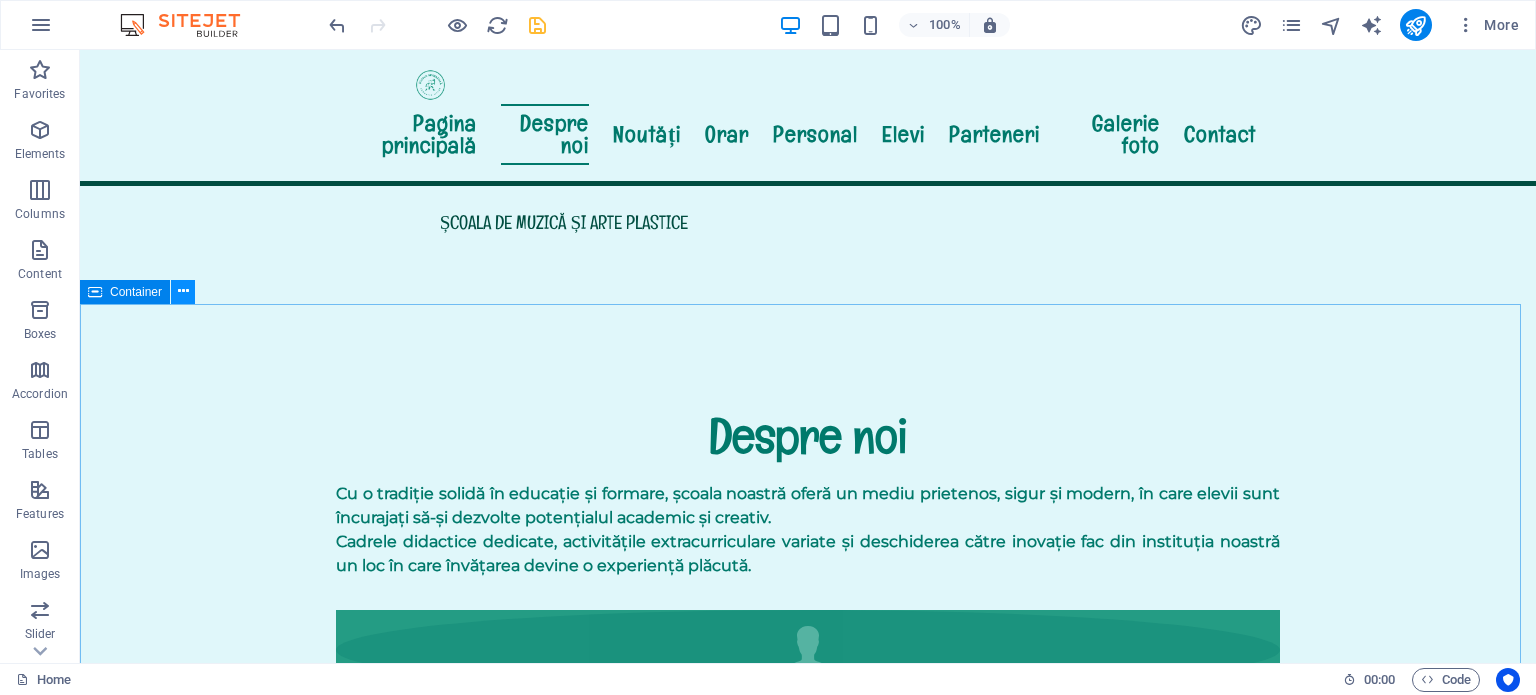 click at bounding box center [183, 291] 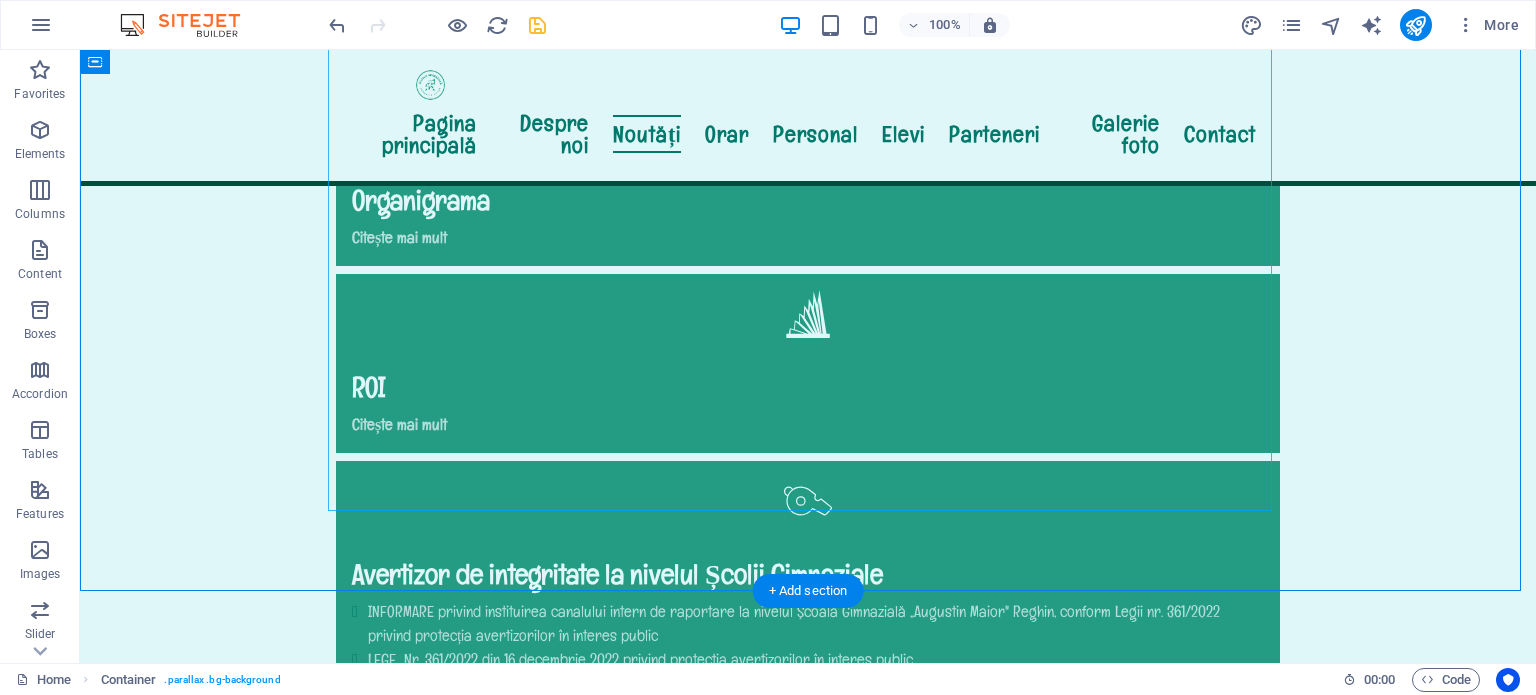 scroll, scrollTop: 2091, scrollLeft: 0, axis: vertical 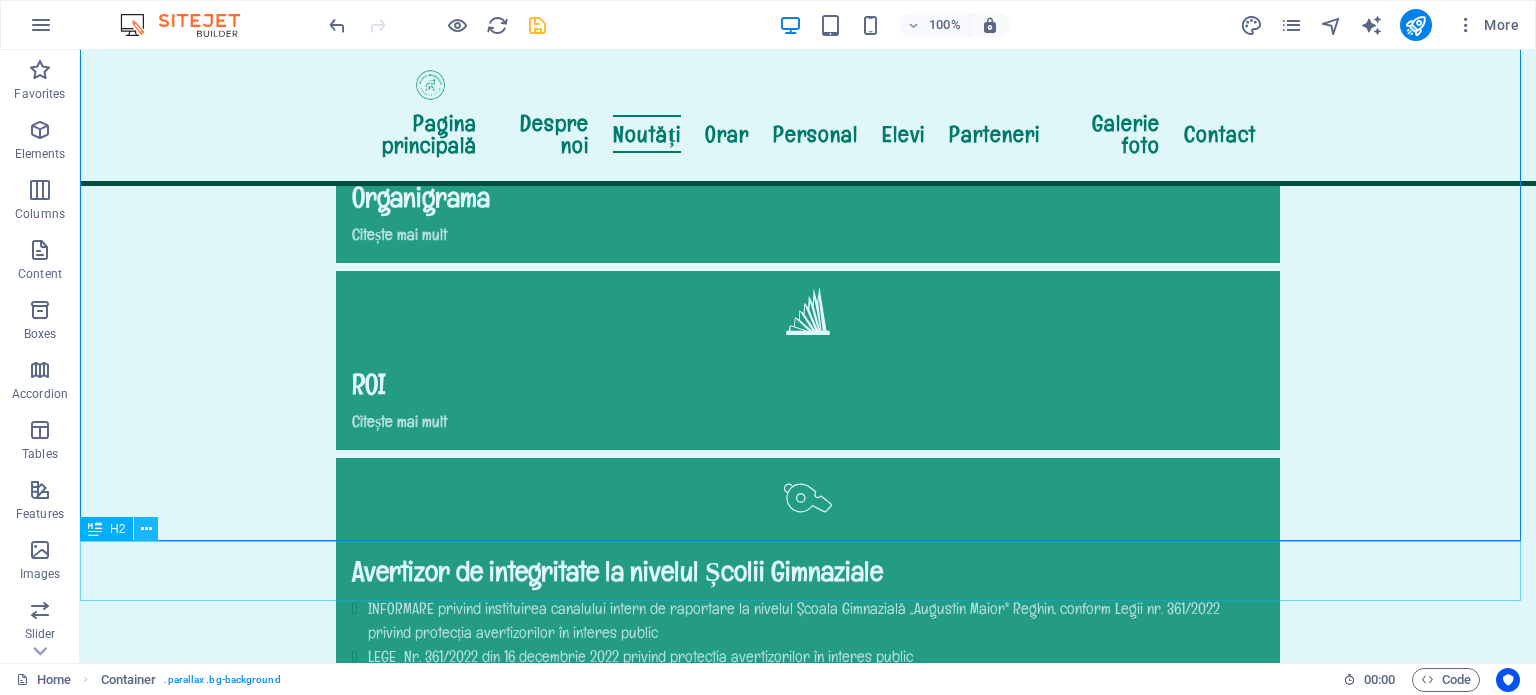 click at bounding box center [146, 529] 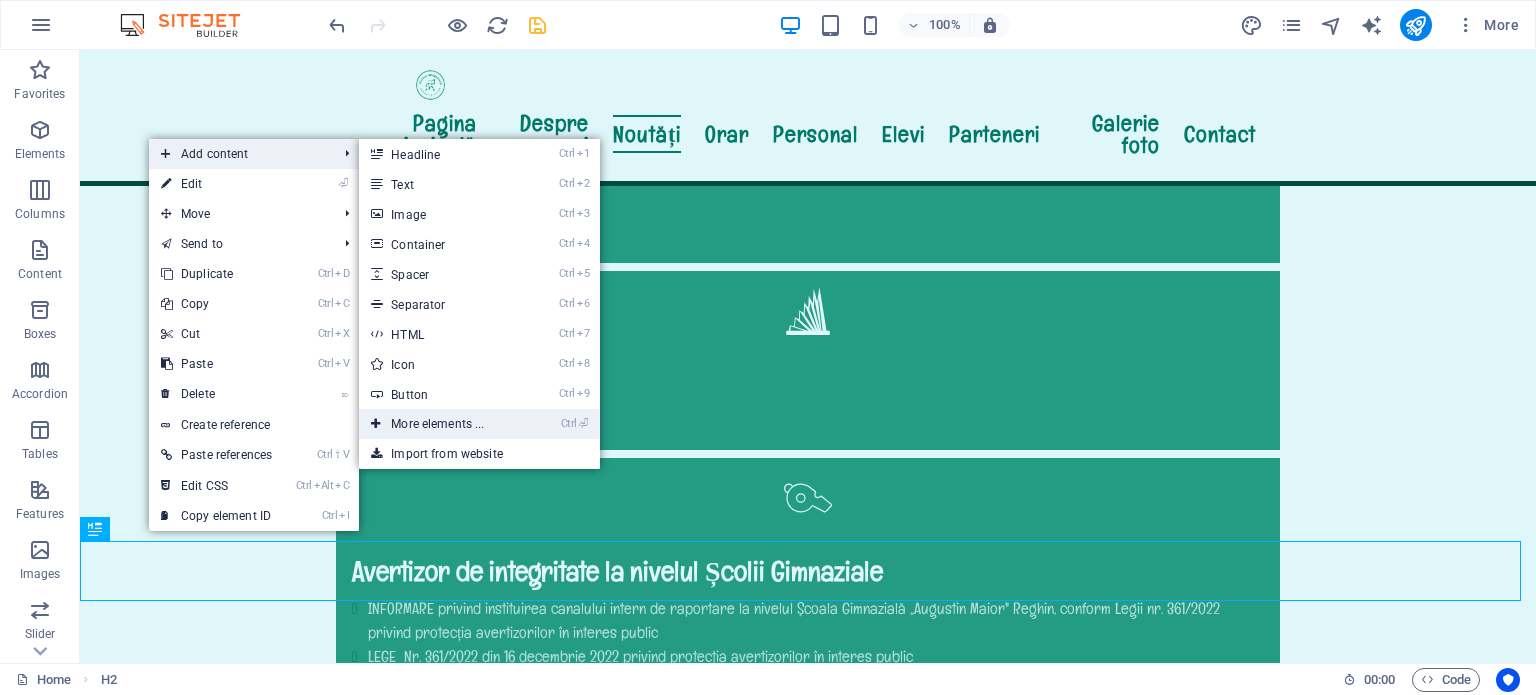 click on "Ctrl ⏎  More elements ..." at bounding box center [441, 424] 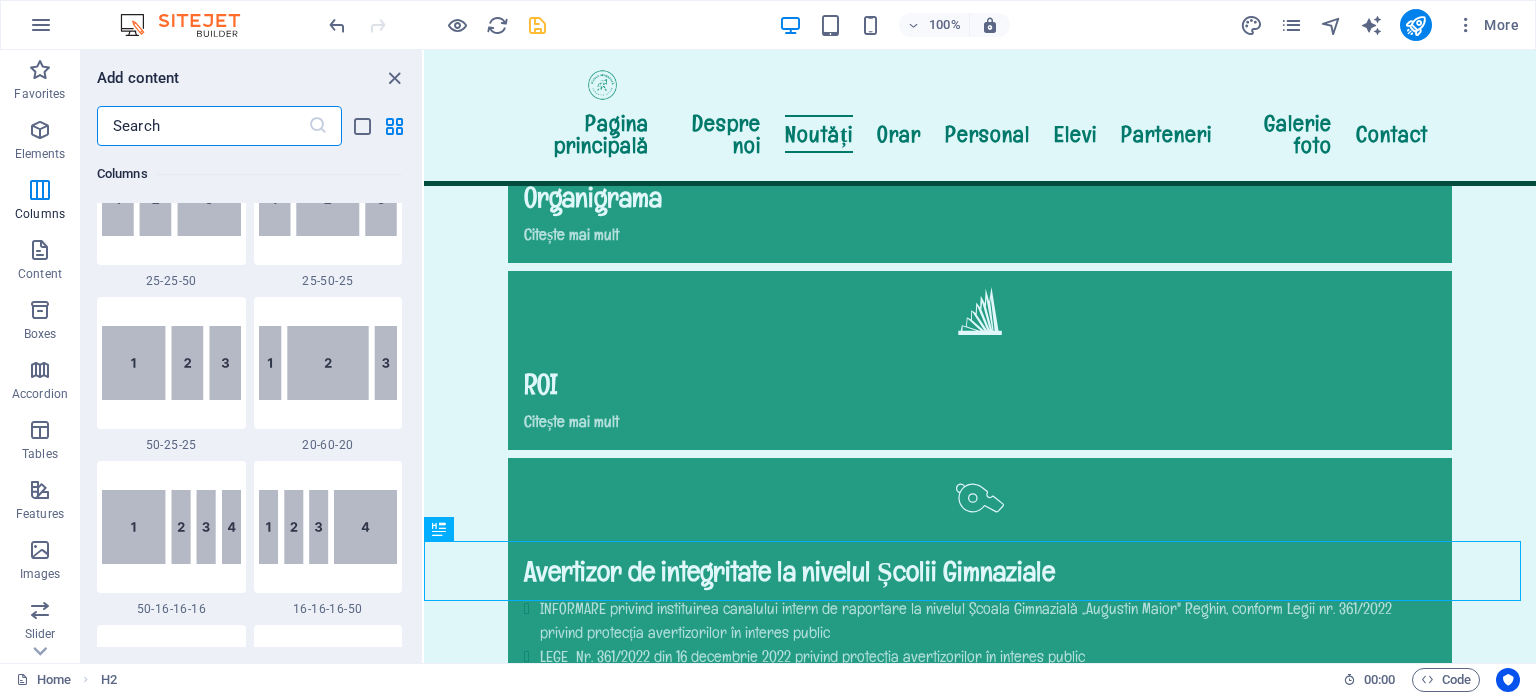scroll, scrollTop: 1712, scrollLeft: 0, axis: vertical 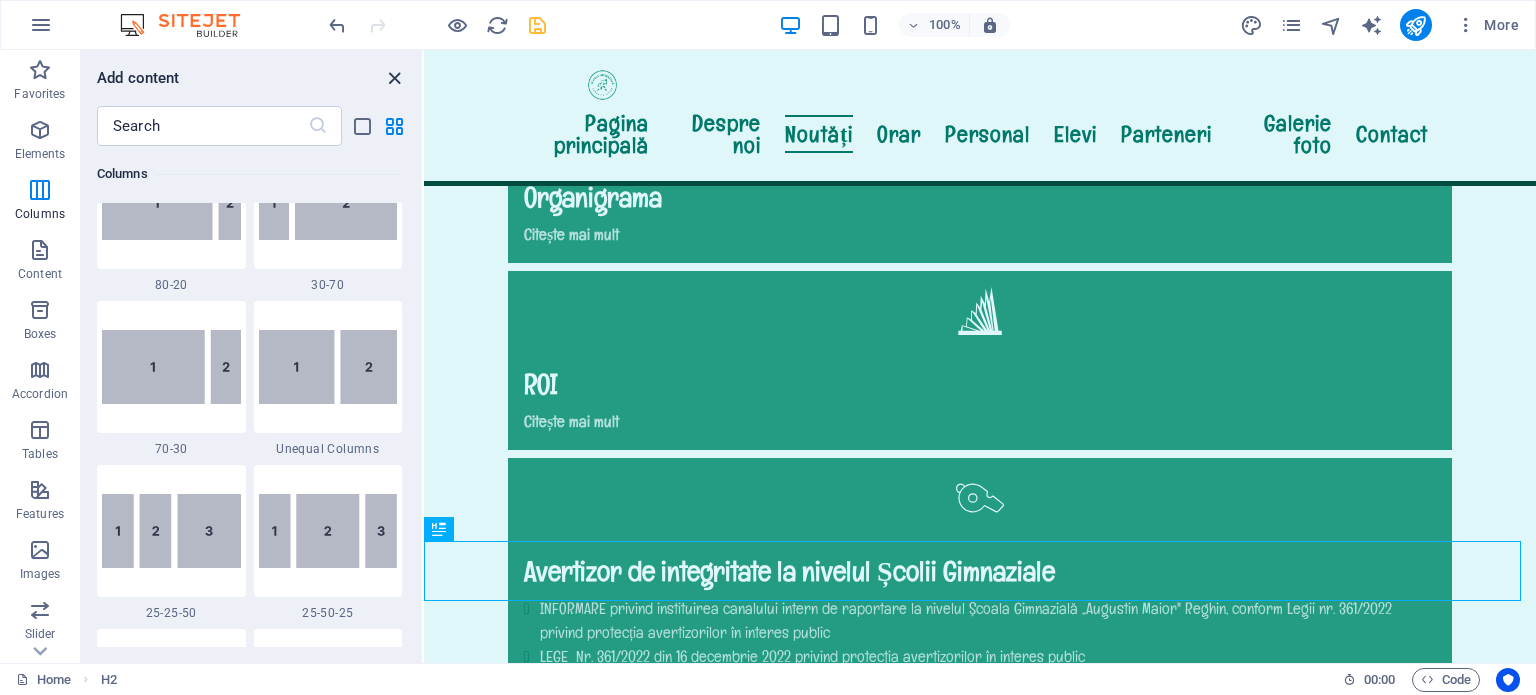 click at bounding box center [394, 78] 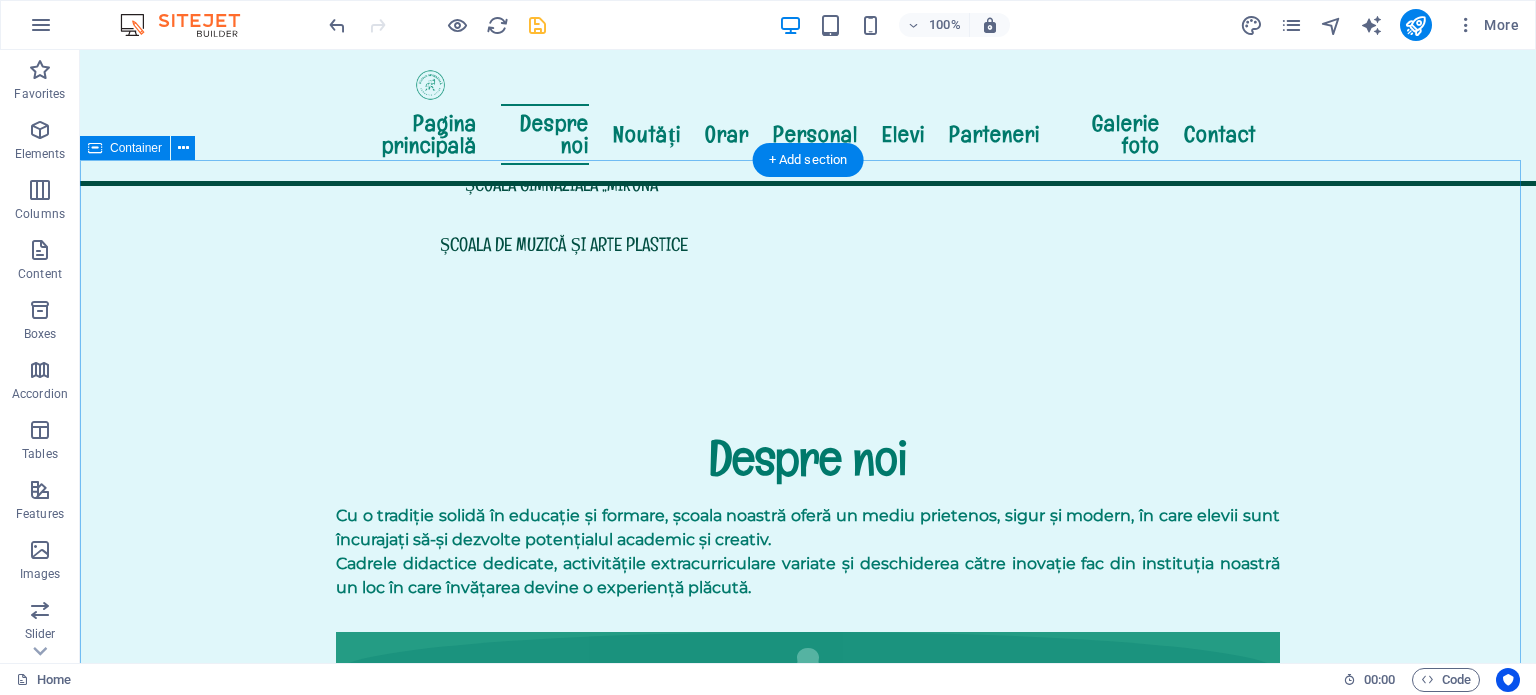 scroll, scrollTop: 1091, scrollLeft: 0, axis: vertical 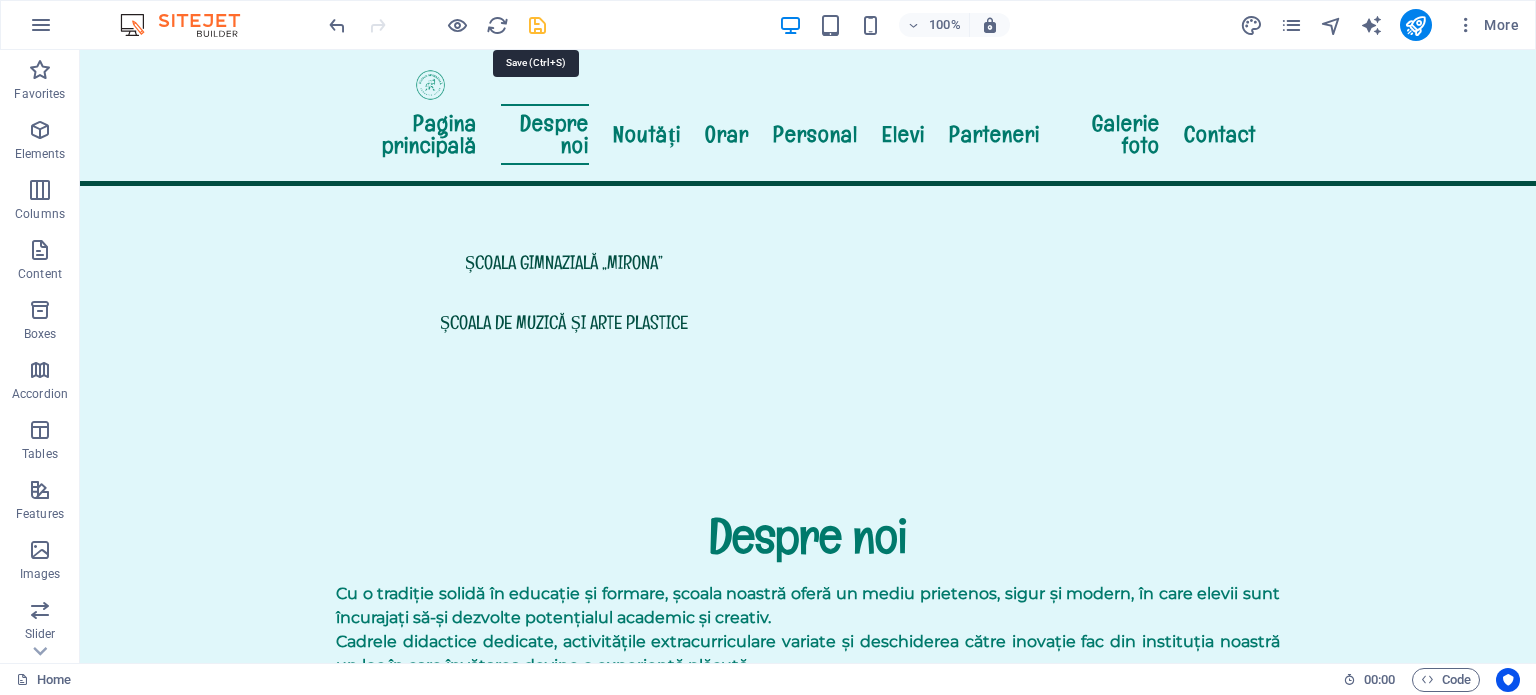 click at bounding box center [537, 25] 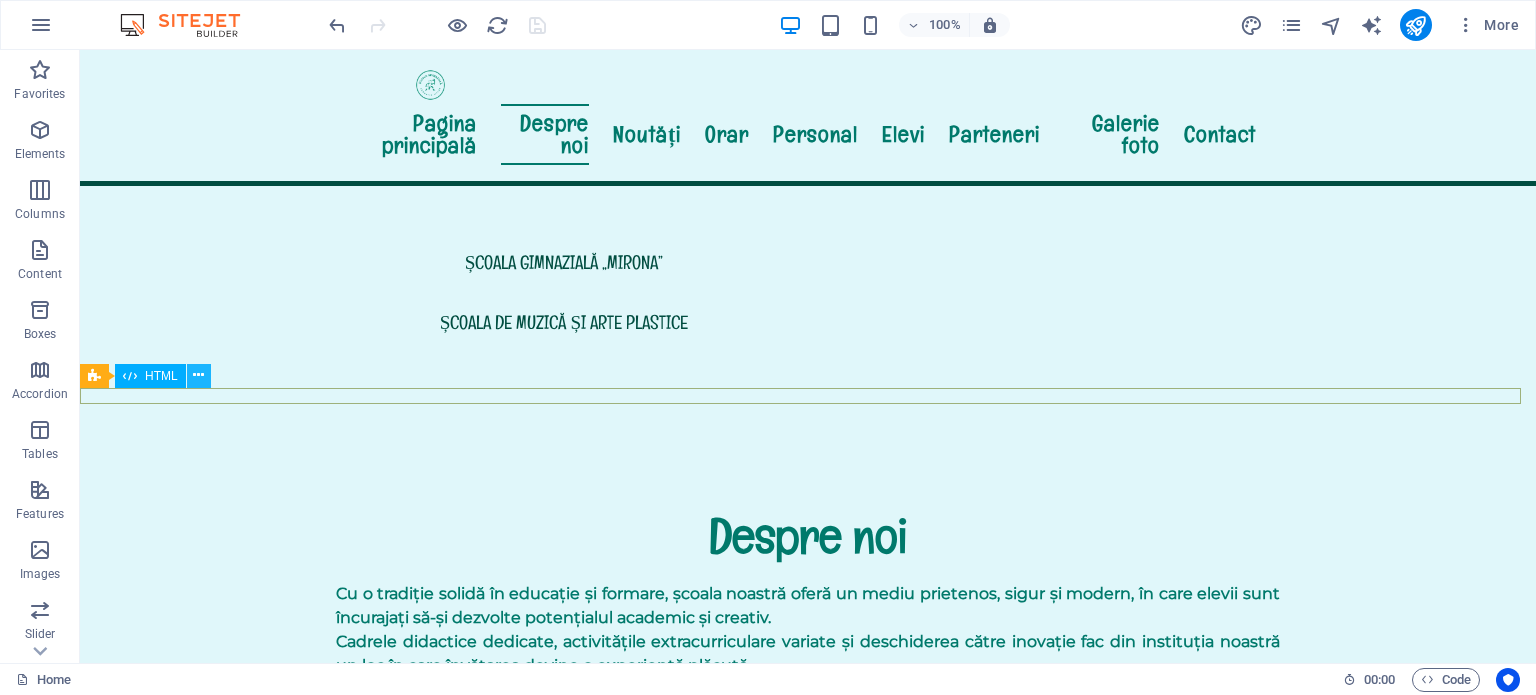 click at bounding box center [198, 375] 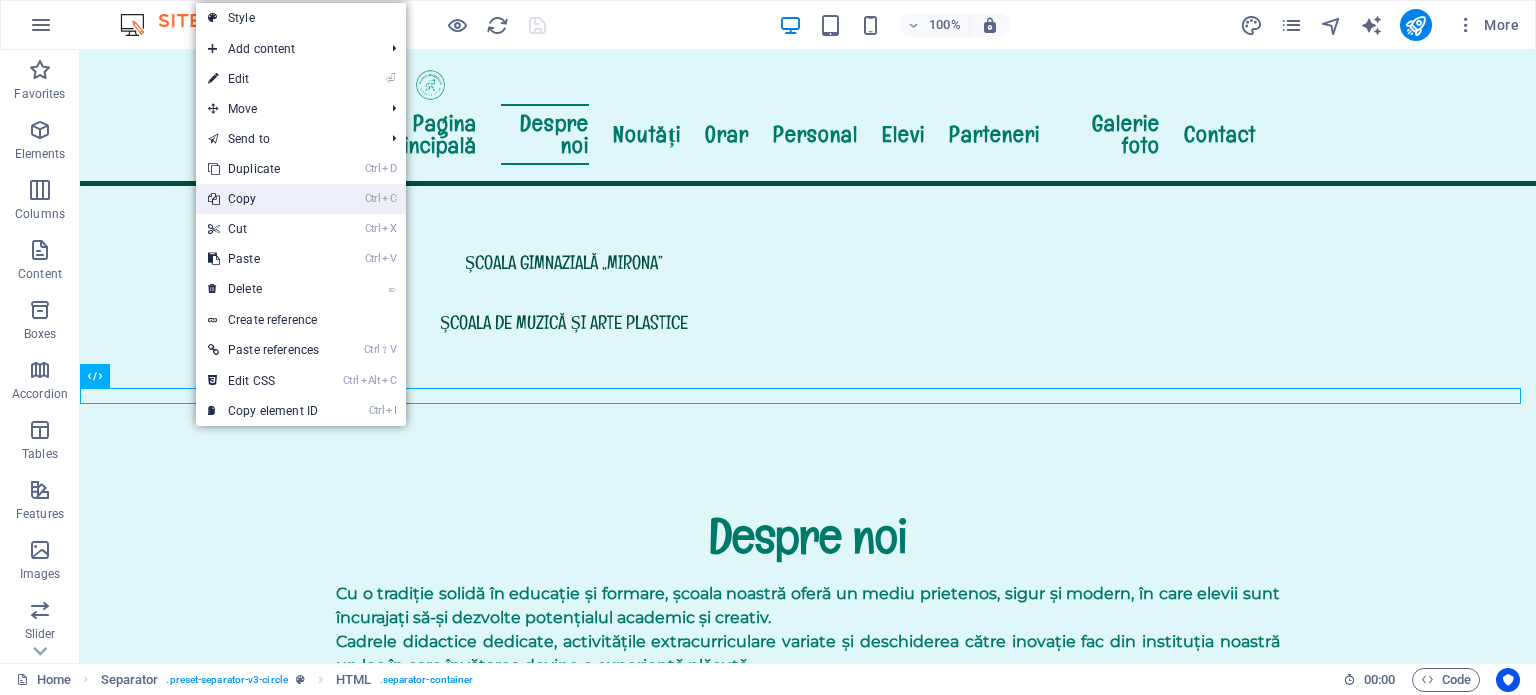 click on "Ctrl C  Copy" at bounding box center (263, 199) 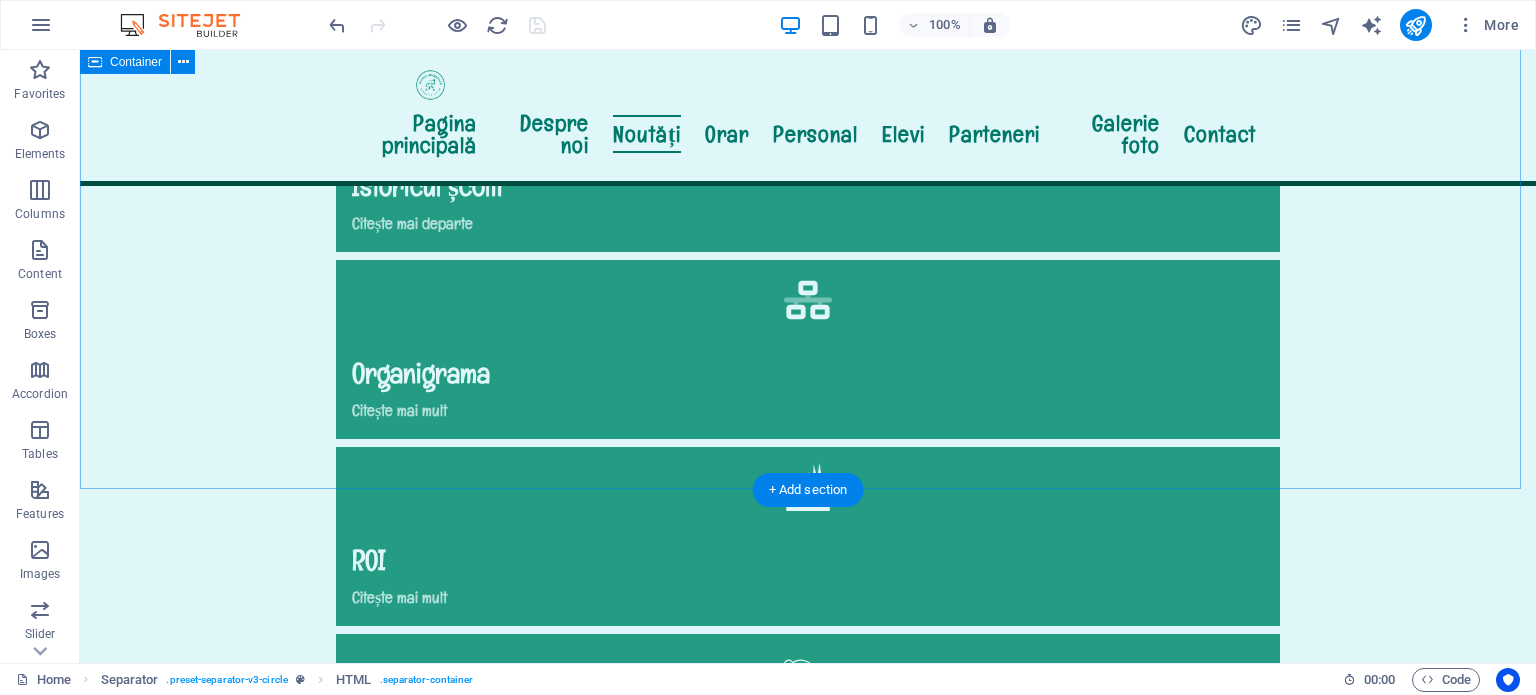 scroll, scrollTop: 2291, scrollLeft: 0, axis: vertical 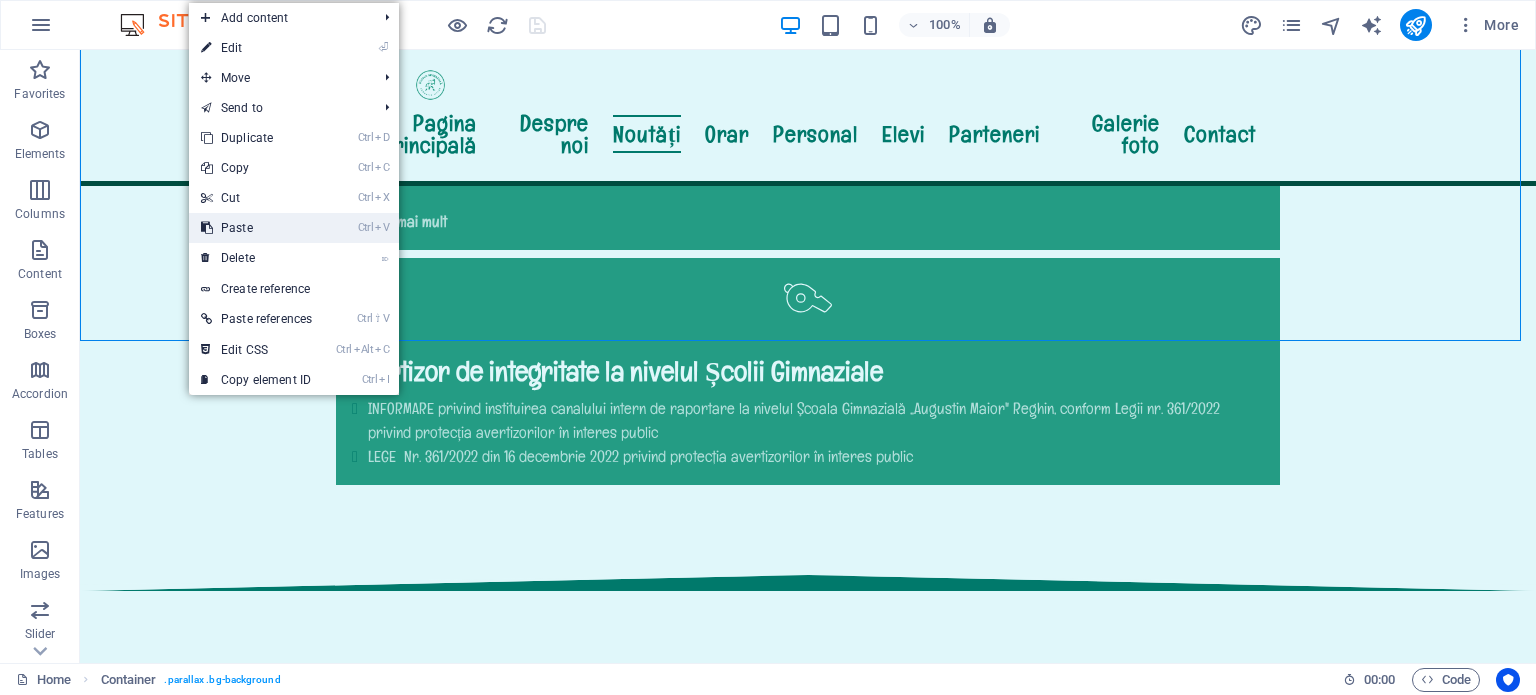 click on "Ctrl V  Paste" at bounding box center [256, 228] 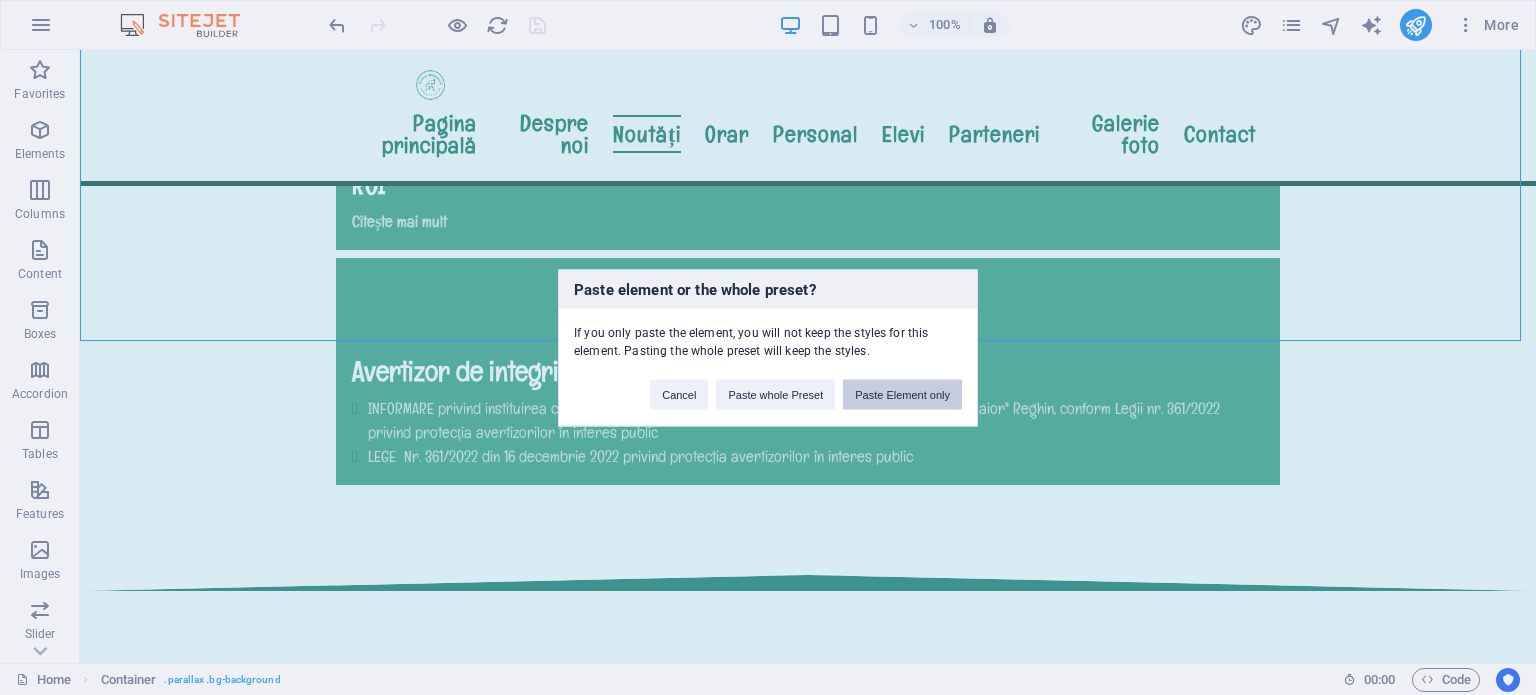 click on "Paste Element only" at bounding box center (902, 394) 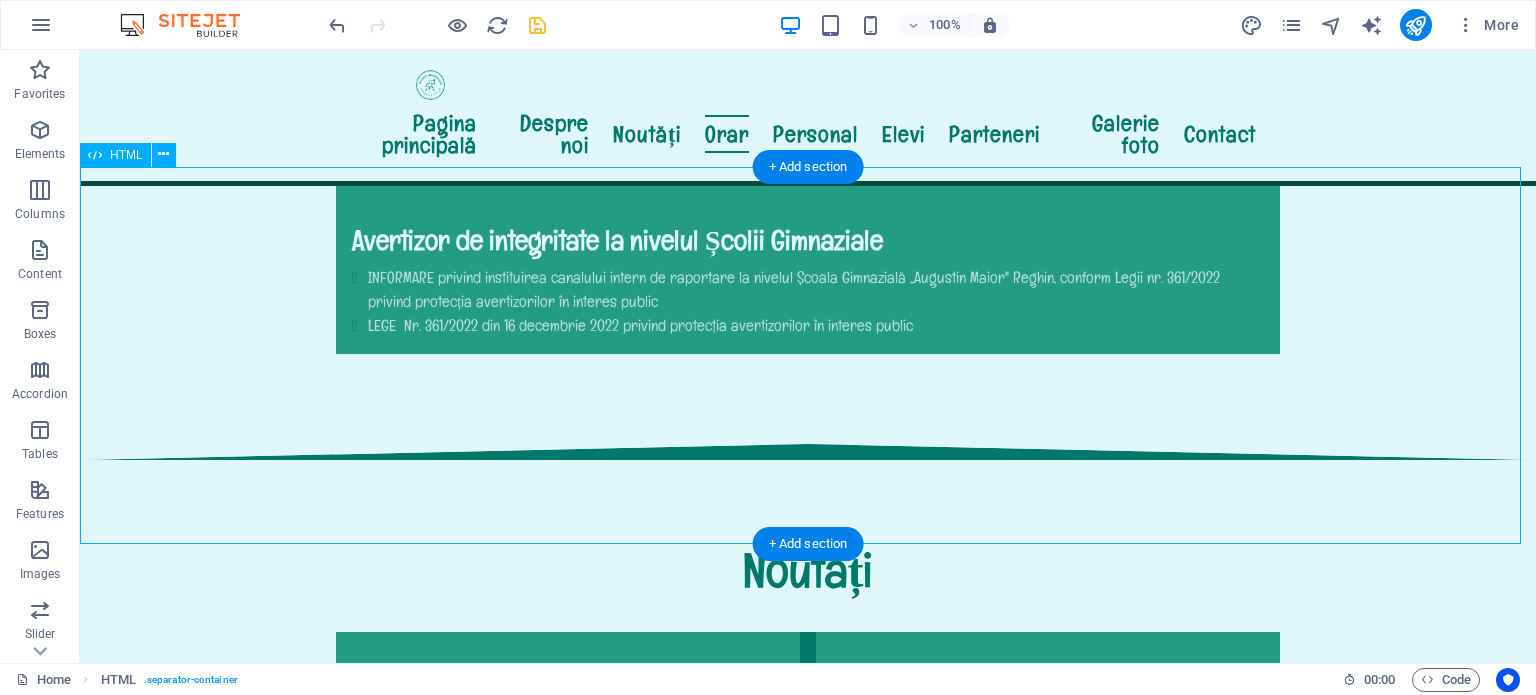 scroll, scrollTop: 2391, scrollLeft: 0, axis: vertical 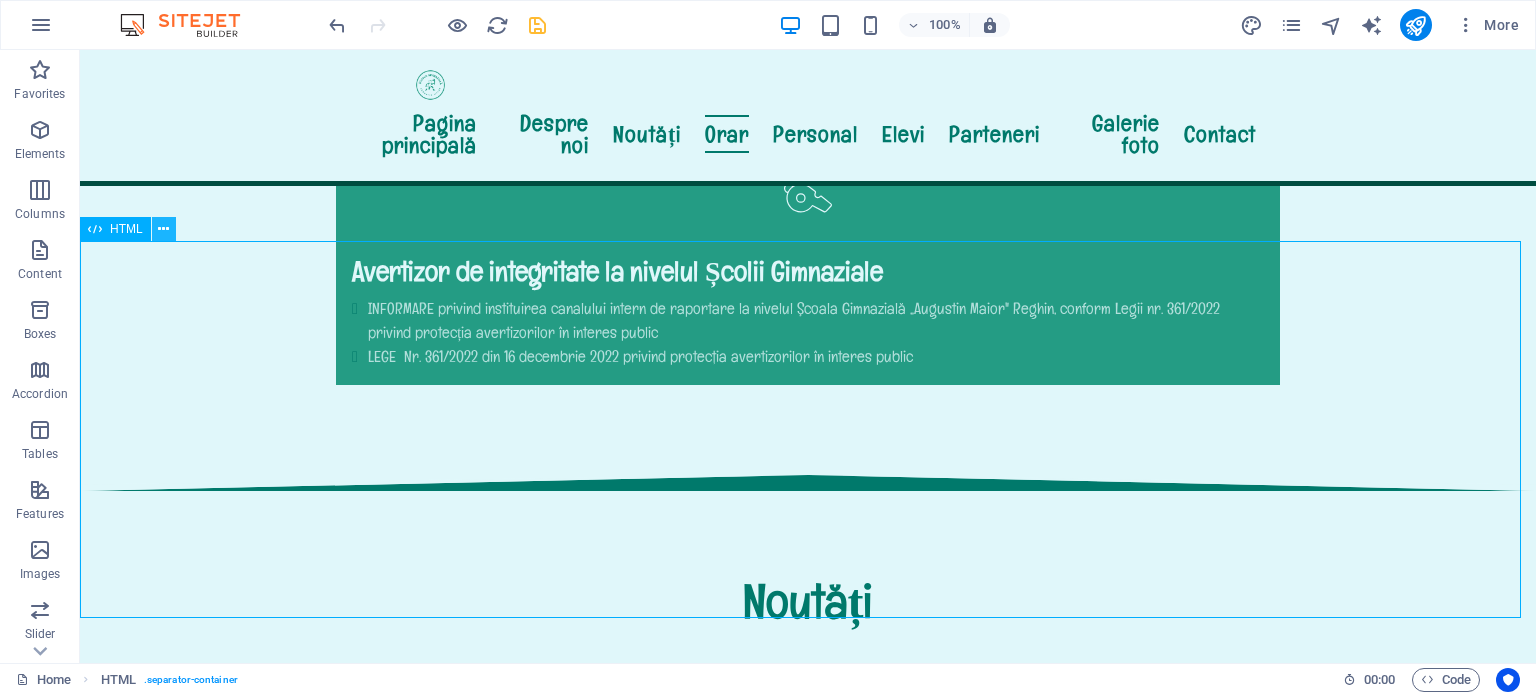 click at bounding box center [163, 229] 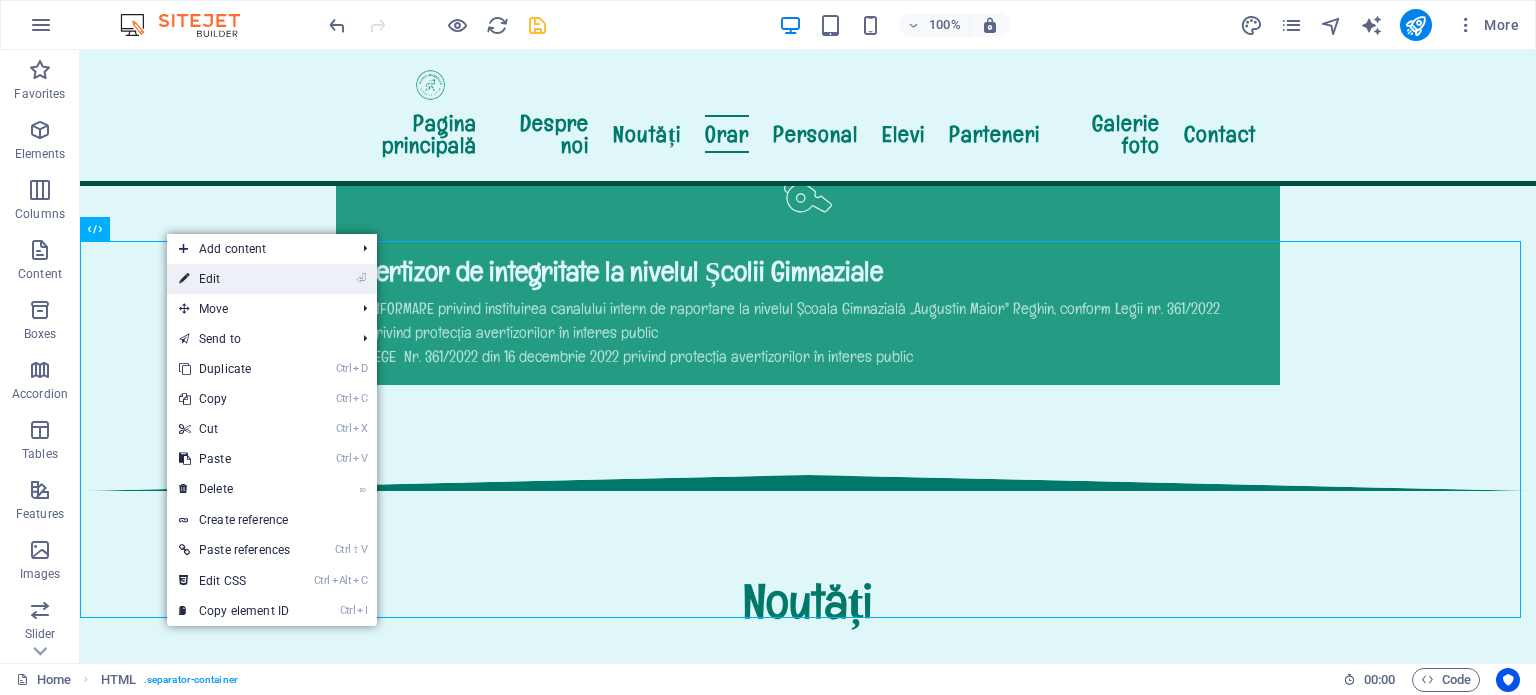 click on "⏎  Edit" at bounding box center (234, 279) 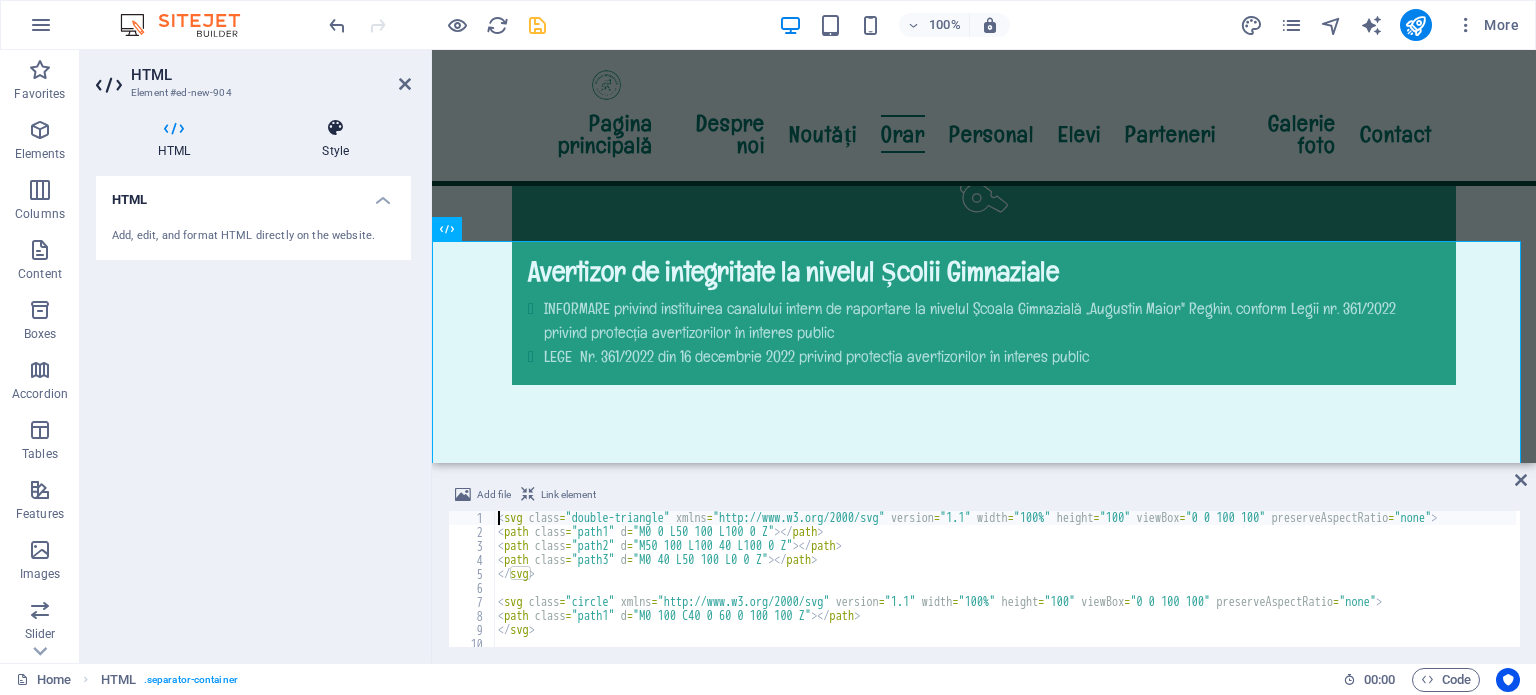 click at bounding box center [335, 128] 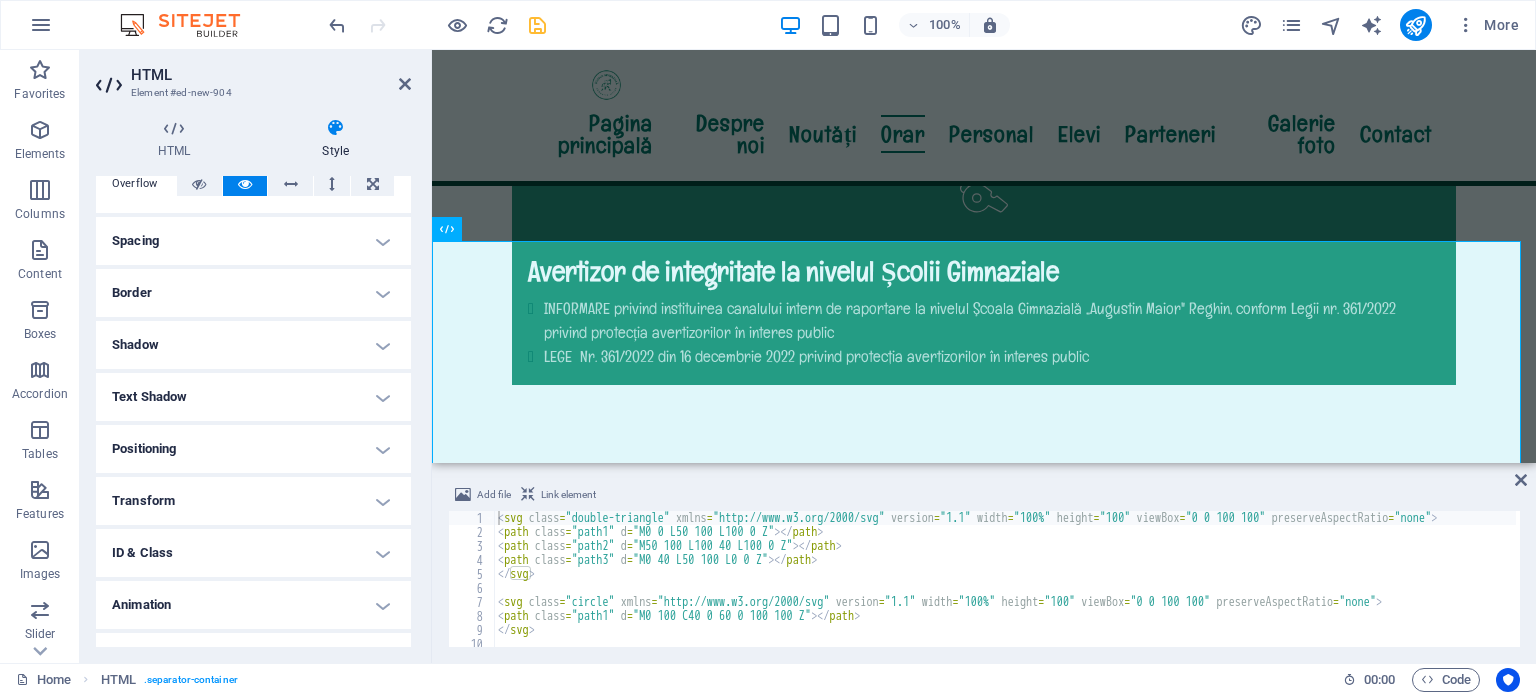 scroll, scrollTop: 159, scrollLeft: 0, axis: vertical 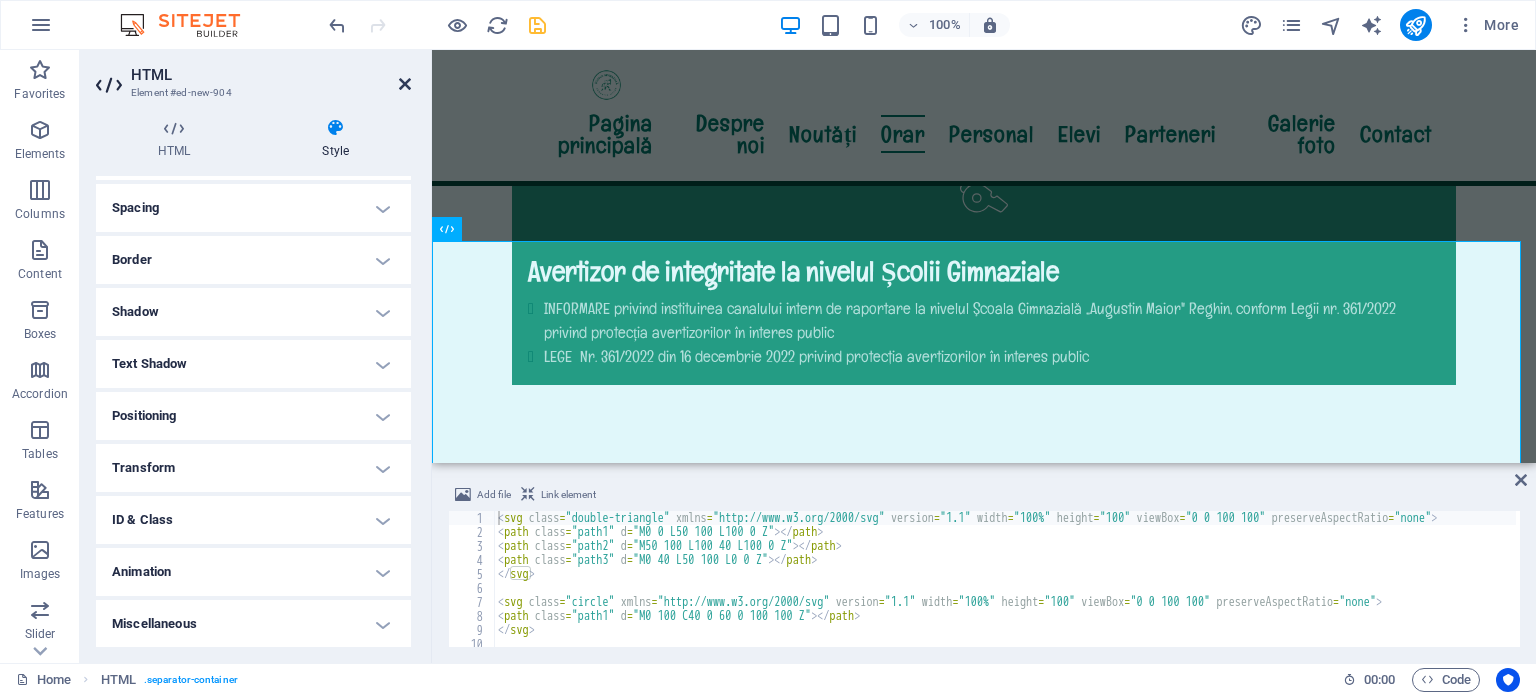 click at bounding box center (405, 84) 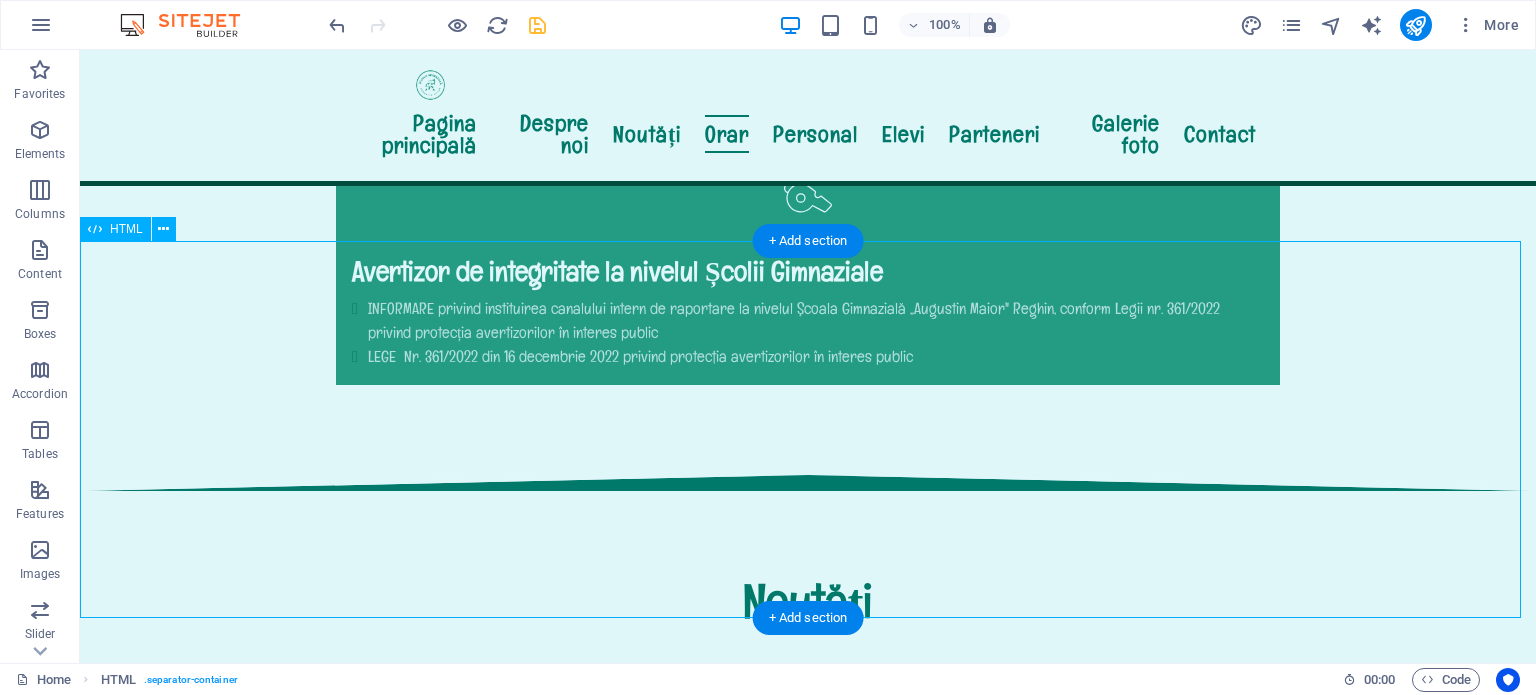 click at bounding box center (808, 4488) 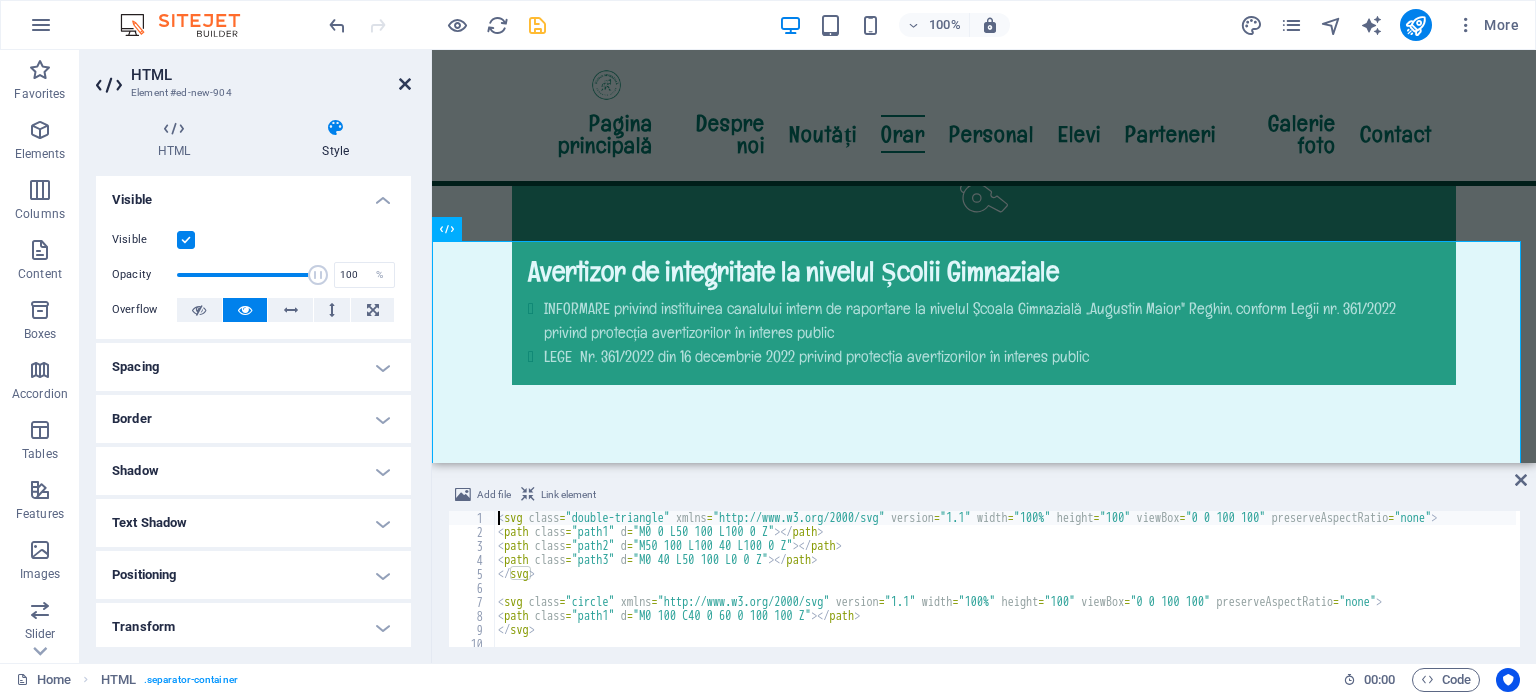 click at bounding box center [405, 84] 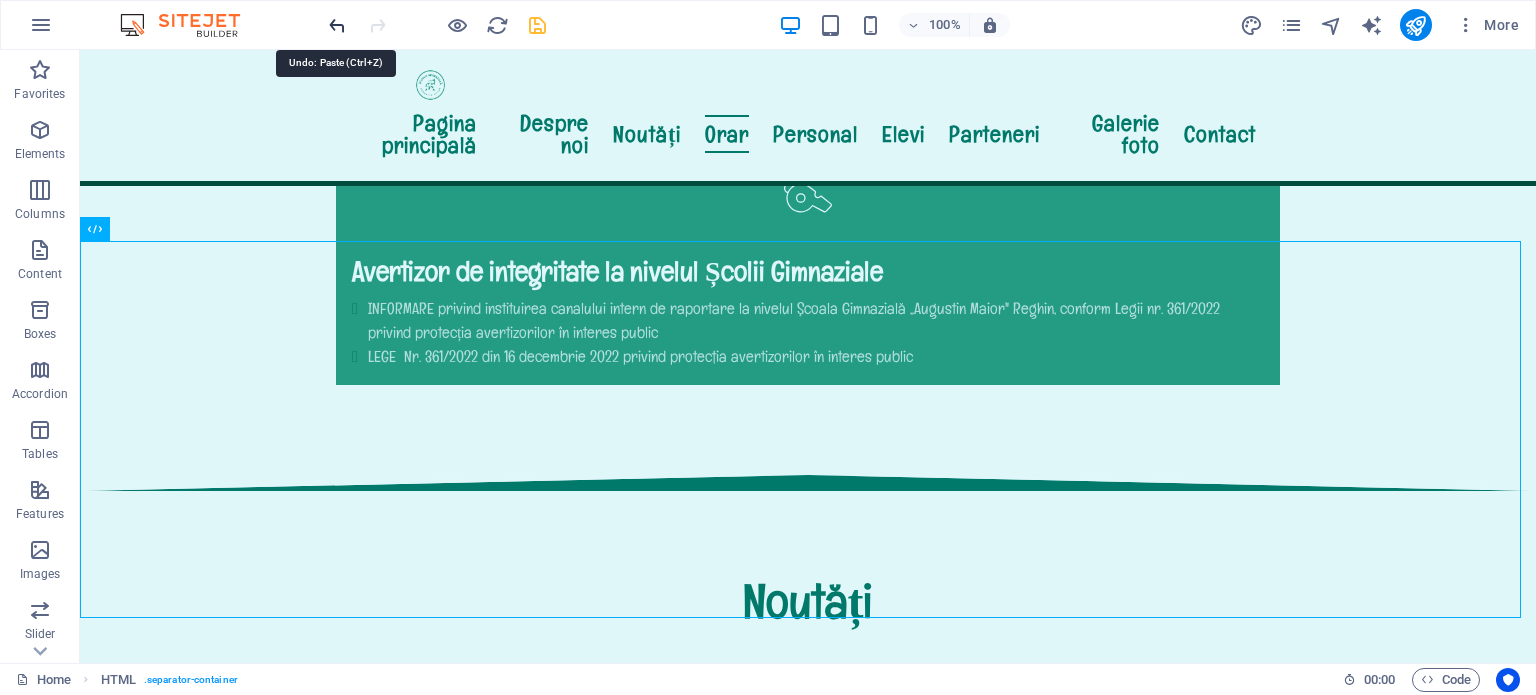 click at bounding box center (337, 25) 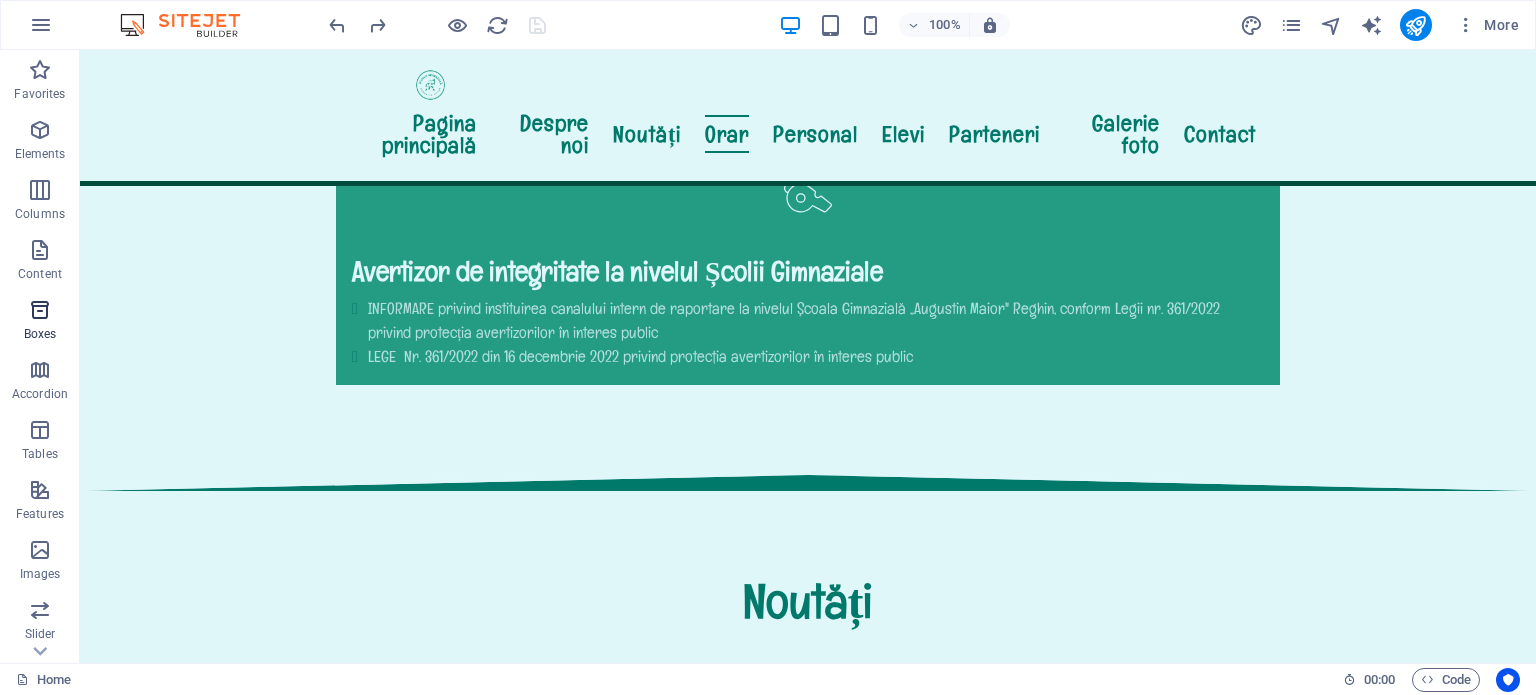 click on "Boxes" at bounding box center [40, 320] 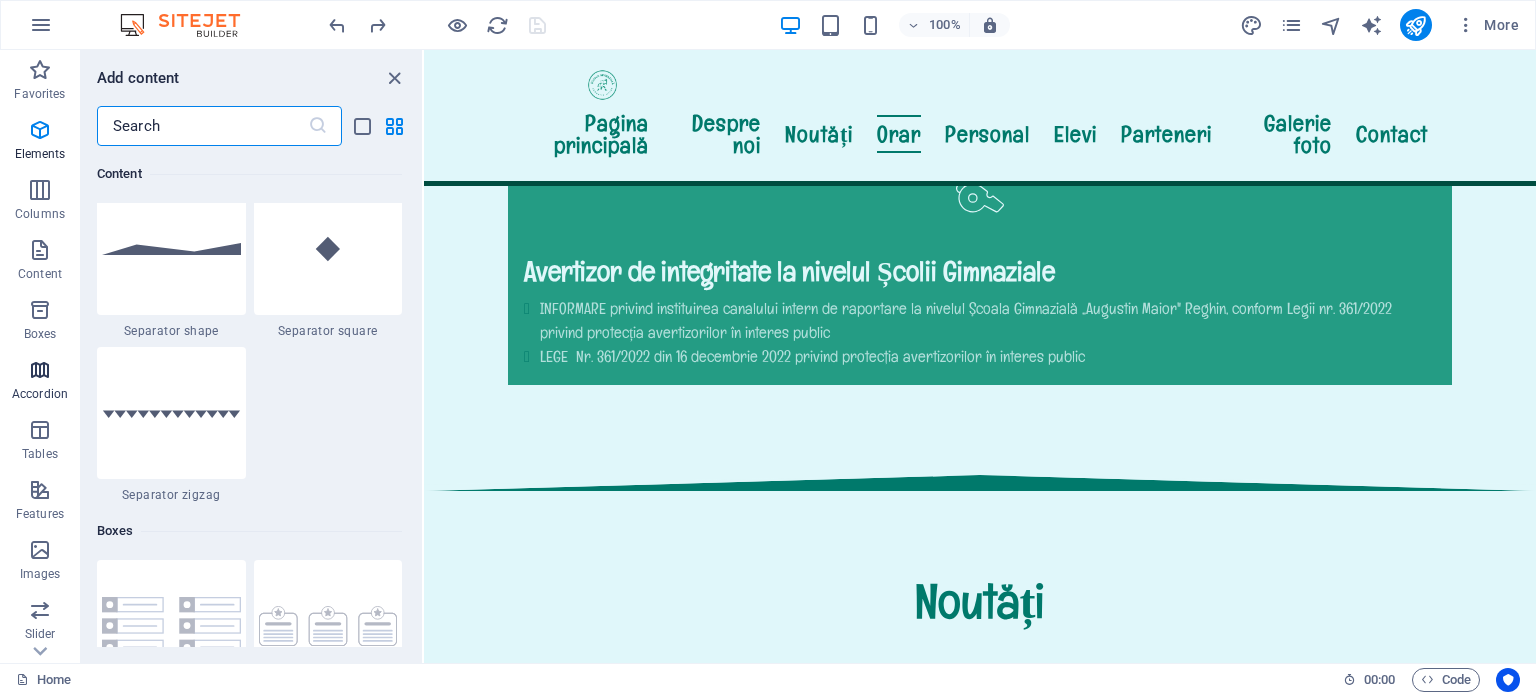 scroll, scrollTop: 5516, scrollLeft: 0, axis: vertical 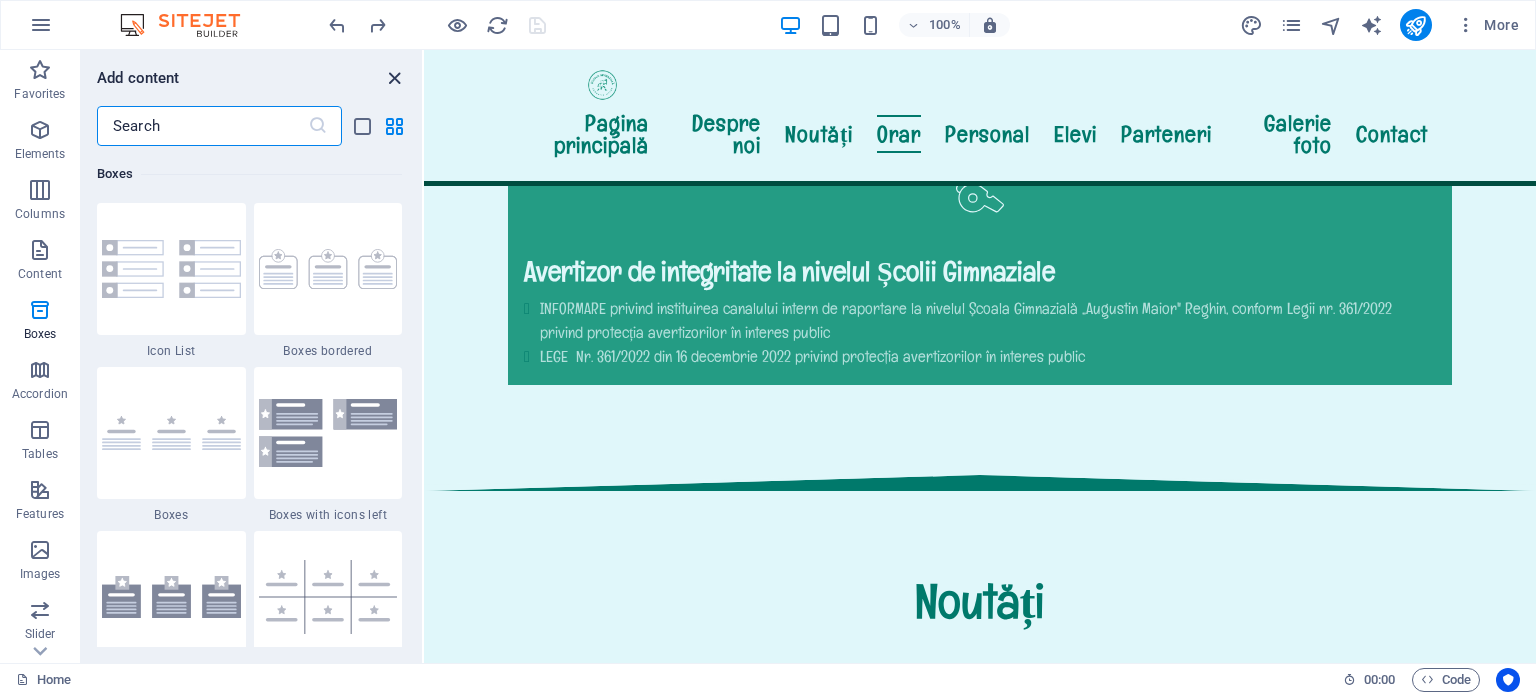 click at bounding box center (394, 78) 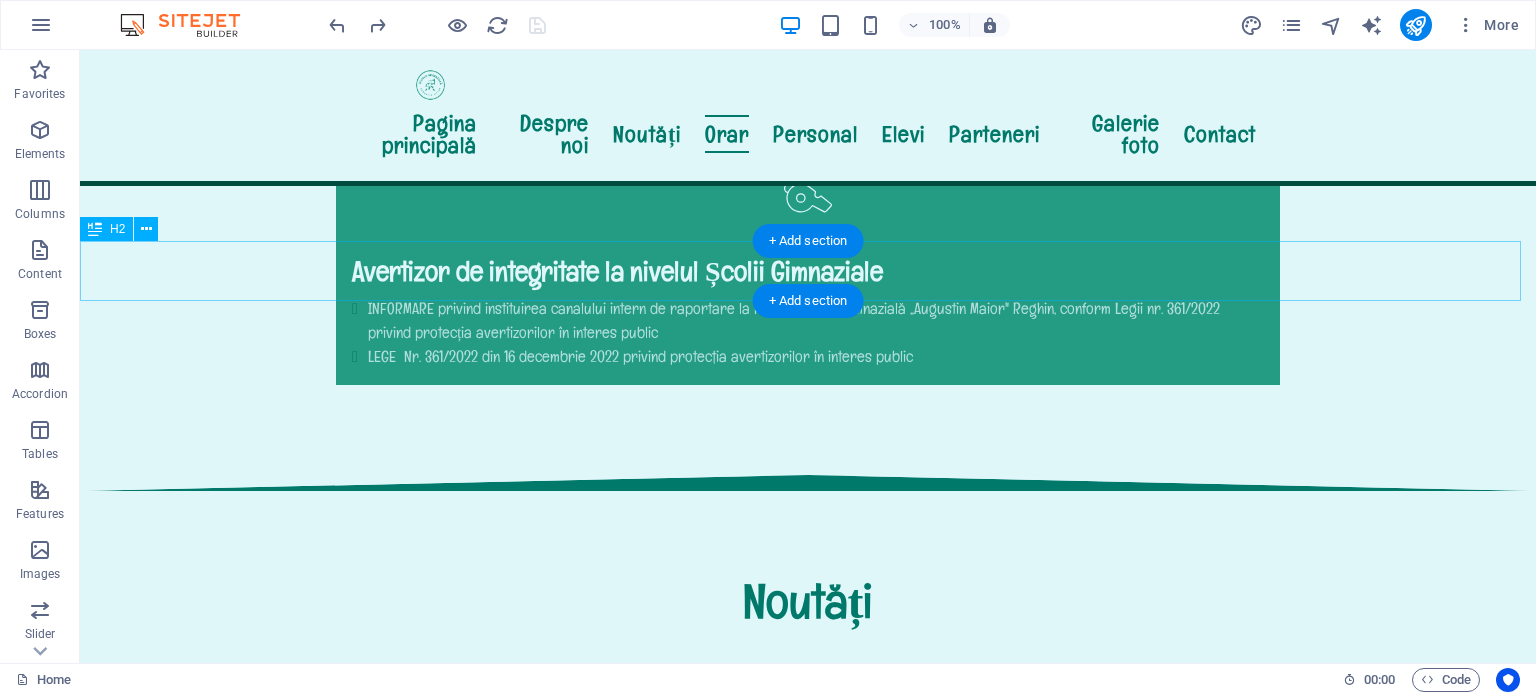 scroll, scrollTop: 2191, scrollLeft: 0, axis: vertical 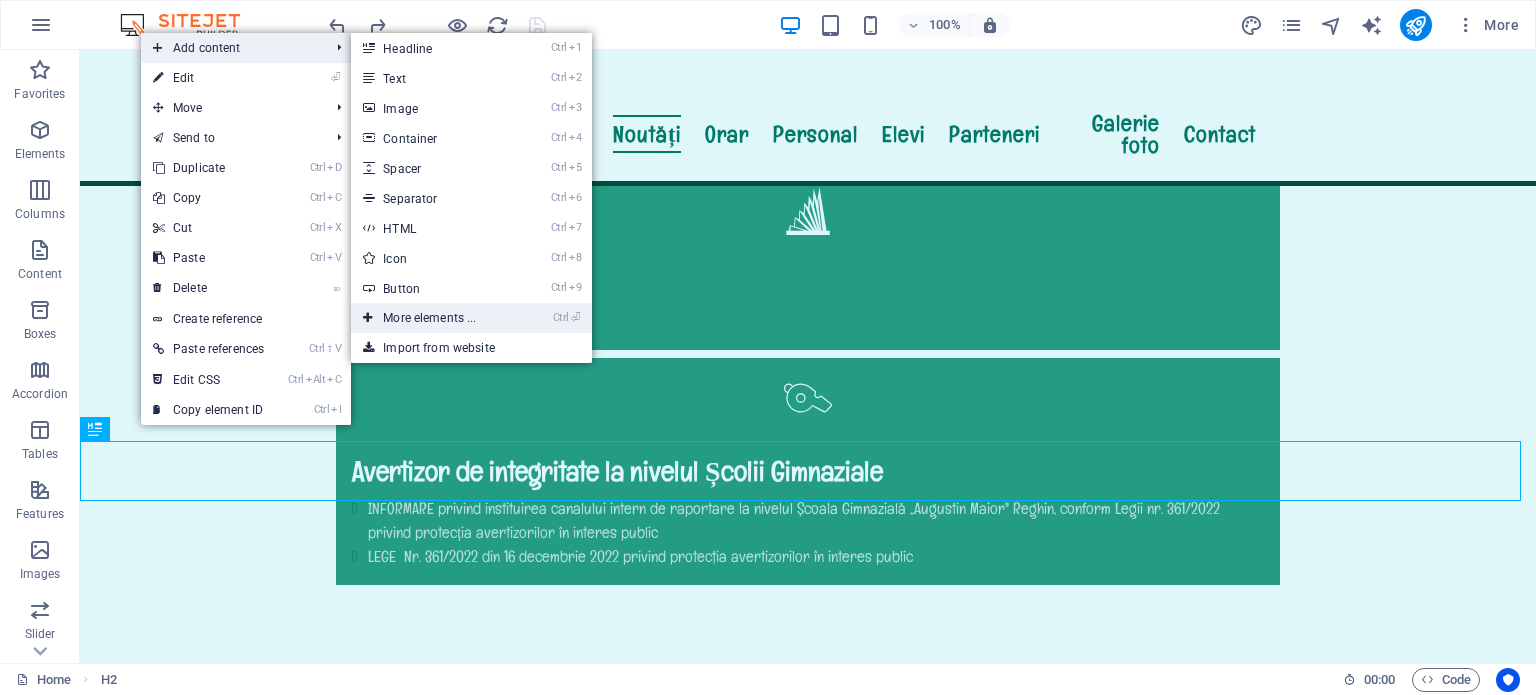 drag, startPoint x: 436, startPoint y: 319, endPoint x: 10, endPoint y: 269, distance: 428.92422 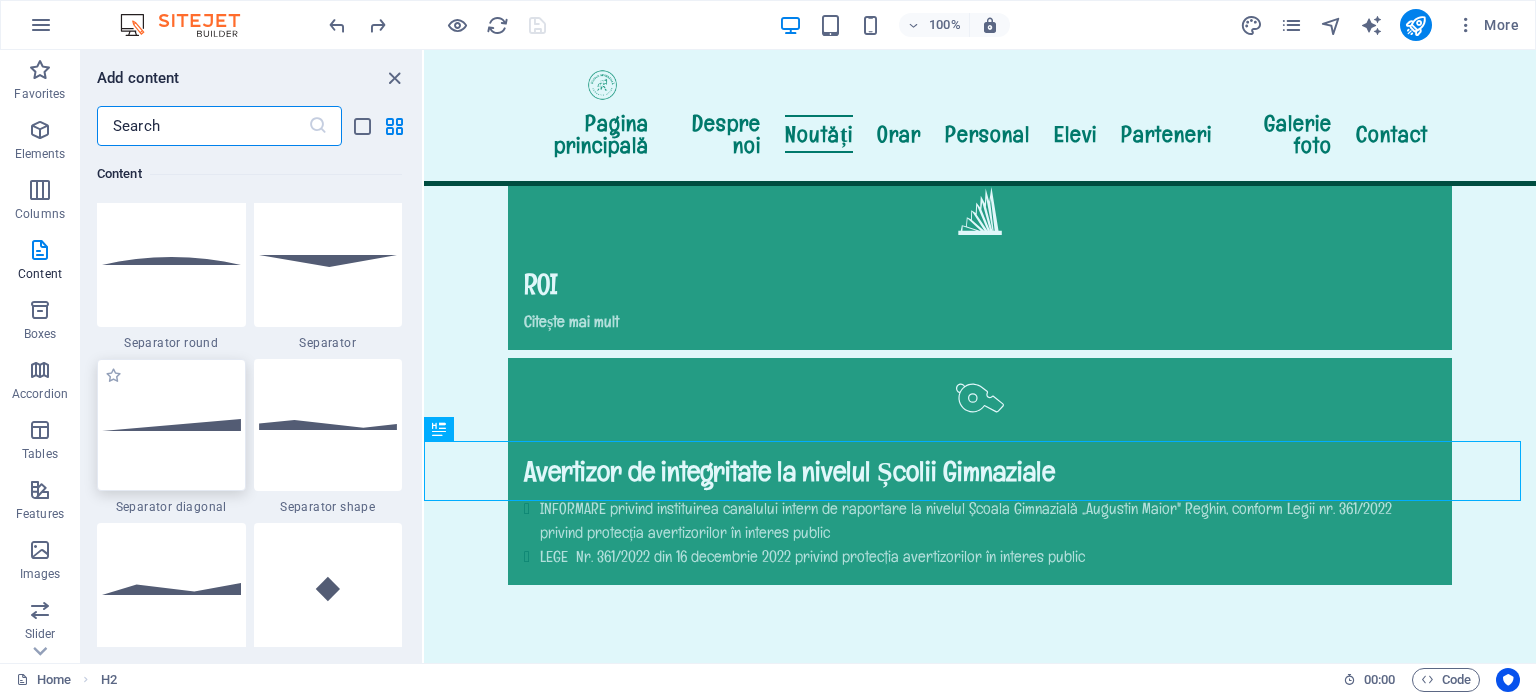 scroll, scrollTop: 4812, scrollLeft: 0, axis: vertical 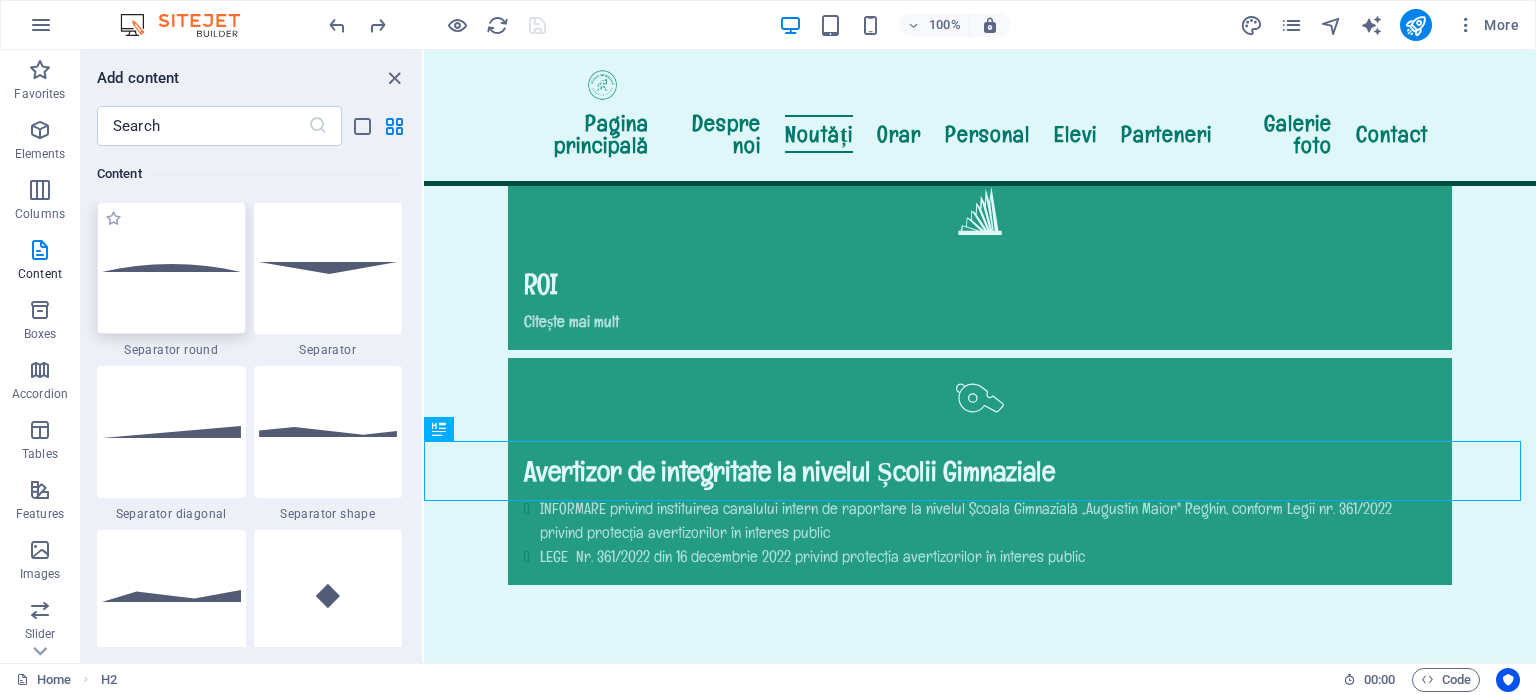 click at bounding box center (171, 268) 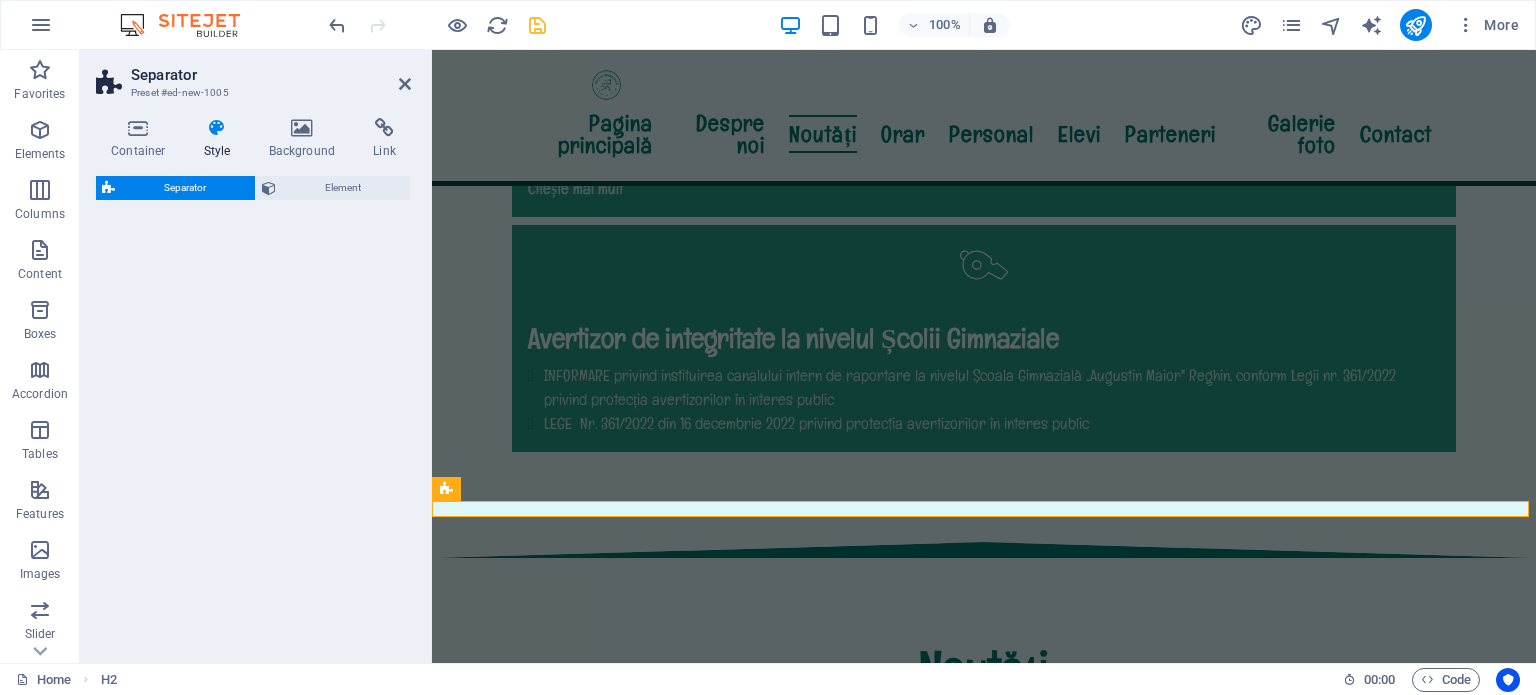 select on "rem" 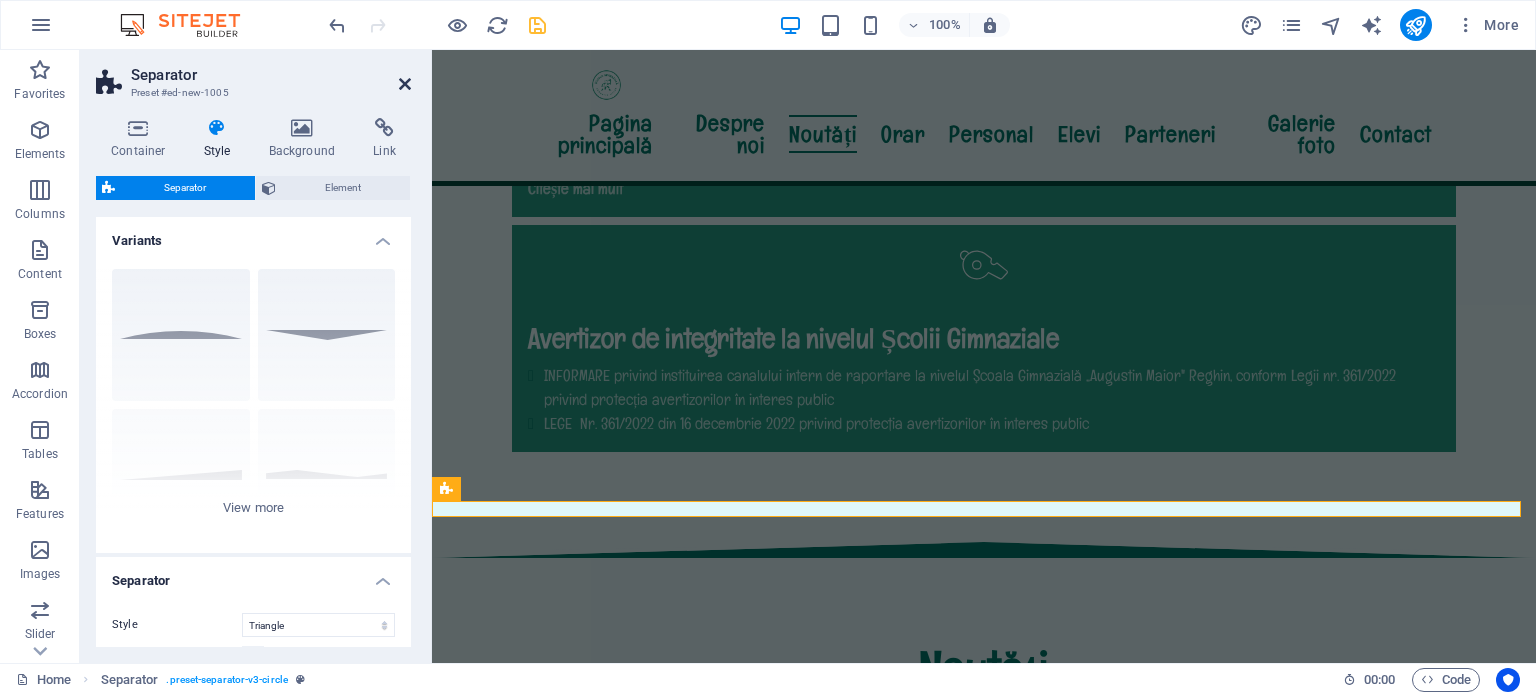 click at bounding box center (405, 84) 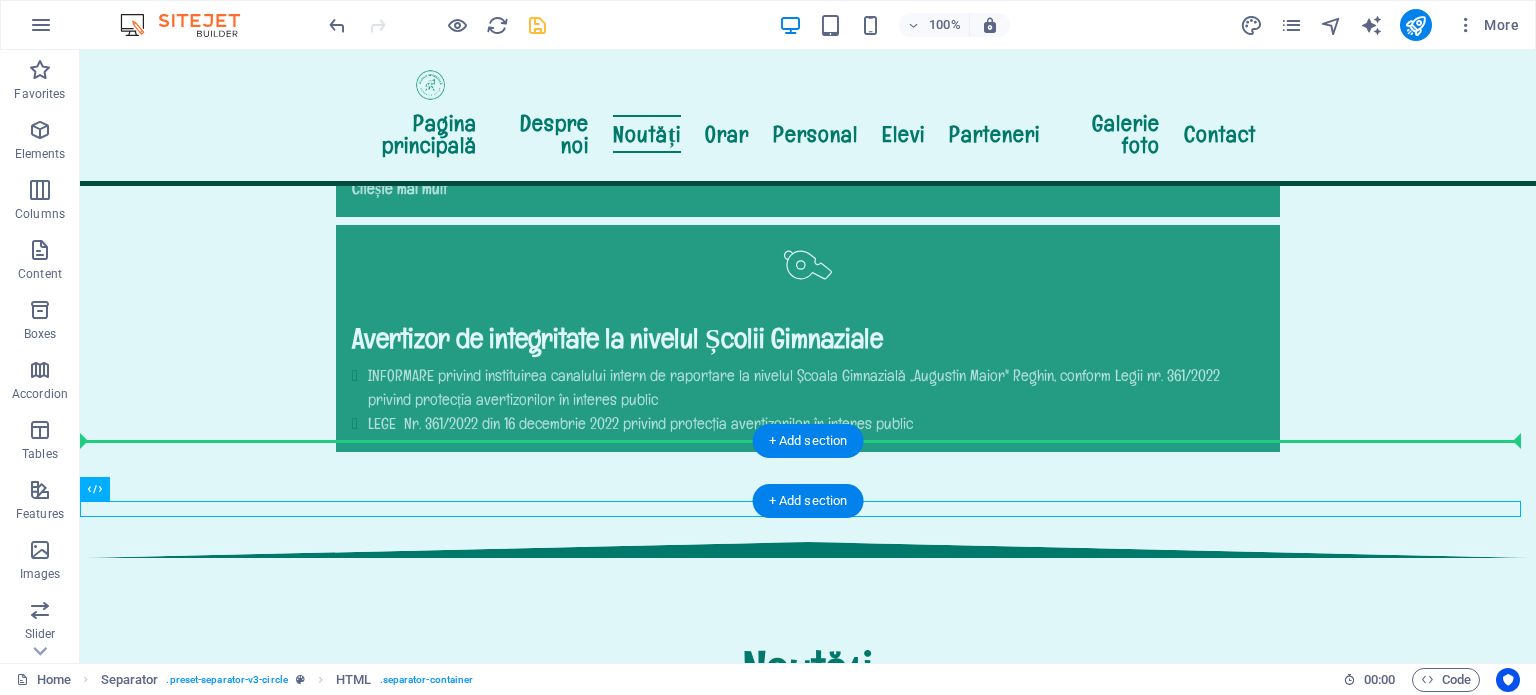 drag, startPoint x: 276, startPoint y: 511, endPoint x: 296, endPoint y: 453, distance: 61.351448 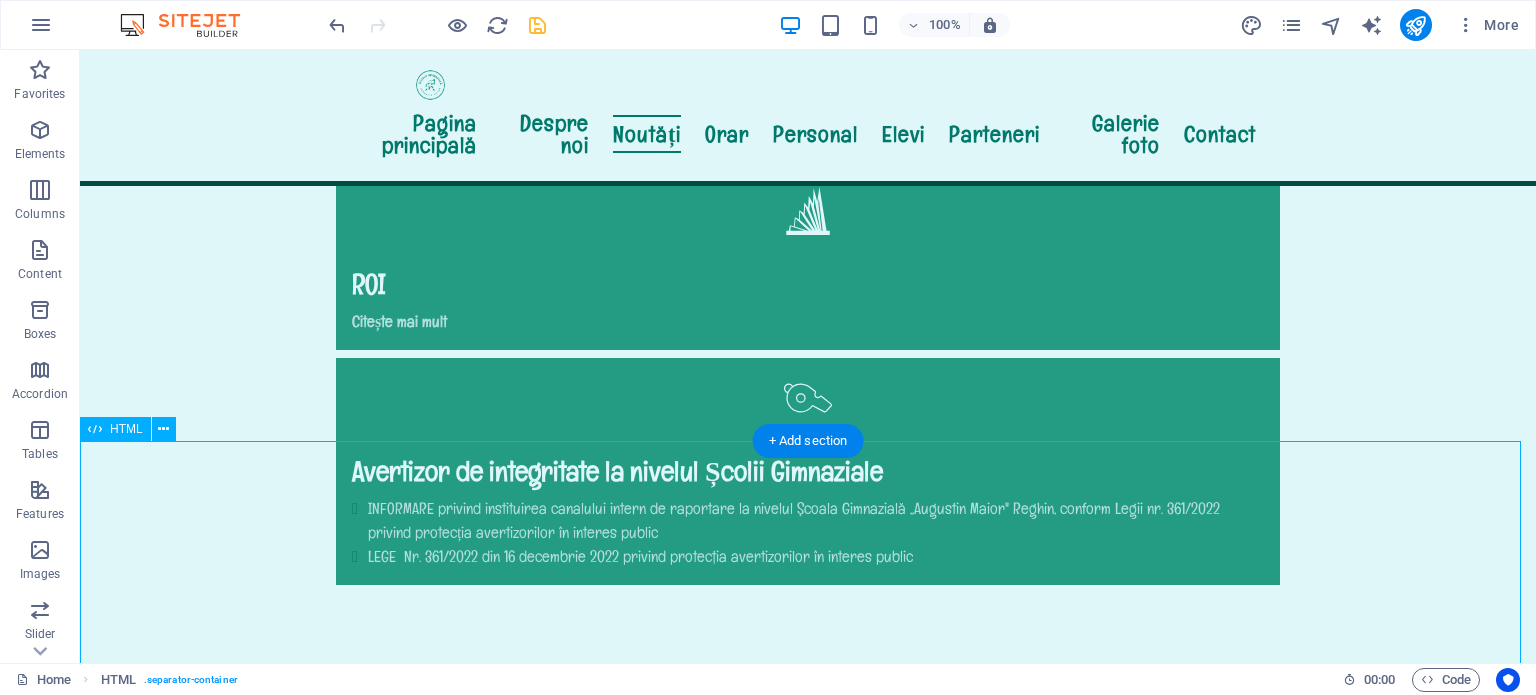scroll, scrollTop: 2591, scrollLeft: 0, axis: vertical 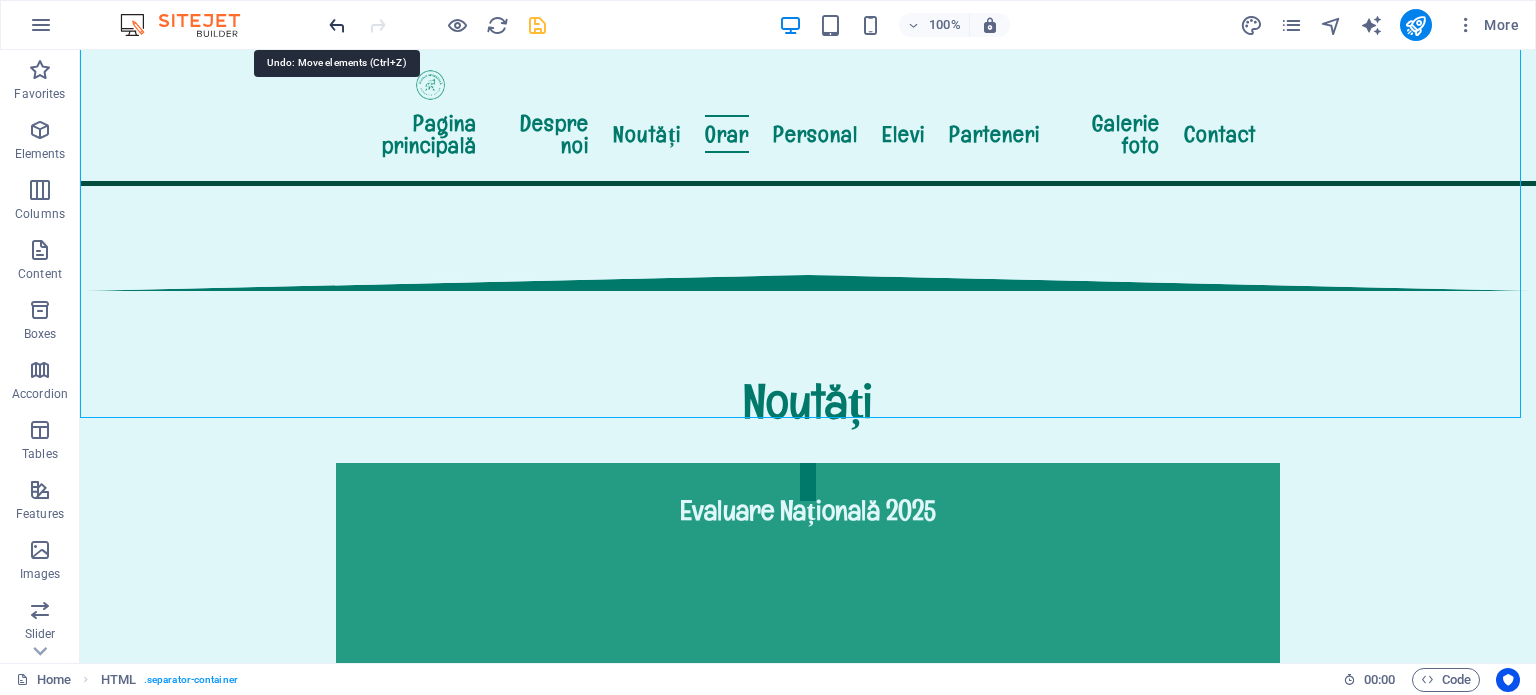 click at bounding box center [337, 25] 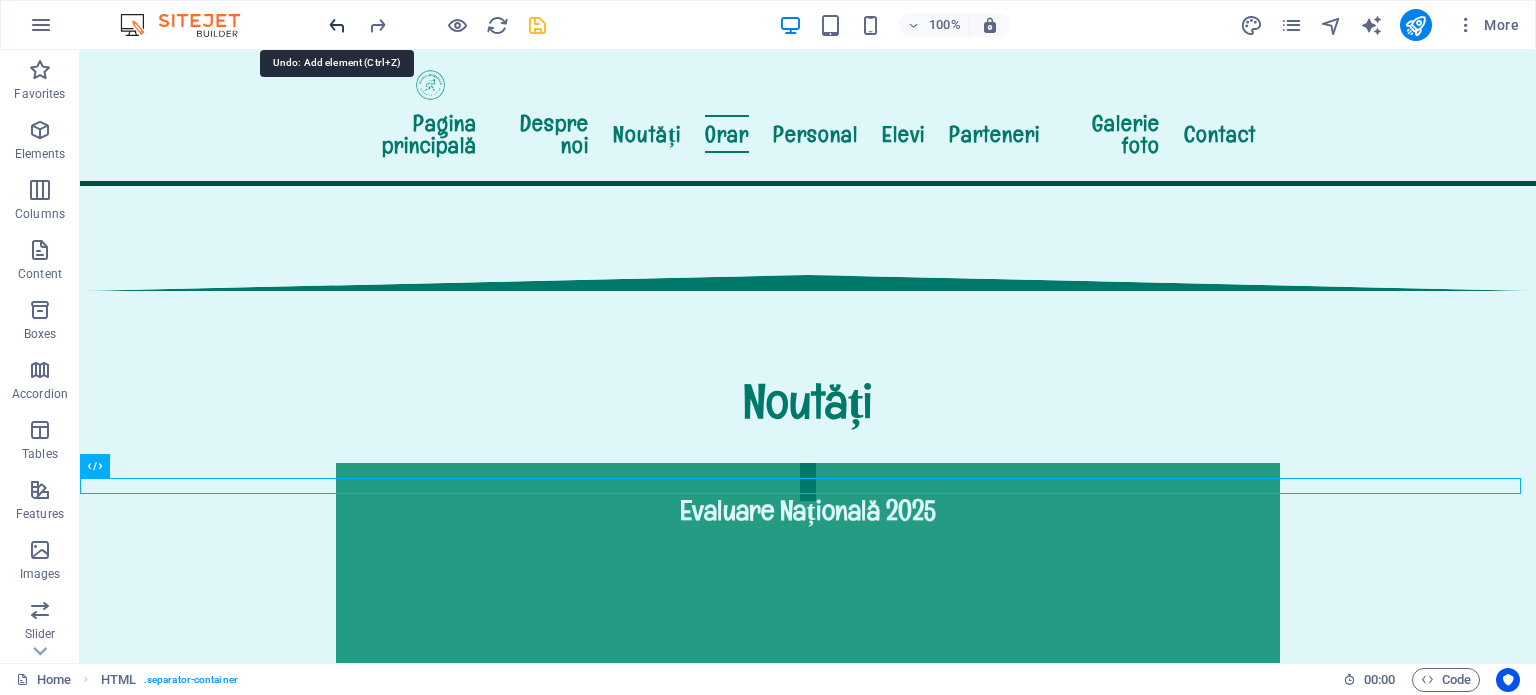 scroll, scrollTop: 2214, scrollLeft: 0, axis: vertical 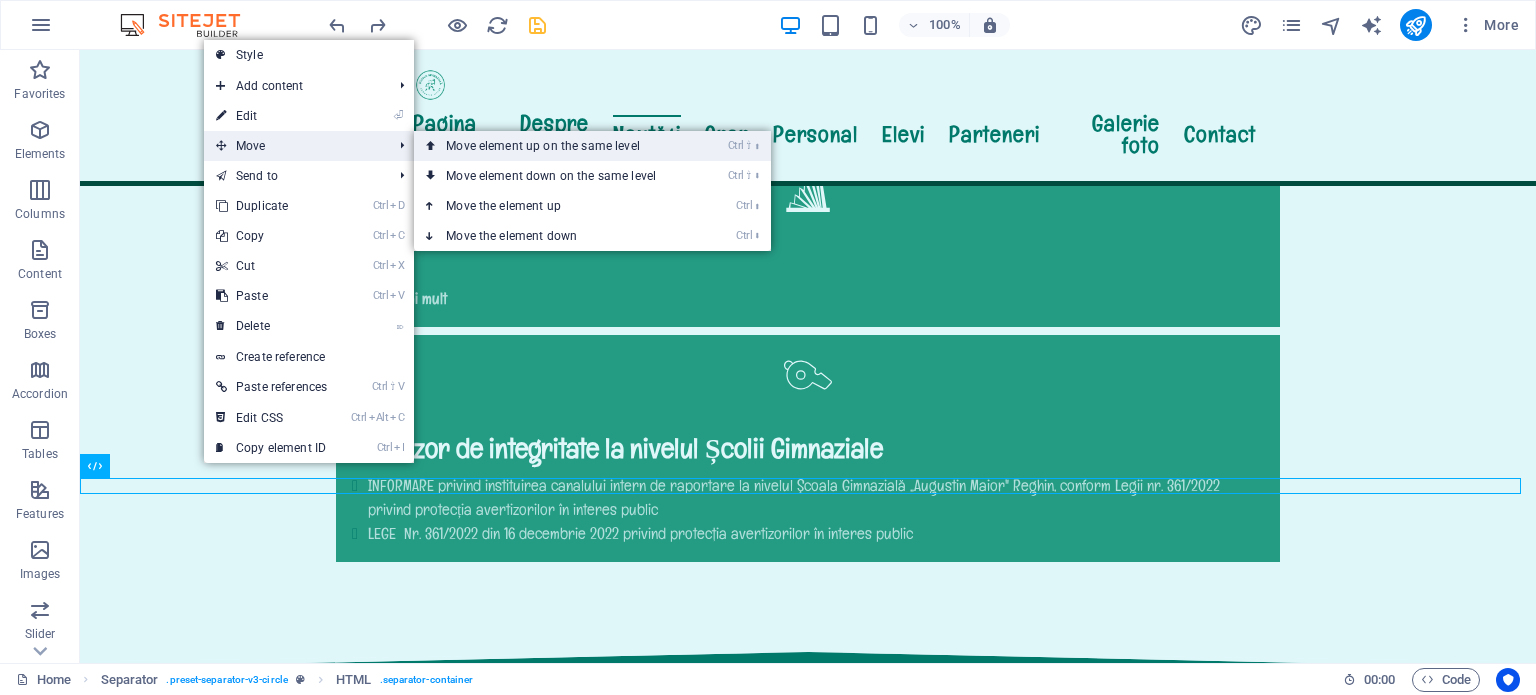 click on "Ctrl ⇧ ⬆  Move element up on the same level" at bounding box center [555, 146] 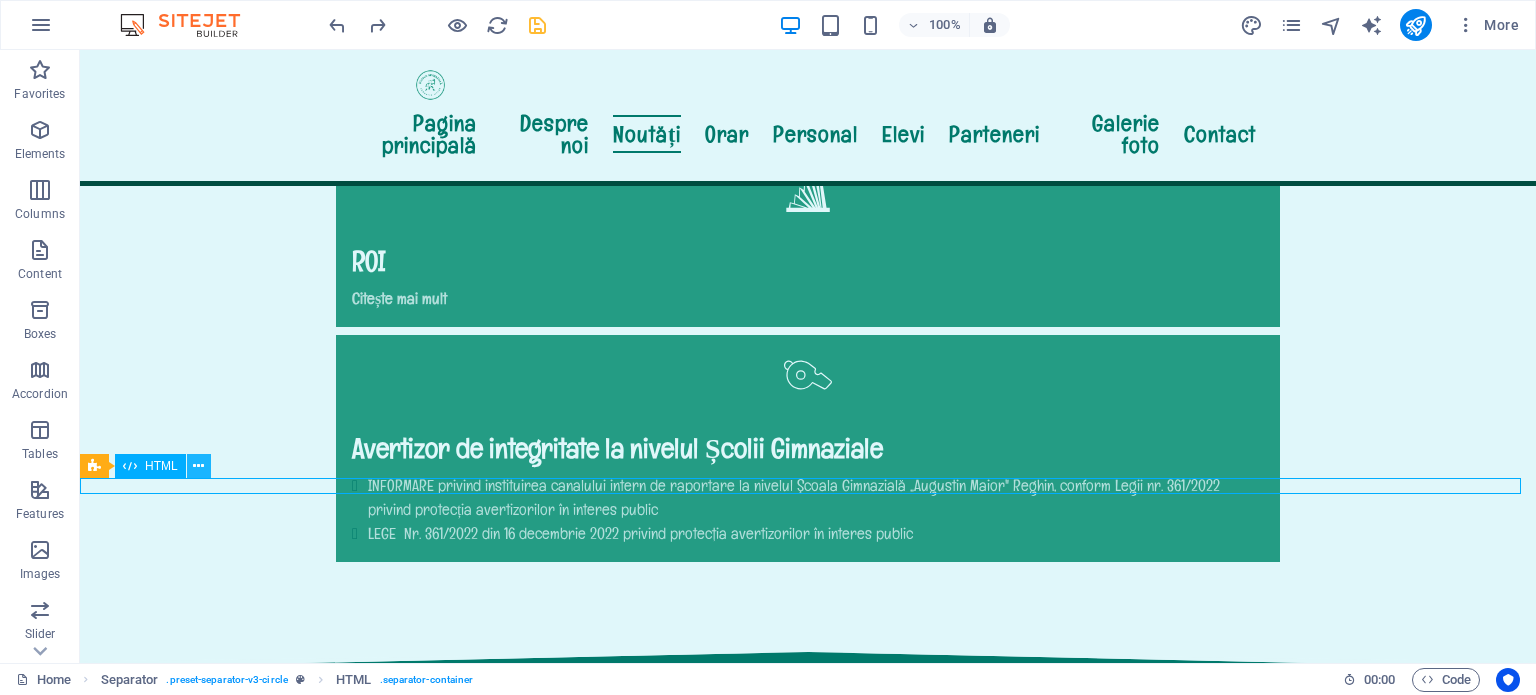 click at bounding box center (198, 466) 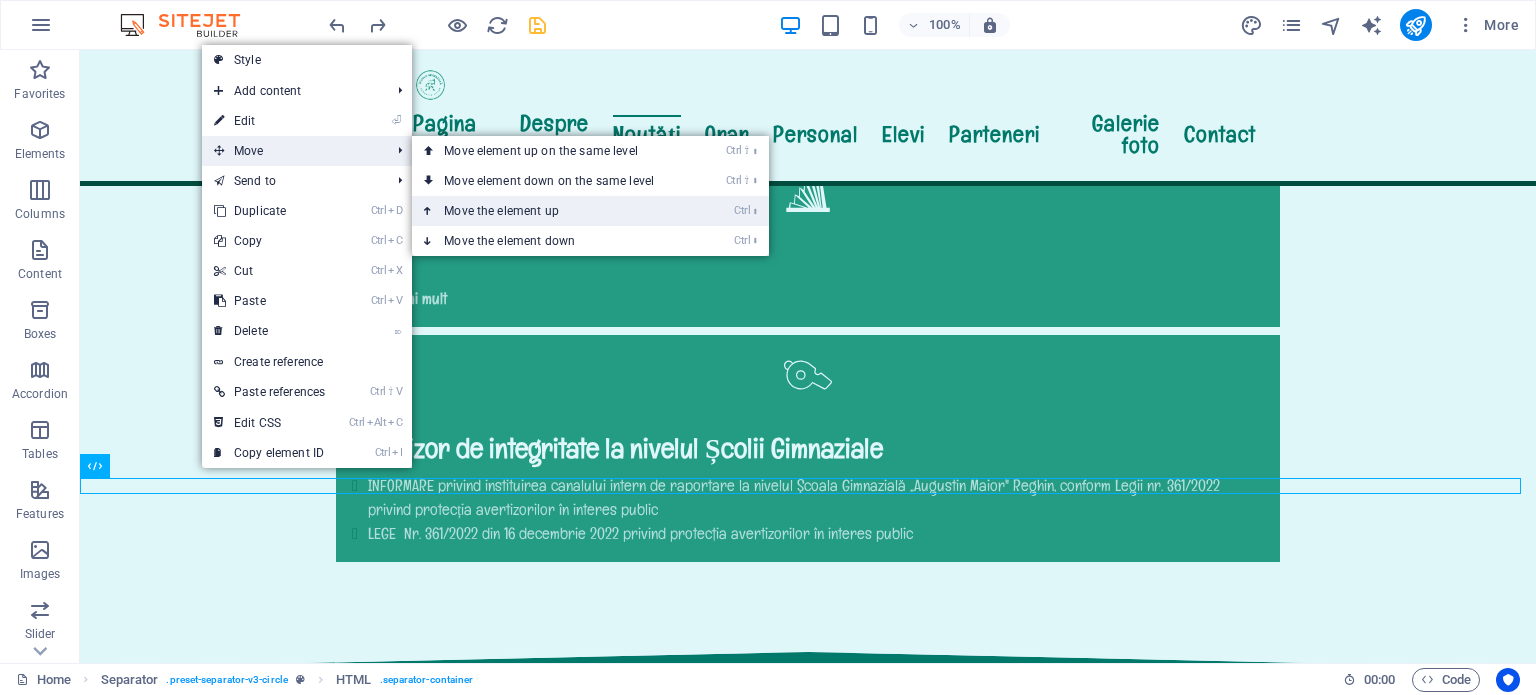 click on "Ctrl ⬆  Move the element up" at bounding box center [553, 211] 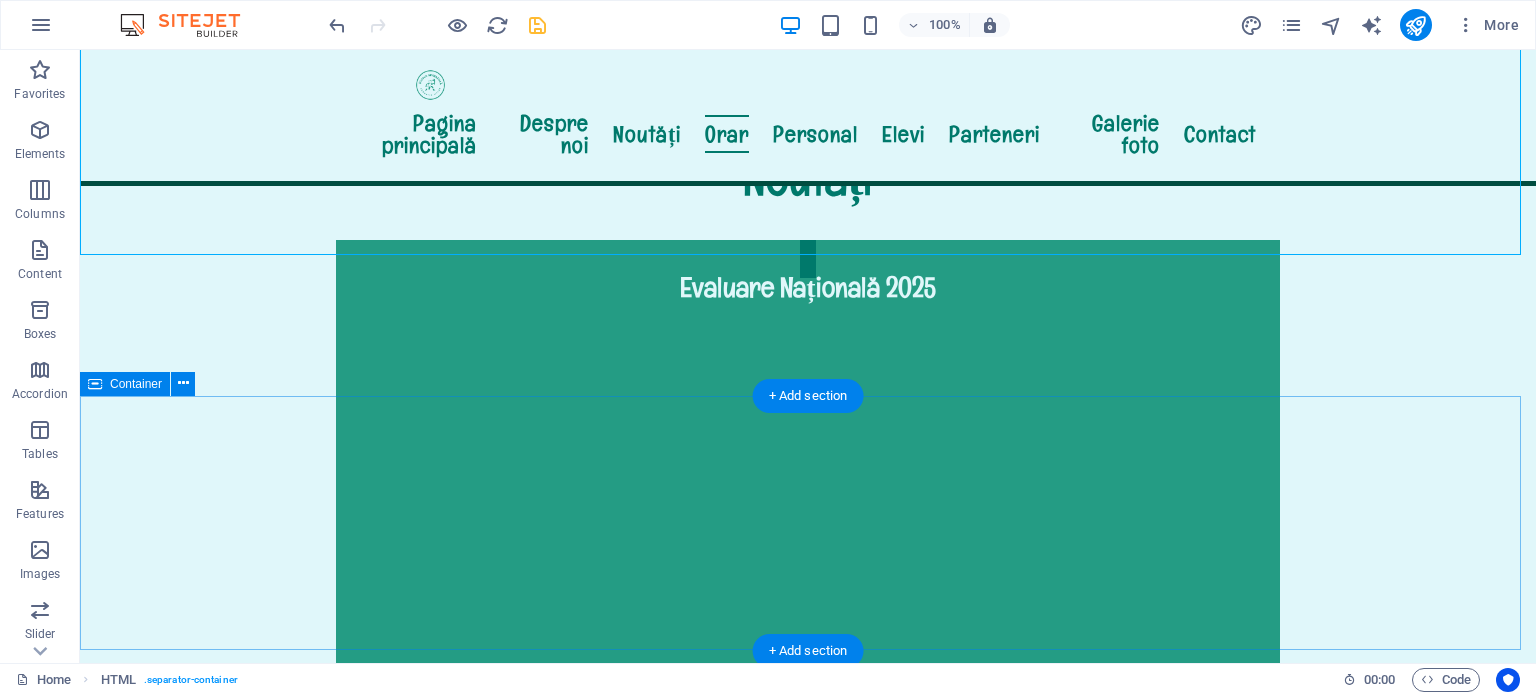 scroll, scrollTop: 2714, scrollLeft: 0, axis: vertical 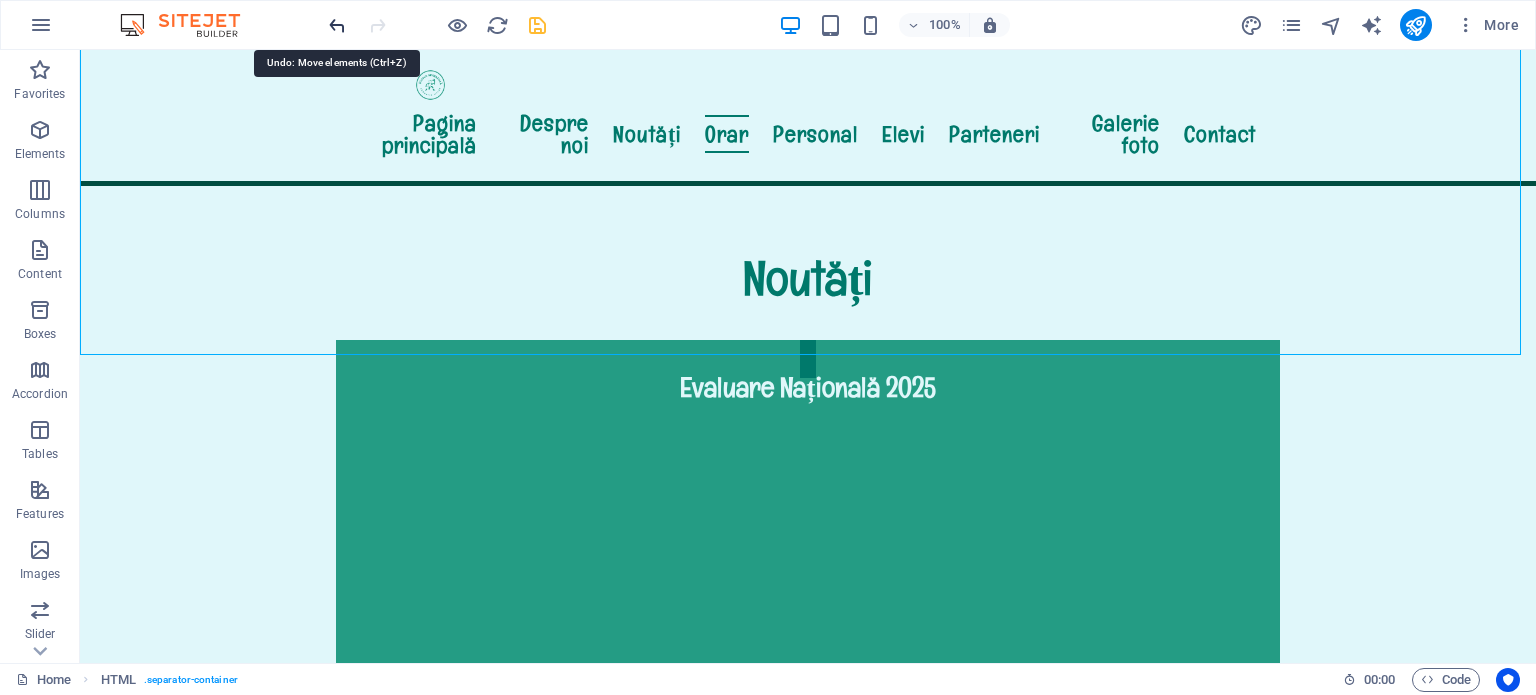 click at bounding box center [337, 25] 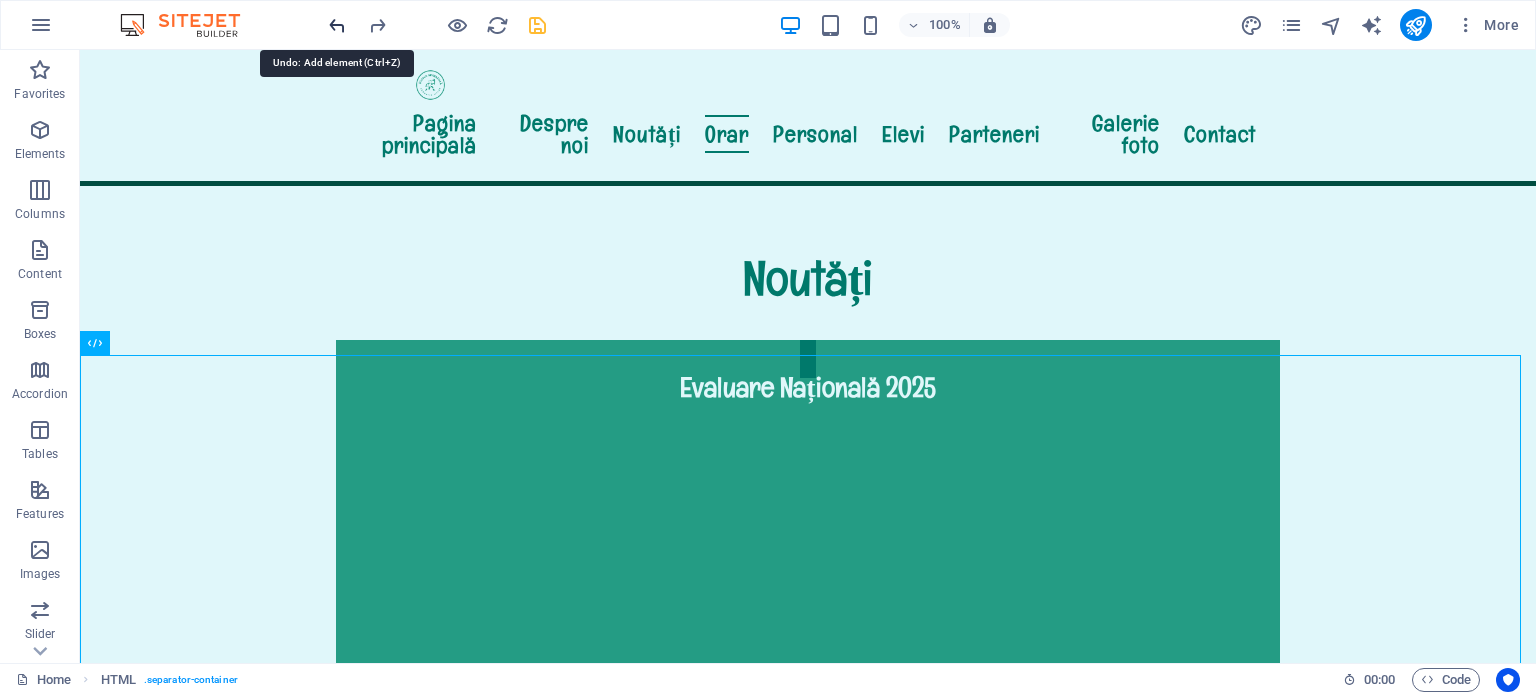 scroll, scrollTop: 2337, scrollLeft: 0, axis: vertical 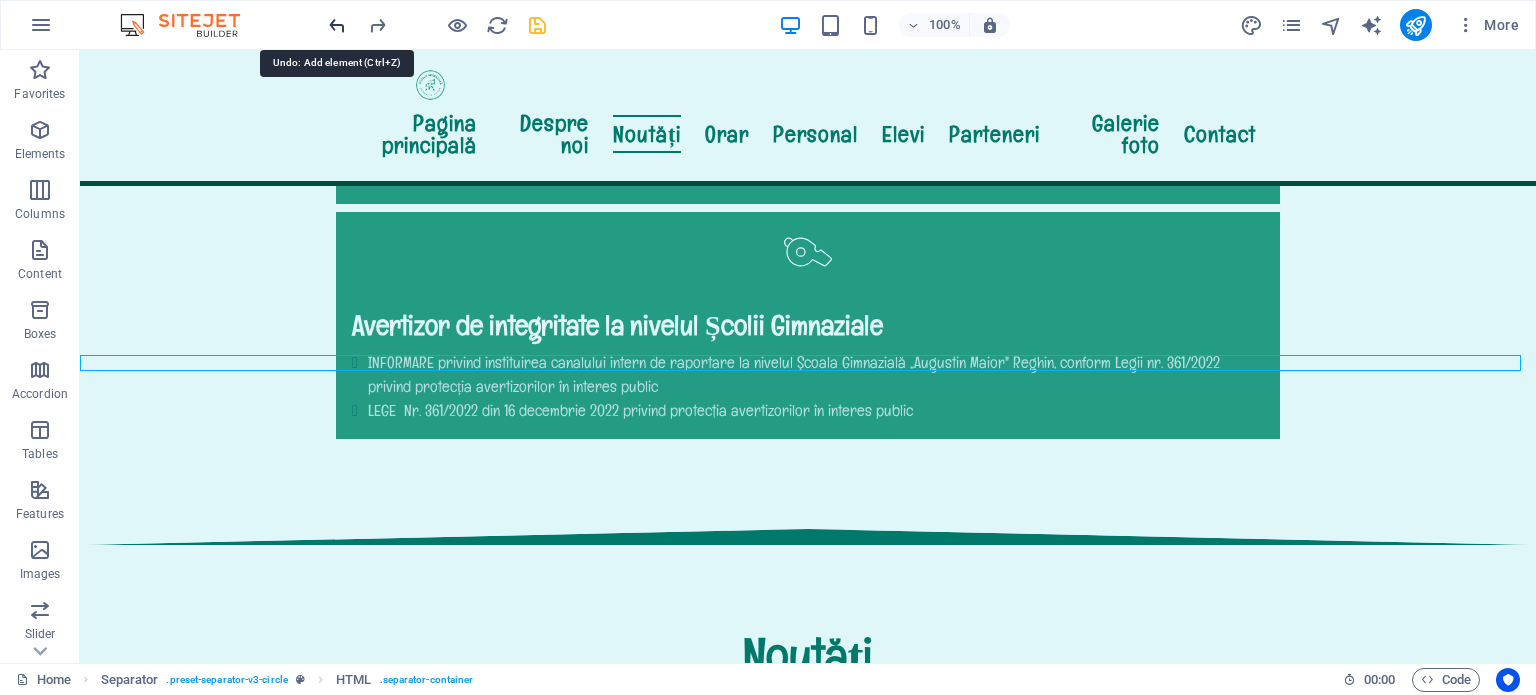 click at bounding box center [337, 25] 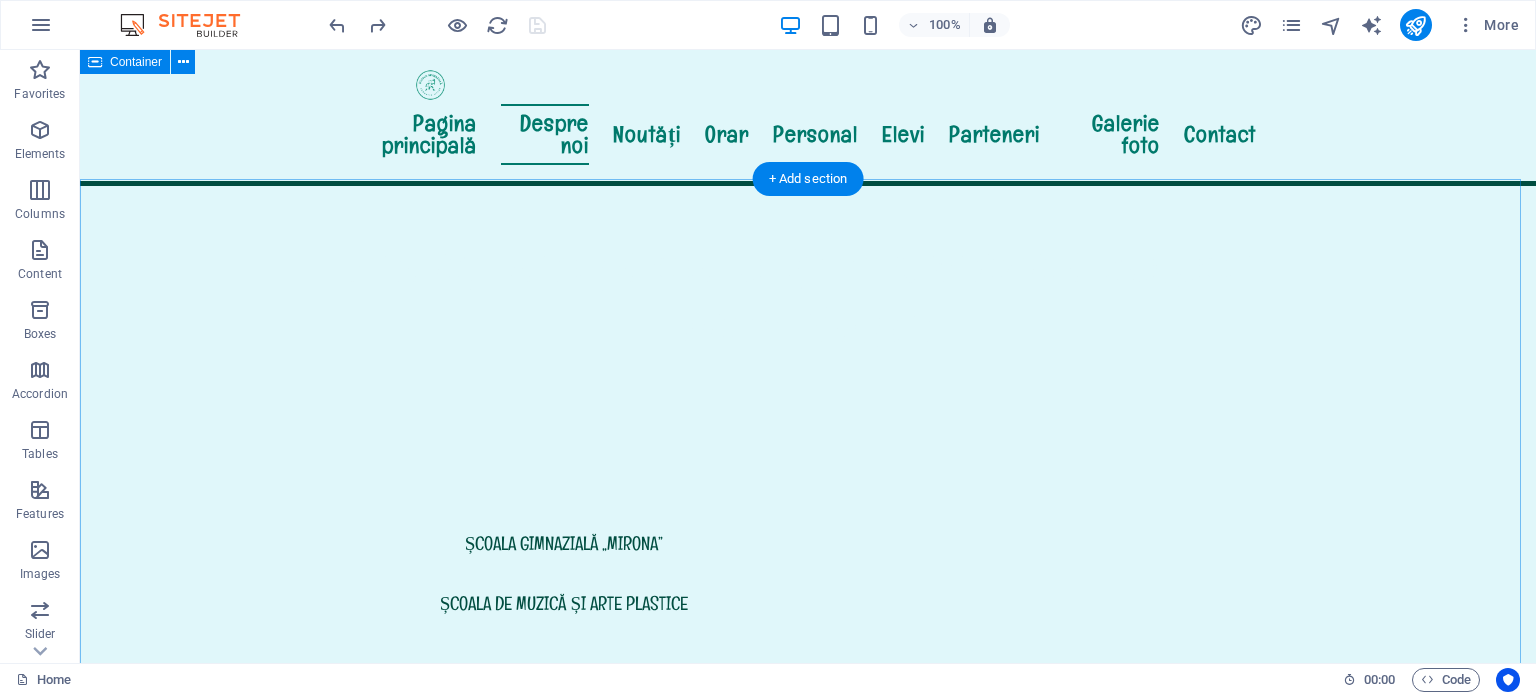 scroll, scrollTop: 537, scrollLeft: 0, axis: vertical 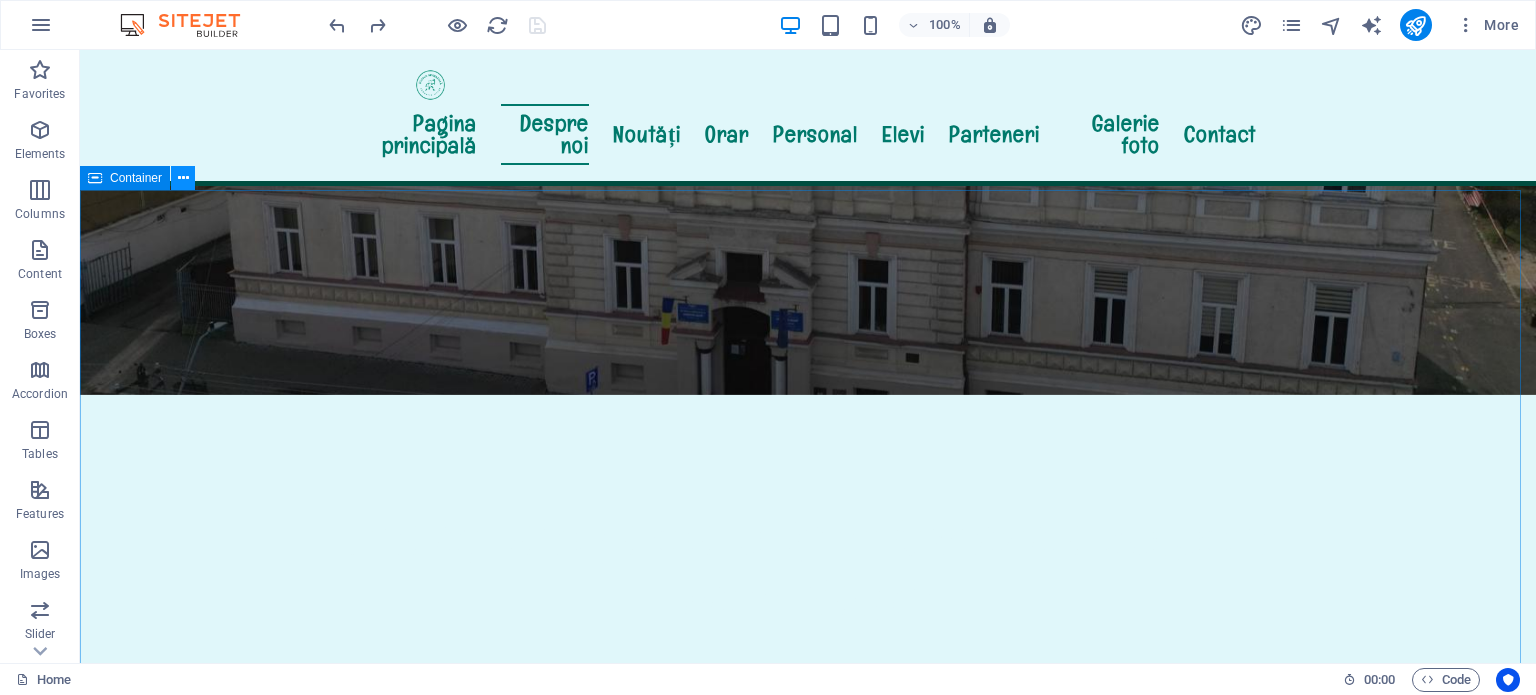 click at bounding box center (183, 178) 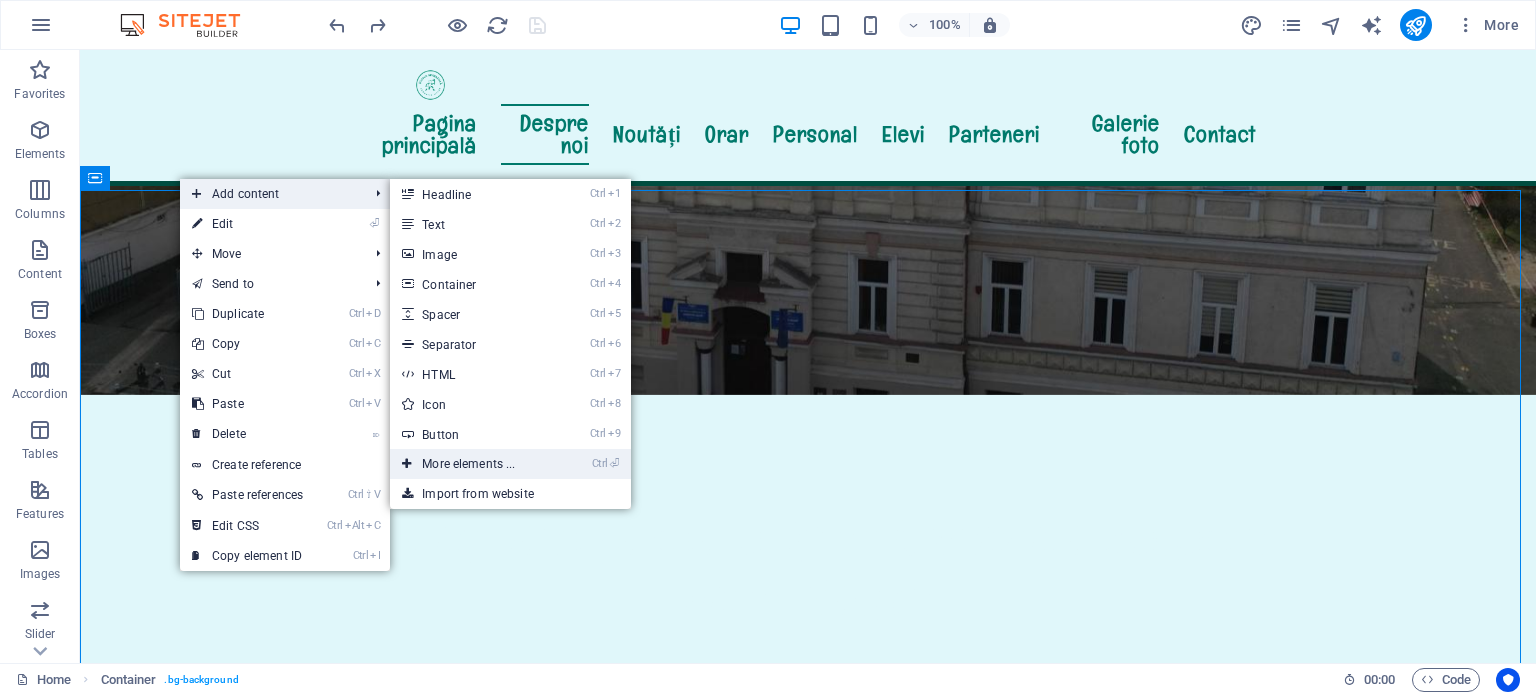 click on "Ctrl ⏎  More elements ..." at bounding box center [472, 464] 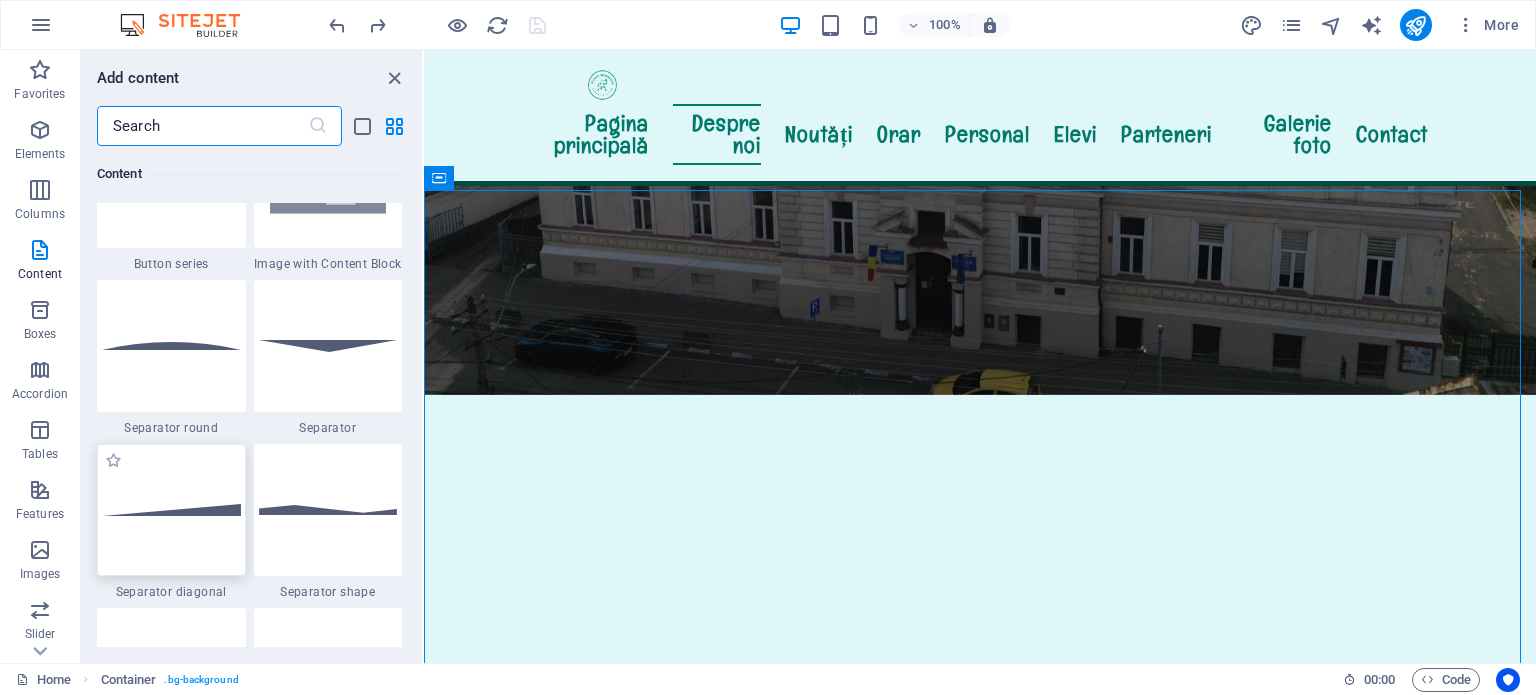 scroll, scrollTop: 4712, scrollLeft: 0, axis: vertical 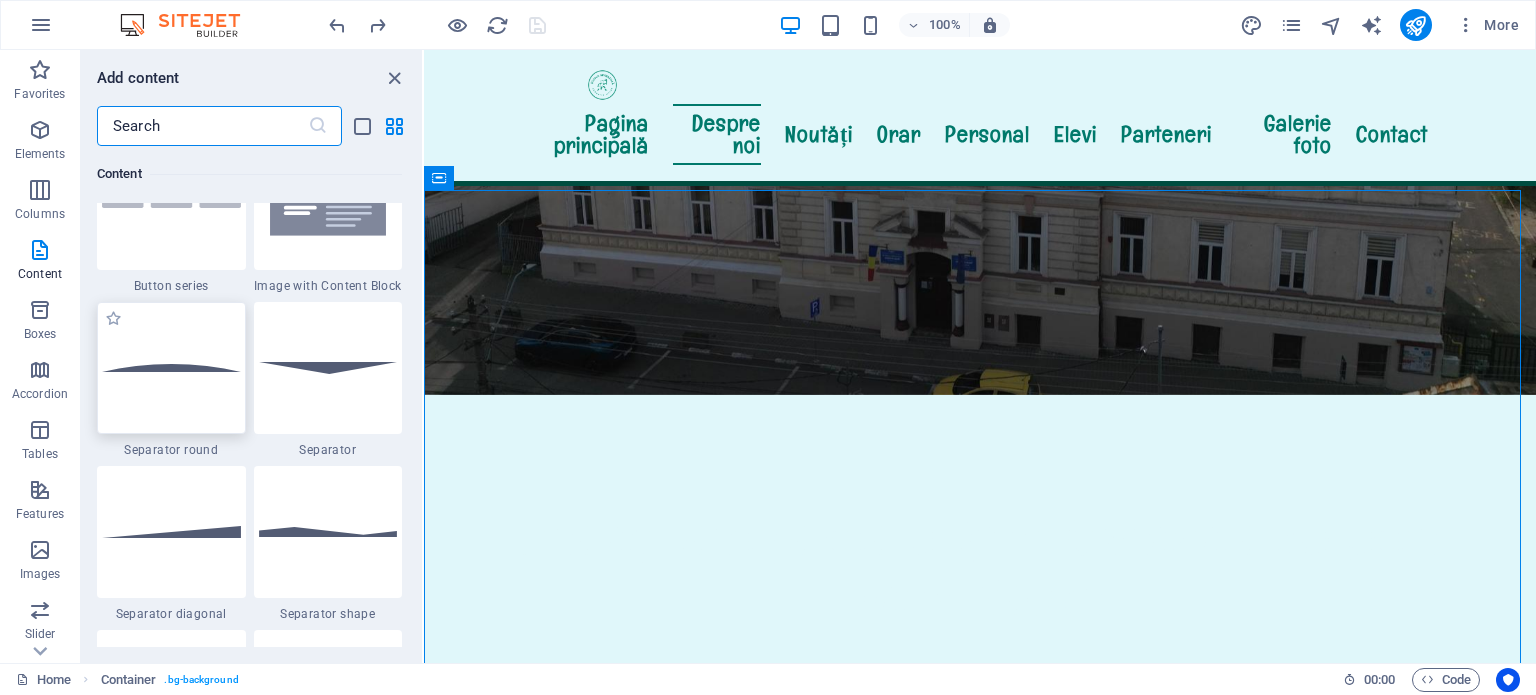 click at bounding box center (171, 368) 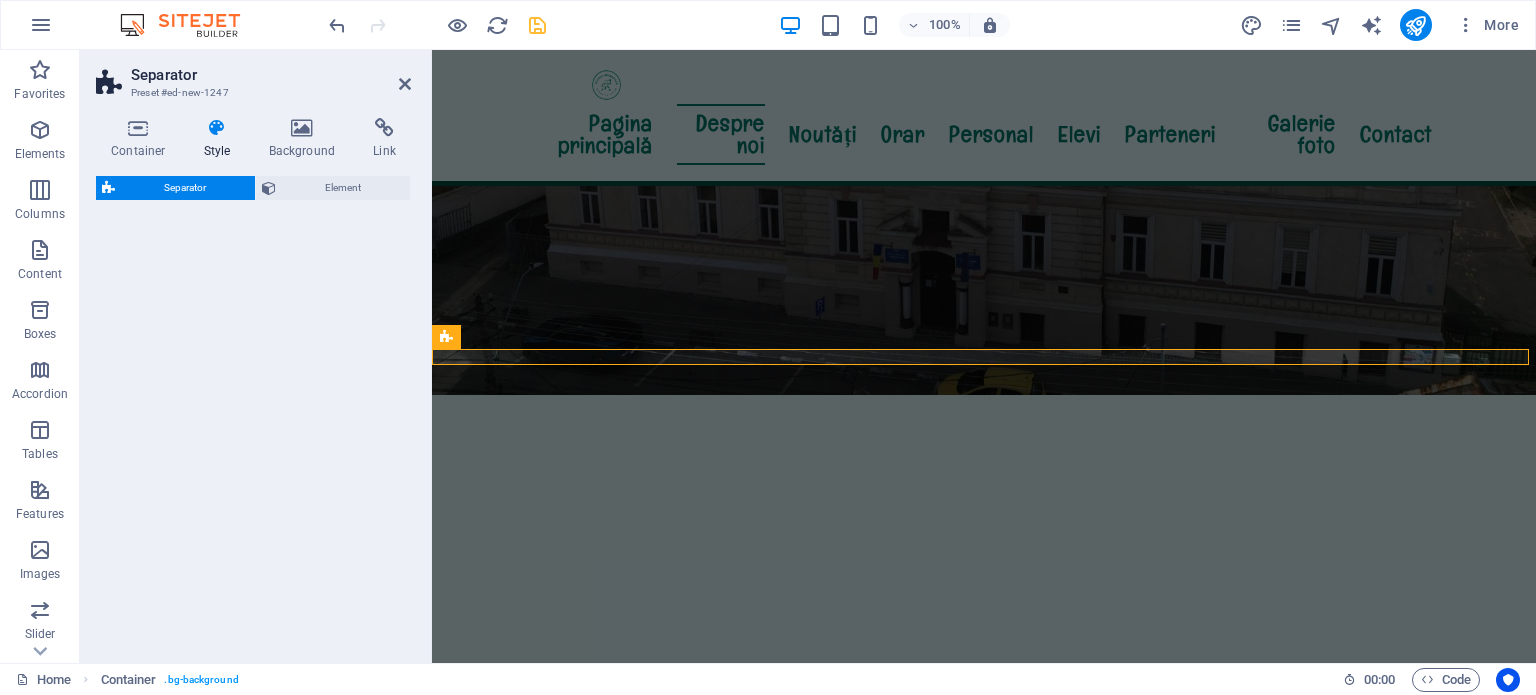 select on "rem" 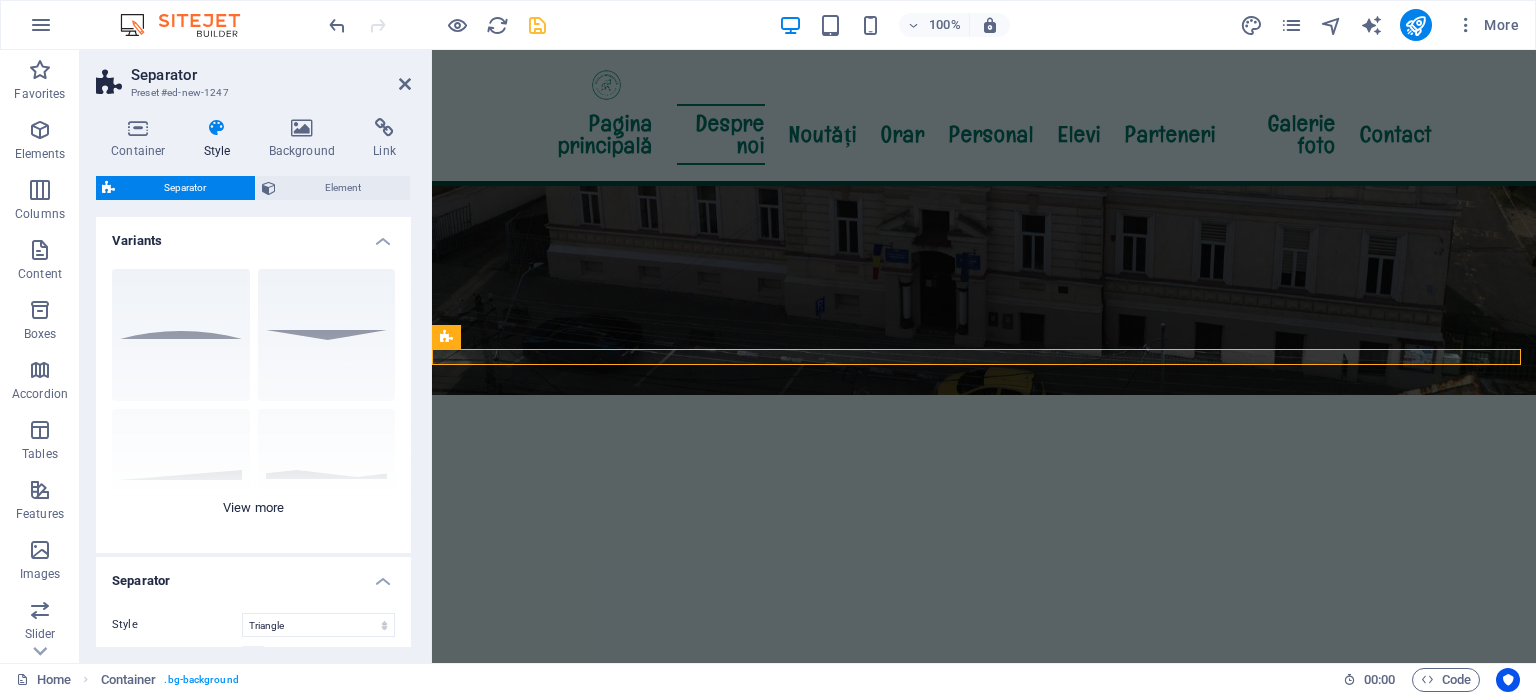 scroll, scrollTop: 1129, scrollLeft: 0, axis: vertical 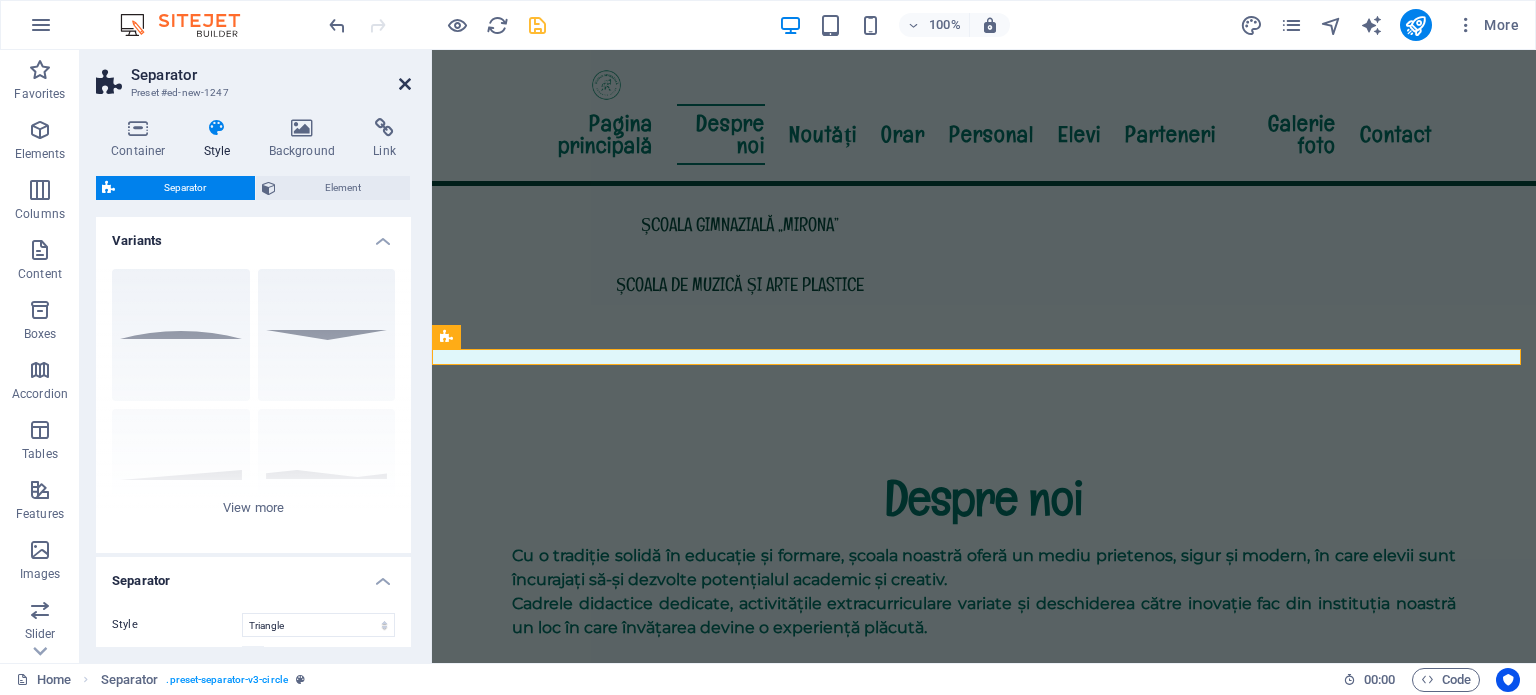 click at bounding box center (405, 84) 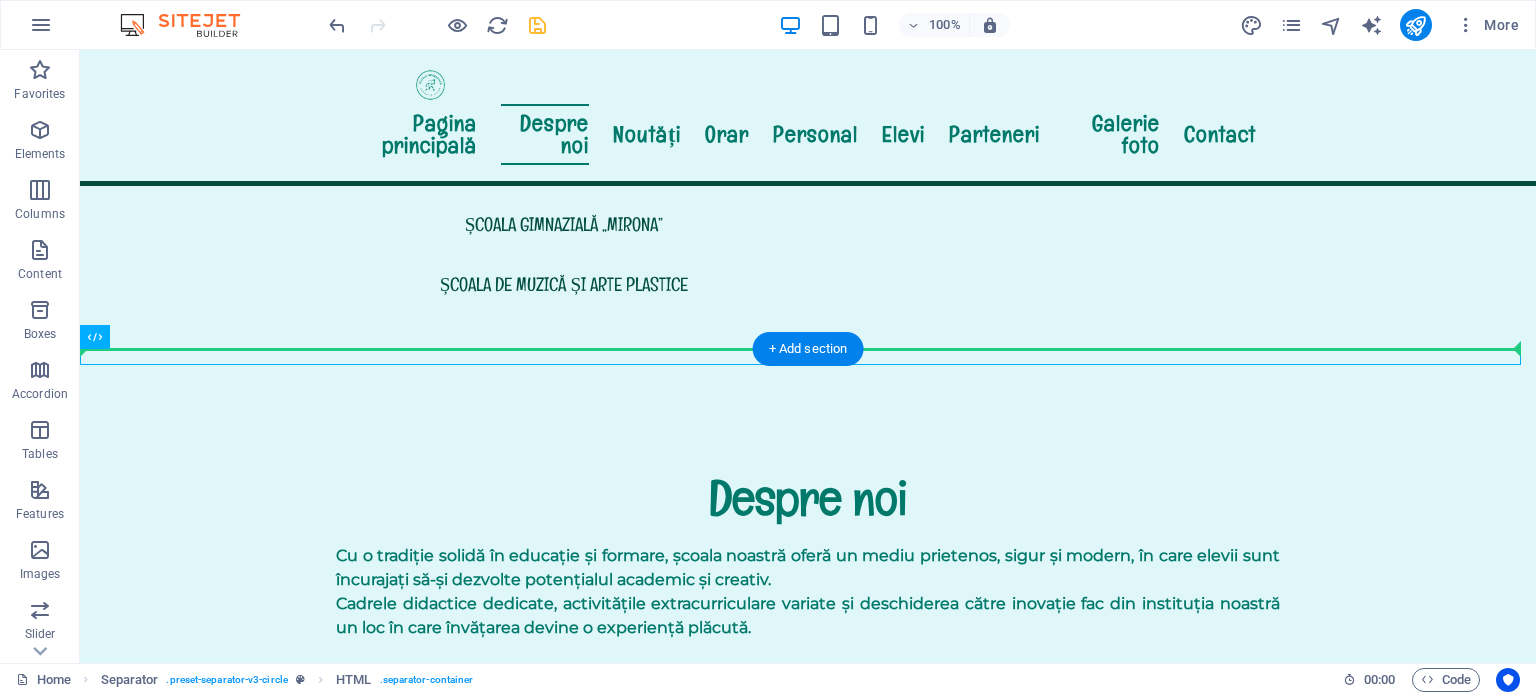 drag, startPoint x: 198, startPoint y: 356, endPoint x: 223, endPoint y: 223, distance: 135.32922 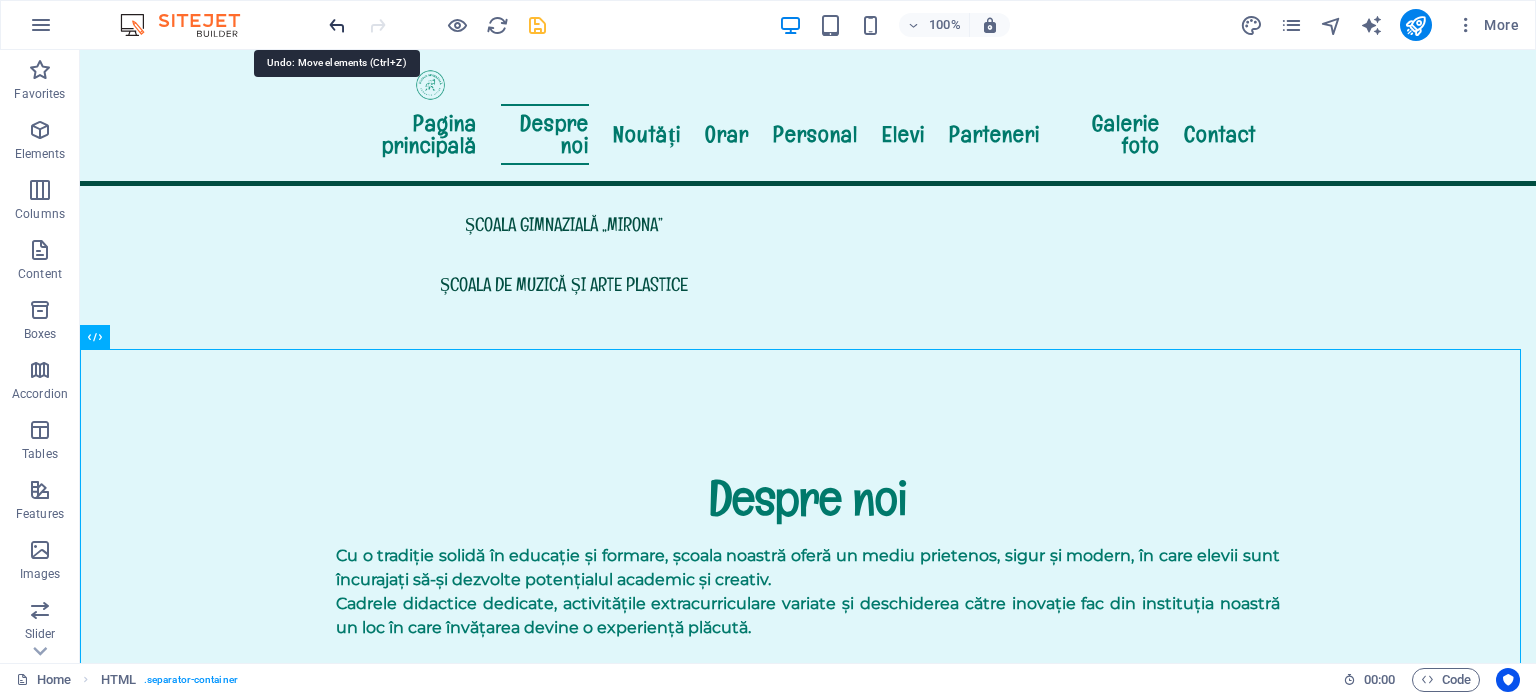 click at bounding box center [337, 25] 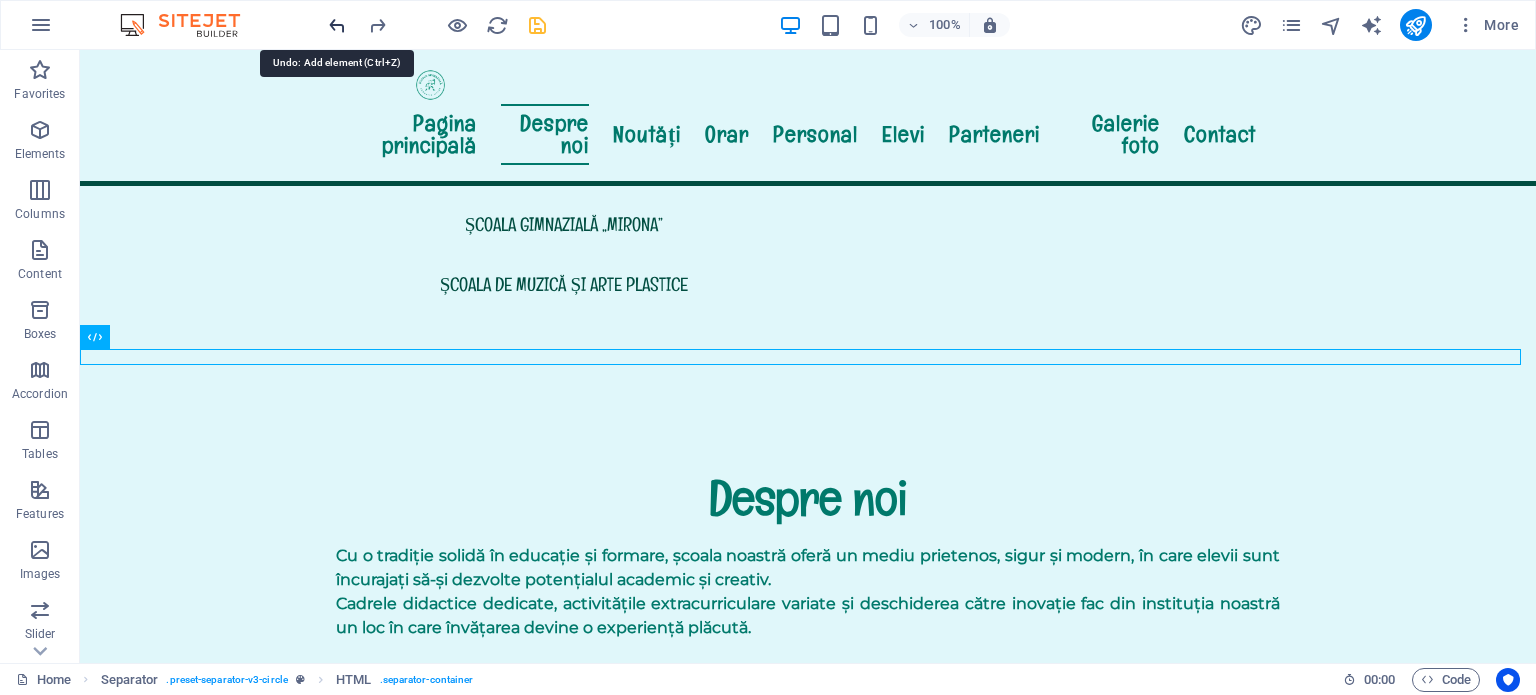 click at bounding box center [337, 25] 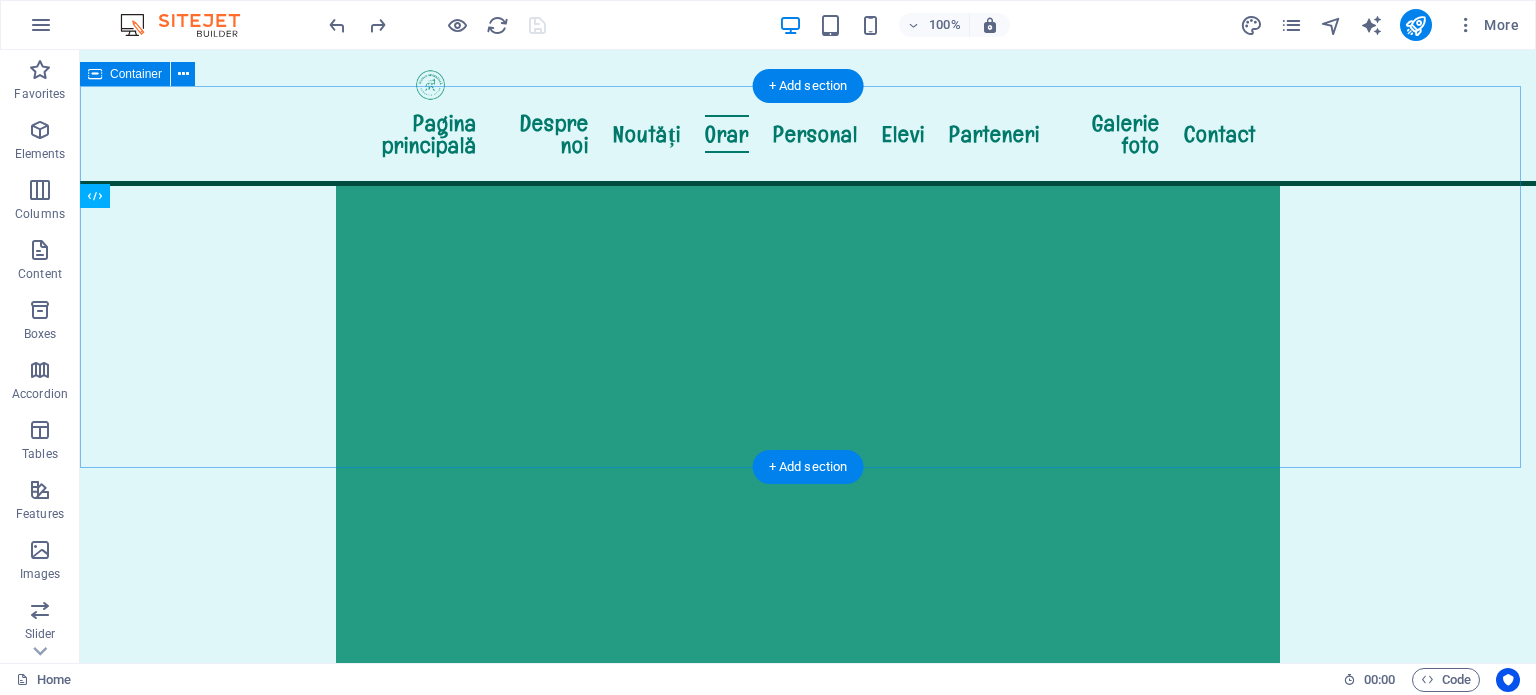 scroll, scrollTop: 3029, scrollLeft: 0, axis: vertical 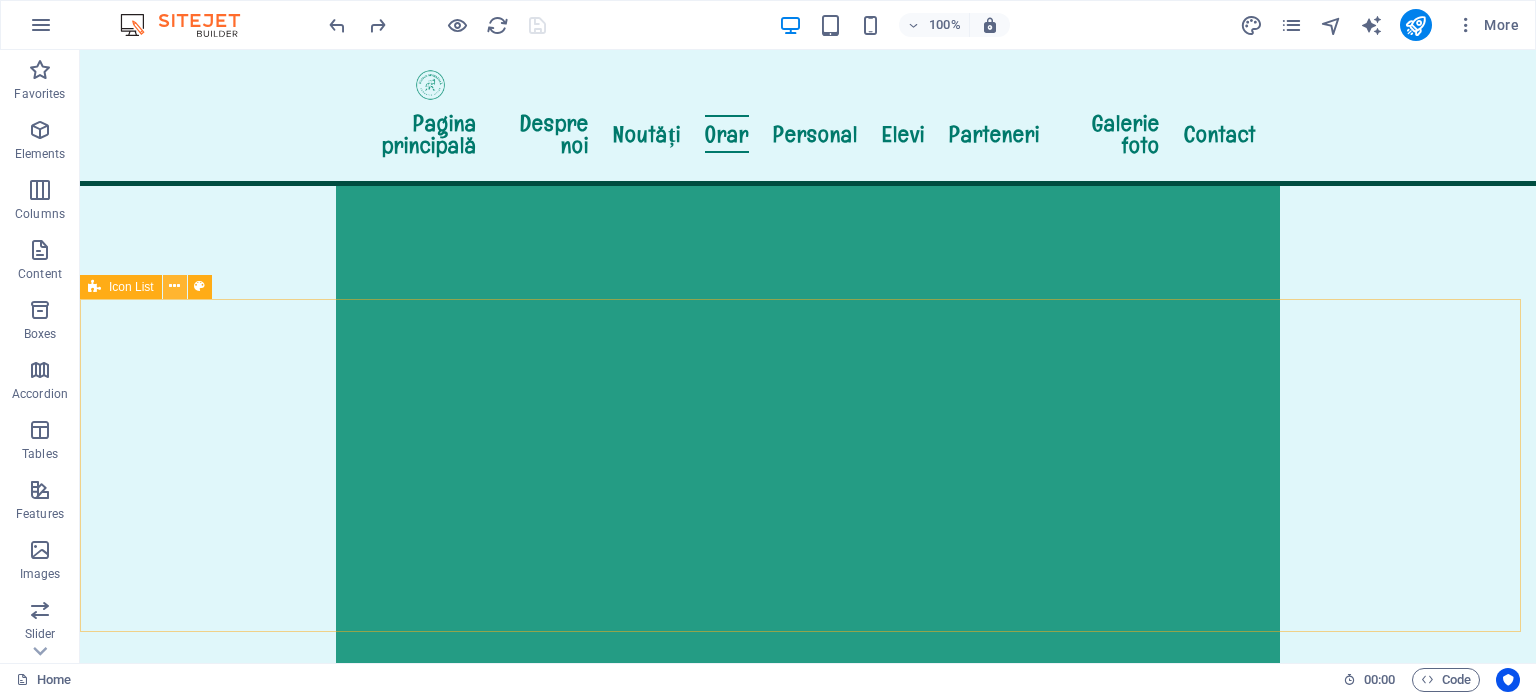click at bounding box center [174, 286] 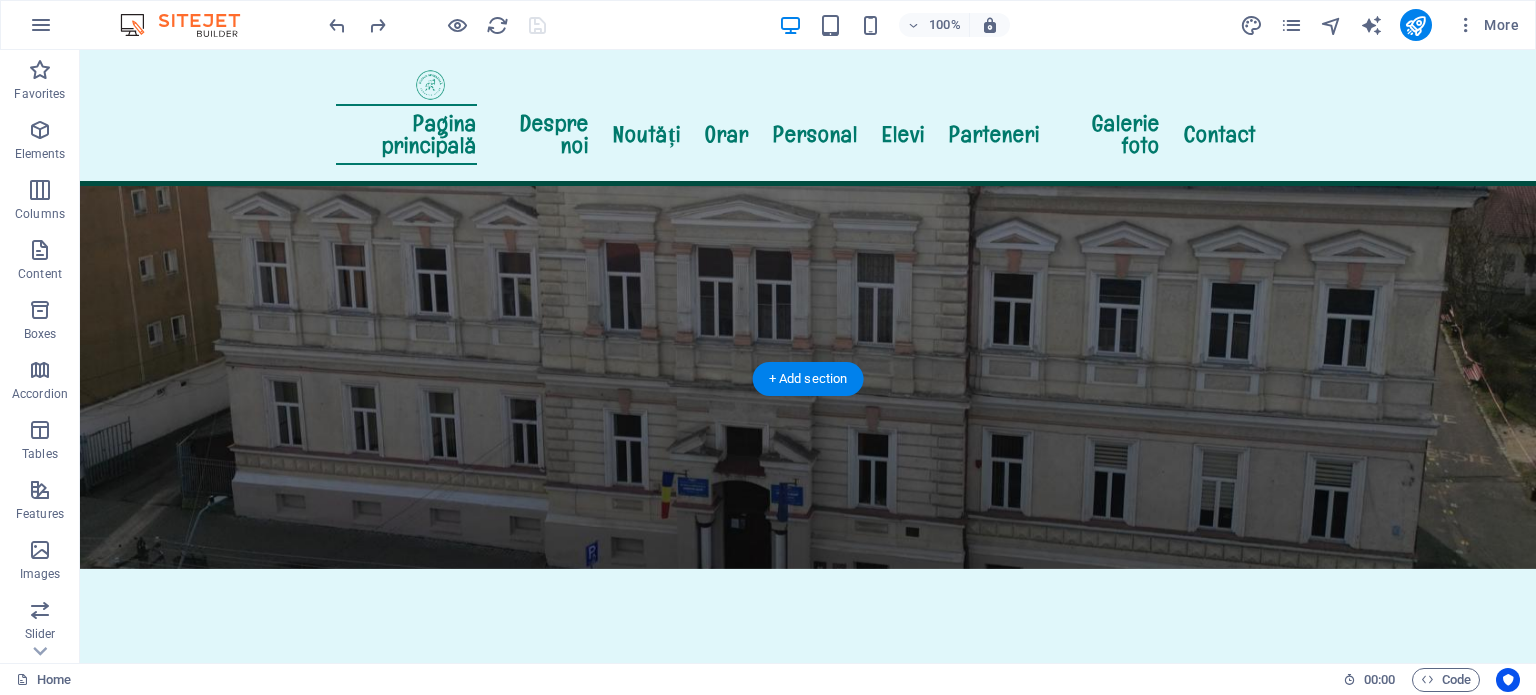 scroll, scrollTop: 329, scrollLeft: 0, axis: vertical 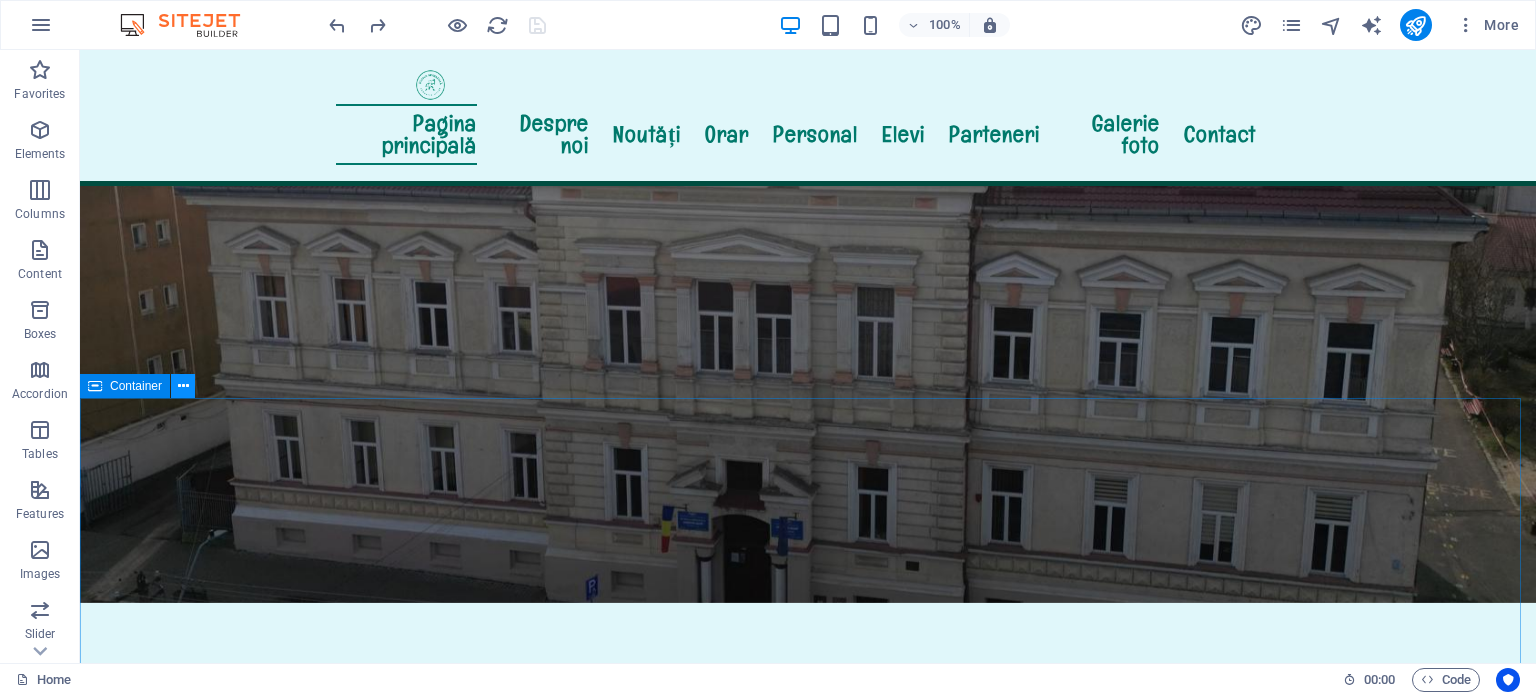 click at bounding box center (183, 386) 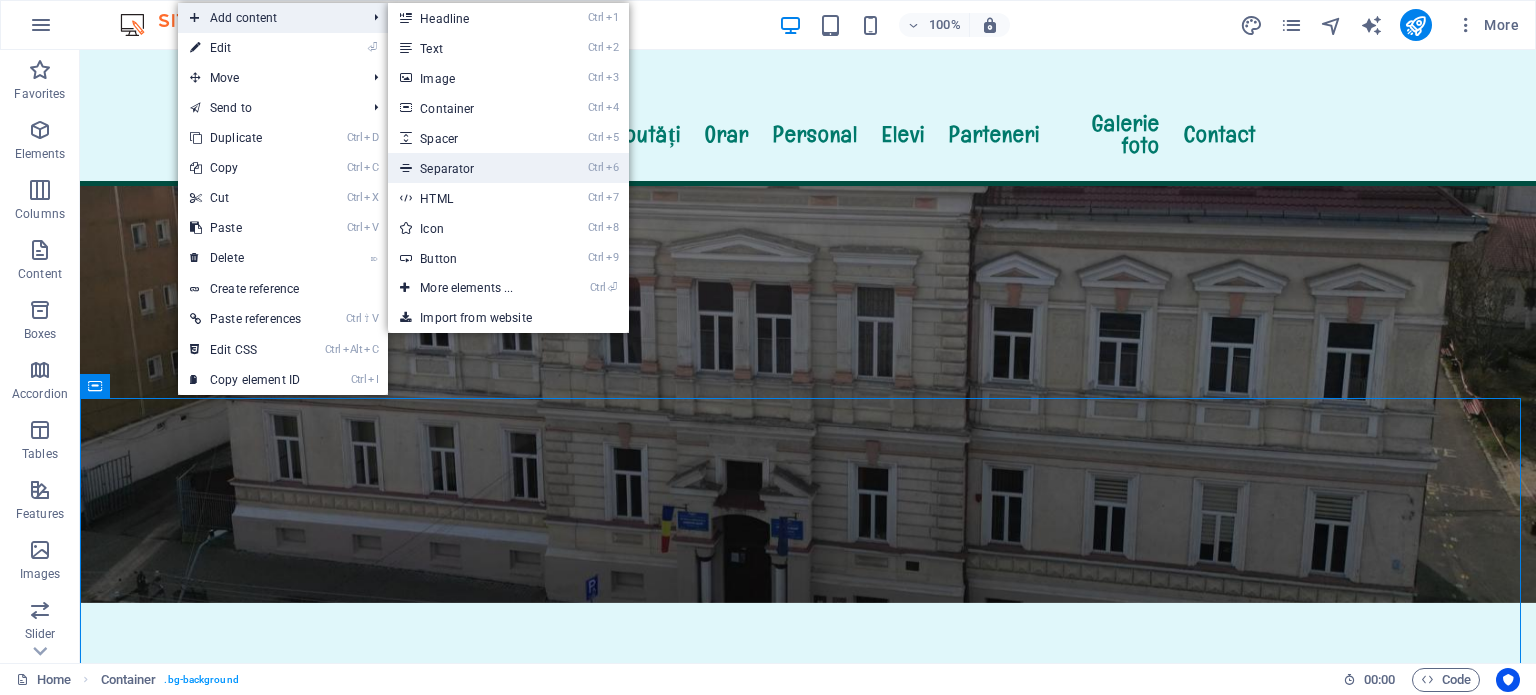 click on "Ctrl 6  Separator" at bounding box center [470, 168] 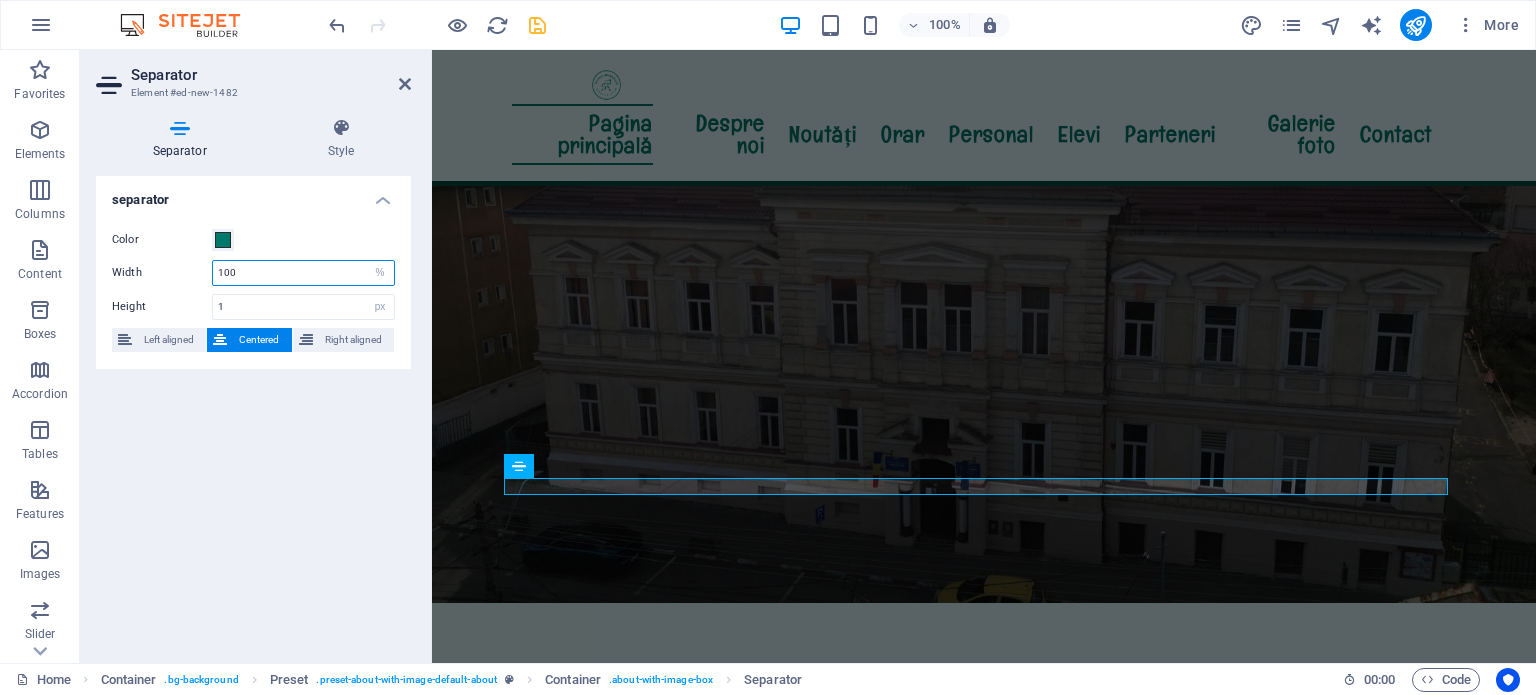 drag, startPoint x: 270, startPoint y: 271, endPoint x: 188, endPoint y: 270, distance: 82.006096 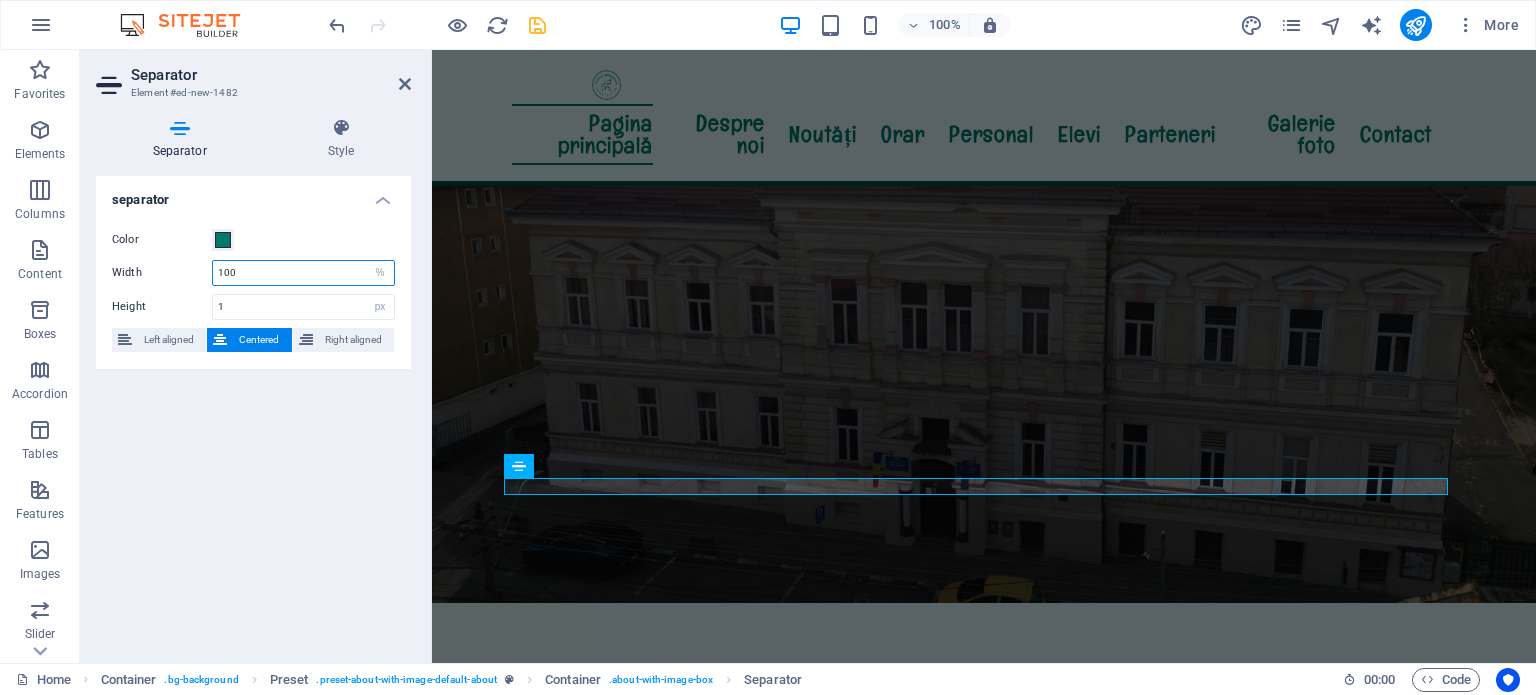 click on "Width 100 px rem % vh vw" at bounding box center (253, 273) 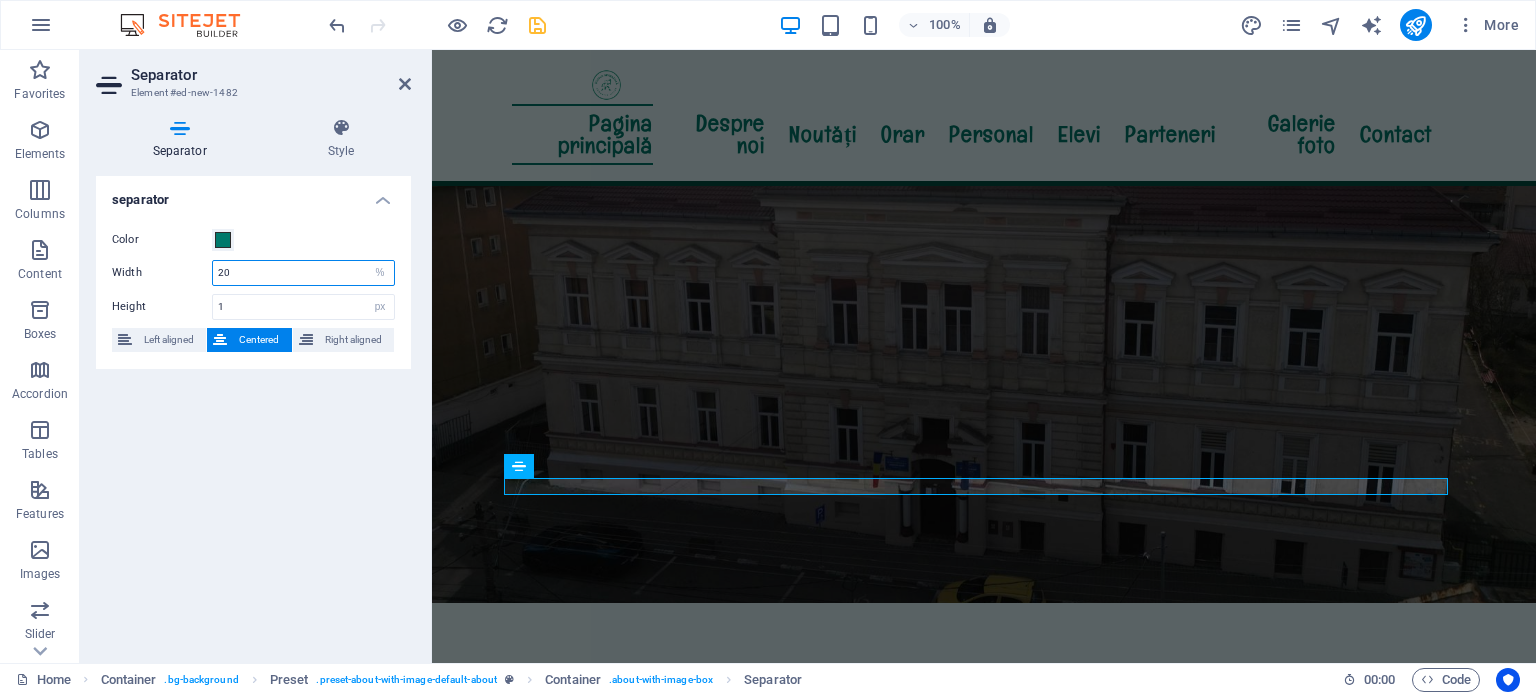type on "20" 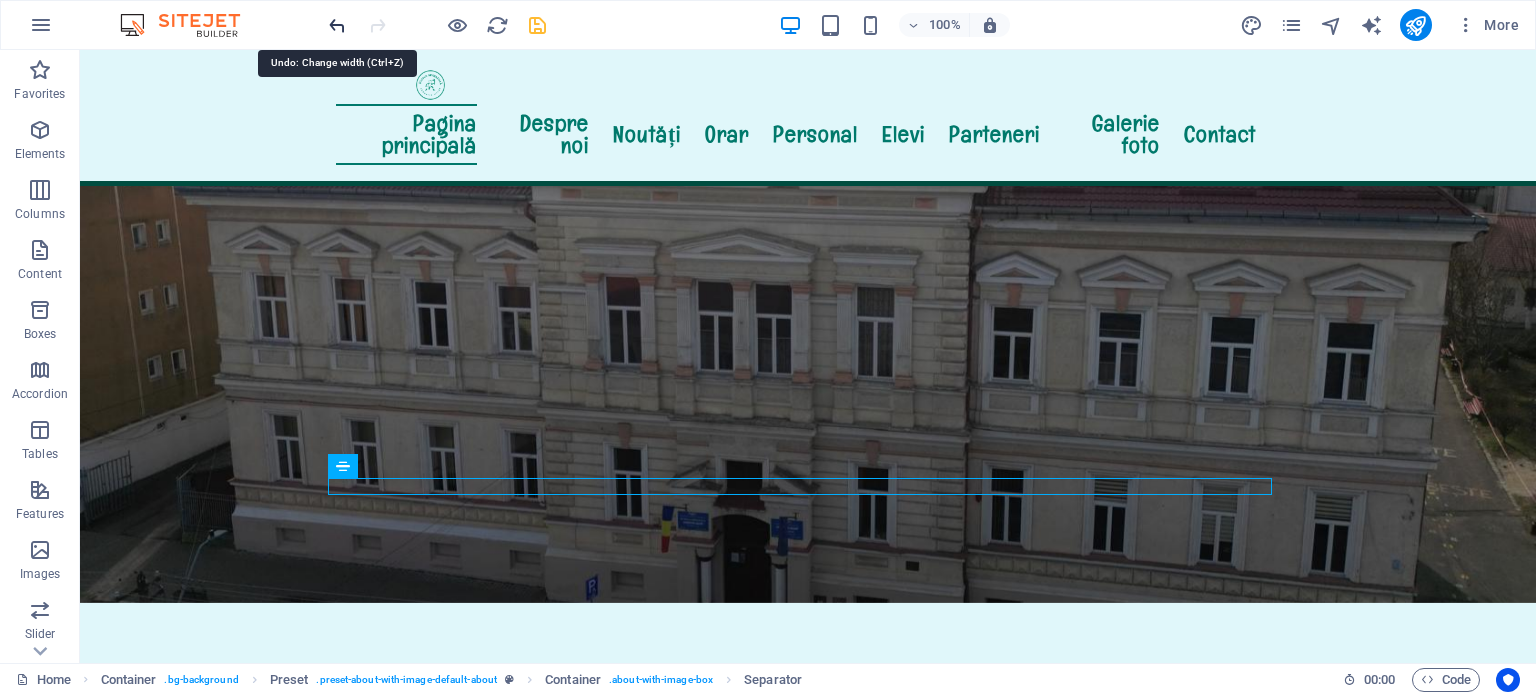 click at bounding box center (337, 25) 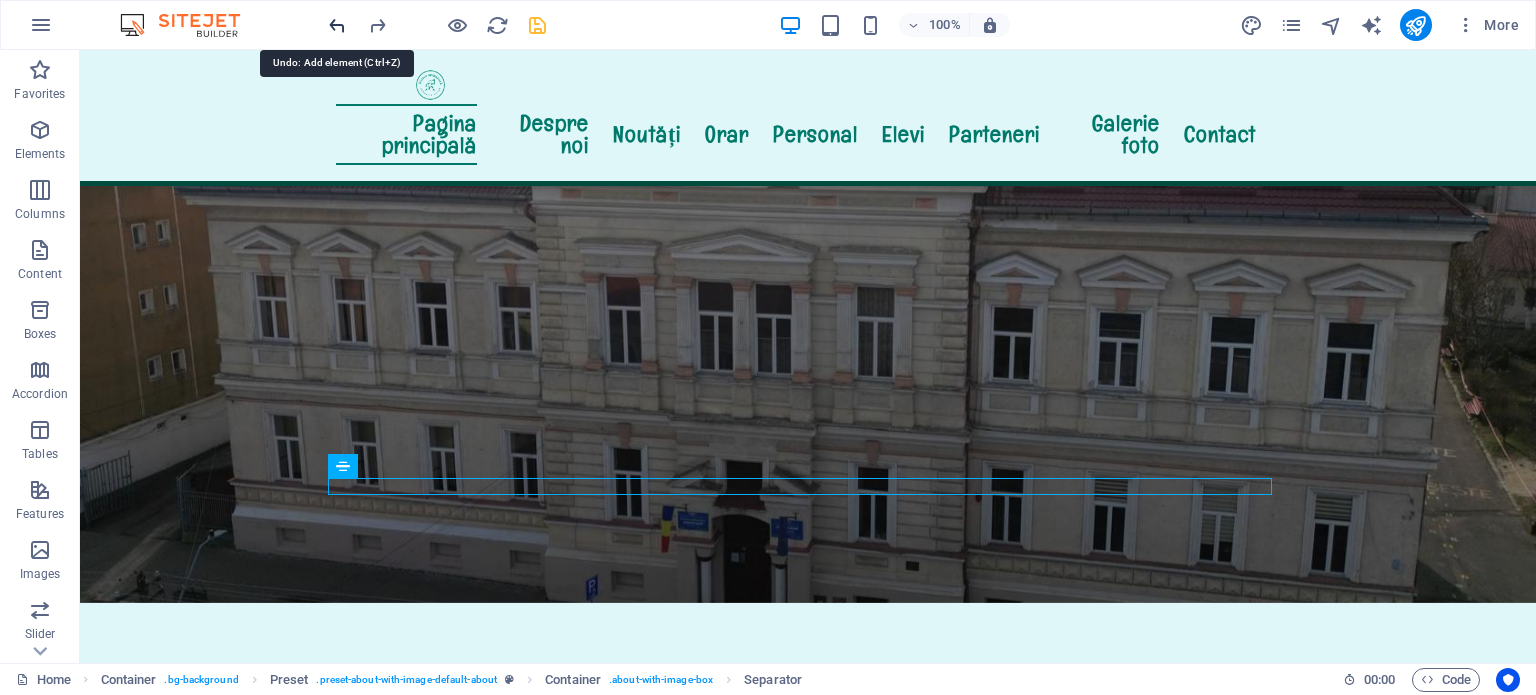 click at bounding box center (337, 25) 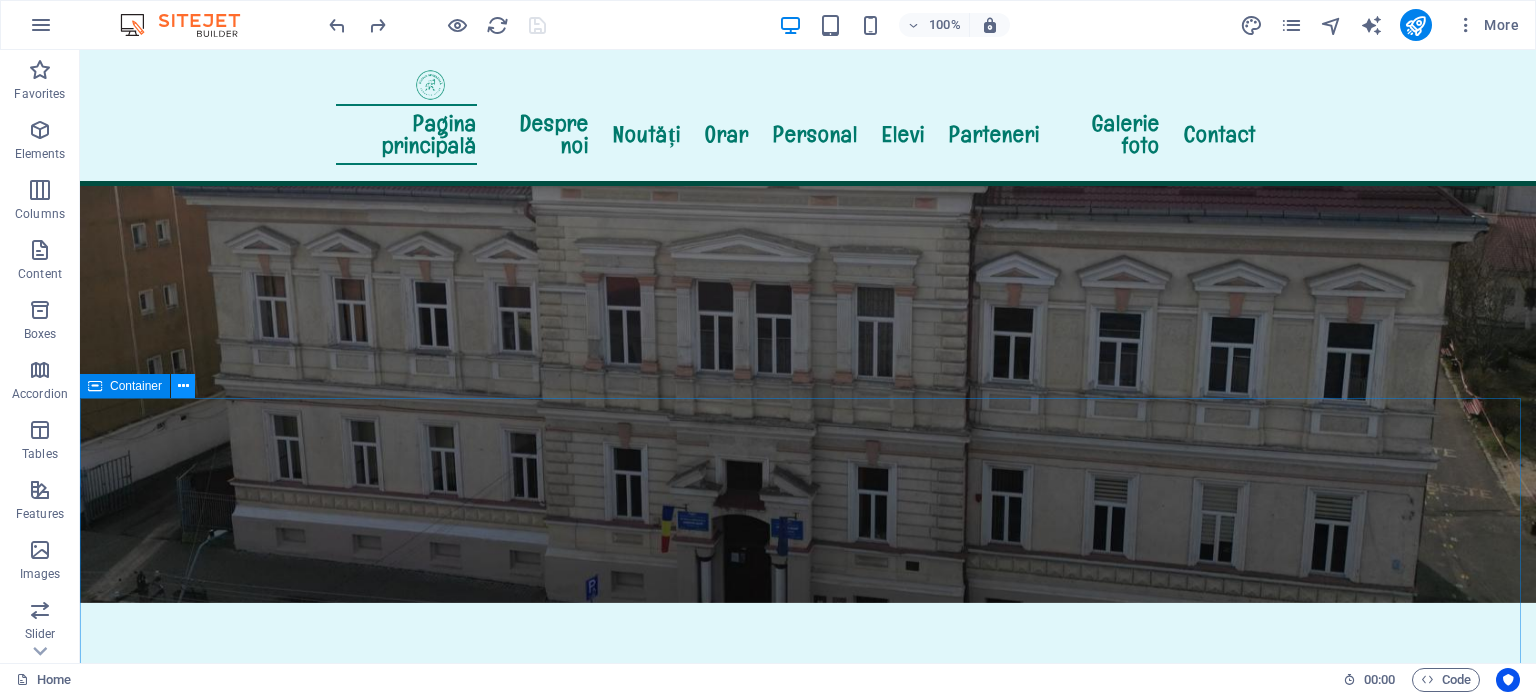 click at bounding box center [183, 386] 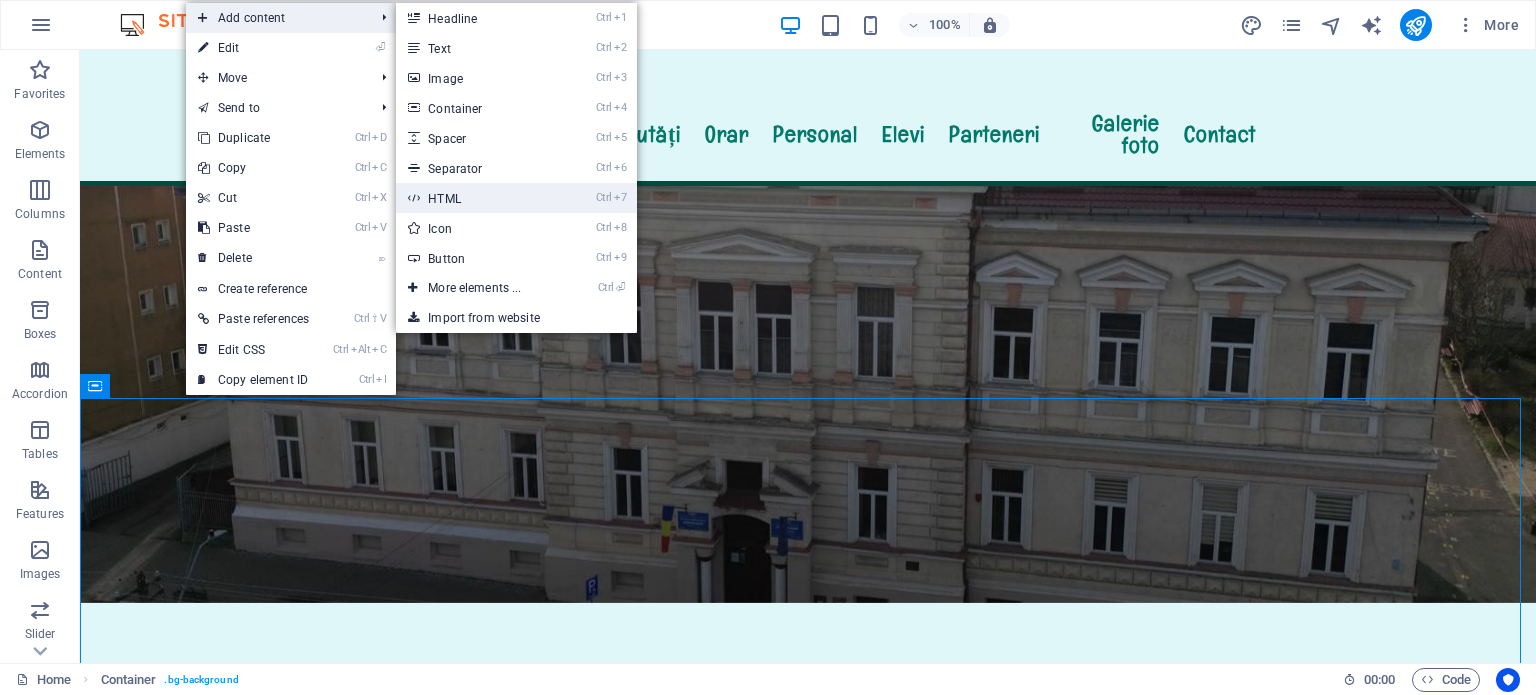 click on "Ctrl 7  HTML" at bounding box center (478, 198) 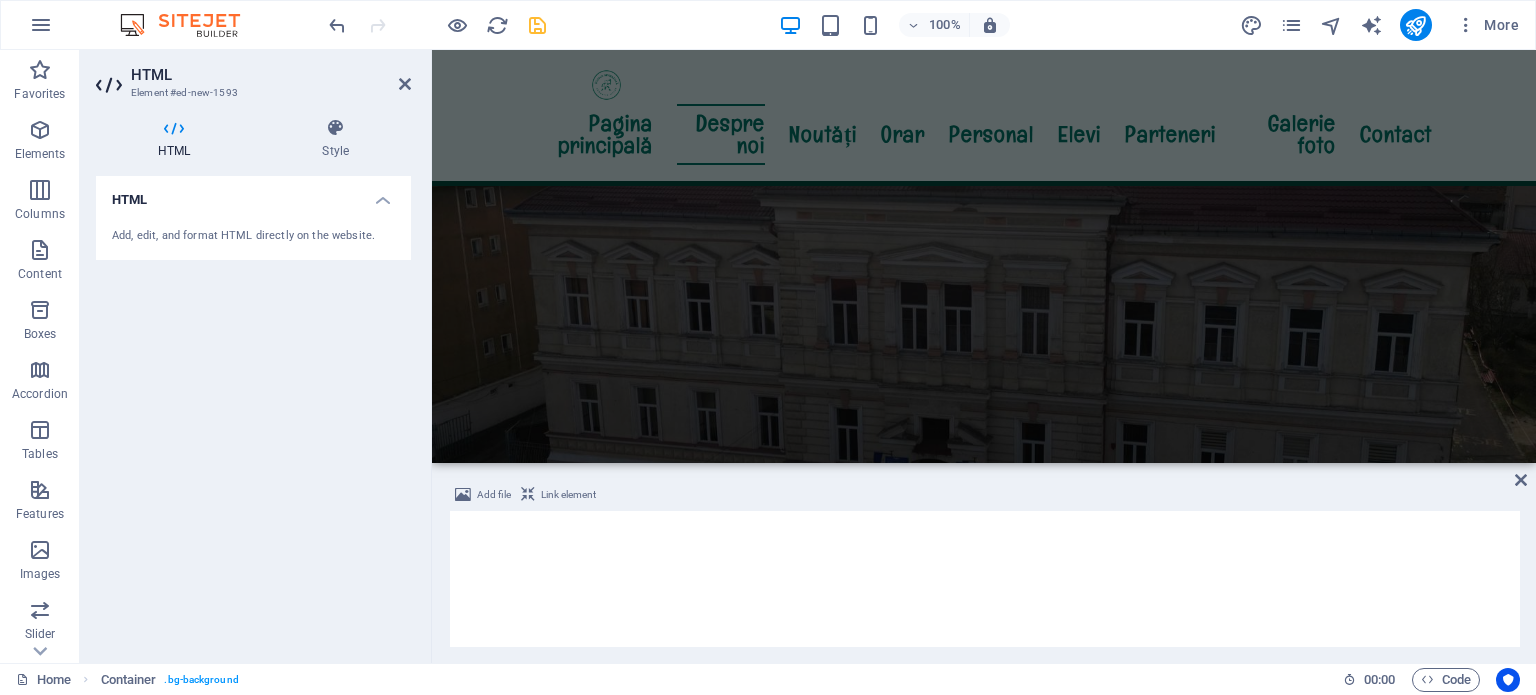 scroll, scrollTop: 551, scrollLeft: 0, axis: vertical 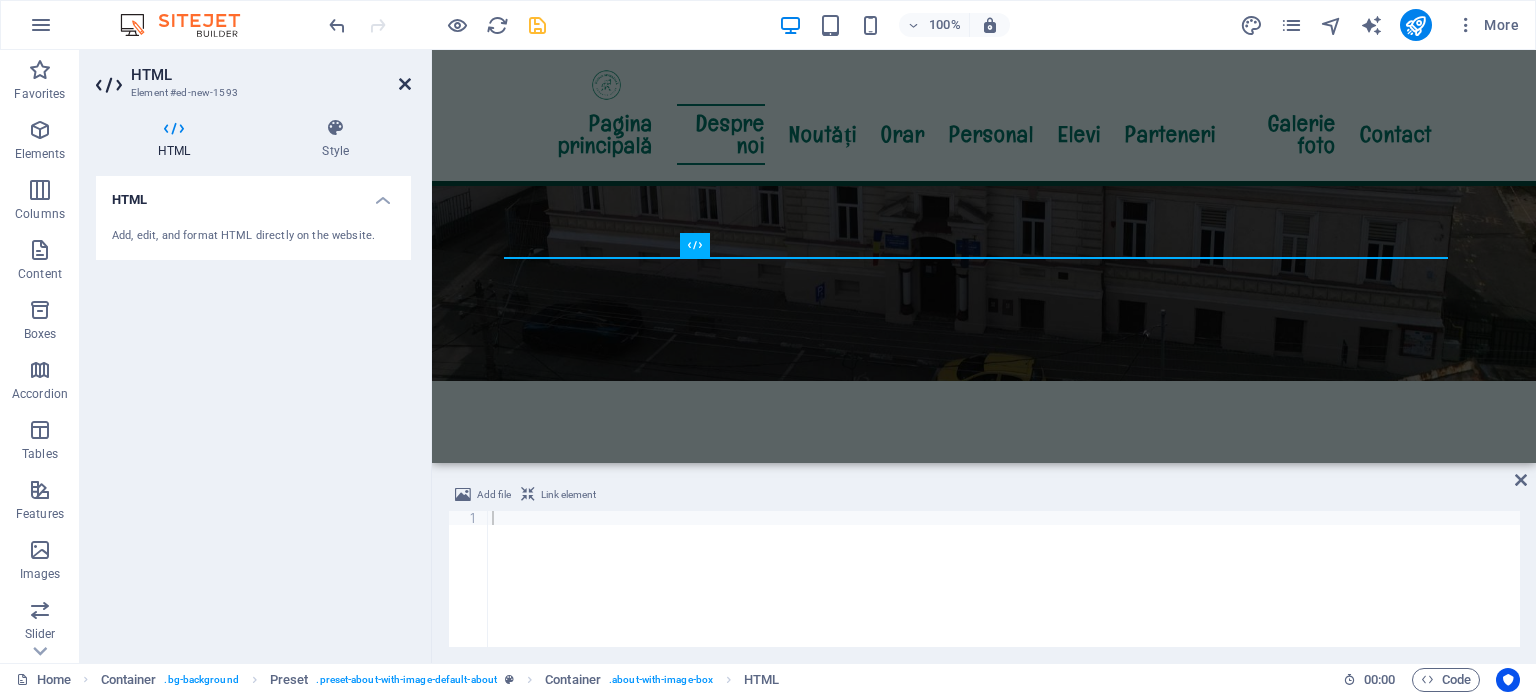 click at bounding box center [405, 84] 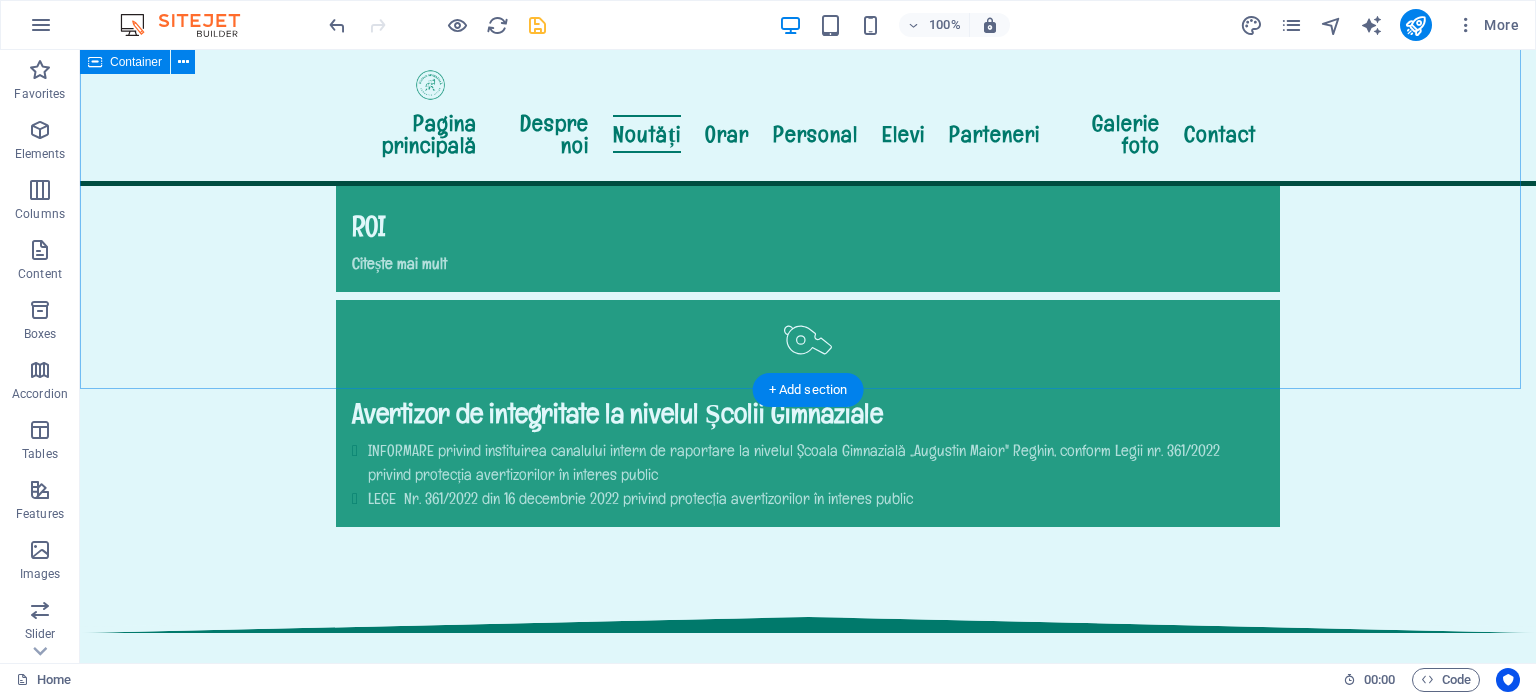 scroll, scrollTop: 2251, scrollLeft: 0, axis: vertical 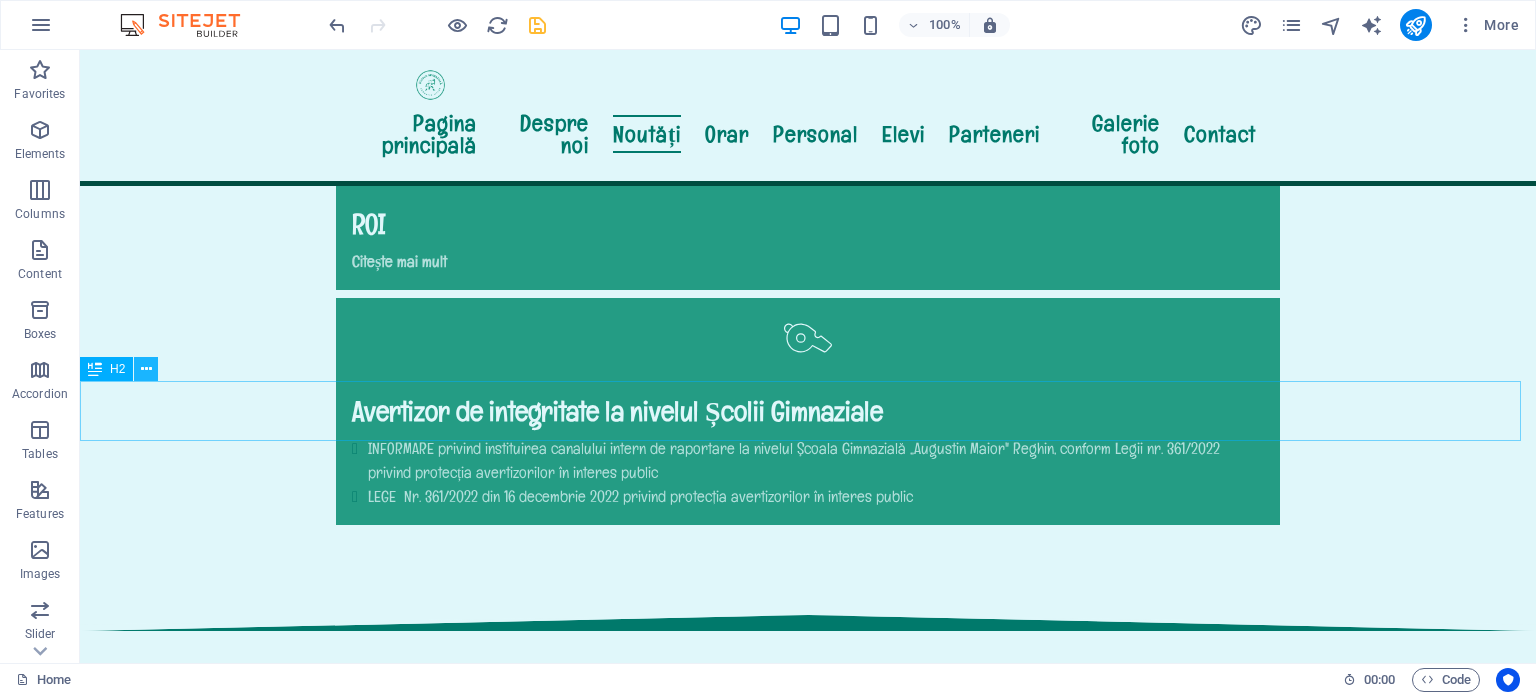 click at bounding box center [146, 369] 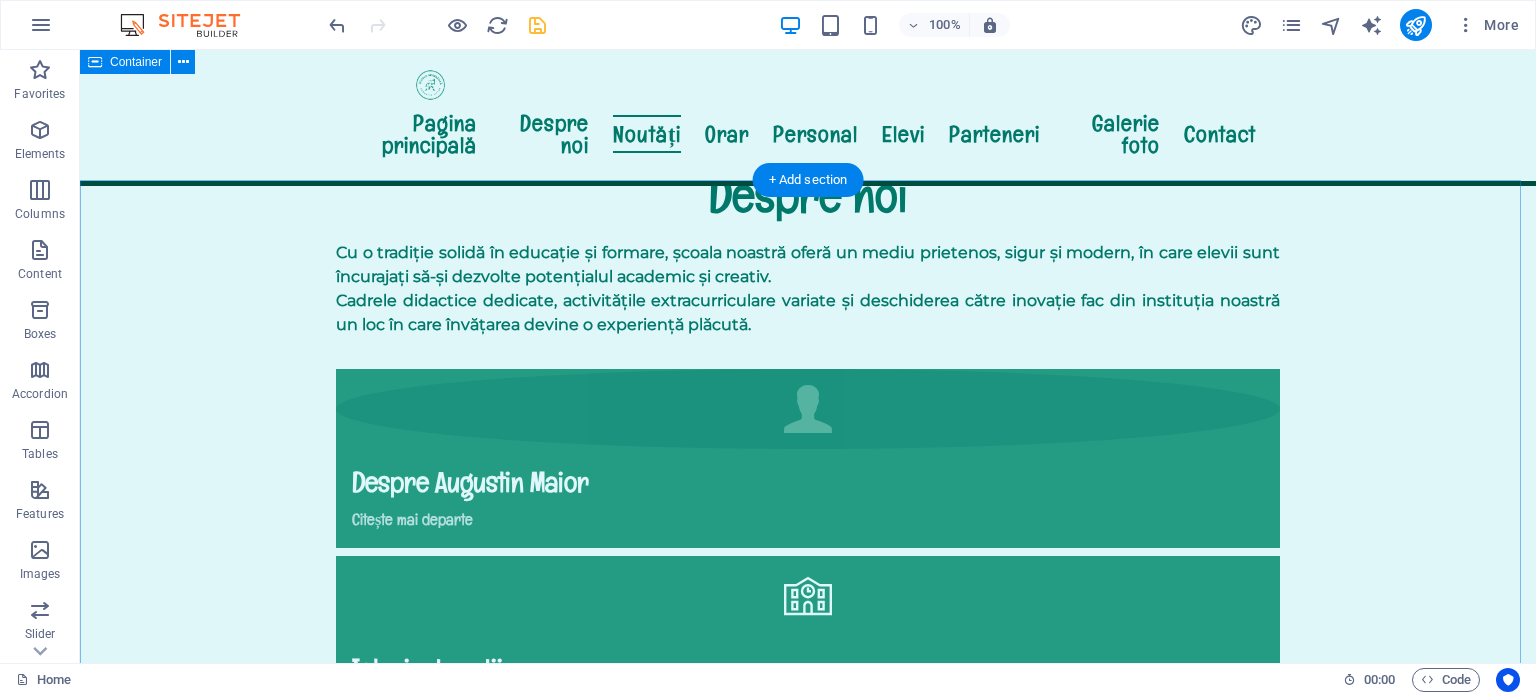 scroll, scrollTop: 1251, scrollLeft: 0, axis: vertical 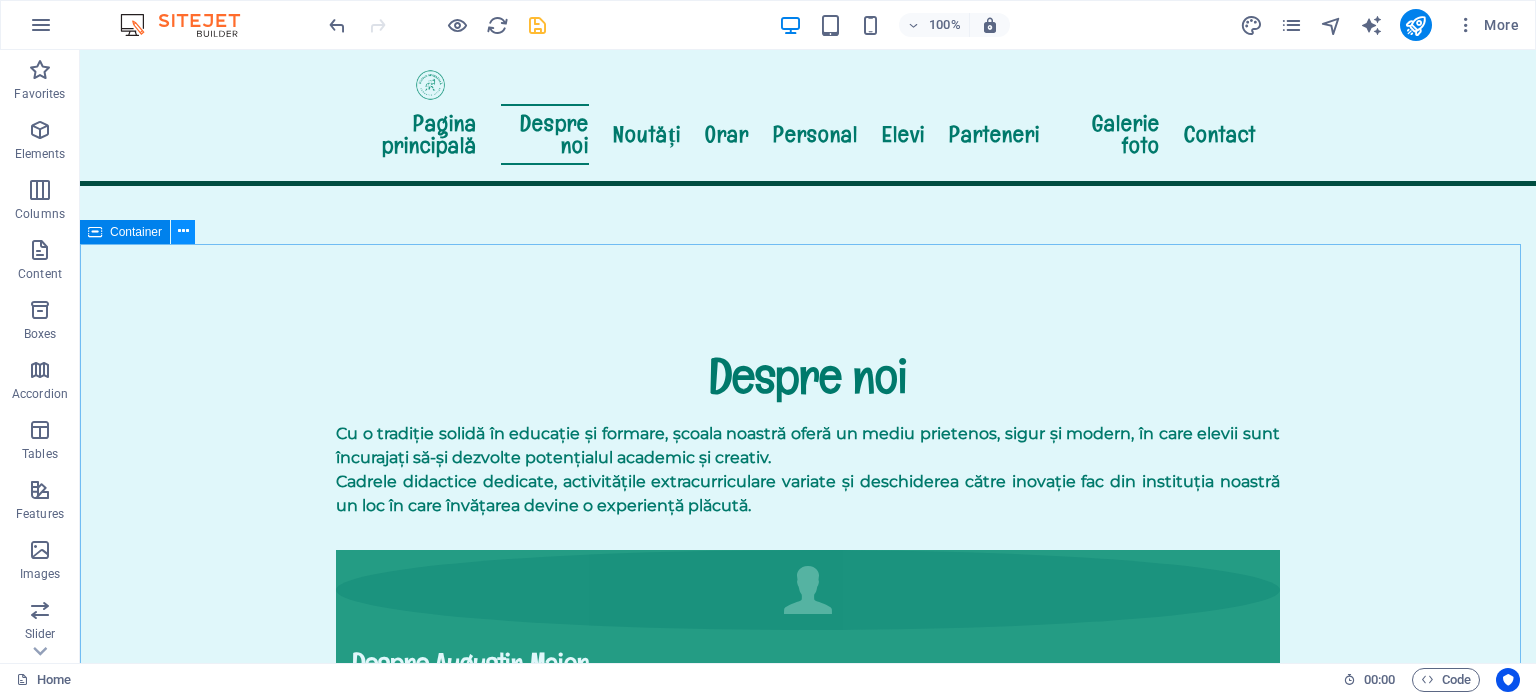 click at bounding box center [183, 231] 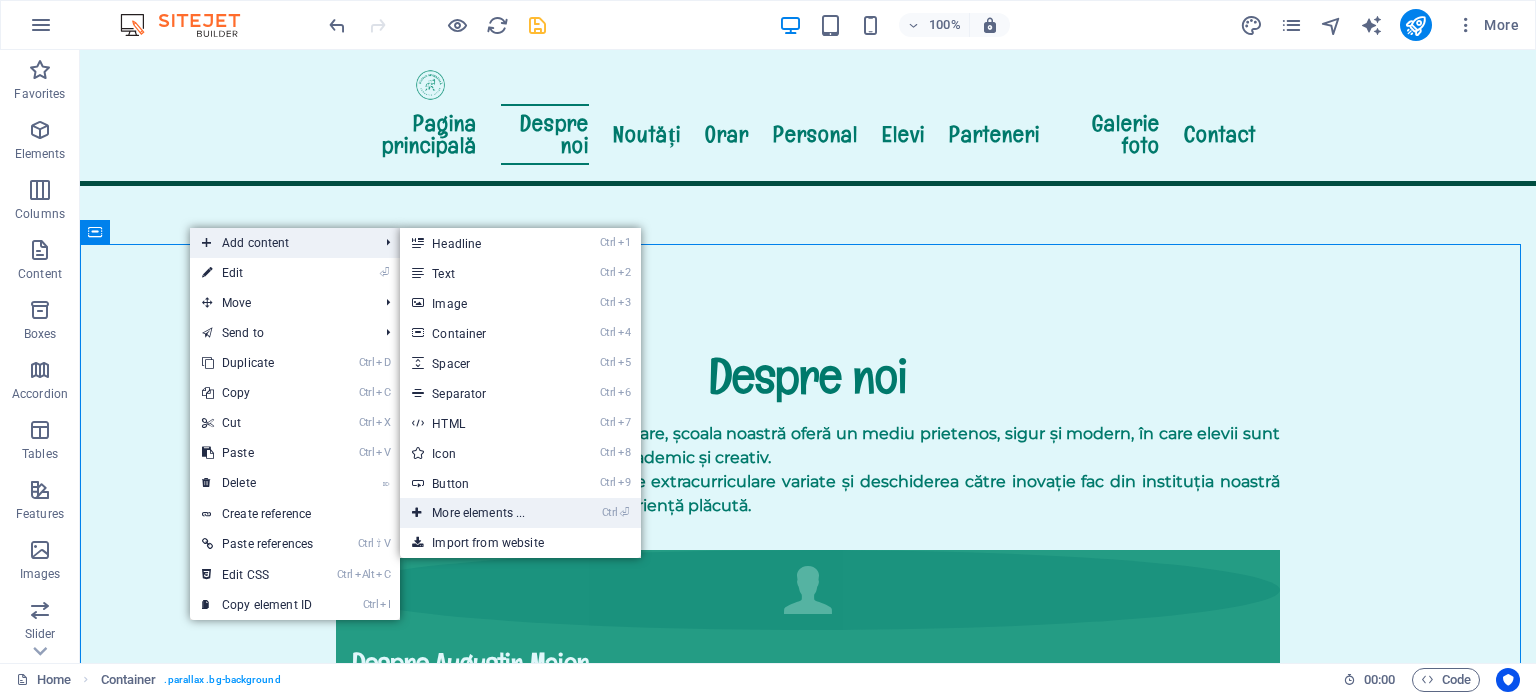click on "Ctrl ⏎  More elements ..." at bounding box center (482, 513) 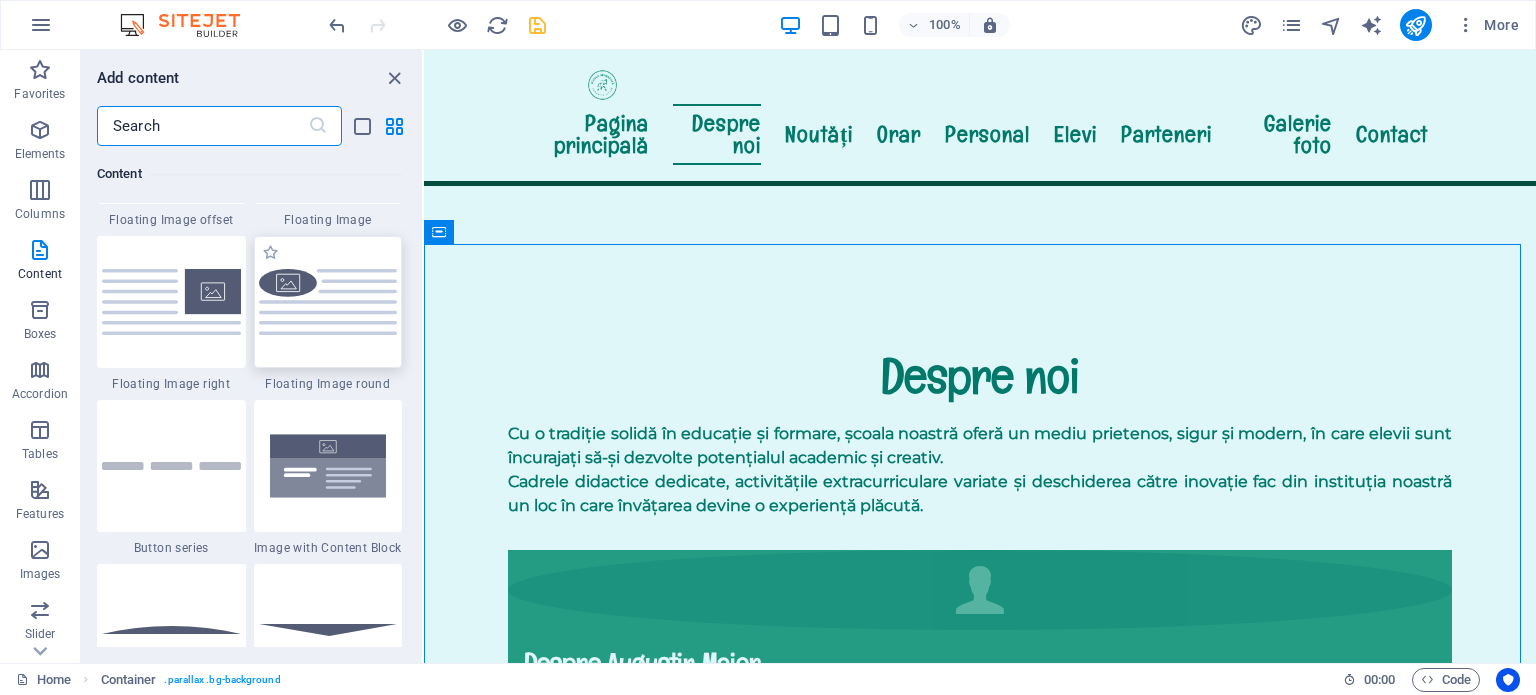 scroll, scrollTop: 4612, scrollLeft: 0, axis: vertical 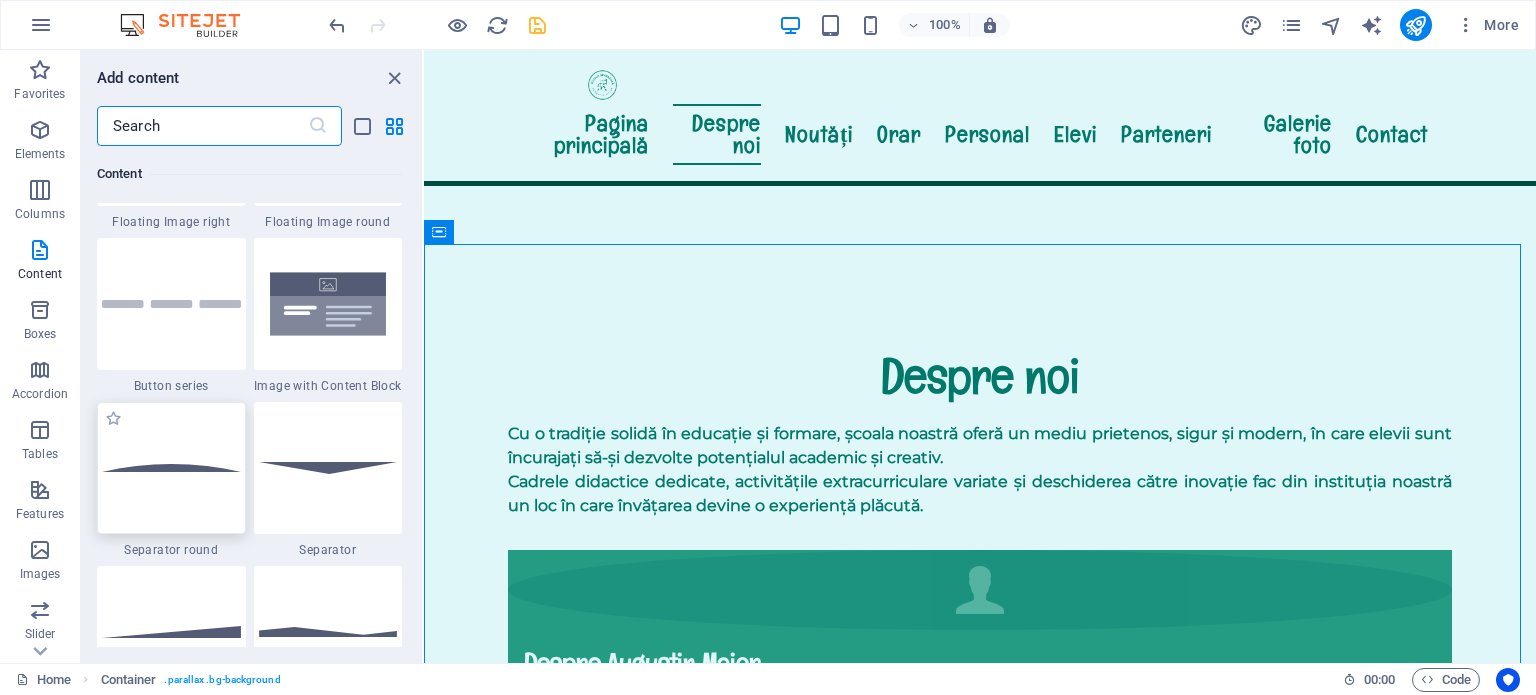 click at bounding box center [171, 468] 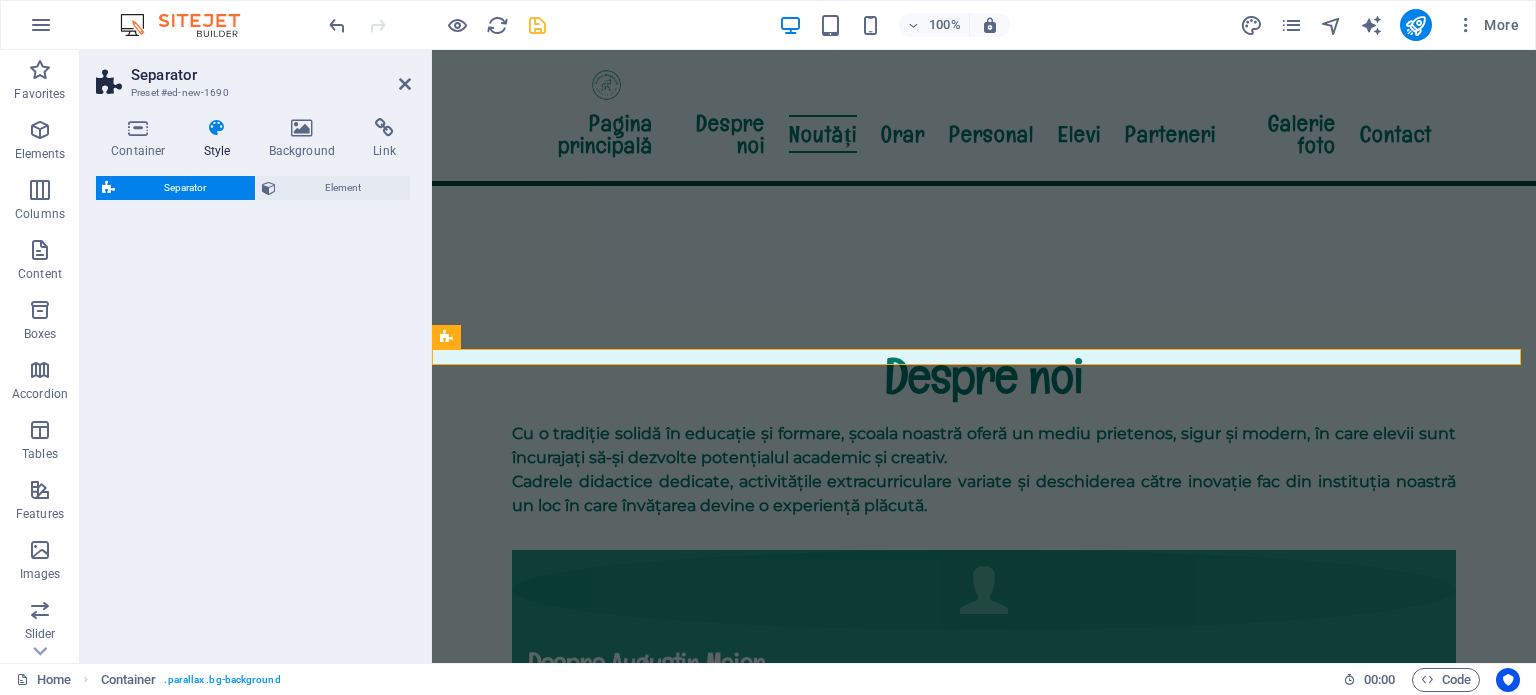 scroll, scrollTop: 2283, scrollLeft: 0, axis: vertical 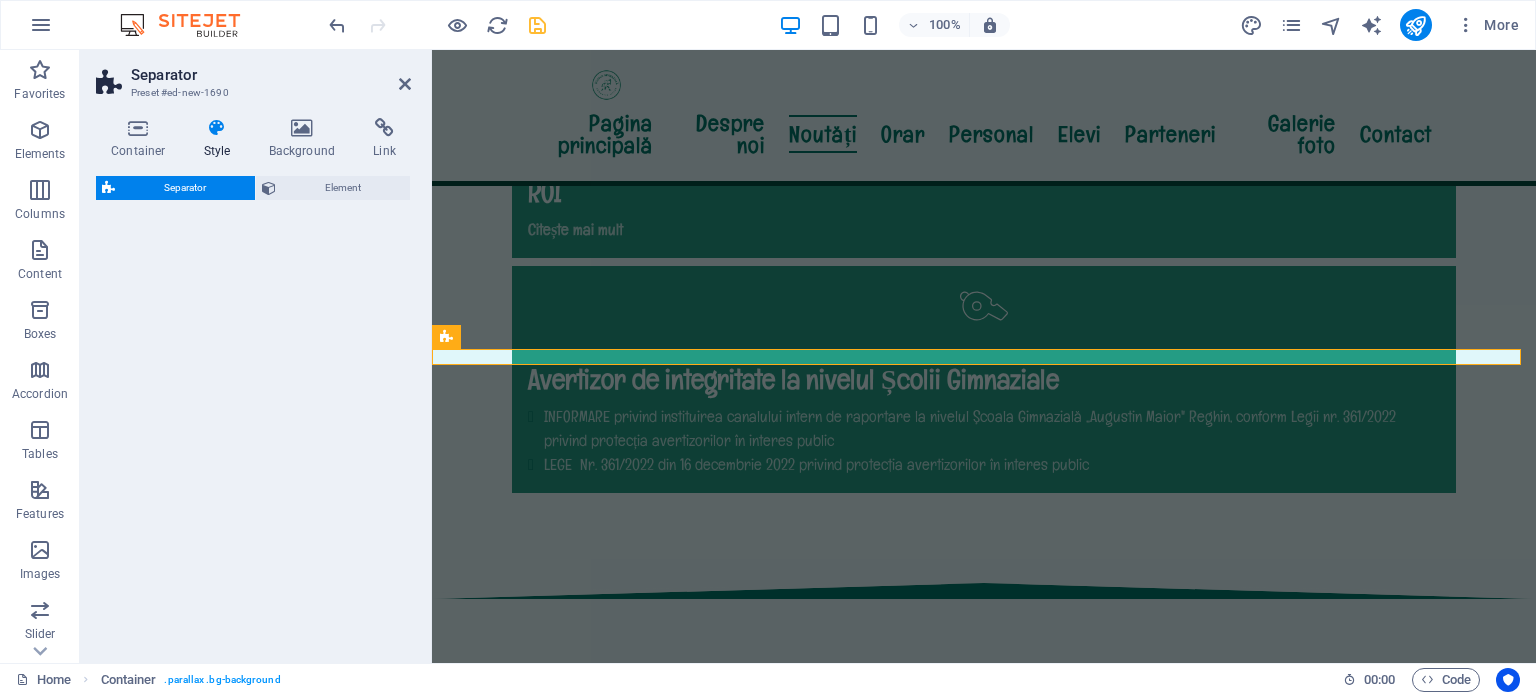 select on "rem" 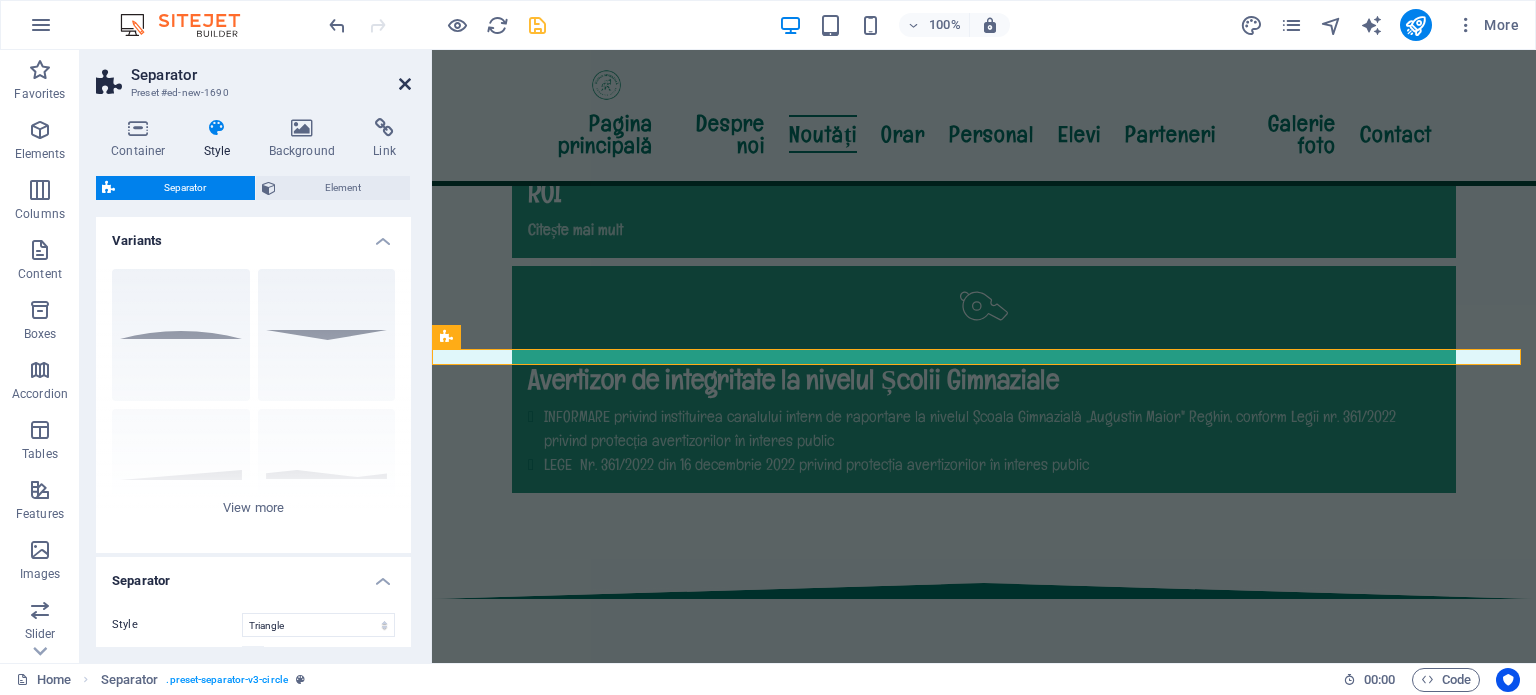 click at bounding box center (405, 84) 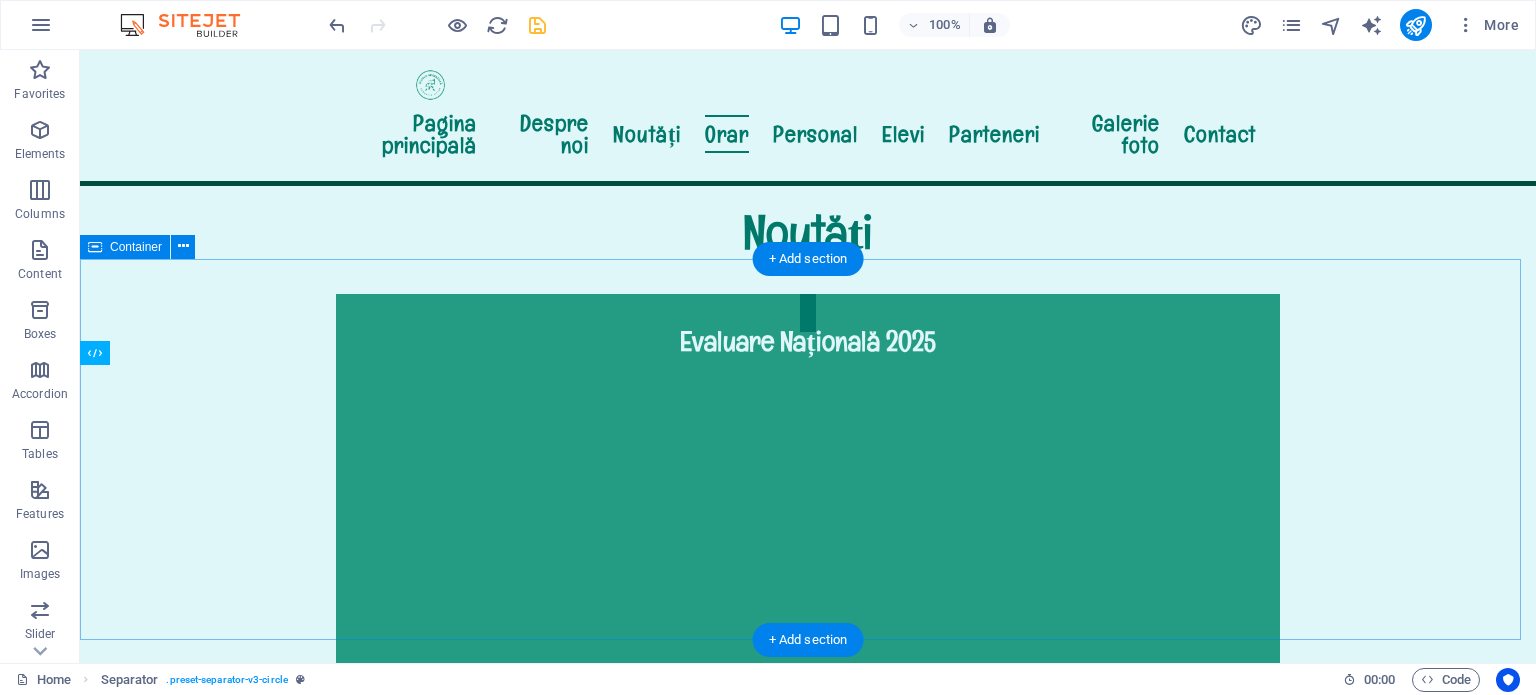 scroll, scrollTop: 2783, scrollLeft: 0, axis: vertical 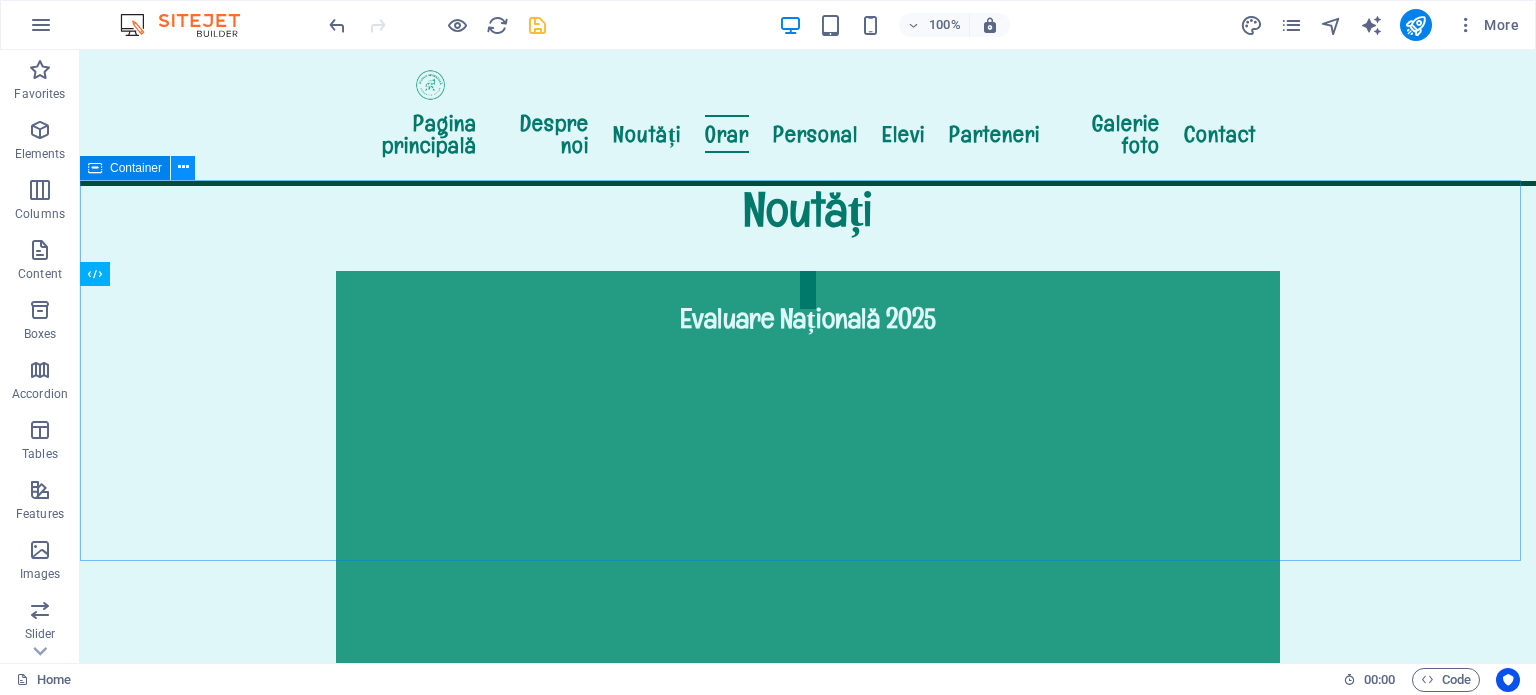 click at bounding box center (183, 167) 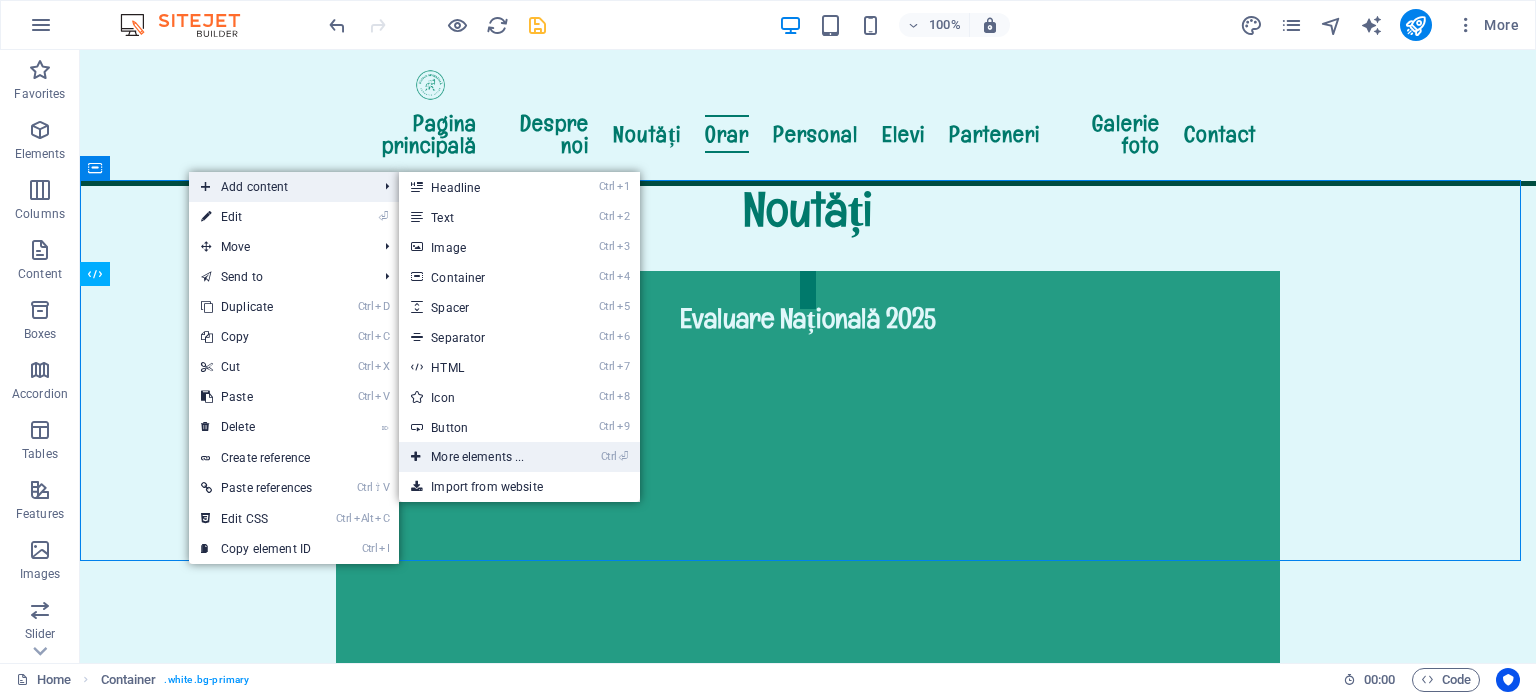 click on "Ctrl ⏎  More elements ..." at bounding box center (481, 457) 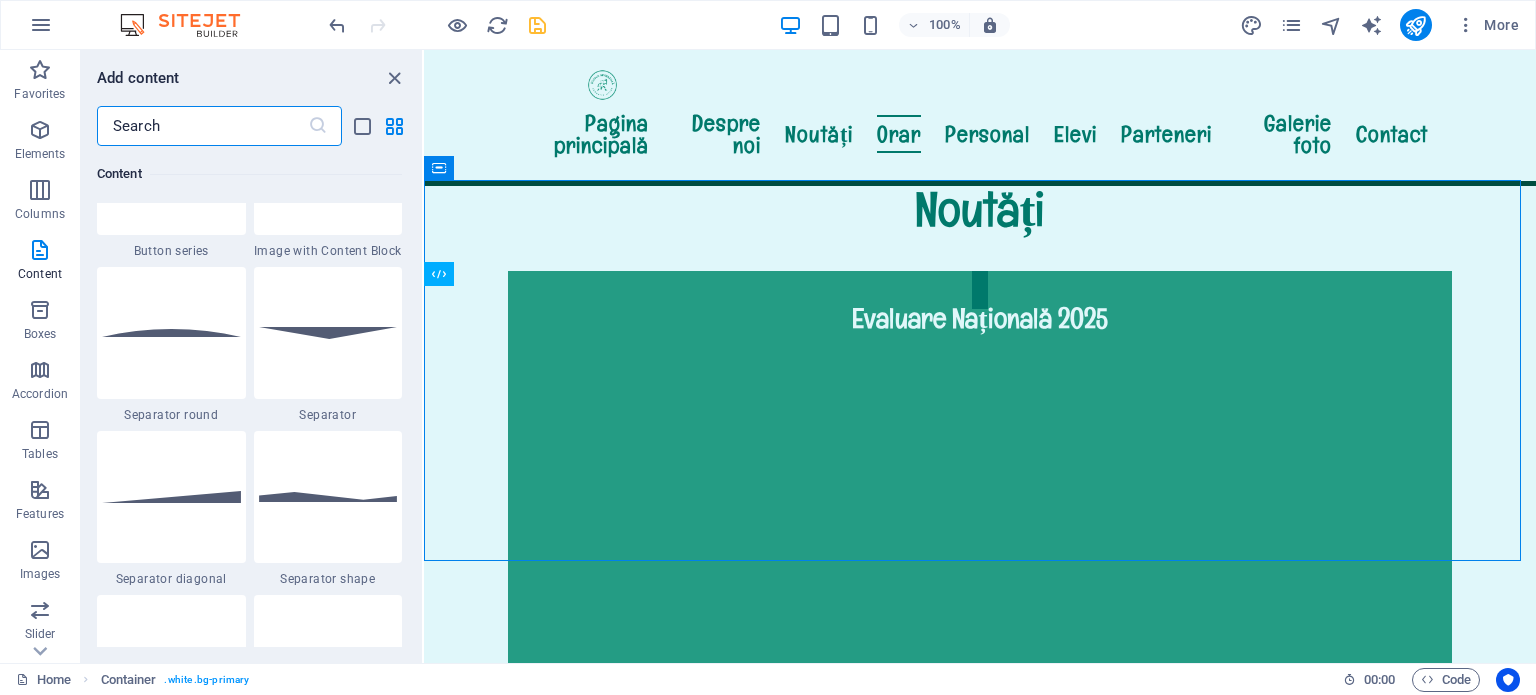 scroll, scrollTop: 4712, scrollLeft: 0, axis: vertical 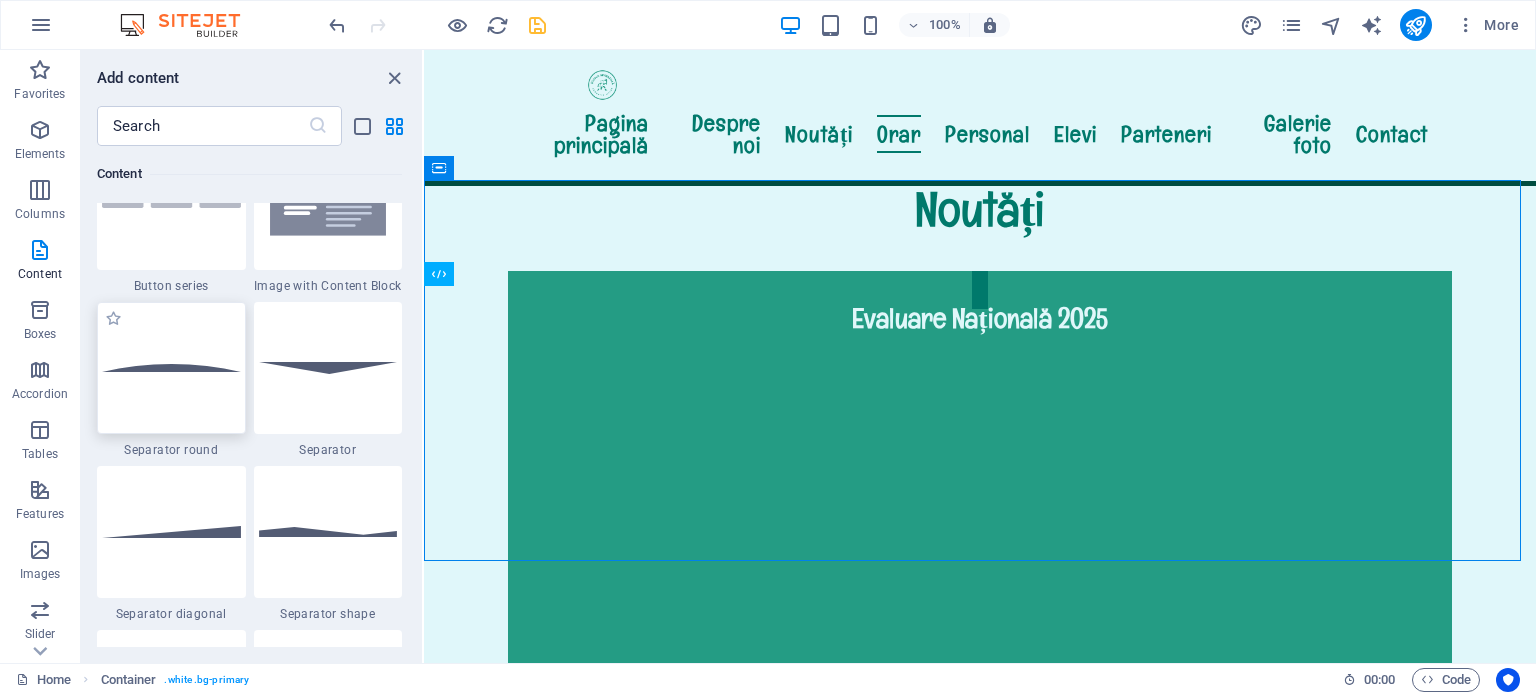 click at bounding box center (171, 368) 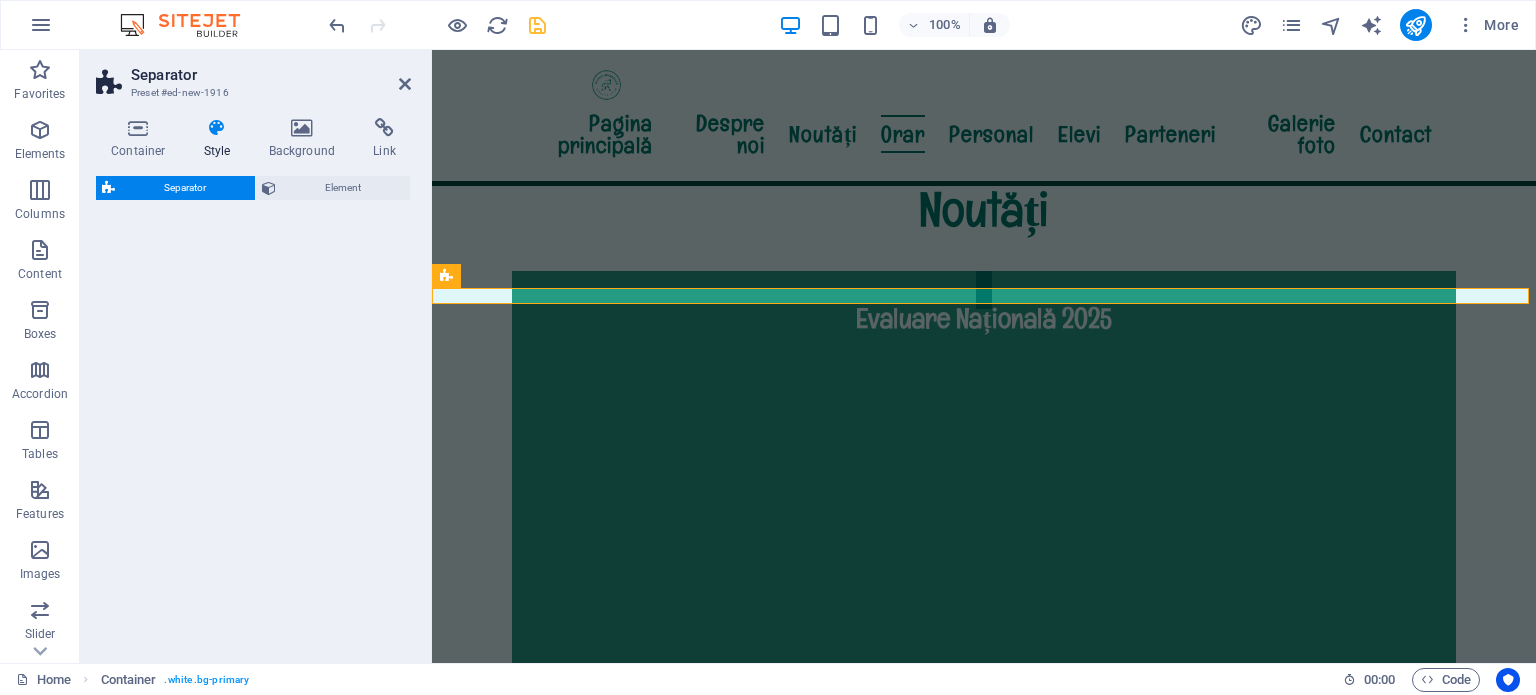 select on "rem" 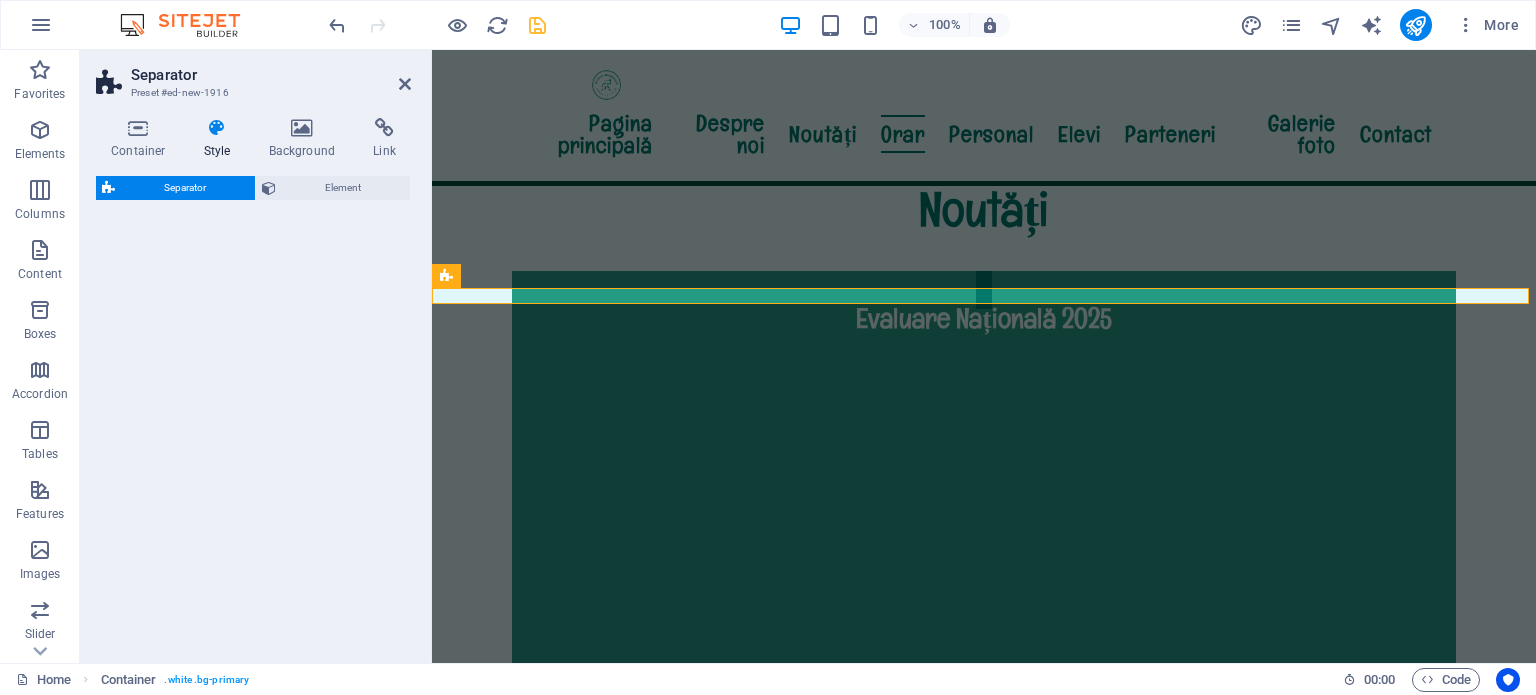 select on "preset-separator-v3-circle" 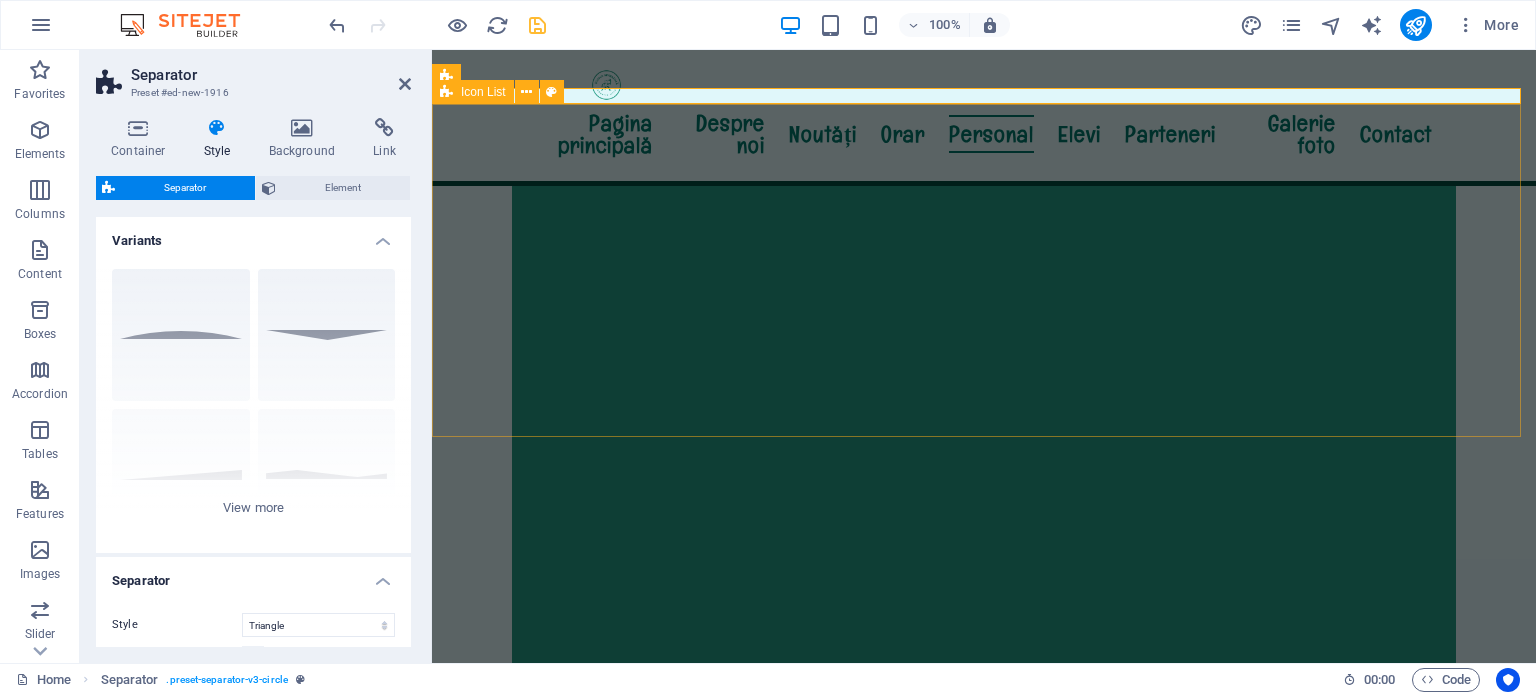 scroll, scrollTop: 3156, scrollLeft: 0, axis: vertical 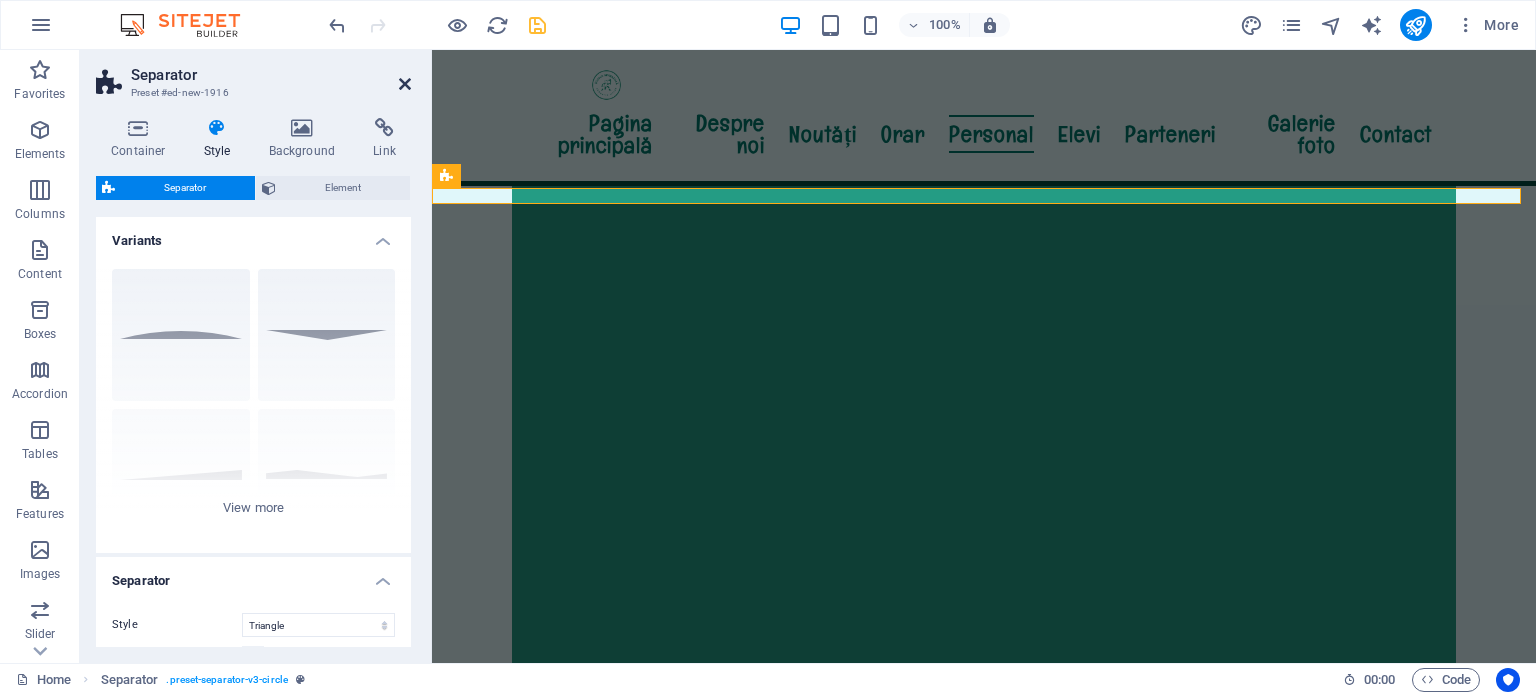 click at bounding box center (405, 84) 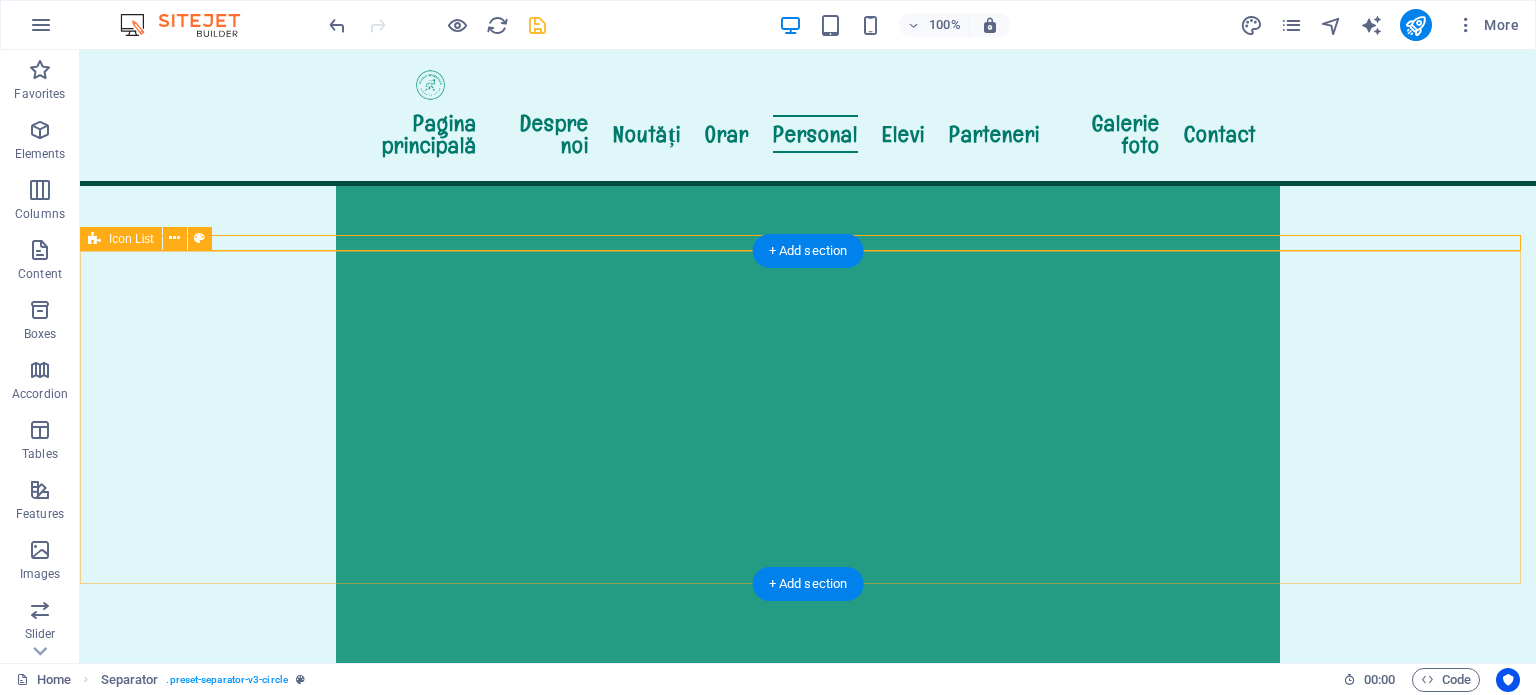 scroll, scrollTop: 3156, scrollLeft: 0, axis: vertical 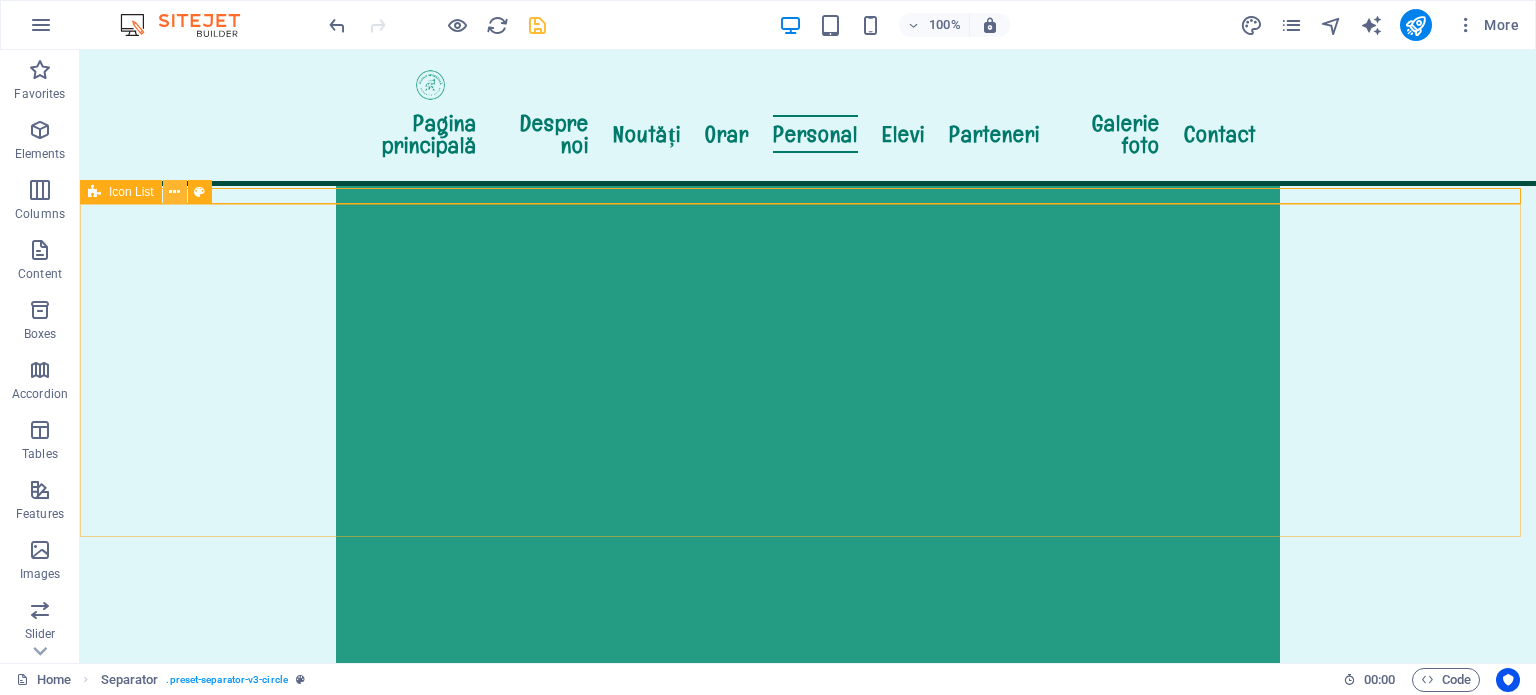 click at bounding box center (174, 192) 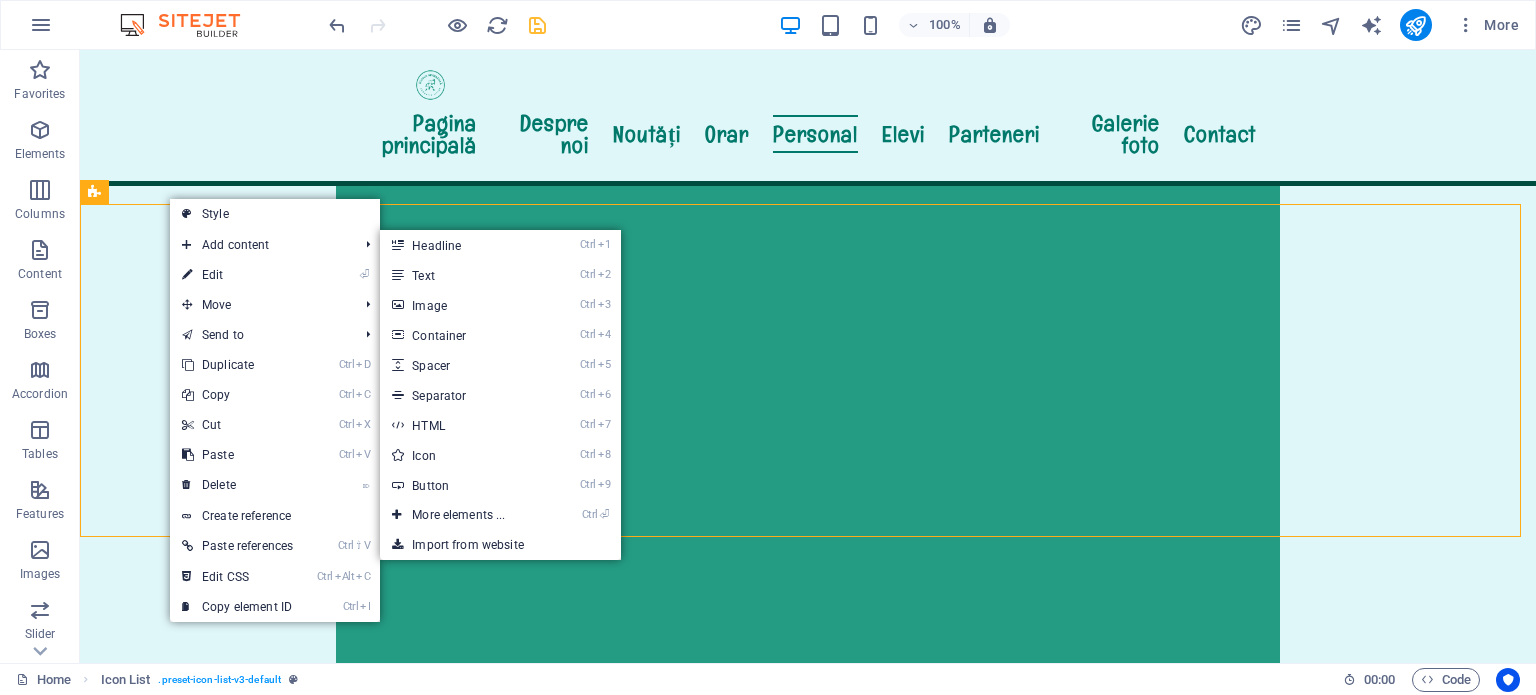 click on "Ctrl ⏎  More elements ..." at bounding box center [462, 515] 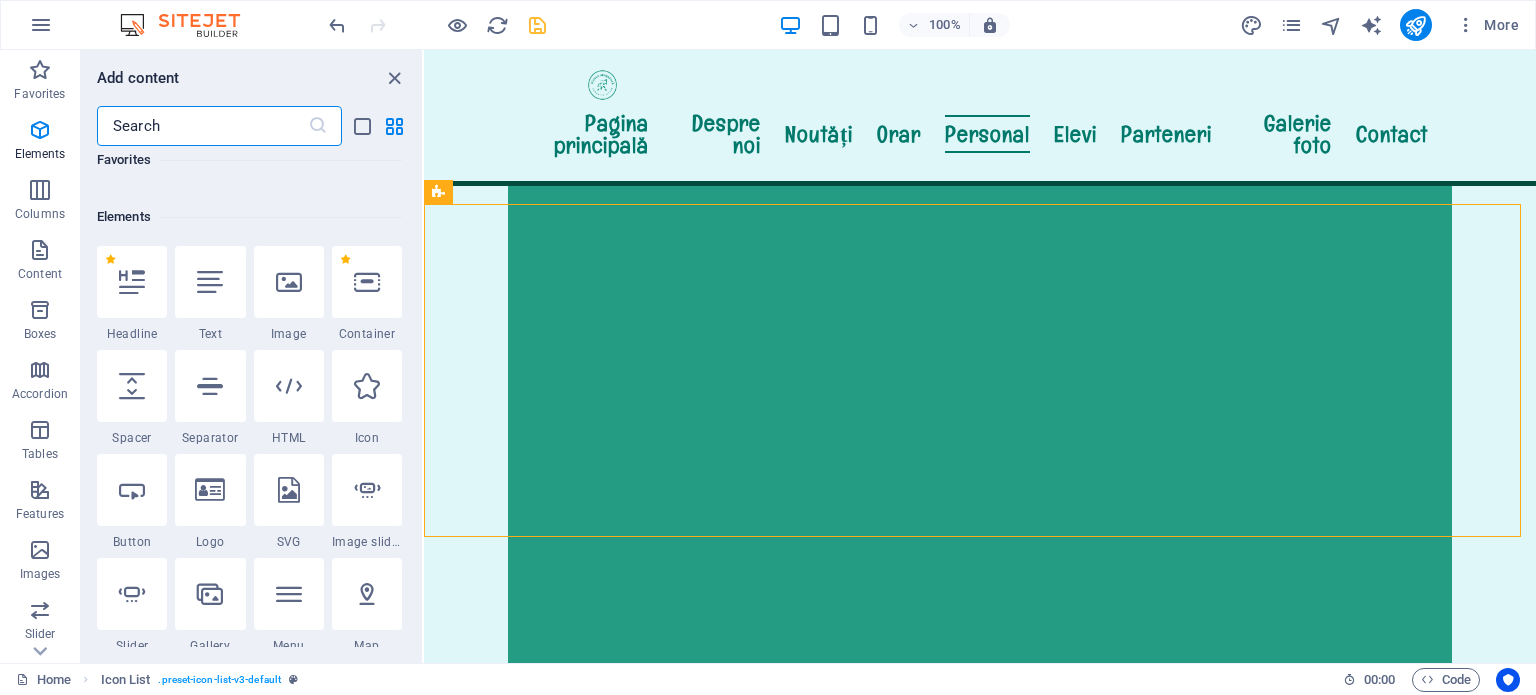 scroll, scrollTop: 212, scrollLeft: 0, axis: vertical 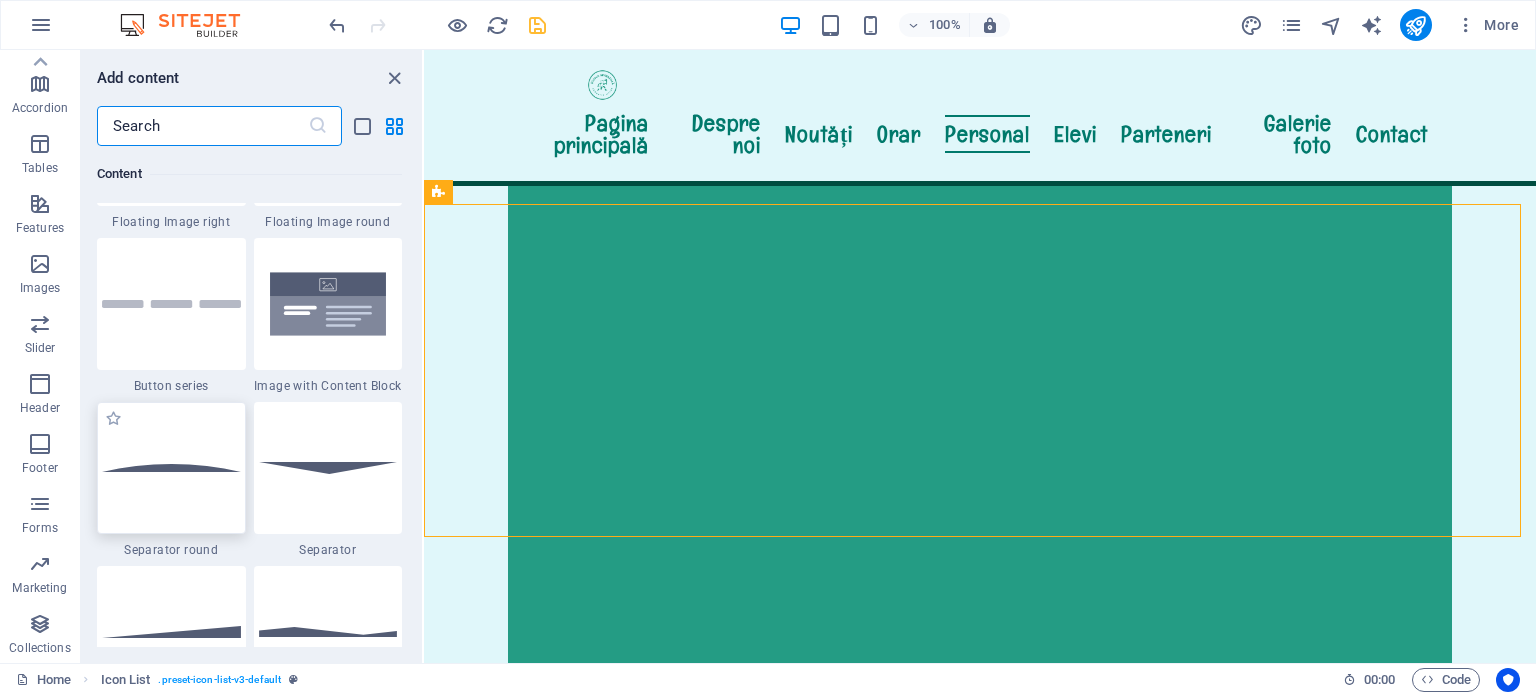 click at bounding box center [171, 468] 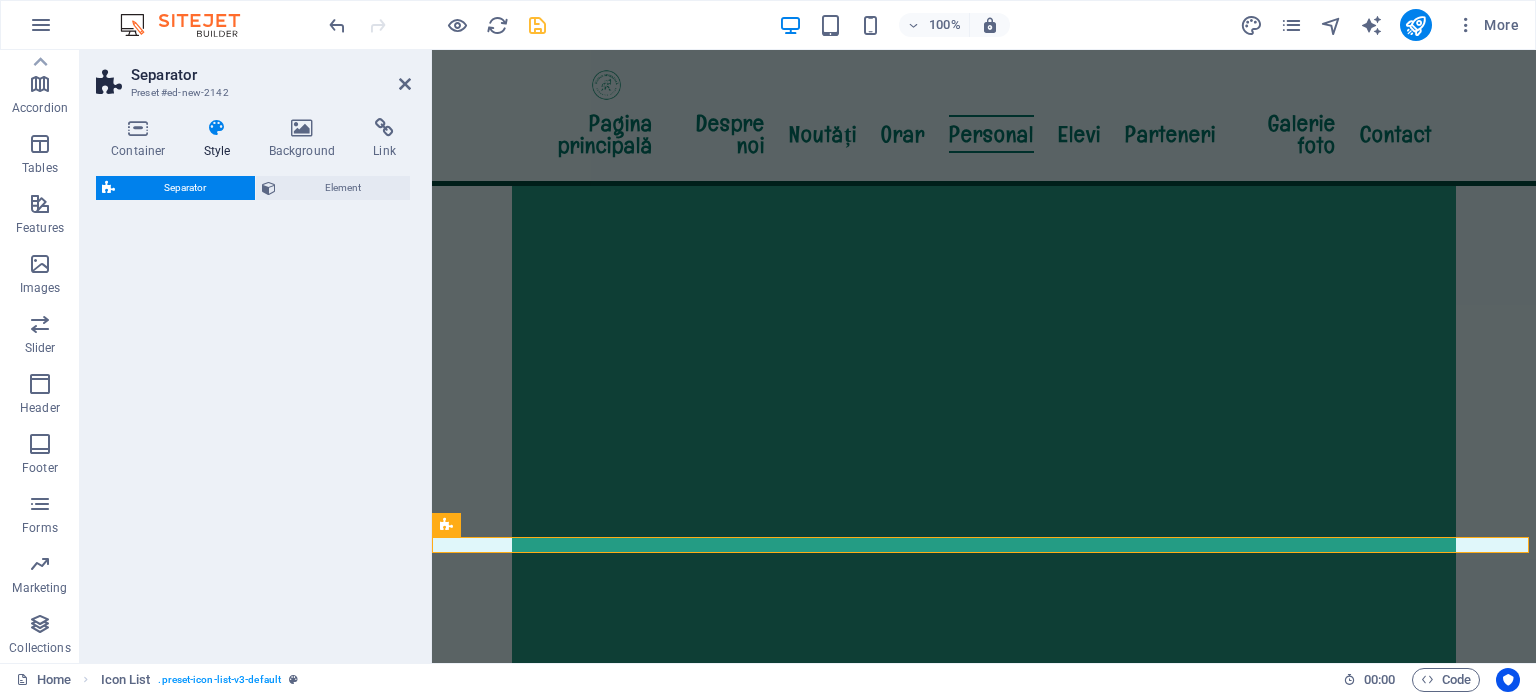 select on "rem" 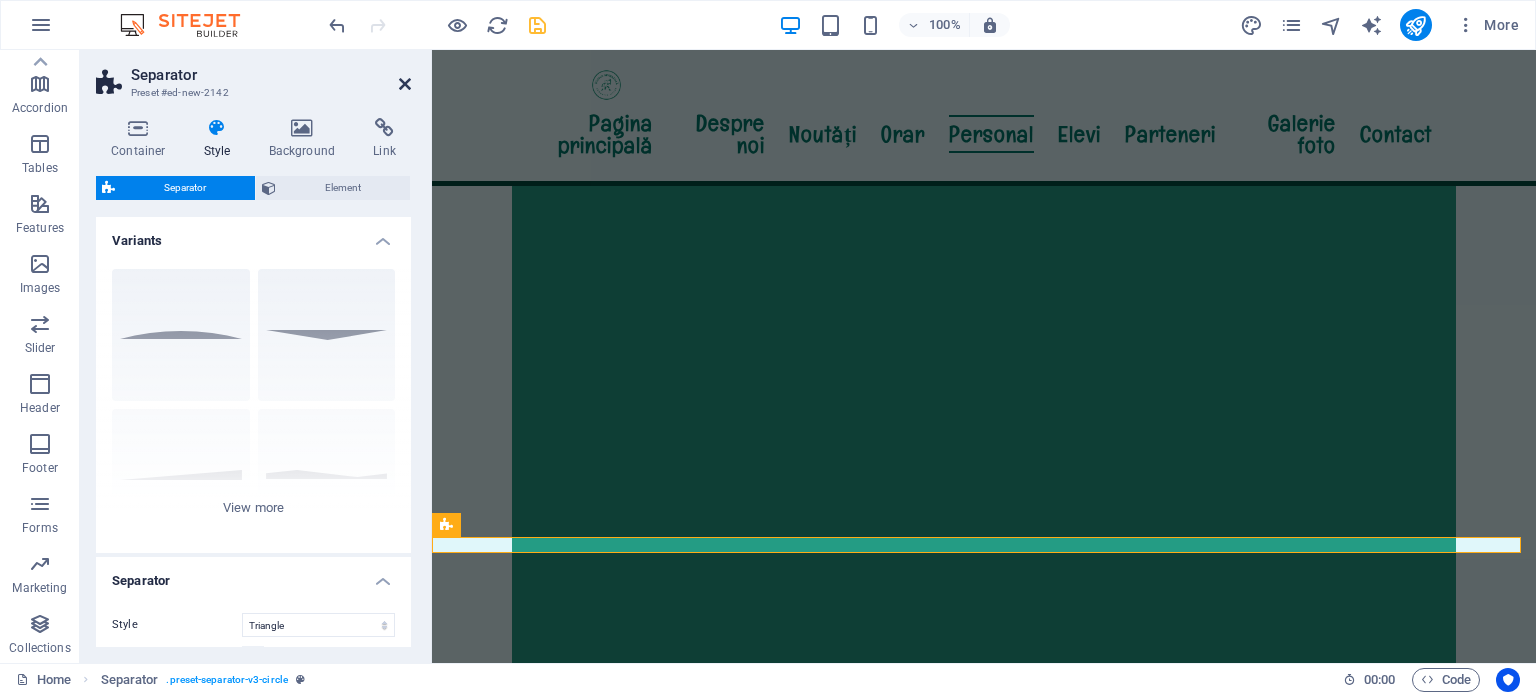 click at bounding box center [405, 84] 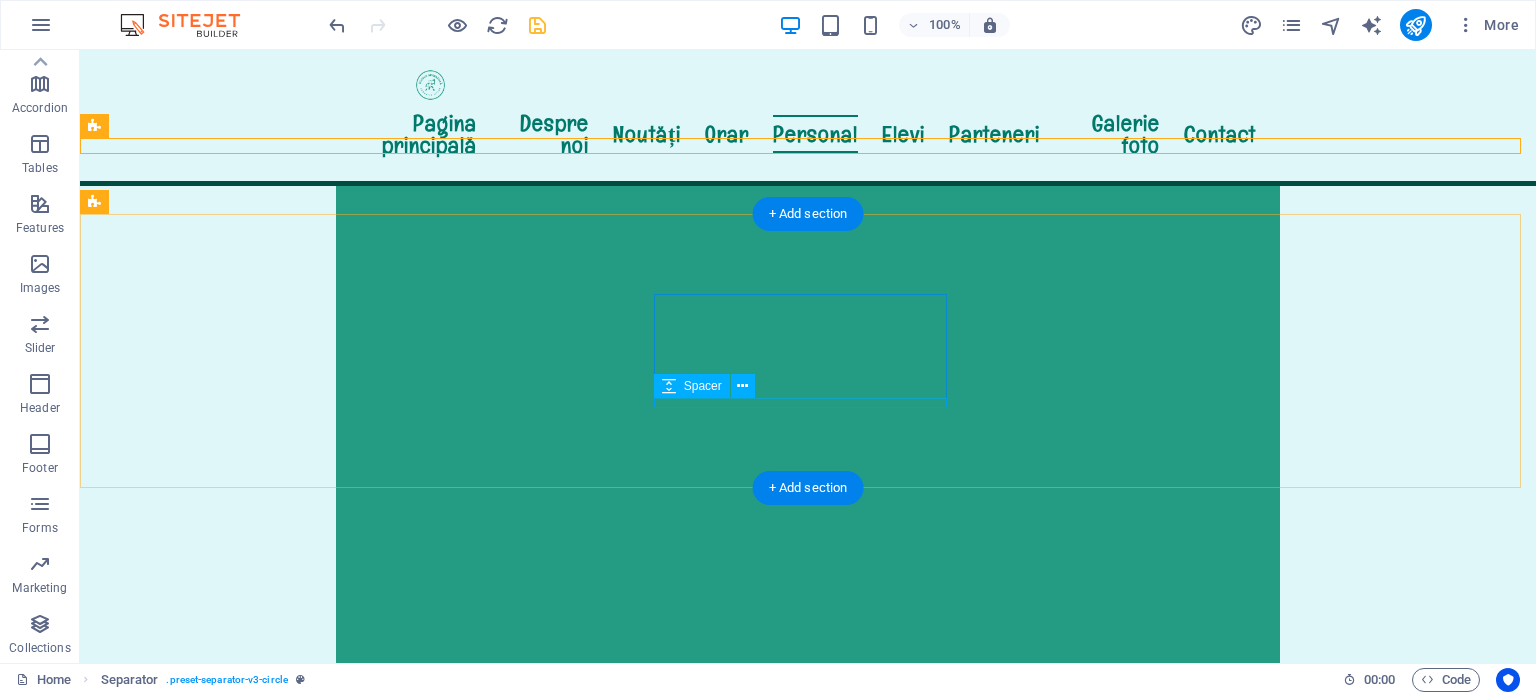 scroll, scrollTop: 3556, scrollLeft: 0, axis: vertical 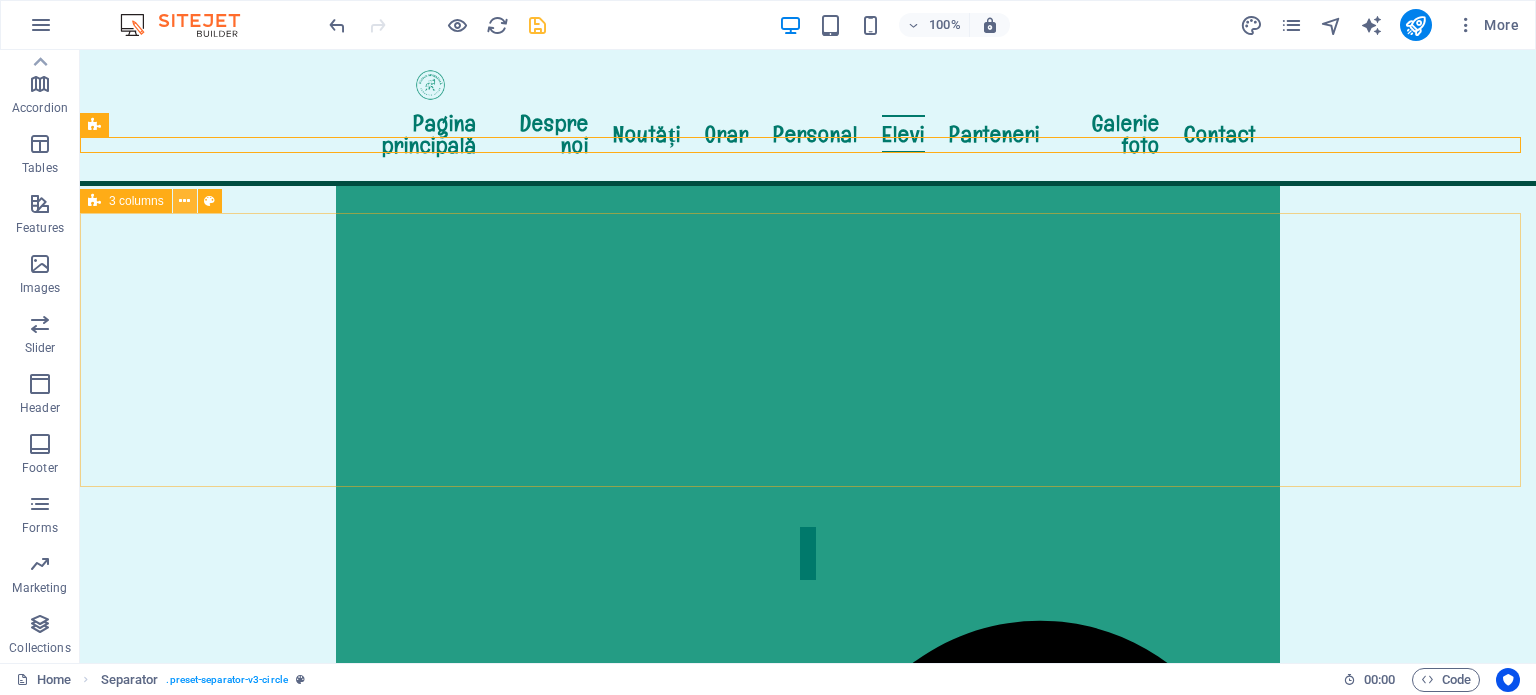click at bounding box center (184, 201) 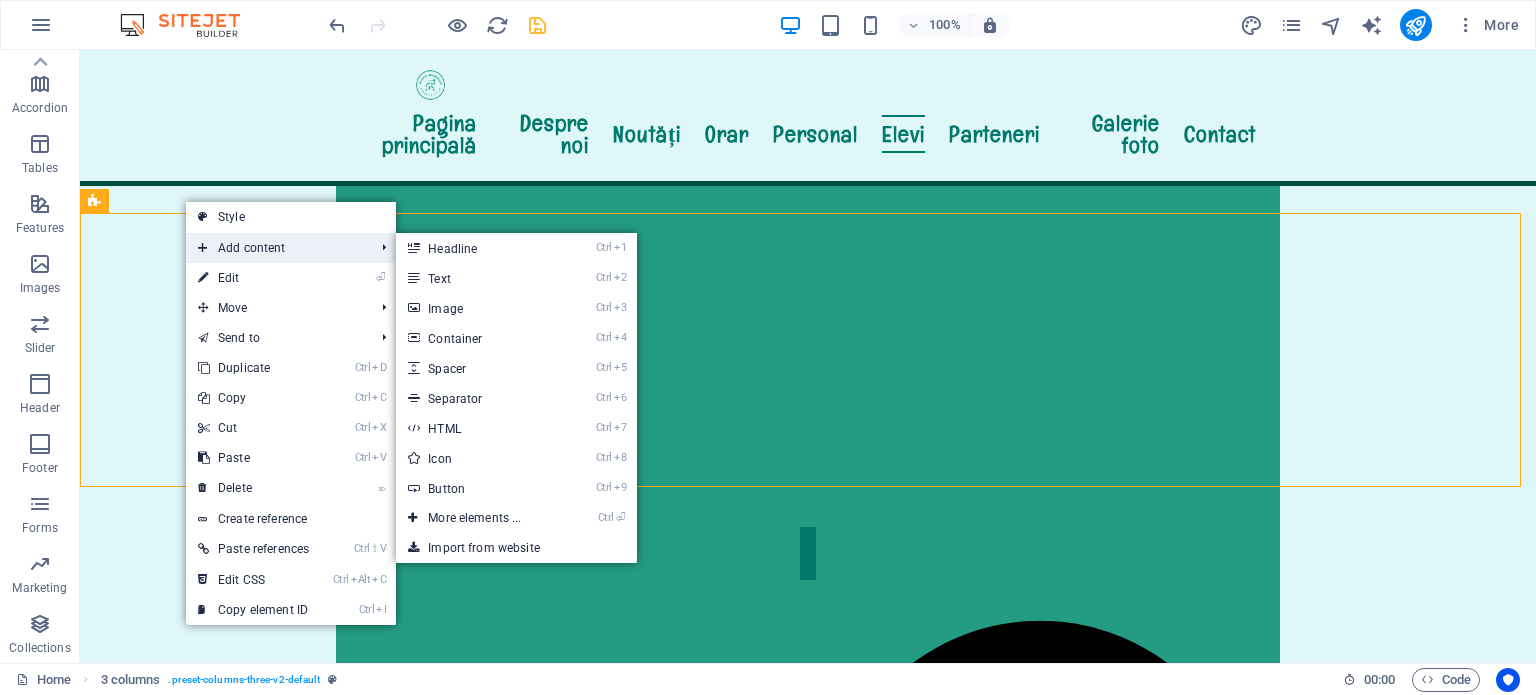 click on "Add content" at bounding box center (276, 248) 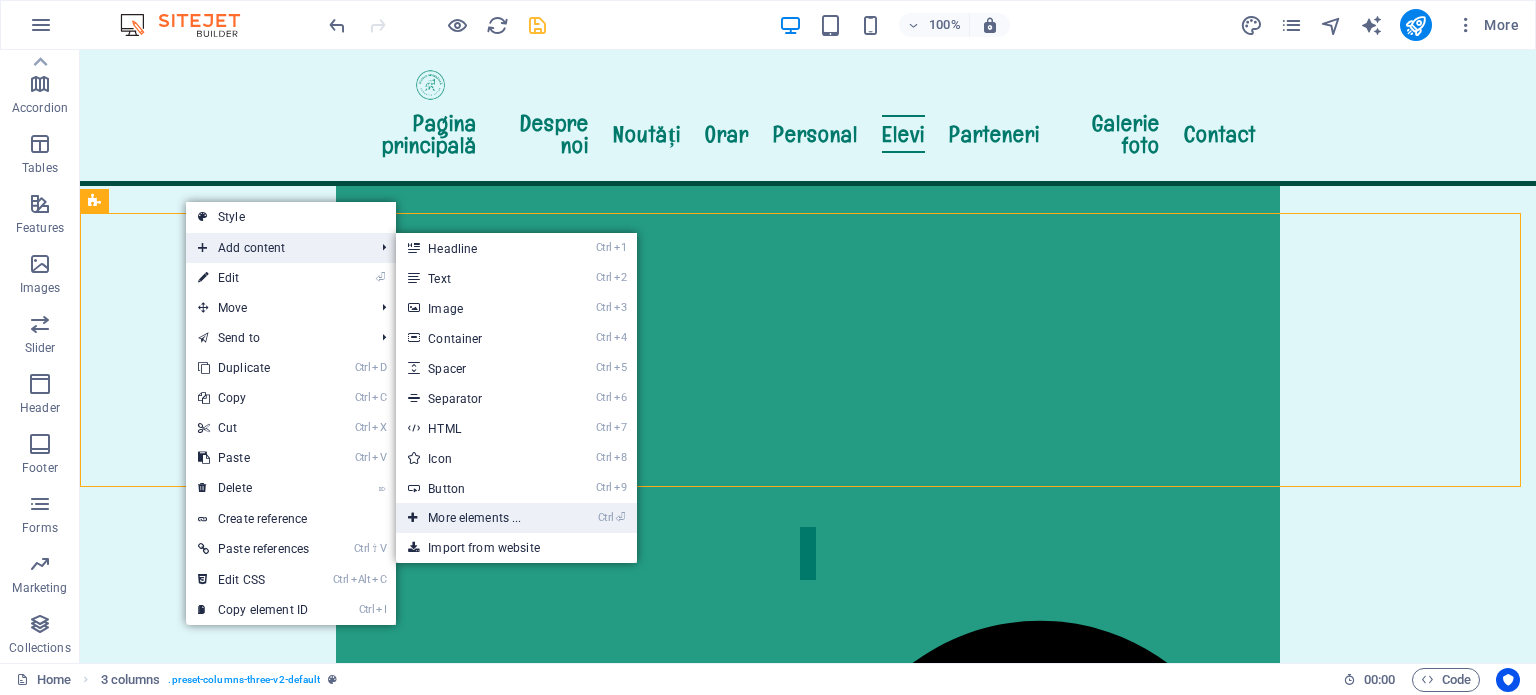 click on "Ctrl ⏎  More elements ..." at bounding box center (478, 518) 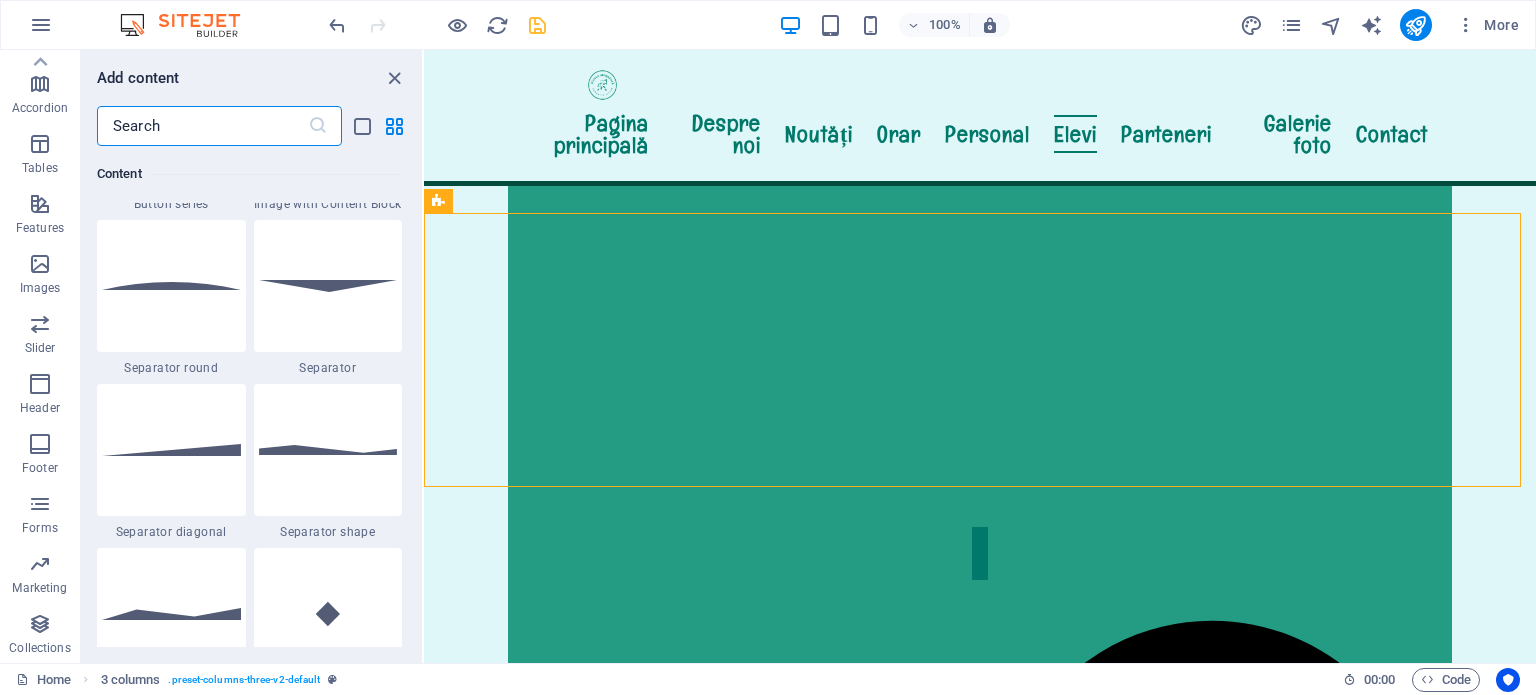 scroll, scrollTop: 4812, scrollLeft: 0, axis: vertical 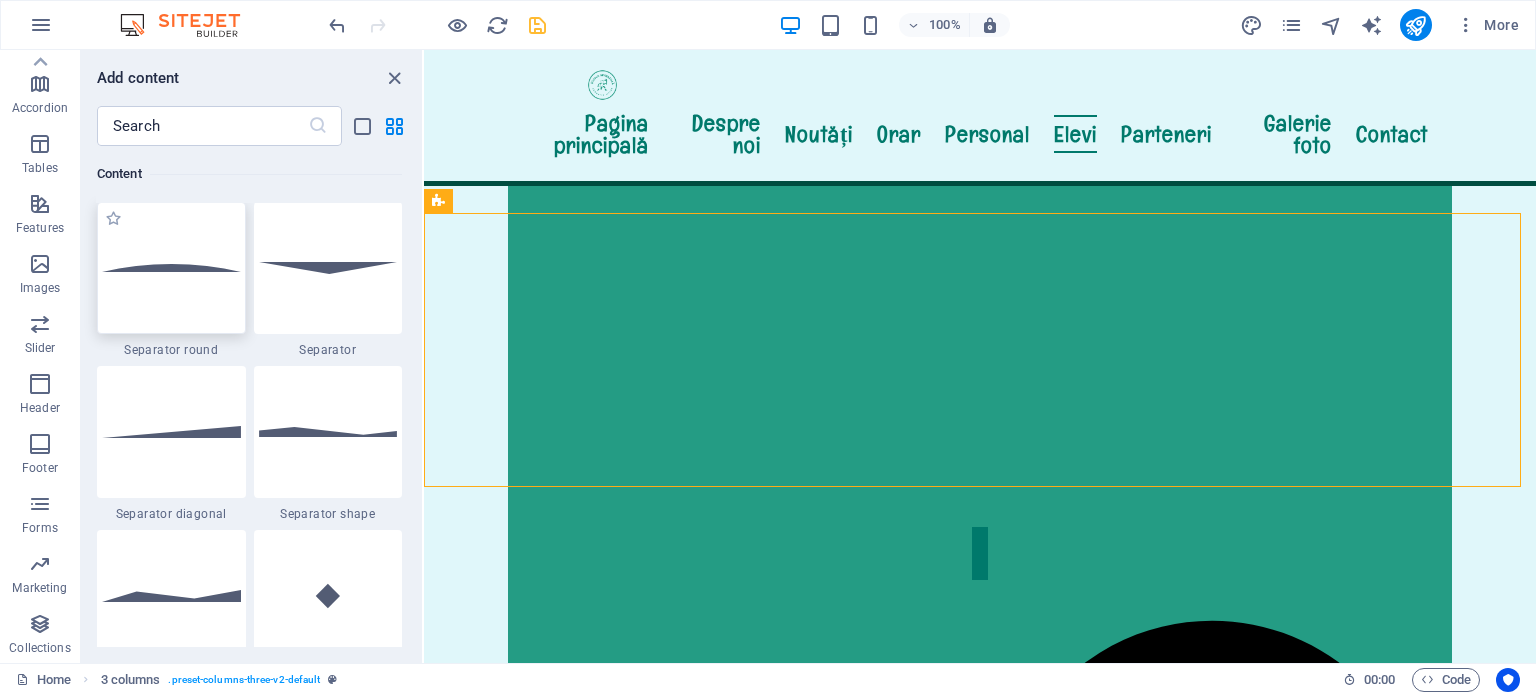 click at bounding box center (171, 268) 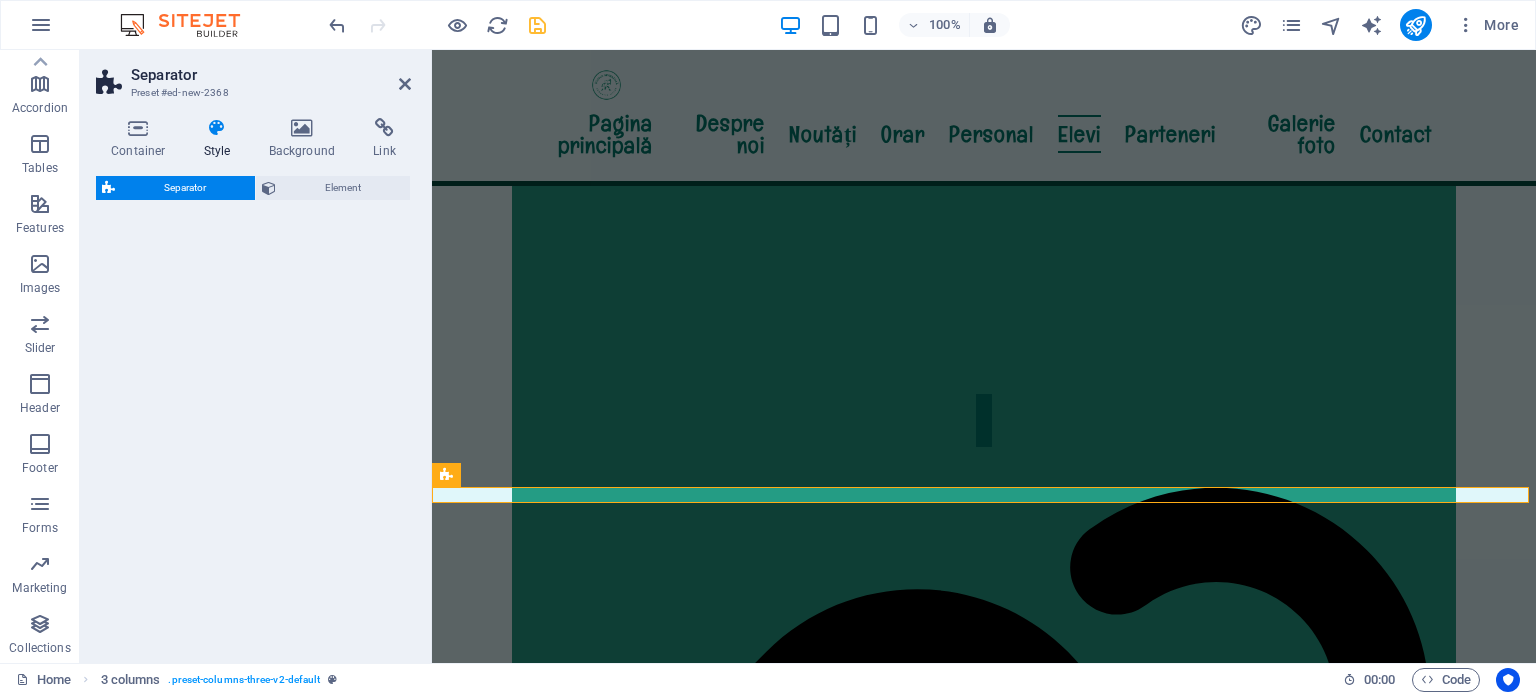 select on "rem" 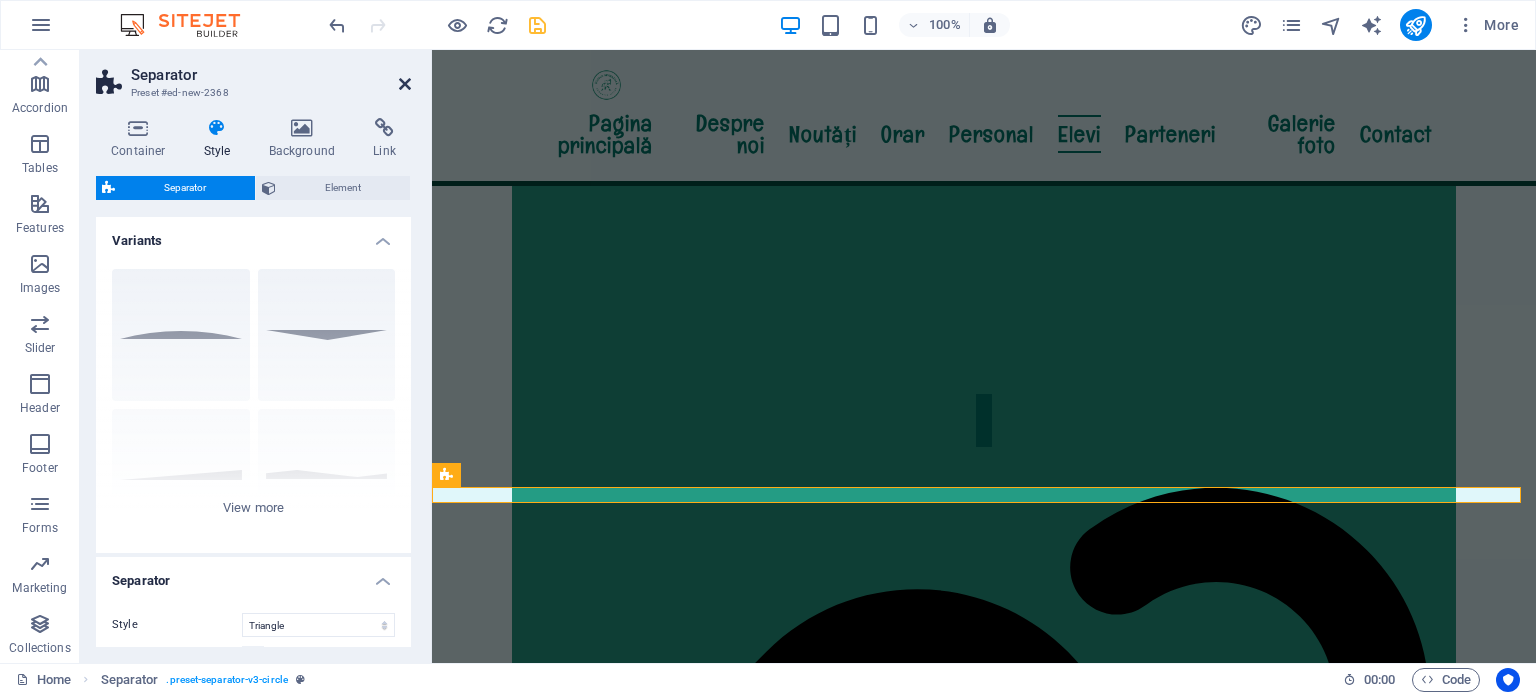 drag, startPoint x: 408, startPoint y: 79, endPoint x: 328, endPoint y: 30, distance: 93.813644 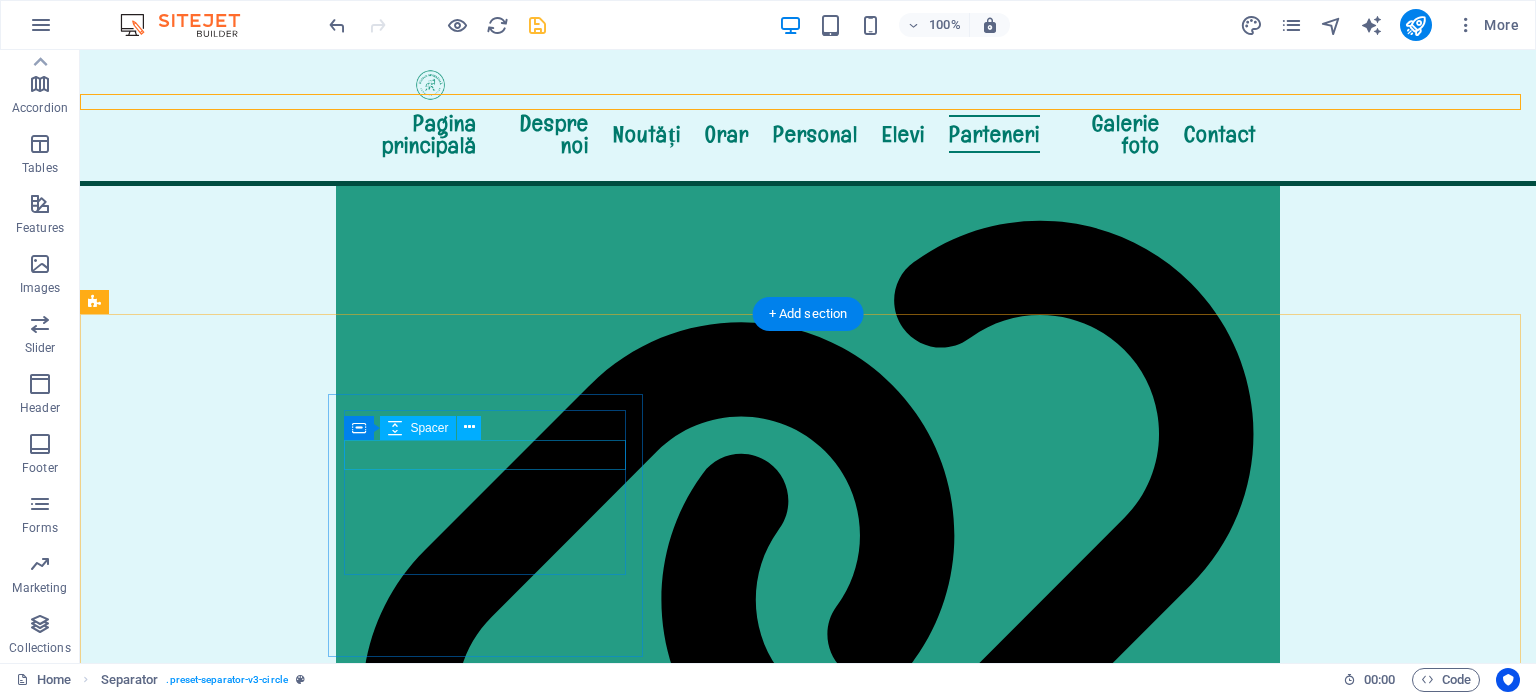 scroll, scrollTop: 3856, scrollLeft: 0, axis: vertical 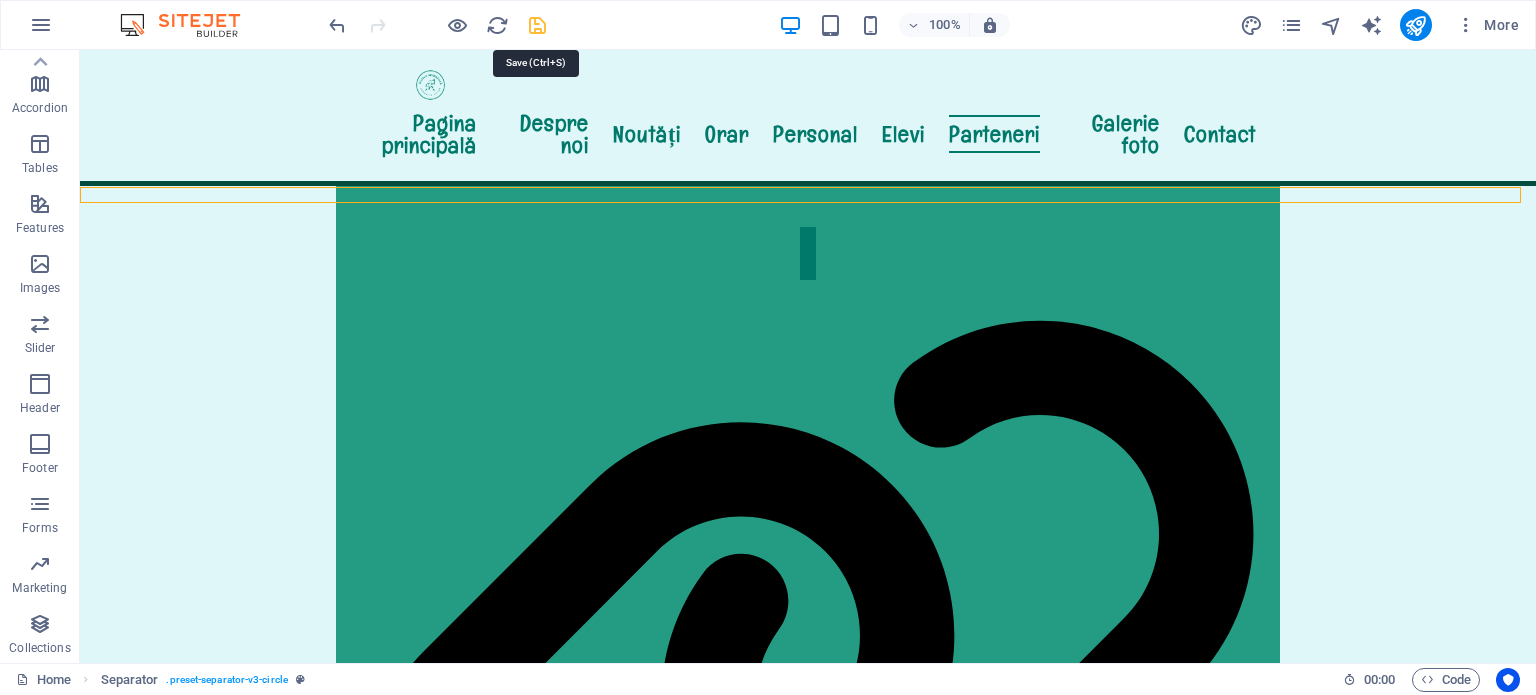 click at bounding box center (537, 25) 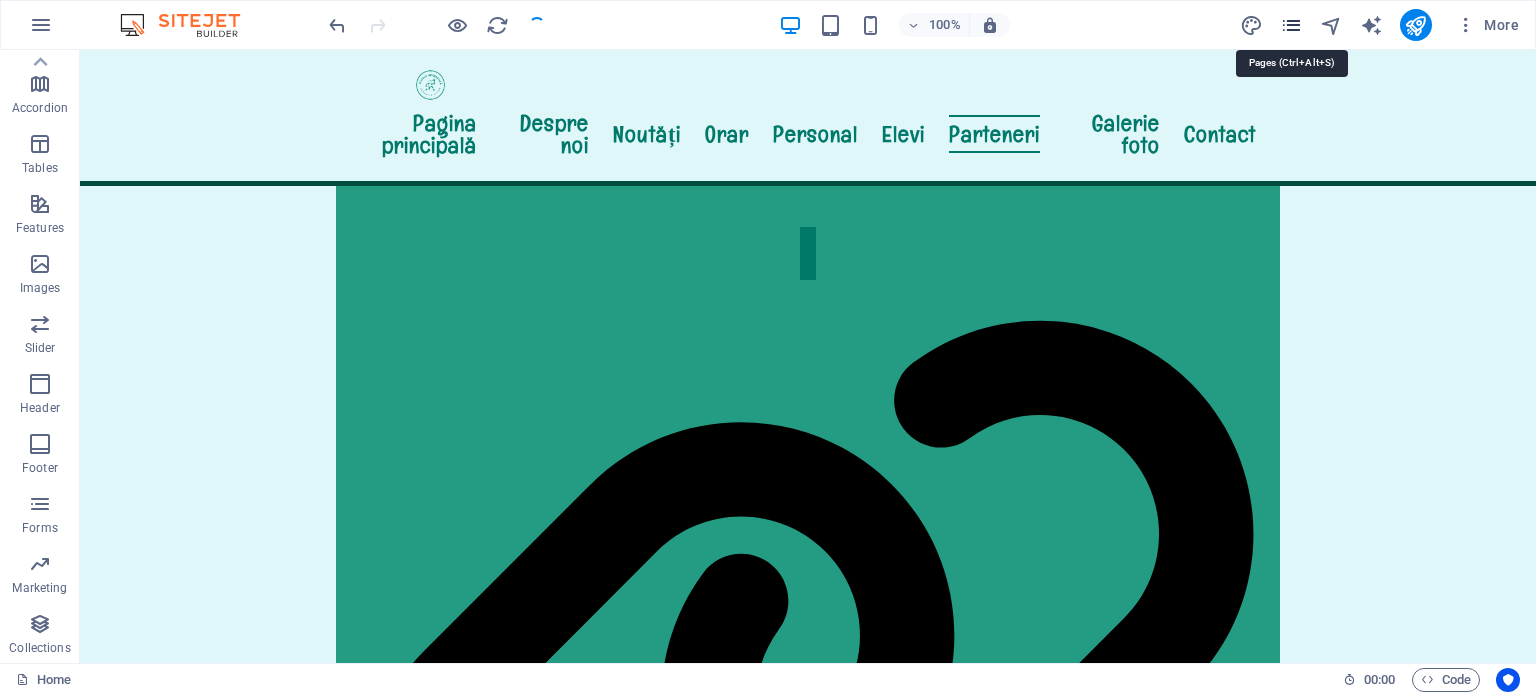 click at bounding box center [1291, 25] 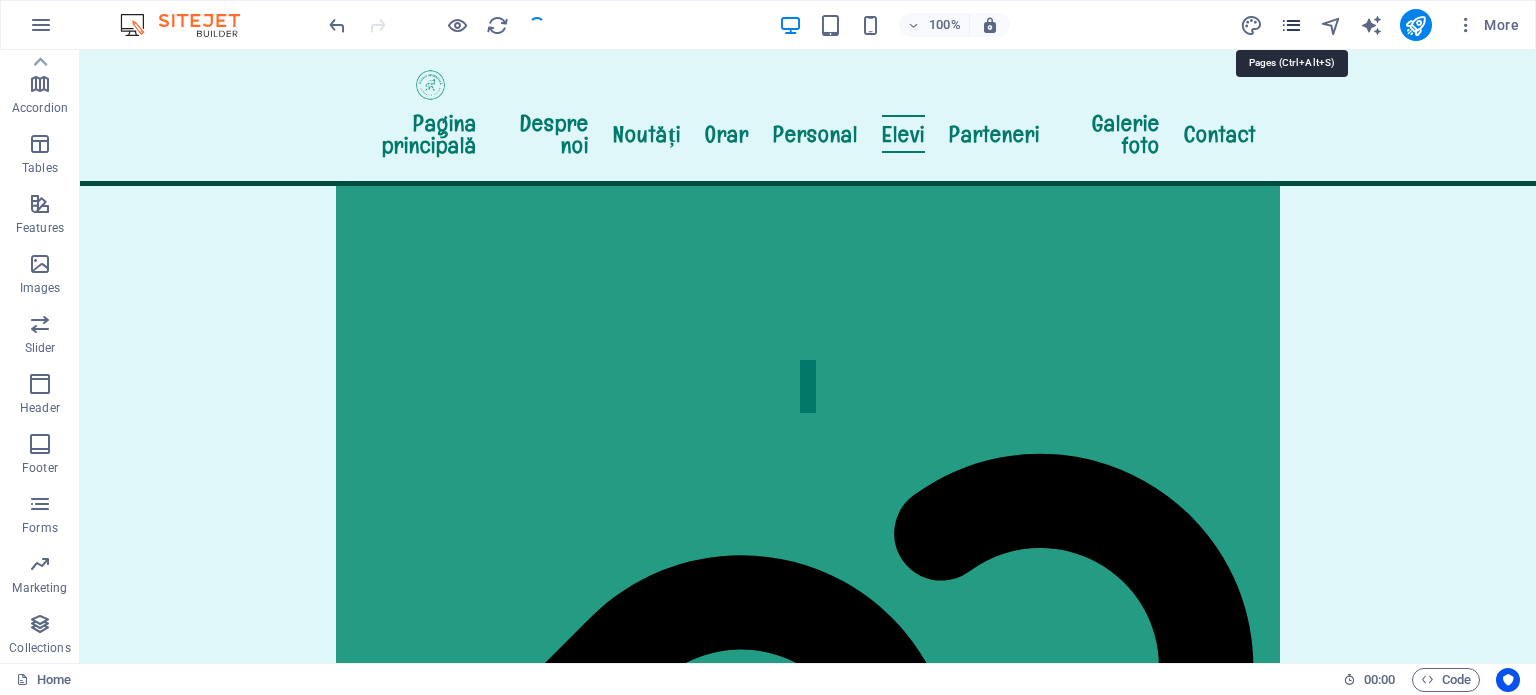 scroll, scrollTop: 3842, scrollLeft: 0, axis: vertical 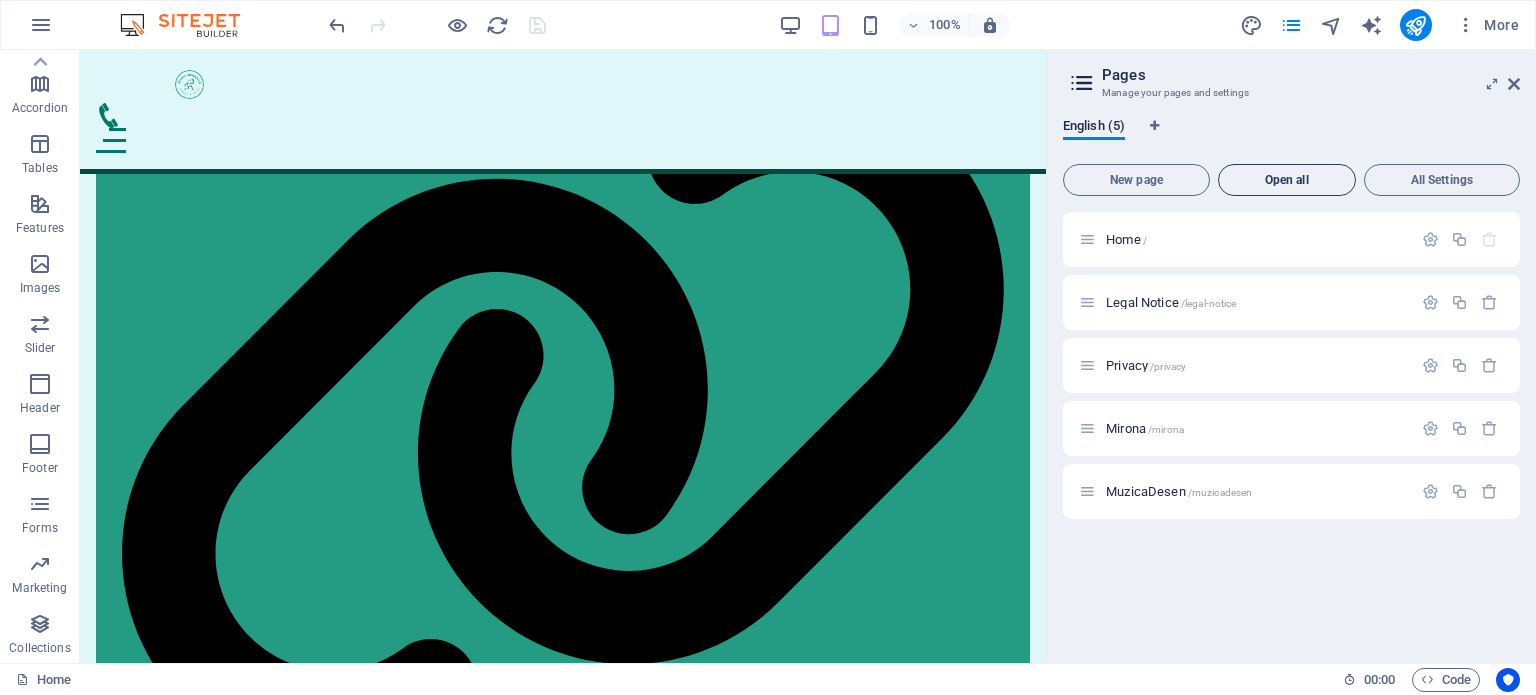 click on "Open all" at bounding box center (1287, 180) 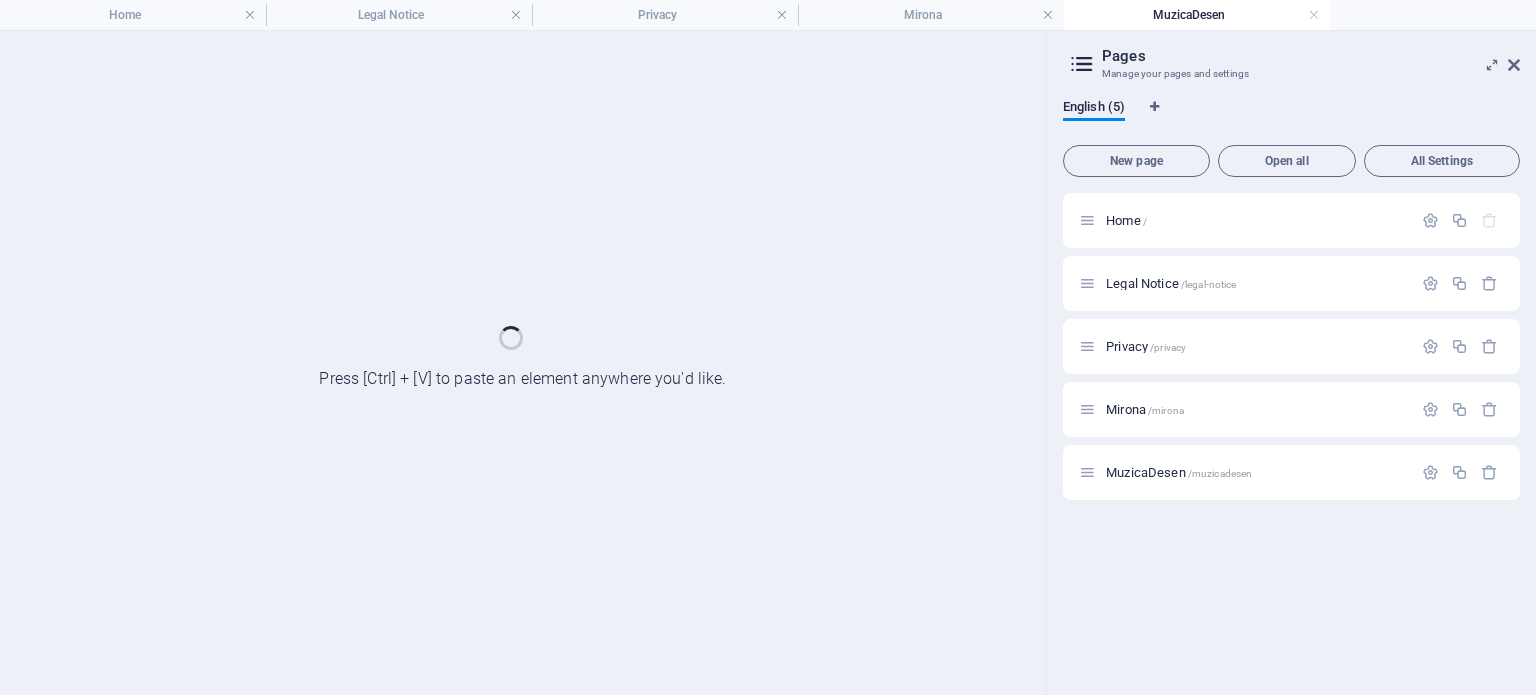 scroll, scrollTop: 0, scrollLeft: 0, axis: both 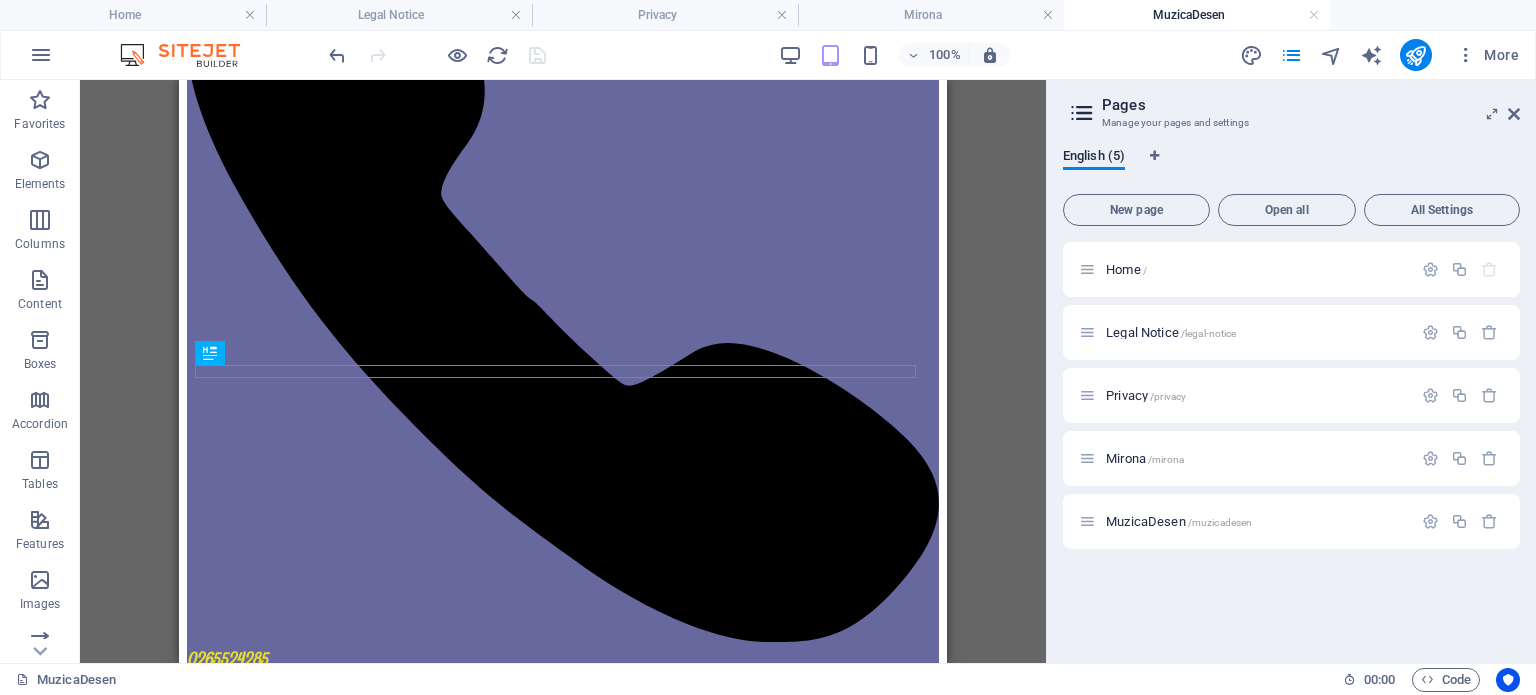 click on "100%" at bounding box center [894, 55] 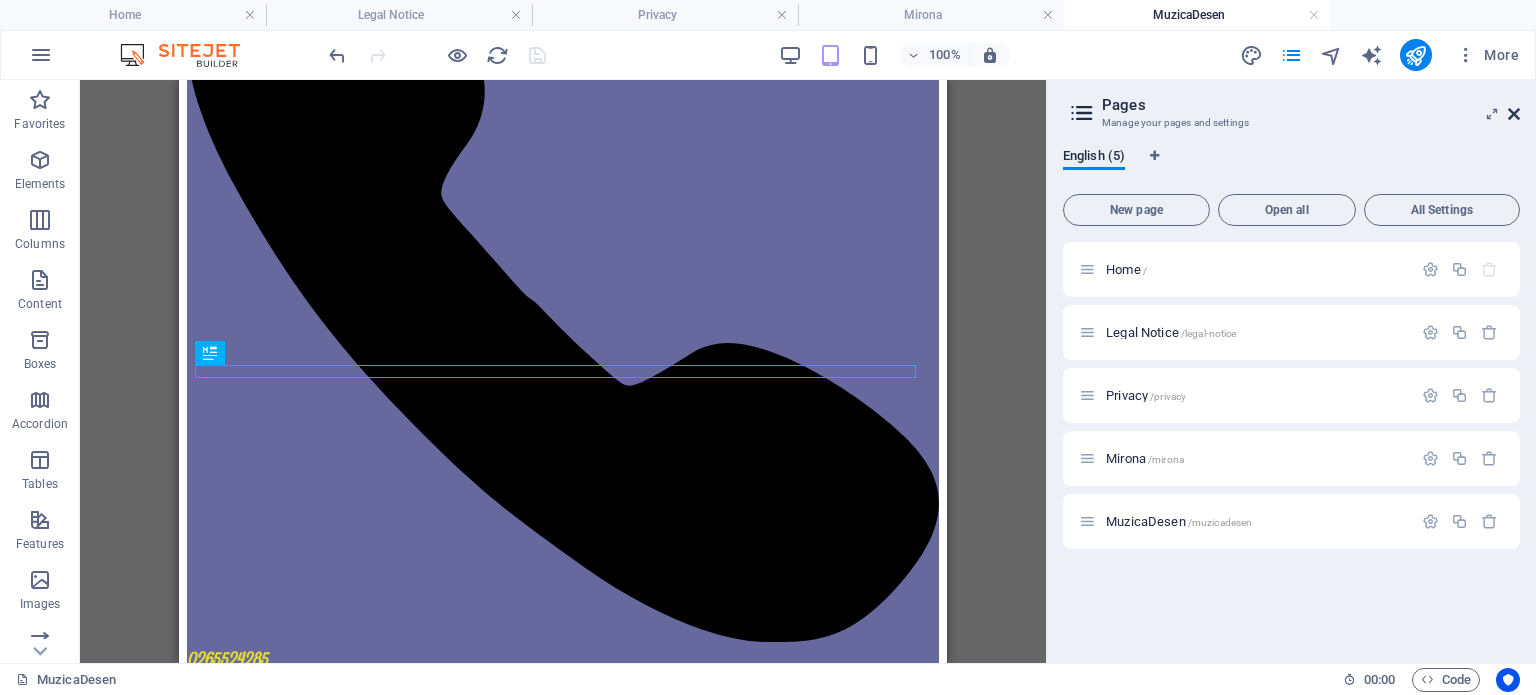 click at bounding box center (1514, 114) 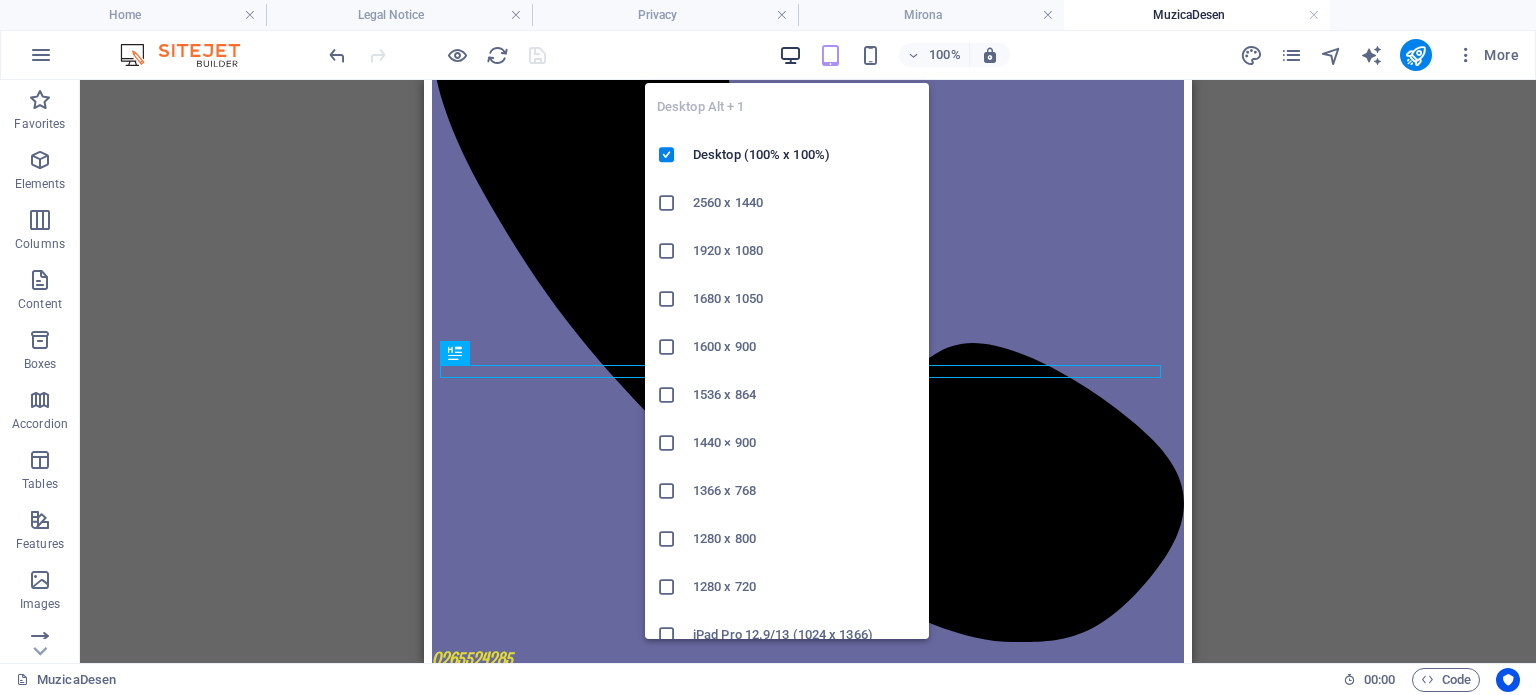 click at bounding box center [790, 55] 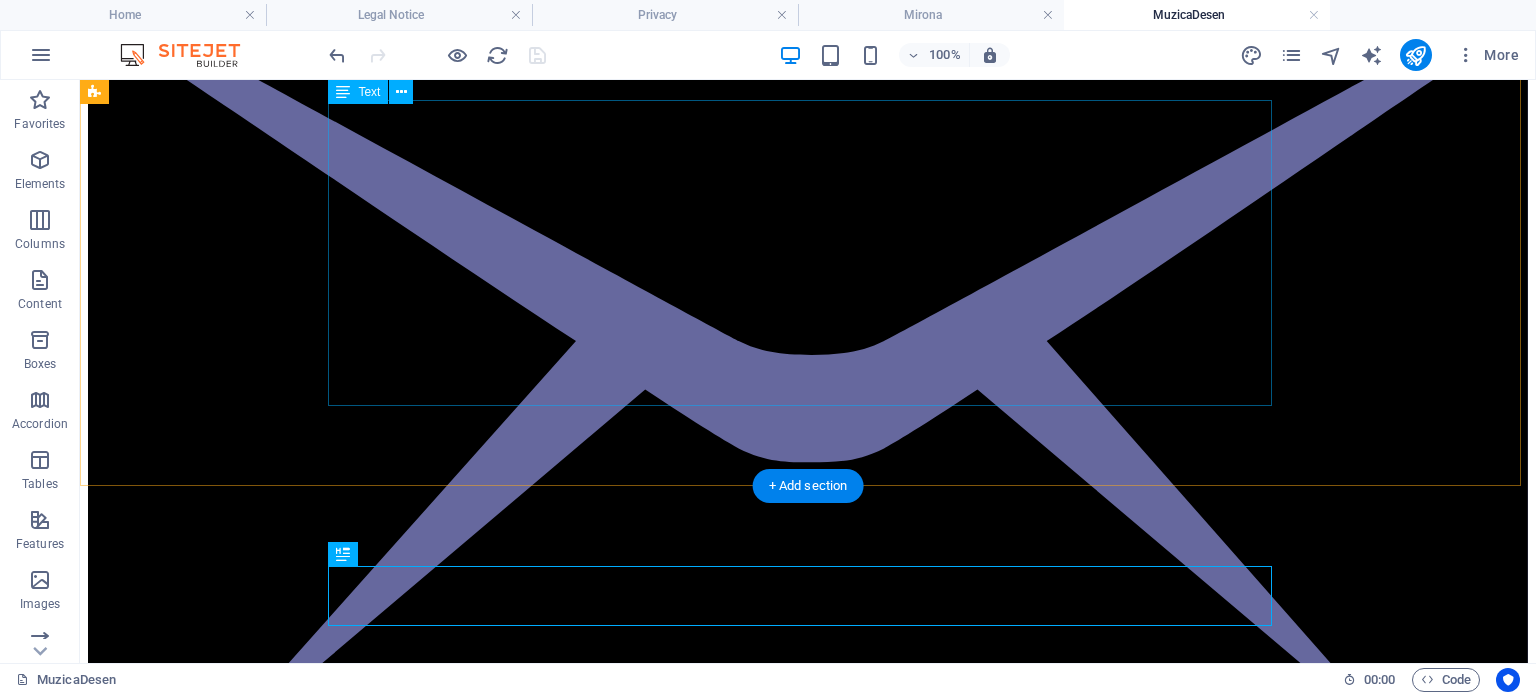 scroll, scrollTop: 0, scrollLeft: 0, axis: both 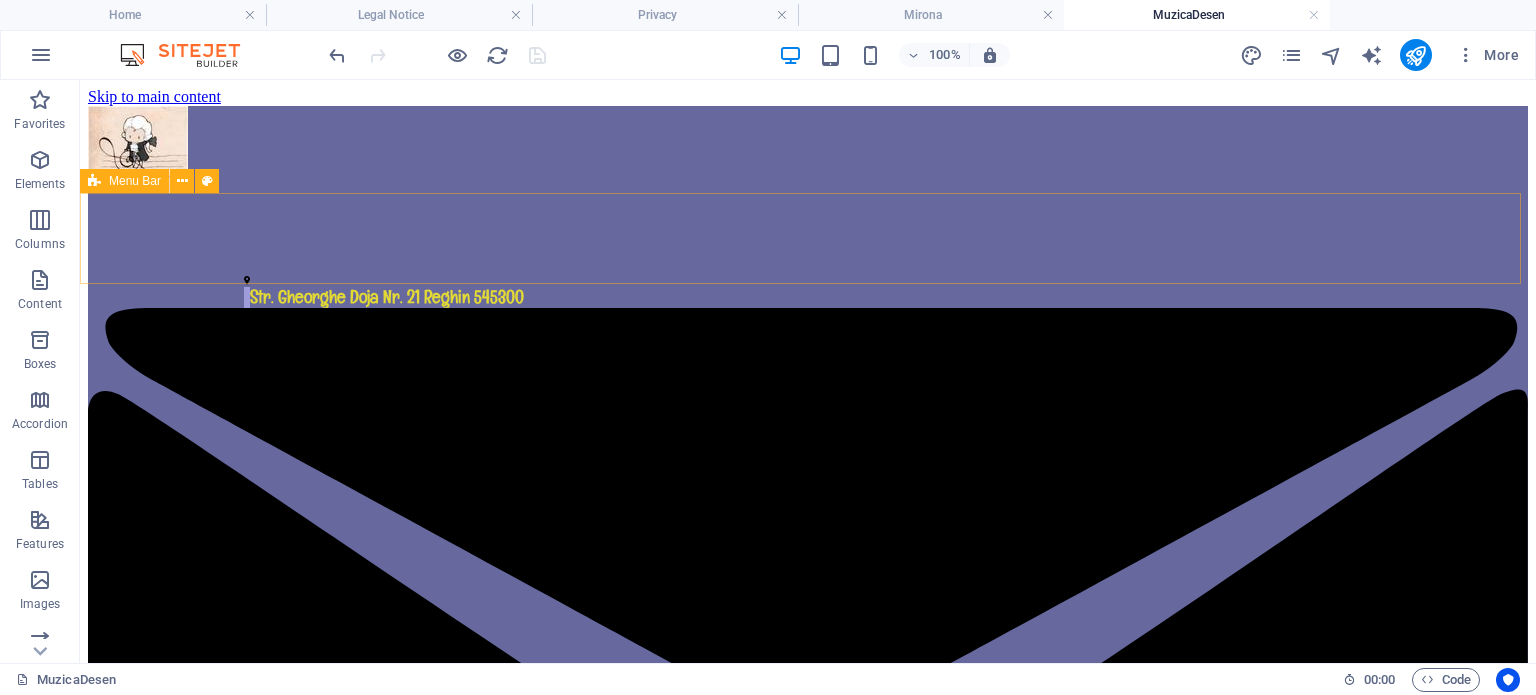 click on "Menu Bar" at bounding box center (135, 181) 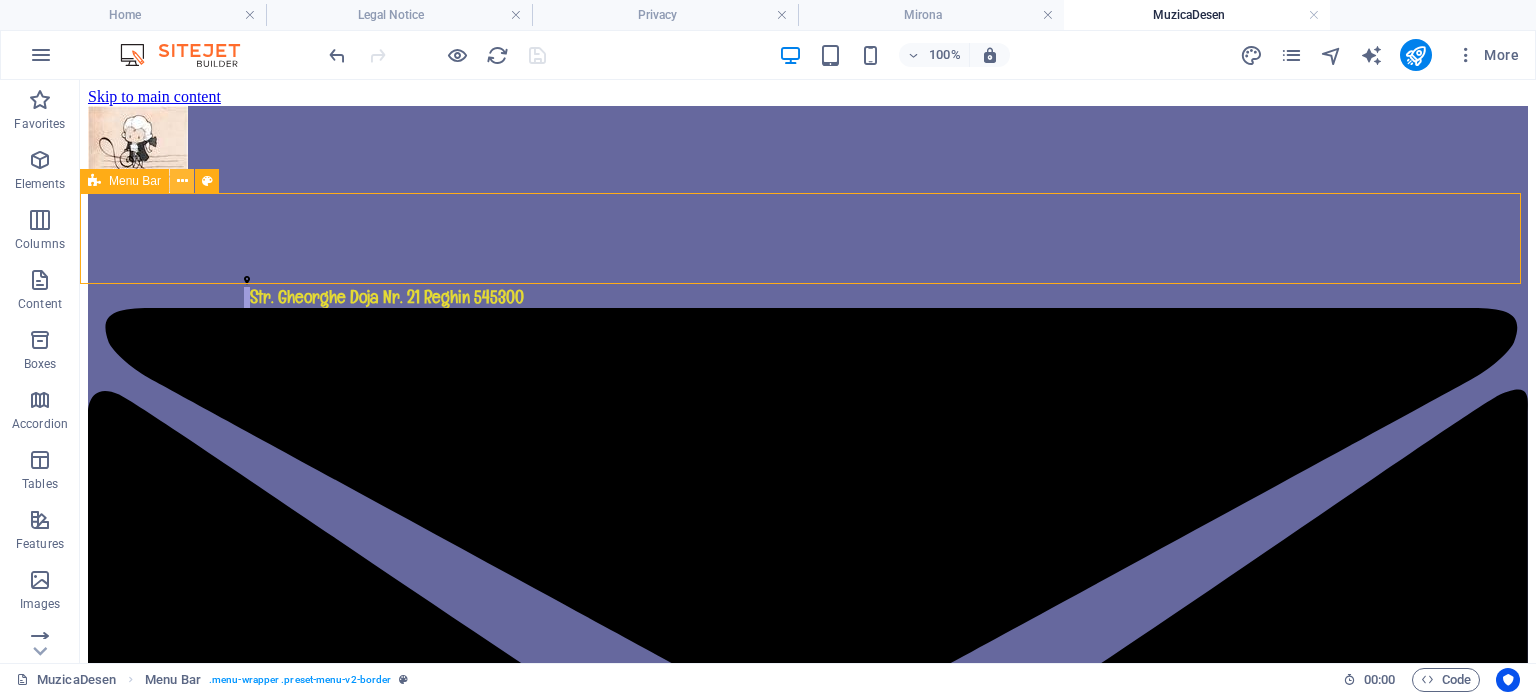 click at bounding box center [182, 181] 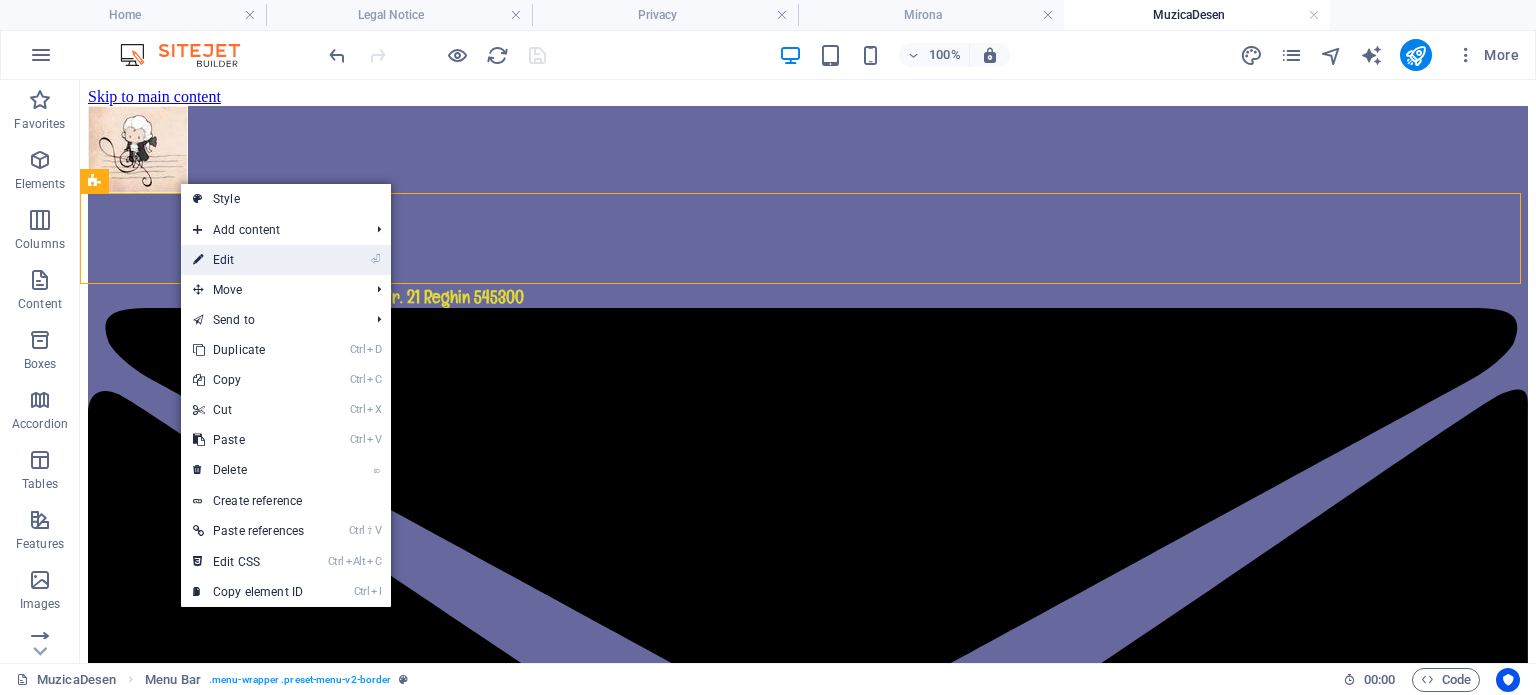 click on "⏎  Edit" at bounding box center (248, 260) 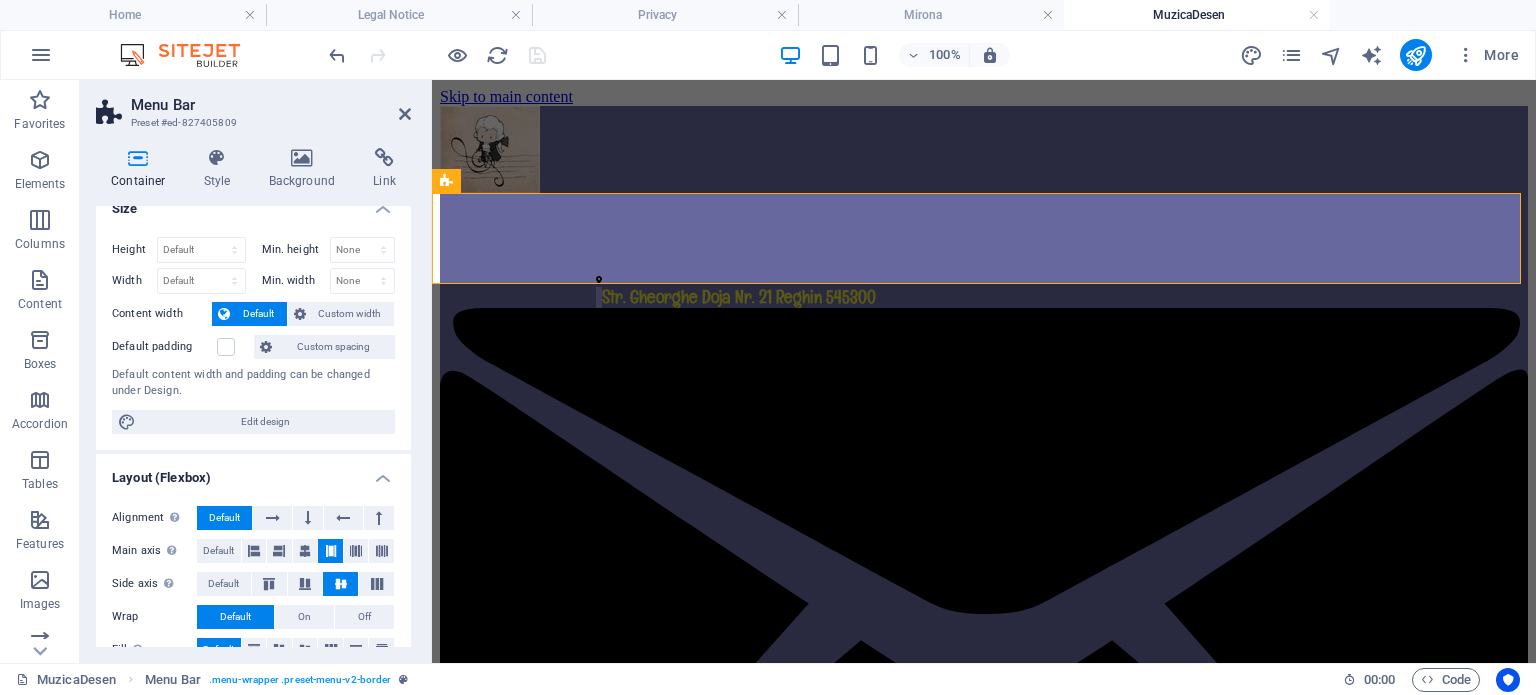 scroll, scrollTop: 0, scrollLeft: 0, axis: both 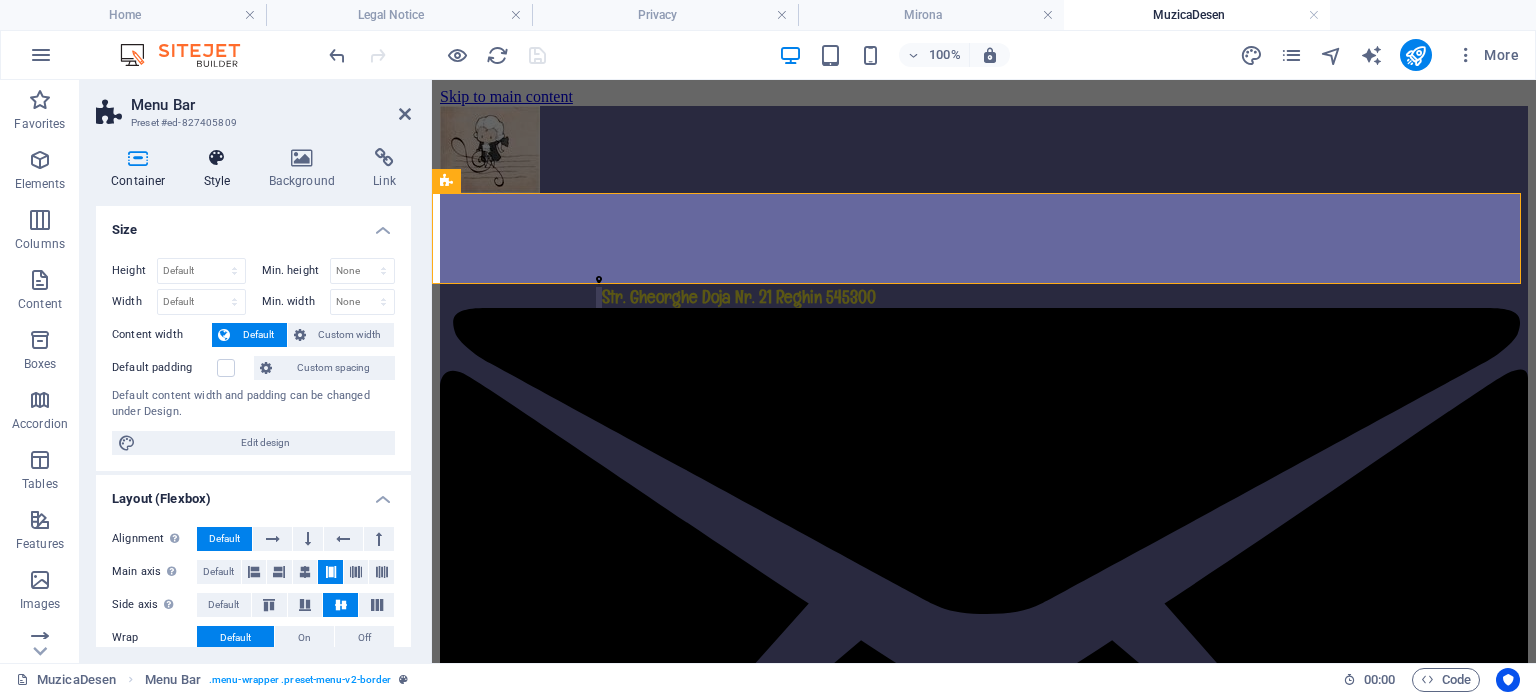 click at bounding box center (217, 158) 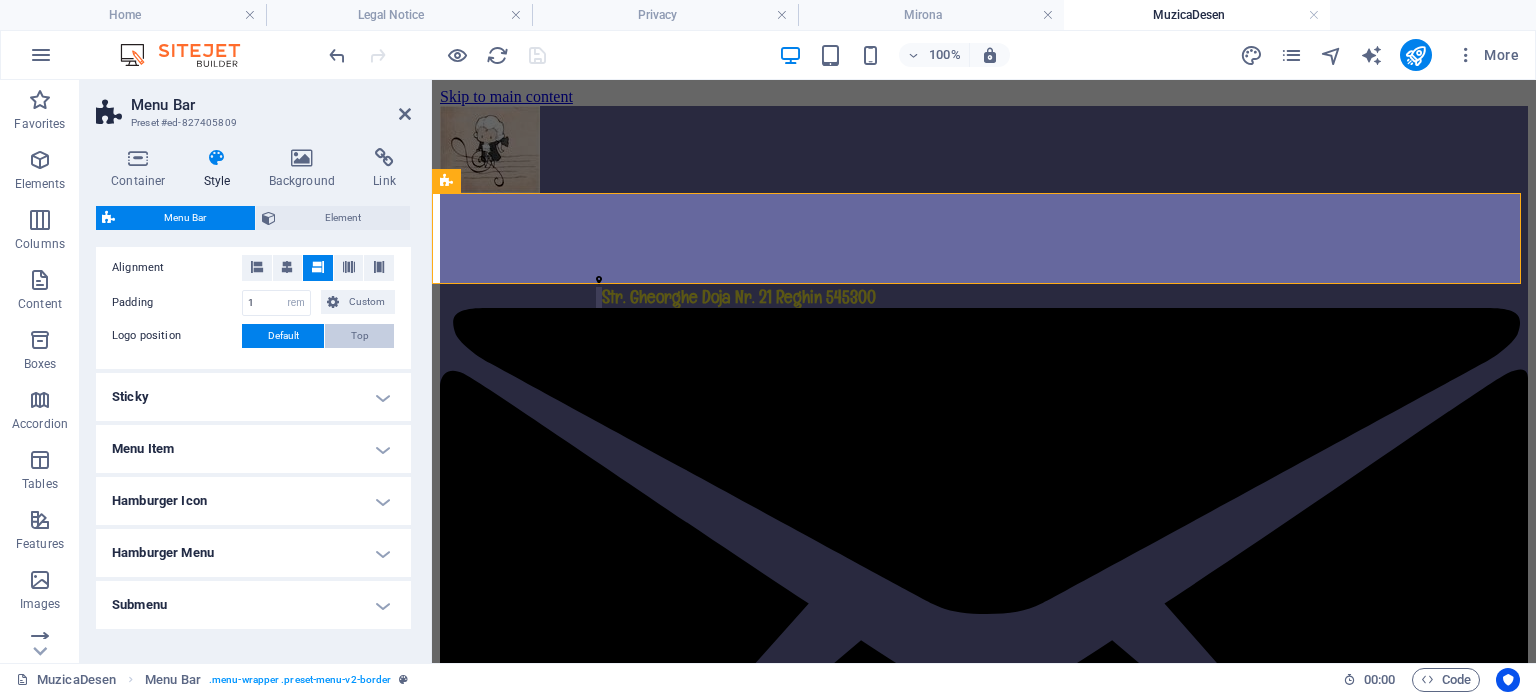 scroll, scrollTop: 480, scrollLeft: 0, axis: vertical 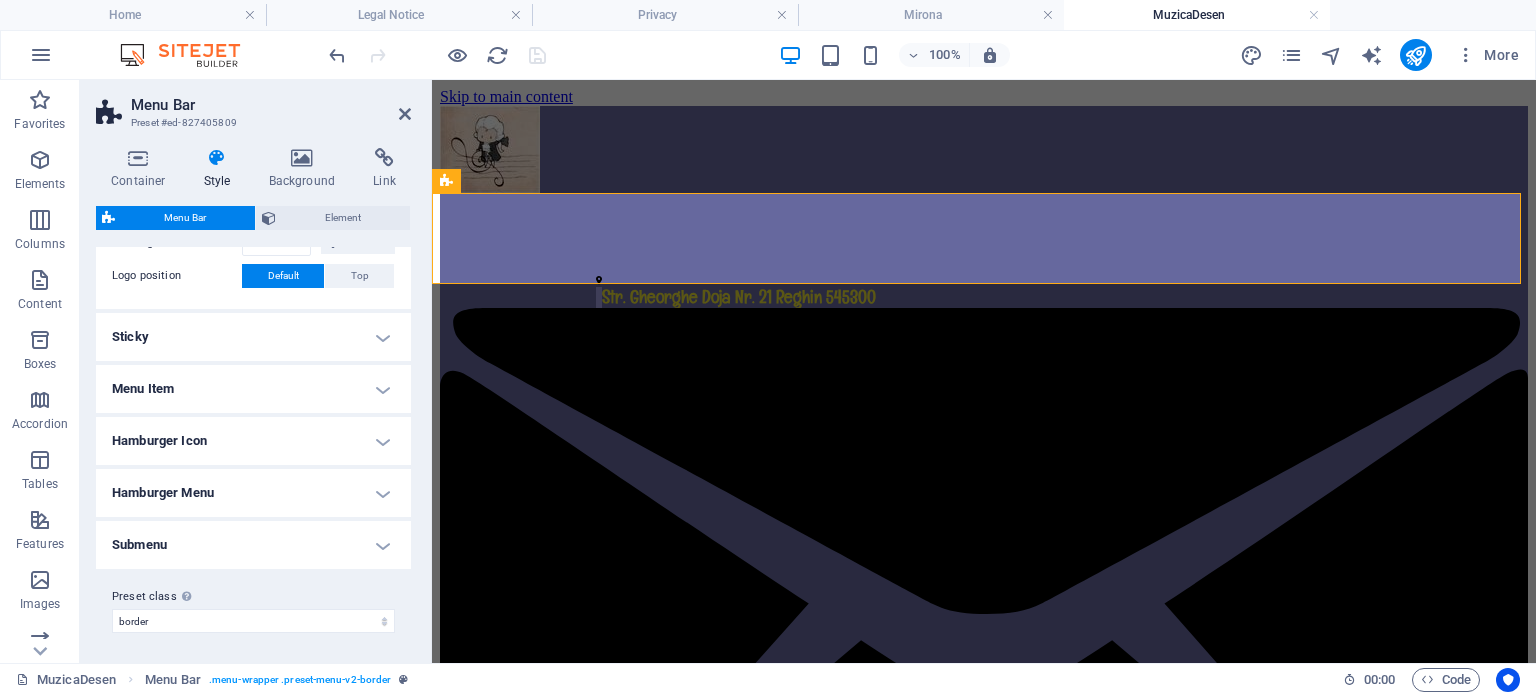 click on "Sticky" at bounding box center [253, 337] 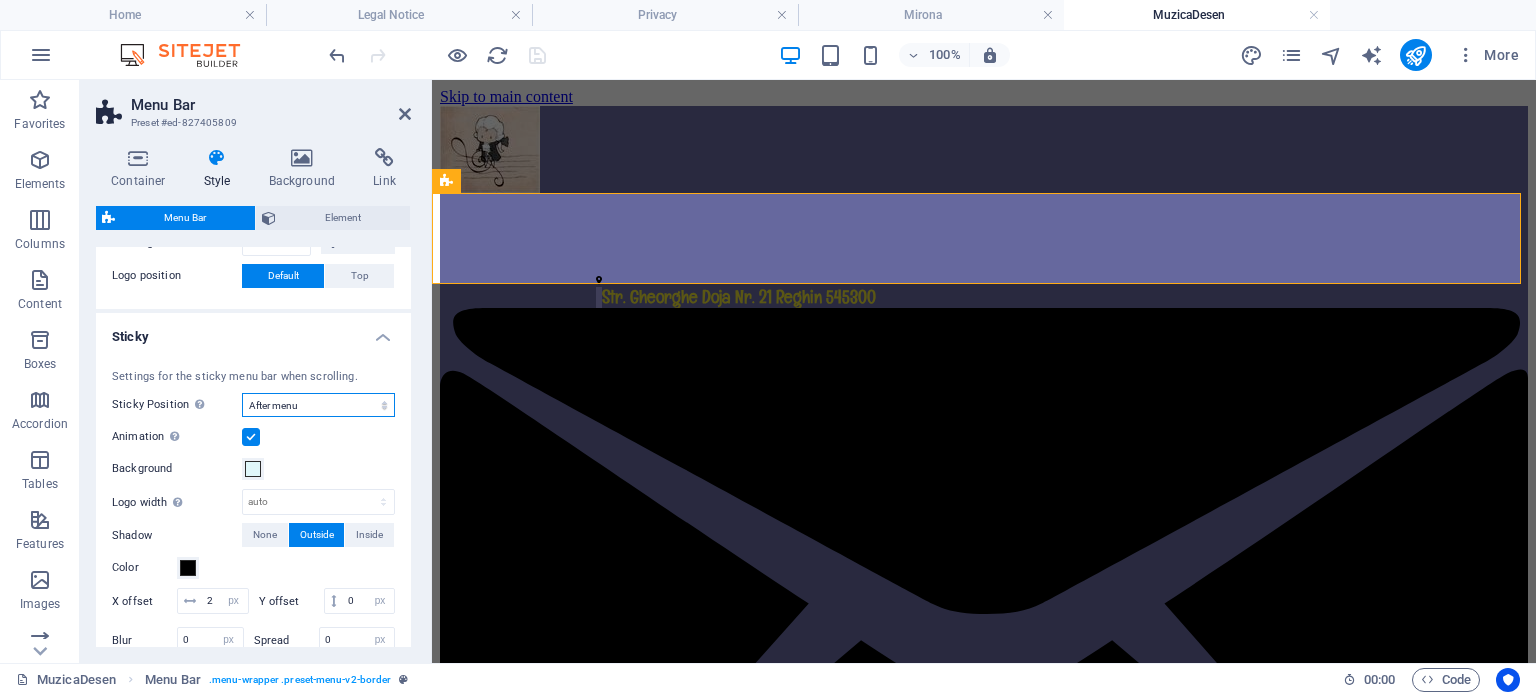 click on "Off Instant After menu After banner When scrolling up" at bounding box center [318, 405] 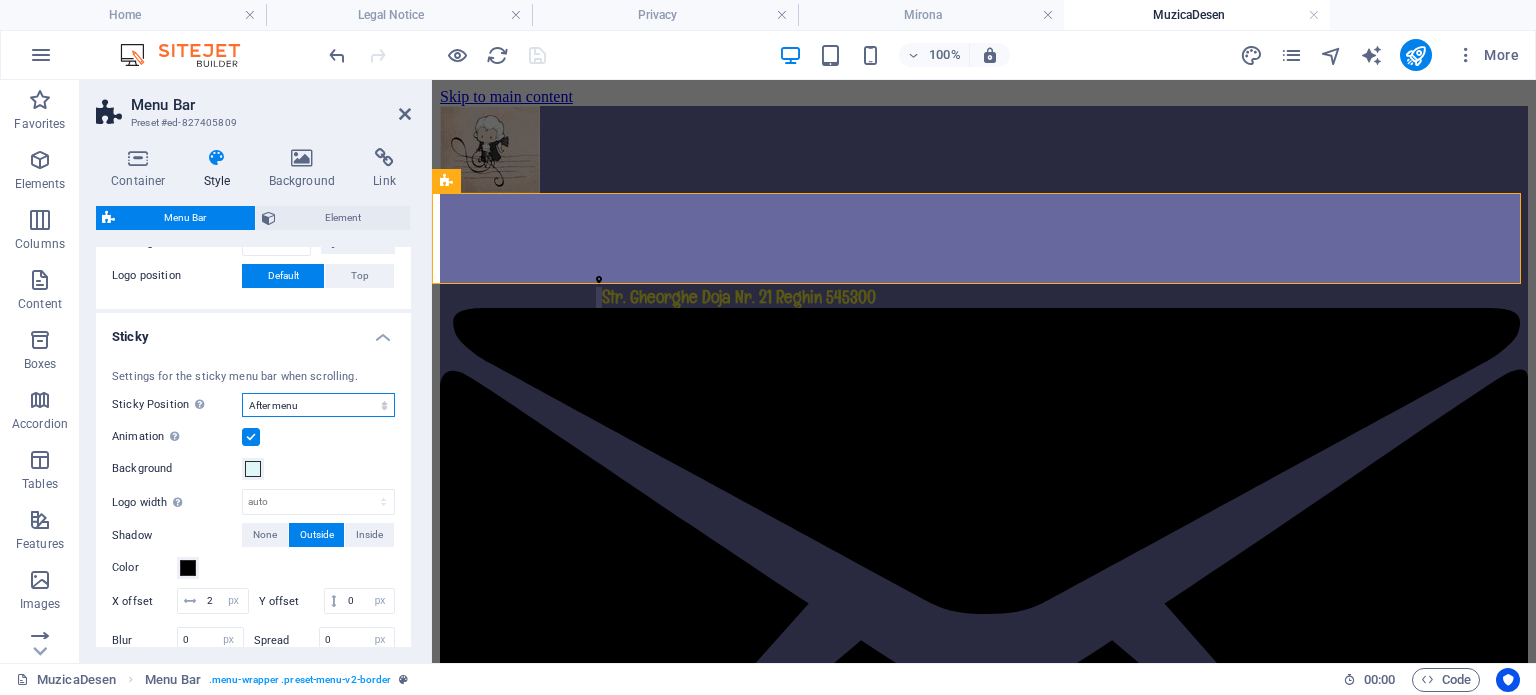 select on "sticky_reverse" 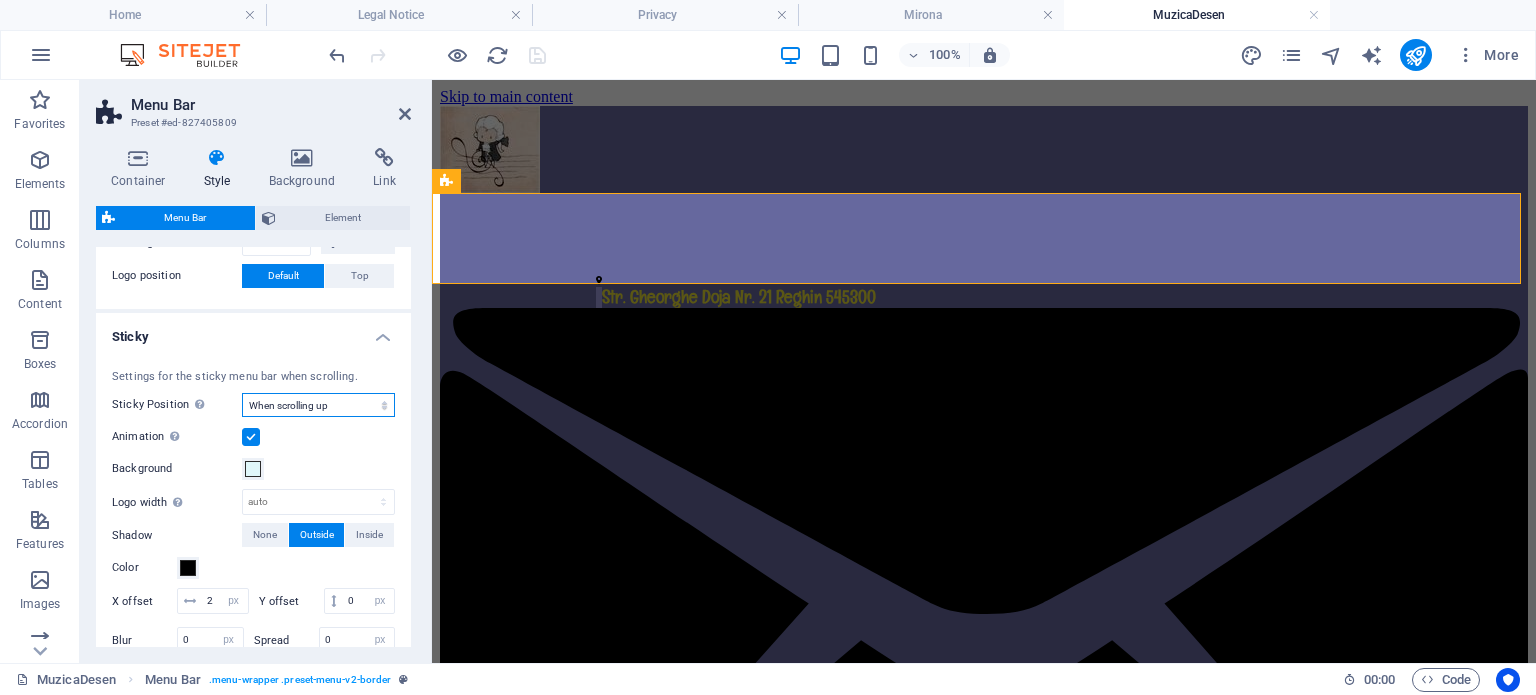 click on "Off Instant After menu After banner When scrolling up" at bounding box center (318, 405) 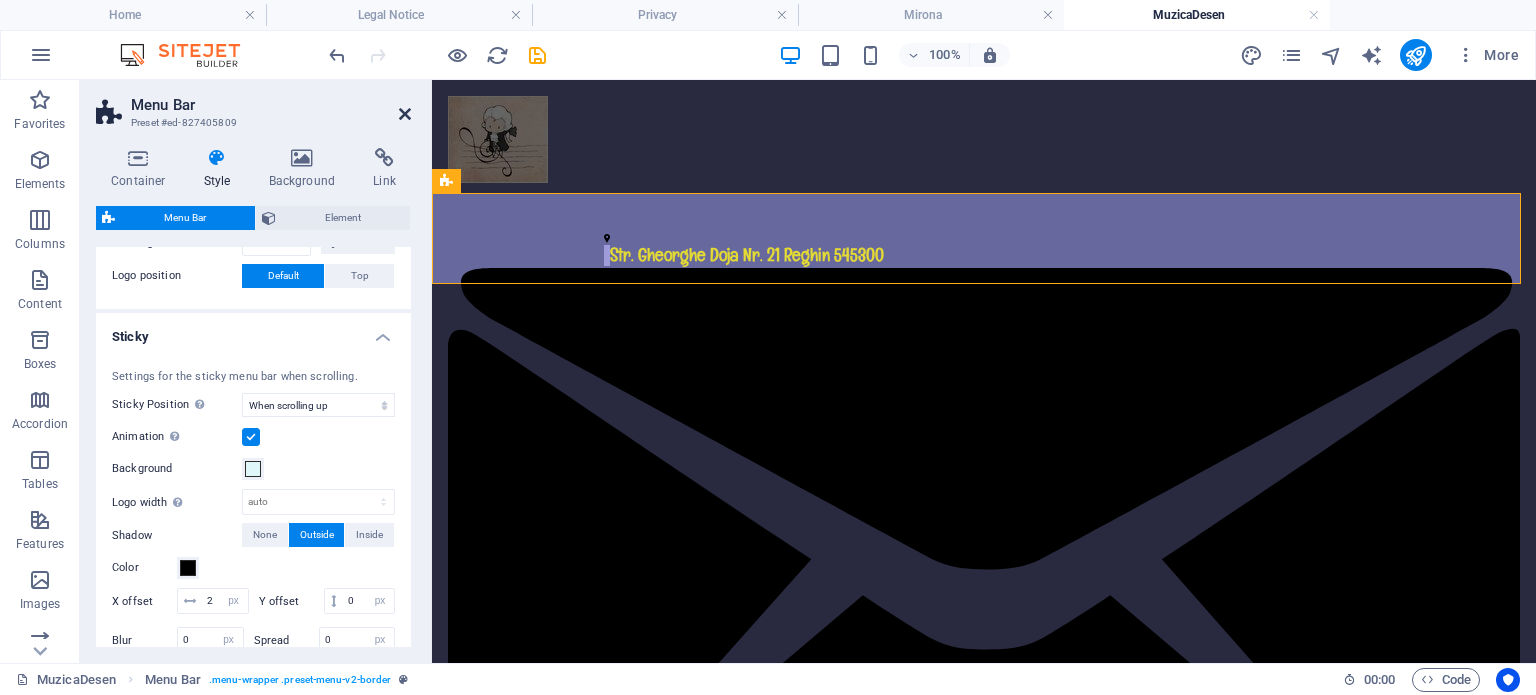 click at bounding box center [405, 114] 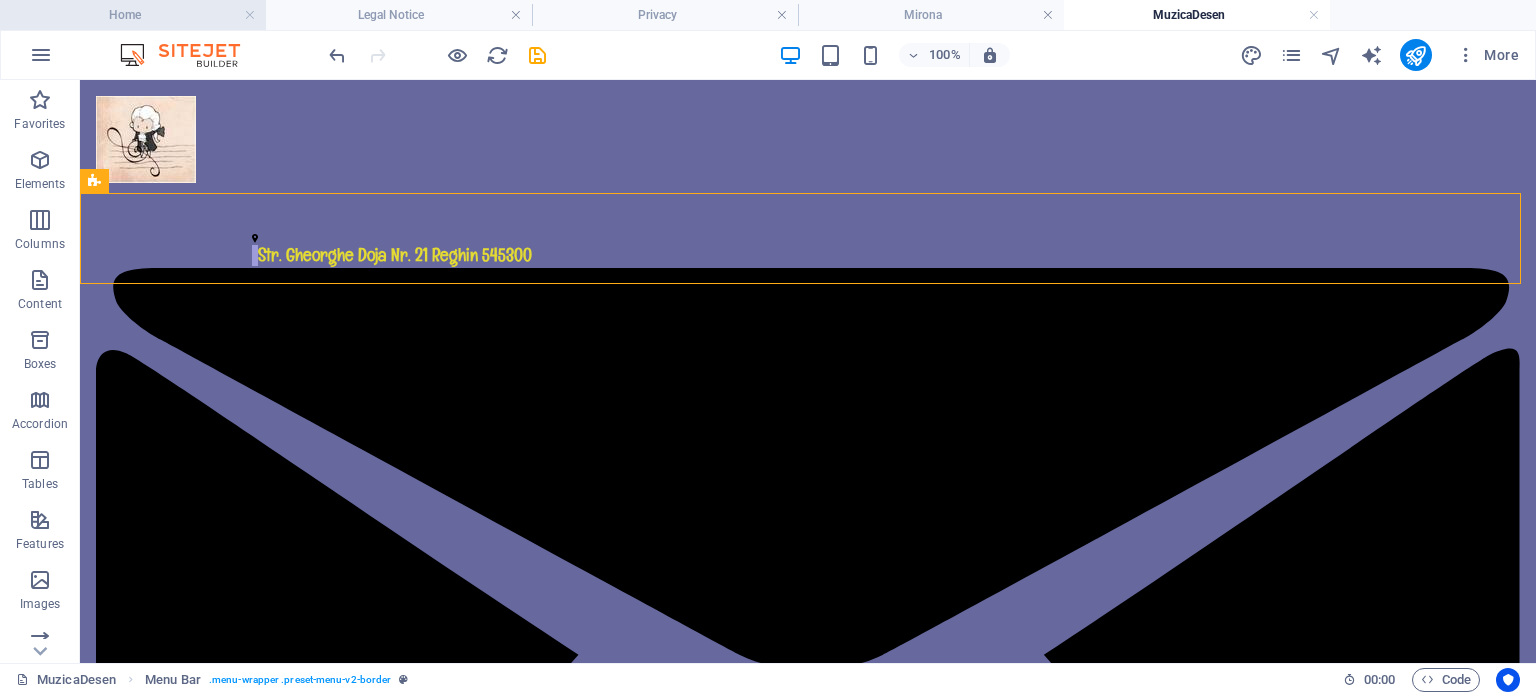 click on "Home" at bounding box center [133, 15] 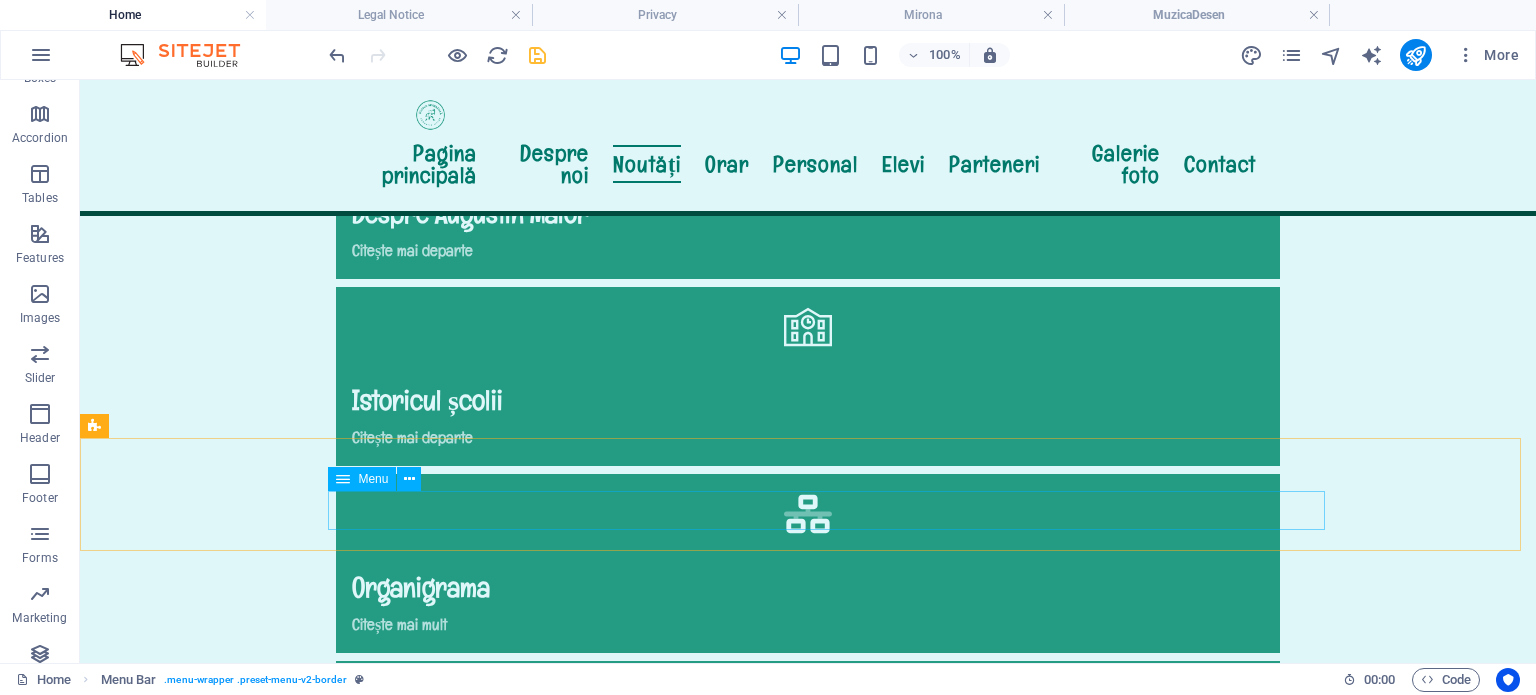 scroll, scrollTop: 1686, scrollLeft: 0, axis: vertical 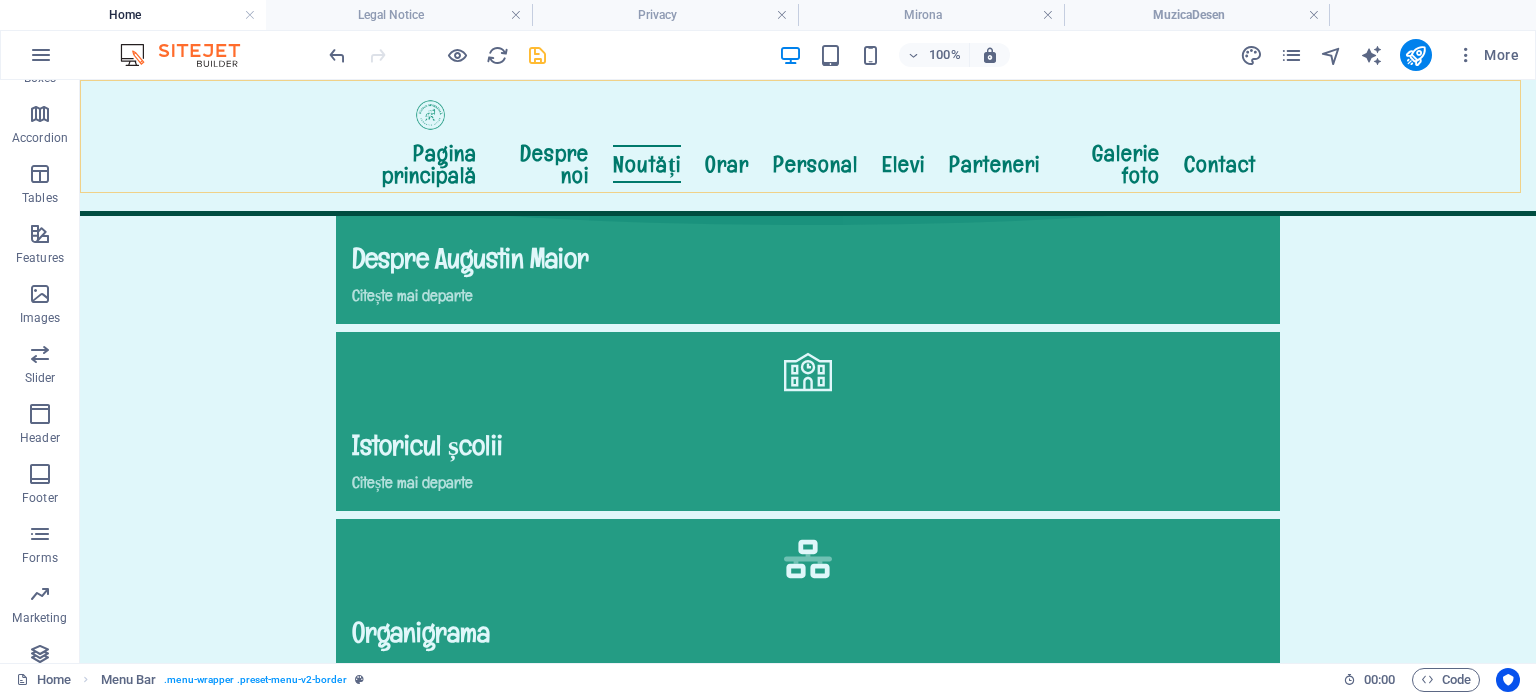 click on "Pagina principală Despre noi Noutăți Orar Personal Elevi Parteneri Galerie foto Contact Menu" at bounding box center [808, 148] 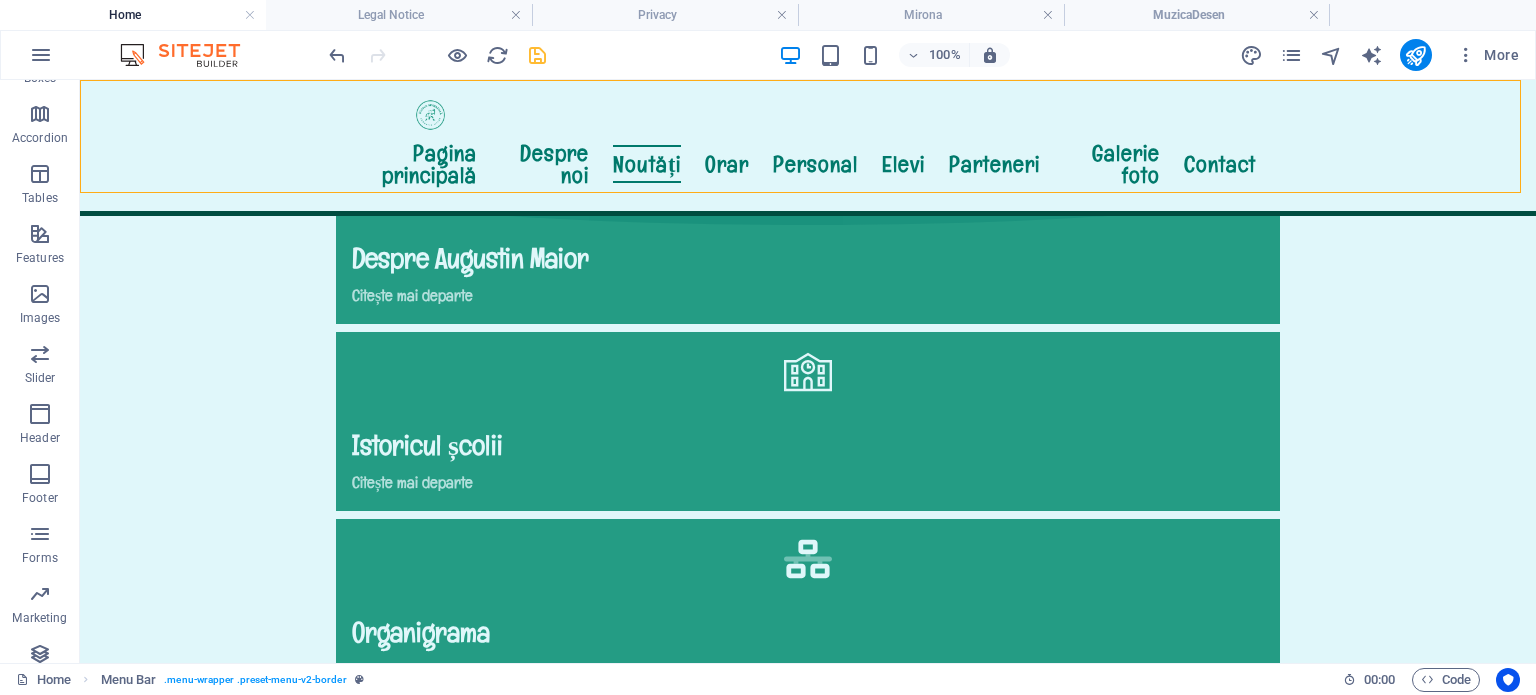drag, startPoint x: 282, startPoint y: 163, endPoint x: 307, endPoint y: 278, distance: 117.68602 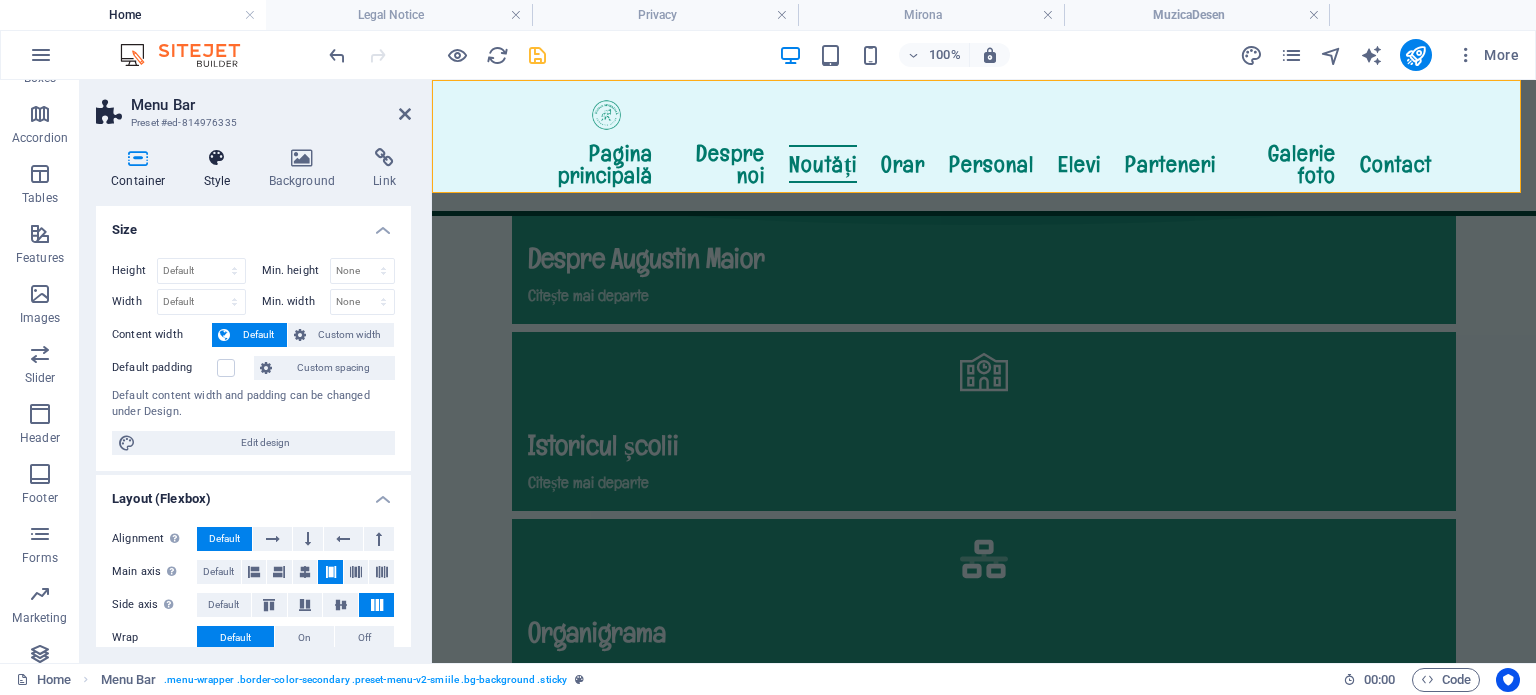 click at bounding box center (217, 158) 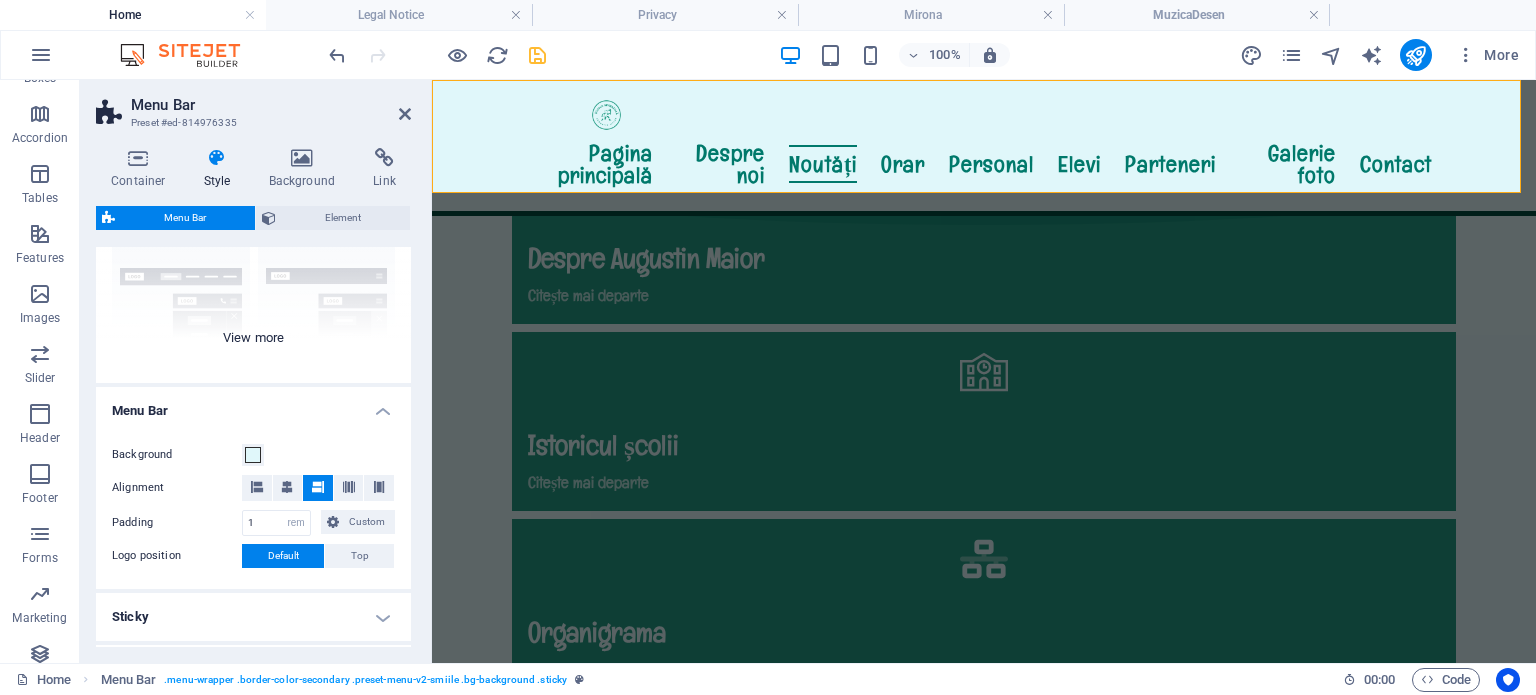 scroll, scrollTop: 300, scrollLeft: 0, axis: vertical 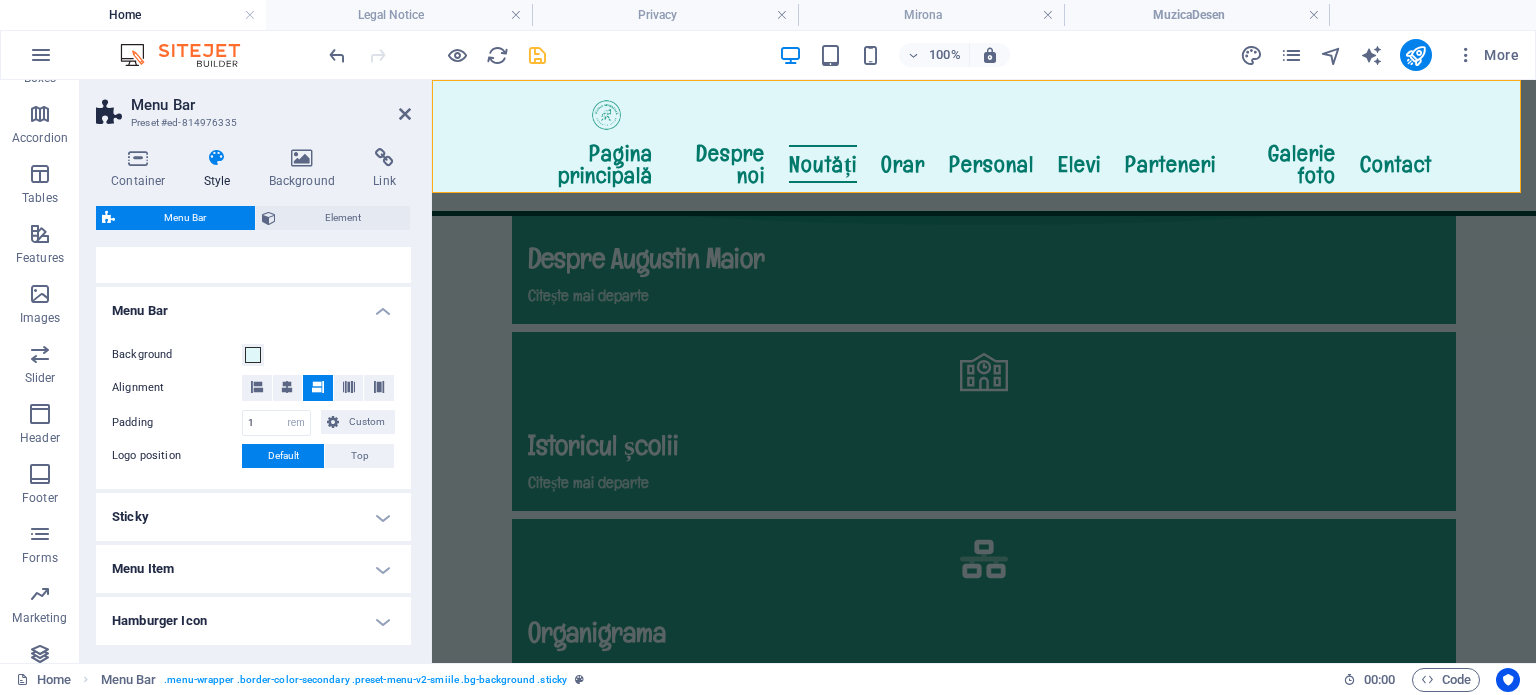 click on "Sticky" at bounding box center (253, 517) 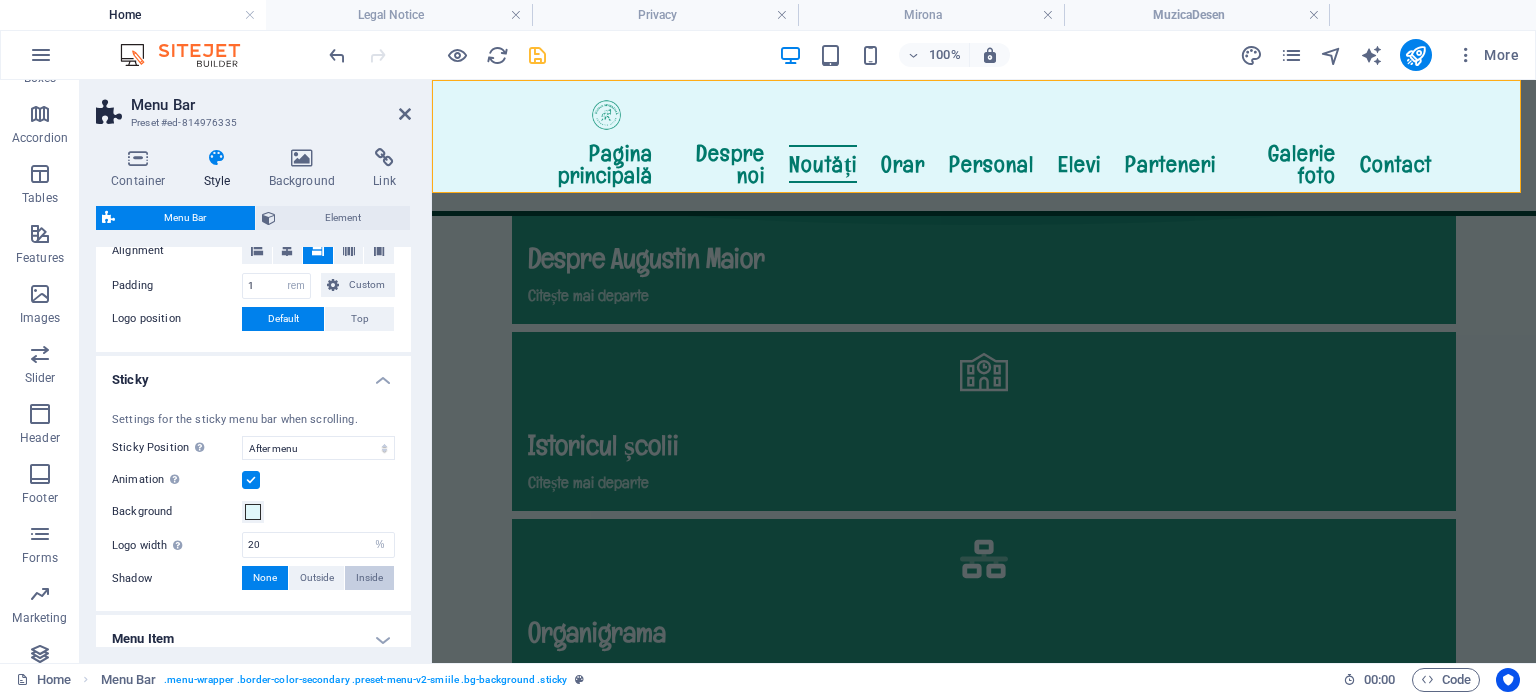 scroll, scrollTop: 500, scrollLeft: 0, axis: vertical 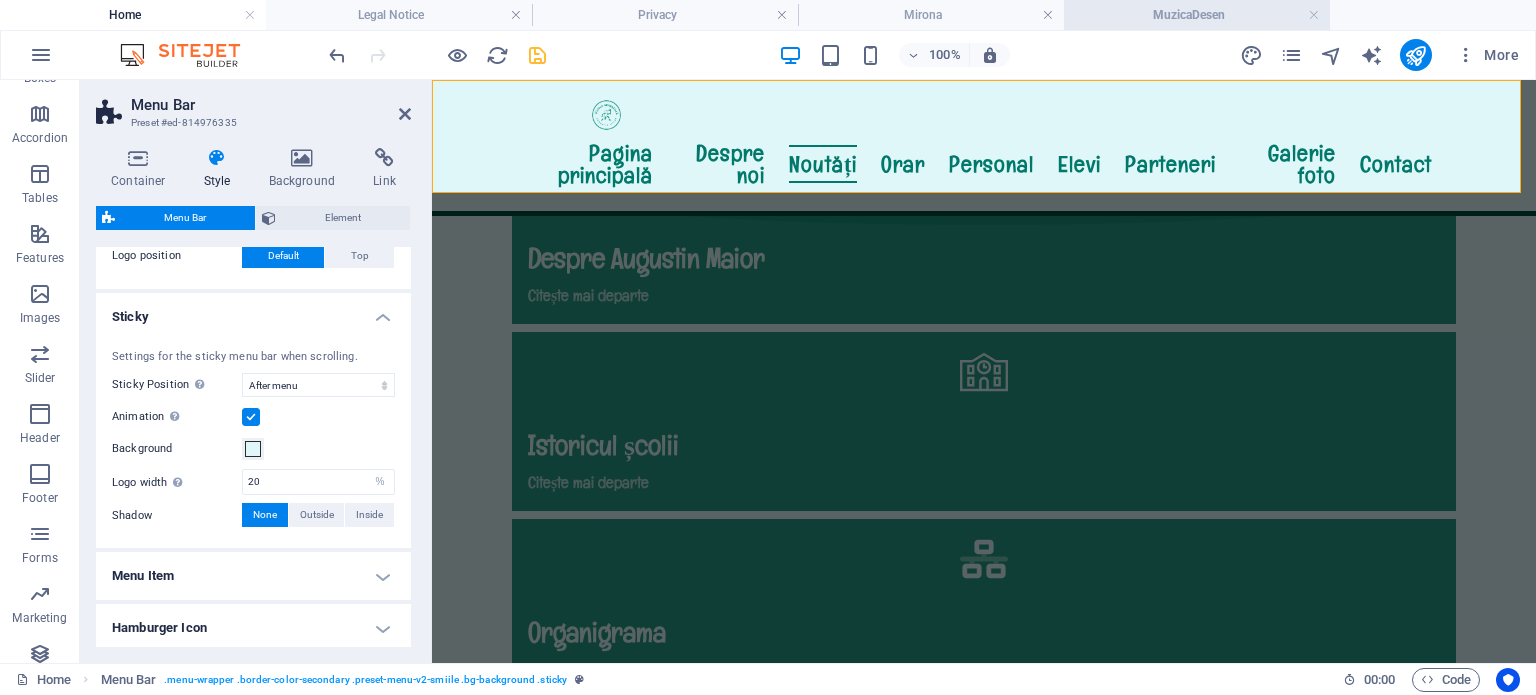 click on "MuzicaDesen" at bounding box center [1197, 15] 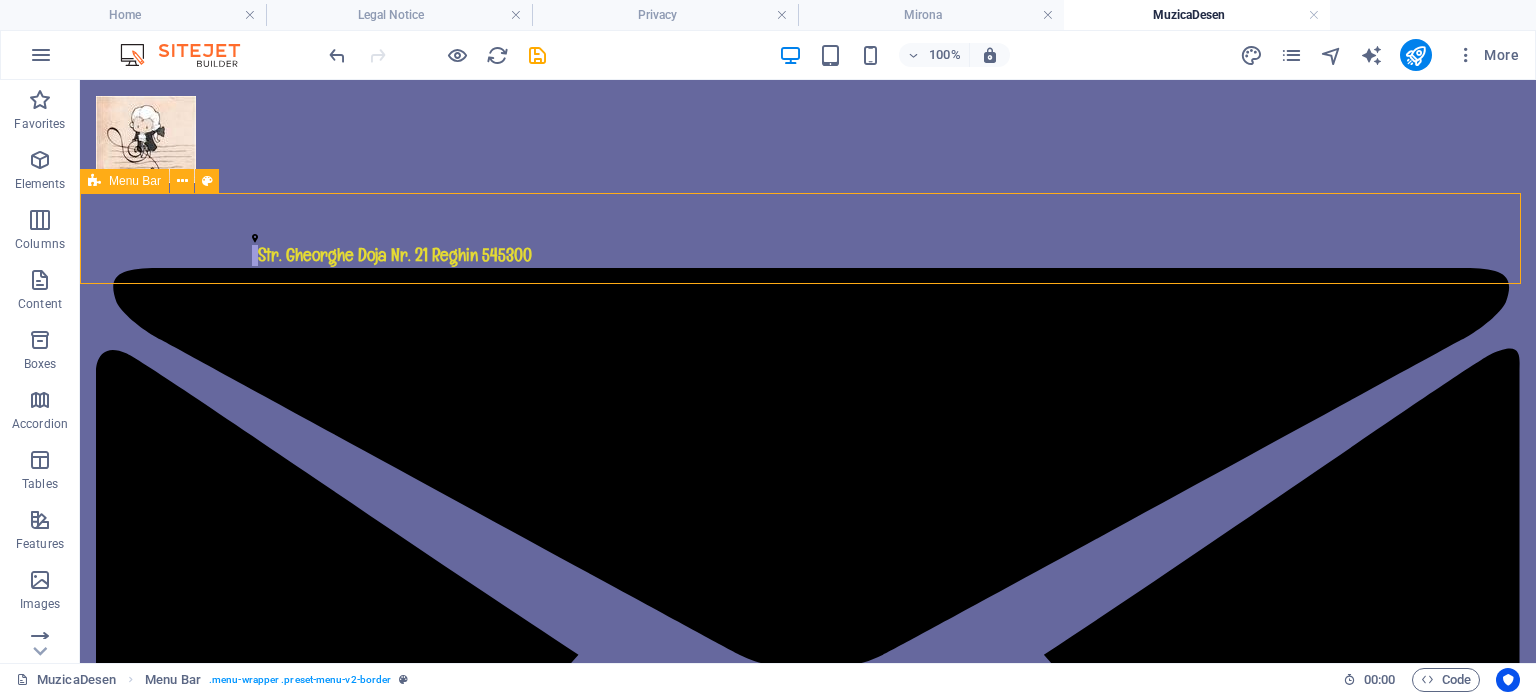 click on "Menu Bar" at bounding box center [135, 181] 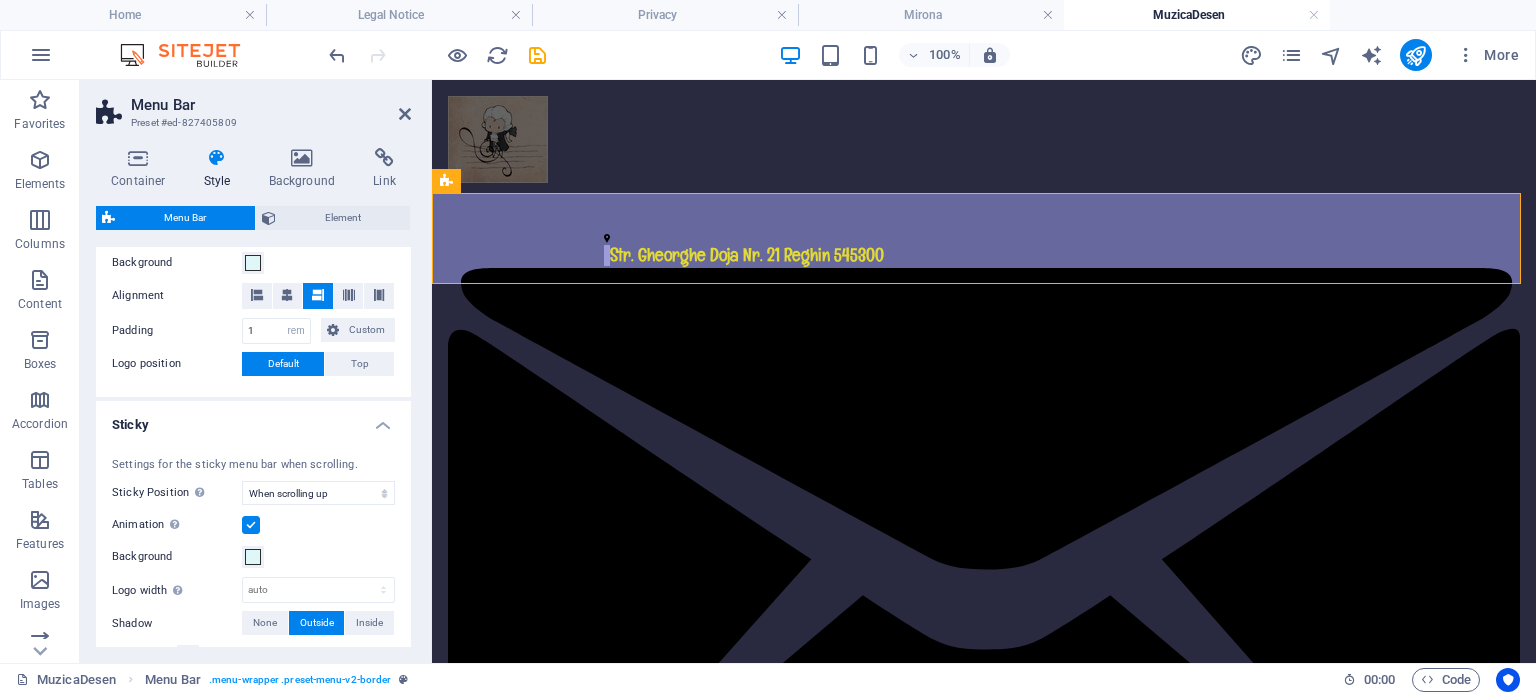 scroll, scrollTop: 400, scrollLeft: 0, axis: vertical 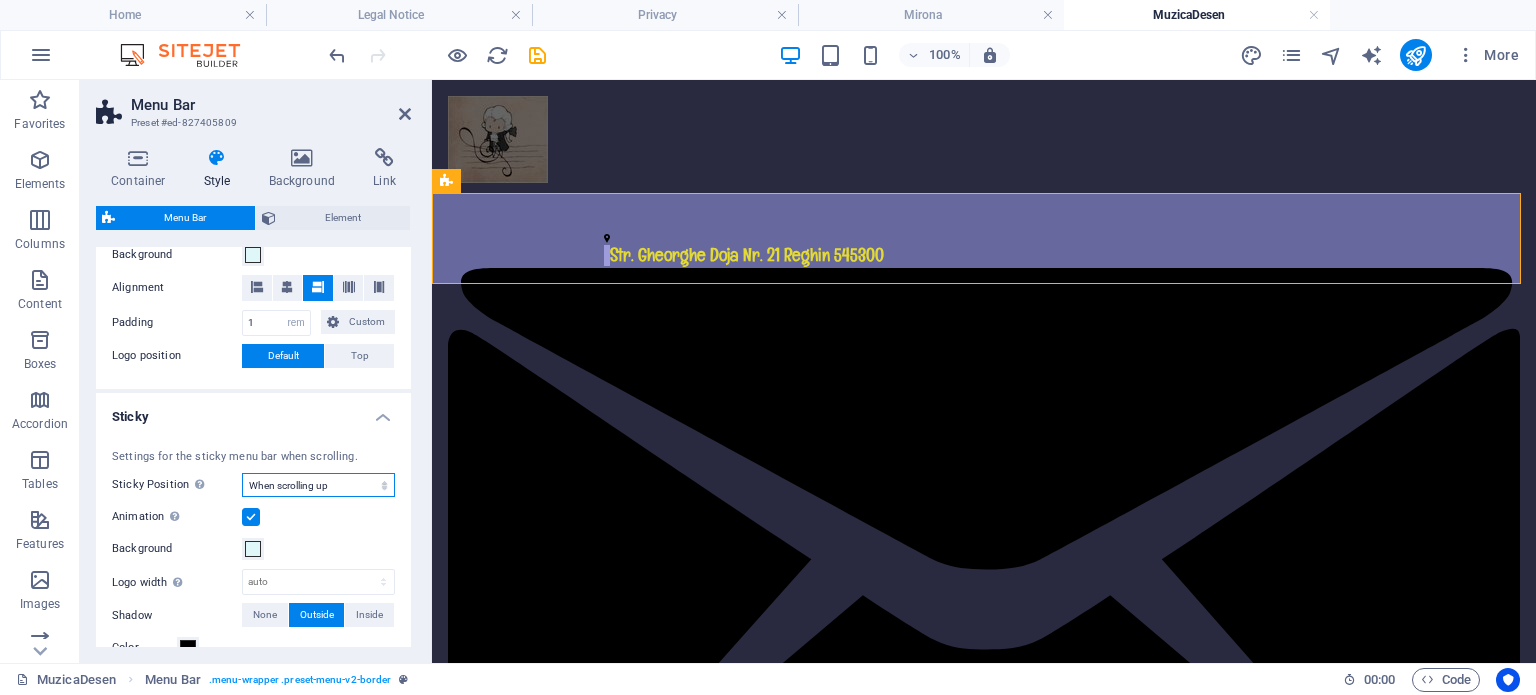 click on "Off Instant After menu After banner When scrolling up" at bounding box center [318, 485] 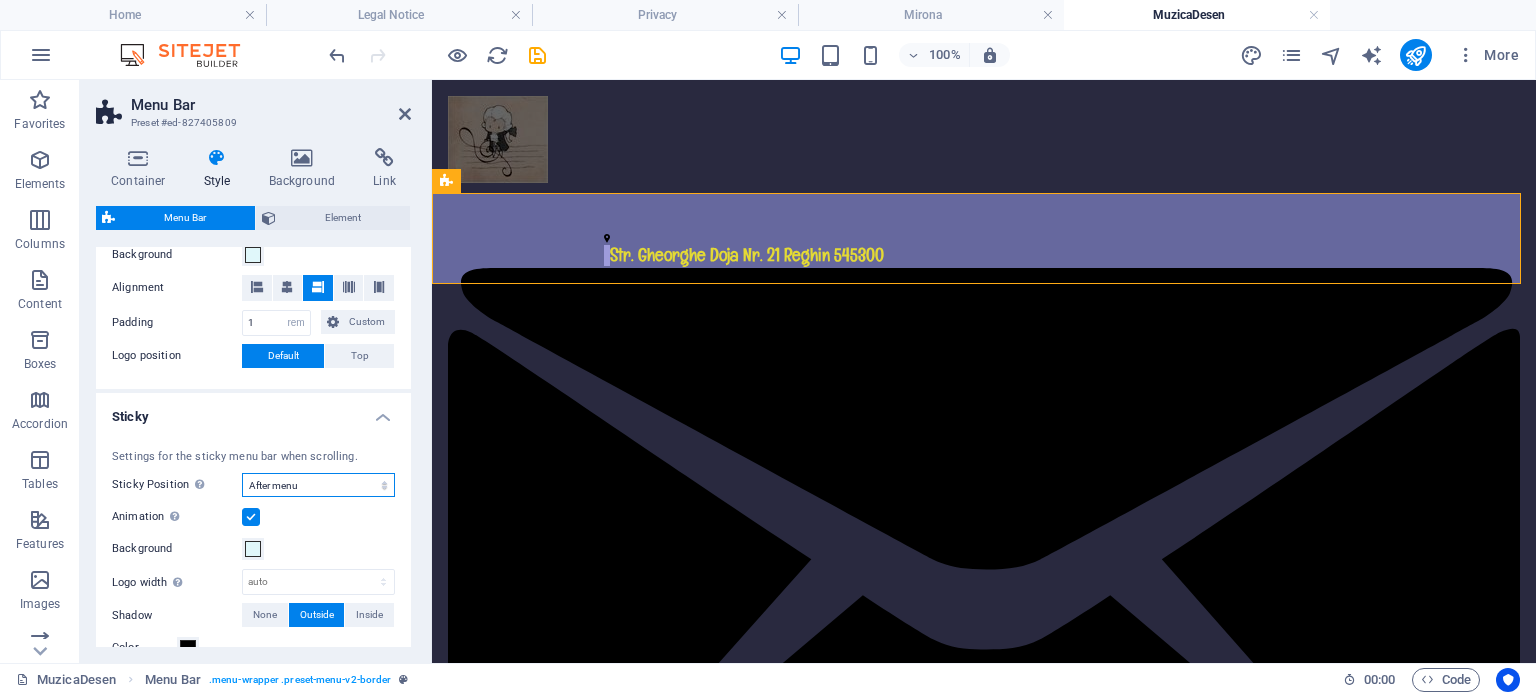 click on "Off Instant After menu After banner When scrolling up" at bounding box center (318, 485) 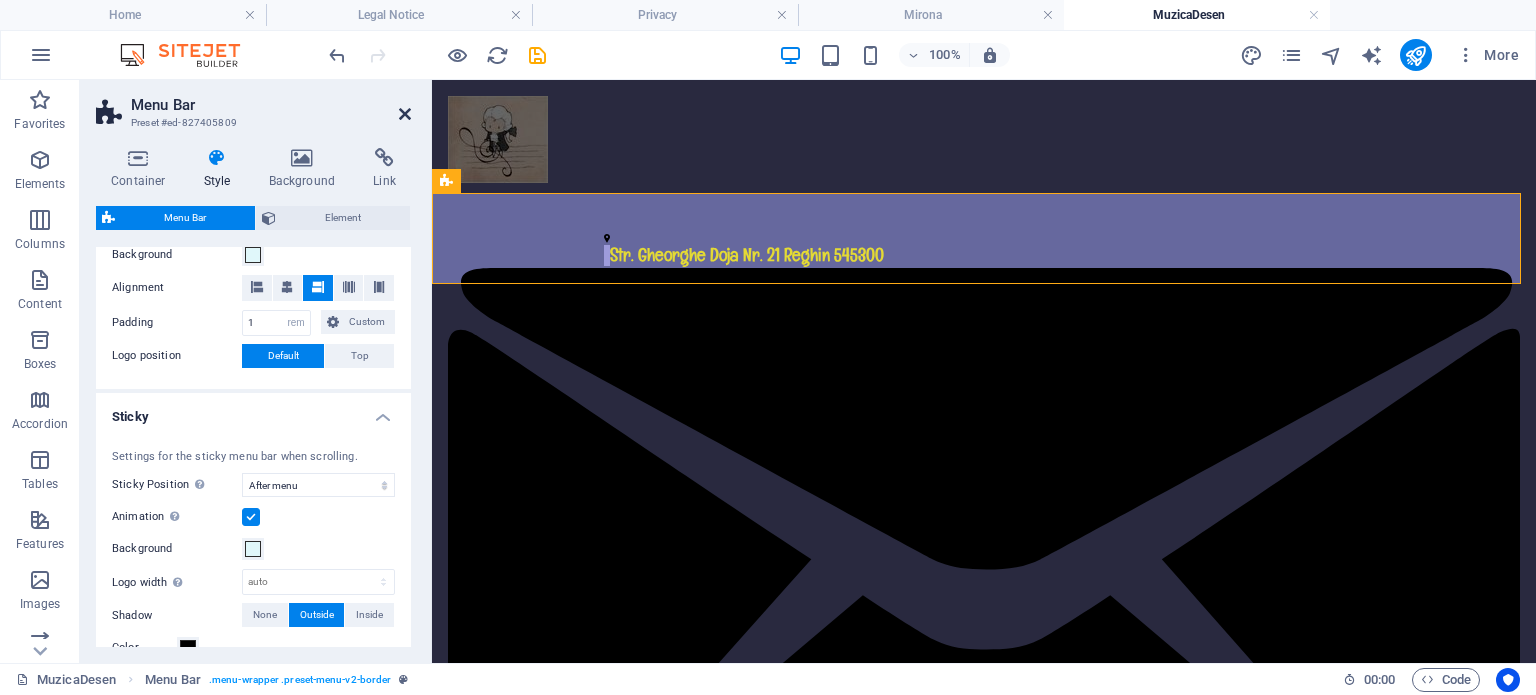 click at bounding box center [405, 114] 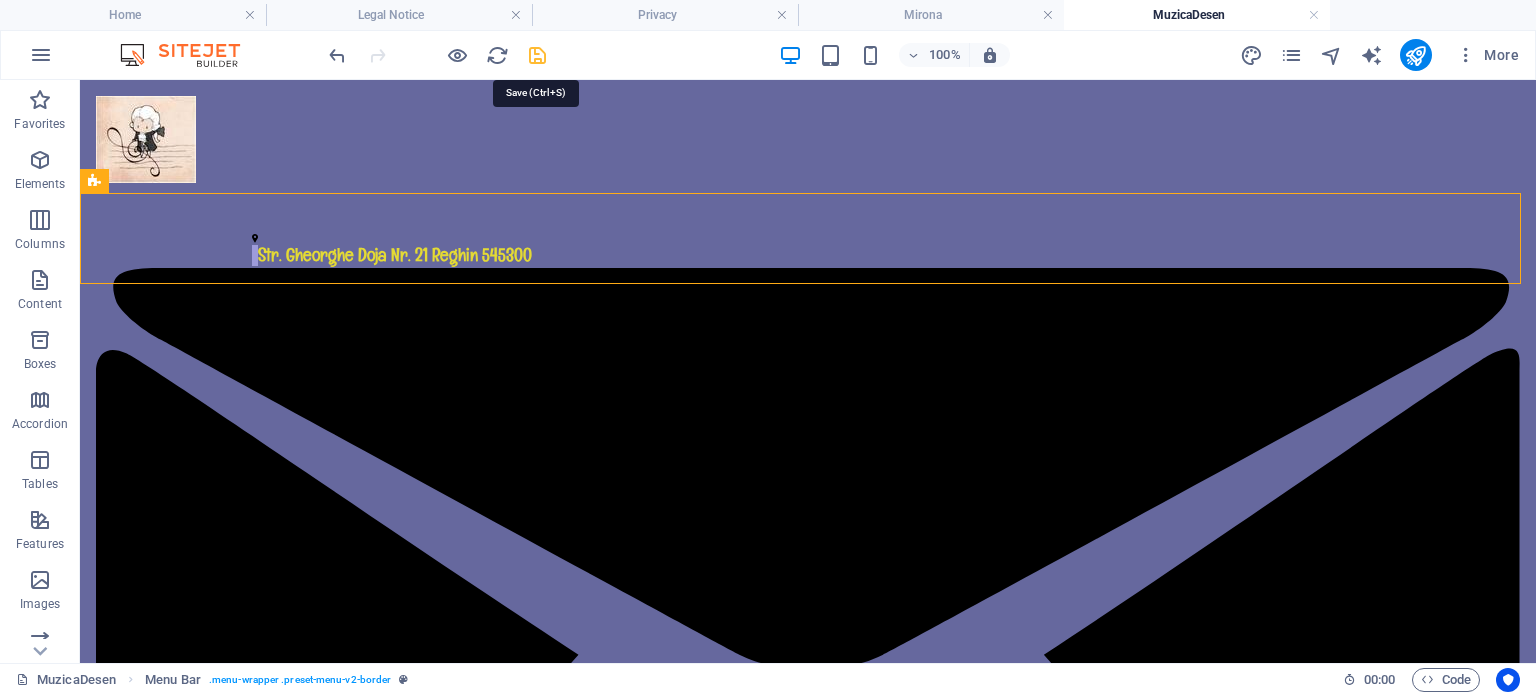 click at bounding box center (537, 55) 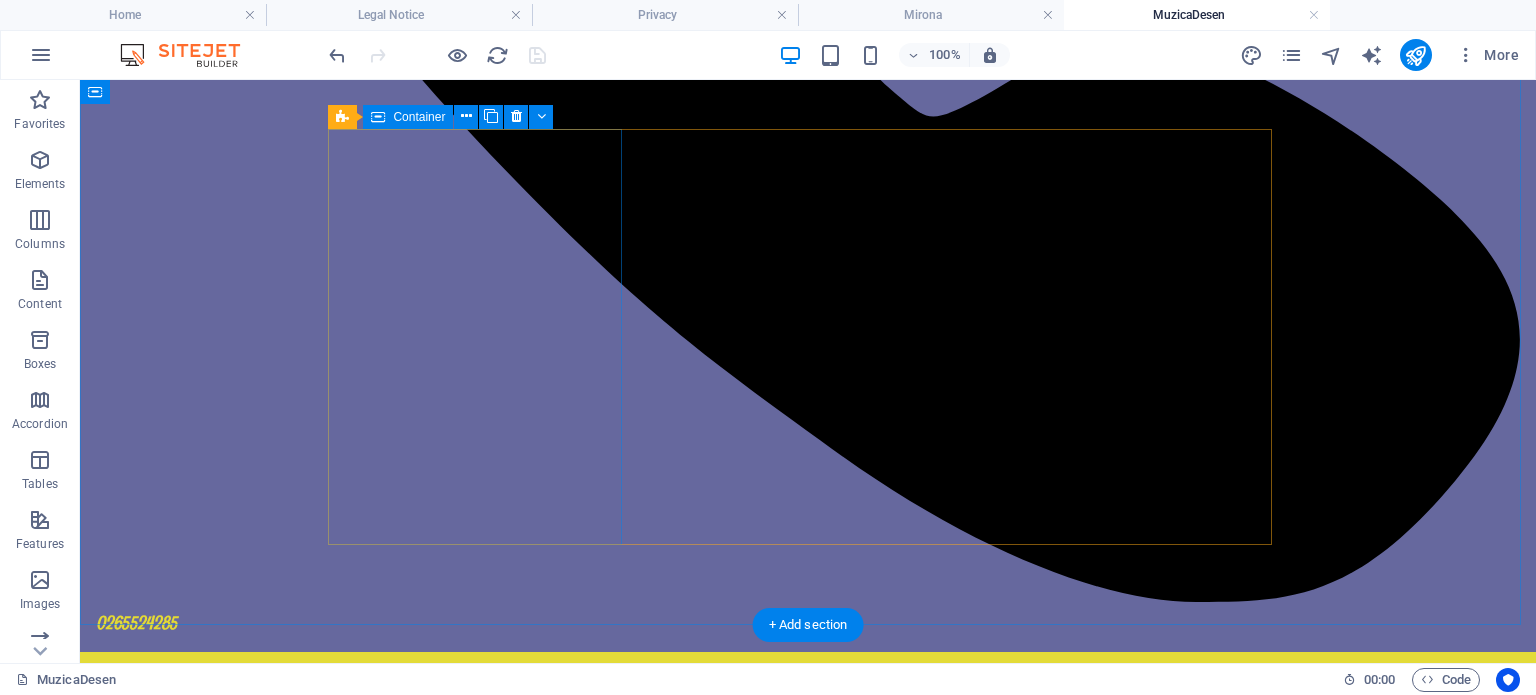 scroll, scrollTop: 1300, scrollLeft: 0, axis: vertical 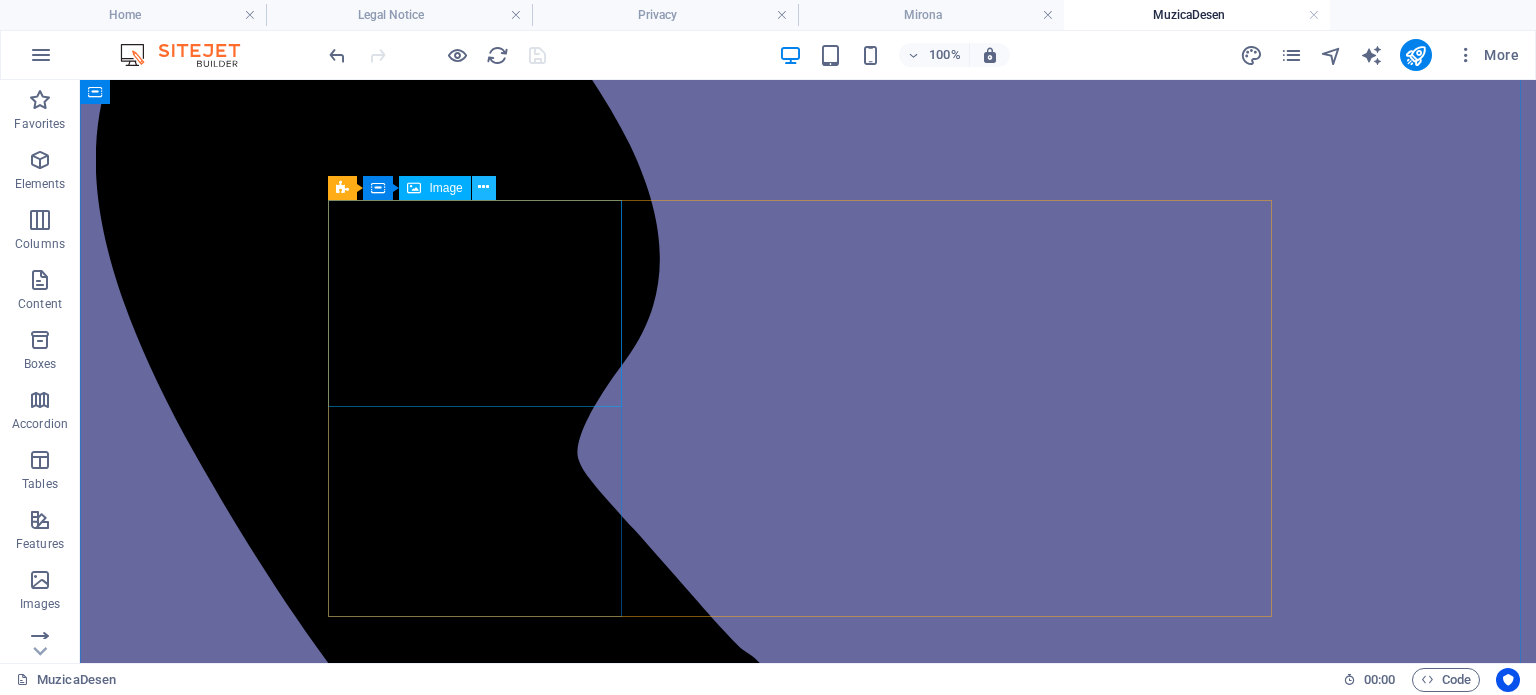 click at bounding box center [483, 187] 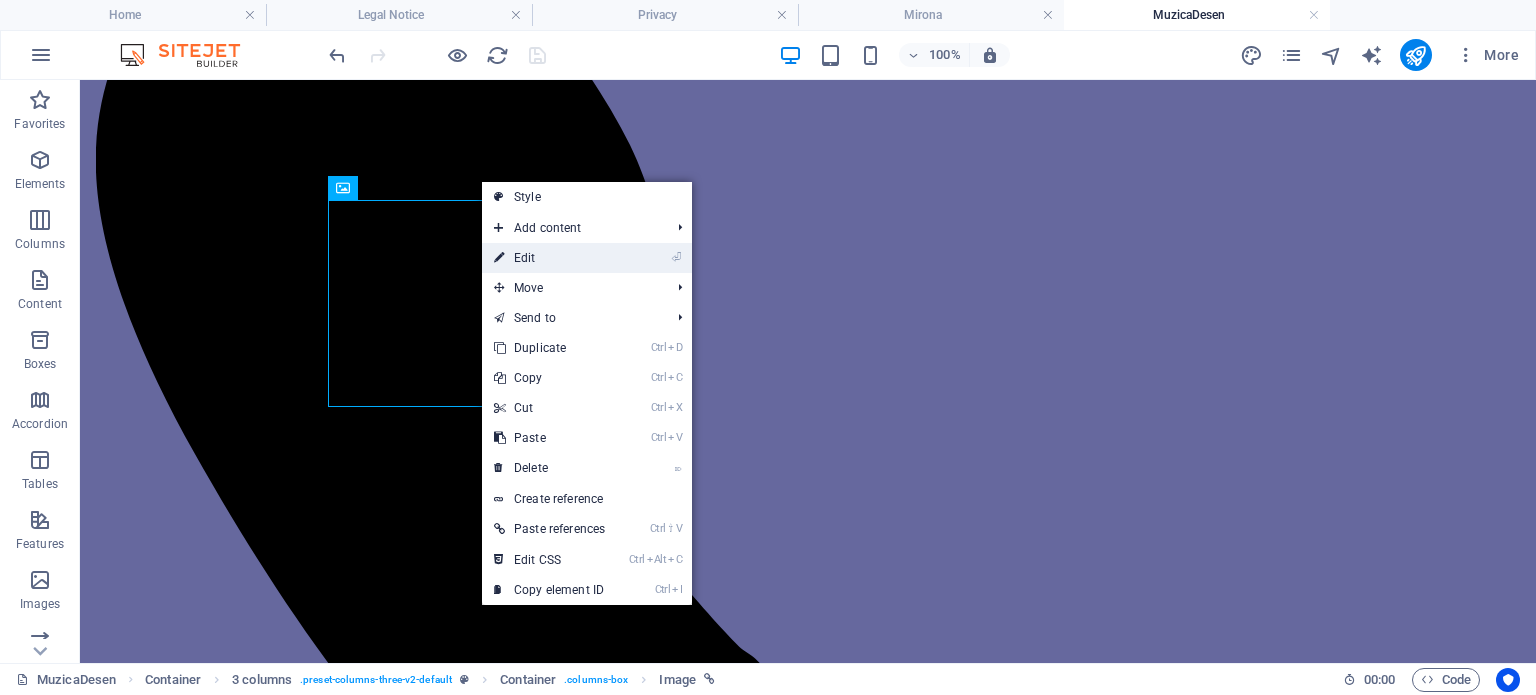 click on "⏎  Edit" at bounding box center [549, 258] 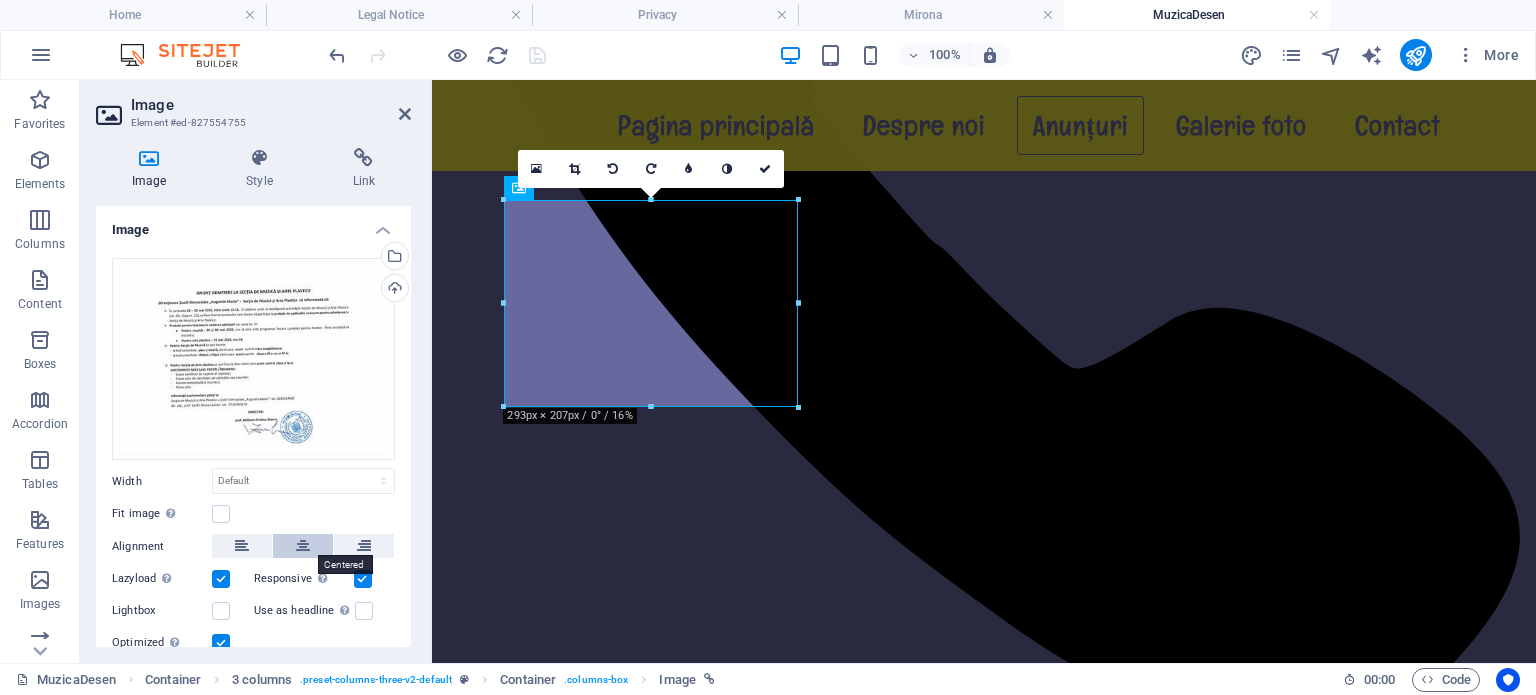 click at bounding box center [303, 546] 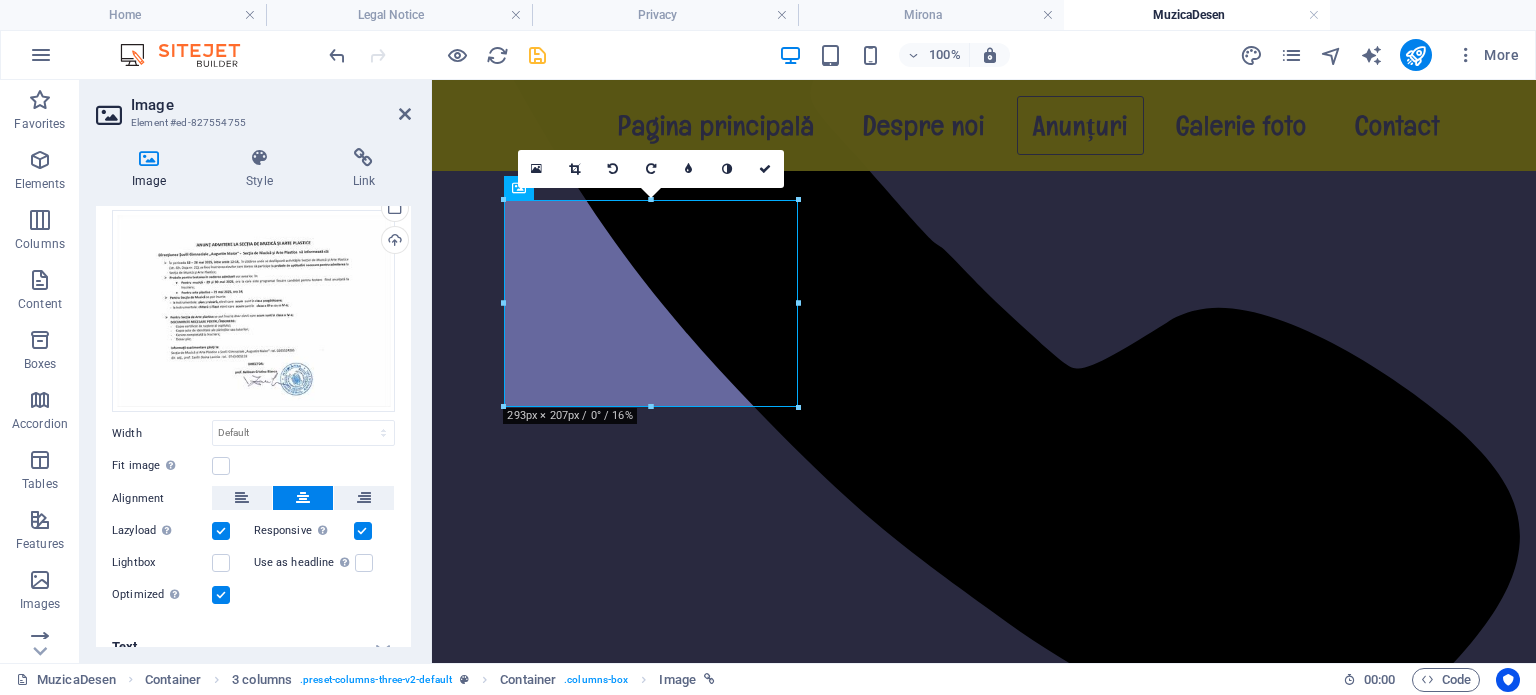 scroll, scrollTop: 68, scrollLeft: 0, axis: vertical 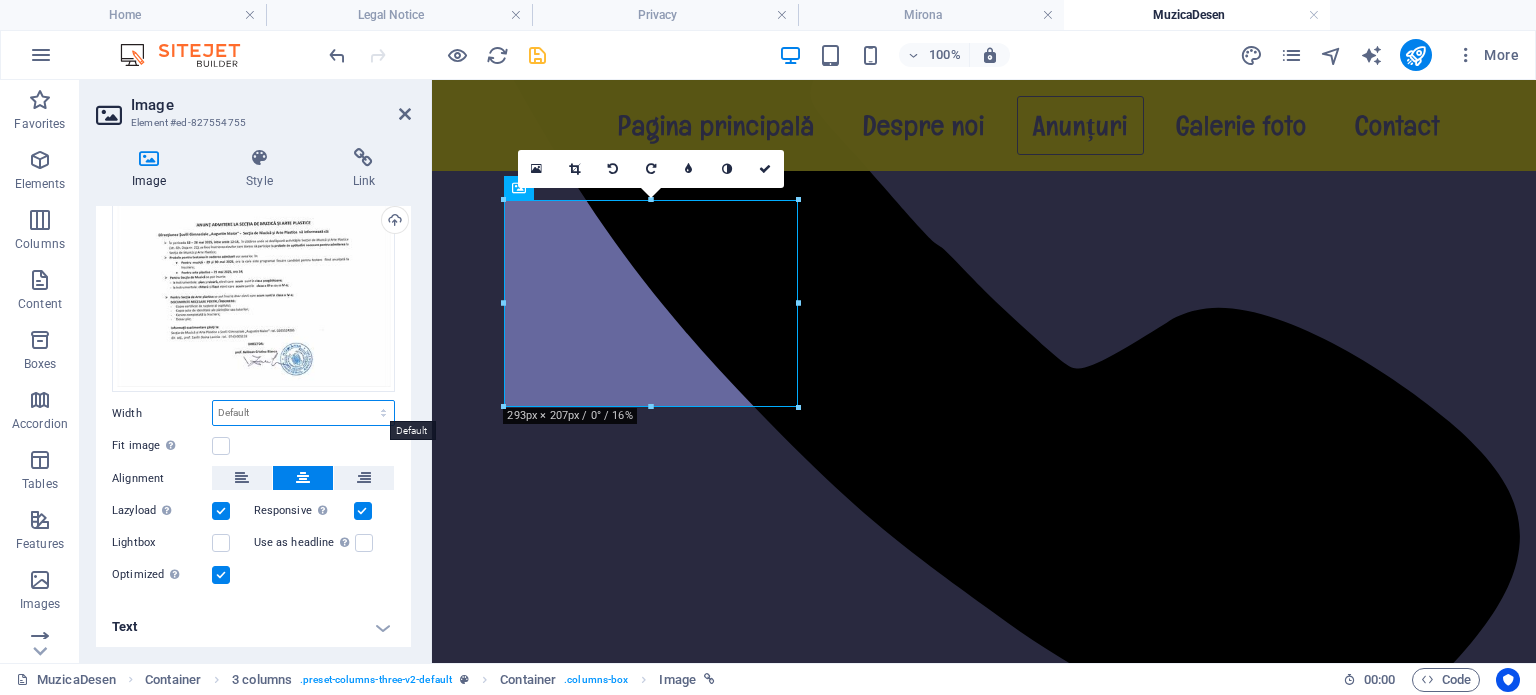 click on "Default auto px rem % em vh vw" at bounding box center [303, 413] 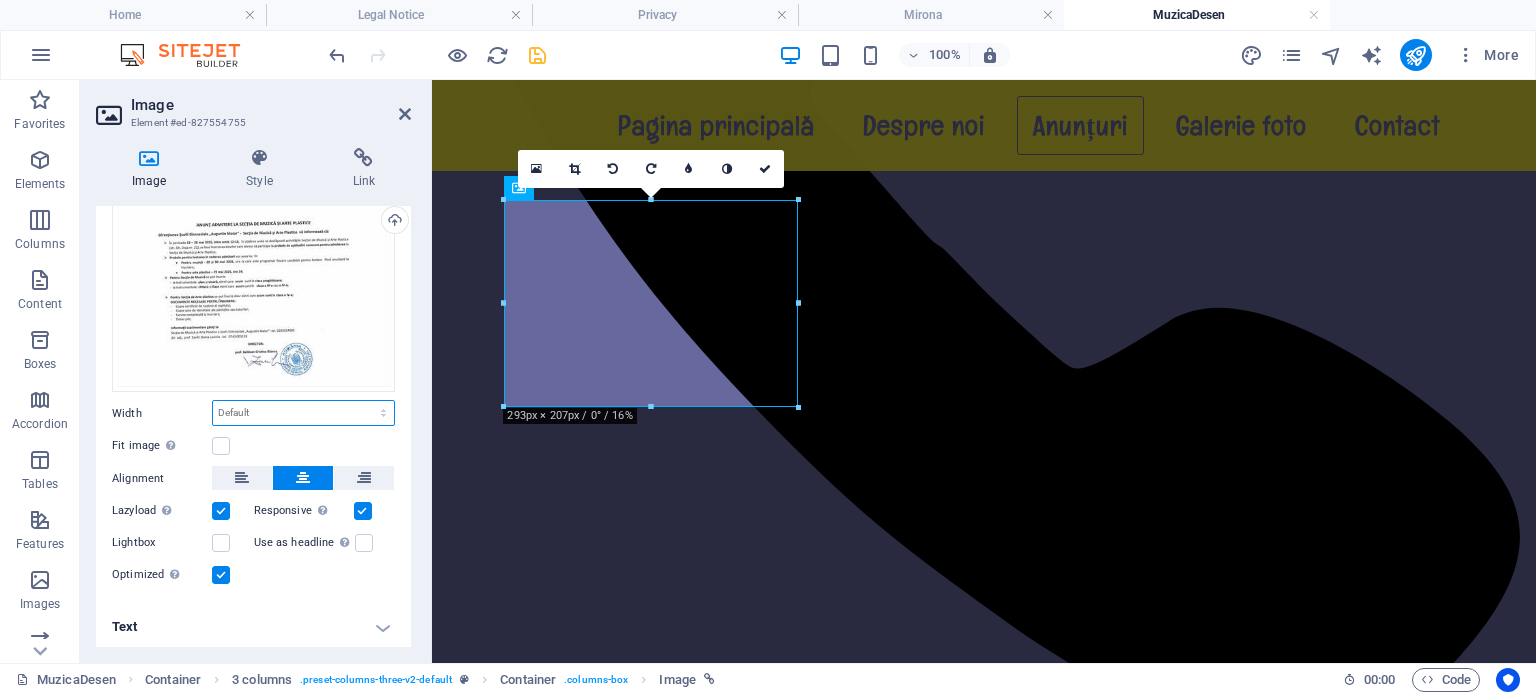 click on "Default auto px rem % em vh vw" at bounding box center [303, 413] 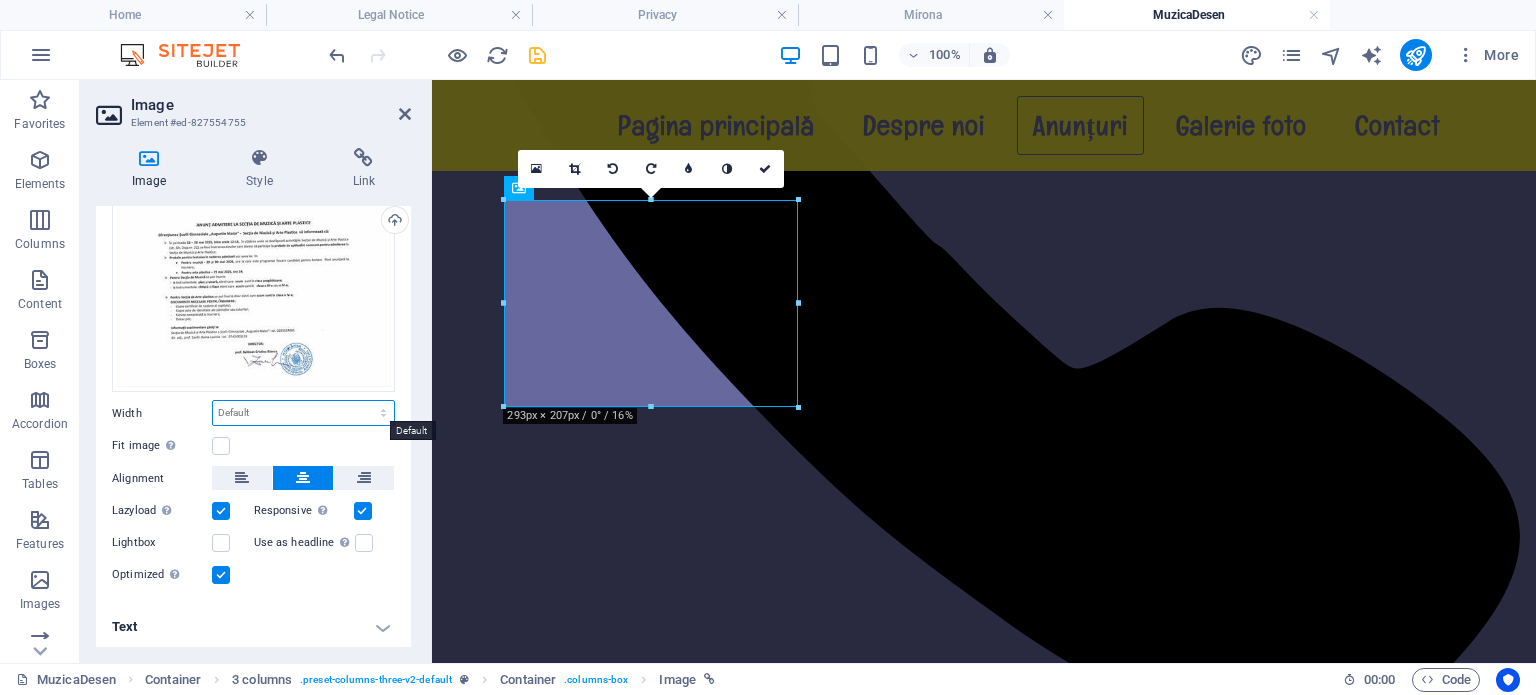 scroll, scrollTop: 0, scrollLeft: 0, axis: both 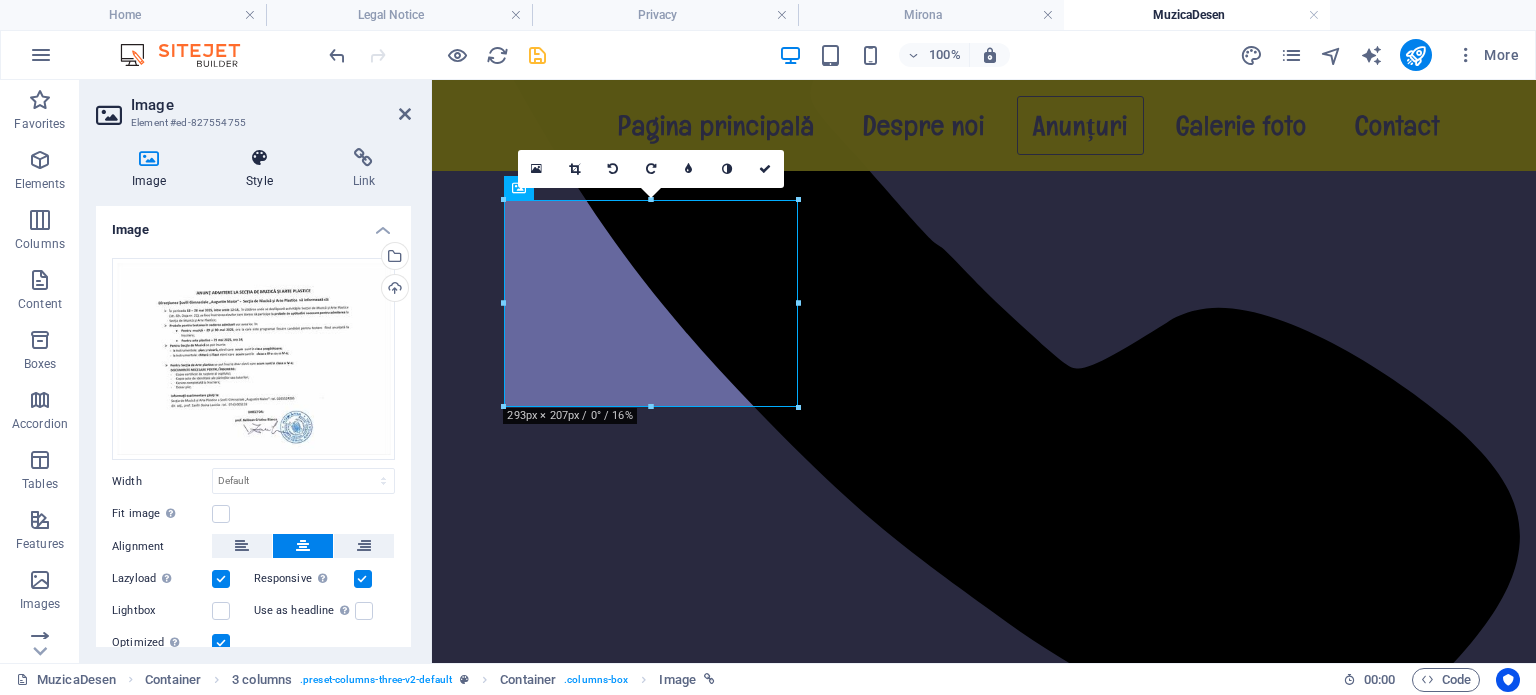 click at bounding box center [259, 158] 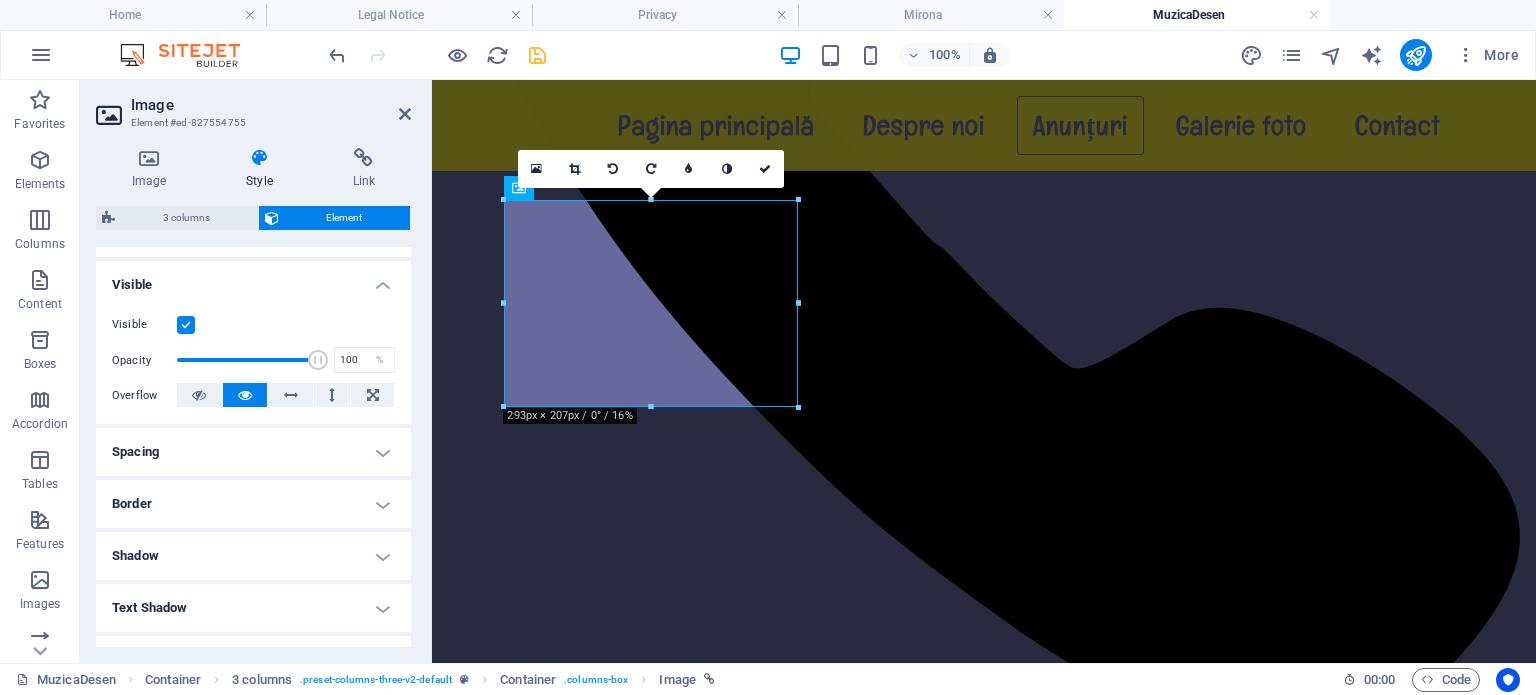 scroll, scrollTop: 0, scrollLeft: 0, axis: both 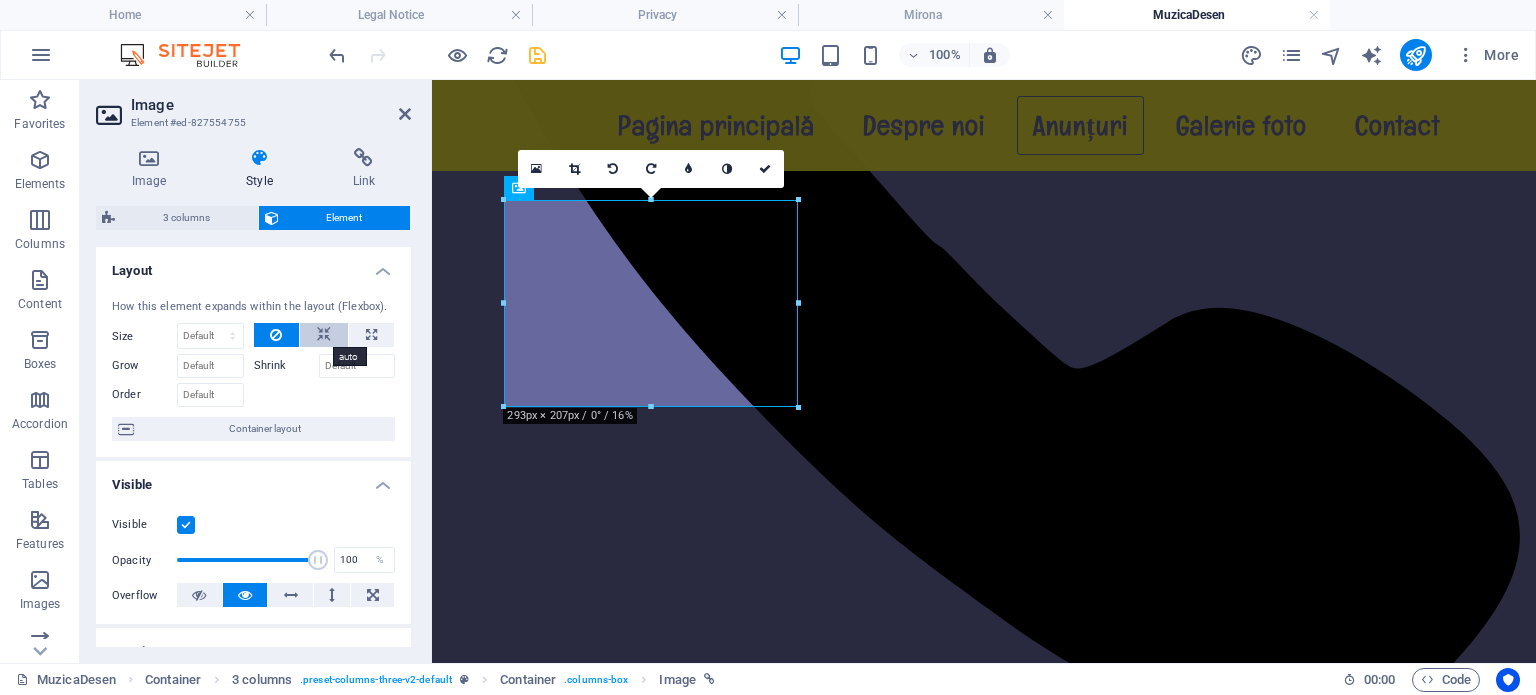 click at bounding box center (324, 335) 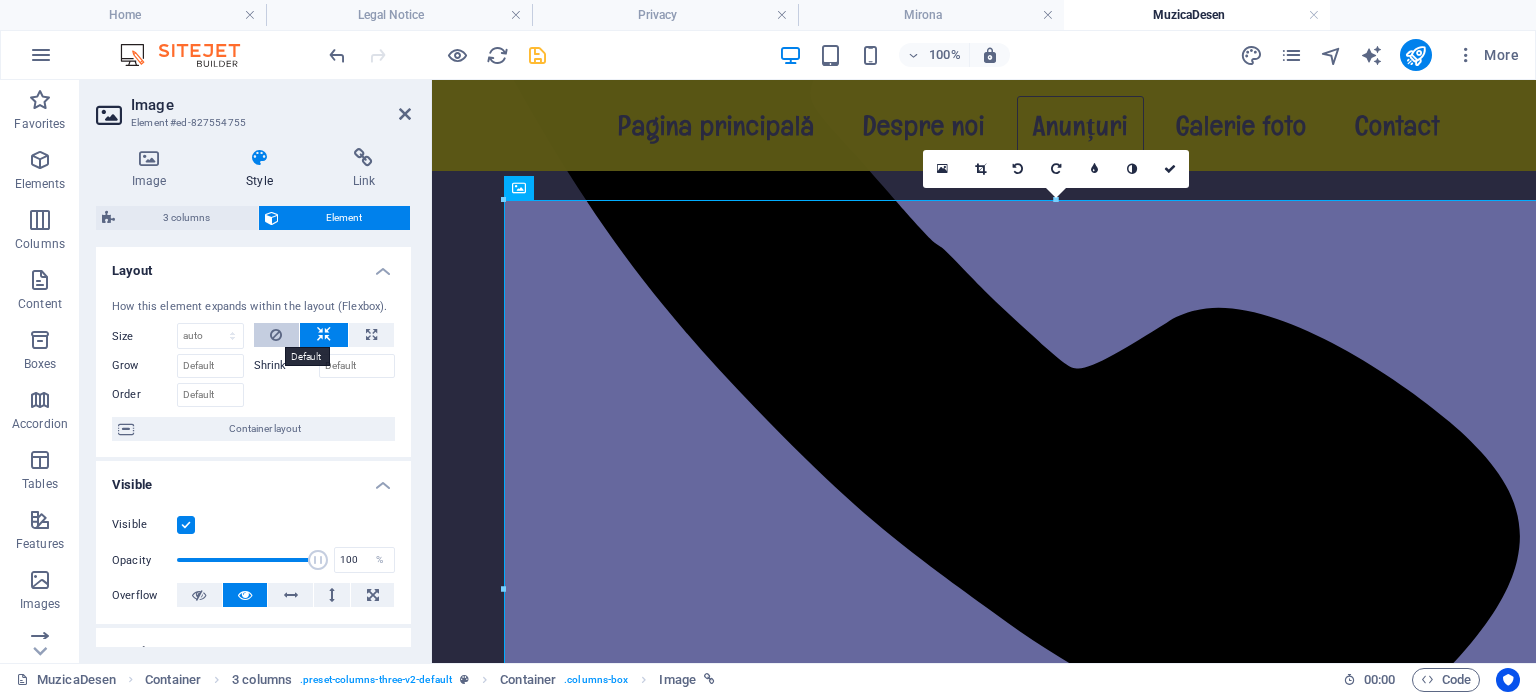 click at bounding box center (276, 335) 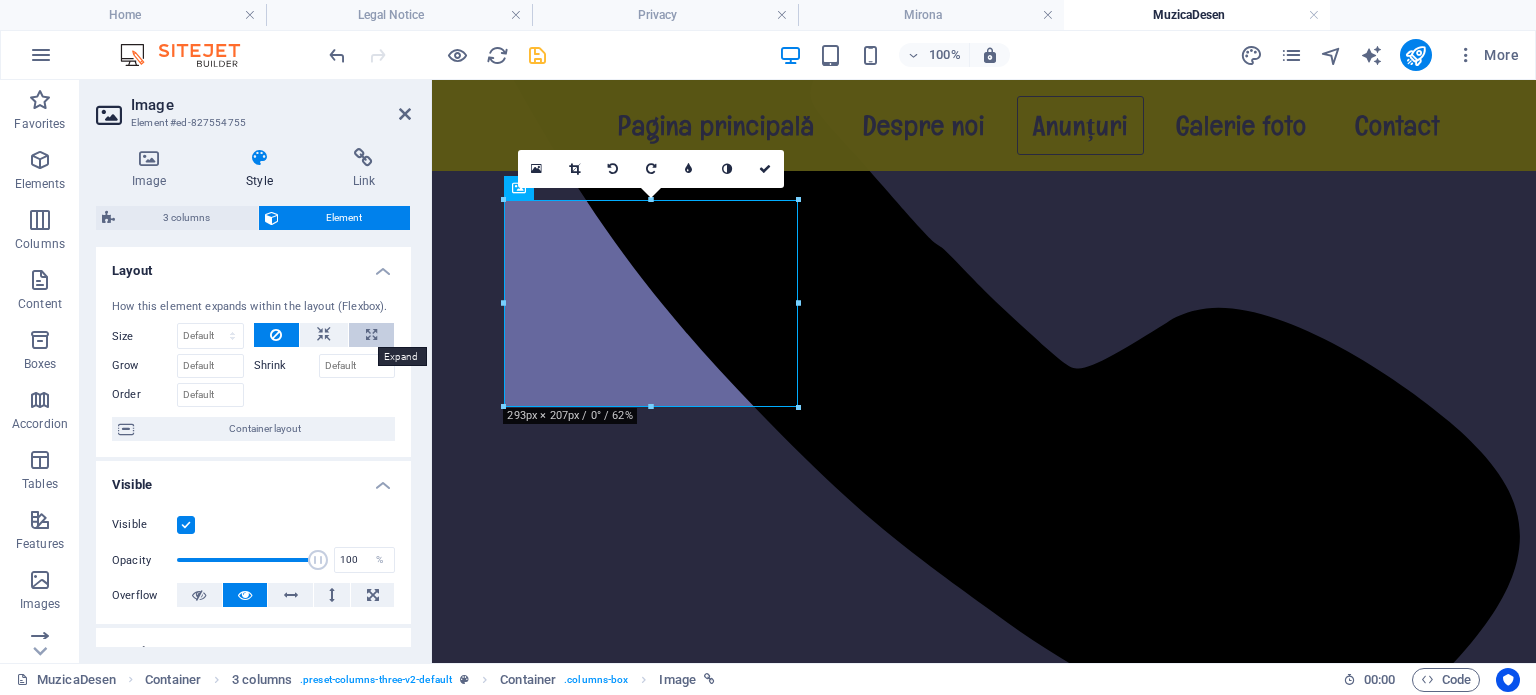 click at bounding box center (371, 335) 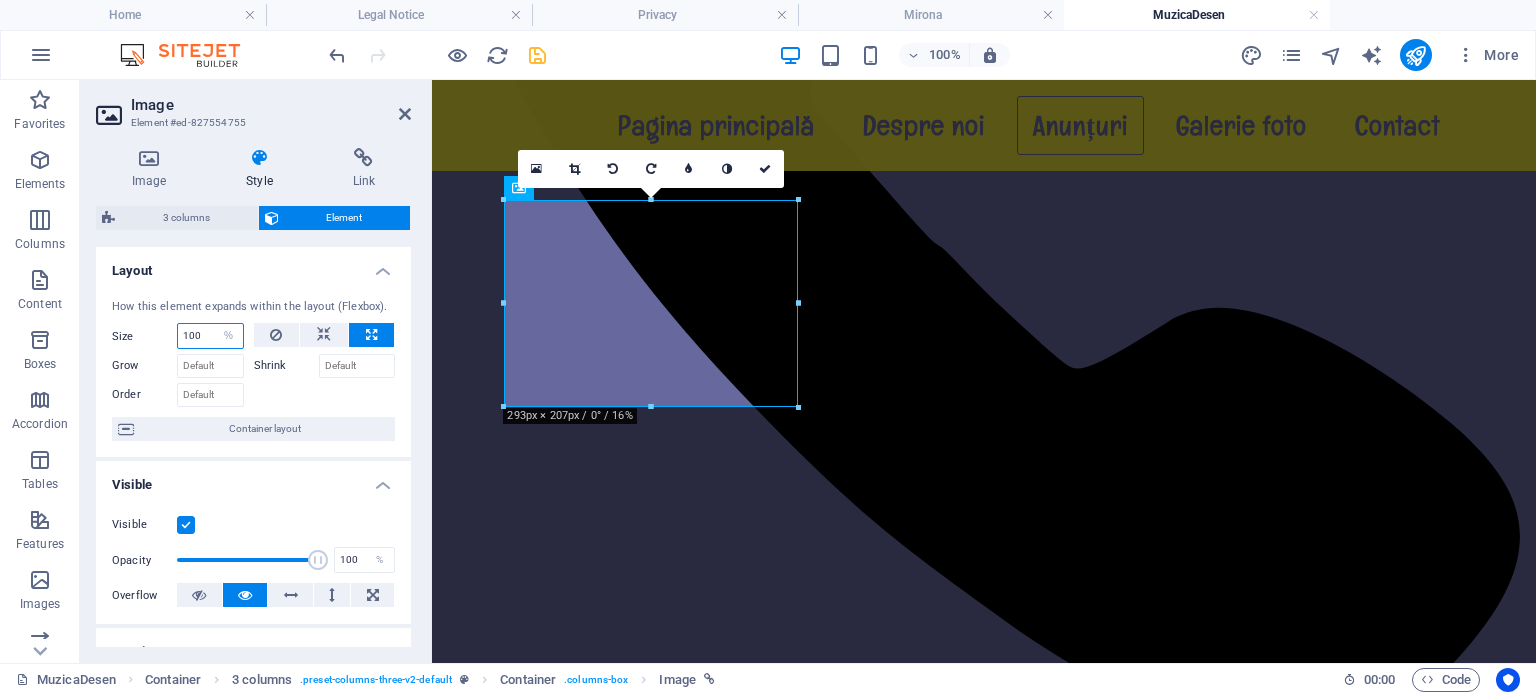 click on "100" at bounding box center [210, 336] 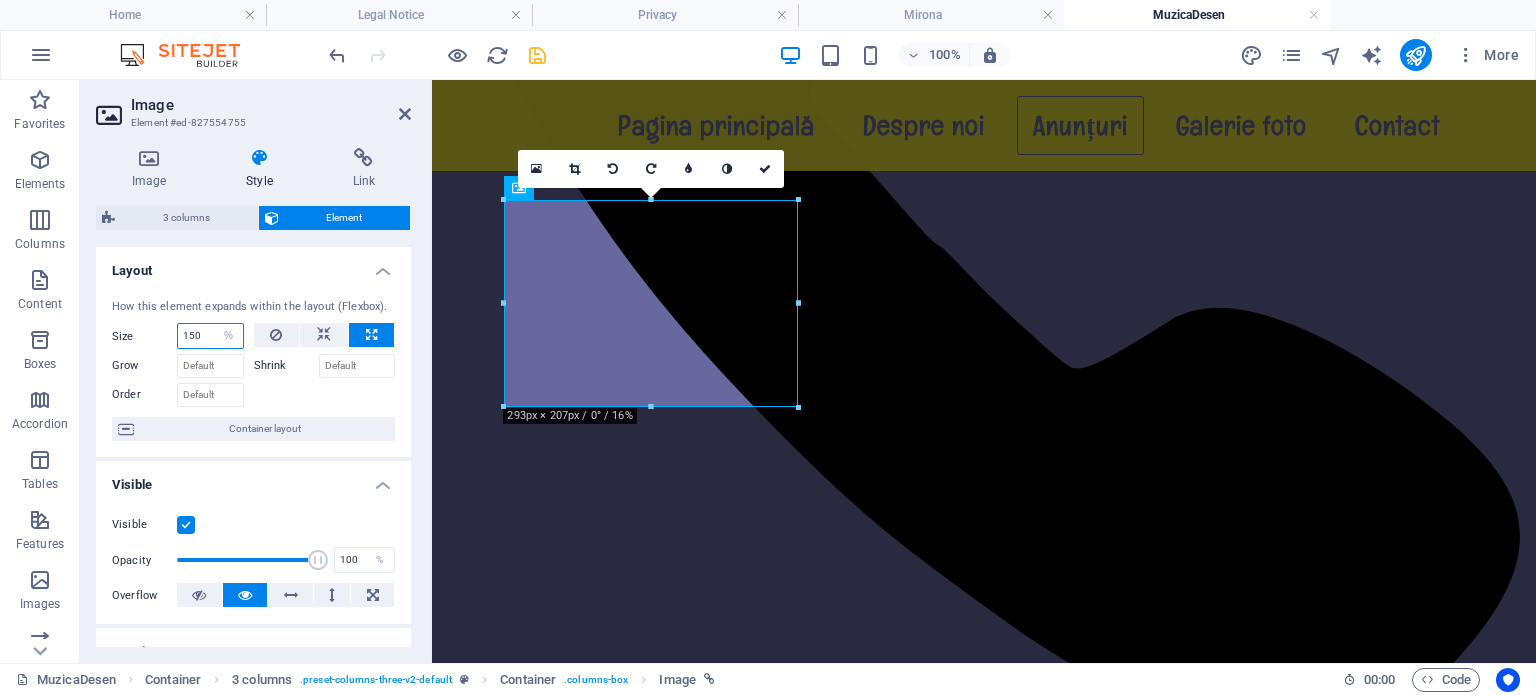 type on "150" 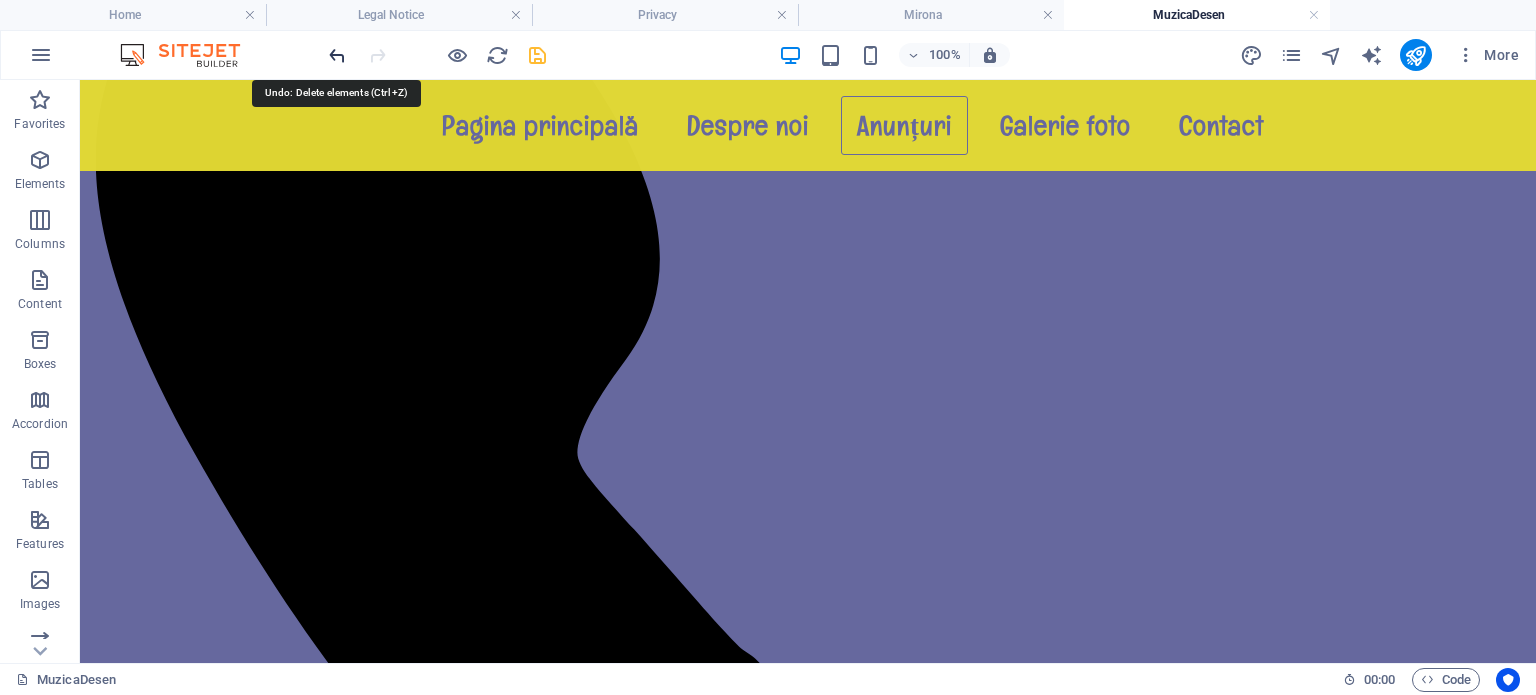 click at bounding box center (337, 55) 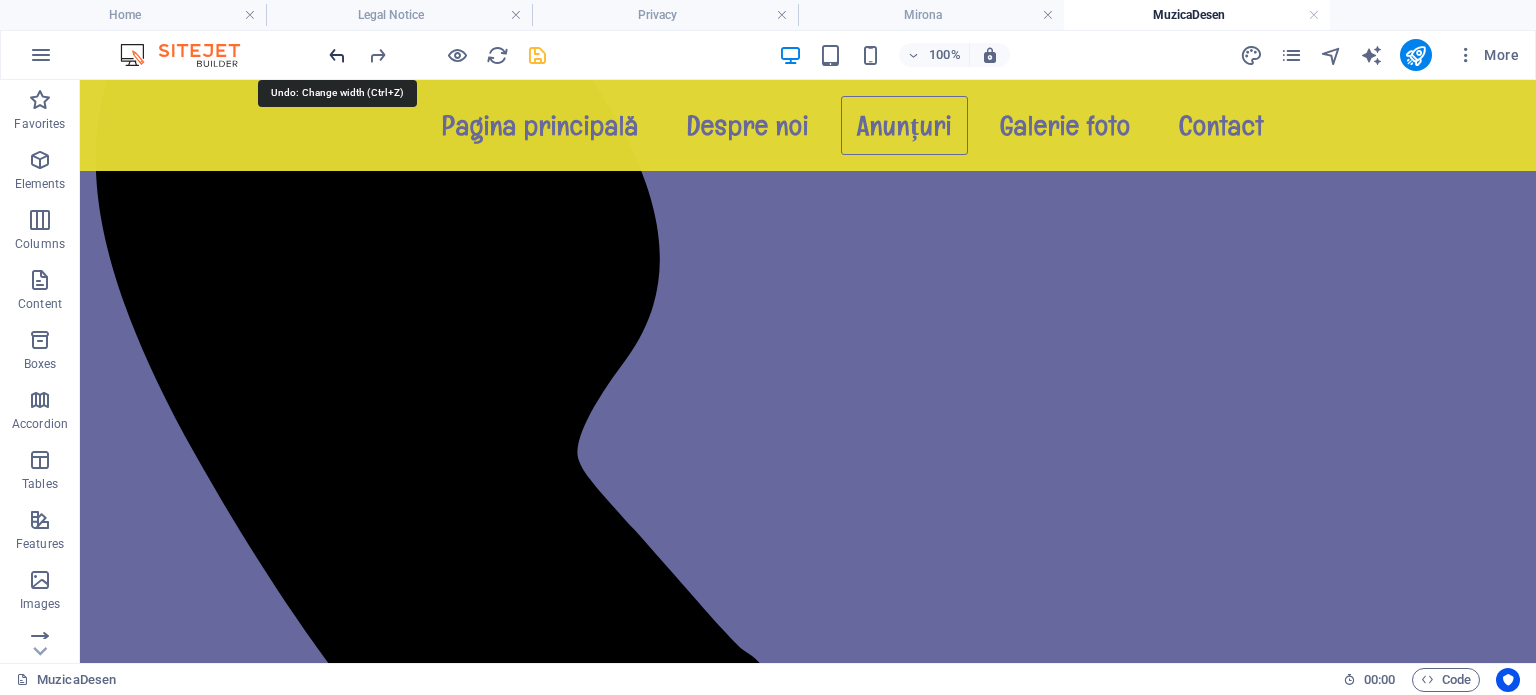 click at bounding box center [337, 55] 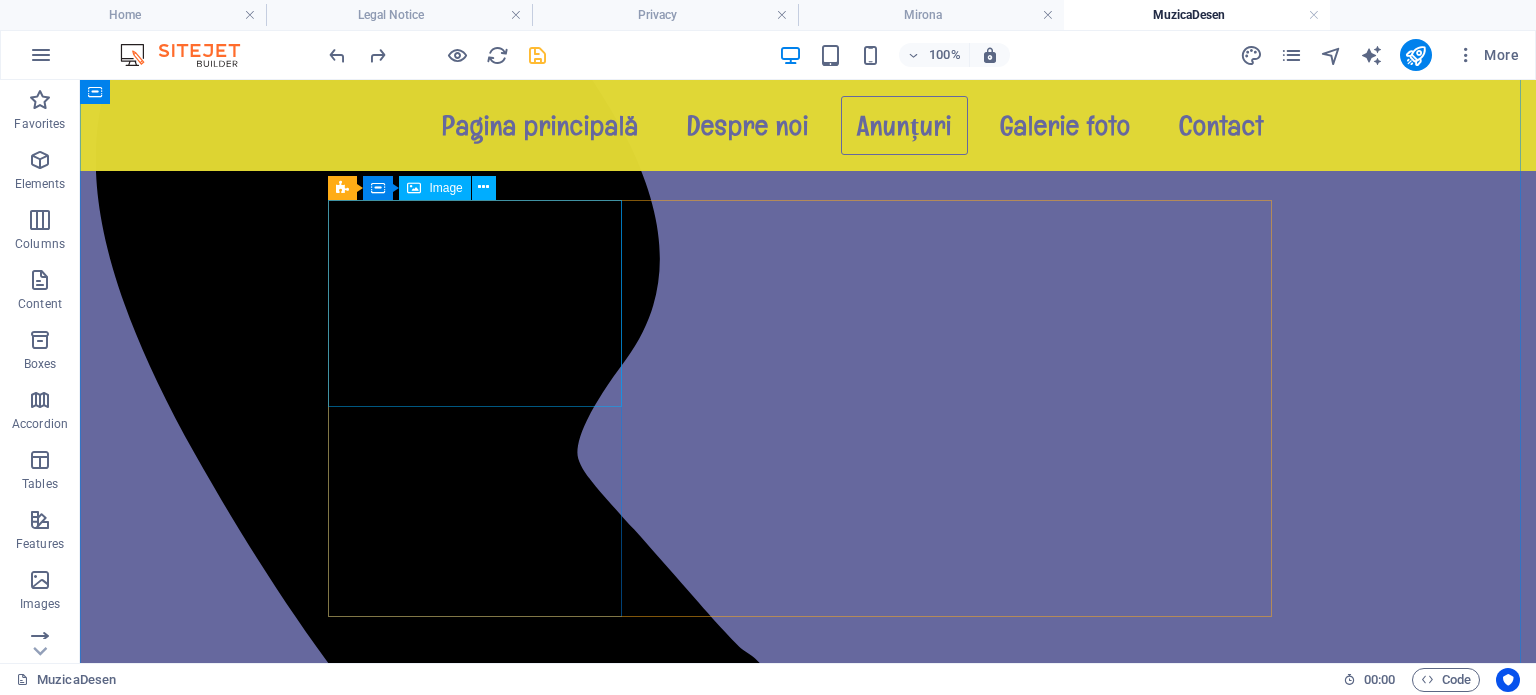 click at bounding box center [482, 3251] 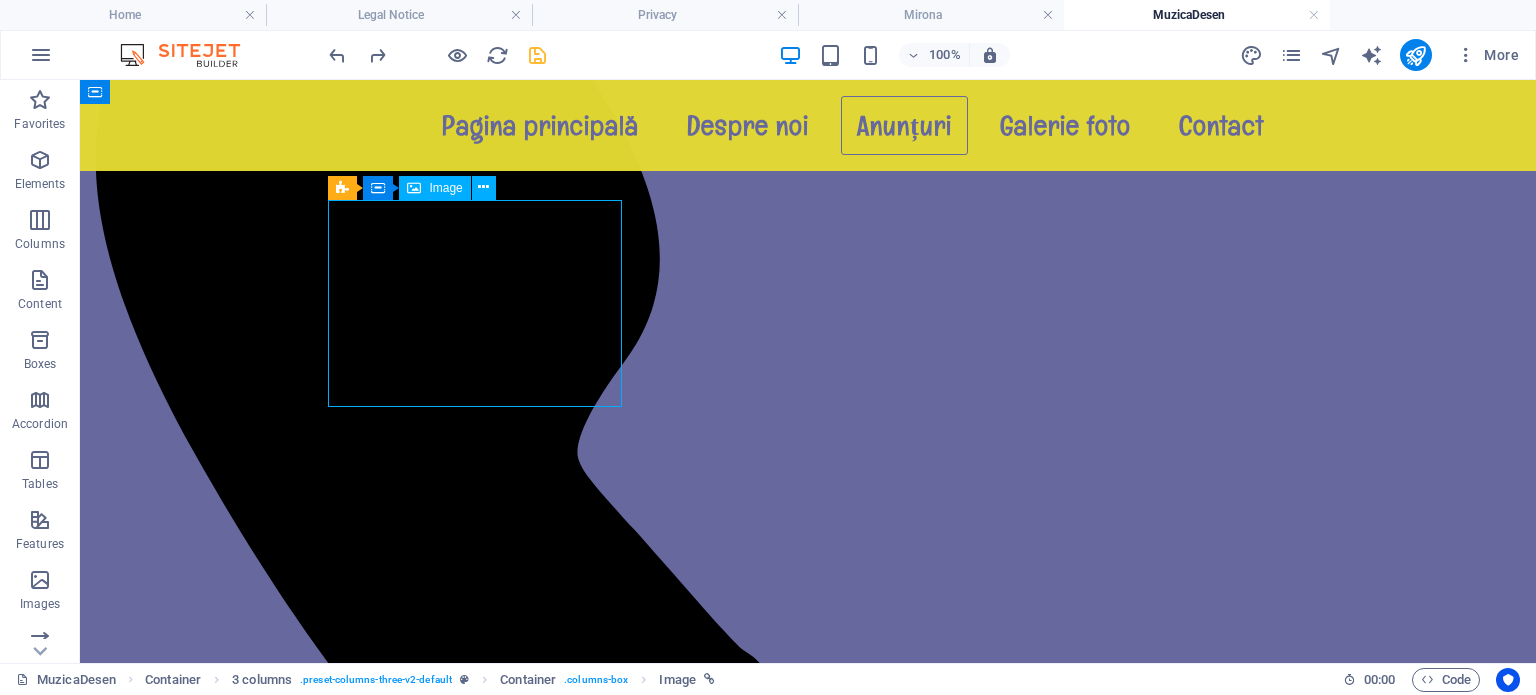 click at bounding box center [482, 3251] 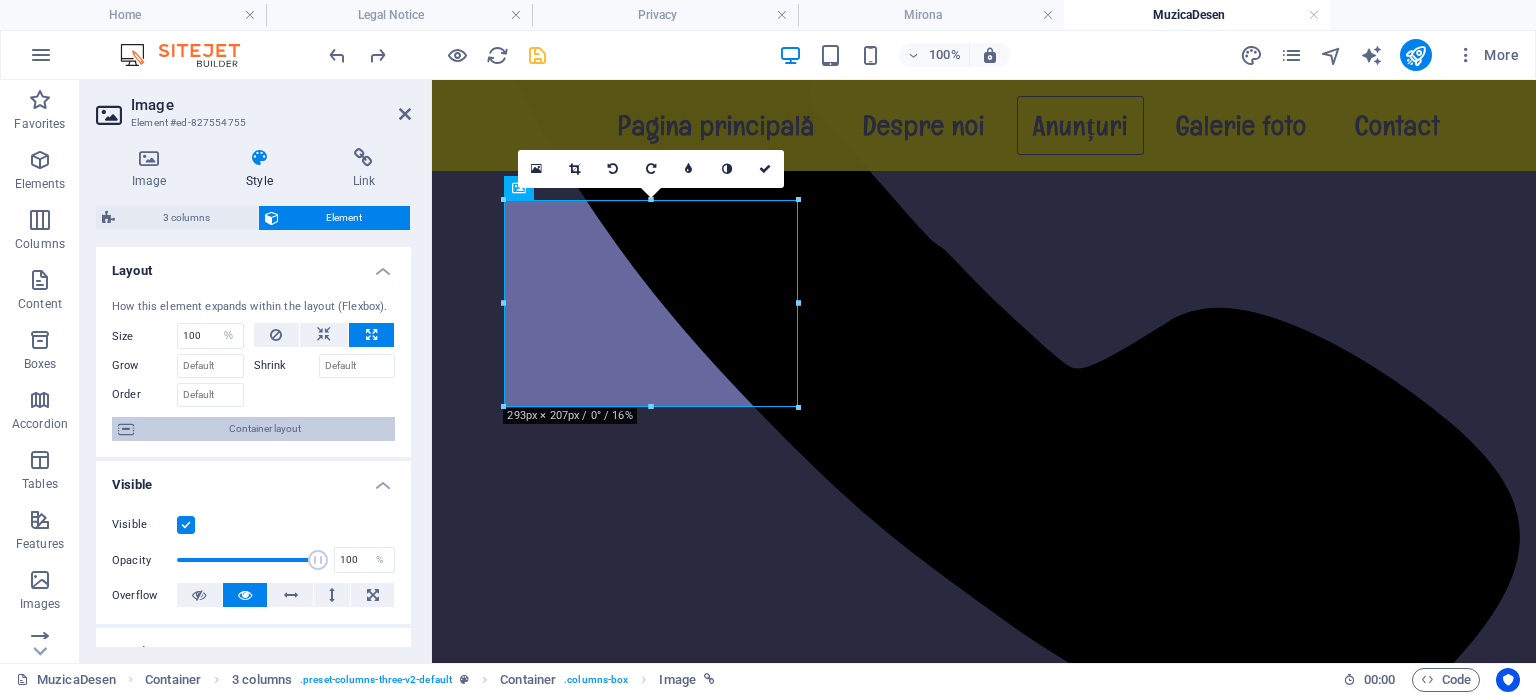 click on "Container layout" at bounding box center [264, 429] 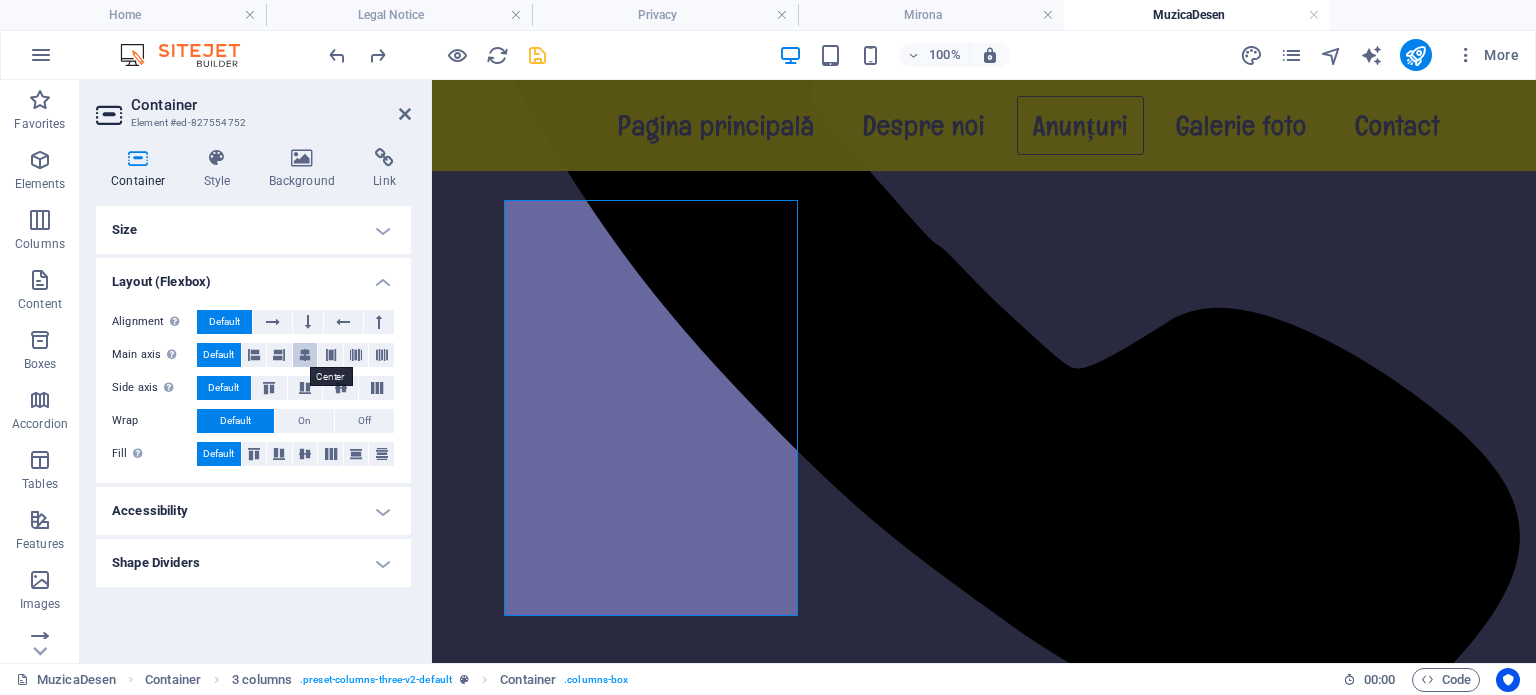 click at bounding box center [305, 355] 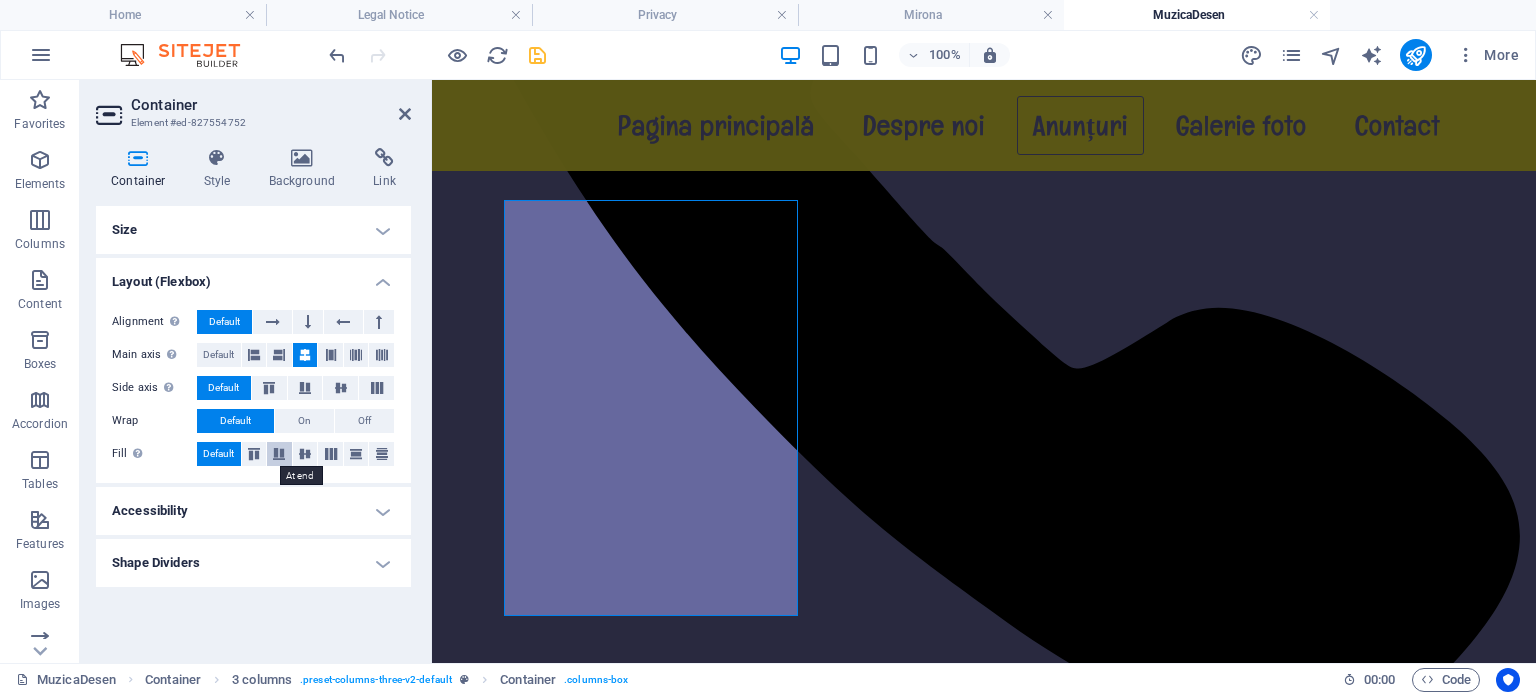 click at bounding box center [279, 454] 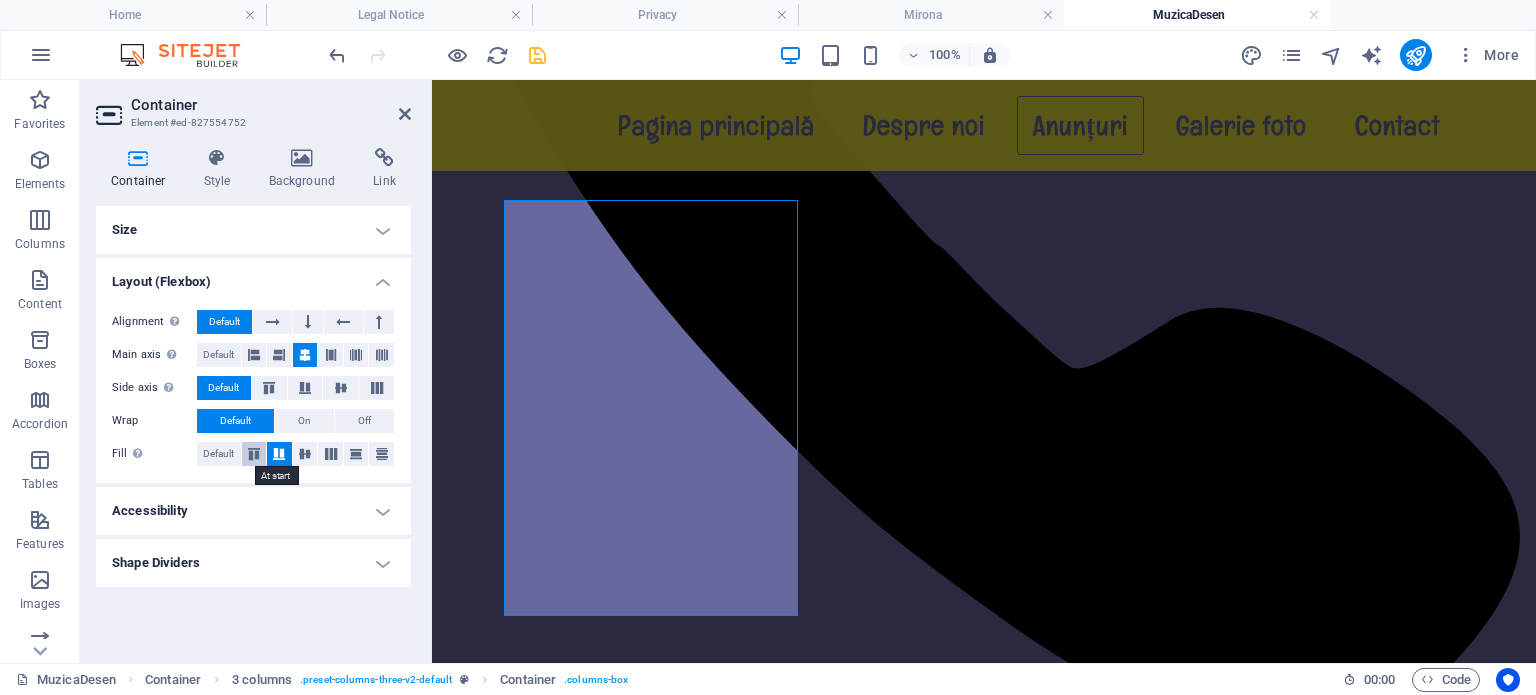 click at bounding box center (254, 454) 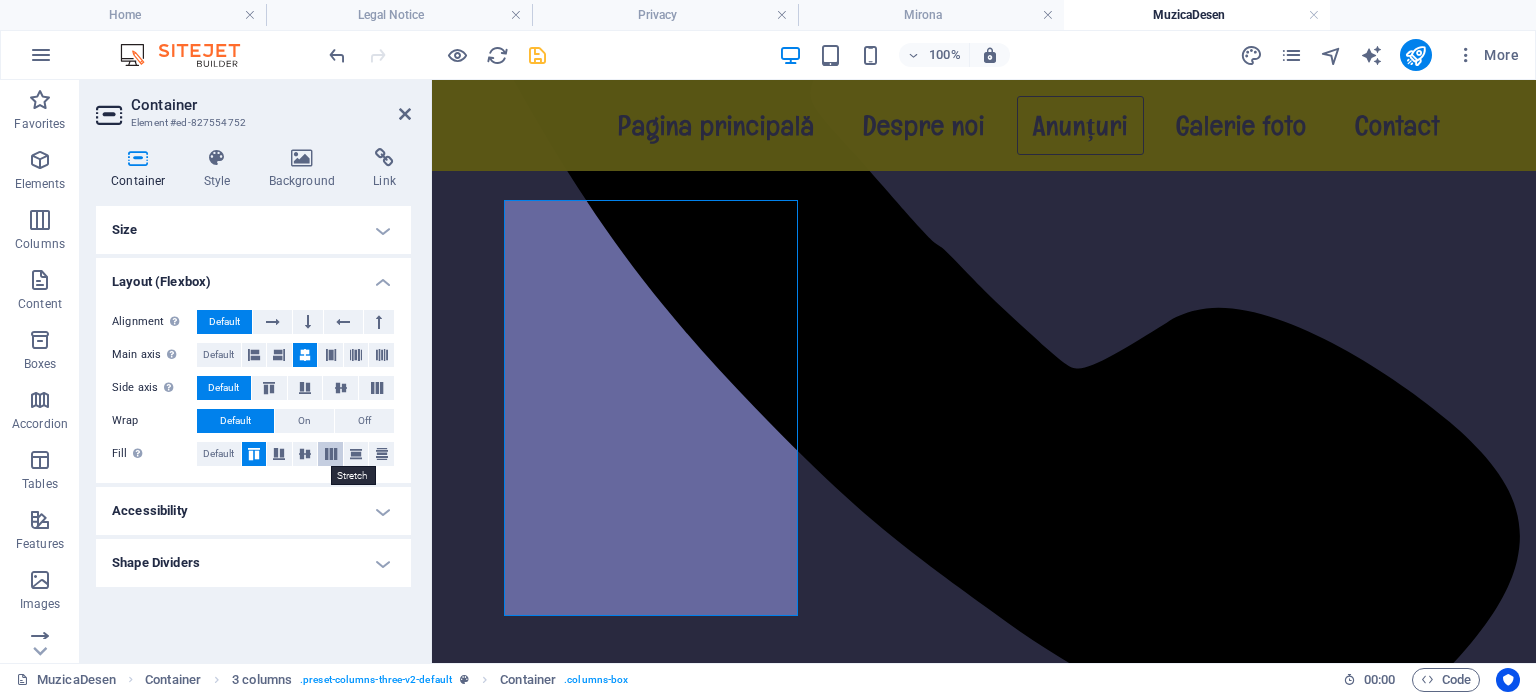 click at bounding box center (331, 454) 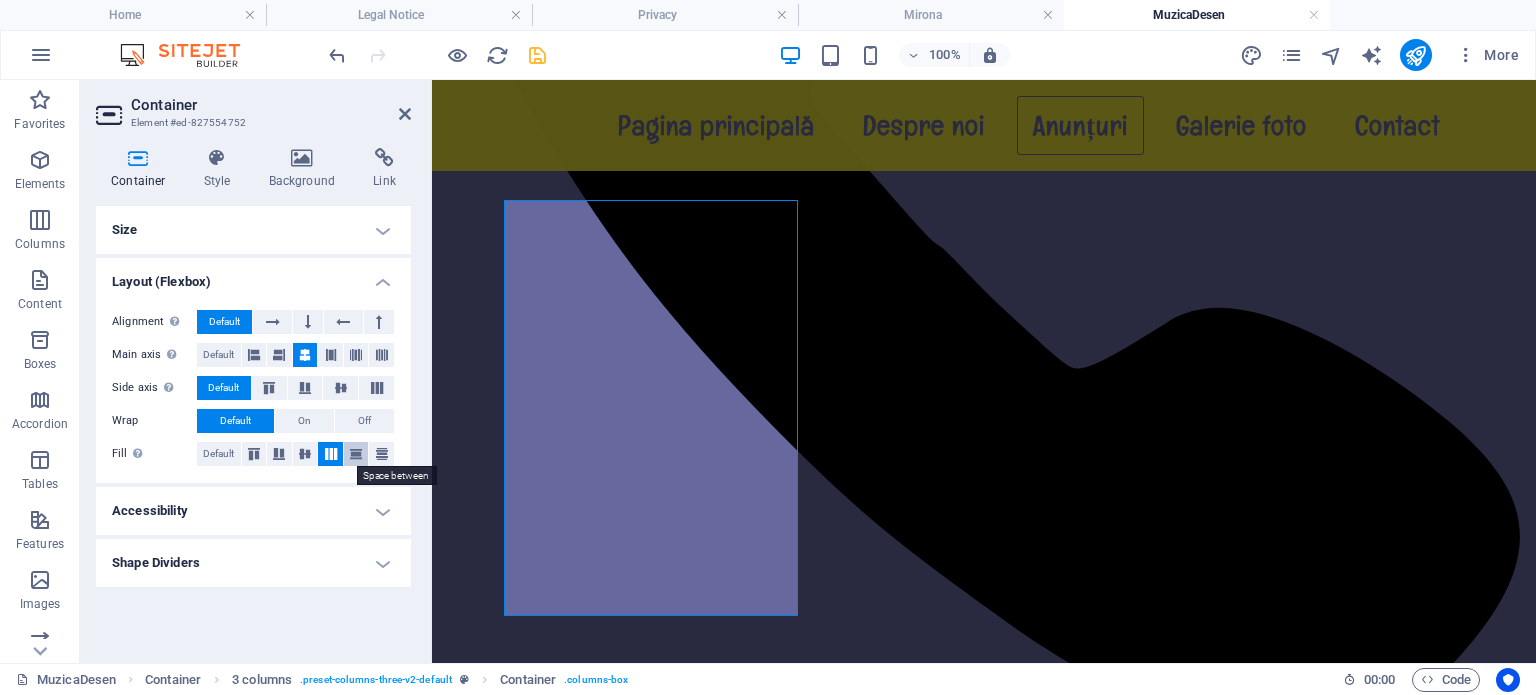 click at bounding box center [356, 454] 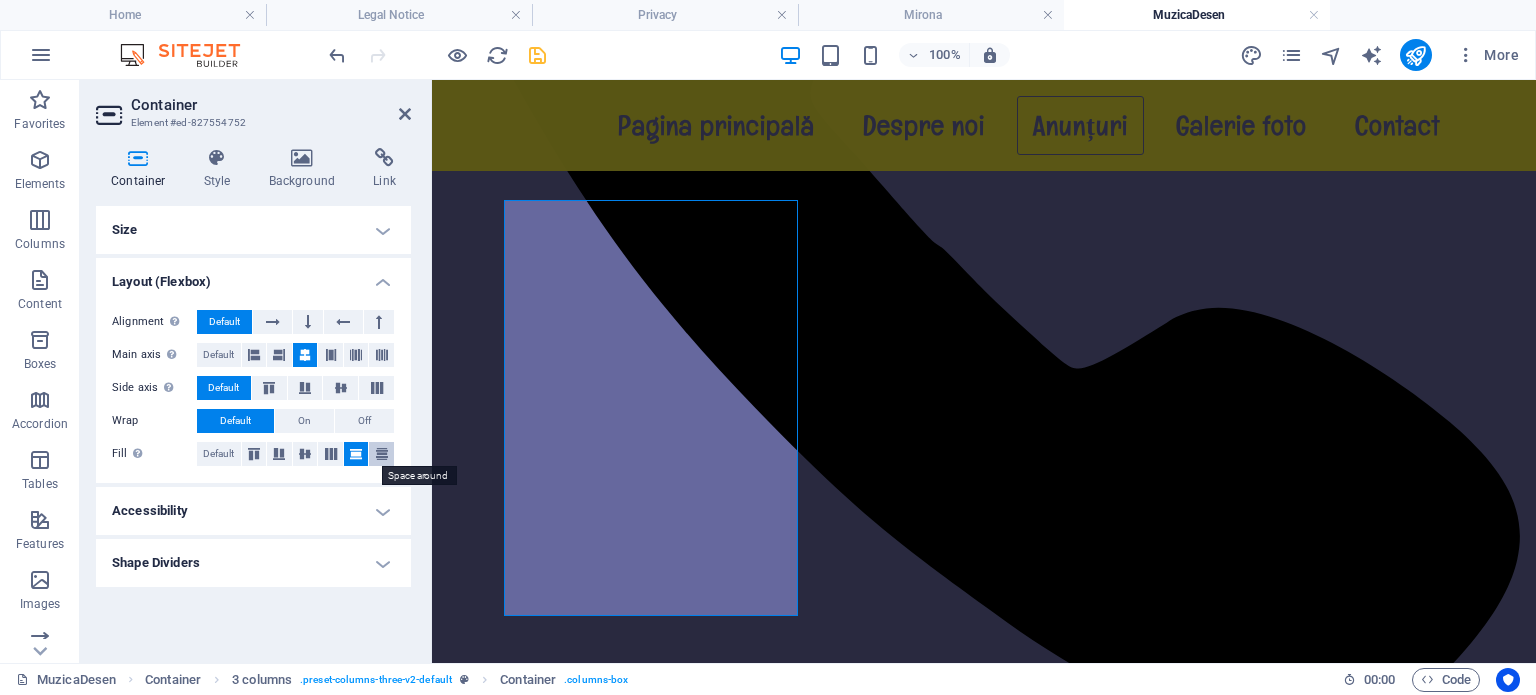 click at bounding box center [382, 454] 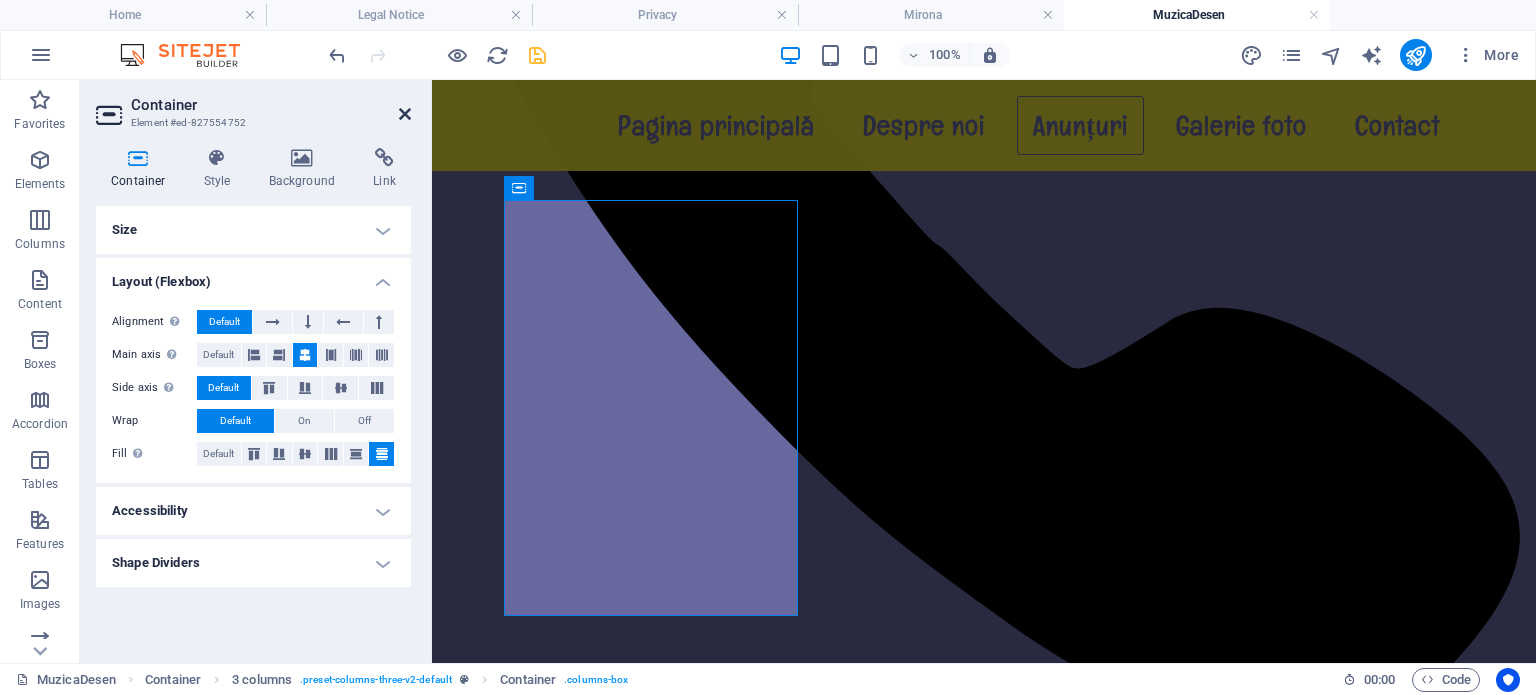 drag, startPoint x: 405, startPoint y: 110, endPoint x: 324, endPoint y: 30, distance: 113.84639 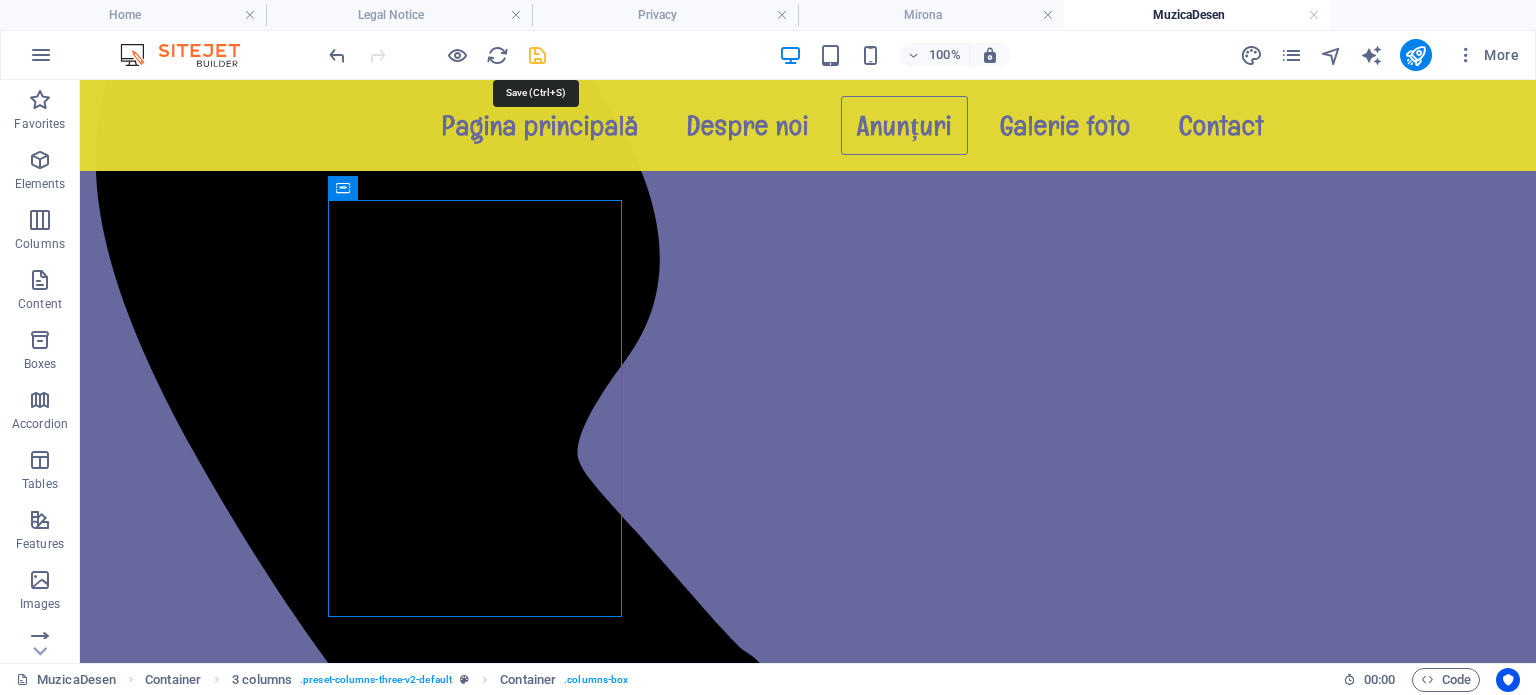click at bounding box center (537, 55) 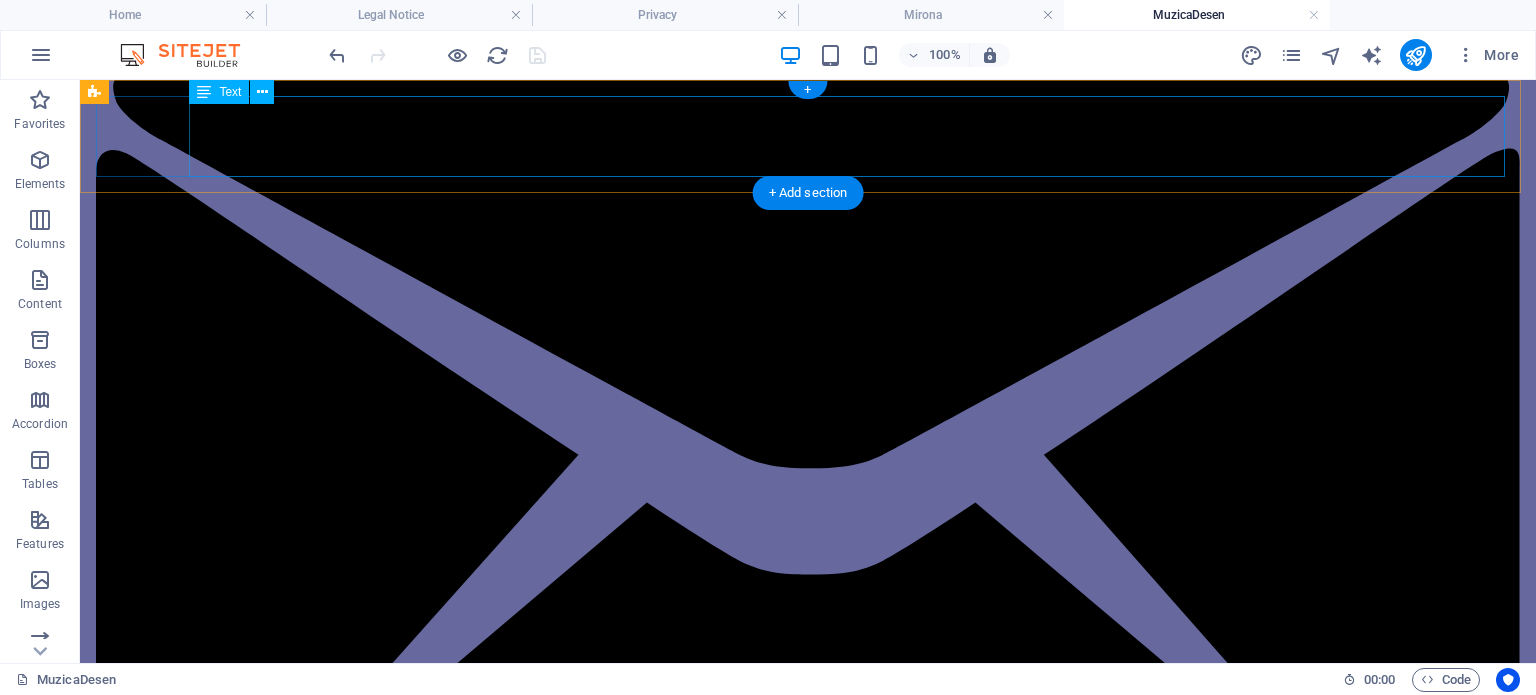 scroll, scrollTop: 0, scrollLeft: 0, axis: both 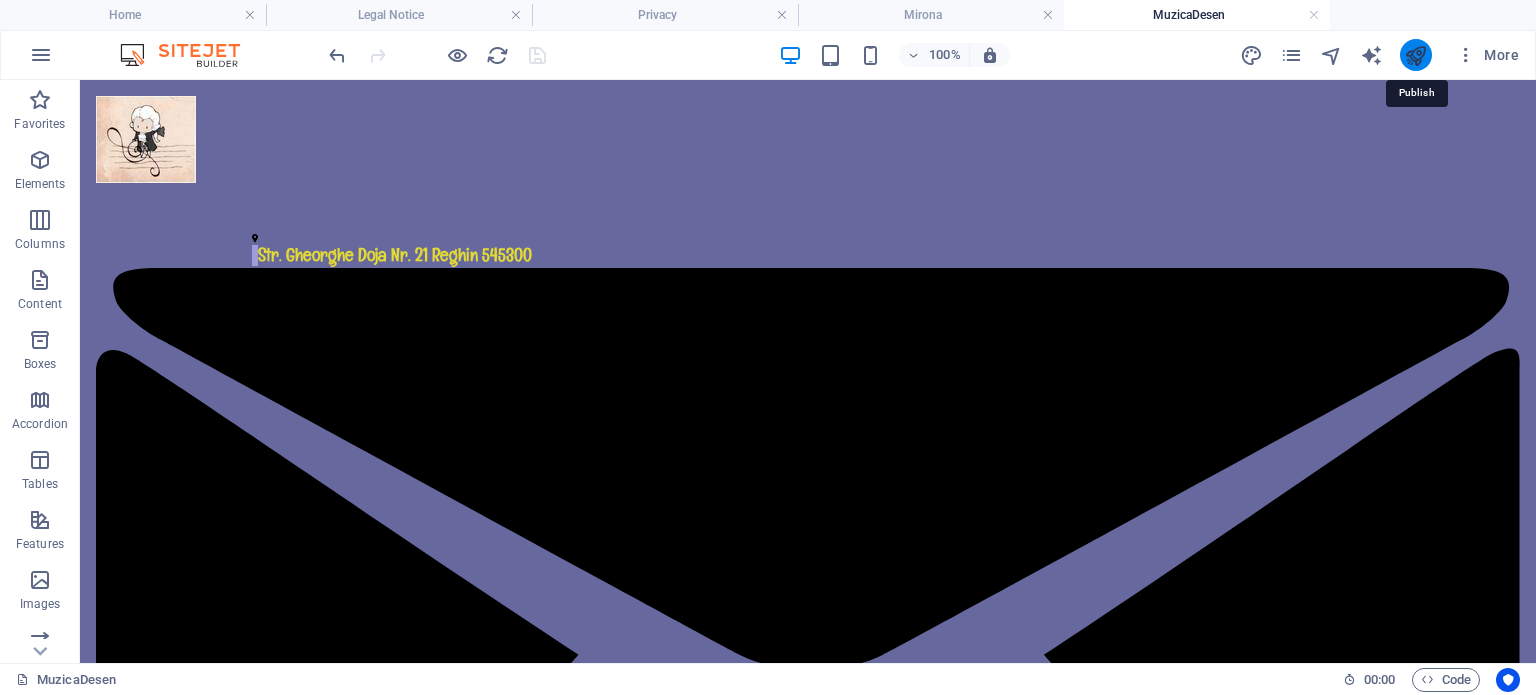 click at bounding box center [1415, 55] 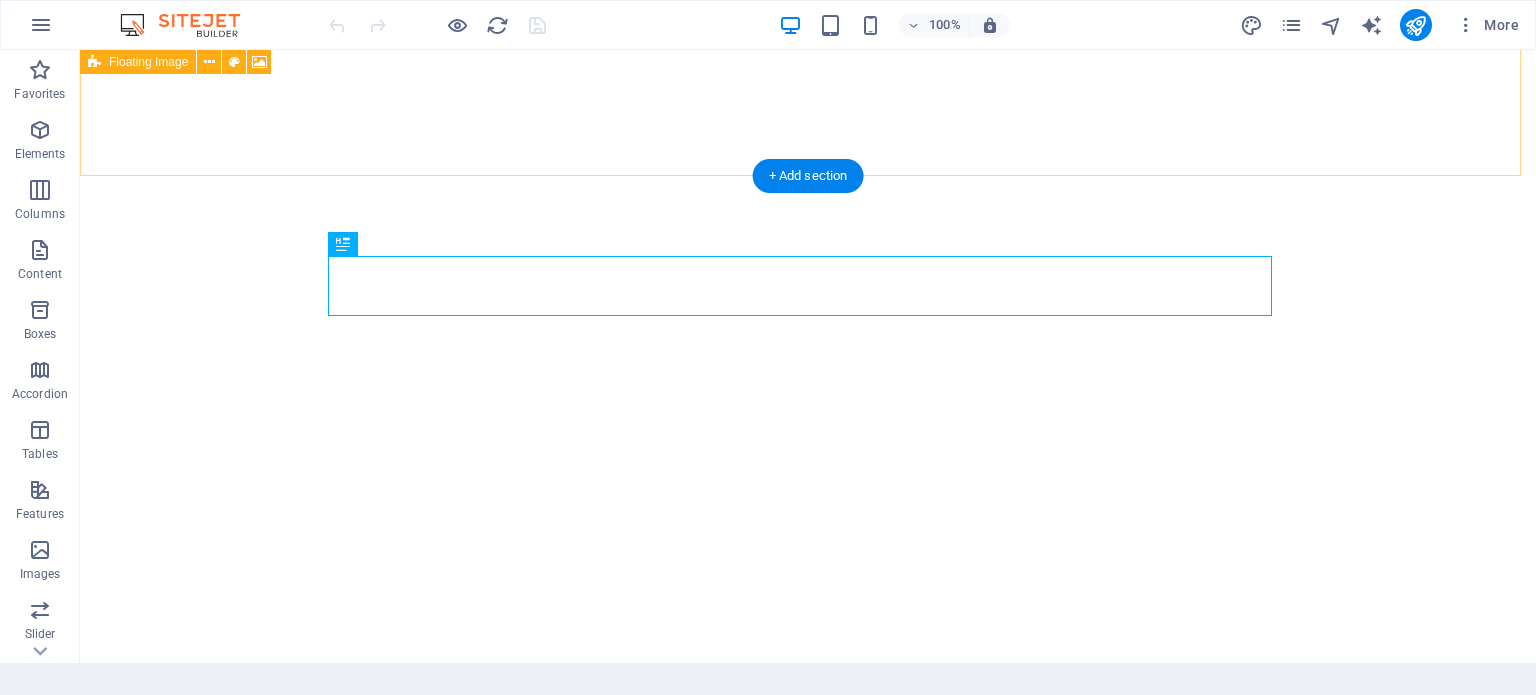 scroll, scrollTop: 0, scrollLeft: 0, axis: both 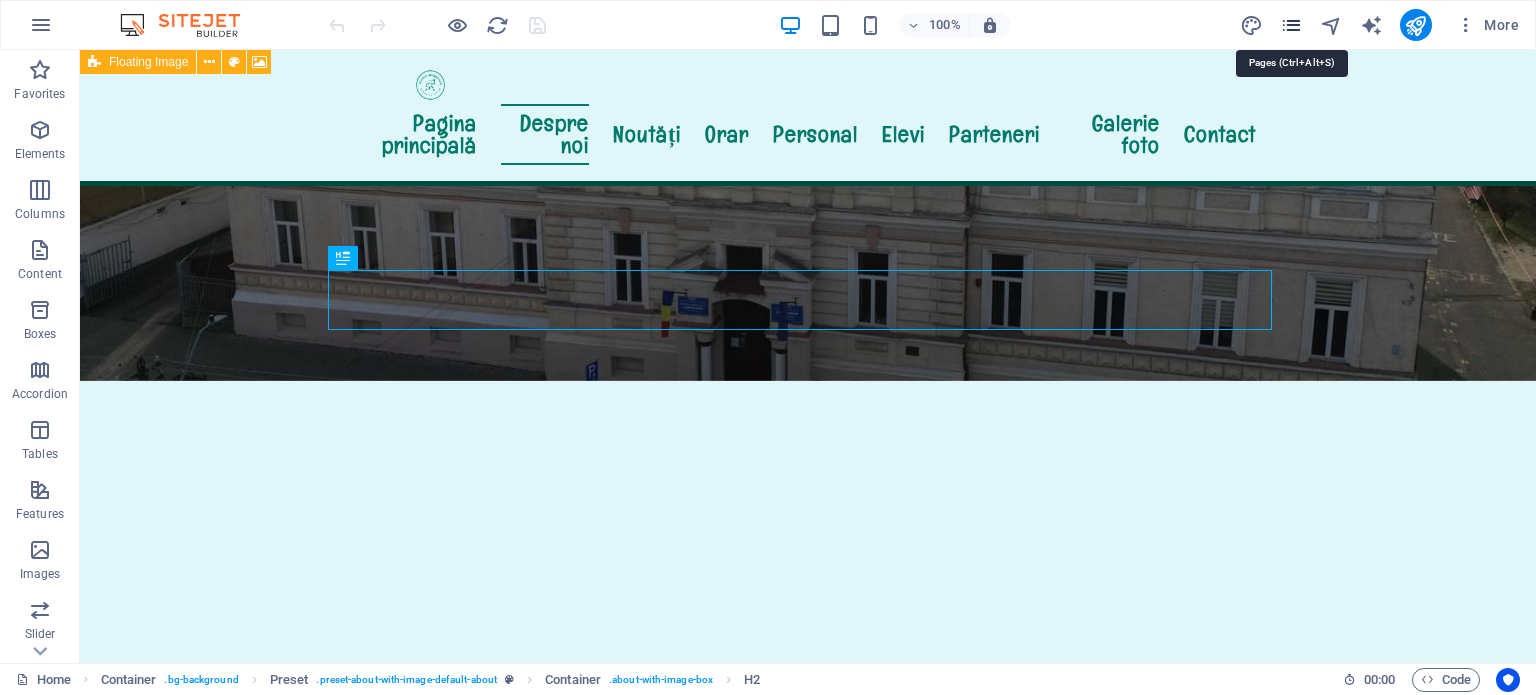 click at bounding box center [1291, 25] 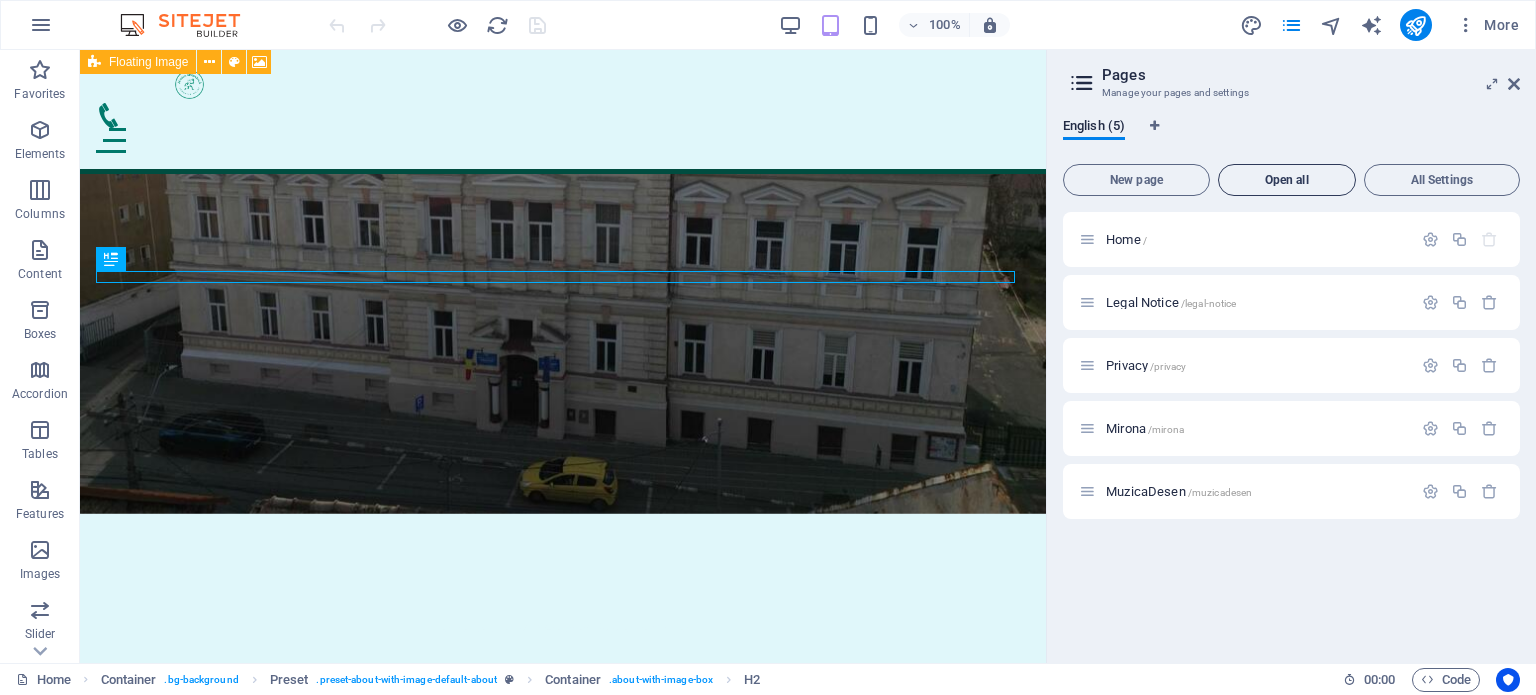 click on "Open all" at bounding box center (1287, 180) 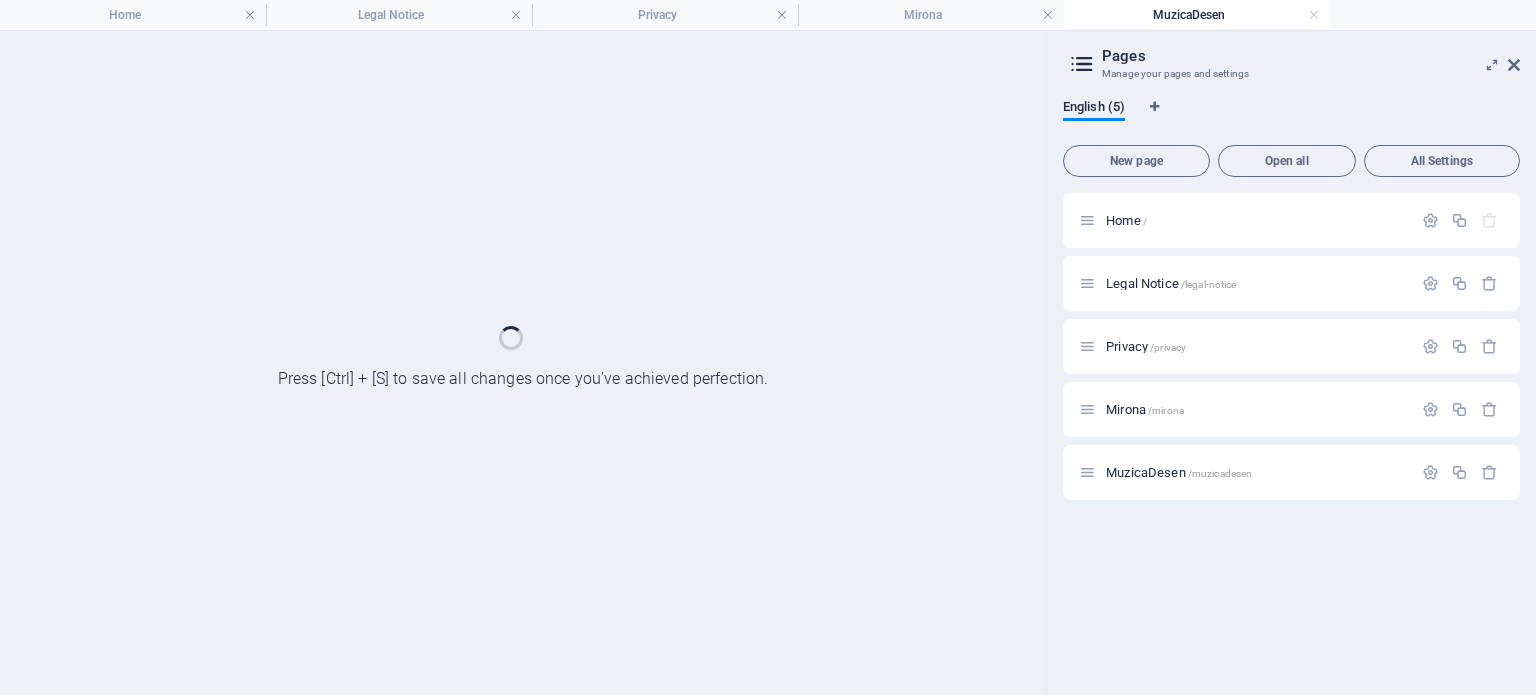 scroll, scrollTop: 0, scrollLeft: 0, axis: both 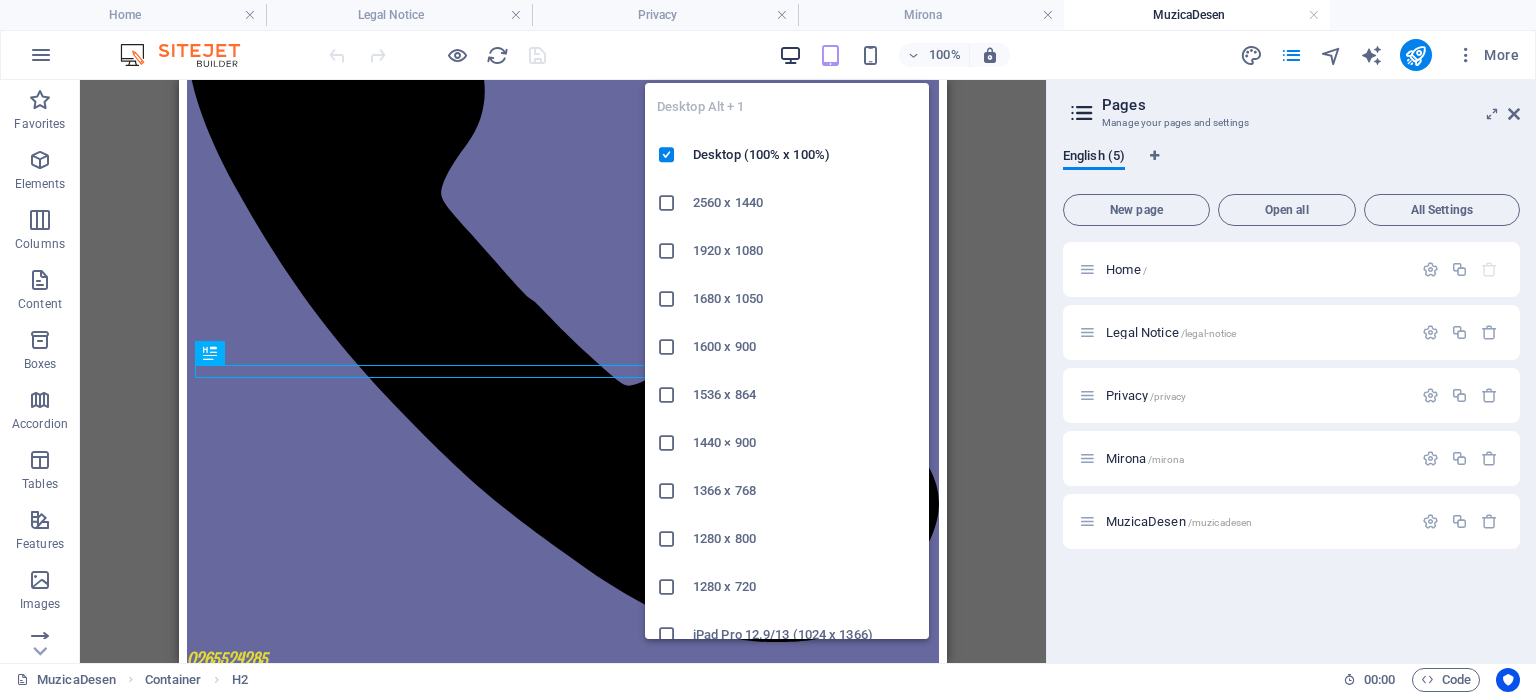 click at bounding box center (790, 55) 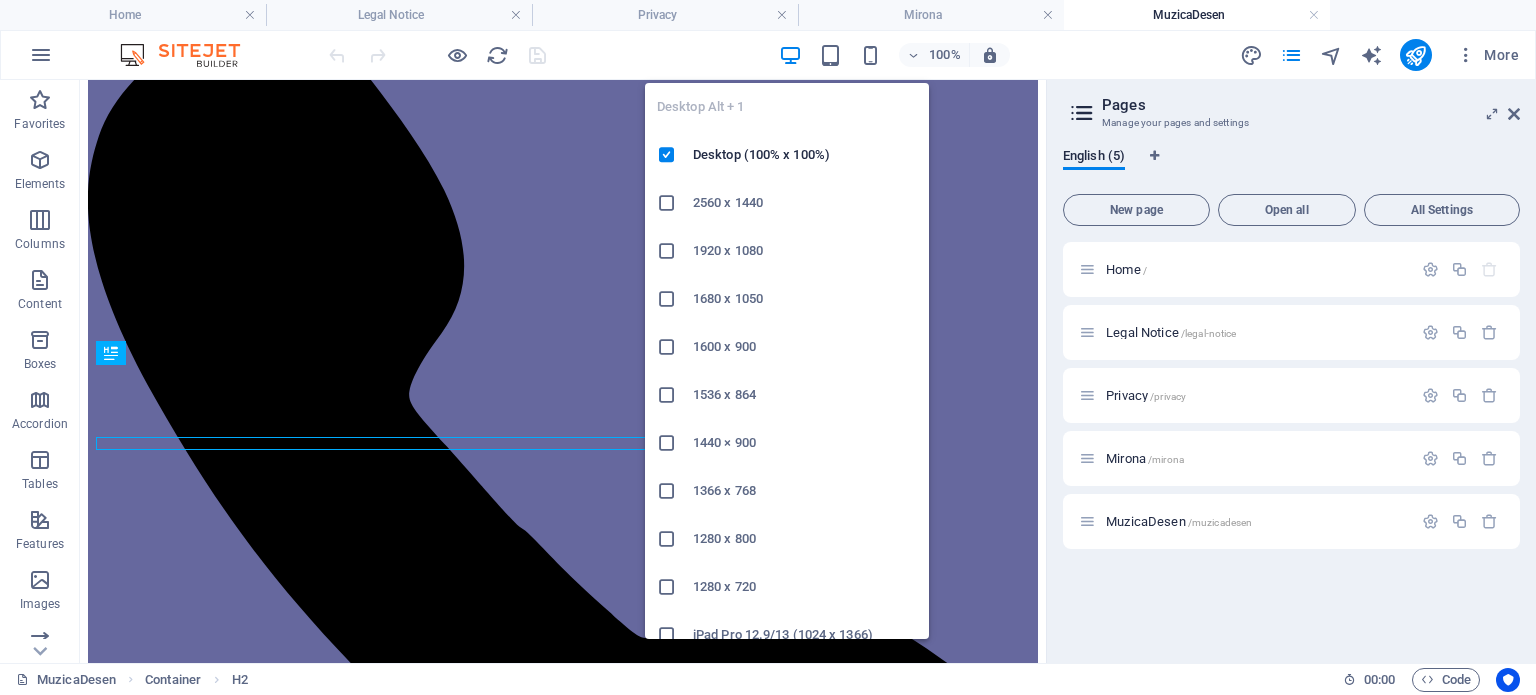 scroll, scrollTop: 837, scrollLeft: 0, axis: vertical 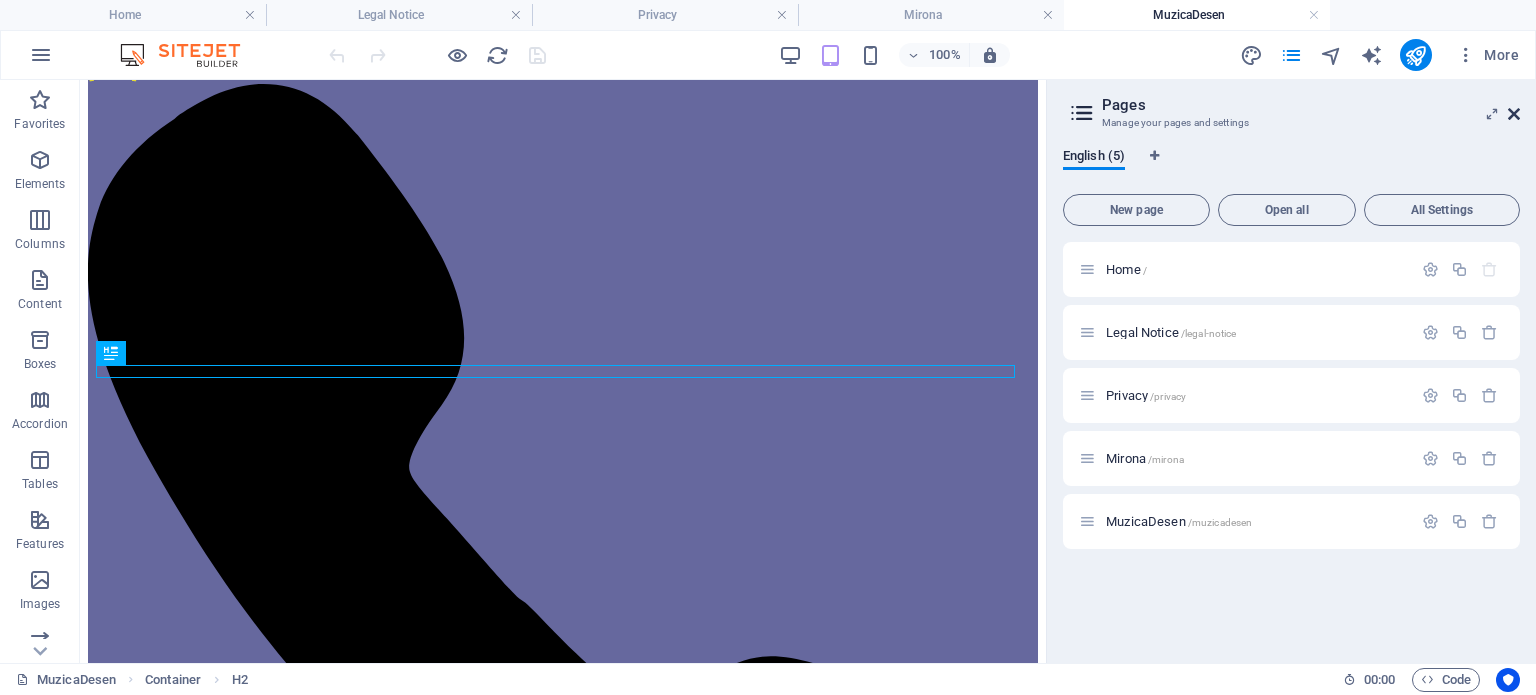 click at bounding box center [1514, 114] 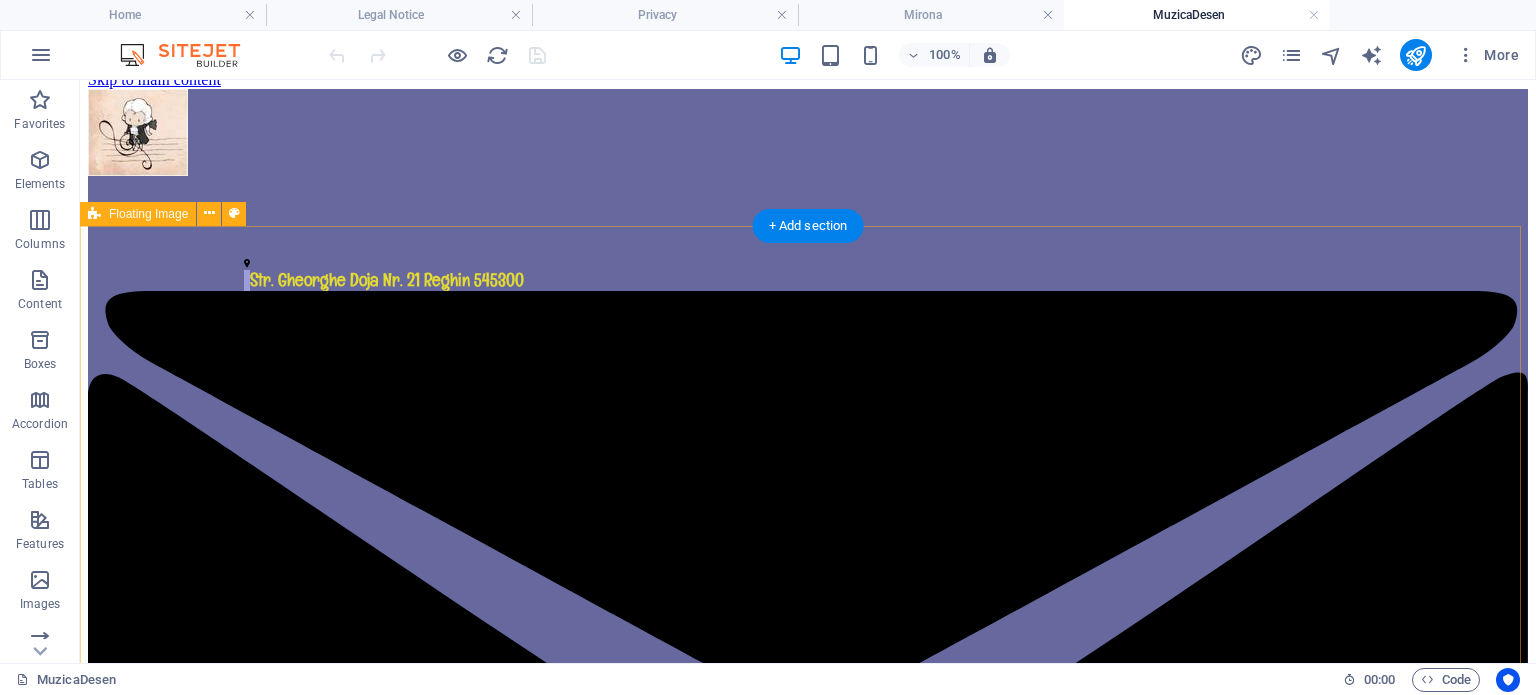 scroll, scrollTop: 0, scrollLeft: 0, axis: both 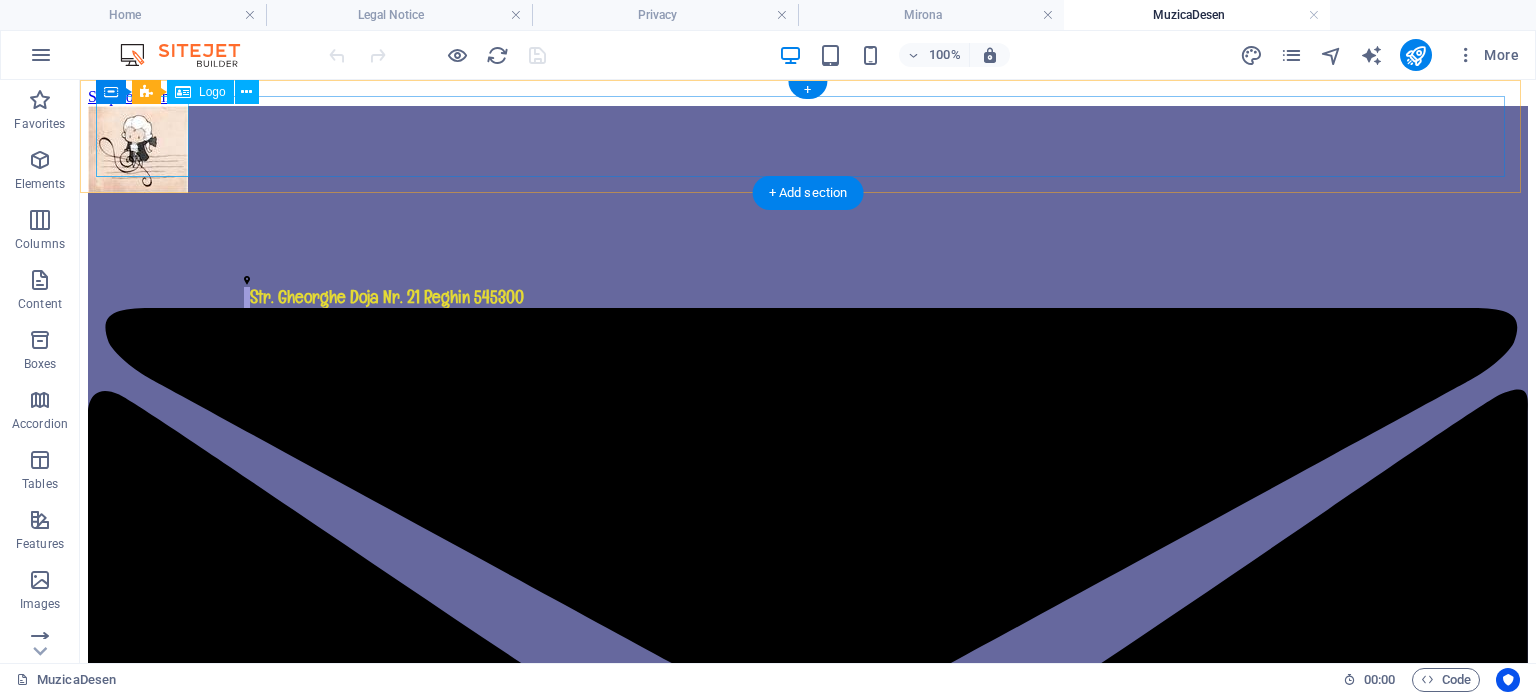 click at bounding box center [808, 151] 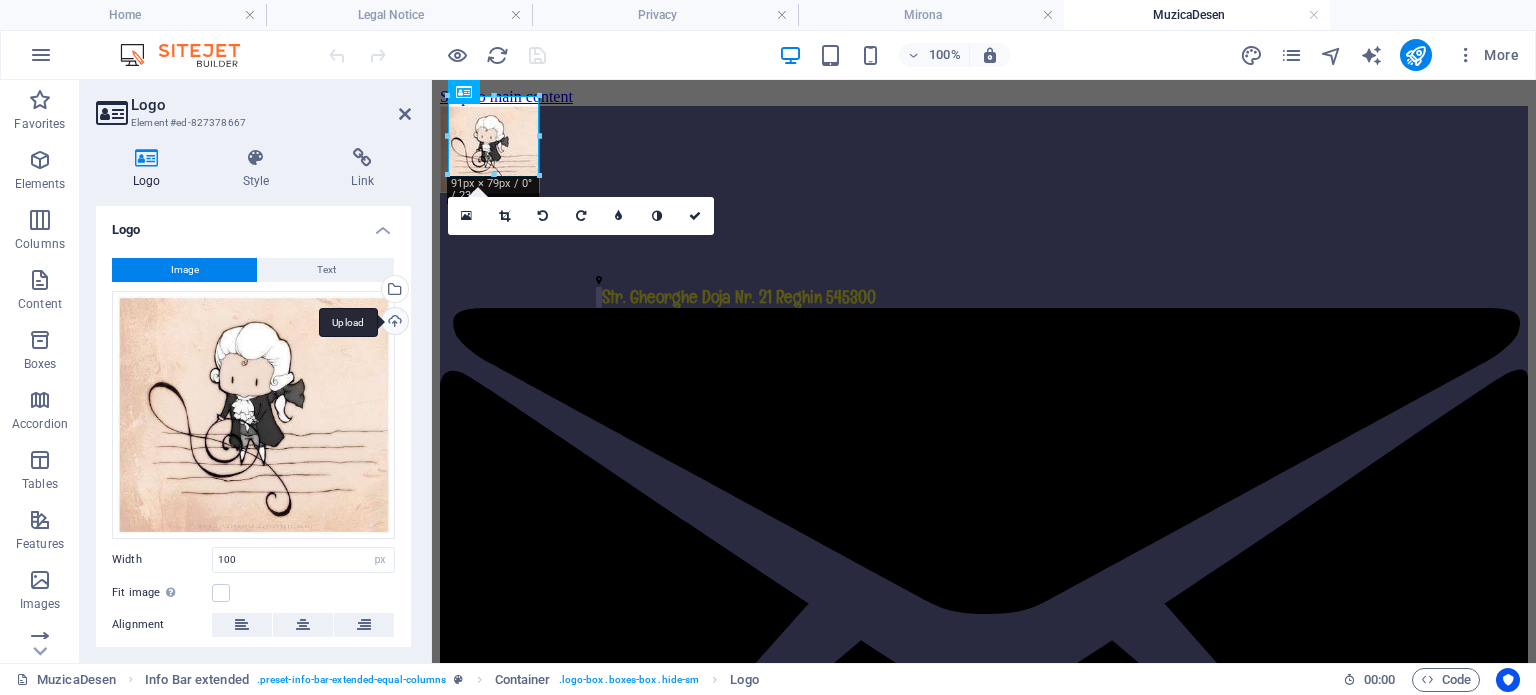click on "Upload" at bounding box center (393, 323) 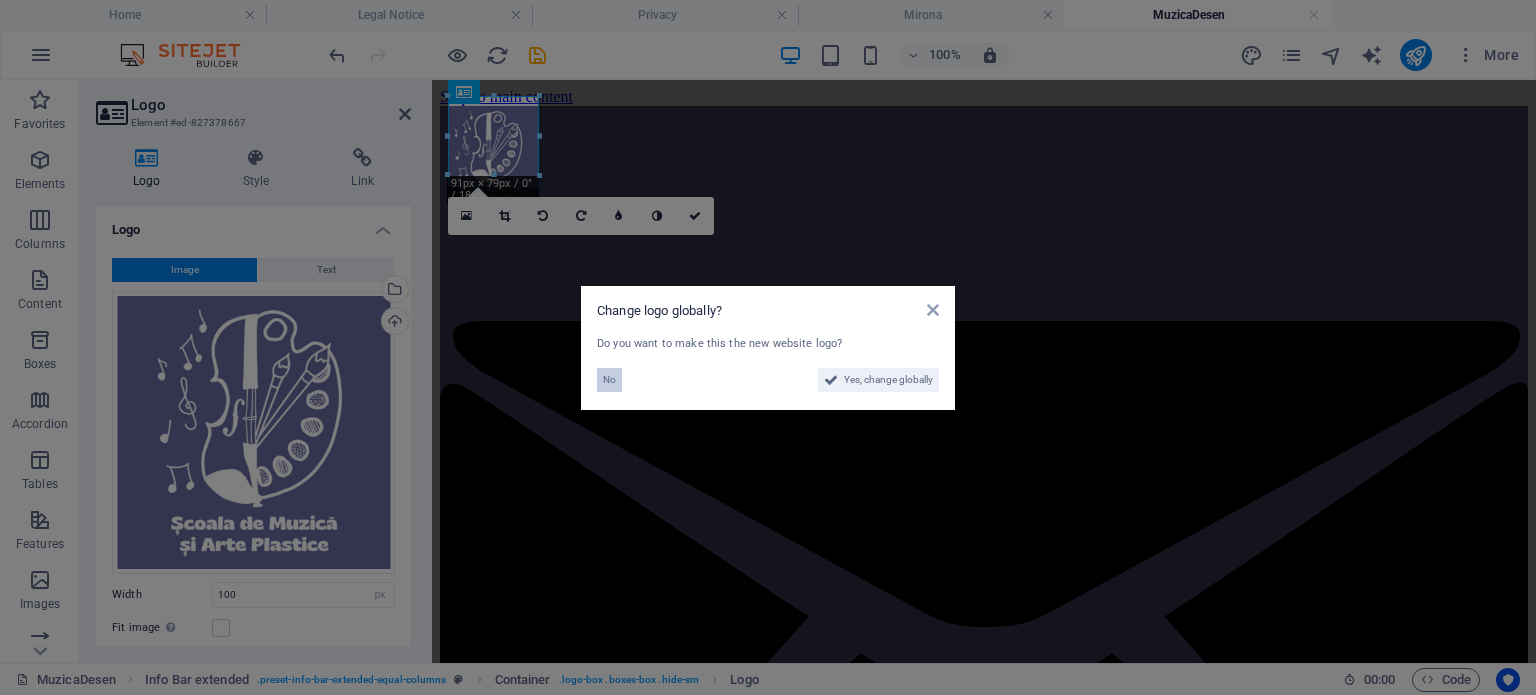 click on "No" at bounding box center [609, 380] 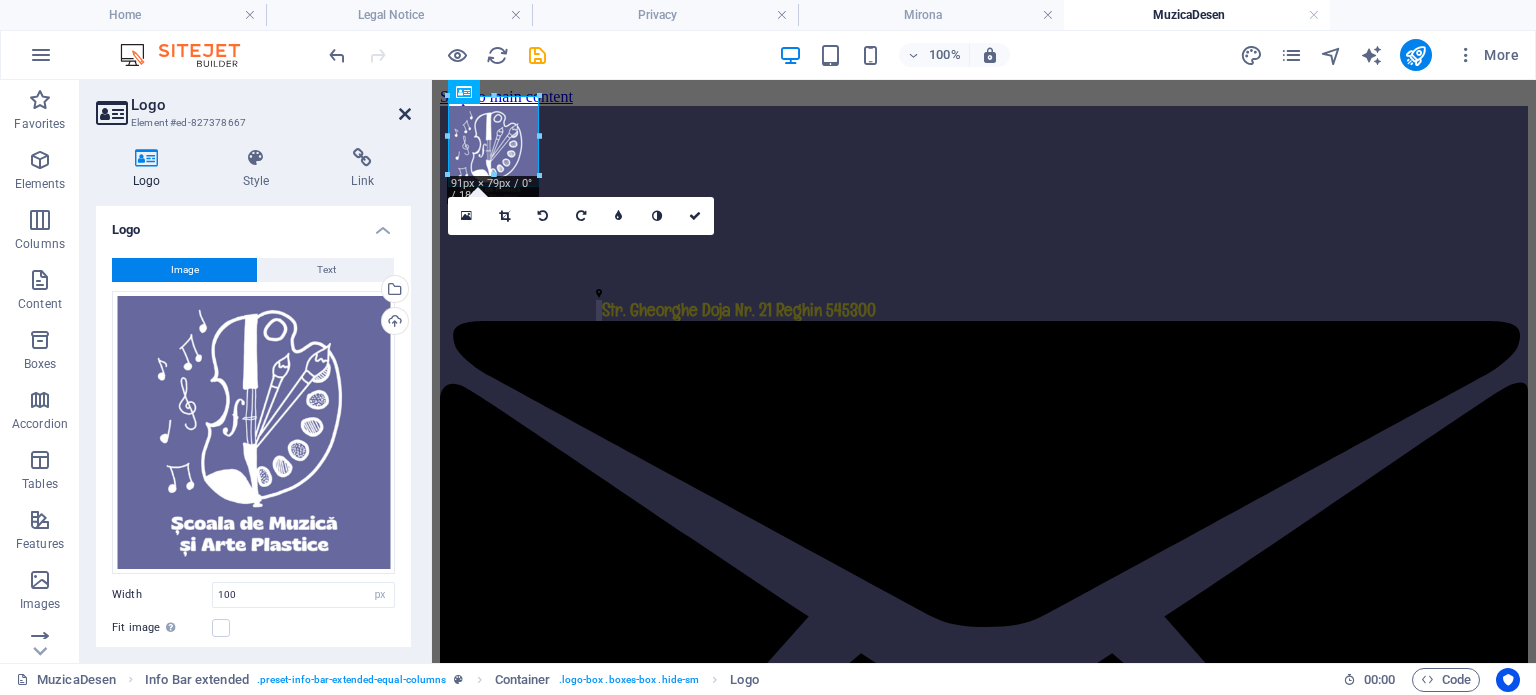 click at bounding box center (405, 114) 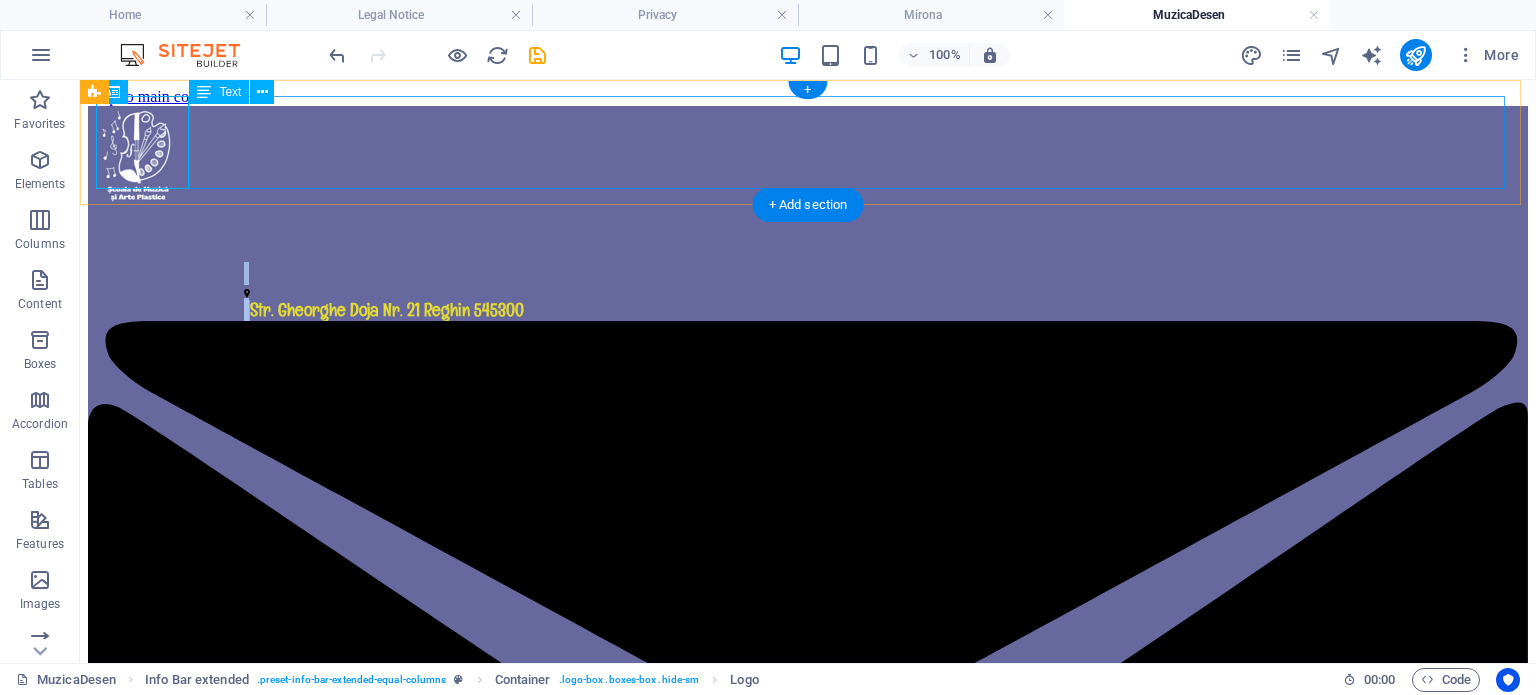 click at bounding box center (247, 292) 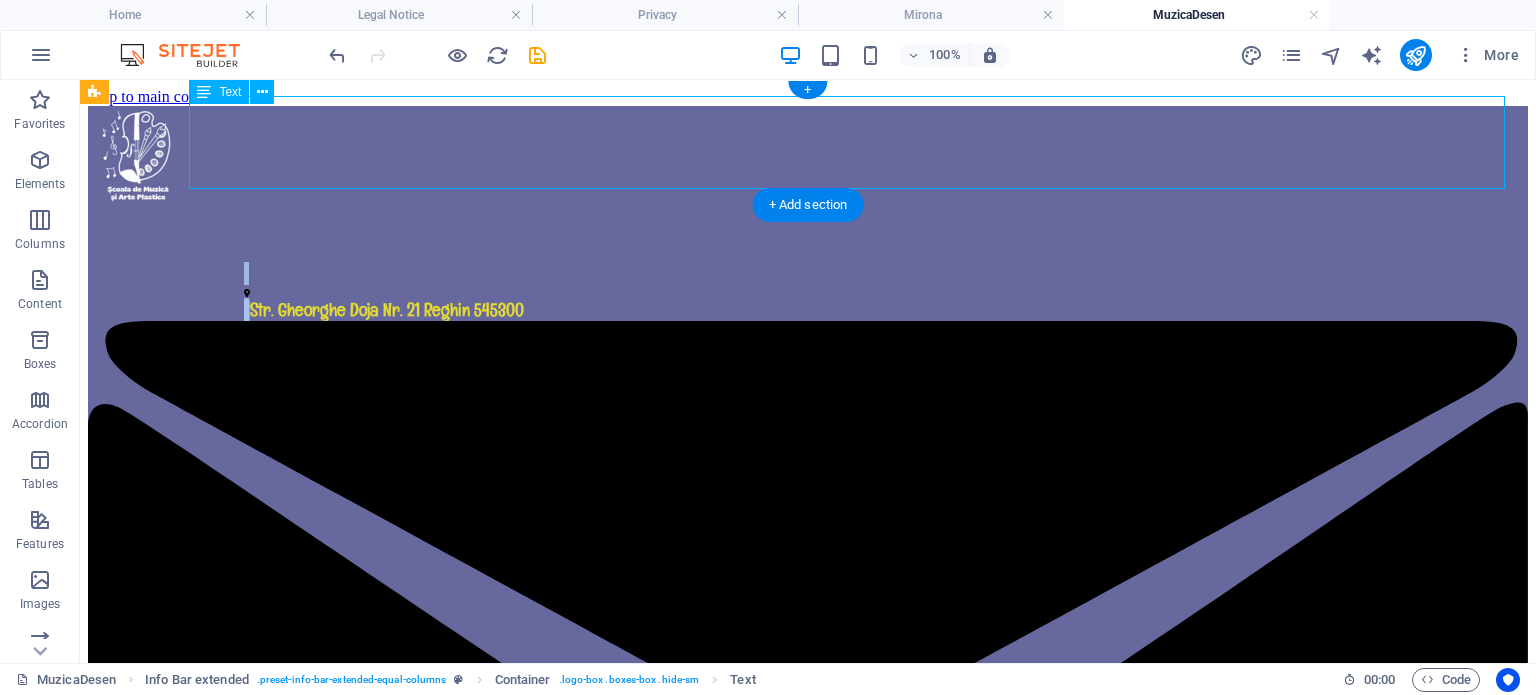 click at bounding box center [247, 292] 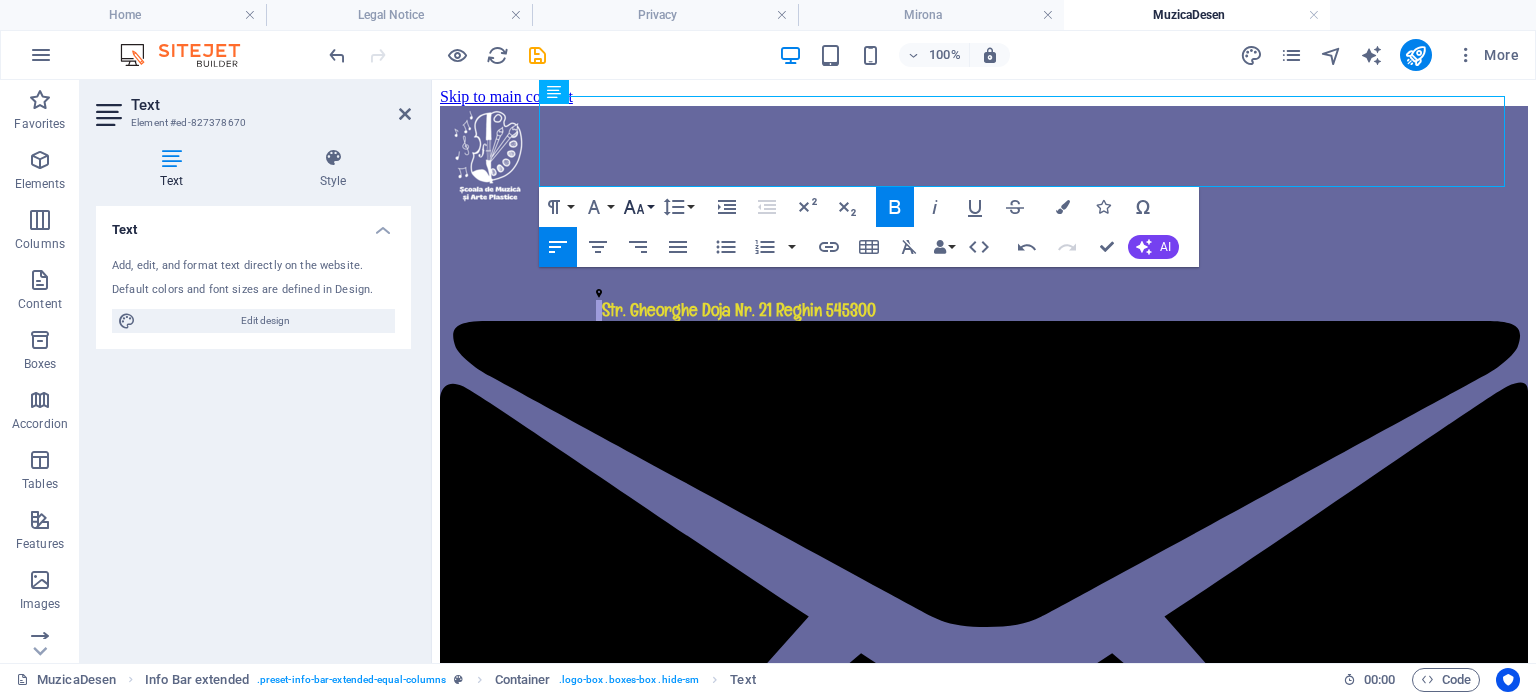 click on "Font Size" at bounding box center [638, 207] 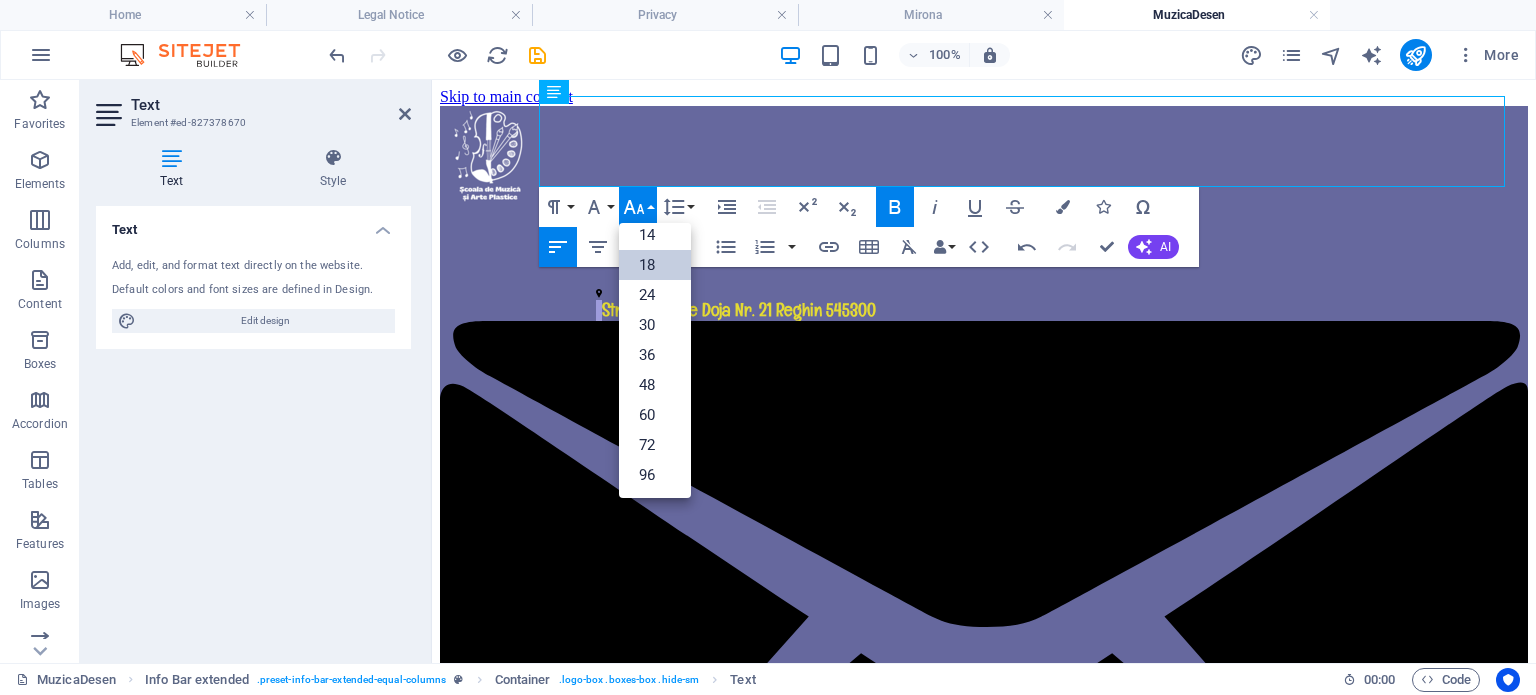 scroll, scrollTop: 160, scrollLeft: 0, axis: vertical 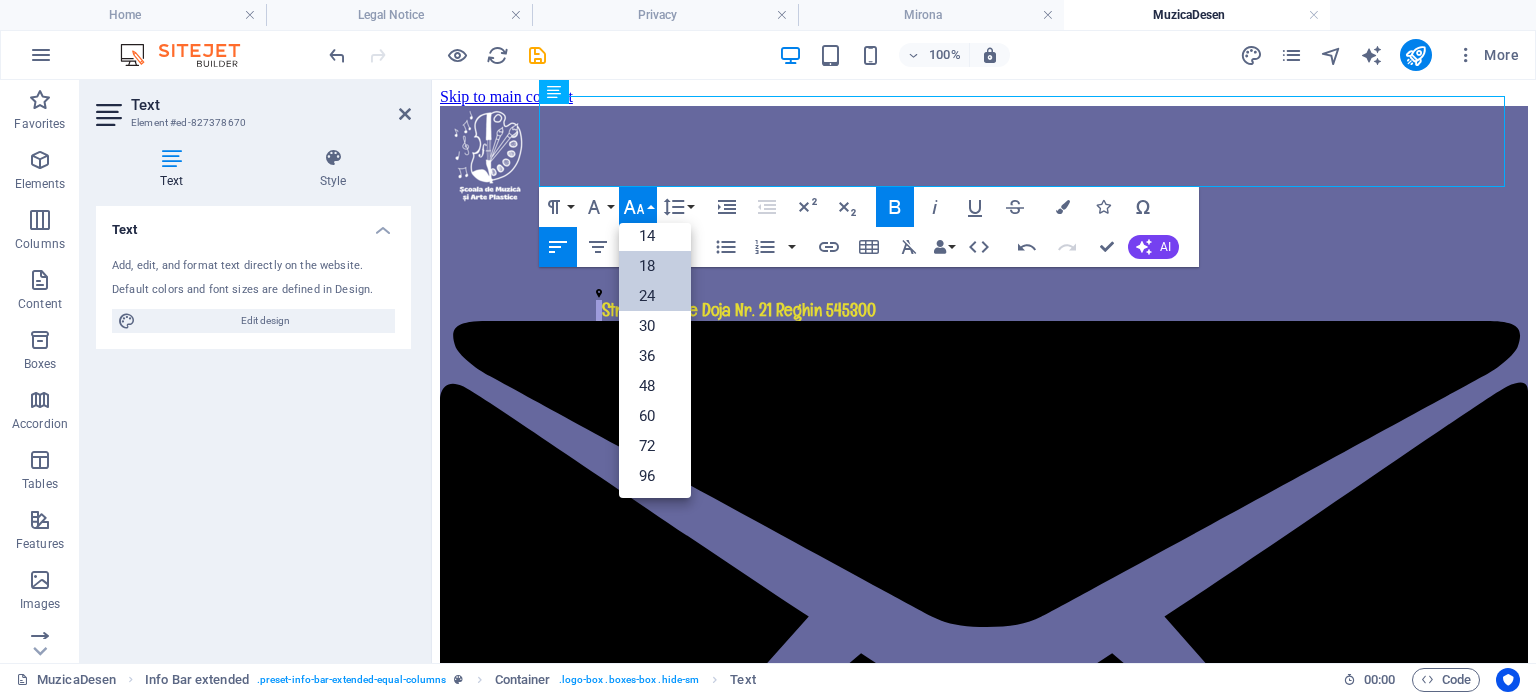 click on "24" at bounding box center [655, 296] 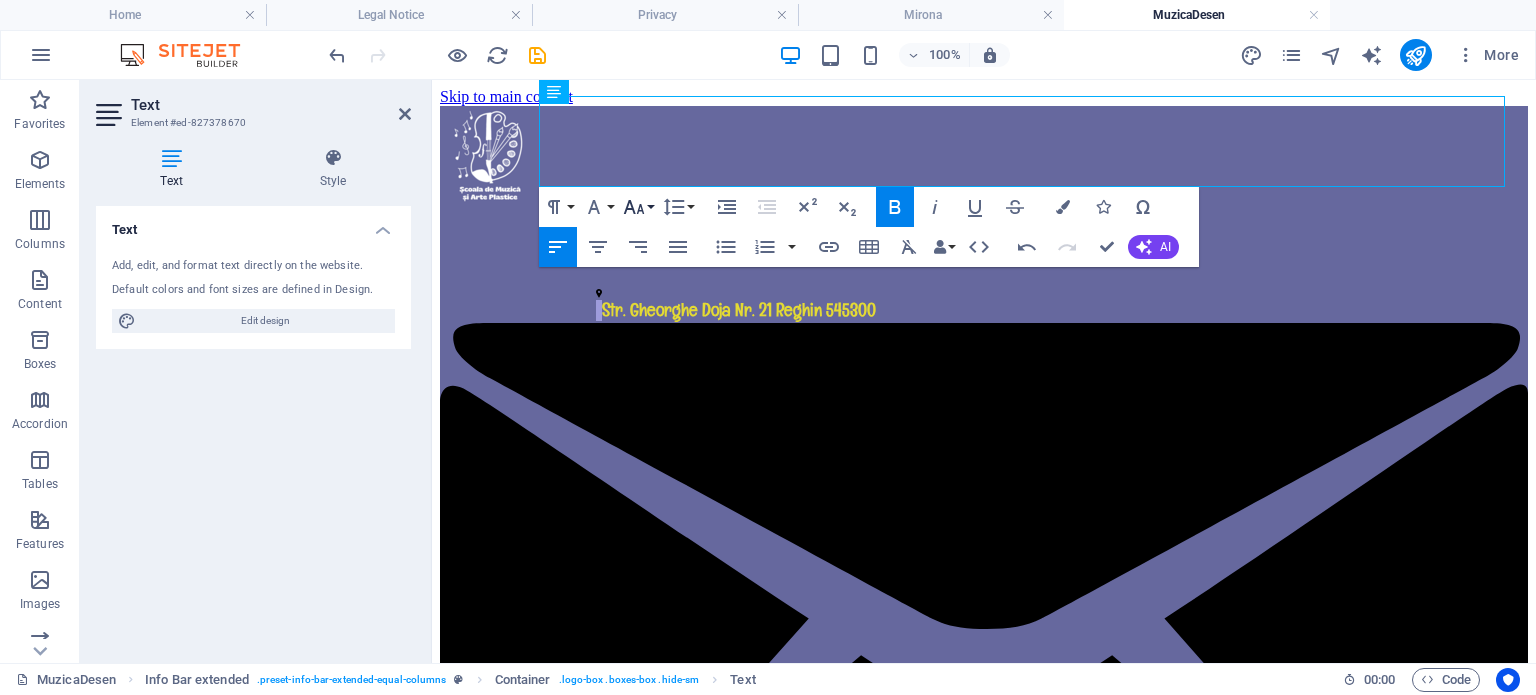 click on "Font Size" at bounding box center [638, 207] 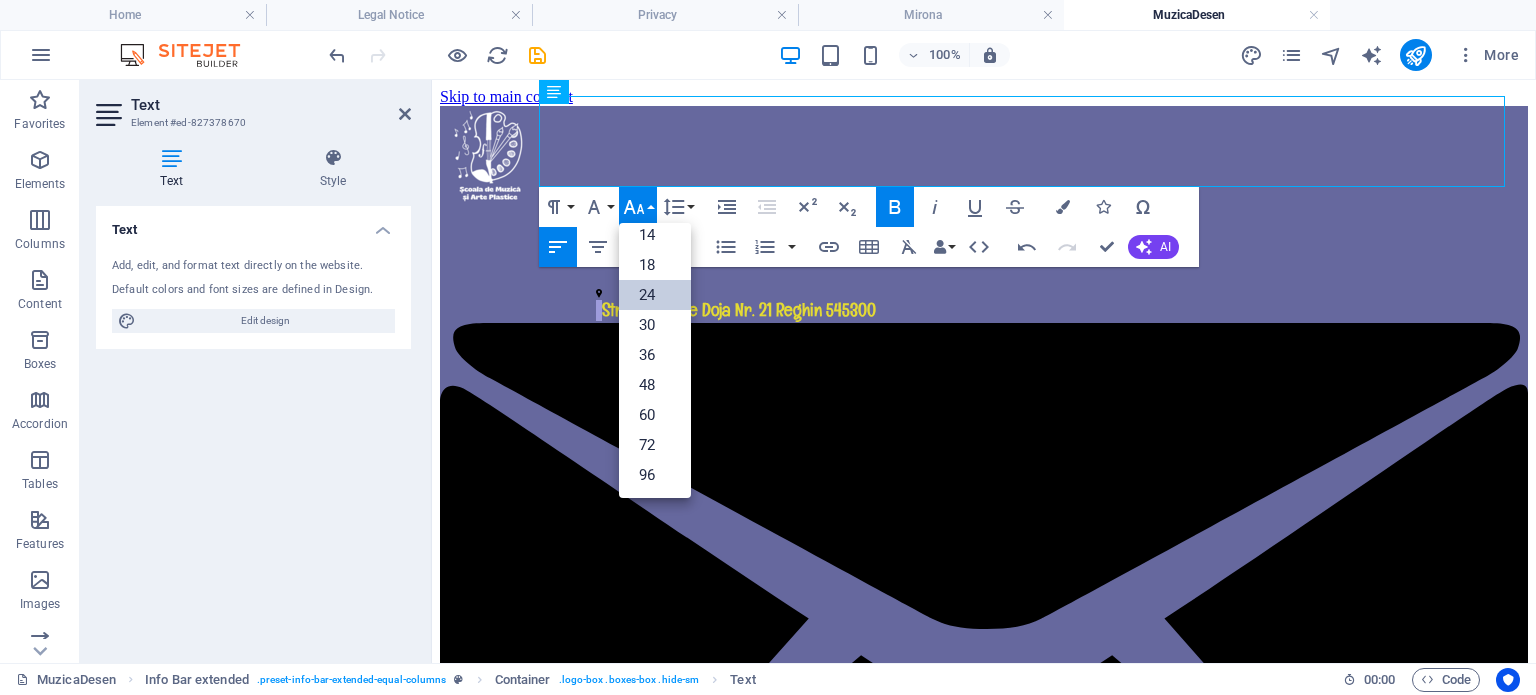 scroll, scrollTop: 160, scrollLeft: 0, axis: vertical 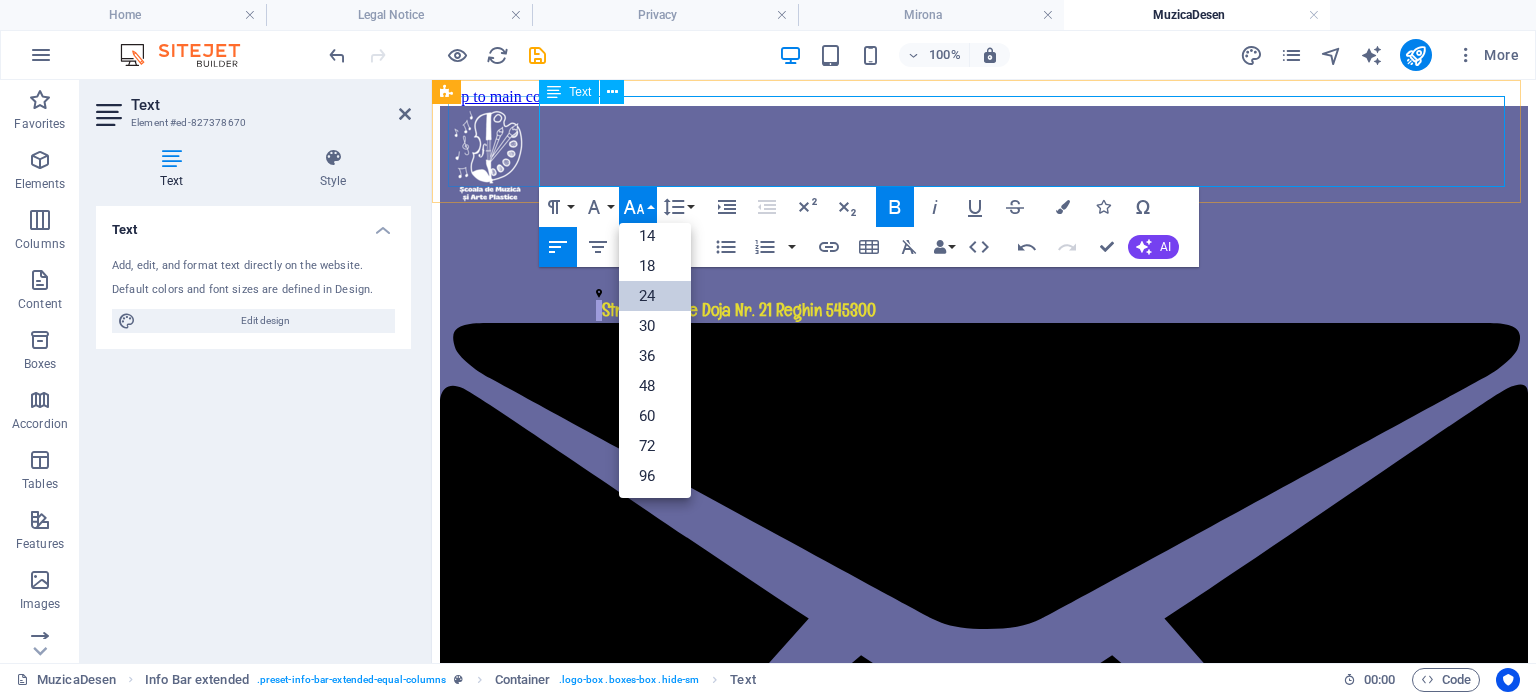 click on "Str. Gheorghe Doja Nr. [NUMBER] Reghin [POSTAL_CODE] [EMAIL] [PHONE]" at bounding box center [984, 1217] 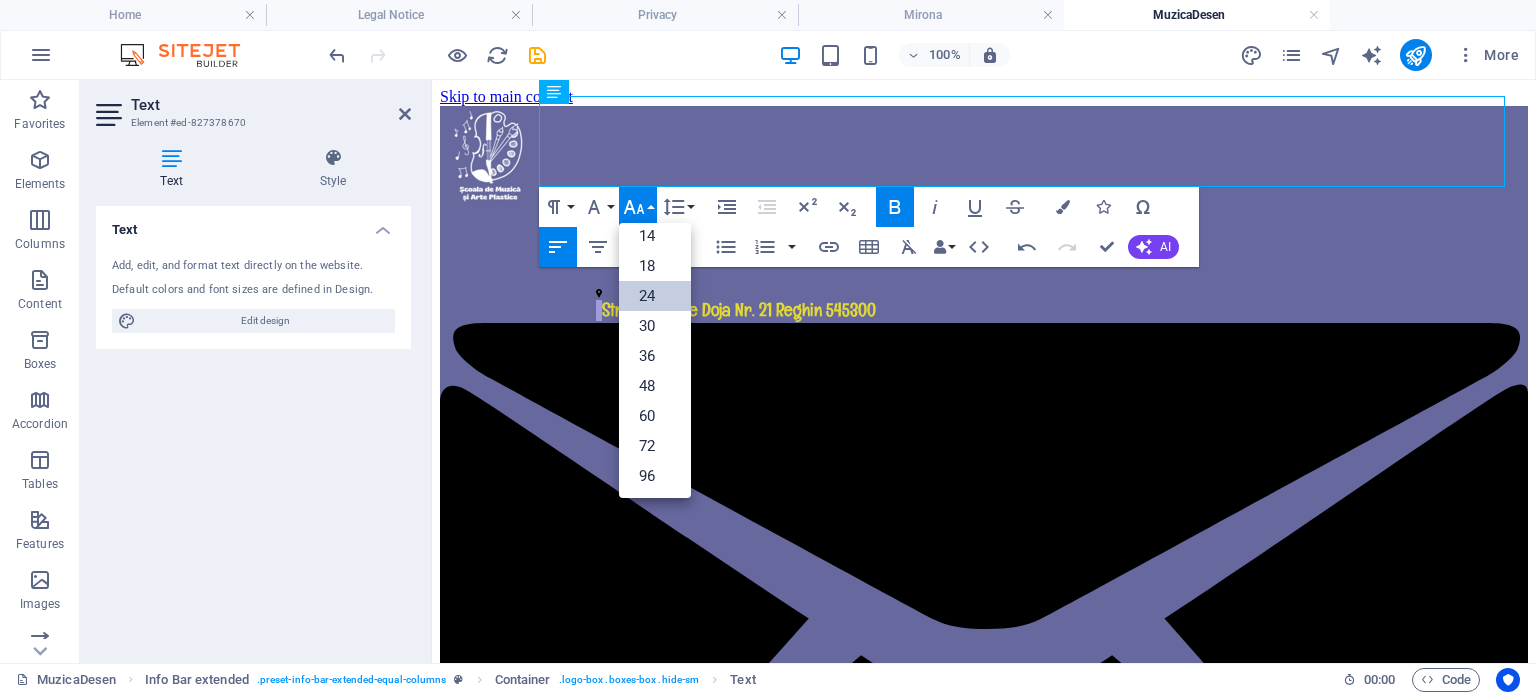 click on "24" at bounding box center (655, 296) 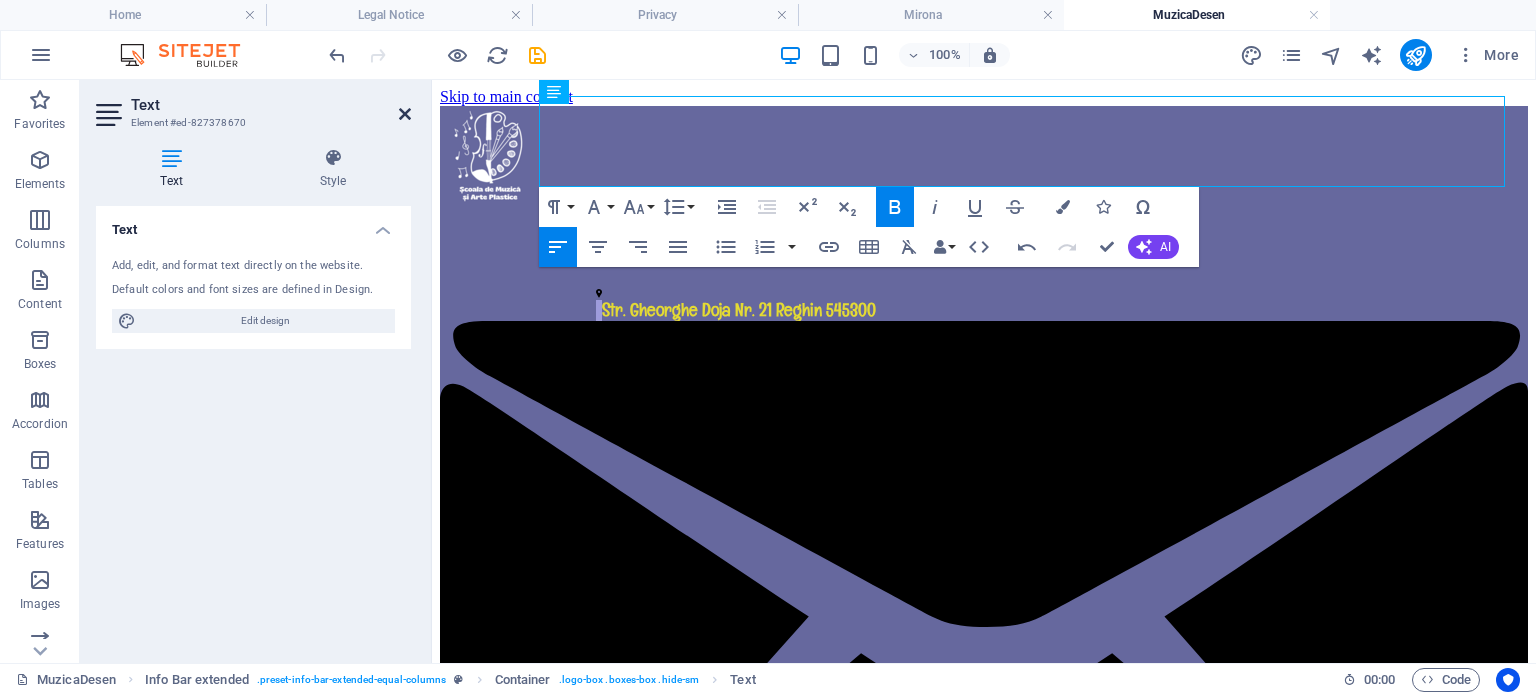click at bounding box center (405, 114) 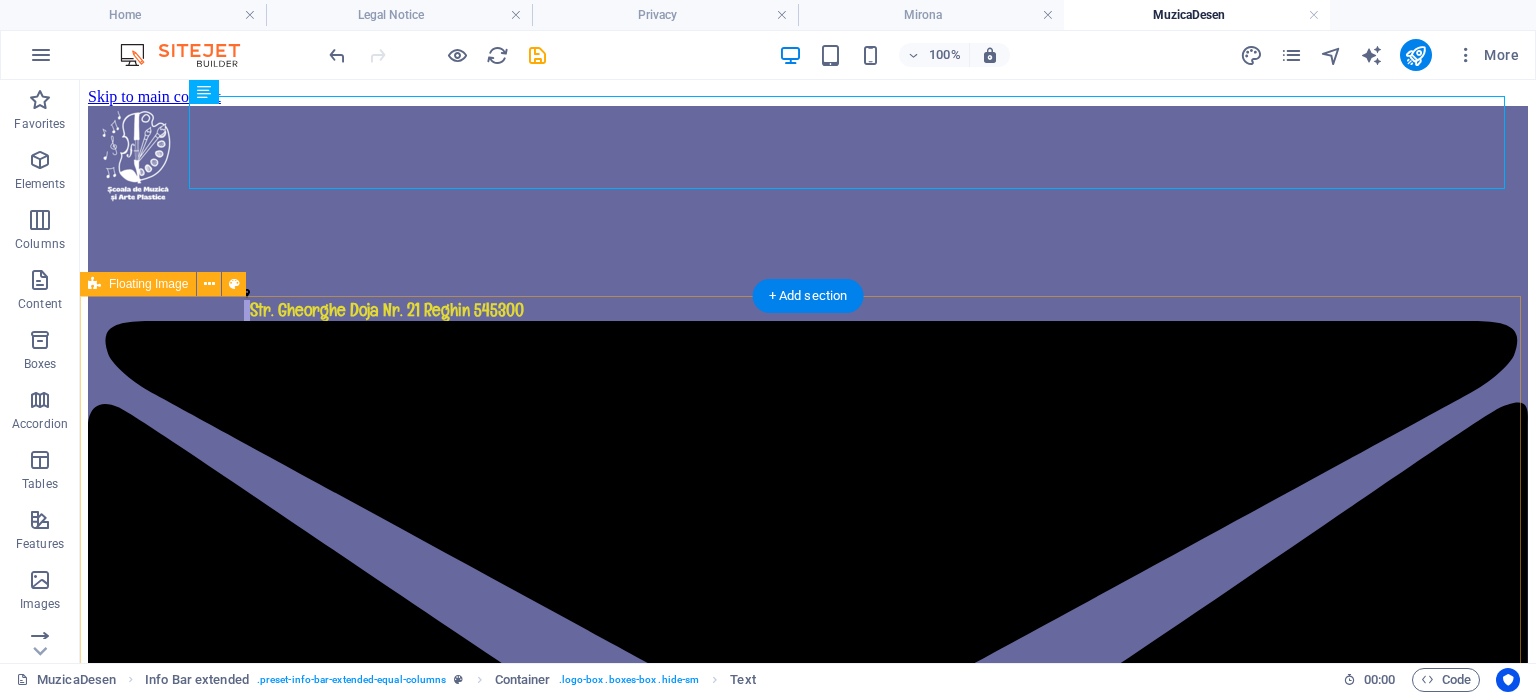 click on "i Bine ați venit pe site-ul Școlii de Muzică și Arte Plastice   „Descoperim talentul, cultivăm pasiunea, inspirăm viitorul prin muzică și culoare."" at bounding box center (808, 5303) 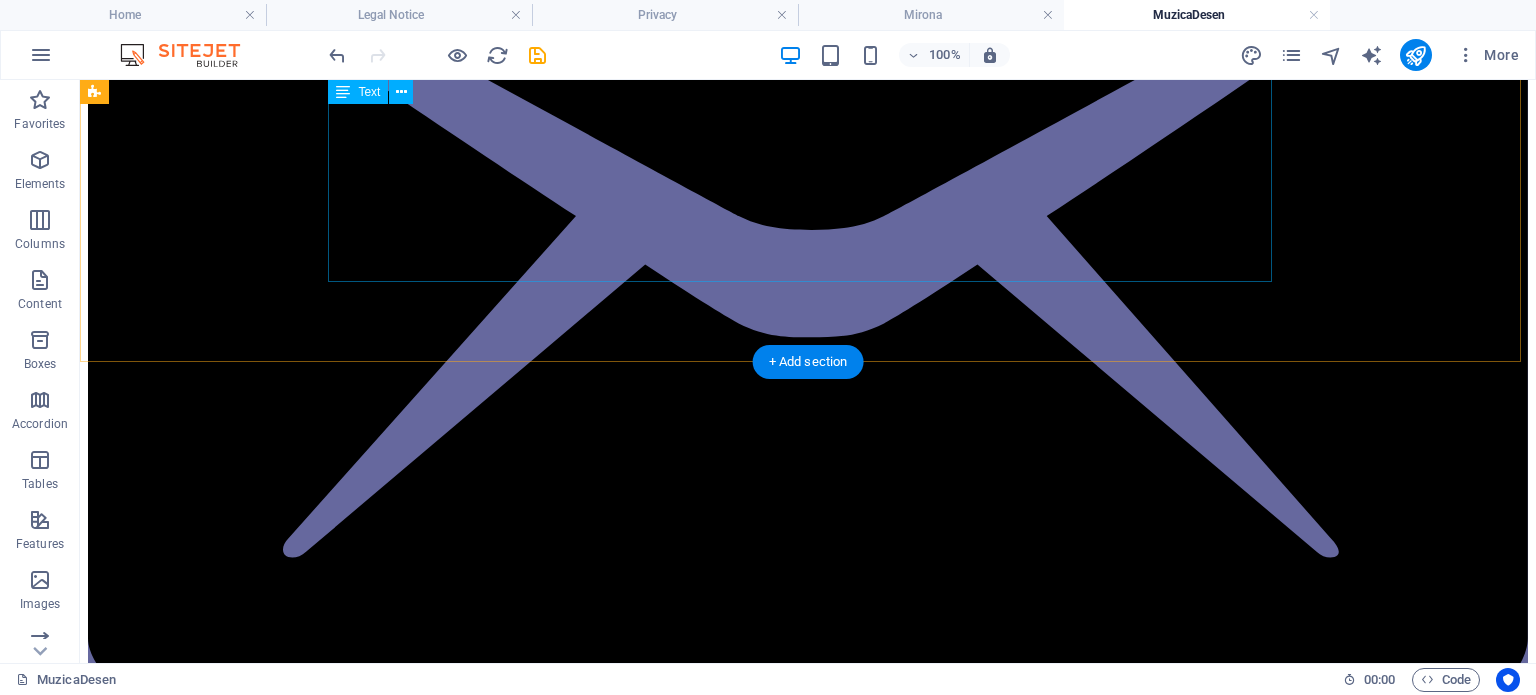 scroll, scrollTop: 400, scrollLeft: 0, axis: vertical 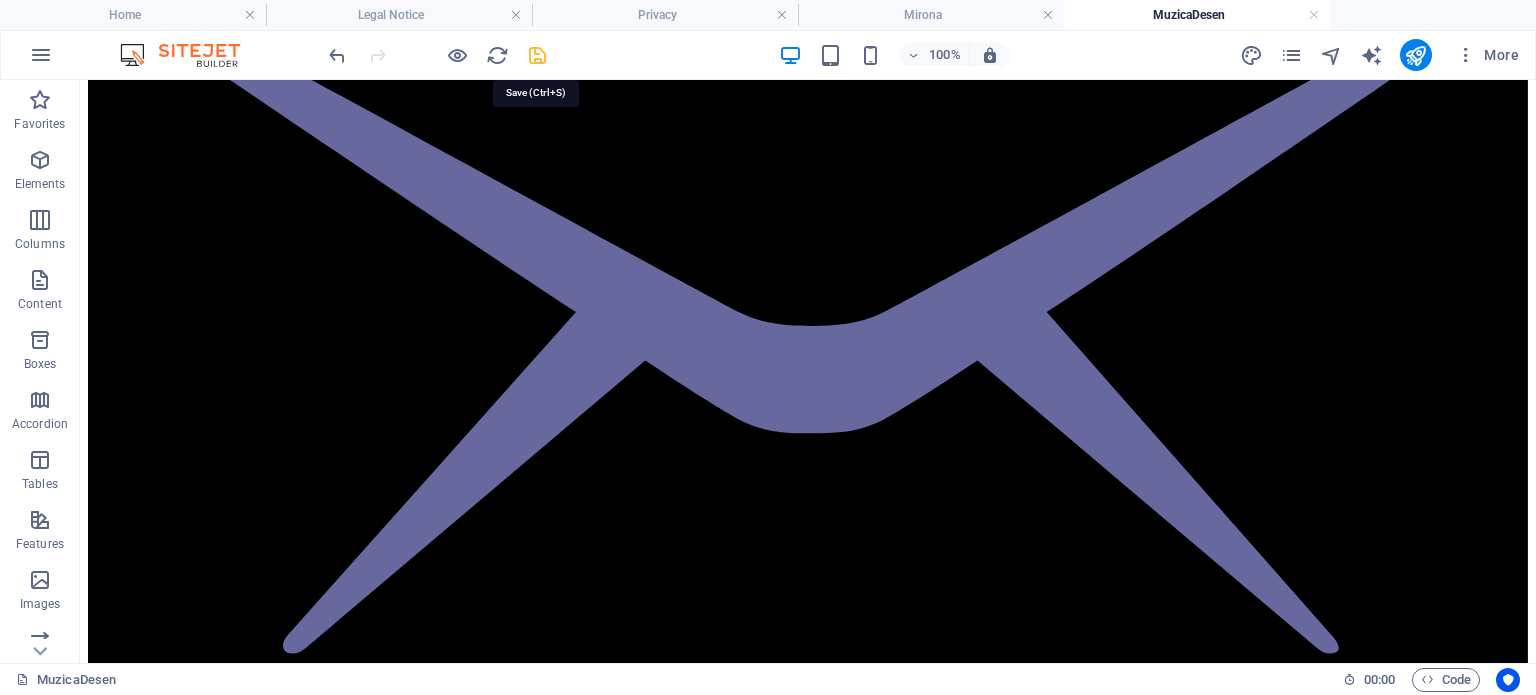 click at bounding box center (537, 55) 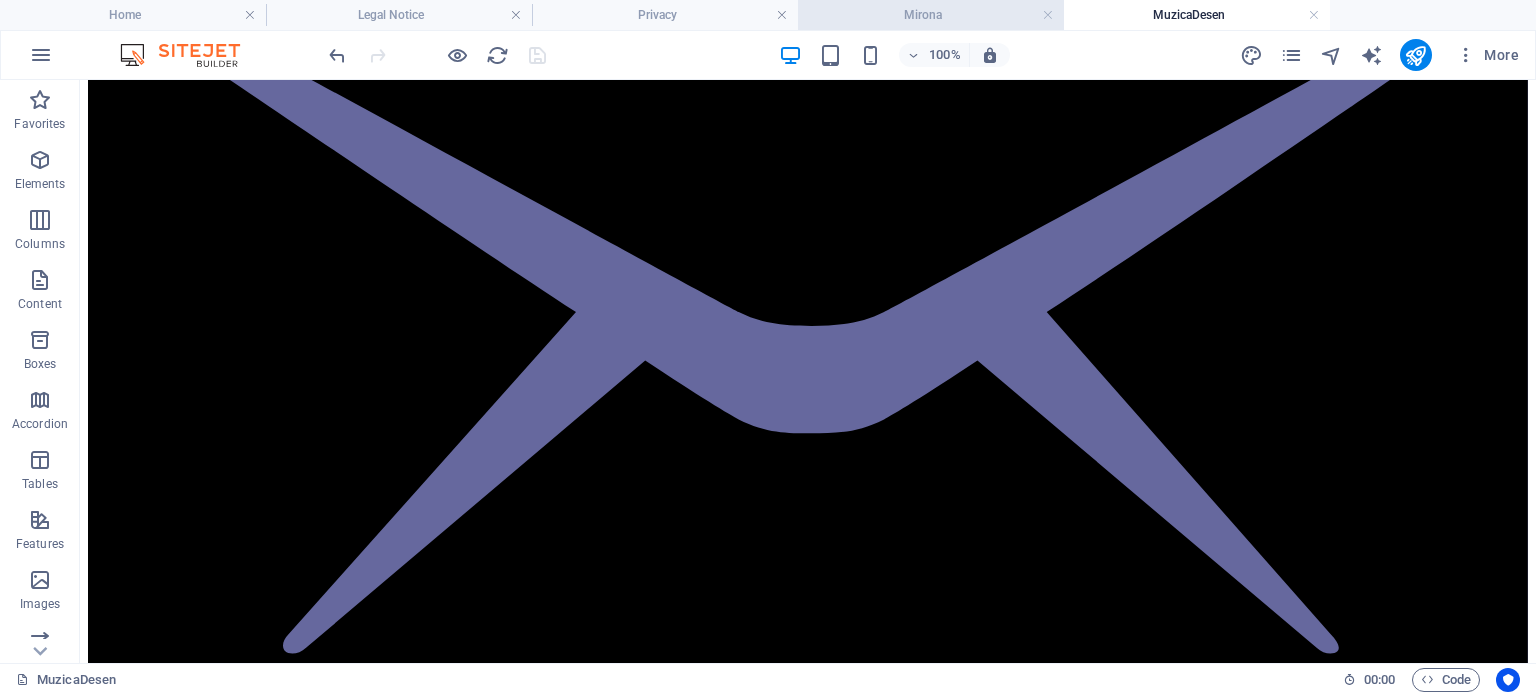 click on "Mirona" at bounding box center (931, 15) 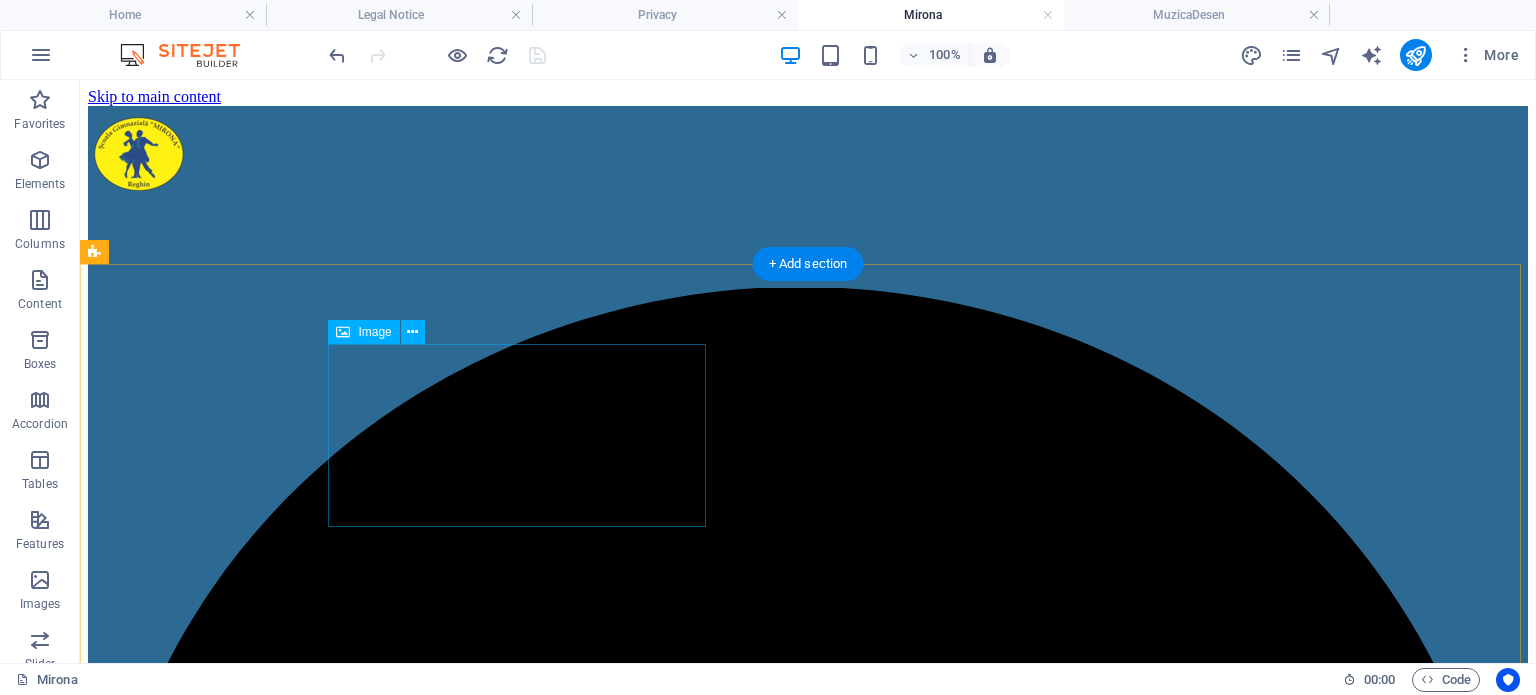 click at bounding box center [808, 7196] 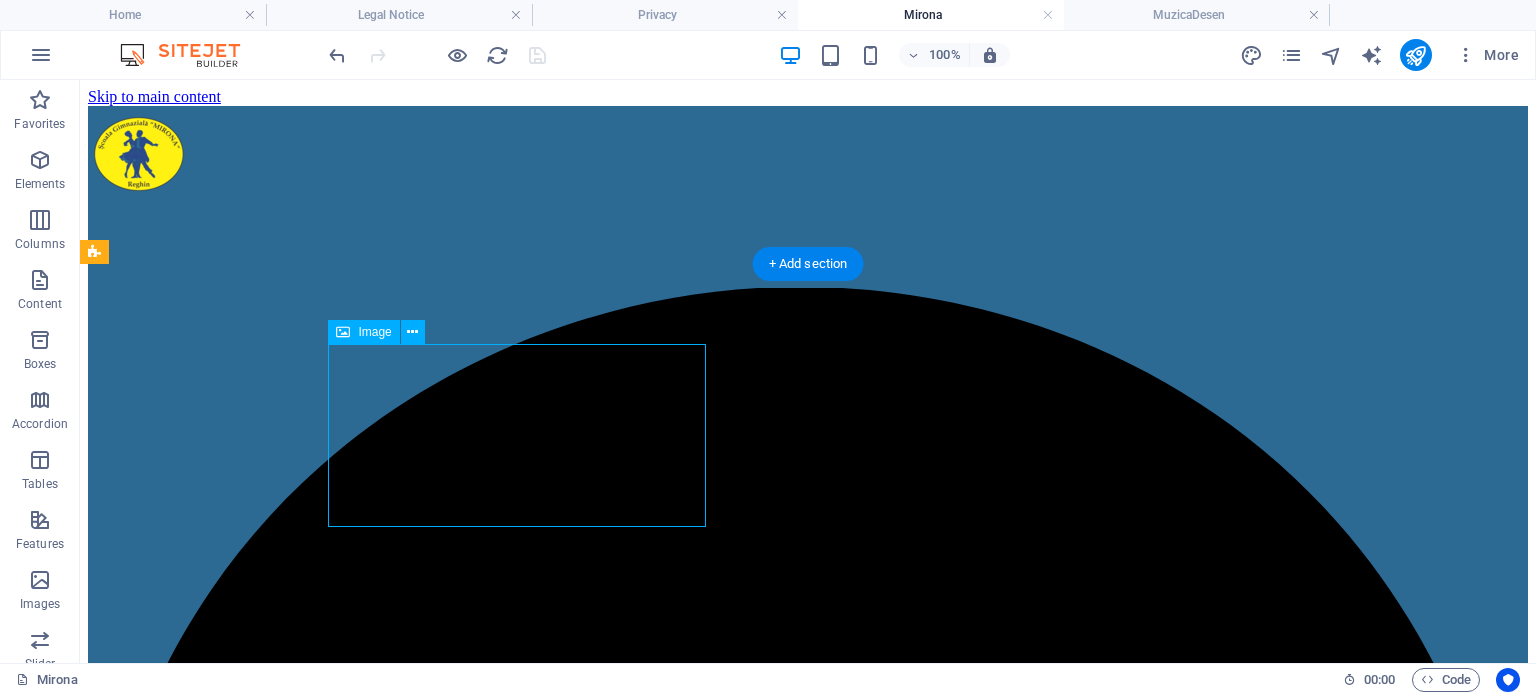 click at bounding box center [808, 7196] 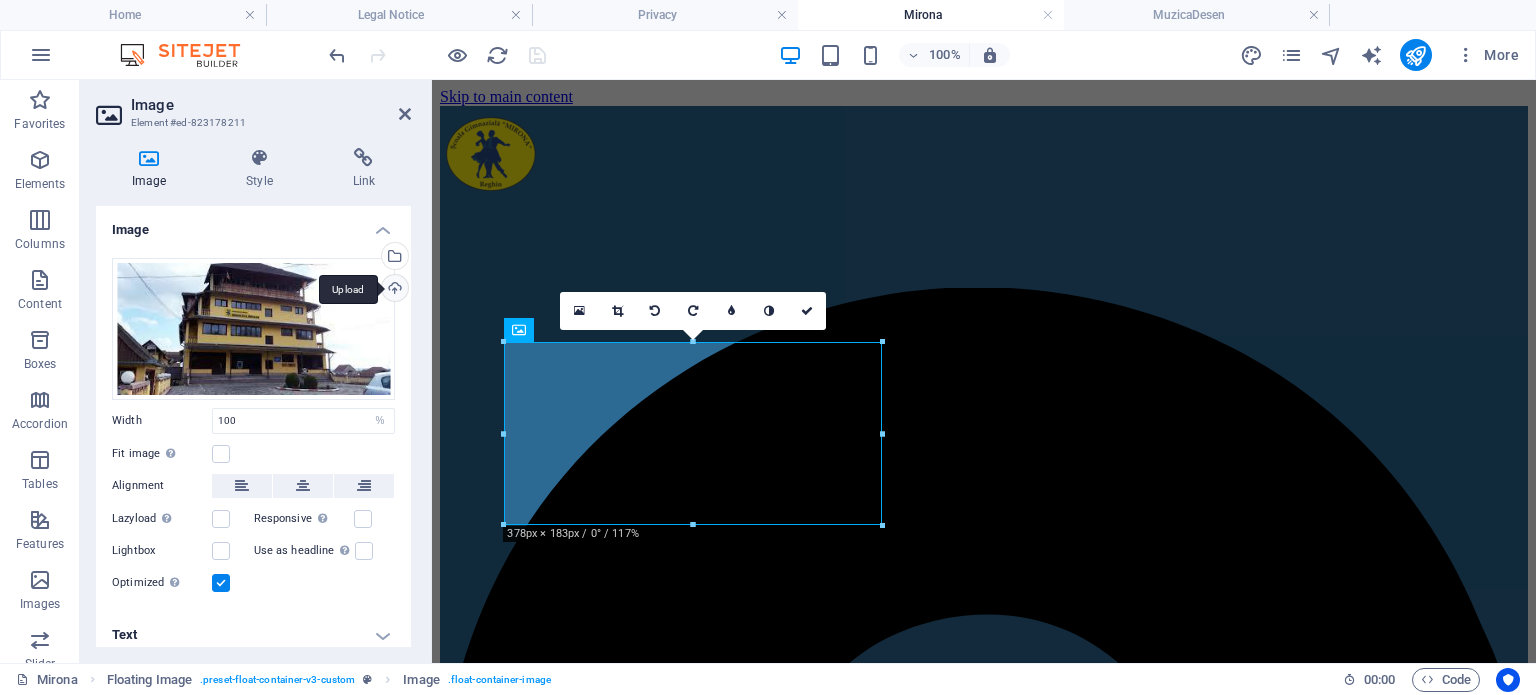 click on "Upload" at bounding box center [393, 290] 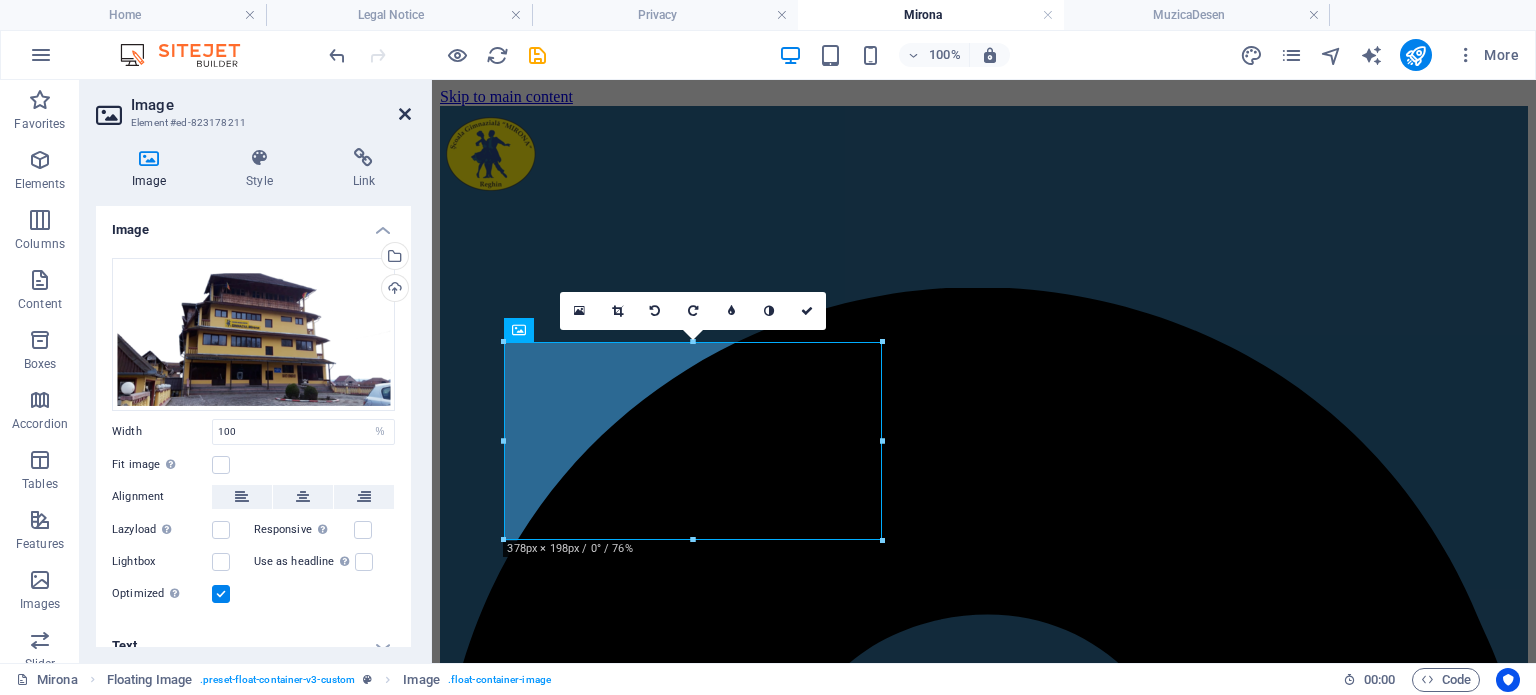 drag, startPoint x: 406, startPoint y: 115, endPoint x: 325, endPoint y: 35, distance: 113.84639 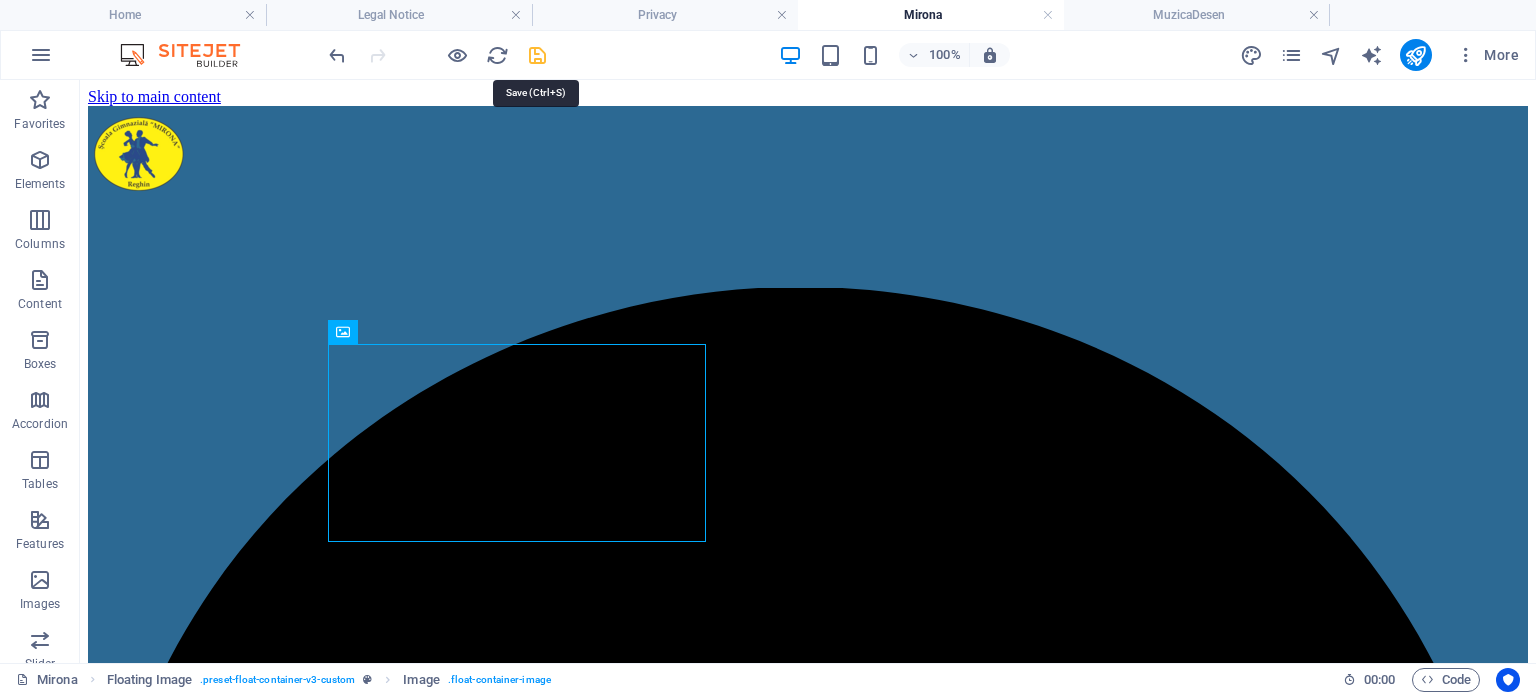 click at bounding box center [537, 55] 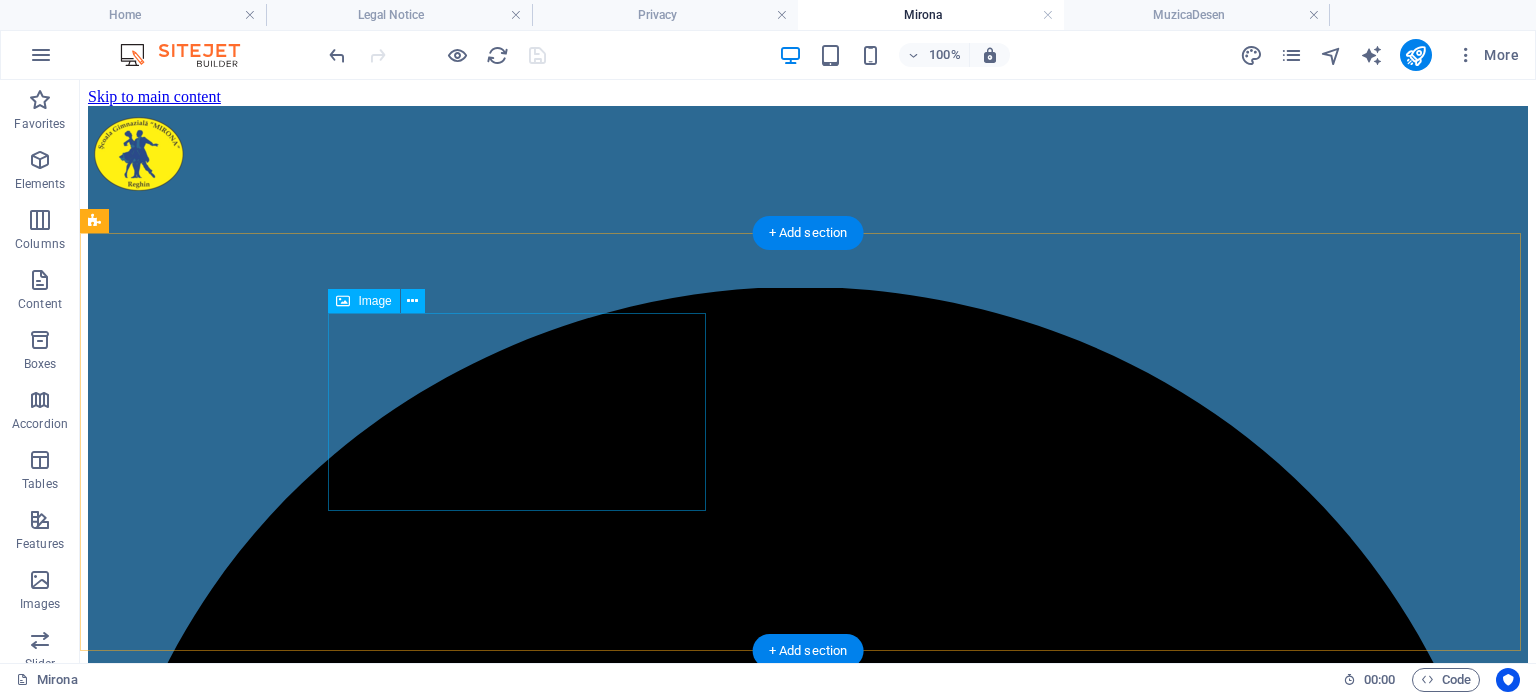 scroll, scrollTop: 0, scrollLeft: 0, axis: both 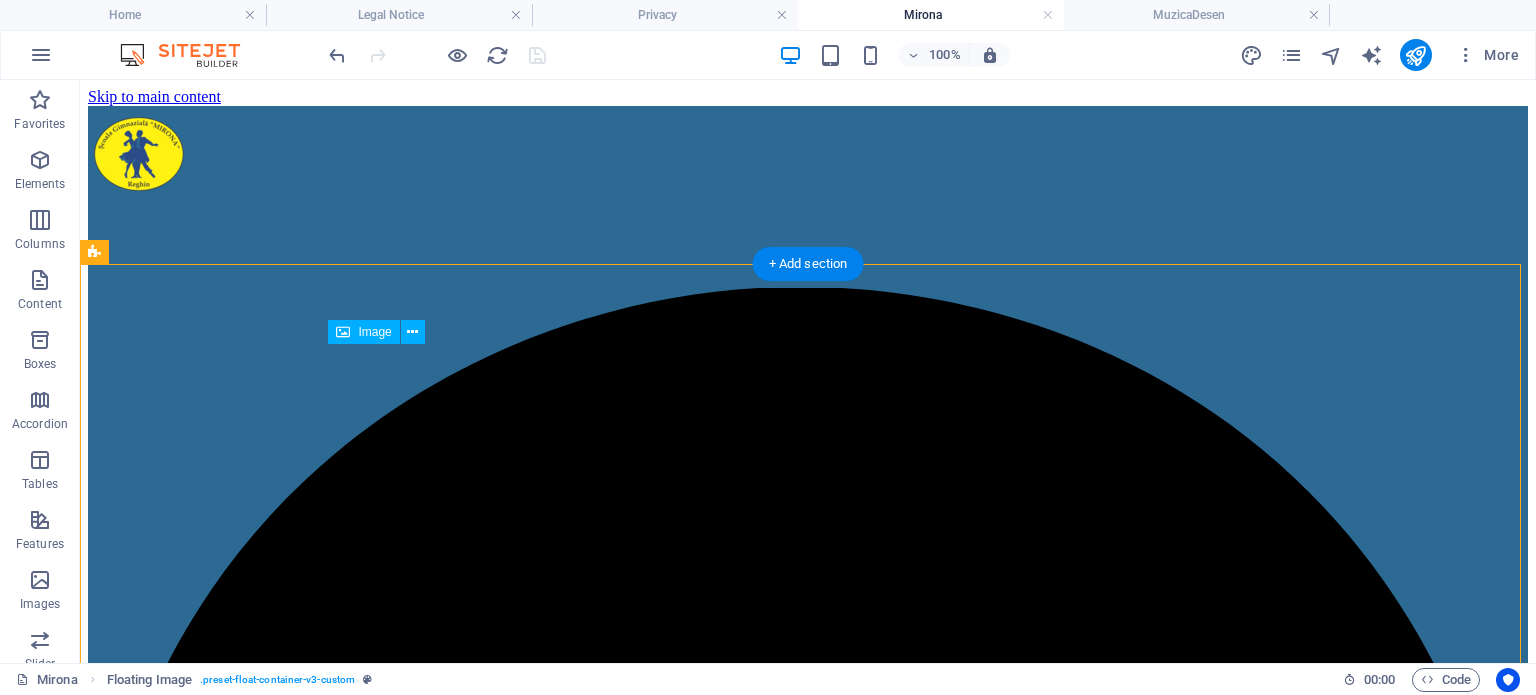 drag, startPoint x: 497, startPoint y: 415, endPoint x: 478, endPoint y: 403, distance: 22.472204 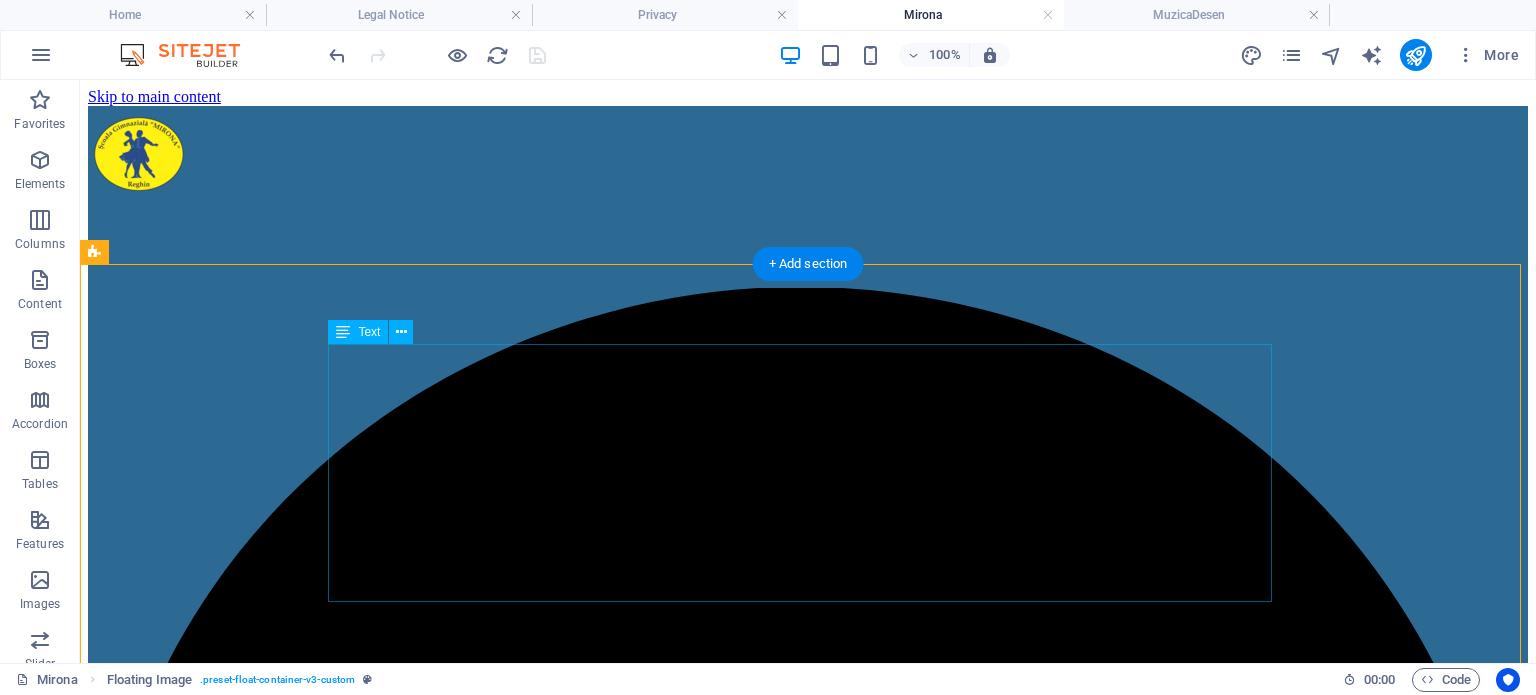 click on "i Bine ați venit pe site-ul Școlii Gimnaziale „Mirona”   „Dansul e pasiune, disciplină și eleganță. Vino să-l descoperi alături de noi!”" at bounding box center (808, 7719) 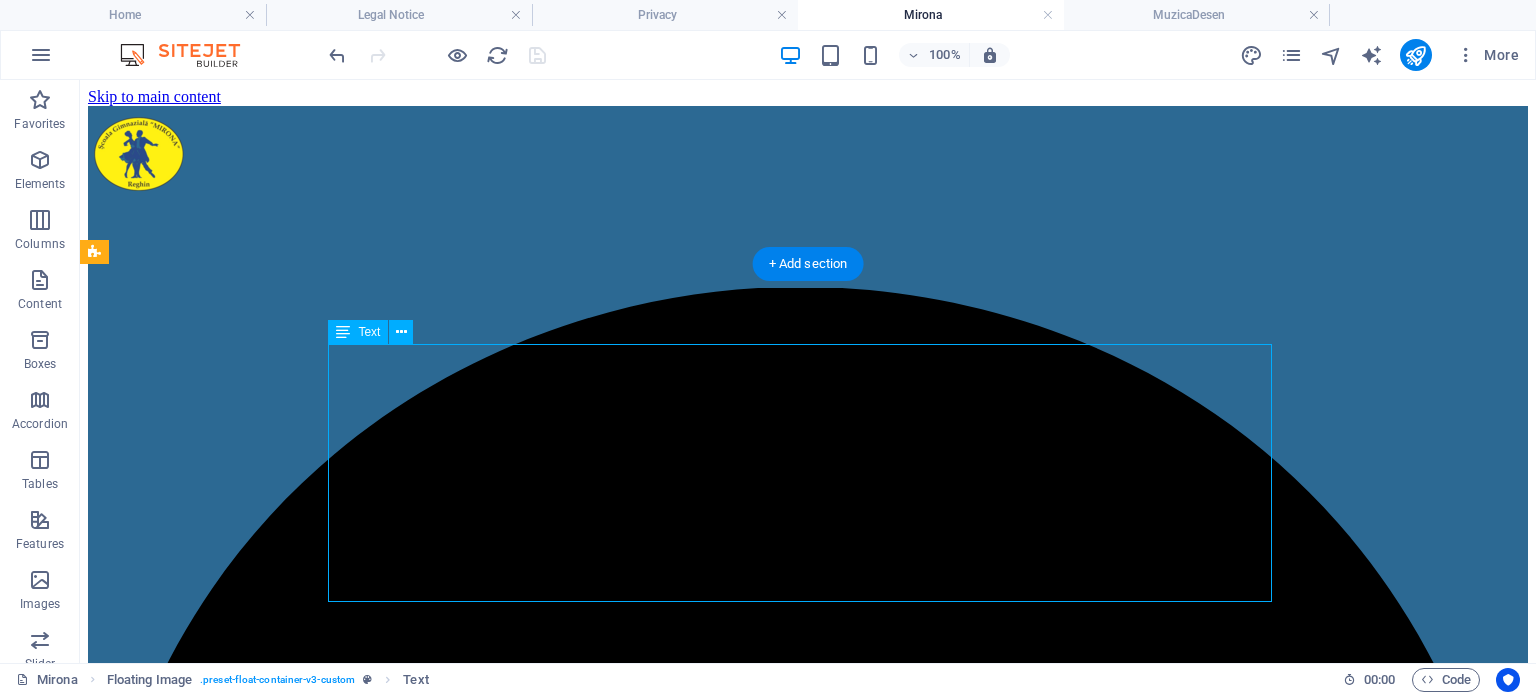 click on "i Bine ați venit pe site-ul Școlii Gimnaziale „Mirona”   „Dansul e pasiune, disciplină și eleganță. Vino să-l descoperi alături de noi!”" at bounding box center (808, 7719) 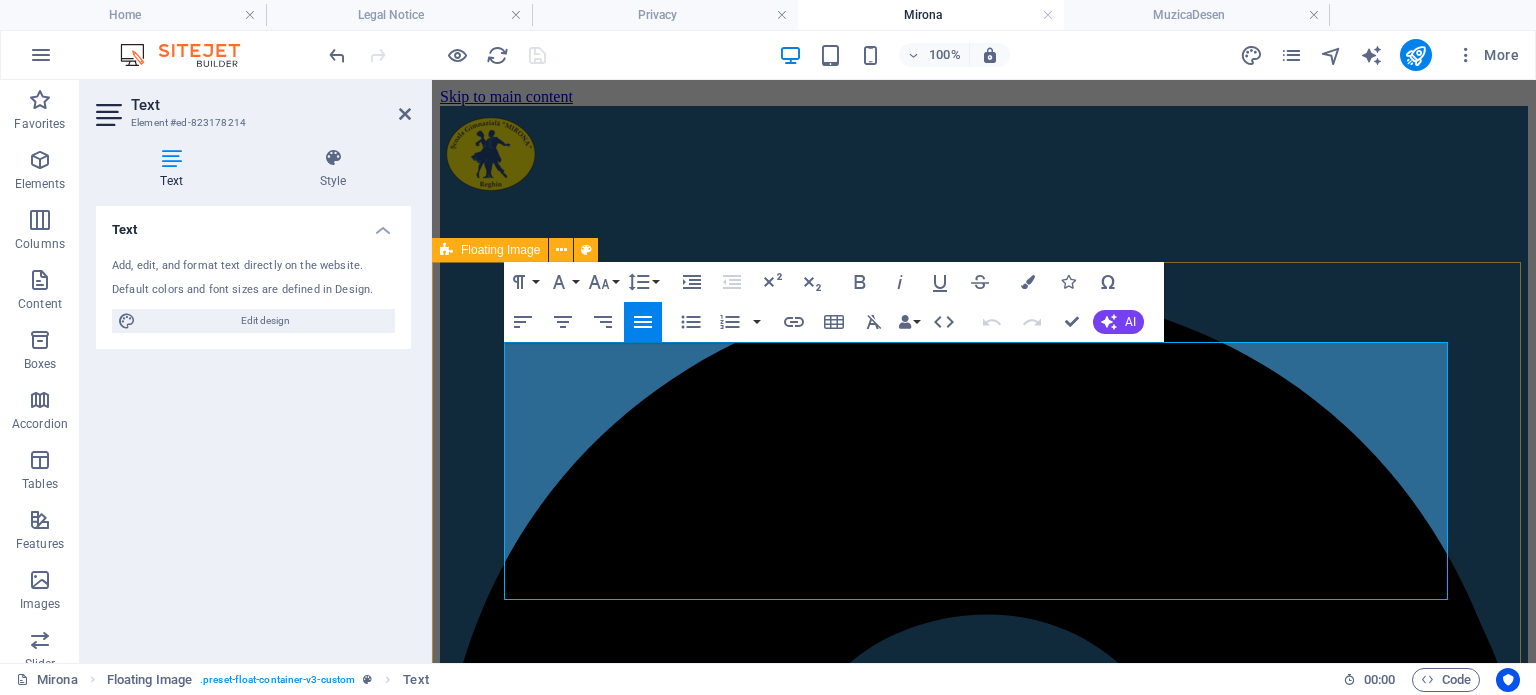 click on "i Bine ați venit pe site-ul Școlii Gimnaziale „Mirona”   „Dansul e pasiune, disciplină și eleganță. Vino să-l descoperi alături de noi!”" at bounding box center (984, 5692) 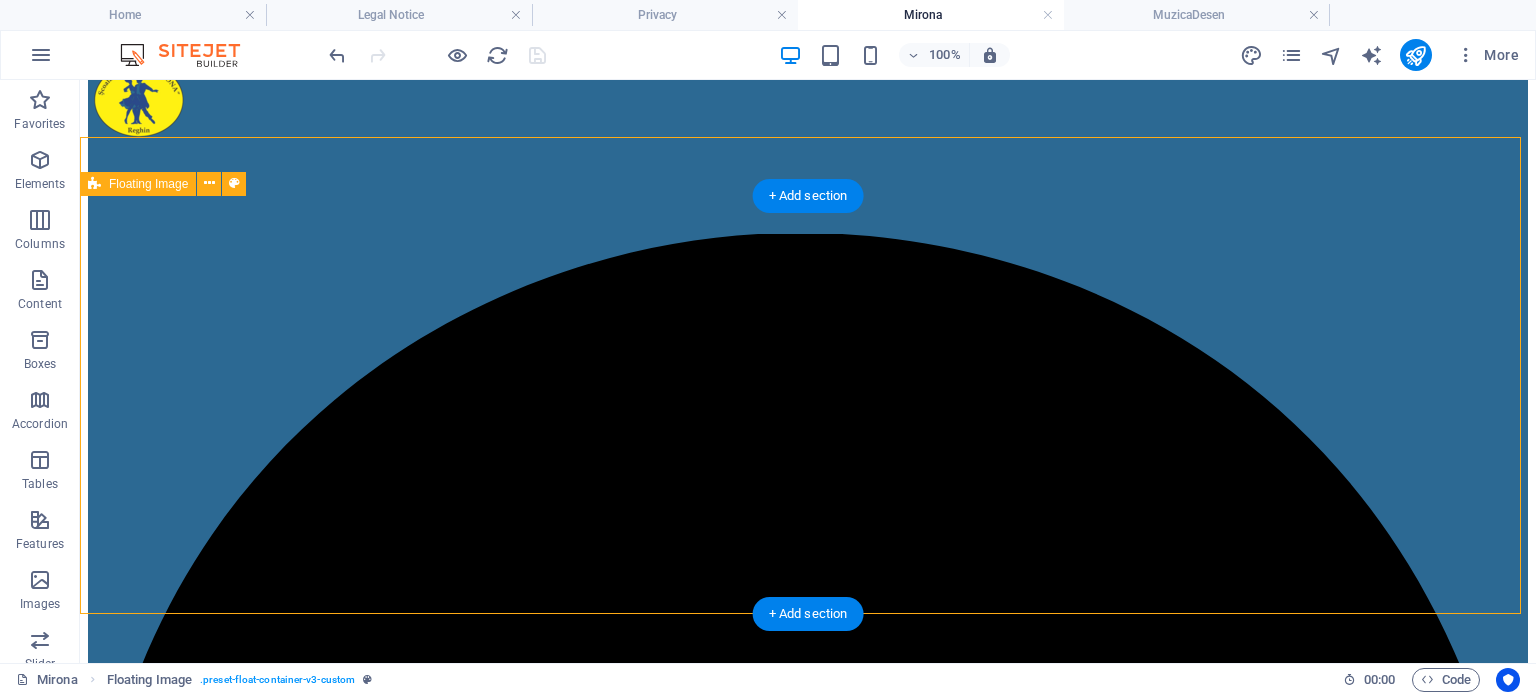 scroll, scrollTop: 0, scrollLeft: 0, axis: both 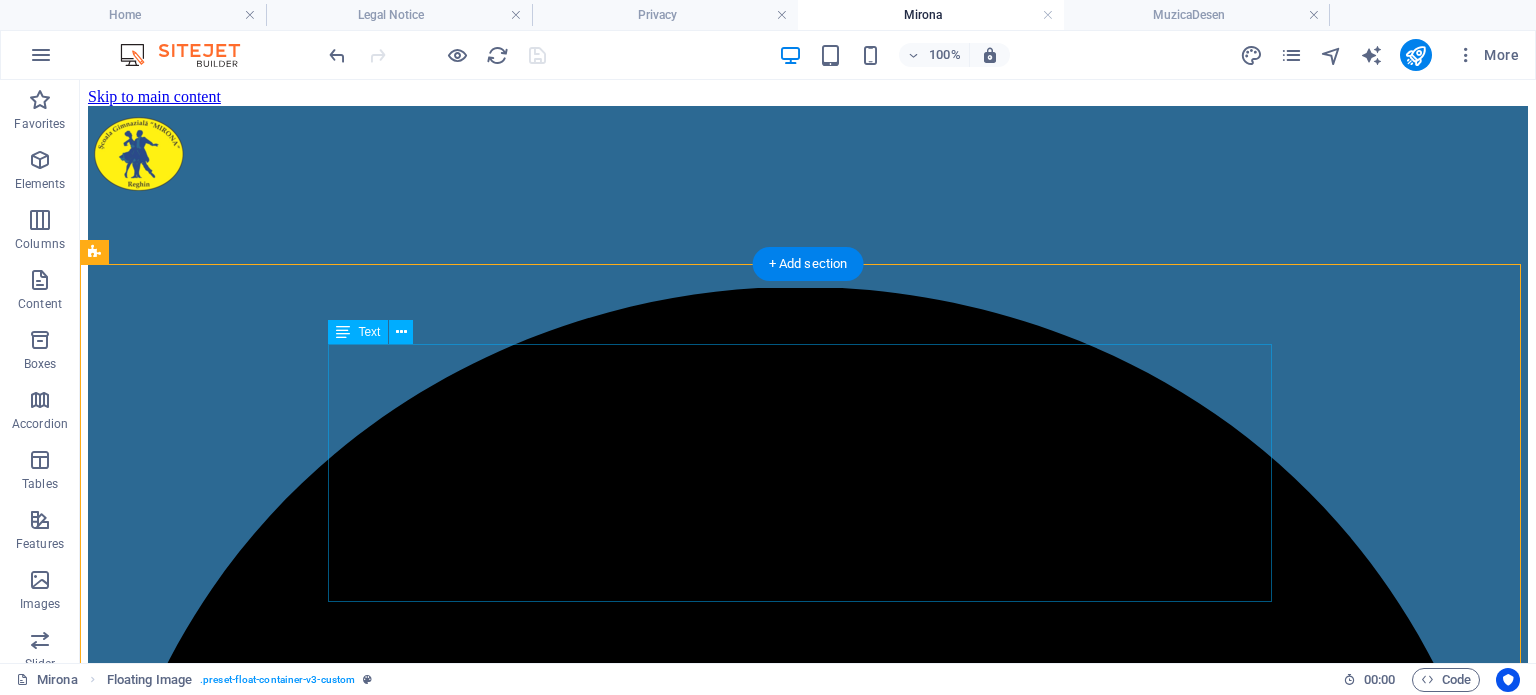 click on "i Bine ați venit pe site-ul Școlii Gimnaziale „Mirona”   „Dansul e pasiune, disciplină și eleganță. Vino să-l descoperi alături de noi!”" at bounding box center (808, 7719) 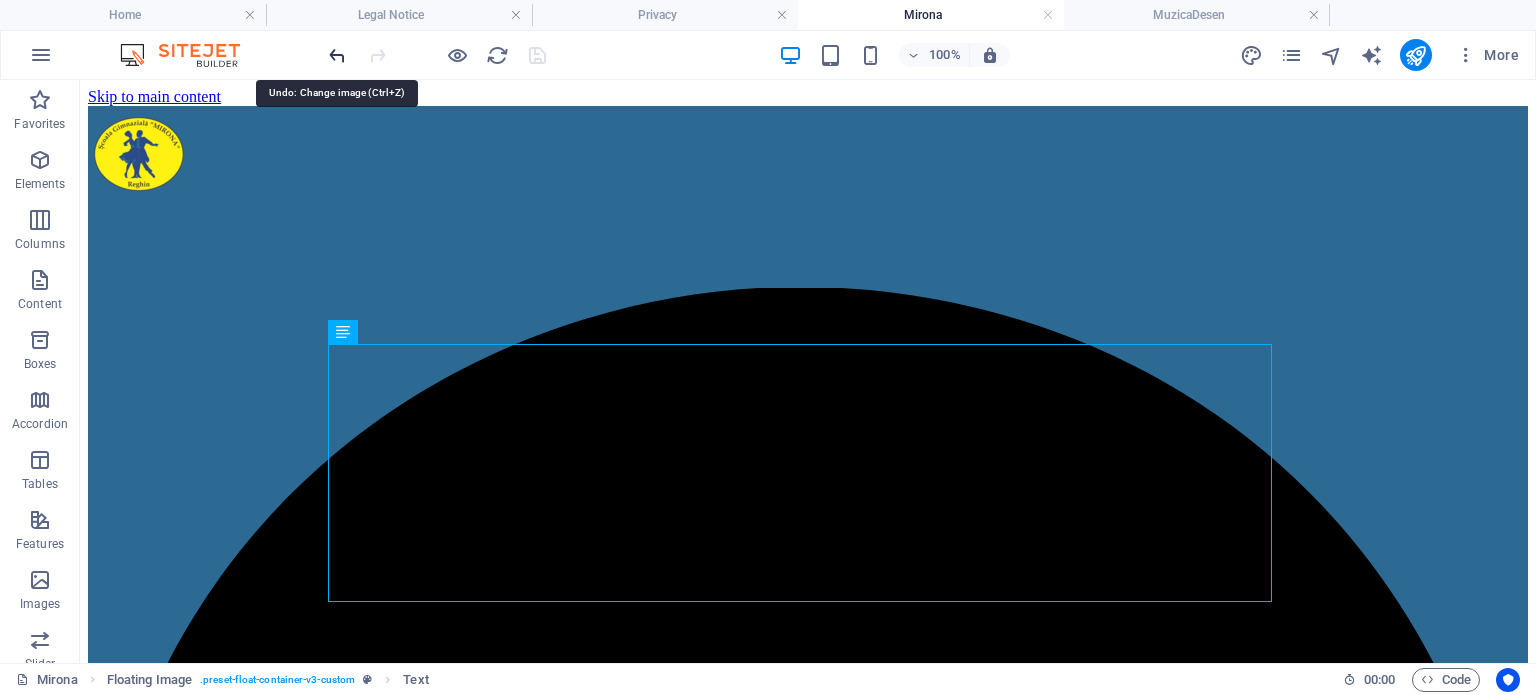 click at bounding box center [337, 55] 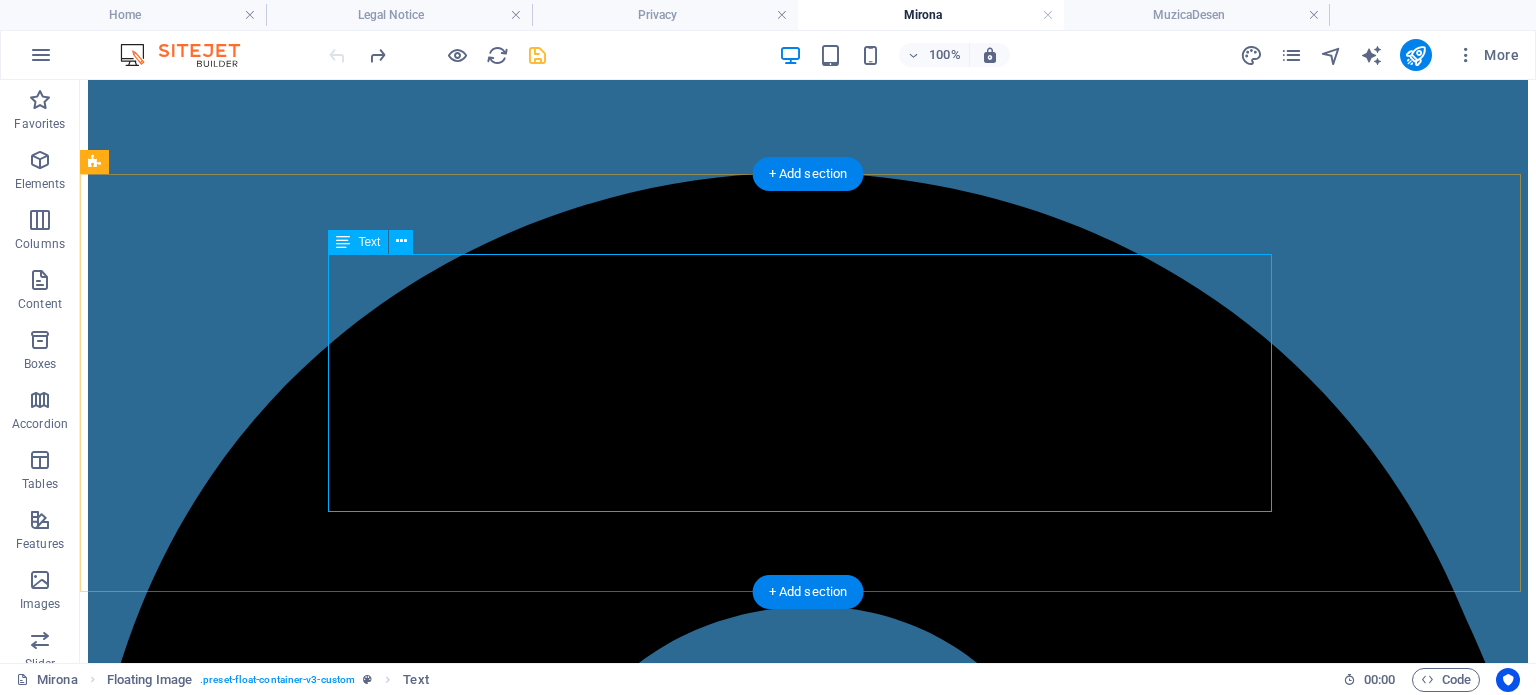 scroll, scrollTop: 0, scrollLeft: 0, axis: both 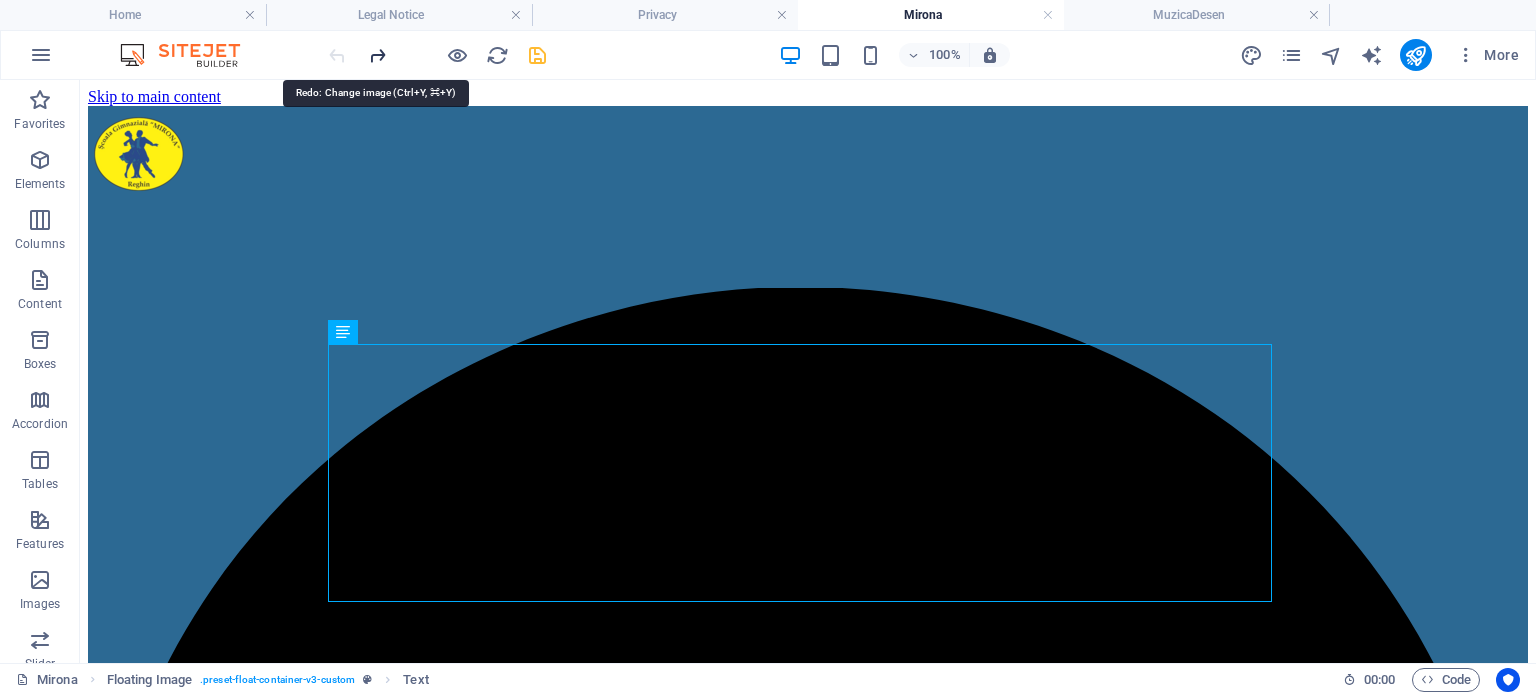 click at bounding box center (377, 55) 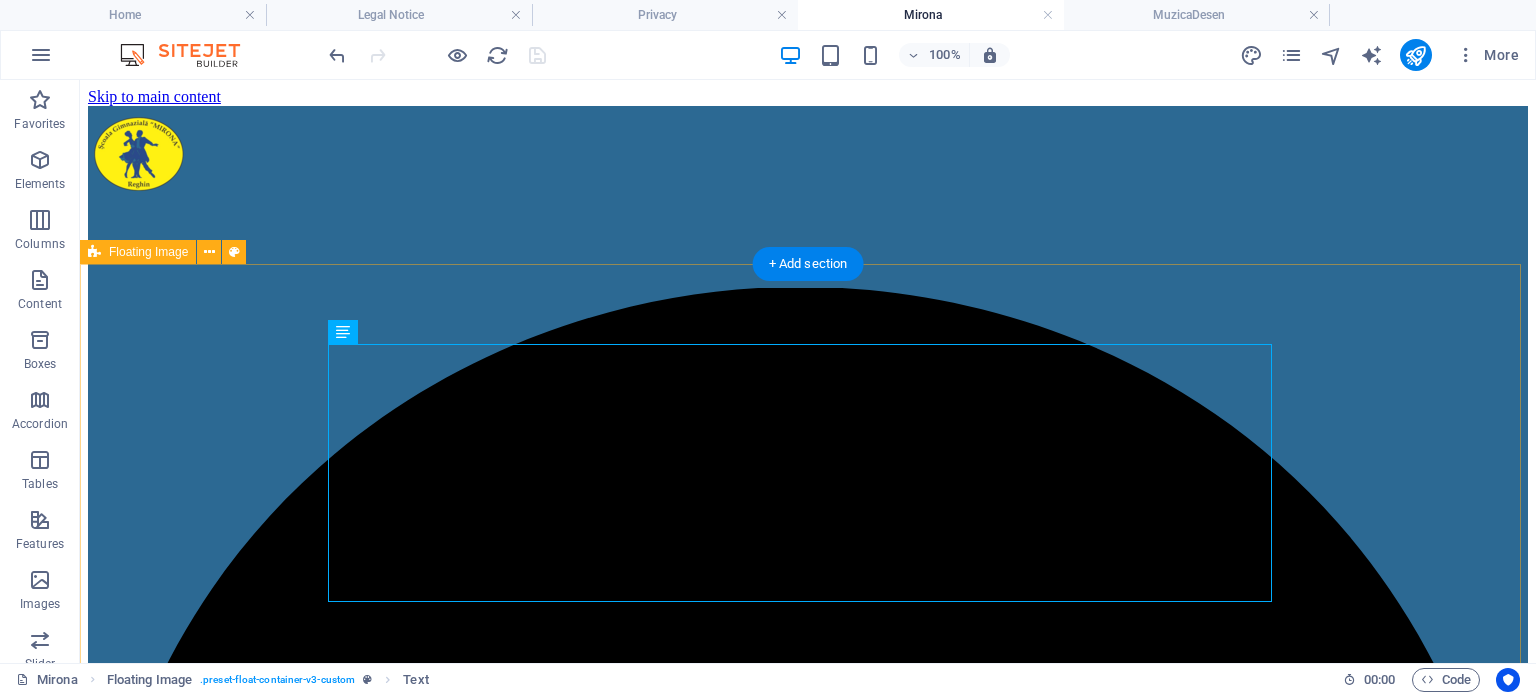 click on "i Bine ați venit pe site-ul Școlii Gimnaziale „Mirona”   „Dansul e pasiune, disciplină și eleganță. Vino să-l descoperi alături de noi!”" at bounding box center (808, 7333) 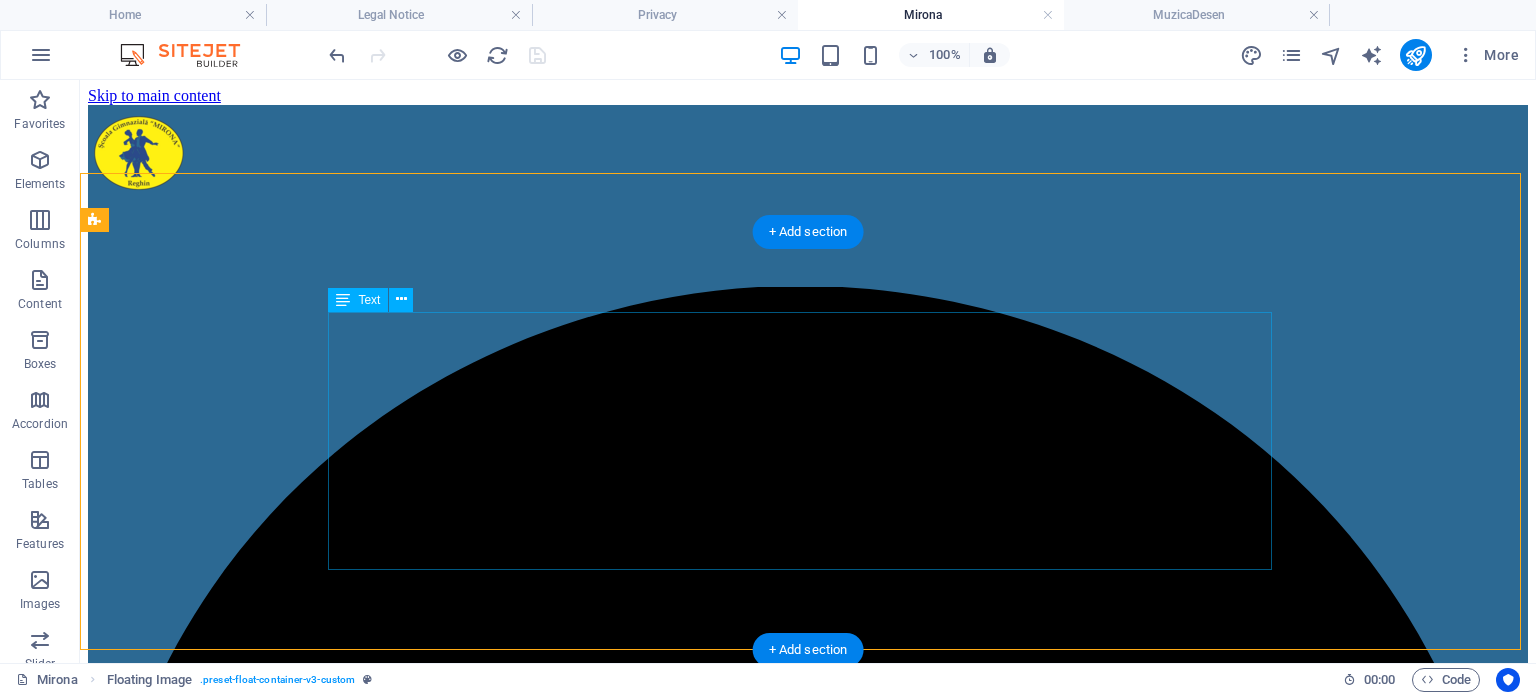 scroll, scrollTop: 0, scrollLeft: 0, axis: both 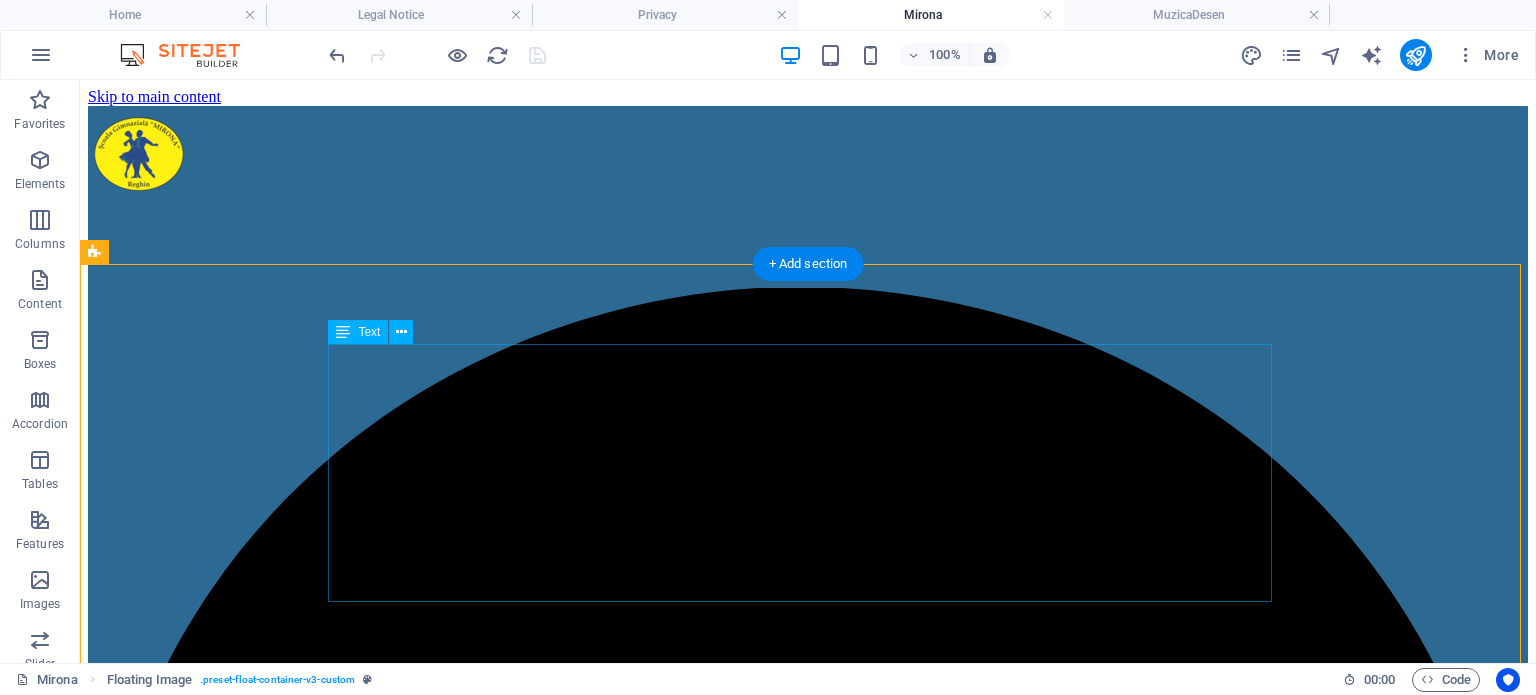click on "i Bine ați venit pe site-ul Școlii Gimnaziale „Mirona”   „Dansul e pasiune, disciplină și eleganță. Vino să-l descoperi alături de noi!”" at bounding box center [808, 7719] 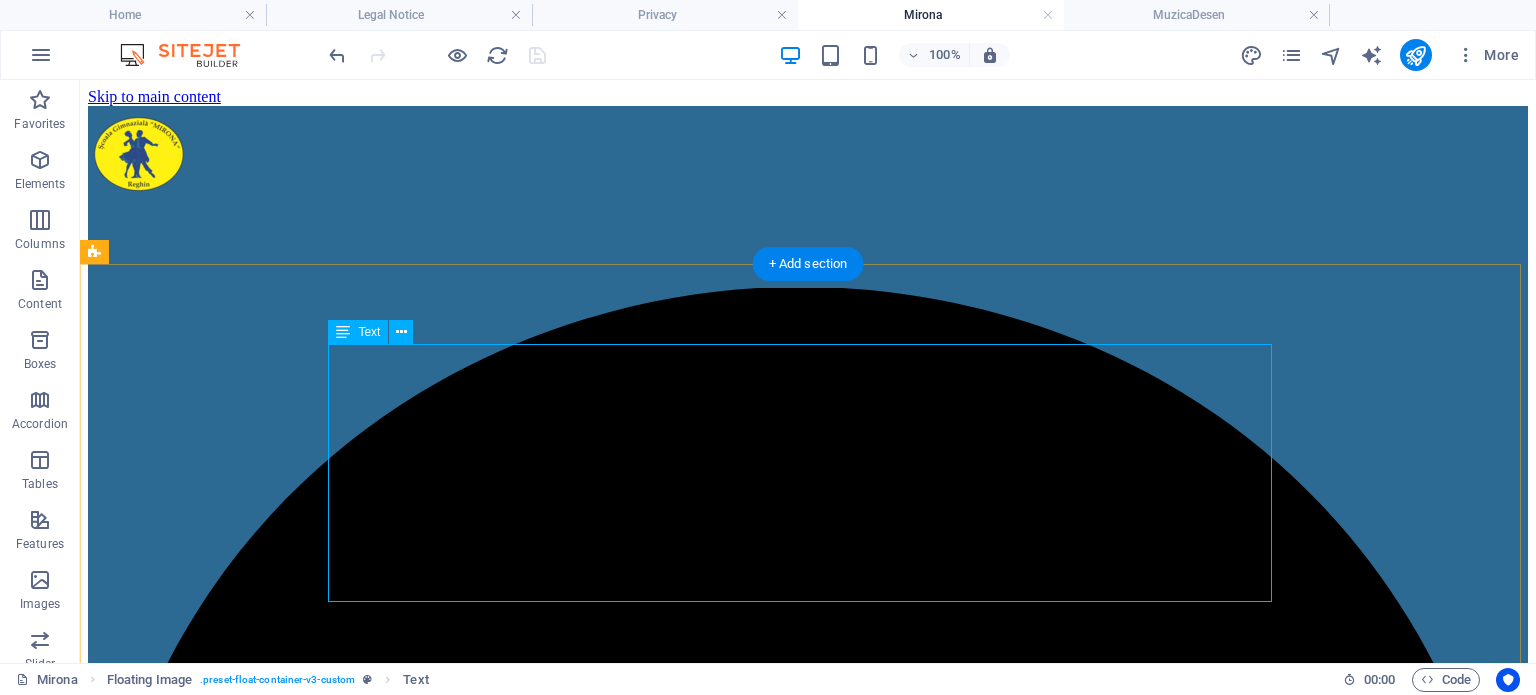 click on "i Bine ați venit pe site-ul Școlii Gimnaziale „Mirona”   „Dansul e pasiune, disciplină și eleganță. Vino să-l descoperi alături de noi!”" at bounding box center [808, 7719] 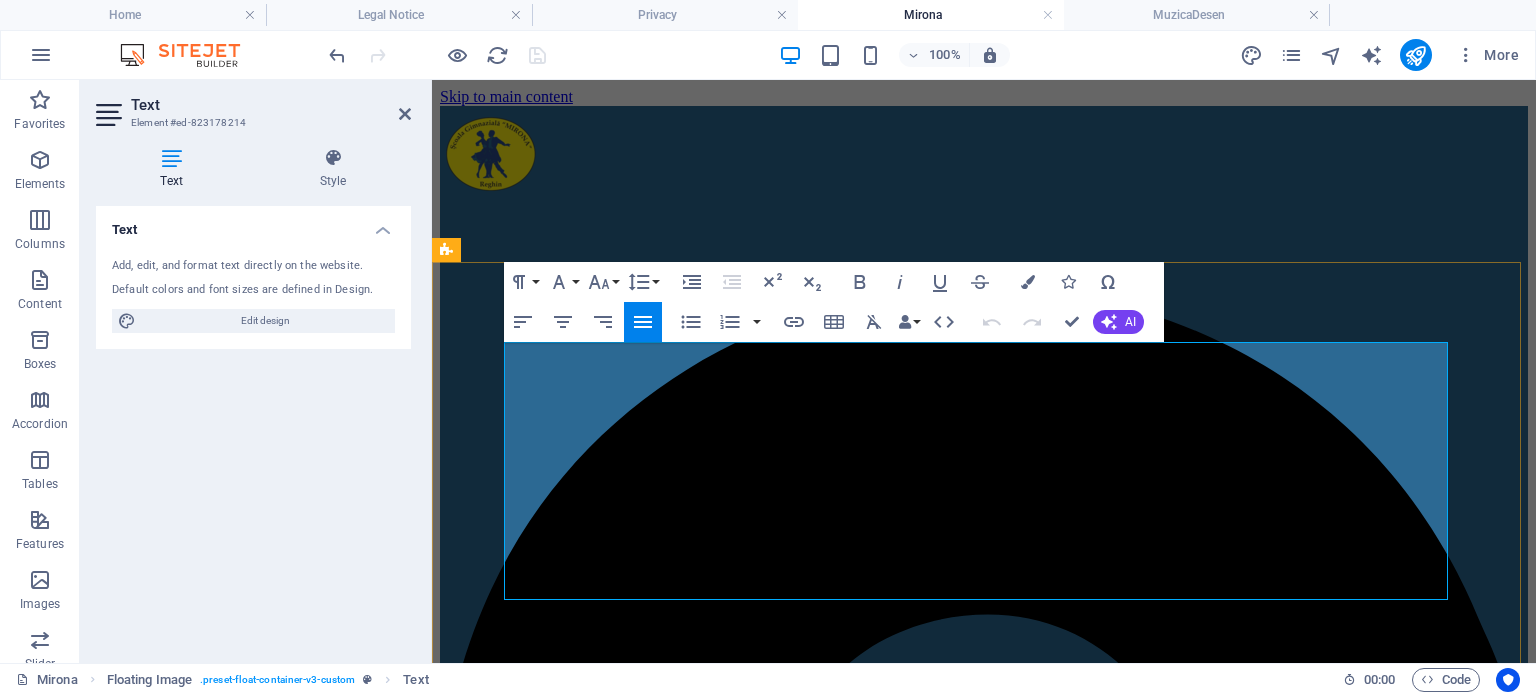 click on "Bine ați venit pe site-ul Școlii Gimnaziale „Mirona”" at bounding box center (984, 5952) 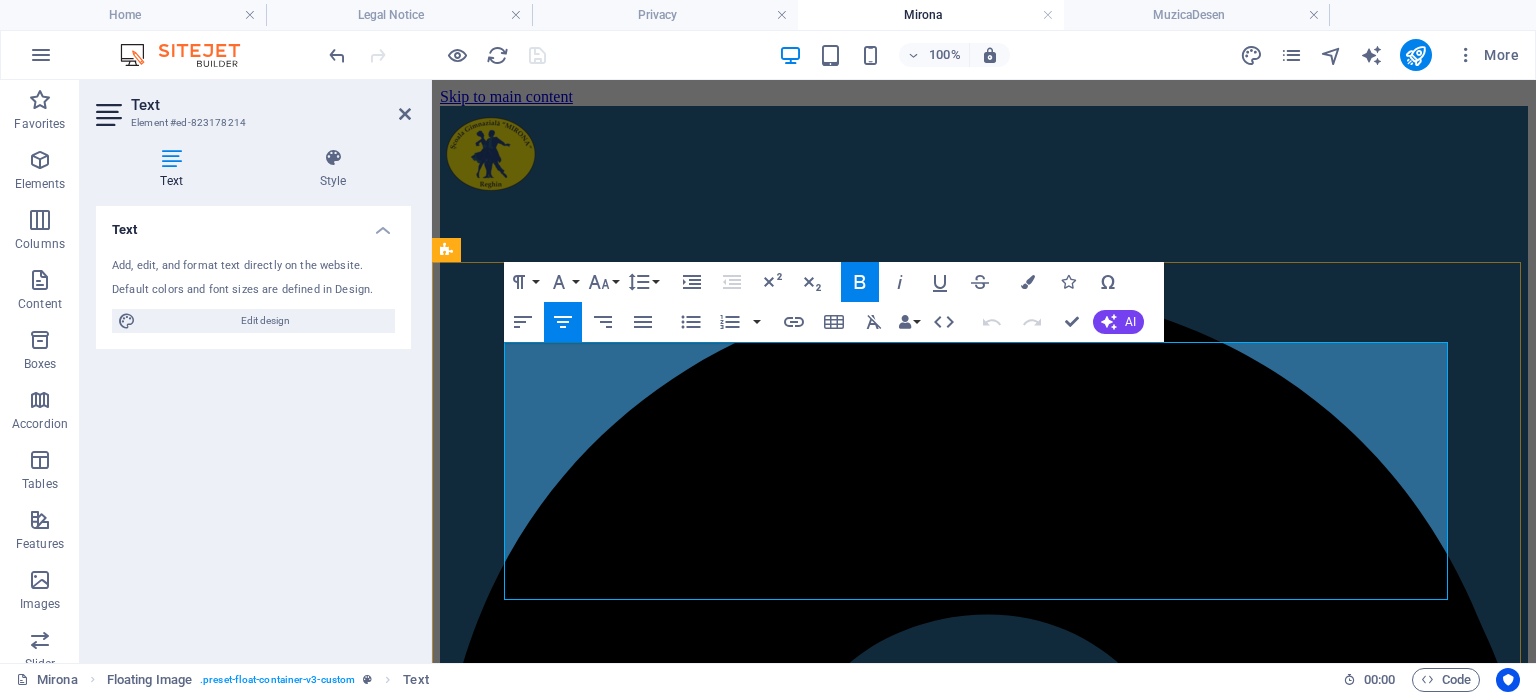 click on "Bine ați venit pe site-ul Școlii Gimnaziale „Mirona”" at bounding box center [984, 5952] 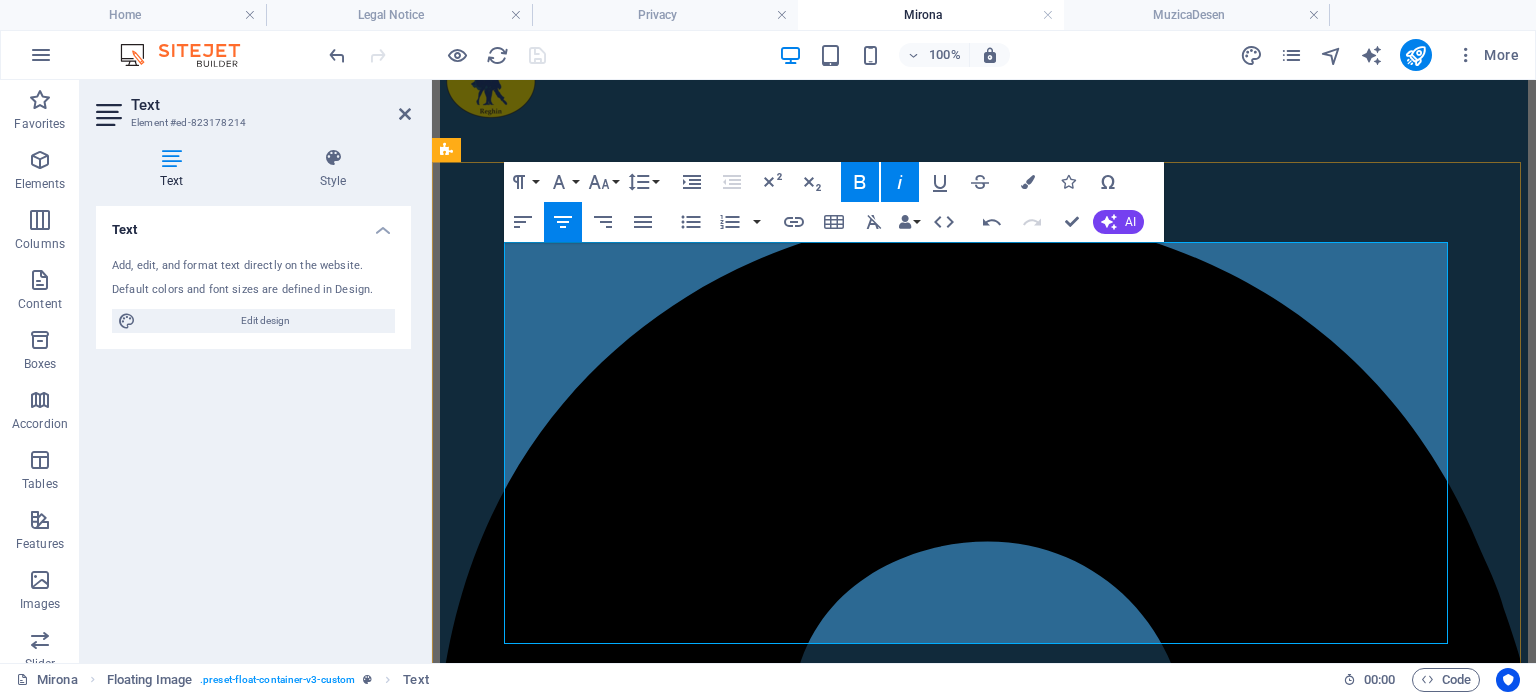 scroll, scrollTop: 100, scrollLeft: 0, axis: vertical 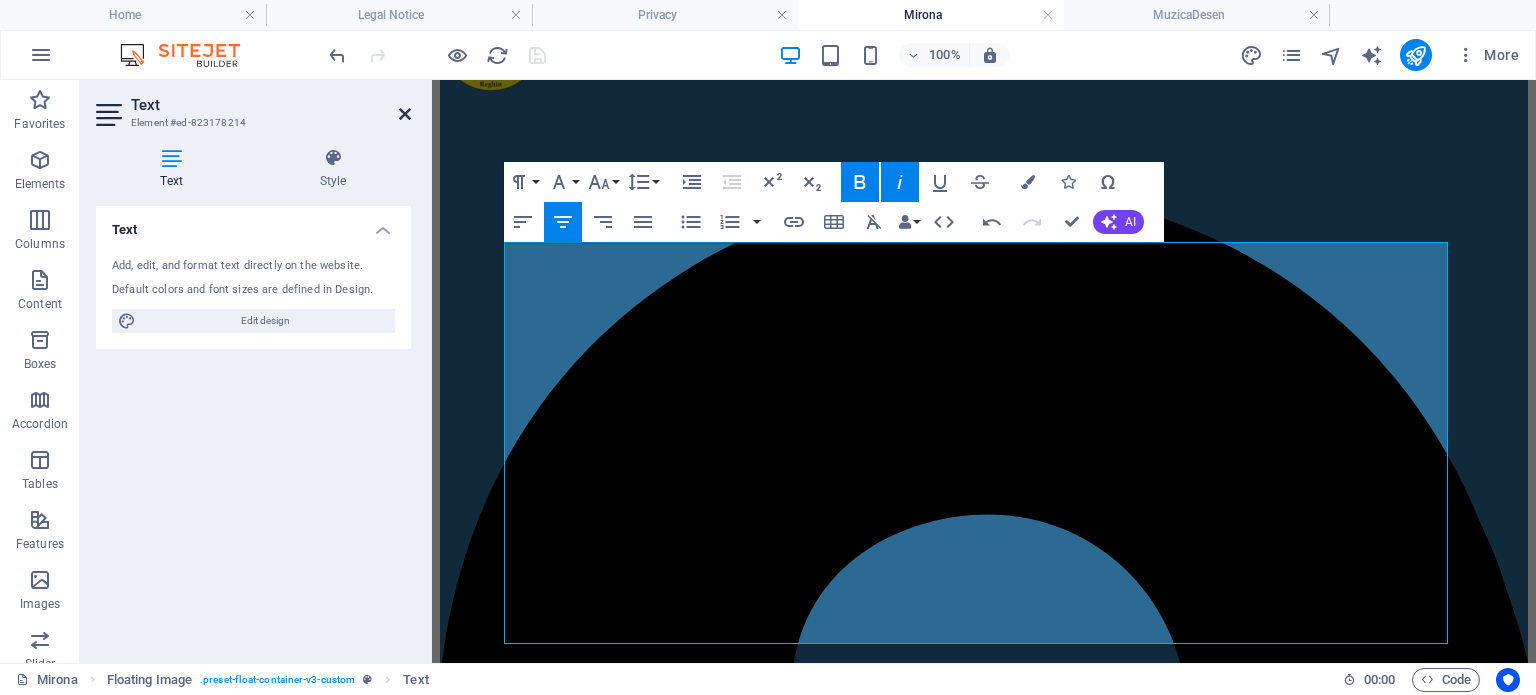 drag, startPoint x: 408, startPoint y: 114, endPoint x: 321, endPoint y: 34, distance: 118.19052 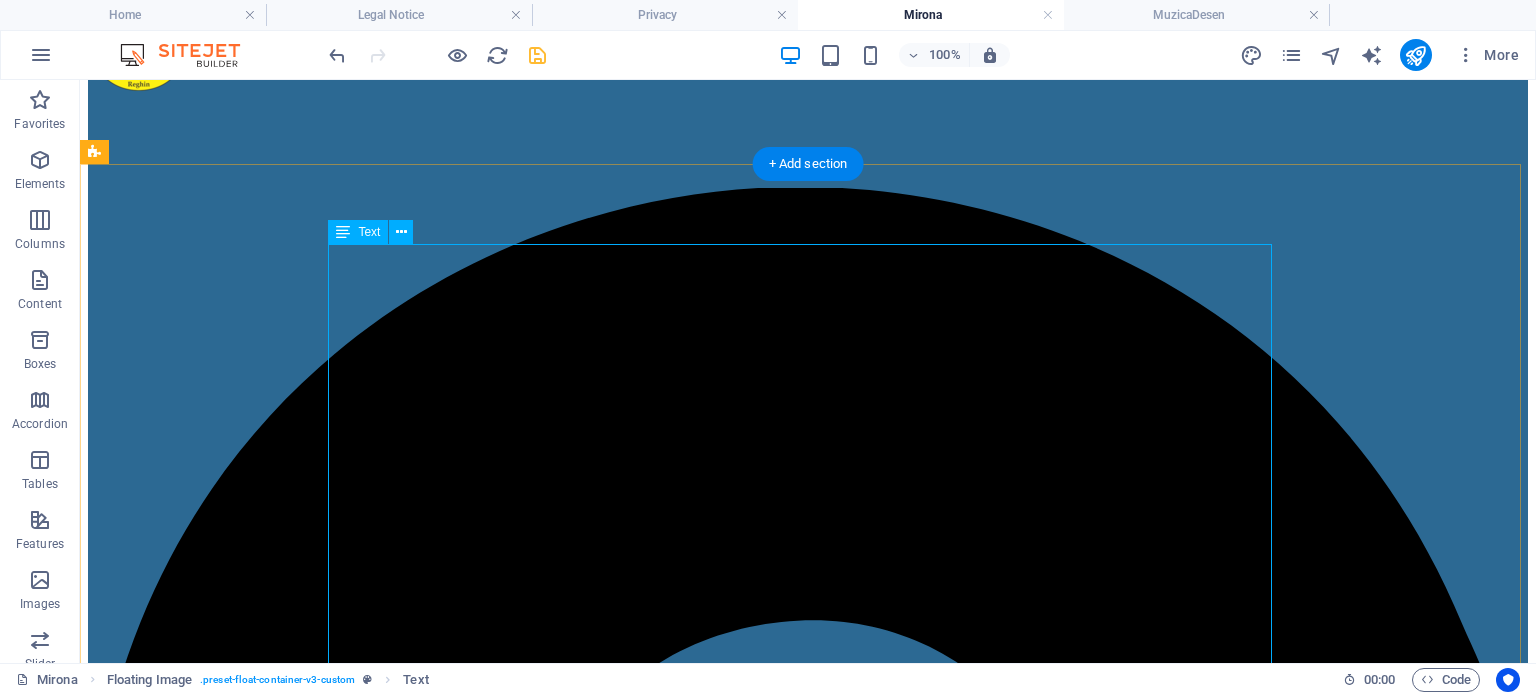 click on "i Bine ați venit pe site-ul Școlii Gimnaziale „Mirona”   „Dansul e pasiune, disciplină și eleganță. Vino să-l descoperi alături de noi!”   „Dansul e pasiune, disciplină și eleganță. Vino să-l descoperi alături de noi!”" at bounding box center [808, 7675] 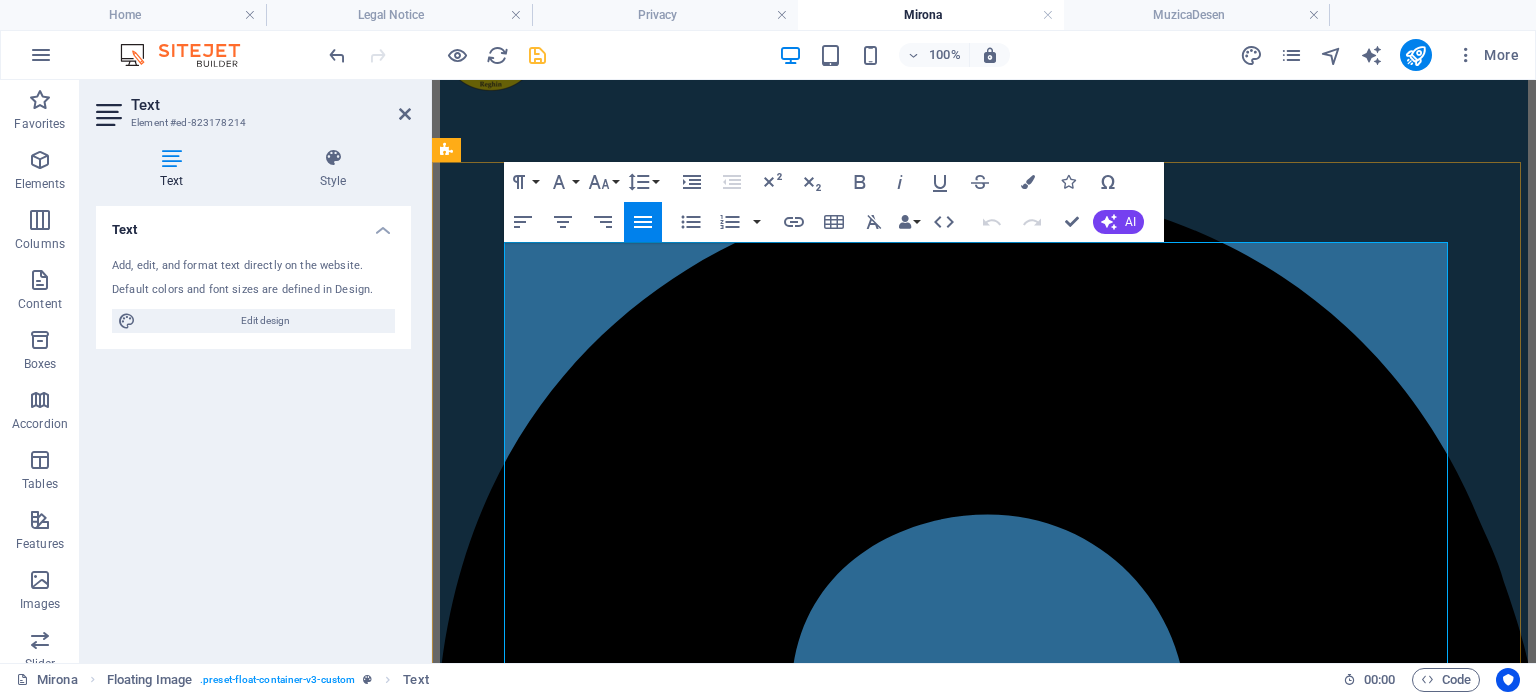 click on "„Dansul e pasiune, disciplină și eleganță. Vino să-l descoperi alături de noi!”" at bounding box center (987, 5970) 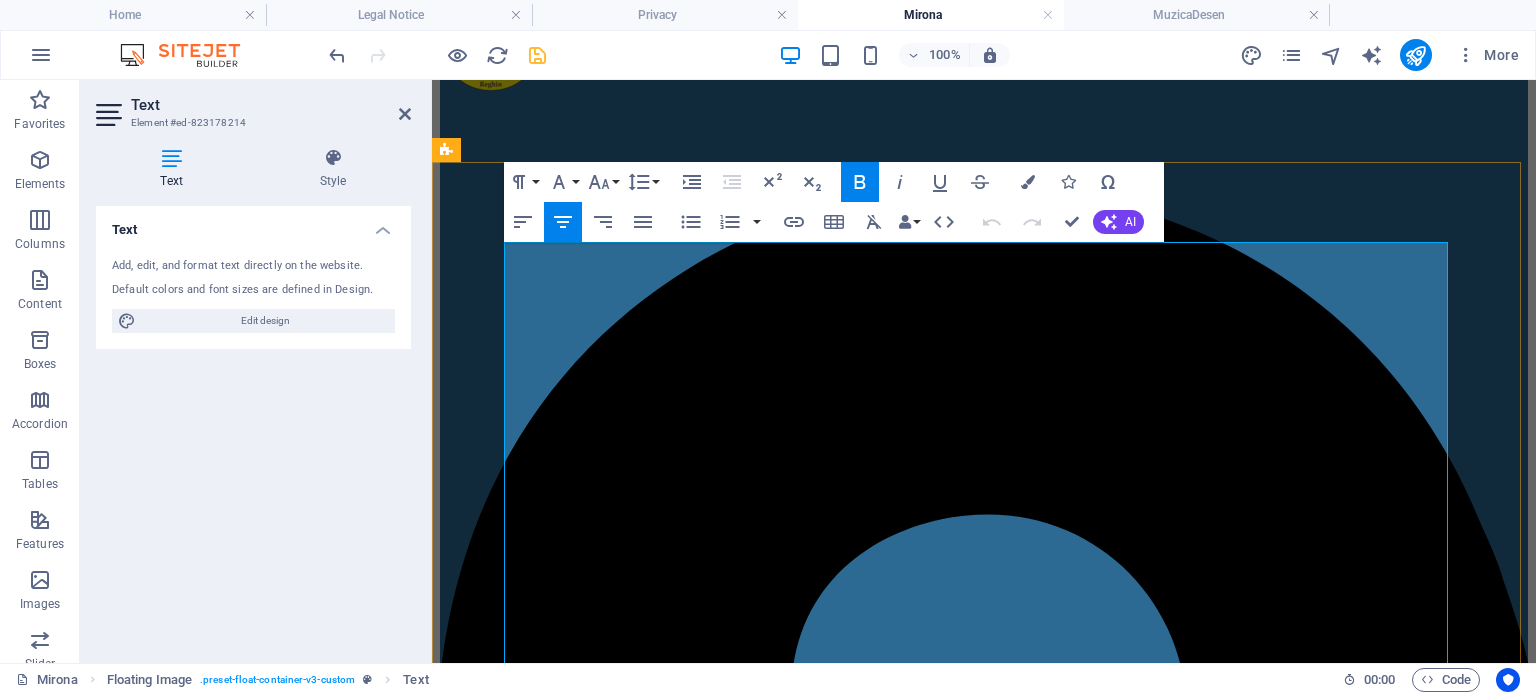 click on "„Dansul e pasiune, disciplină și eleganță. Vino să-l descoperi alături de noi!”" at bounding box center [984, 5964] 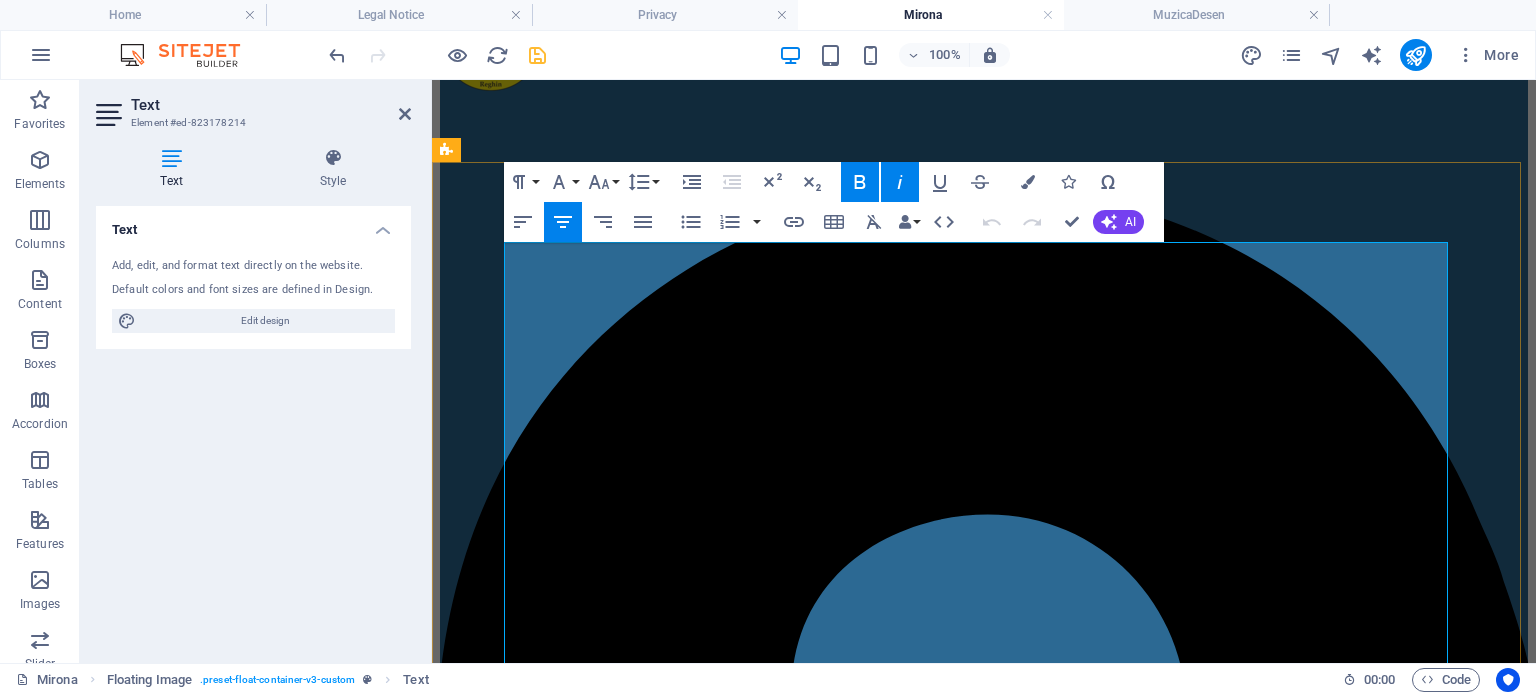 click on "Bine ați venit pe site-ul Școlii Gimnaziale „Mirona”" at bounding box center (984, 5852) 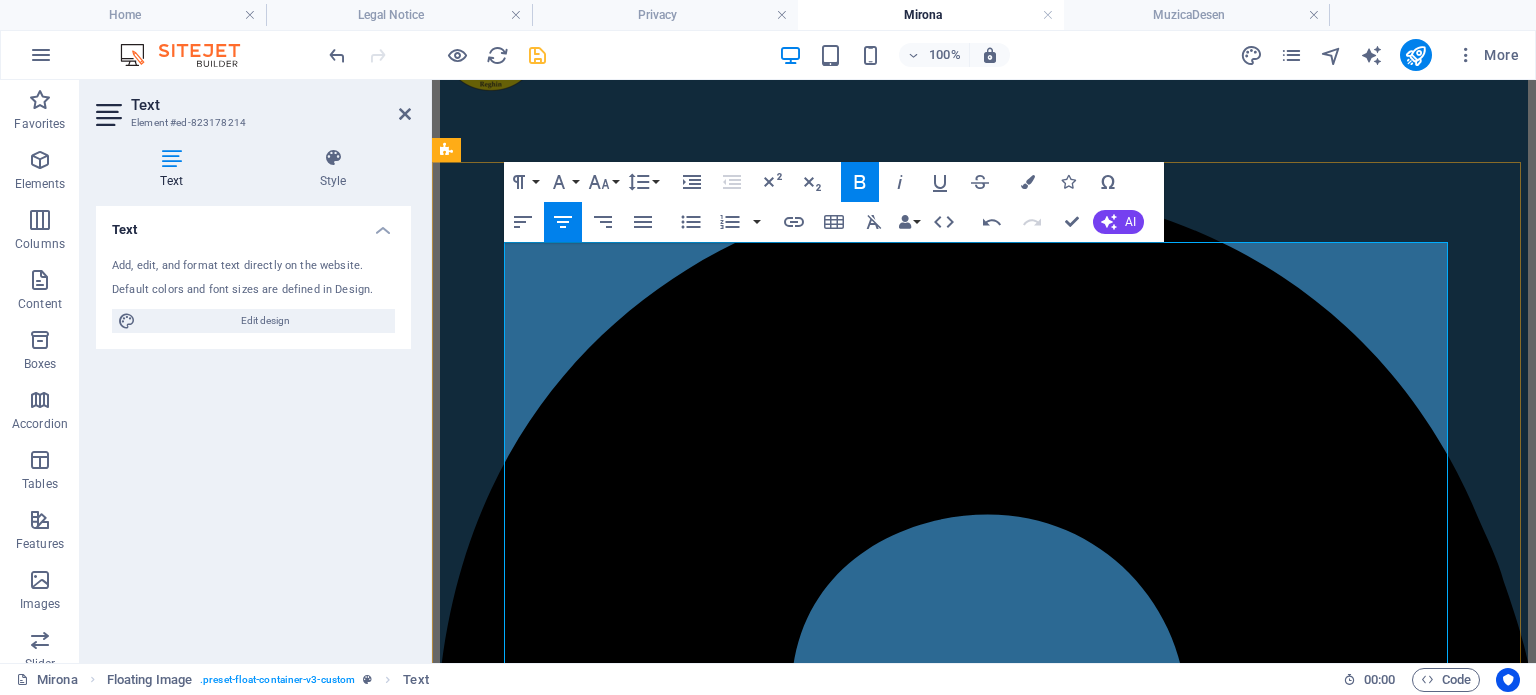 click on "Bine ați venit pe site-ul Școlii Gimnaziale „Mirona”" at bounding box center [984, 5852] 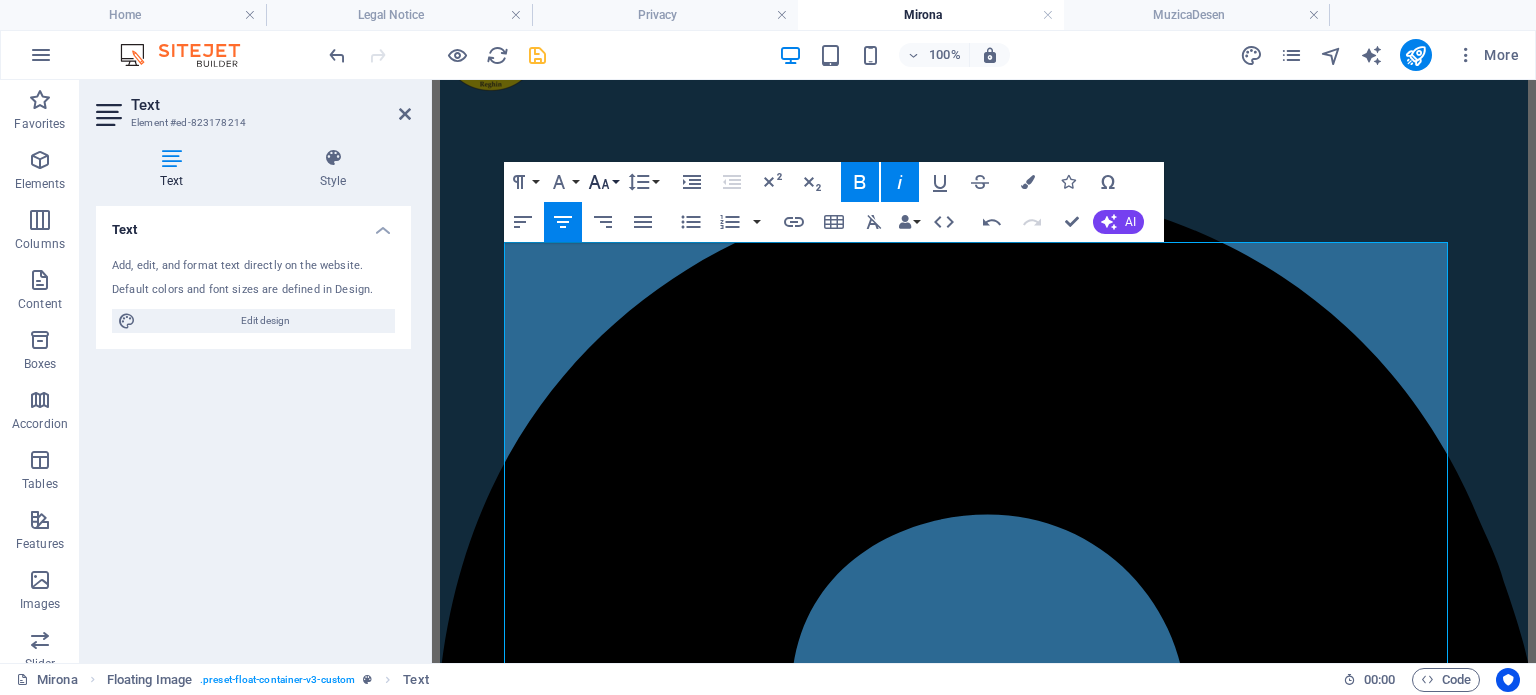 click on "Font Size" at bounding box center (603, 182) 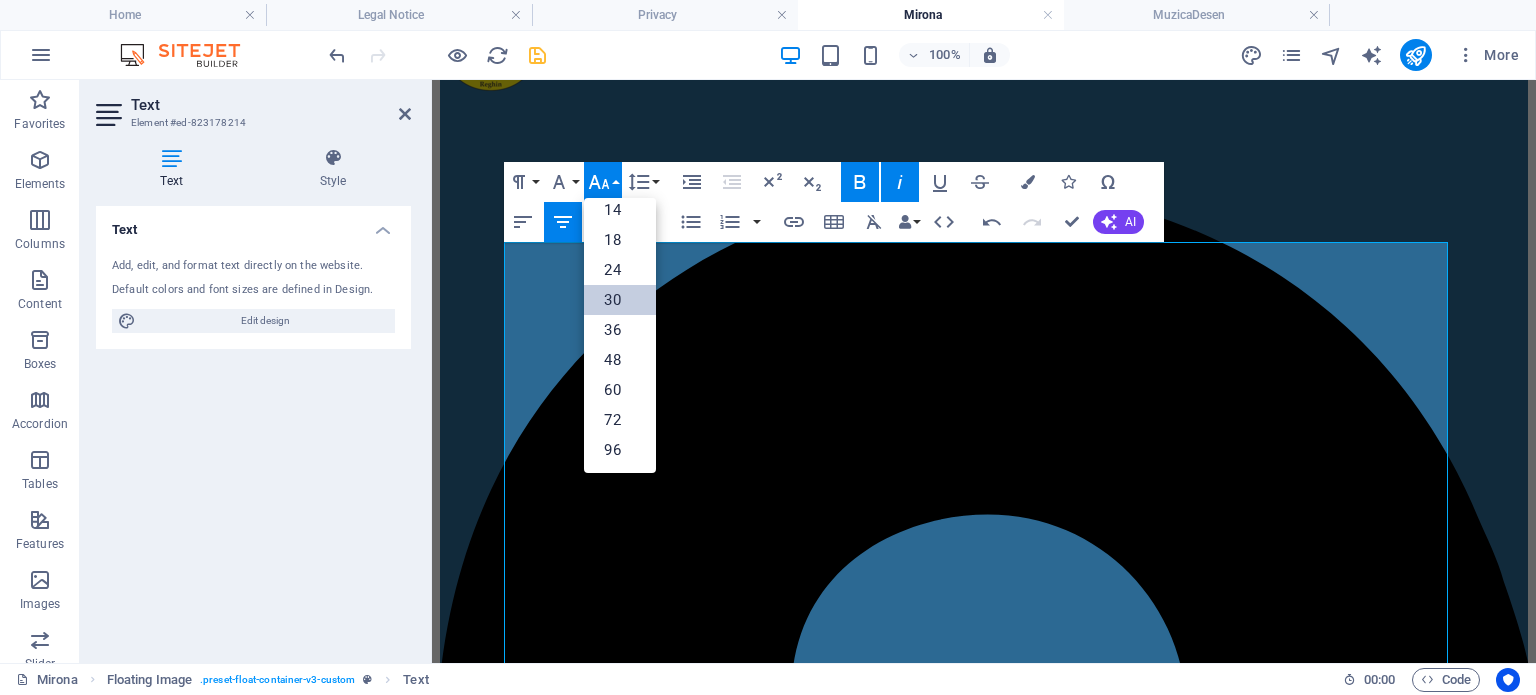 scroll, scrollTop: 160, scrollLeft: 0, axis: vertical 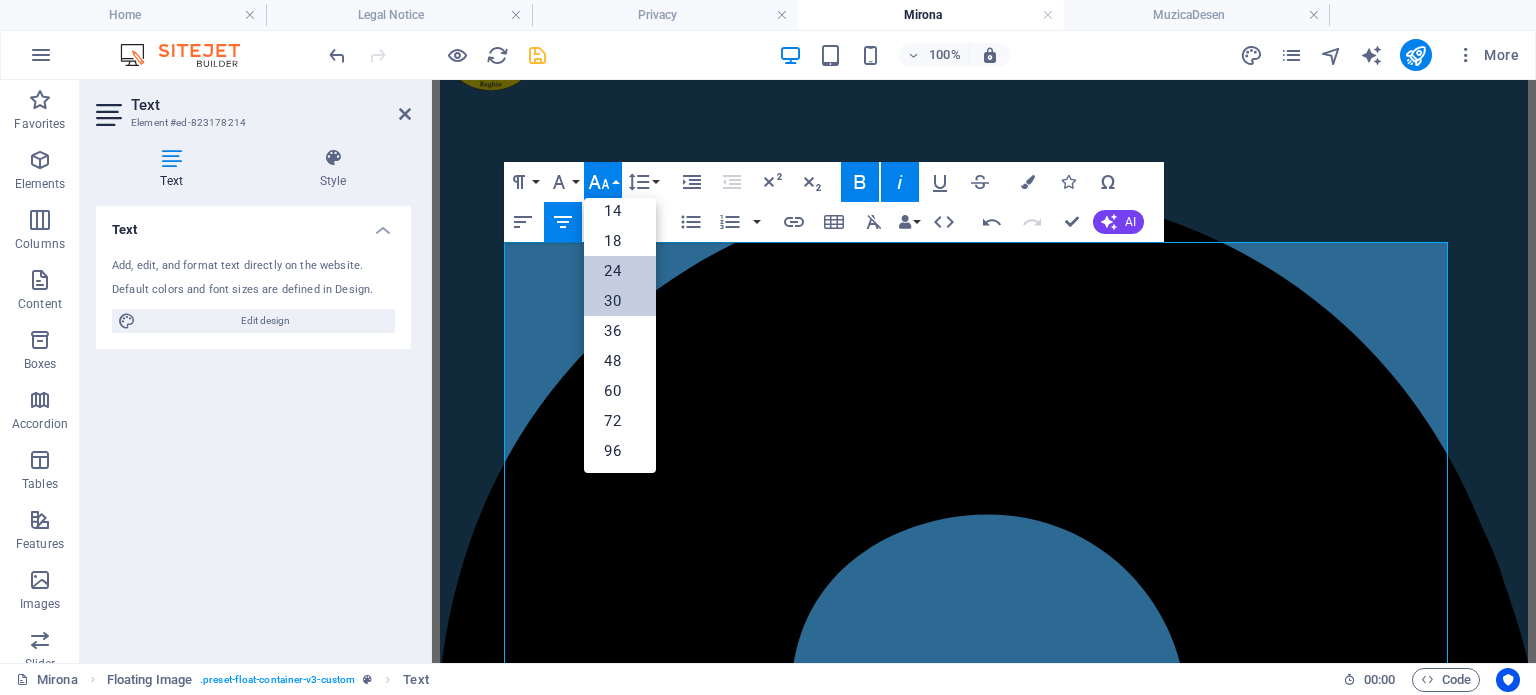 click on "24" at bounding box center (620, 271) 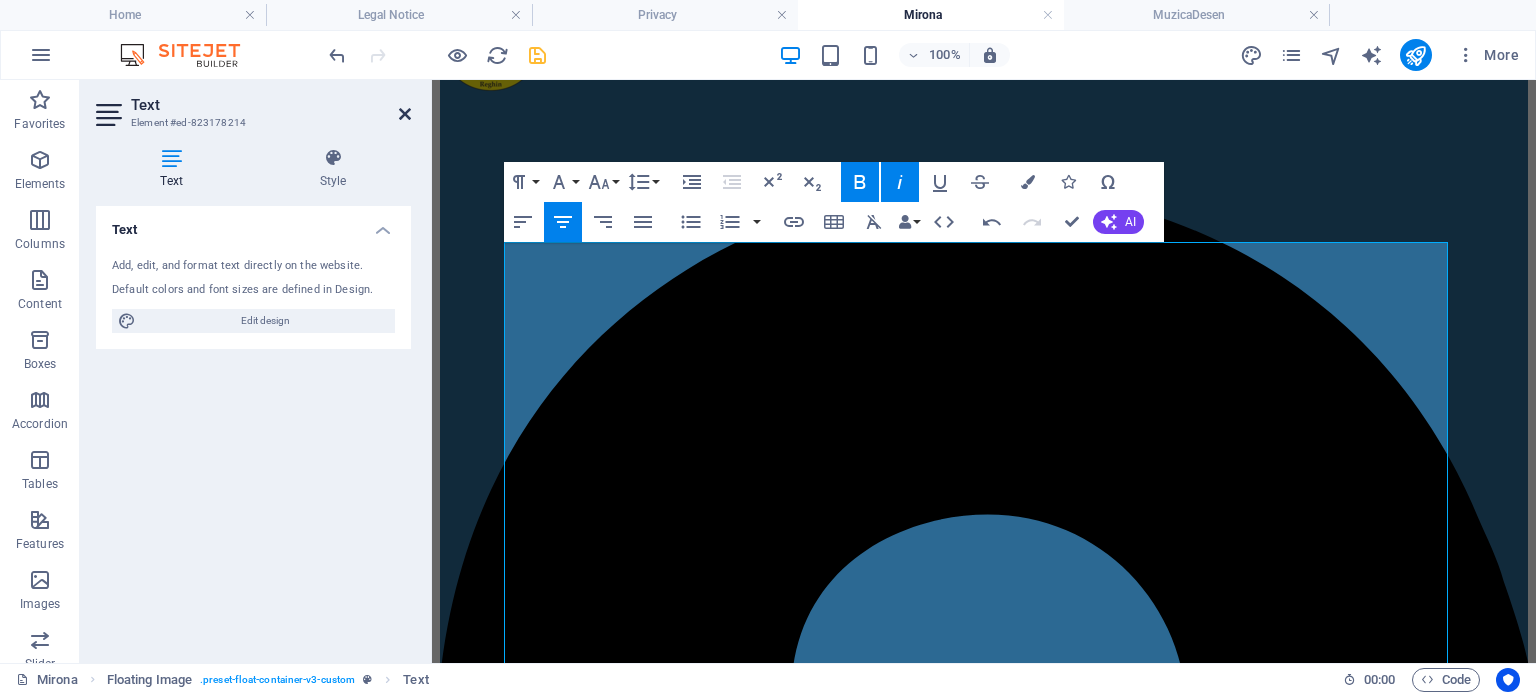 click at bounding box center (405, 114) 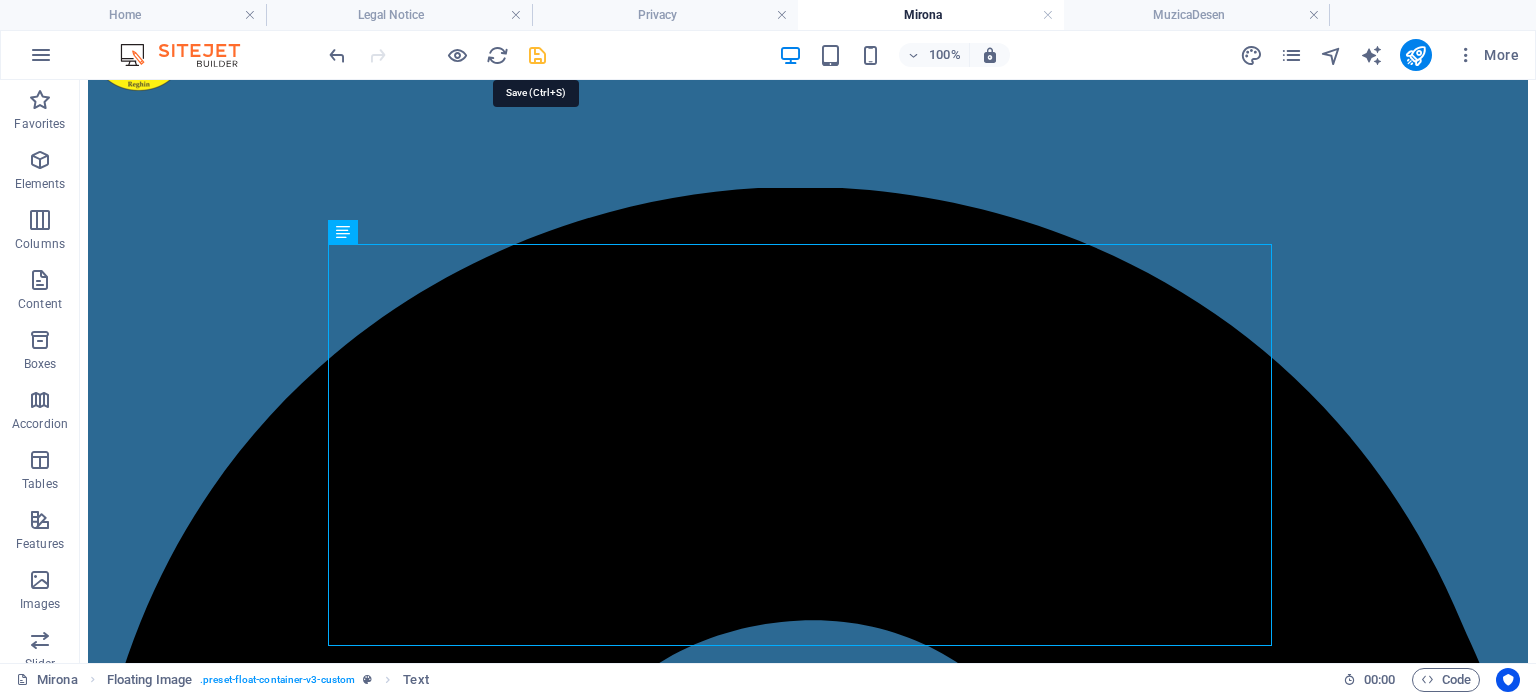 click at bounding box center (537, 55) 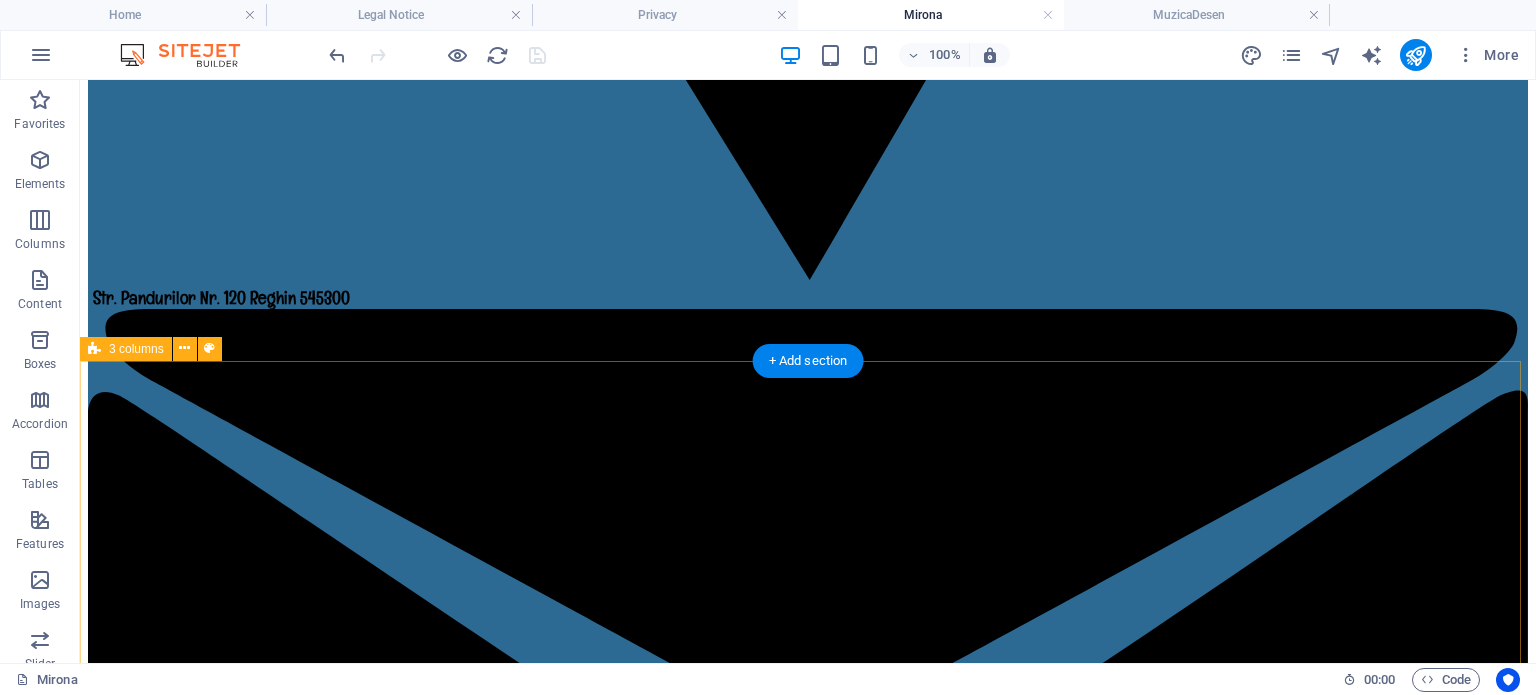 scroll, scrollTop: 1700, scrollLeft: 0, axis: vertical 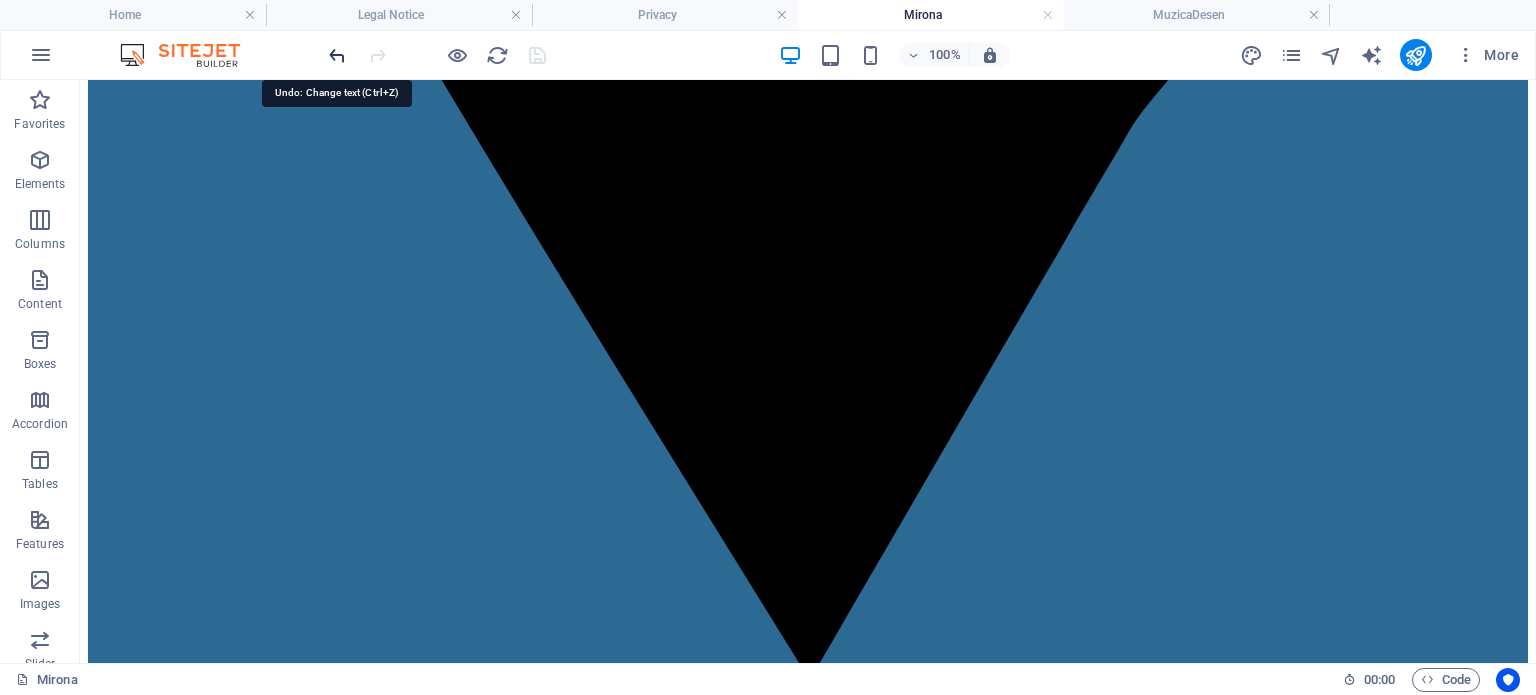 click at bounding box center (337, 55) 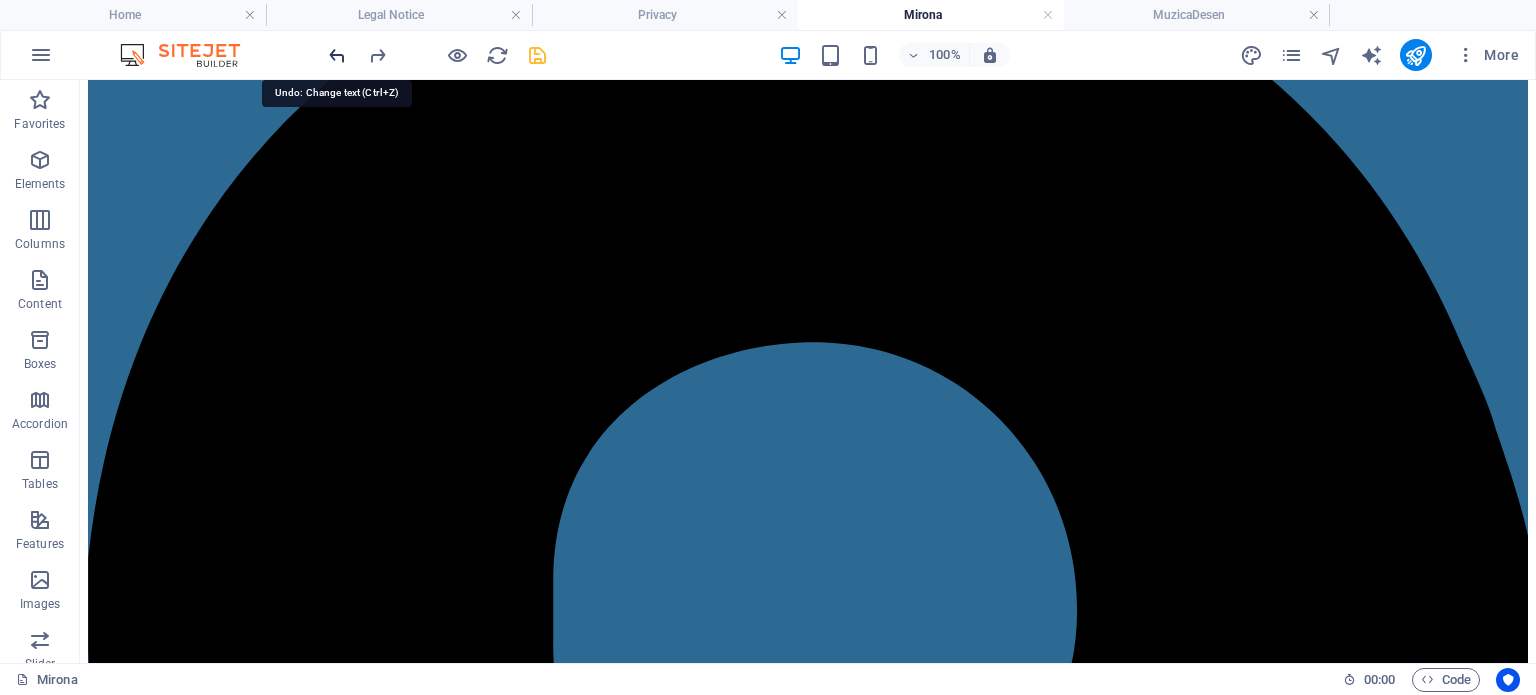 scroll, scrollTop: 185, scrollLeft: 0, axis: vertical 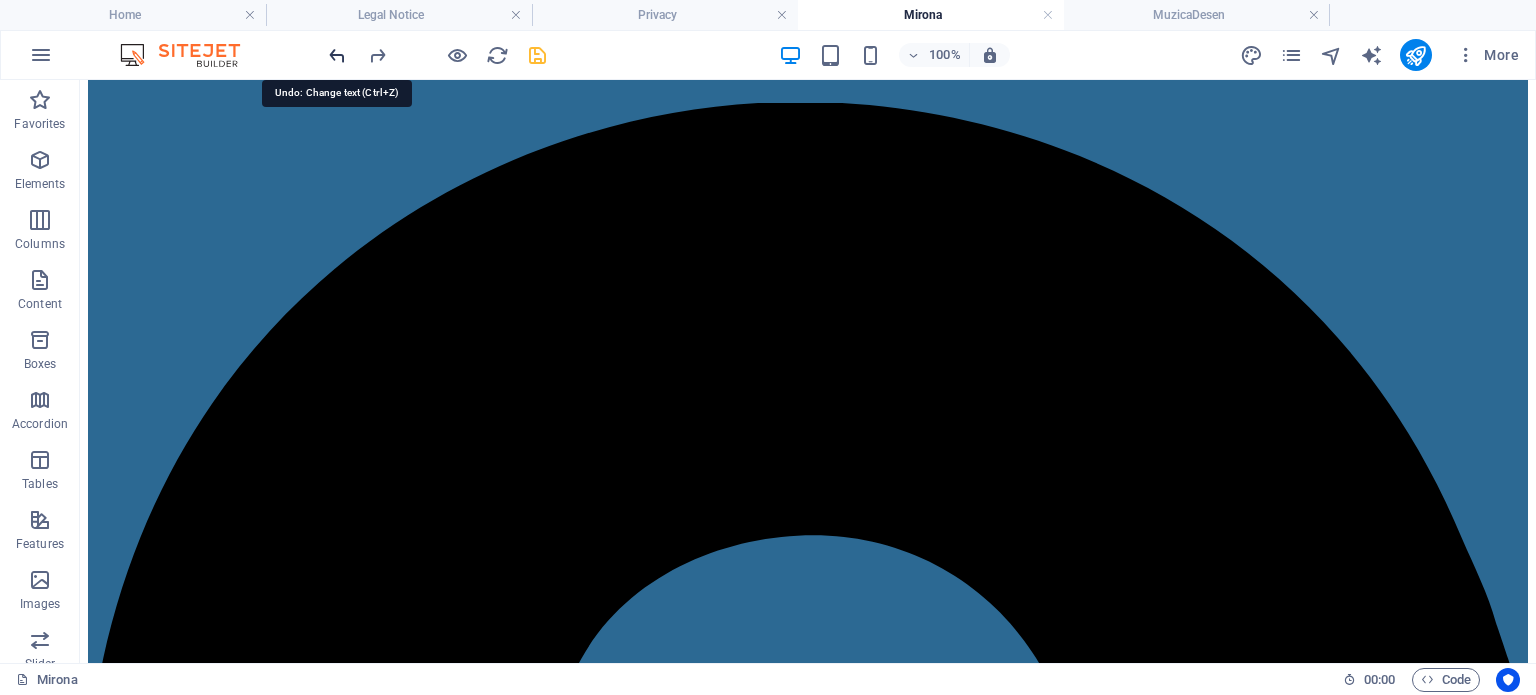 click at bounding box center [337, 55] 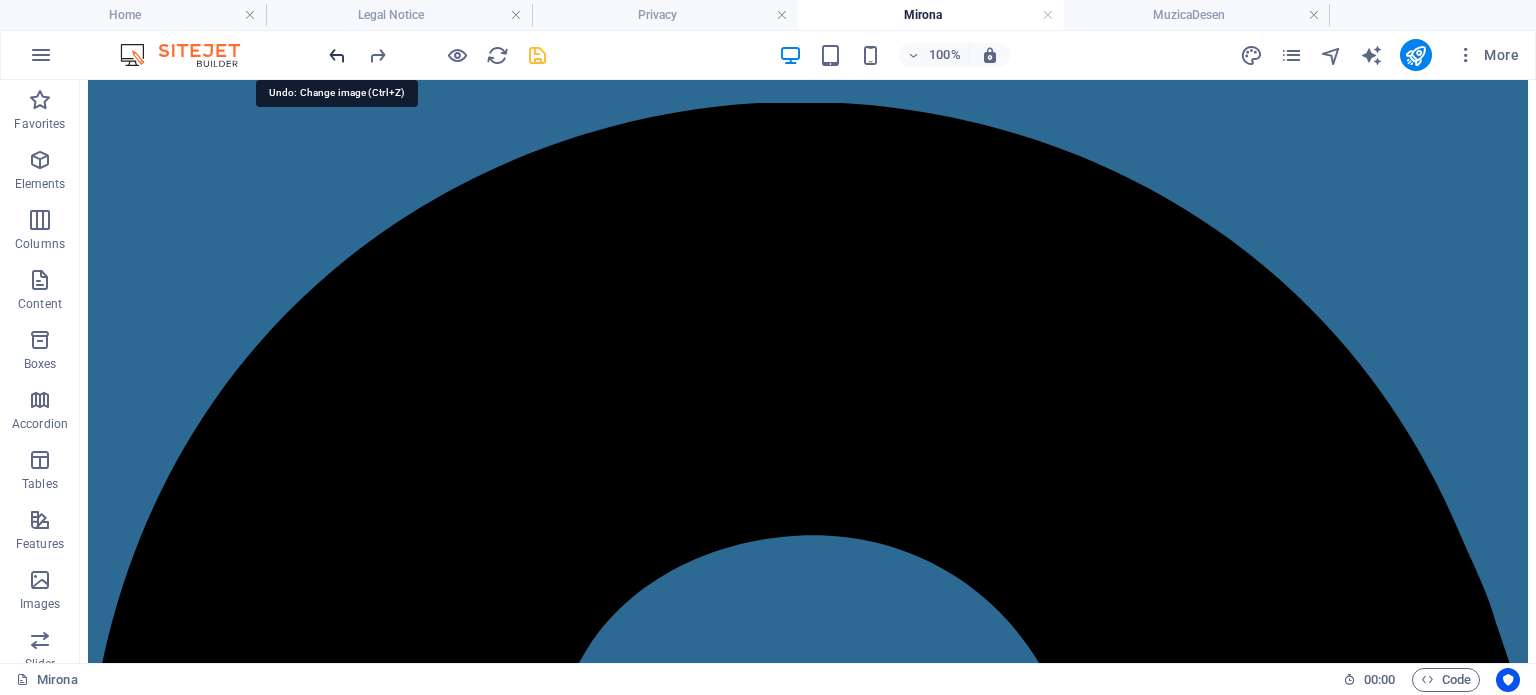 click at bounding box center (337, 55) 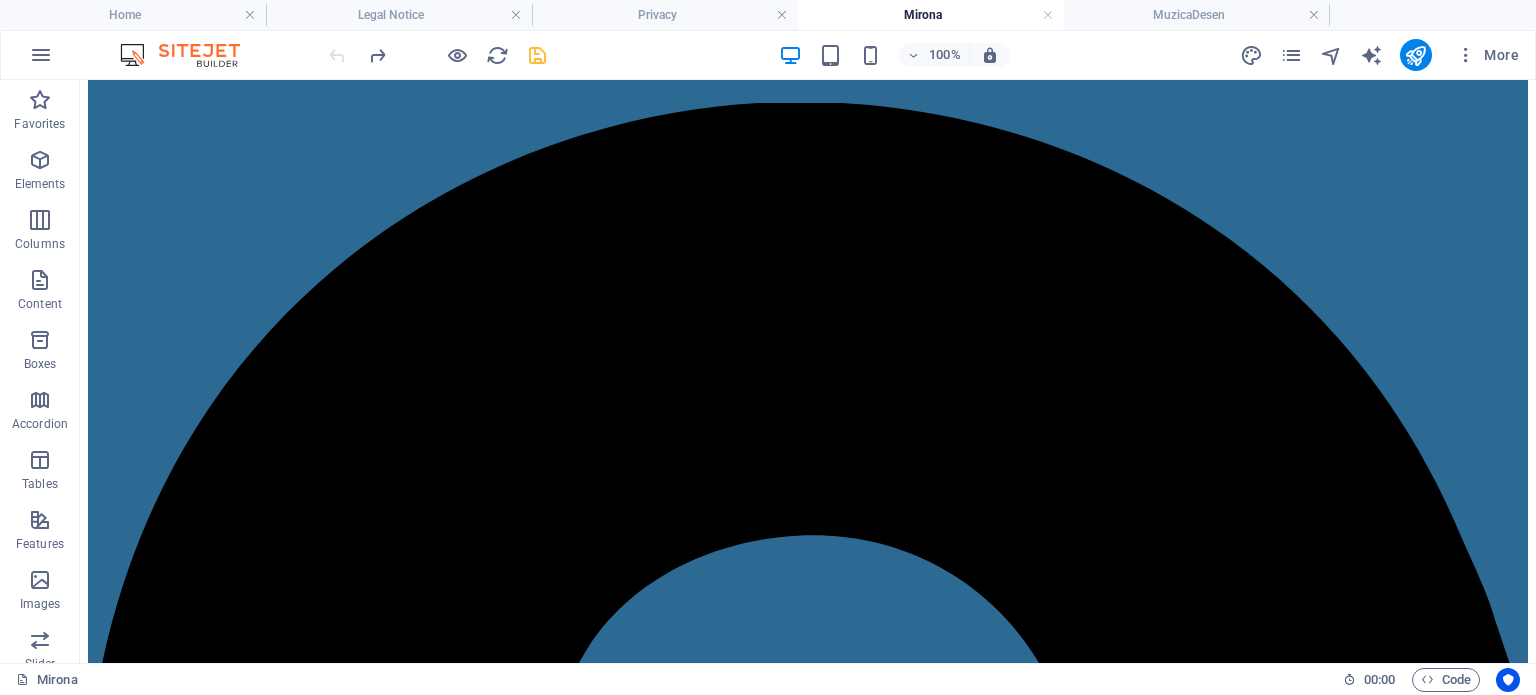 click at bounding box center (437, 55) 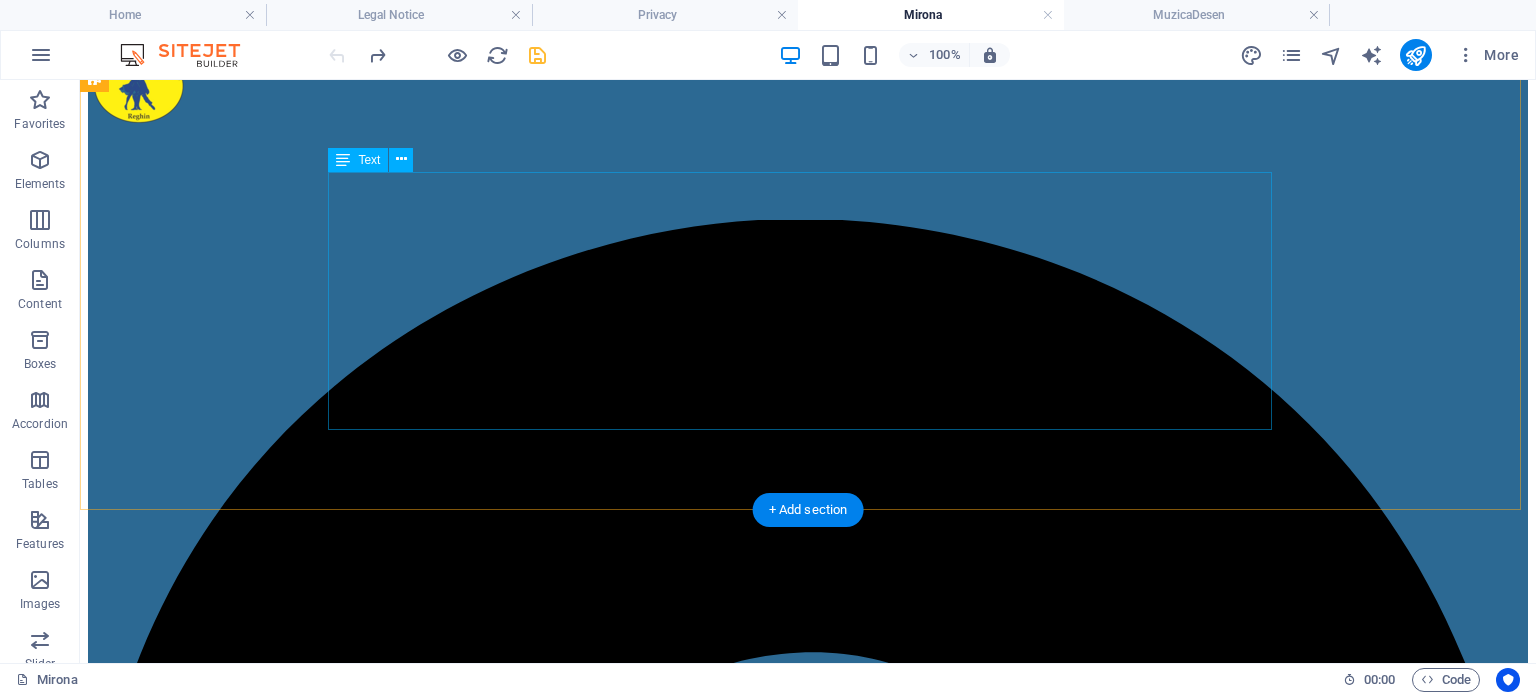 scroll, scrollTop: 0, scrollLeft: 0, axis: both 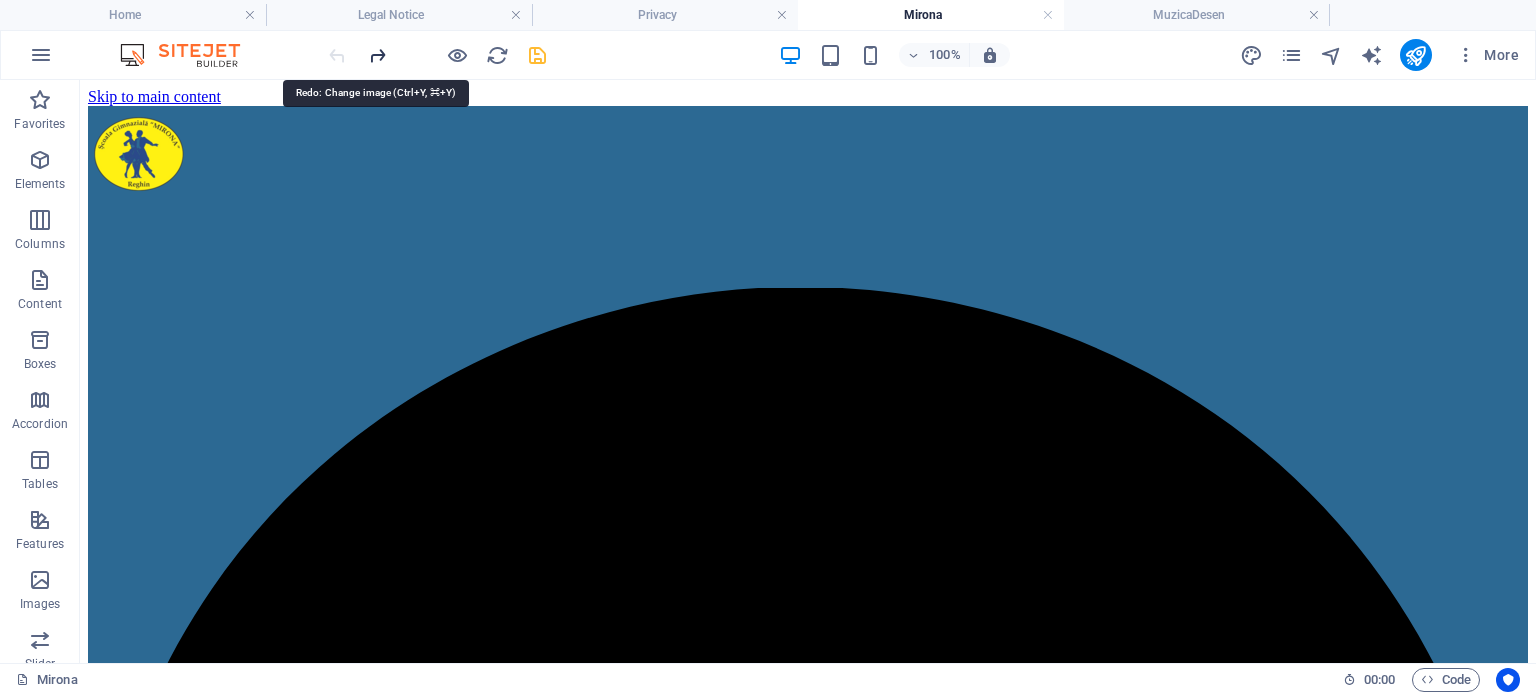 click at bounding box center (377, 55) 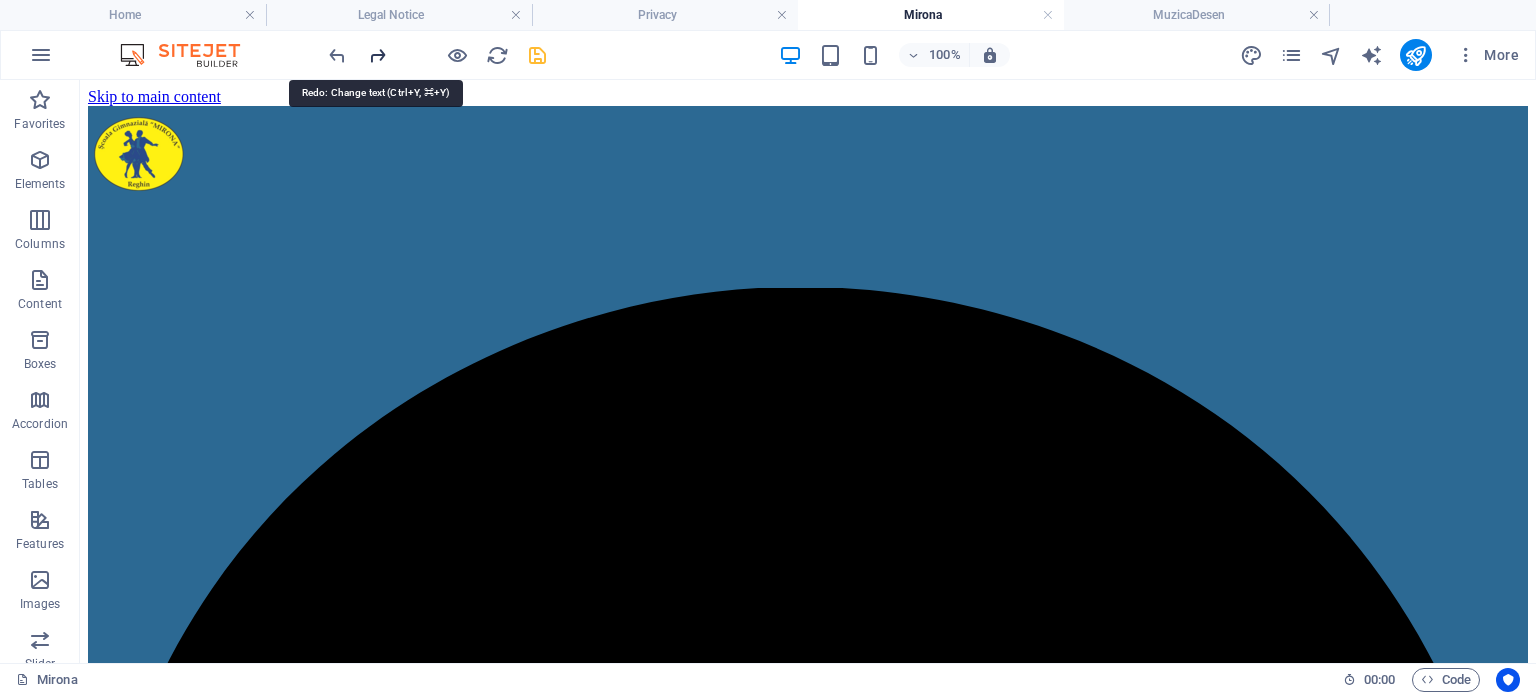 click at bounding box center (377, 55) 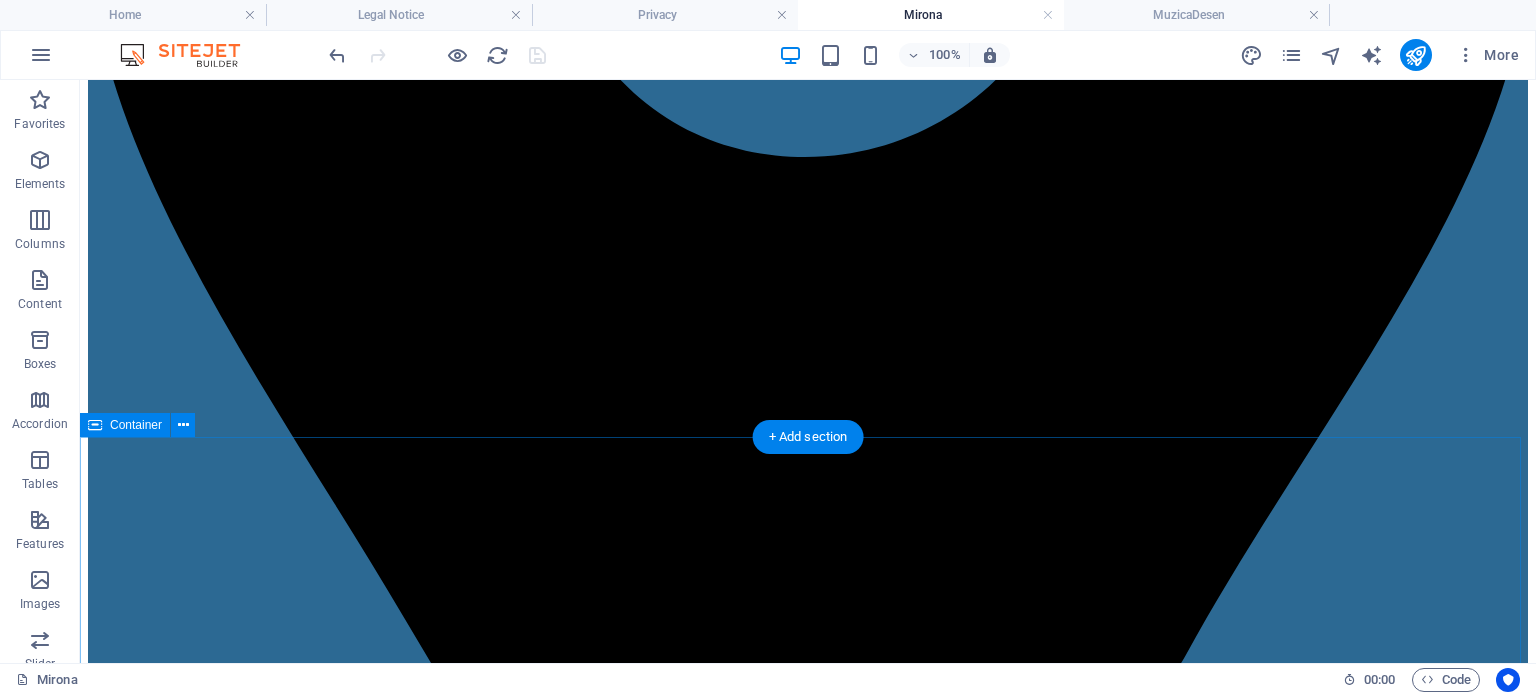 scroll, scrollTop: 1100, scrollLeft: 0, axis: vertical 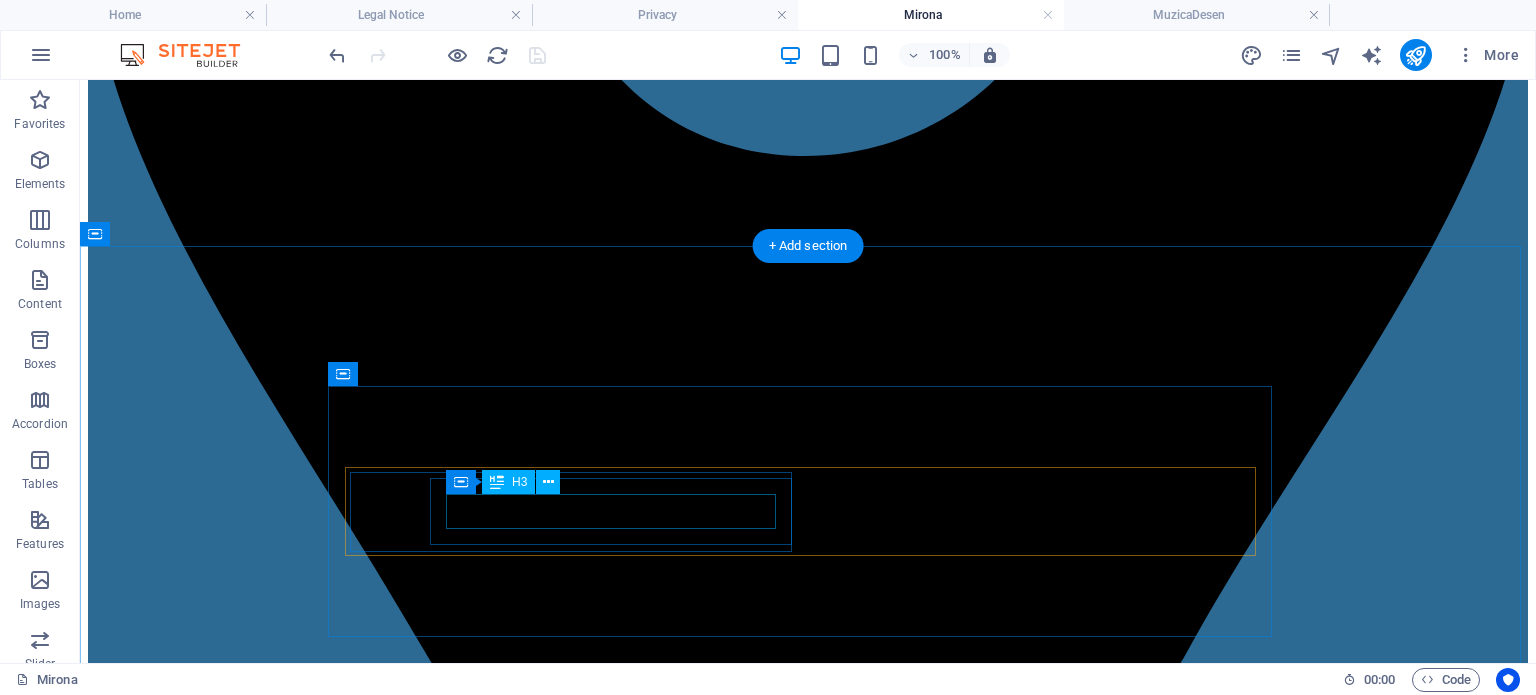 click on "Orar profesori" at bounding box center [808, 8967] 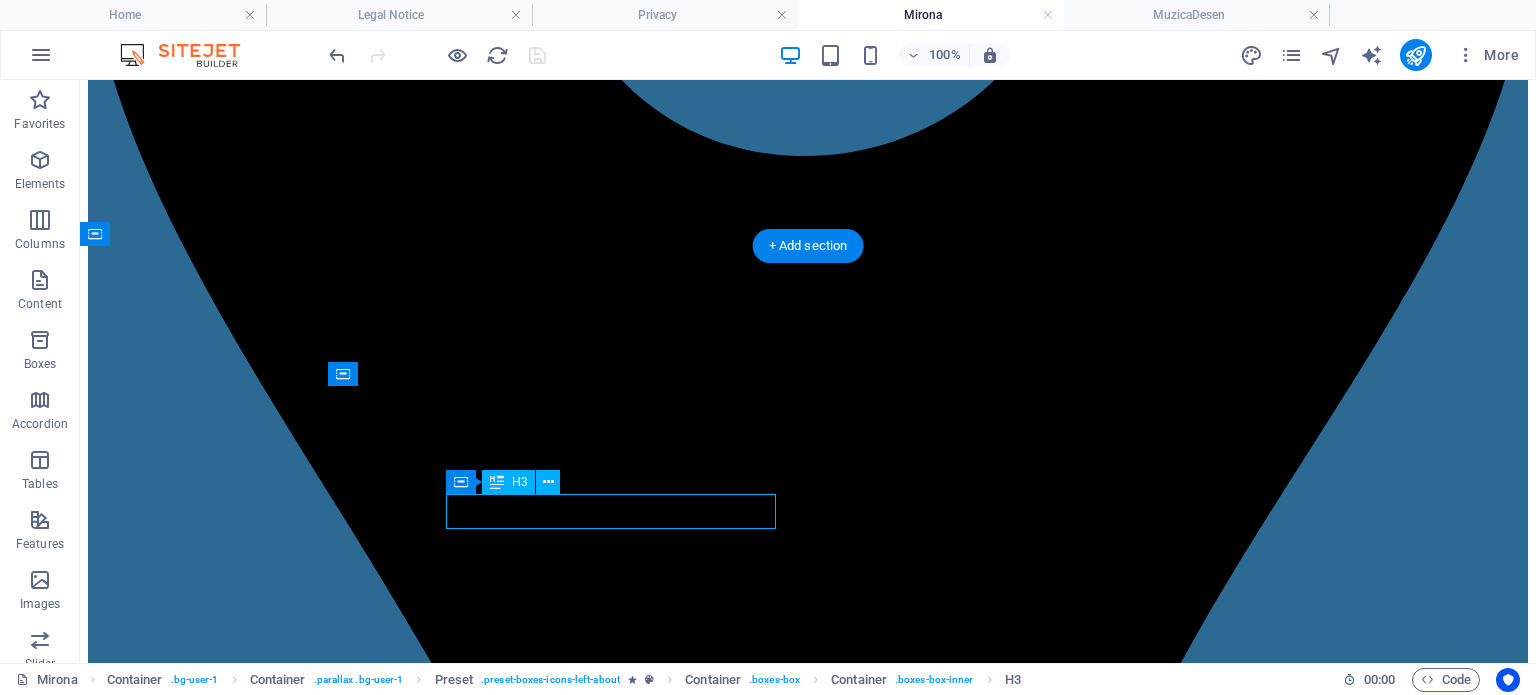 click on "Orar profesori" at bounding box center (808, 8967) 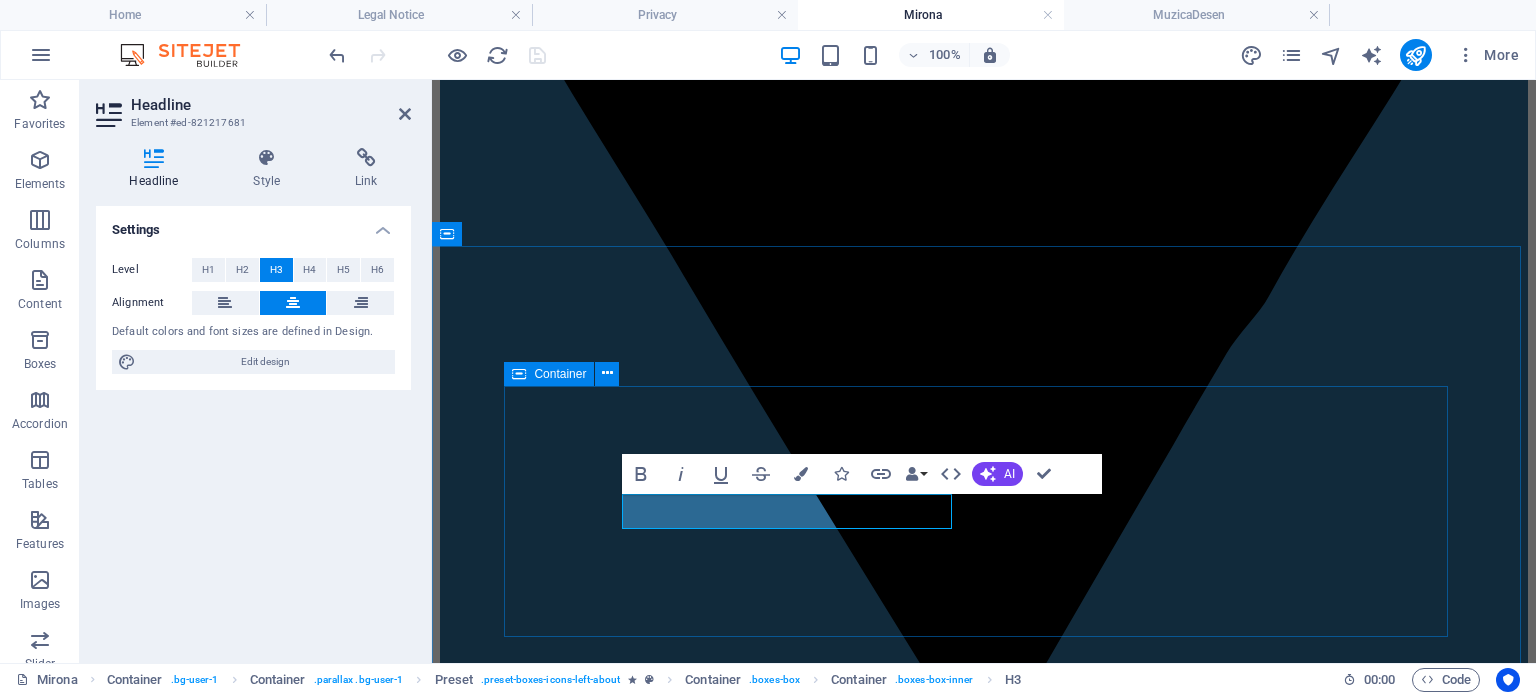 scroll, scrollTop: 1098, scrollLeft: 0, axis: vertical 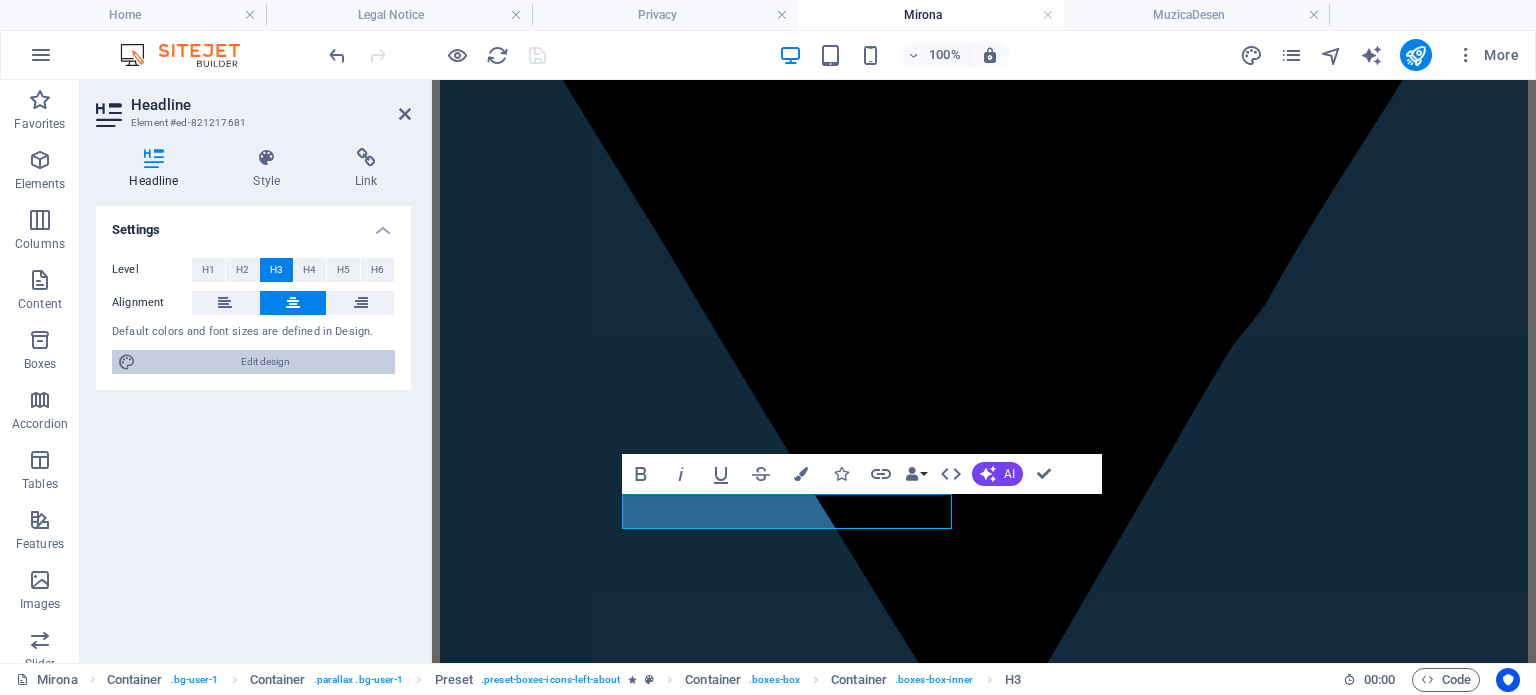 click on "Edit design" at bounding box center (265, 362) 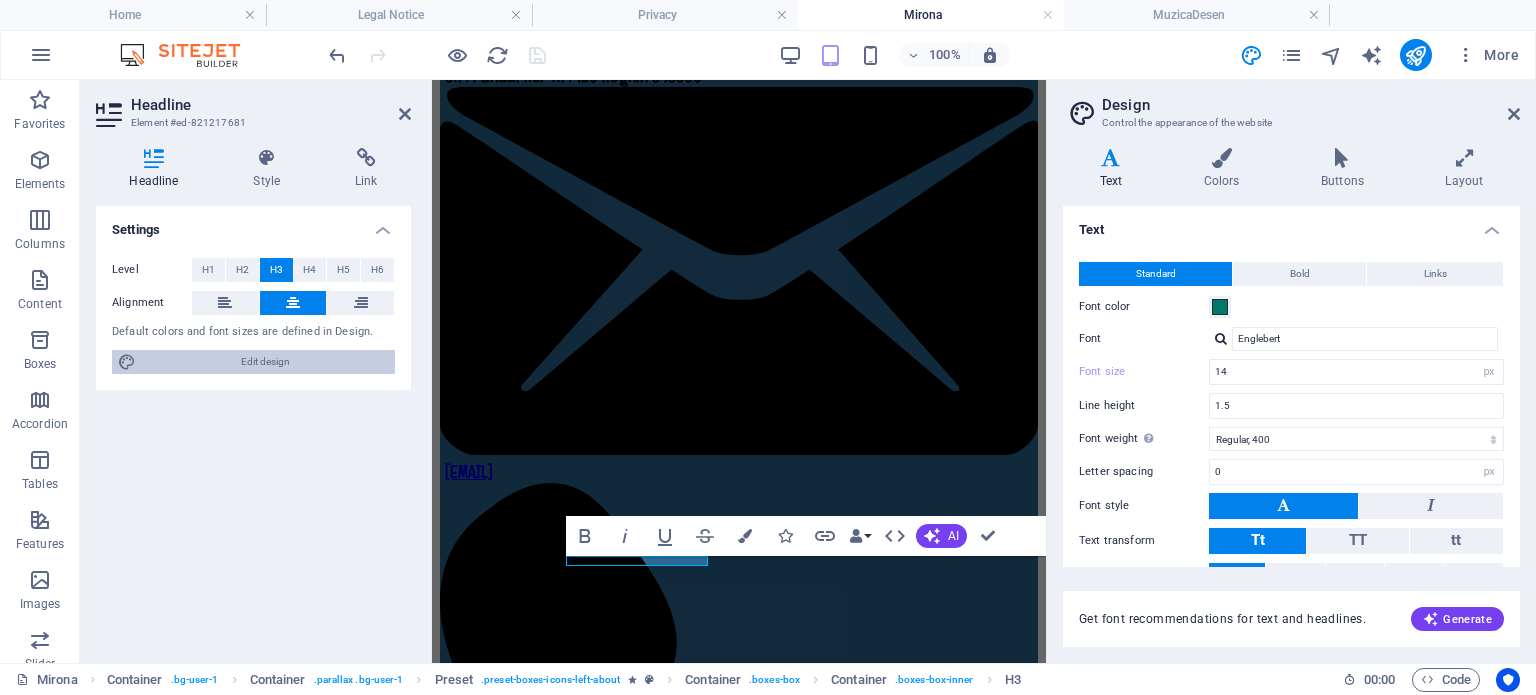 scroll, scrollTop: 1327, scrollLeft: 0, axis: vertical 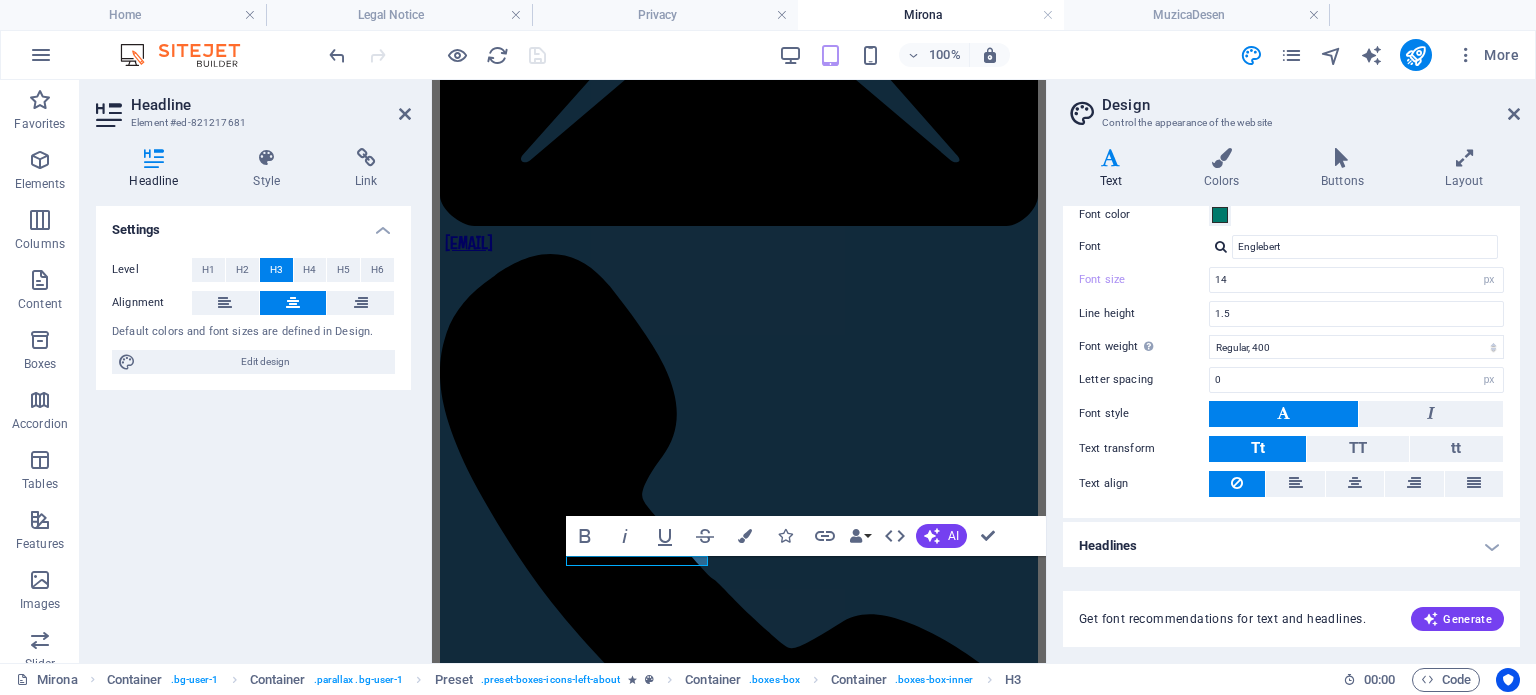 click on "Headlines" at bounding box center [1291, 546] 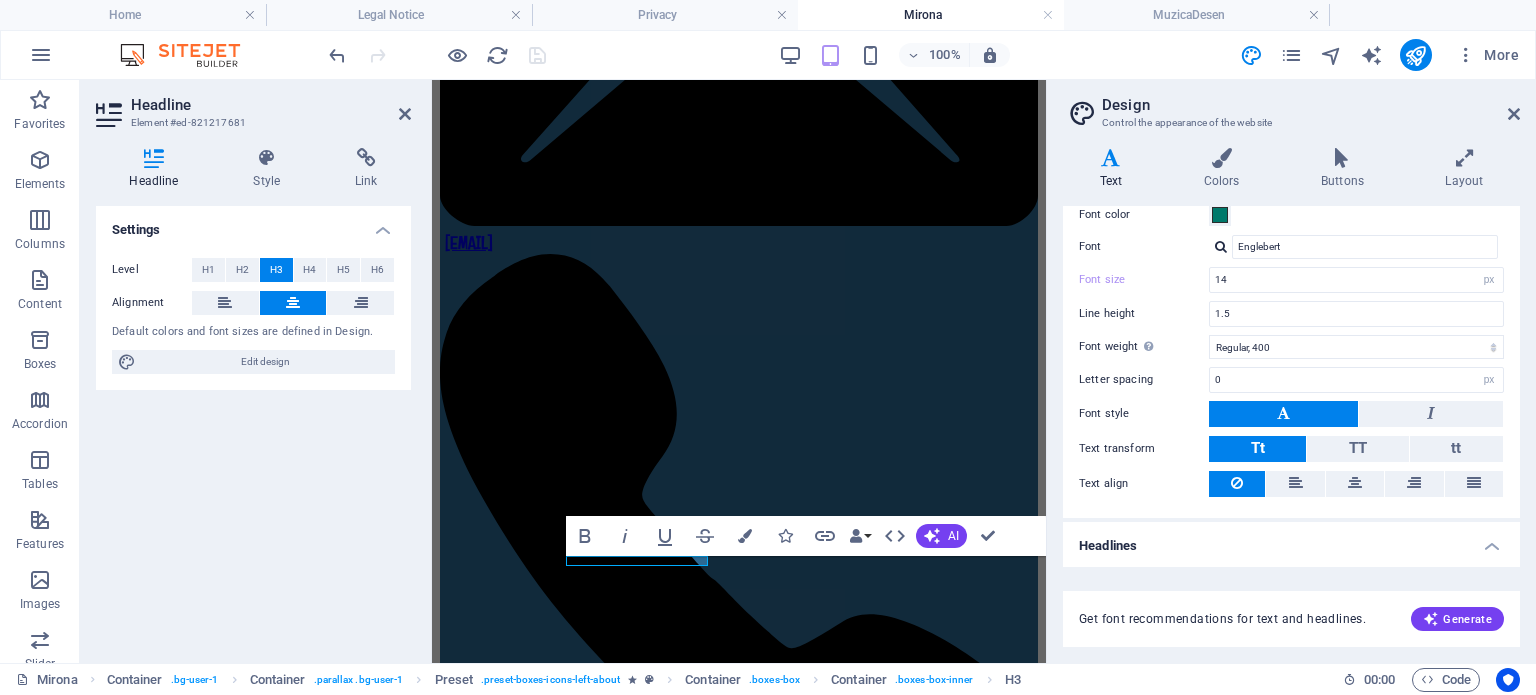 click on "Headlines" at bounding box center (1291, 540) 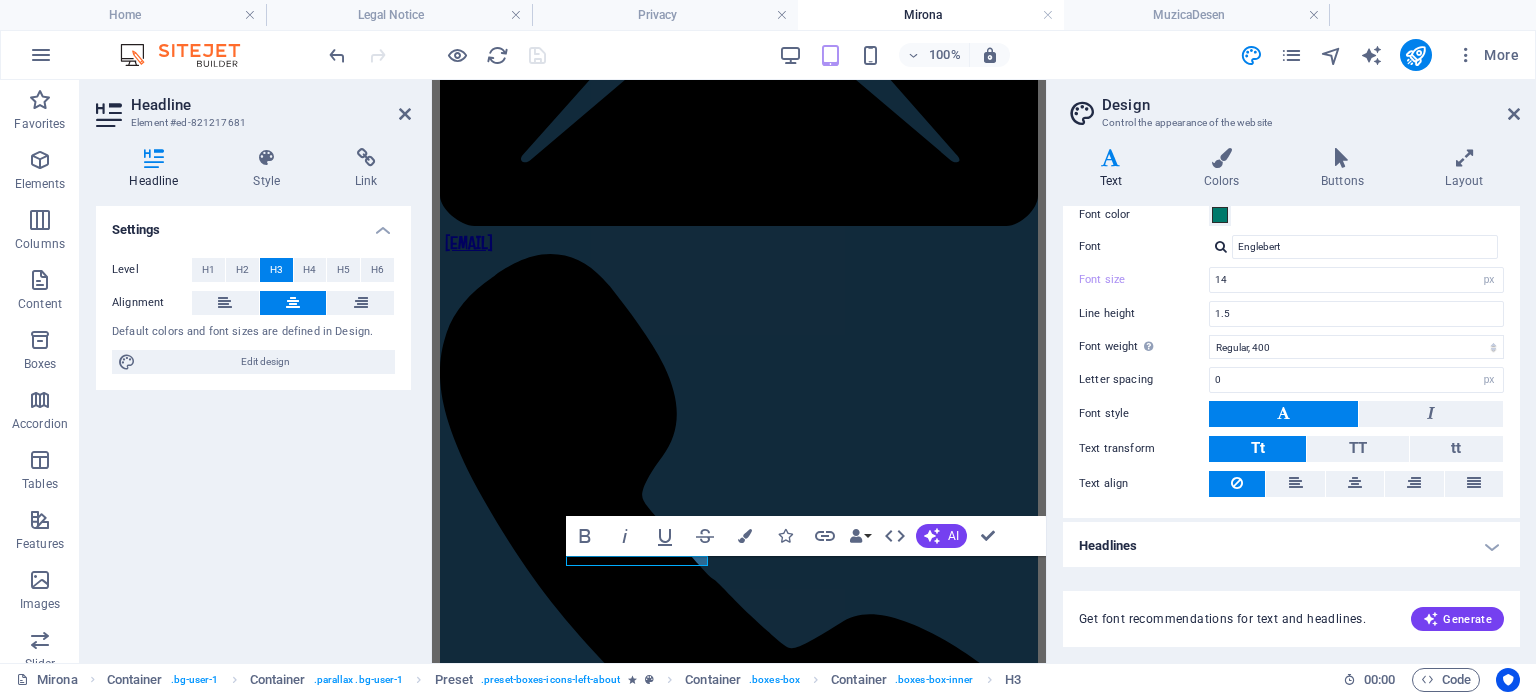 click on "Headlines" at bounding box center (1291, 546) 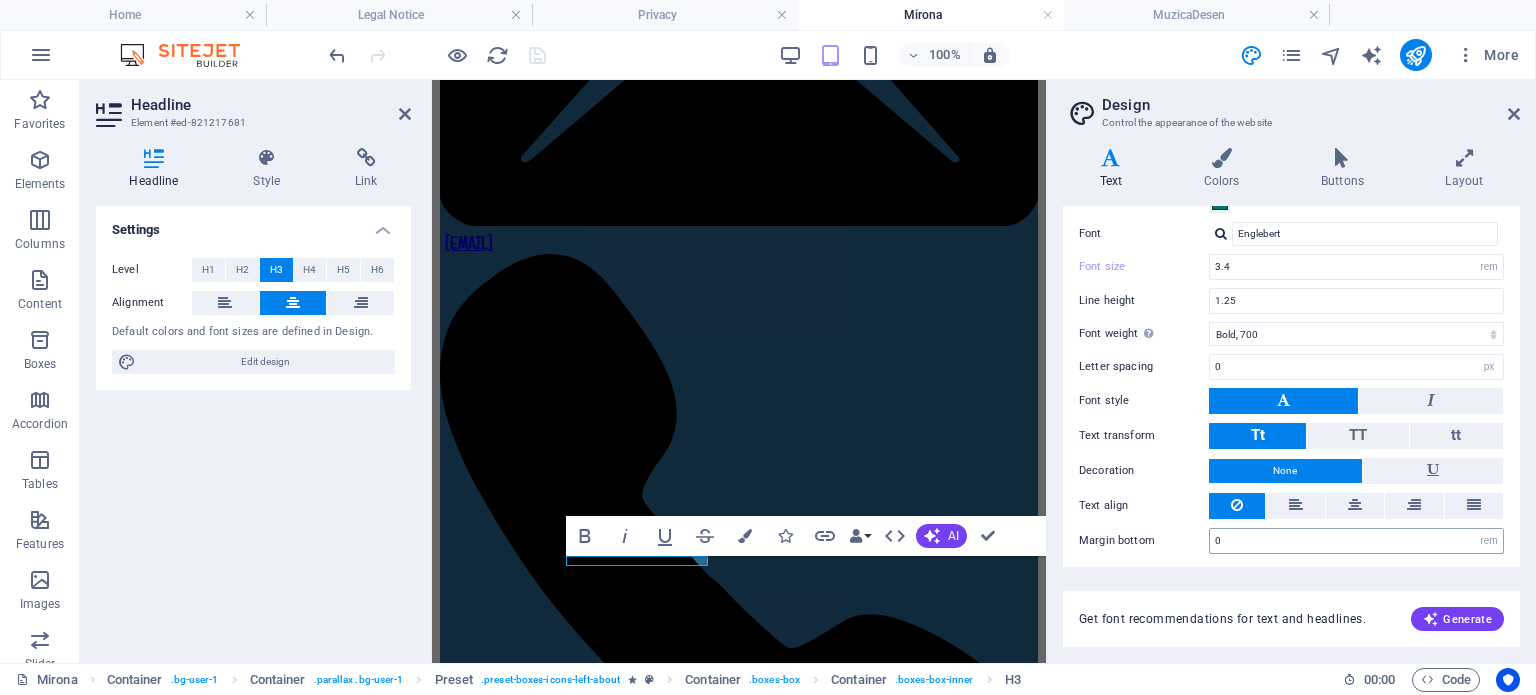 scroll, scrollTop: 0, scrollLeft: 0, axis: both 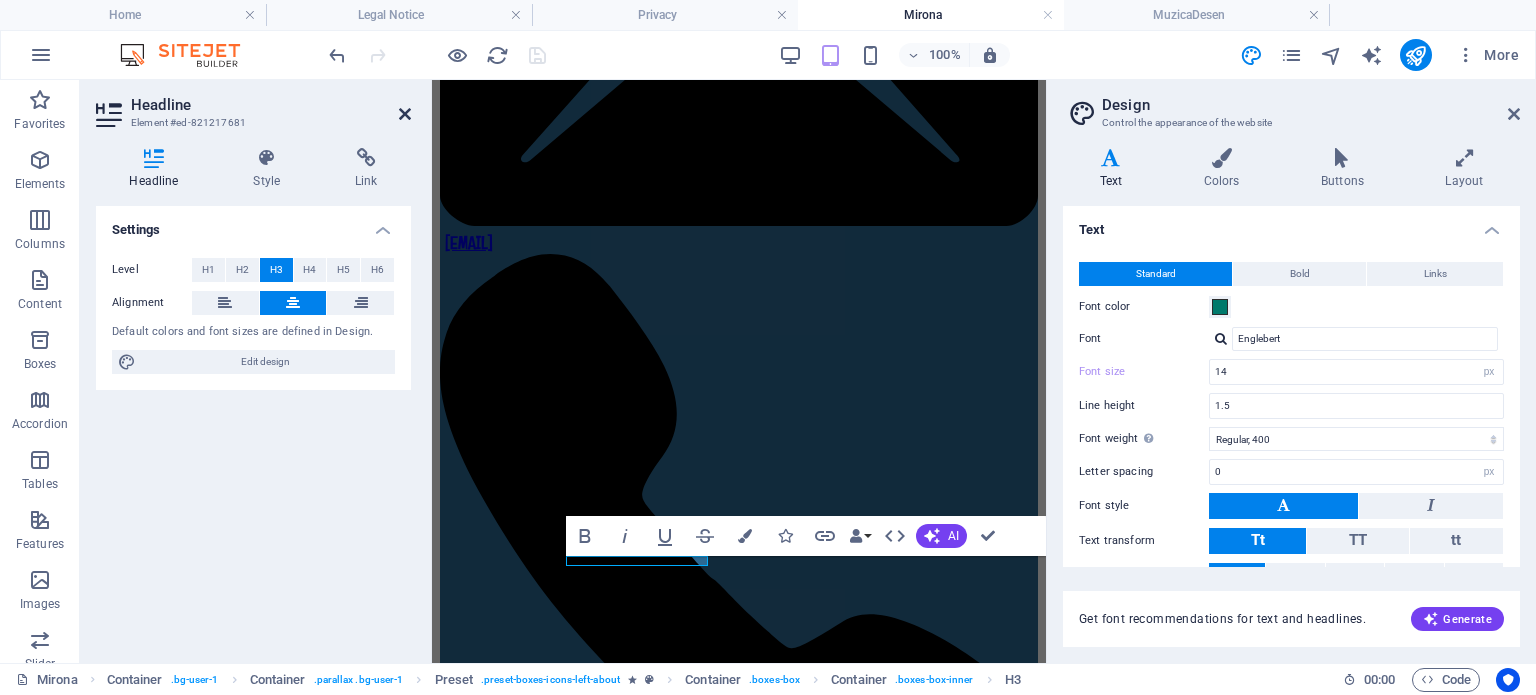 click at bounding box center (405, 114) 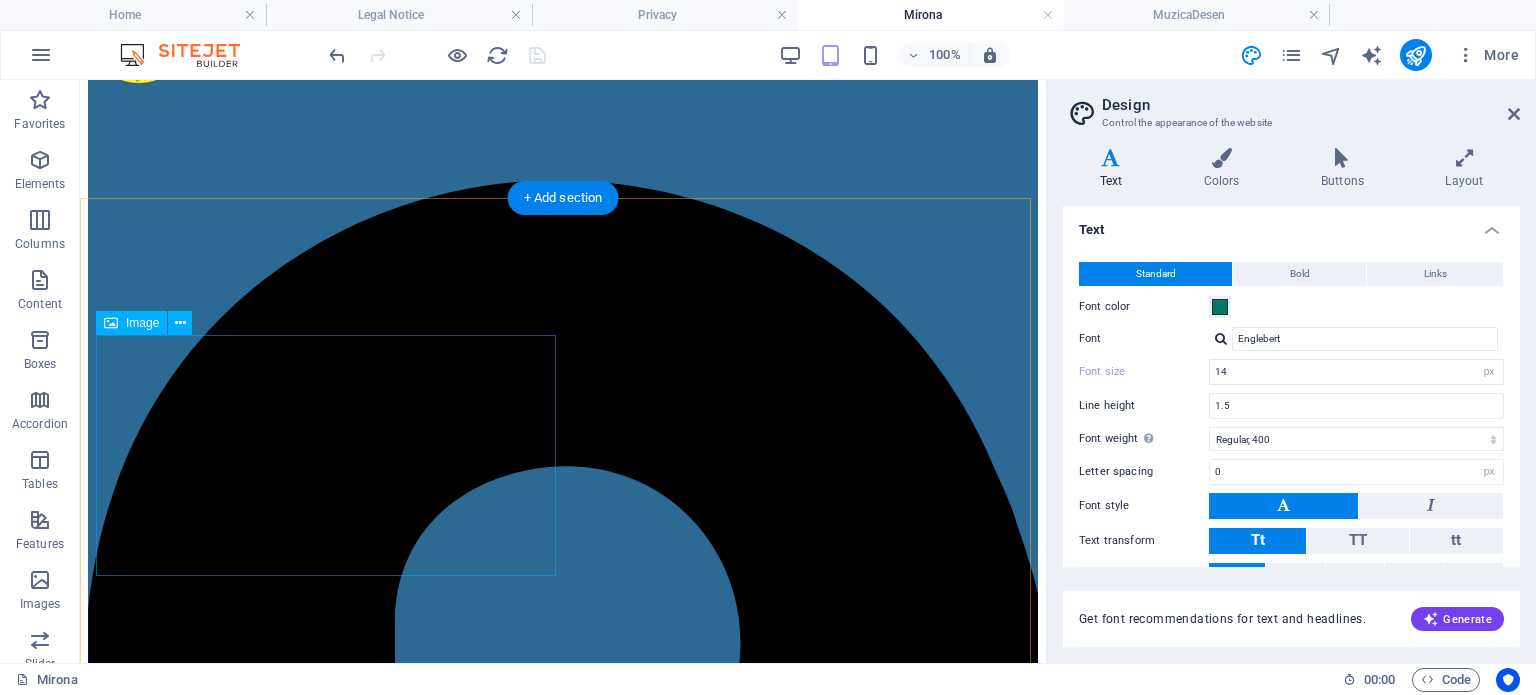 scroll, scrollTop: 0, scrollLeft: 0, axis: both 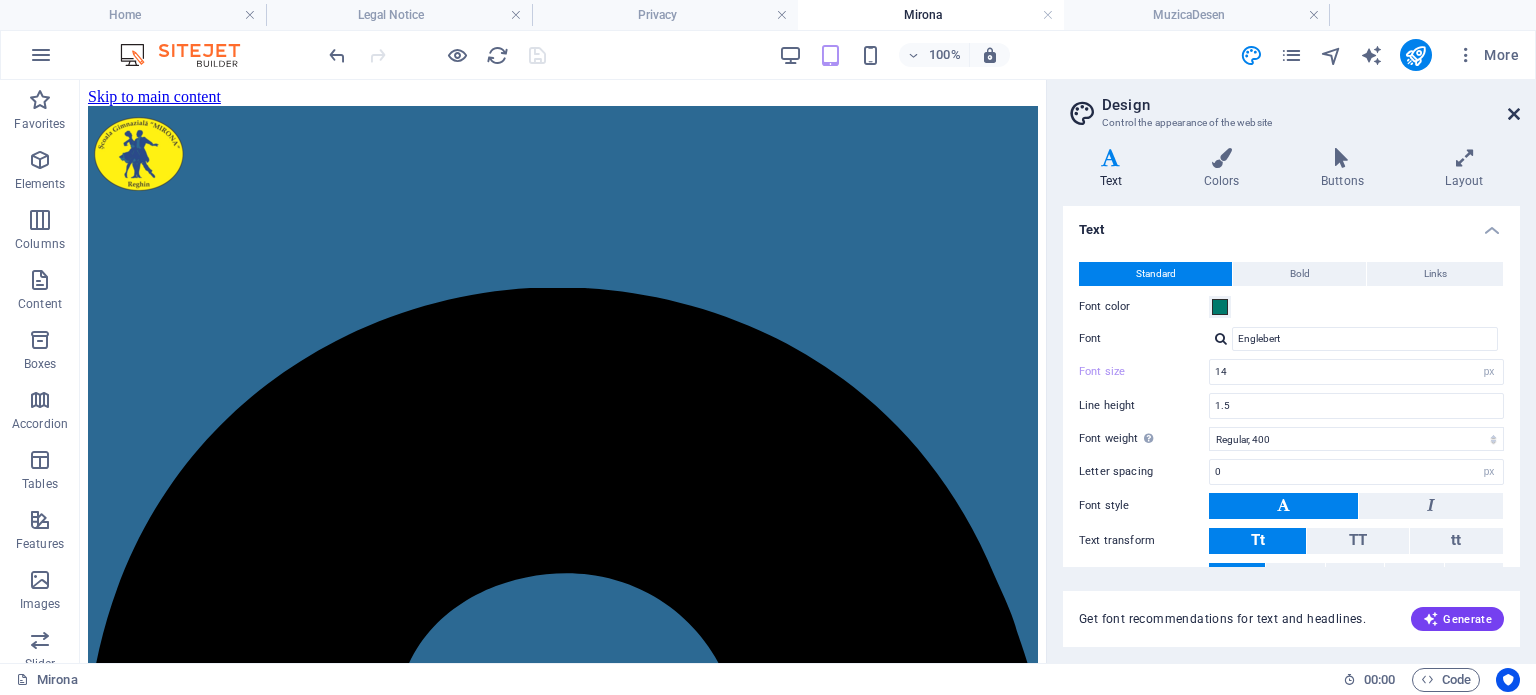 click at bounding box center [1514, 114] 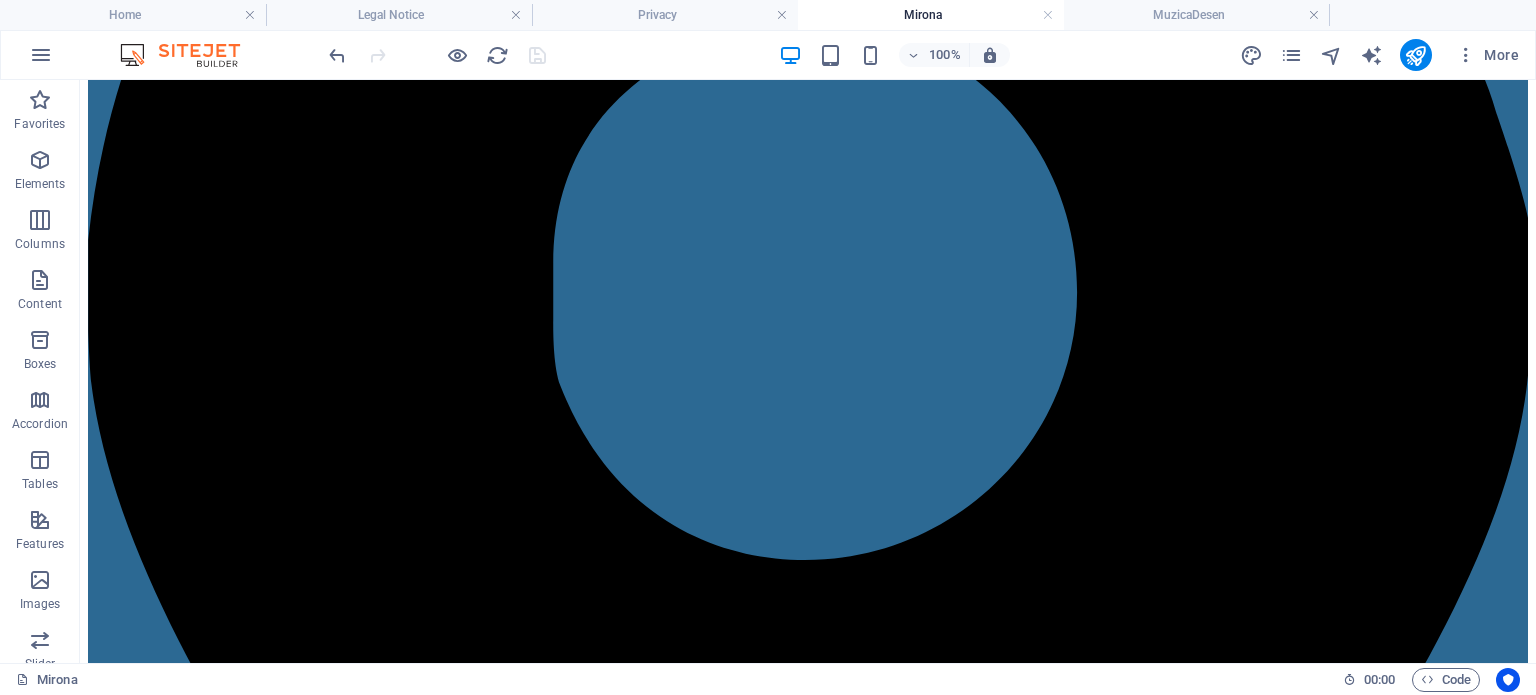 scroll, scrollTop: 800, scrollLeft: 0, axis: vertical 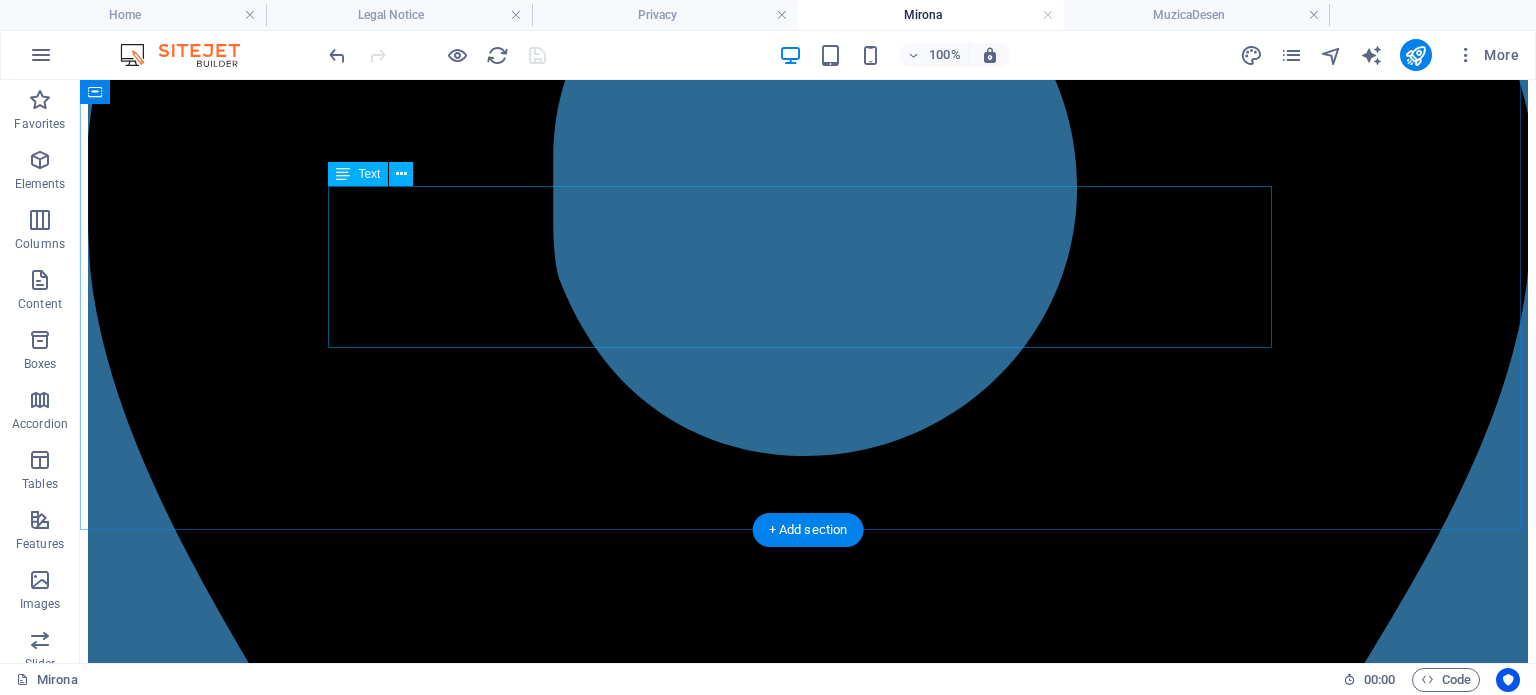 click on "Școala Gimnazială „Mirona” este locul unde educația de calitate se îmbină armonios cu pasiunea pentru sport. Cu o tradiție solidă în formarea copiilor atât din punct de vedere academic, cât și sportiv, școala noastră oferă un mediu echilibrat, modern și motivant, în care fiecare elev este încurajat să își descopere potențialul. Punem accent pe dezvoltarea fizică și intelectuală a elevilor, cultivând valori precum disciplina, spiritul de echipă și excelența. Printr-un colectiv de cadre didactice și antrenori dedicați, printr-o infrastructură adaptată nevoilor actuale și prin rezultate obținute în competiții școlare și sportive, ne afirmăm ca o școală de referință în județul Mureș." at bounding box center (808, 7353) 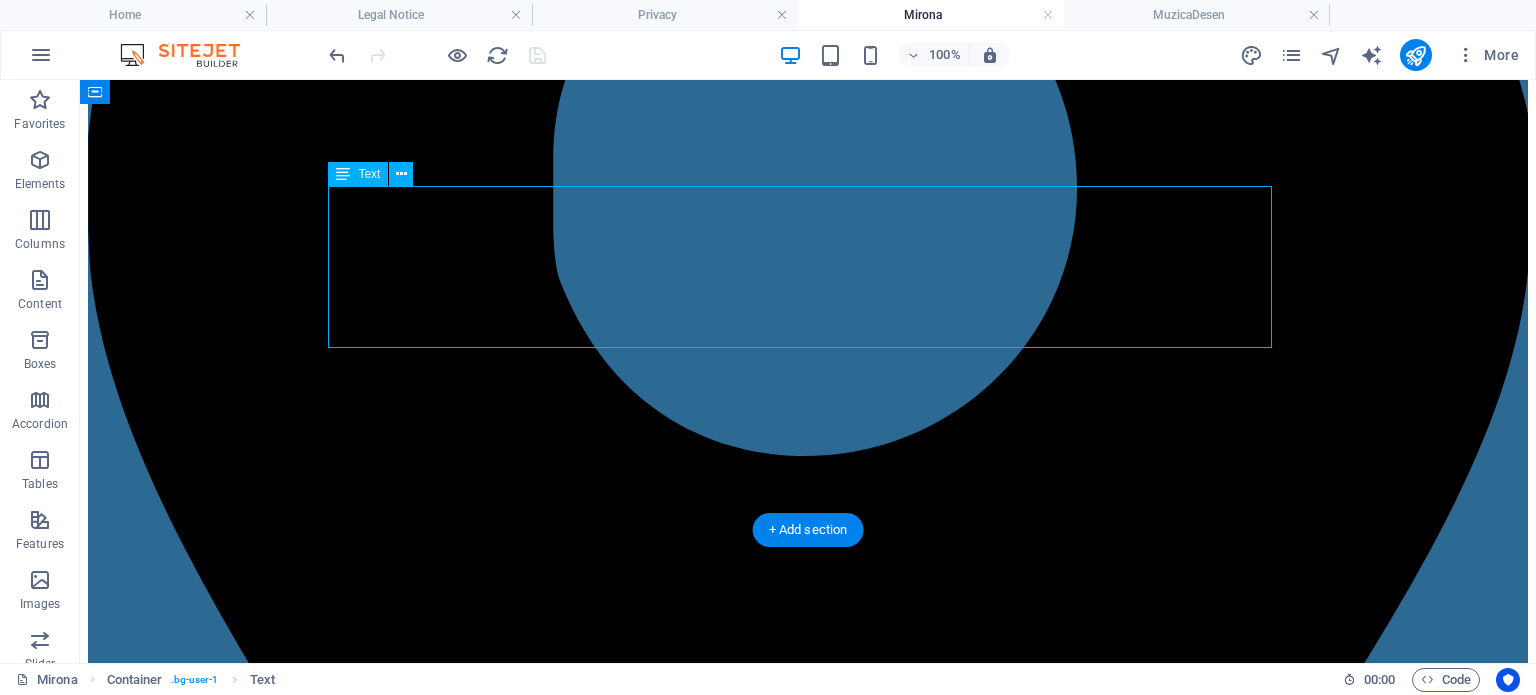 click on "Școala Gimnazială „Mirona” este locul unde educația de calitate se îmbină armonios cu pasiunea pentru sport. Cu o tradiție solidă în formarea copiilor atât din punct de vedere academic, cât și sportiv, școala noastră oferă un mediu echilibrat, modern și motivant, în care fiecare elev este încurajat să își descopere potențialul. Punem accent pe dezvoltarea fizică și intelectuală a elevilor, cultivând valori precum disciplina, spiritul de echipă și excelența. Printr-un colectiv de cadre didactice și antrenori dedicați, printr-o infrastructură adaptată nevoilor actuale și prin rezultate obținute în competiții școlare și sportive, ne afirmăm ca o școală de referință în județul Mureș." at bounding box center (808, 7353) 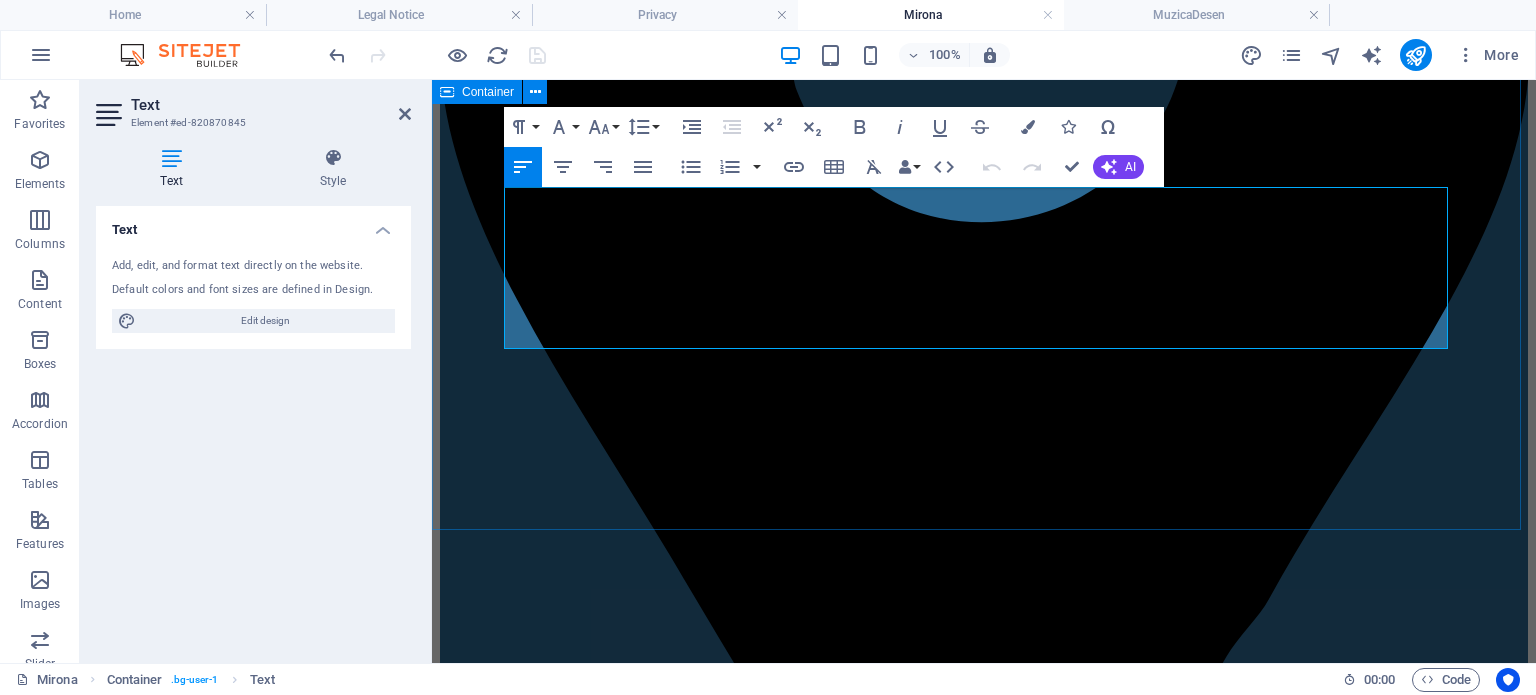 drag, startPoint x: 1037, startPoint y: 335, endPoint x: 529, endPoint y: 189, distance: 528.5641 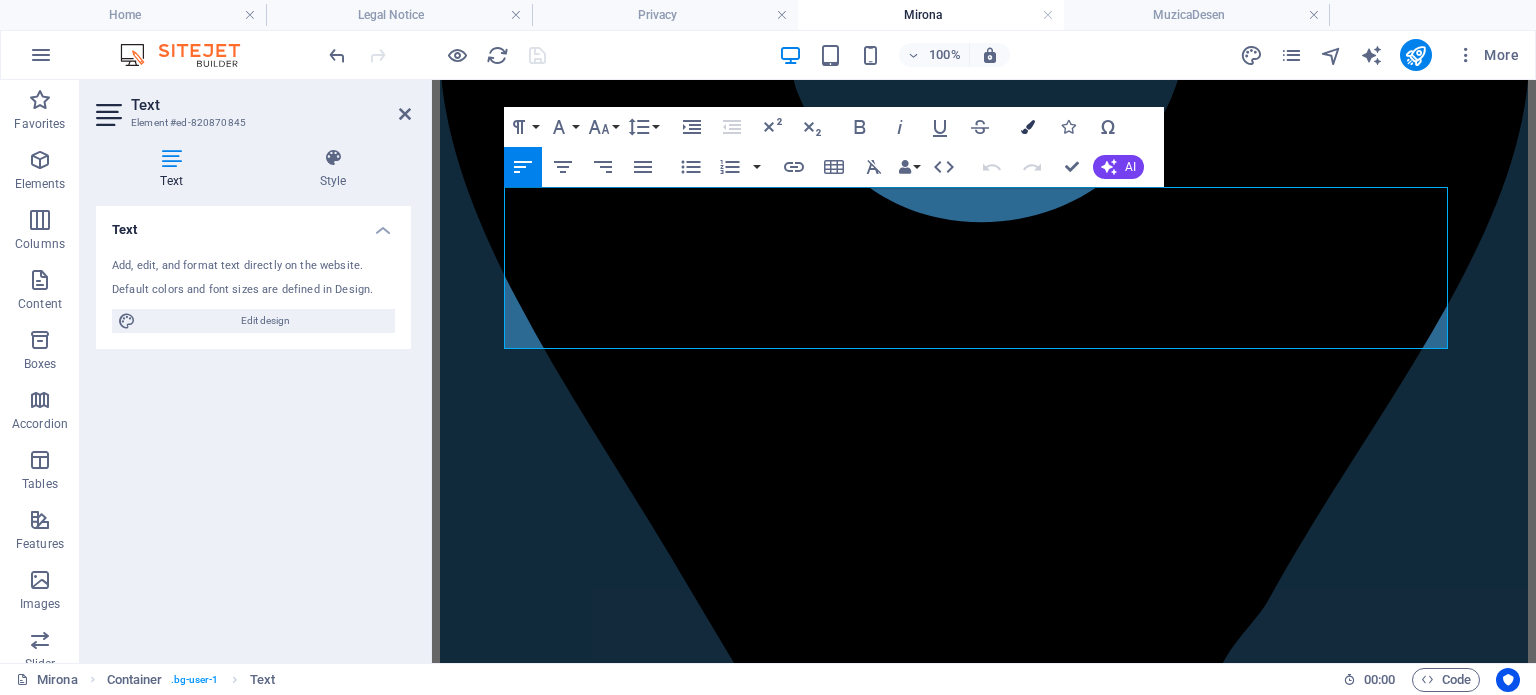 click at bounding box center [1028, 127] 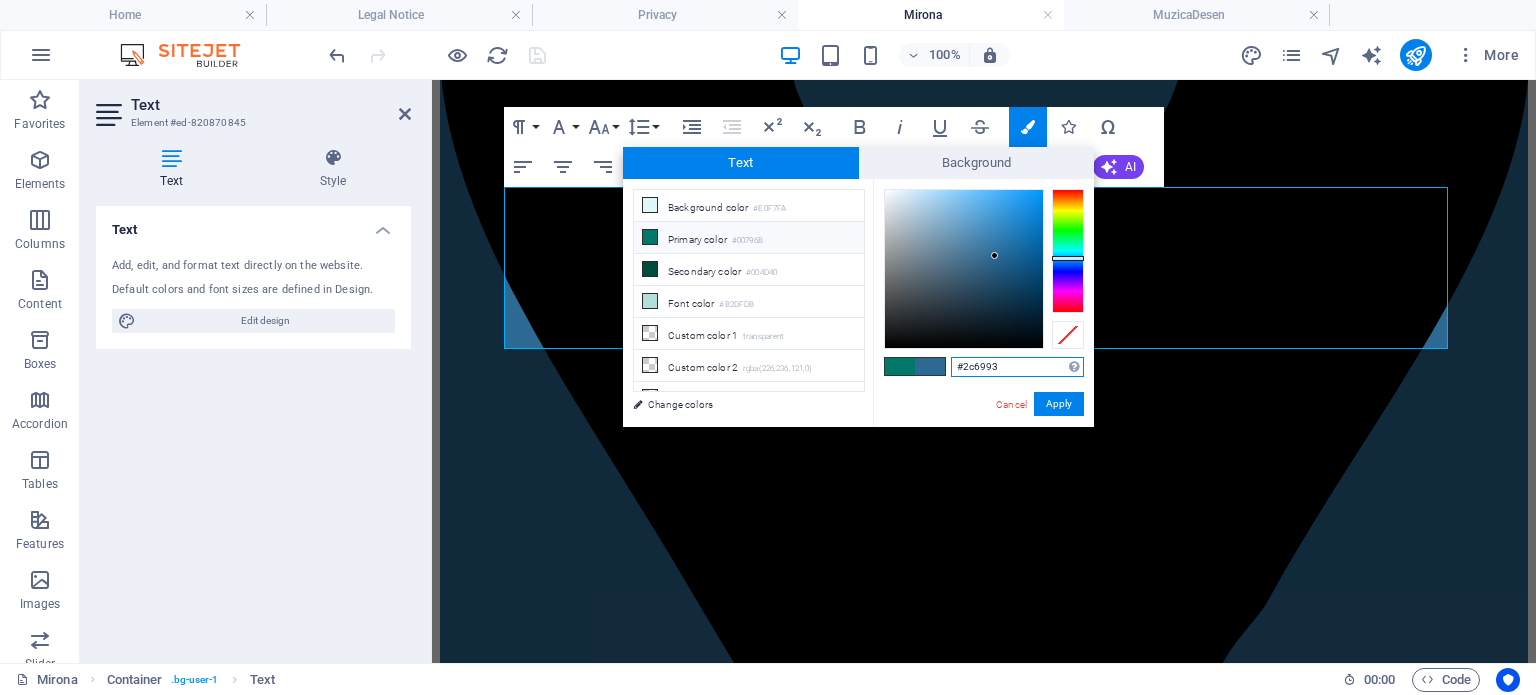 drag, startPoint x: 1010, startPoint y: 364, endPoint x: 908, endPoint y: 371, distance: 102.239914 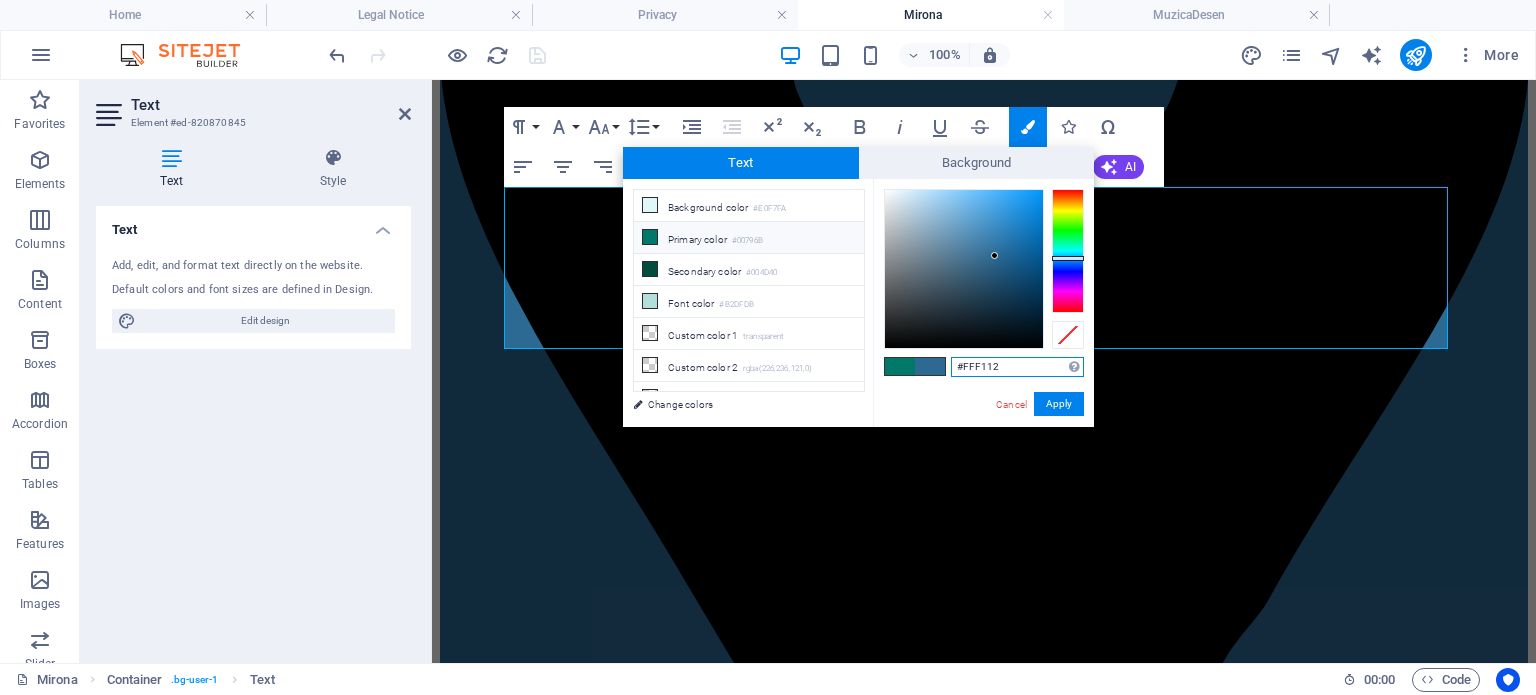 type on "#fff112" 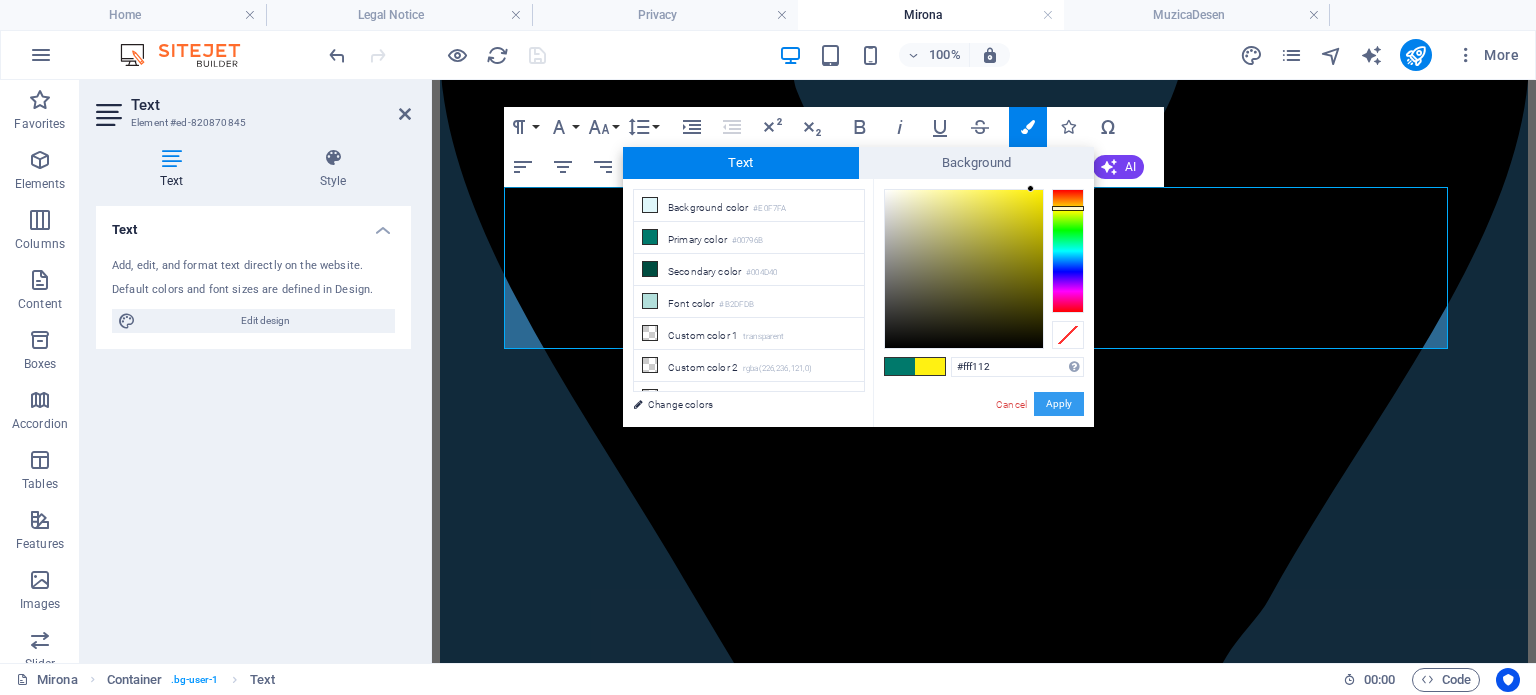click on "Apply" at bounding box center (1059, 404) 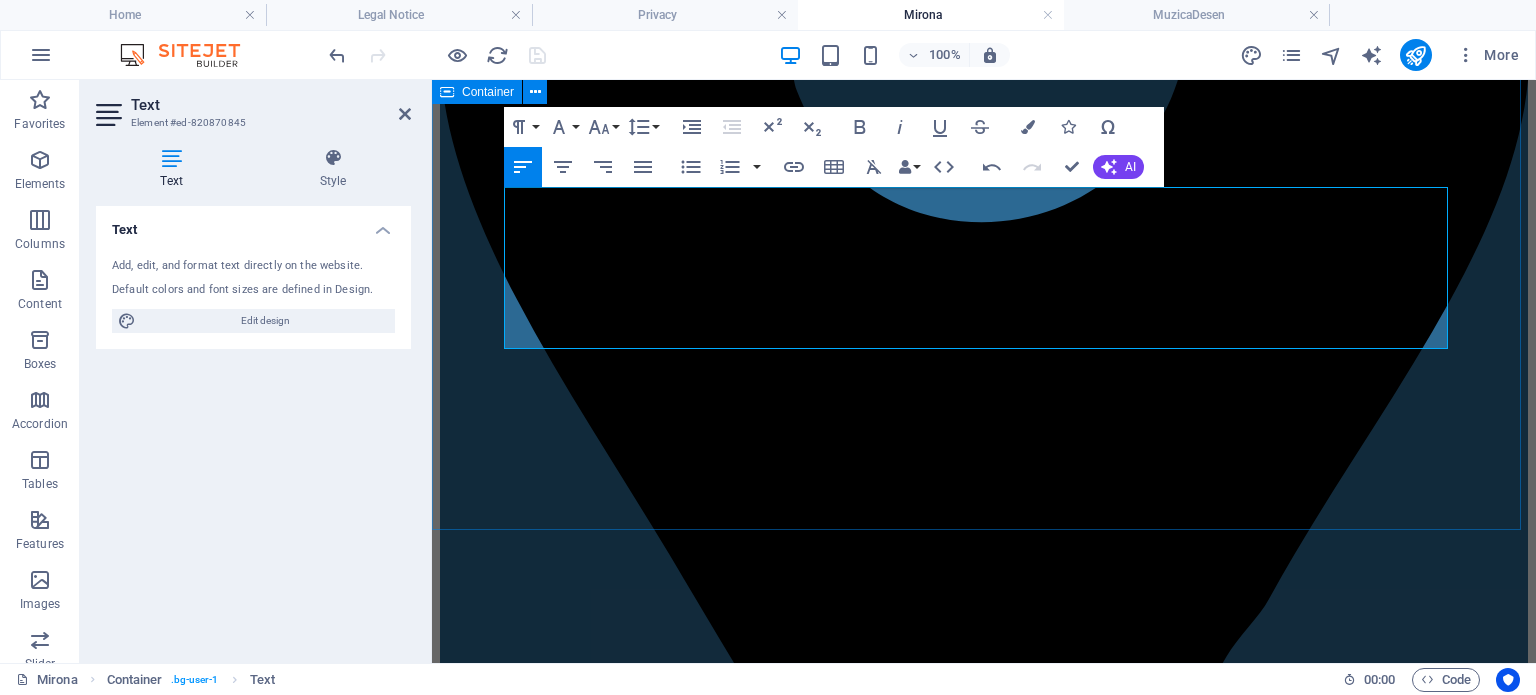 click on "Despre noi Școala Gimnazială „Mirona” este locul unde educația de calitate se îmbină armonios cu pasiunea pentru sport. Cu o tradiție solidă în formarea copiilor atât din punct de vedere academic, cât și sportiv, școala noastră oferă un mediu echilibrat, modern și motivant, în care fiecare elev este încurajat să își descopere potențialul. Punem accent pe dezvoltarea fizică și intelectuală a elevilor, cultivând valori precum disciplina, spiritul de echipă și excelența. Printr-un colectiv de cadre didactice și antrenori dedicați, printr-o infrastructură adaptată nevoilor actuale și prin rezultate obținute în competiții școlare și sportive, ne afirmăm ca o școală de referință în județul Mureș. Cadre didactice în anul școlar 2024-2025 Repartizare clase în anul școlar 2024-2025" at bounding box center [984, 5726] 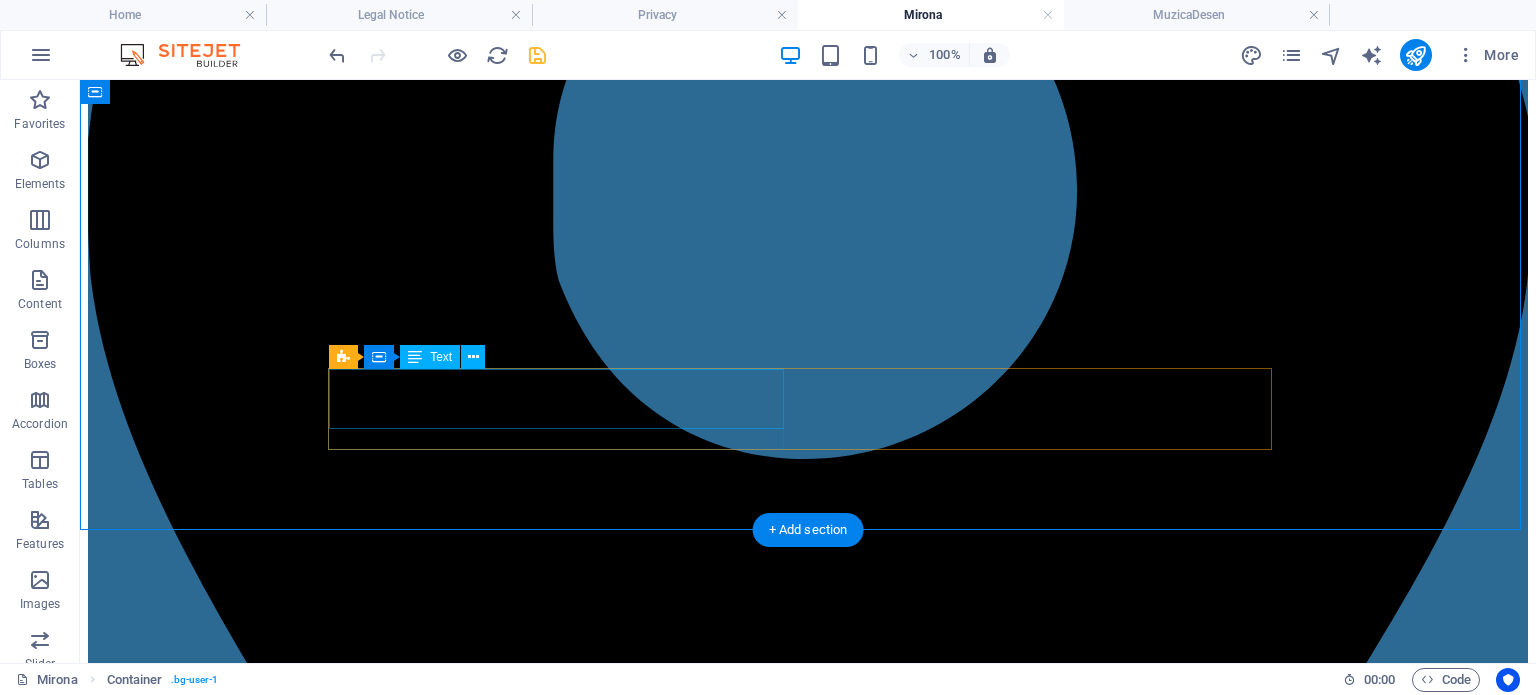 scroll, scrollTop: 800, scrollLeft: 0, axis: vertical 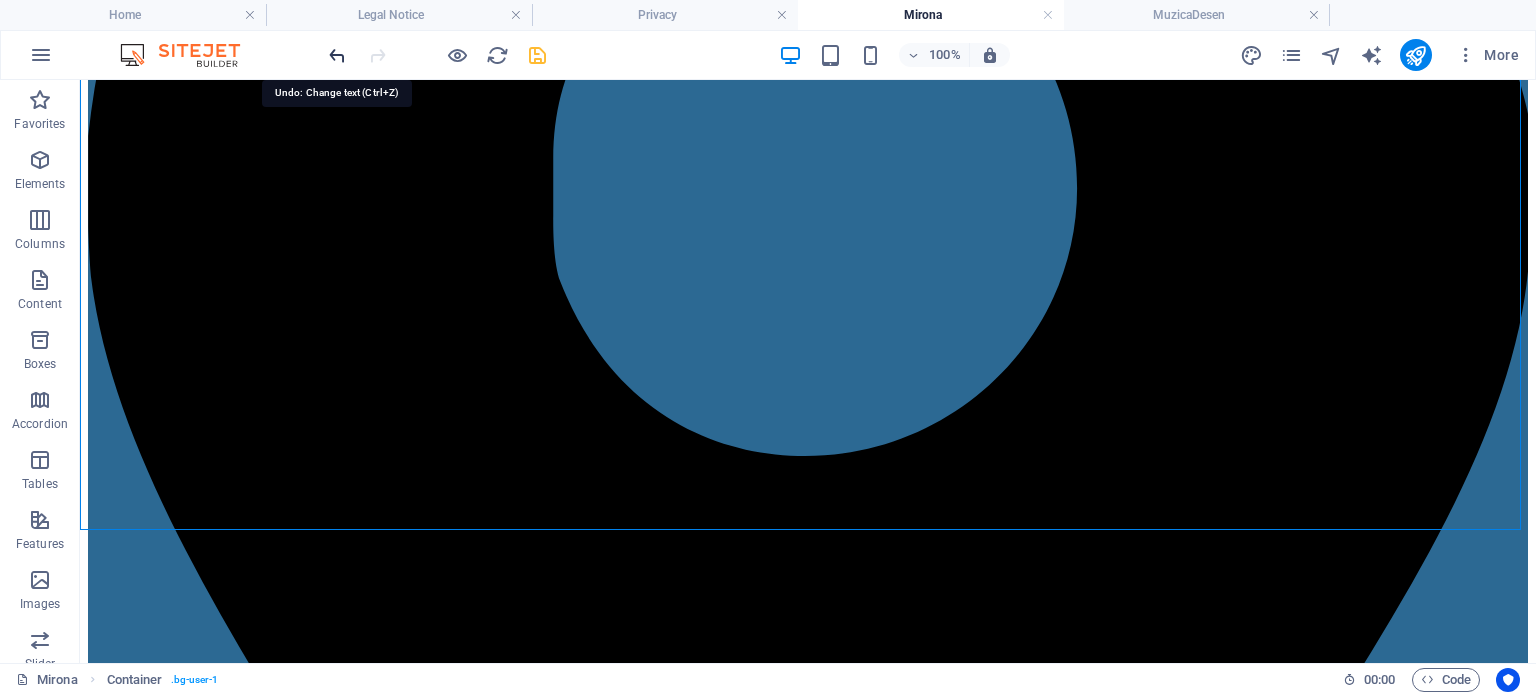 click at bounding box center [337, 55] 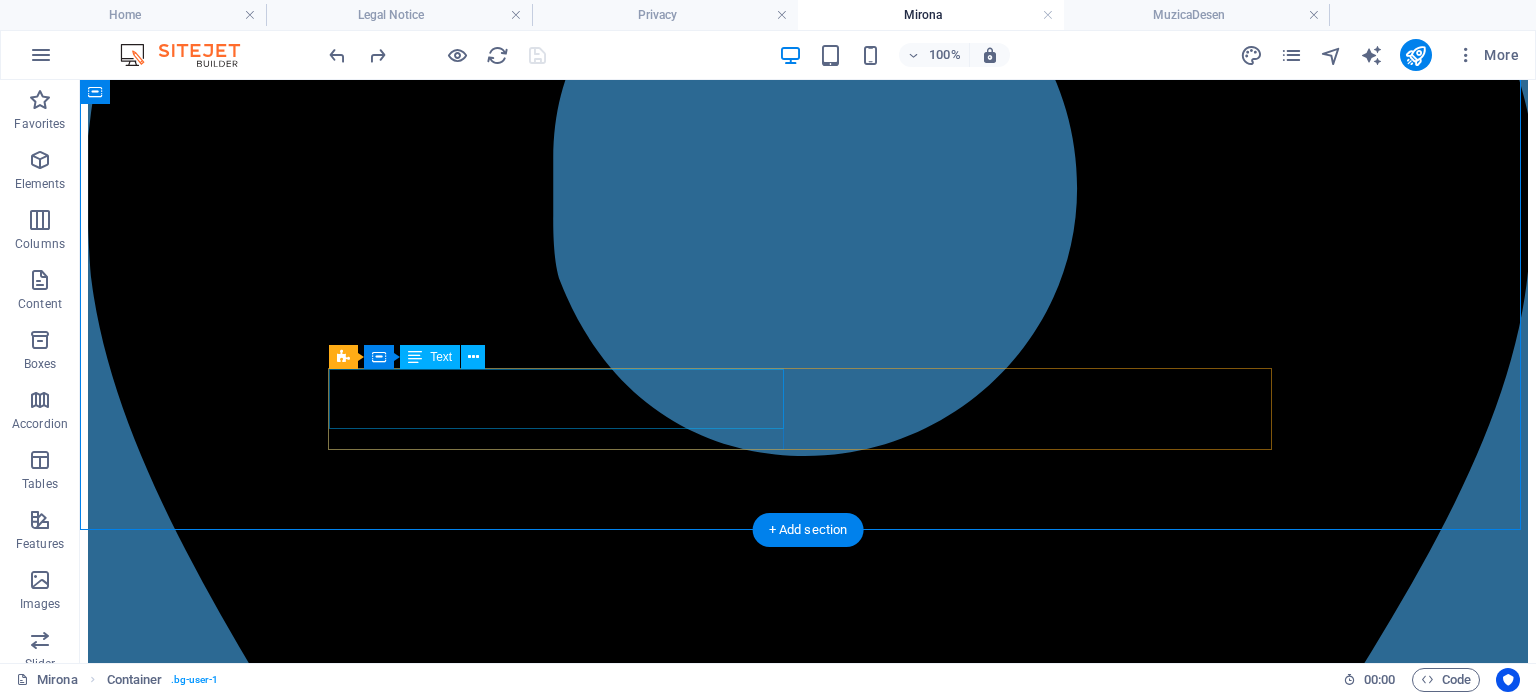 click on "Cadre didactice în anul școlar 2024-2025" at bounding box center (808, 7478) 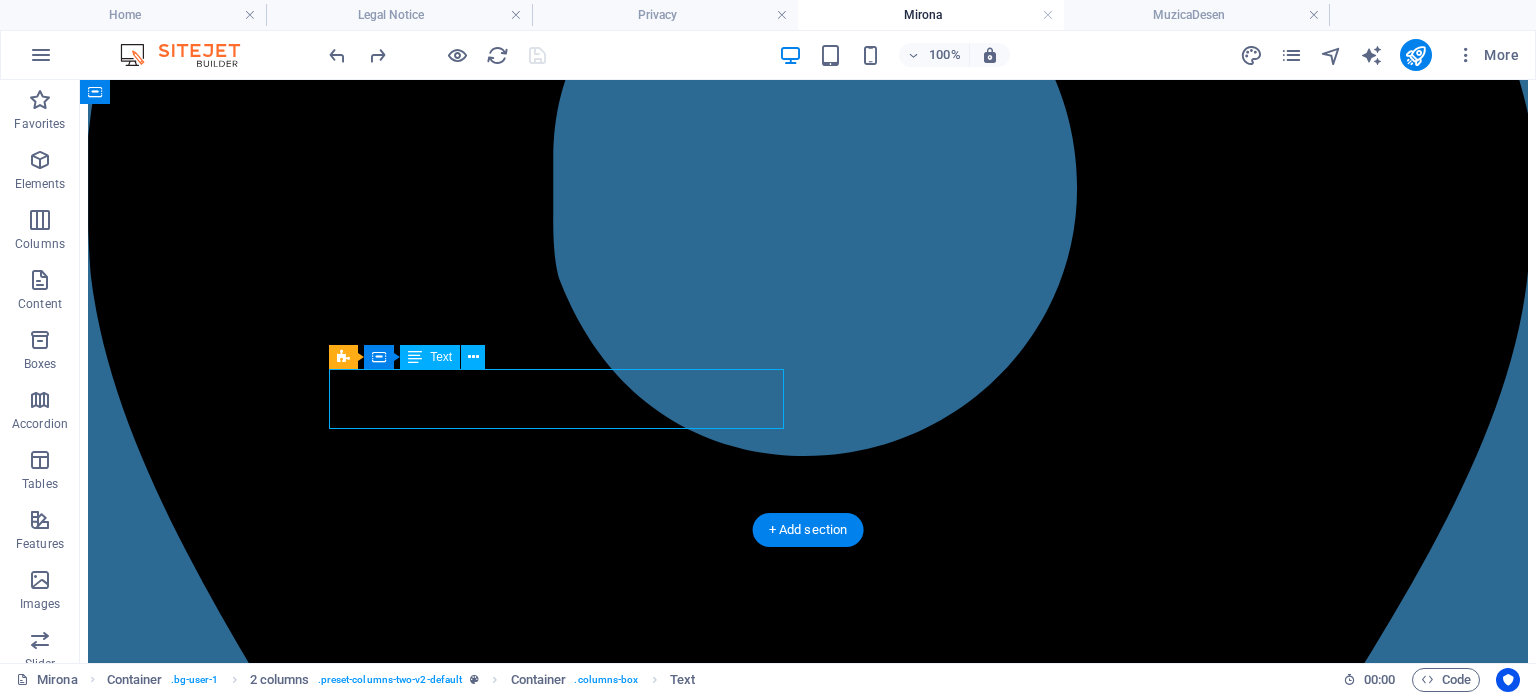 click on "Cadre didactice în anul școlar 2024-2025" at bounding box center [808, 7478] 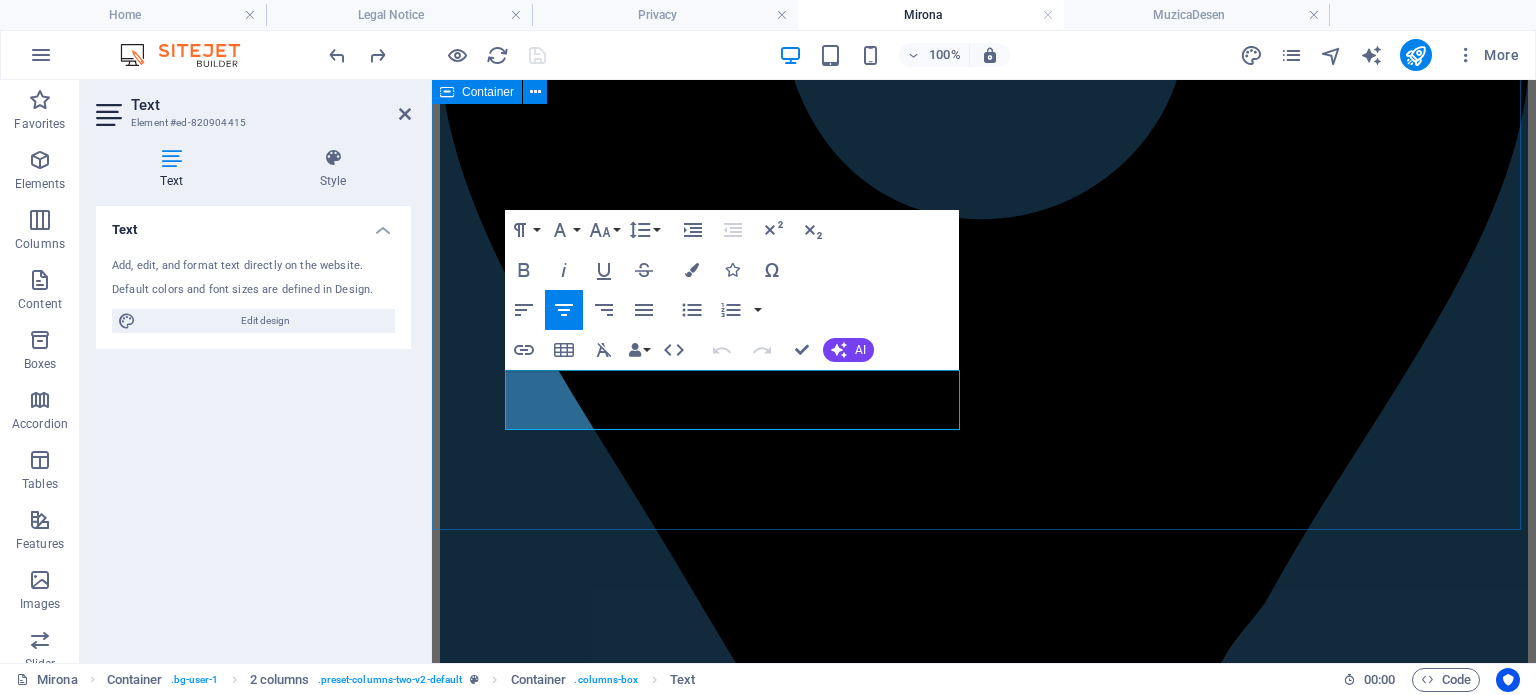scroll, scrollTop: 797, scrollLeft: 0, axis: vertical 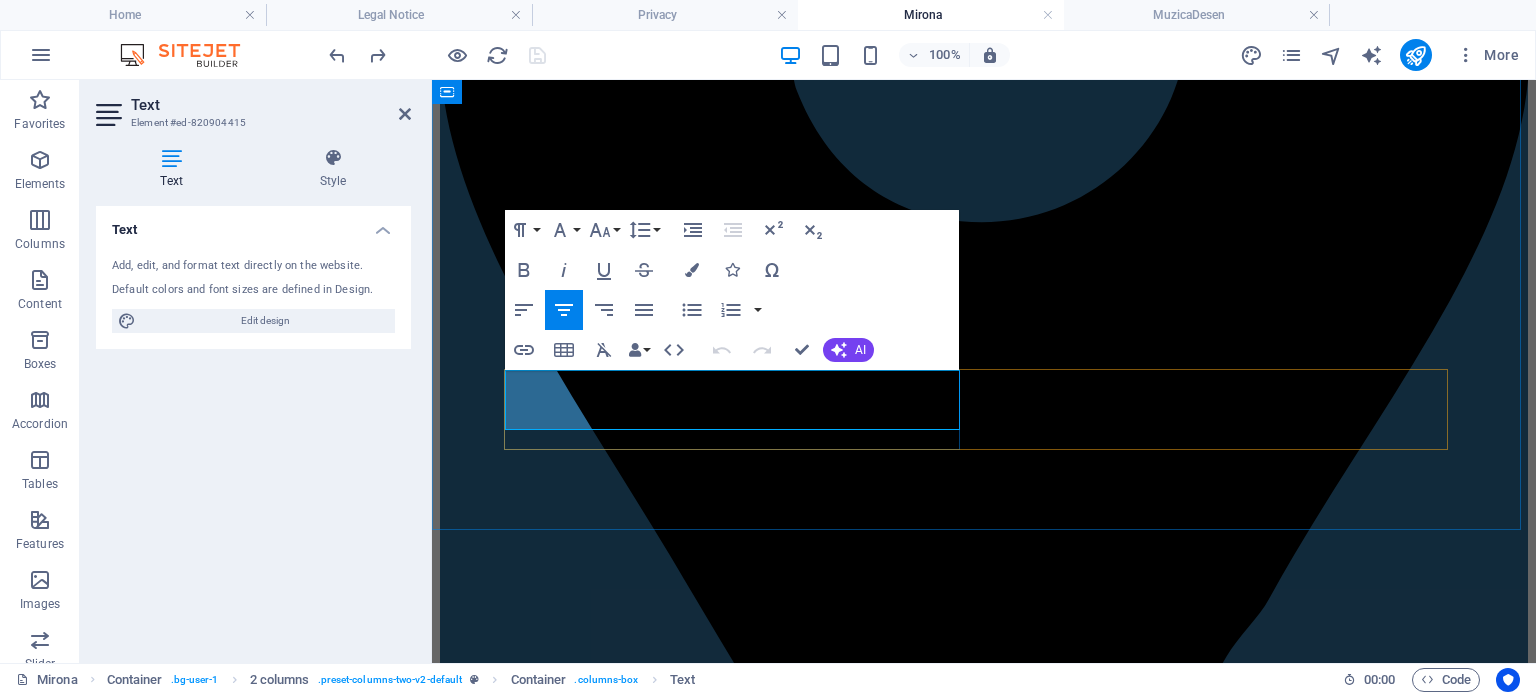 drag, startPoint x: 923, startPoint y: 403, endPoint x: 513, endPoint y: 411, distance: 410.07803 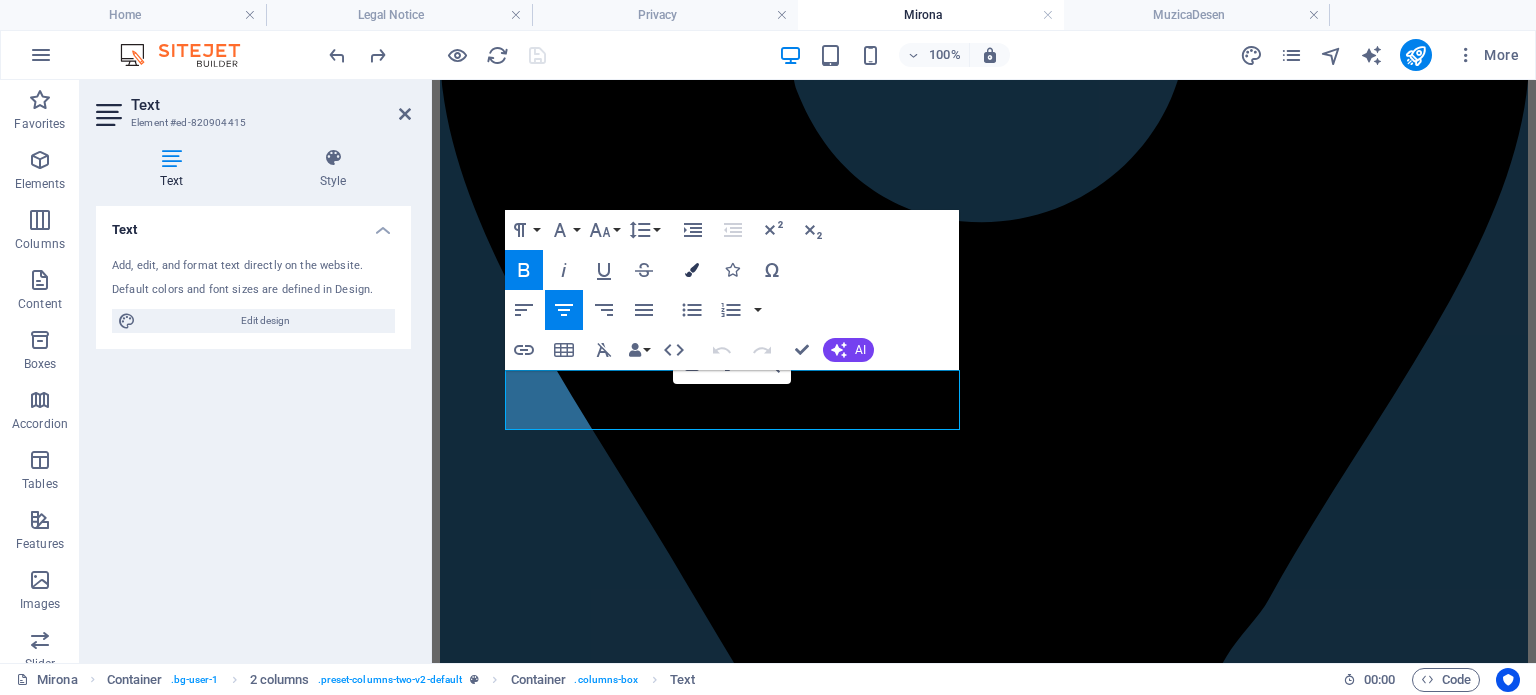 click at bounding box center [692, 270] 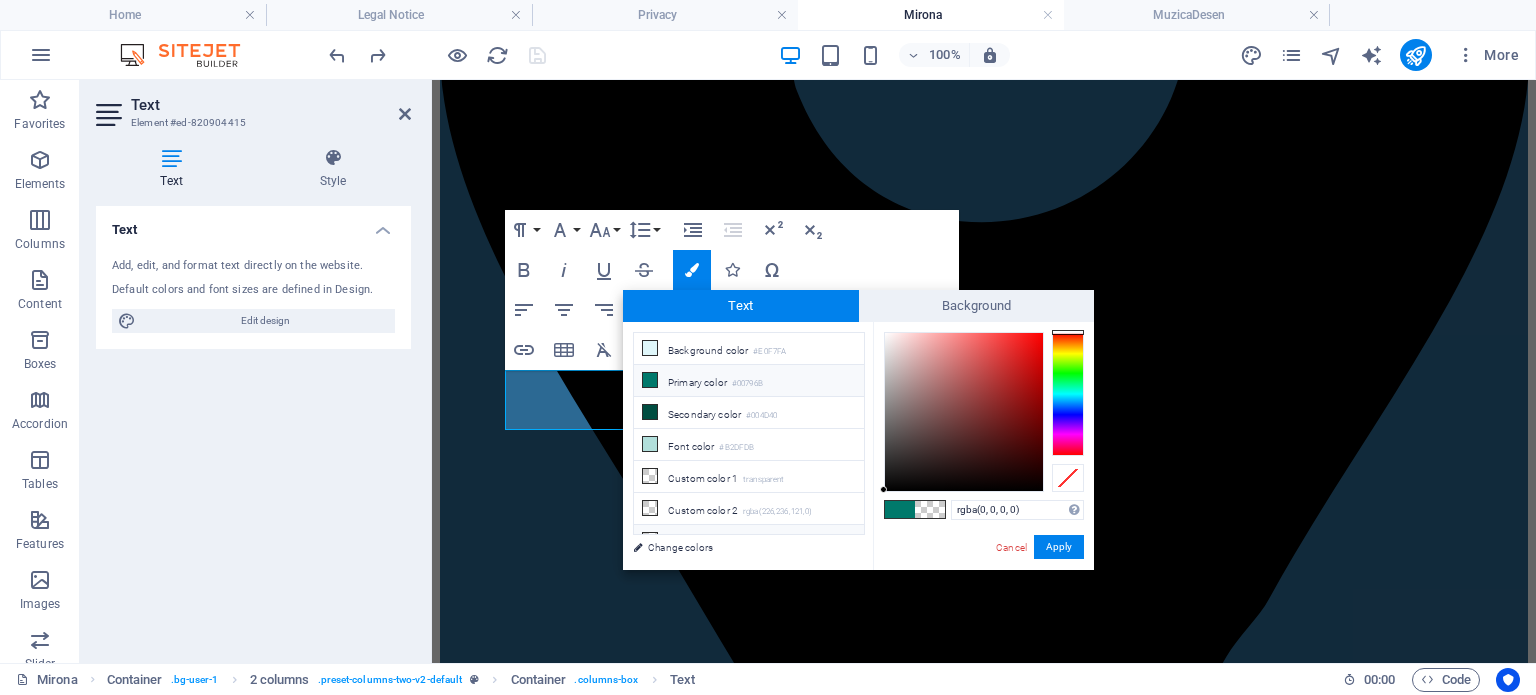 drag, startPoint x: 1048, startPoint y: 505, endPoint x: 796, endPoint y: 522, distance: 252.57277 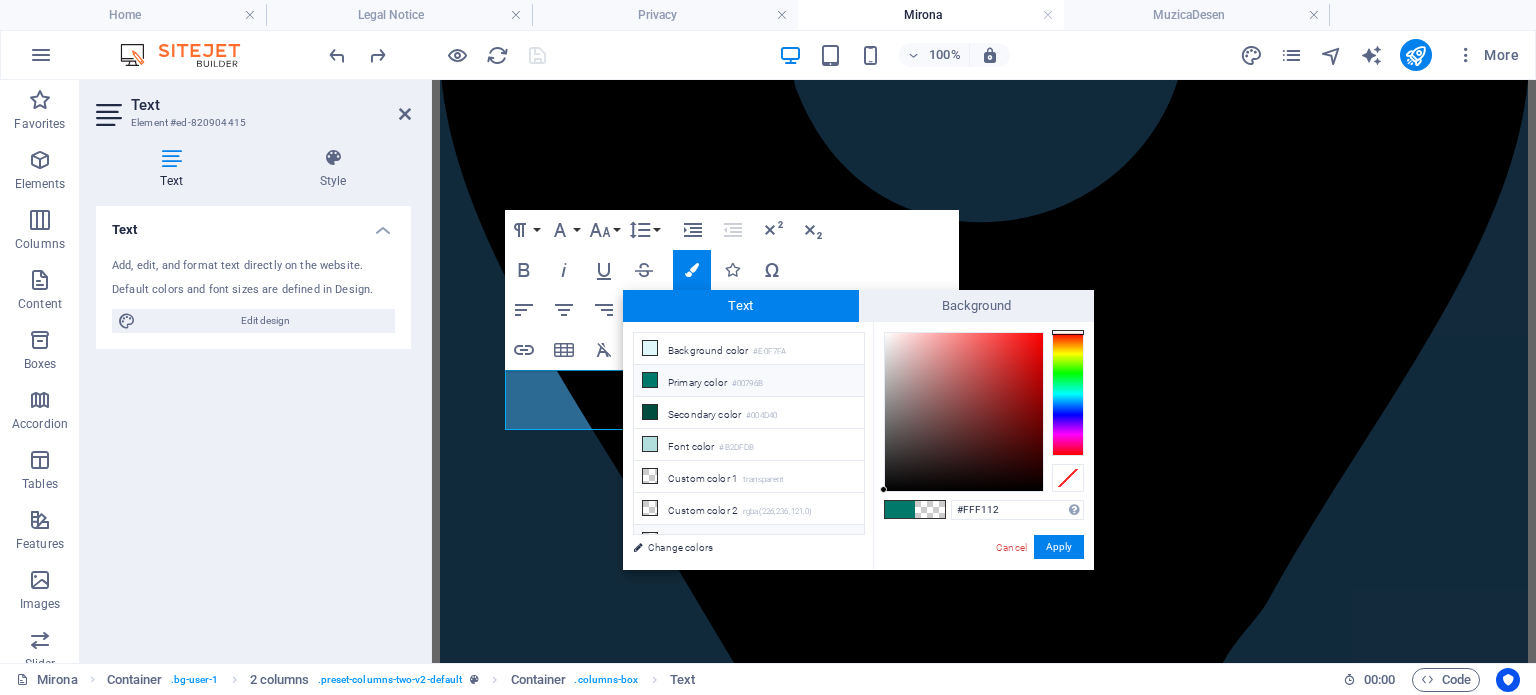 type on "#fff112" 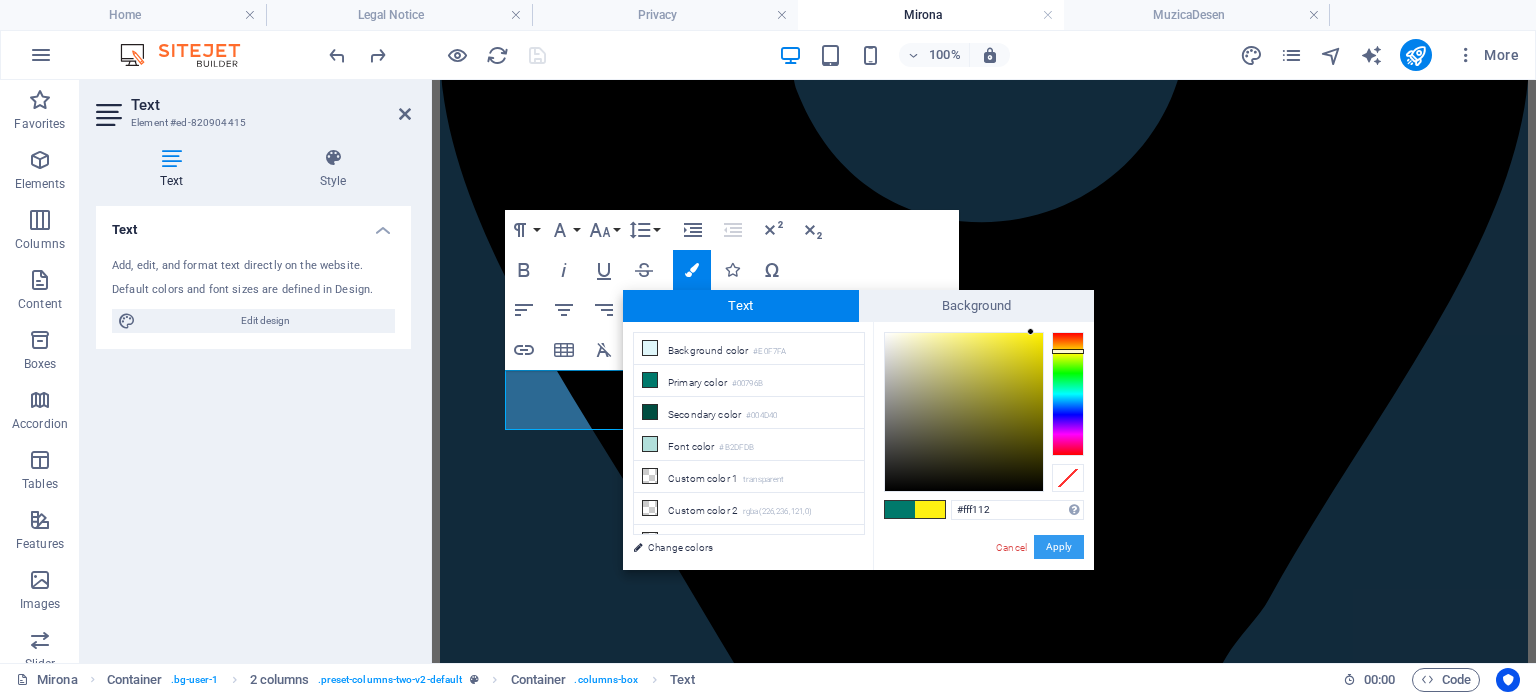 click on "Apply" at bounding box center (1059, 547) 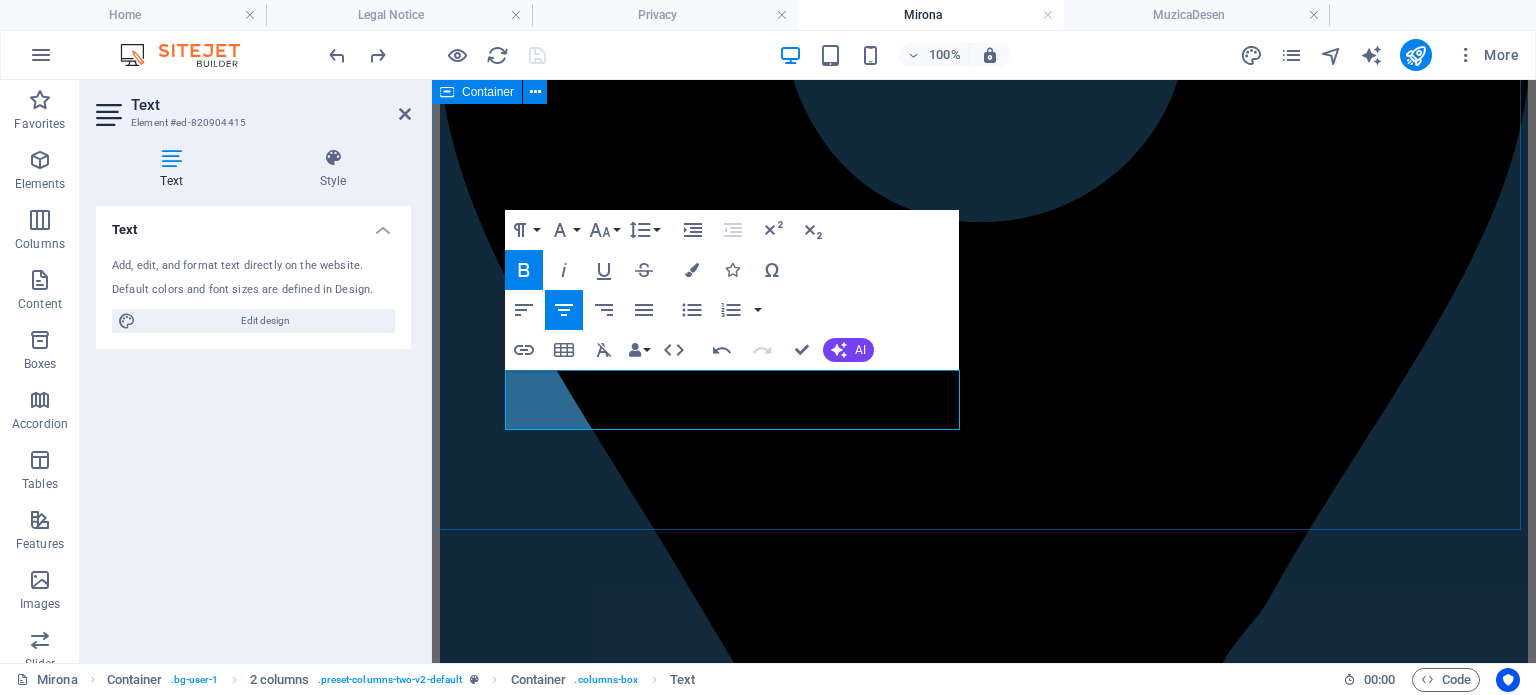 click on "Despre noi Școala Gimnazială „Mirona” este locul unde educația de calitate se îmbină armonios cu pasiunea pentru sport. Cu o tradiție solidă în formarea copiilor atât din punct de vedere academic, cât și sportiv, școala noastră oferă un mediu echilibrat, modern și motivant, în care fiecare elev este încurajat să își descopere potențialul. Punem accent pe dezvoltarea fizică și intelectuală a elevilor, cultivând valori precum disciplina, spiritul de echipă și excelența. Printr-un colectiv de cadre didactice și antrenori dedicați, printr-o infrastructură adaptată nevoilor actuale și prin rezultate obținute în competiții școlare și sportive, ne afirmăm ca o școală de referință în județul Mureș. Cadre didactice în anul școlar 2024-2025 Repartizare clase în anul școlar 2024-2025" at bounding box center (984, 5726) 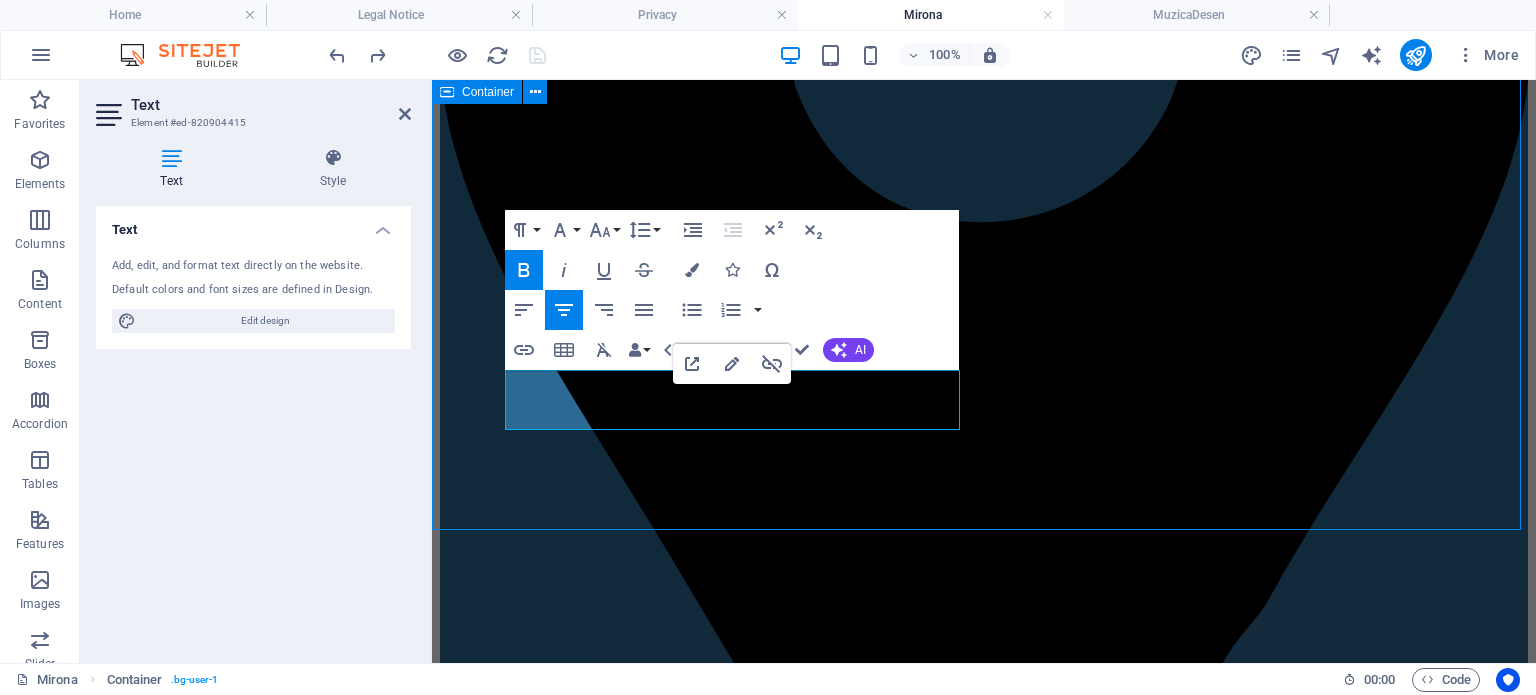 scroll, scrollTop: 799, scrollLeft: 0, axis: vertical 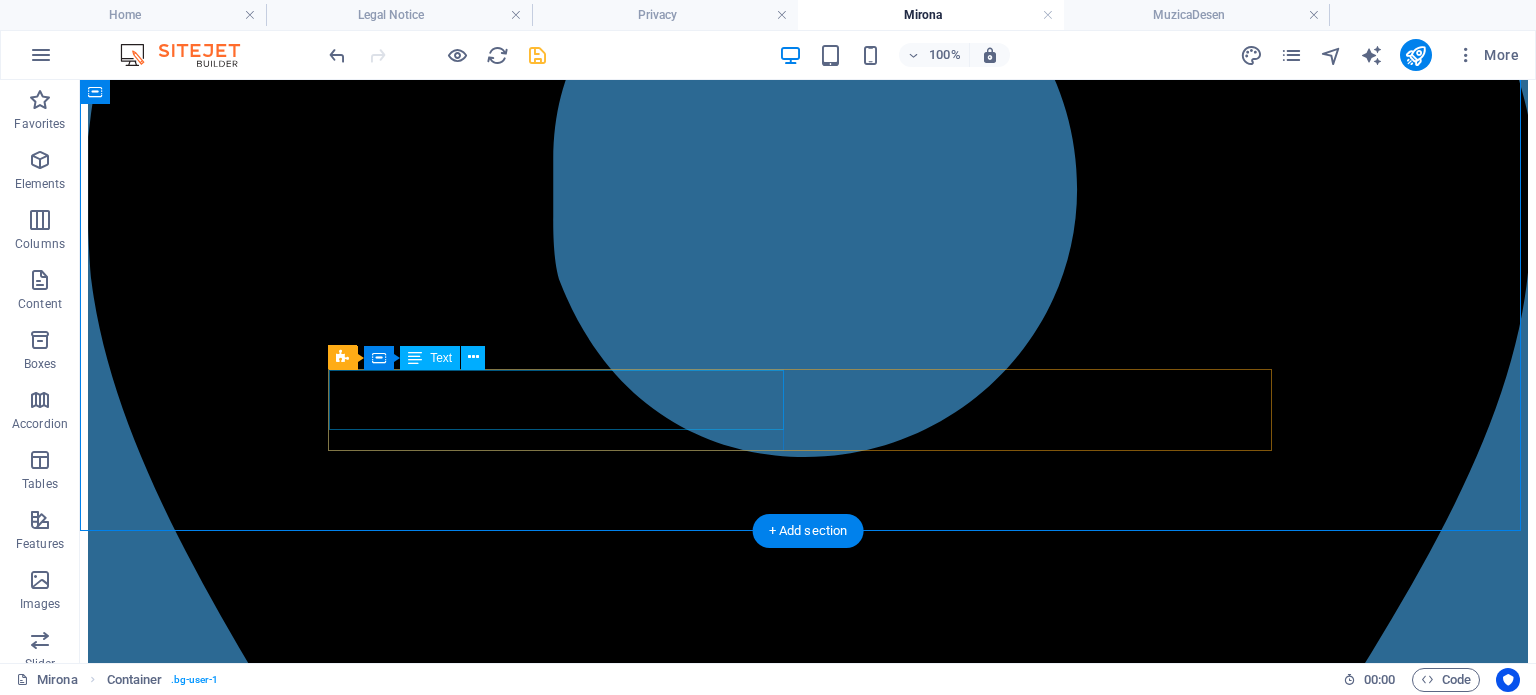 click on "Cadre didactice în anul școlar 2024-2025" at bounding box center [808, 7479] 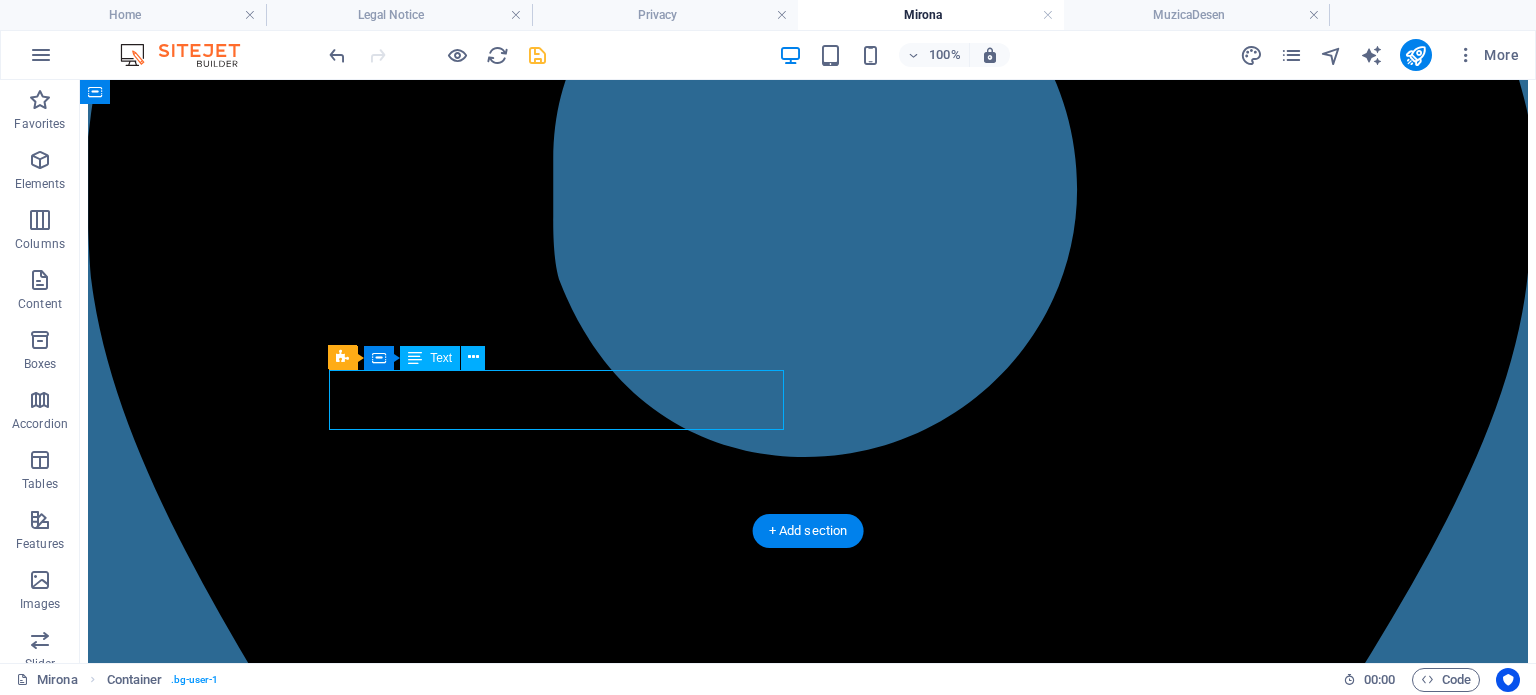 click on "Cadre didactice în anul școlar 2024-2025" at bounding box center [808, 7479] 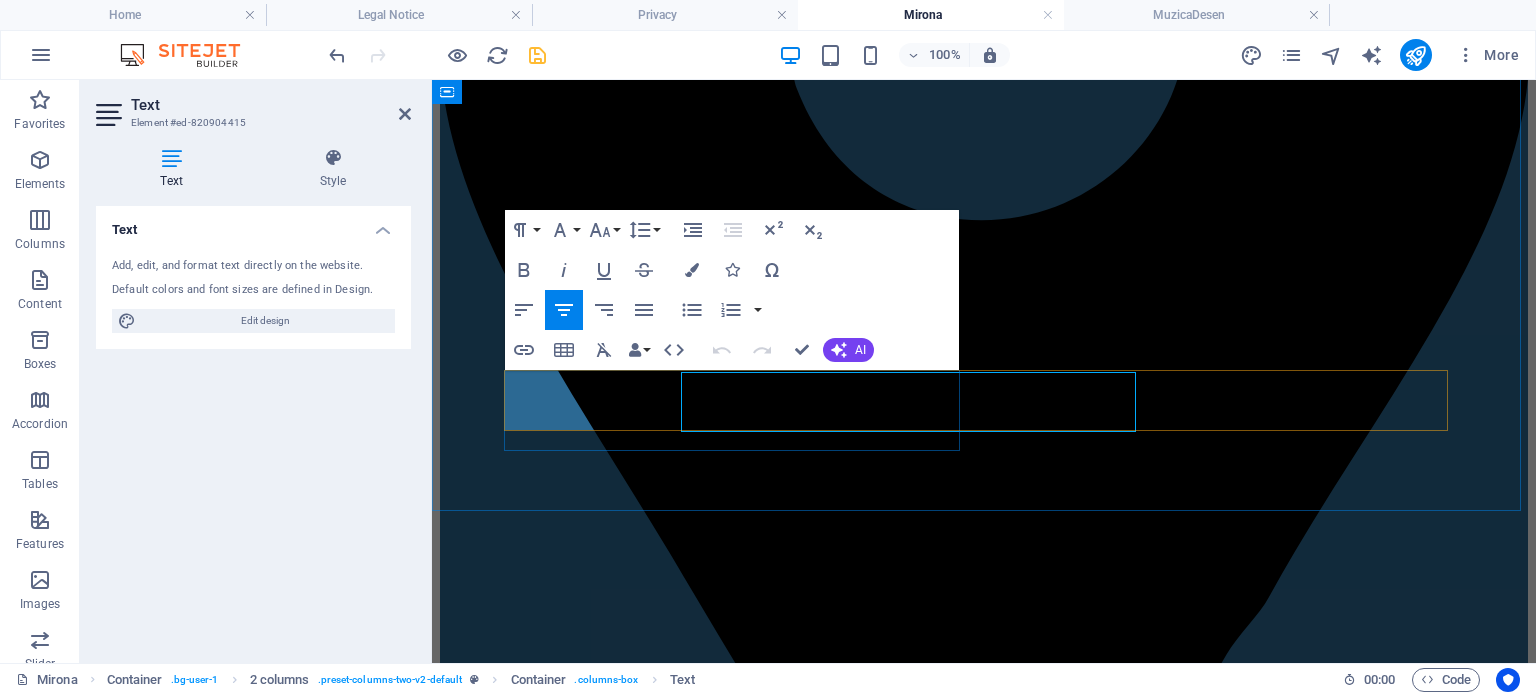 scroll, scrollTop: 796, scrollLeft: 0, axis: vertical 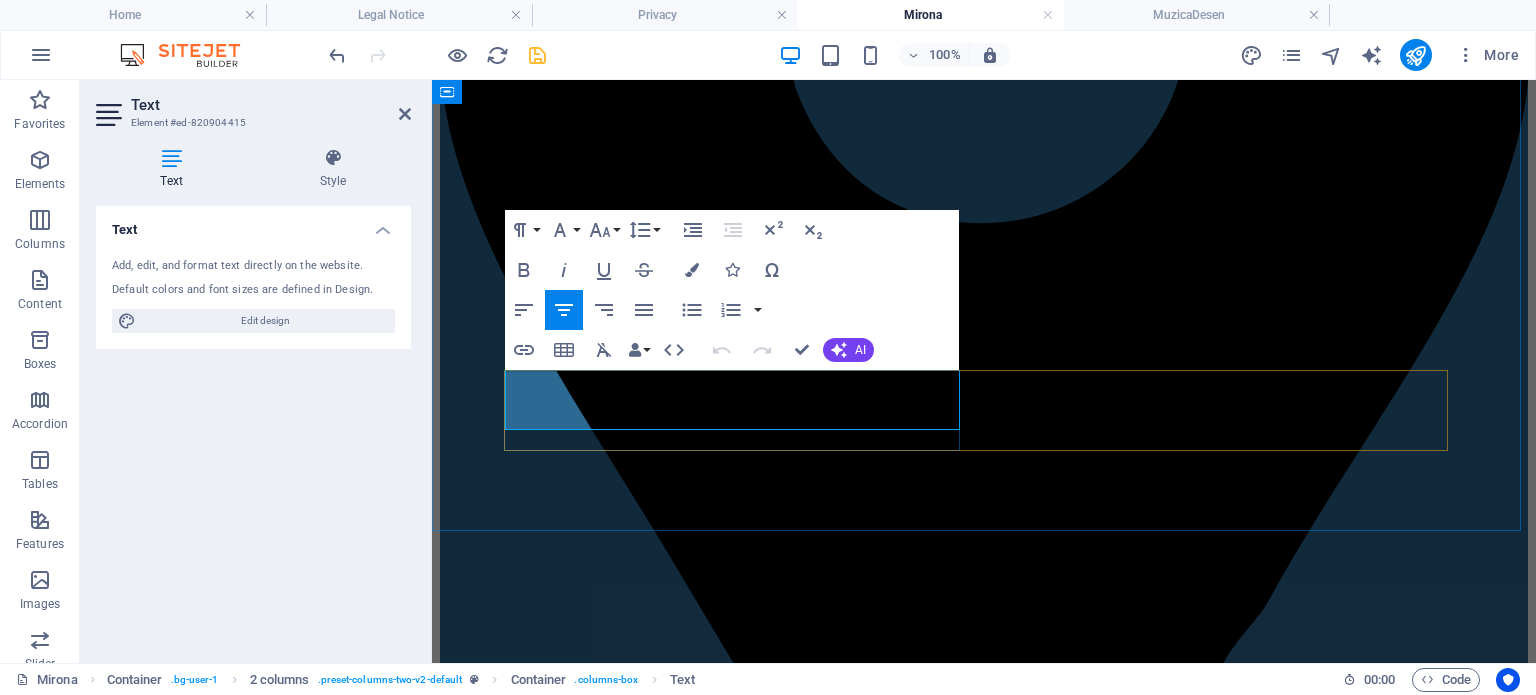 drag, startPoint x: 924, startPoint y: 412, endPoint x: 512, endPoint y: 427, distance: 412.27298 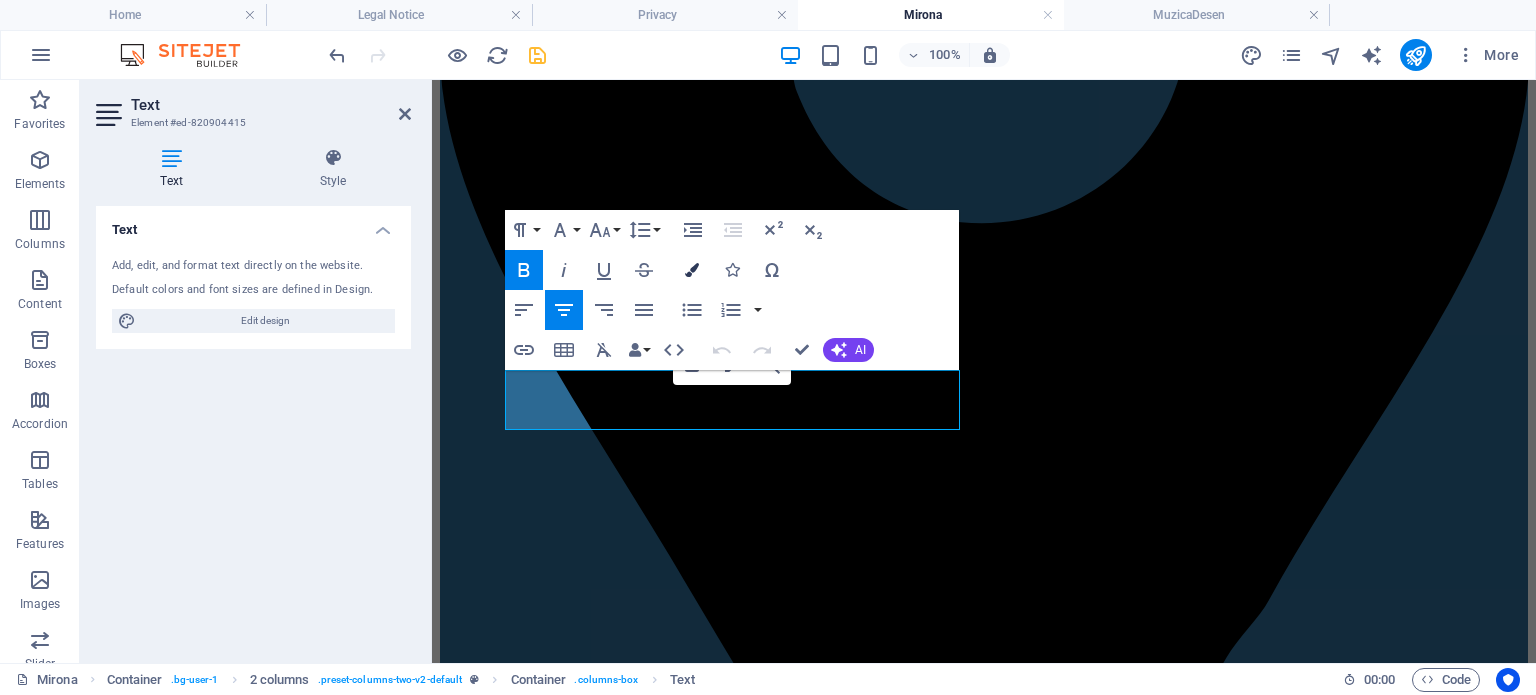 click at bounding box center (692, 270) 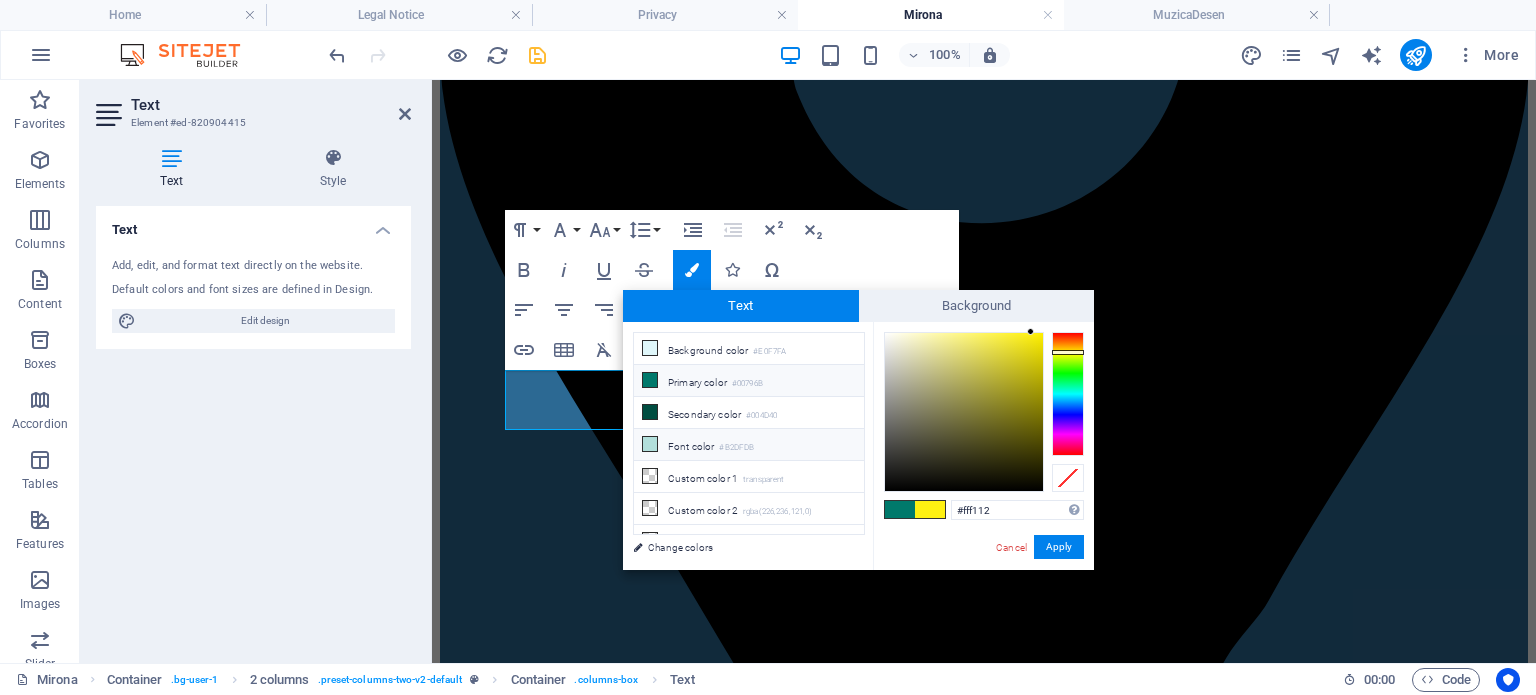 scroll, scrollTop: 76, scrollLeft: 0, axis: vertical 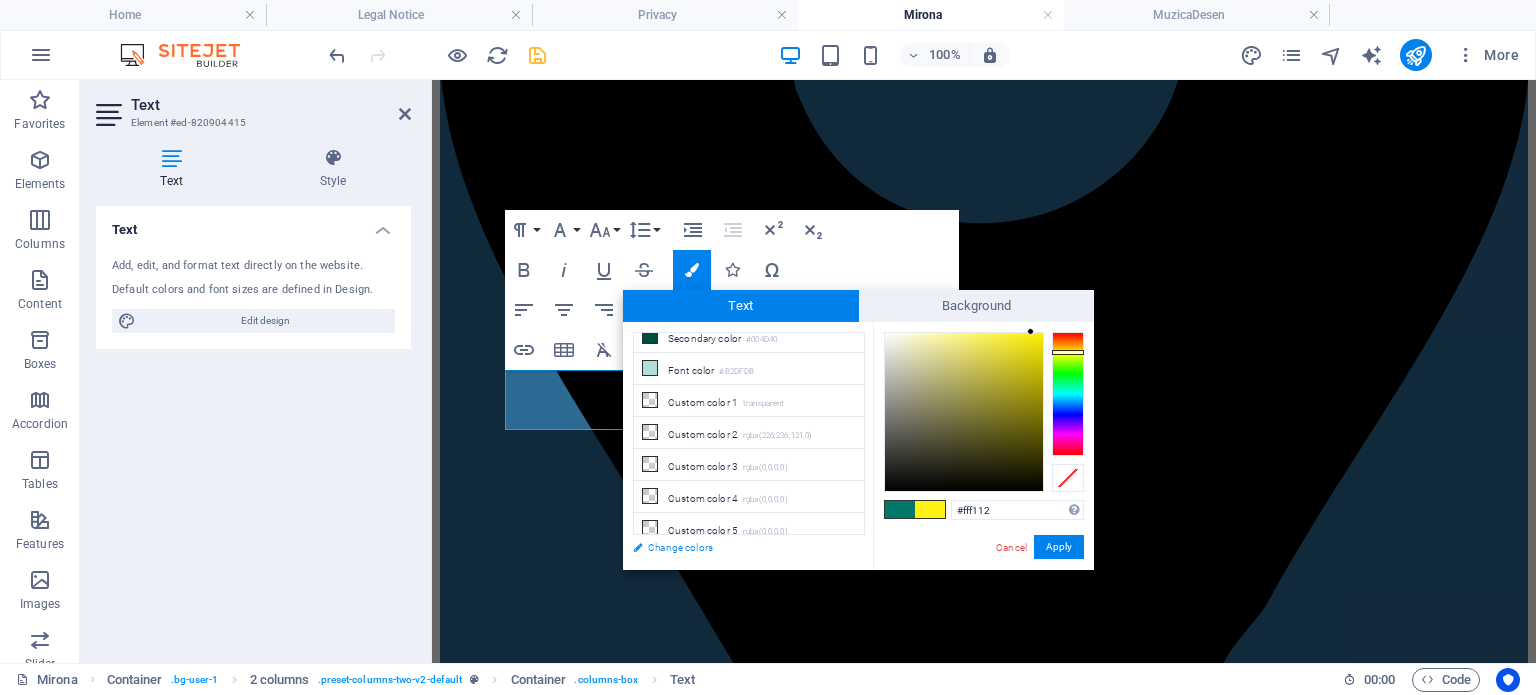 click on "Change colors" at bounding box center [739, 547] 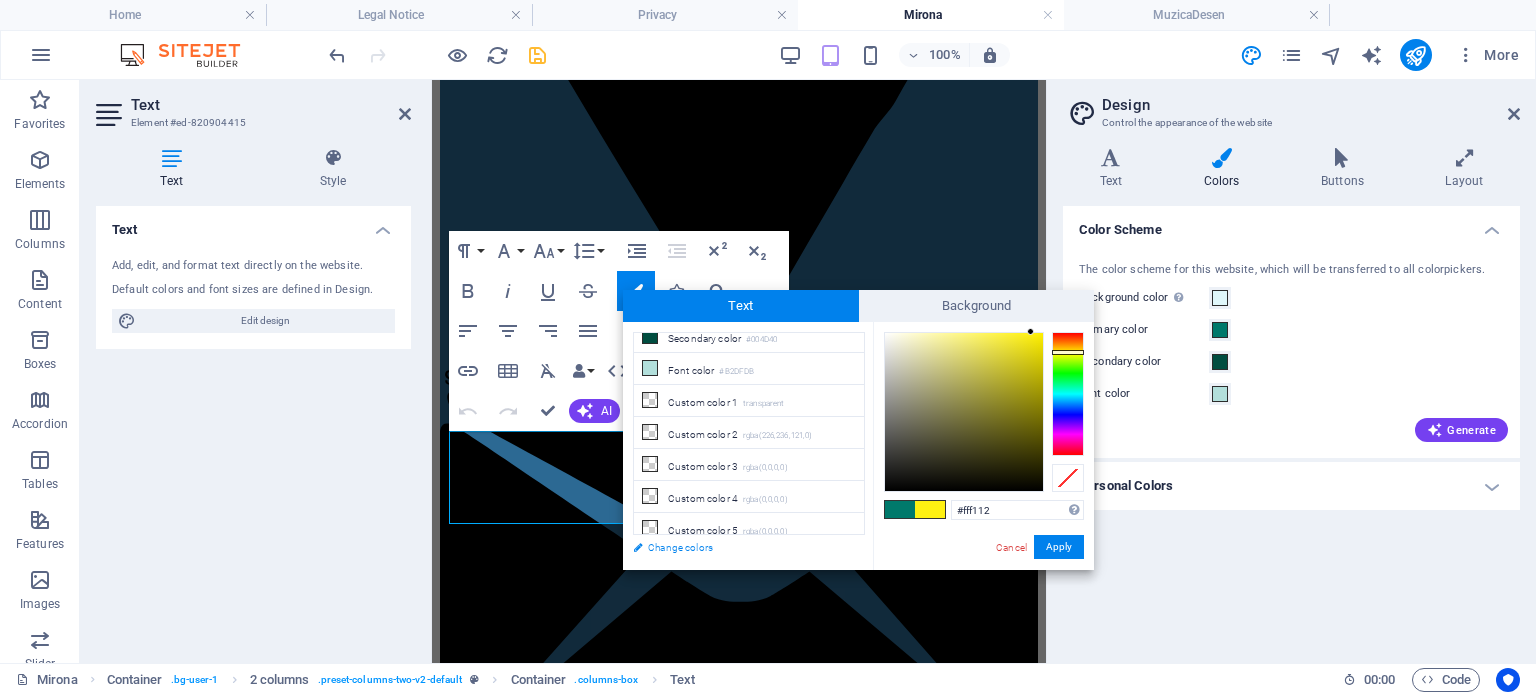 scroll, scrollTop: 965, scrollLeft: 0, axis: vertical 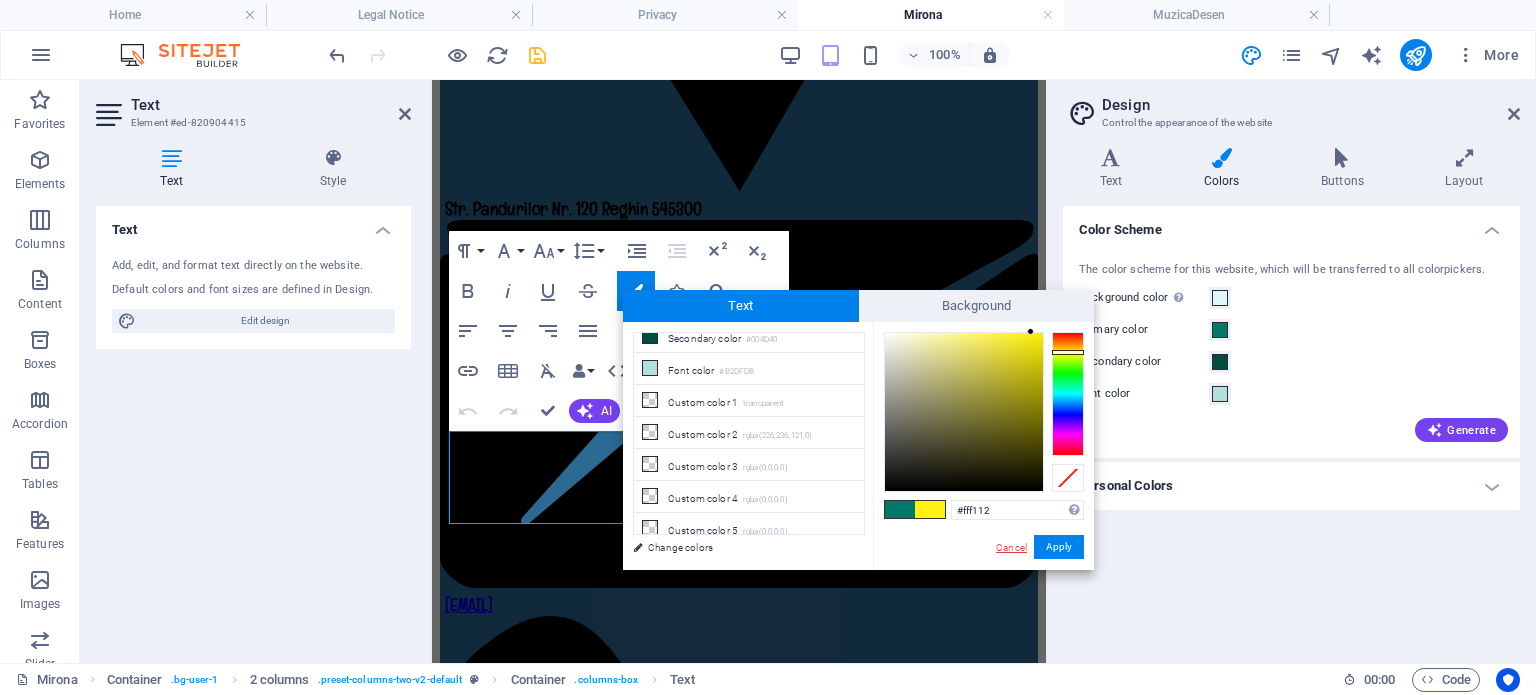drag, startPoint x: 1004, startPoint y: 547, endPoint x: 572, endPoint y: 465, distance: 439.71353 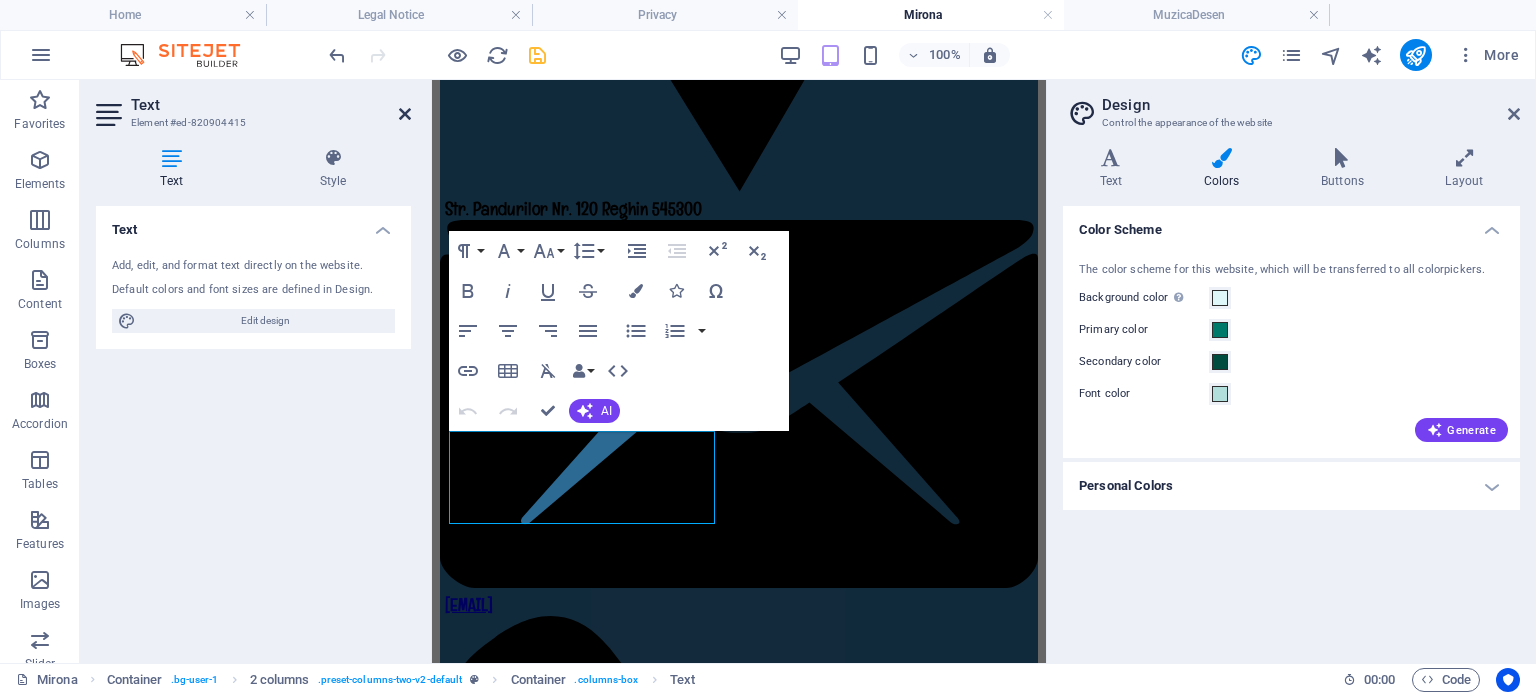 click at bounding box center [405, 114] 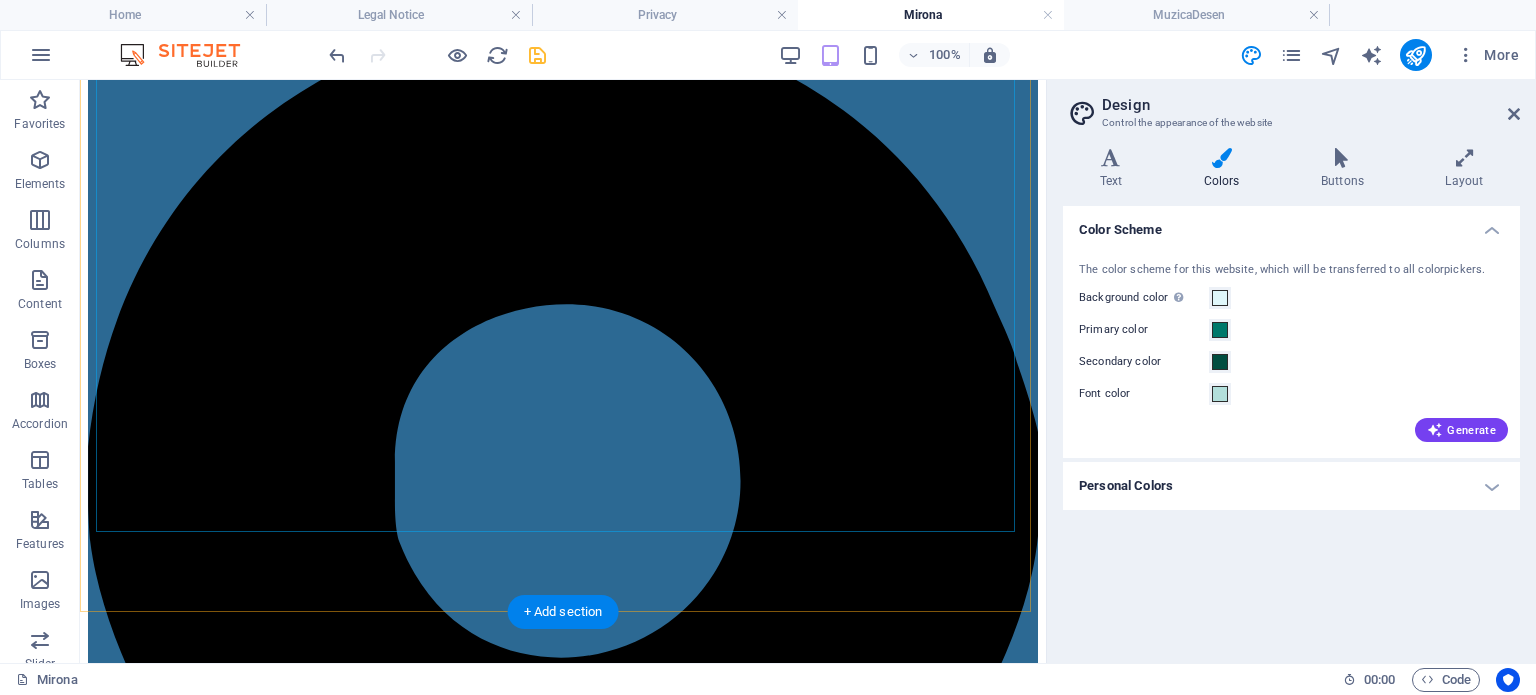scroll, scrollTop: 400, scrollLeft: 0, axis: vertical 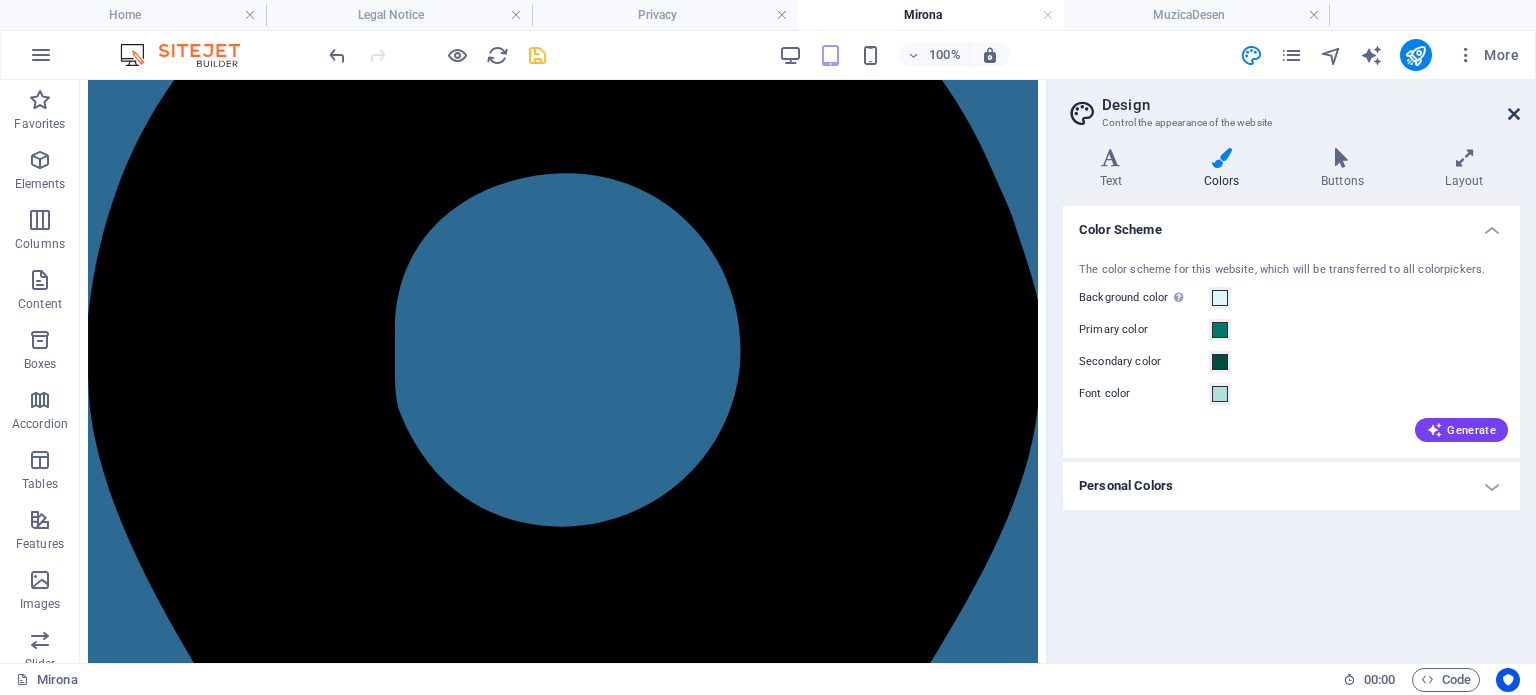 click at bounding box center (1514, 114) 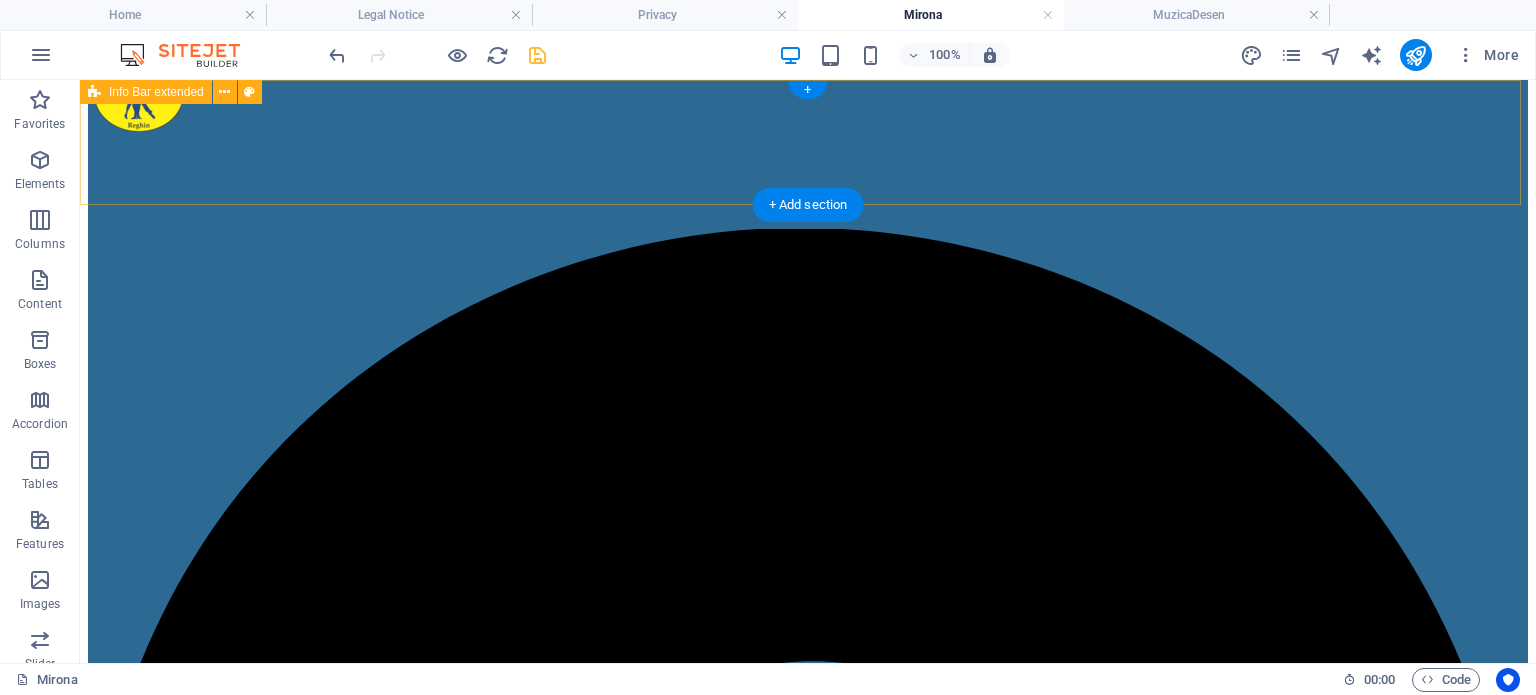 scroll, scrollTop: 0, scrollLeft: 0, axis: both 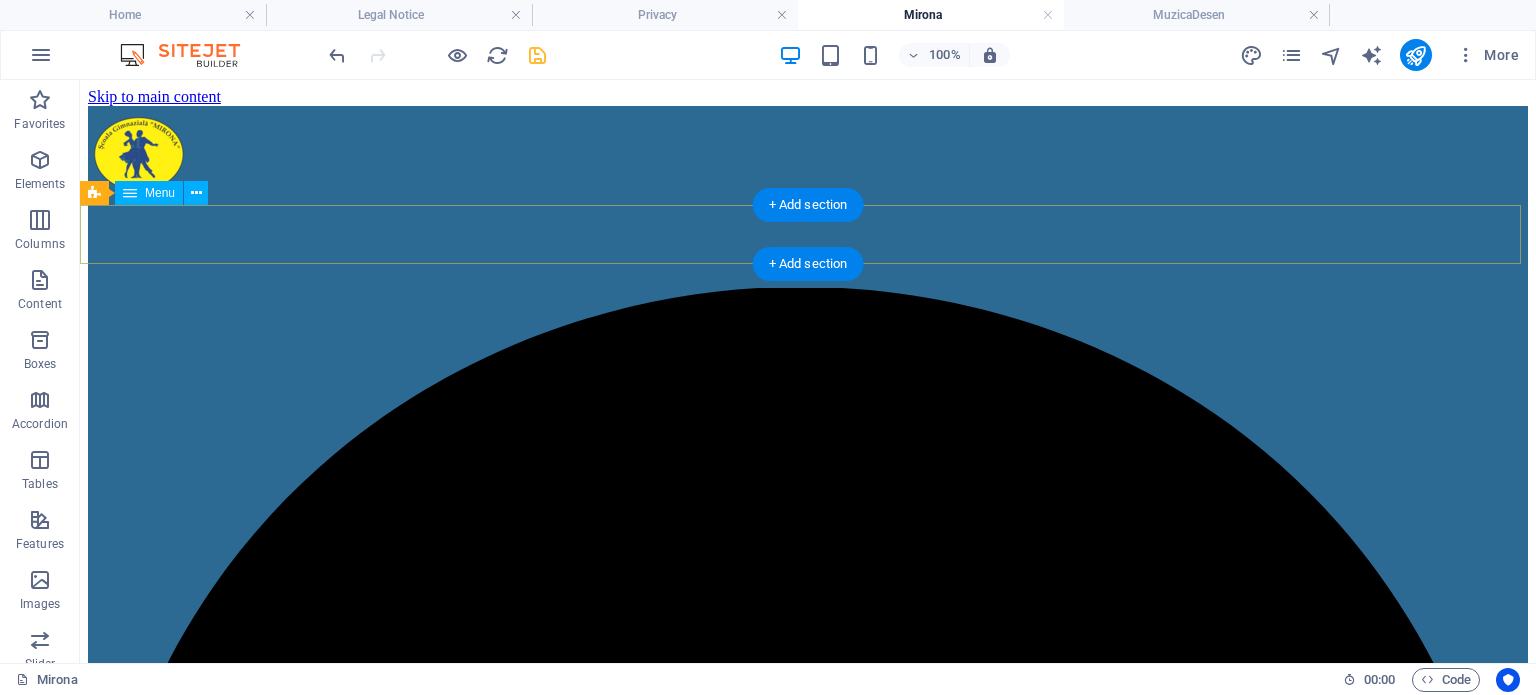 click on "Pagina principală Despre noi Orar  Galerie foto Contact" at bounding box center (808, 6784) 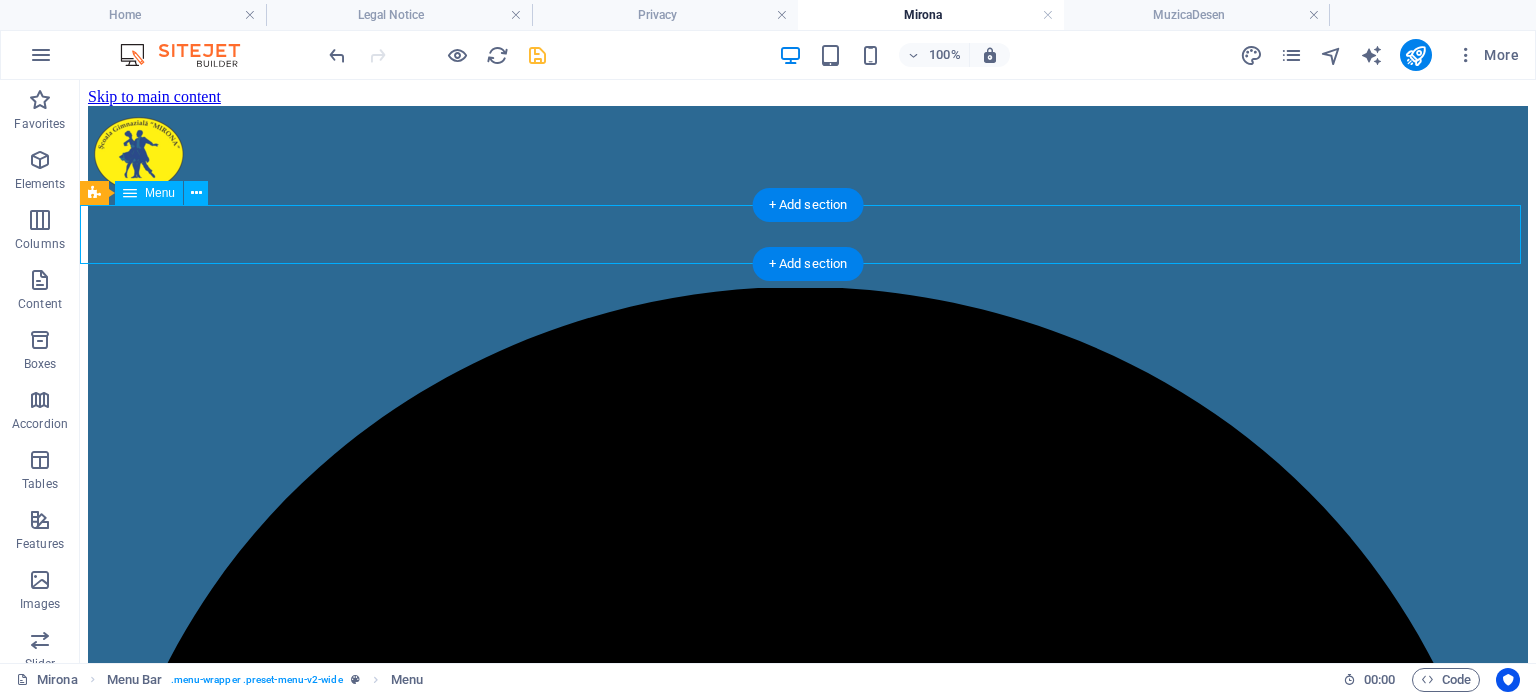 click on "Pagina principală Despre noi Orar  Galerie foto Contact" at bounding box center [808, 6784] 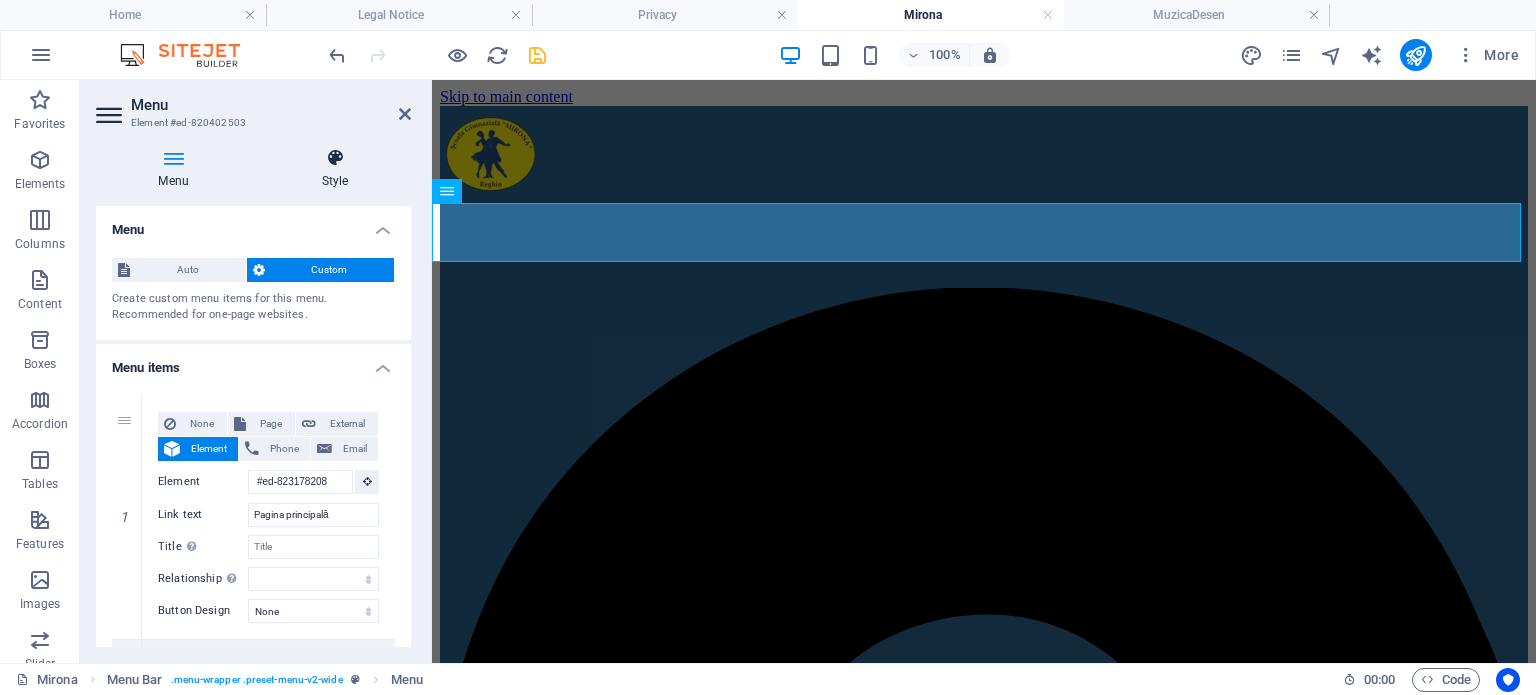 click at bounding box center (335, 158) 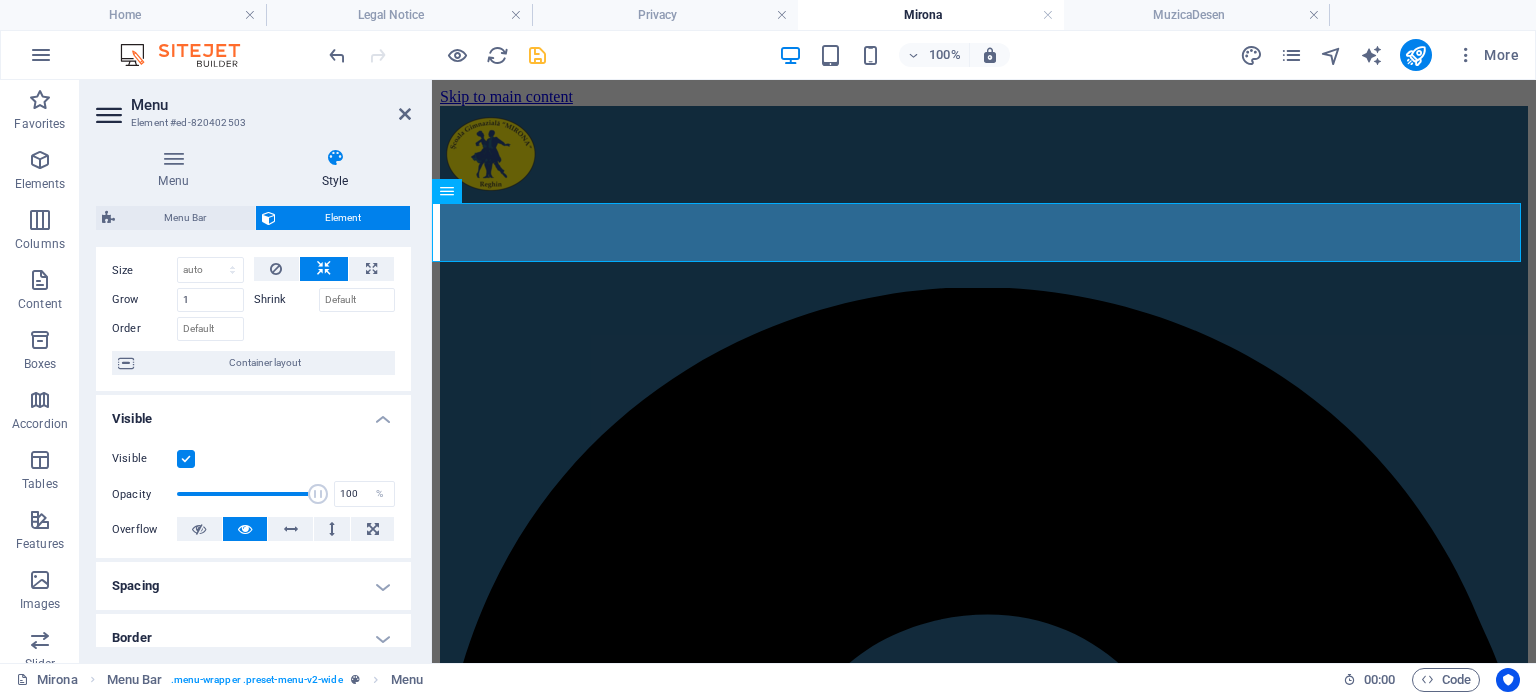scroll, scrollTop: 0, scrollLeft: 0, axis: both 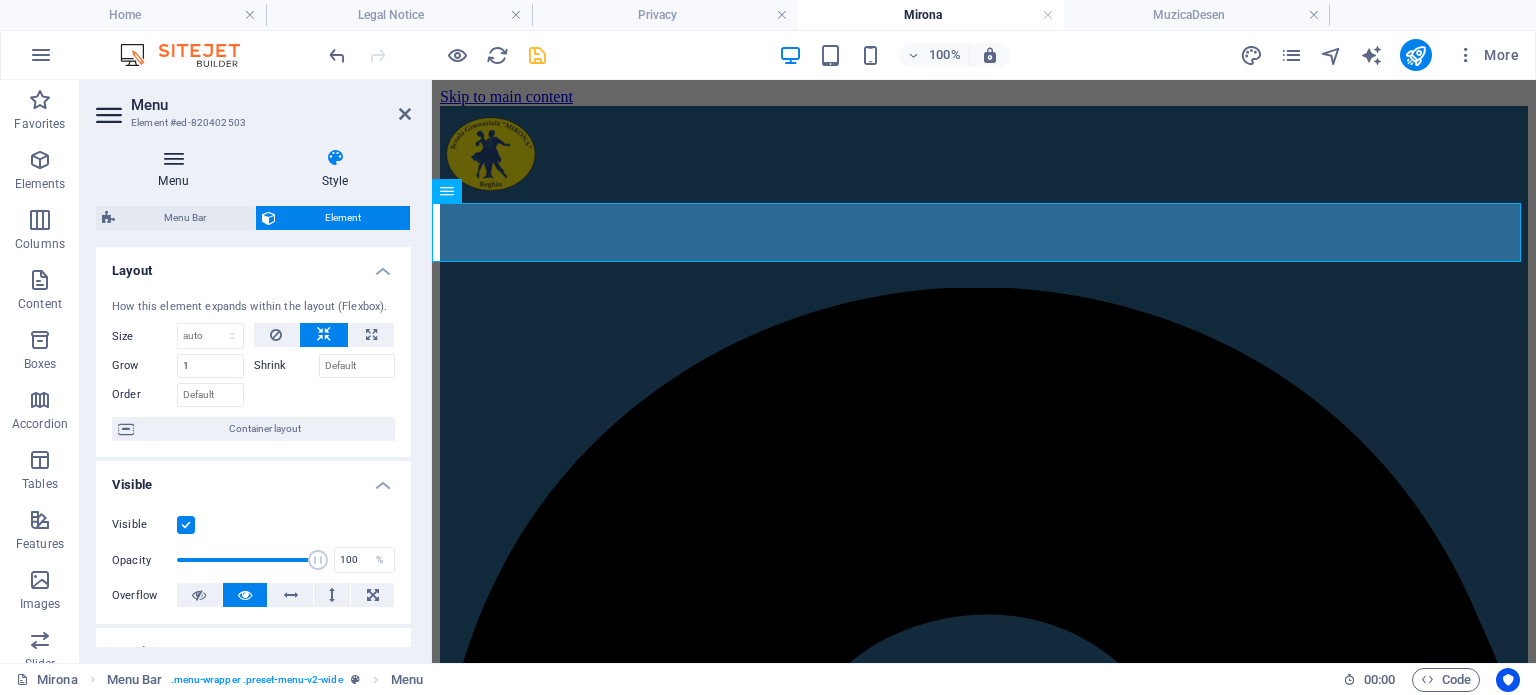 click at bounding box center [173, 158] 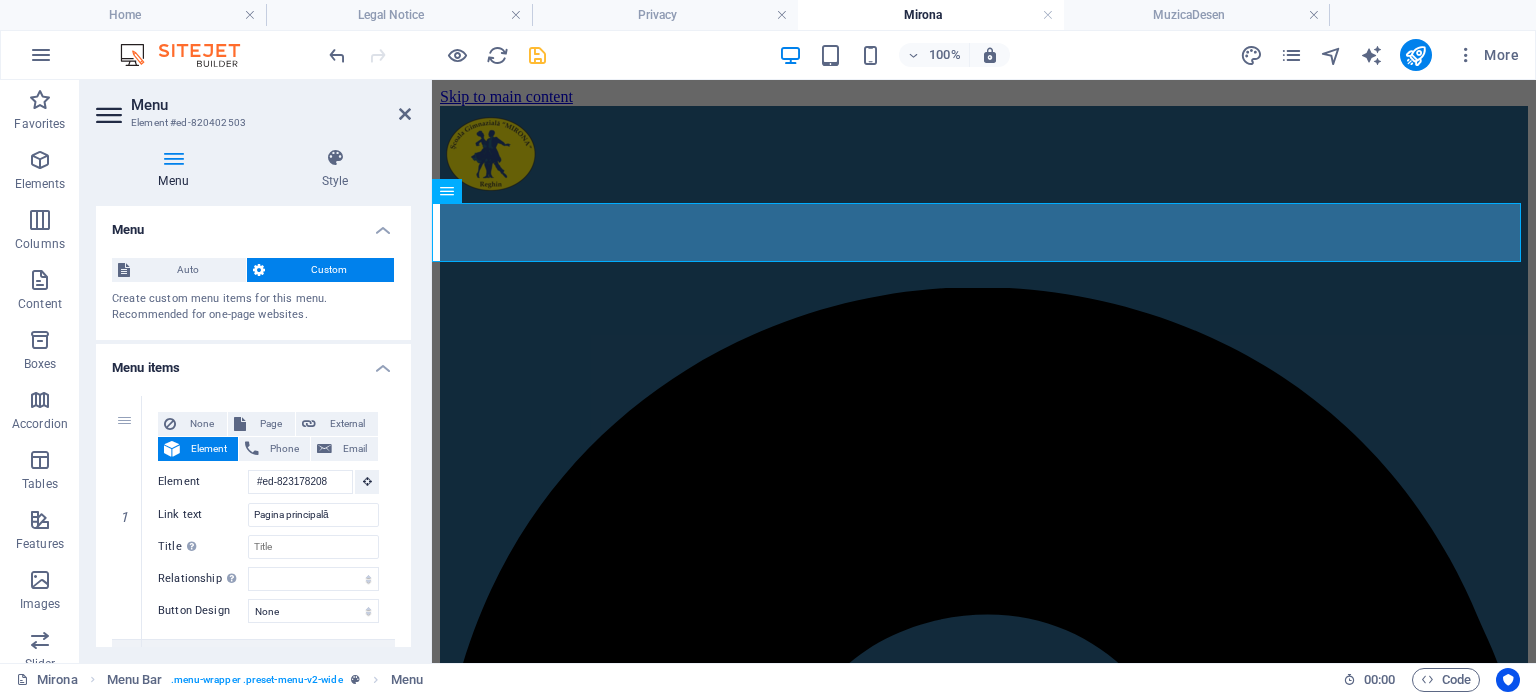 click at bounding box center (111, 115) 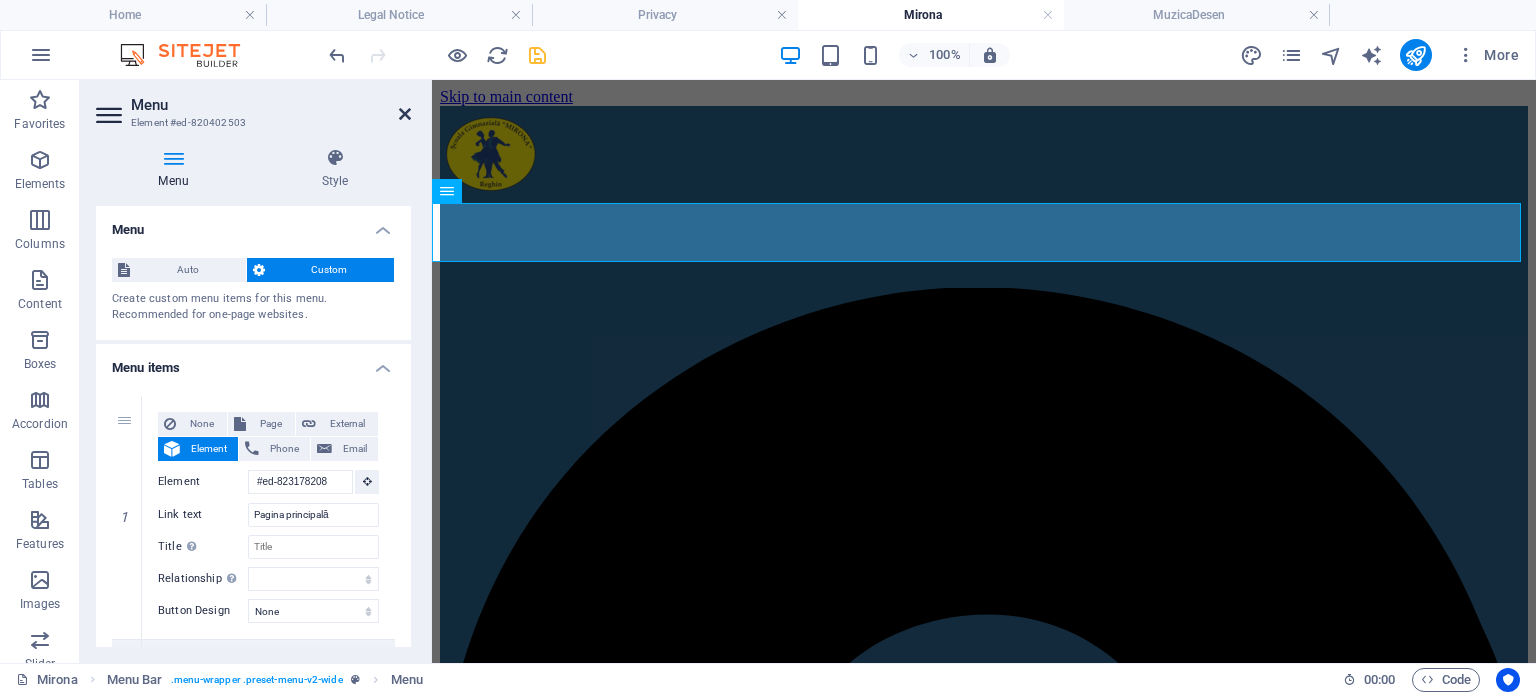 click at bounding box center [405, 114] 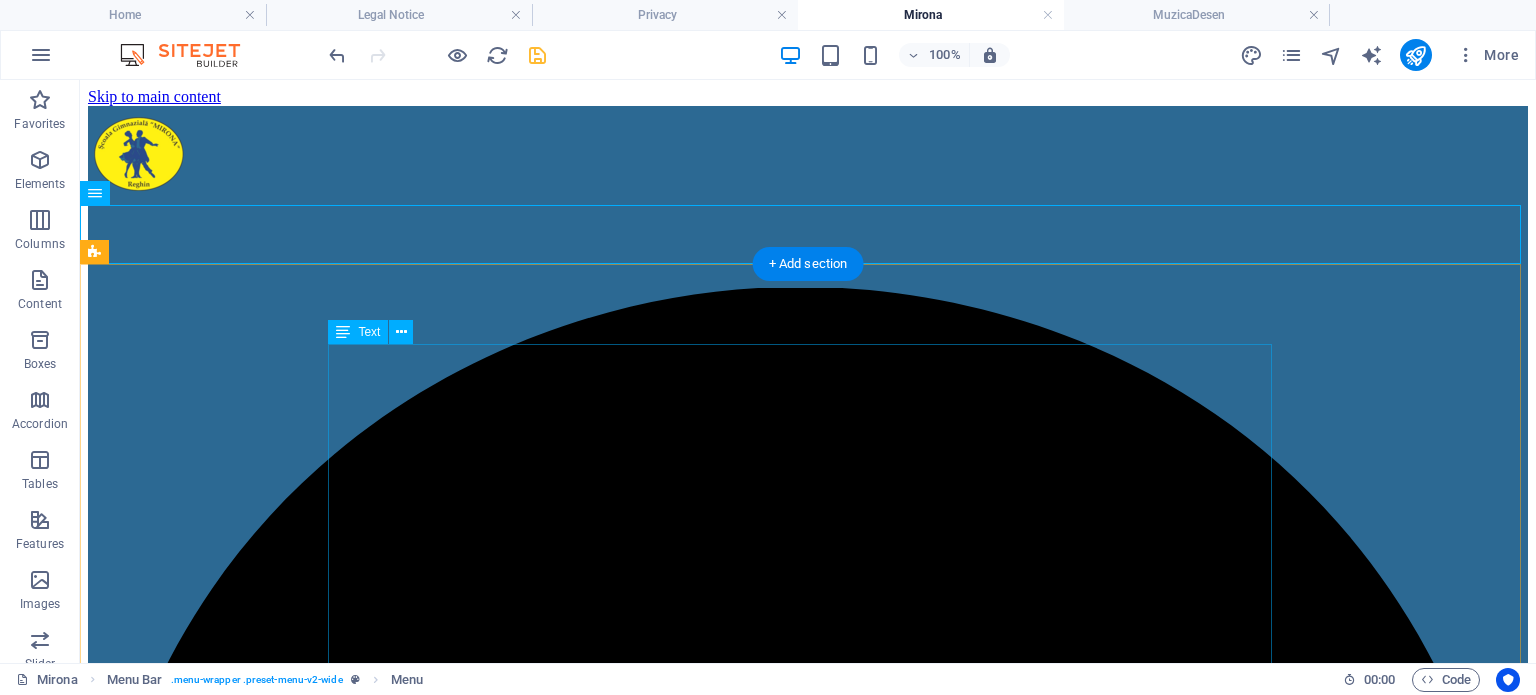 click on "i Bine ați venit pe site-ul Școlii Gimnaziale „Mirona”   „Dansul e pasiune, disciplină și eleganță. Vino să-l descoperi alături de noi!”   „Dansul e pasiune, disciplină și eleganță. Vino să-l descoperi alături de noi!”" at bounding box center [808, 7809] 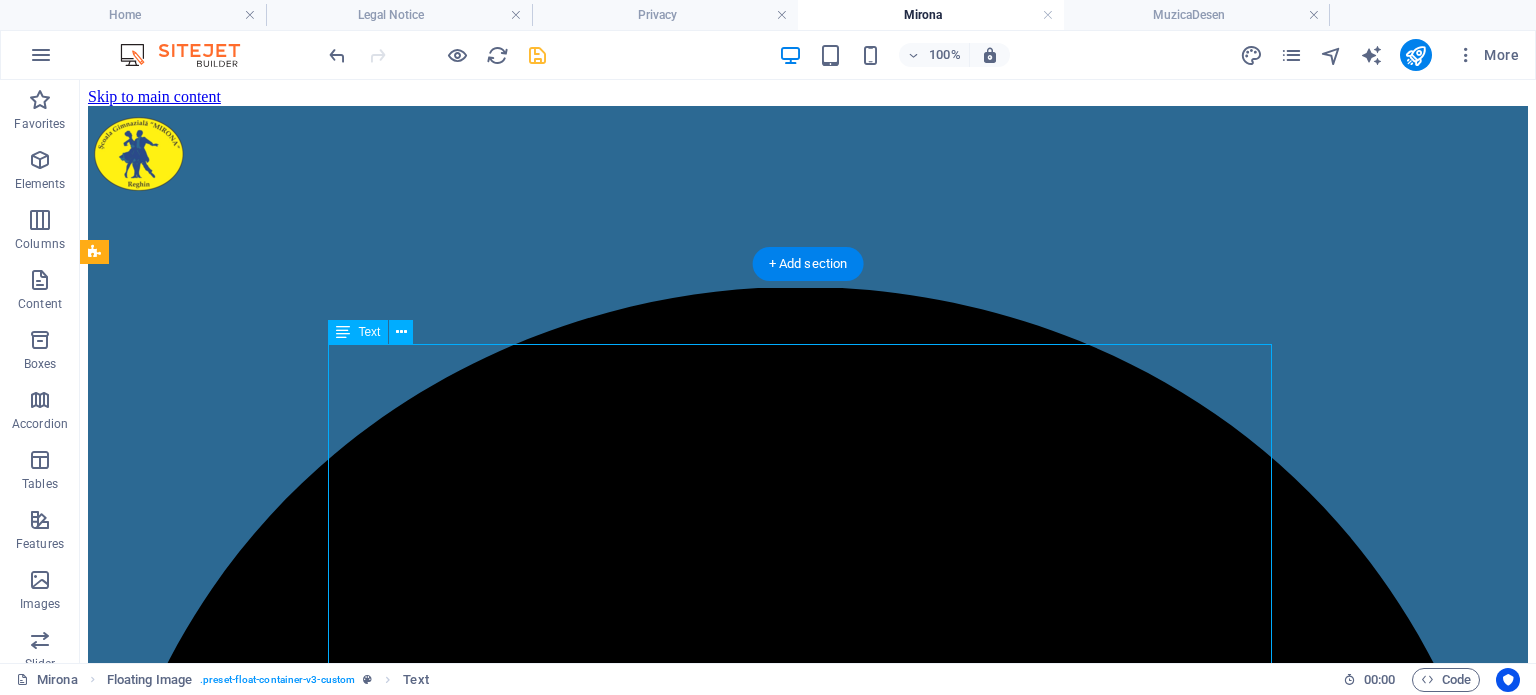 click on "i Bine ați venit pe site-ul Școlii Gimnaziale „Mirona”   „Dansul e pasiune, disciplină și eleganță. Vino să-l descoperi alături de noi!”   „Dansul e pasiune, disciplină și eleganță. Vino să-l descoperi alături de noi!”" at bounding box center (808, 7809) 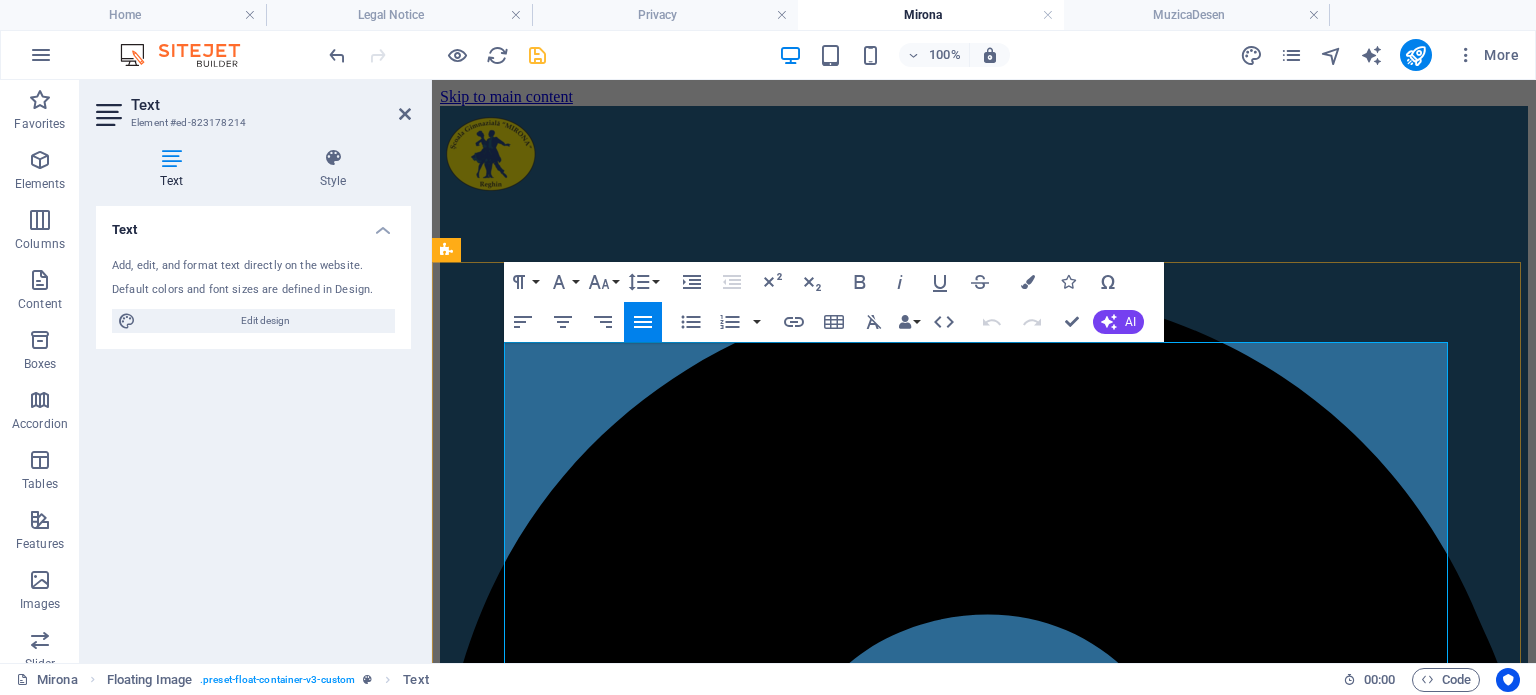 drag, startPoint x: 614, startPoint y: 623, endPoint x: 1250, endPoint y: 449, distance: 659.37244 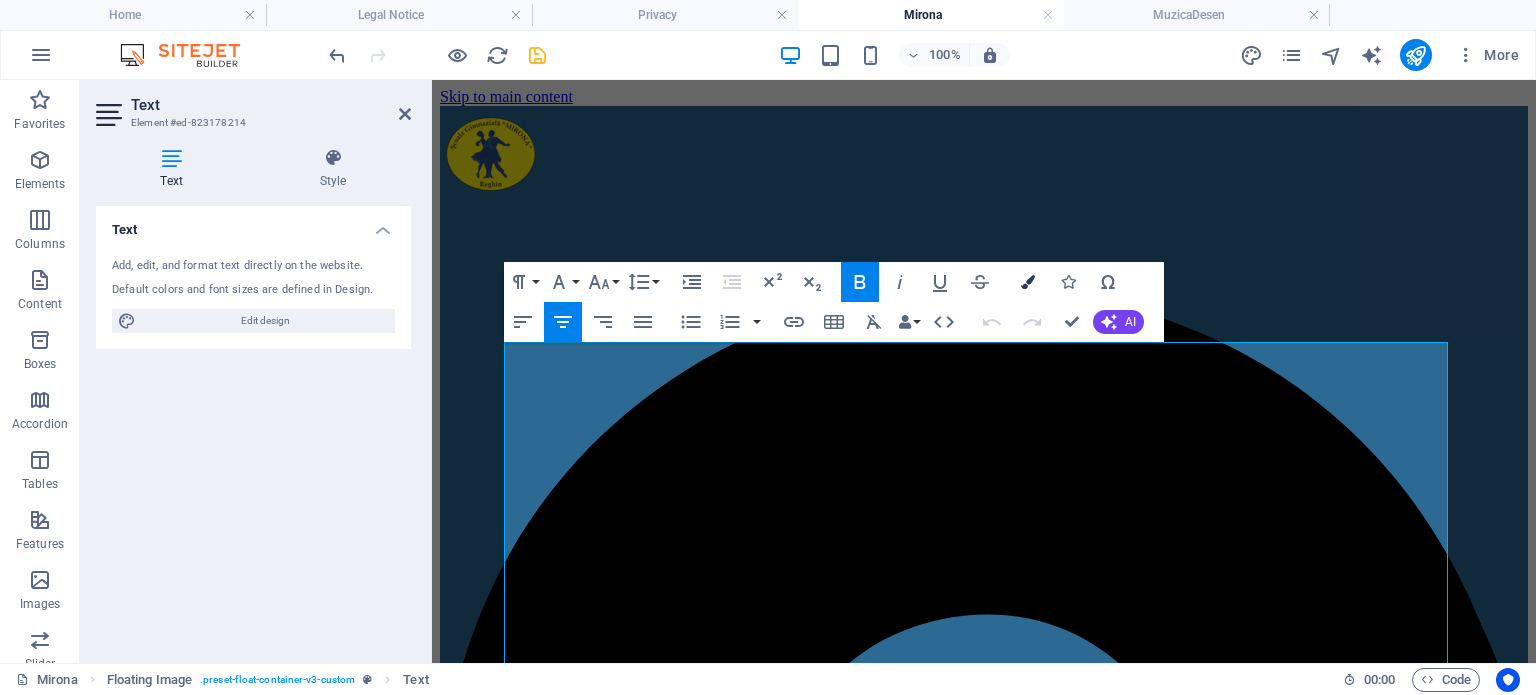 click at bounding box center [1028, 282] 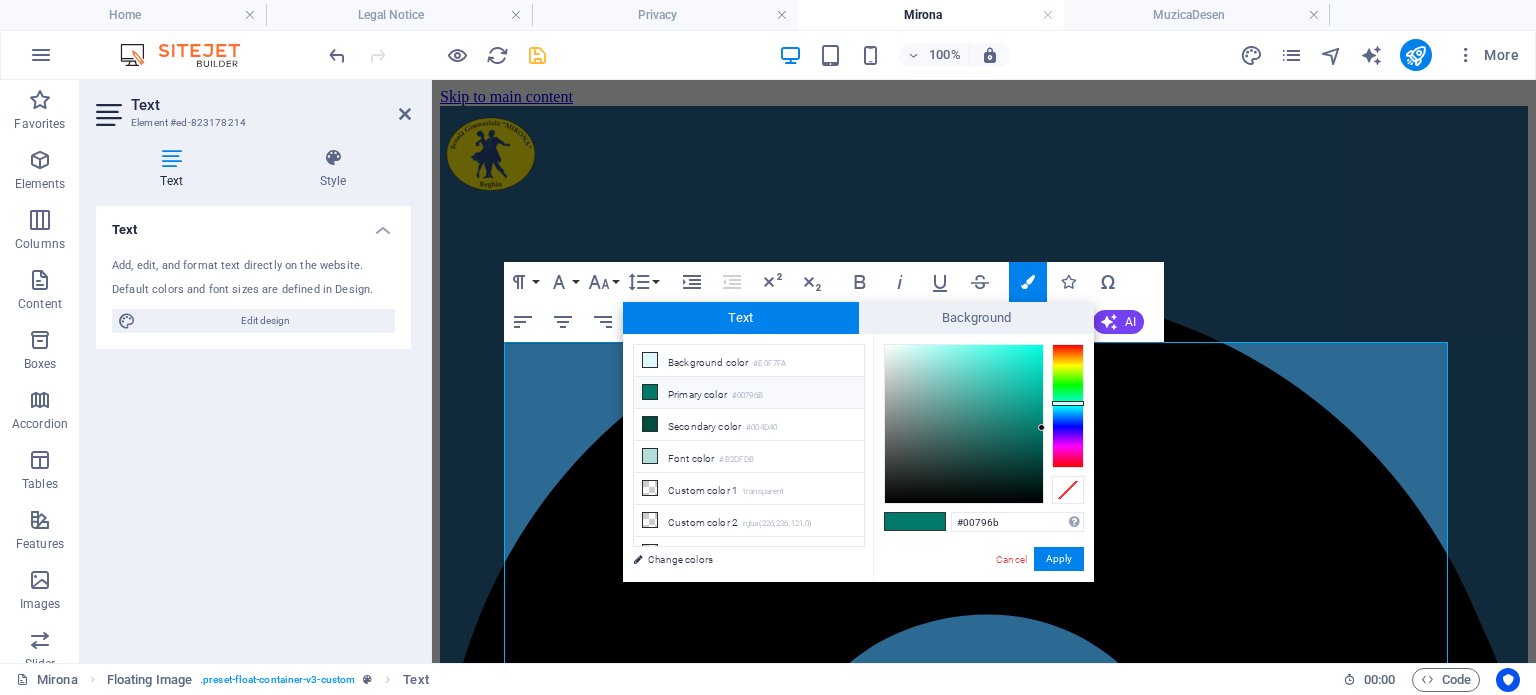 drag, startPoint x: 1016, startPoint y: 523, endPoint x: 937, endPoint y: 522, distance: 79.00633 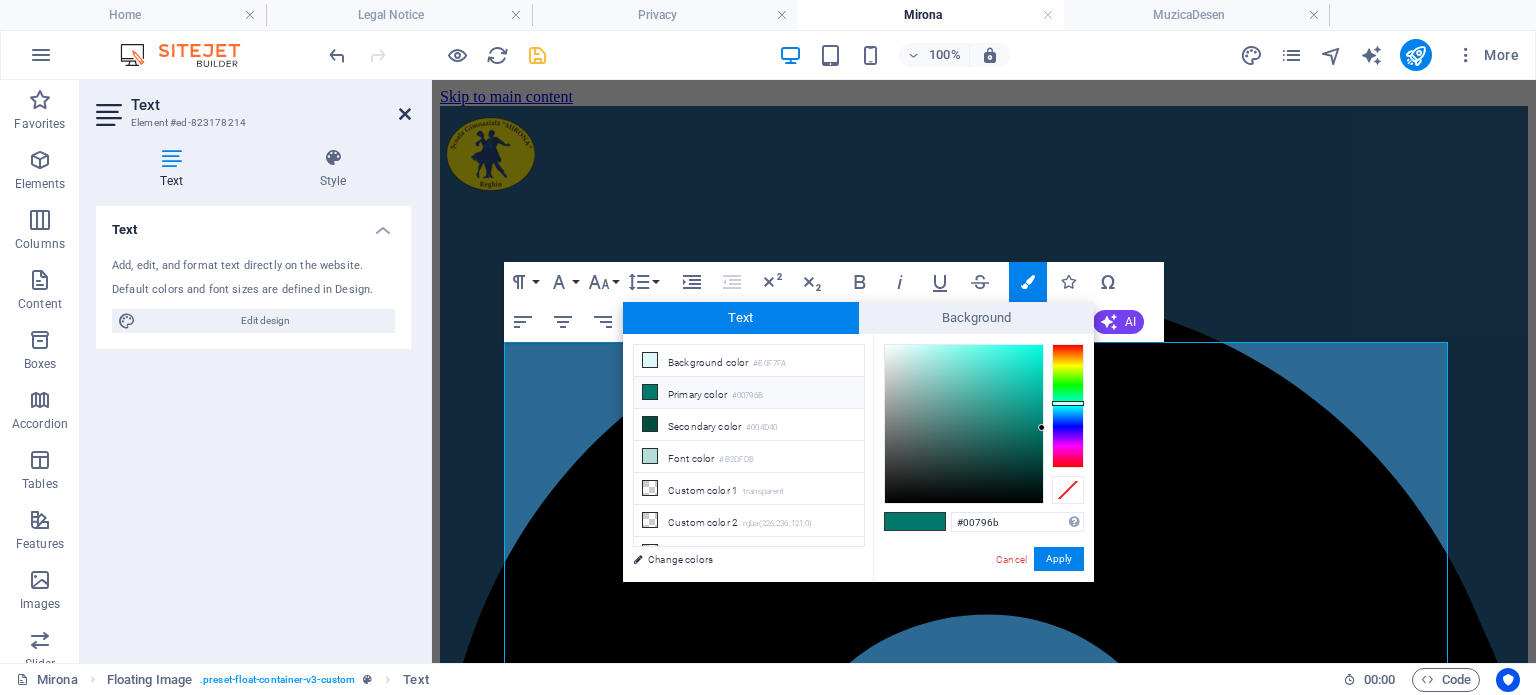 click at bounding box center [405, 114] 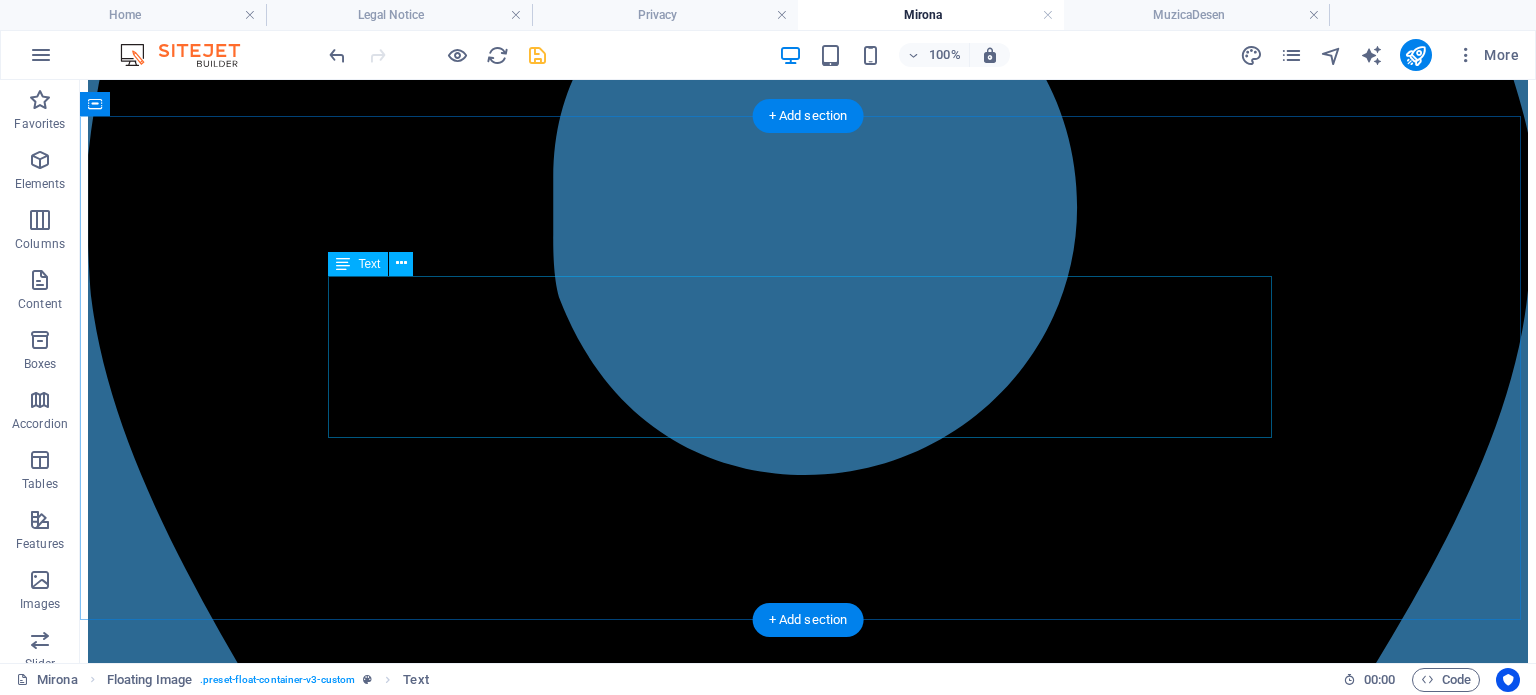 scroll, scrollTop: 900, scrollLeft: 0, axis: vertical 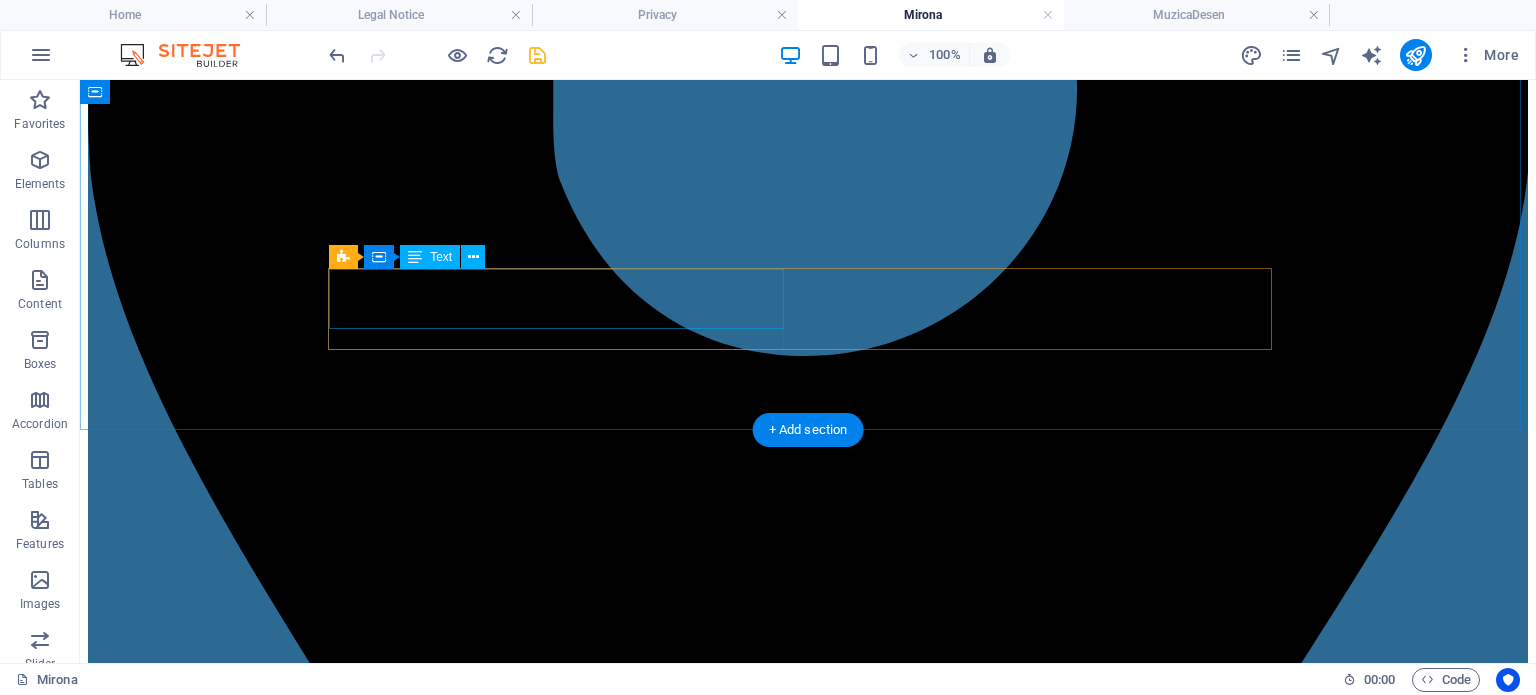 click on "Cadre didactice în anul școlar 2024-2025" at bounding box center [808, 7378] 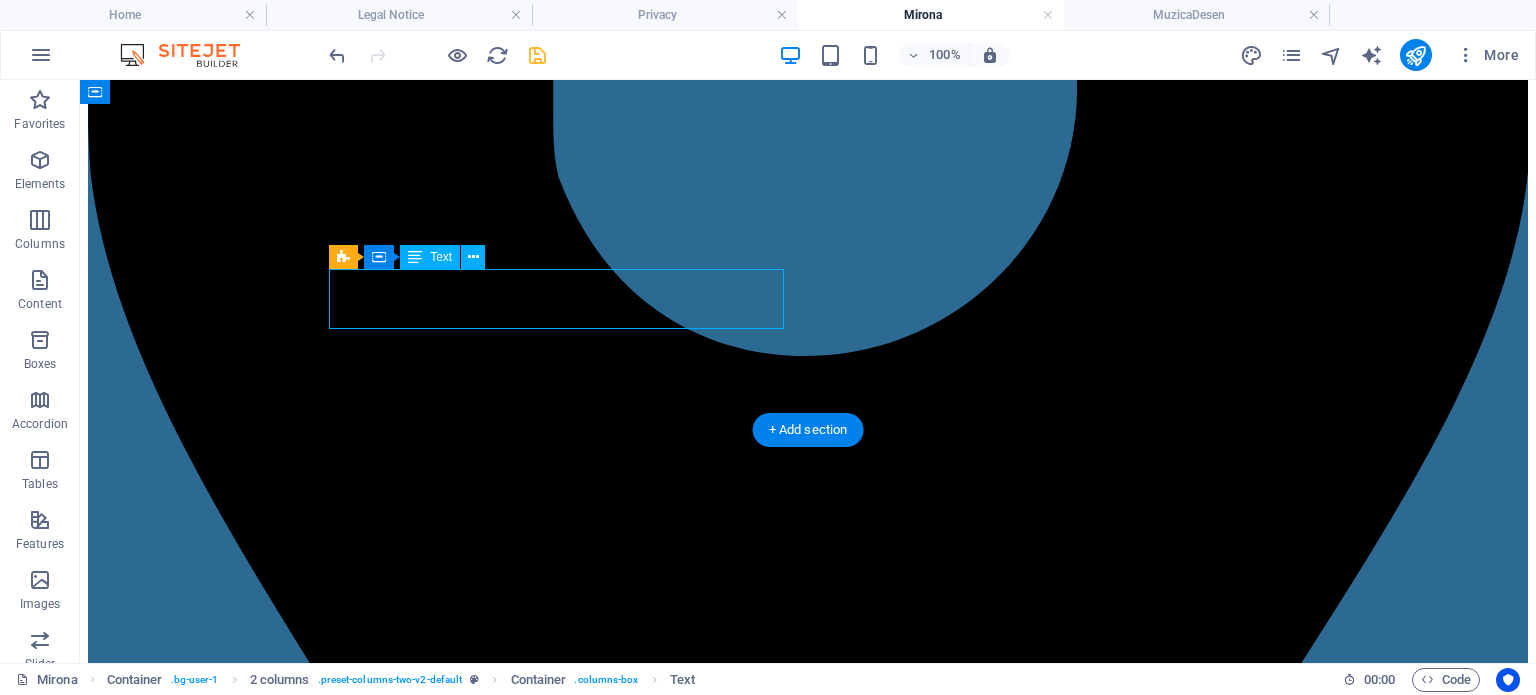 click on "Cadre didactice în anul școlar 2024-2025" at bounding box center [808, 7378] 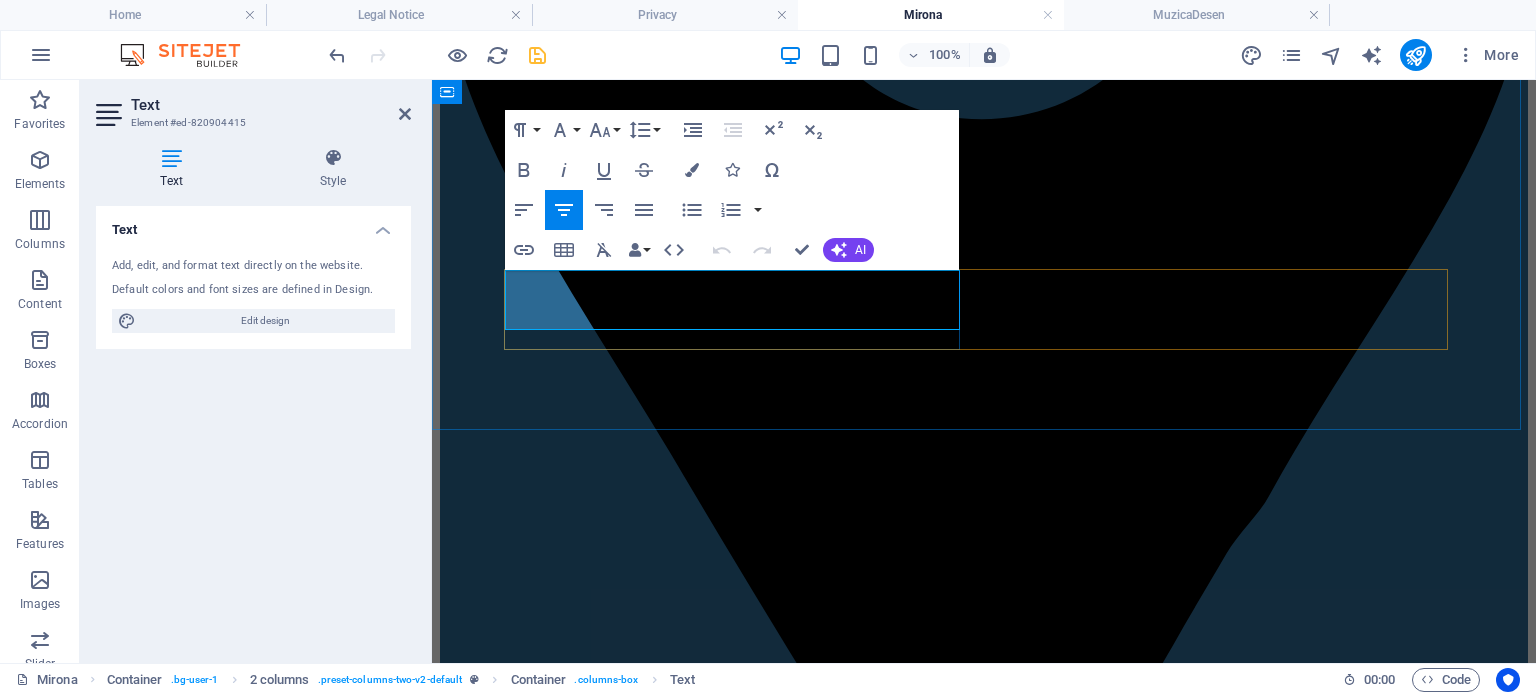 scroll, scrollTop: 897, scrollLeft: 0, axis: vertical 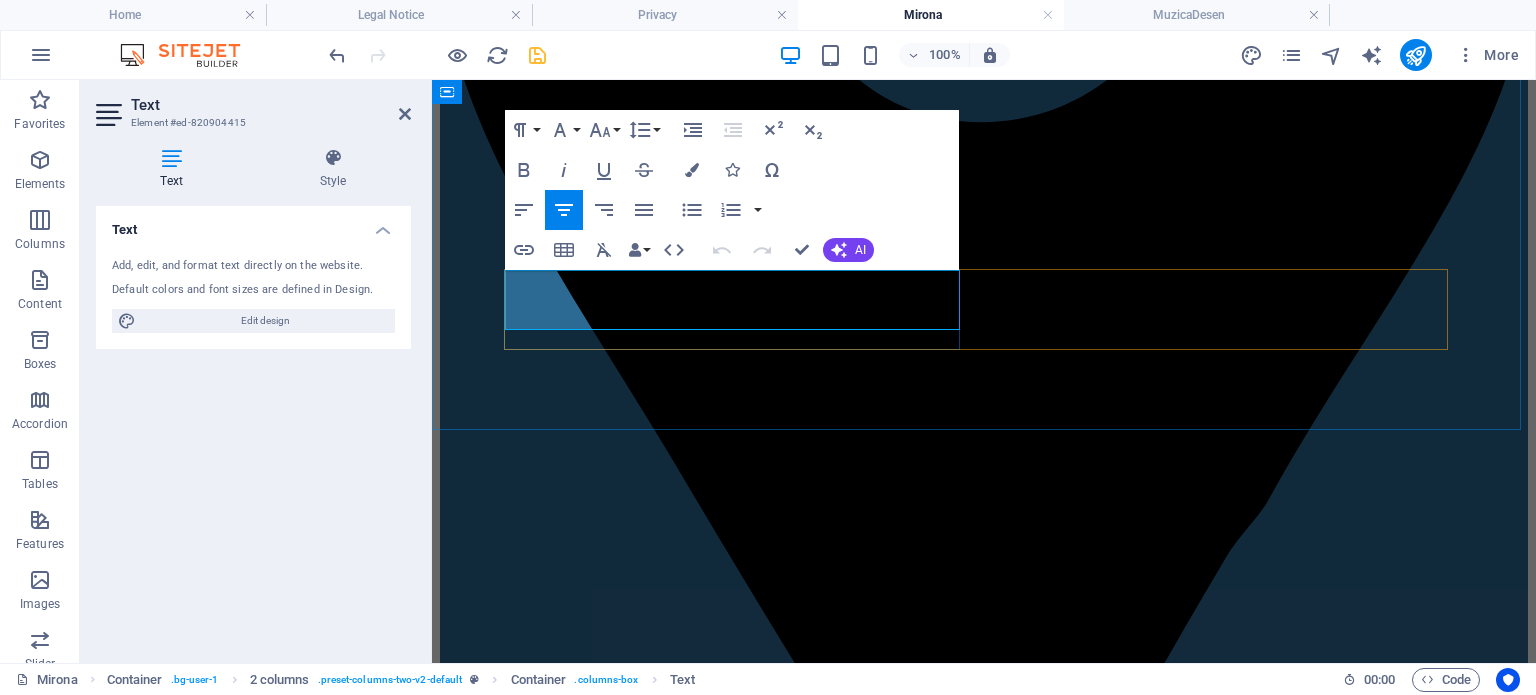drag, startPoint x: 920, startPoint y: 311, endPoint x: 510, endPoint y: 315, distance: 410.0195 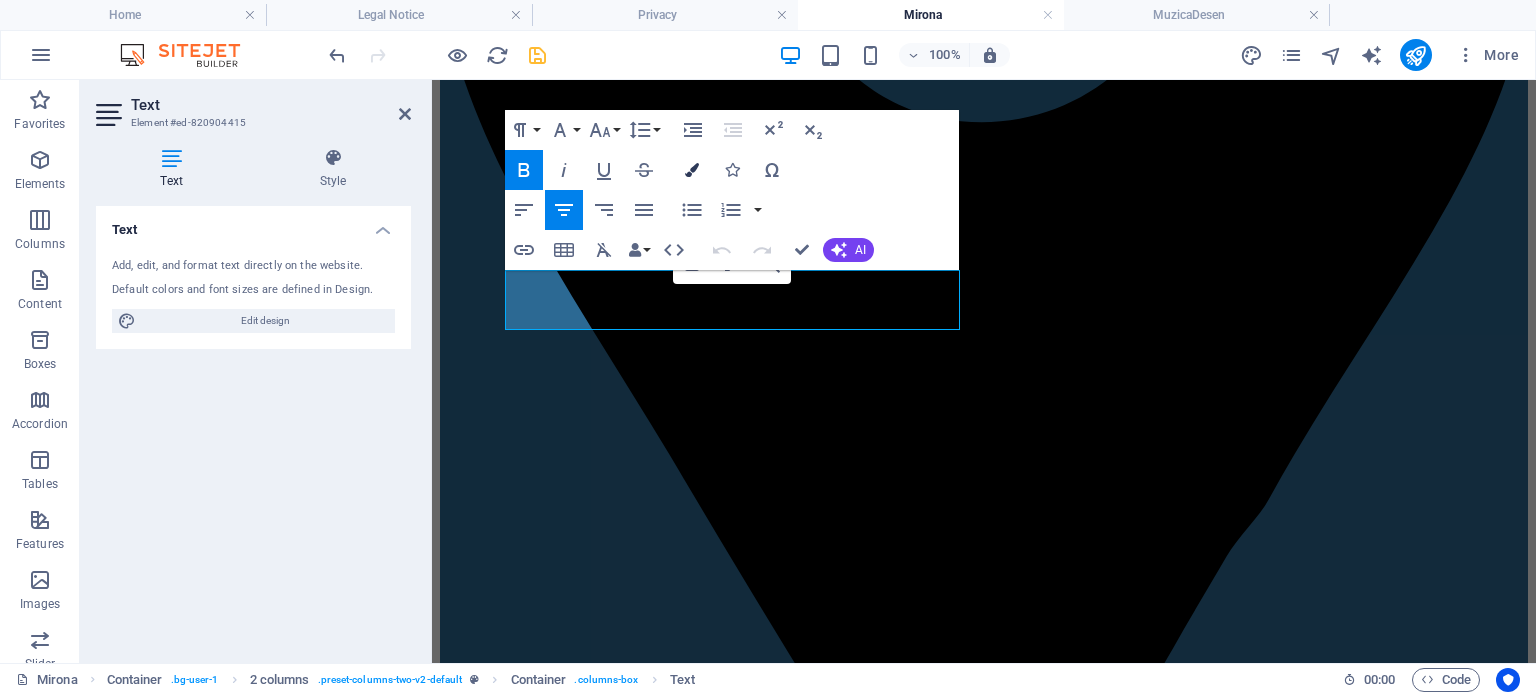 click at bounding box center (692, 170) 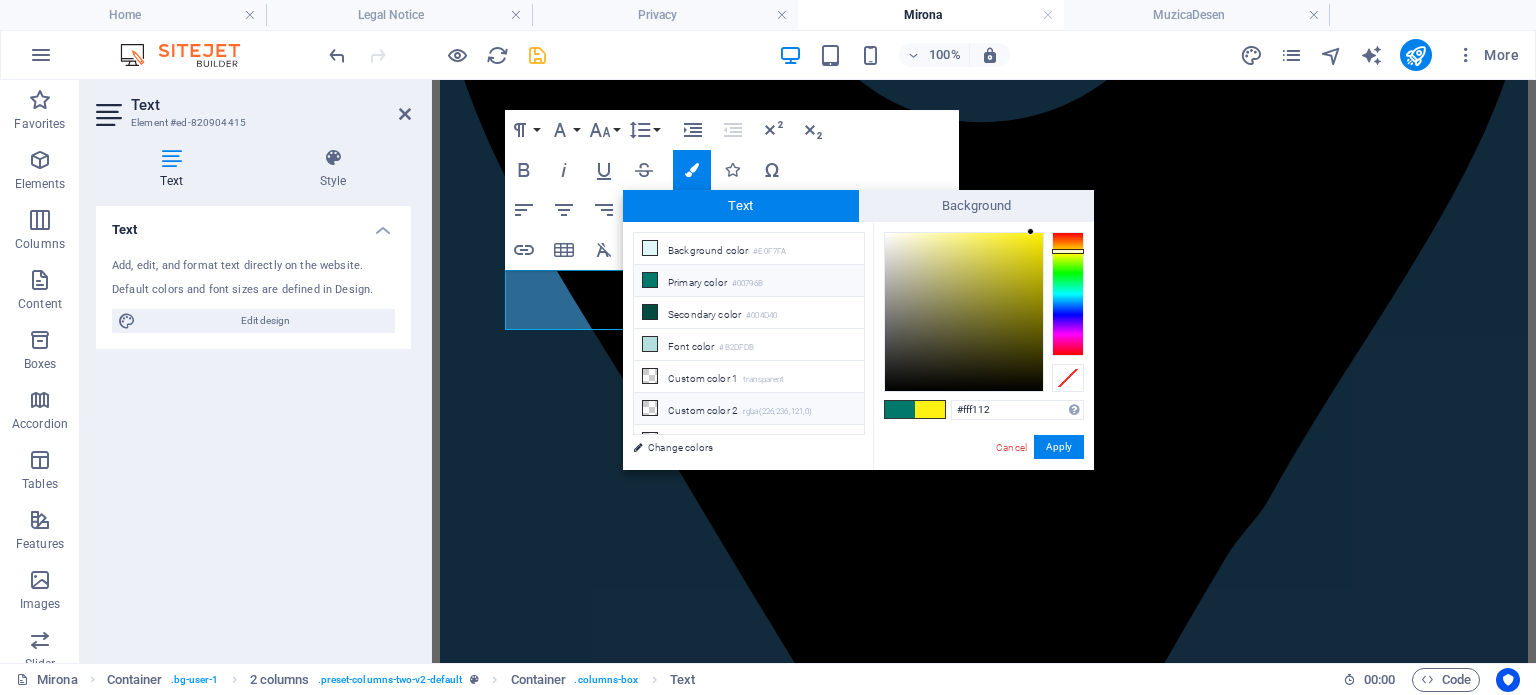 drag, startPoint x: 1010, startPoint y: 410, endPoint x: 844, endPoint y: 412, distance: 166.01205 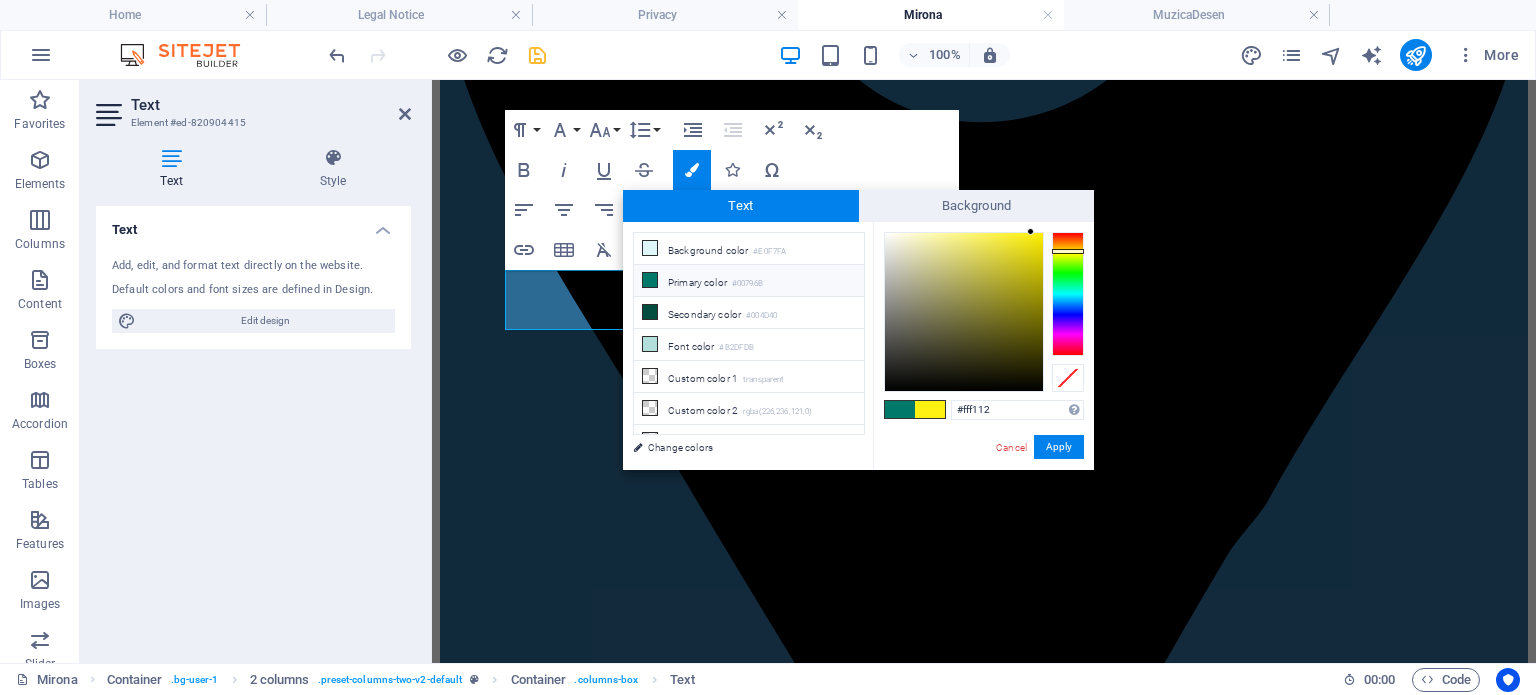 type on "#00796b" 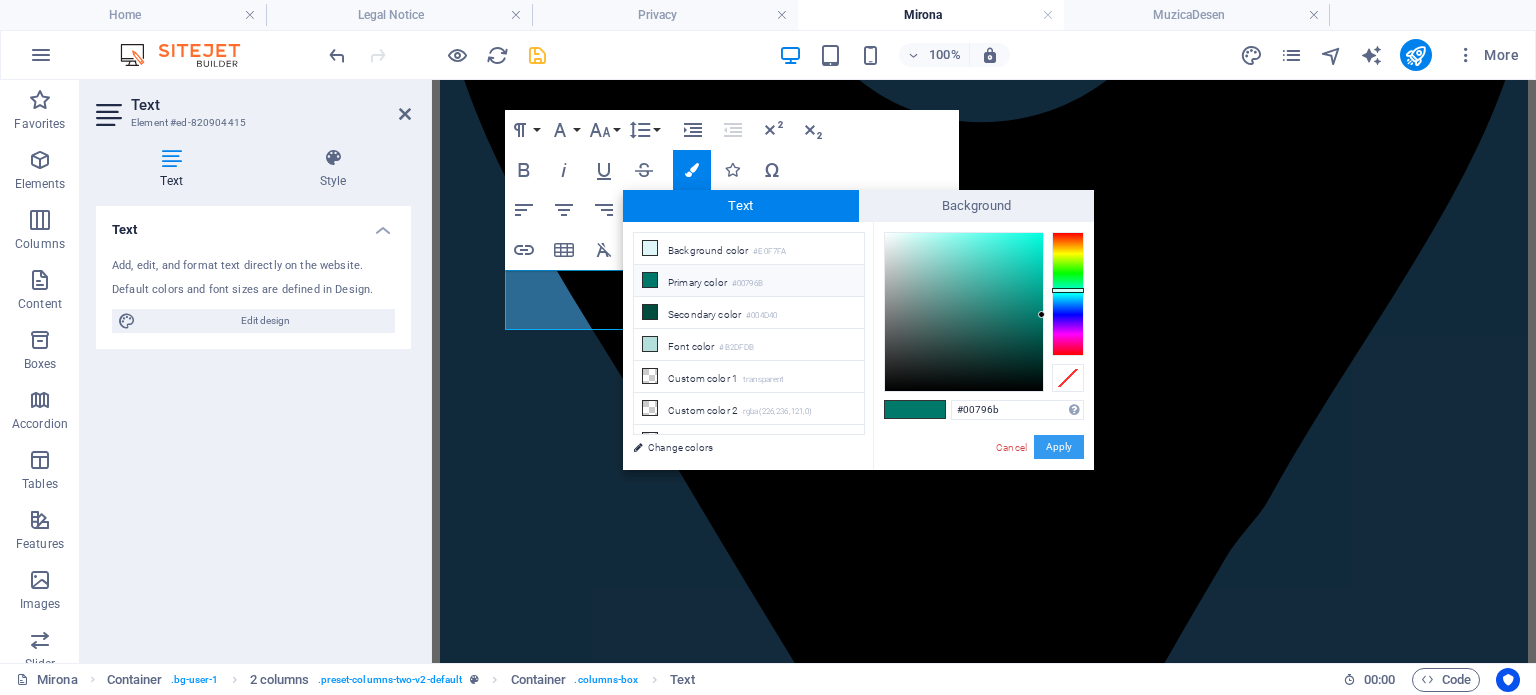 click on "Apply" at bounding box center (1059, 447) 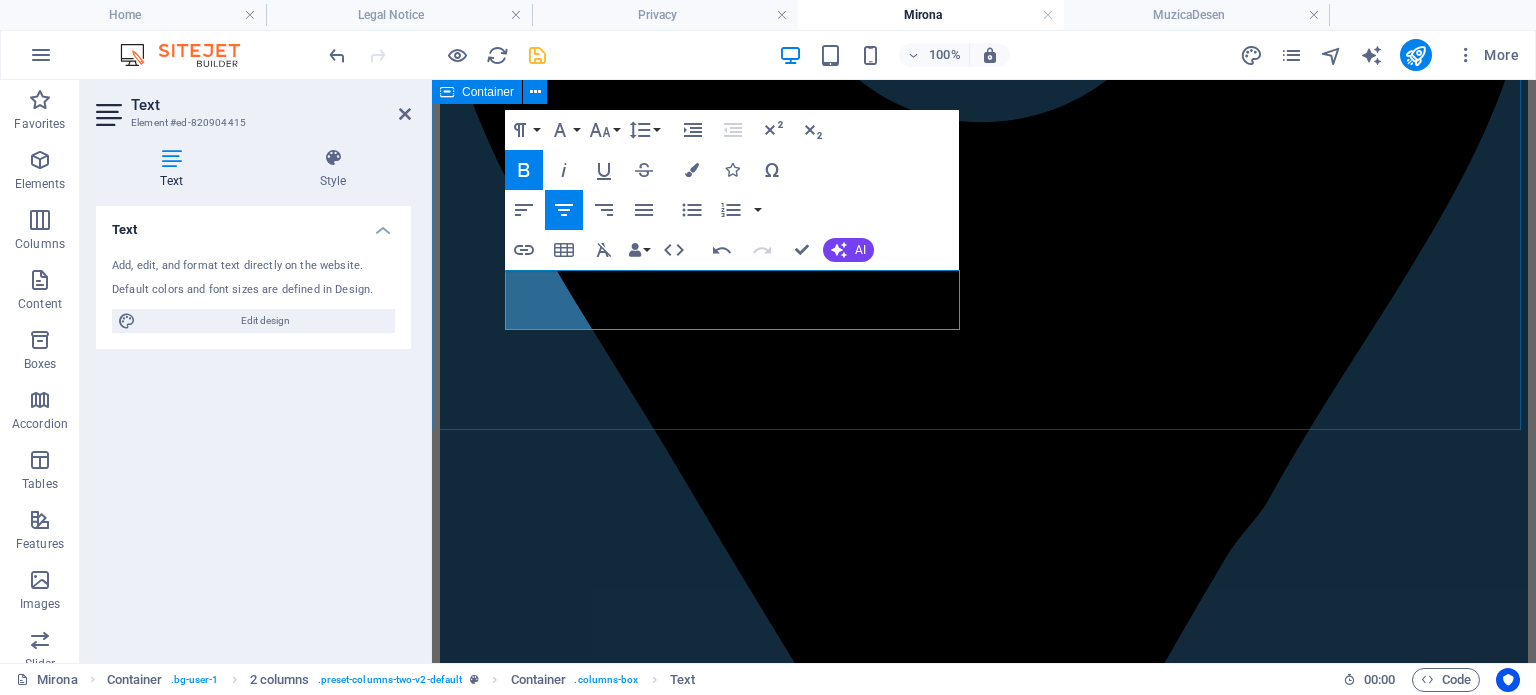 click on "Despre noi Școala Gimnazială „Mirona” este locul unde educația de calitate se îmbină armonios cu pasiunea pentru sport. Cu o tradiție solidă în formarea copiilor atât din punct de vedere academic, cât și sportiv, școala noastră oferă un mediu echilibrat, modern și motivant, în care fiecare elev este încurajat să își descopere potențialul. Punem accent pe dezvoltarea fizică și intelectuală a elevilor, cultivând valori precum disciplina, spiritul de echipă și excelența. Printr-un colectiv de cadre didactice și antrenori dedicați, printr-o infrastructură adaptată nevoilor actuale și prin rezultate obținute în competiții școlare și sportive, ne afirmăm ca o școală de referință în județul Mureș. Cadre didactice în anul școlar 2024-2025 Repartizare clase în anul școlar 2024-2025" at bounding box center (984, 5626) 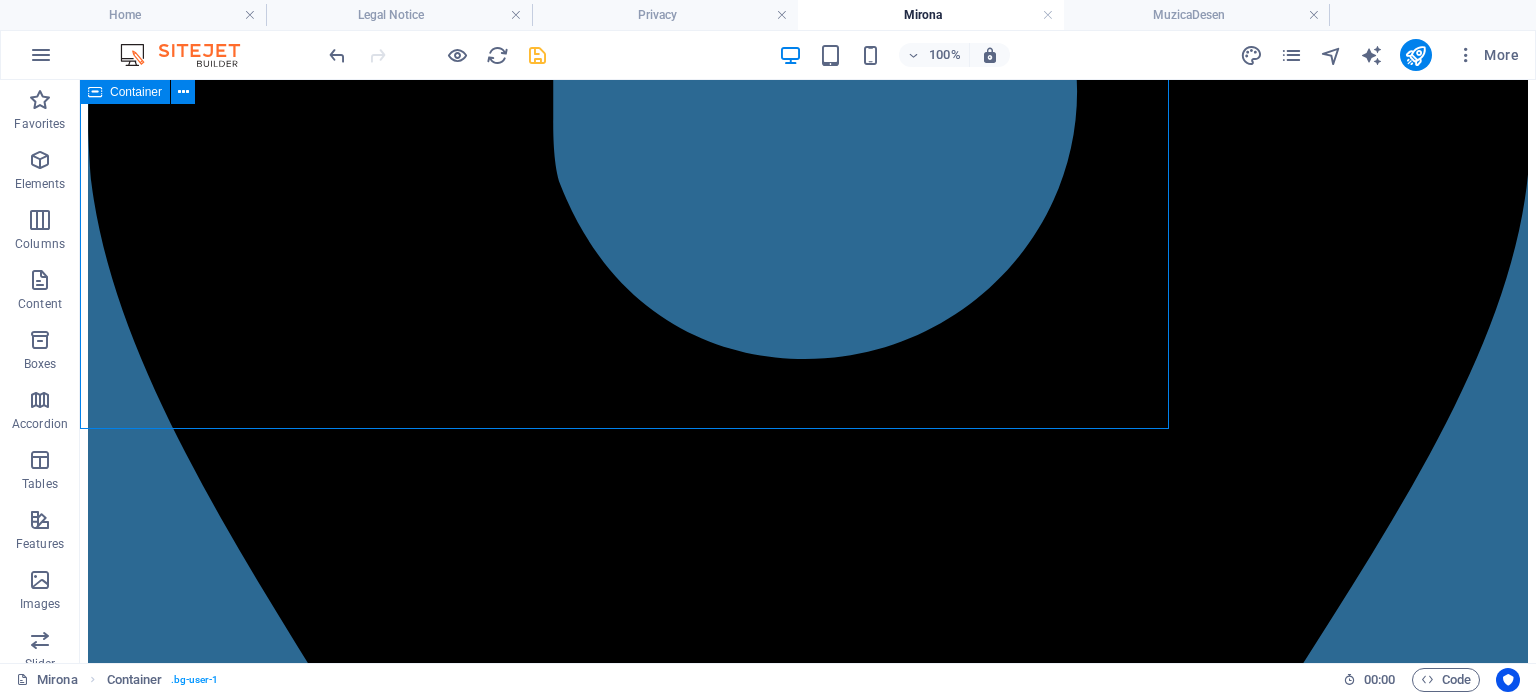 scroll, scrollTop: 899, scrollLeft: 0, axis: vertical 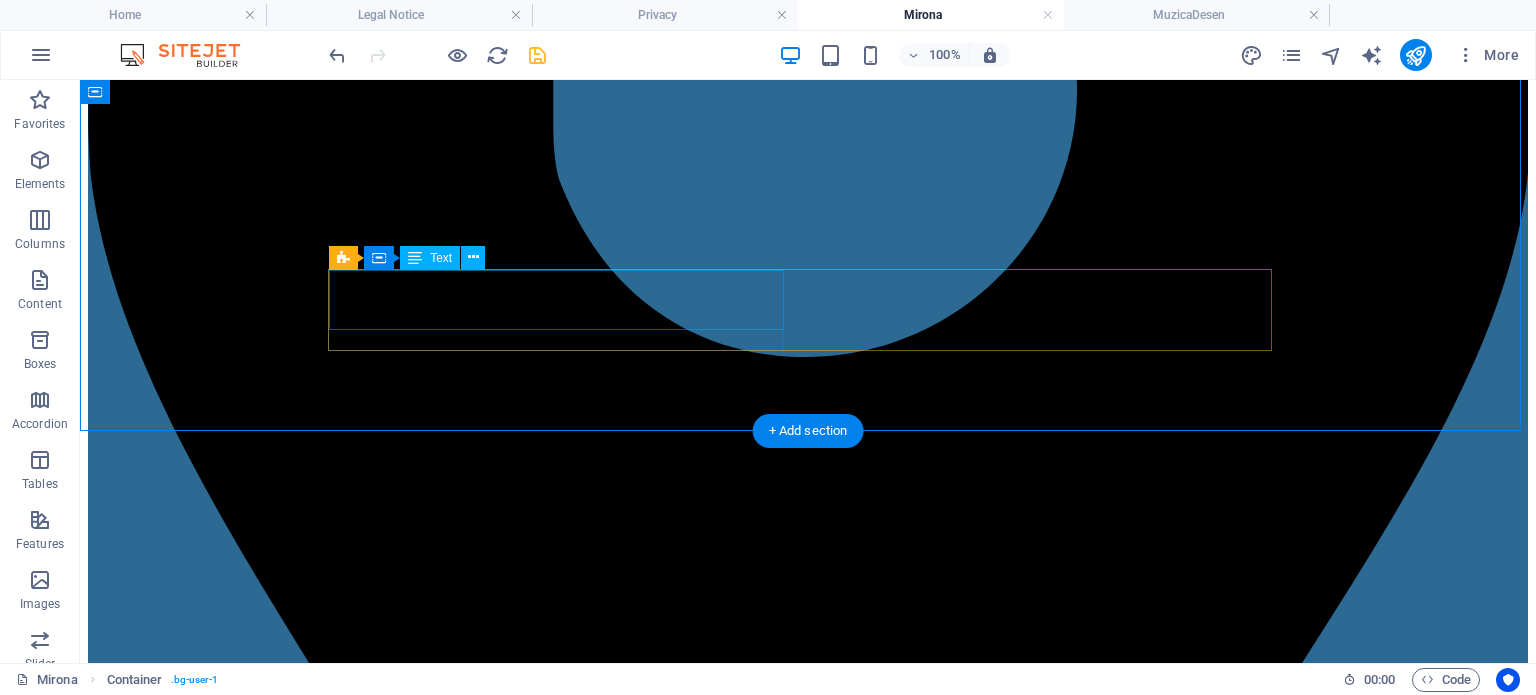 click on "Cadre didactice în anul școlar 2024-2025" at bounding box center (808, 7379) 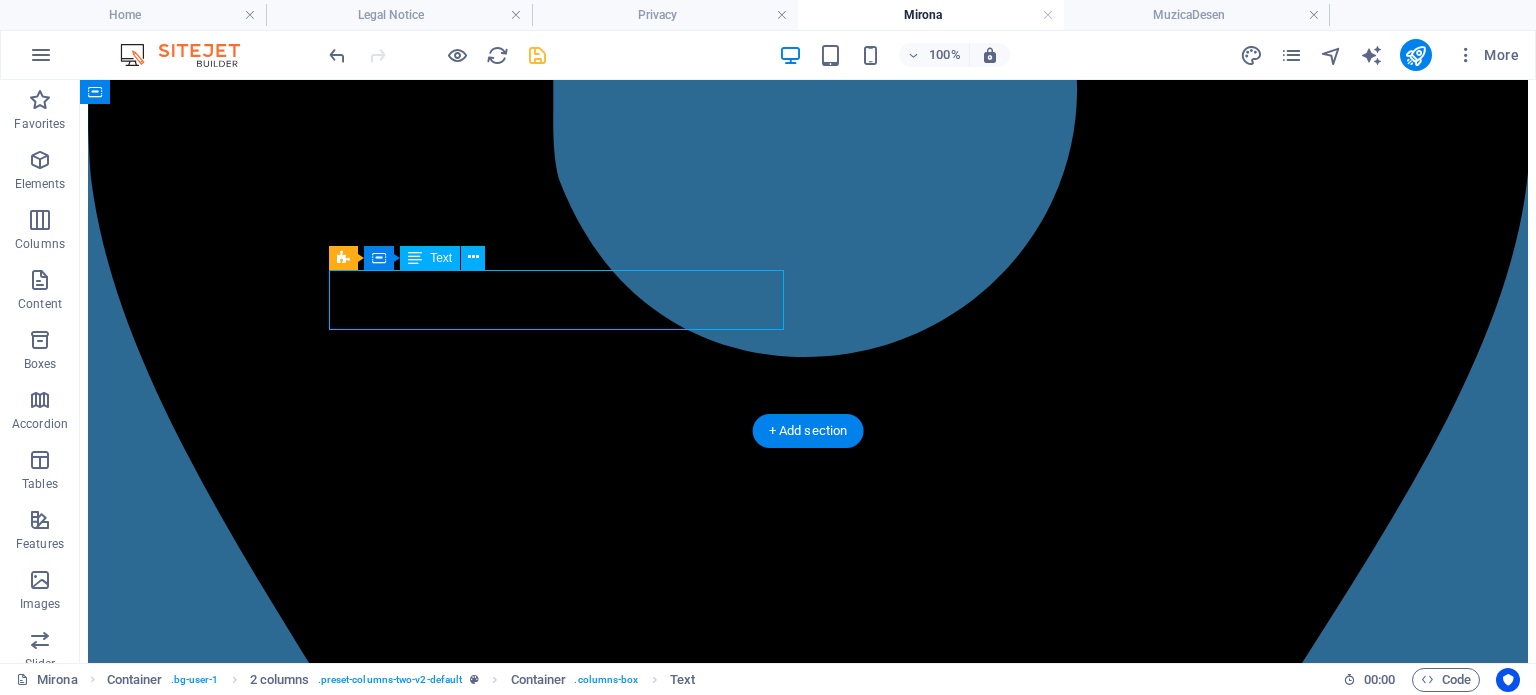 click on "Cadre didactice în anul școlar 2024-2025" at bounding box center [808, 7379] 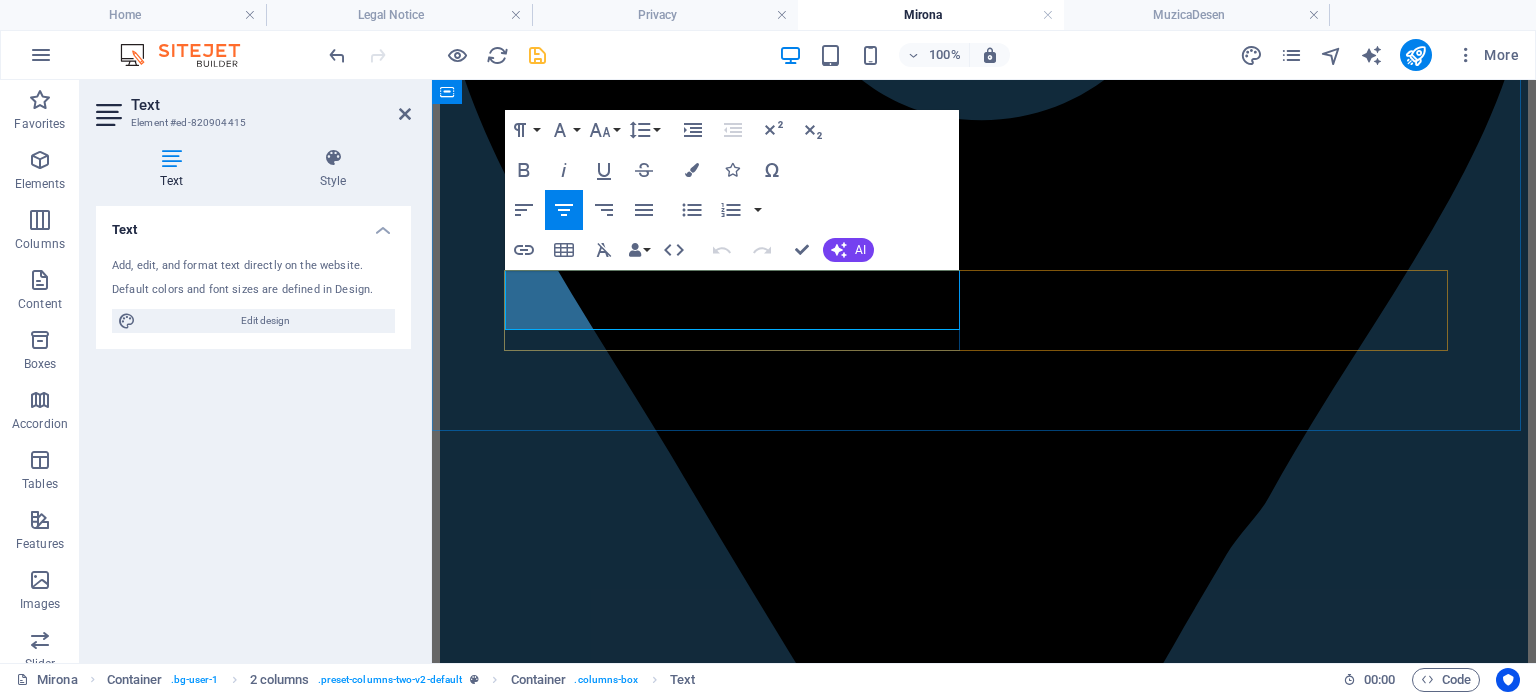 scroll, scrollTop: 896, scrollLeft: 0, axis: vertical 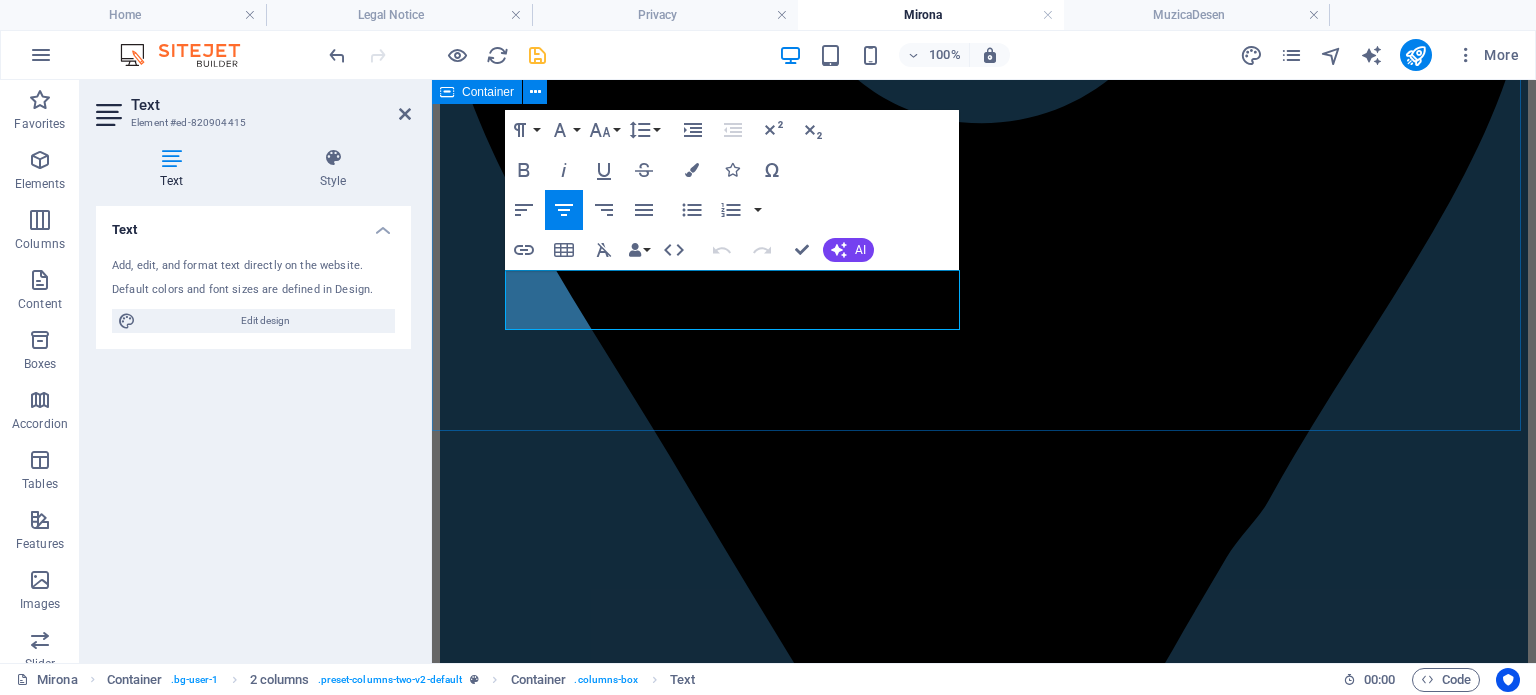 drag, startPoint x: 934, startPoint y: 312, endPoint x: 493, endPoint y: 289, distance: 441.59937 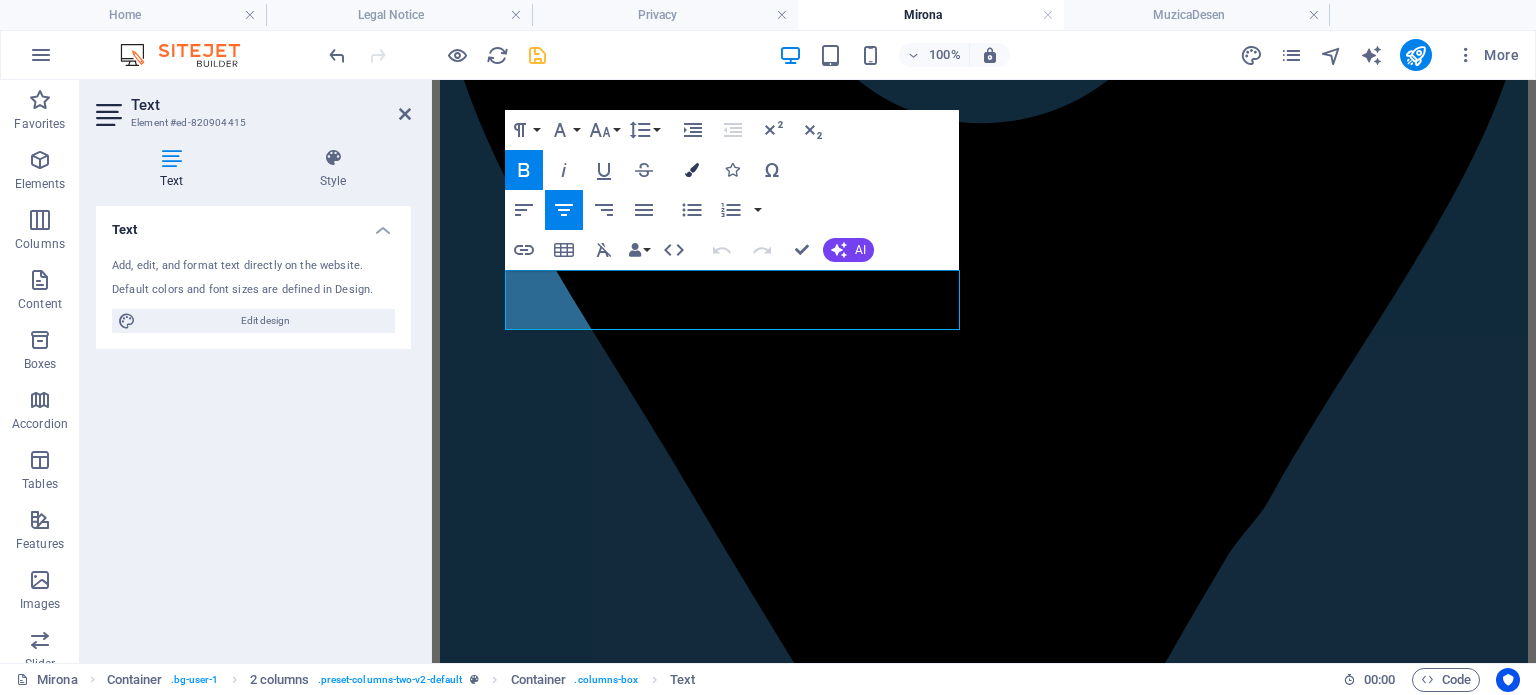 click at bounding box center (692, 170) 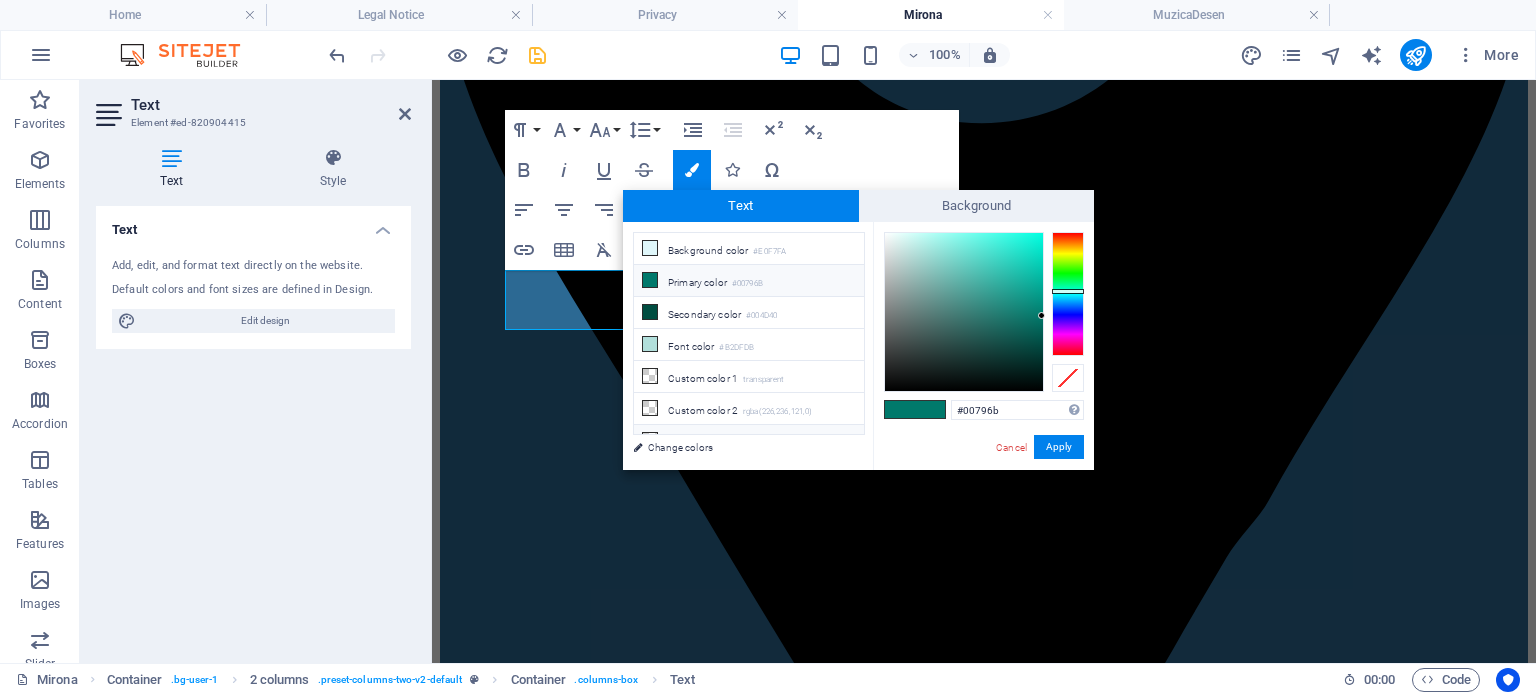 drag, startPoint x: 1018, startPoint y: 411, endPoint x: 756, endPoint y: 420, distance: 262.15454 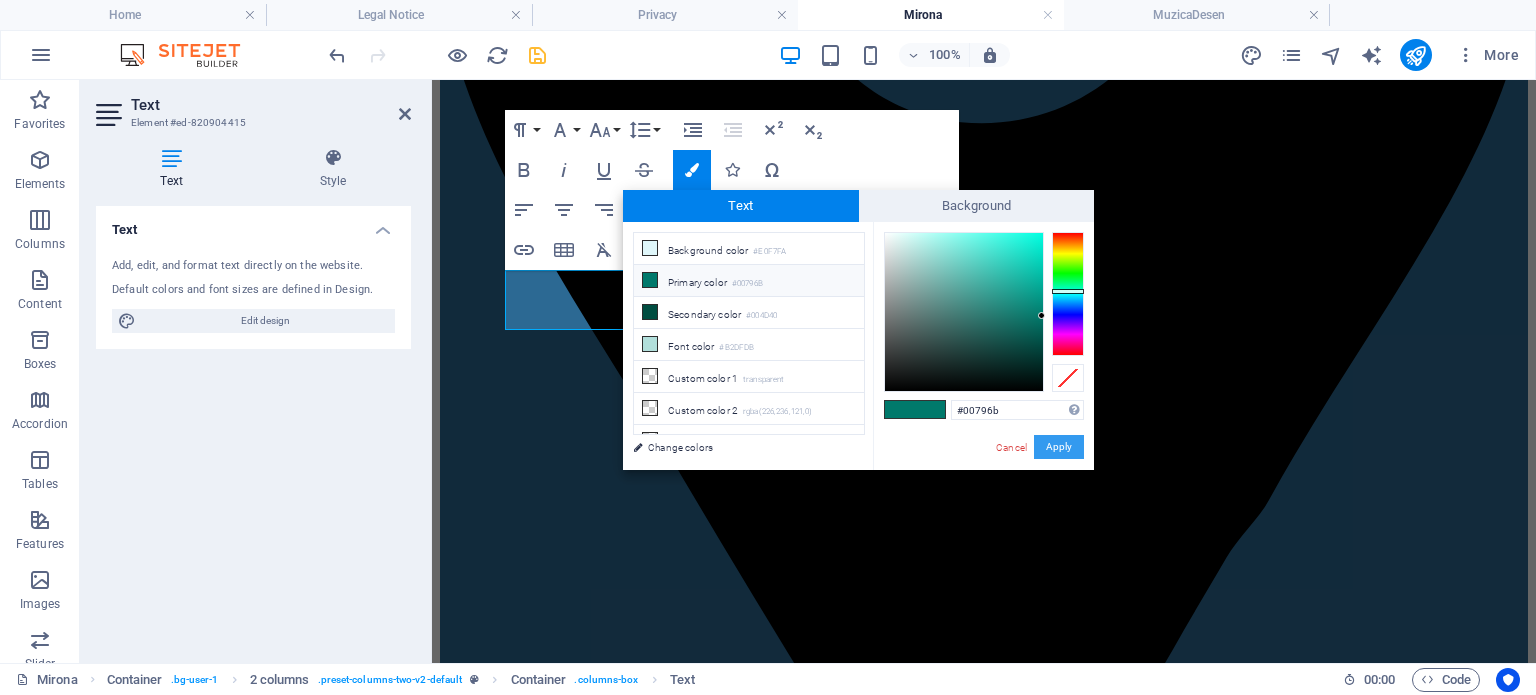 drag, startPoint x: 1060, startPoint y: 451, endPoint x: 627, endPoint y: 368, distance: 440.8832 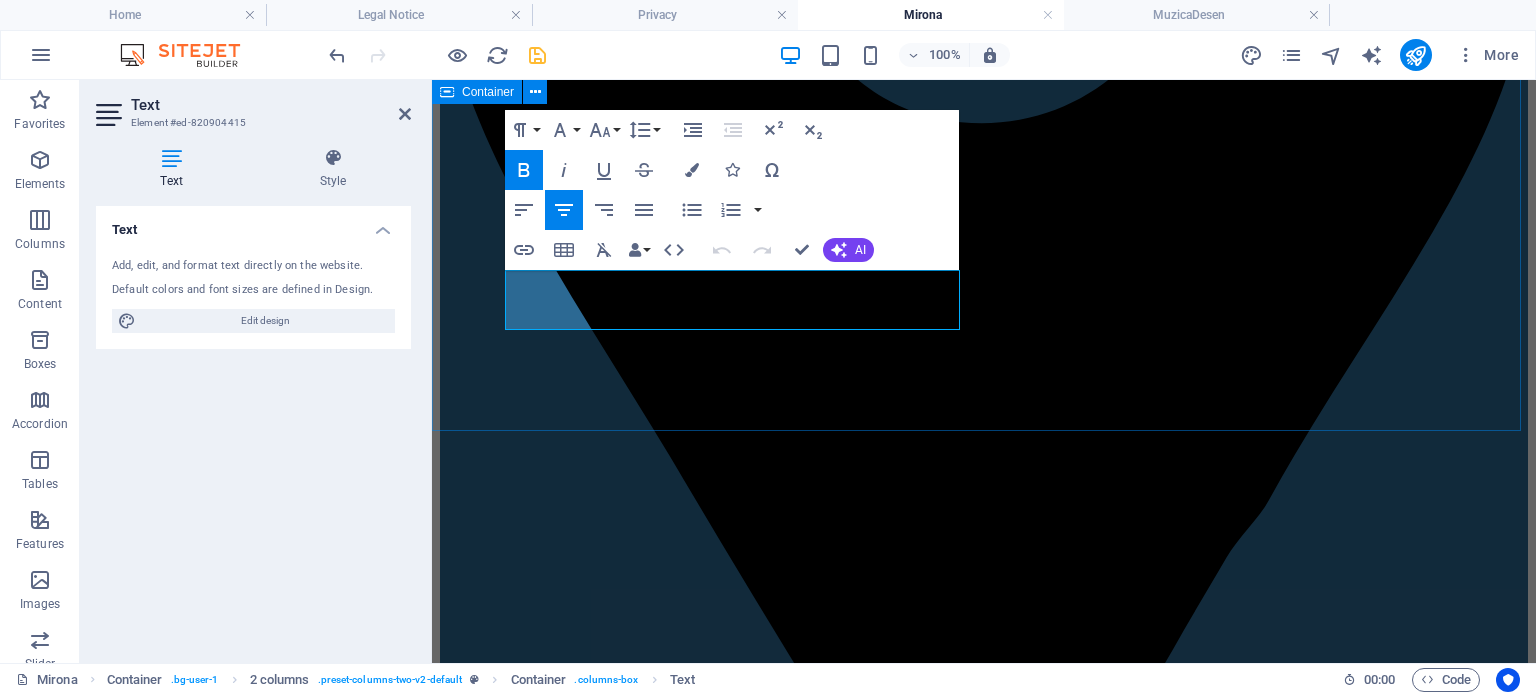 click on "Despre noi Școala Gimnazială „Mirona” este locul unde educația de calitate se îmbină armonios cu pasiunea pentru sport. Cu o tradiție solidă în formarea copiilor atât din punct de vedere academic, cât și sportiv, școala noastră oferă un mediu echilibrat, modern și motivant, în care fiecare elev este încurajat să își descopere potențialul. Punem accent pe dezvoltarea fizică și intelectuală a elevilor, cultivând valori precum disciplina, spiritul de echipă și excelența. Printr-un colectiv de cadre didactice și antrenori dedicați, printr-o infrastructură adaptată nevoilor actuale și prin rezultate obținute în competiții școlare și sportive, ne afirmăm ca o școală de referință în județul Mureș. Cadre didactice în anul școlar 2024-2025 Repartizare clase în anul școlar 2024-2025" at bounding box center (984, 5627) 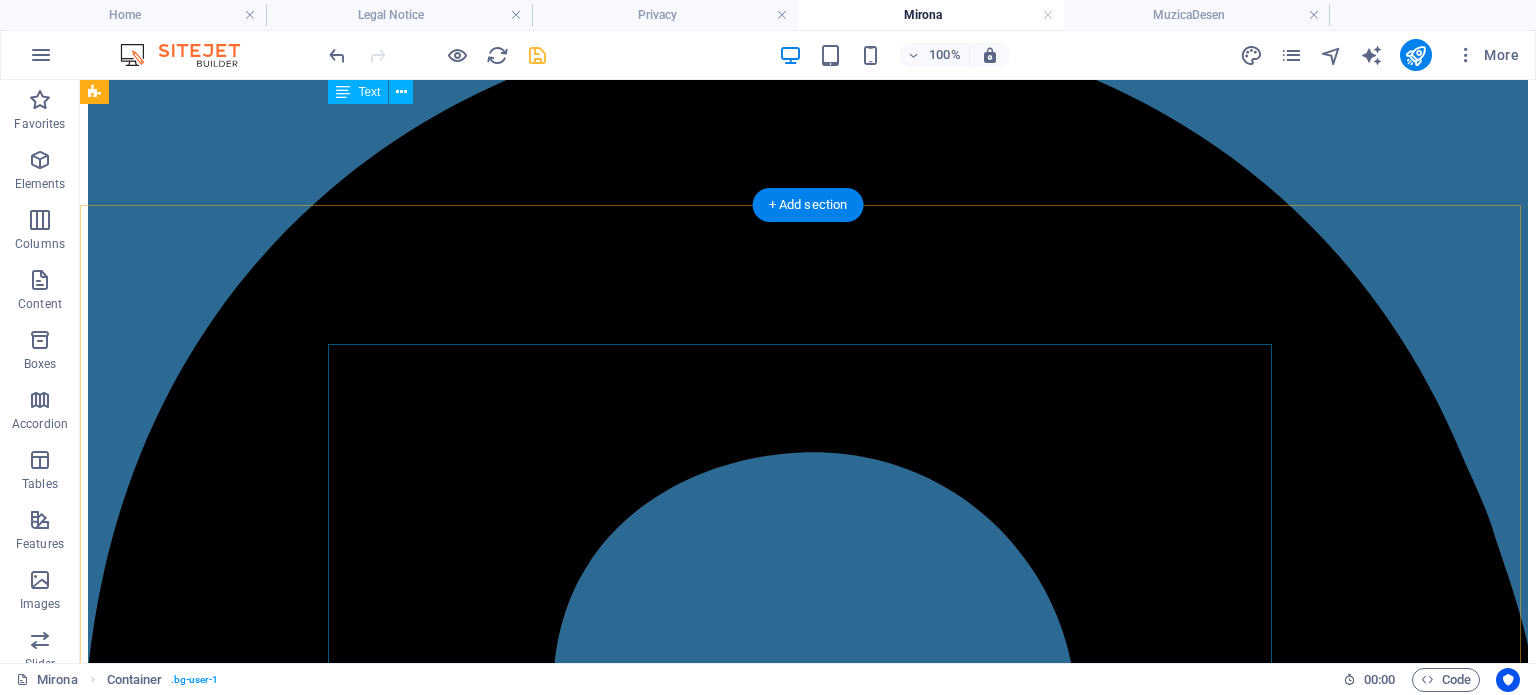 scroll, scrollTop: 0, scrollLeft: 0, axis: both 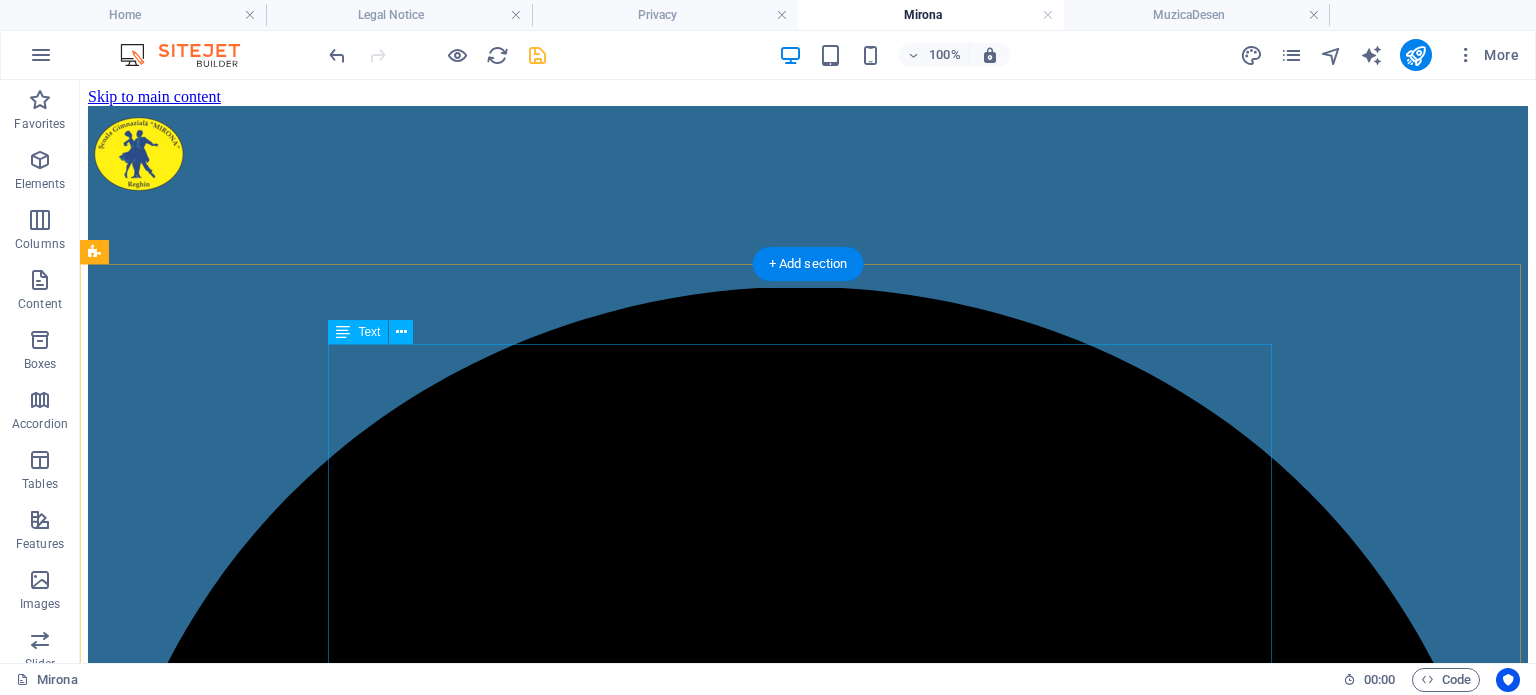 click on "i Bine ați venit pe site-ul Școlii Gimnaziale „Mirona”   „Dansul e pasiune, disciplină și eleganță. Vino să-l descoperi alături de noi!”   „Dansul e pasiune, disciplină și eleganță. Vino să-l descoperi alături de noi!”" at bounding box center [808, 7809] 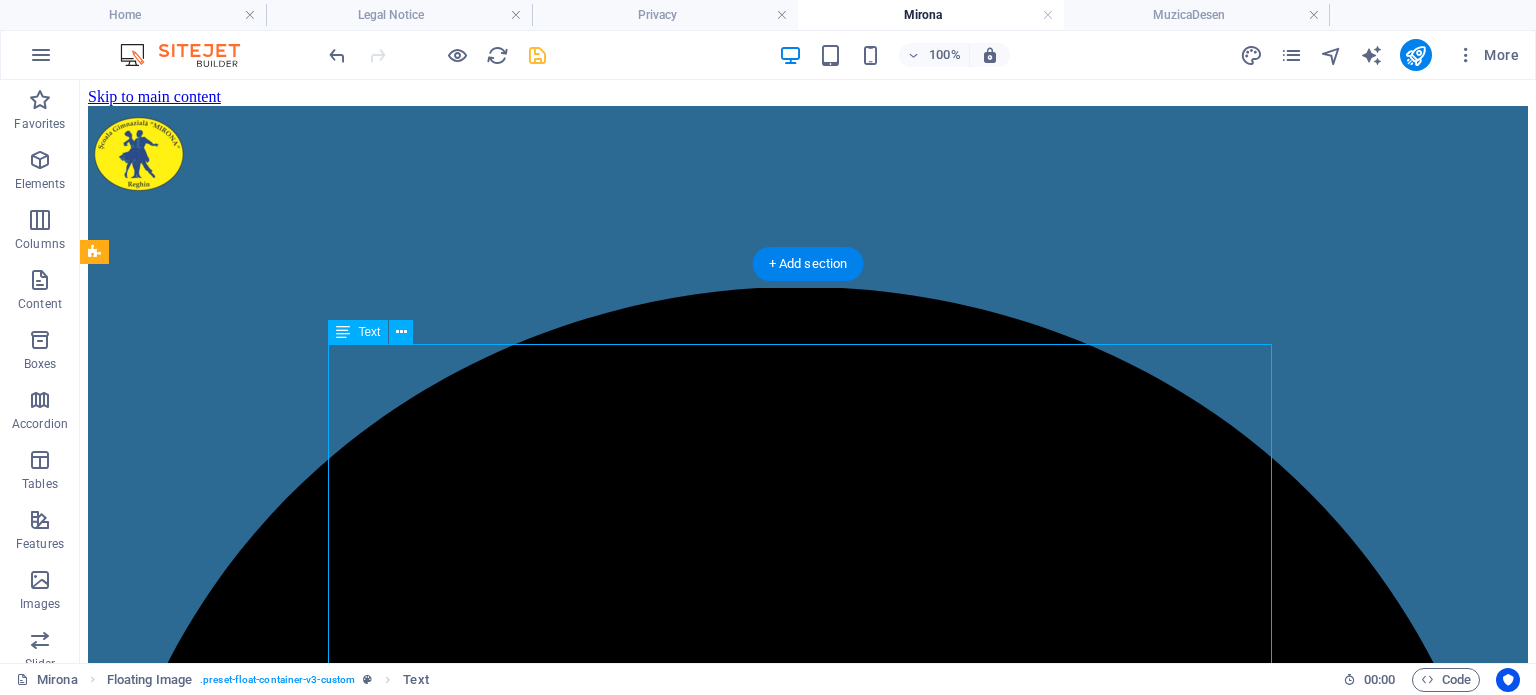 click on "i Bine ați venit pe site-ul Școlii Gimnaziale „Mirona”   „Dansul e pasiune, disciplină și eleganță. Vino să-l descoperi alături de noi!”   „Dansul e pasiune, disciplină și eleganță. Vino să-l descoperi alături de noi!”" at bounding box center [808, 7809] 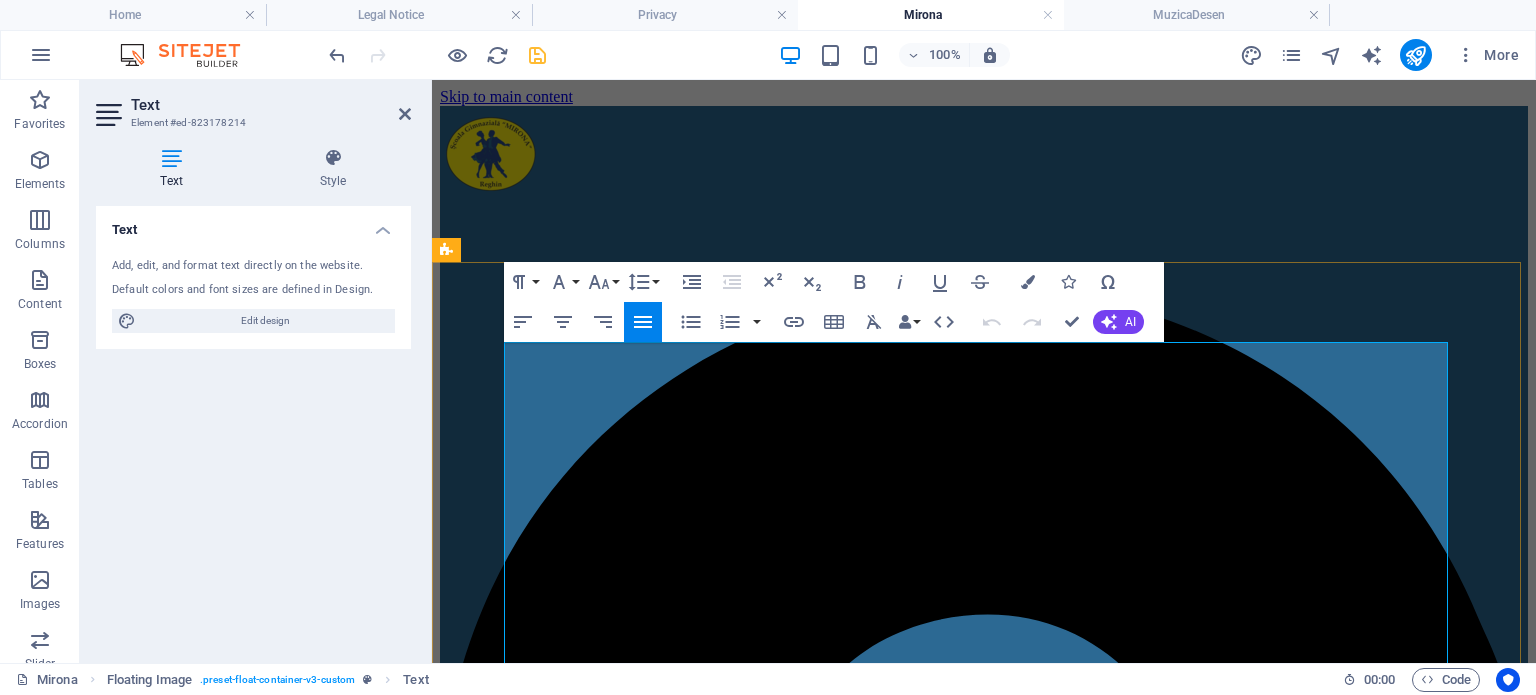 drag, startPoint x: 627, startPoint y: 634, endPoint x: 1362, endPoint y: 613, distance: 735.2999 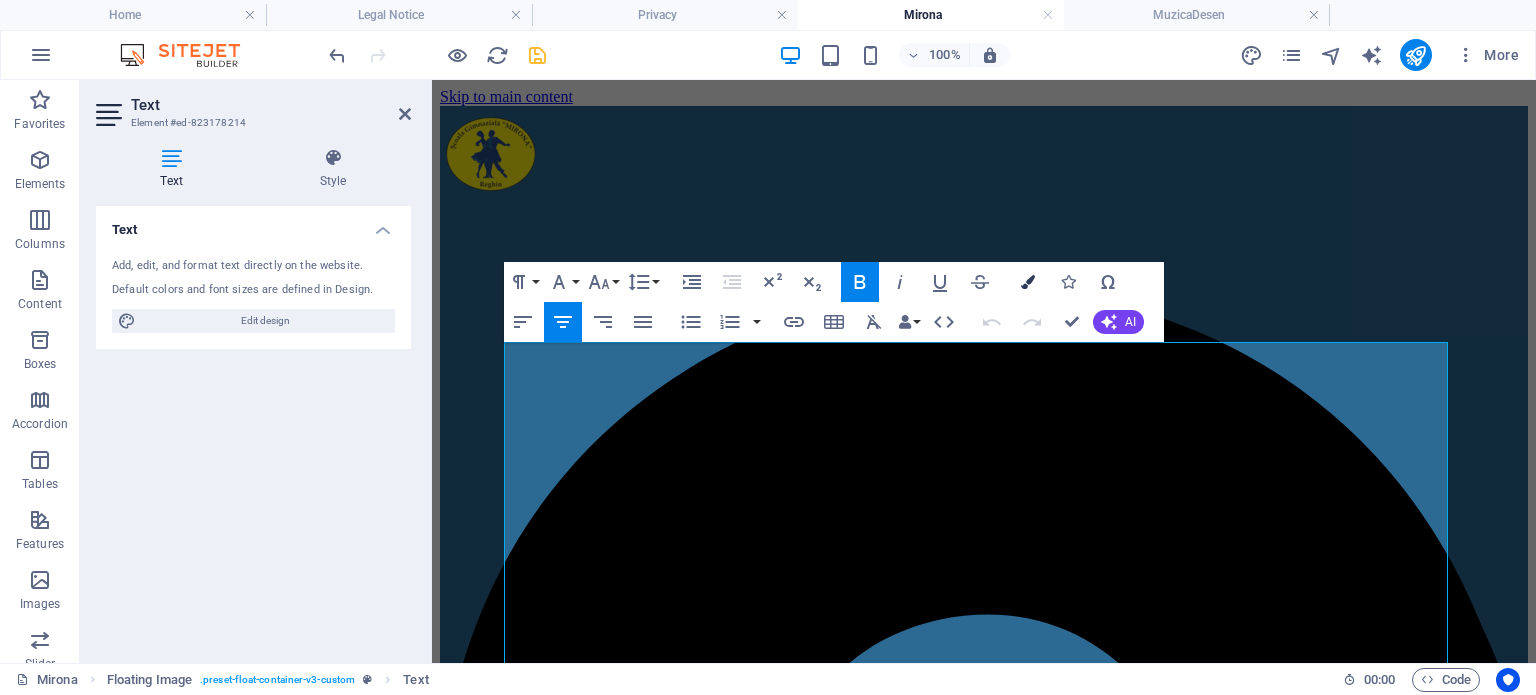 click on "Colors" at bounding box center (1028, 282) 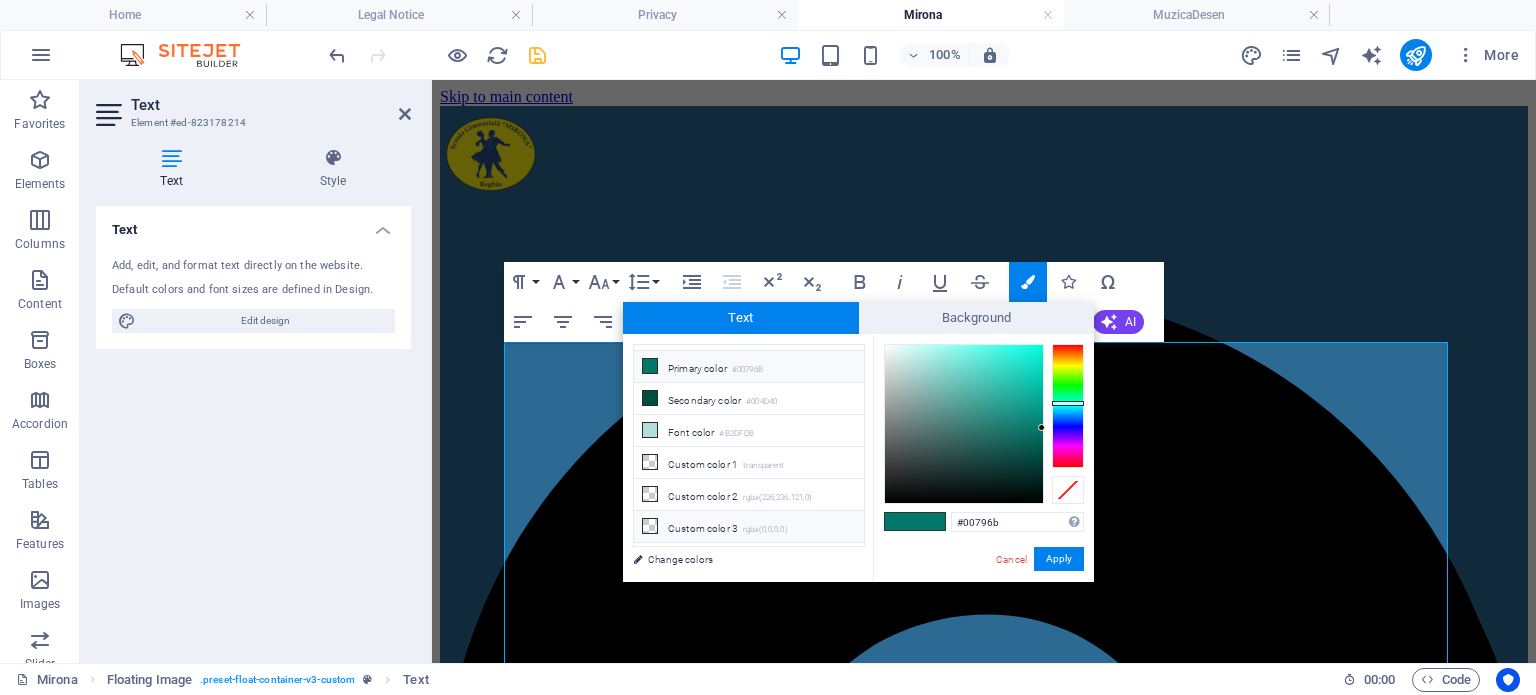 scroll, scrollTop: 0, scrollLeft: 0, axis: both 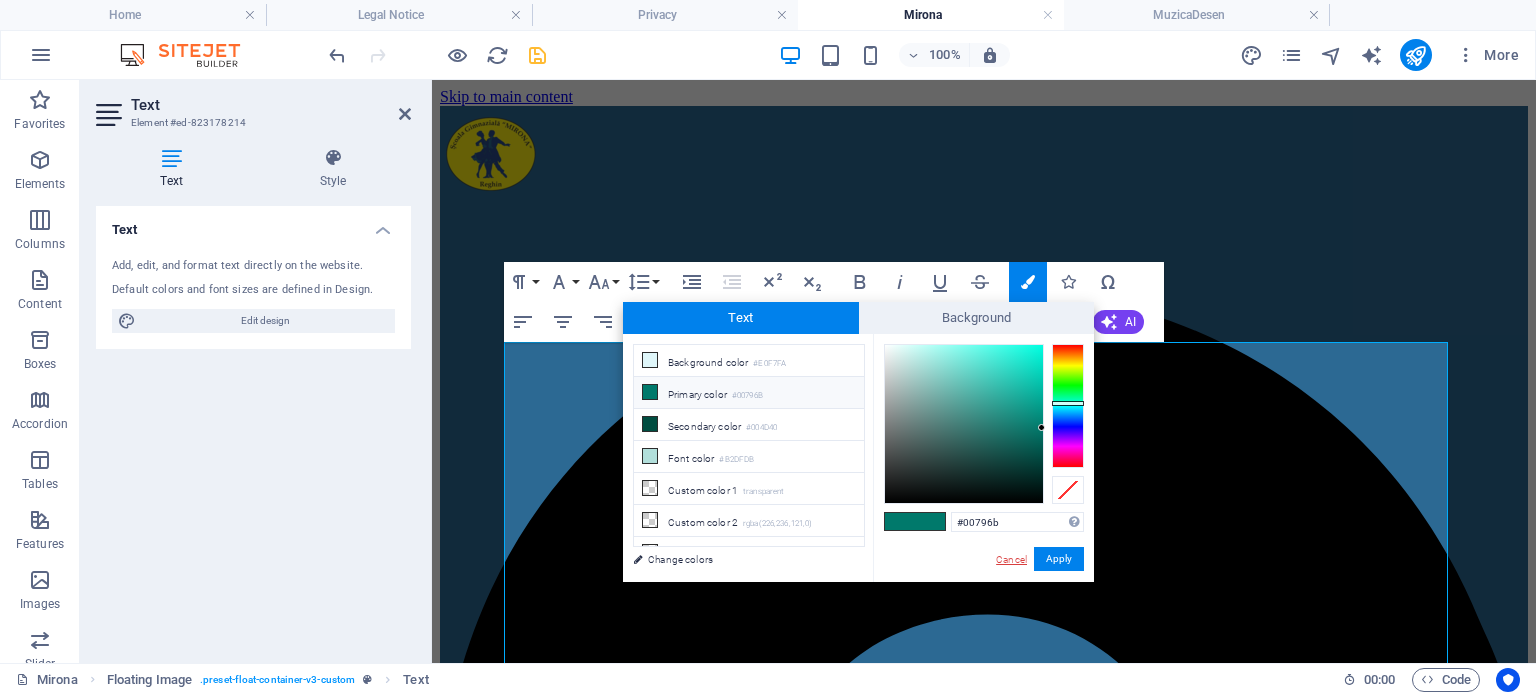 drag, startPoint x: 1004, startPoint y: 563, endPoint x: 572, endPoint y: 480, distance: 439.90112 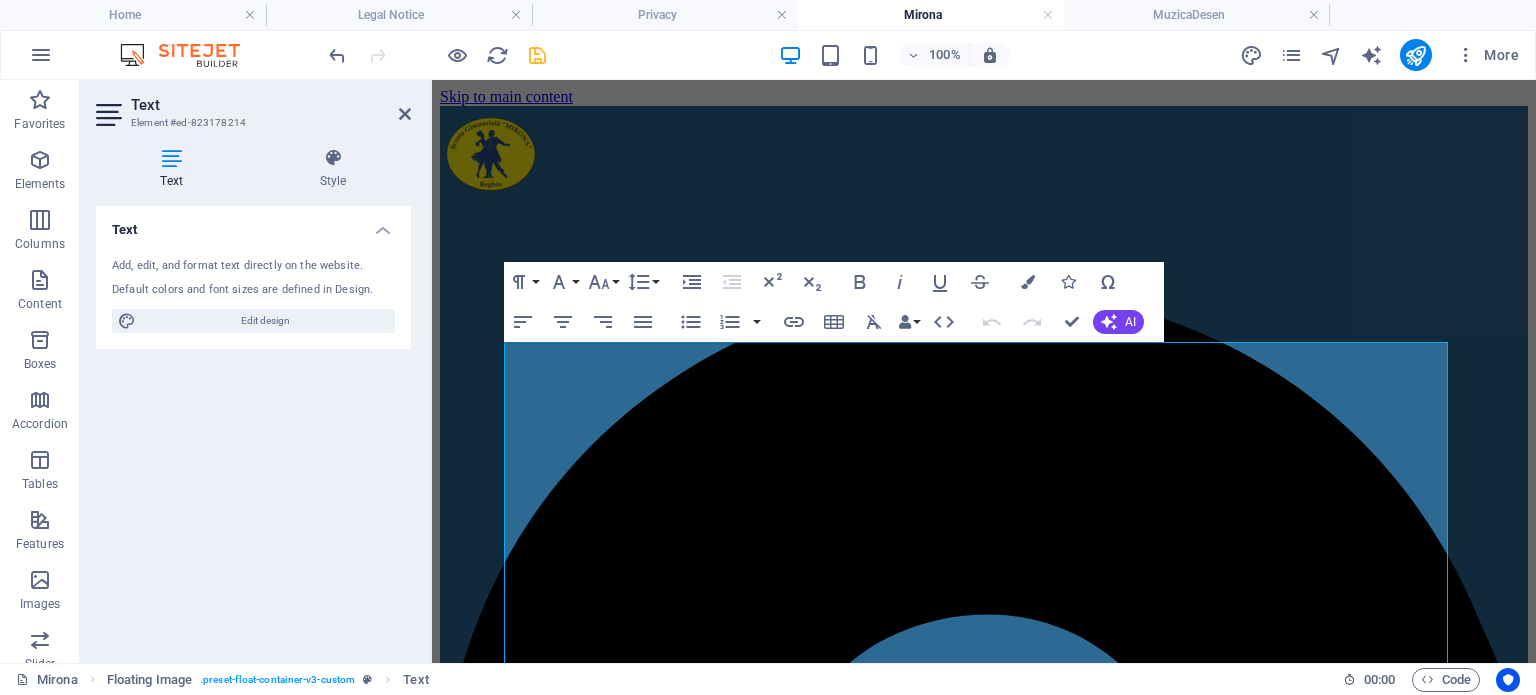 click on "Text" at bounding box center (271, 105) 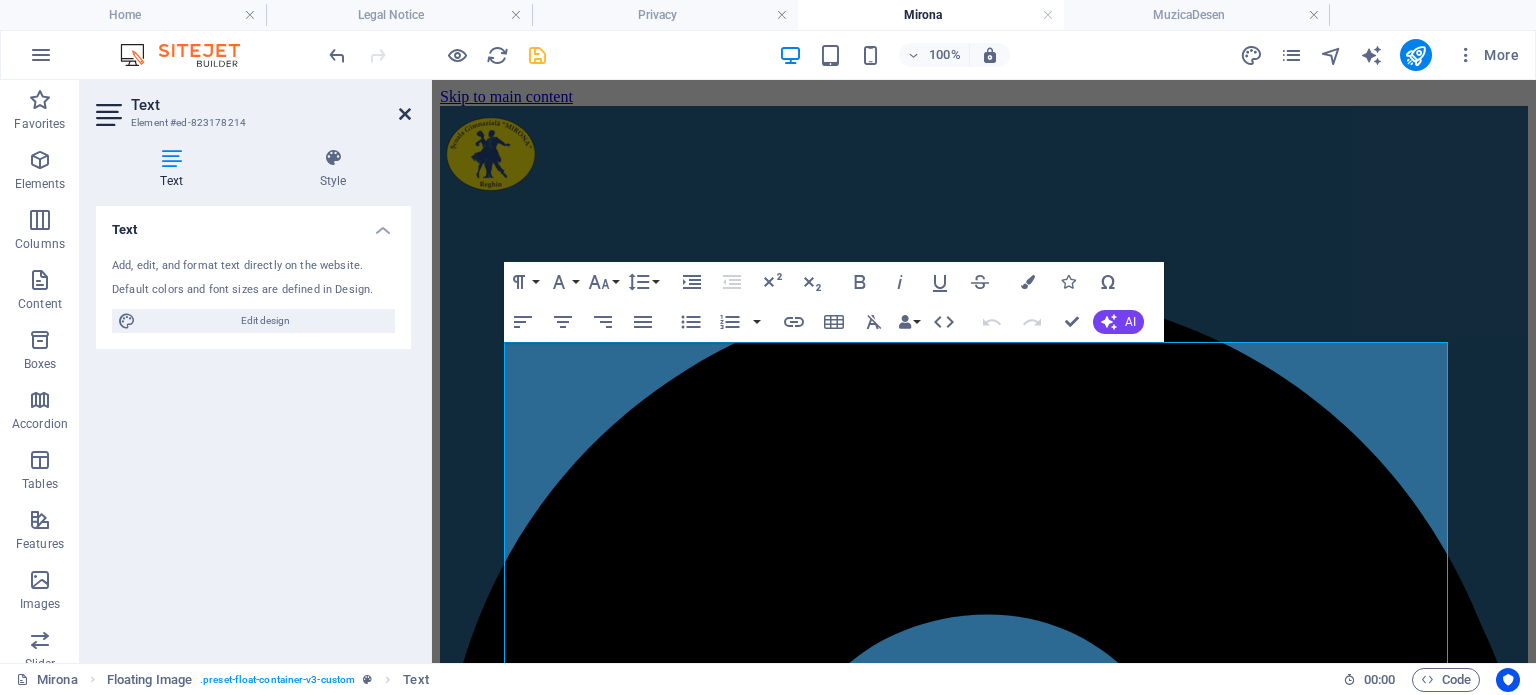 drag, startPoint x: 405, startPoint y: 111, endPoint x: 324, endPoint y: 30, distance: 114.5513 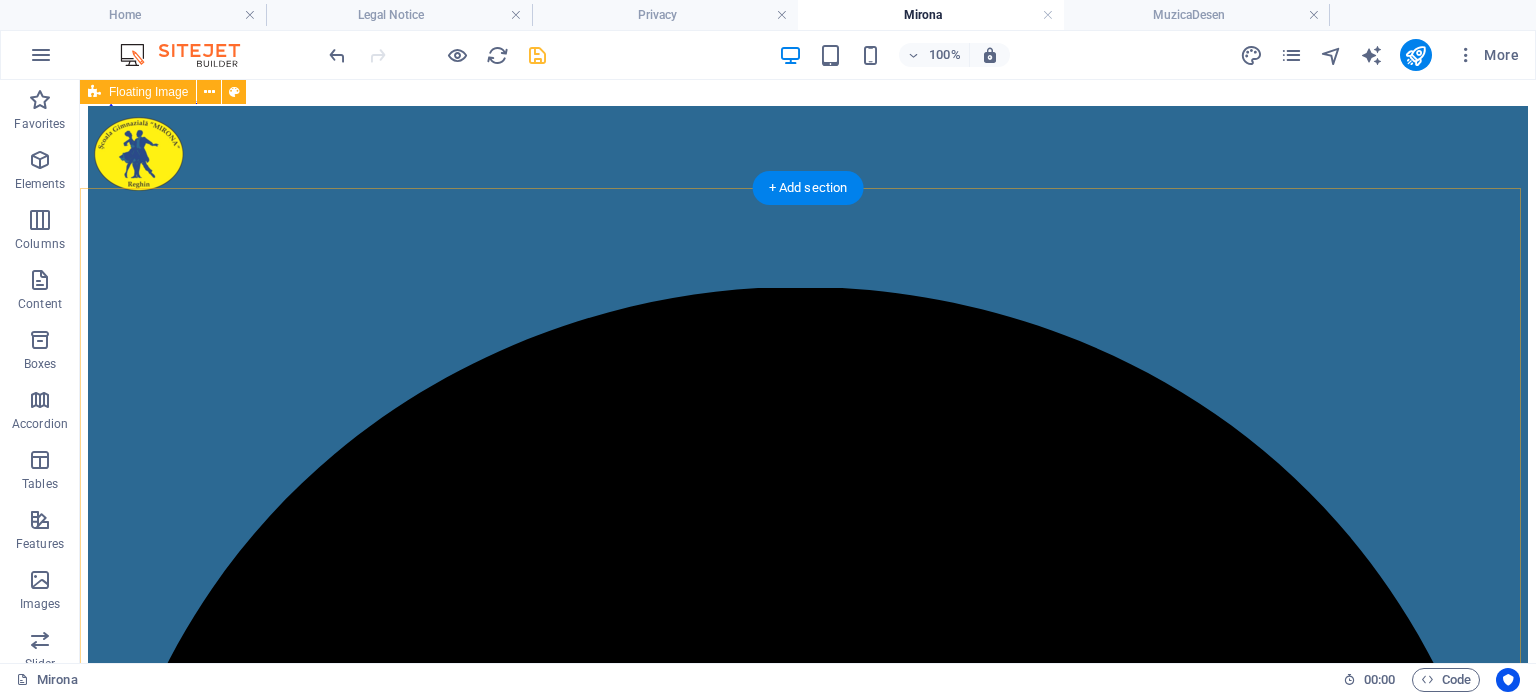 scroll, scrollTop: 0, scrollLeft: 0, axis: both 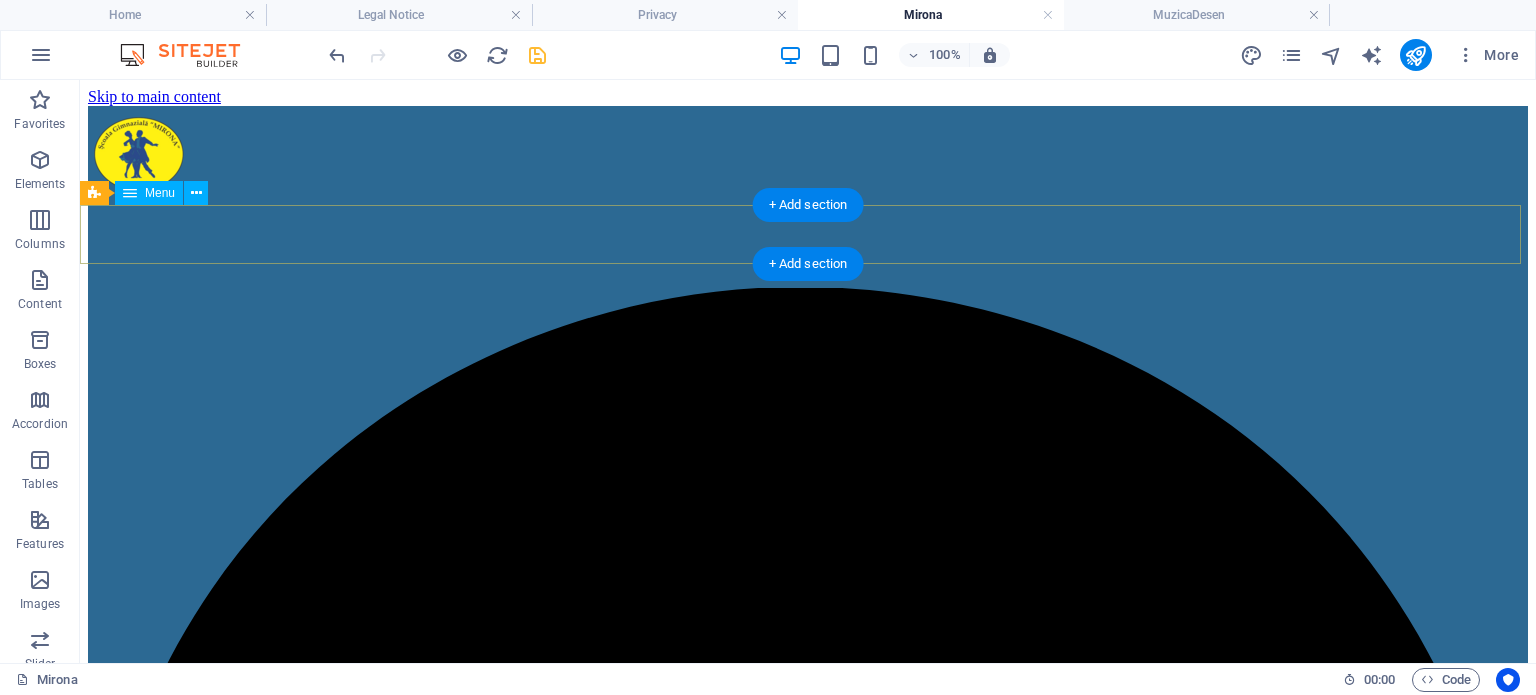 click on "Pagina principală Despre noi Orar  Galerie foto Contact" at bounding box center [808, 6784] 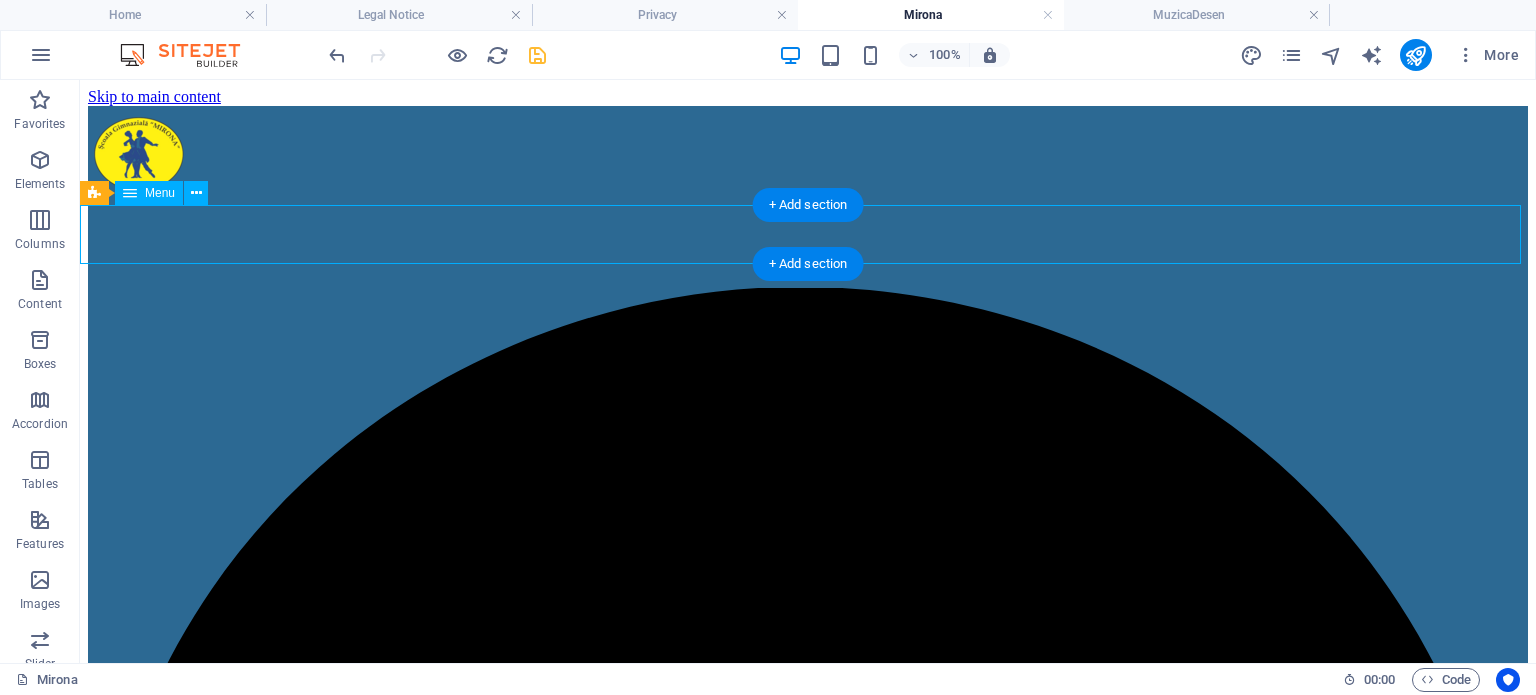 click on "Pagina principală Despre noi Orar  Galerie foto Contact" at bounding box center (808, 6784) 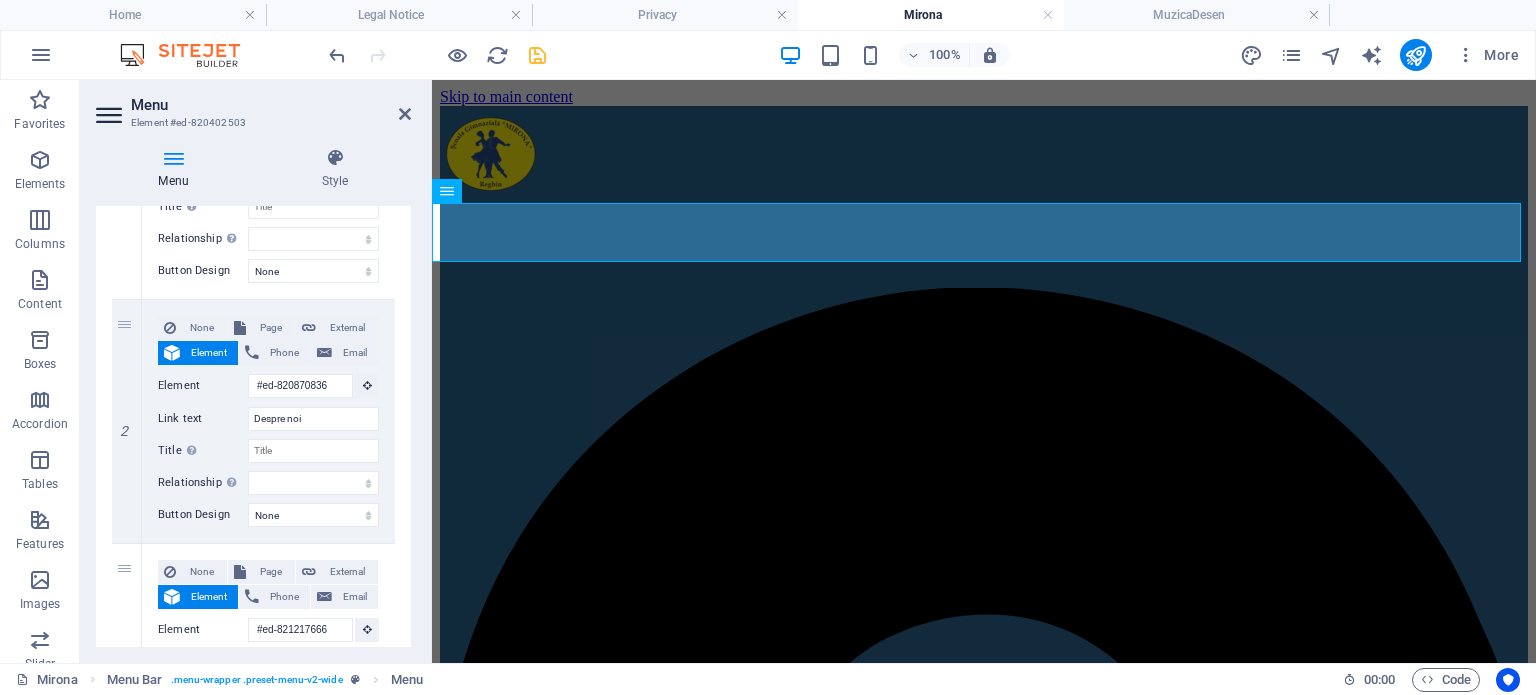 scroll, scrollTop: 0, scrollLeft: 0, axis: both 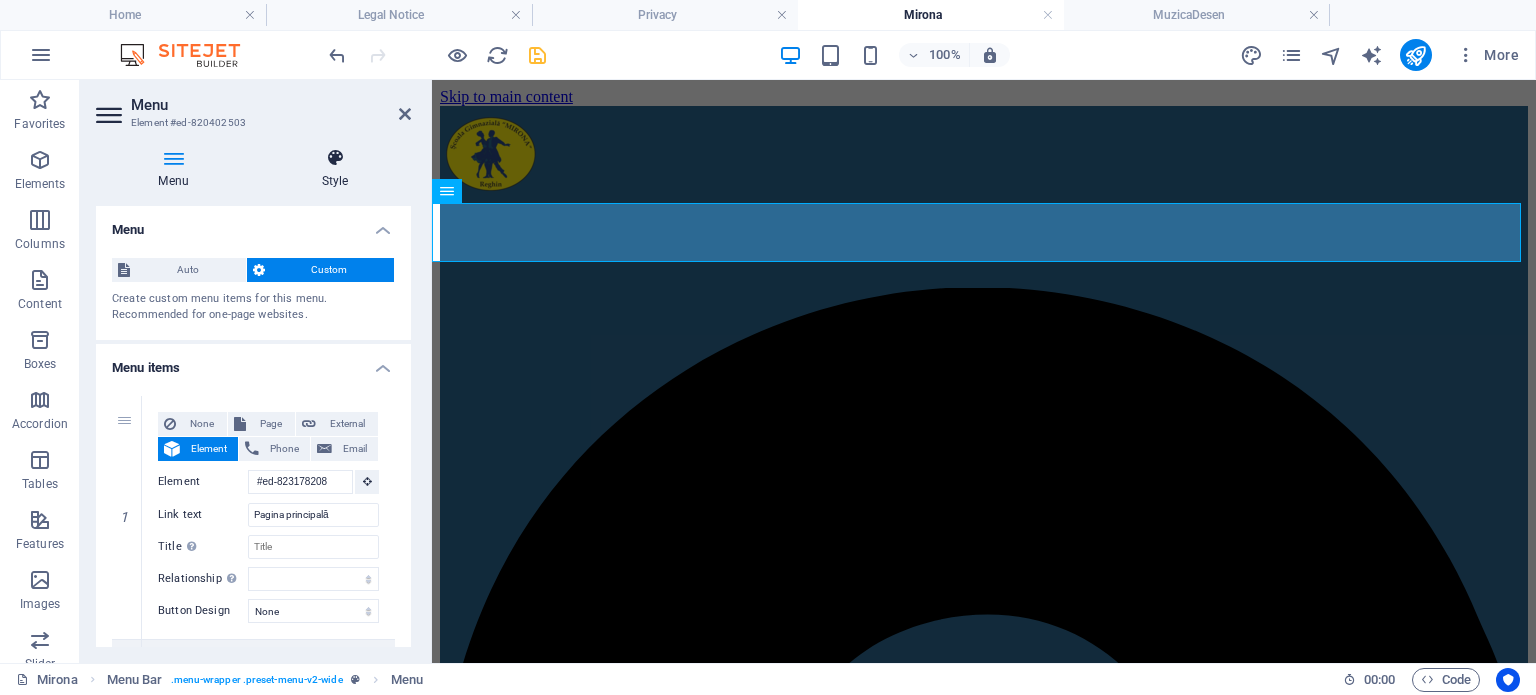 click at bounding box center (335, 158) 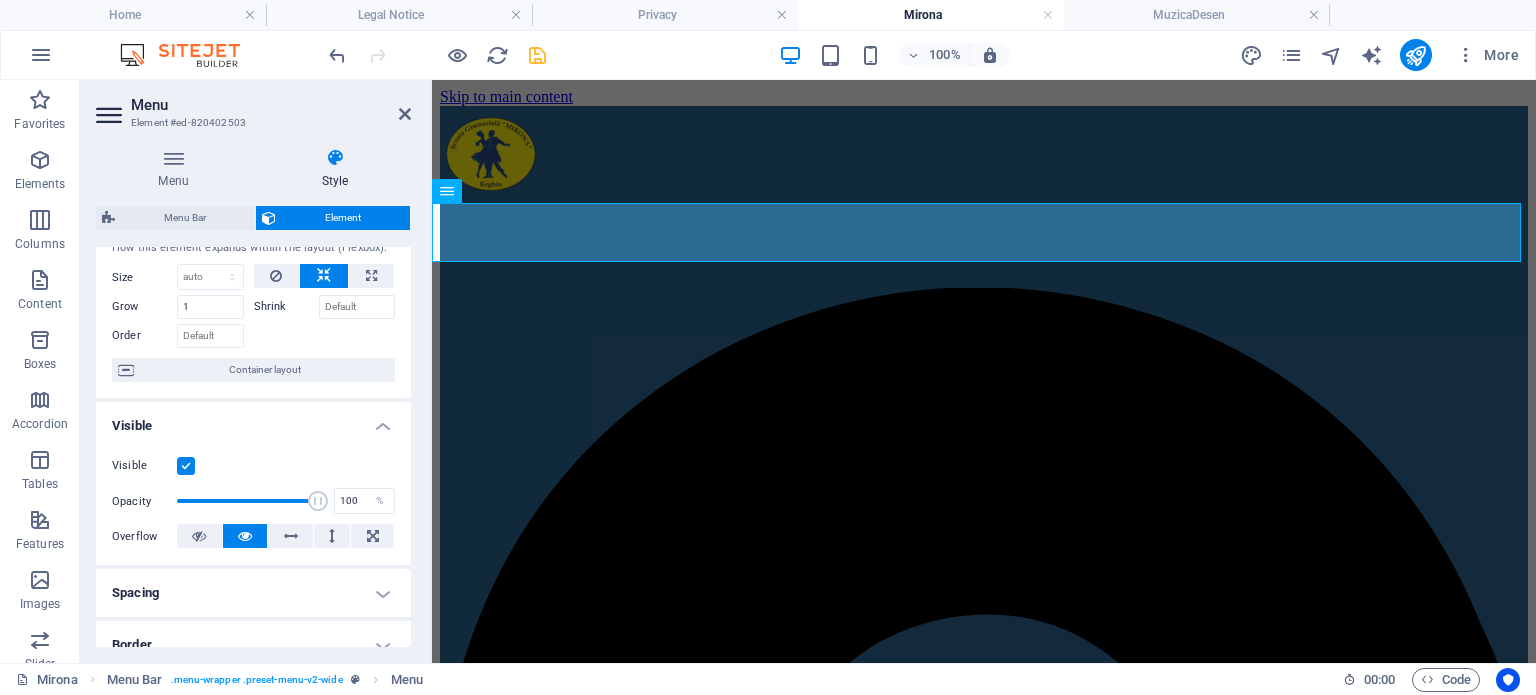 scroll, scrollTop: 0, scrollLeft: 0, axis: both 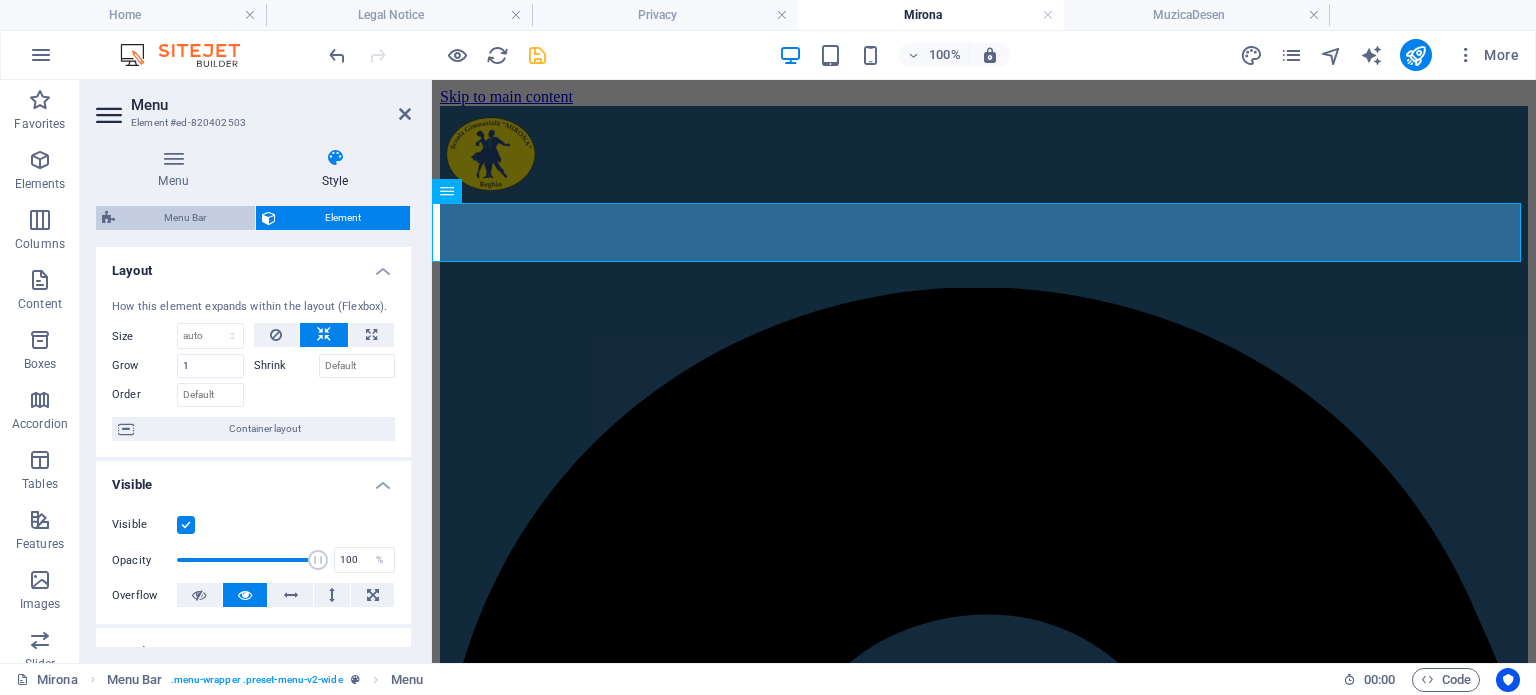 click on "Menu Bar" at bounding box center (185, 218) 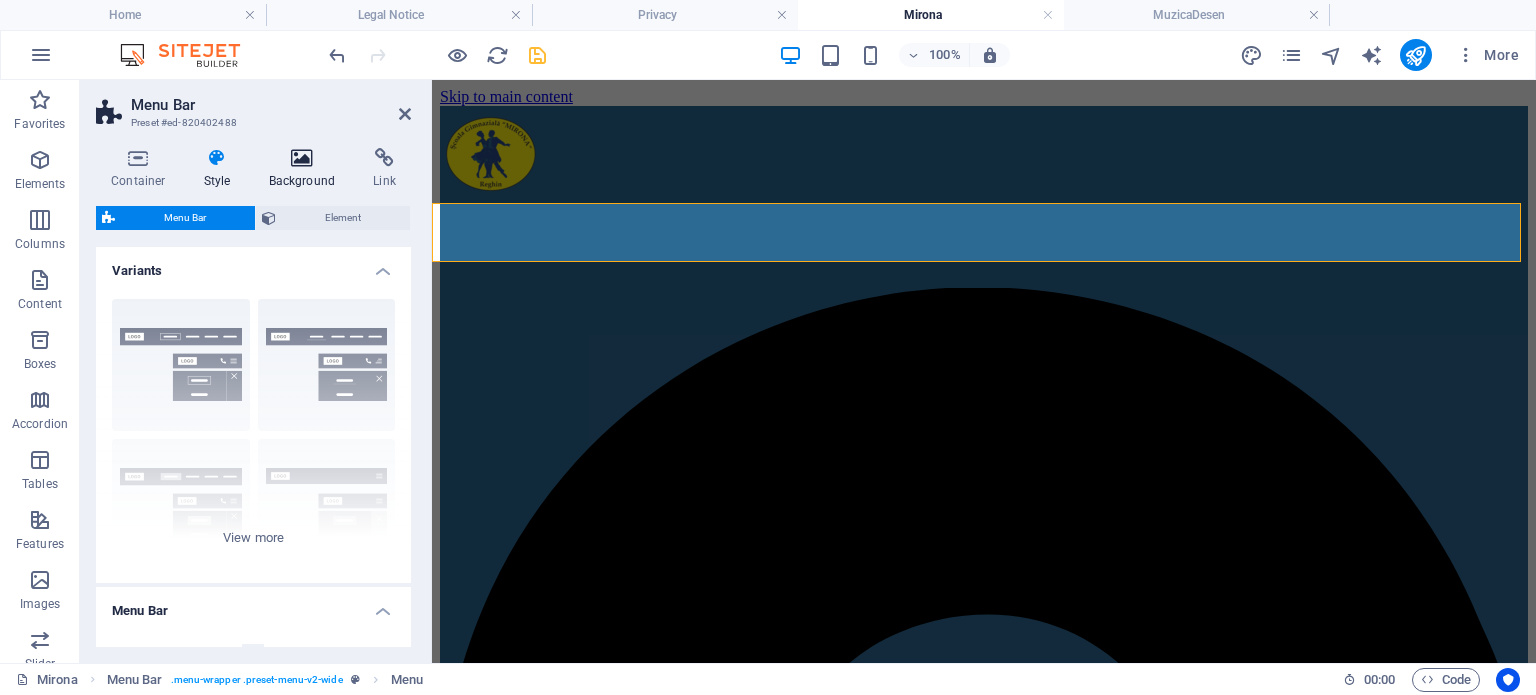 click at bounding box center [302, 158] 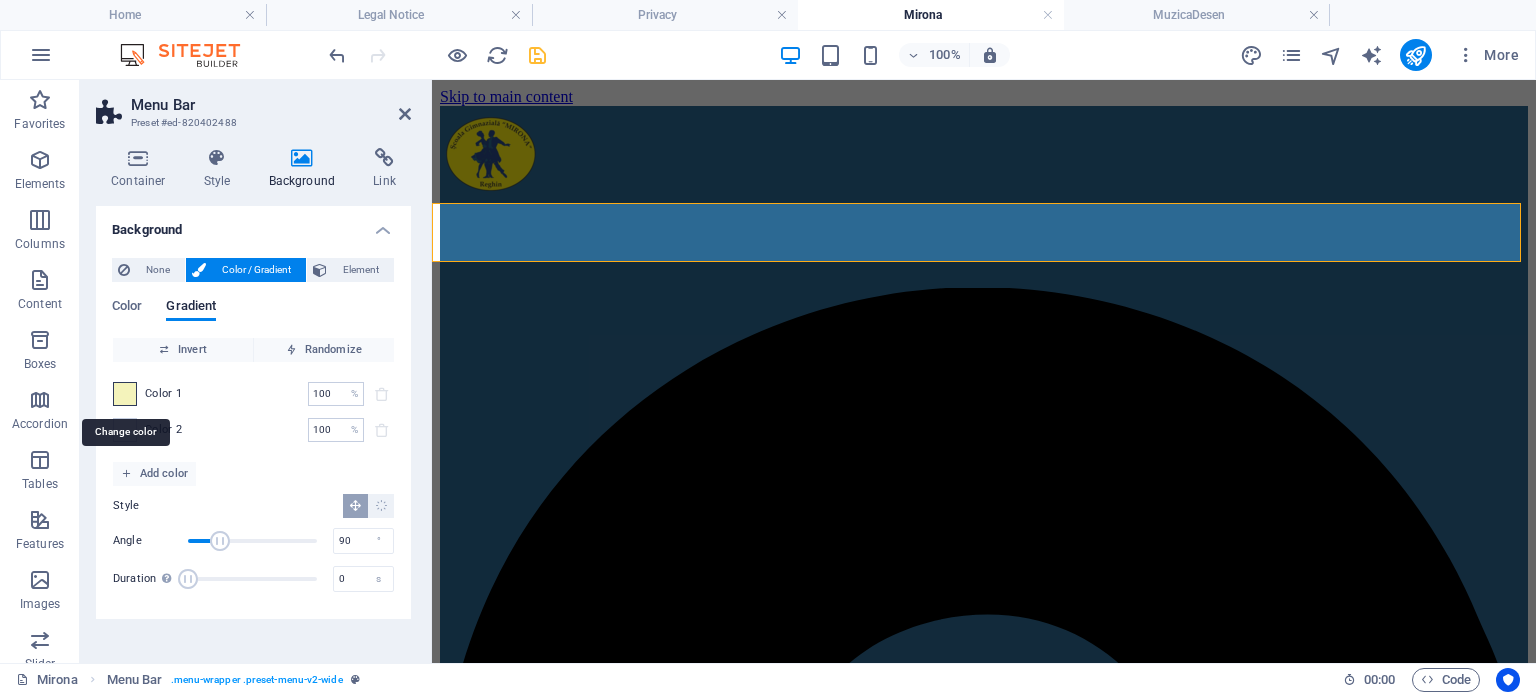 click at bounding box center (125, 394) 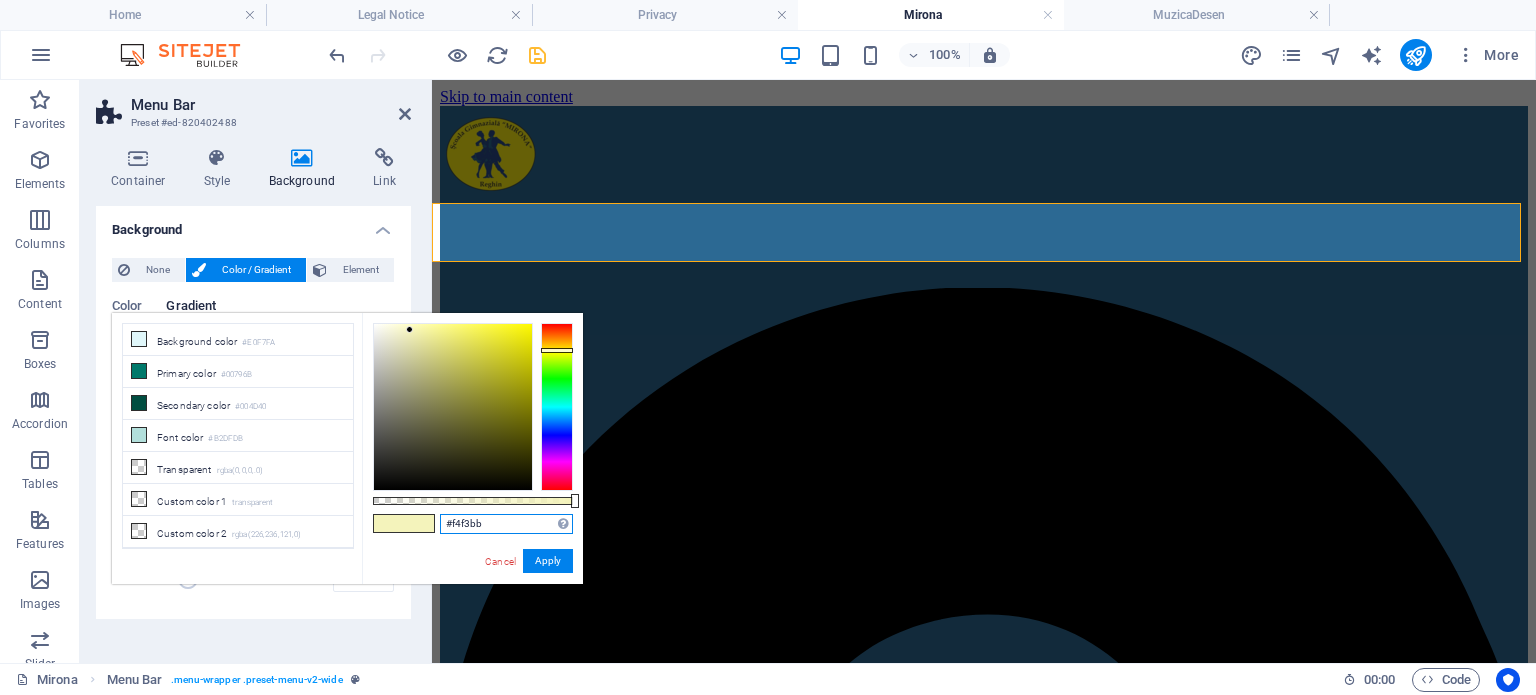 drag, startPoint x: 504, startPoint y: 527, endPoint x: 404, endPoint y: 519, distance: 100.31949 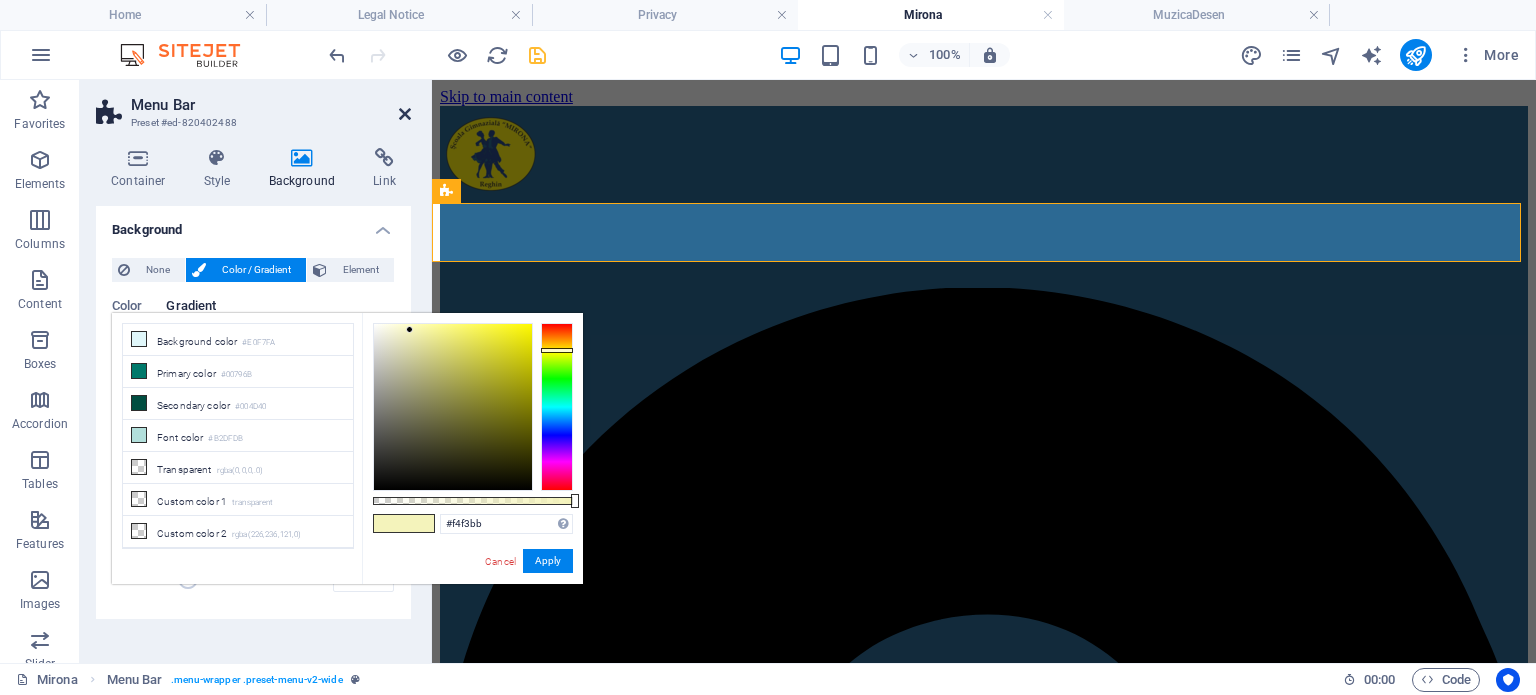 drag, startPoint x: 402, startPoint y: 112, endPoint x: 322, endPoint y: 31, distance: 113.84639 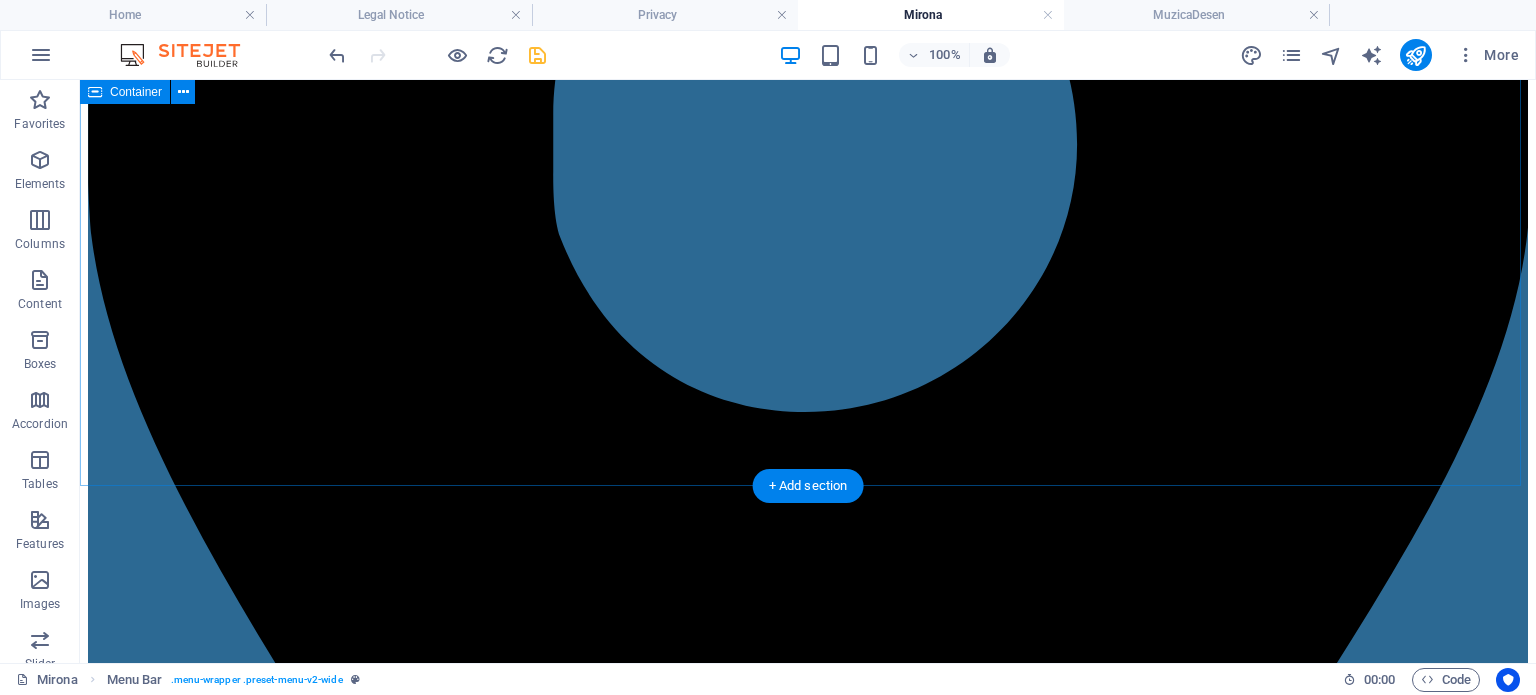 scroll, scrollTop: 900, scrollLeft: 0, axis: vertical 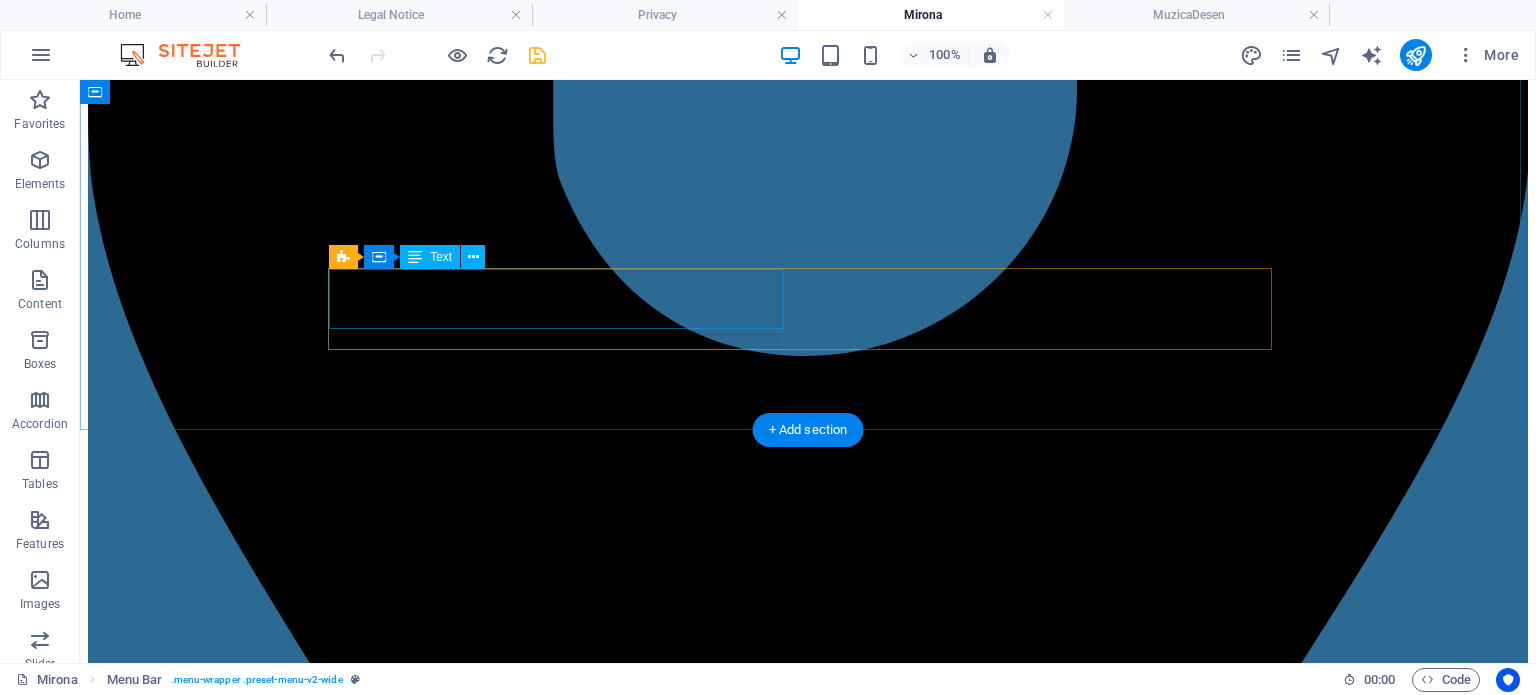 click on "Cadre didactice în anul școlar 2024-2025" at bounding box center [808, 7378] 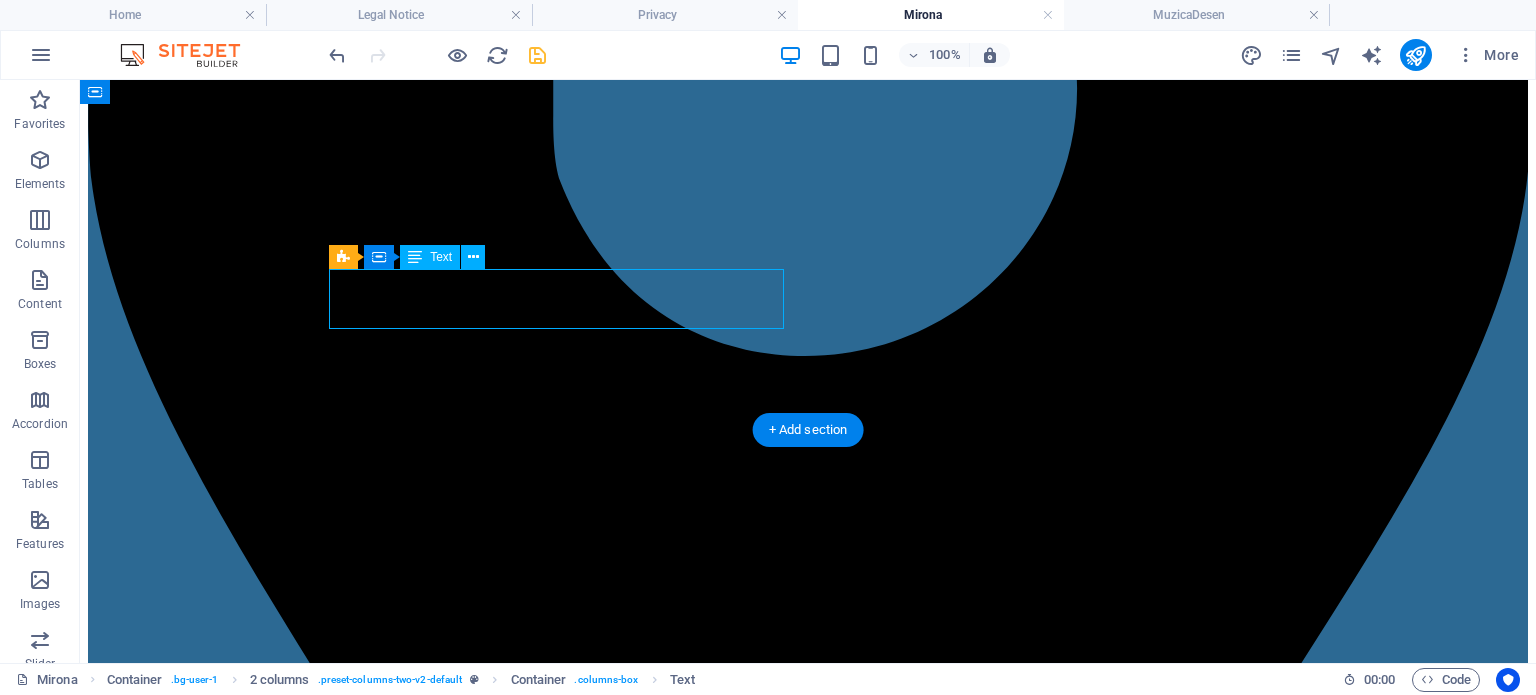 click on "Cadre didactice în anul școlar 2024-2025" at bounding box center [808, 7378] 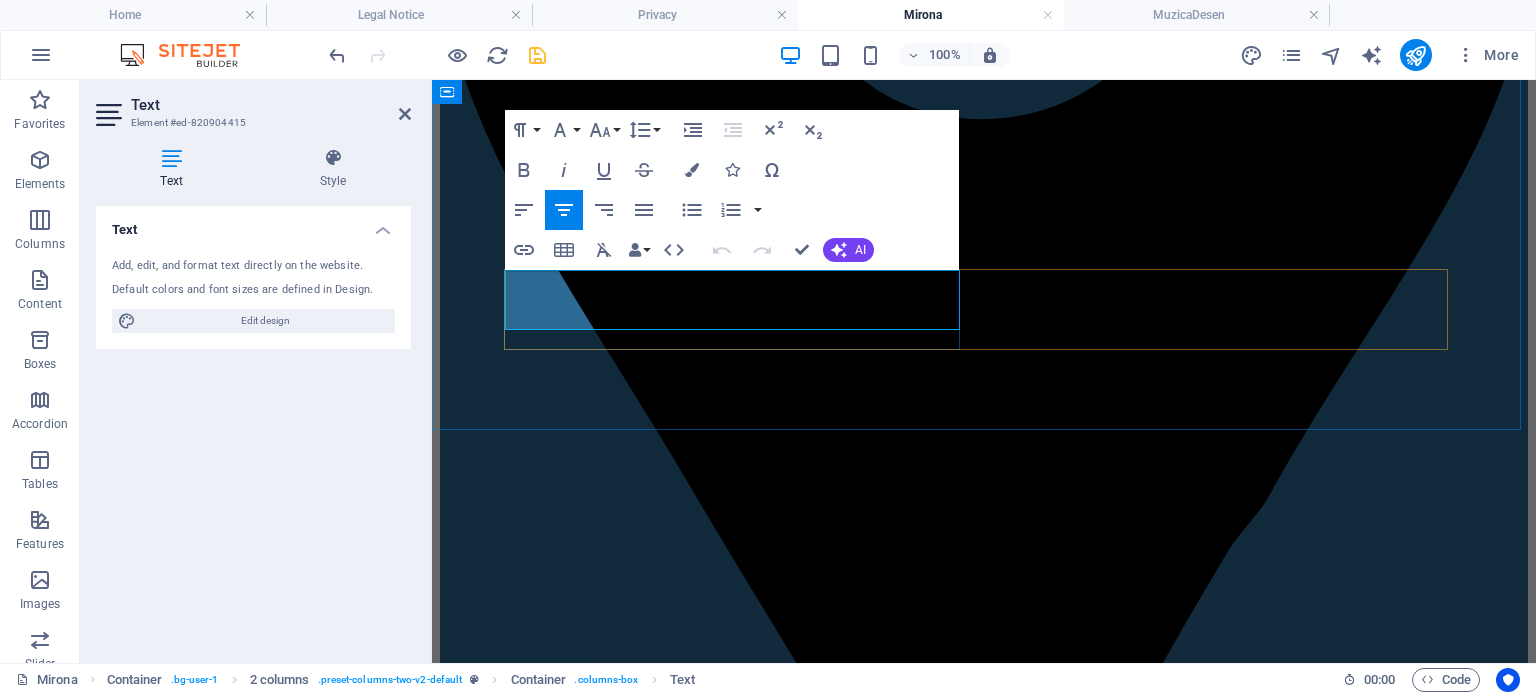 scroll, scrollTop: 897, scrollLeft: 0, axis: vertical 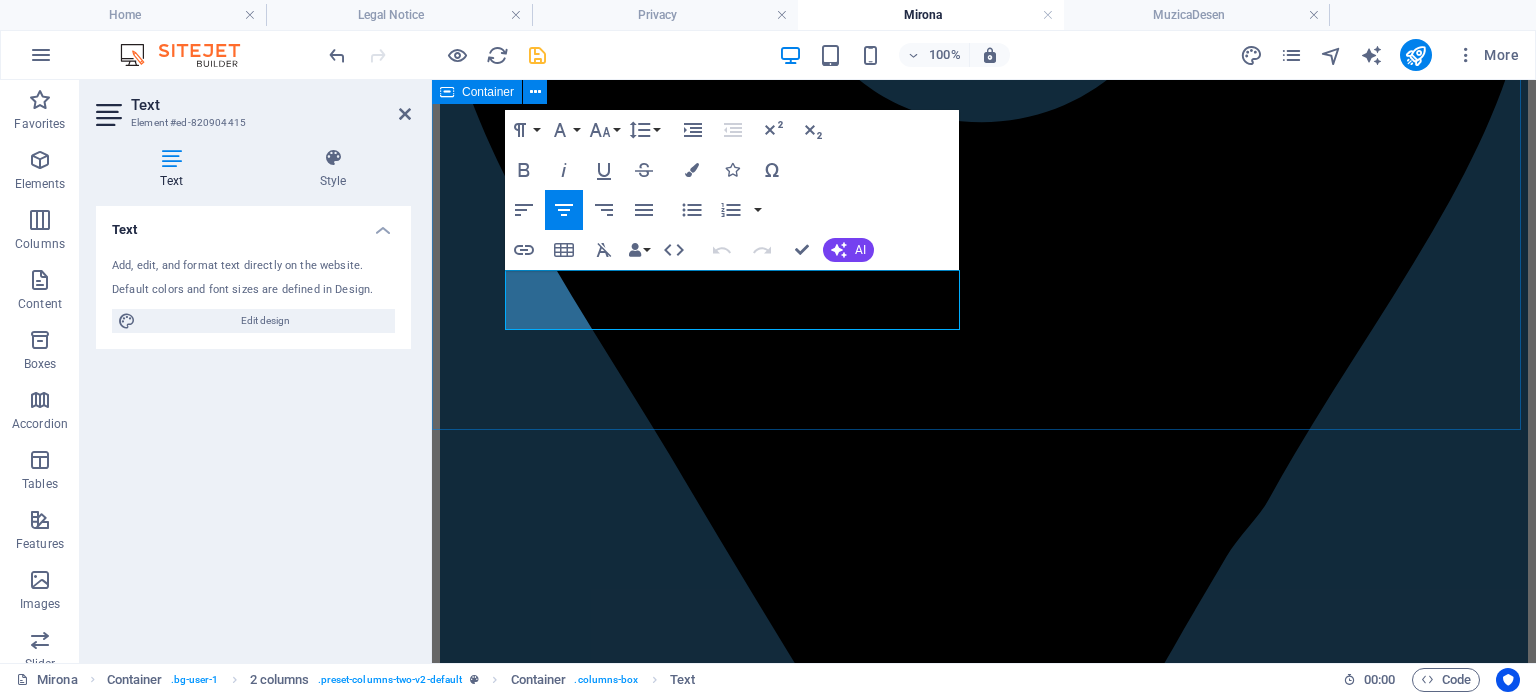 drag, startPoint x: 927, startPoint y: 312, endPoint x: 488, endPoint y: 299, distance: 439.19244 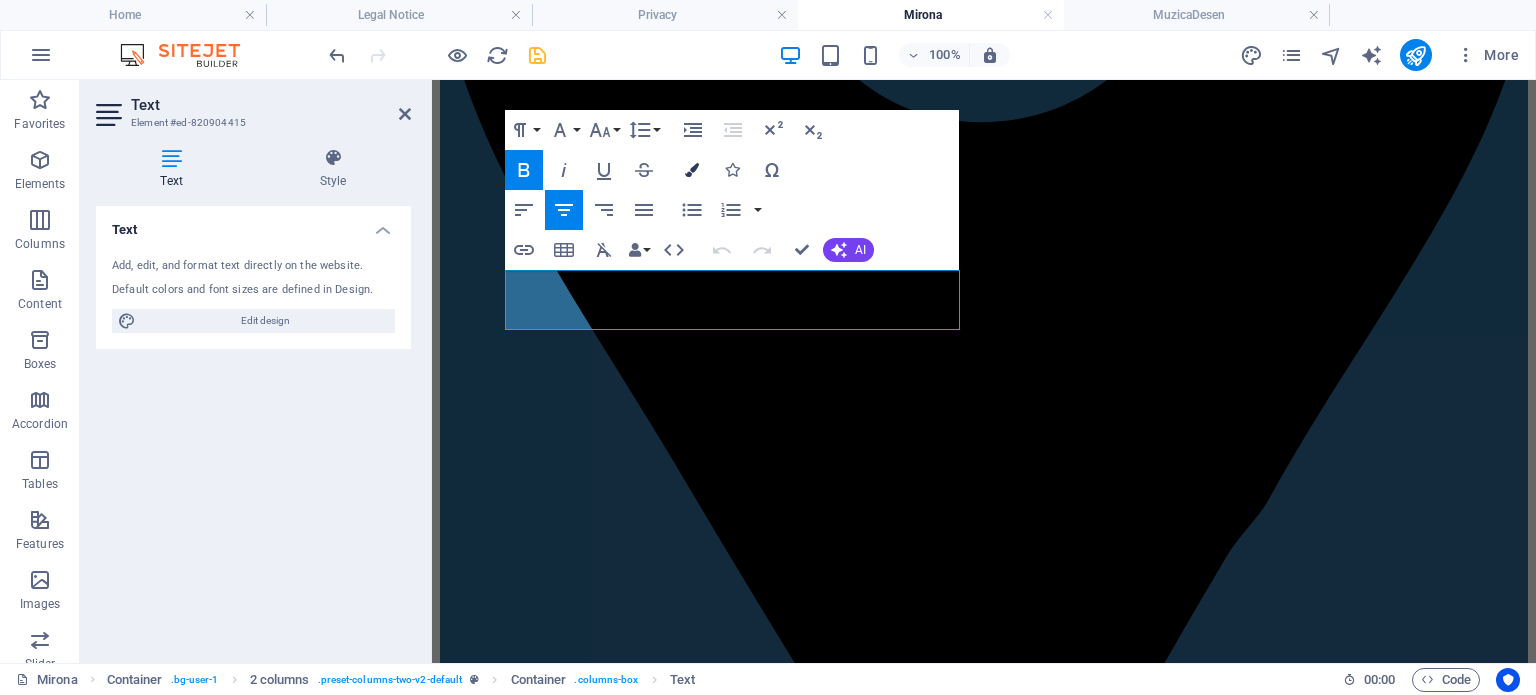 click at bounding box center [692, 170] 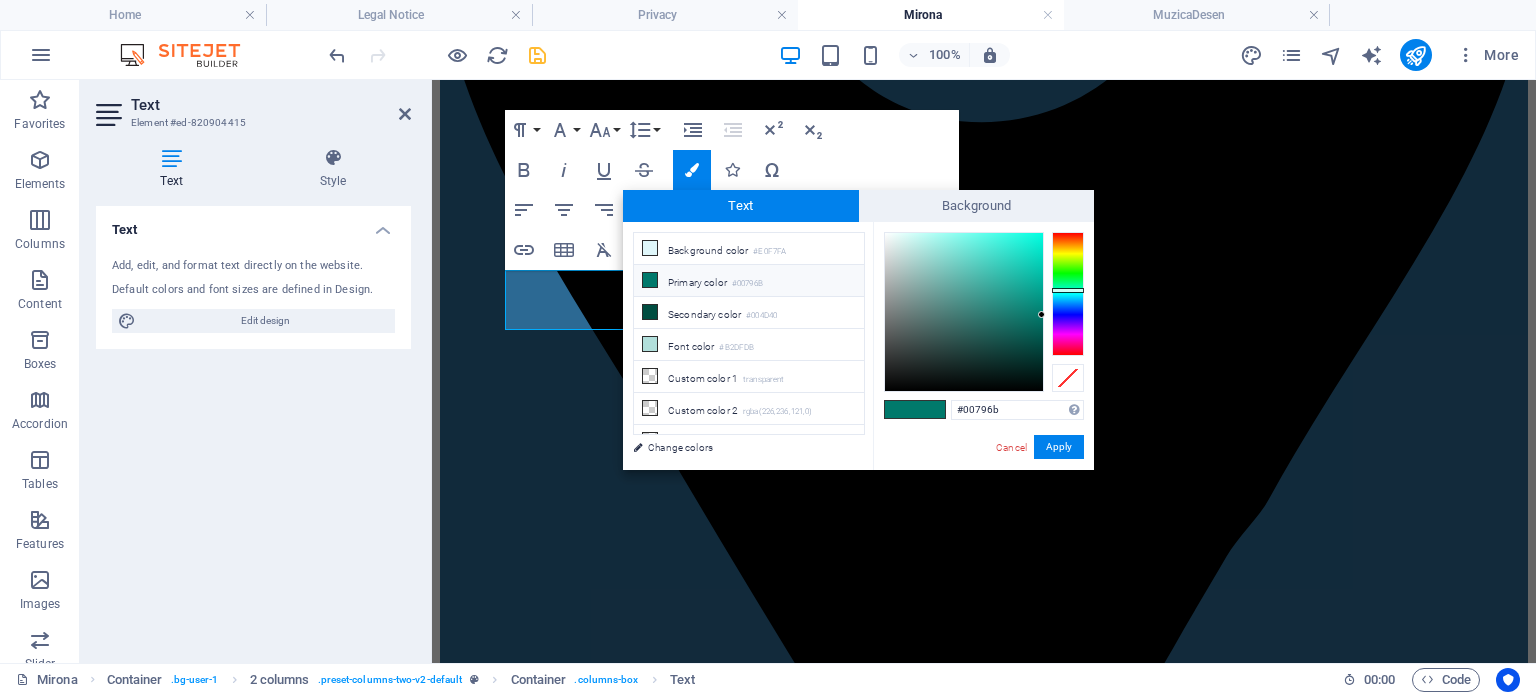 drag, startPoint x: 1008, startPoint y: 408, endPoint x: 874, endPoint y: 414, distance: 134.13426 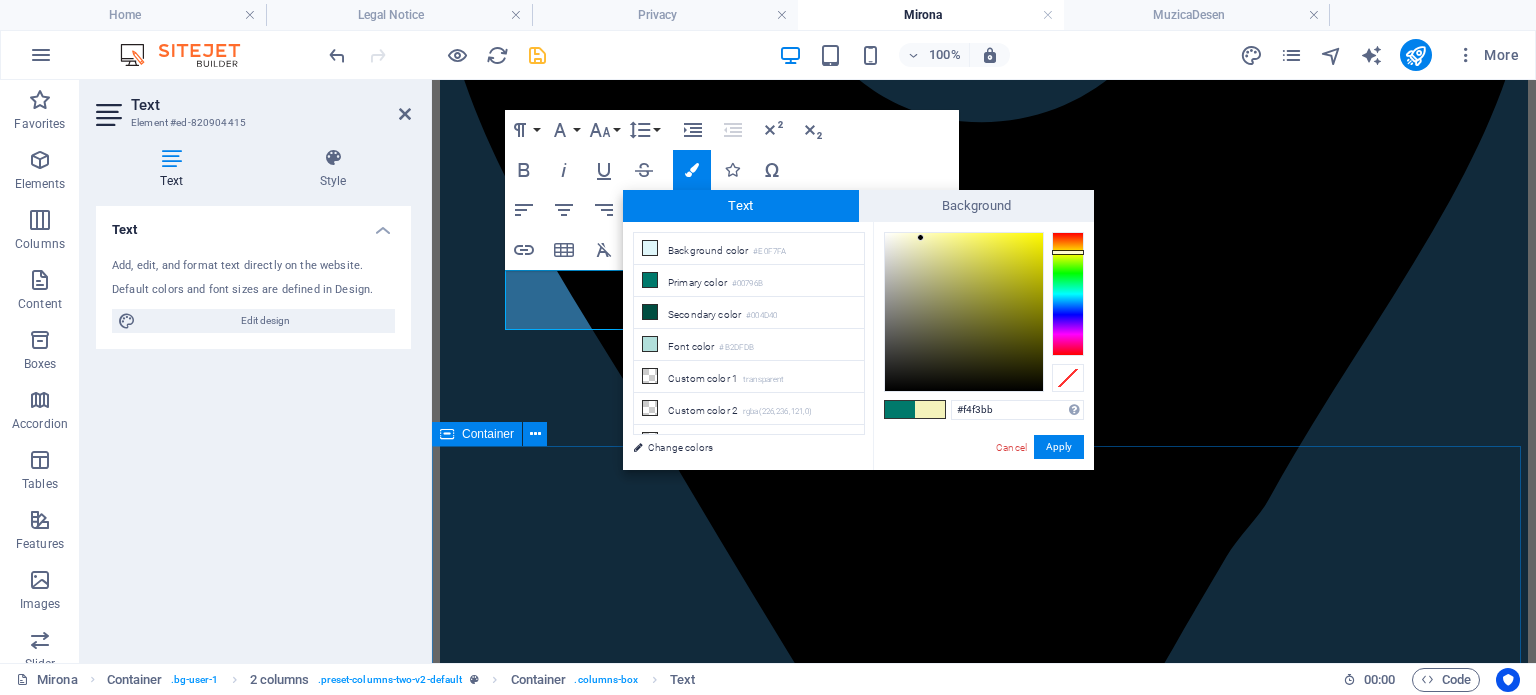 type on "#f4f3bb" 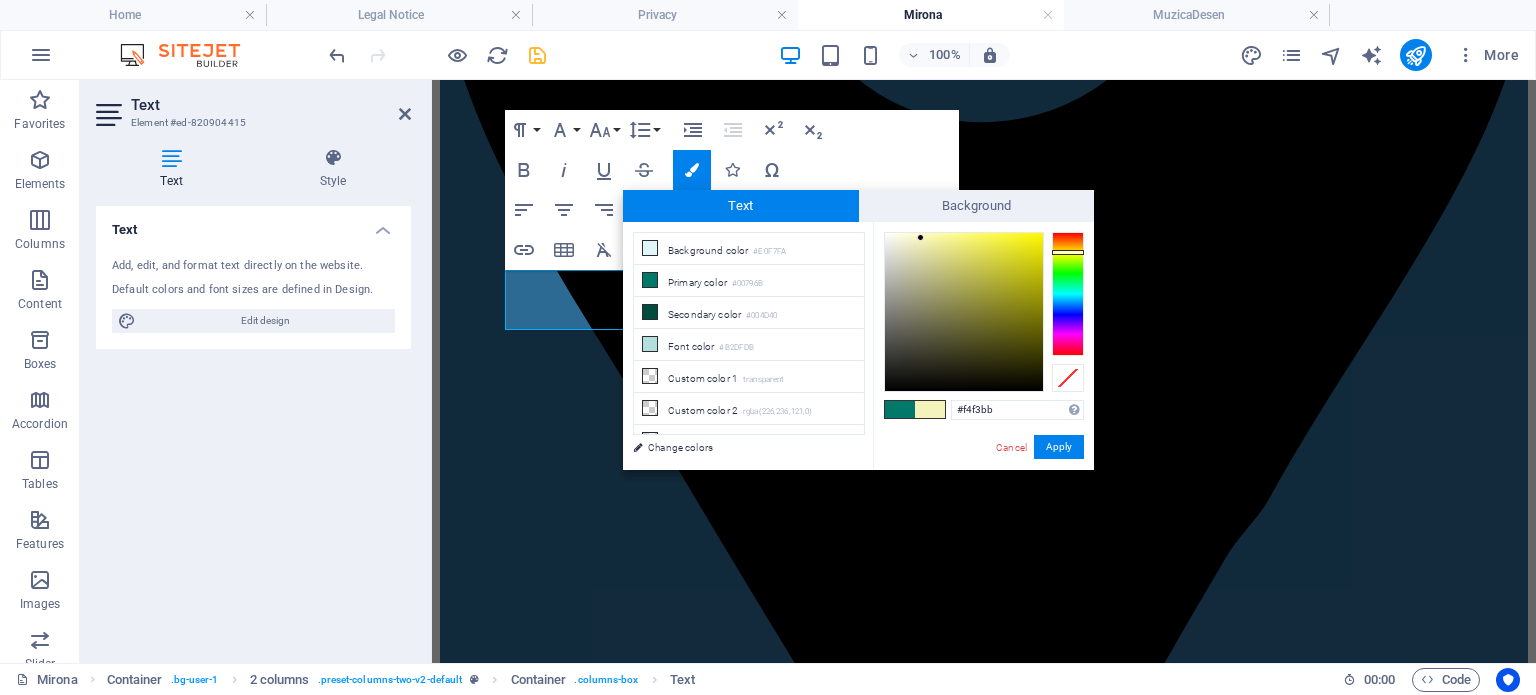 click on "#f4f3bb Supported formats #0852ed rgb(8, 82, 237) rgba(8, 82, 237, 90%) hsv(221,97,93) hsl(221, 93%, 48%) Cancel Apply" at bounding box center [983, 491] 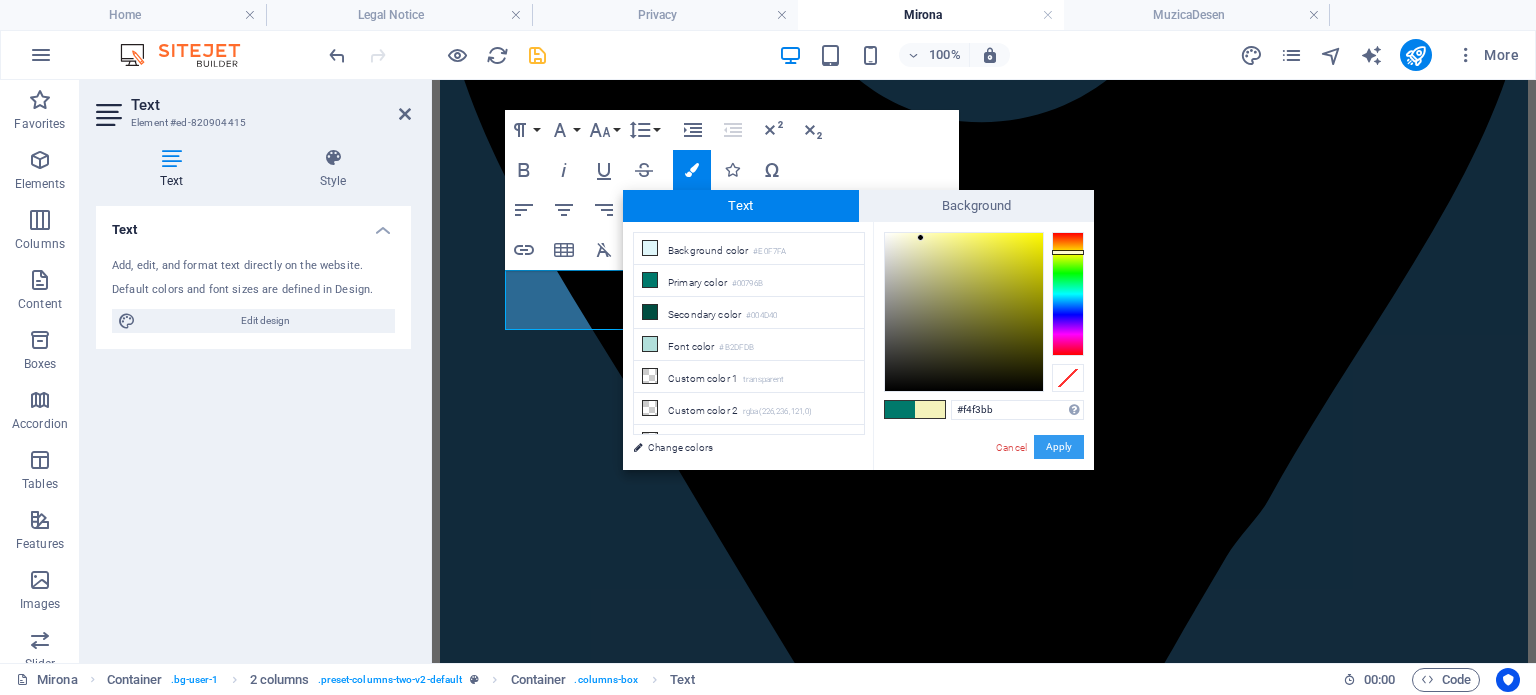 click on "Apply" at bounding box center [1059, 447] 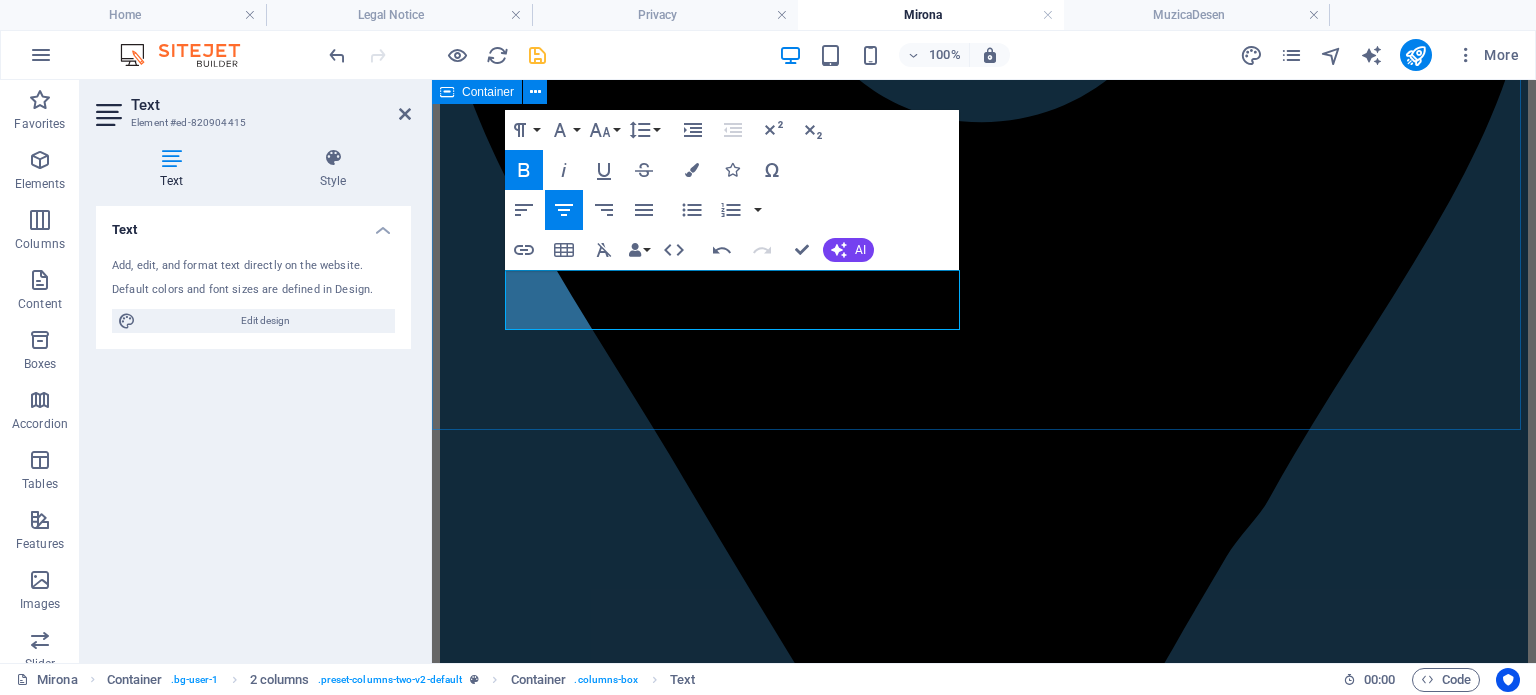 click on "Despre noi Școala Gimnazială „Mirona” este locul unde educația de calitate se îmbină armonios cu pasiunea pentru sport. Cu o tradiție solidă în formarea copiilor atât din punct de vedere academic, cât și sportiv, școala noastră oferă un mediu echilibrat, modern și motivant, în care fiecare elev este încurajat să își descopere potențialul. Punem accent pe dezvoltarea fizică și intelectuală a elevilor, cultivând valori precum disciplina, spiritul de echipă și excelența. Printr-un colectiv de cadre didactice și antrenori dedicați, printr-o infrastructură adaptată nevoilor actuale și prin rezultate obținute în competiții școlare și sportive, ne afirmăm ca o școală de referință în județul Mureș. Cadre didactice în anul școlar 2024-2025 Repartizare clase în anul școlar 2024-2025" at bounding box center (984, 5626) 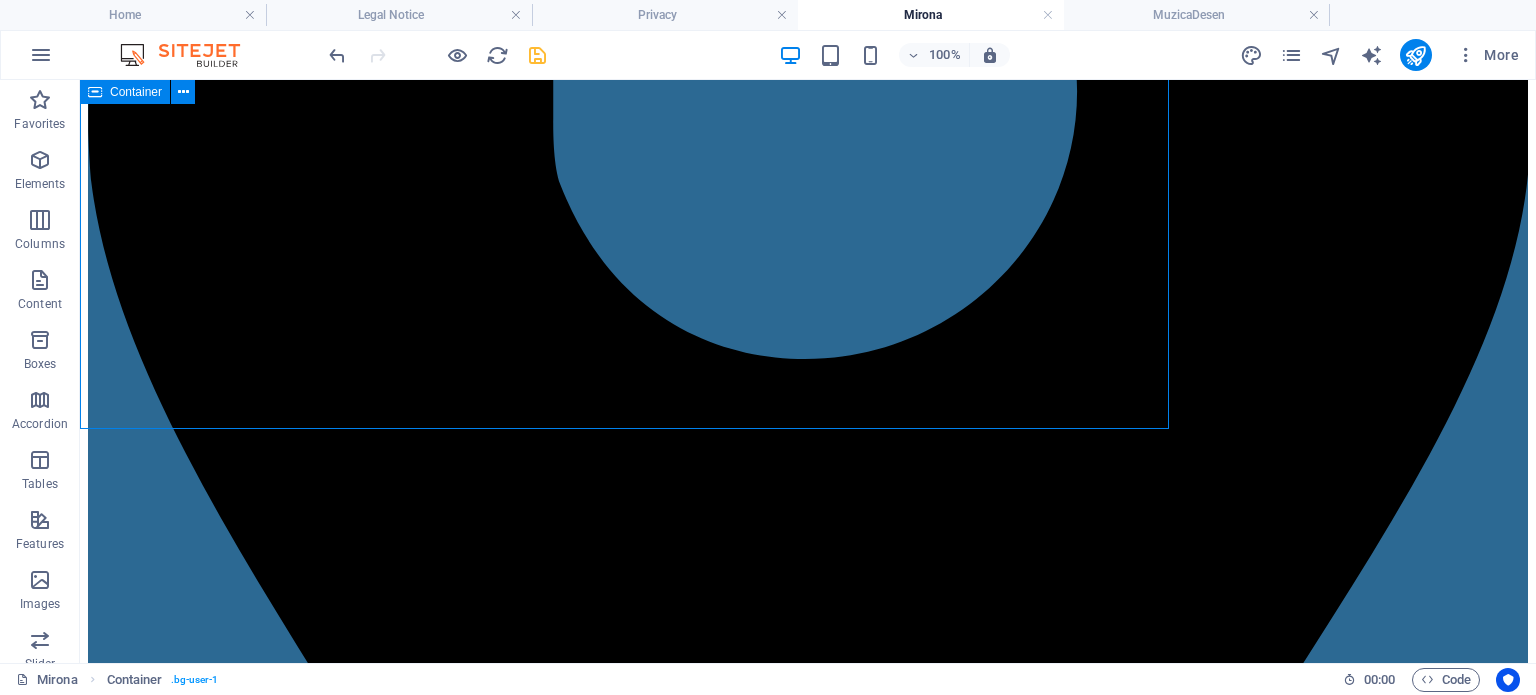 scroll, scrollTop: 899, scrollLeft: 0, axis: vertical 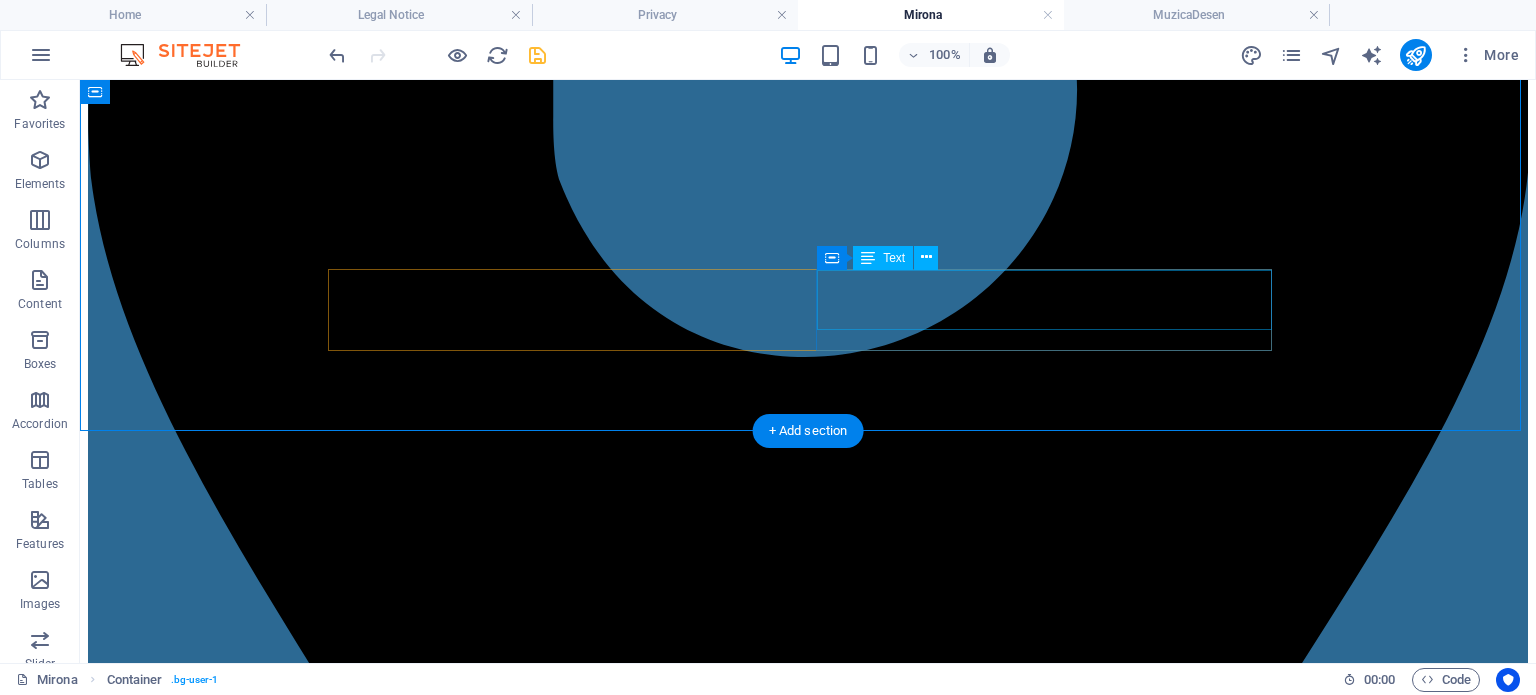 click on "Repartizare clase în anul școlar 2024-2025" at bounding box center [808, 7501] 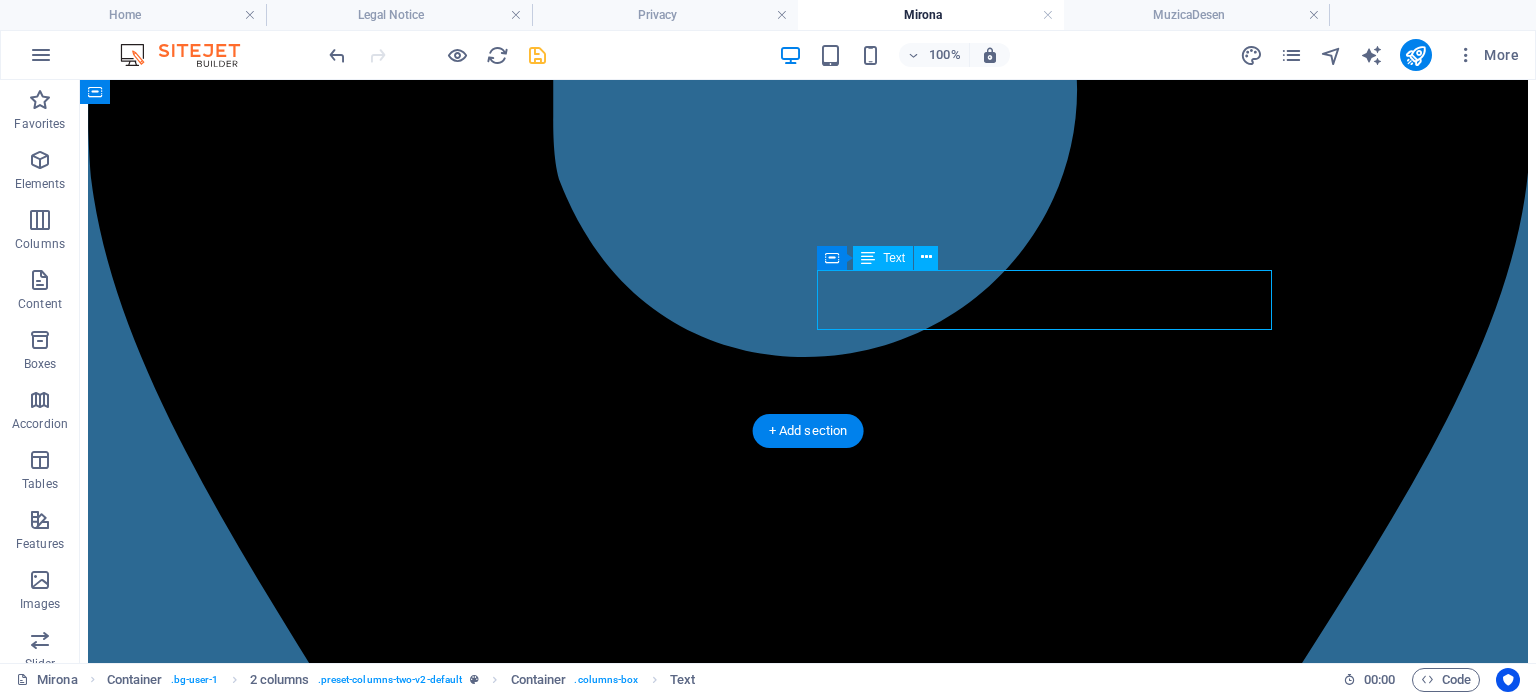 click on "Repartizare clase în anul școlar 2024-2025" at bounding box center (808, 7501) 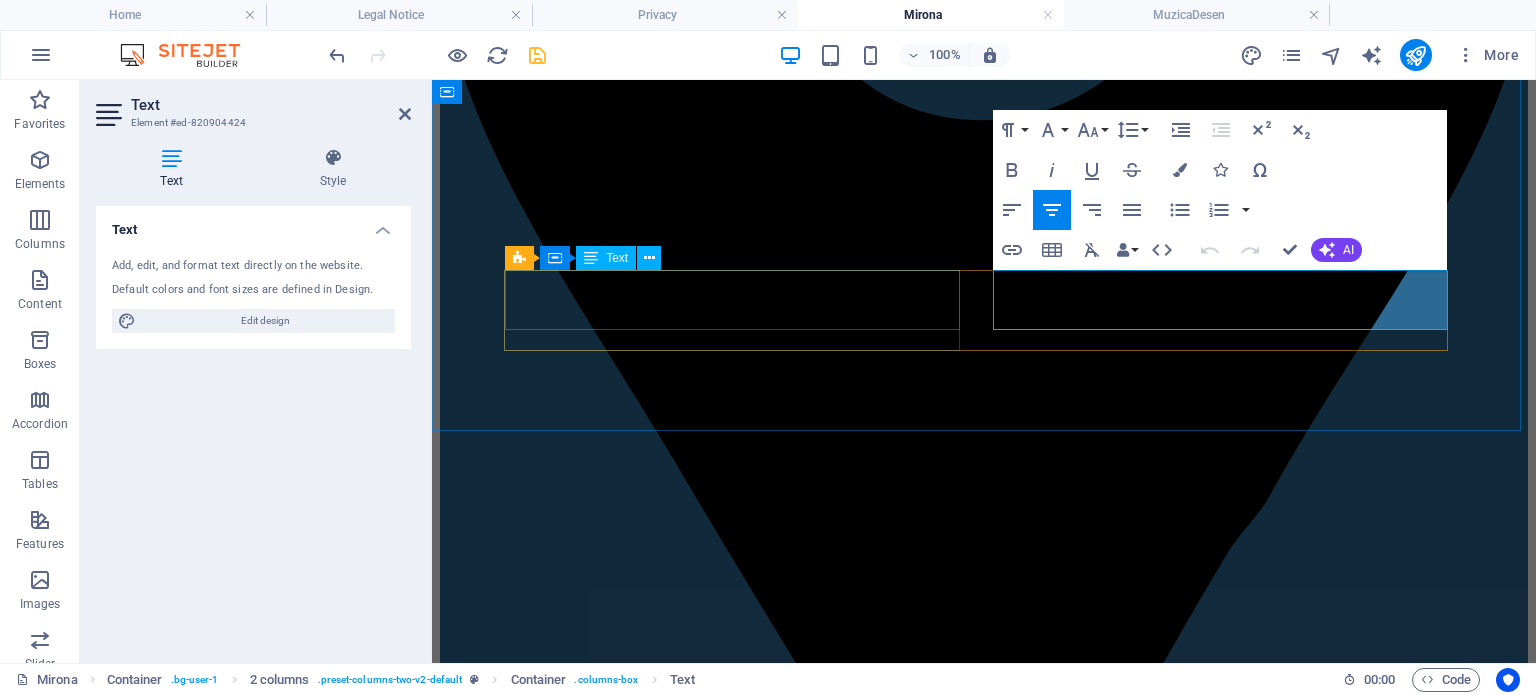 scroll, scrollTop: 896, scrollLeft: 0, axis: vertical 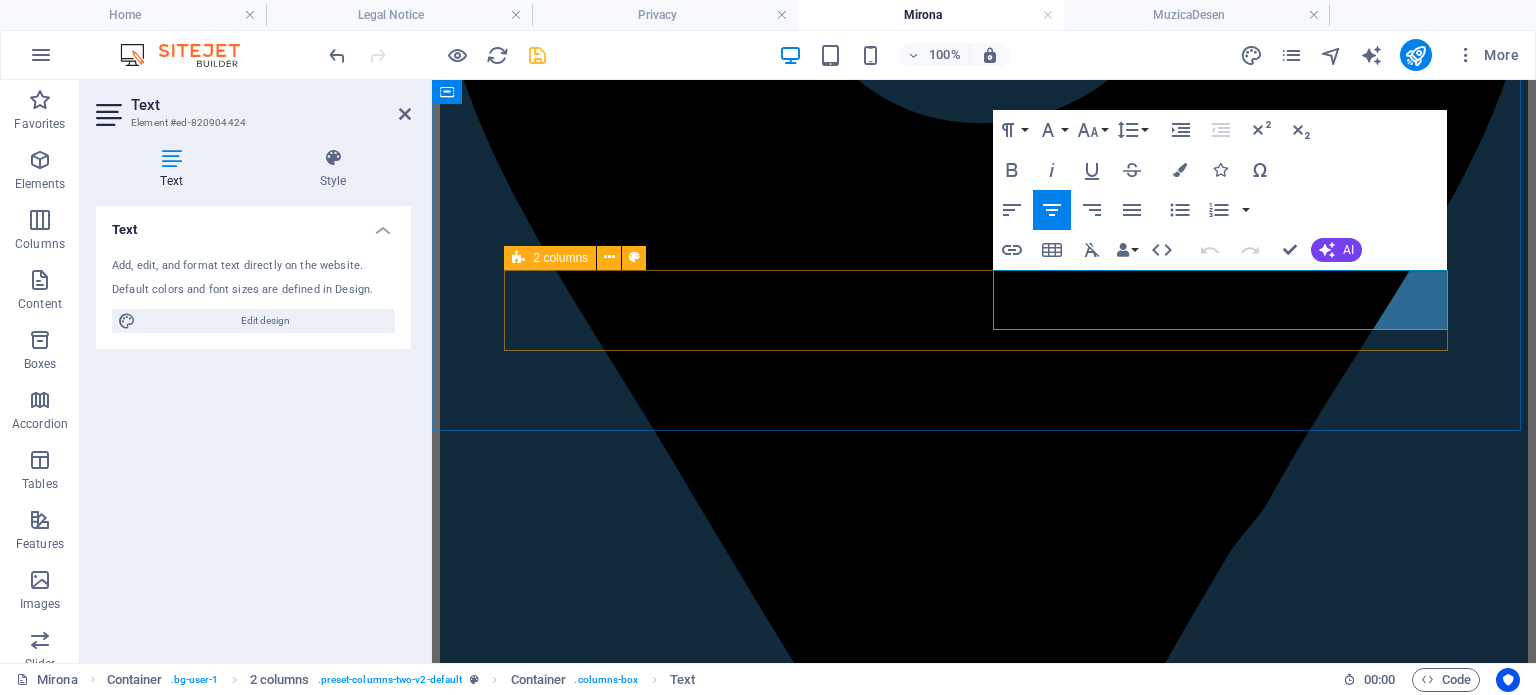 drag, startPoint x: 1416, startPoint y: 299, endPoint x: 1044, endPoint y: 278, distance: 372.5923 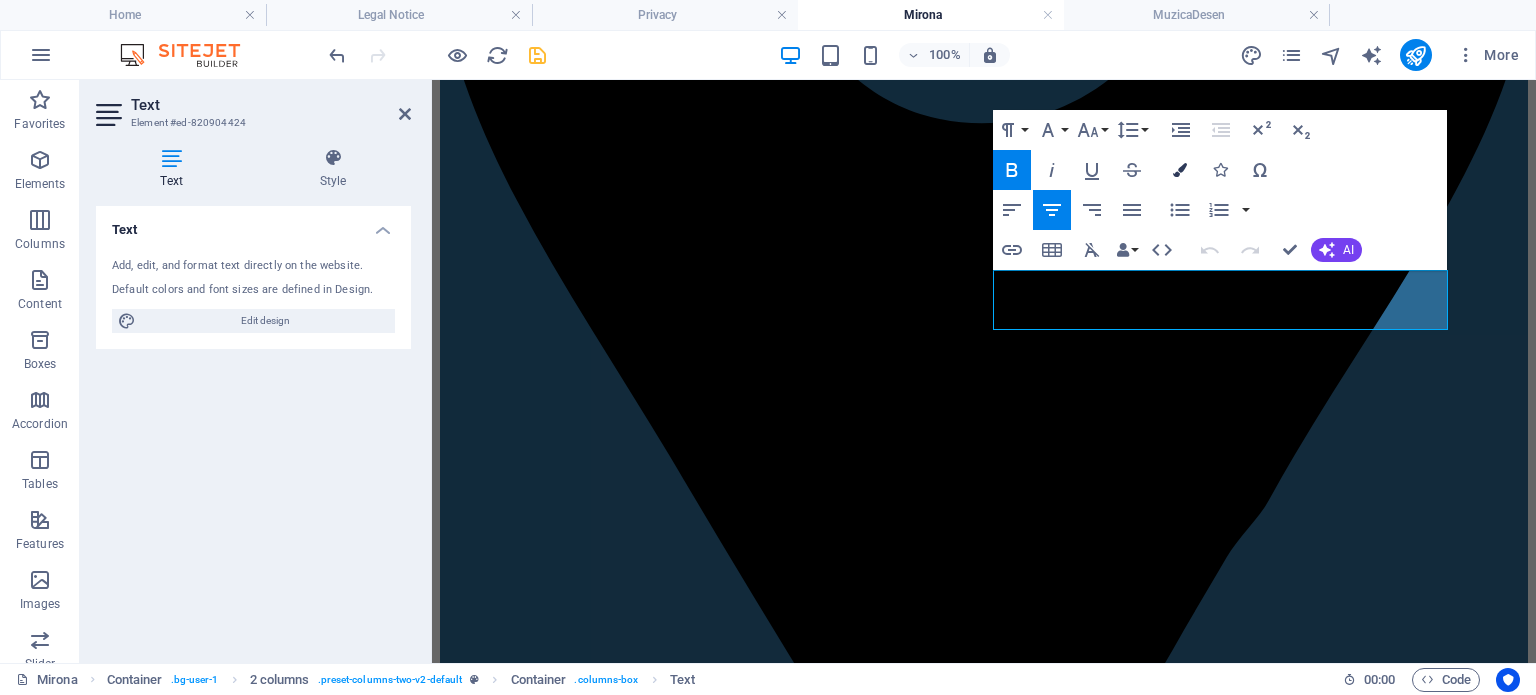 click at bounding box center (1180, 170) 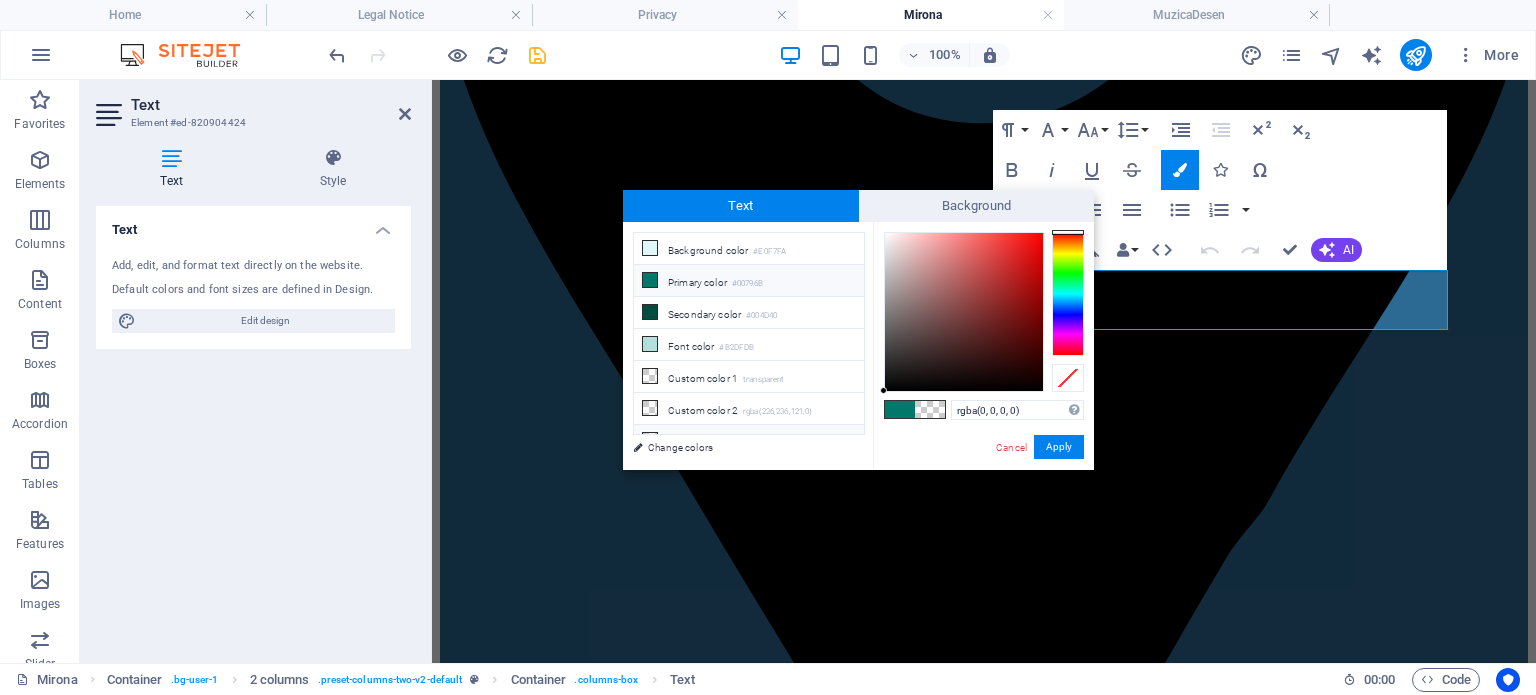 drag, startPoint x: 1021, startPoint y: 408, endPoint x: 730, endPoint y: 422, distance: 291.33658 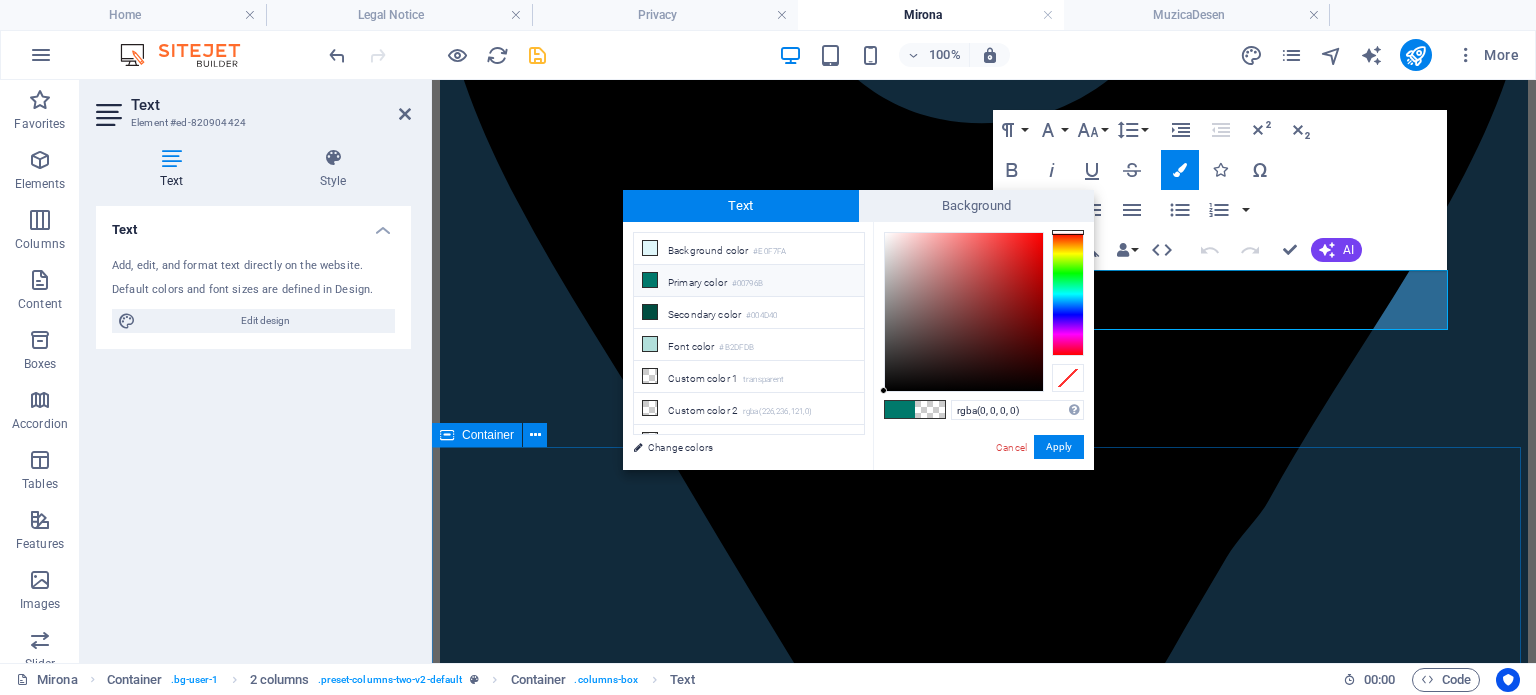 type on "#f4f3bb" 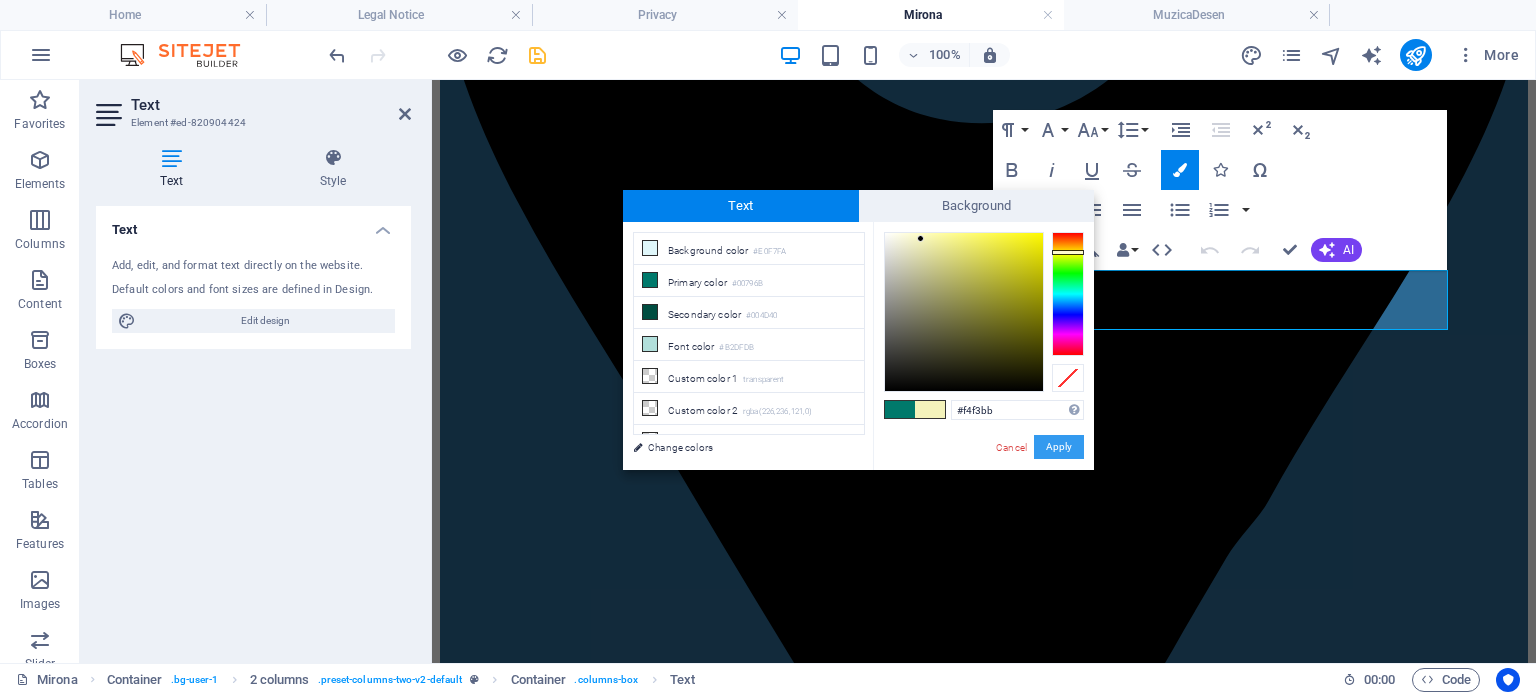 drag, startPoint x: 1053, startPoint y: 447, endPoint x: 636, endPoint y: 371, distance: 423.86908 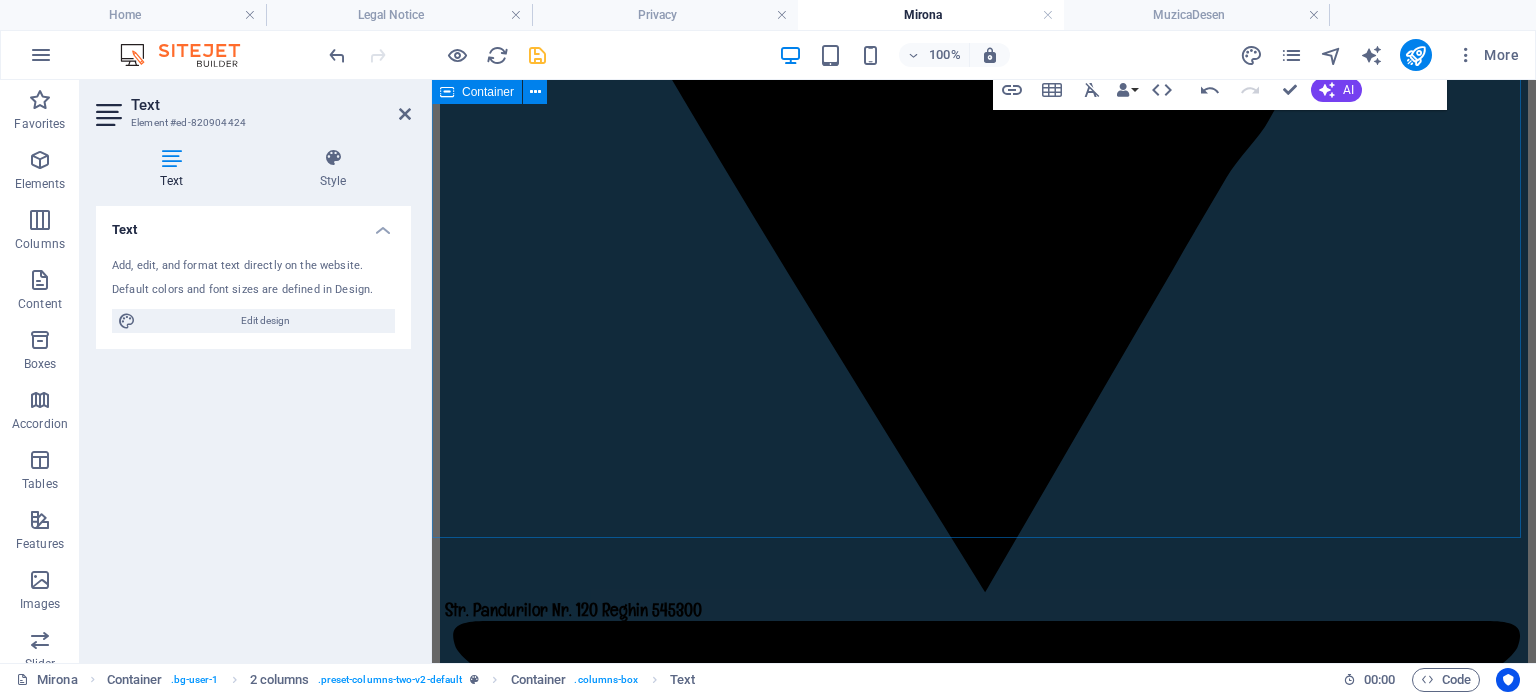 scroll, scrollTop: 1296, scrollLeft: 0, axis: vertical 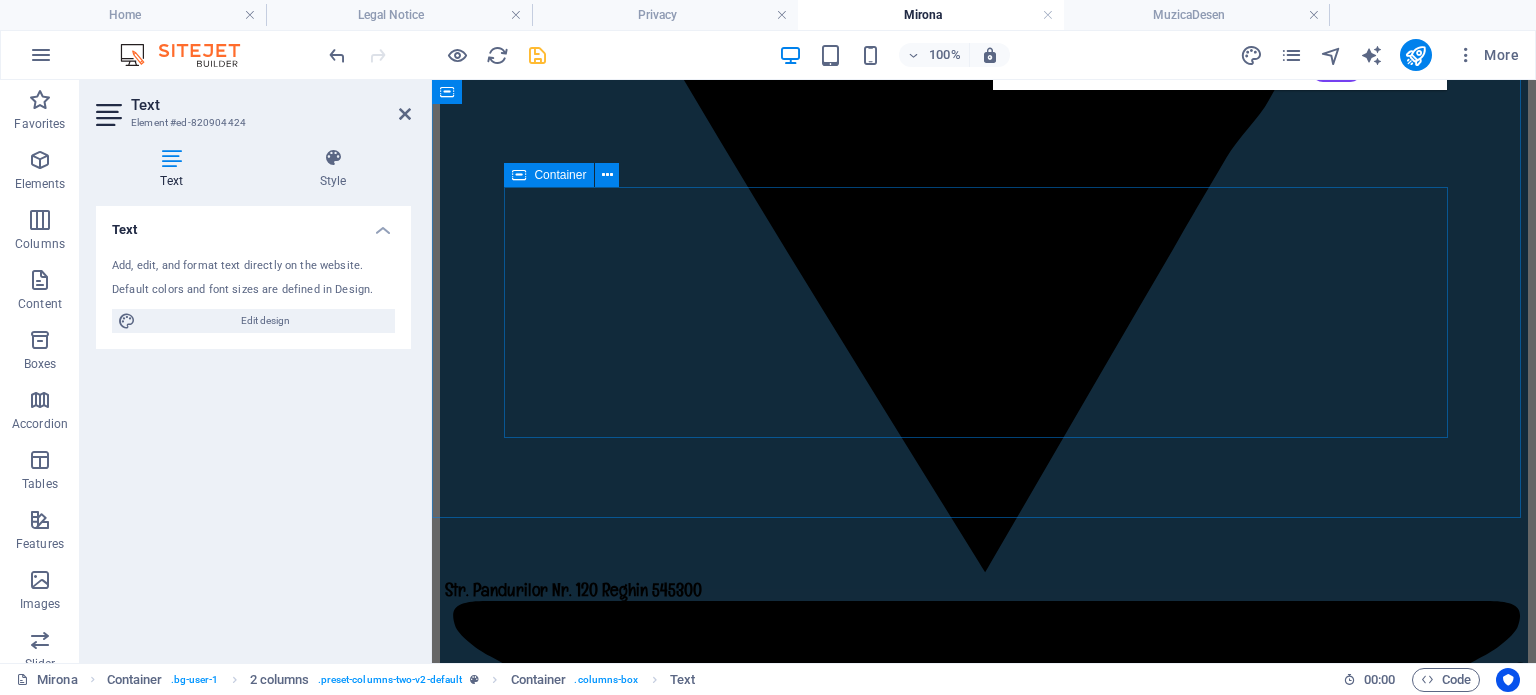 click on "Orar profesori Orar elevi" at bounding box center (984, 6790) 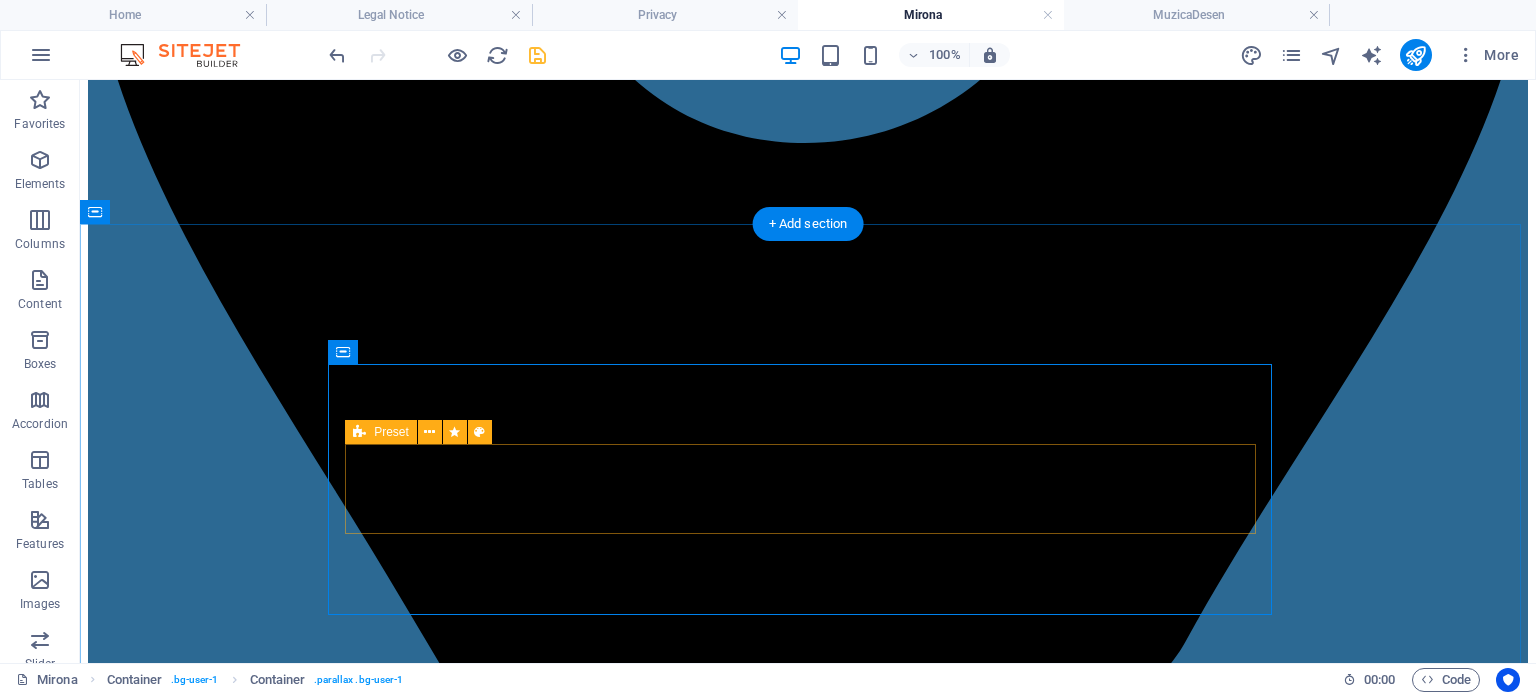 scroll, scrollTop: 1128, scrollLeft: 0, axis: vertical 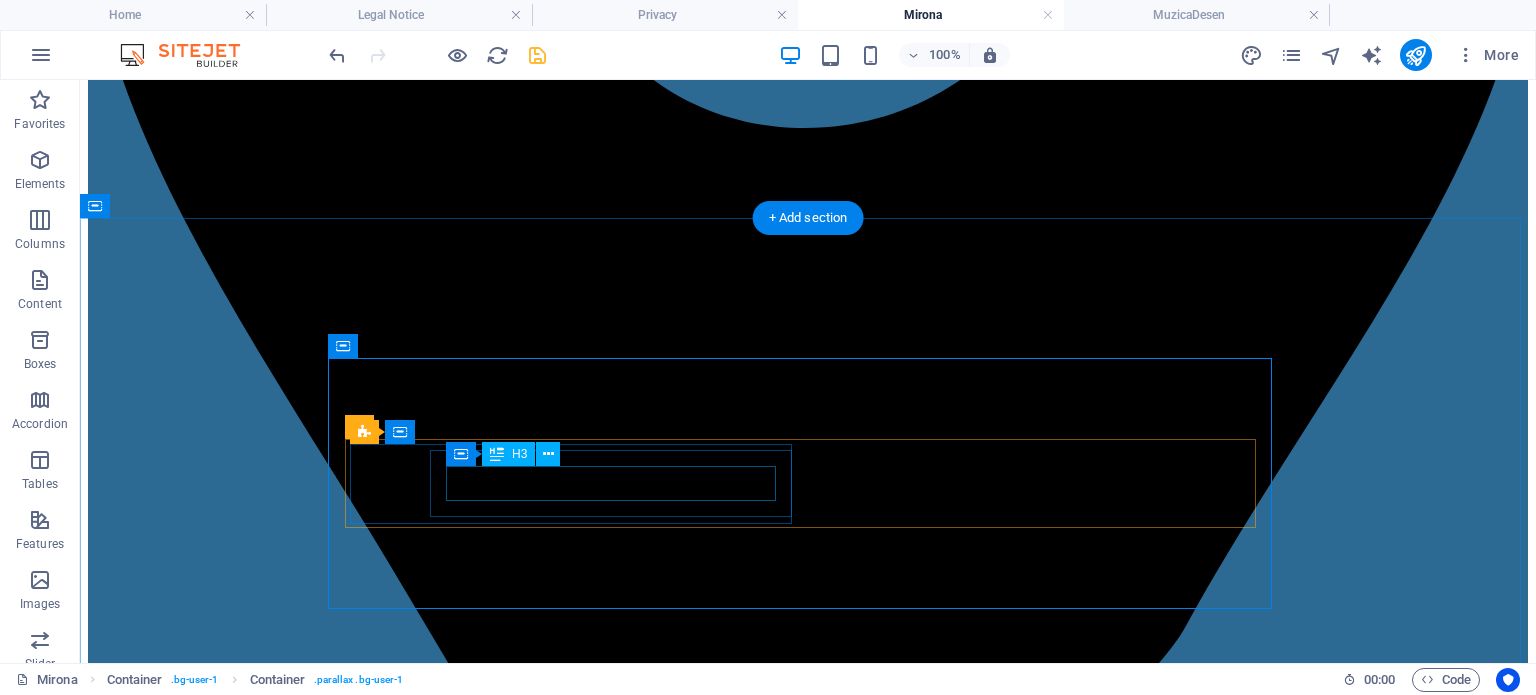 click on "Orar profesori" at bounding box center (808, 8939) 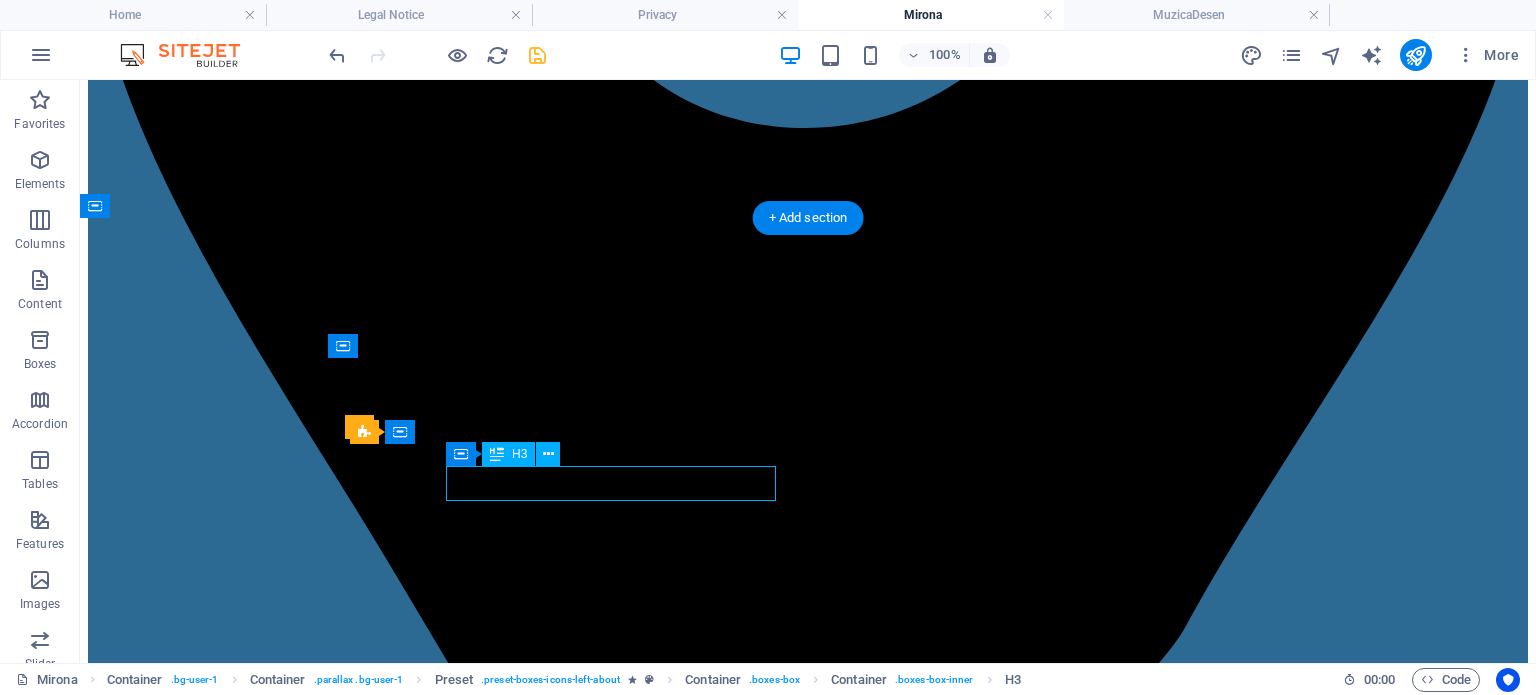 click on "Orar profesori" at bounding box center [808, 8939] 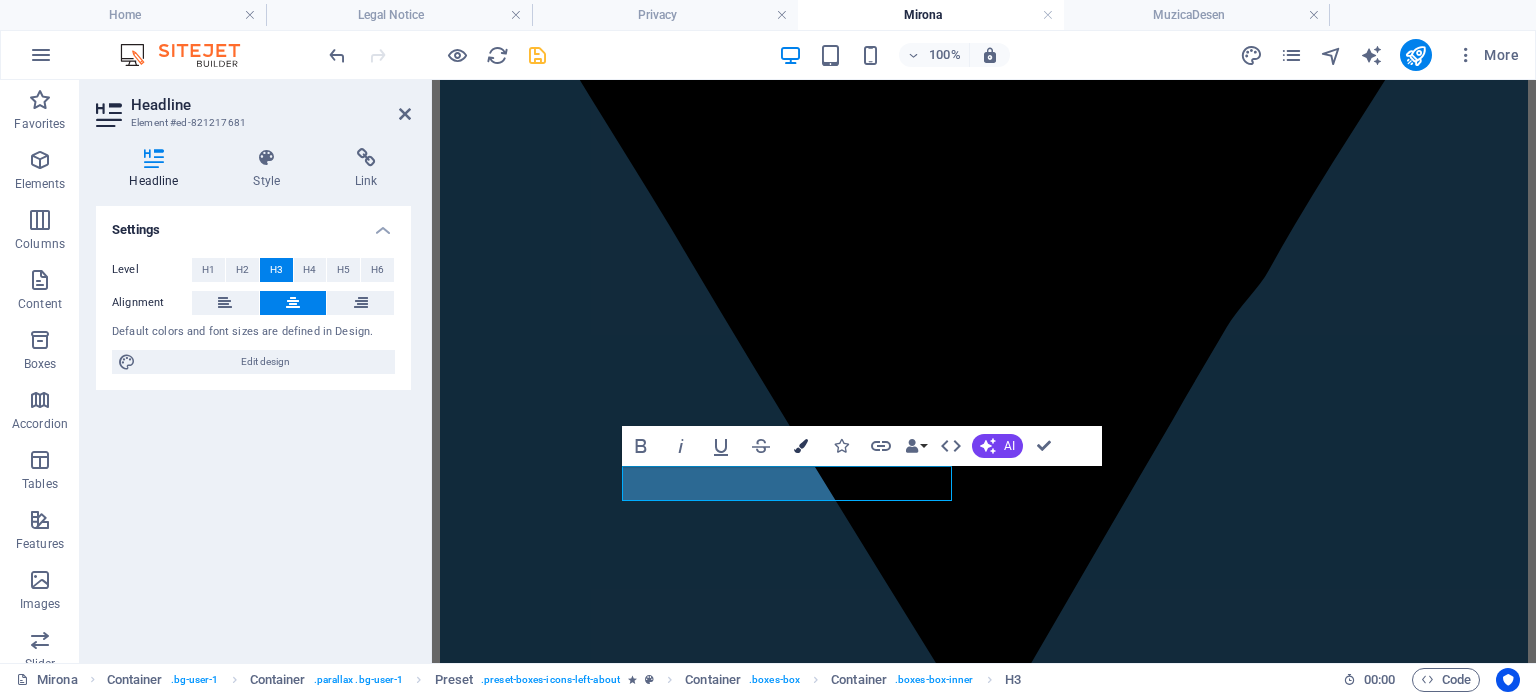 click at bounding box center (801, 446) 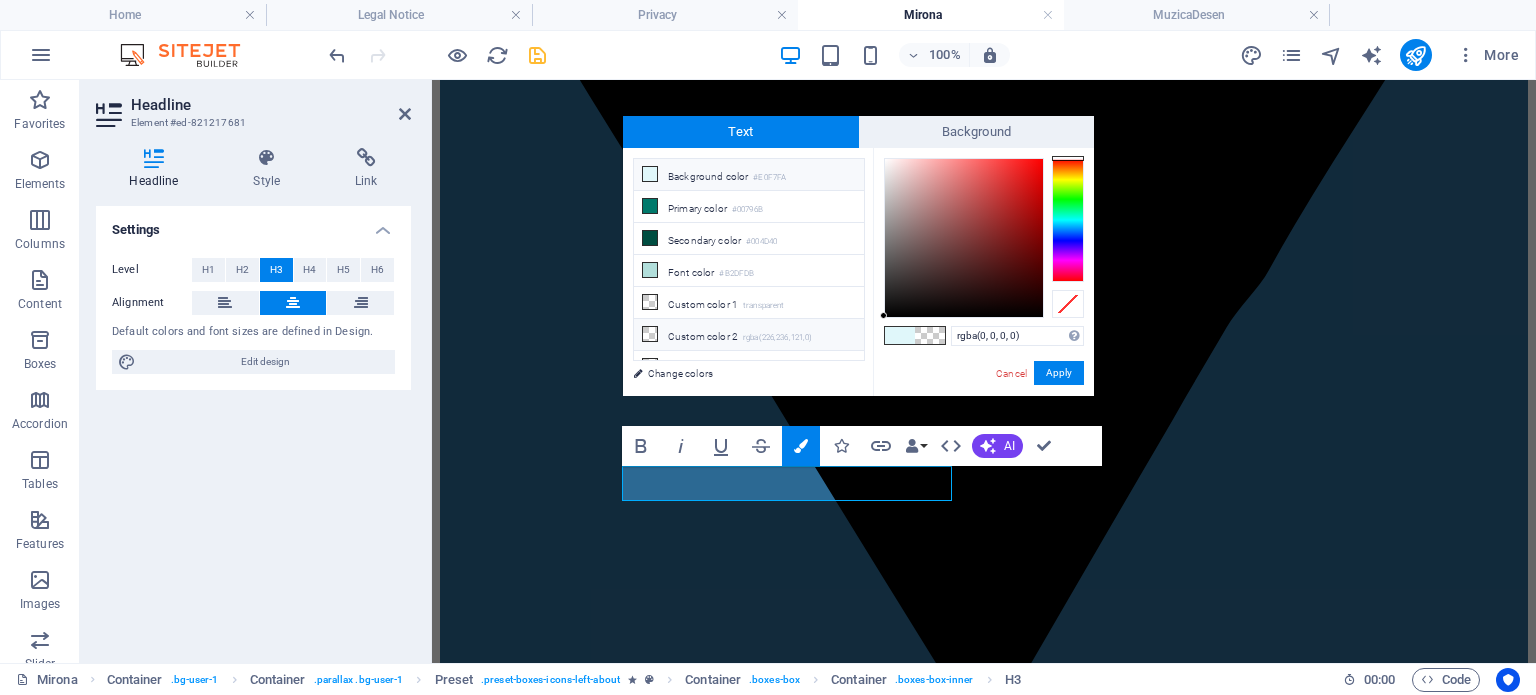 drag, startPoint x: 1042, startPoint y: 329, endPoint x: 779, endPoint y: 331, distance: 263.0076 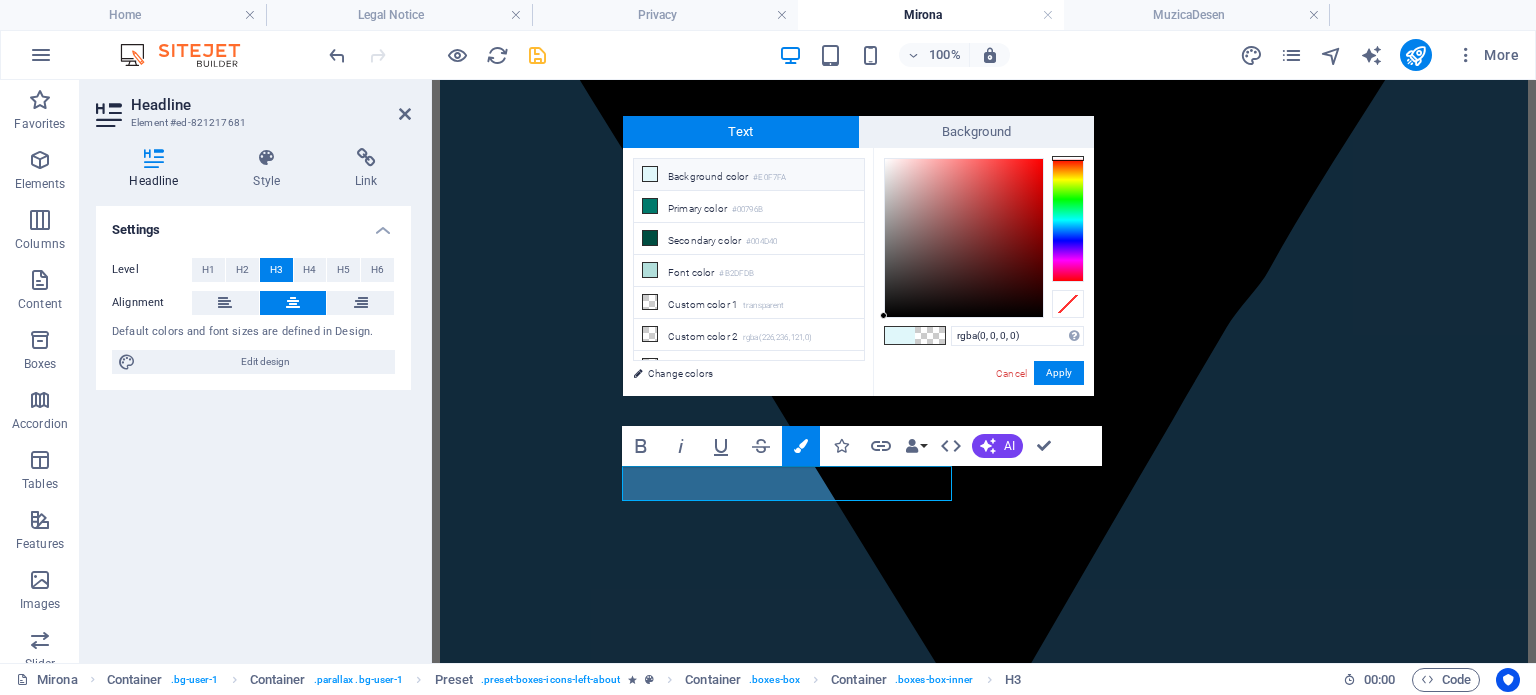 type on "#f4f3bb" 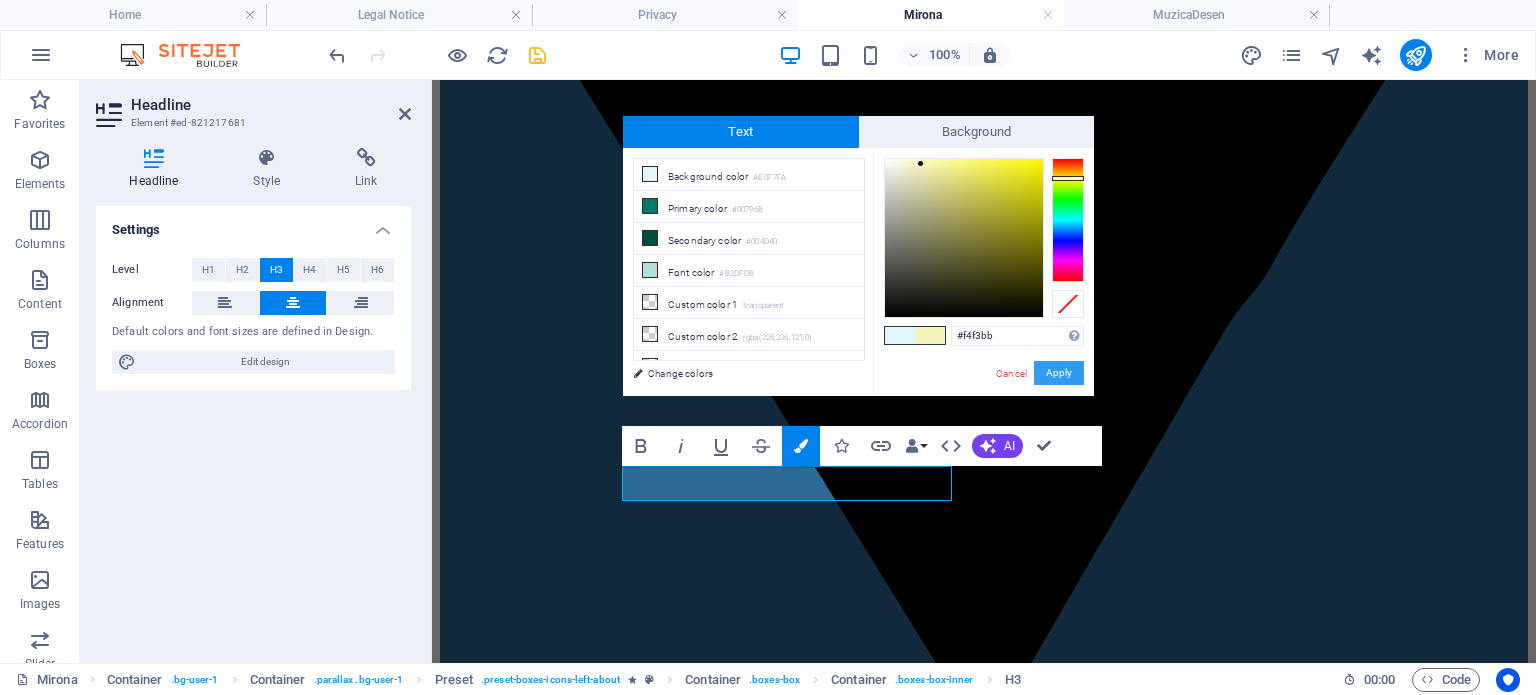 drag, startPoint x: 1053, startPoint y: 375, endPoint x: 621, endPoint y: 292, distance: 439.90112 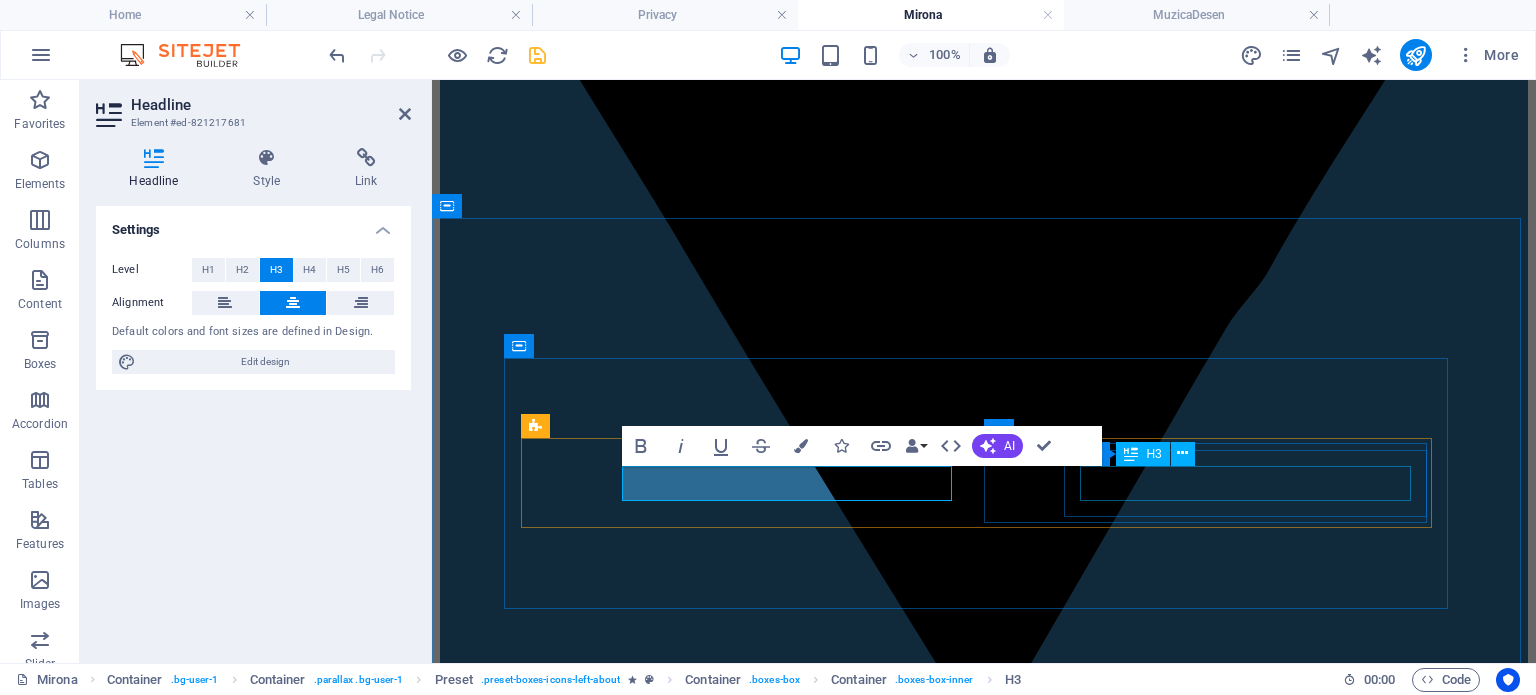 click on "Orar elevi" at bounding box center (984, 7855) 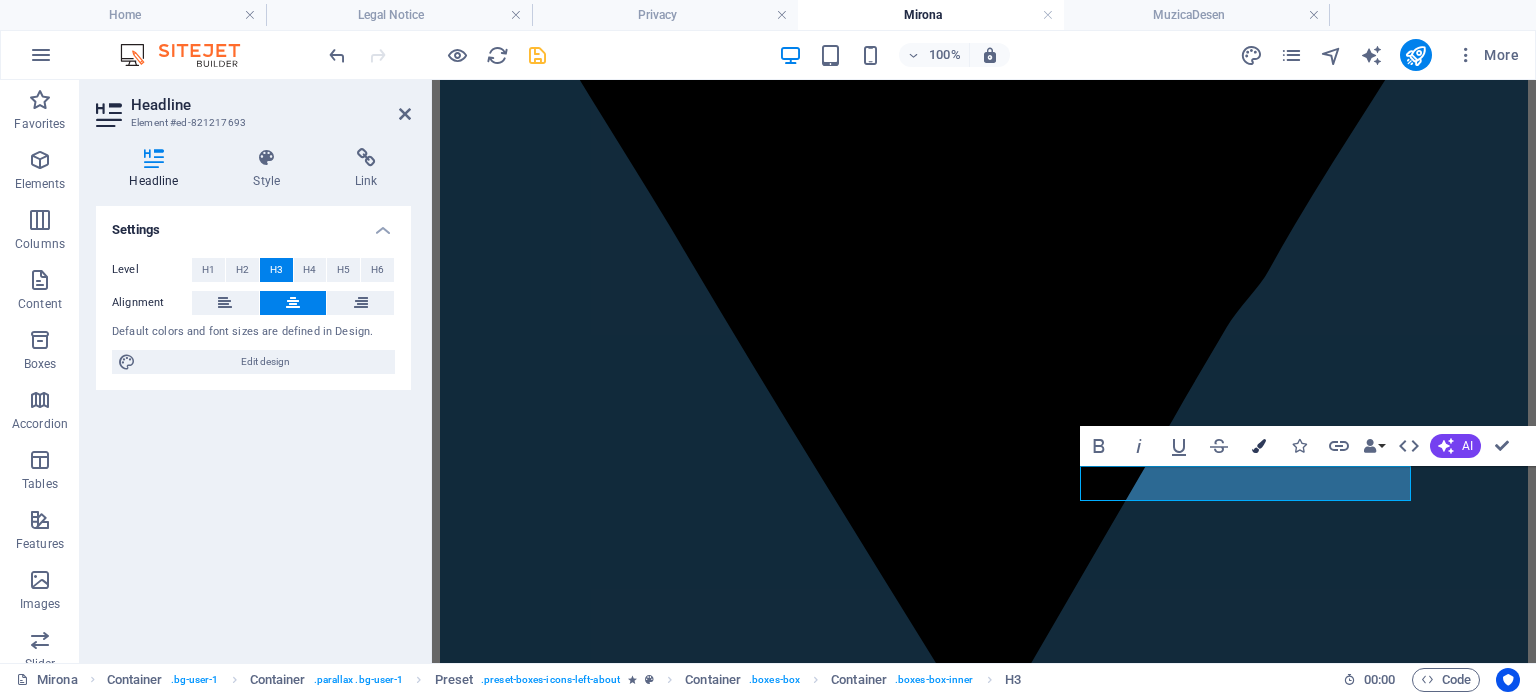 click at bounding box center (1259, 446) 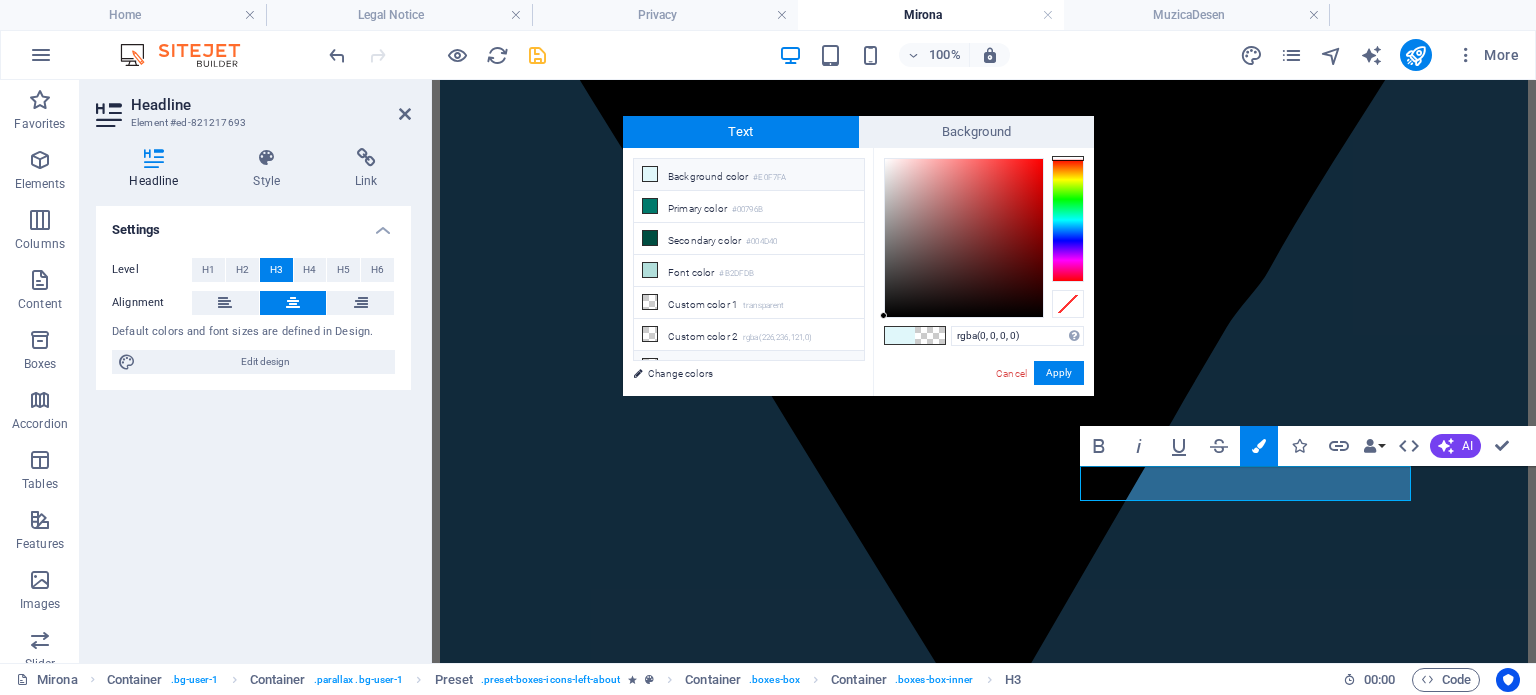 drag, startPoint x: 1037, startPoint y: 333, endPoint x: 816, endPoint y: 343, distance: 221.22614 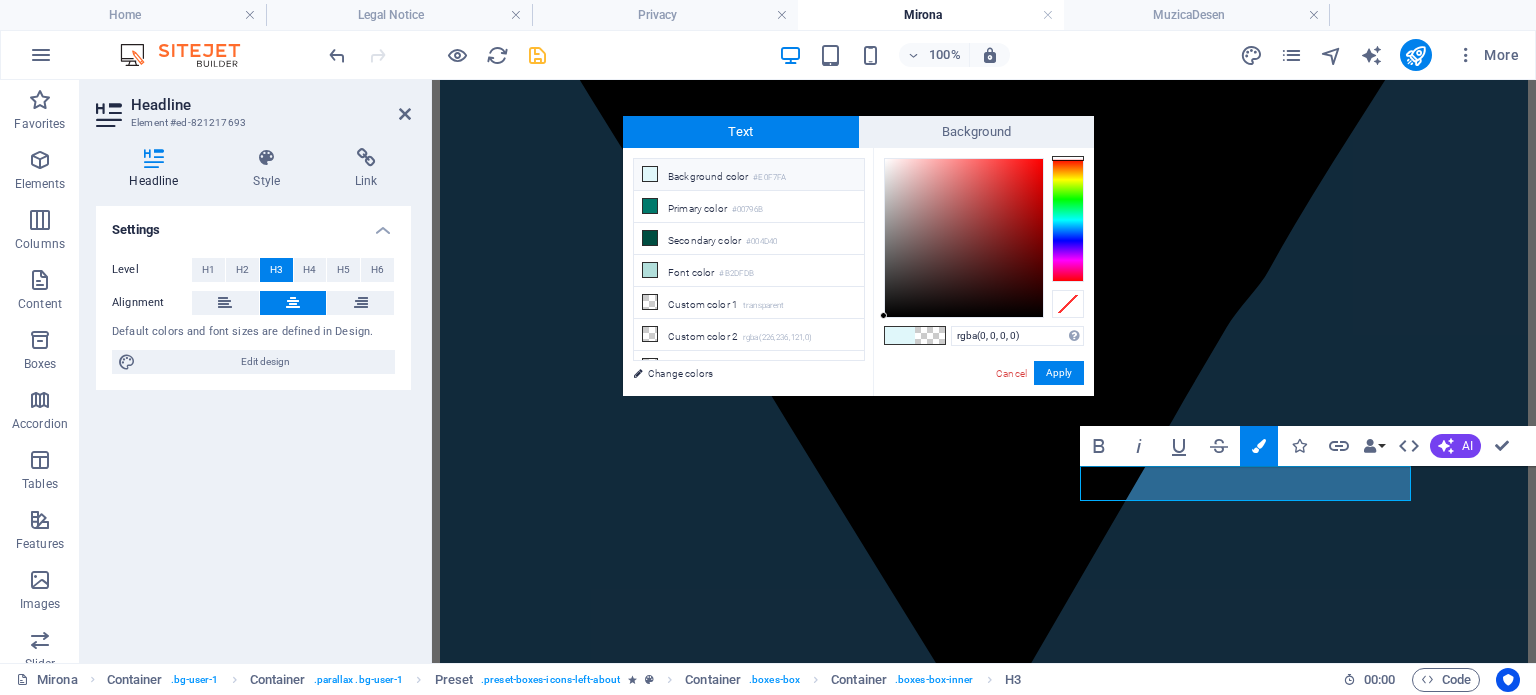 type on "#f4f3bb" 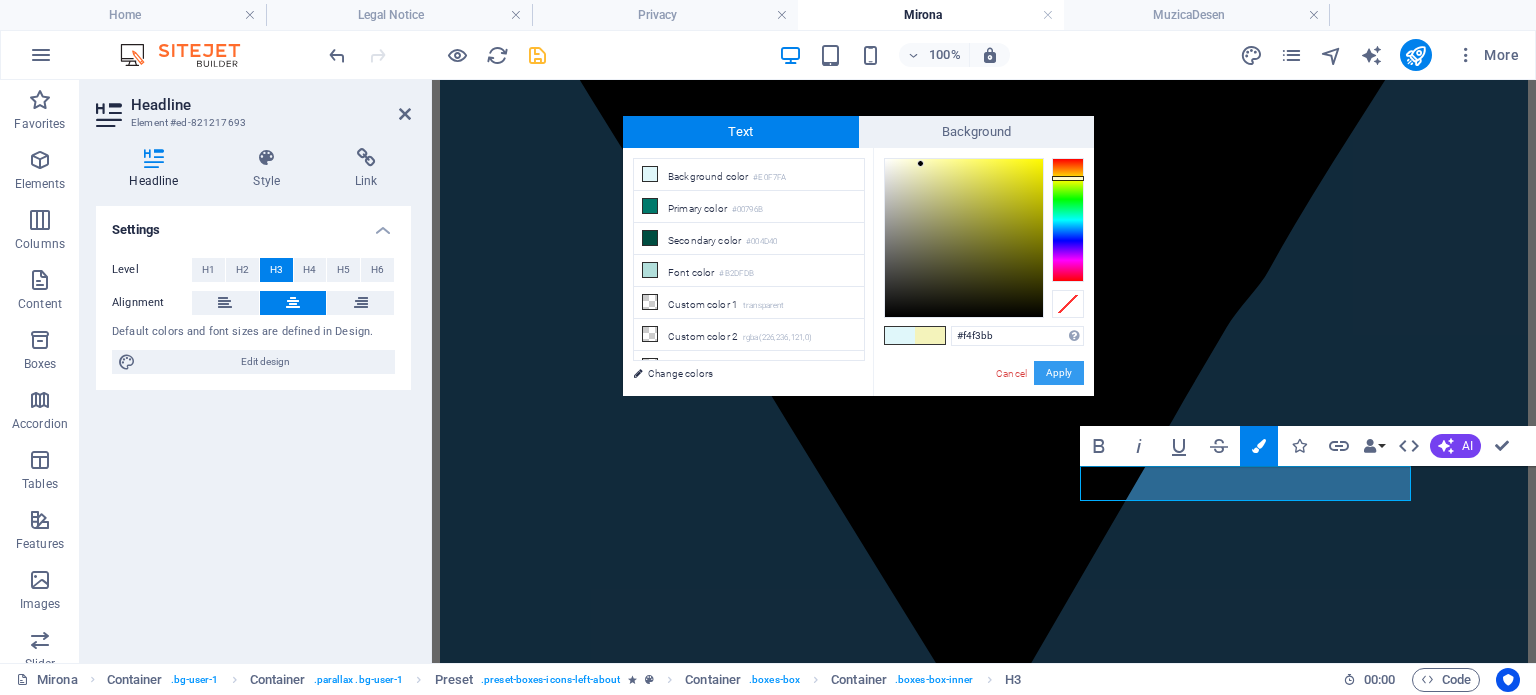 drag, startPoint x: 1053, startPoint y: 373, endPoint x: 620, endPoint y: 290, distance: 440.8832 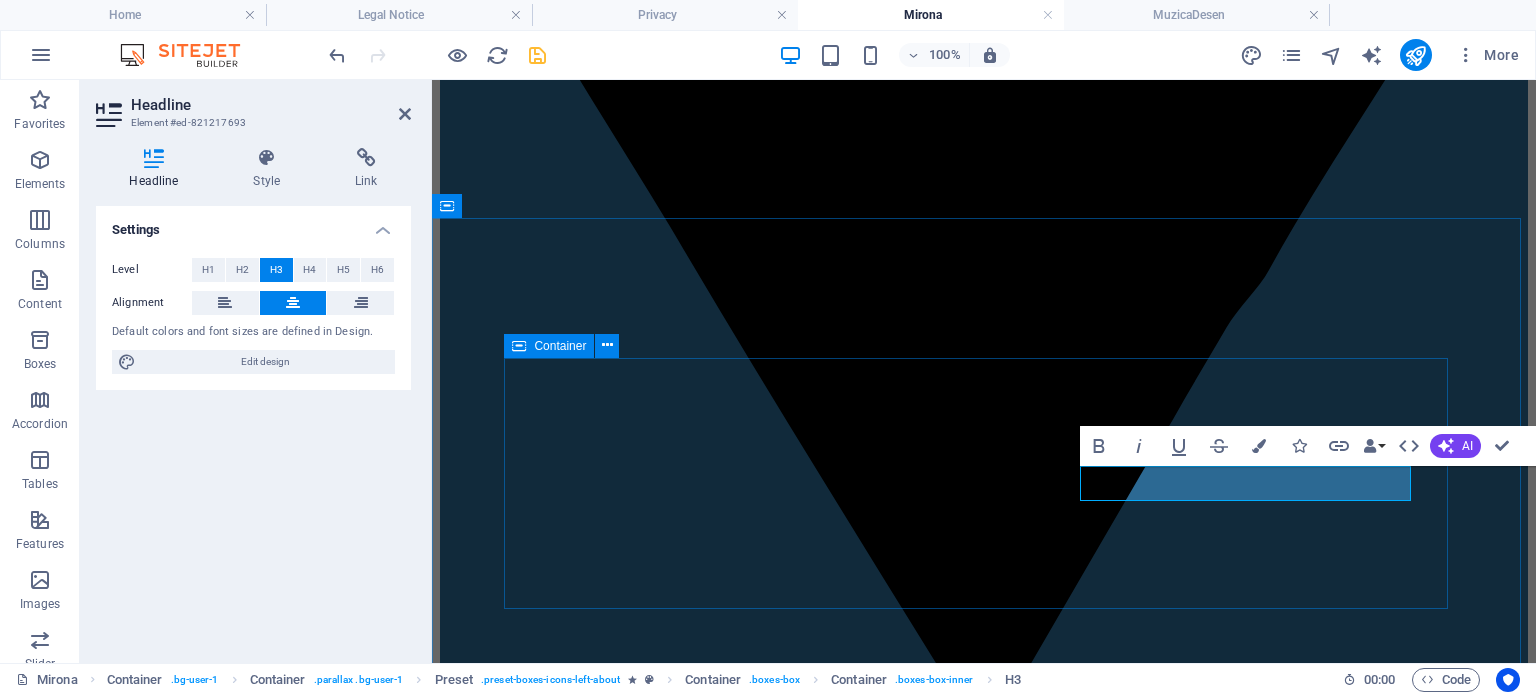 click on "Orar profesori Orar elevi" at bounding box center [984, 6960] 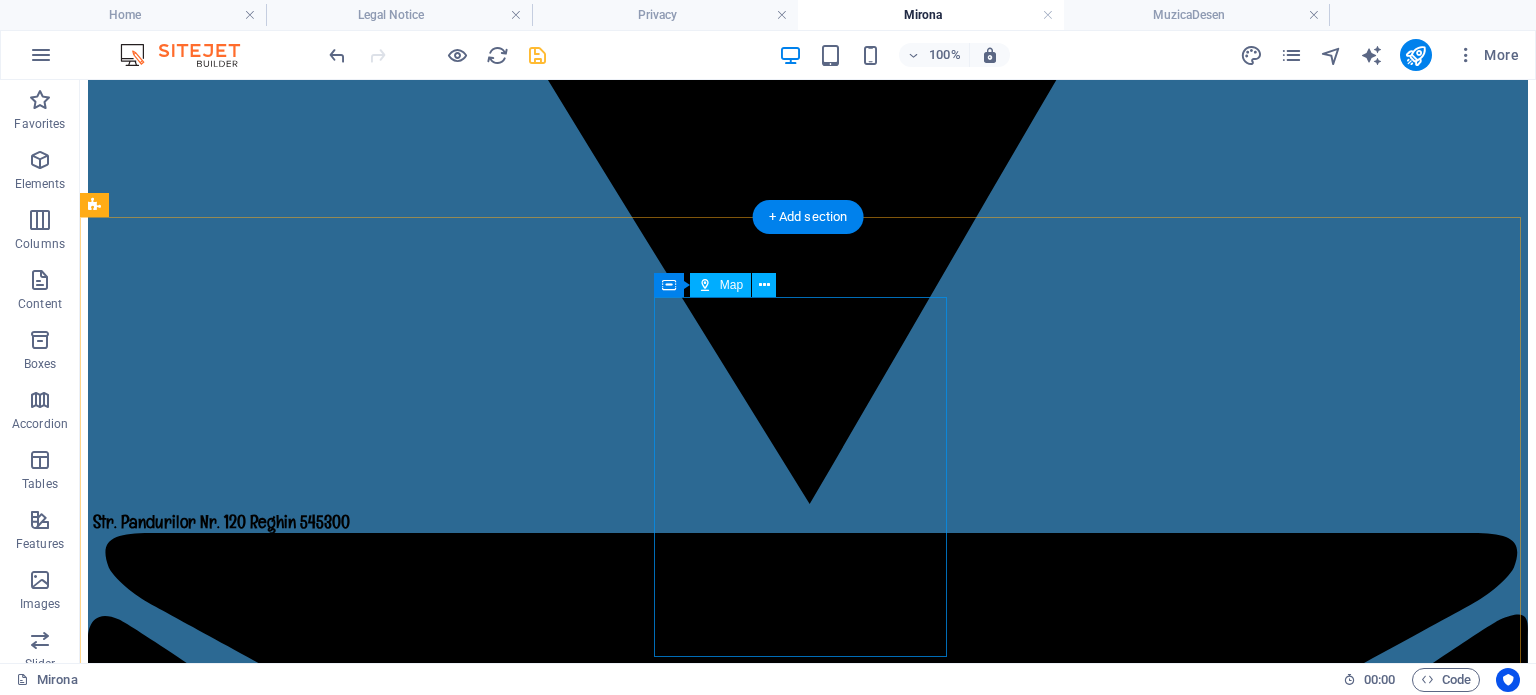 scroll, scrollTop: 2128, scrollLeft: 0, axis: vertical 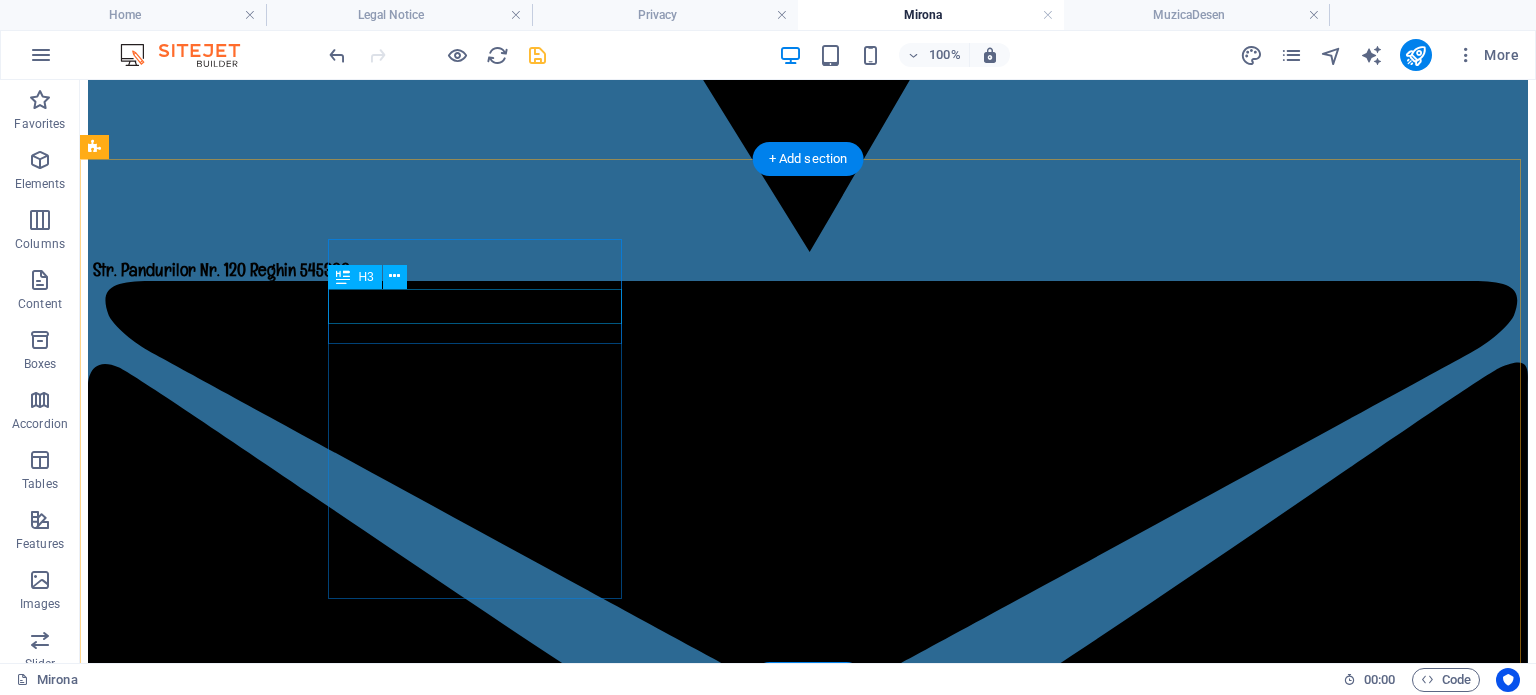 click on "Rețele de socializare" at bounding box center [808, 11848] 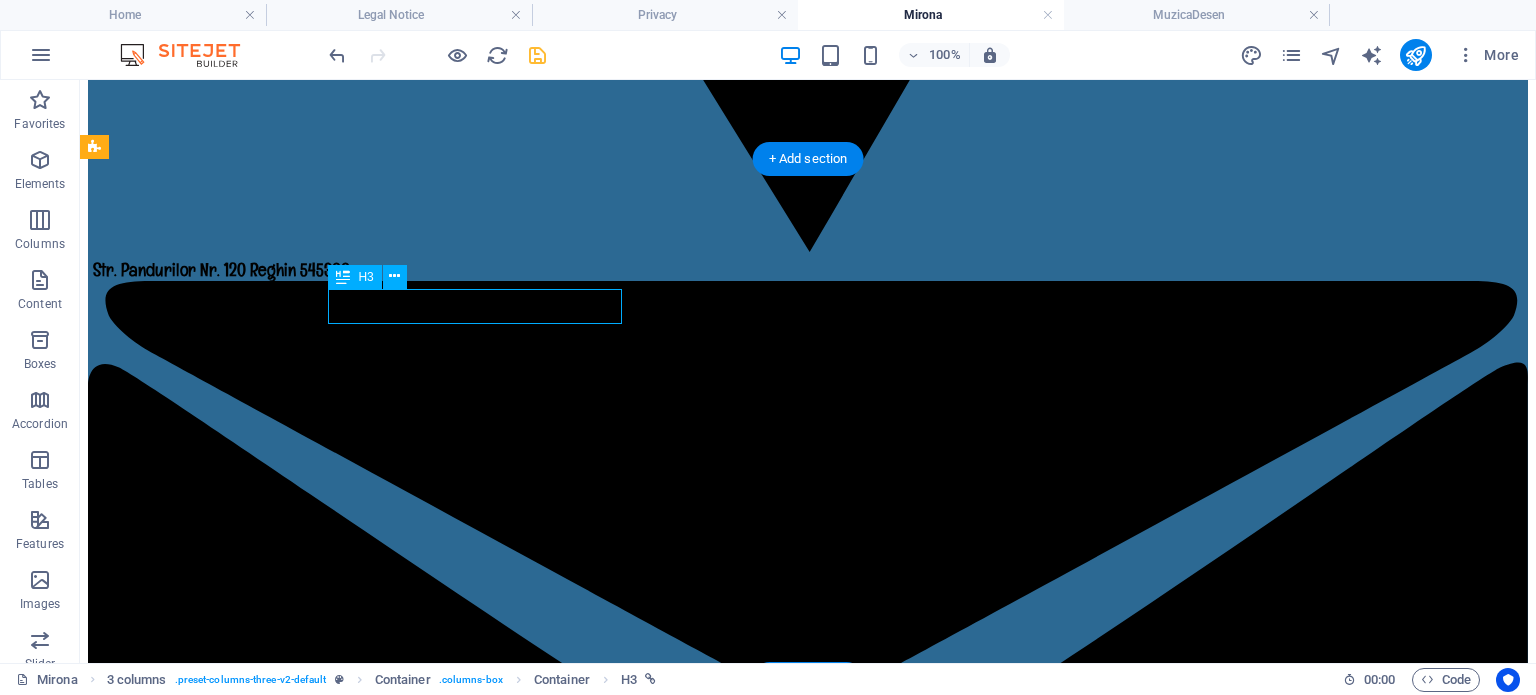 click on "Rețele de socializare" at bounding box center (808, 11848) 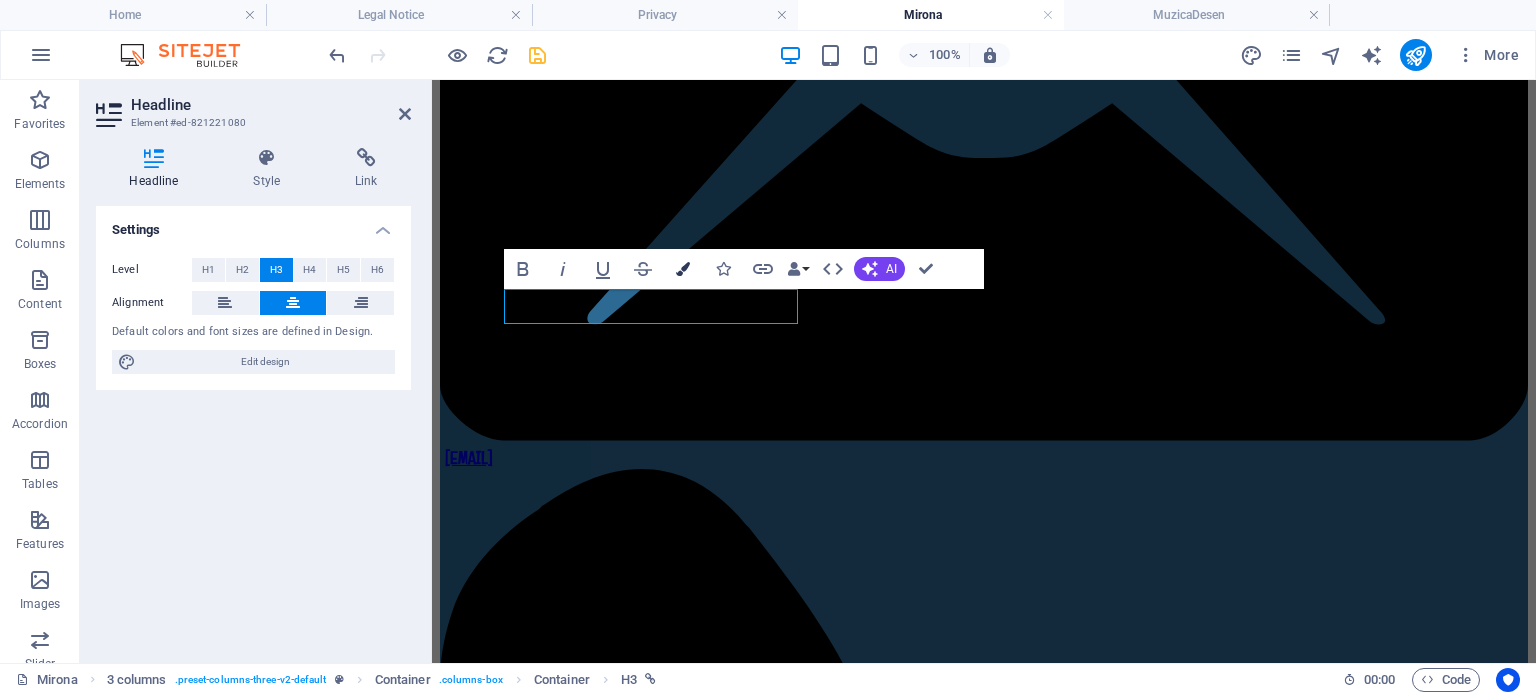click at bounding box center (683, 269) 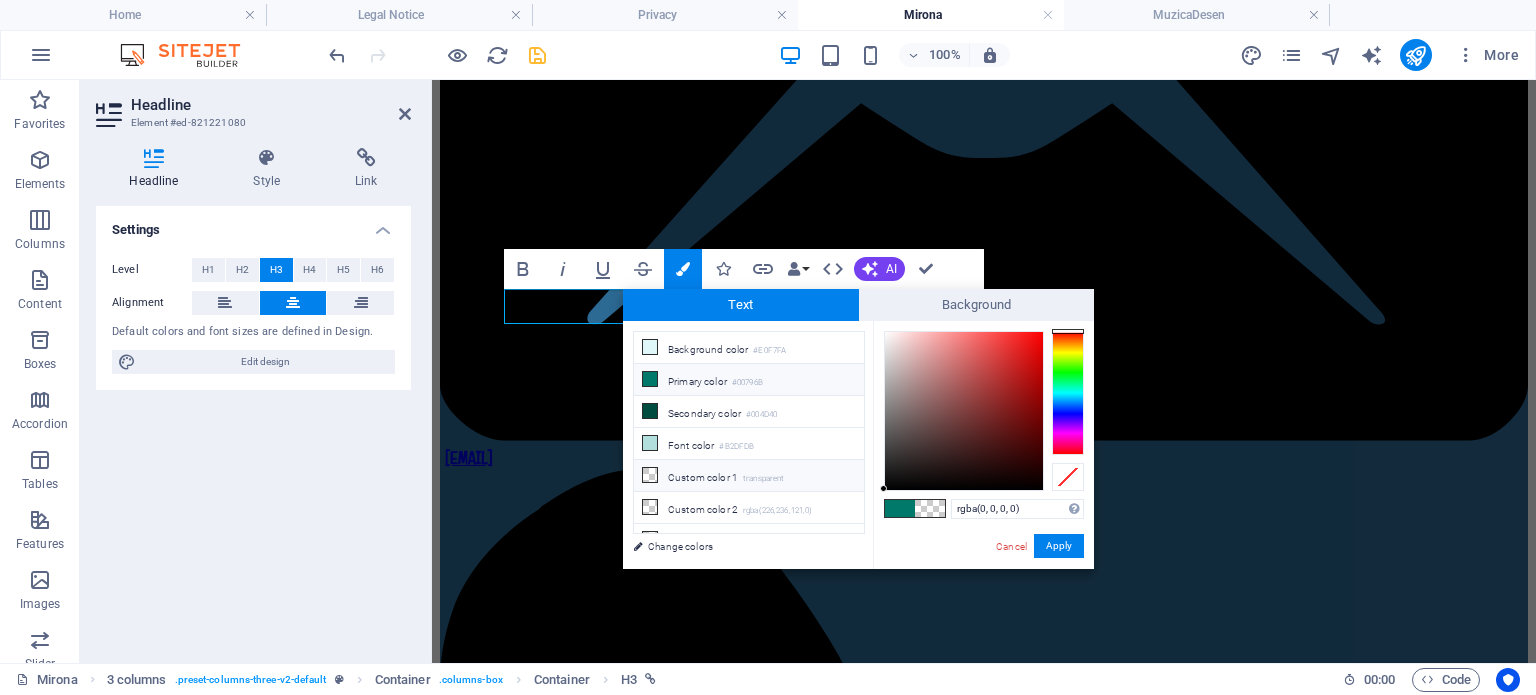 drag, startPoint x: 1028, startPoint y: 506, endPoint x: 745, endPoint y: 480, distance: 284.19183 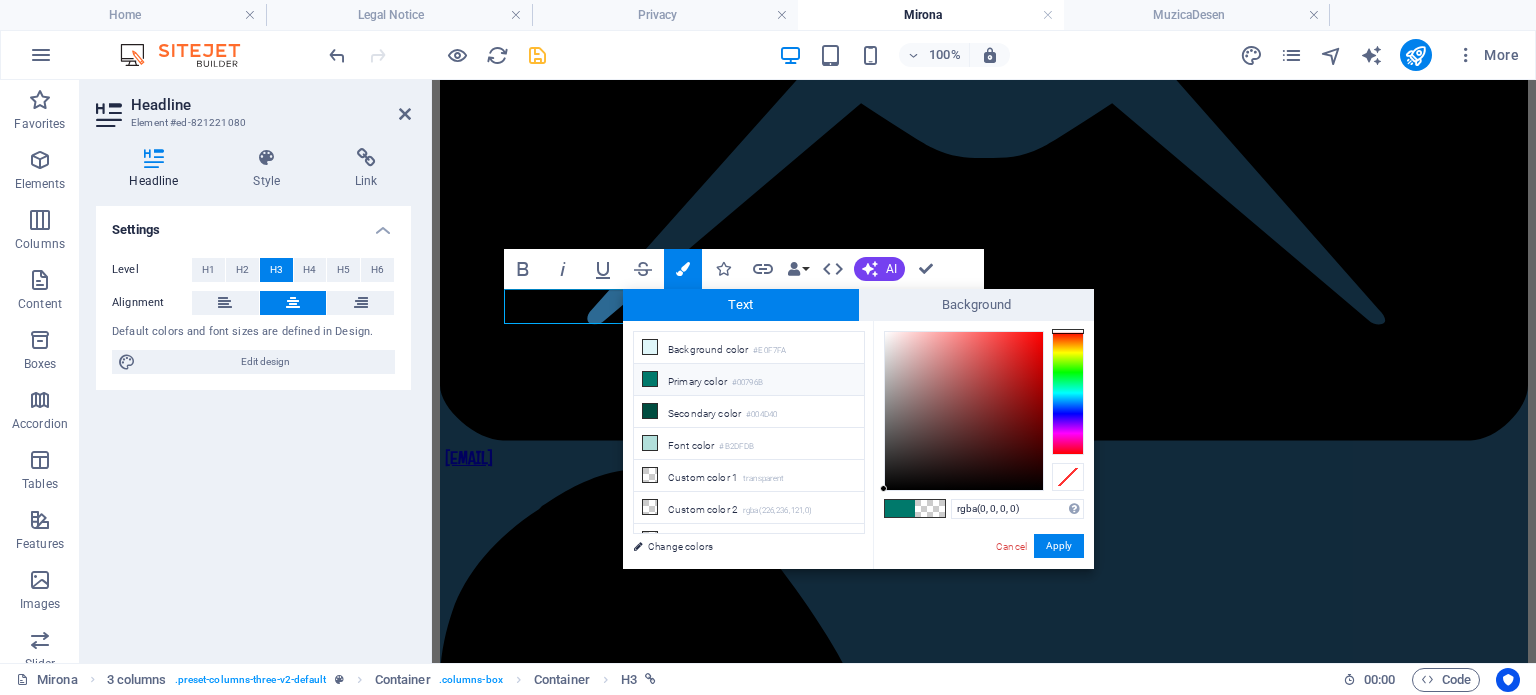 type on "#f4f3bb" 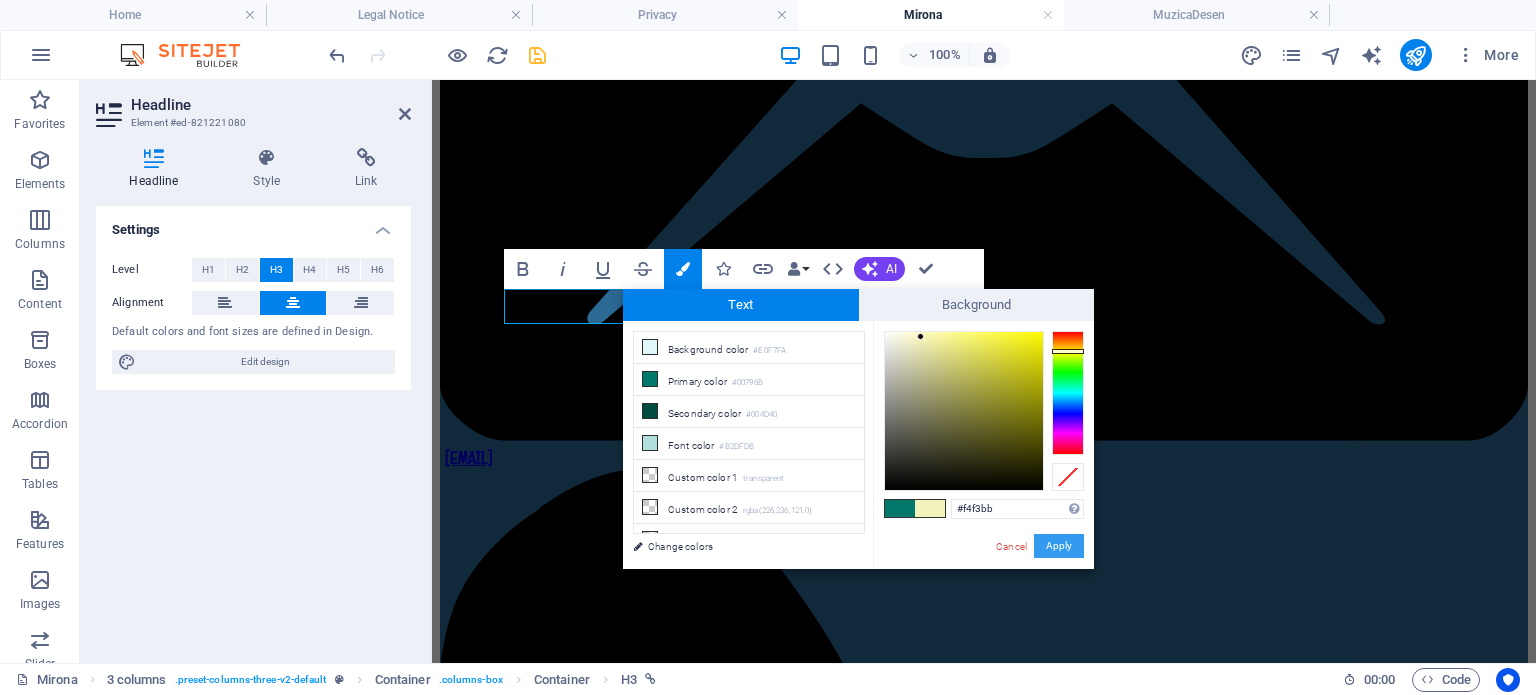 drag, startPoint x: 1064, startPoint y: 544, endPoint x: 631, endPoint y: 461, distance: 440.8832 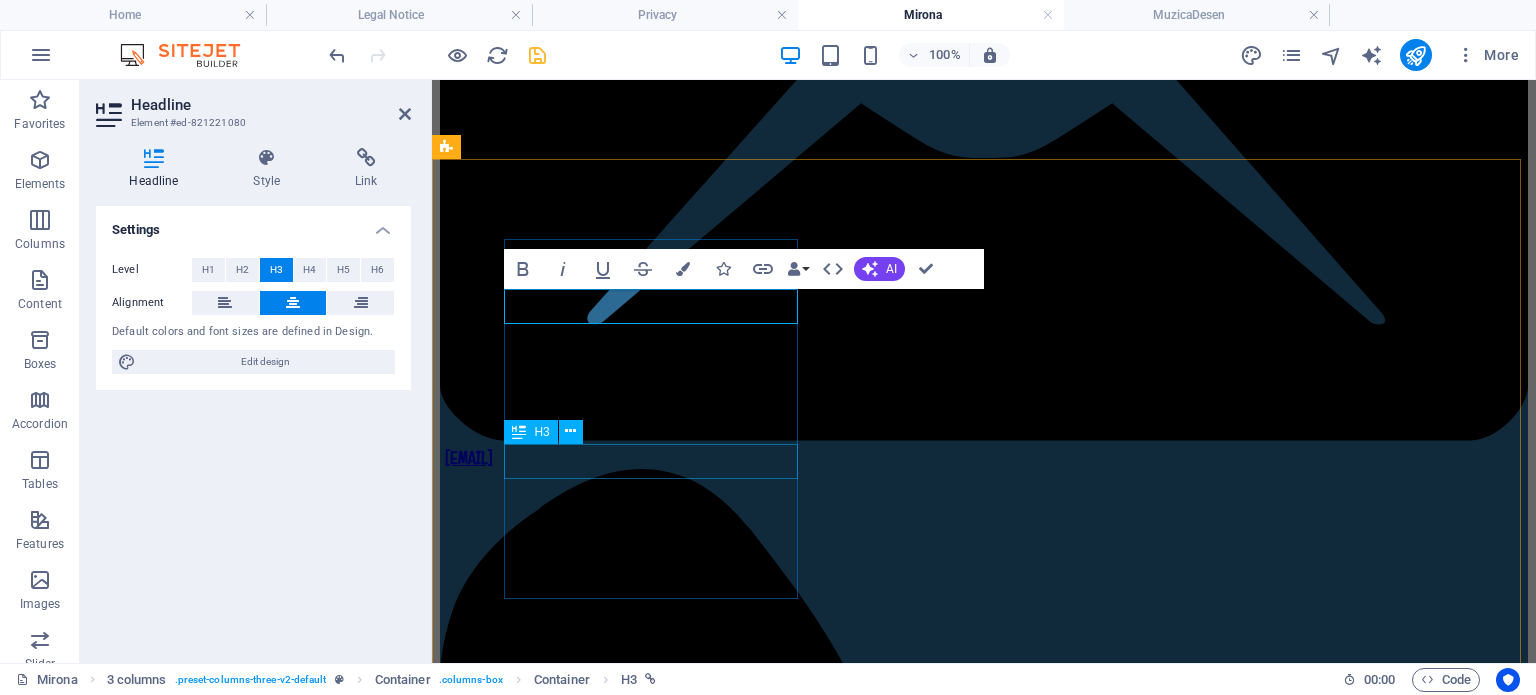 click on "Adresă" at bounding box center (984, 9269) 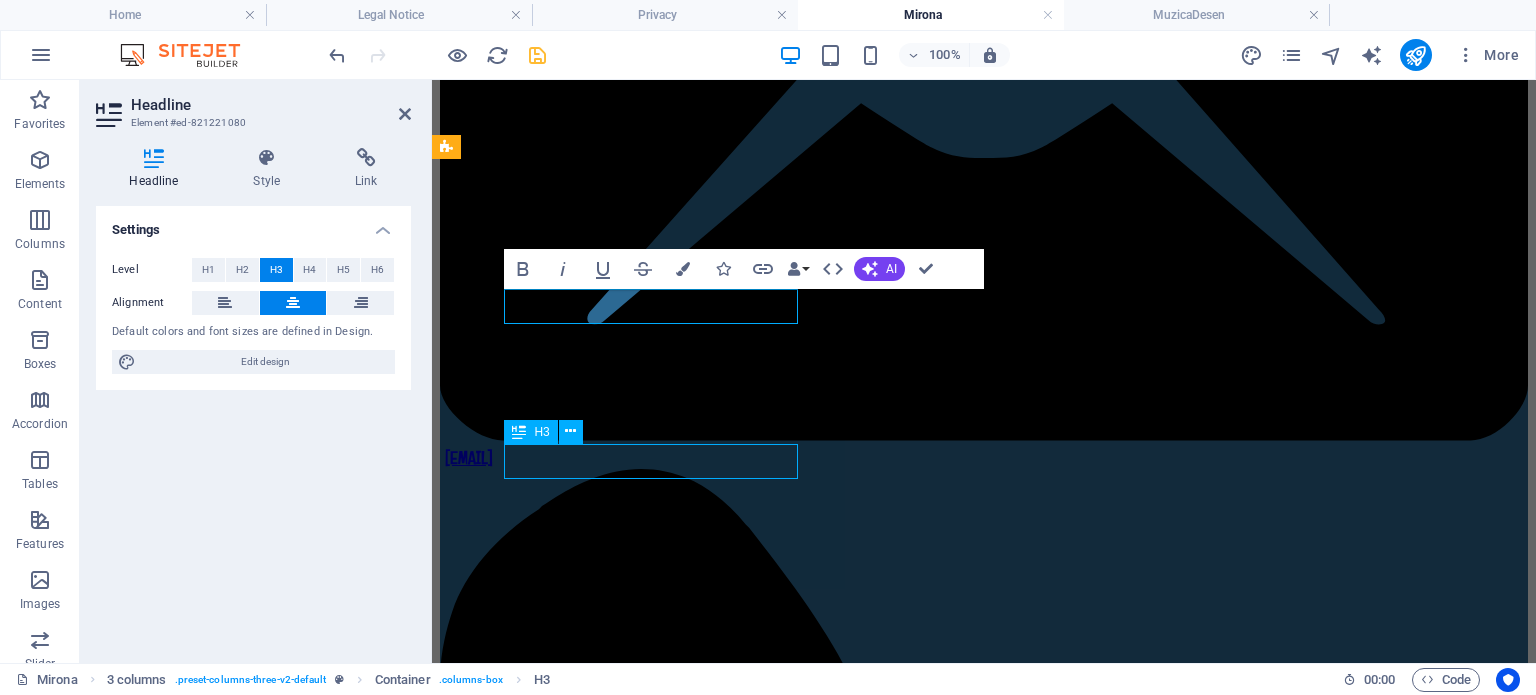 click on "Adresă" at bounding box center (984, 9269) 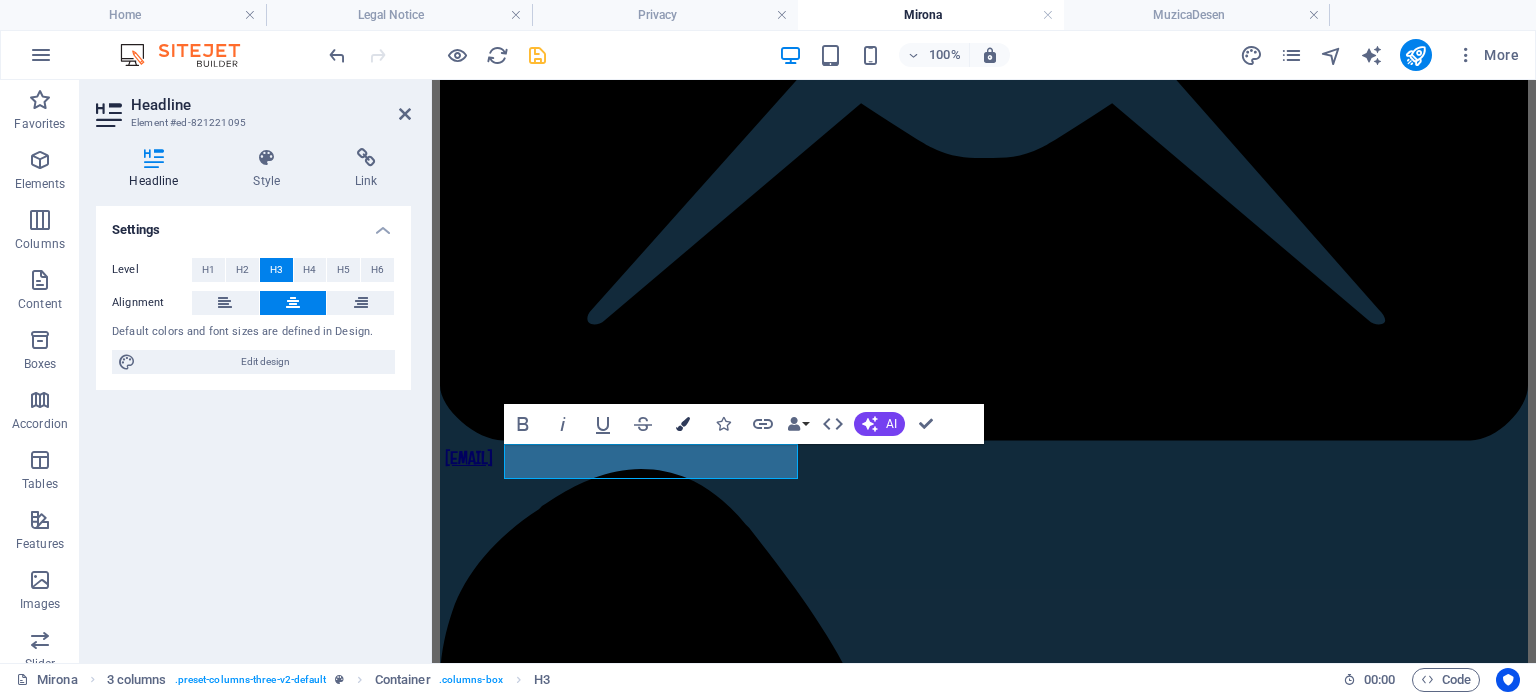 click at bounding box center [683, 424] 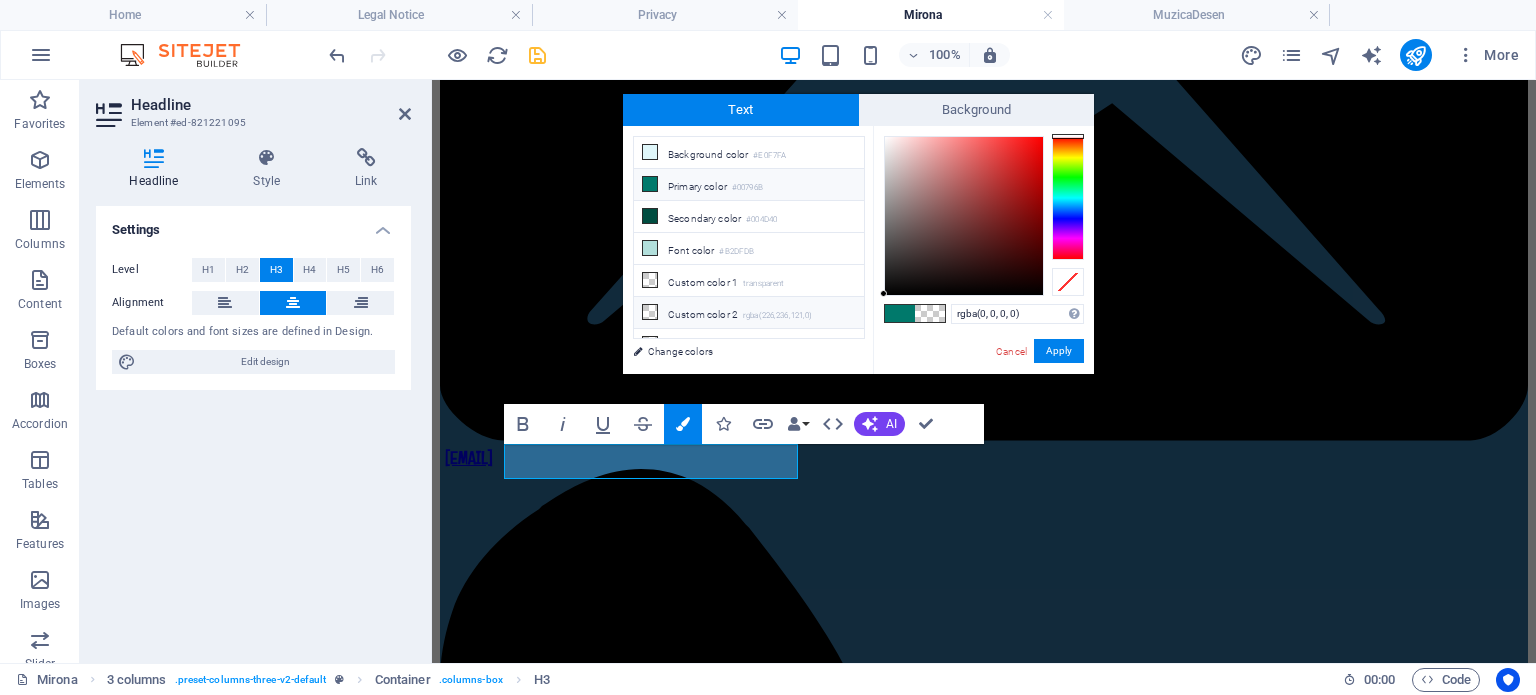 drag, startPoint x: 1026, startPoint y: 308, endPoint x: 795, endPoint y: 311, distance: 231.01949 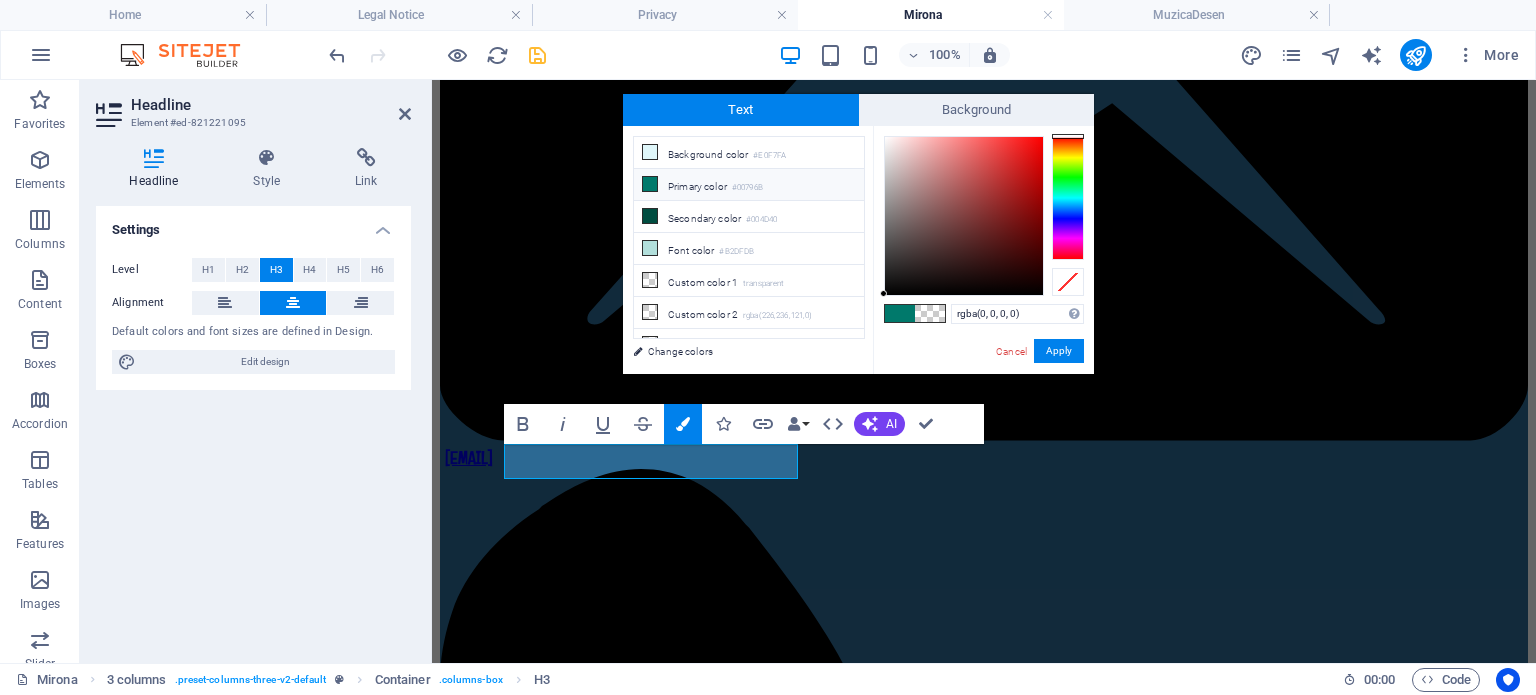 type on "#f4f3bb" 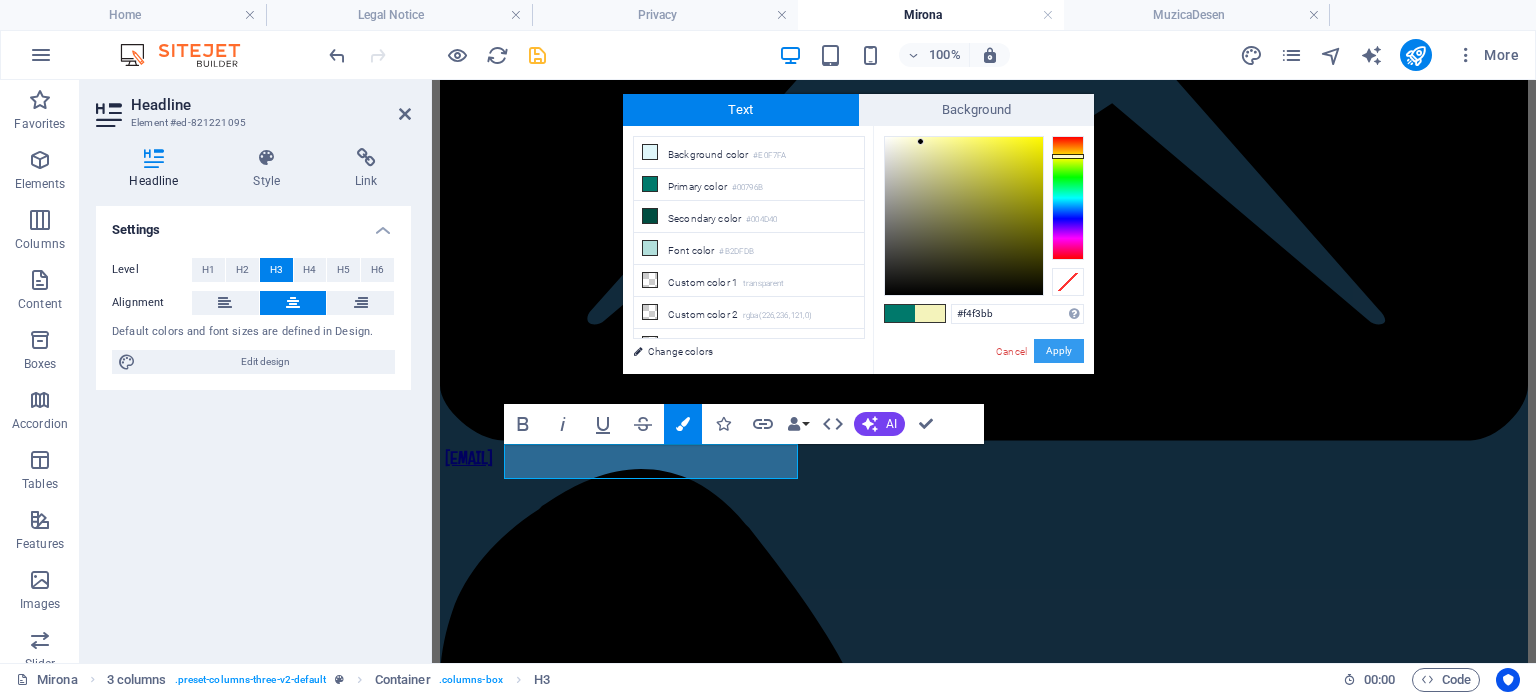 drag, startPoint x: 1056, startPoint y: 352, endPoint x: 624, endPoint y: 269, distance: 439.90112 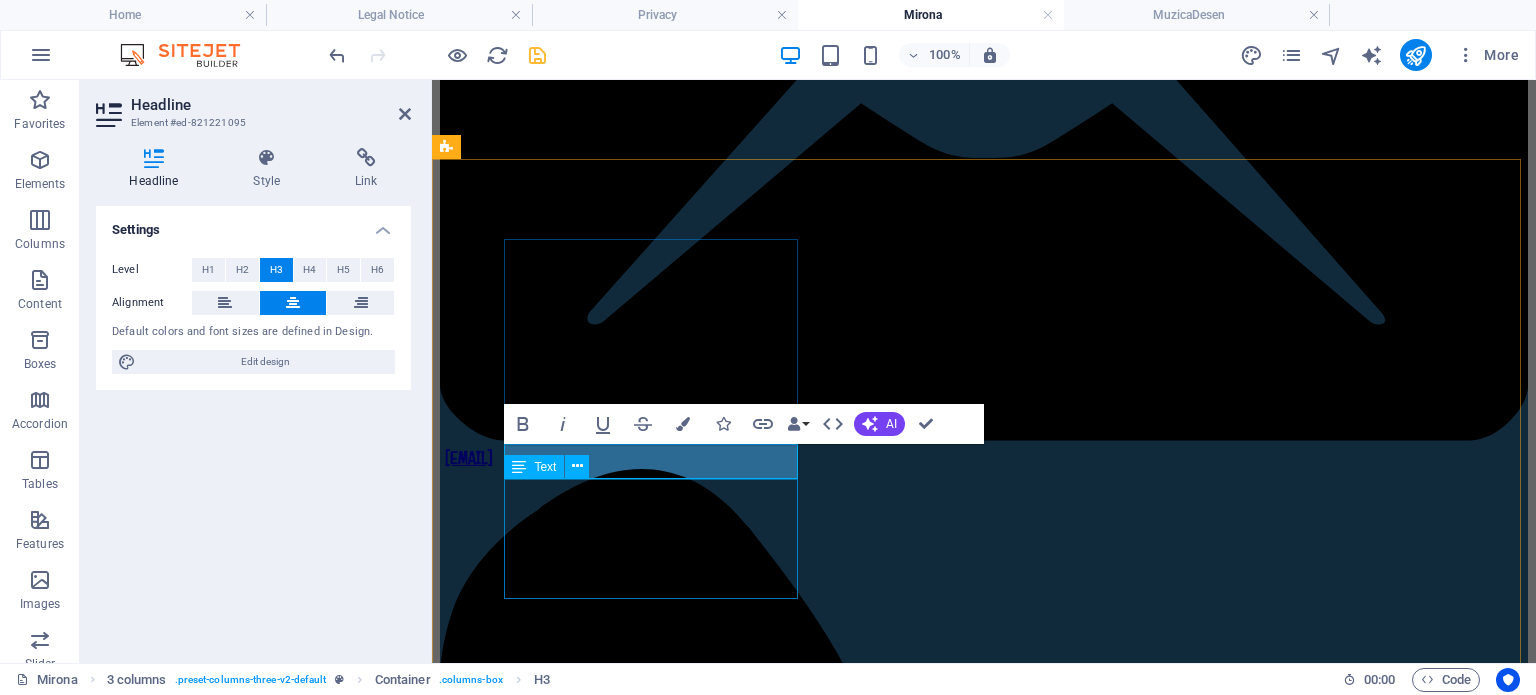 click on "Școala Gimnazială „Mirona”  Str. Pandurilor Nr. 120 Reghin  545300" at bounding box center [984, 9379] 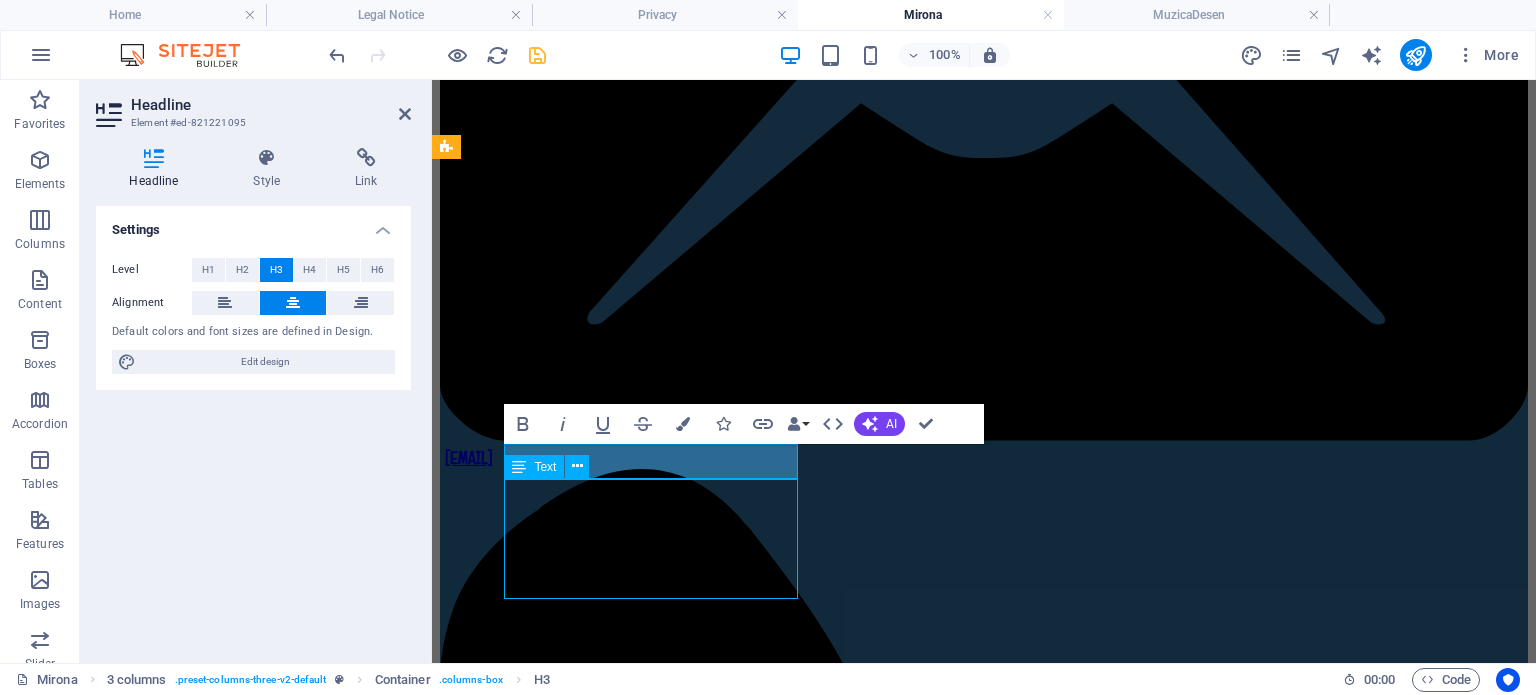 click on "Școala Gimnazială „Mirona”  Str. Pandurilor Nr. 120 Reghin  545300" at bounding box center (984, 9379) 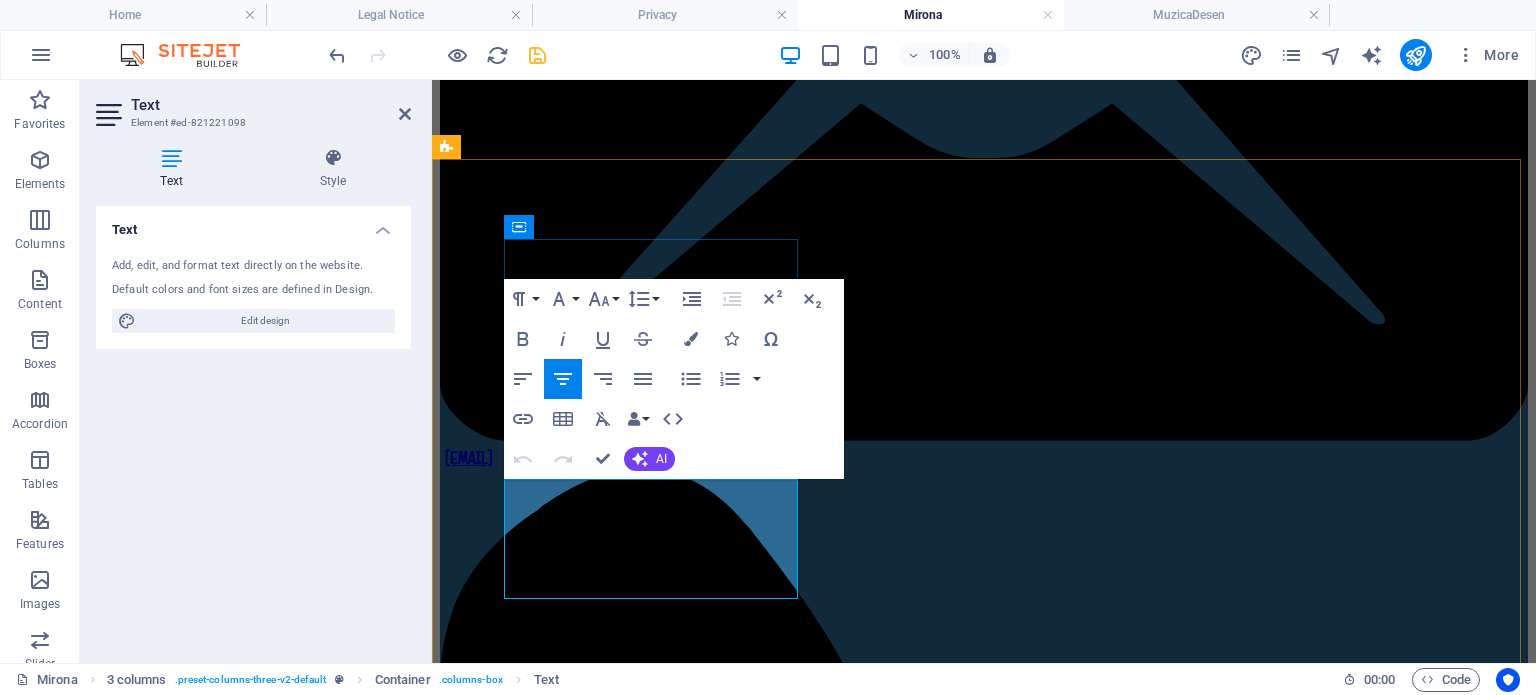 drag, startPoint x: 749, startPoint y: 580, endPoint x: 533, endPoint y: 470, distance: 242.39636 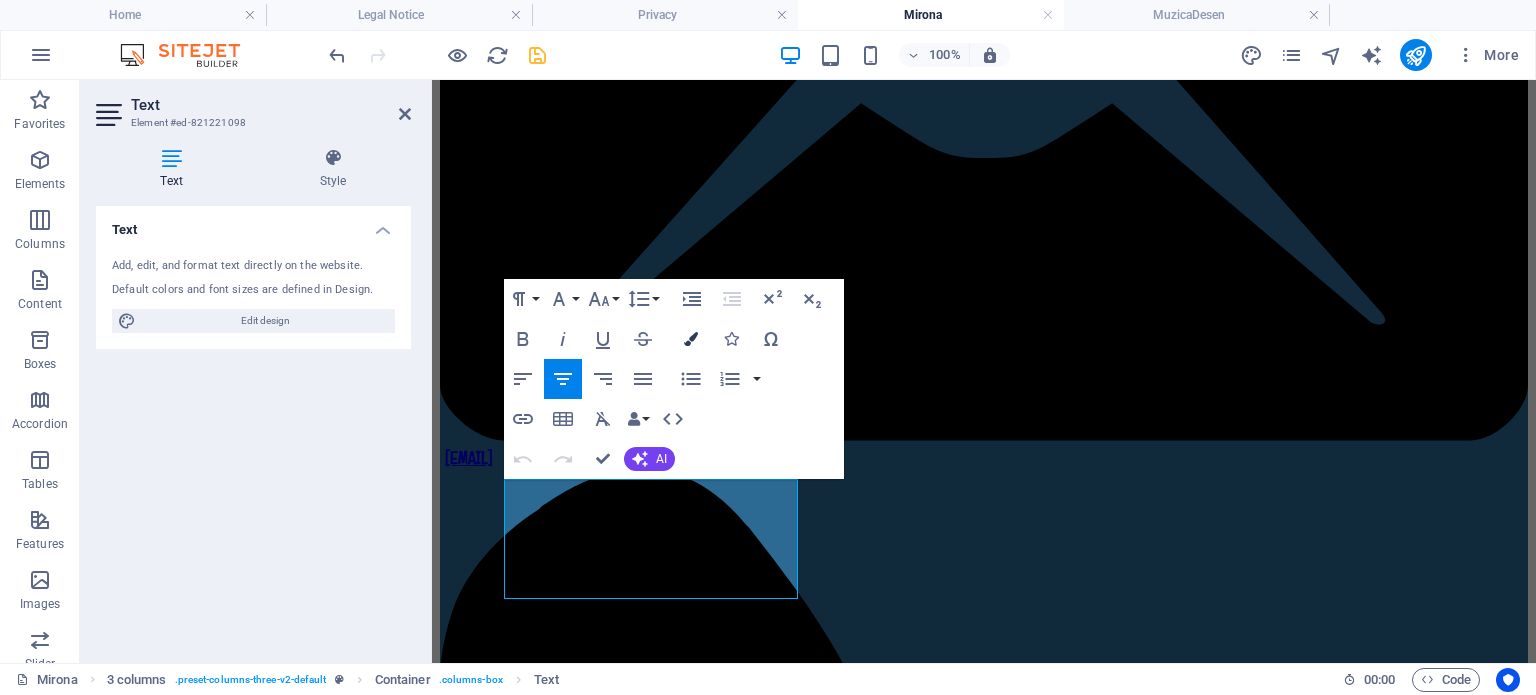 click at bounding box center (691, 339) 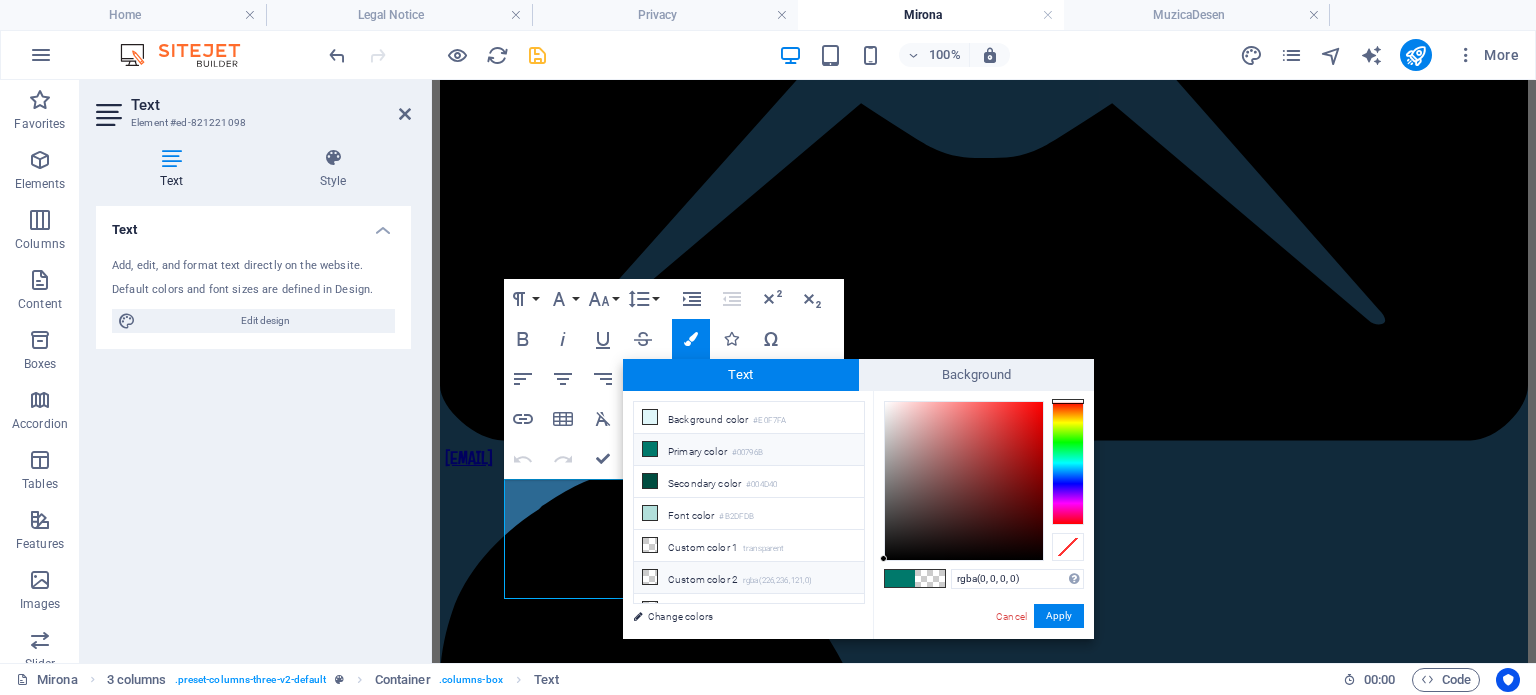 drag, startPoint x: 1040, startPoint y: 577, endPoint x: 817, endPoint y: 563, distance: 223.43903 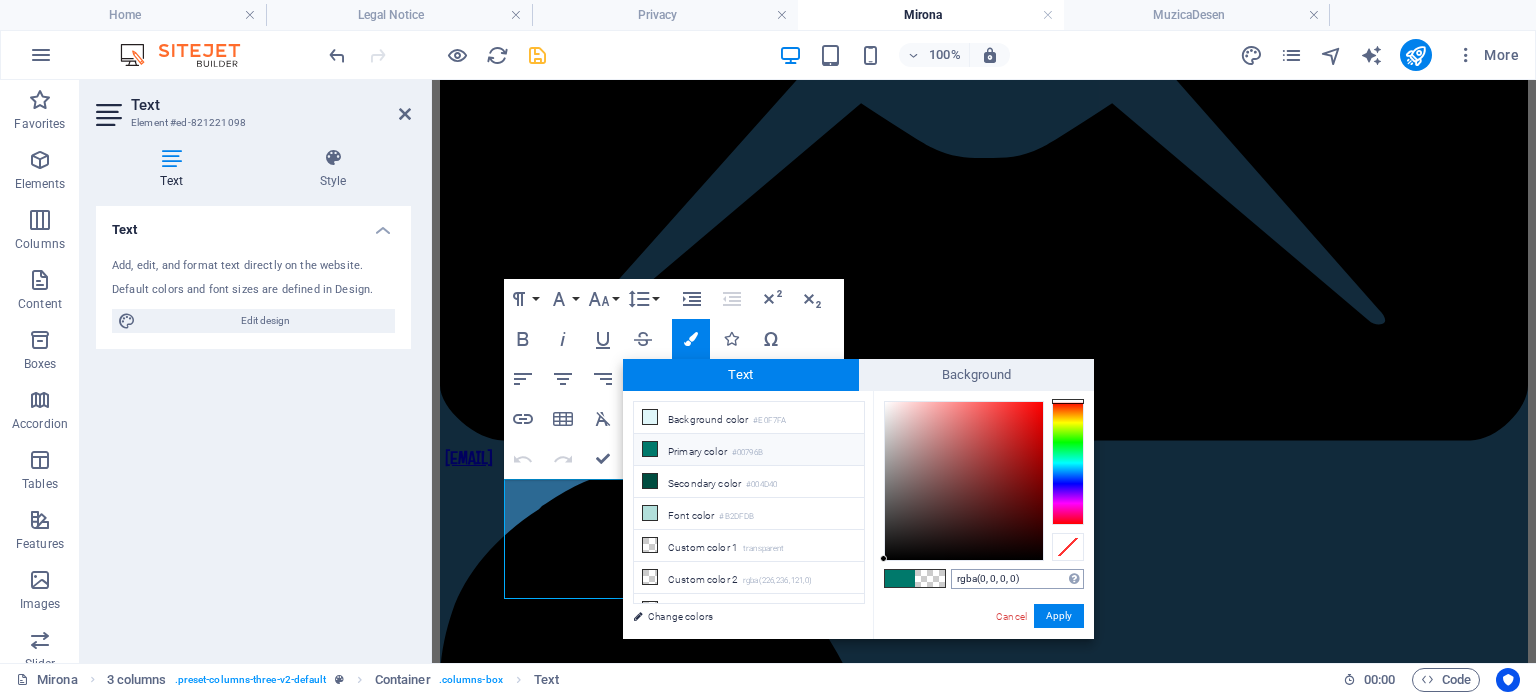 type on "#f4f3bb" 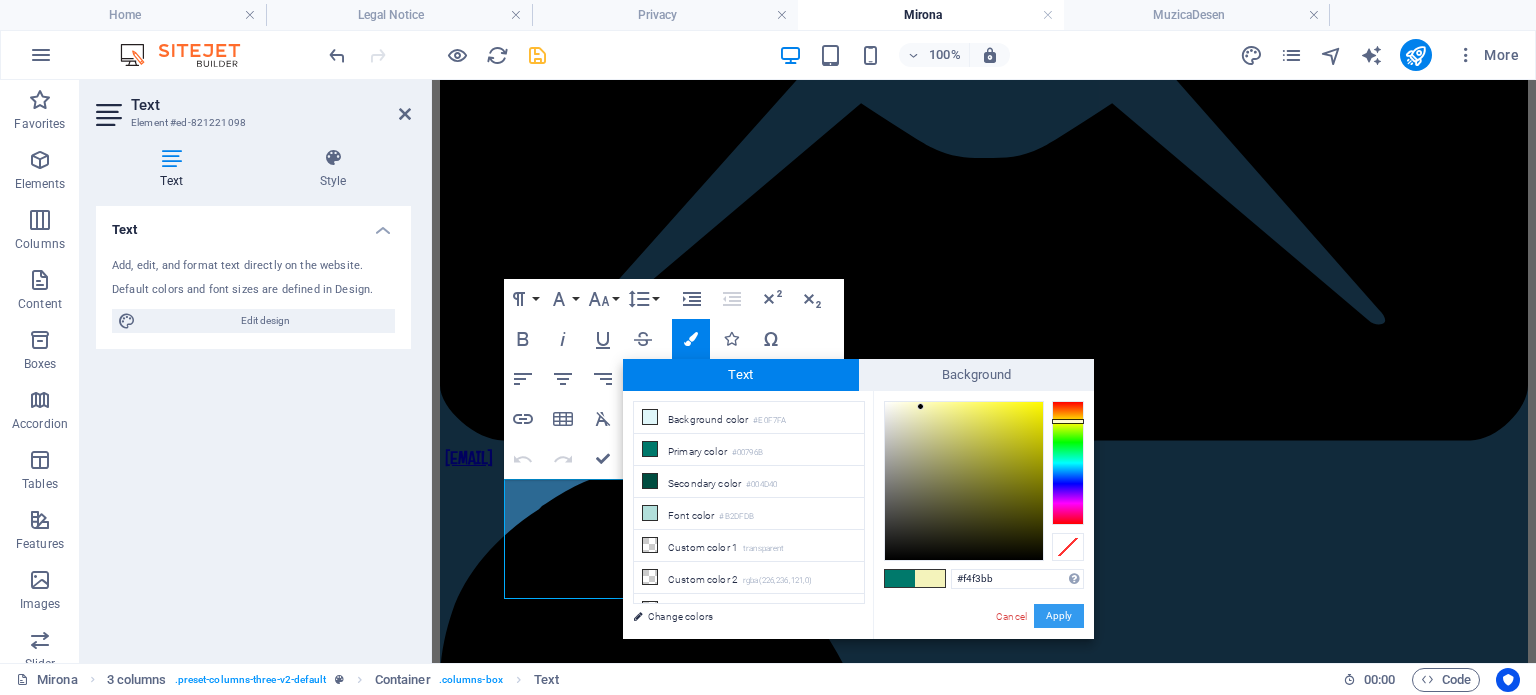 click on "Apply" at bounding box center (1059, 616) 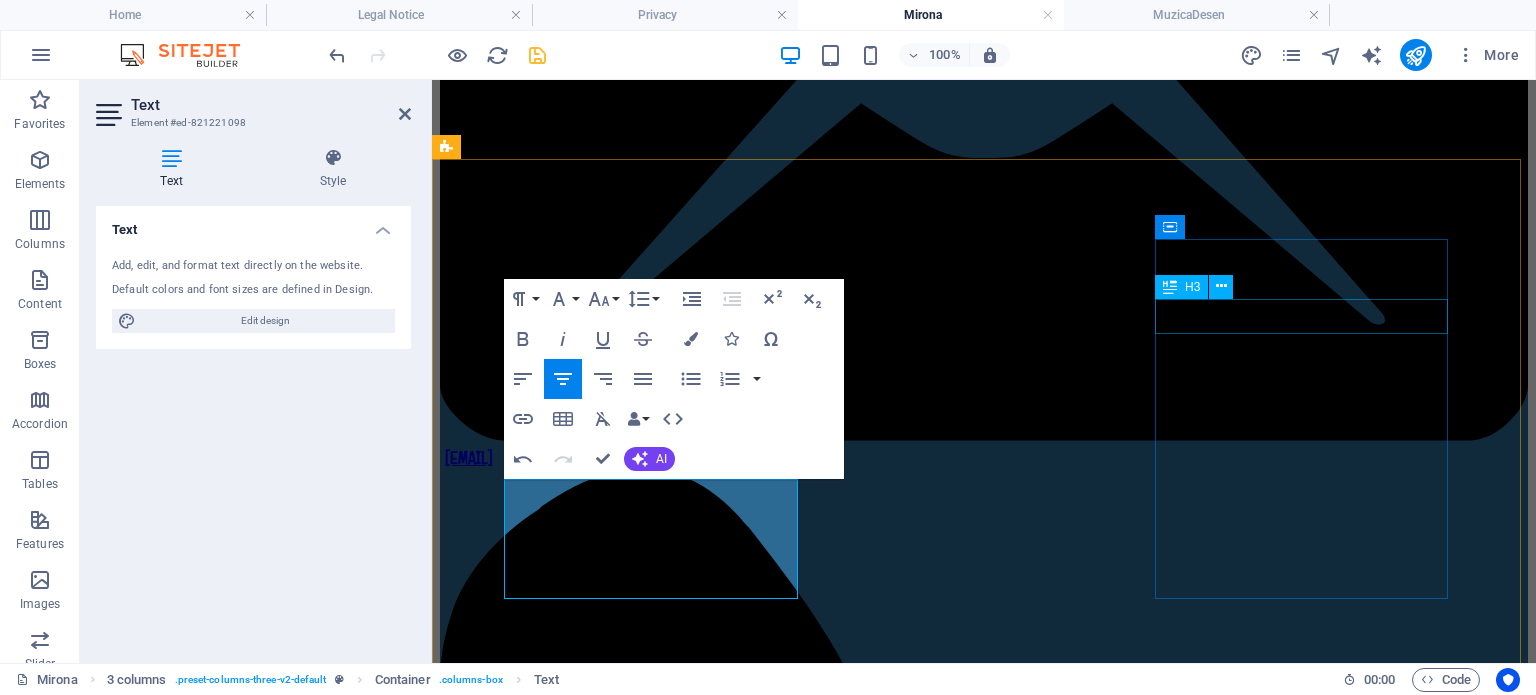 click on "Contact" at bounding box center (984, 9927) 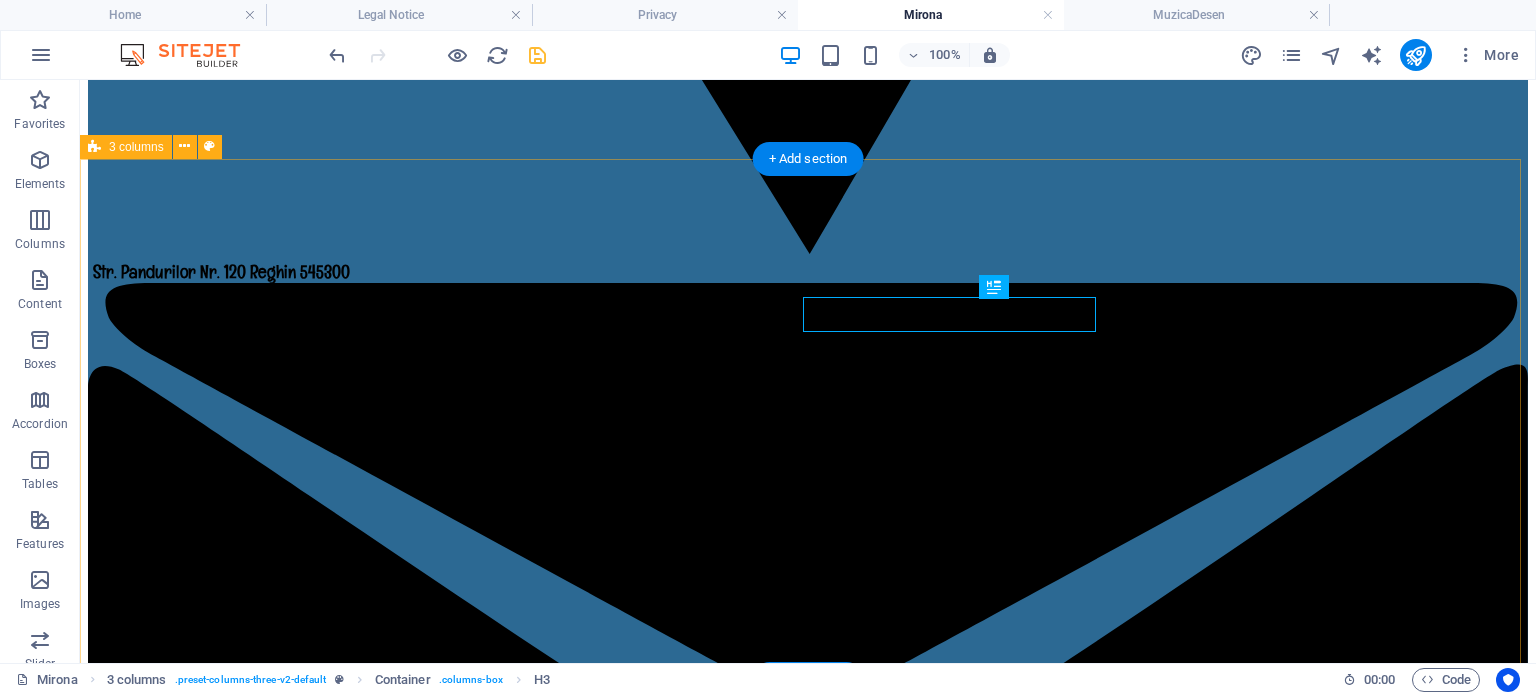 scroll, scrollTop: 2128, scrollLeft: 0, axis: vertical 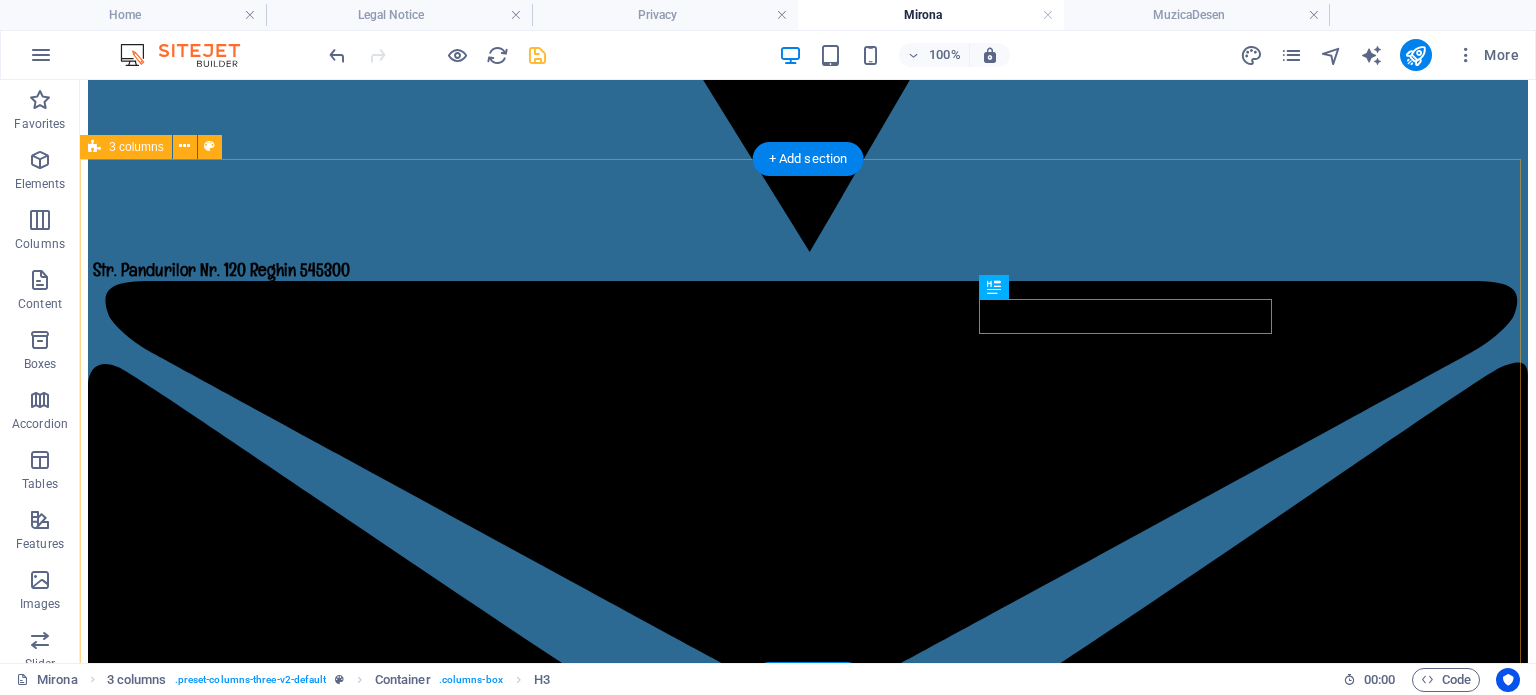 click on "Adresă Școala Gimnazială „Mirona” Str. Pandurilor Nr. [NUMBER] Reghin [POSTAL_CODE] Contact [PHONE] Email [EMAIL]" at bounding box center (808, 12402) 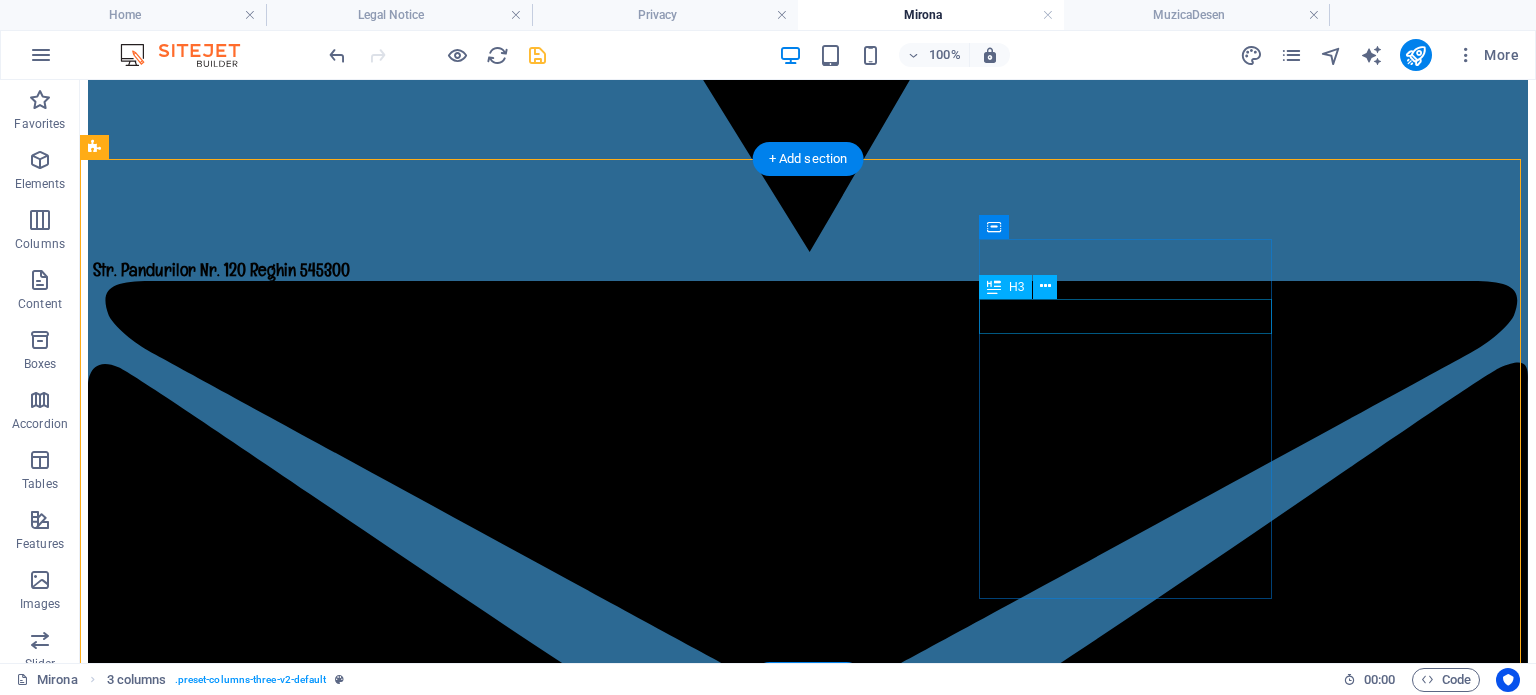 click on "Contact" at bounding box center (808, 12690) 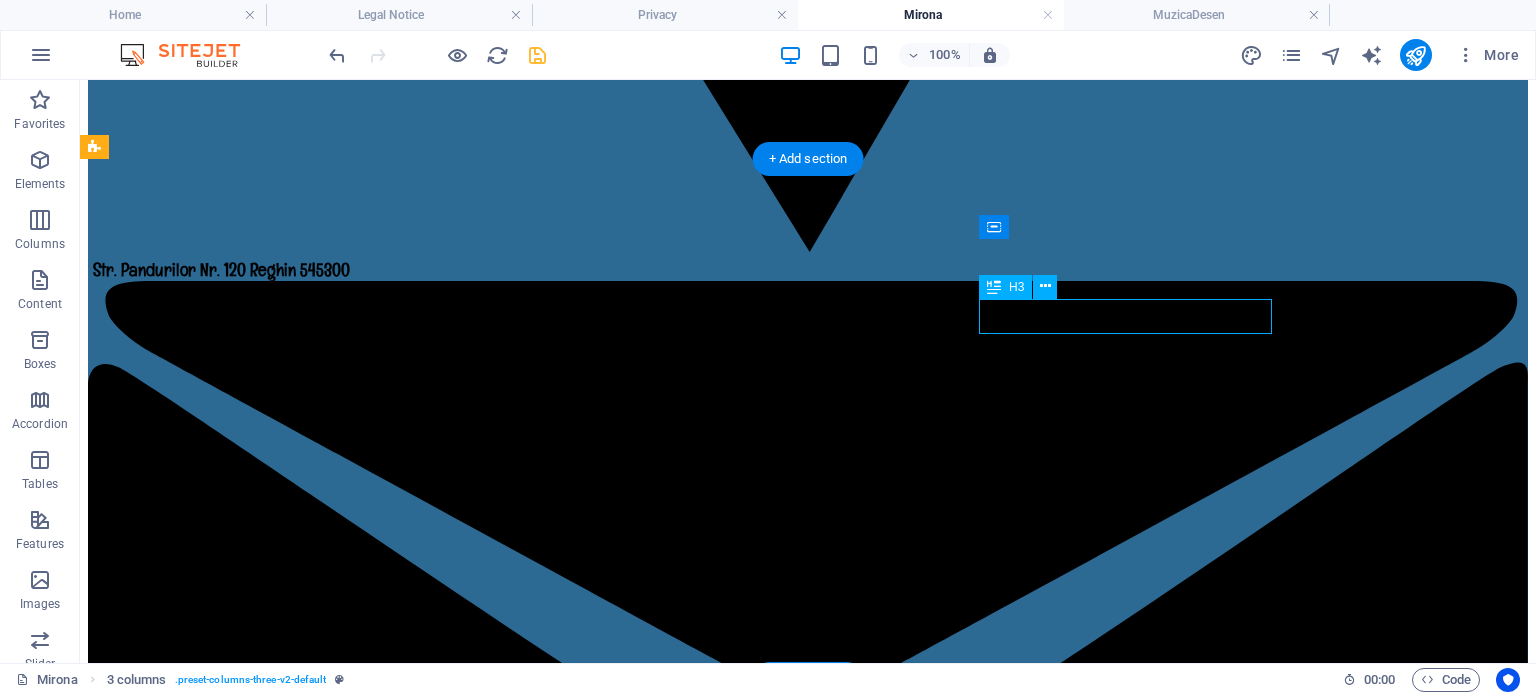 click on "Contact" at bounding box center (808, 12690) 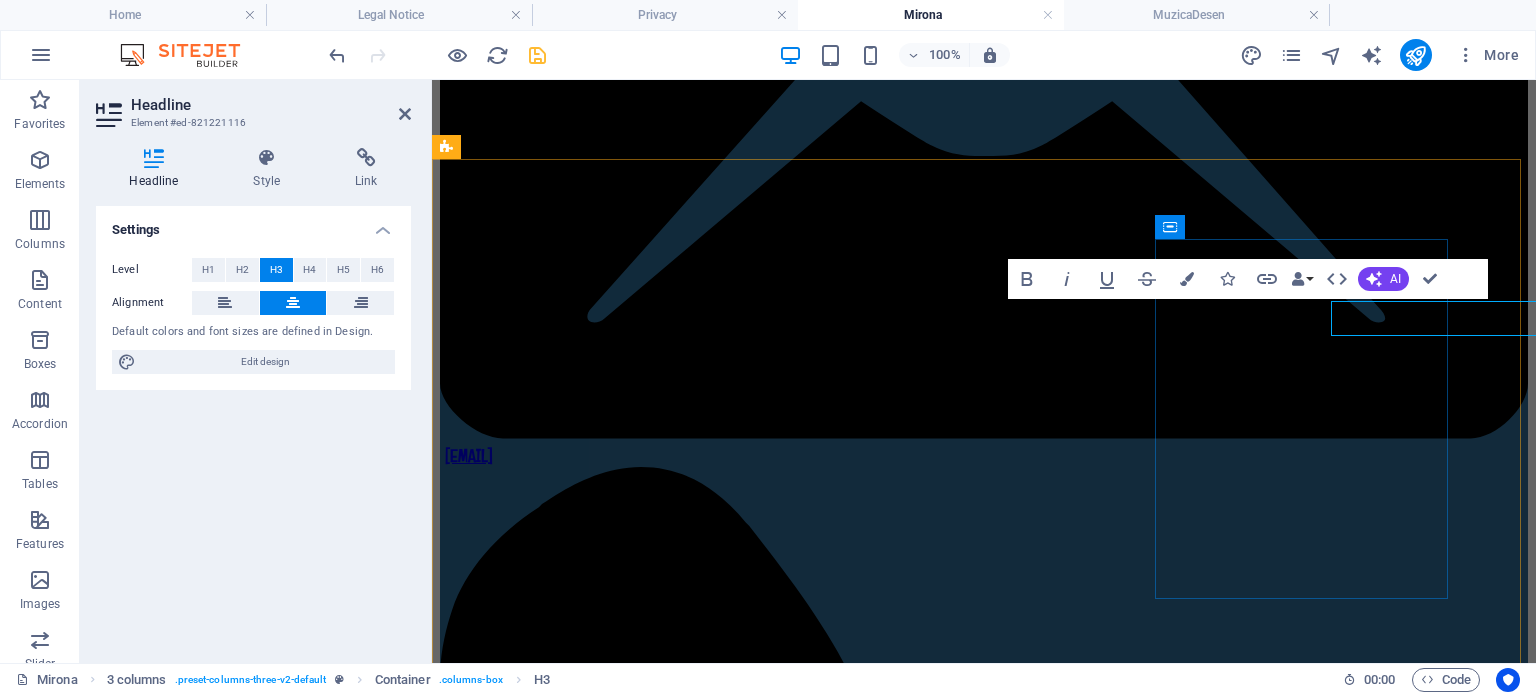 scroll, scrollTop: 2126, scrollLeft: 0, axis: vertical 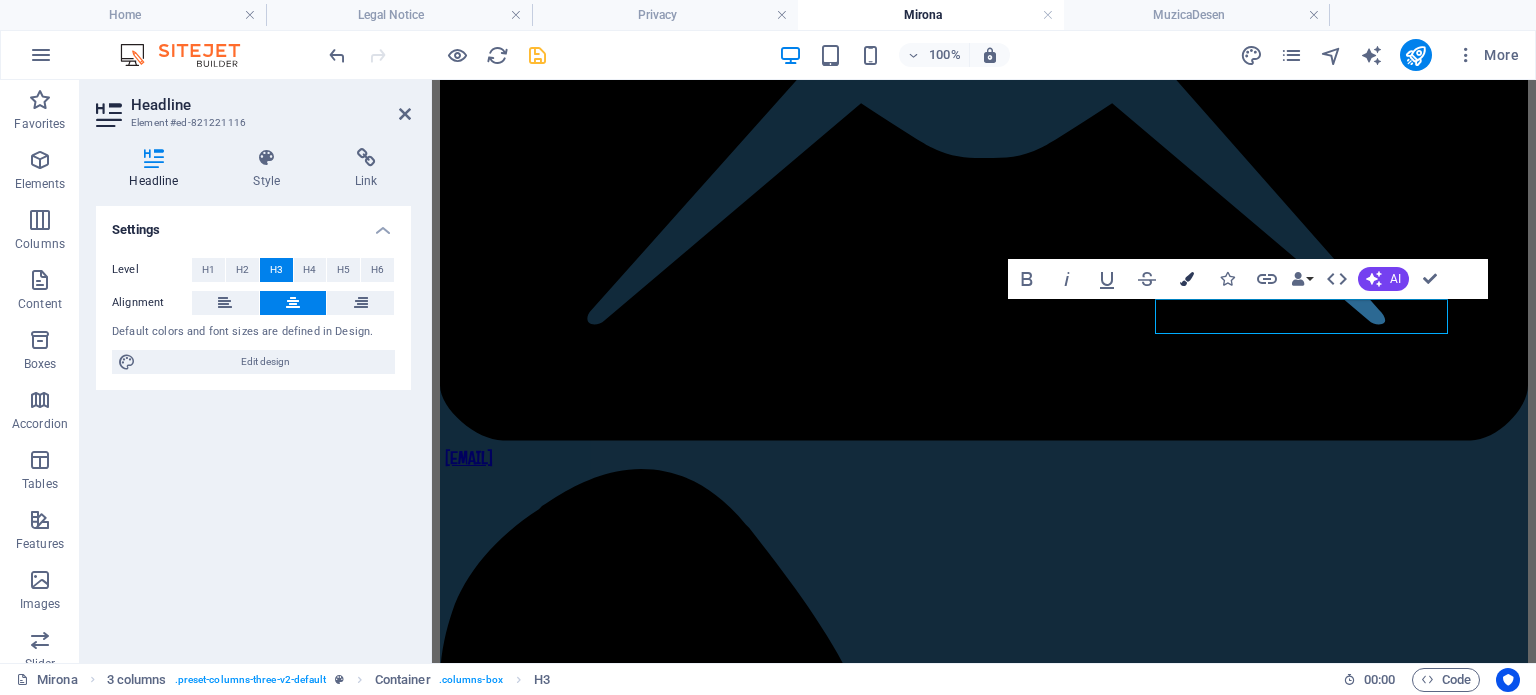 click at bounding box center [1187, 279] 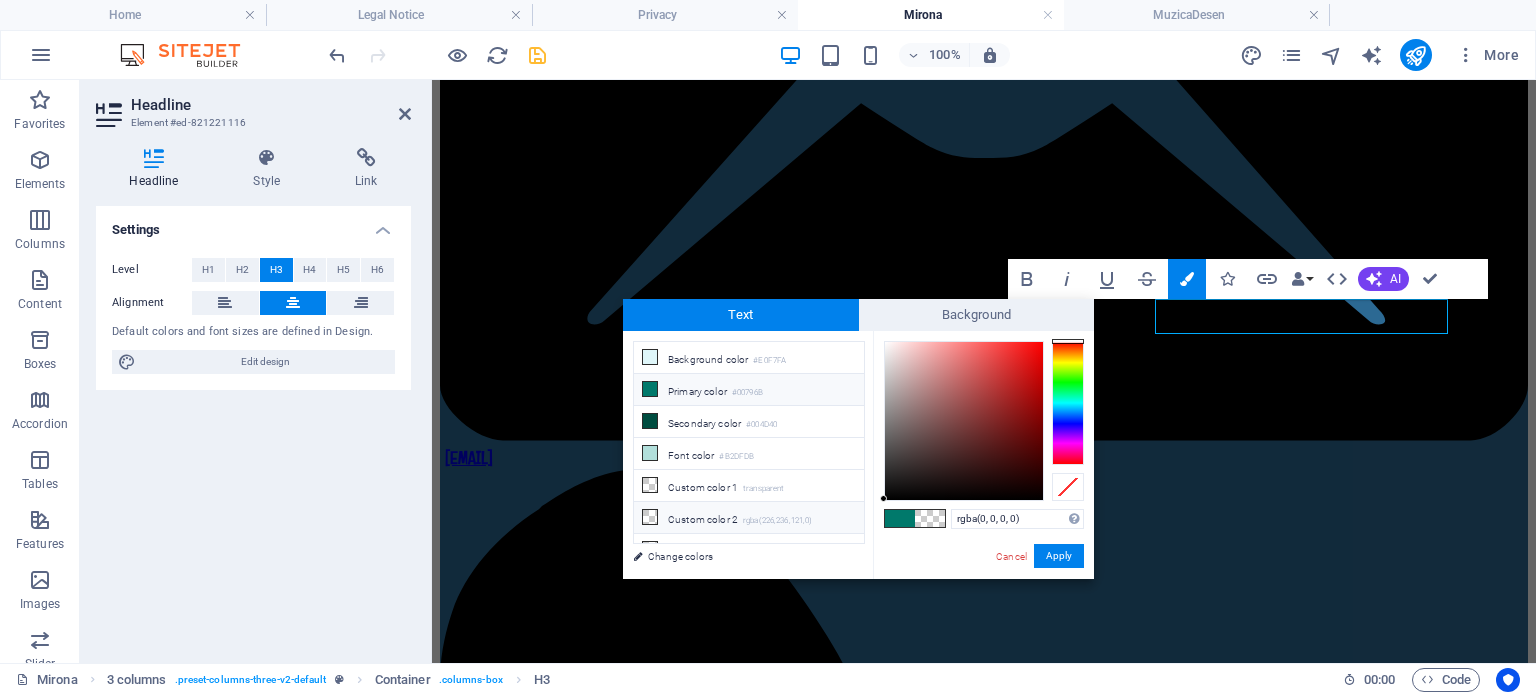 drag, startPoint x: 1026, startPoint y: 515, endPoint x: 825, endPoint y: 514, distance: 201.00249 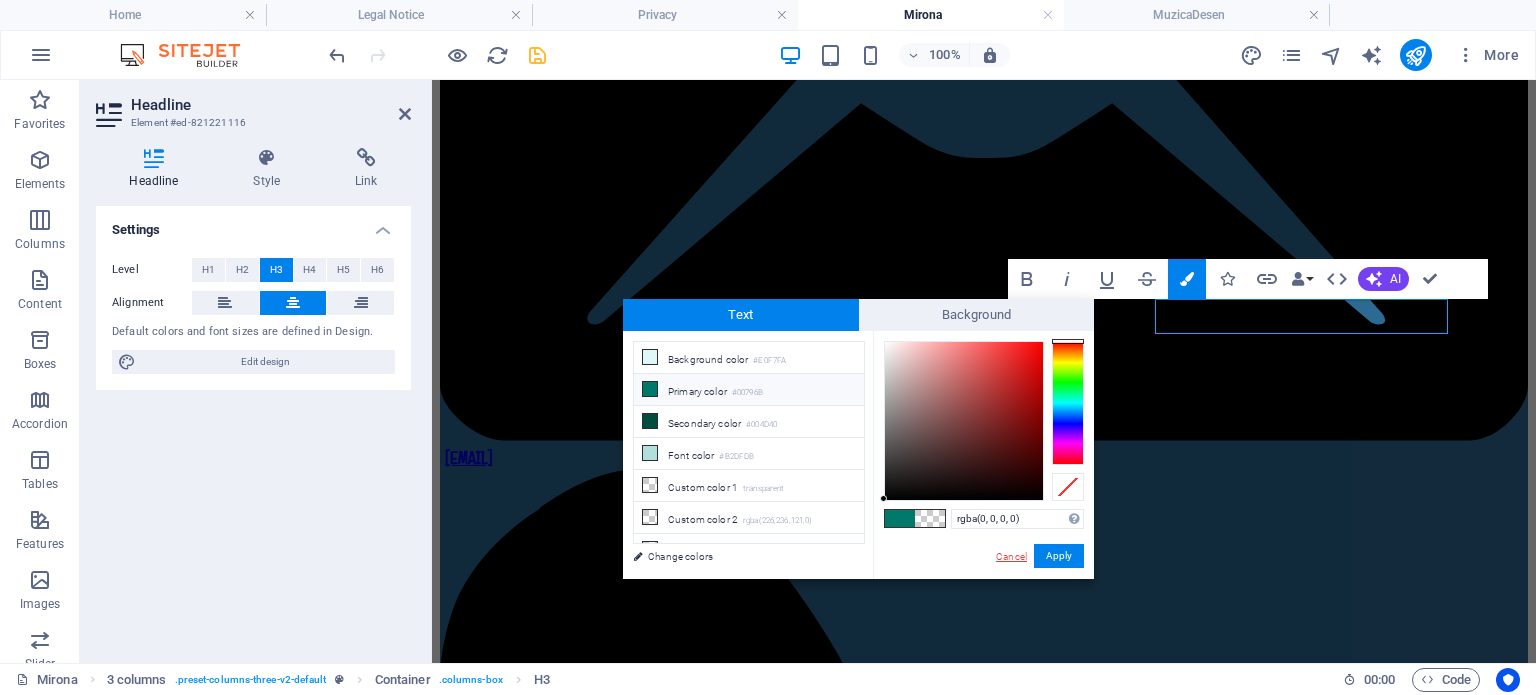 type on "#f4f3bb" 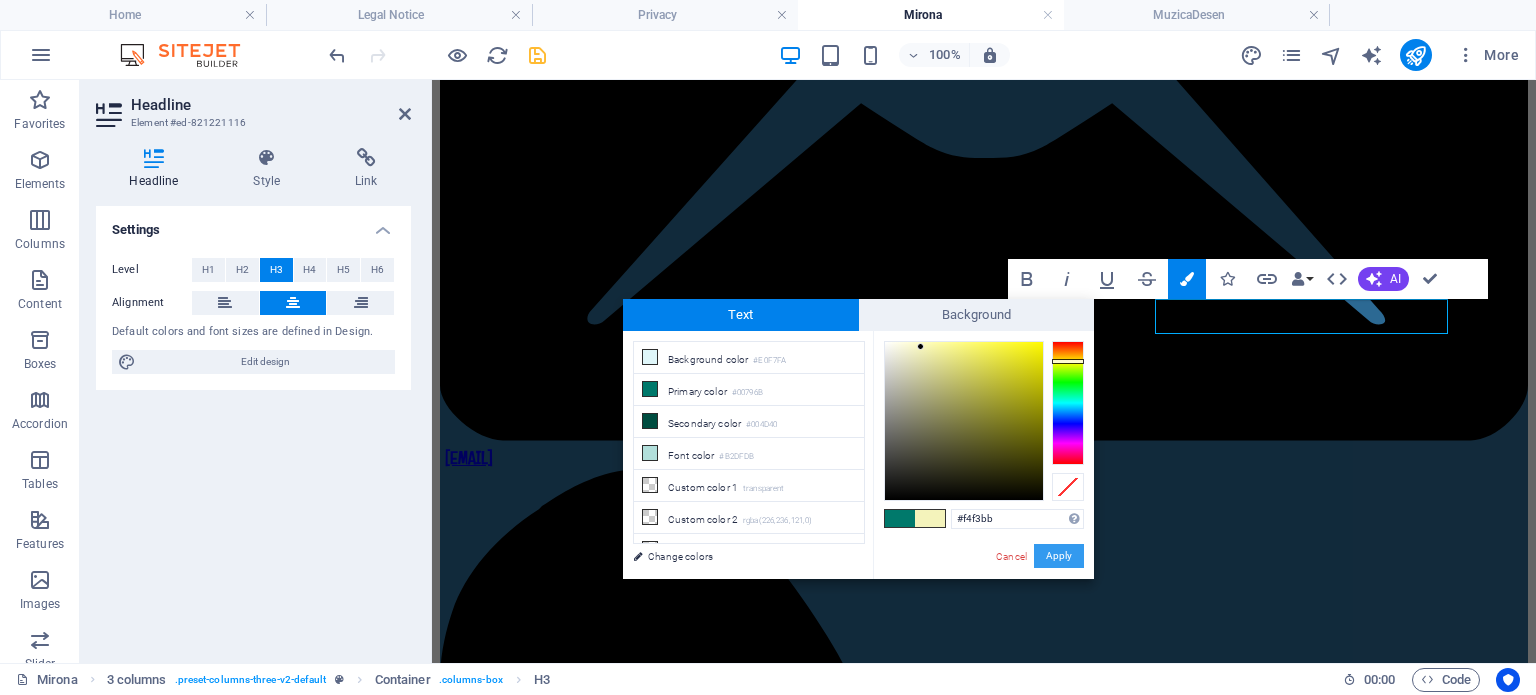 click on "Apply" at bounding box center [1059, 556] 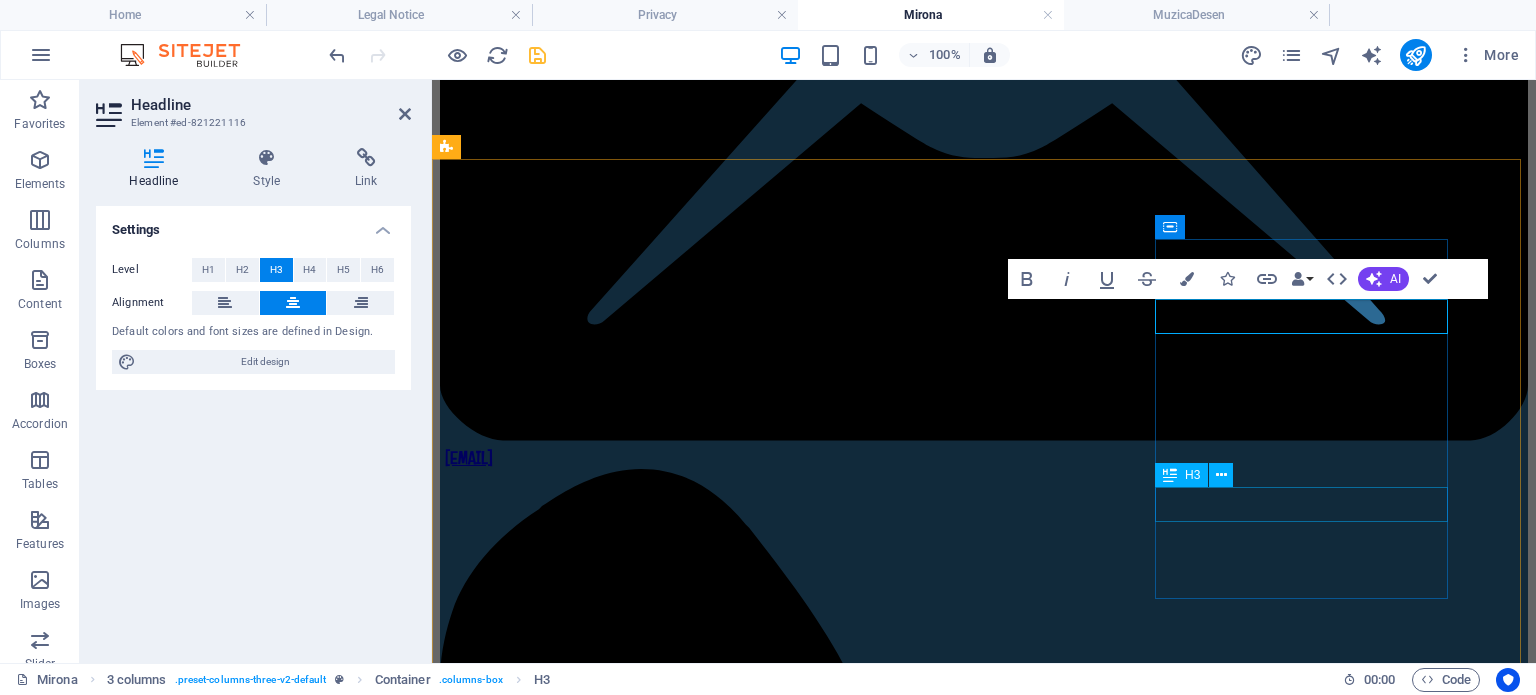 click on "Email" at bounding box center (984, 10196) 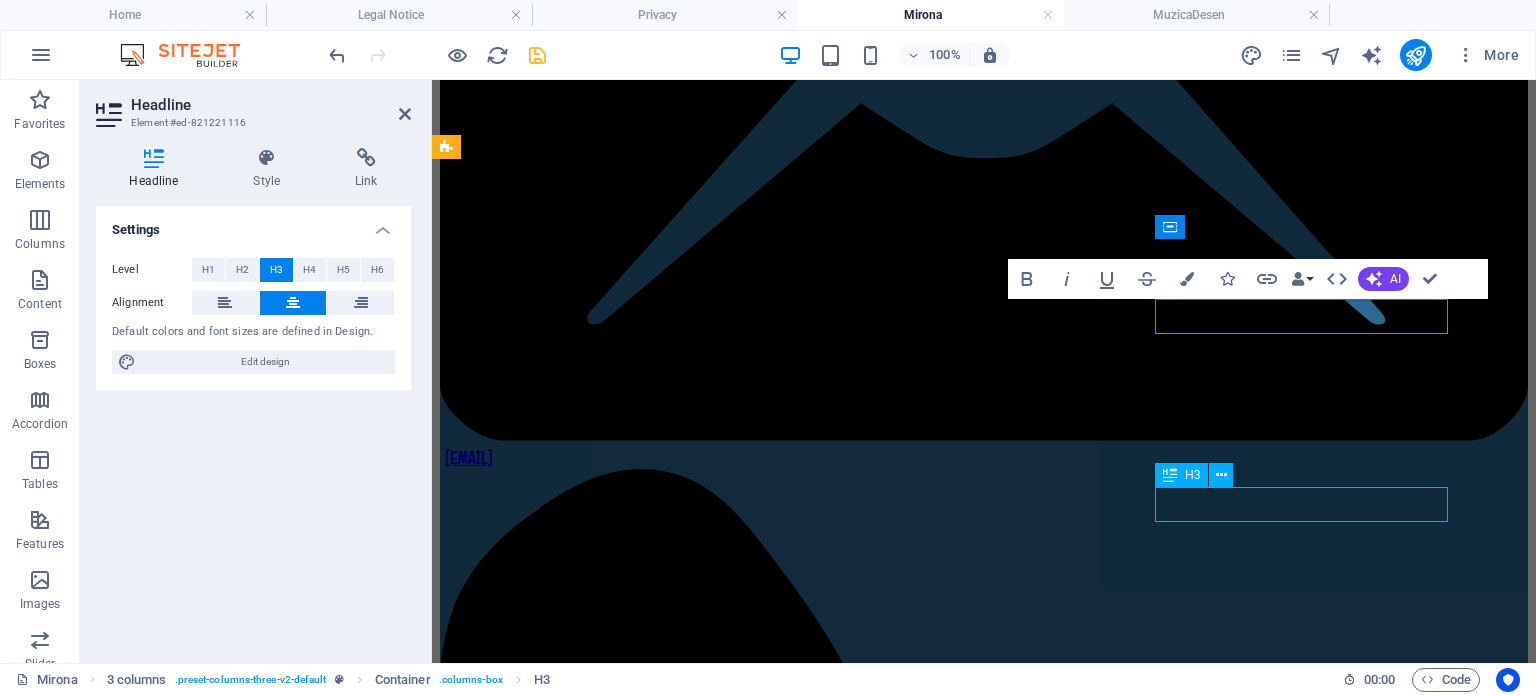 click on "Email" at bounding box center (984, 10196) 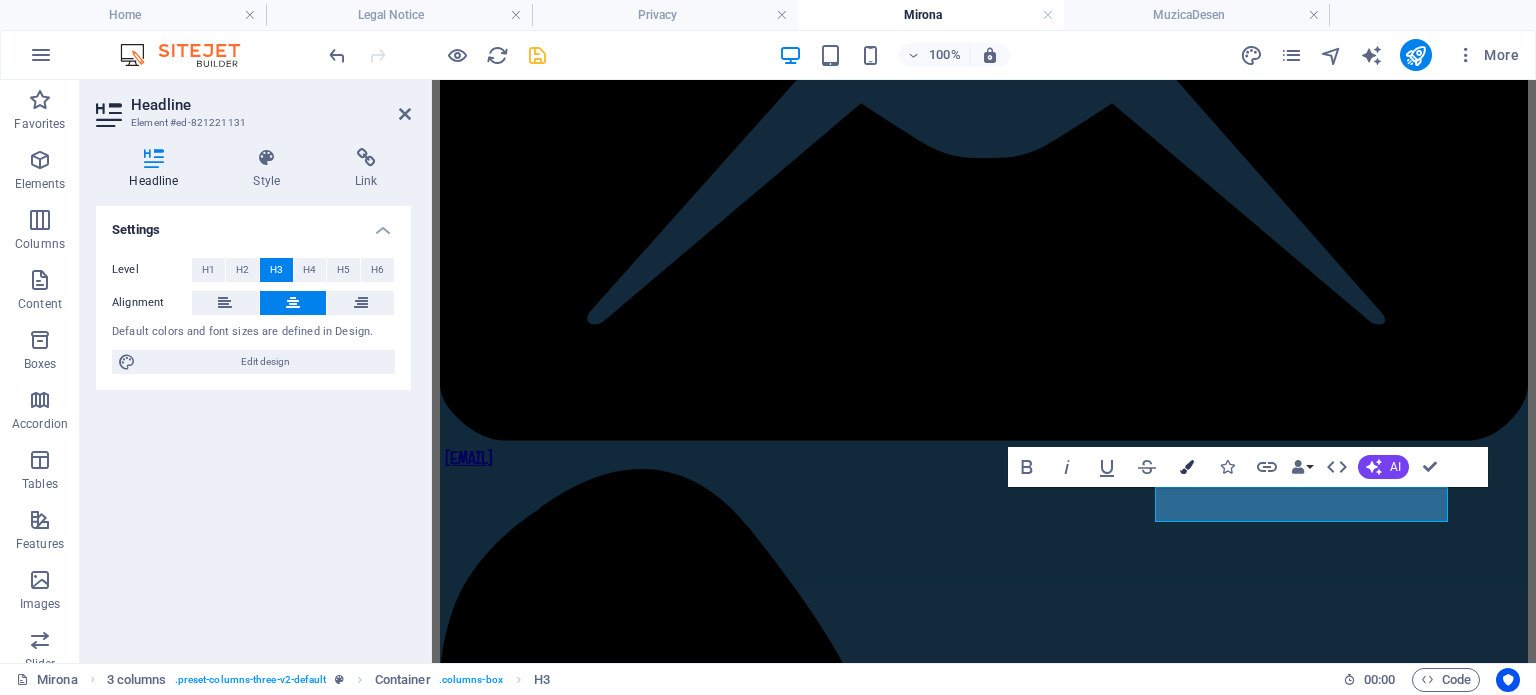 click at bounding box center [1187, 467] 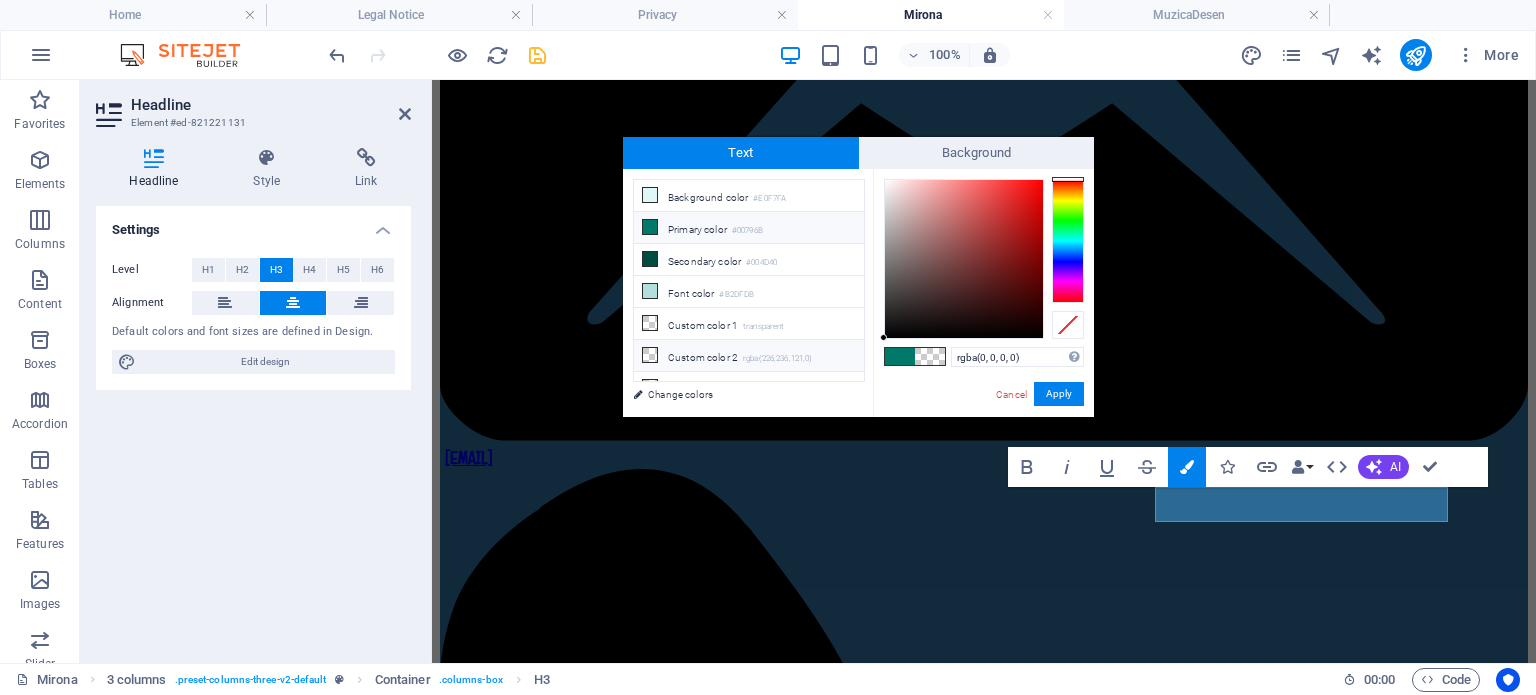 drag, startPoint x: 1021, startPoint y: 355, endPoint x: 821, endPoint y: 353, distance: 200.01 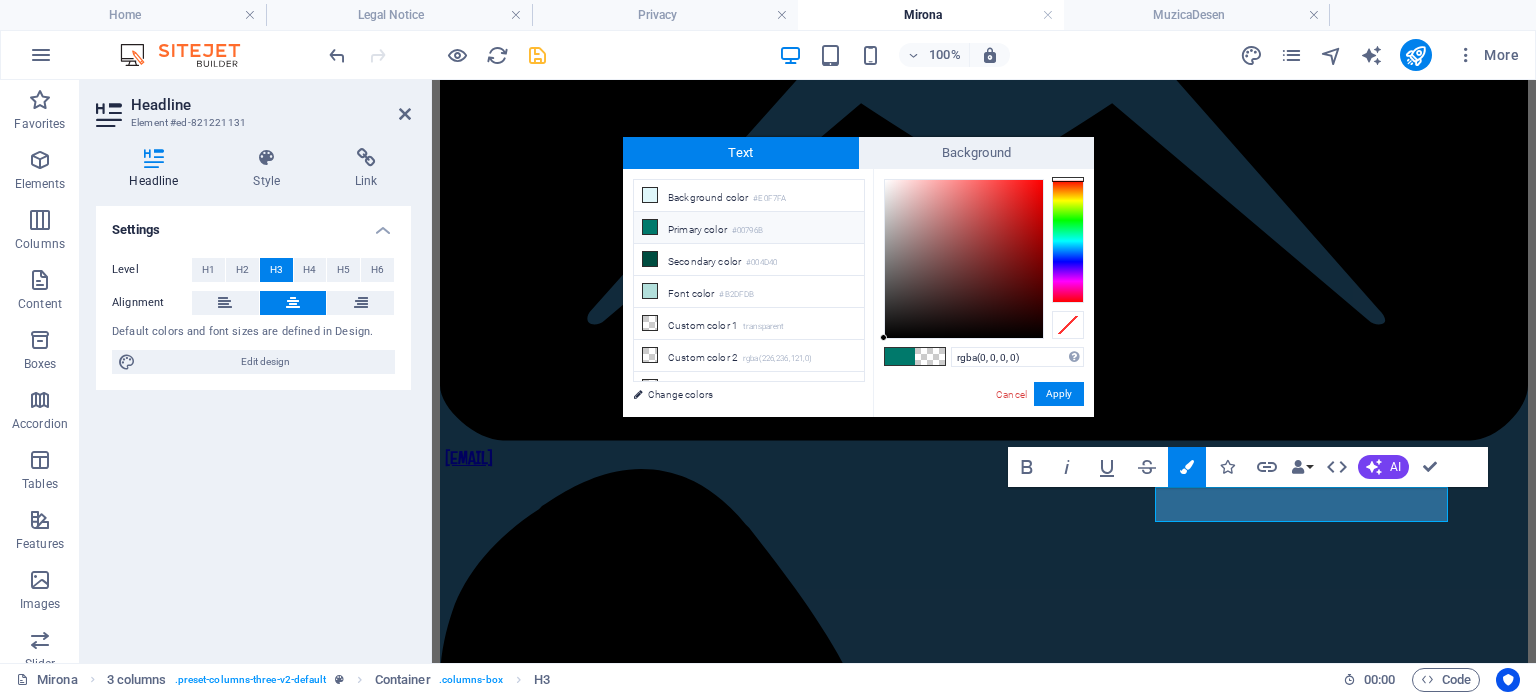 type on "#f4f3bb" 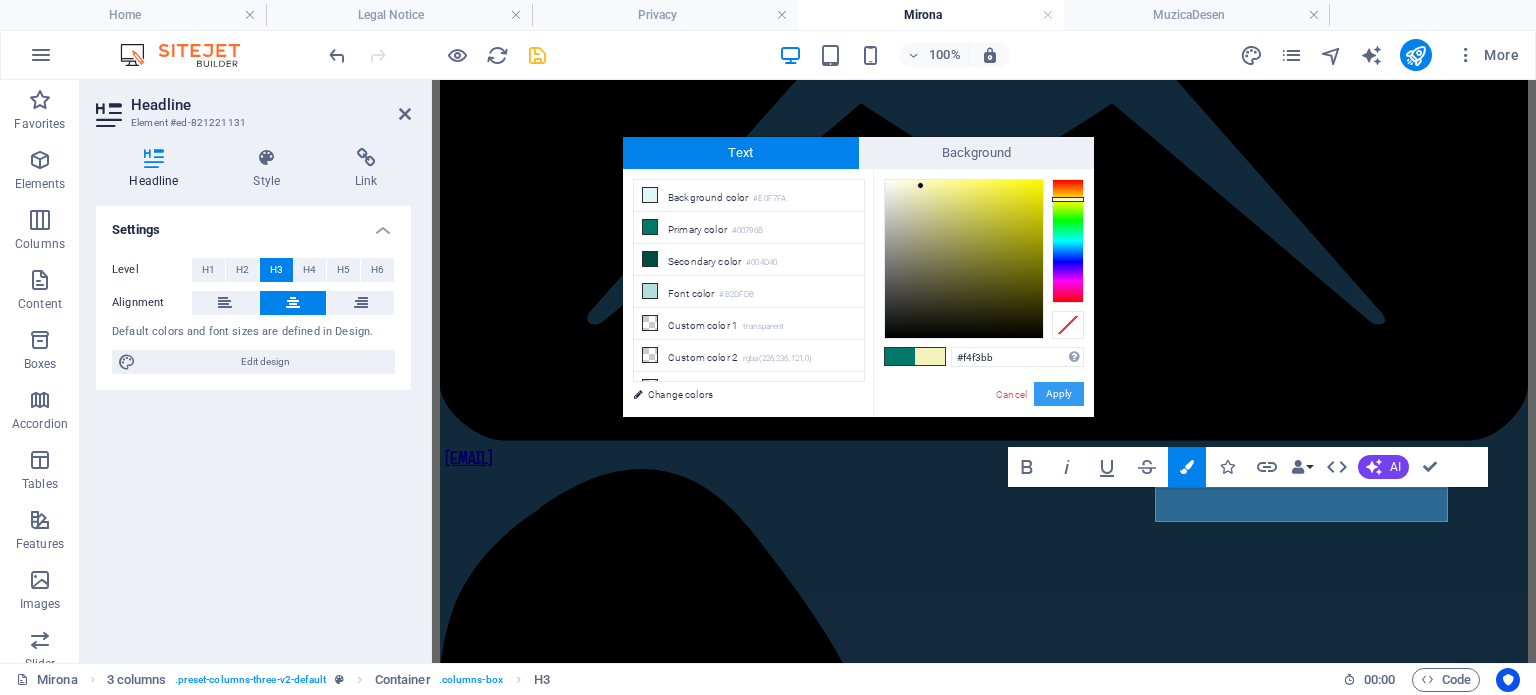 drag, startPoint x: 1060, startPoint y: 395, endPoint x: 663, endPoint y: 347, distance: 399.89124 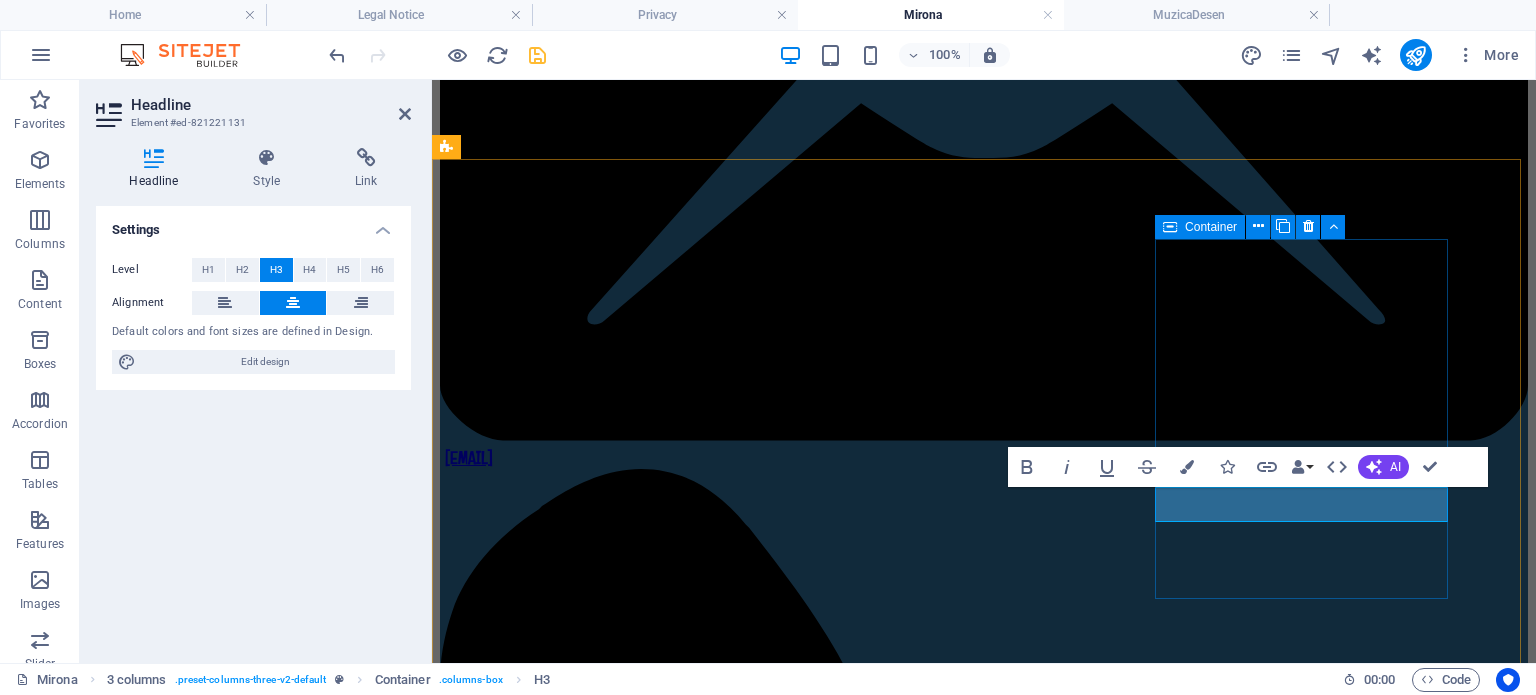 click on "Contact [PHONE] Email [EMAIL]" at bounding box center (984, 10054) 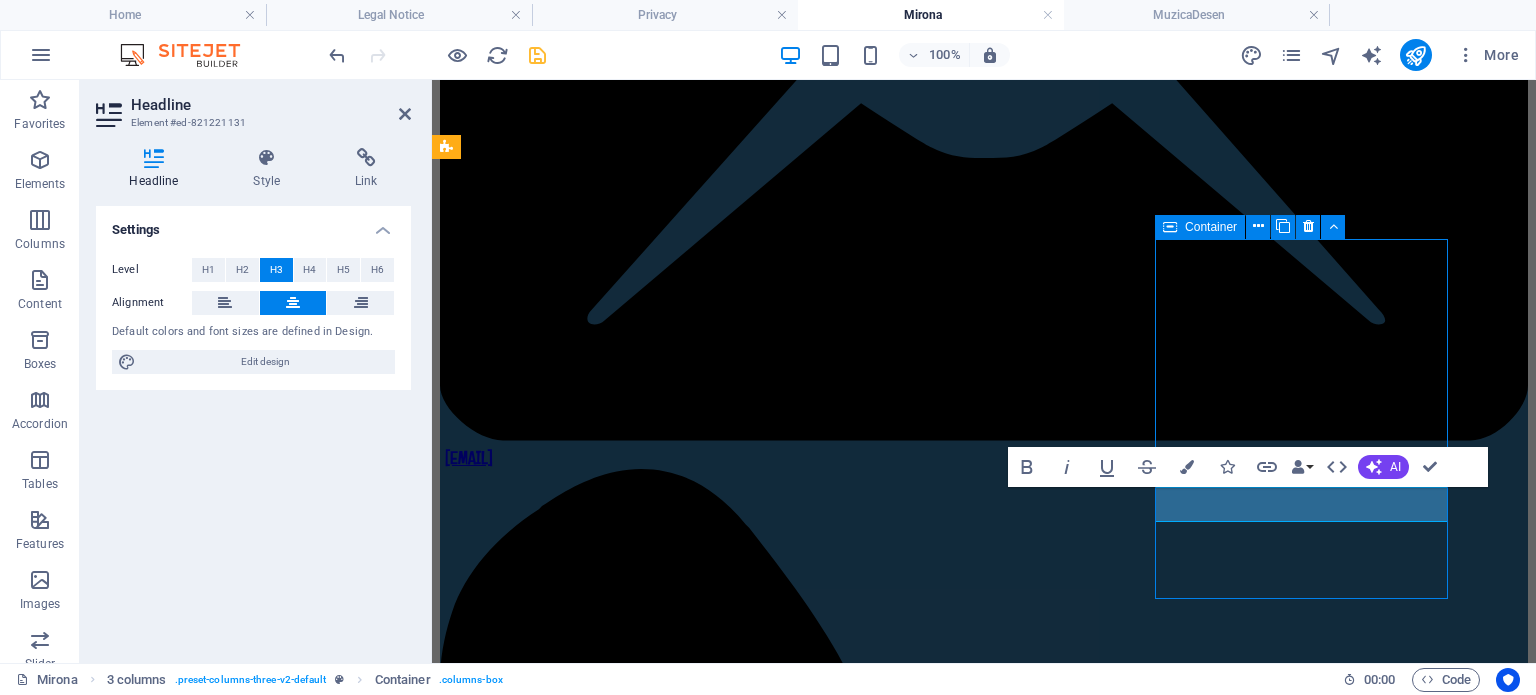 click on "Contact [PHONE] Email [EMAIL]" at bounding box center [984, 10054] 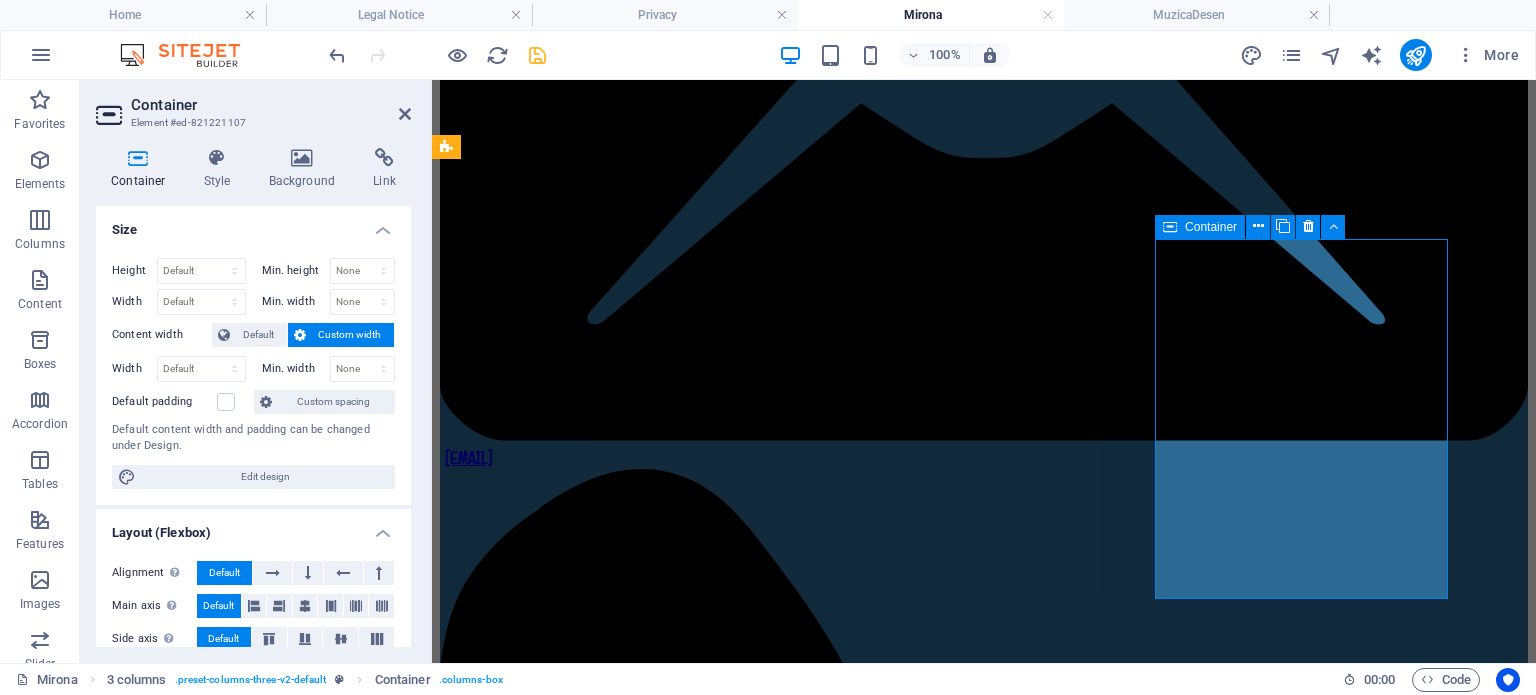 click on "Contact [PHONE] Email [EMAIL]" at bounding box center [984, 10054] 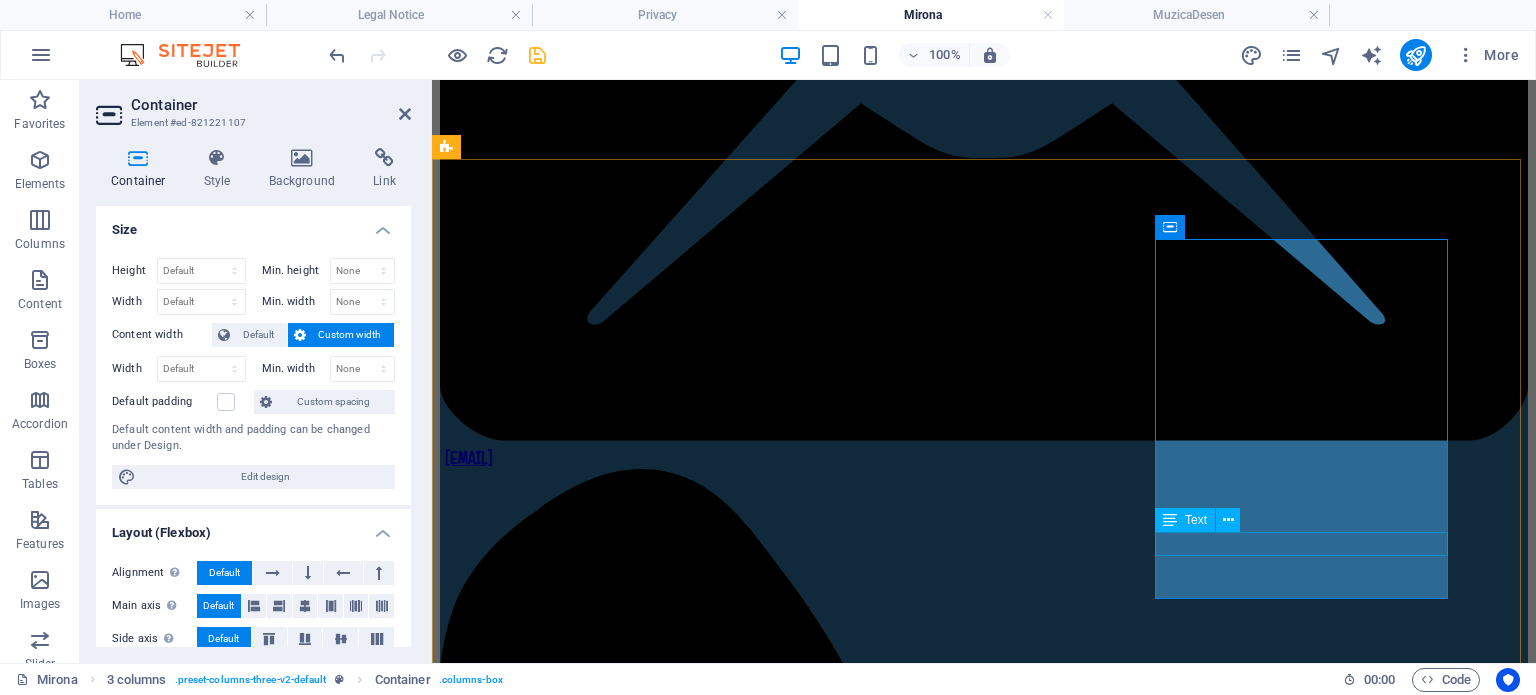 click on "[EMAIL]" at bounding box center (984, 10264) 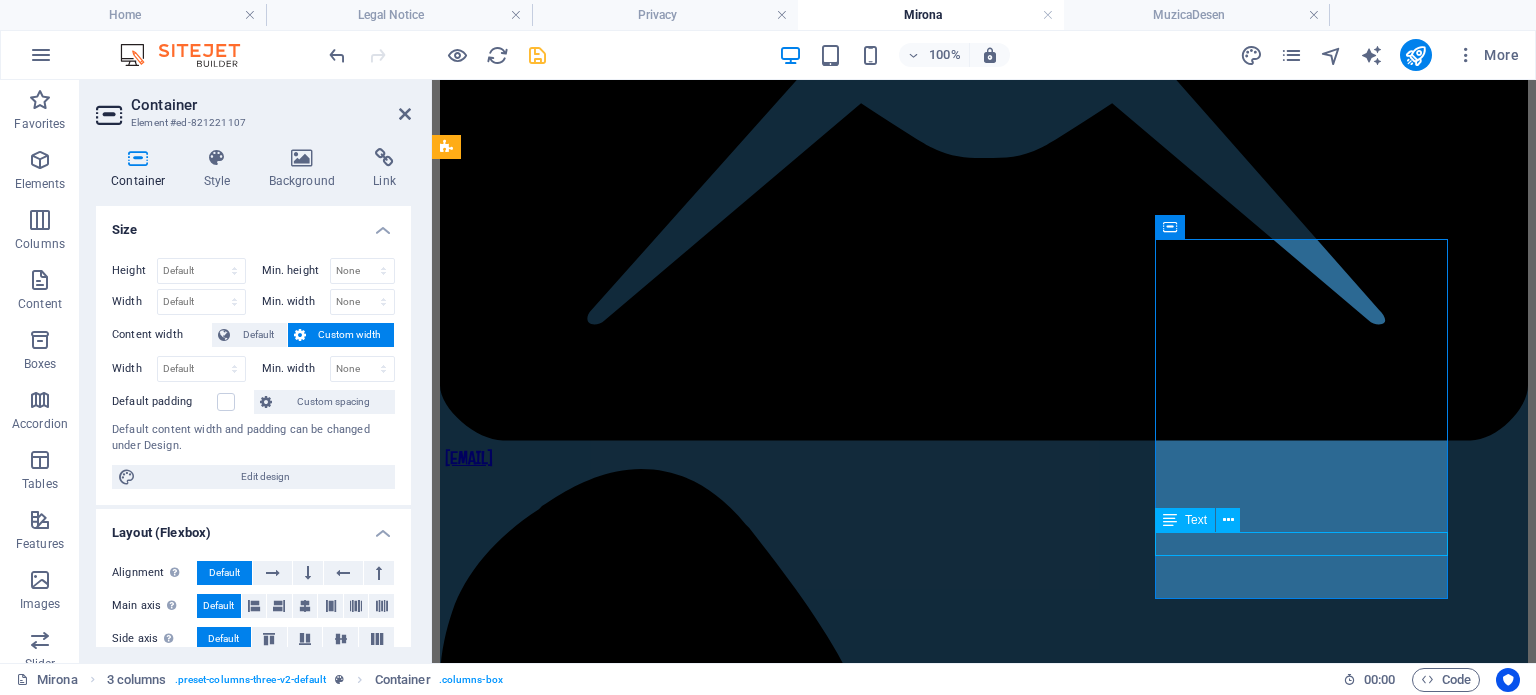 click on "[EMAIL]" at bounding box center (984, 10264) 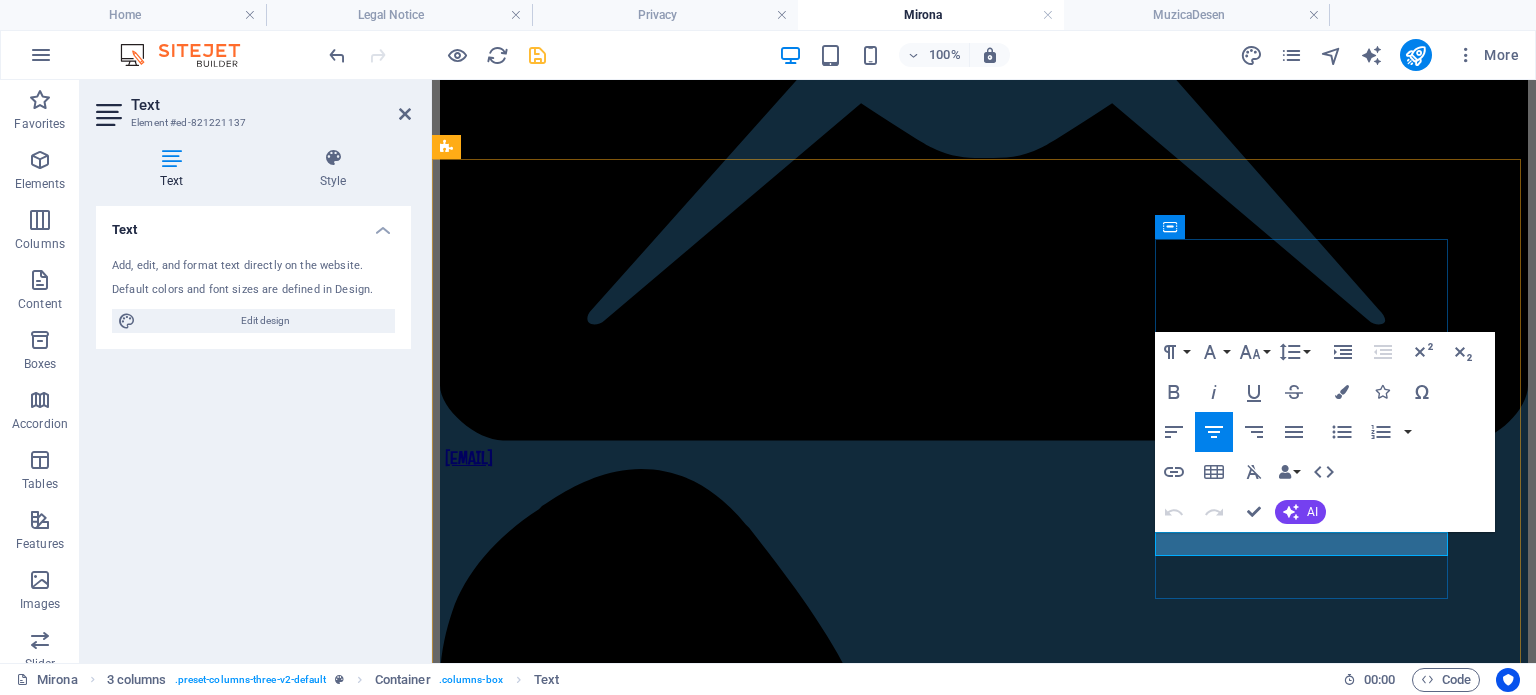 drag, startPoint x: 1369, startPoint y: 543, endPoint x: 1196, endPoint y: 536, distance: 173.14156 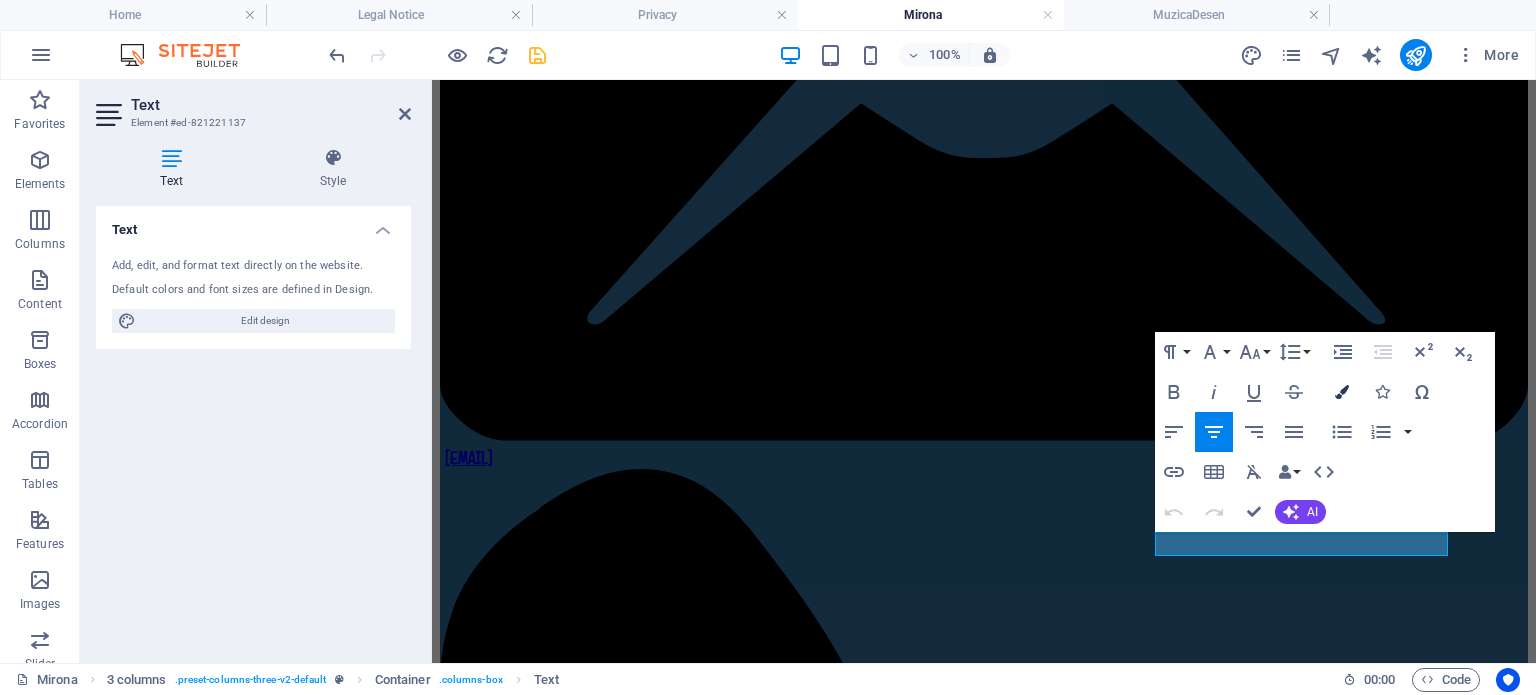 click at bounding box center [1342, 392] 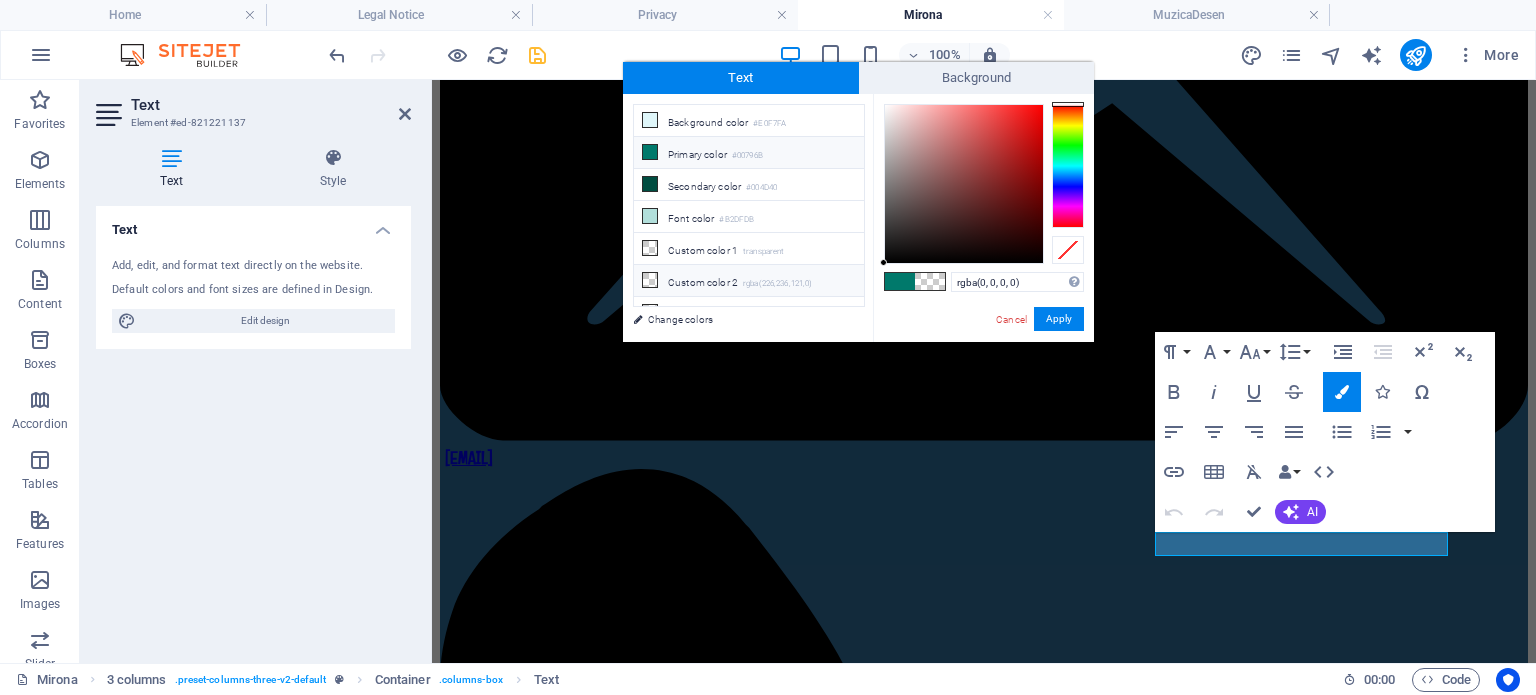 drag, startPoint x: 1042, startPoint y: 279, endPoint x: 781, endPoint y: 286, distance: 261.09384 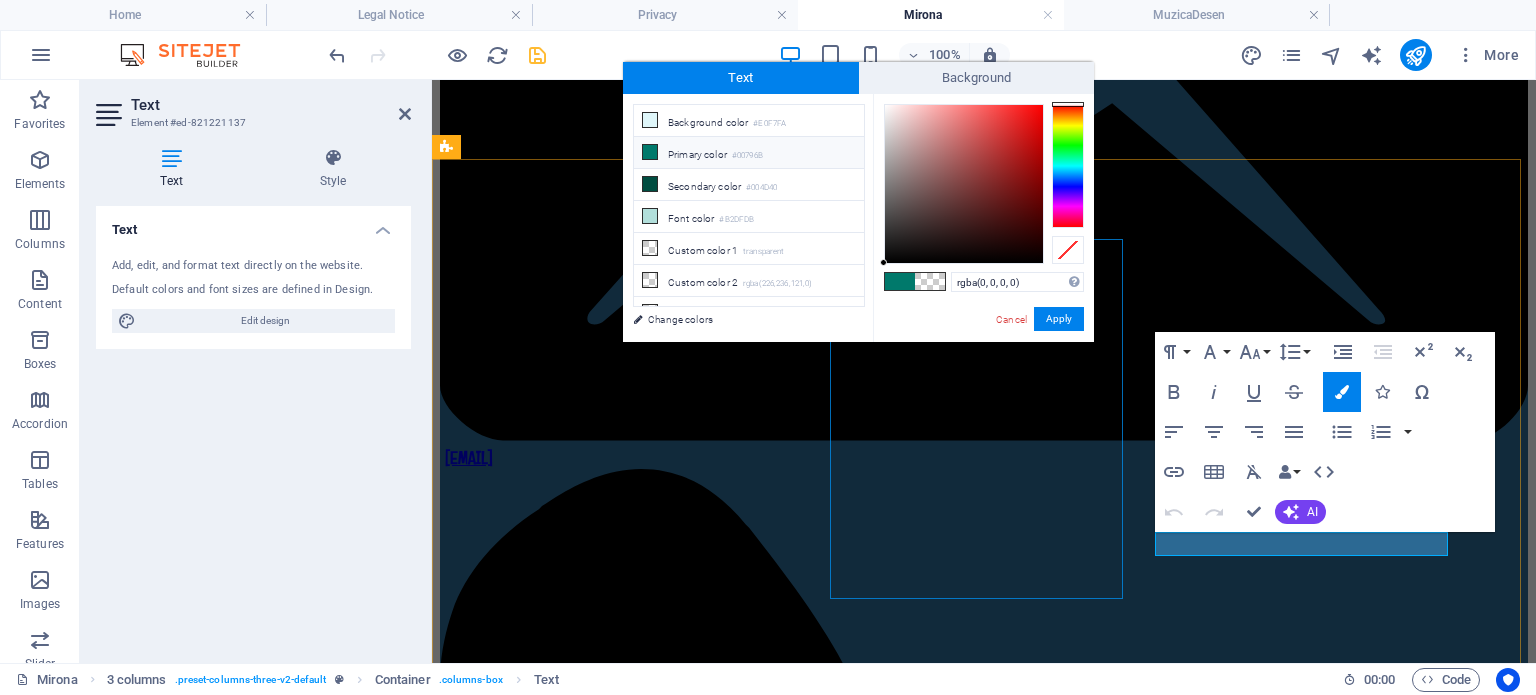type on "#f4f3bb" 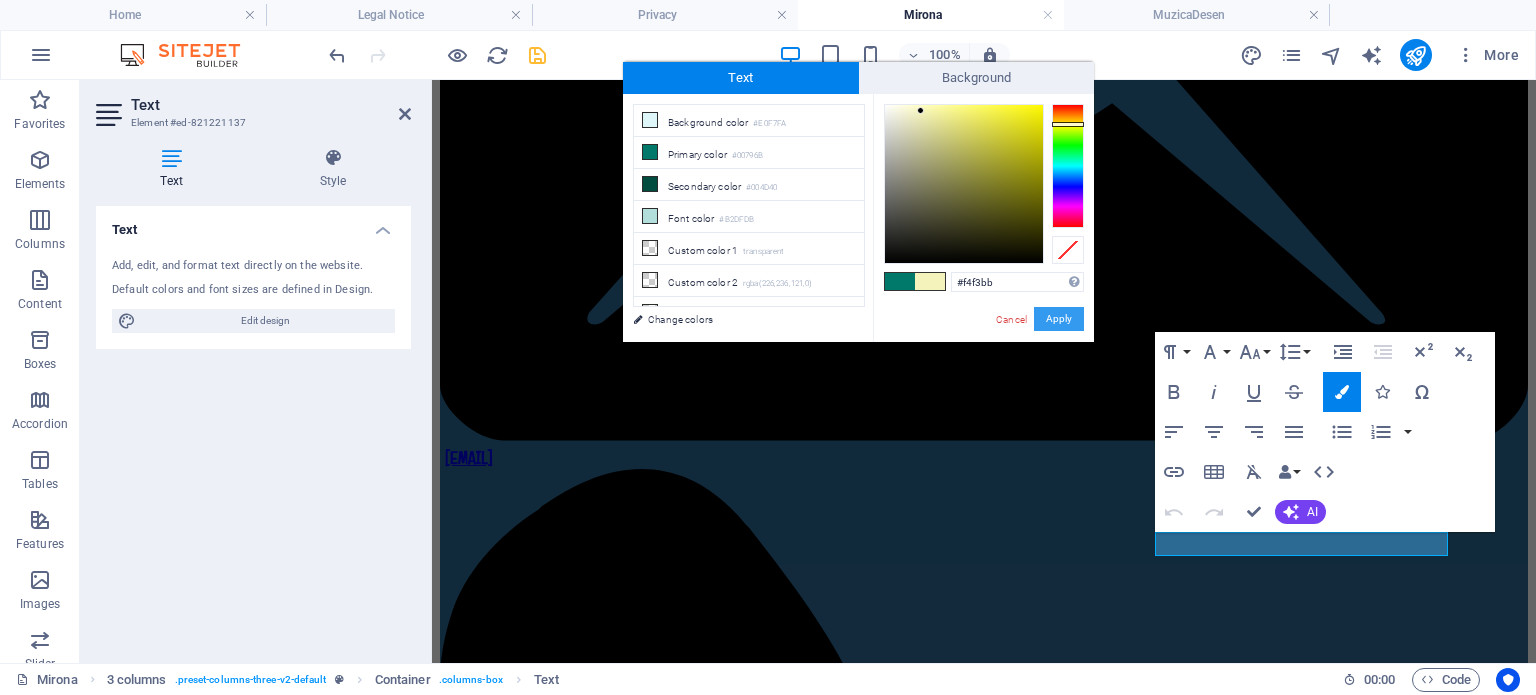 click on "Apply" at bounding box center (1059, 319) 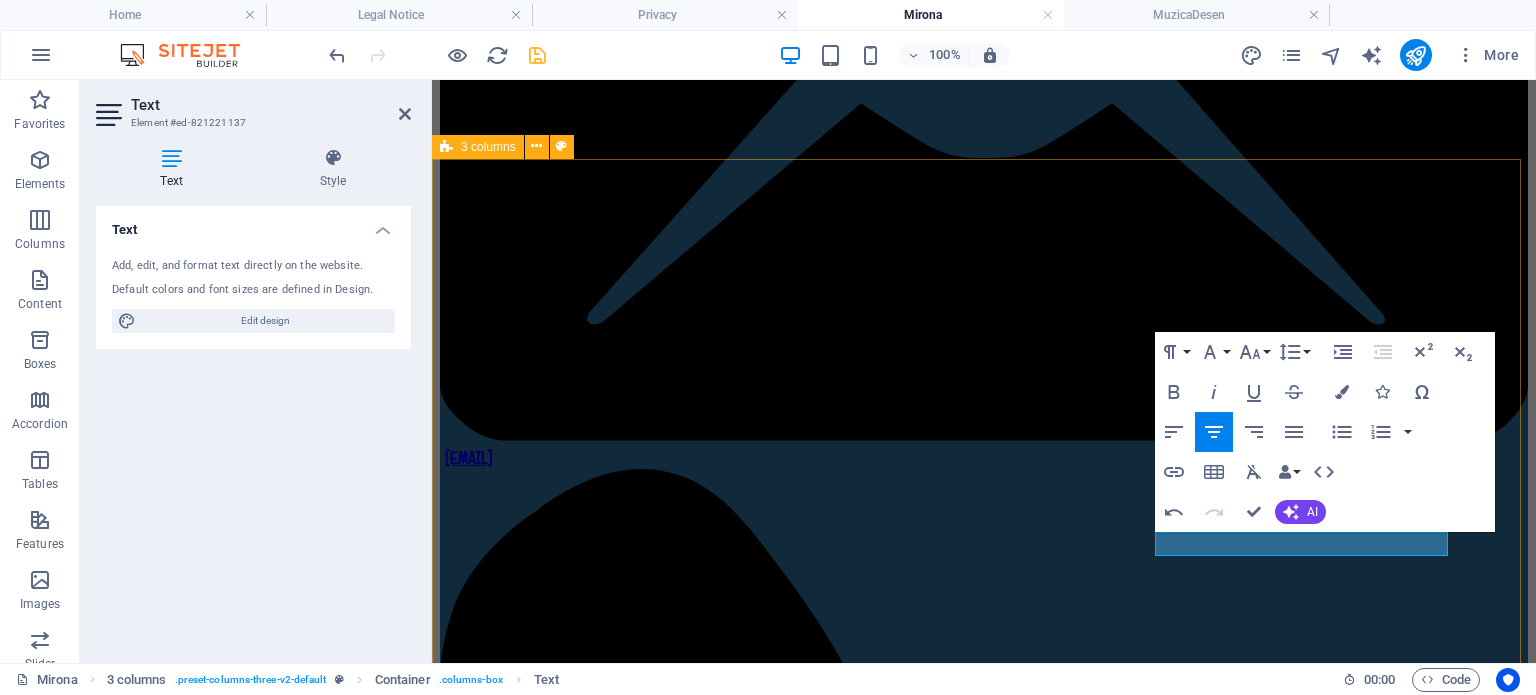 click on "Adresă Școala Gimnazială „Mirona” Str. Pandurilor Nr. [NUMBER] Reghin [POSTAL_CODE] Contact [PHONE] Email [EMAIL]" at bounding box center (984, 9638) 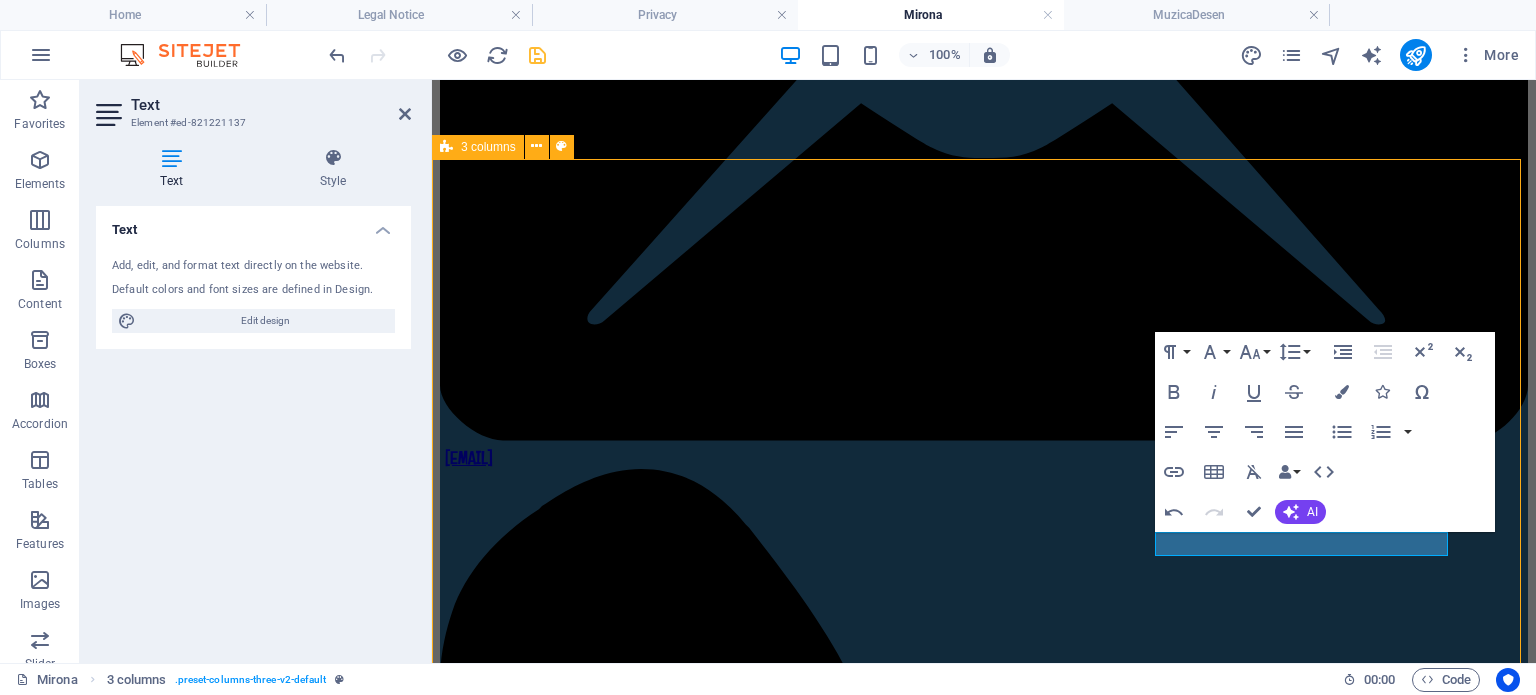scroll, scrollTop: 2128, scrollLeft: 0, axis: vertical 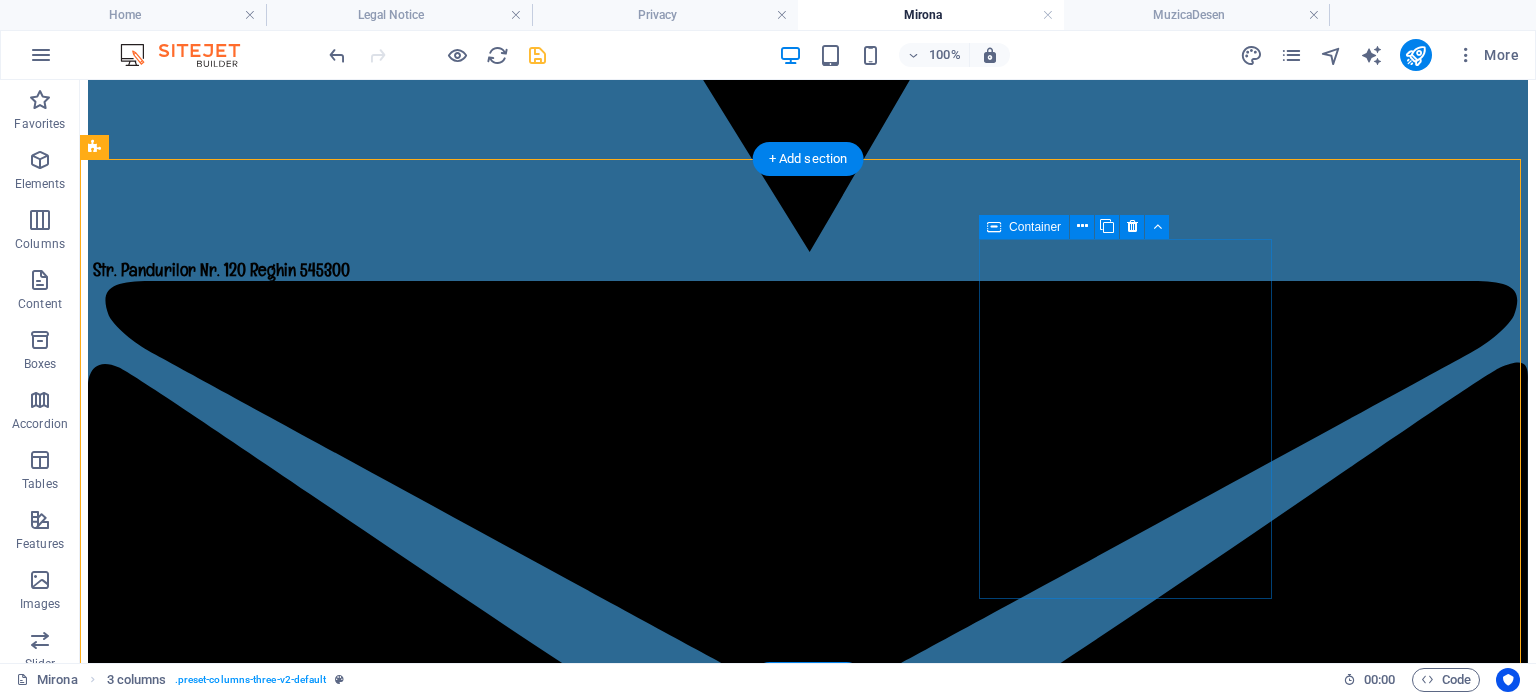 click on "Contact [PHONE] Email [EMAIL]" at bounding box center [808, 12818] 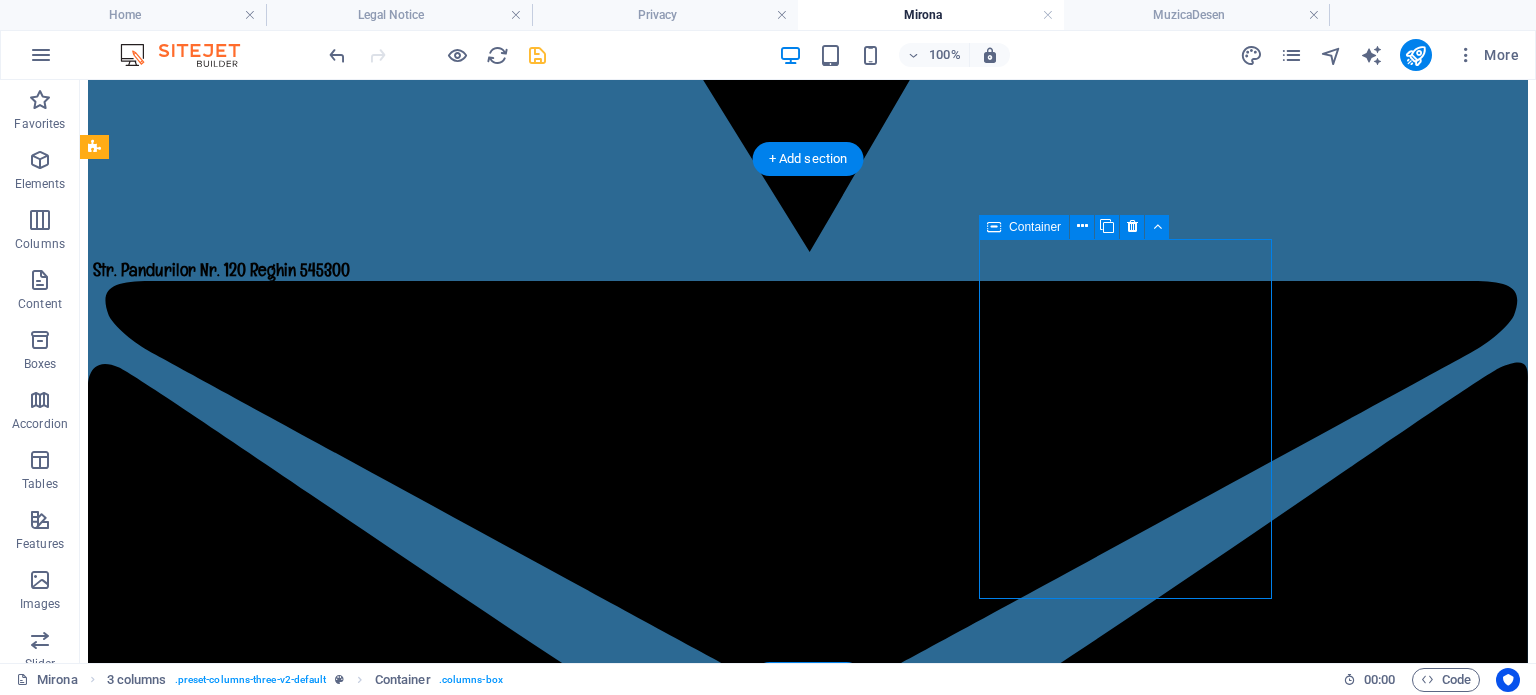 click on "Contact [PHONE] Email [EMAIL]" at bounding box center [808, 12818] 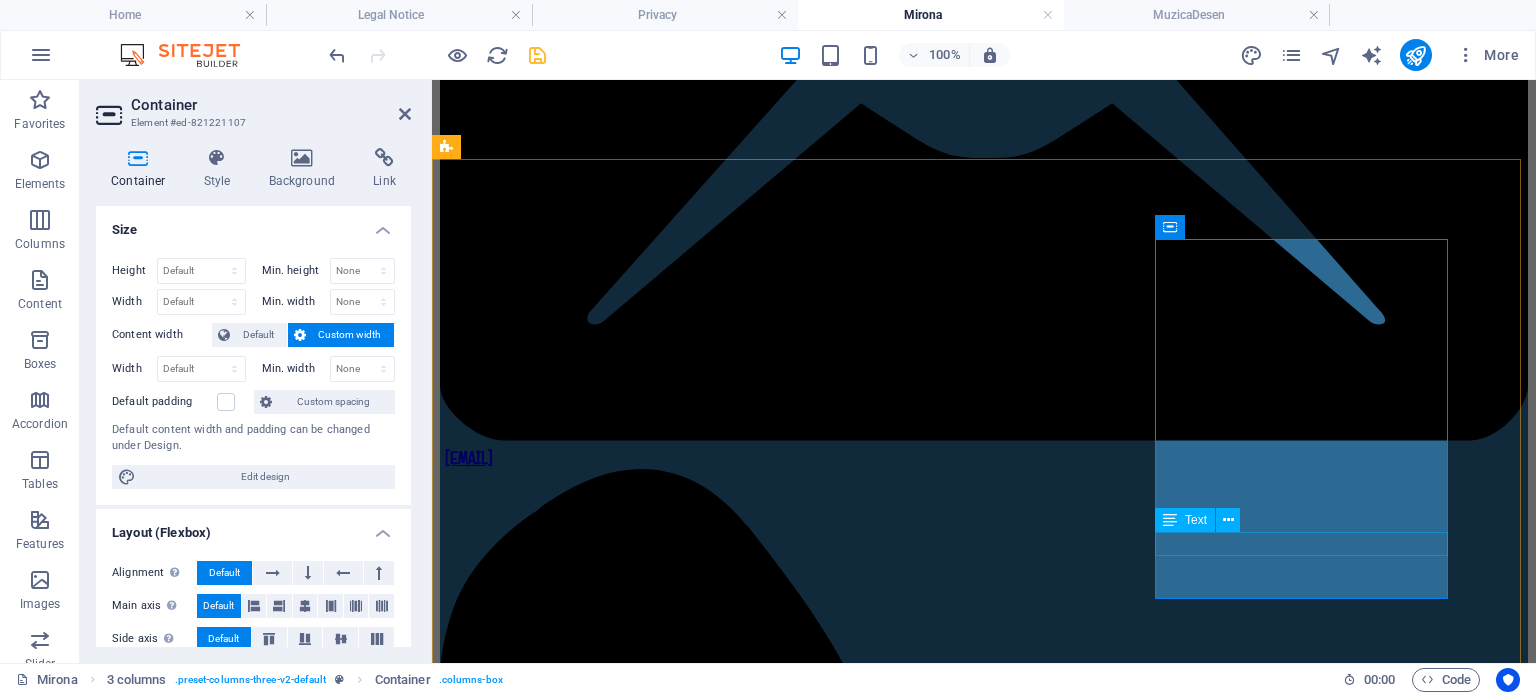 click on "[EMAIL]" at bounding box center [984, 10264] 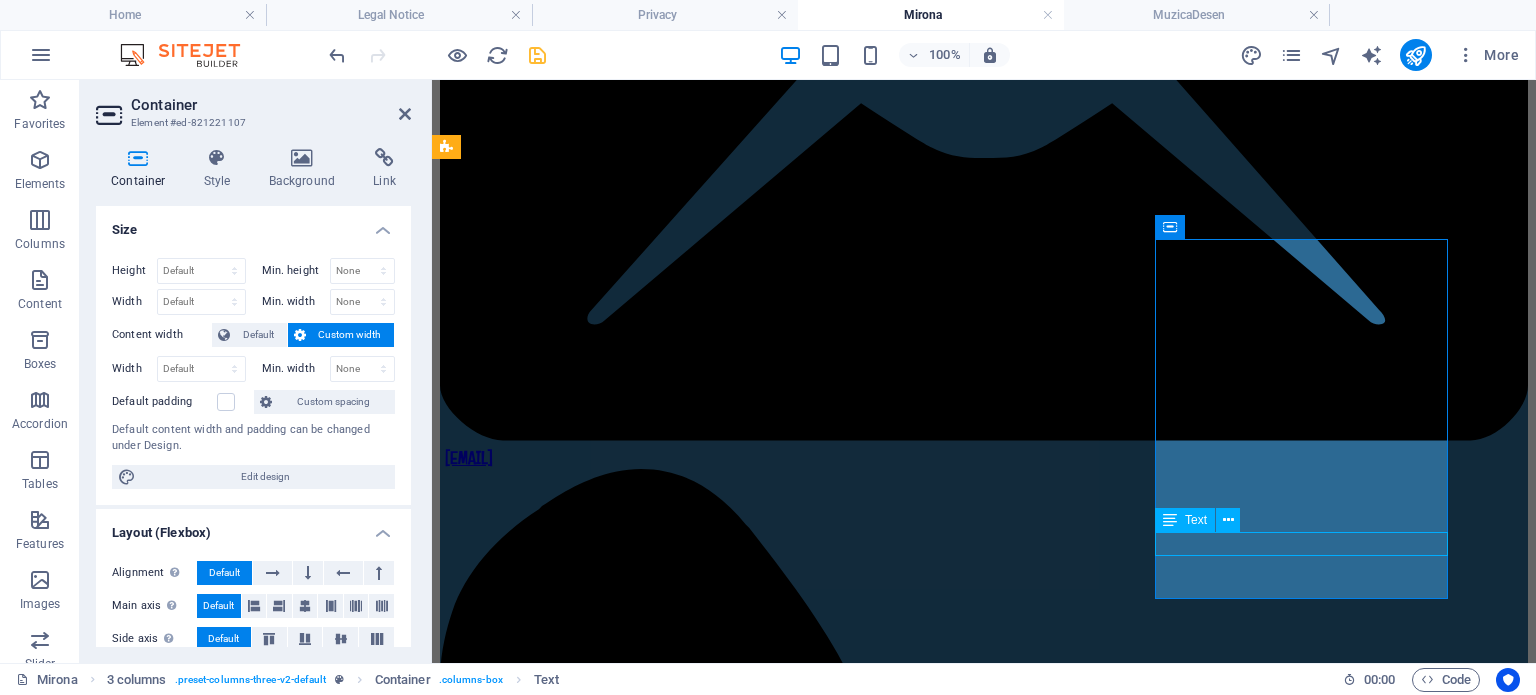 click on "[EMAIL]" at bounding box center [984, 10264] 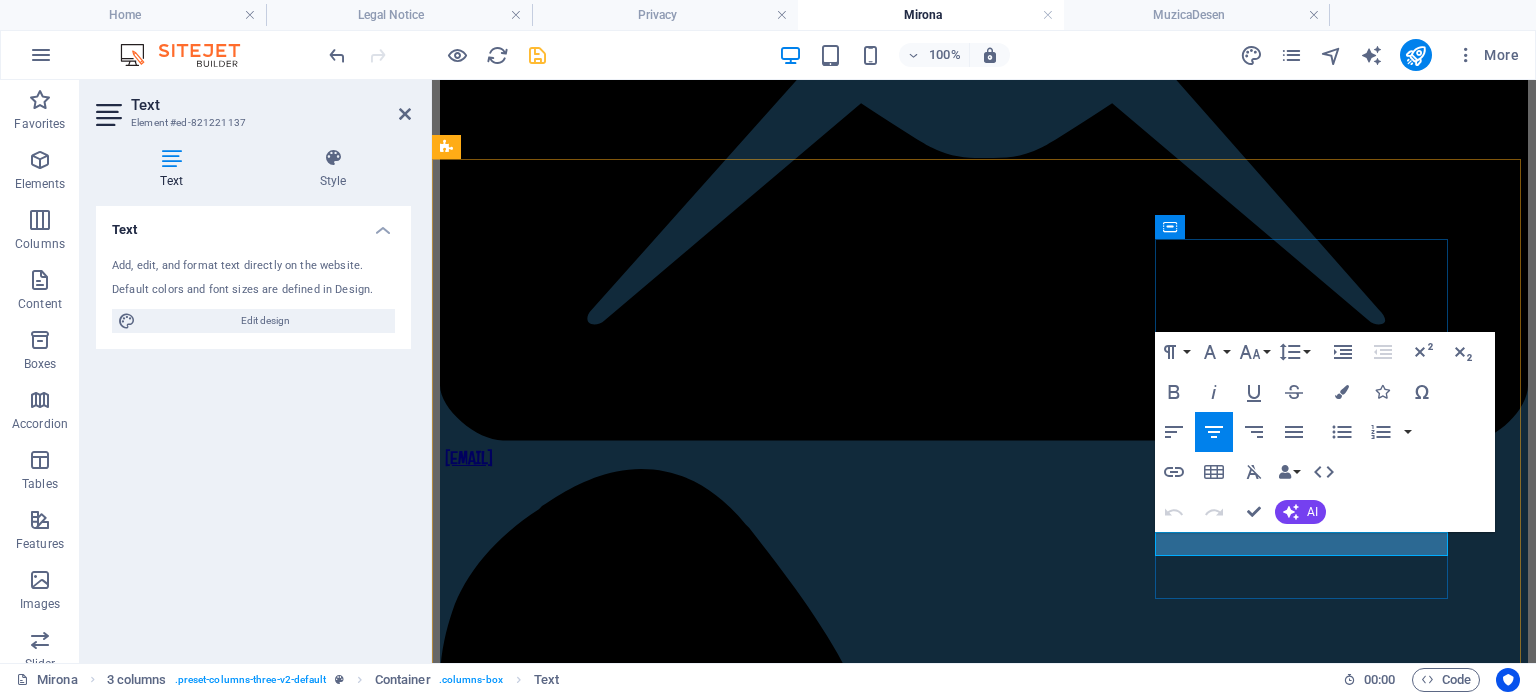 drag, startPoint x: 1371, startPoint y: 542, endPoint x: 1208, endPoint y: 536, distance: 163.1104 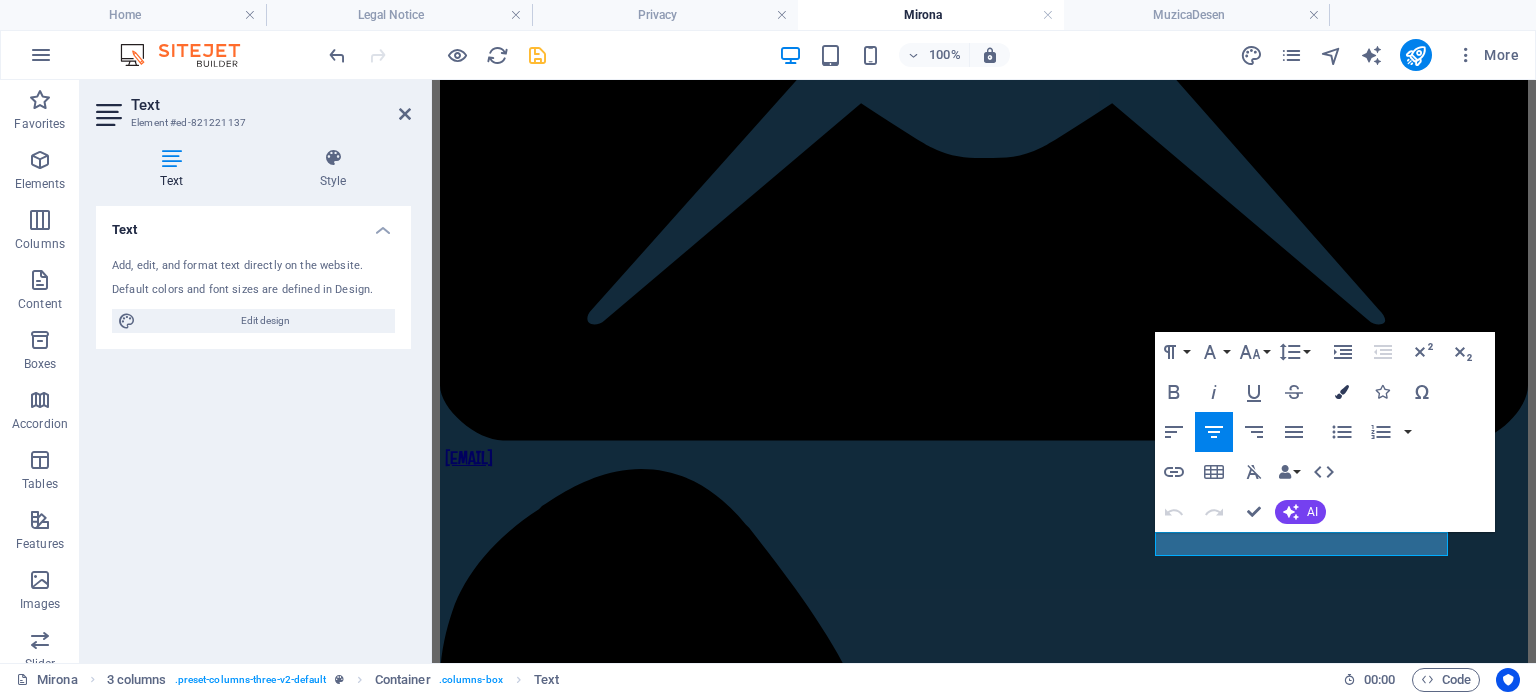 click at bounding box center (1342, 392) 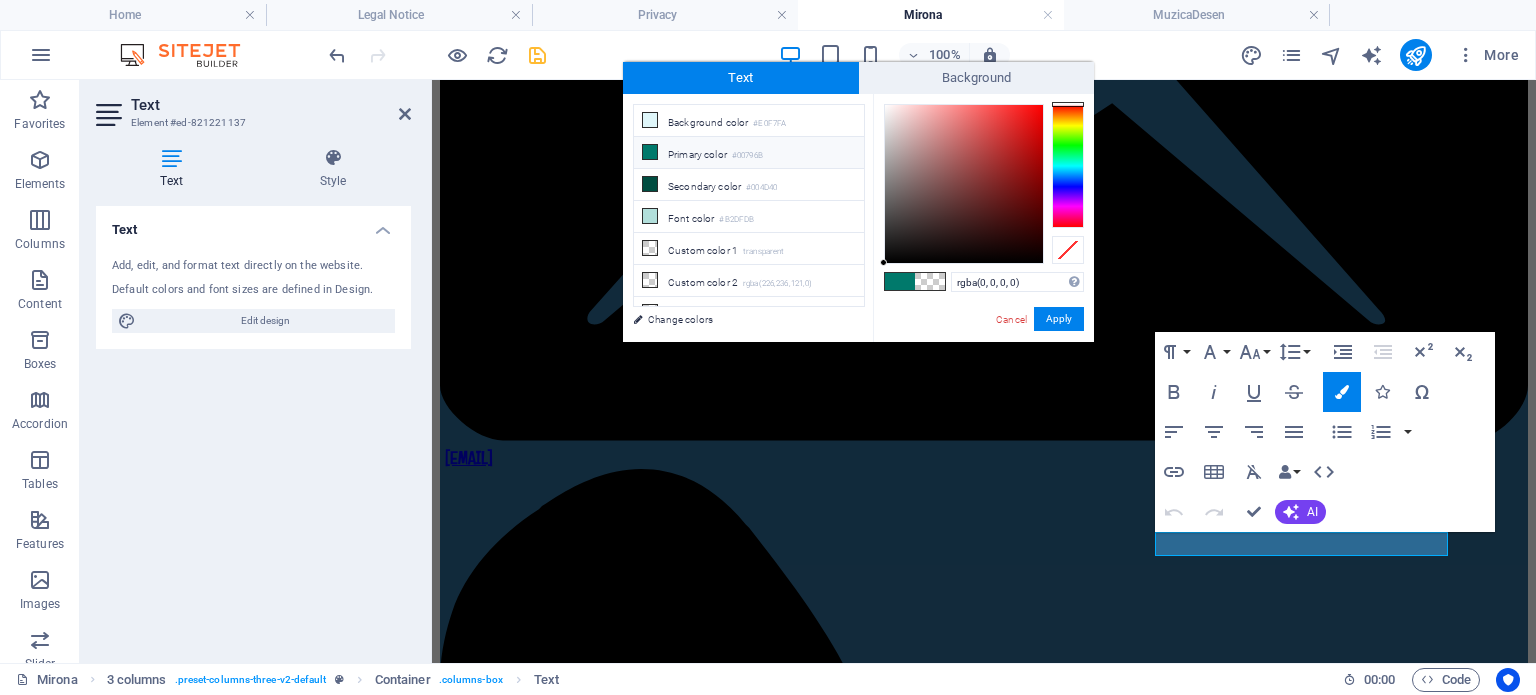 drag, startPoint x: 1033, startPoint y: 283, endPoint x: 868, endPoint y: 280, distance: 165.02727 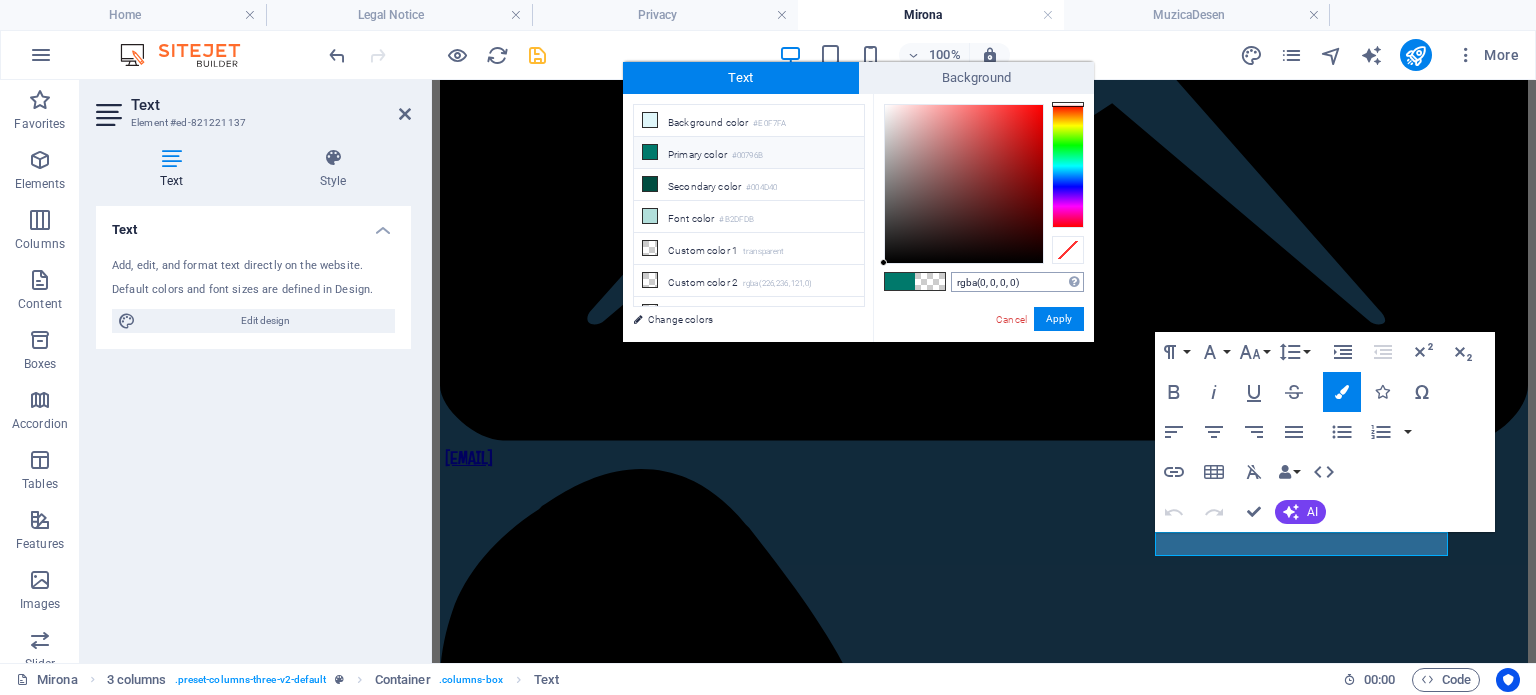 type on "#f4f3bb" 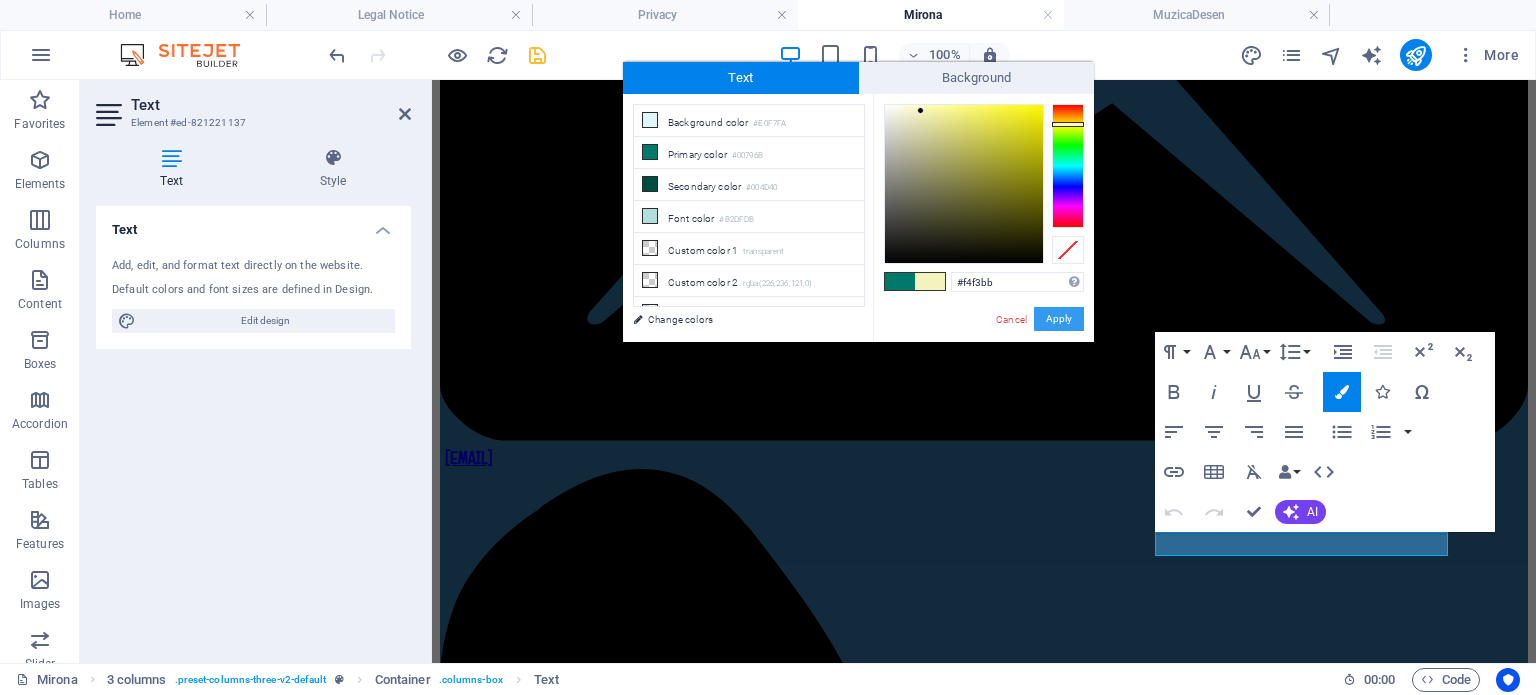 drag, startPoint x: 1062, startPoint y: 315, endPoint x: 629, endPoint y: 235, distance: 440.32828 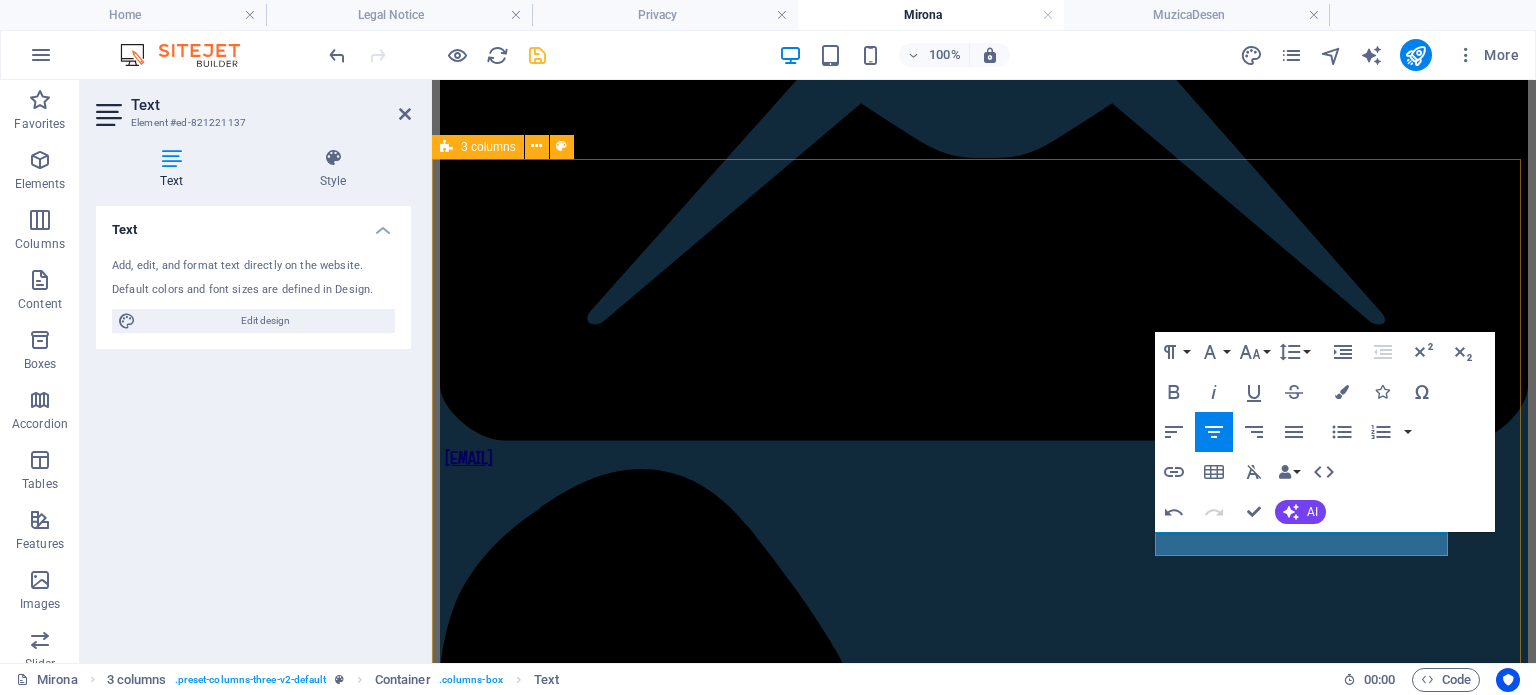 click on "Adresă Școala Gimnazială „Mirona” Str. Pandurilor Nr. [NUMBER] Reghin [POSTAL_CODE] Contact [PHONE] Email [EMAIL]" at bounding box center [984, 9638] 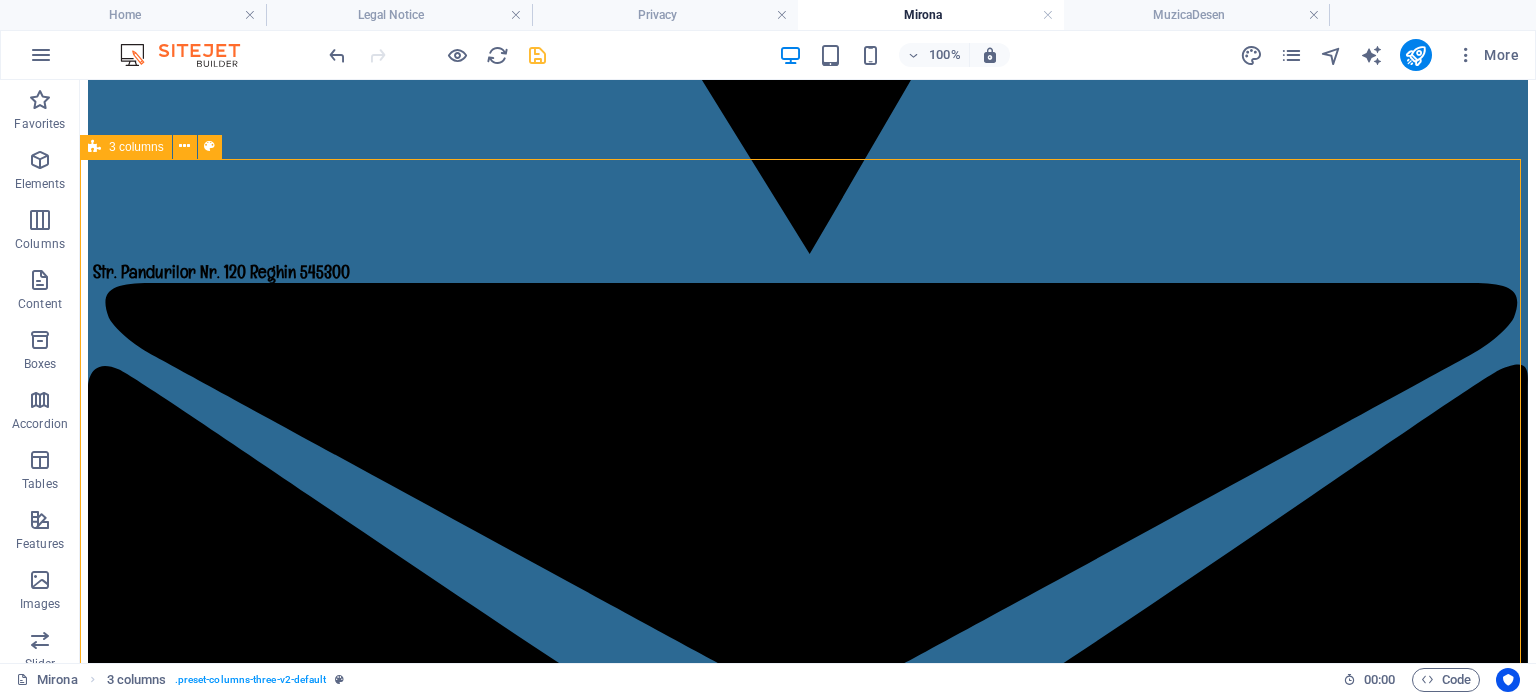 scroll, scrollTop: 2128, scrollLeft: 0, axis: vertical 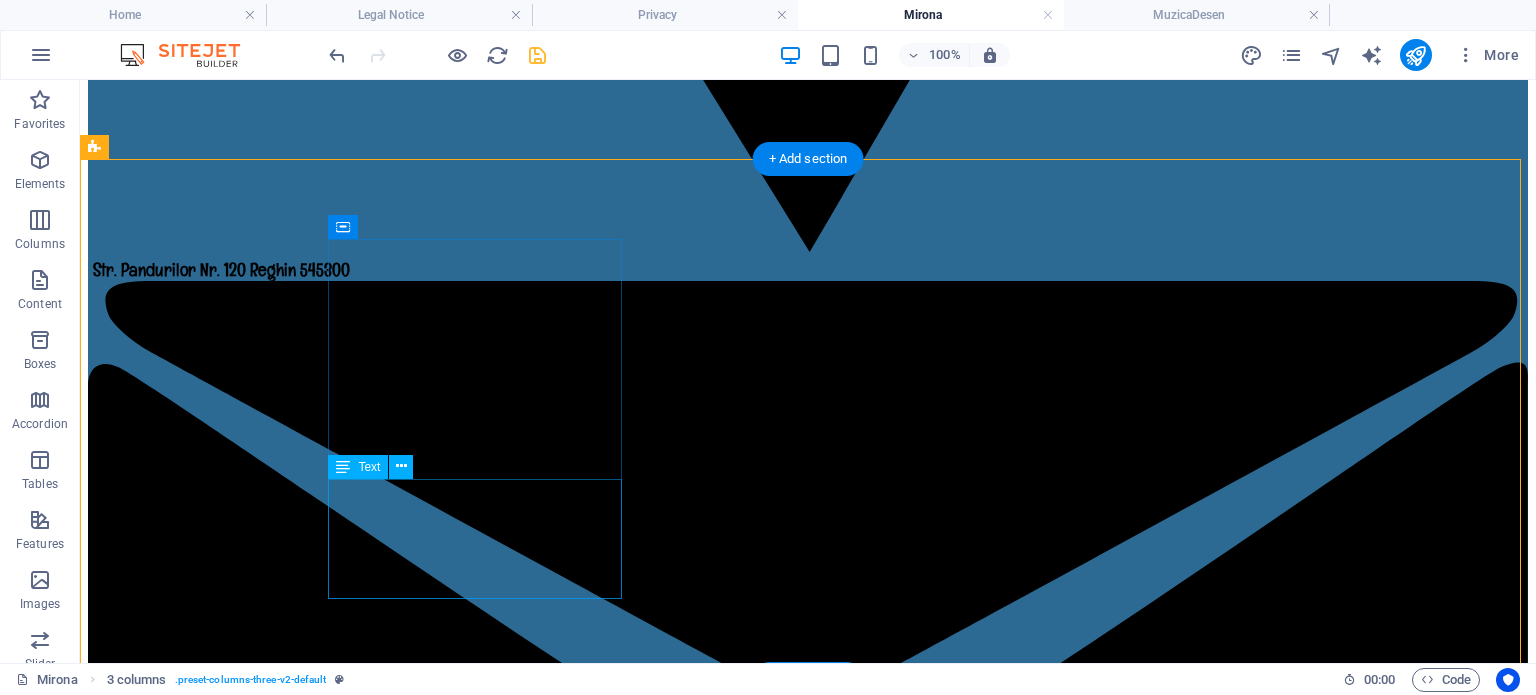 click on "Școala Gimnazială „Mirona”  Str. Pandurilor Nr. 120 Reghin  545300" at bounding box center (808, 12142) 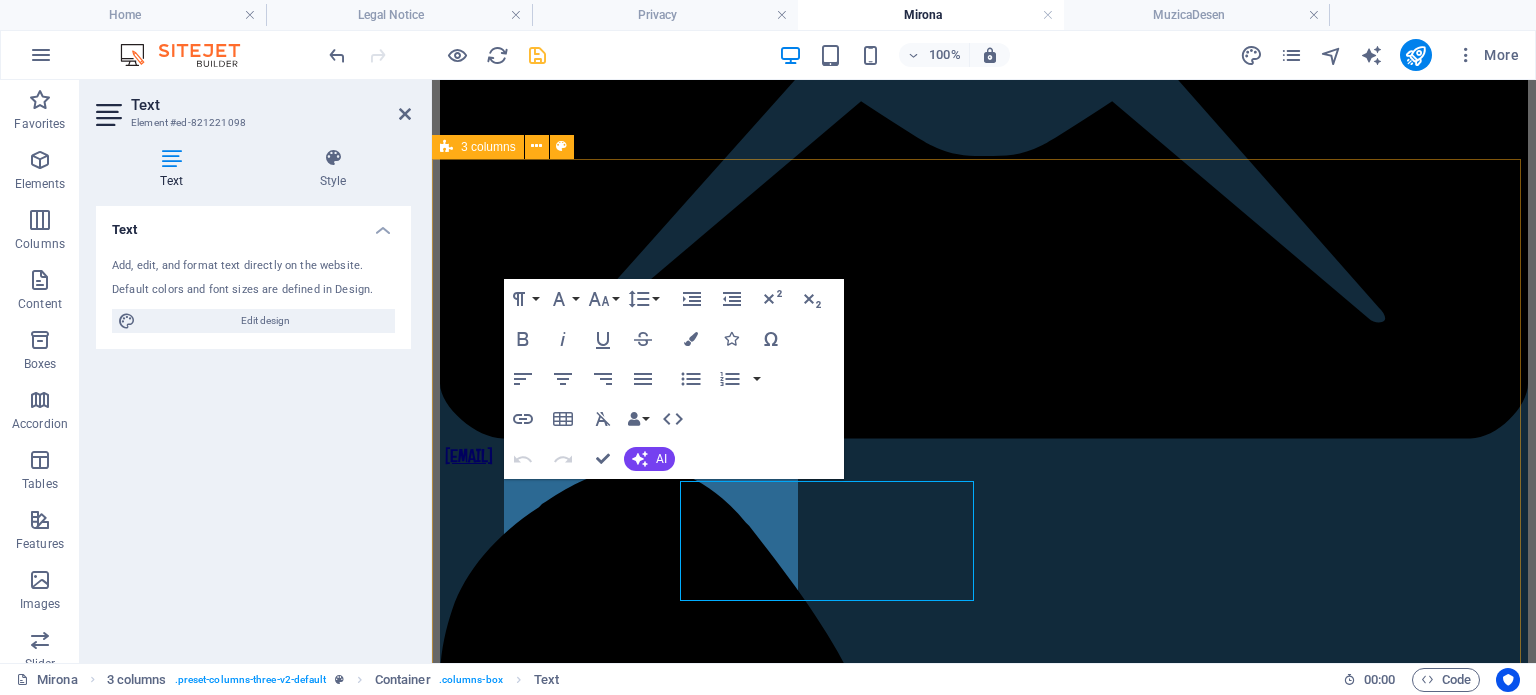 scroll, scrollTop: 2126, scrollLeft: 0, axis: vertical 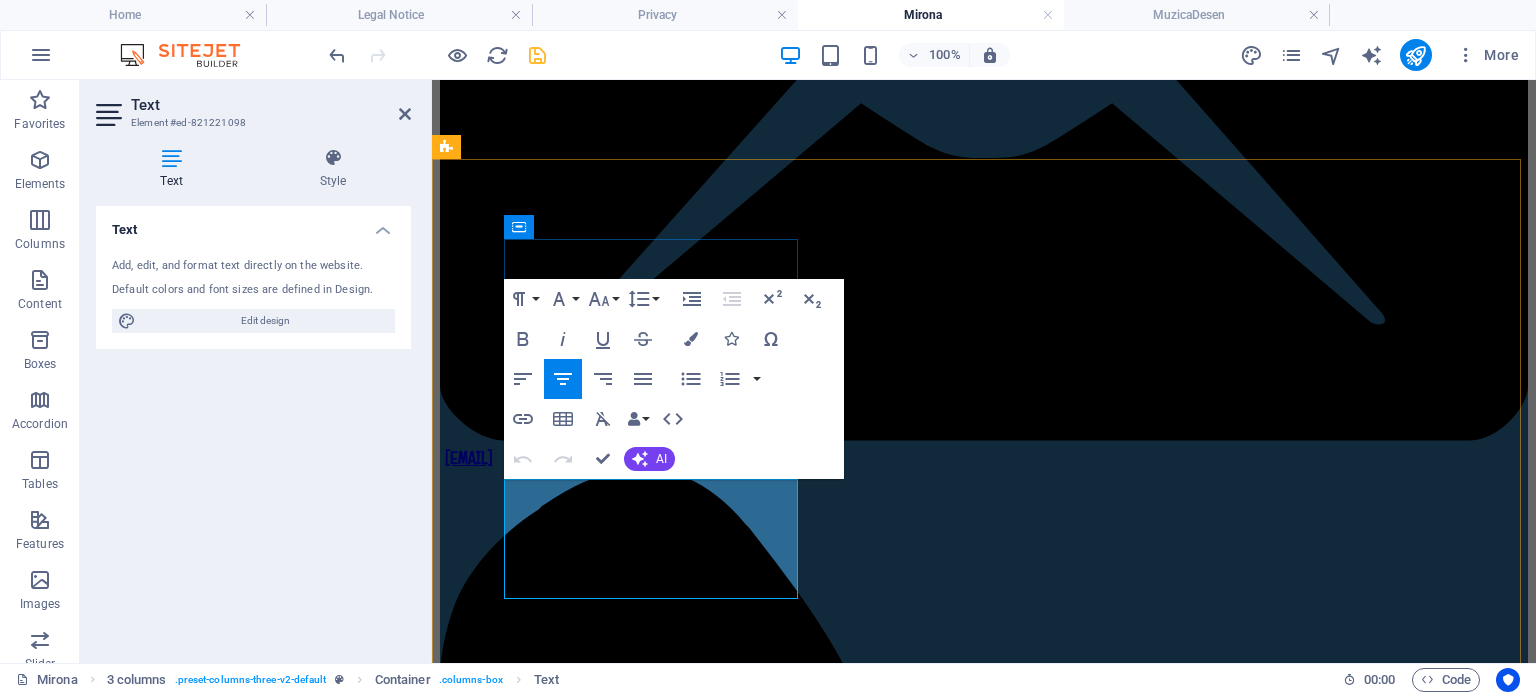 click at bounding box center (984, 9352) 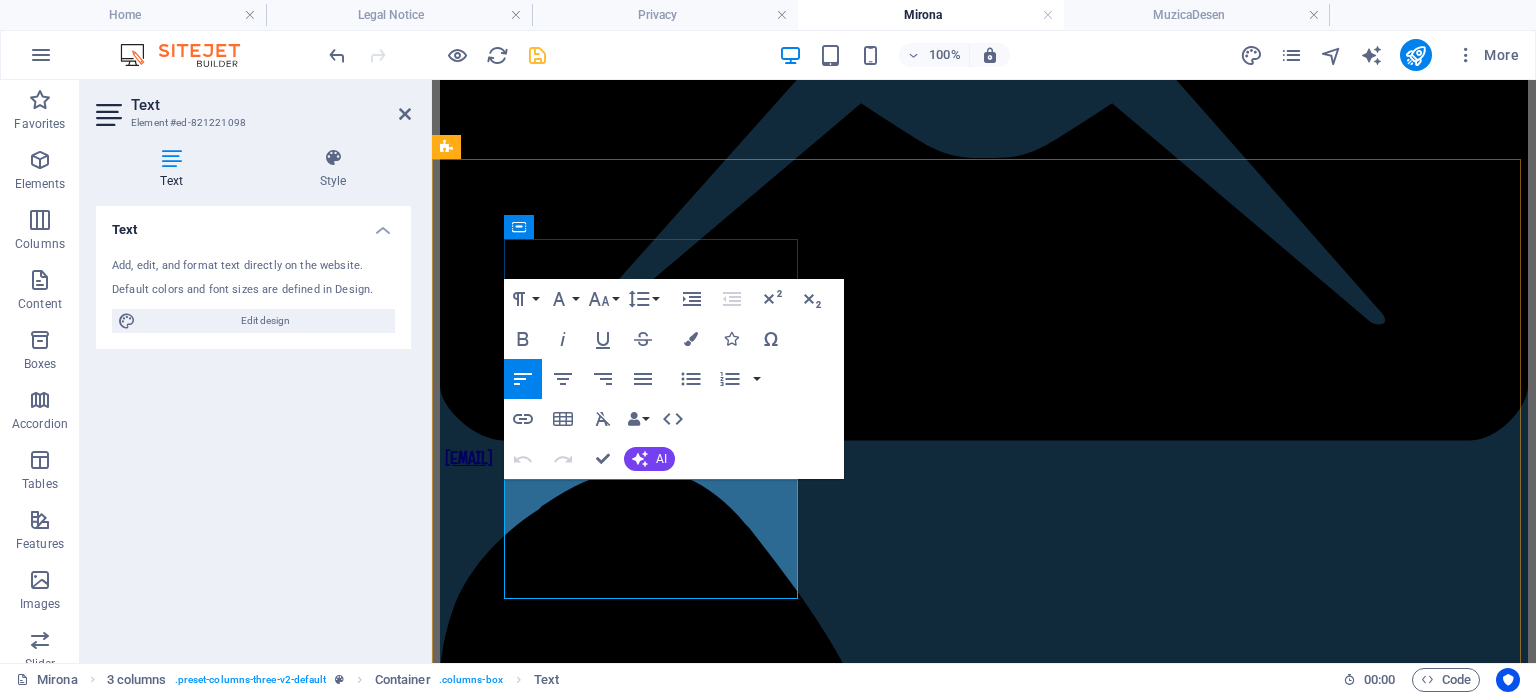 drag, startPoint x: 554, startPoint y: 546, endPoint x: 768, endPoint y: 593, distance: 219.10043 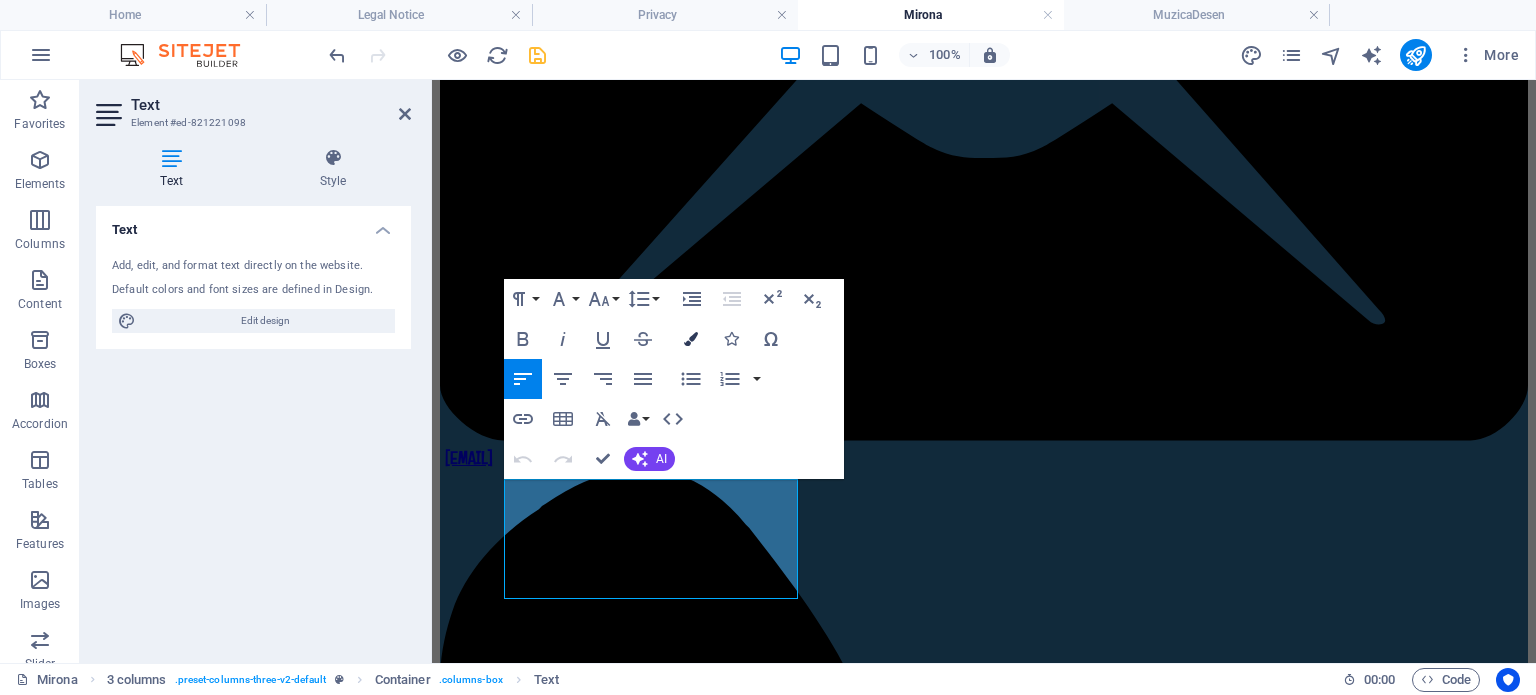 click at bounding box center [691, 339] 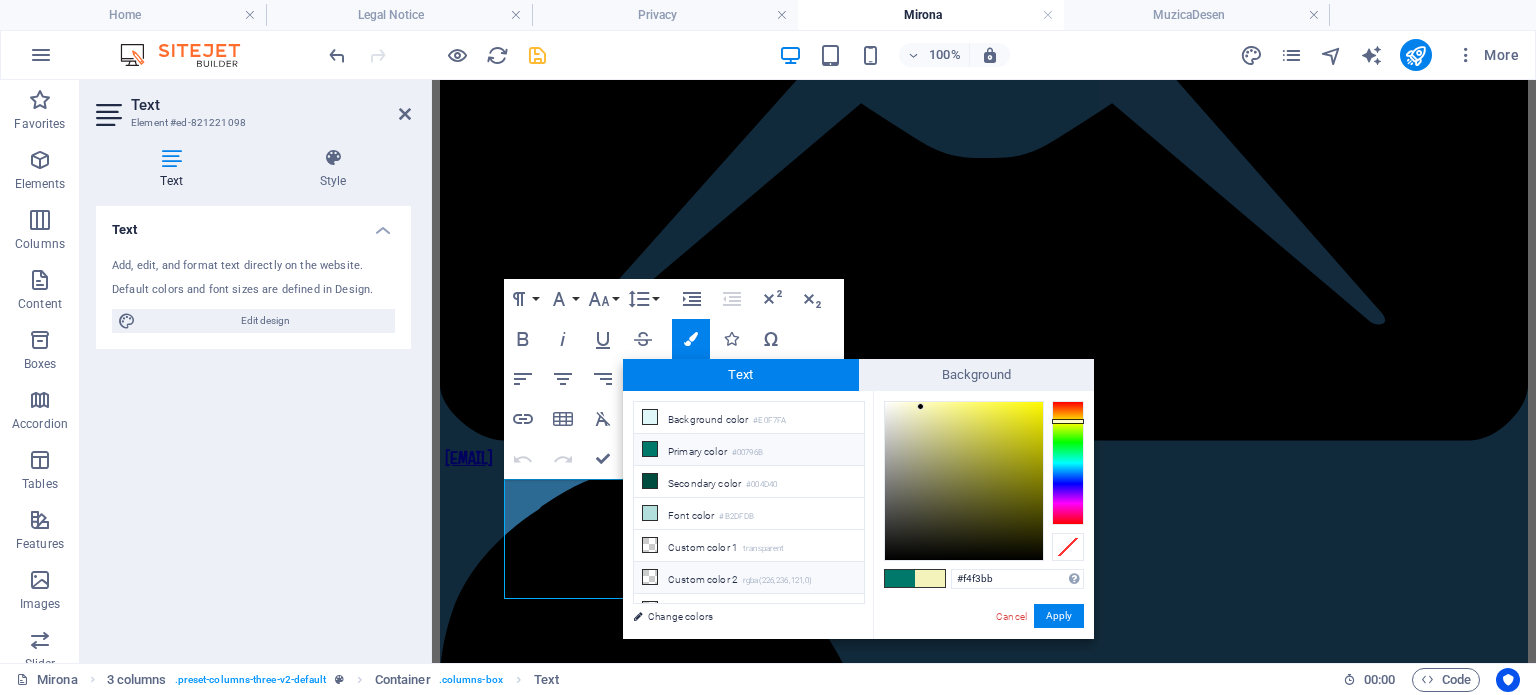 drag, startPoint x: 1015, startPoint y: 580, endPoint x: 805, endPoint y: 566, distance: 210.46616 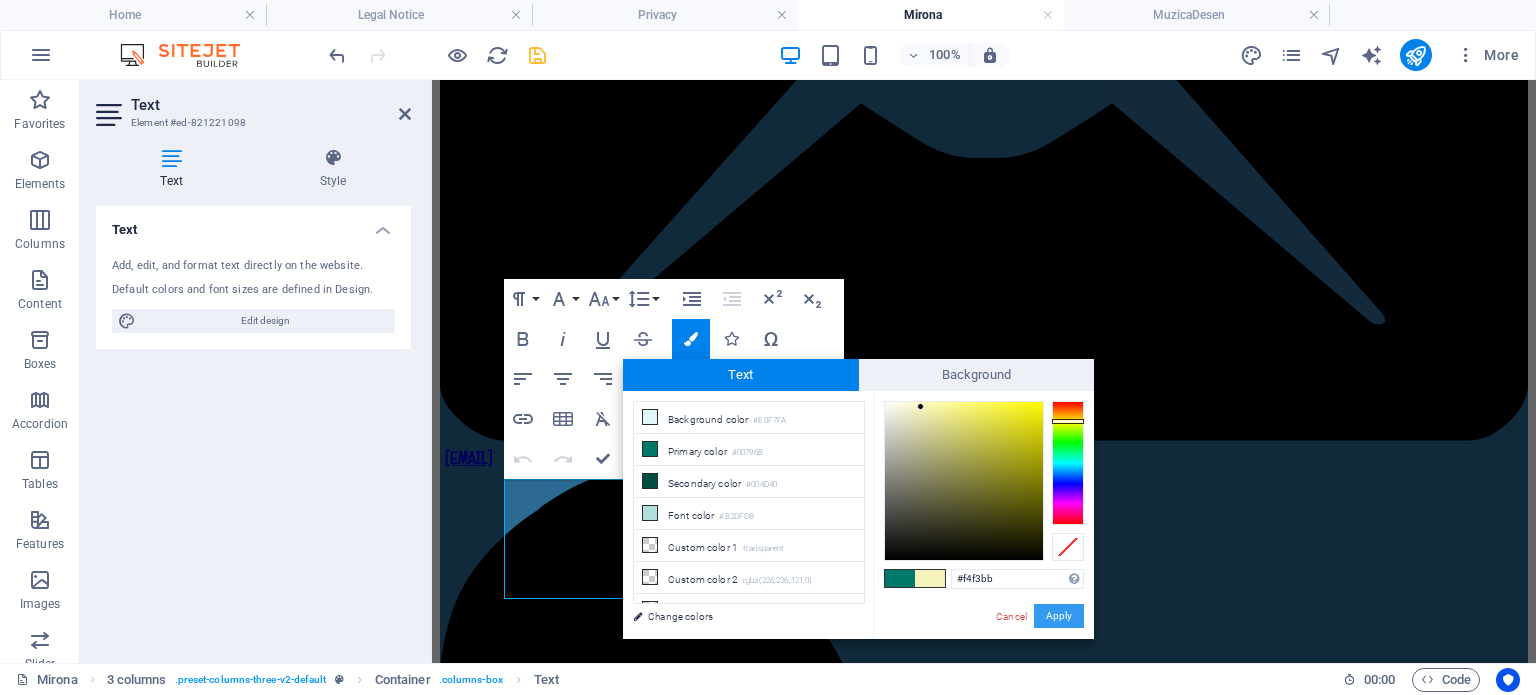 drag, startPoint x: 1047, startPoint y: 615, endPoint x: 616, endPoint y: 535, distance: 438.36172 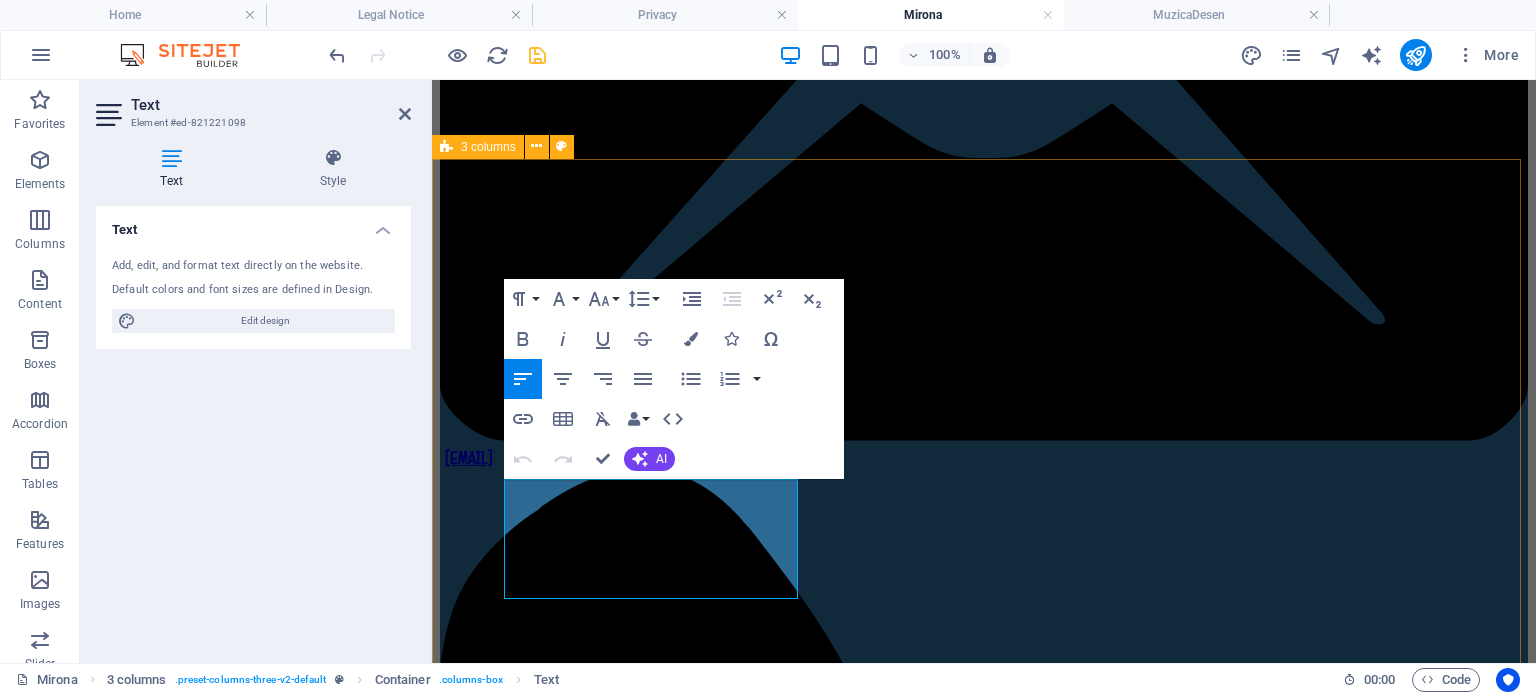 click on "Adresă Școala Gimnazială „Mirona” Str. Pandurilor Nr. [NUMBER] Reghin [POSTAL_CODE] Contact [PHONE] Email [EMAIL]" at bounding box center (984, 9638) 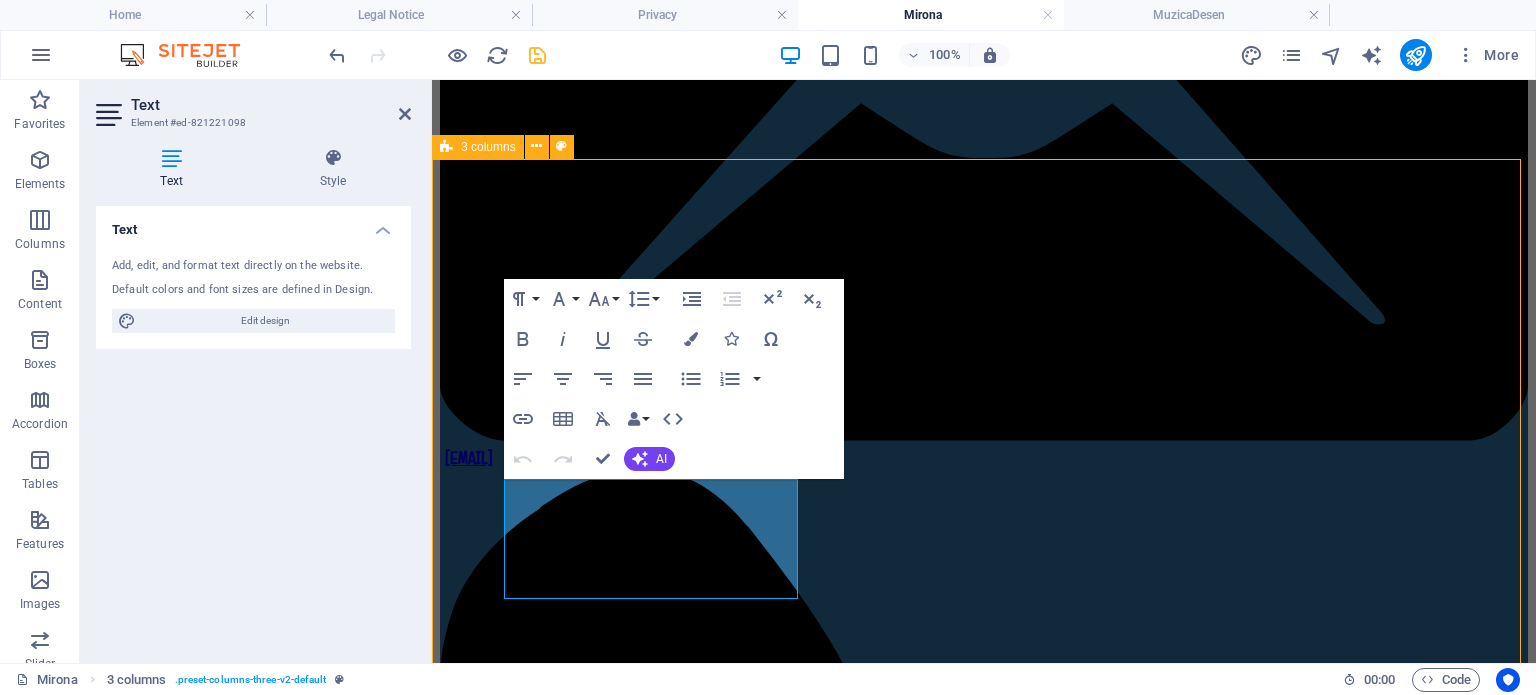 scroll, scrollTop: 2128, scrollLeft: 0, axis: vertical 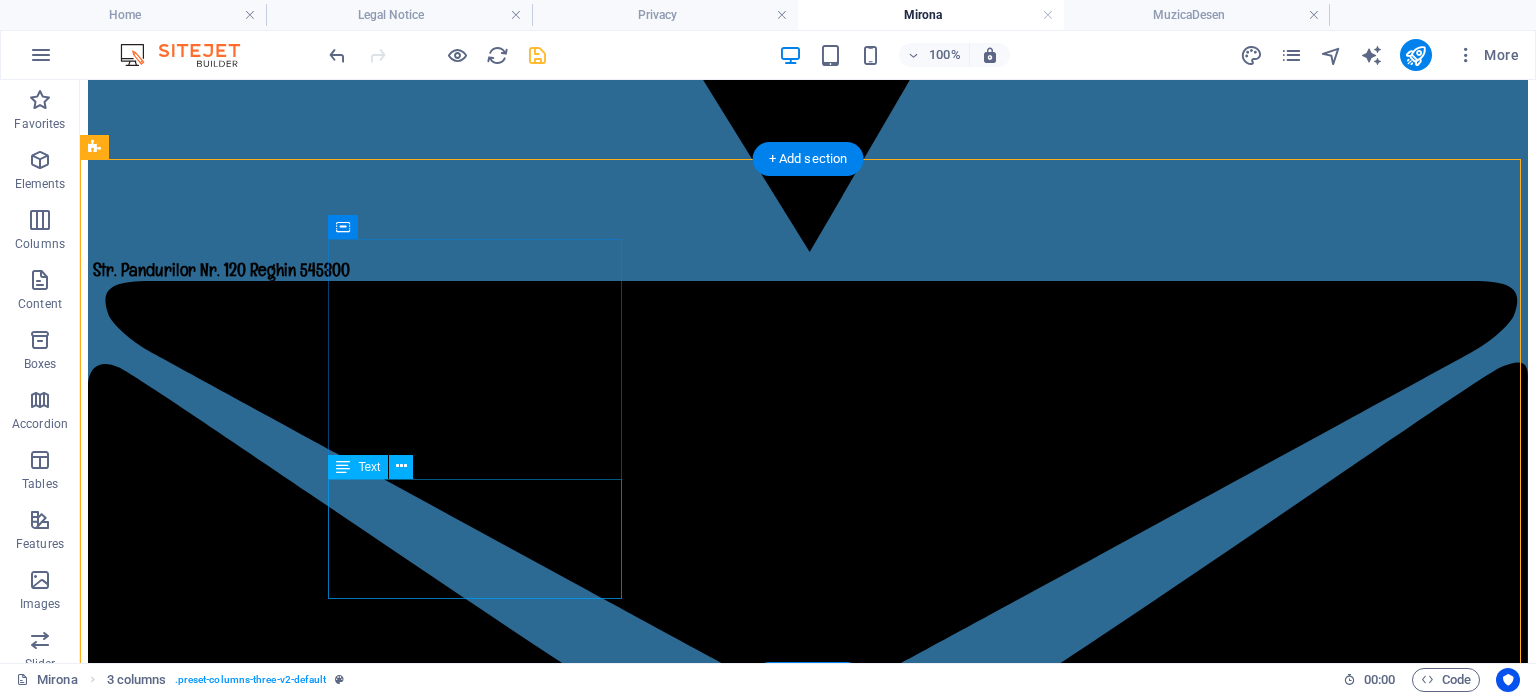 click on "Școala Gimnazială „Mirona”  Str. Pandurilor Nr. 120 Reghin  545300" at bounding box center (808, 12142) 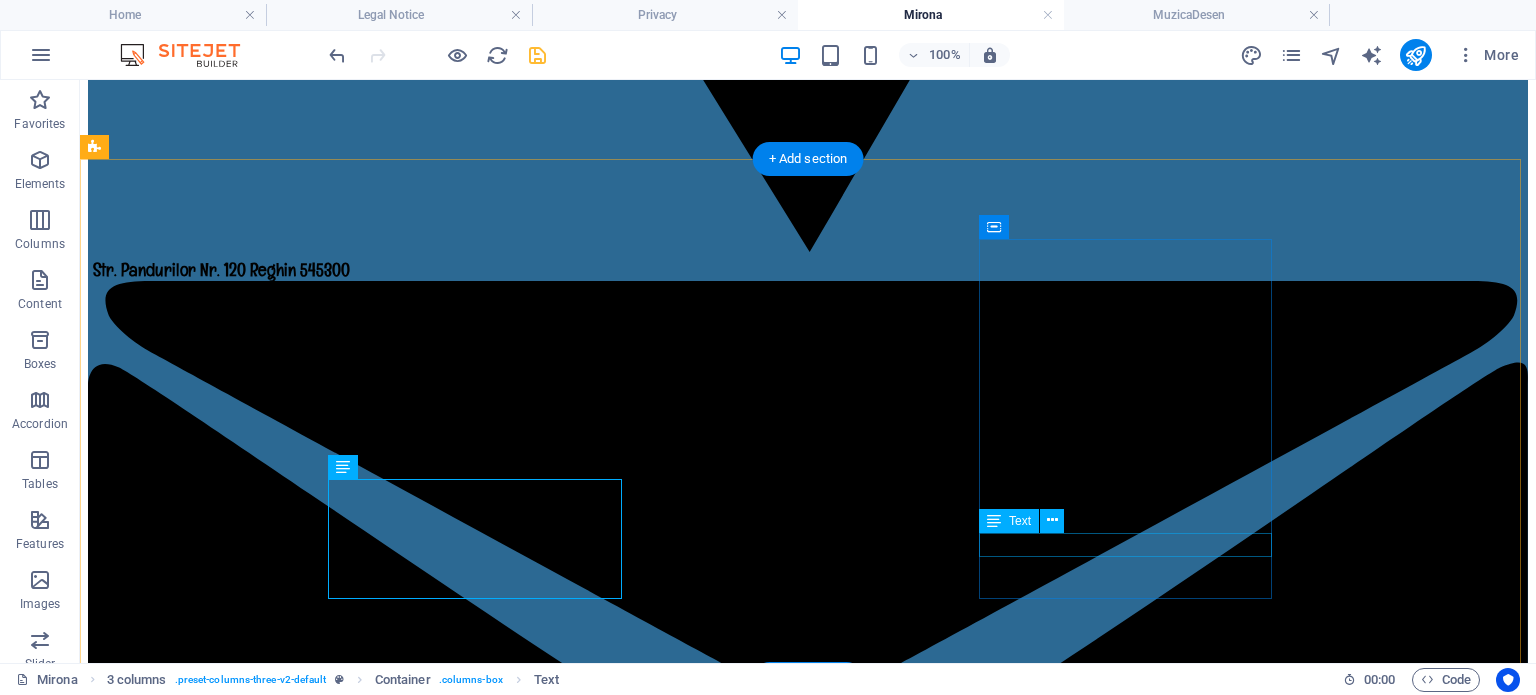 click on "[EMAIL]" at bounding box center (808, 13027) 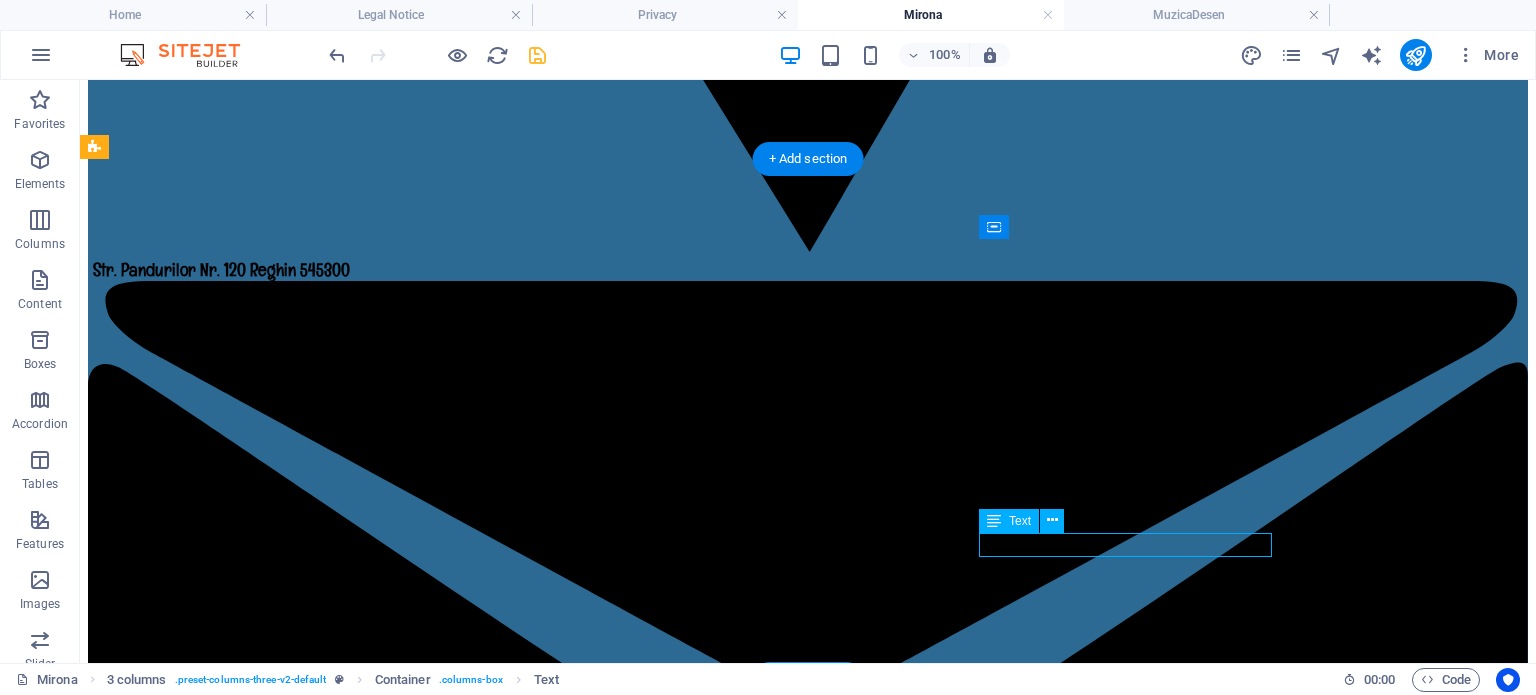 click on "[EMAIL]" at bounding box center [808, 13027] 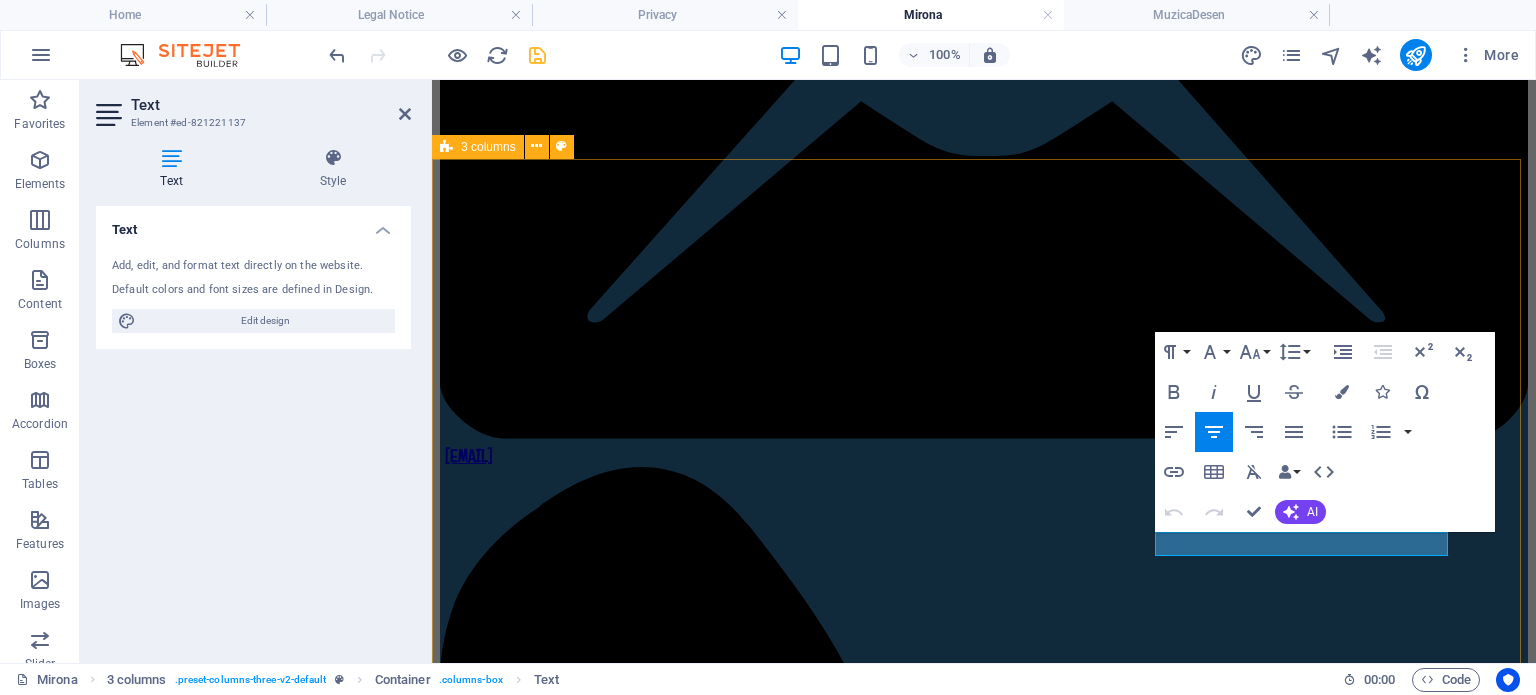 scroll, scrollTop: 2126, scrollLeft: 0, axis: vertical 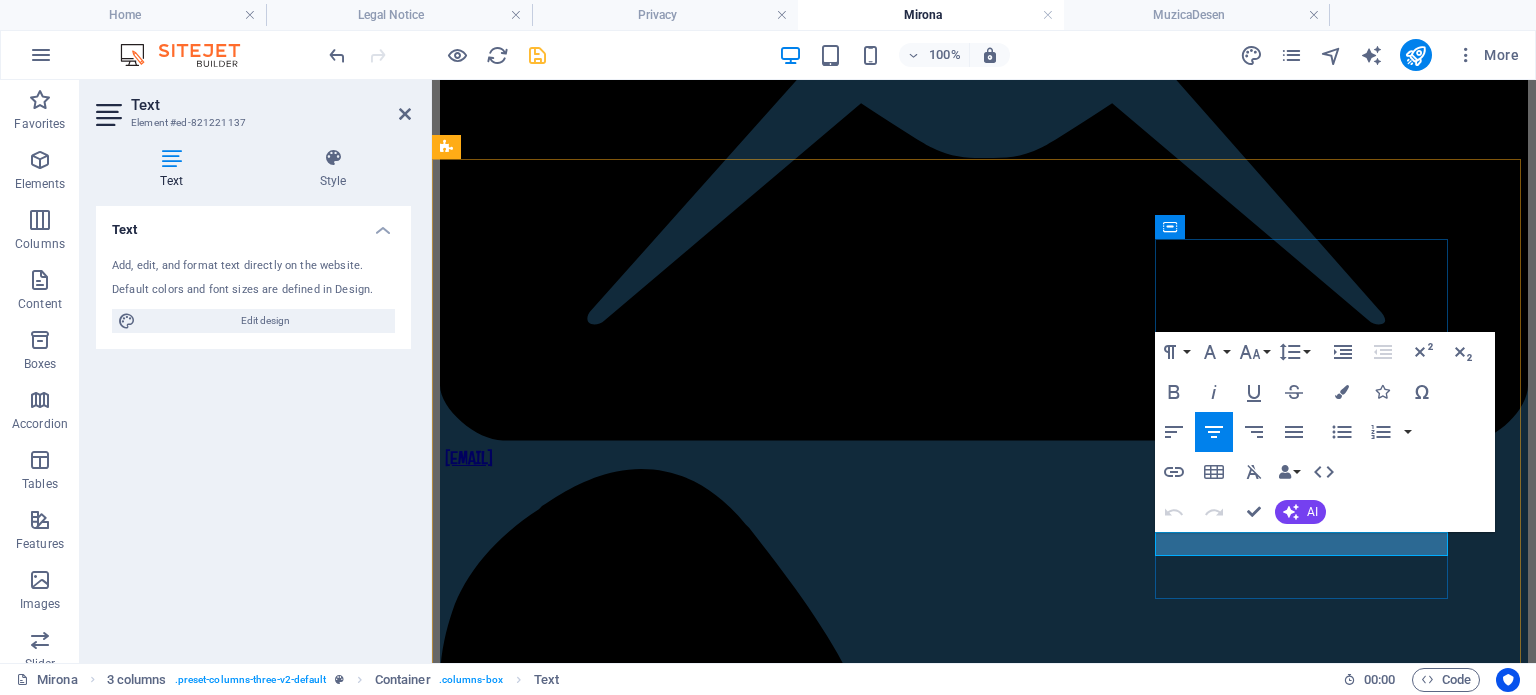 click on "[EMAIL]" at bounding box center (984, 10264) 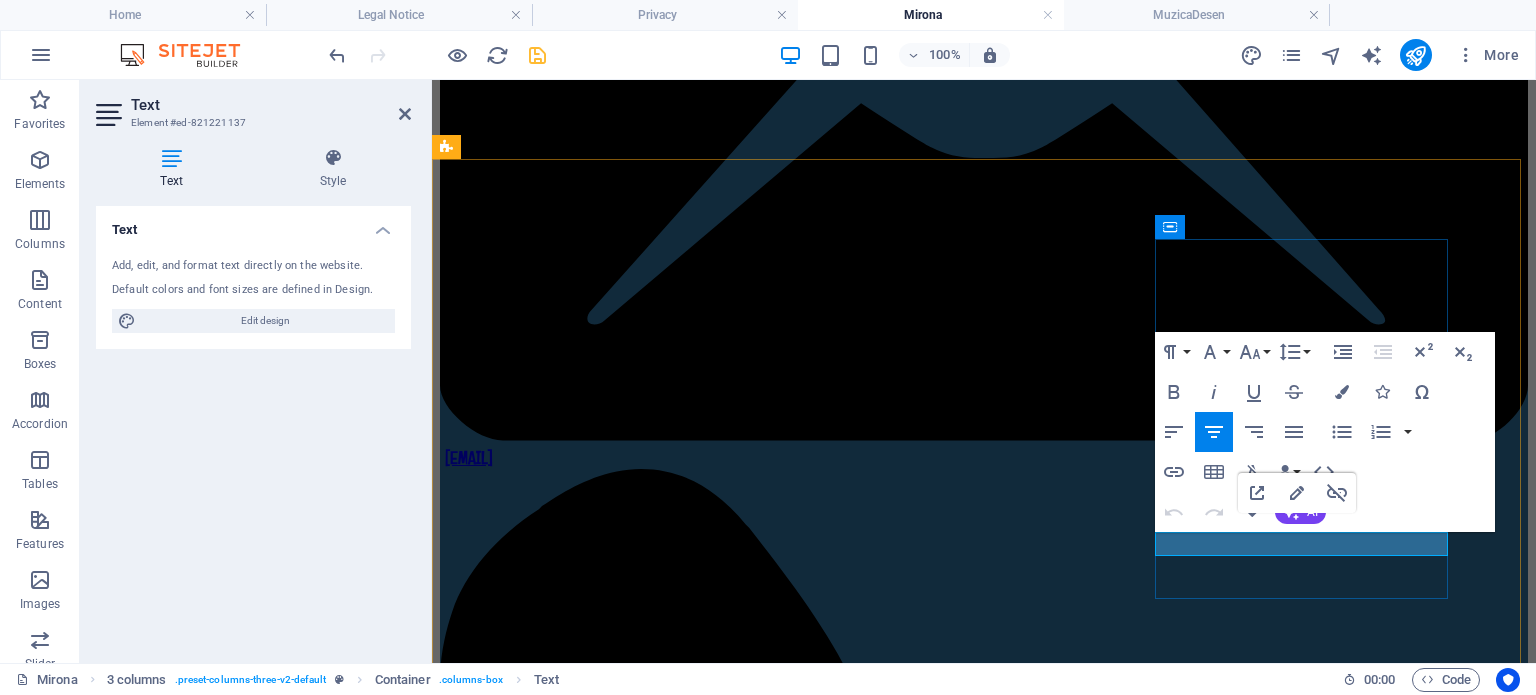 drag, startPoint x: 1216, startPoint y: 538, endPoint x: 1404, endPoint y: 538, distance: 188 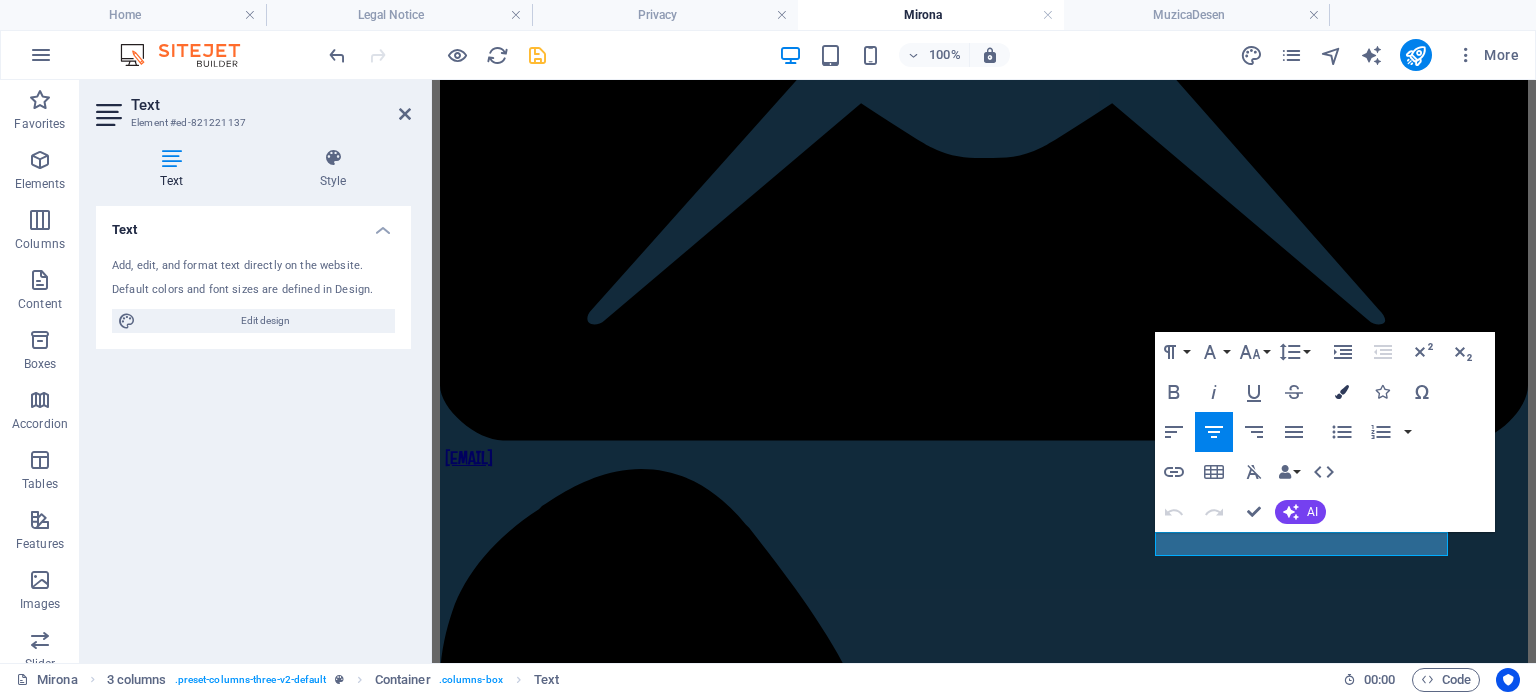 click at bounding box center (1342, 392) 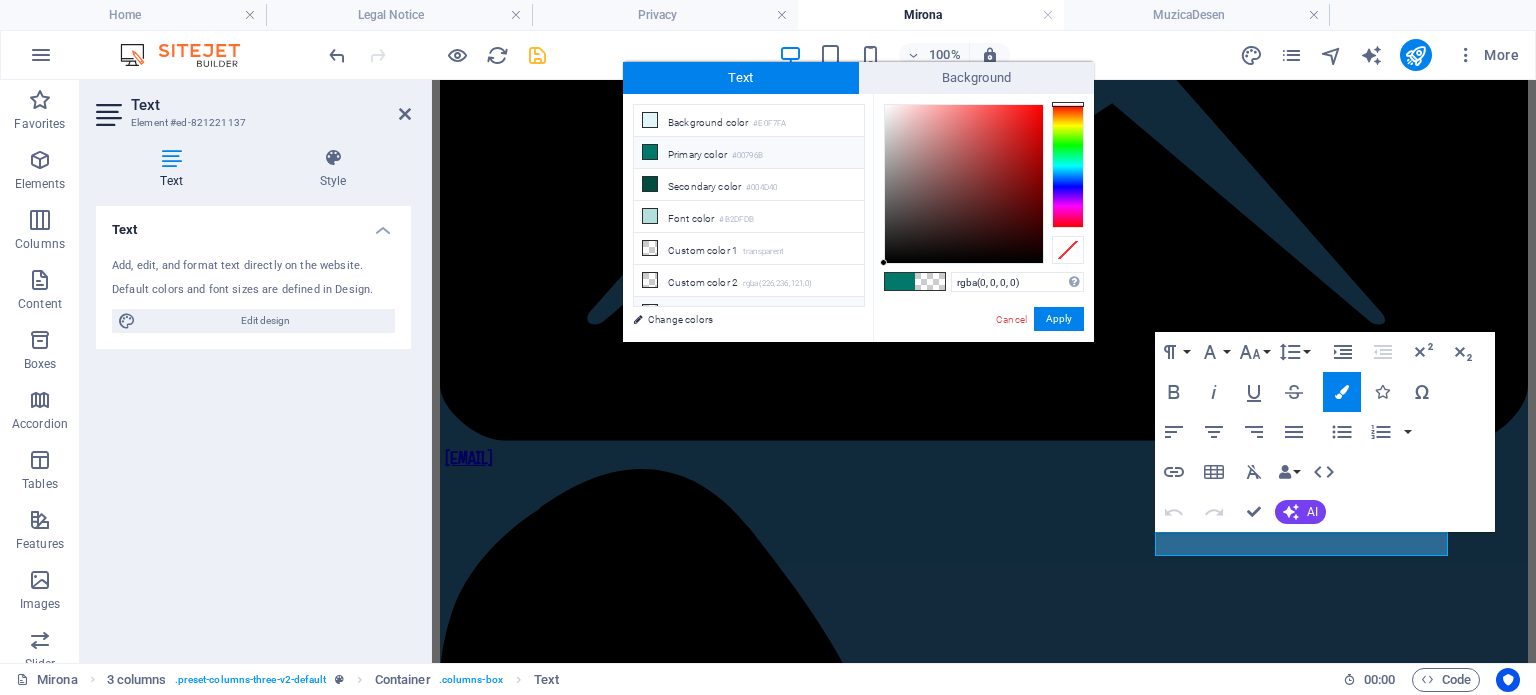 drag, startPoint x: 1029, startPoint y: 280, endPoint x: 816, endPoint y: 309, distance: 214.96512 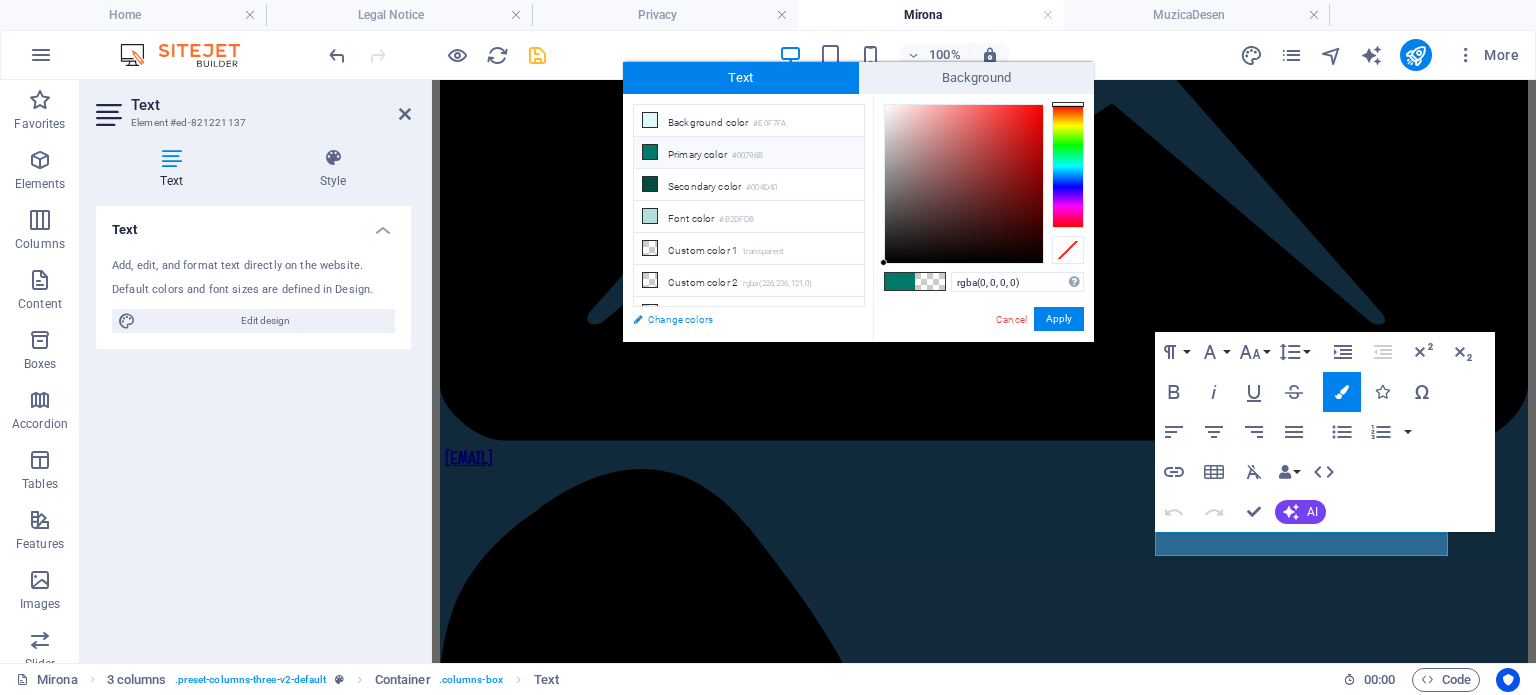 click on "less
Background color
#E0F7FA
Primary color
#00796B
Secondary color
#004D40
Font color
#0852ed" at bounding box center [858, 218] 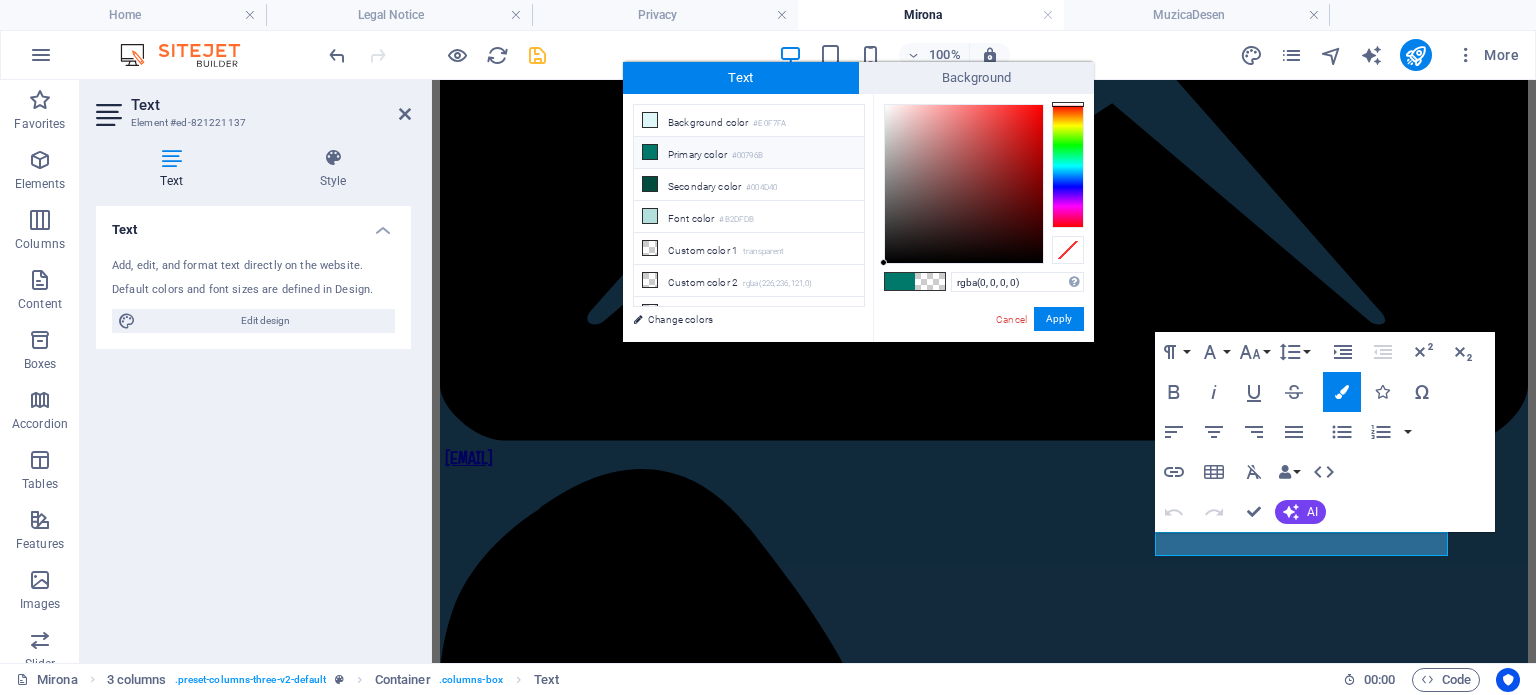 type on "#f4f3bb" 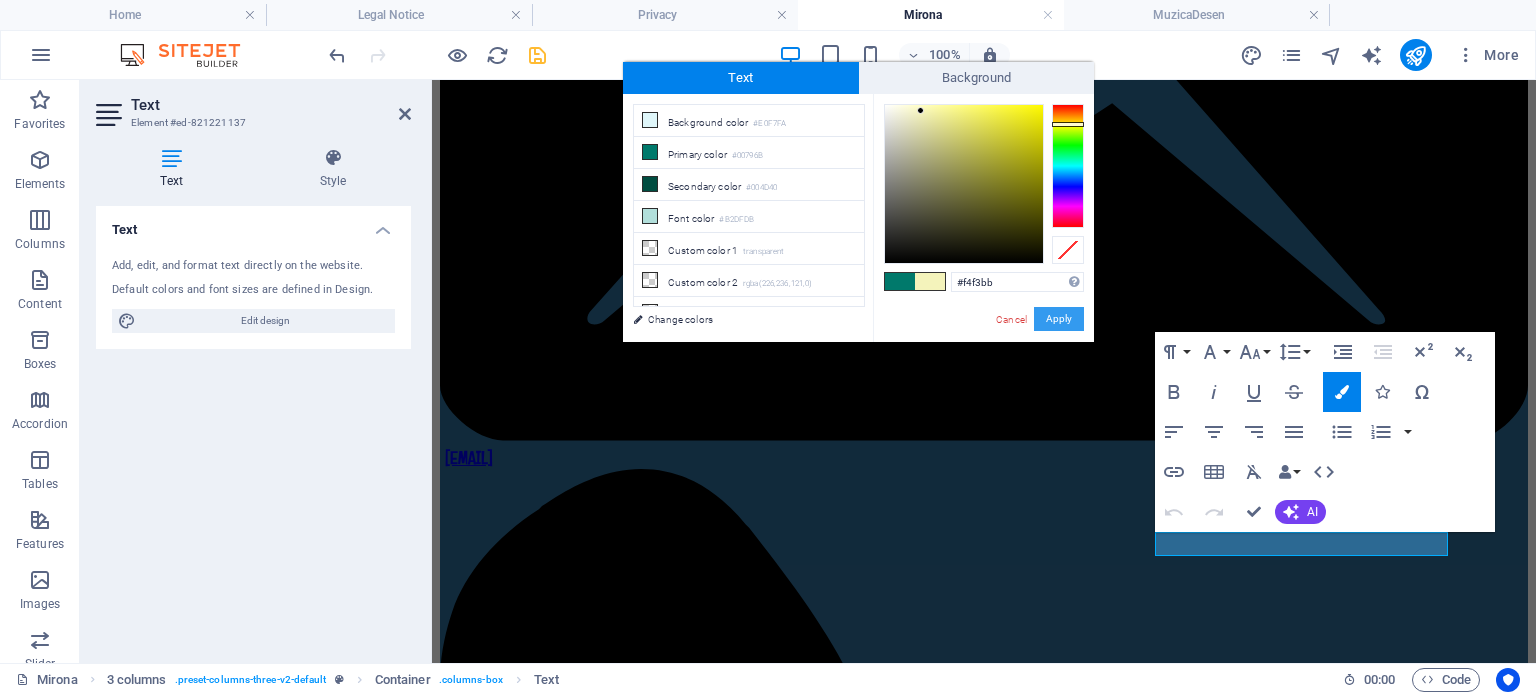 drag, startPoint x: 1058, startPoint y: 323, endPoint x: 624, endPoint y: 240, distance: 441.86536 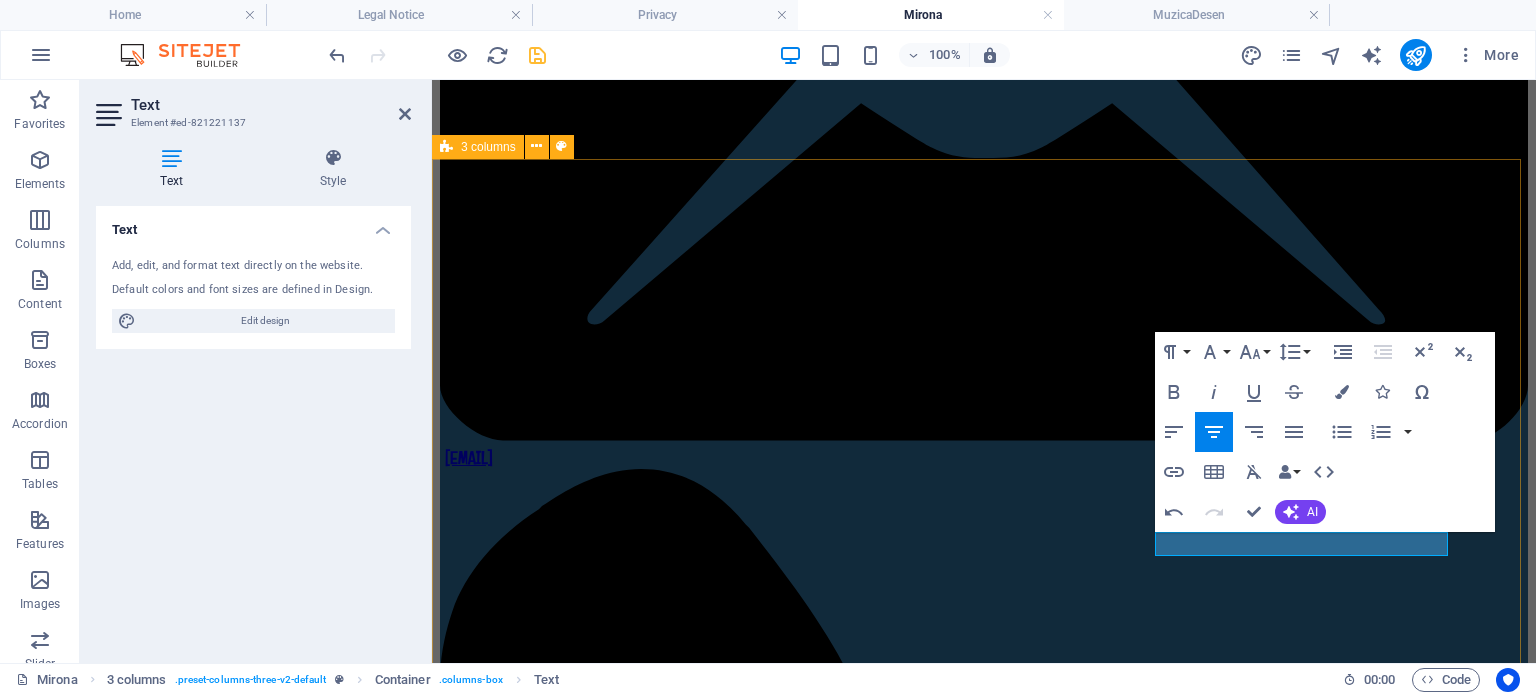click on "Adresă Școala Gimnazială „Mirona” Str. Pandurilor Nr. [NUMBER] Reghin [POSTAL_CODE] Contact [PHONE] Email [EMAIL]" at bounding box center (984, 9638) 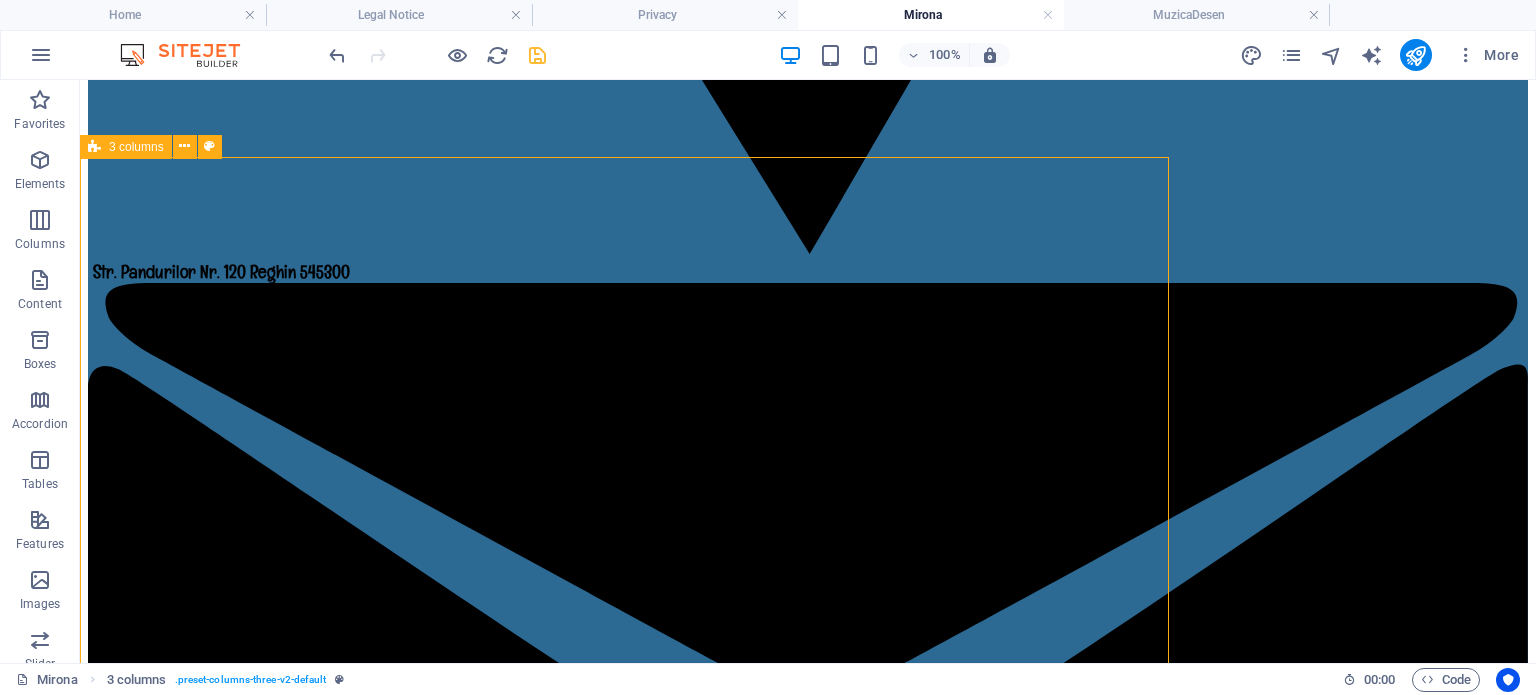 scroll, scrollTop: 2128, scrollLeft: 0, axis: vertical 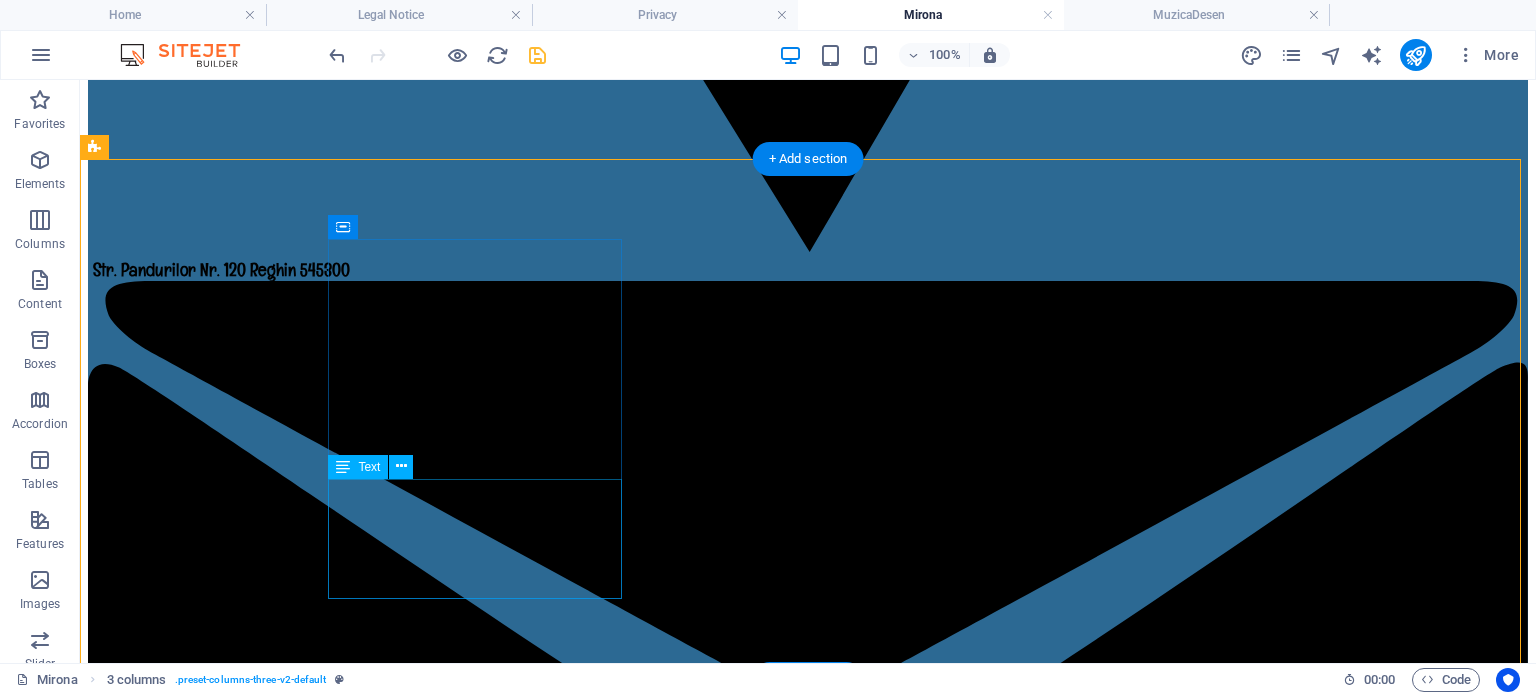 click on "Școala Gimnazială „Mirona”  Str. Pandurilor Nr. 120 Reghin  545300" at bounding box center (808, 12142) 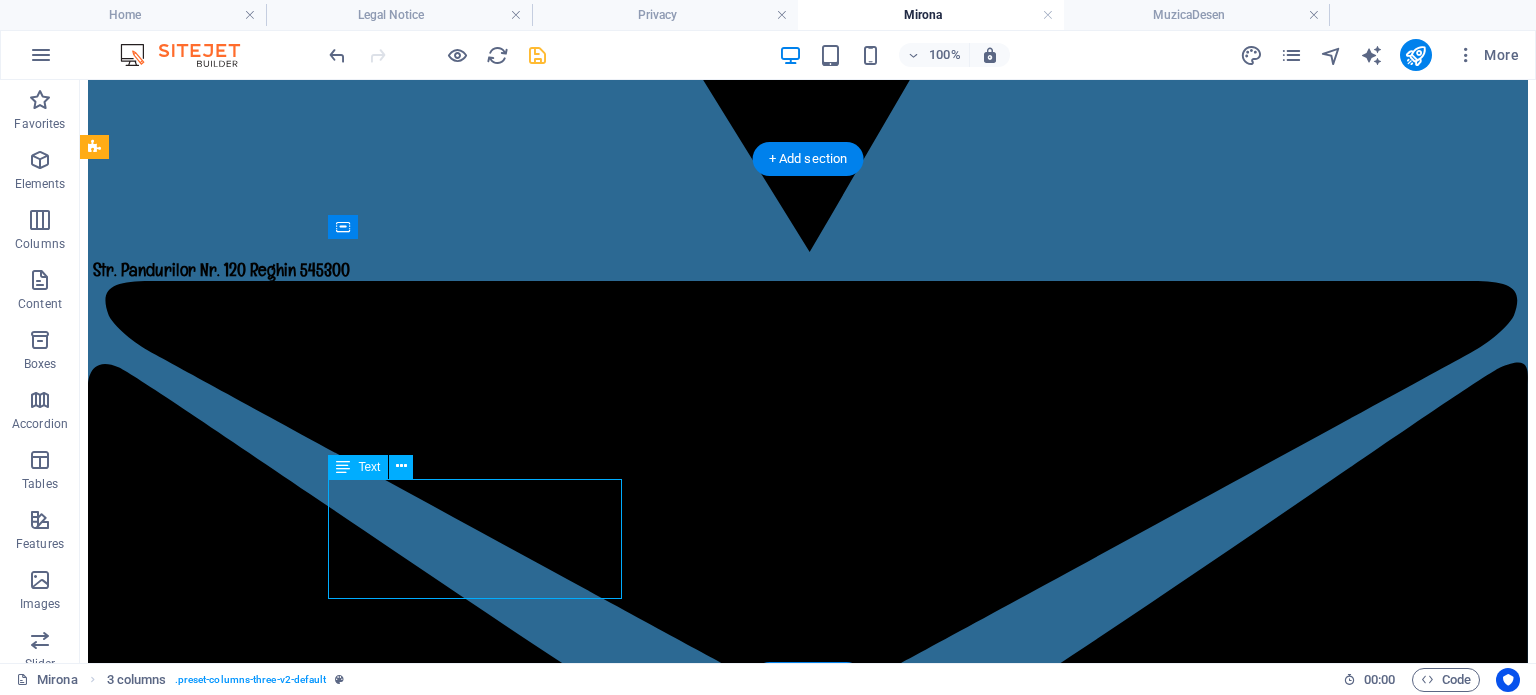 click on "Școala Gimnazială „Mirona”  Str. Pandurilor Nr. 120 Reghin  545300" at bounding box center [808, 12142] 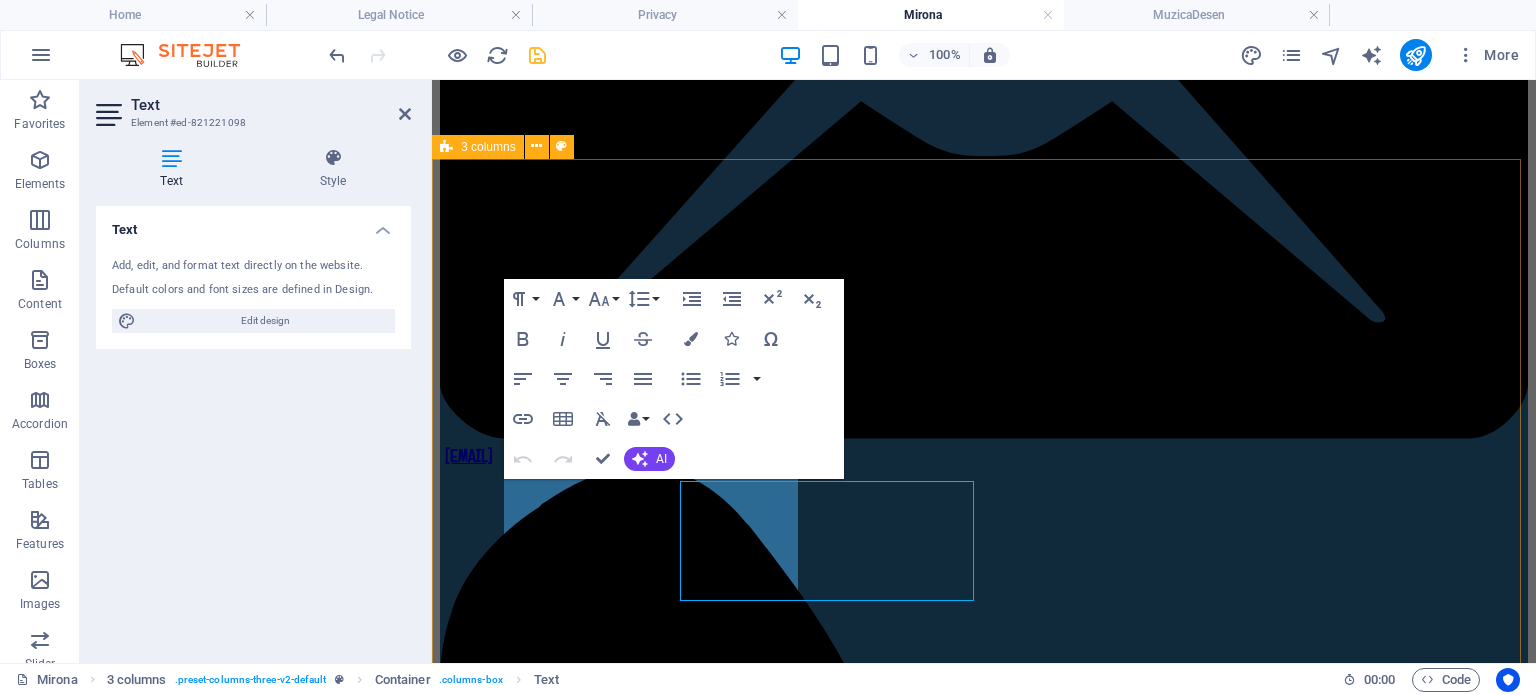 scroll, scrollTop: 2126, scrollLeft: 0, axis: vertical 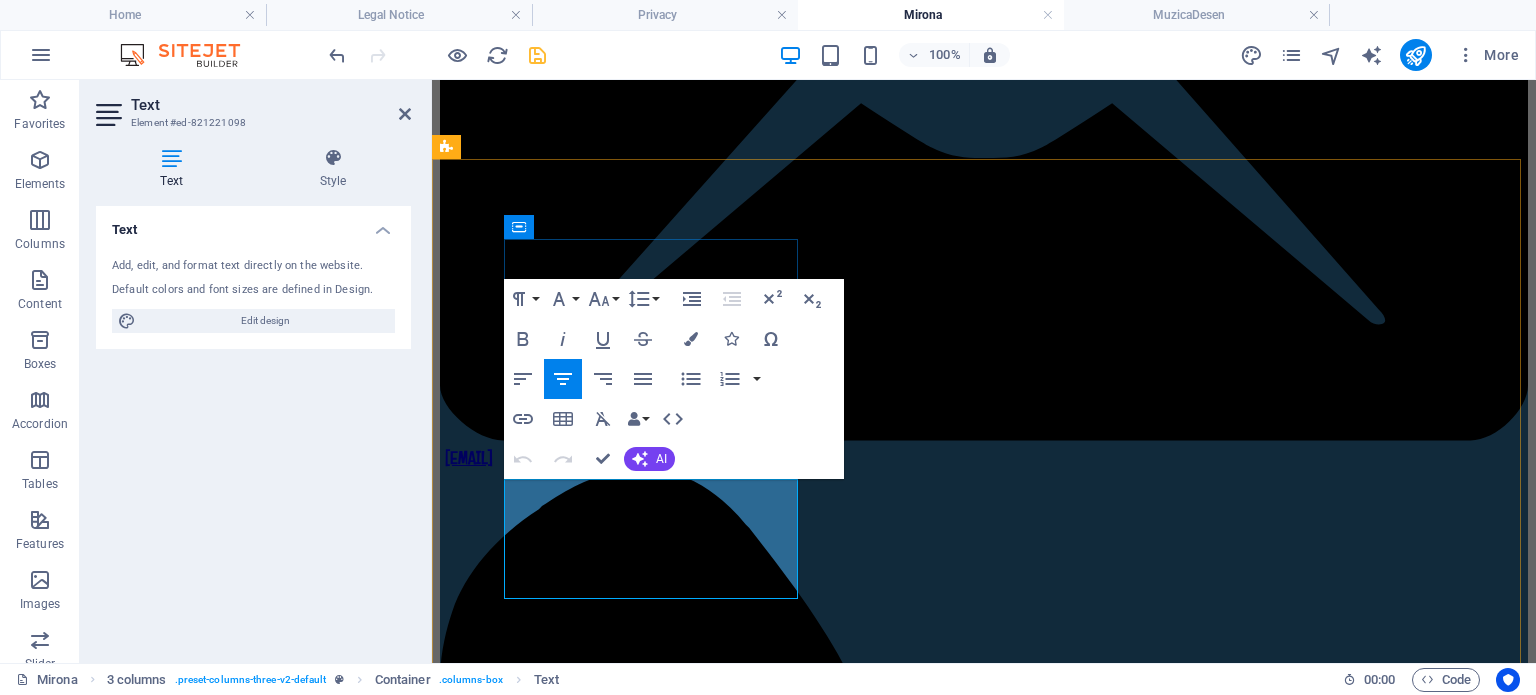 drag, startPoint x: 564, startPoint y: 553, endPoint x: 719, endPoint y: 582, distance: 157.68958 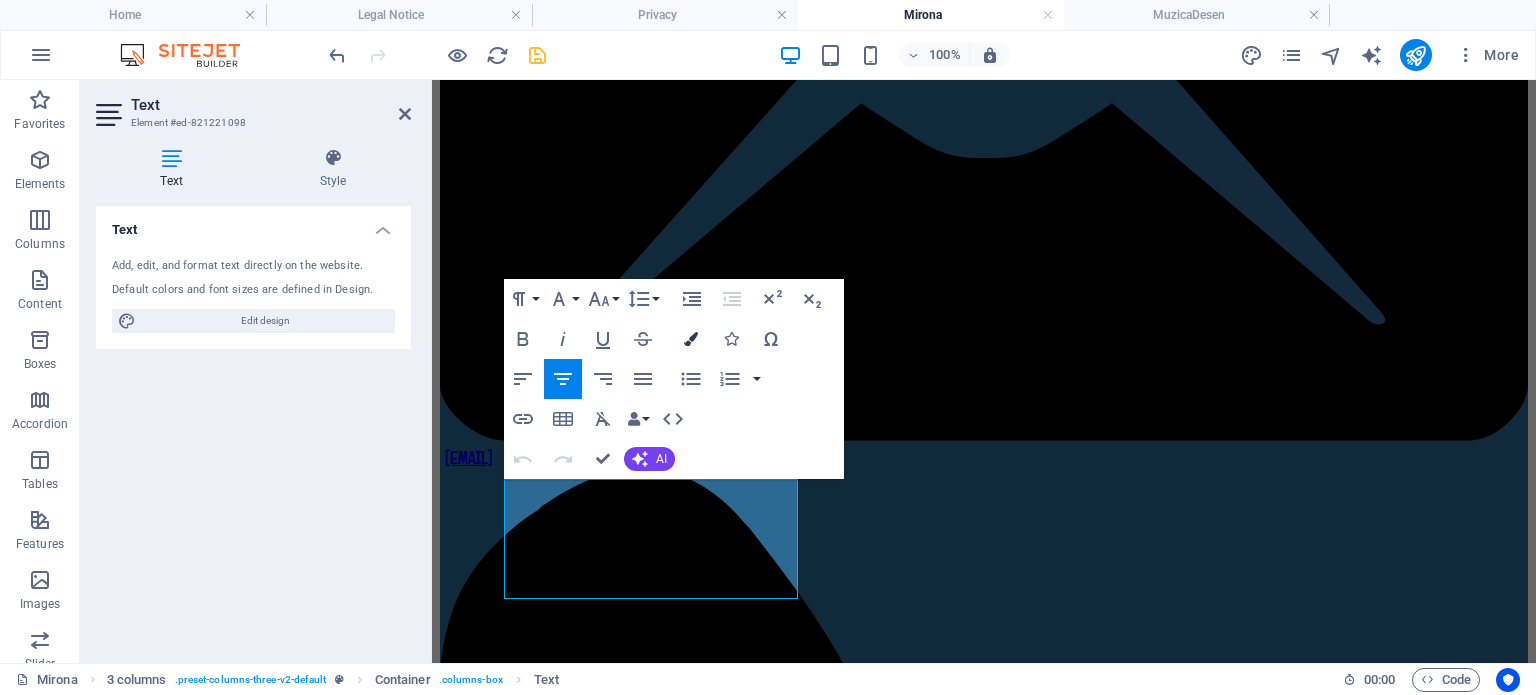 click on "Colors" at bounding box center (691, 339) 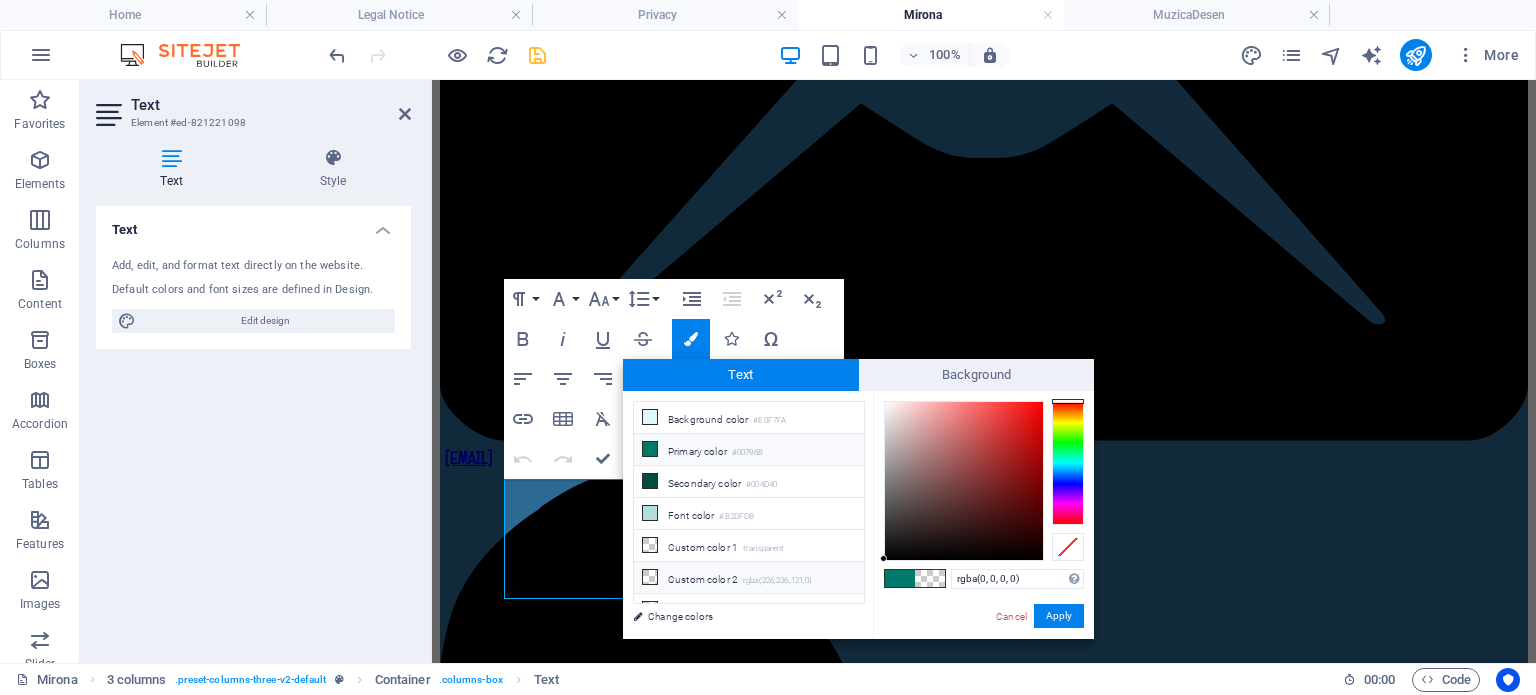 drag, startPoint x: 1031, startPoint y: 573, endPoint x: 836, endPoint y: 579, distance: 195.09229 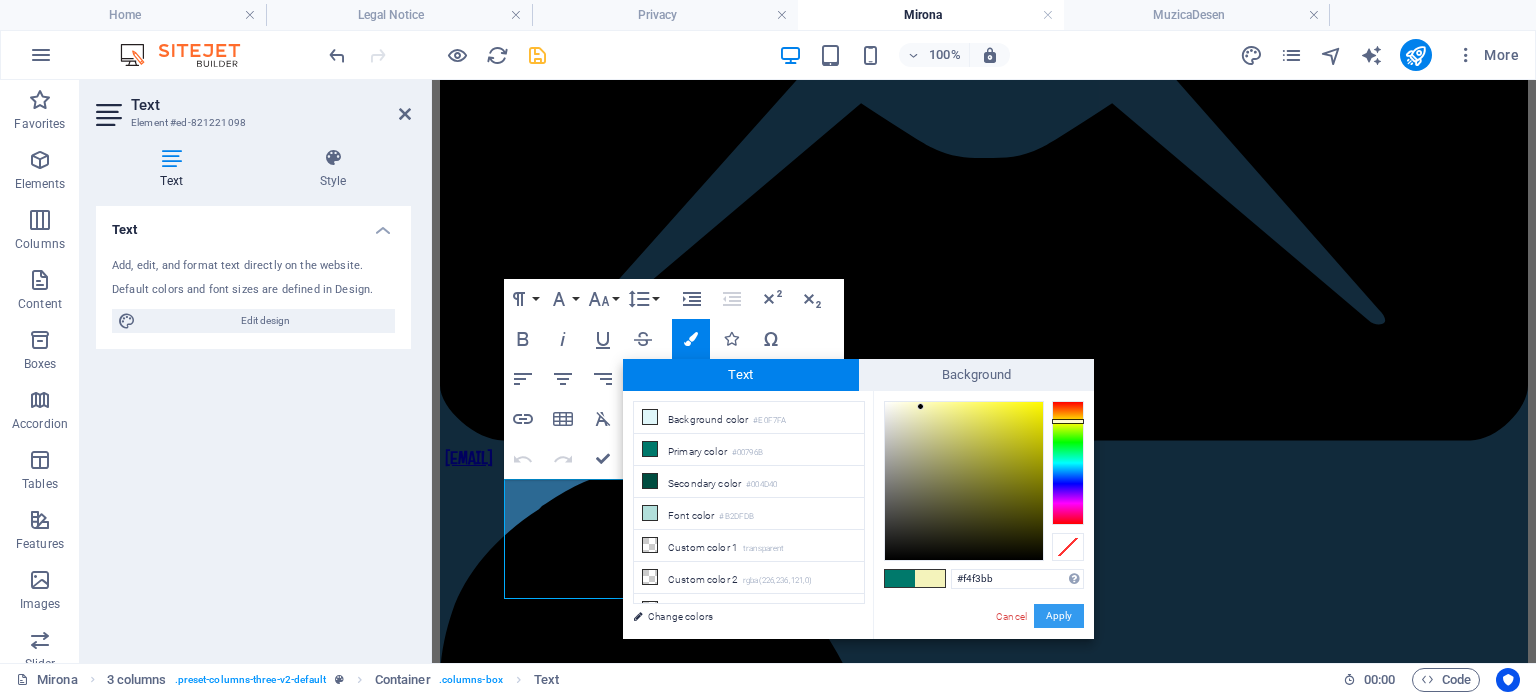 drag, startPoint x: 1064, startPoint y: 619, endPoint x: 629, endPoint y: 533, distance: 443.41968 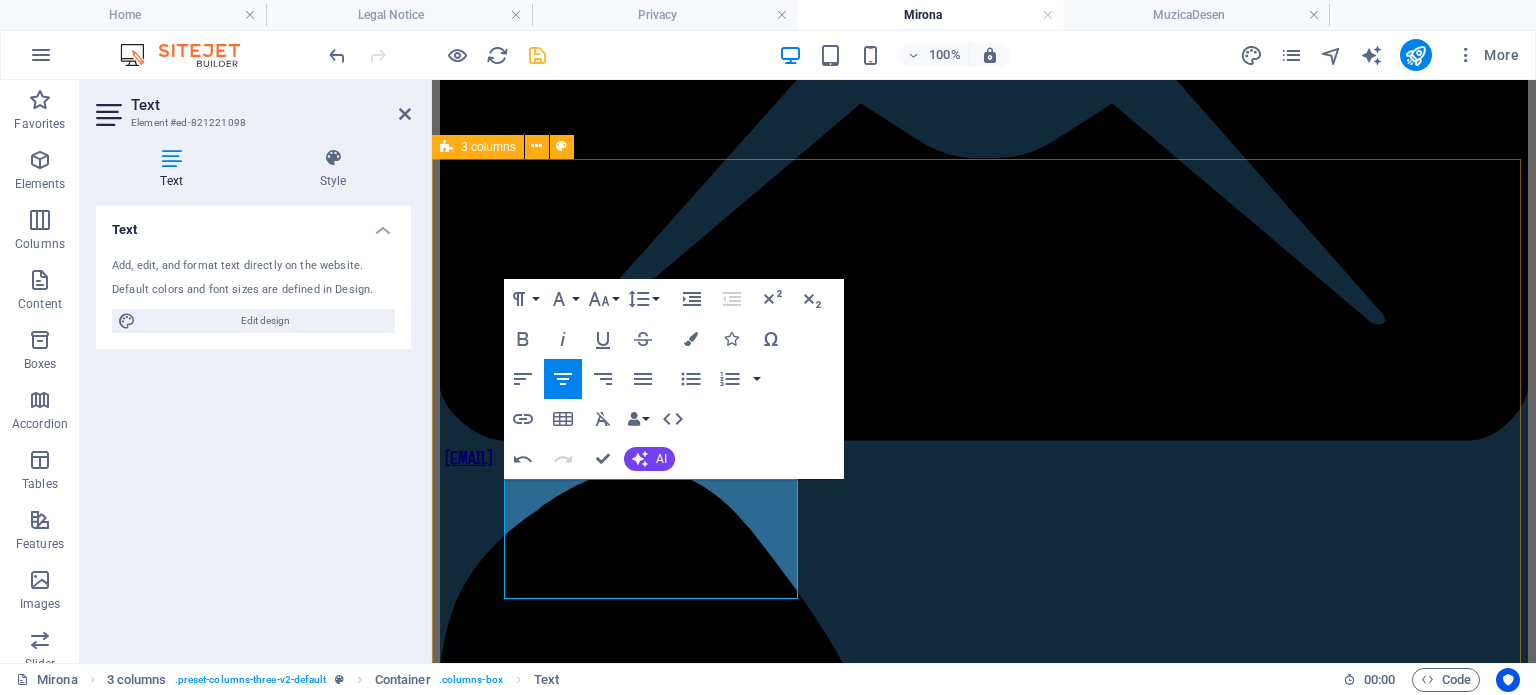 click on "Adresă Școala Gimnazială „Mirona” Str. Pandurilor Nr. [NUMBER] Reghin [POSTAL_CODE] Contact [PHONE] Email [EMAIL]" at bounding box center (984, 9638) 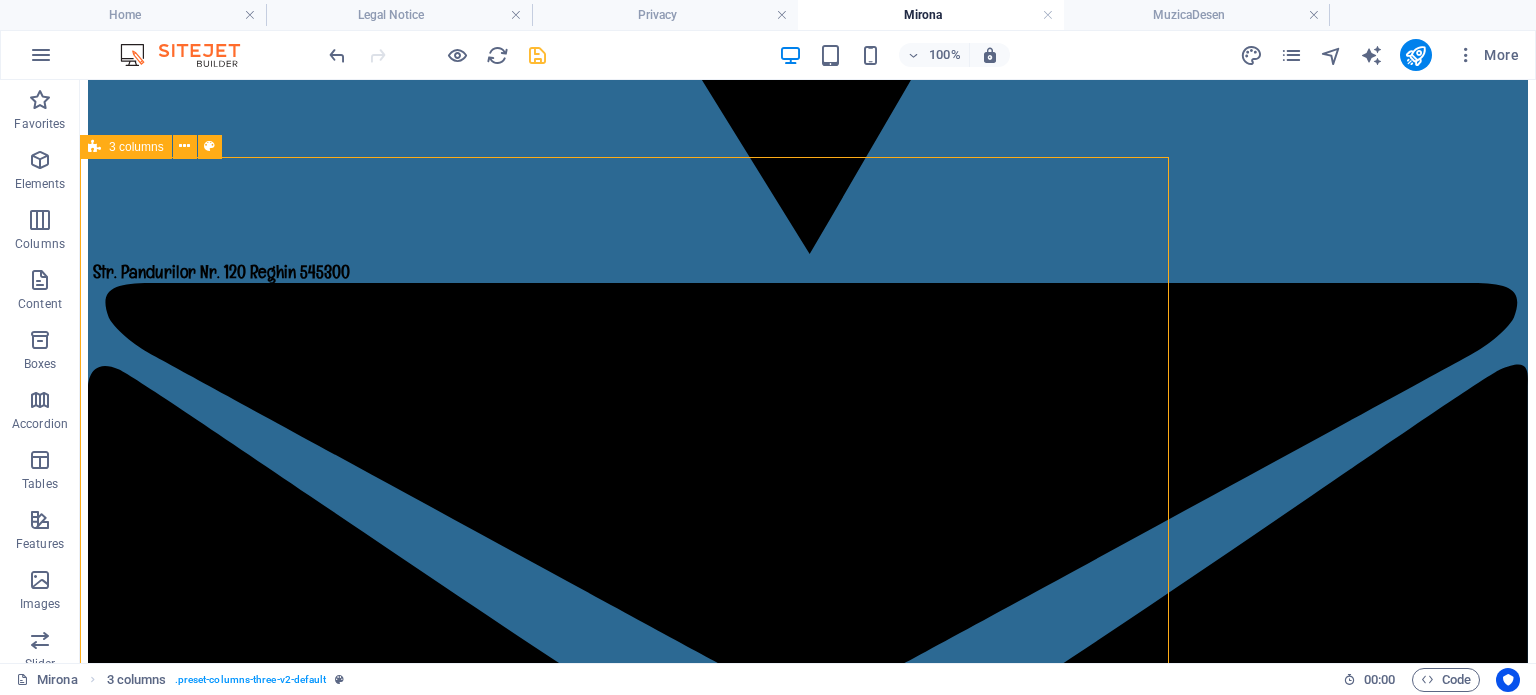 scroll, scrollTop: 2128, scrollLeft: 0, axis: vertical 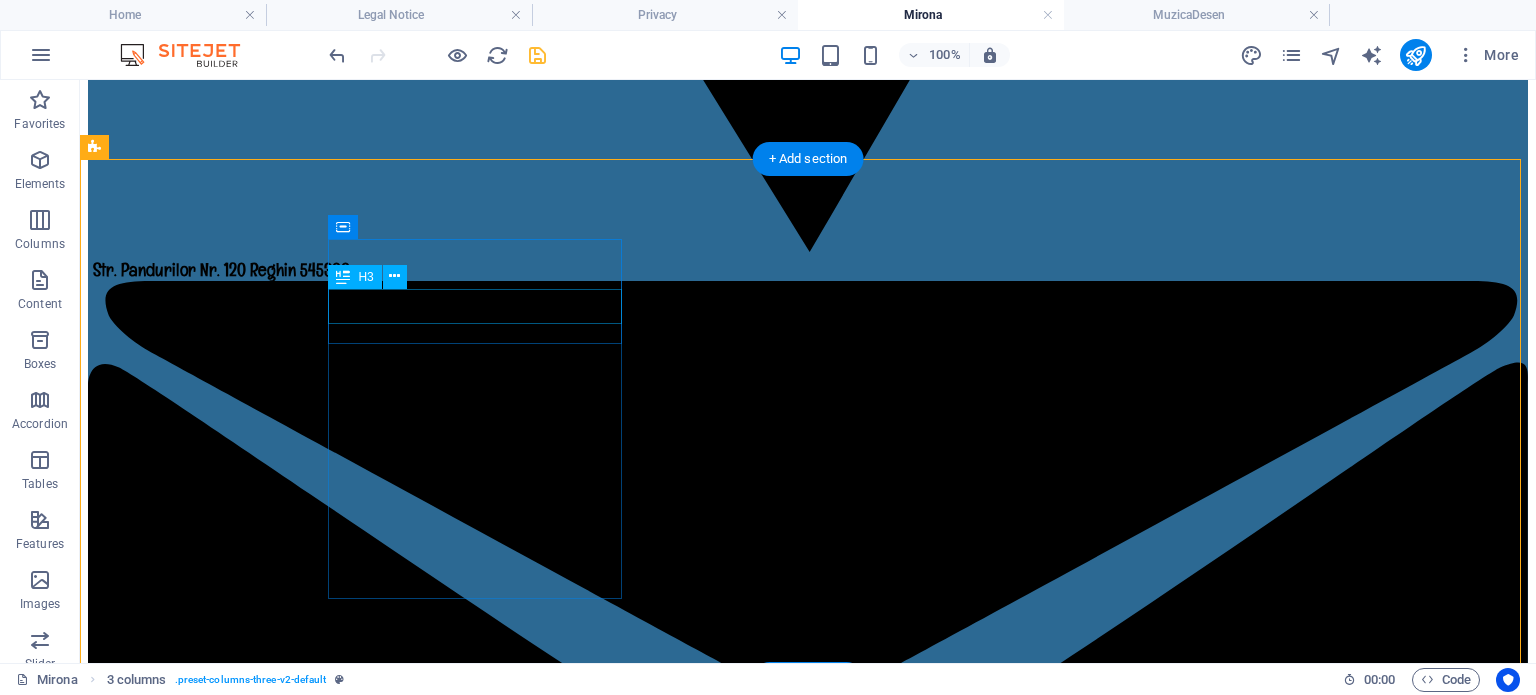 click on "Rețele de socializare" at bounding box center [808, 11848] 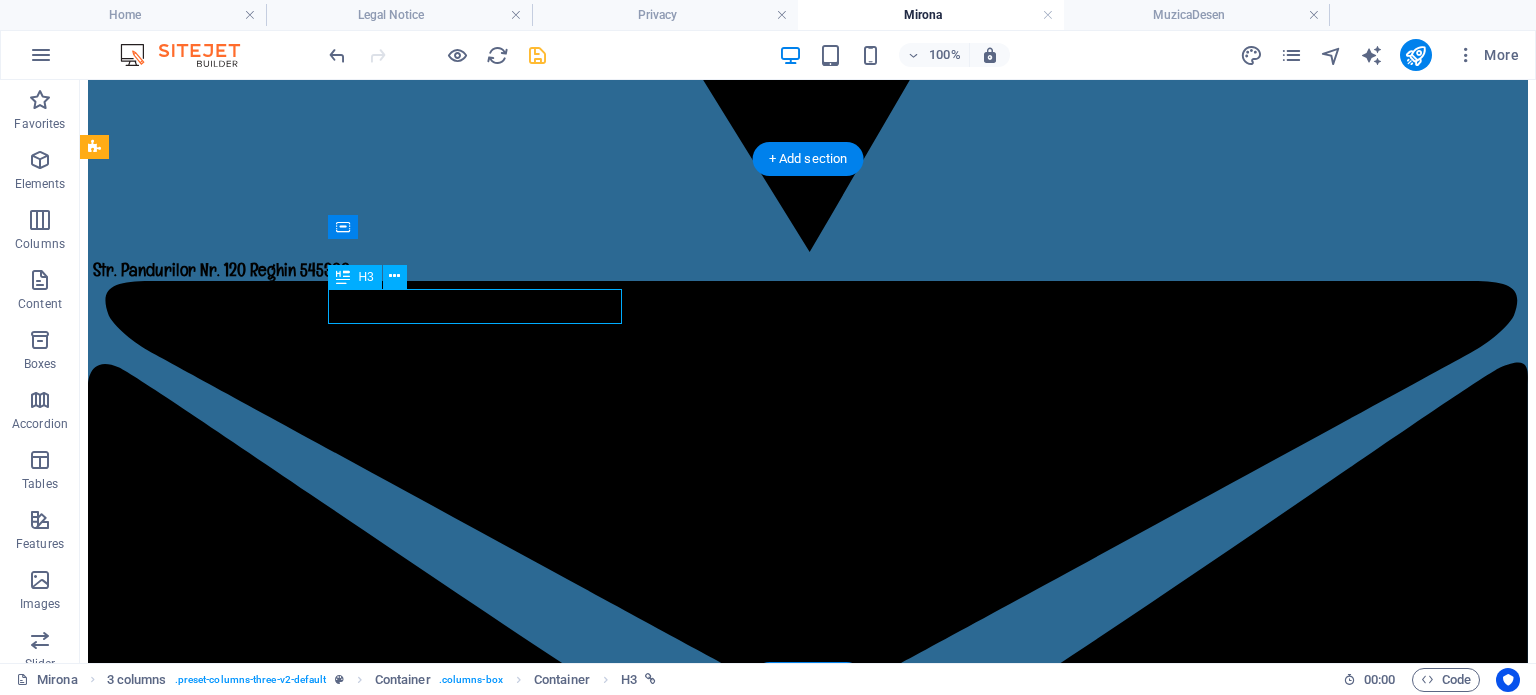 click on "Rețele de socializare" at bounding box center (808, 11848) 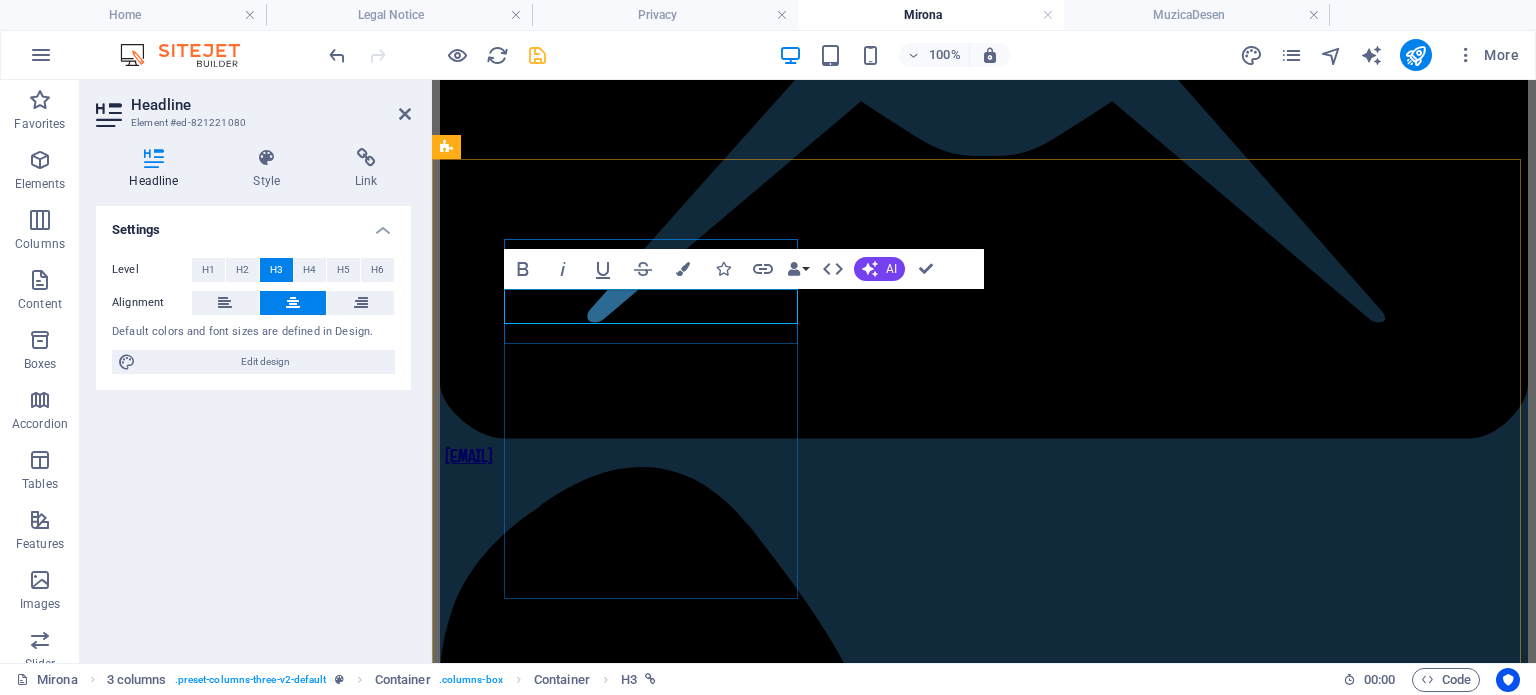 scroll, scrollTop: 2126, scrollLeft: 0, axis: vertical 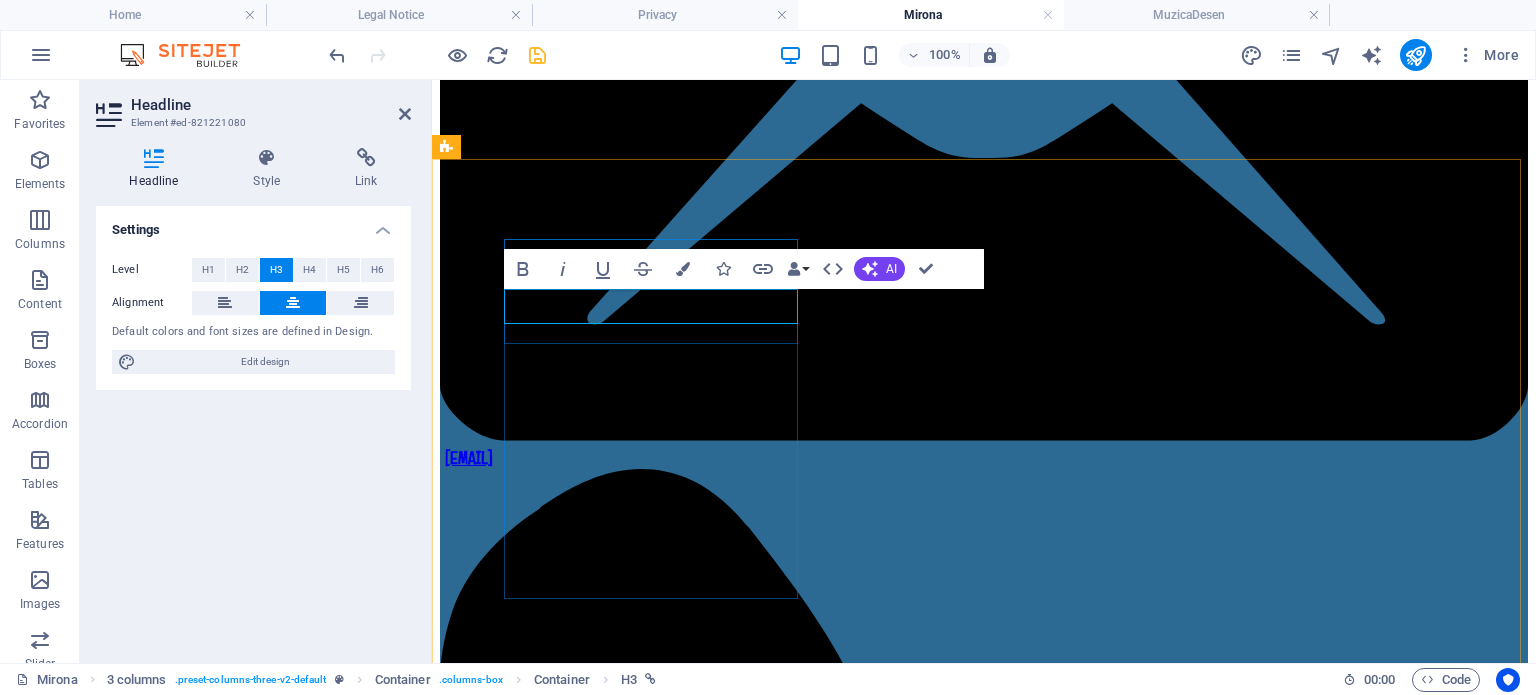 drag, startPoint x: 770, startPoint y: 307, endPoint x: 549, endPoint y: 303, distance: 221.0362 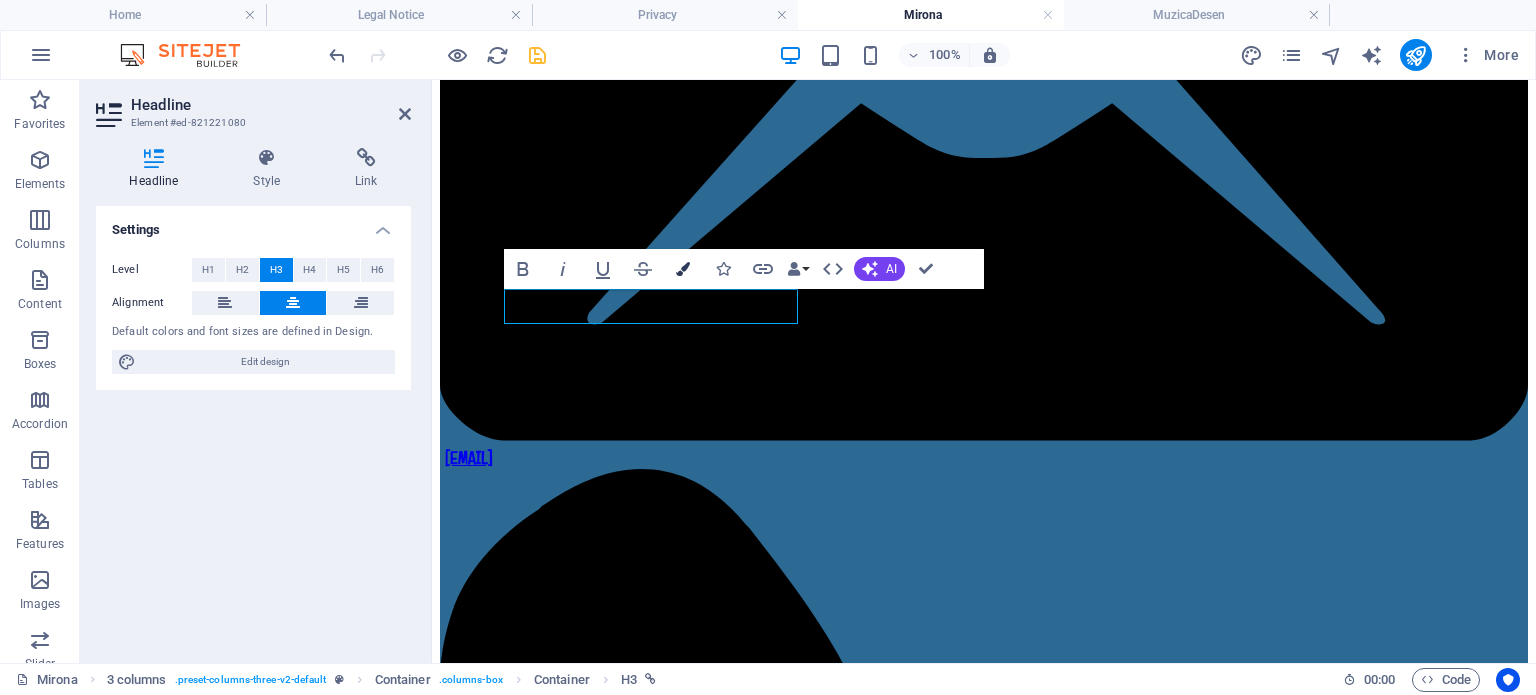 click at bounding box center (683, 269) 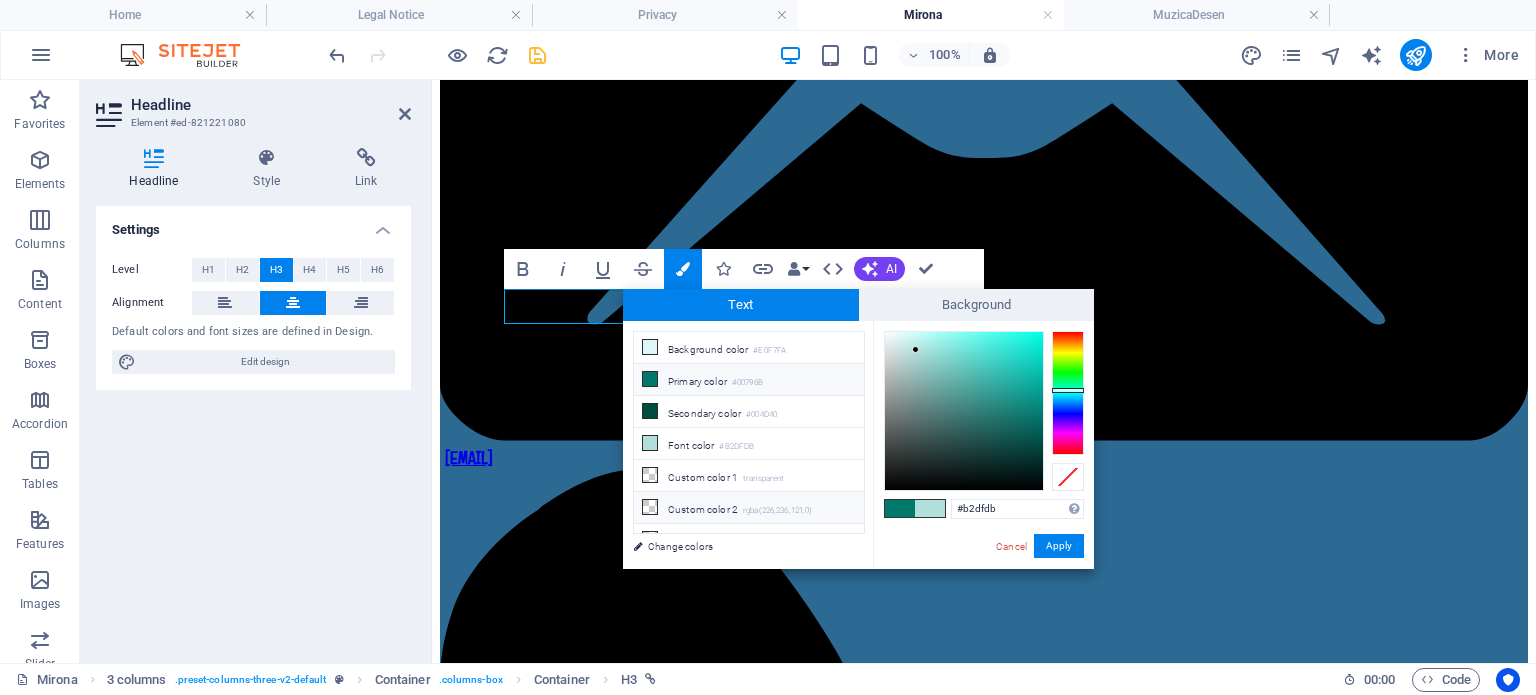 drag, startPoint x: 1022, startPoint y: 503, endPoint x: 782, endPoint y: 503, distance: 240 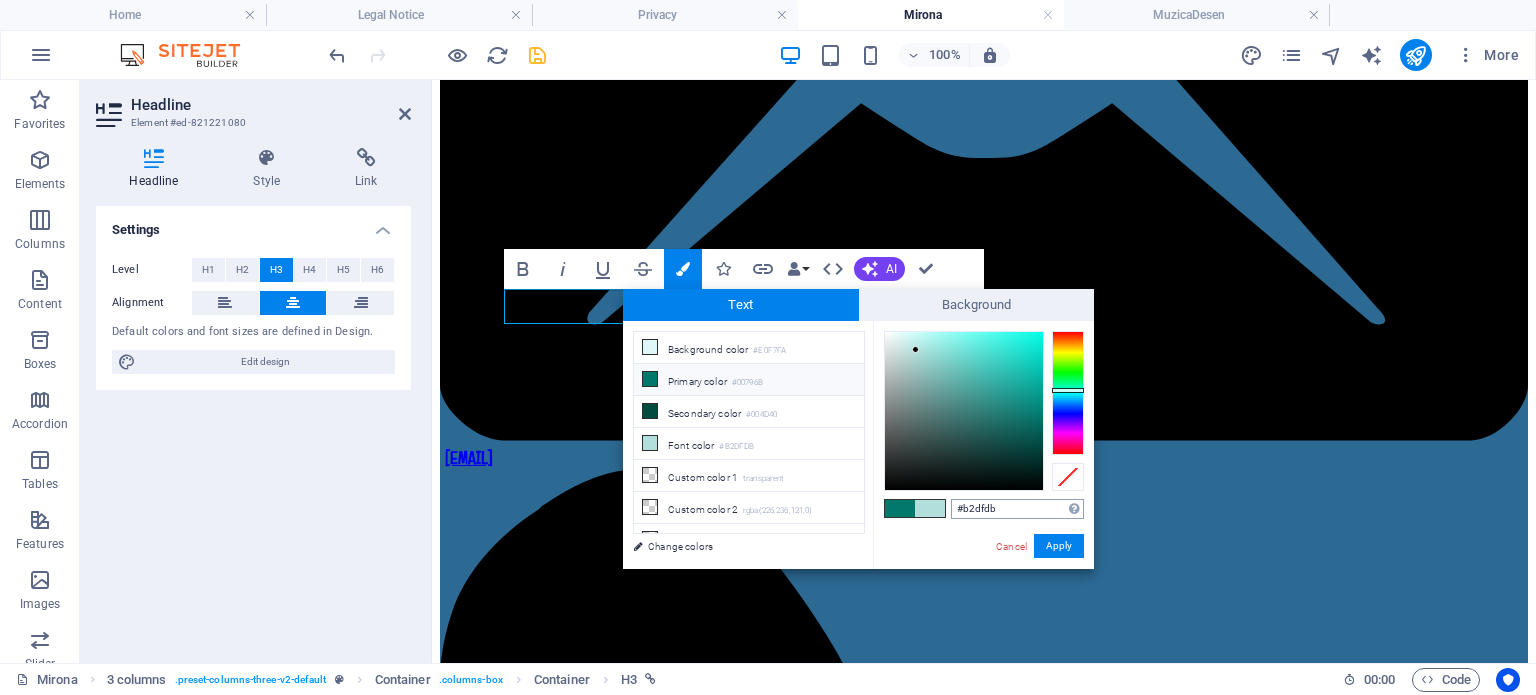 type on "#f4f3bb" 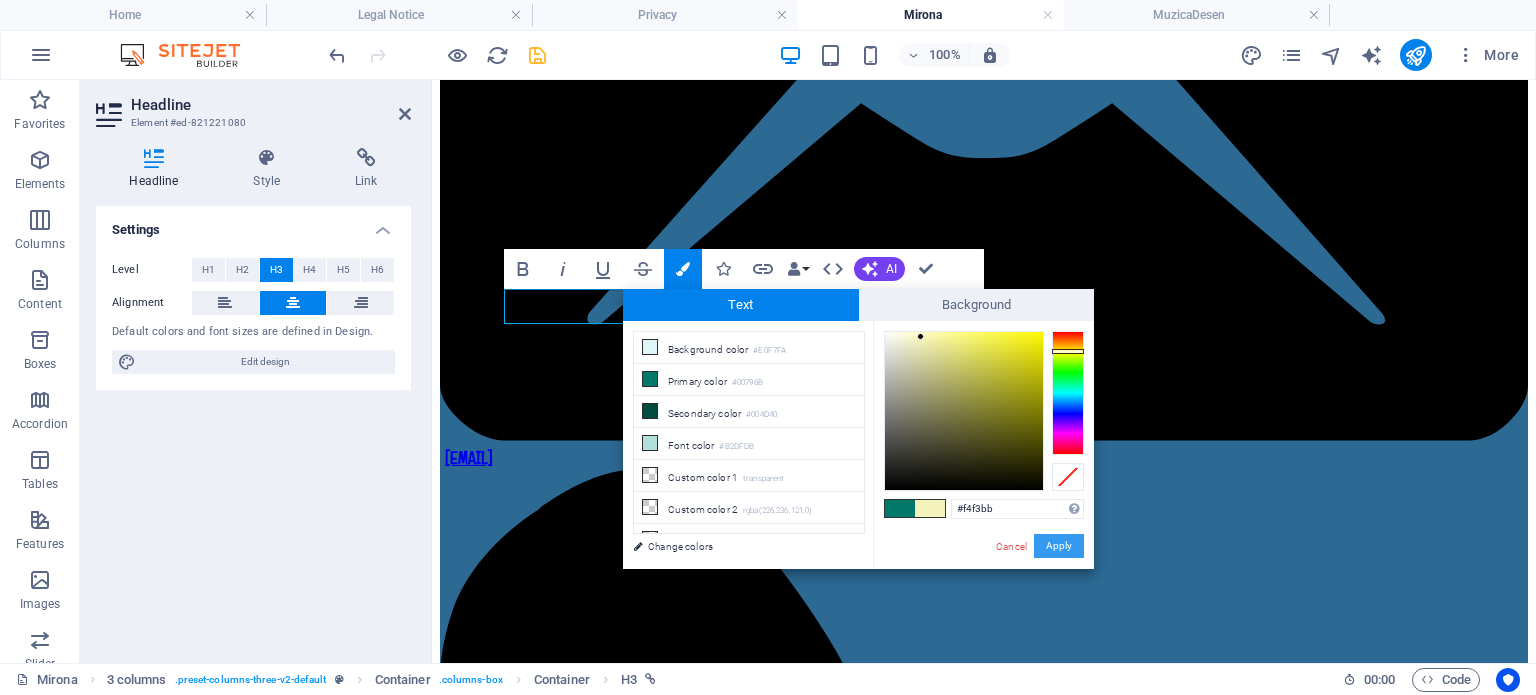 drag, startPoint x: 616, startPoint y: 462, endPoint x: 1048, endPoint y: 542, distance: 439.34497 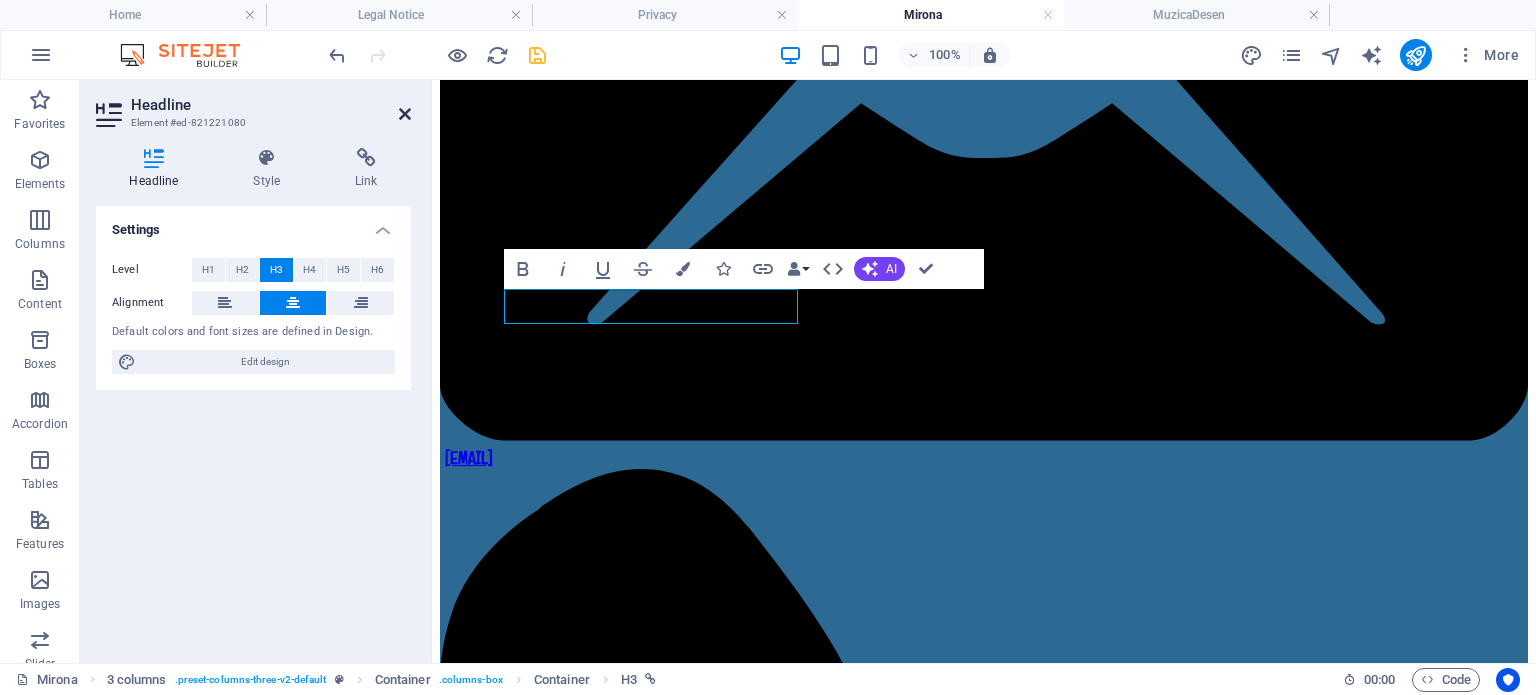 click at bounding box center [405, 114] 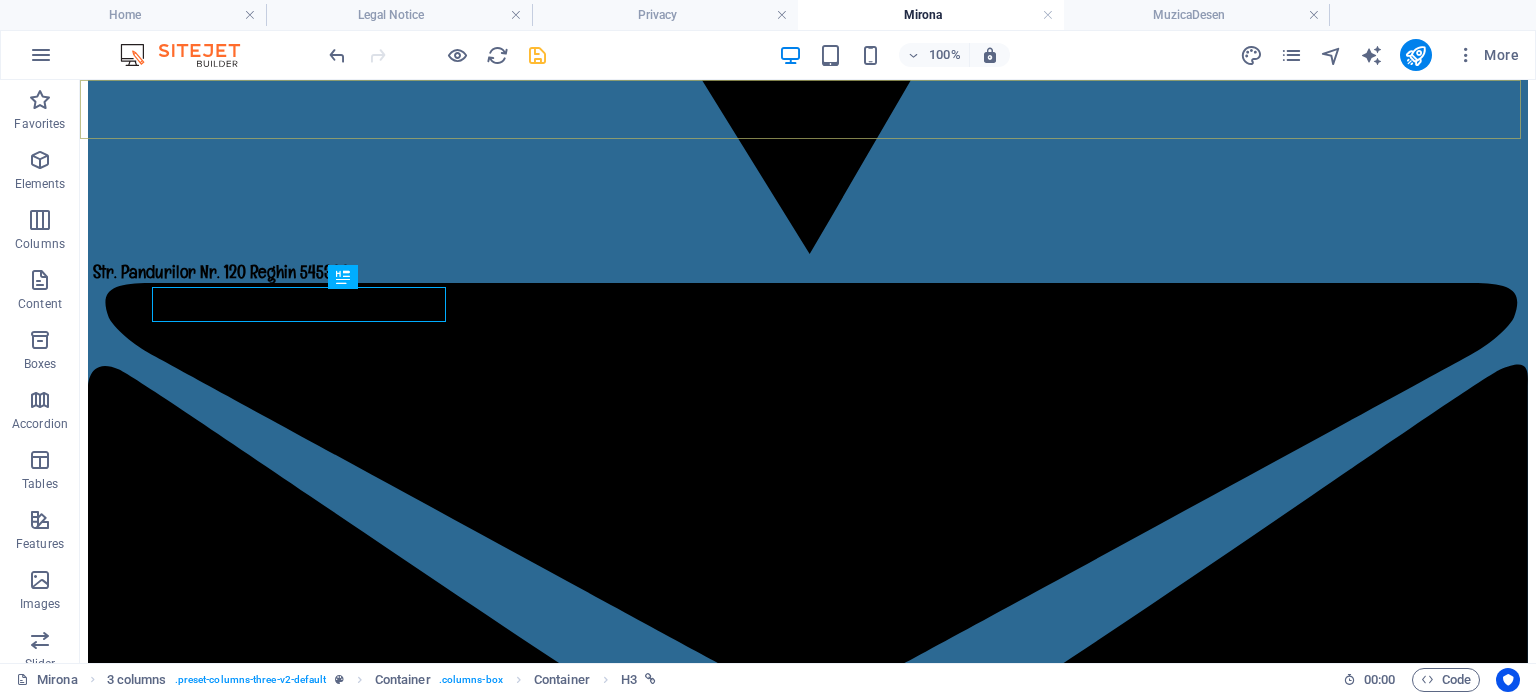 scroll, scrollTop: 2128, scrollLeft: 0, axis: vertical 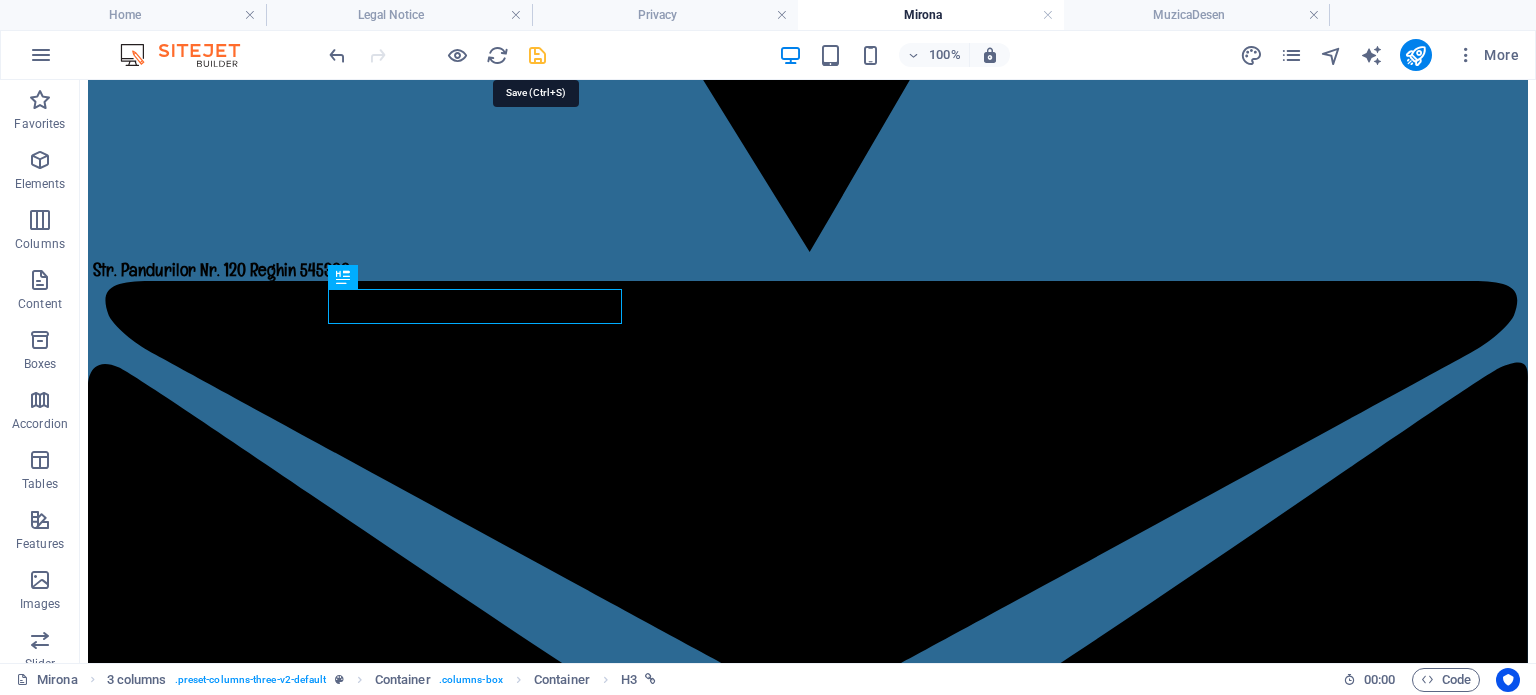 click at bounding box center [537, 55] 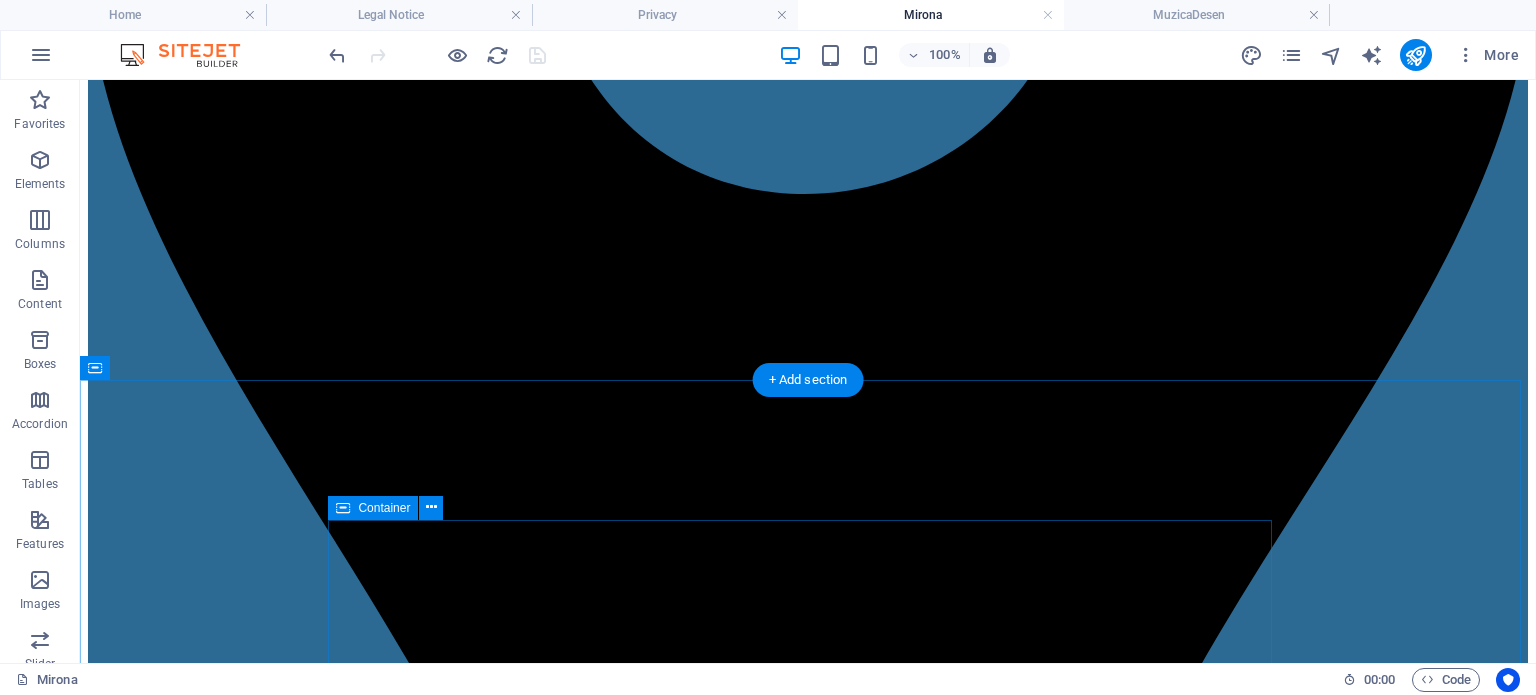 scroll, scrollTop: 900, scrollLeft: 0, axis: vertical 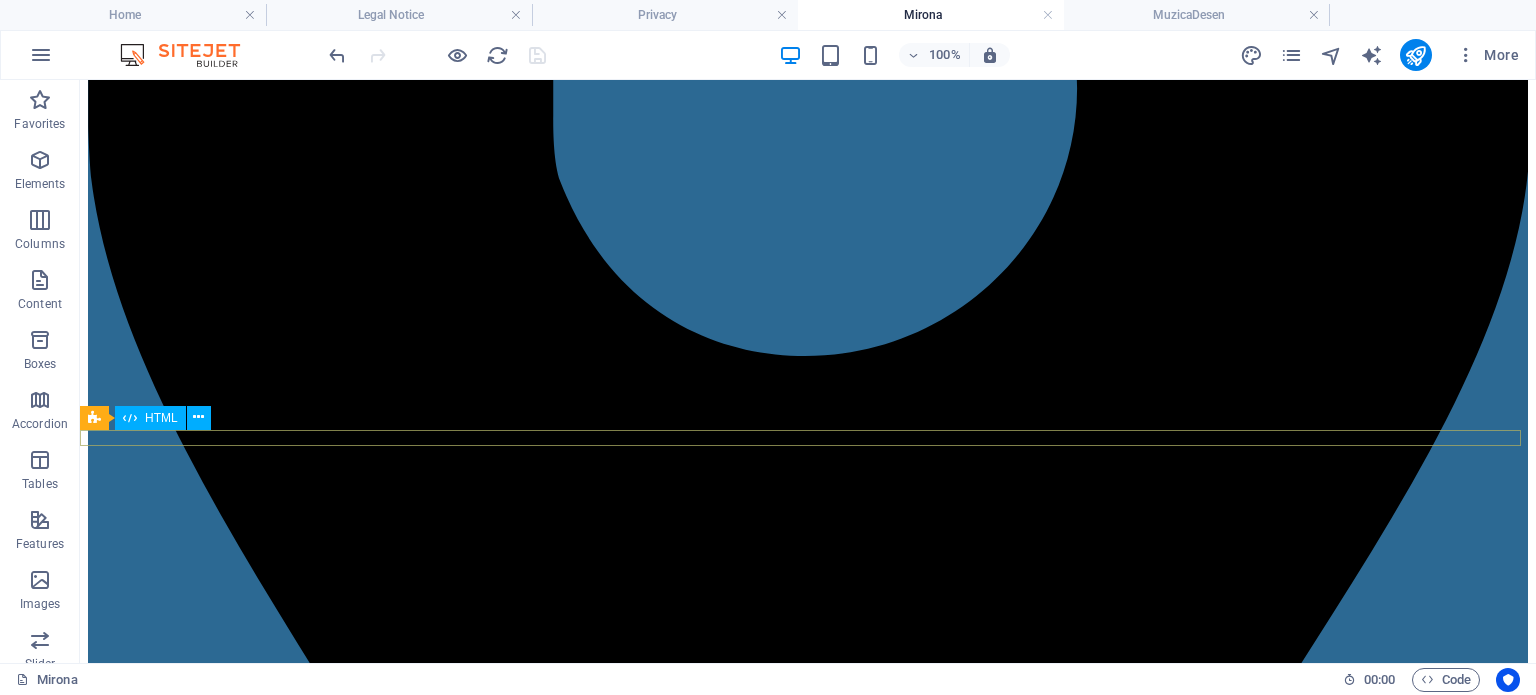 click at bounding box center [808, 7733] 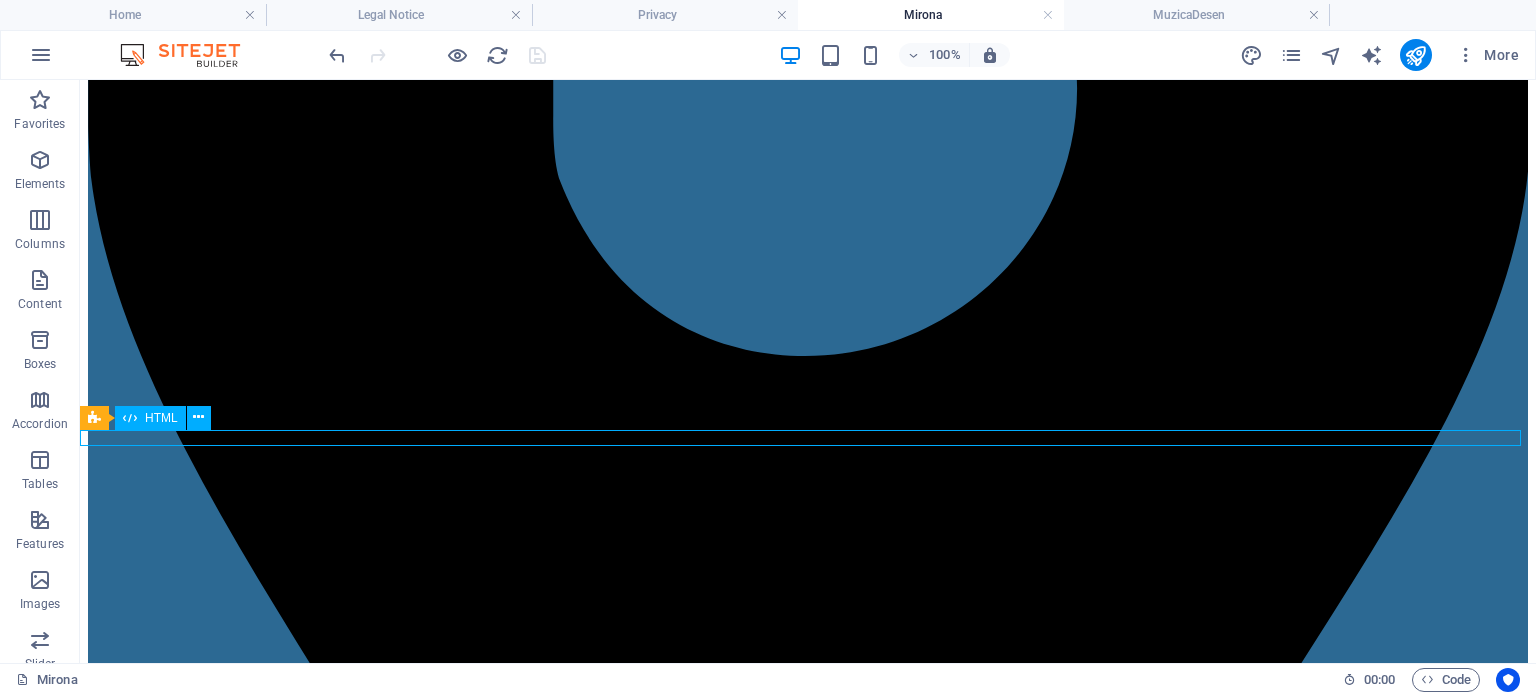click at bounding box center (808, 7733) 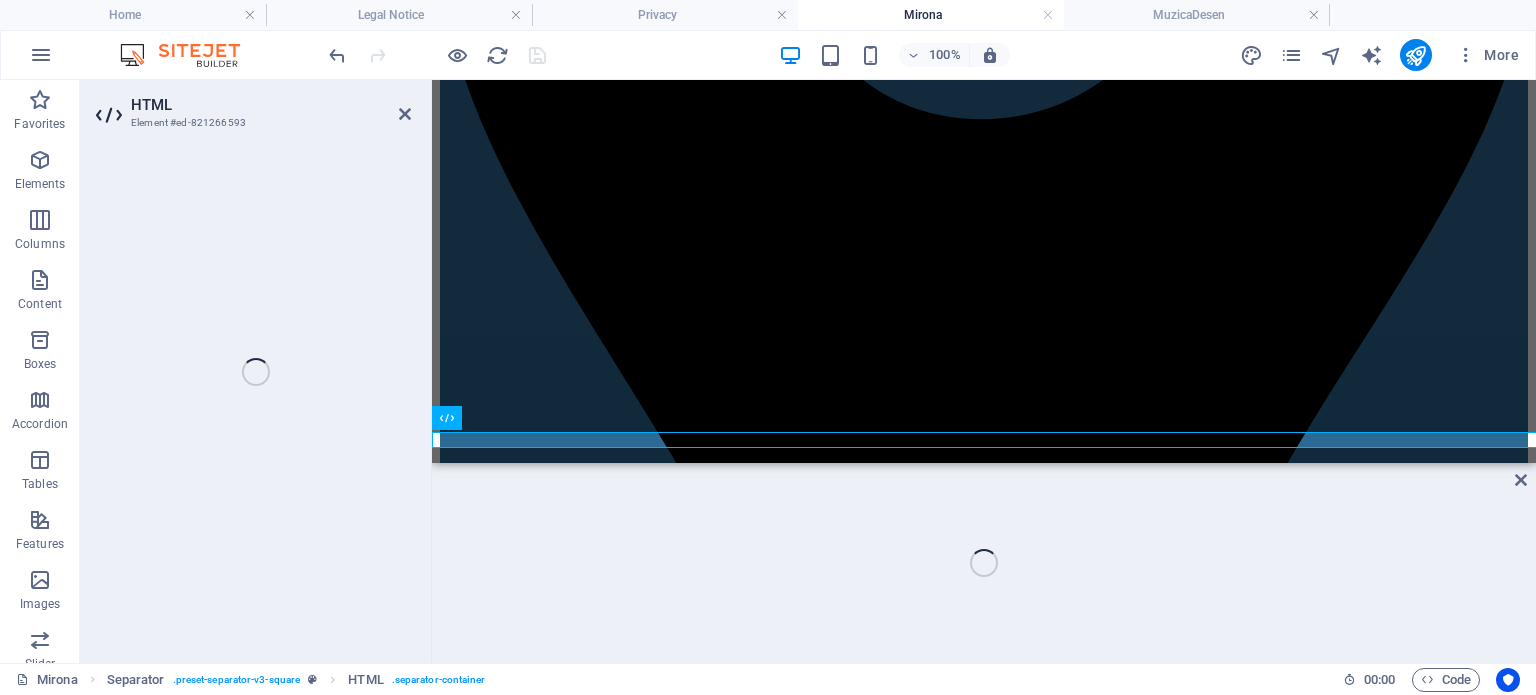 scroll, scrollTop: 897, scrollLeft: 0, axis: vertical 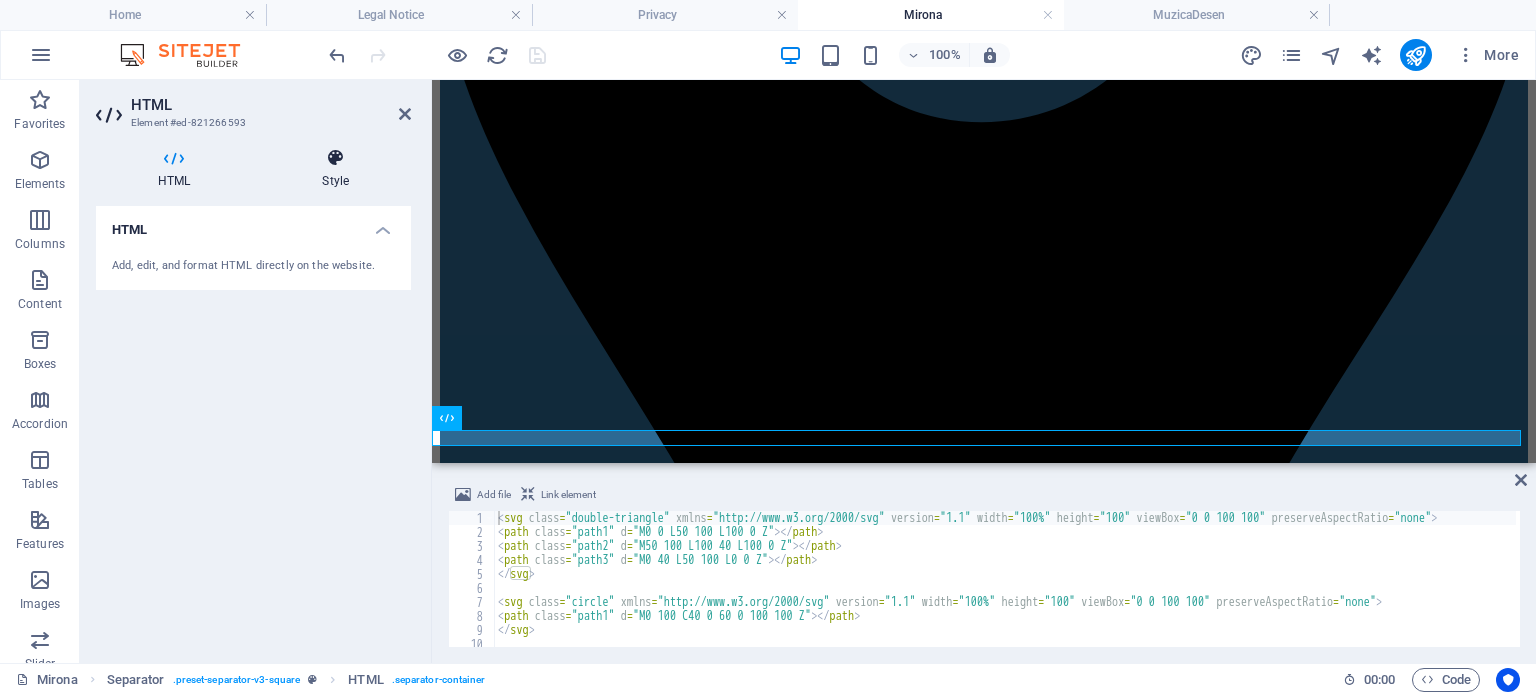 click at bounding box center [335, 158] 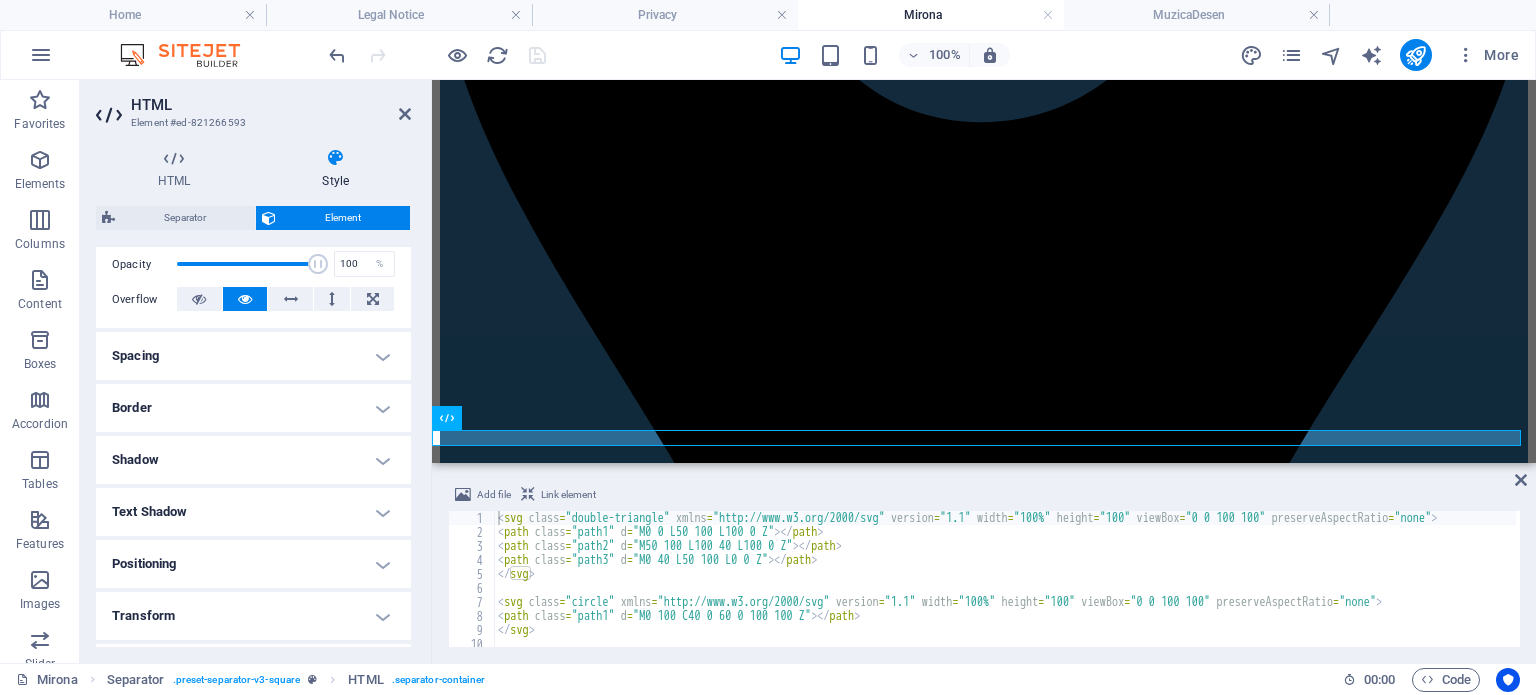 scroll, scrollTop: 400, scrollLeft: 0, axis: vertical 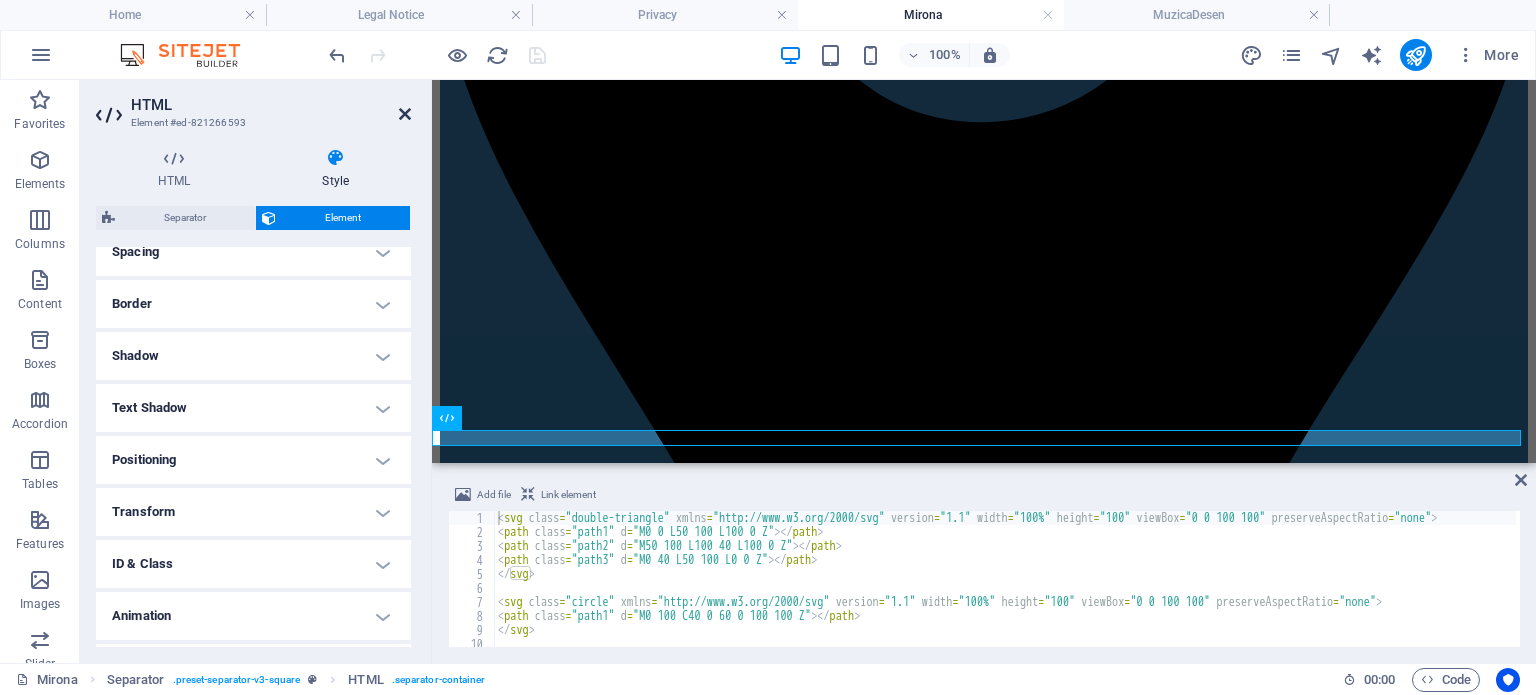 drag, startPoint x: 404, startPoint y: 115, endPoint x: 324, endPoint y: 34, distance: 113.84639 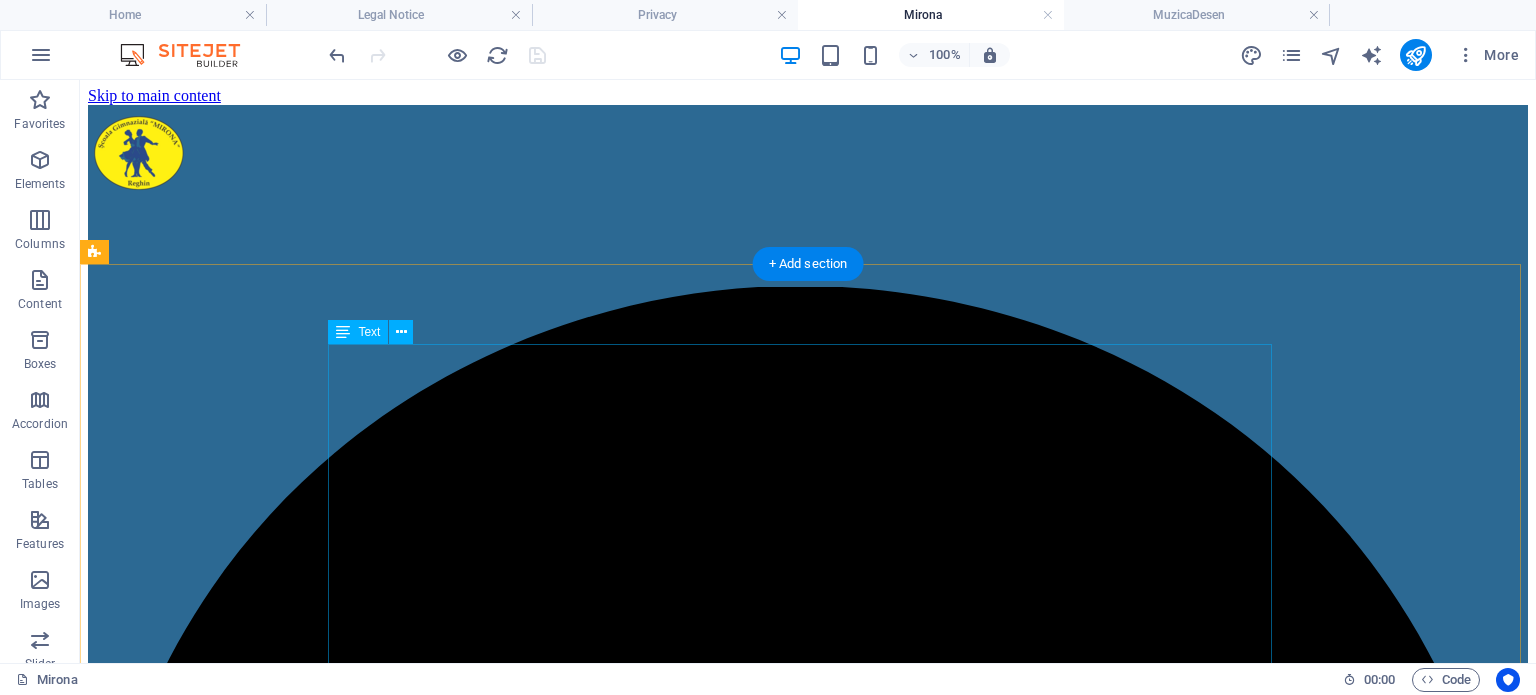 scroll, scrollTop: 0, scrollLeft: 0, axis: both 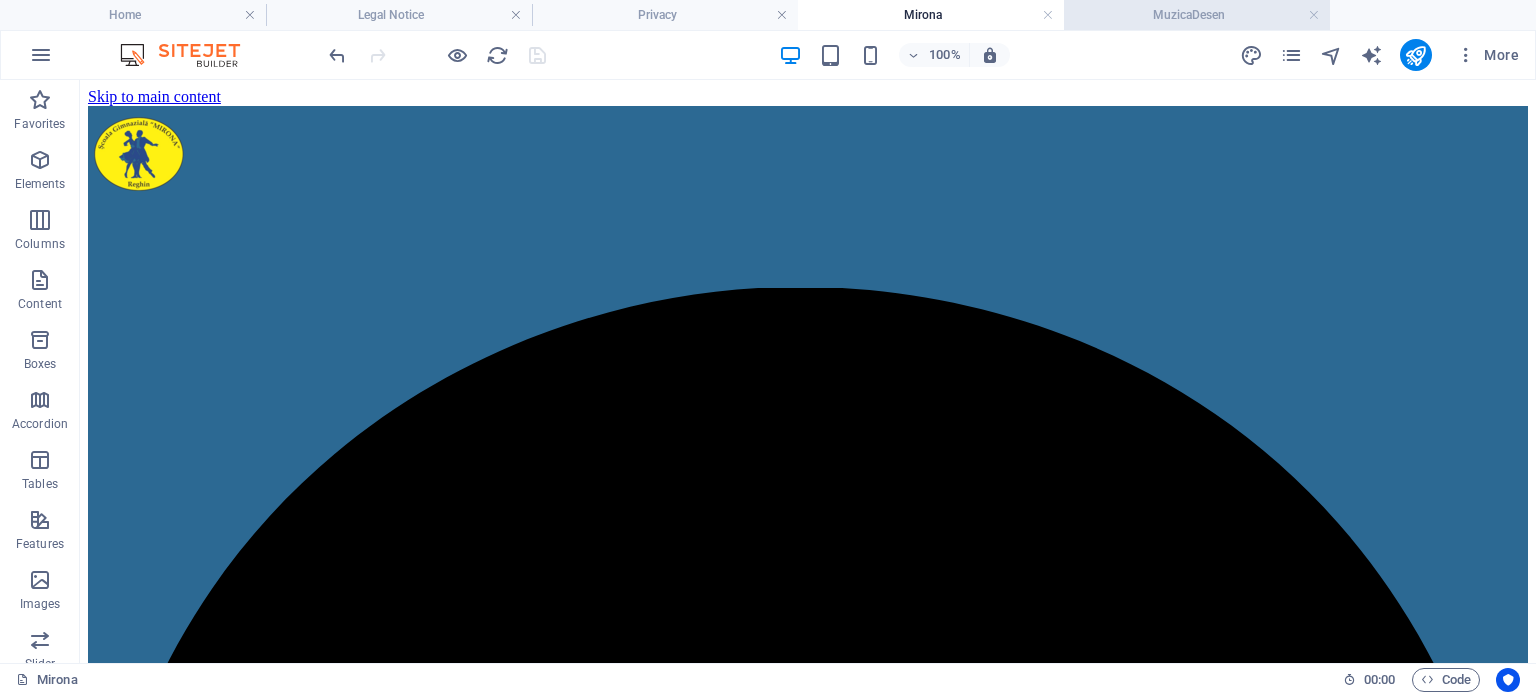 click on "MuzicaDesen" at bounding box center (1197, 15) 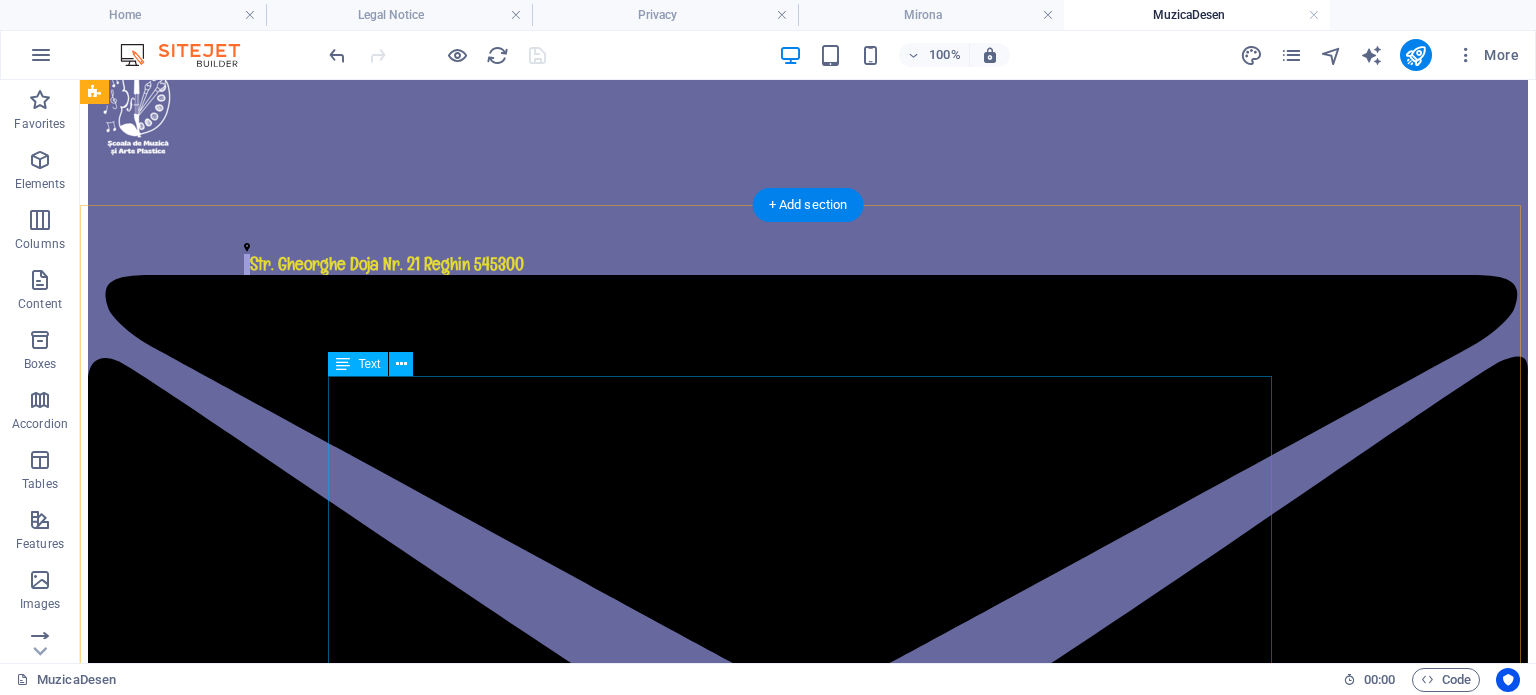 scroll, scrollTop: 0, scrollLeft: 0, axis: both 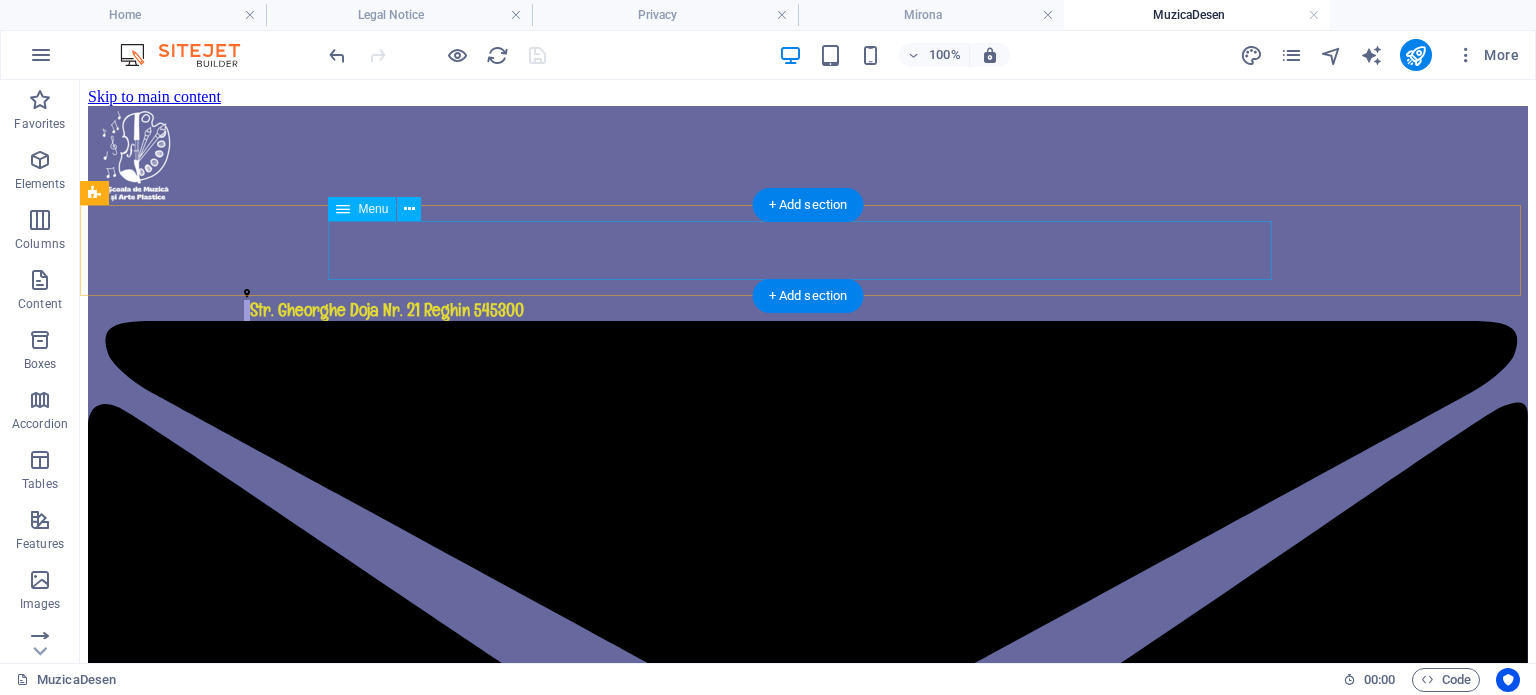 click on "Pagina principală Despre noi Anunțuri Galerie foto Contact" at bounding box center [808, 4696] 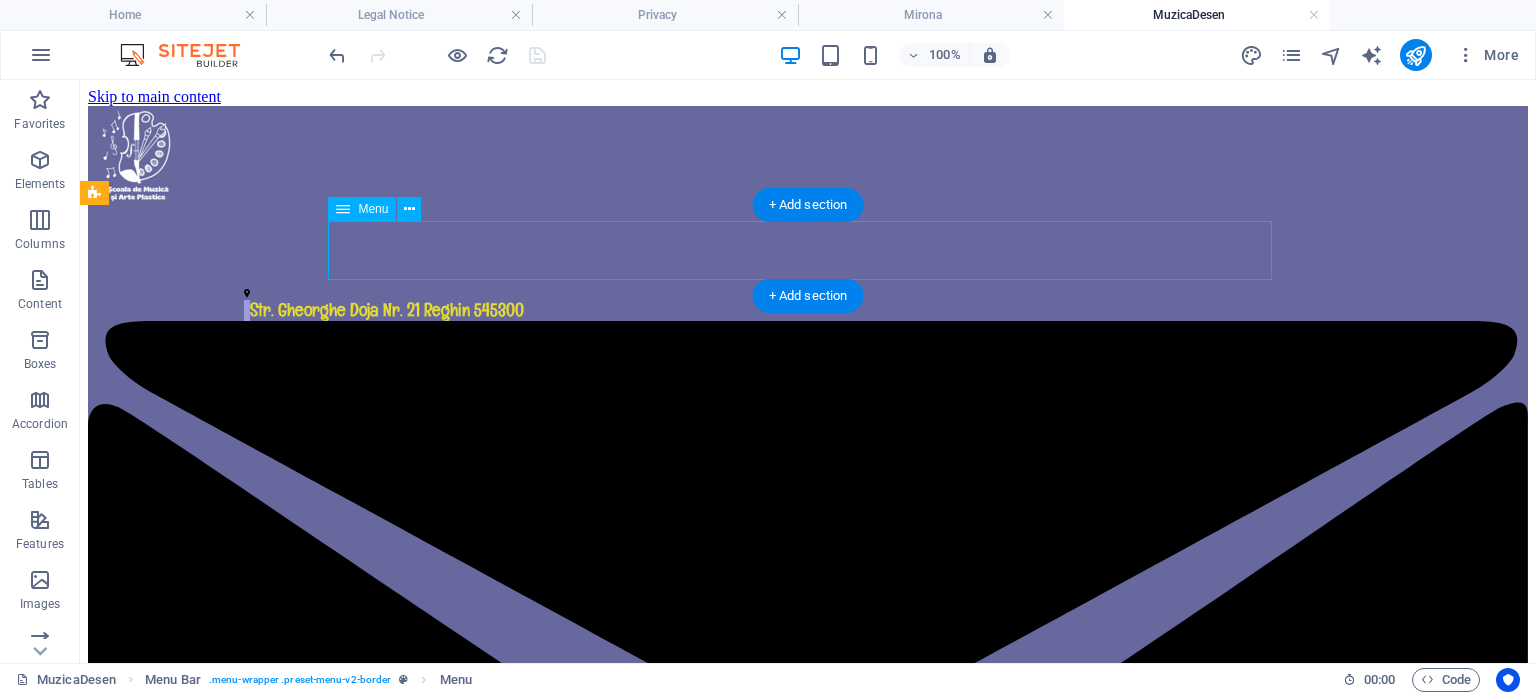 click on "Pagina principală Despre noi Anunțuri Galerie foto Contact" at bounding box center (808, 4696) 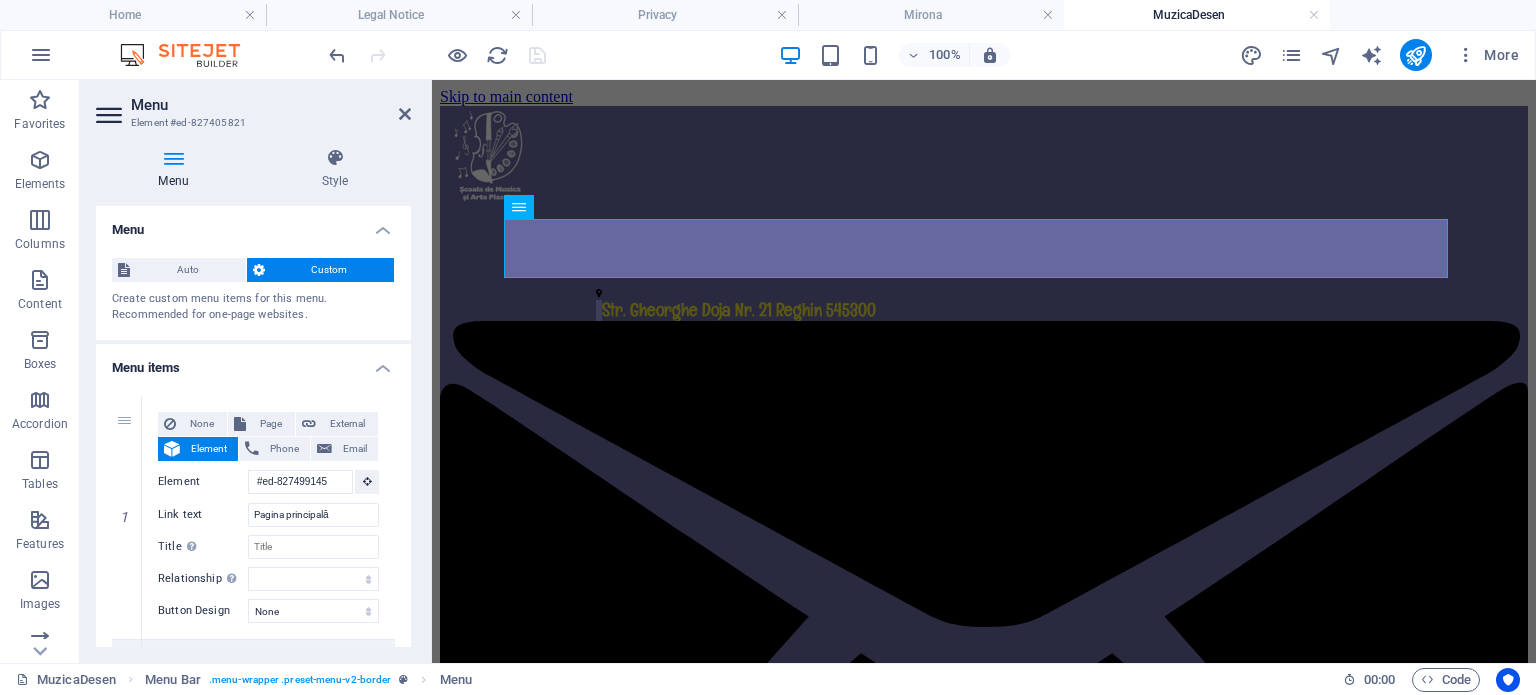 scroll, scrollTop: 100, scrollLeft: 0, axis: vertical 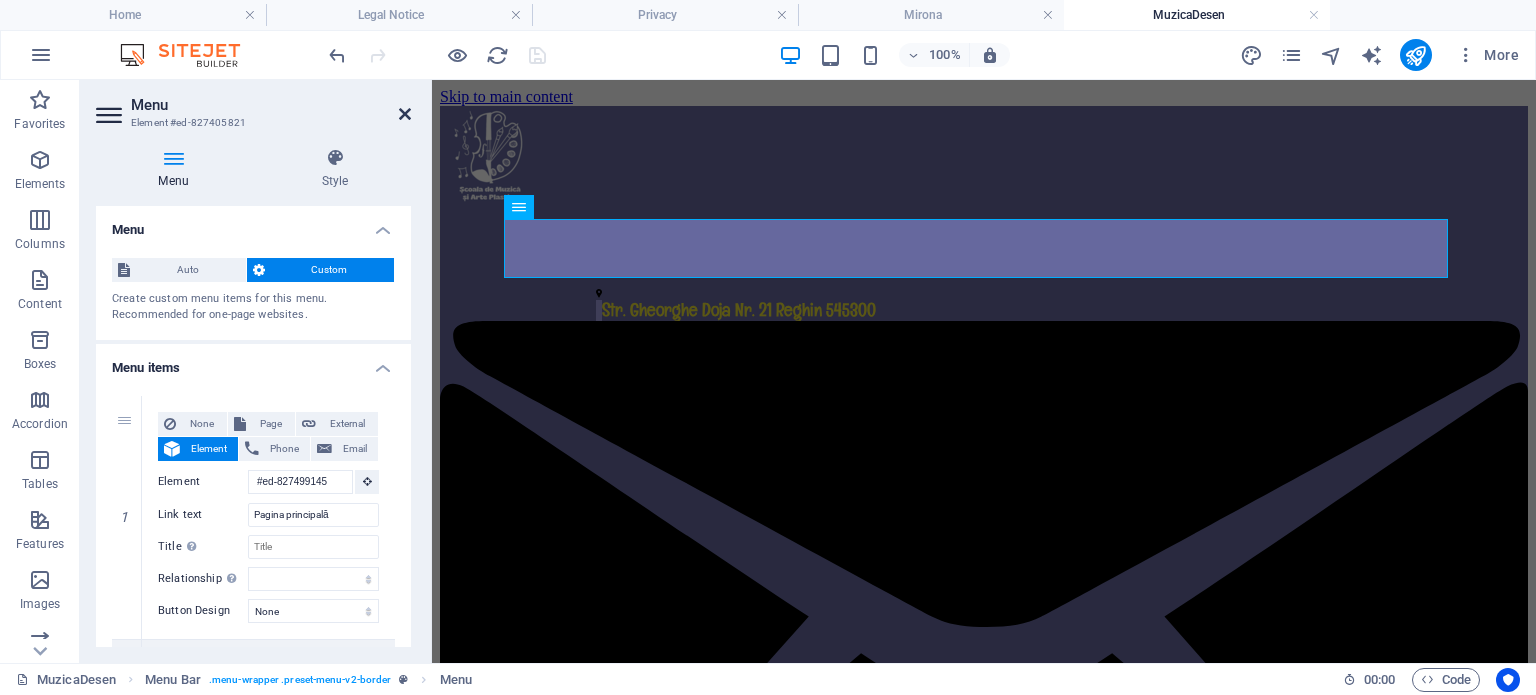 click at bounding box center (405, 114) 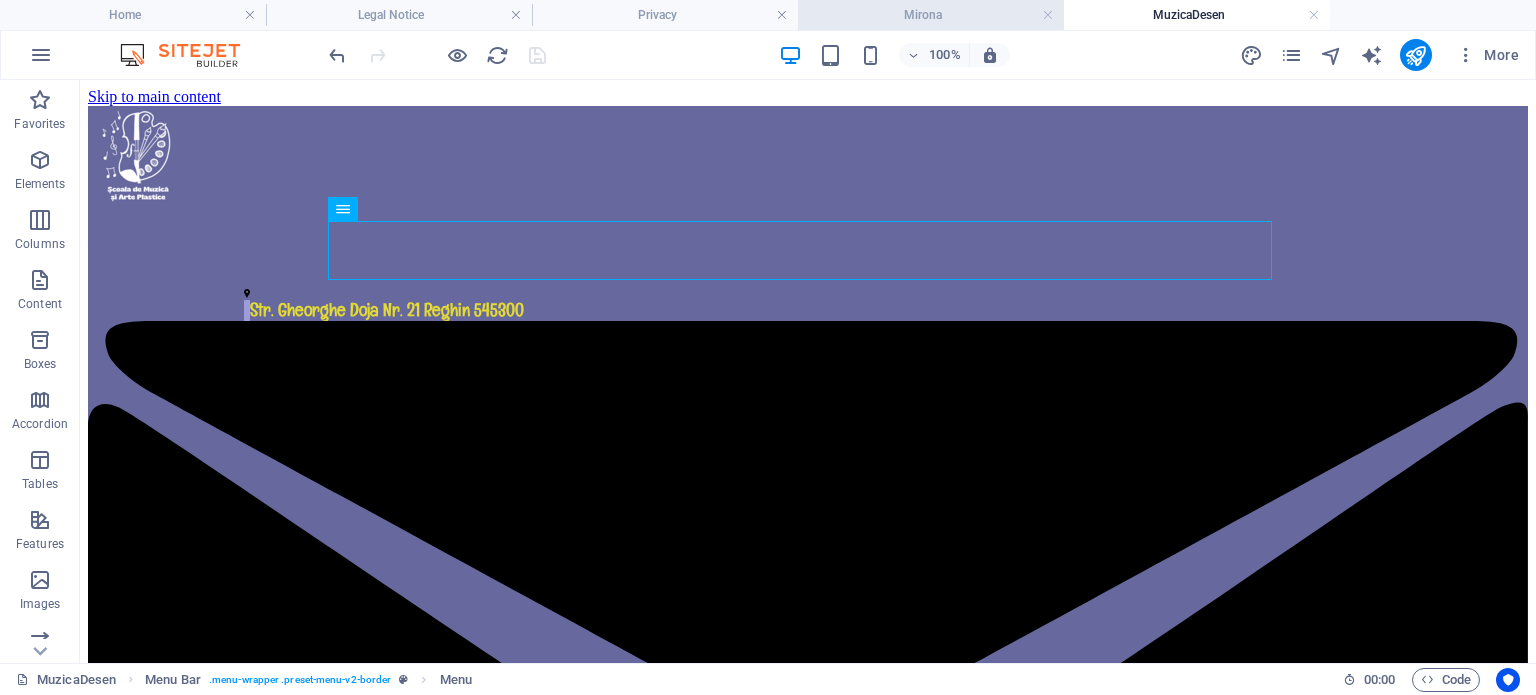 click on "Mirona" at bounding box center [931, 15] 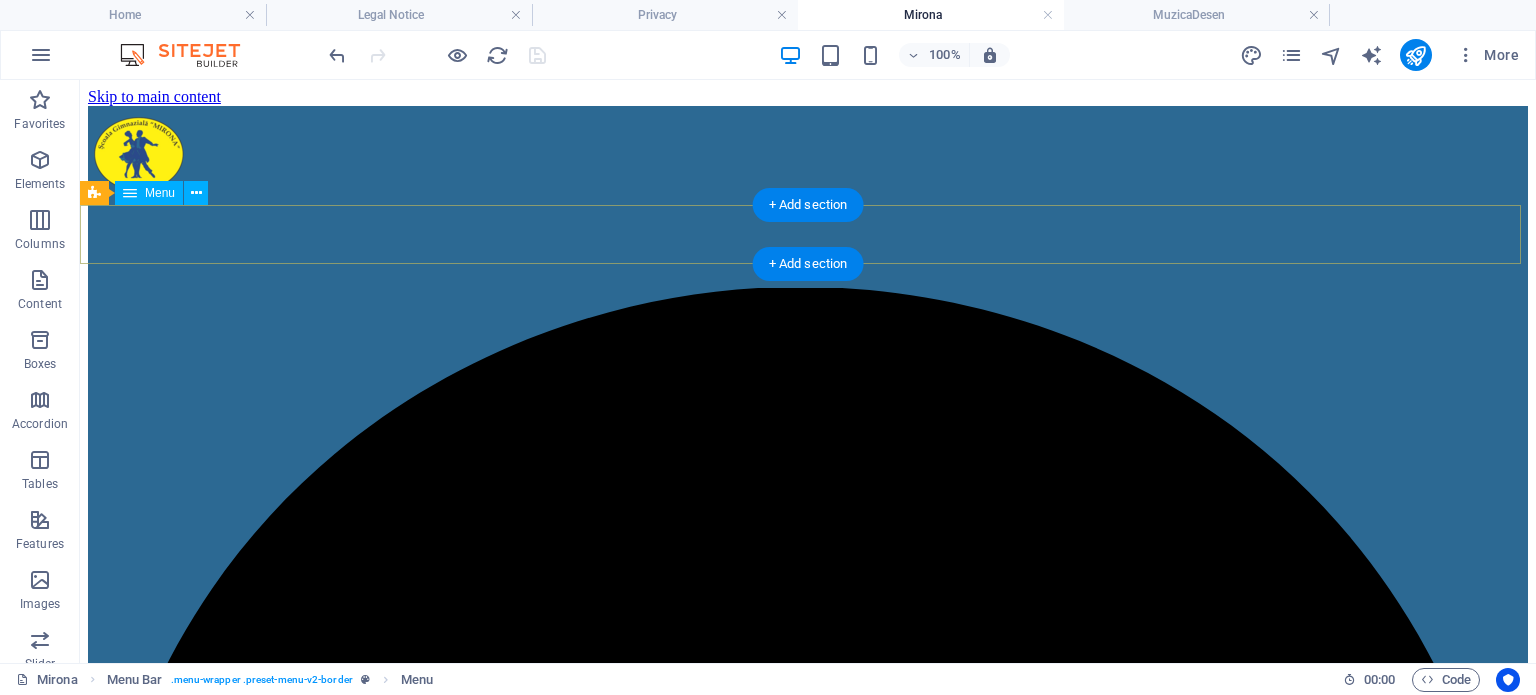 click on "Pagina principală Despre noi Orar  Galerie foto Contact" at bounding box center (808, 6784) 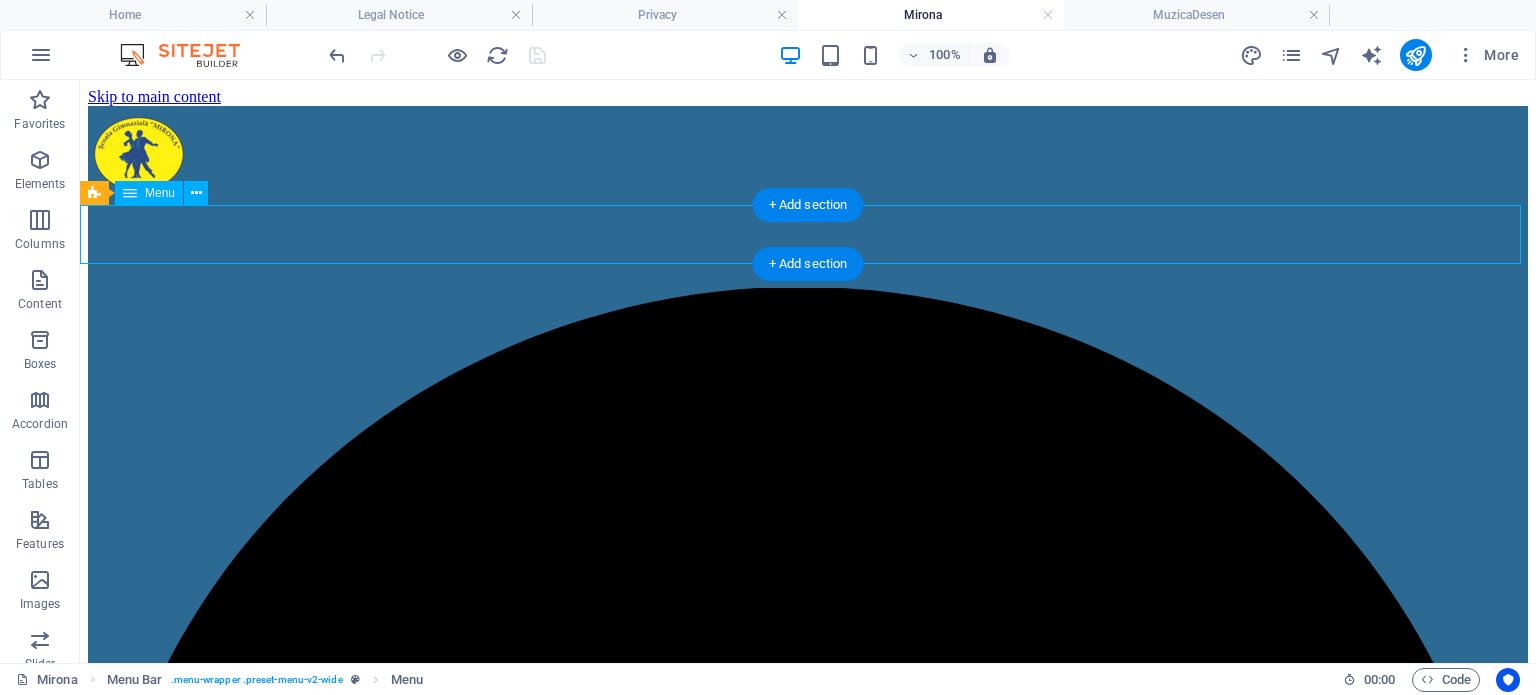 click on "Pagina principală Despre noi Orar  Galerie foto Contact" at bounding box center (808, 6784) 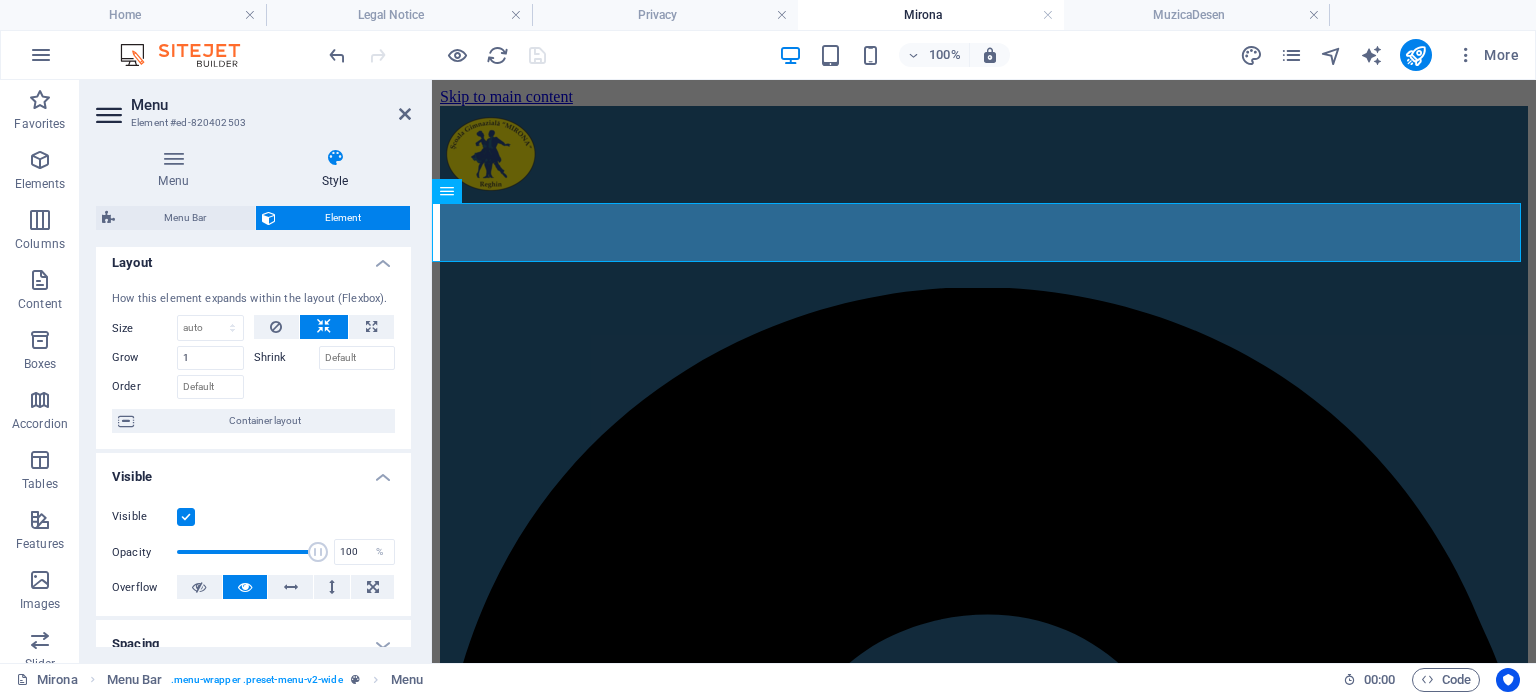 scroll, scrollTop: 0, scrollLeft: 0, axis: both 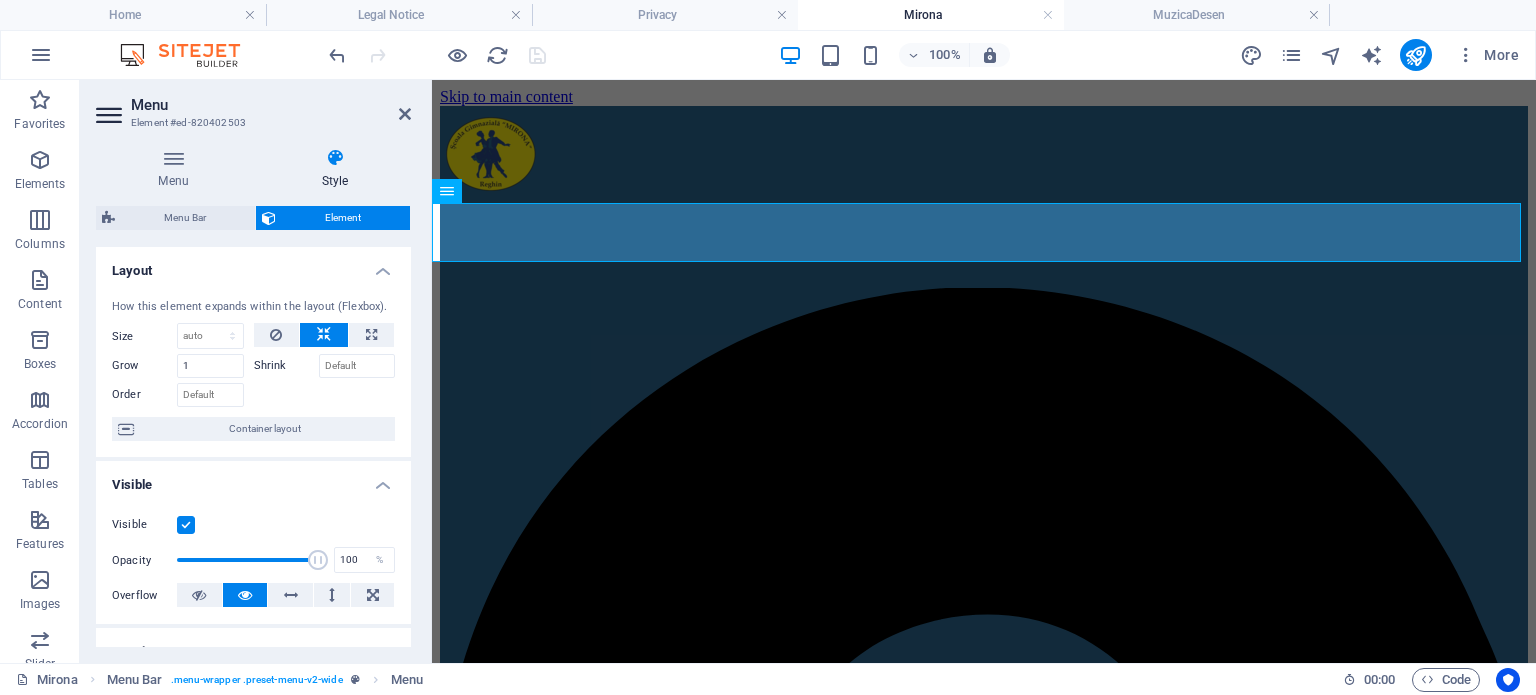 click at bounding box center [335, 158] 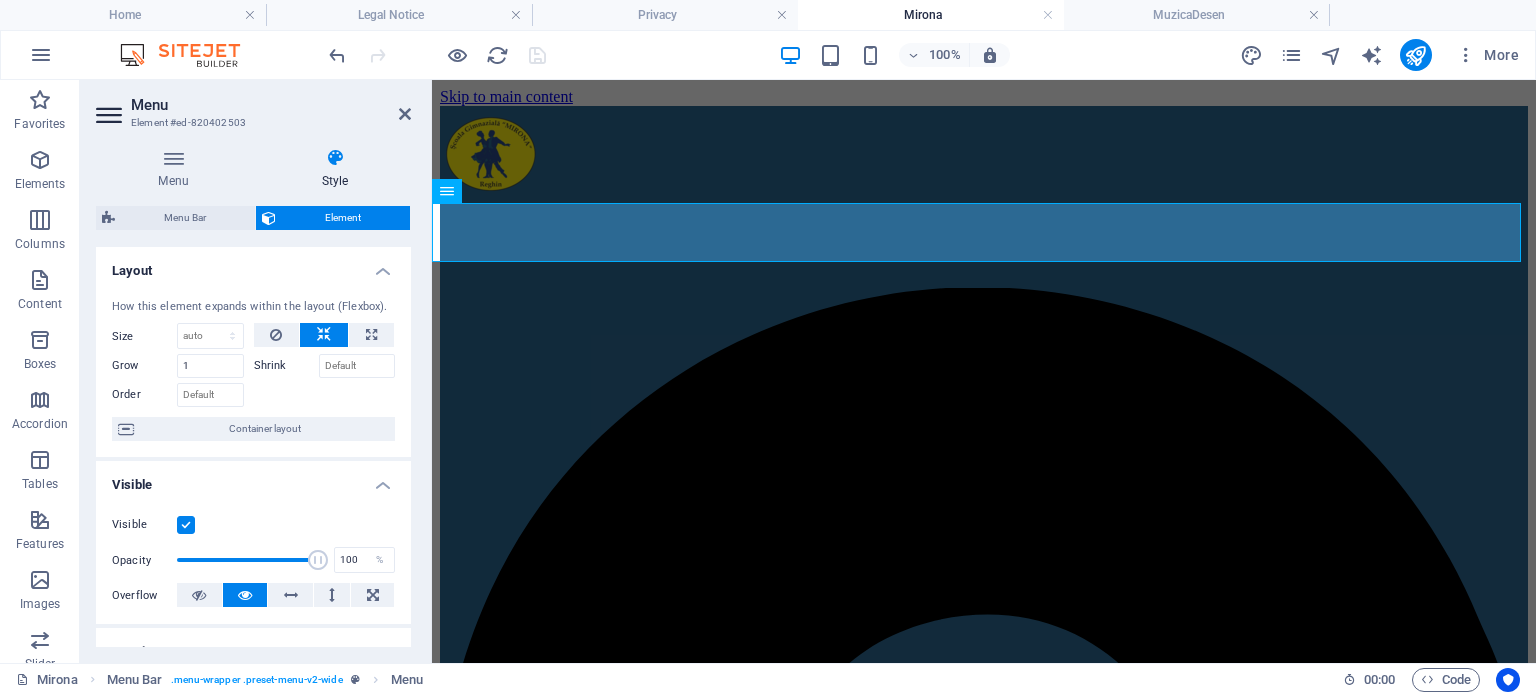 click on "Element" at bounding box center [343, 218] 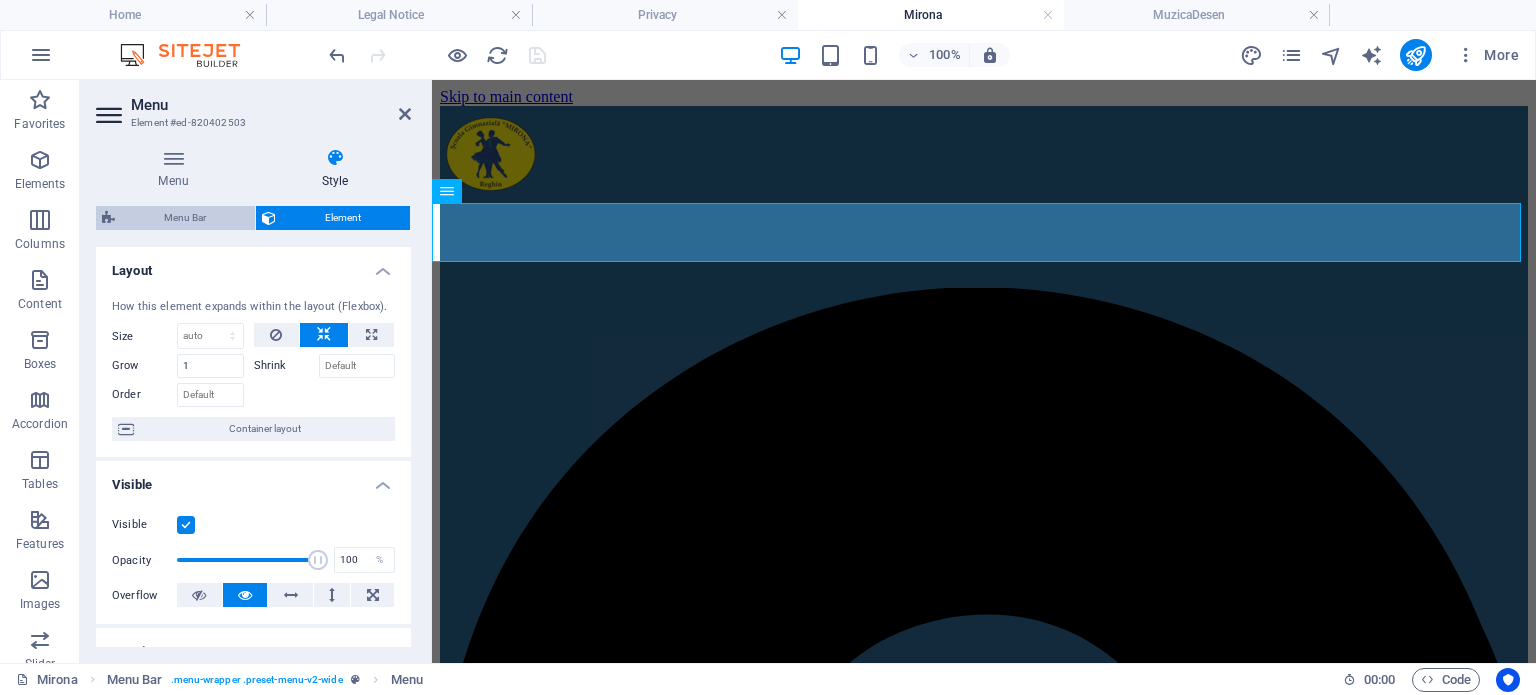 click on "Menu Bar" at bounding box center (185, 218) 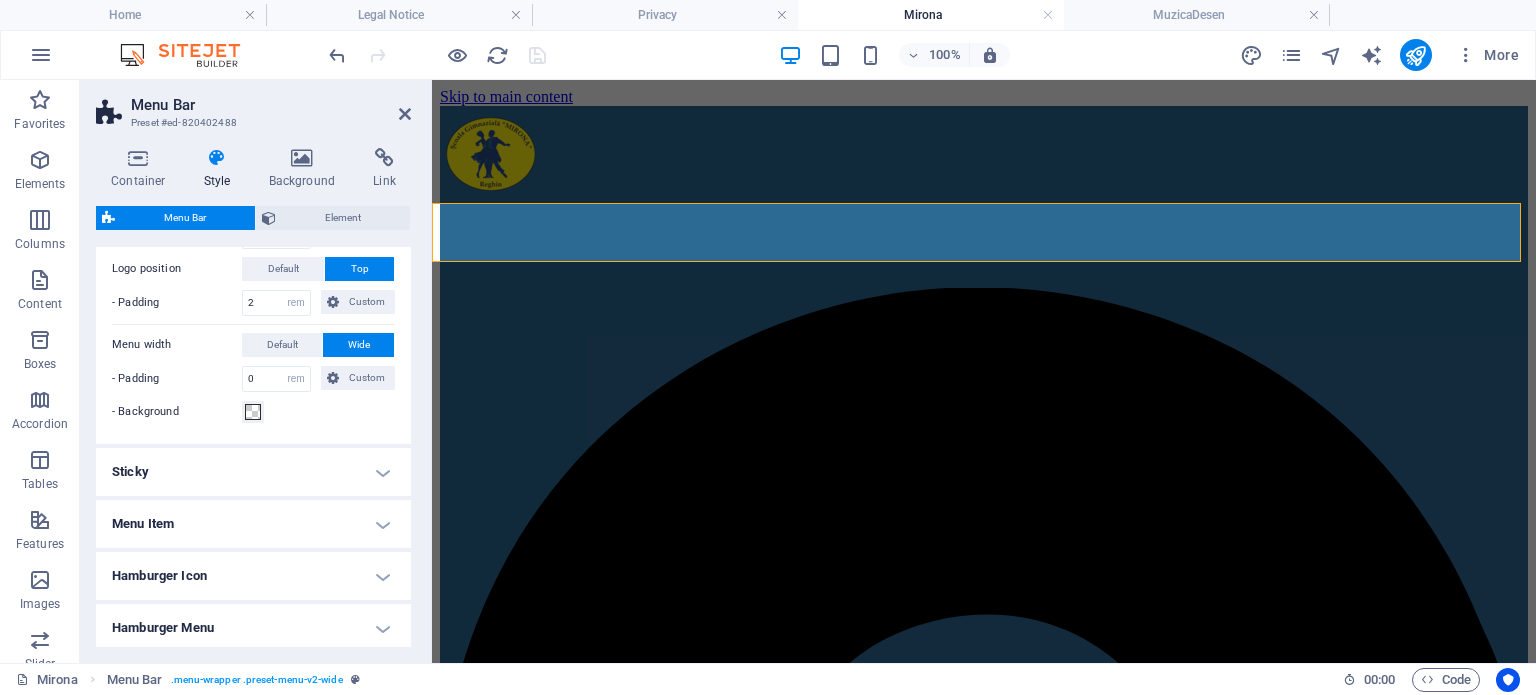 scroll, scrollTop: 500, scrollLeft: 0, axis: vertical 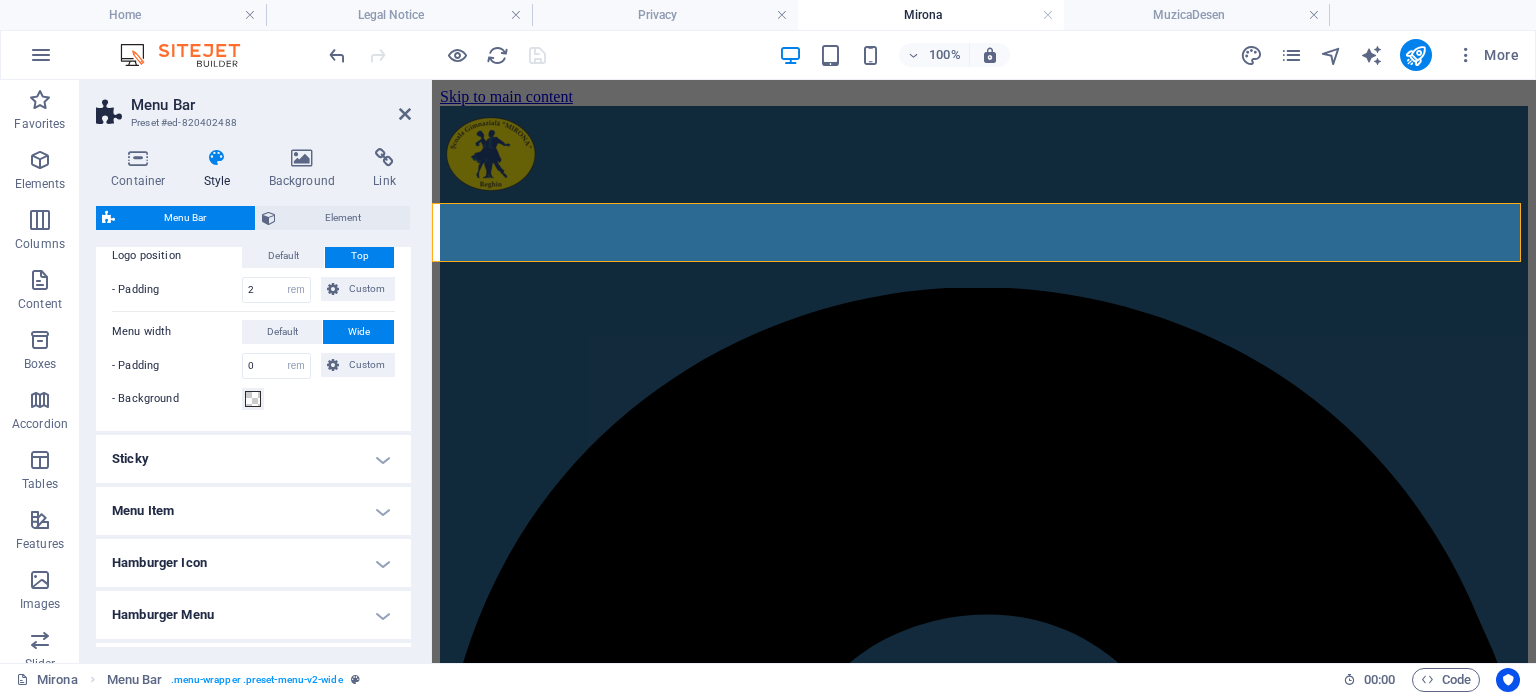 click on "Sticky" at bounding box center [253, 459] 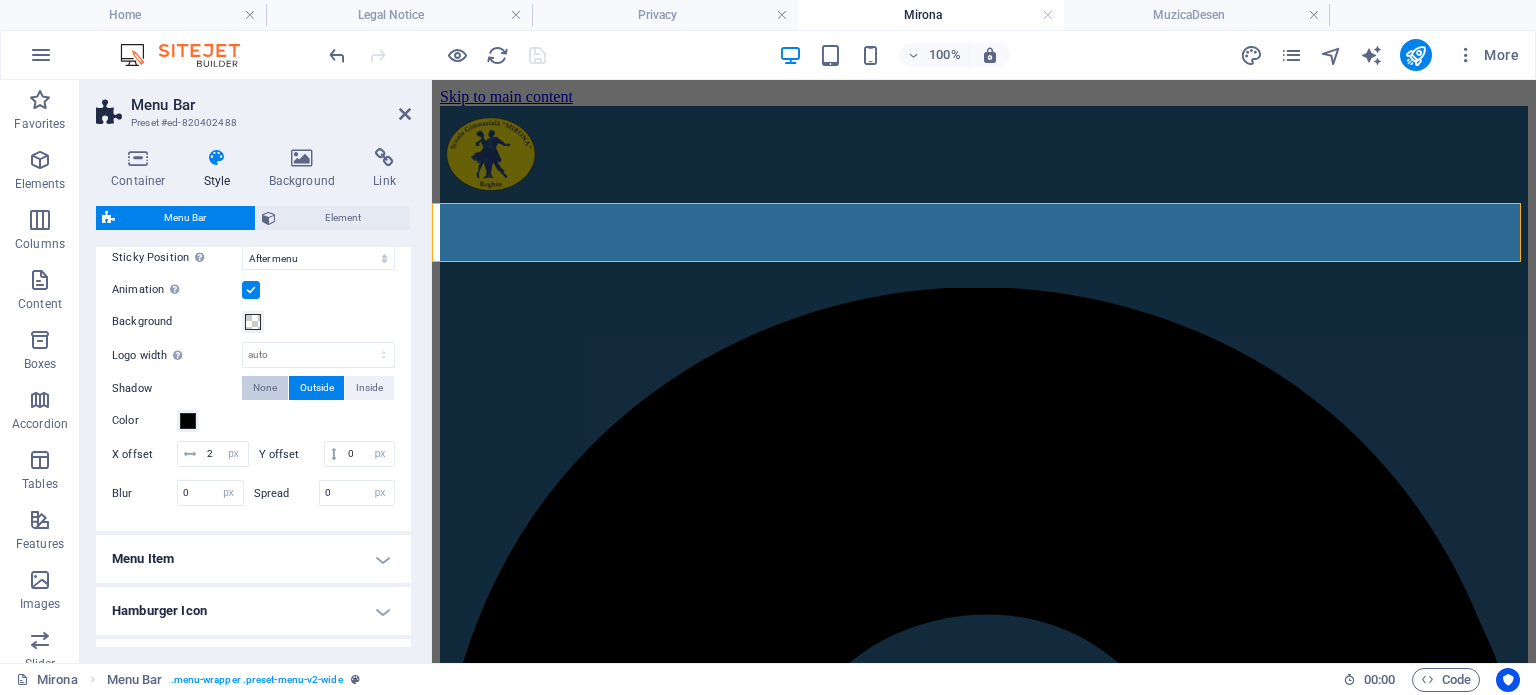 scroll, scrollTop: 800, scrollLeft: 0, axis: vertical 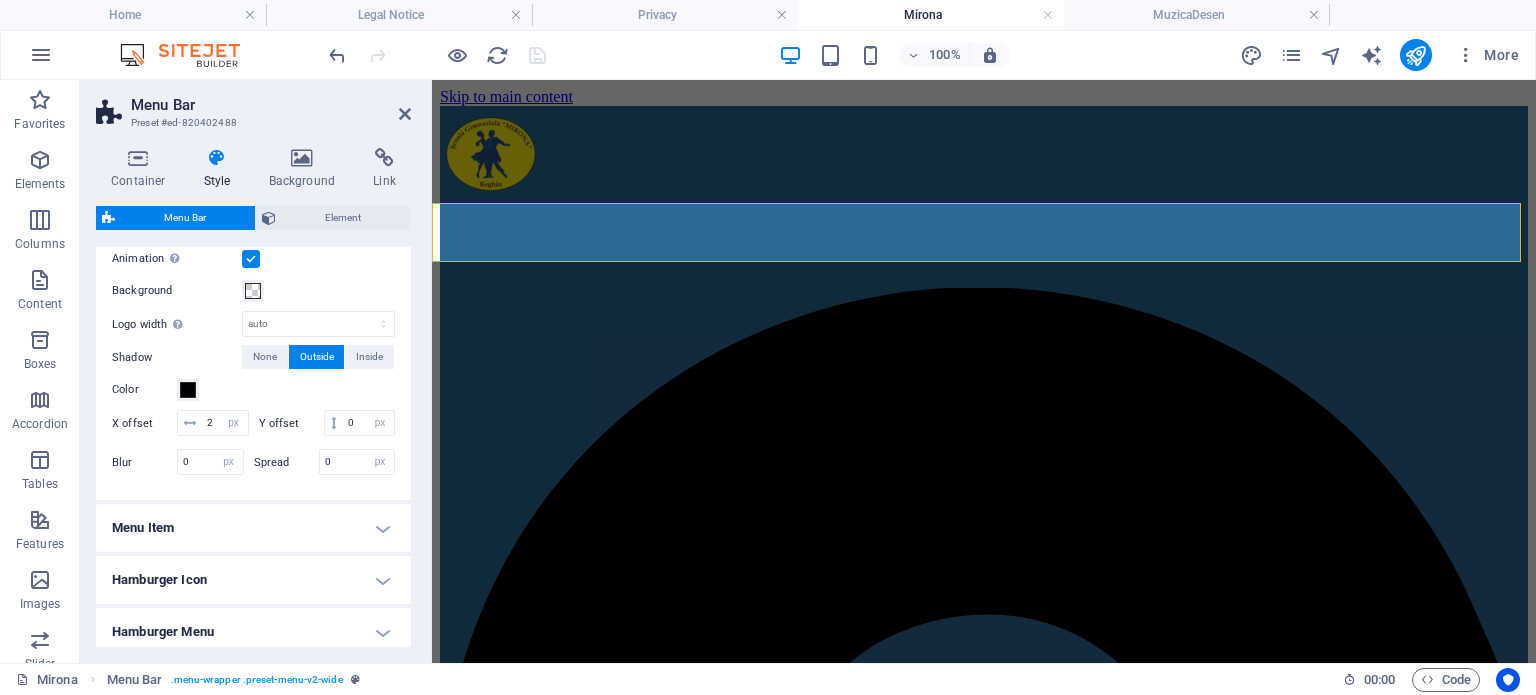 click on "Menu Item" at bounding box center [253, 528] 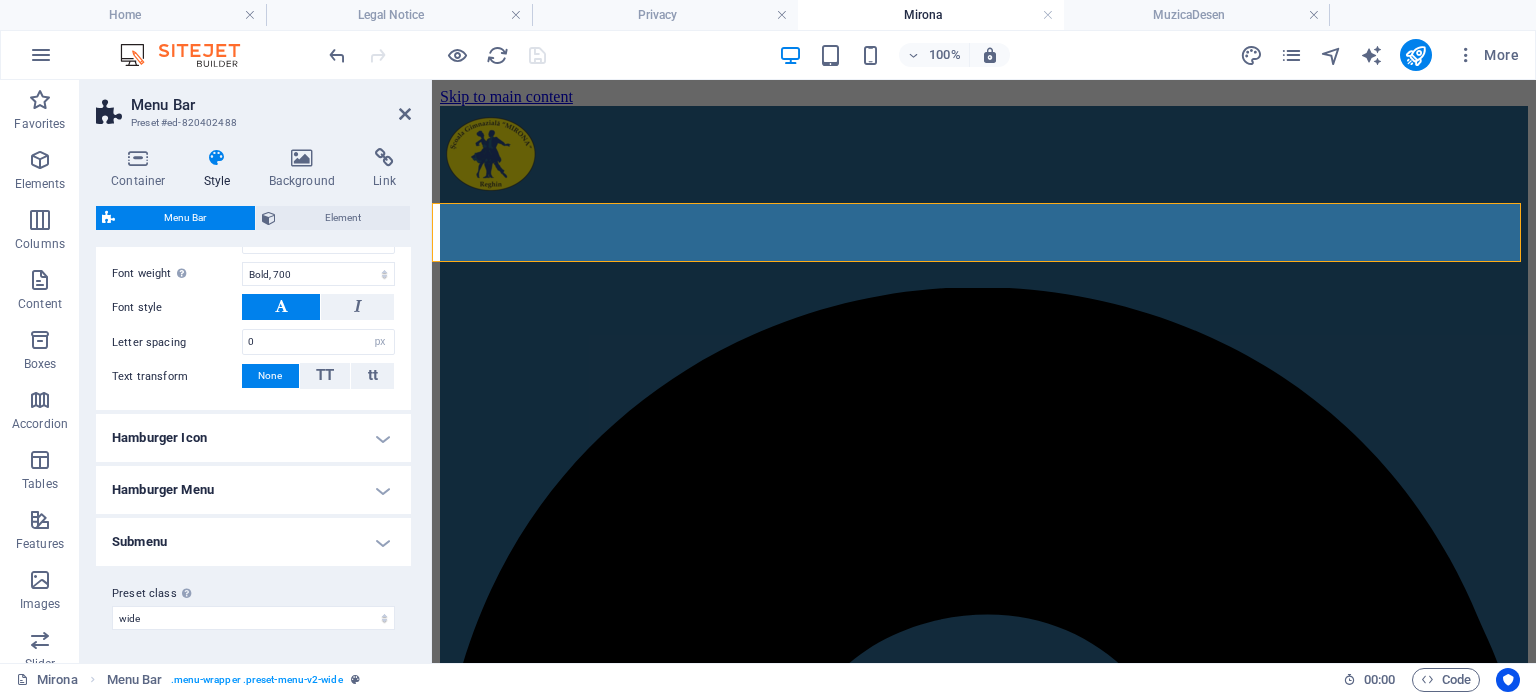 scroll, scrollTop: 1412, scrollLeft: 0, axis: vertical 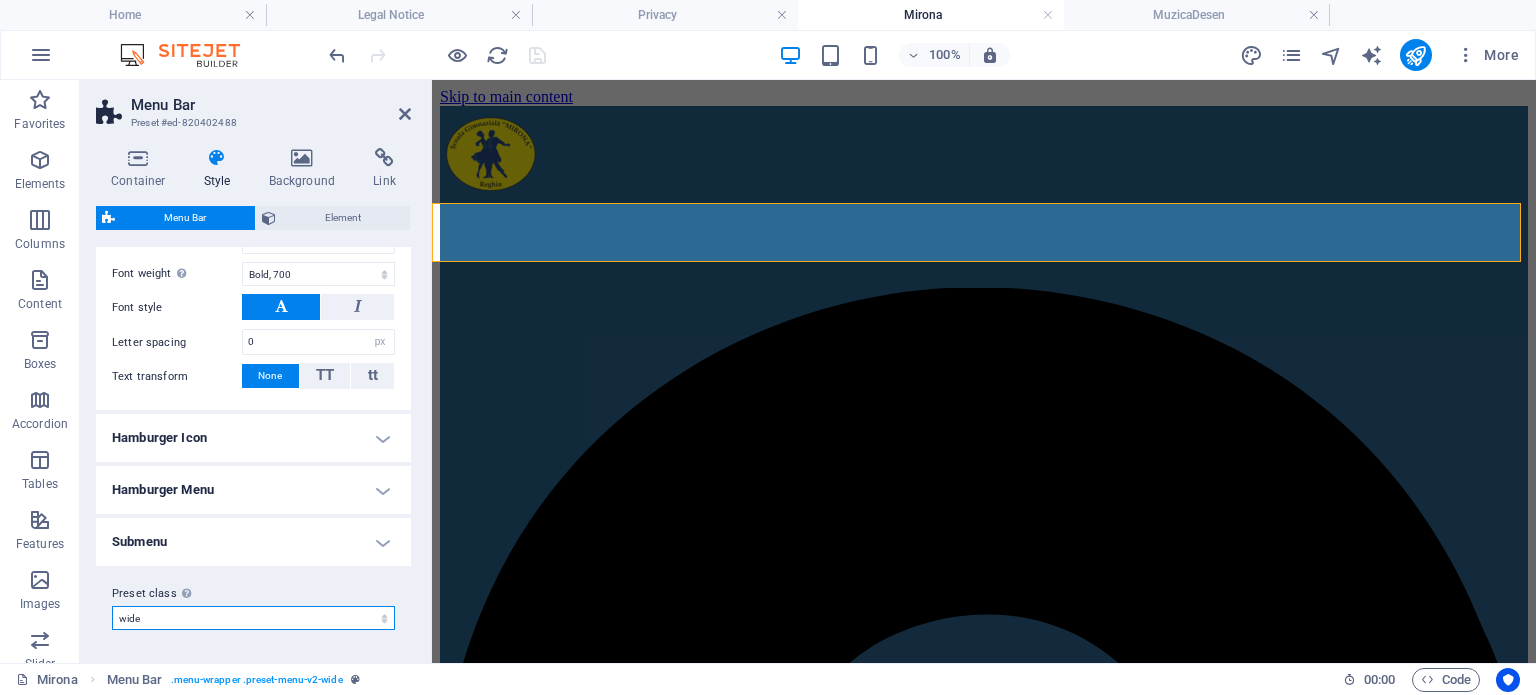 click on "smiile border wide Add preset class" at bounding box center (253, 618) 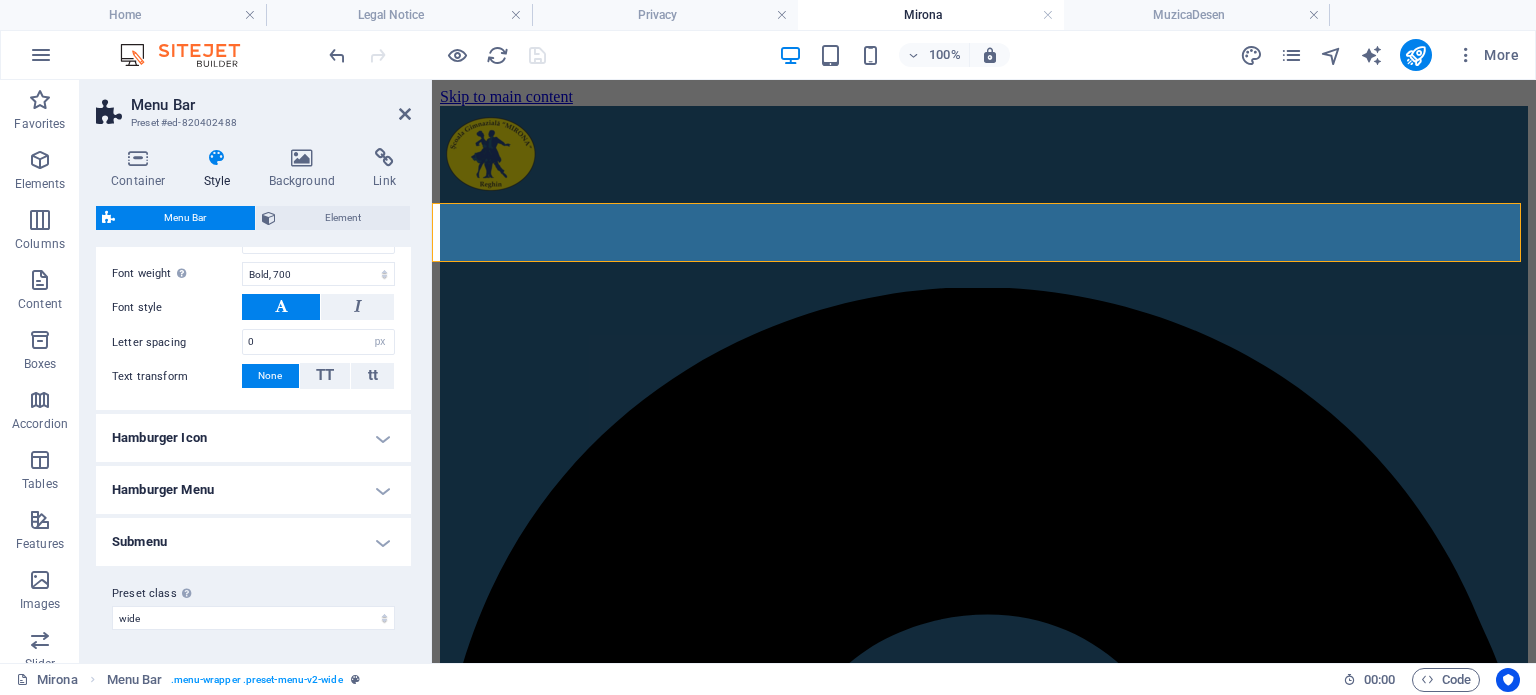 click on "Submenu" at bounding box center (253, 542) 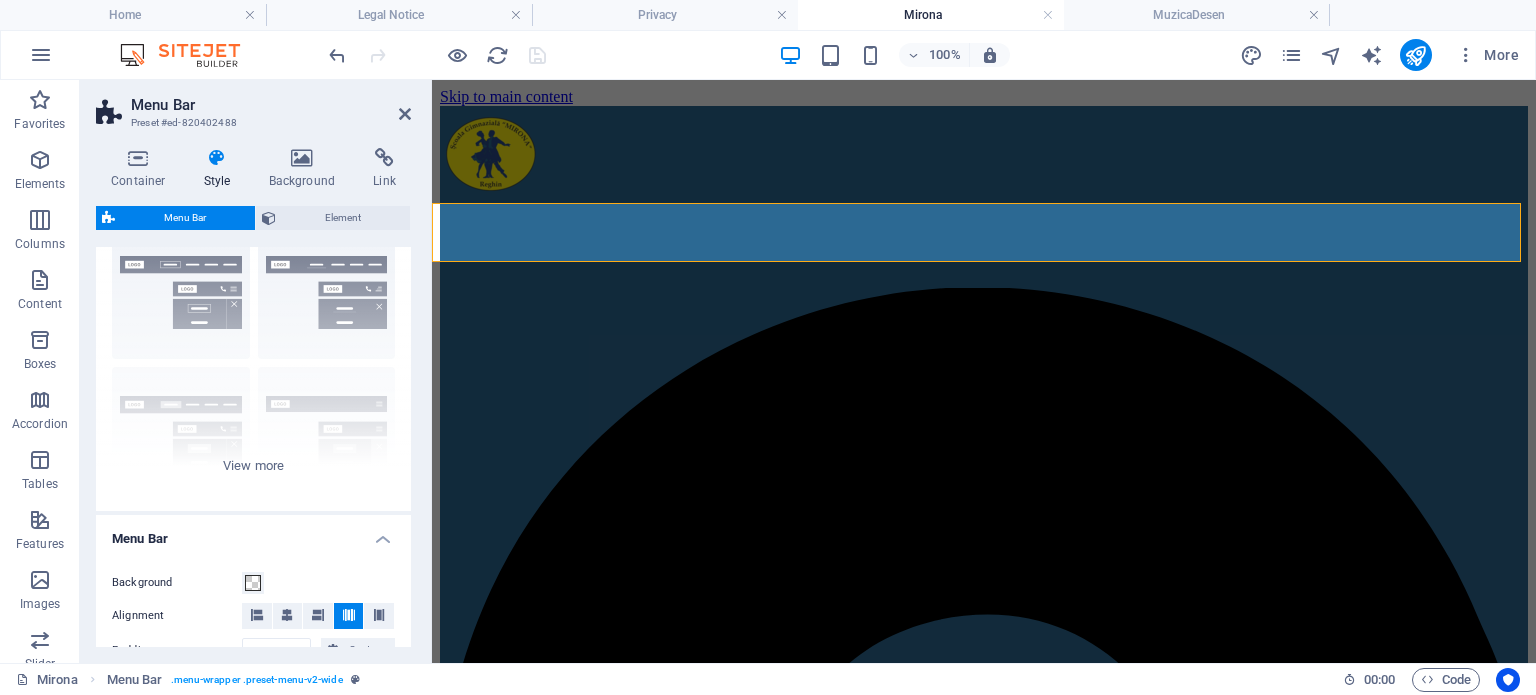 scroll, scrollTop: 0, scrollLeft: 0, axis: both 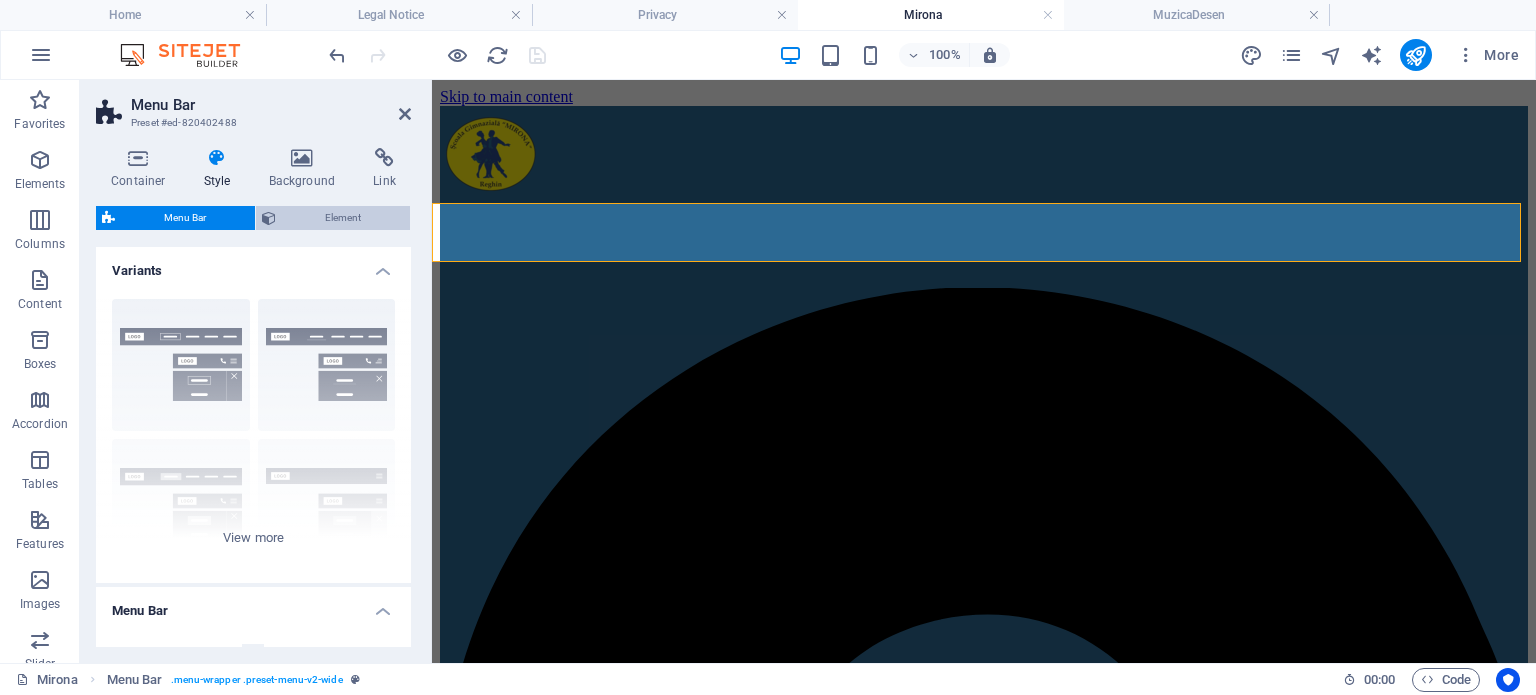 click on "Element" at bounding box center [343, 218] 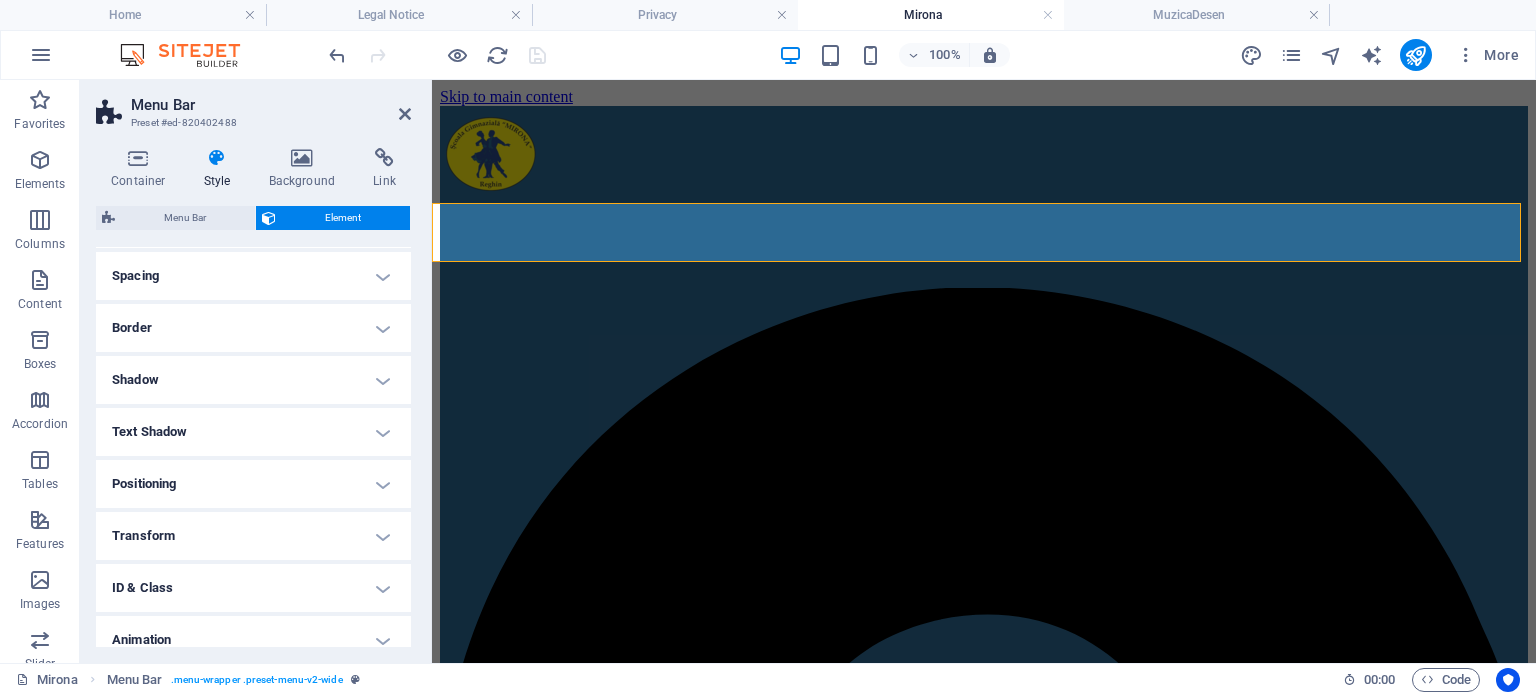 scroll, scrollTop: 130, scrollLeft: 0, axis: vertical 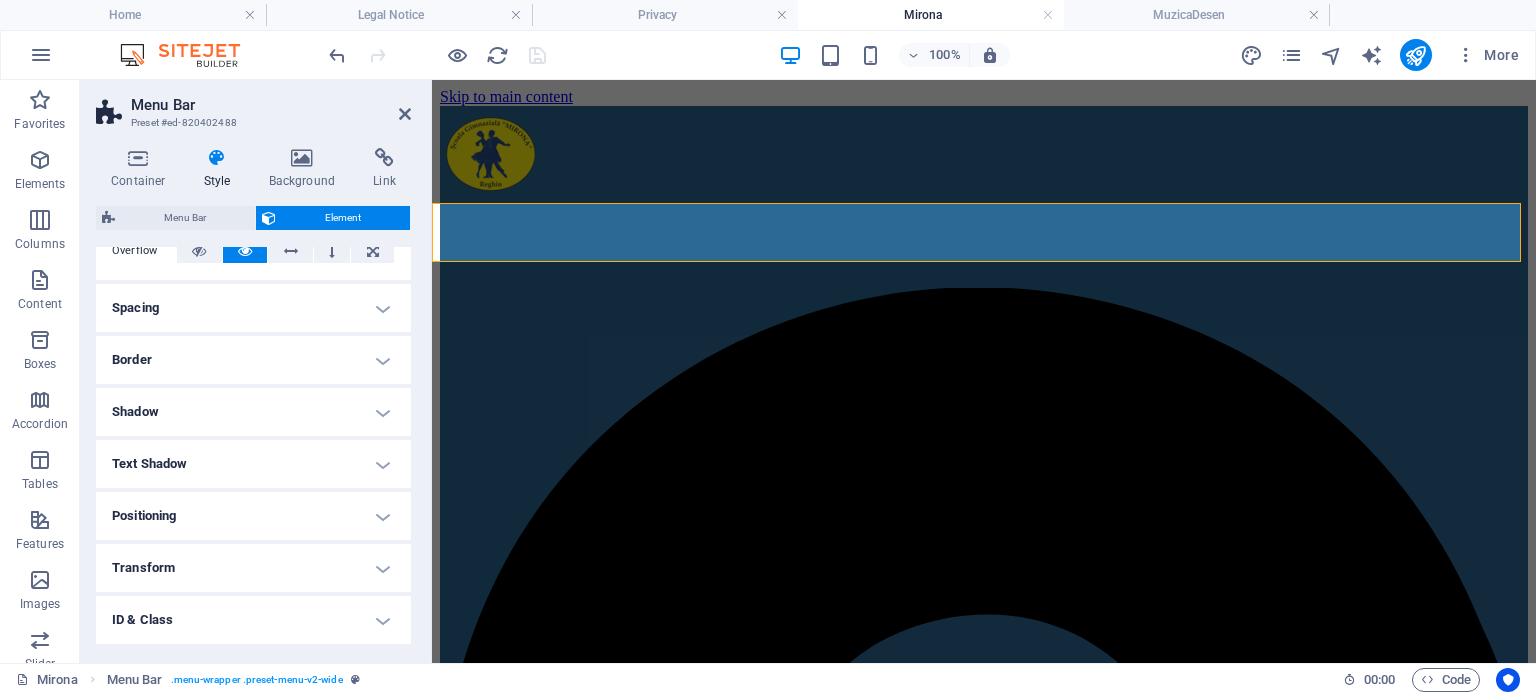 click on "Text Shadow" at bounding box center (253, 464) 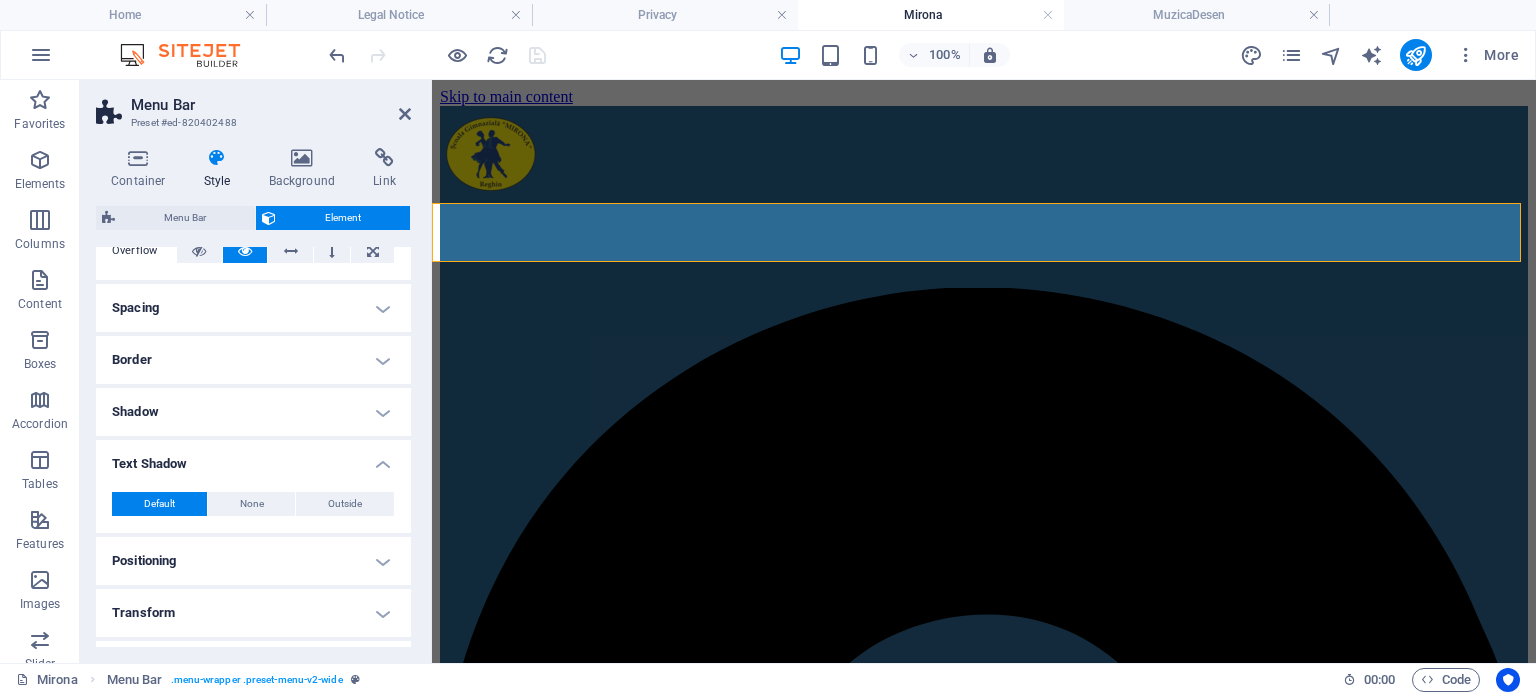 click on "Positioning" at bounding box center [253, 561] 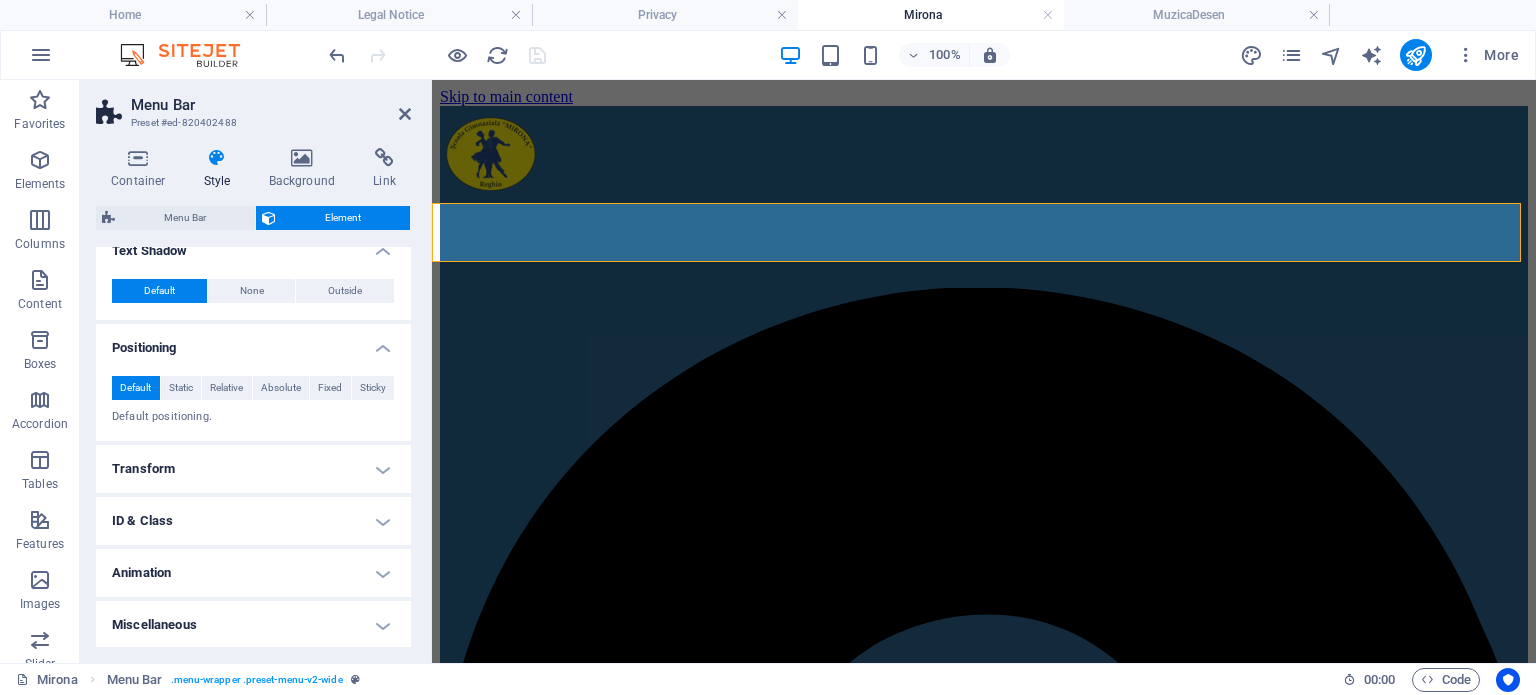 scroll, scrollTop: 344, scrollLeft: 0, axis: vertical 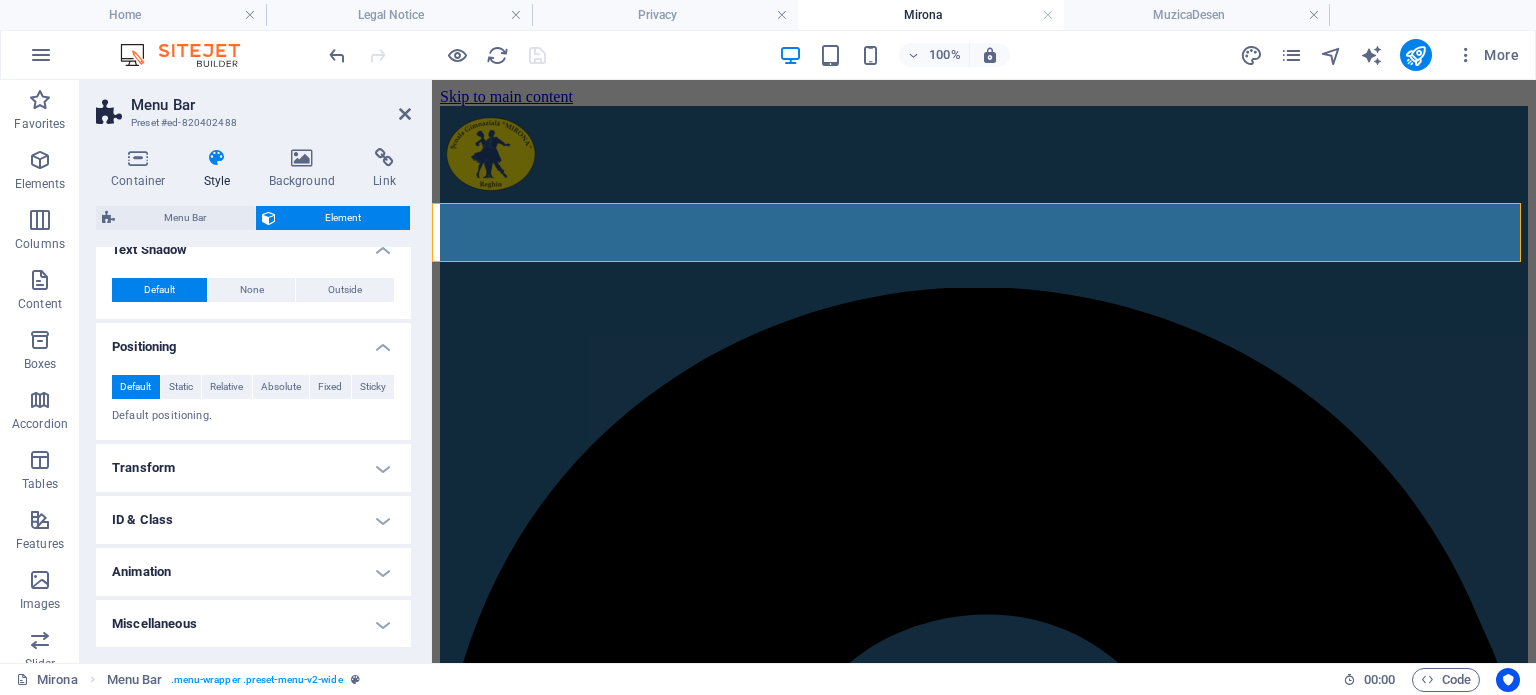 click on "Transform" at bounding box center [253, 468] 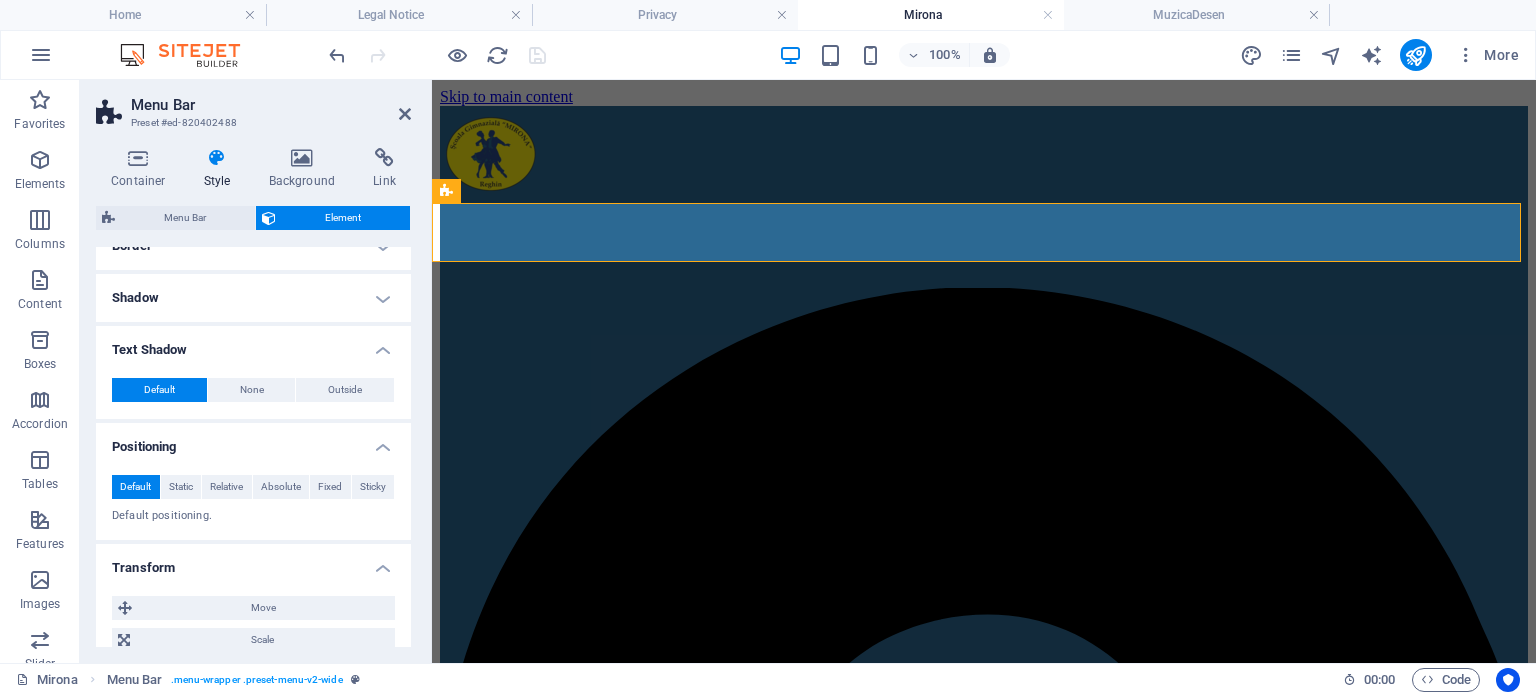 scroll, scrollTop: 0, scrollLeft: 0, axis: both 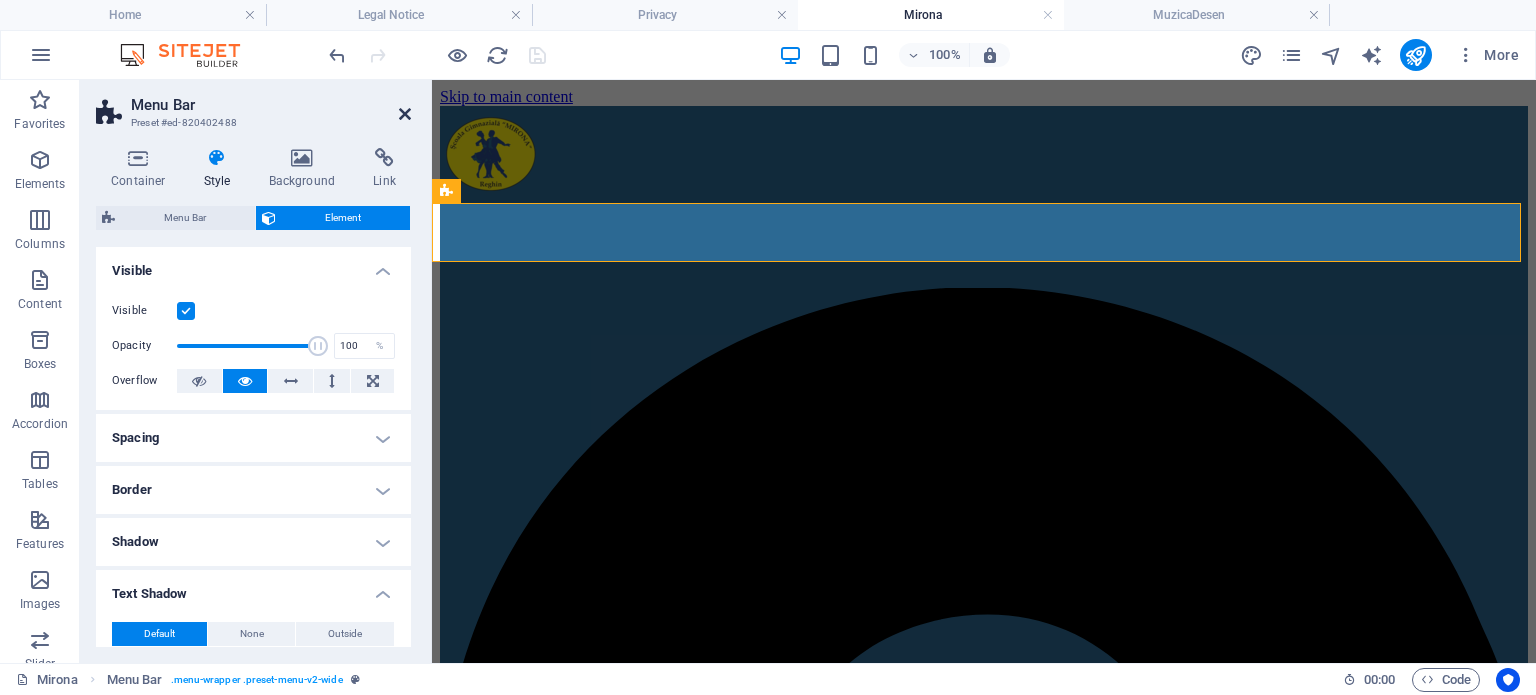 click at bounding box center (405, 114) 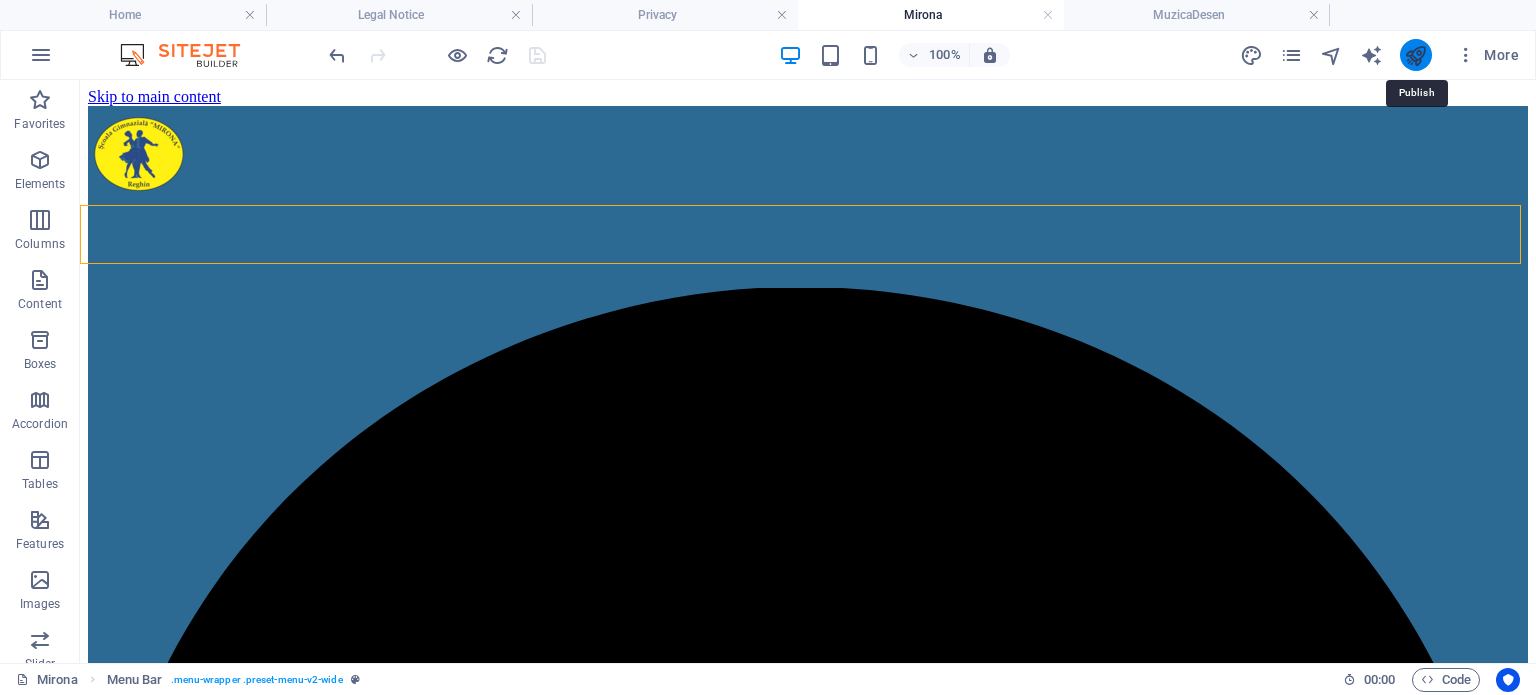 click at bounding box center (1415, 55) 